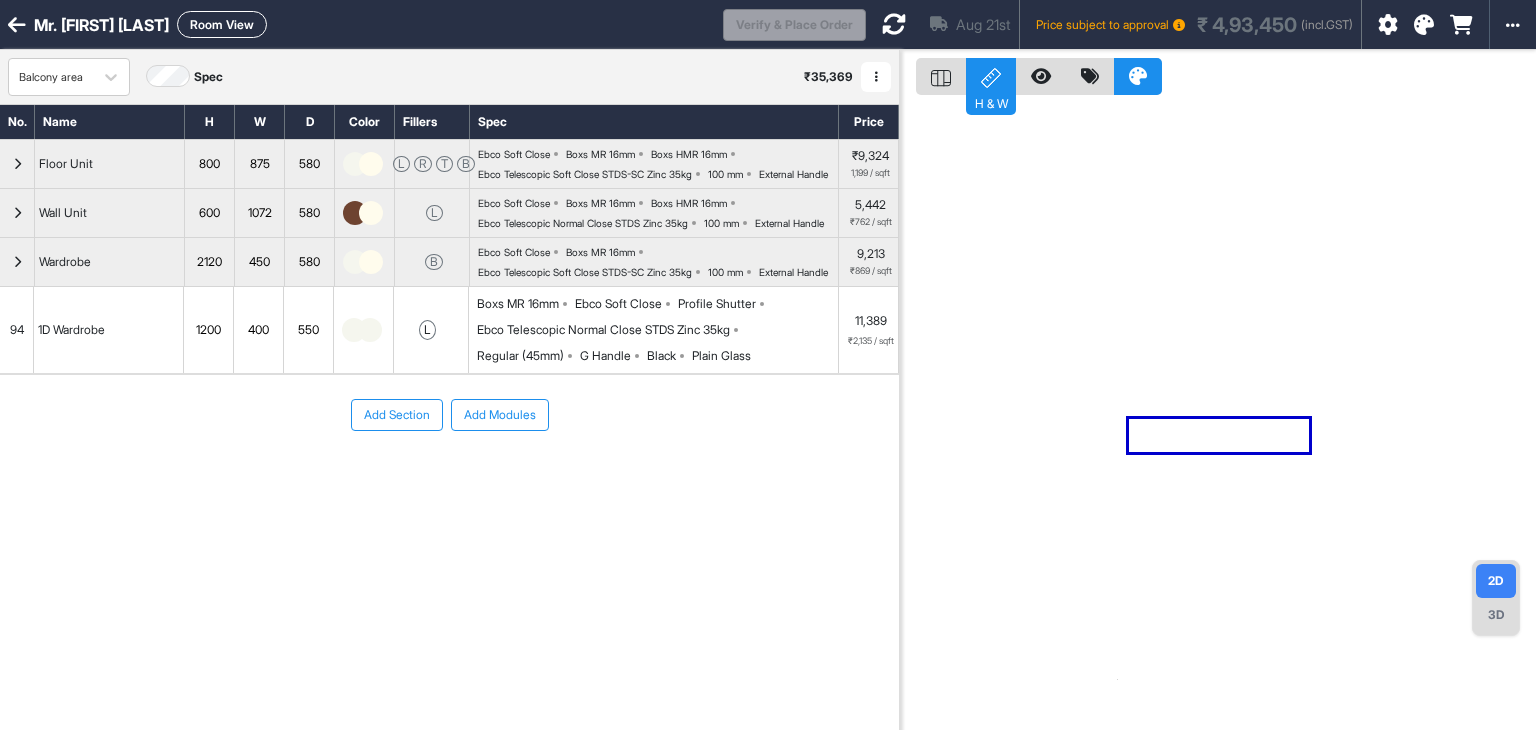 scroll, scrollTop: 0, scrollLeft: 0, axis: both 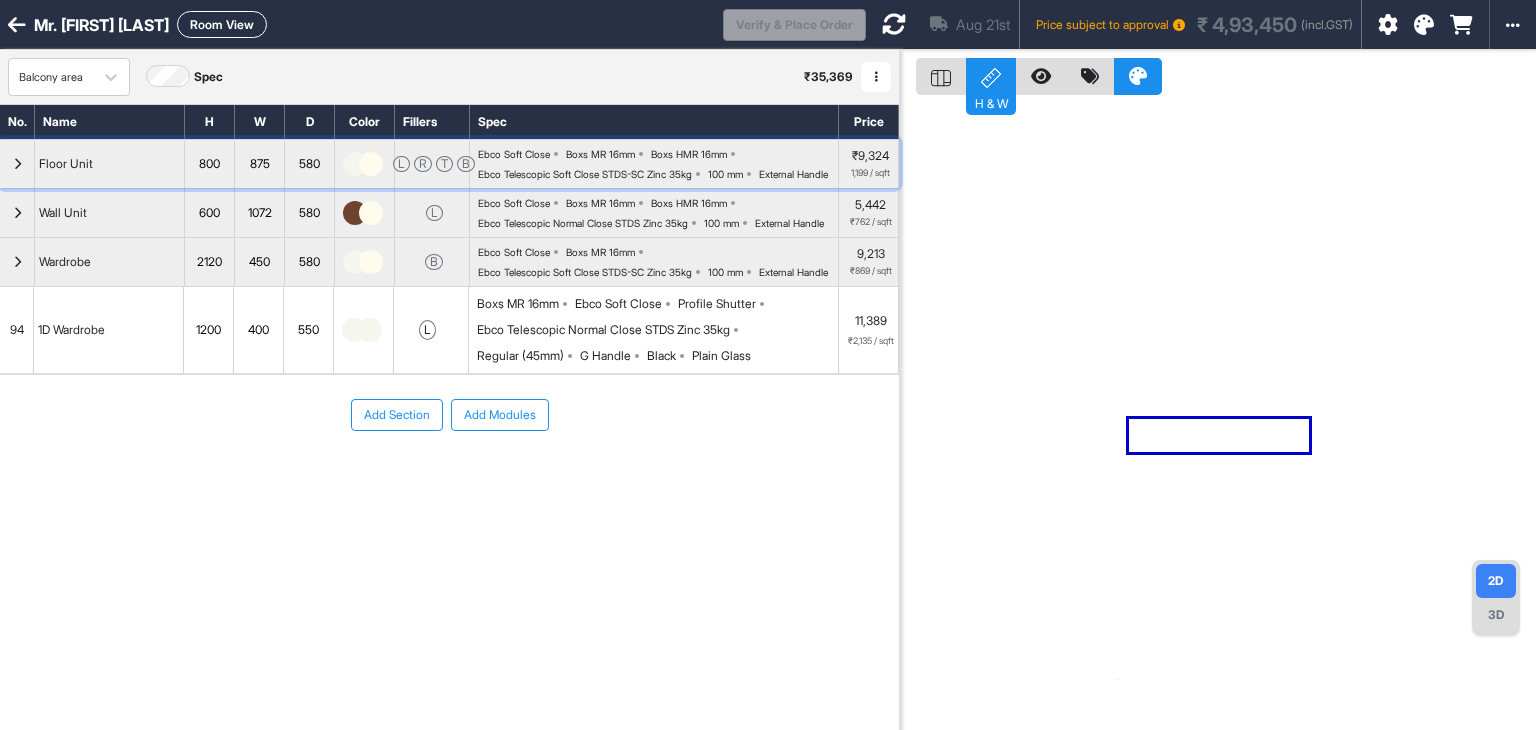 click on "Ebco Soft Close Boxs MR 16mm Boxs HMR 16mm Ebco Telescopic Soft Close STDS-SC Zinc 35kg 100 mm External Handle" at bounding box center (654, 164) 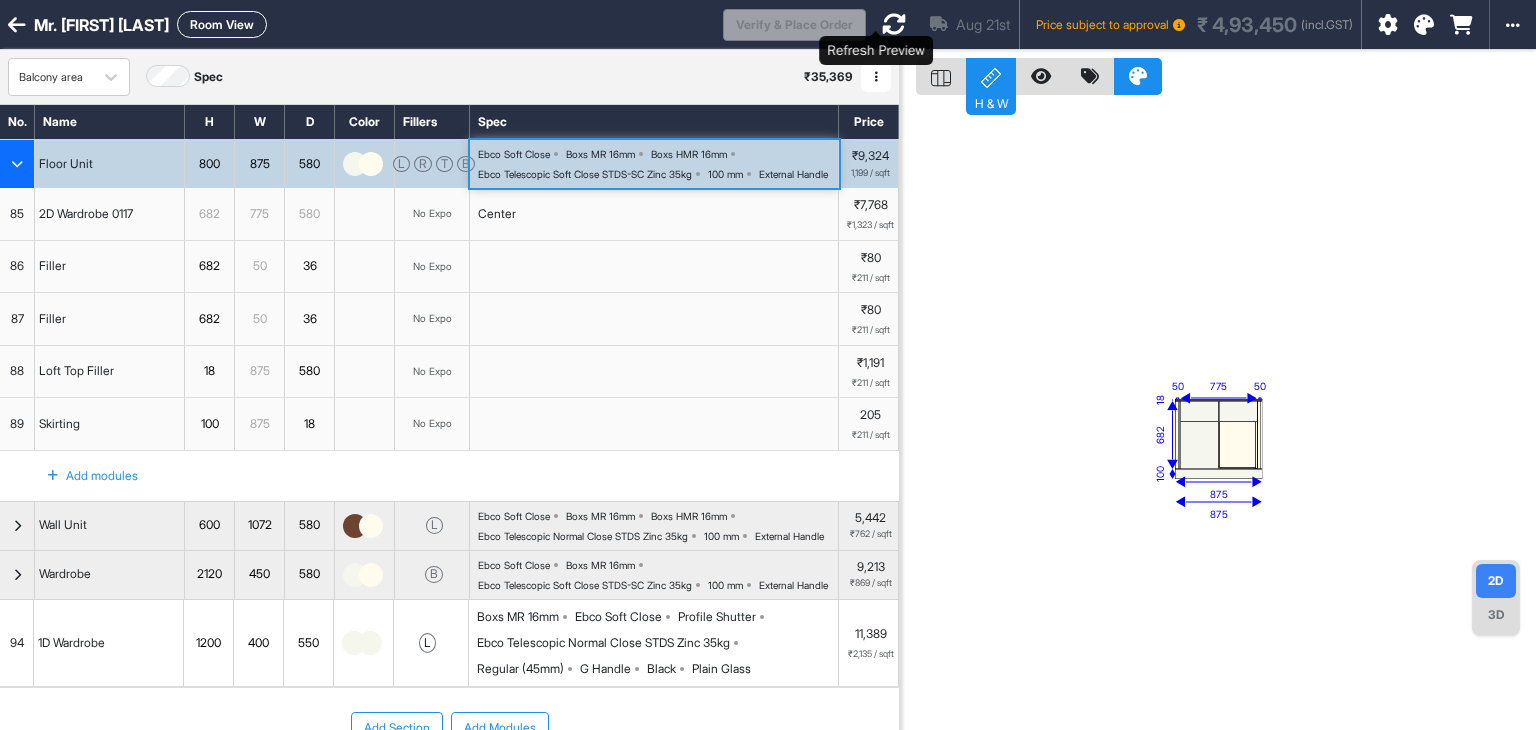 click at bounding box center [894, 24] 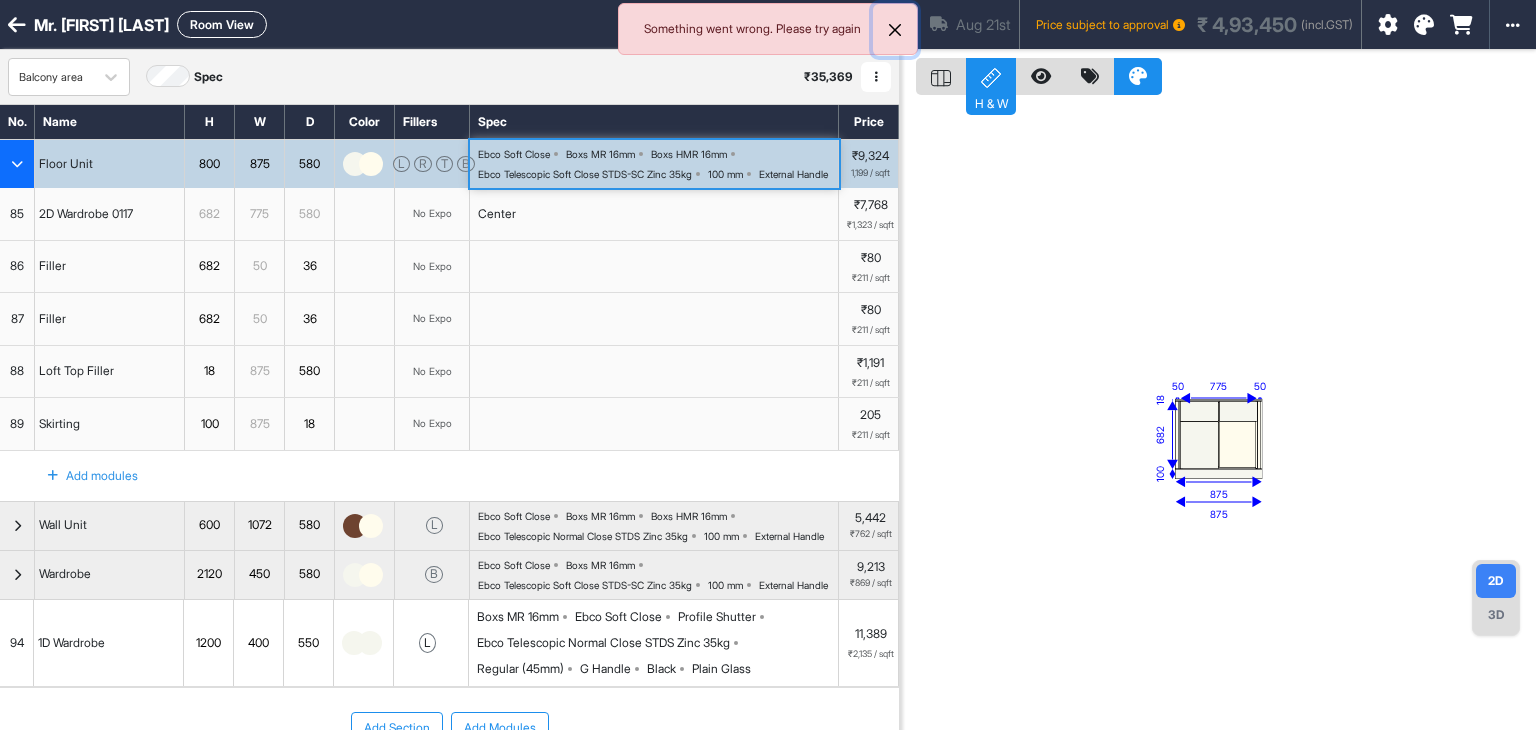 click at bounding box center [895, 30] 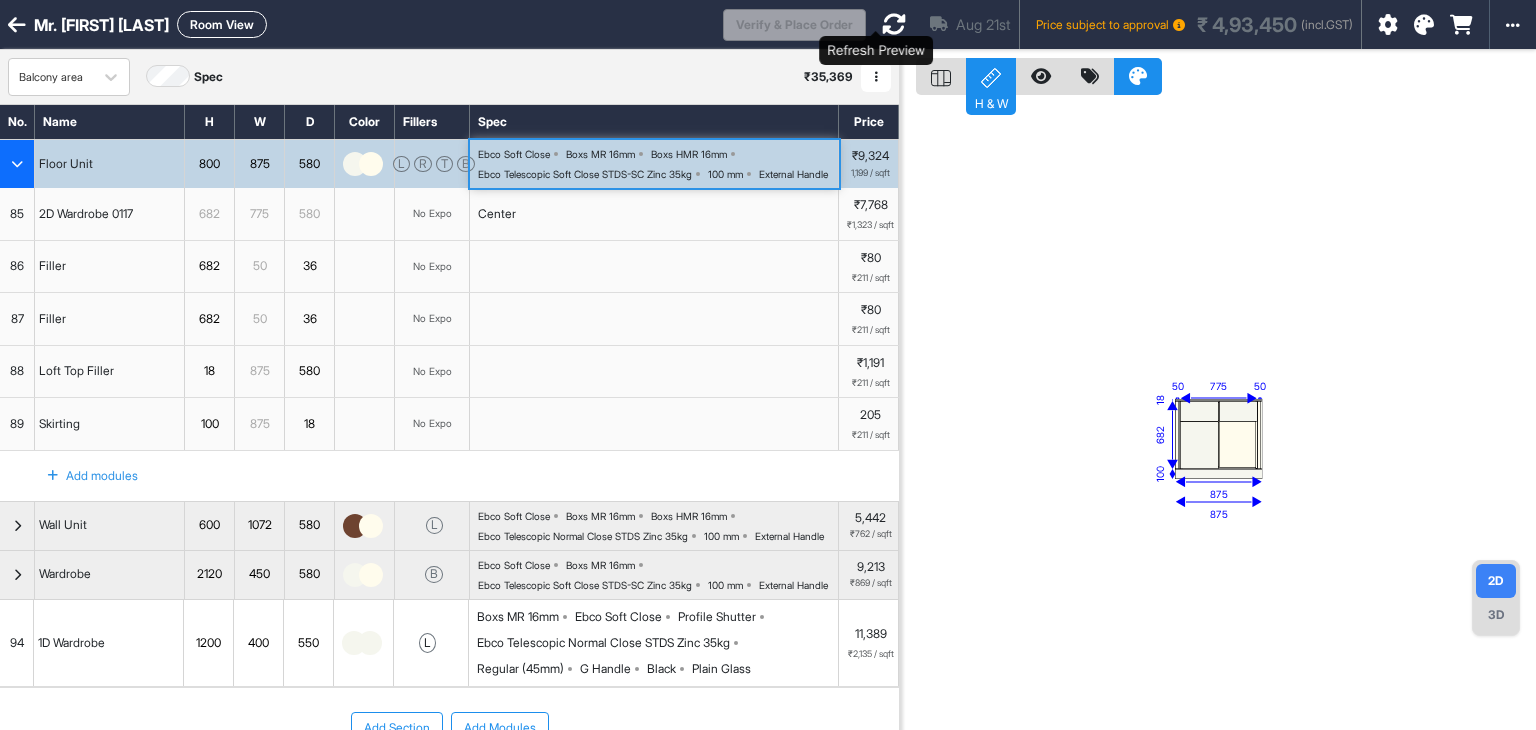 click at bounding box center (894, 24) 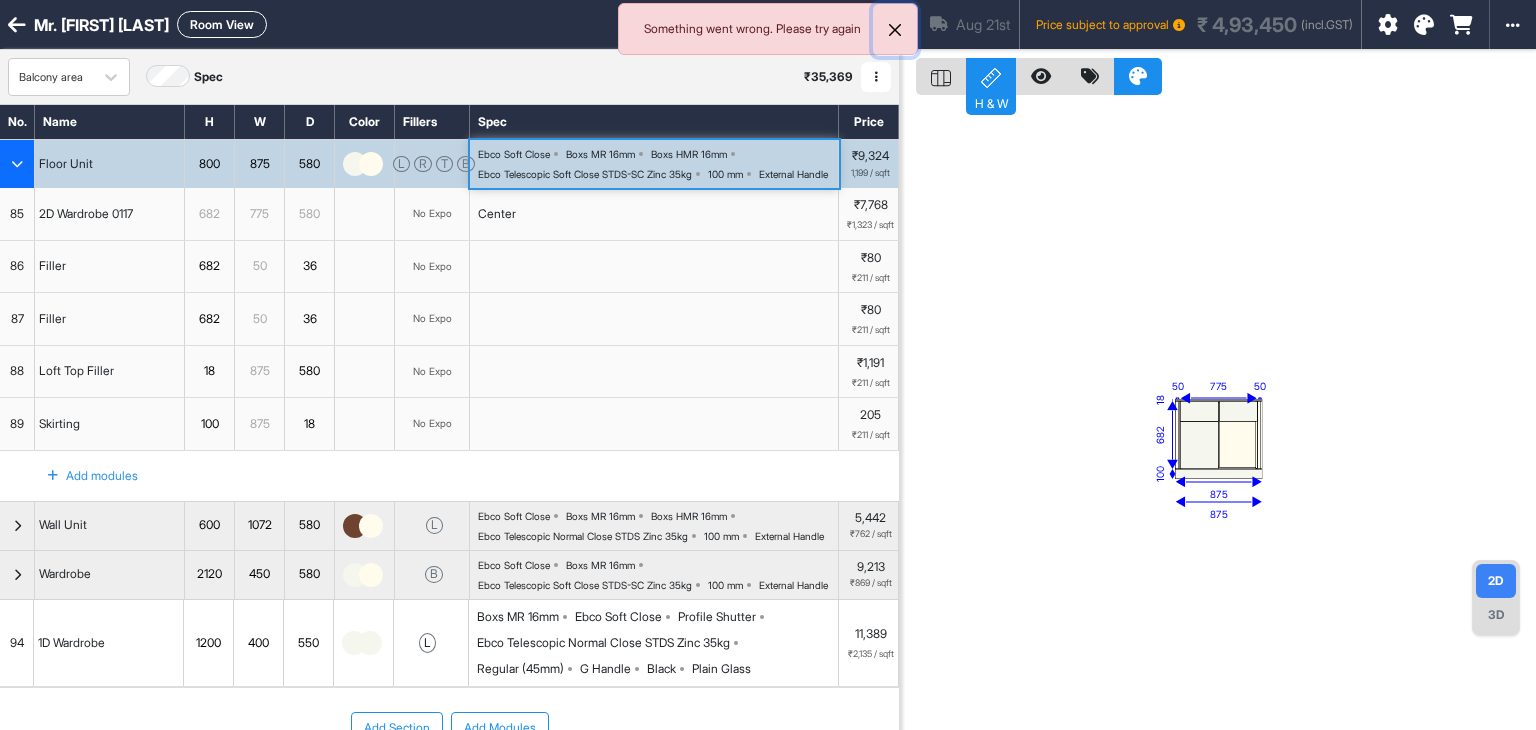 click at bounding box center (895, 30) 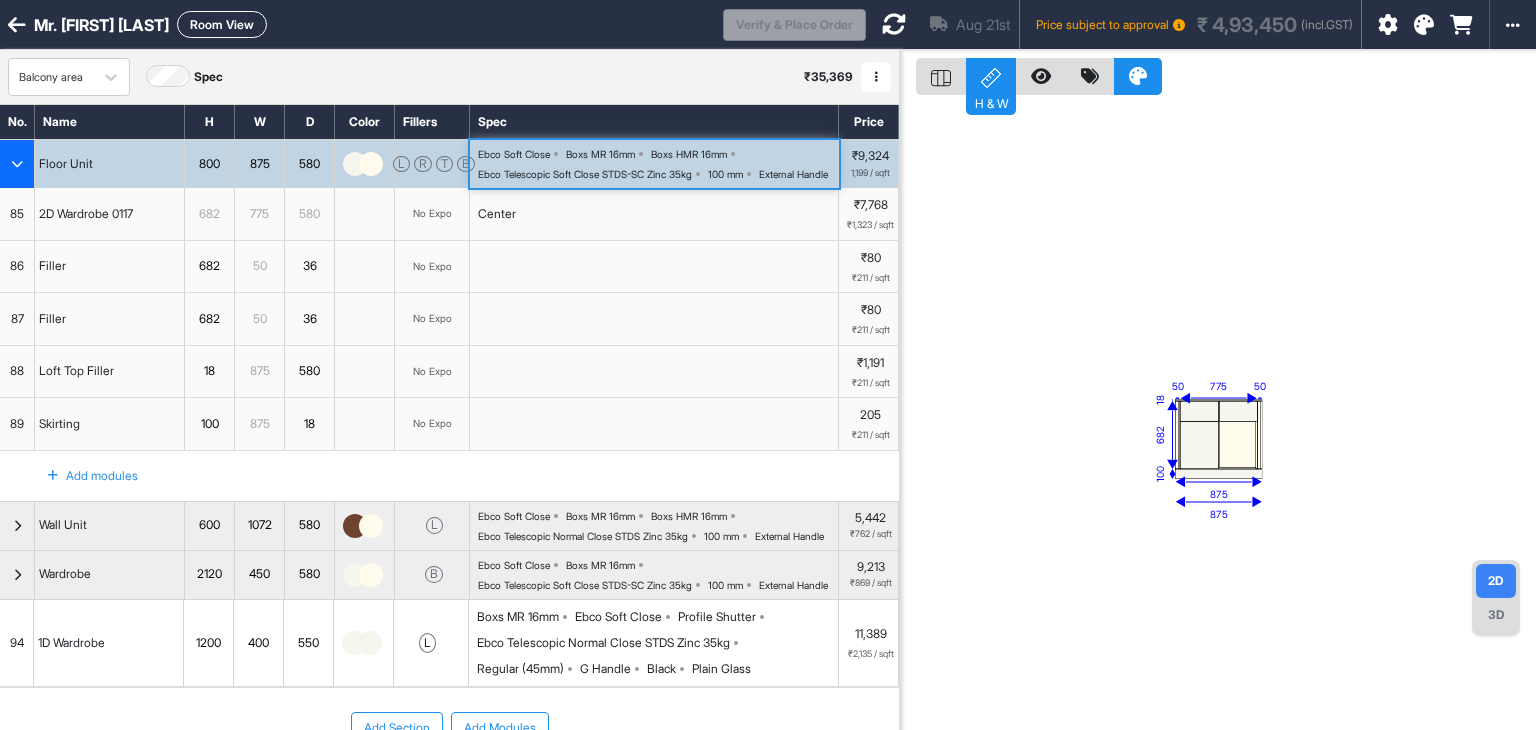 drag, startPoint x: 20, startPoint y: 13, endPoint x: 5, endPoint y: 31, distance: 23.43075 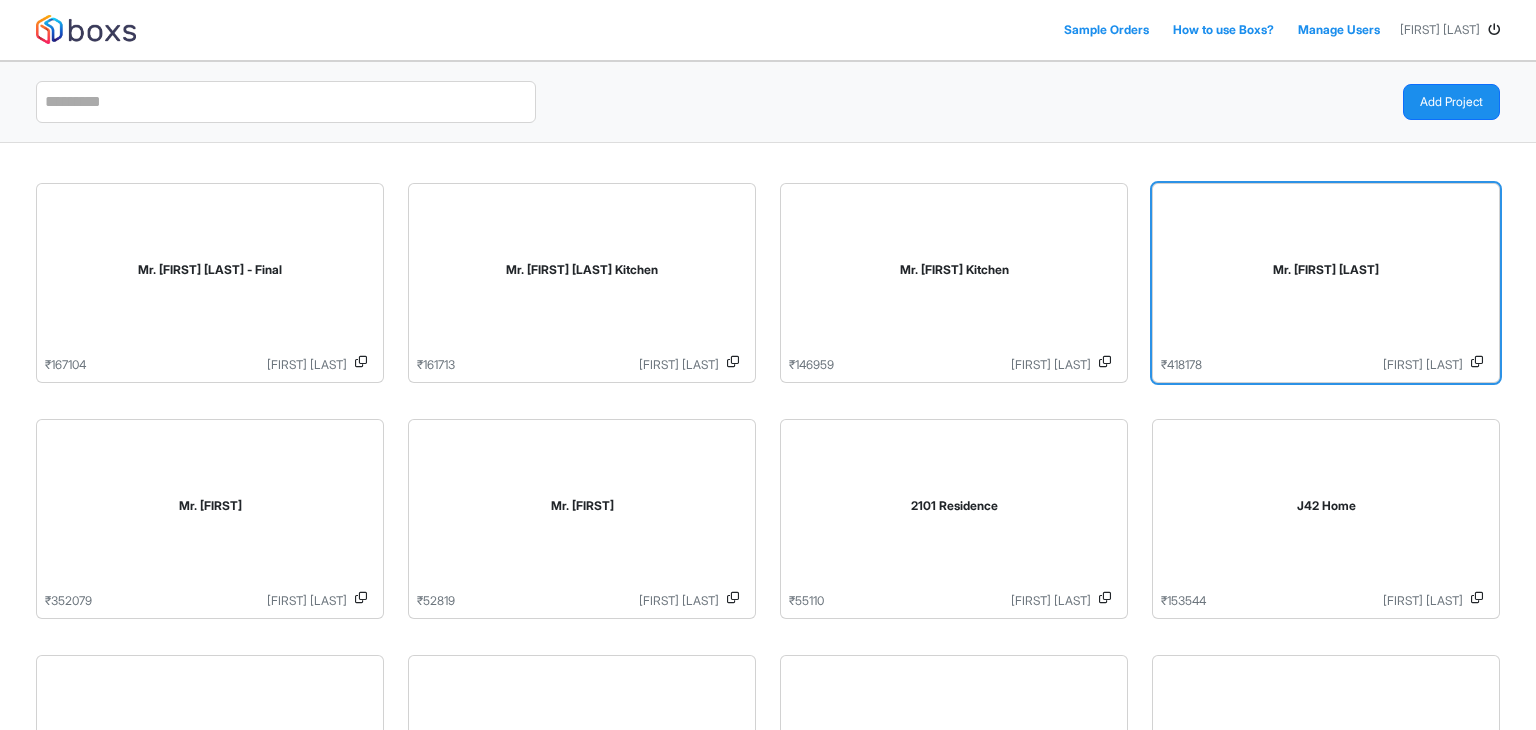 click on "Mr. Ritu Vijay" at bounding box center [1326, 274] 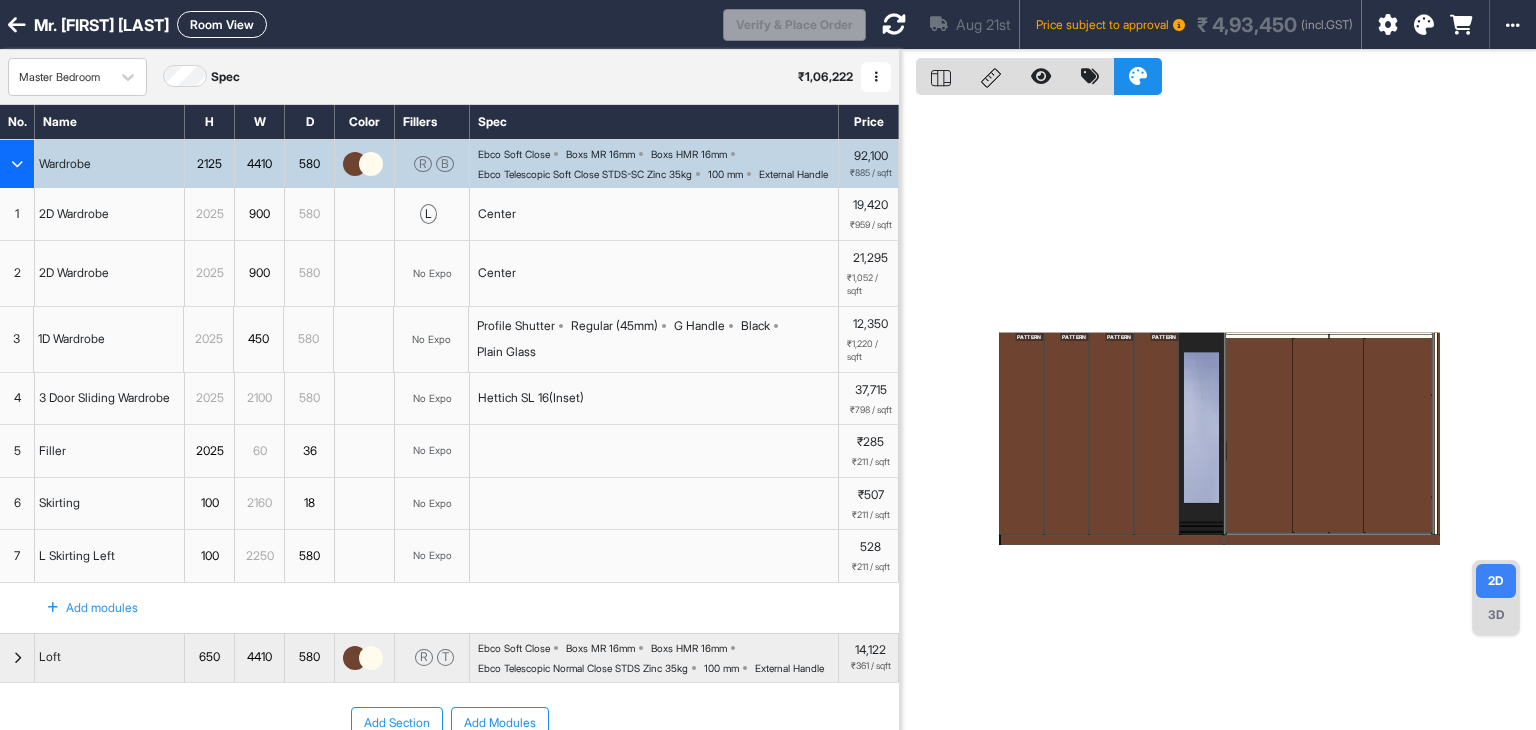 click on "Room View" at bounding box center [222, 24] 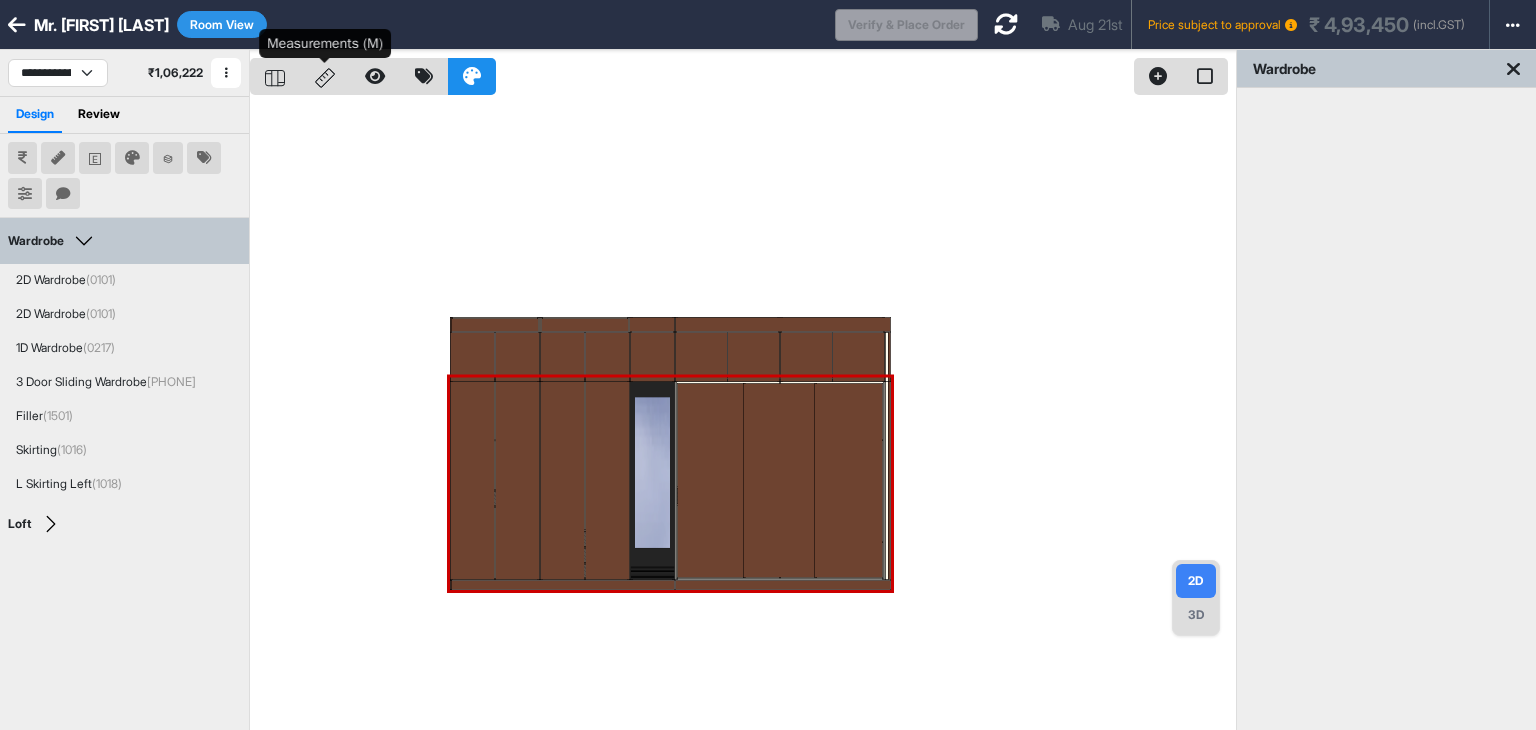click 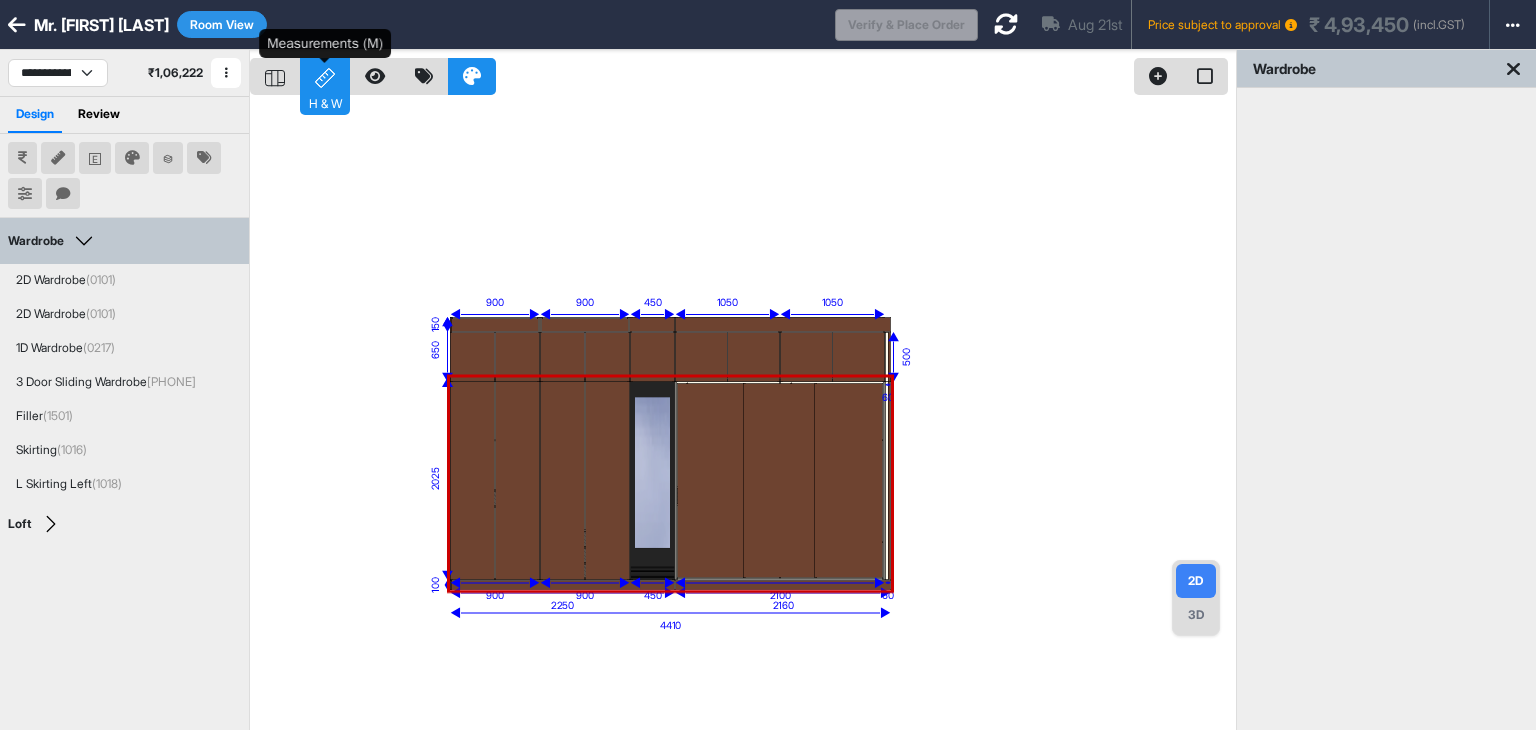 click 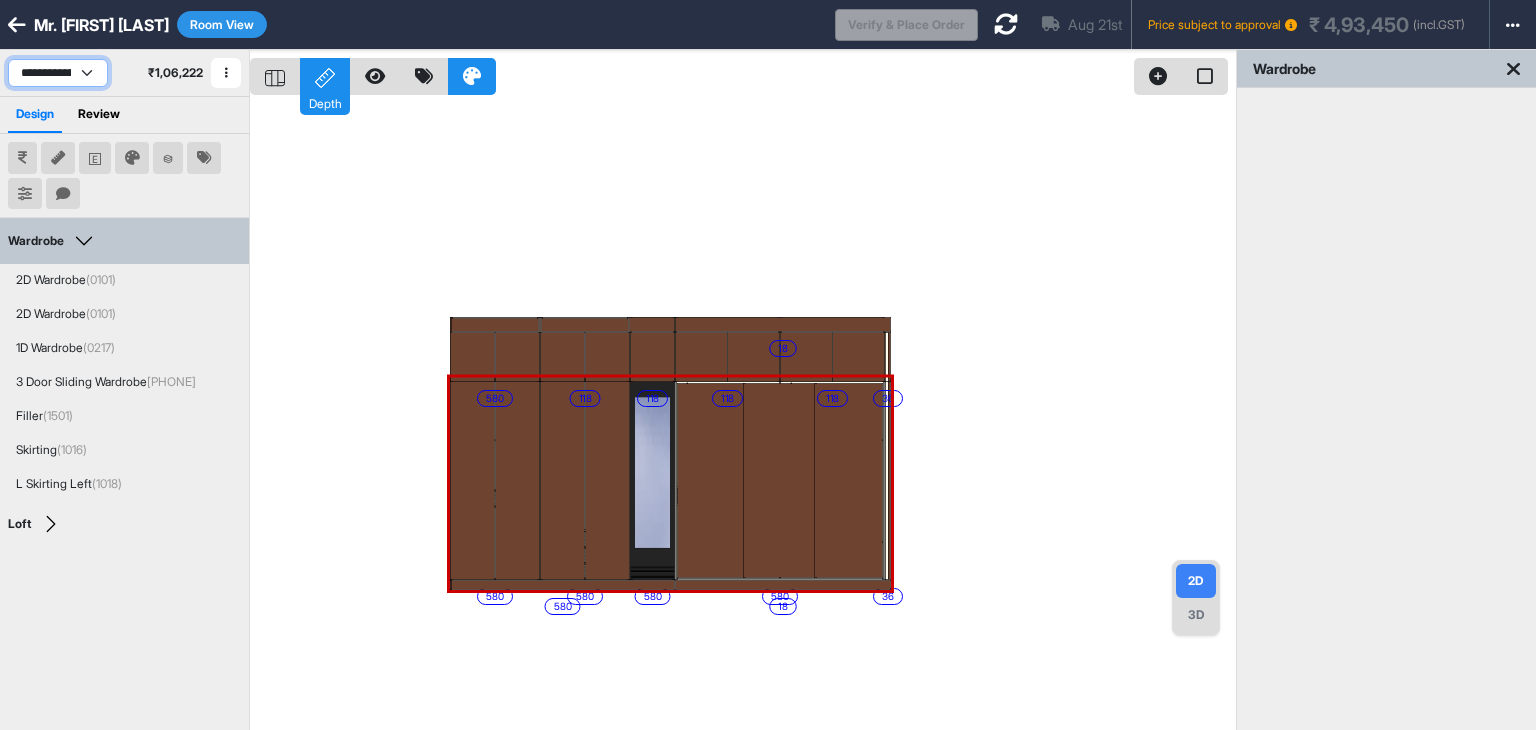 click on "**********" at bounding box center [58, 73] 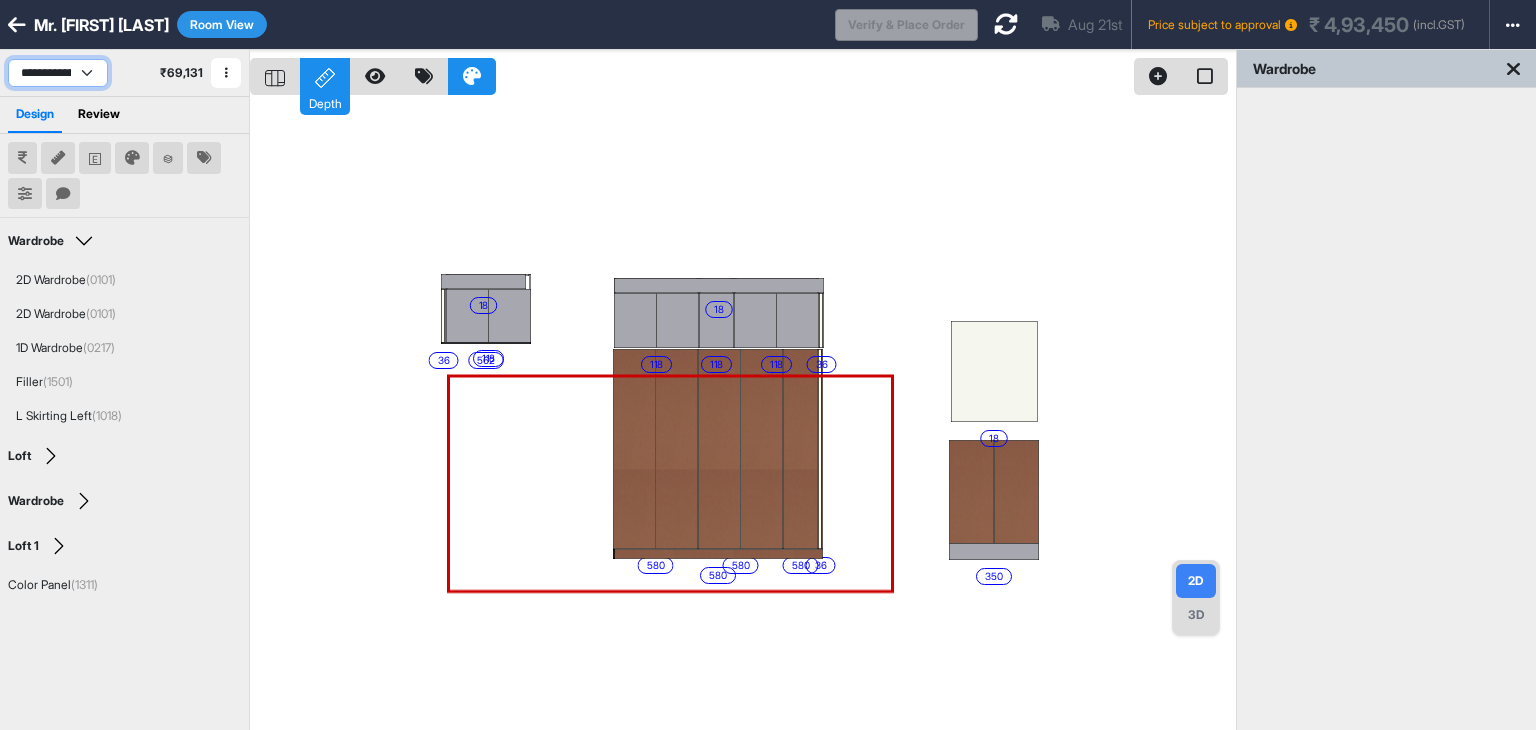 select on "****" 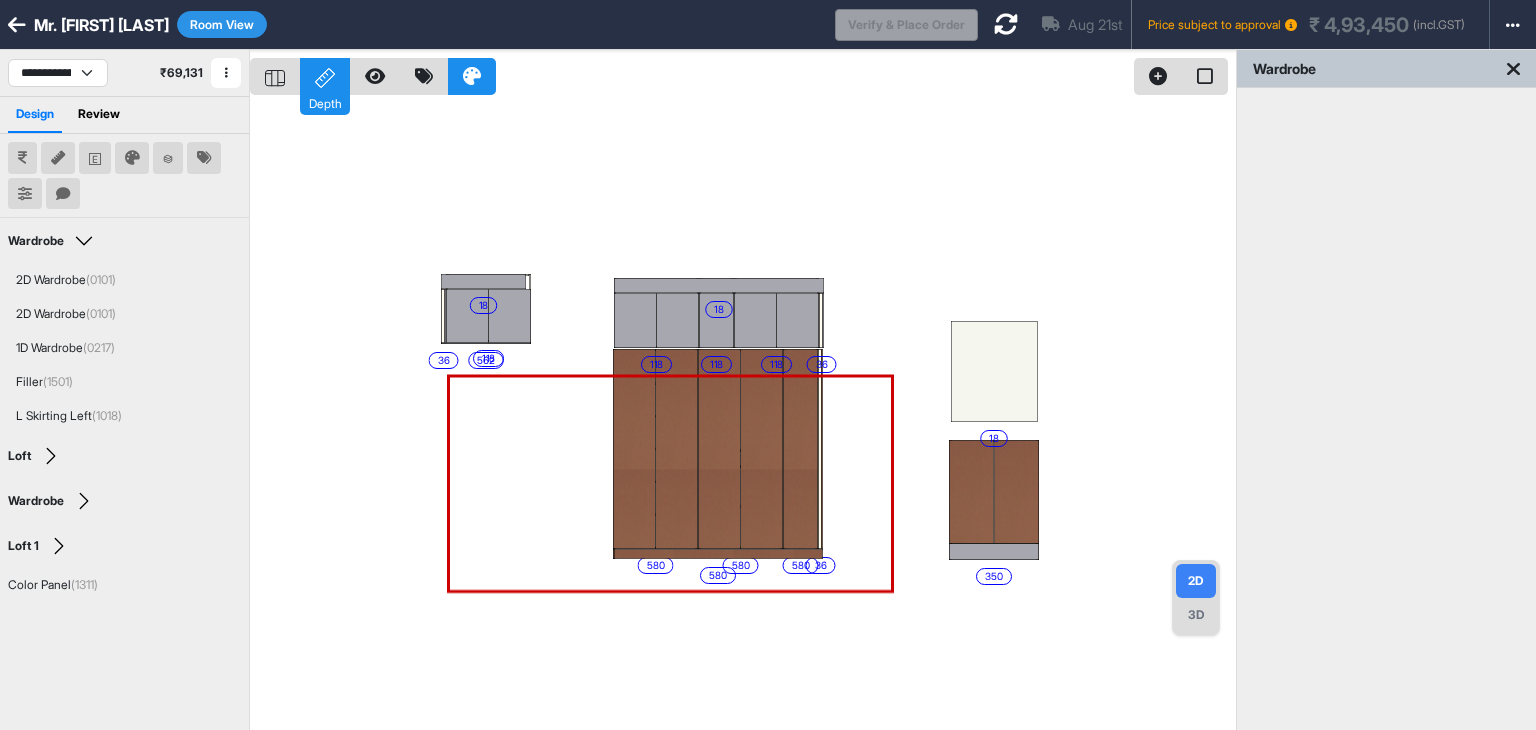 click on "Room View" at bounding box center [222, 24] 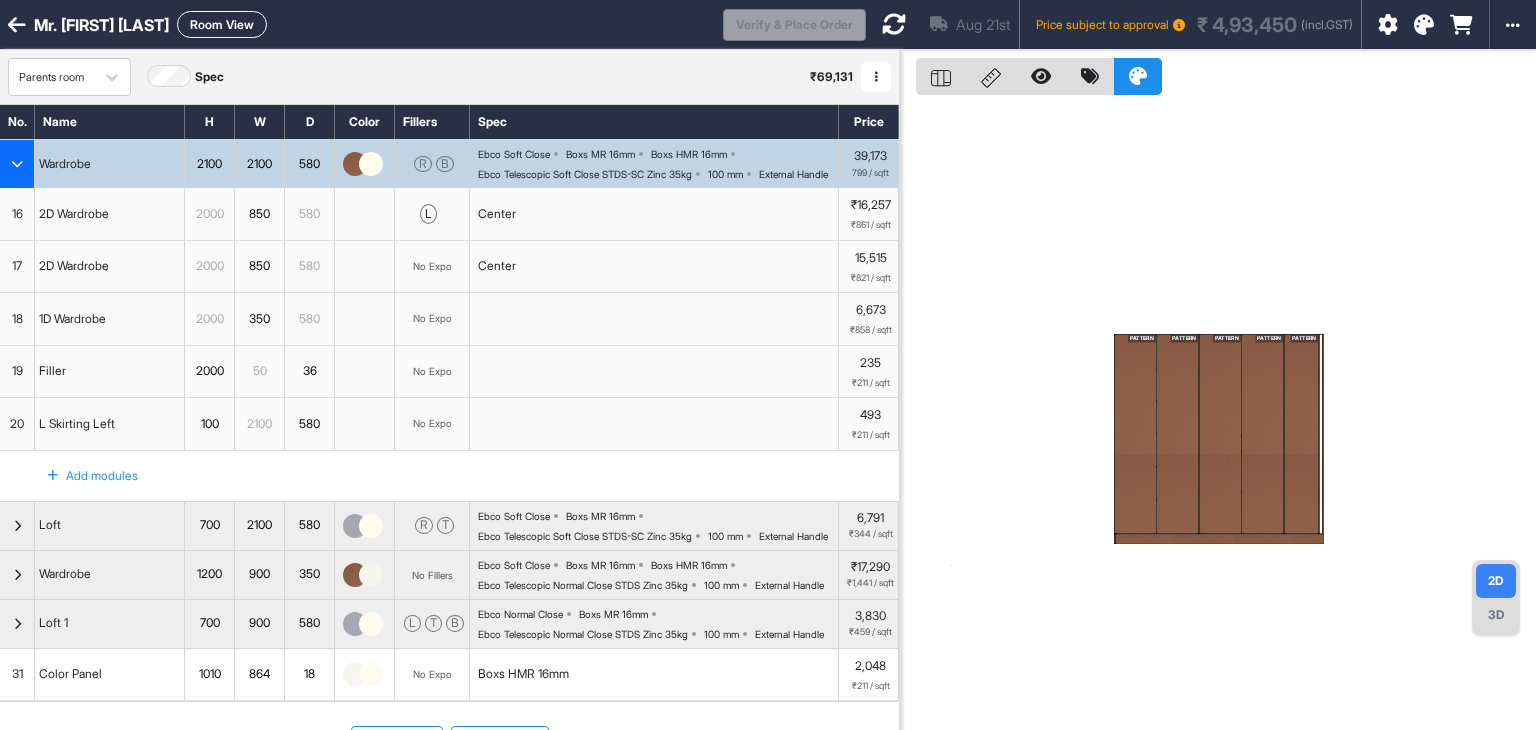 click on "Room View" at bounding box center (222, 24) 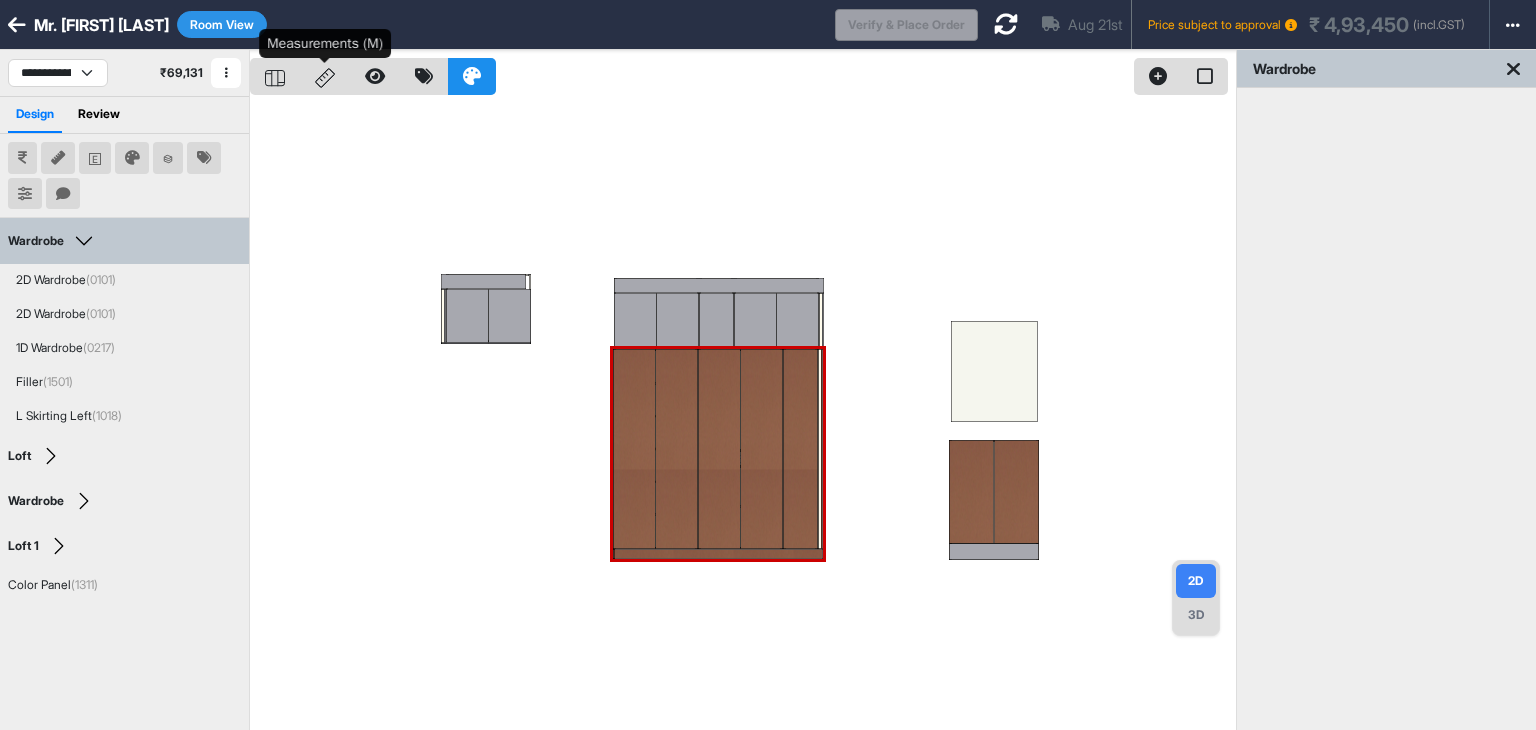 click at bounding box center [325, 76] 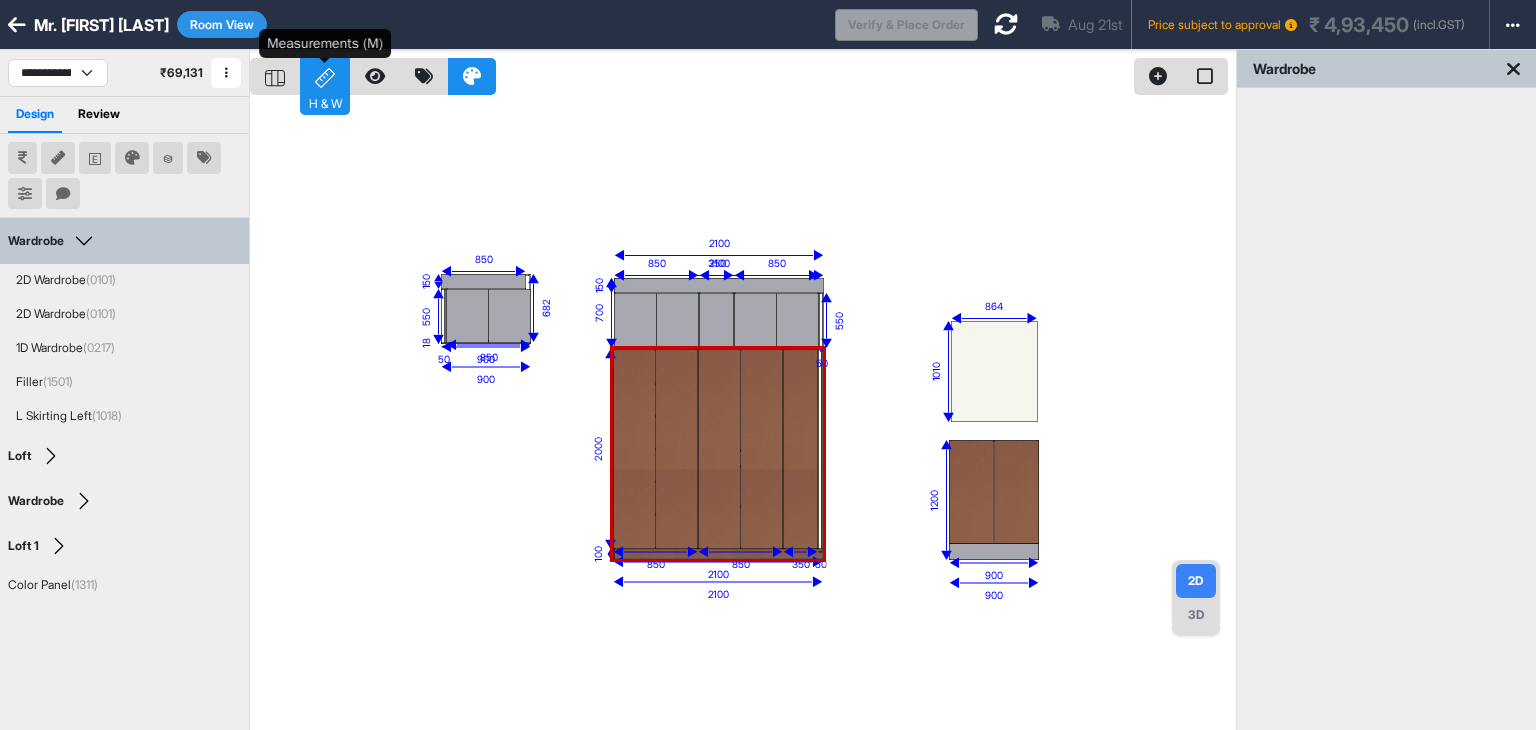 click 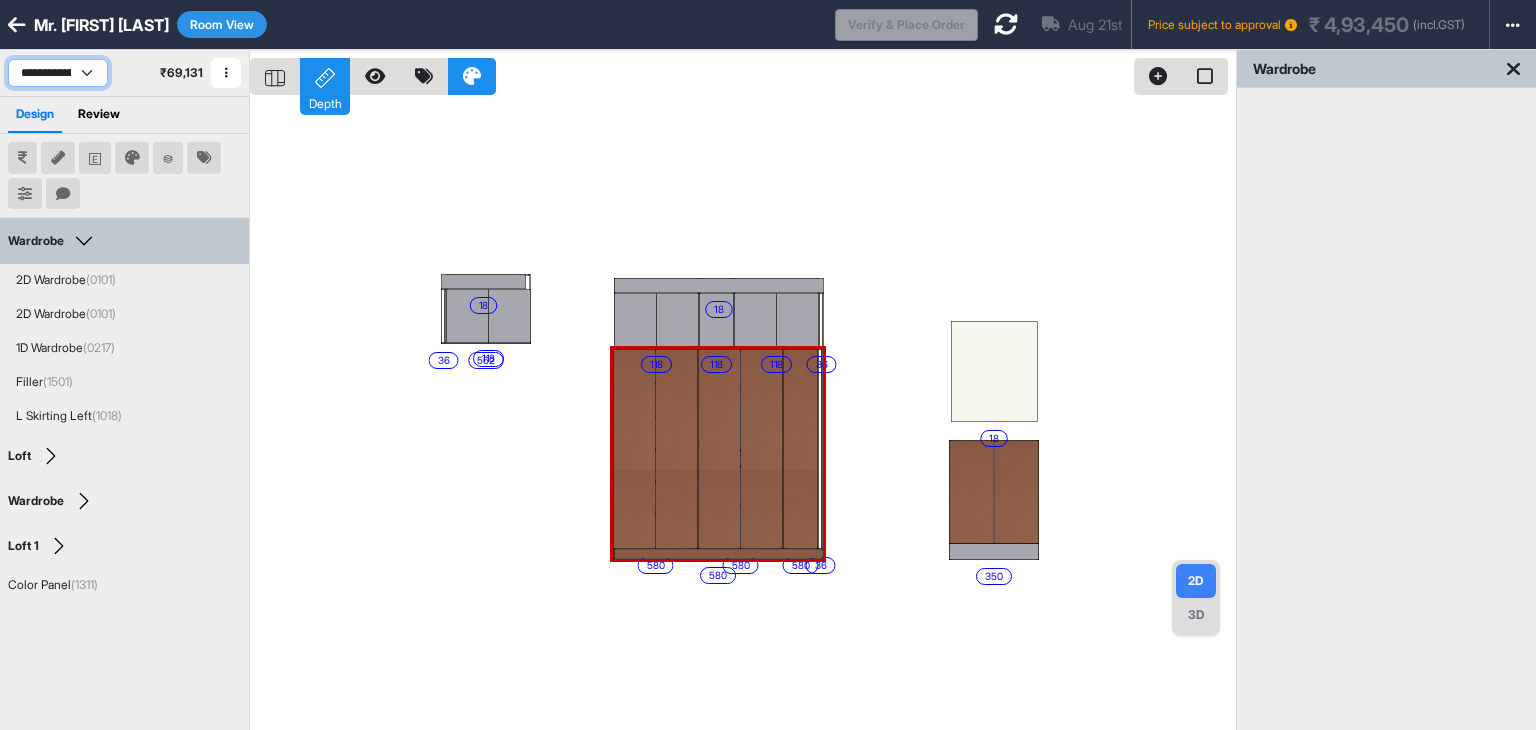 click on "**********" at bounding box center [58, 73] 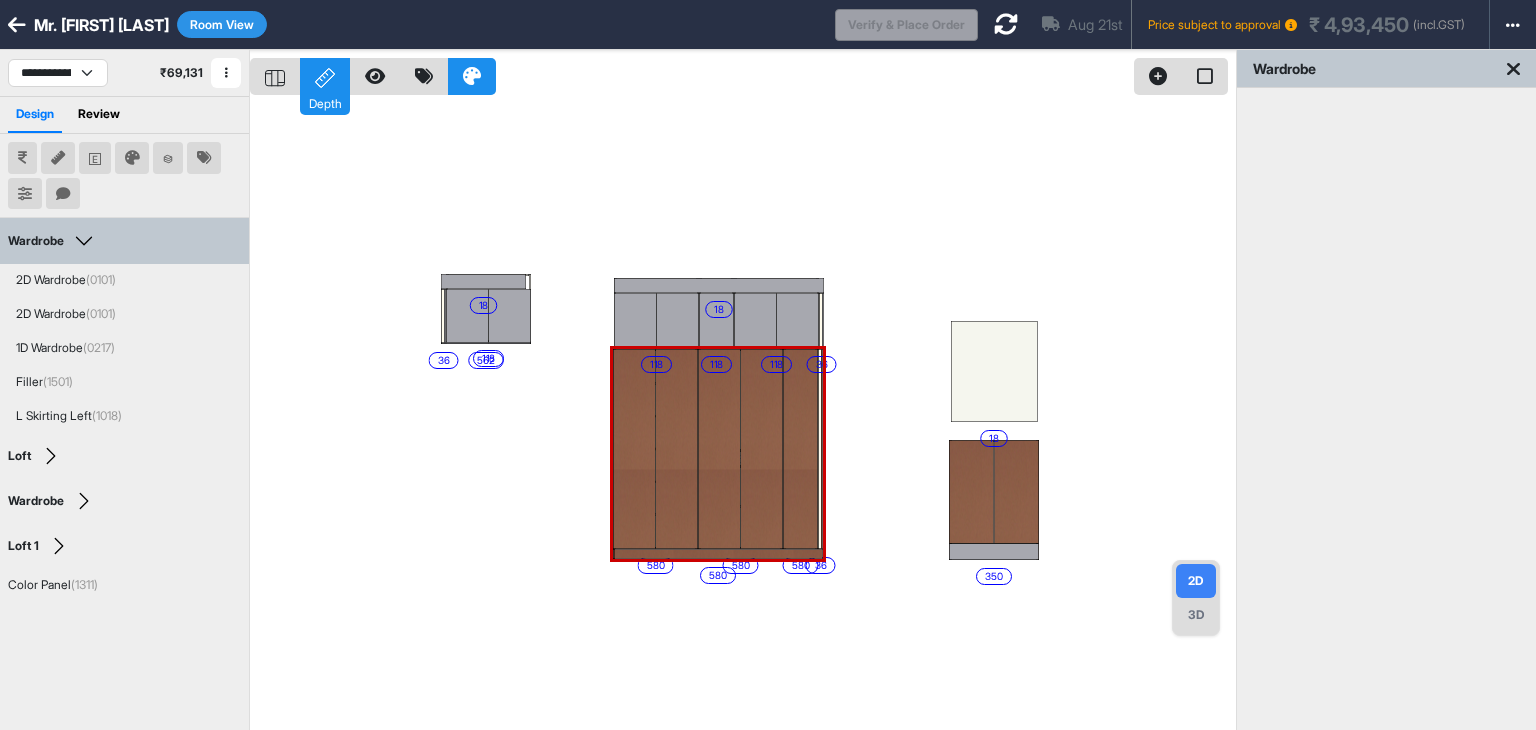 click on "Room View" at bounding box center [222, 24] 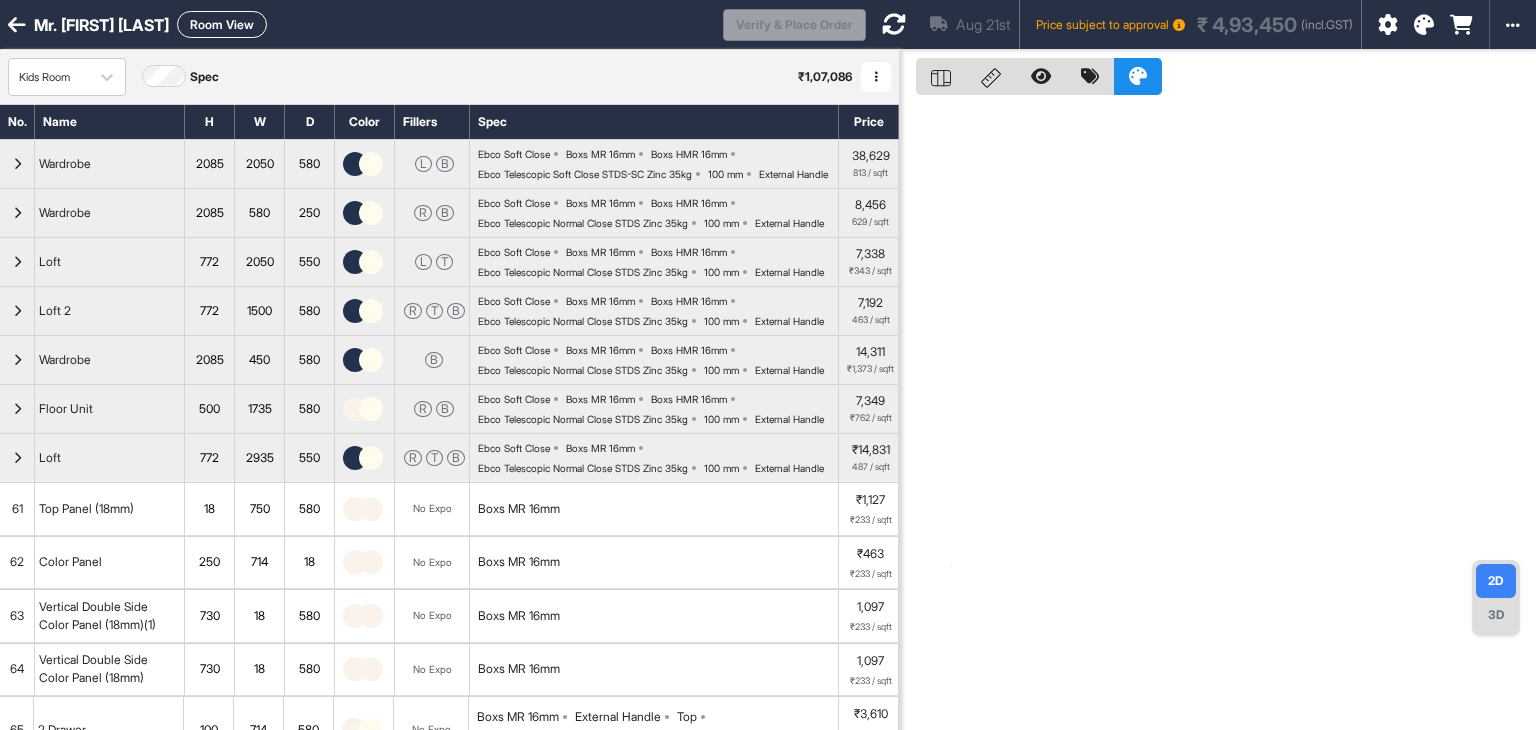 click on "Room View" at bounding box center [222, 24] 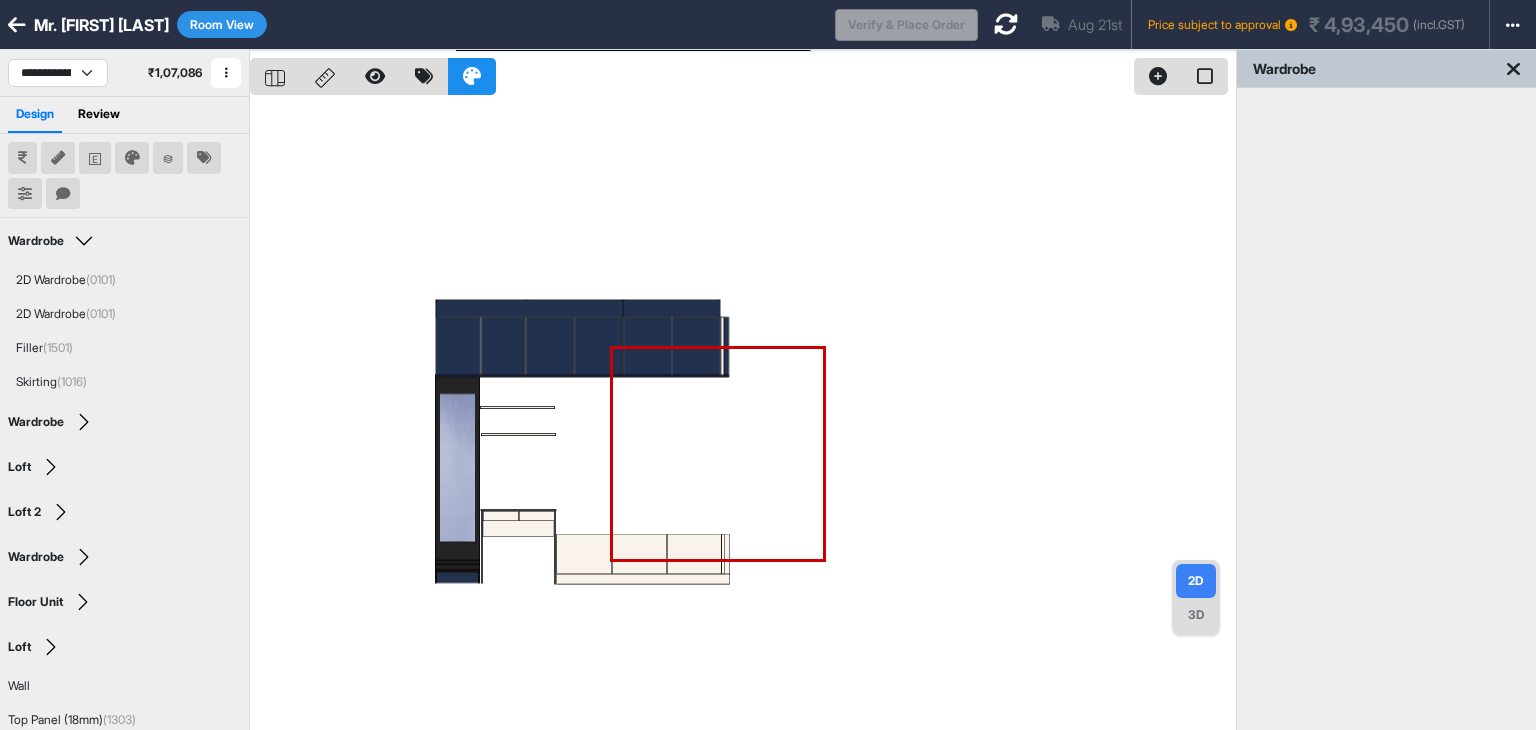 click on "Room View" at bounding box center (222, 24) 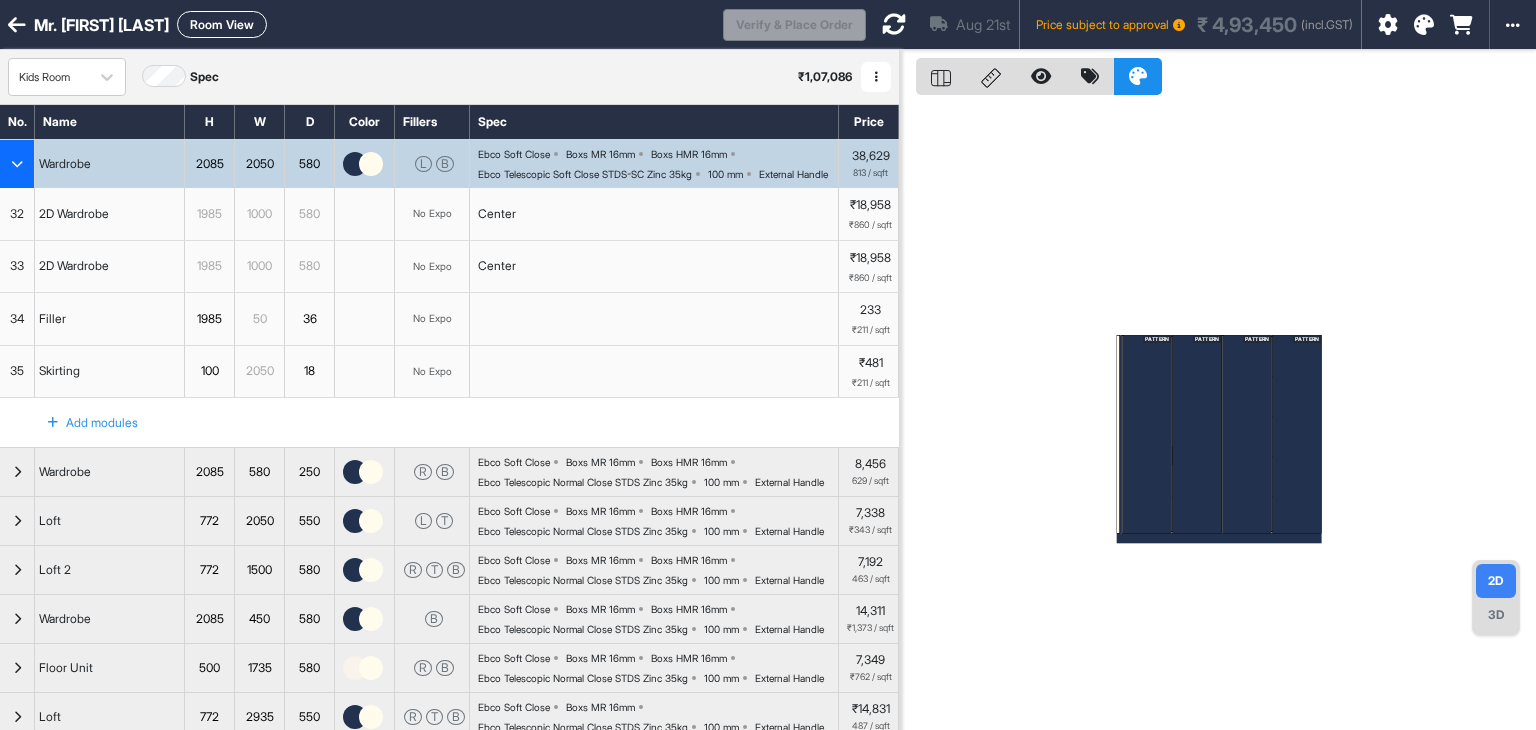 click on "Room View" at bounding box center (222, 24) 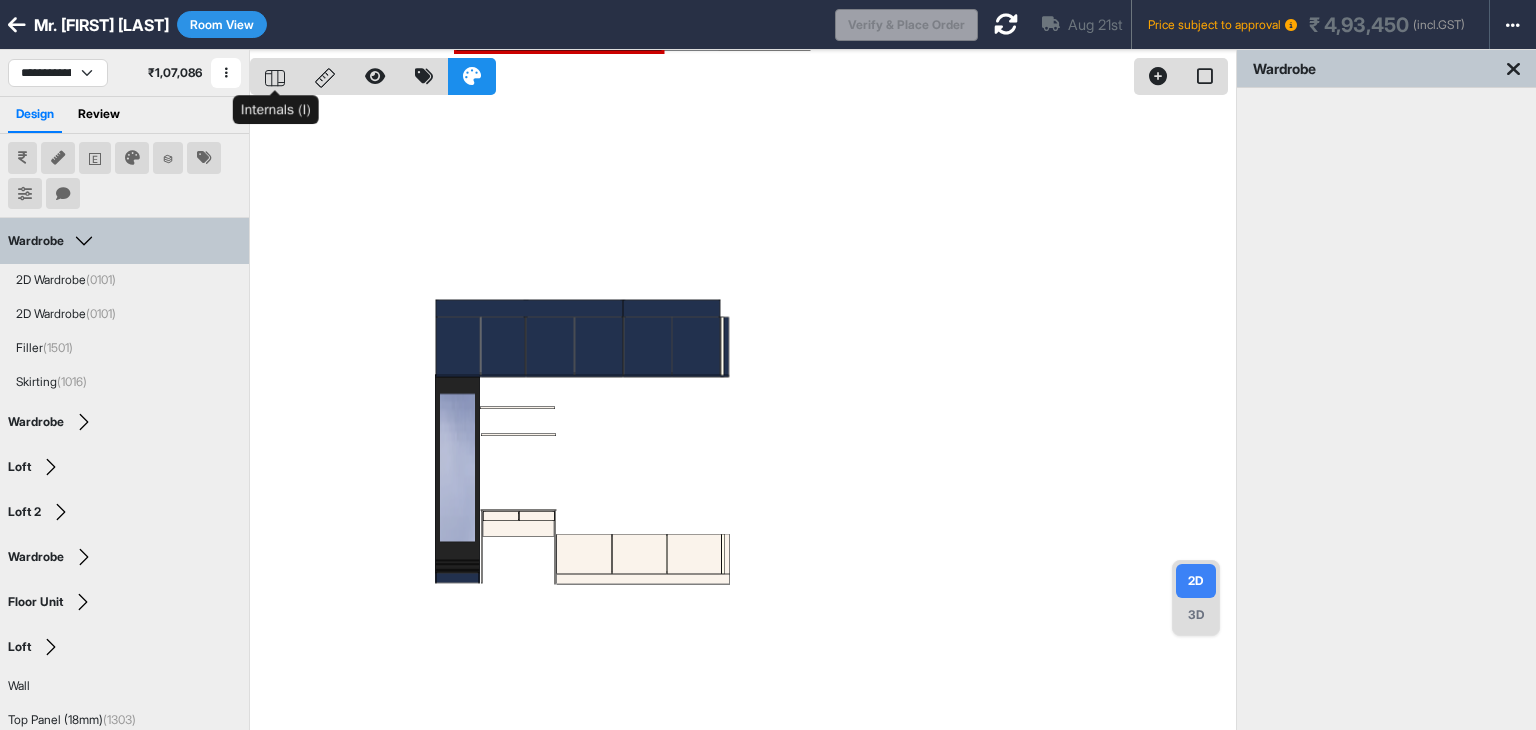 click 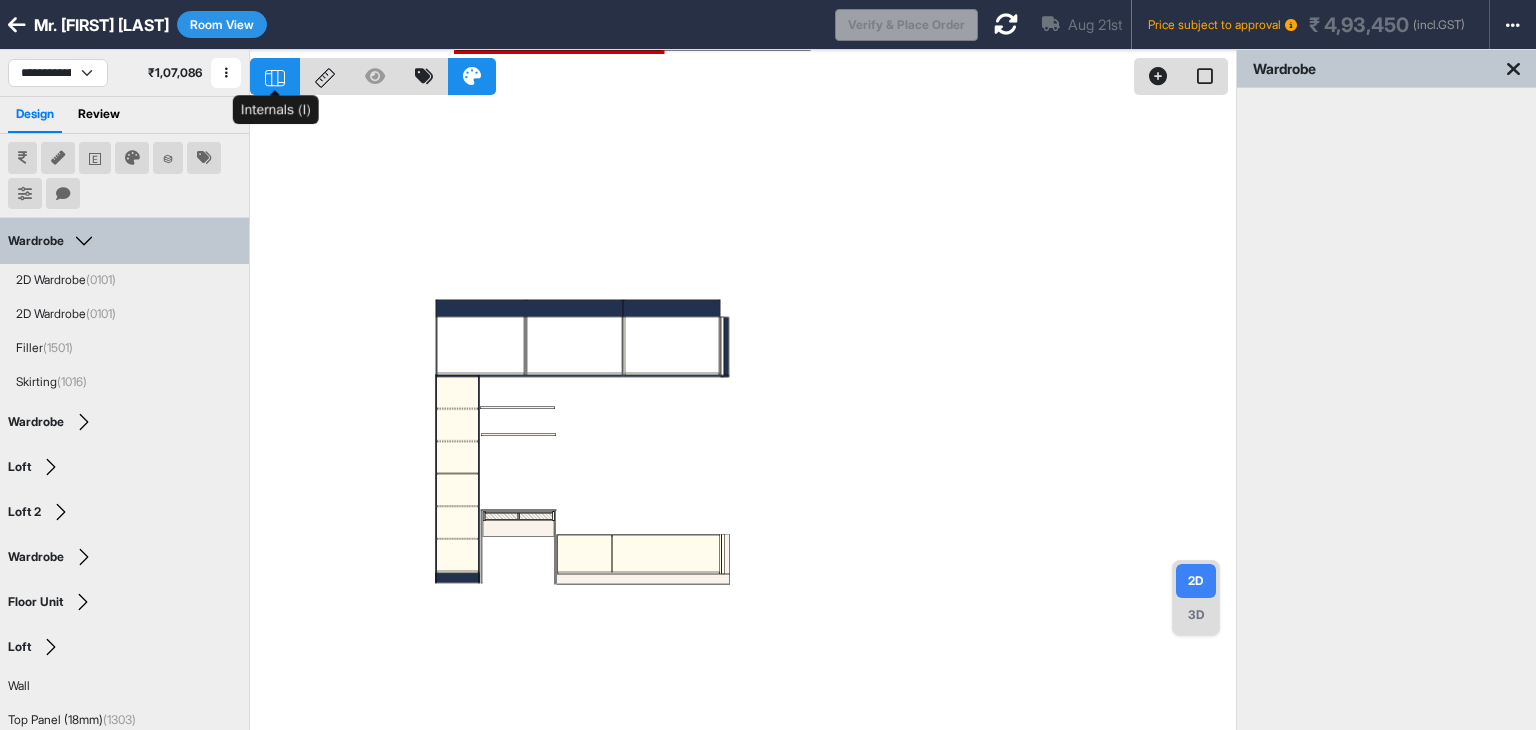 click 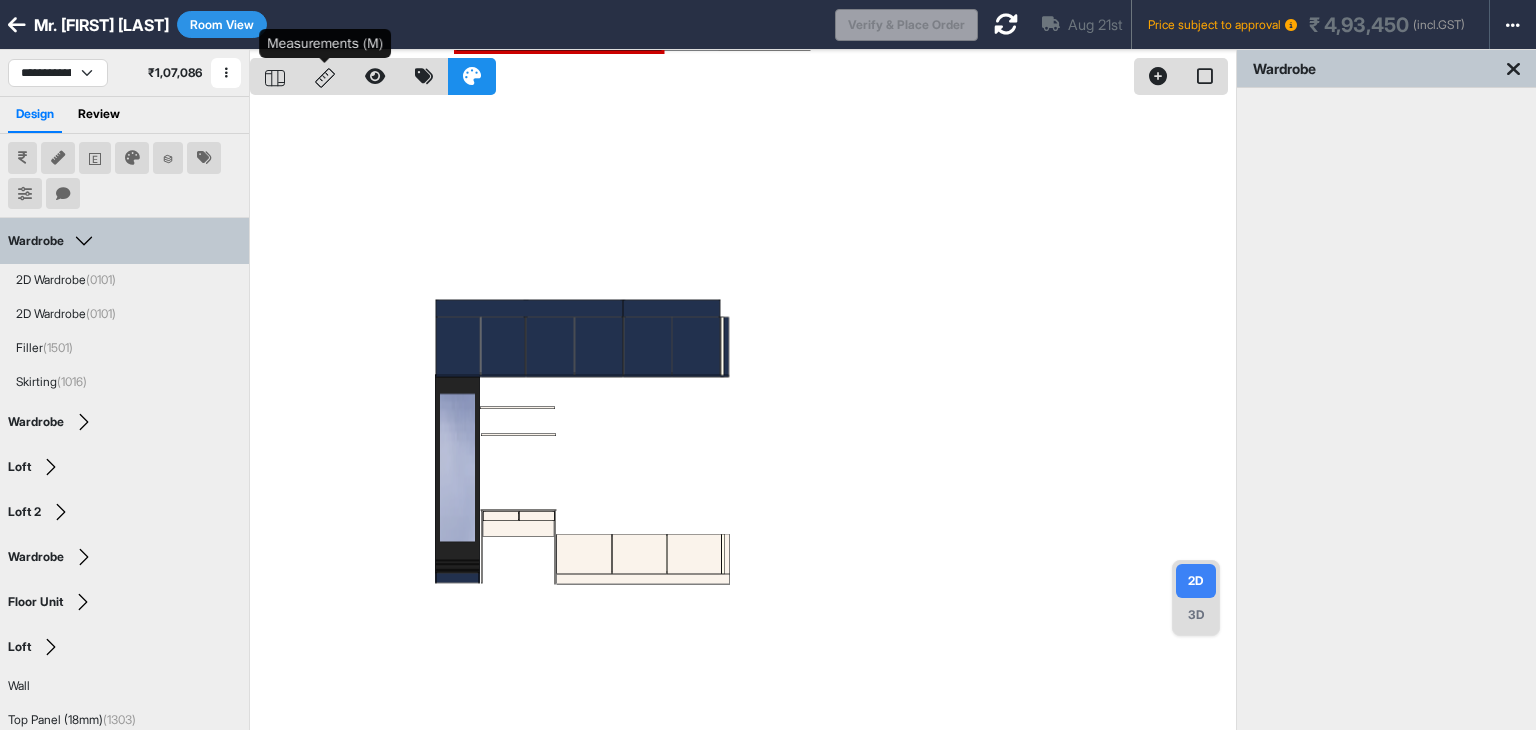 click 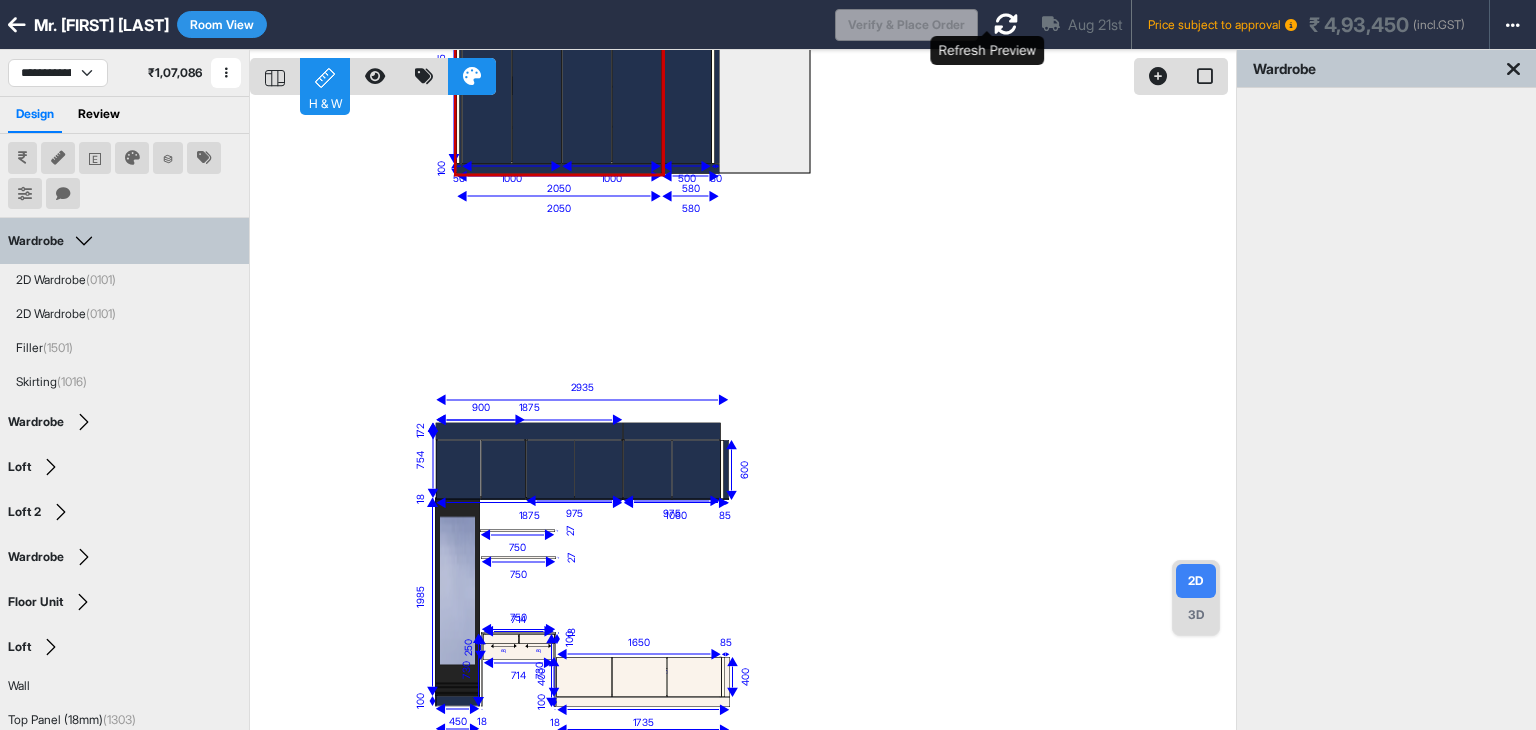 click at bounding box center (1006, 24) 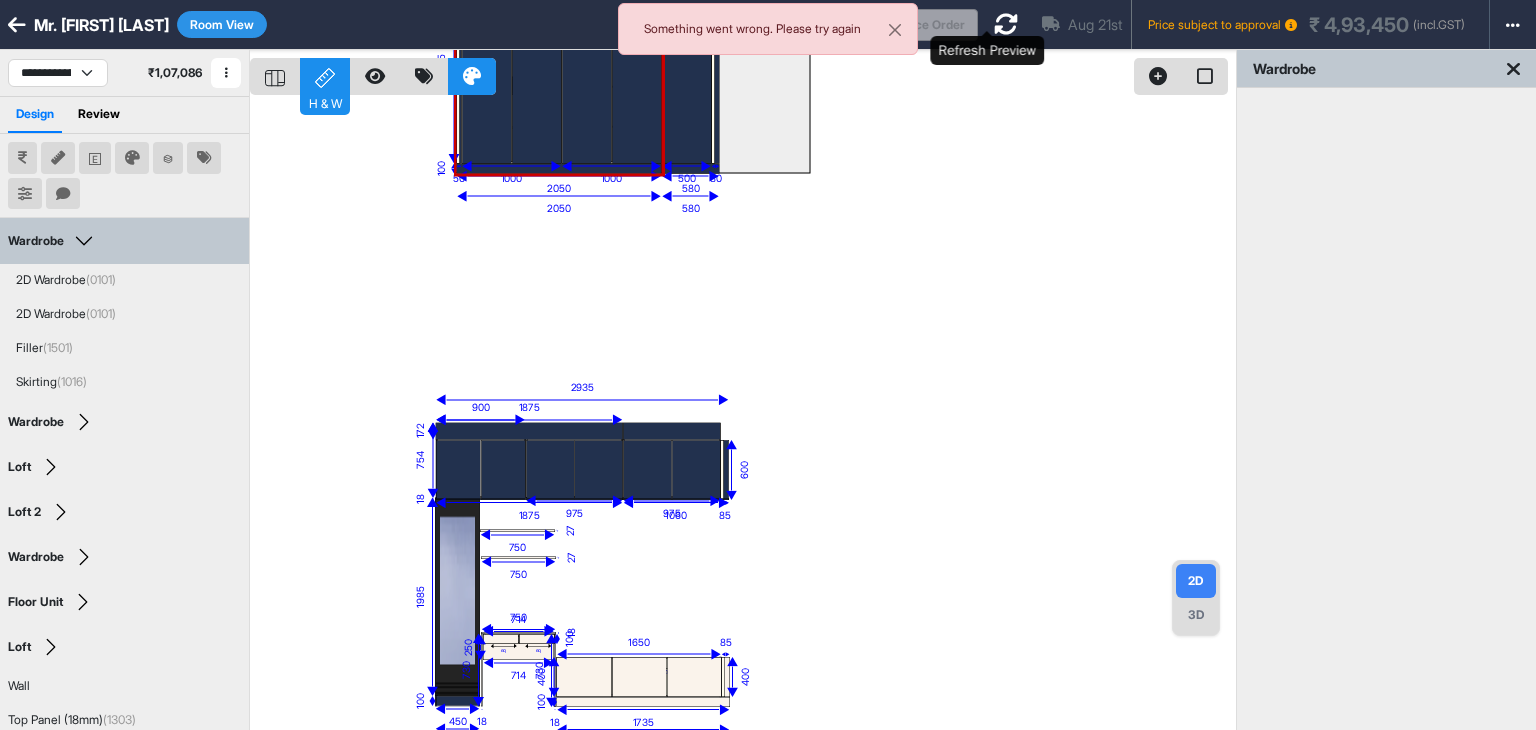 click at bounding box center (1006, 24) 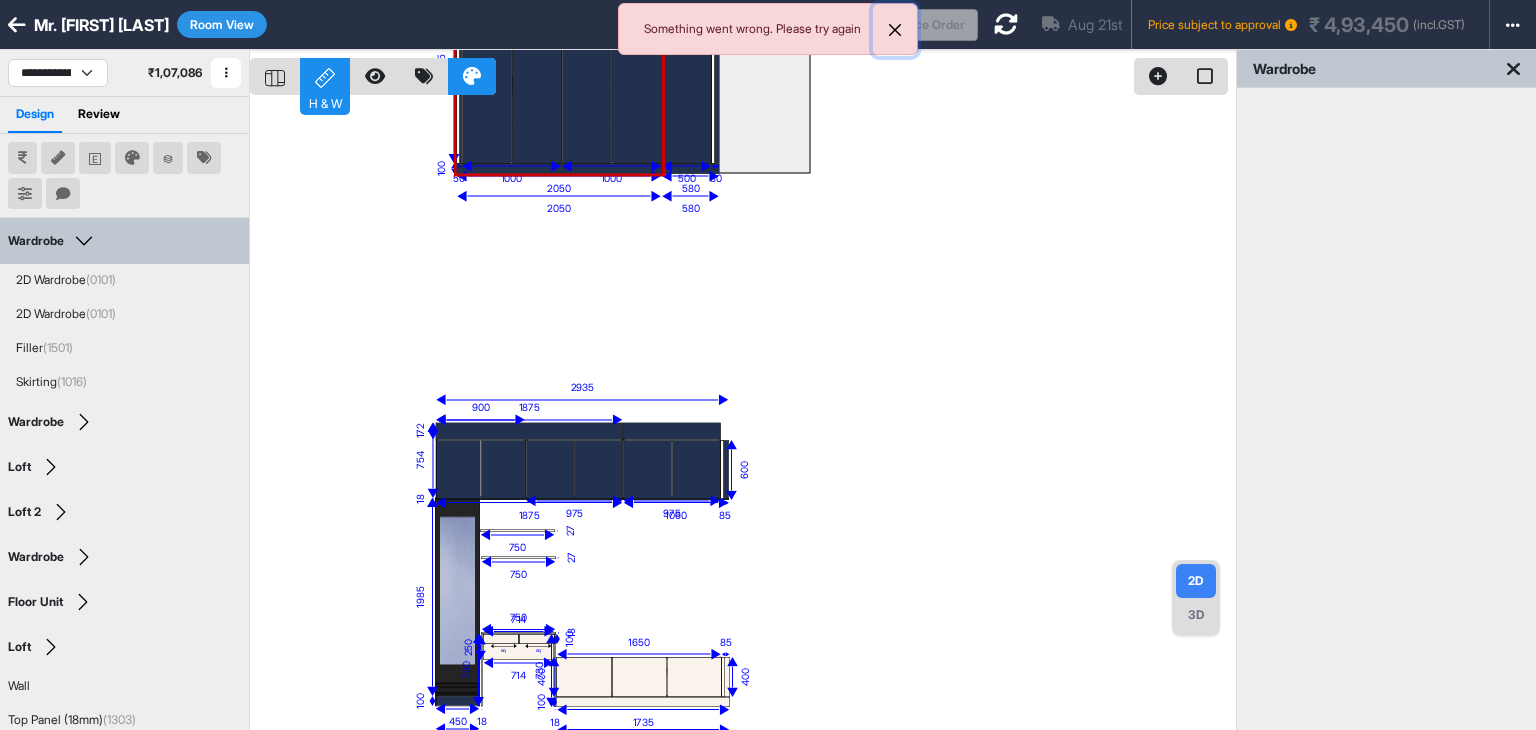 click at bounding box center [895, 30] 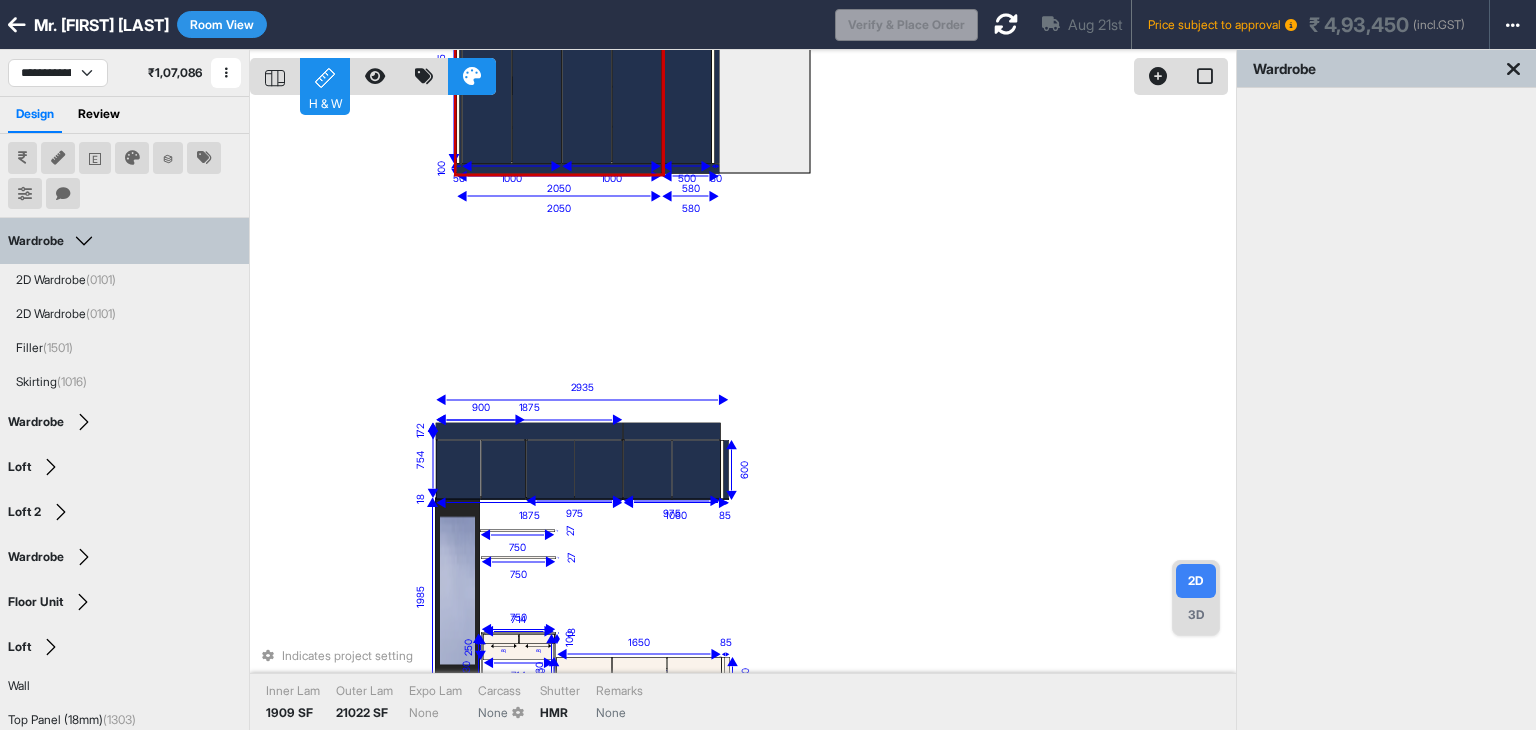 click at bounding box center [17, 25] 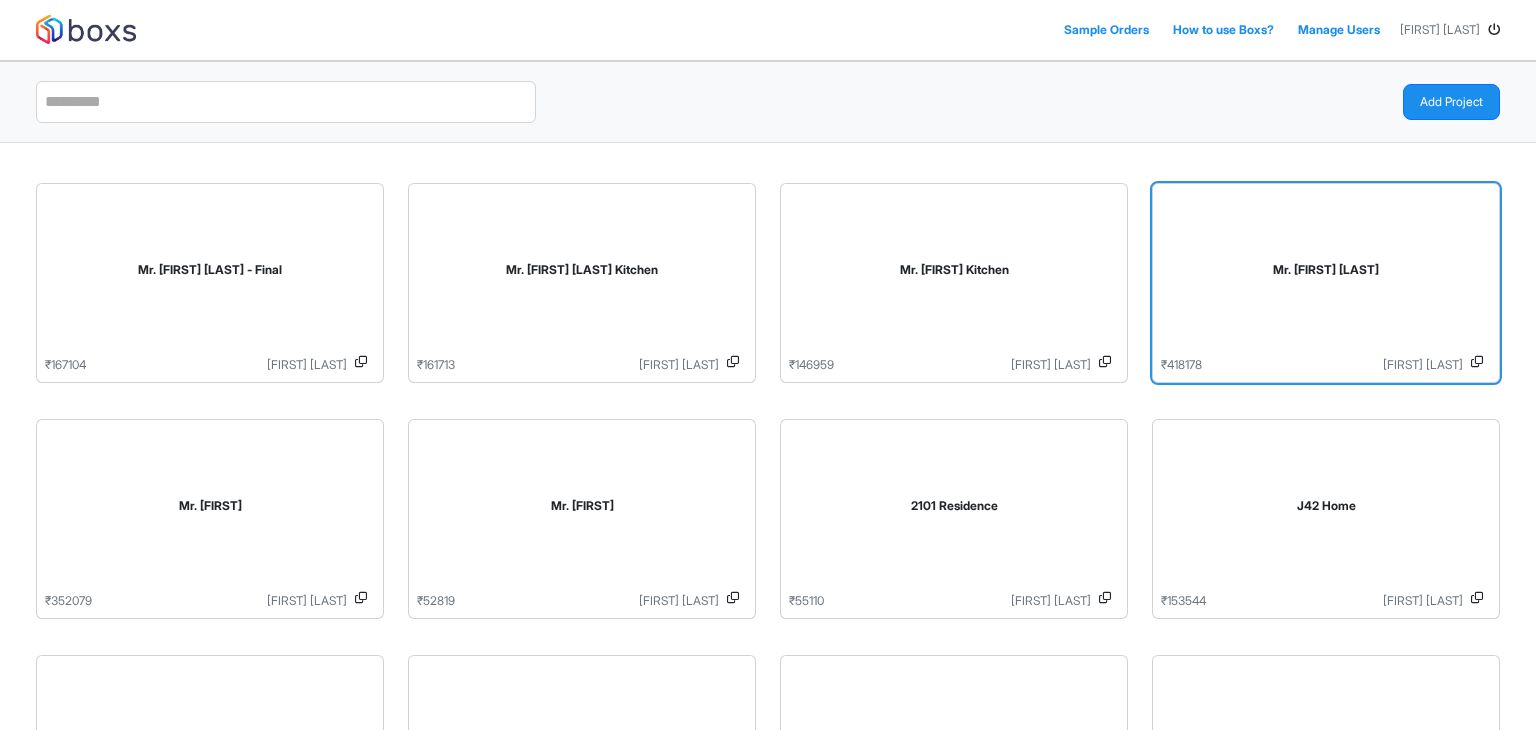 click on "Mr. Ritu Vijay" at bounding box center (1326, 274) 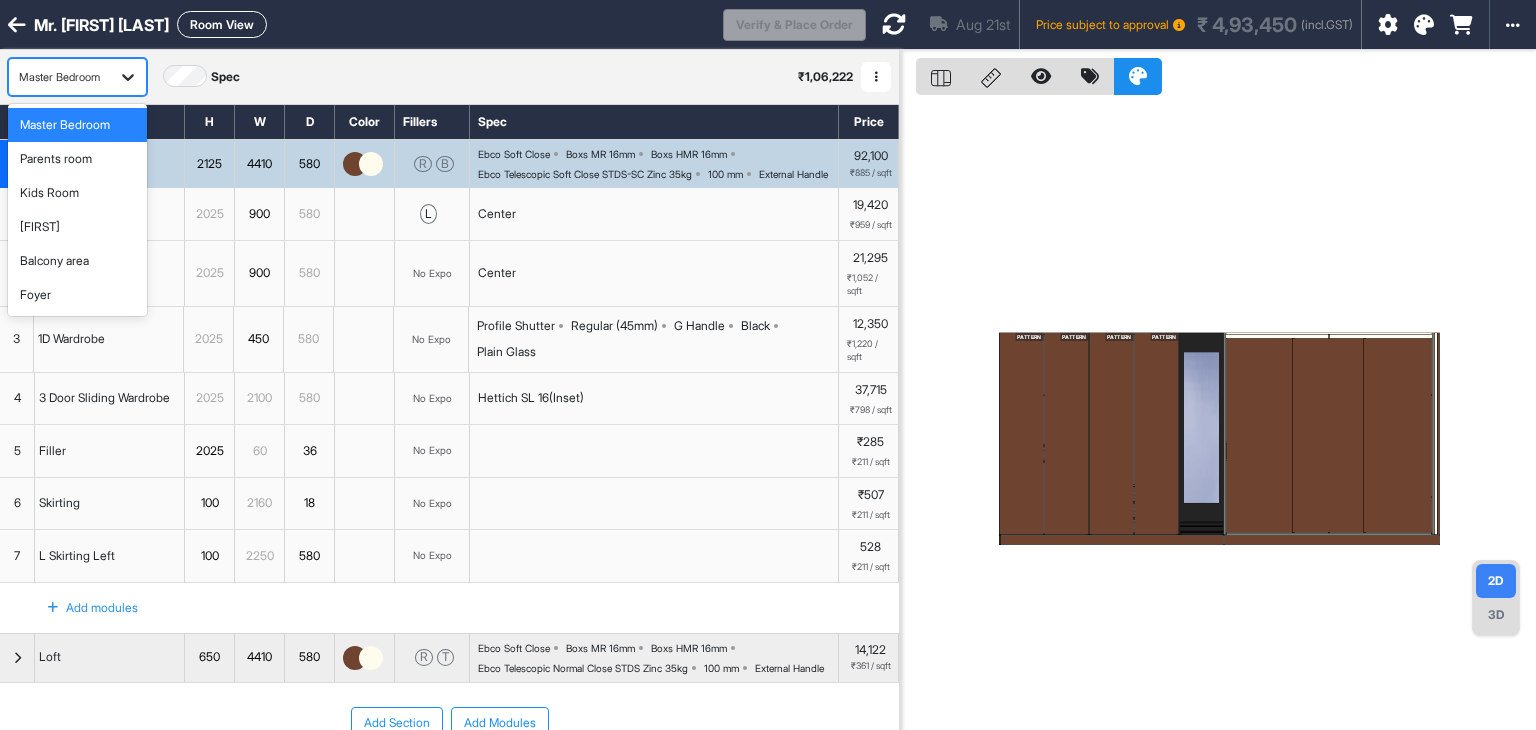 click 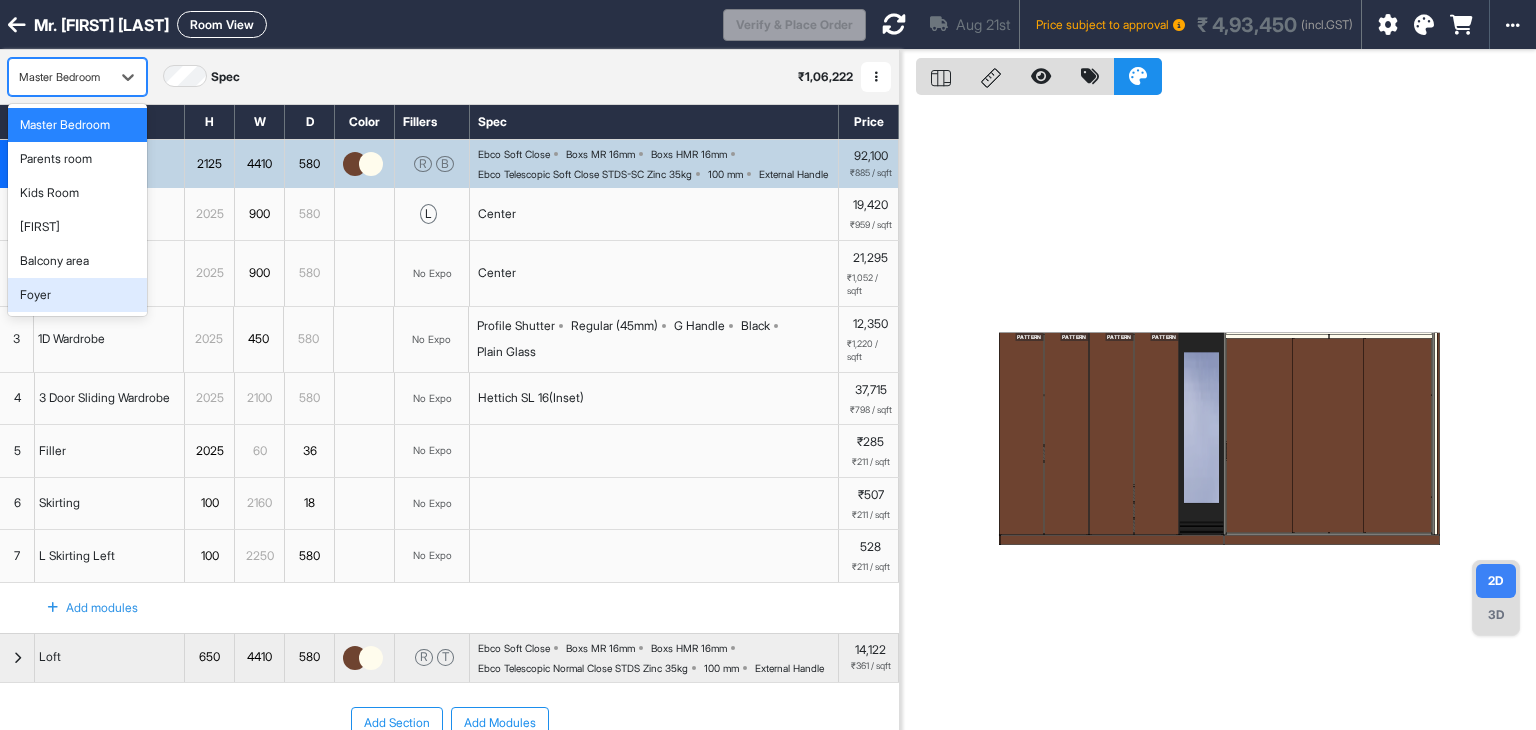 click on "Foyer" at bounding box center [77, 295] 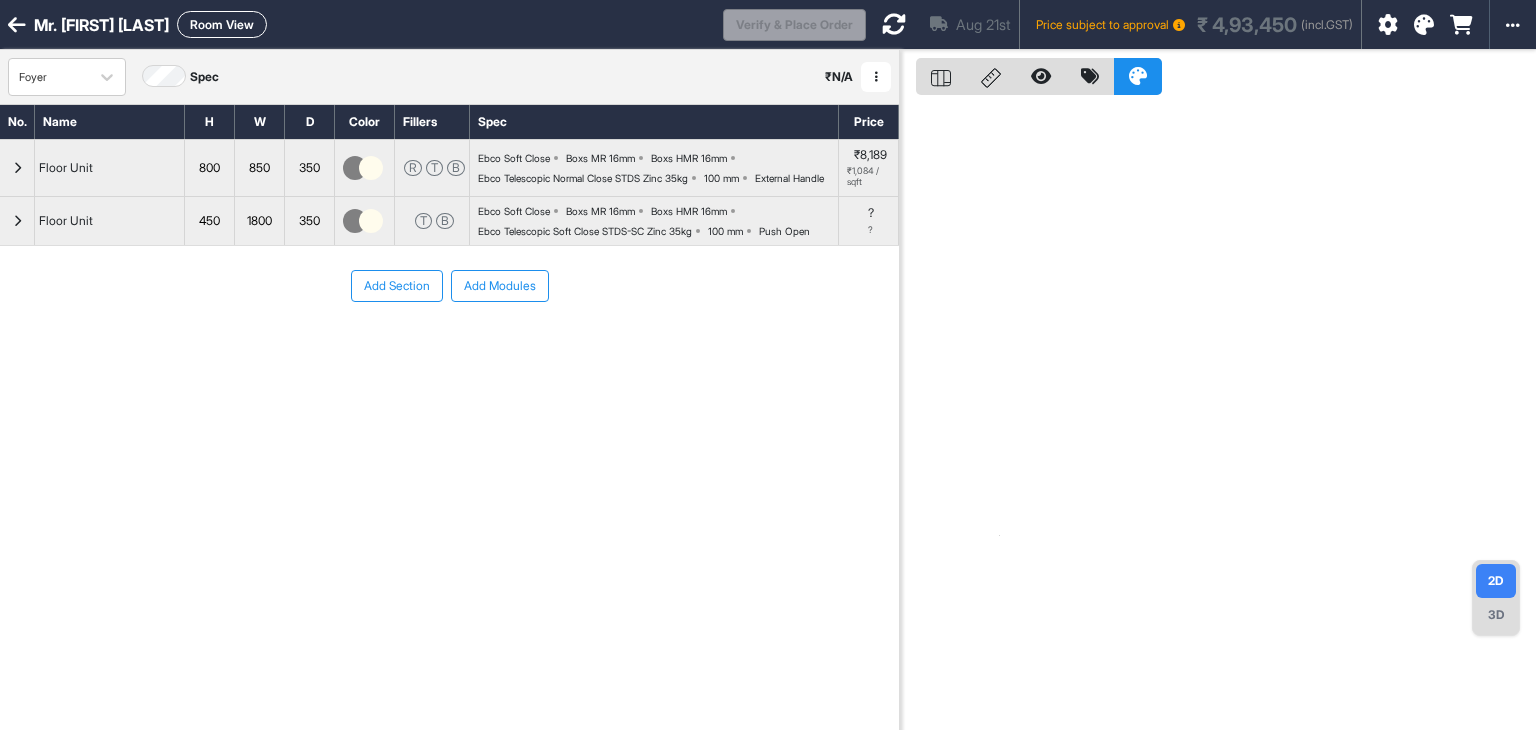 click at bounding box center [894, 24] 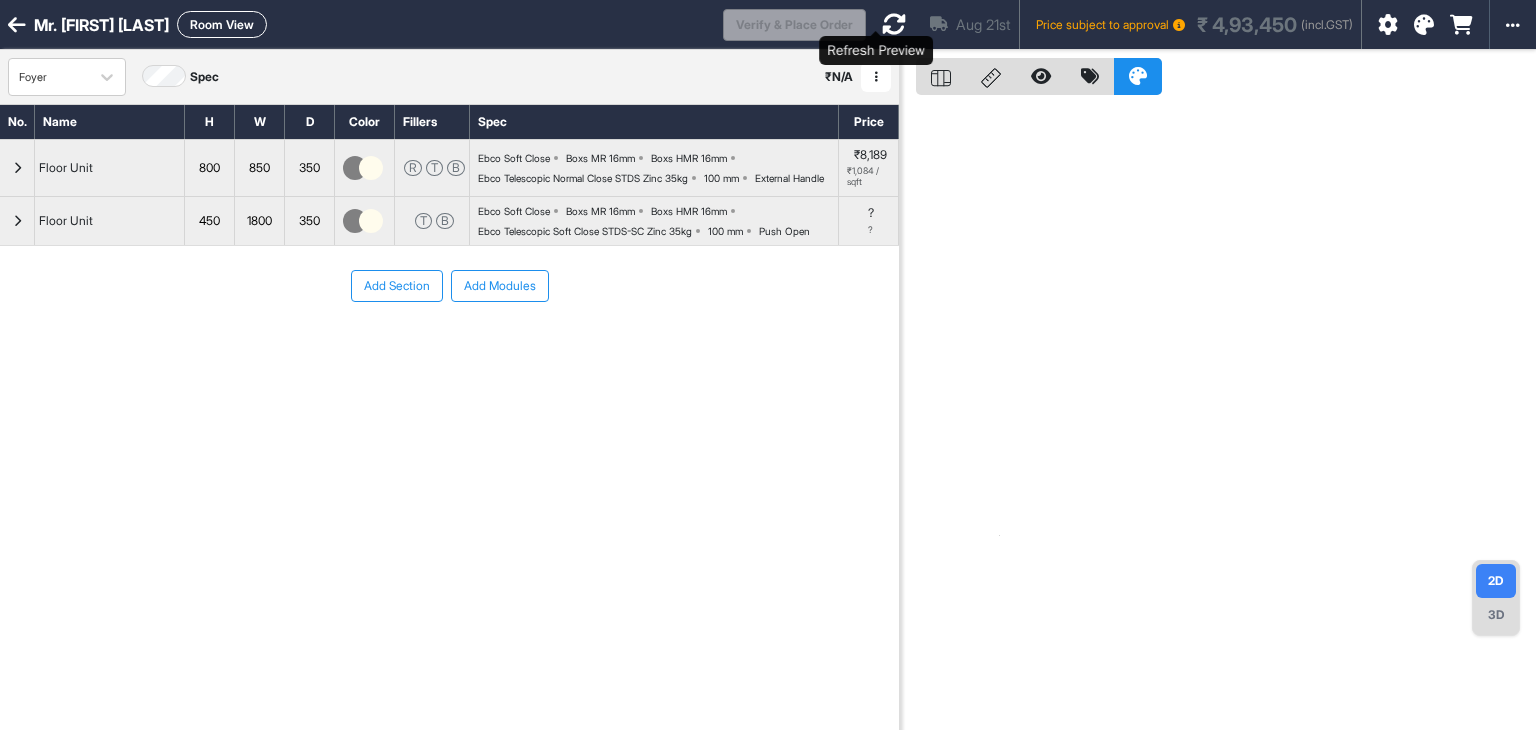 click at bounding box center [894, 24] 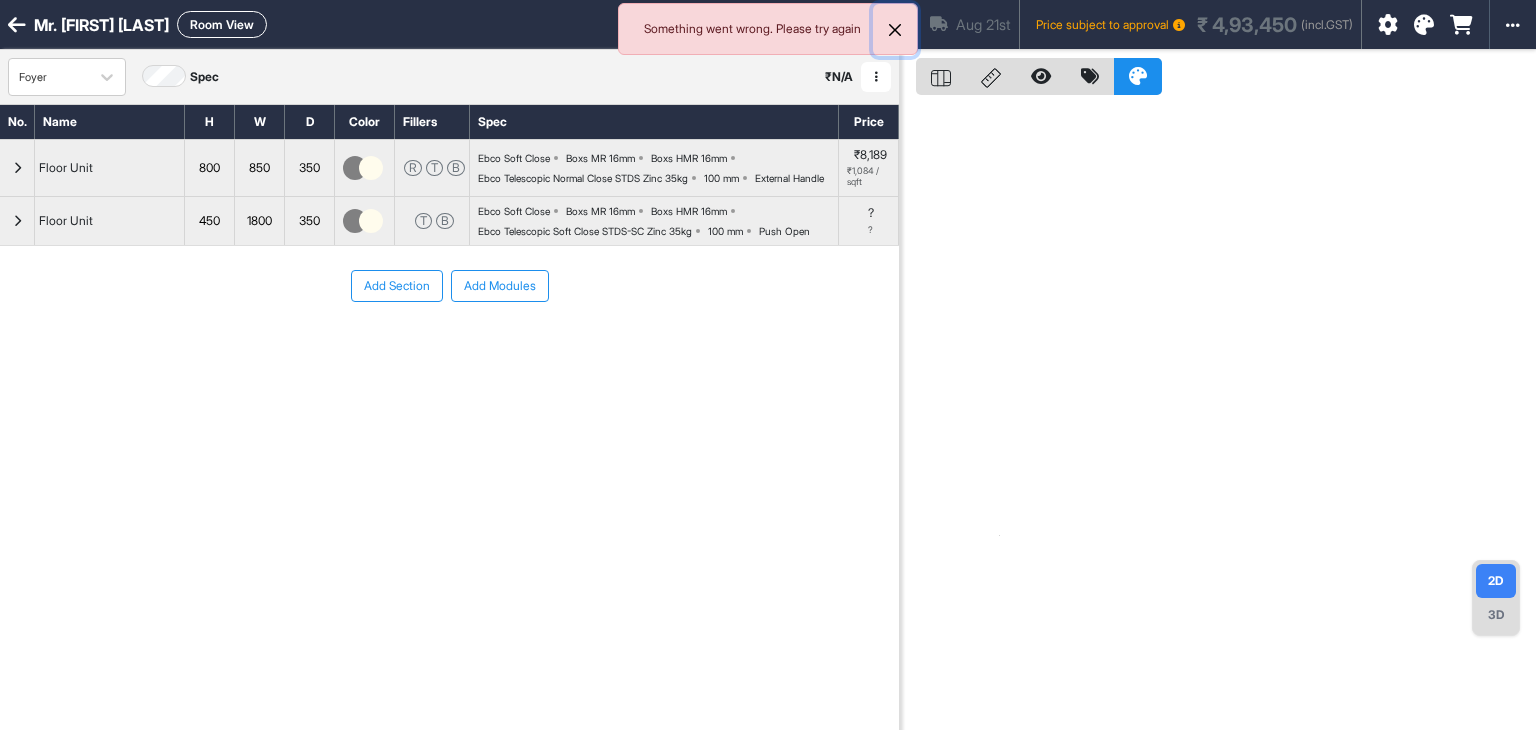 click at bounding box center [895, 30] 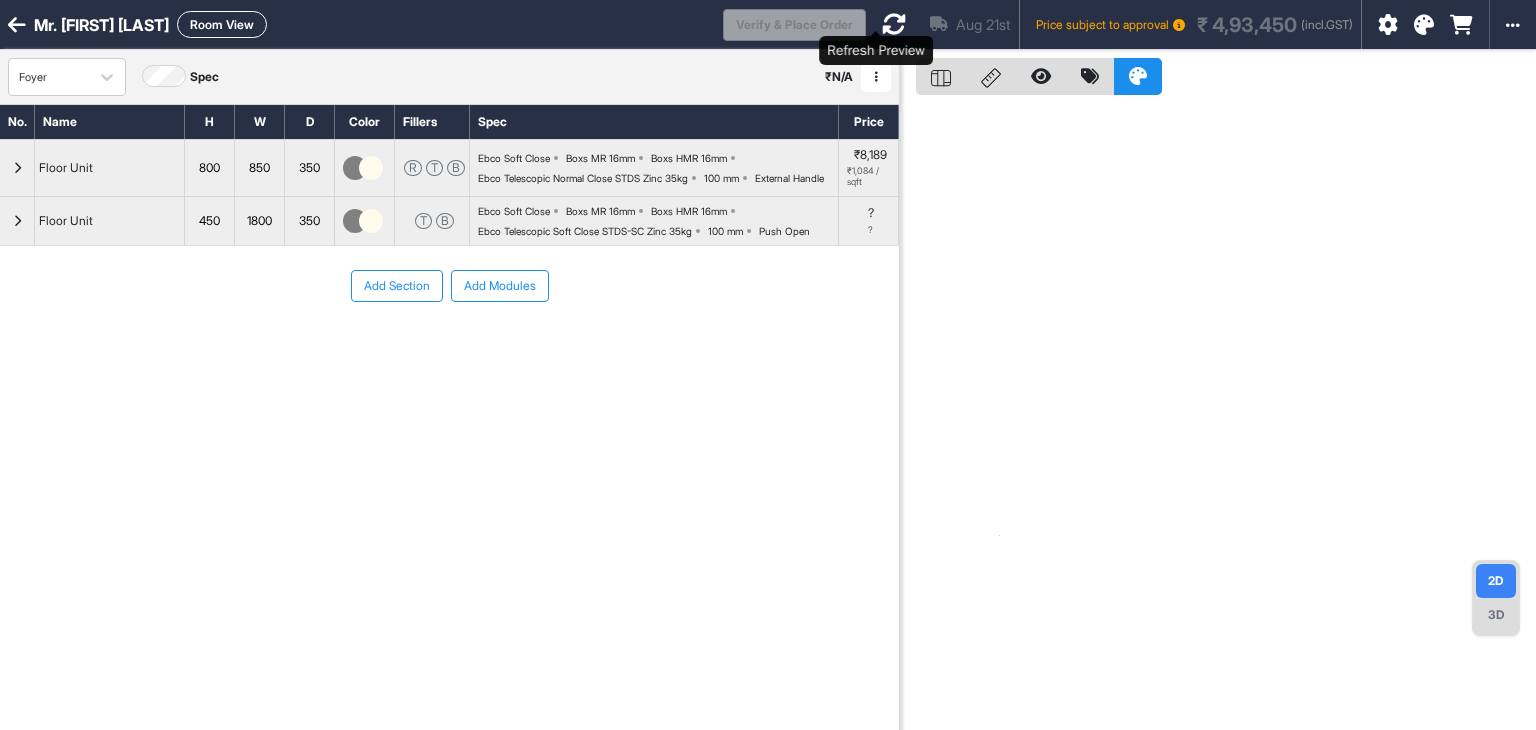 click at bounding box center (894, 24) 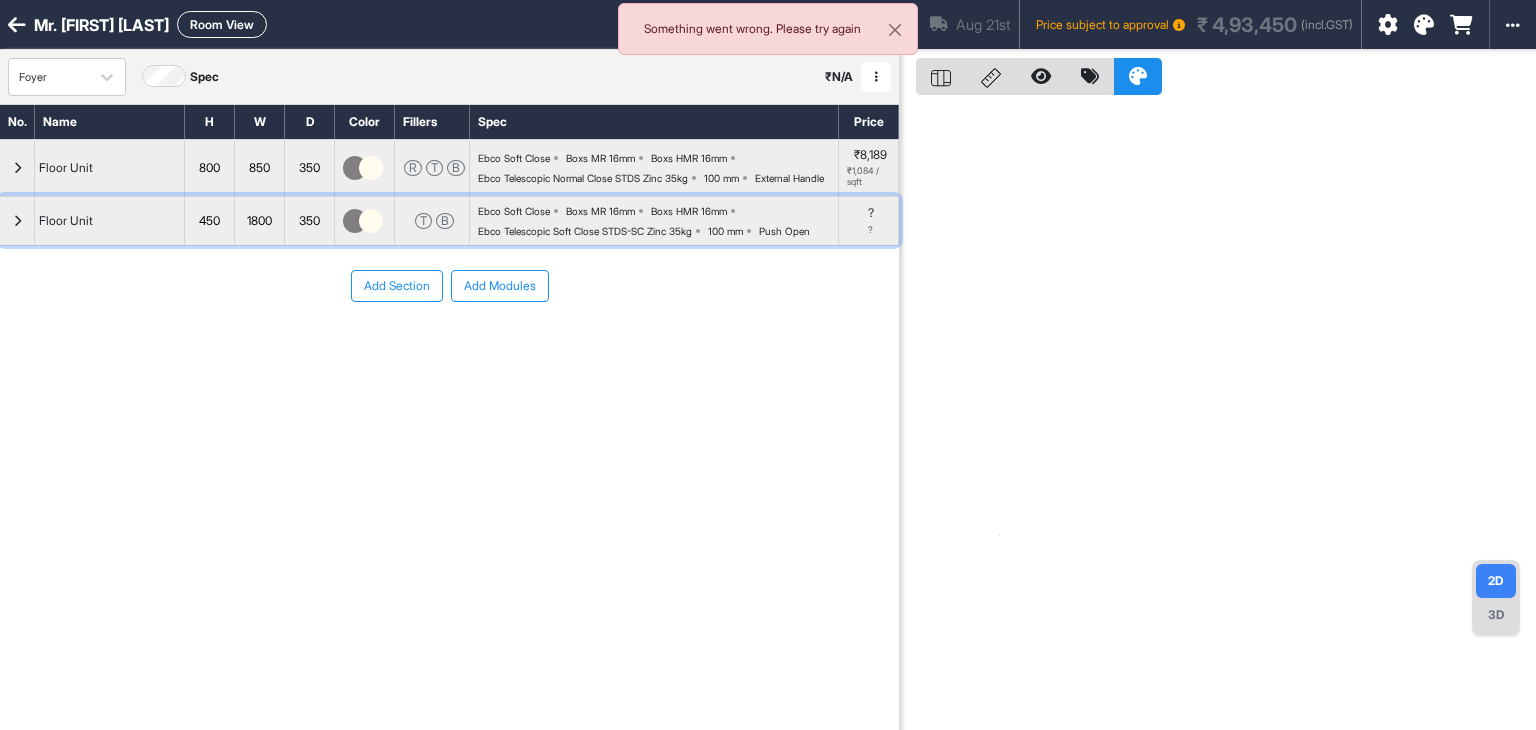 click on "Ebco Soft Close Boxs MR 16mm Boxs HMR 16mm Ebco Telescopic Soft Close STDS-SC Zinc 35kg 100 mm Push Open" at bounding box center [658, 221] 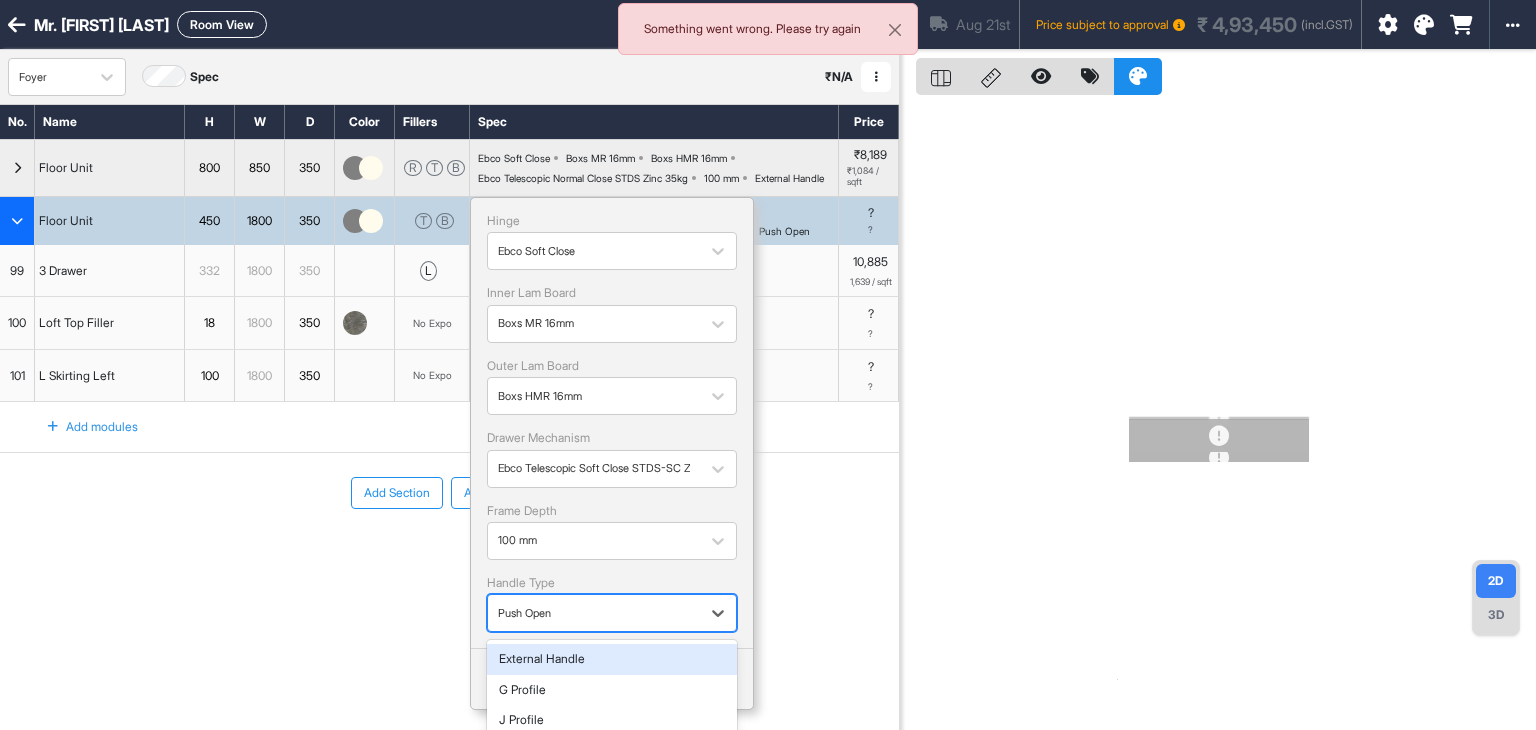 click on "Push Open" at bounding box center (594, 613) 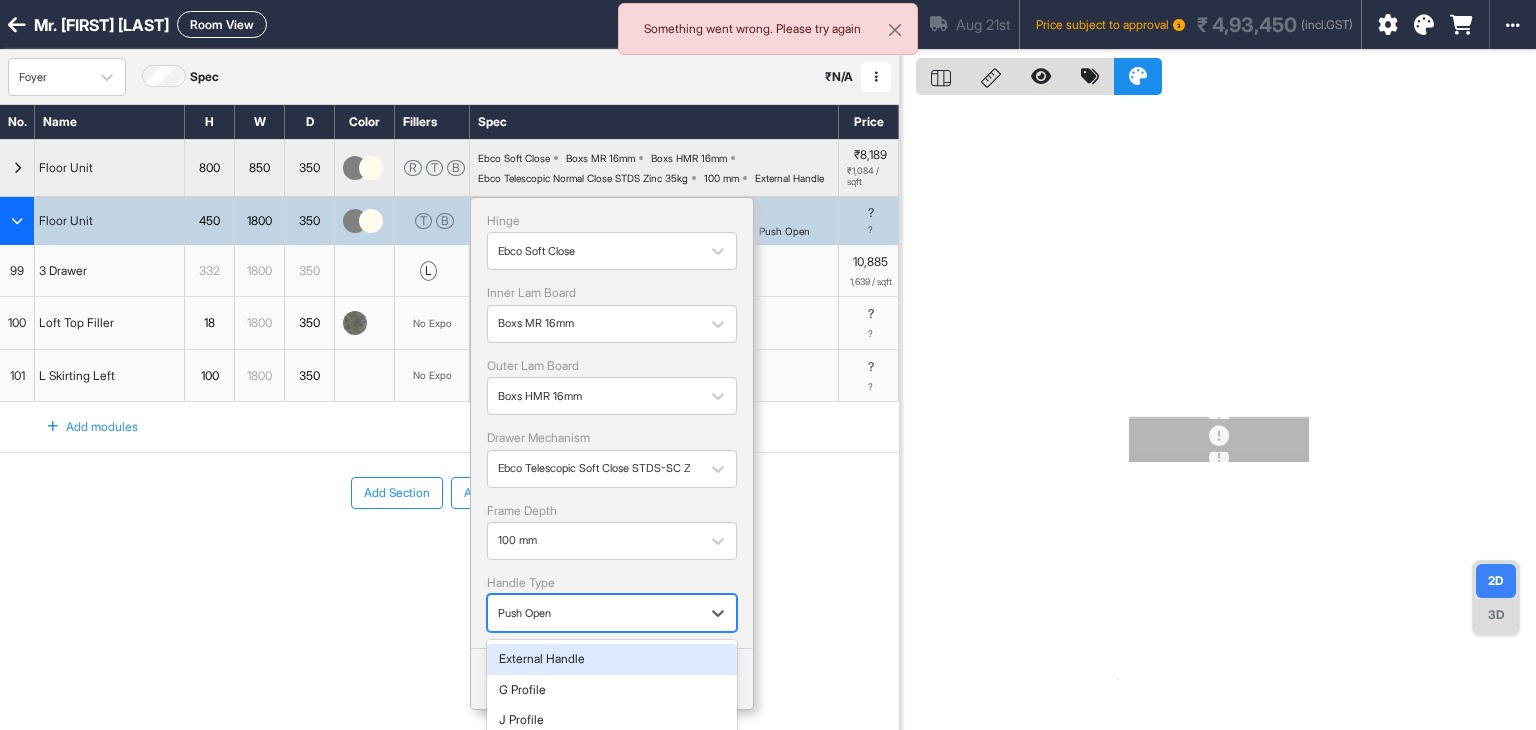 click on "External Handle" at bounding box center [612, 659] 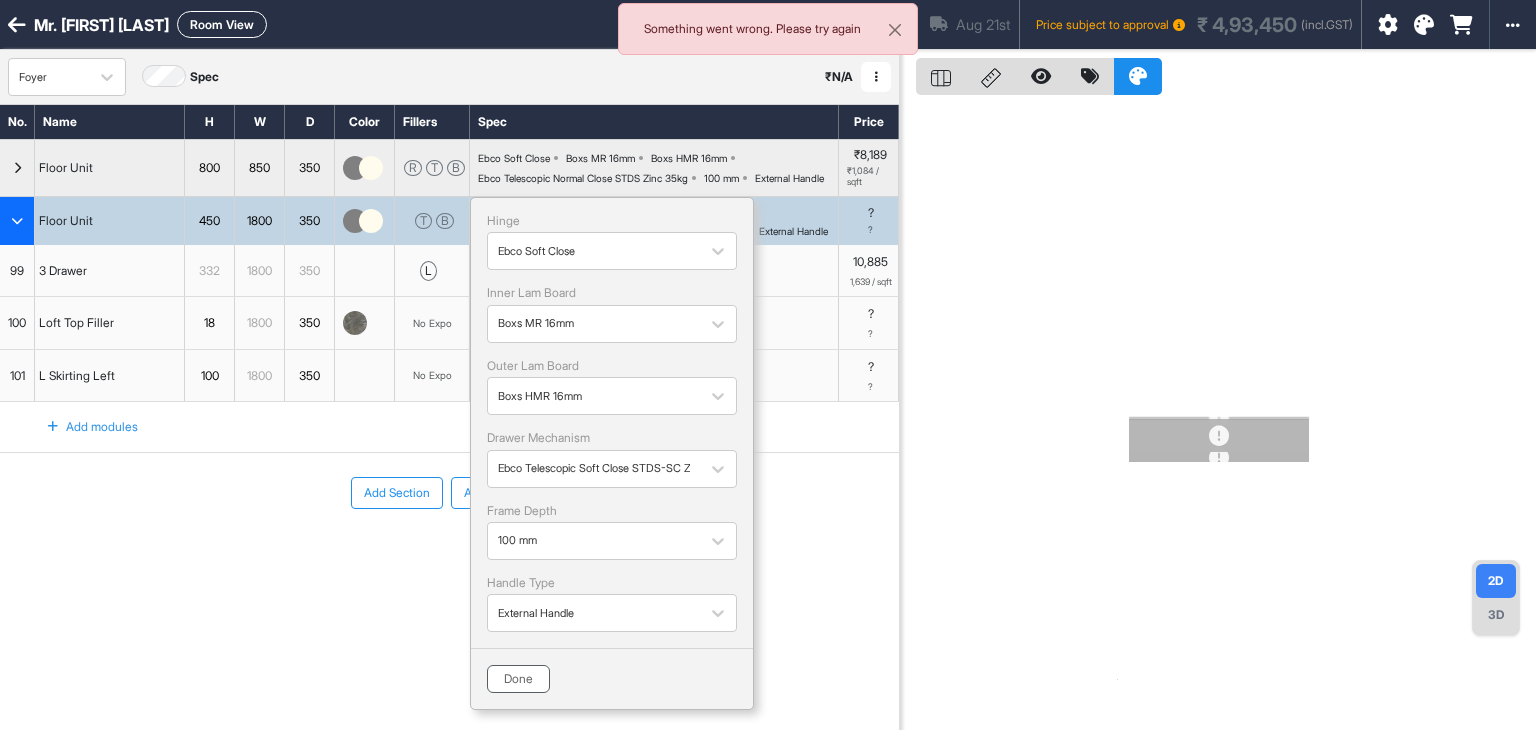 click on "Done" at bounding box center (518, 679) 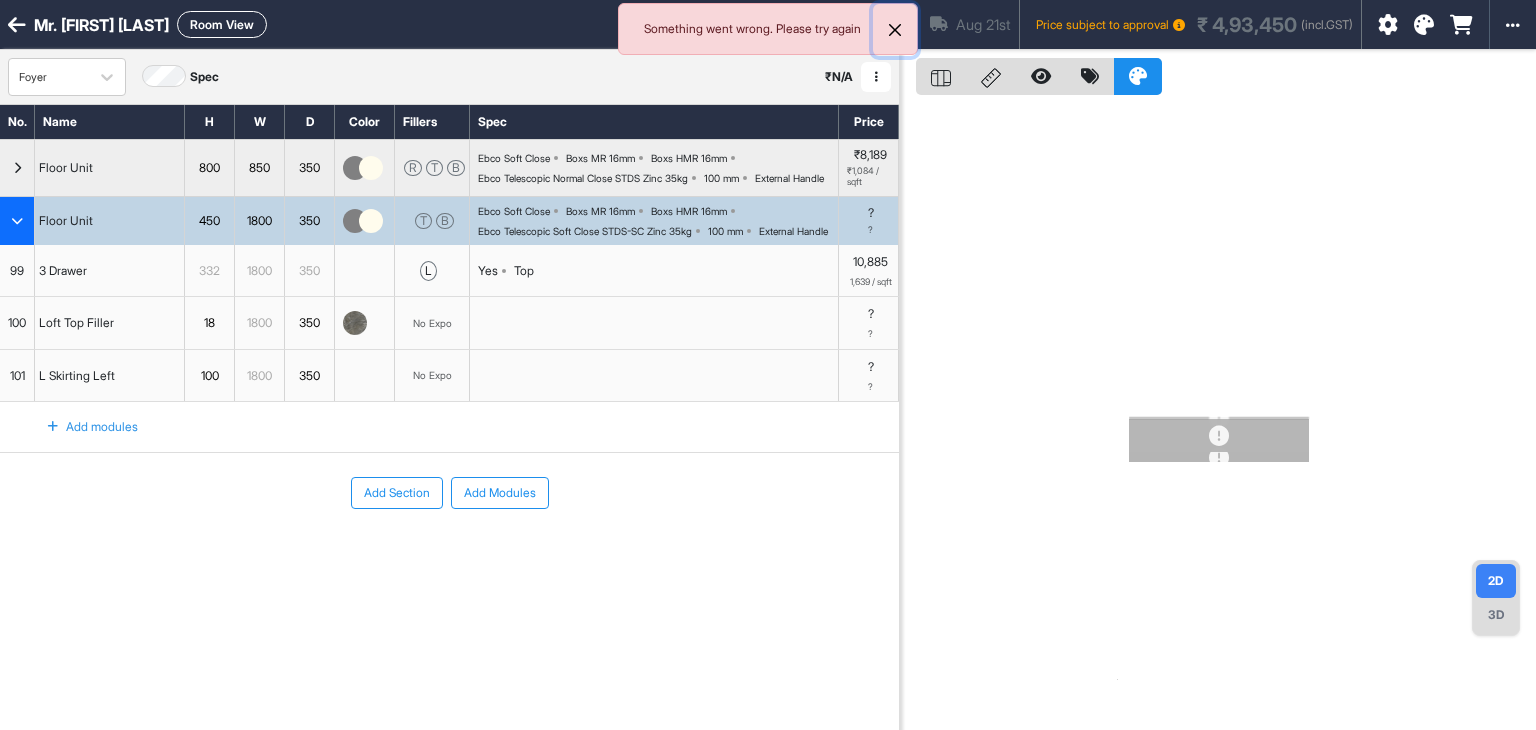 click at bounding box center [895, 30] 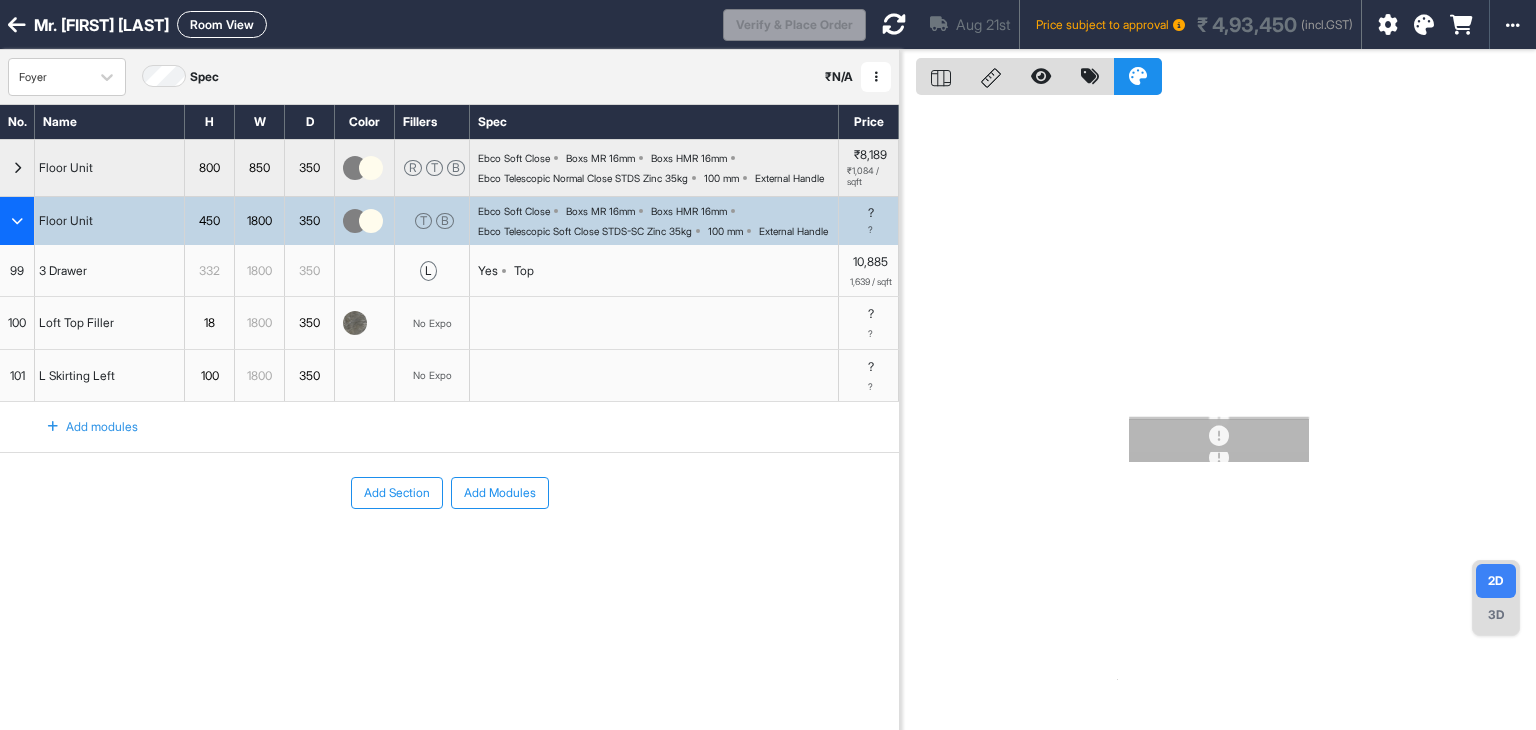 click on "Aug 21st Price subject to approval ₹   4,93,450 (incl.GST)" at bounding box center (1113, 24) 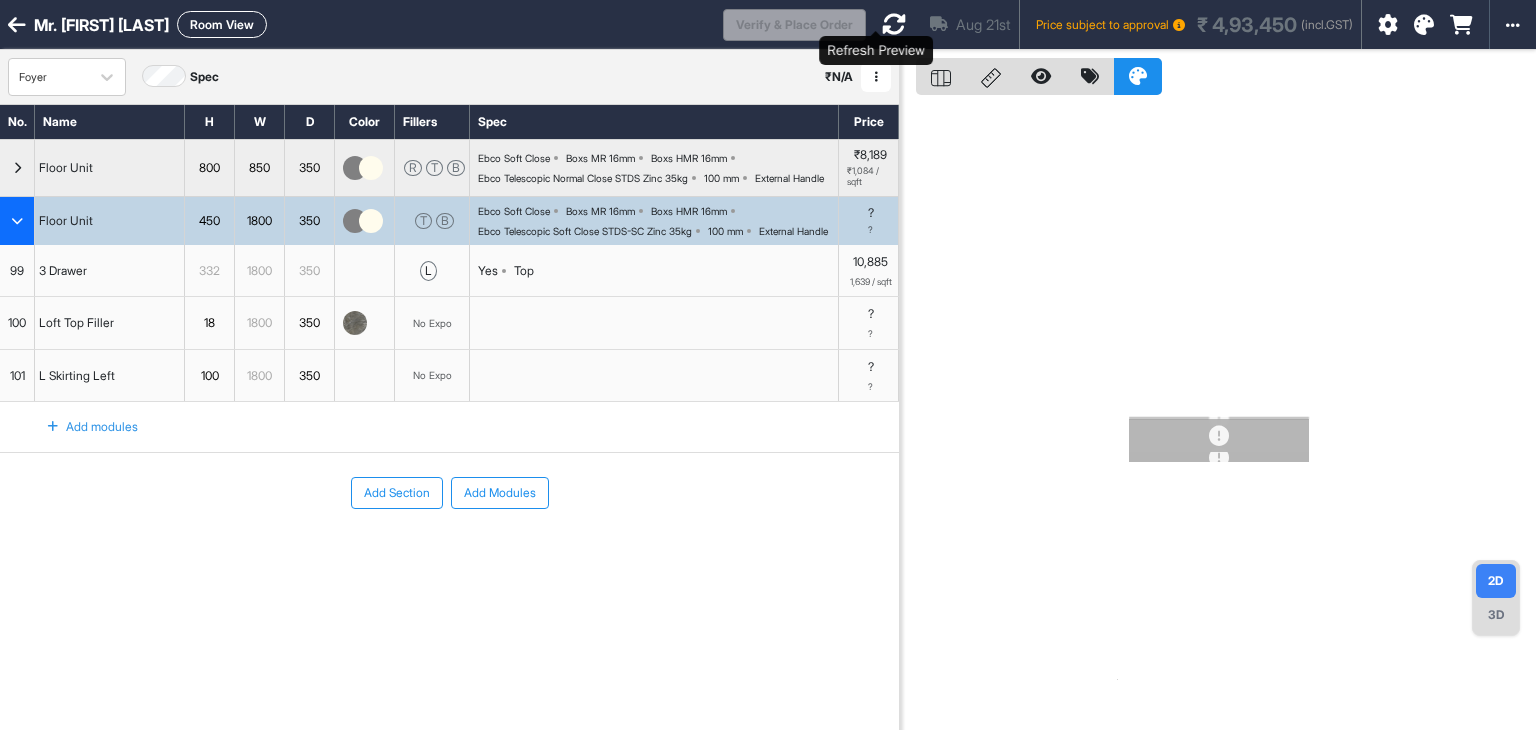 click at bounding box center [894, 24] 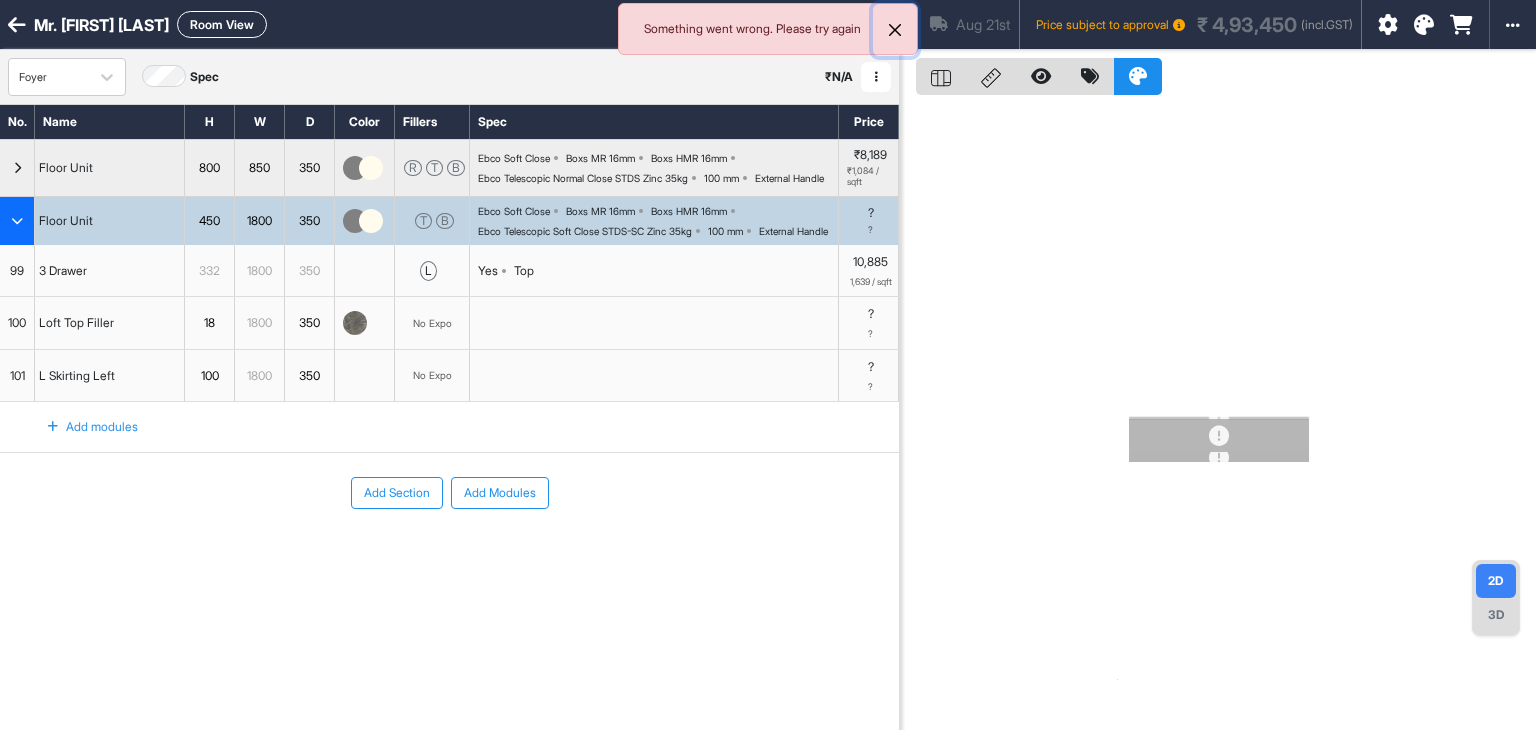 click at bounding box center (895, 30) 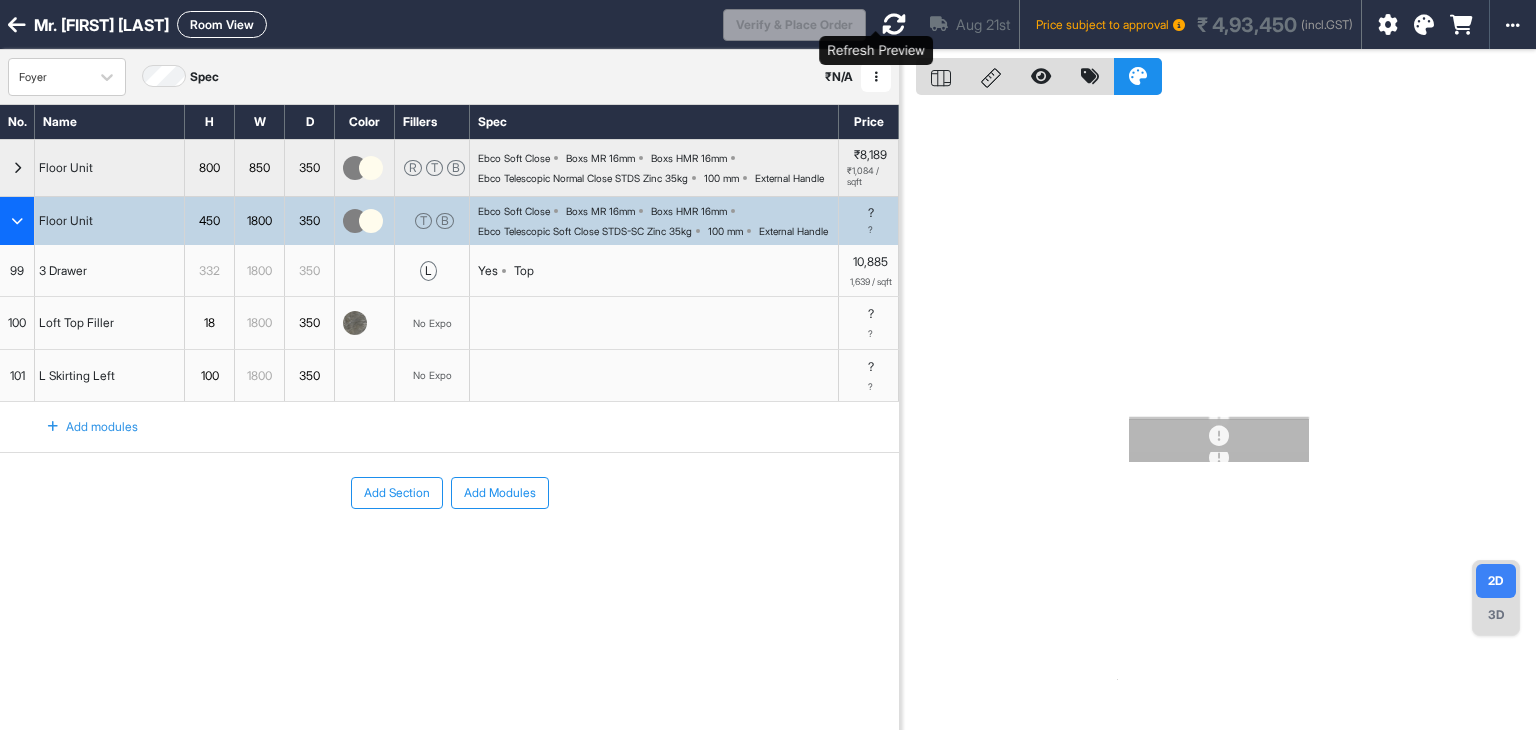 click at bounding box center (894, 24) 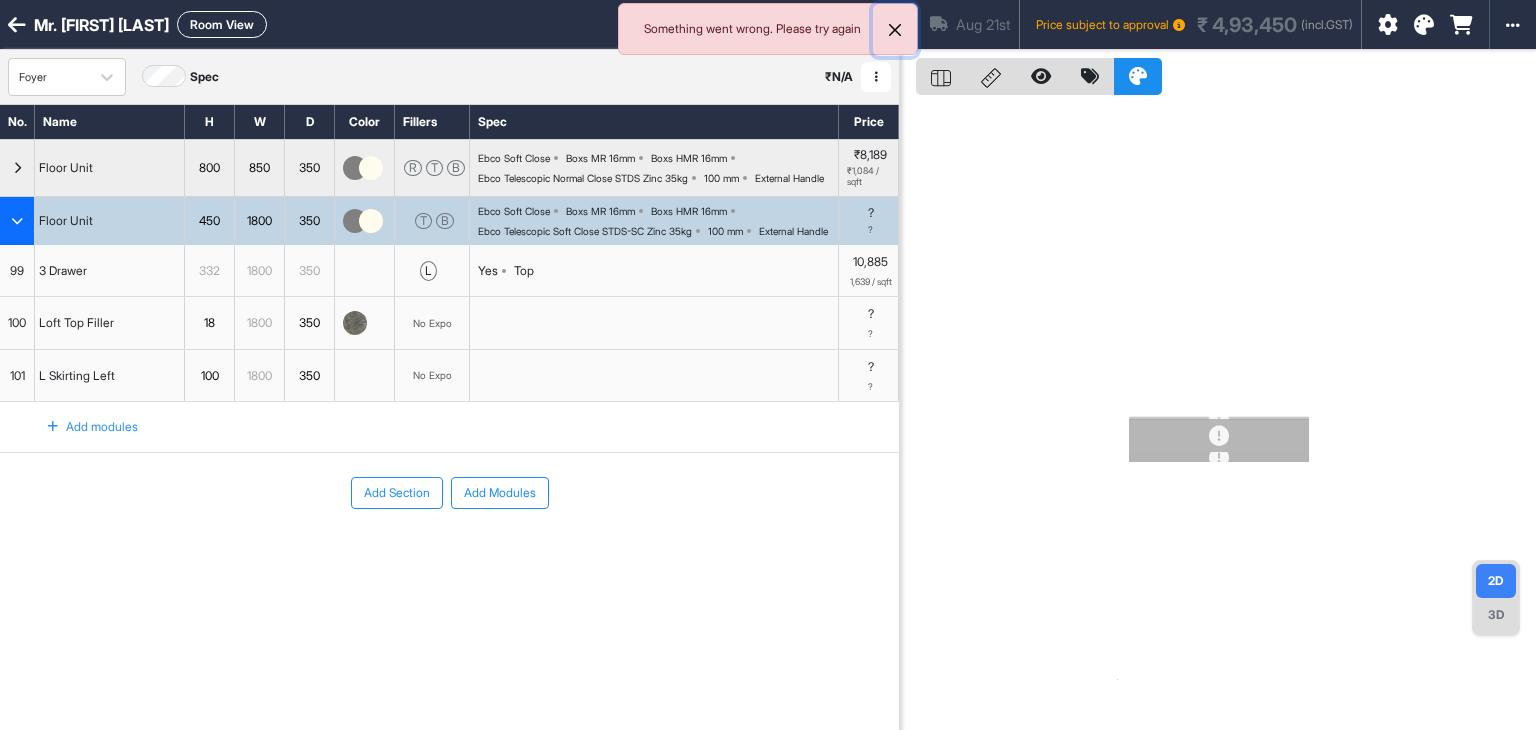 click at bounding box center [895, 30] 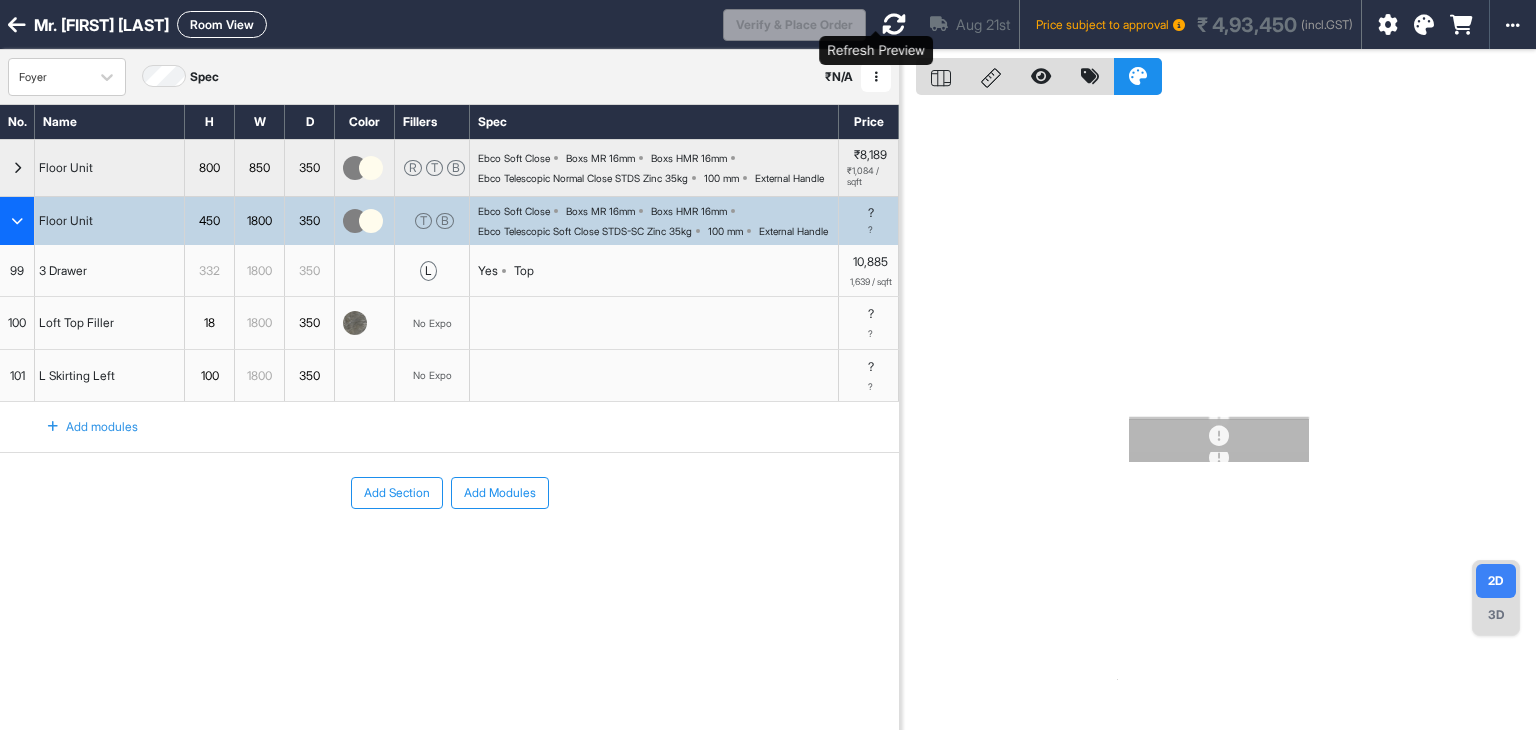 click at bounding box center (894, 24) 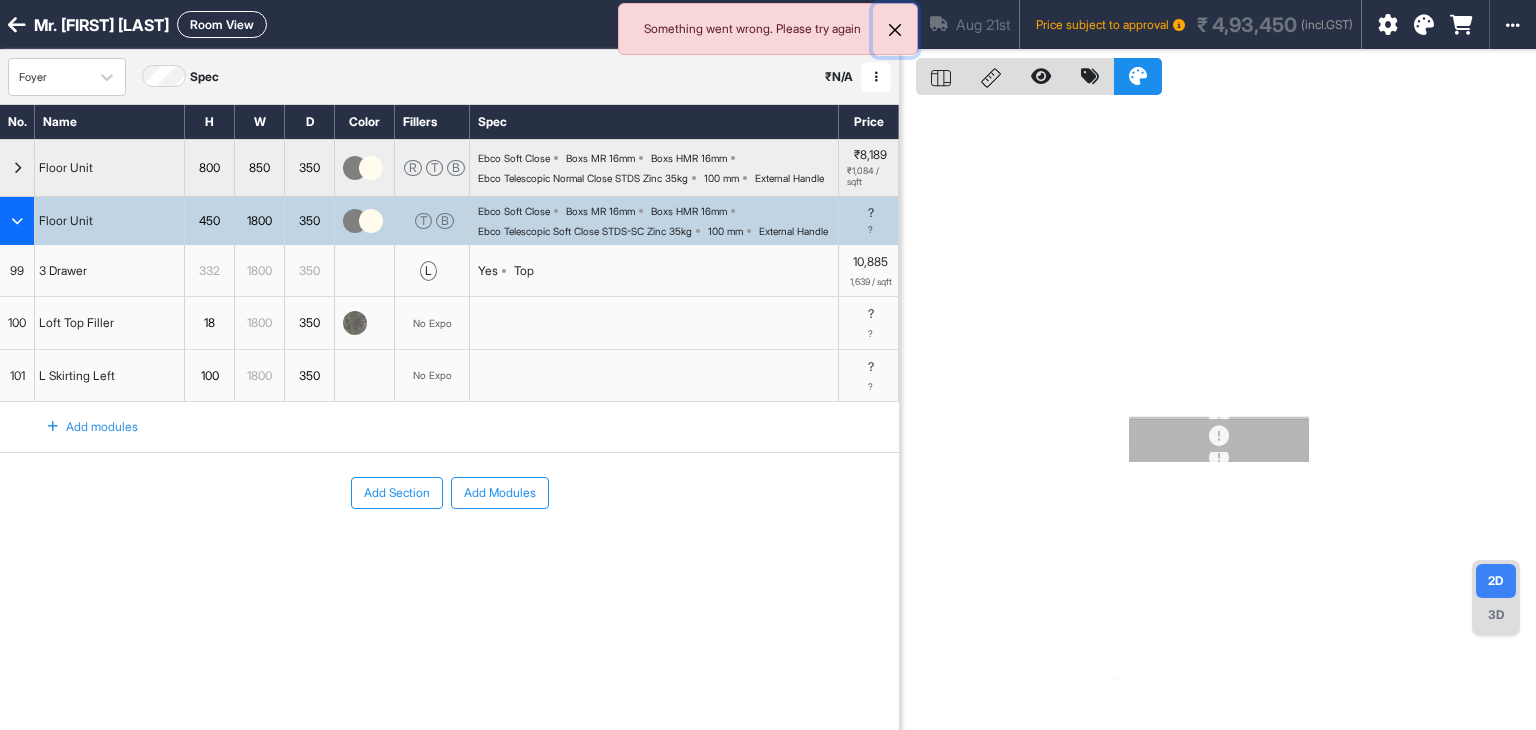 click at bounding box center [895, 30] 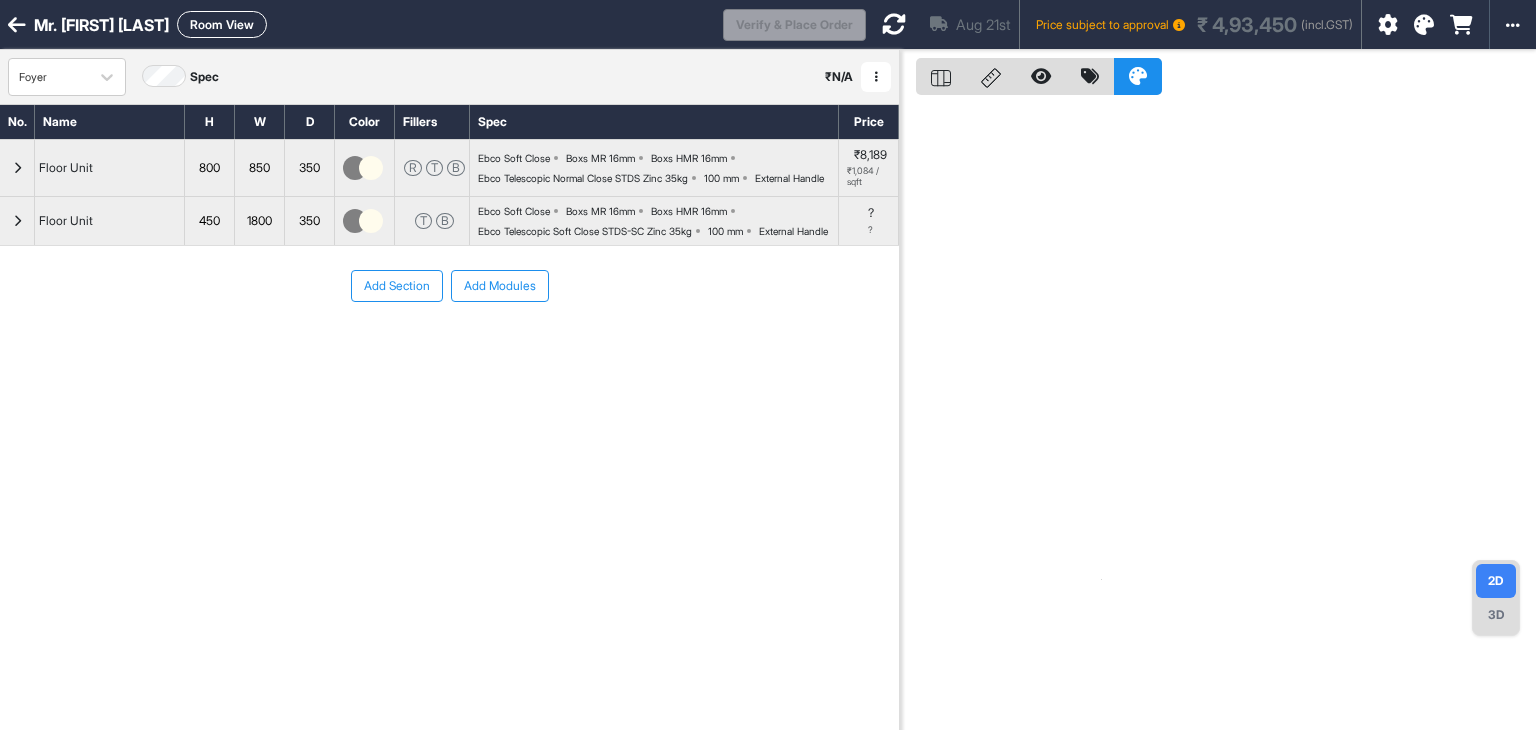 drag, startPoint x: 1001, startPoint y: 256, endPoint x: 836, endPoint y: 173, distance: 184.69975 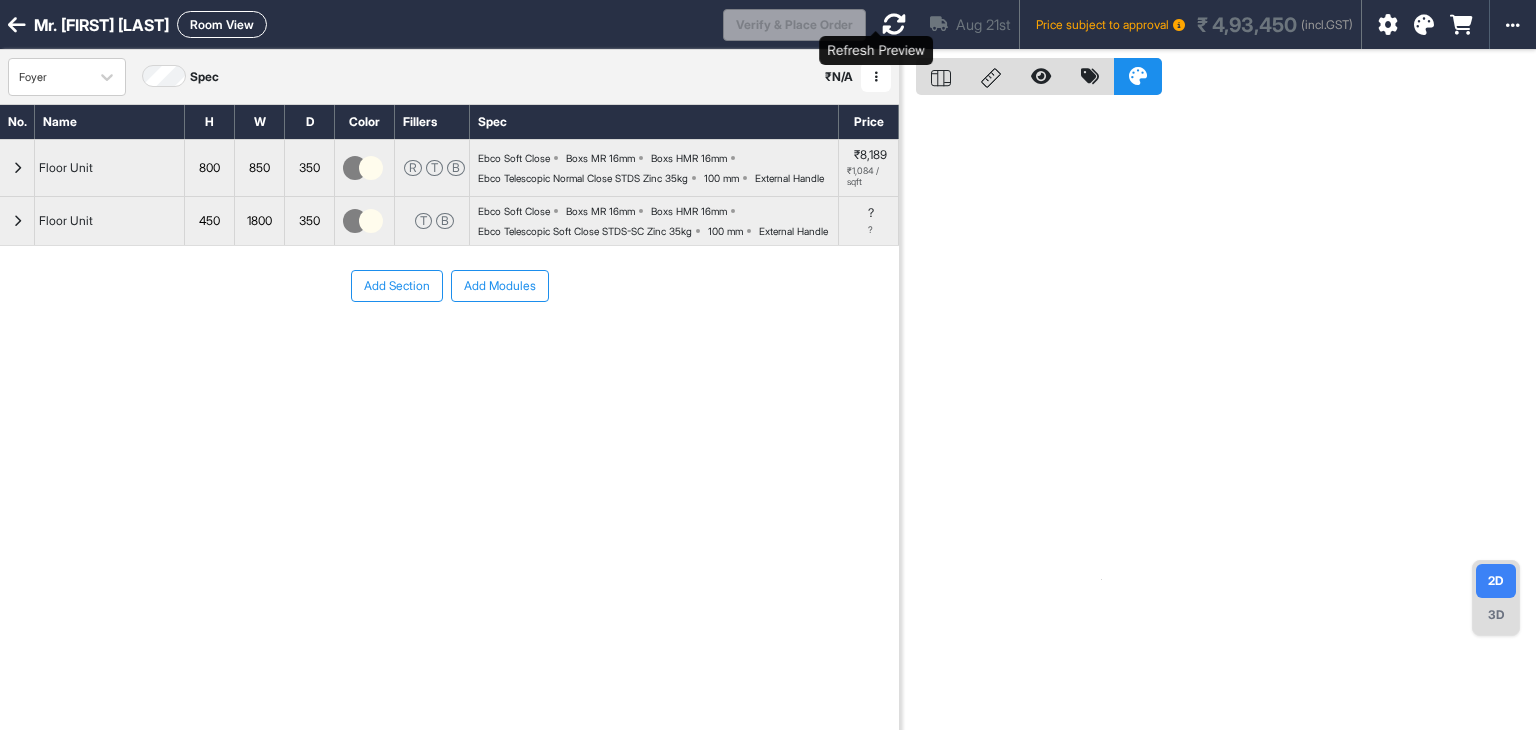 click at bounding box center (894, 24) 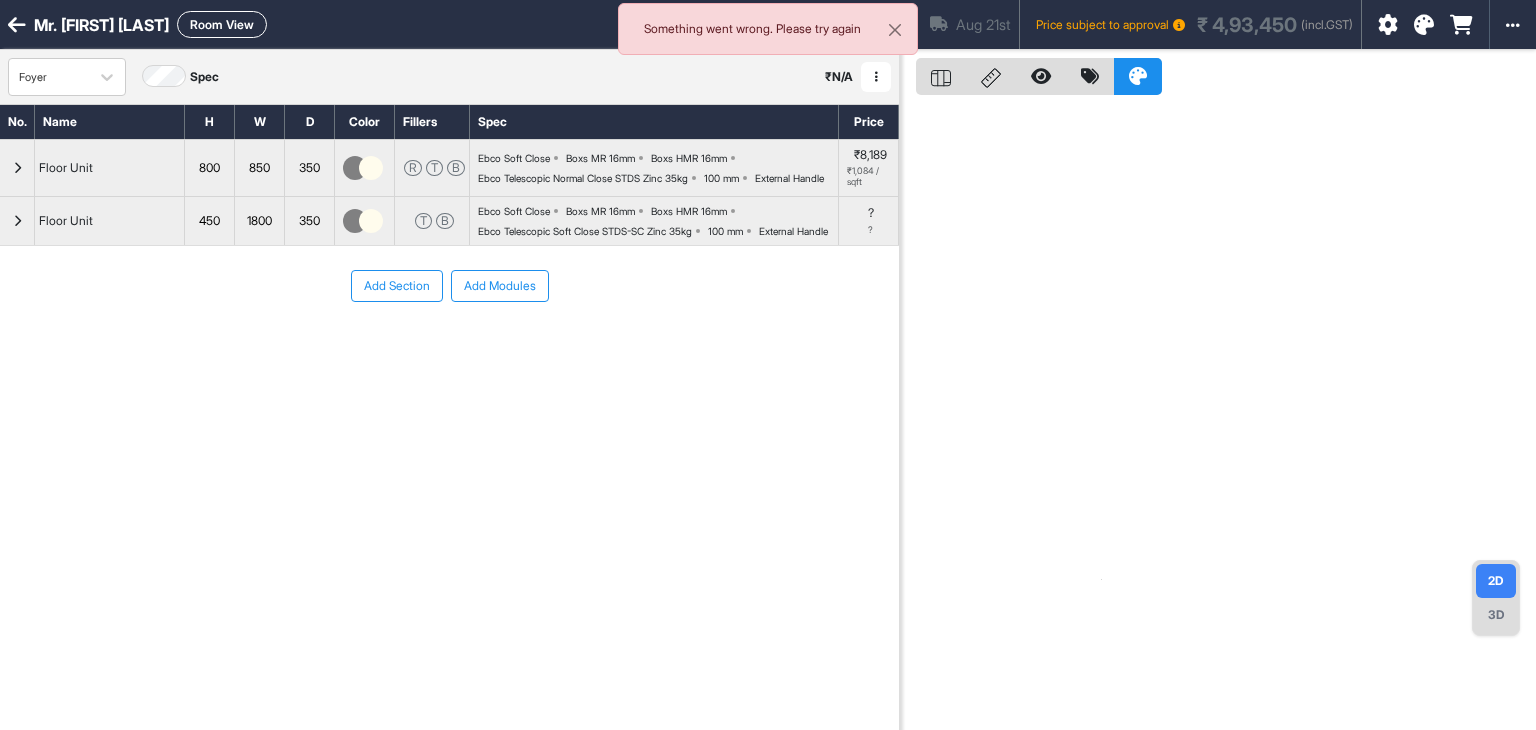 click on "Something went wrong. Please try again" at bounding box center (768, 29) 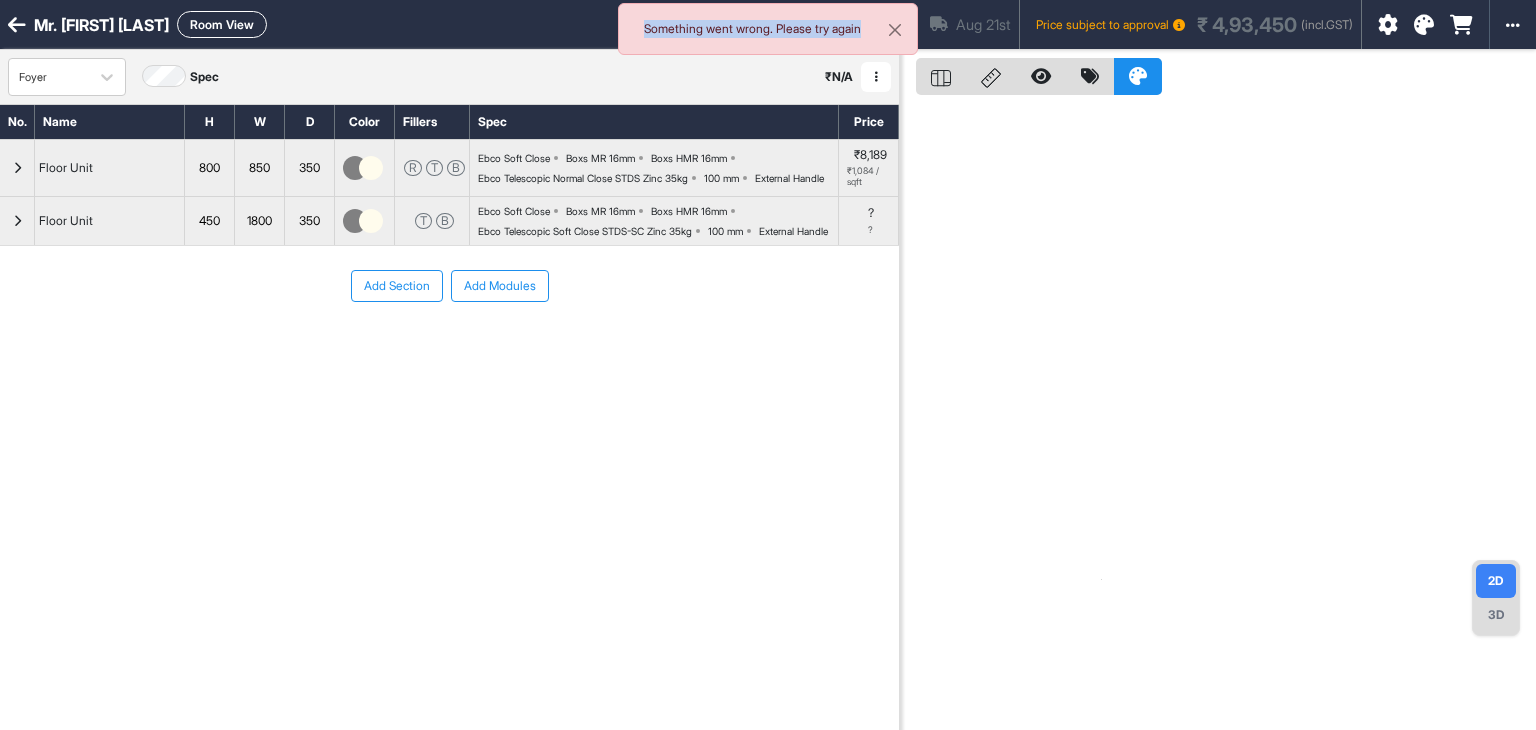 click on "Something went wrong. Please try again" at bounding box center [768, 29] 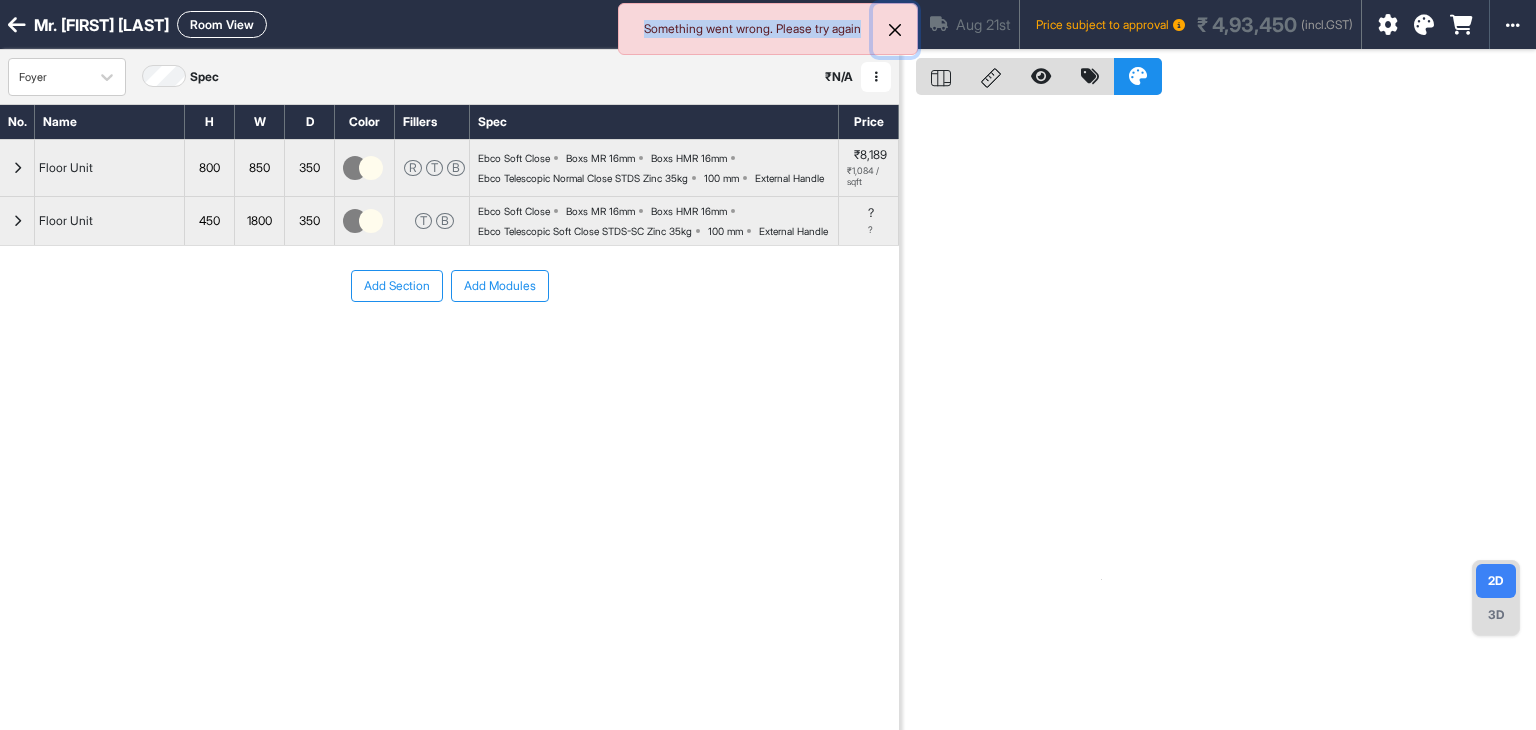 click at bounding box center (895, 30) 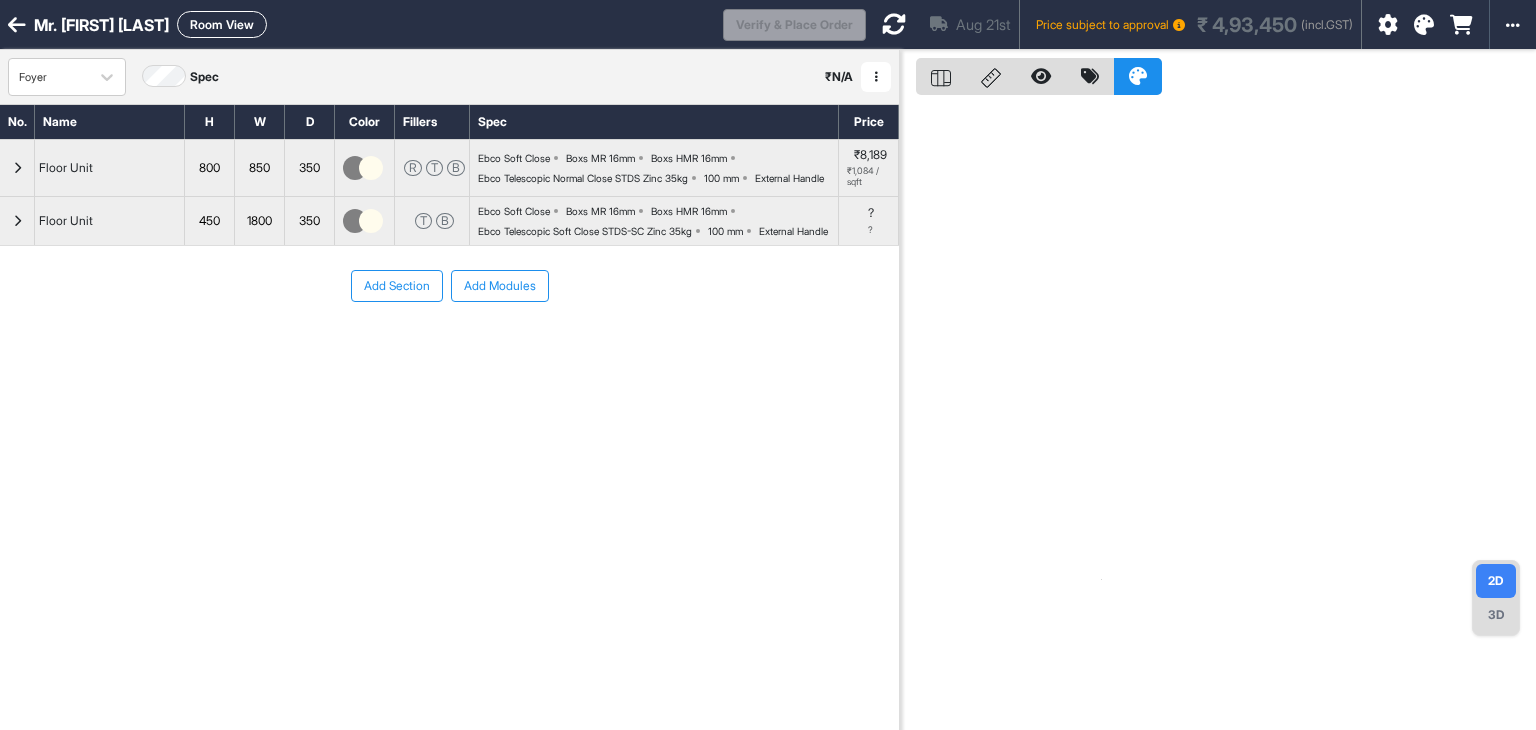 drag, startPoint x: 888, startPoint y: 24, endPoint x: 876, endPoint y: 26, distance: 12.165525 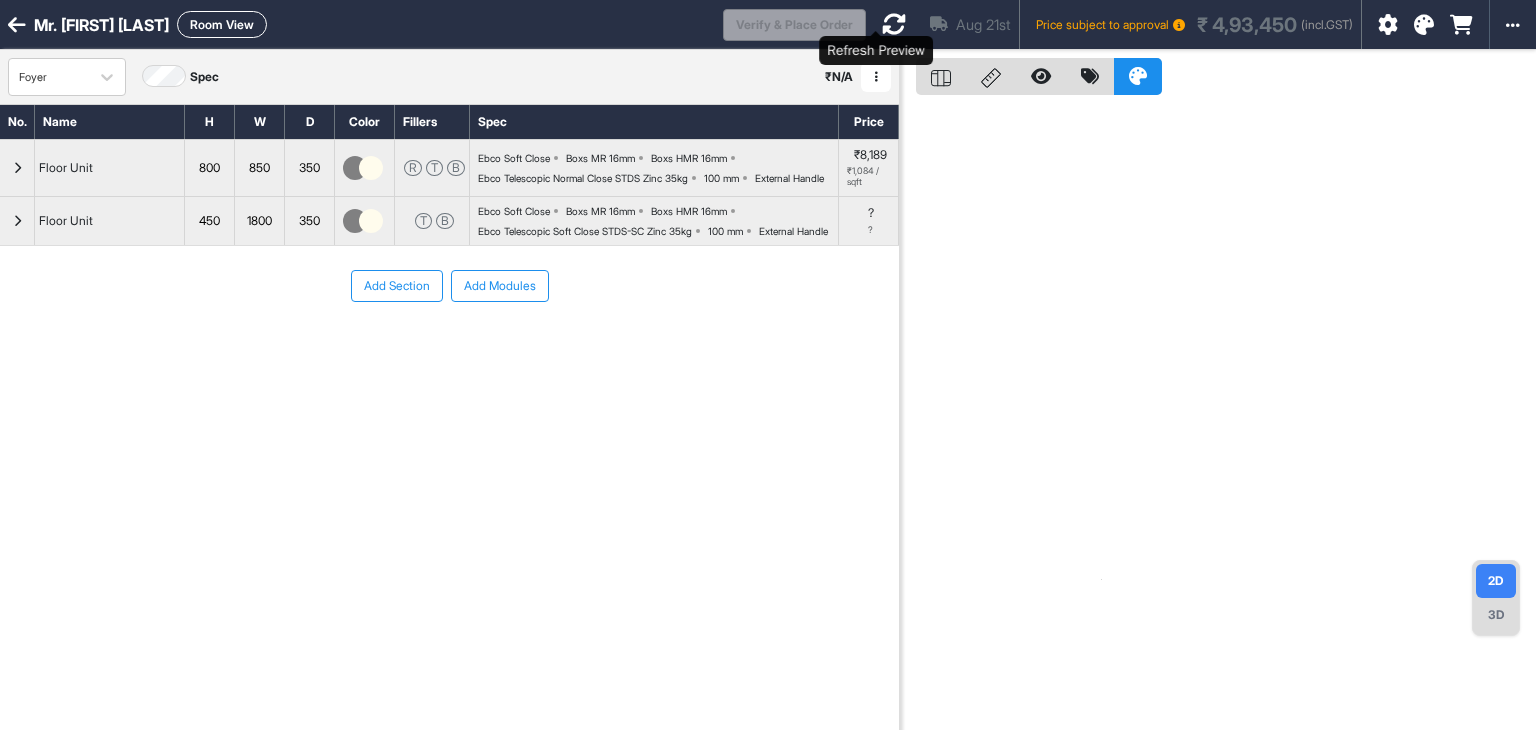 click at bounding box center [894, 24] 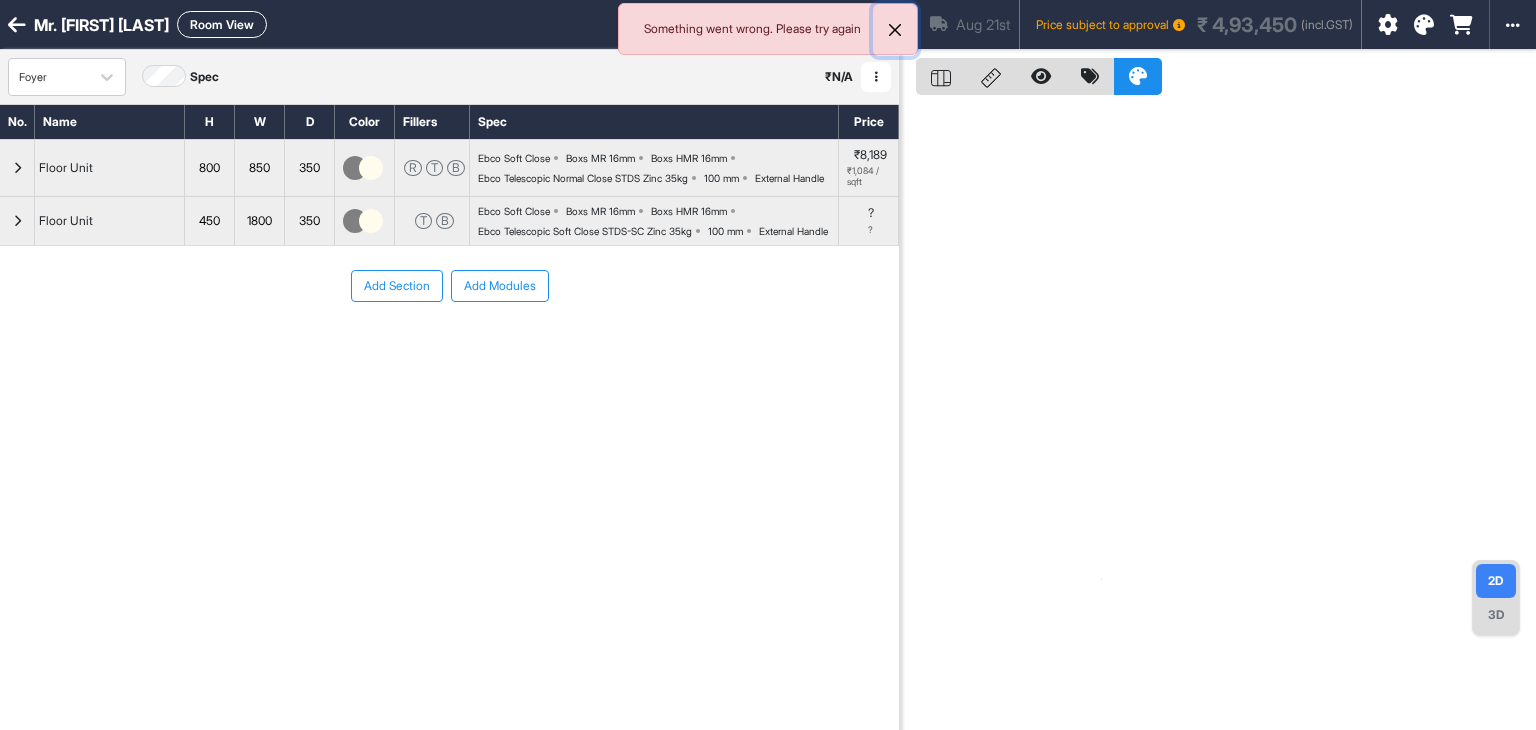 click at bounding box center [895, 30] 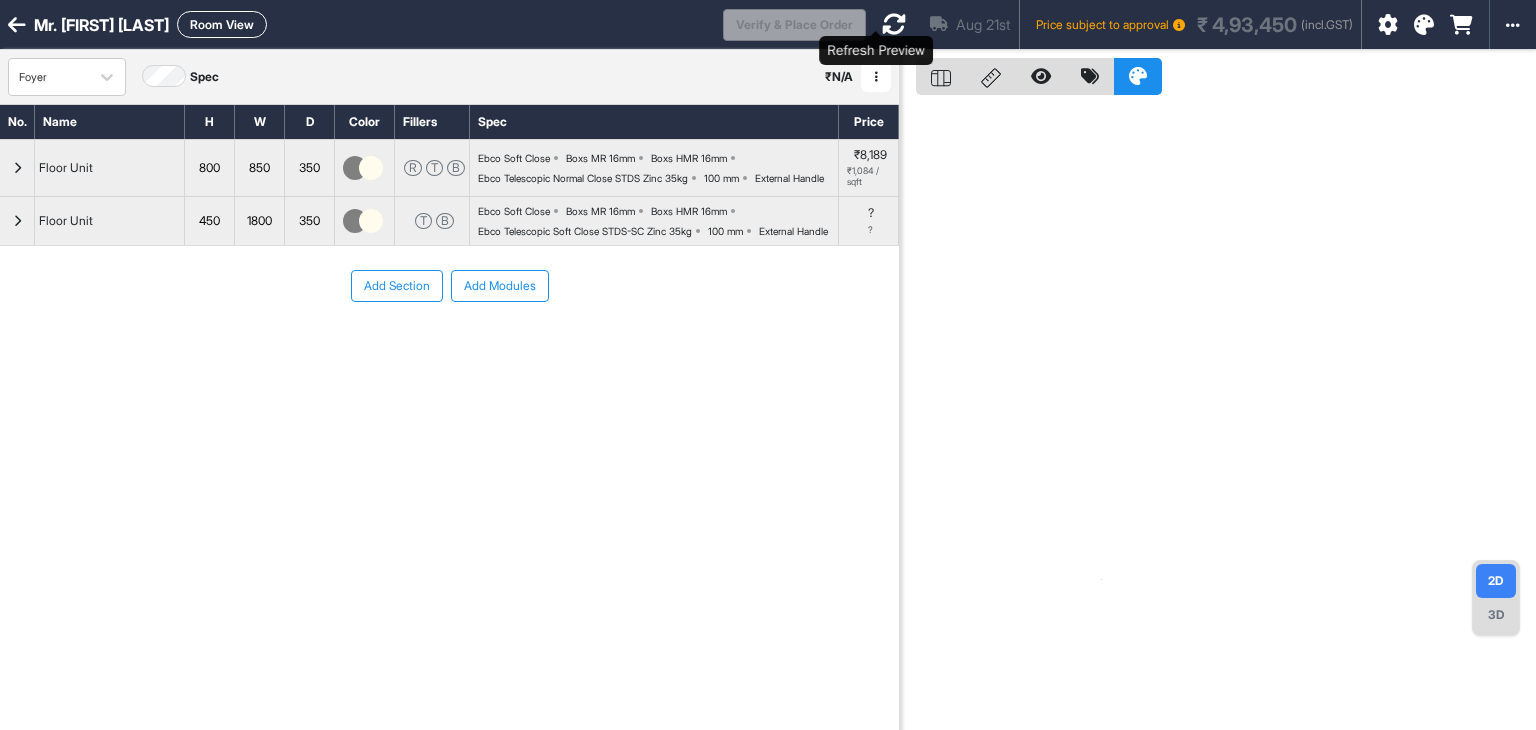 click at bounding box center [894, 24] 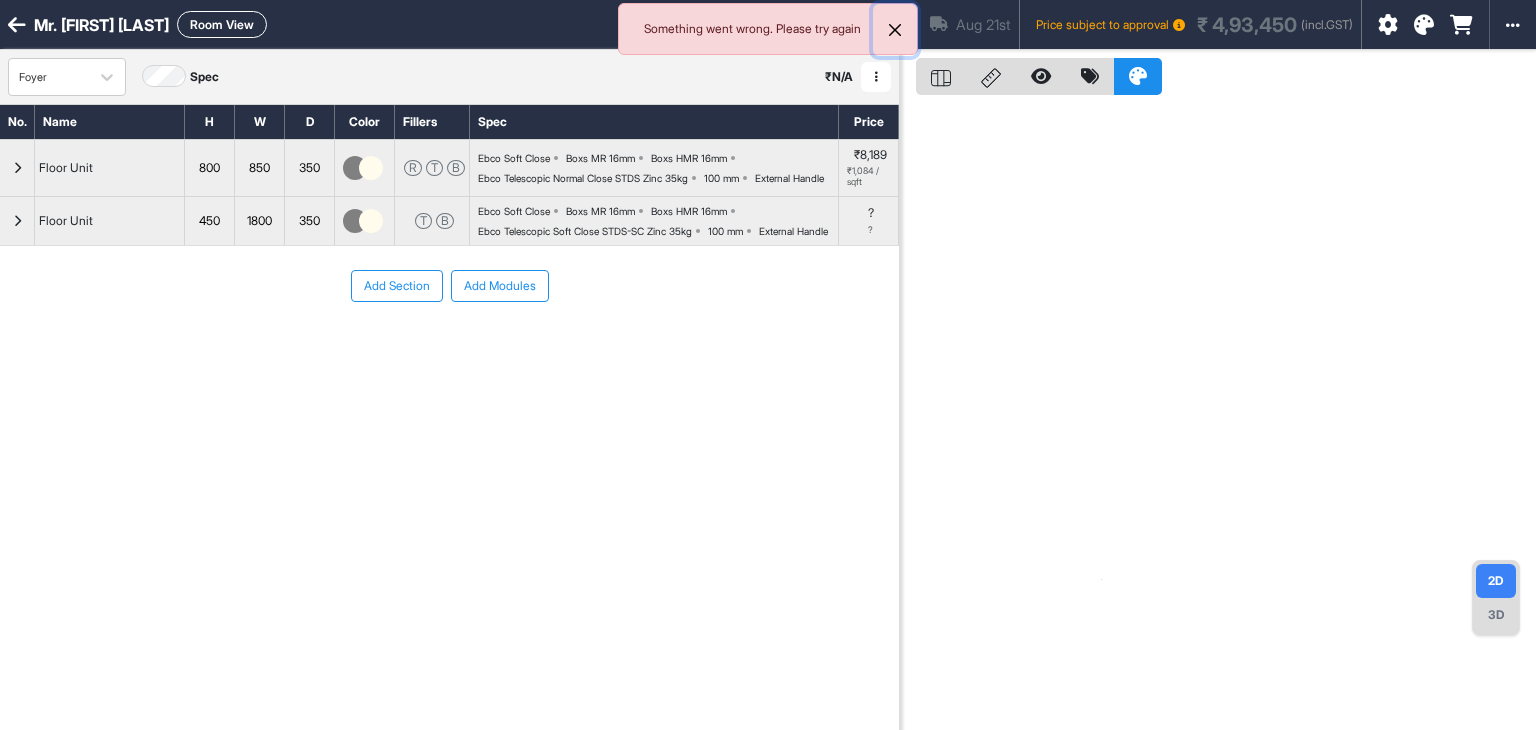 click at bounding box center [895, 30] 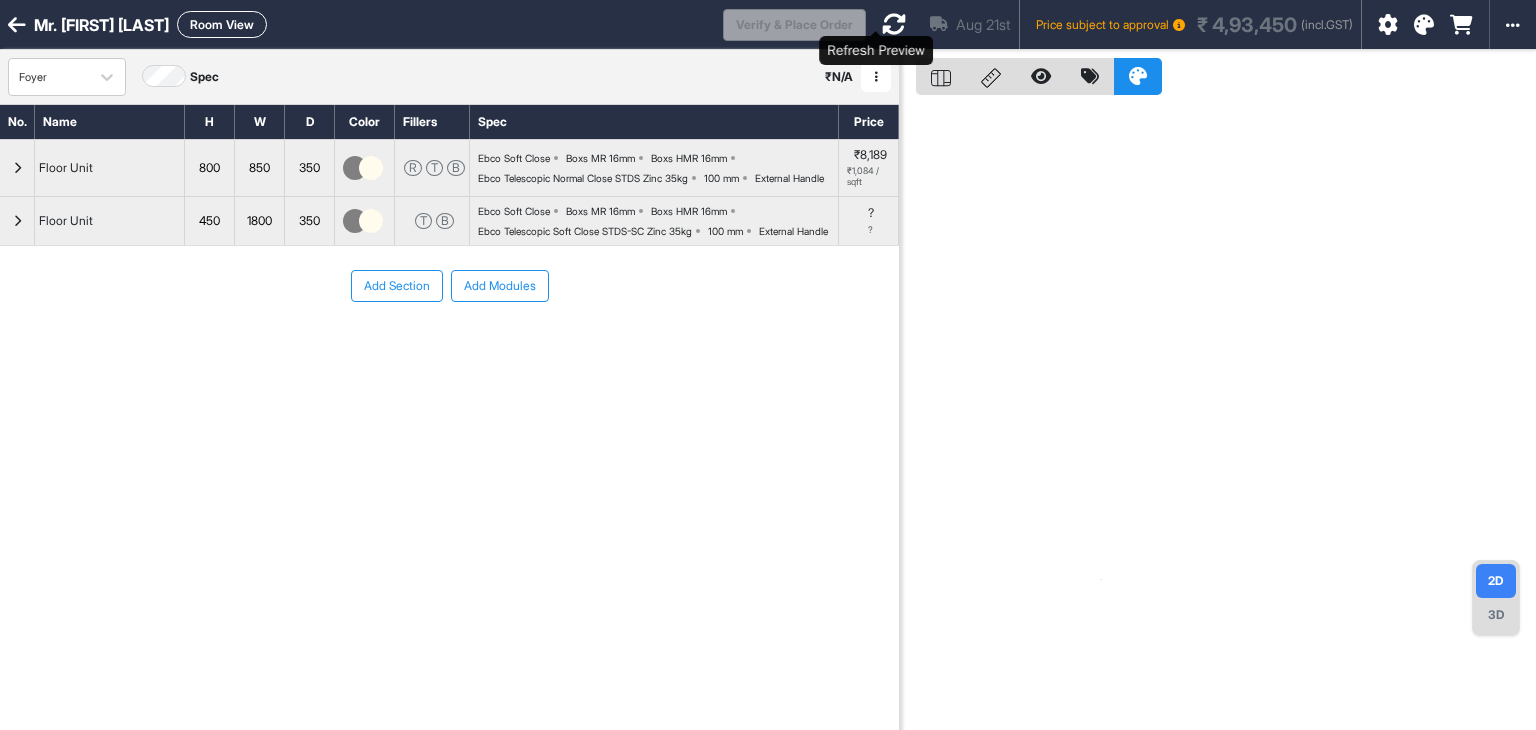 click at bounding box center [894, 24] 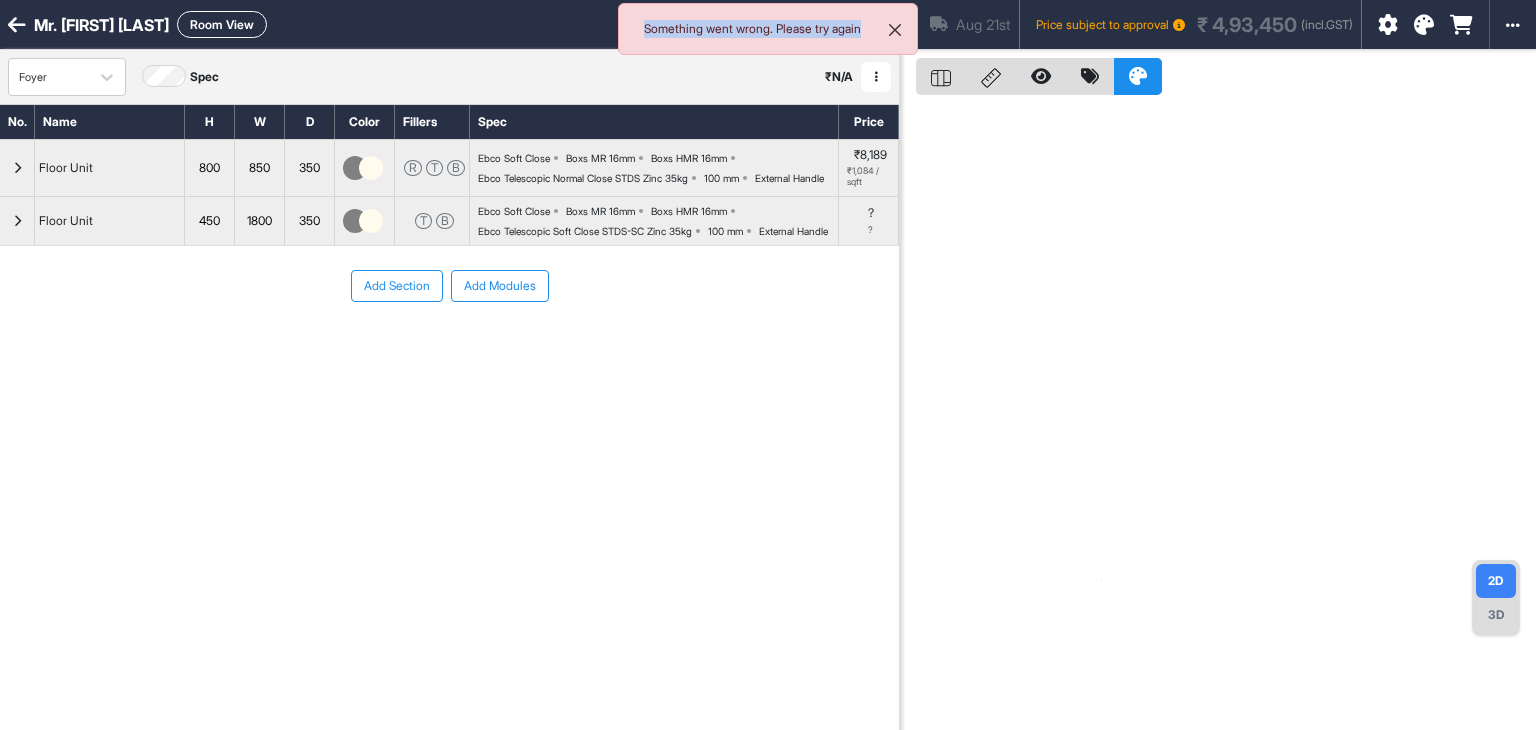 drag, startPoint x: 868, startPoint y: 30, endPoint x: 900, endPoint y: 30, distance: 32 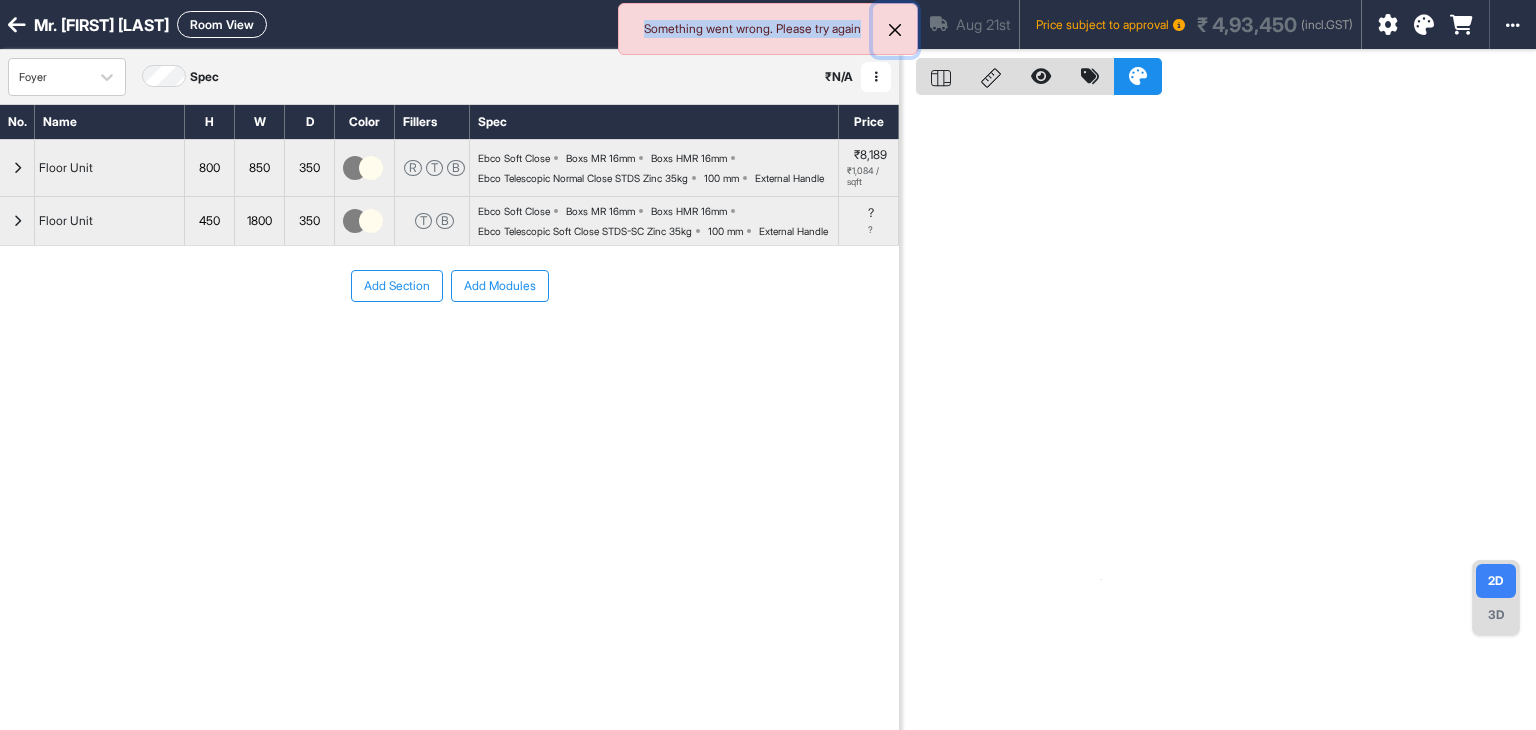click at bounding box center (895, 30) 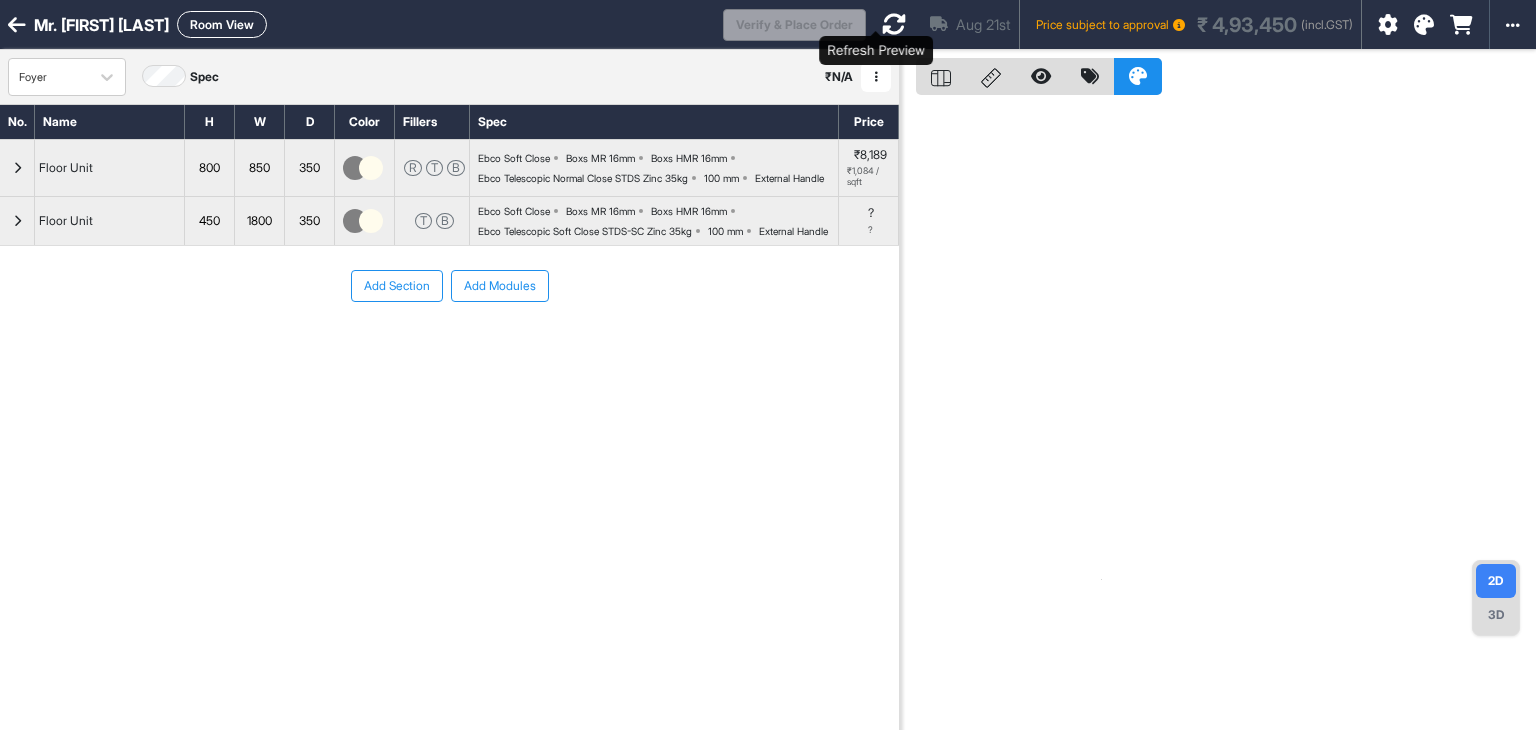 click at bounding box center [894, 24] 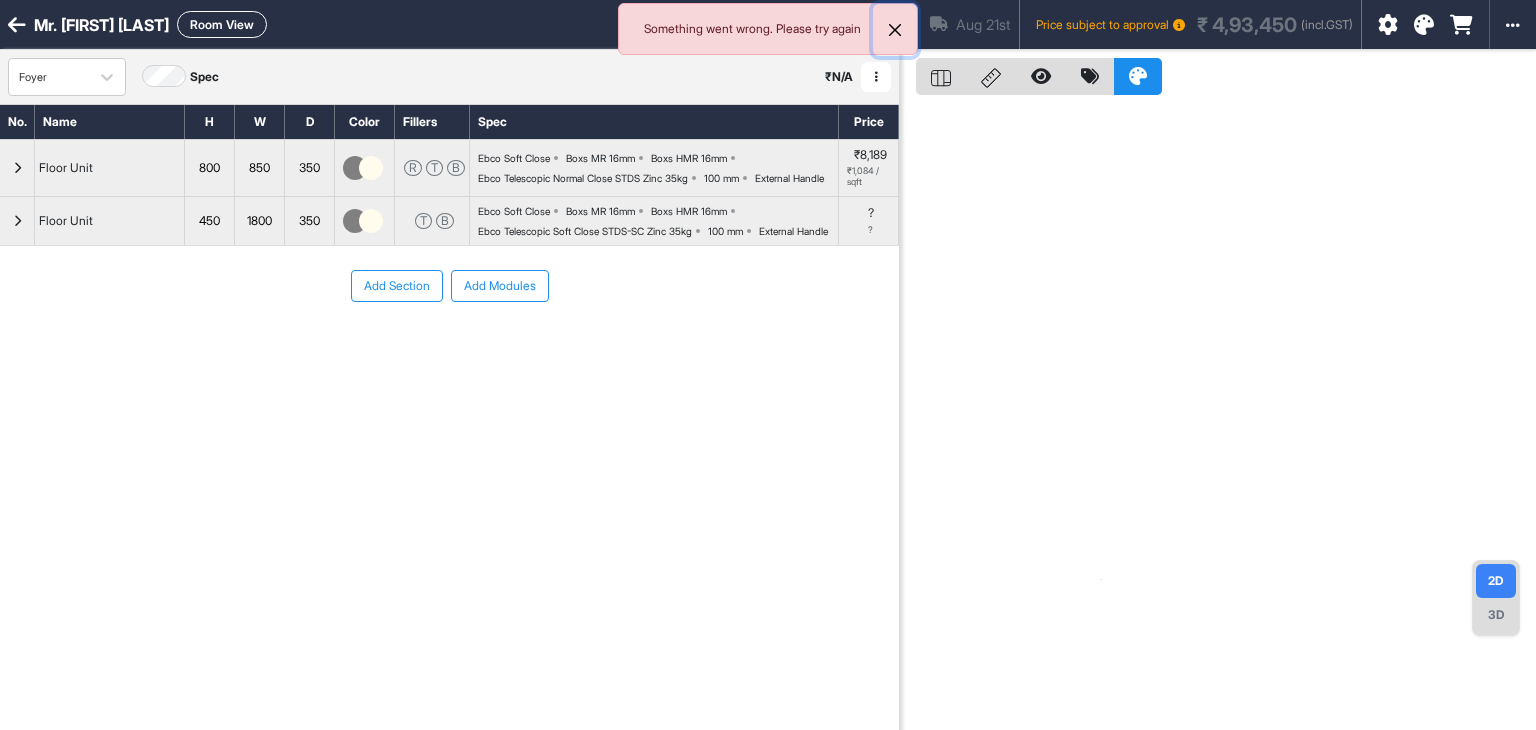 click at bounding box center [895, 30] 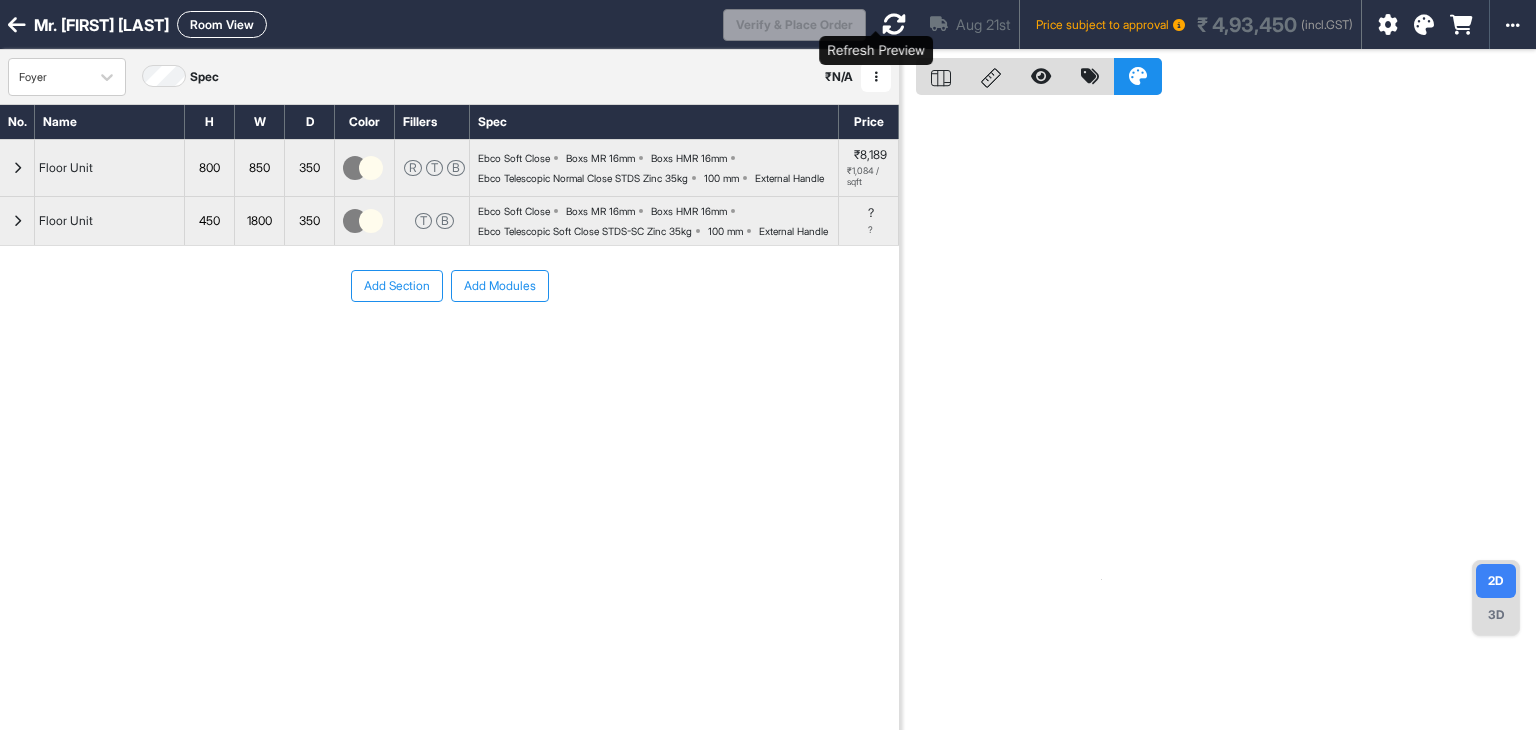 click at bounding box center (894, 24) 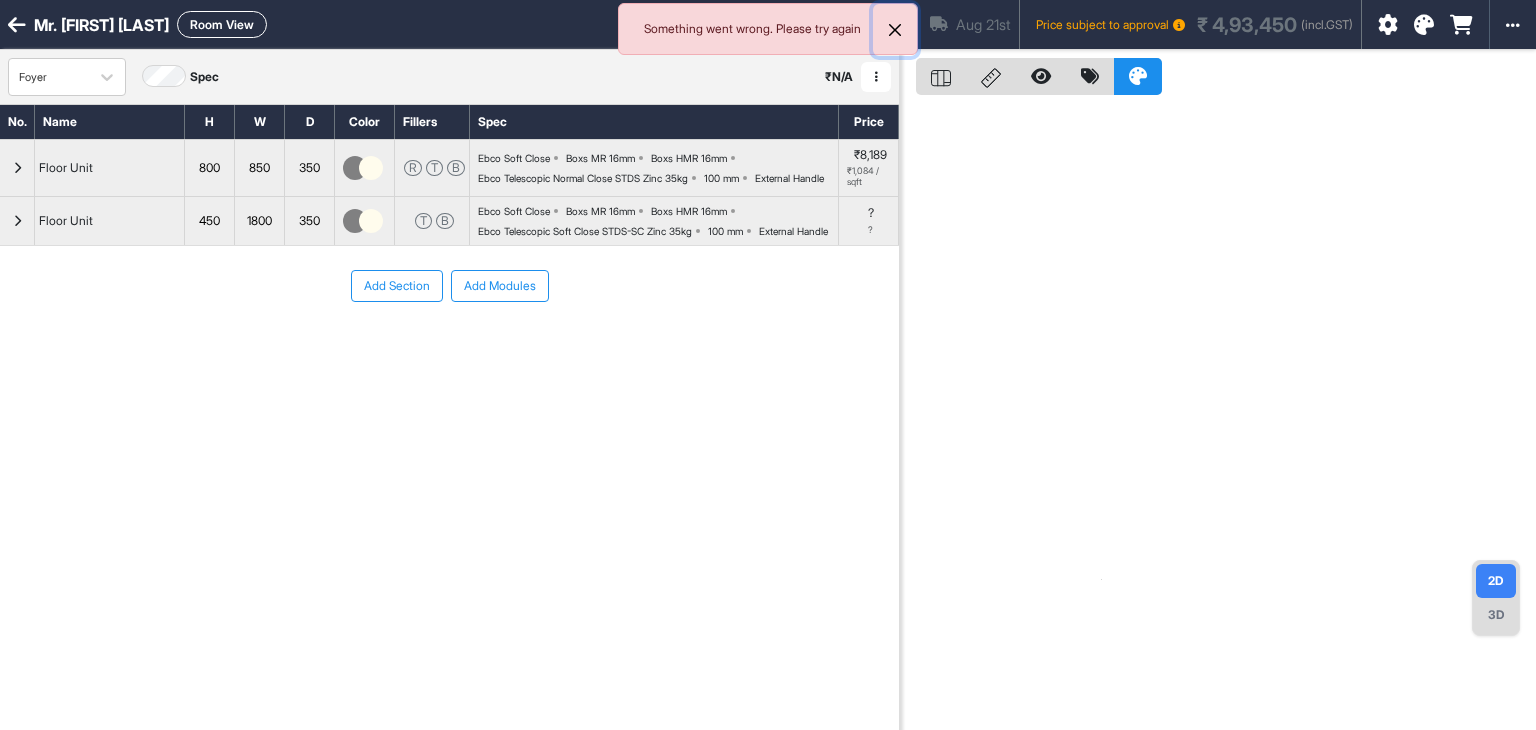 click at bounding box center [895, 30] 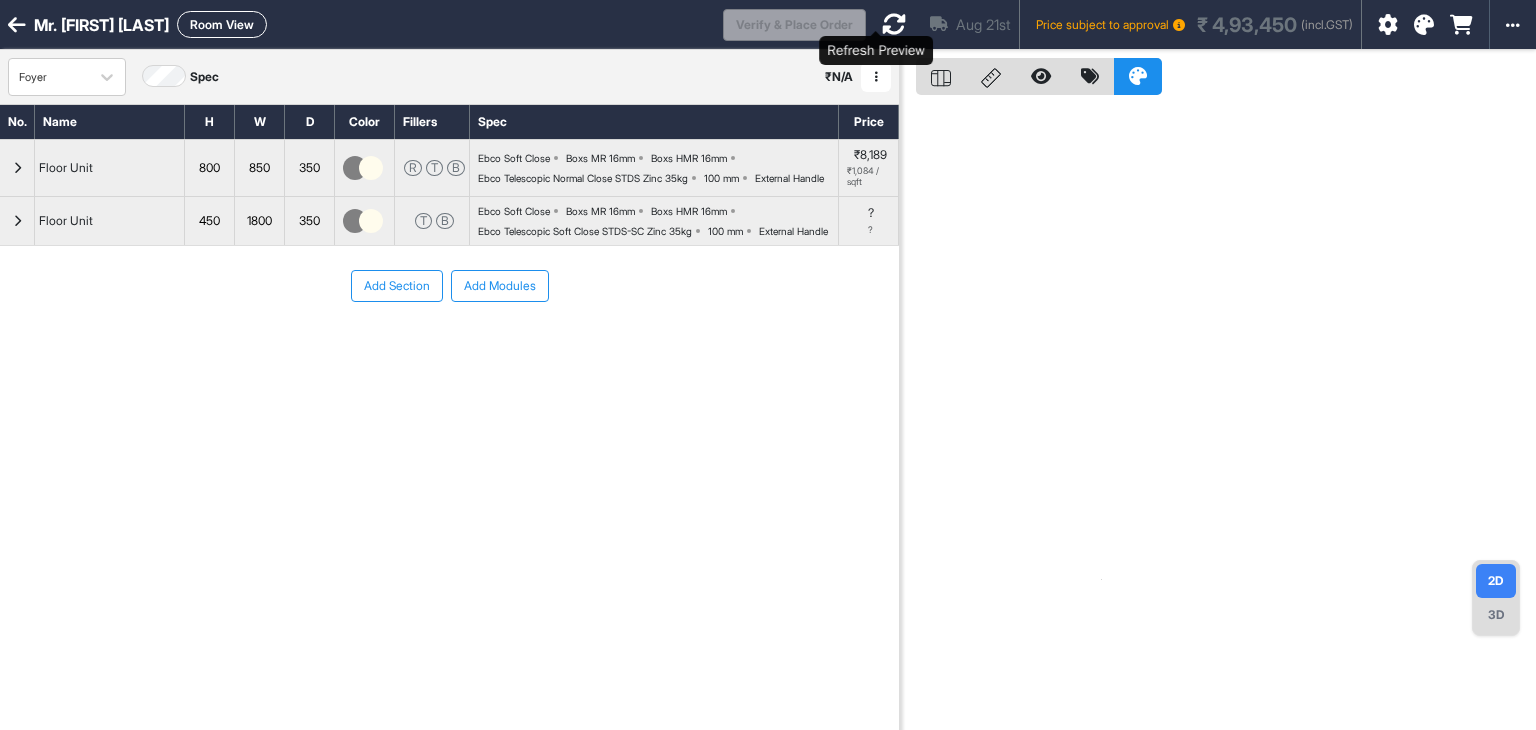 click at bounding box center [894, 24] 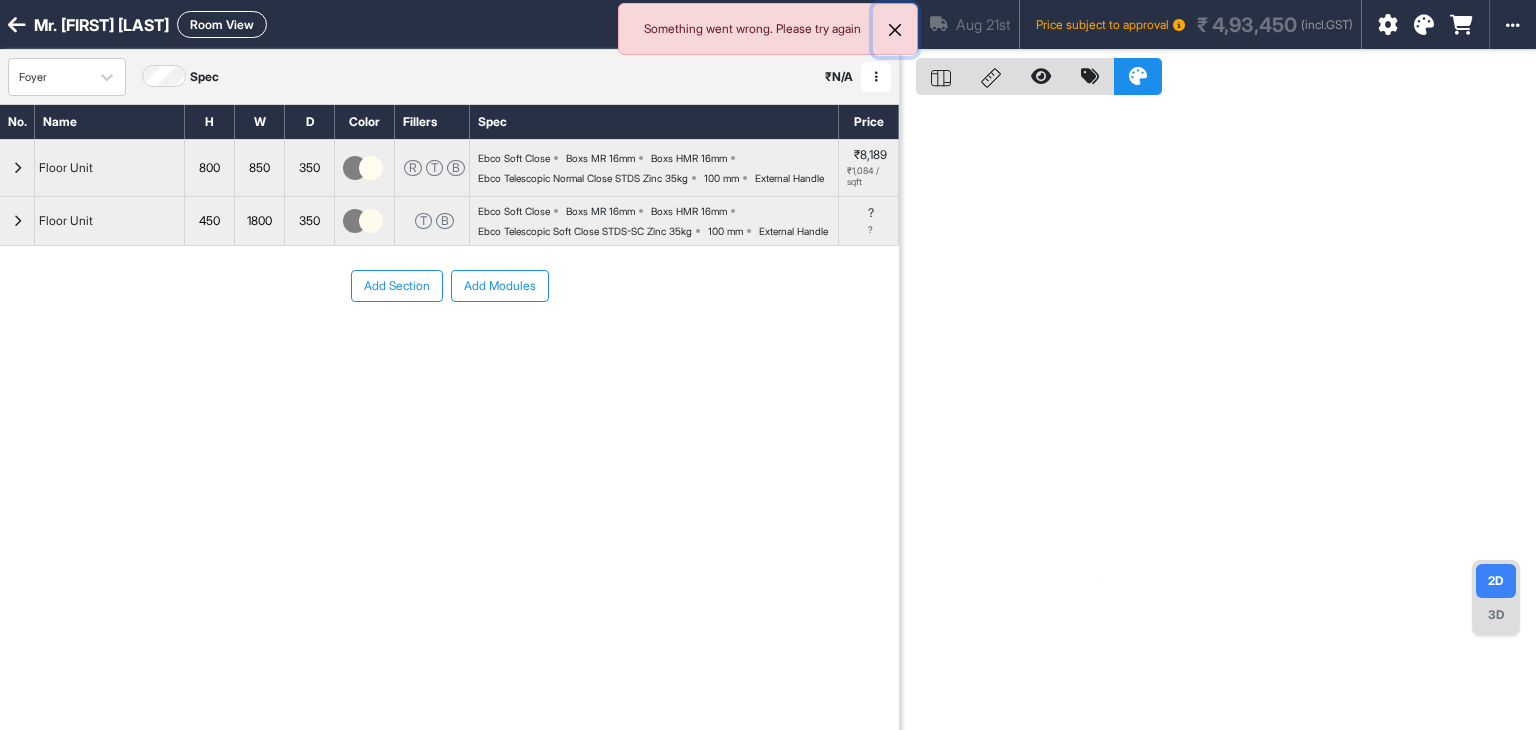 click at bounding box center (895, 30) 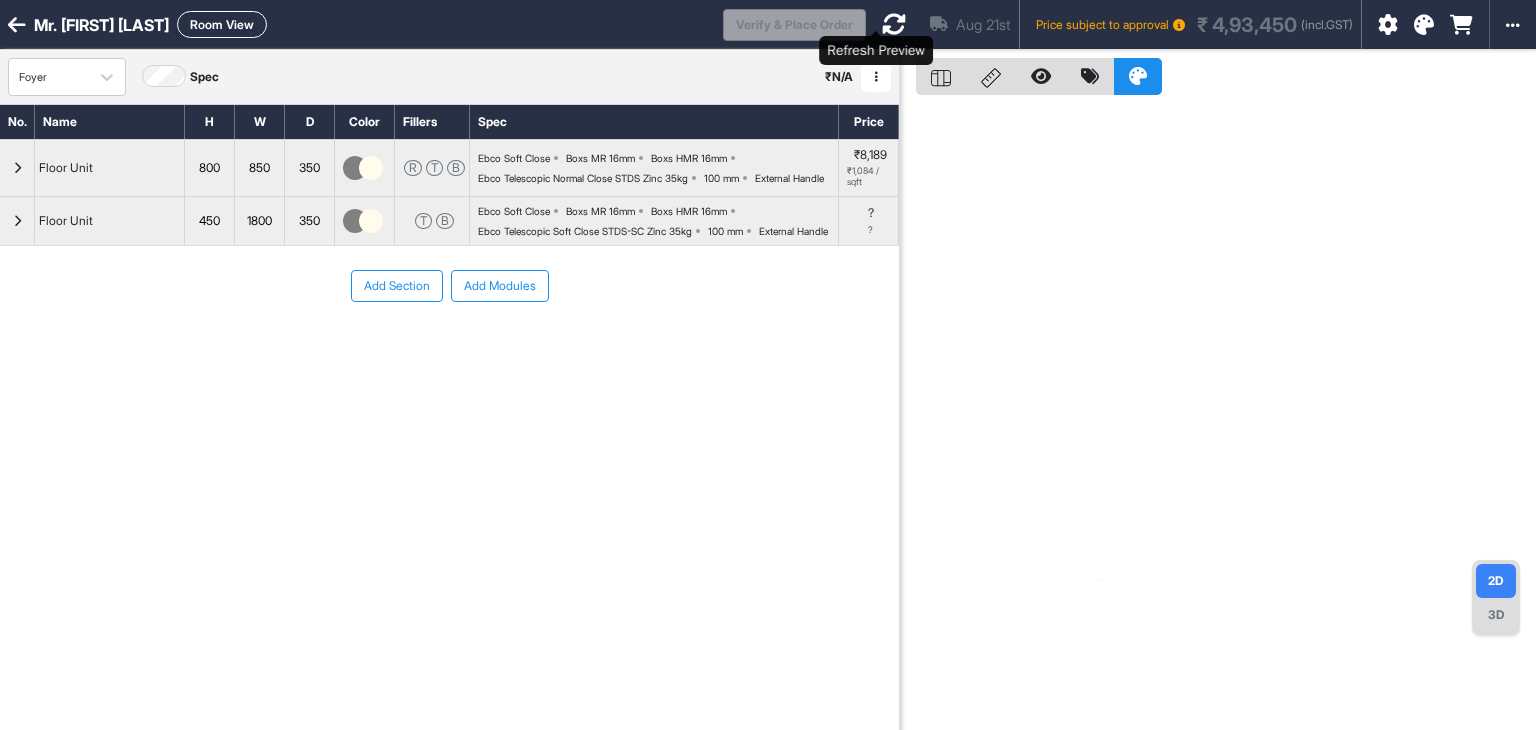 click at bounding box center [894, 24] 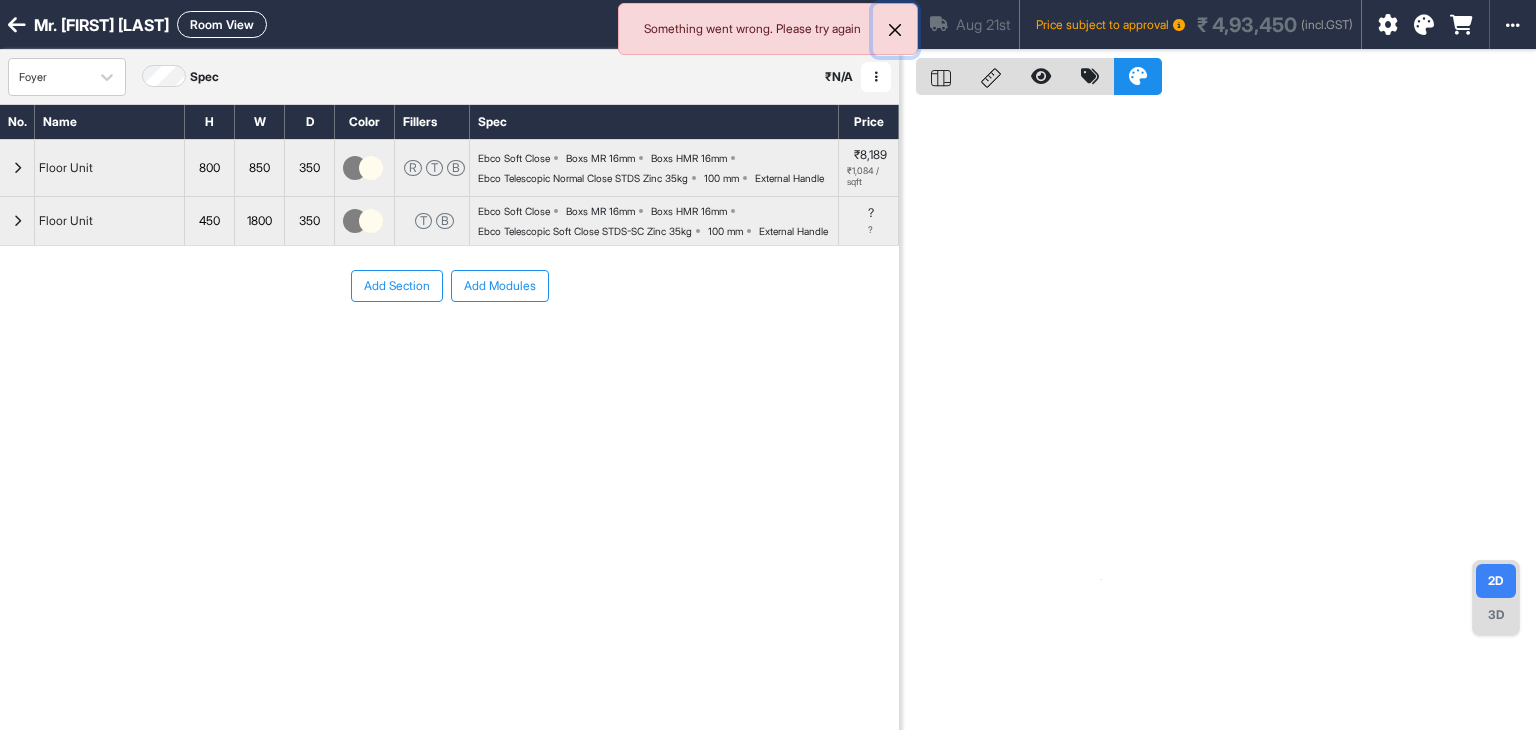 click at bounding box center [895, 30] 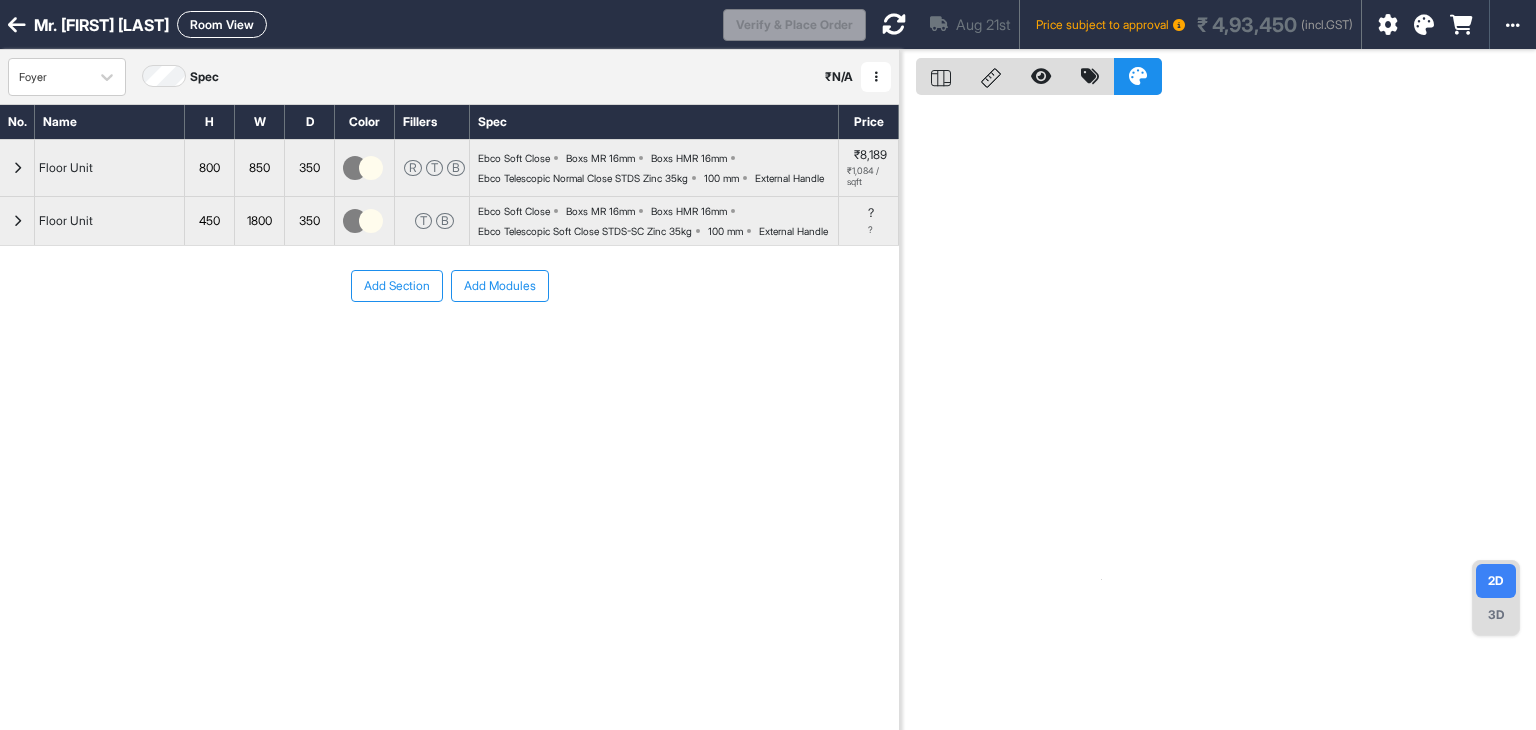 click on "Room View" at bounding box center (222, 24) 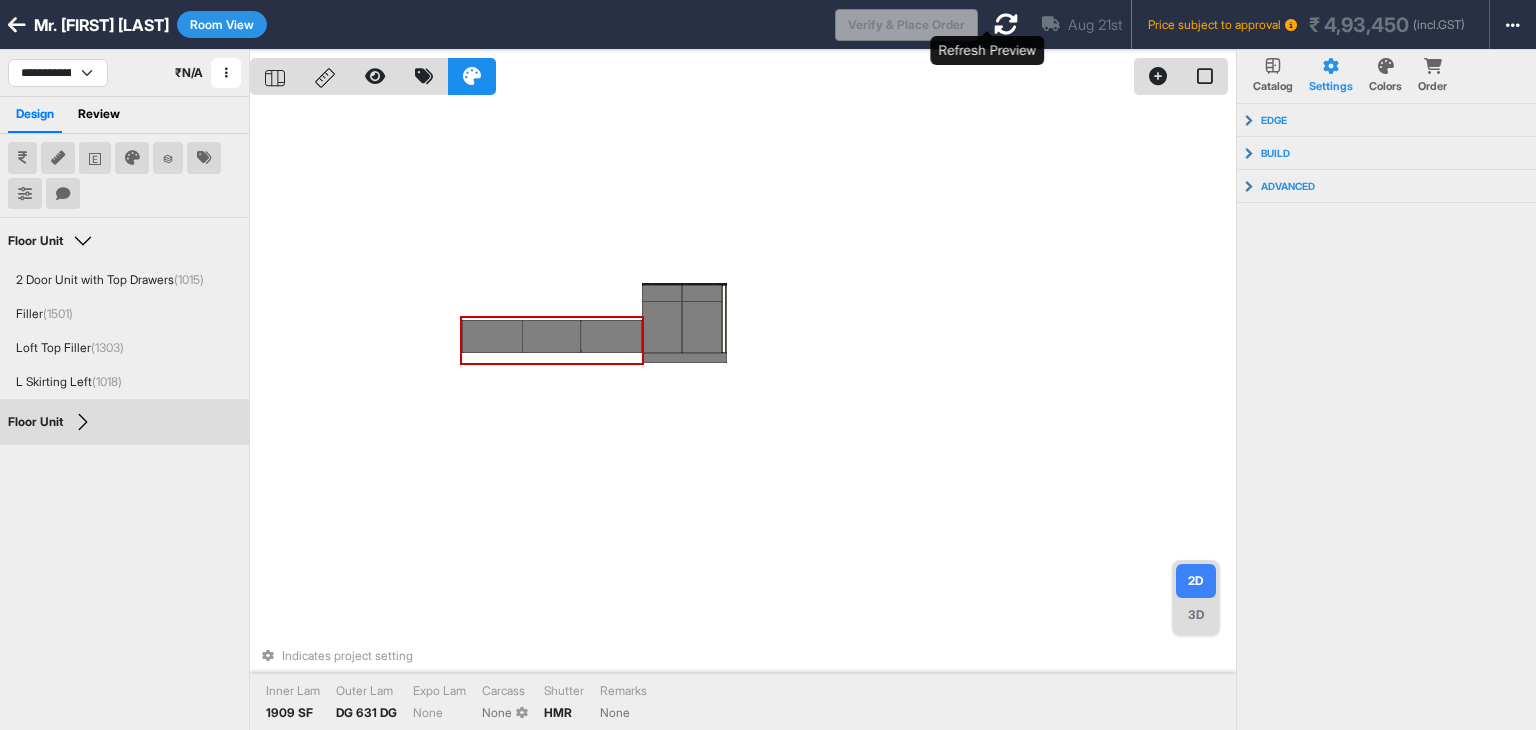 click at bounding box center [1006, 24] 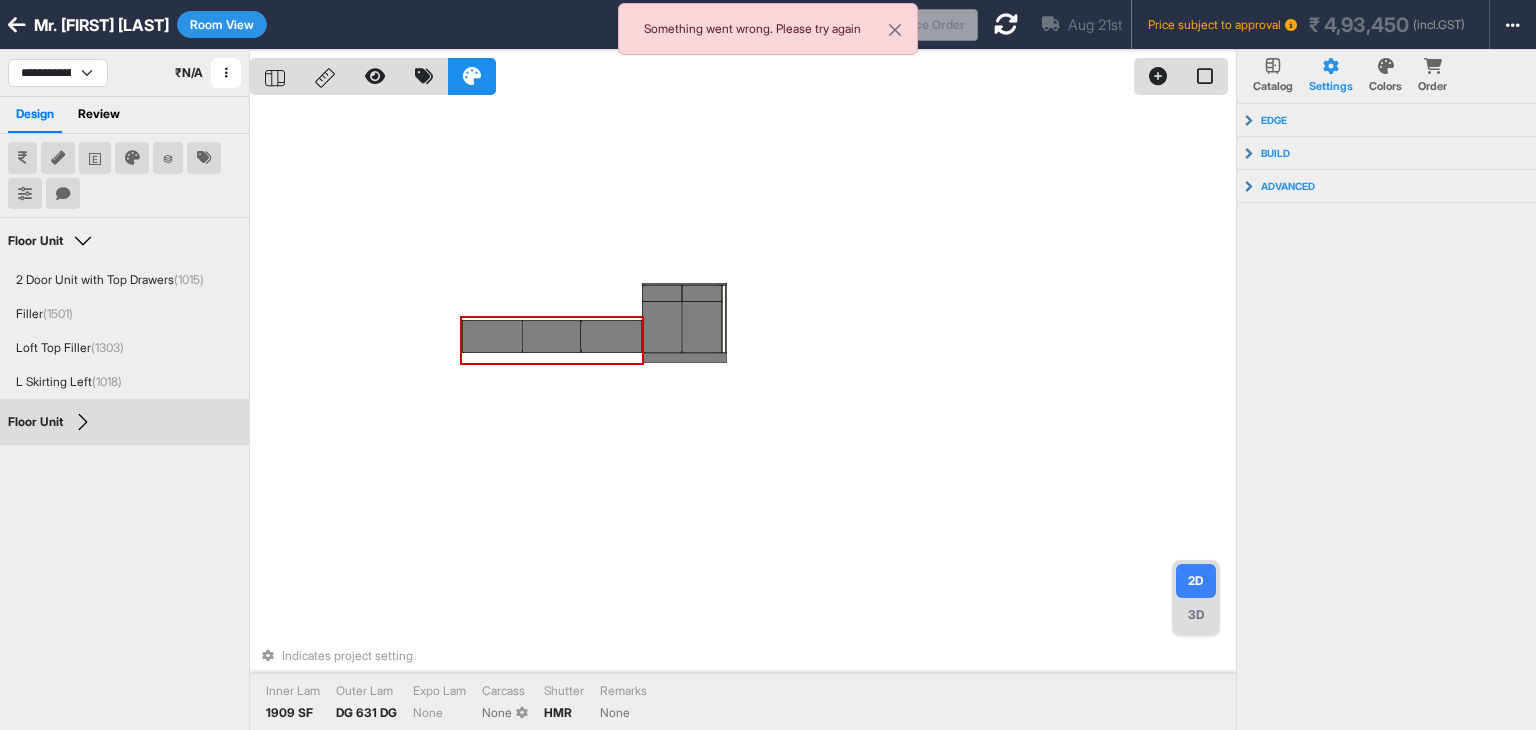 click on "Room View" at bounding box center (222, 24) 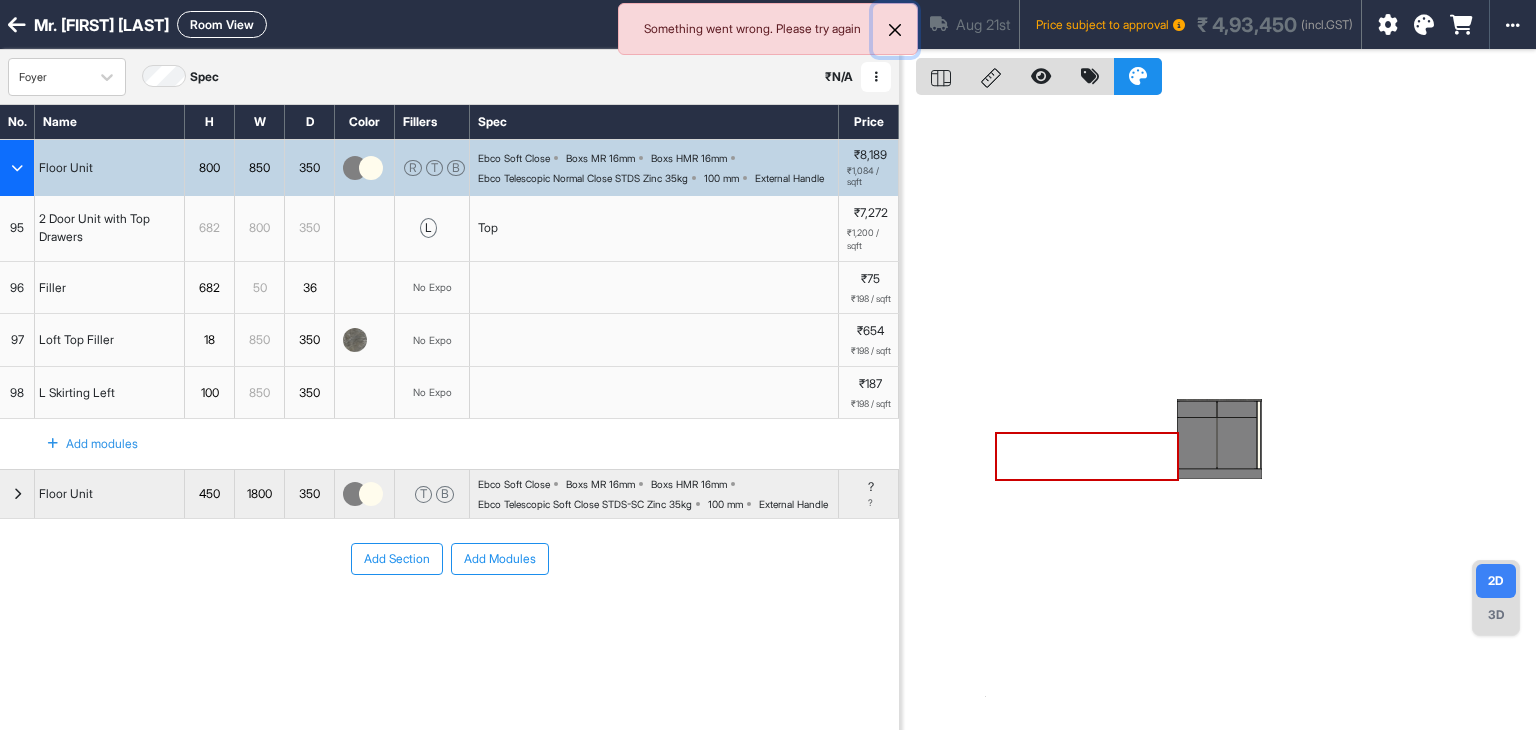click at bounding box center (895, 30) 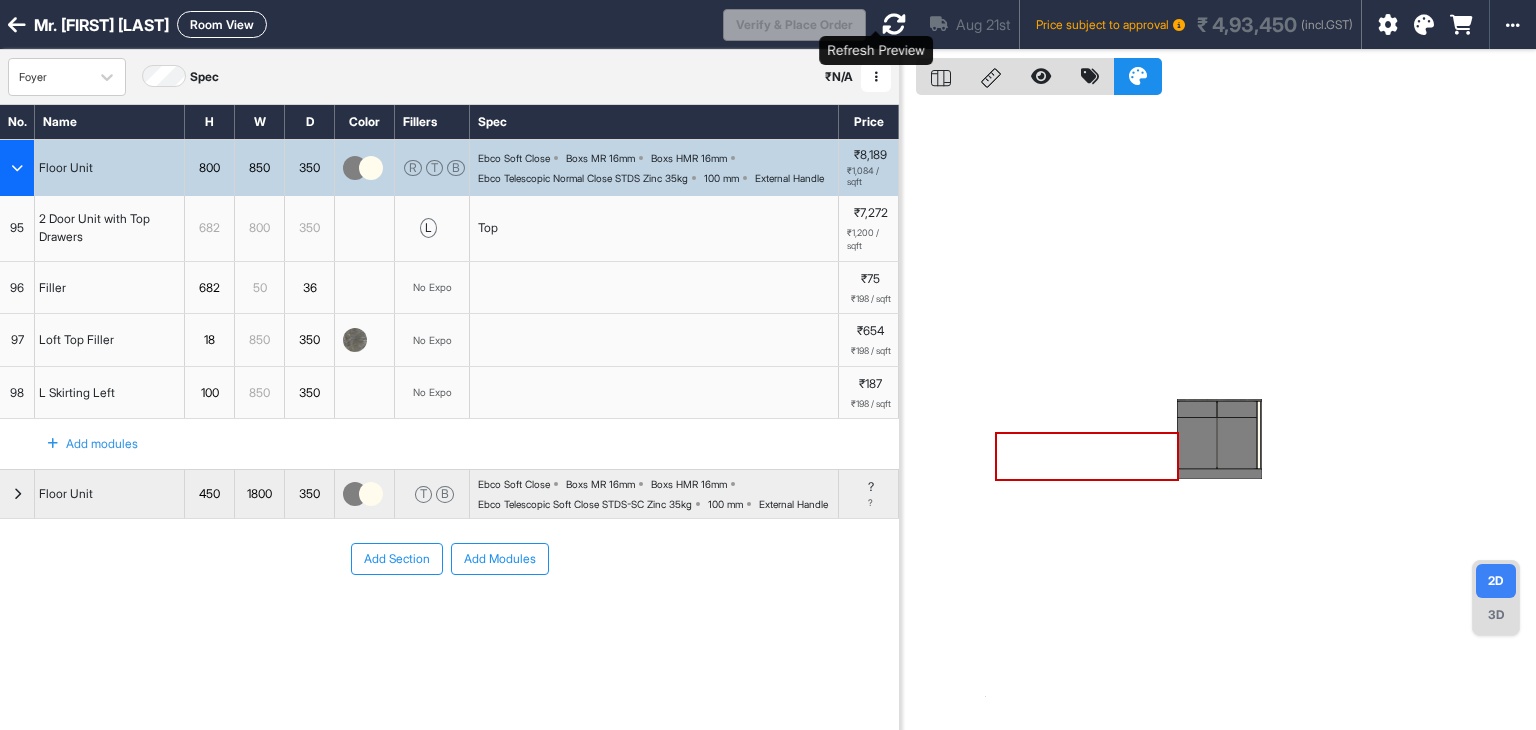 click at bounding box center (894, 24) 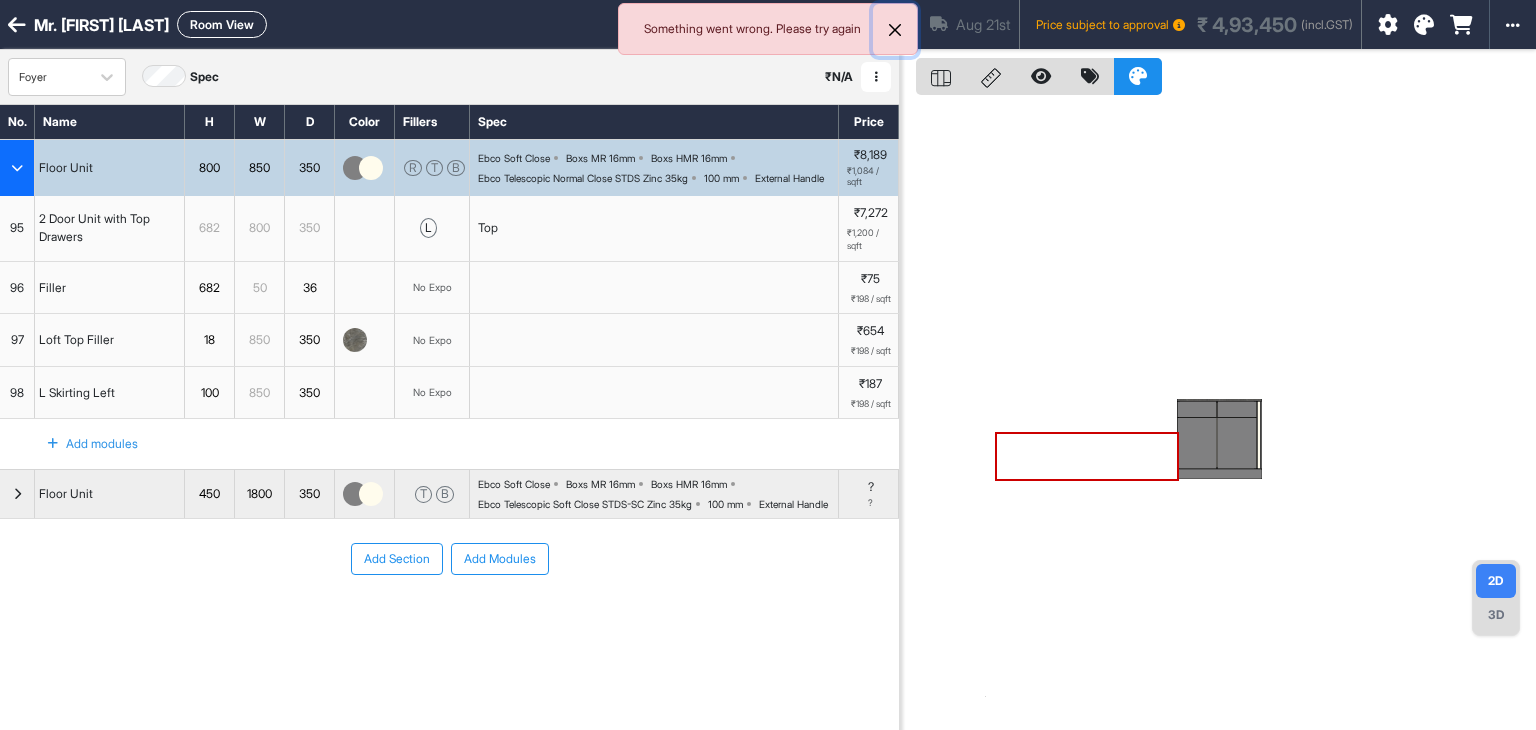 click at bounding box center [895, 30] 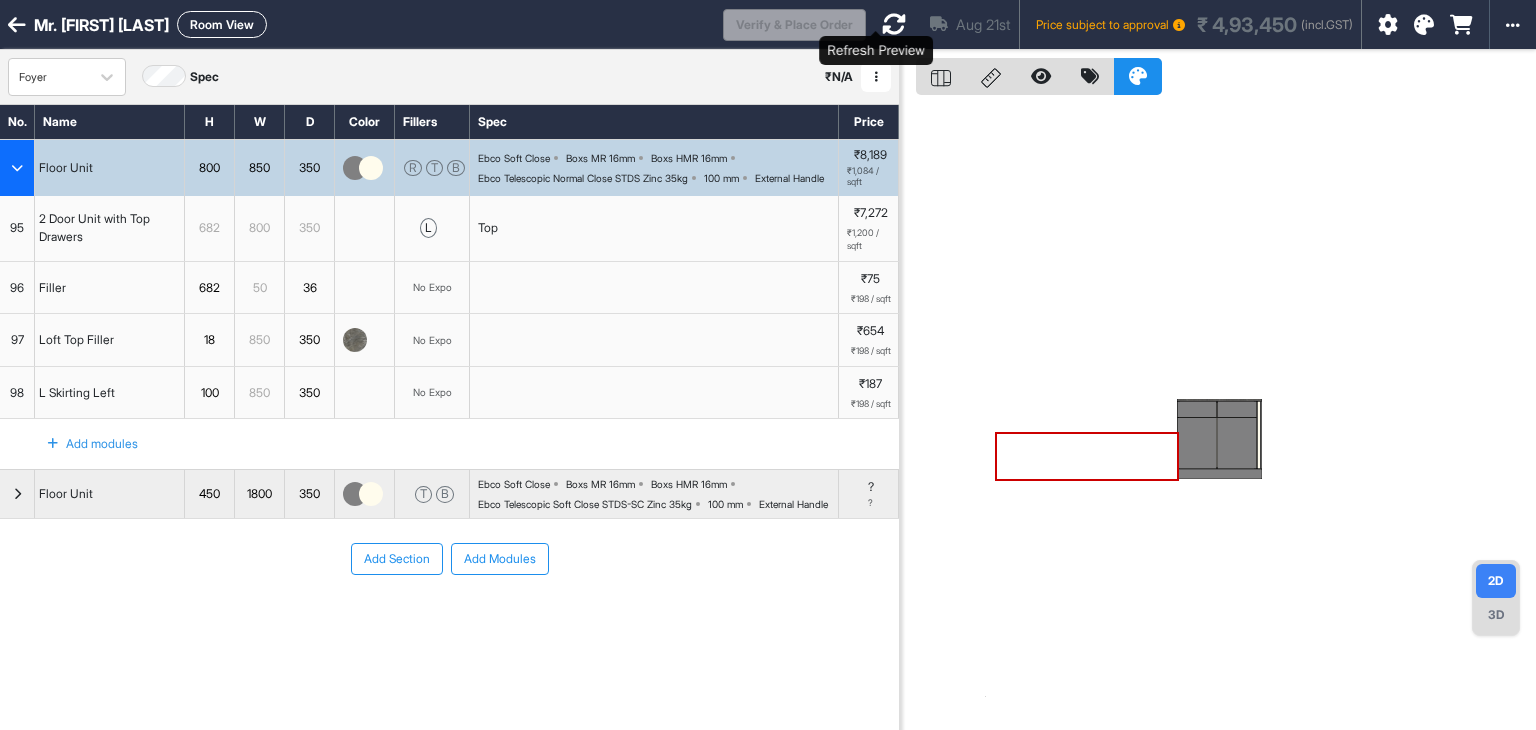 click at bounding box center [894, 24] 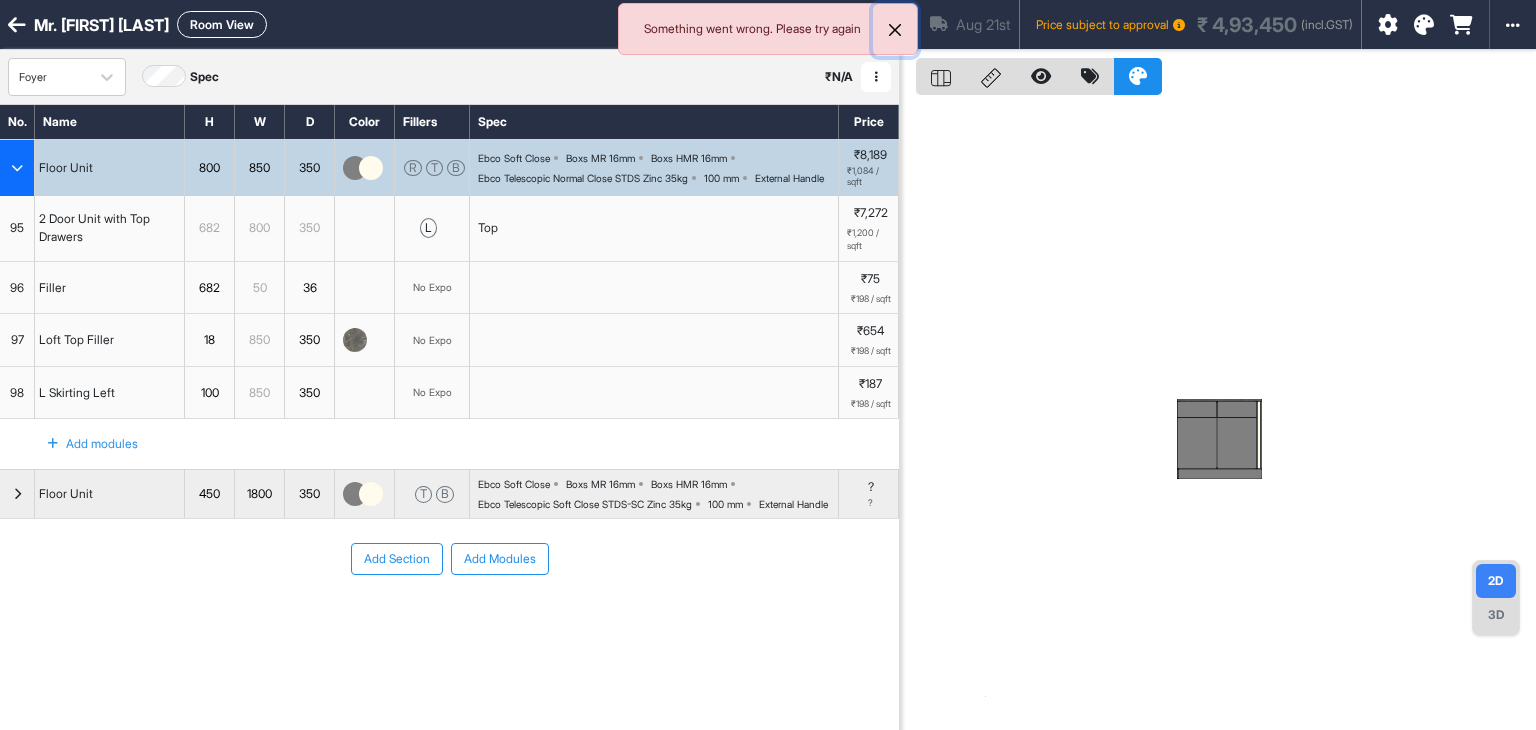 click at bounding box center [895, 30] 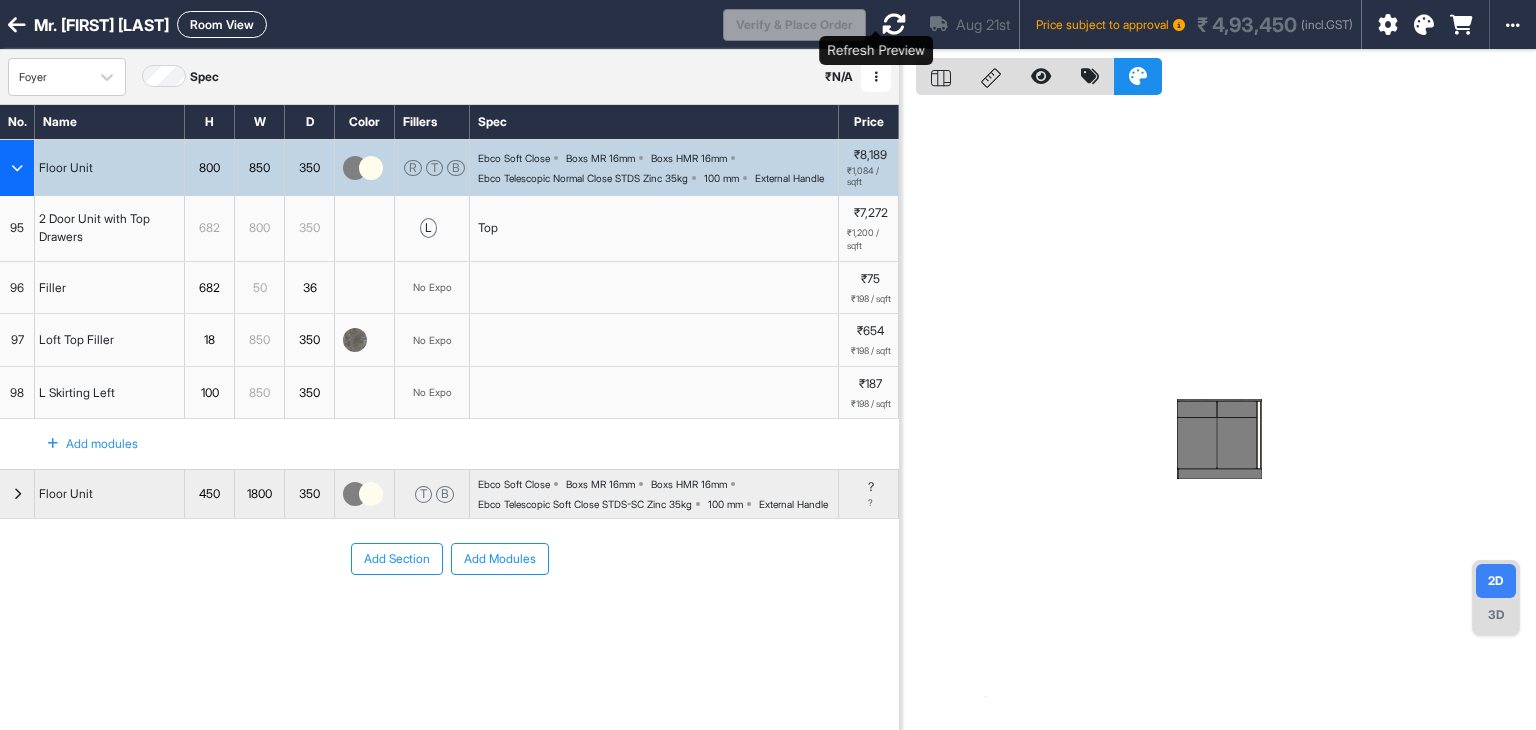 click at bounding box center (894, 24) 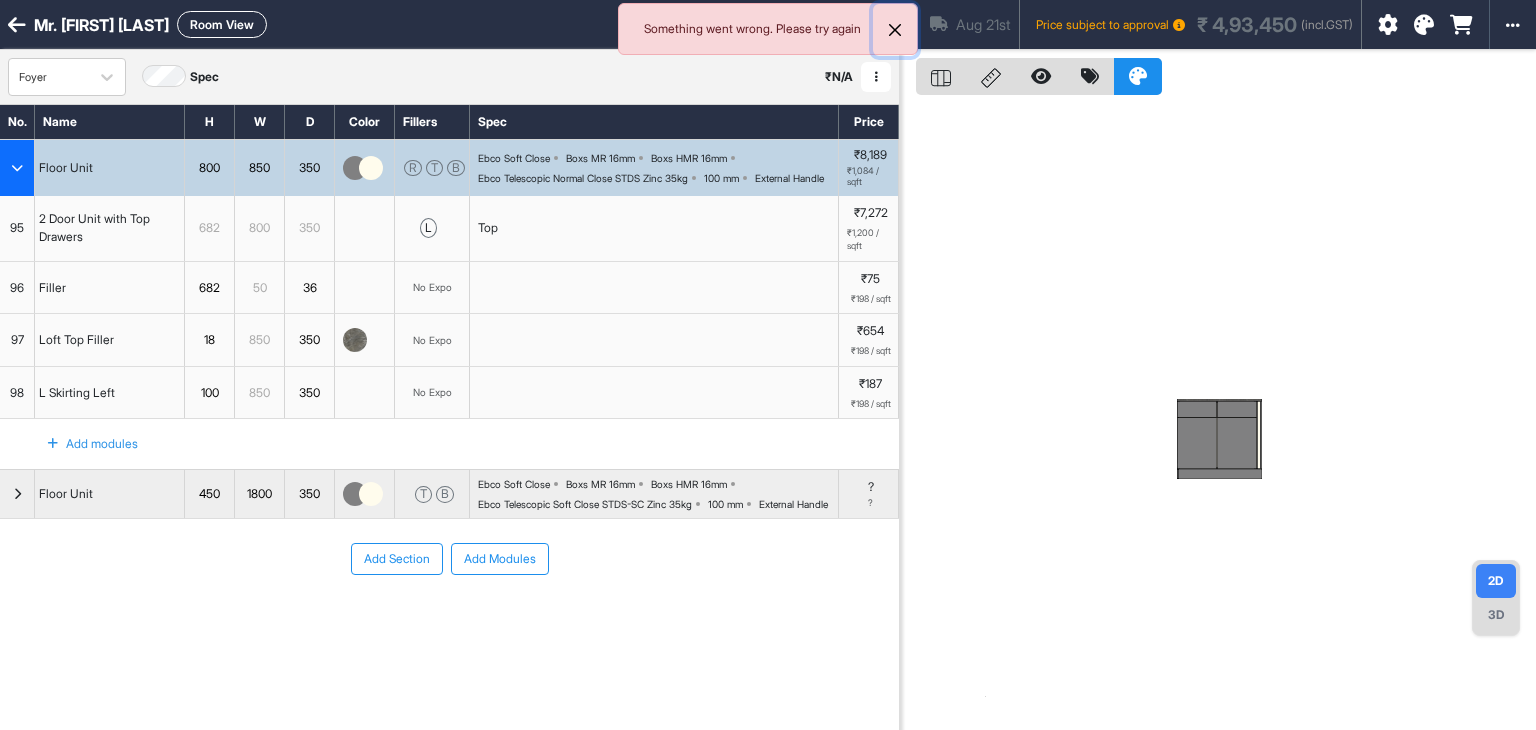 click at bounding box center (895, 30) 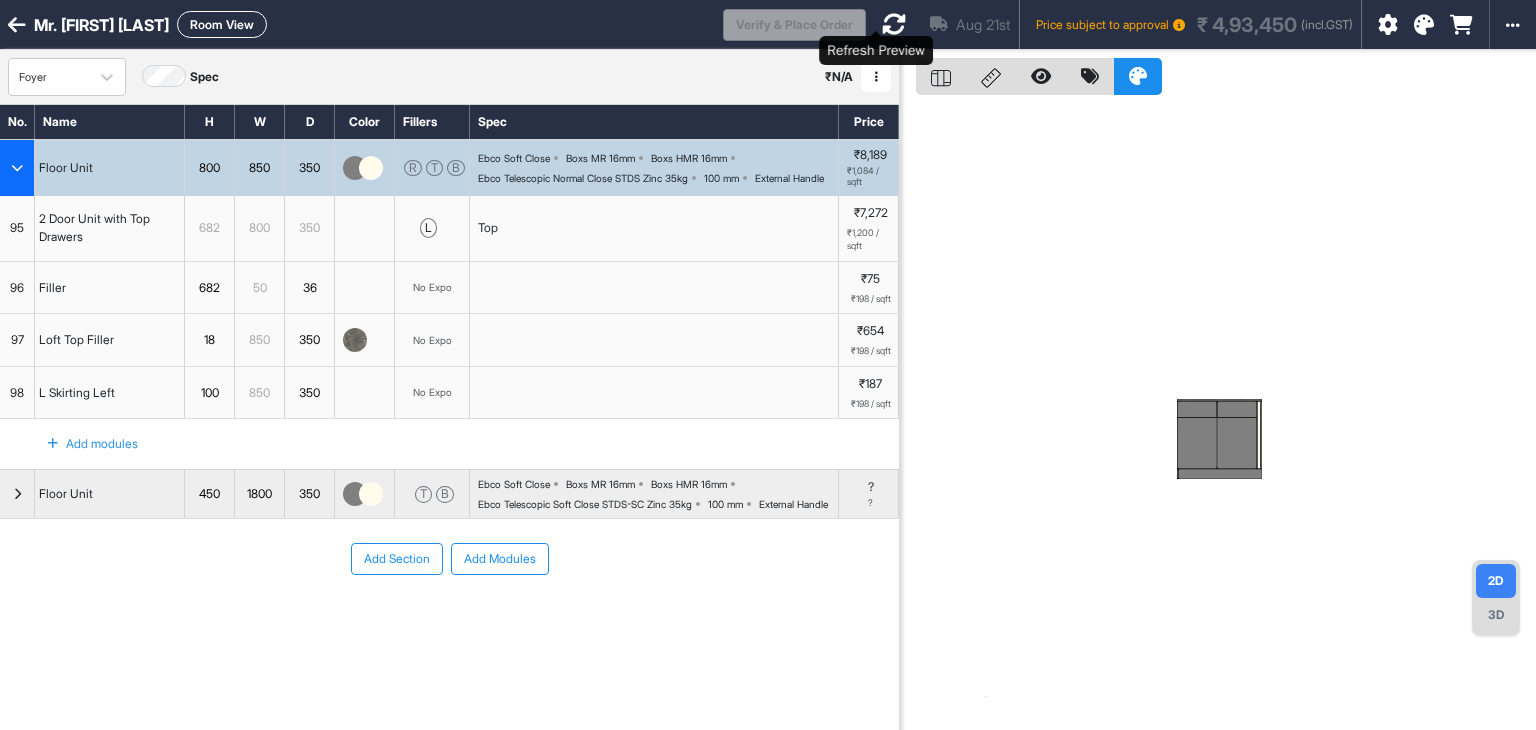 click at bounding box center (894, 24) 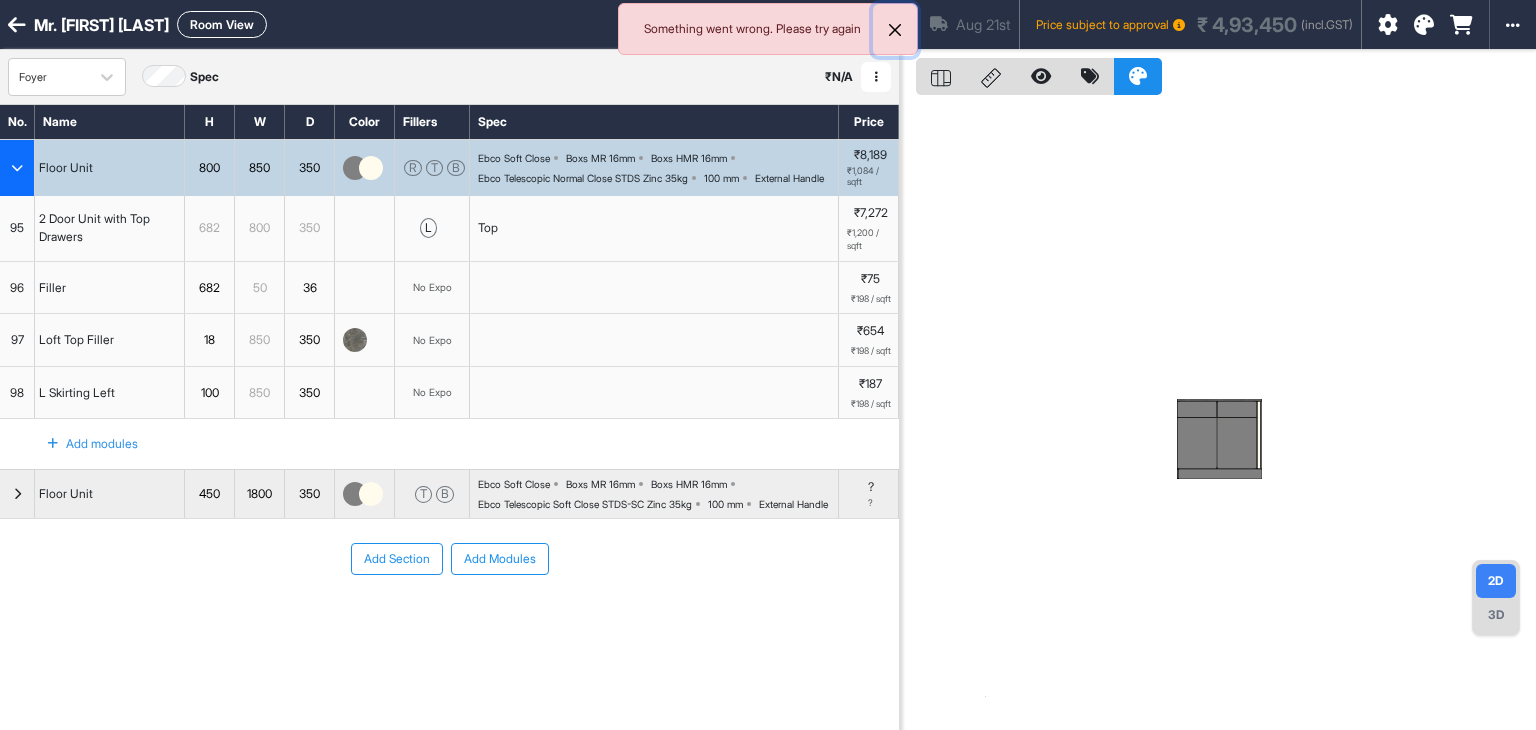 click at bounding box center [895, 30] 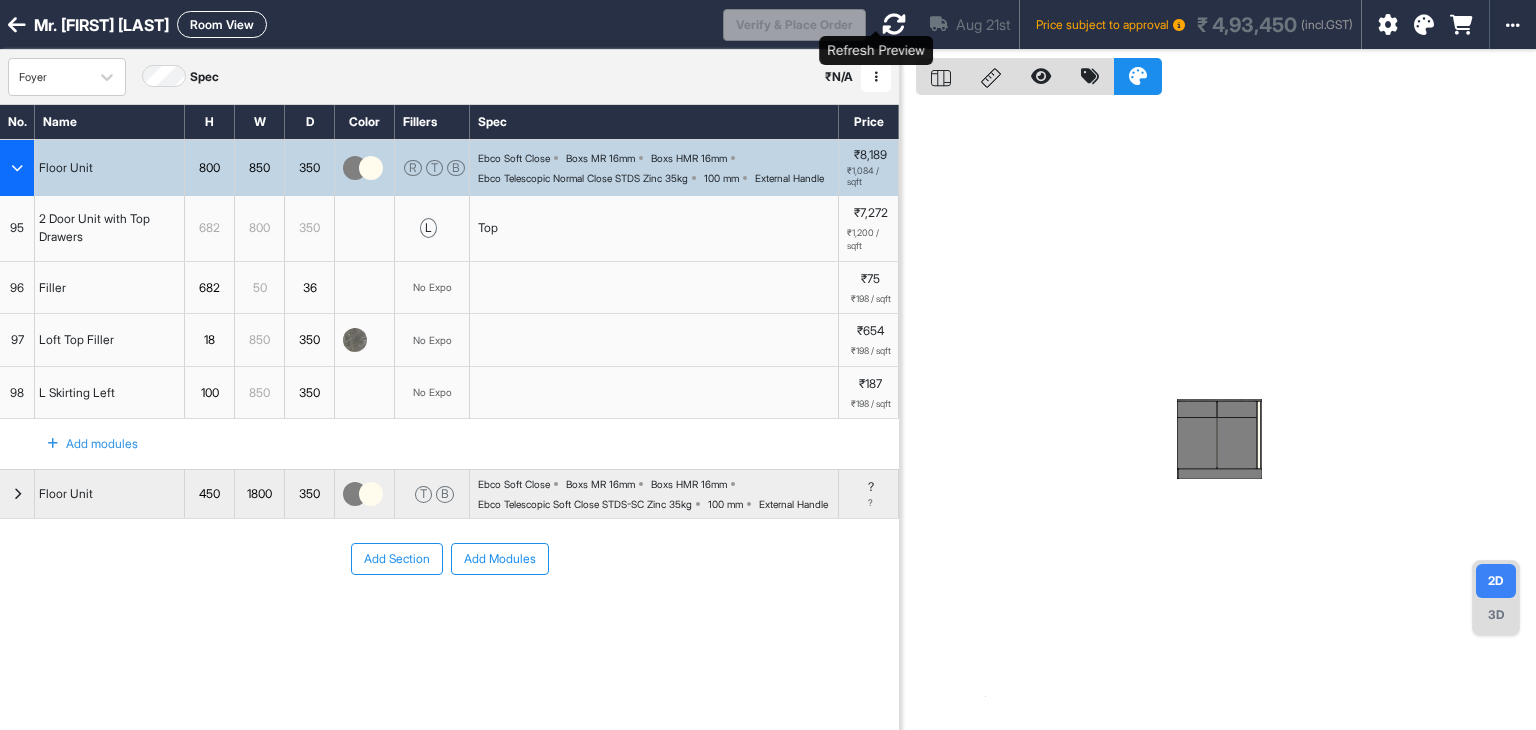click at bounding box center (894, 24) 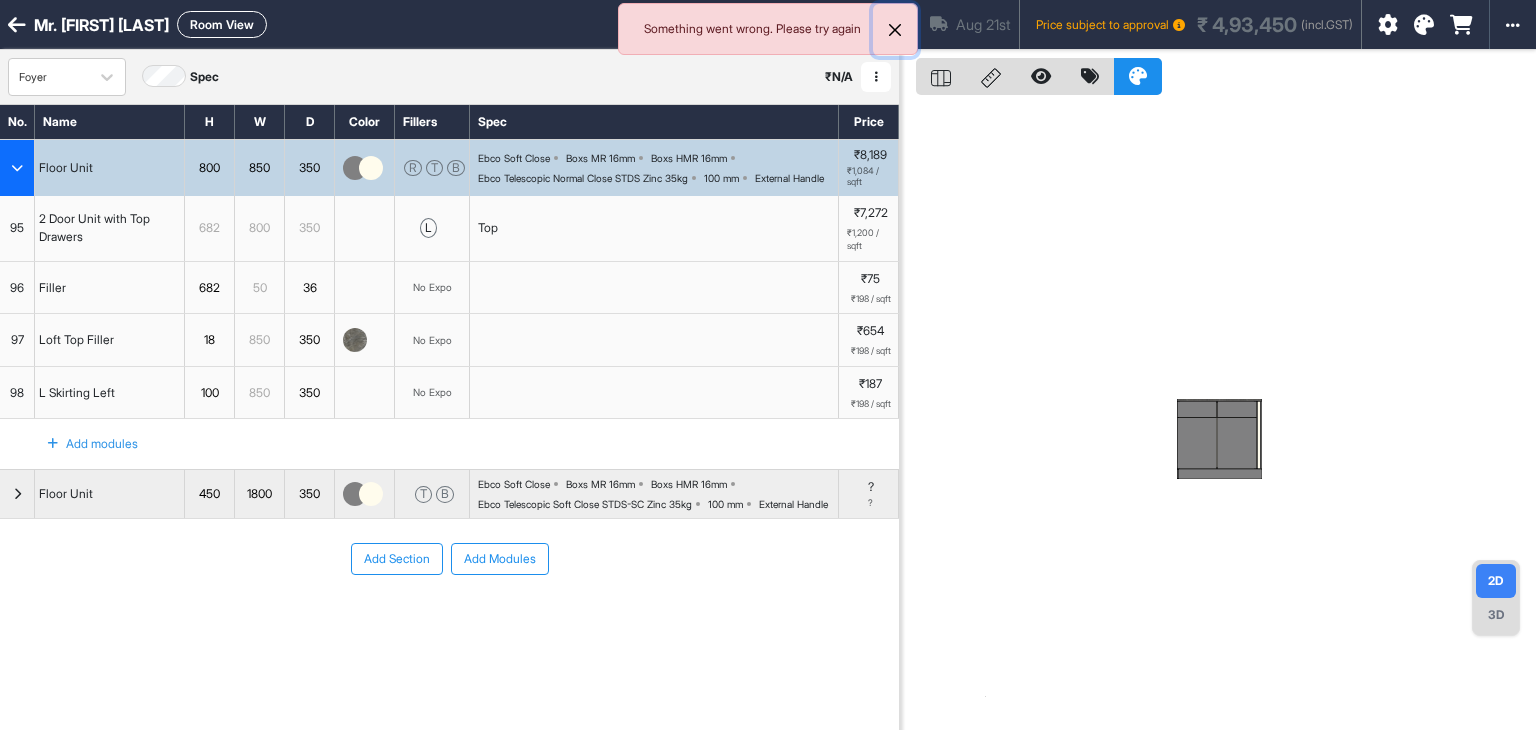 click at bounding box center (895, 30) 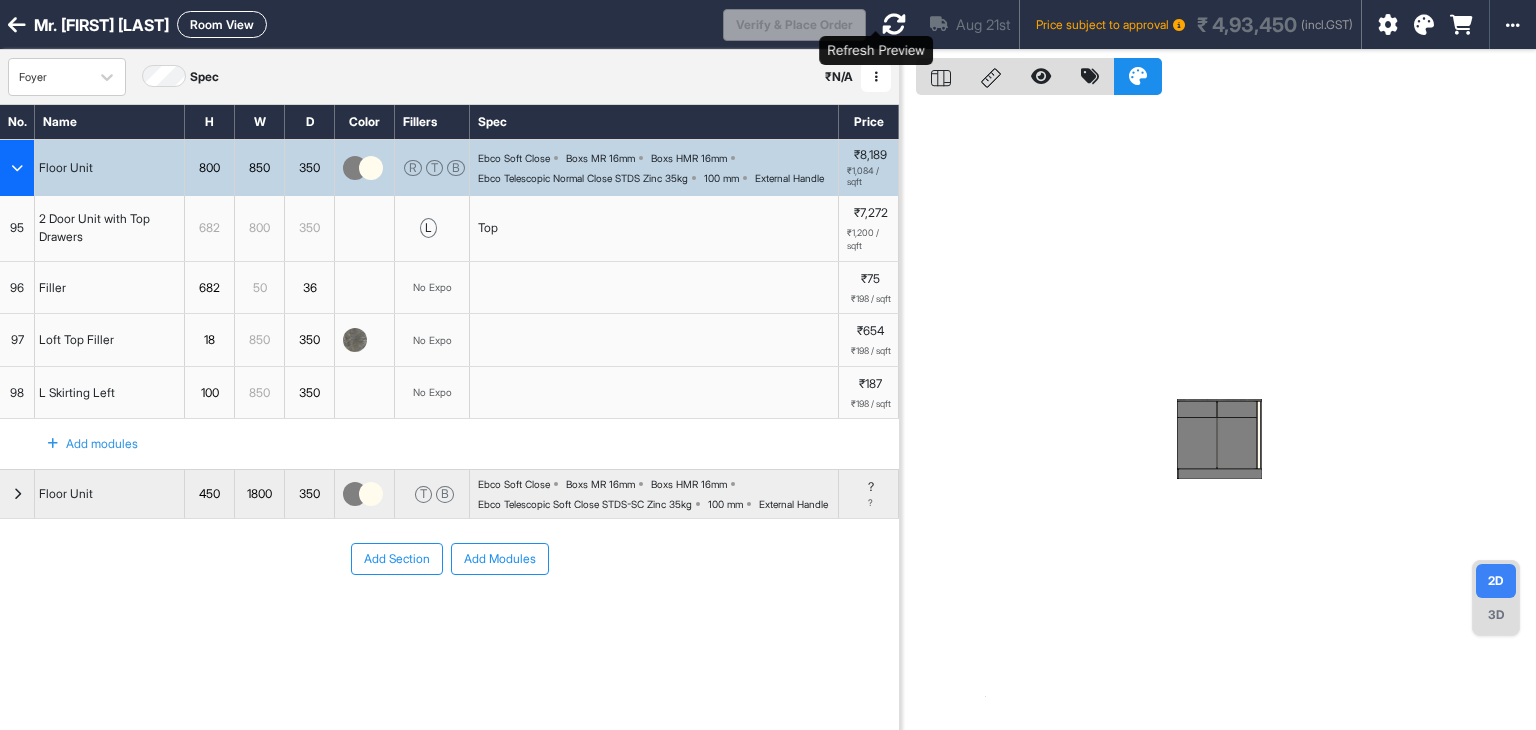 click at bounding box center [894, 24] 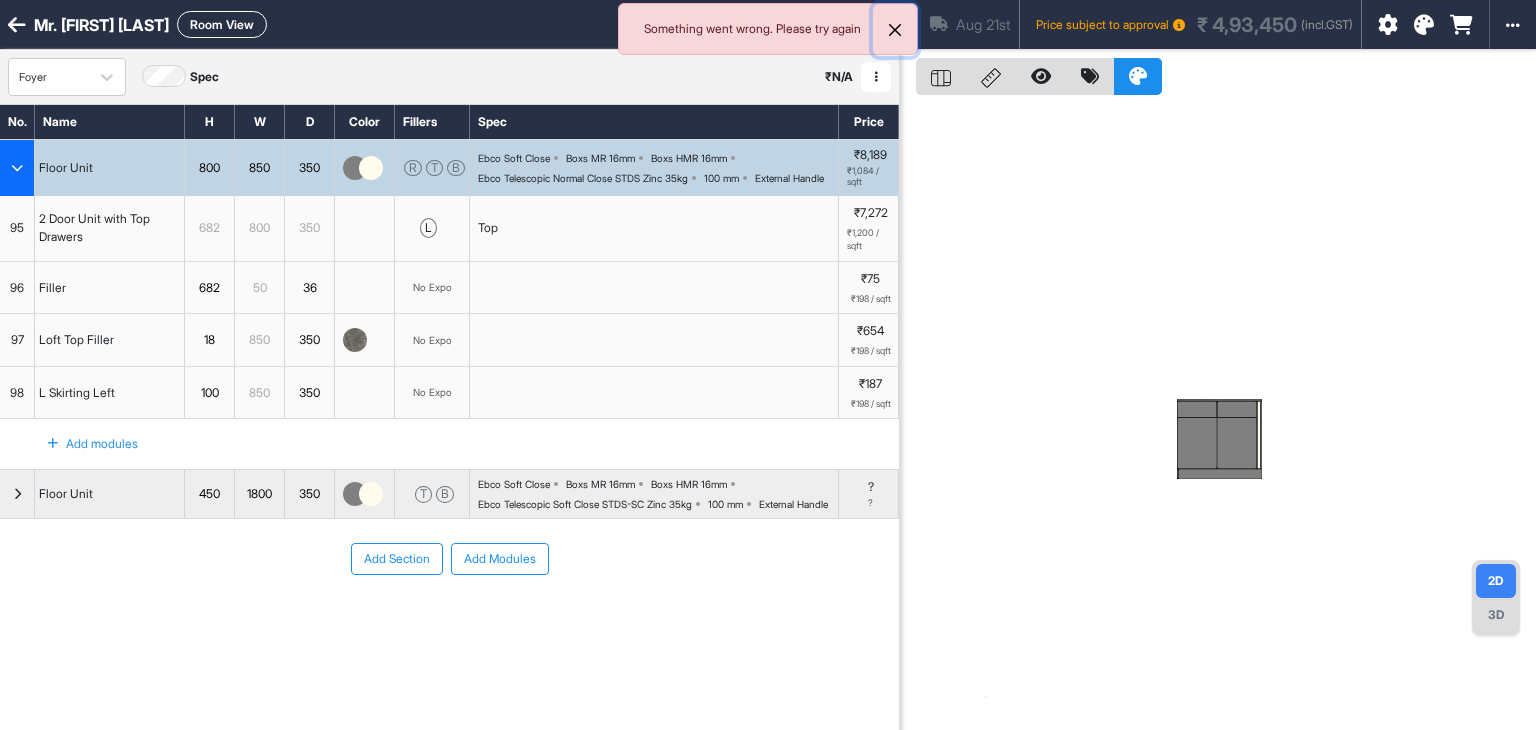 click at bounding box center [895, 30] 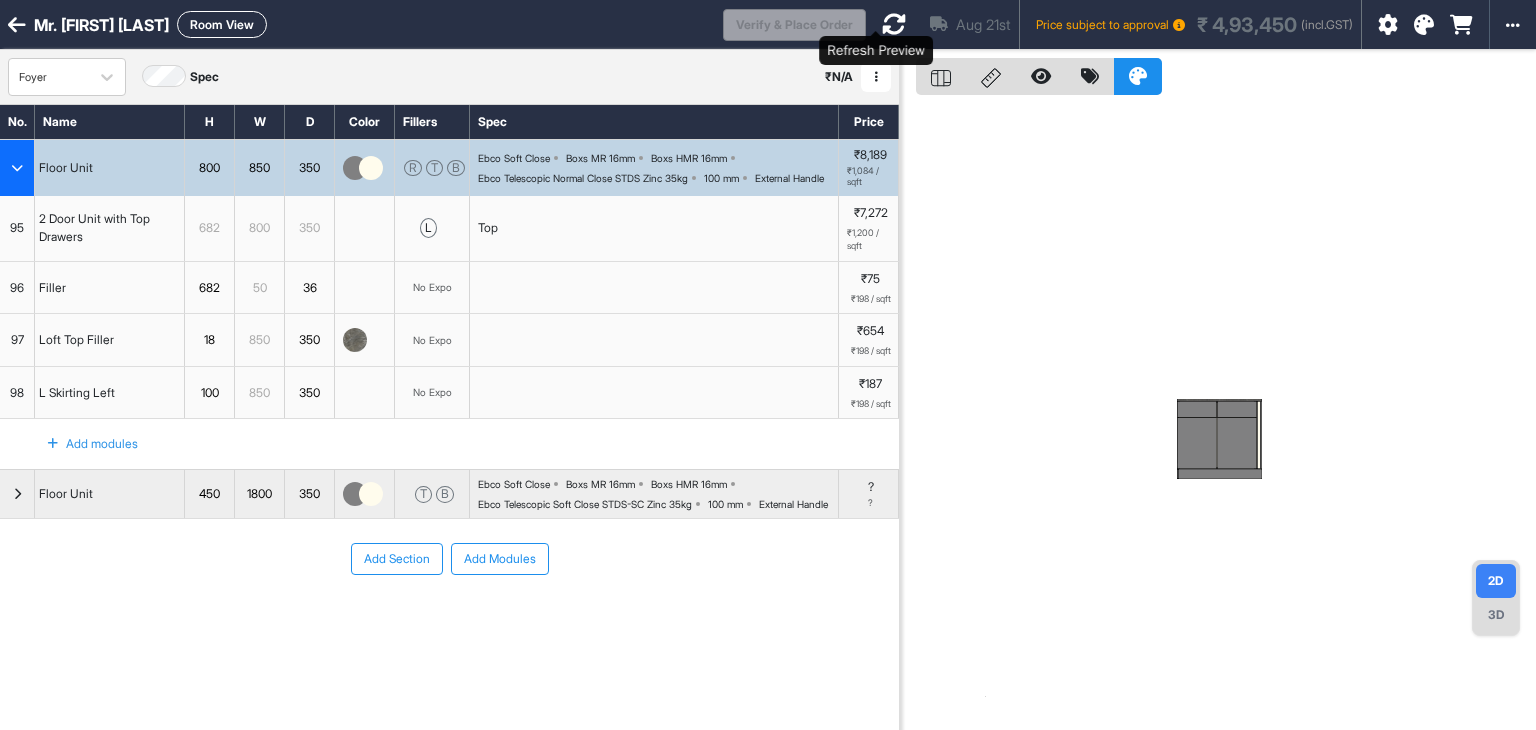 click at bounding box center [894, 24] 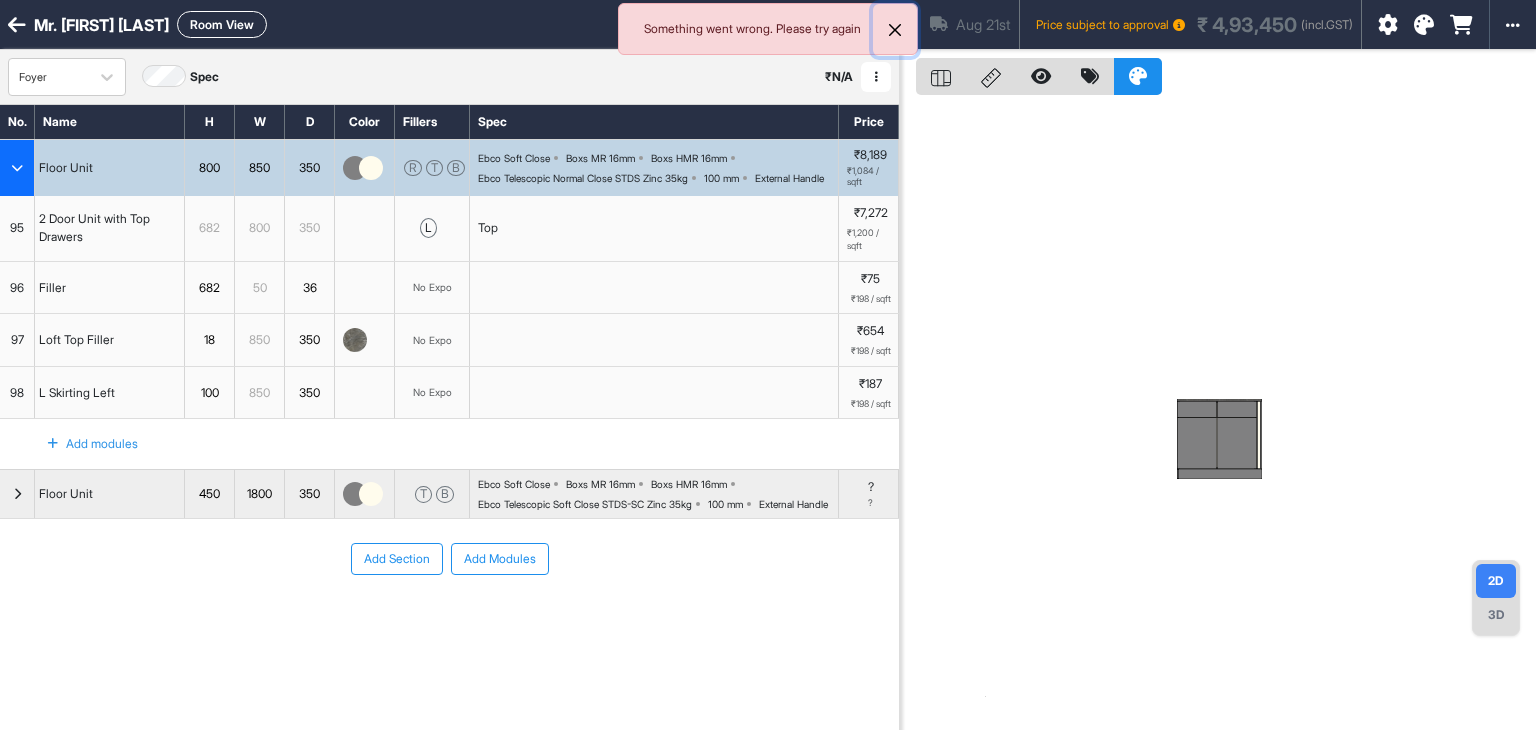 click at bounding box center (895, 30) 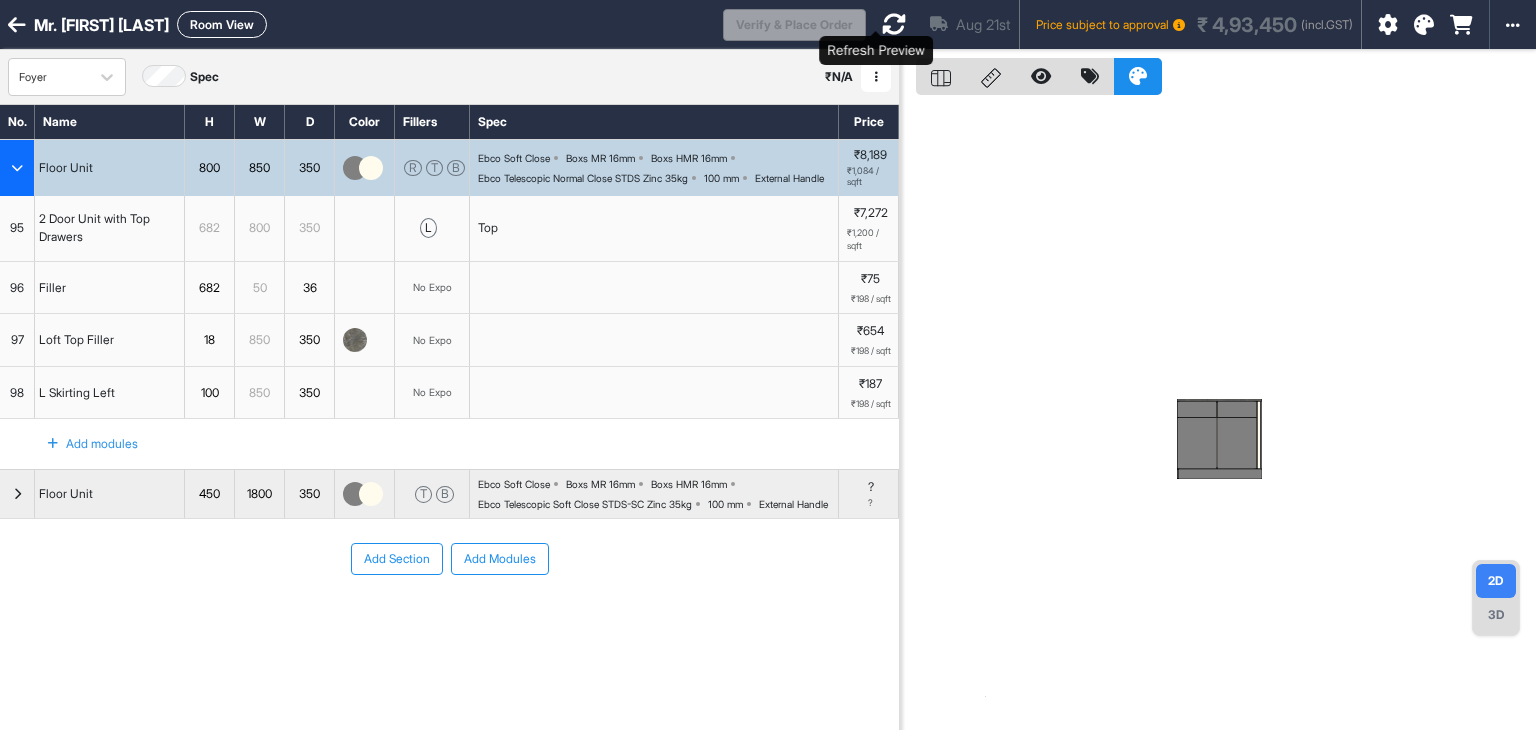 click at bounding box center [894, 24] 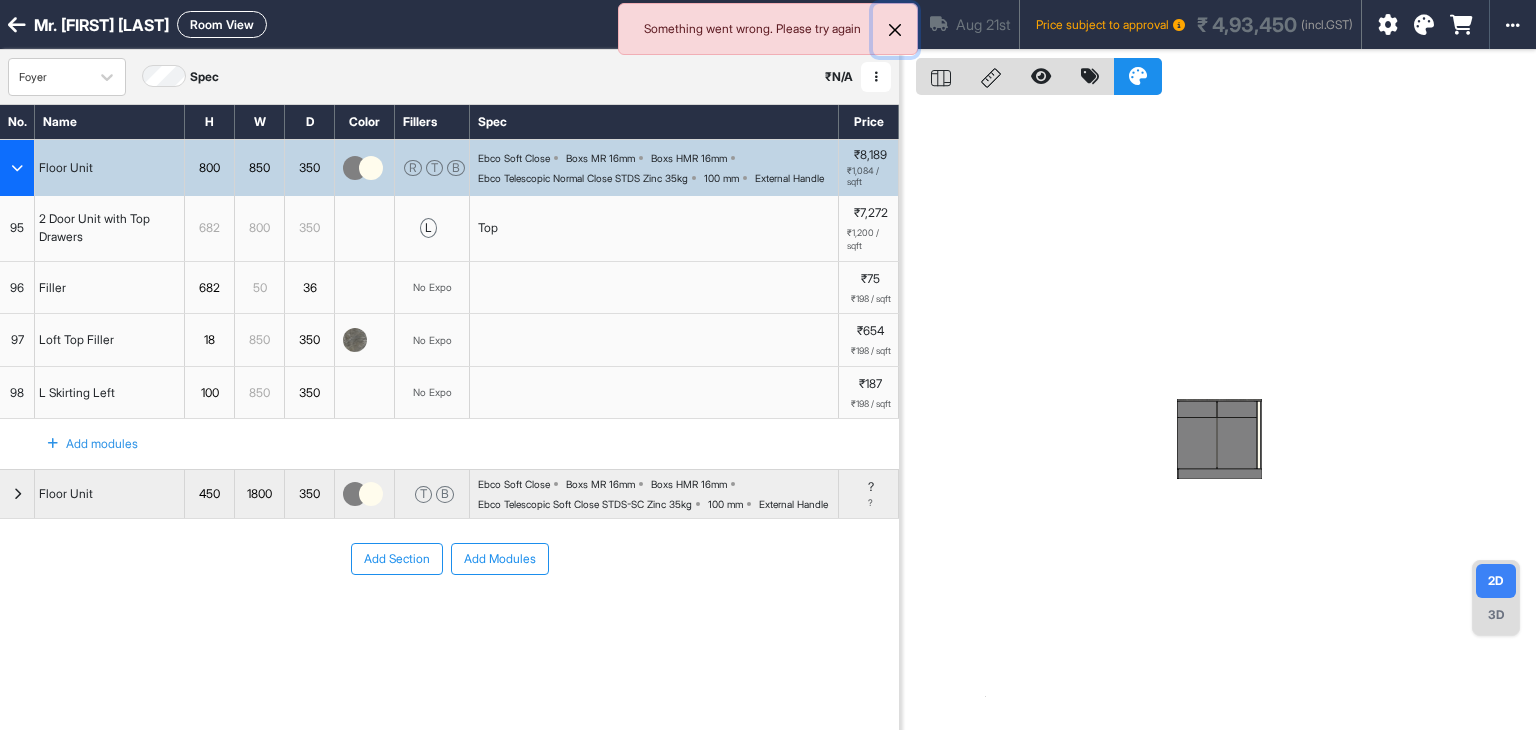 click at bounding box center [895, 30] 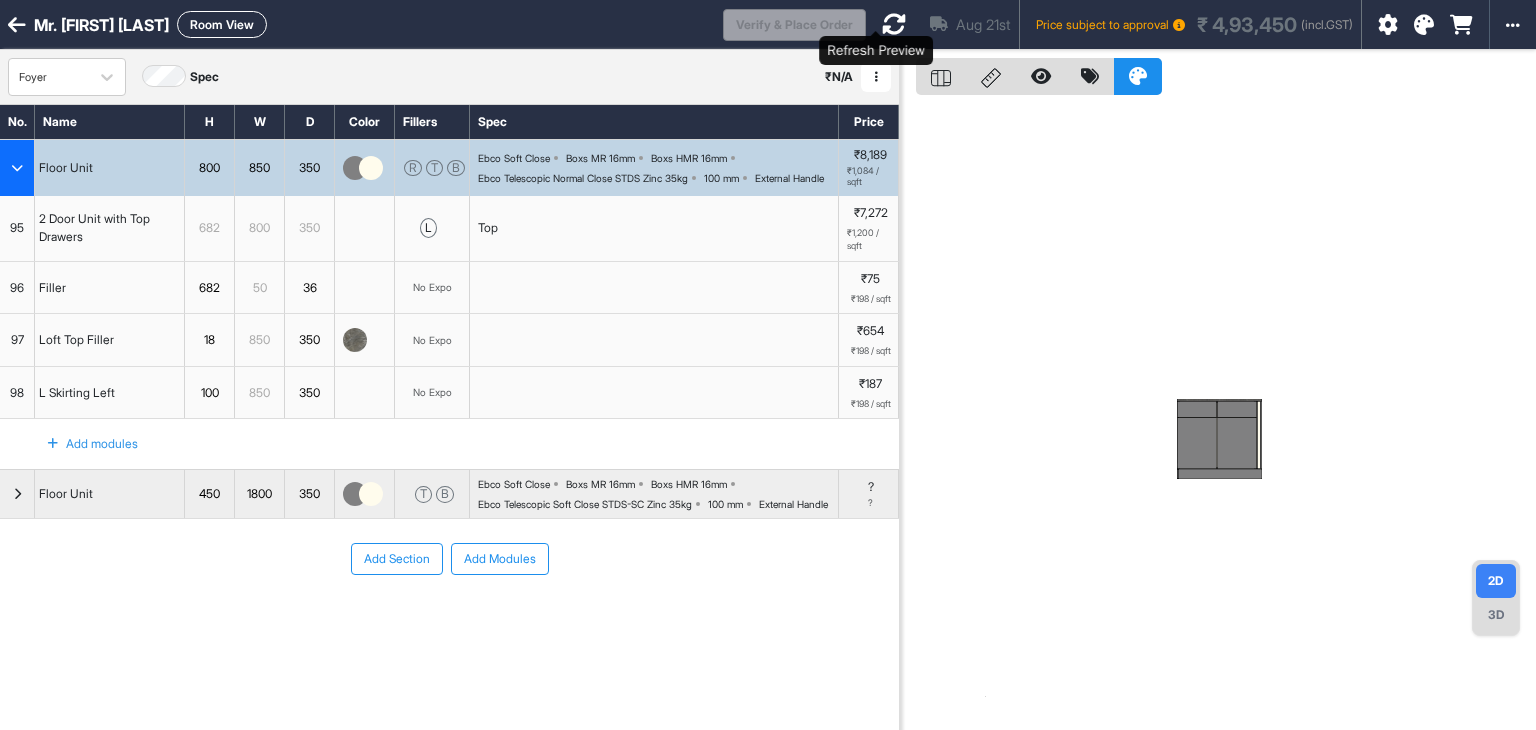 click at bounding box center [894, 24] 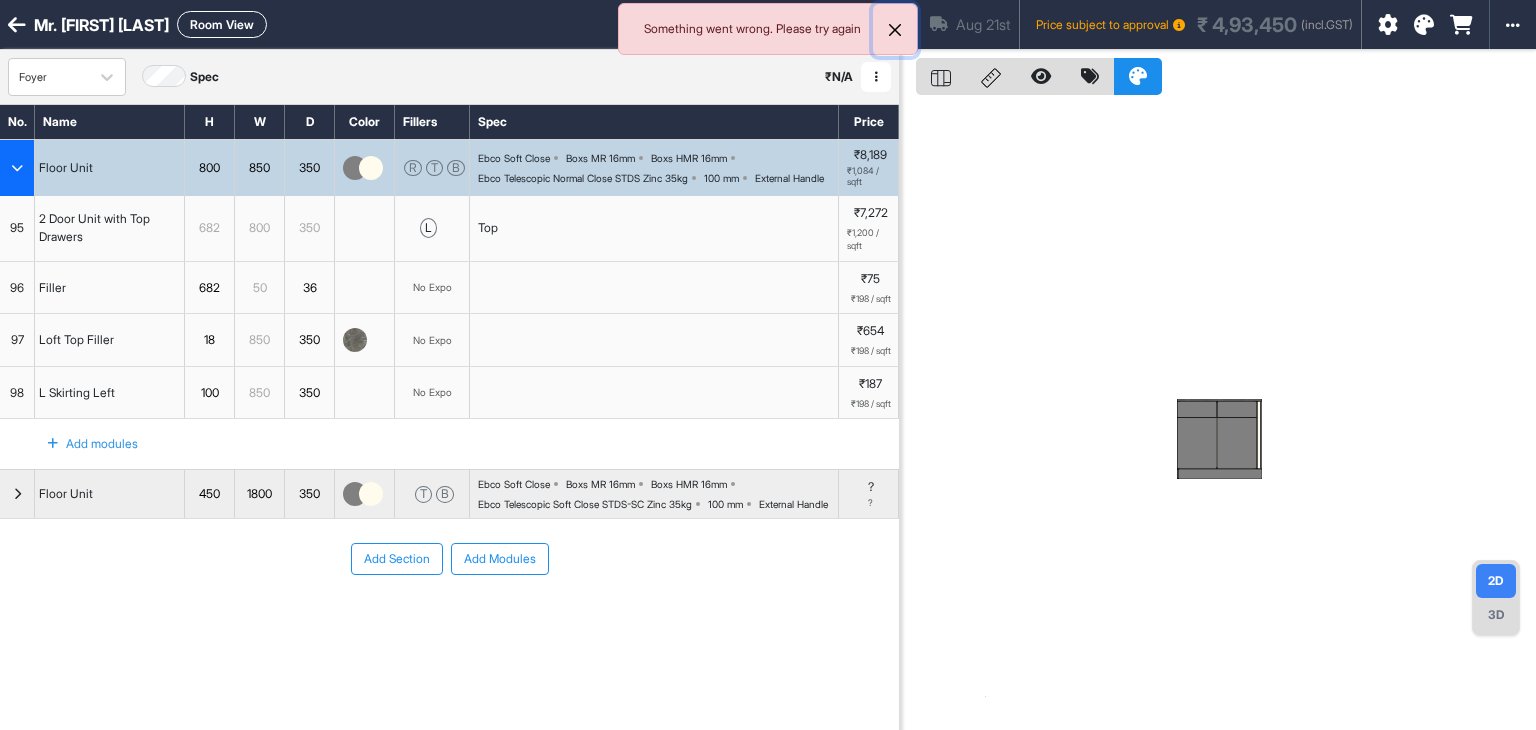 click at bounding box center (895, 30) 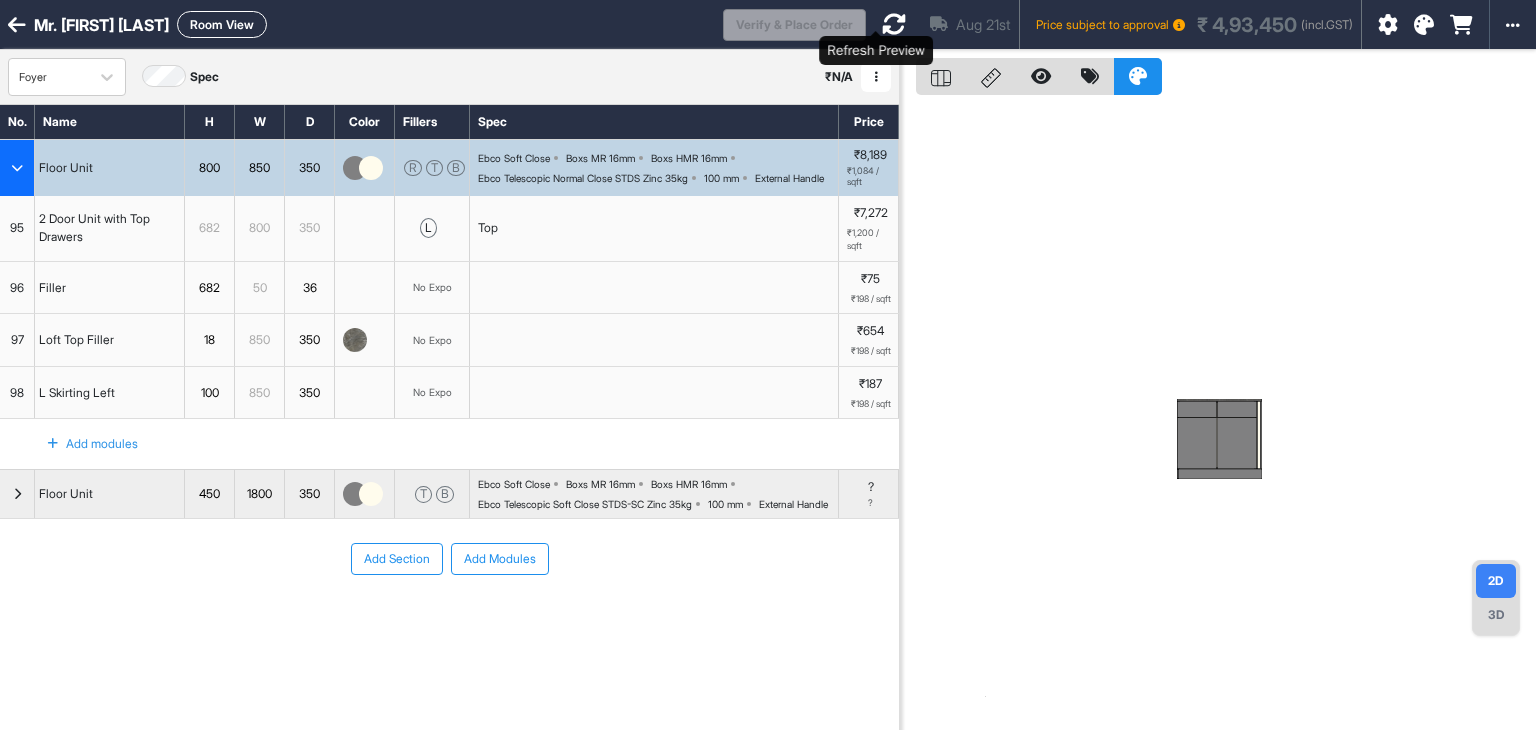 click at bounding box center (894, 24) 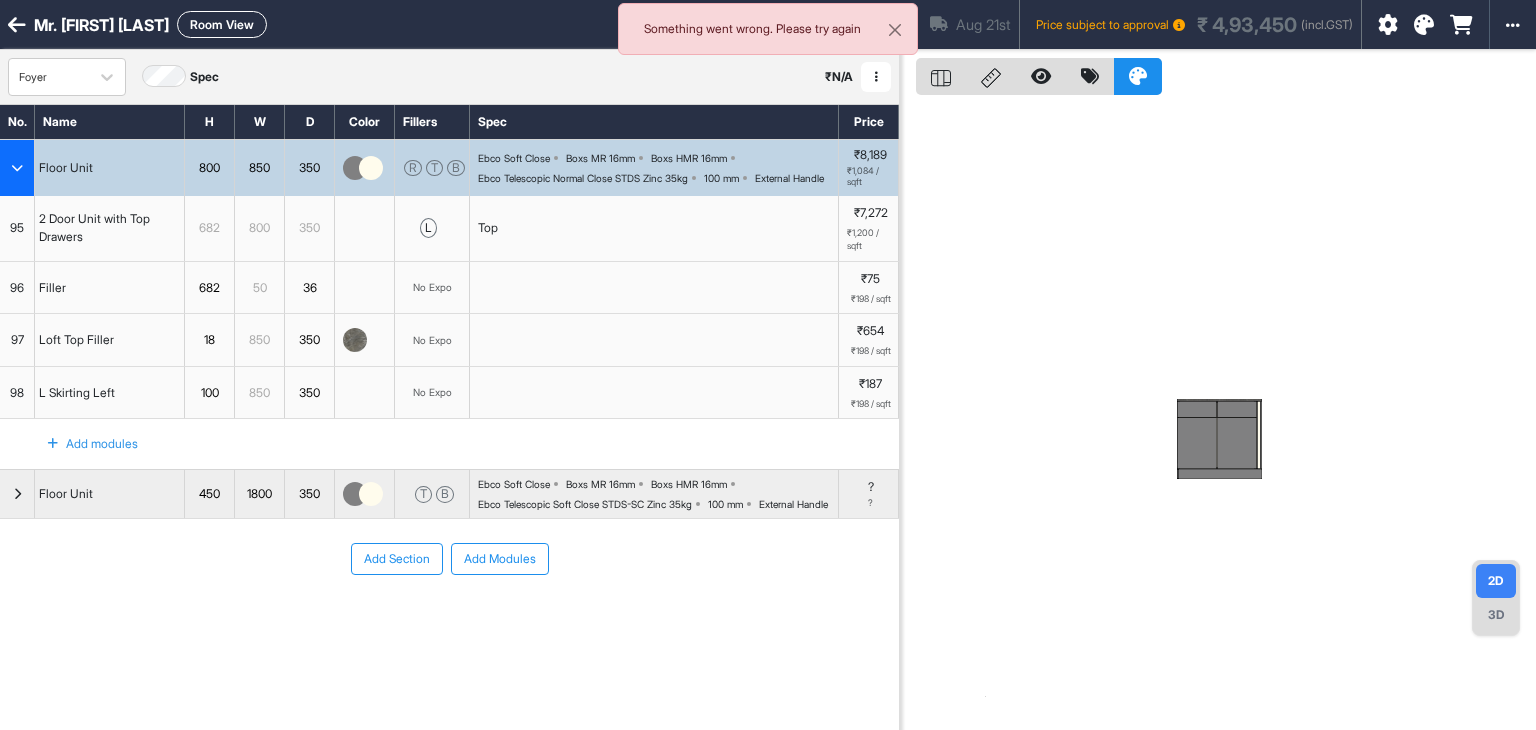 click on "Something went wrong. Please try again" at bounding box center [768, 29] 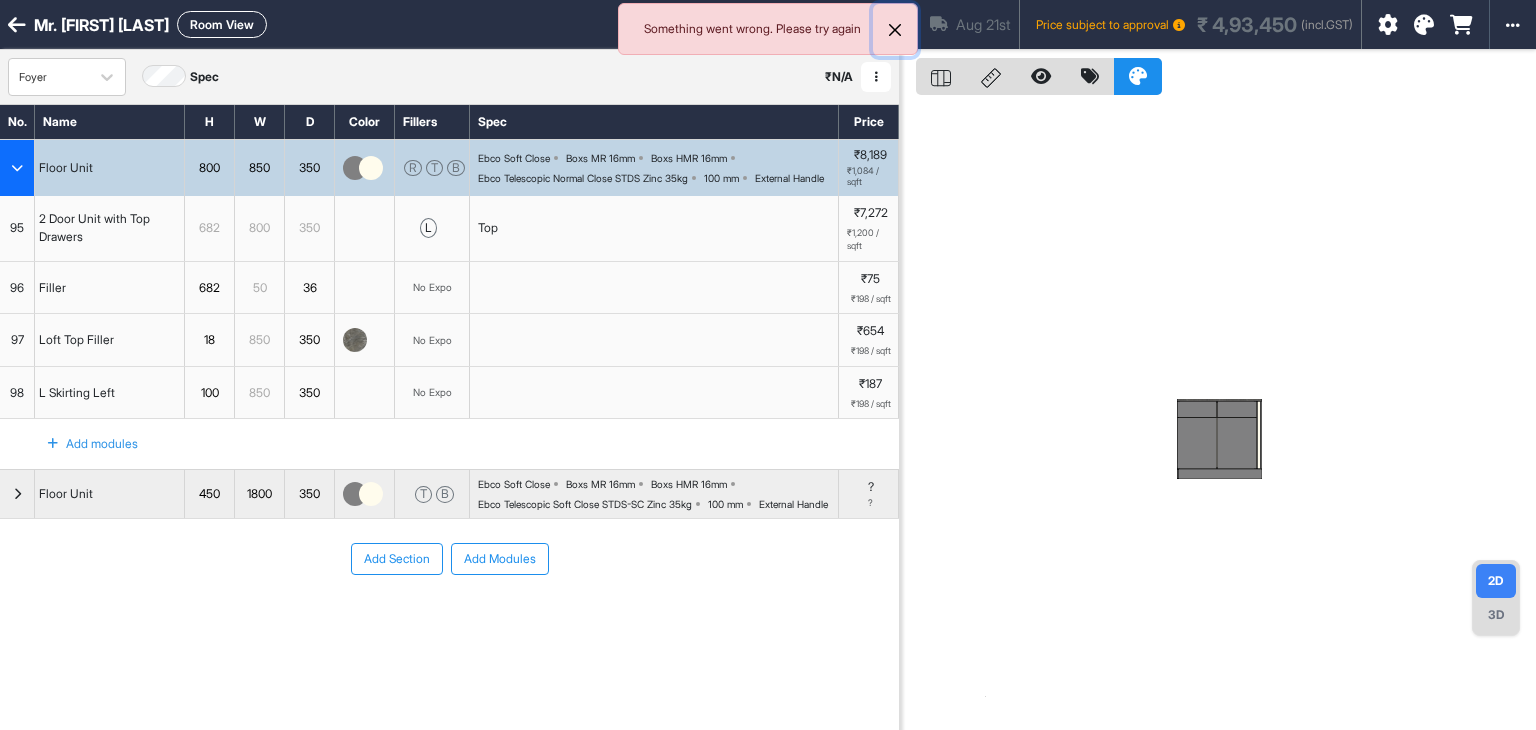 click at bounding box center [895, 30] 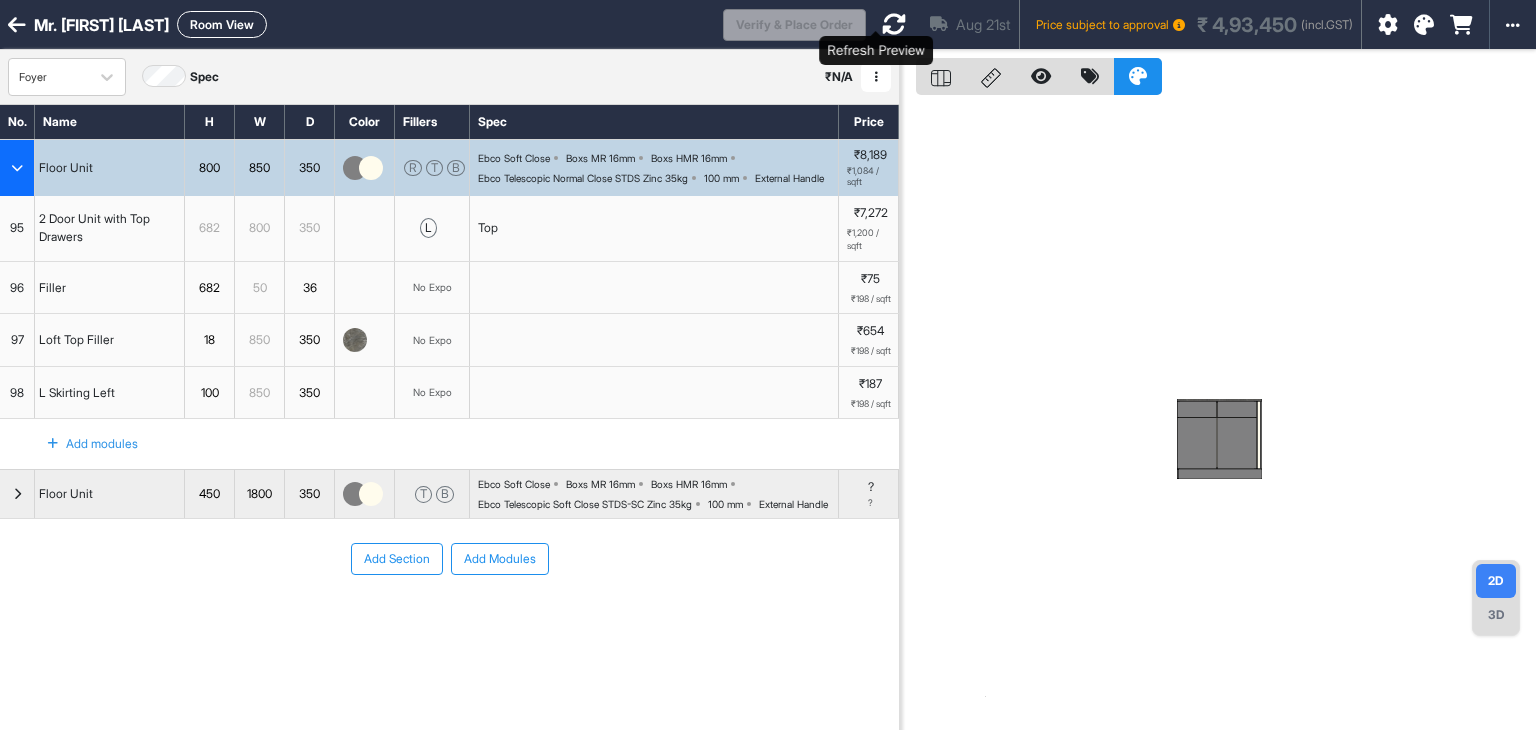 click at bounding box center [894, 24] 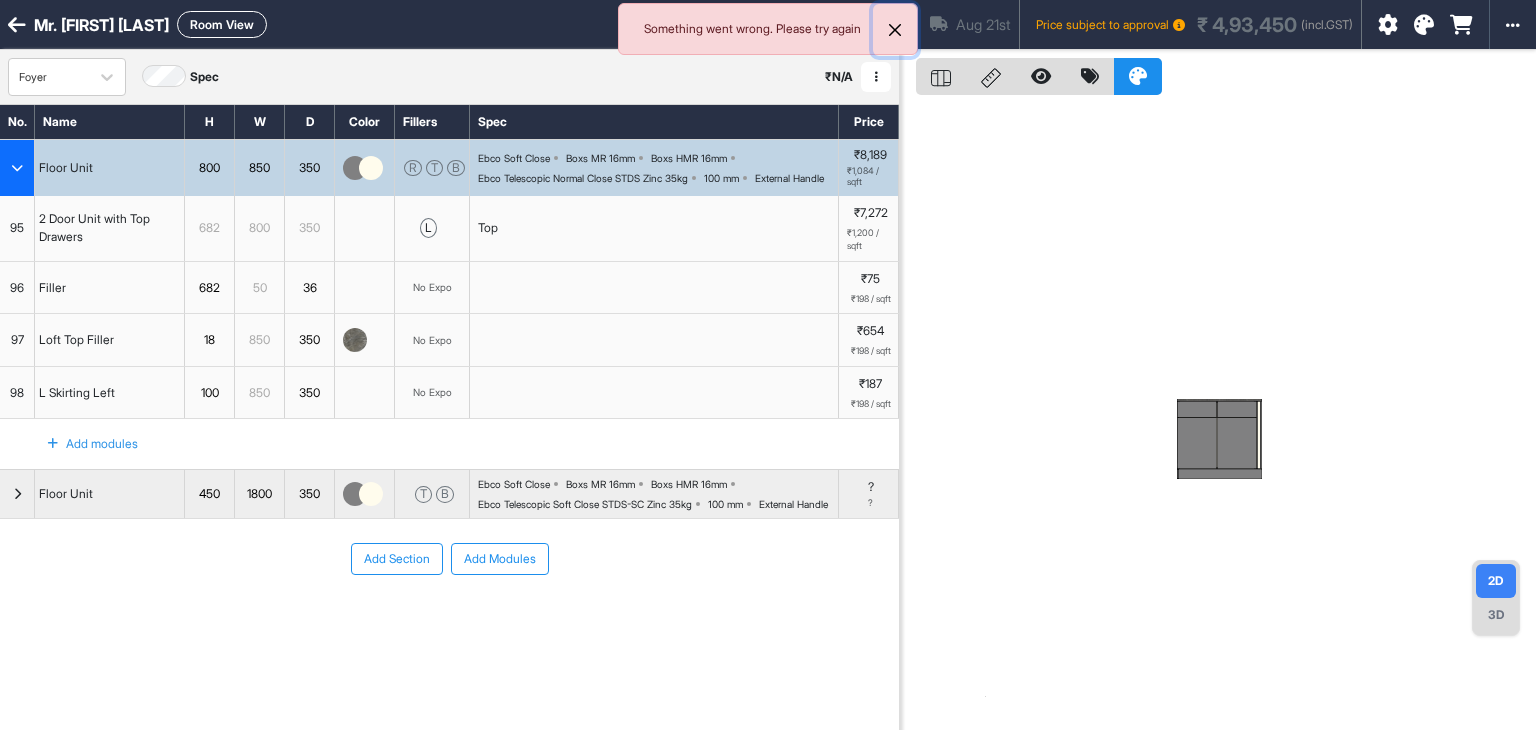 click at bounding box center [895, 30] 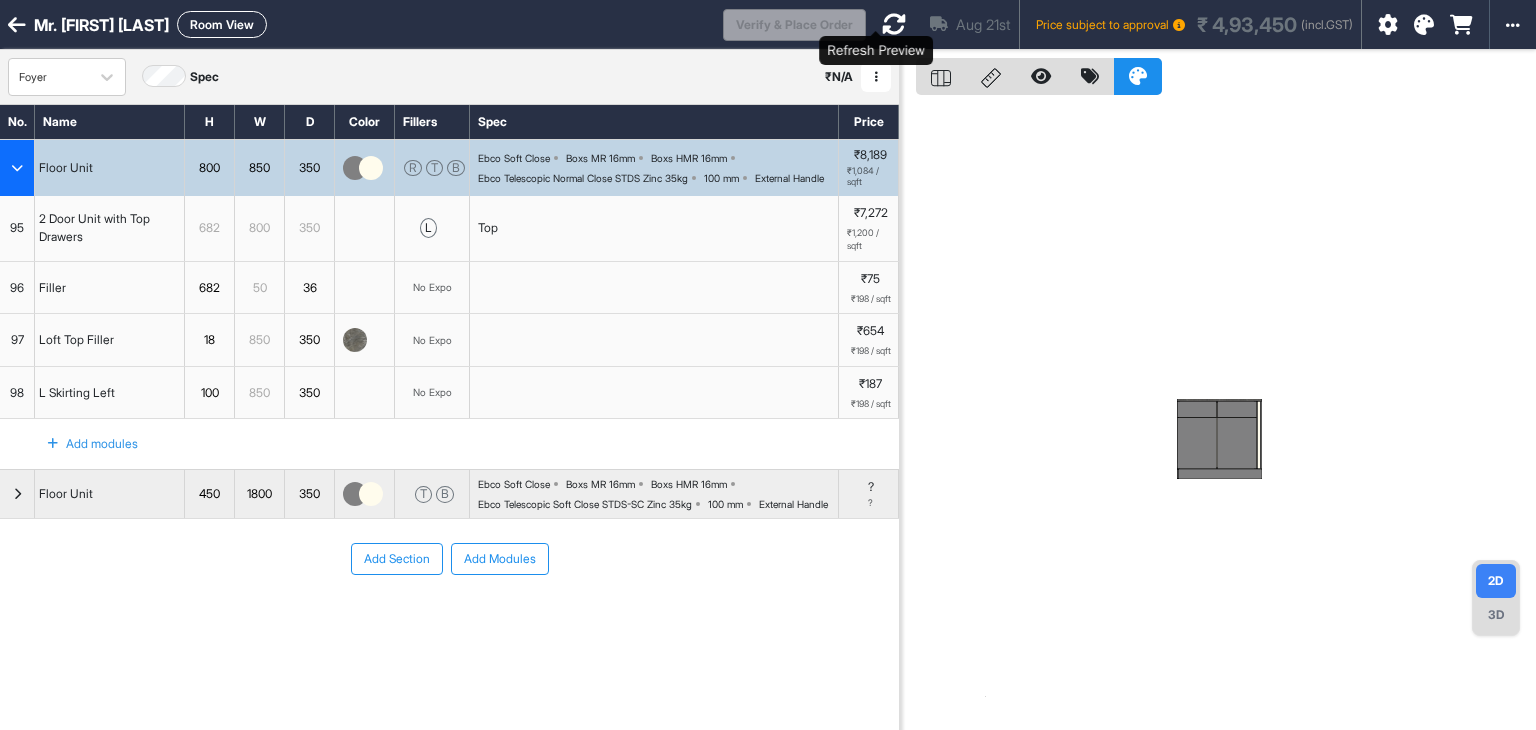 click at bounding box center [894, 24] 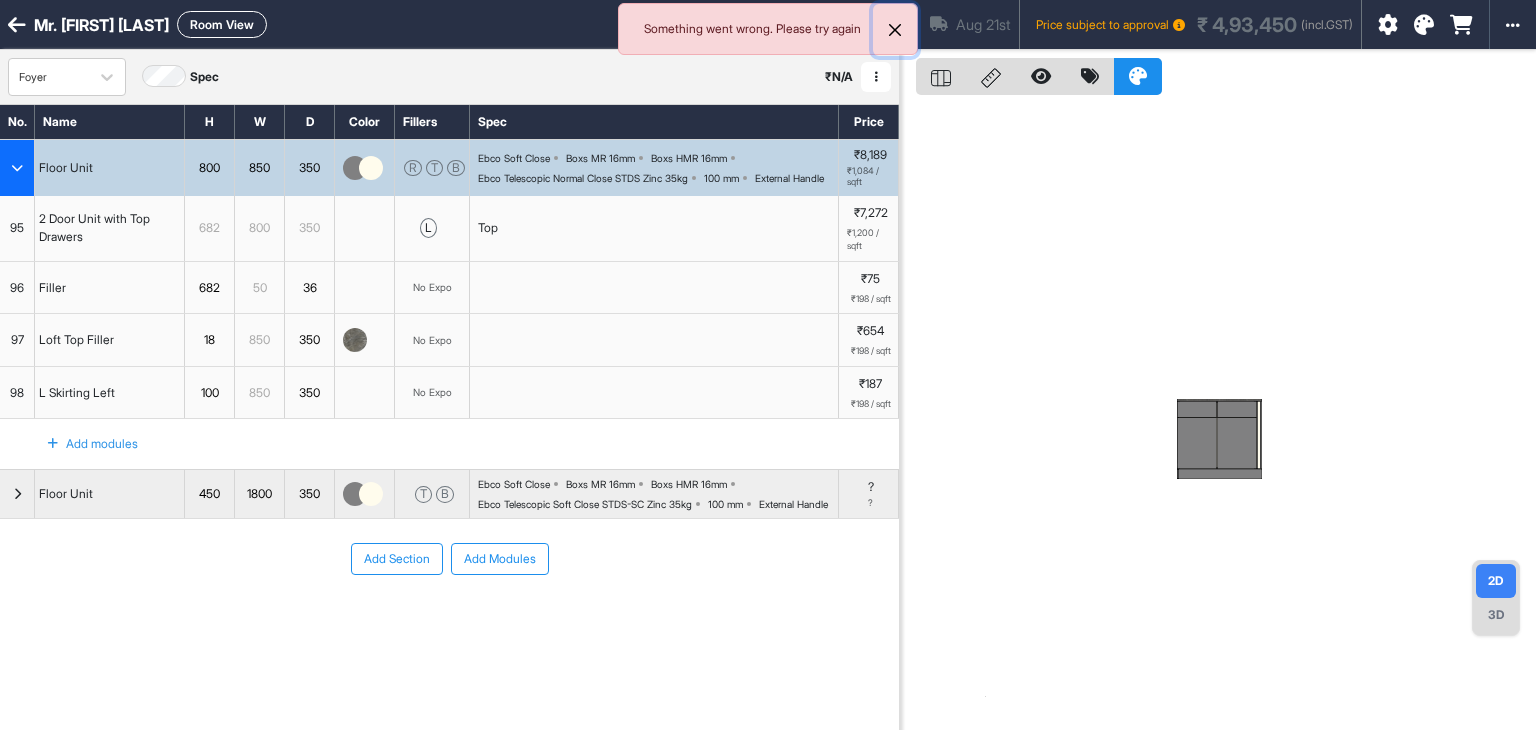 click at bounding box center (895, 30) 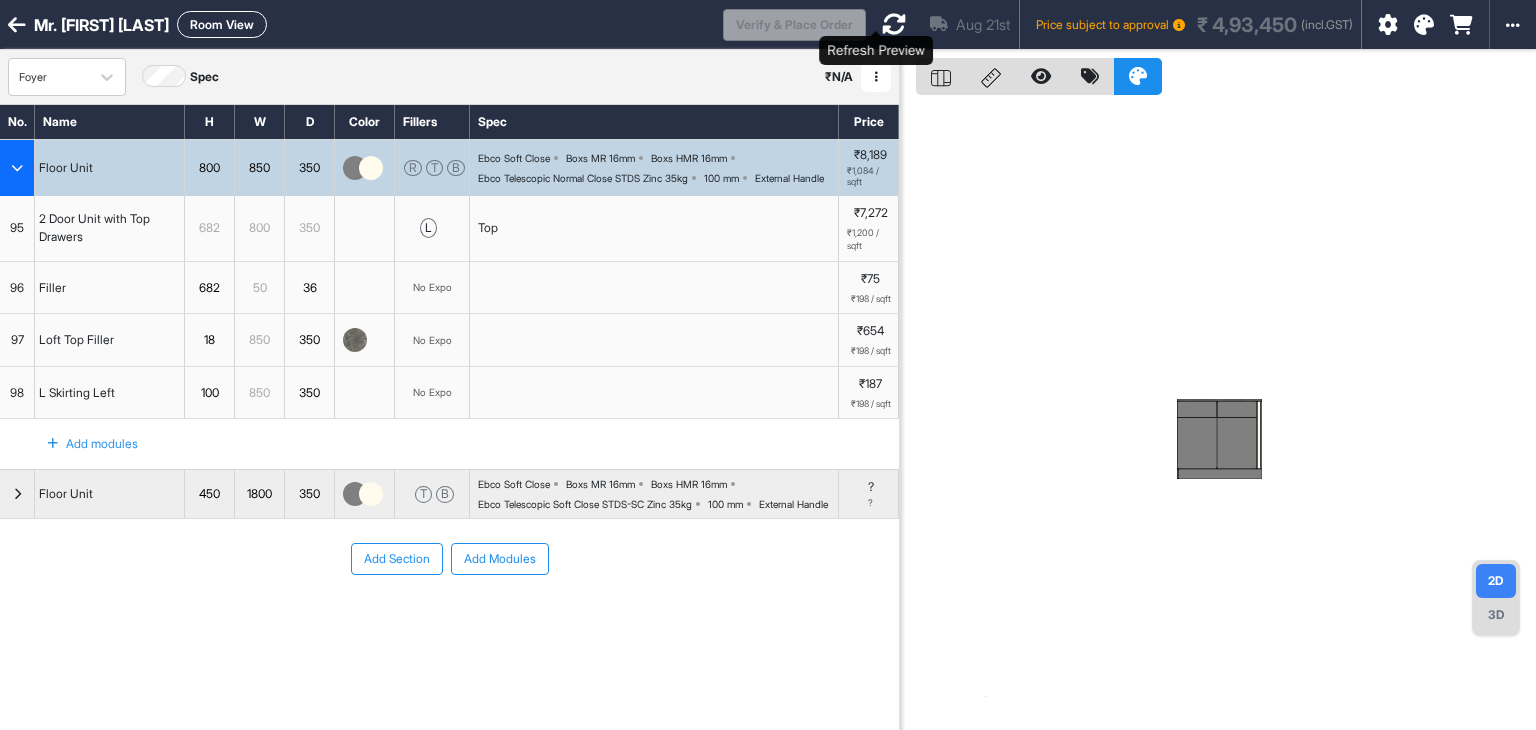 click at bounding box center [894, 24] 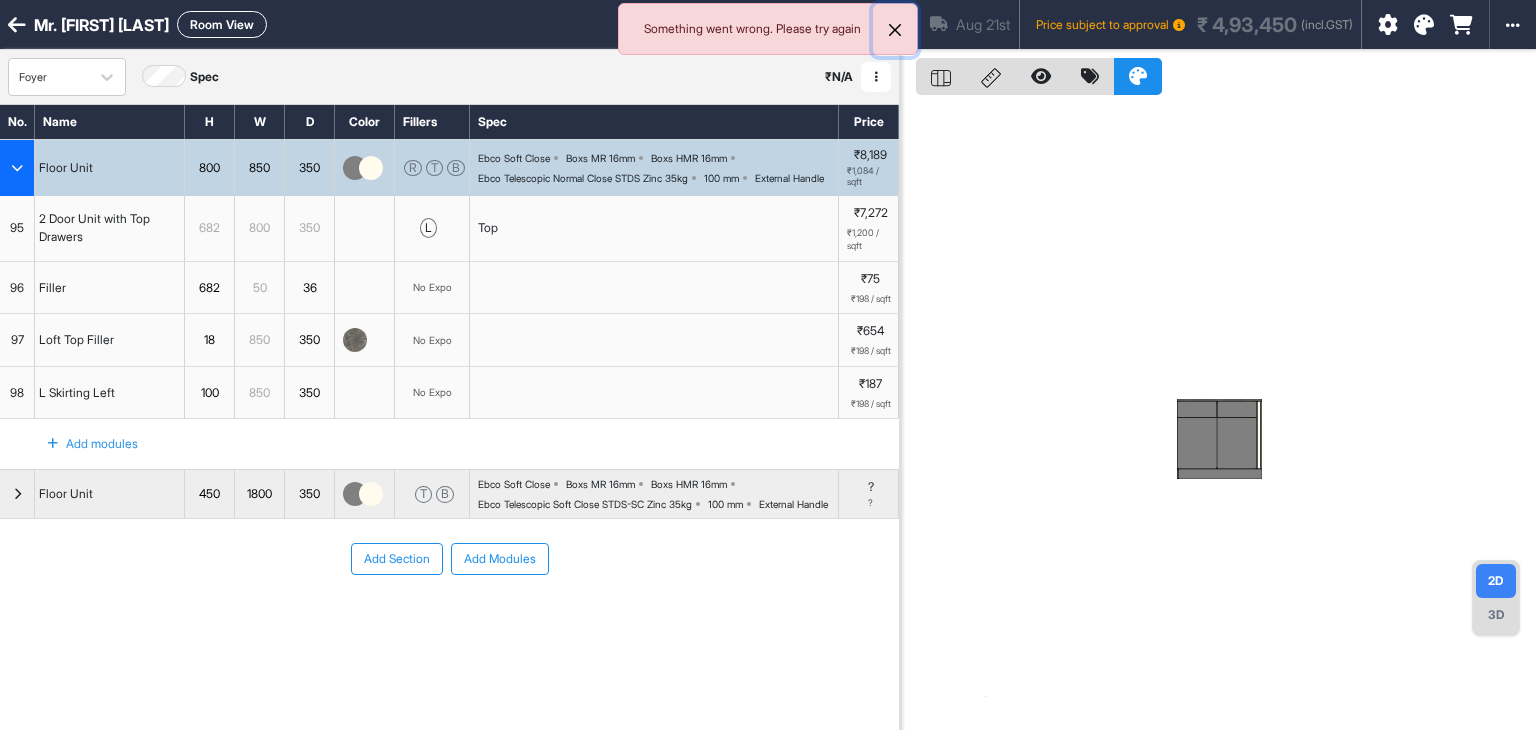 click at bounding box center [895, 30] 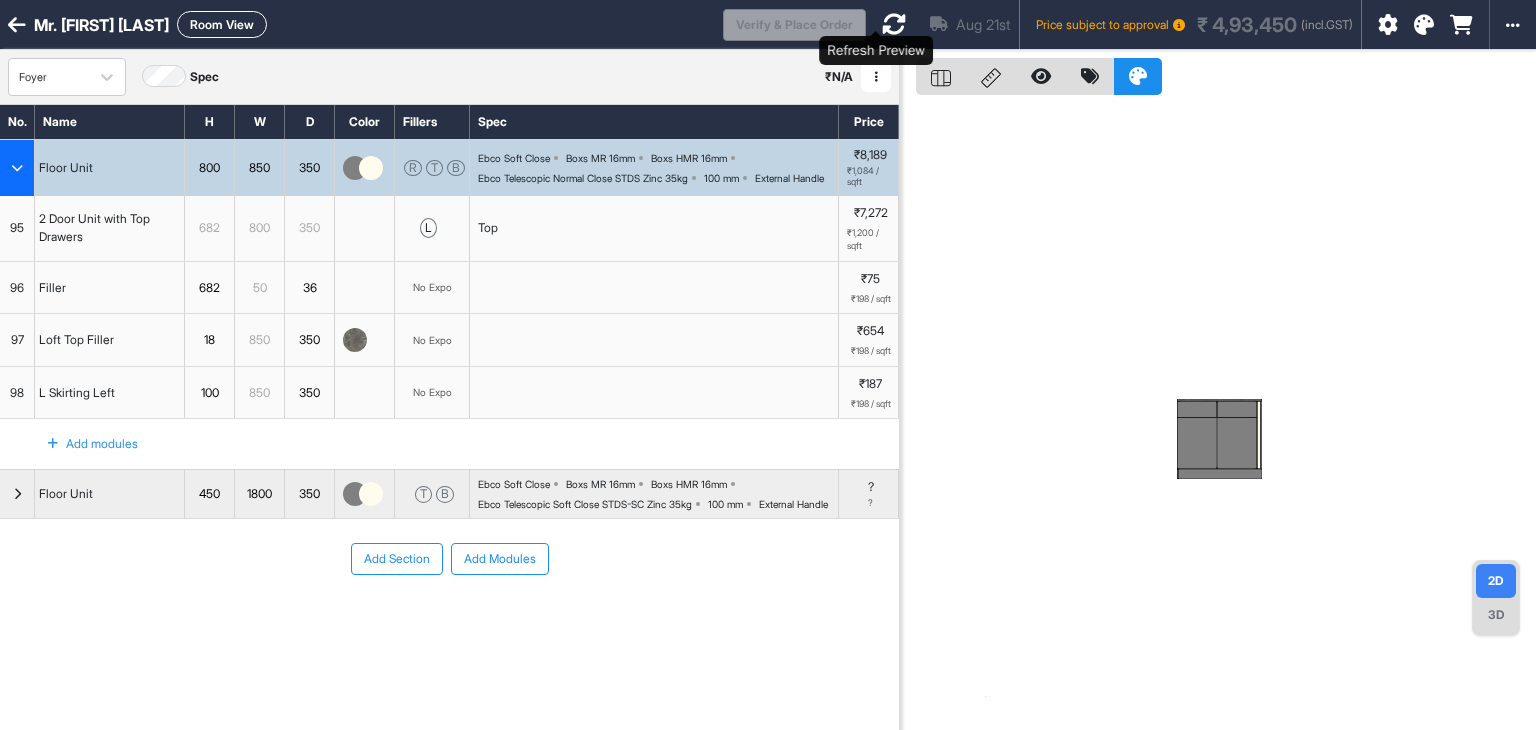 click at bounding box center (894, 24) 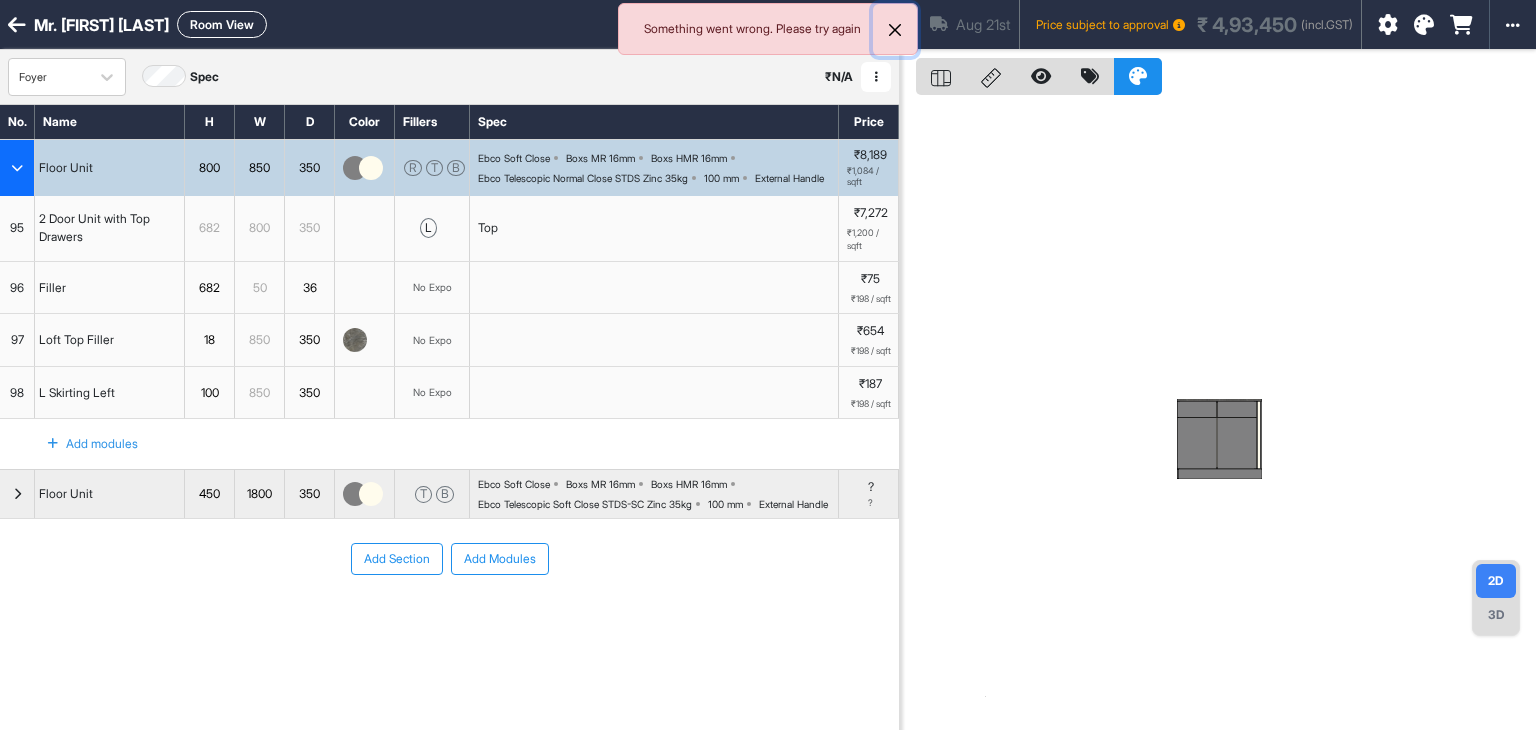 click at bounding box center (895, 30) 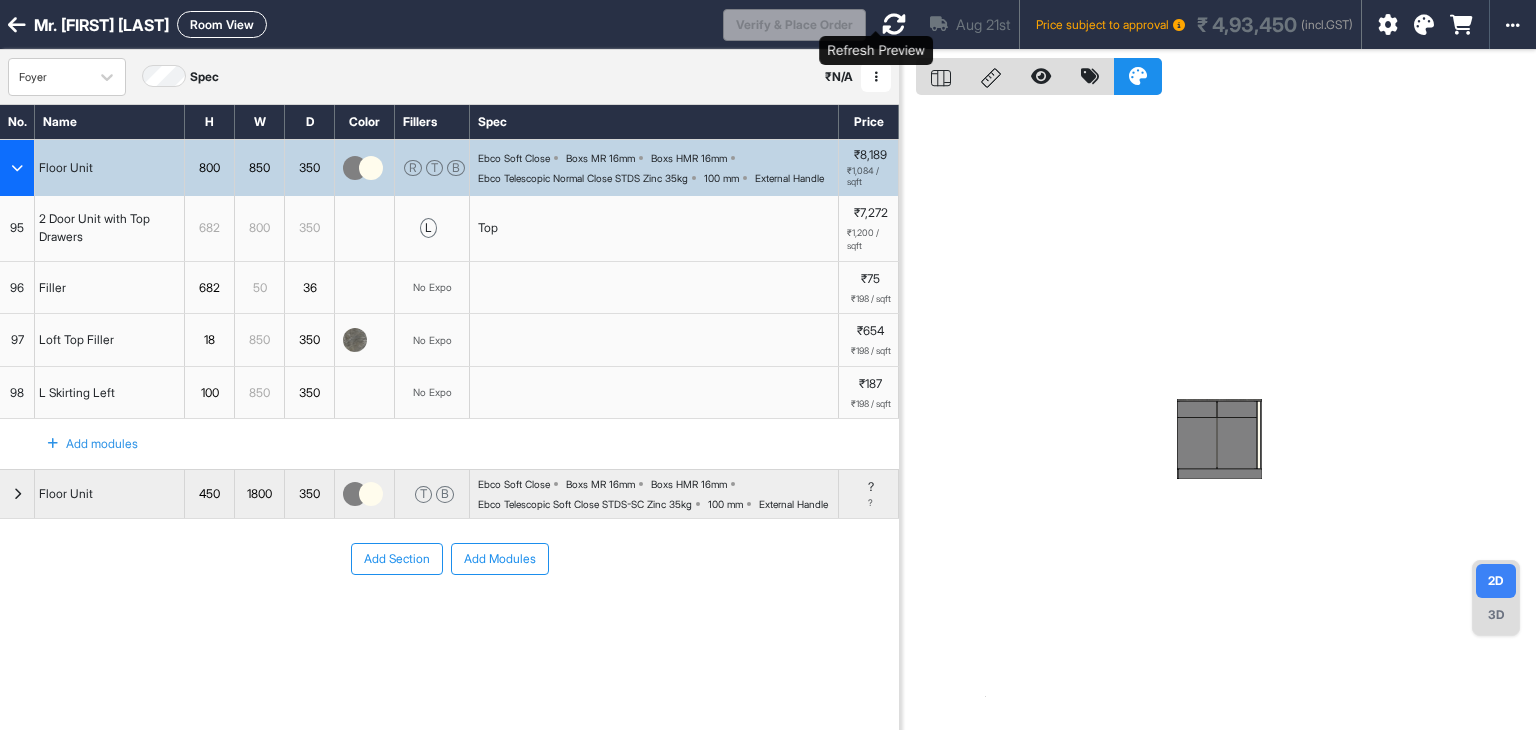 click at bounding box center [894, 24] 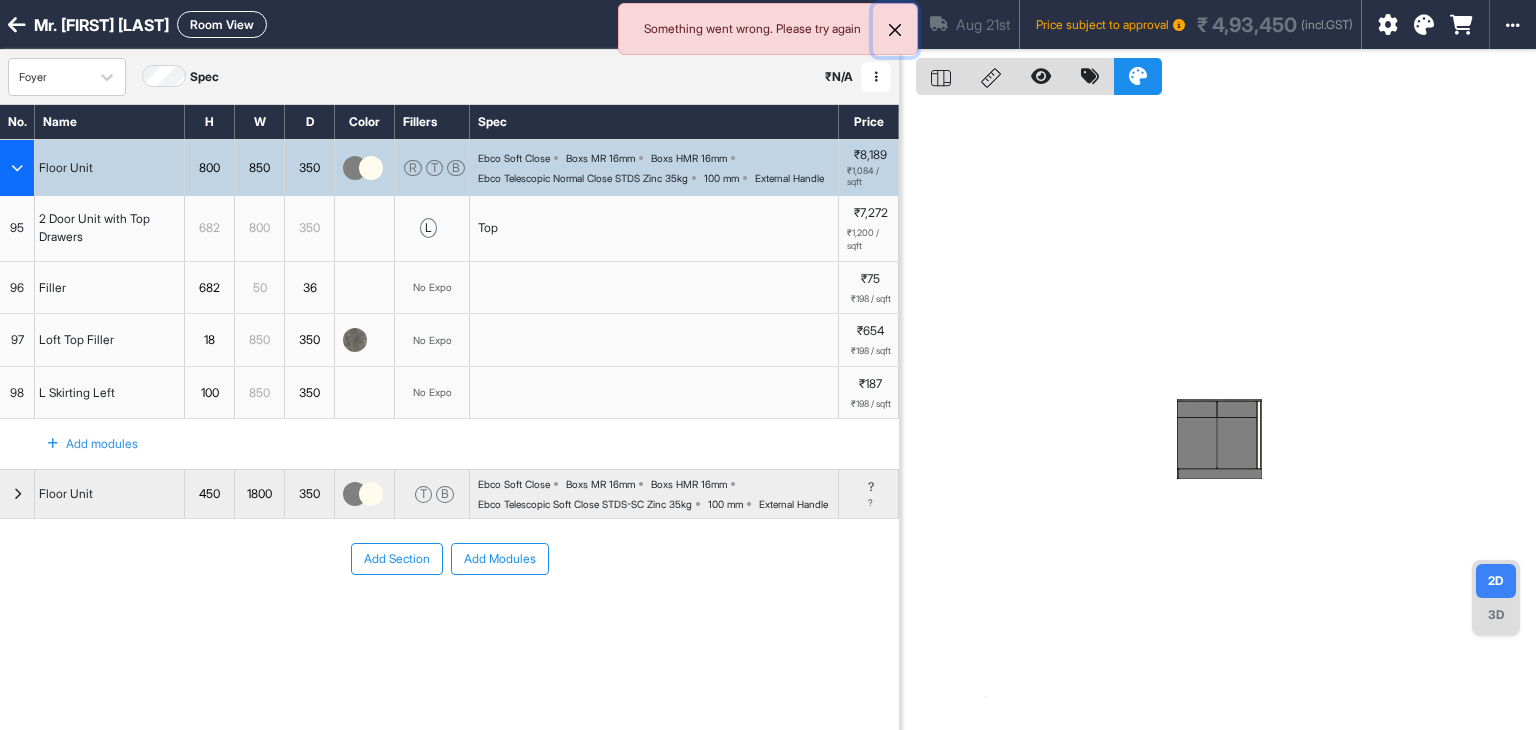 click at bounding box center (895, 30) 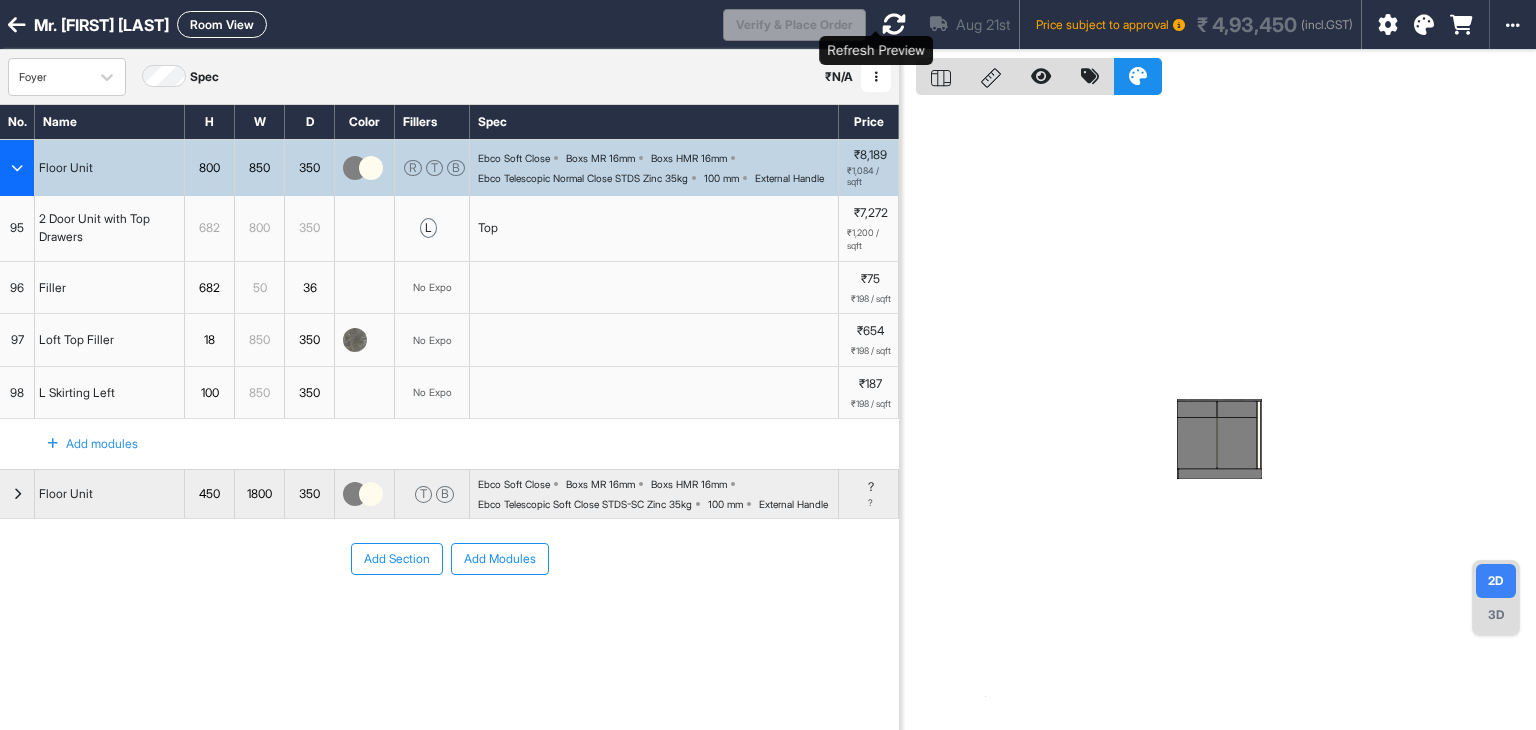 click at bounding box center (894, 24) 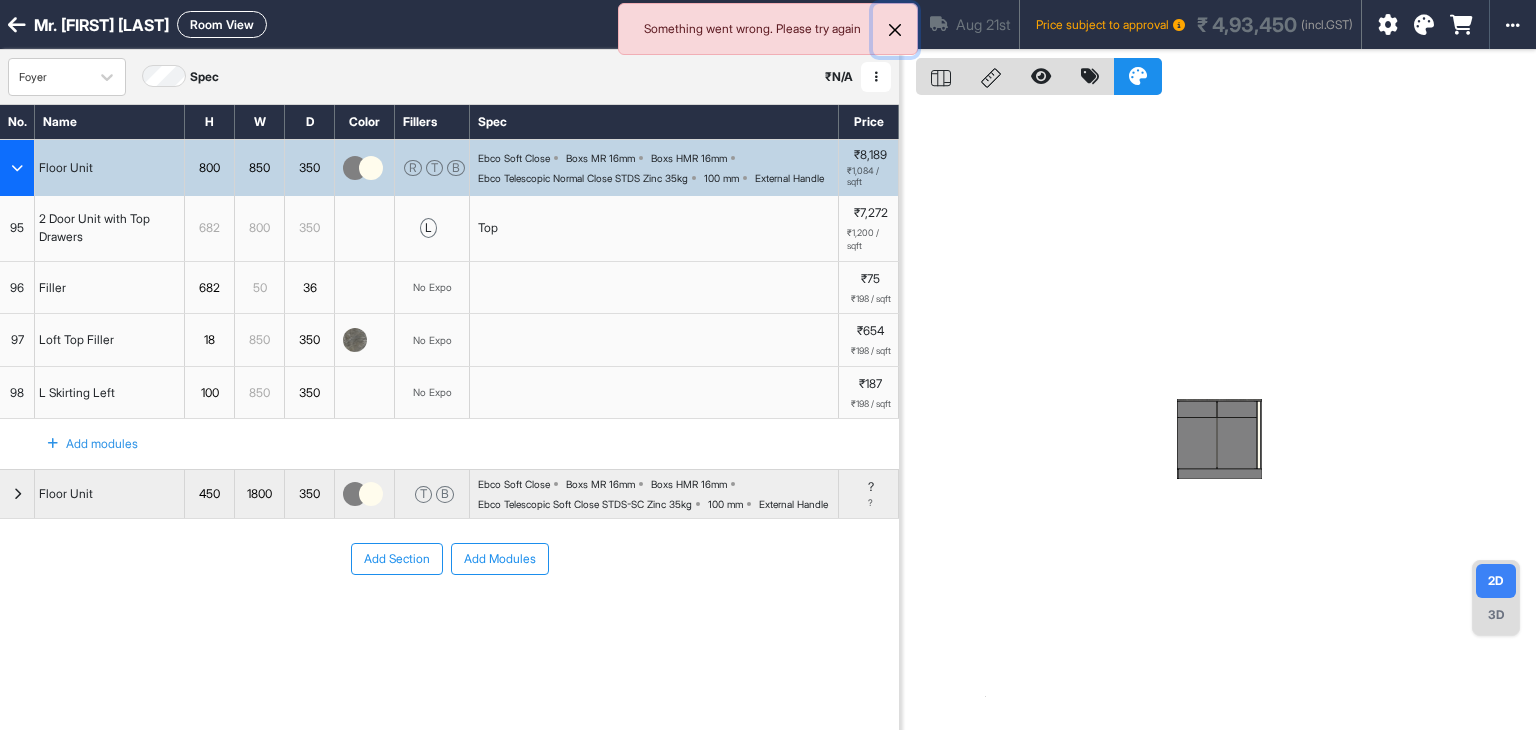 click at bounding box center [895, 30] 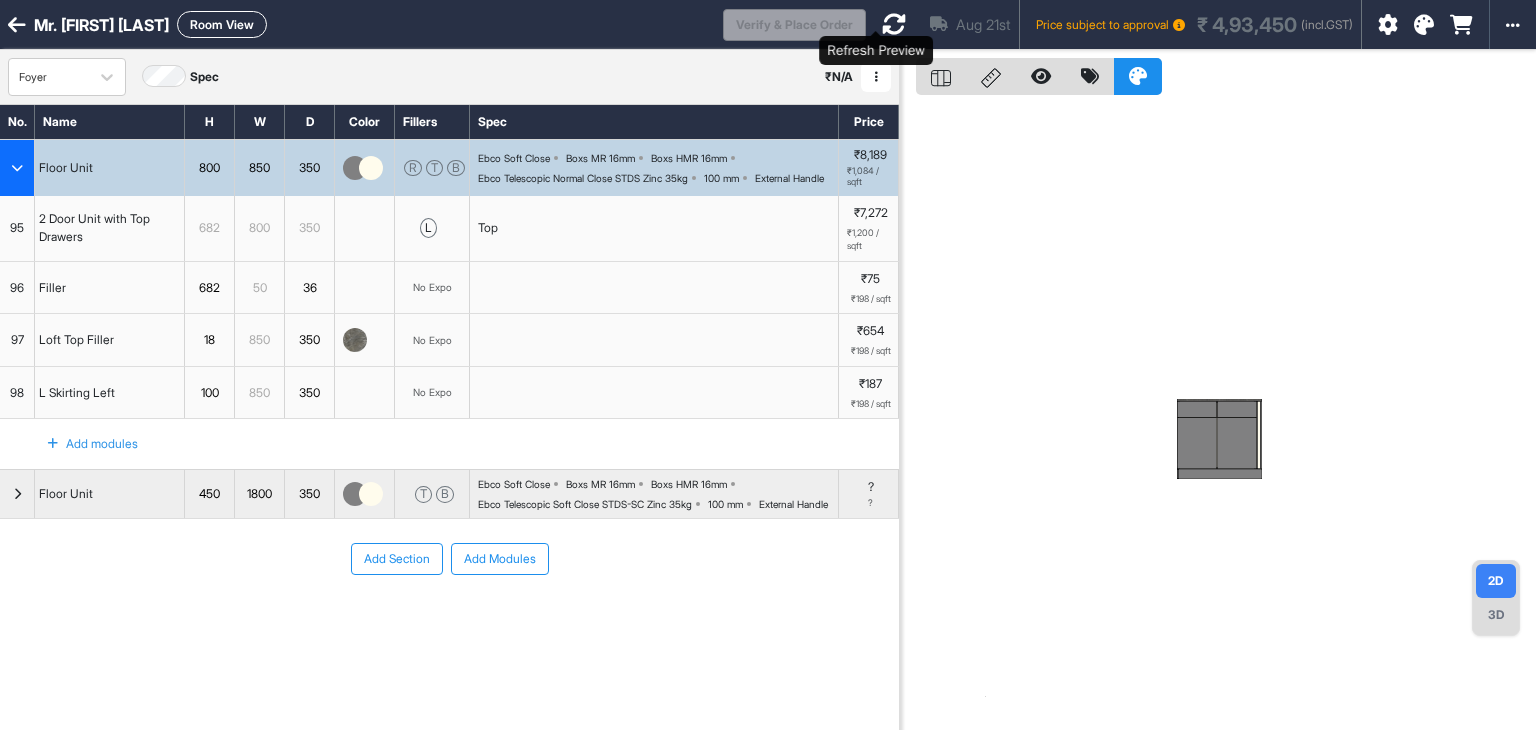 click at bounding box center [894, 24] 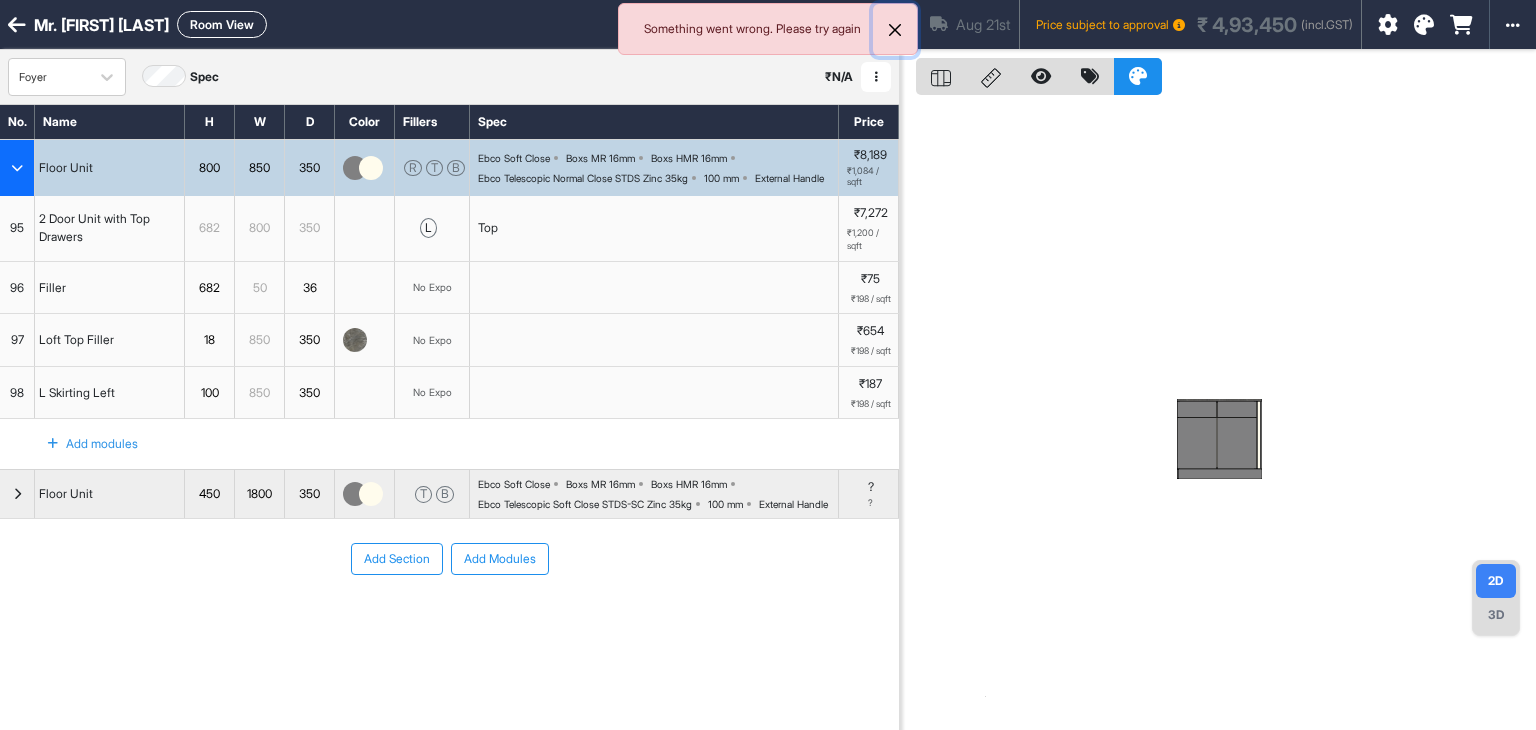 click at bounding box center (895, 30) 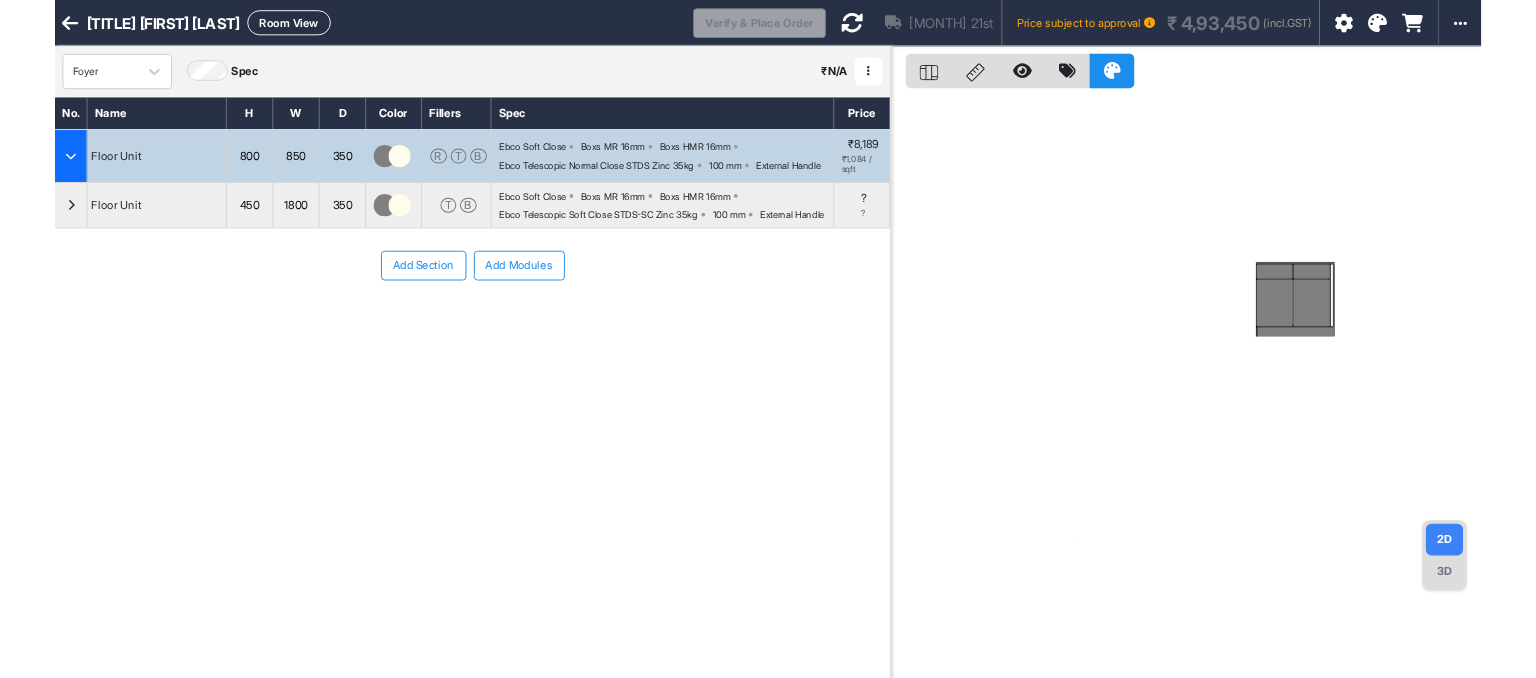 scroll, scrollTop: 0, scrollLeft: 0, axis: both 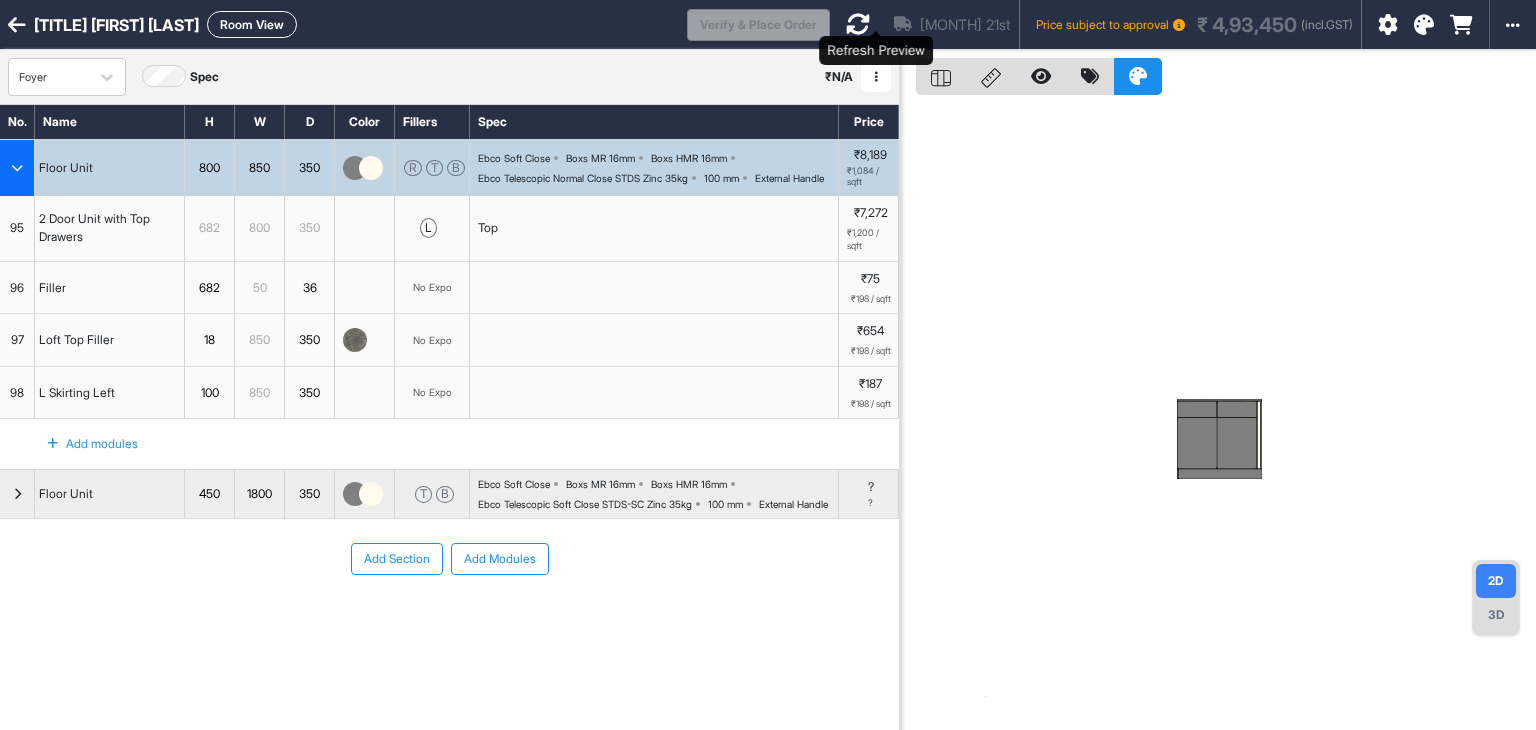 click at bounding box center (858, 24) 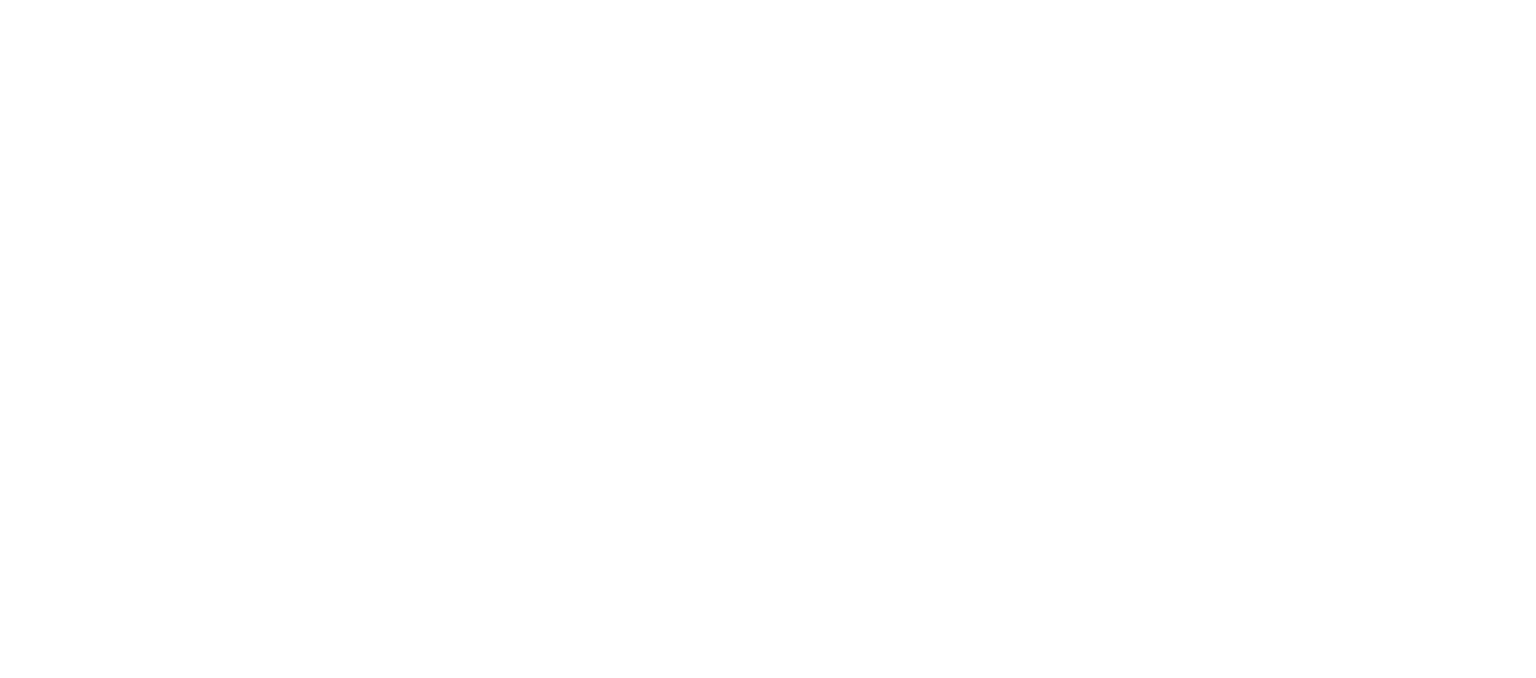 scroll, scrollTop: 0, scrollLeft: 0, axis: both 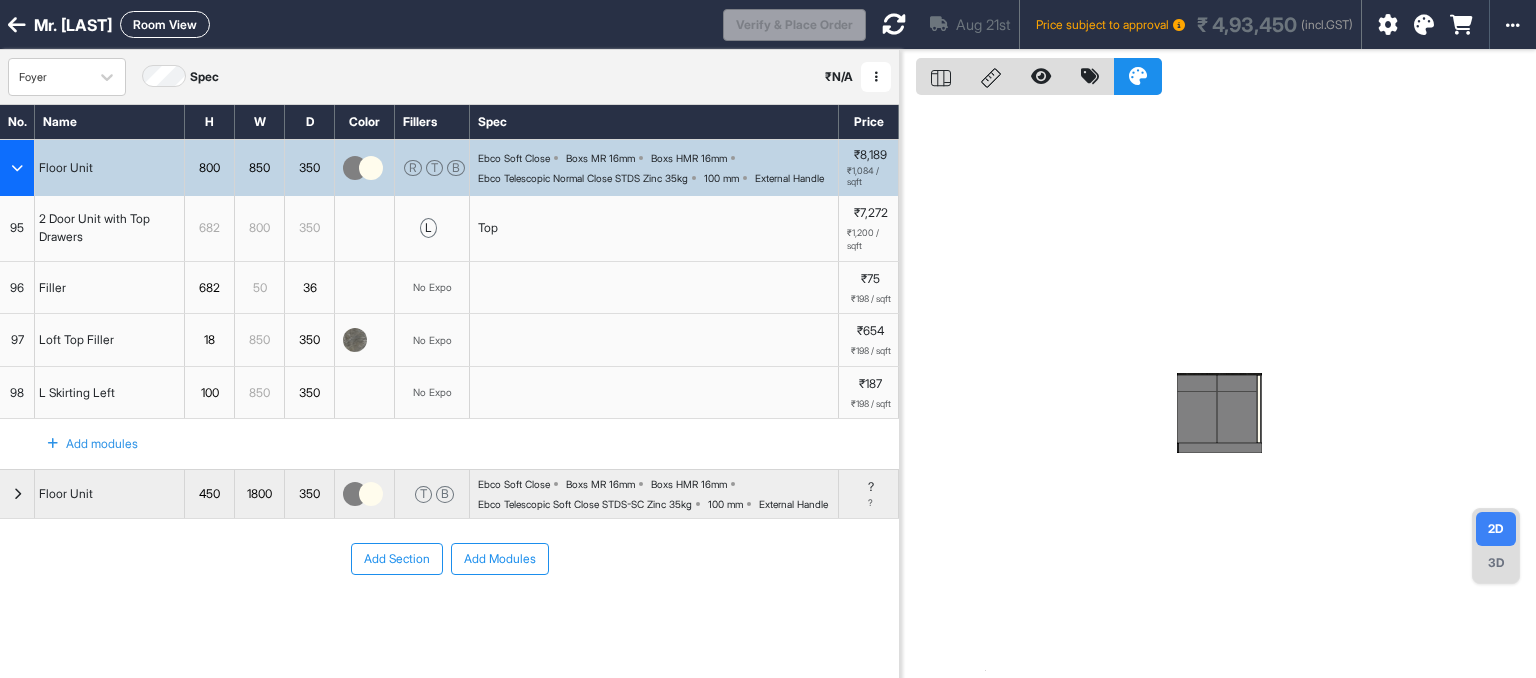 click on "Room View" at bounding box center (165, 24) 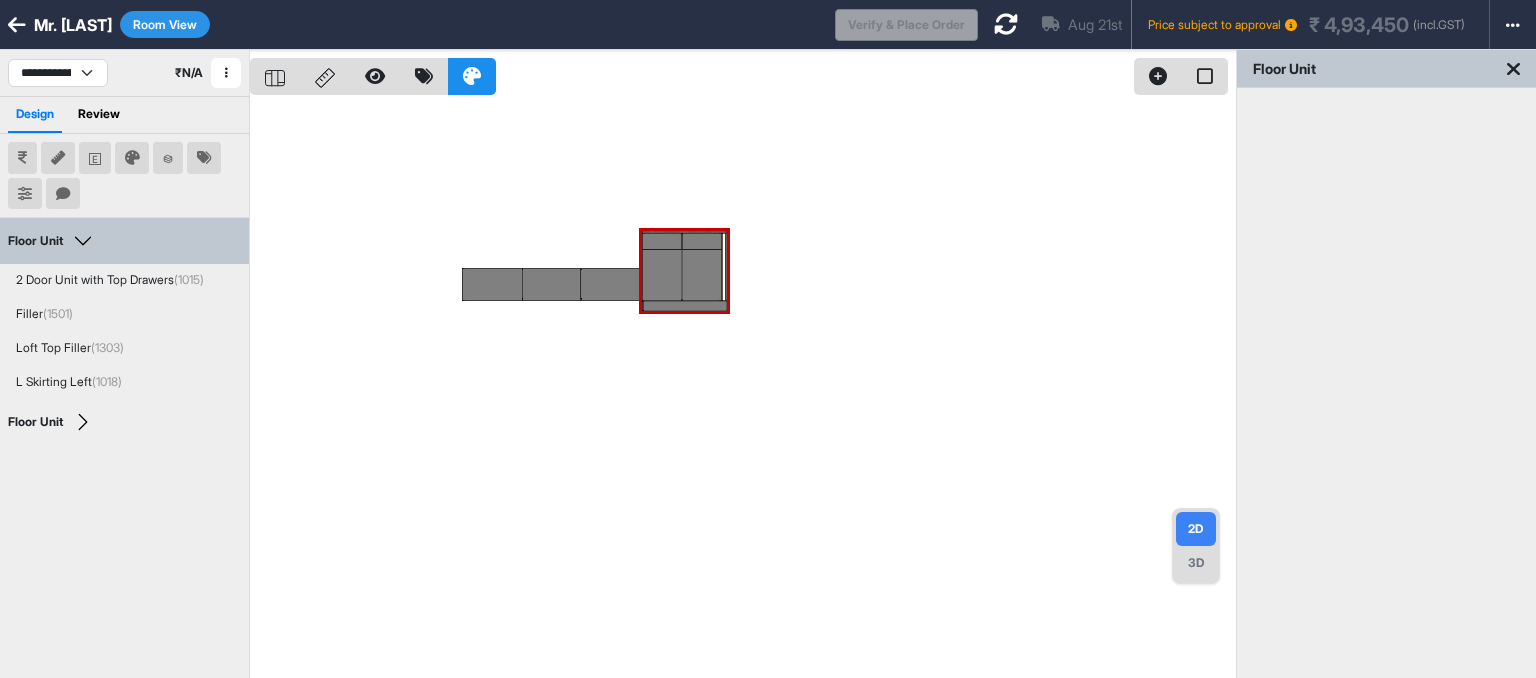 click on "Room View" at bounding box center (165, 24) 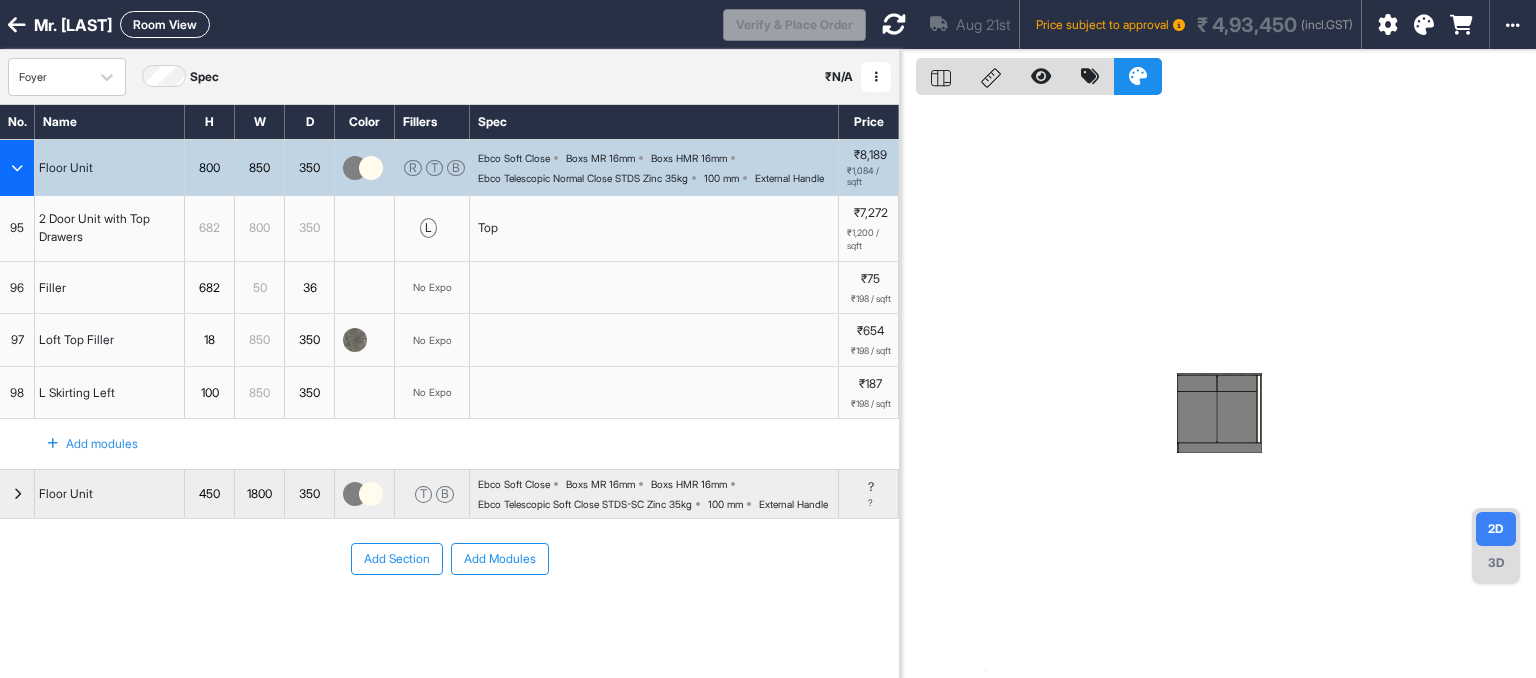 click at bounding box center [17, 25] 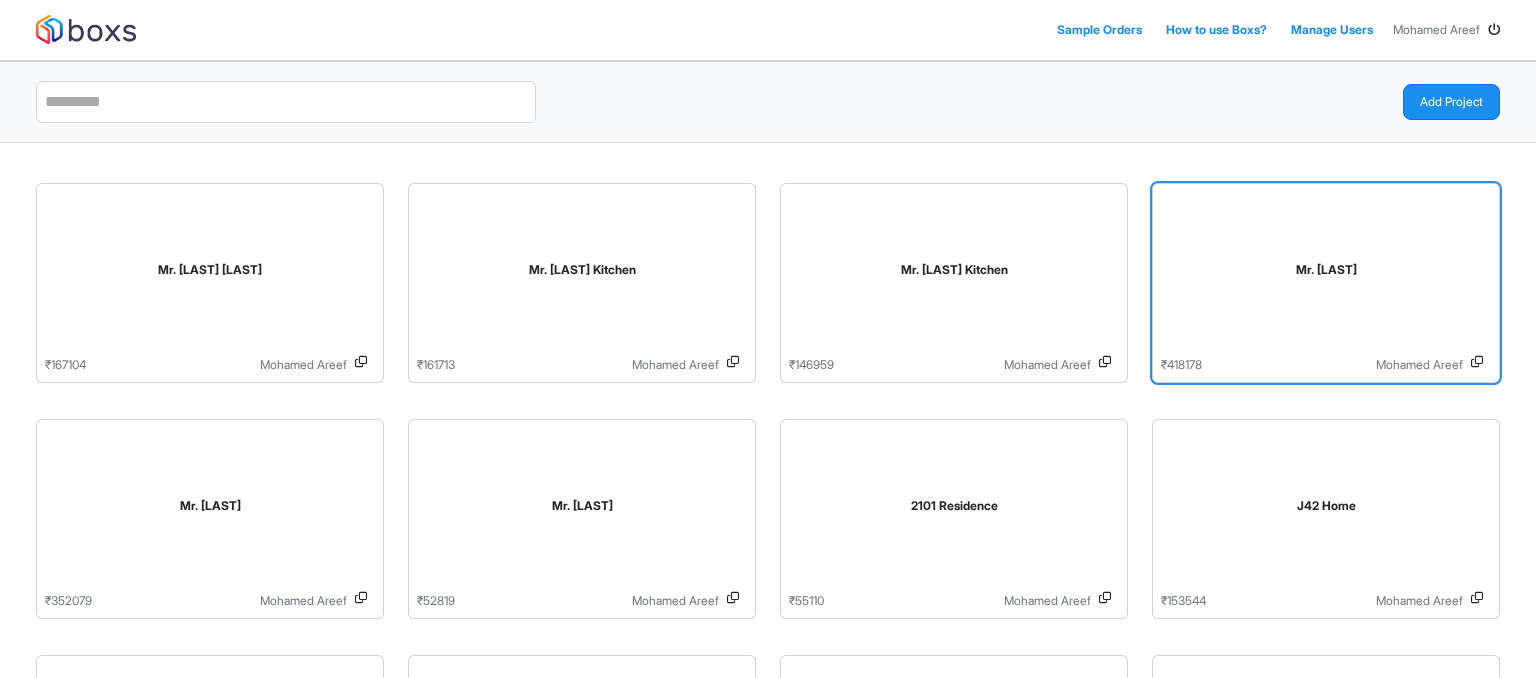 click on "Mr. Ritu Vijay" at bounding box center [1326, 274] 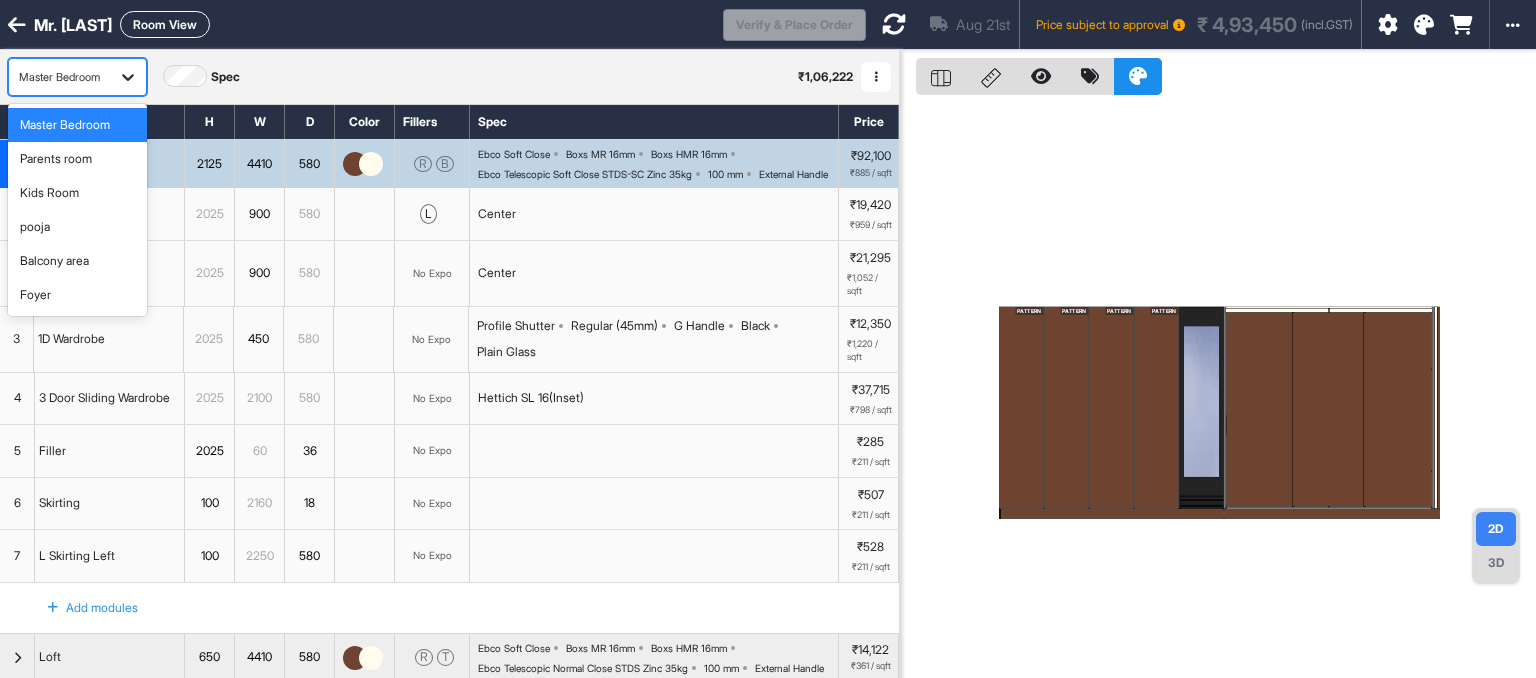 click 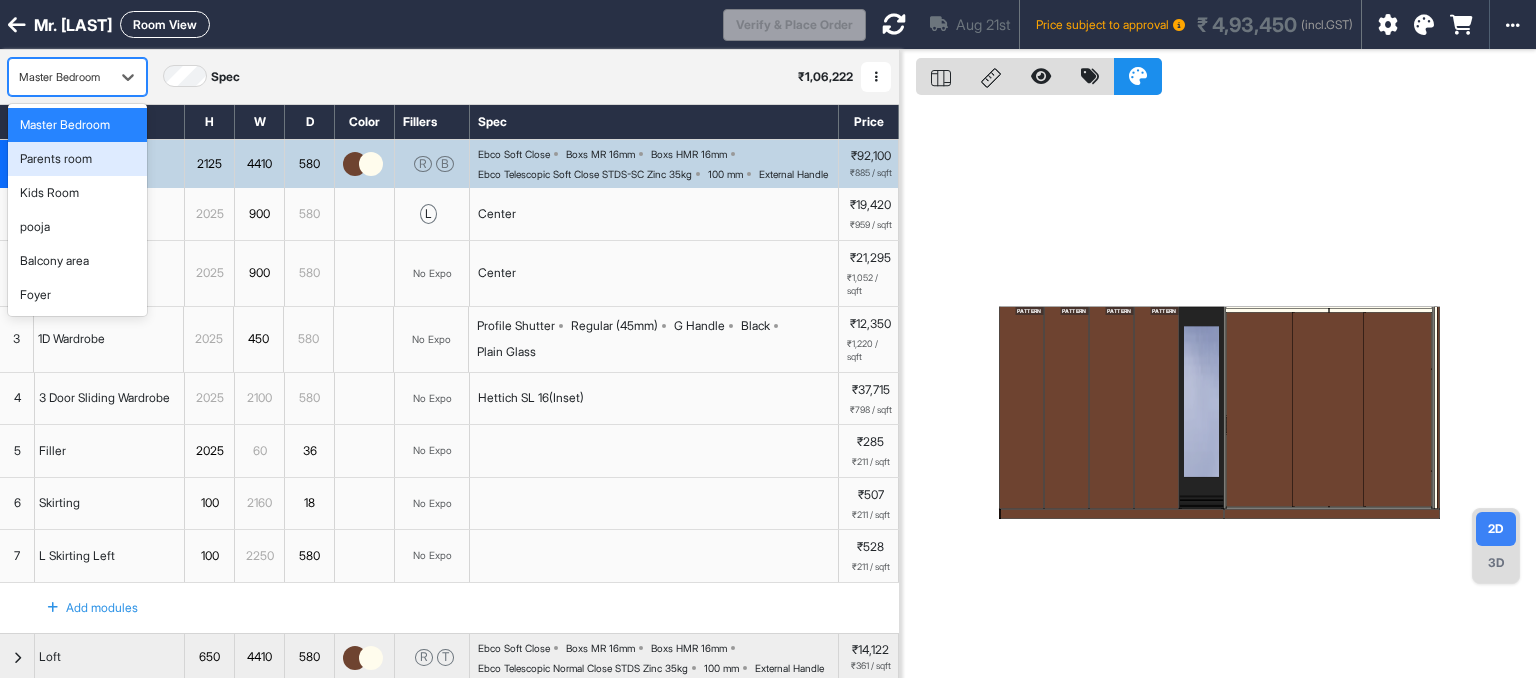 click on "Parents room" at bounding box center [77, 159] 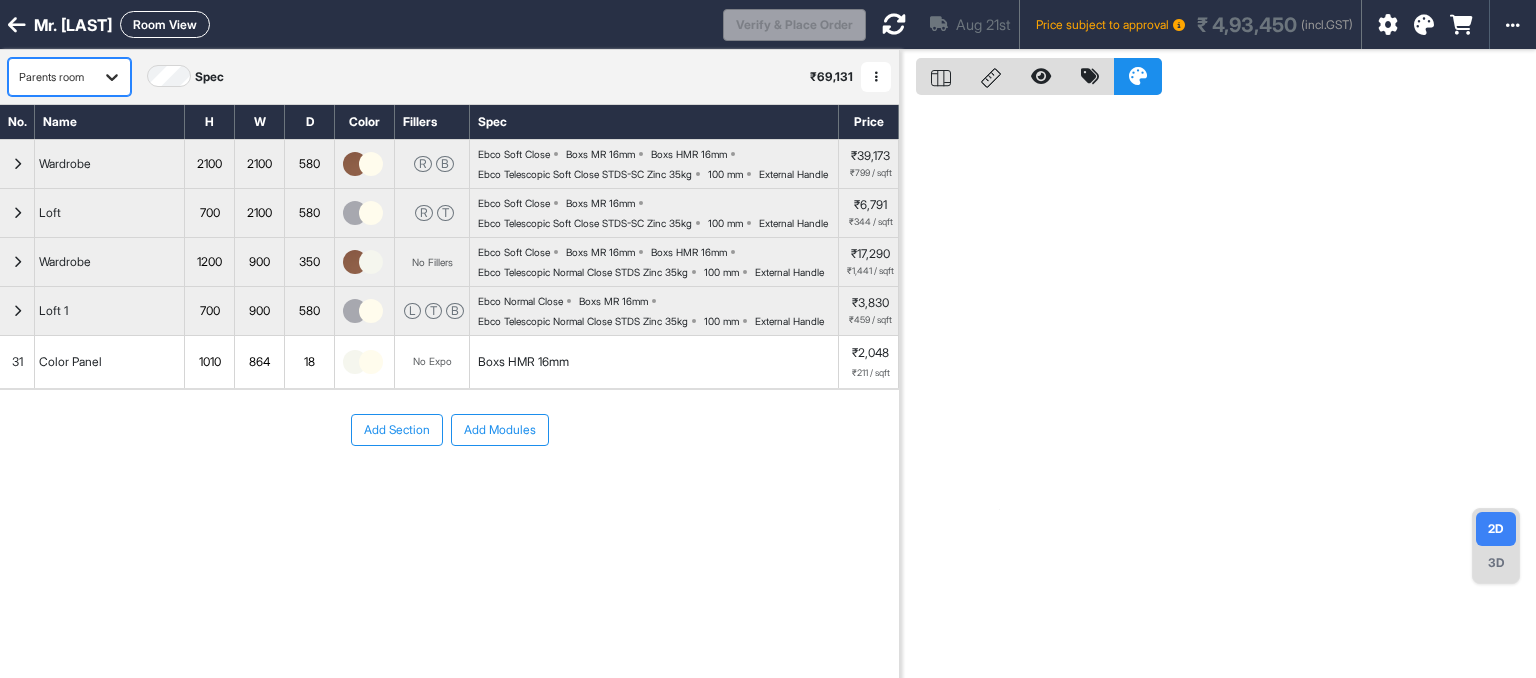click 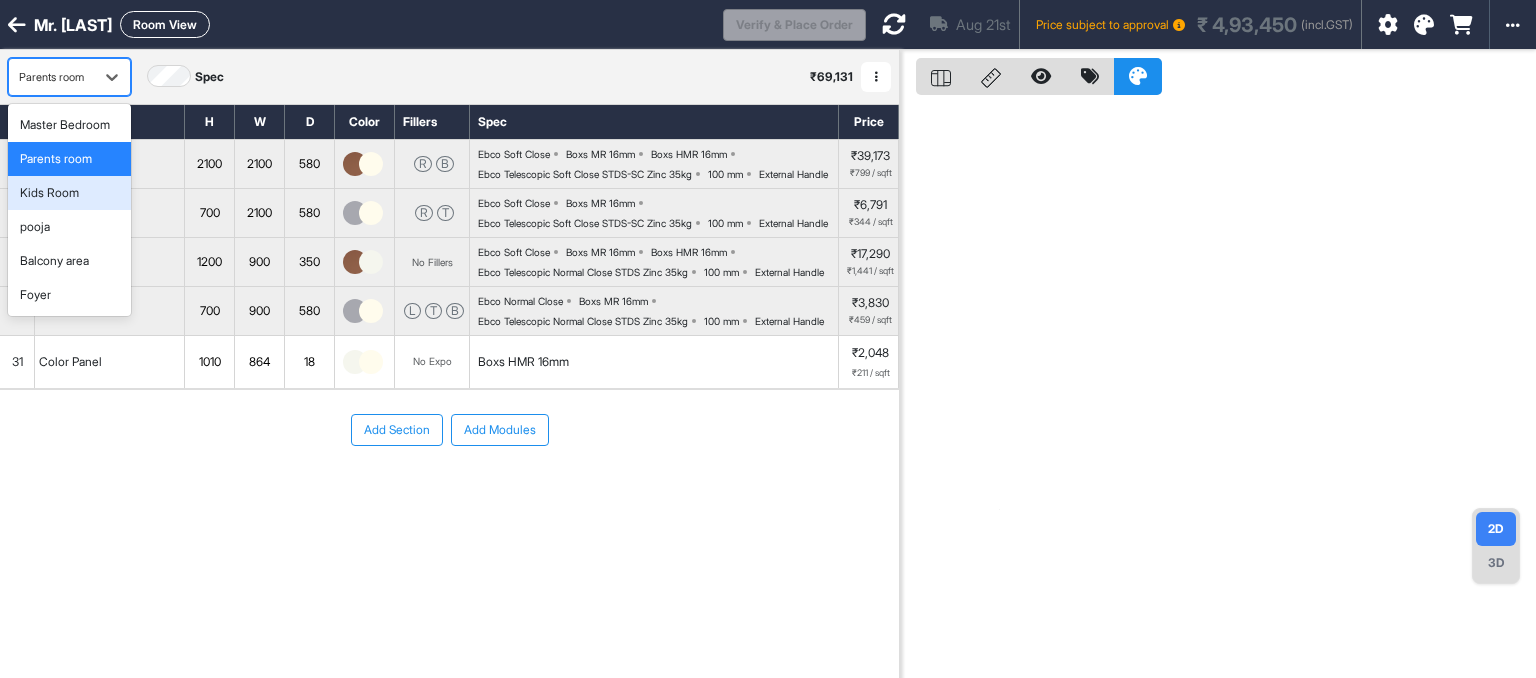 click on "Kids Room" at bounding box center [69, 193] 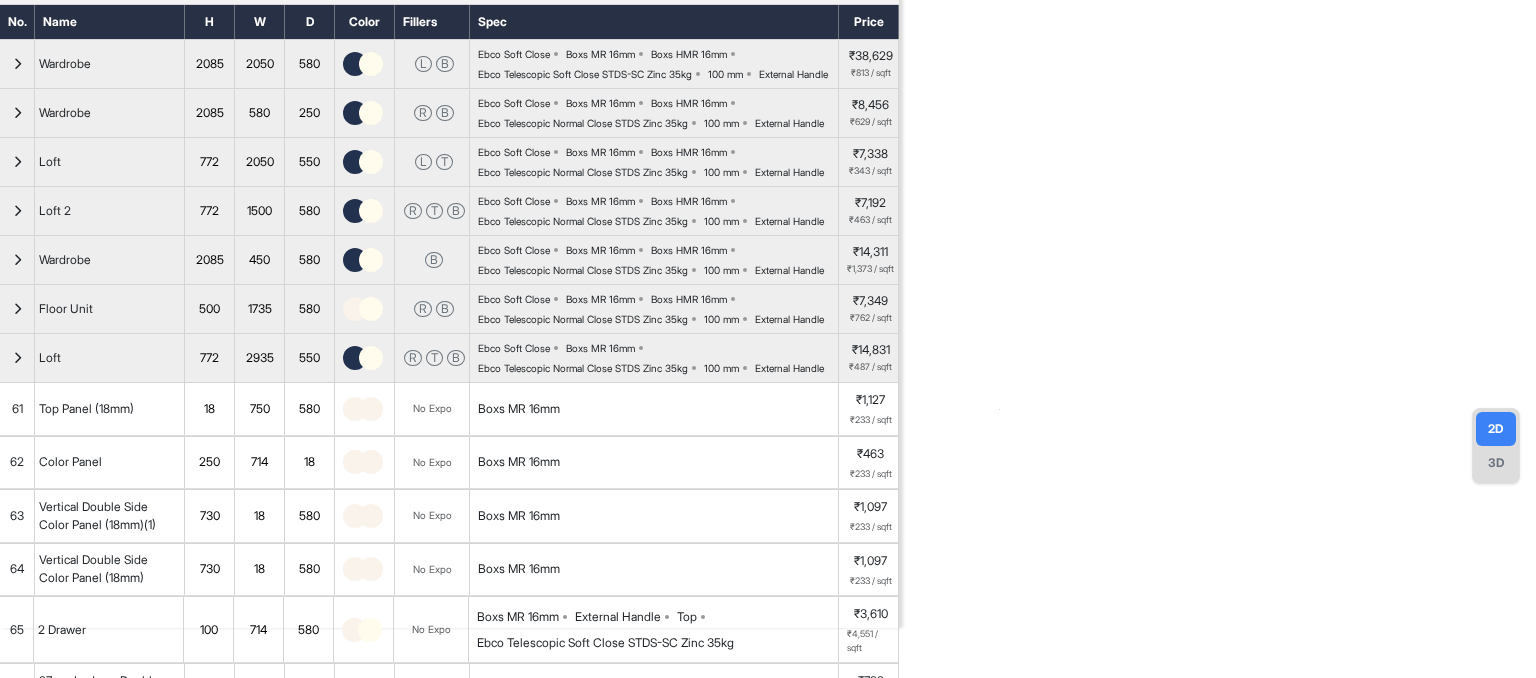 scroll, scrollTop: 0, scrollLeft: 0, axis: both 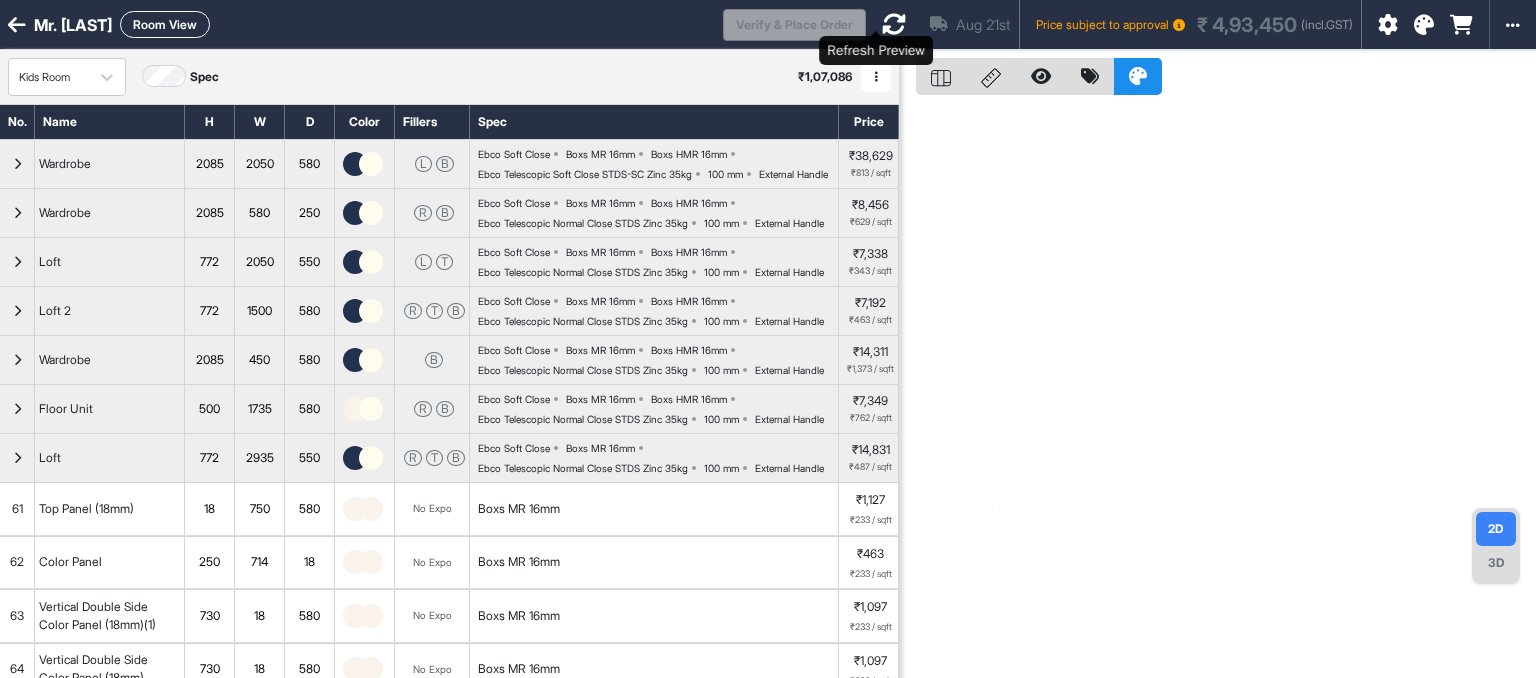 click at bounding box center (894, 24) 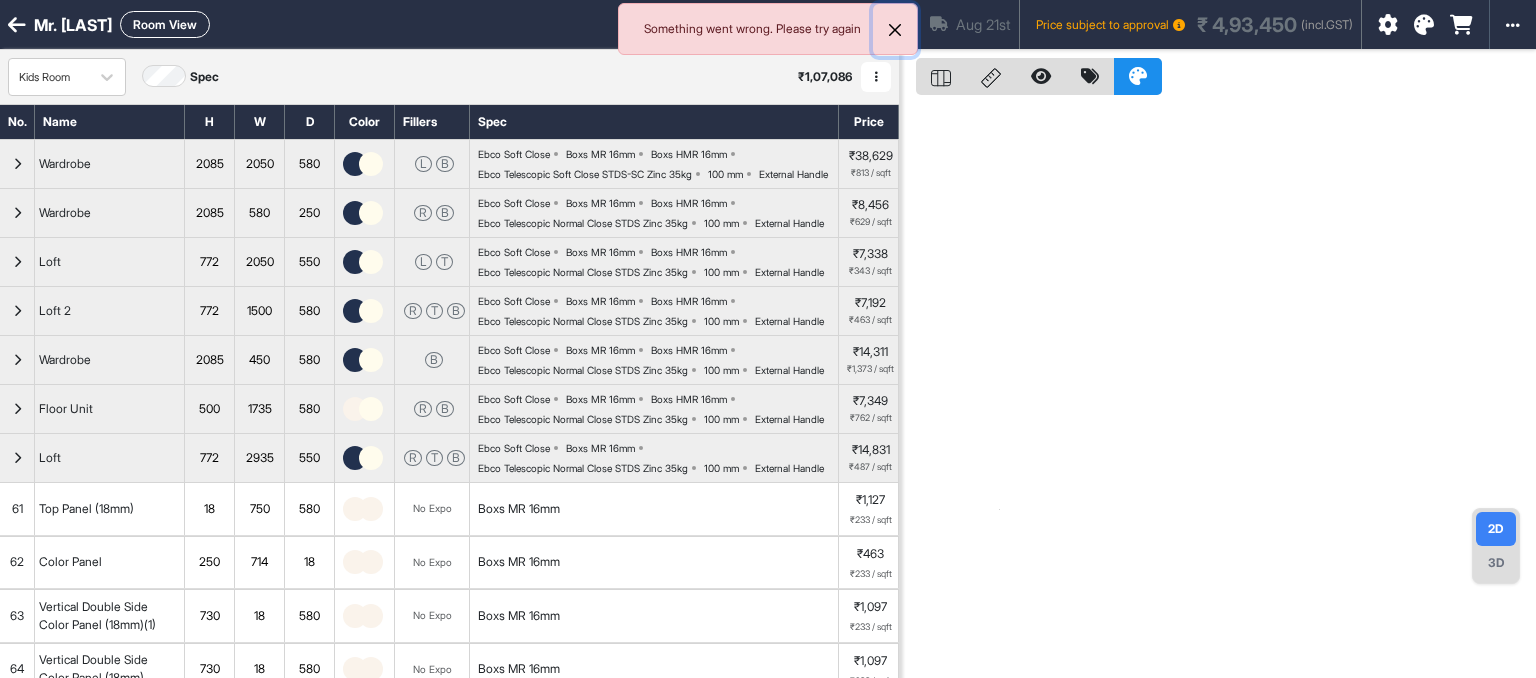 click at bounding box center (895, 30) 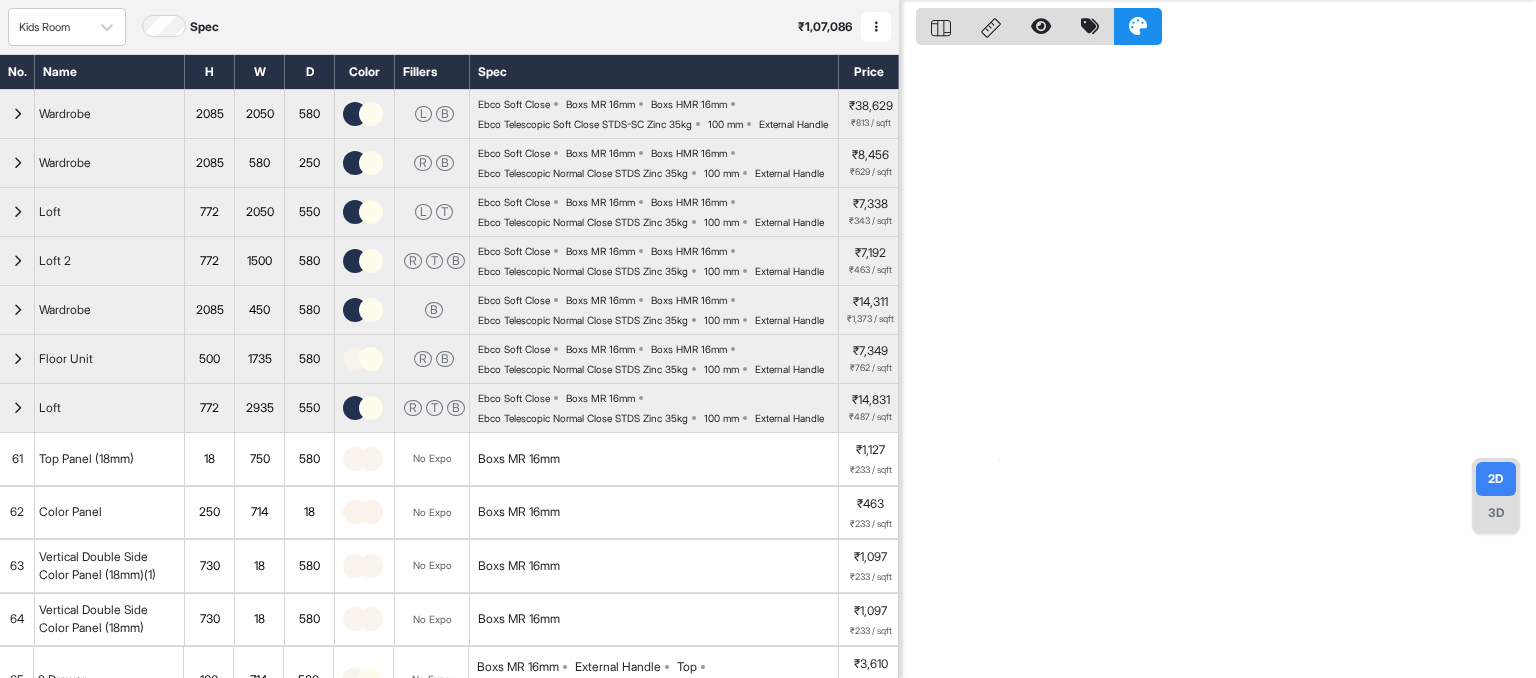 scroll, scrollTop: 0, scrollLeft: 0, axis: both 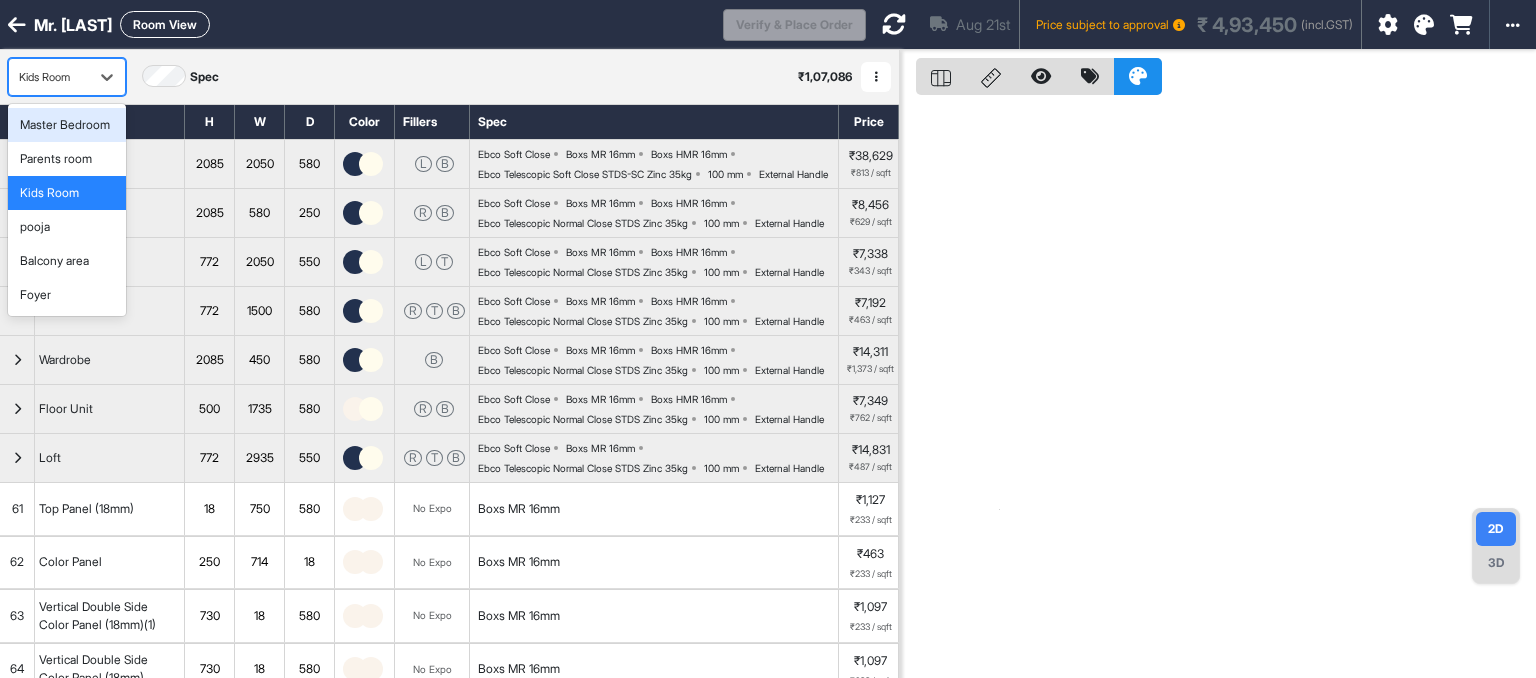 click on "Kids Room" at bounding box center (49, 77) 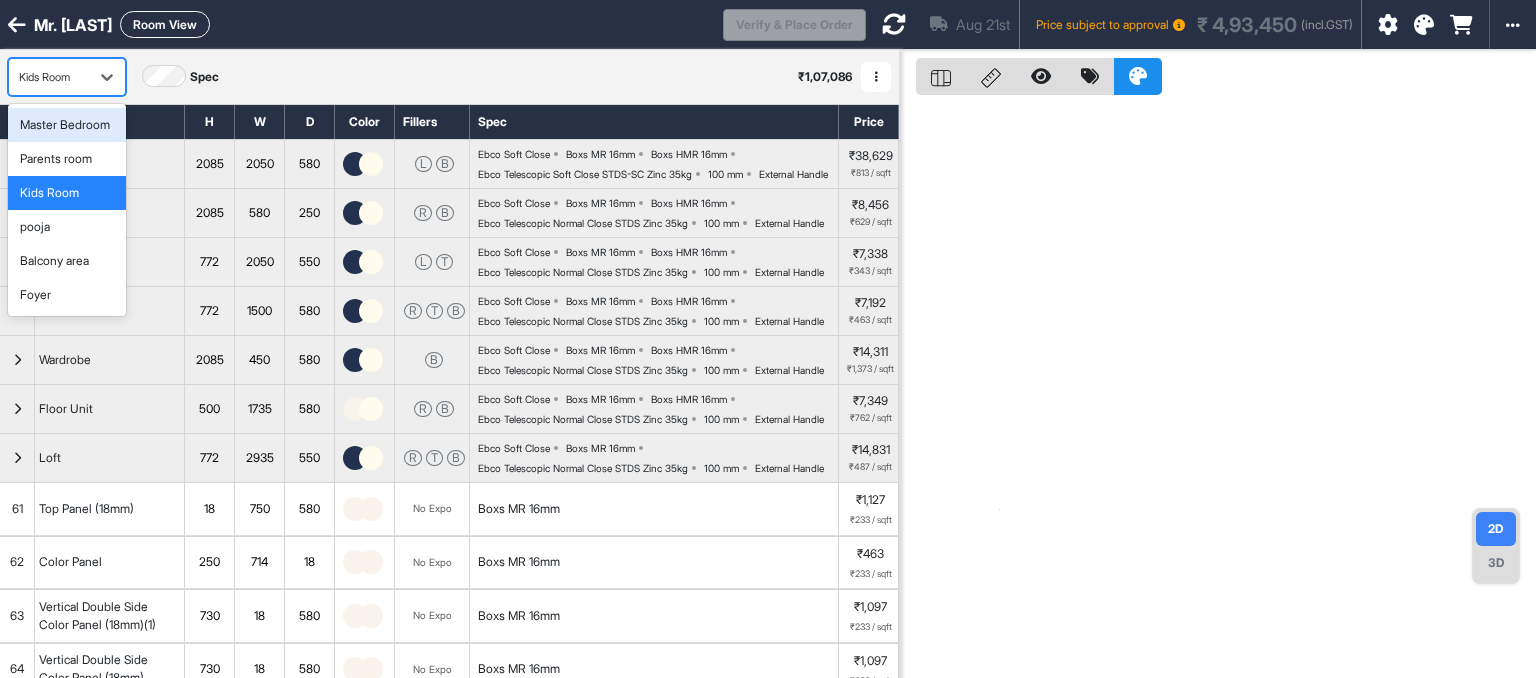 click on "Master Bedroom" at bounding box center (65, 125) 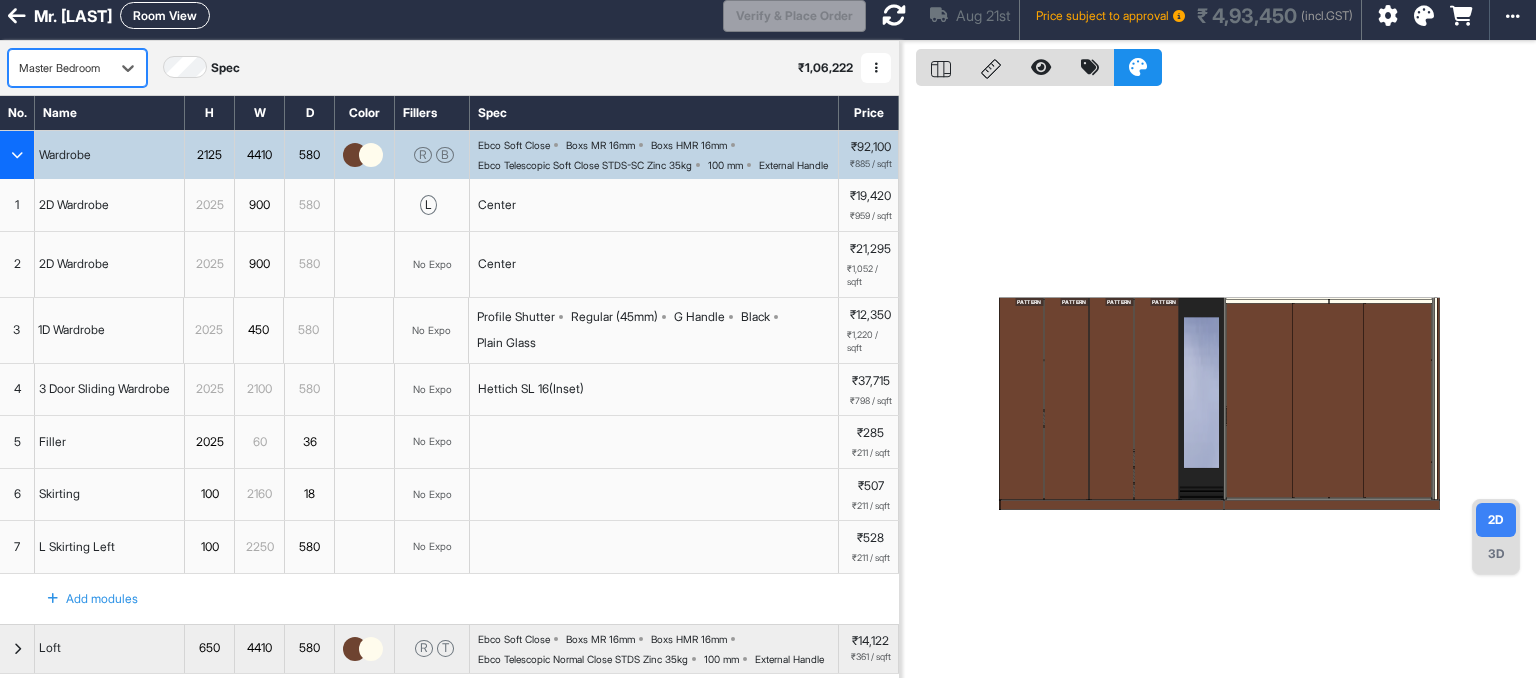 scroll, scrollTop: 0, scrollLeft: 0, axis: both 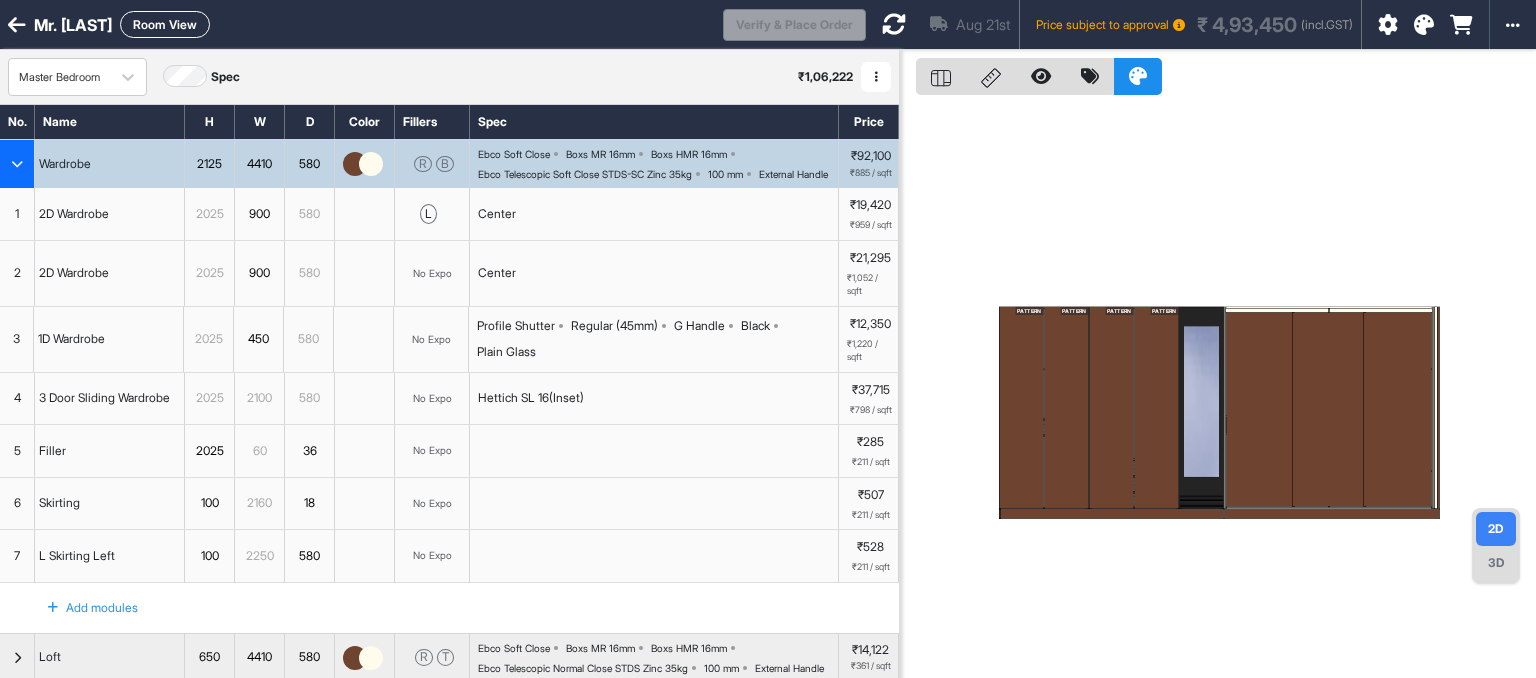 click on "Hettich SL 16(Inset)" at bounding box center [654, 399] 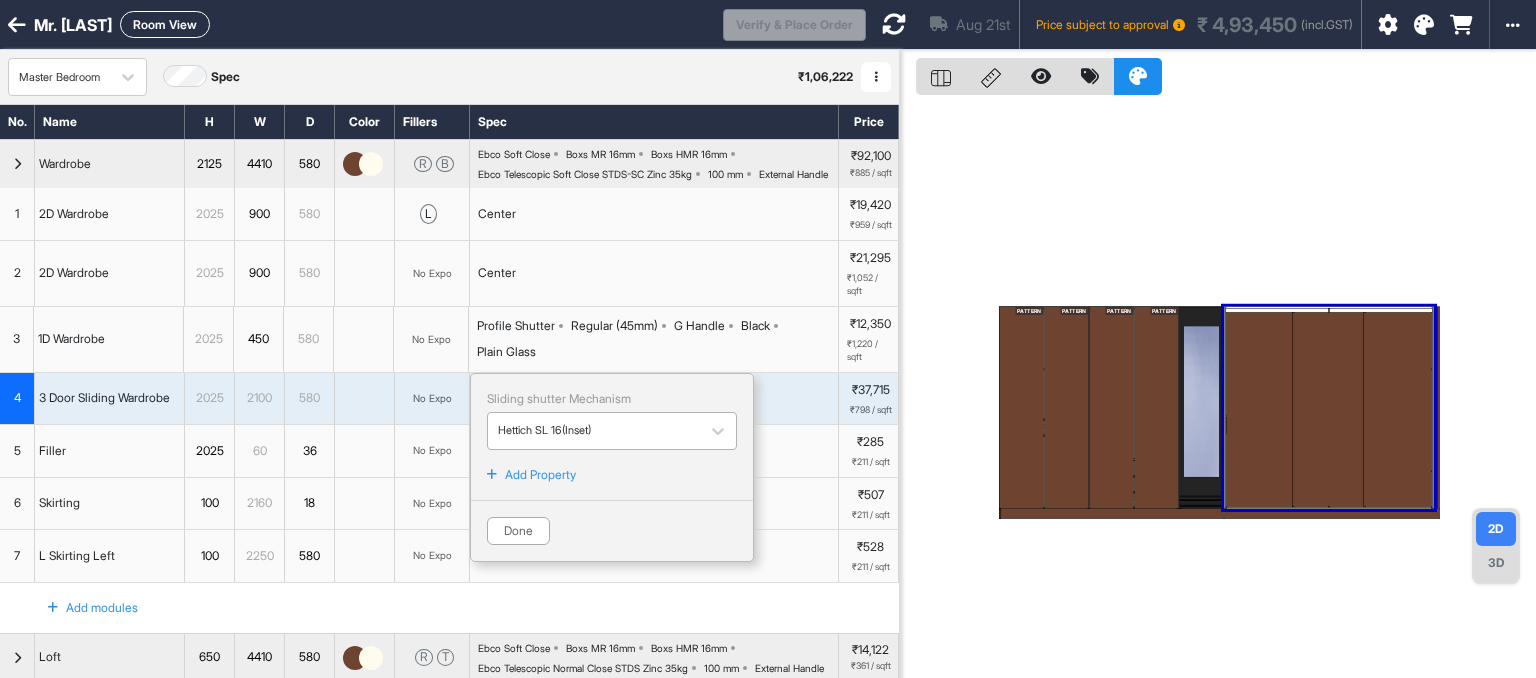 click at bounding box center (594, 431) 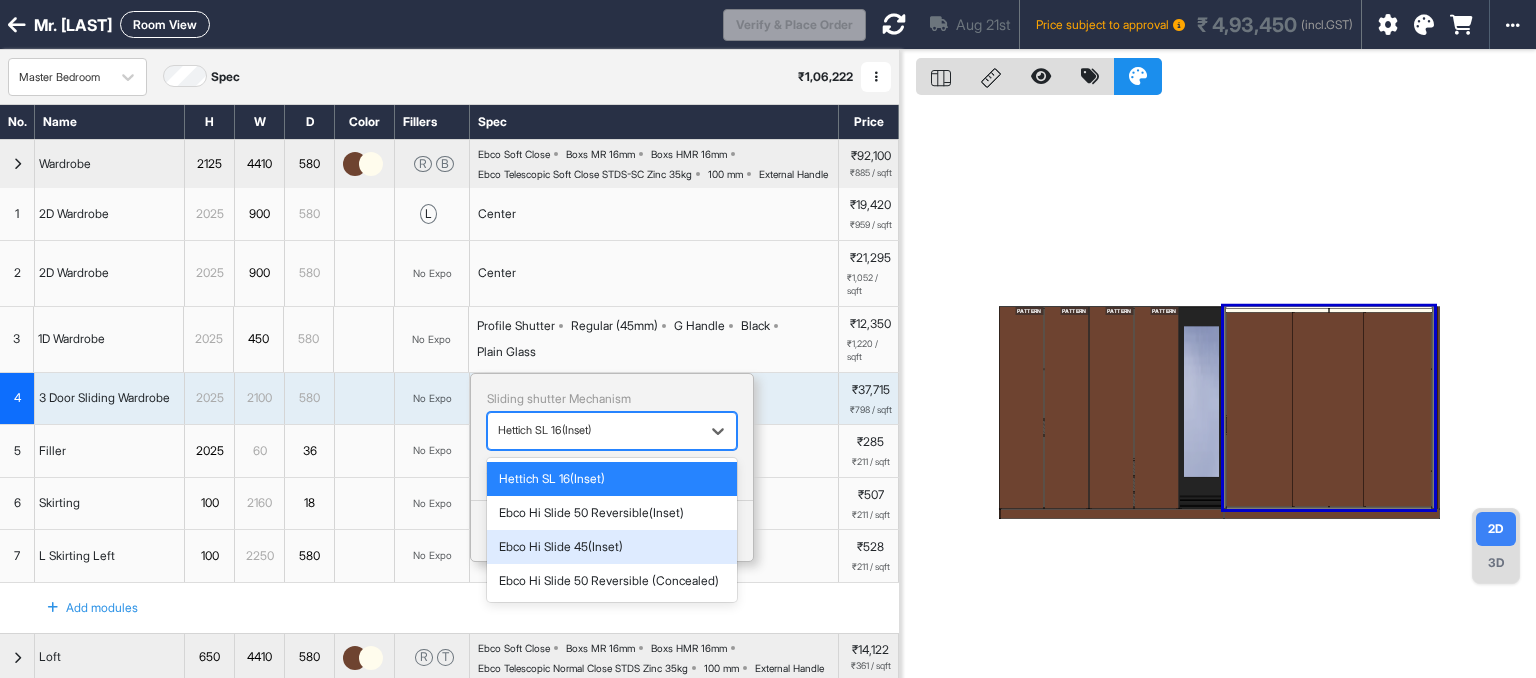 click on "Ebco Hi Slide 45(Inset)" at bounding box center [612, 547] 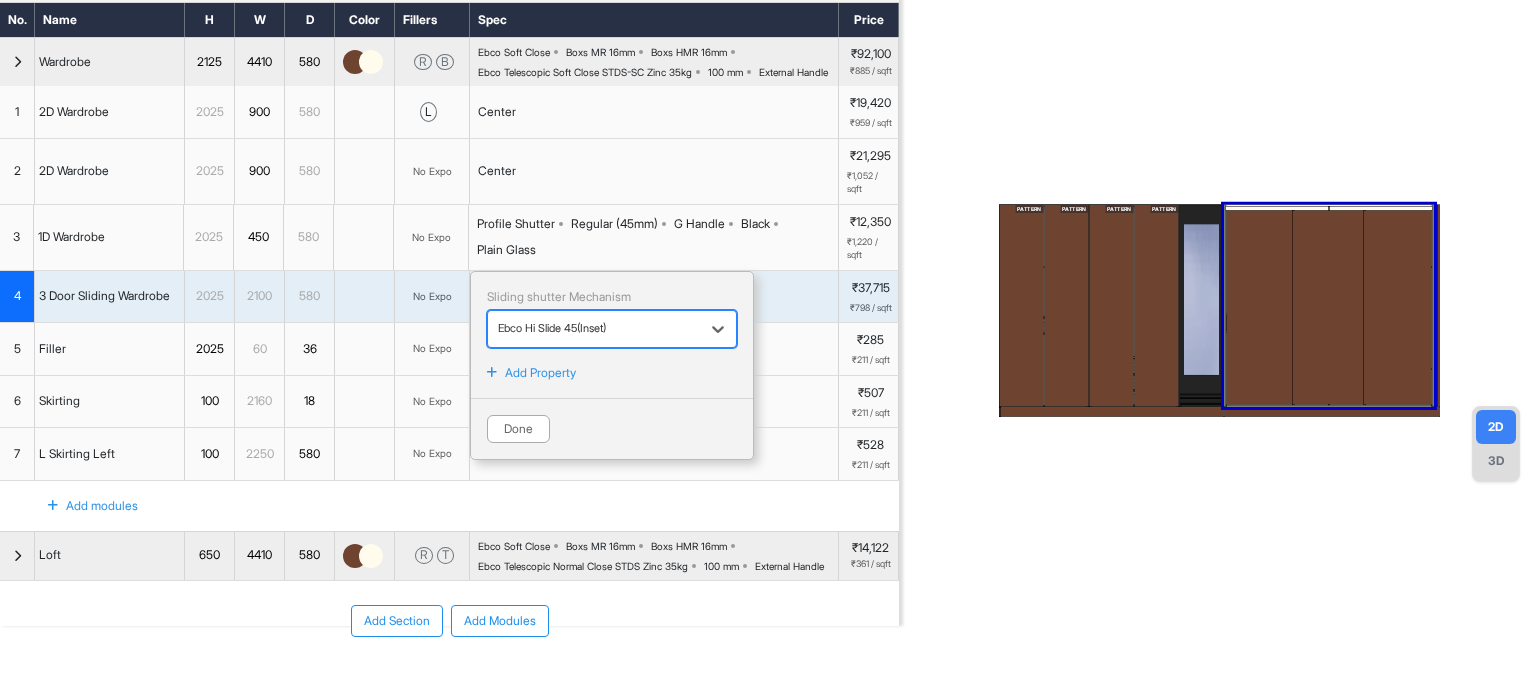 scroll, scrollTop: 200, scrollLeft: 0, axis: vertical 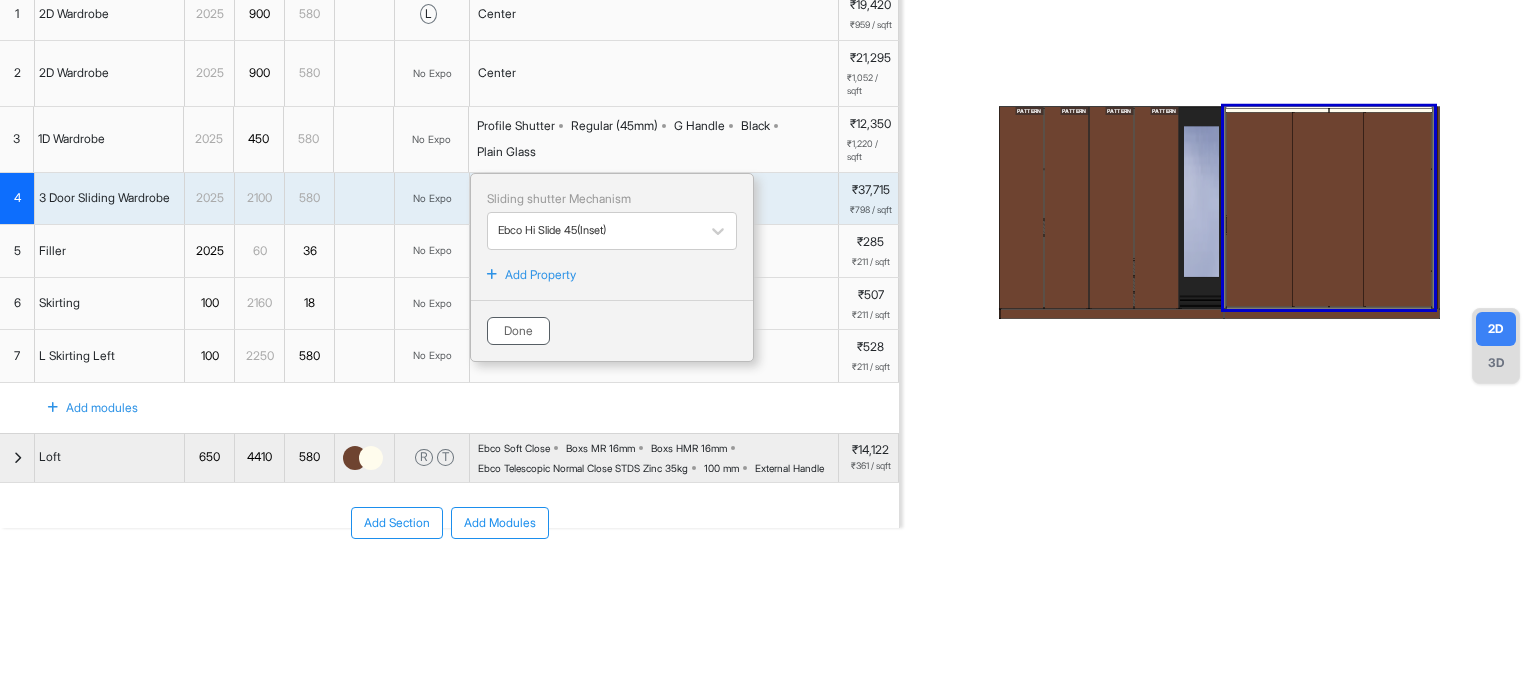 click on "Done" at bounding box center [518, 331] 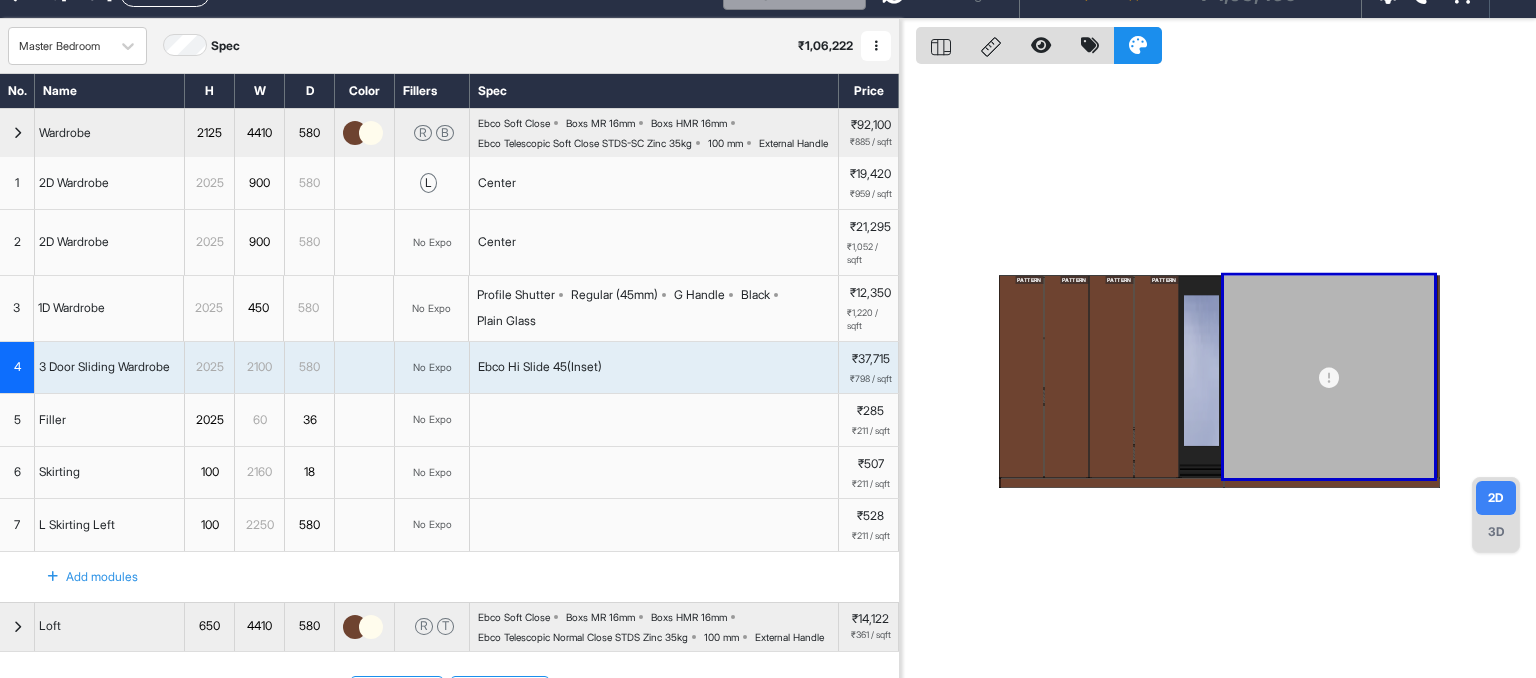 scroll, scrollTop: 0, scrollLeft: 0, axis: both 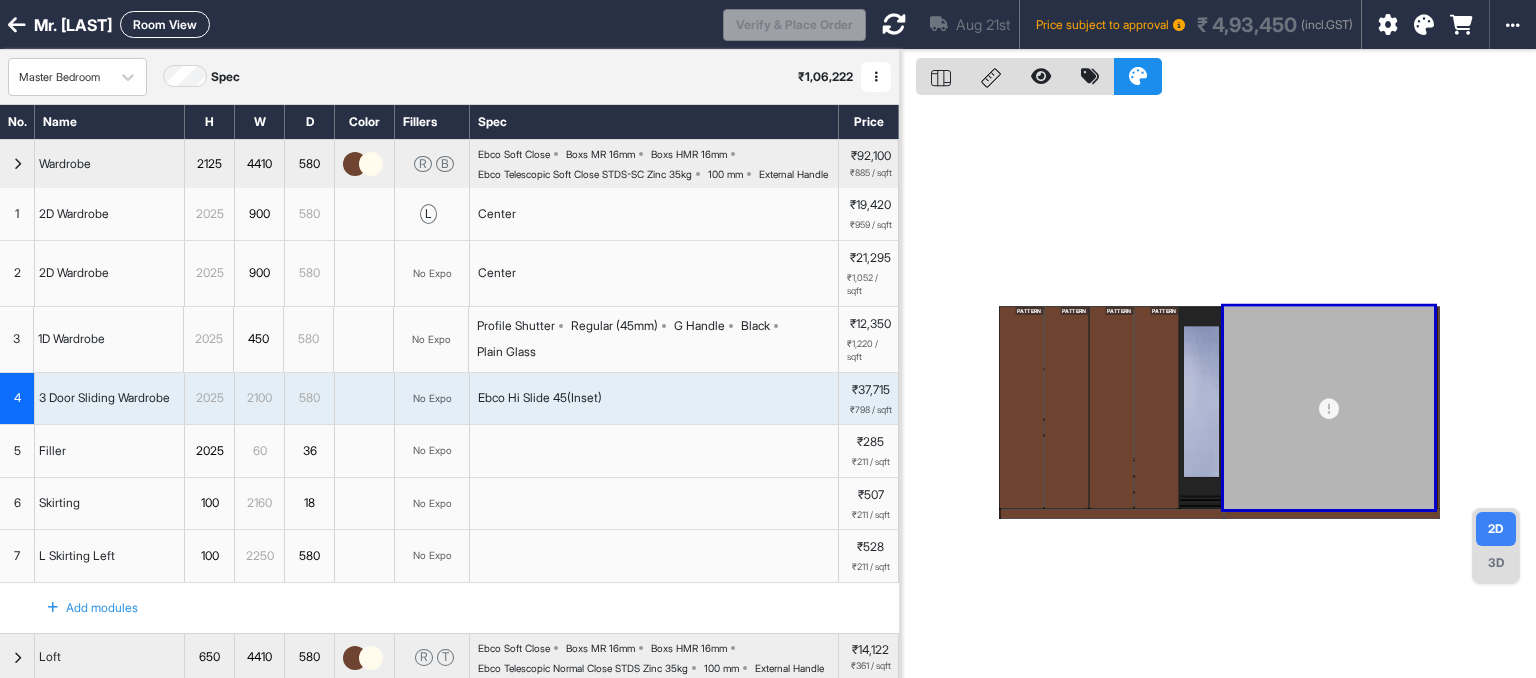 click at bounding box center [894, 24] 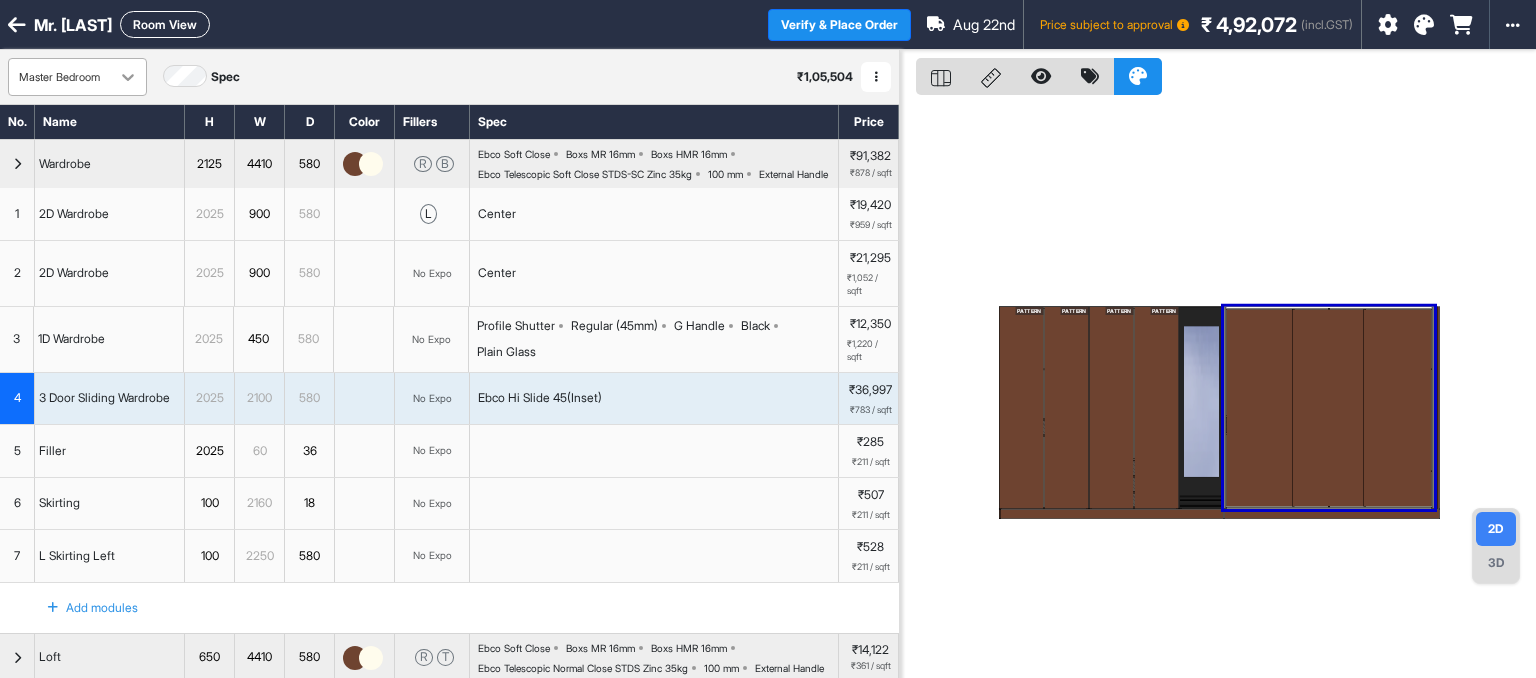 click at bounding box center (128, 77) 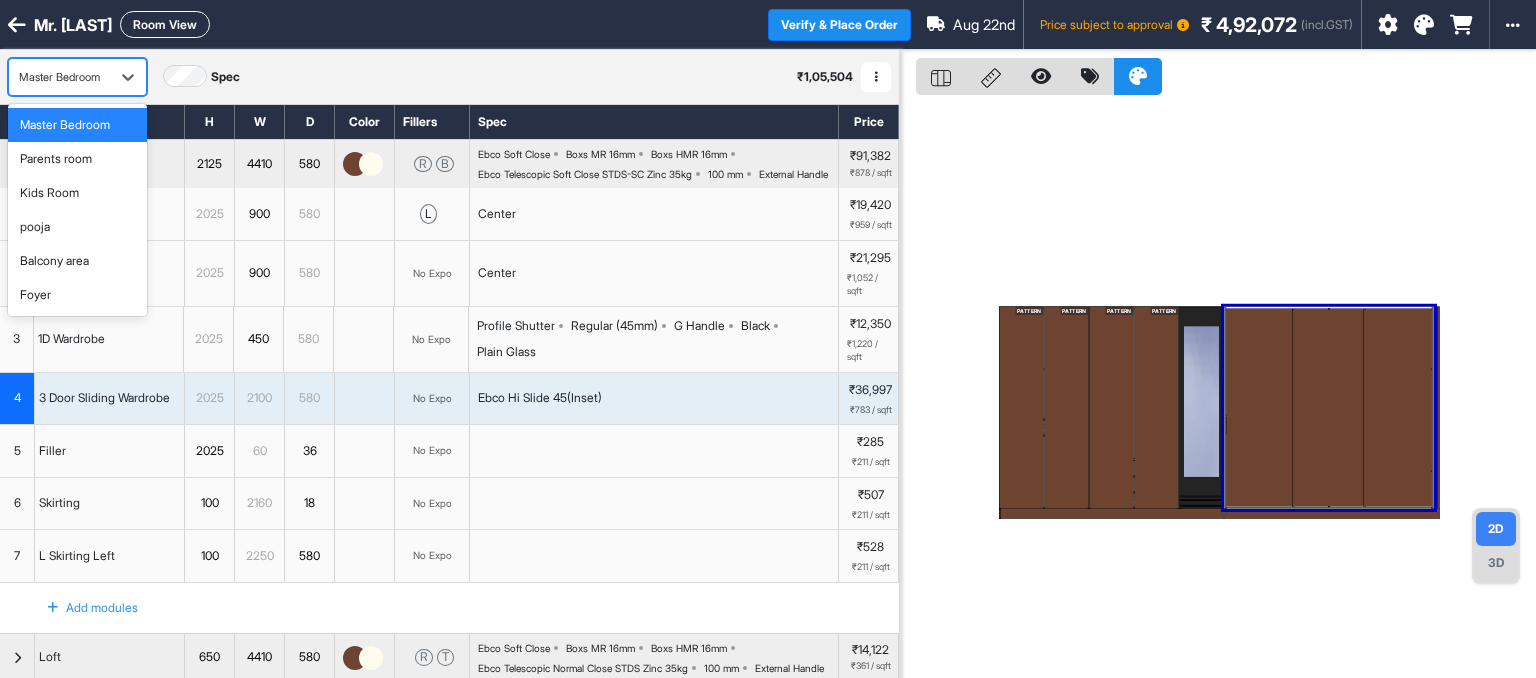 click on "Master Bedroom" at bounding box center [65, 125] 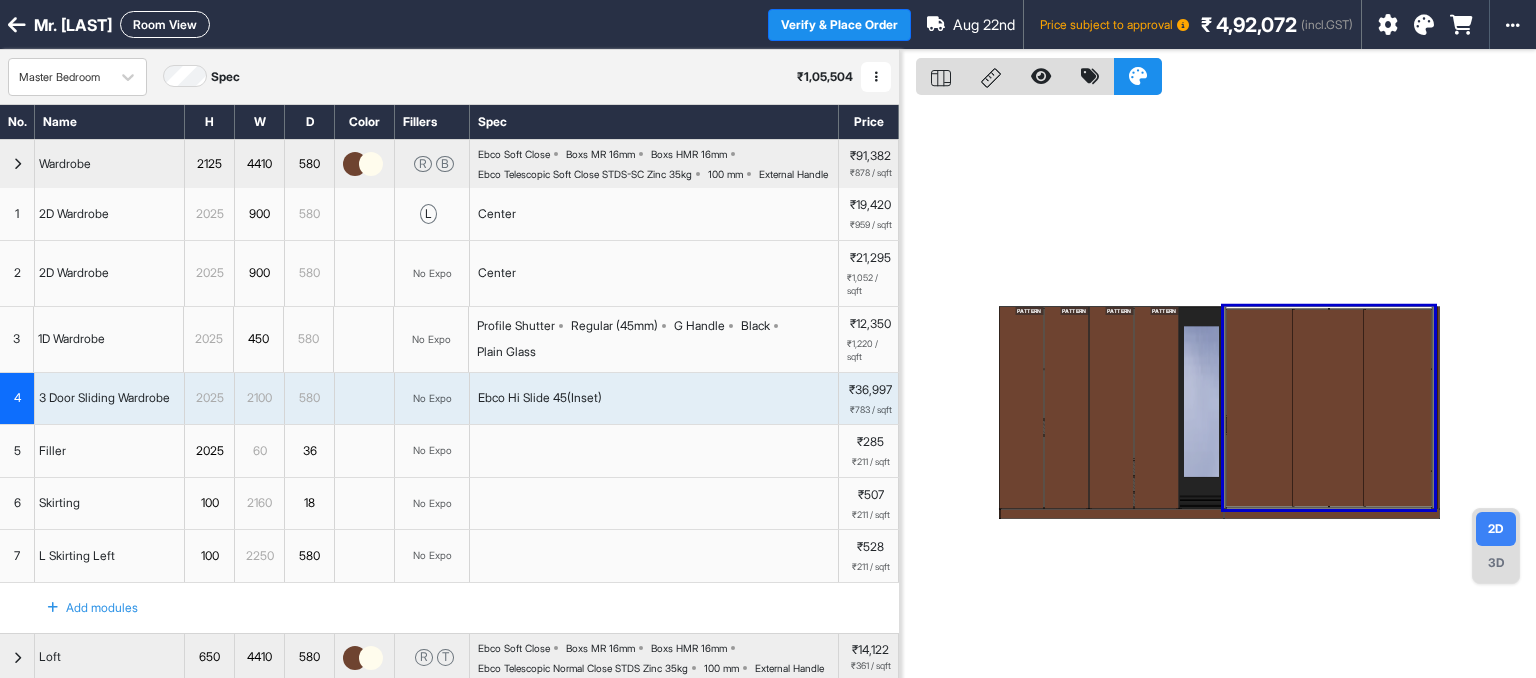 click on "Room View" at bounding box center (165, 24) 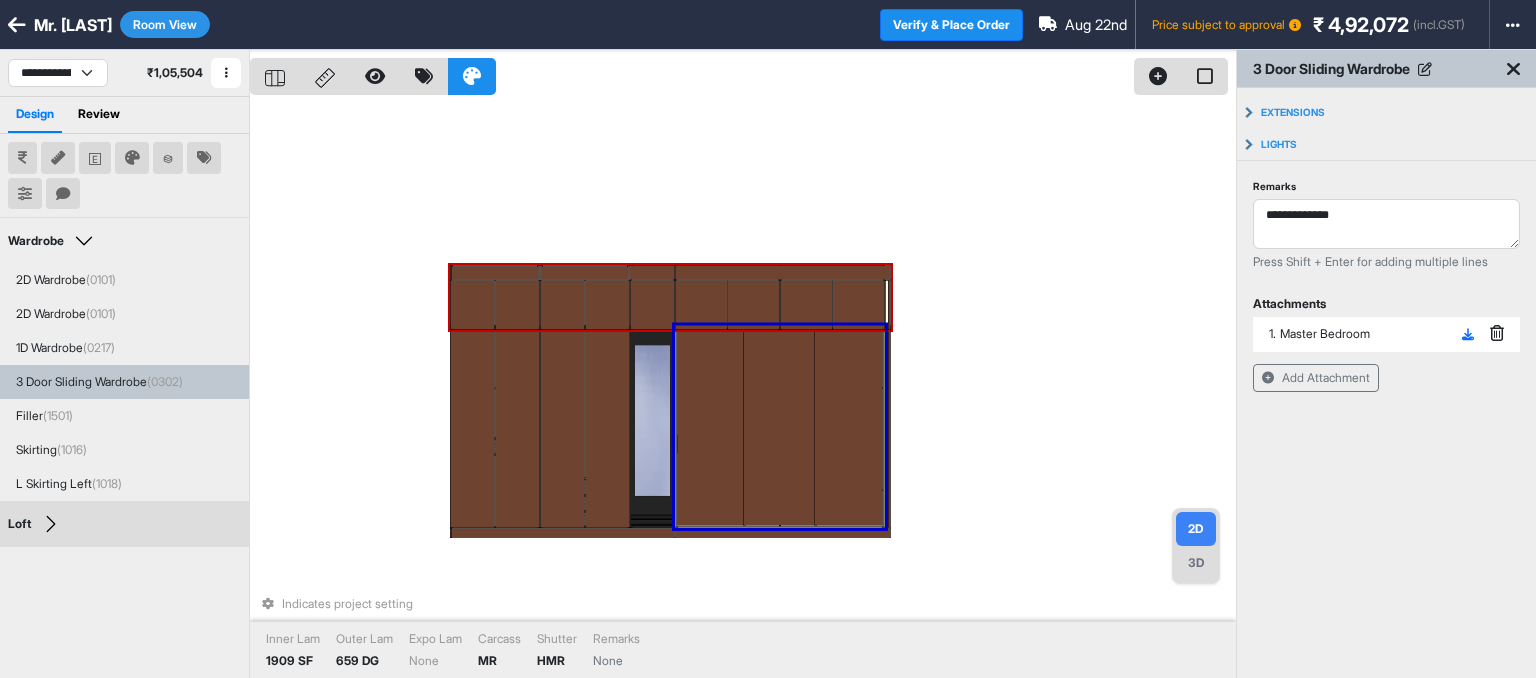 click on "Indicates project setting Inner Lam 1909 SF Outer Lam 659 DG Expo Lam None Carcass MR Shutter HMR Remarks None" at bounding box center (743, 389) 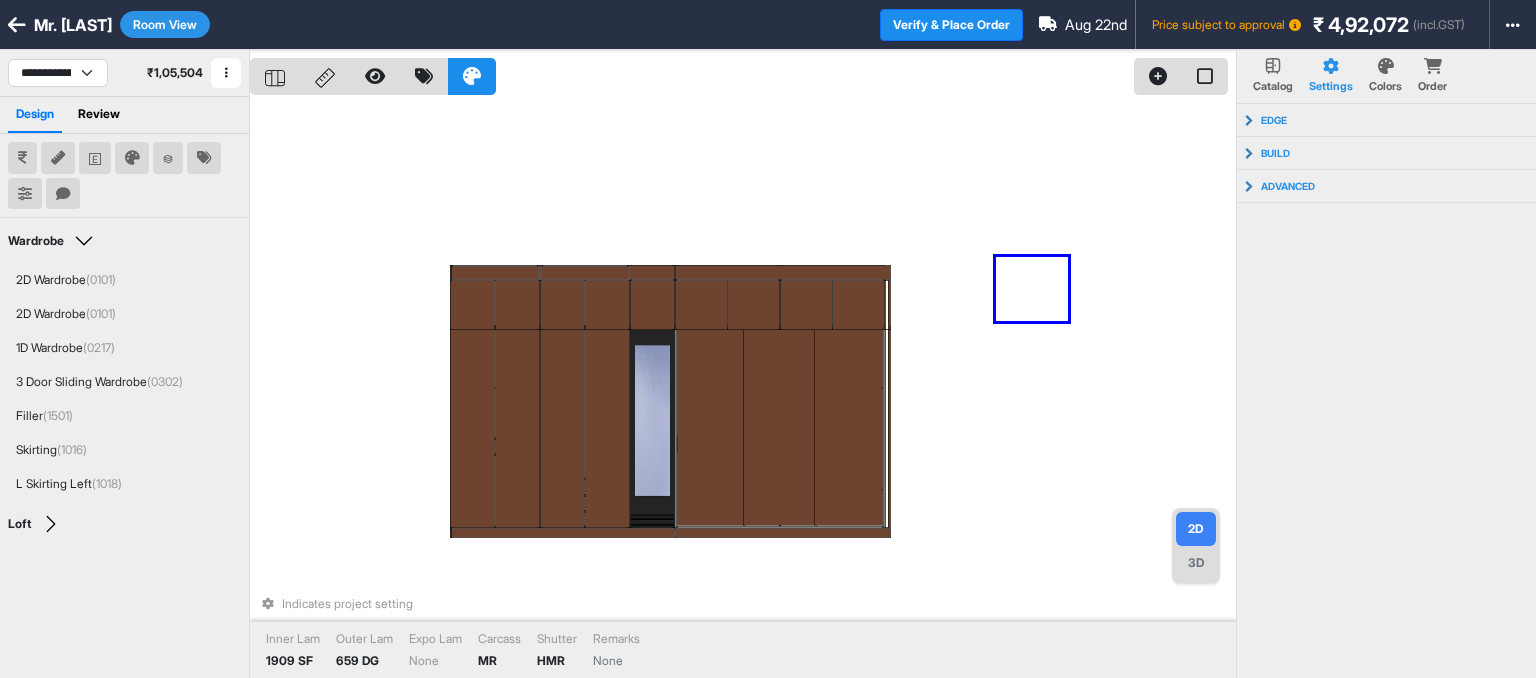 click on "Indicates project setting Inner Lam 1909 SF Outer Lam 659 DG Expo Lam None Carcass MR Shutter HMR Remarks None" at bounding box center (743, 389) 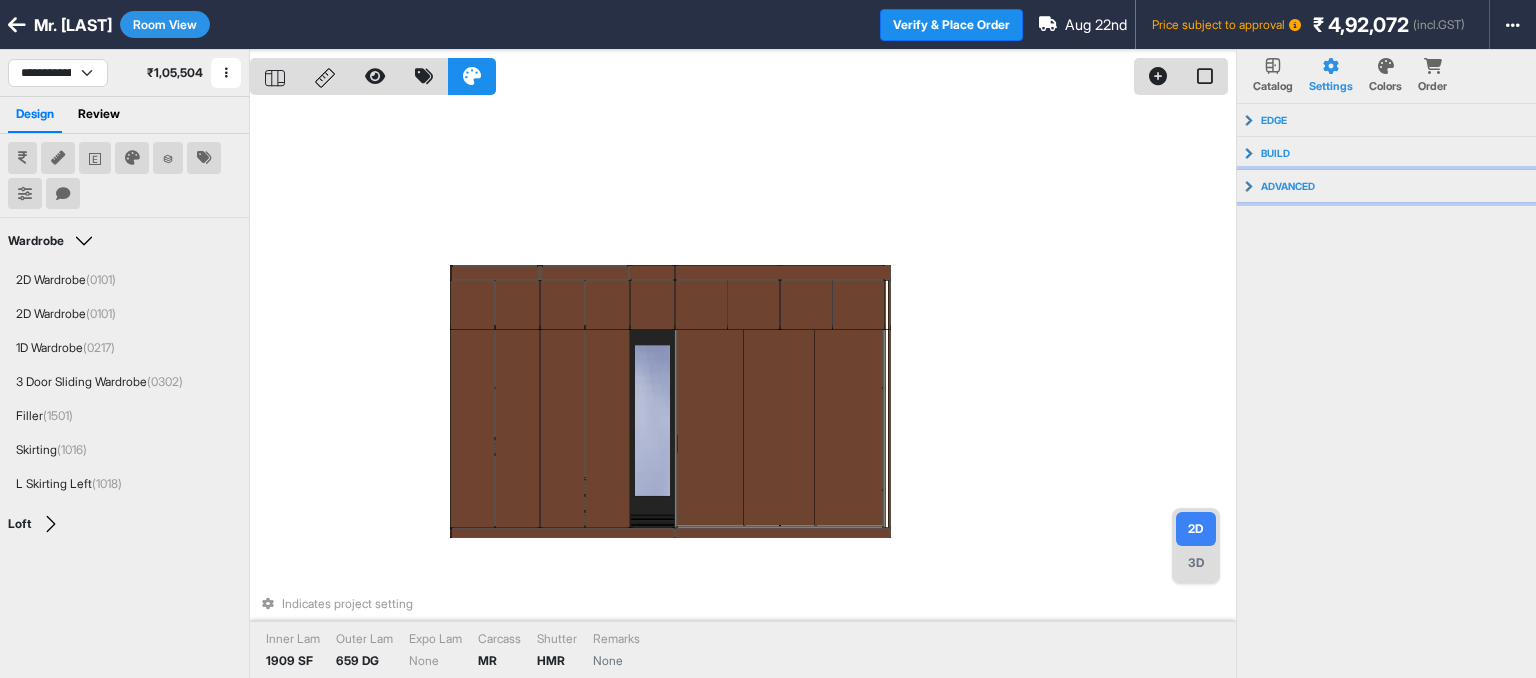 click on "advanced" at bounding box center [1387, 186] 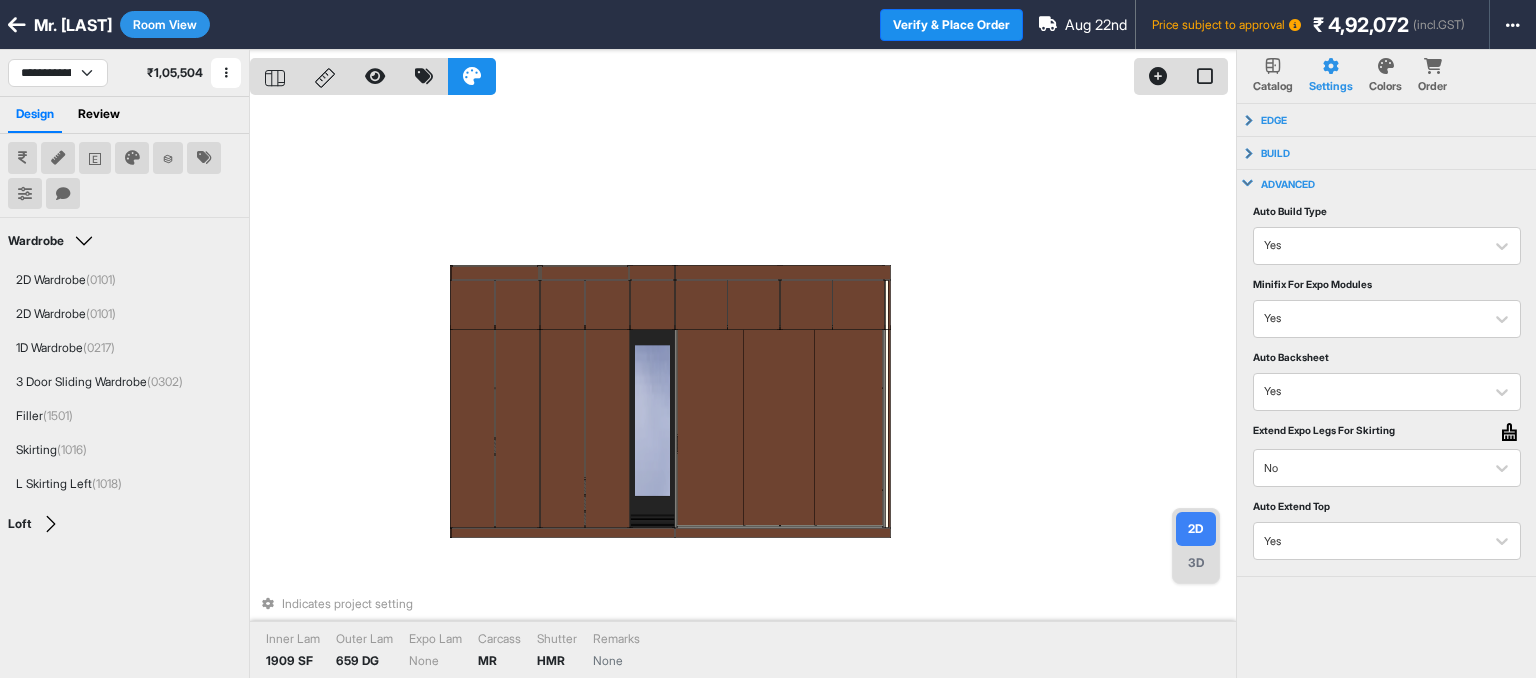 click on "advanced" at bounding box center [1387, 184] 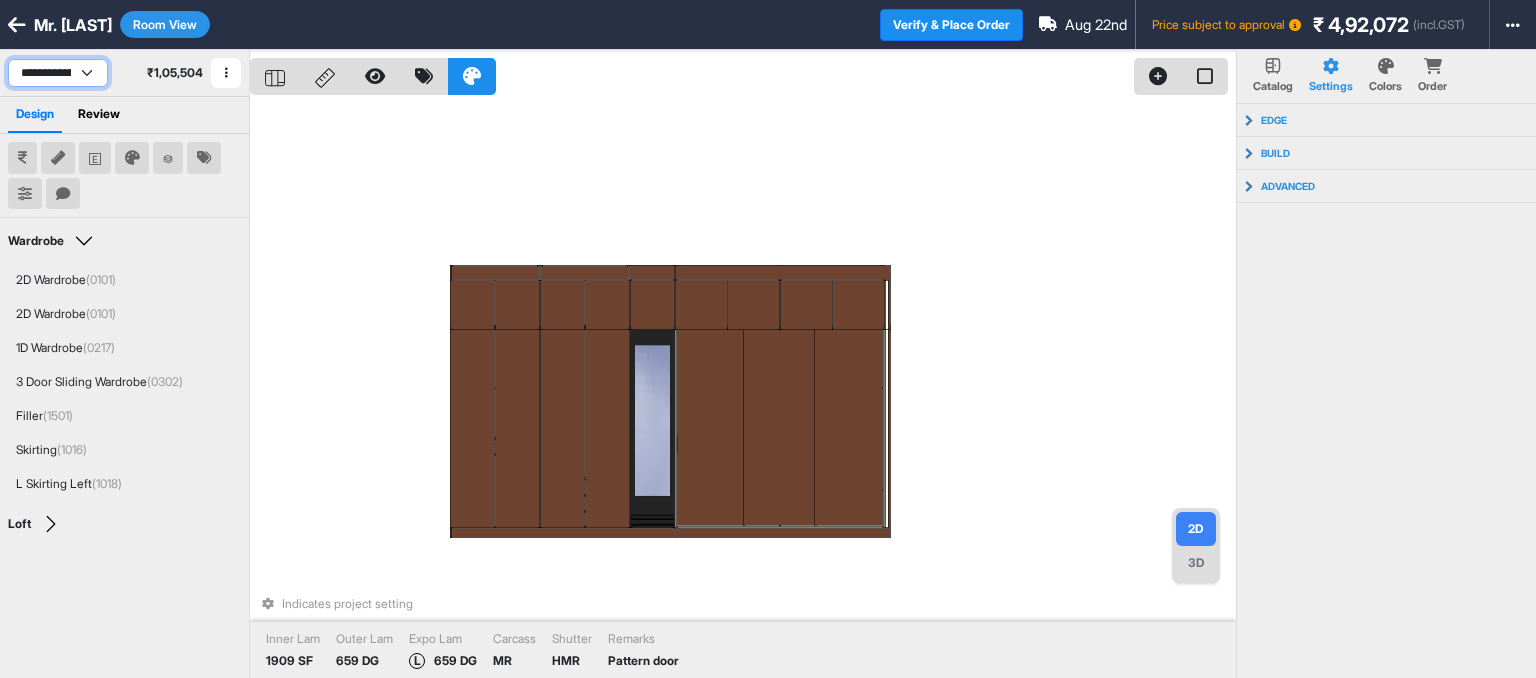 click on "**********" at bounding box center [58, 73] 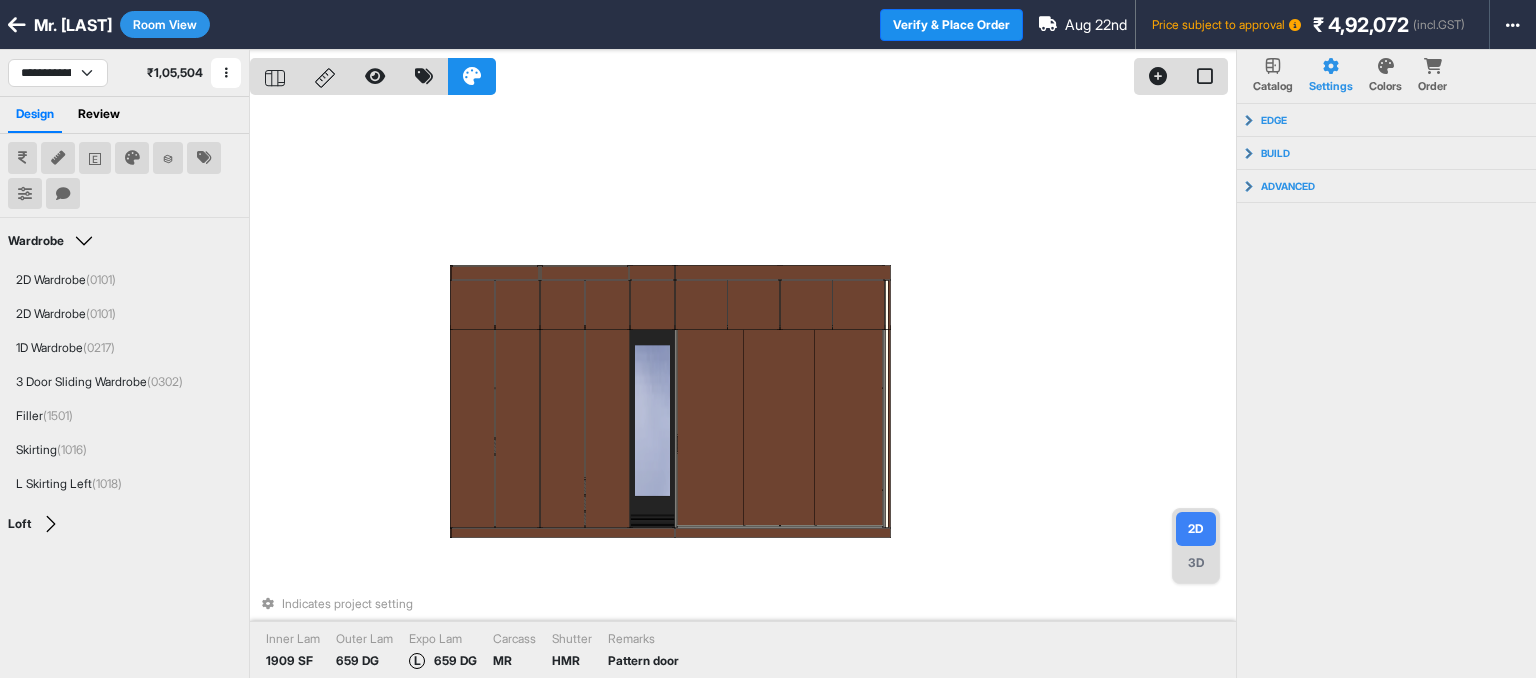 click at bounding box center [17, 25] 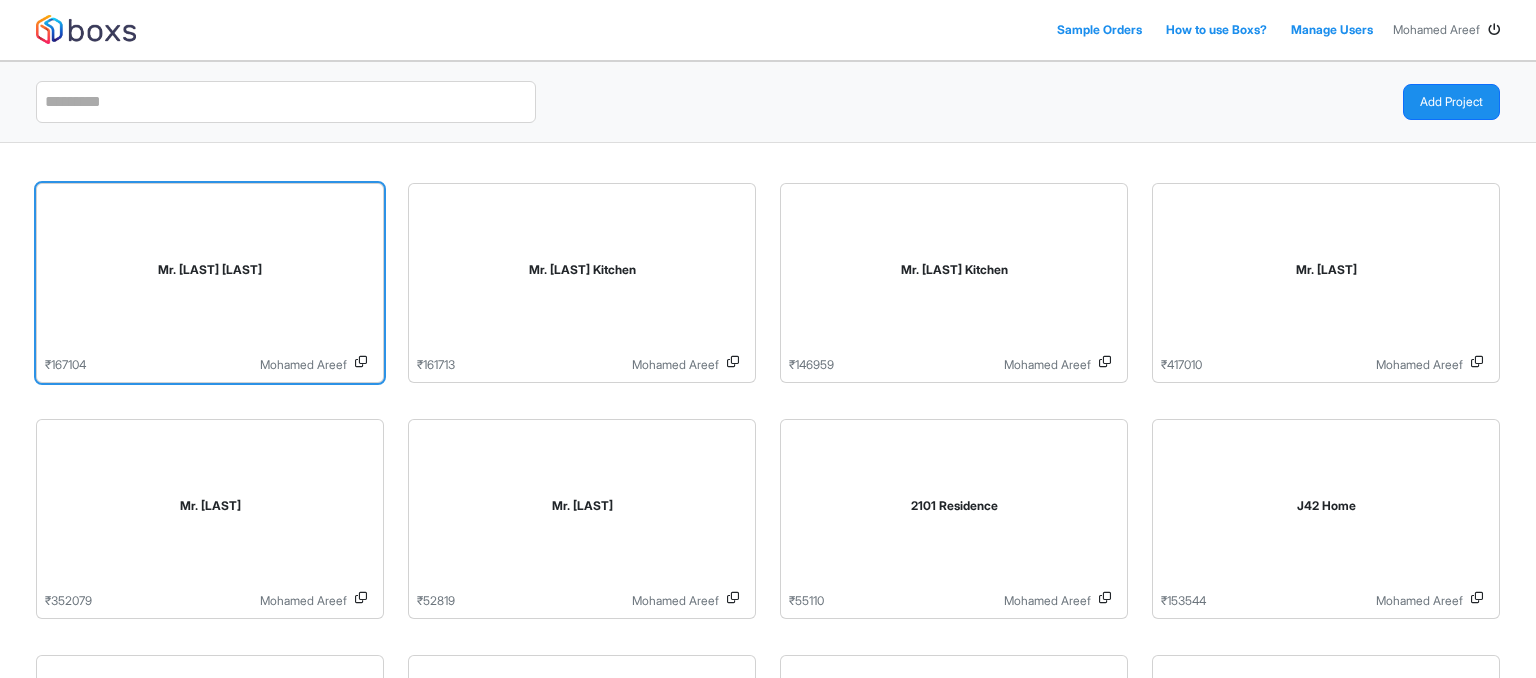 click on "Mr. Ritu Vijay Kitchen - Final" at bounding box center (210, 274) 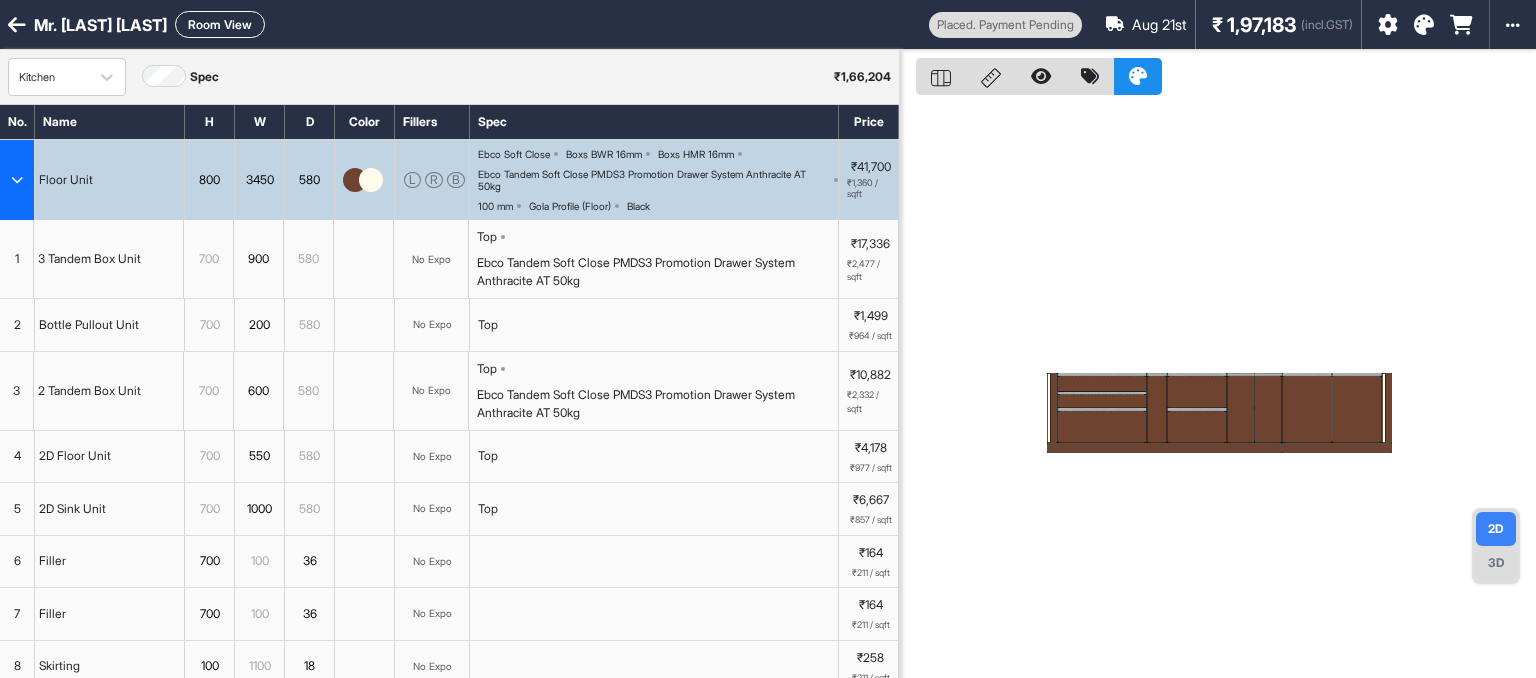 click at bounding box center [17, 25] 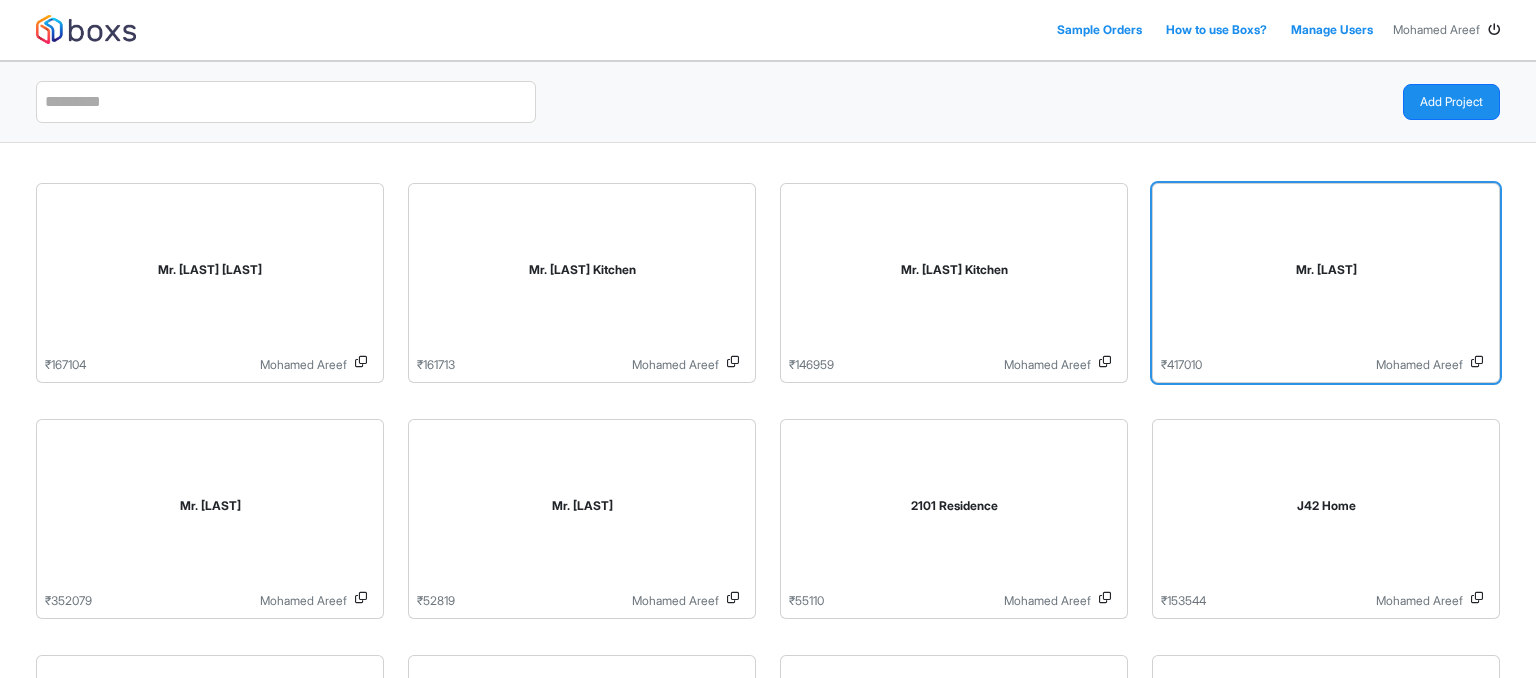 click on "Mr. Ritu Vijay" at bounding box center [1326, 274] 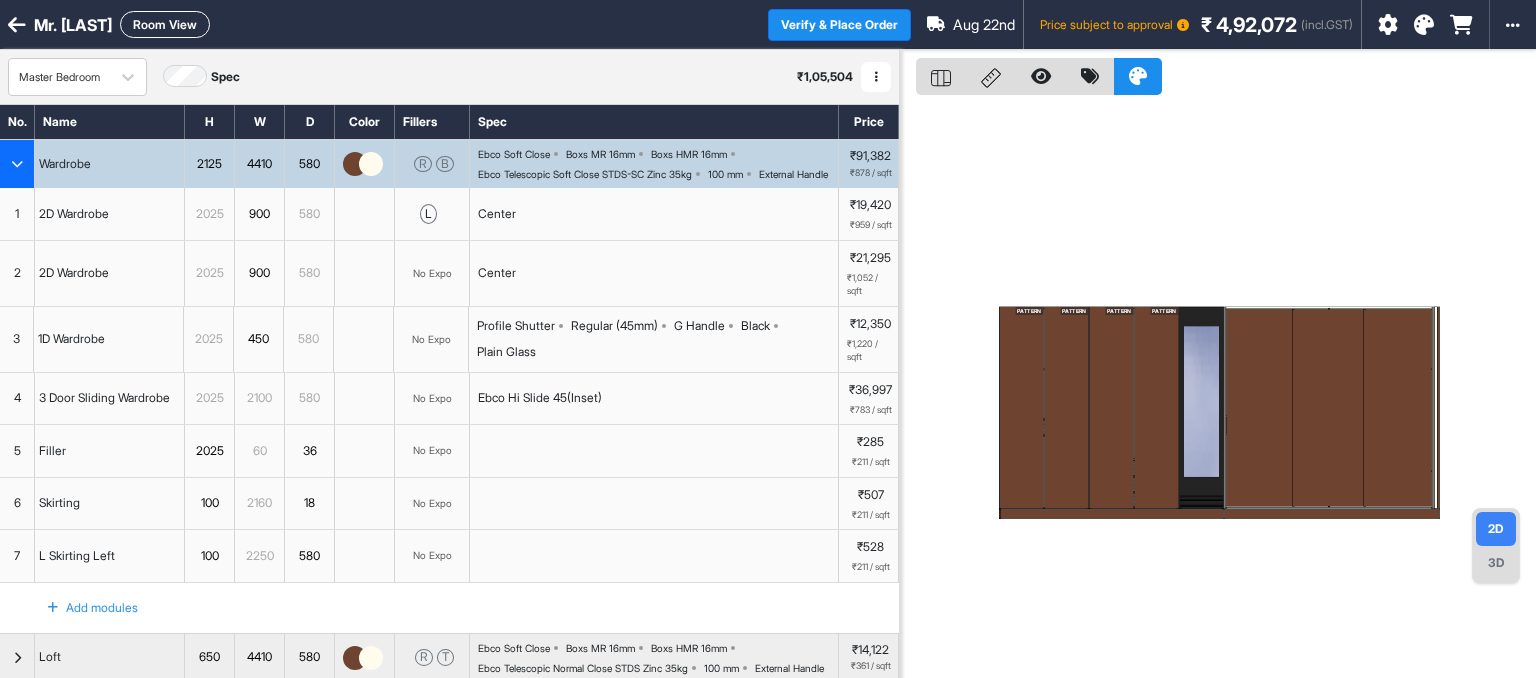 click on "Room View" at bounding box center [165, 24] 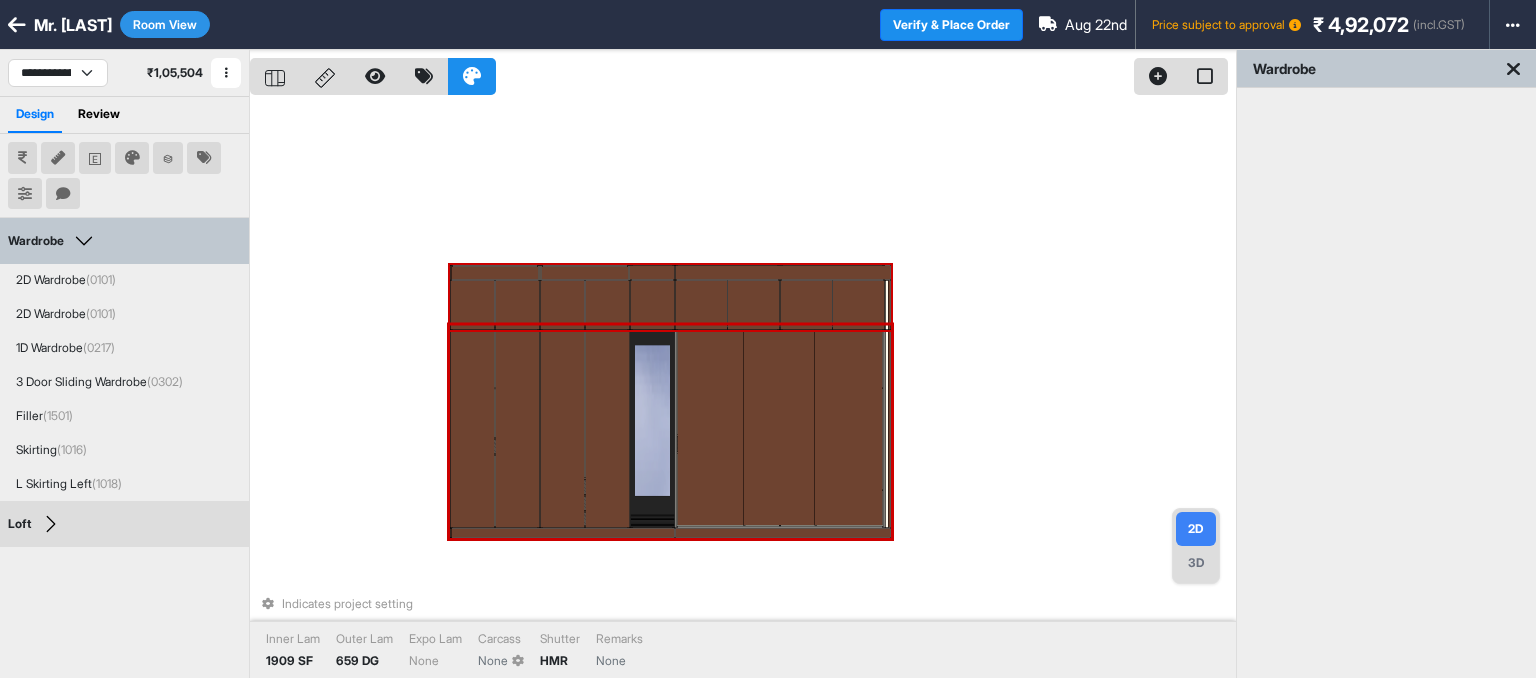 click on "Indicates project setting Inner Lam 1909 SF Outer Lam 659 DG Expo Lam None Carcass None Shutter HMR Remarks None" at bounding box center (743, 389) 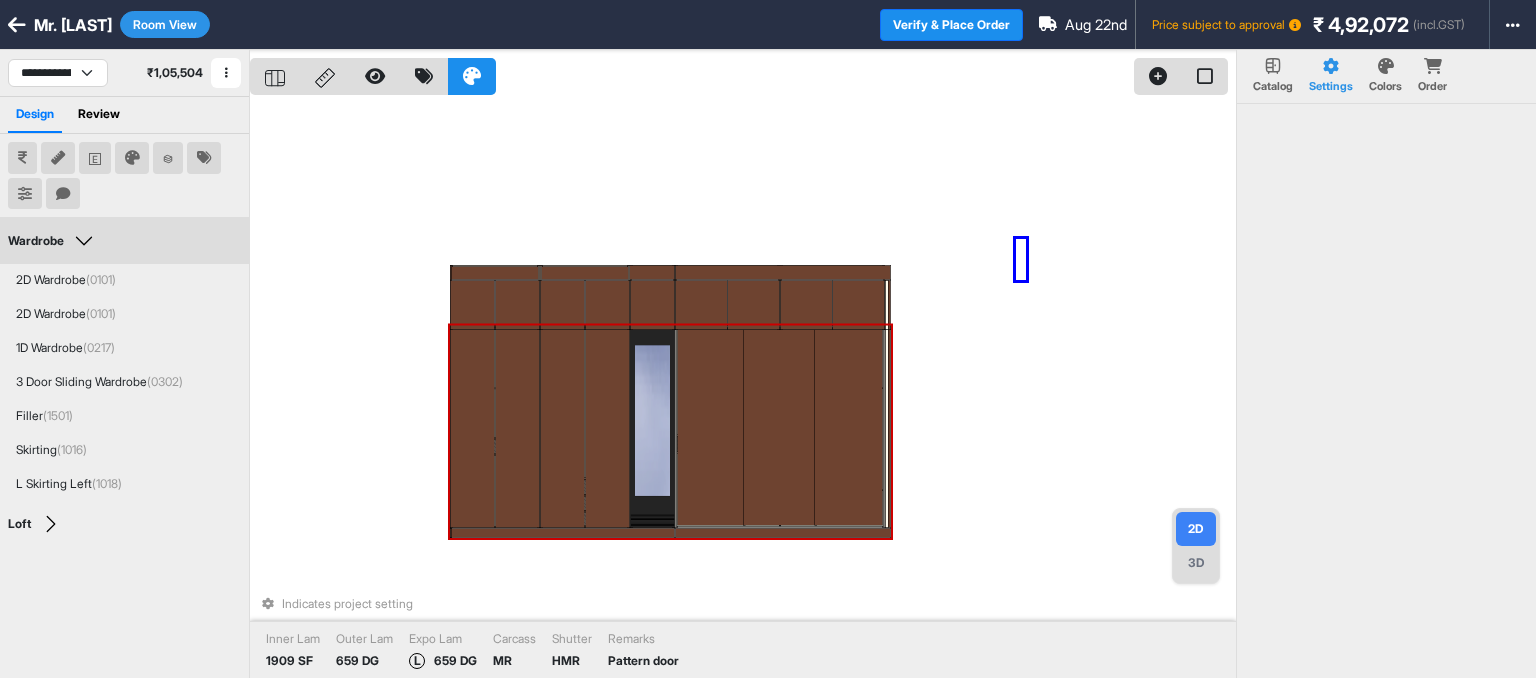 click on "Indicates project setting Inner Lam 1909 SF Outer Lam 659 DG Expo Lam L 659 DG Carcass MR Shutter HMR Remarks Pattern door" at bounding box center (743, 389) 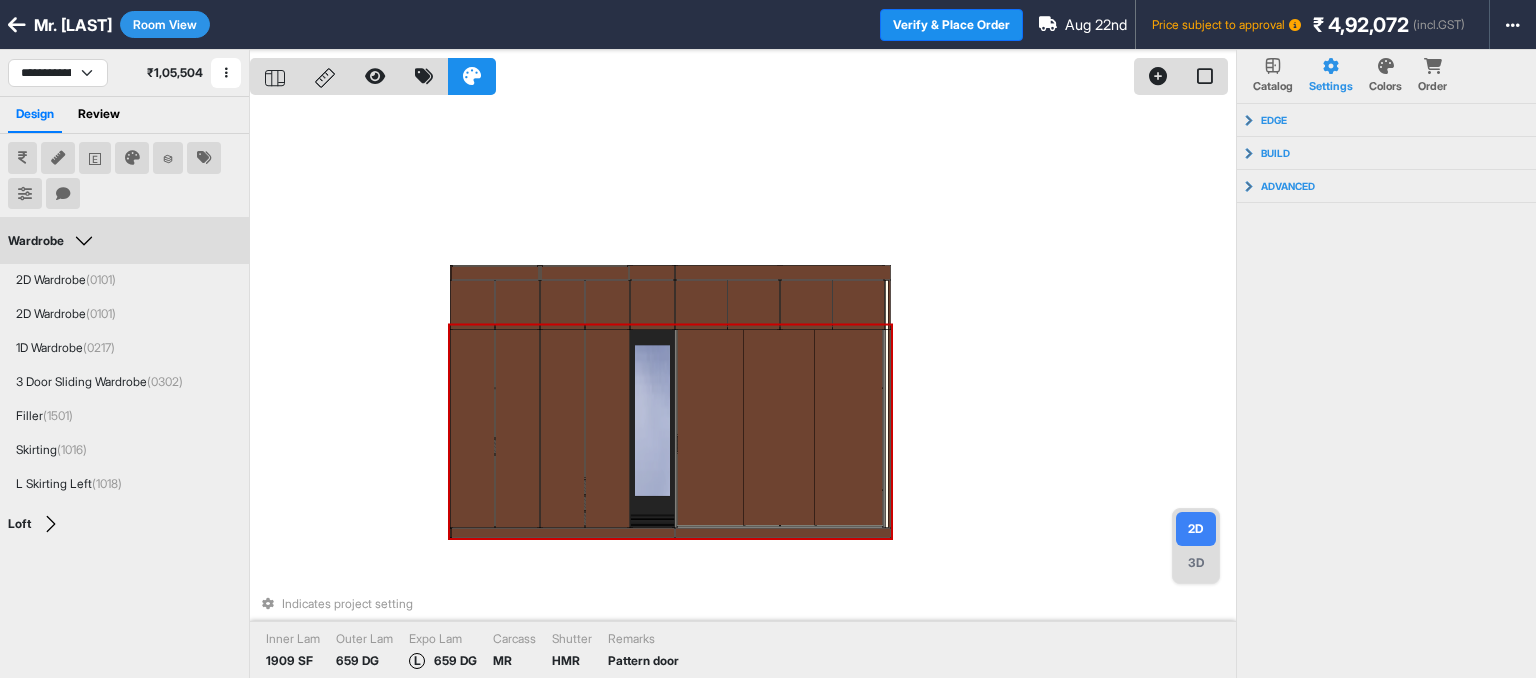 click at bounding box center (472, 427) 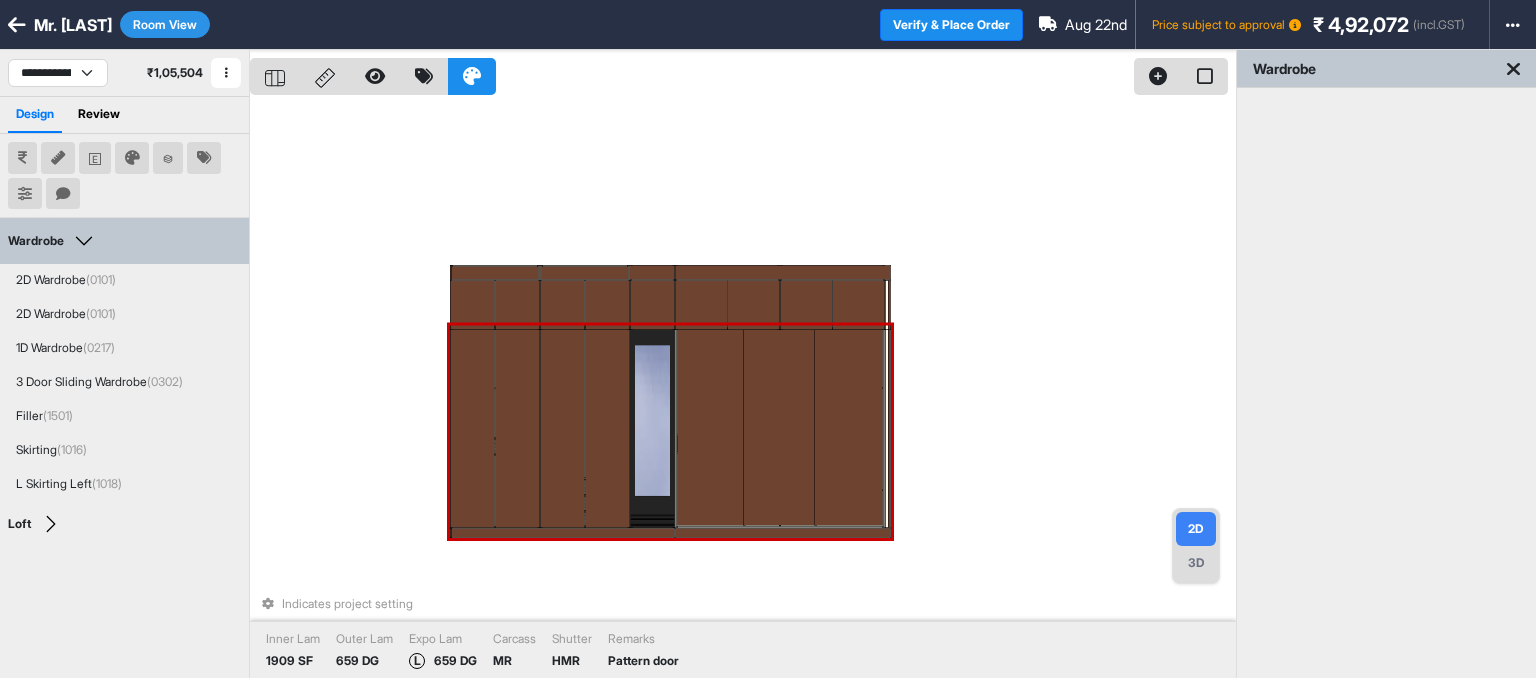click at bounding box center (517, 427) 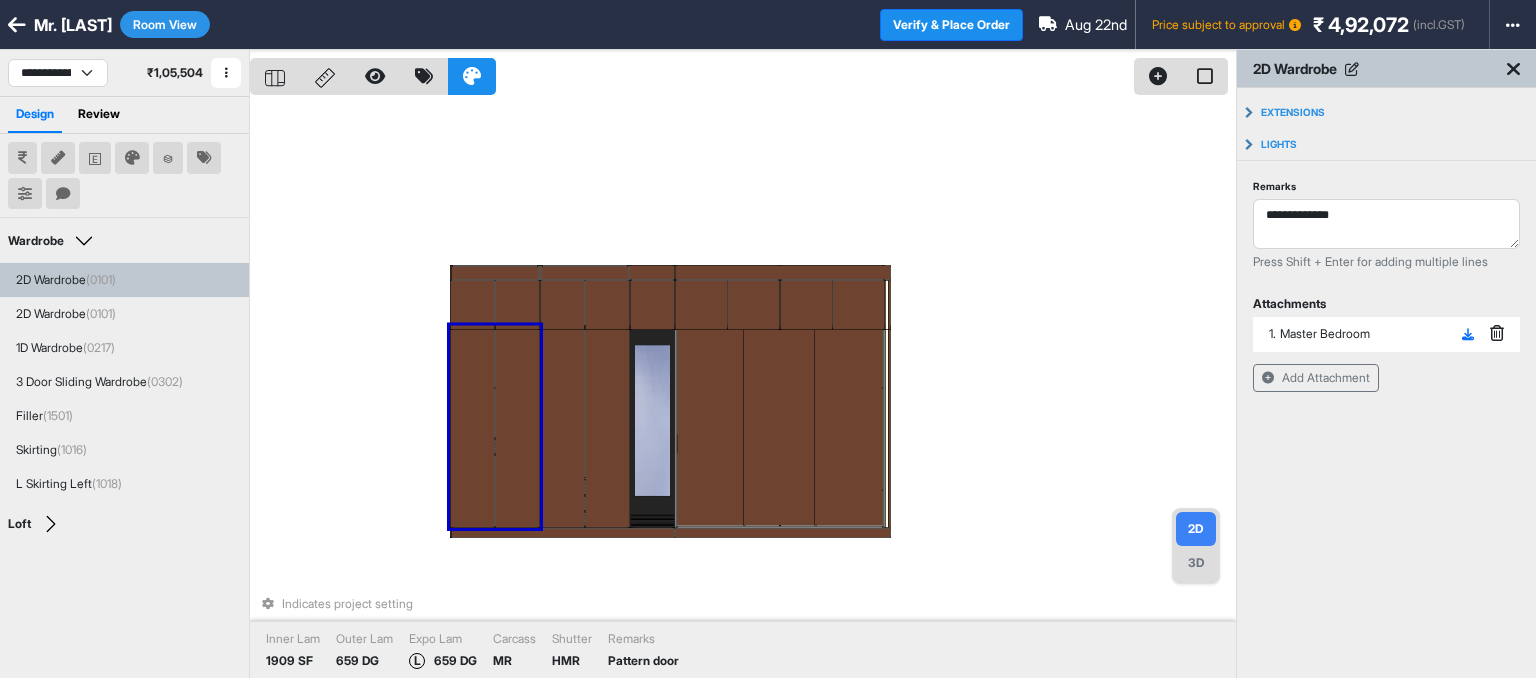 click on "Room View" at bounding box center [165, 24] 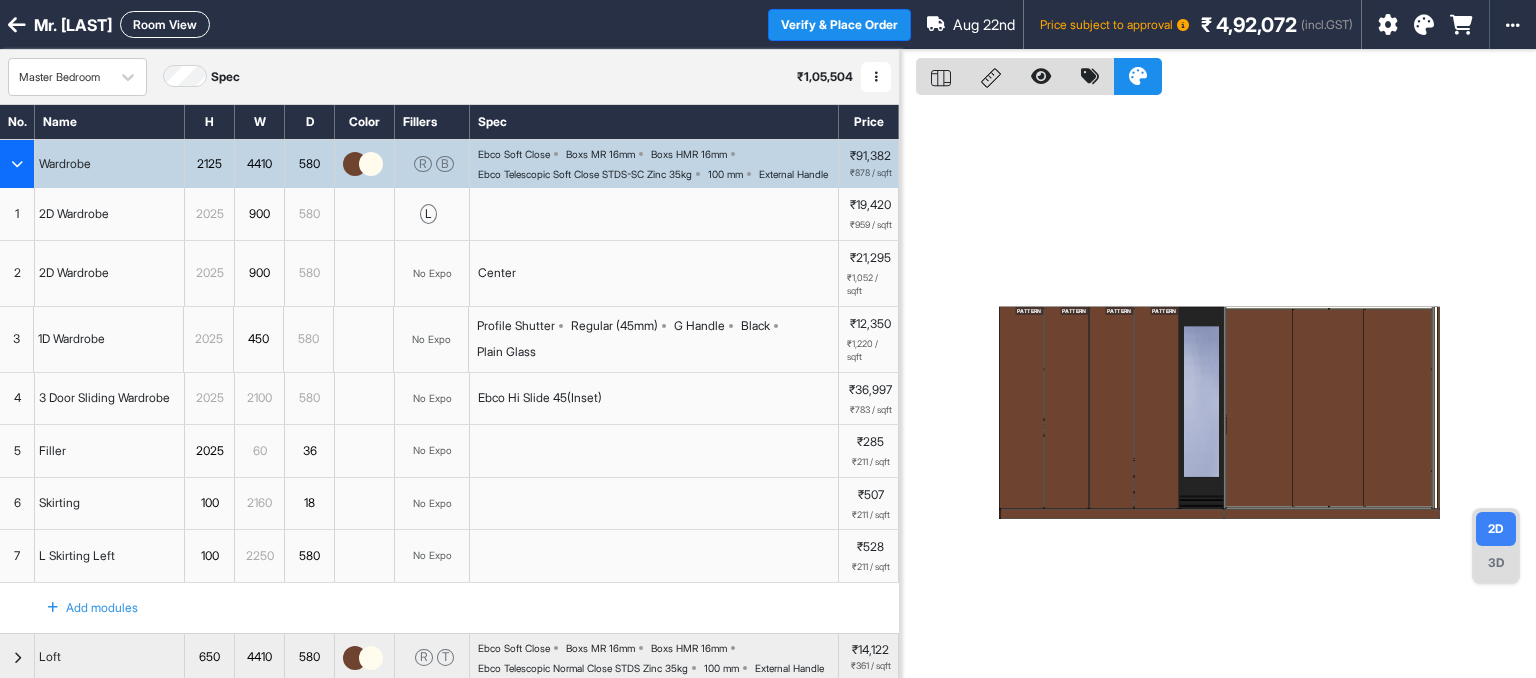 click at bounding box center [1329, 408] 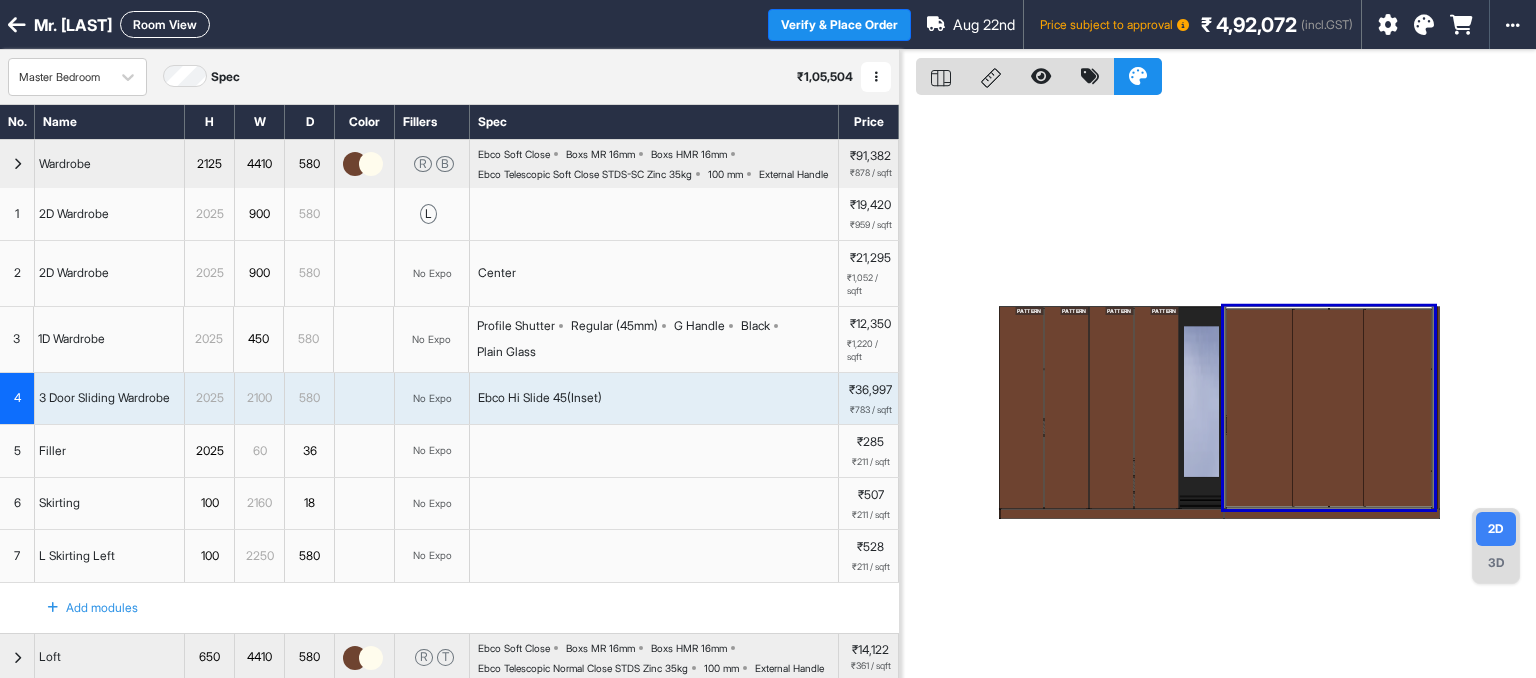 click at bounding box center (1260, 408) 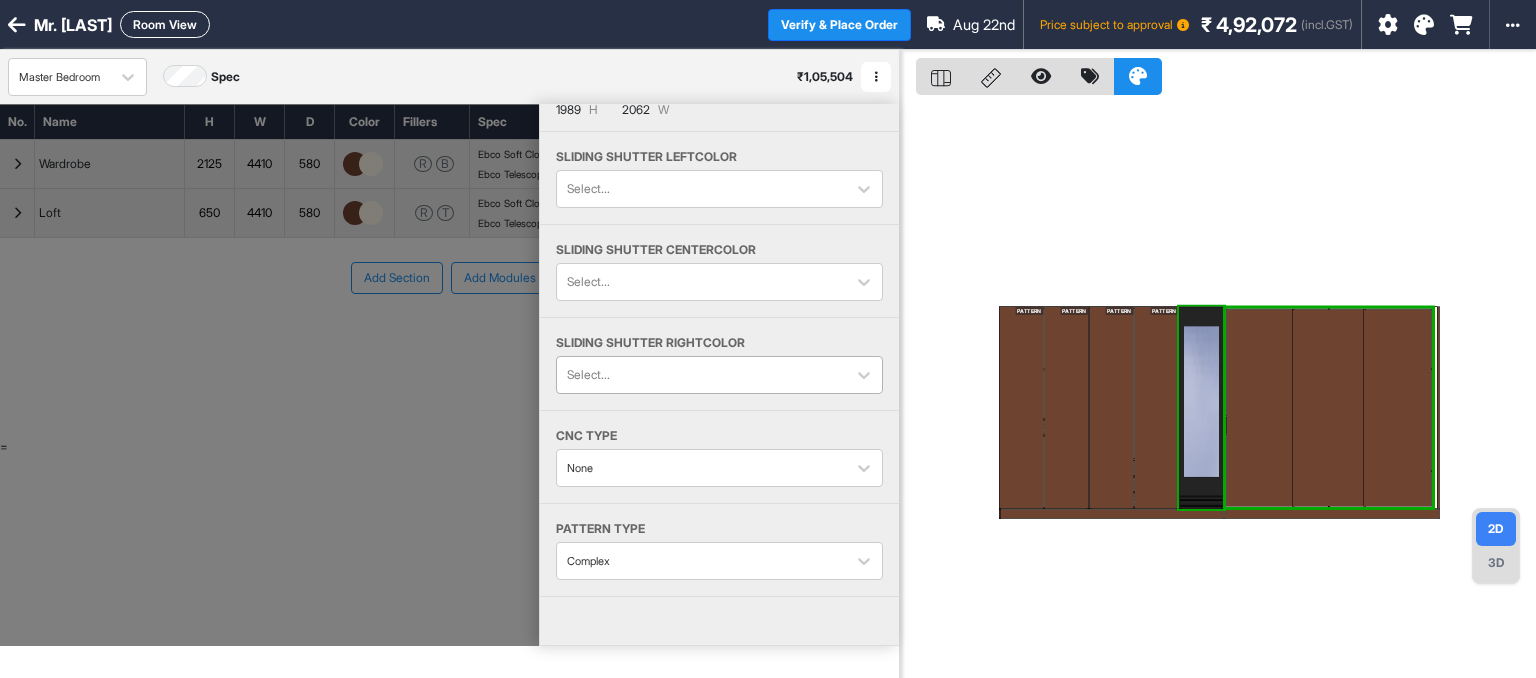 scroll, scrollTop: 136, scrollLeft: 0, axis: vertical 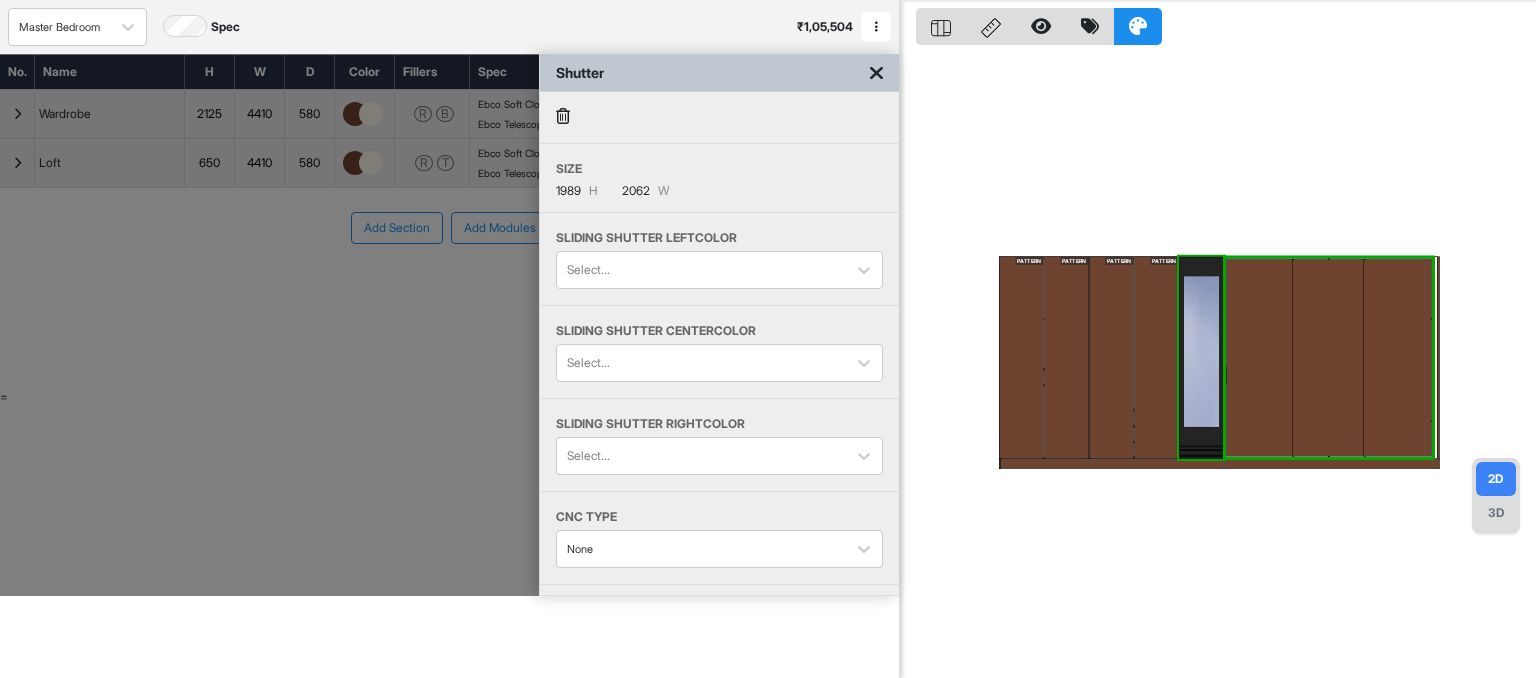 click at bounding box center (876, 73) 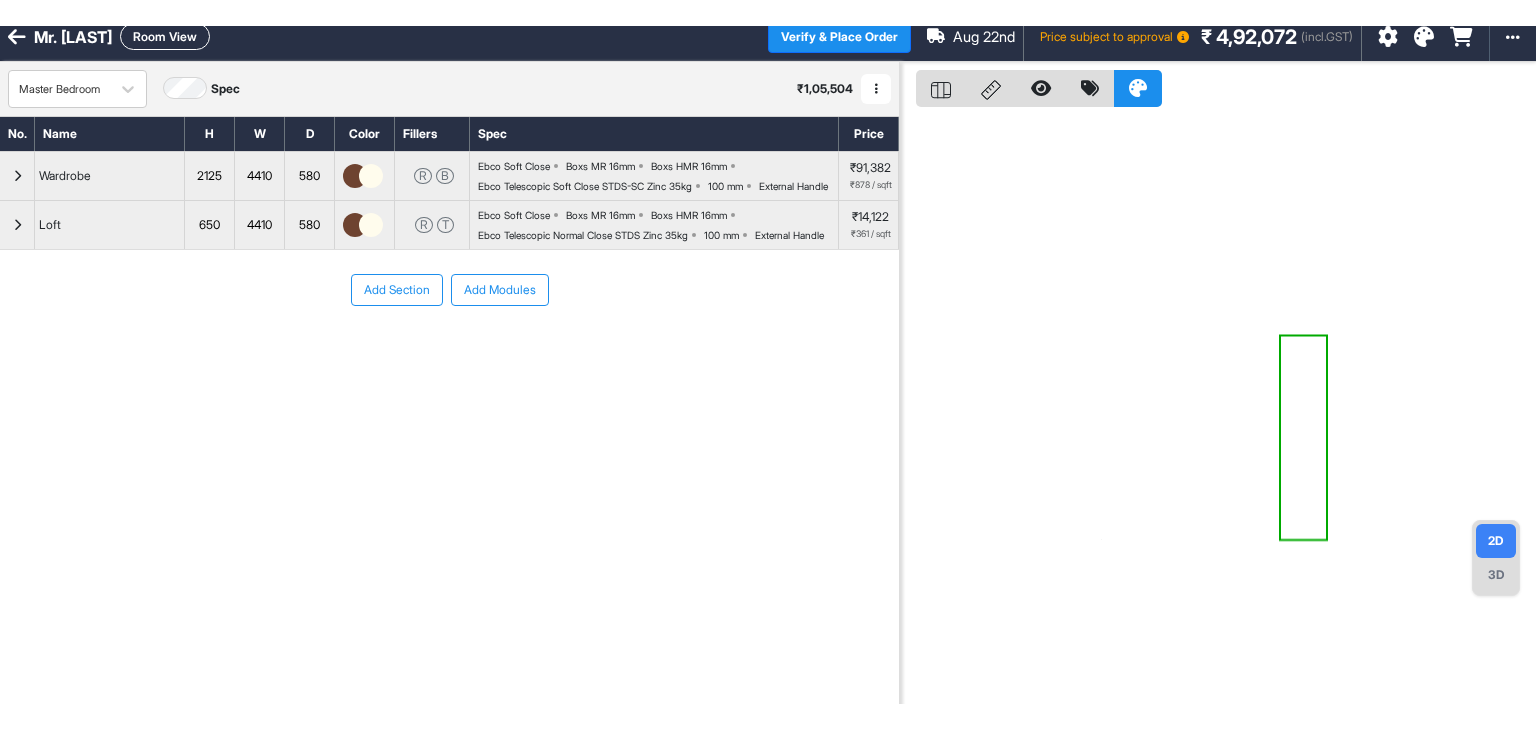 scroll, scrollTop: 0, scrollLeft: 0, axis: both 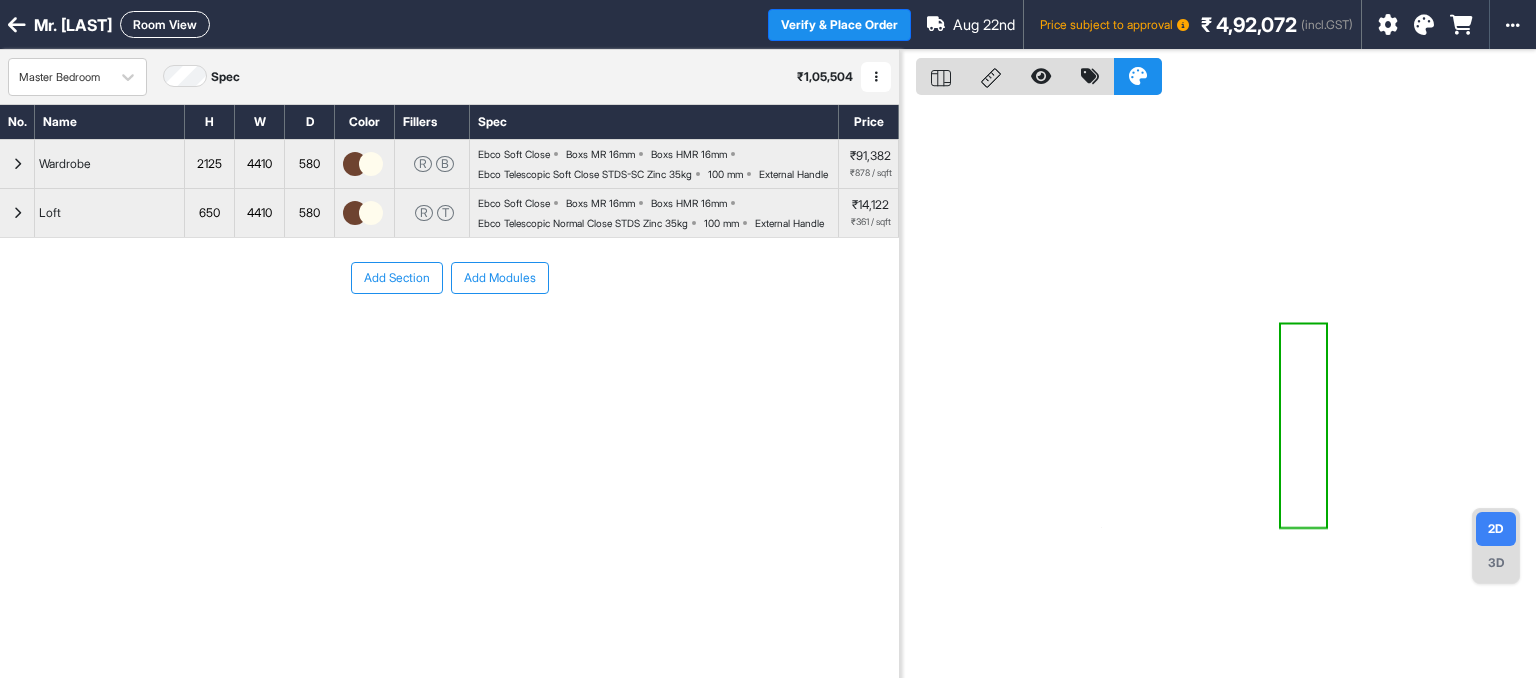 click on "Wardrobe" at bounding box center (110, 164) 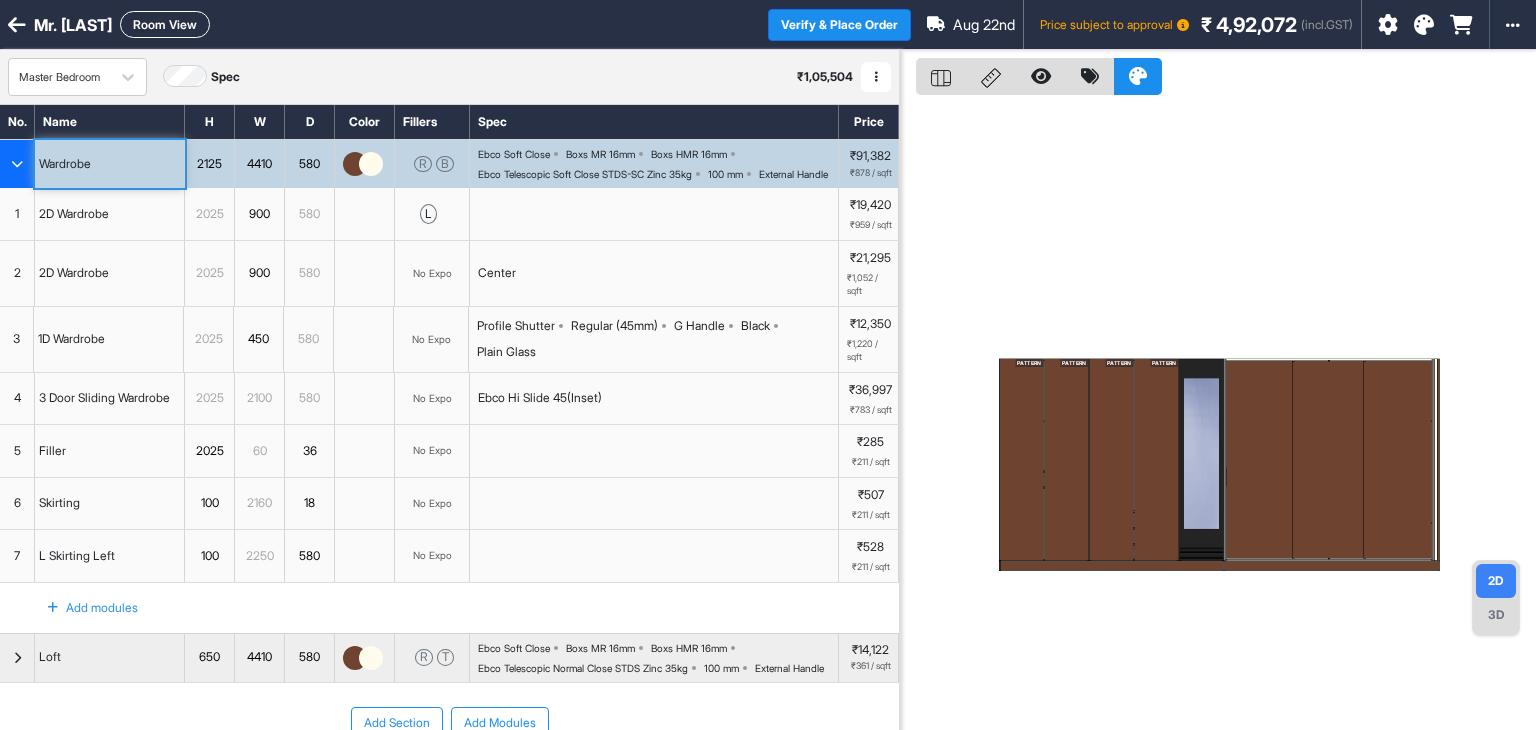 click 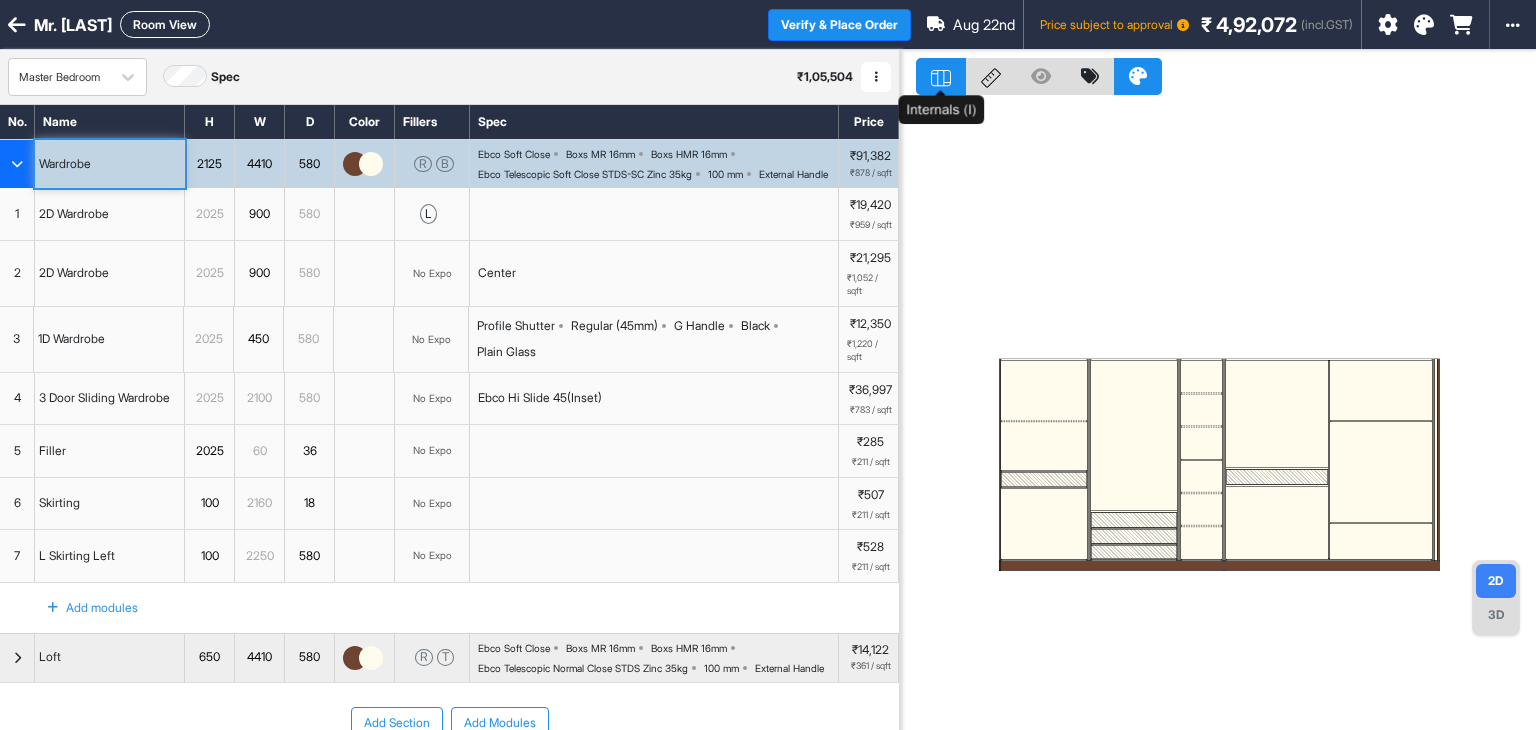 click 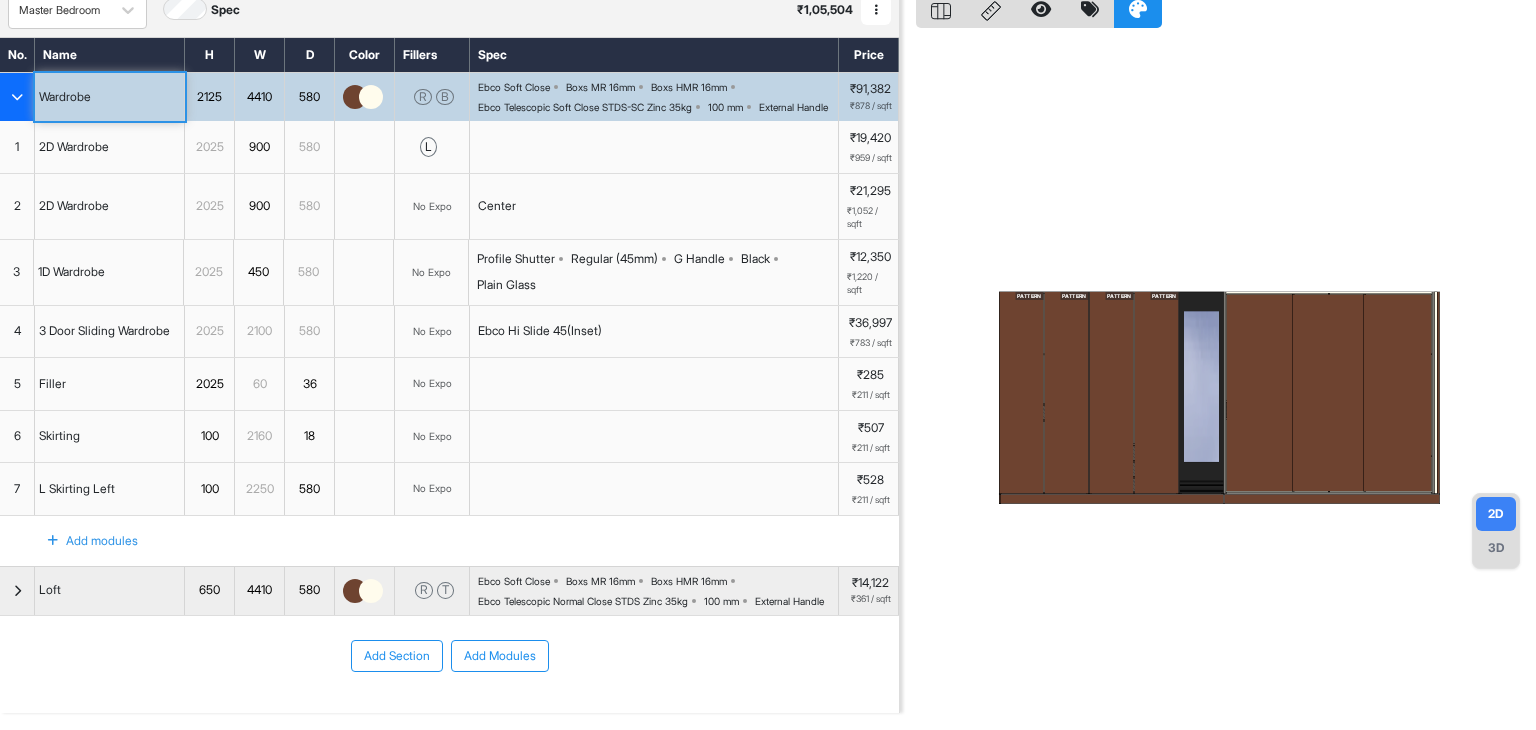 scroll, scrollTop: 100, scrollLeft: 0, axis: vertical 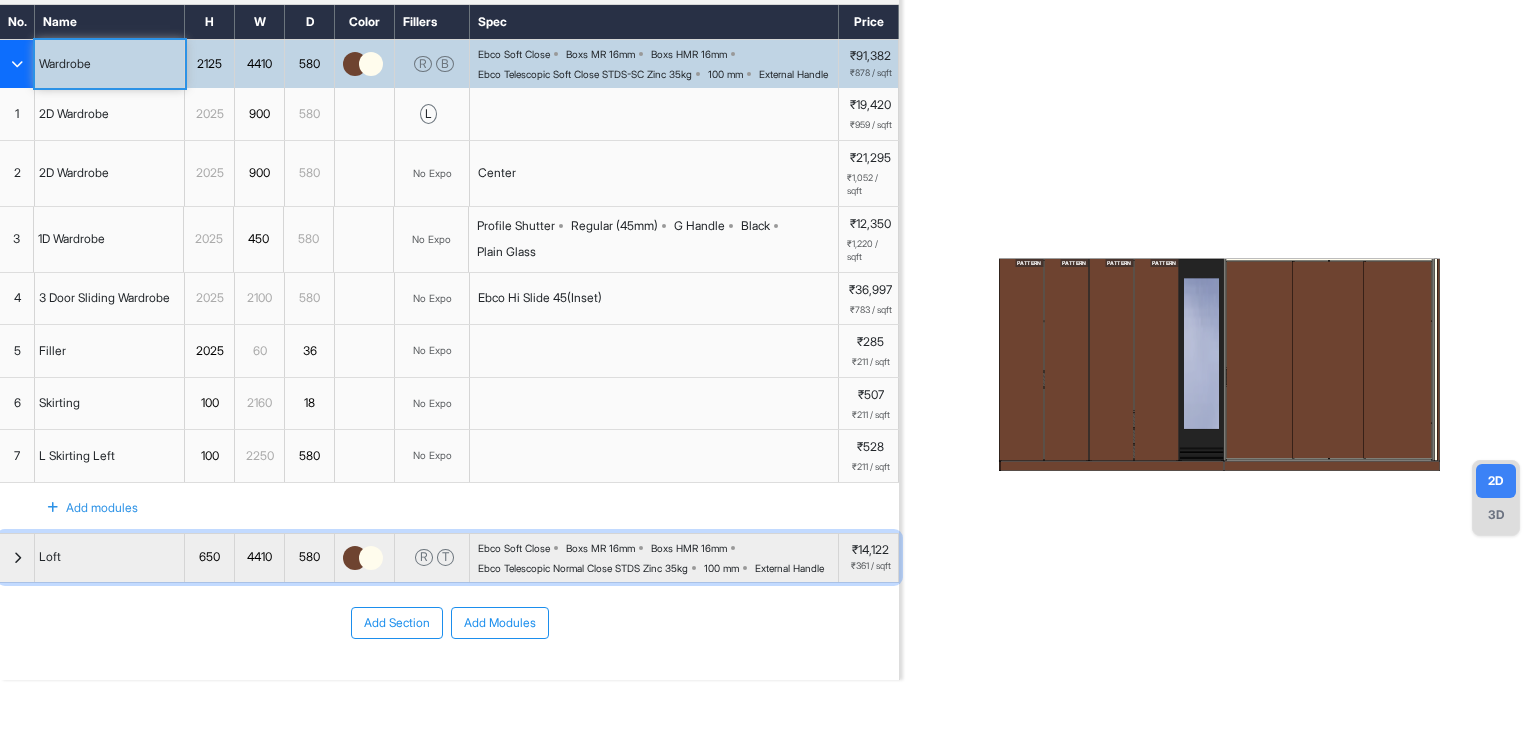 click on "Loft" at bounding box center [110, 558] 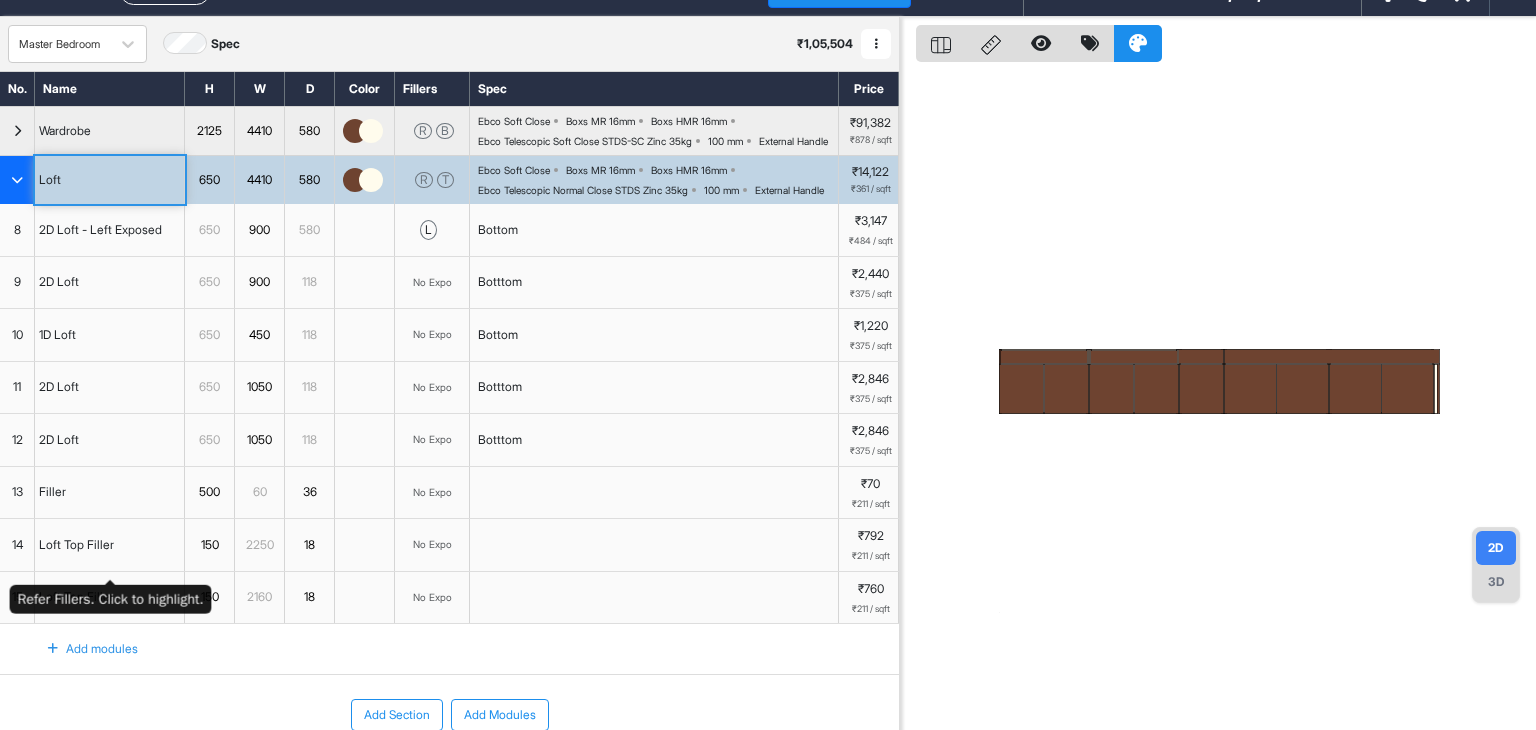 scroll, scrollTop: 0, scrollLeft: 0, axis: both 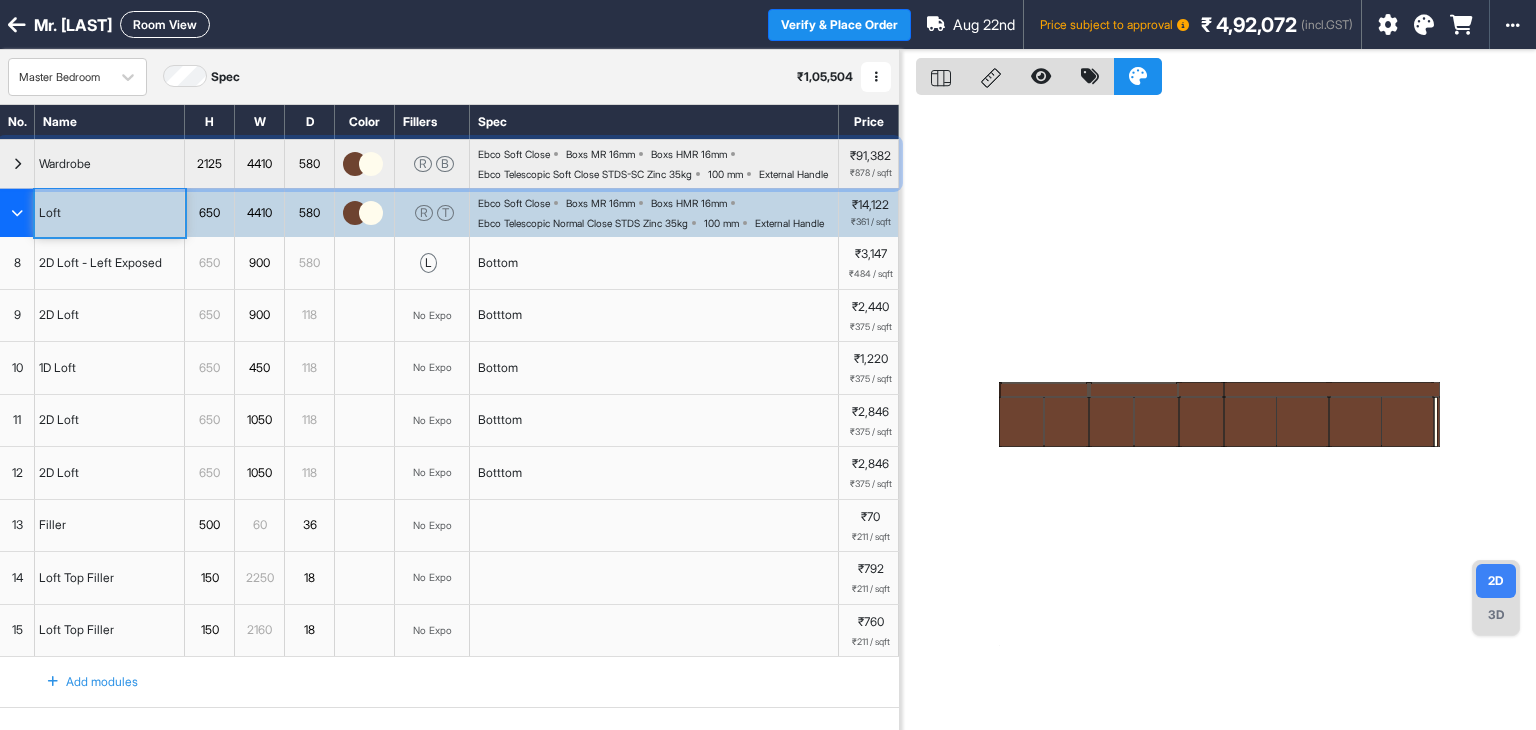 click on "Wardrobe" at bounding box center [65, 164] 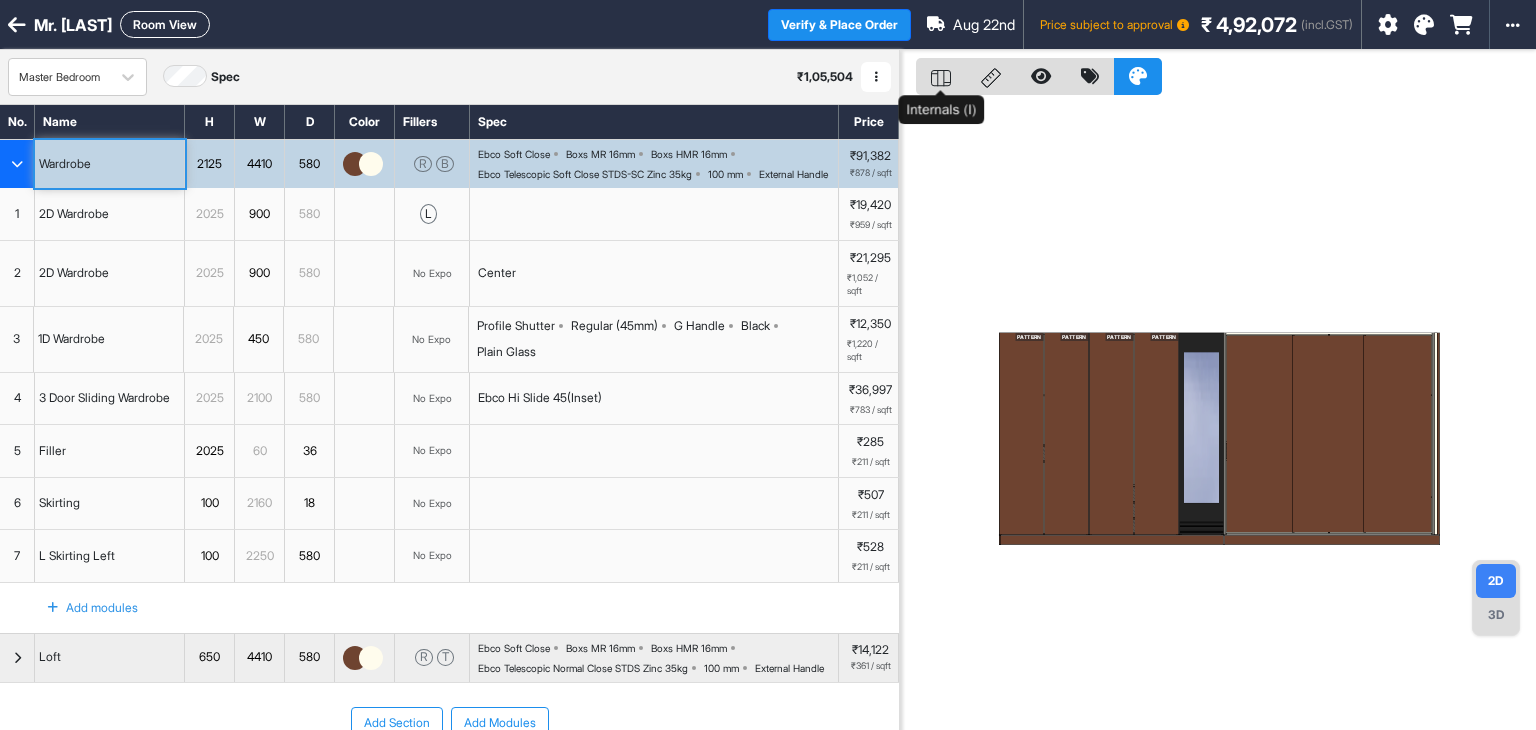 click at bounding box center (941, 76) 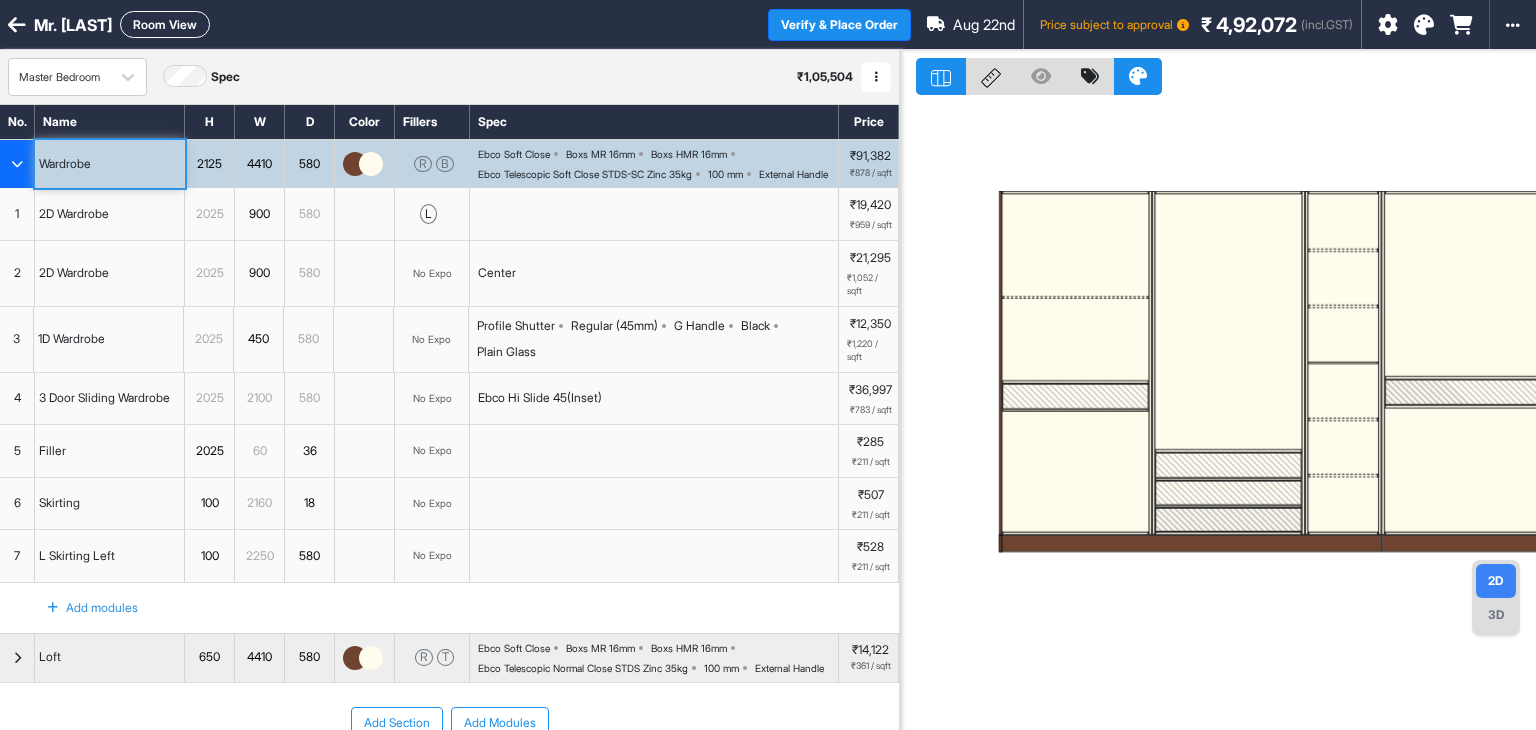 click at bounding box center (1075, 396) 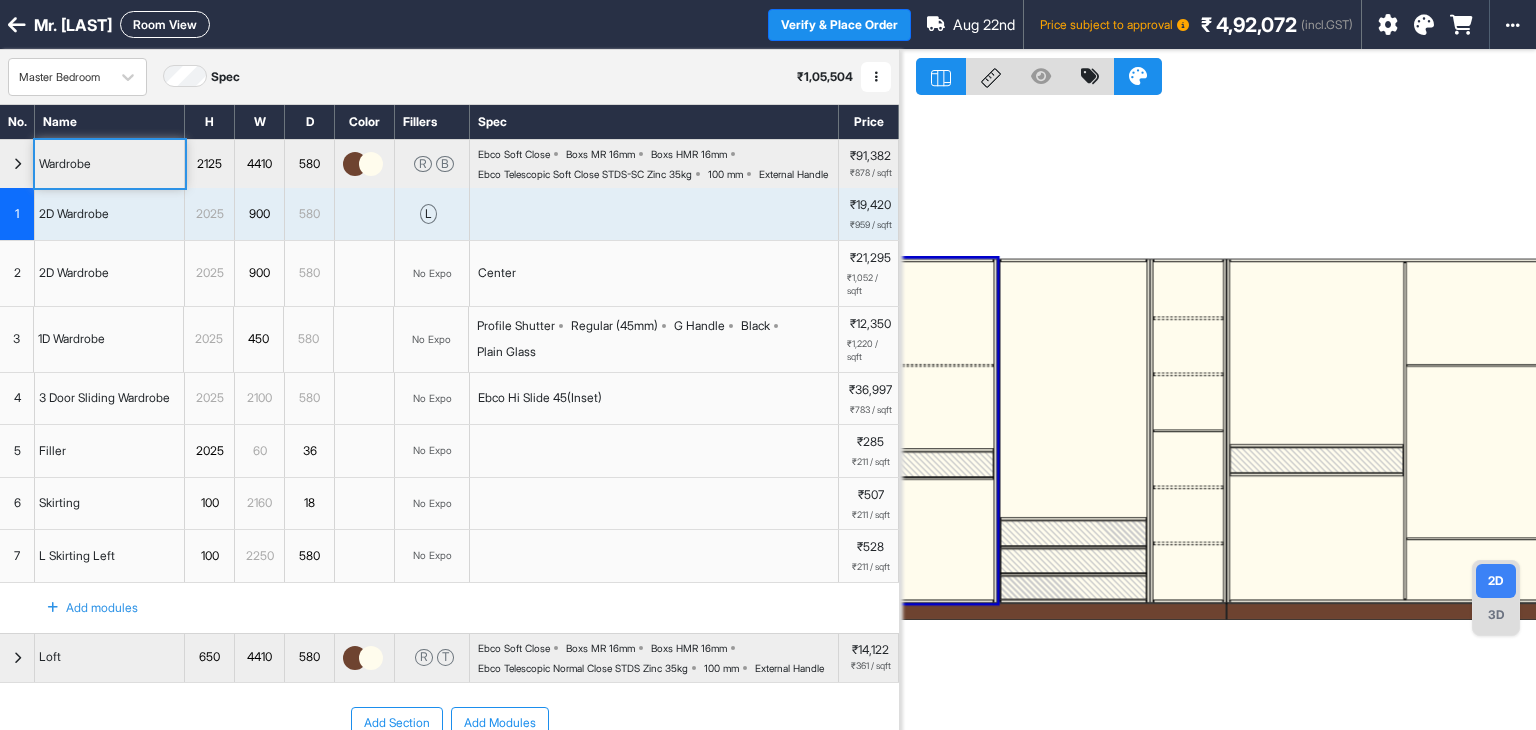 click at bounding box center (920, 464) 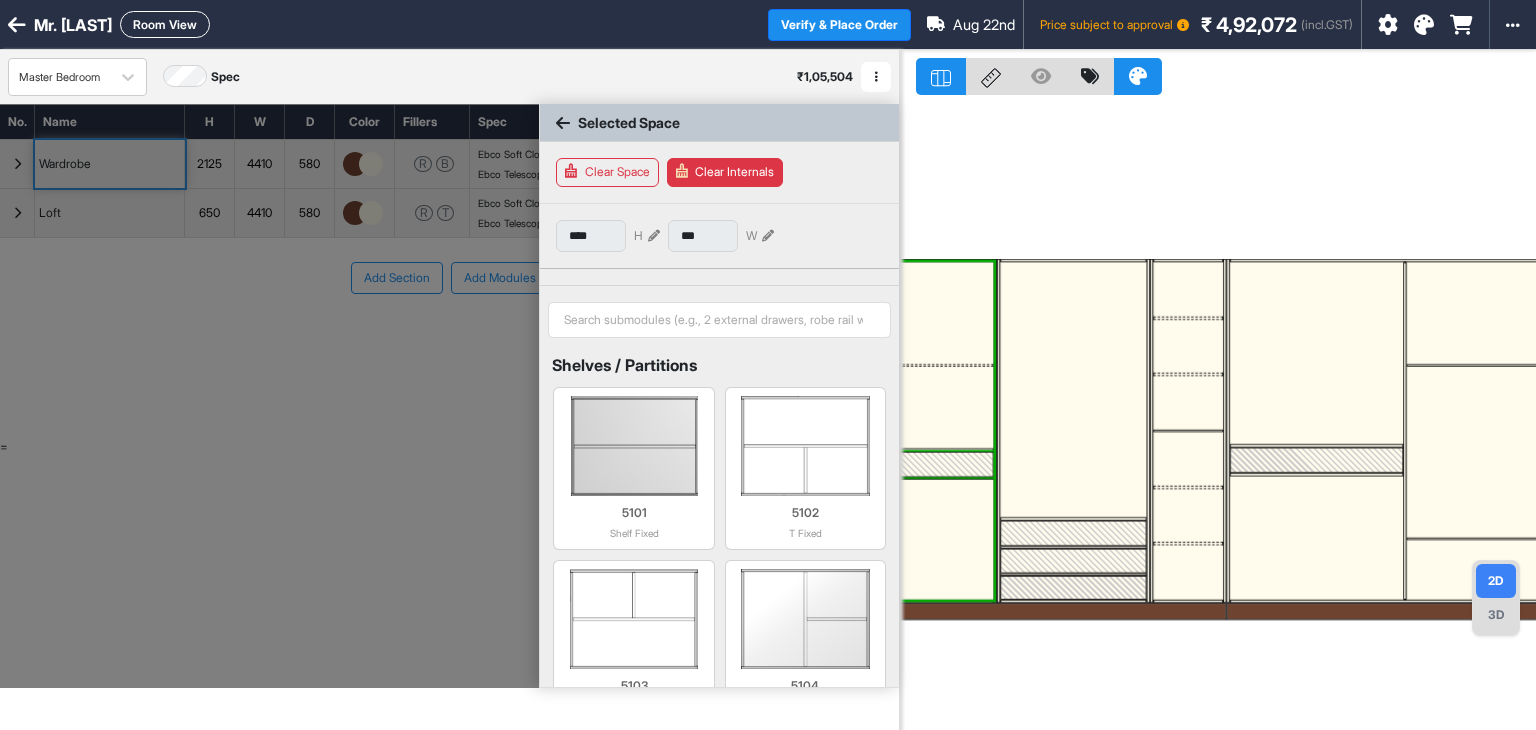 click at bounding box center [920, 464] 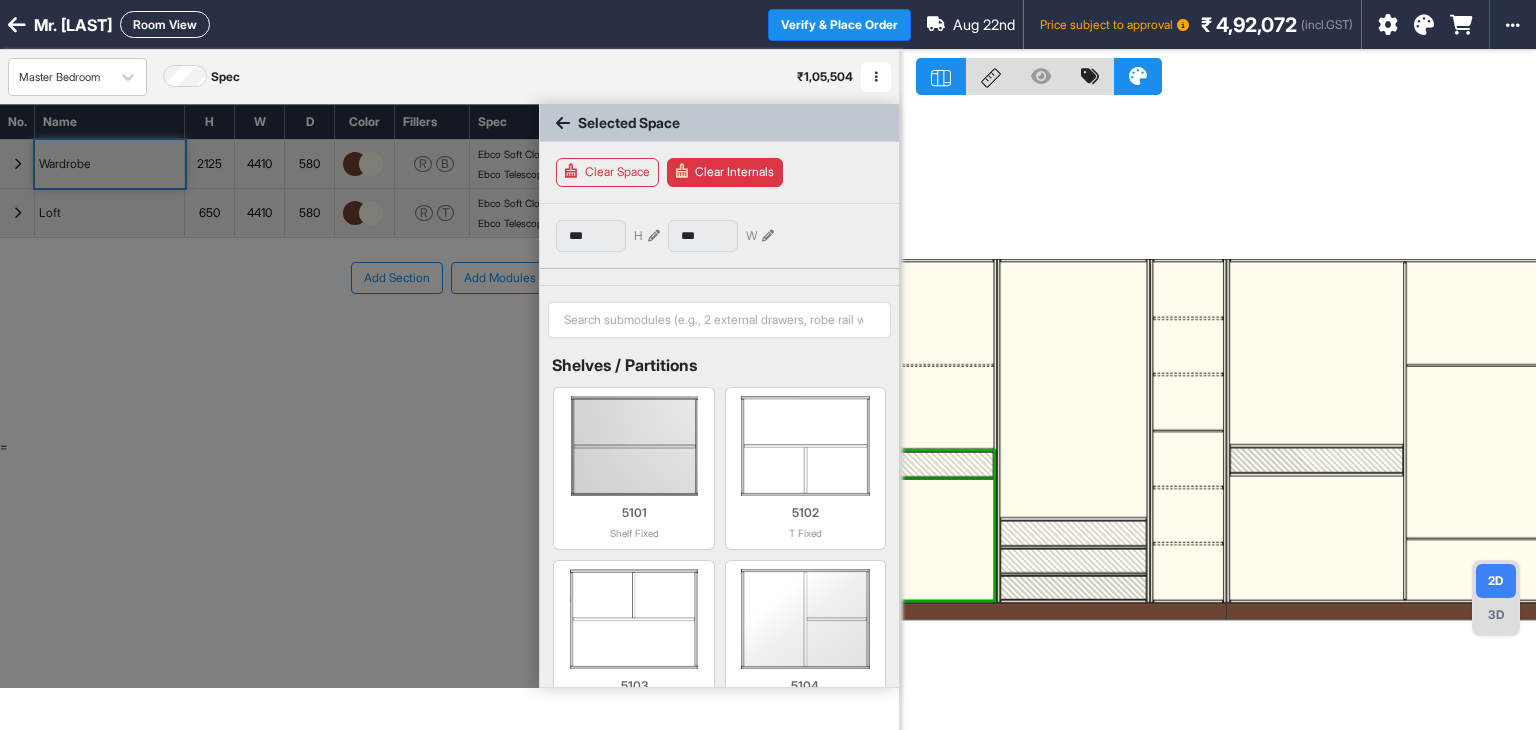 click at bounding box center (920, 464) 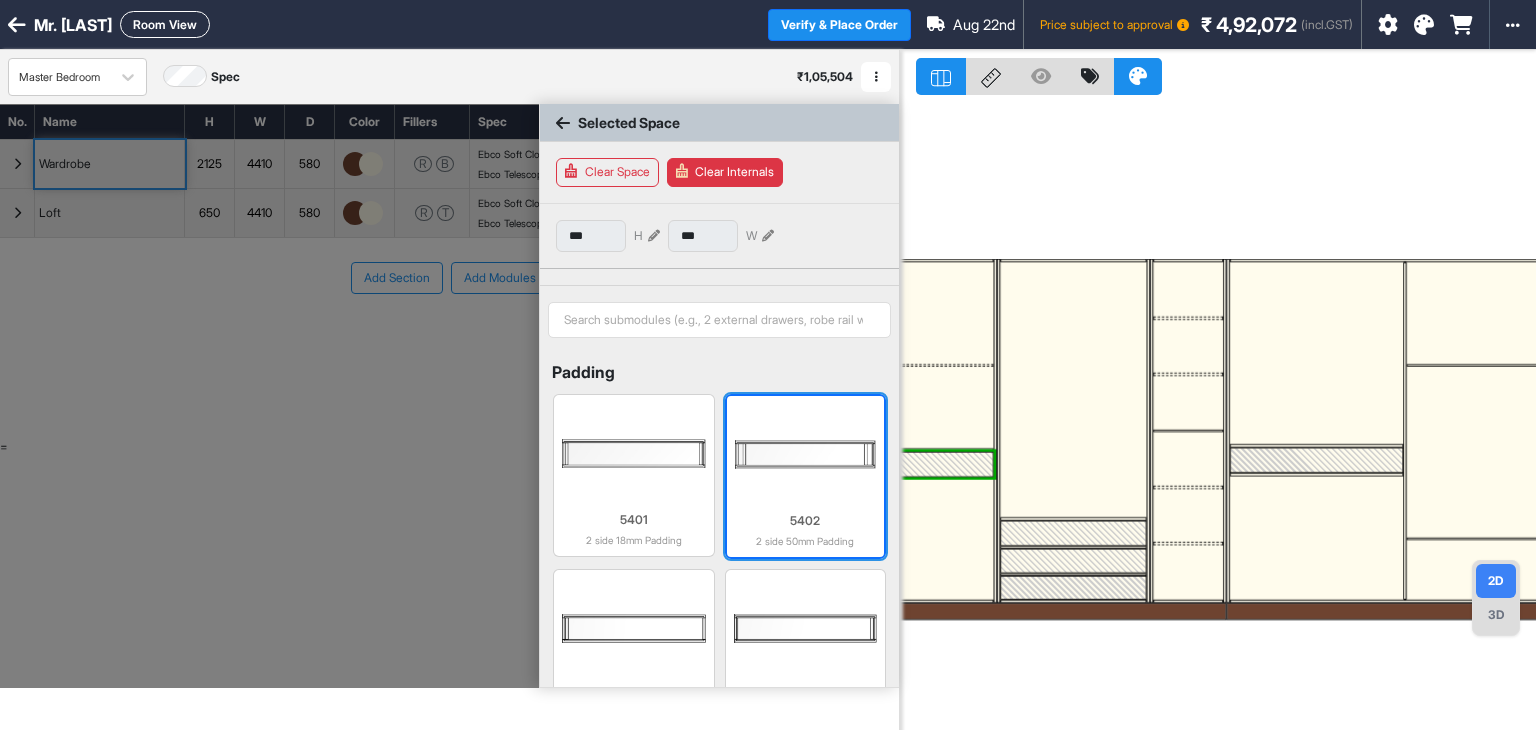 scroll, scrollTop: 806, scrollLeft: 0, axis: vertical 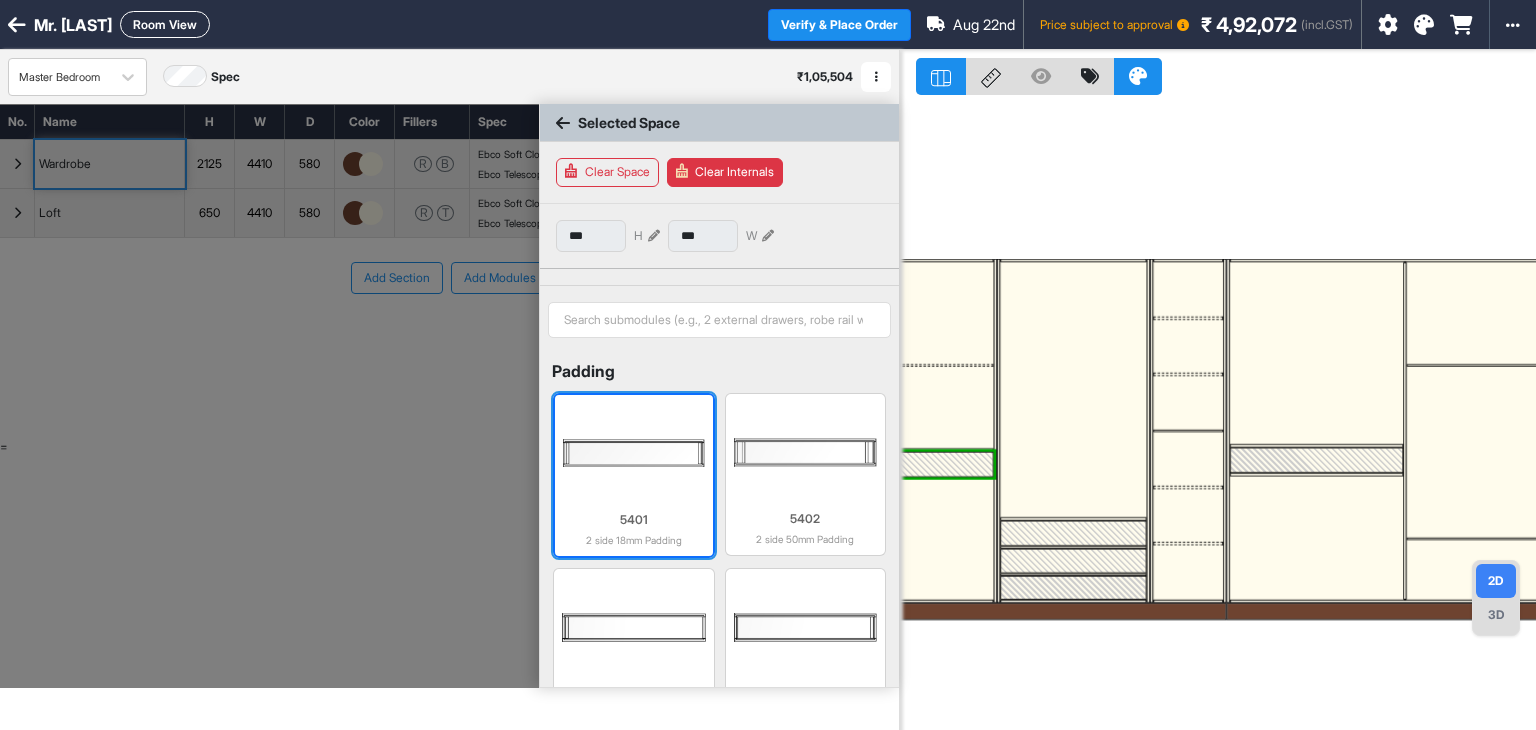 click on "5401 2 side 18mm Padding" at bounding box center (633, 525) 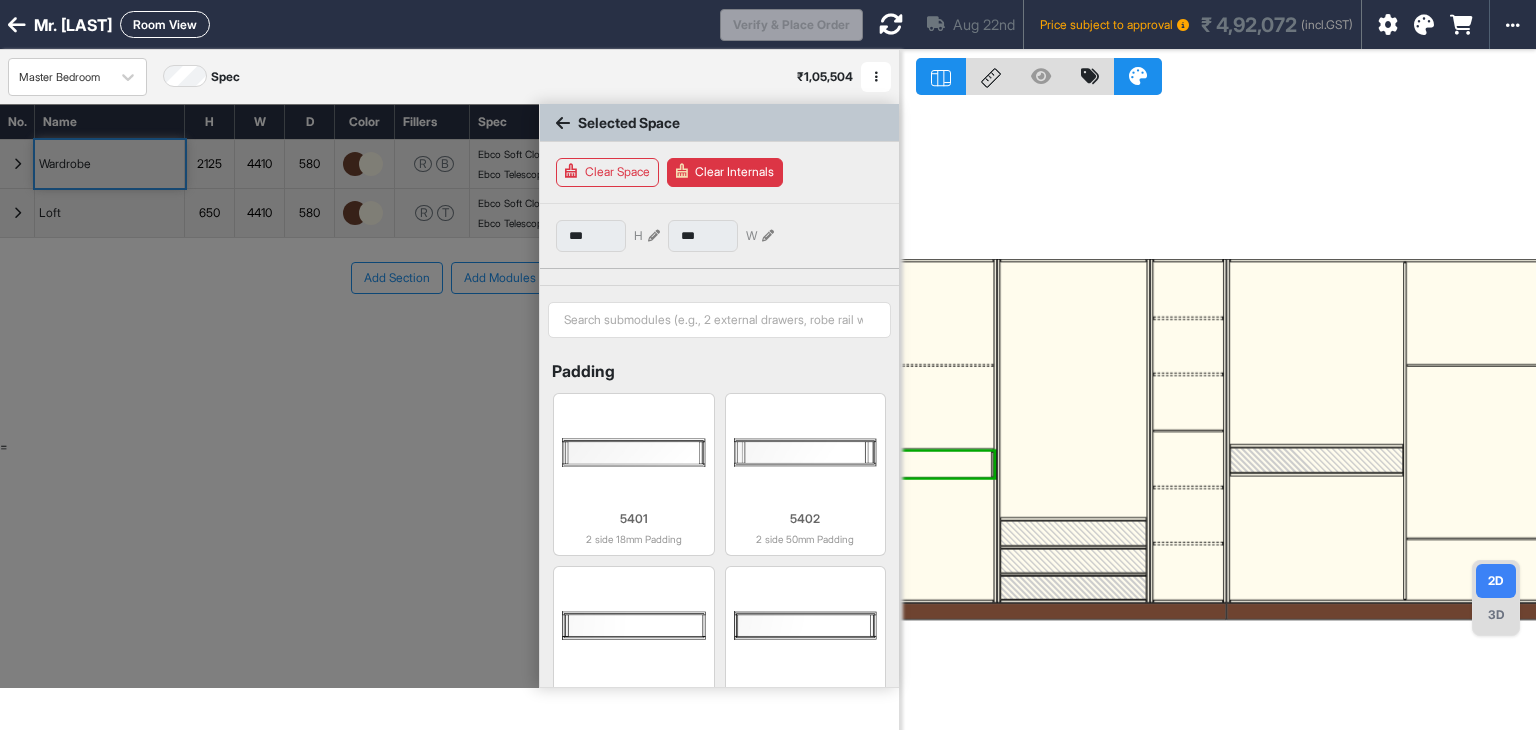 scroll, scrollTop: 804, scrollLeft: 0, axis: vertical 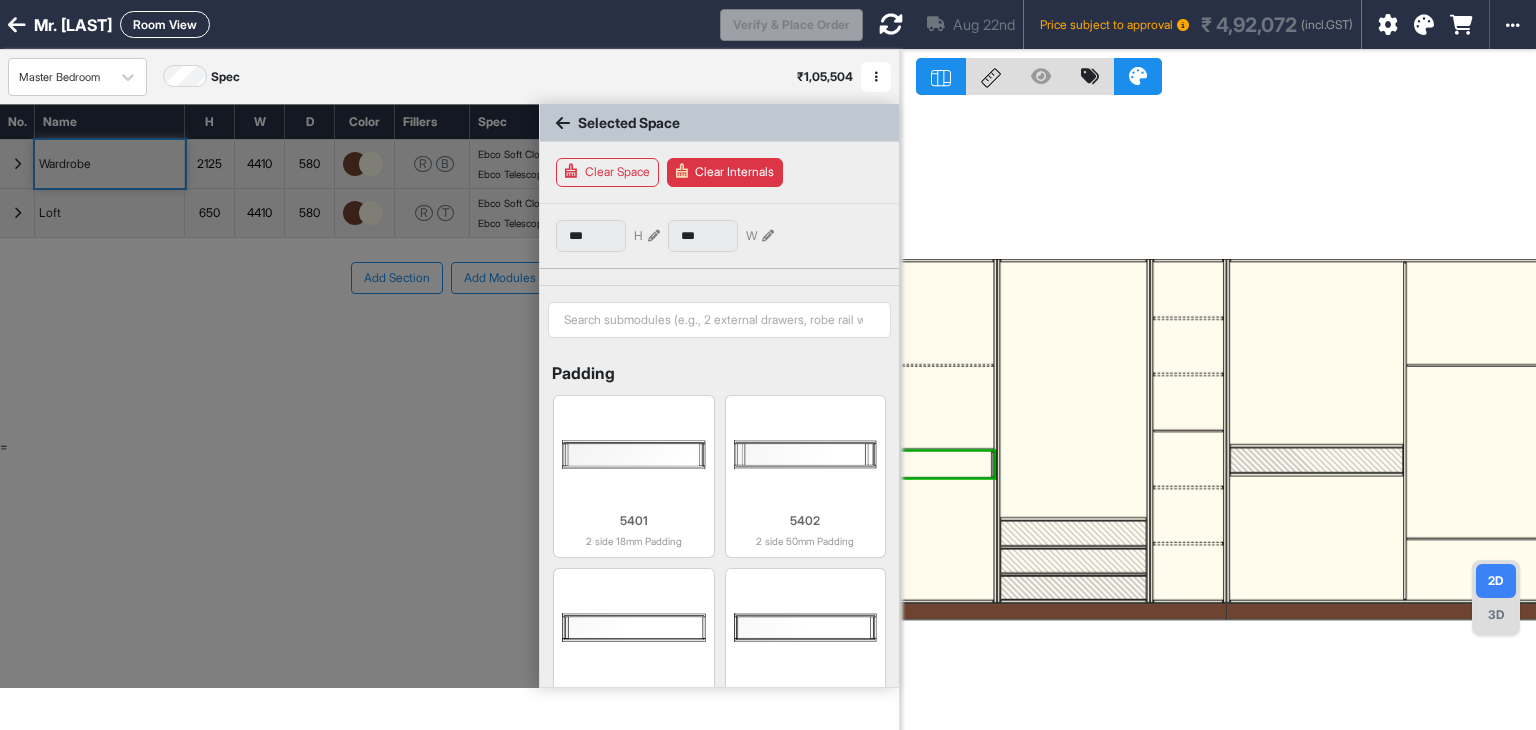 click at bounding box center (920, 464) 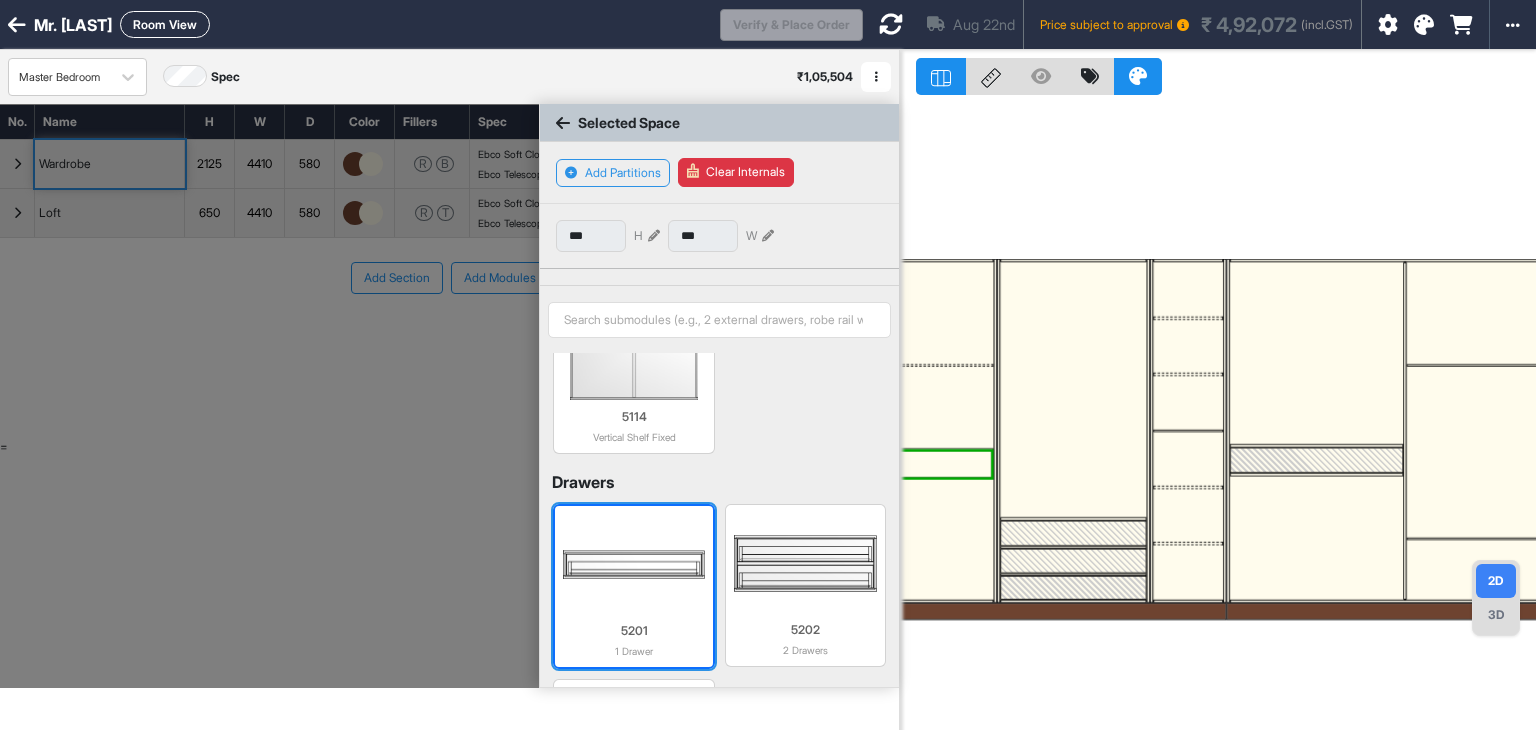 scroll, scrollTop: 198, scrollLeft: 0, axis: vertical 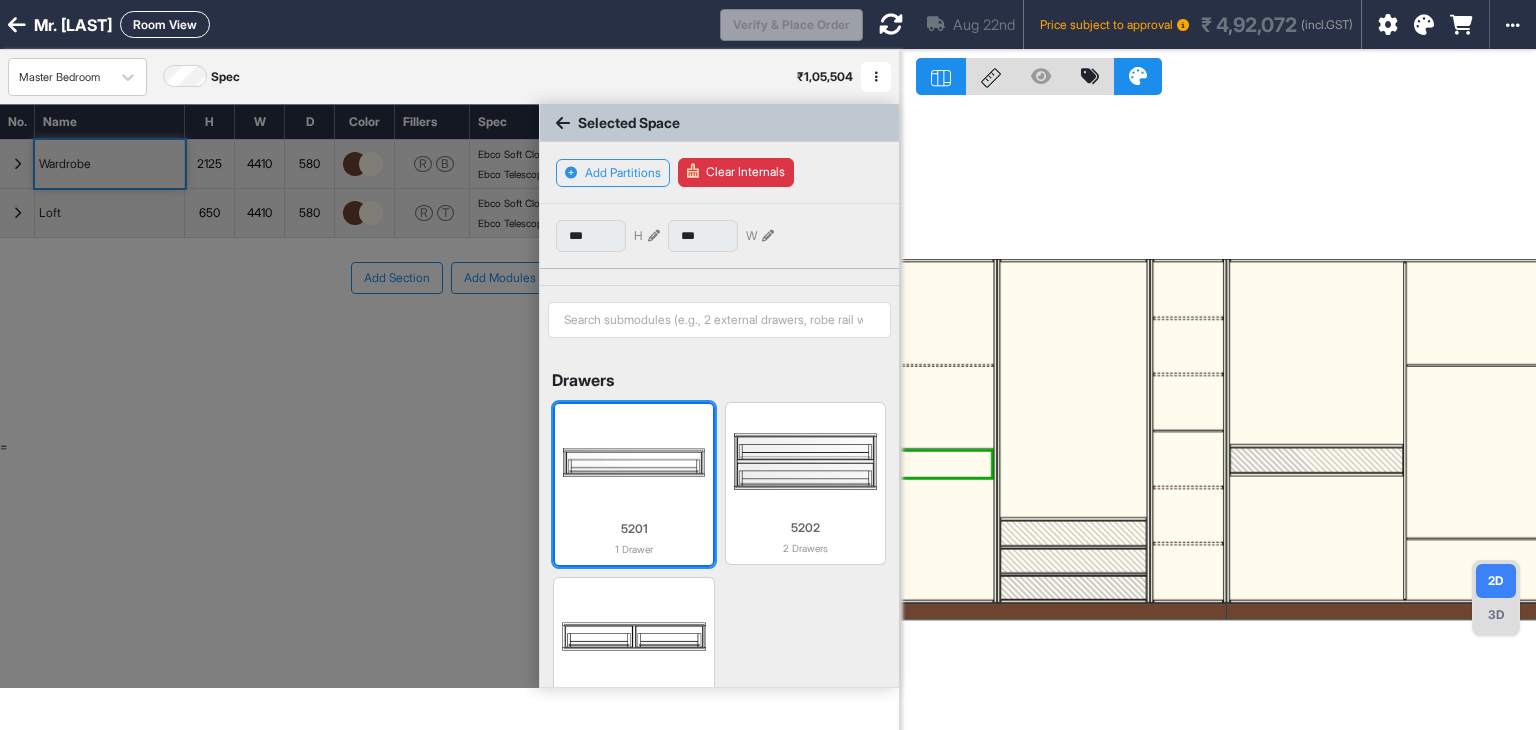 click at bounding box center (633, 462) 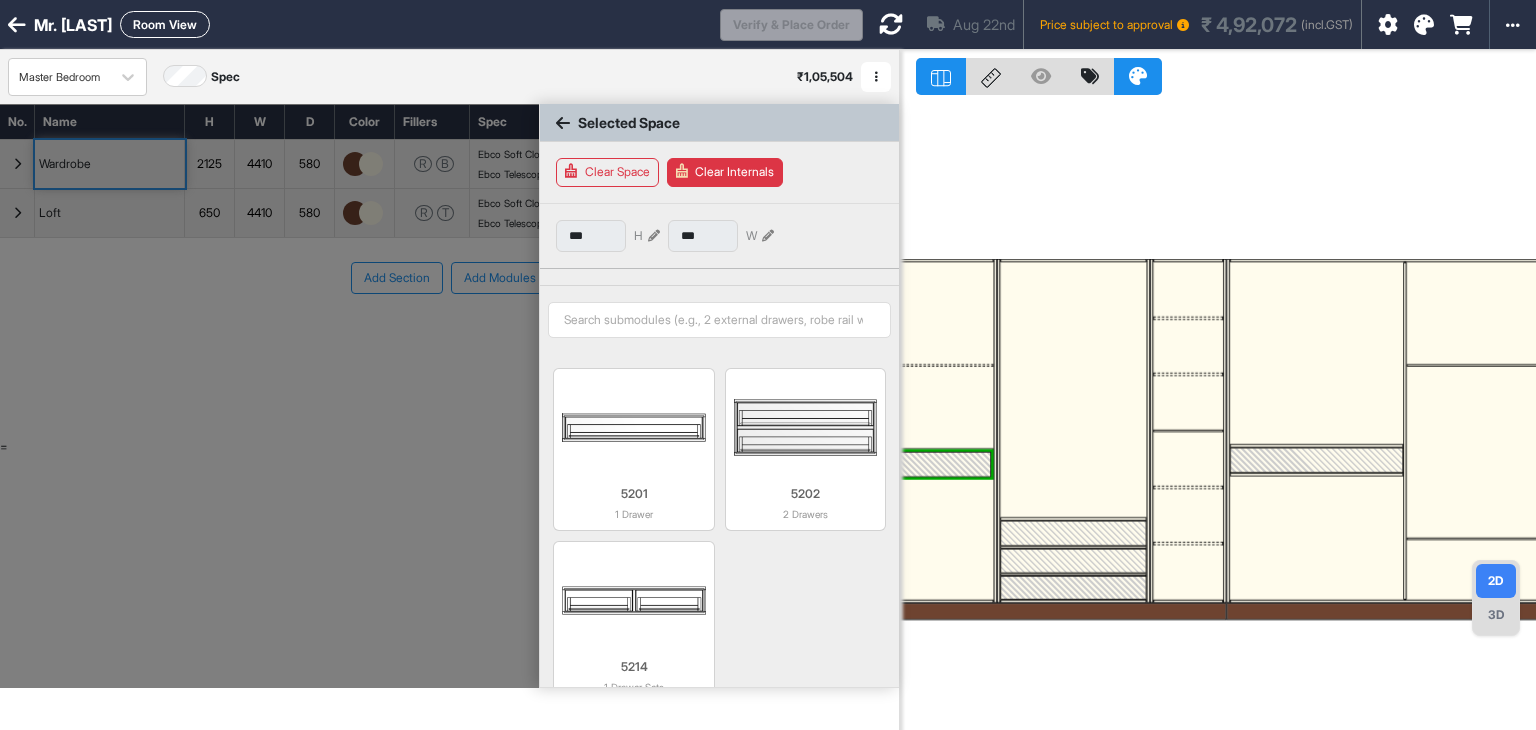 scroll, scrollTop: 198, scrollLeft: 0, axis: vertical 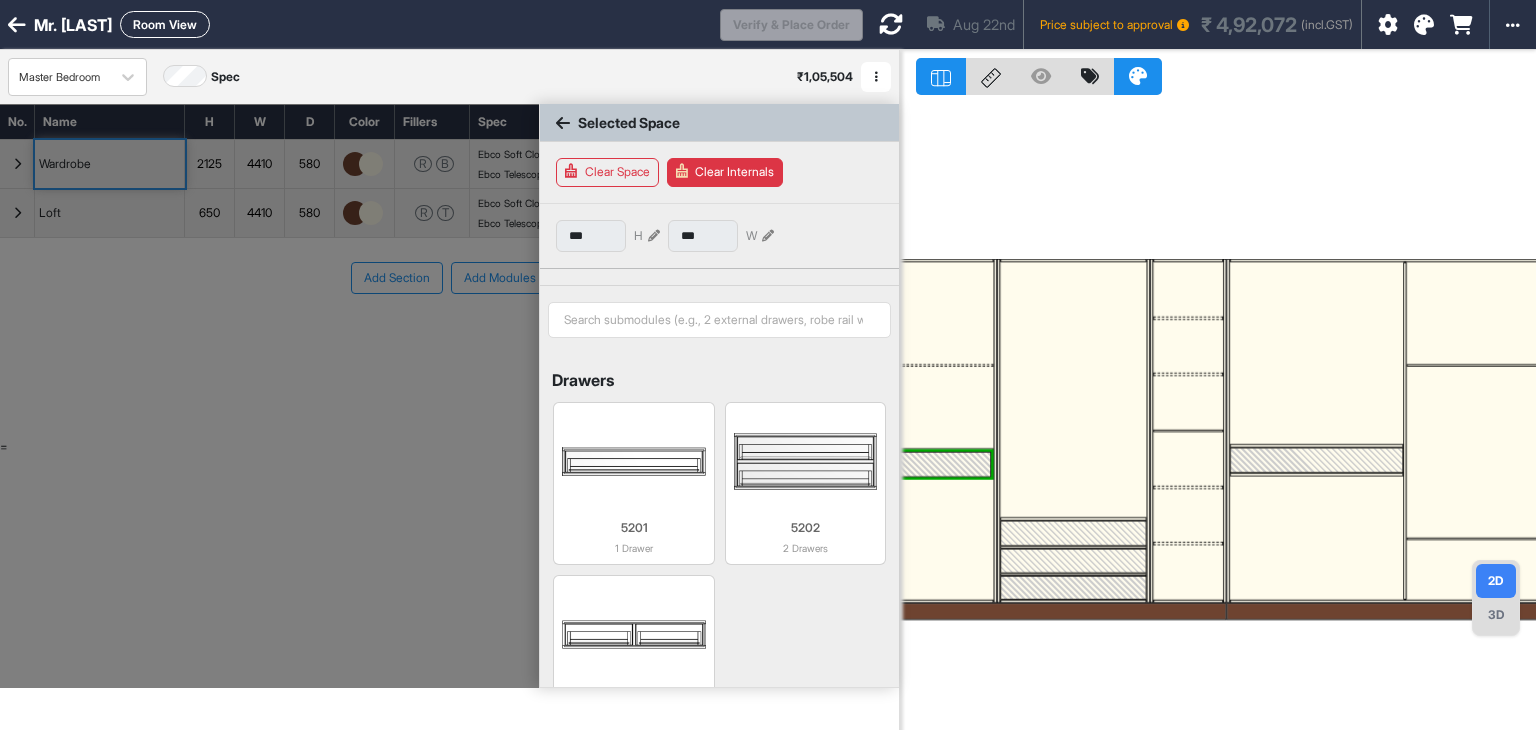 click at bounding box center [1073, 533] 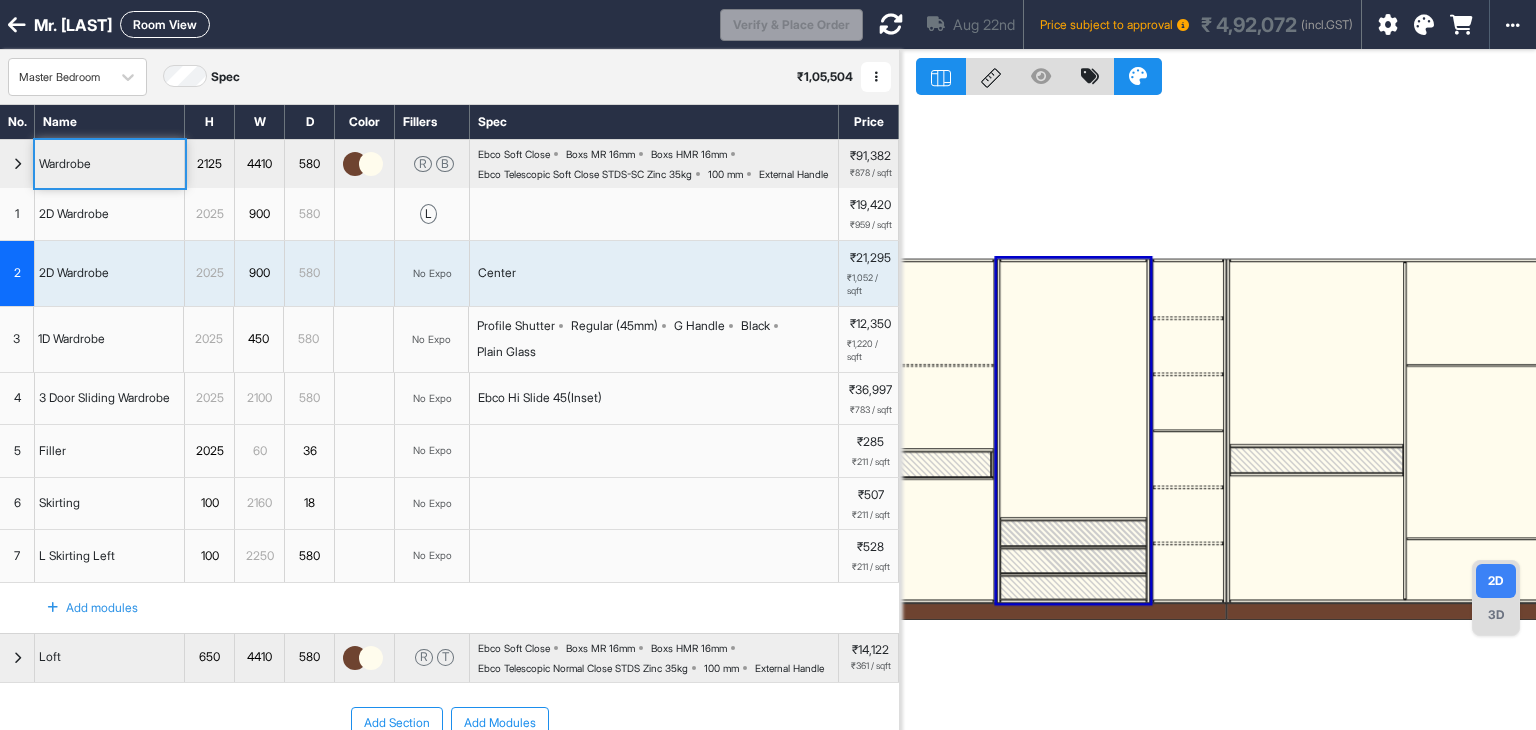 click at bounding box center [1073, 533] 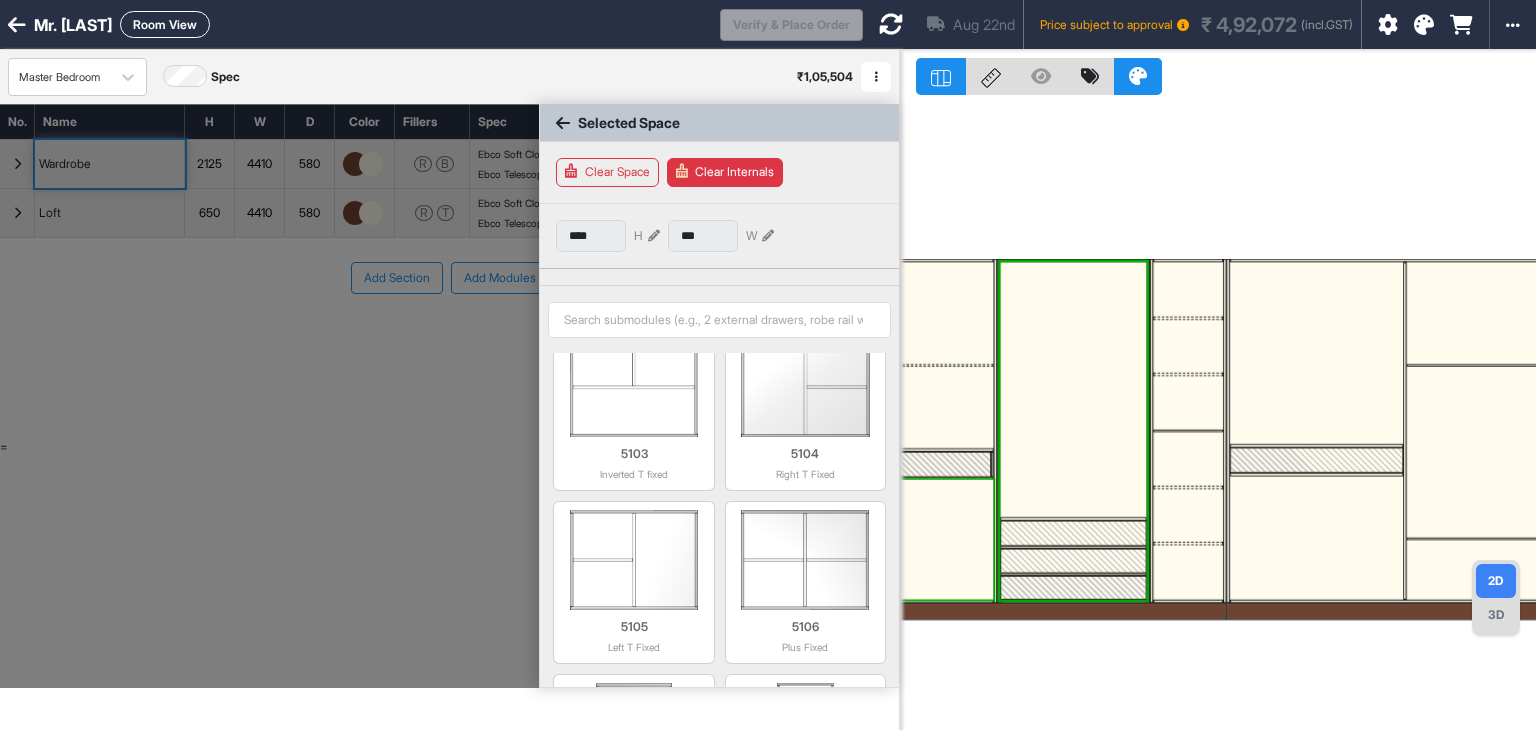 scroll, scrollTop: 298, scrollLeft: 0, axis: vertical 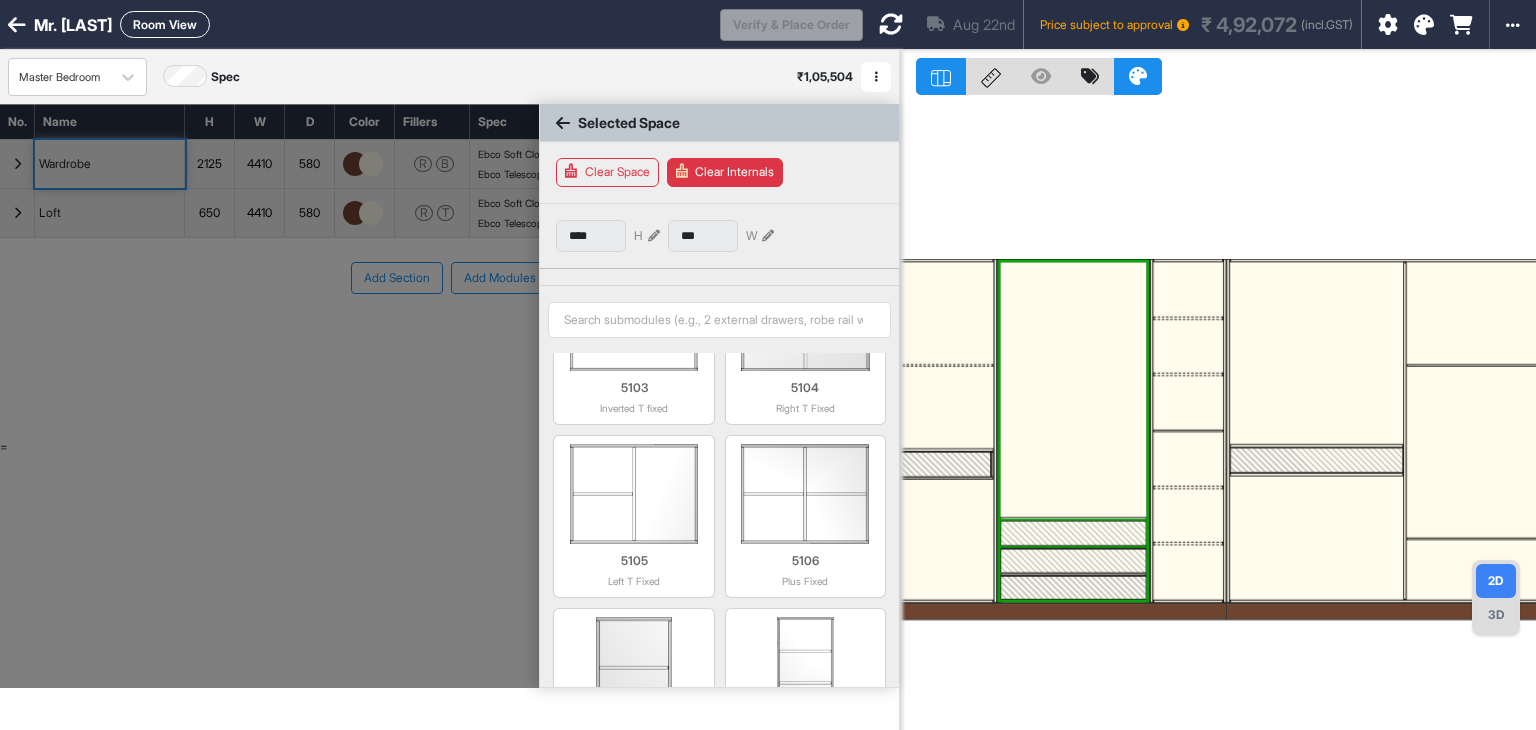 click at bounding box center (1073, 533) 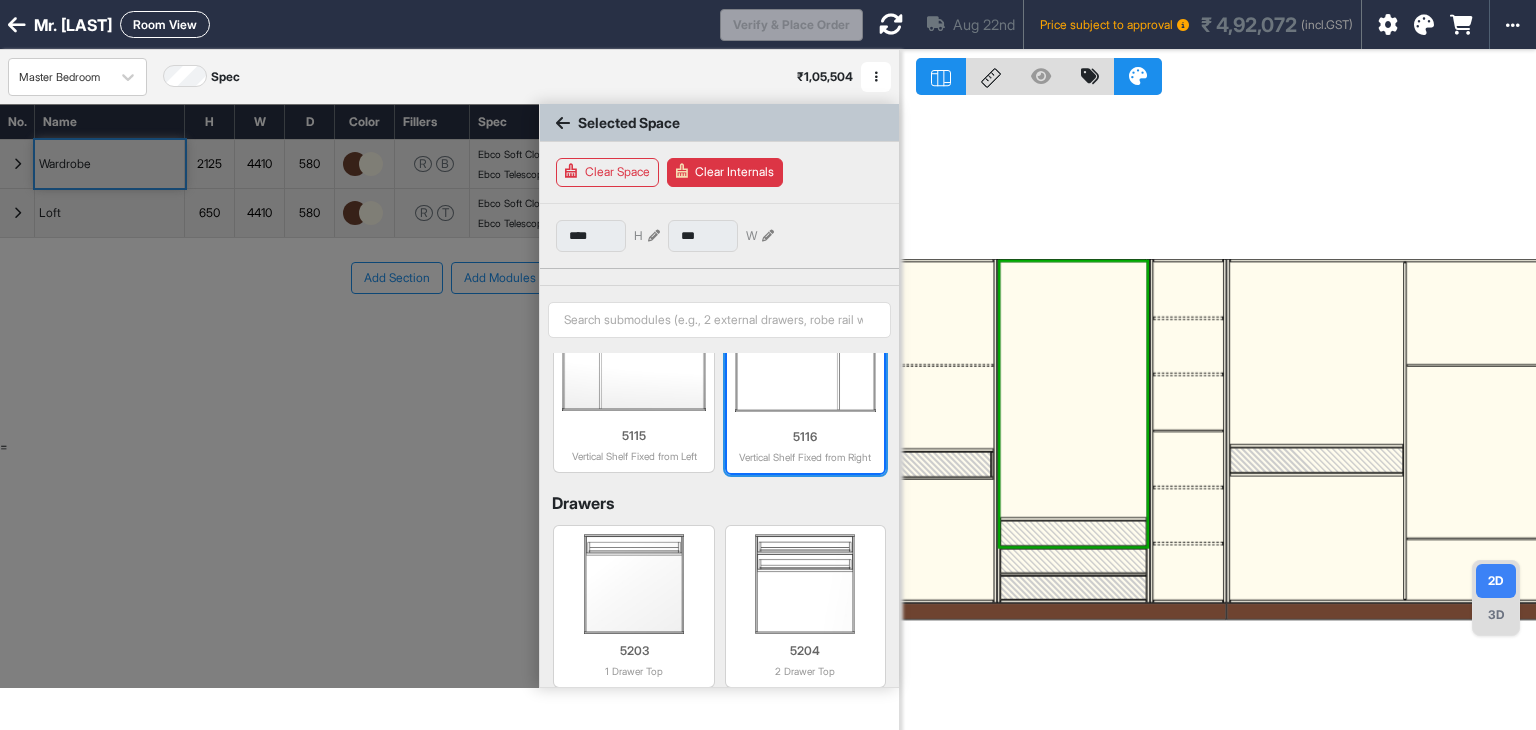 scroll, scrollTop: 1395, scrollLeft: 0, axis: vertical 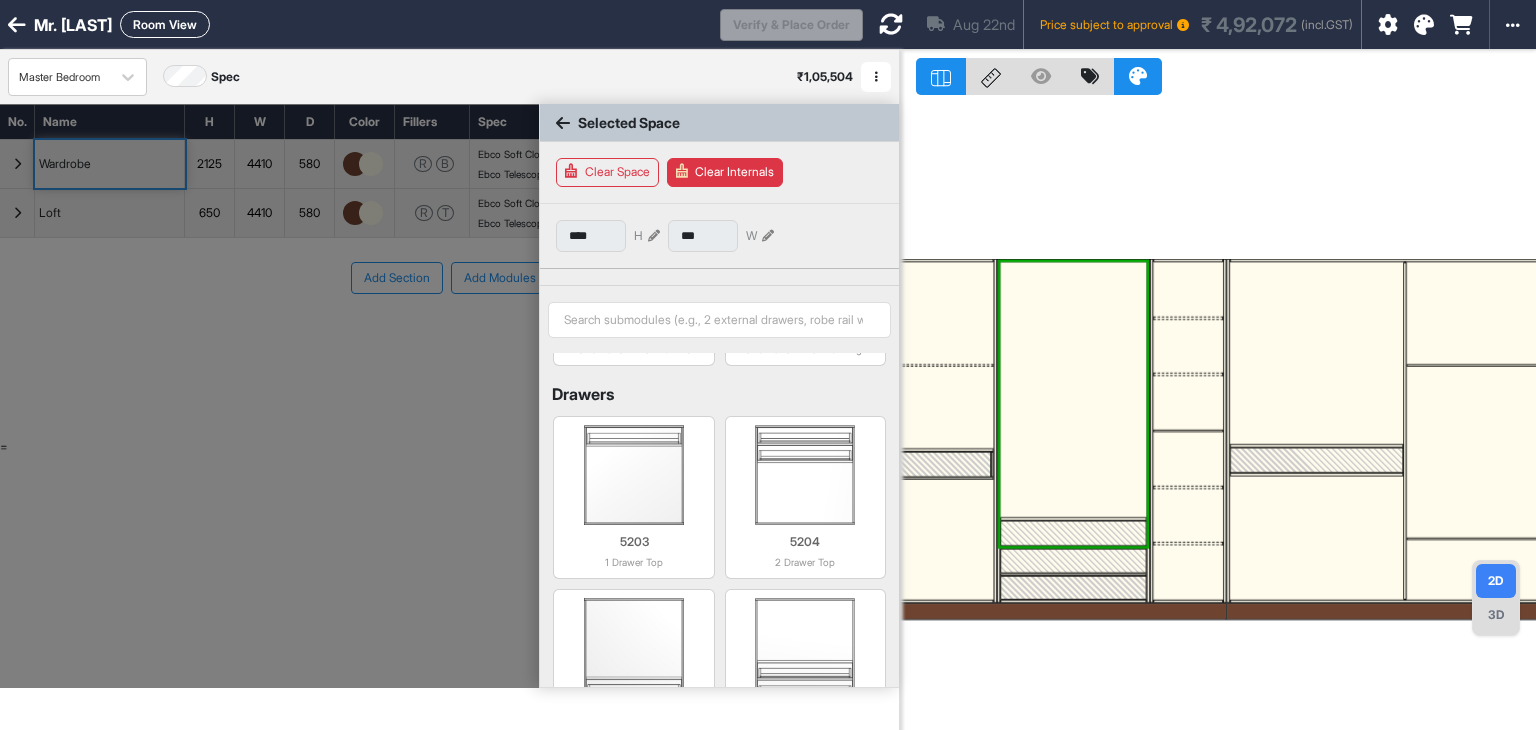 click at bounding box center [1073, 533] 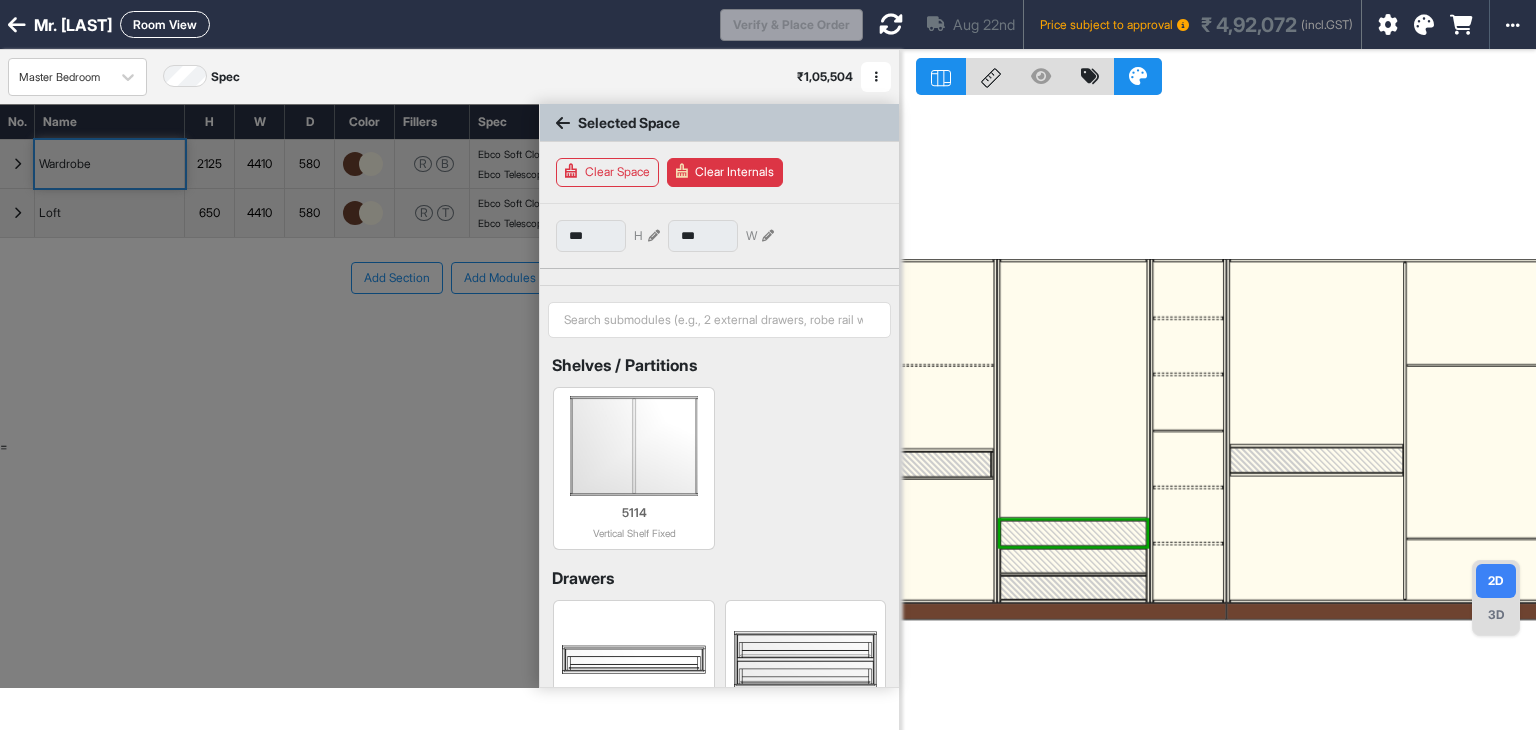 click at bounding box center [1073, 561] 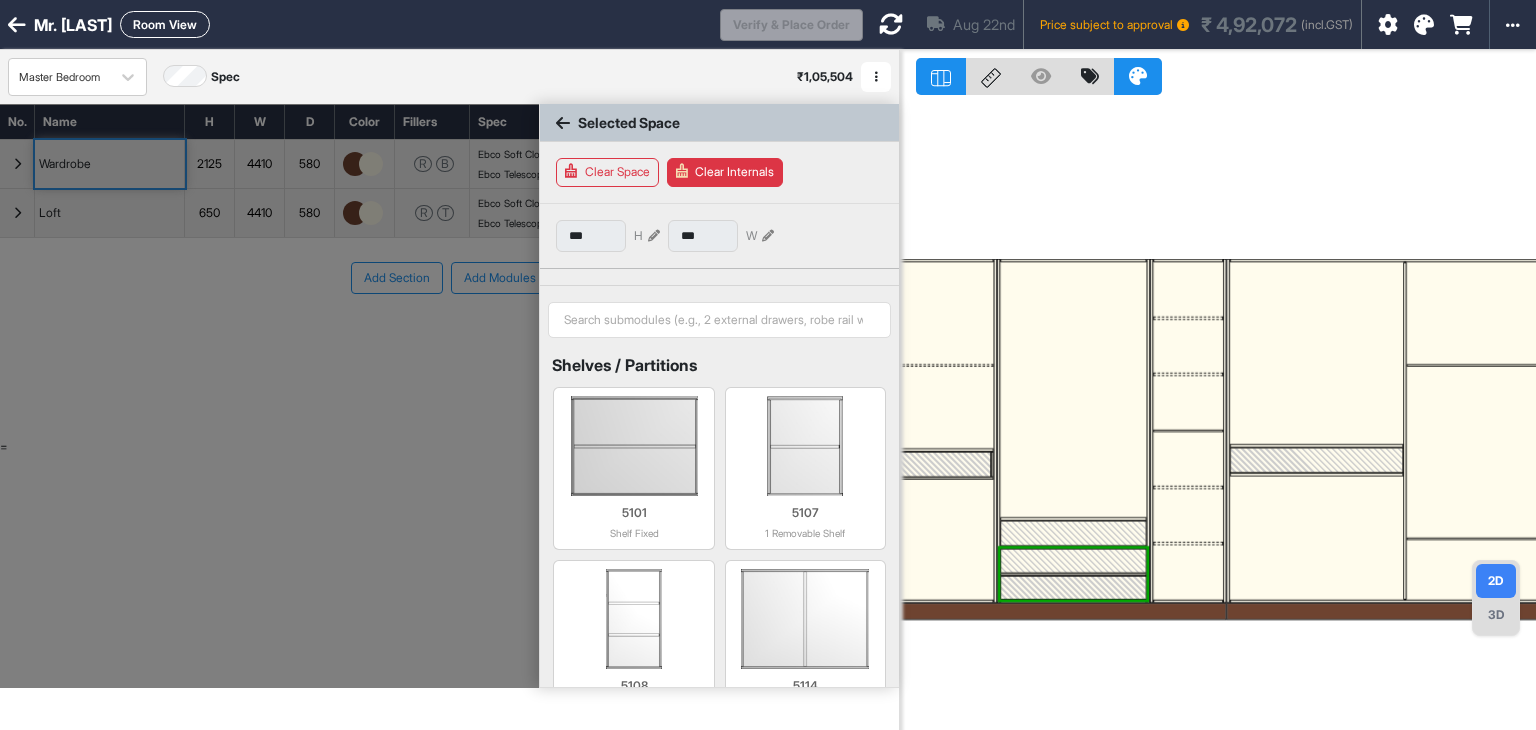click at bounding box center (1073, 533) 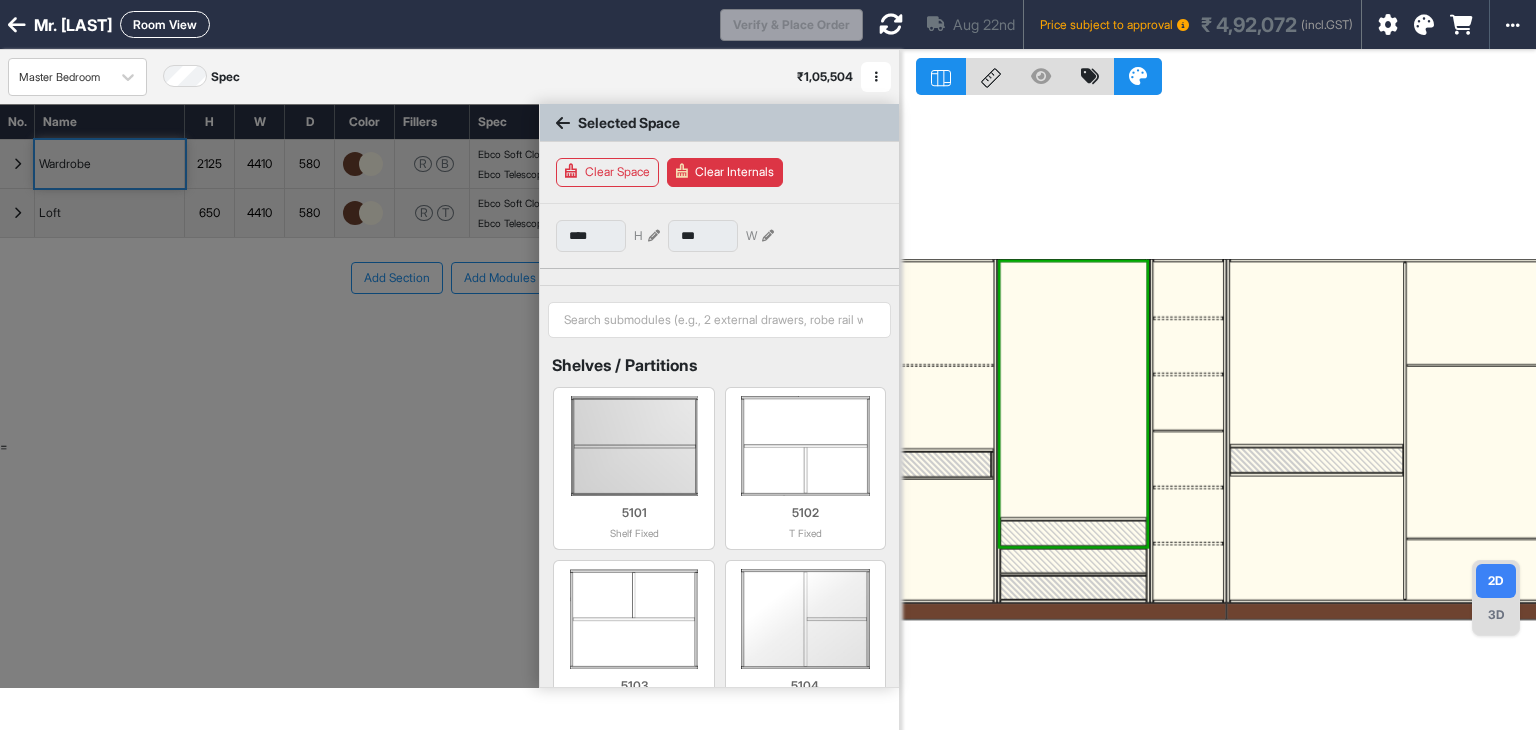 click at bounding box center (1073, 561) 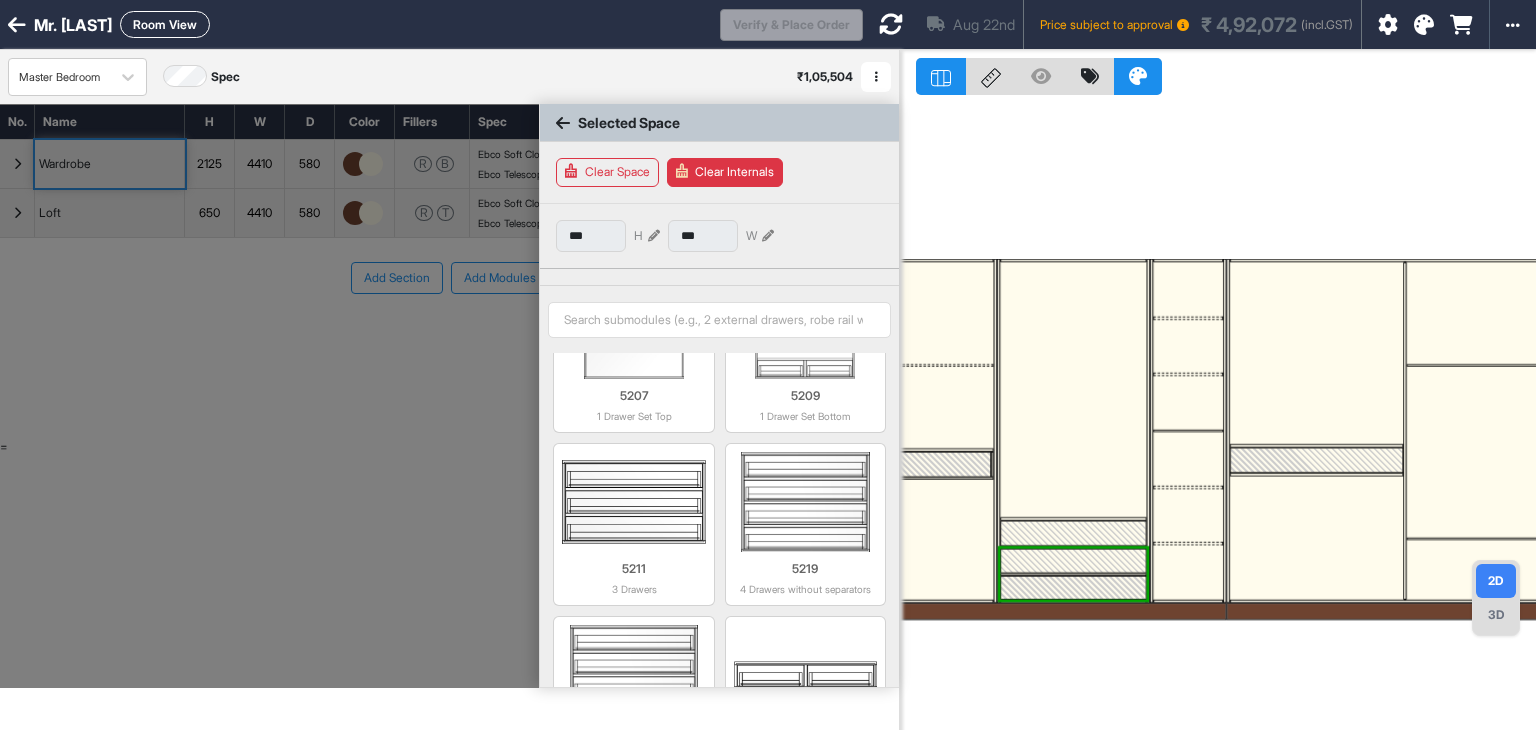 scroll, scrollTop: 984, scrollLeft: 0, axis: vertical 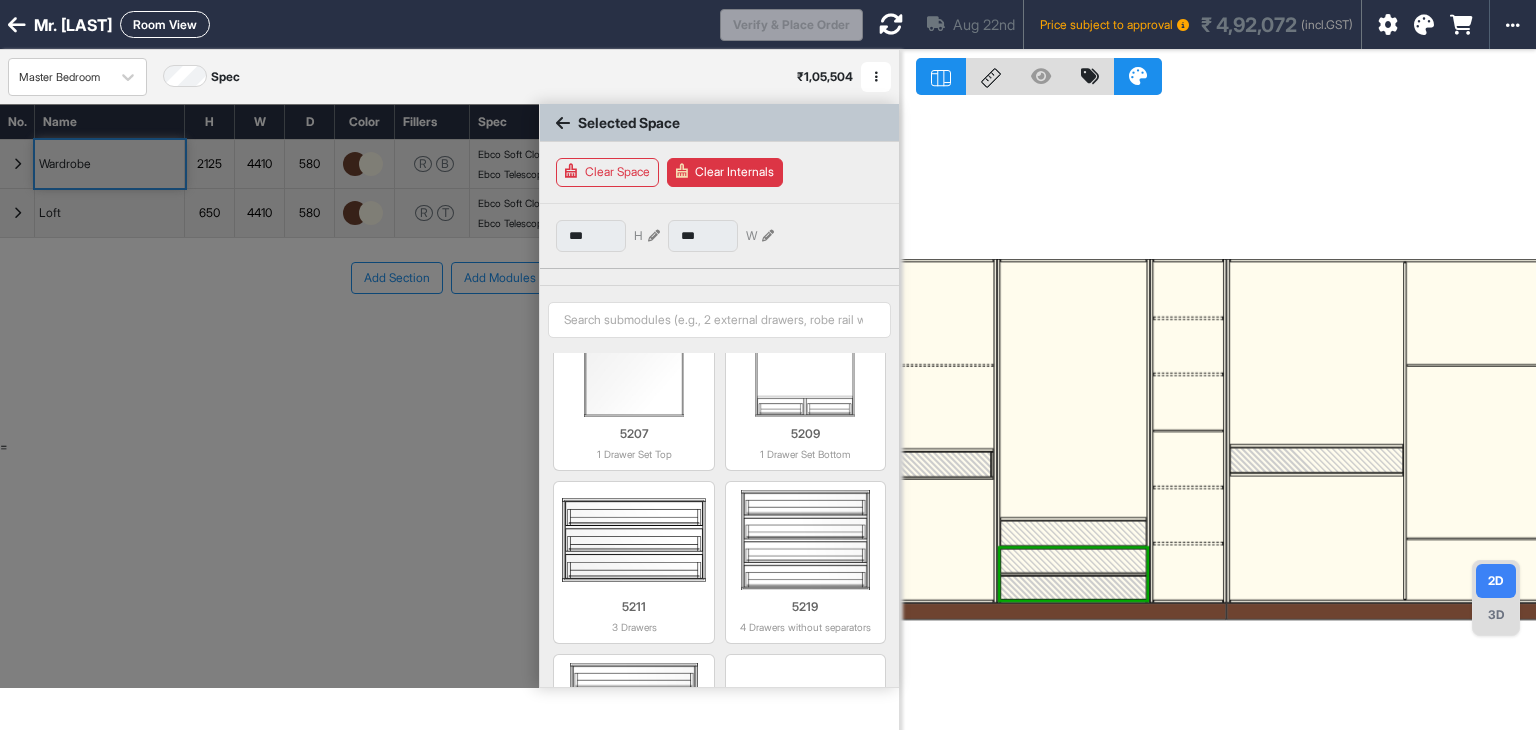 click at bounding box center (1073, 533) 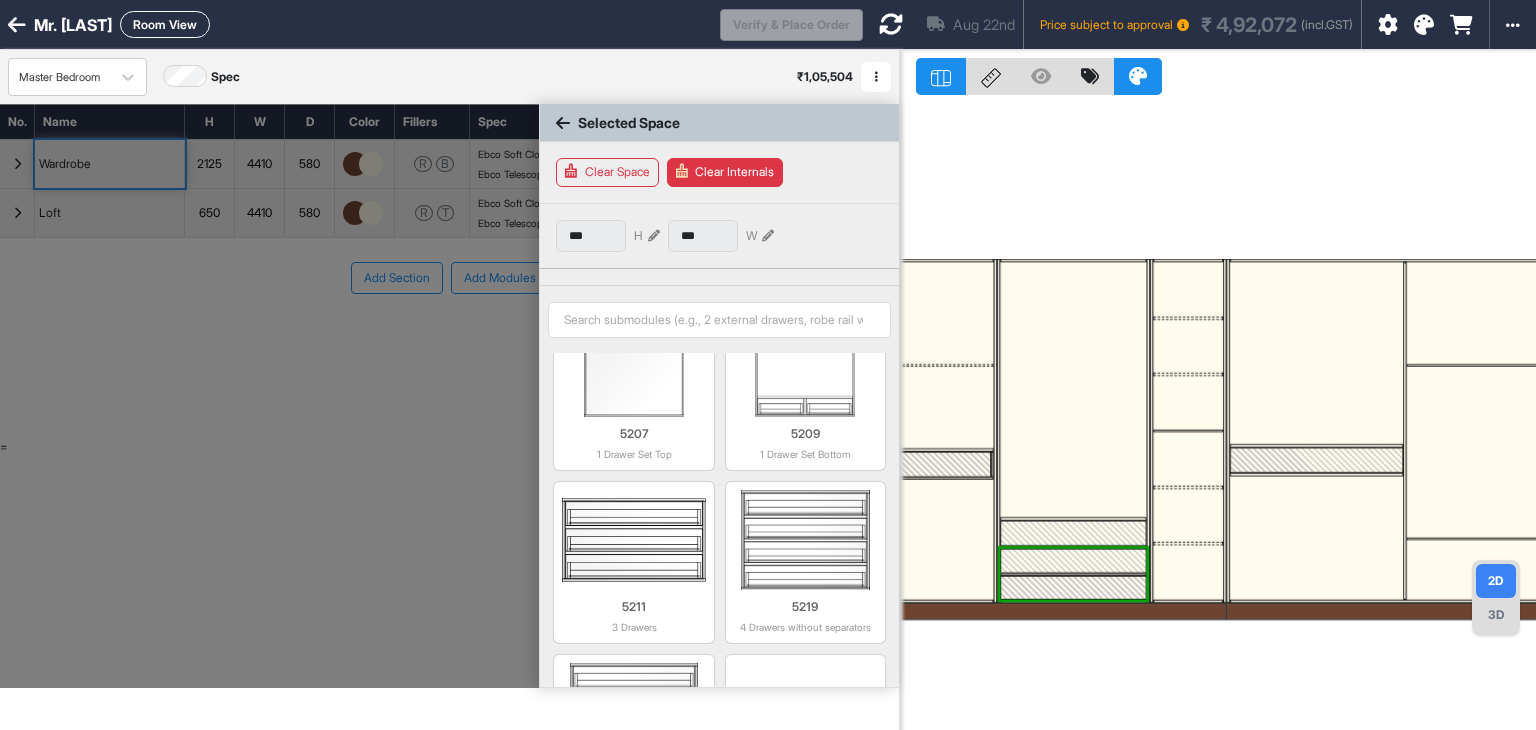 type on "****" 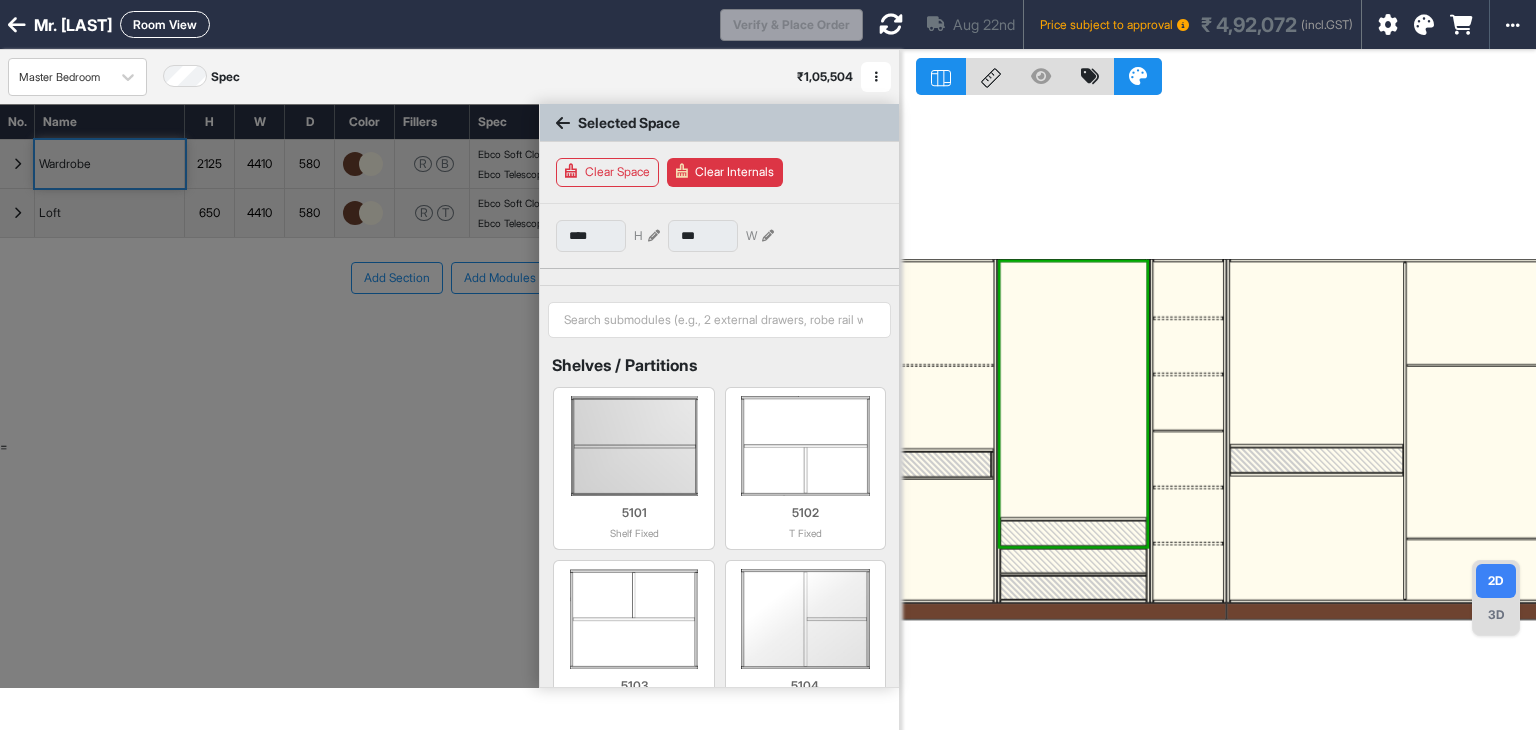 click on "Clear Internals" at bounding box center (725, 172) 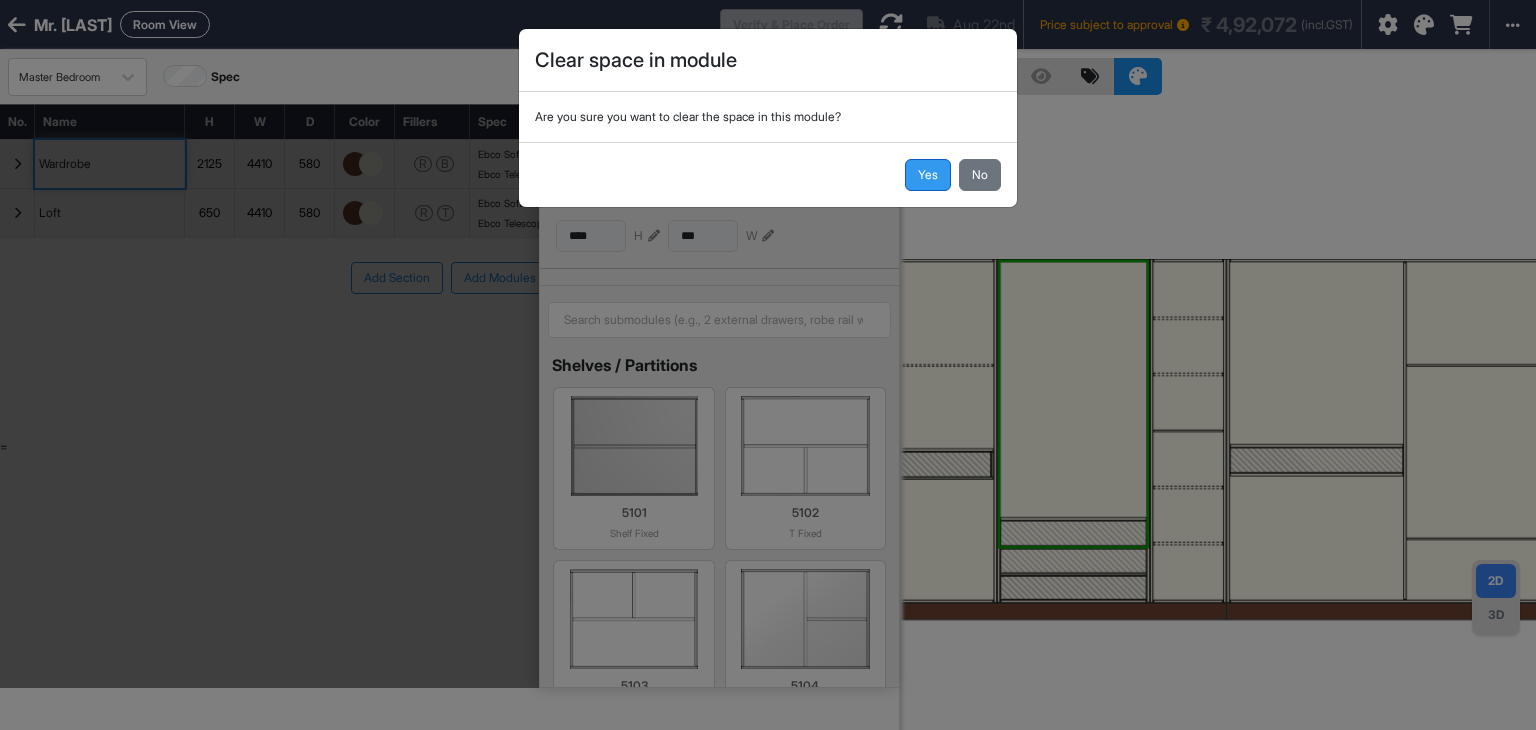 click on "Yes" at bounding box center (928, 175) 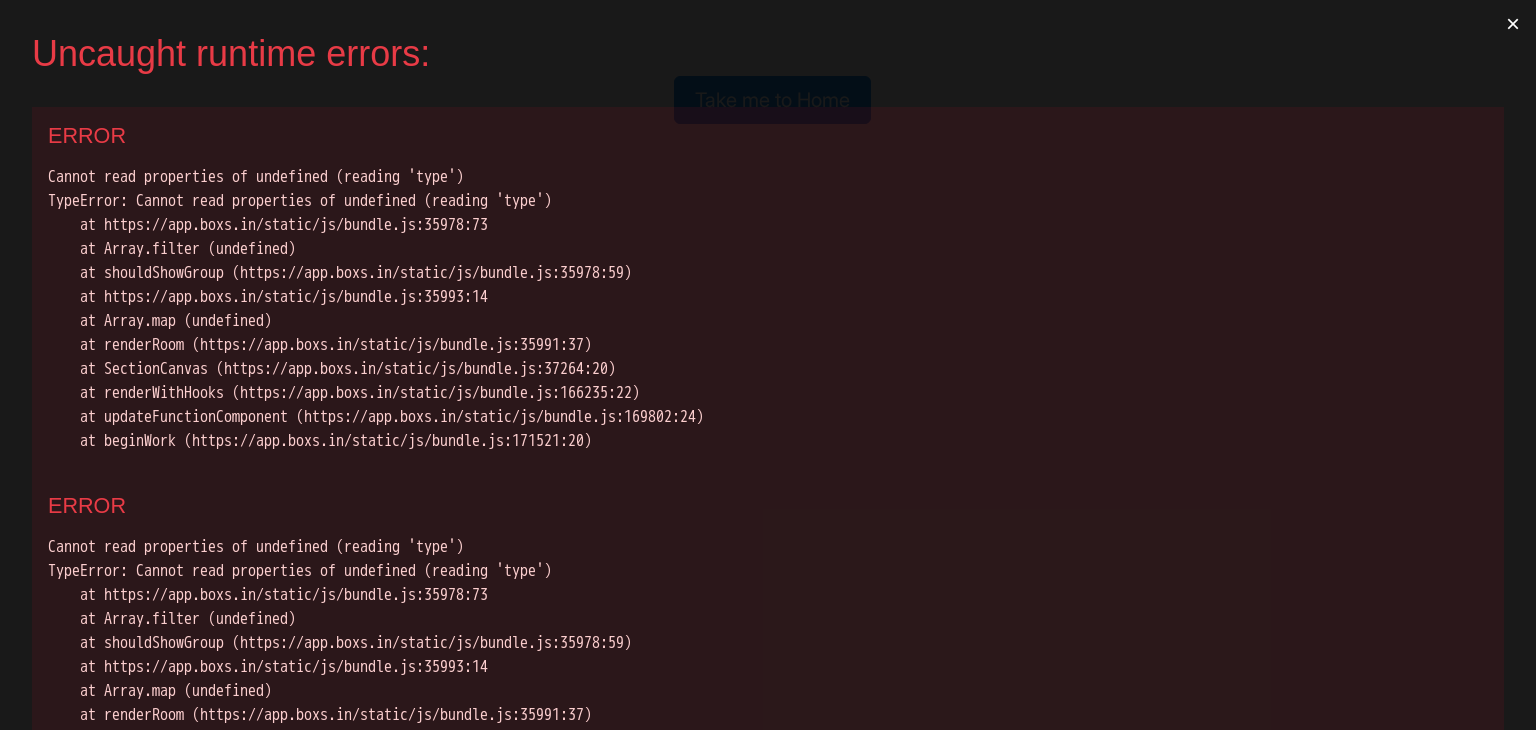 scroll, scrollTop: 0, scrollLeft: 0, axis: both 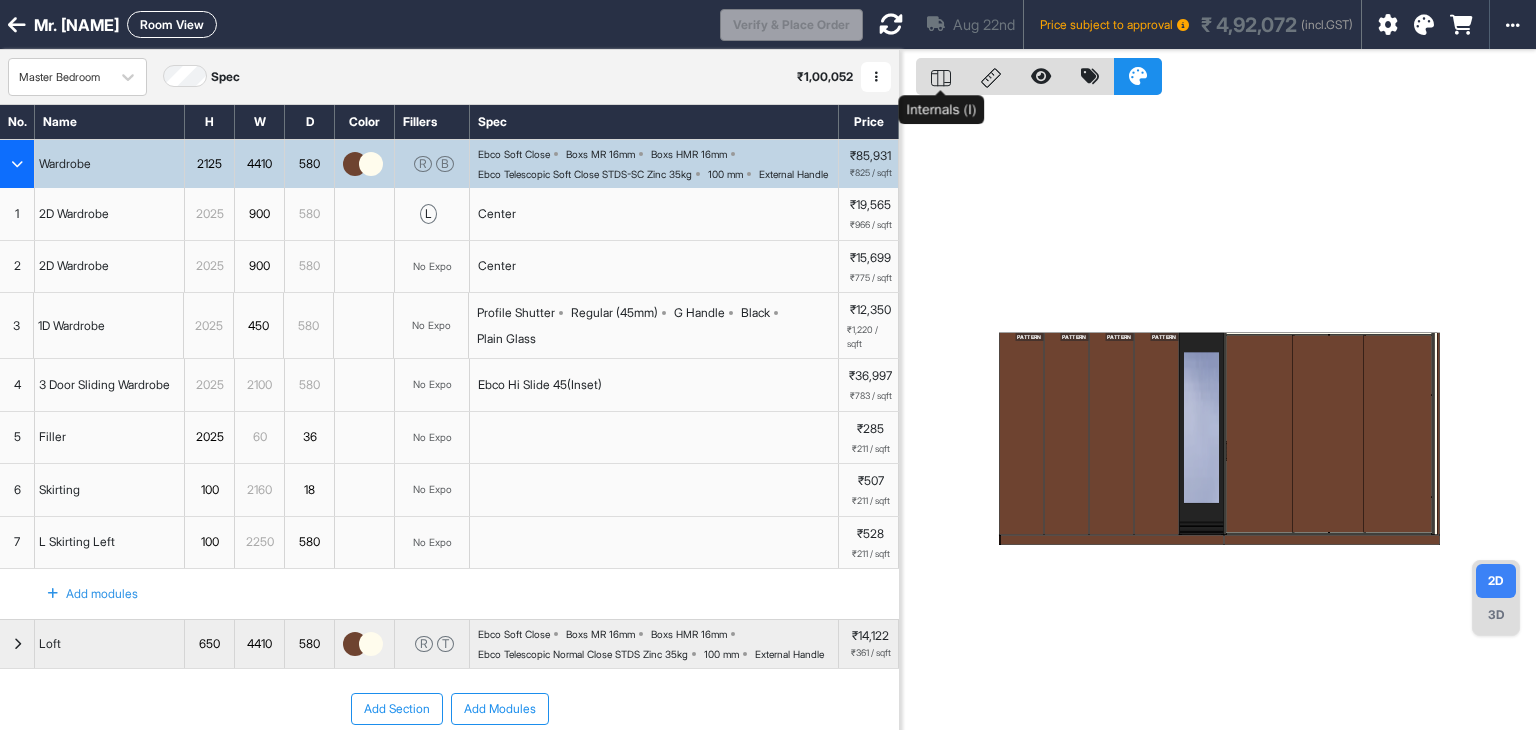 click at bounding box center (941, 76) 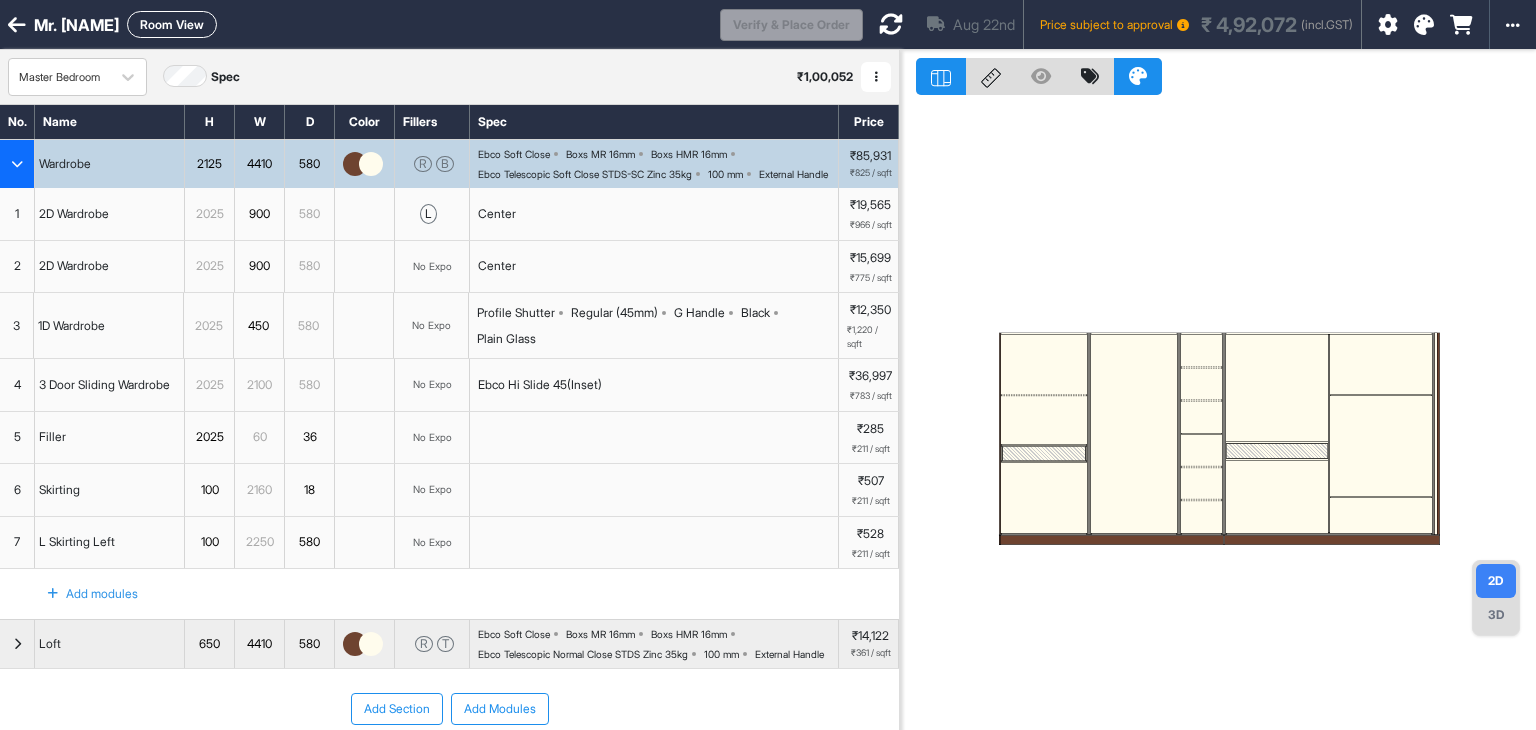 click at bounding box center [1133, 434] 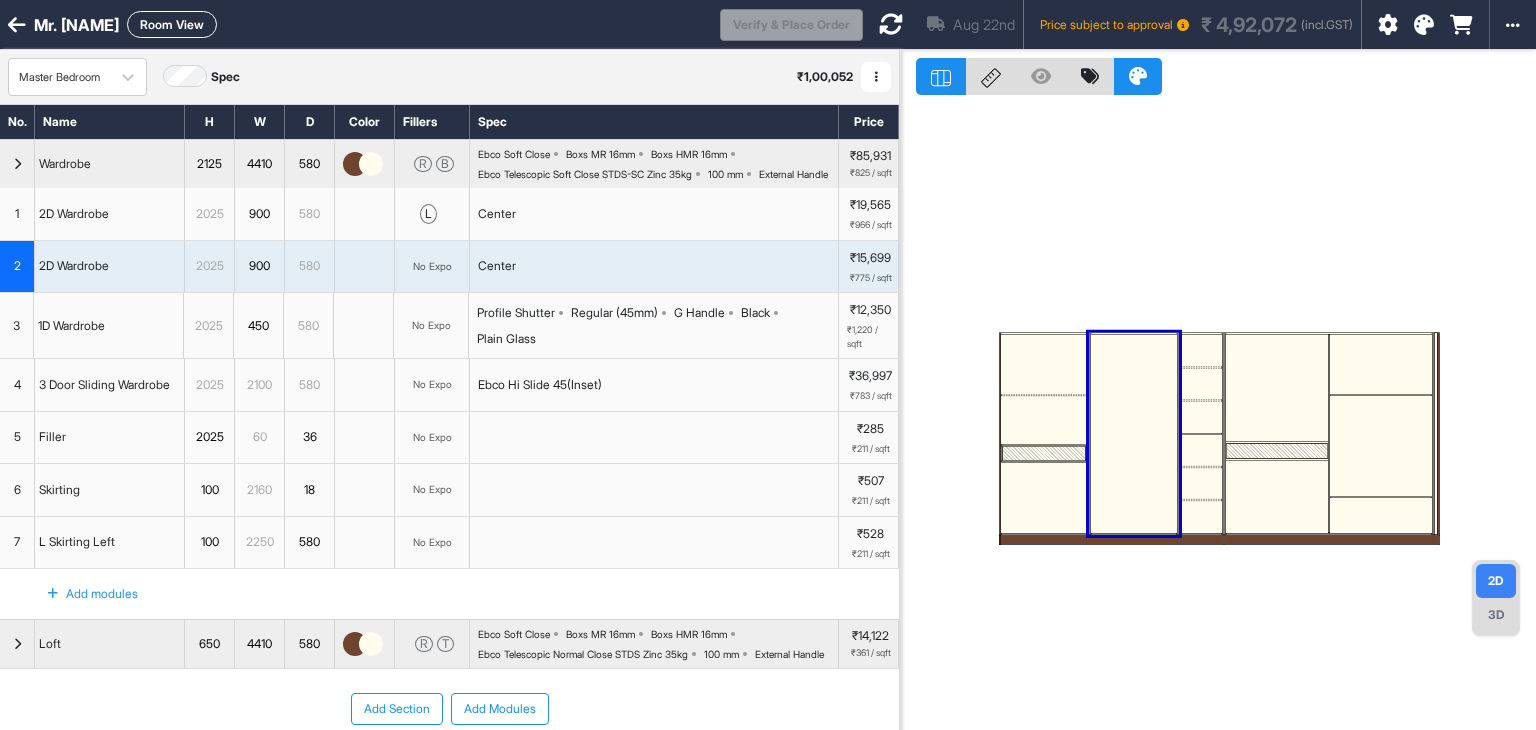 click at bounding box center (1133, 434) 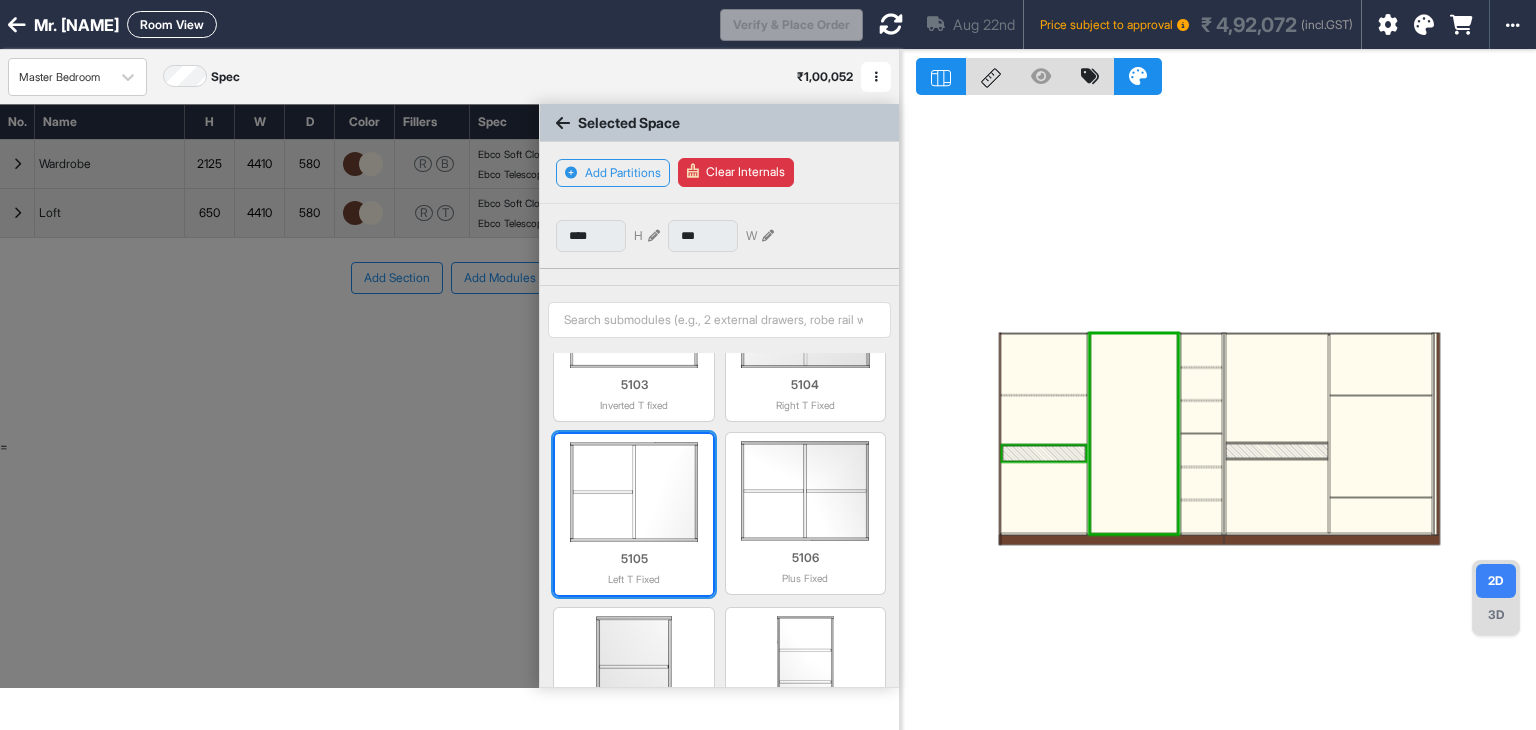 scroll, scrollTop: 0, scrollLeft: 0, axis: both 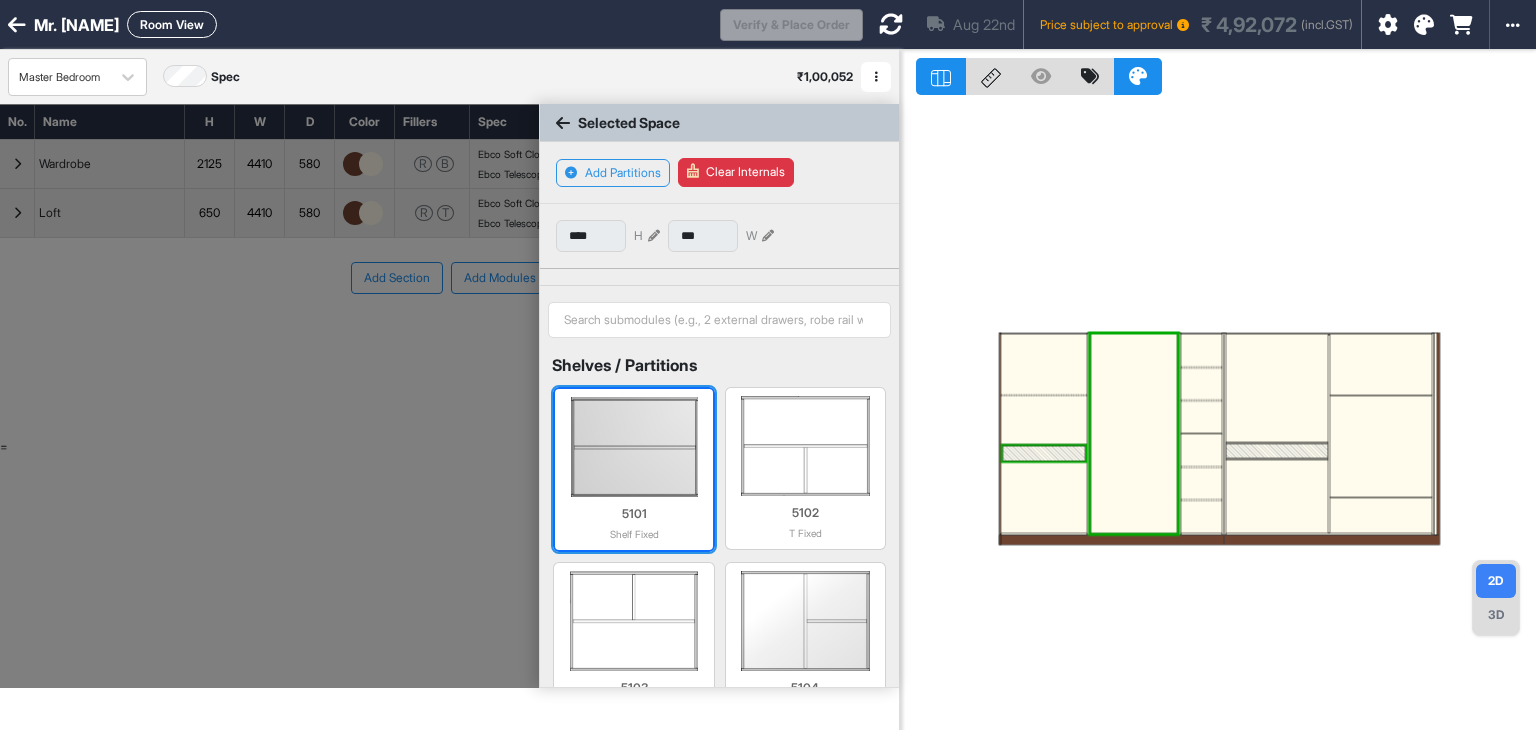 click at bounding box center [633, 447] 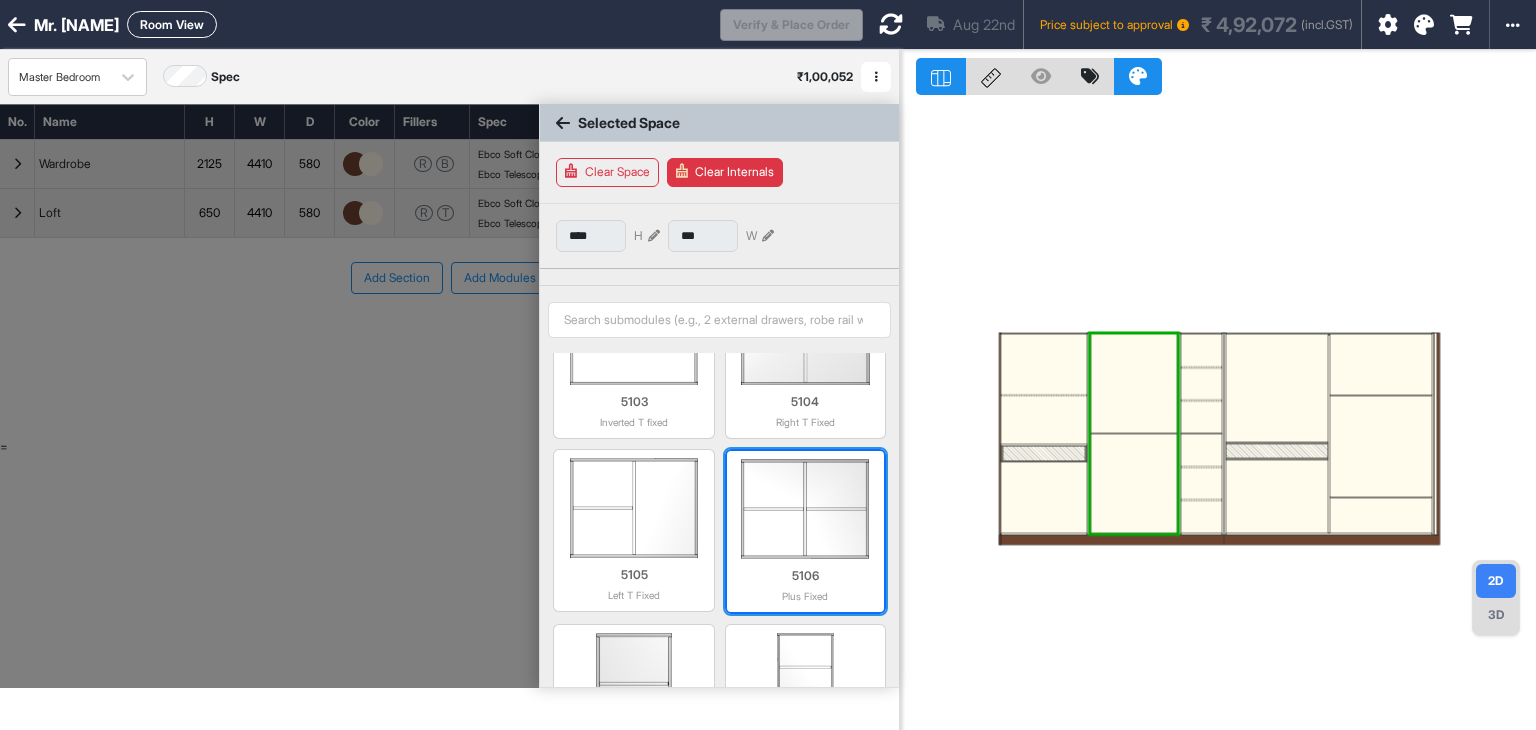 scroll, scrollTop: 298, scrollLeft: 0, axis: vertical 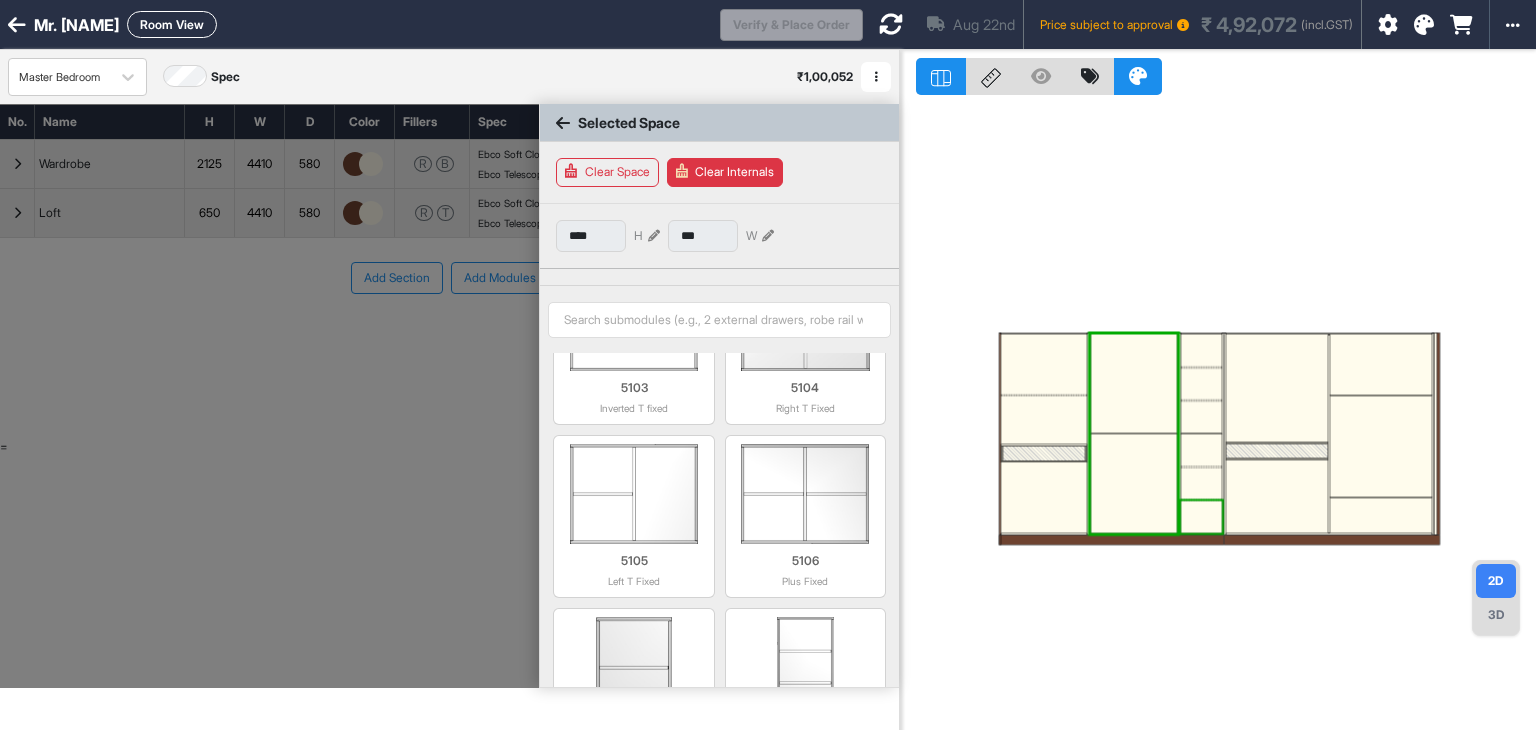 click at bounding box center (1133, 484) 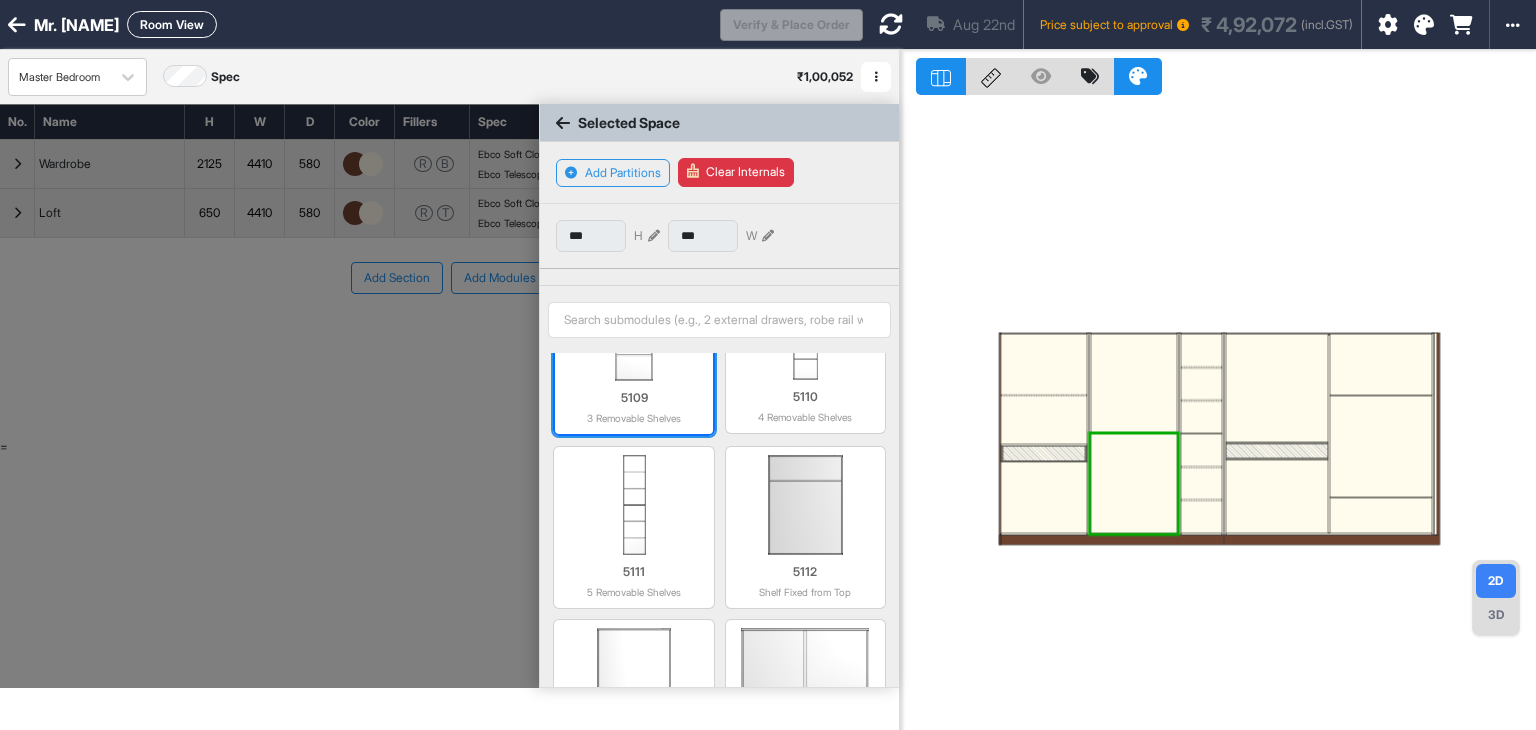 scroll, scrollTop: 896, scrollLeft: 0, axis: vertical 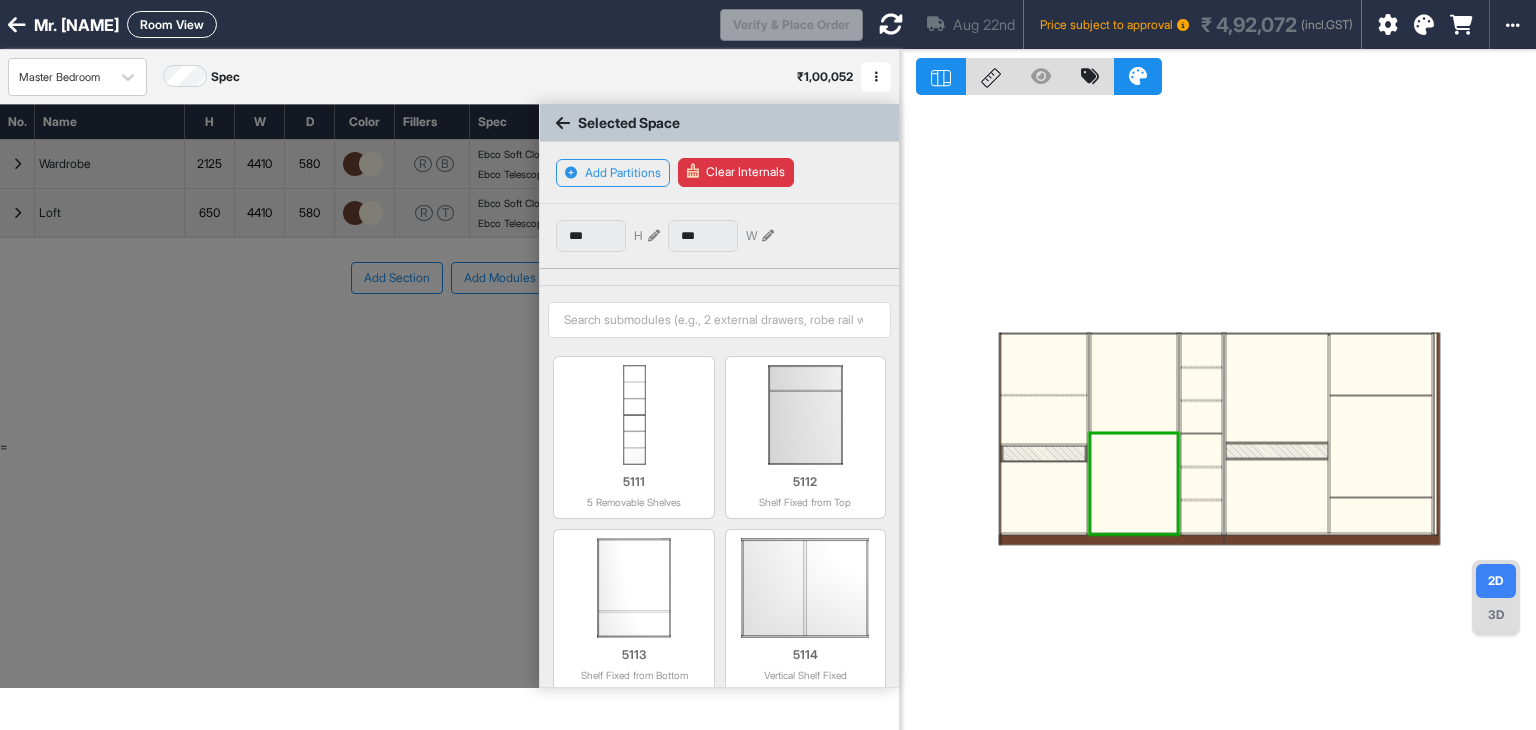 click at bounding box center (1133, 384) 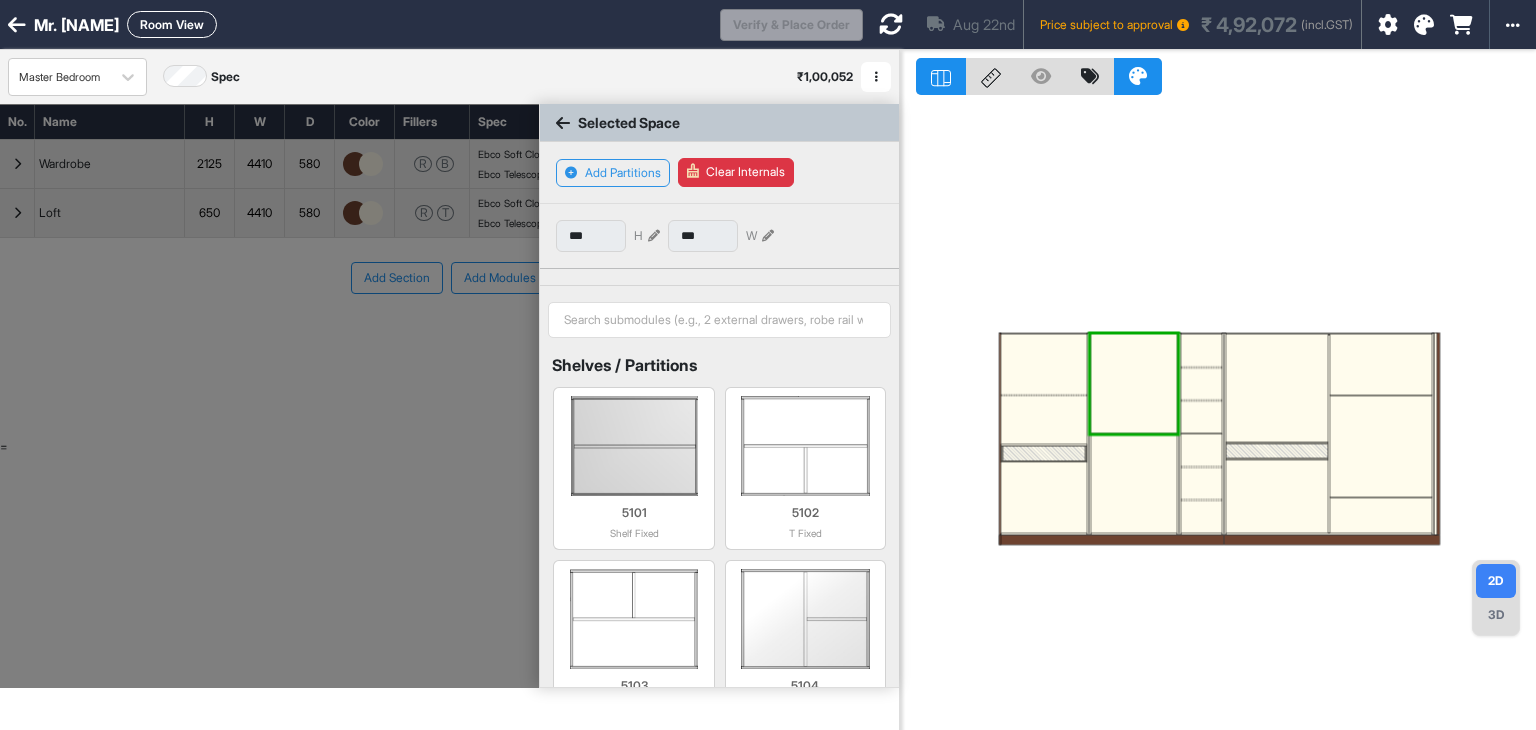 click at bounding box center [654, 236] 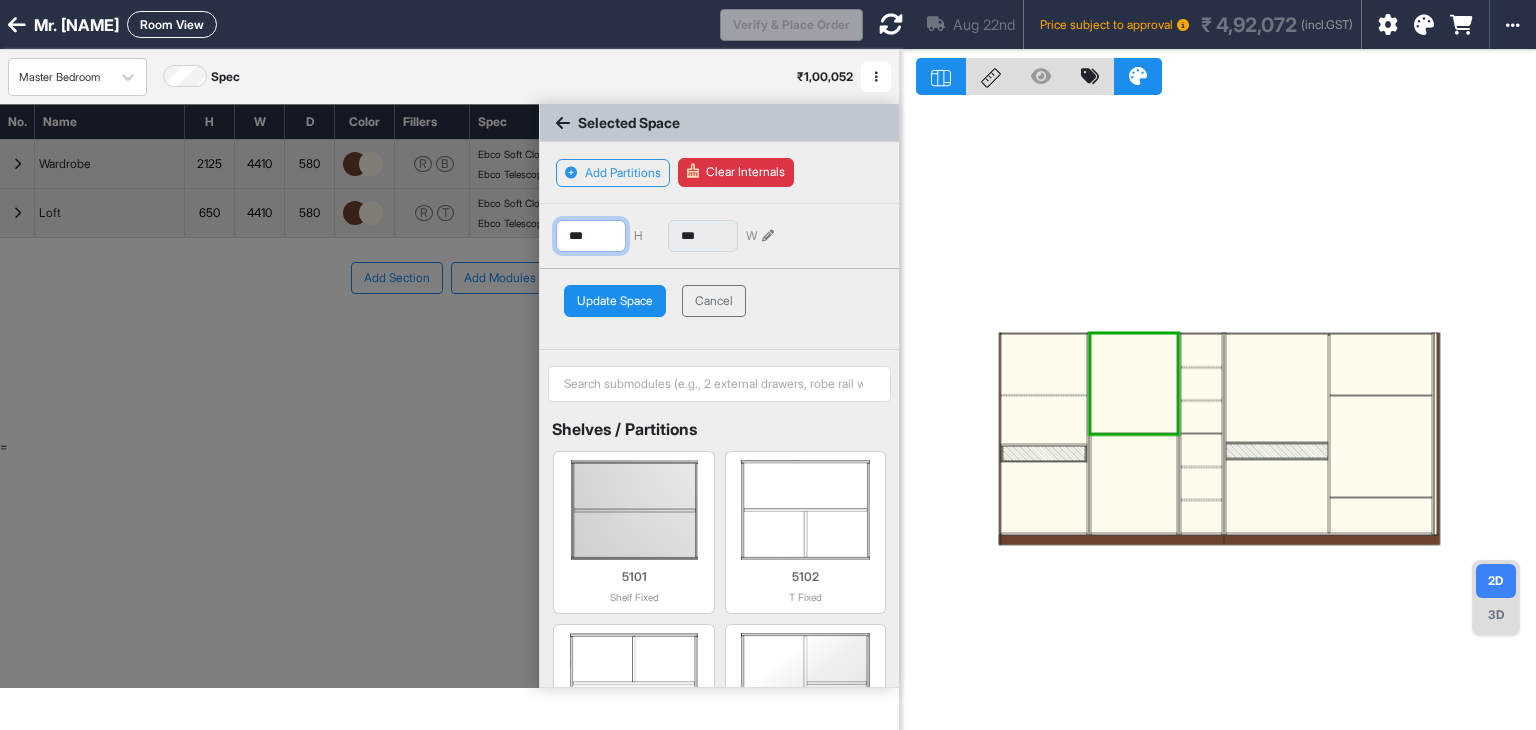 drag, startPoint x: 612, startPoint y: 235, endPoint x: 357, endPoint y: 209, distance: 256.32205 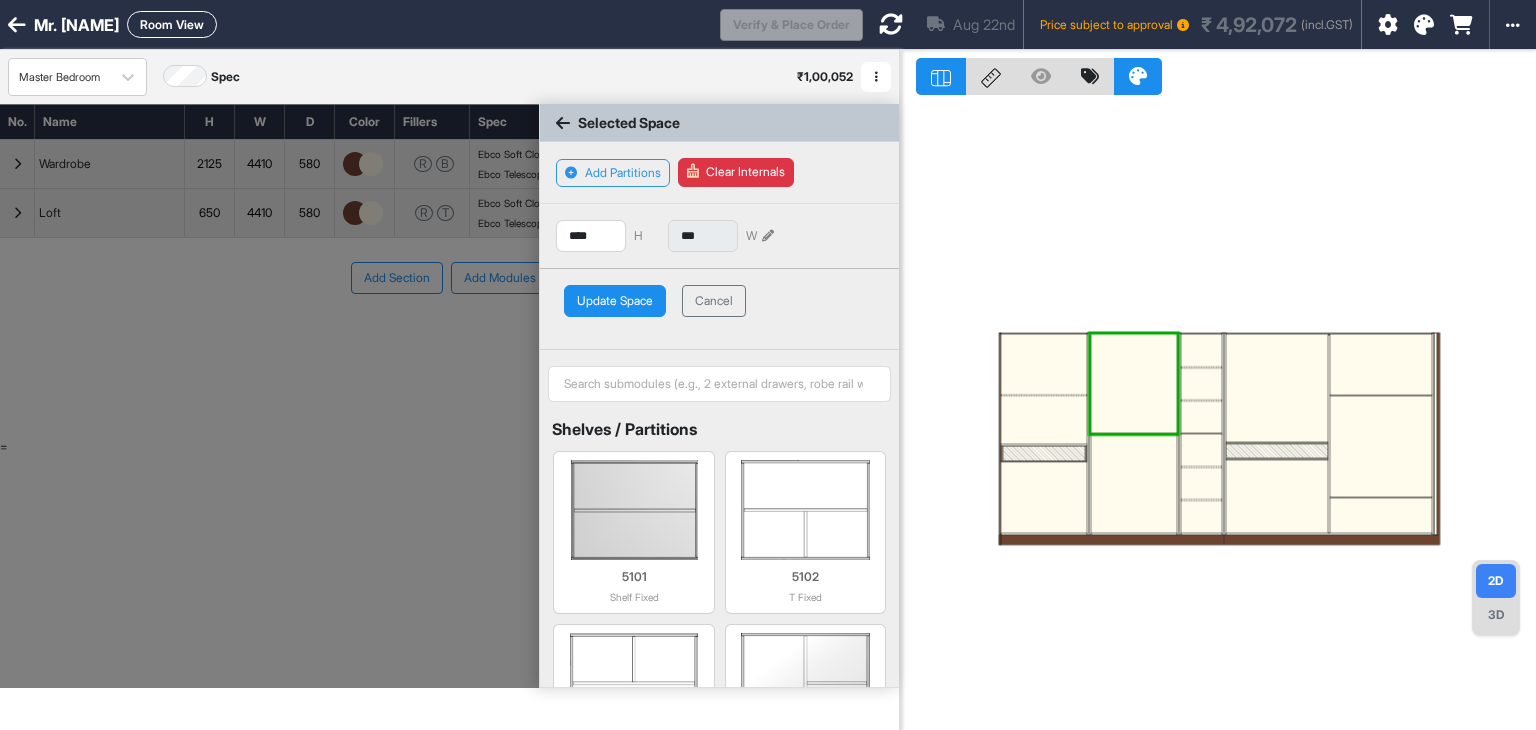 click on "Update Space" at bounding box center [615, 301] 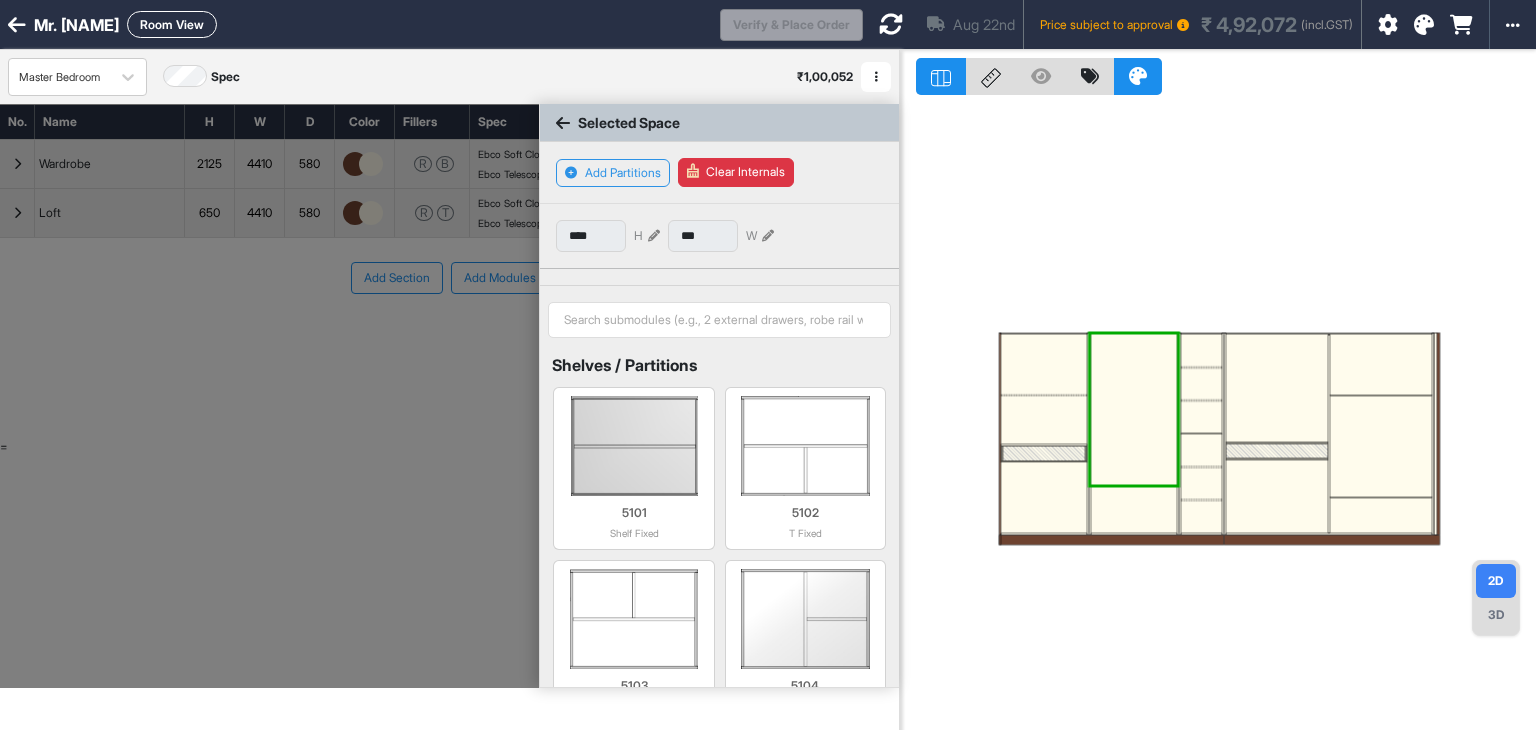 click at bounding box center [1133, 509] 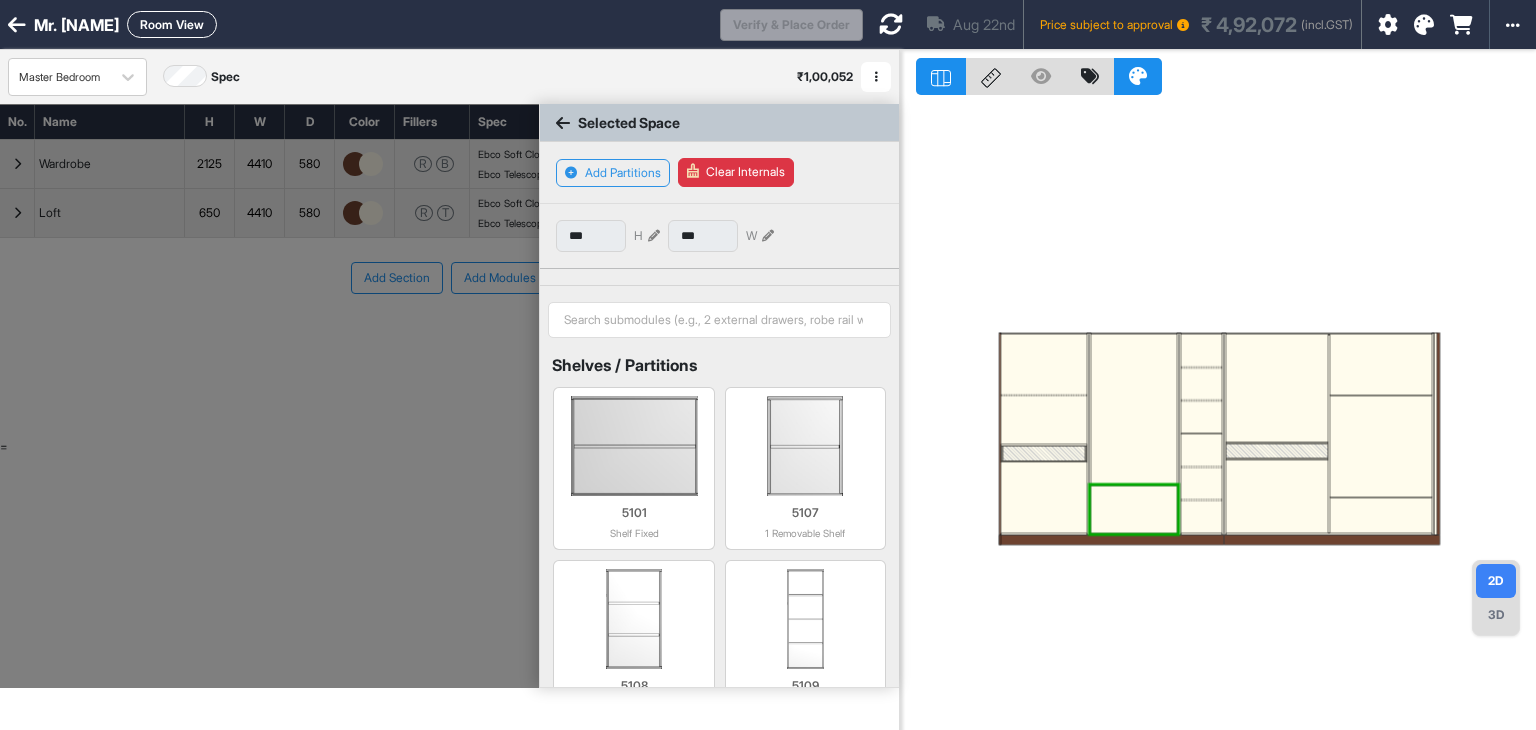 click at bounding box center [654, 236] 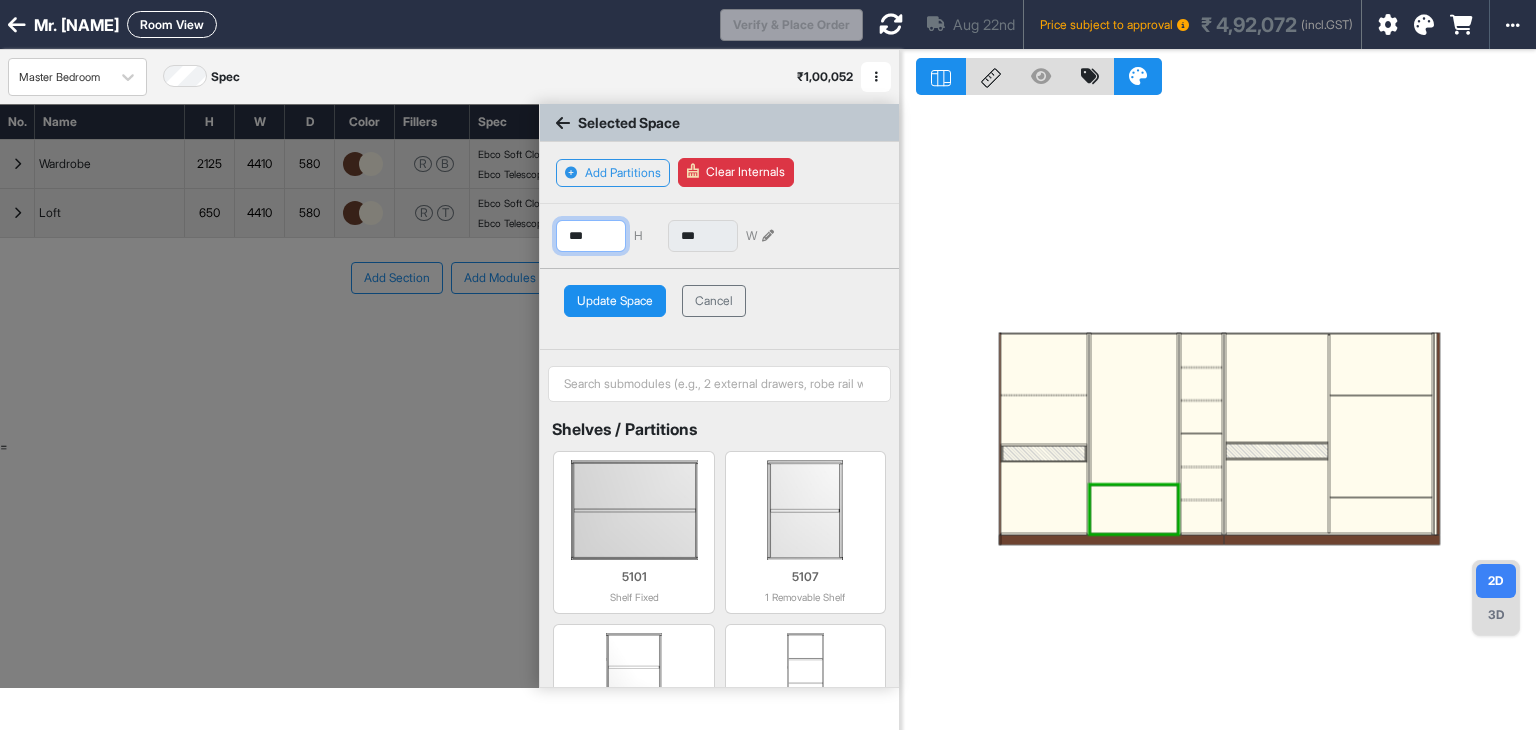 drag, startPoint x: 604, startPoint y: 239, endPoint x: 388, endPoint y: 227, distance: 216.33308 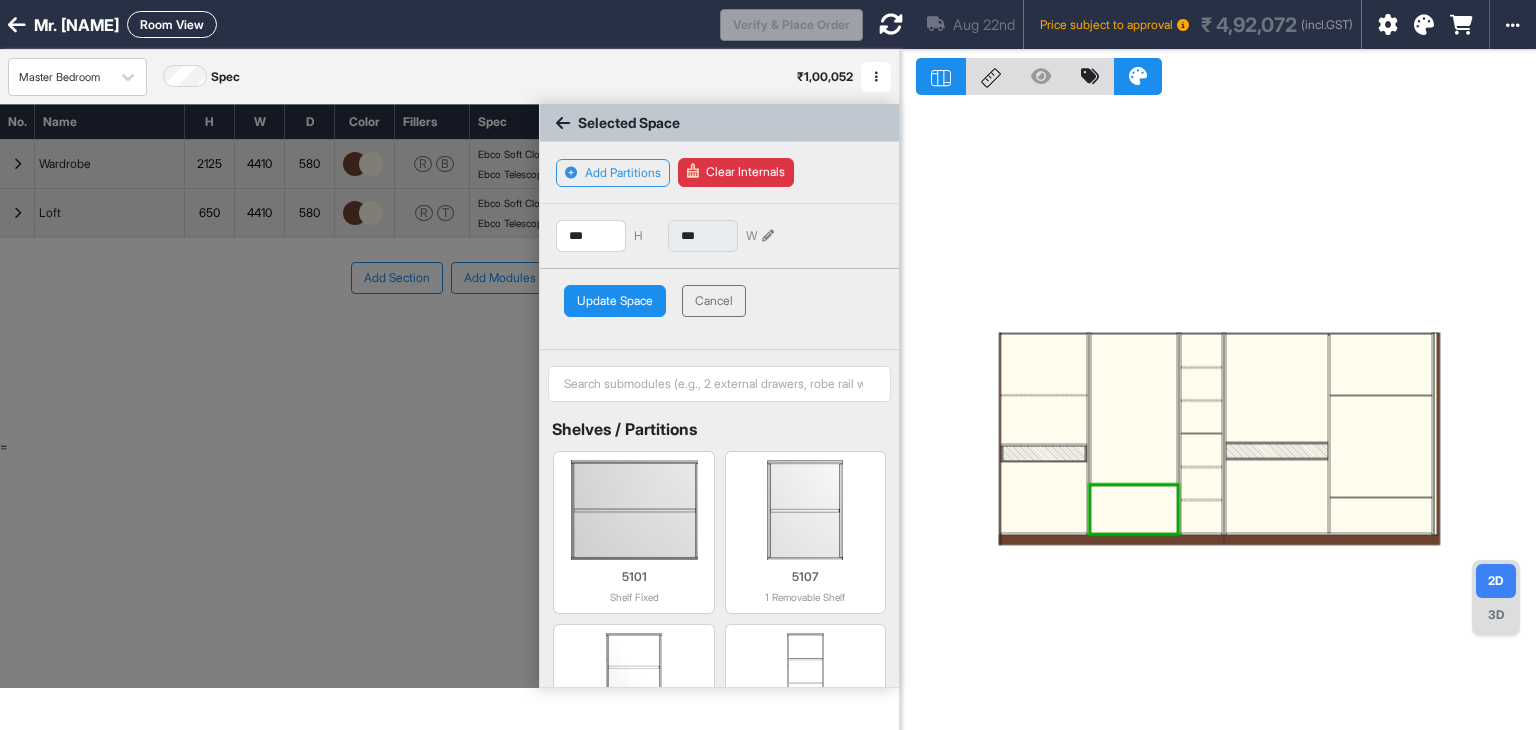 click on "Update Space" at bounding box center (615, 301) 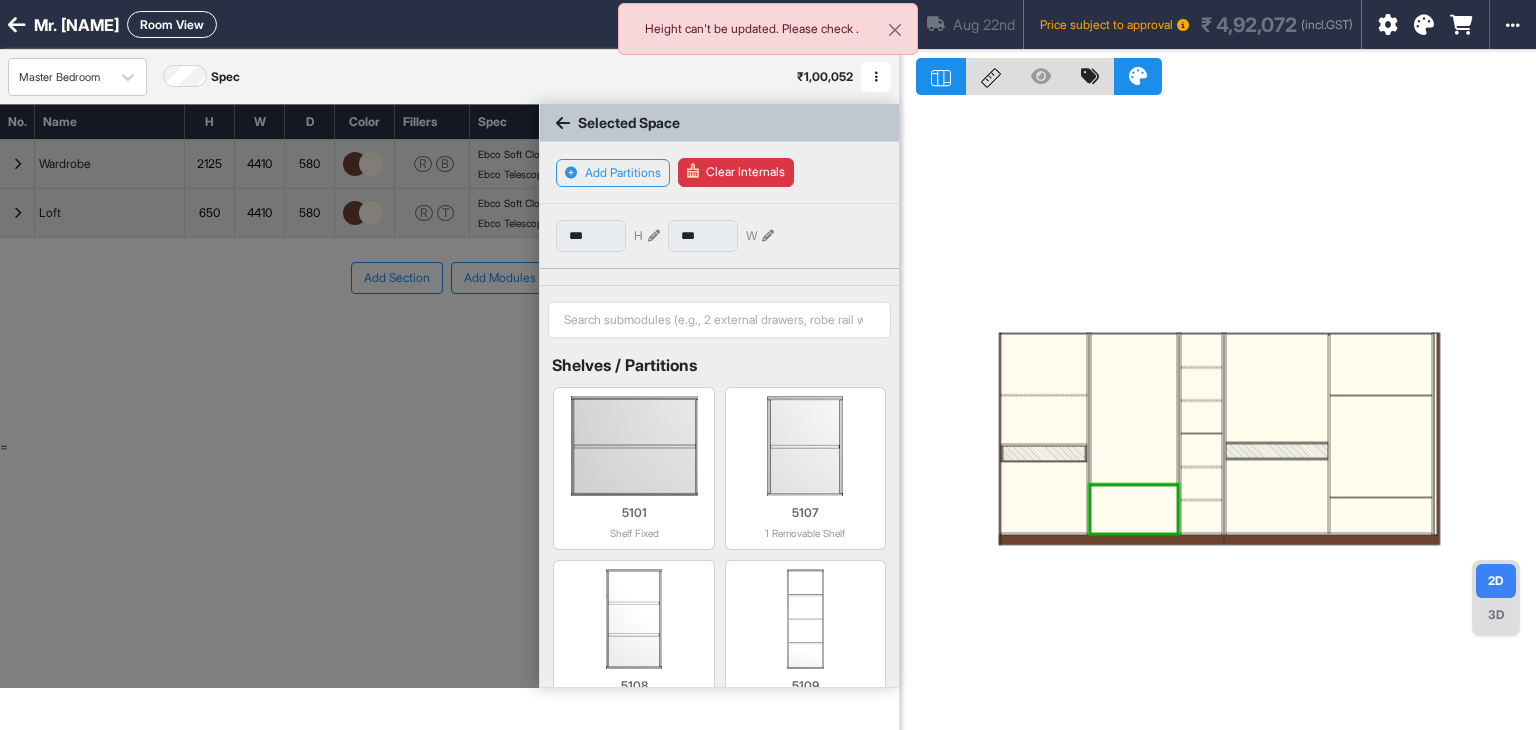 click at bounding box center (1133, 410) 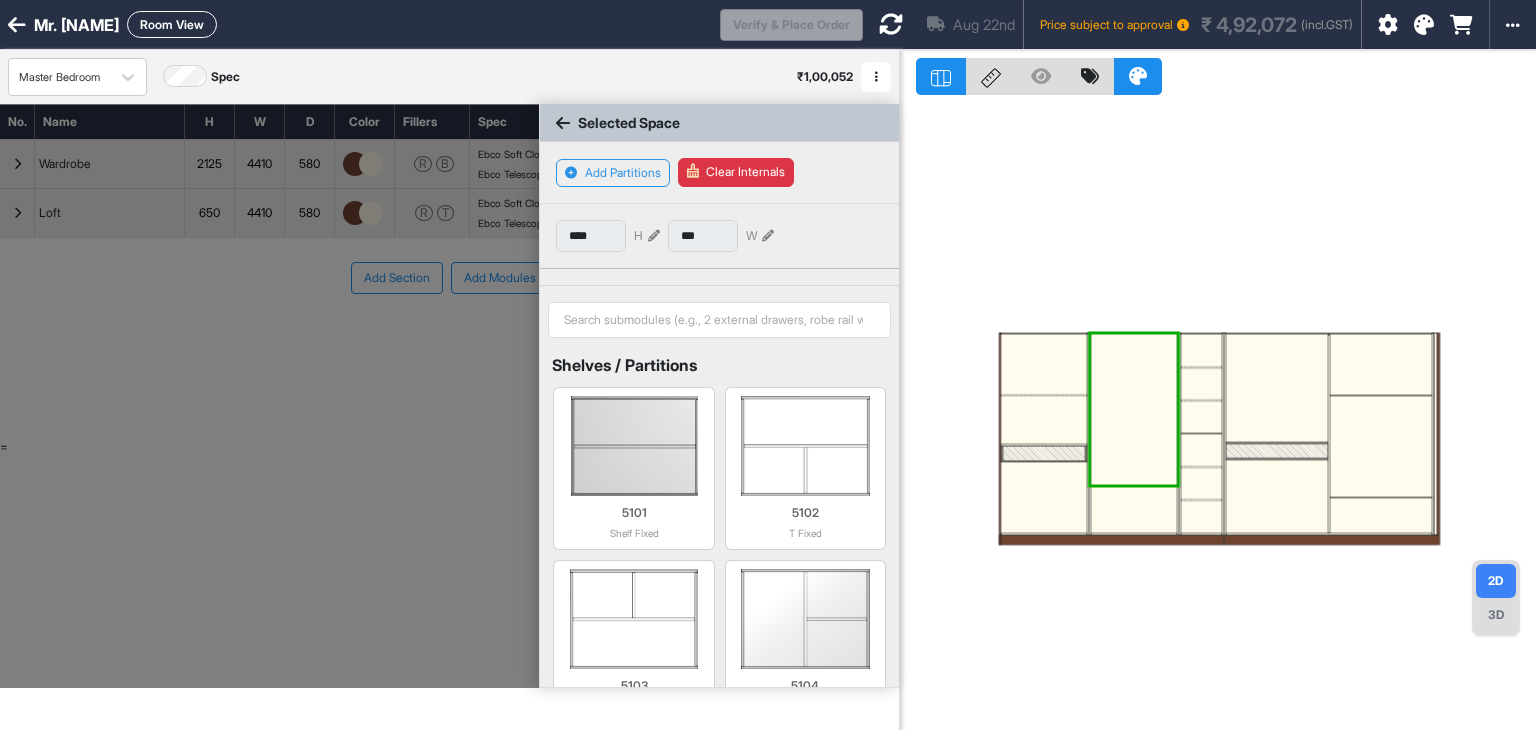click at bounding box center [654, 236] 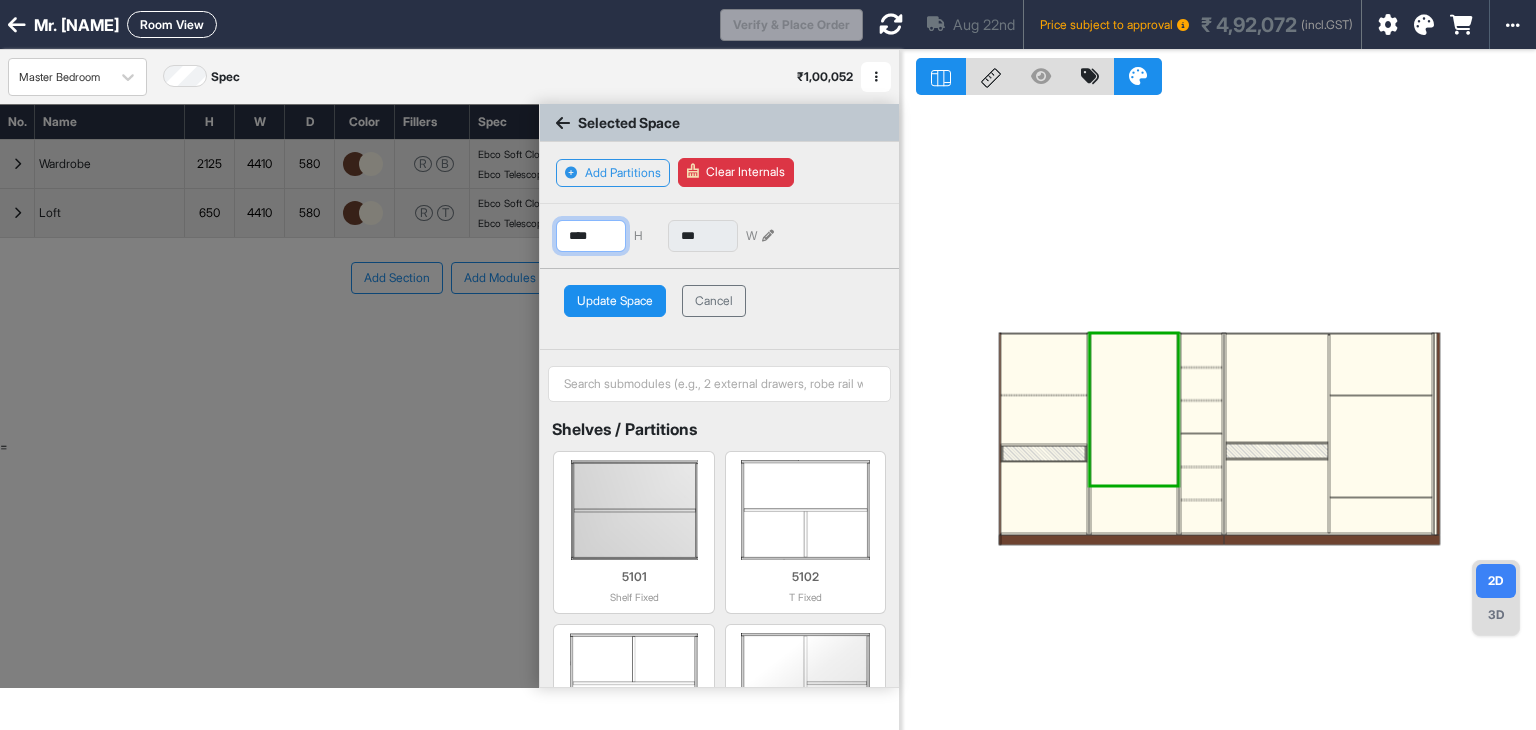 drag, startPoint x: 614, startPoint y: 236, endPoint x: 260, endPoint y: 204, distance: 355.4434 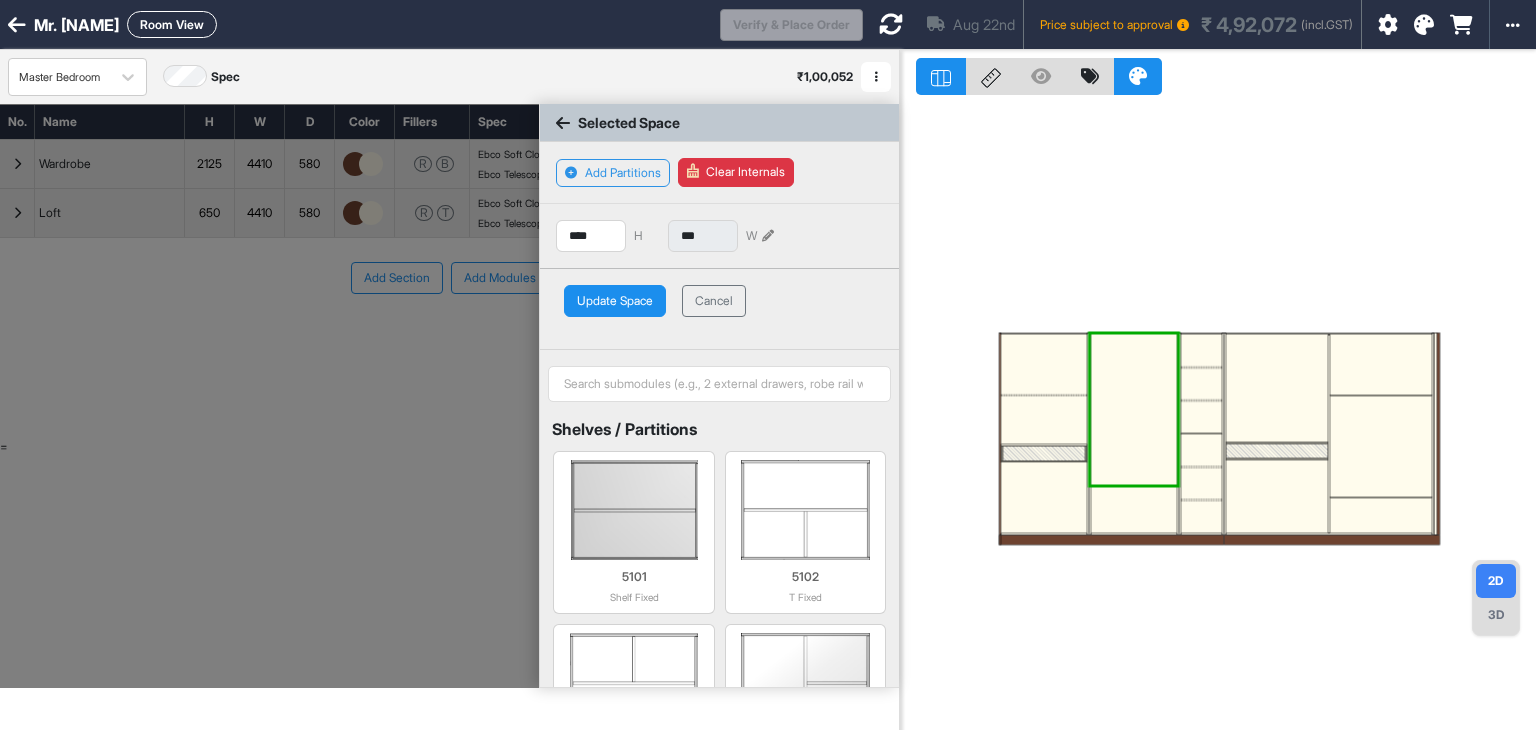 click on "Update Space" at bounding box center (615, 301) 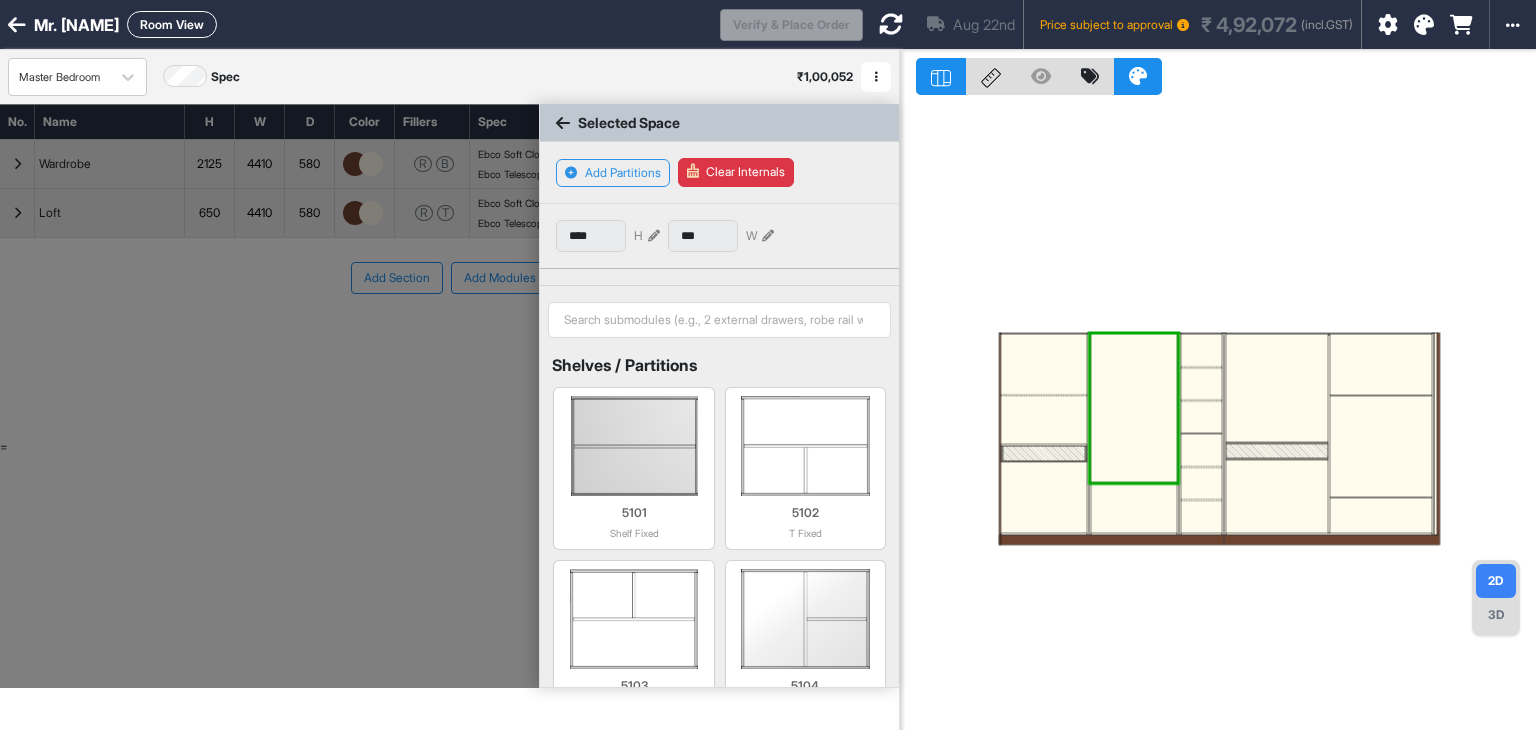 click at bounding box center [1133, 509] 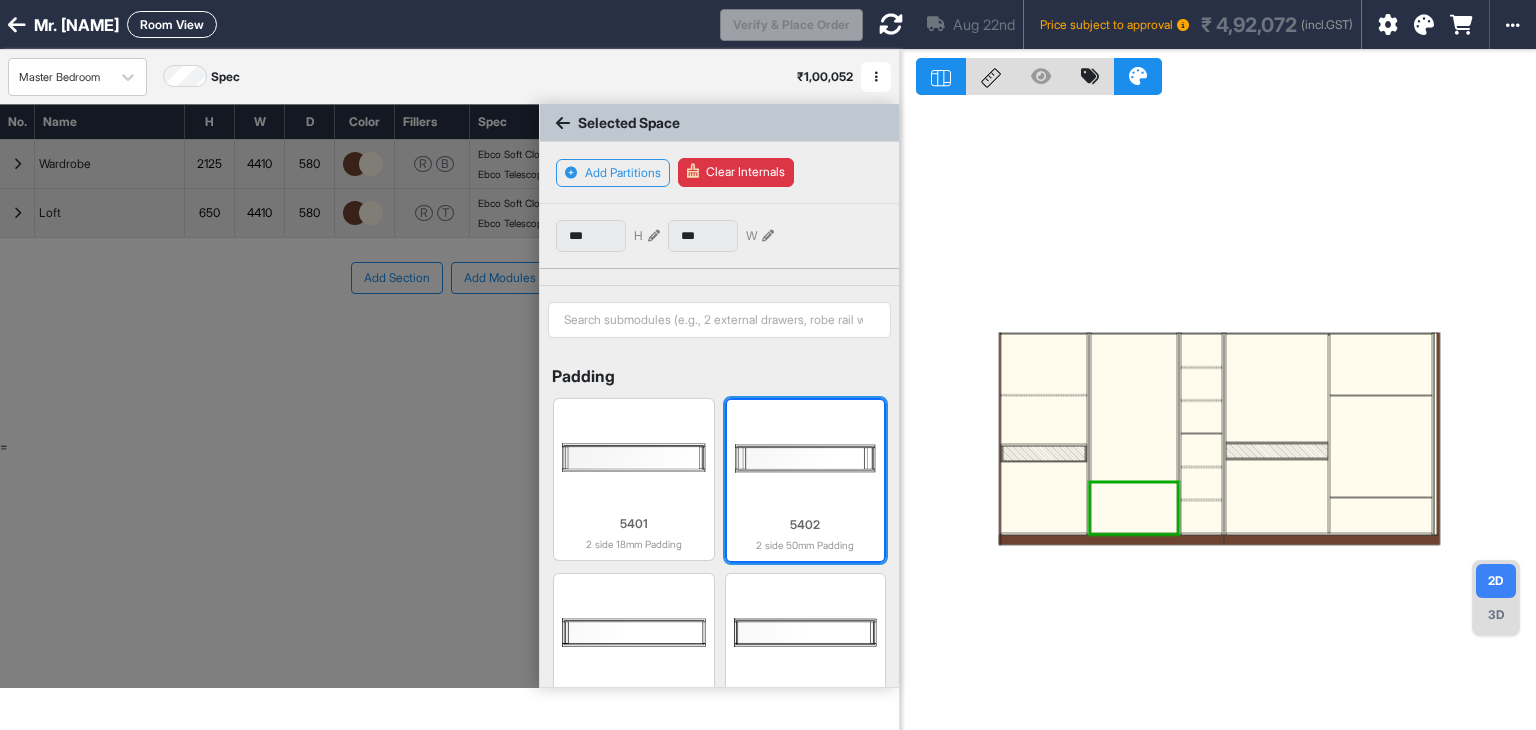 scroll, scrollTop: 2877, scrollLeft: 0, axis: vertical 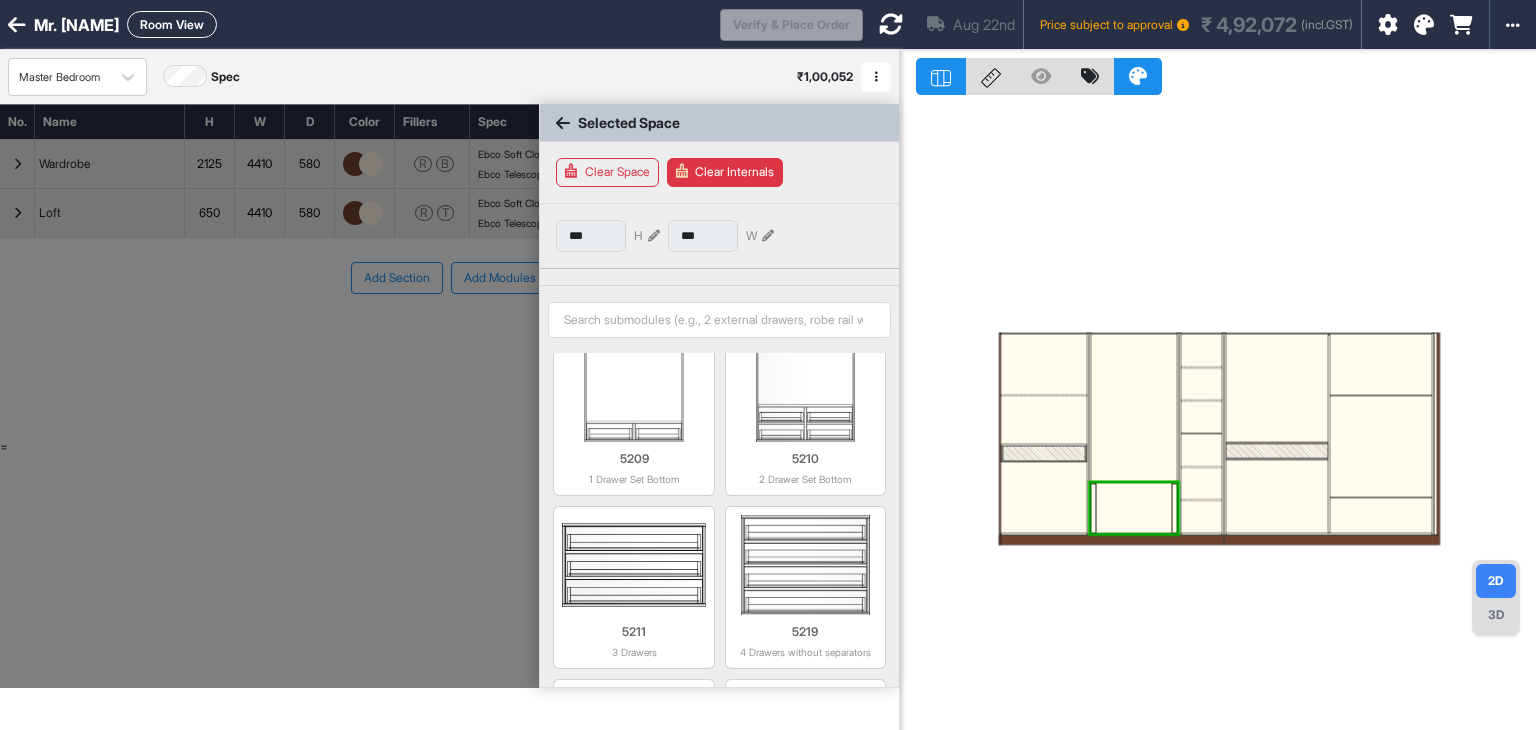 click at bounding box center [1133, 509] 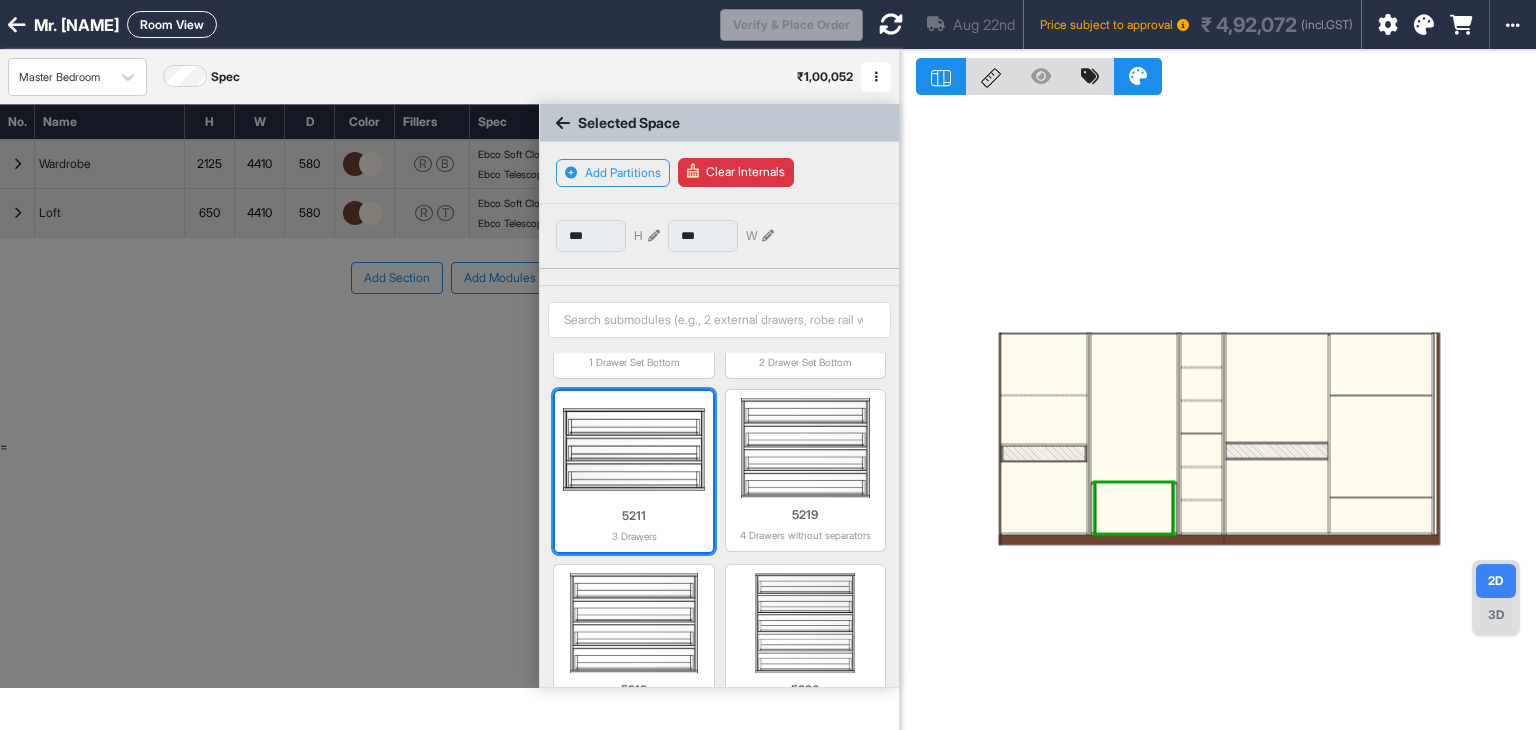 scroll, scrollTop: 1594, scrollLeft: 0, axis: vertical 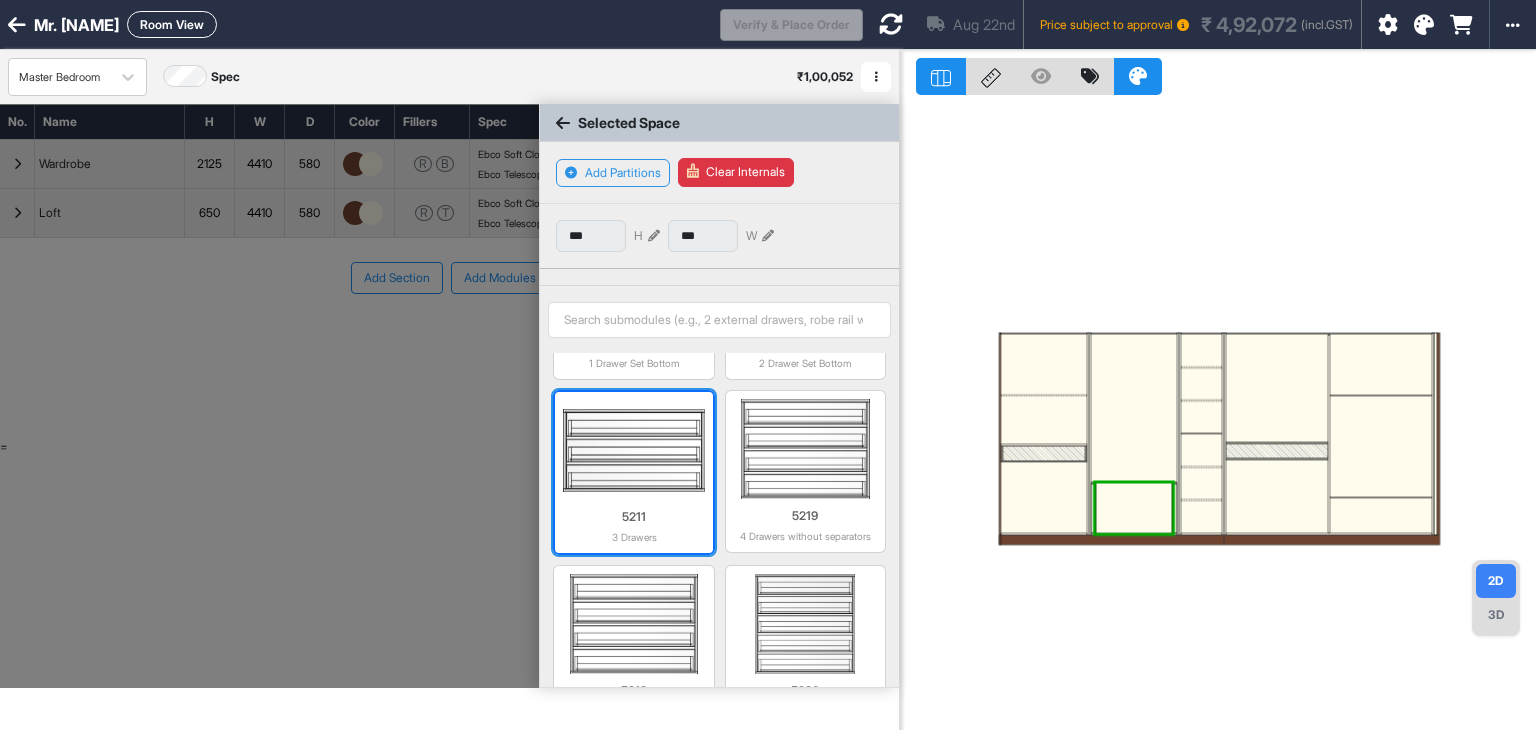 click at bounding box center (633, 450) 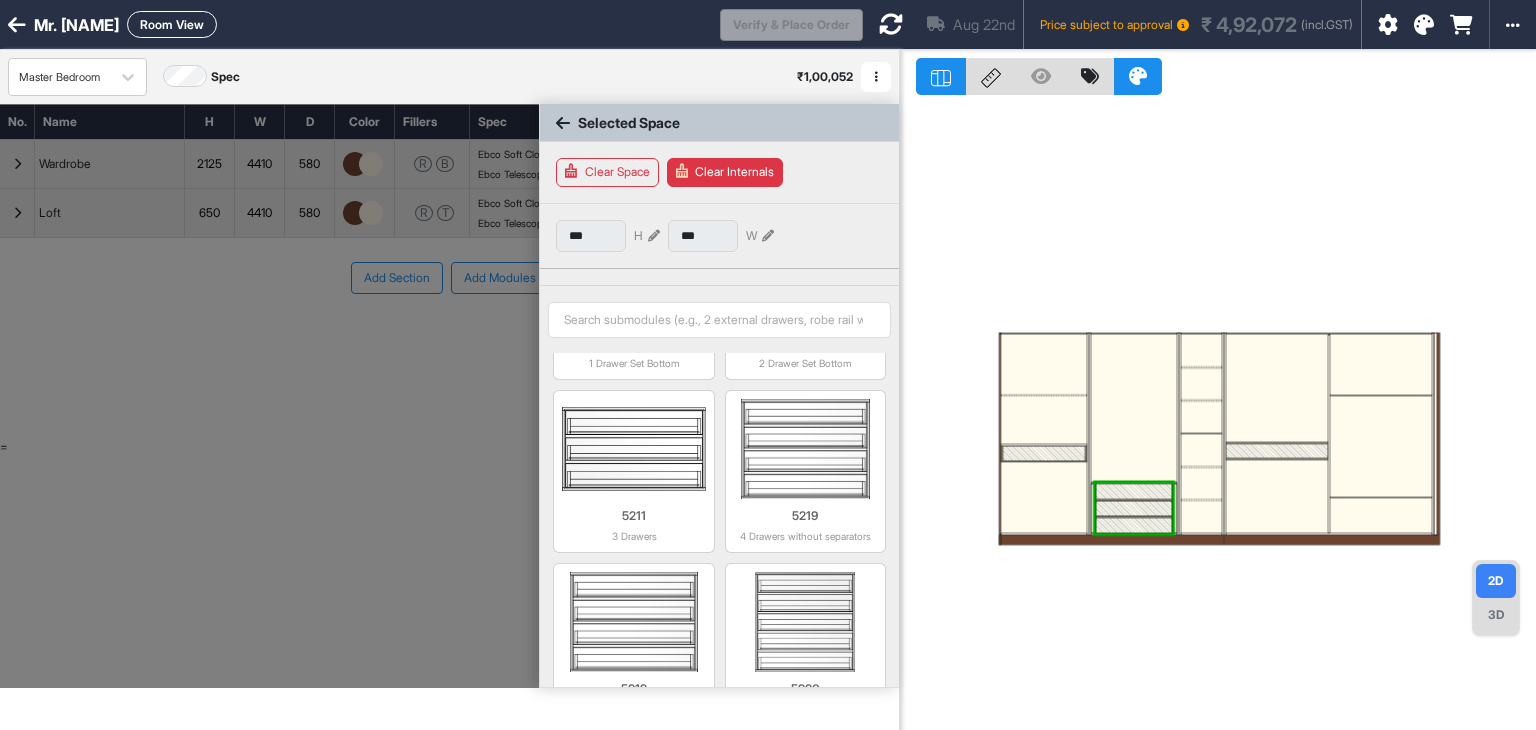click at bounding box center (1133, 409) 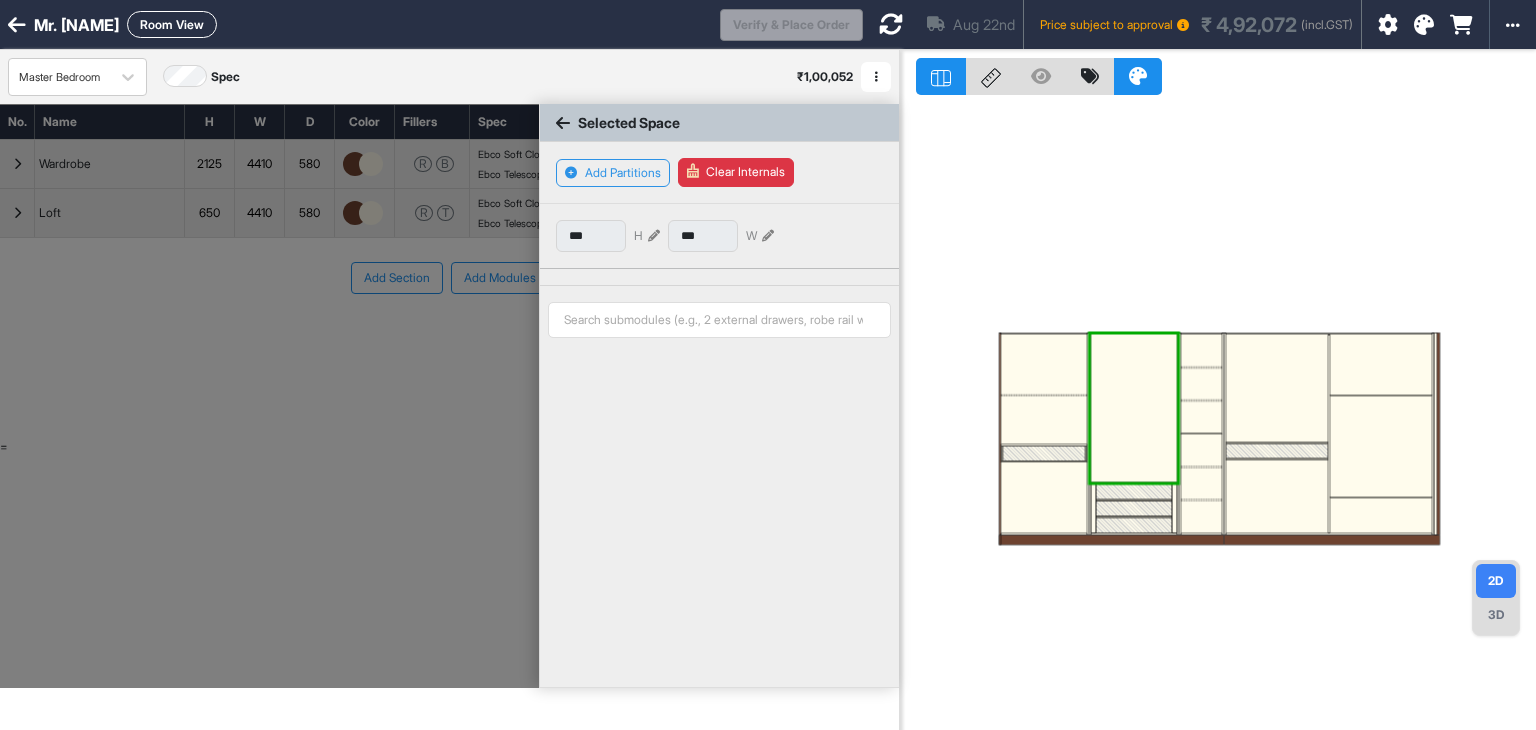 type on "****" 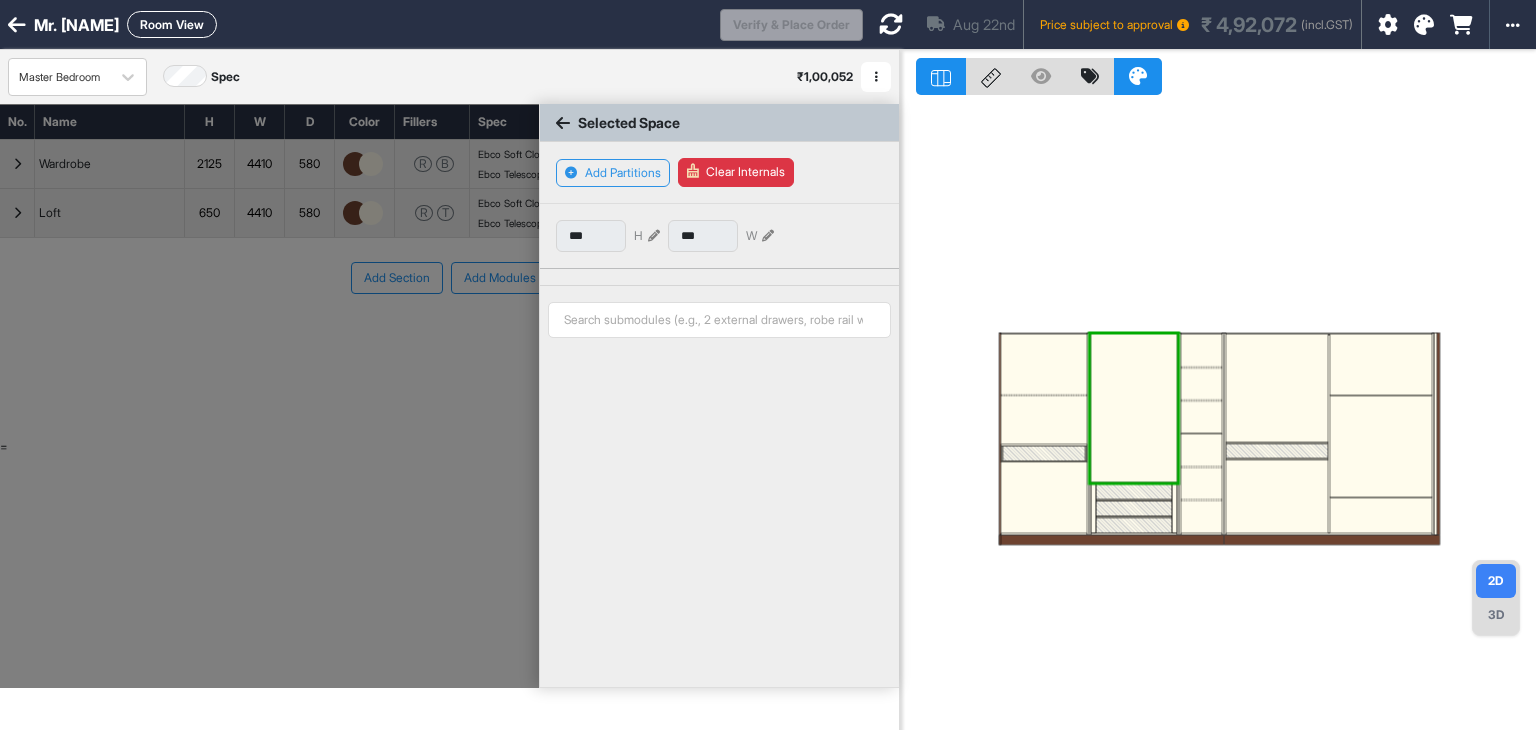 type on "***" 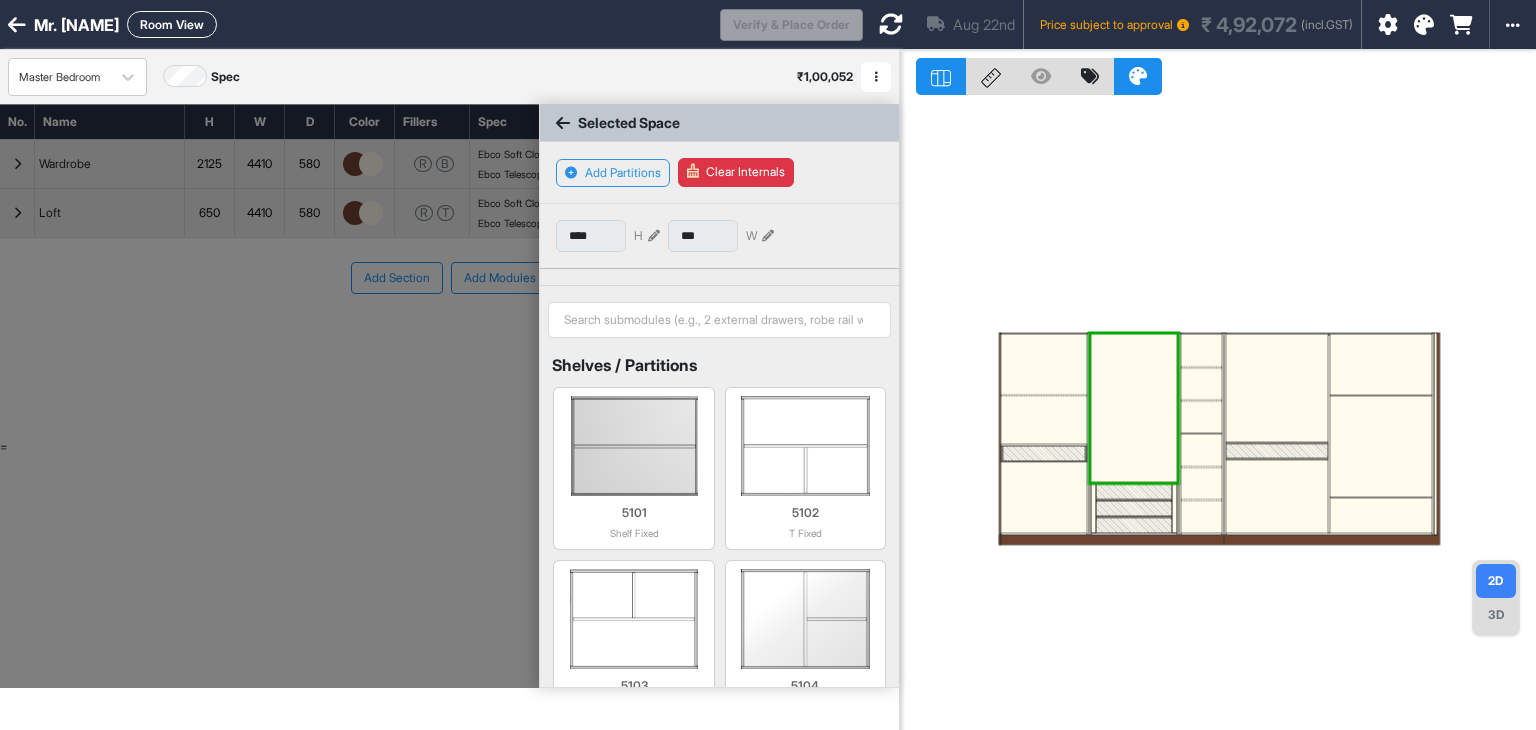 click at bounding box center [1218, 415] 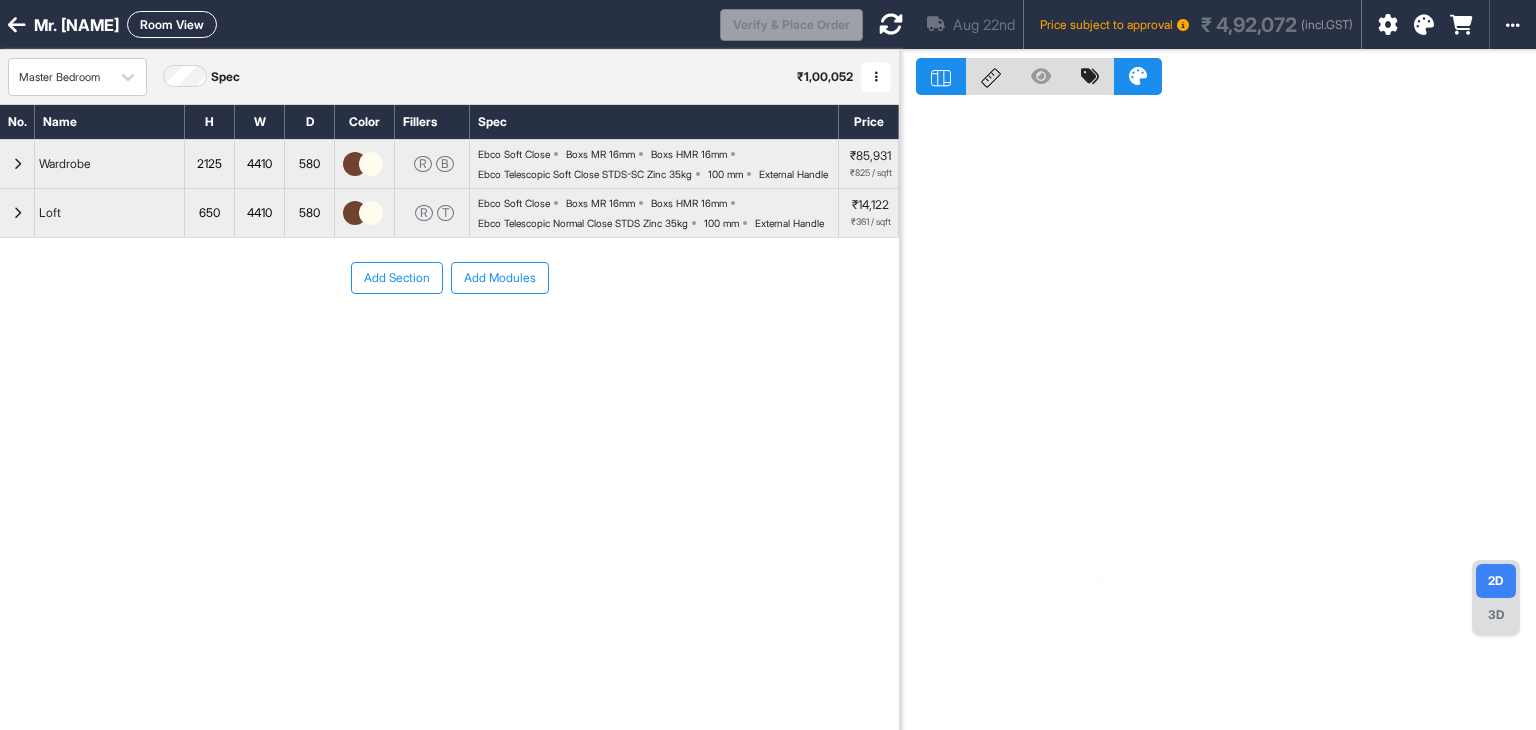 click at bounding box center [17, 164] 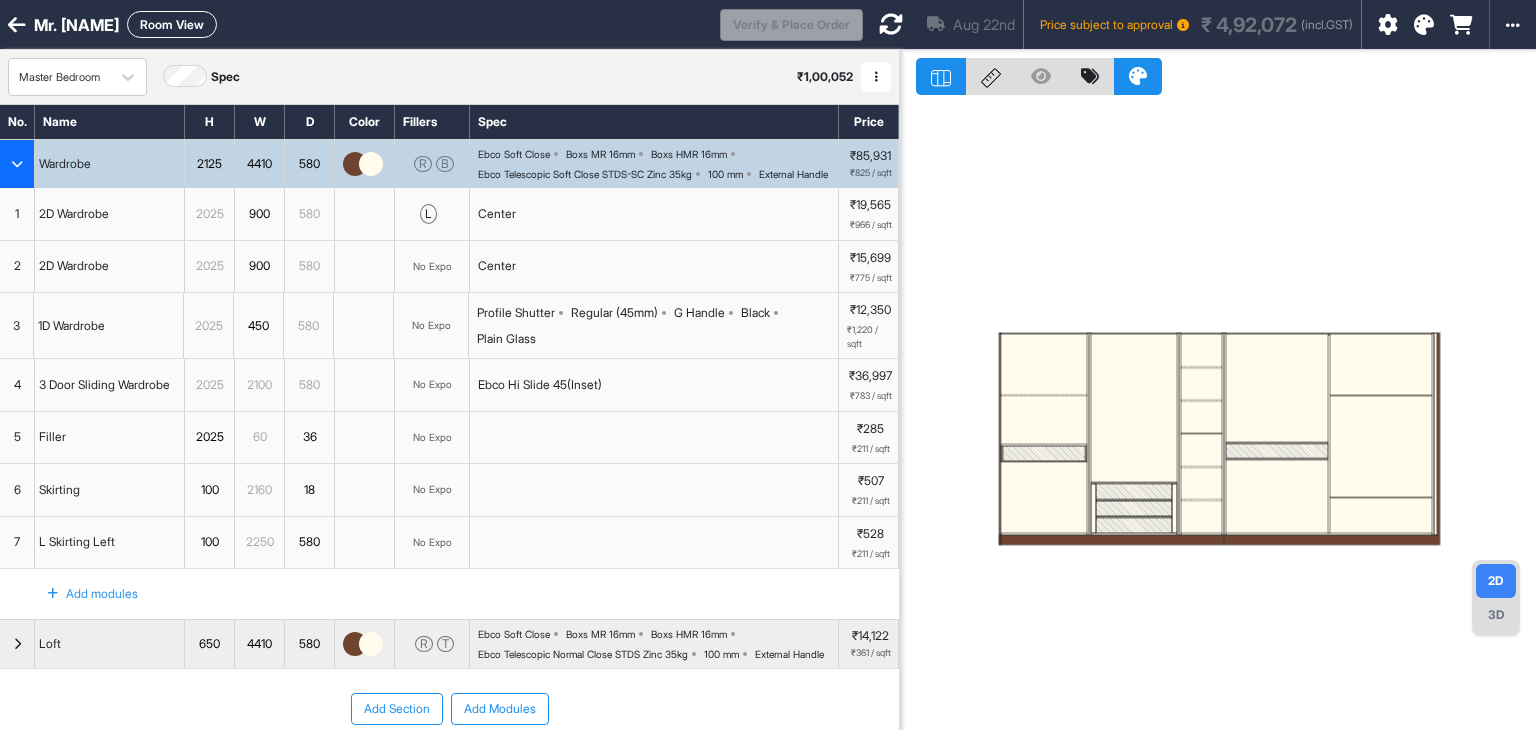 click at bounding box center [1133, 409] 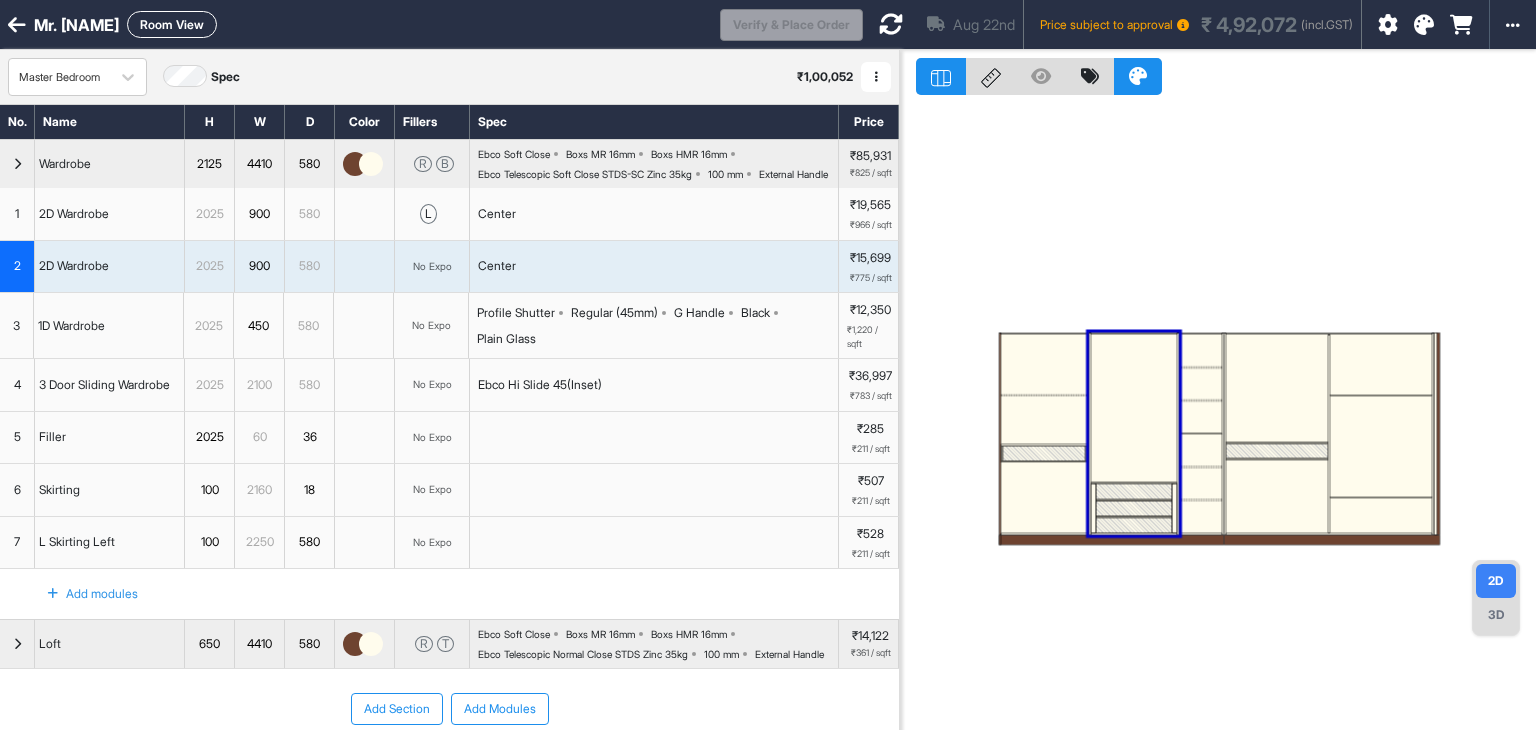 click at bounding box center (1276, 451) 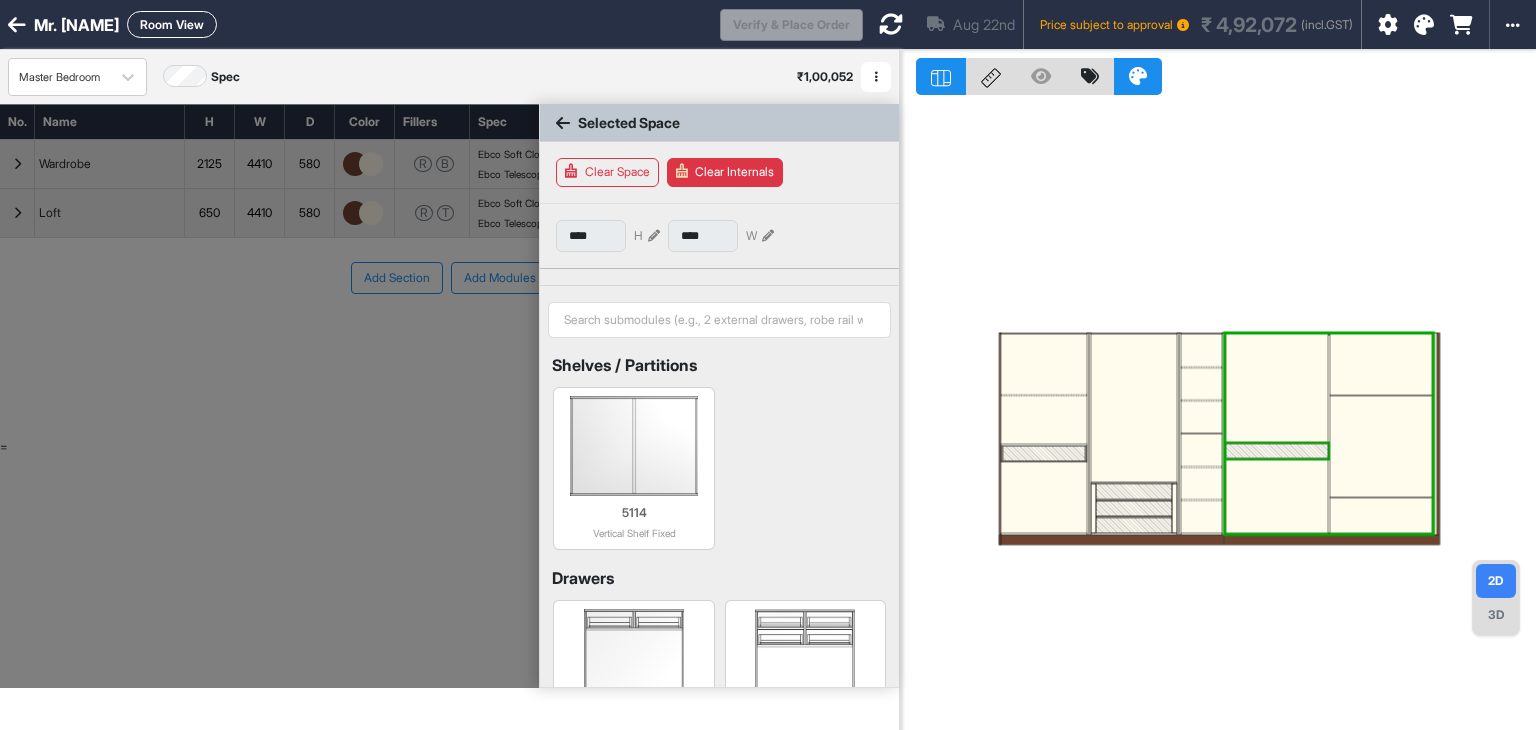 click at bounding box center (1276, 451) 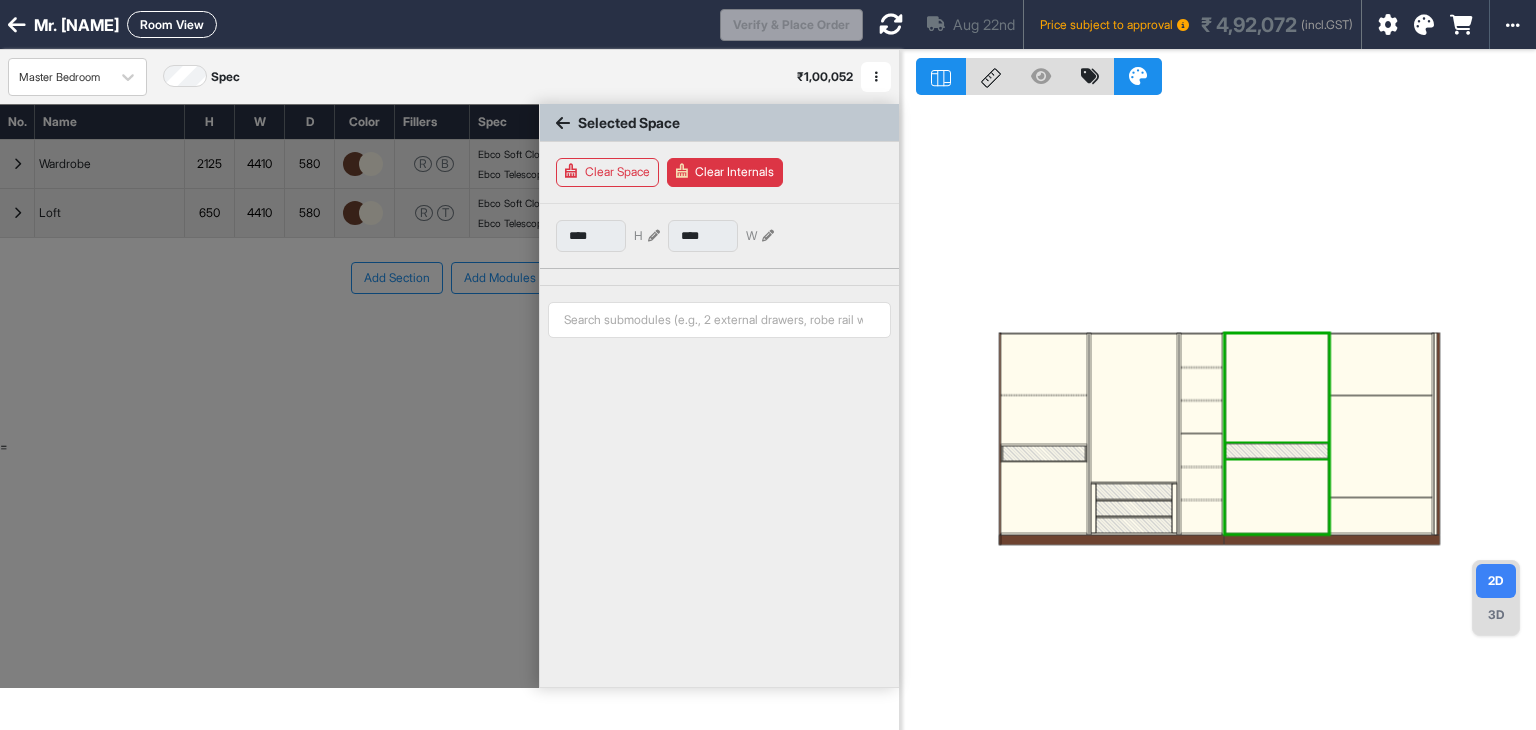 type on "****" 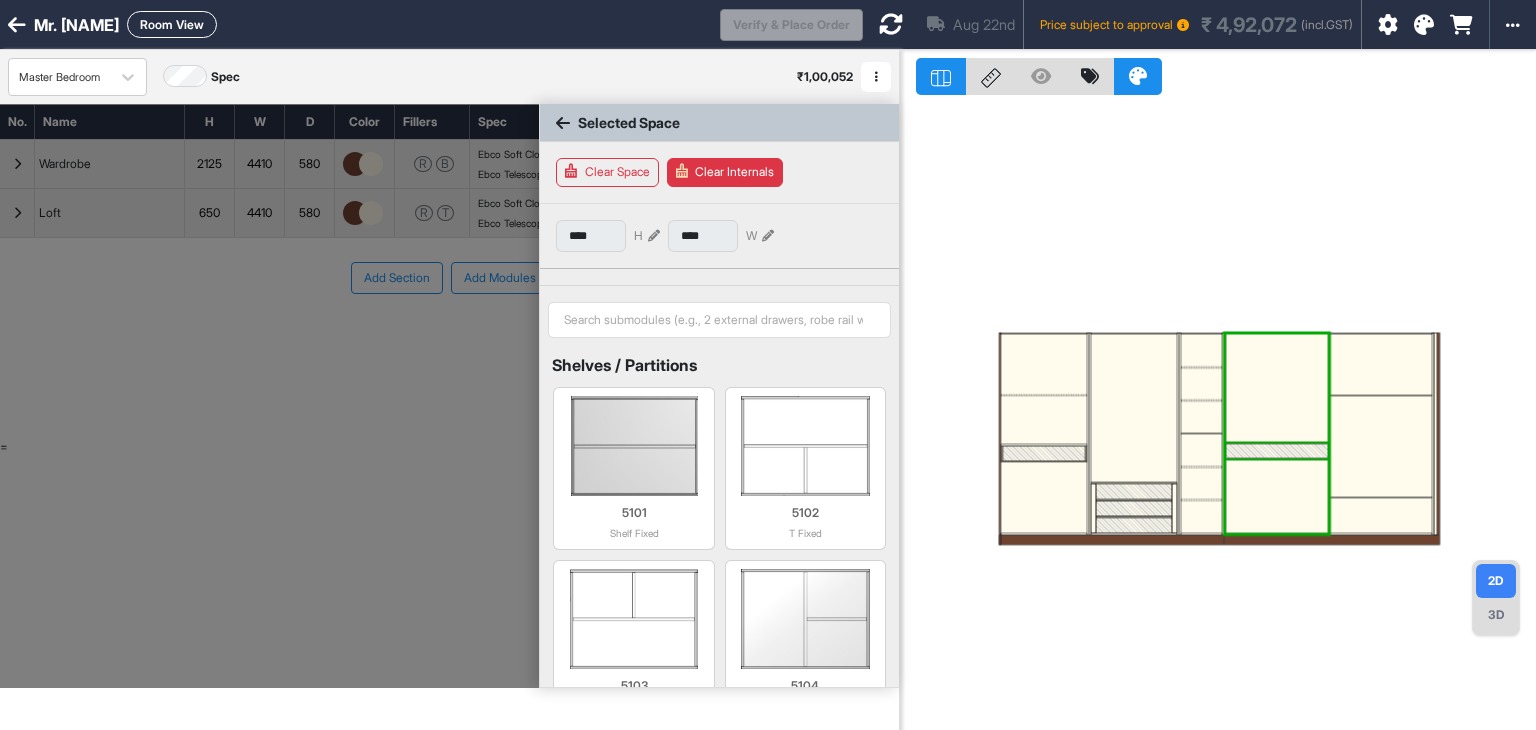 click at bounding box center [1276, 451] 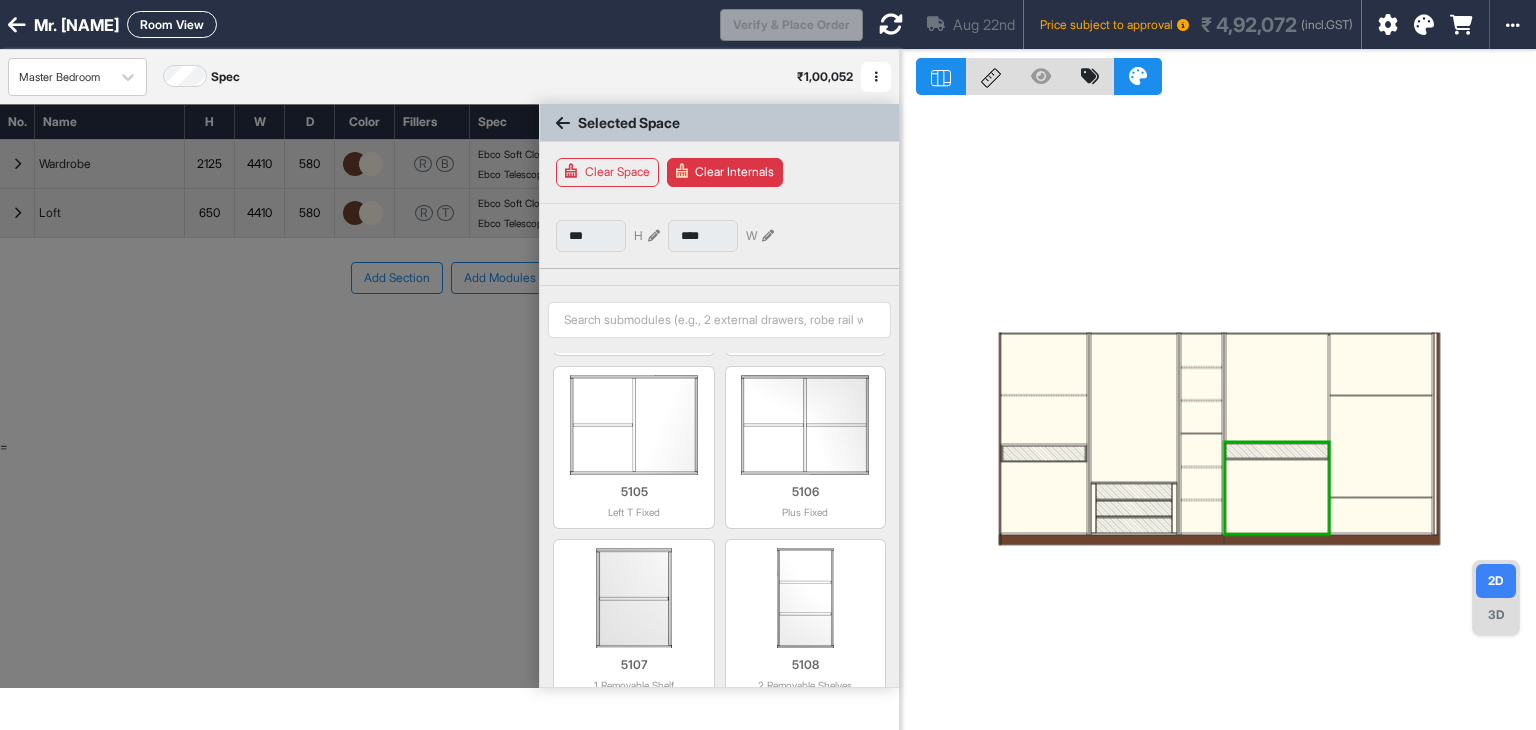 scroll, scrollTop: 398, scrollLeft: 0, axis: vertical 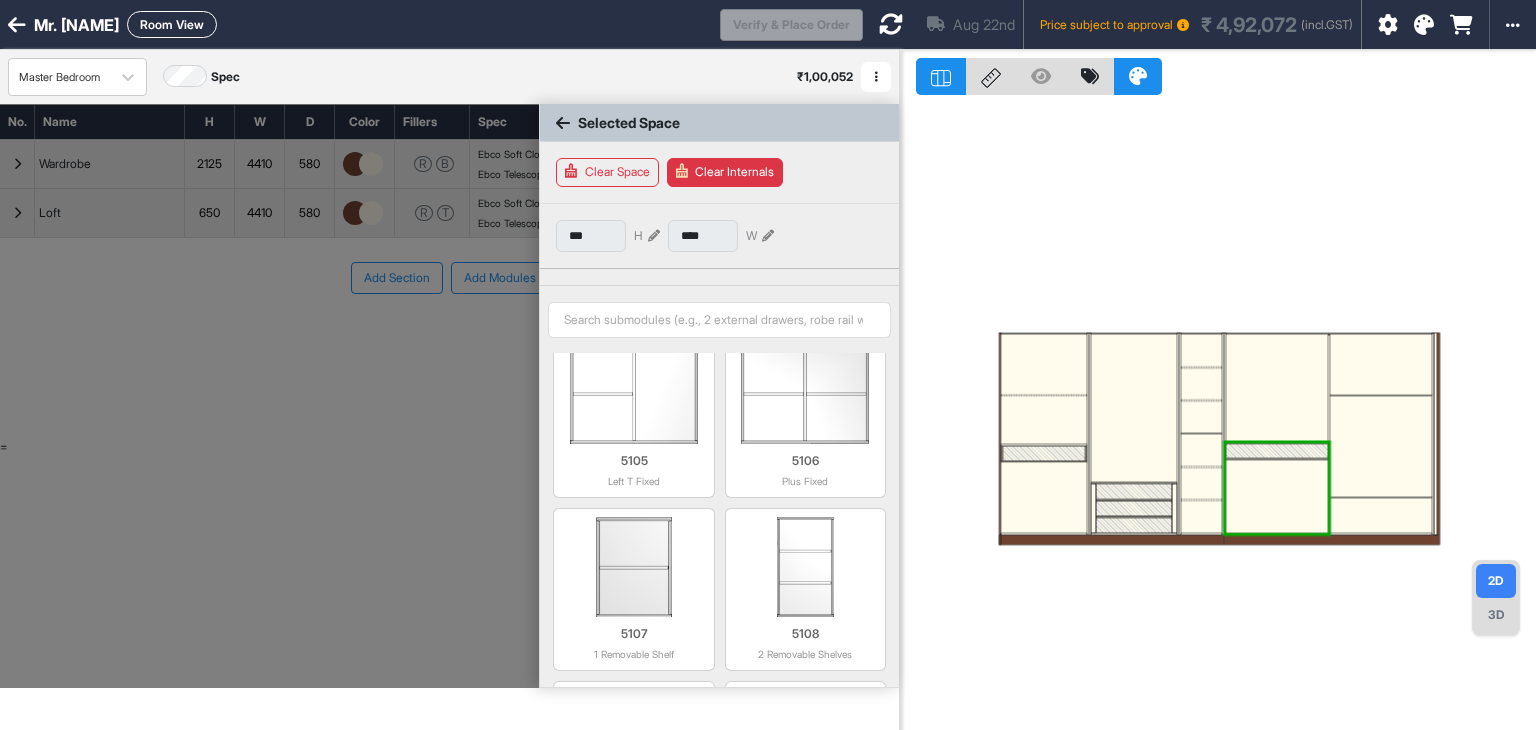 click at bounding box center [1276, 451] 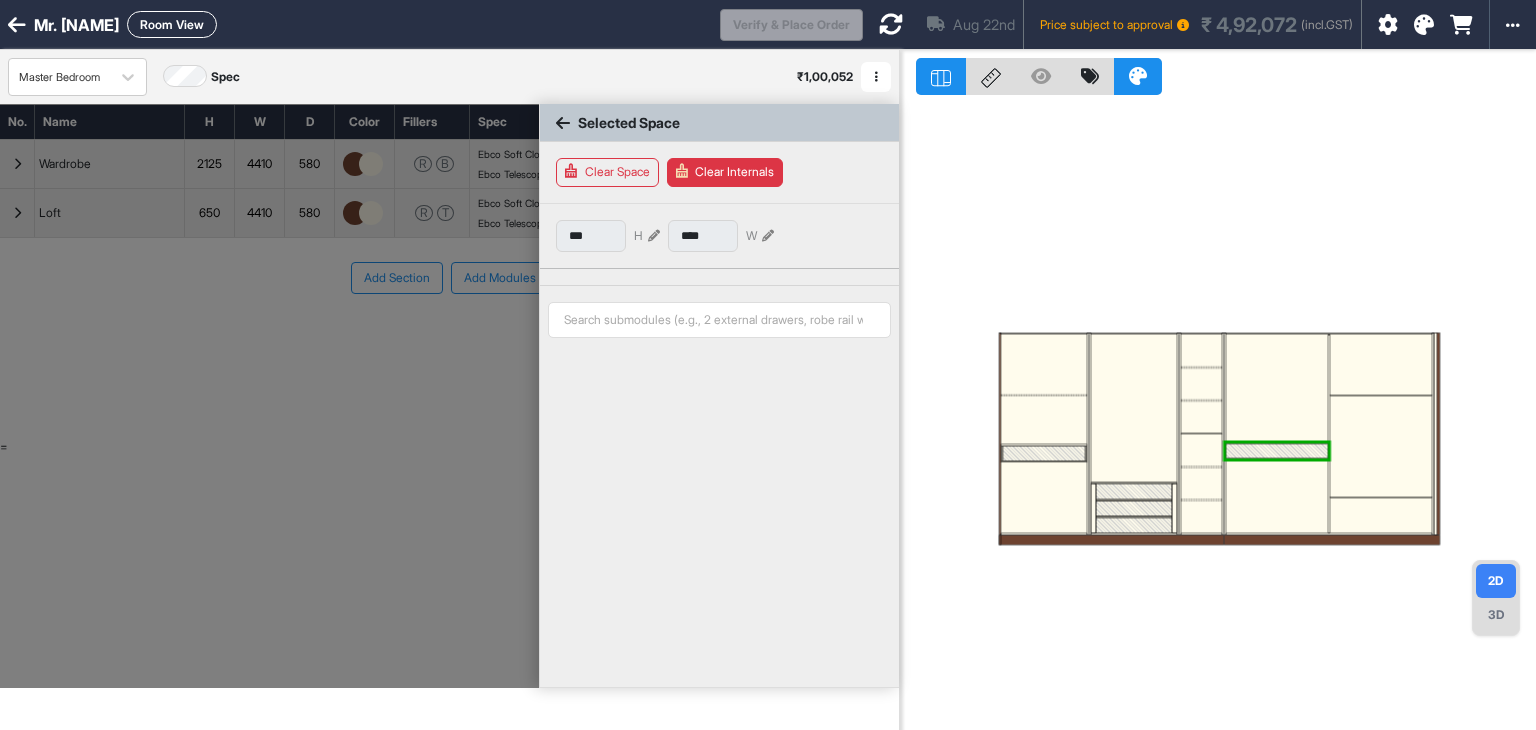 type on "***" 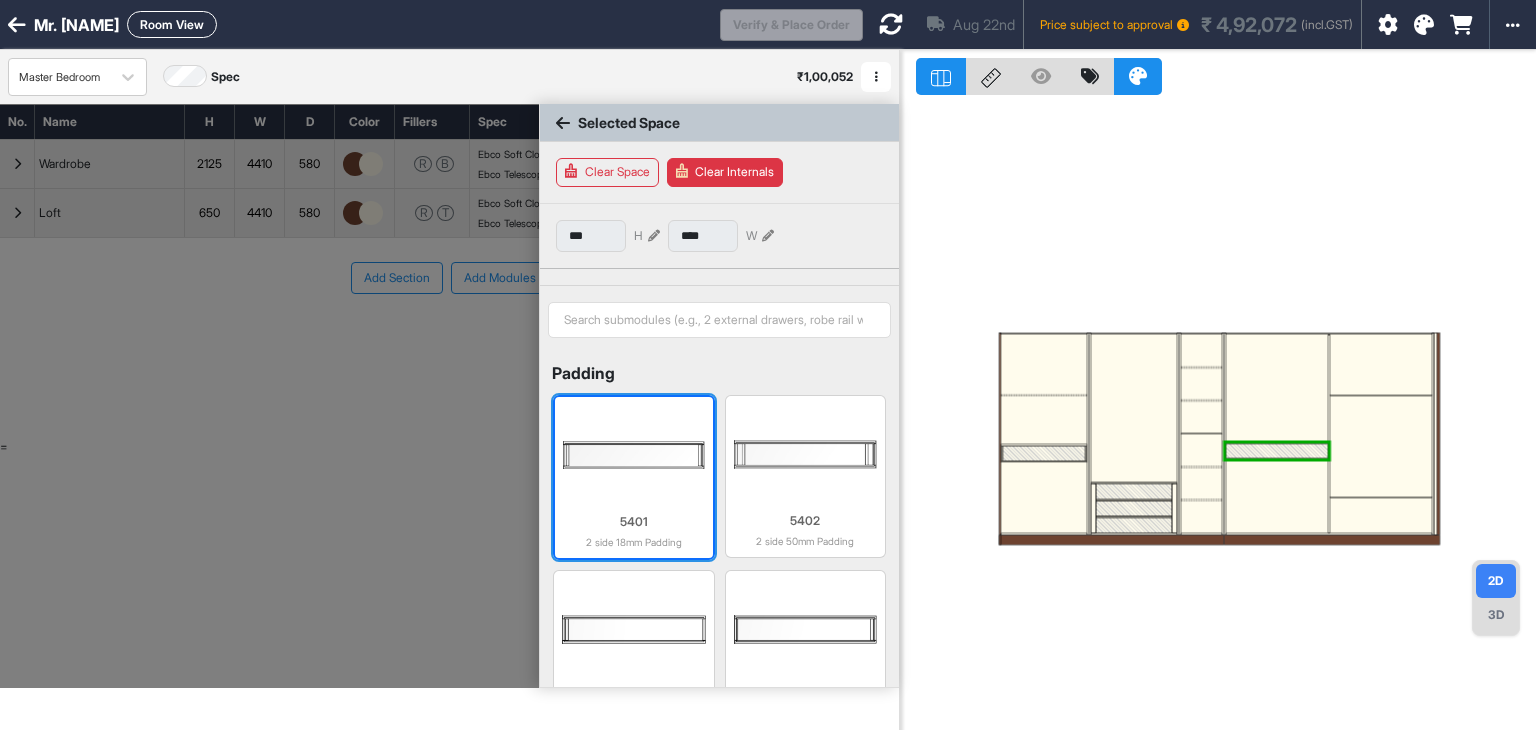 scroll, scrollTop: 806, scrollLeft: 0, axis: vertical 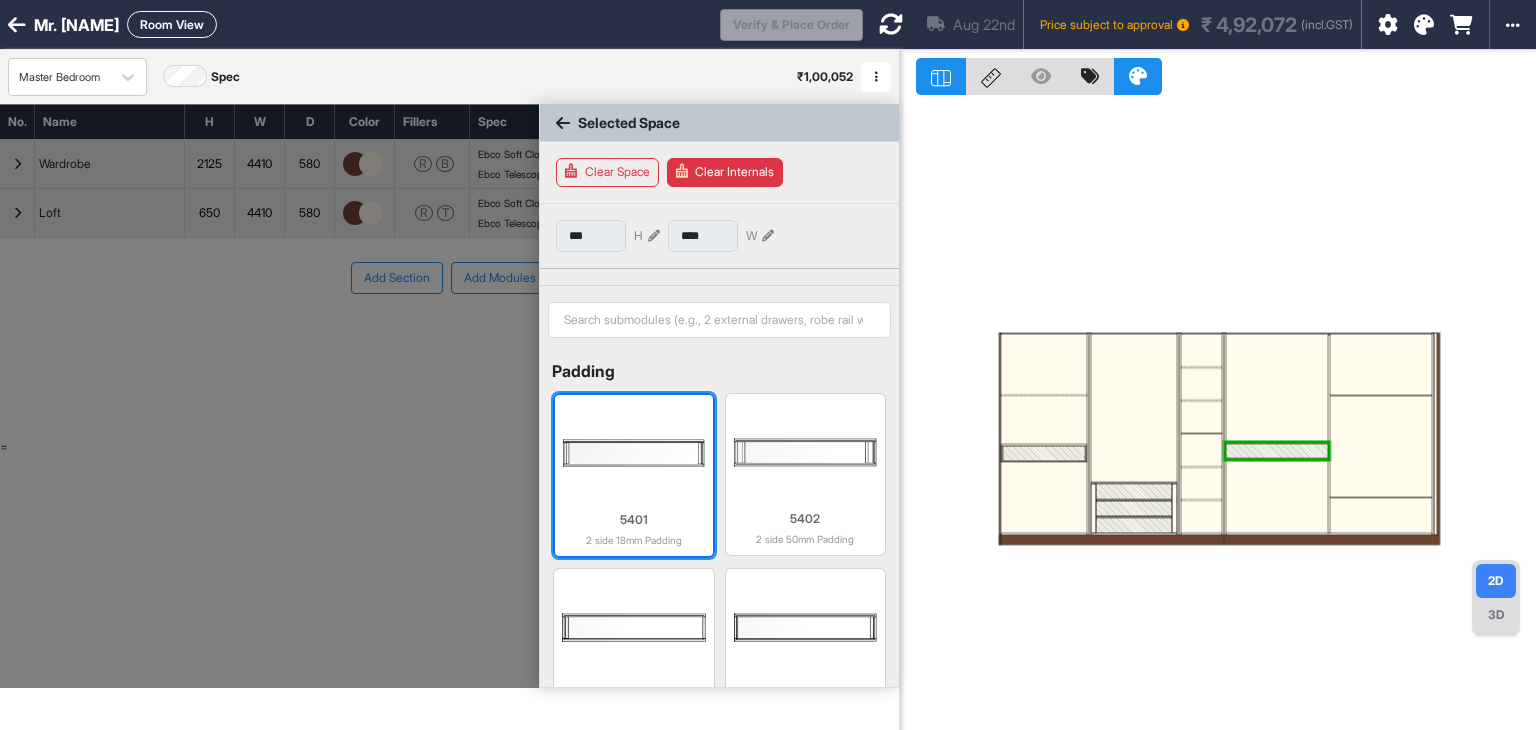 click on "5401" at bounding box center [633, 520] 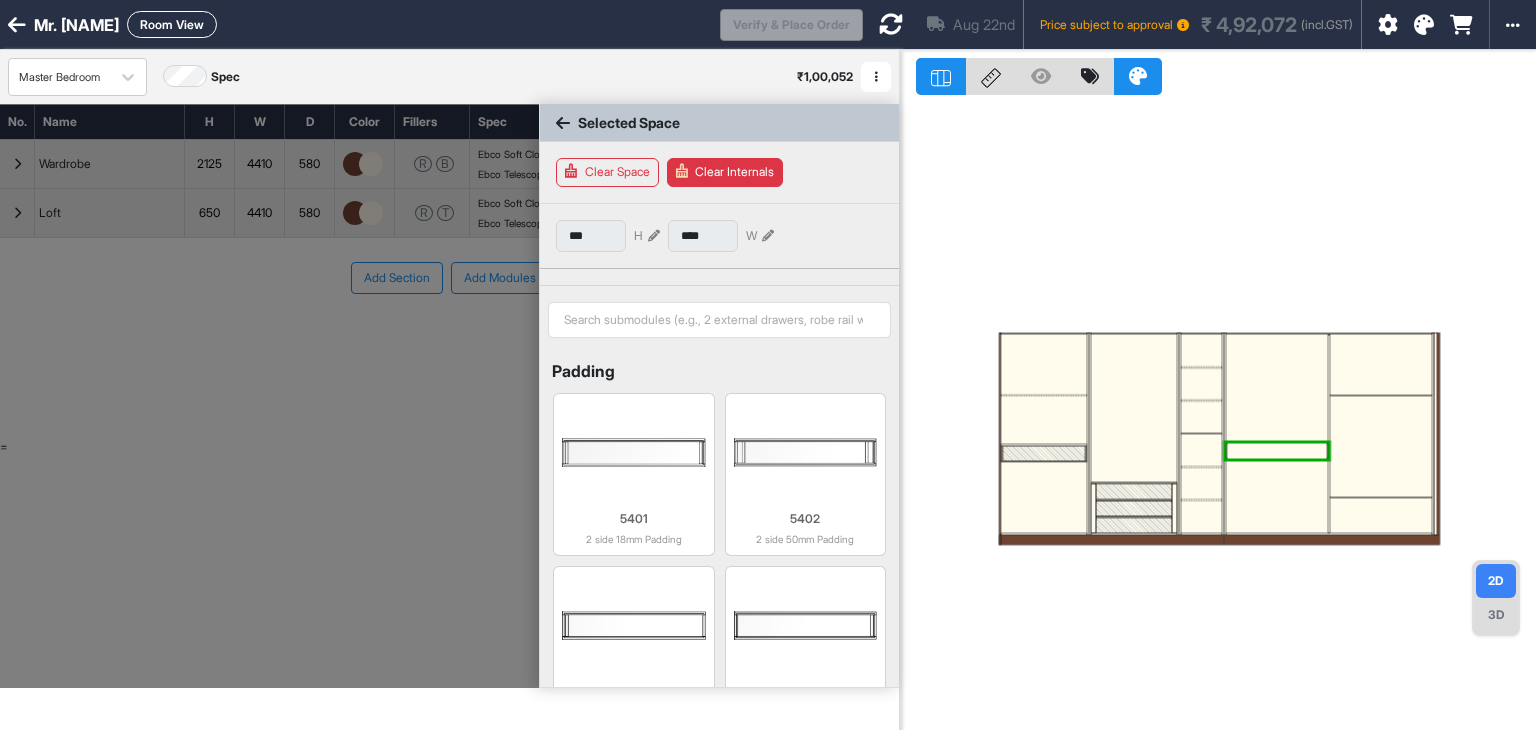 scroll, scrollTop: 804, scrollLeft: 0, axis: vertical 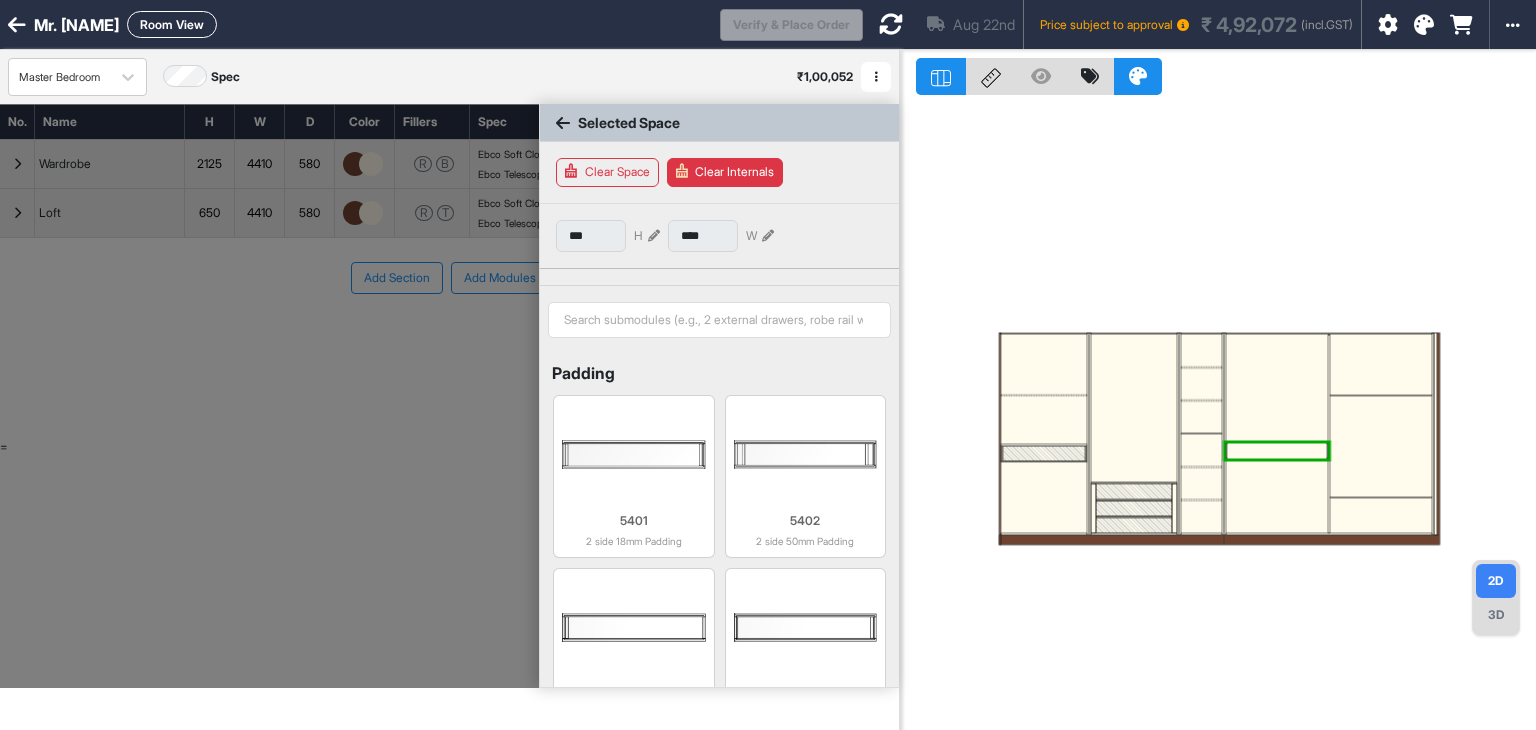 click at bounding box center [1276, 451] 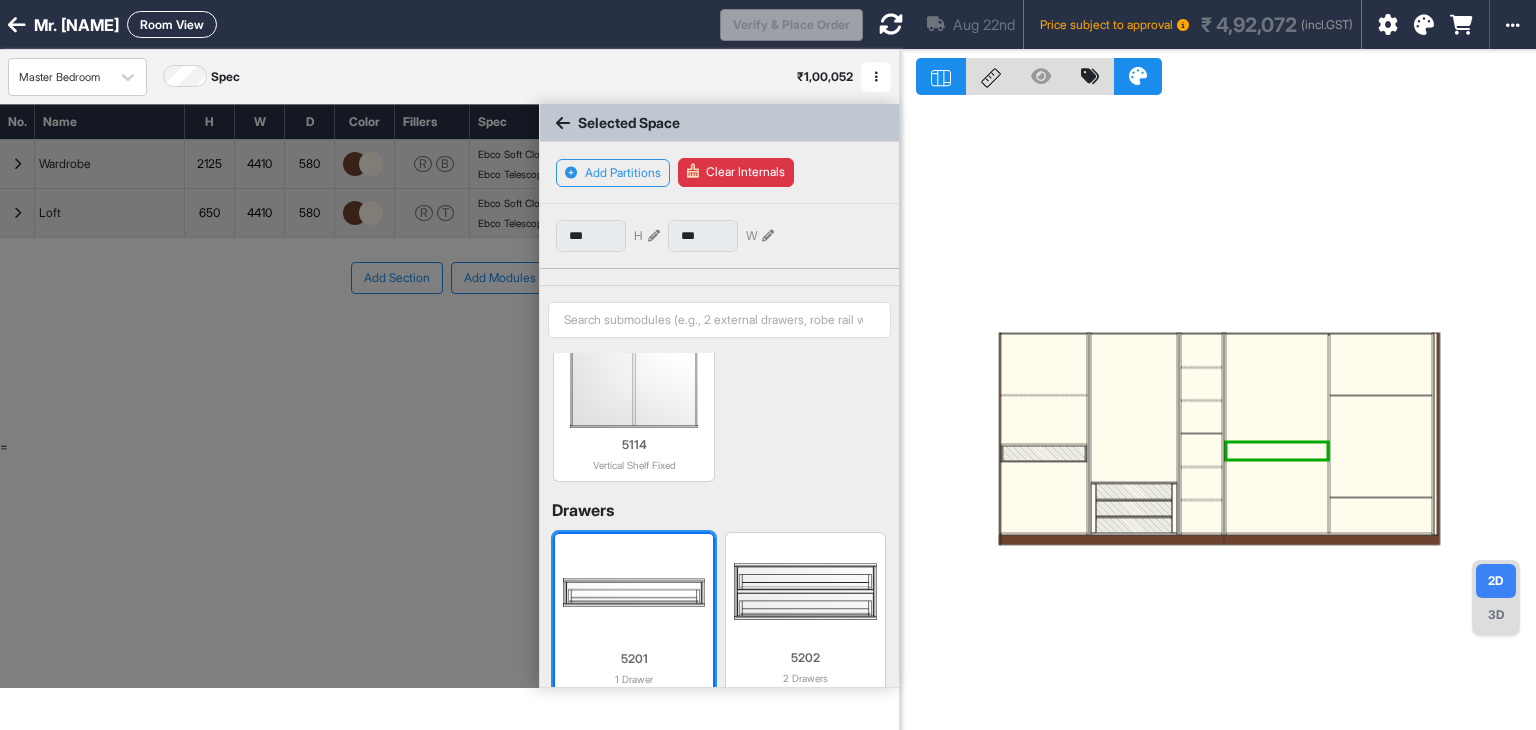 scroll, scrollTop: 100, scrollLeft: 0, axis: vertical 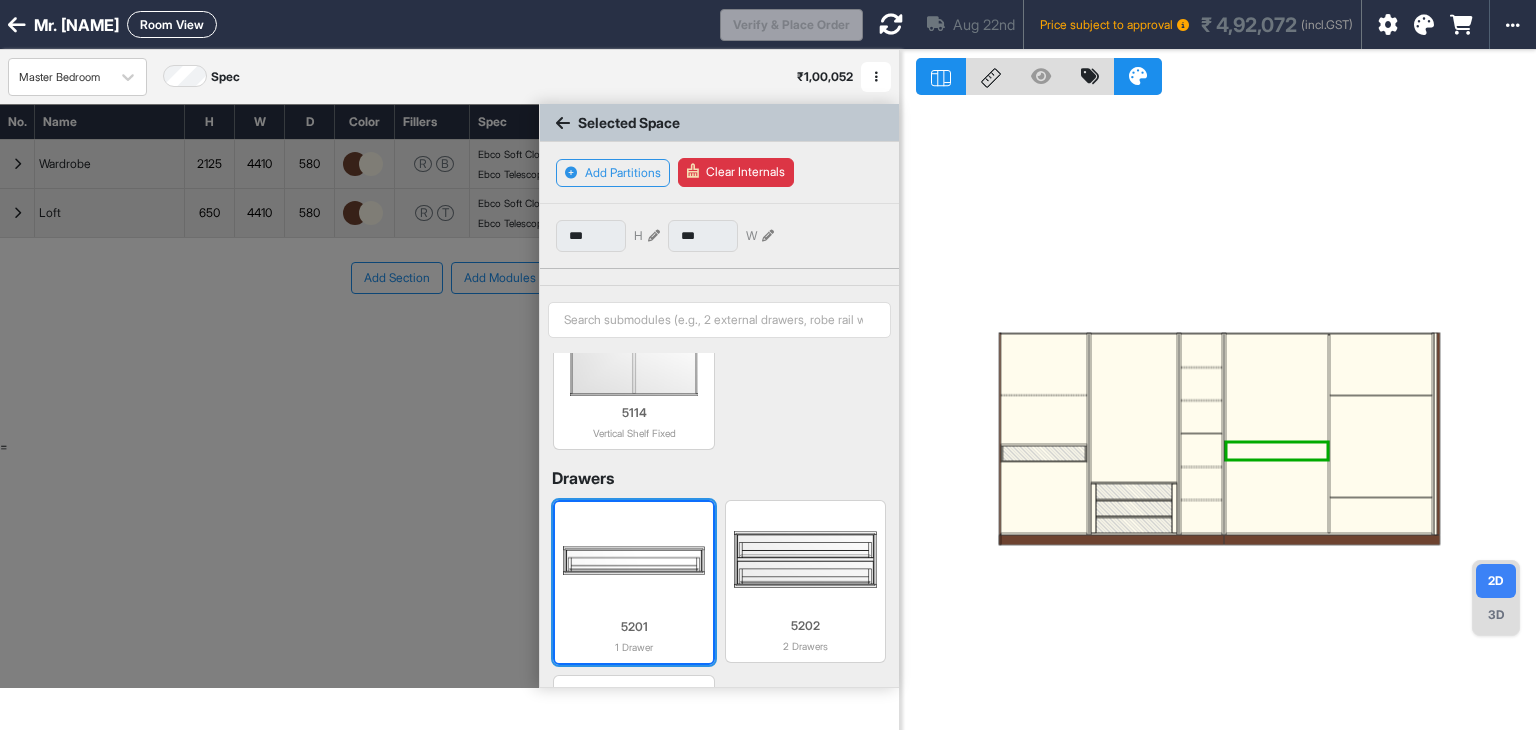 click at bounding box center [633, 560] 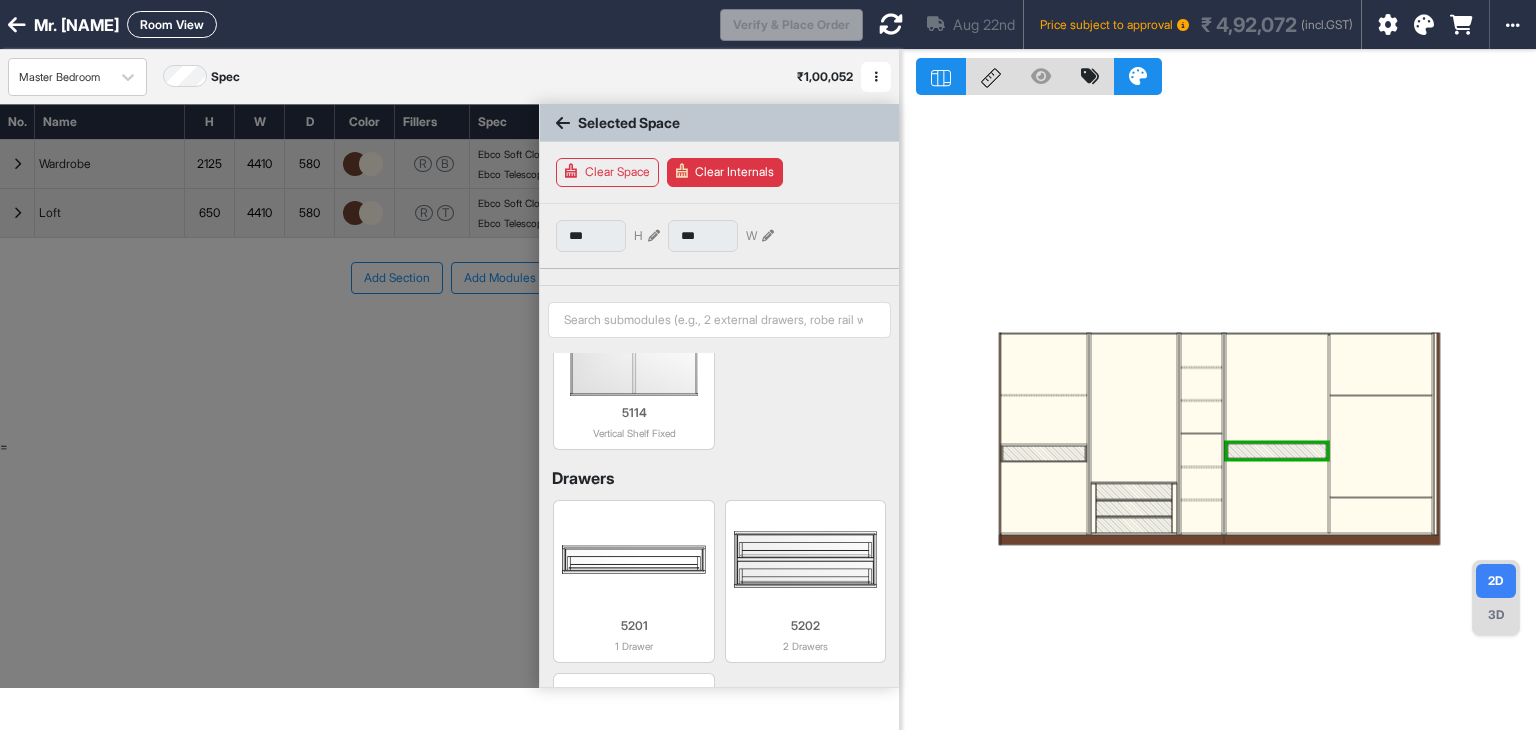 click at bounding box center (1218, 415) 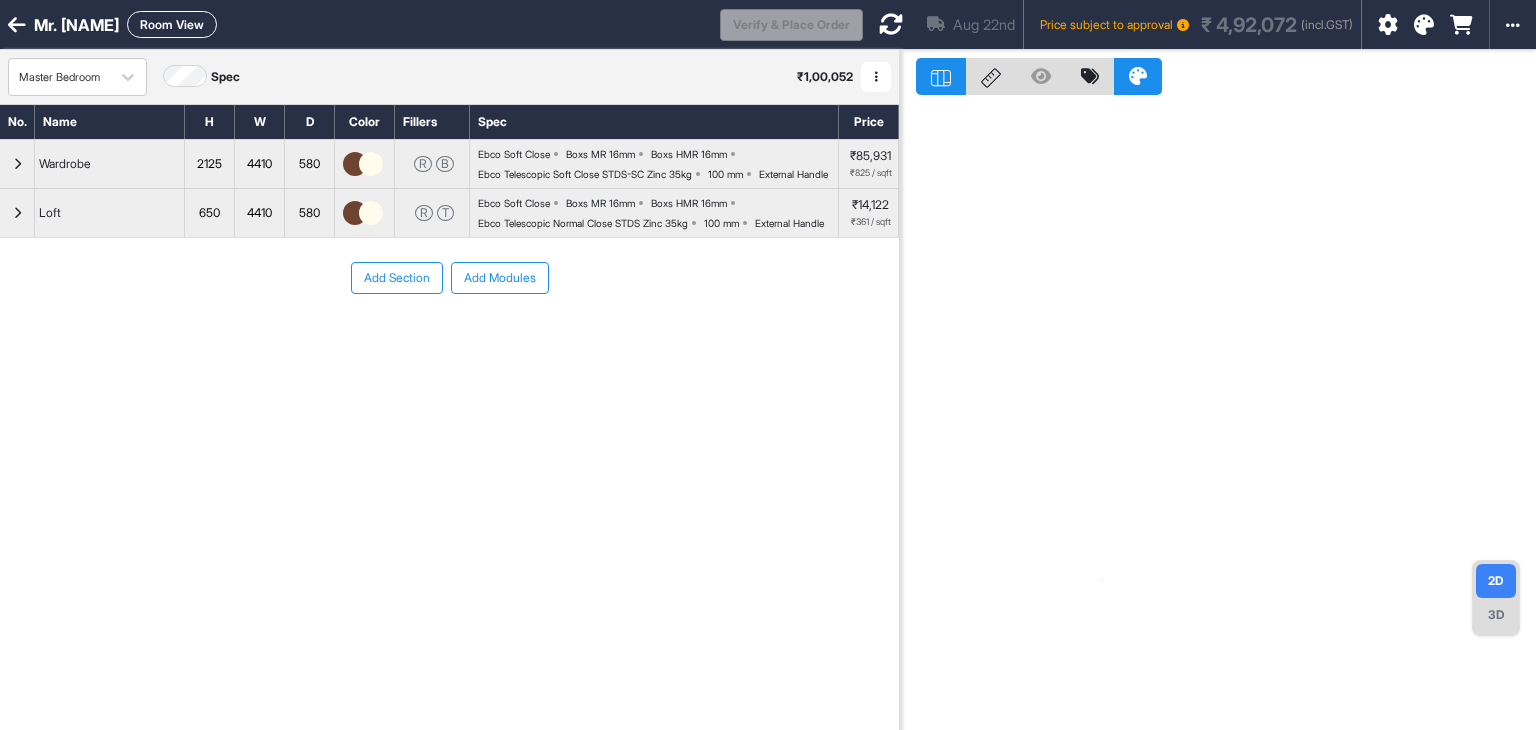 click at bounding box center [17, 164] 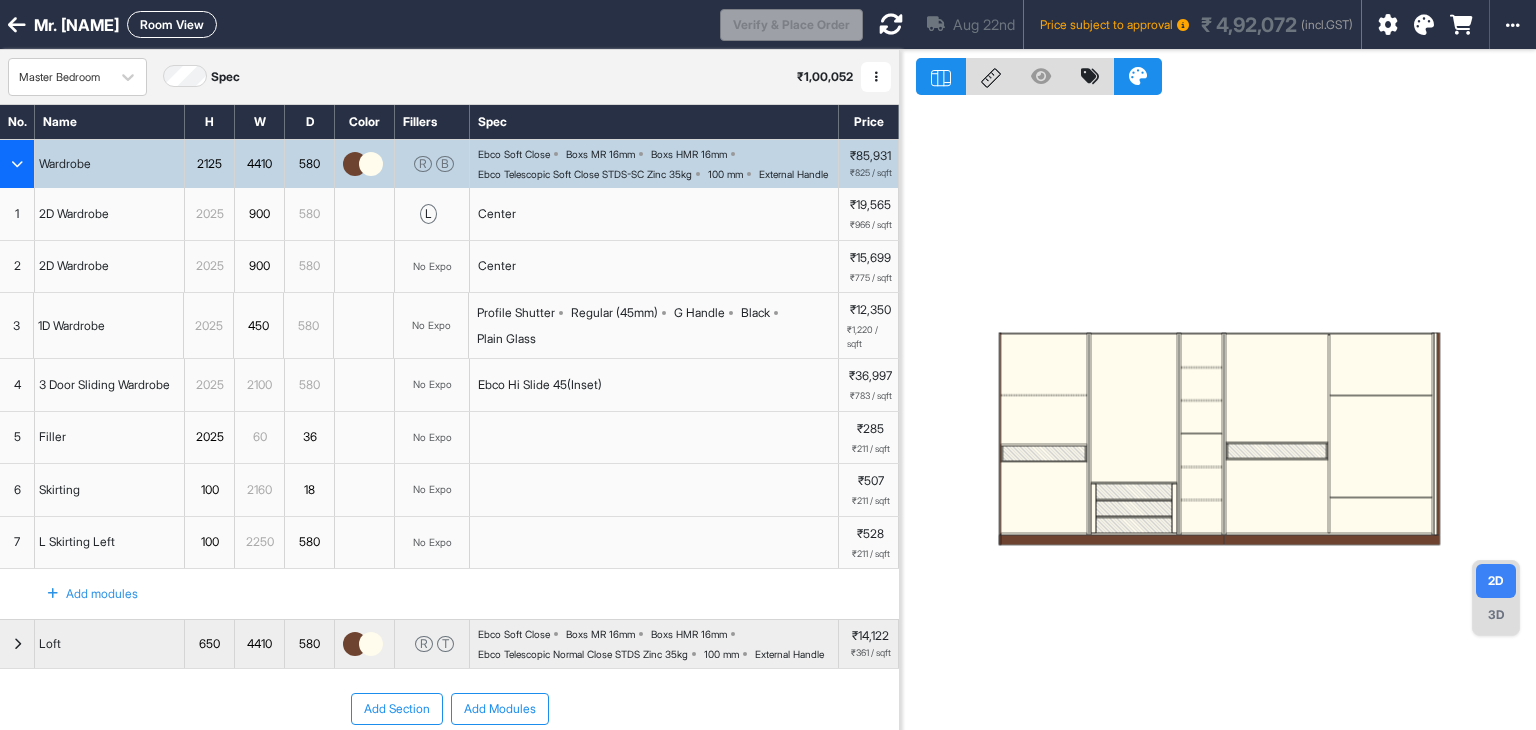 click at bounding box center [1133, 409] 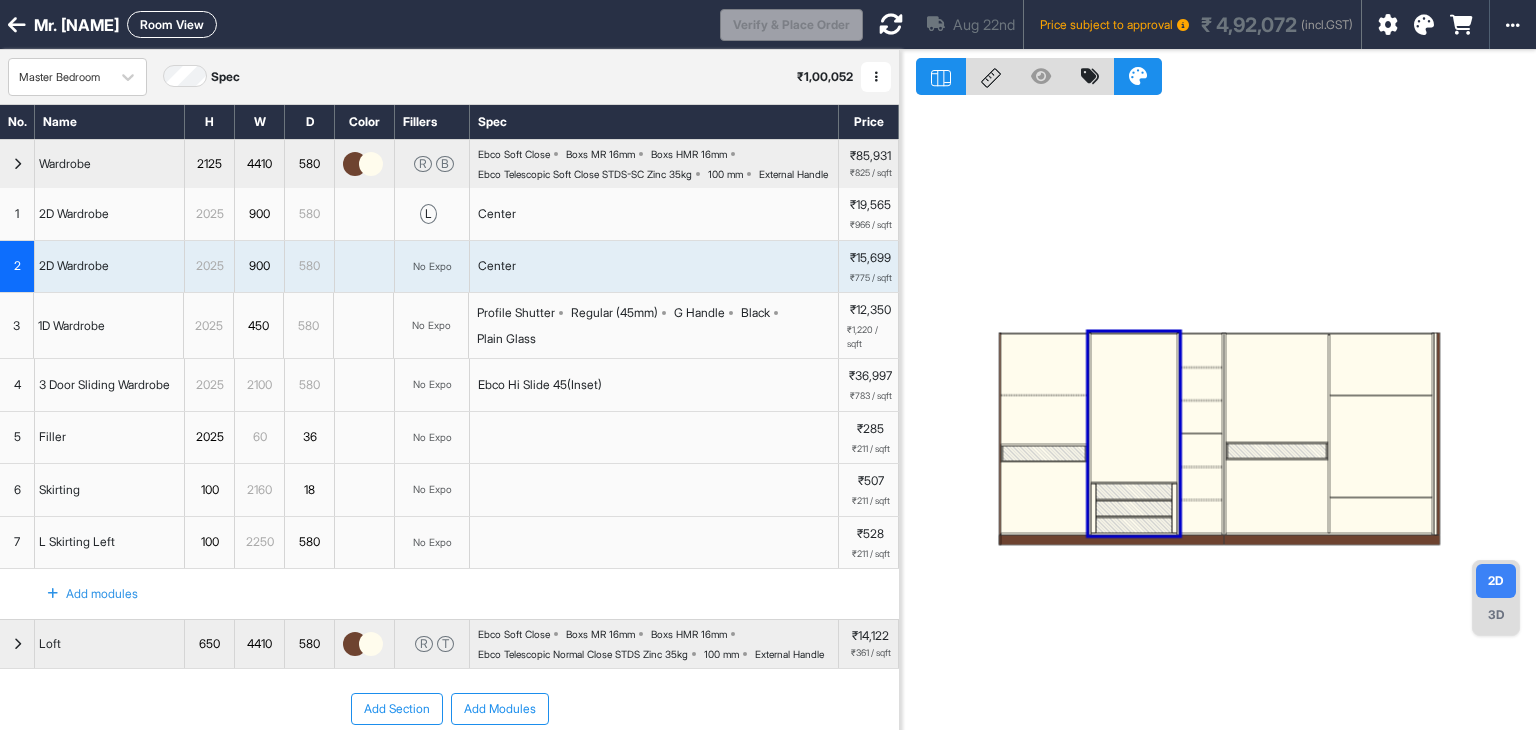 click on "Center" at bounding box center (654, 267) 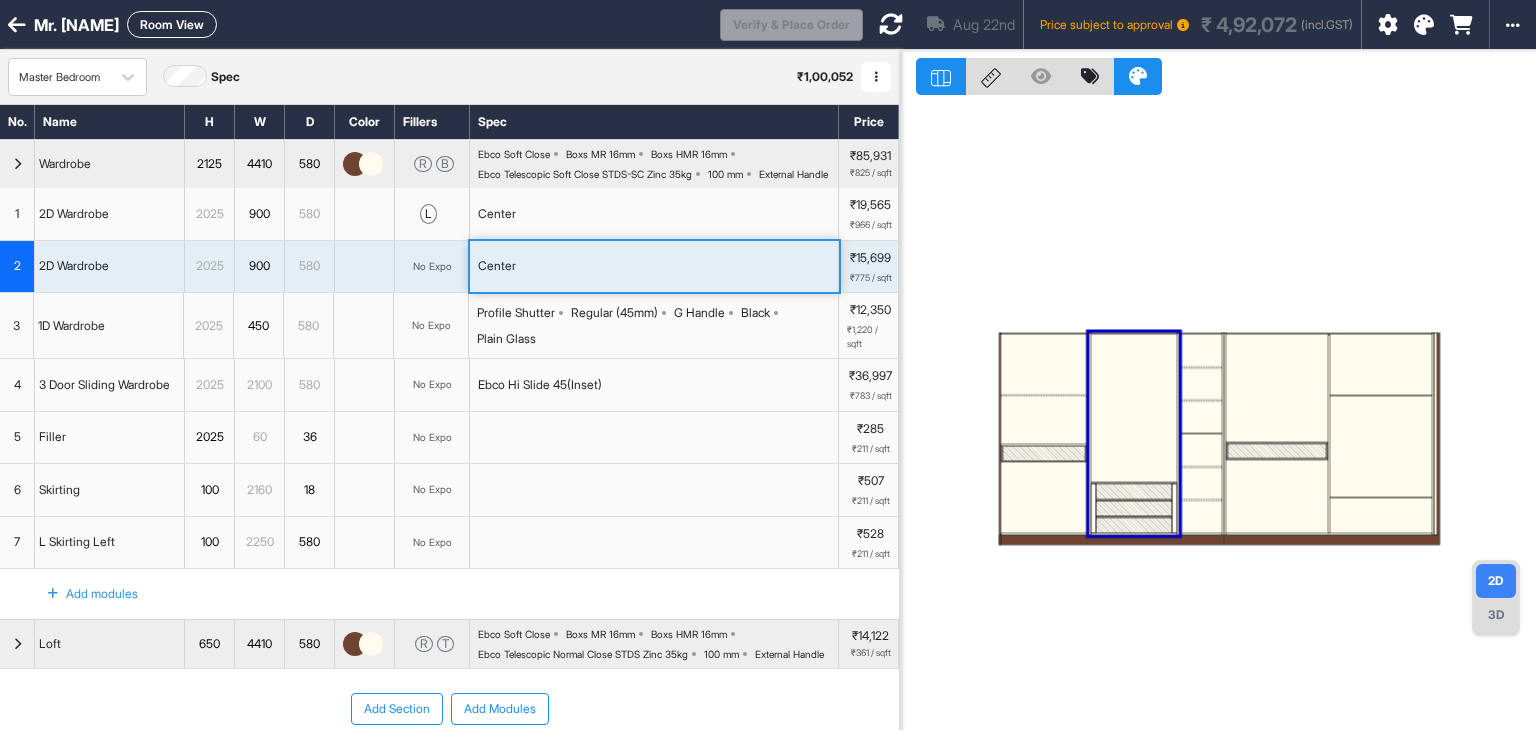 click on "Center" at bounding box center [654, 267] 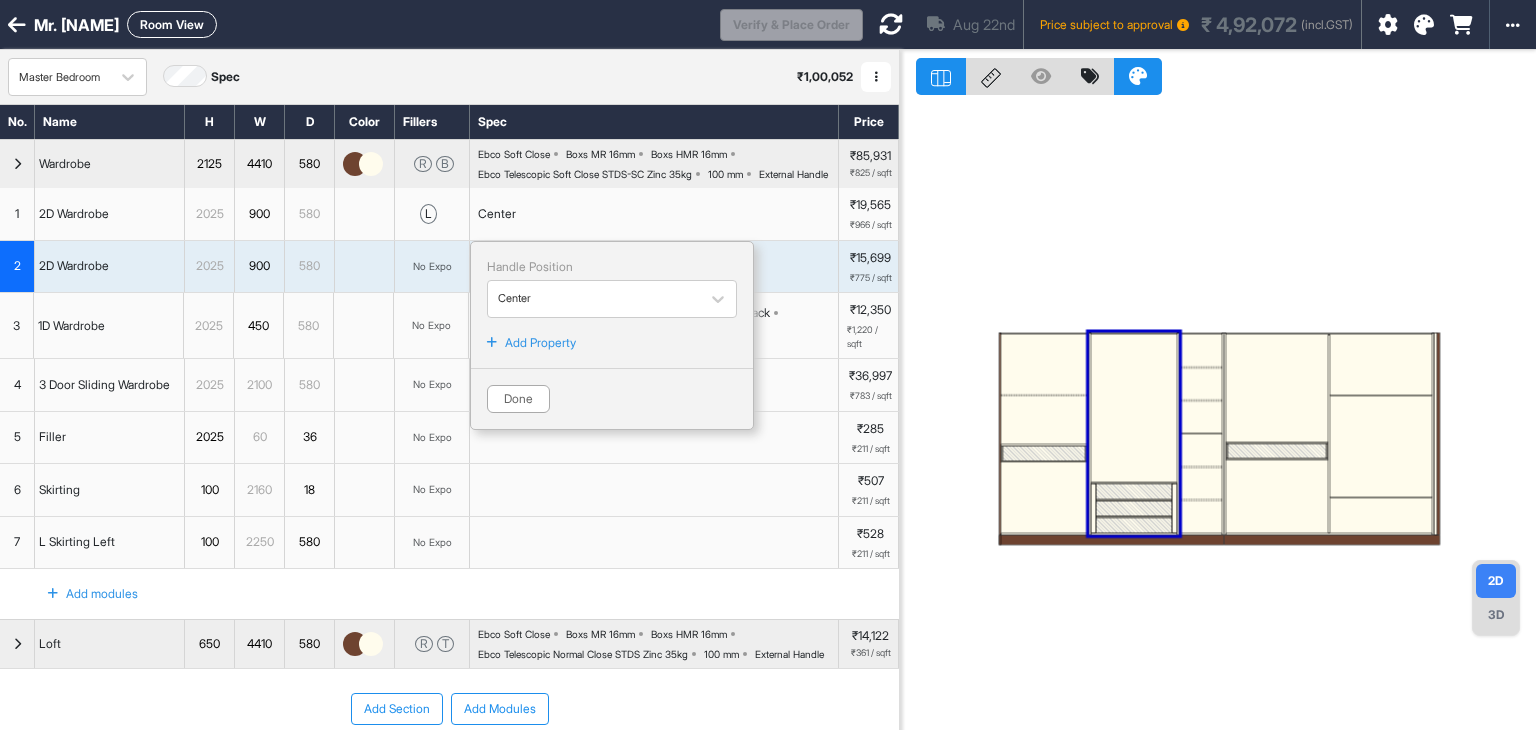 click on "Add Property" at bounding box center (540, 343) 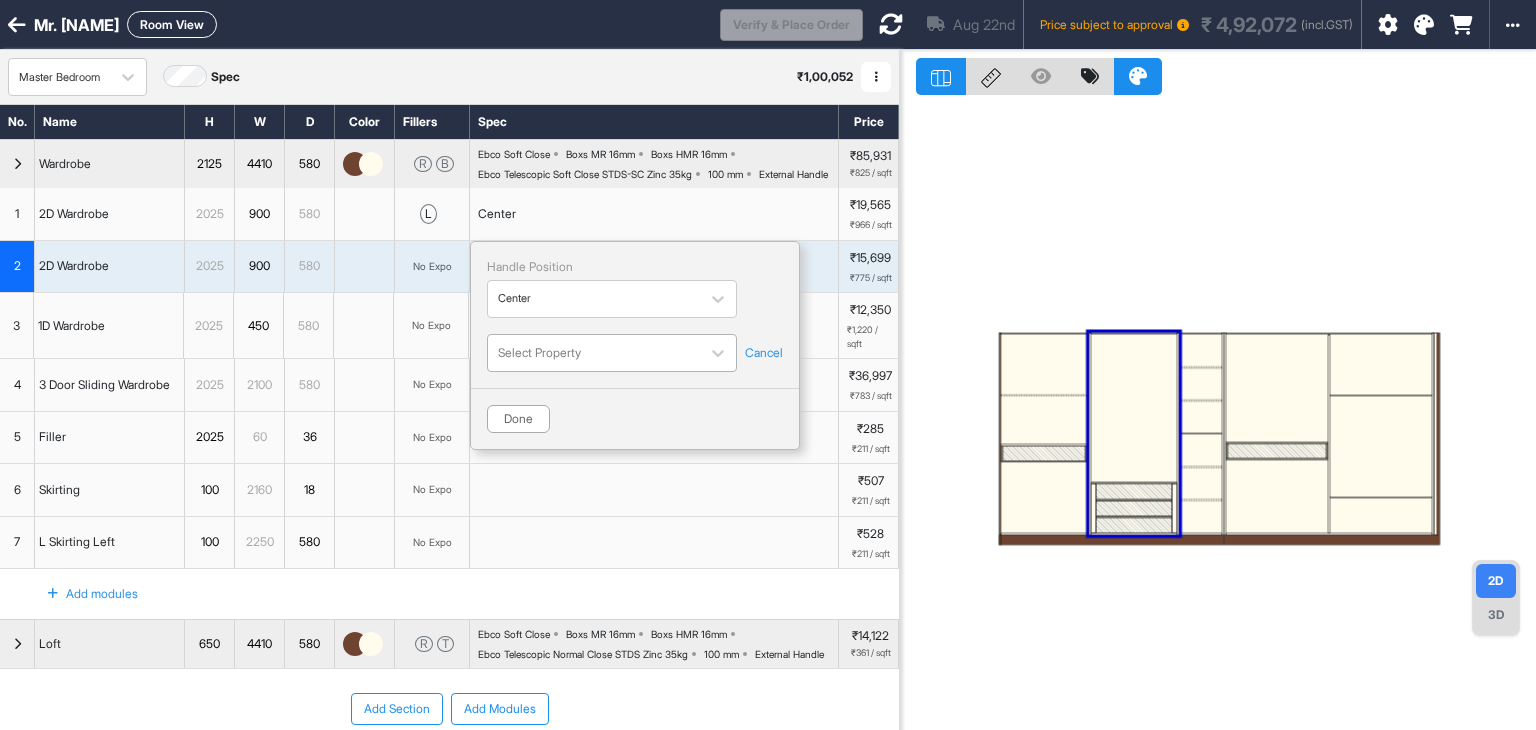 click at bounding box center [594, 353] 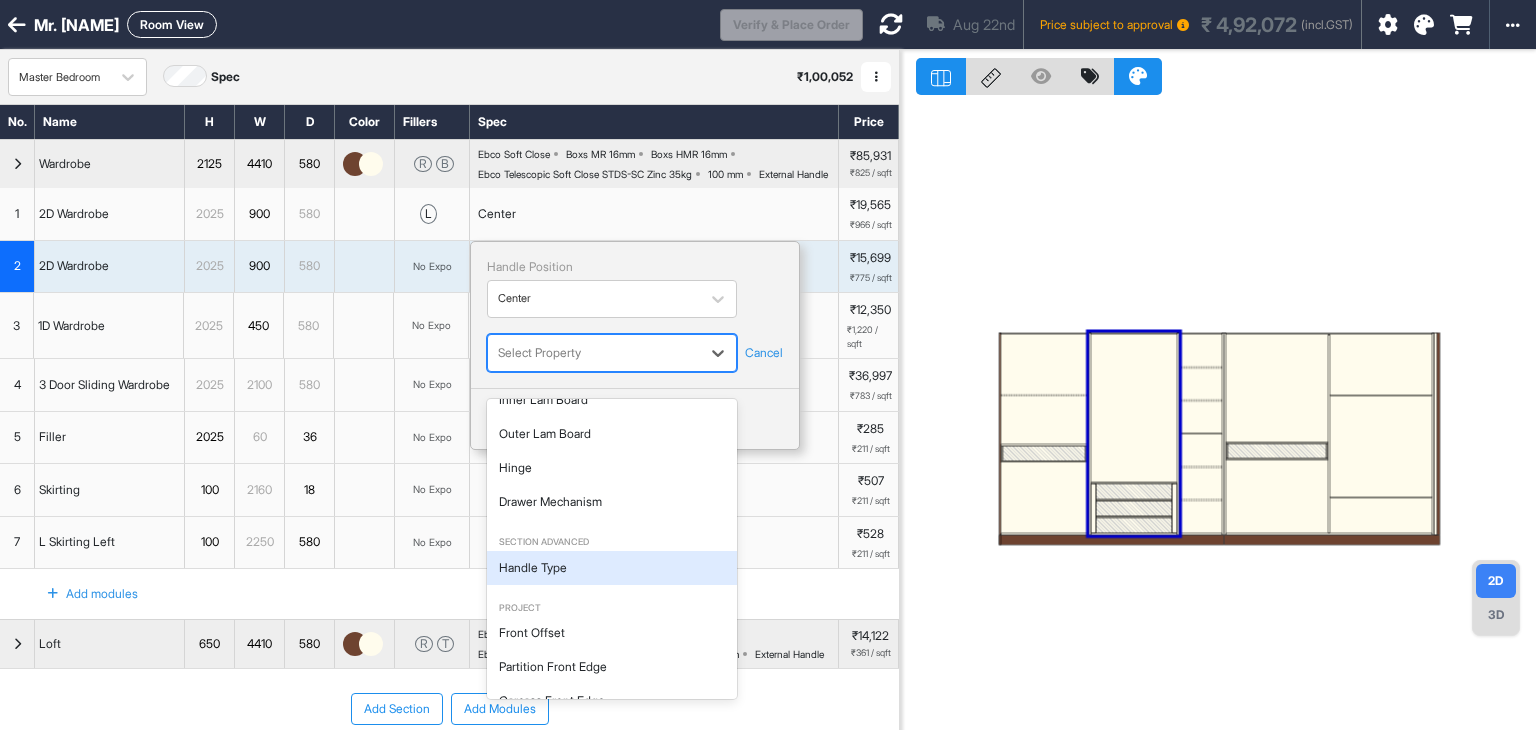 scroll, scrollTop: 300, scrollLeft: 0, axis: vertical 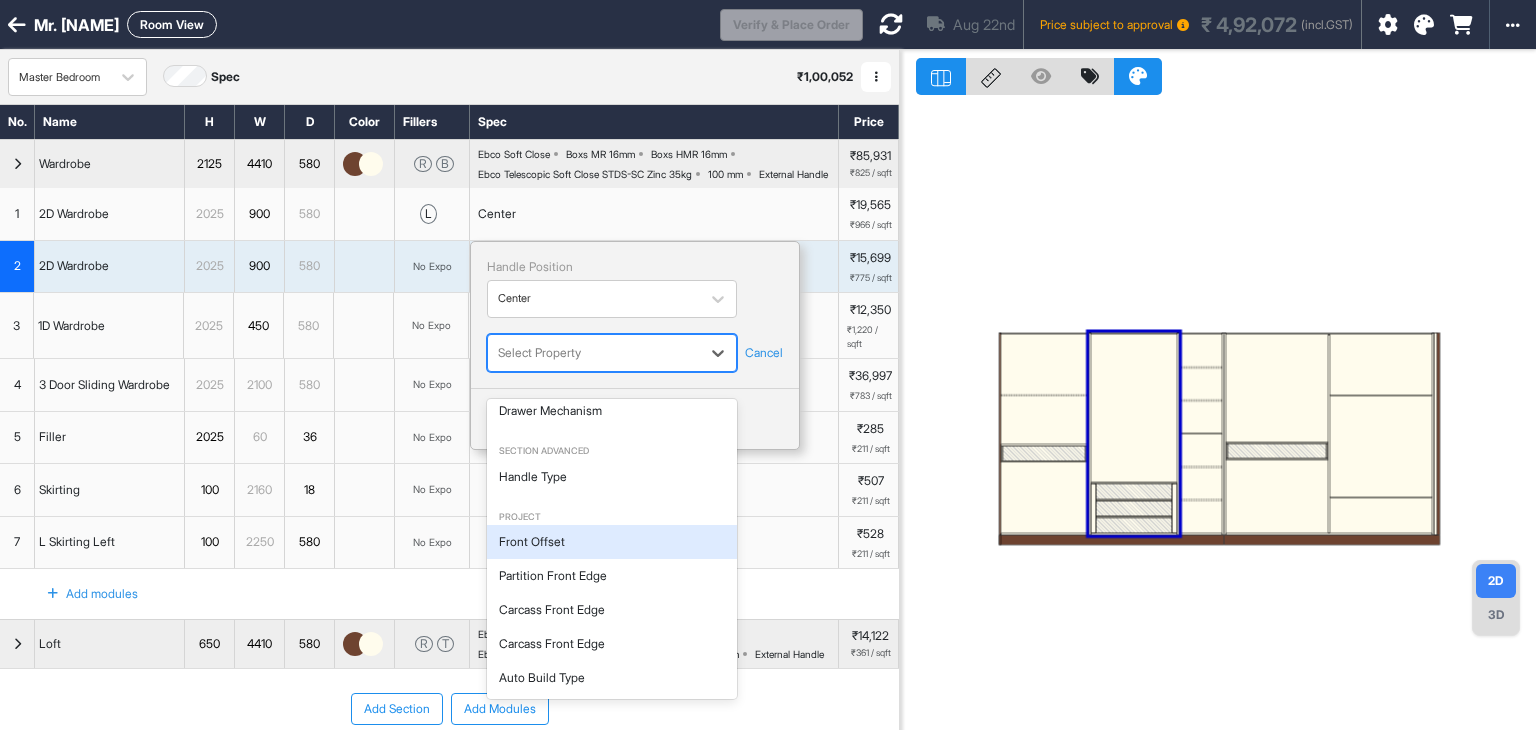 click on "Front Offset" at bounding box center (612, 542) 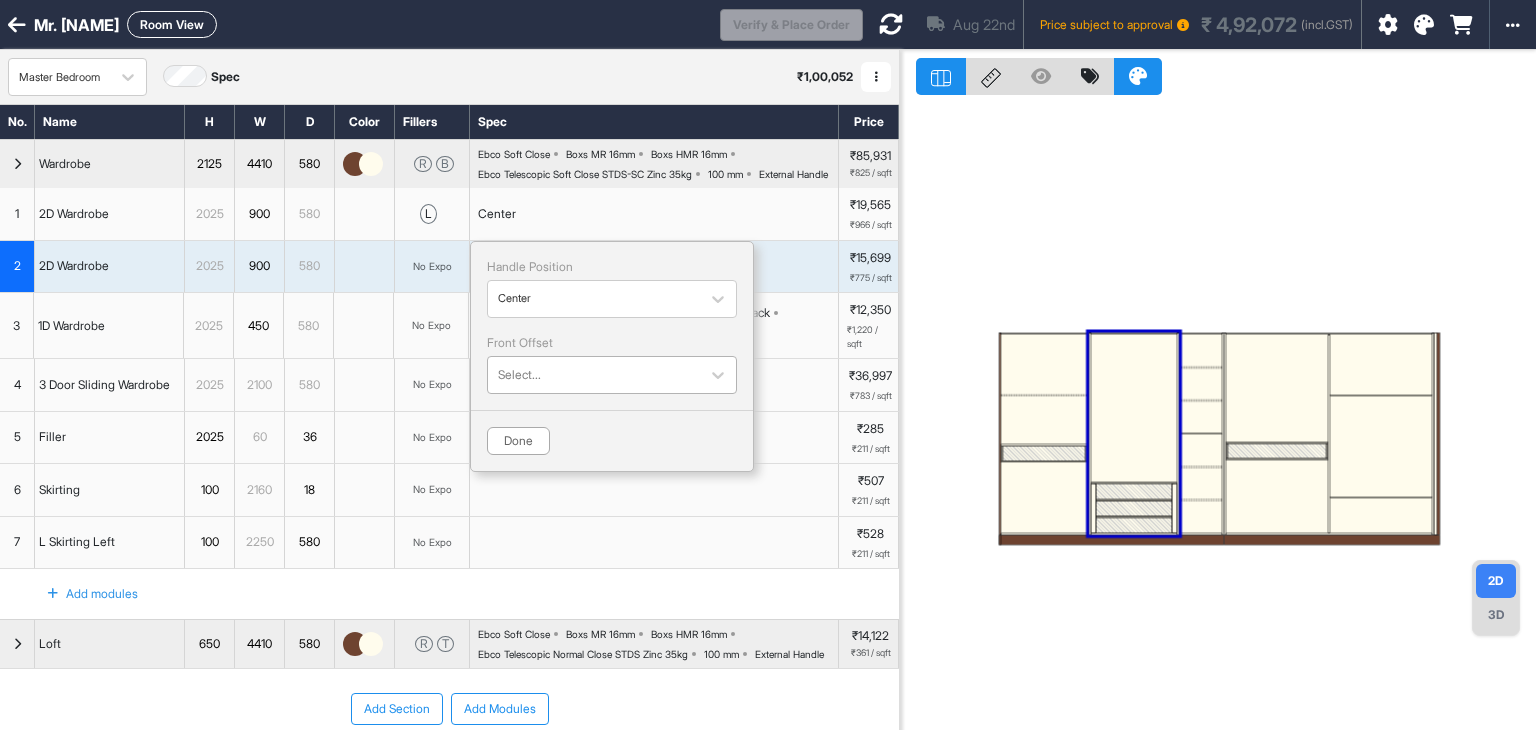 click at bounding box center (594, 375) 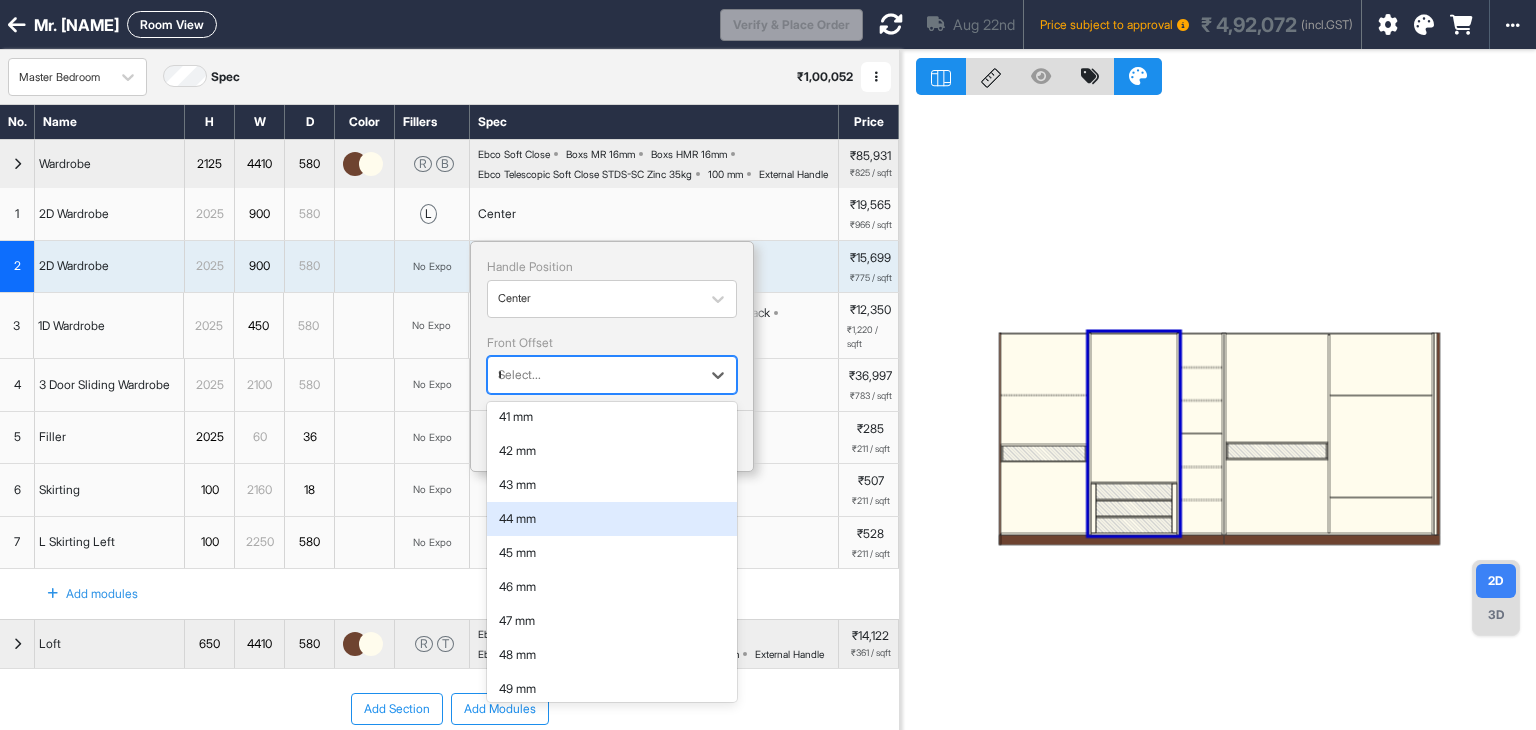 scroll, scrollTop: 0, scrollLeft: 0, axis: both 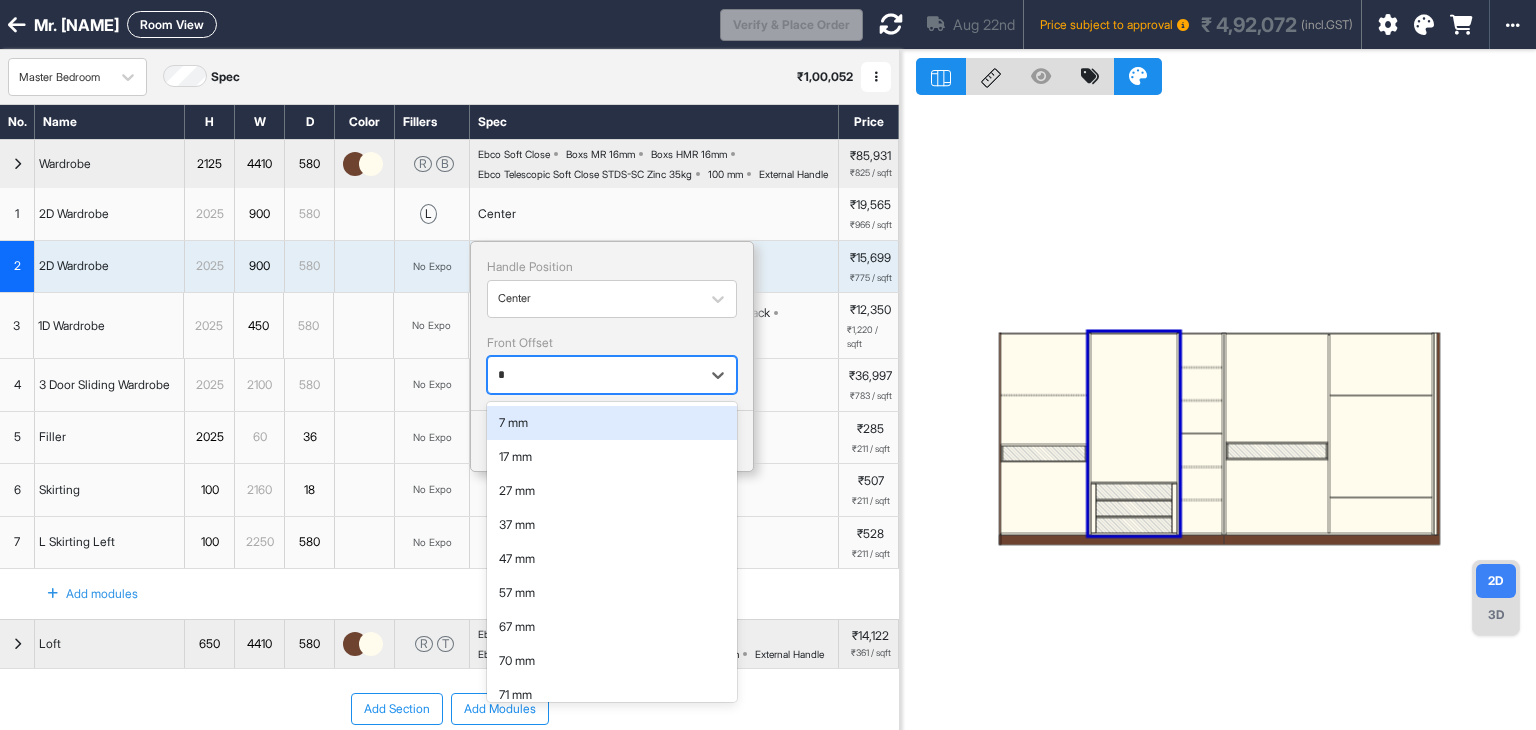 type on "**" 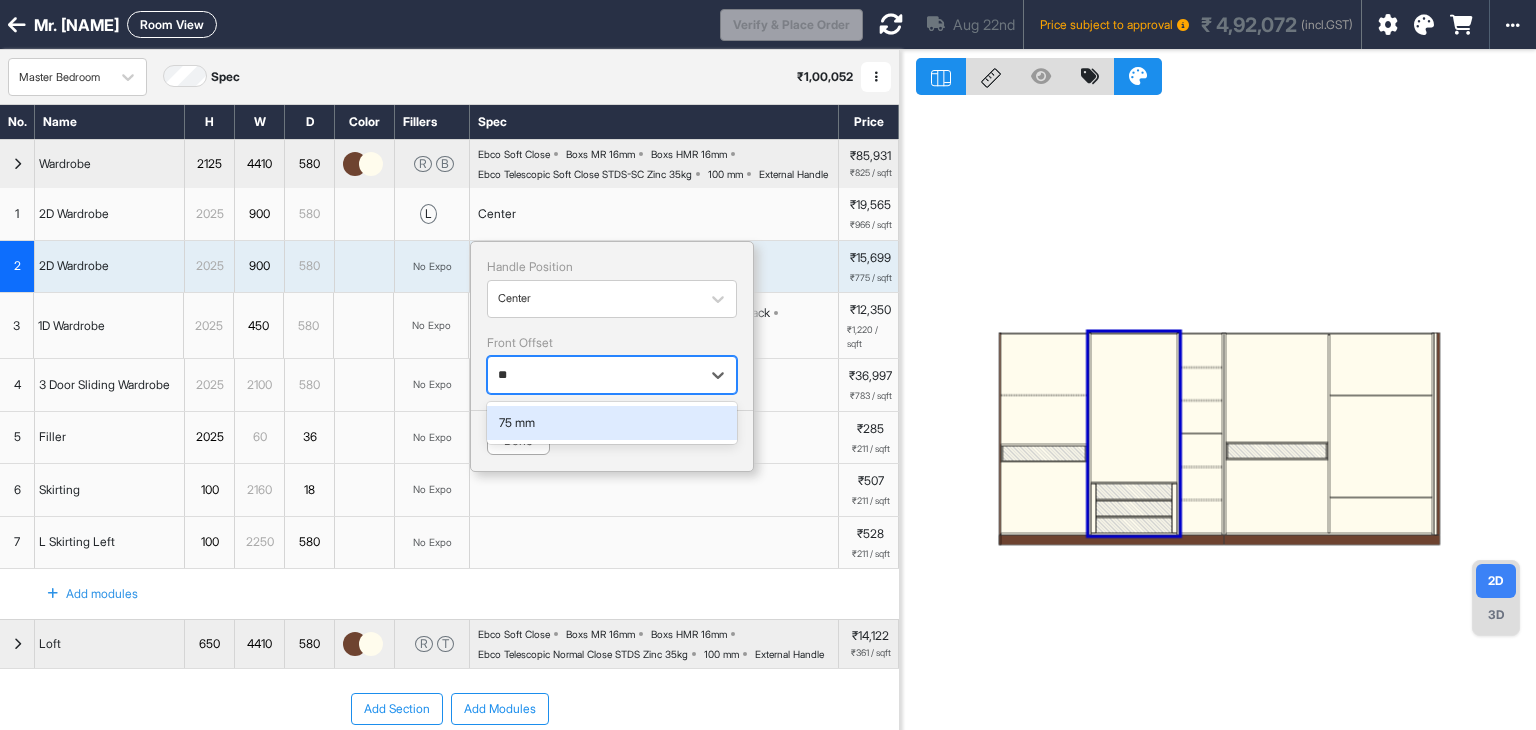 click on "75 mm" at bounding box center [612, 423] 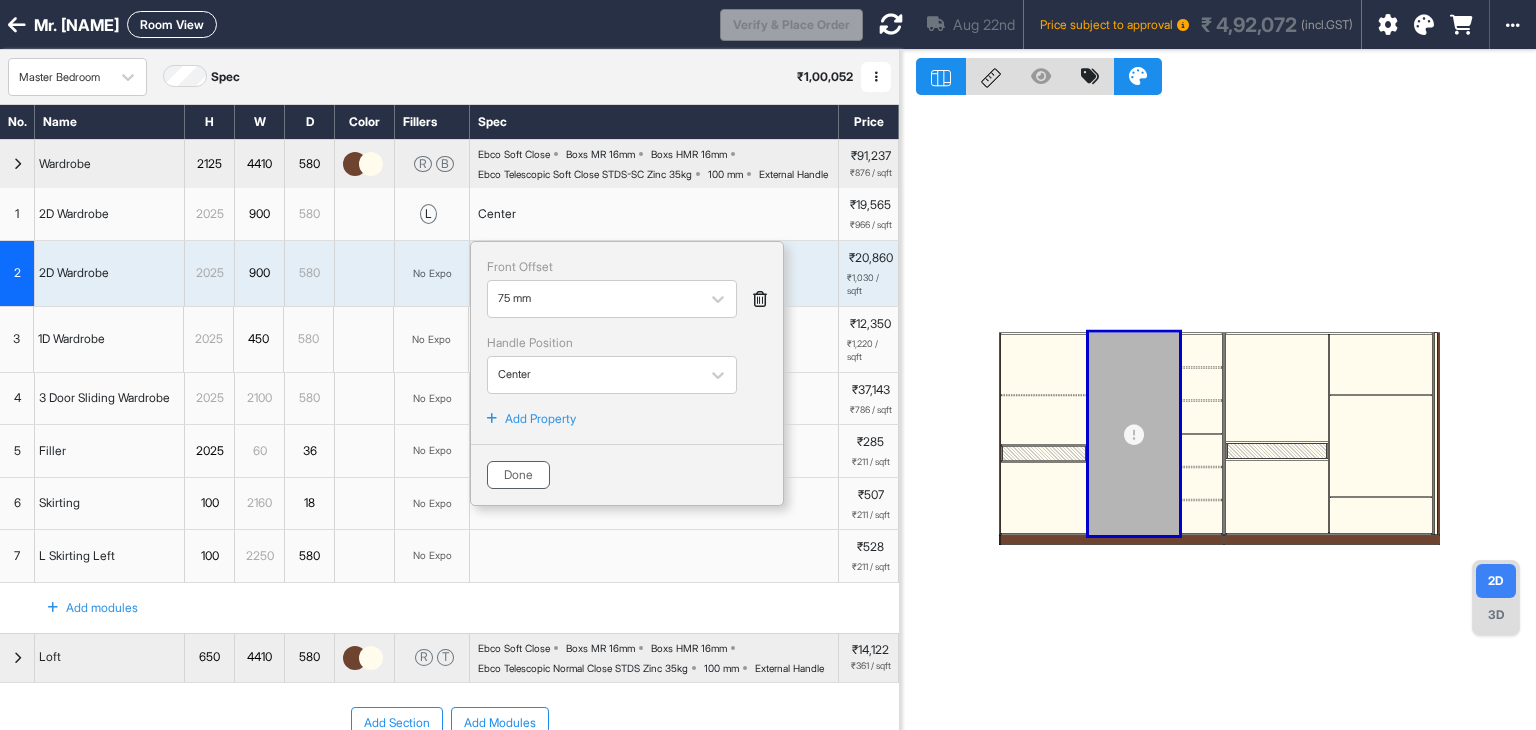 click on "Done" at bounding box center (518, 475) 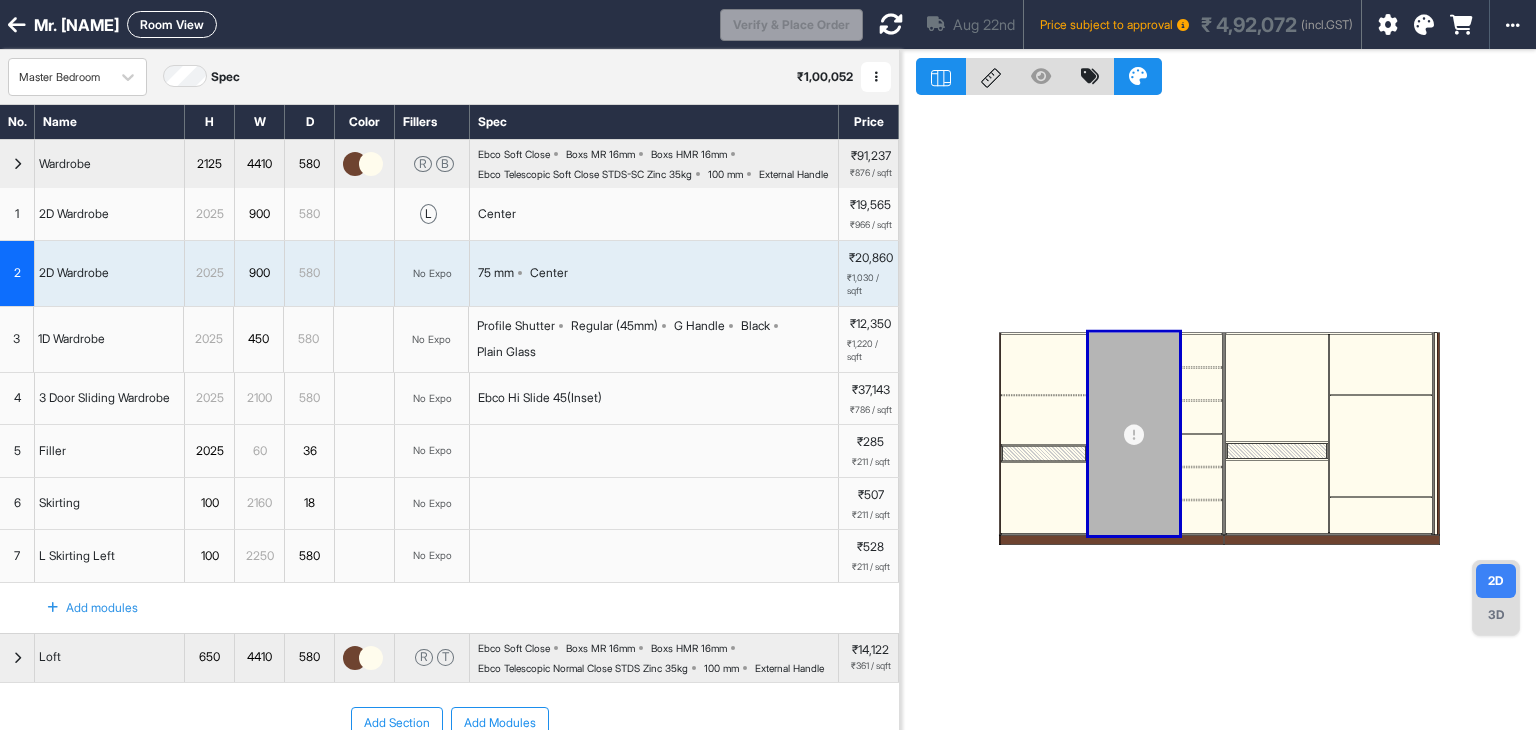 click at bounding box center [1276, 497] 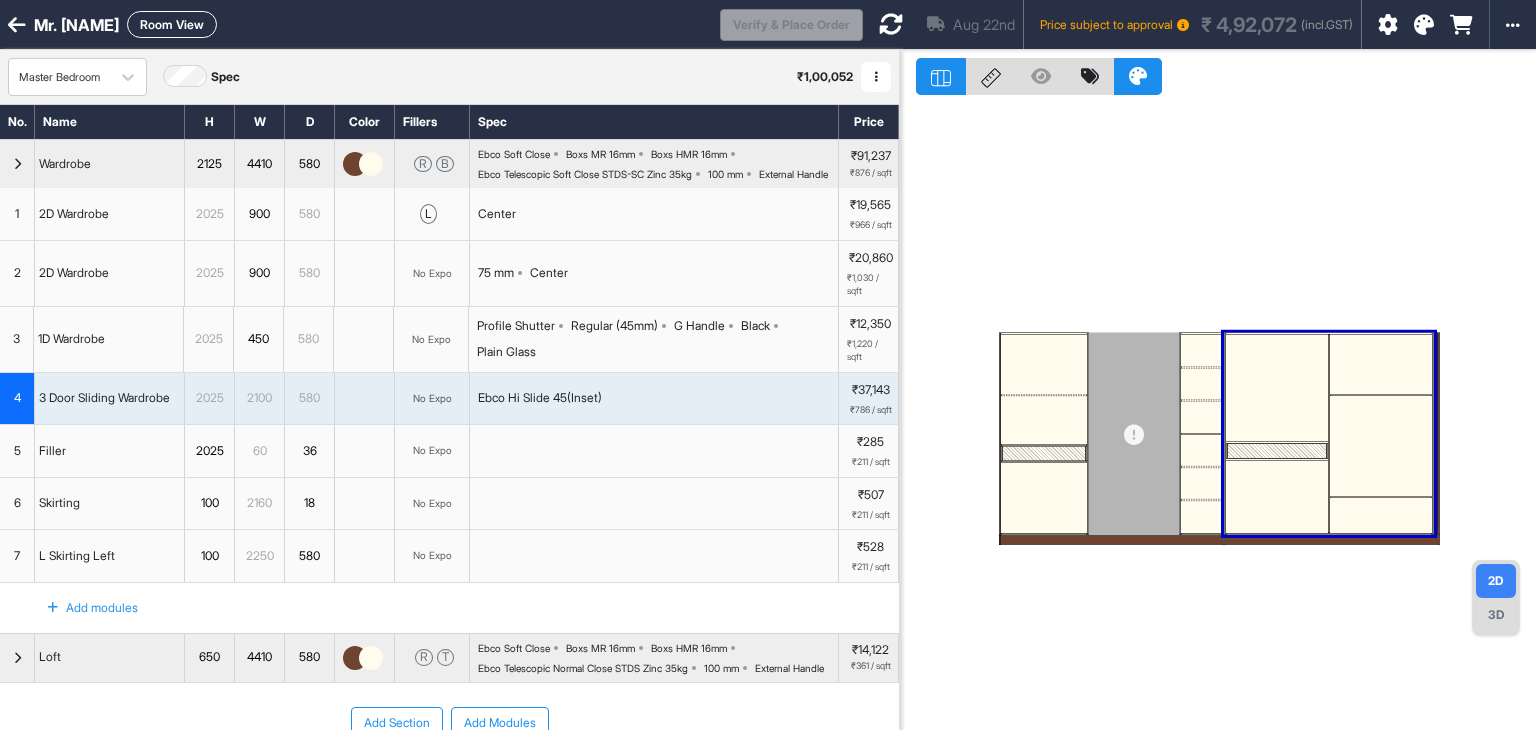click at bounding box center [1380, 446] 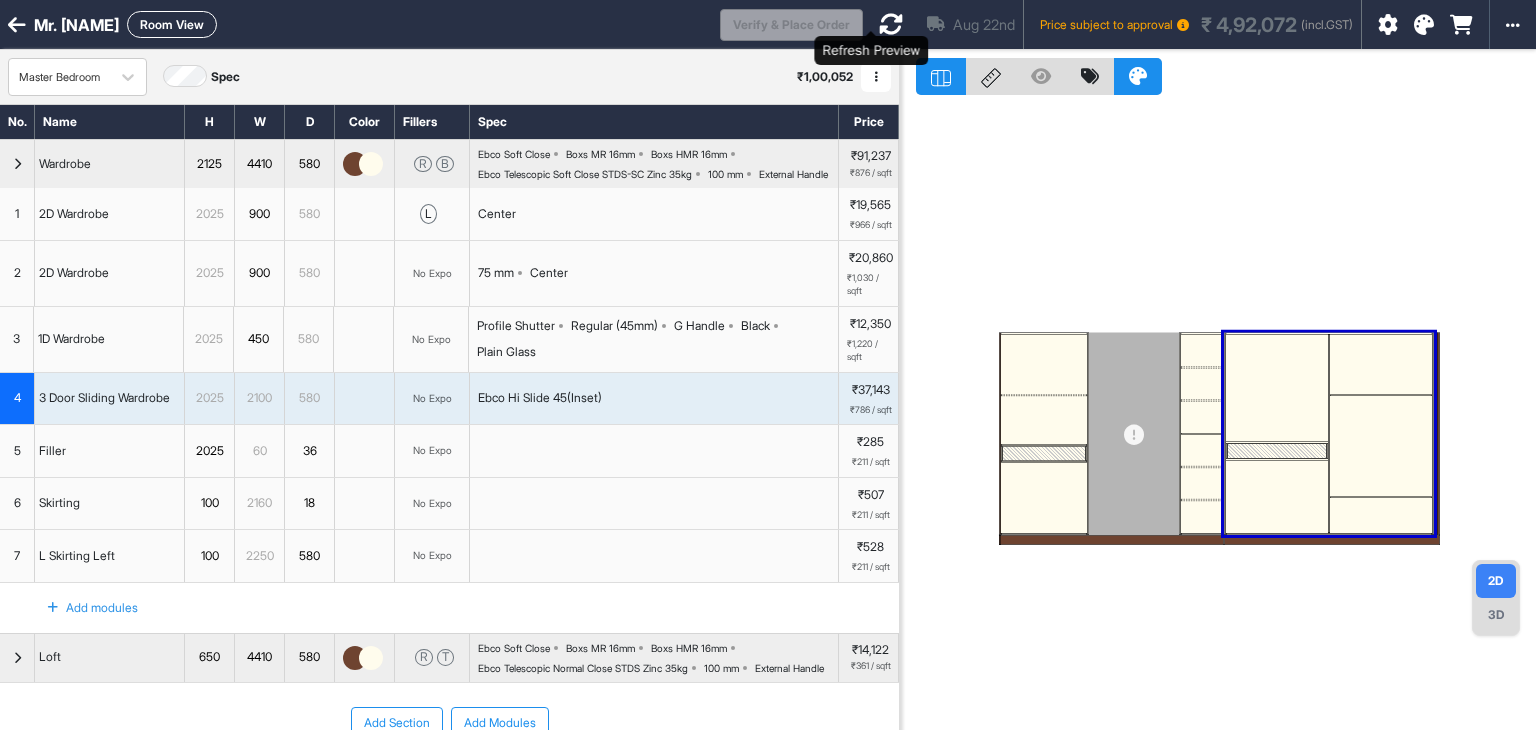 click at bounding box center [891, 24] 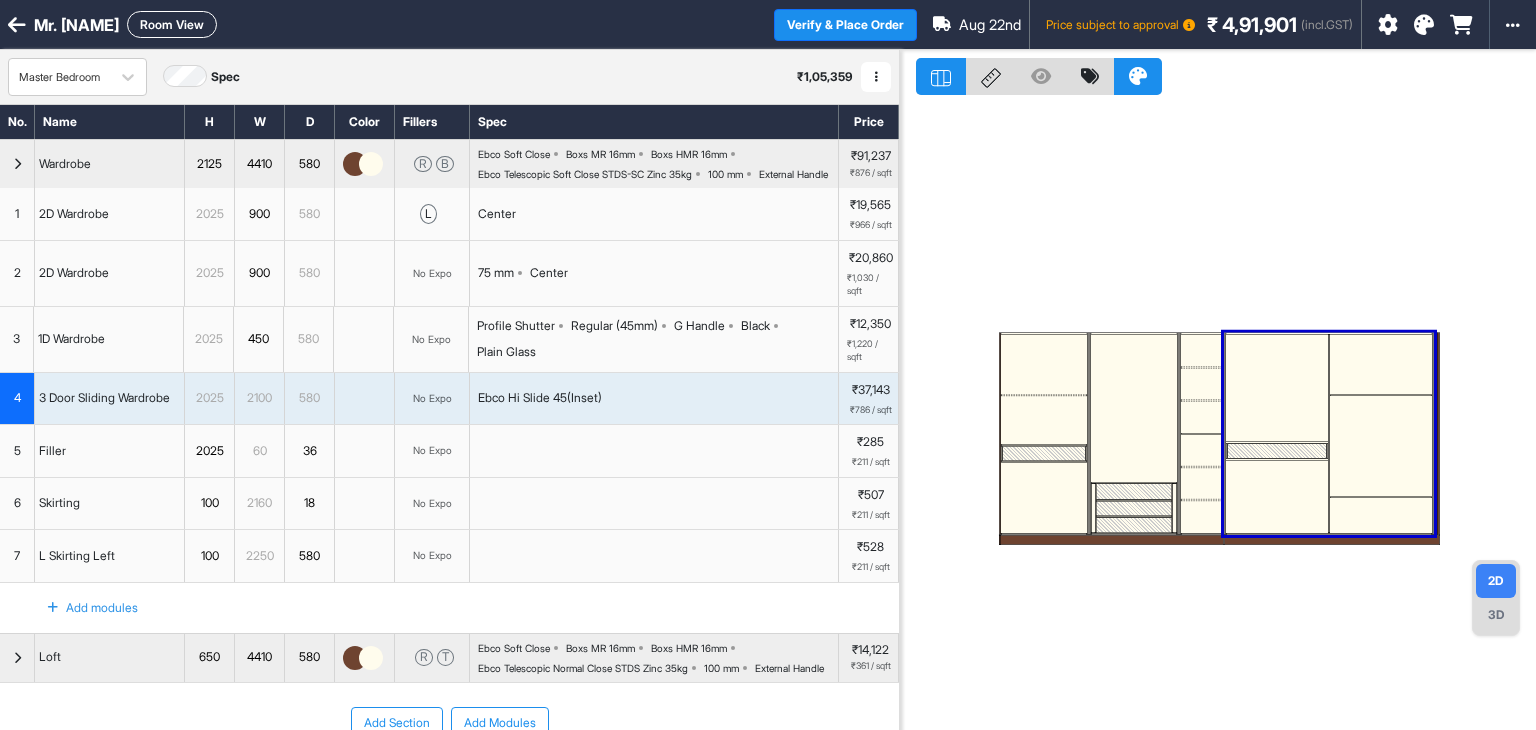 click at bounding box center (1276, 388) 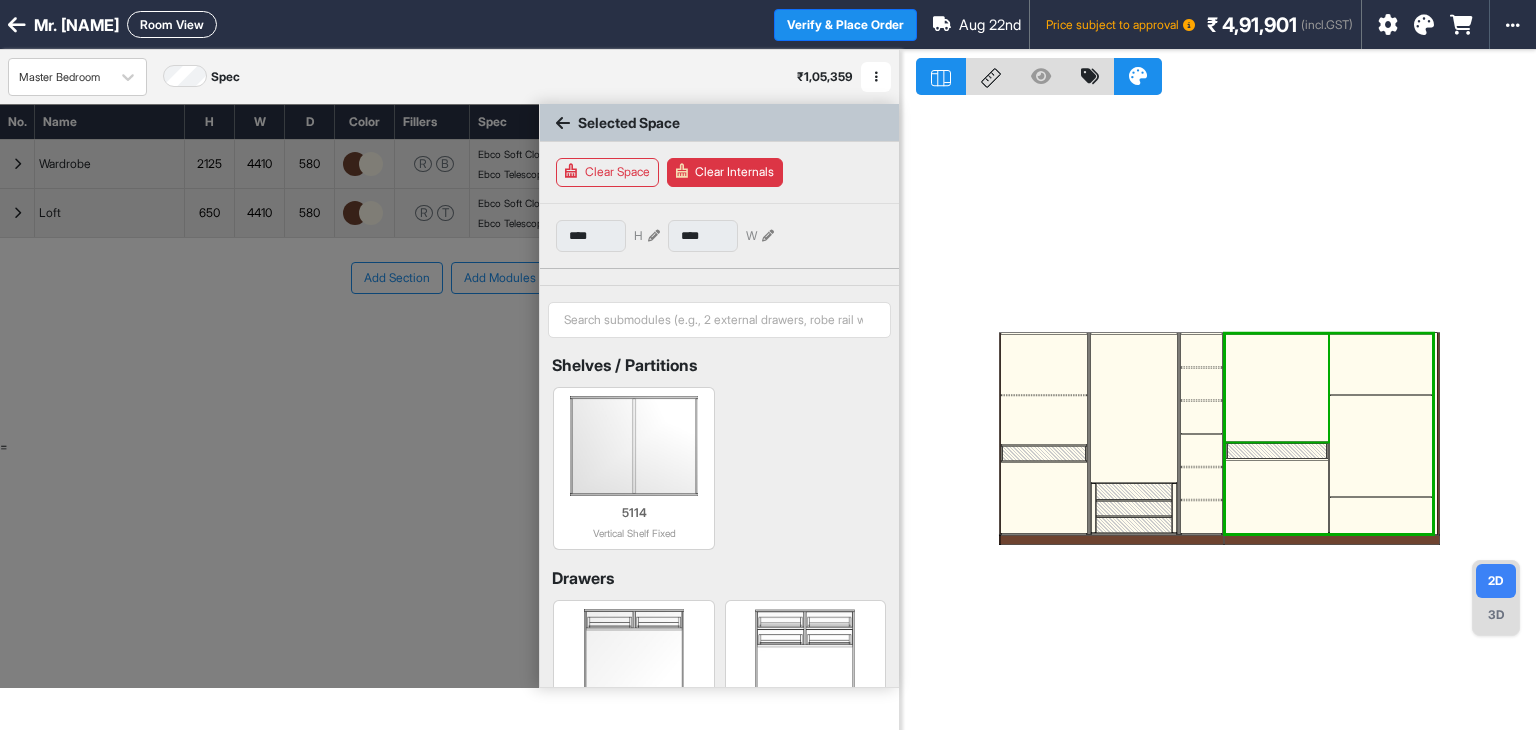 click at bounding box center [1276, 388] 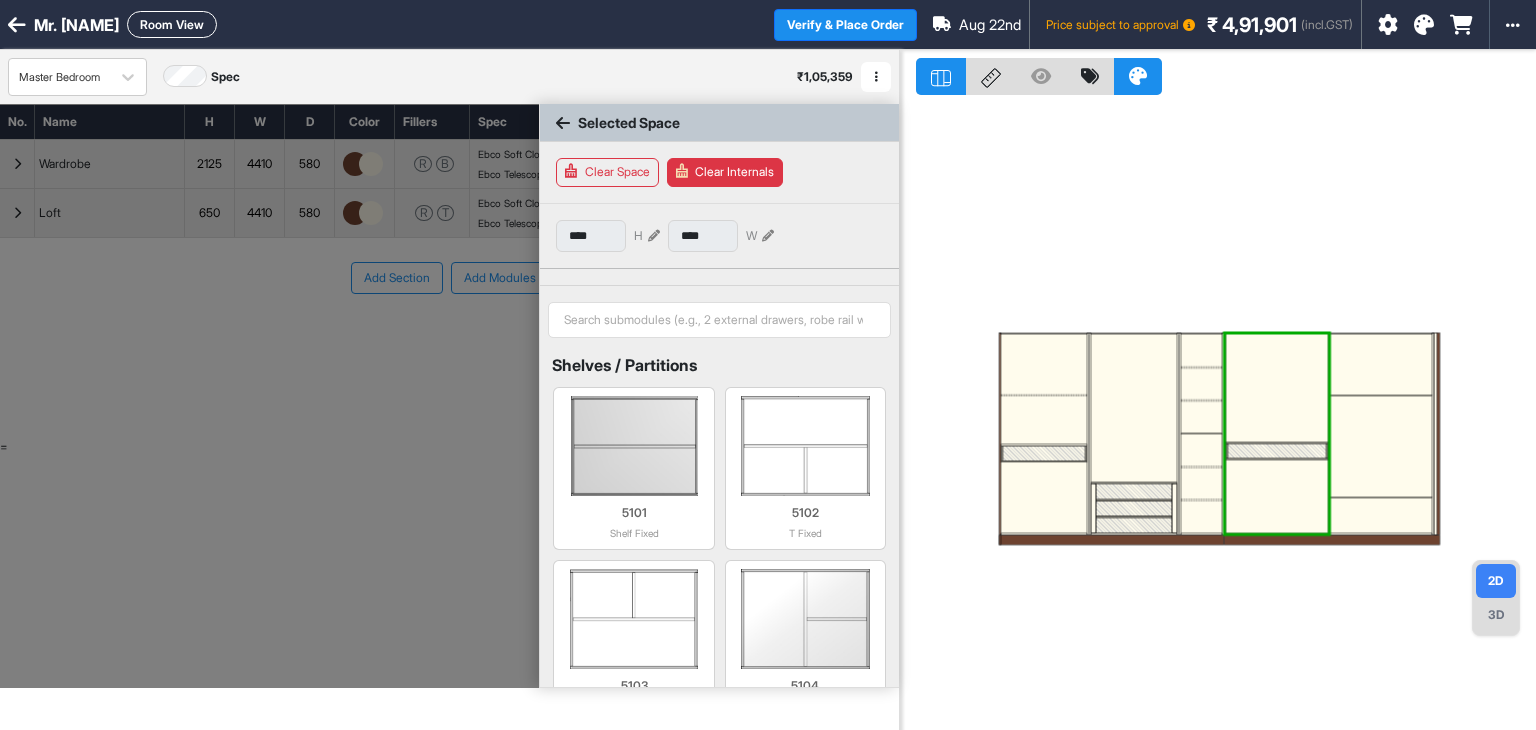 click at bounding box center [1380, 365] 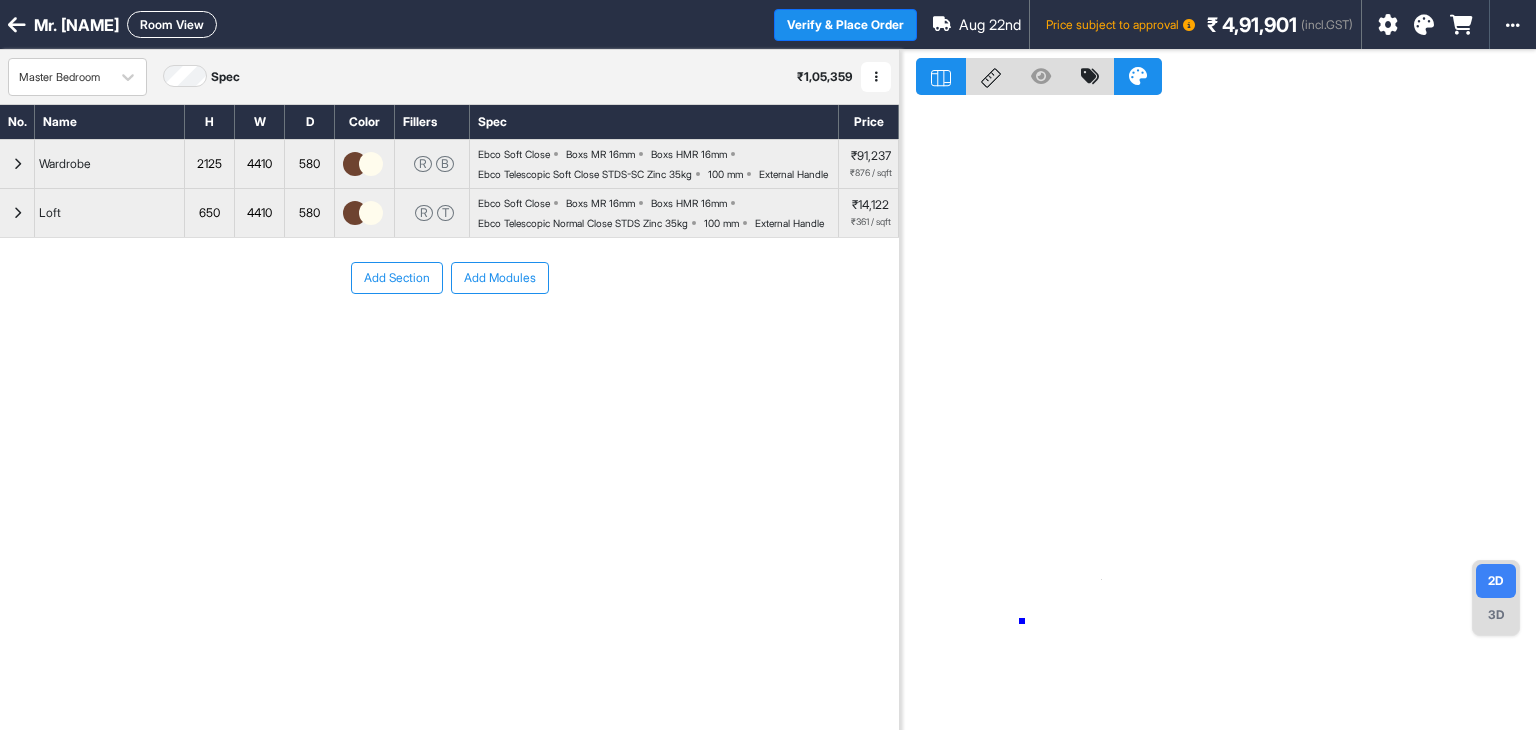 click at bounding box center [1218, 415] 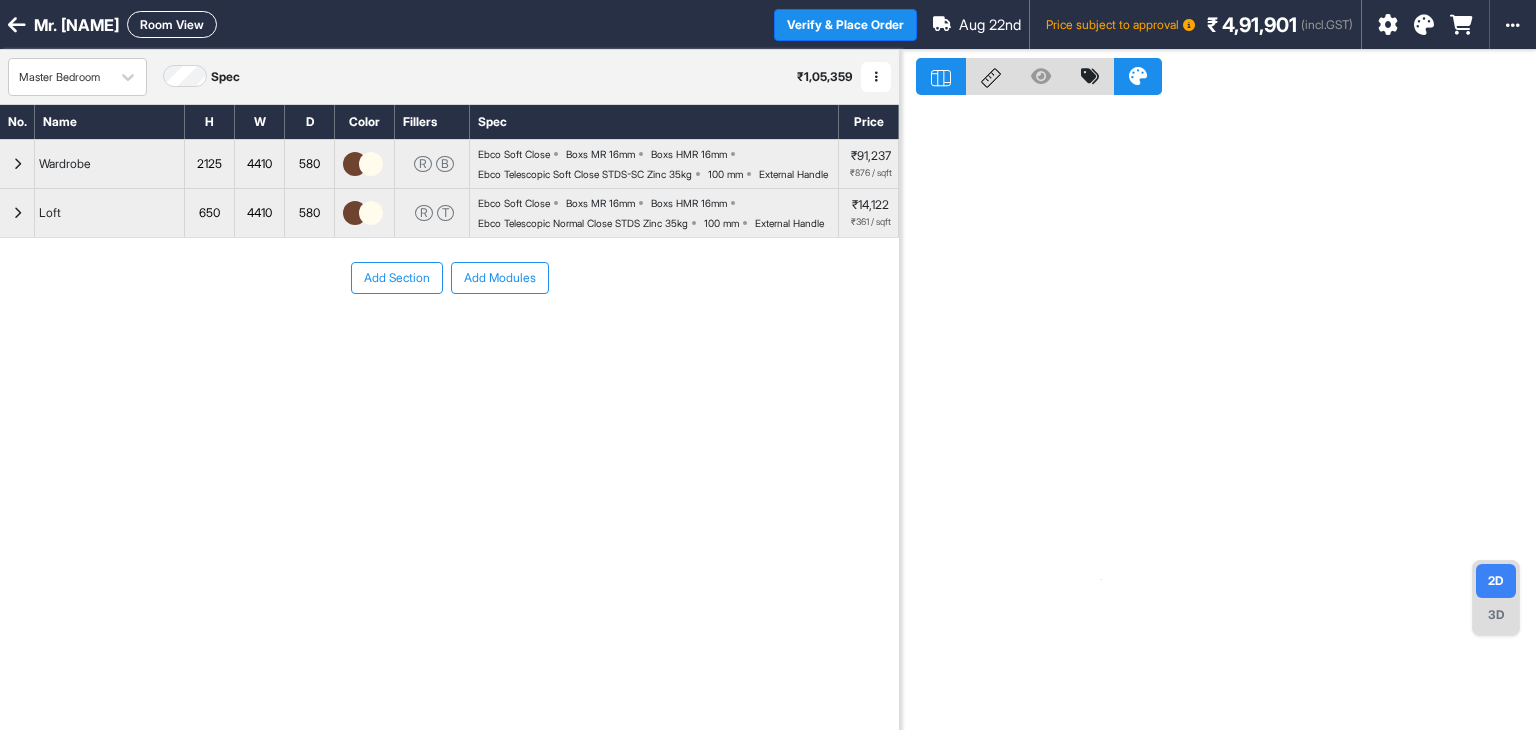 click on "Wardrobe" at bounding box center [110, 164] 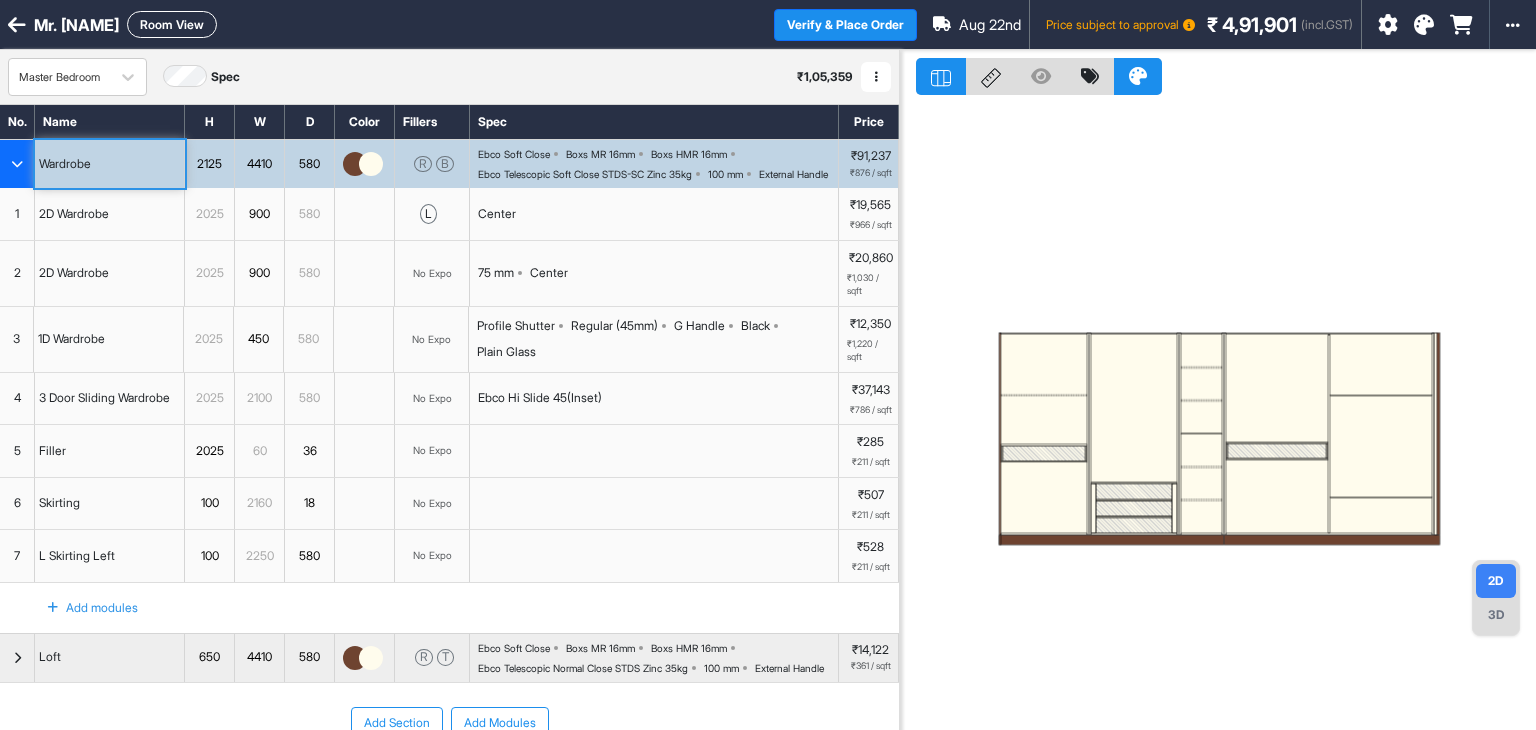click on "3 Door Sliding Wardrobe" at bounding box center (104, 398) 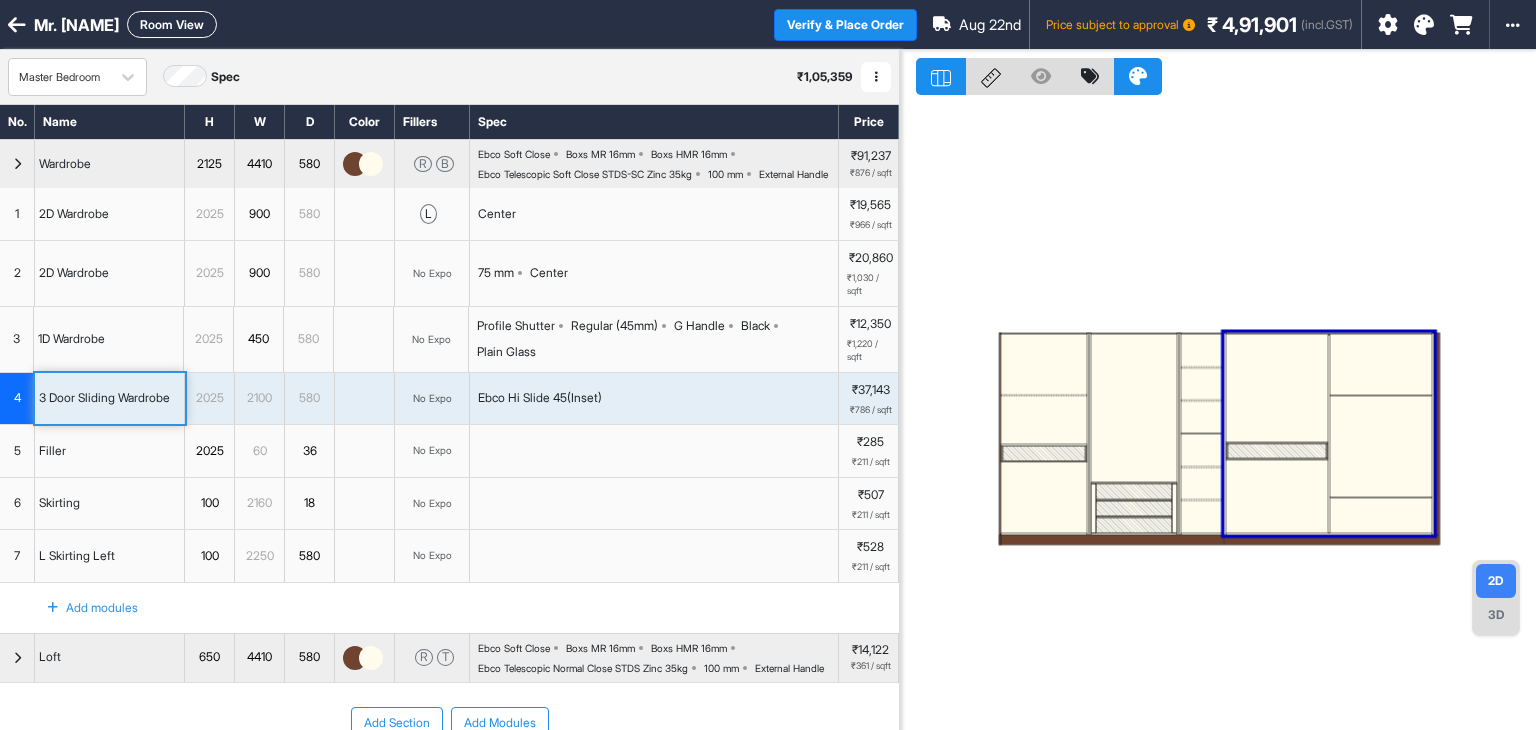 click on "Ebco Hi Slide 45(Inset)" at bounding box center [654, 399] 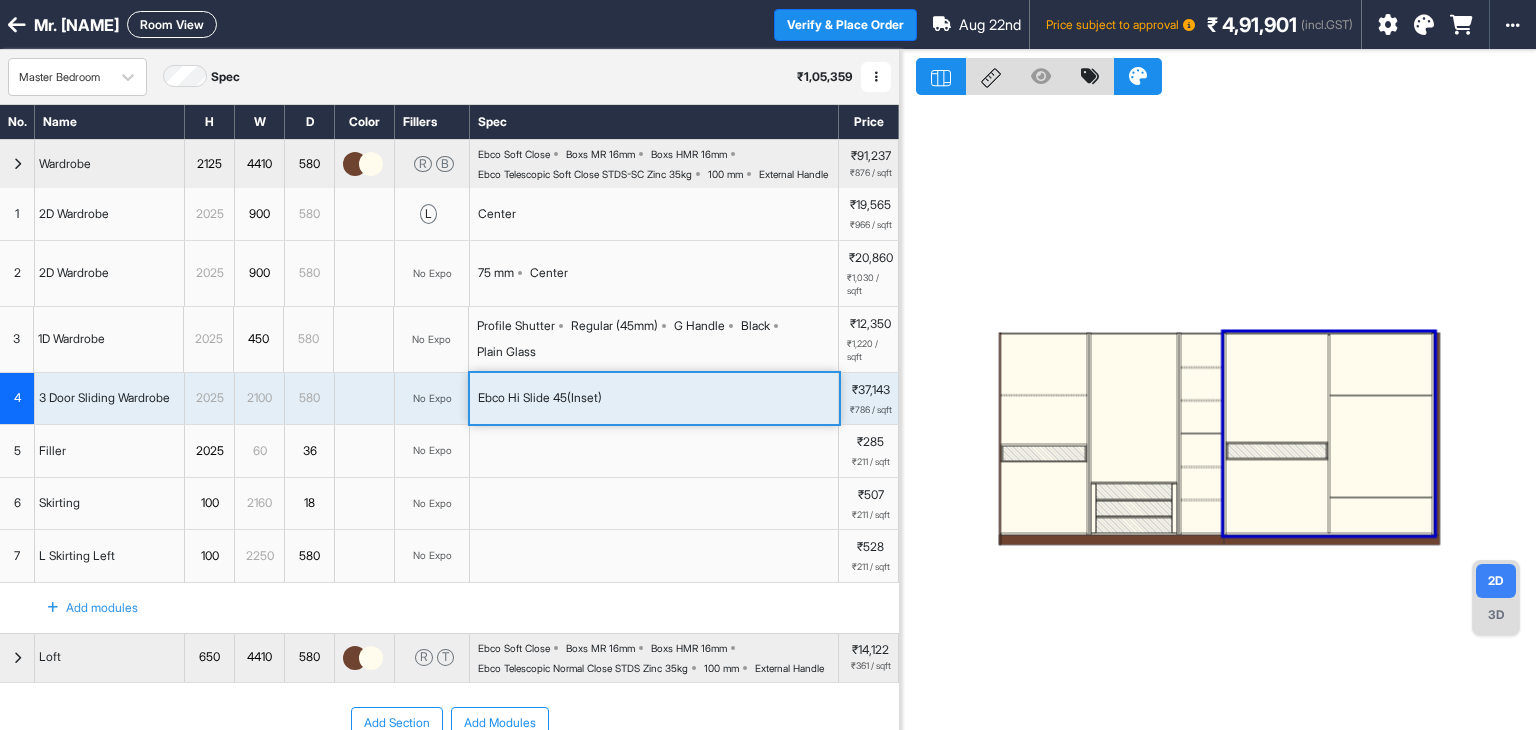 click on "Ebco Hi Slide 45(Inset)" at bounding box center [654, 399] 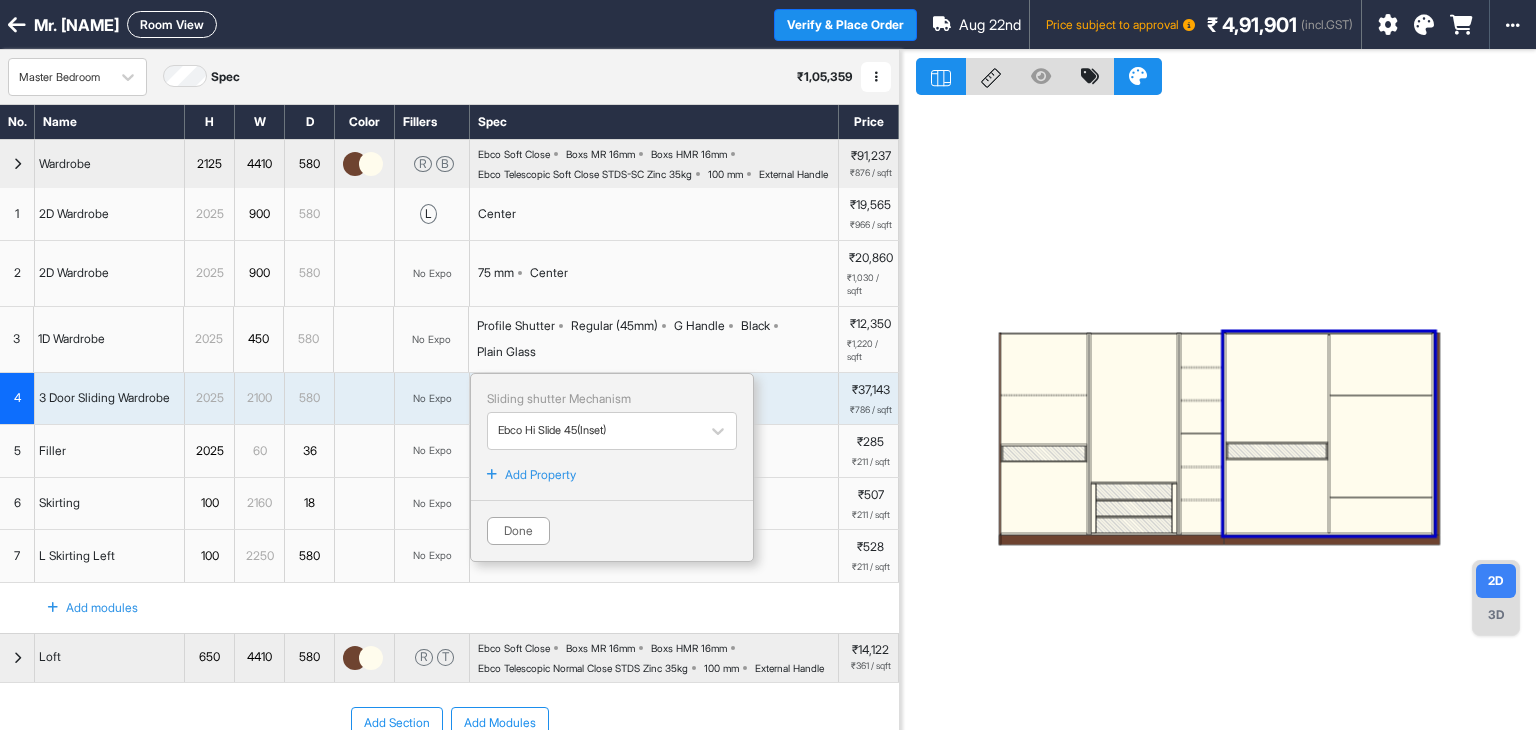 click on "Add Property" at bounding box center [540, 475] 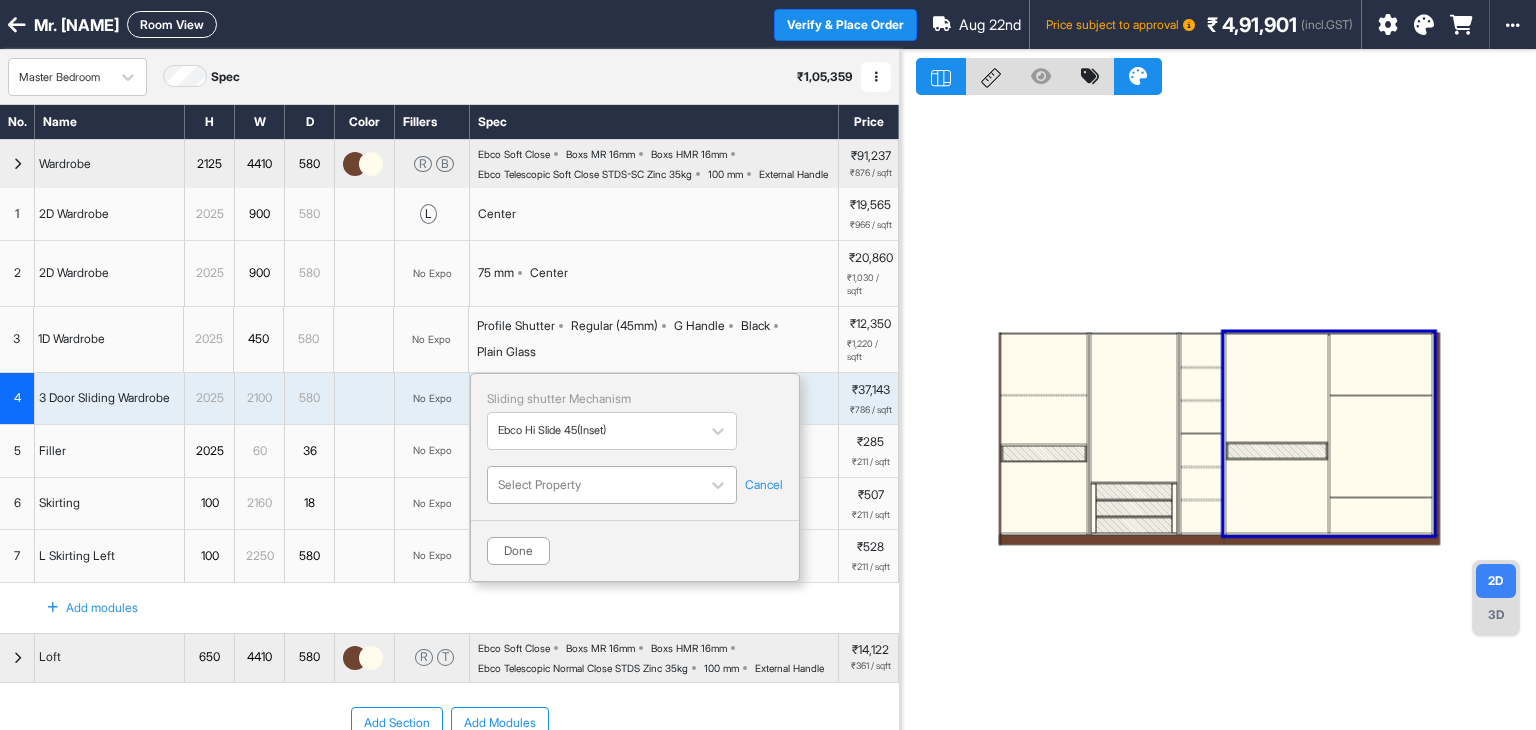 click at bounding box center [594, 485] 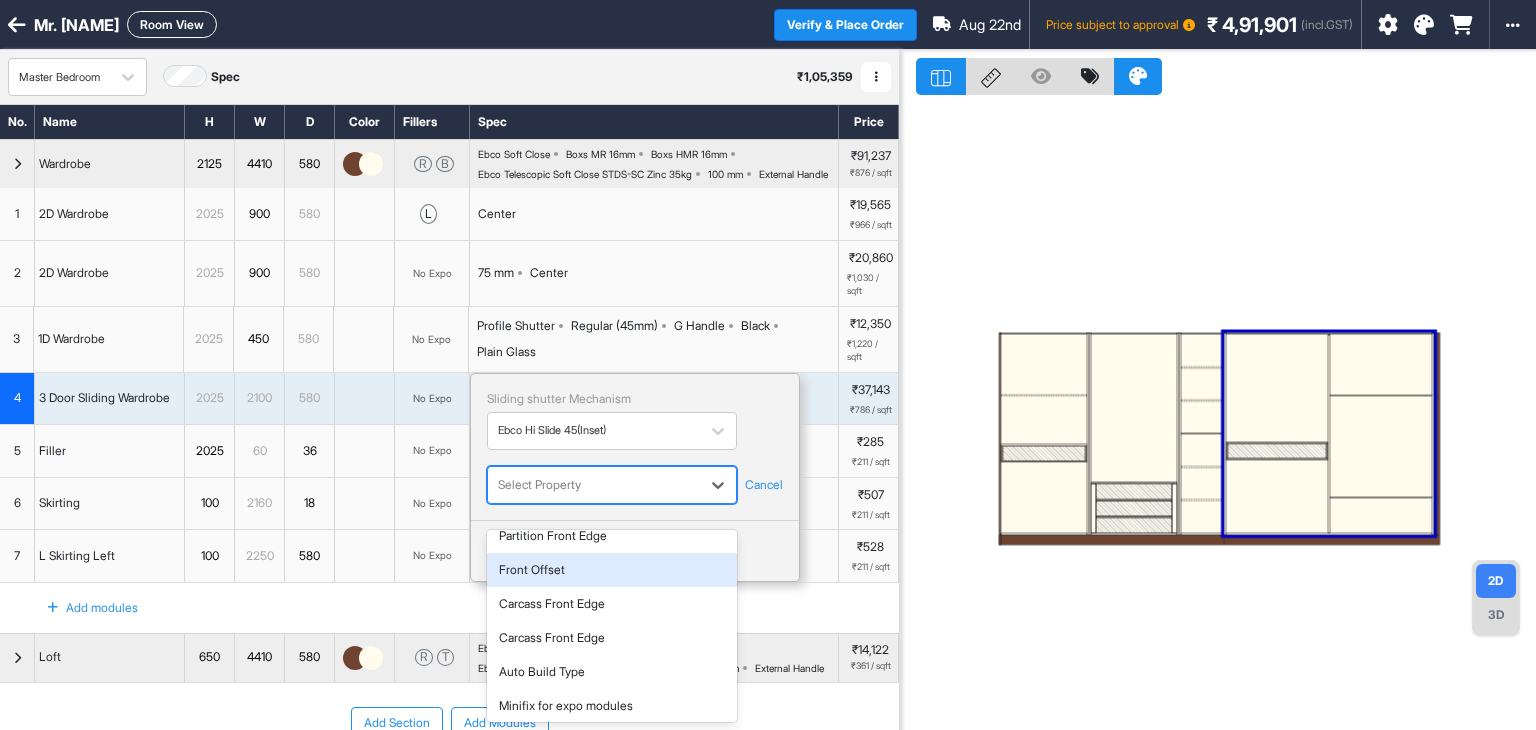 scroll, scrollTop: 400, scrollLeft: 0, axis: vertical 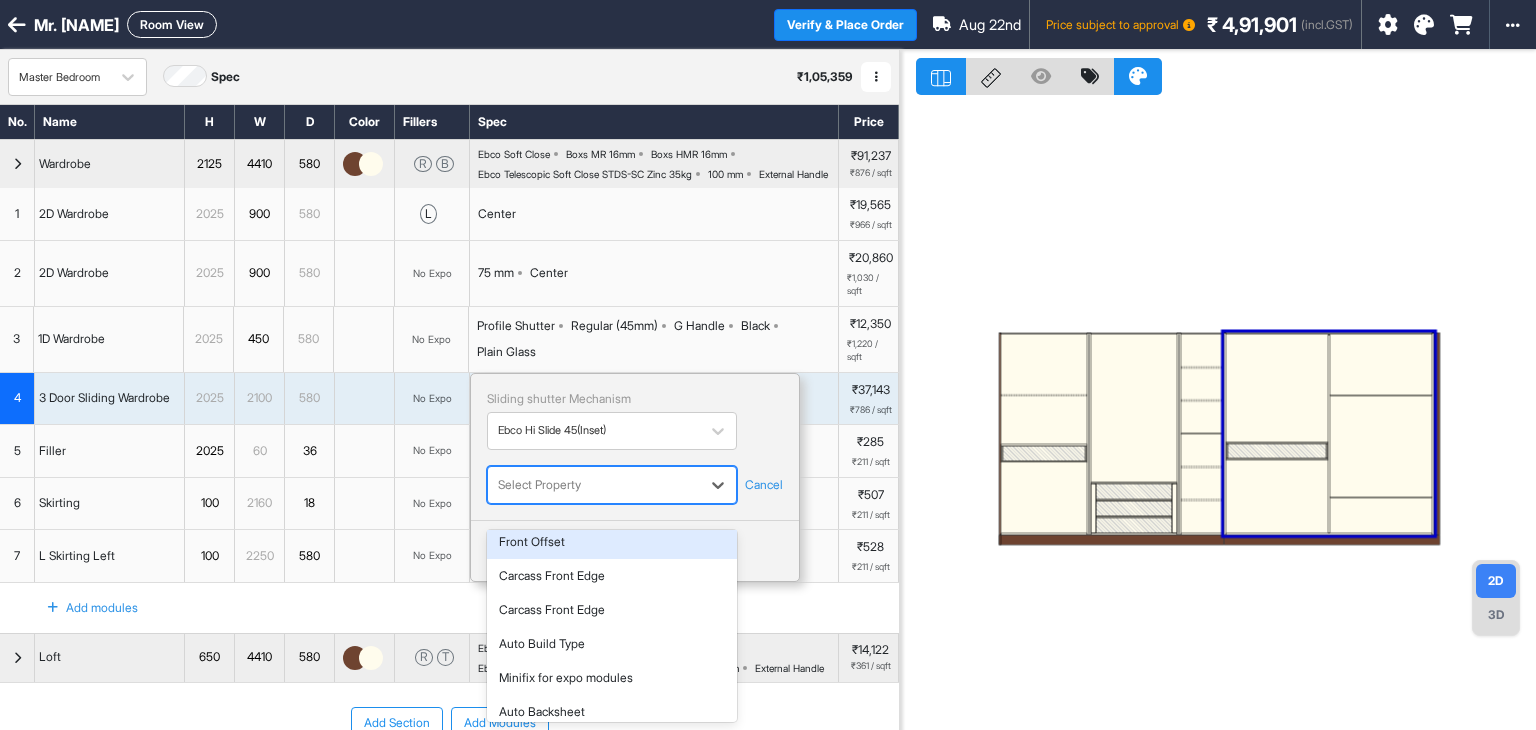 click on "Front Offset" at bounding box center [612, 542] 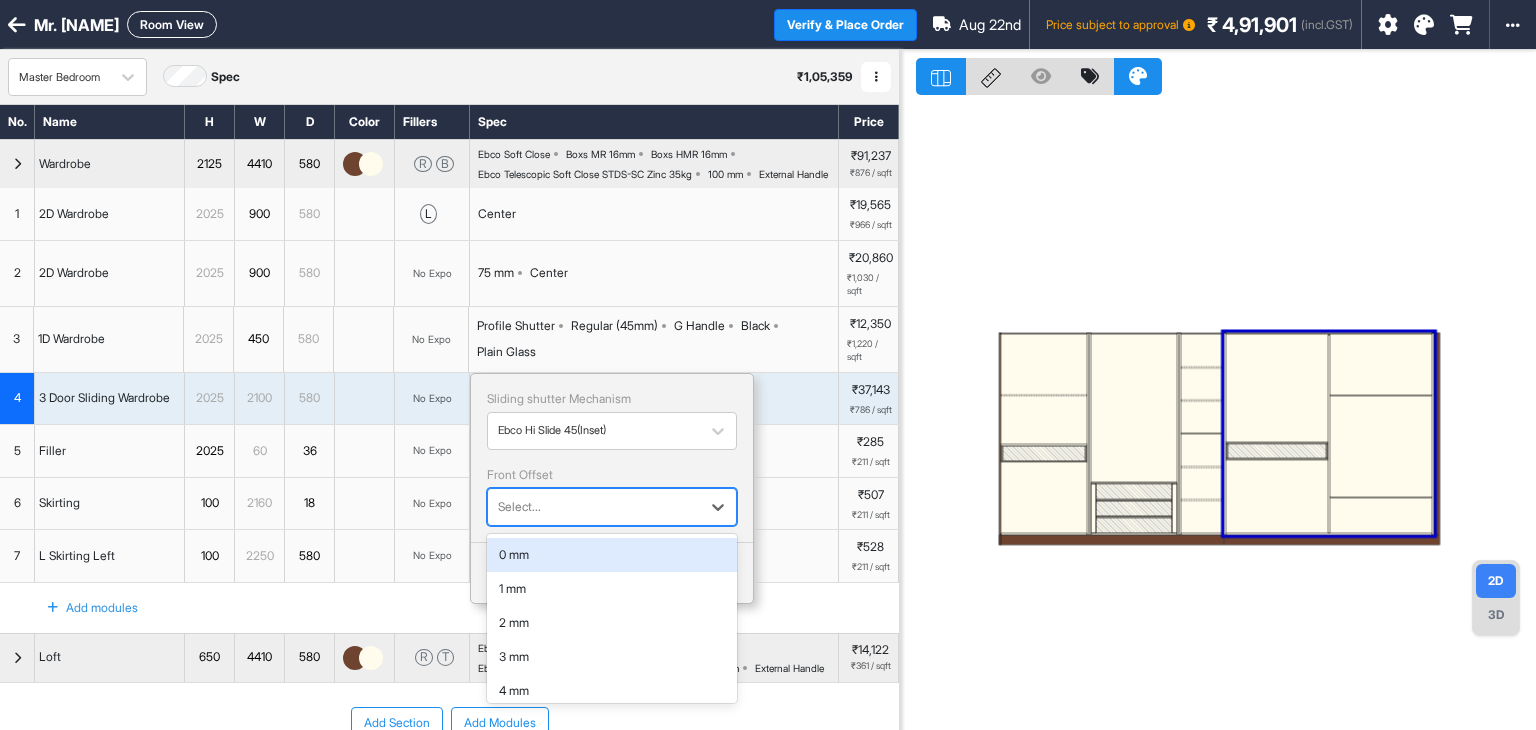 click on "Select..." at bounding box center (594, 507) 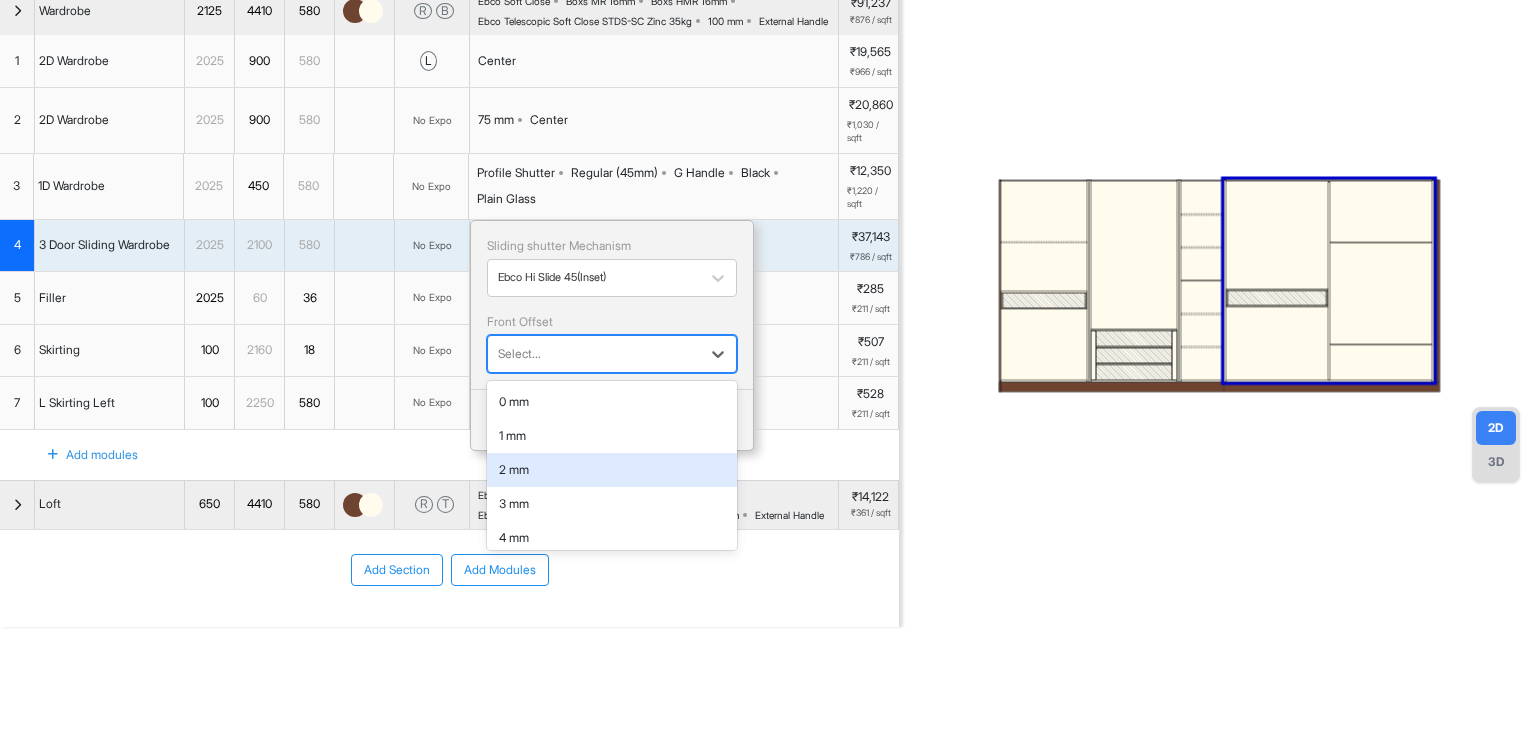 scroll, scrollTop: 190, scrollLeft: 0, axis: vertical 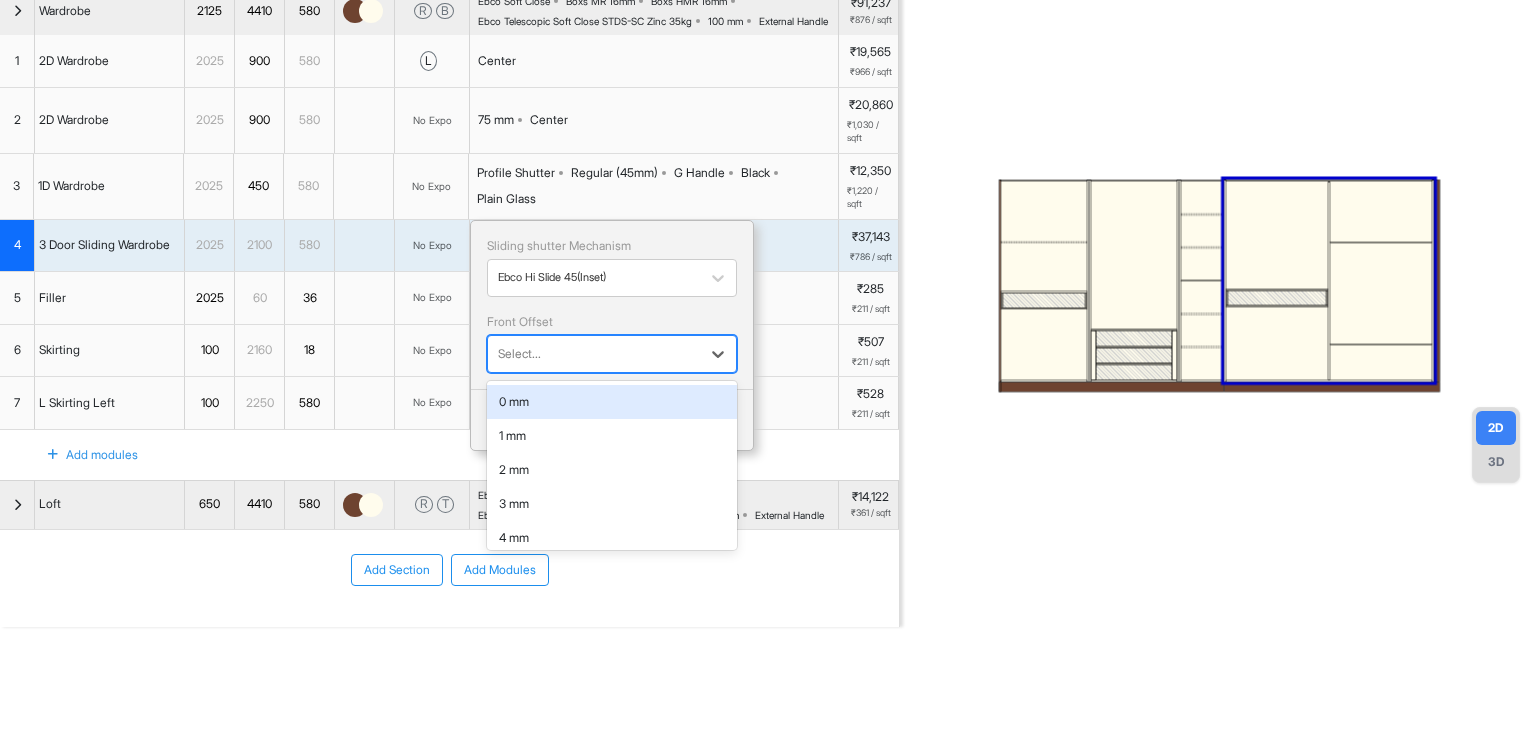 type on "*" 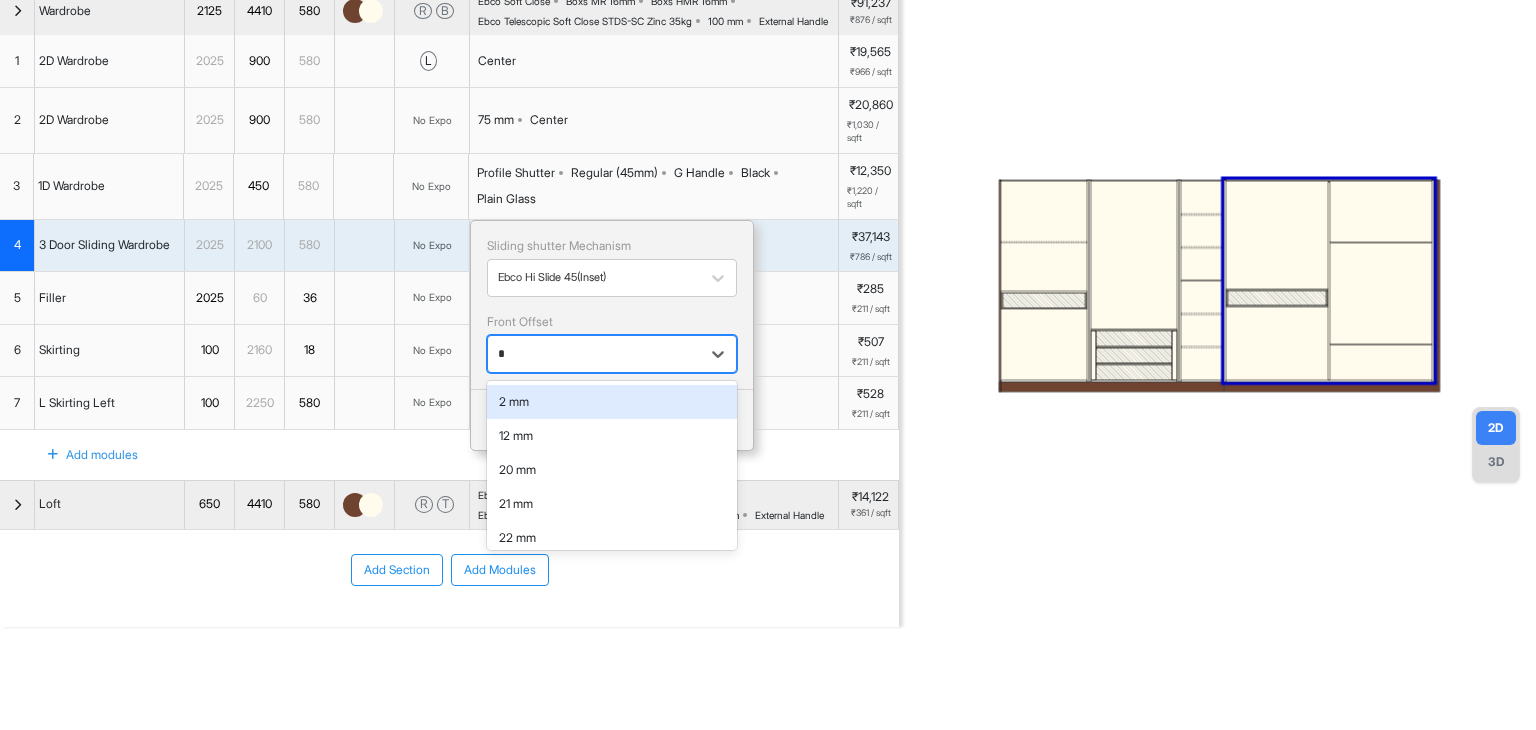 type on "**" 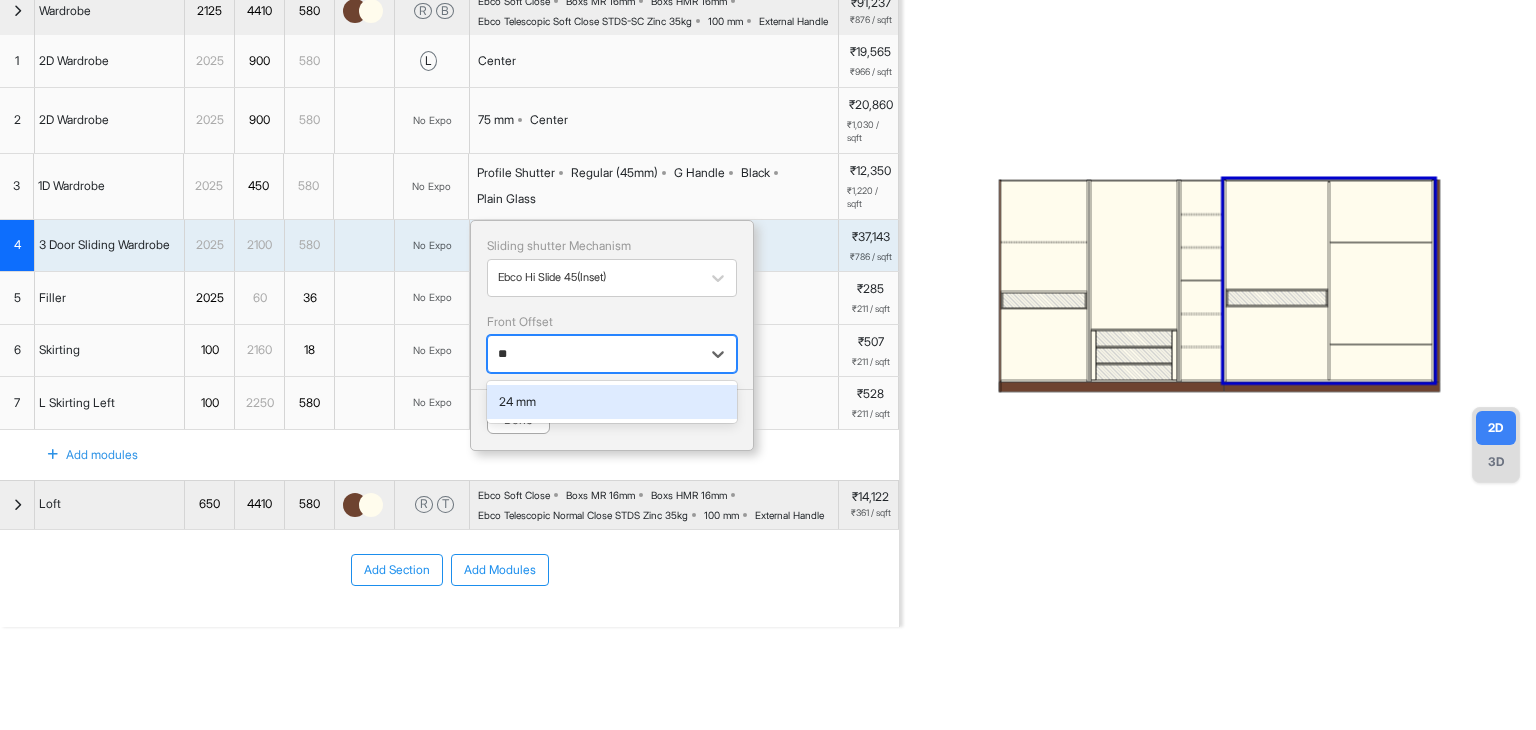 click on "24 mm" at bounding box center (612, 402) 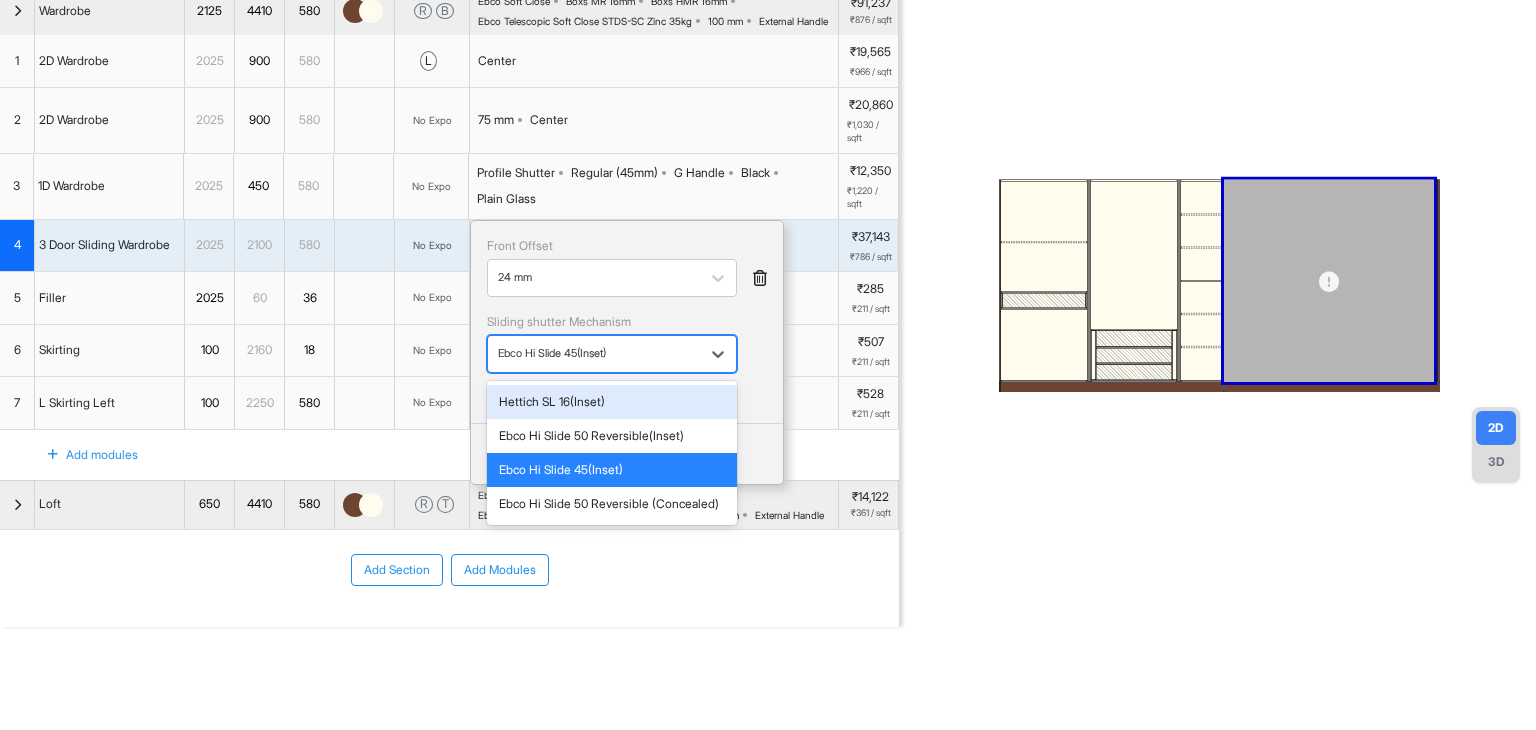 click at bounding box center (594, 354) 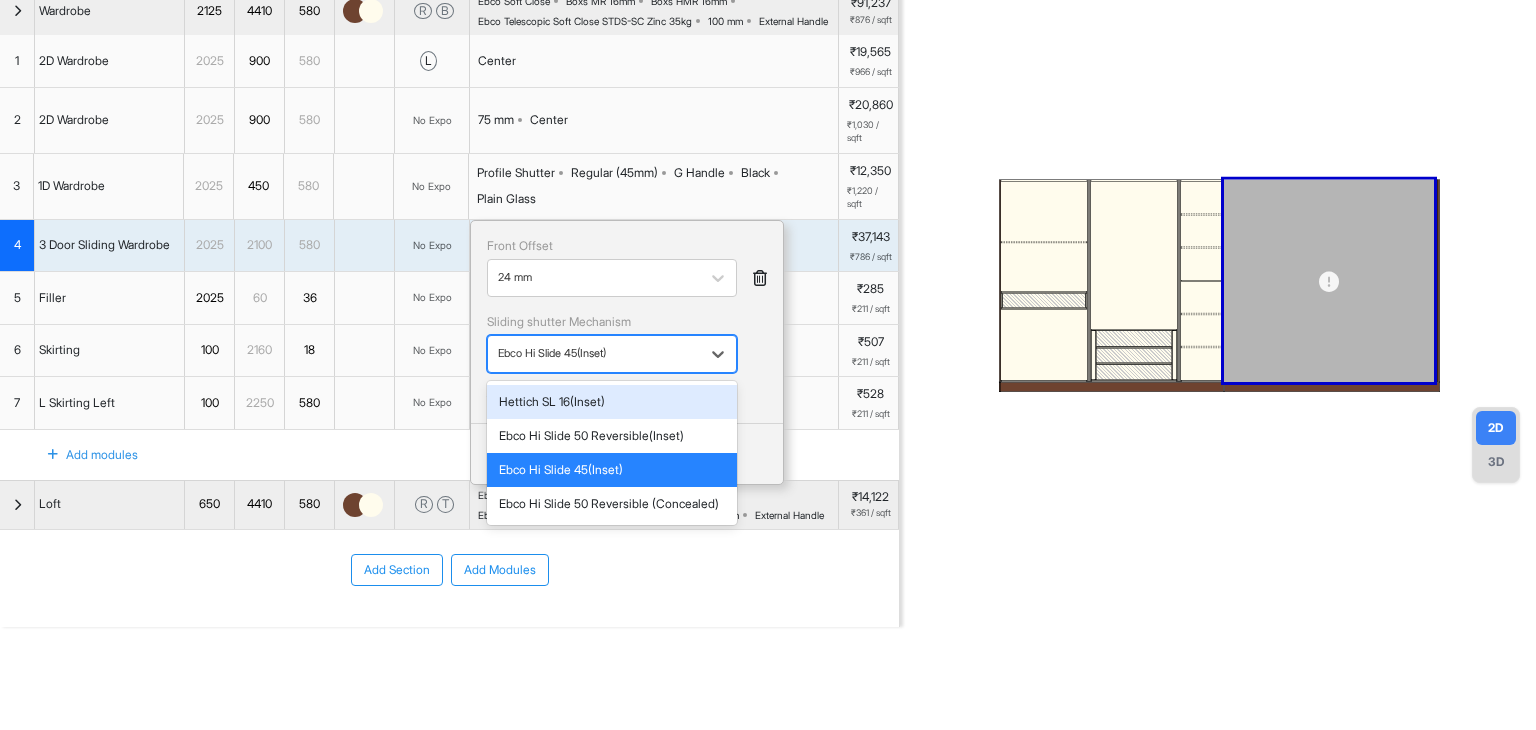 click on "Hettich SL 16(Inset)" at bounding box center [612, 402] 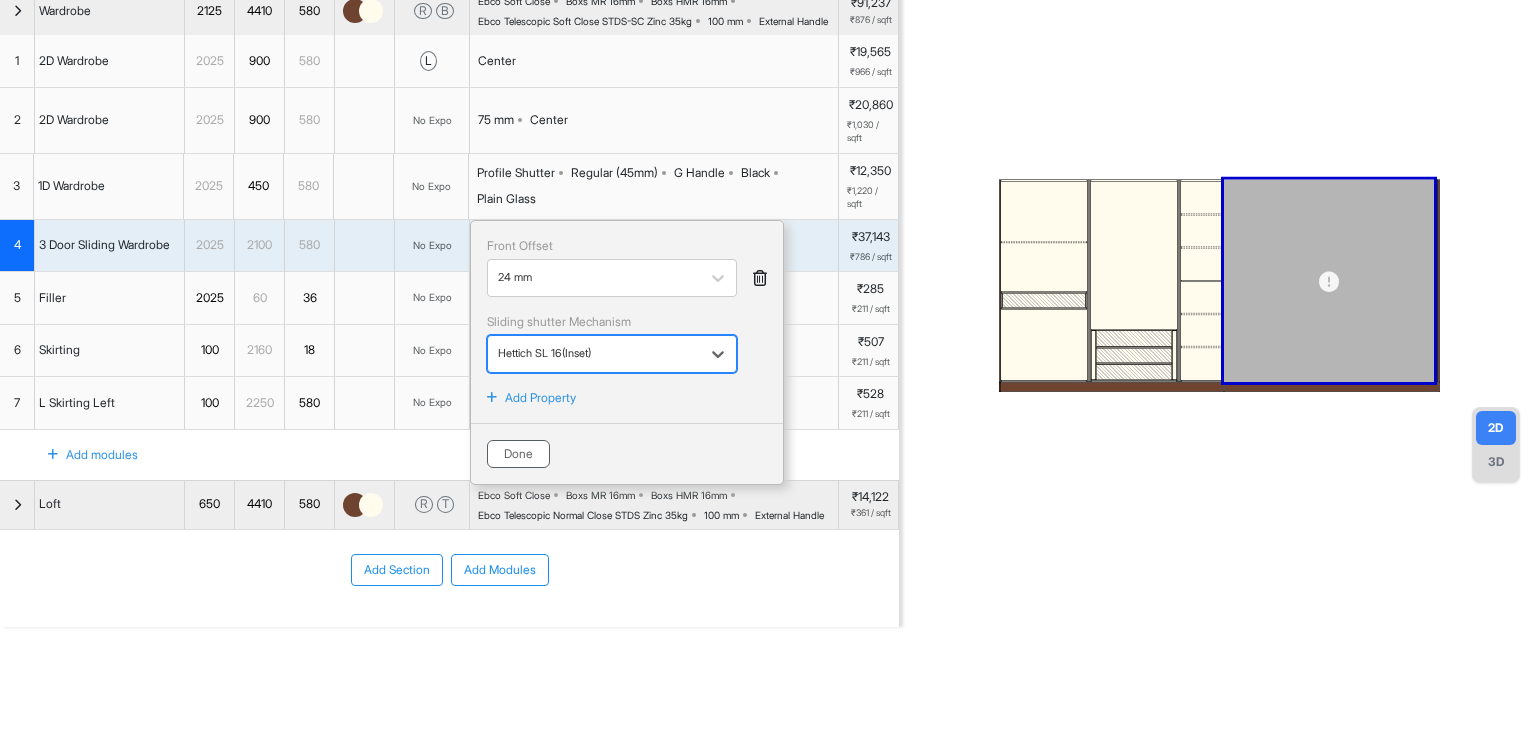 click on "Done" at bounding box center (518, 454) 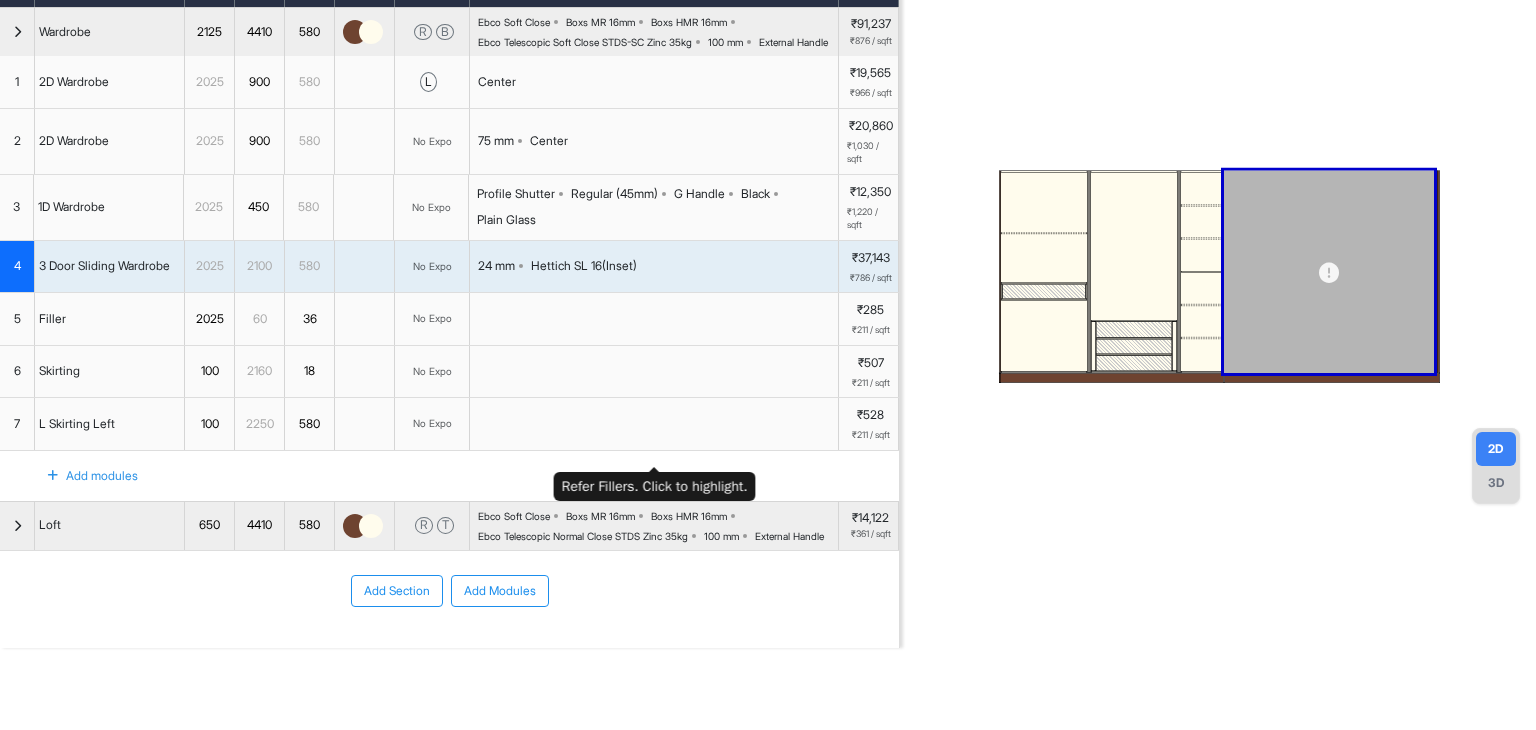 scroll, scrollTop: 0, scrollLeft: 0, axis: both 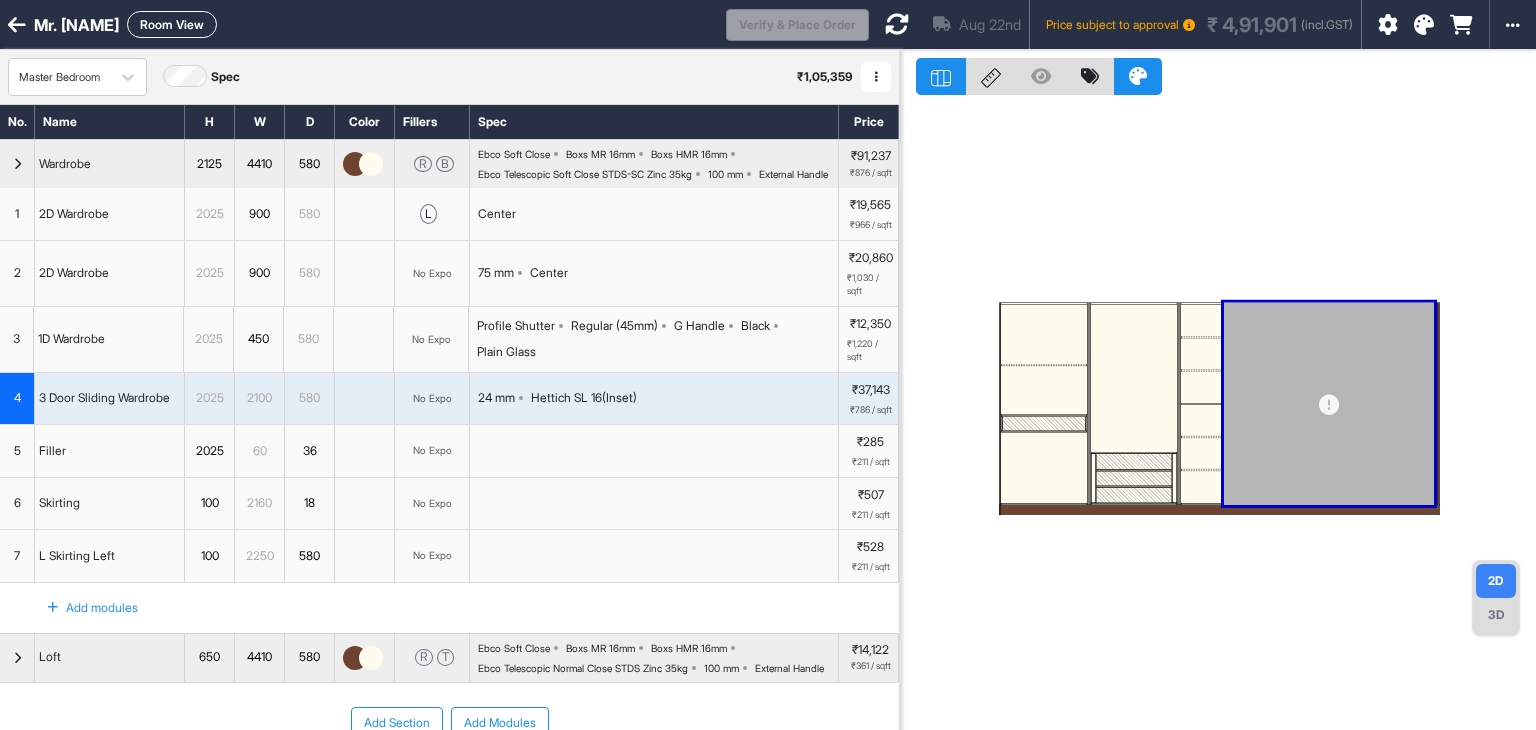 click at bounding box center [897, 24] 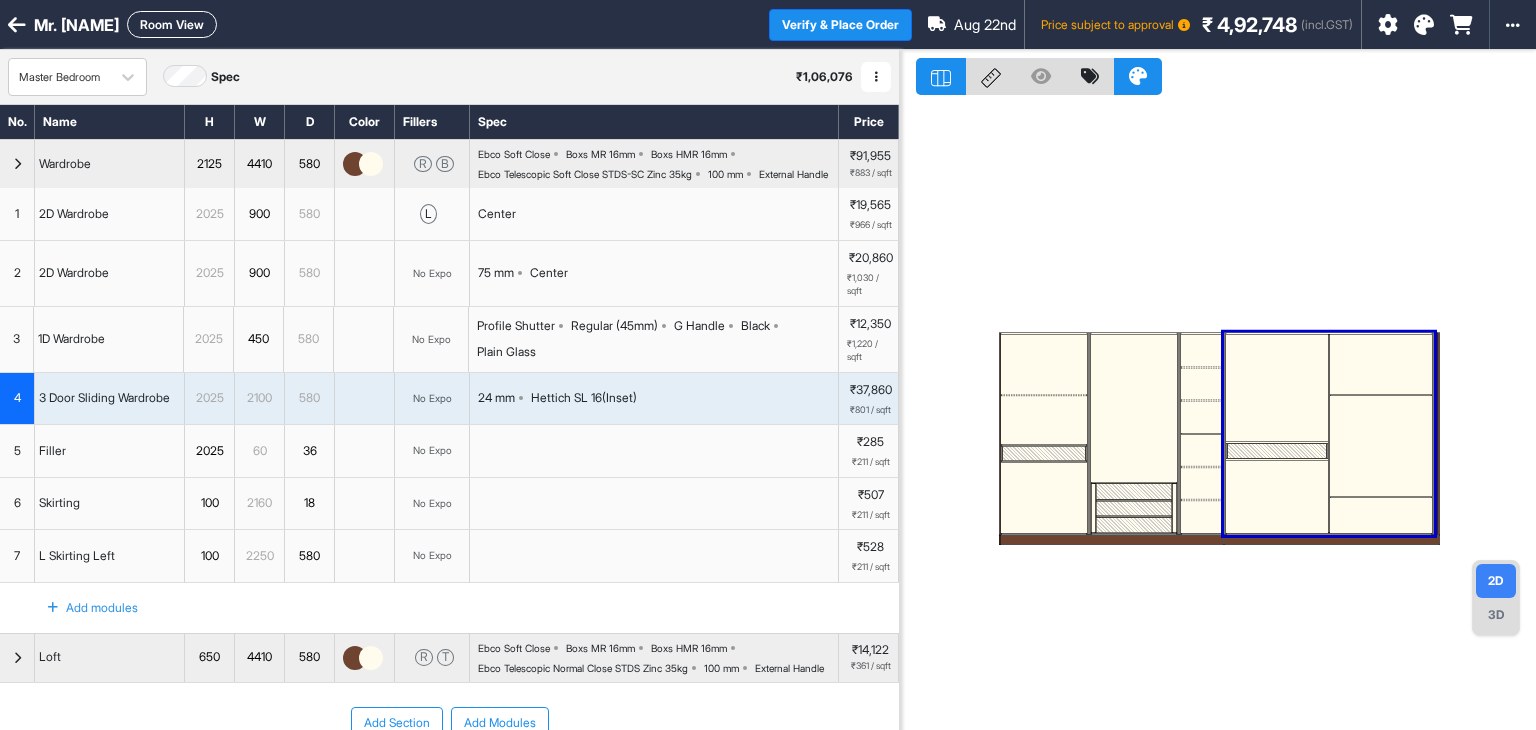 click at bounding box center (1276, 451) 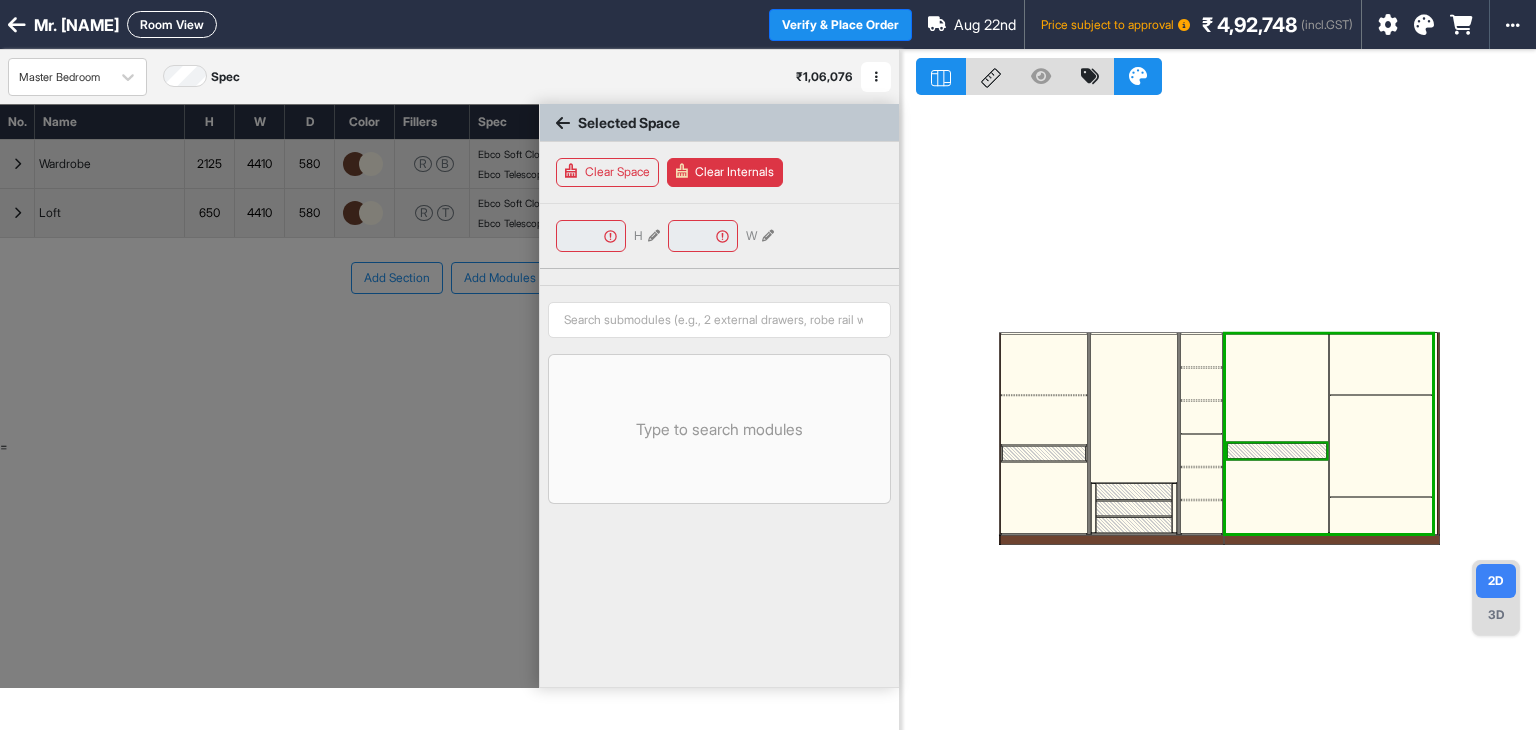 type on "****" 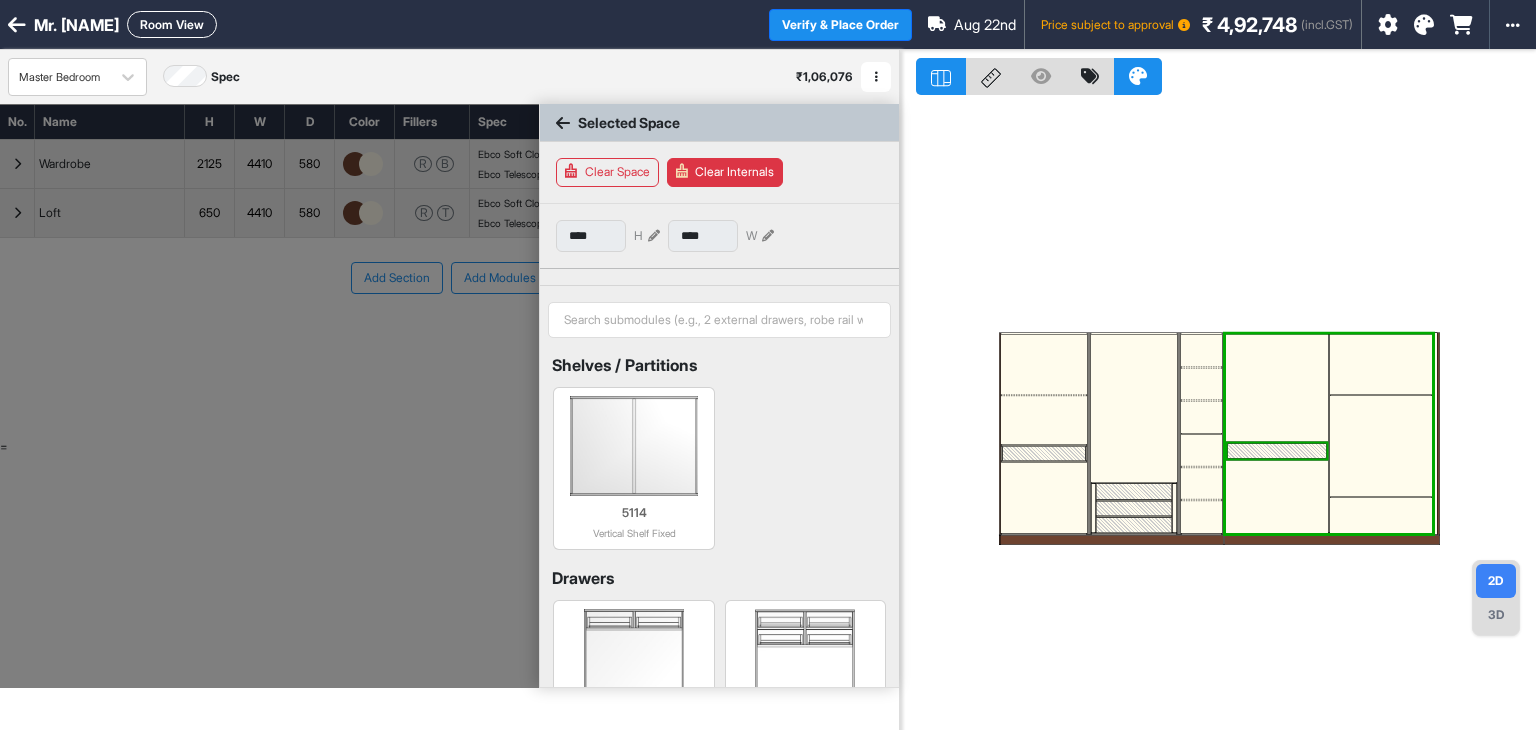 click at bounding box center (1276, 451) 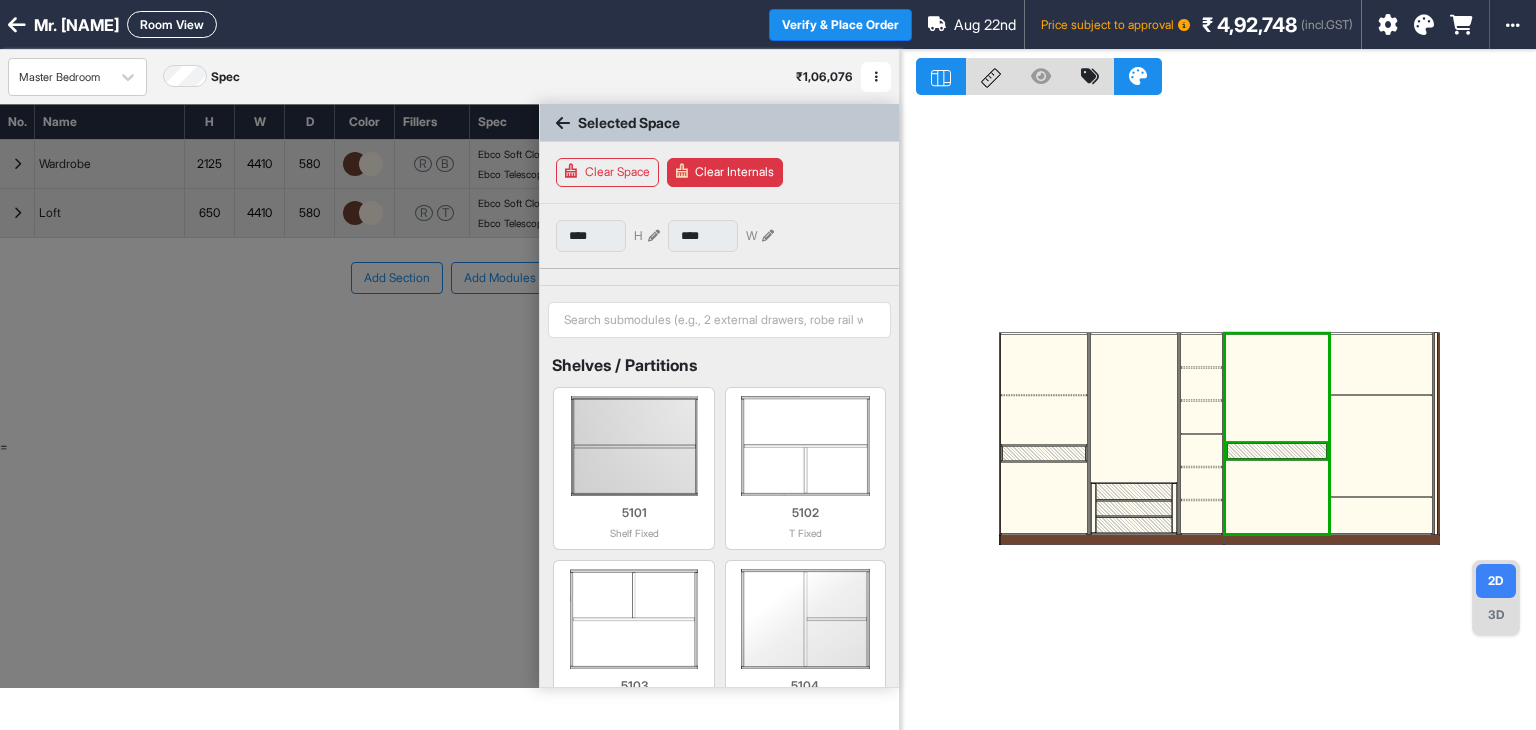 click at bounding box center (1276, 451) 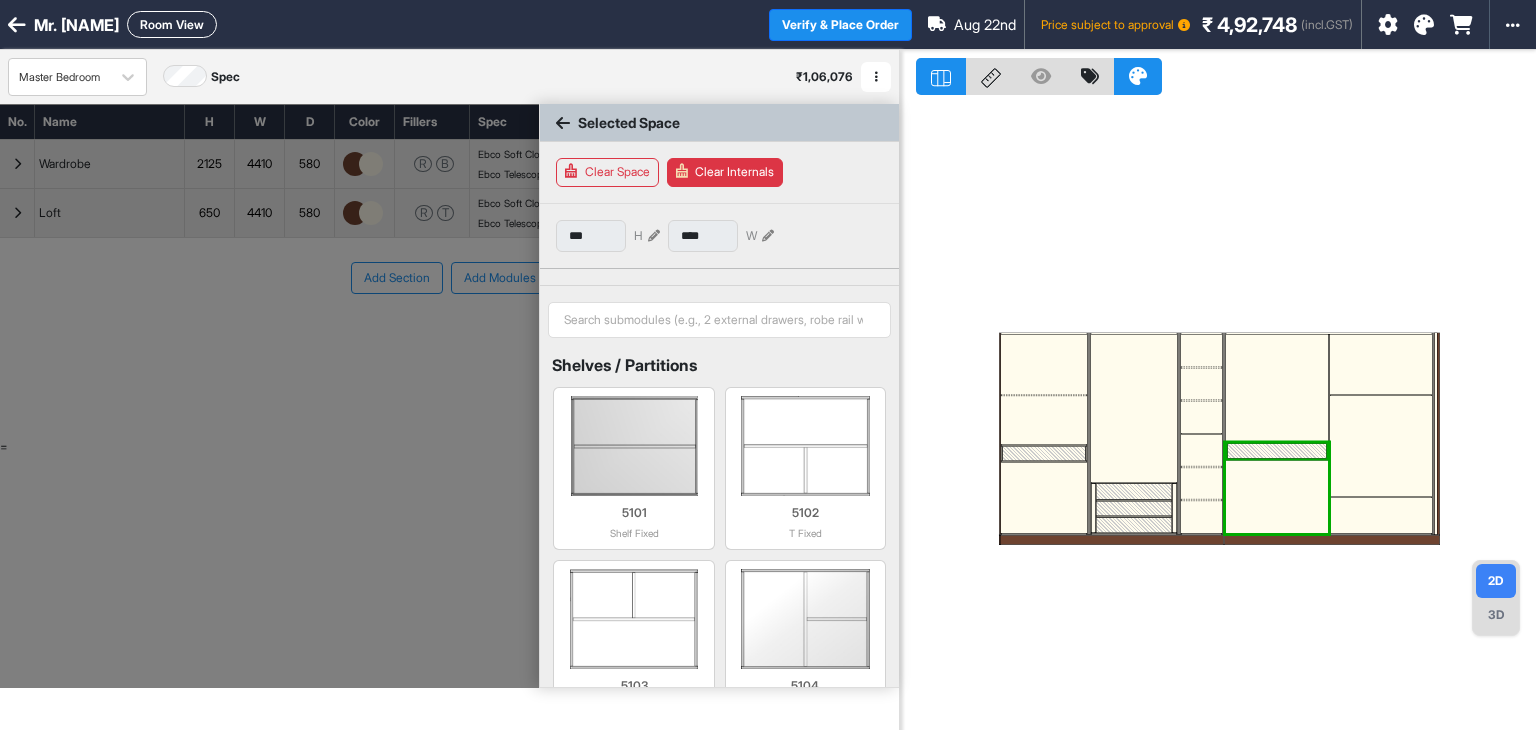 click at bounding box center [1276, 451] 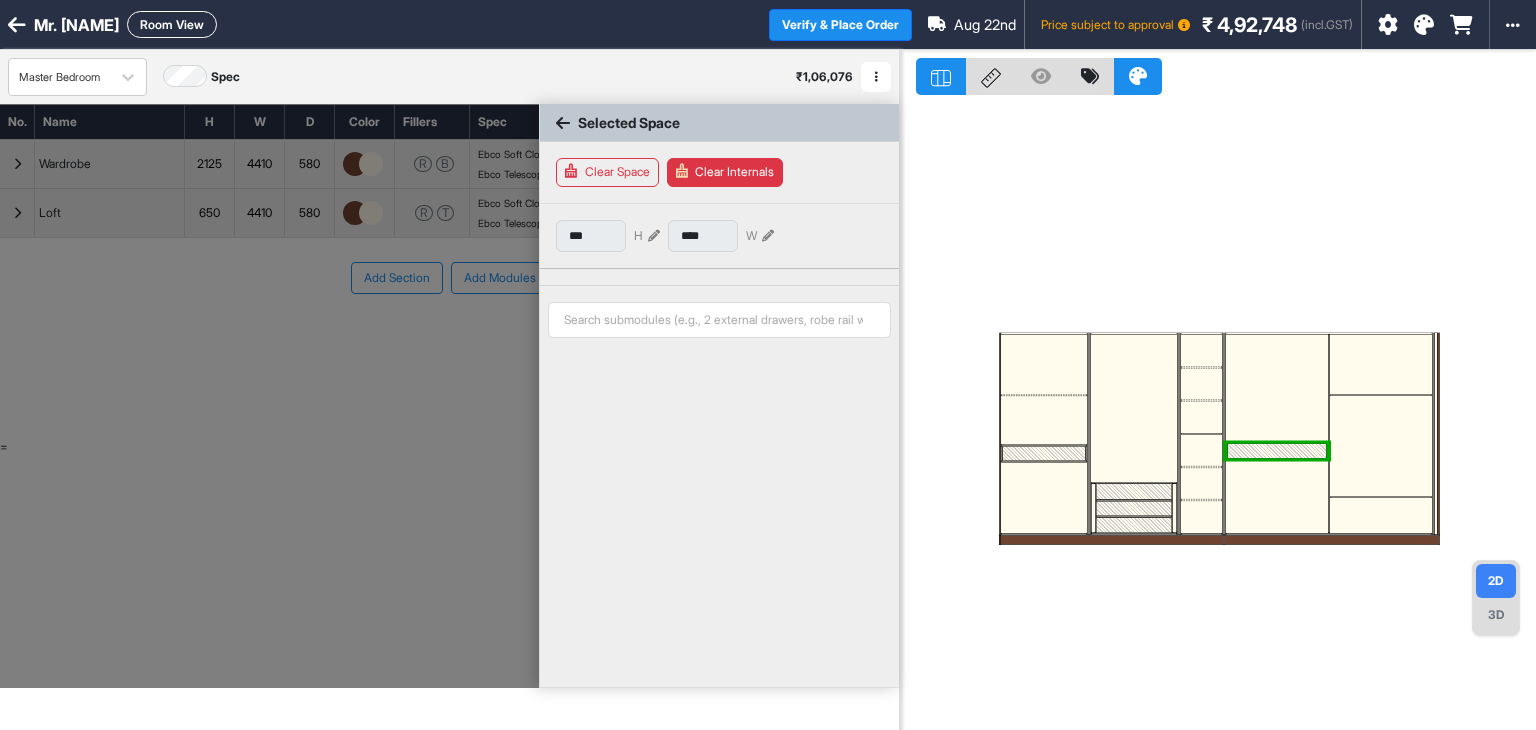 type on "***" 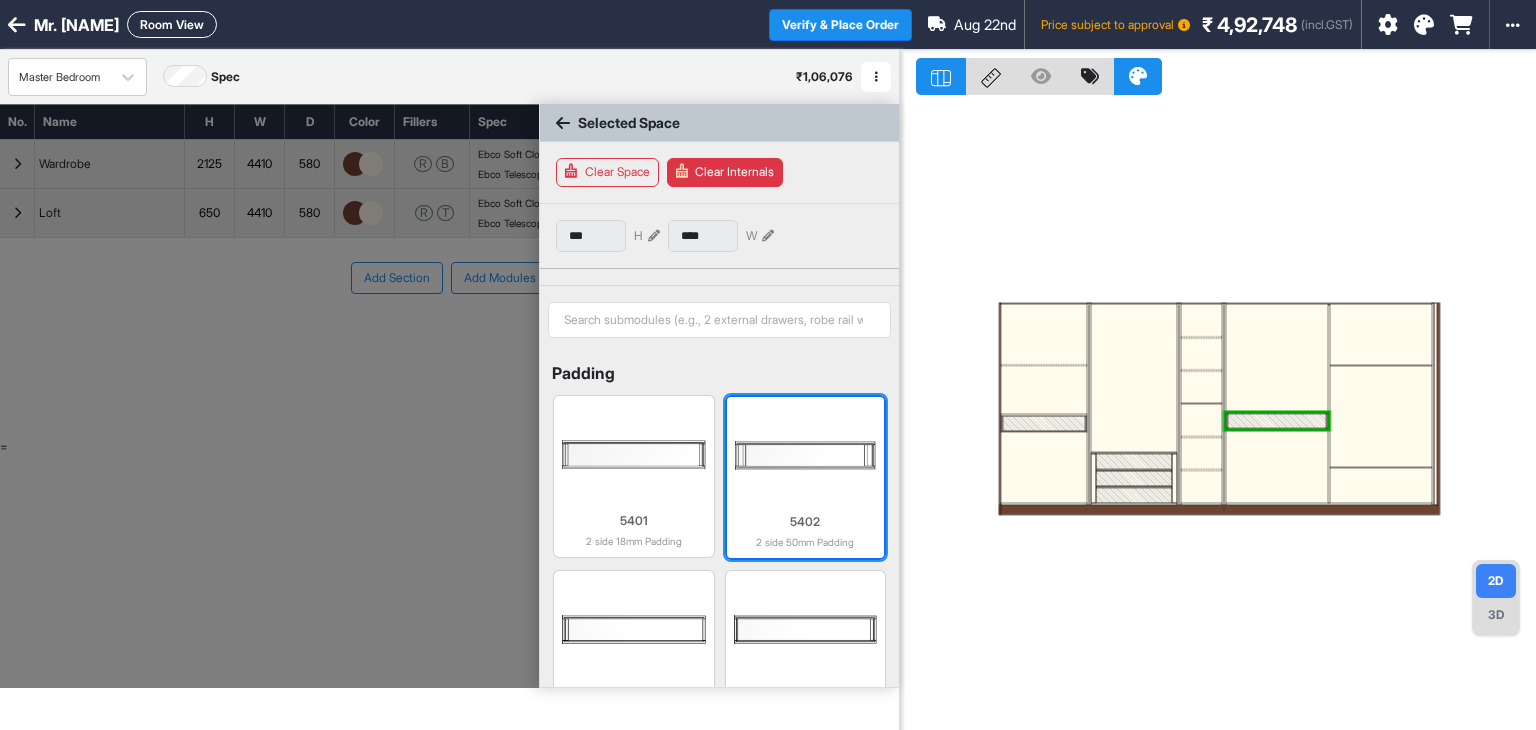 scroll, scrollTop: 806, scrollLeft: 0, axis: vertical 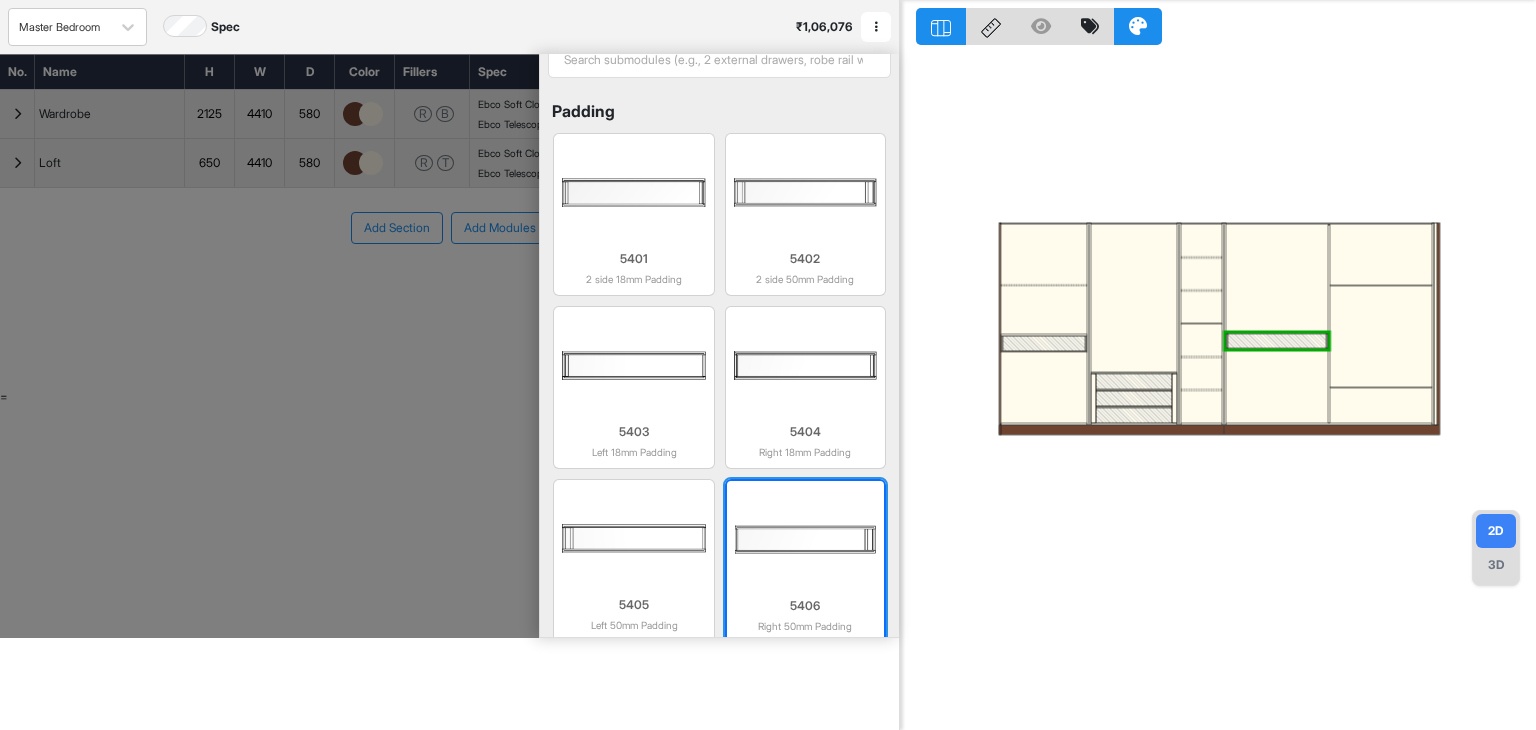 click at bounding box center (805, 539) 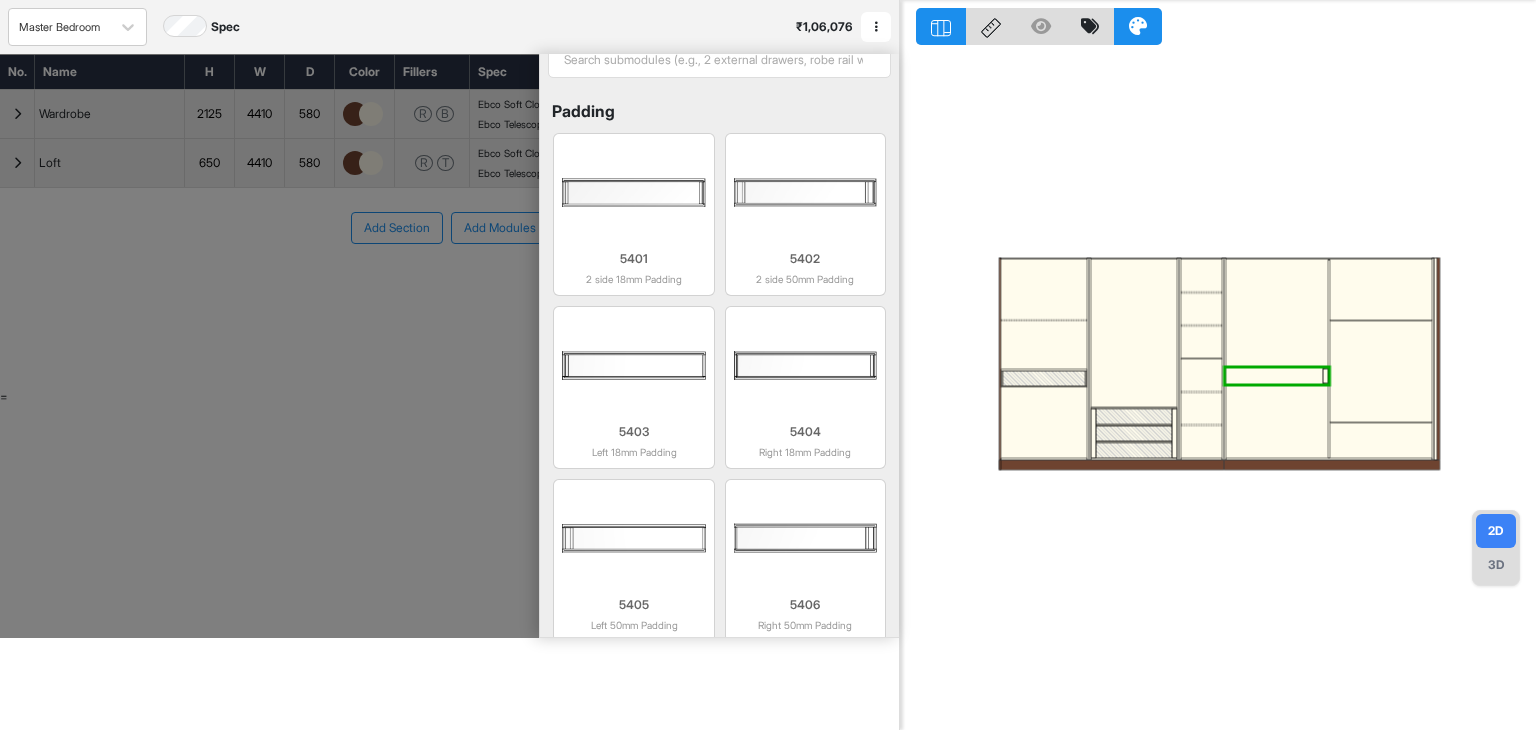 scroll, scrollTop: 804, scrollLeft: 0, axis: vertical 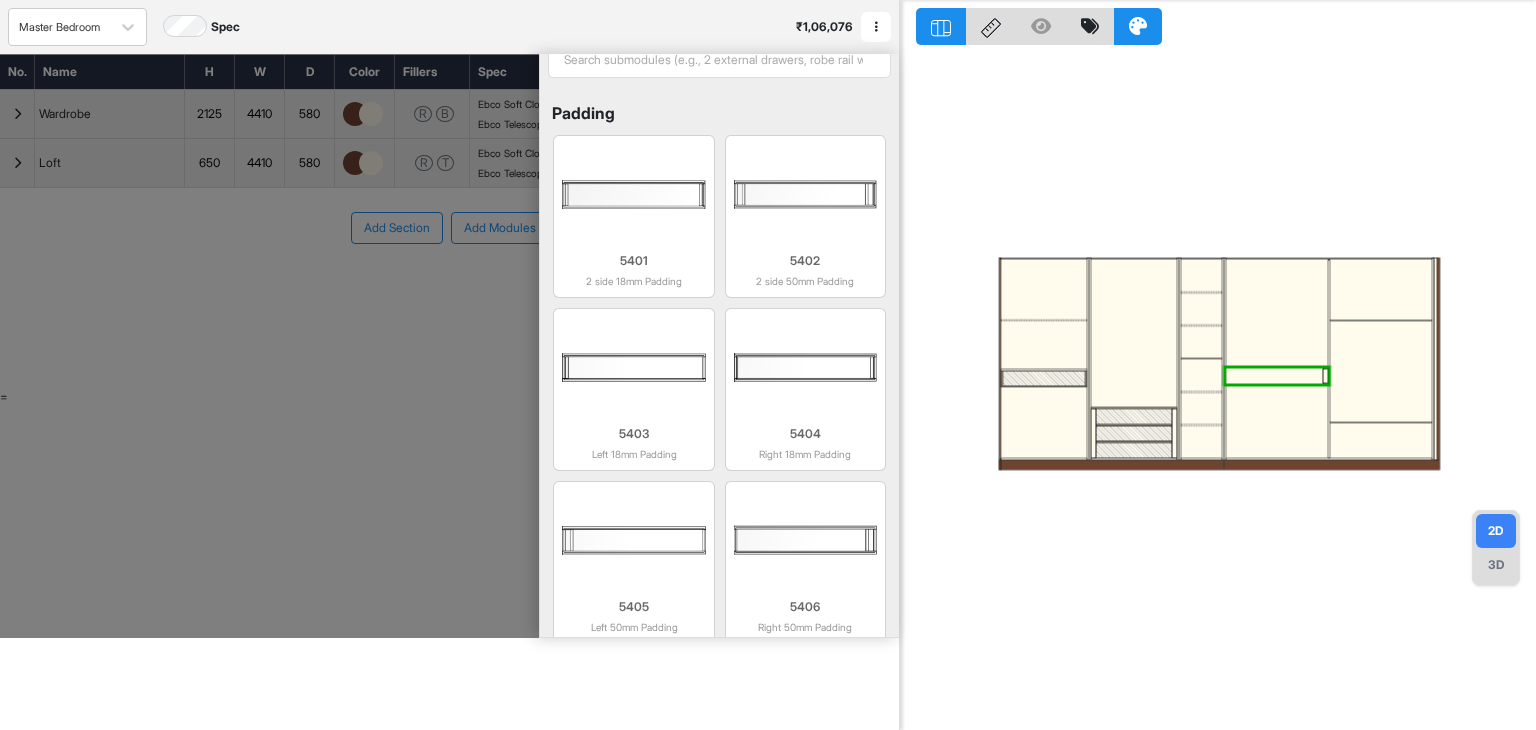 click at bounding box center (1273, 376) 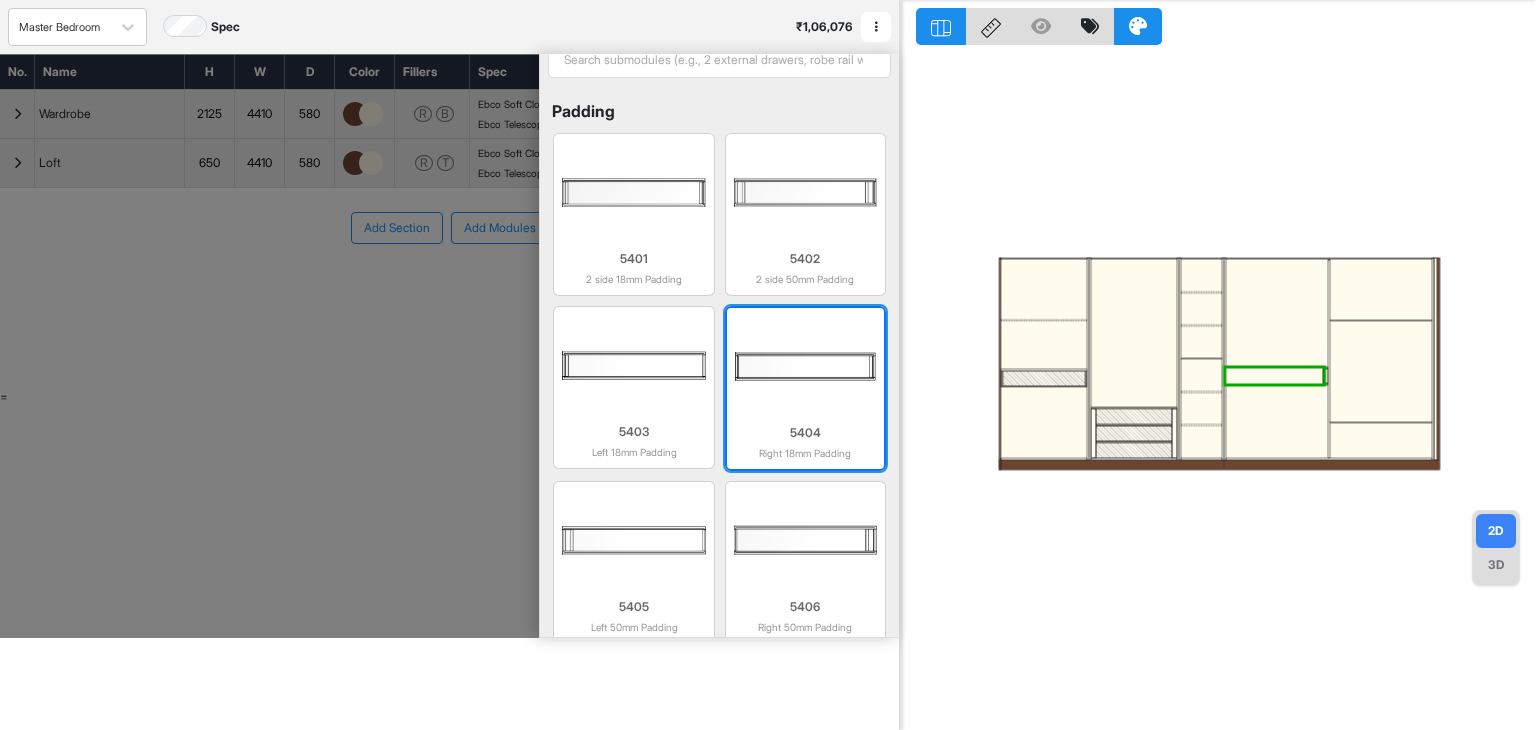 scroll, scrollTop: 806, scrollLeft: 0, axis: vertical 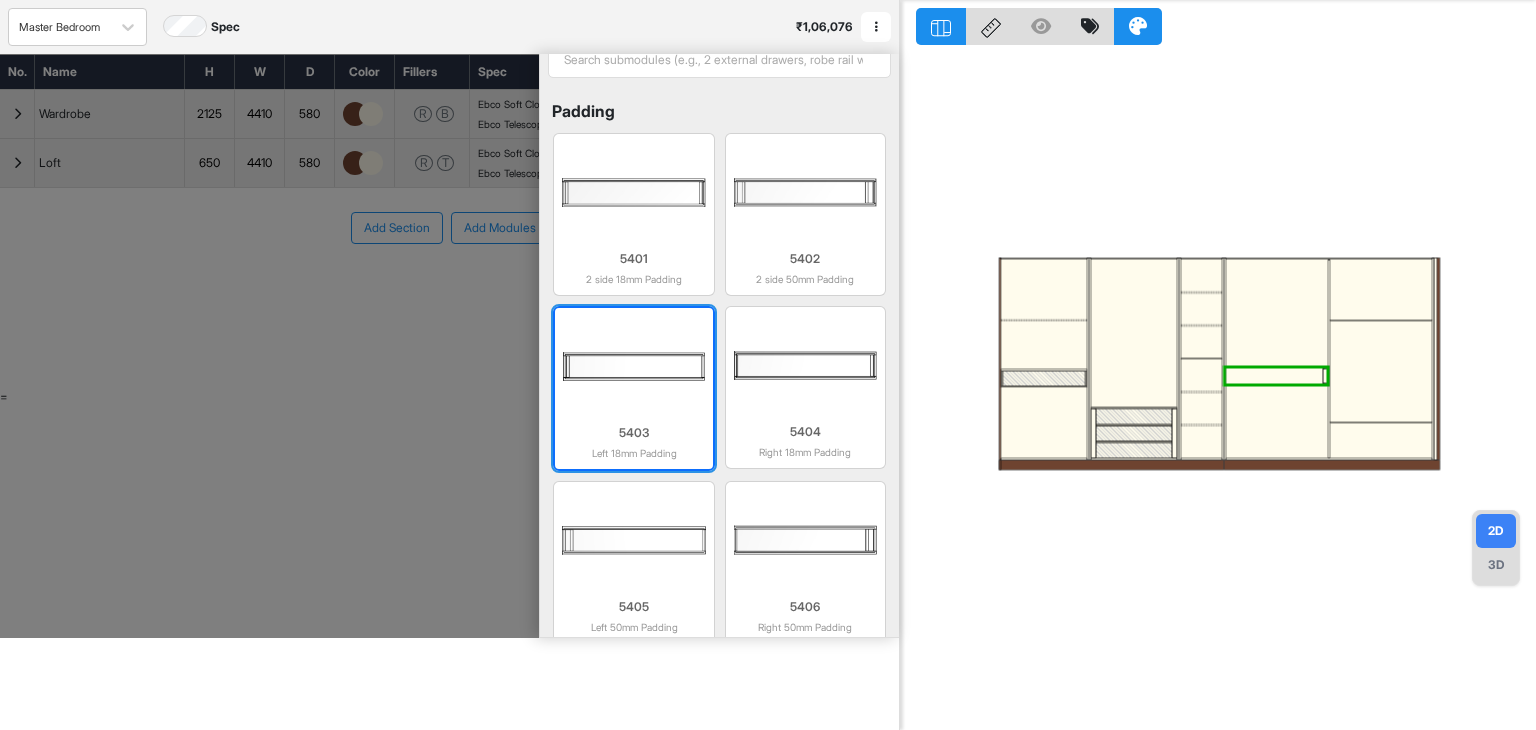 click on "5403 Left 18mm Padding" at bounding box center [633, 438] 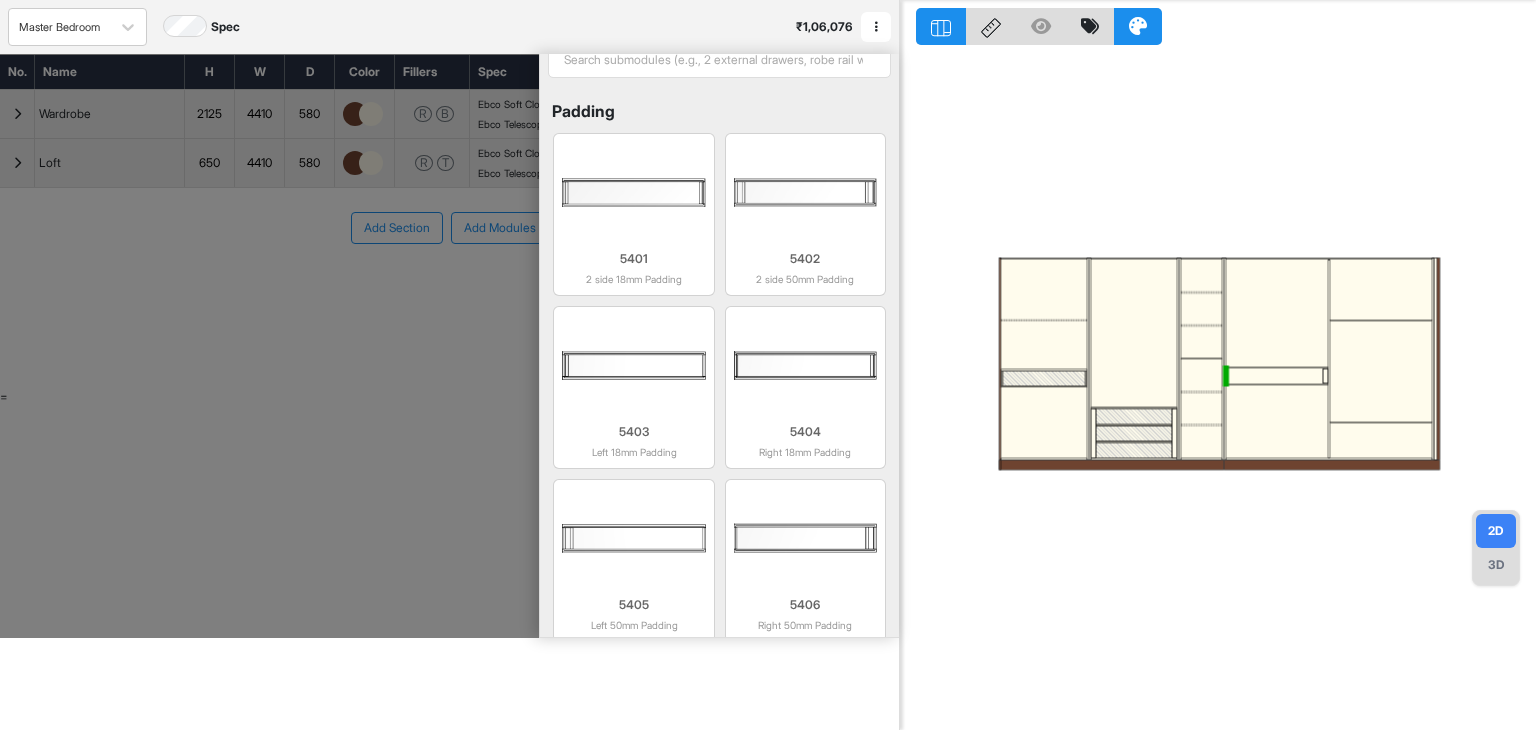 scroll, scrollTop: 804, scrollLeft: 0, axis: vertical 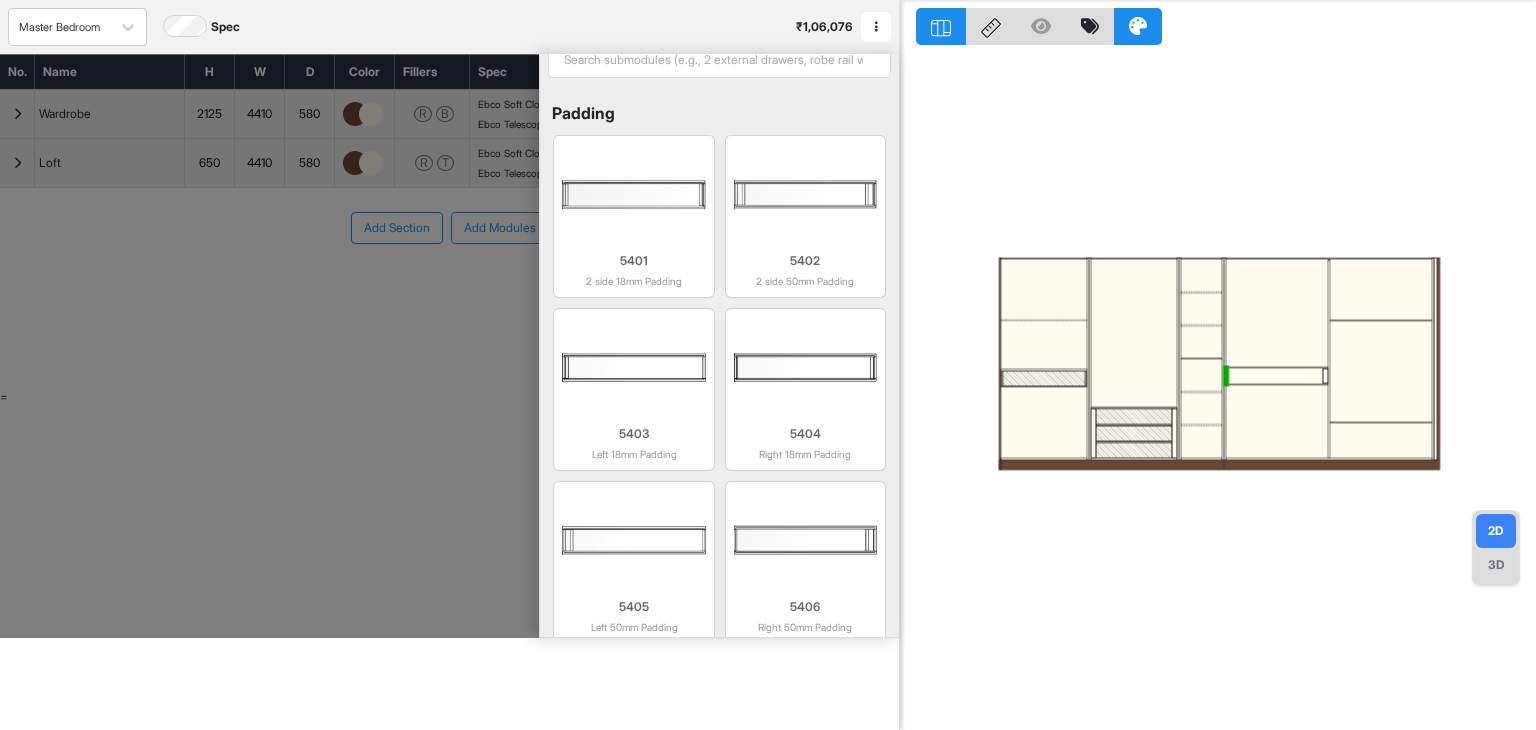 click at bounding box center (1276, 376) 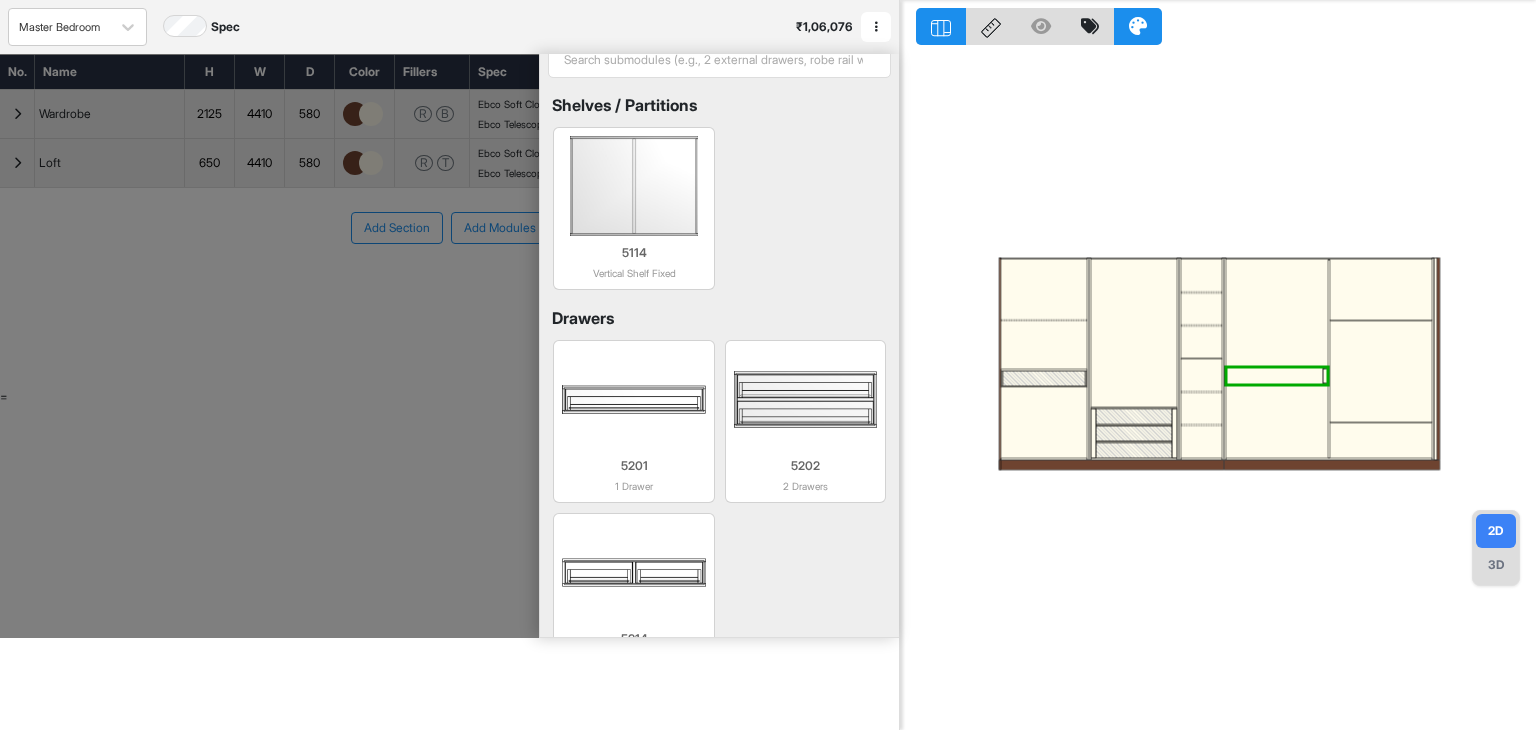 click at bounding box center (1276, 376) 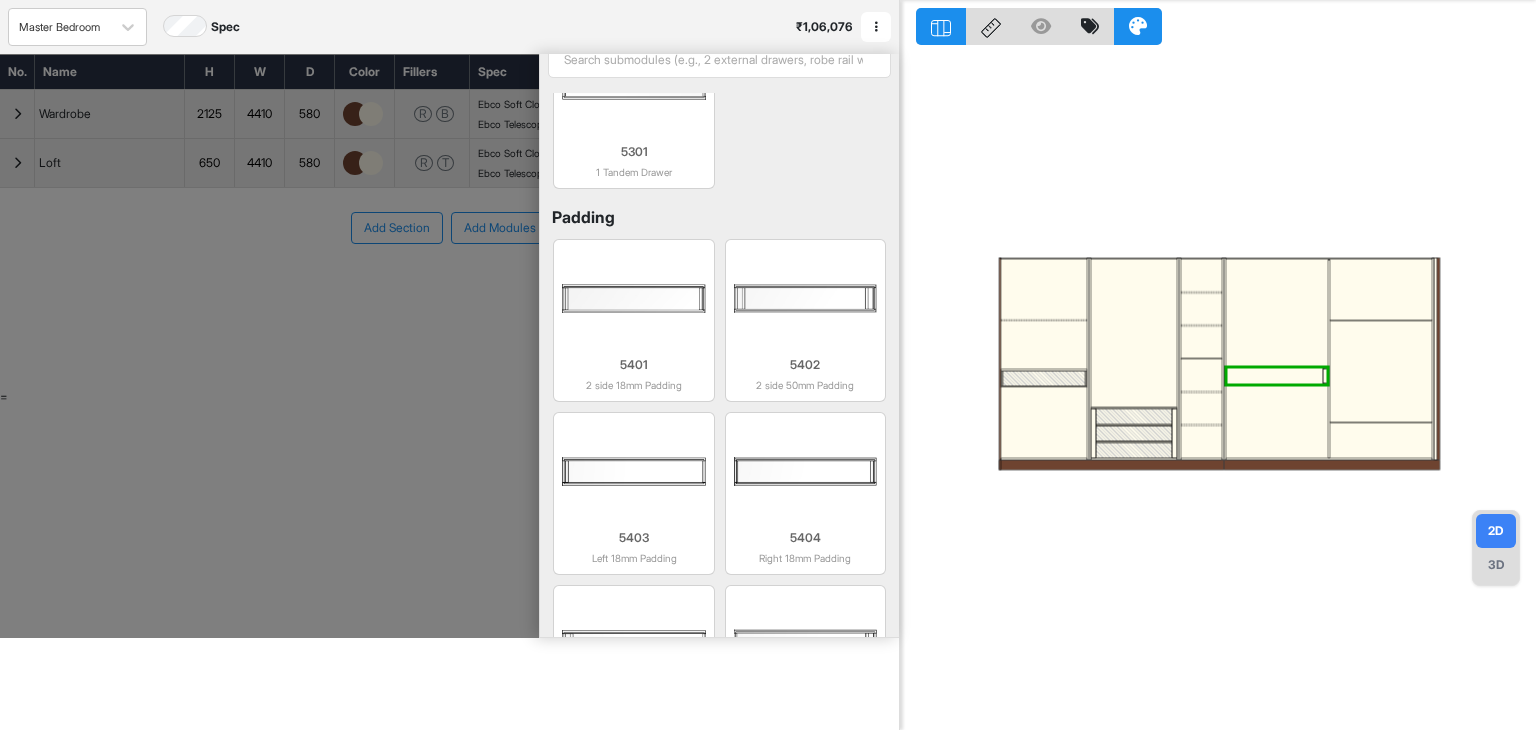 scroll, scrollTop: 698, scrollLeft: 0, axis: vertical 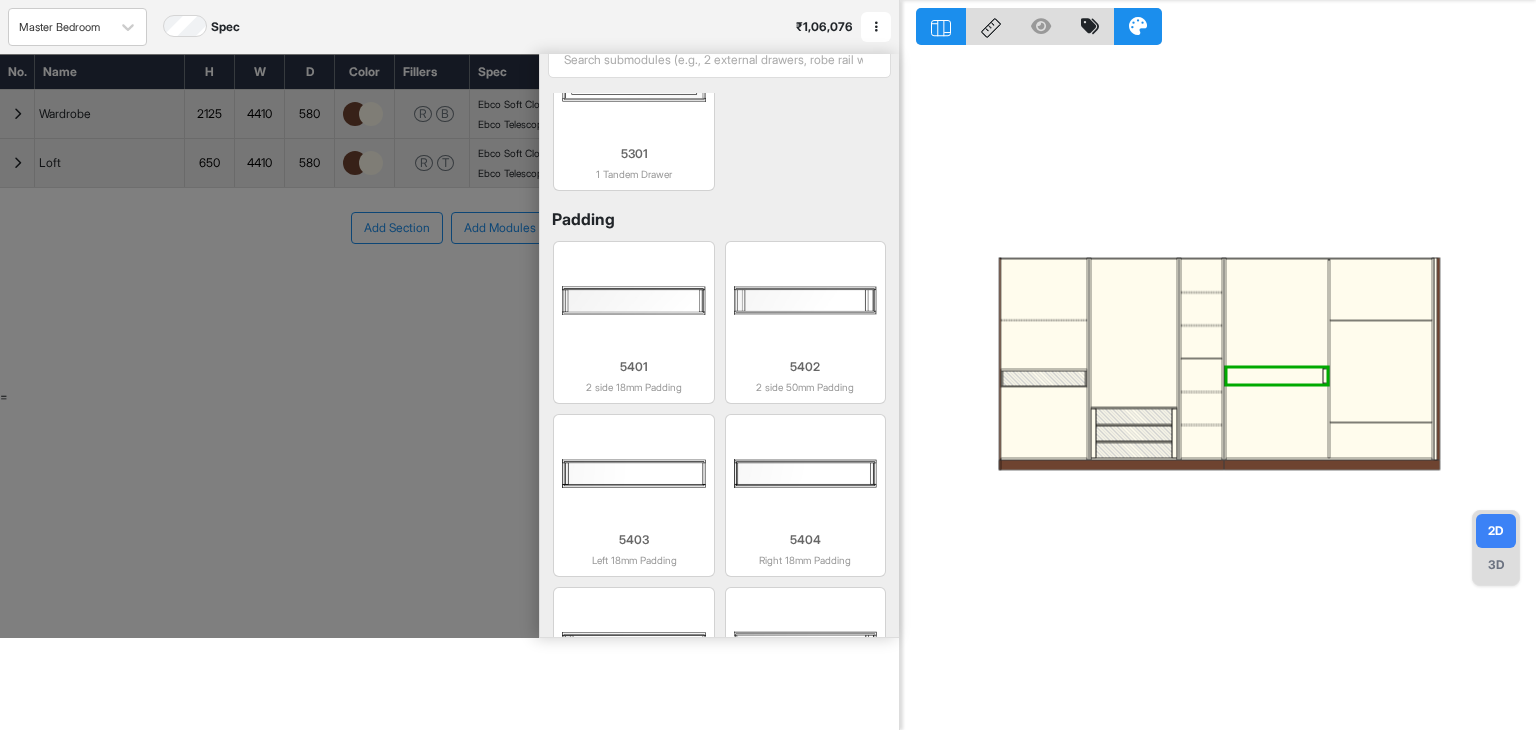 click at bounding box center [1380, 372] 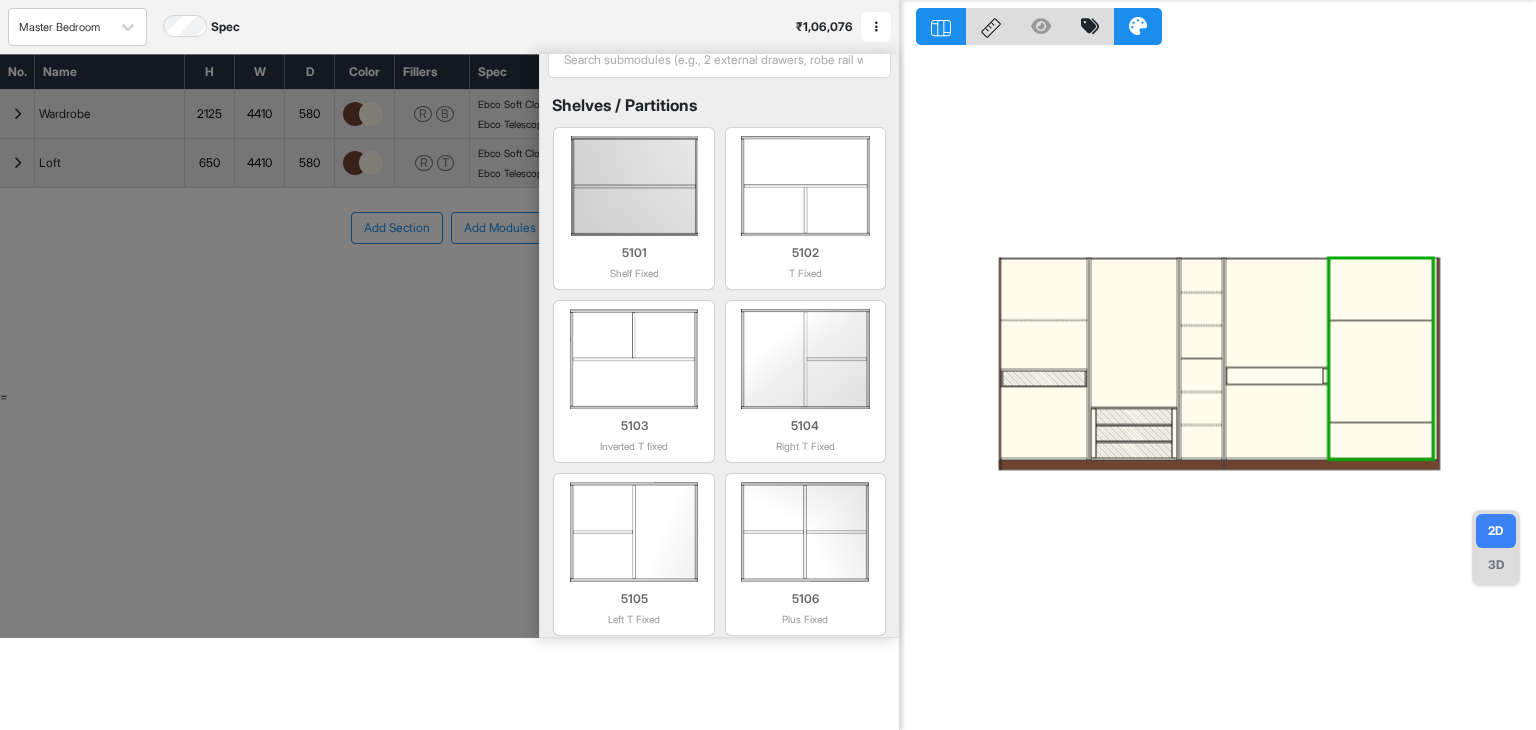click at bounding box center [1276, 376] 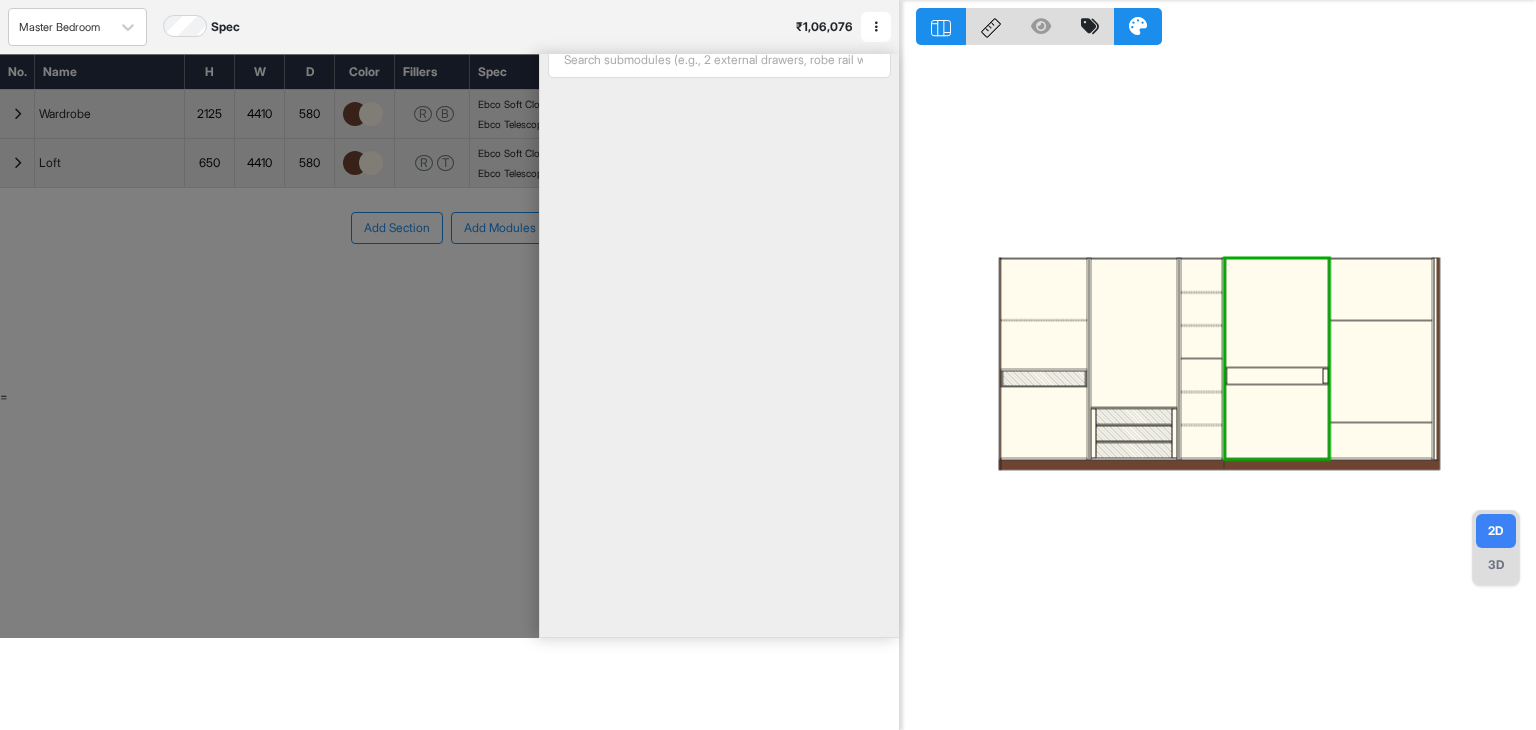 click at bounding box center (1276, 376) 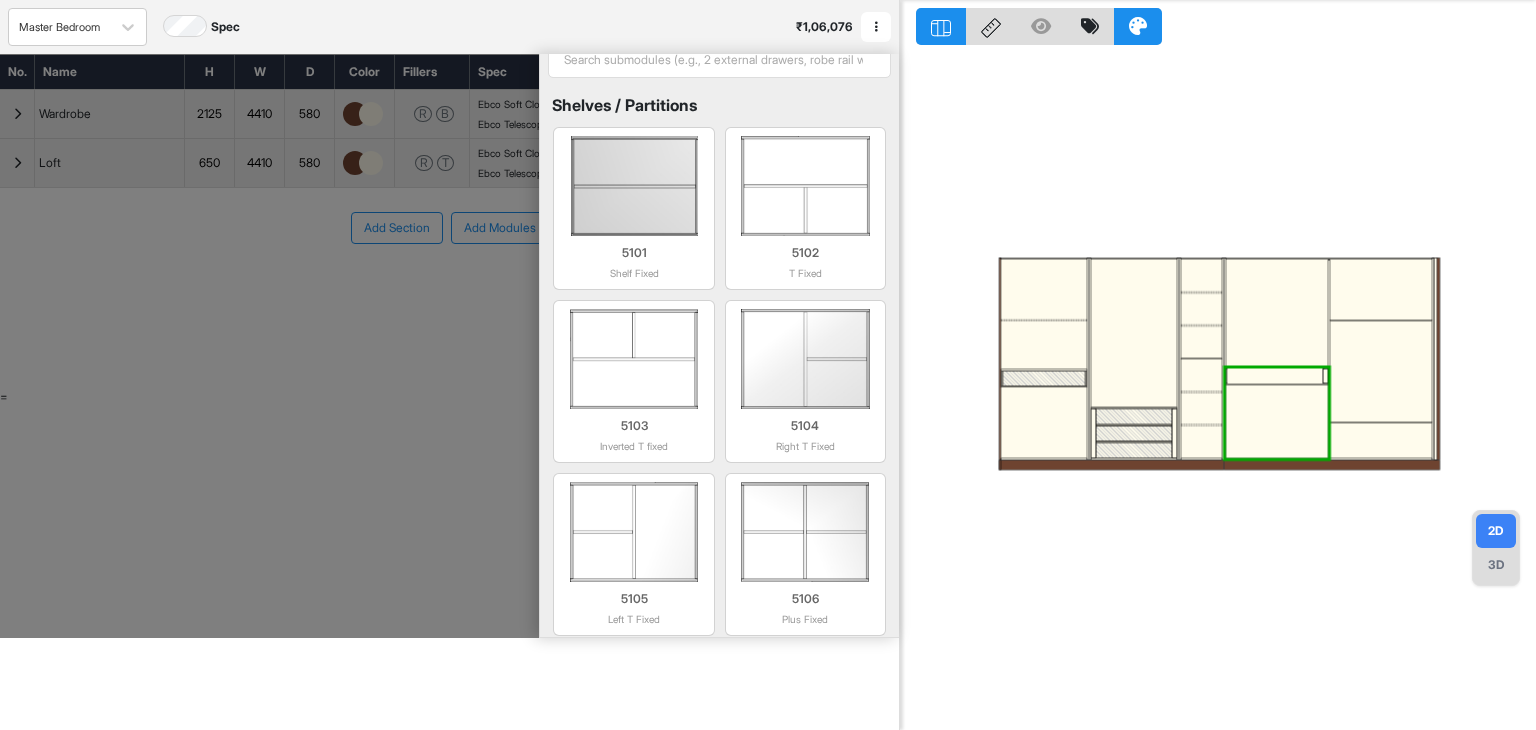 click at bounding box center [1276, 376] 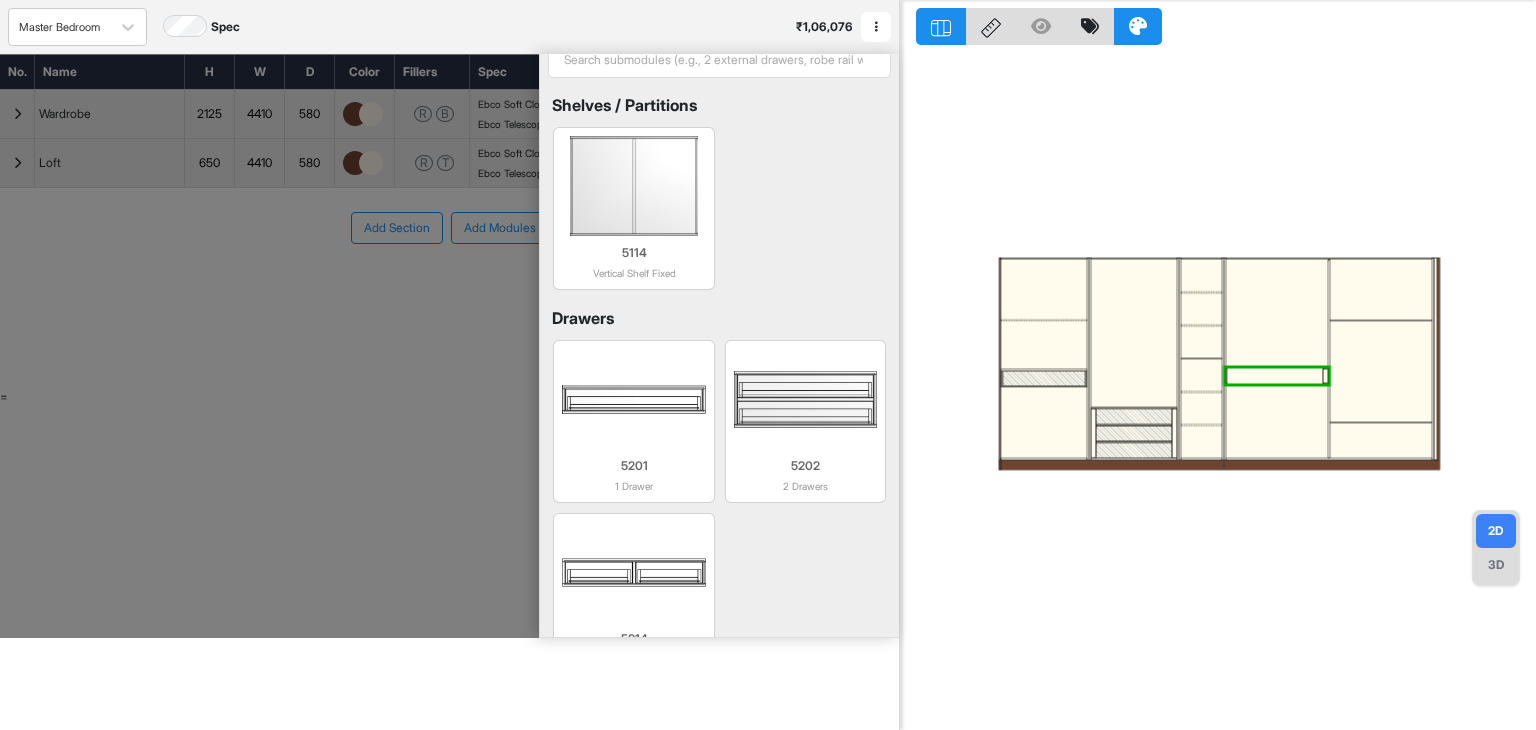 click at bounding box center [1276, 376] 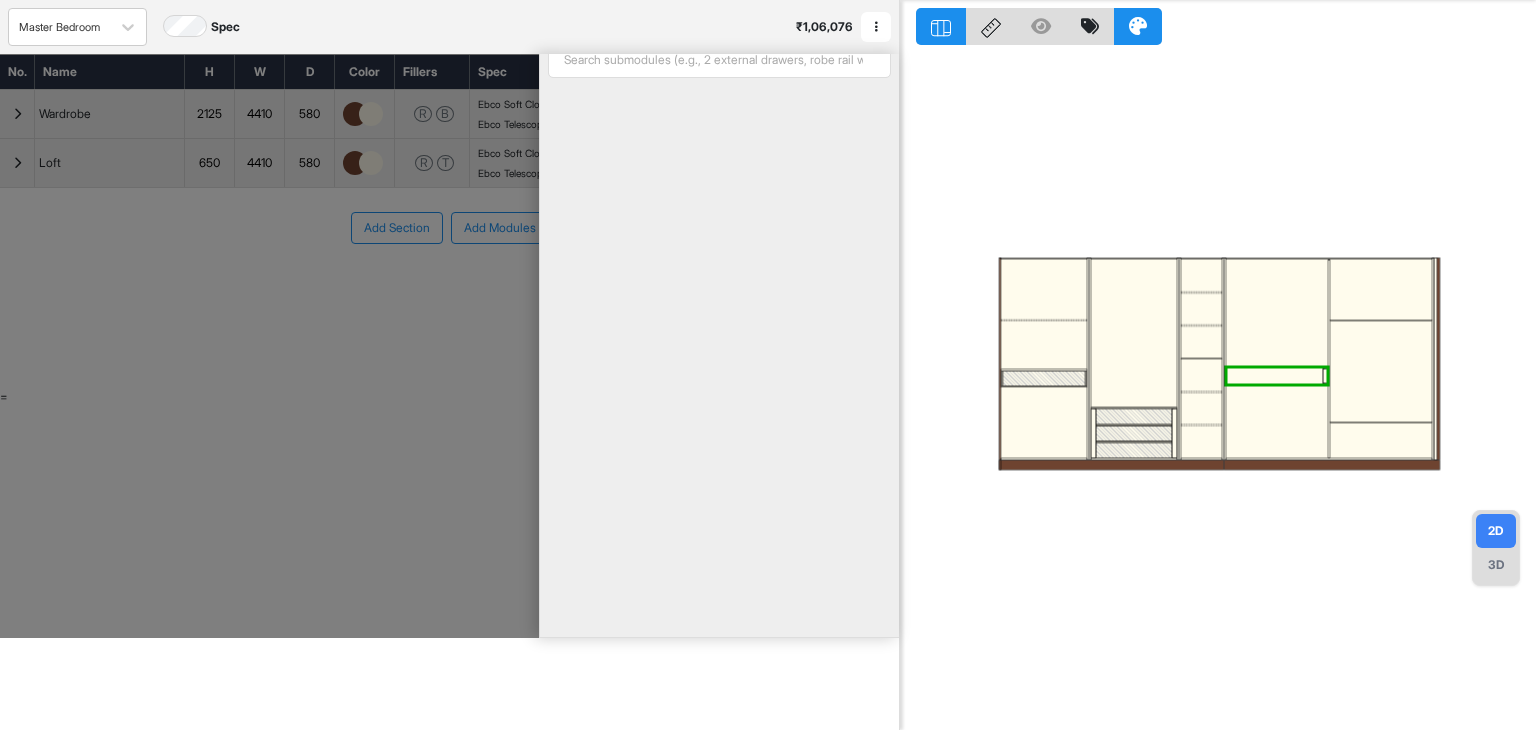 type on "***" 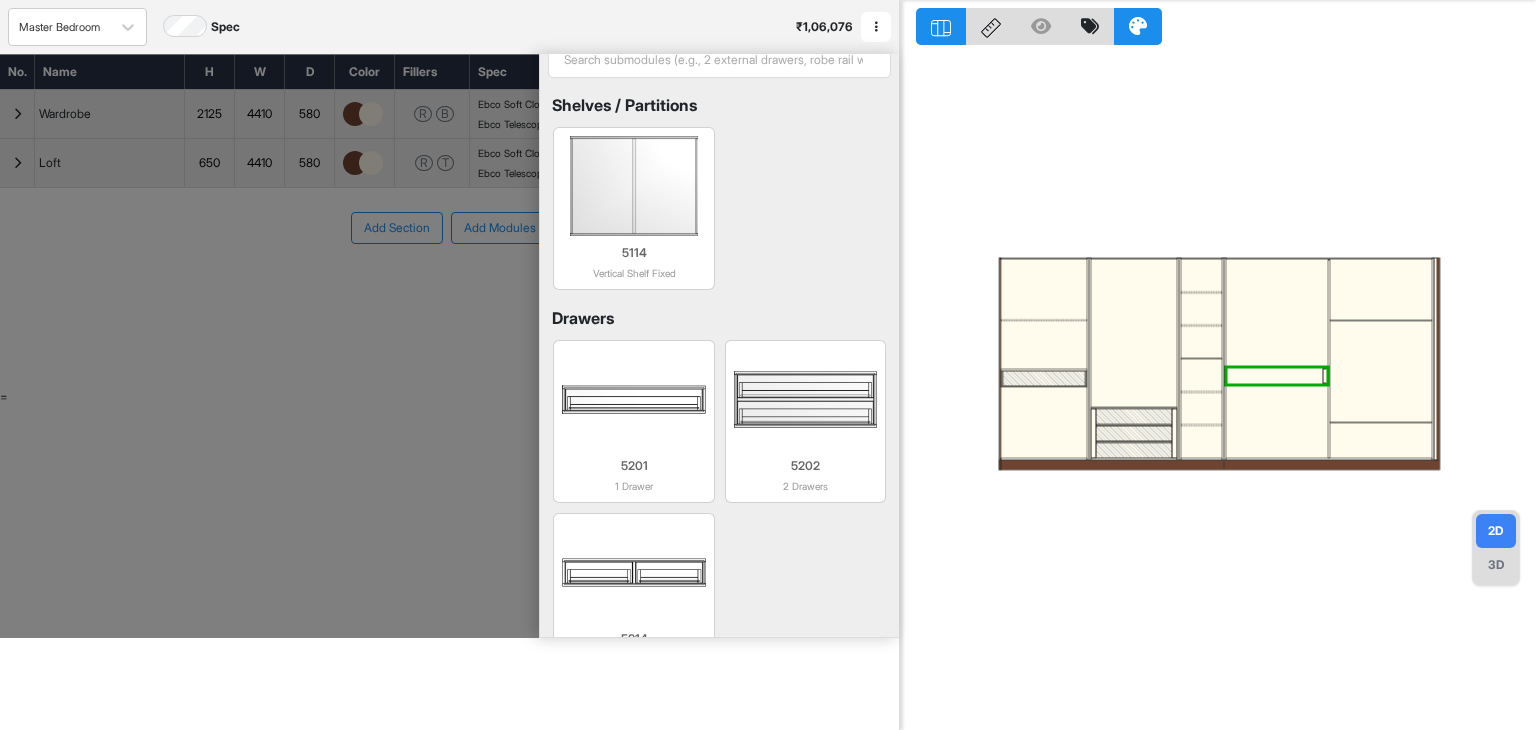 click at bounding box center (1276, 376) 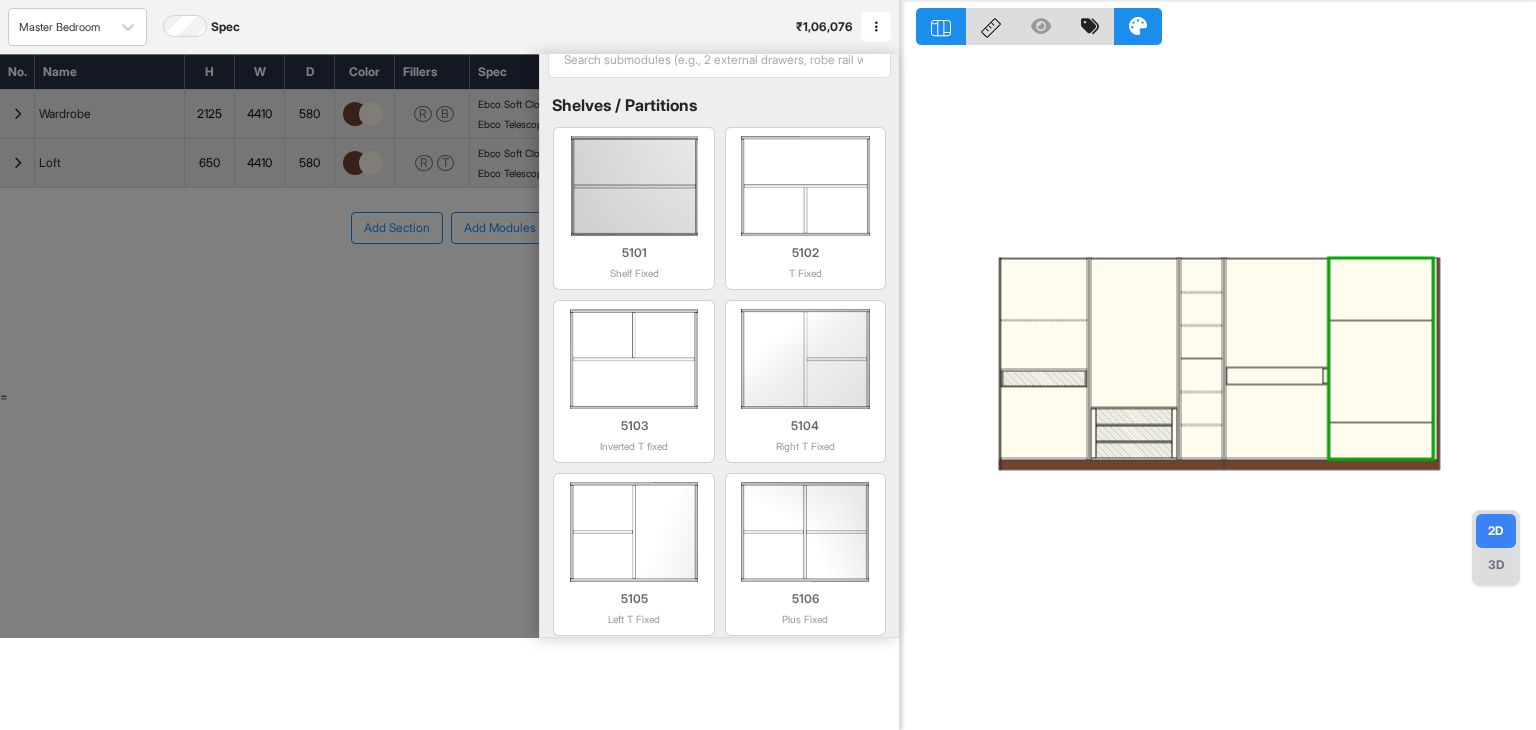 click at bounding box center [1276, 376] 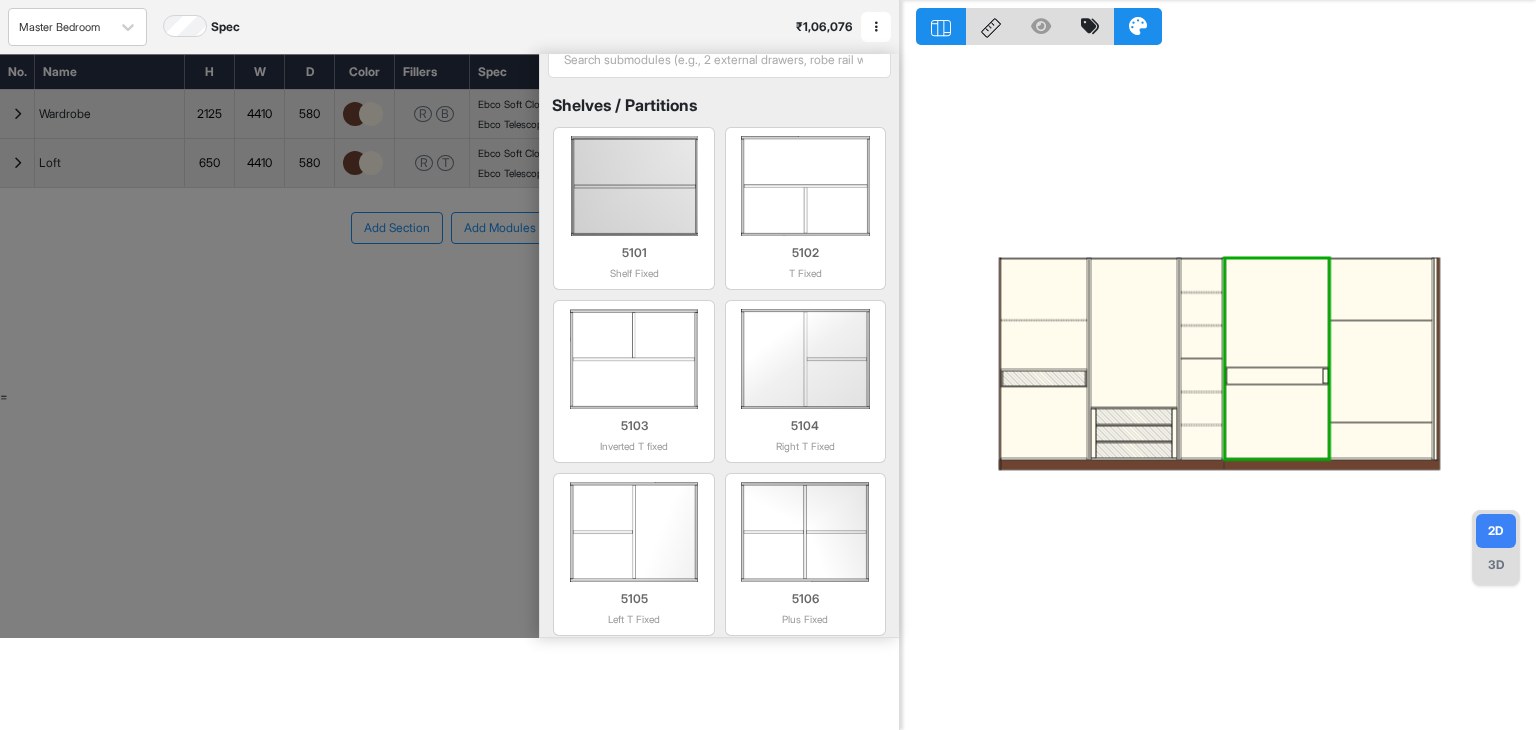 click at bounding box center [1276, 376] 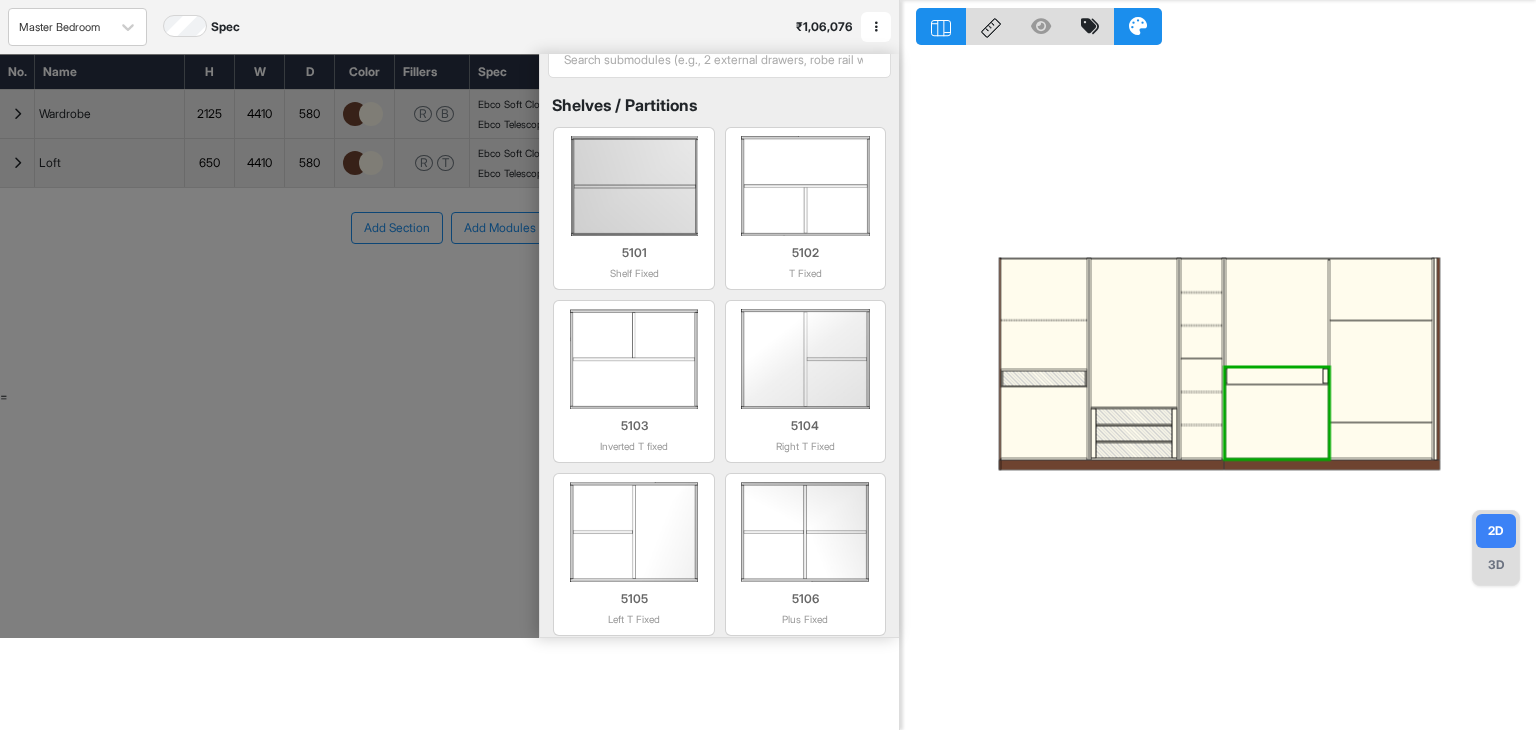 click at bounding box center (1276, 376) 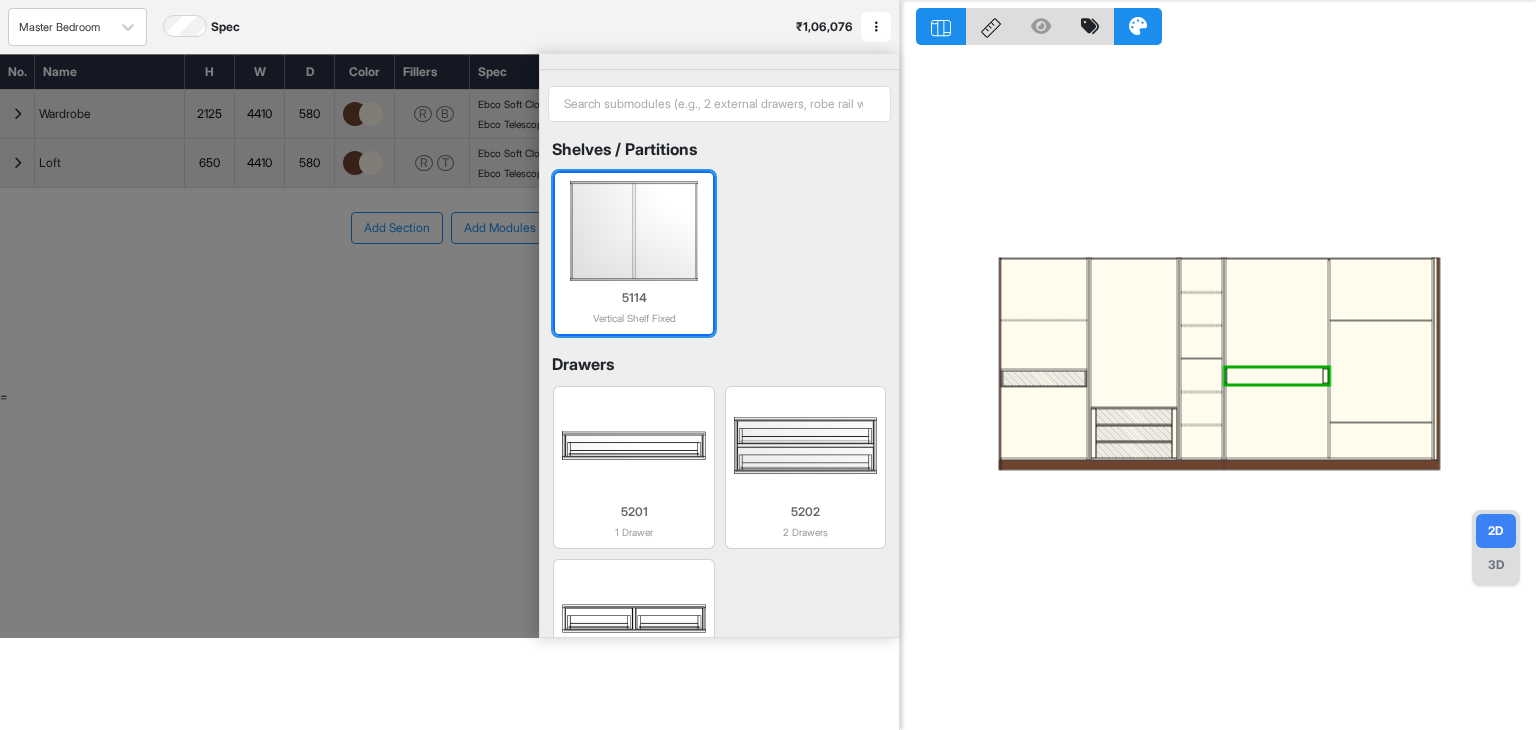 scroll, scrollTop: 0, scrollLeft: 0, axis: both 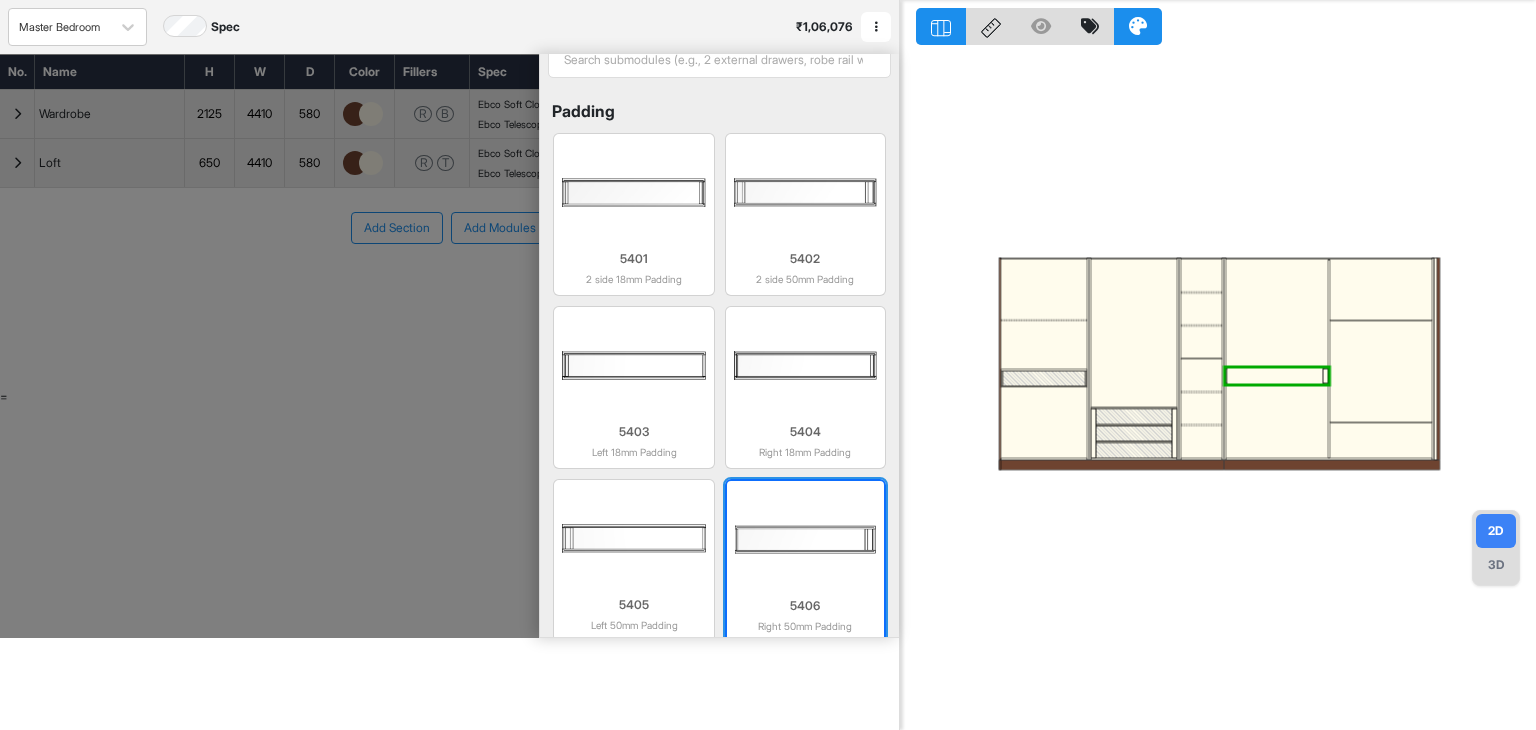 click at bounding box center [805, 539] 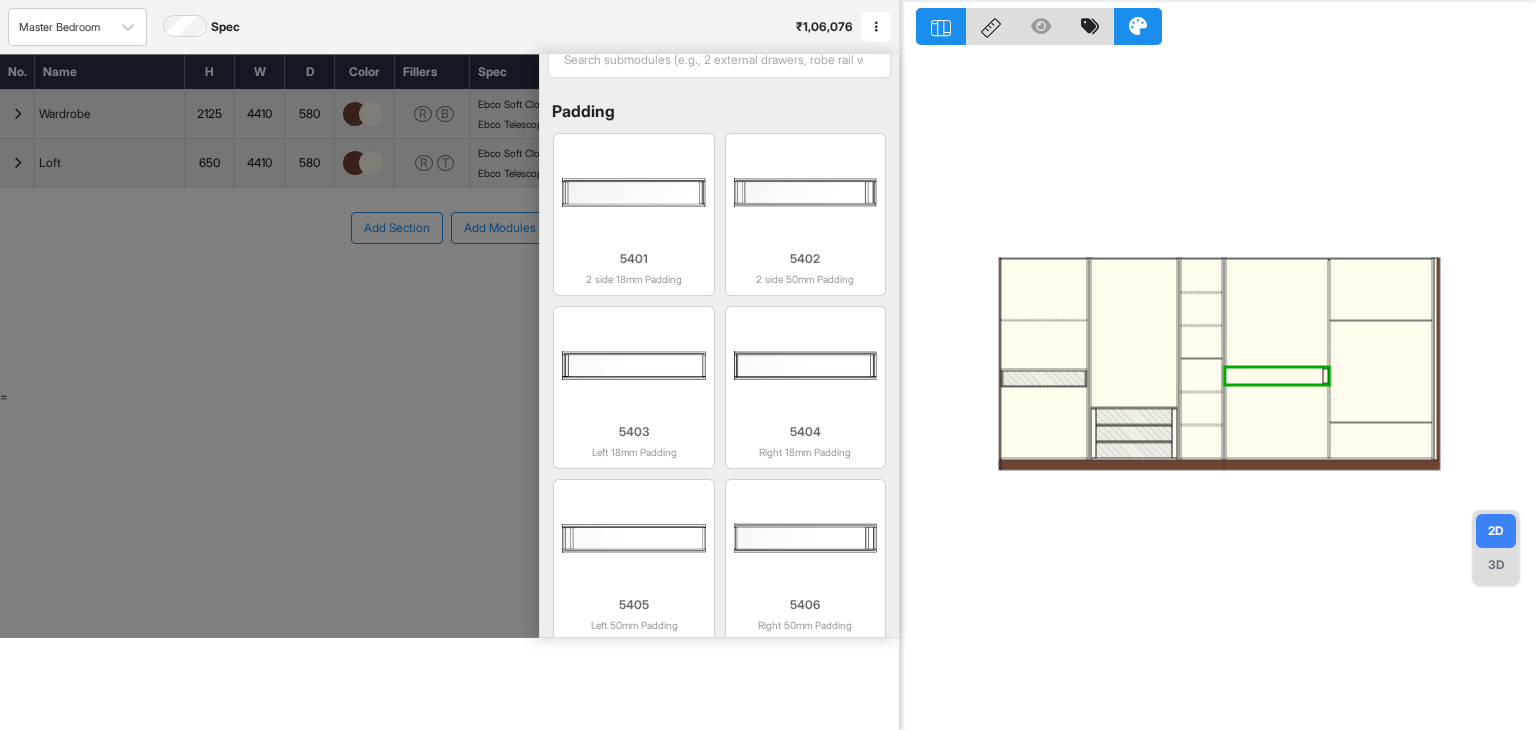 scroll, scrollTop: 804, scrollLeft: 0, axis: vertical 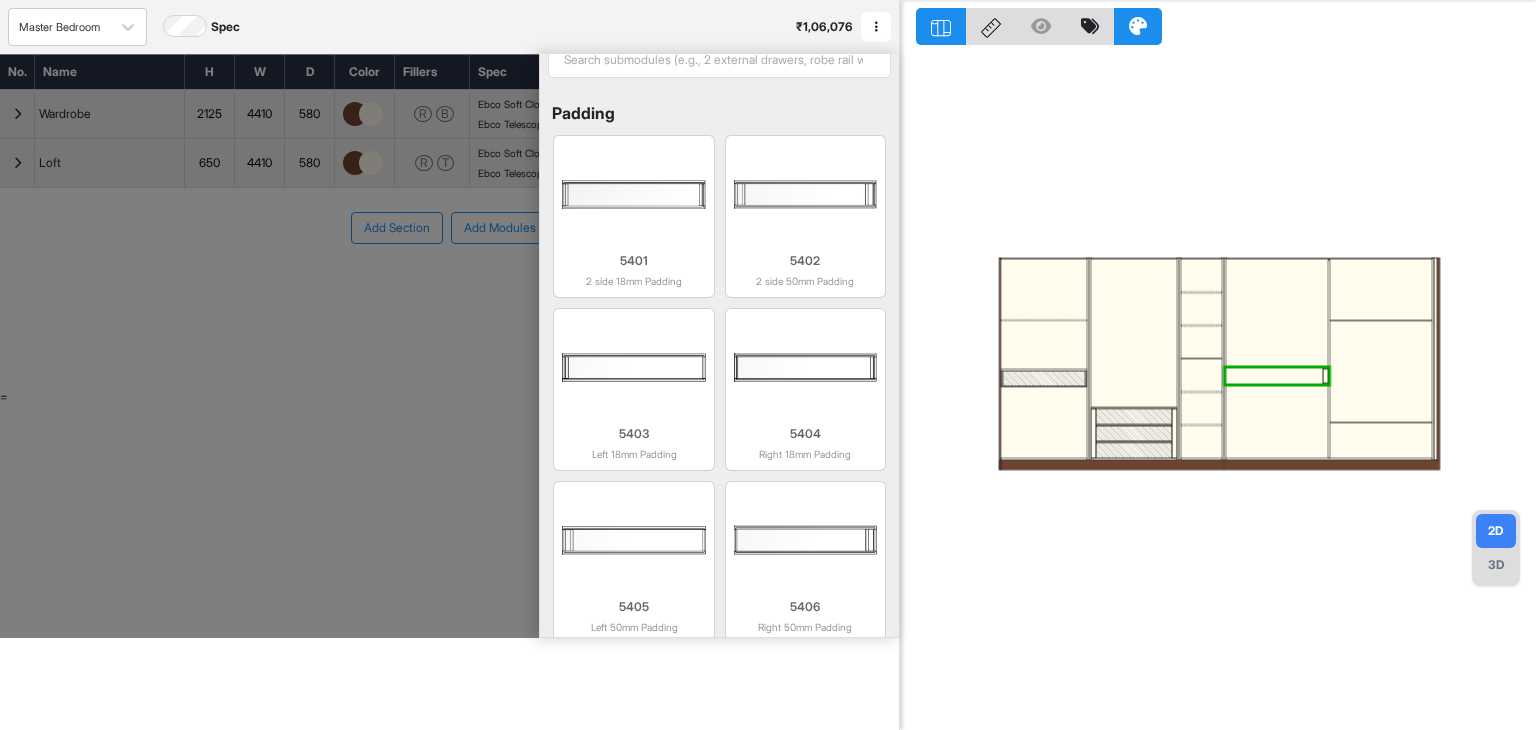 click at bounding box center (1273, 376) 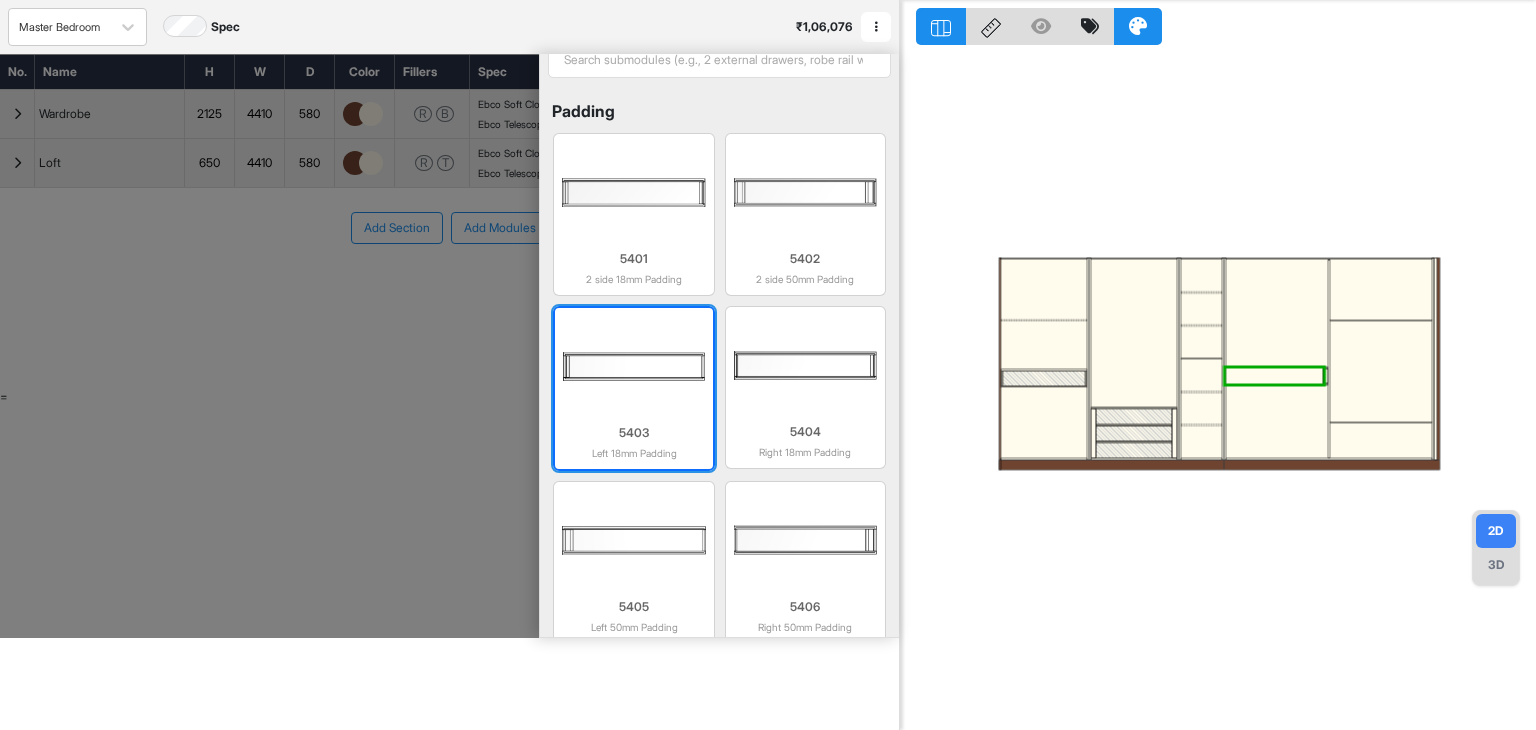 scroll, scrollTop: 806, scrollLeft: 0, axis: vertical 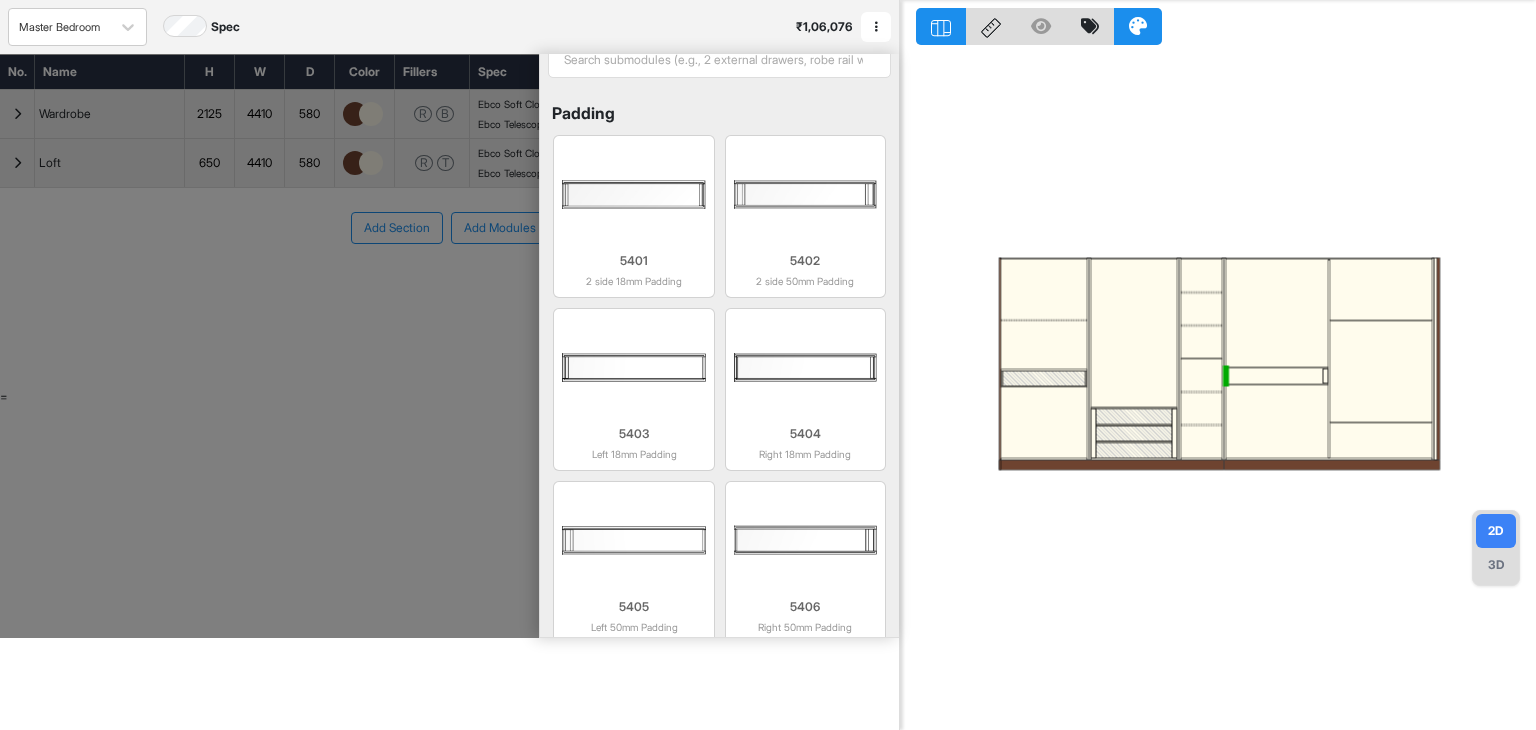 click at bounding box center [1275, 376] 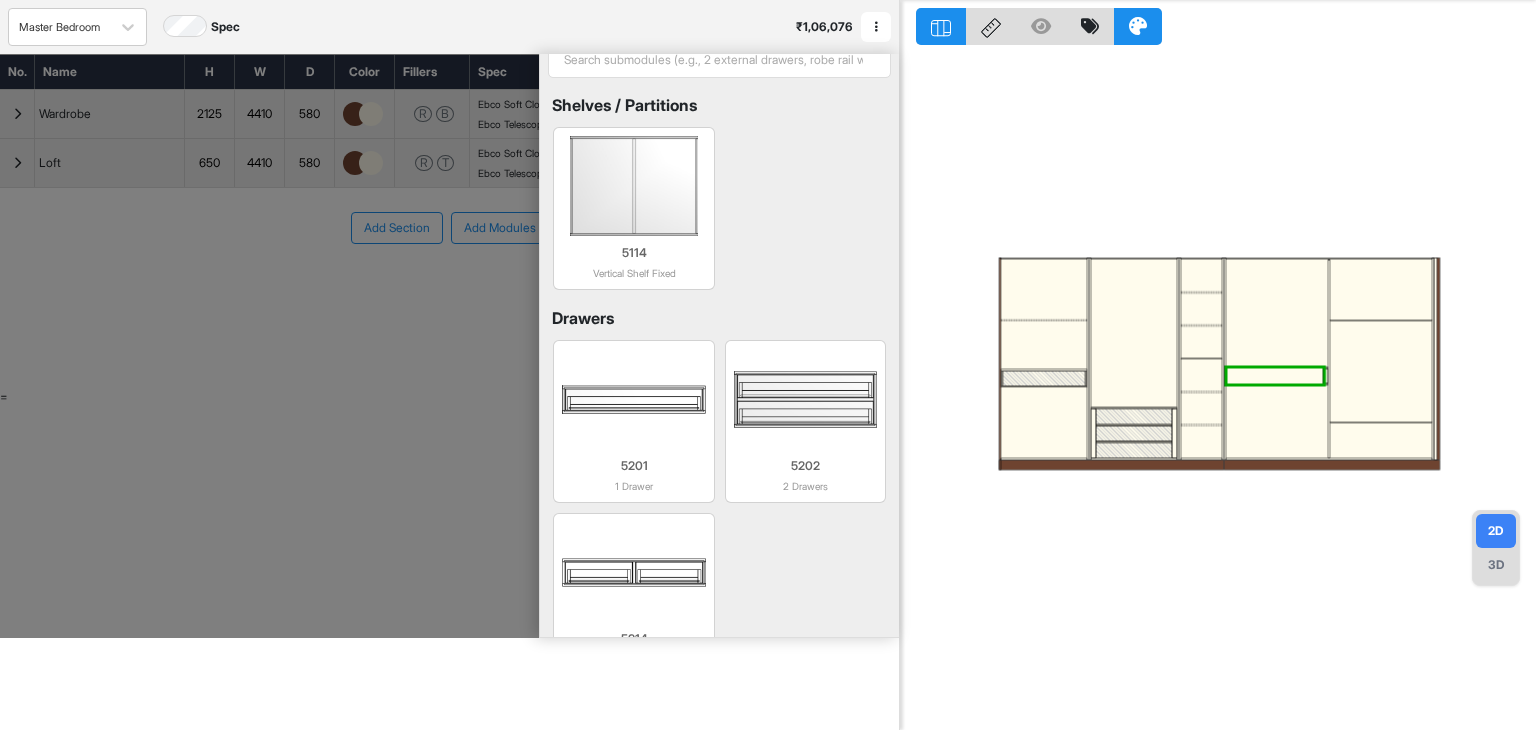 click at bounding box center [1275, 376] 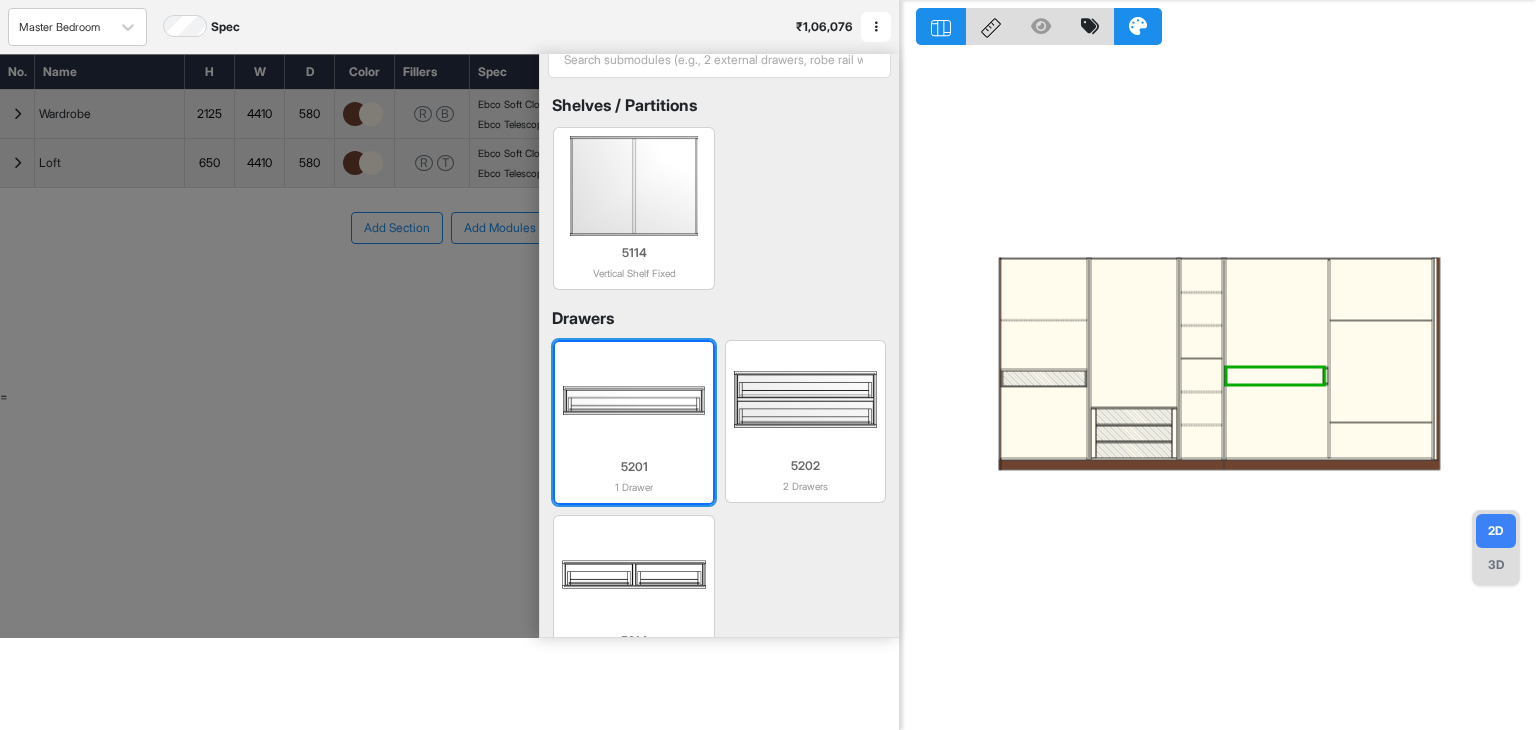click at bounding box center [633, 400] 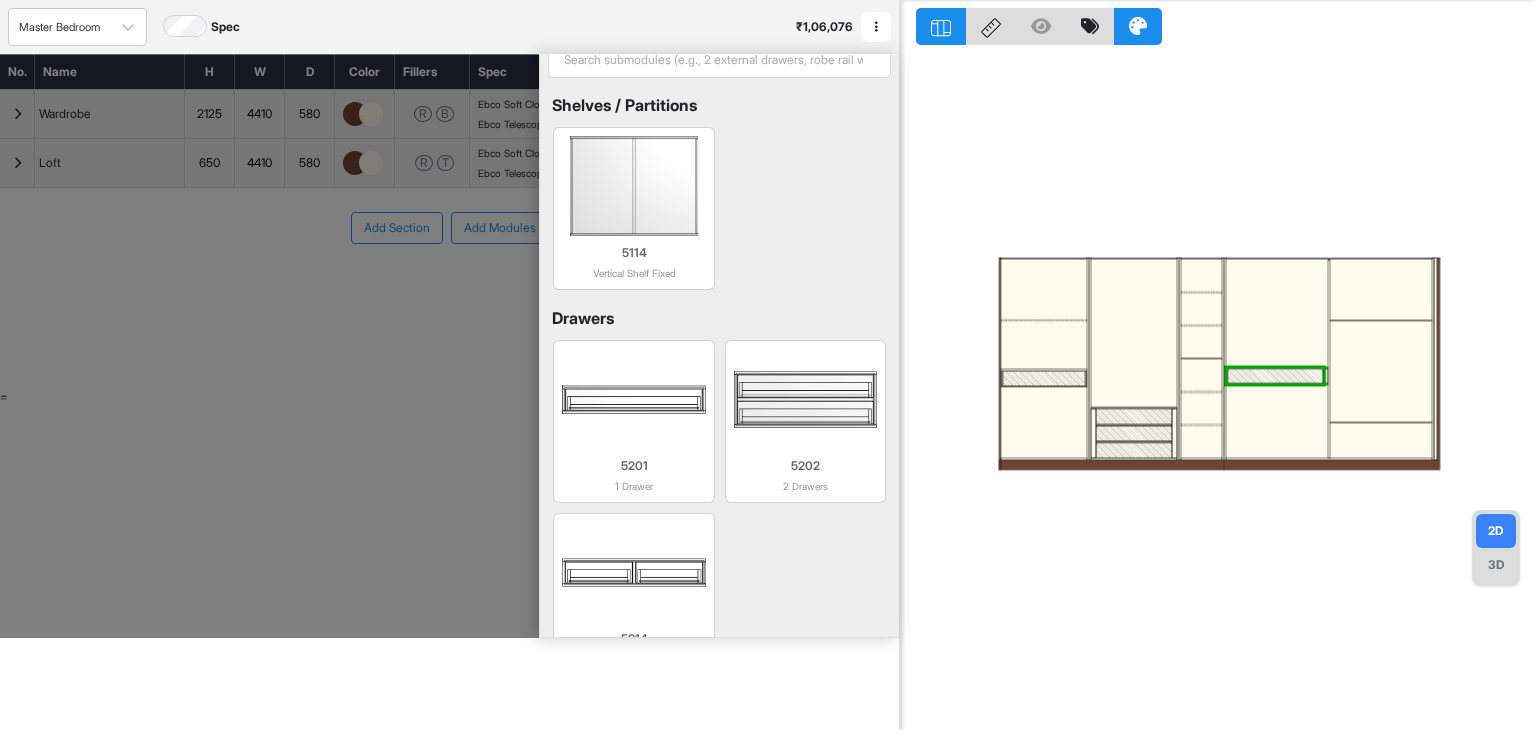 click at bounding box center (1276, 422) 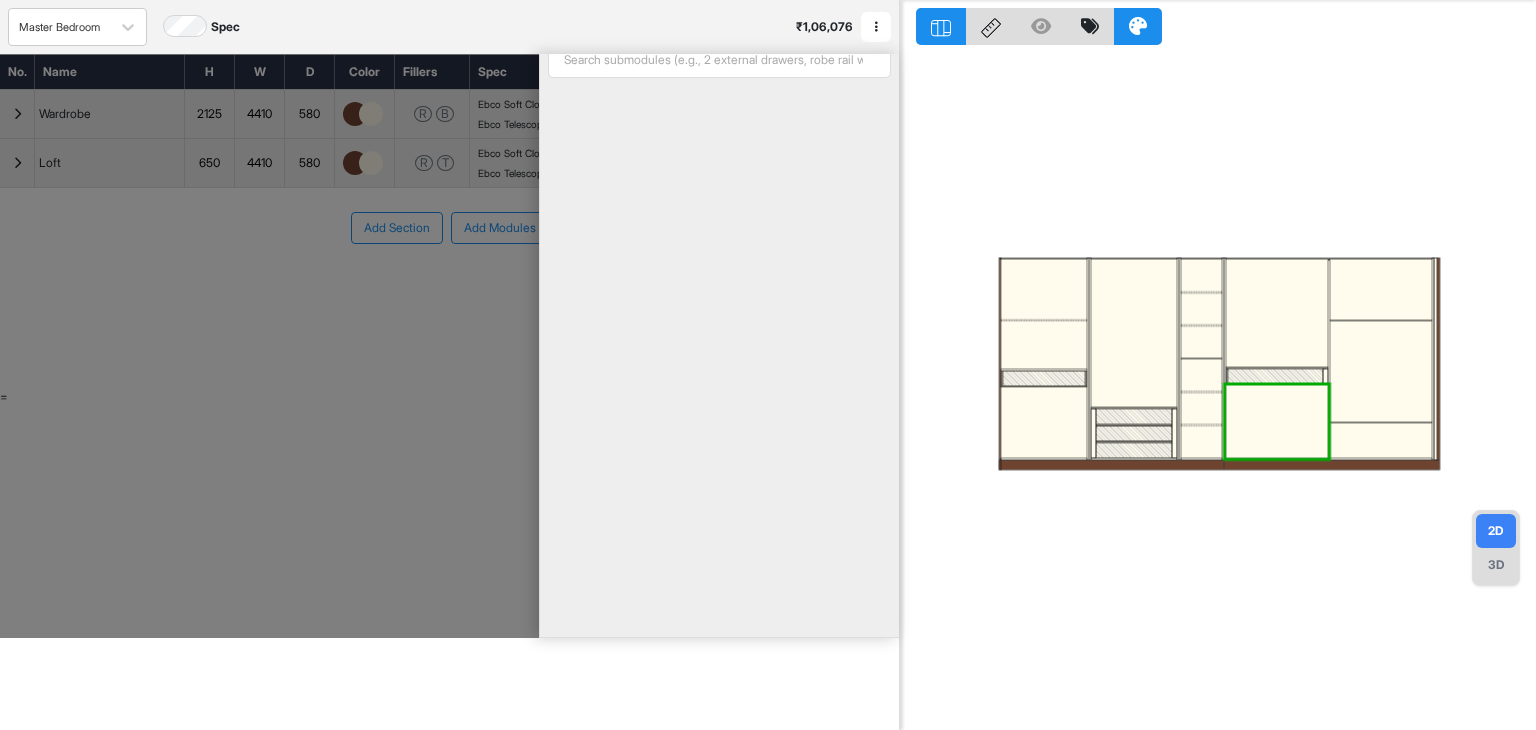 type on "***" 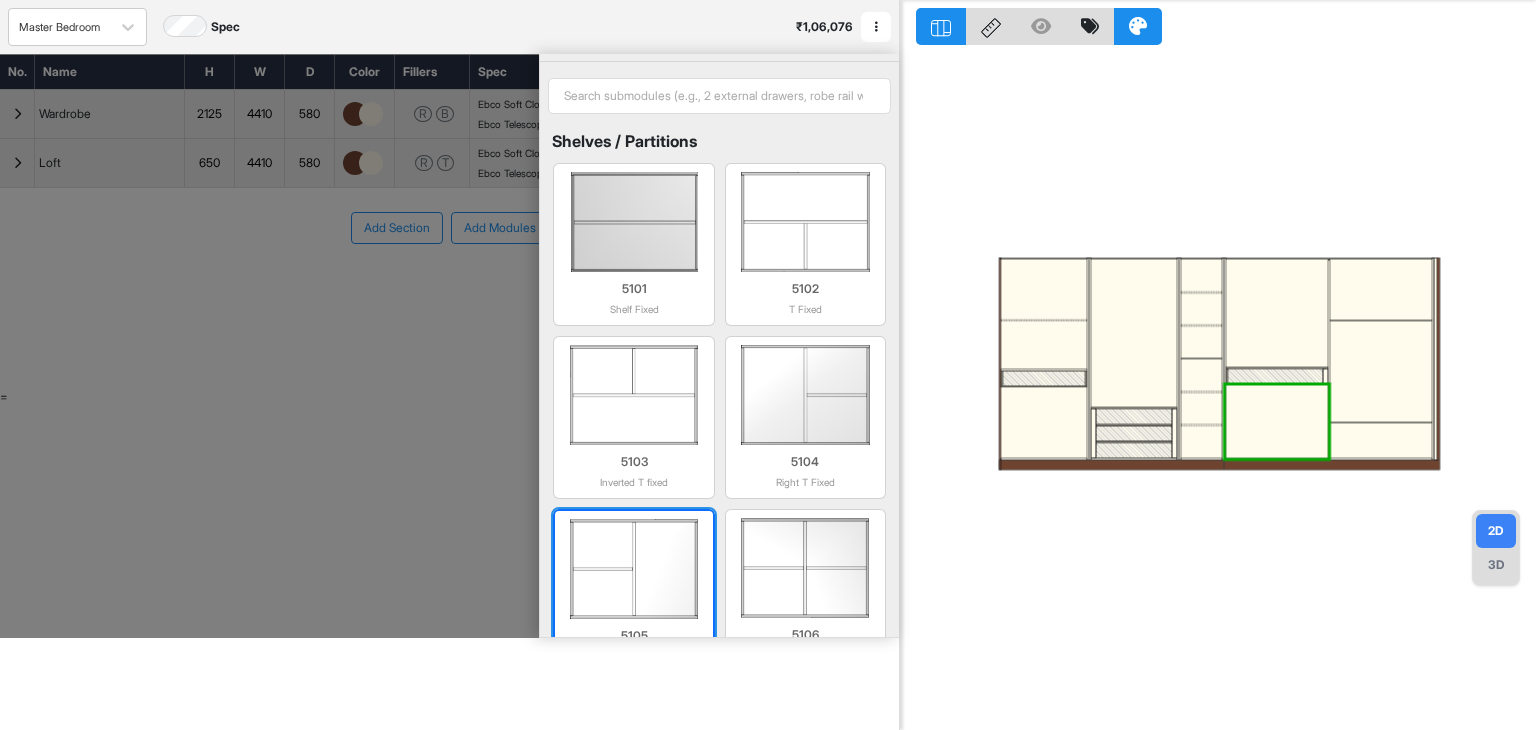 scroll, scrollTop: 0, scrollLeft: 0, axis: both 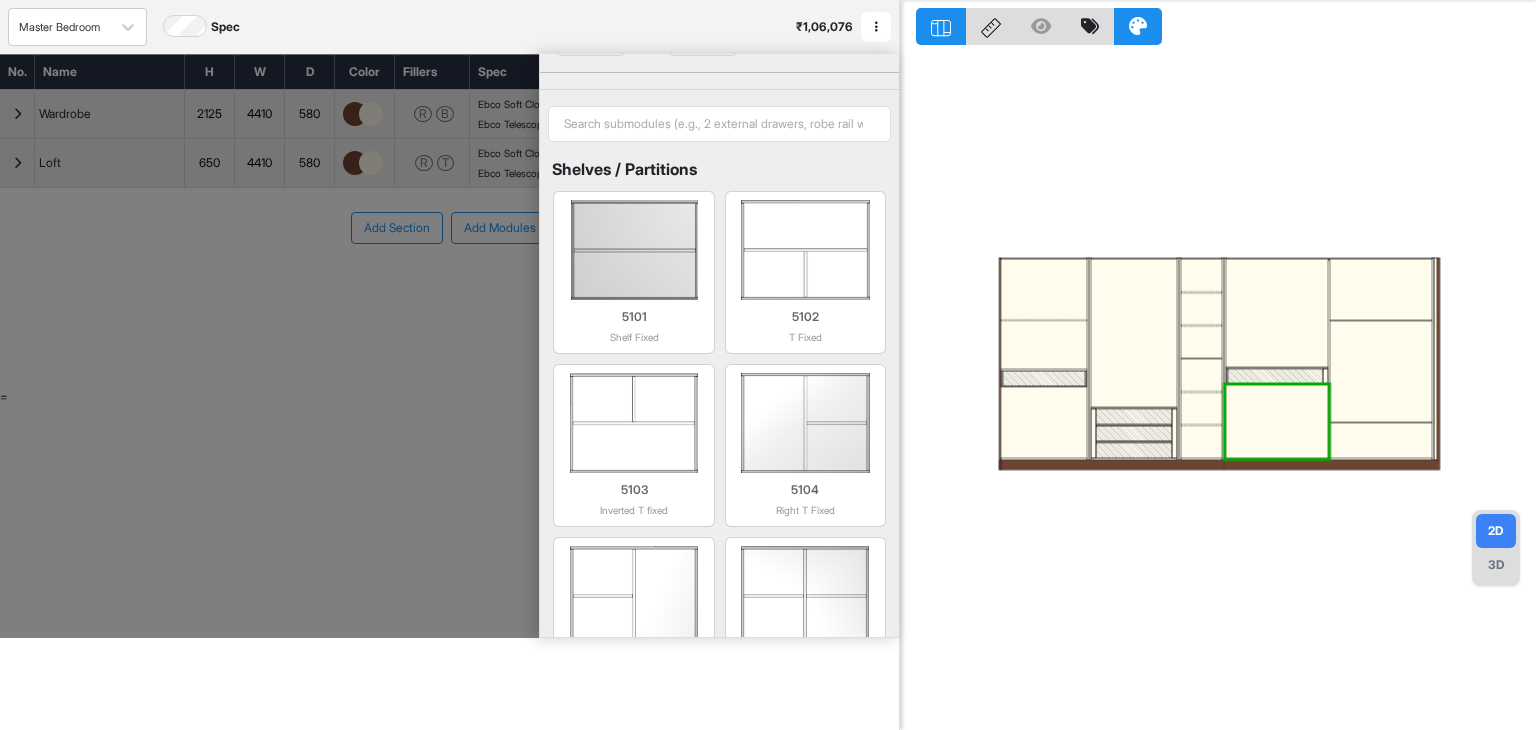 click at bounding box center (1276, 313) 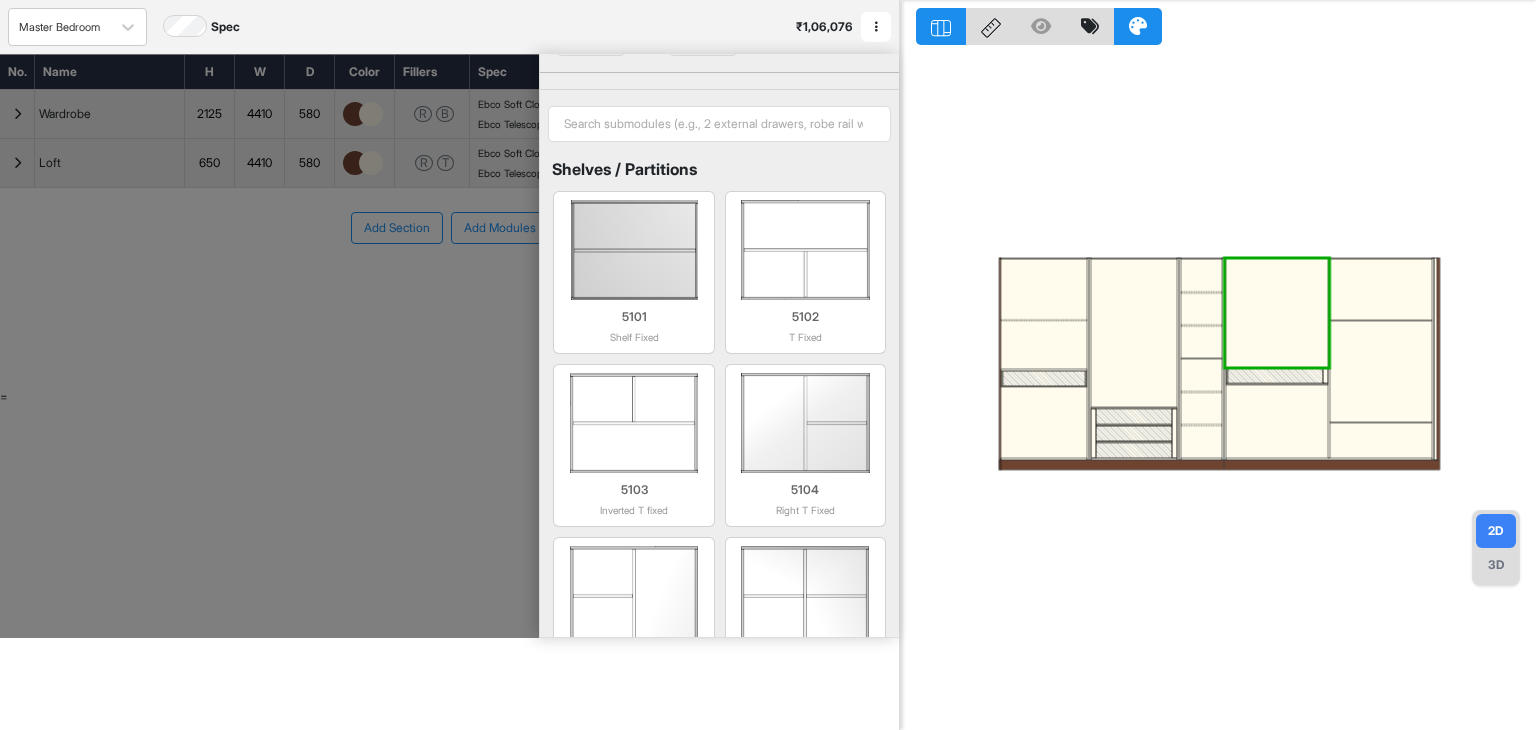click at bounding box center (1218, 365) 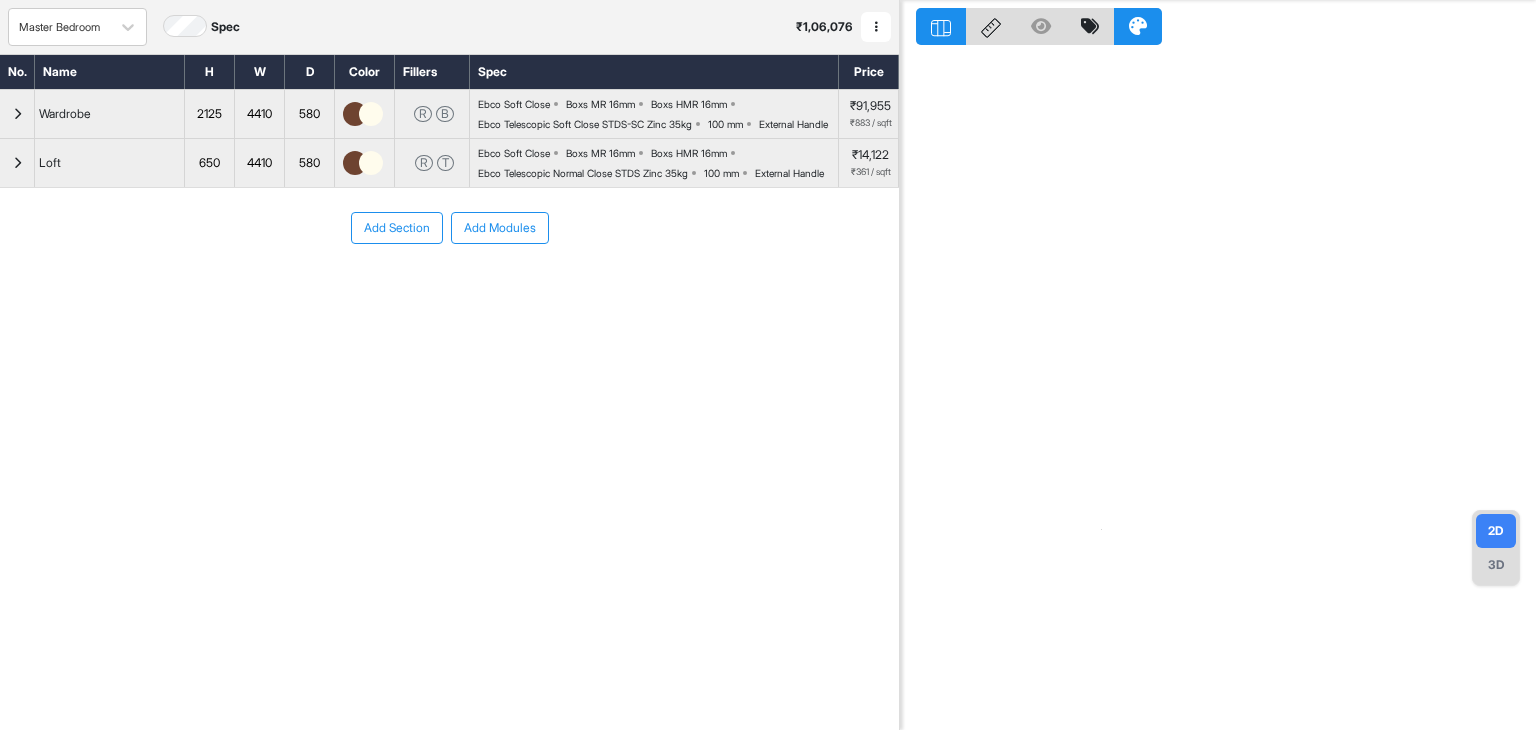 click on "Wardrobe" at bounding box center (65, 114) 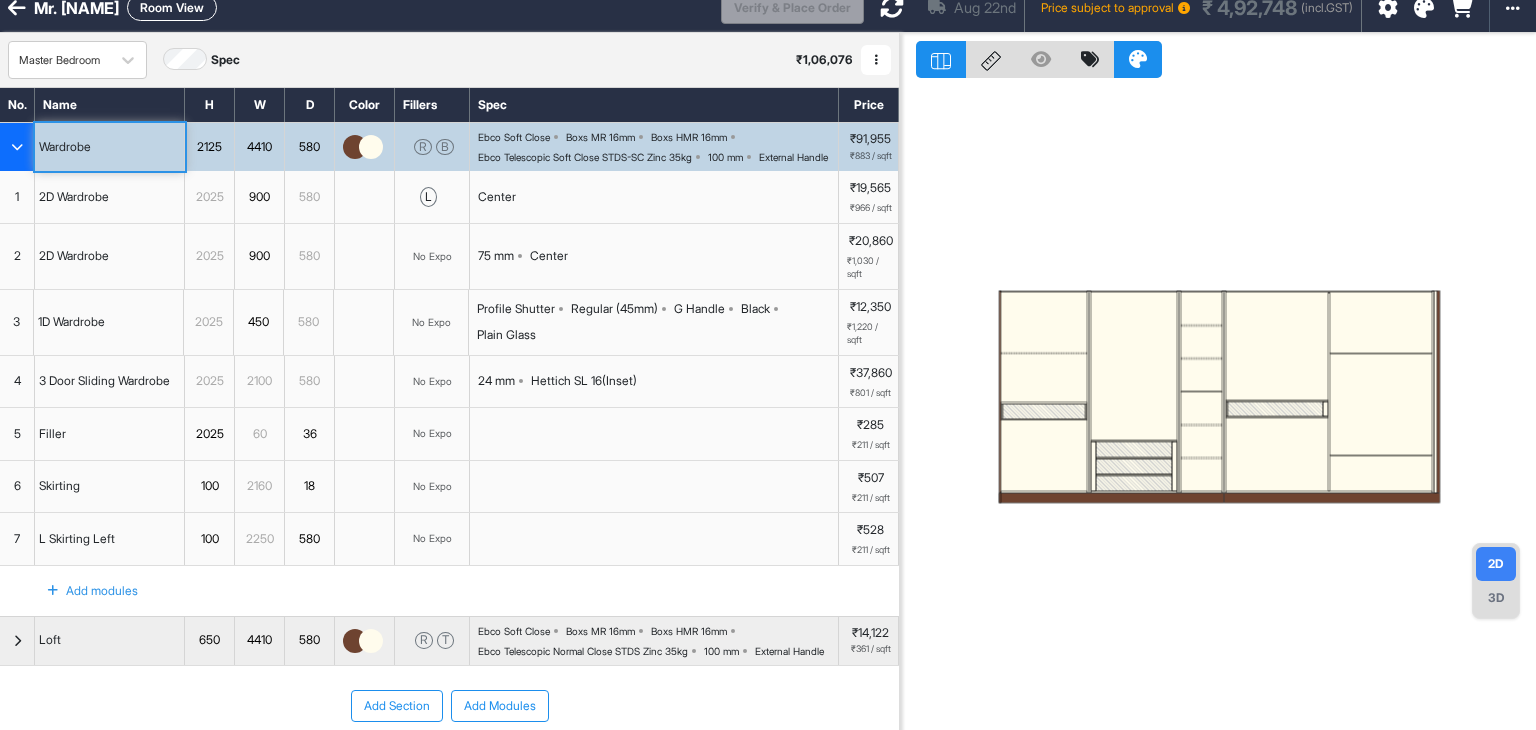 scroll, scrollTop: 0, scrollLeft: 0, axis: both 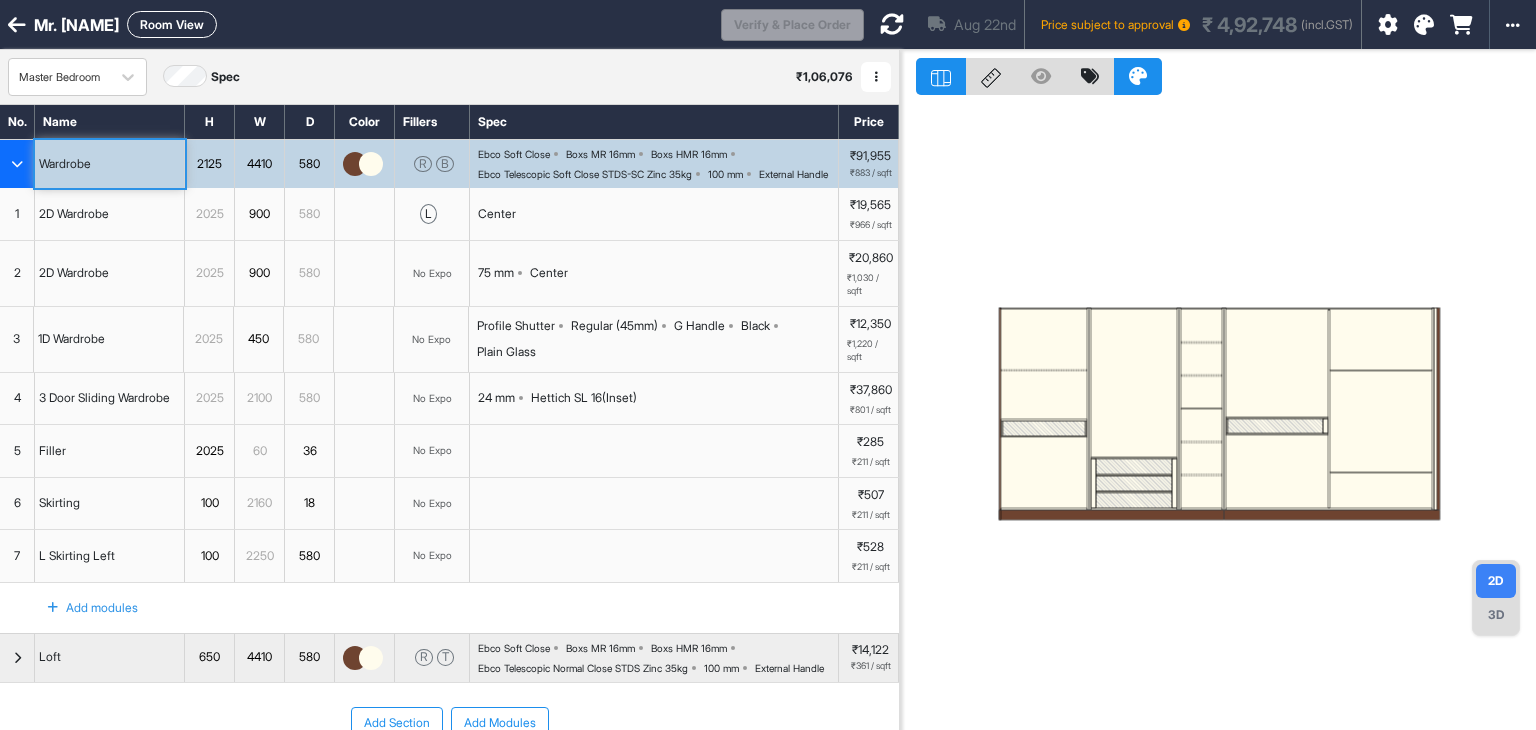 click on "Room View" at bounding box center (172, 24) 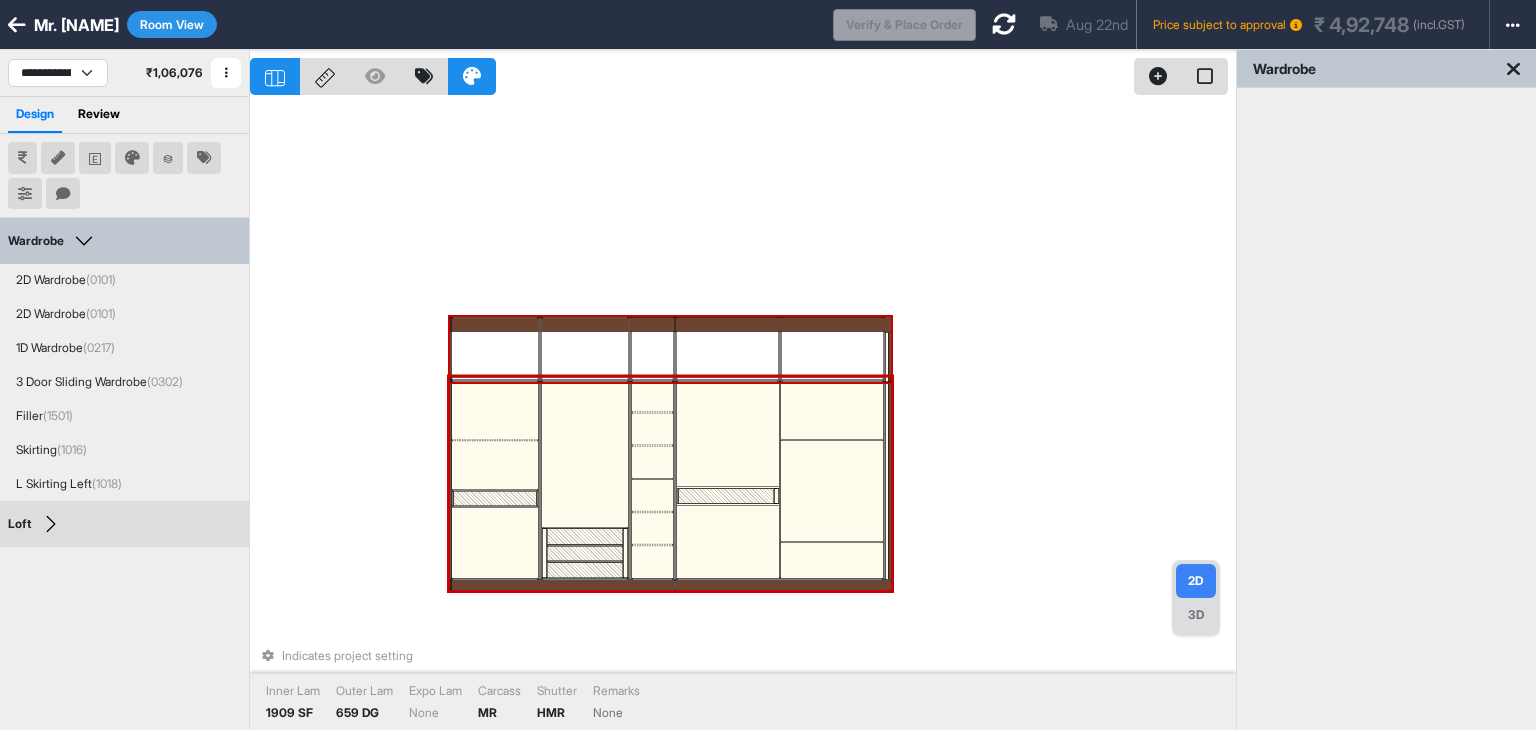 click on "Indicates project setting Inner Lam 1909 SF Outer Lam 659 DG Expo Lam None Carcass MR Shutter HMR Remarks None" at bounding box center [743, 415] 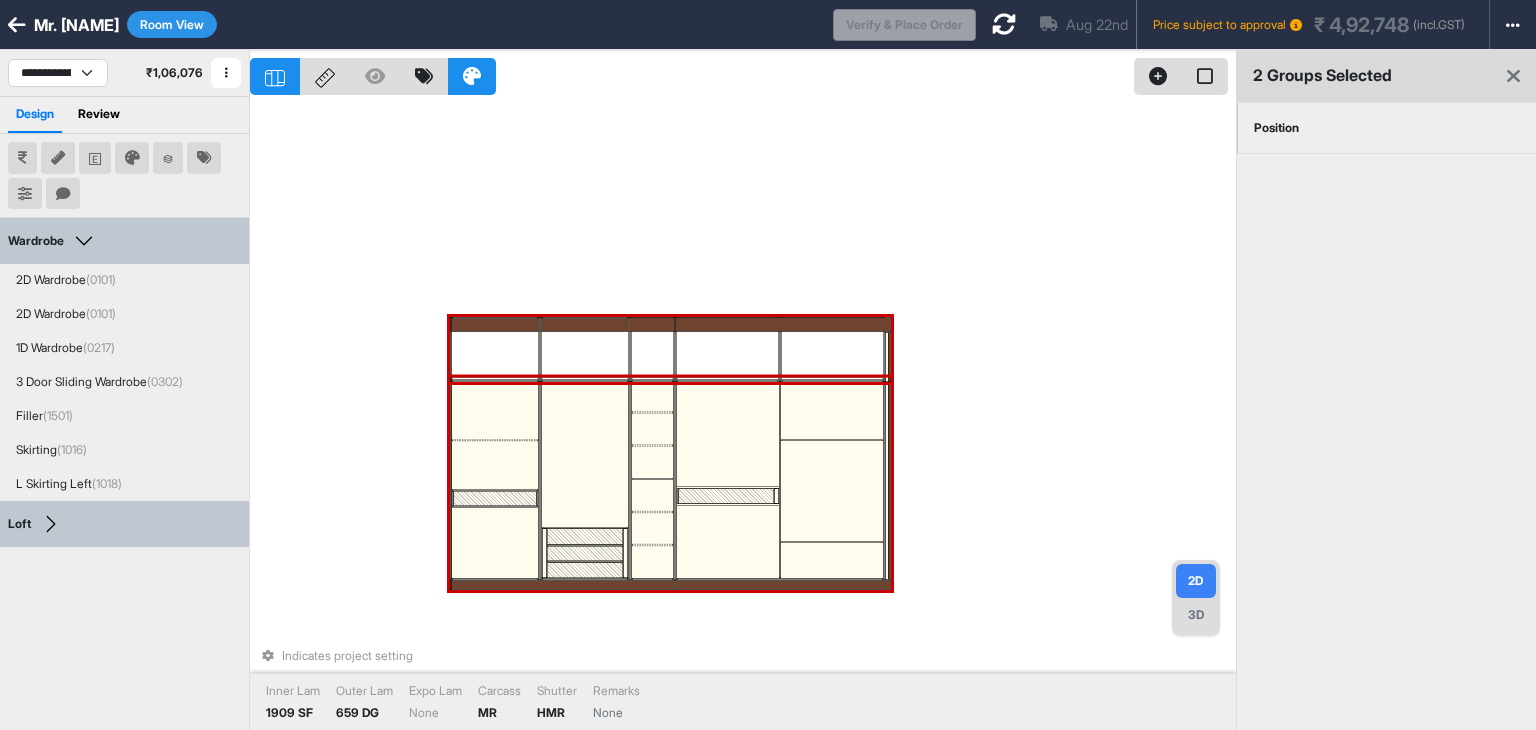 click 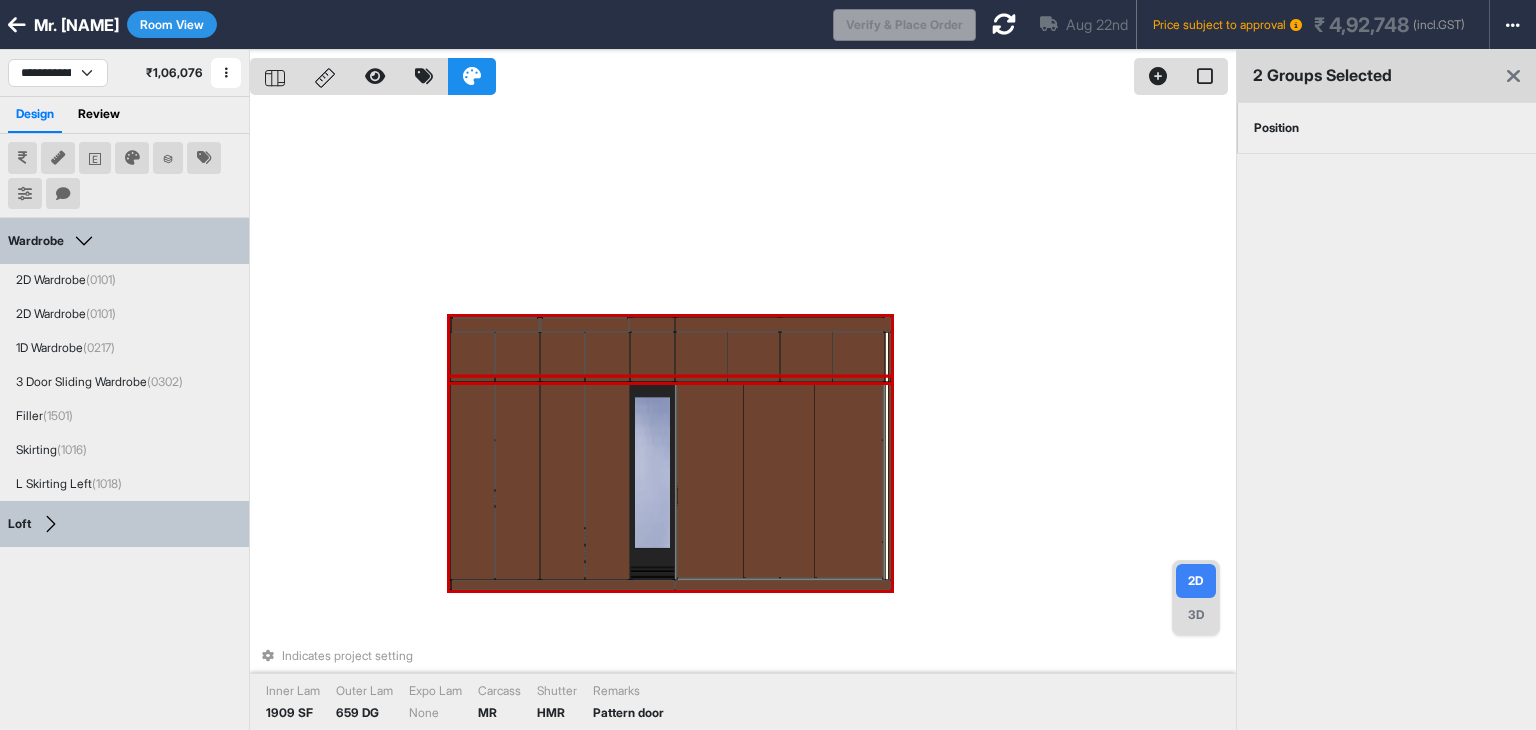 click at bounding box center (780, 480) 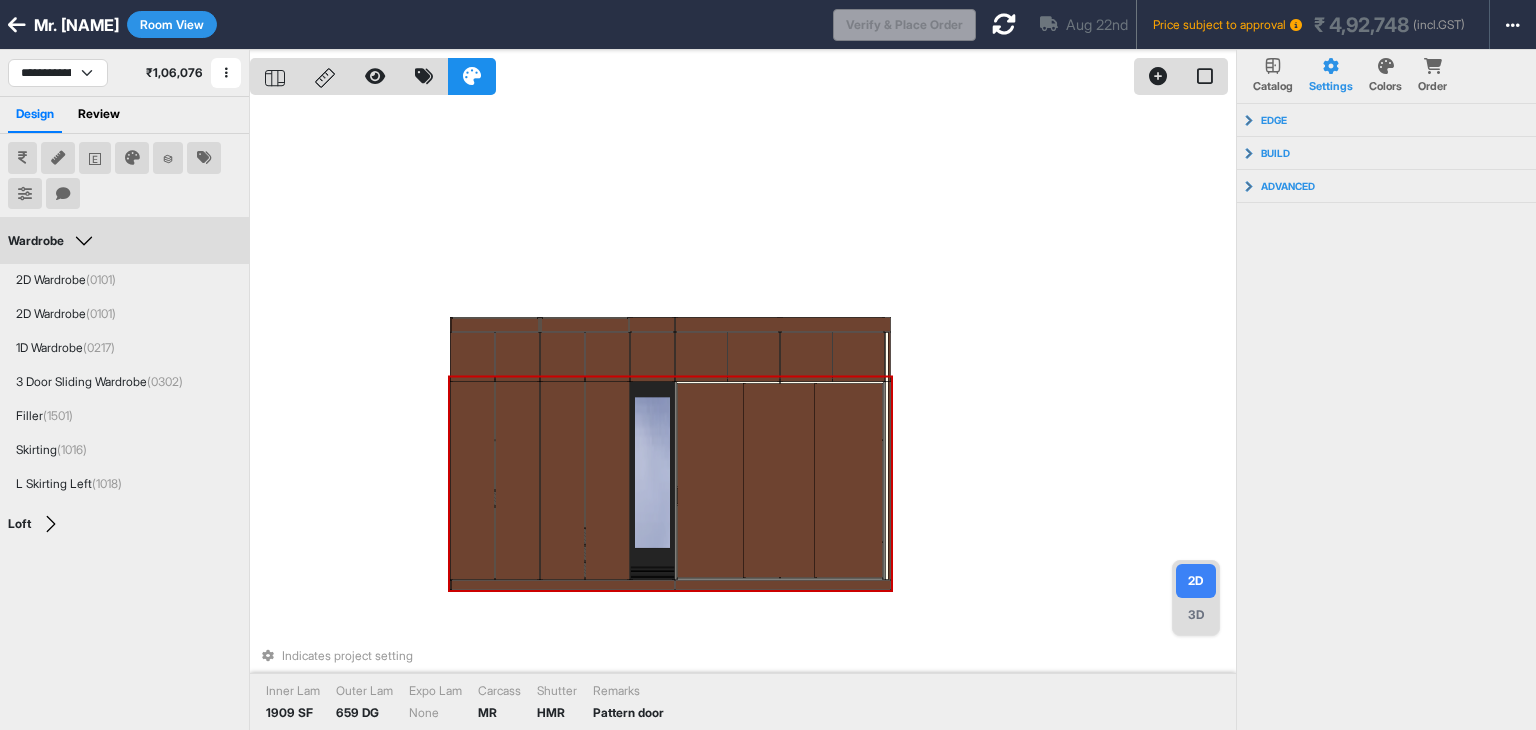 click at bounding box center [780, 480] 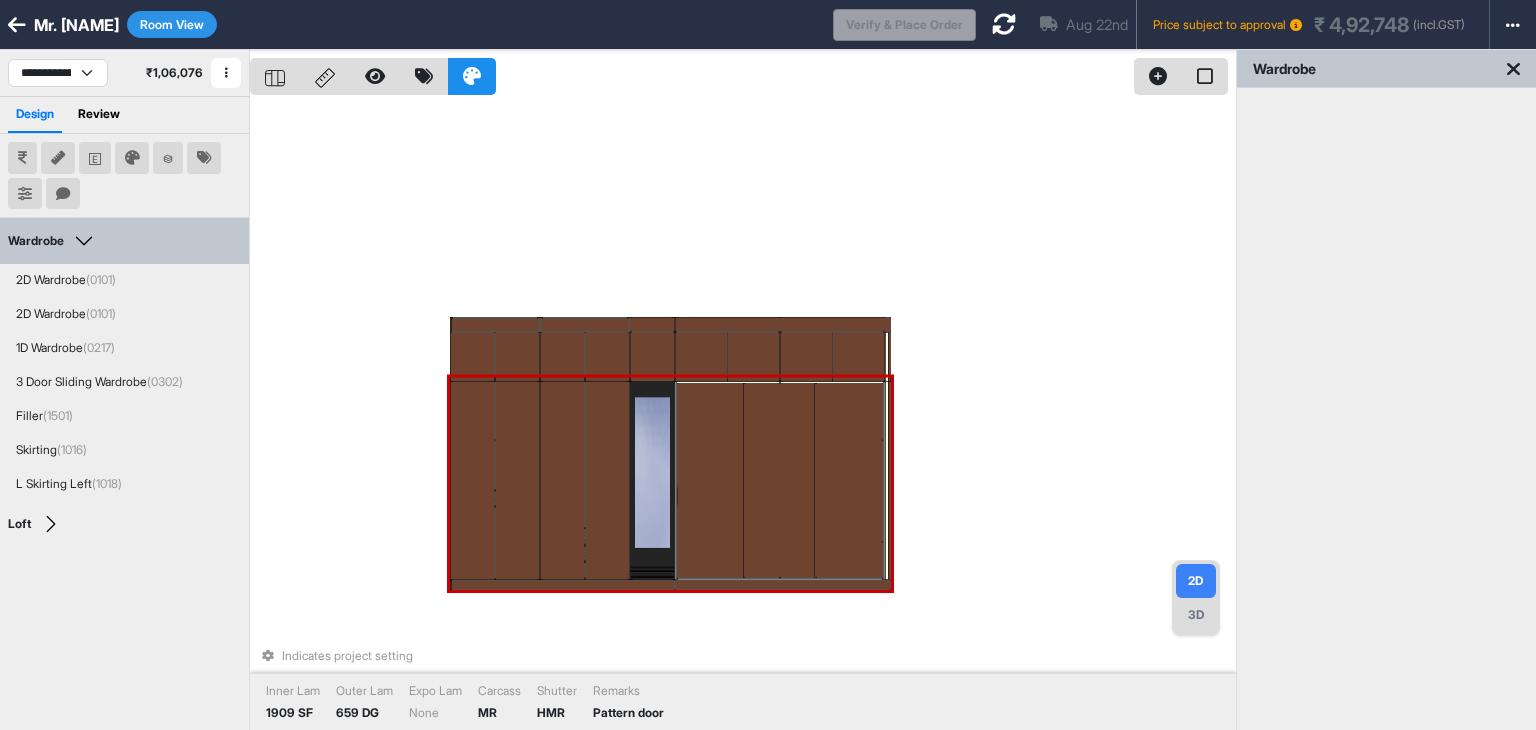 click at bounding box center (780, 480) 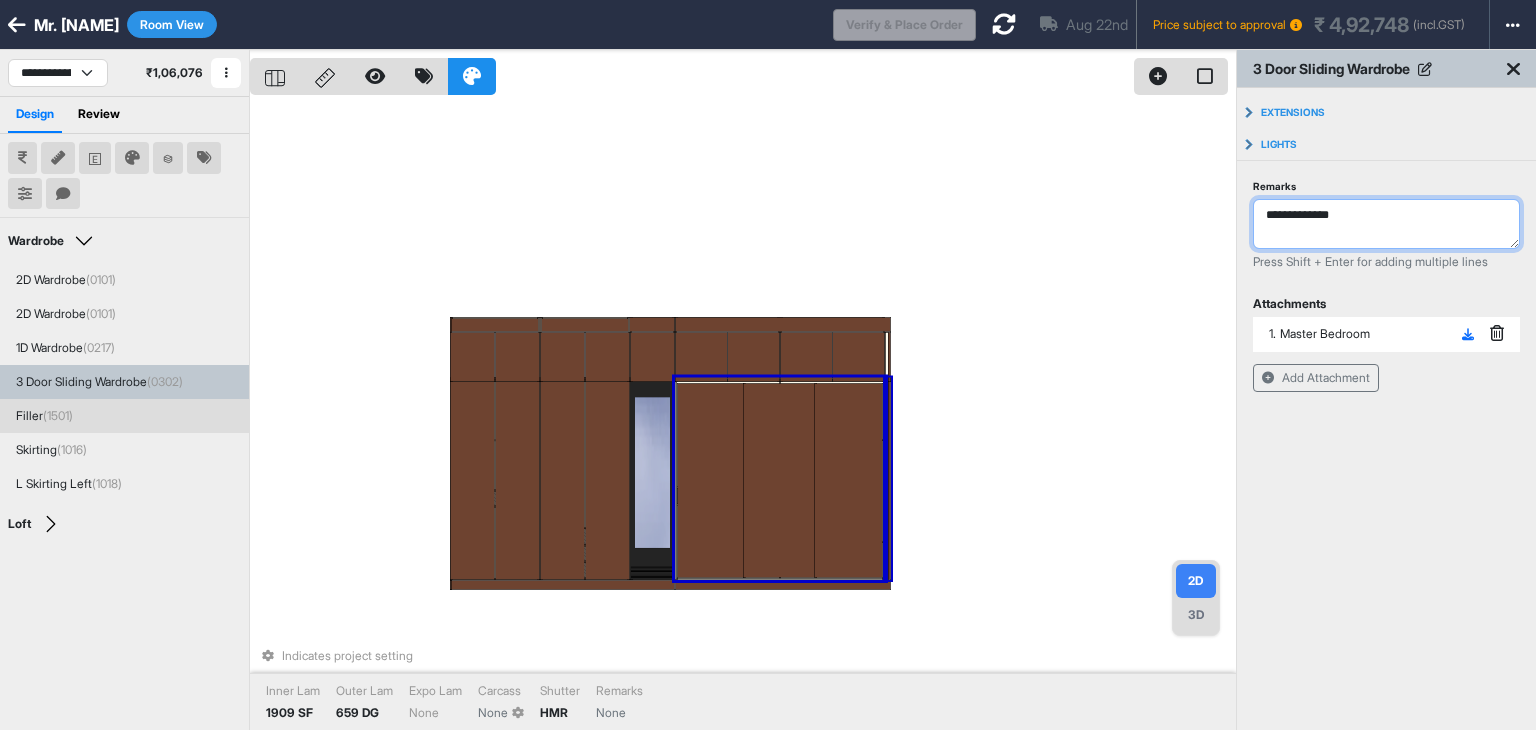 click on "**********" at bounding box center [1386, 224] 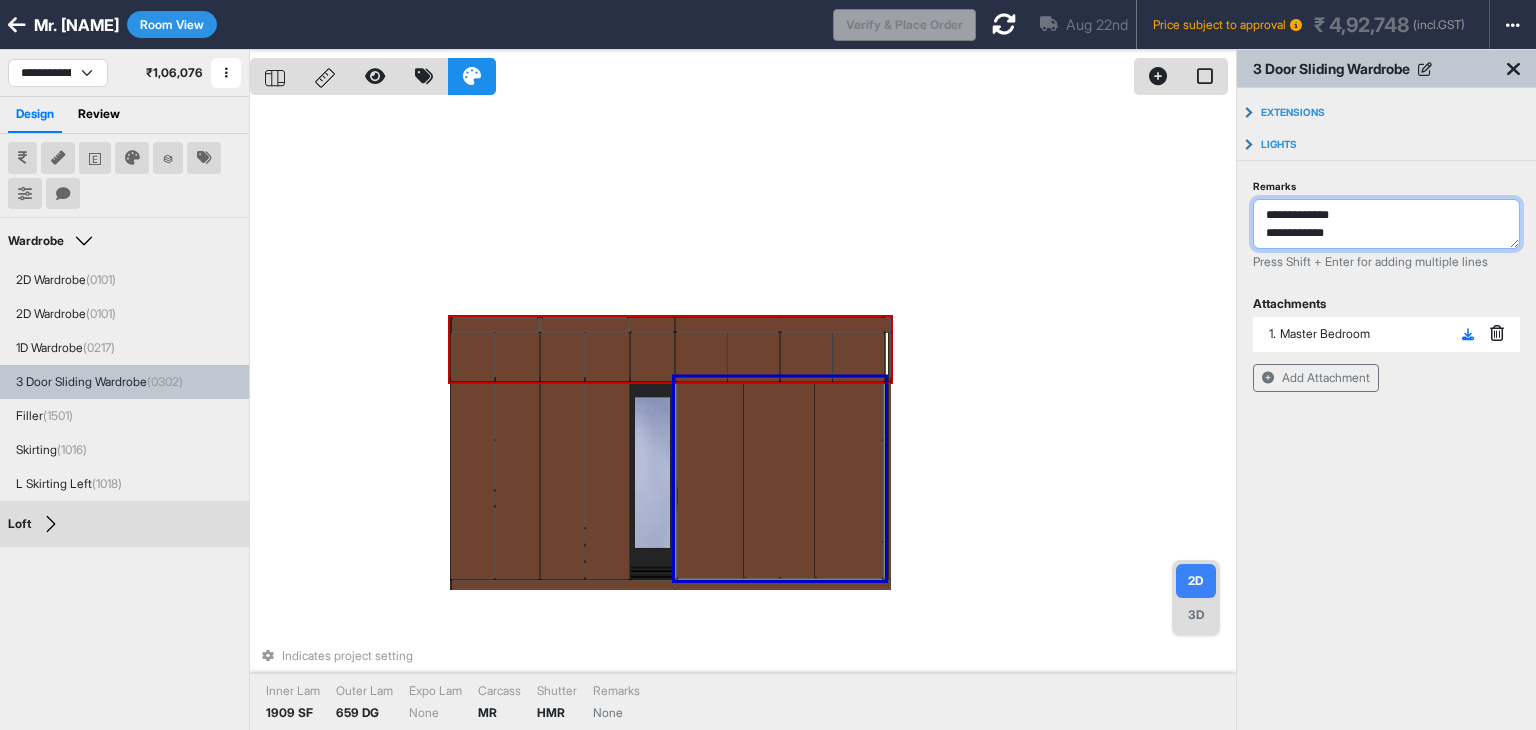 type on "**********" 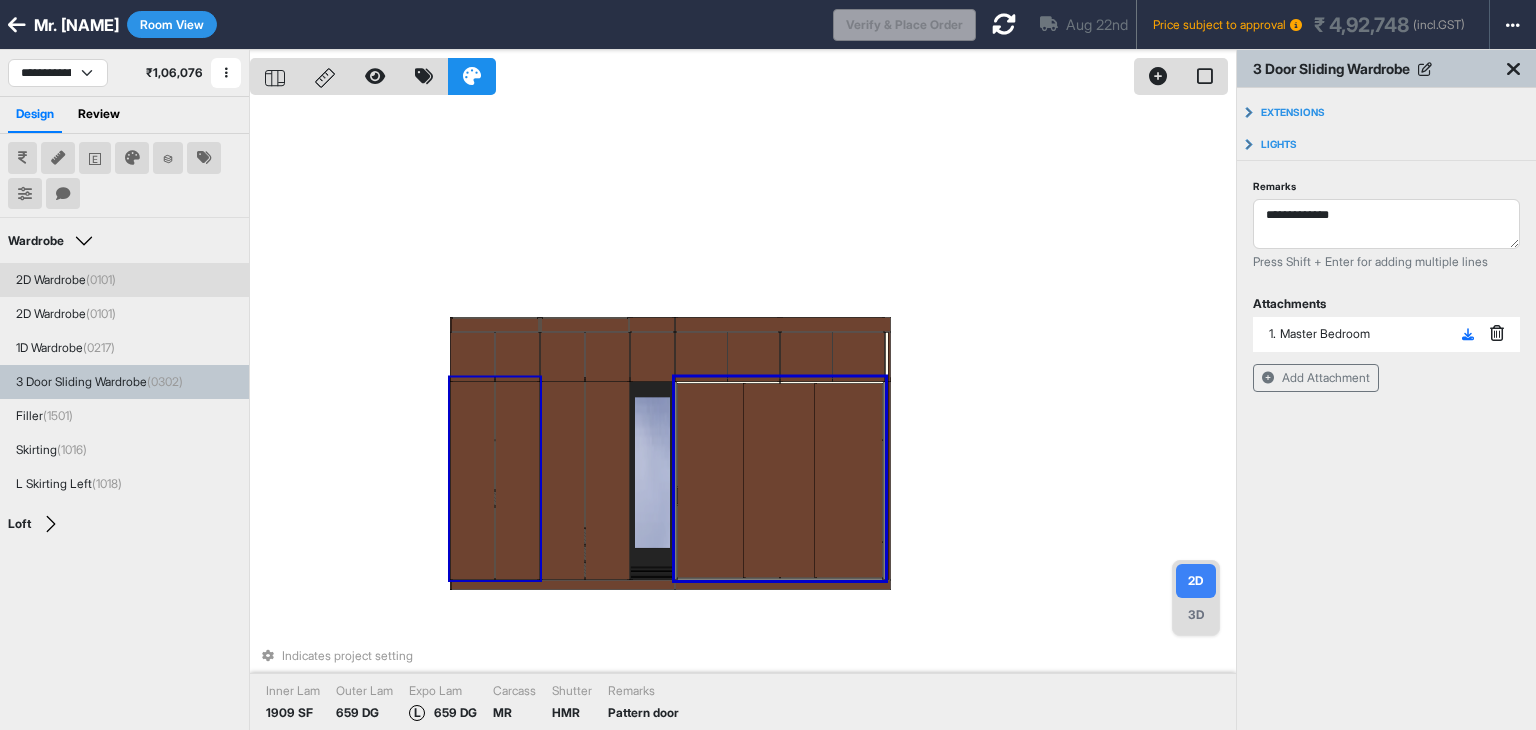 click at bounding box center (517, 479) 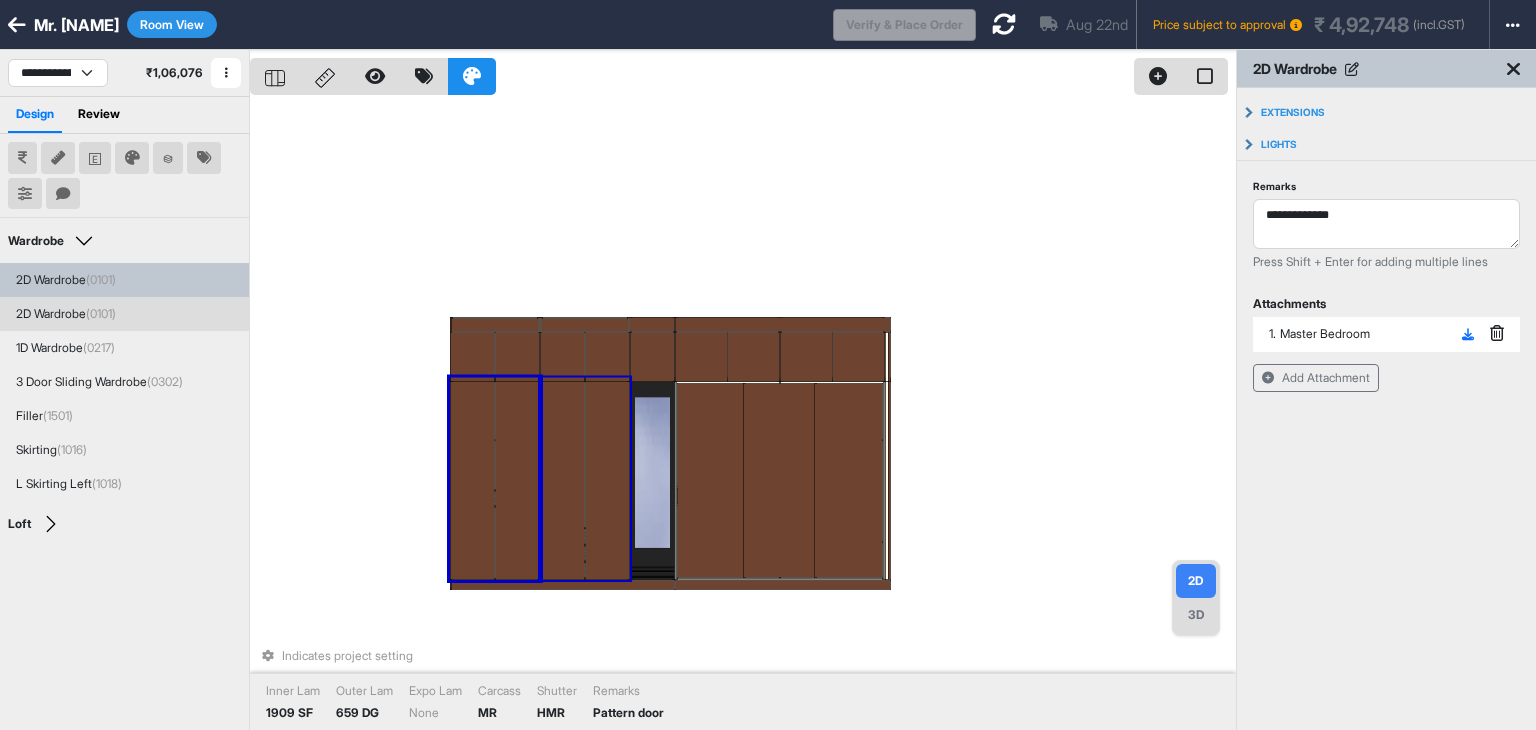 click at bounding box center [607, 479] 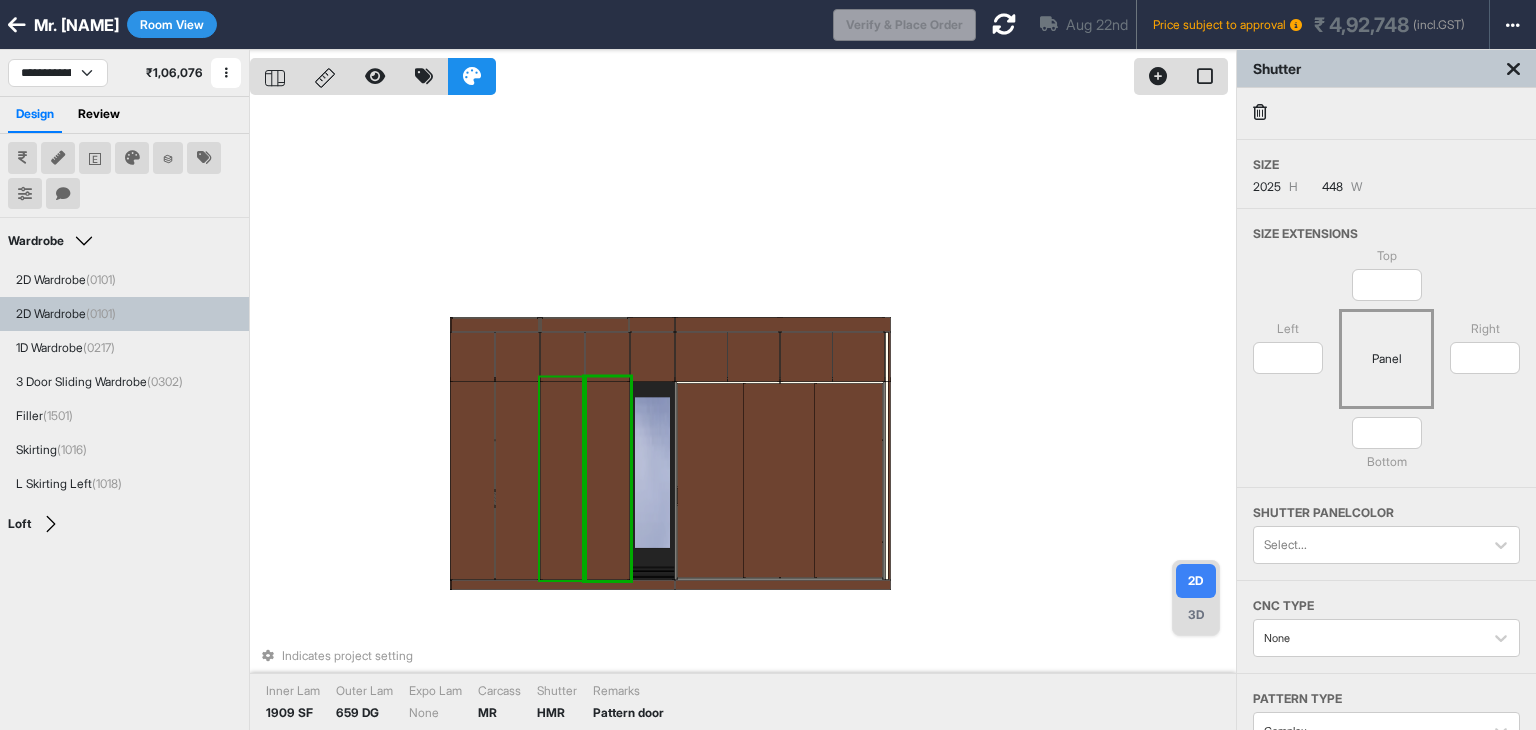 click at bounding box center (562, 479) 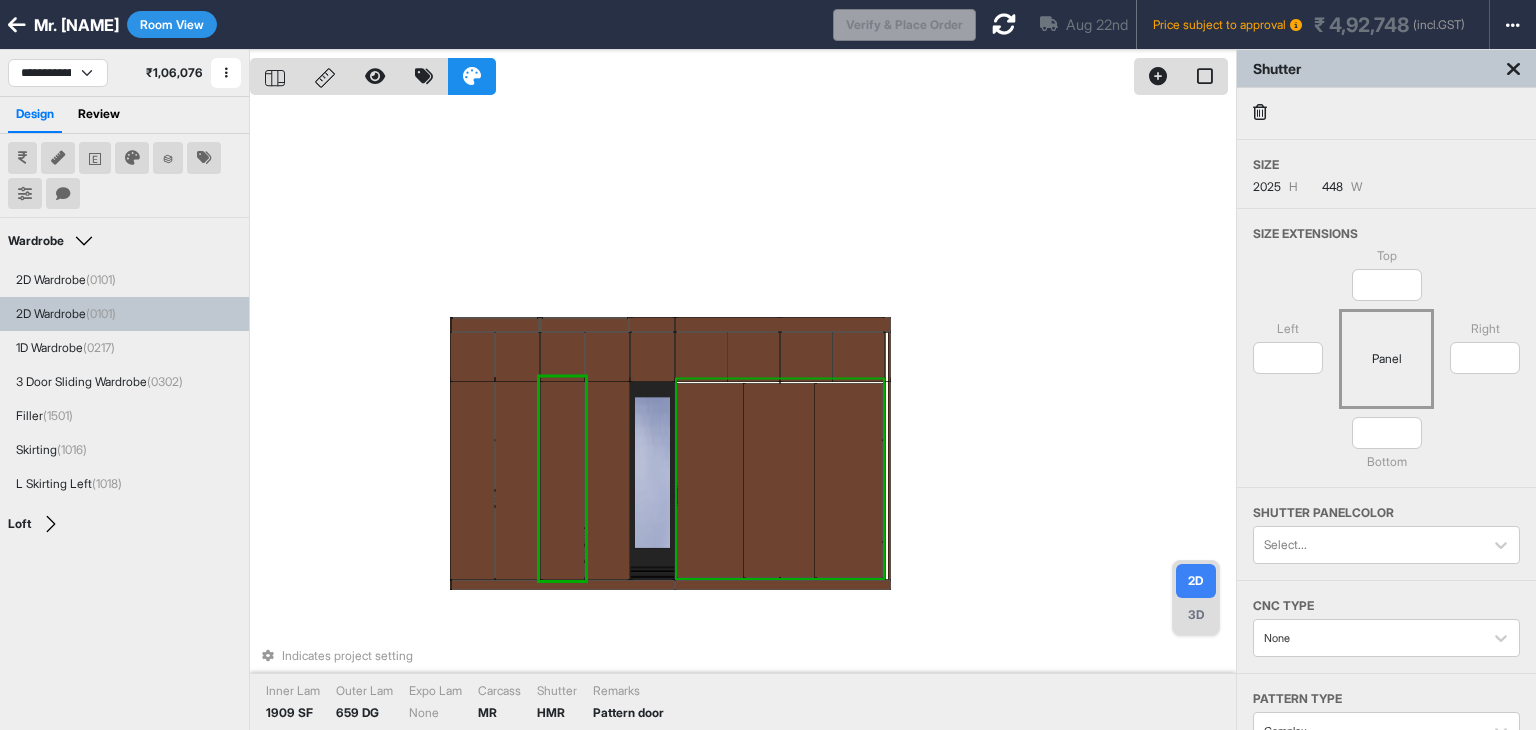 click on "Indicates project setting Inner Lam 1909 SF Outer Lam 659 DG Expo Lam None Carcass MR Shutter HMR Remarks Pattern door" at bounding box center (743, 415) 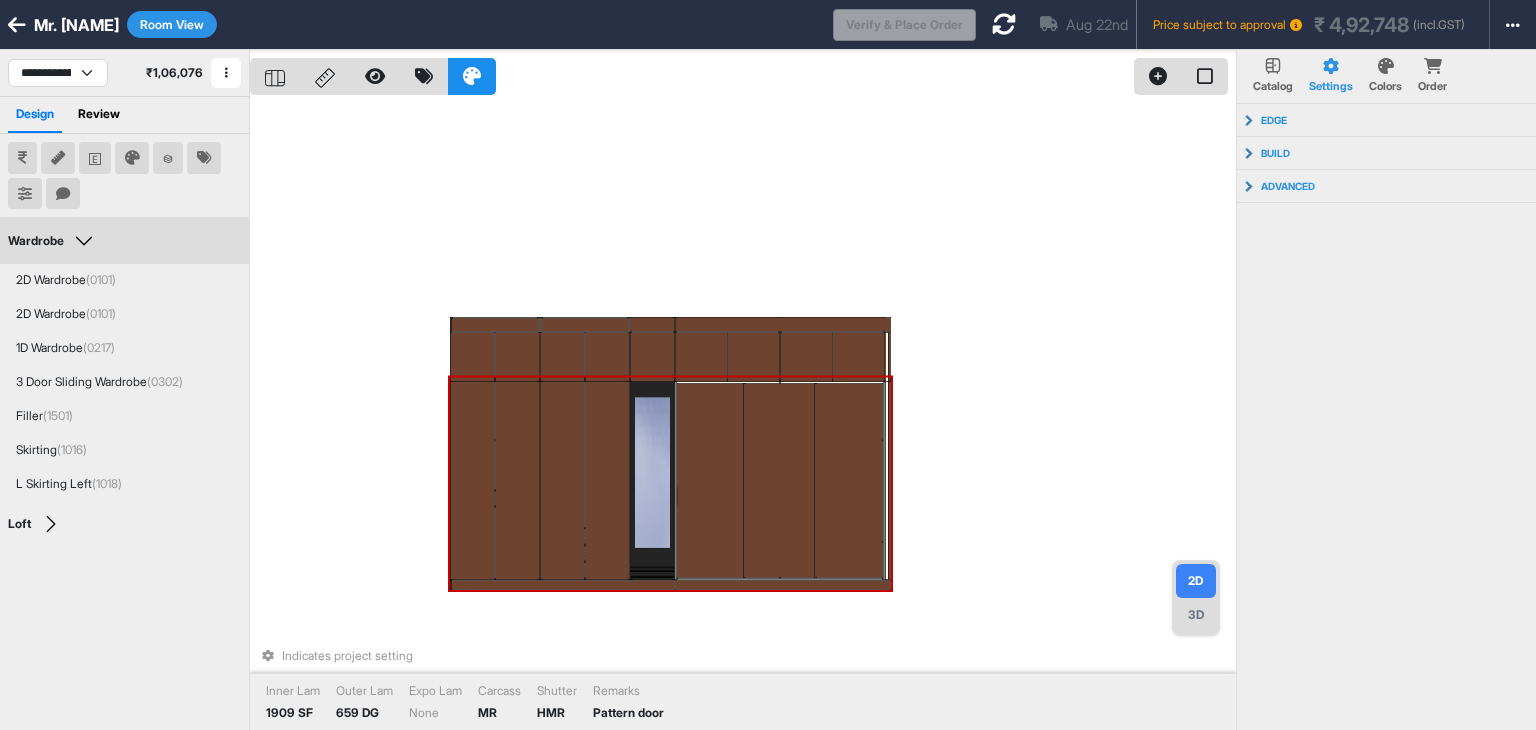 click at bounding box center [607, 479] 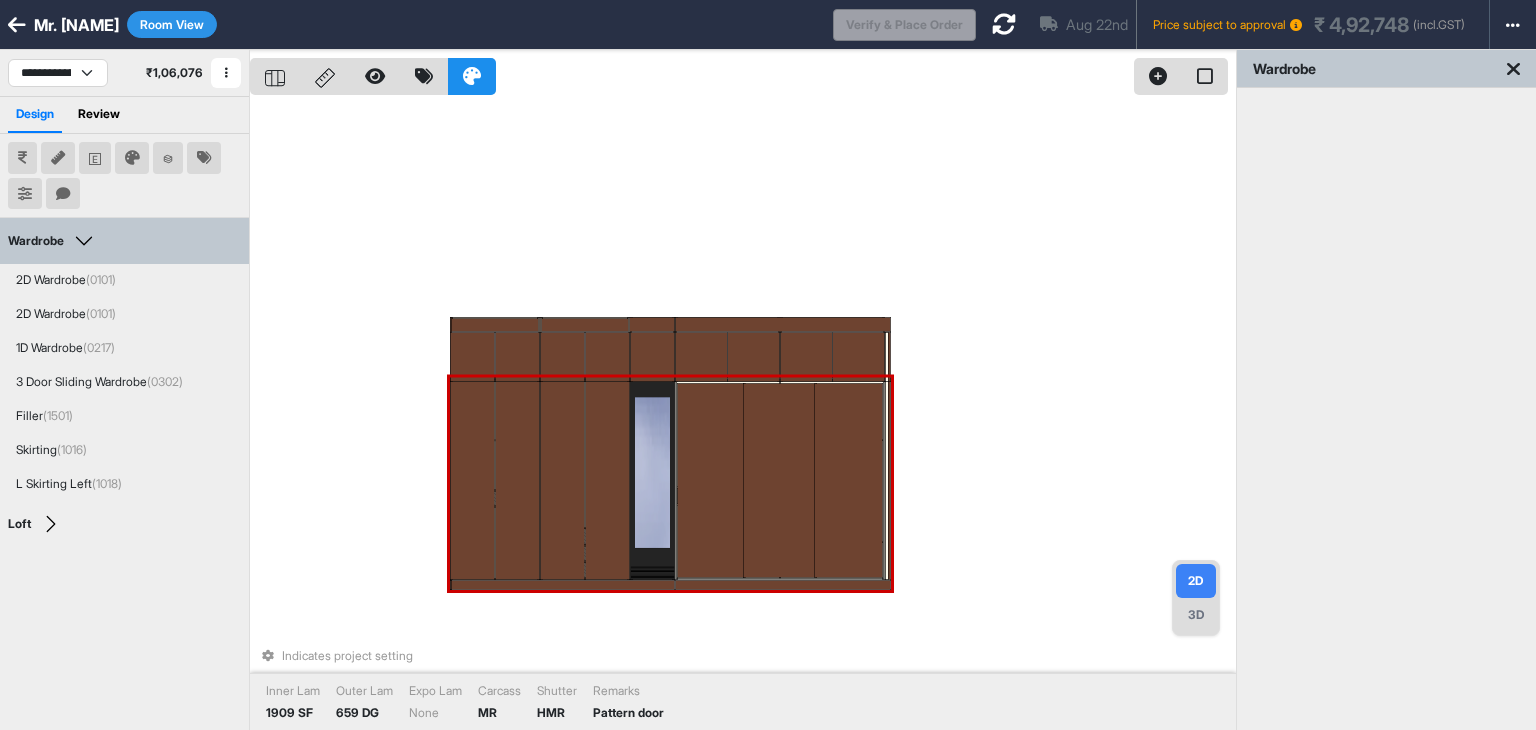 click at bounding box center [562, 479] 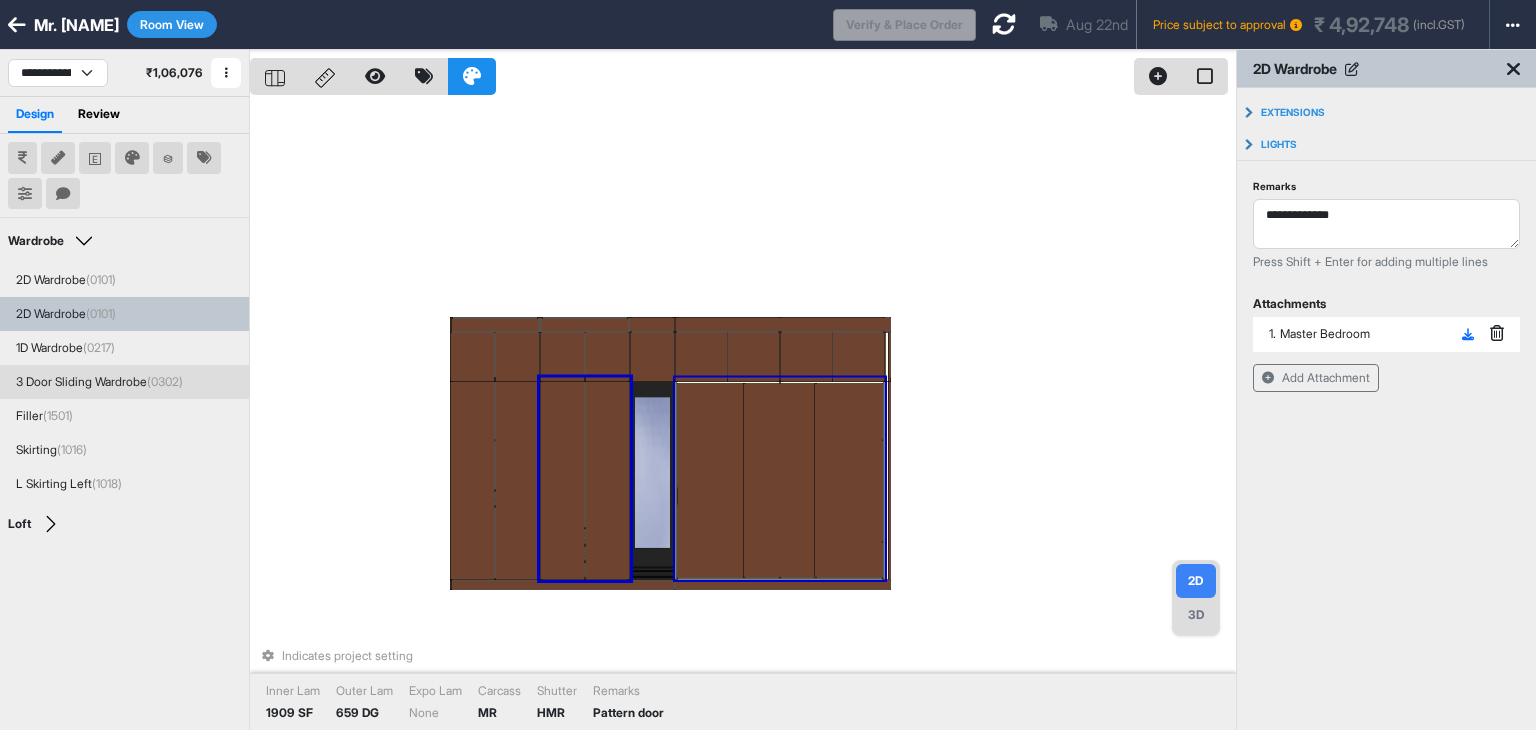 click on "Indicates project setting Inner Lam 1909 SF Outer Lam 659 DG Expo Lam None Carcass MR Shutter HMR Remarks Pattern door" at bounding box center (743, 415) 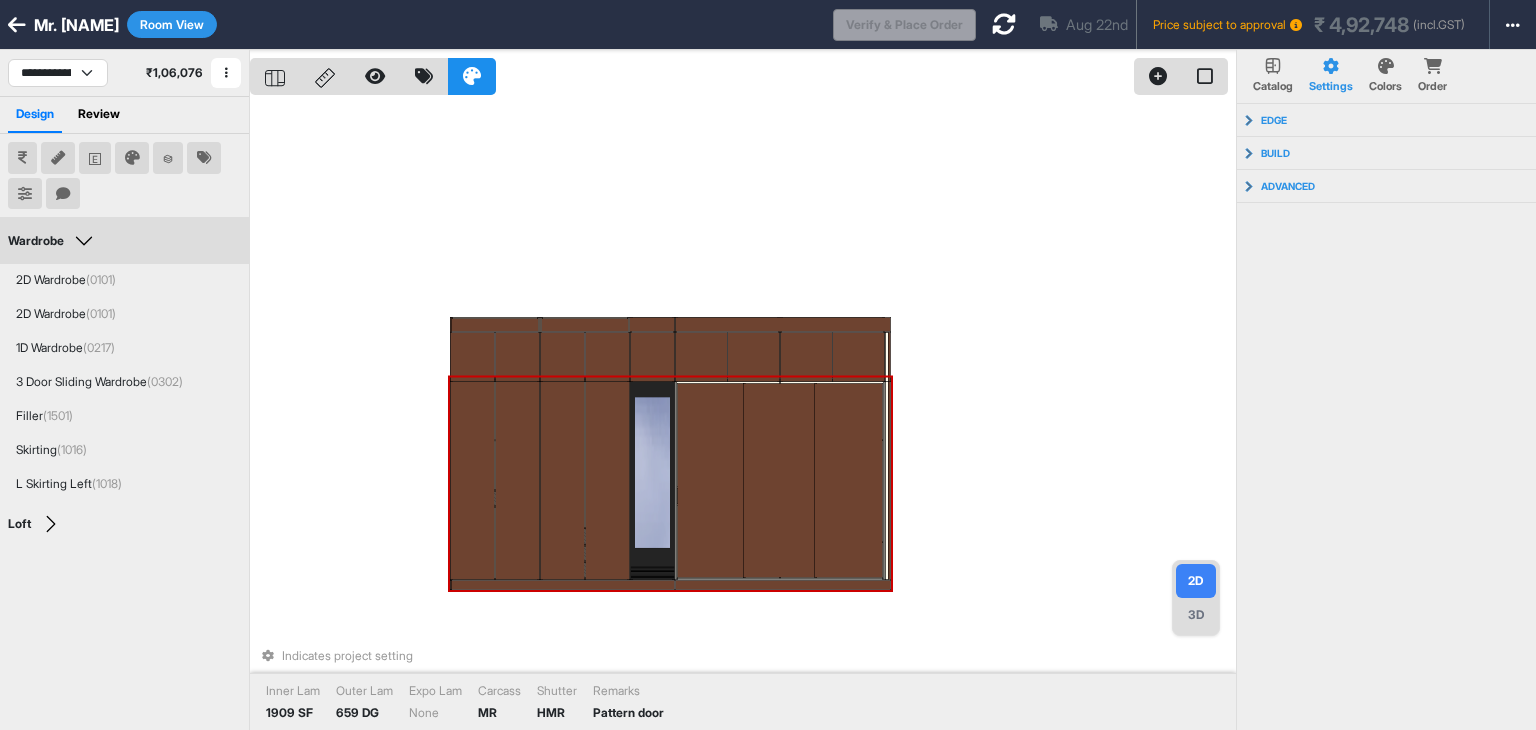 click at bounding box center [780, 480] 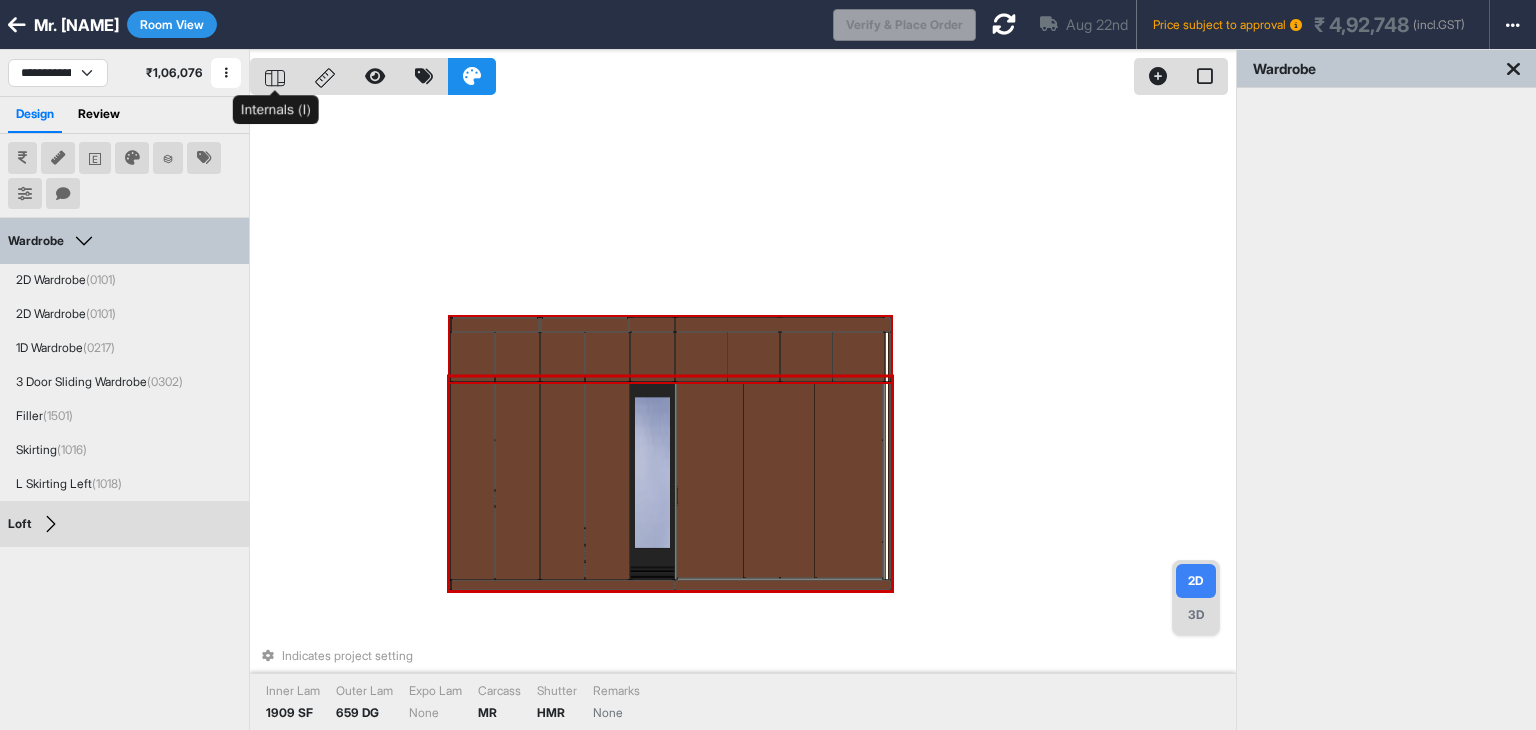click 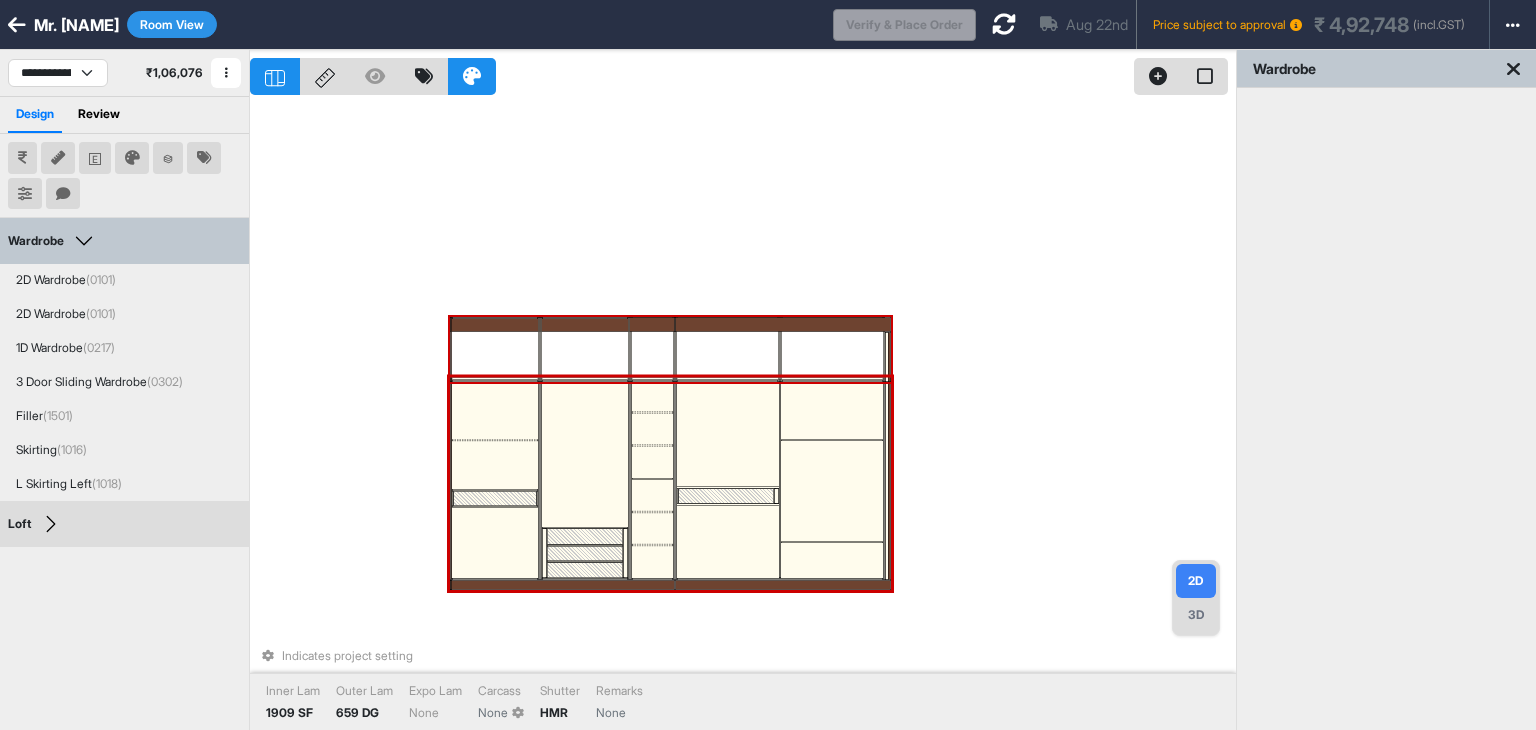click on "Indicates project setting Inner Lam 1909 SF Outer Lam 659 DG Expo Lam None Carcass None Shutter HMR Remarks None" at bounding box center (743, 415) 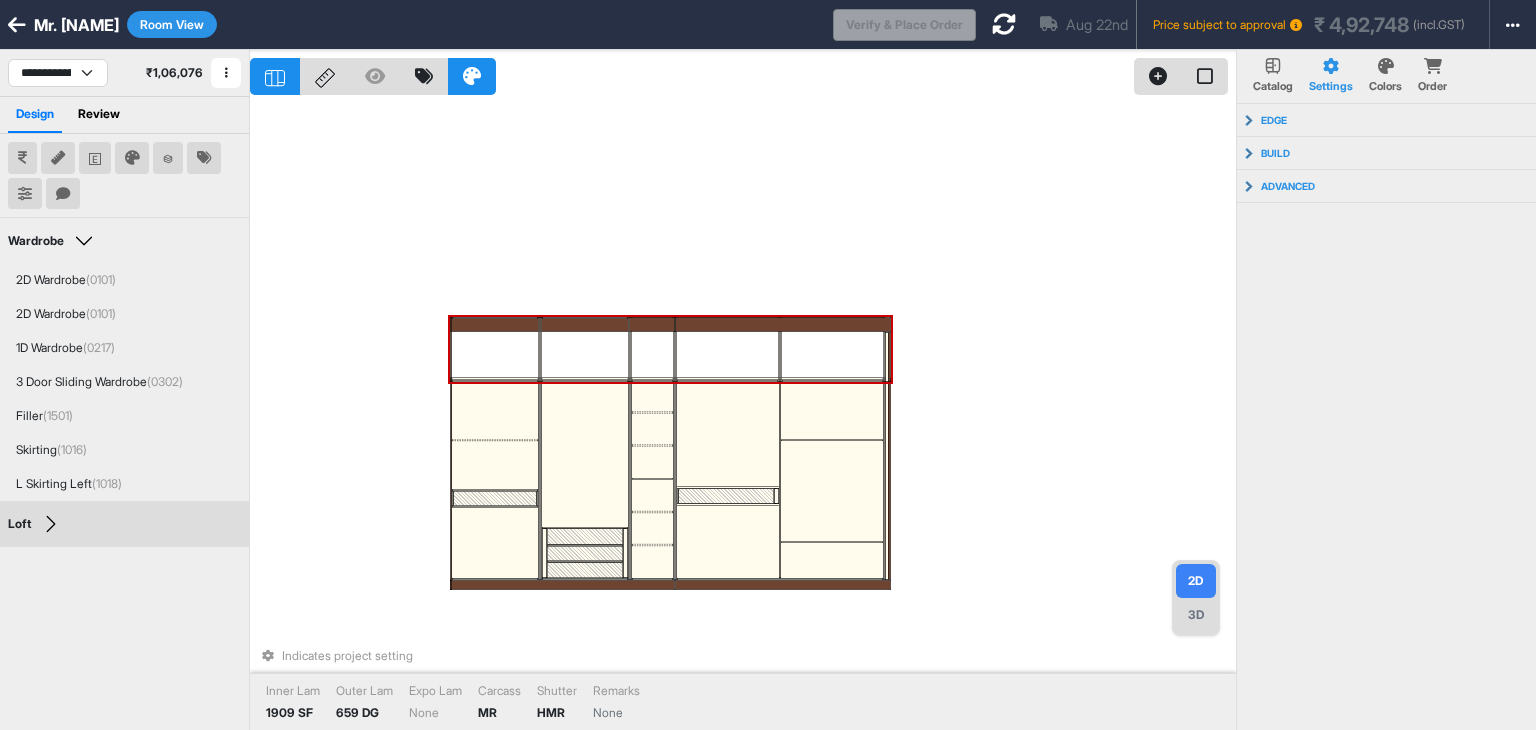 click on "Room View" at bounding box center (172, 24) 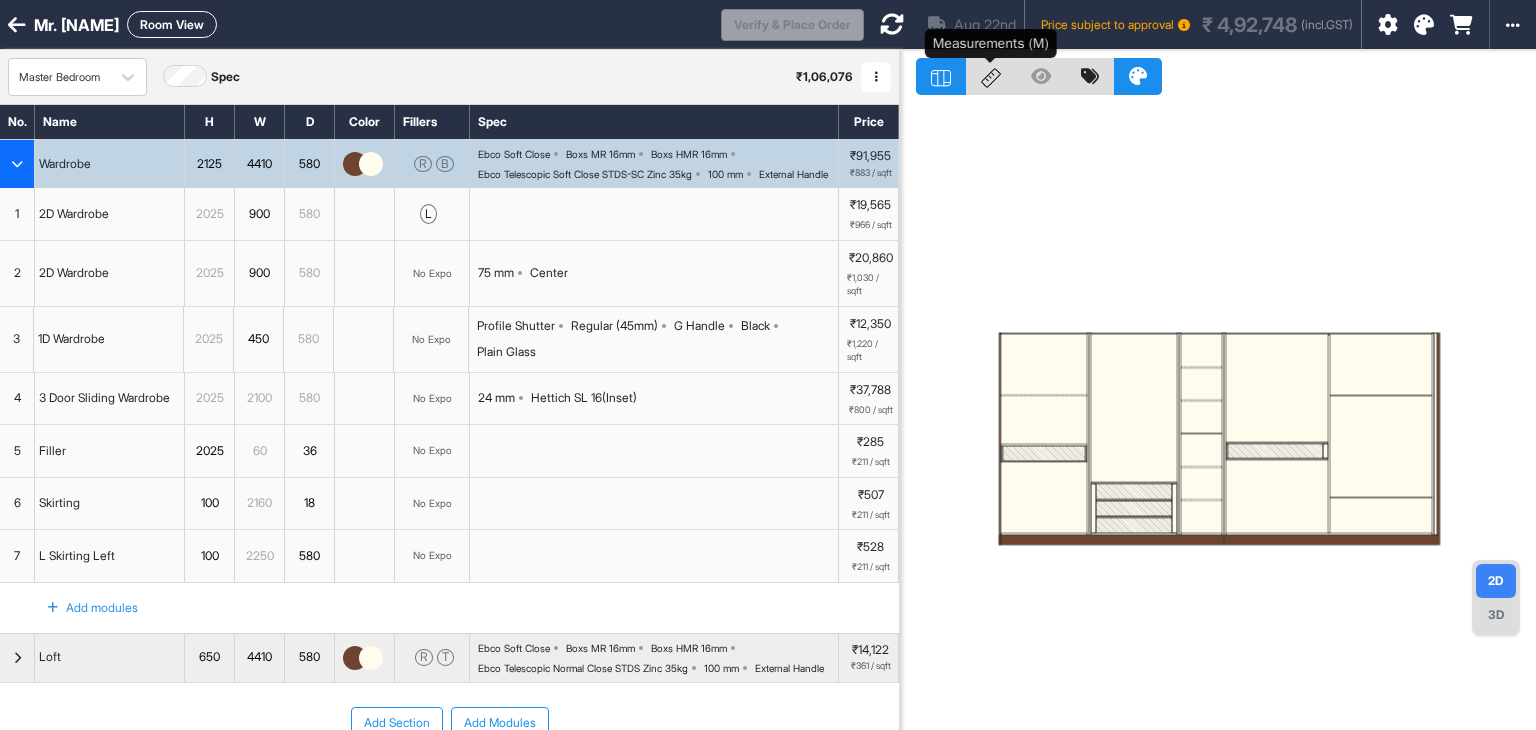 click 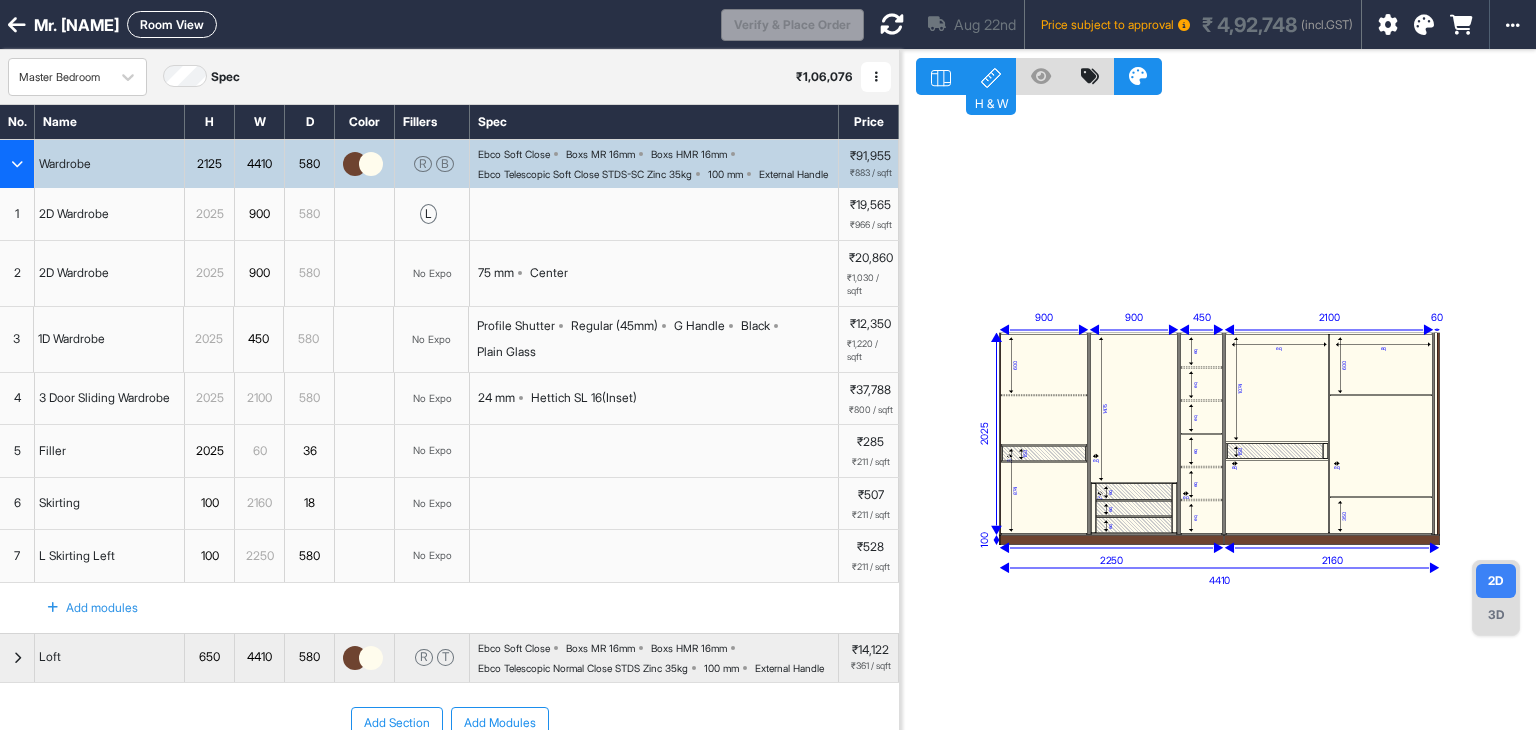 click on "3 Door Sliding Wardrobe" at bounding box center (110, 399) 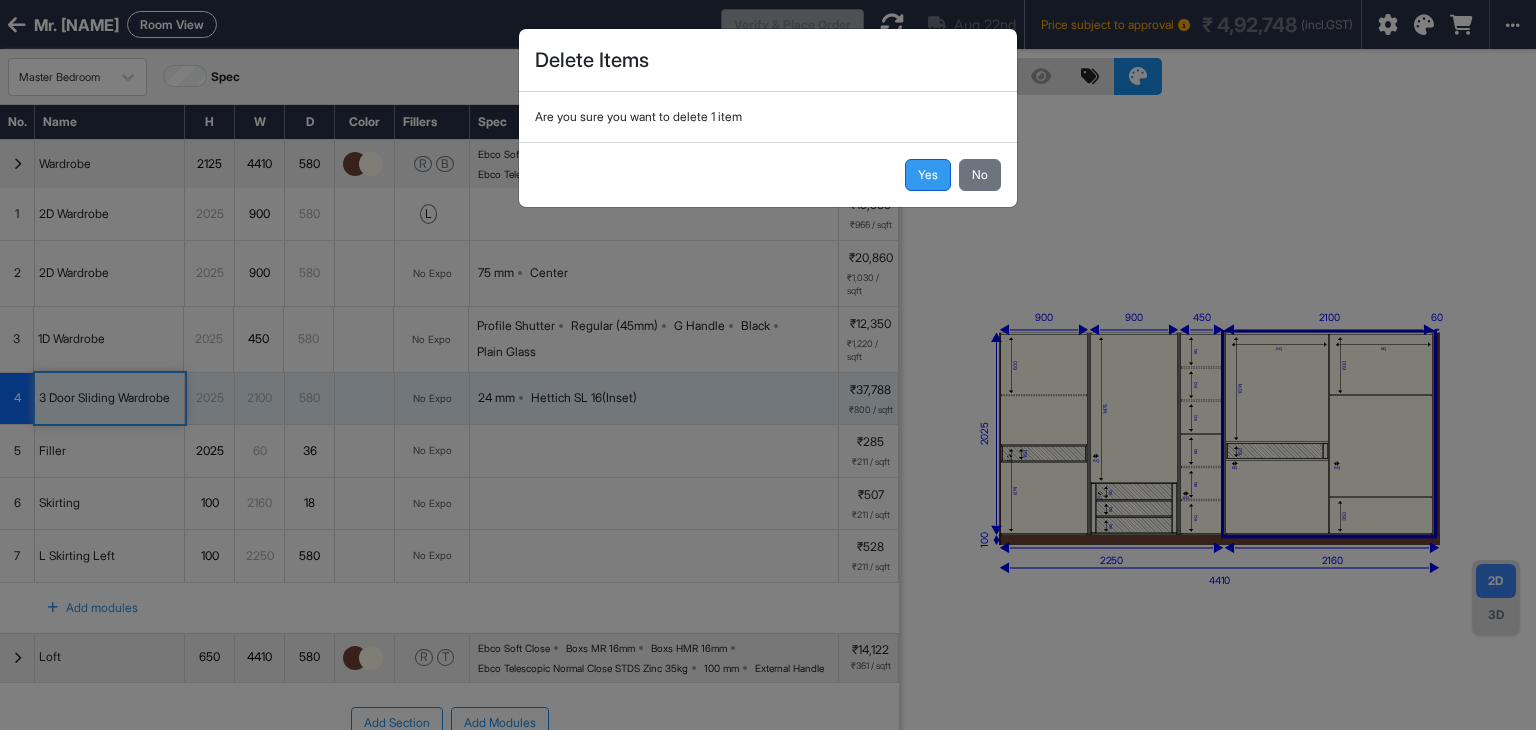 click on "Yes" at bounding box center [928, 175] 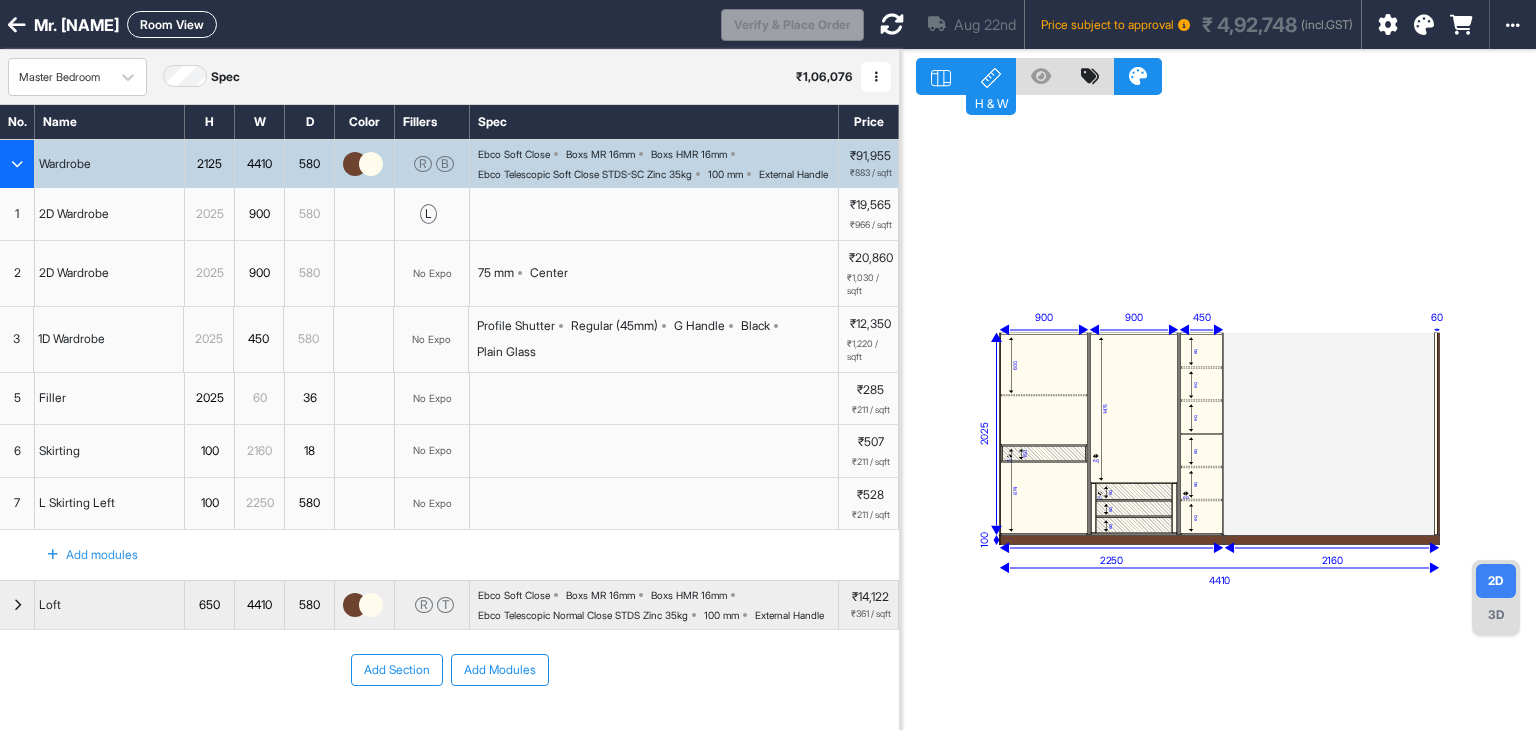 click on "Add modules" at bounding box center [81, 555] 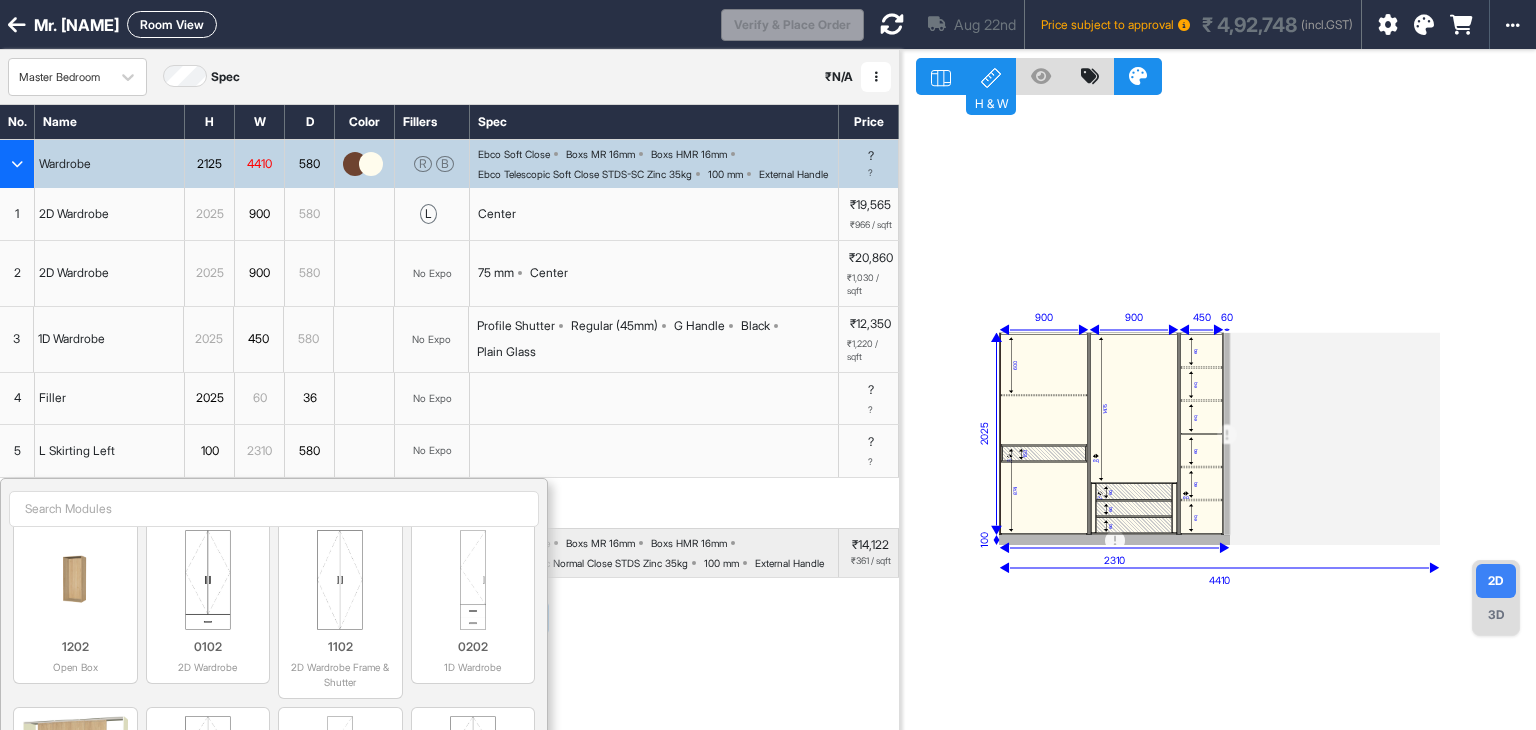 scroll, scrollTop: 0, scrollLeft: 0, axis: both 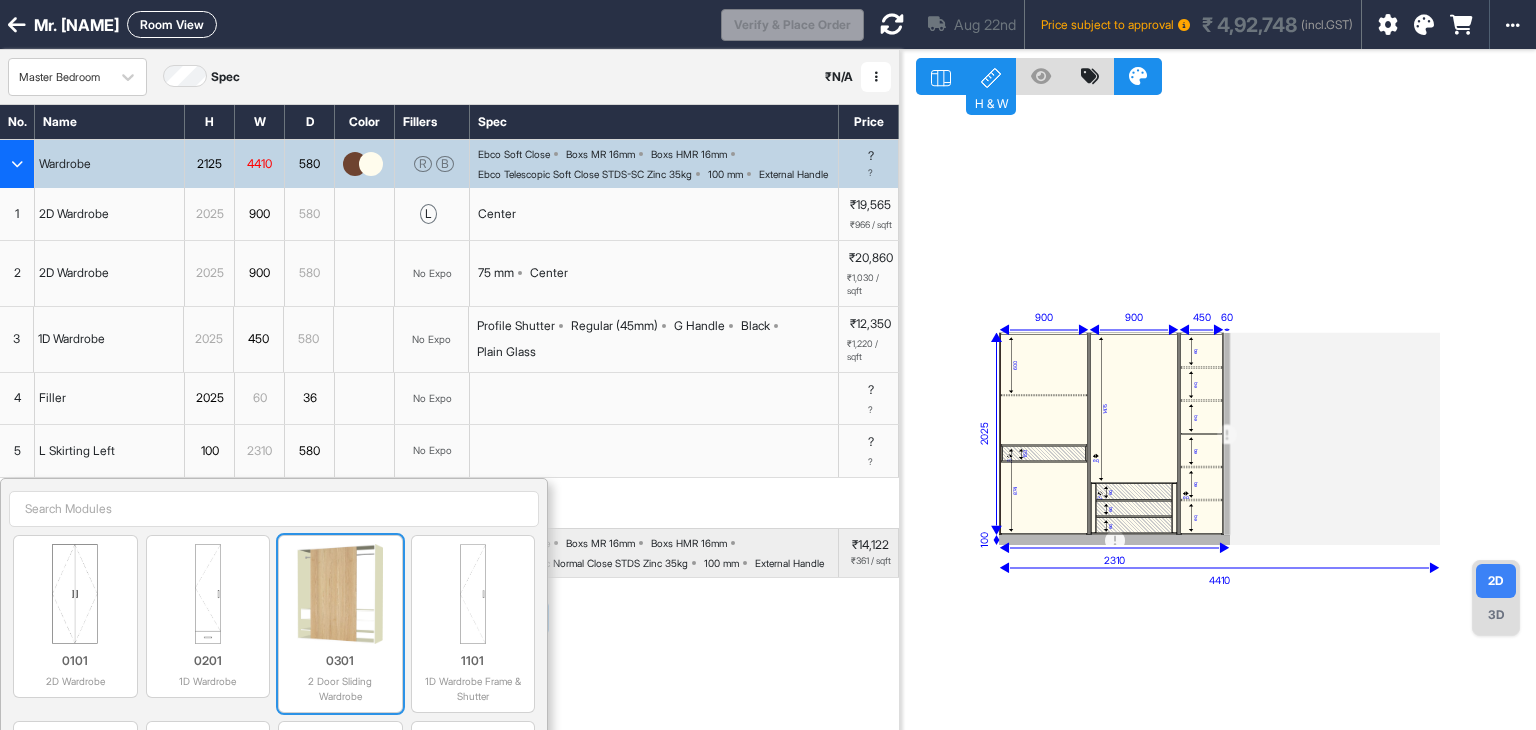click at bounding box center [340, 594] 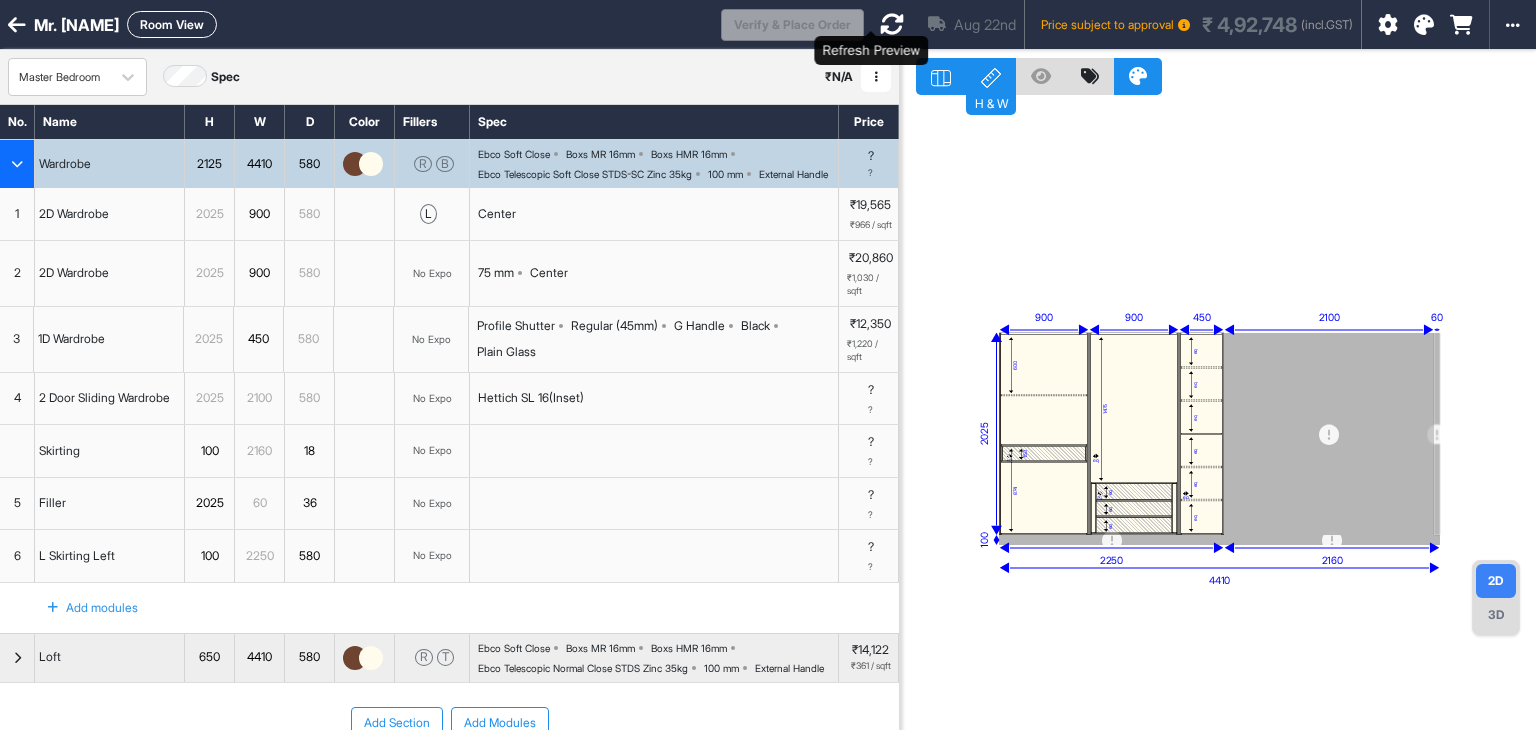 click at bounding box center [892, 24] 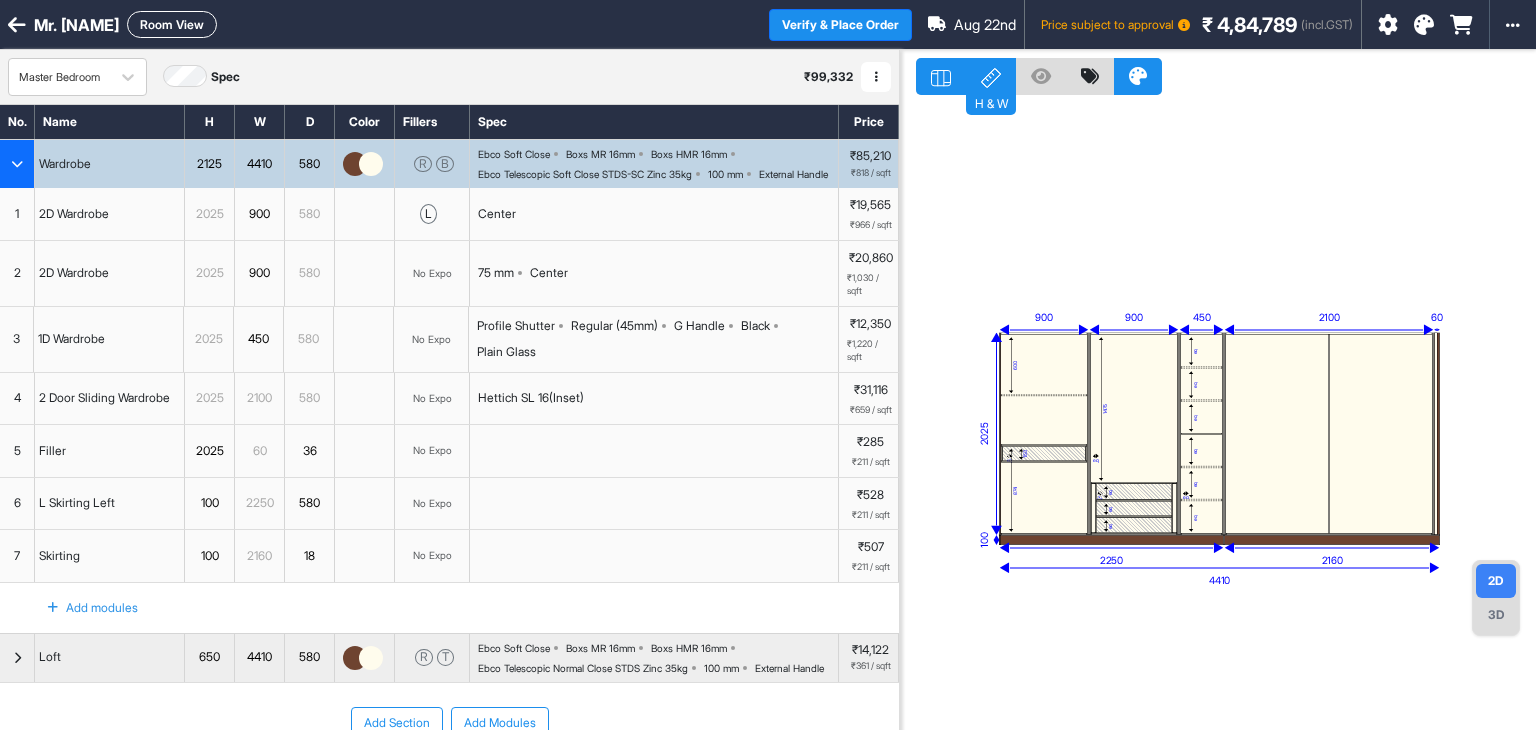 click at bounding box center [1328, 434] 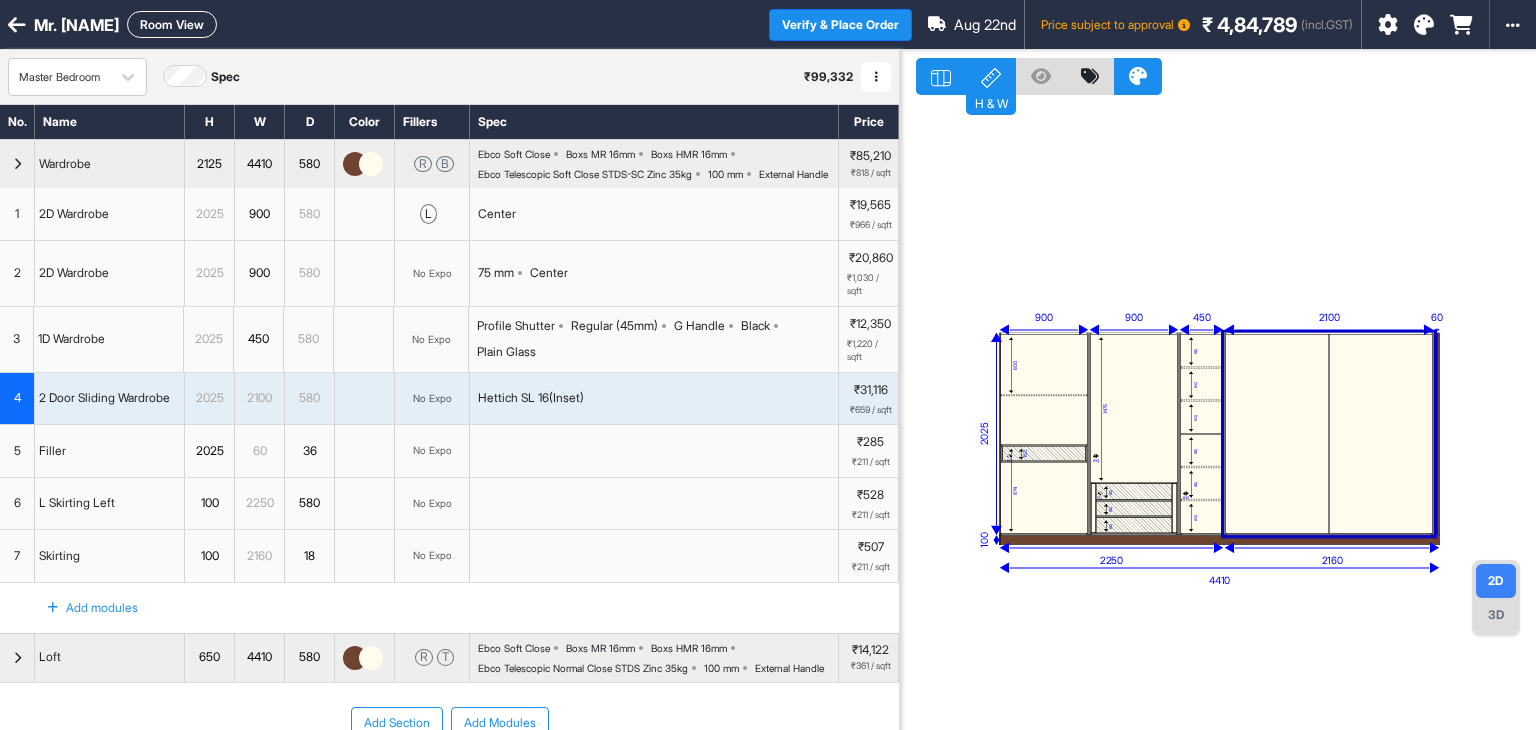 click at bounding box center [1328, 434] 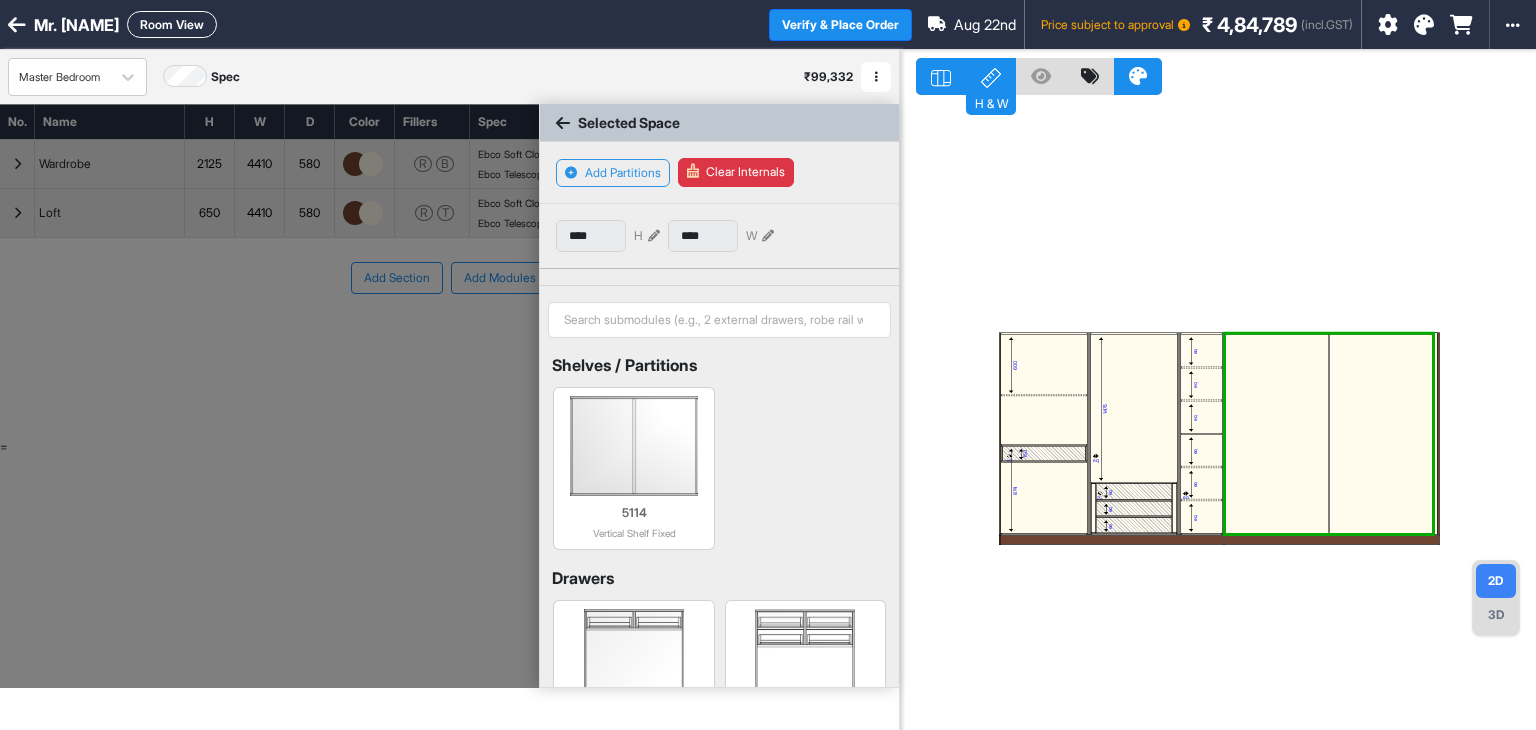 click at bounding box center (1328, 434) 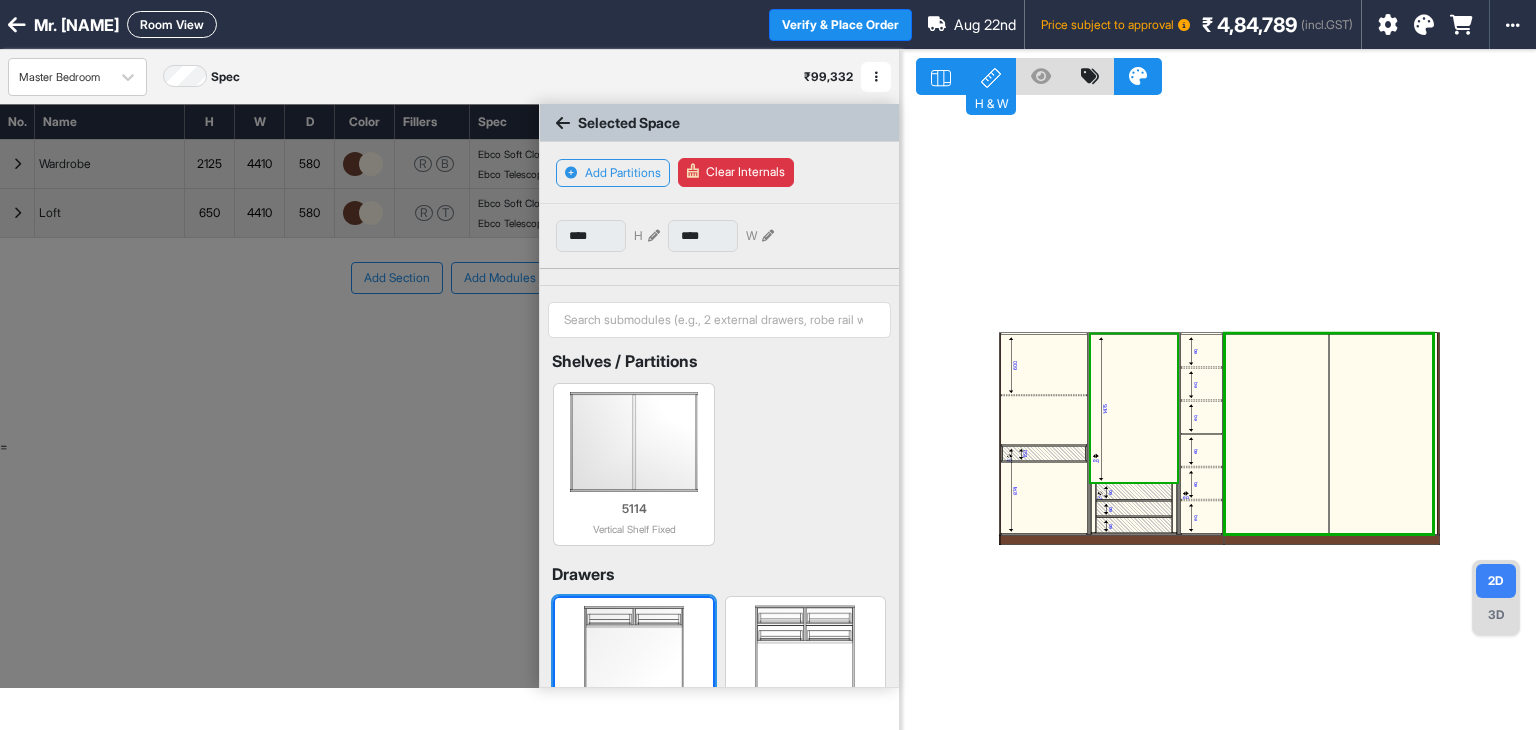scroll, scrollTop: 0, scrollLeft: 0, axis: both 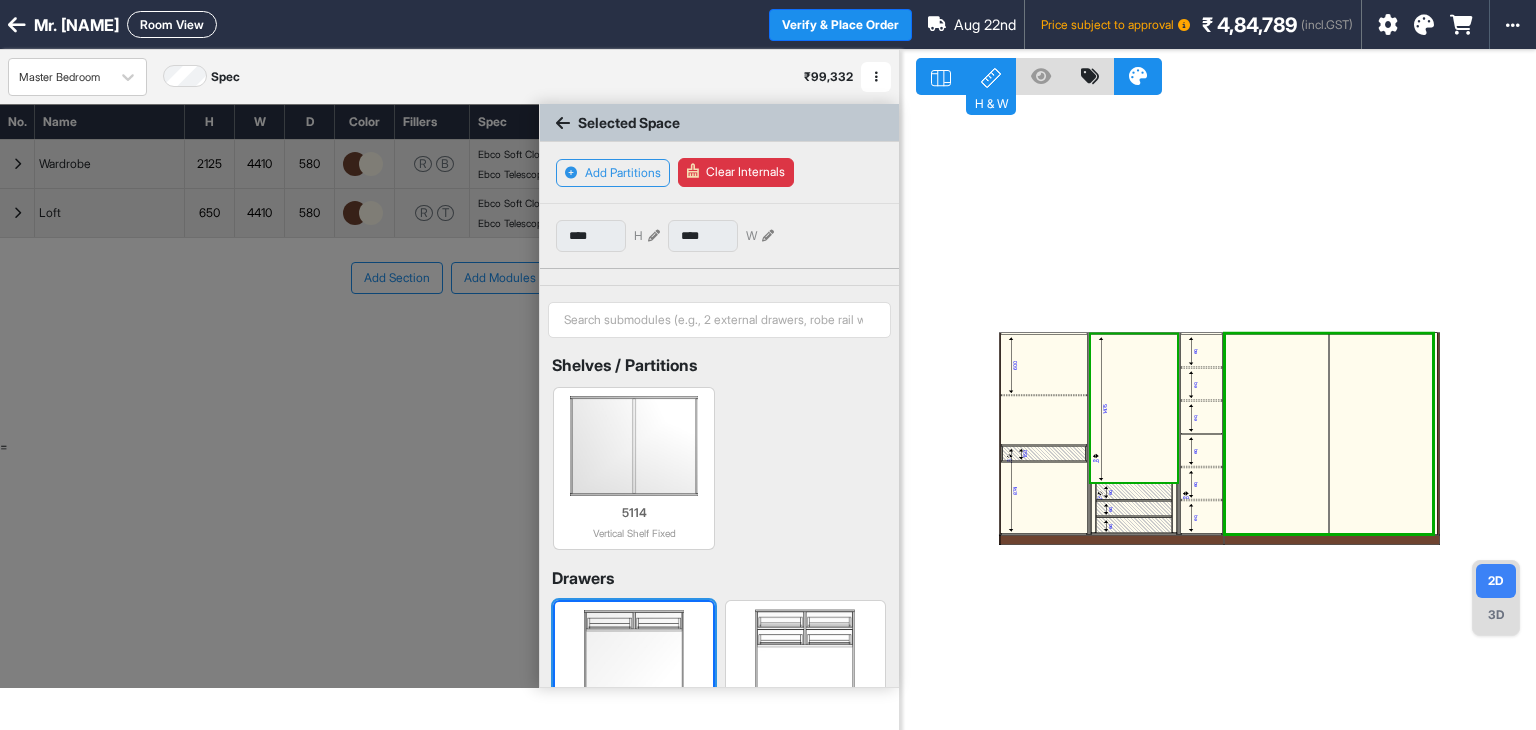 click at bounding box center (633, 446) 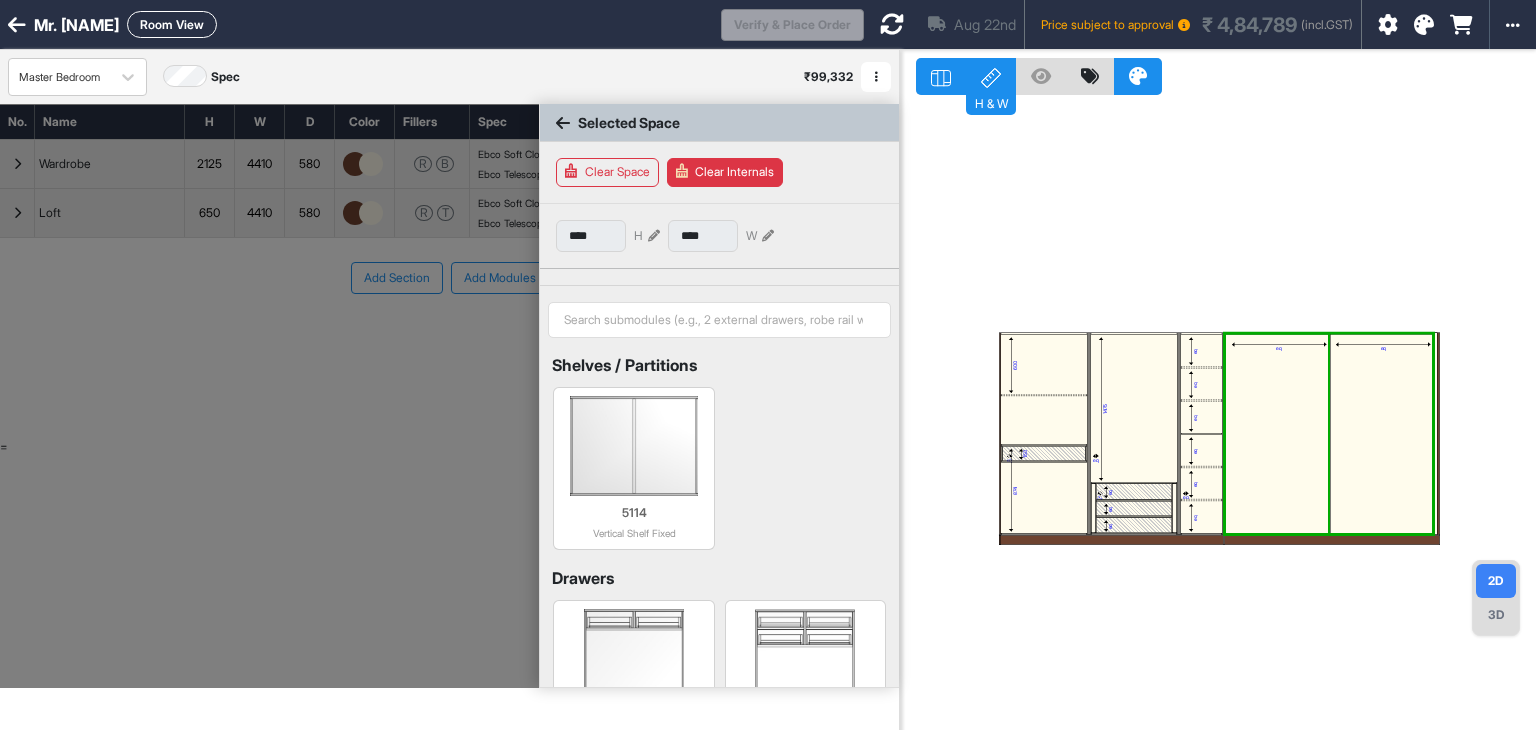 click on "eq" at bounding box center (1276, 434) 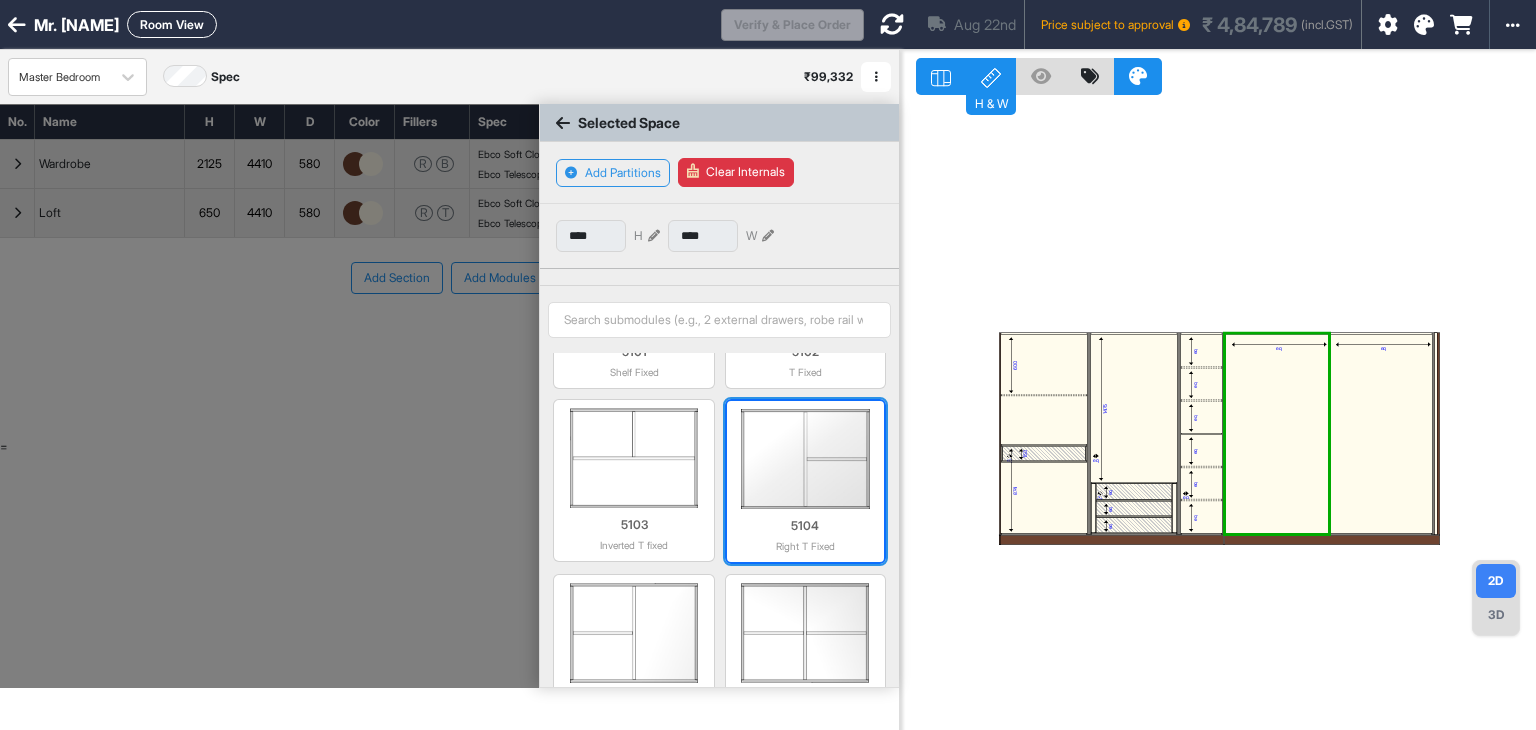 scroll, scrollTop: 0, scrollLeft: 0, axis: both 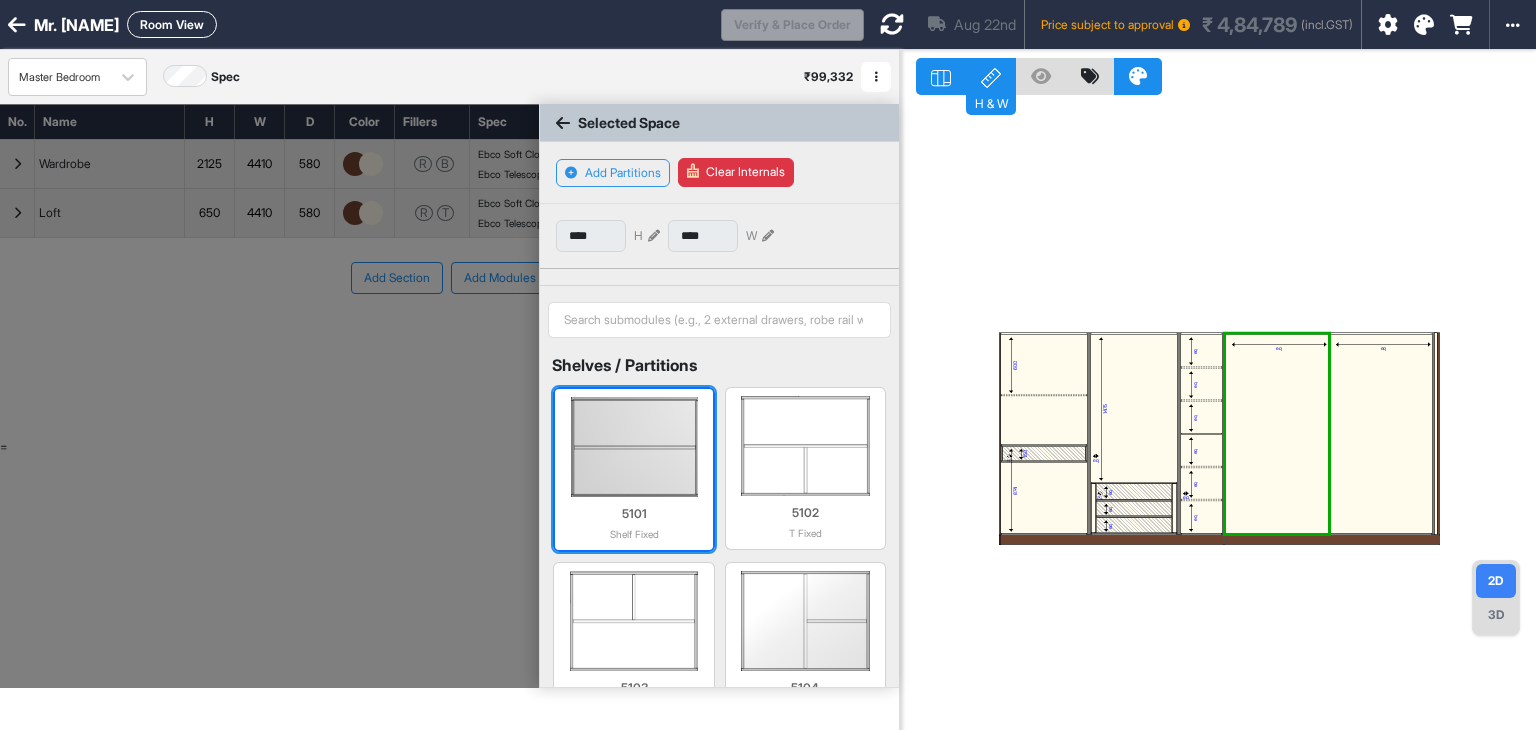 click at bounding box center (633, 447) 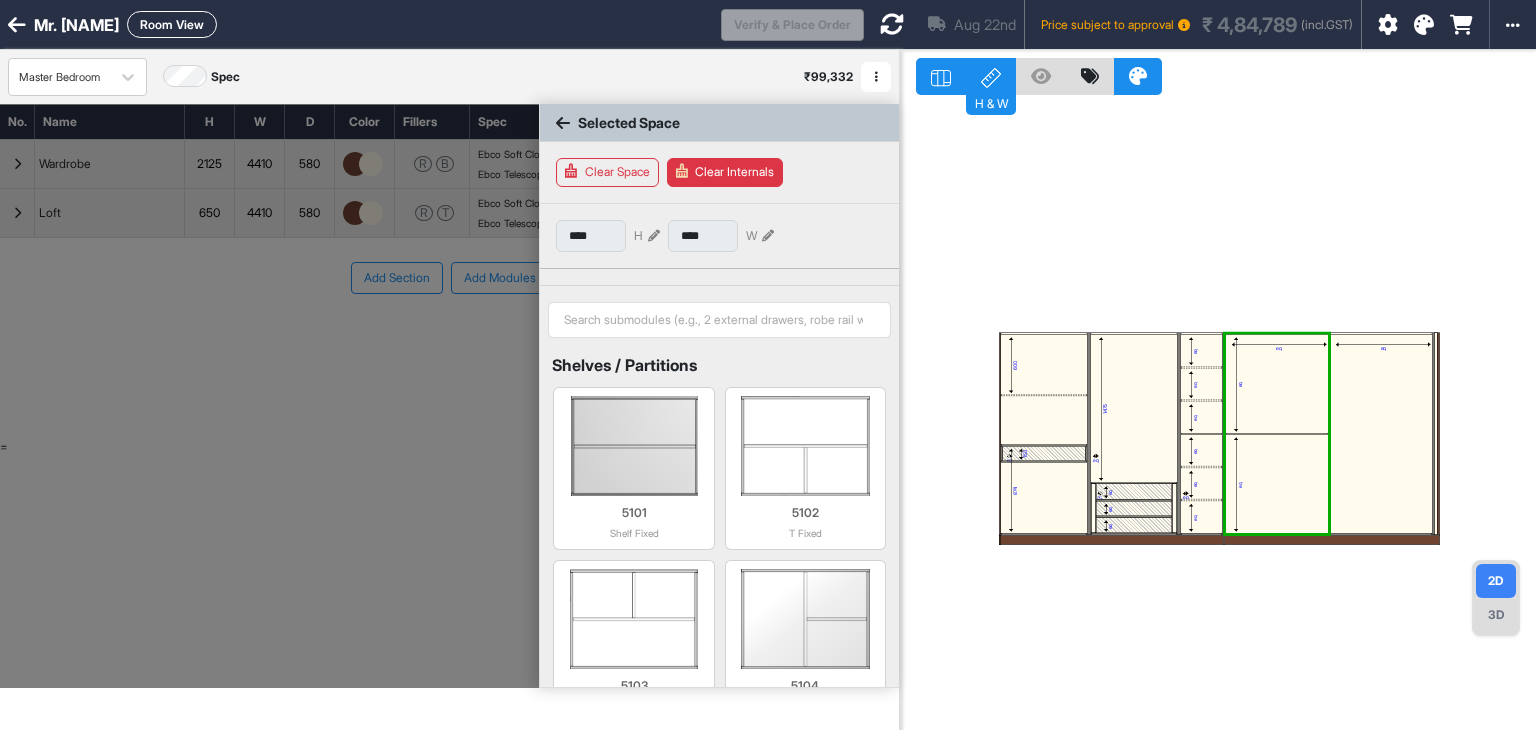 click on "eq" at bounding box center (1276, 484) 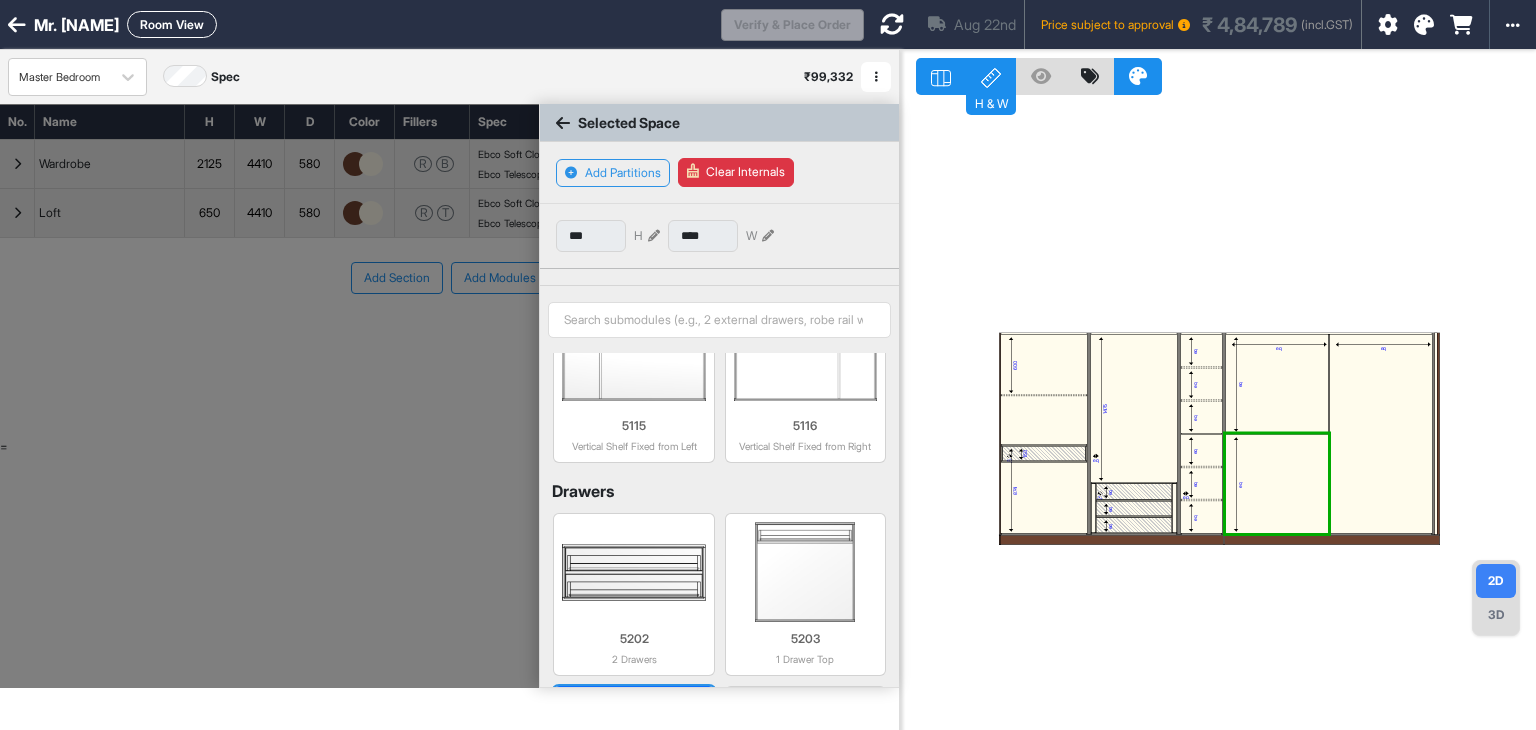 scroll, scrollTop: 1296, scrollLeft: 0, axis: vertical 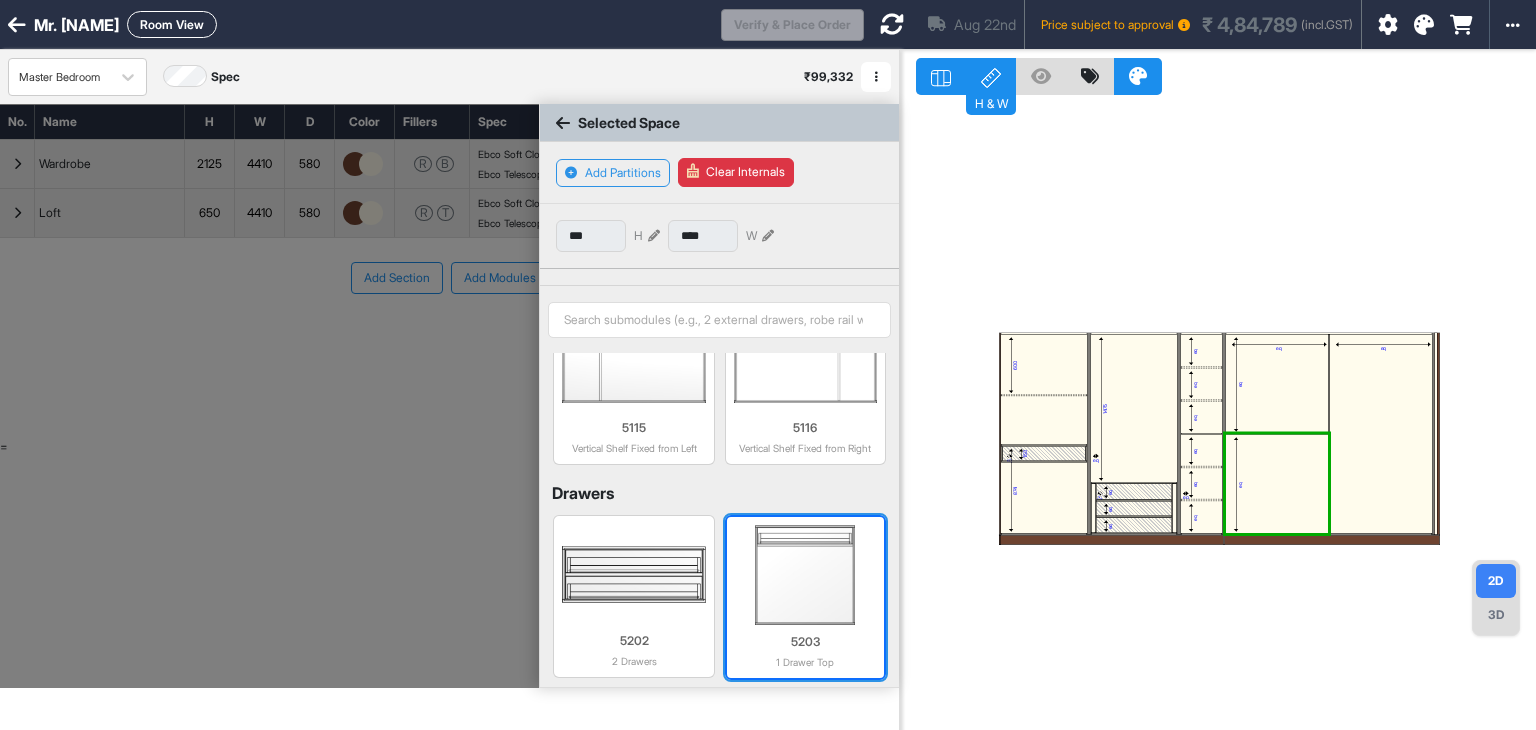 click at bounding box center [805, 575] 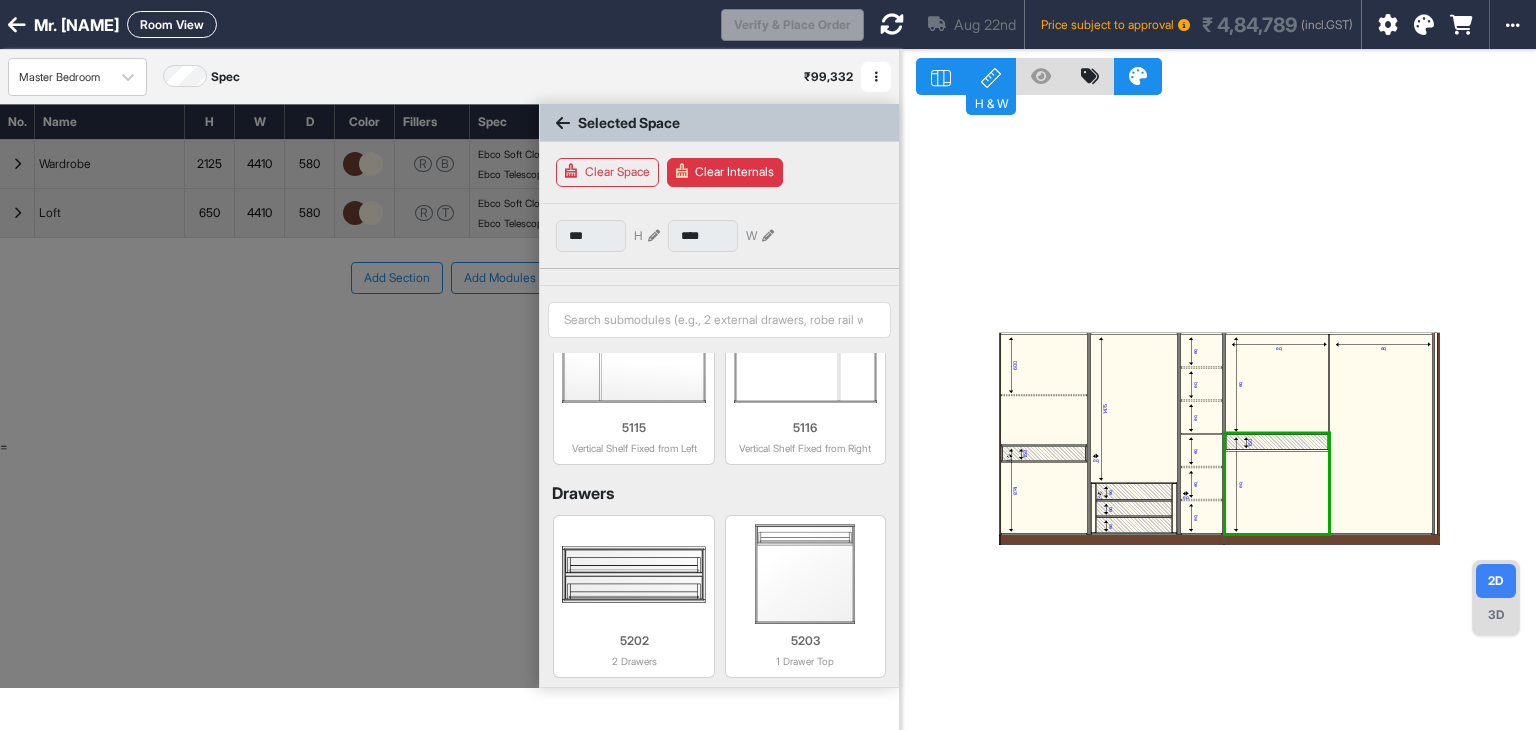 click at bounding box center [1276, 442] 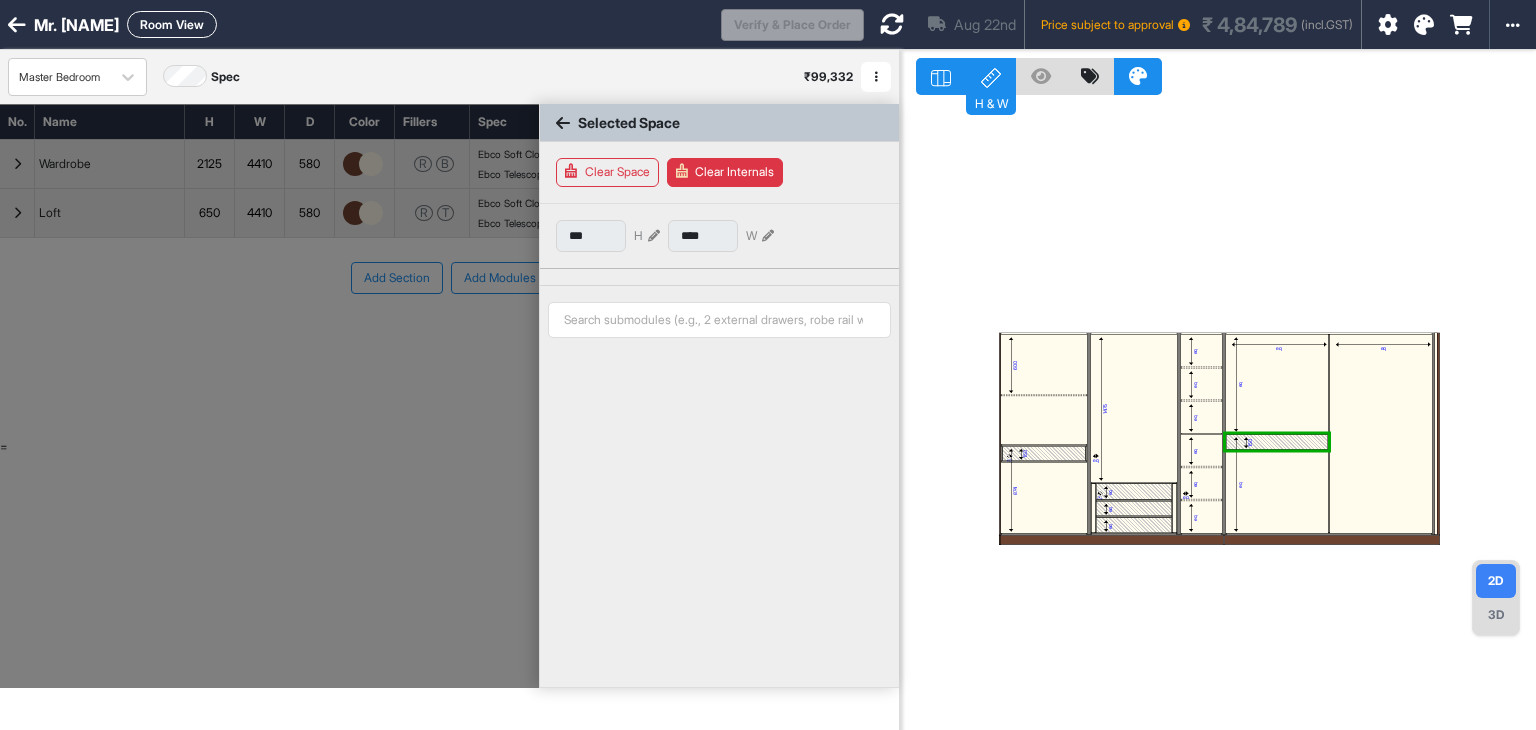 type on "***" 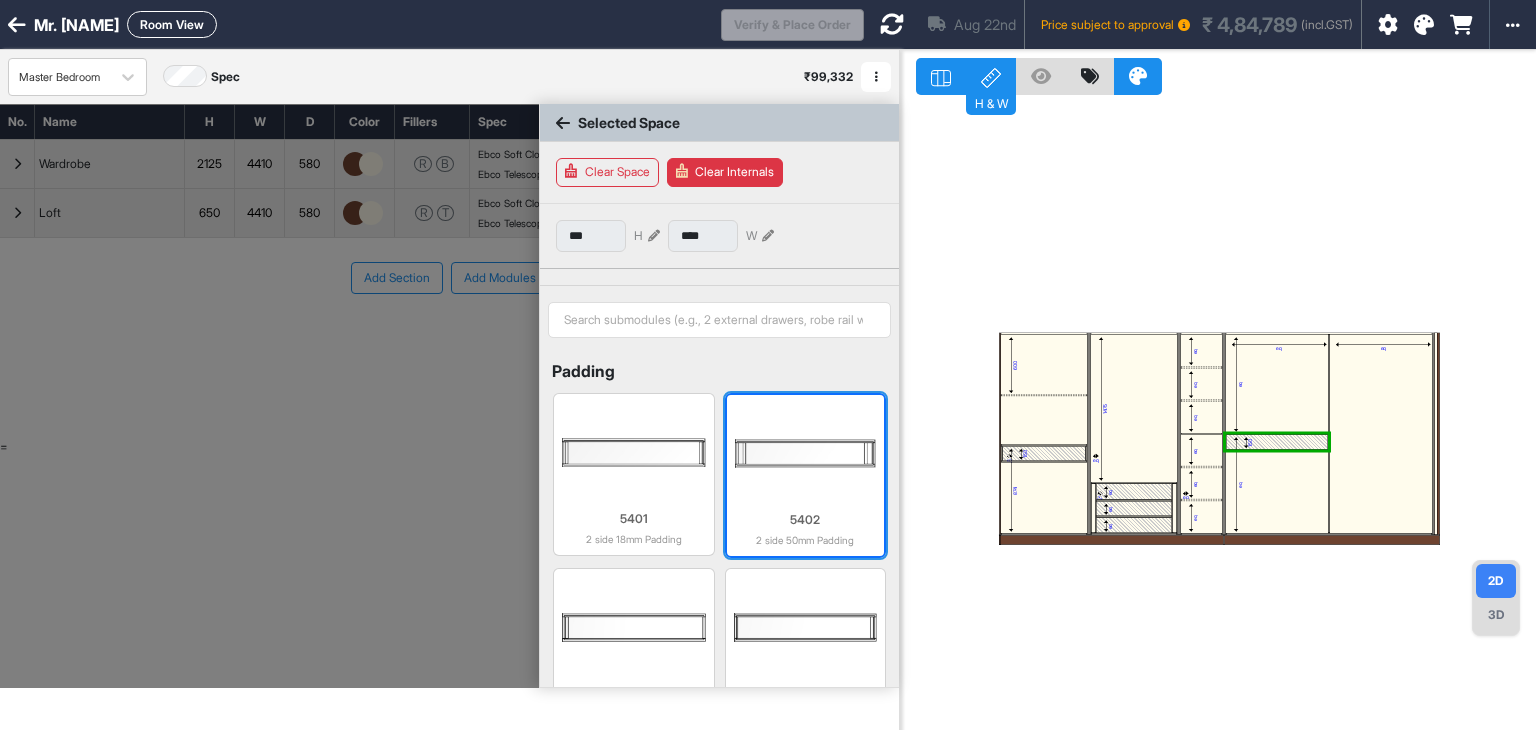 scroll, scrollTop: 806, scrollLeft: 0, axis: vertical 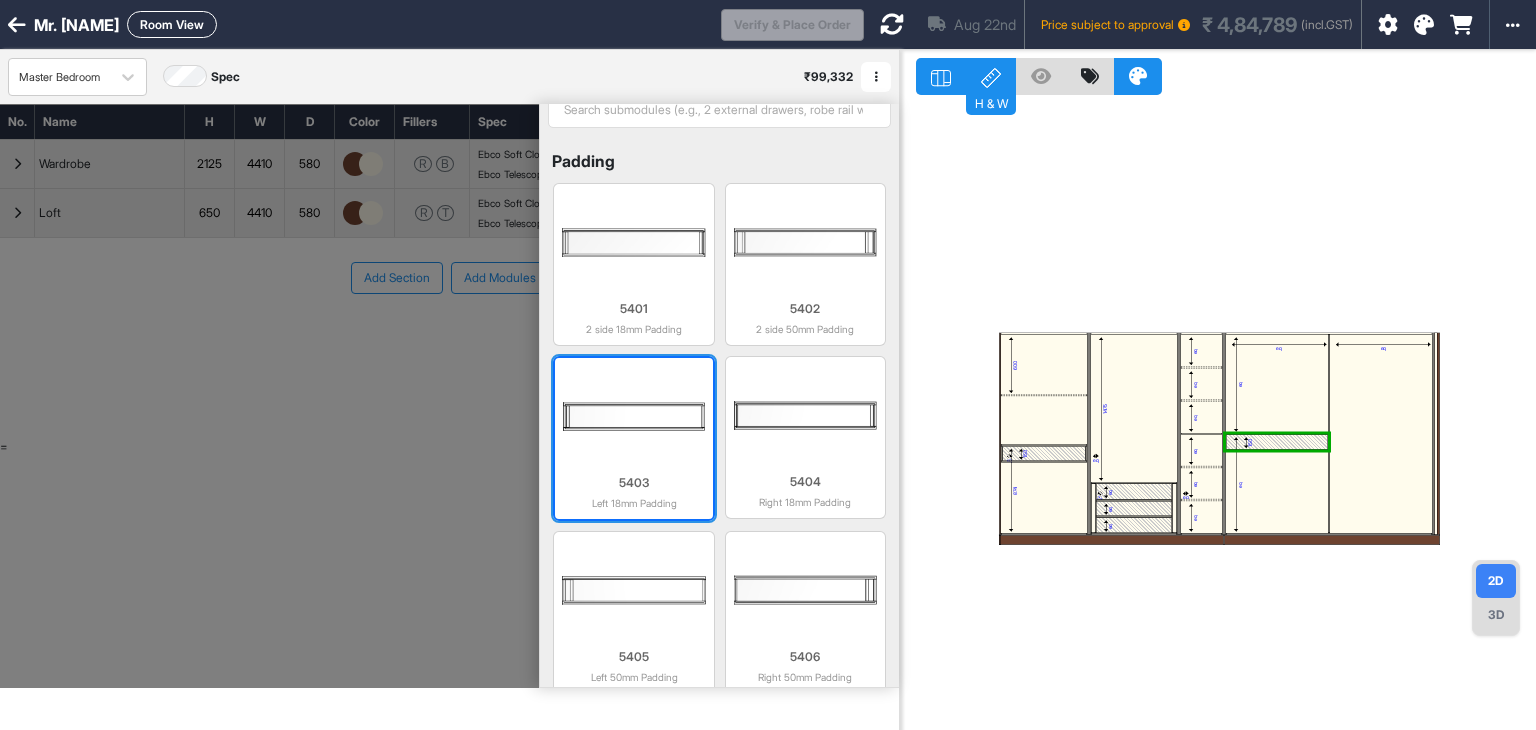 click at bounding box center [633, 416] 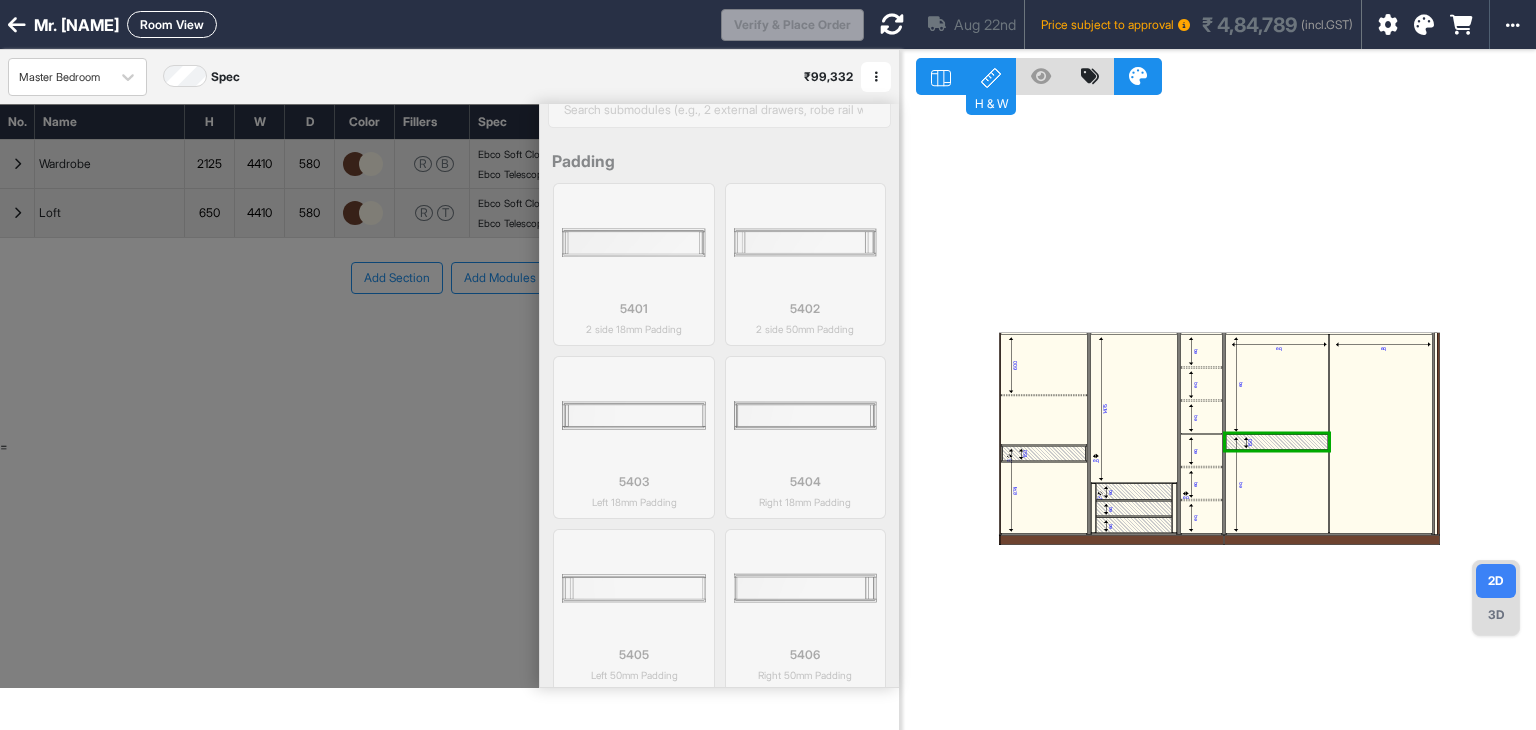 scroll, scrollTop: 804, scrollLeft: 0, axis: vertical 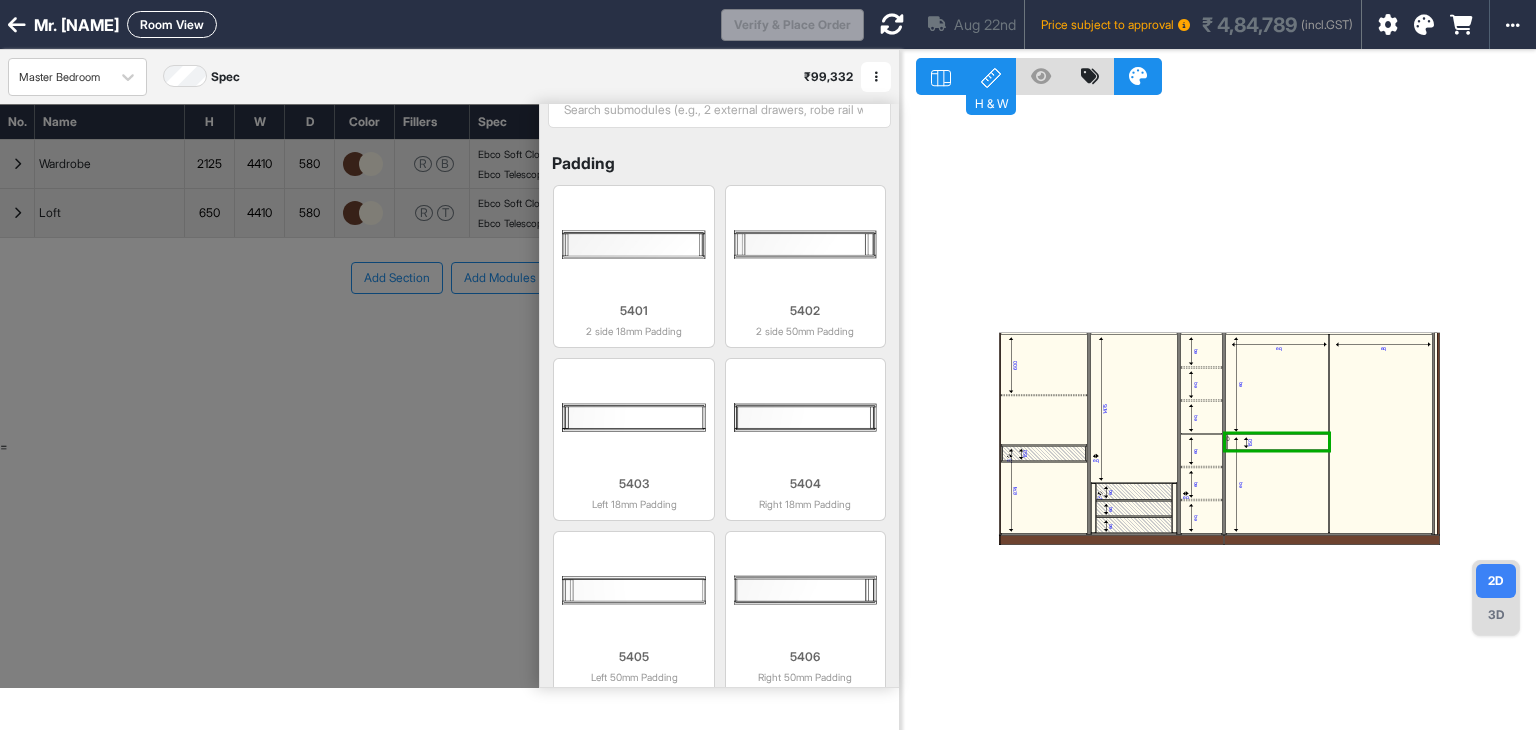 click at bounding box center (1277, 442) 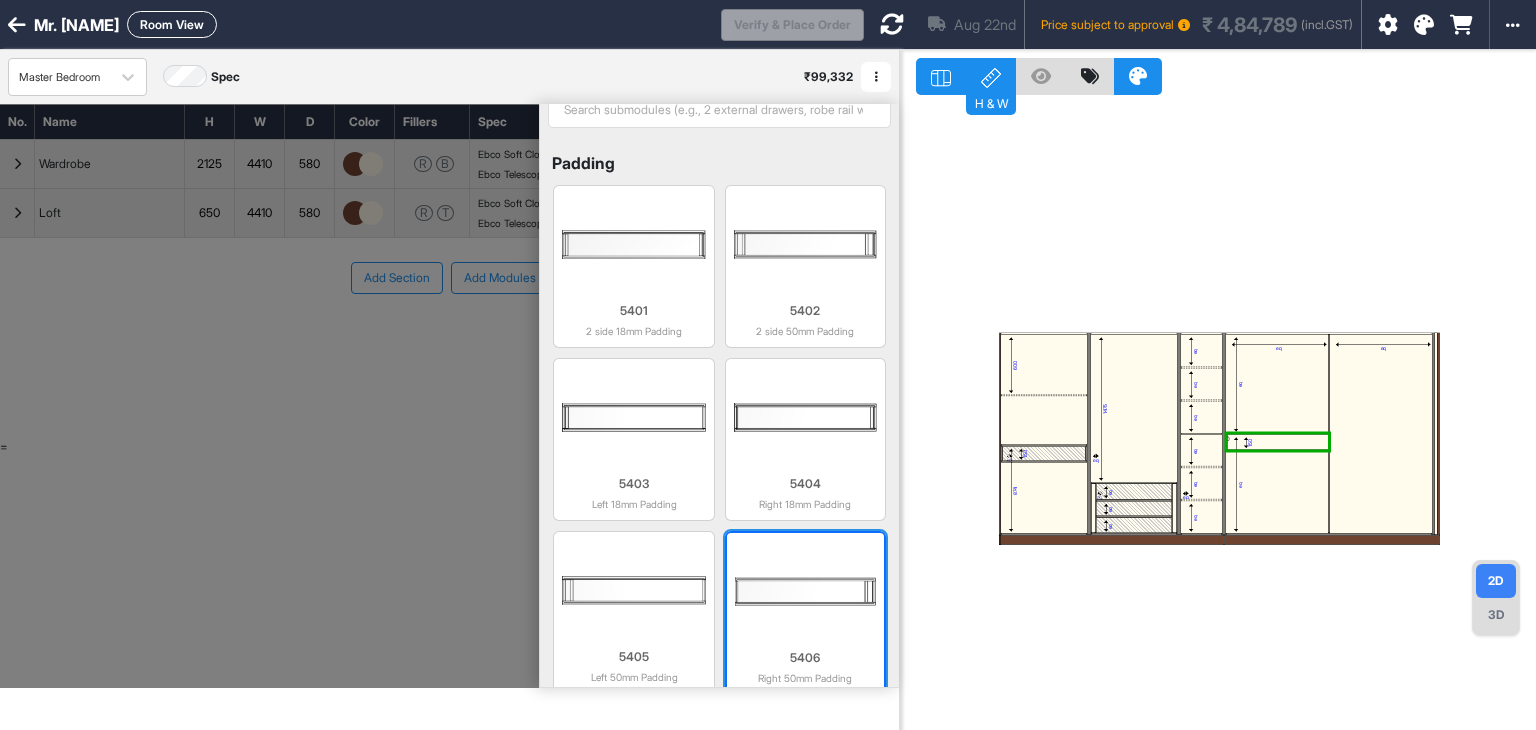 scroll, scrollTop: 806, scrollLeft: 0, axis: vertical 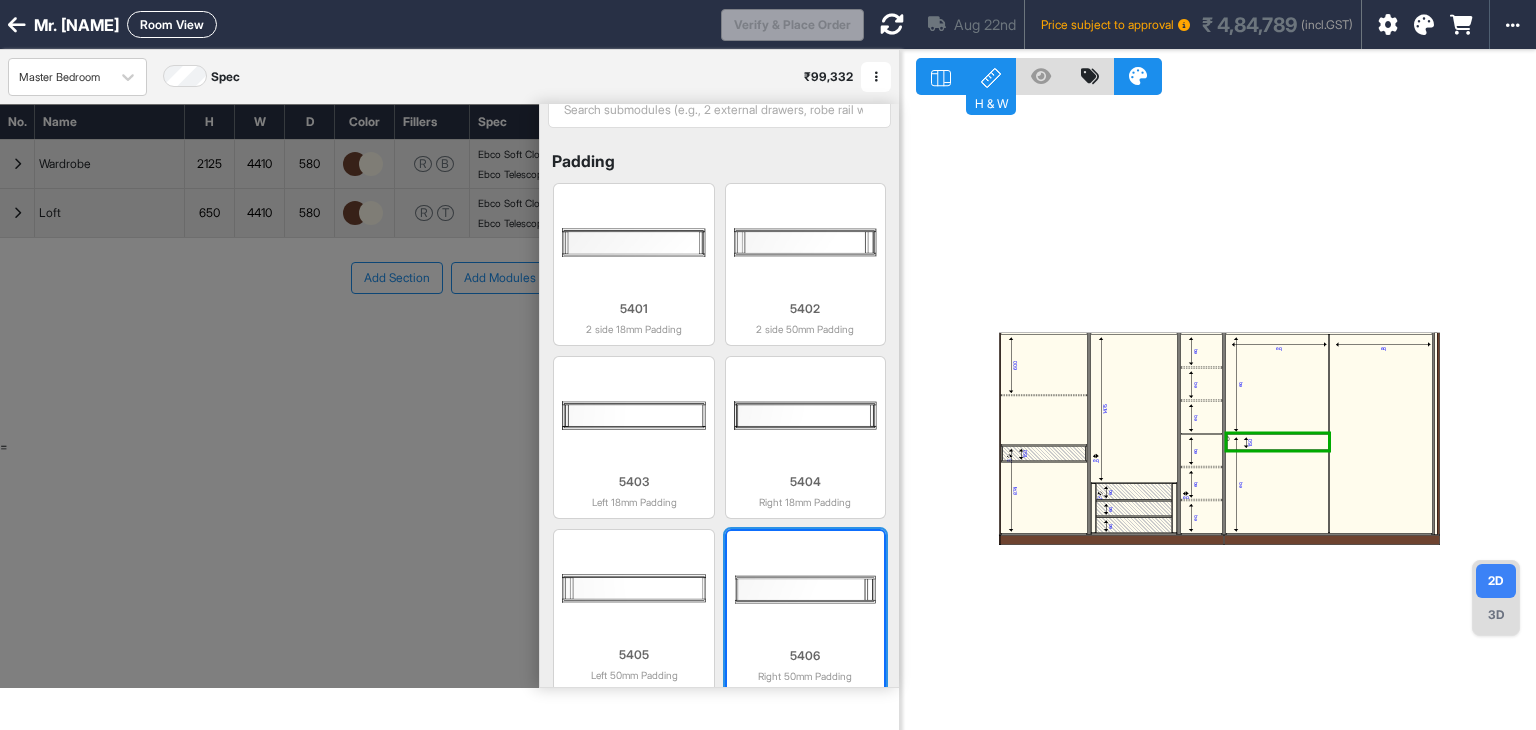 click at bounding box center (805, 589) 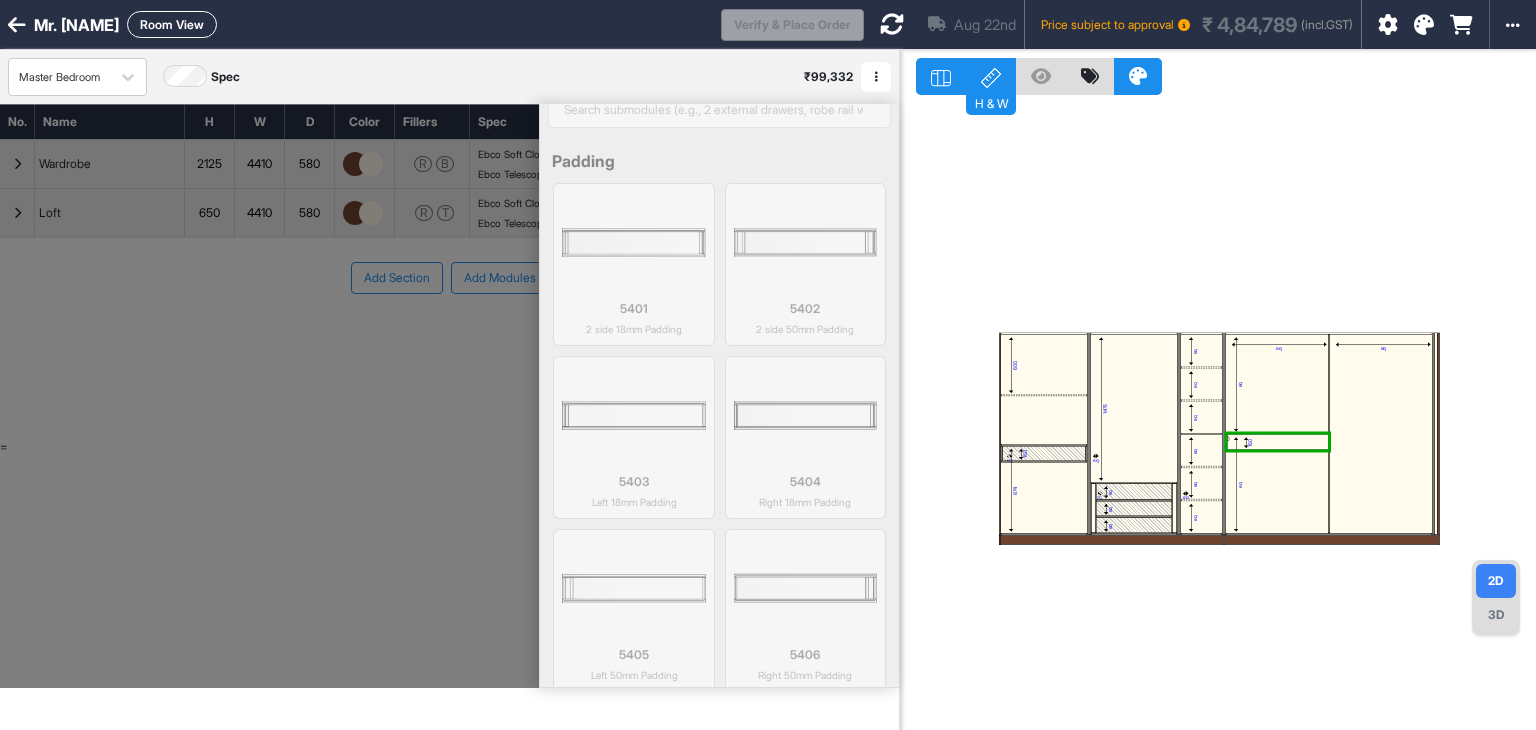 scroll, scrollTop: 804, scrollLeft: 0, axis: vertical 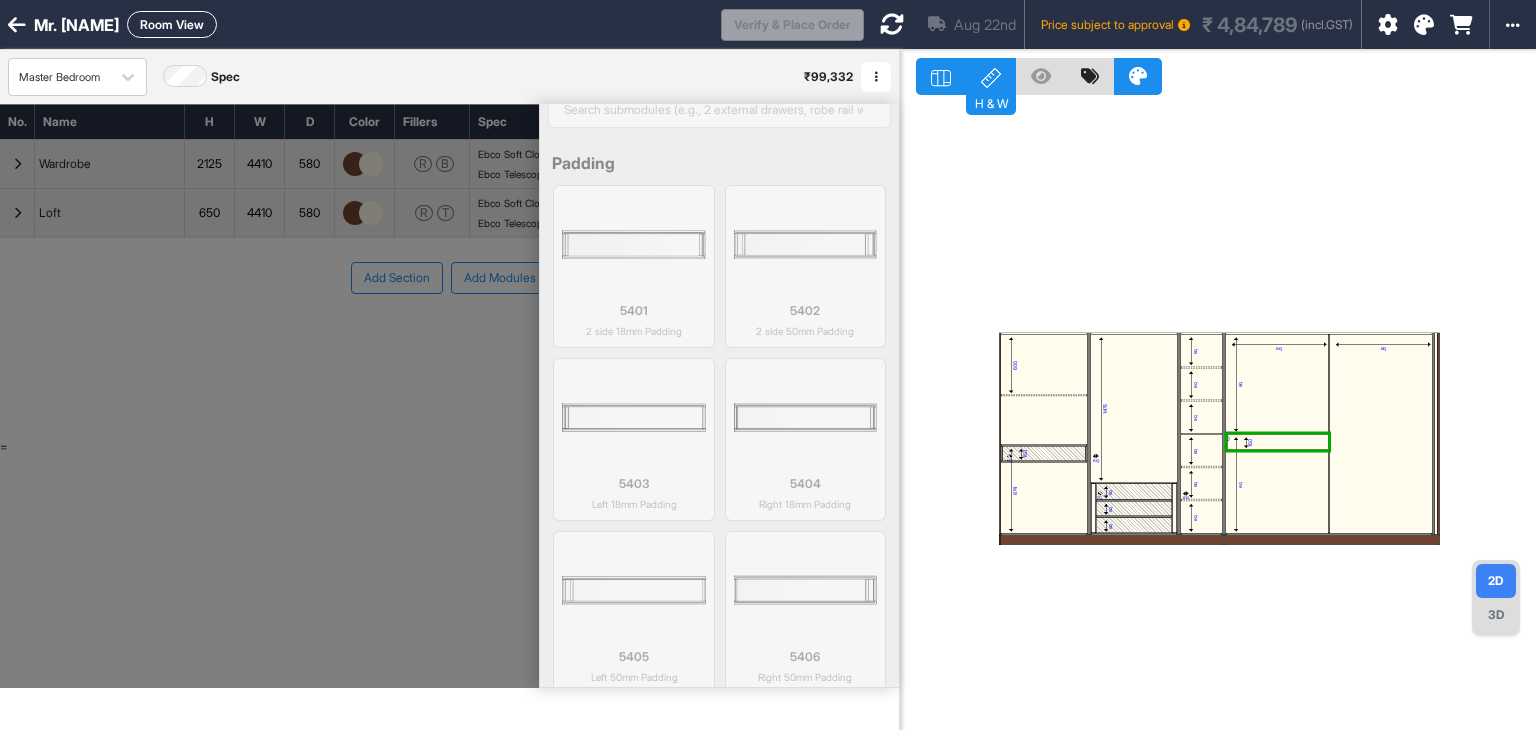 type on "***" 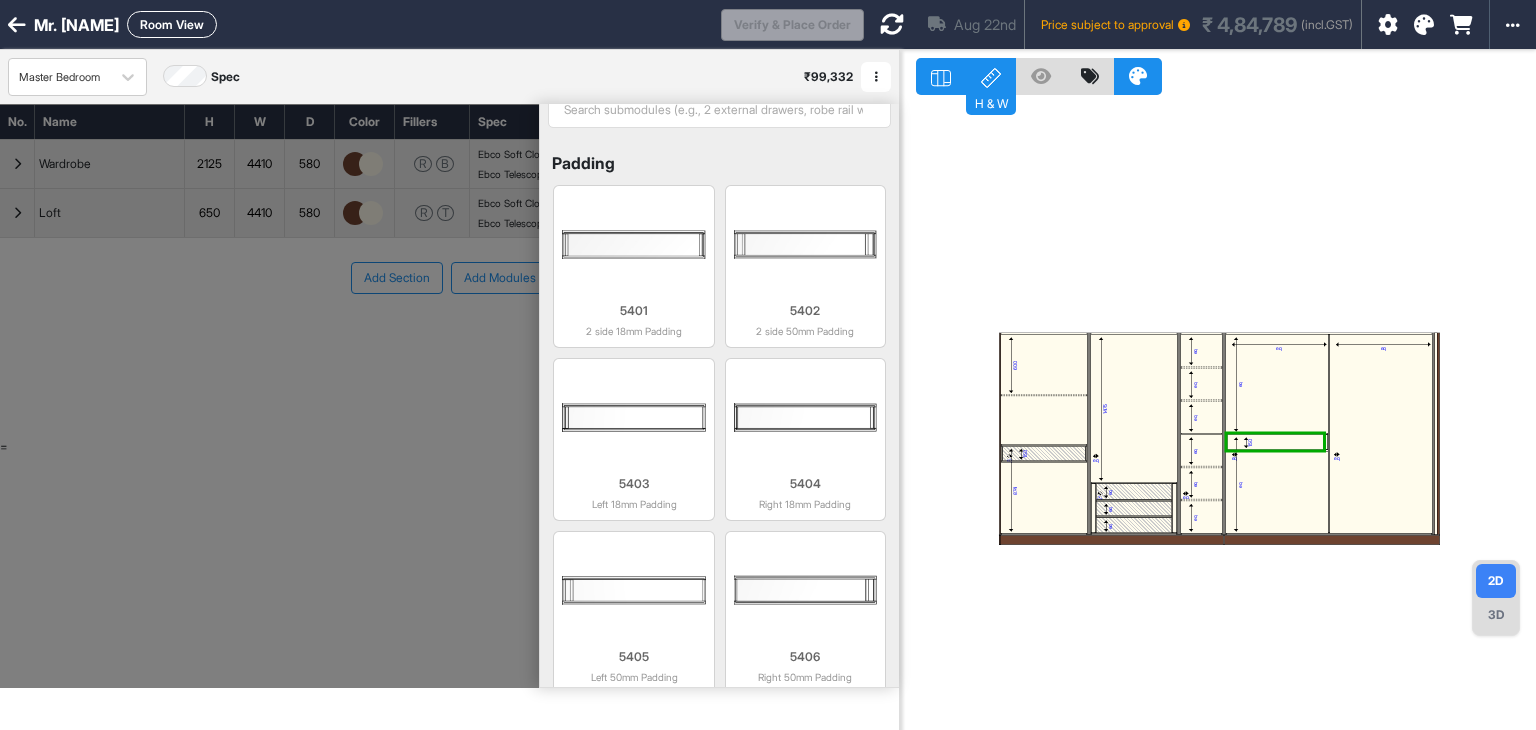 click at bounding box center (1275, 442) 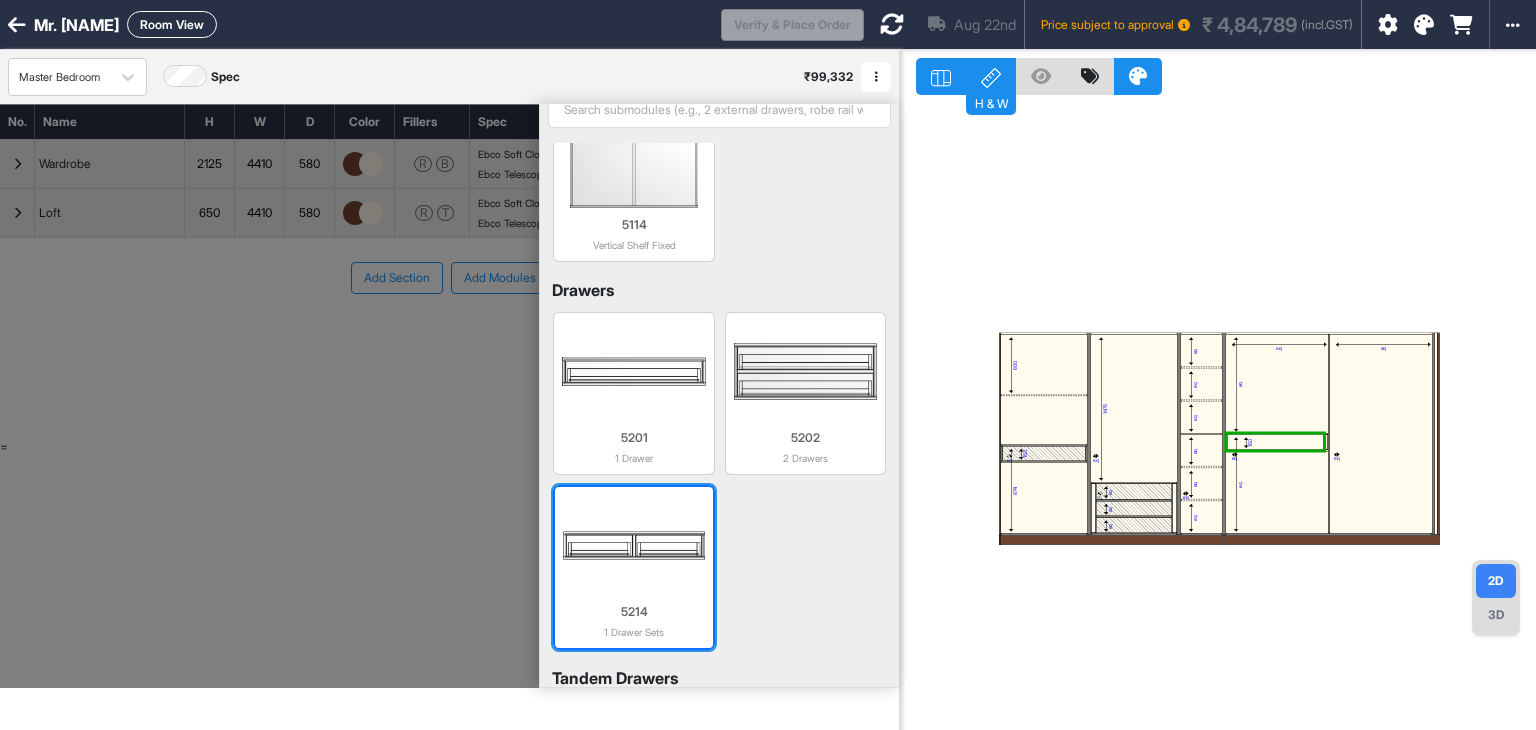 scroll, scrollTop: 6, scrollLeft: 0, axis: vertical 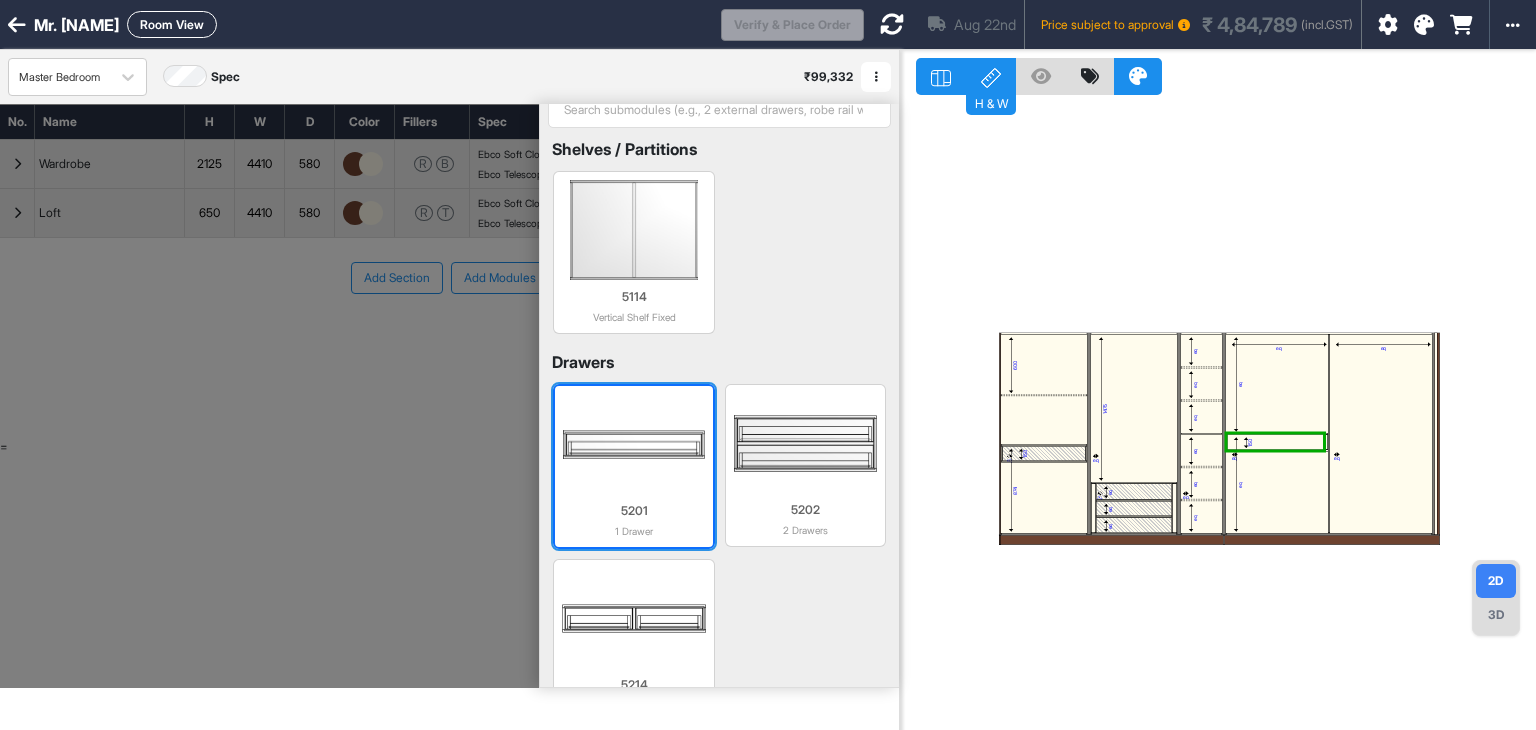 click at bounding box center (633, 444) 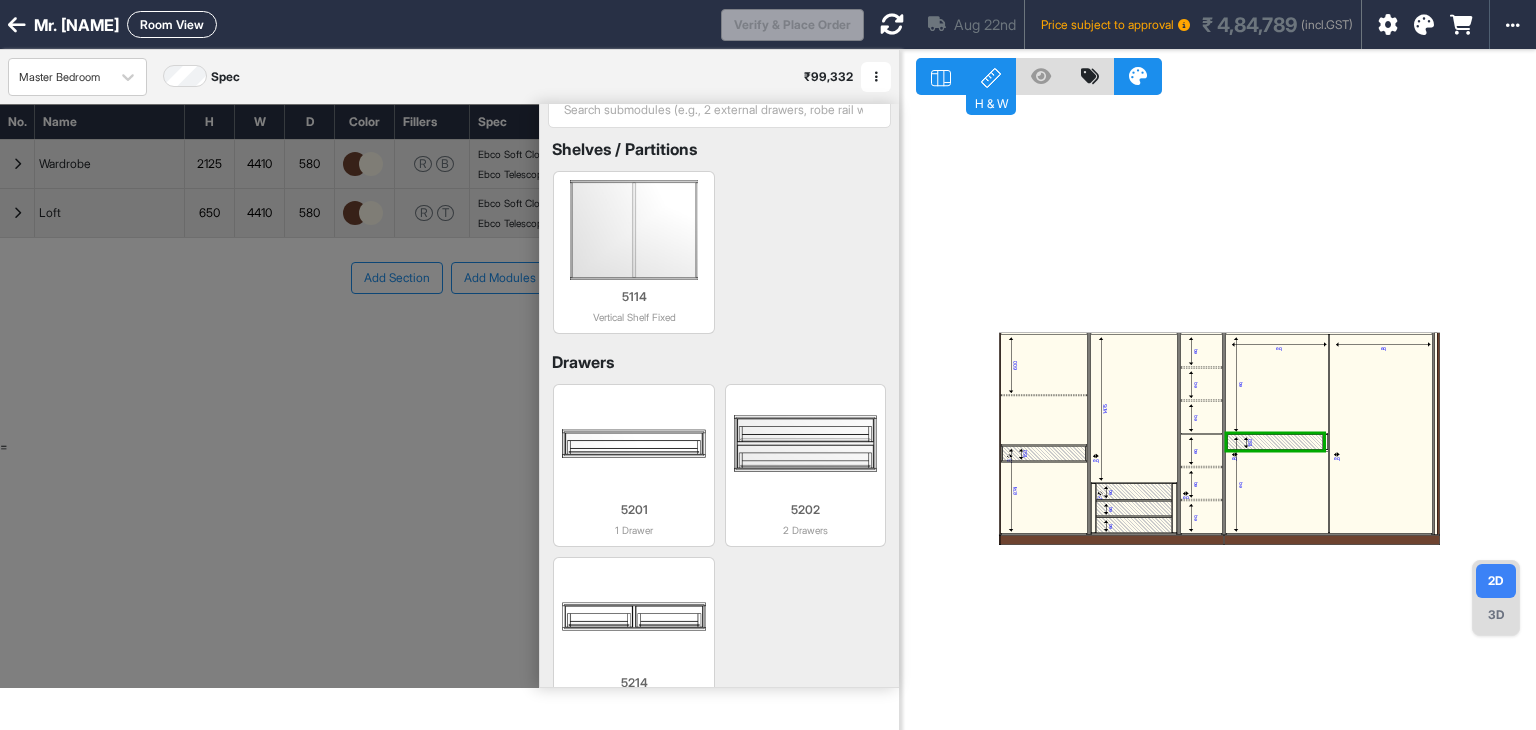 click on "eq" at bounding box center (1380, 434) 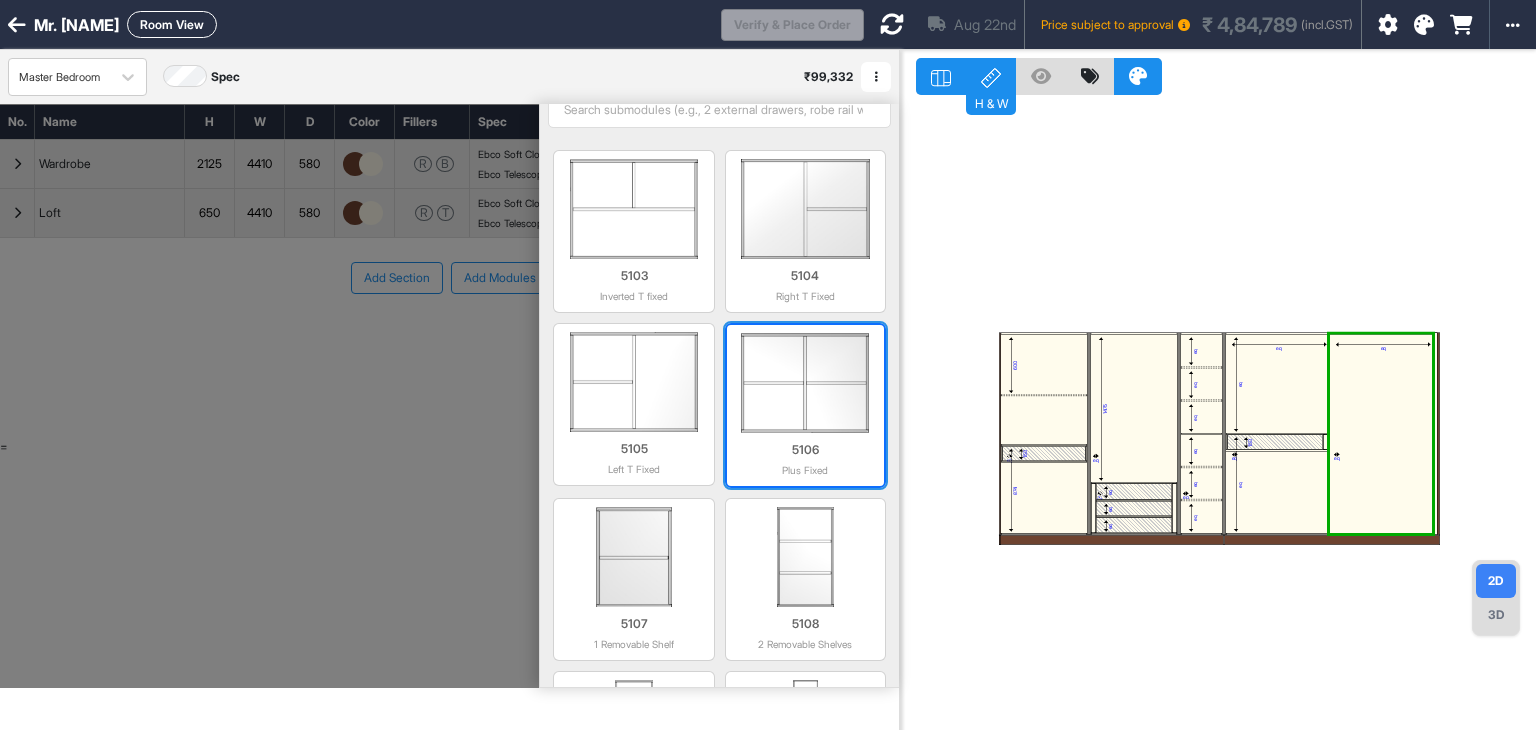scroll, scrollTop: 300, scrollLeft: 0, axis: vertical 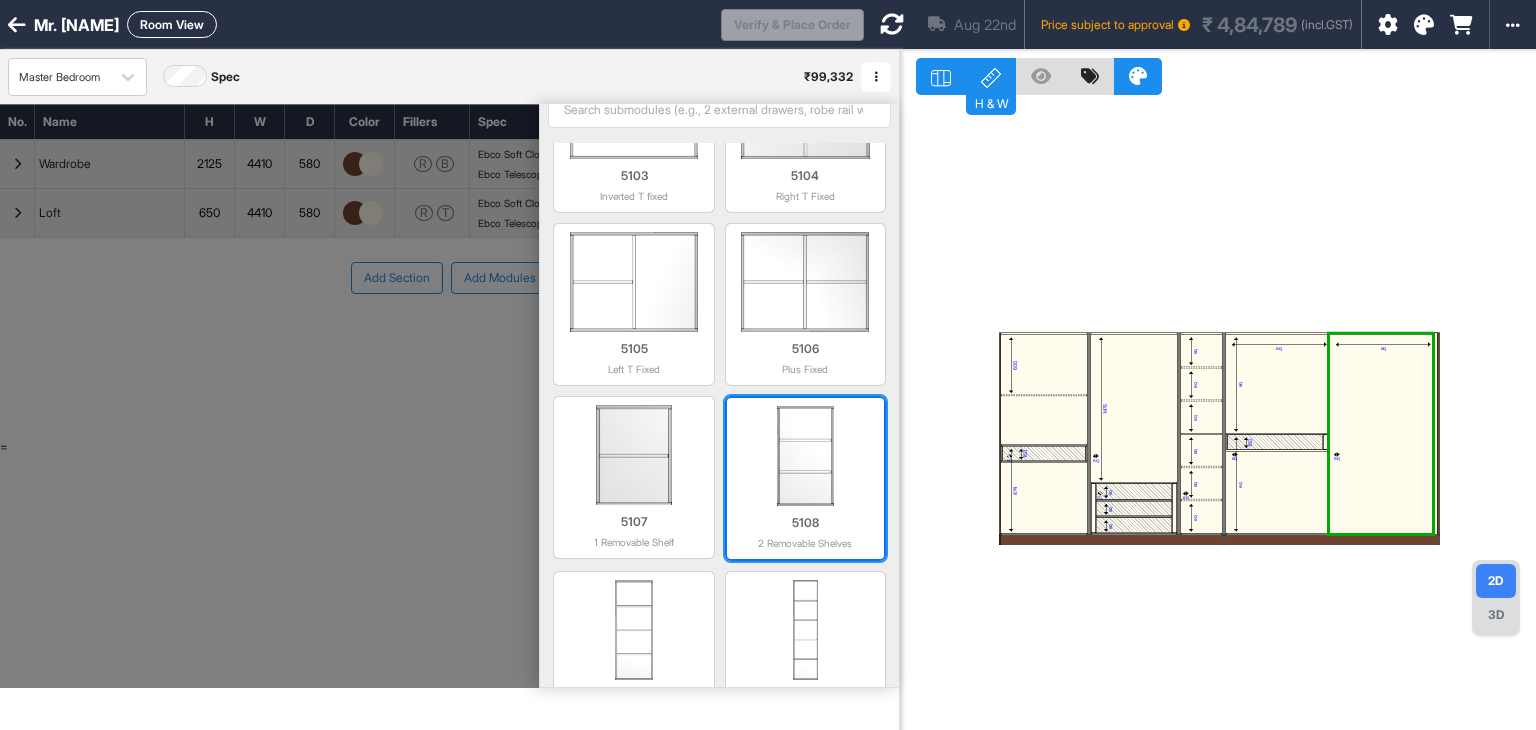 click at bounding box center [805, 456] 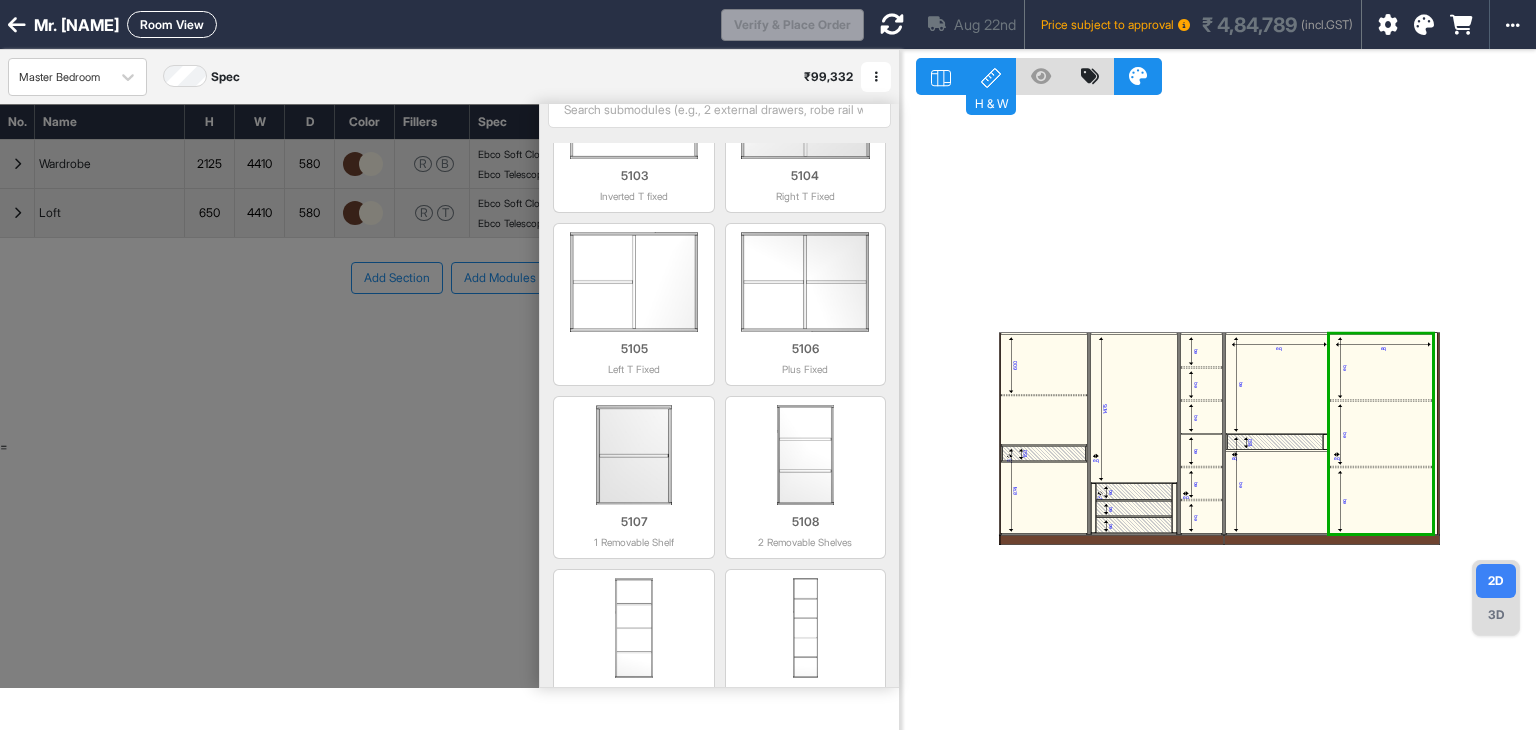 click on "eq" at bounding box center (1380, 434) 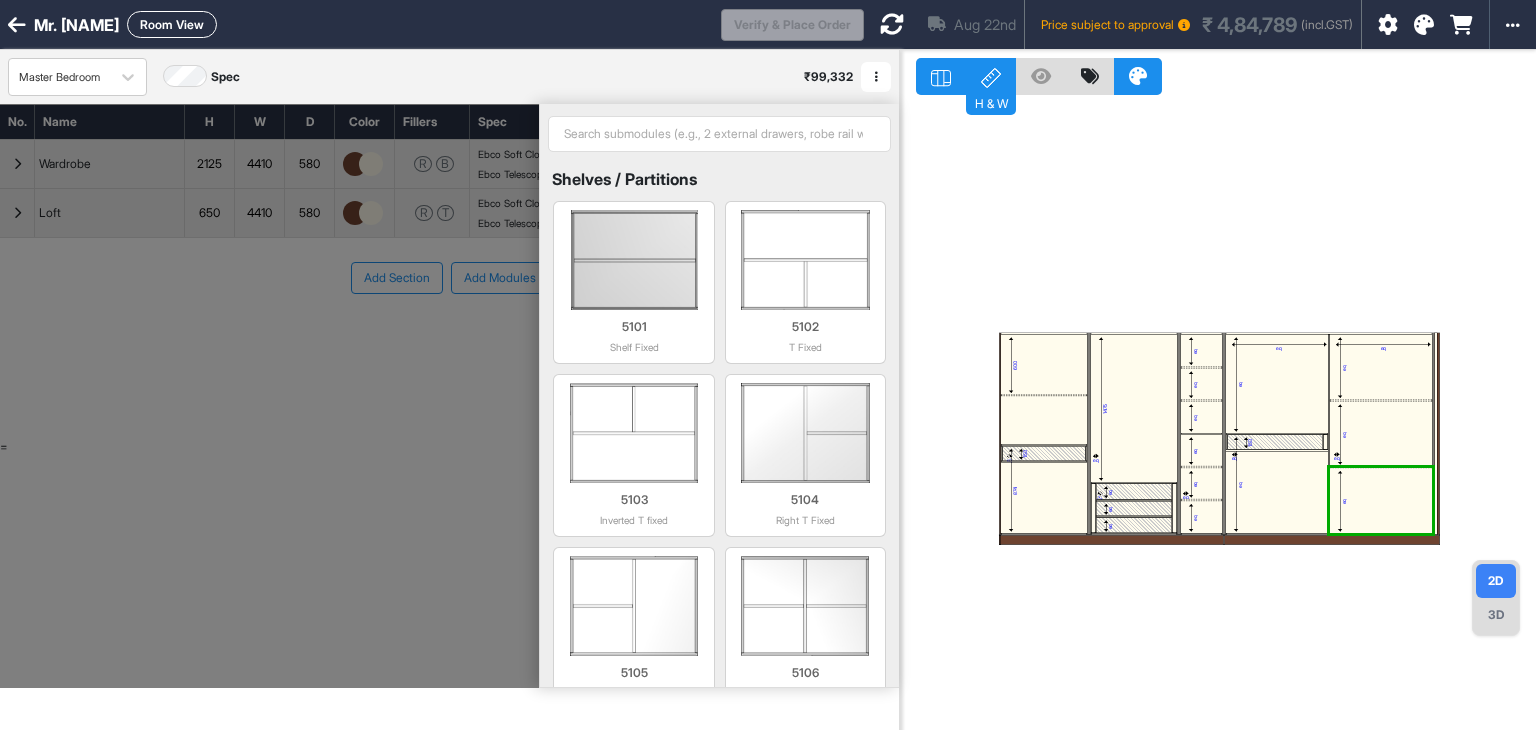 scroll, scrollTop: 0, scrollLeft: 0, axis: both 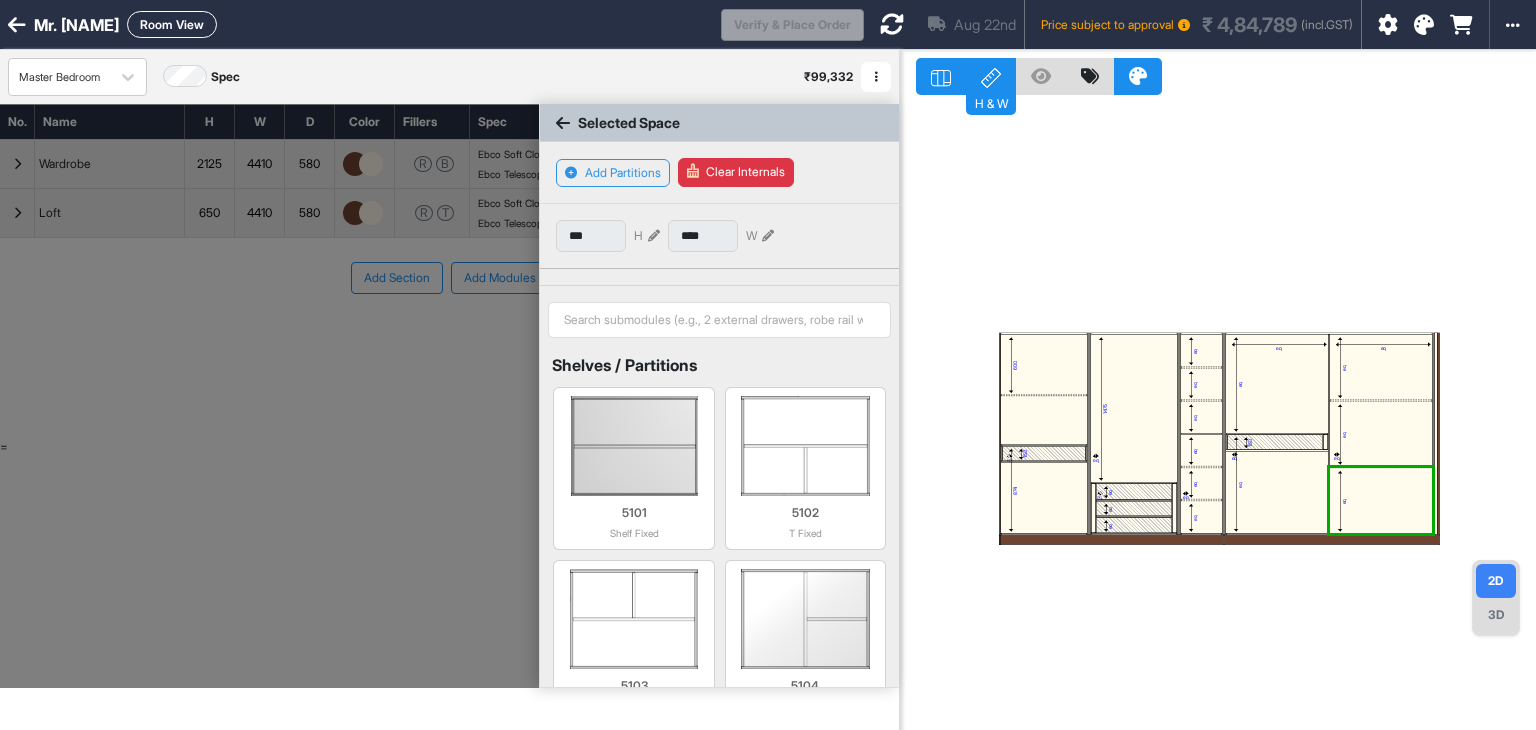 click at bounding box center [654, 236] 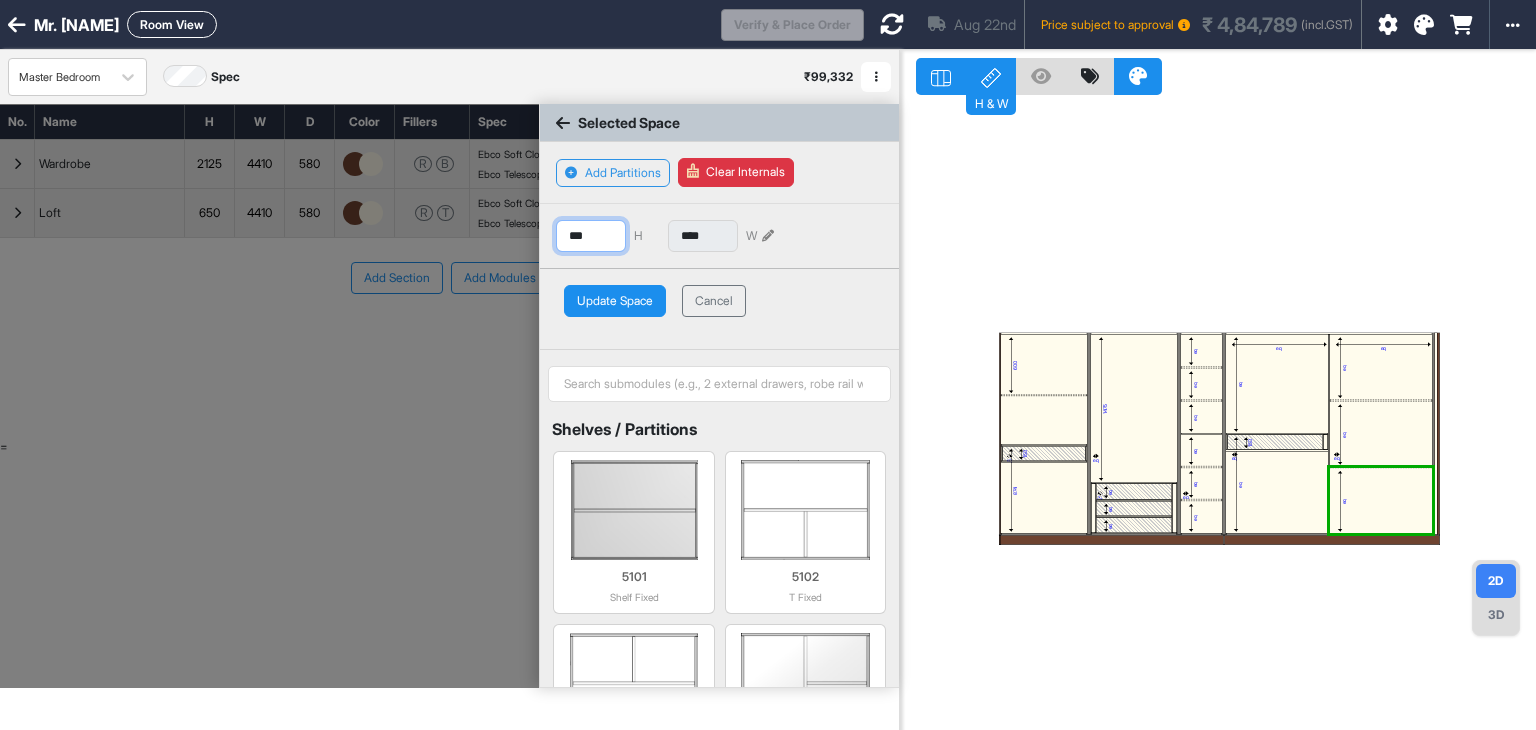 click on "No. Name H W D Color Fillers Spec Price Wardrobe 2125 4410 580 R B Ebco Soft Close Boxs MR 16mm Boxs HMR 16mm Ebco Telescopic Soft Close STDS-SC Zinc 35kg 100 mm External Handle ₹85,210 ₹818 / sqft Loft 650 4410 580 R T Ebco Soft Close Boxs MR 16mm Boxs HMR 16mm Ebco Telescopic Normal Close STDS Zinc 35kg 100 mm External Handle ₹14,122 ₹361 / sqft
To pick up a draggable item, press the space bar.
While dragging, use the arrow keys to move the item.
Press space again to drop the item in its new position, or press escape to cancel.
Add Section Add Modules     Selected Space Add Partitions   Clear Internals *** H **** W Update Space Cancel Shelves / Partitions 5101 Shelf Fixed 5102 T Fixed 5103 Inverted T fixed 5104 Right T Fixed 5105 Left T Fixed 5106 Plus Fixed 5107 1 Removable Shelf 5108 2 Removable Shelves 5109 3 Removable Shelves 5110 4 Removable Shelves 5111 5 Removable Shelves 5114 Vertical Shelf Fixed 5115 Vertical Shelf Fixed from Left 5116 Vertical Shelf Fixed from Right Drawers" at bounding box center (449, 396) 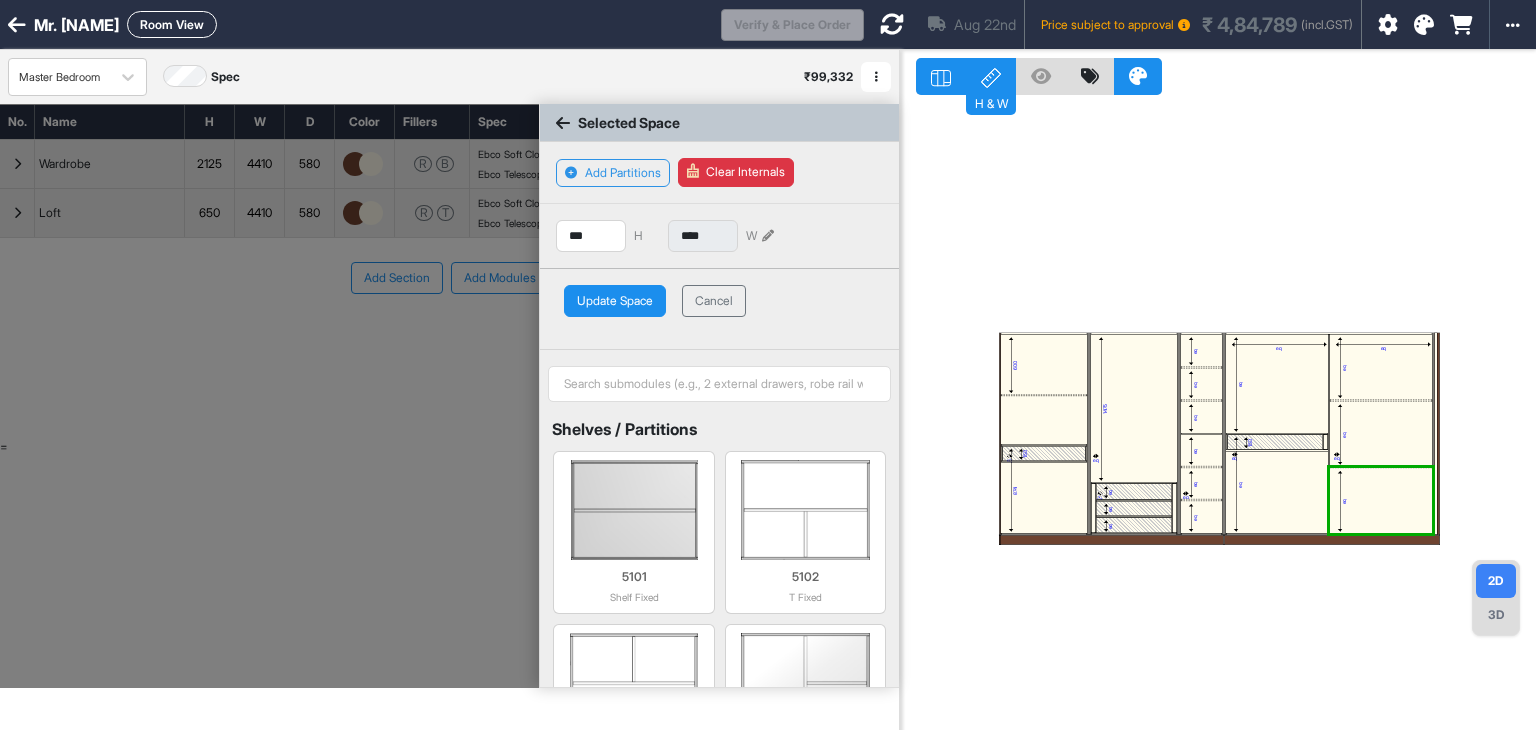 click on "Update Space" at bounding box center [615, 301] 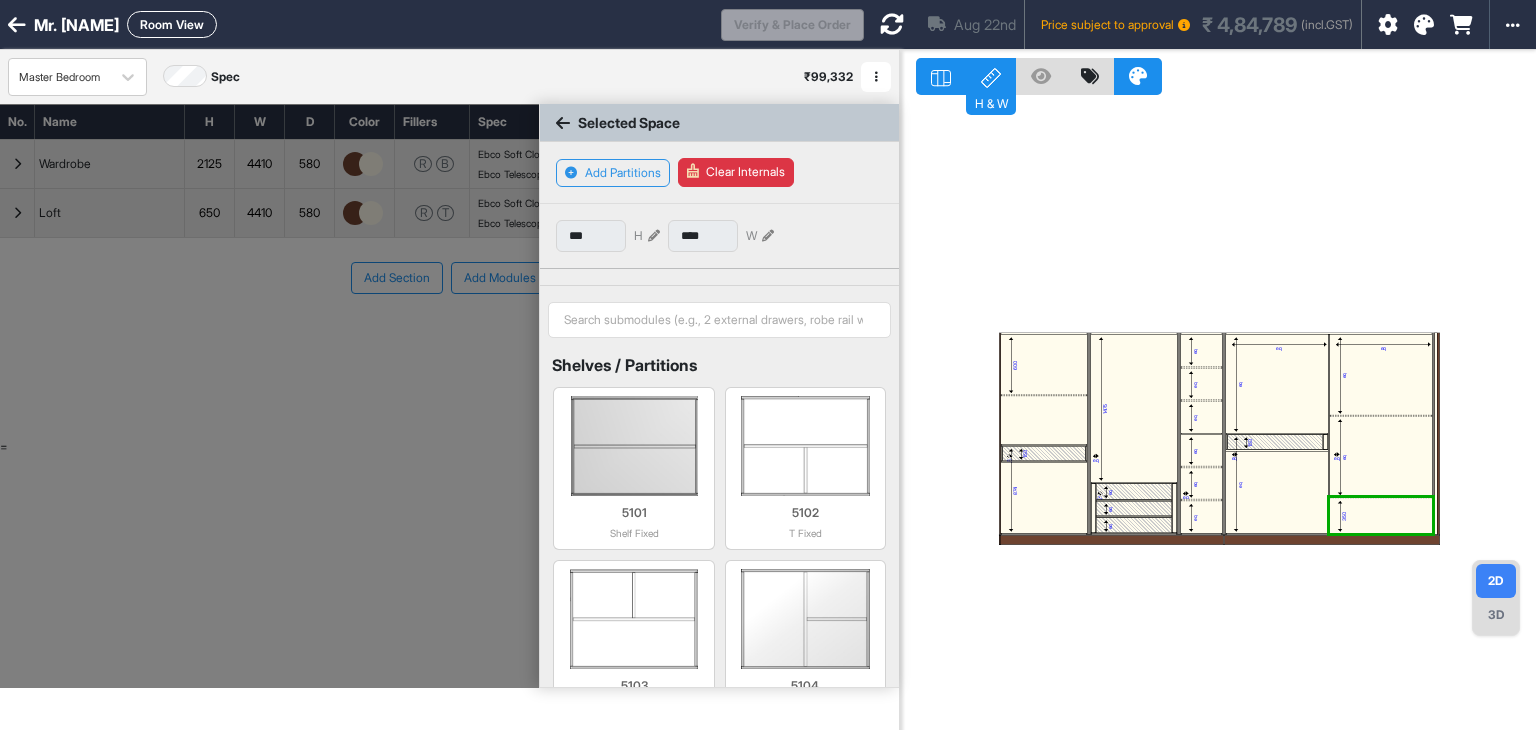 click on "eq" at bounding box center [1380, 375] 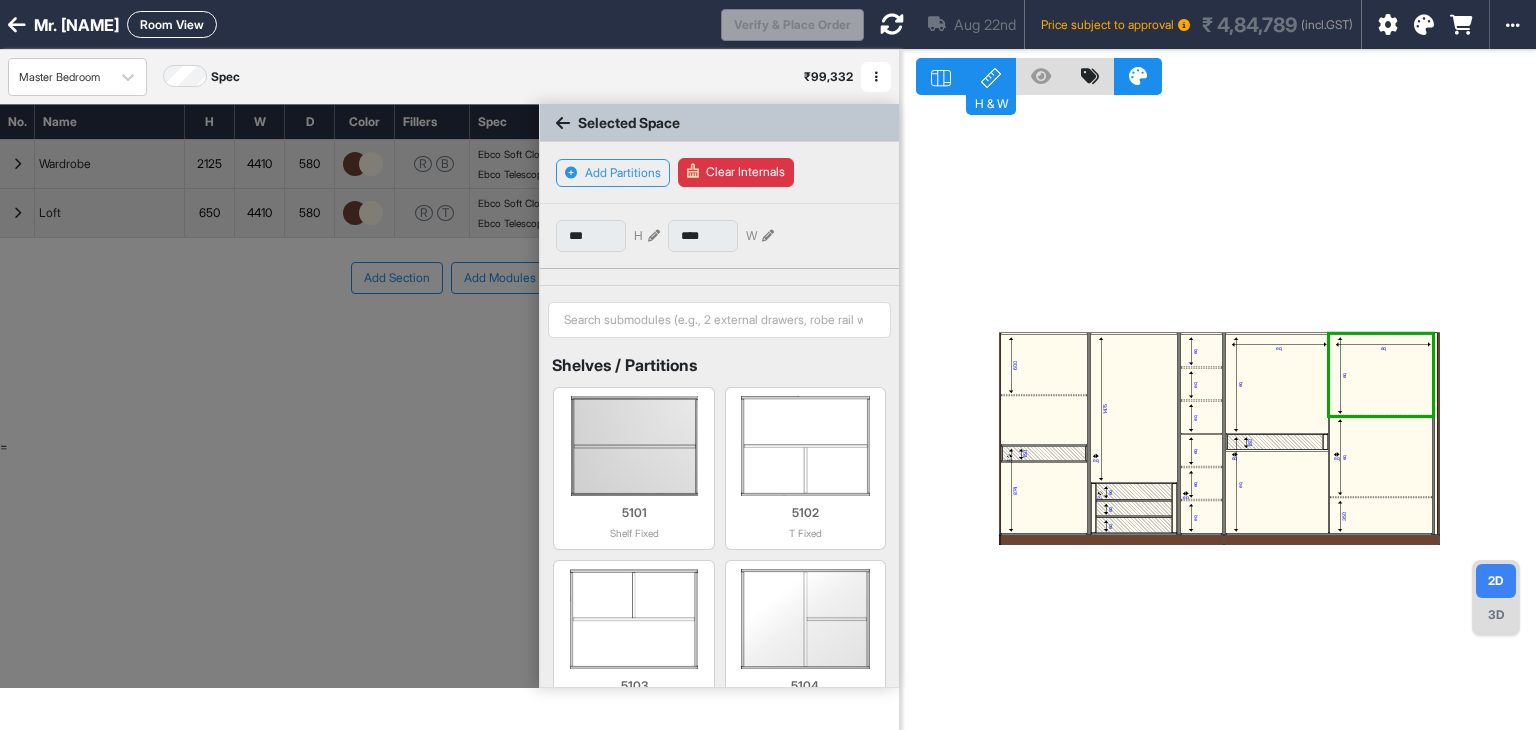 click at bounding box center [654, 236] 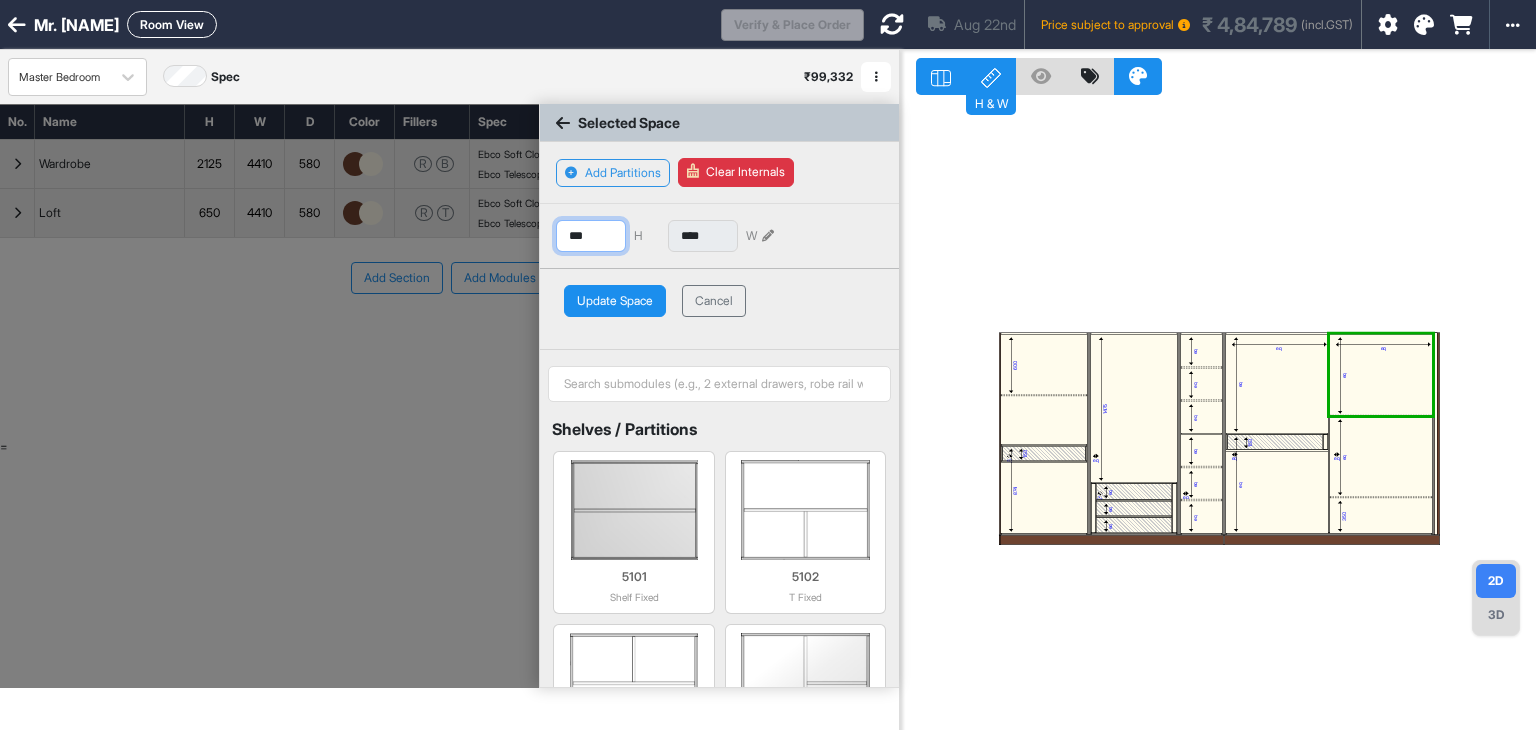 drag, startPoint x: 620, startPoint y: 234, endPoint x: 459, endPoint y: 222, distance: 161.44658 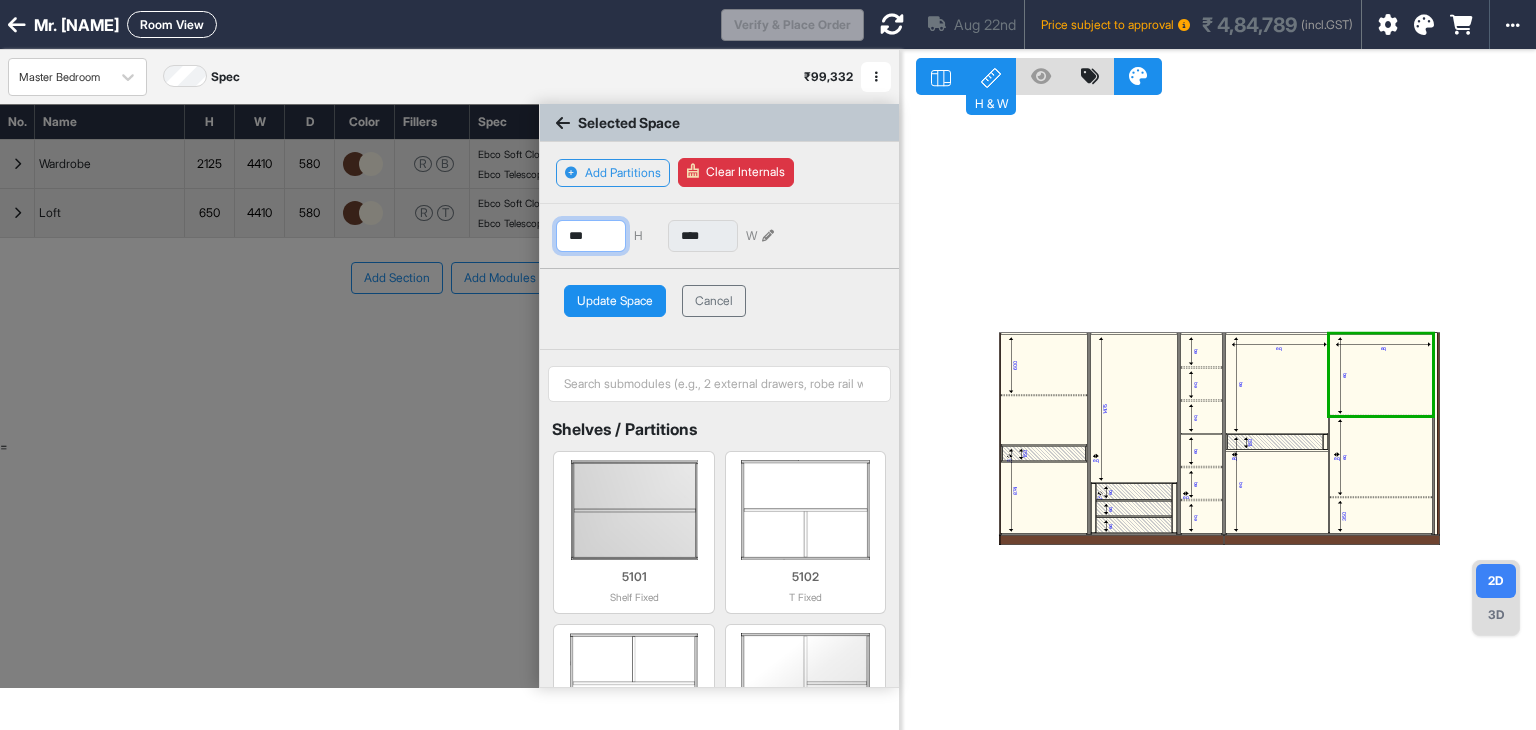 type on "***" 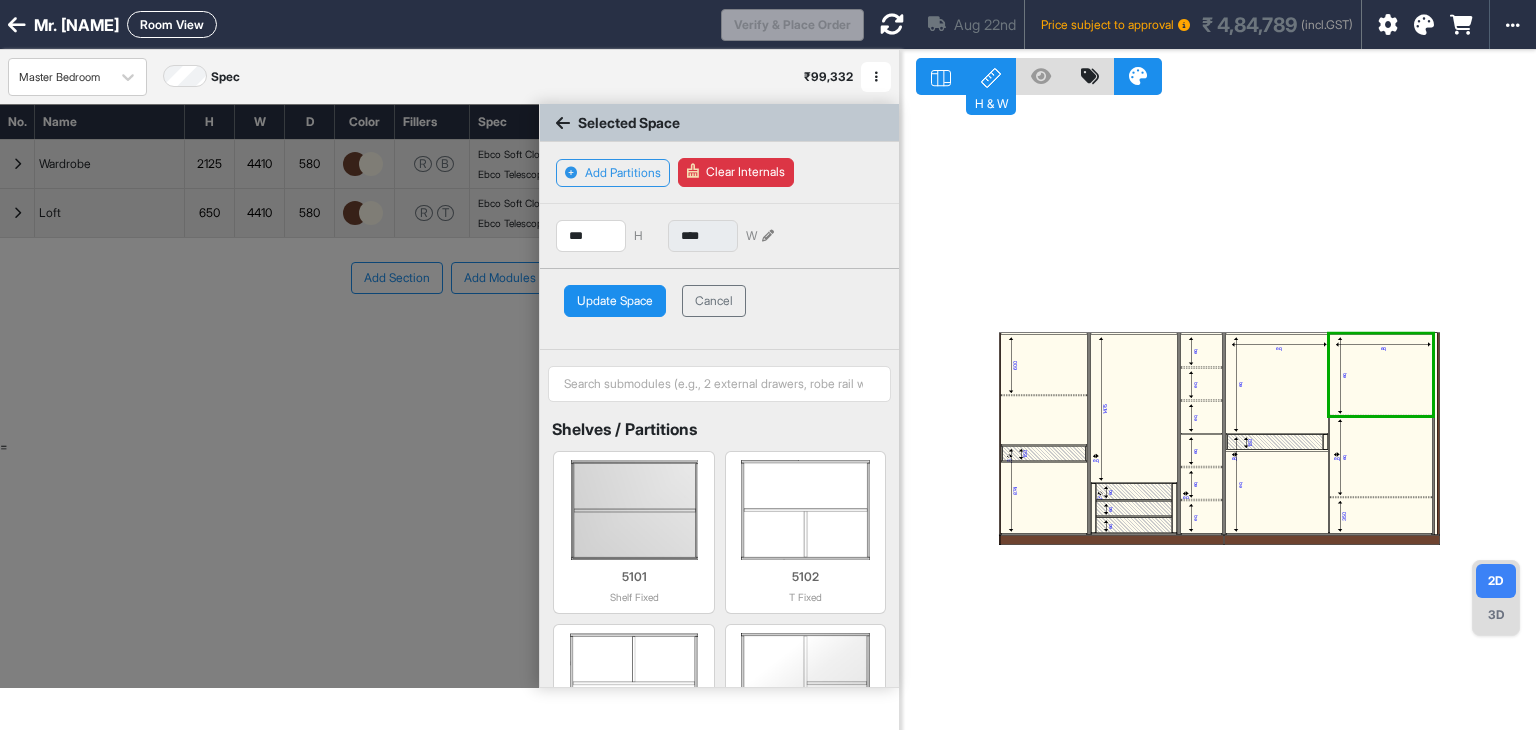 click on "Update Space" at bounding box center (615, 301) 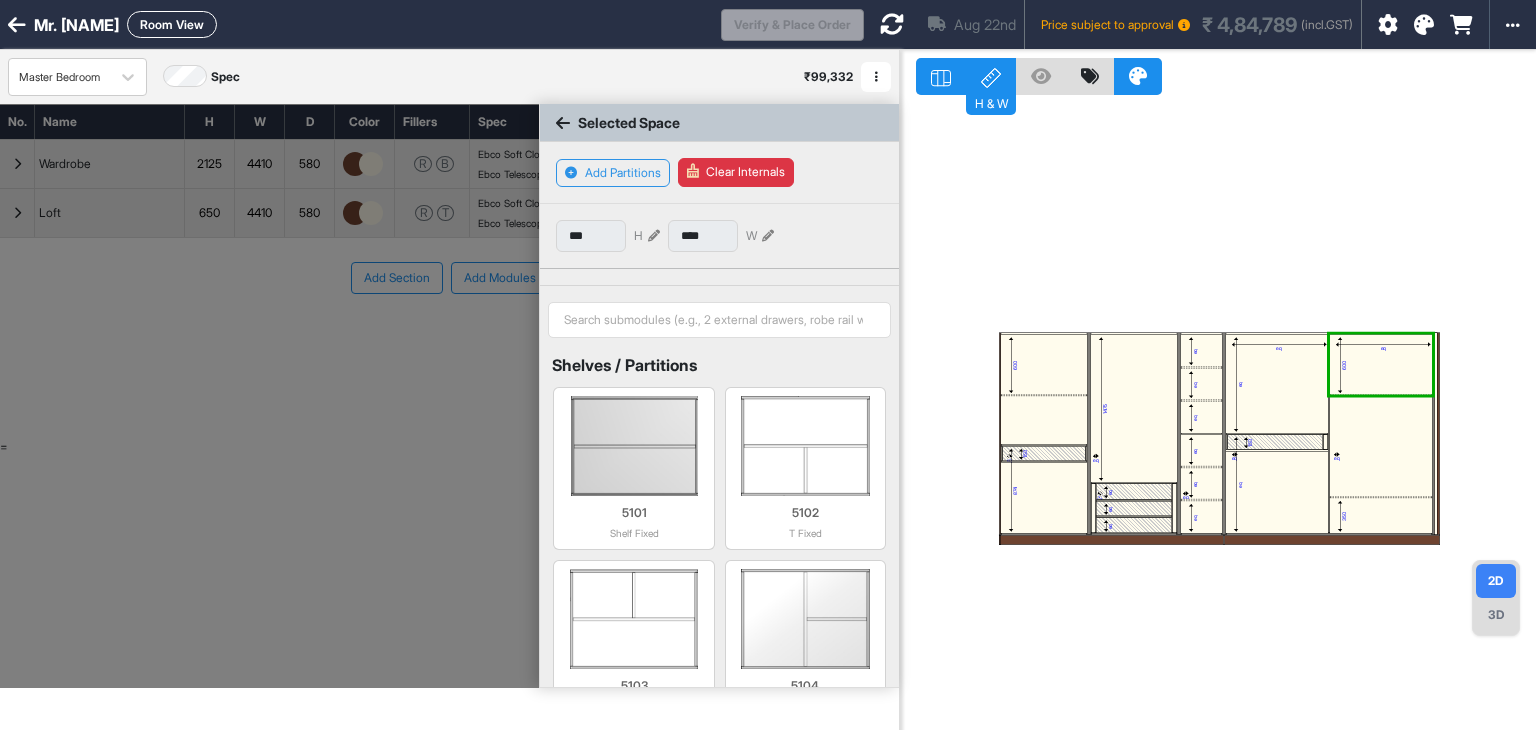click at bounding box center (269, 396) 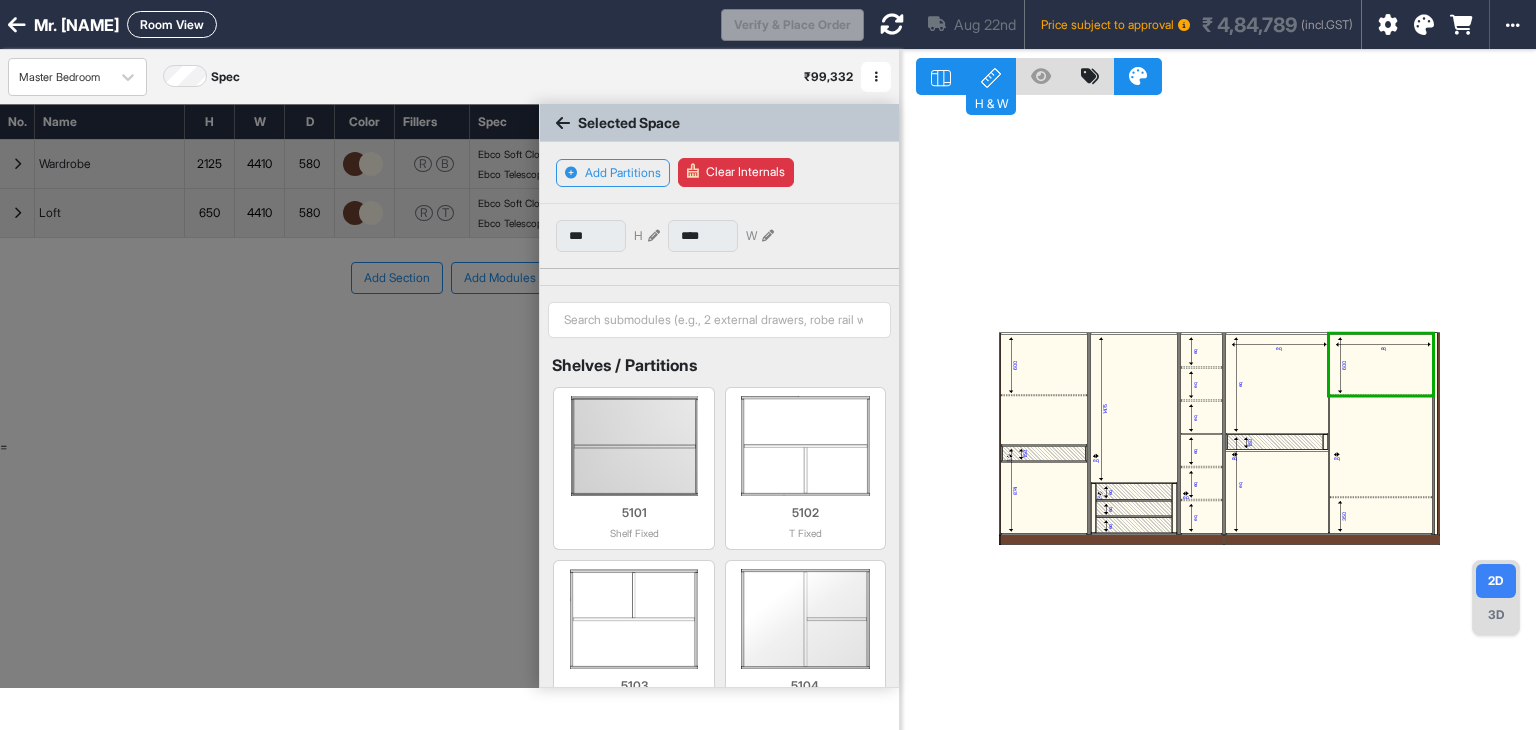 click at bounding box center [269, 396] 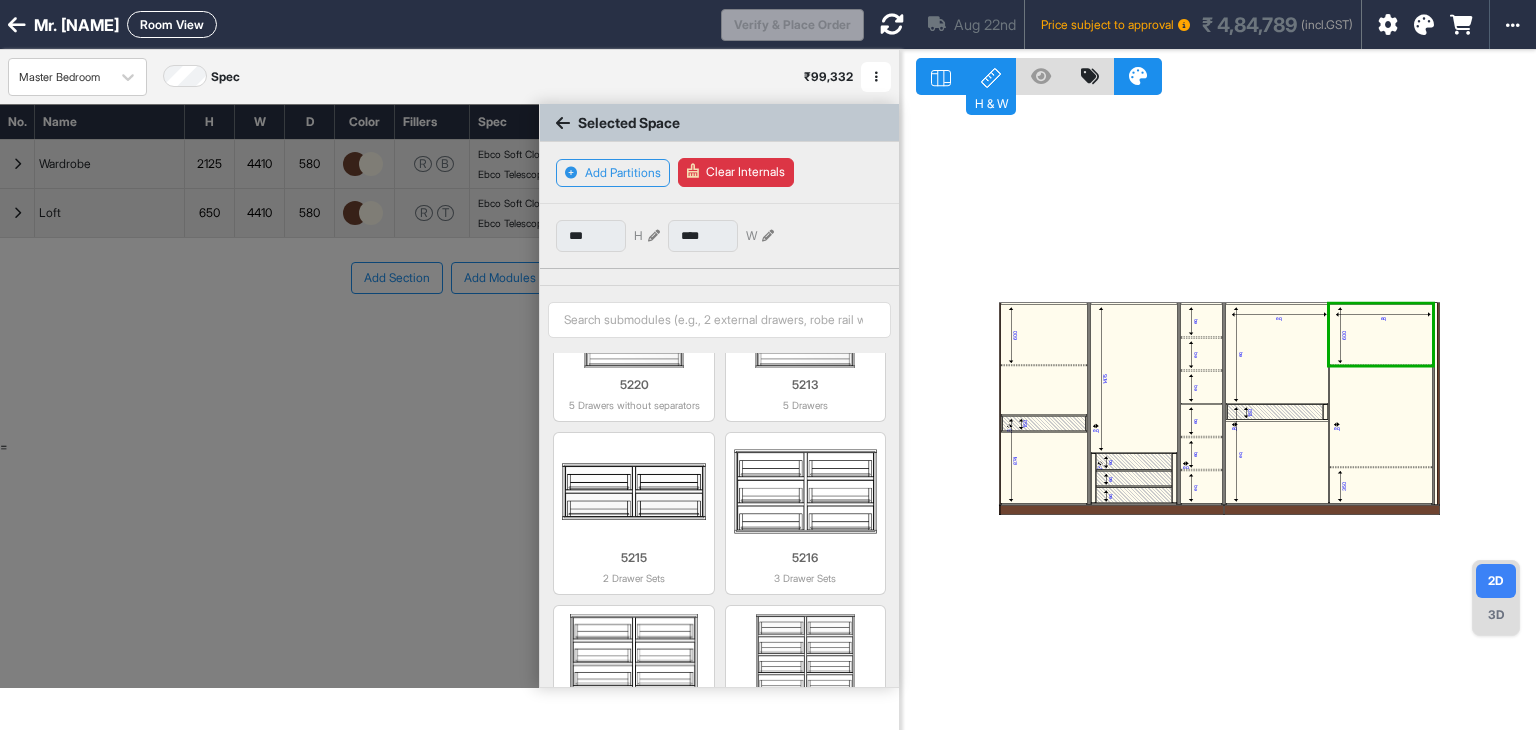scroll, scrollTop: 2581, scrollLeft: 0, axis: vertical 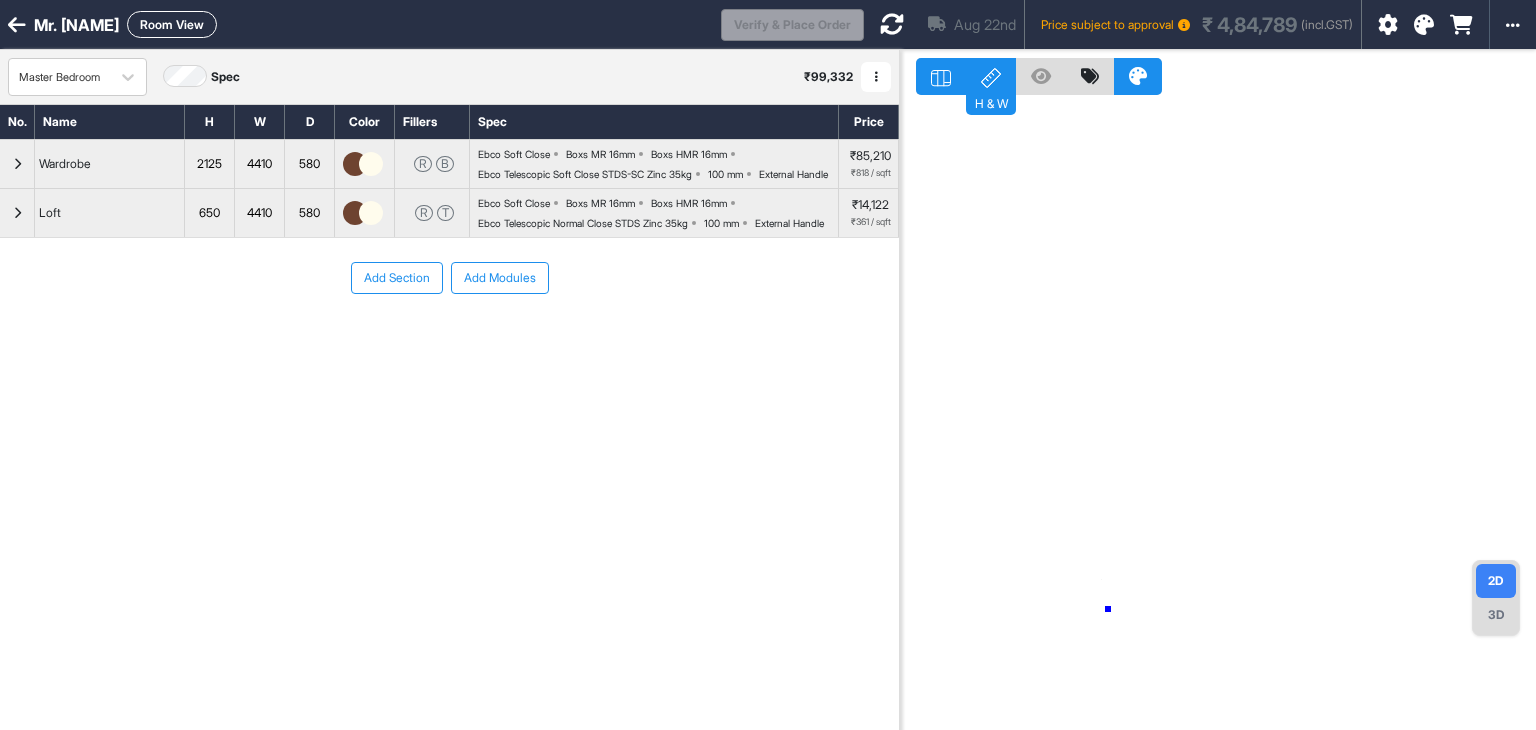 click at bounding box center [1218, 415] 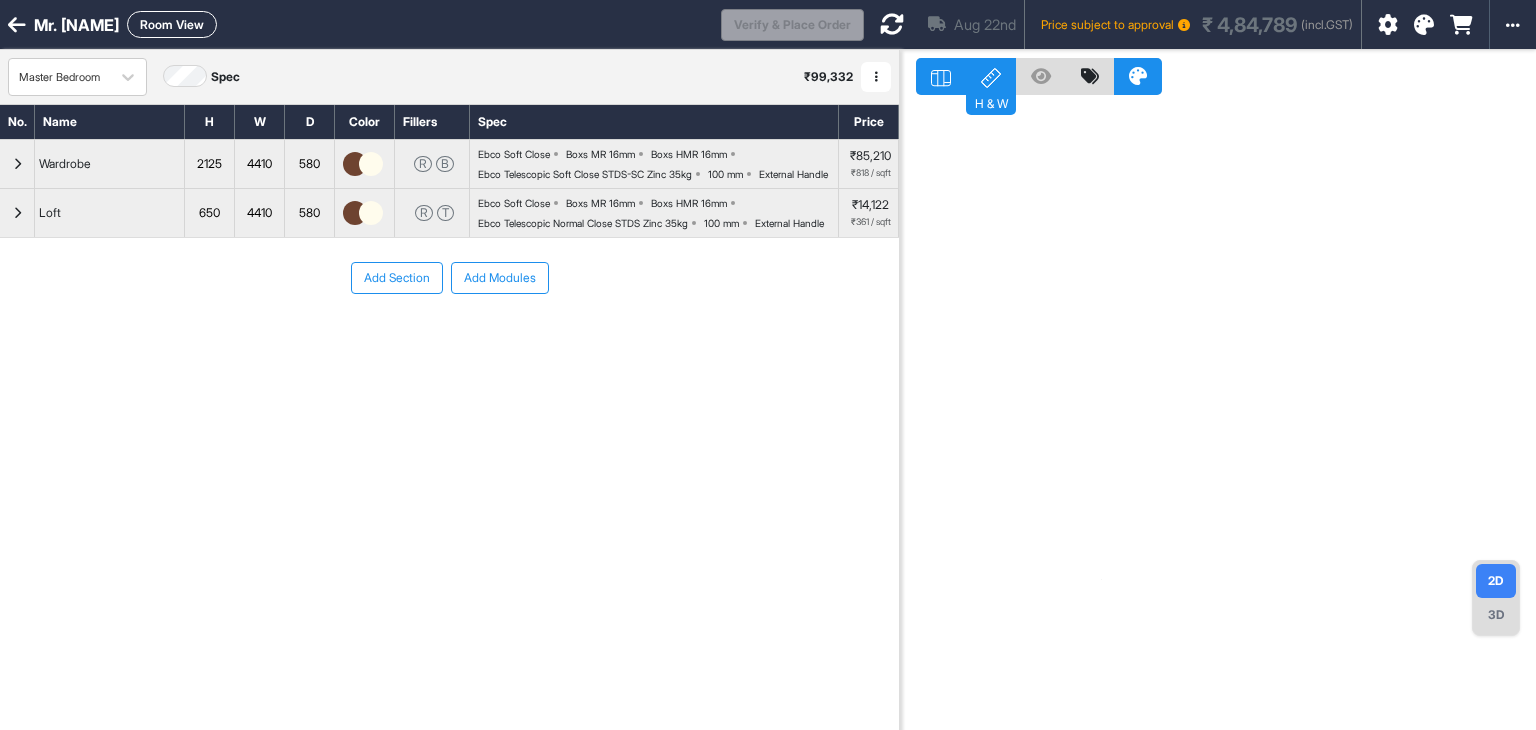 click on "Wardrobe" at bounding box center [110, 164] 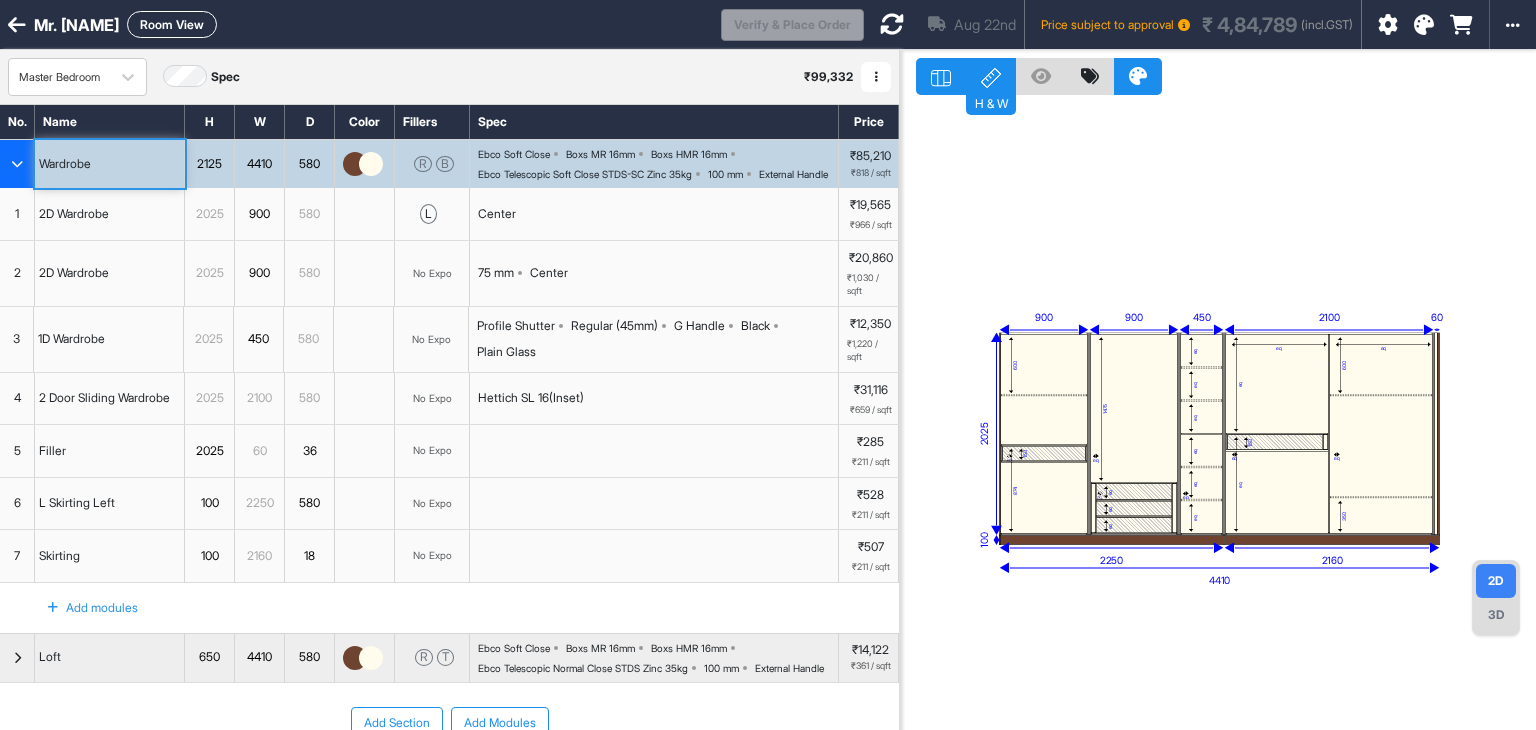click on "Room View" at bounding box center (172, 24) 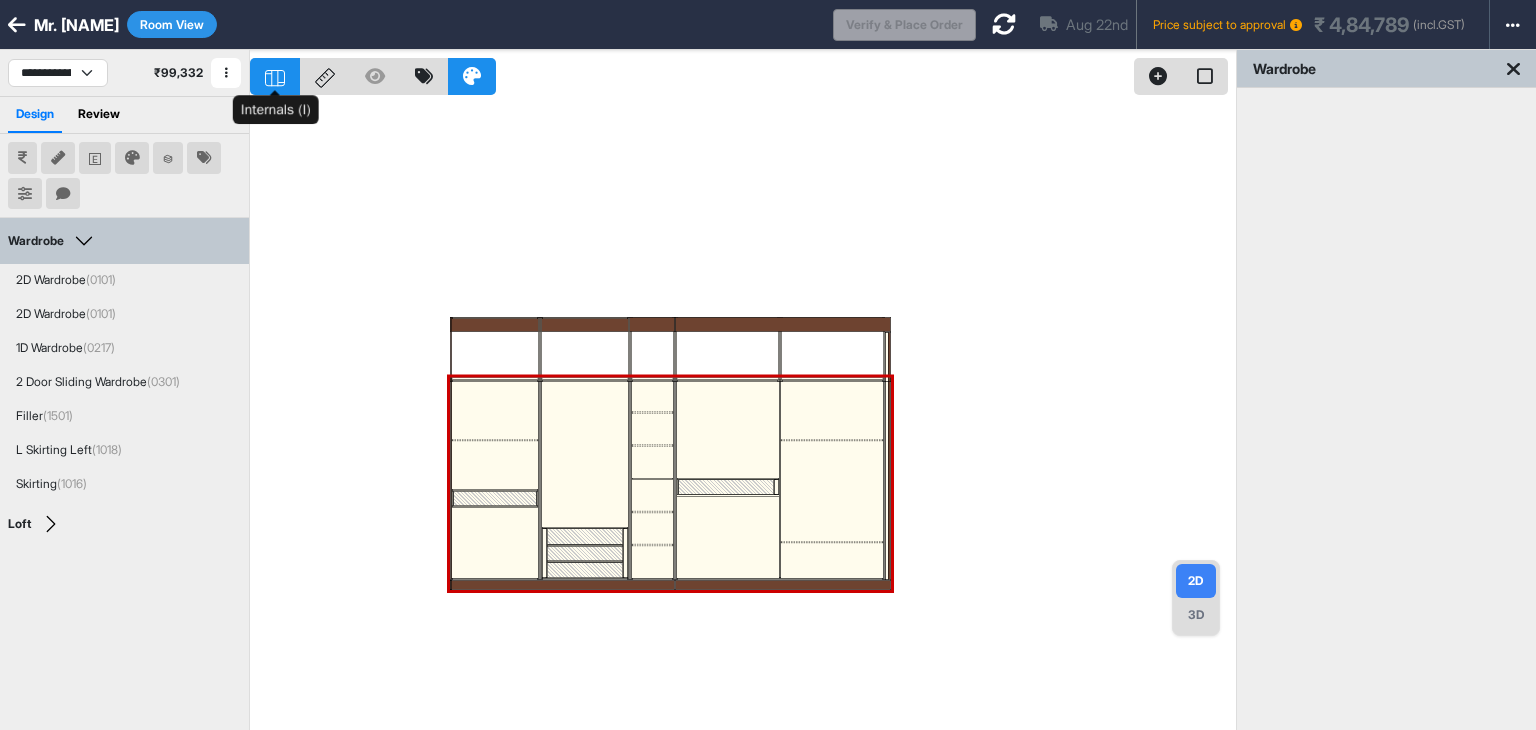 click 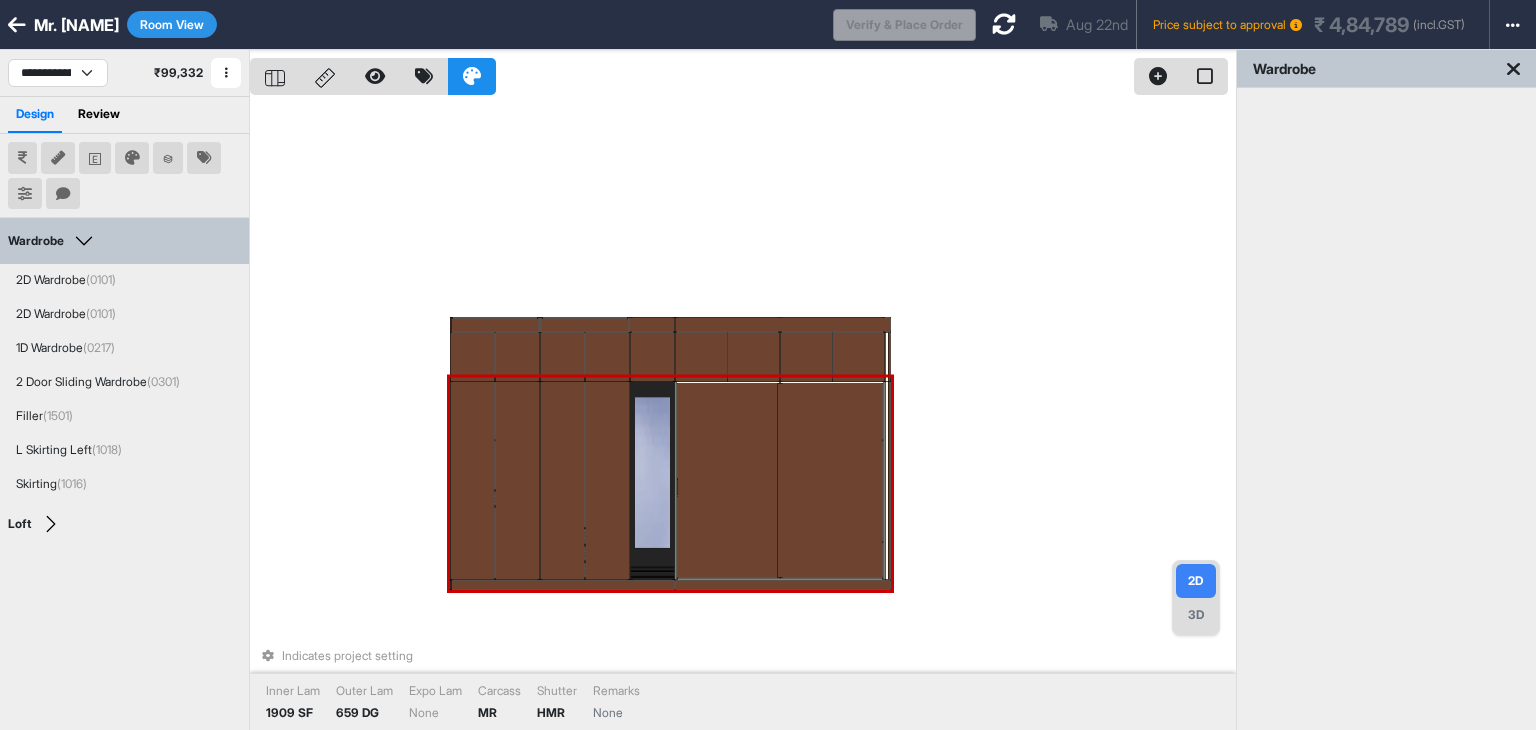 click at bounding box center [730, 480] 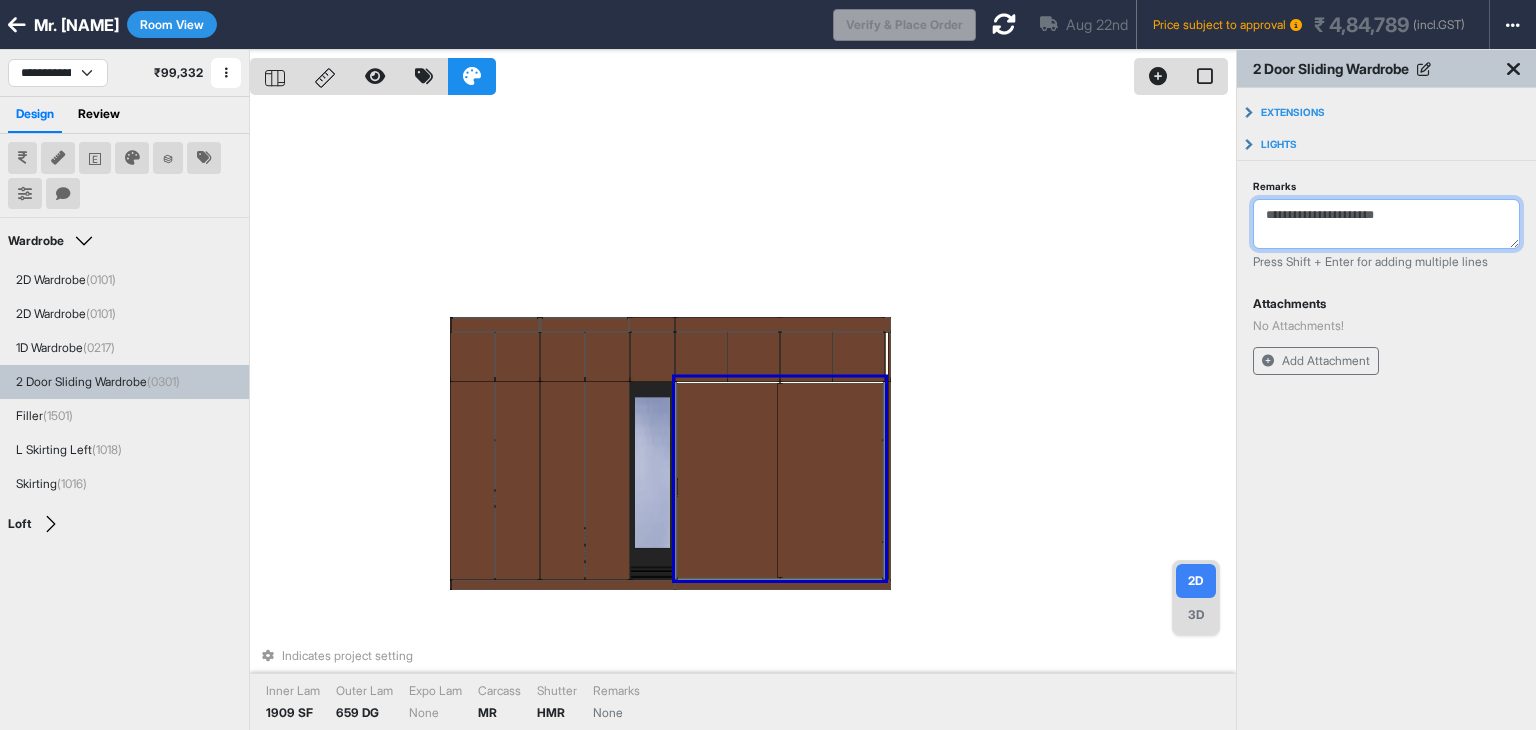 click on "Remarks" at bounding box center (1386, 224) 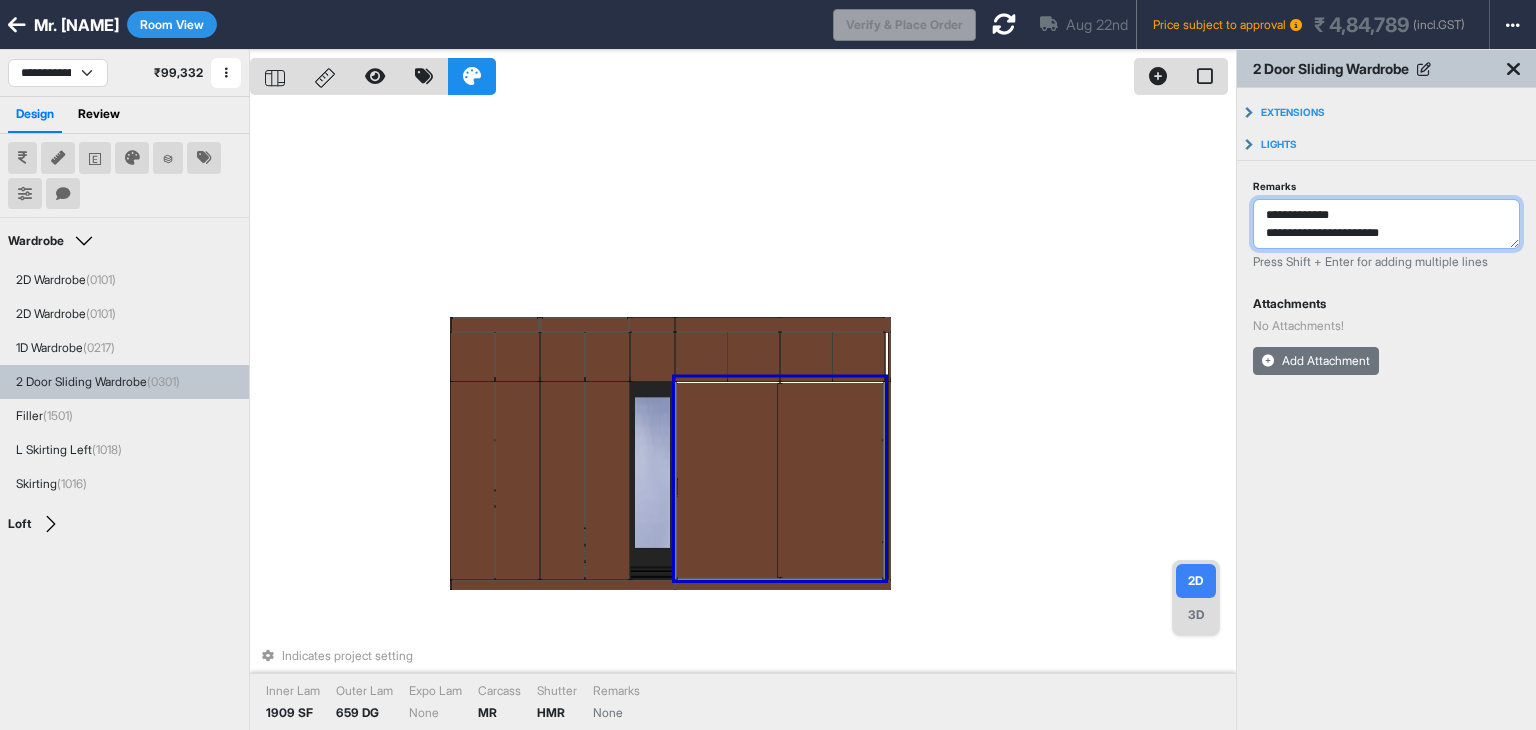 type on "**********" 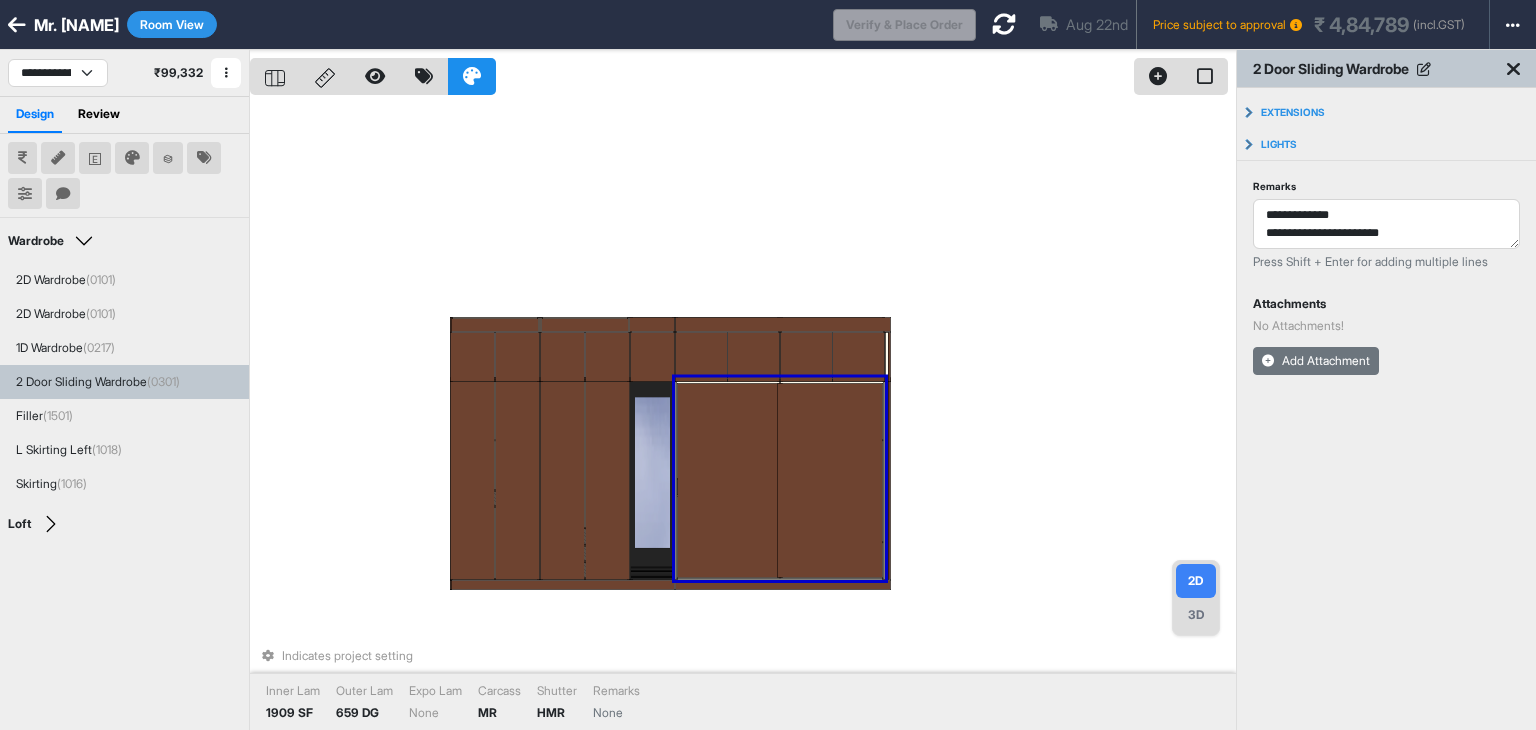 click on "Add Attachment" at bounding box center [1316, 361] 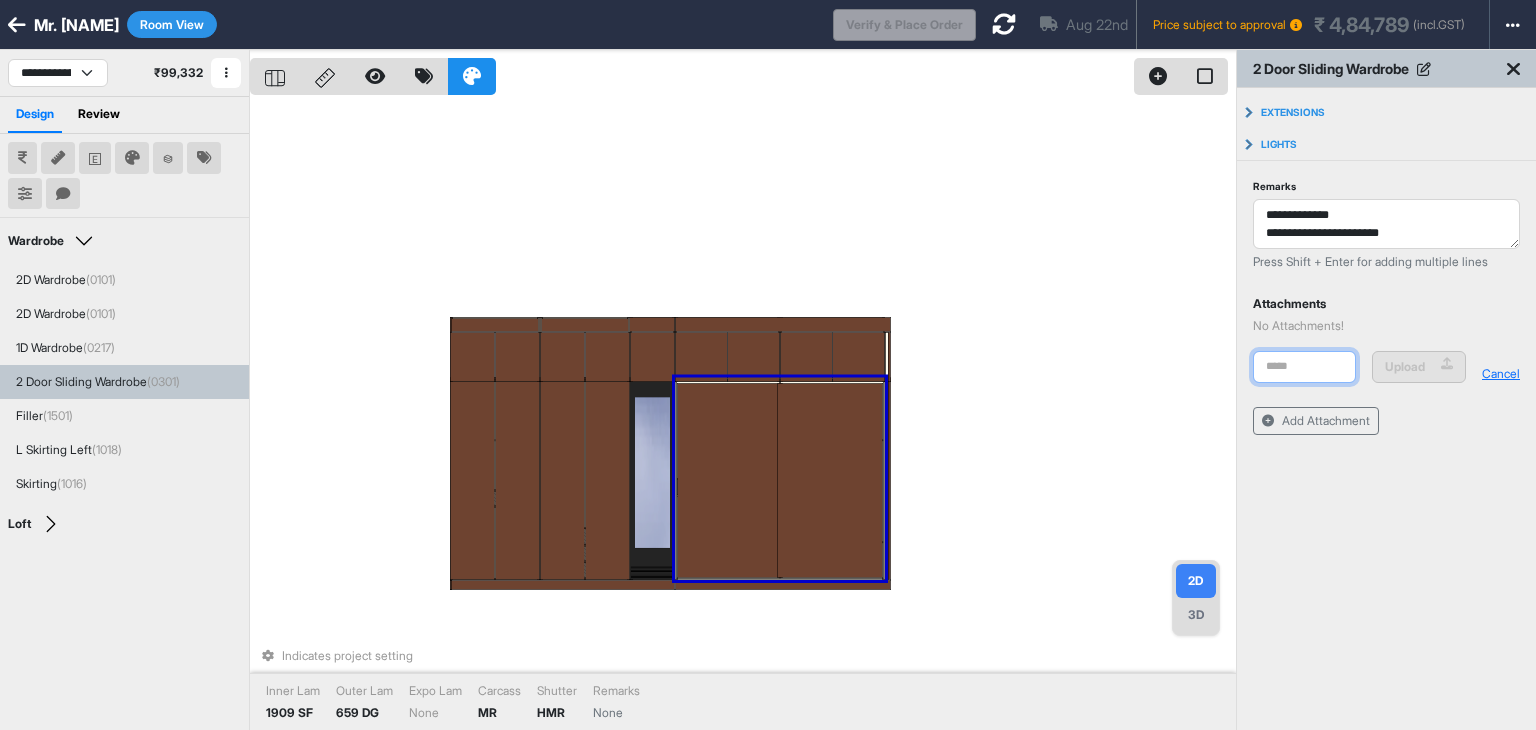click at bounding box center [1304, 367] 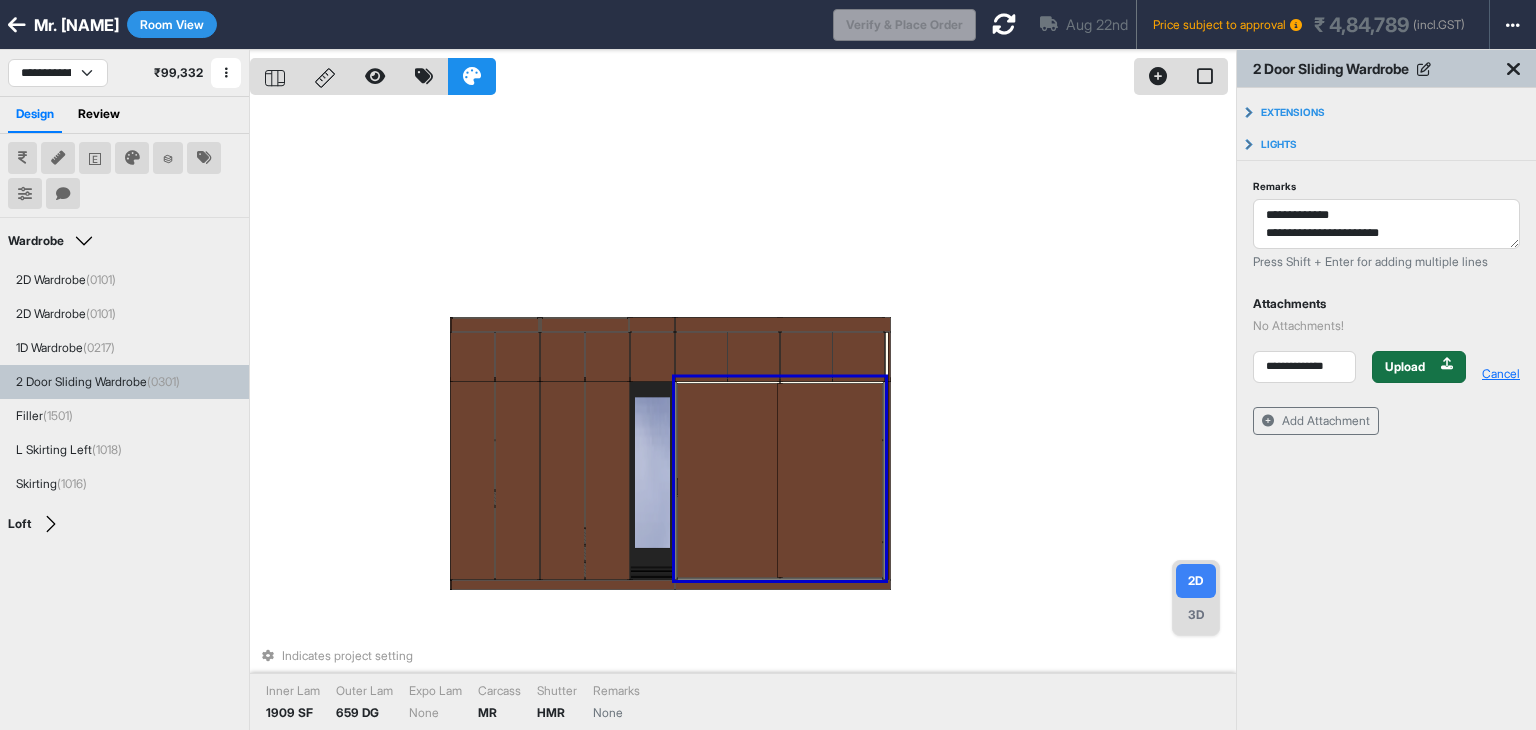 click on "Upload" at bounding box center (1405, 367) 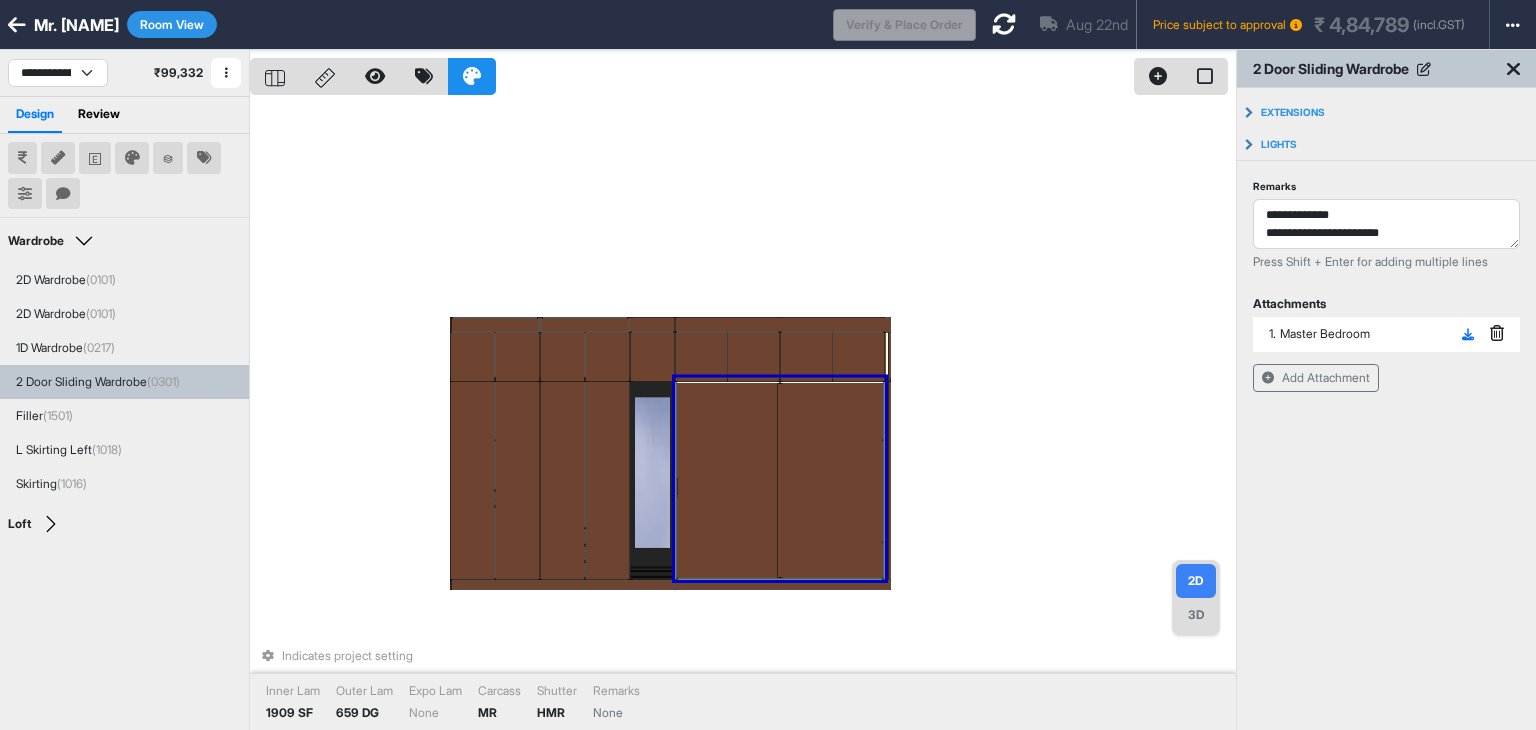 click on "Indicates project setting Inner Lam 1909 SF Outer Lam 659 DG Expo Lam None Carcass MR Shutter HMR Remarks None" at bounding box center [743, 415] 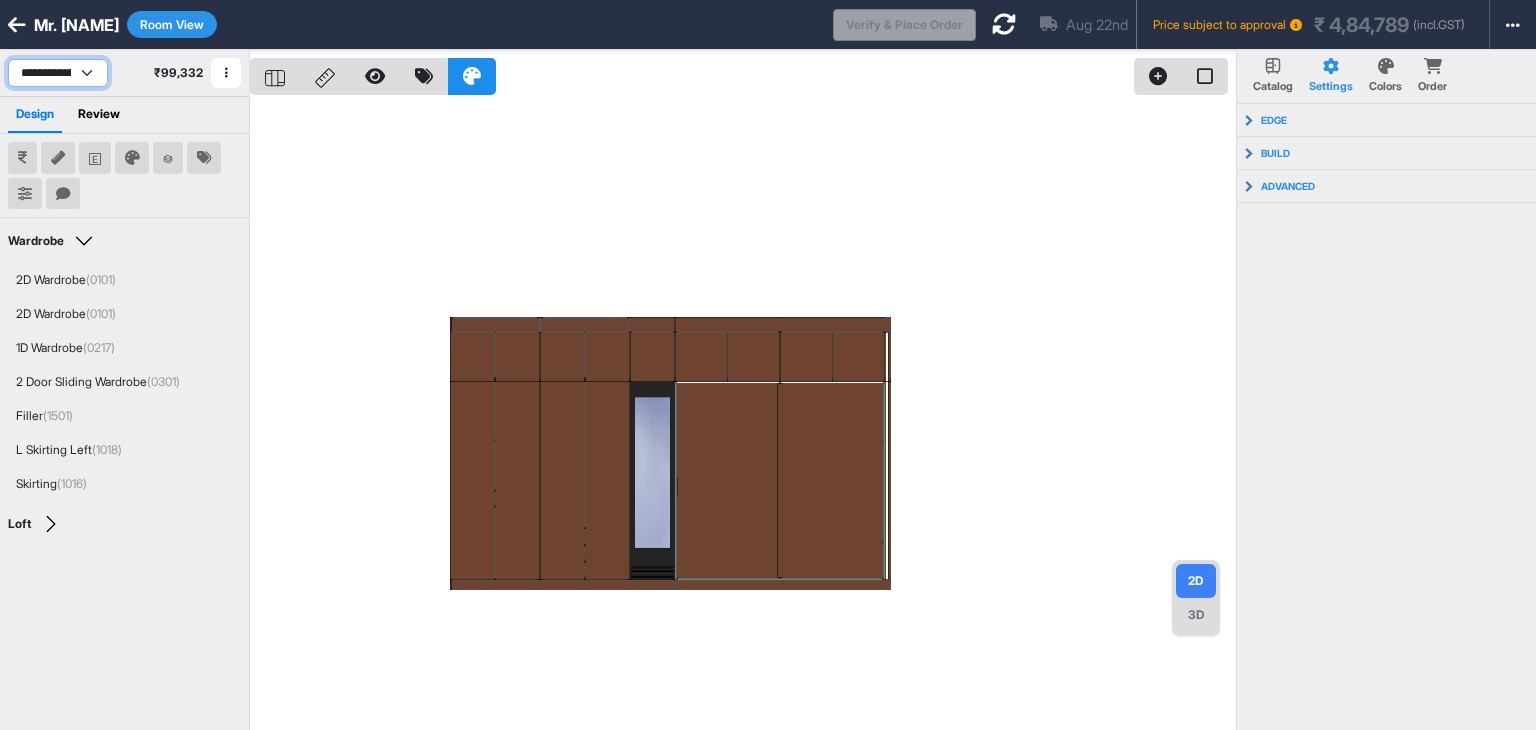 click on "**********" at bounding box center [58, 73] 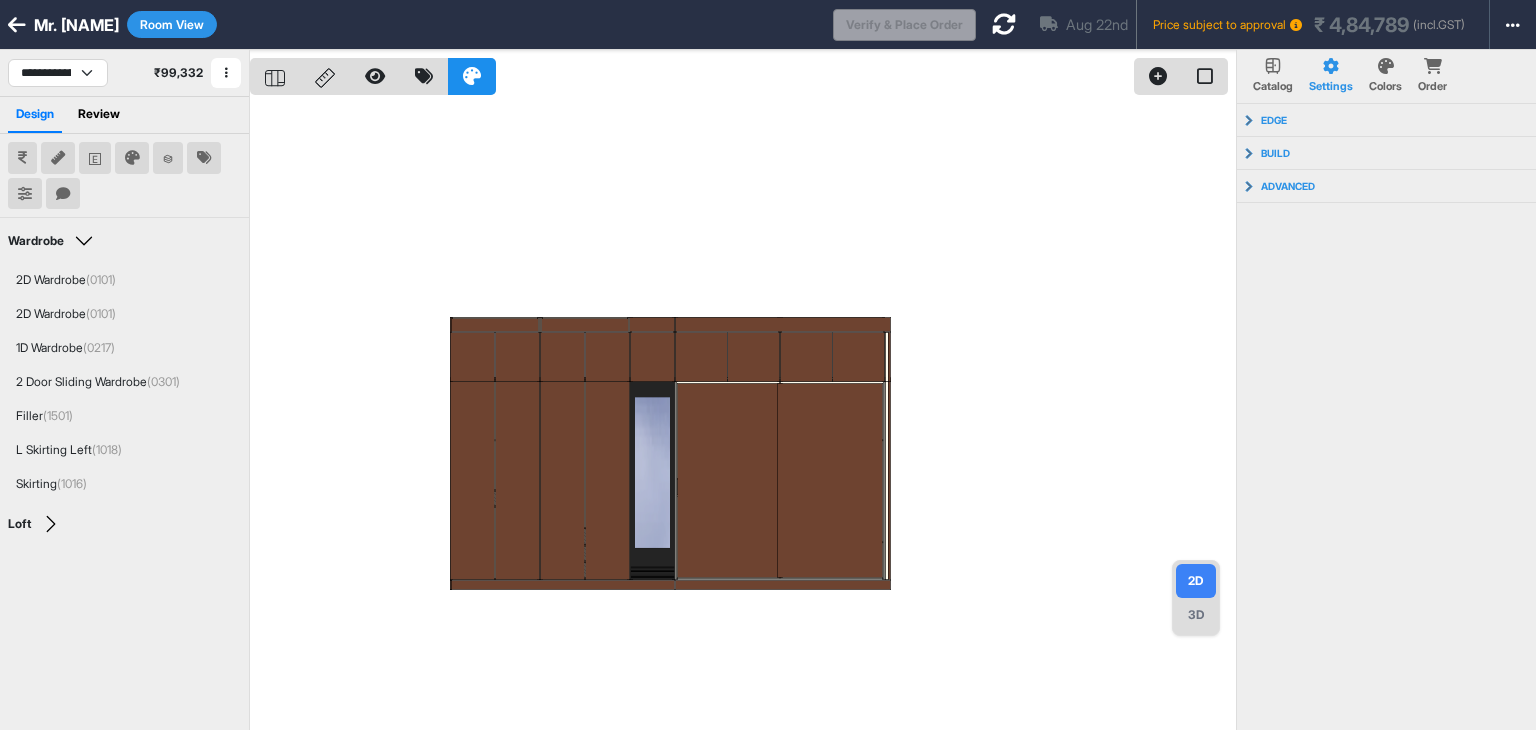 click at bounding box center [743, 415] 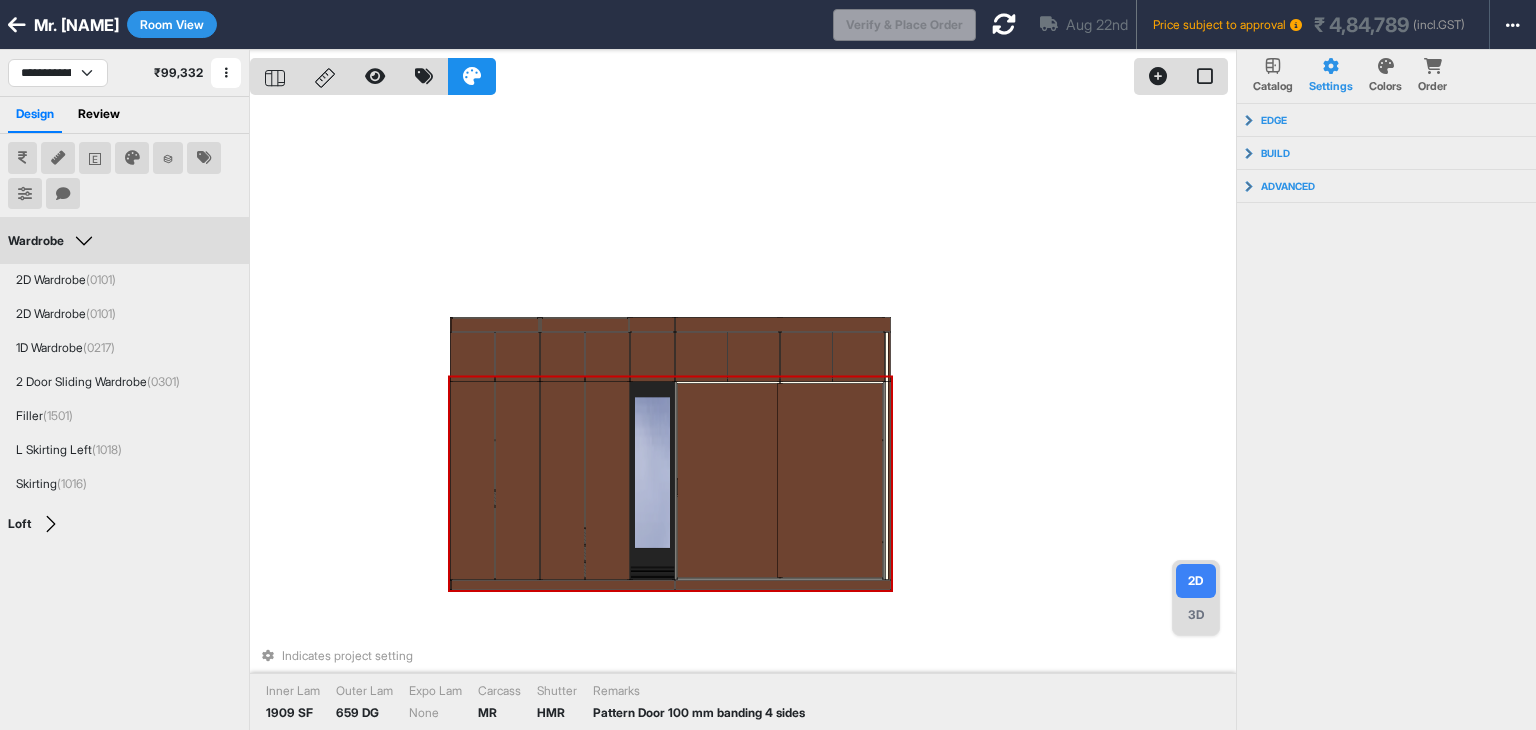click on "3D" at bounding box center [1196, 615] 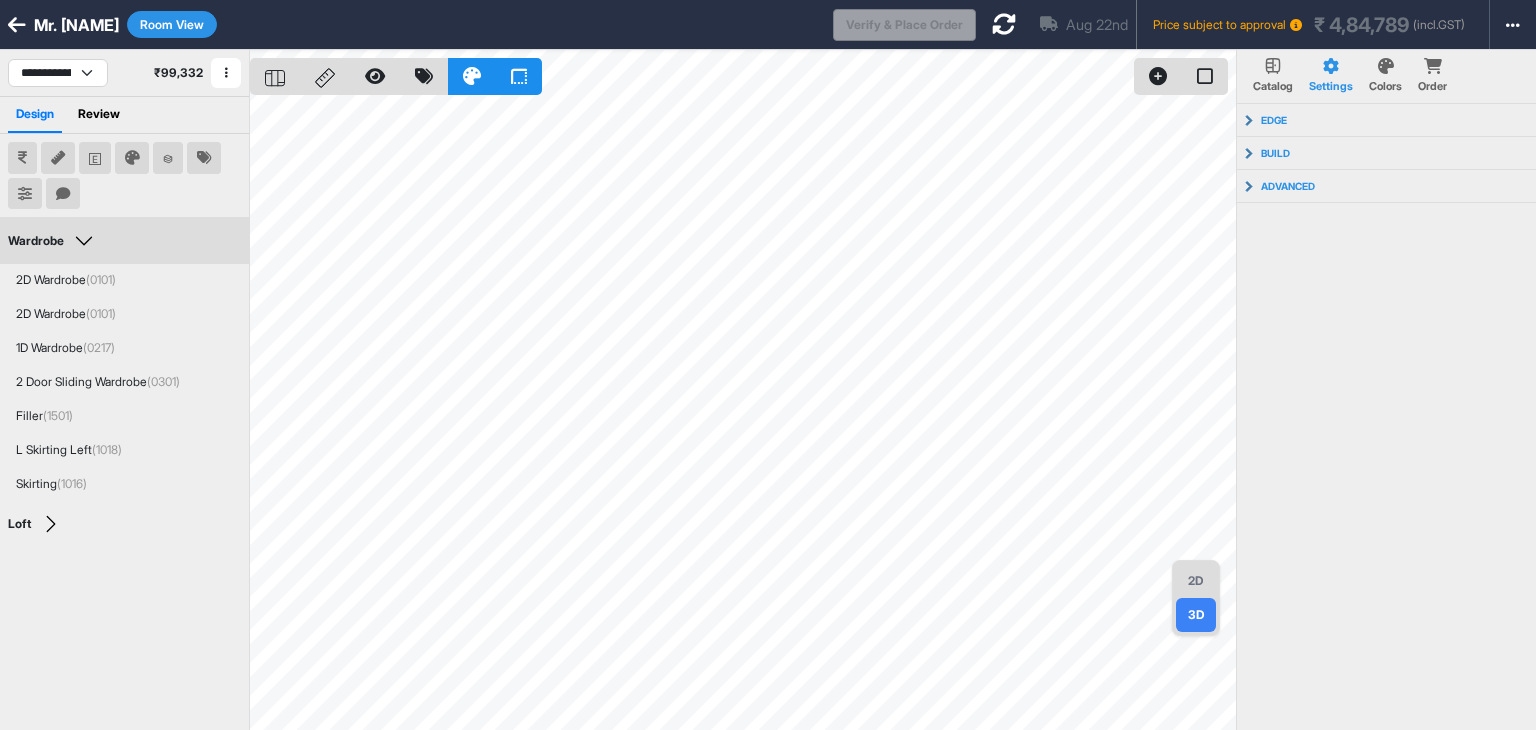 click on "2D" at bounding box center (1196, 581) 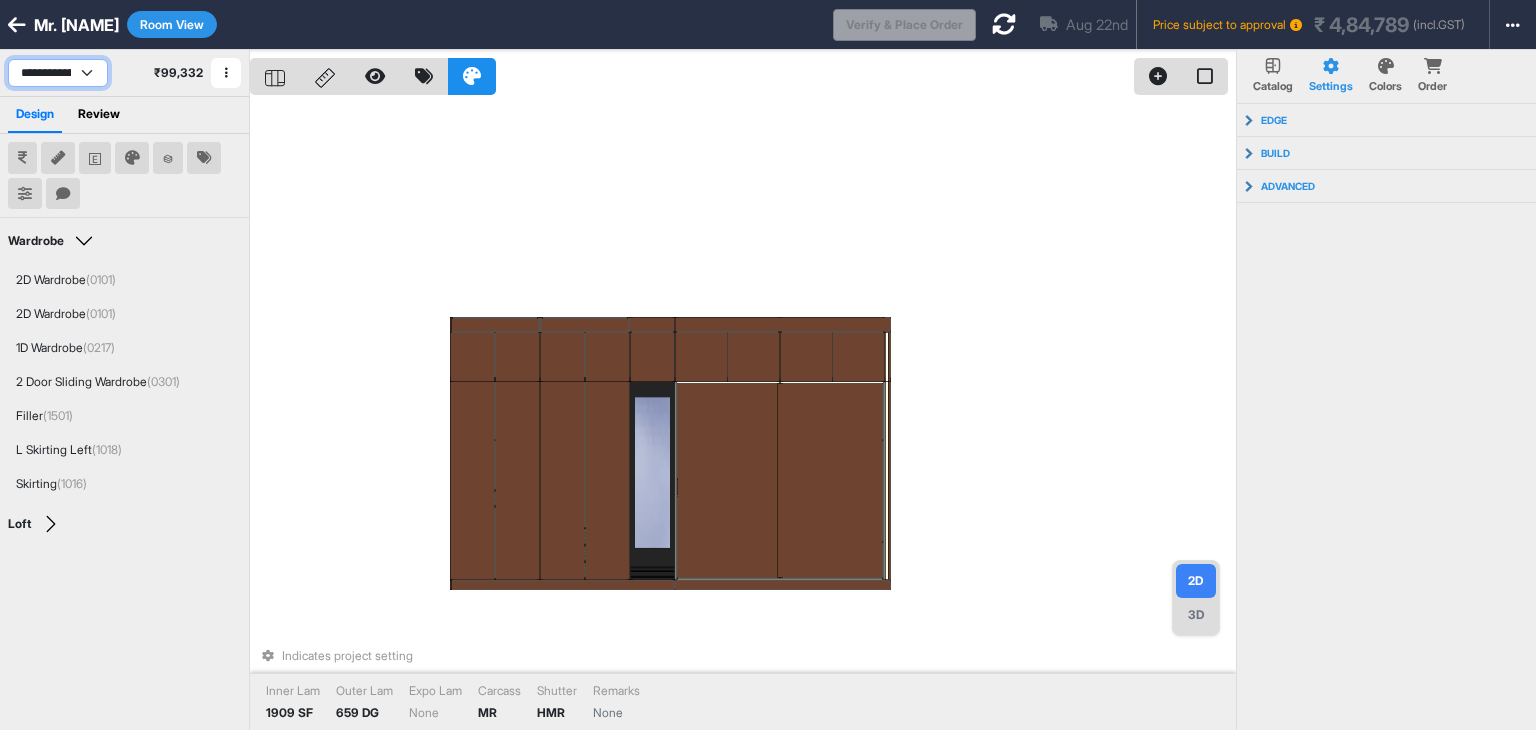 click on "**********" at bounding box center (58, 73) 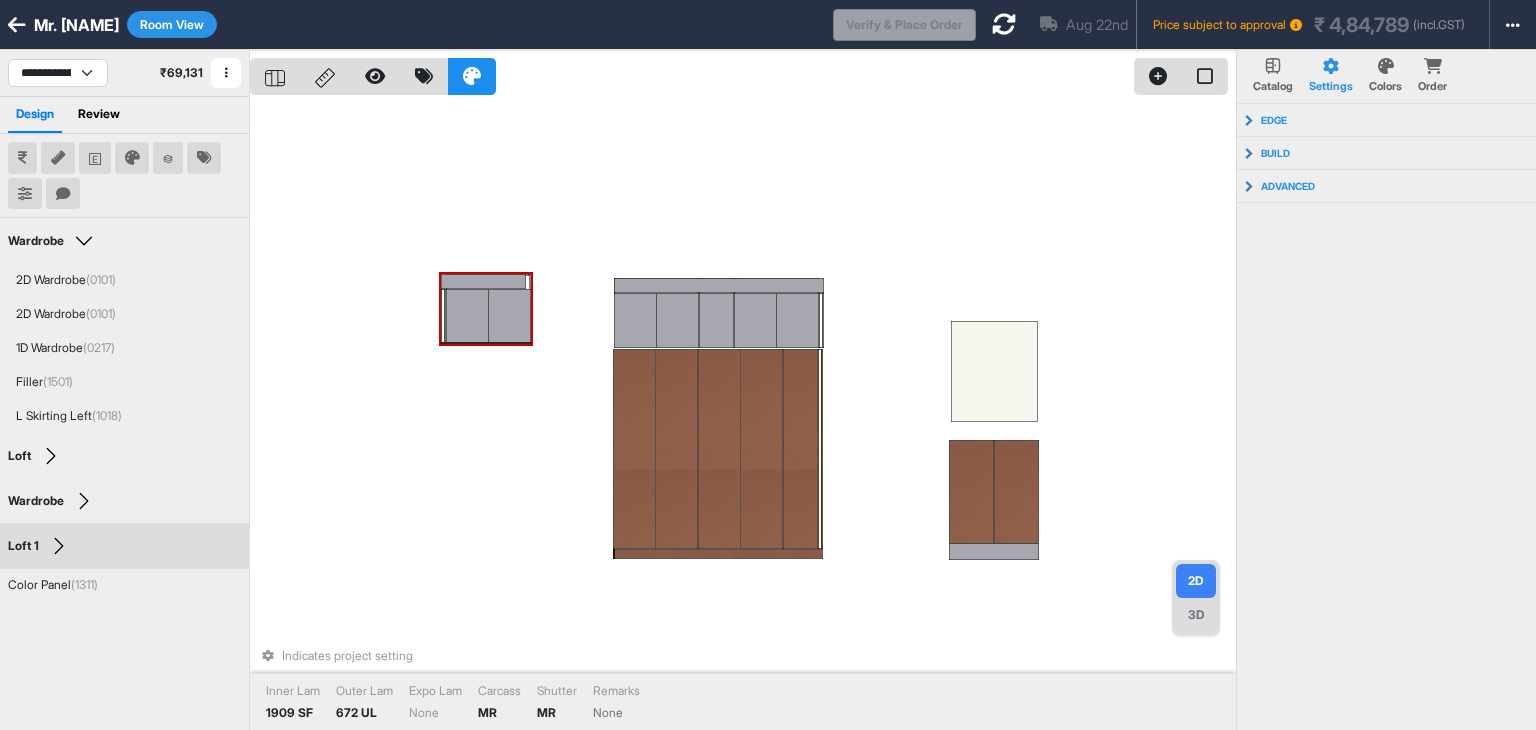click at bounding box center (510, 316) 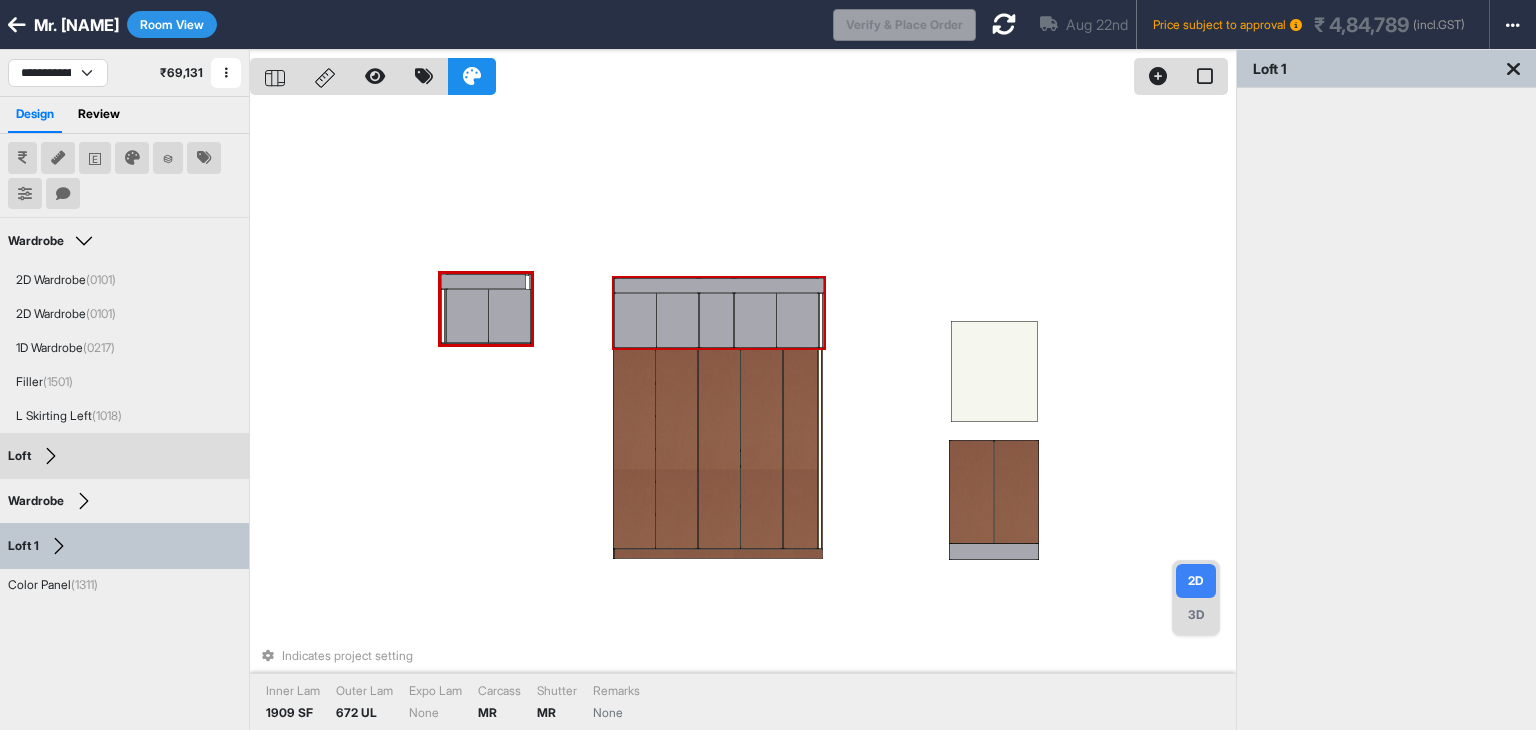 click at bounding box center [678, 320] 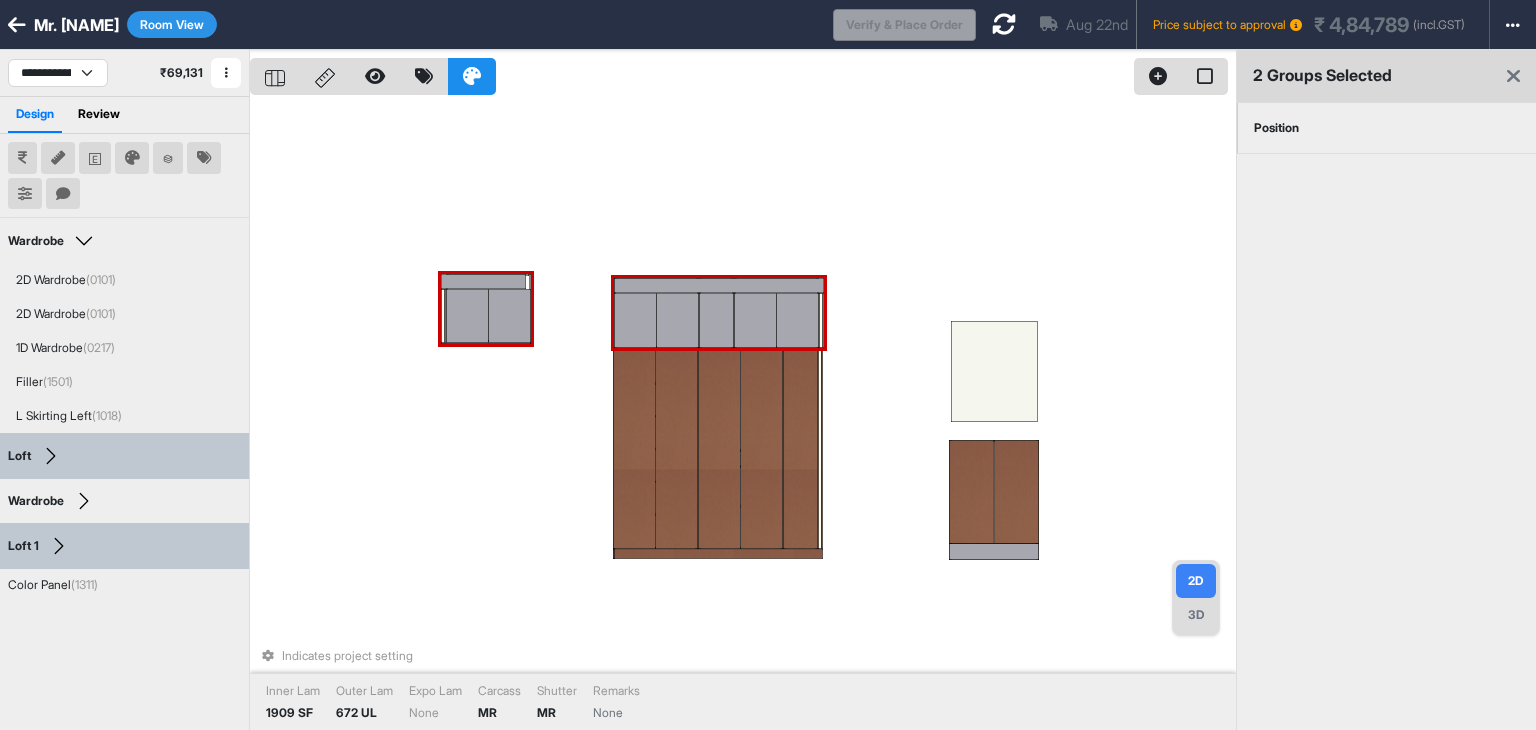 click at bounding box center [635, 320] 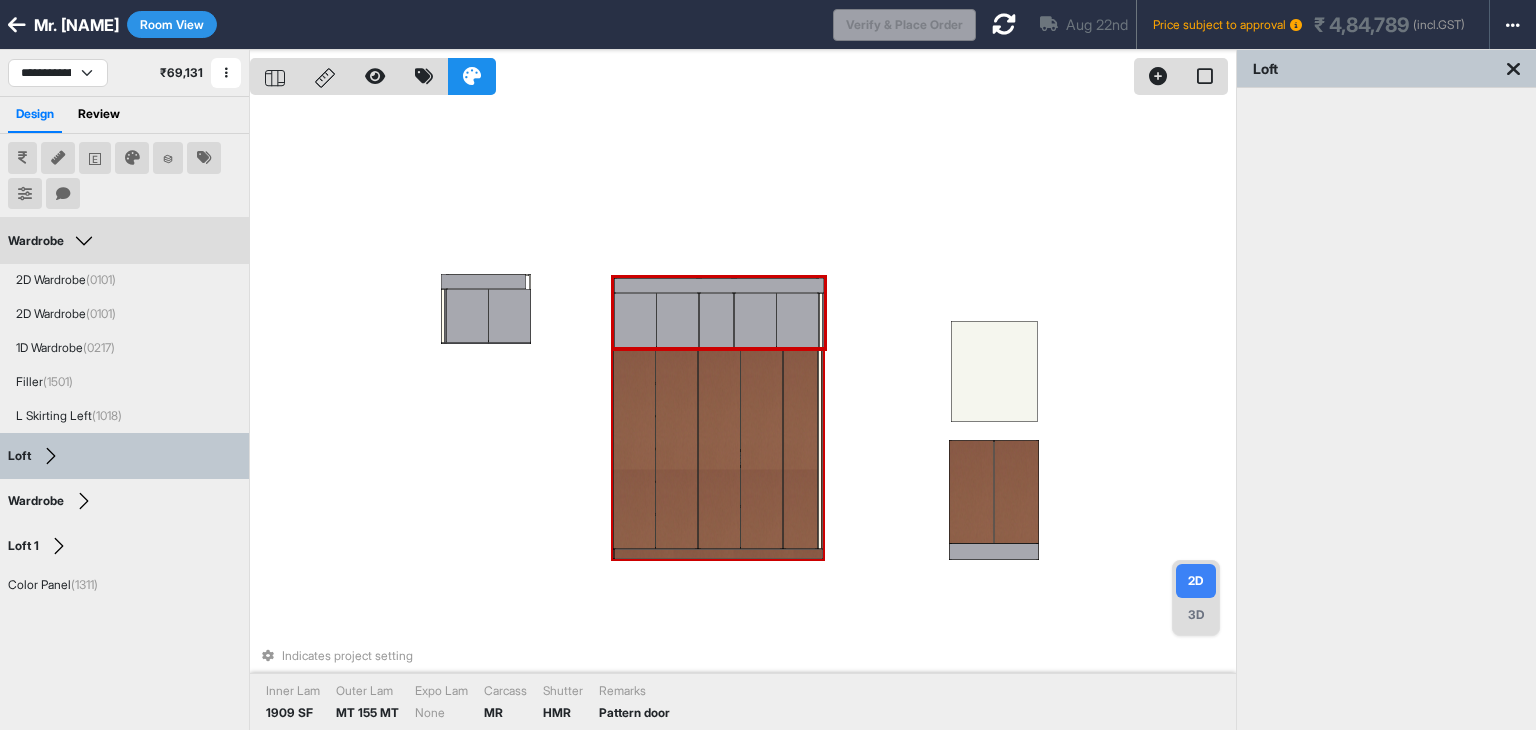 click at bounding box center [719, 449] 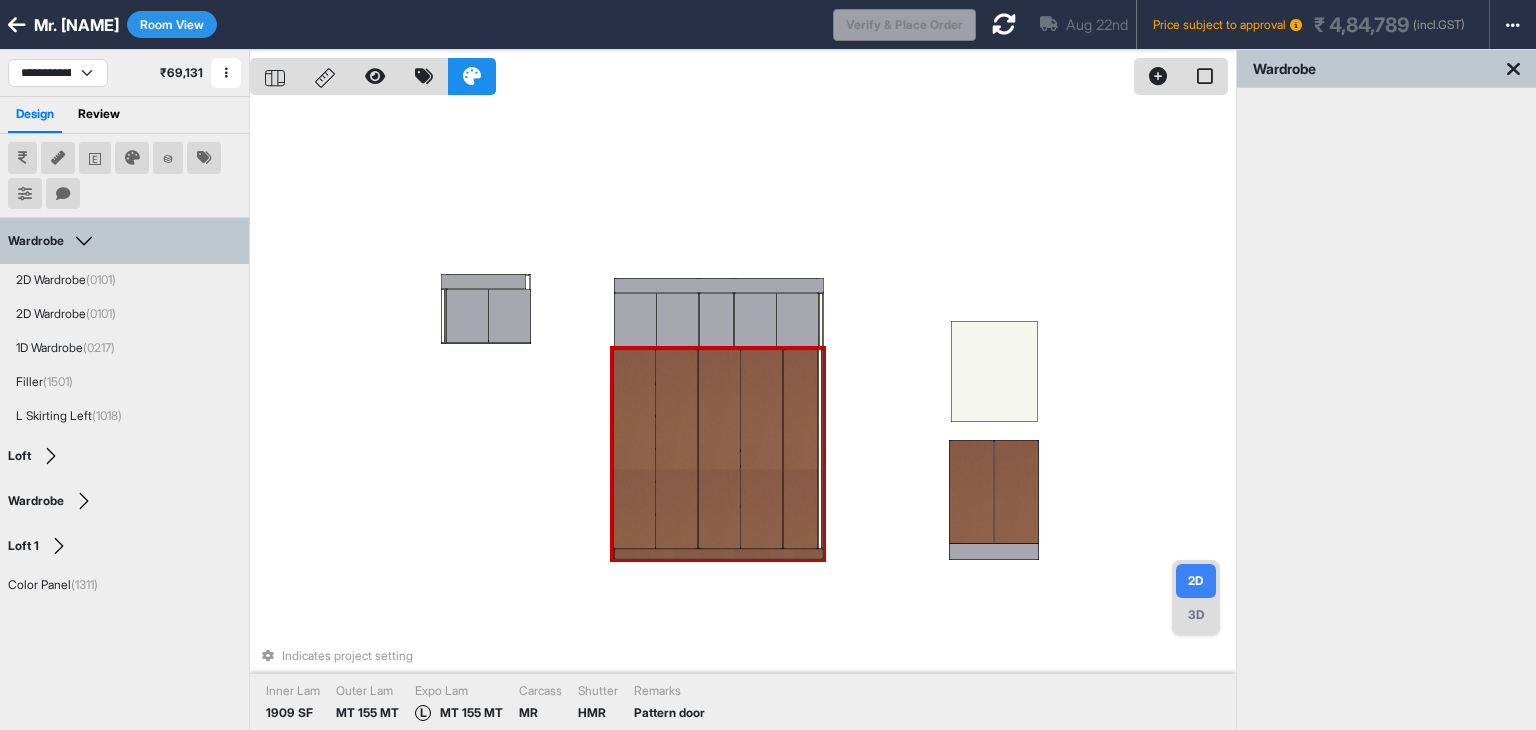 click at bounding box center (678, 320) 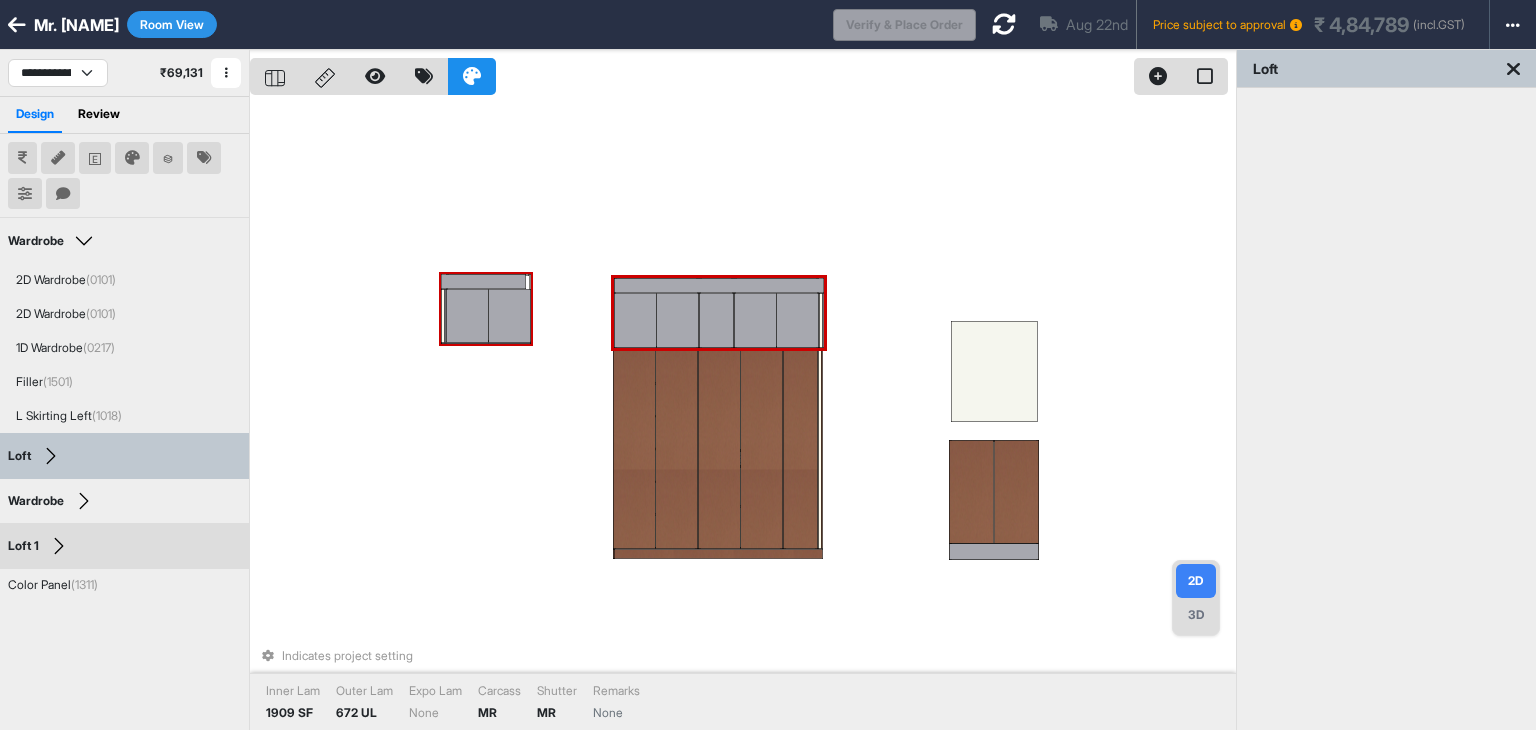 click at bounding box center (510, 316) 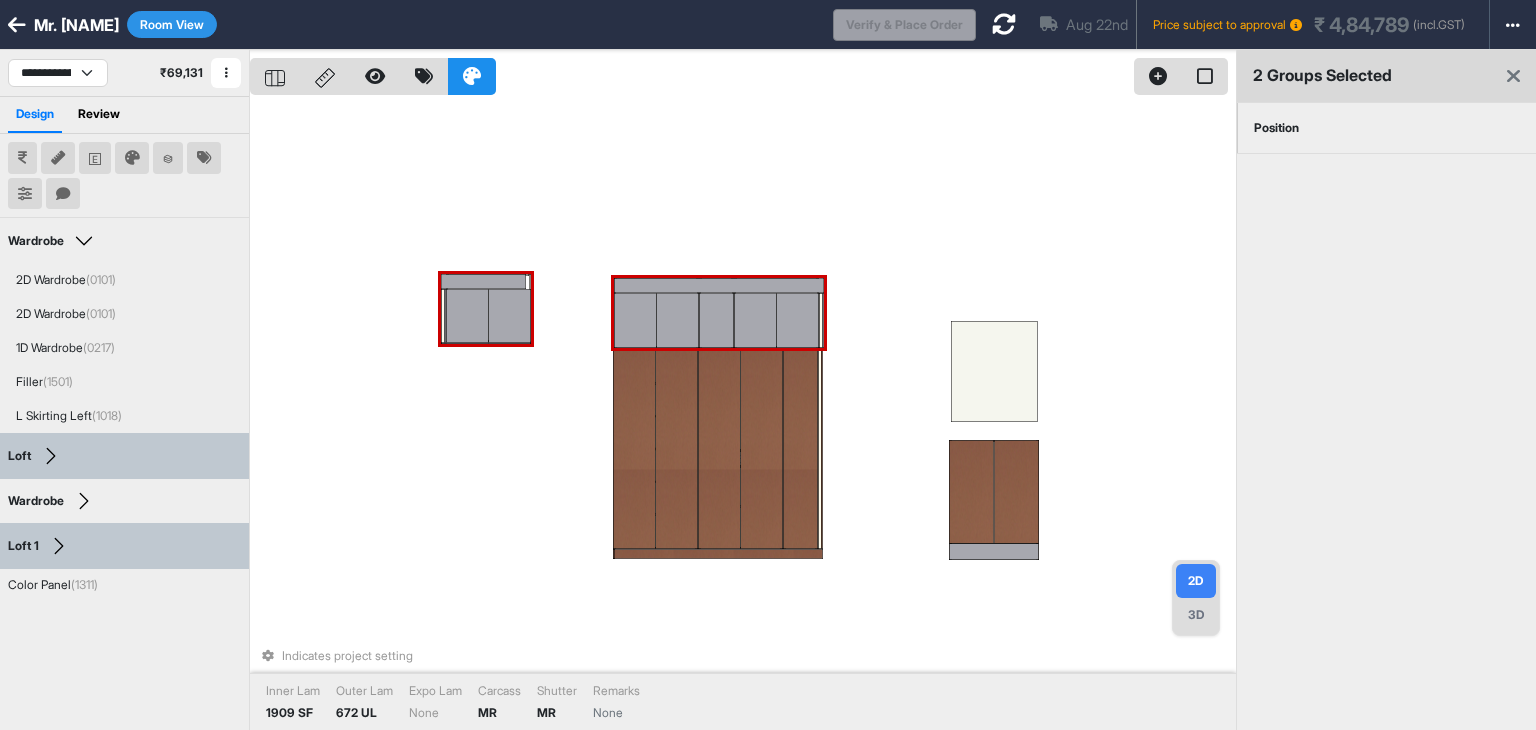 click on "Position" at bounding box center (1276, 128) 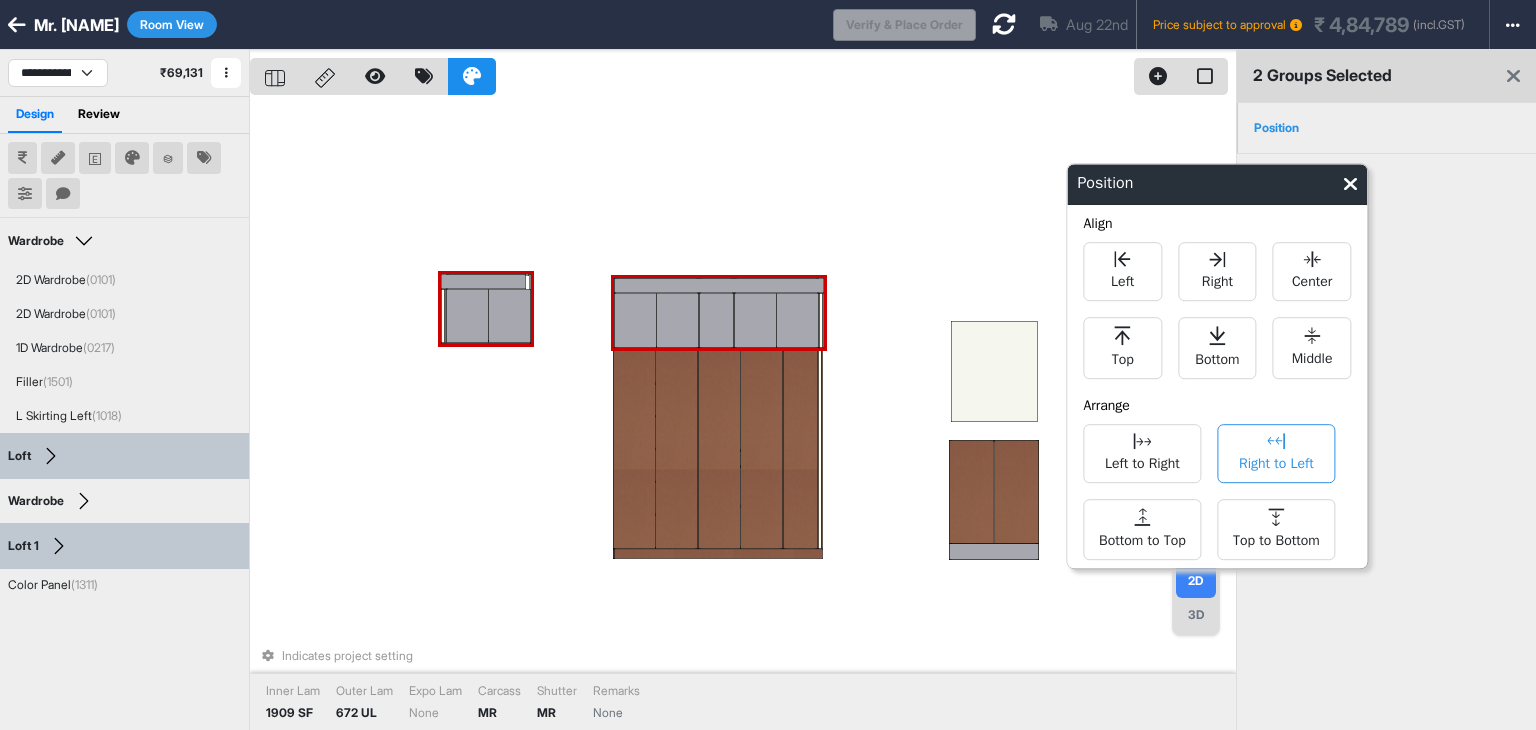 click on "Right to Left" at bounding box center [1276, 461] 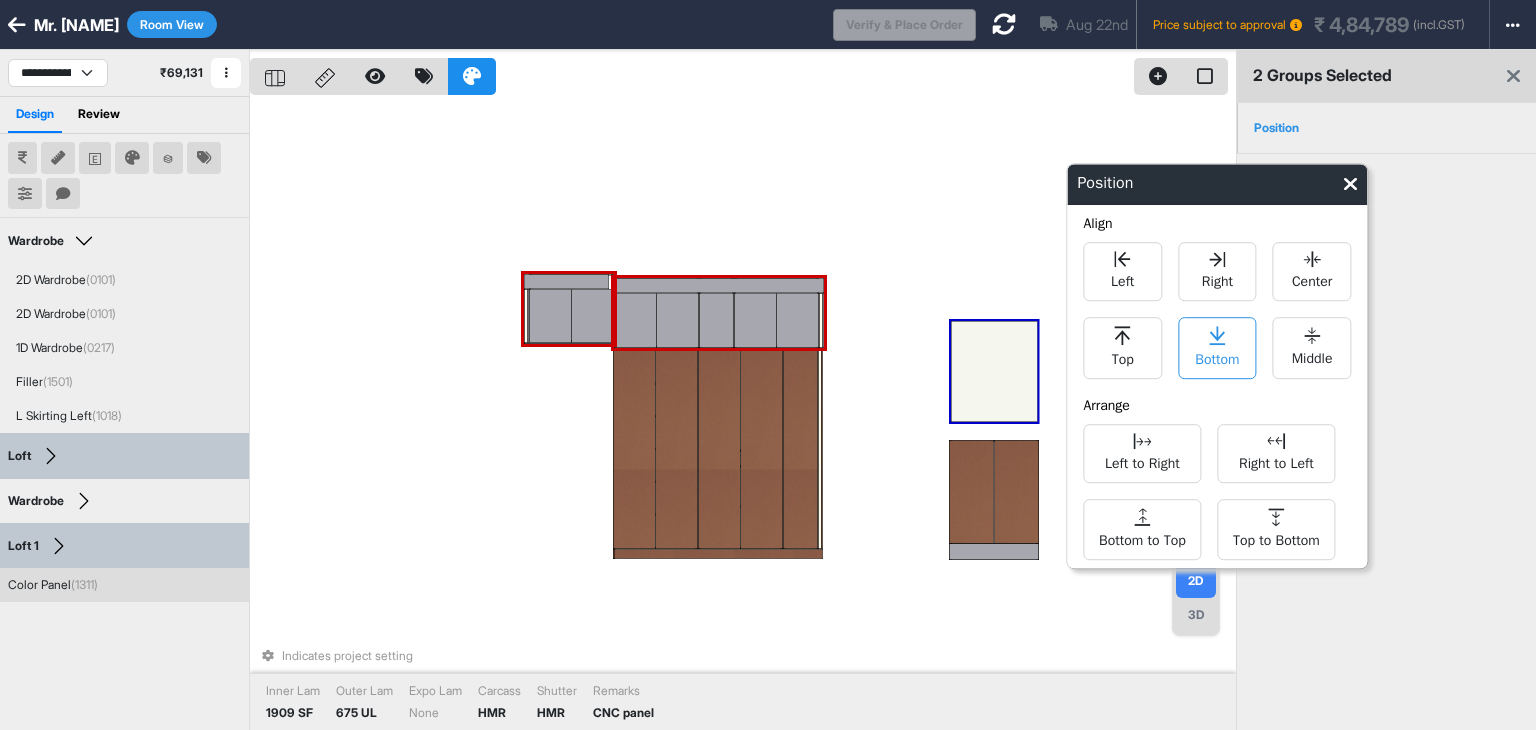 click on "Bottom" at bounding box center [1217, 357] 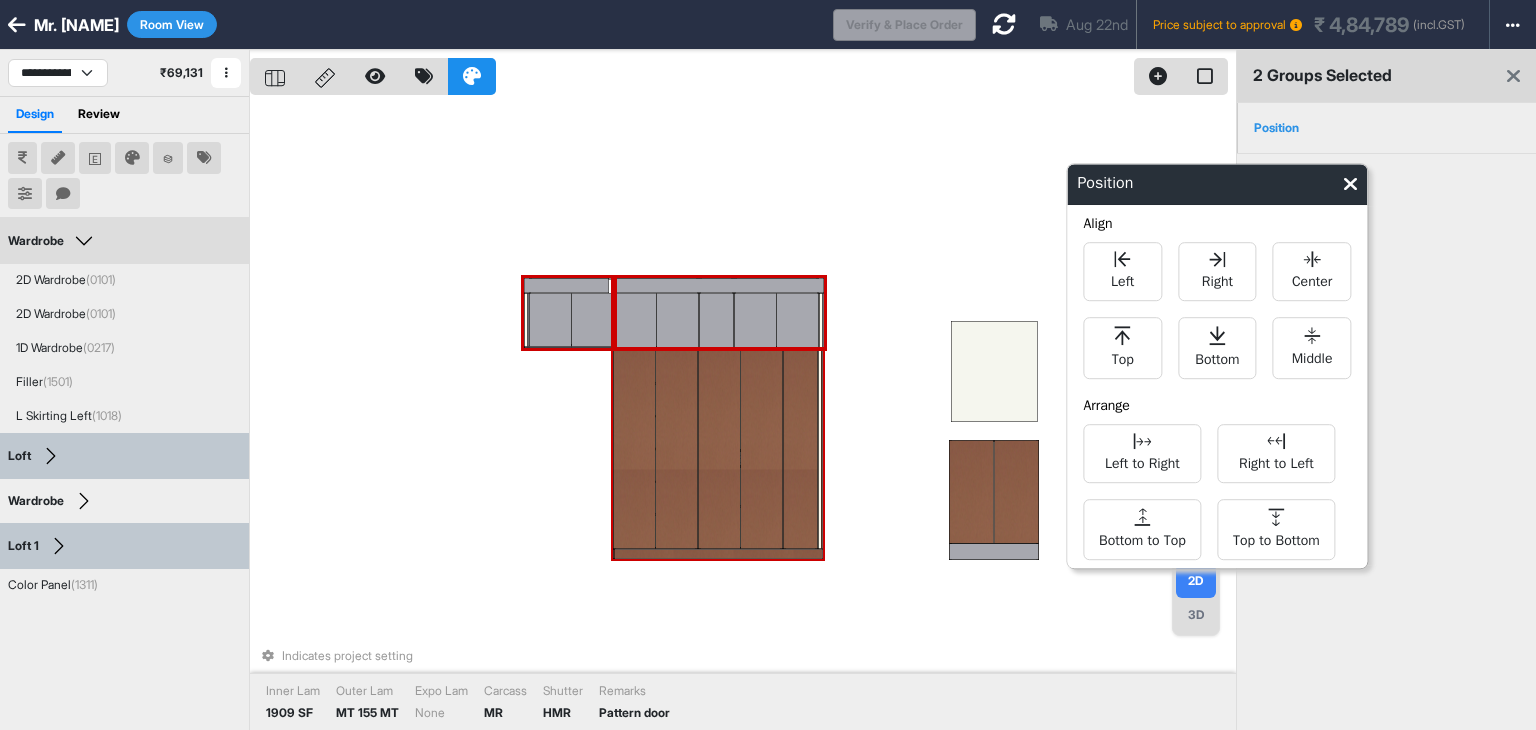click at bounding box center [719, 449] 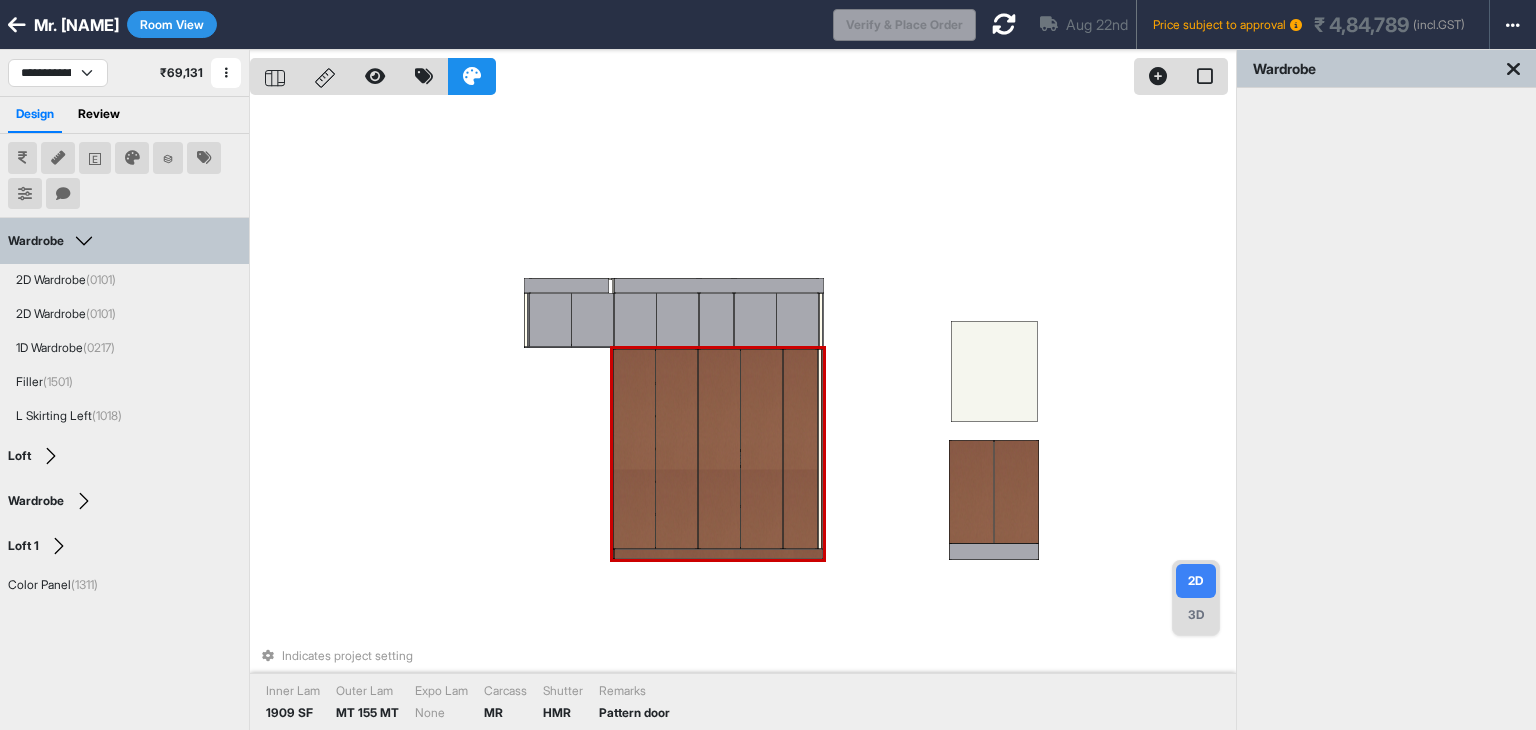 click on "Indicates project setting Inner Lam 1909 SF Outer Lam MT 155 MT Expo Lam None Carcass MR Shutter HMR Remarks Pattern door" at bounding box center [743, 415] 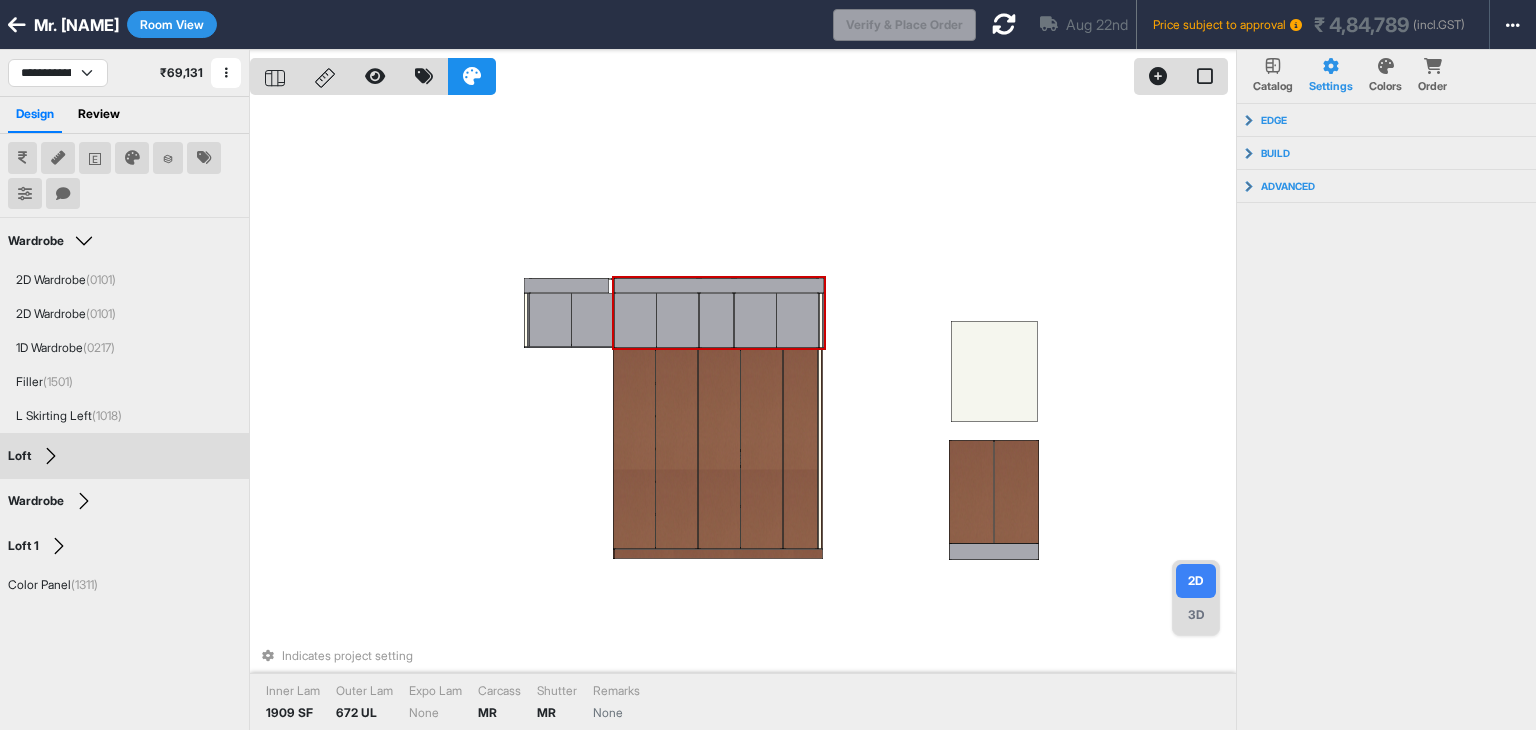 click at bounding box center (716, 320) 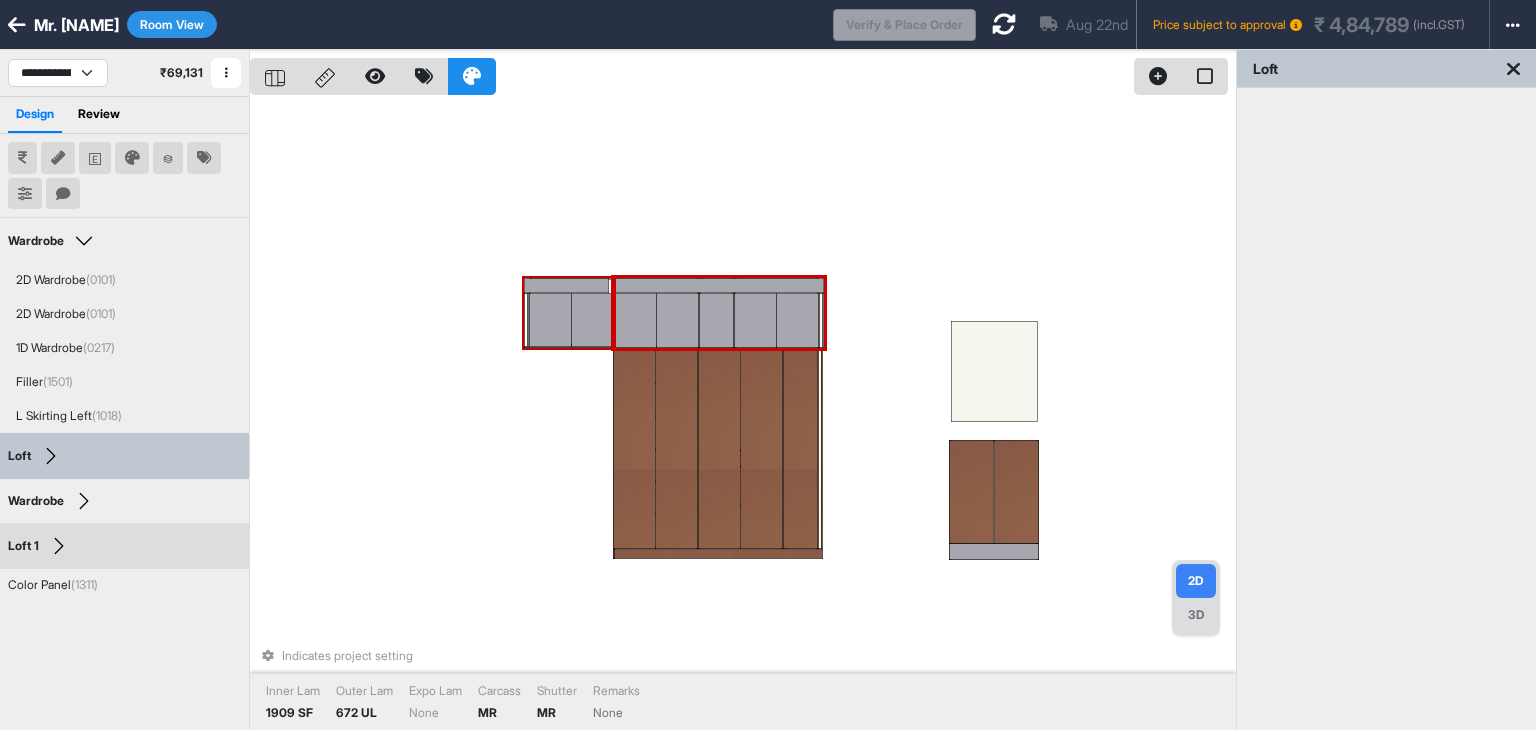 click at bounding box center (550, 320) 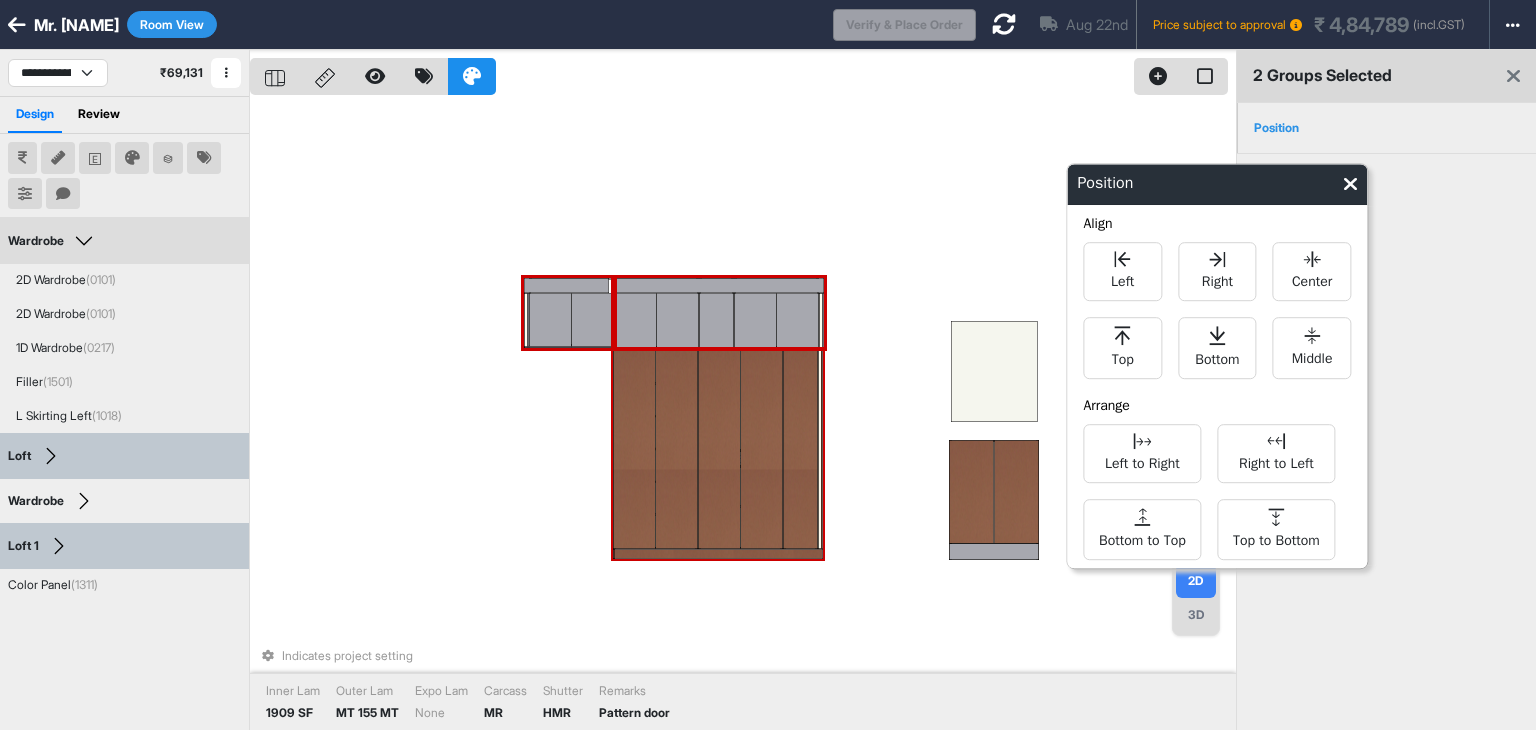 click at bounding box center (719, 449) 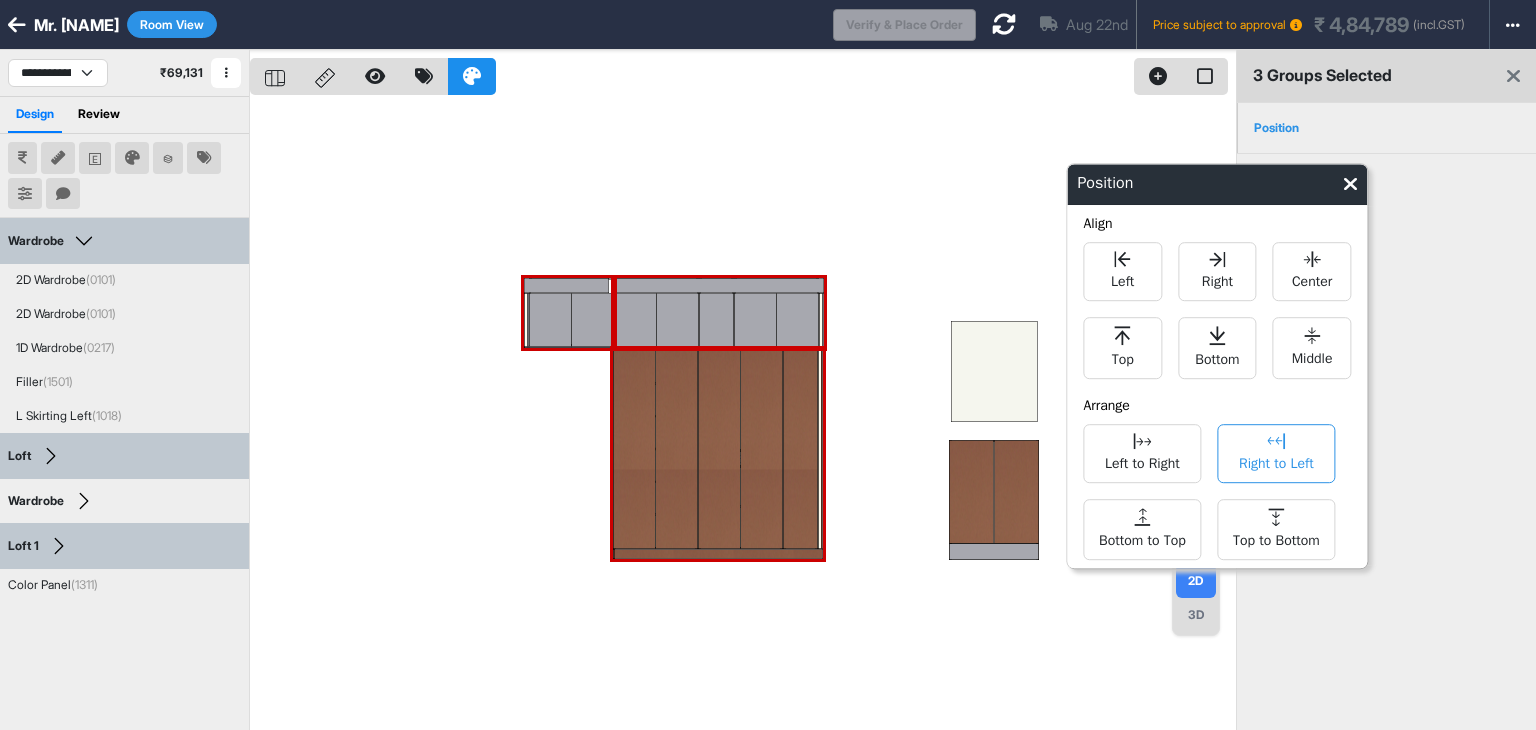 click on "Right to Left" at bounding box center [1276, 461] 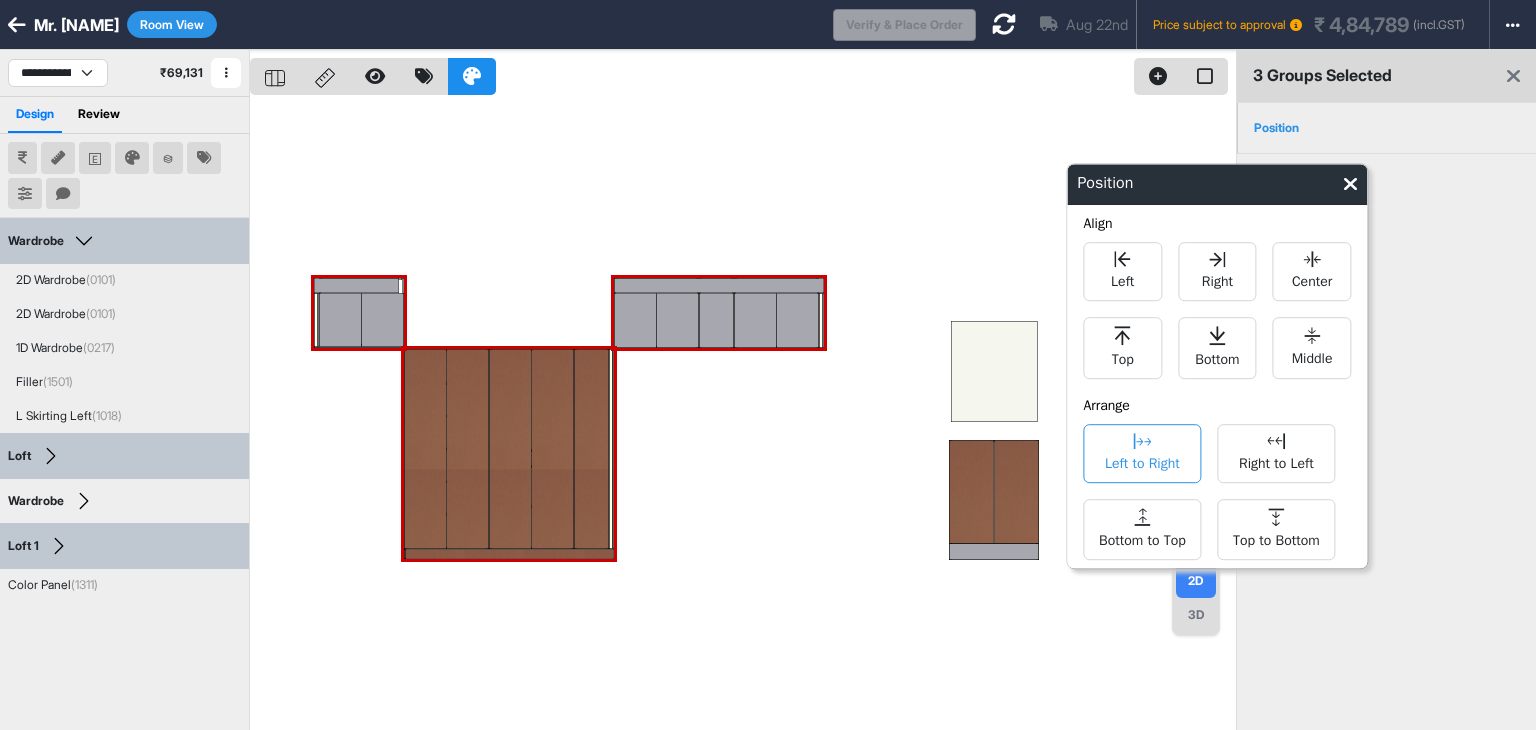 click on "Left to Right" at bounding box center [1142, 453] 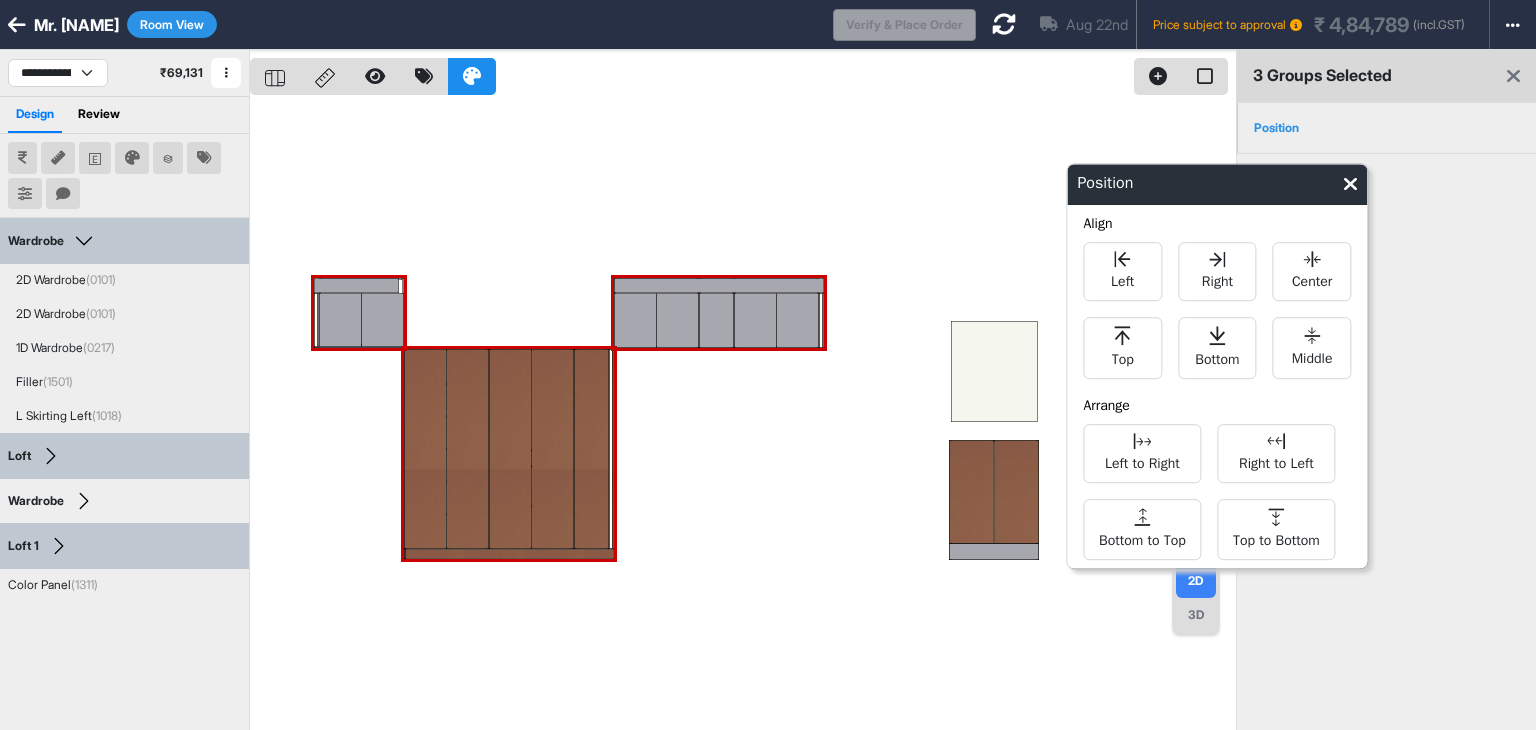 click at bounding box center (743, 415) 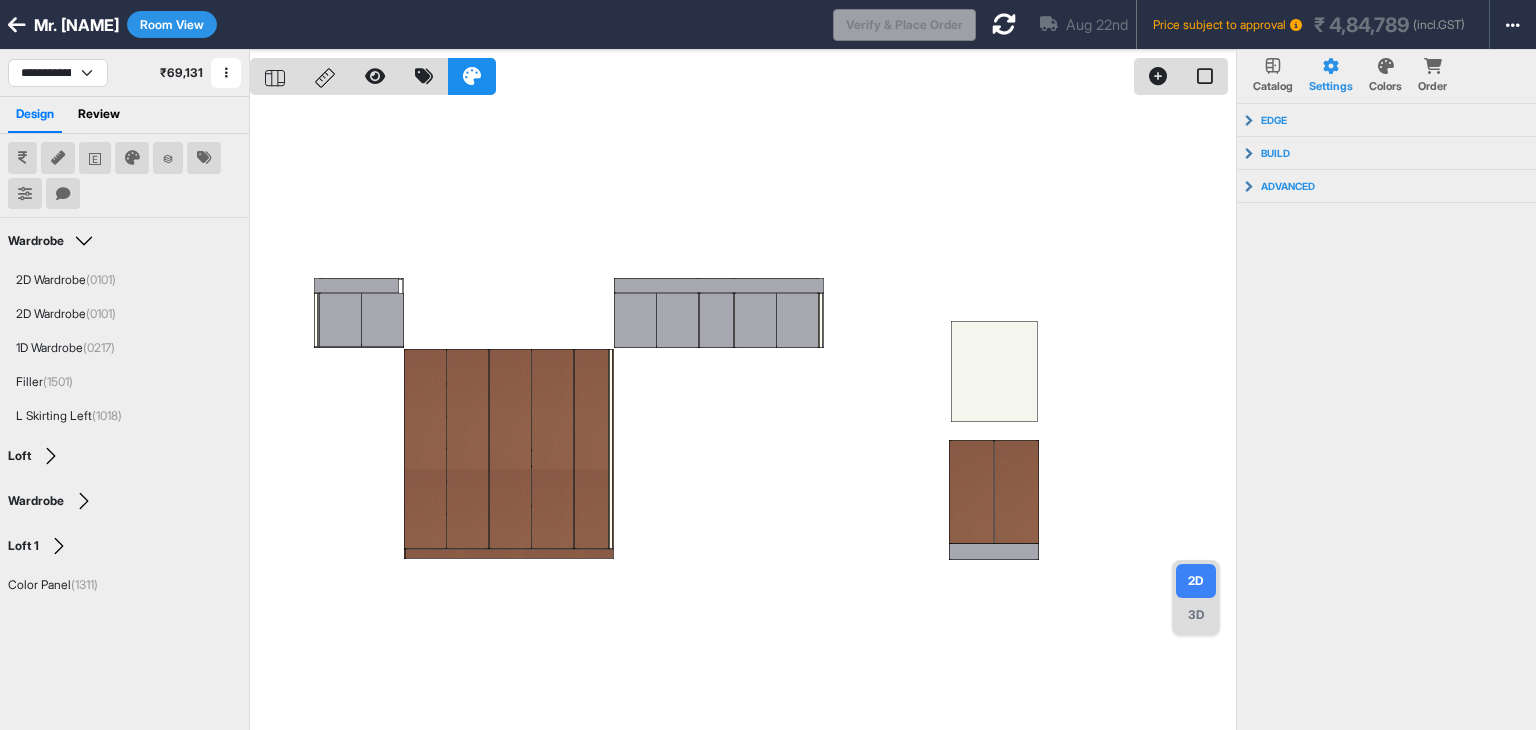 click at bounding box center [743, 415] 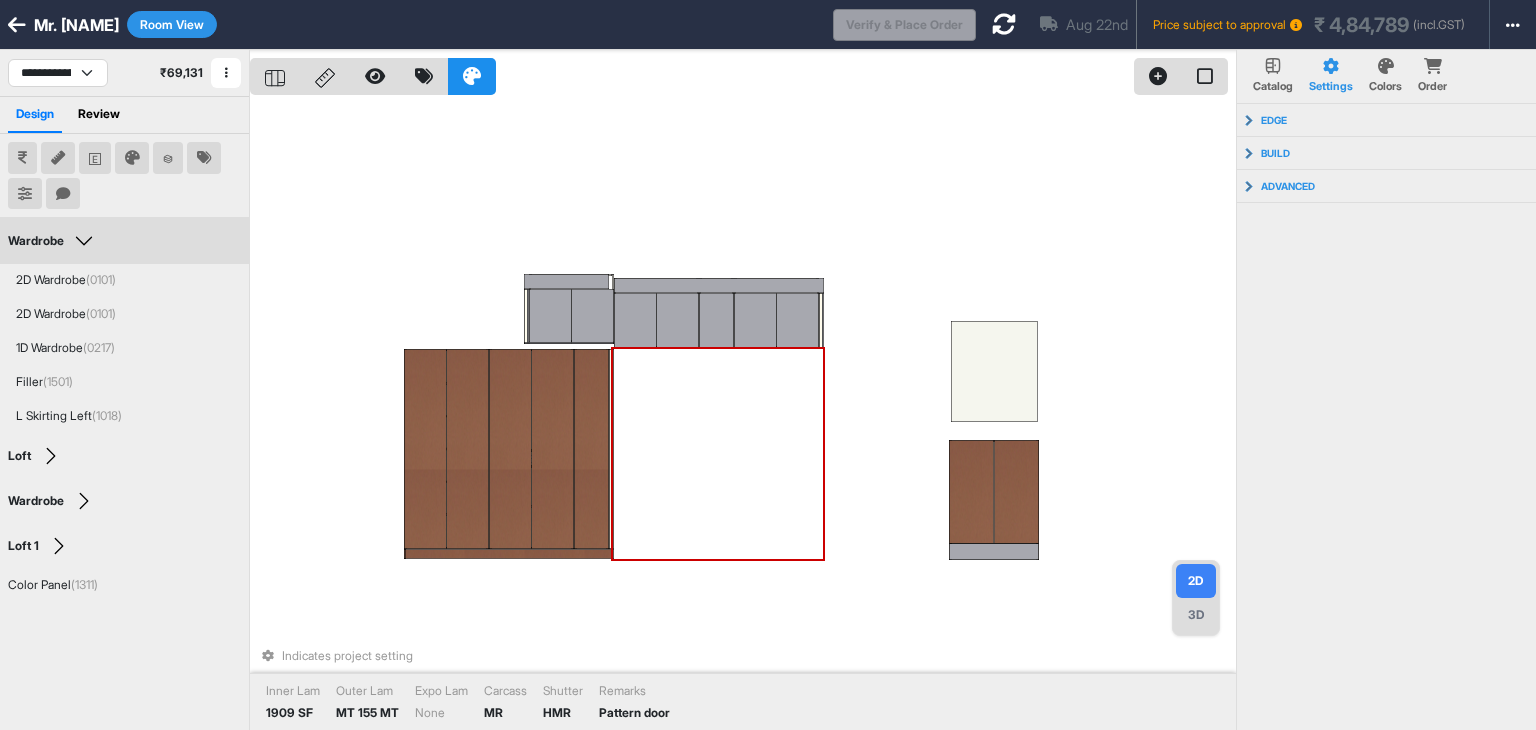 click at bounding box center (553, 449) 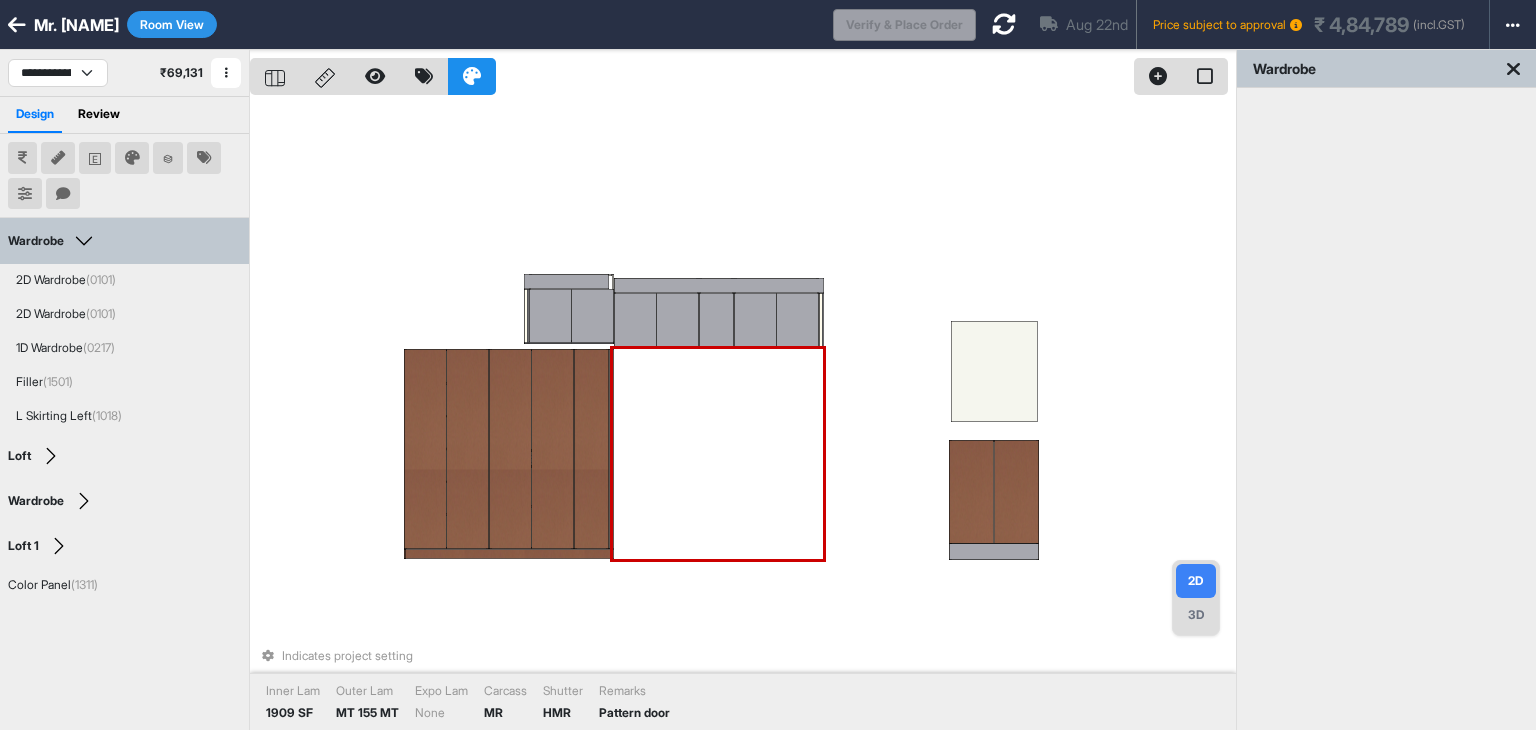 click at bounding box center (553, 449) 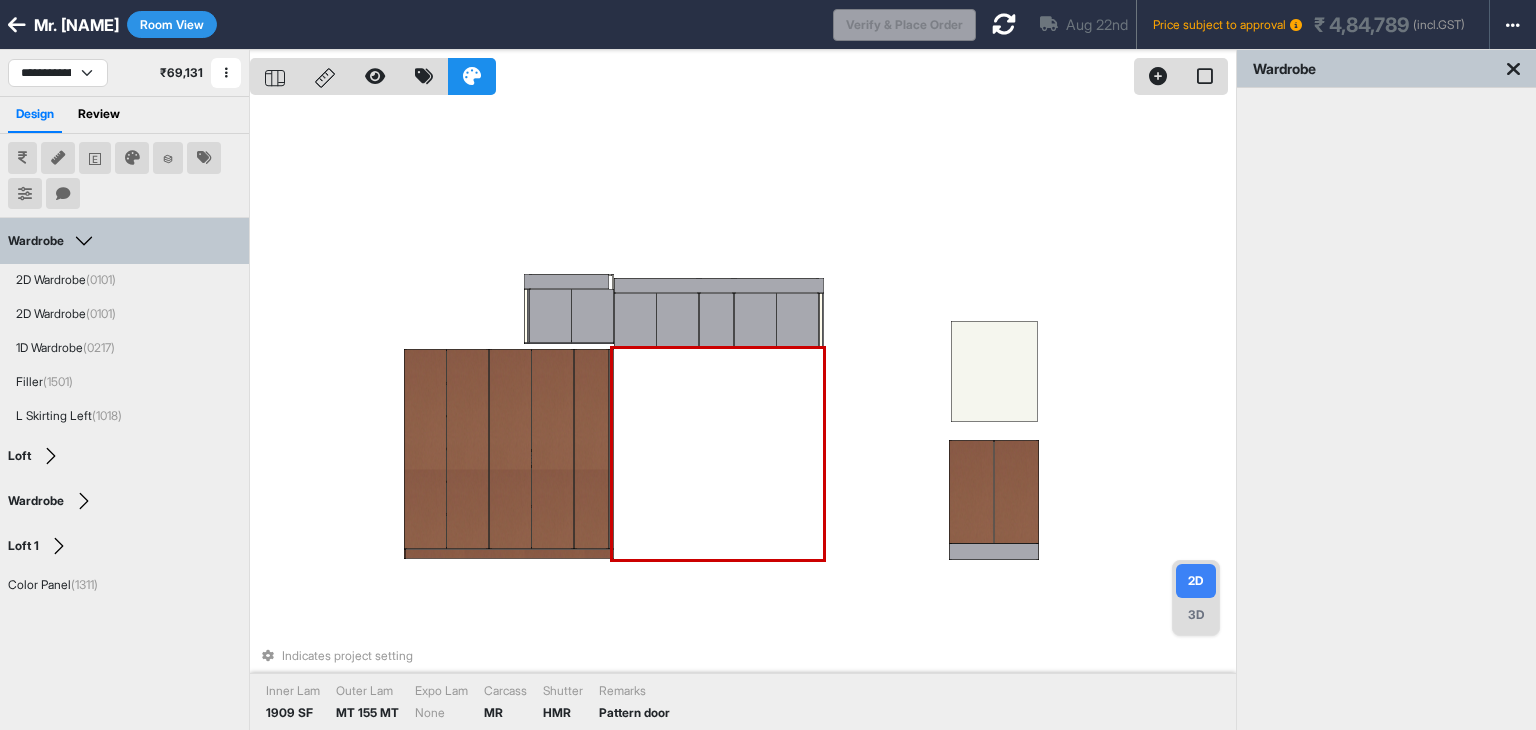 click on "Indicates project setting Inner Lam 1909 SF Outer Lam MT 155 MT Expo Lam None Carcass MR Shutter HMR Remarks Pattern door" at bounding box center [743, 415] 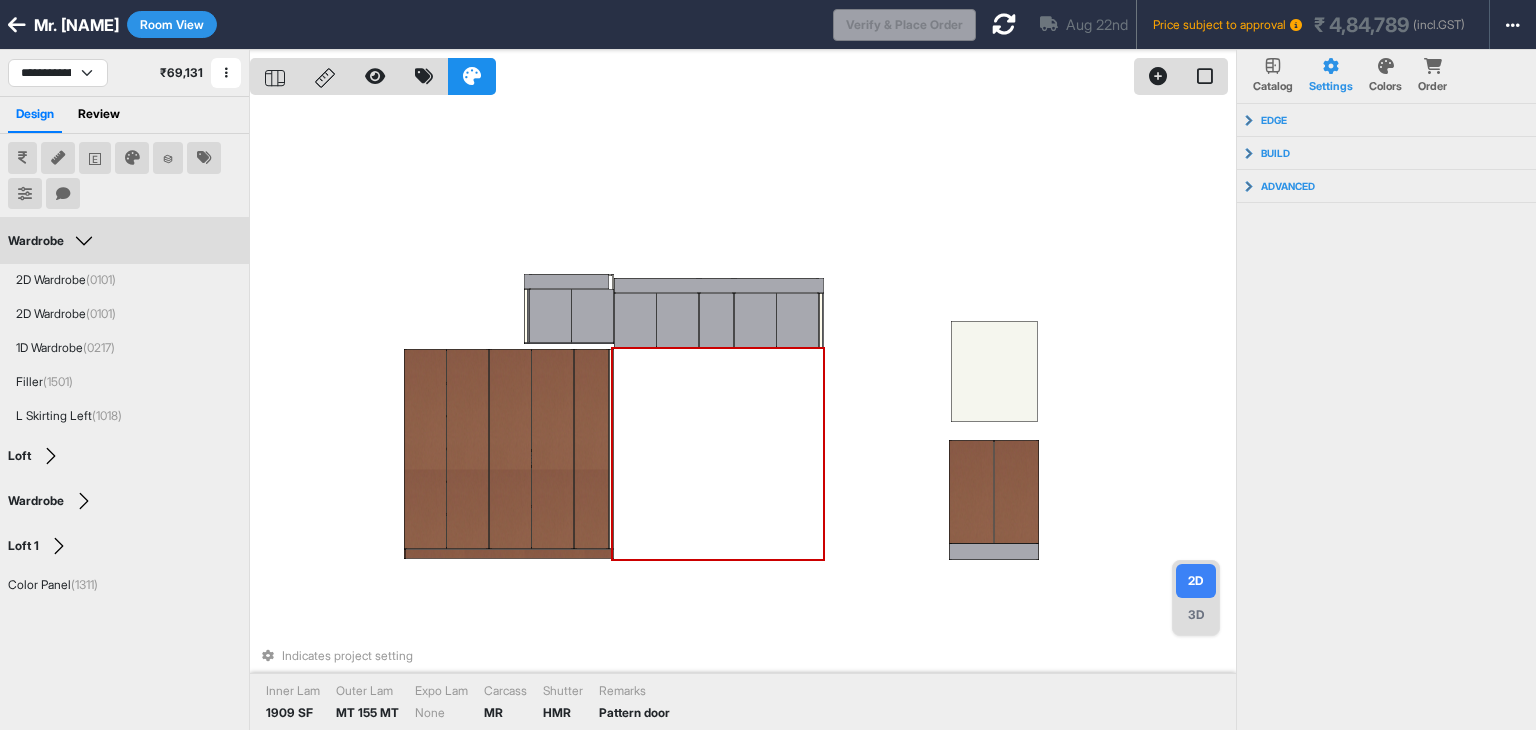 click at bounding box center (510, 449) 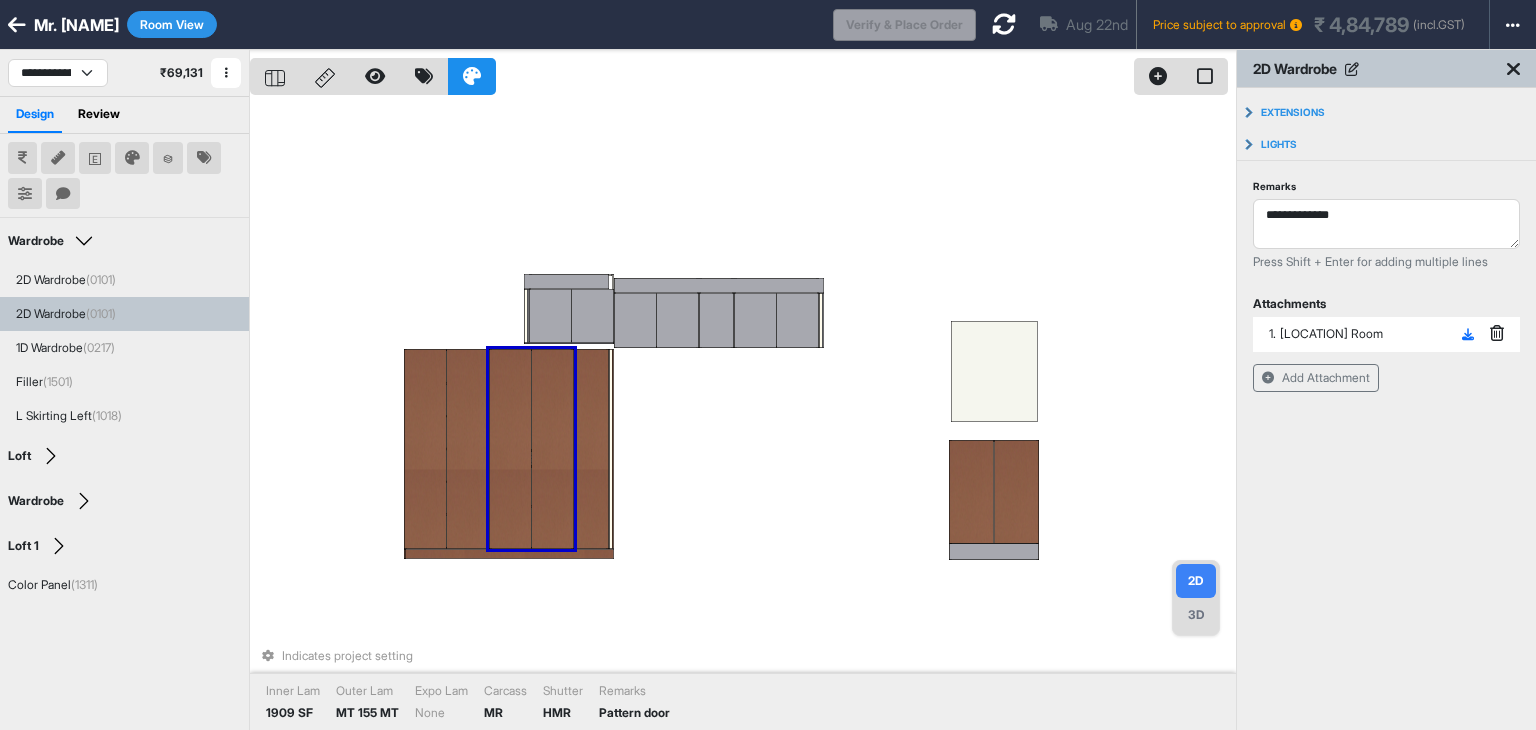 click at bounding box center [510, 449] 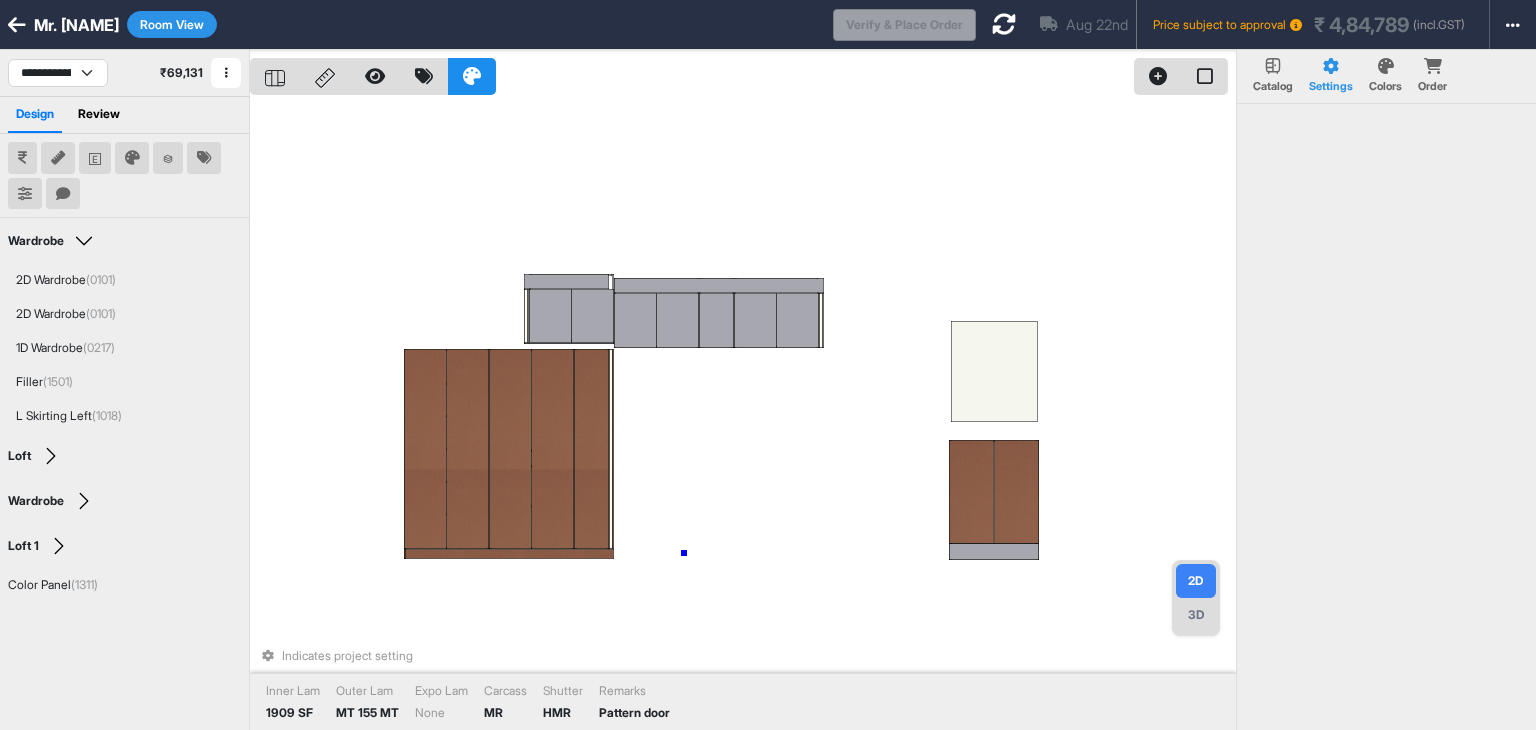 click on "Indicates project setting Inner Lam 1909 SF Outer Lam MT 155 MT Expo Lam None Carcass MR Shutter HMR Remarks Pattern door" at bounding box center [743, 415] 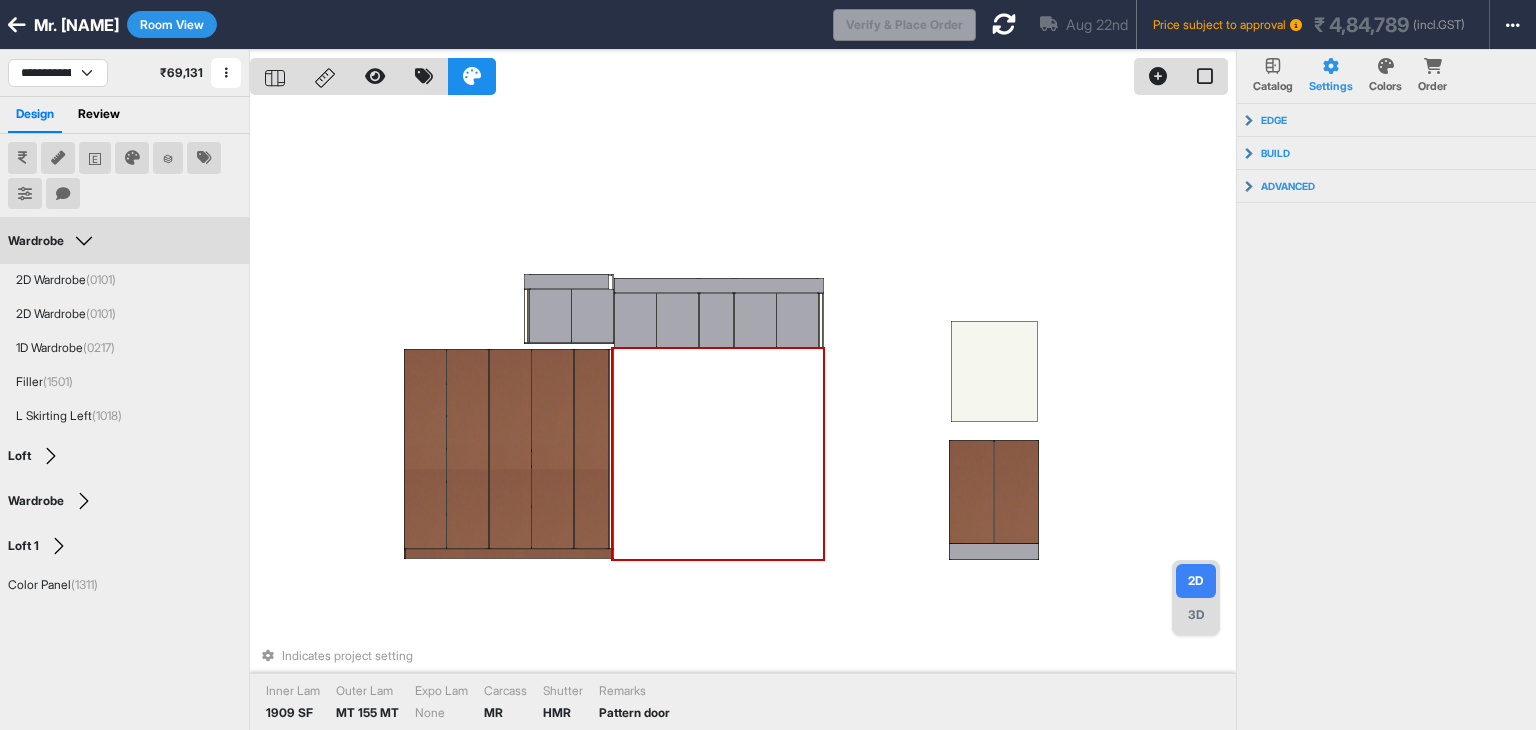 click on "Aug 22nd Price subject to approval ₹   4,84,789 (incl.GST)" at bounding box center (1224, 24) 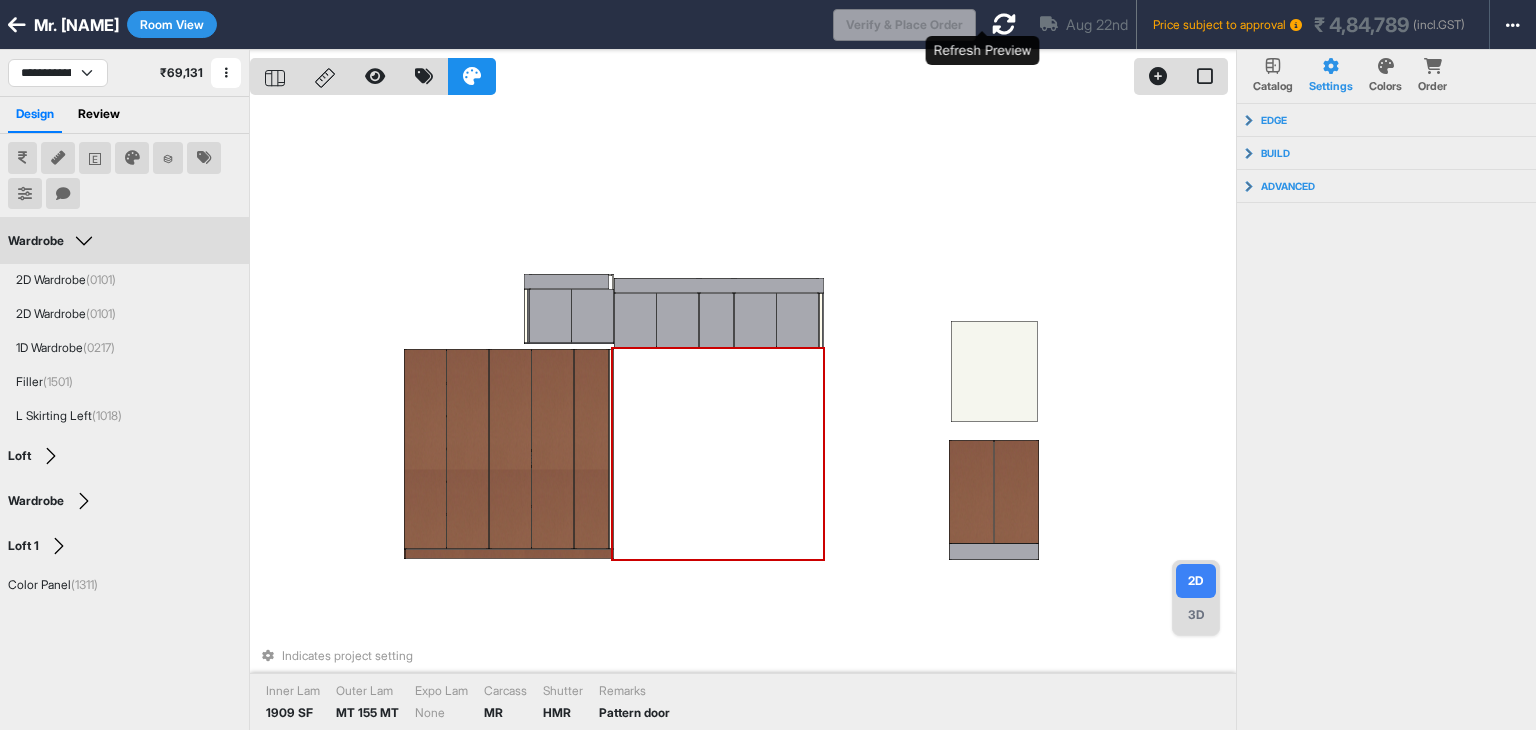 click at bounding box center [1004, 24] 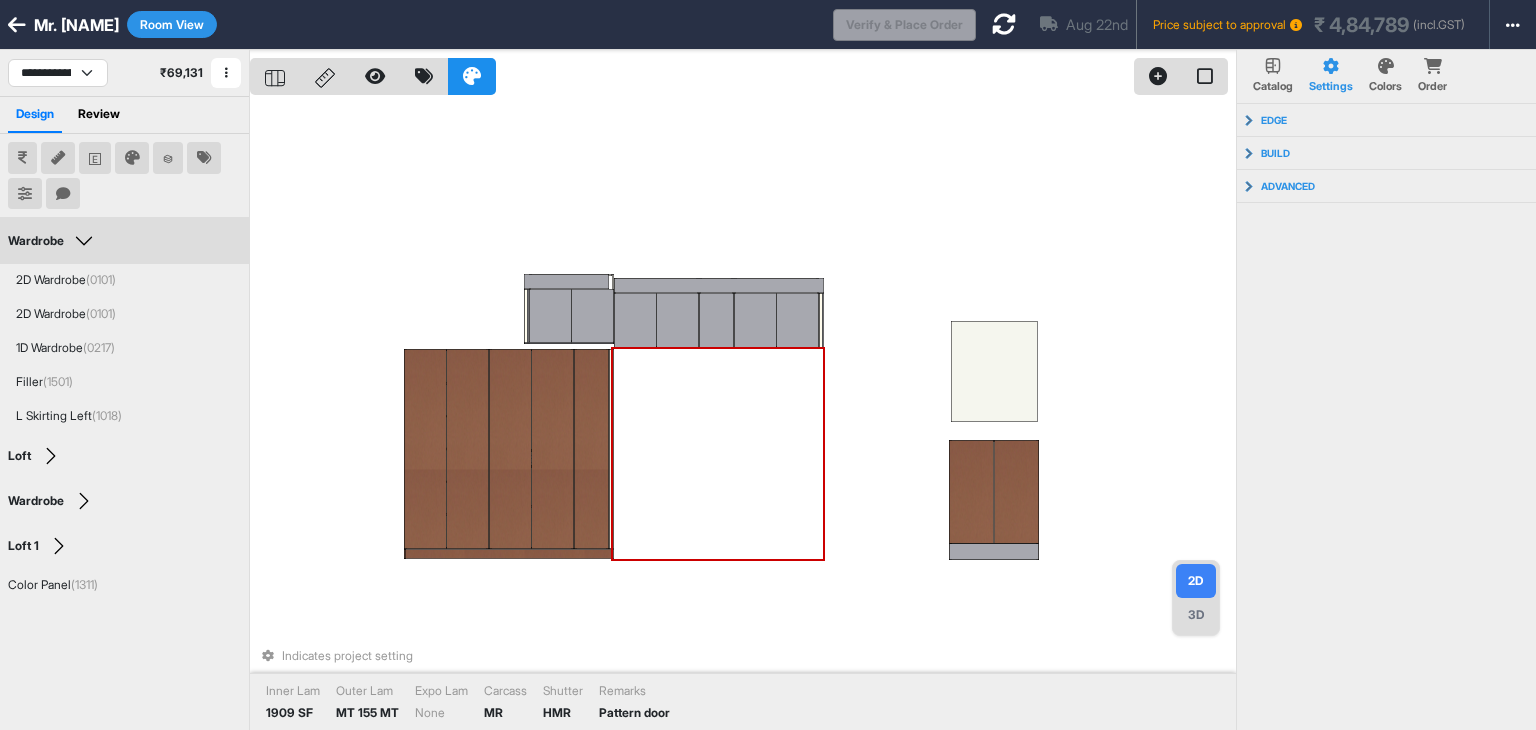 click at bounding box center [510, 449] 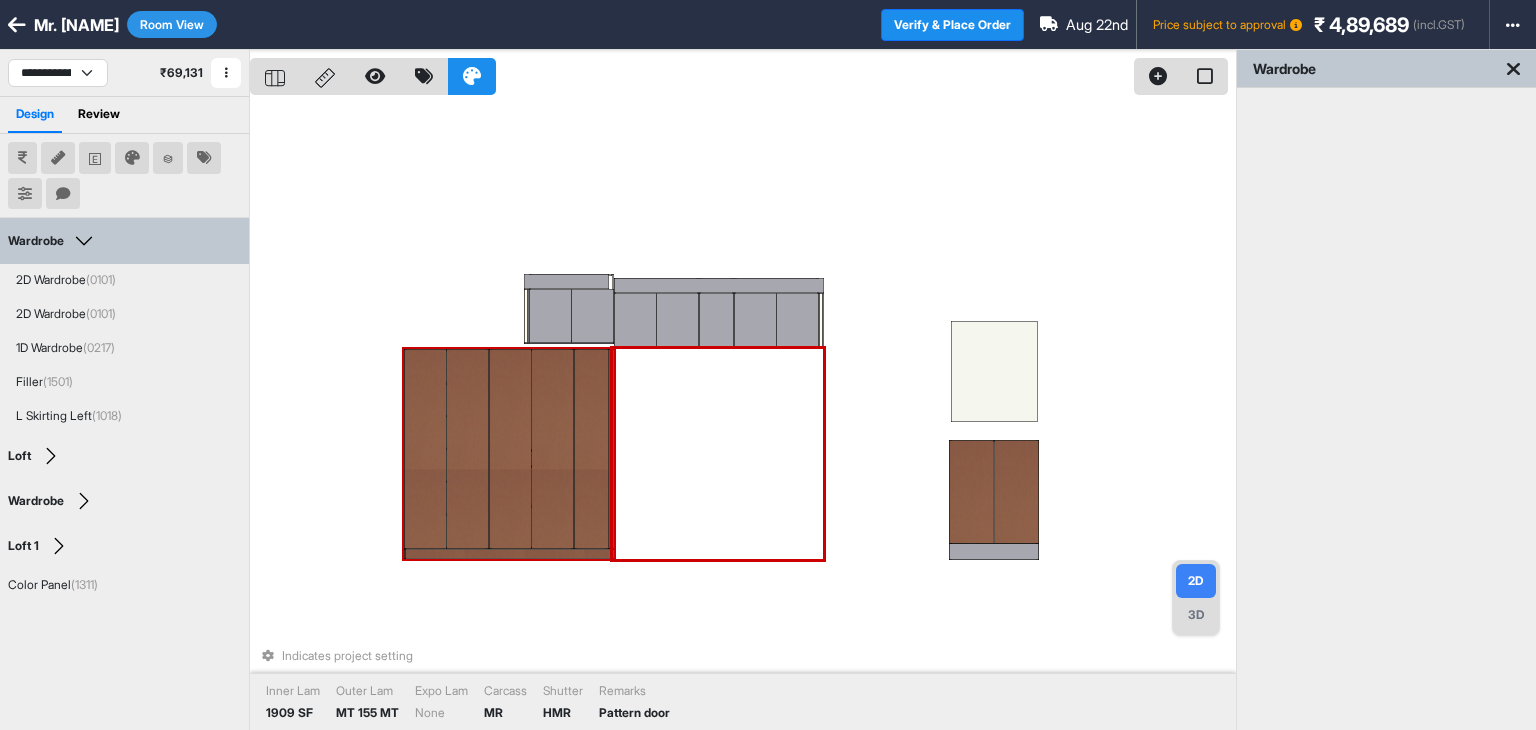 click at bounding box center (510, 449) 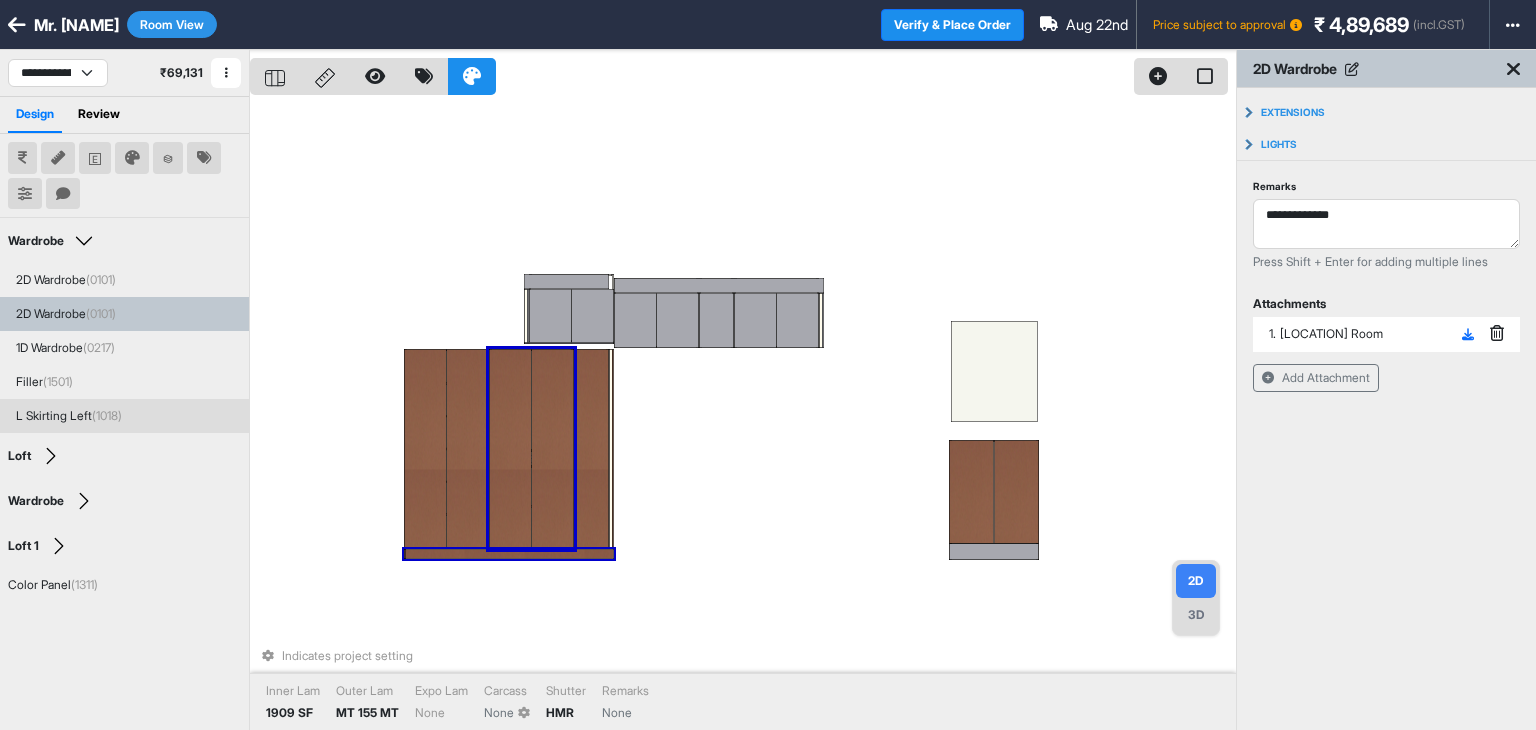 click on "Indicates project setting Inner Lam 1909 SF Outer Lam MT 155 MT Expo Lam None Carcass None Shutter HMR Remarks None" at bounding box center (743, 415) 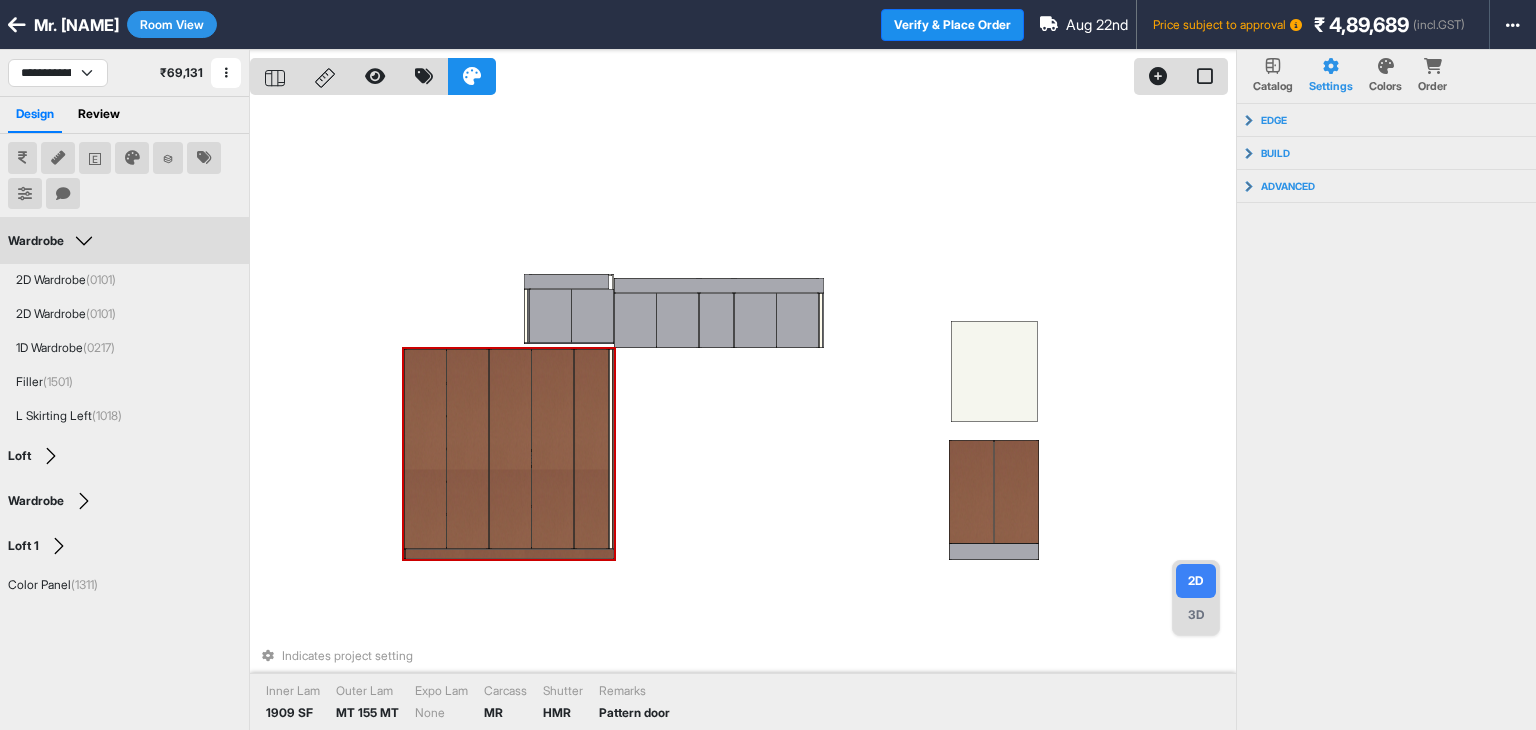 click at bounding box center (510, 449) 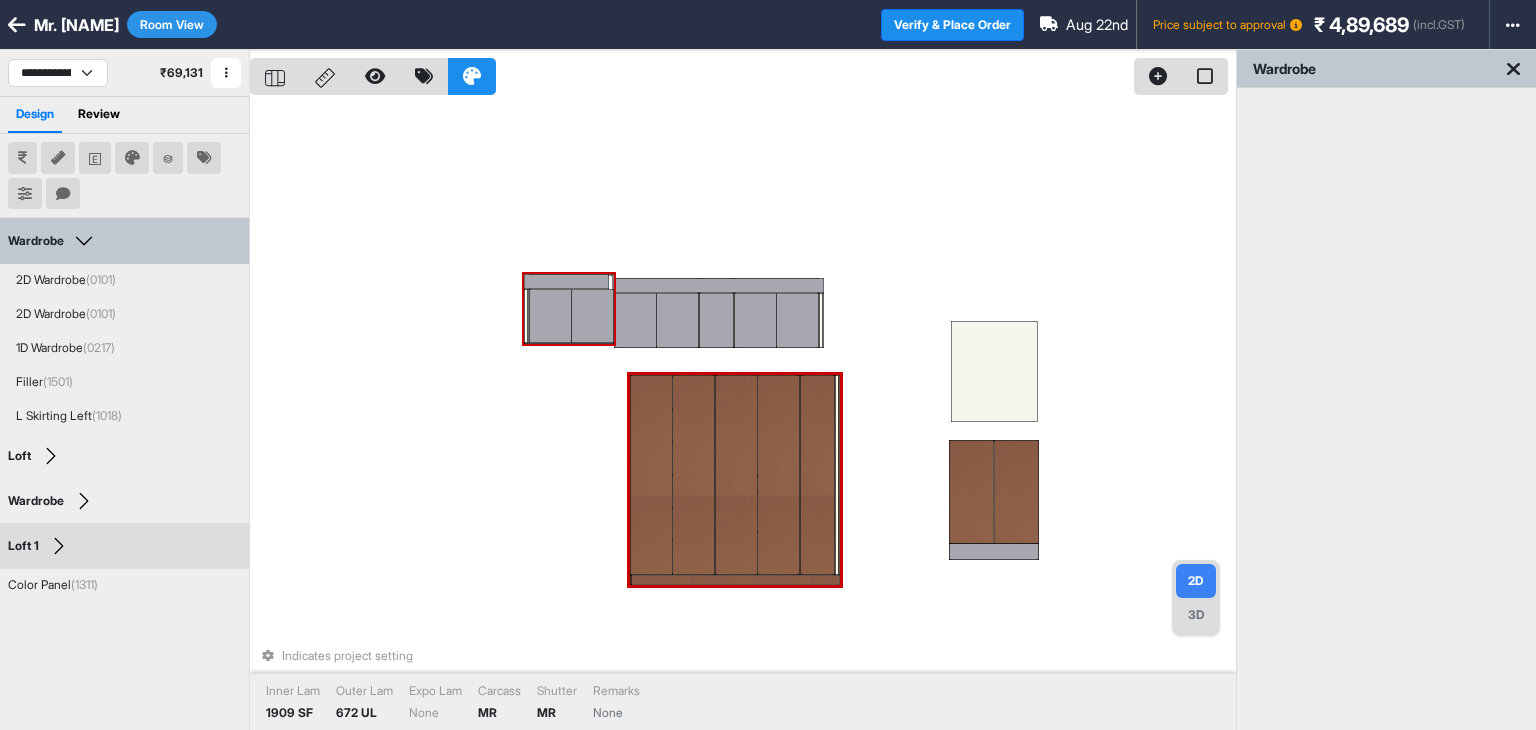click at bounding box center [593, 316] 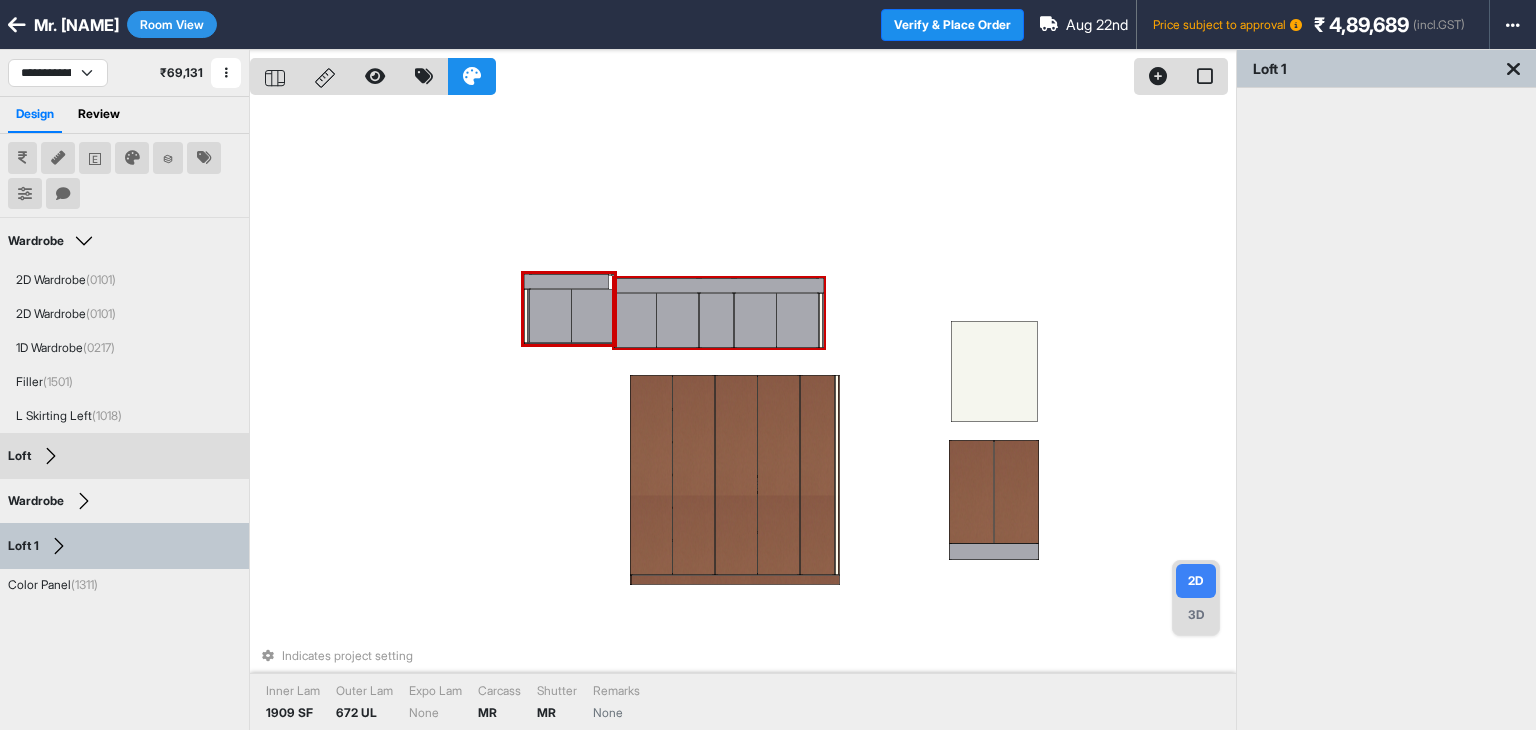 click at bounding box center [635, 320] 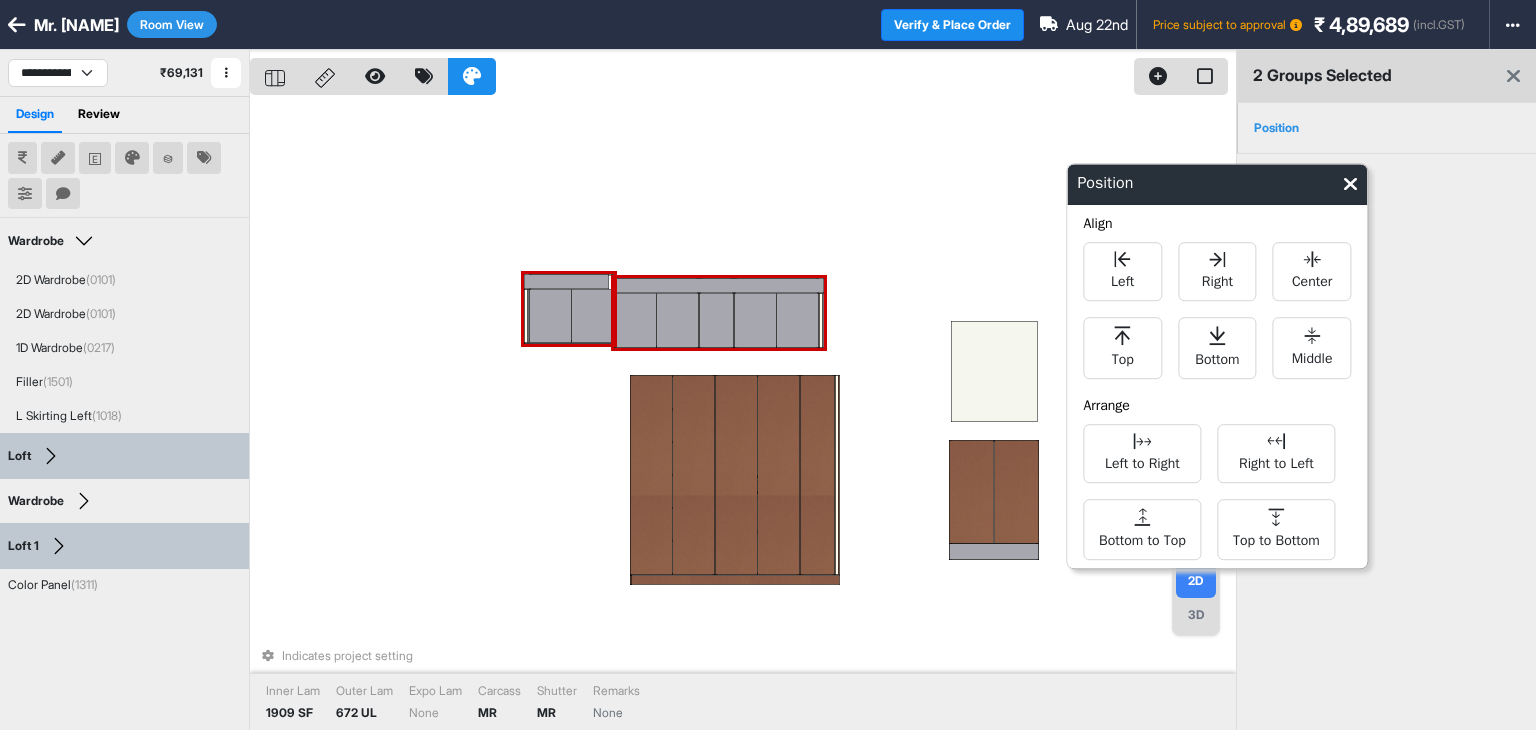 click on "Indicates project setting Inner Lam 1909 SF Outer Lam 672 UL Expo Lam None Carcass MR Shutter MR Remarks None" at bounding box center [743, 415] 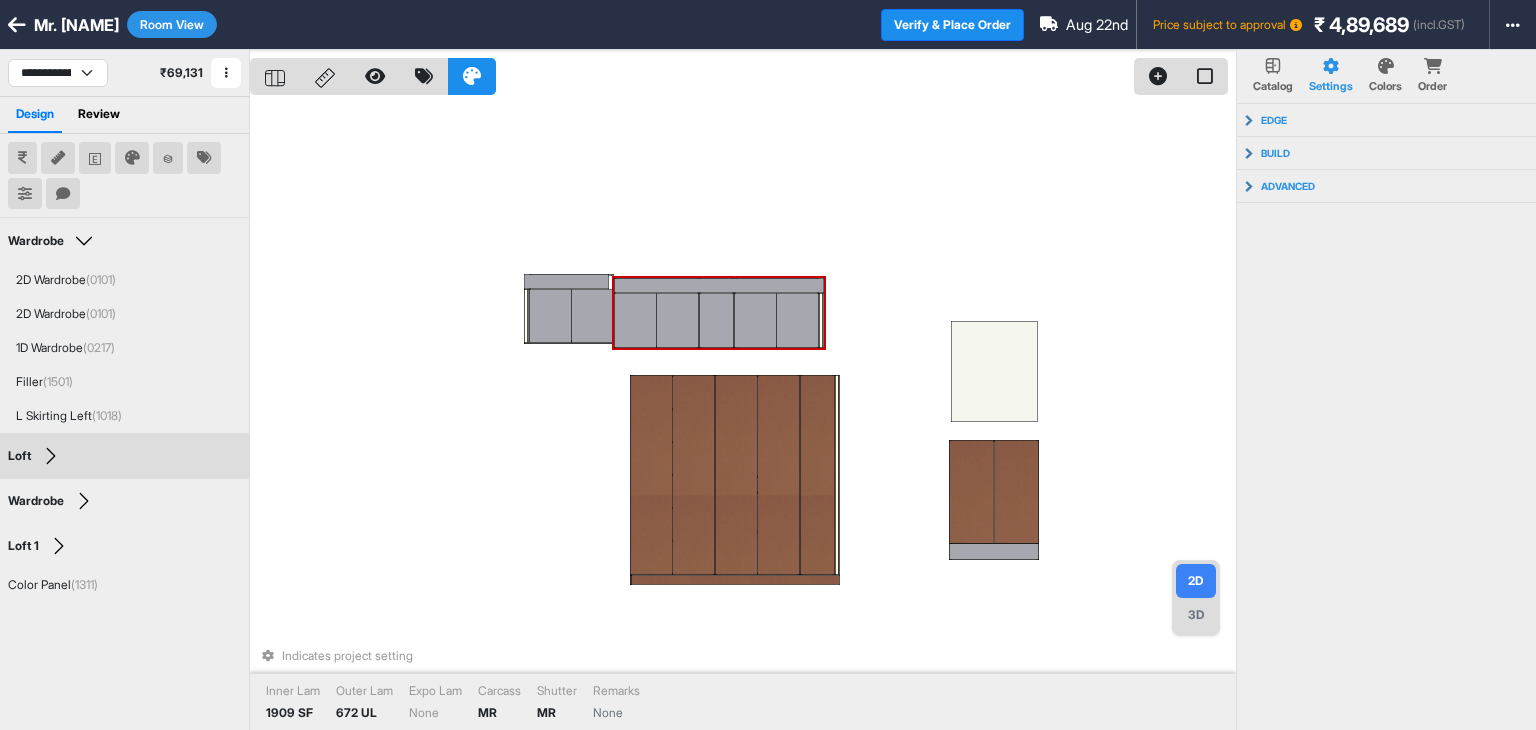 click at bounding box center (716, 320) 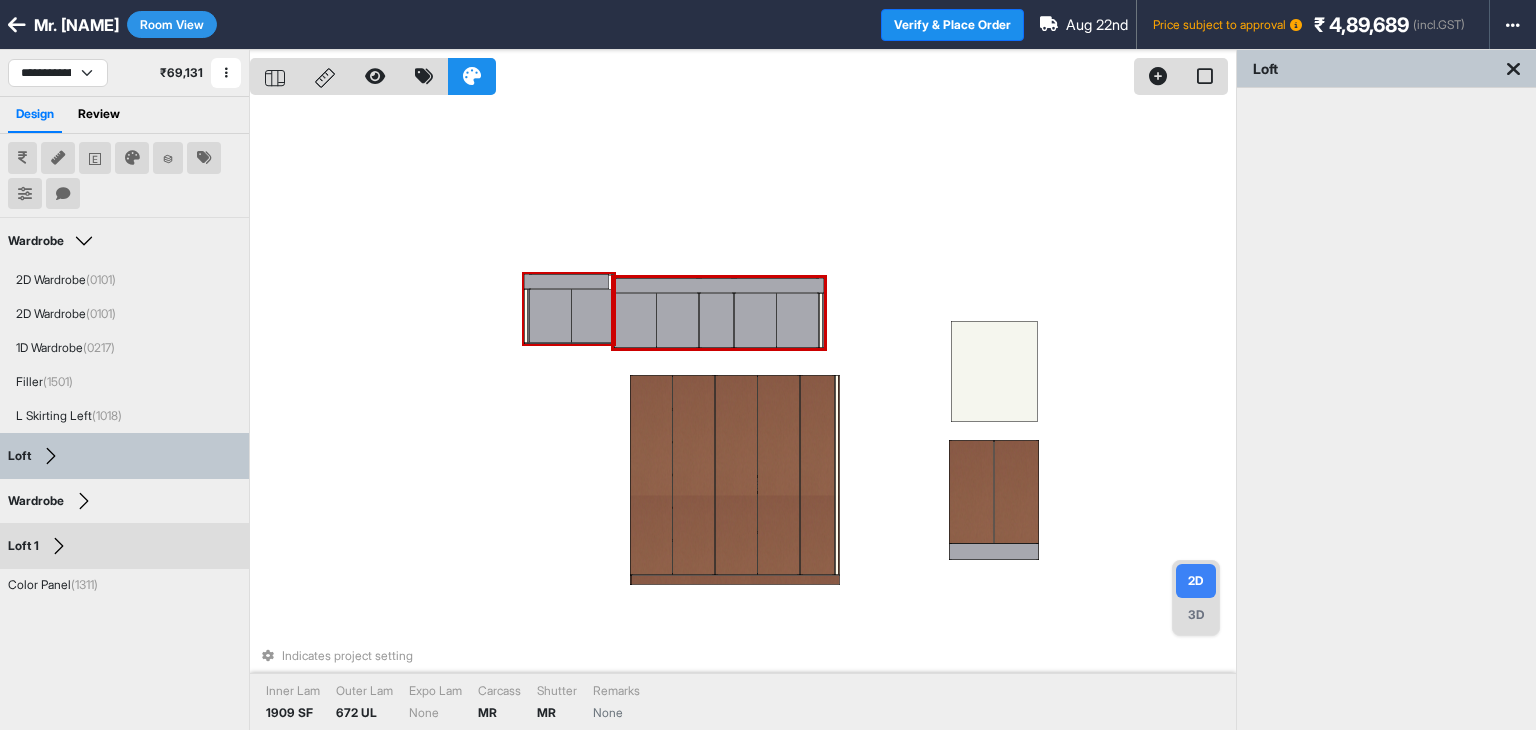 click at bounding box center [593, 316] 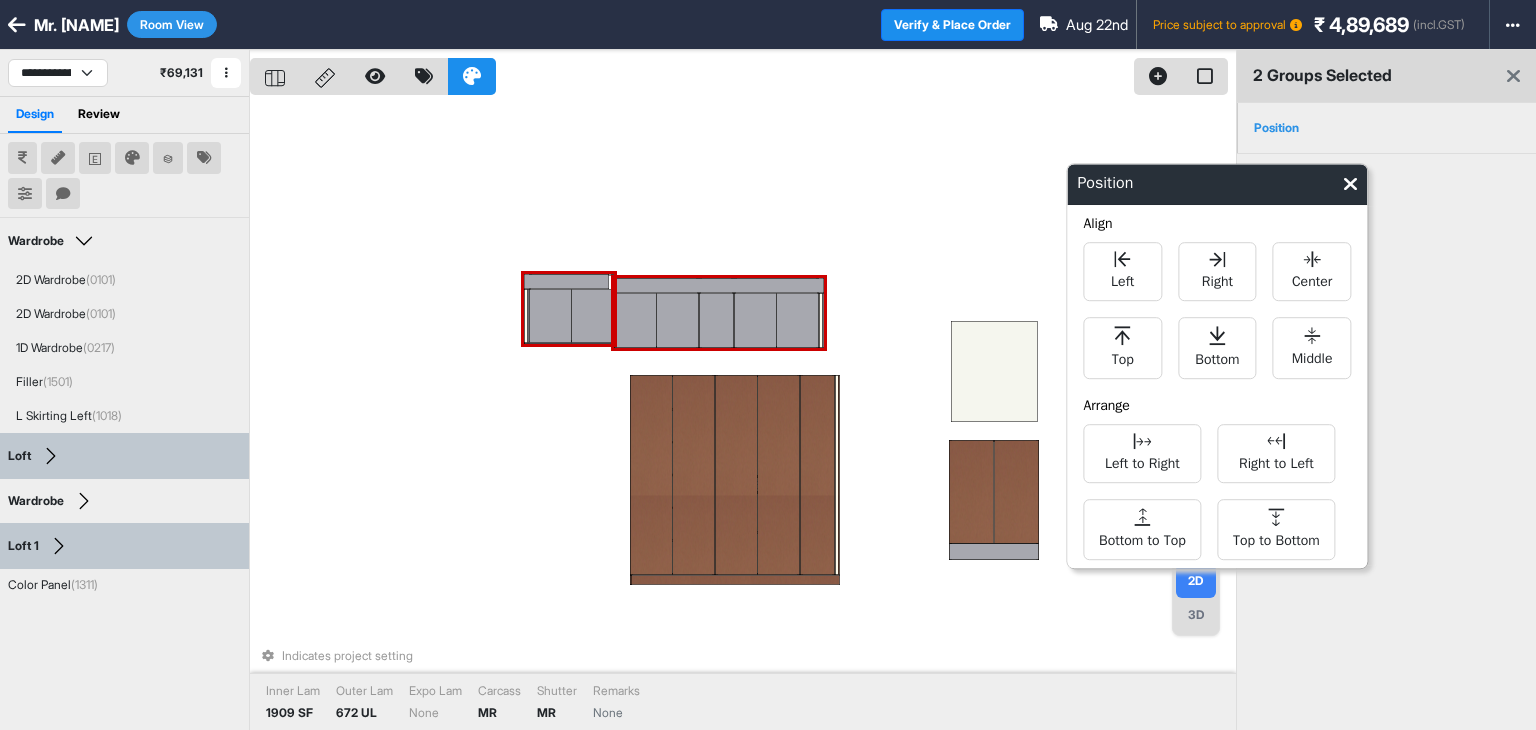 click at bounding box center [755, 320] 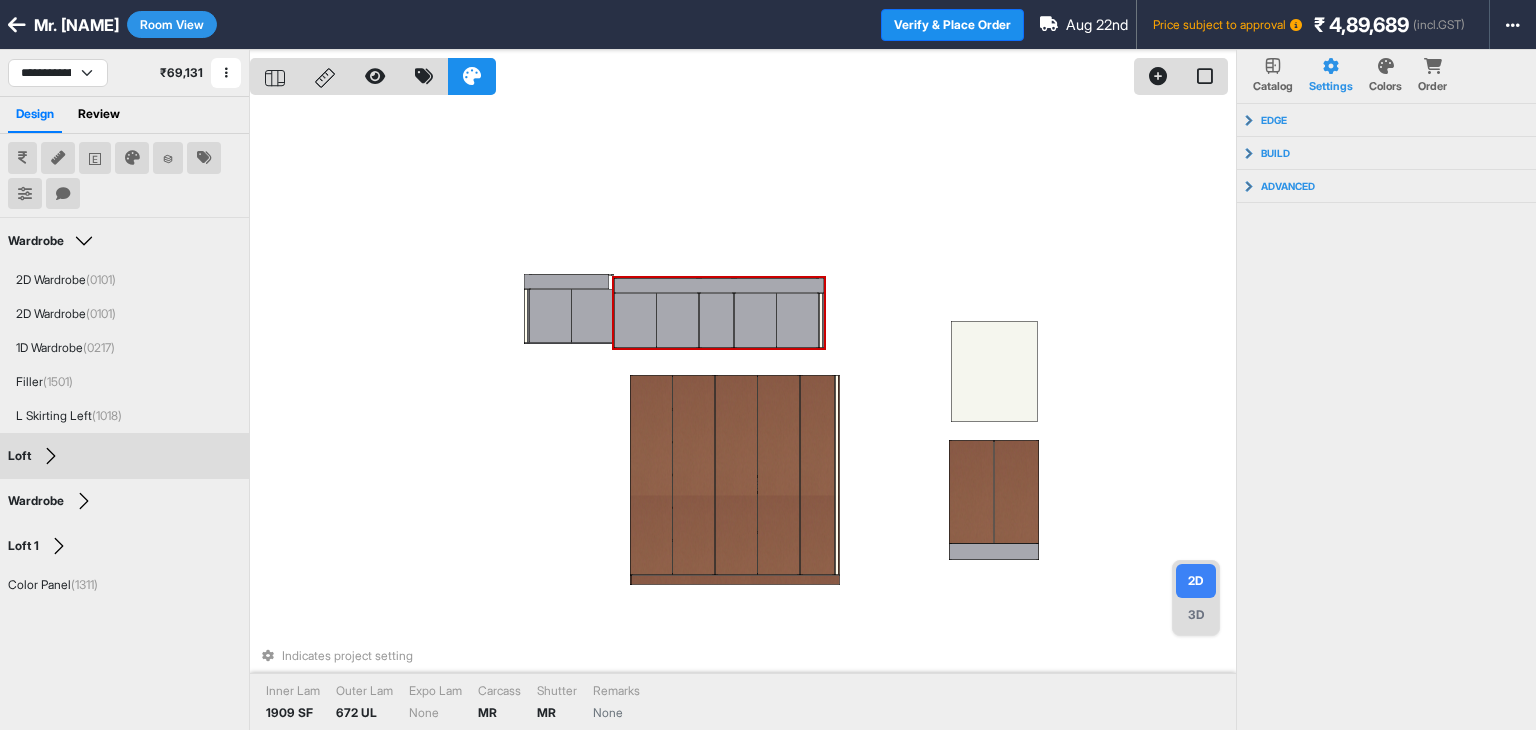 click at bounding box center [716, 320] 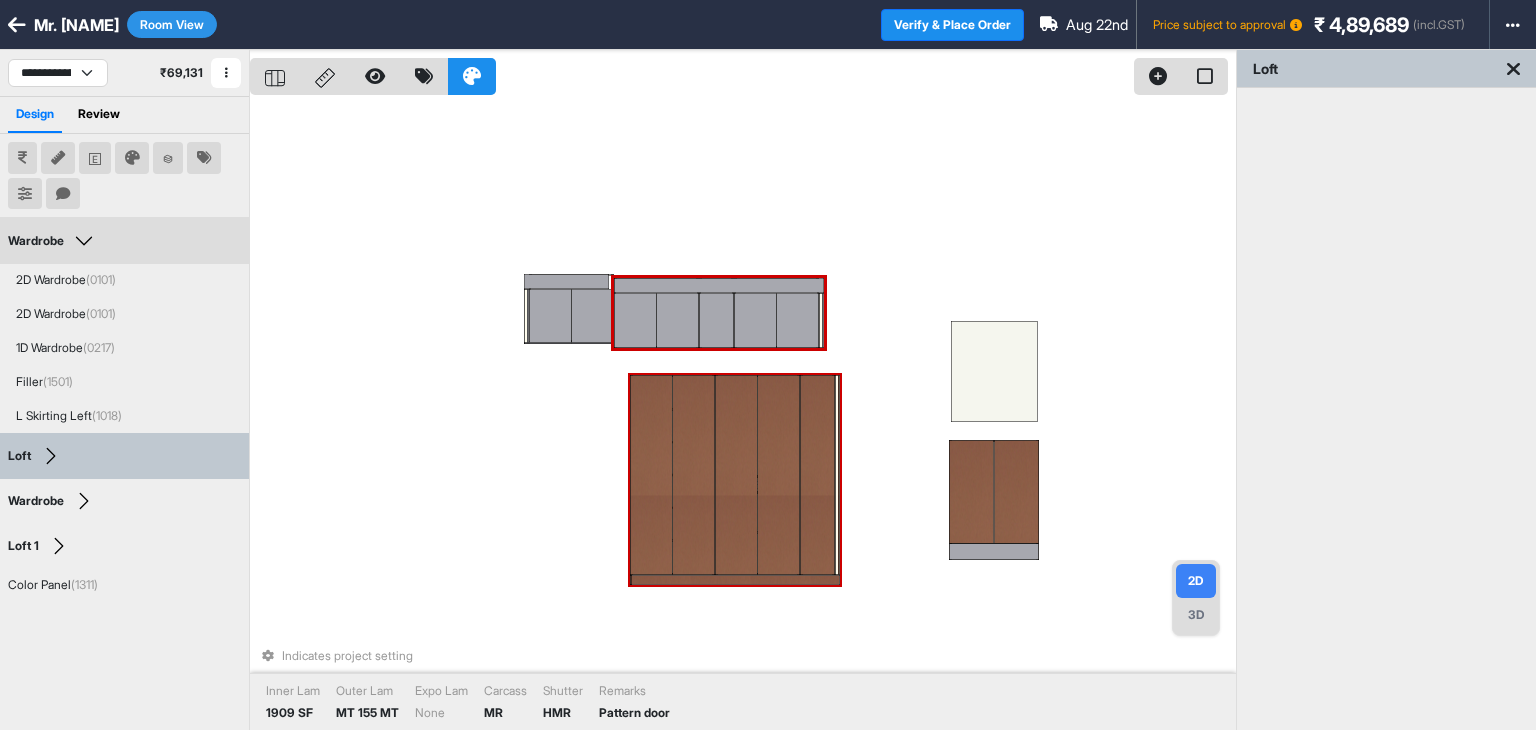 click at bounding box center (736, 475) 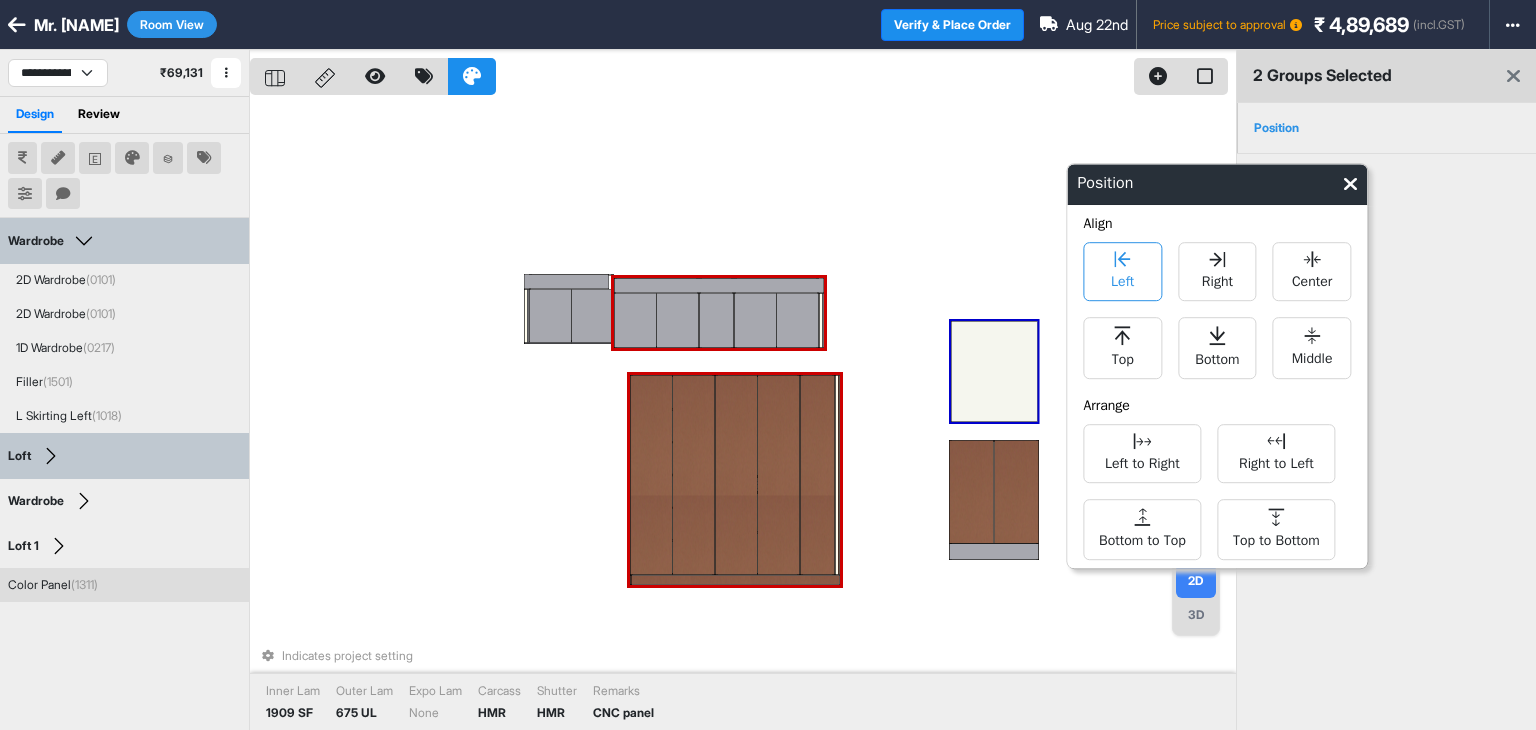 click 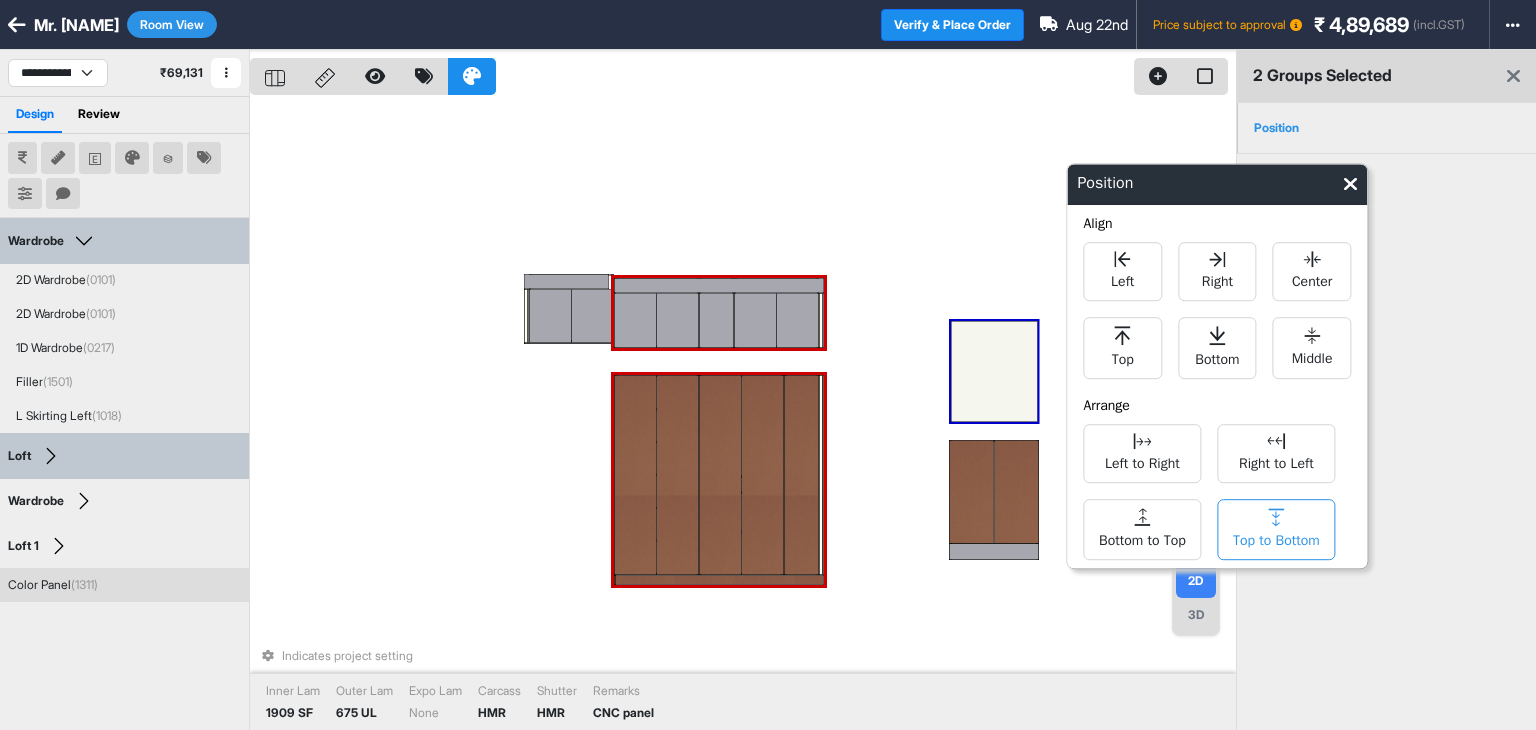 click on "Top to Bottom" at bounding box center (1276, 538) 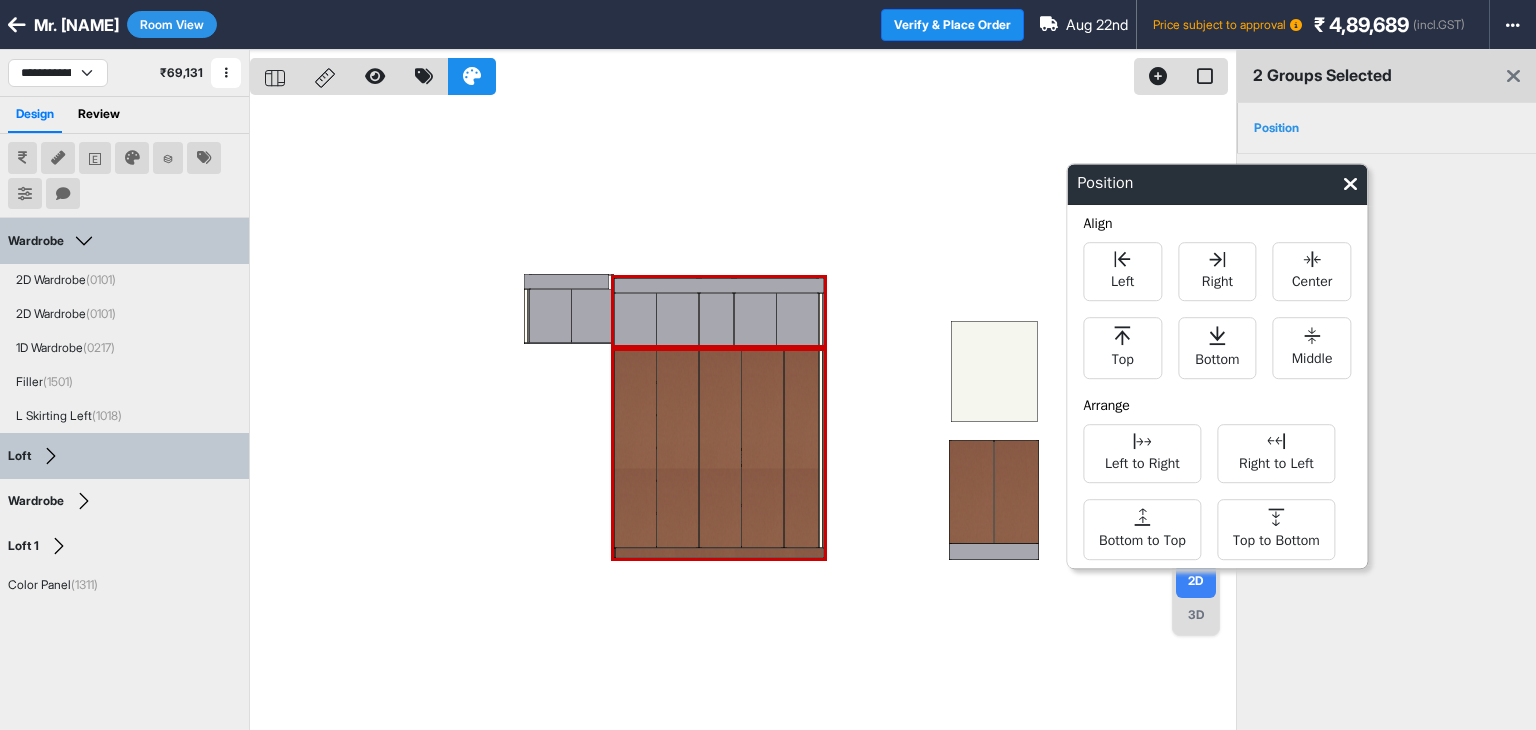 click at bounding box center (743, 415) 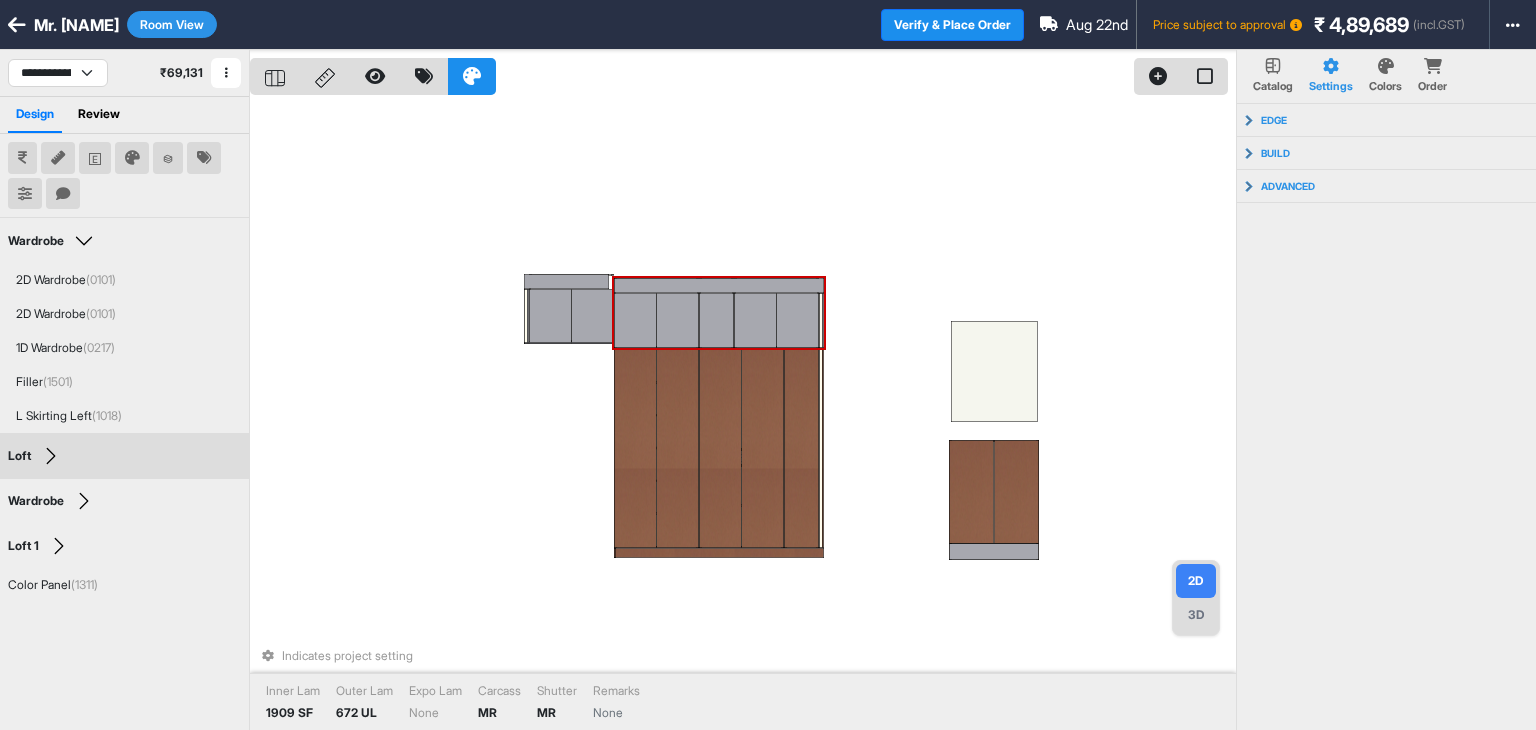 click at bounding box center [755, 320] 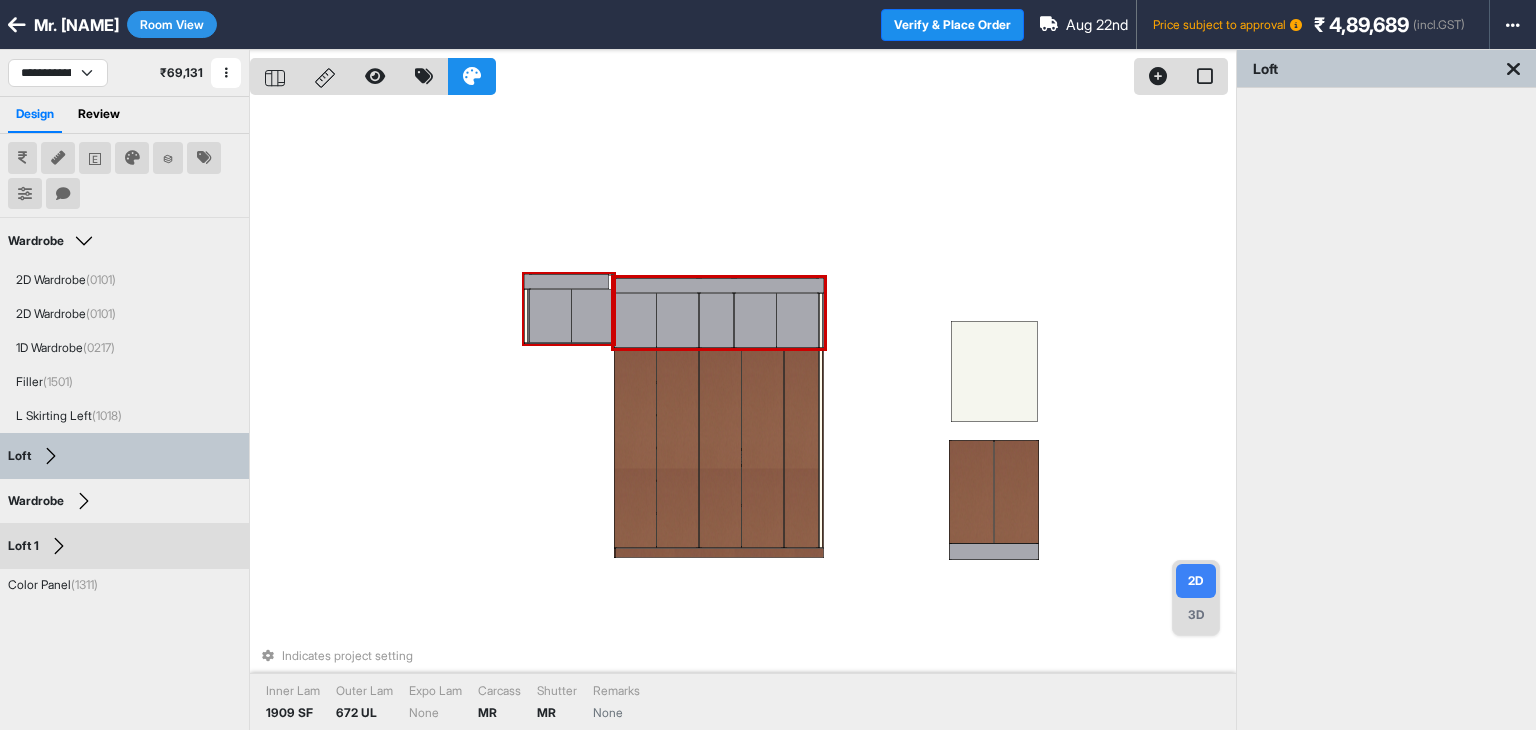 click at bounding box center (593, 316) 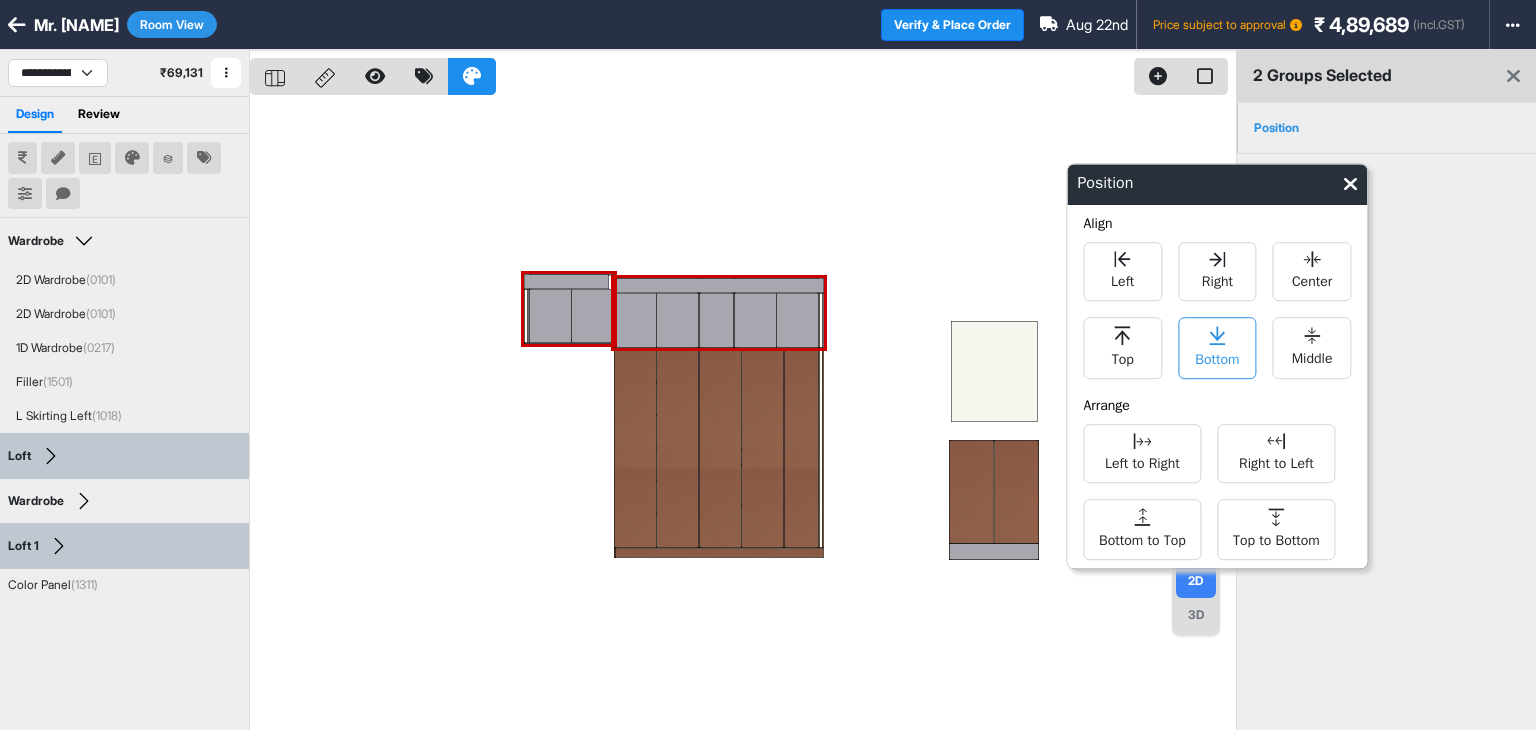 click on "Bottom" at bounding box center [1217, 357] 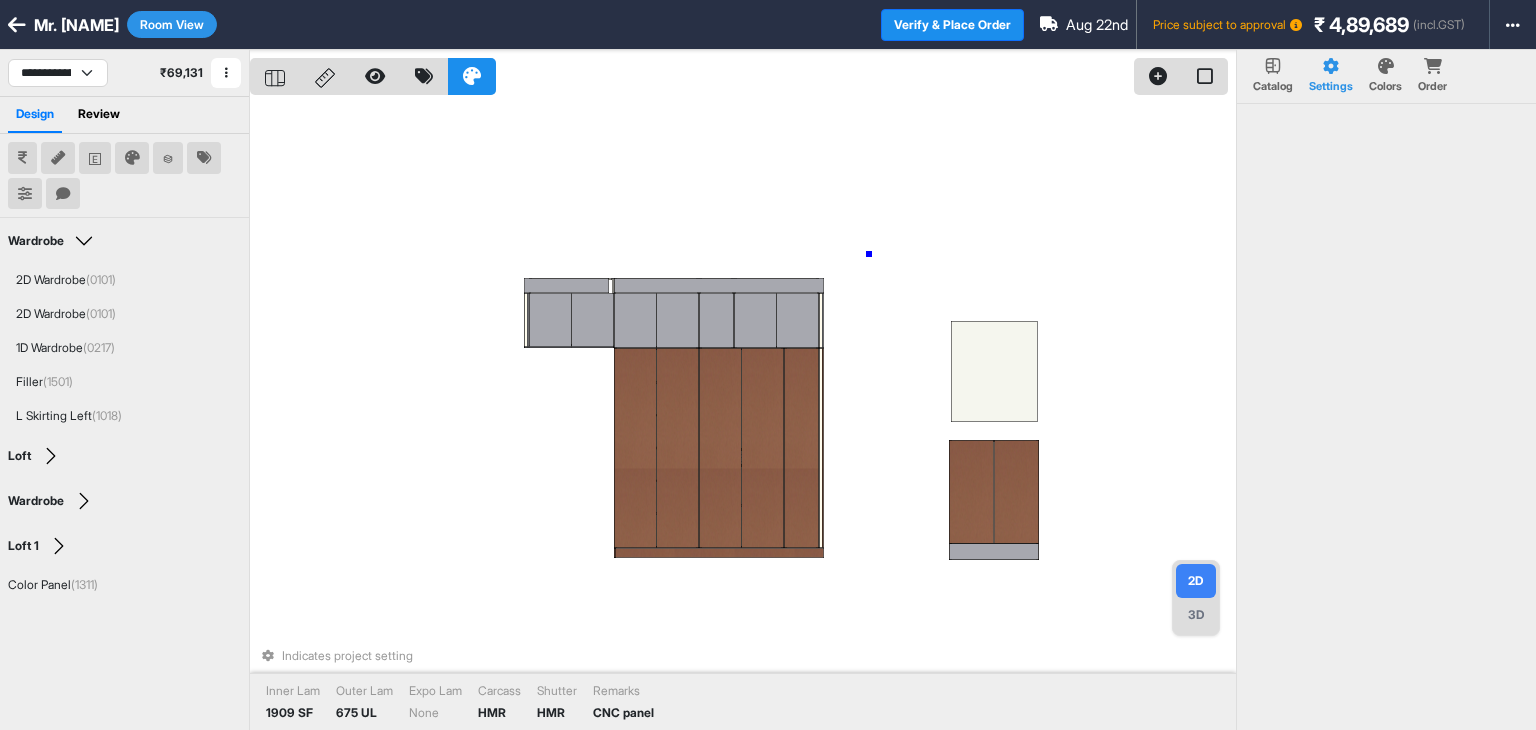 click on "Indicates project setting Inner Lam 1909 SF Outer Lam 675 UL Expo Lam None Carcass HMR Shutter HMR Remarks CNC panel" at bounding box center (743, 415) 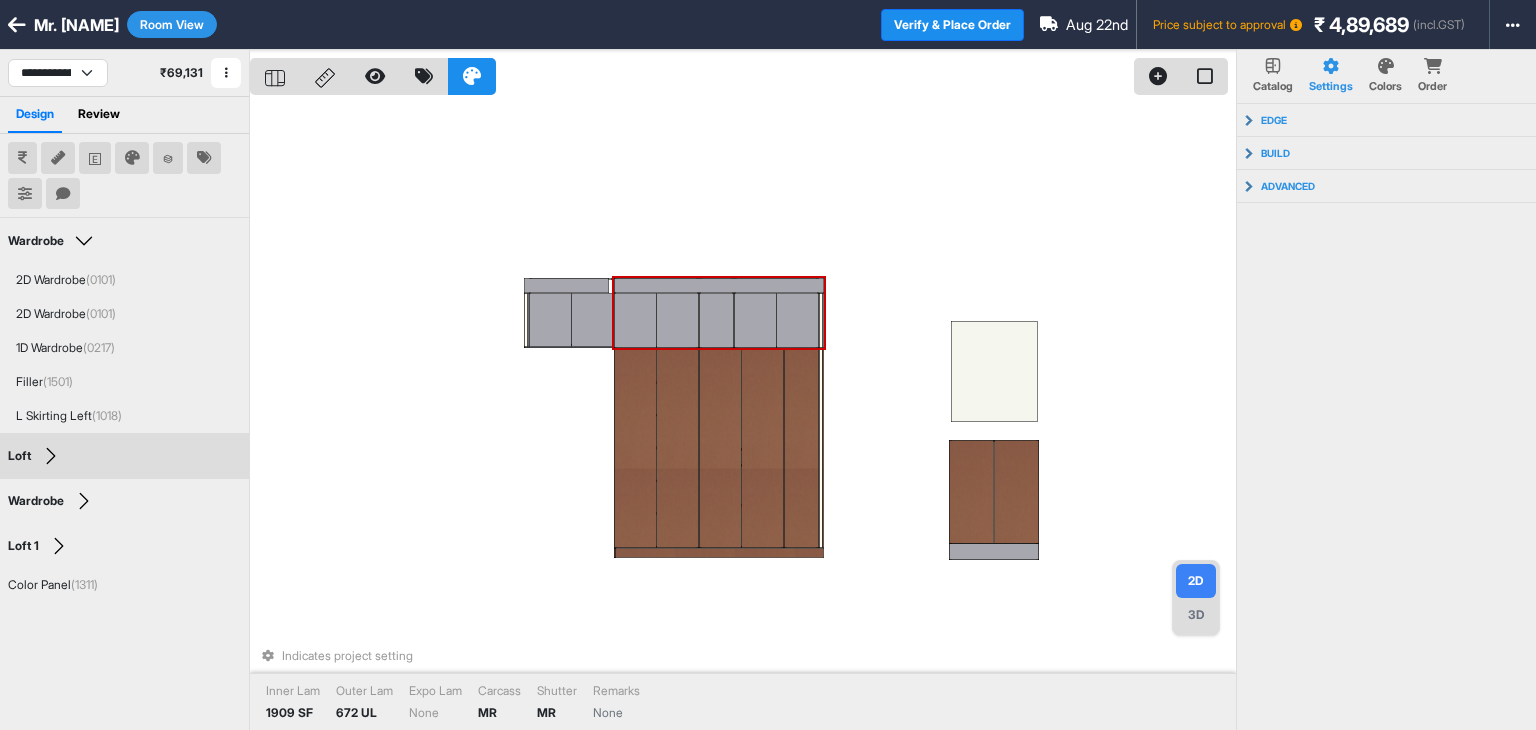 click on "Room View" at bounding box center (172, 24) 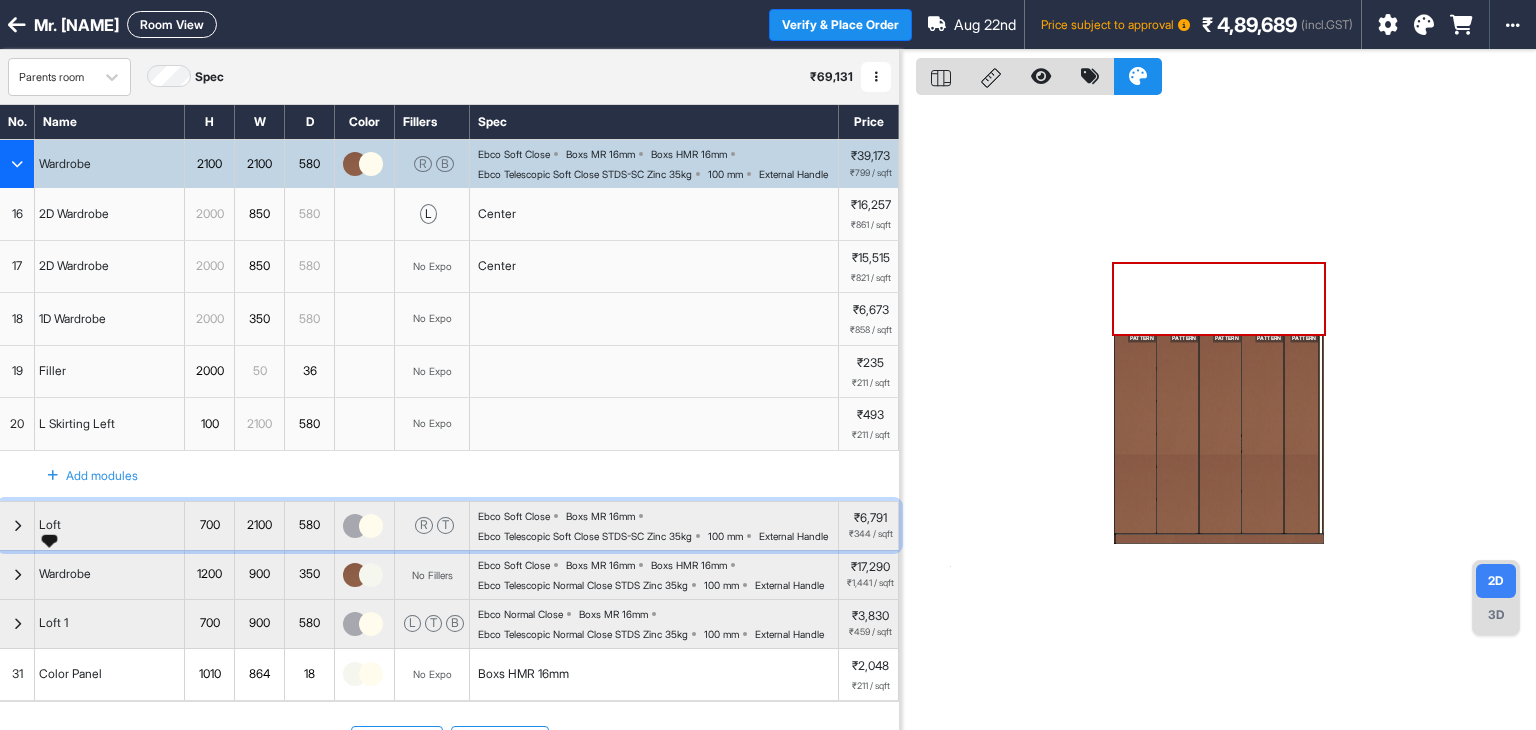 click on "Loft" at bounding box center (50, 525) 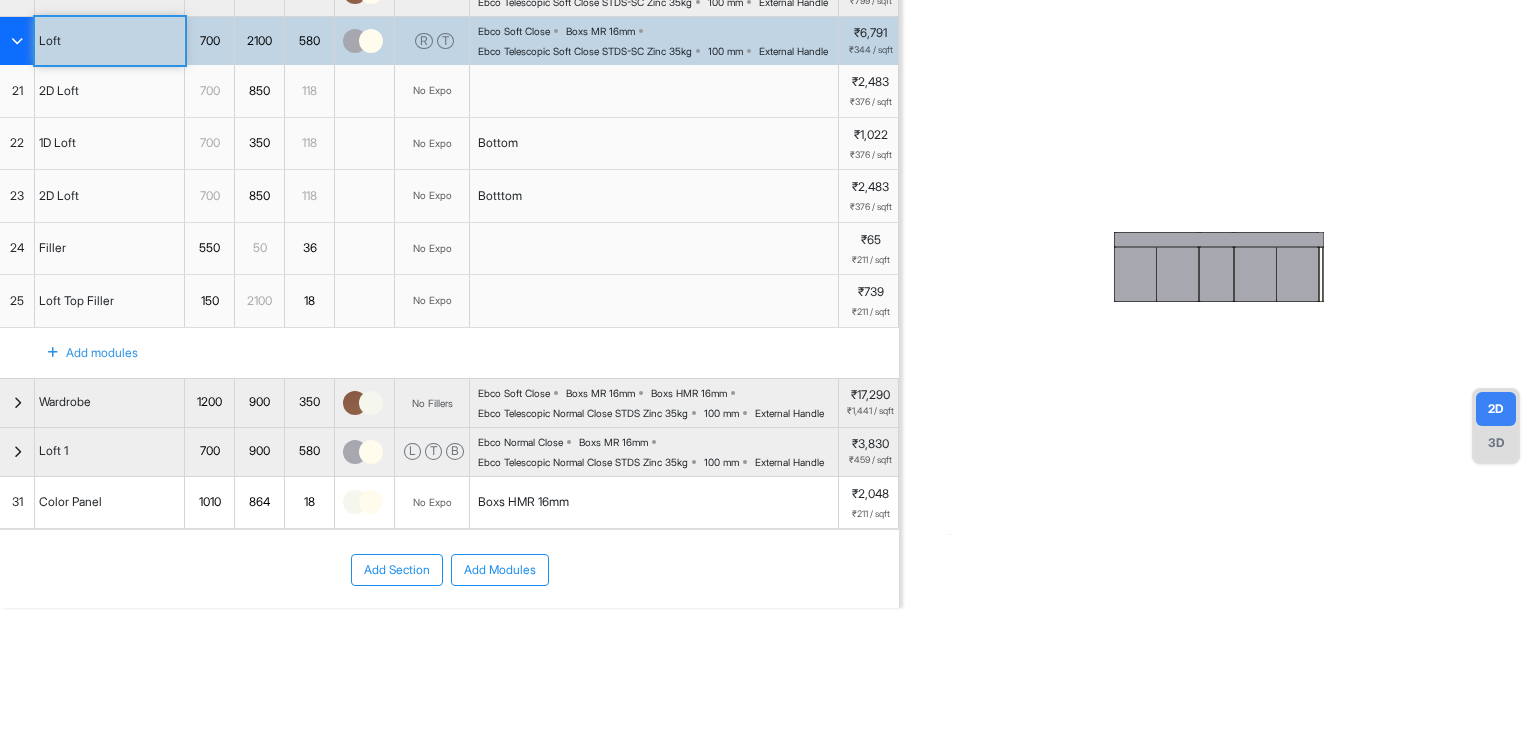 scroll, scrollTop: 149, scrollLeft: 0, axis: vertical 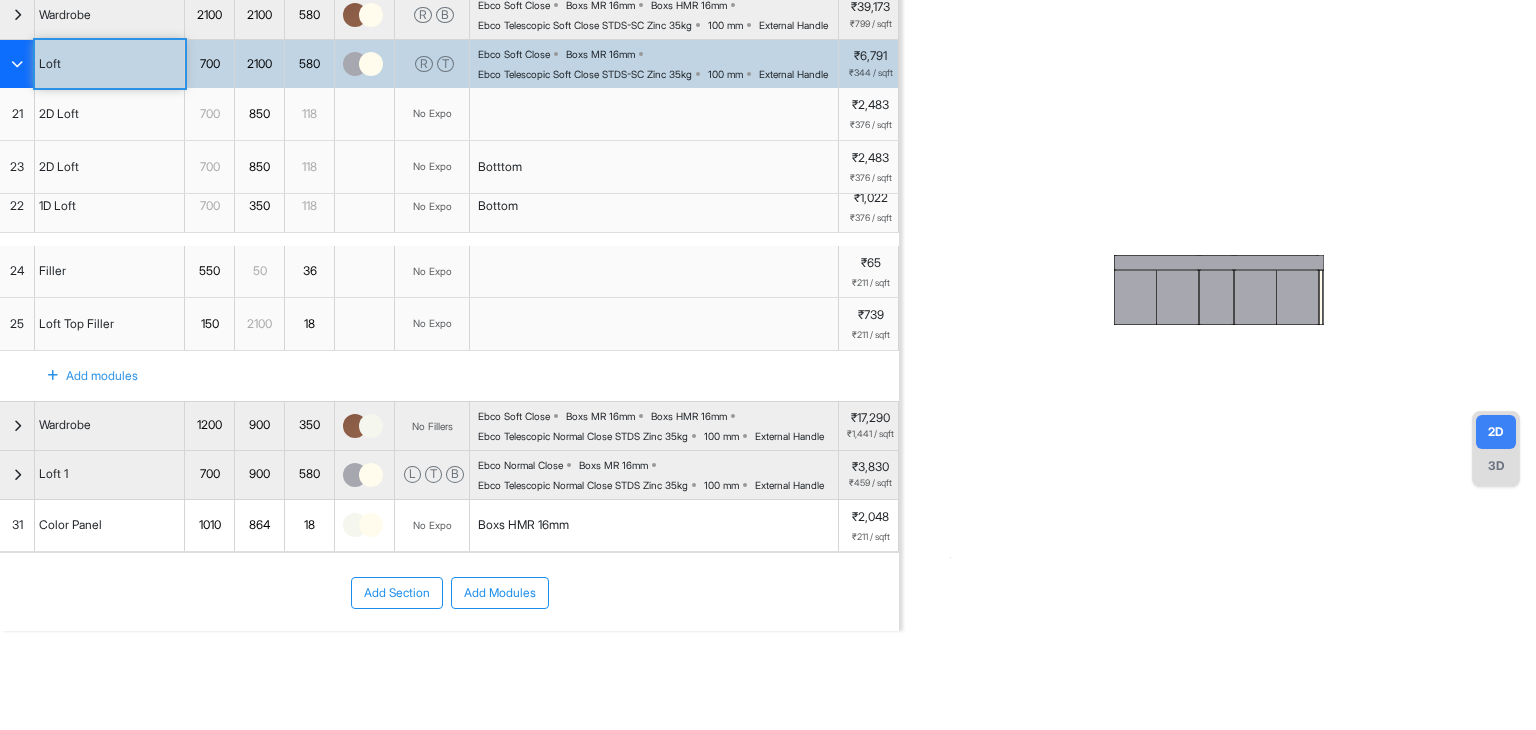 drag, startPoint x: 19, startPoint y: 209, endPoint x: 16, endPoint y: 249, distance: 40.112343 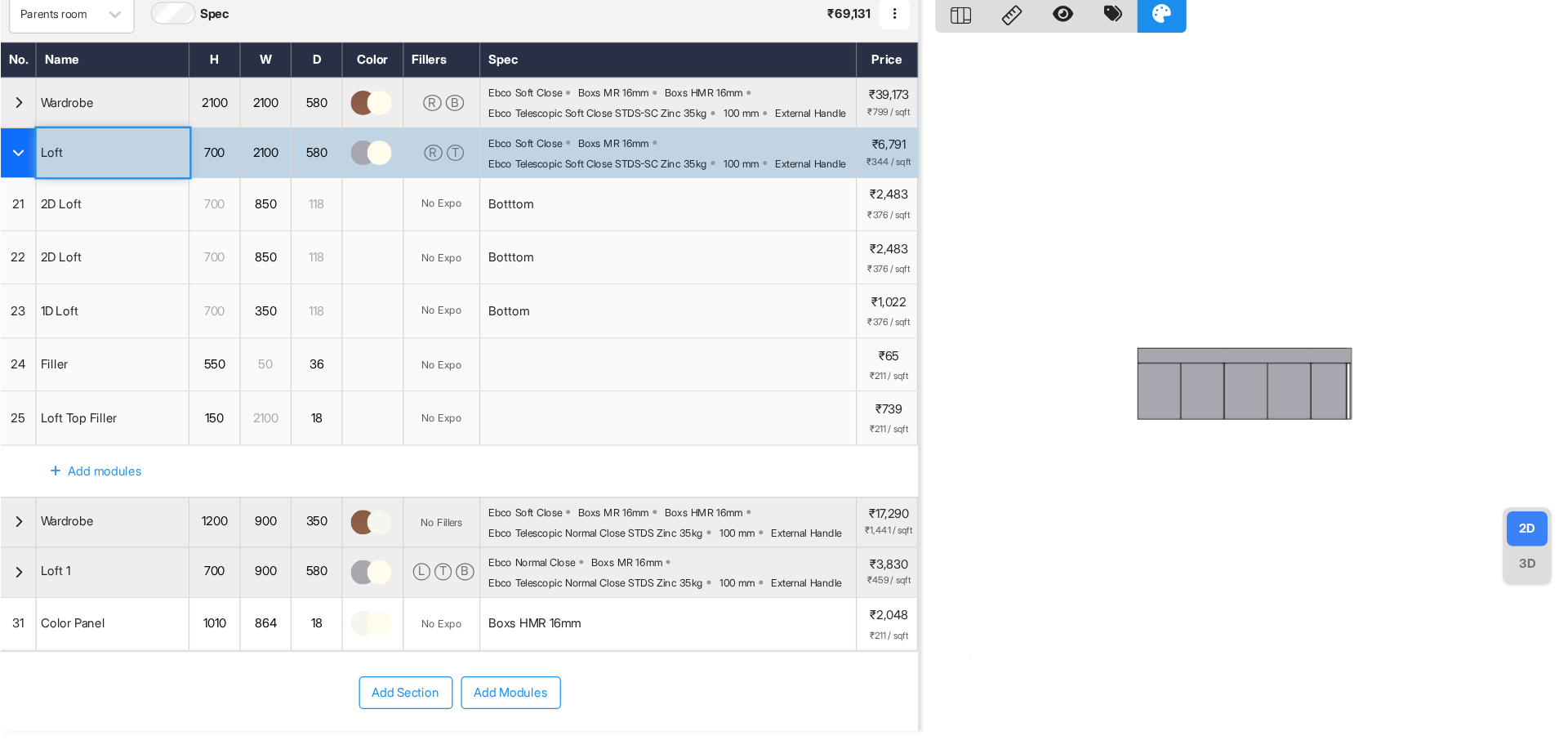 scroll, scrollTop: 0, scrollLeft: 0, axis: both 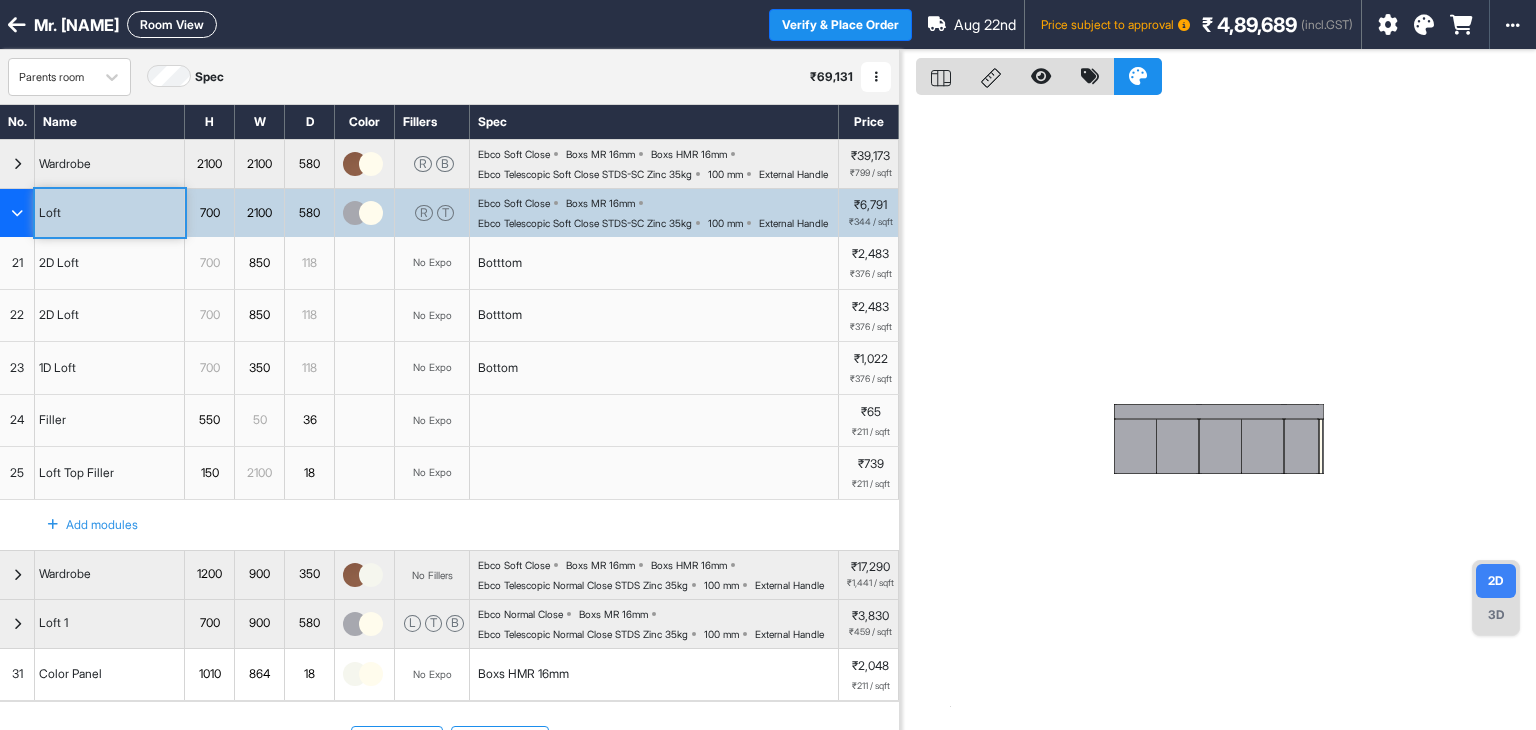 click on "Room View" at bounding box center [172, 24] 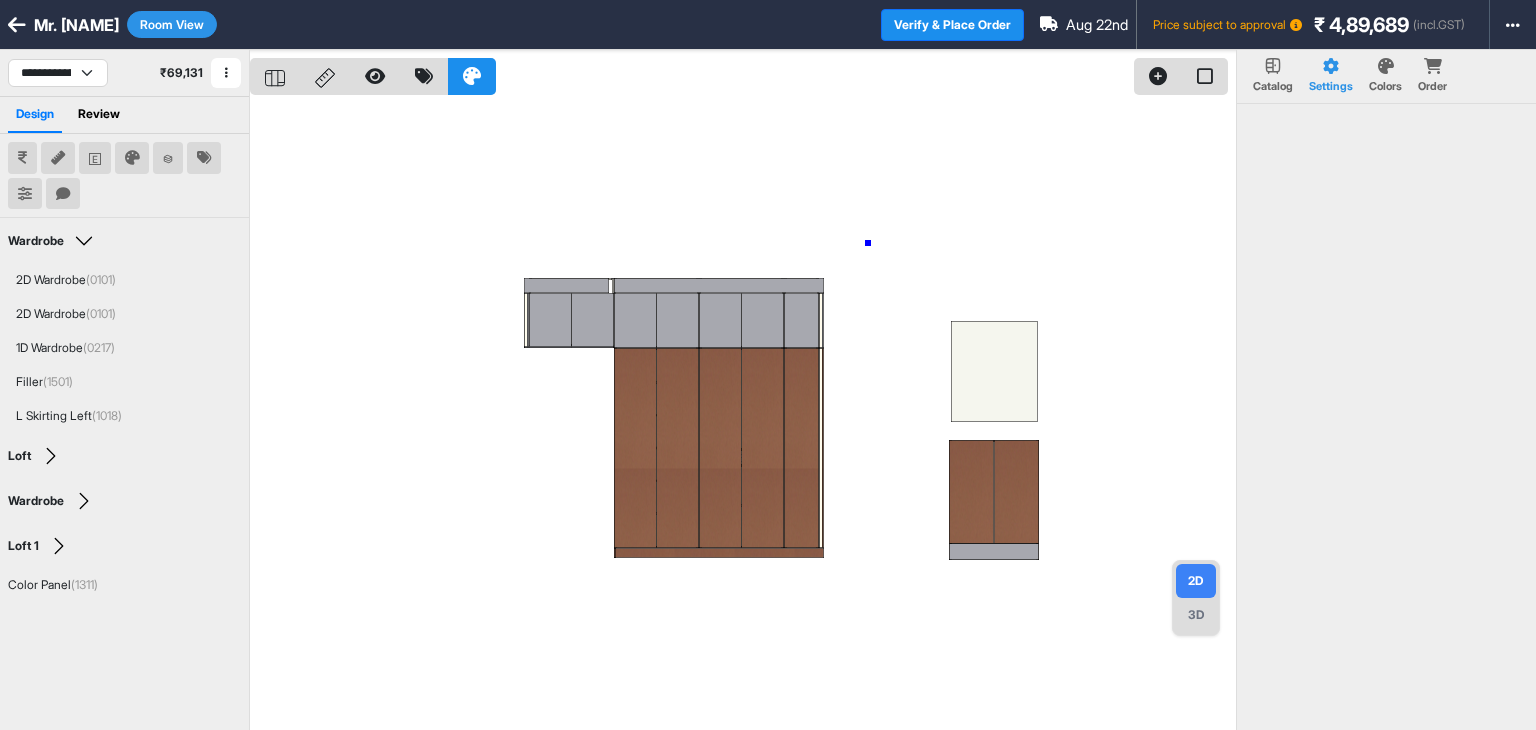 click at bounding box center [743, 415] 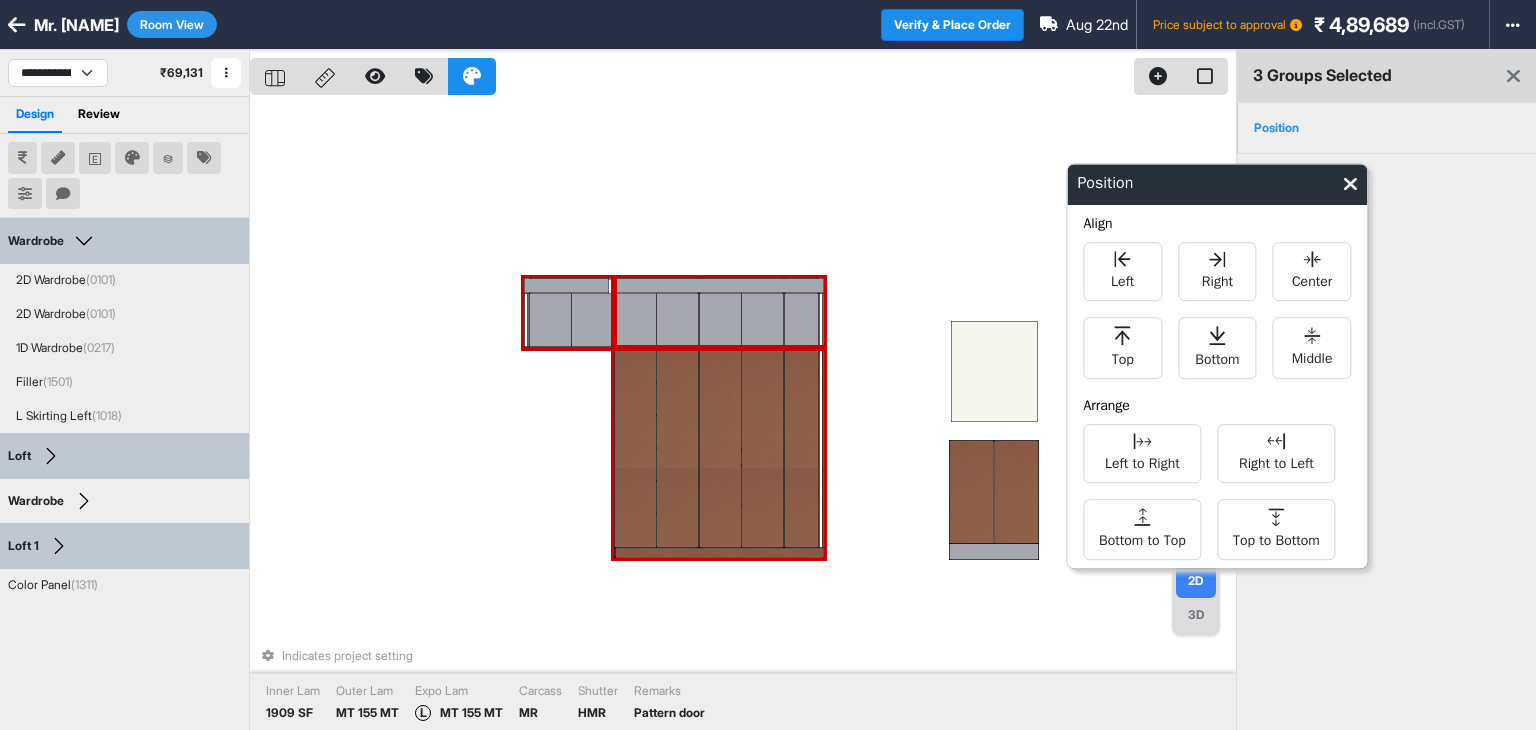click on "Indicates project setting Inner Lam 1909 SF Outer Lam MT 155 MT Expo Lam L MT 155 MT Carcass MR Shutter HMR Remarks Pattern door" at bounding box center [743, 415] 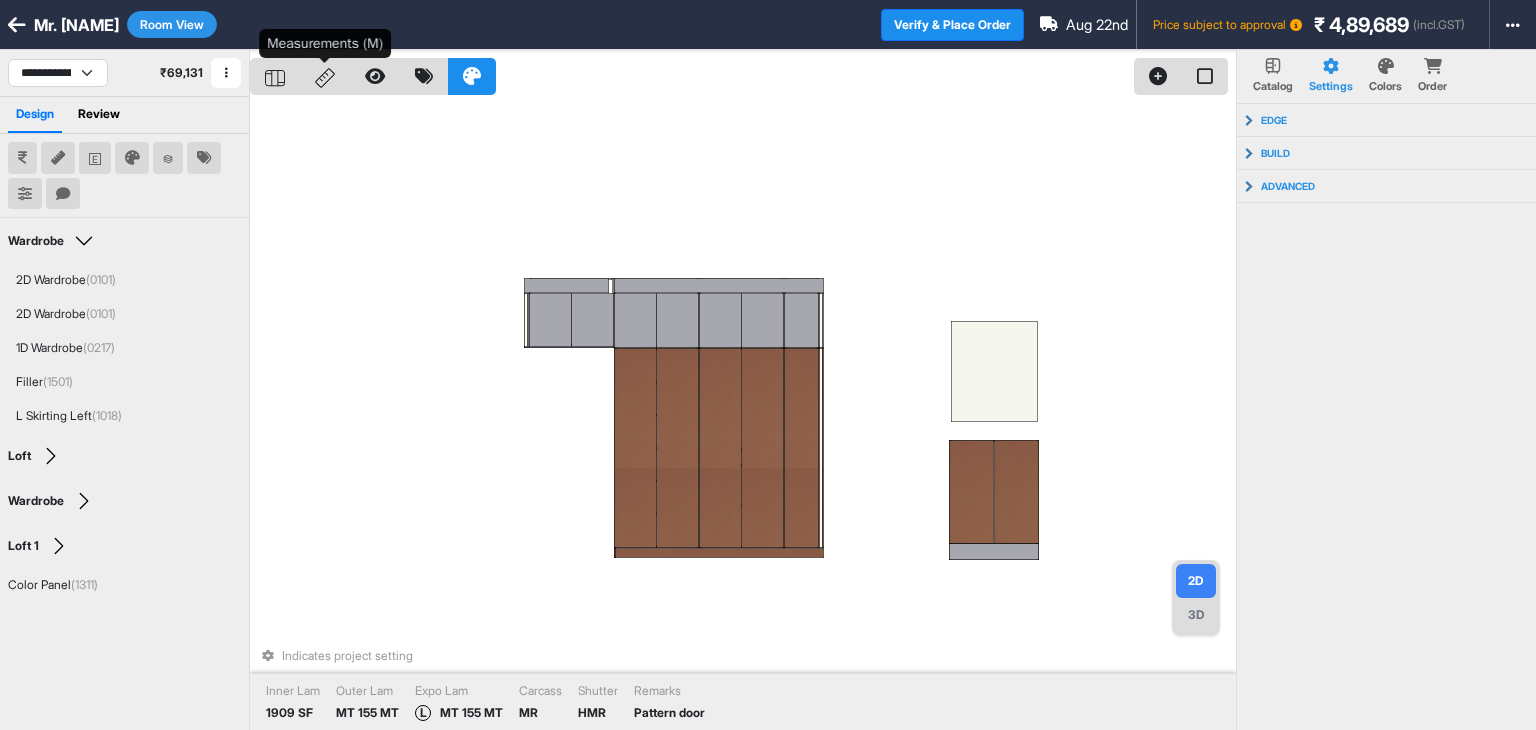 click 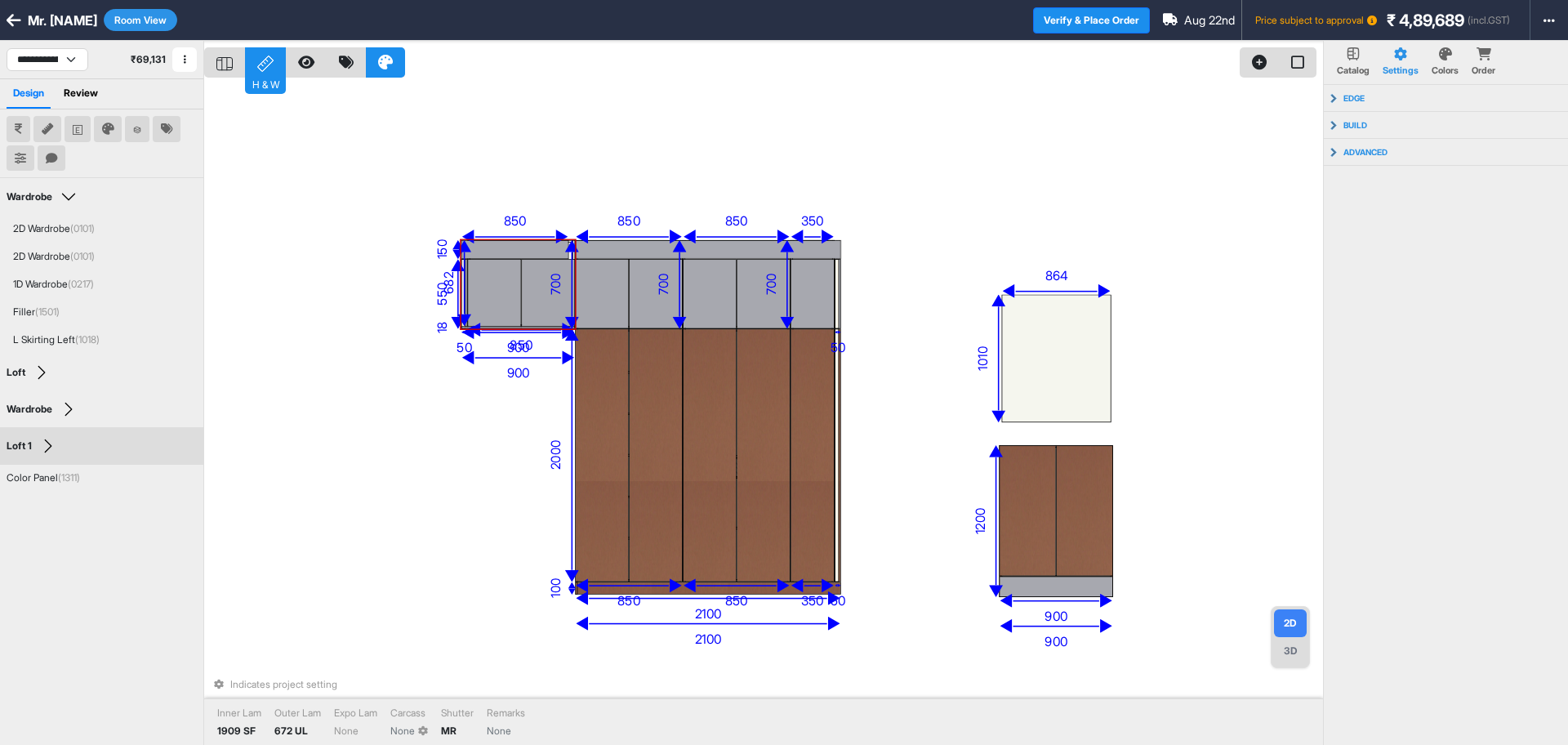 click on "eq eq eq eq eq eq eq eq eq 150 eq eq eq eq eq eq eq eq eq 1010 137 1010 864 2100 900 900 2000 850 850 350 50 100 2100 700 850 700 850 700 350 50 1200 900 682 850 550 50 150 850 18 900 Indicates project setting Inner Lam 1909 SF Outer Lam 672 UL Expo Lam None Carcass None Shutter MR Remarks None" at bounding box center (764, 413) 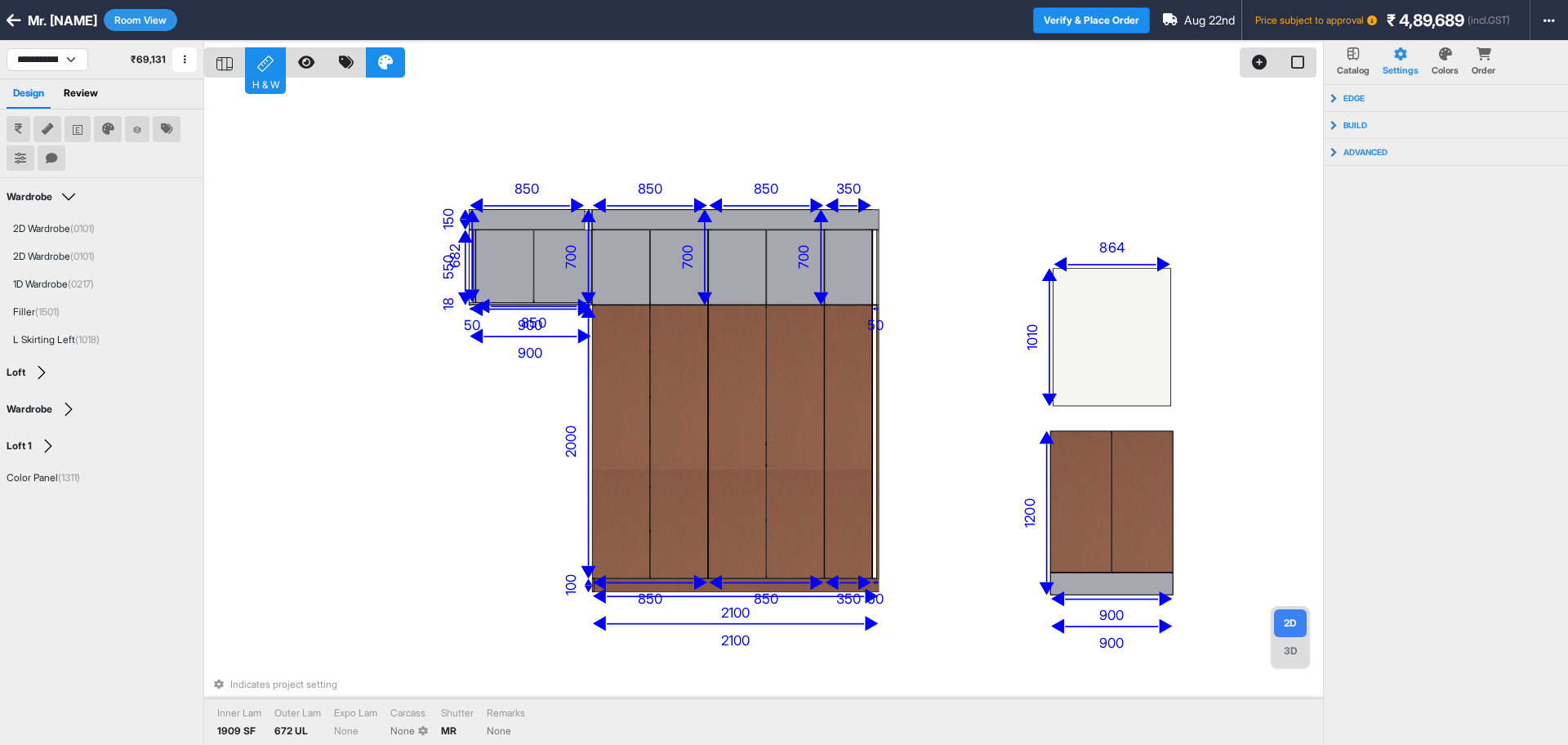 click on "Room View" at bounding box center (140, 20) 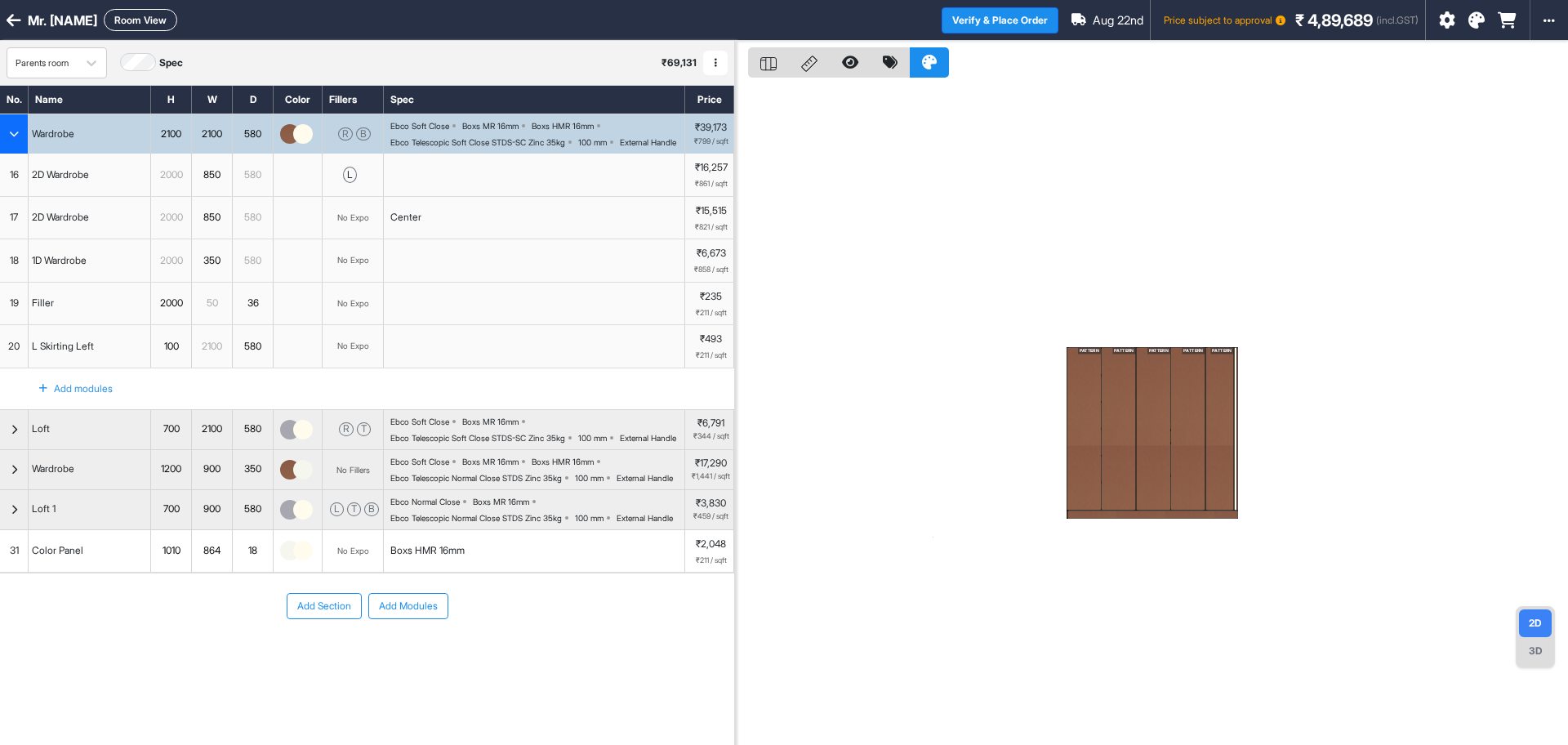 click on "Room View" at bounding box center (140, 20) 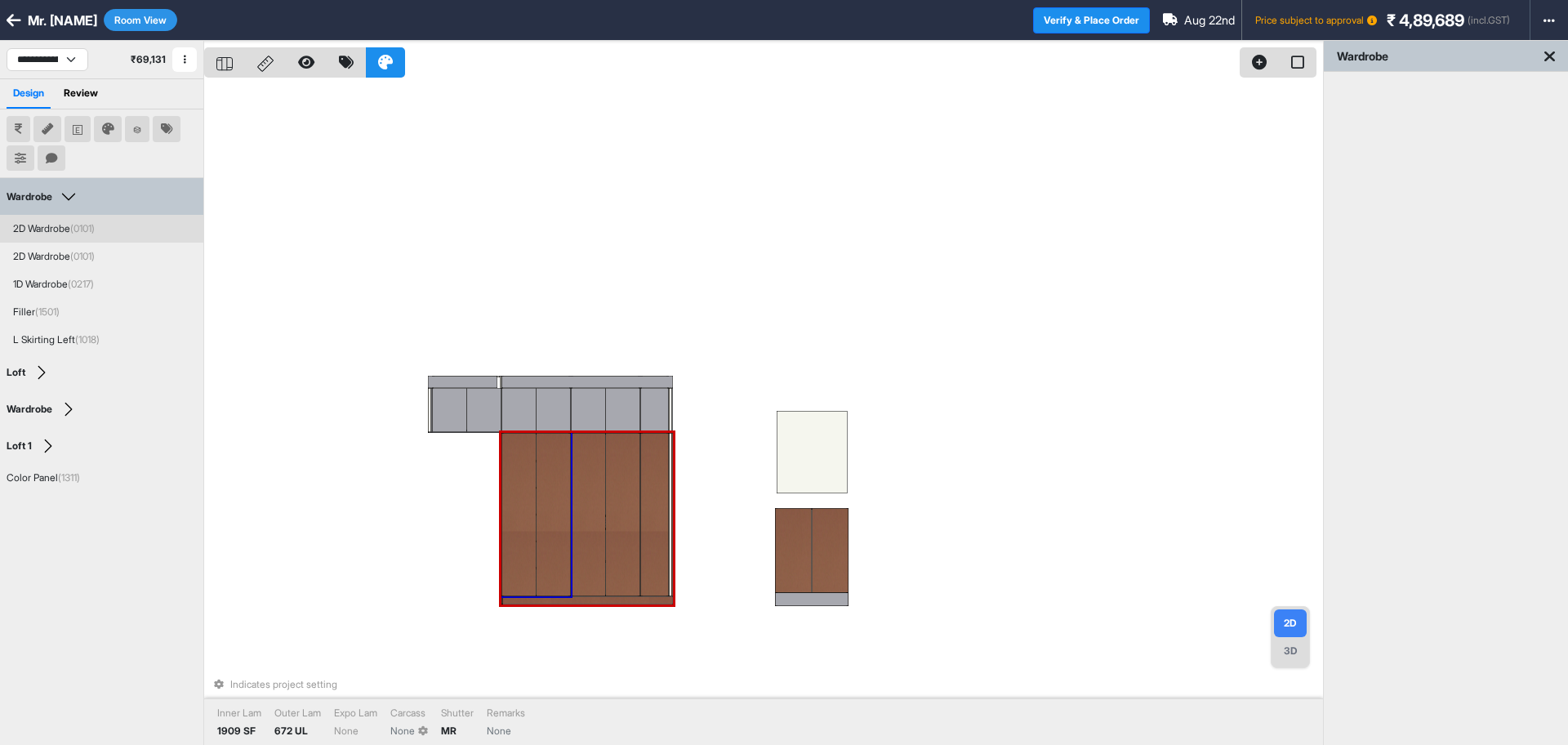 click on "Room View" at bounding box center [140, 20] 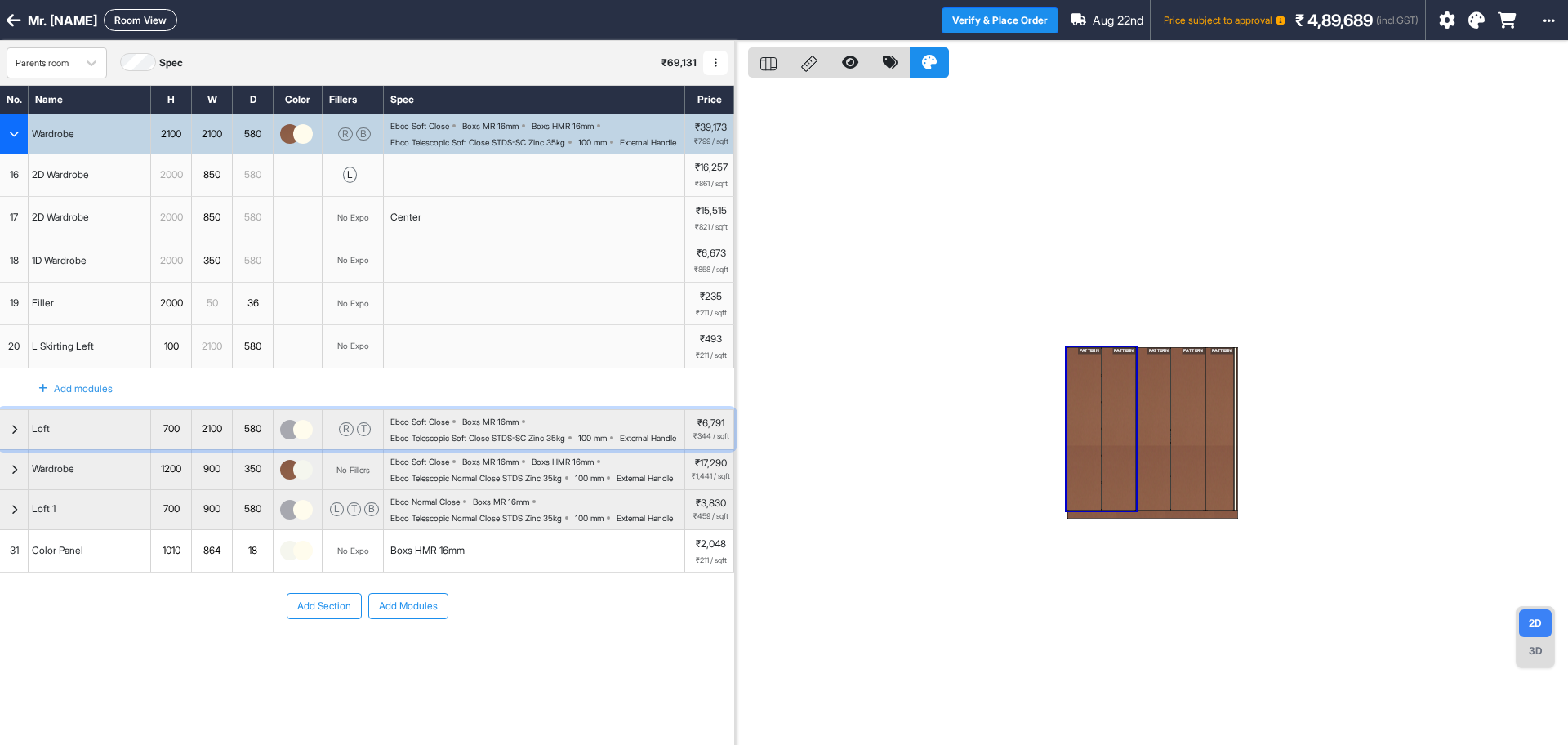 click on "Ebco Soft Close Boxs MR 16mm Ebco Telescopic Soft Close STDS-SC Zinc 35kg 100 mm External Handle" at bounding box center (537, 430) 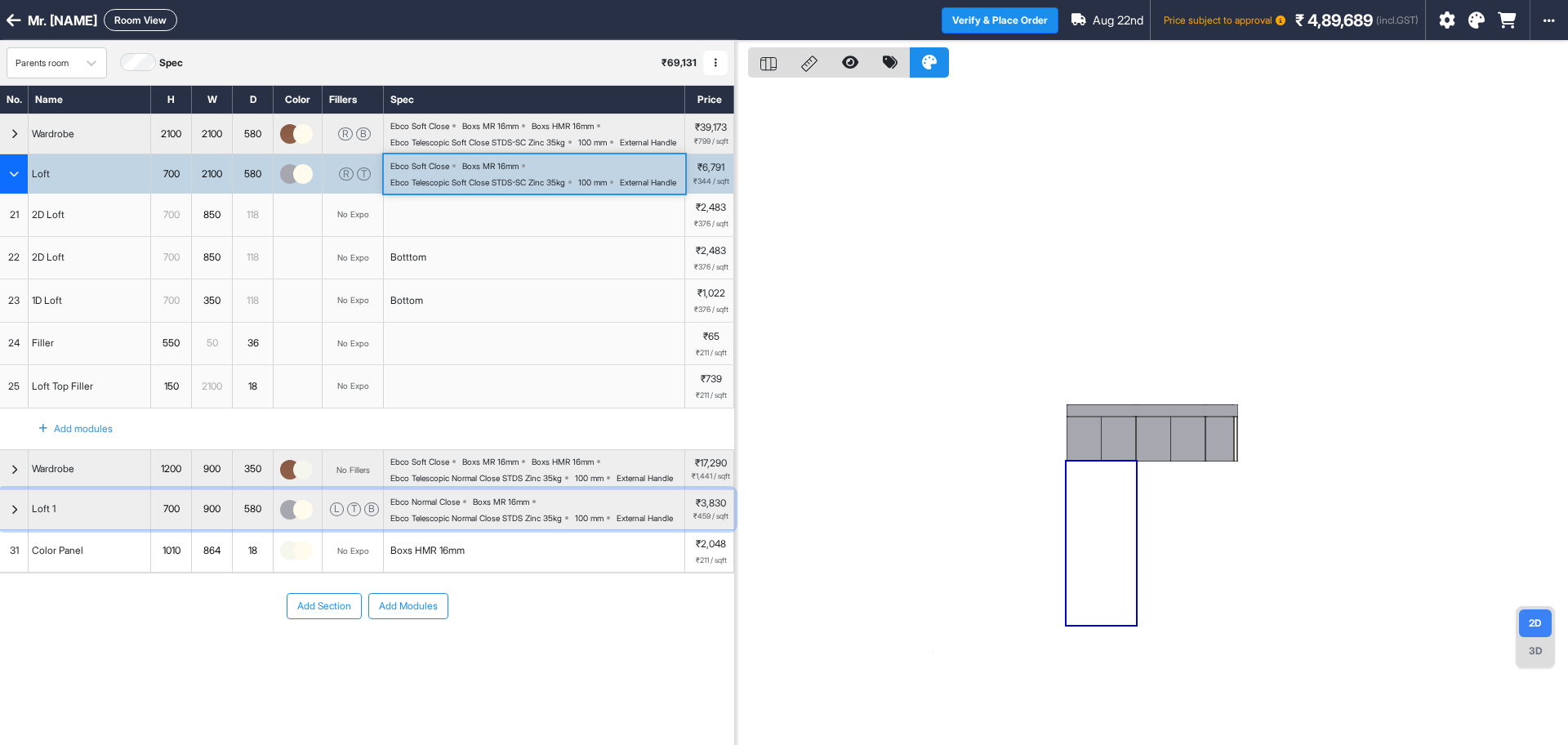 click on "Ebco Normal Close Boxs MR 16mm Ebco Telescopic Normal Close STDS Zinc 35kg 100 mm External Handle" at bounding box center [537, 510] 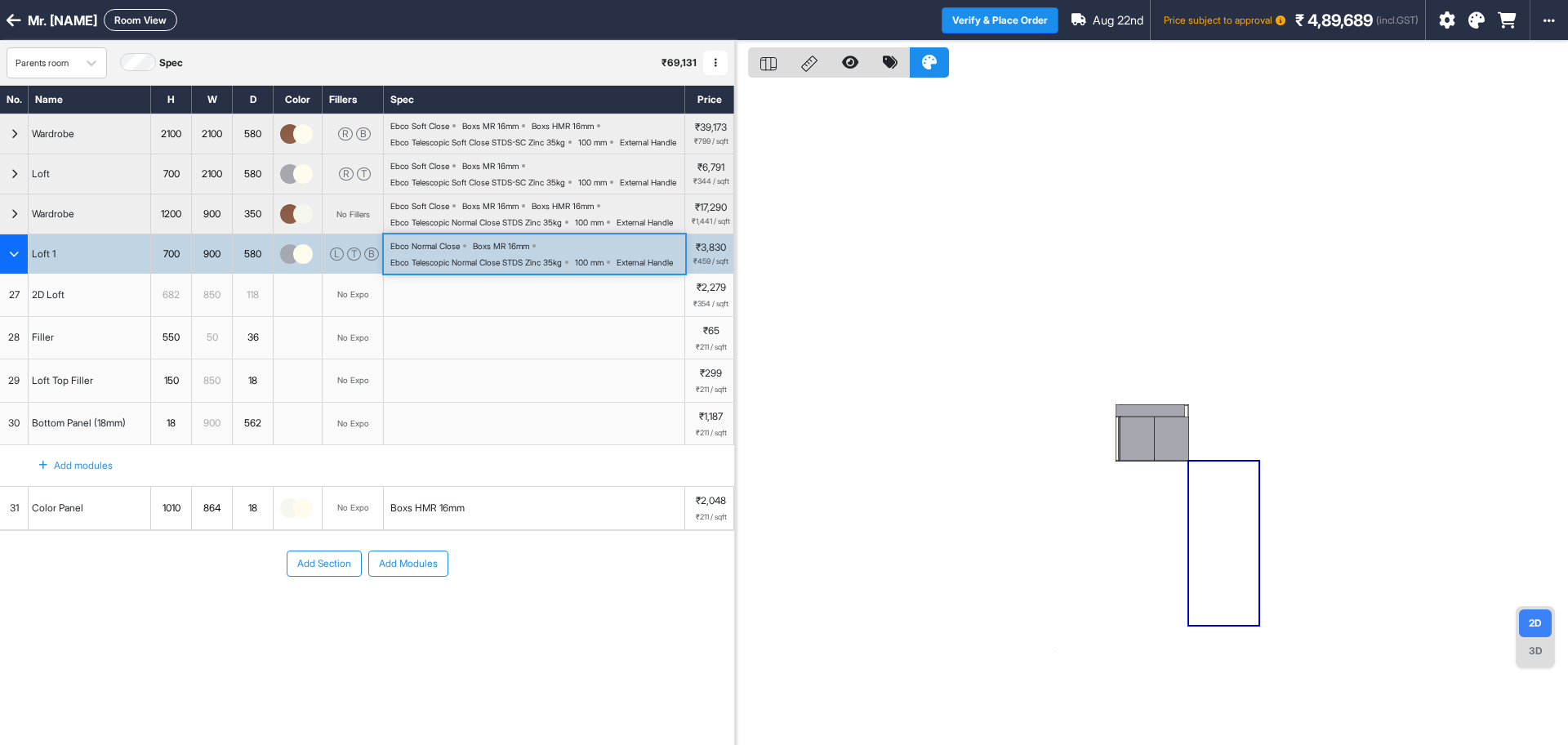 click on "Ebco Normal Close Boxs MR 16mm Ebco Telescopic Normal Close STDS Zinc 35kg 100 mm External Handle" at bounding box center [537, 254] 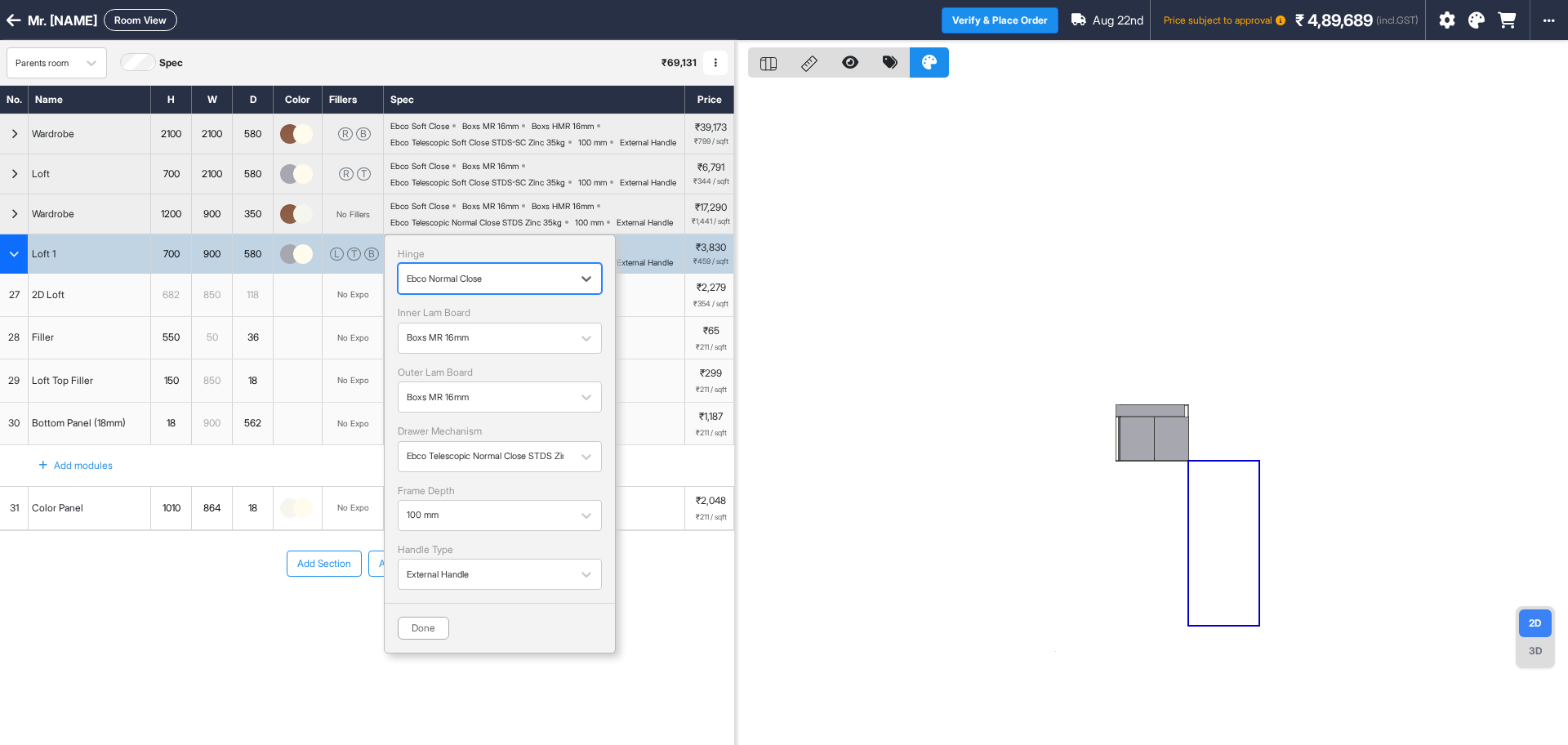 click at bounding box center (485, 279) 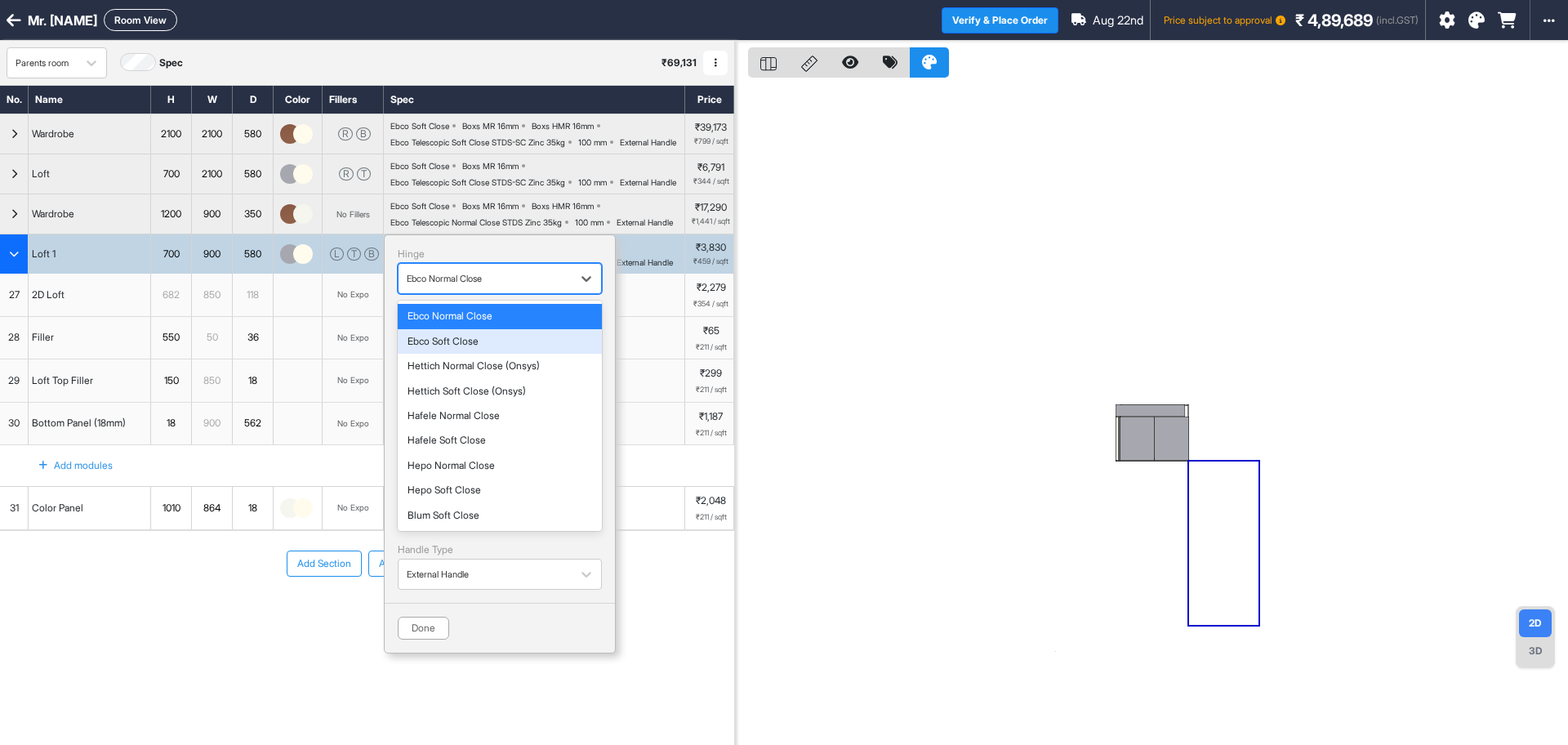 click on "Ebco Soft Close" at bounding box center [500, 341] 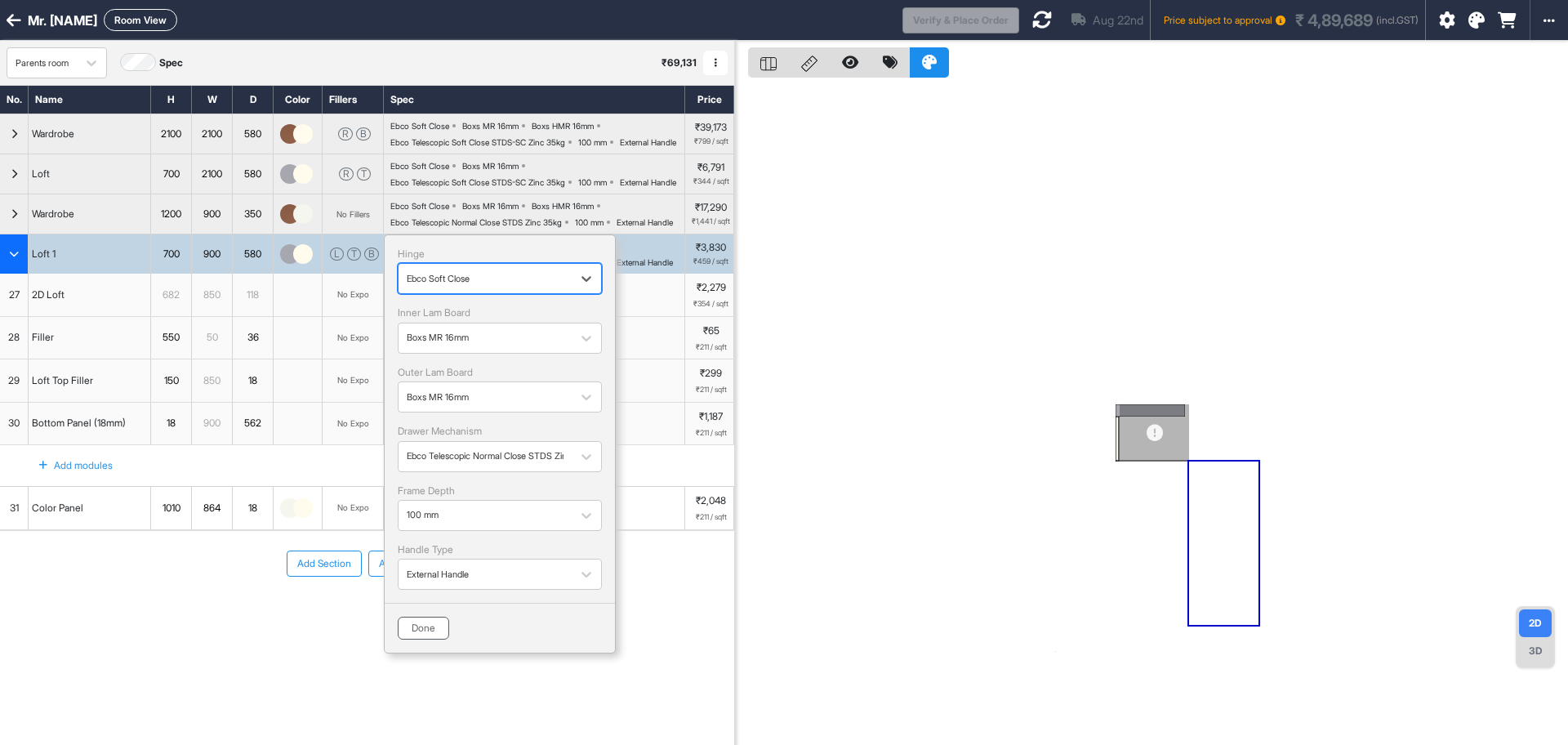 click on "Done" at bounding box center (423, 628) 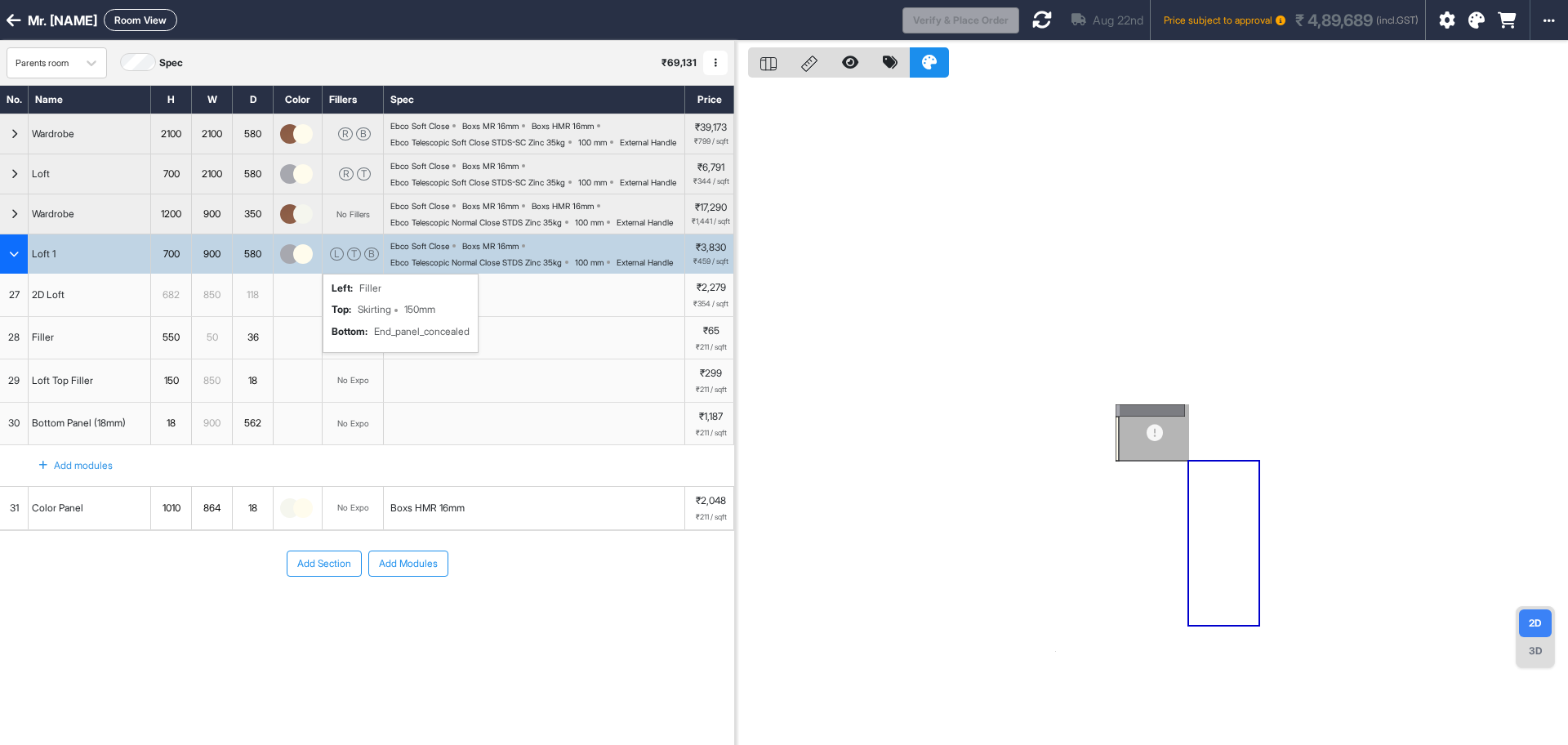 click on "L T B left : Filler top : Skirting 150mm bottom : End_panel_concealed" at bounding box center [353, 254] 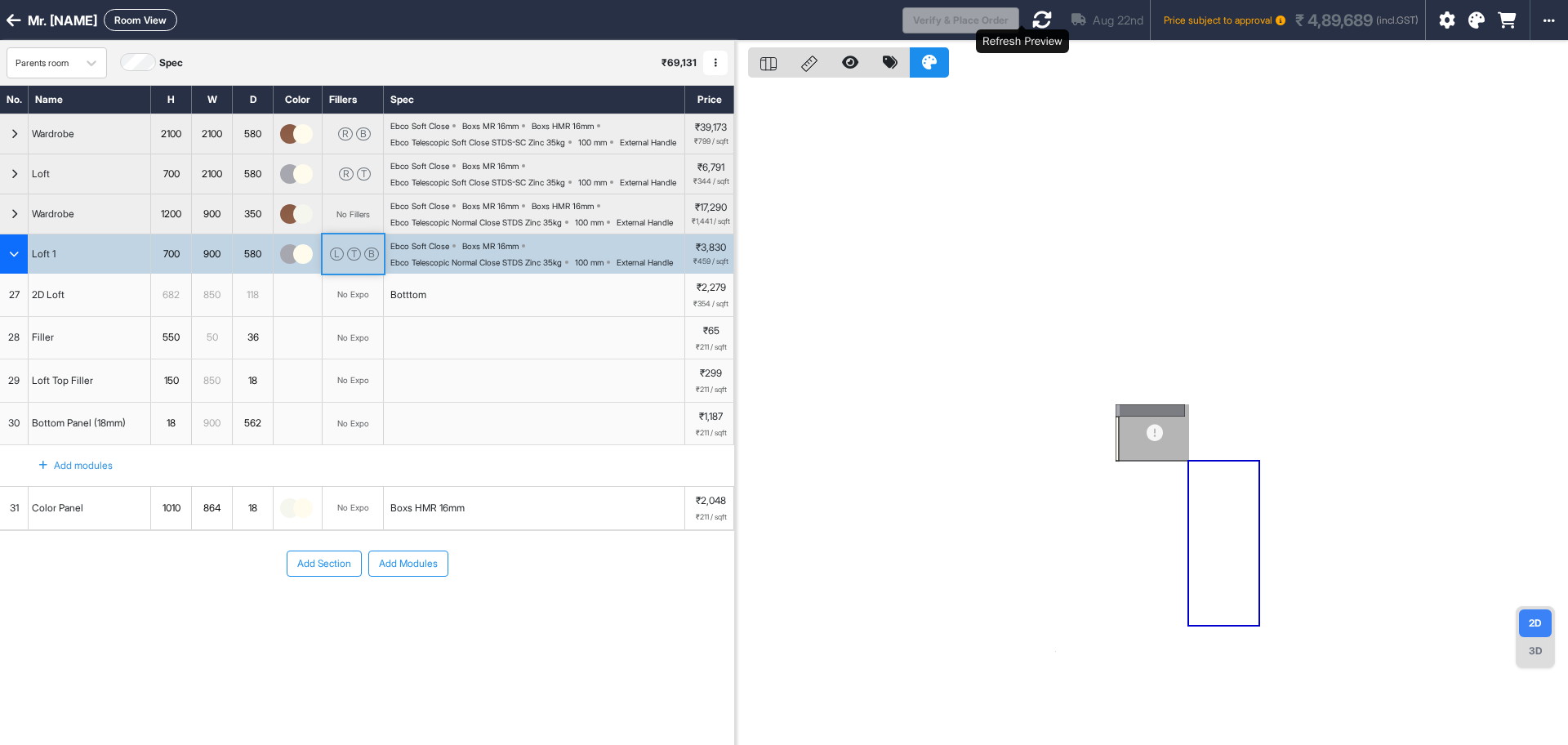 click at bounding box center [1042, 20] 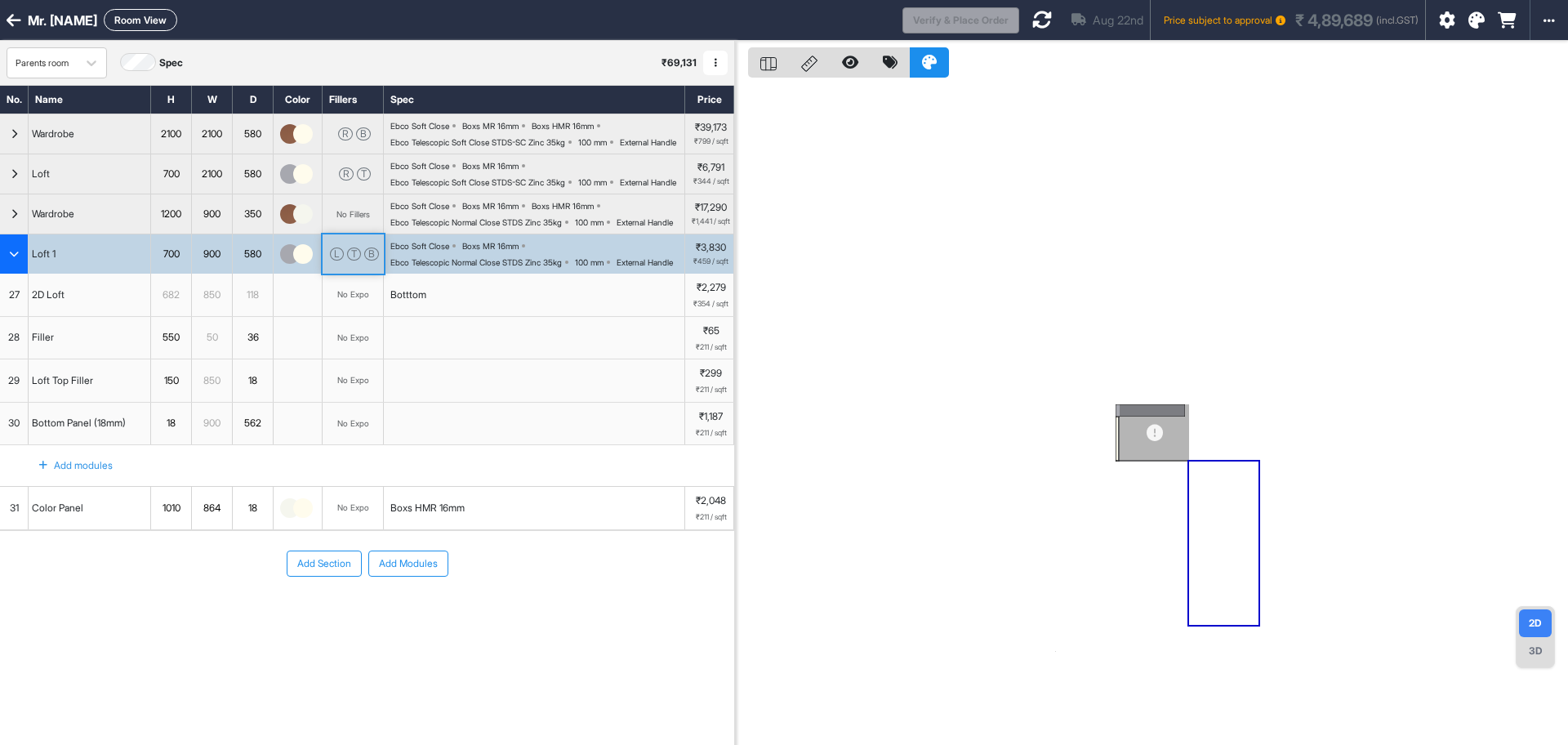 click 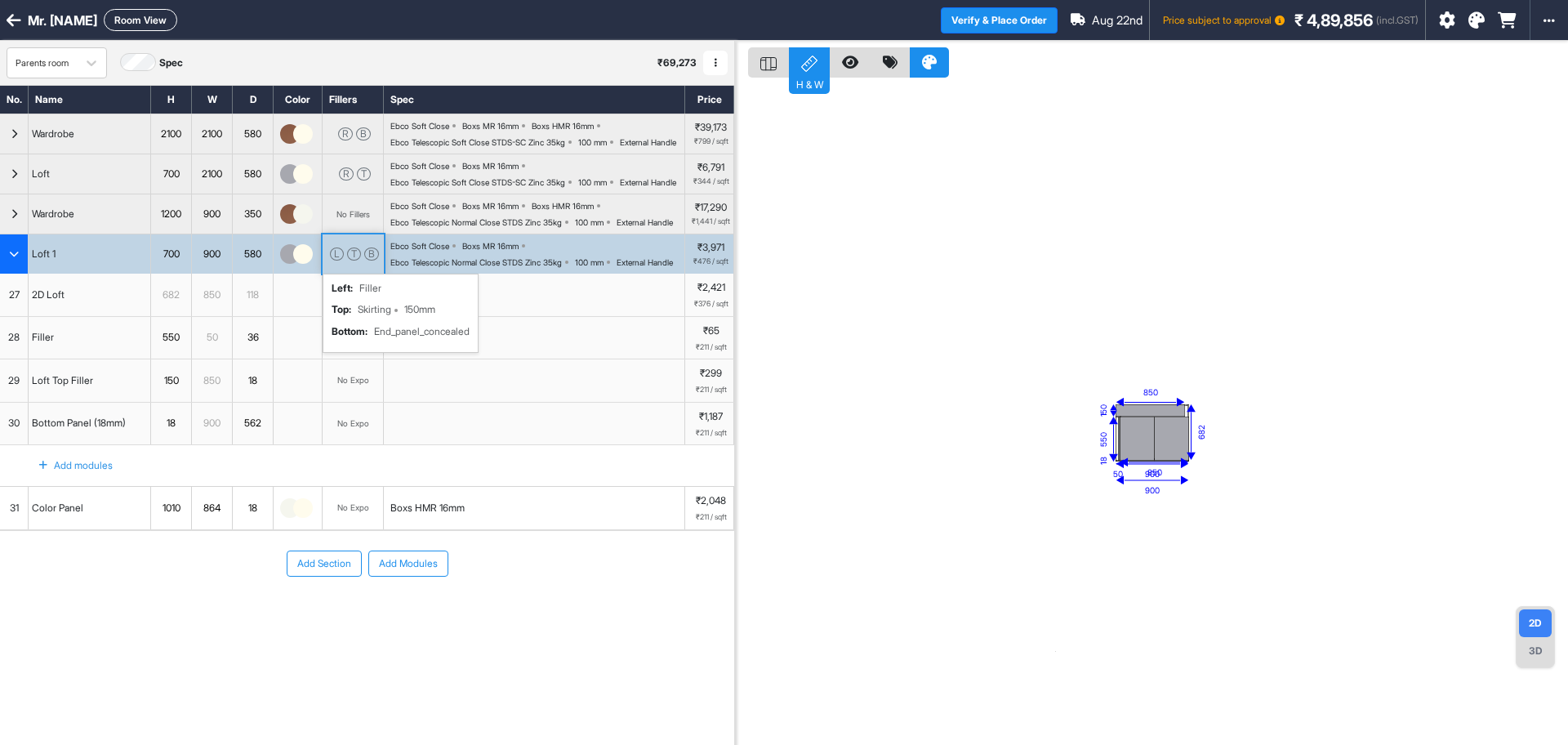 click on "L T B left : Filler top : Skirting 150mm bottom : End_panel_concealed" at bounding box center (353, 254) 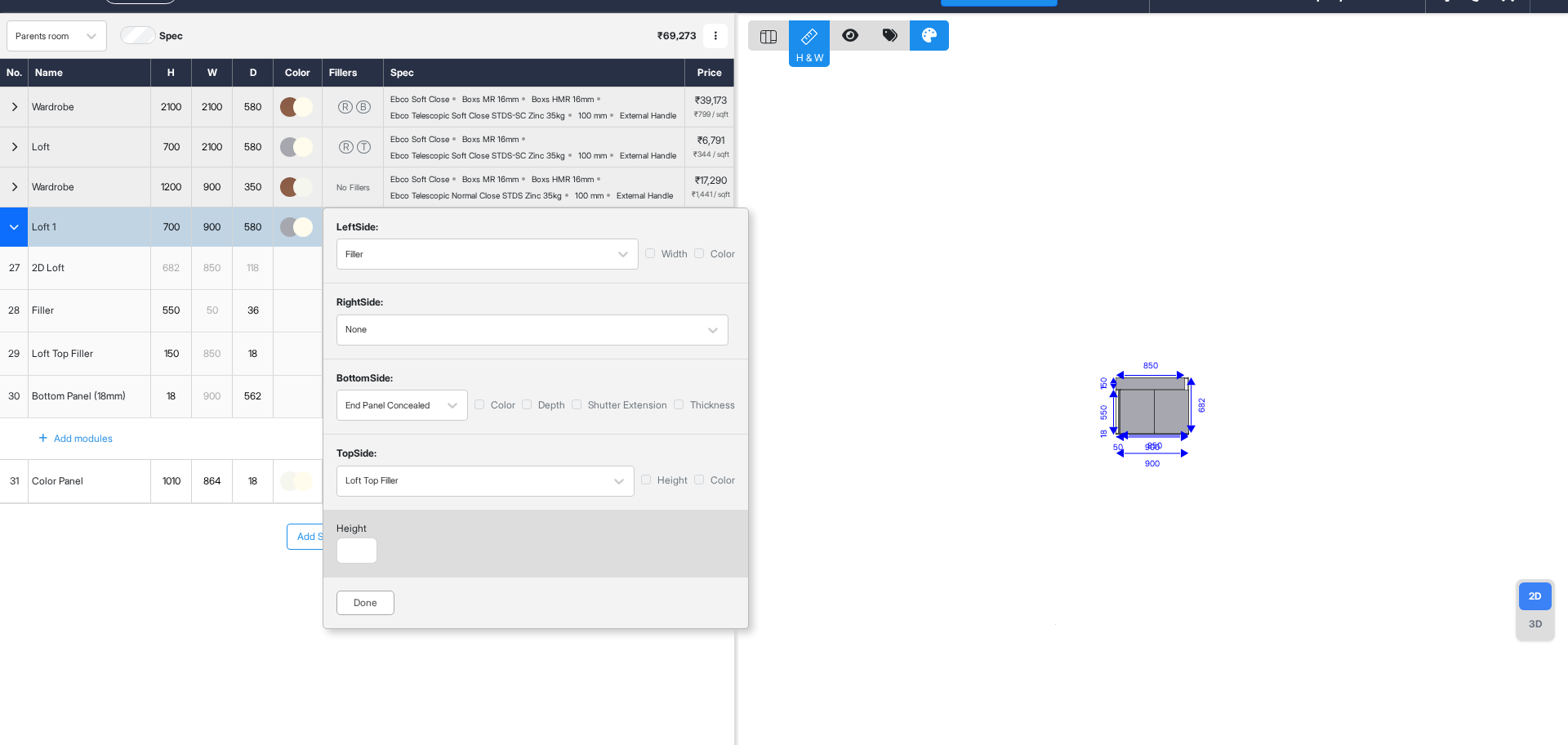 scroll, scrollTop: 41, scrollLeft: 0, axis: vertical 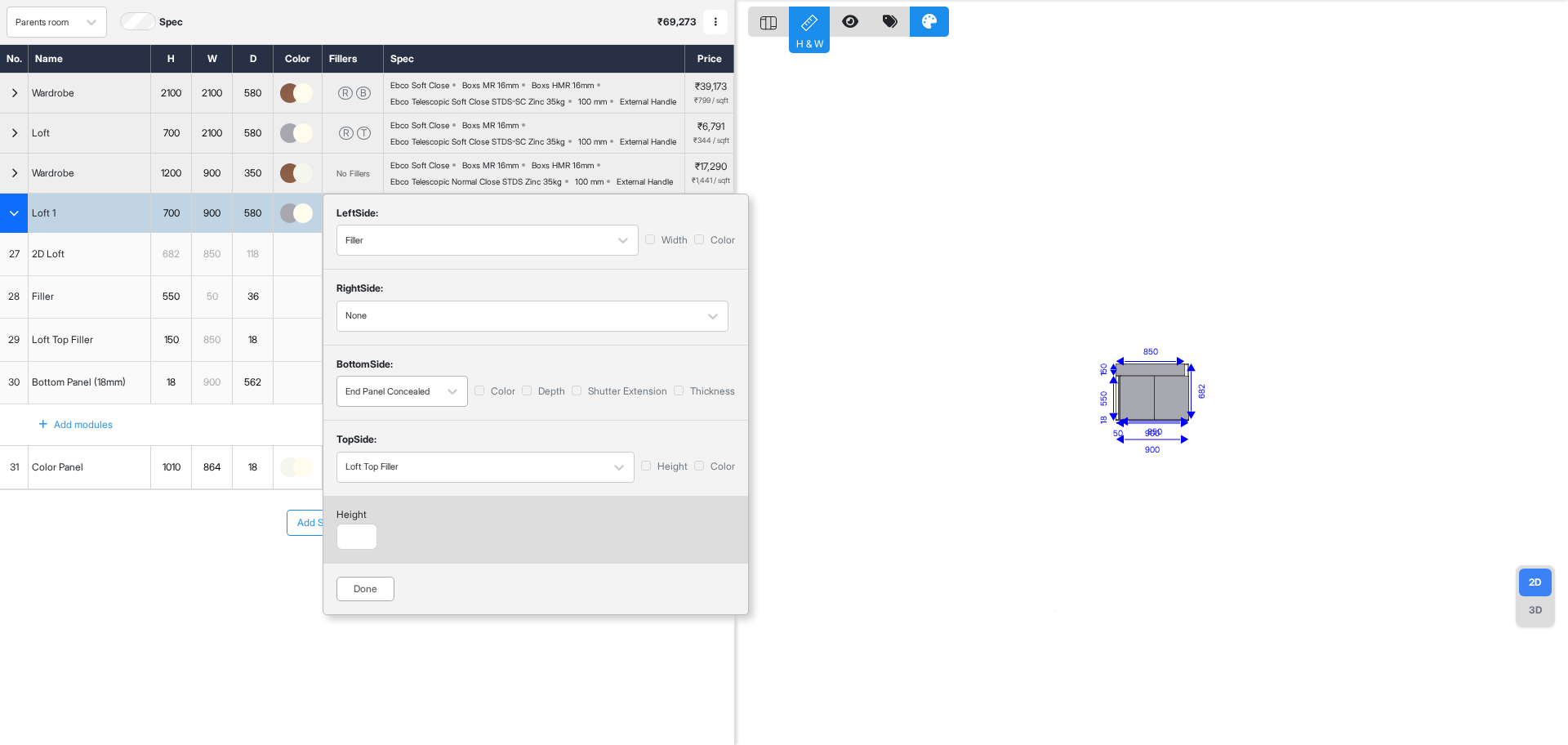 click at bounding box center (387, 391) 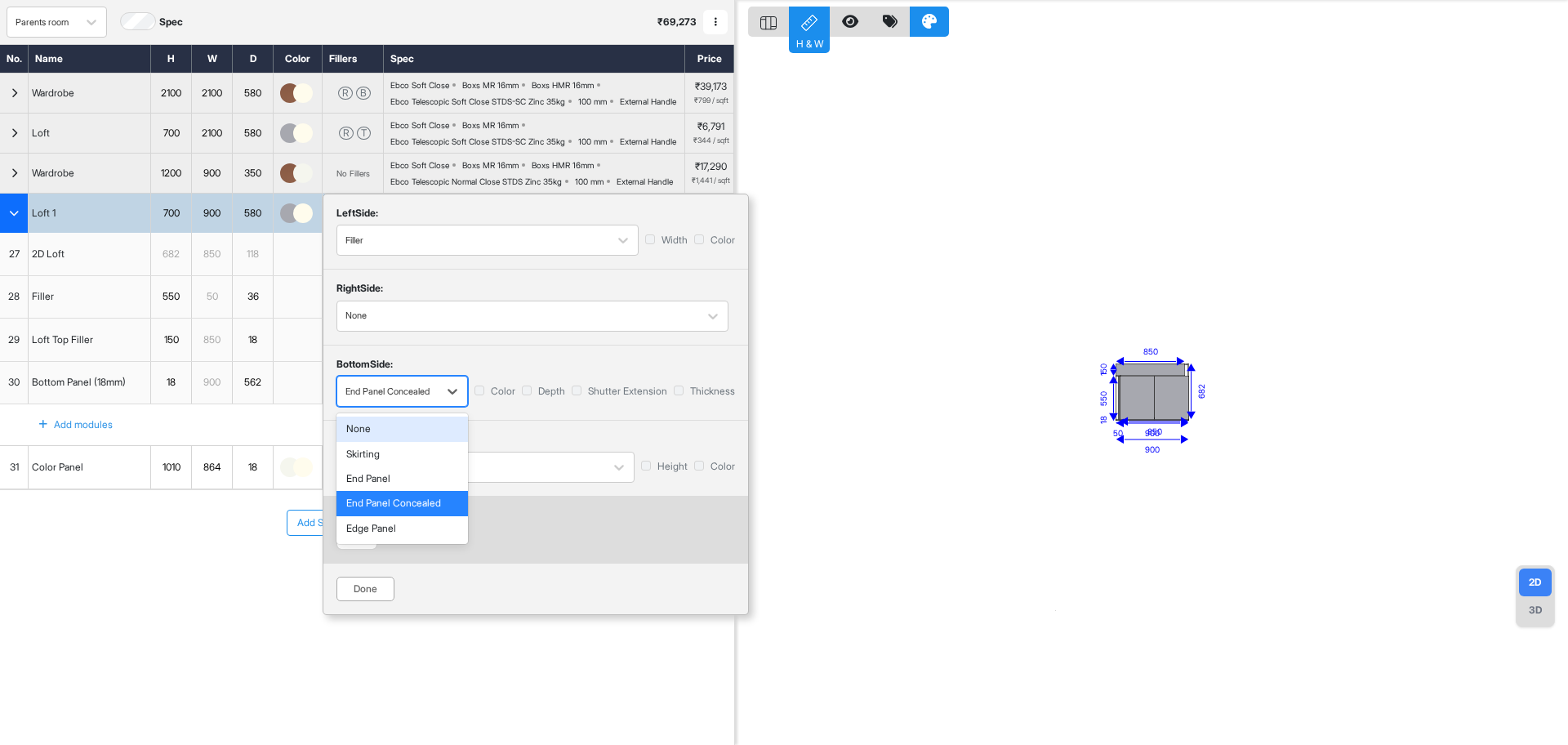 click at bounding box center [387, 391] 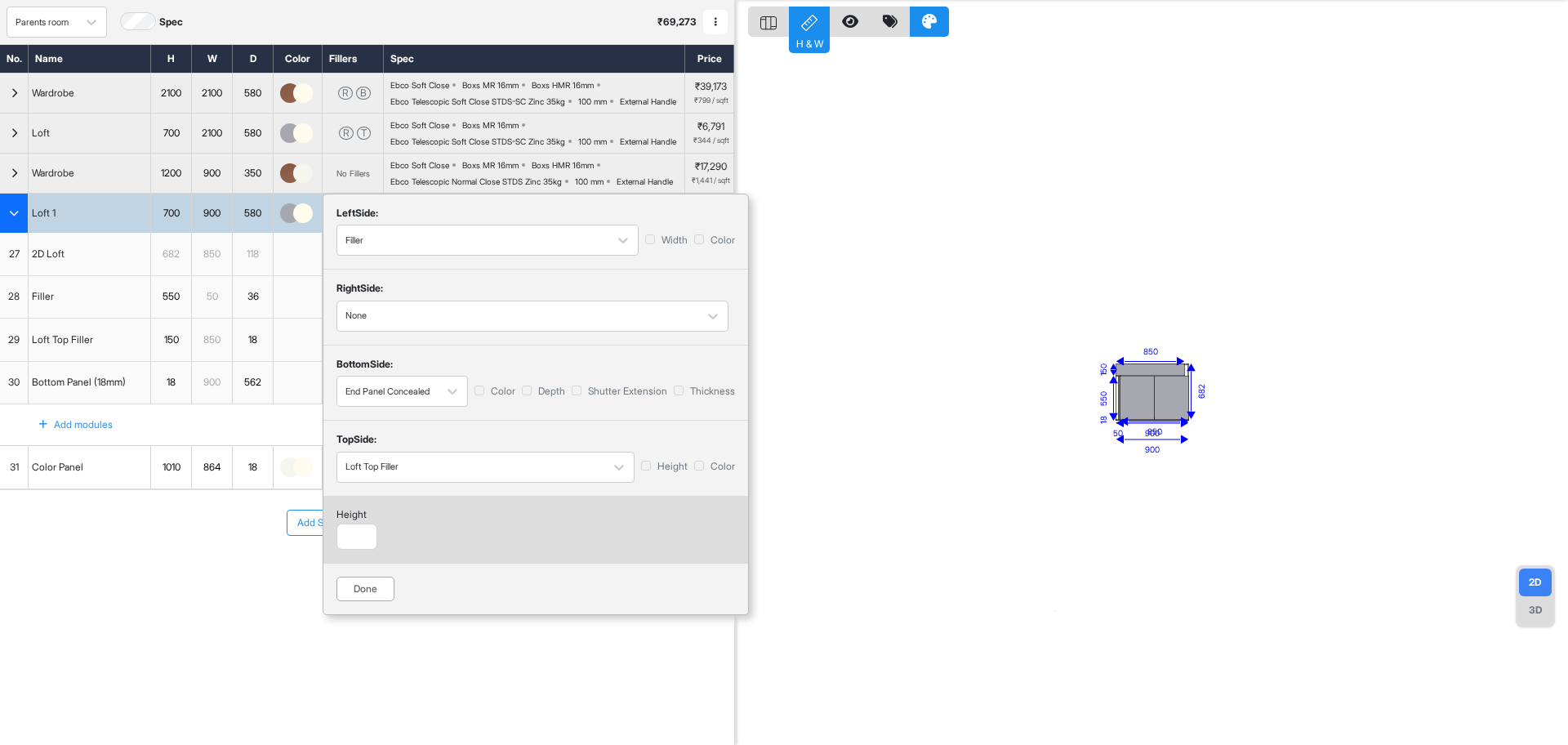 click on "Done" at bounding box center (365, 589) 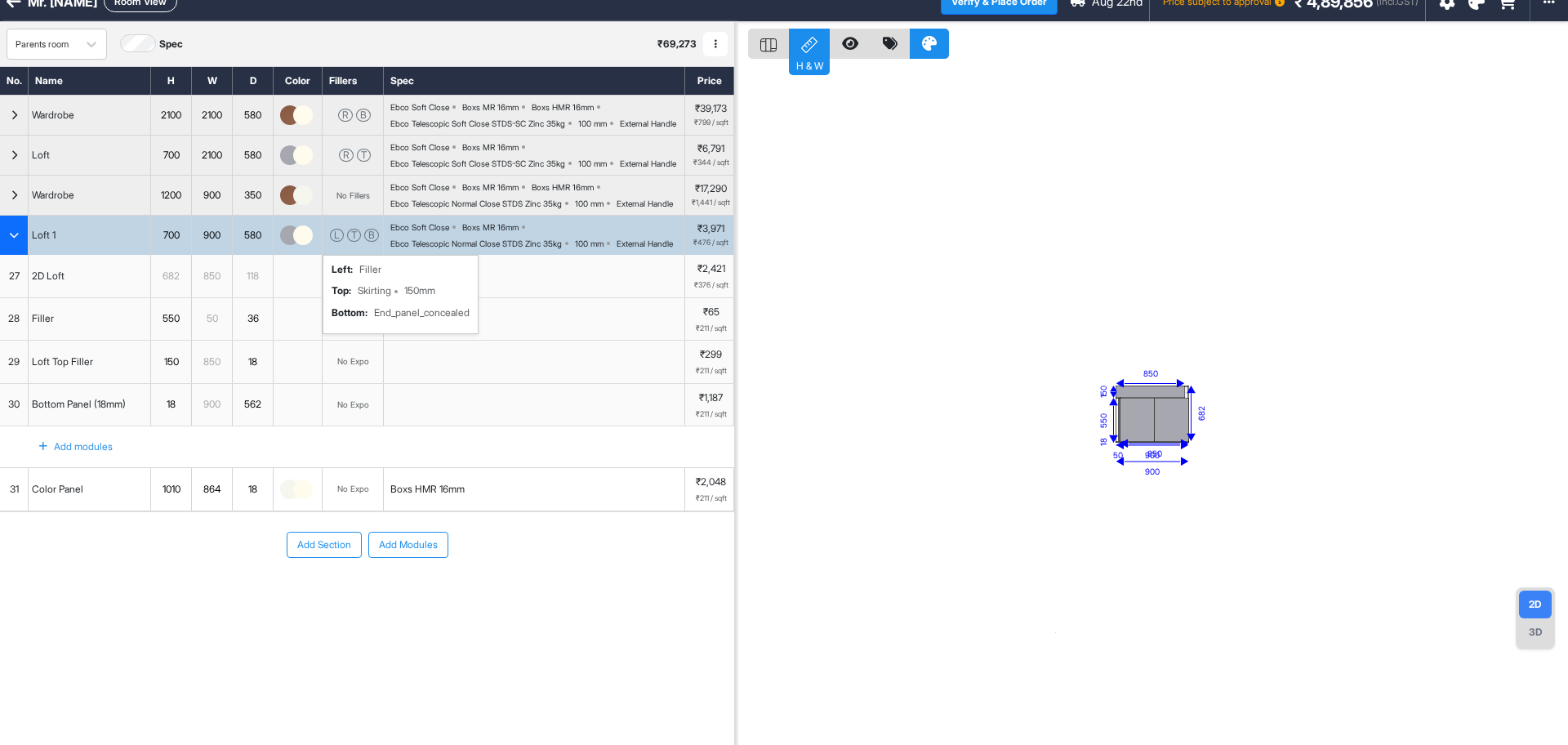 scroll, scrollTop: 0, scrollLeft: 0, axis: both 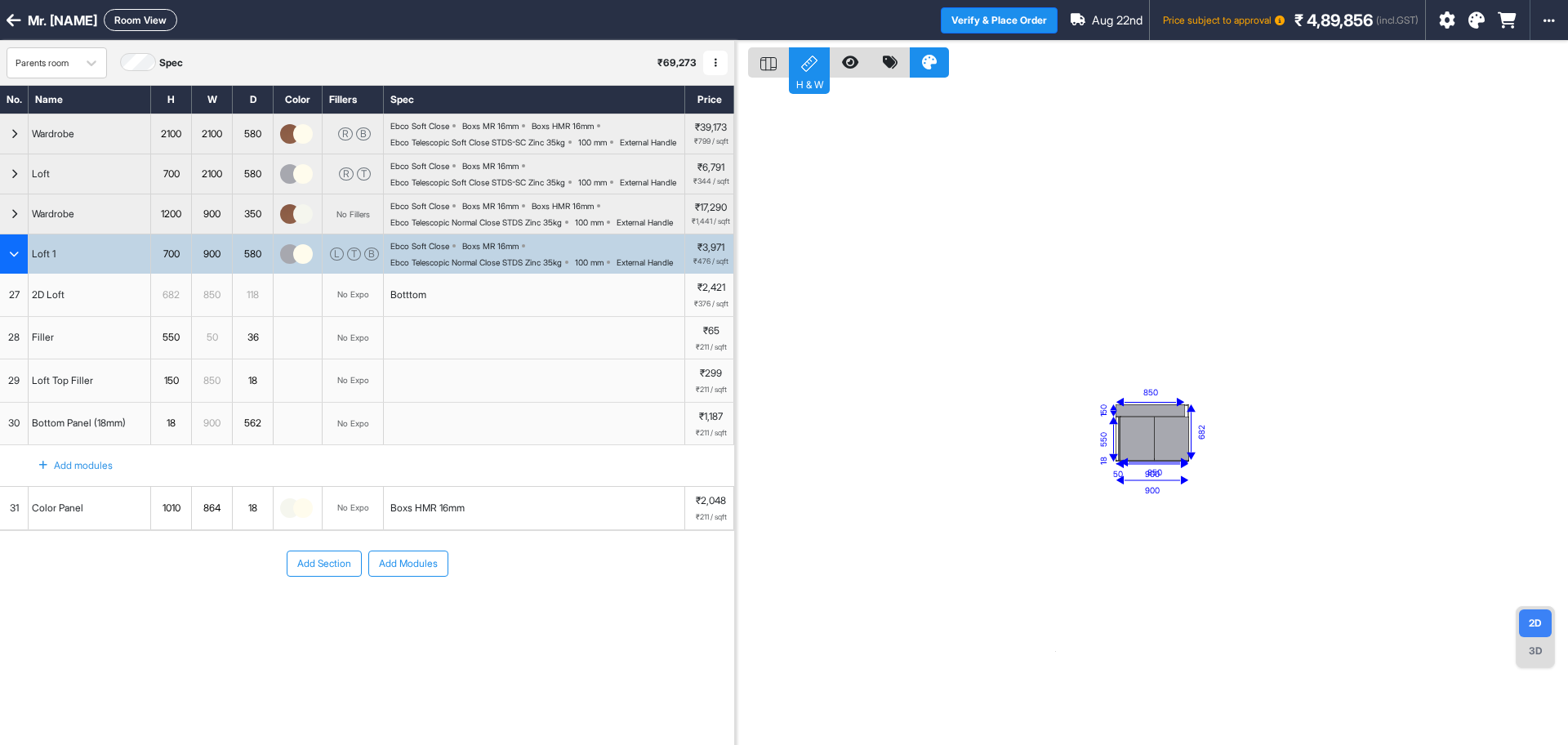 click on "Room View" at bounding box center (140, 20) 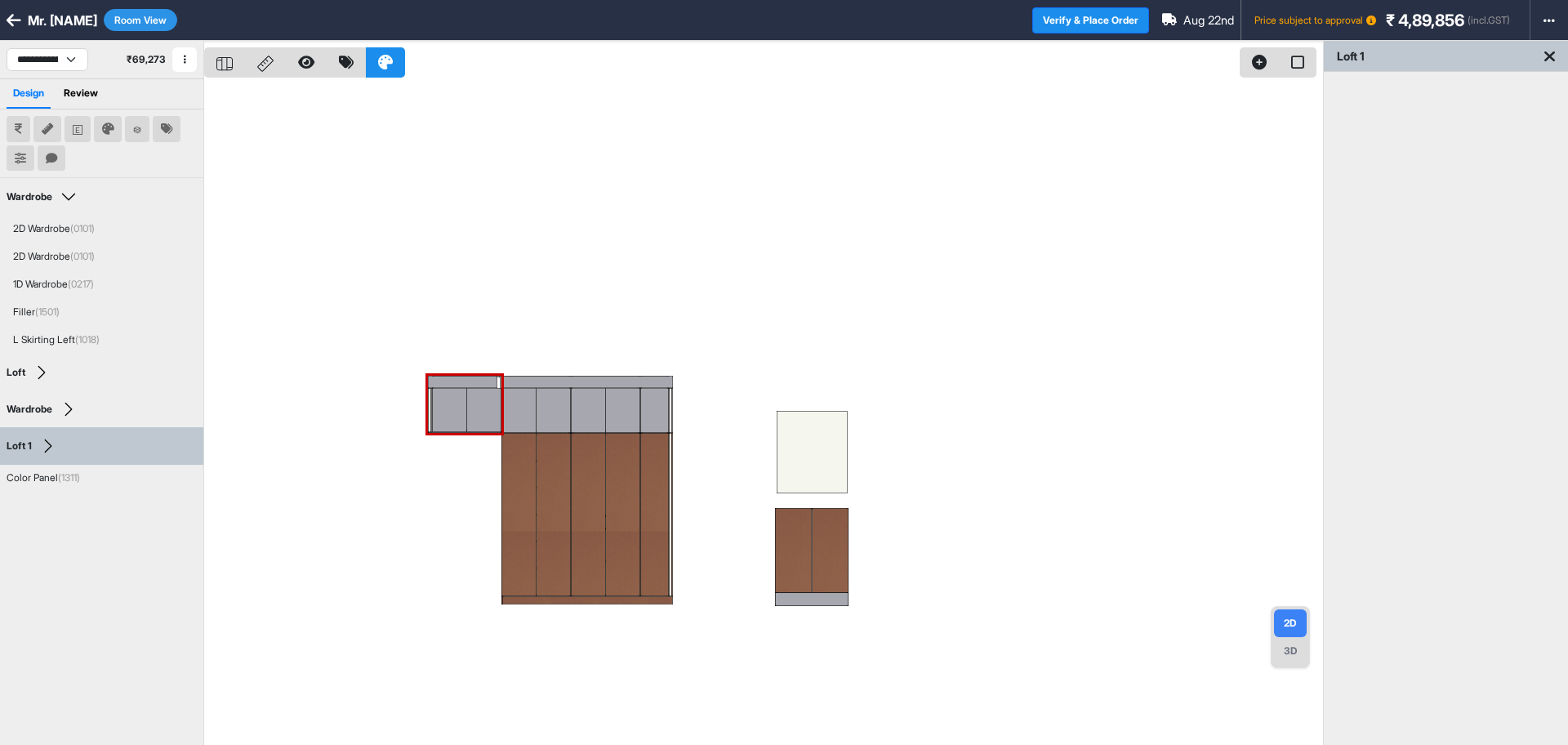 click at bounding box center (764, 413) 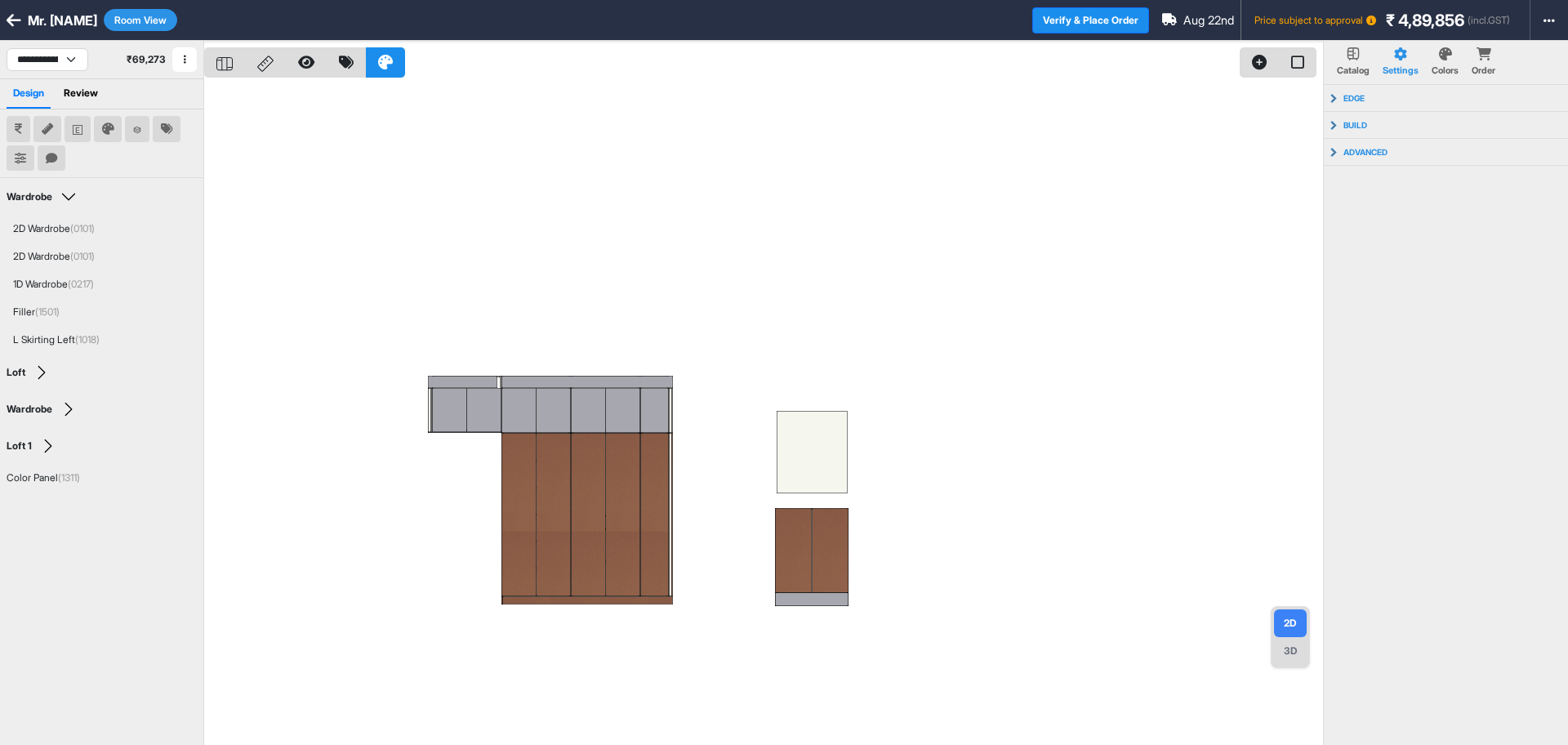 click on "Room View" at bounding box center (140, 20) 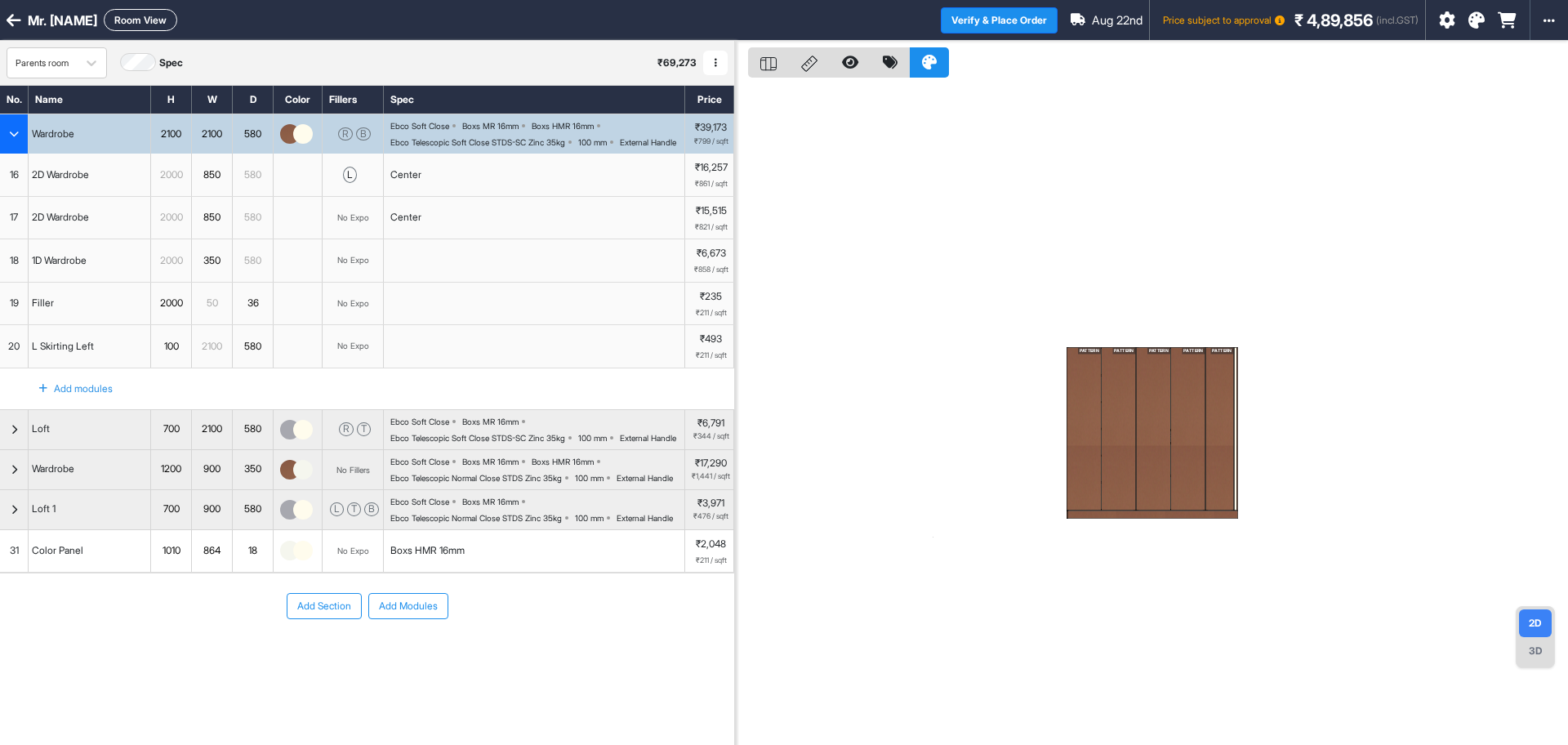 click on "Room View" at bounding box center [140, 20] 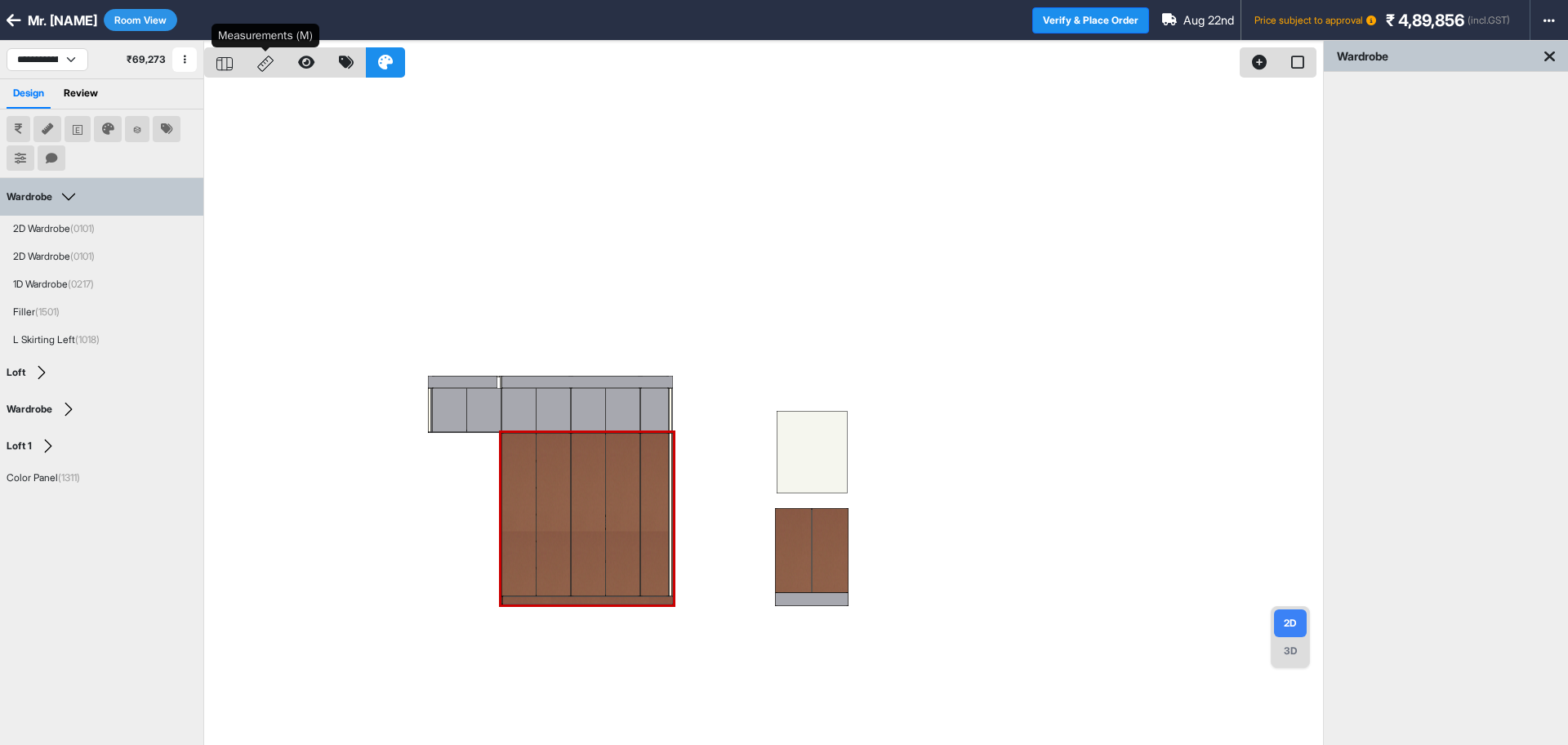 click at bounding box center [265, 62] 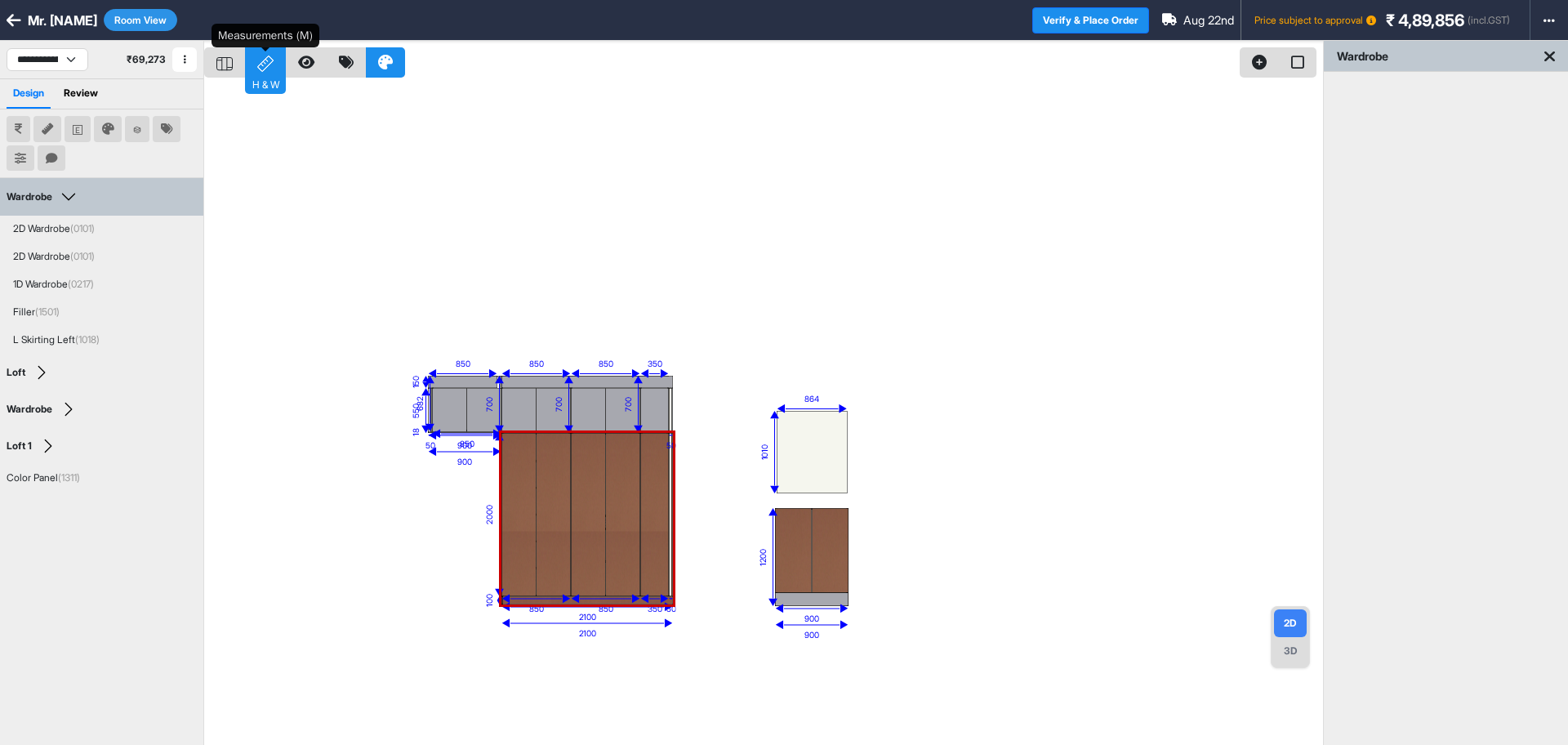 click 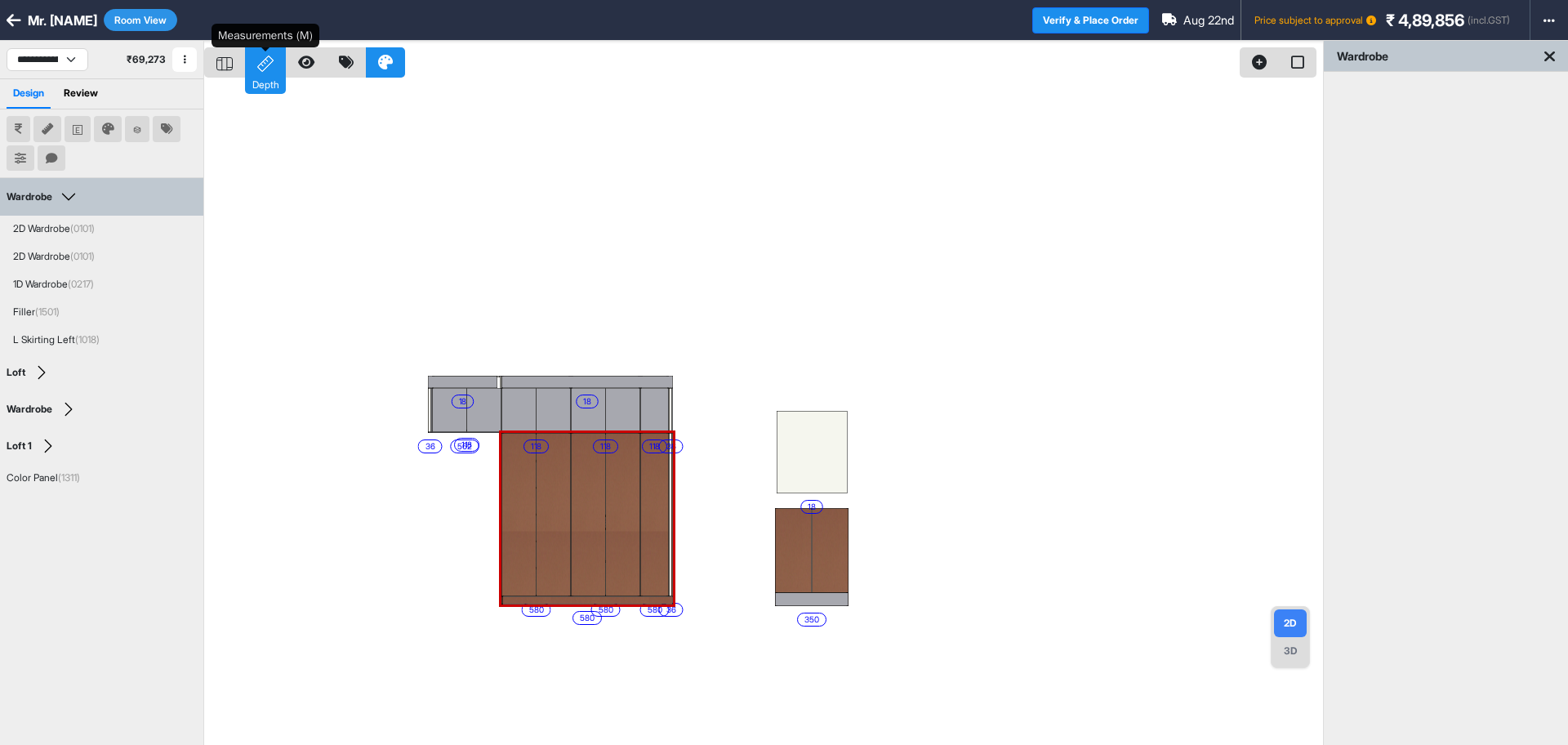 click on "Depth" at bounding box center [265, 62] 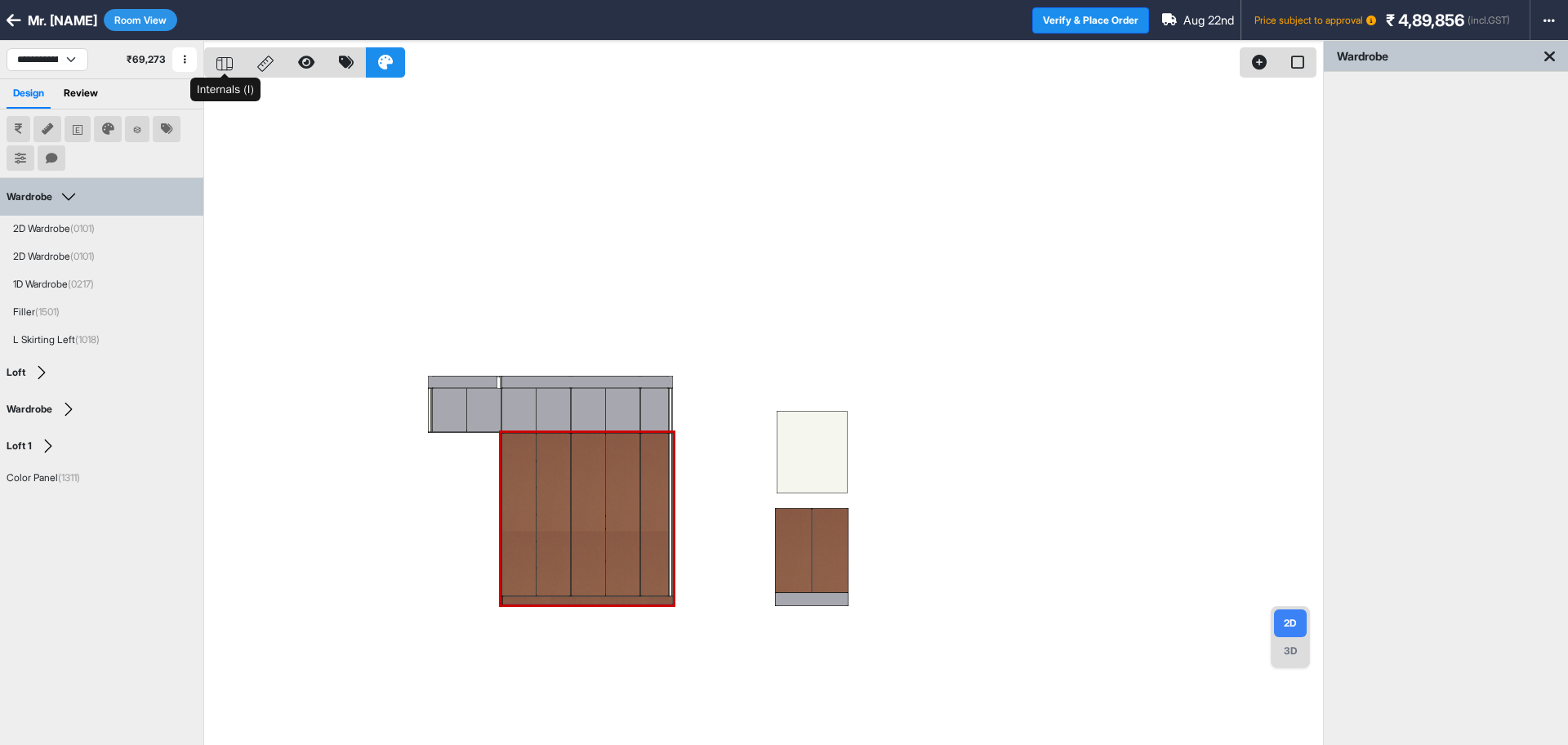 click 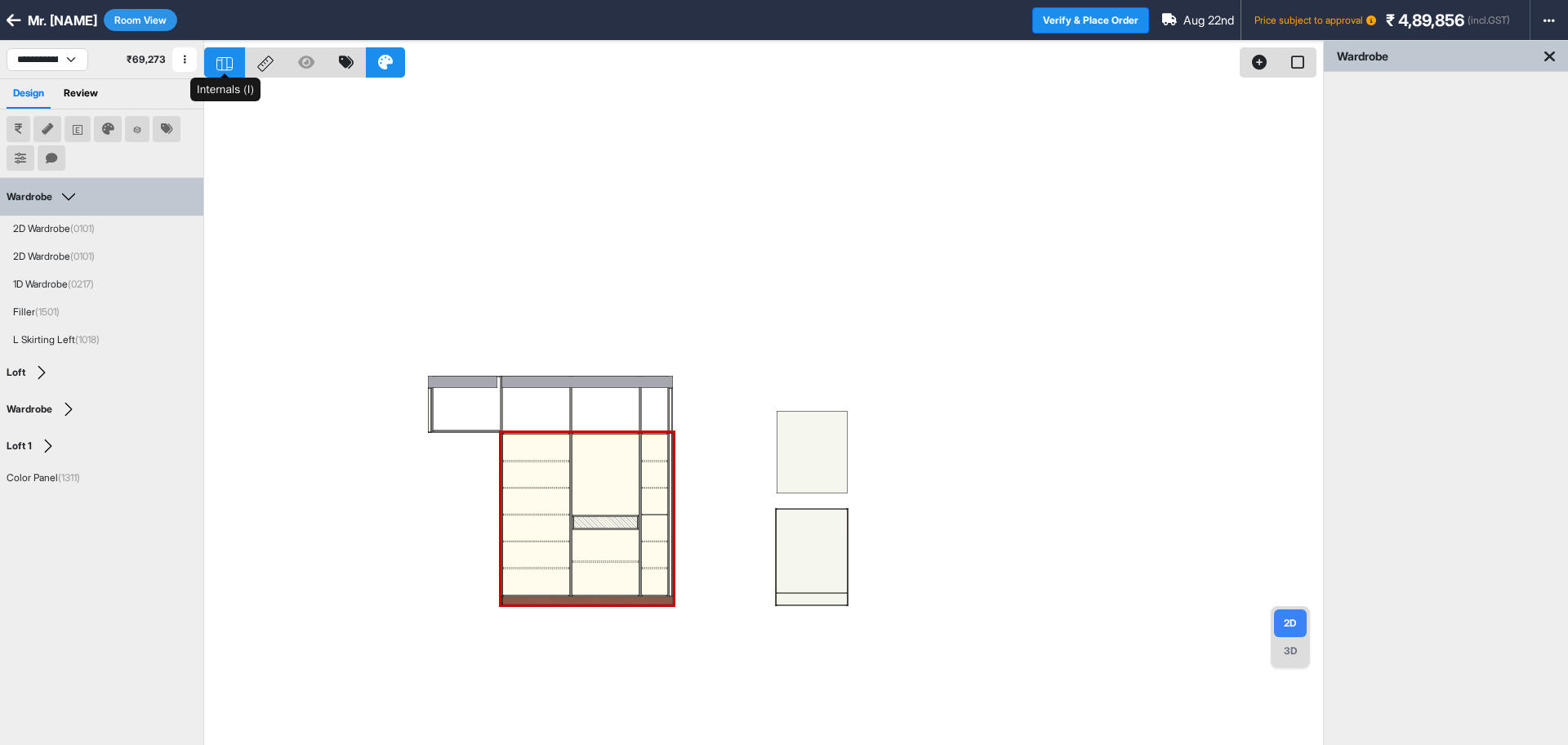 click 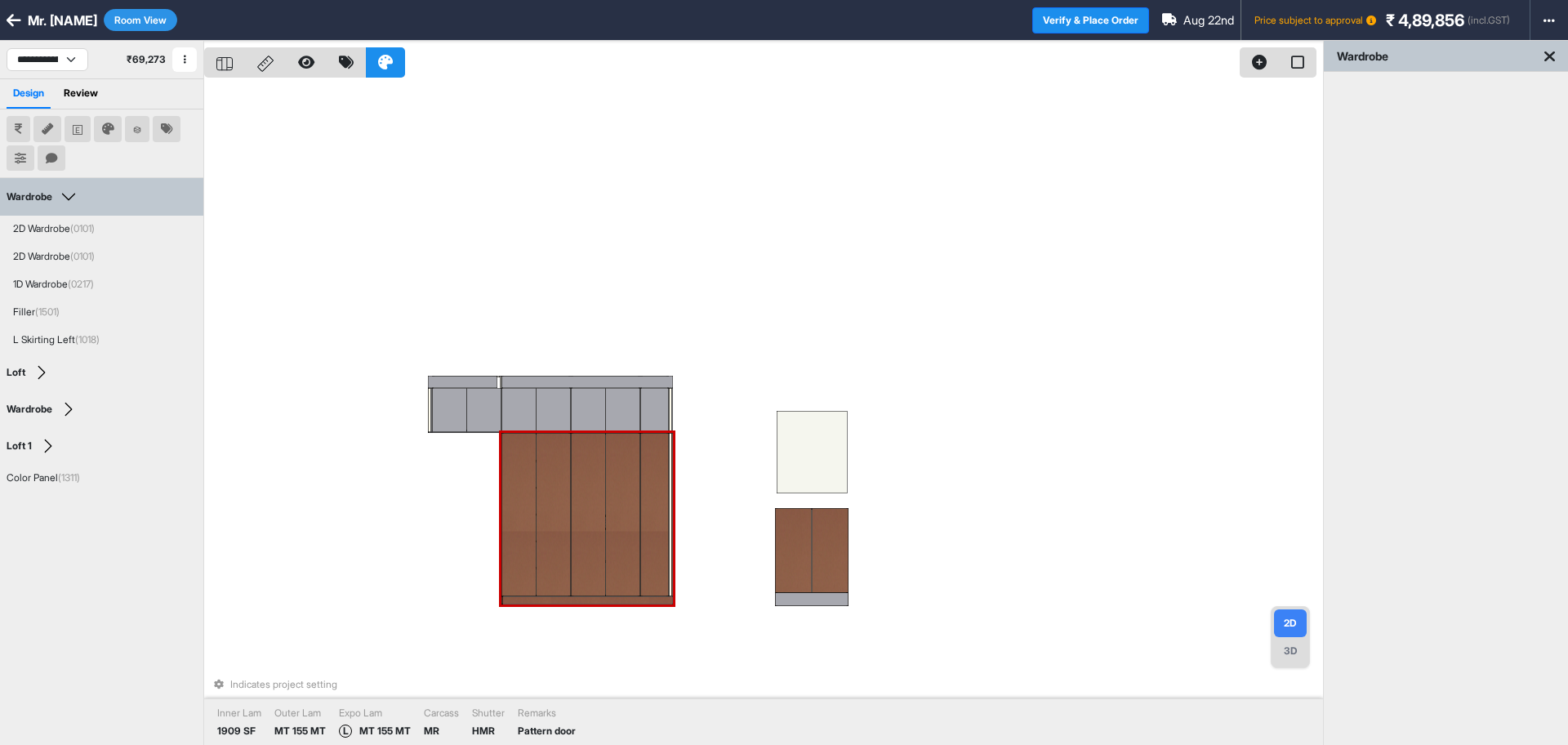 click at bounding box center (519, 515) 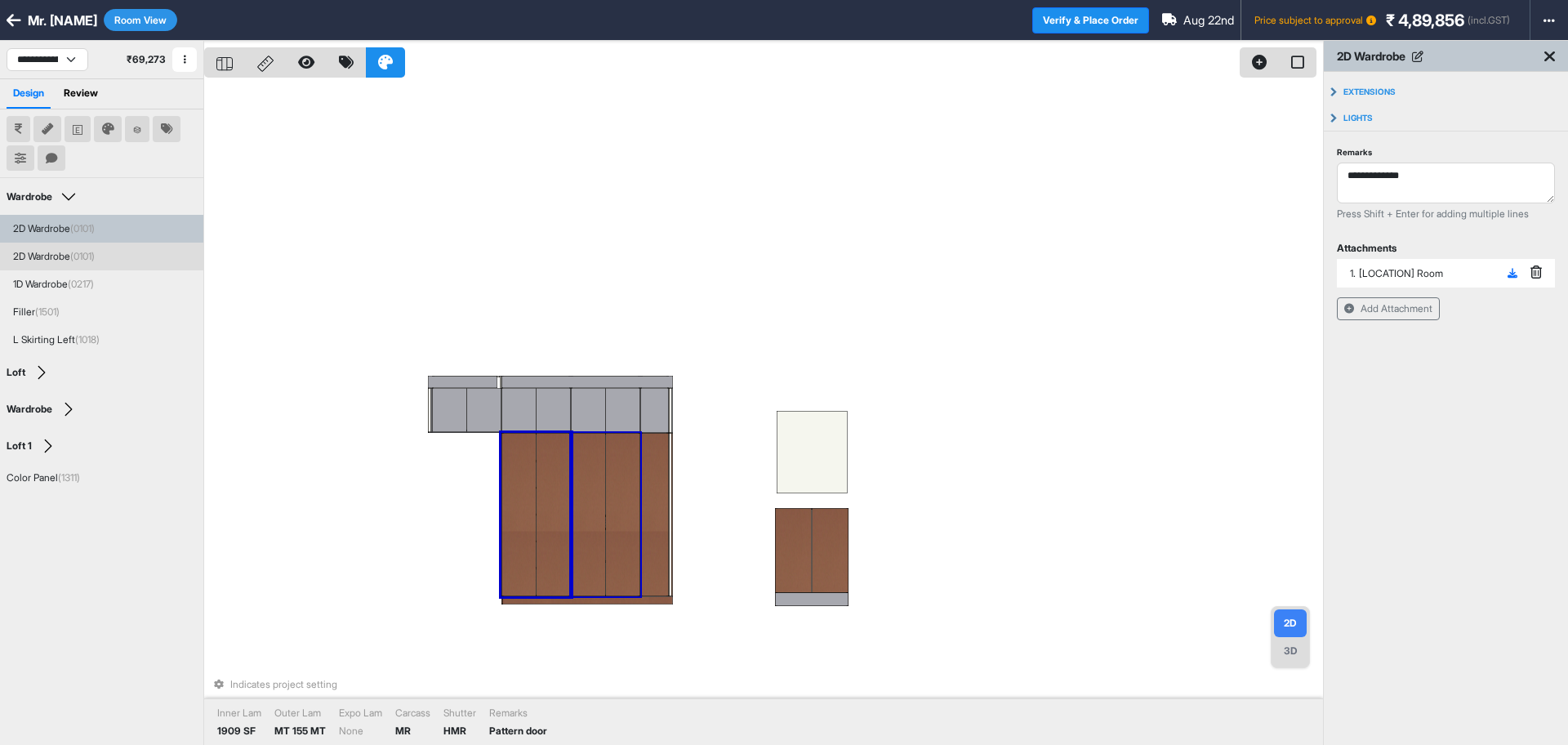 click at bounding box center (623, 515) 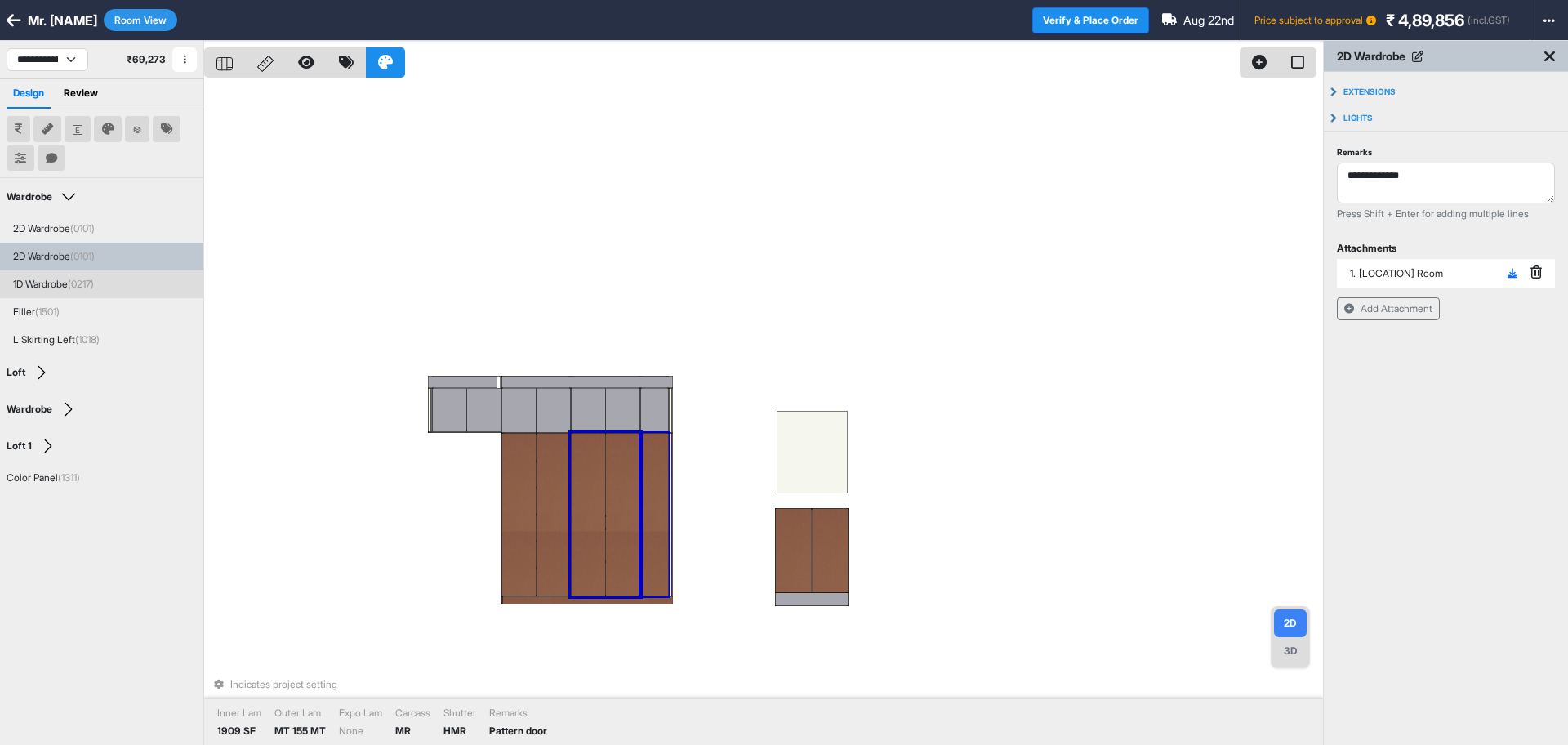 click at bounding box center (654, 515) 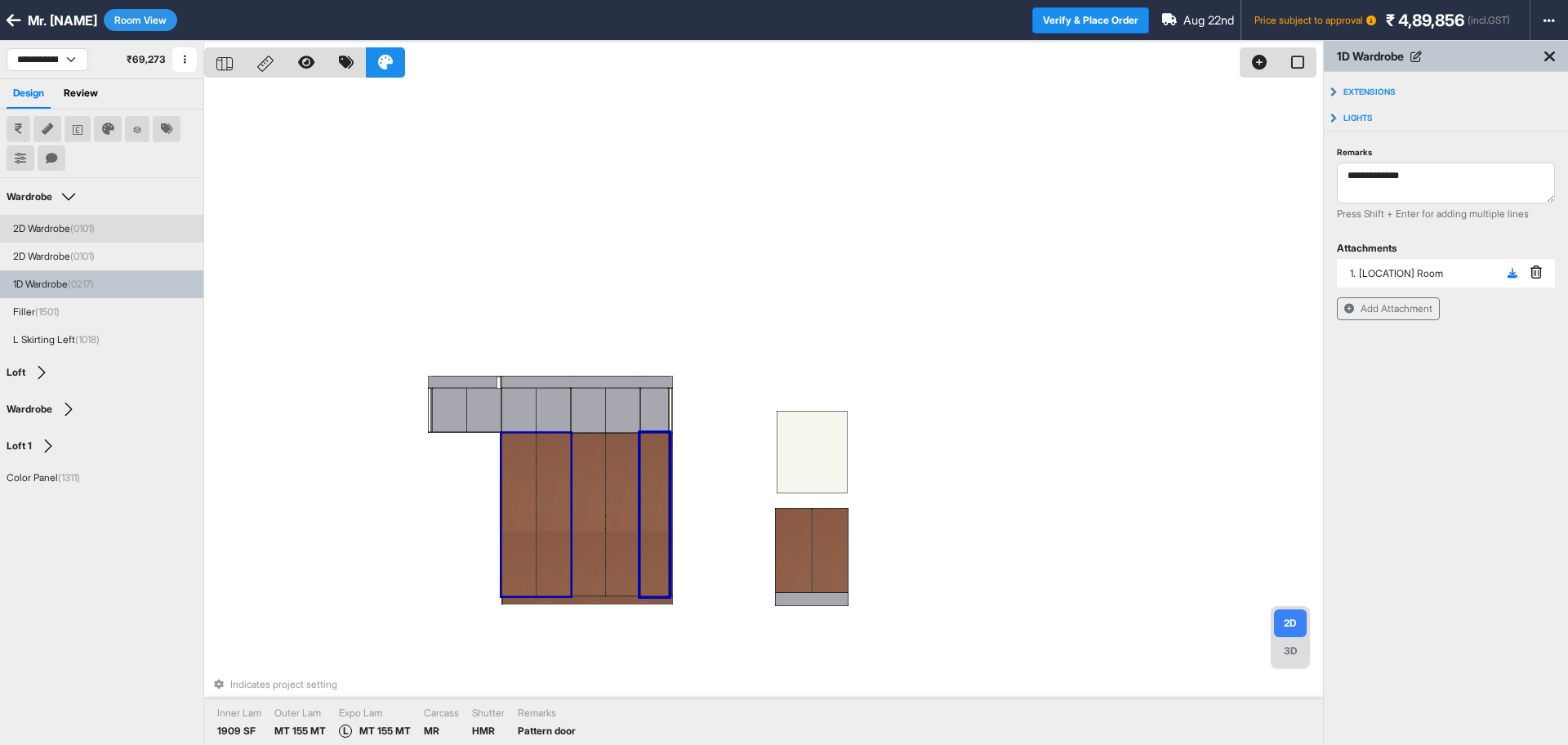 click at bounding box center (519, 515) 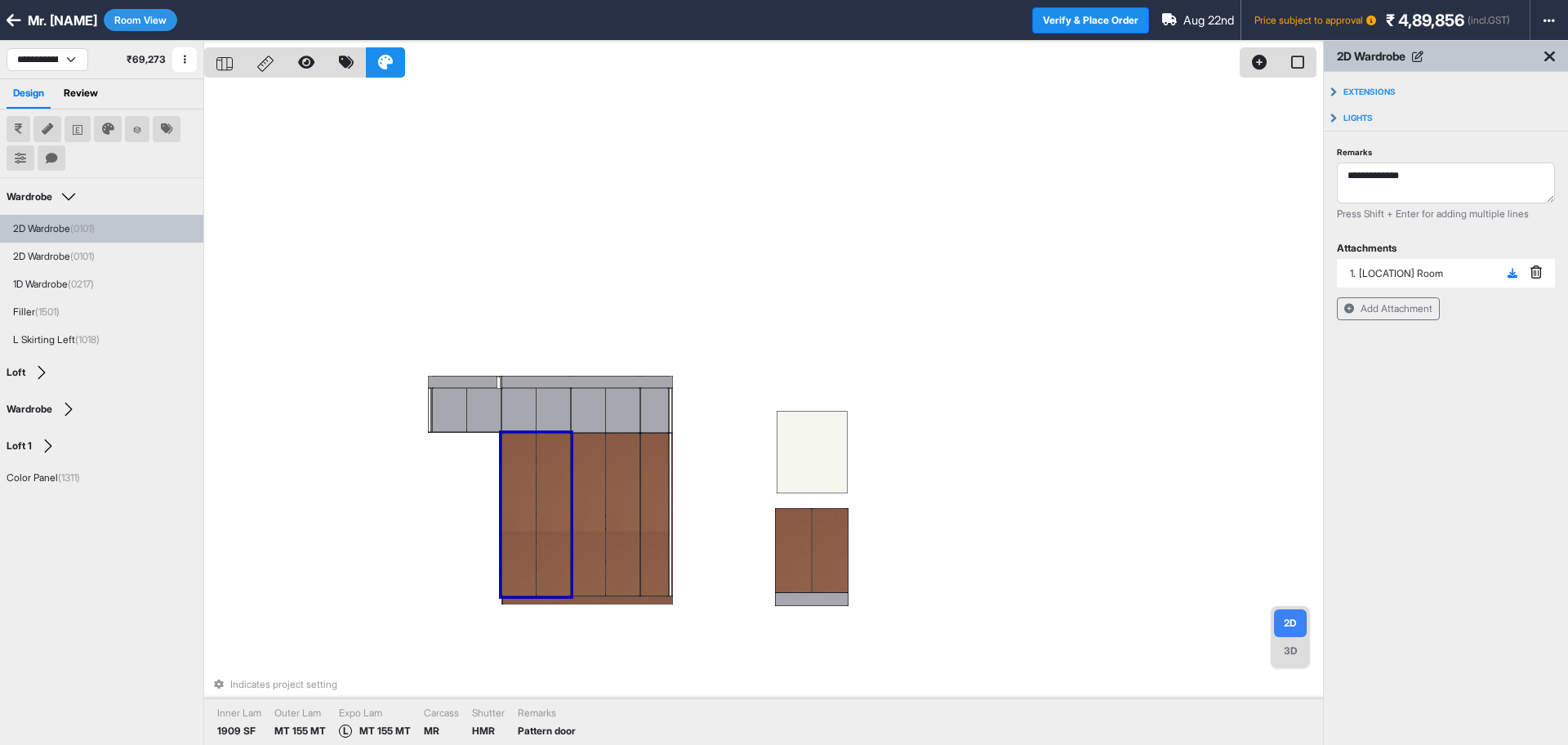 click at bounding box center [519, 515] 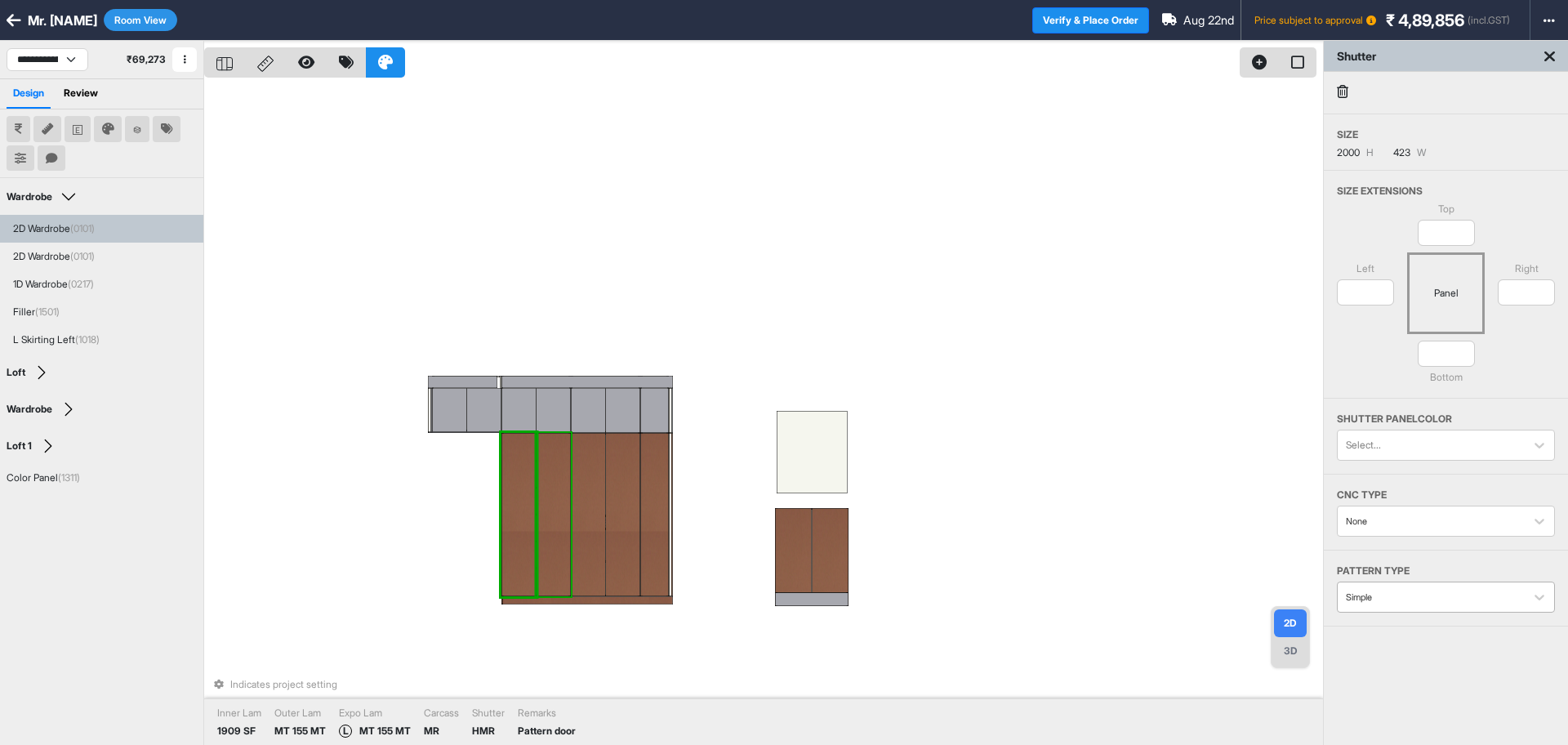 scroll, scrollTop: 102, scrollLeft: 0, axis: vertical 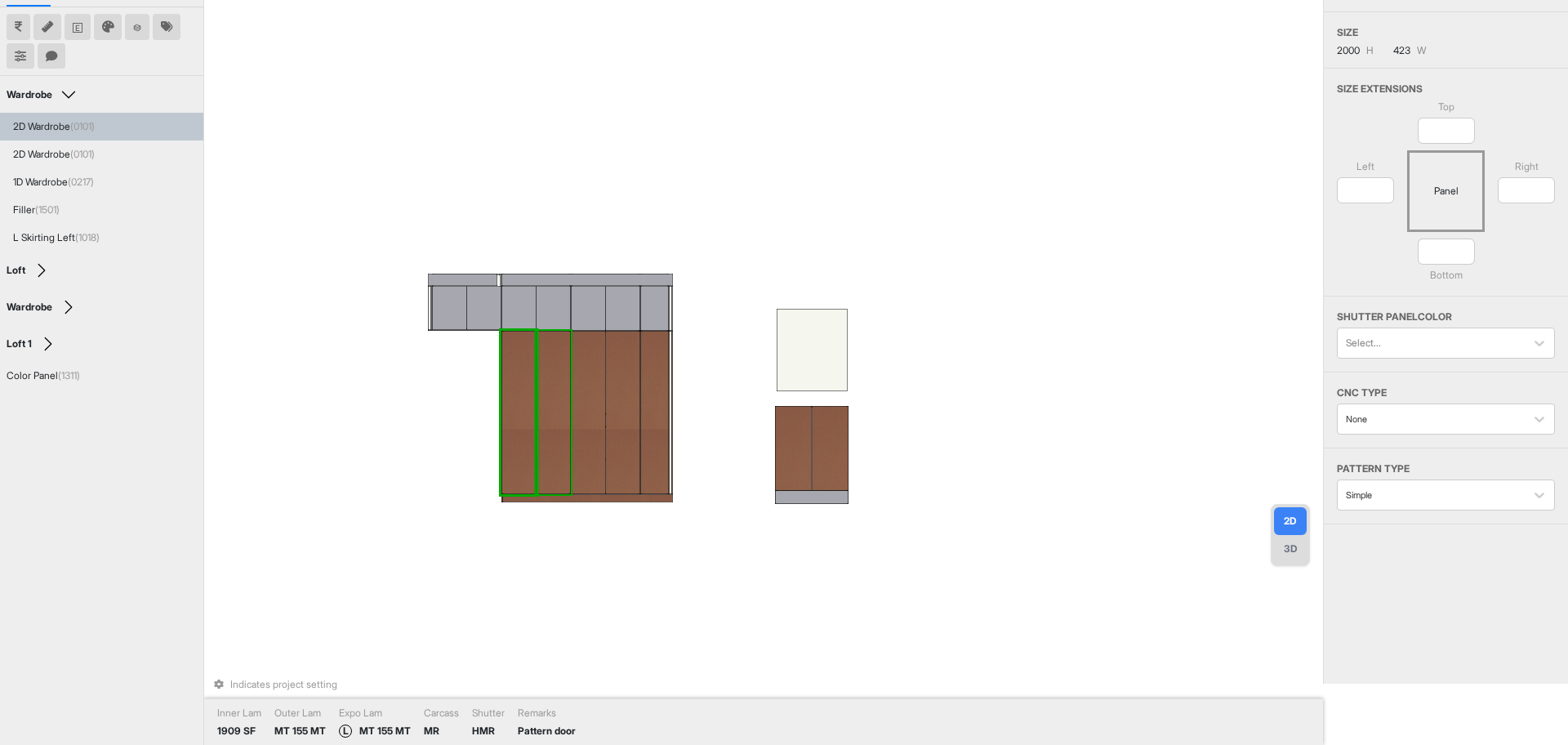 click at bounding box center [554, 413] 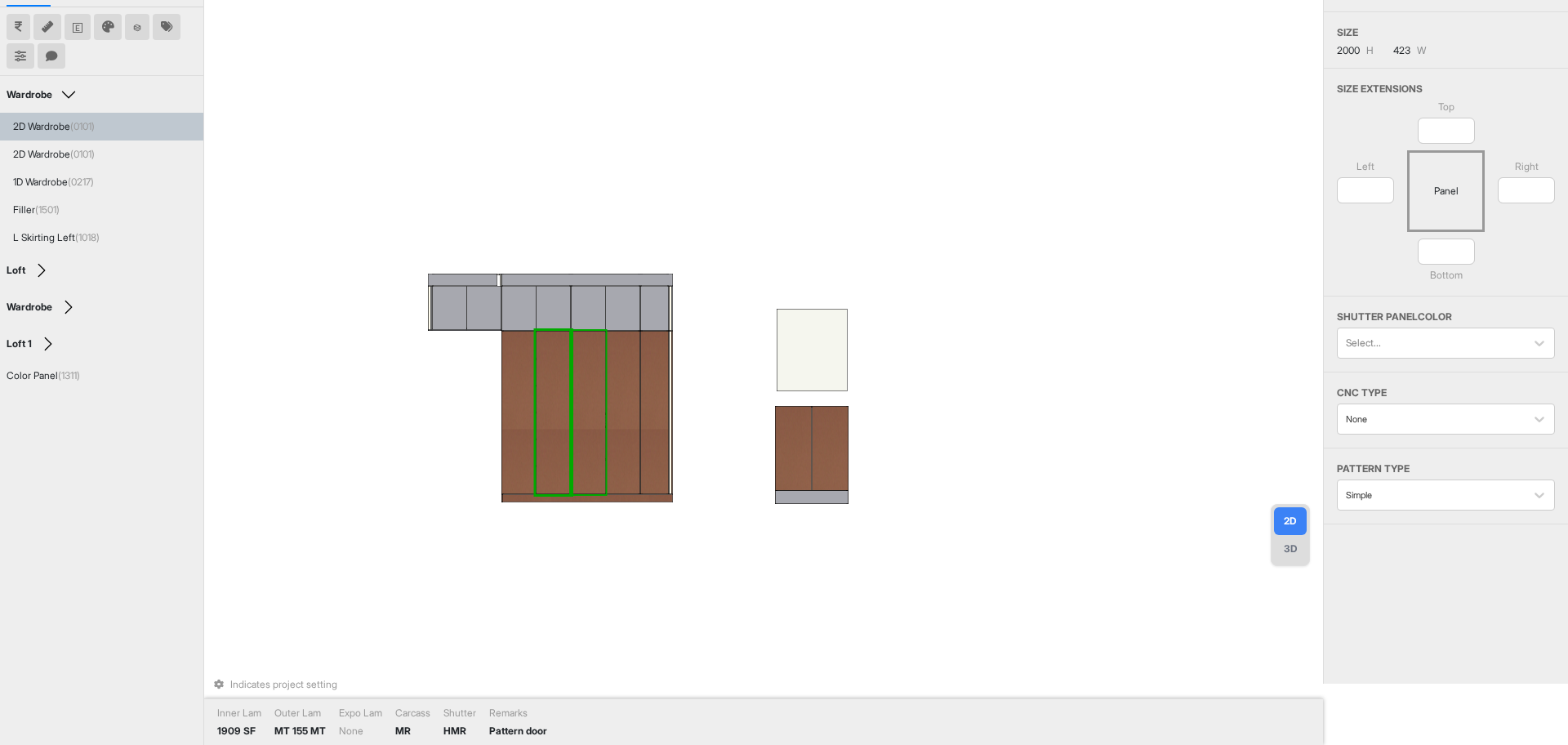 click at bounding box center (588, 413) 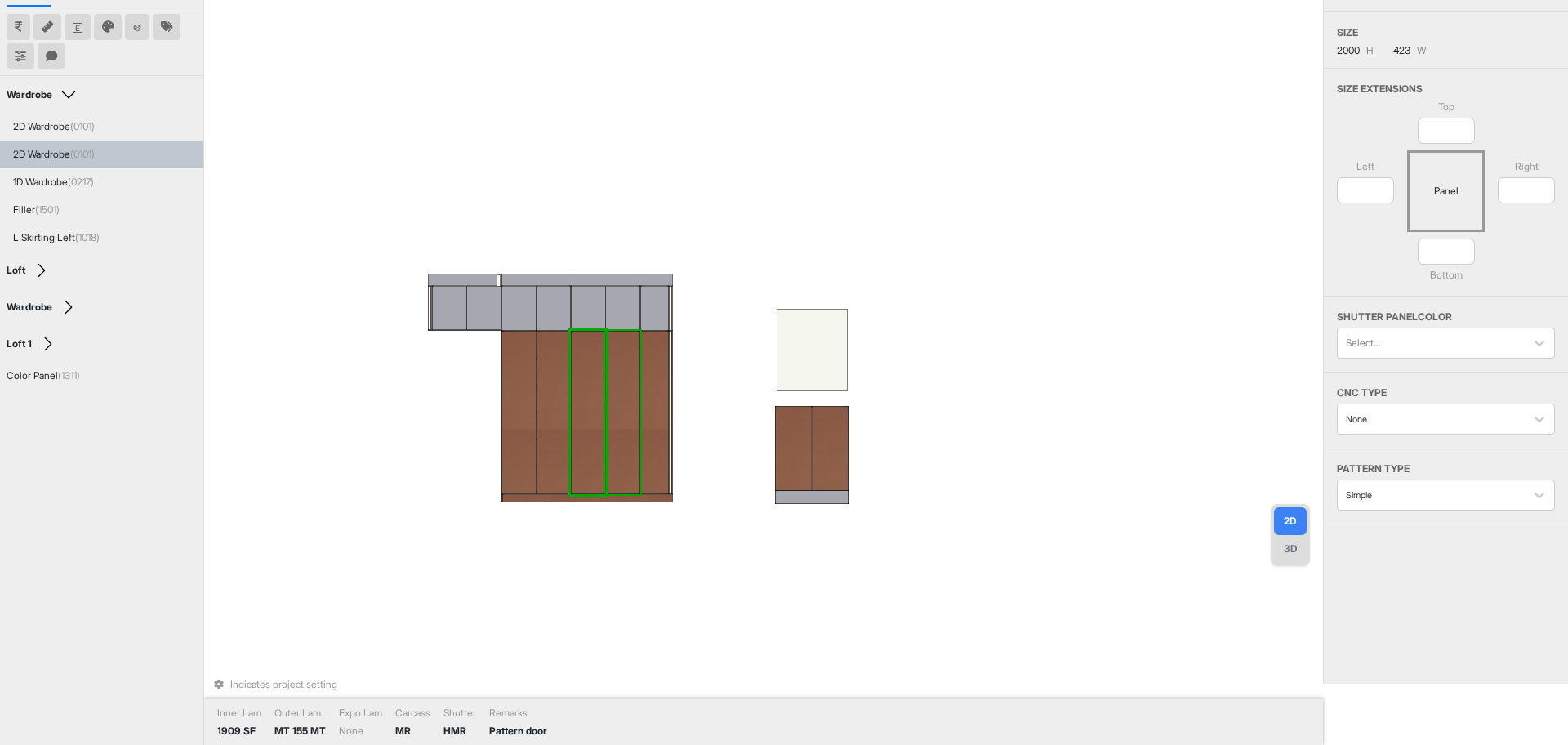 click at bounding box center [623, 413] 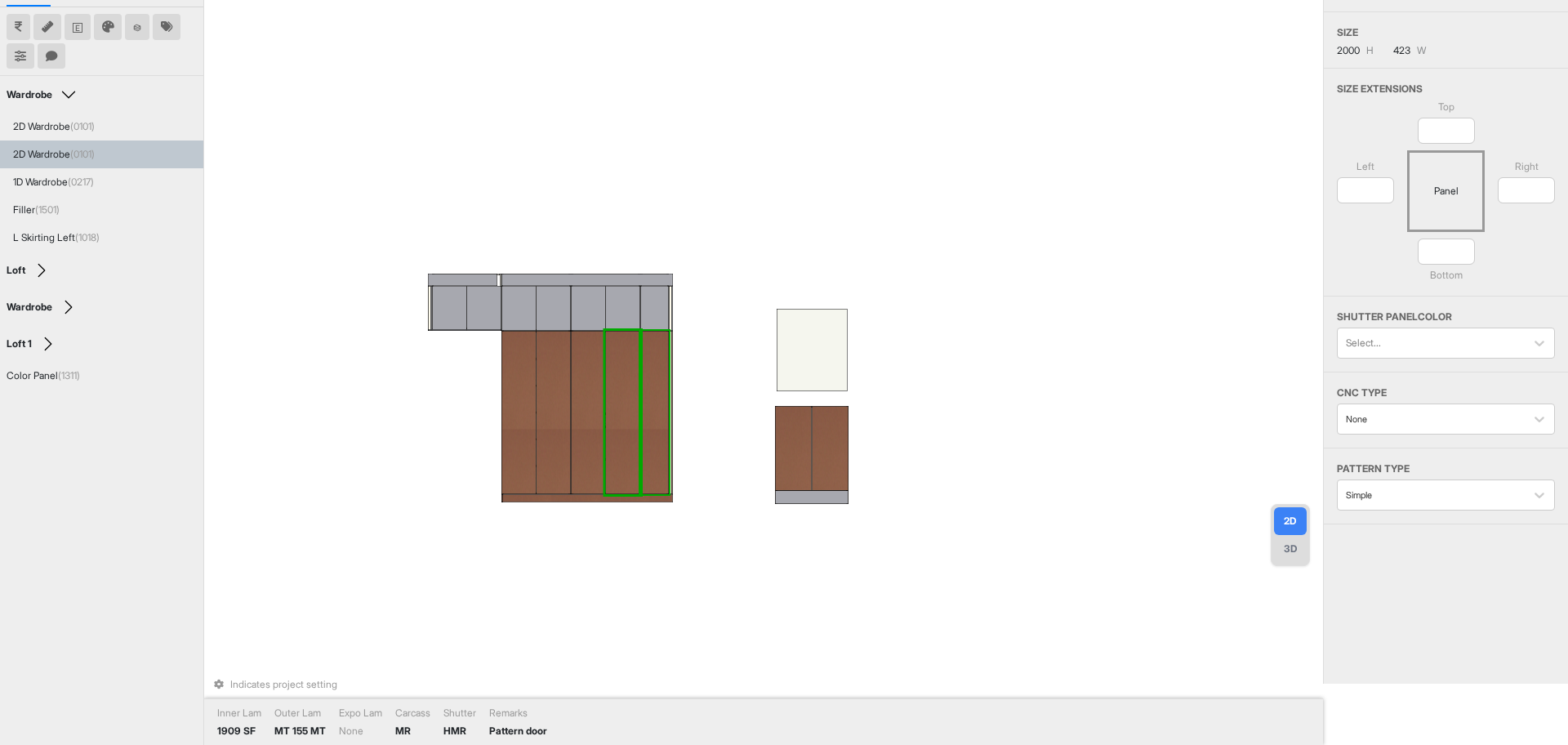 click at bounding box center (654, 413) 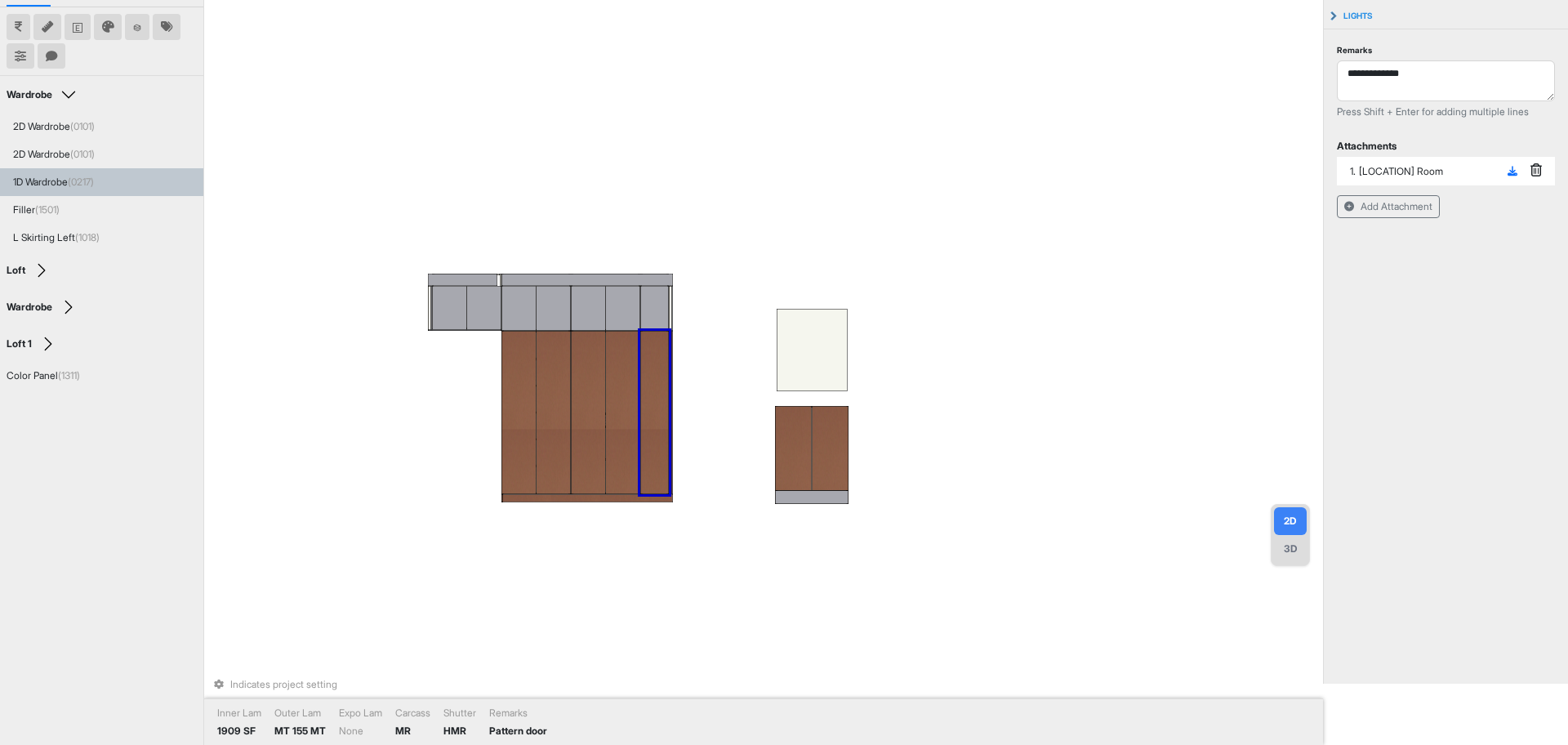 click at bounding box center [654, 413] 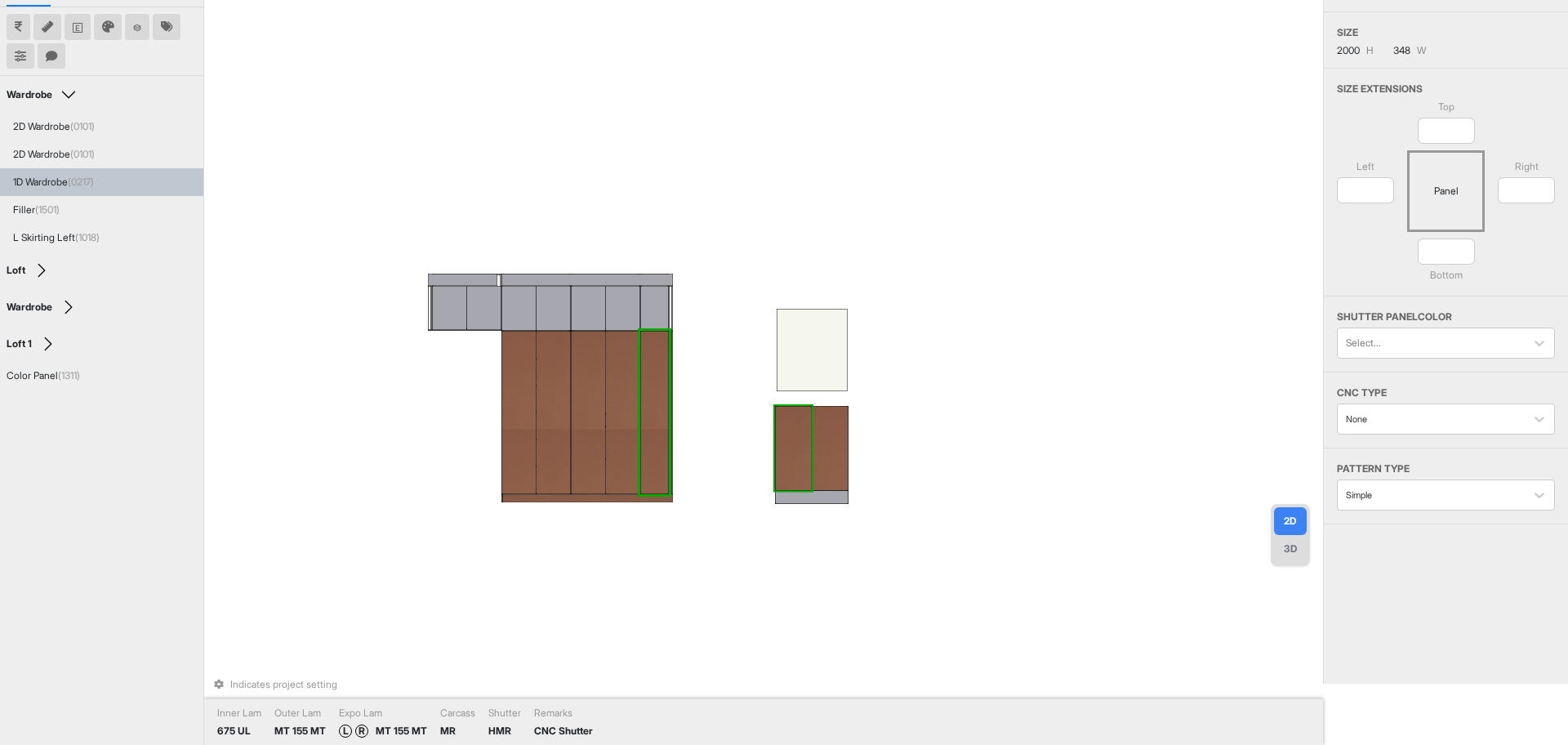 click at bounding box center [793, 448] 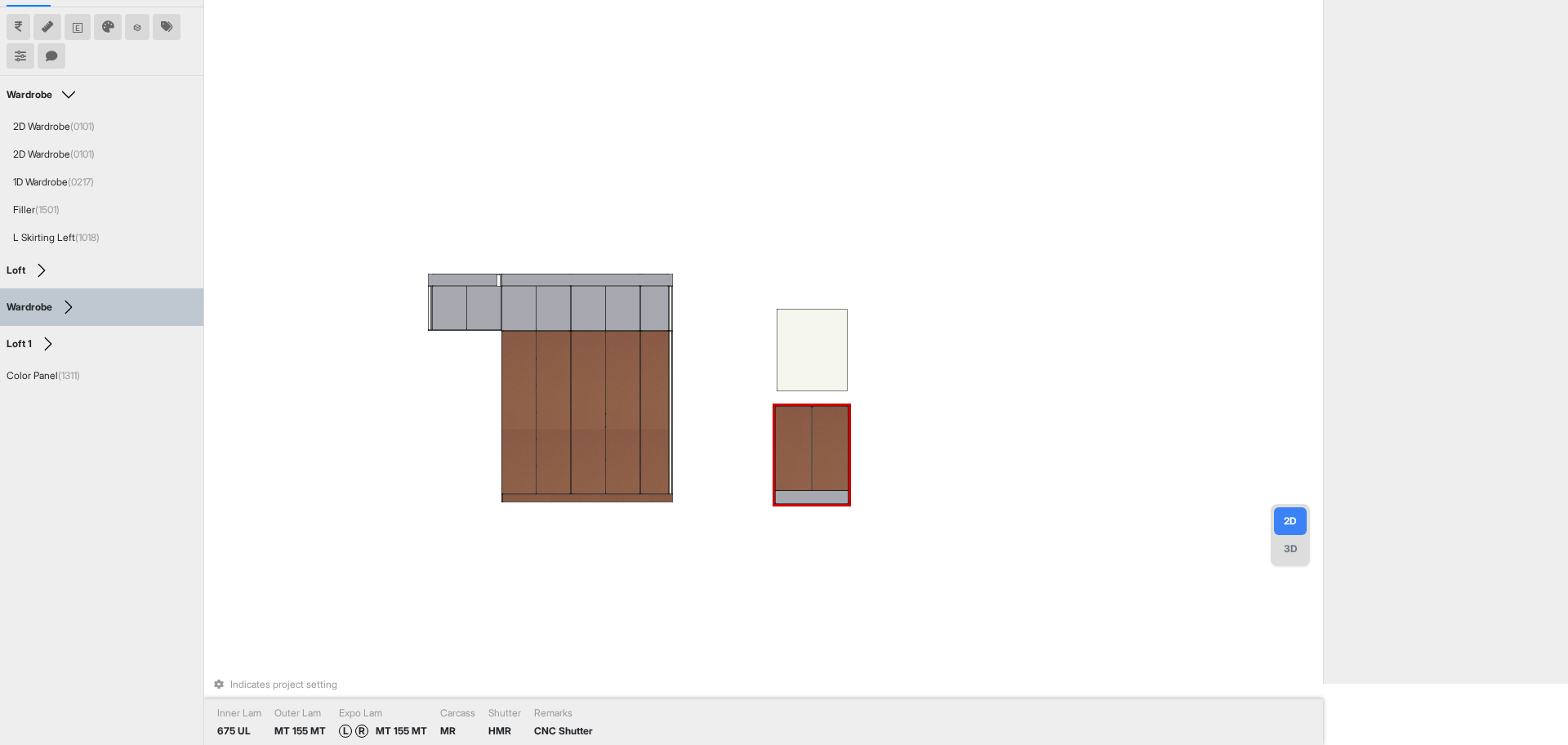 click at bounding box center (793, 448) 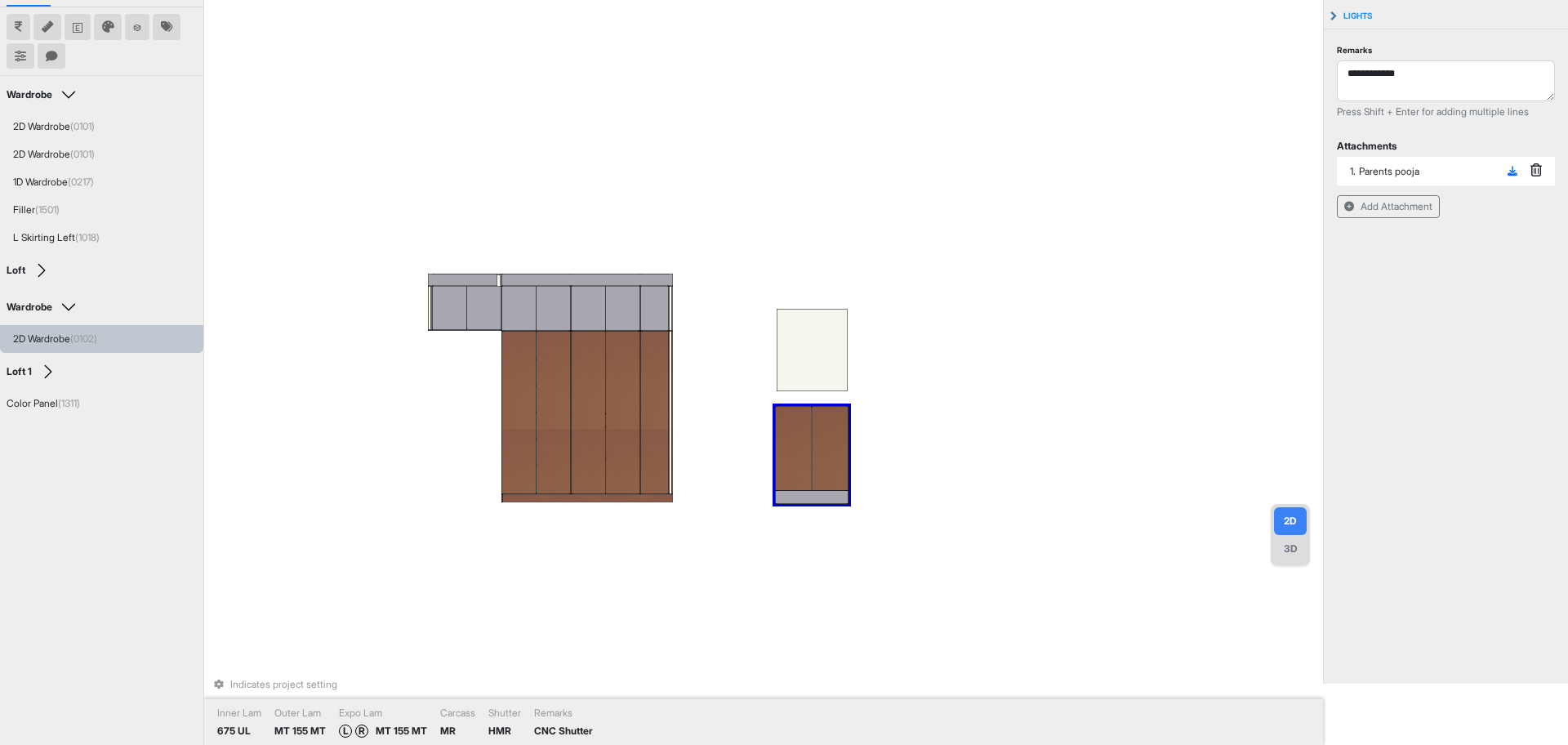 click at bounding box center [793, 448] 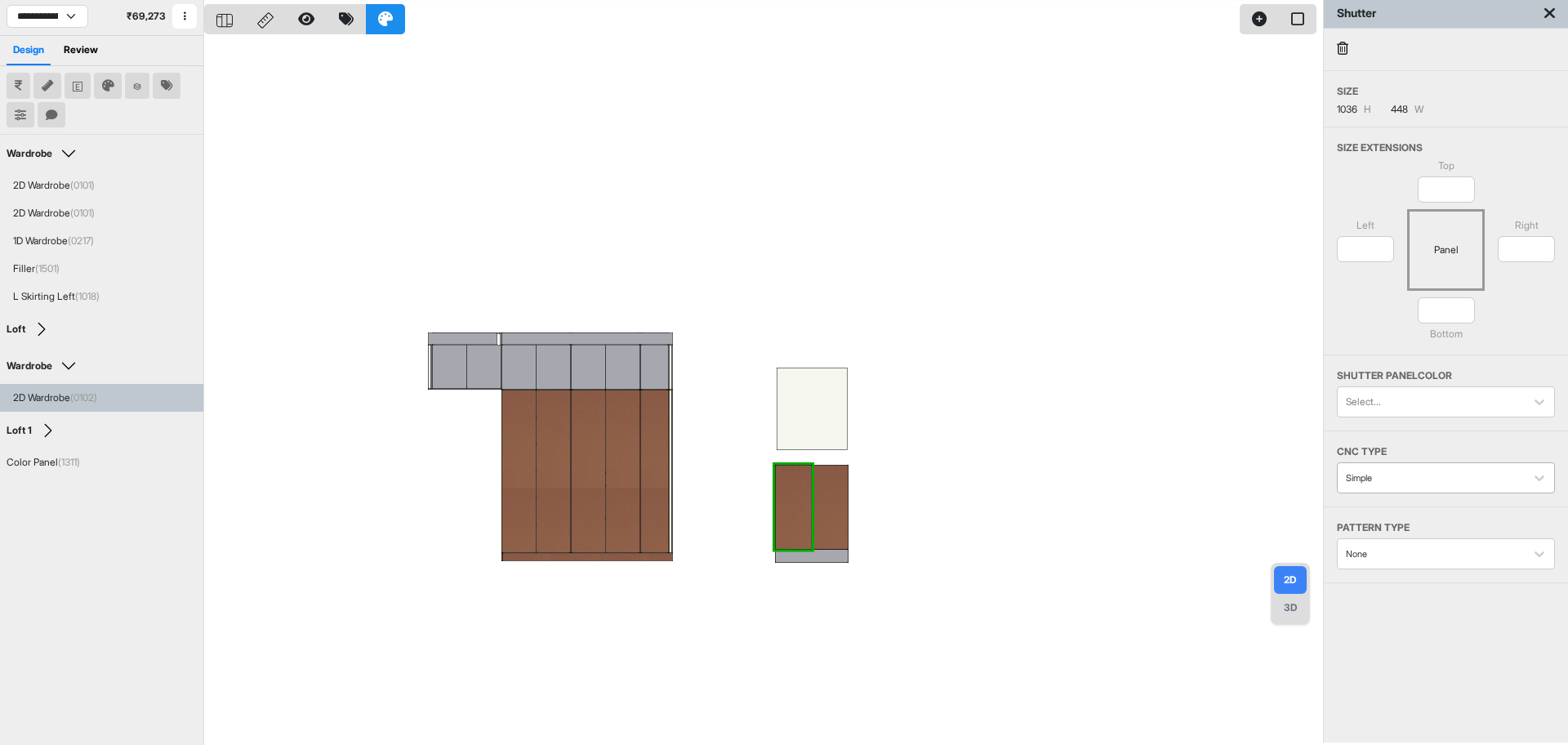 scroll, scrollTop: 0, scrollLeft: 0, axis: both 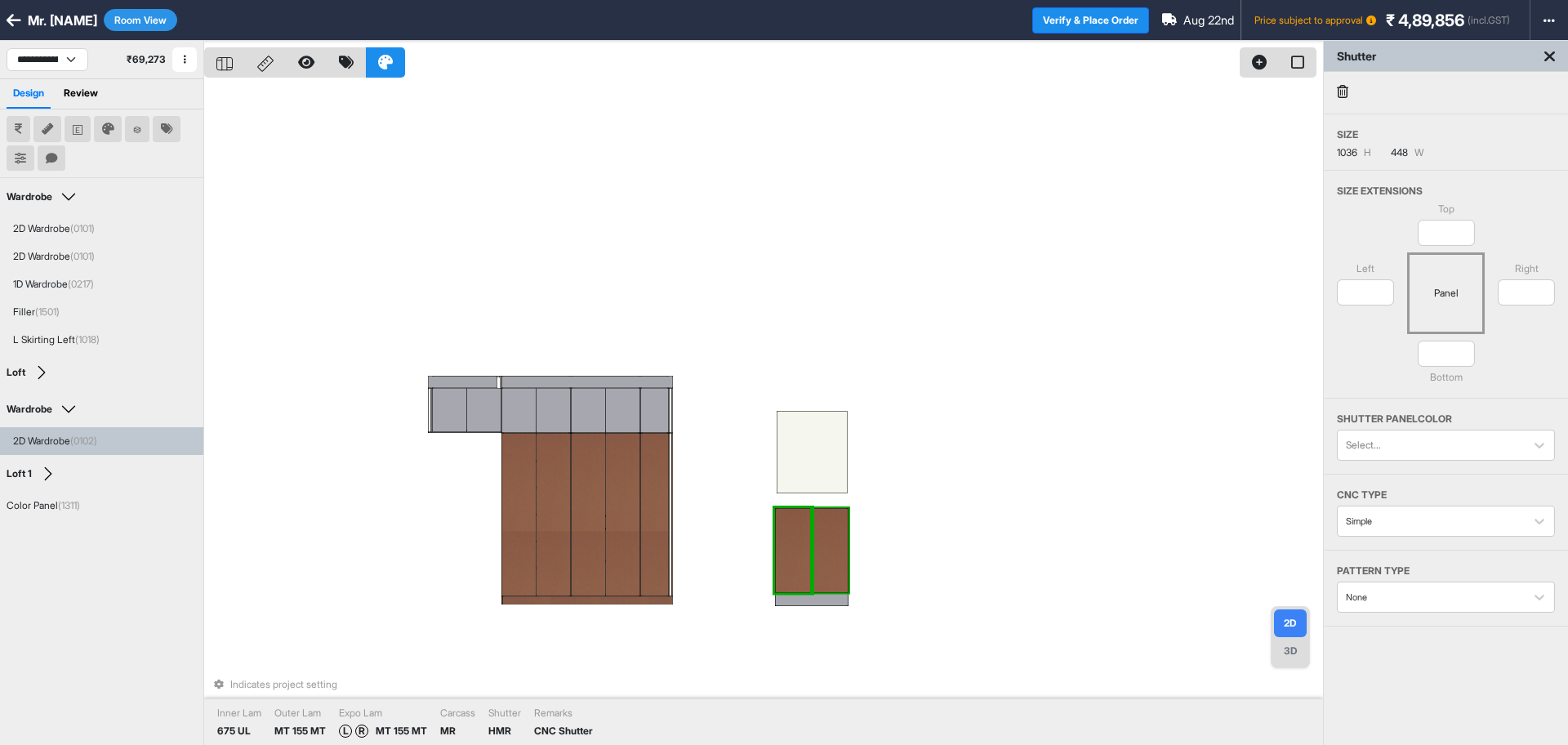 click at bounding box center [830, 551] 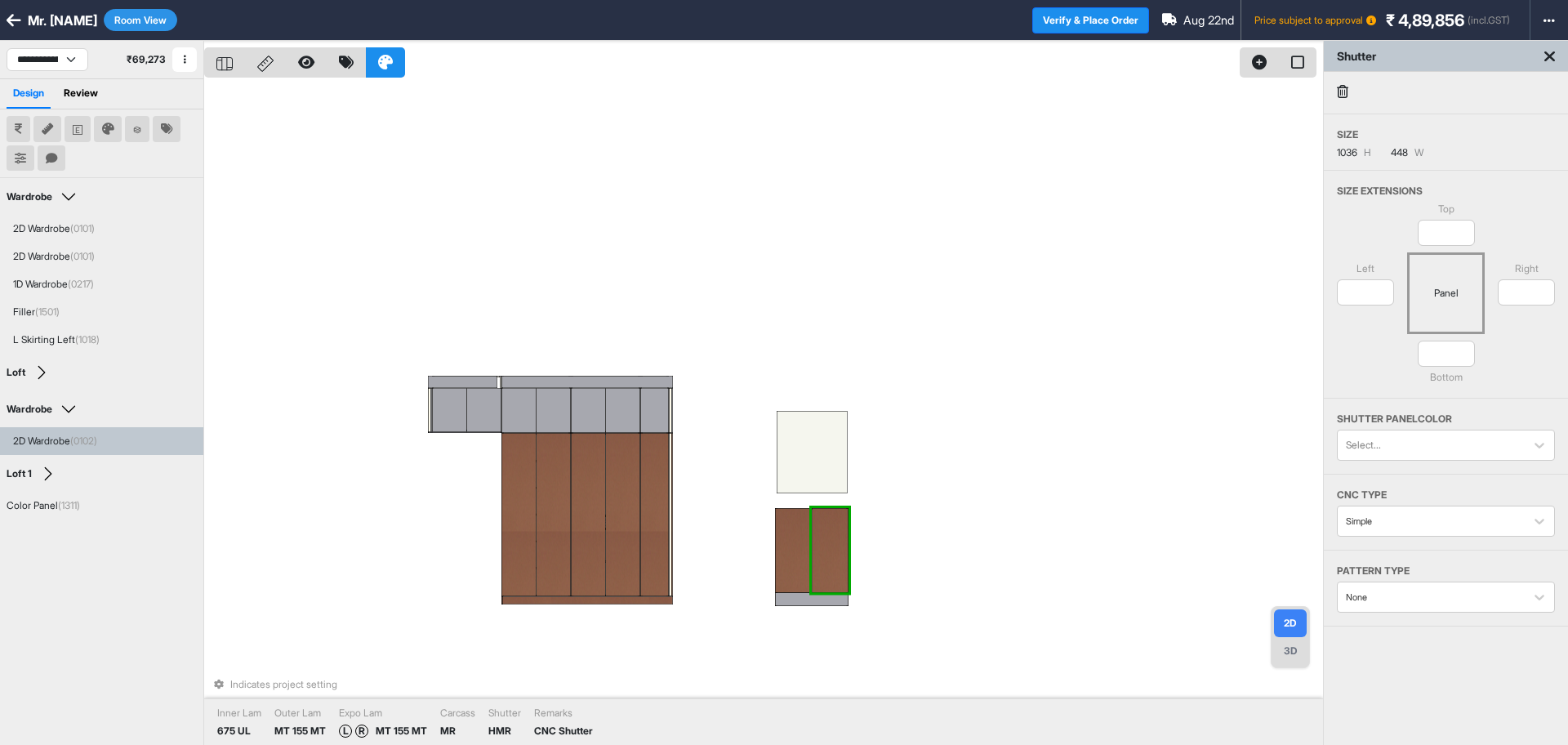 click at bounding box center (830, 551) 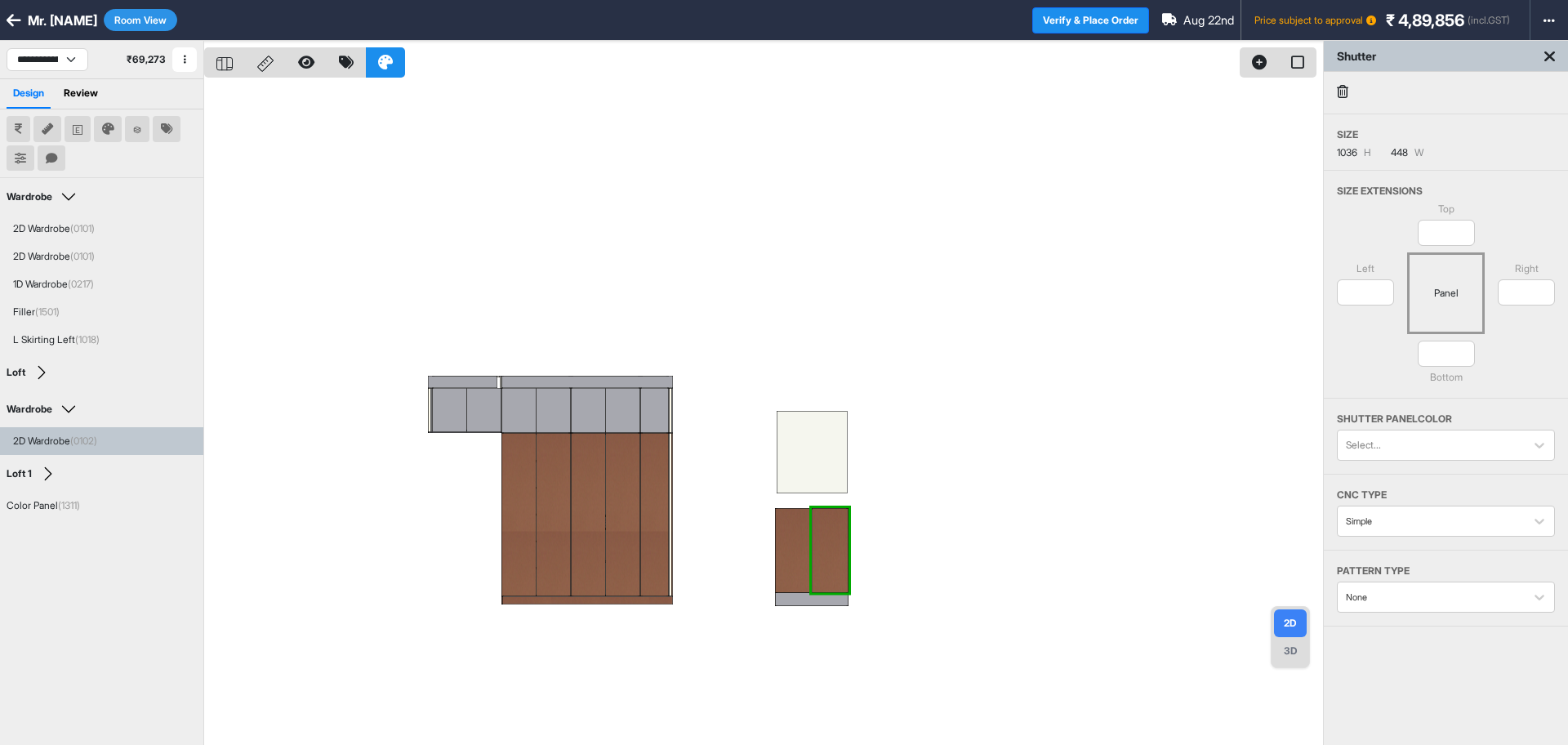 click at bounding box center [764, 413] 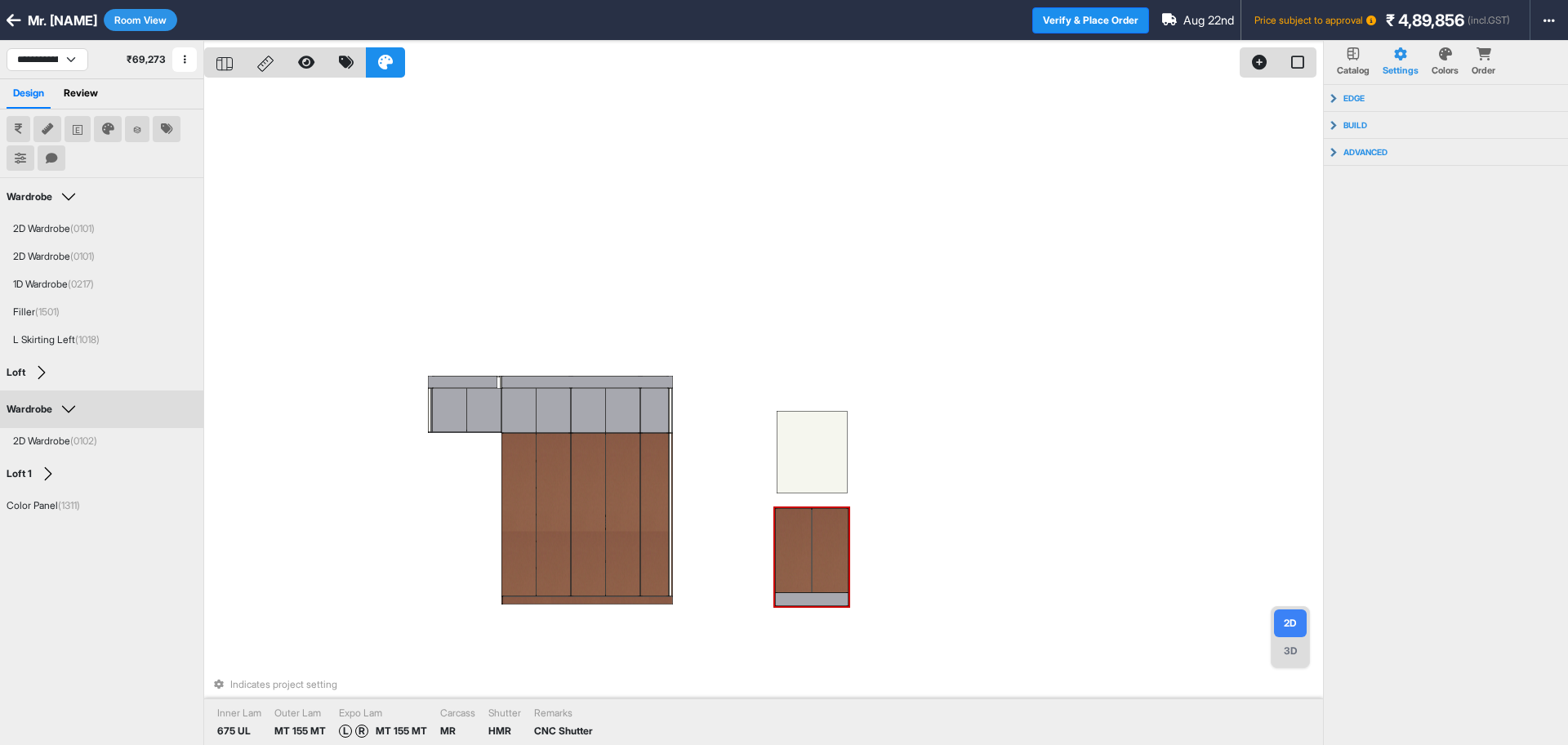 click at bounding box center (793, 551) 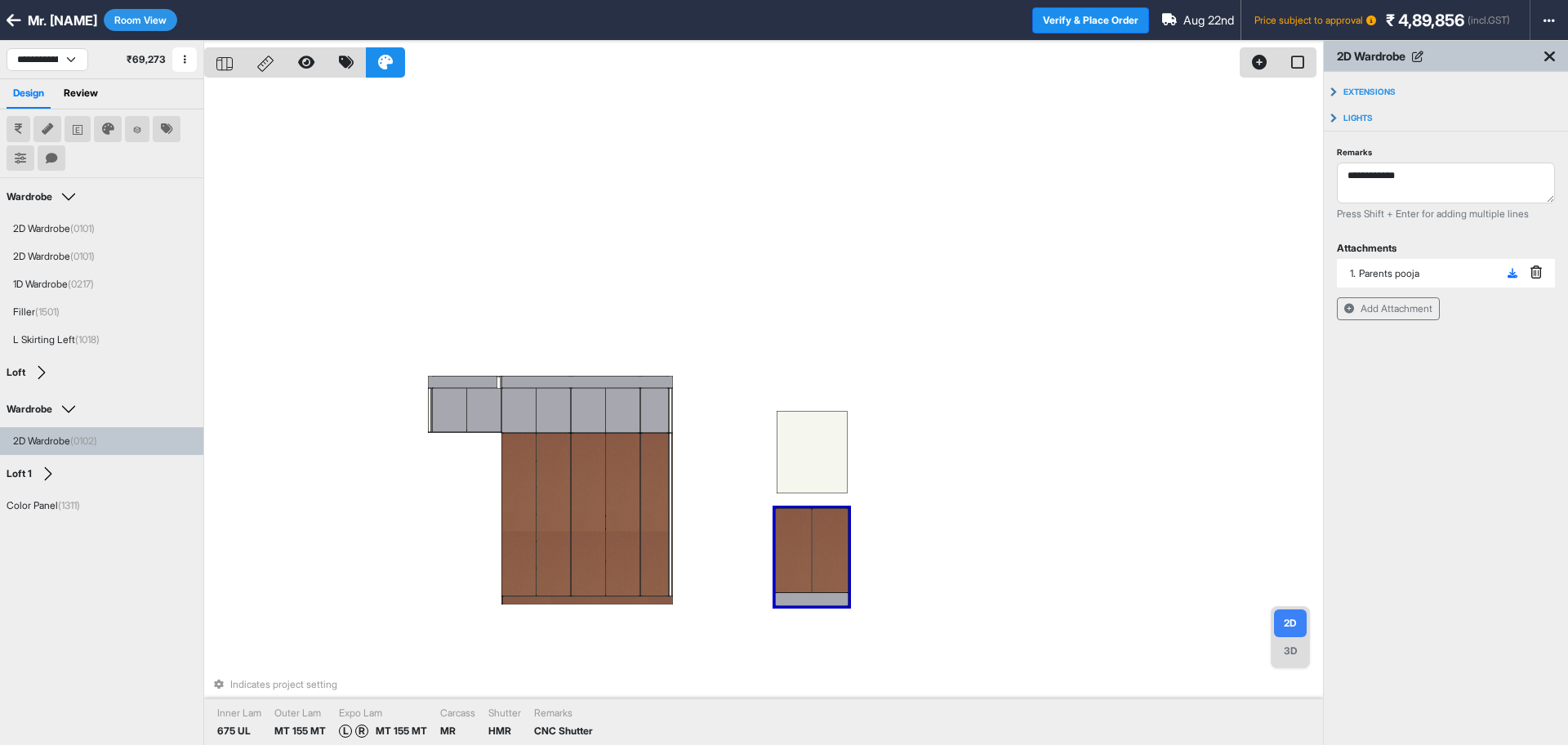 click at bounding box center [830, 551] 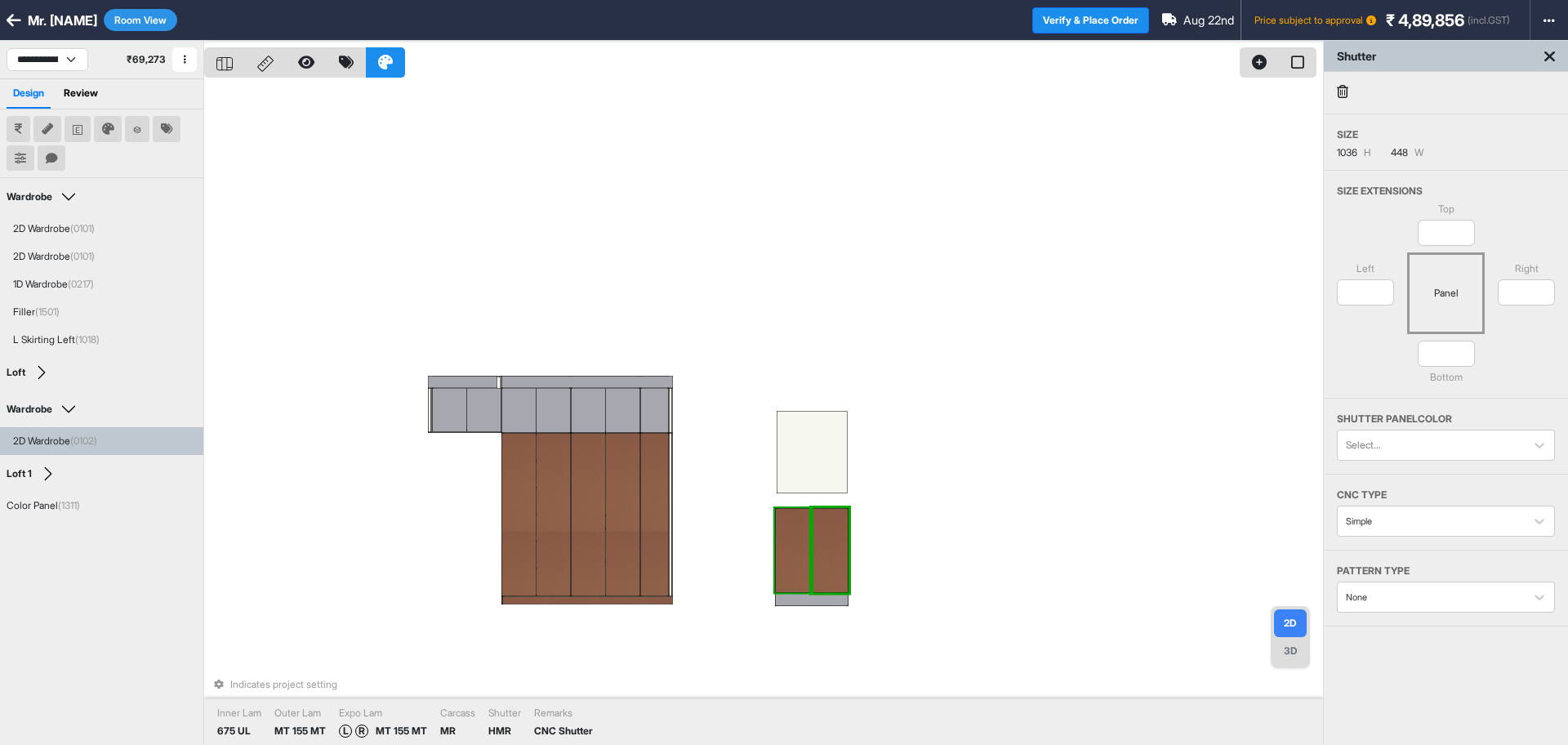 click on "Indicates project setting Inner Lam 675 UL Outer Lam MT 155 MT Expo Lam L R MT 155 MT Carcass MR Shutter HMR Remarks CNC Shutter" at bounding box center (764, 413) 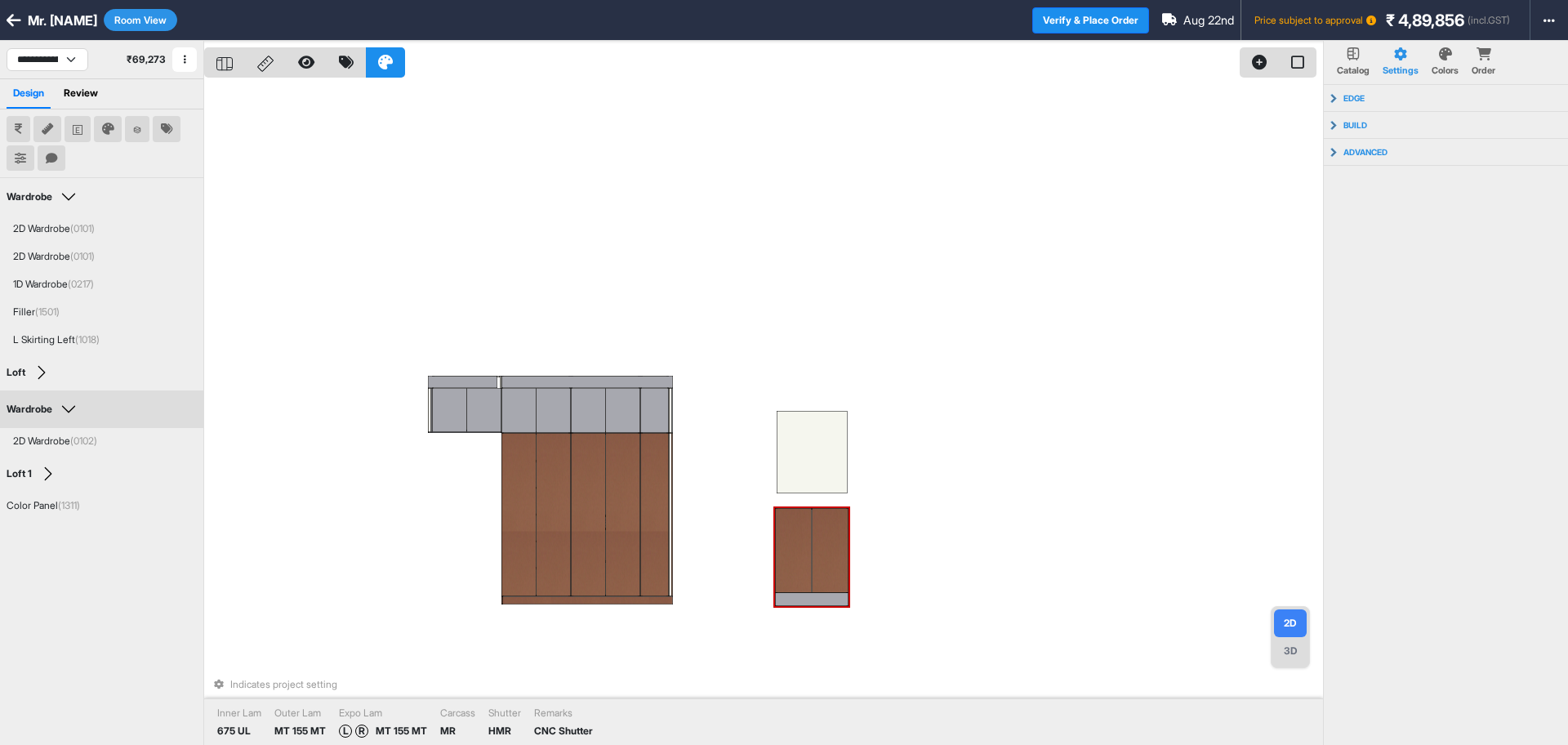 click at bounding box center [830, 551] 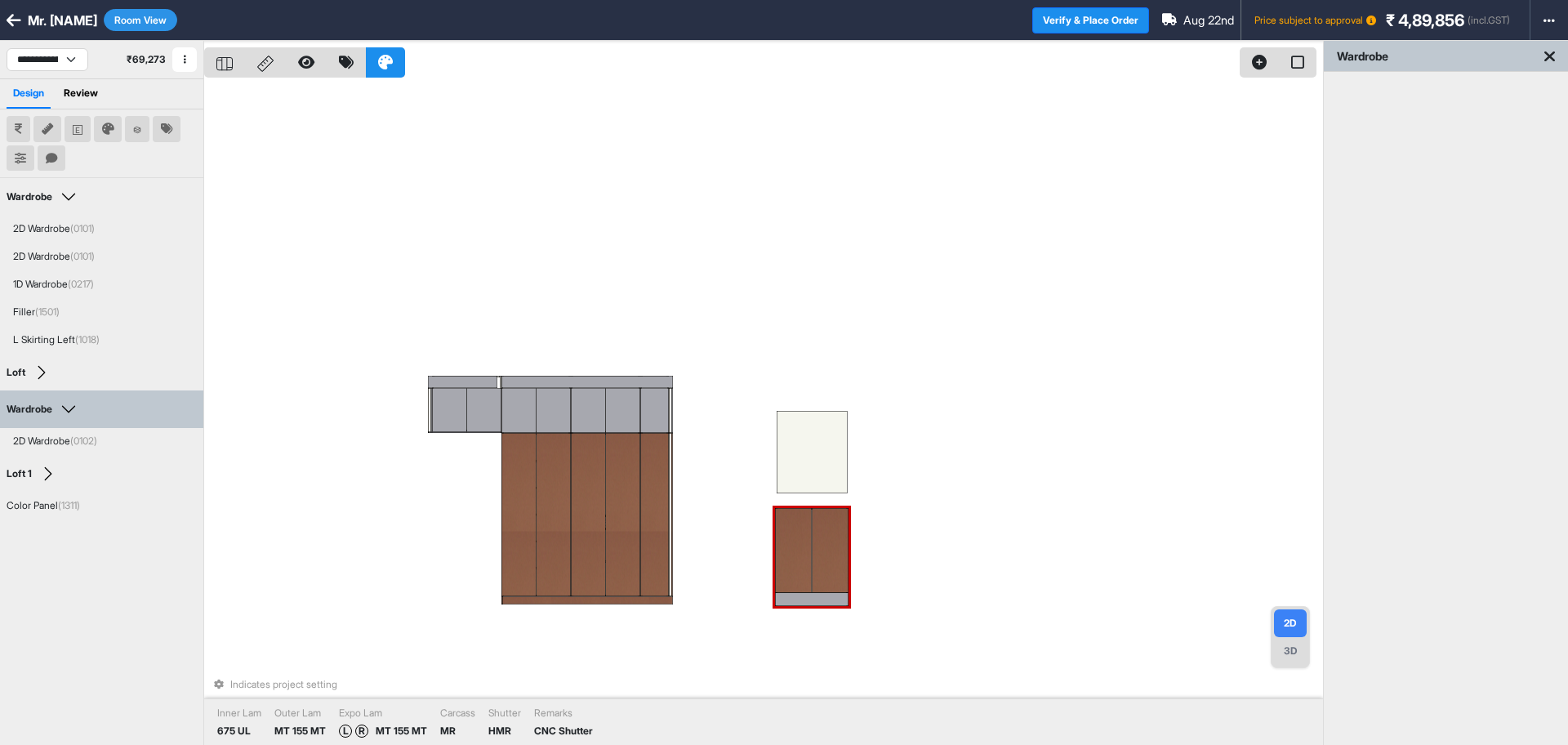 click at bounding box center [830, 551] 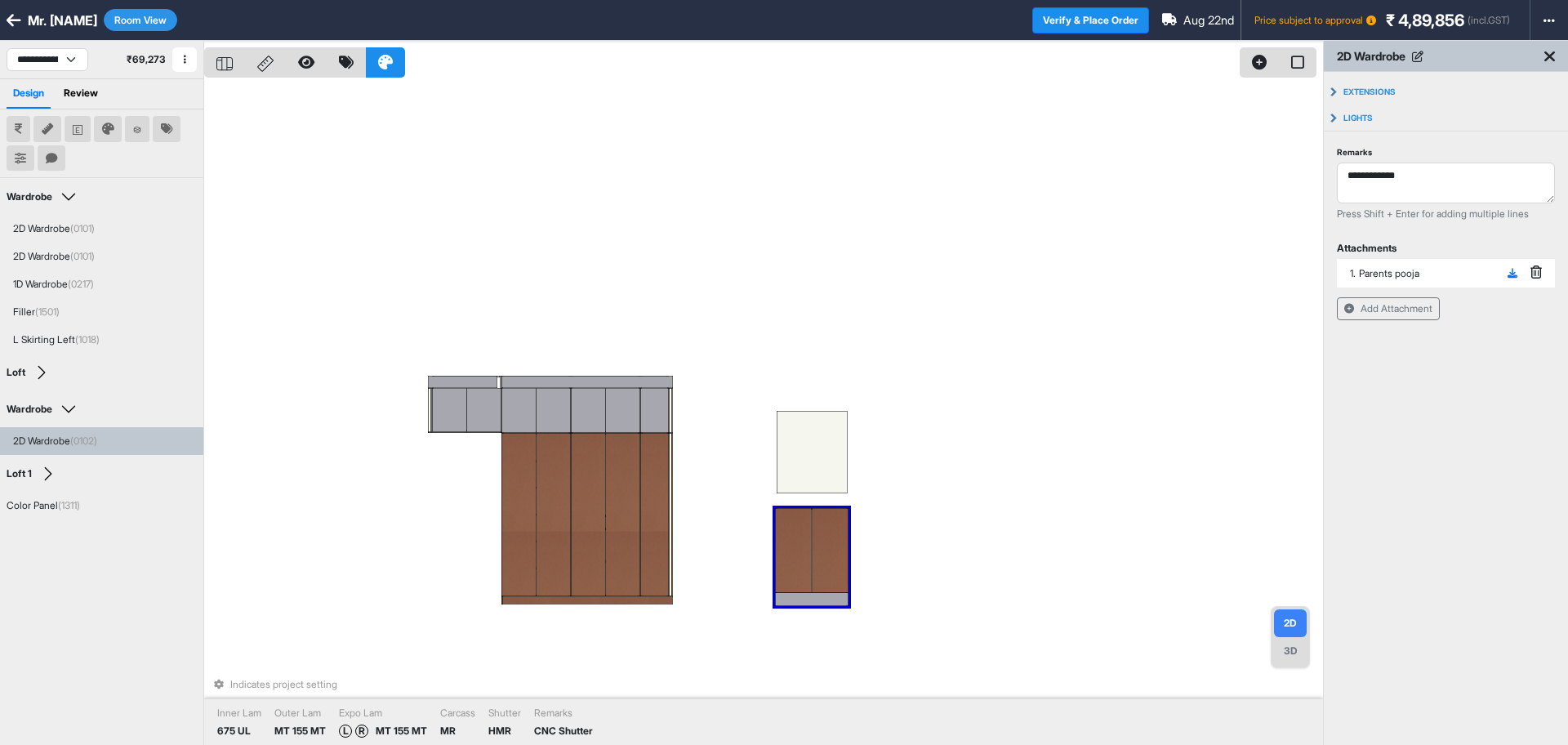 click on "Indicates project setting Inner Lam 675 UL Outer Lam MT 155 MT Expo Lam L R MT 155 MT Carcass MR Shutter HMR Remarks CNC Shutter" at bounding box center [764, 413] 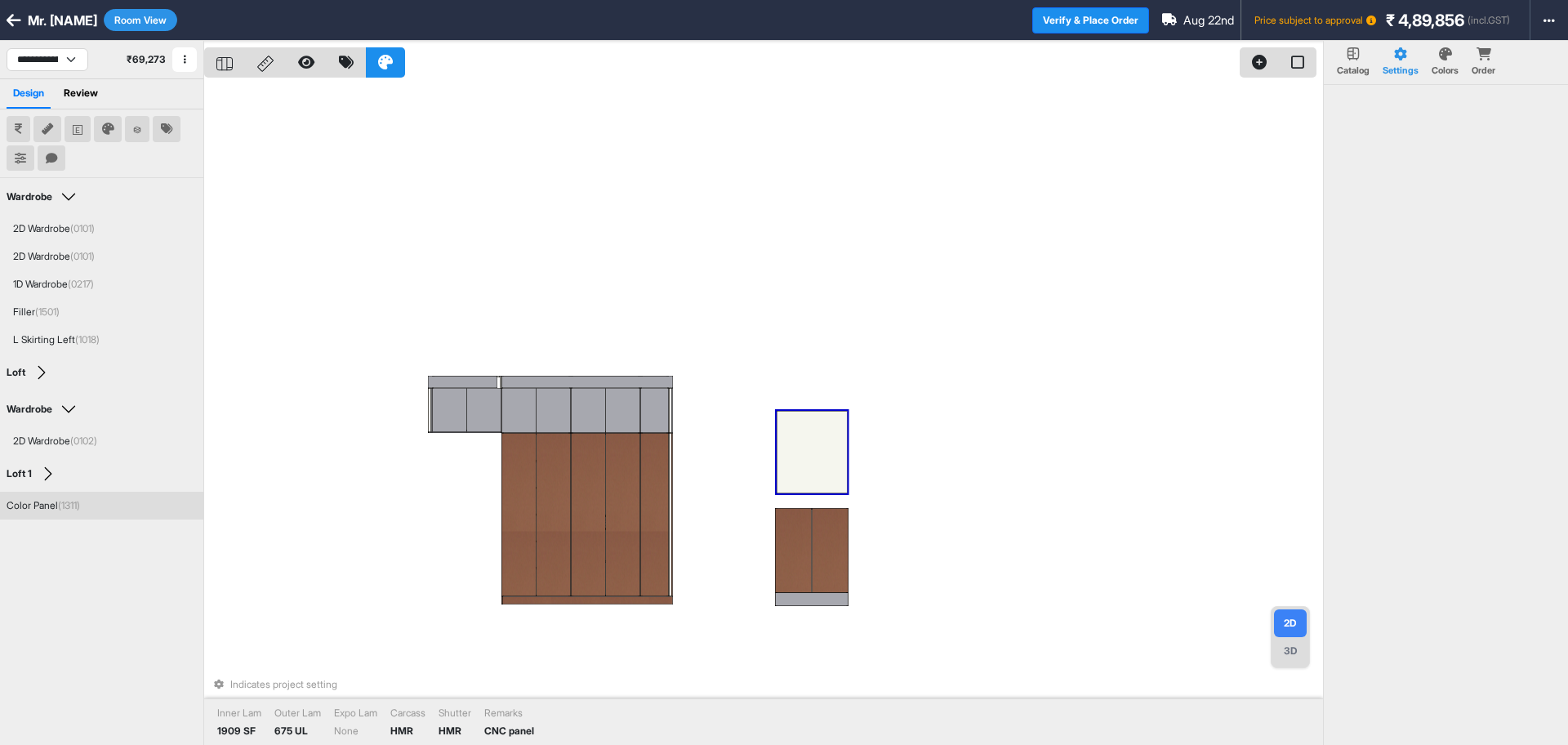 click at bounding box center (812, 452) 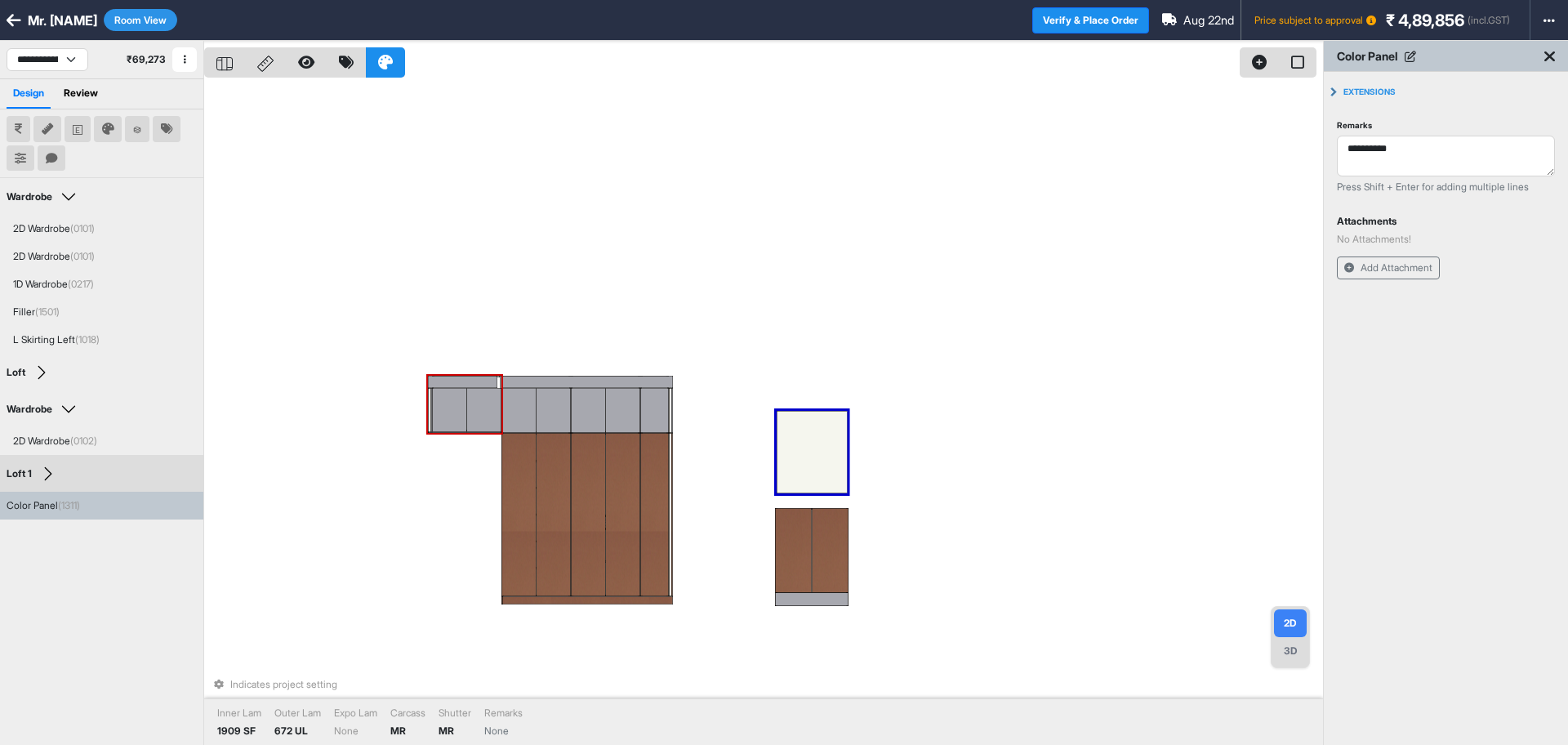 click at bounding box center (484, 410) 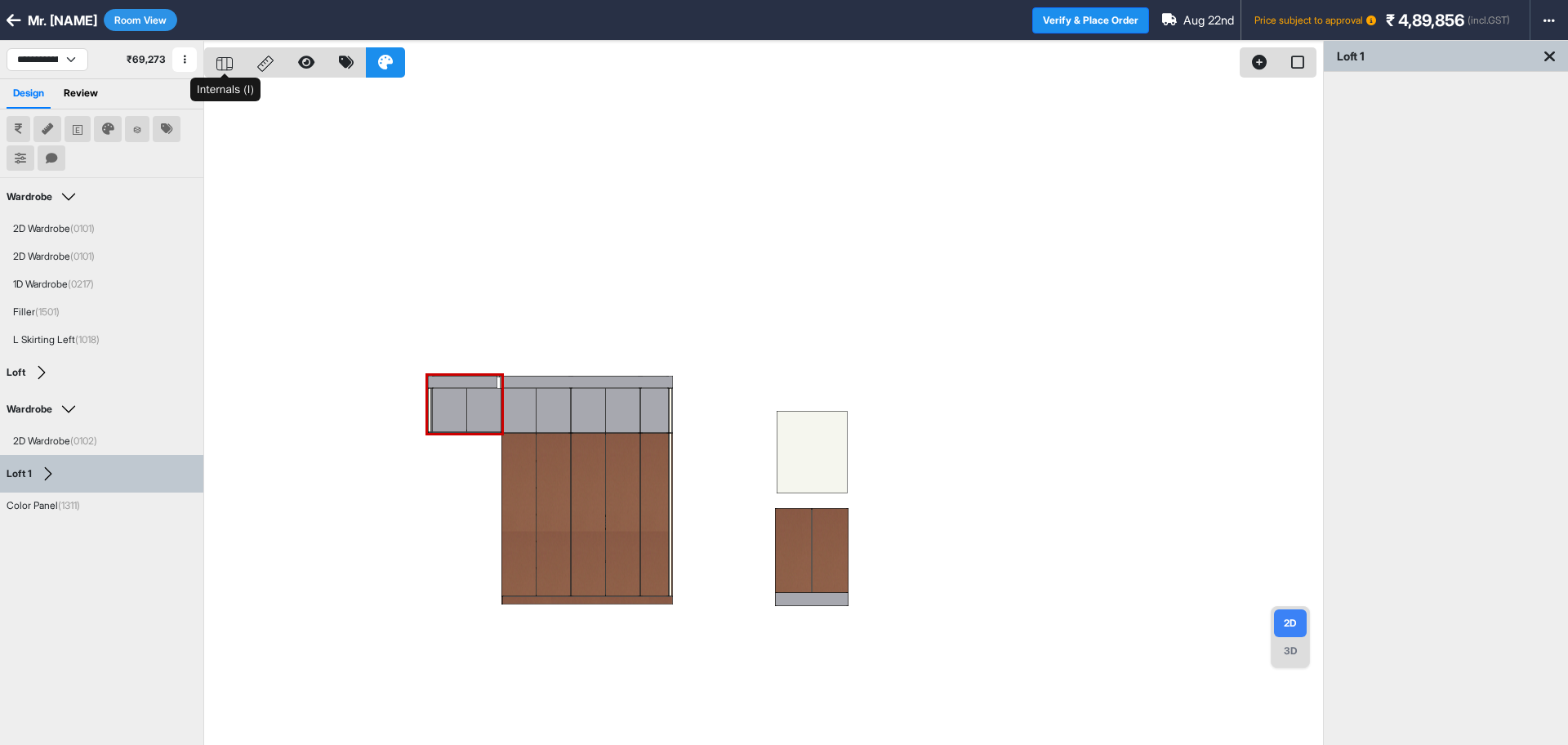 click 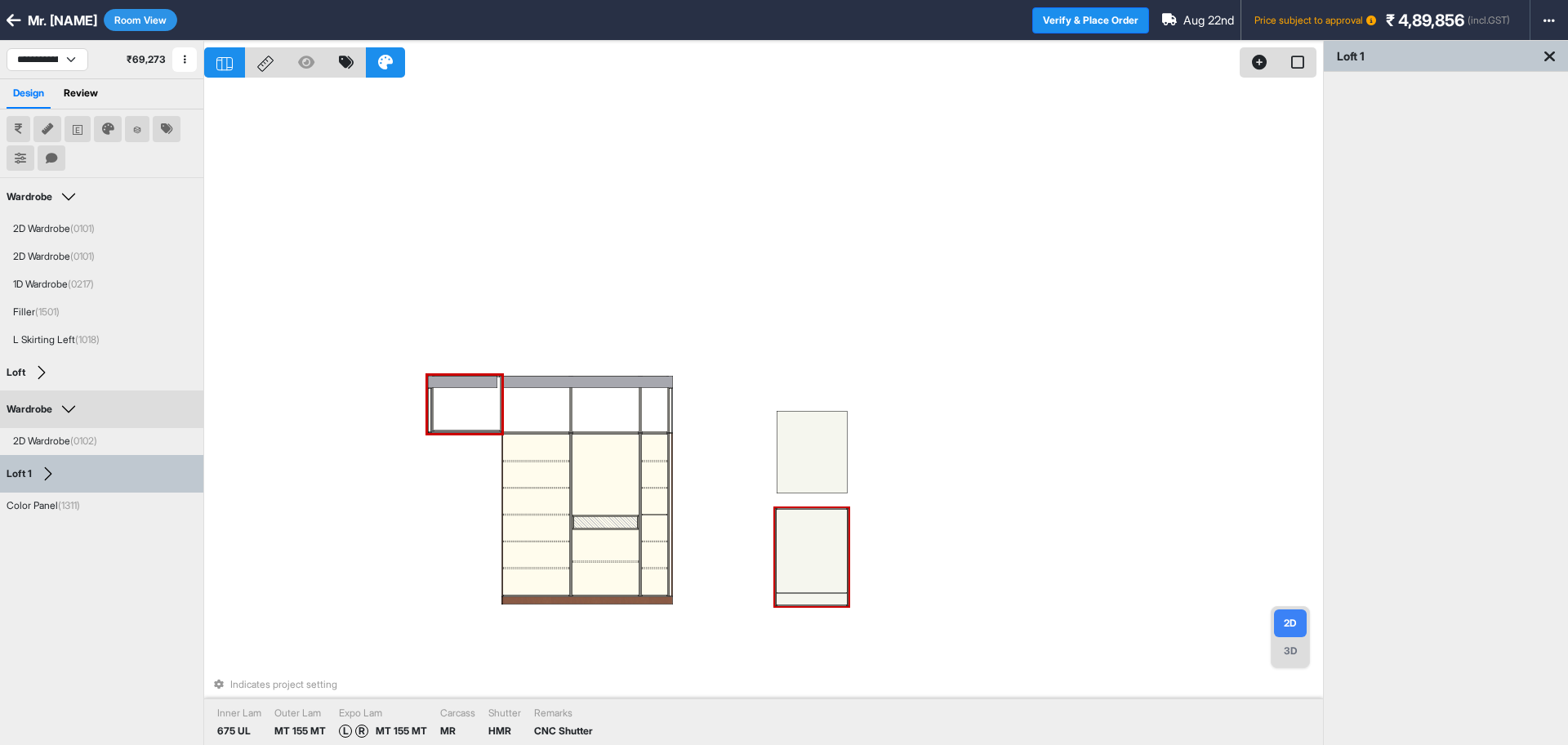 click at bounding box center (812, 551) 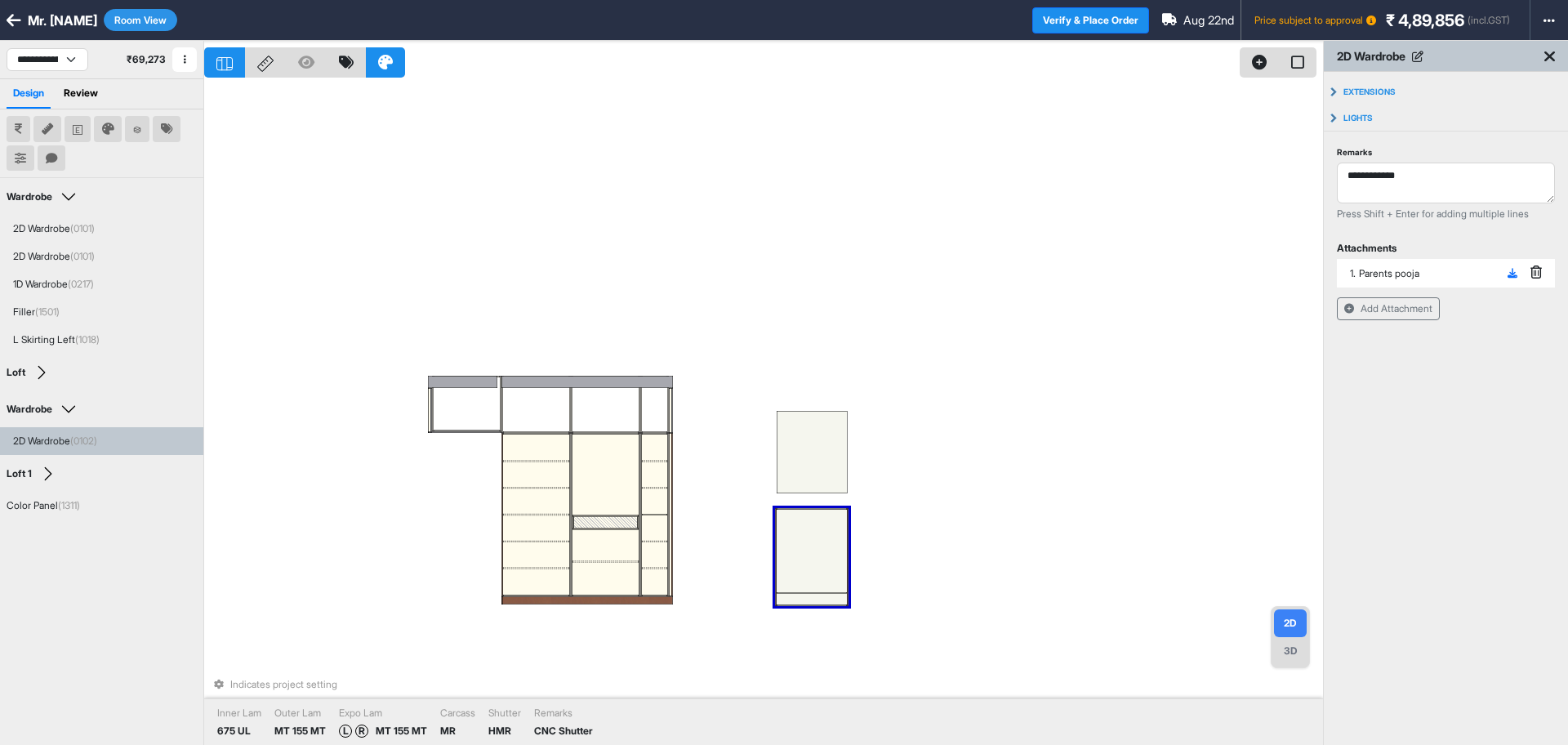 click on "Indicates project setting Inner Lam 675 UL Outer Lam MT 155 MT Expo Lam L R MT 155 MT Carcass MR Shutter HMR Remarks CNC Shutter" at bounding box center (764, 413) 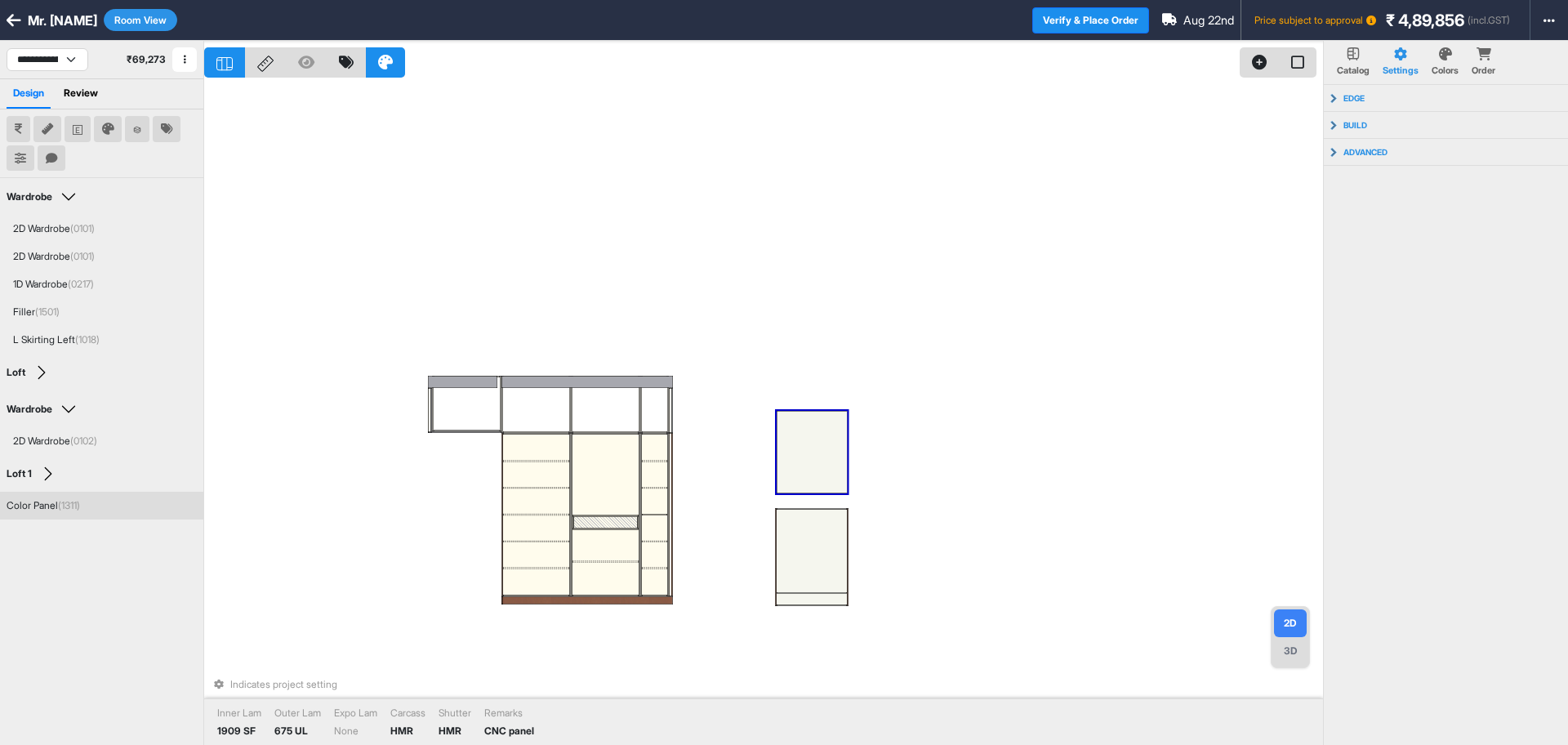 click at bounding box center [812, 452] 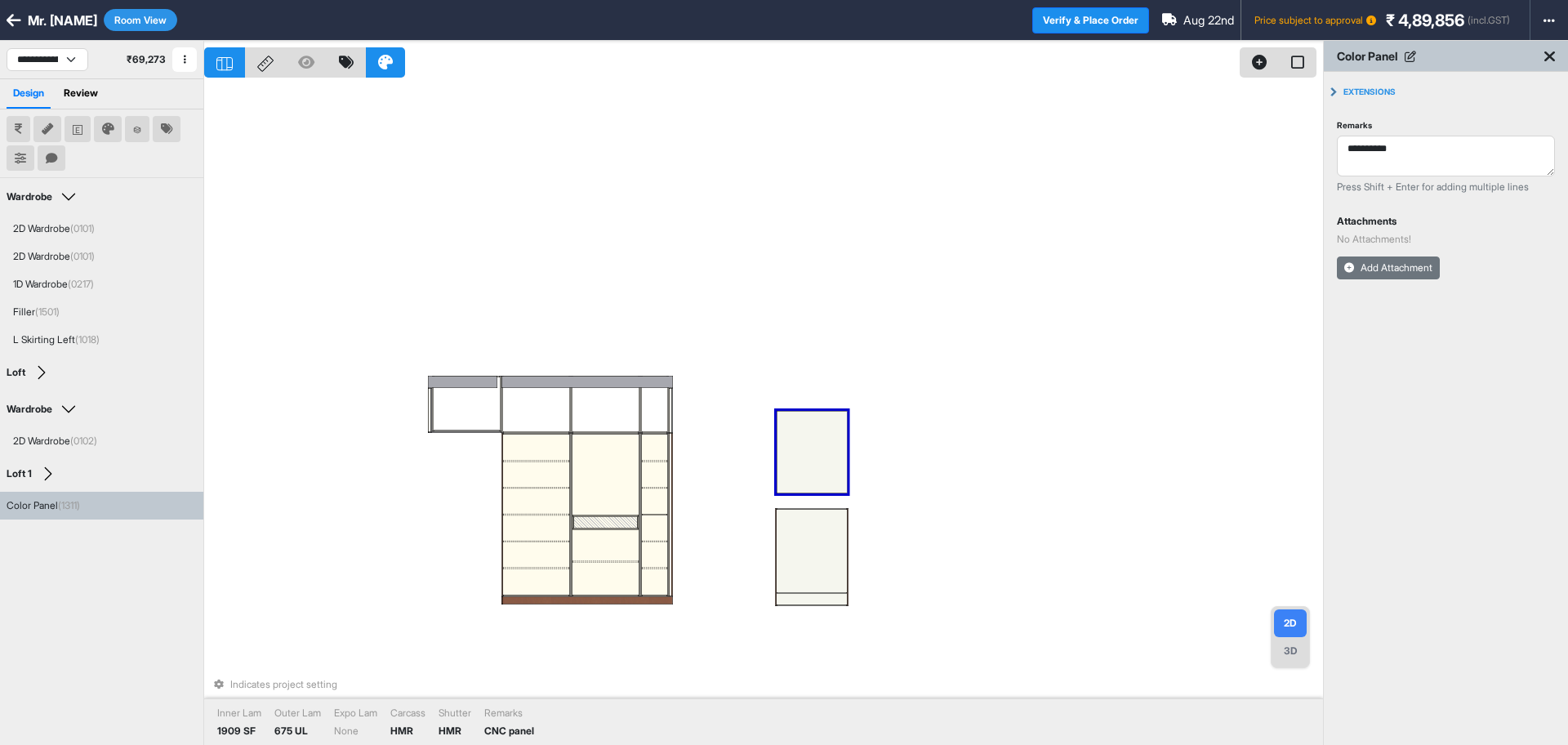 click on "Add Attachment" at bounding box center (1388, 268) 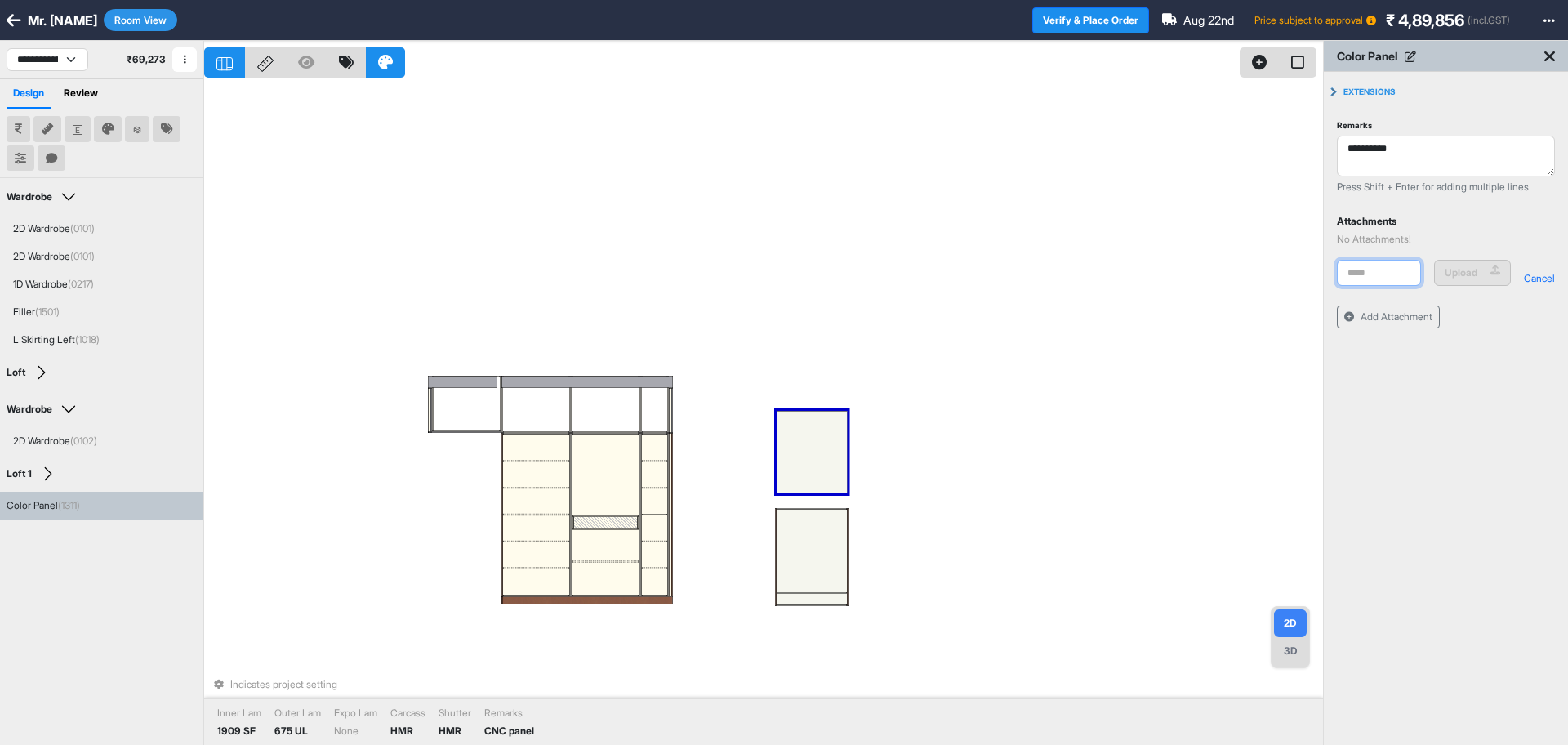 click at bounding box center [1379, 273] 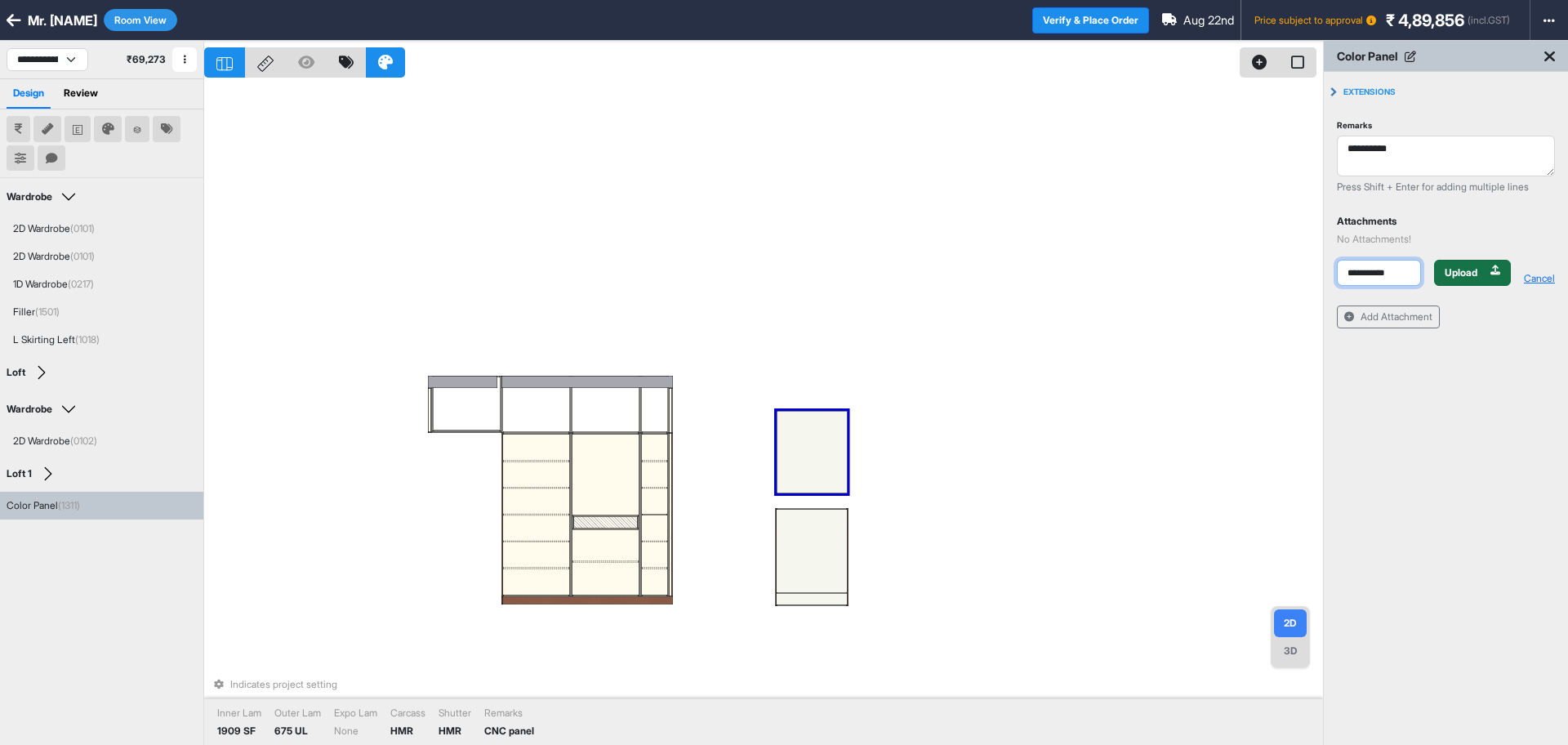 type on "**********" 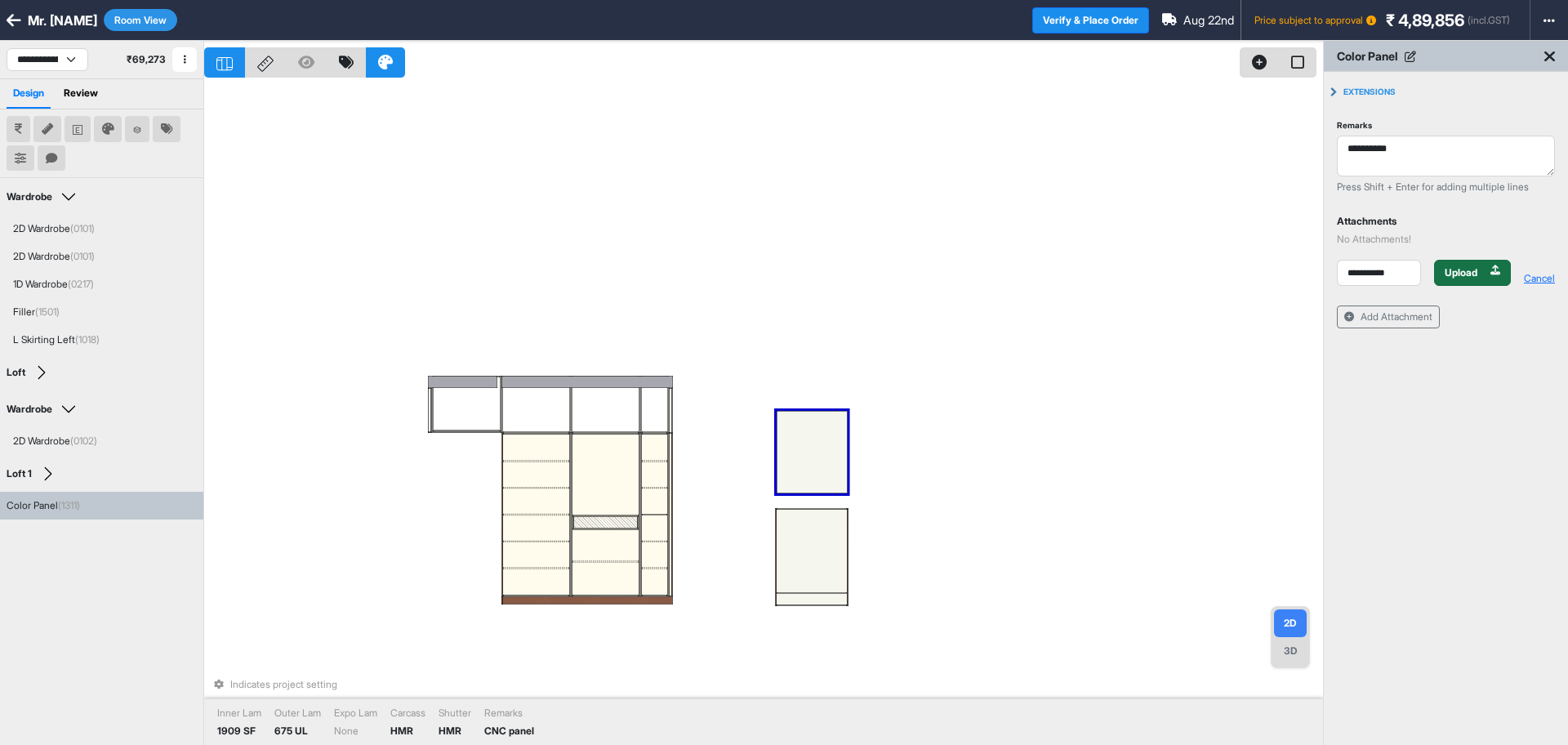 click on "Upload" at bounding box center [1472, 273] 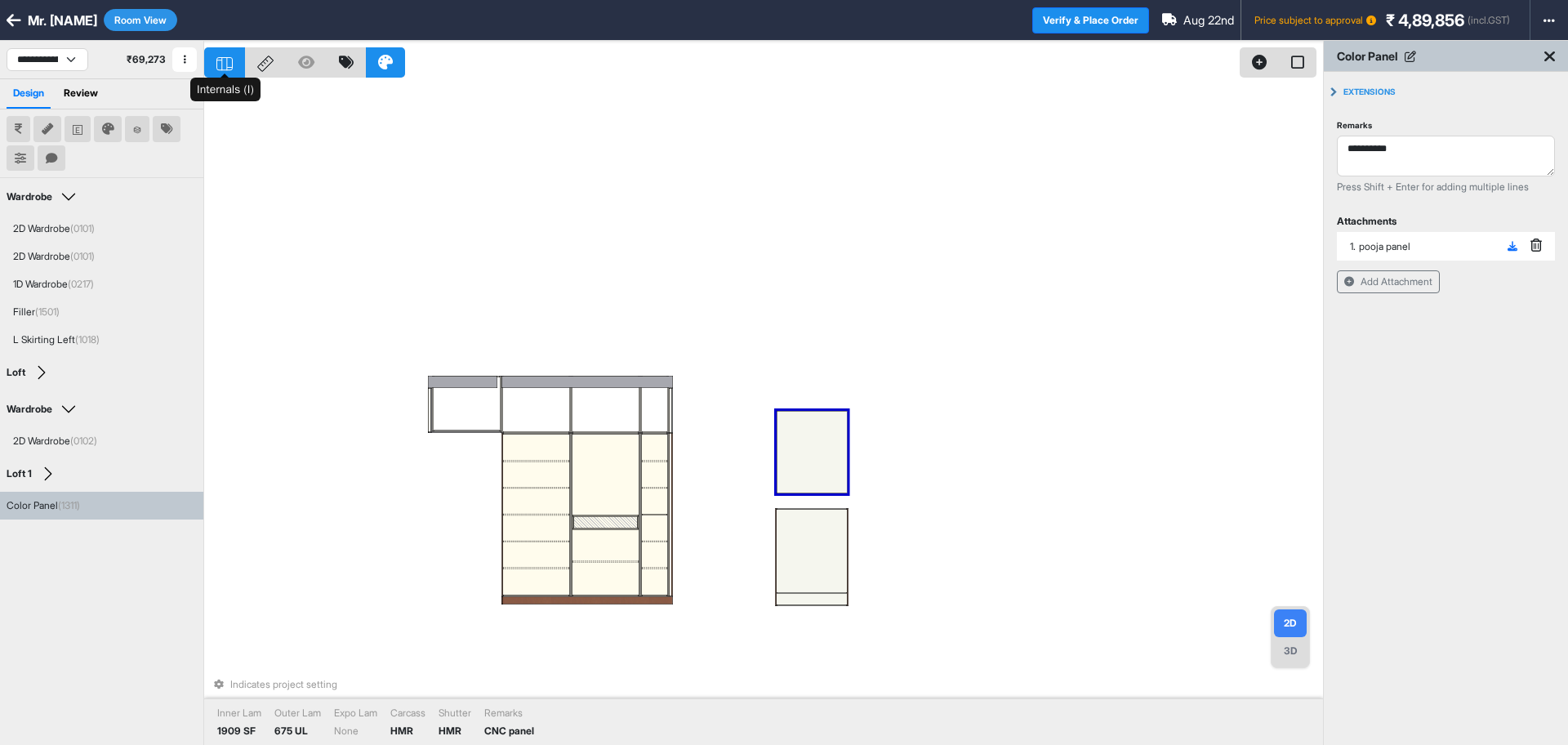 click 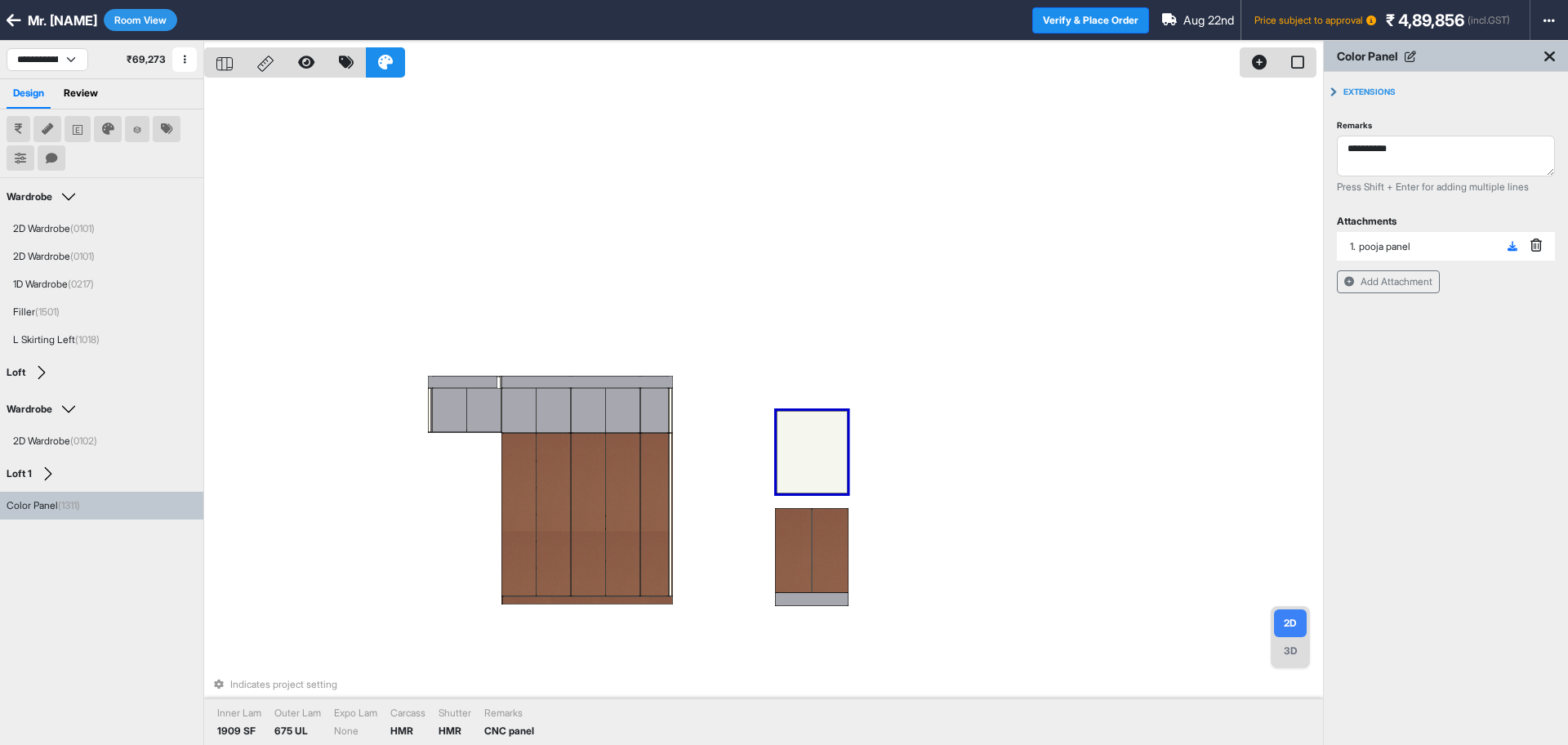 click on "3D" at bounding box center (1290, 651) 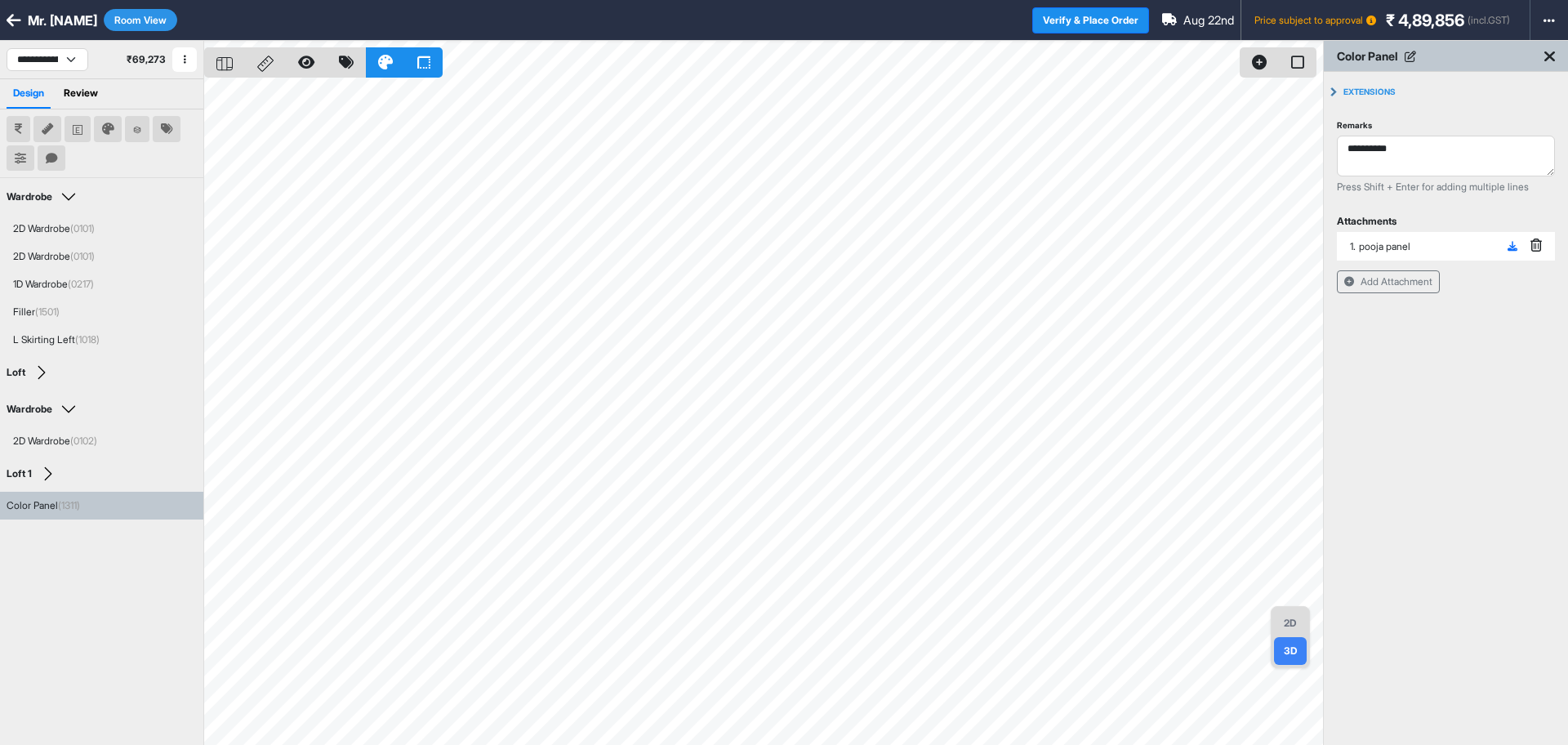 click on "2D" at bounding box center [1290, 623] 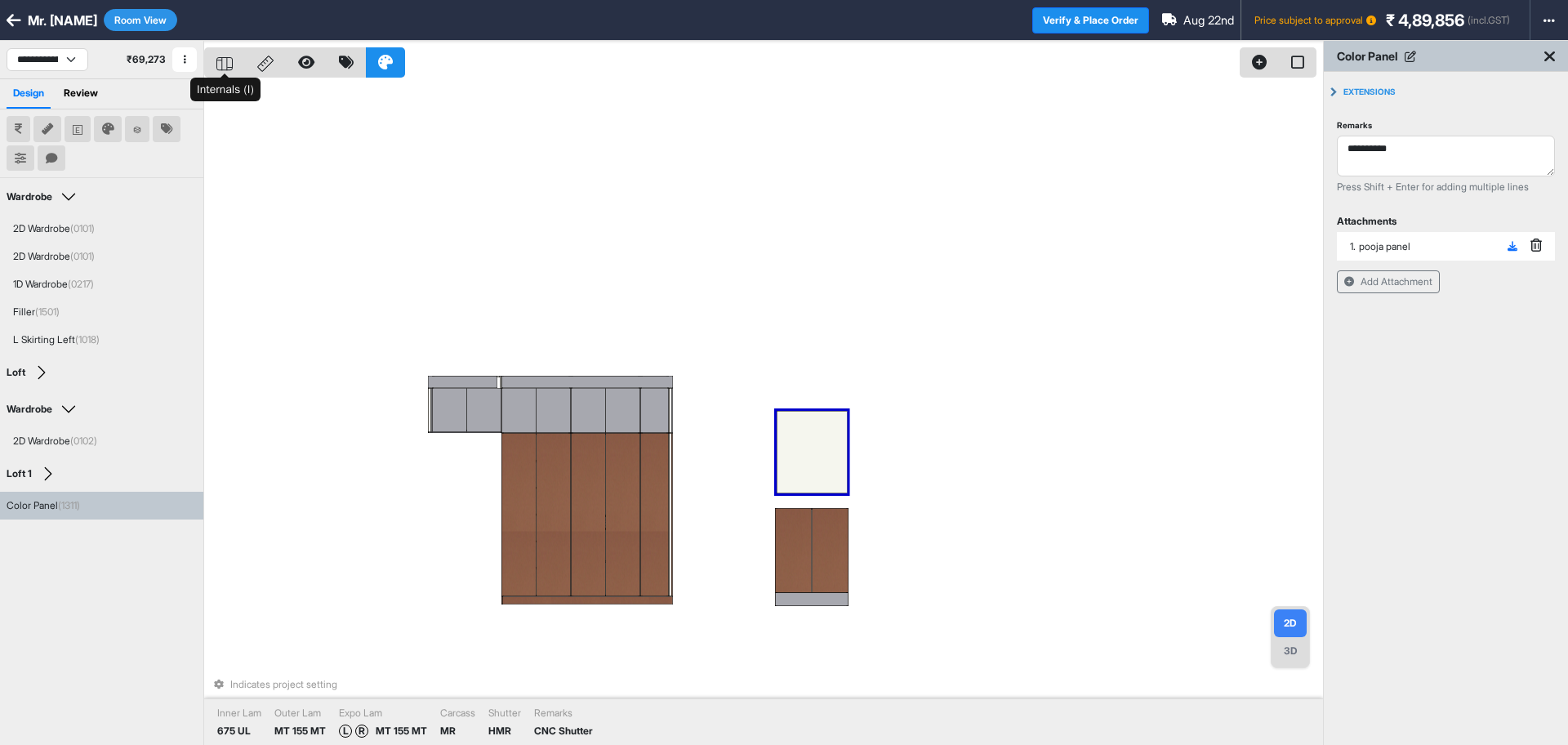 click at bounding box center [225, 62] 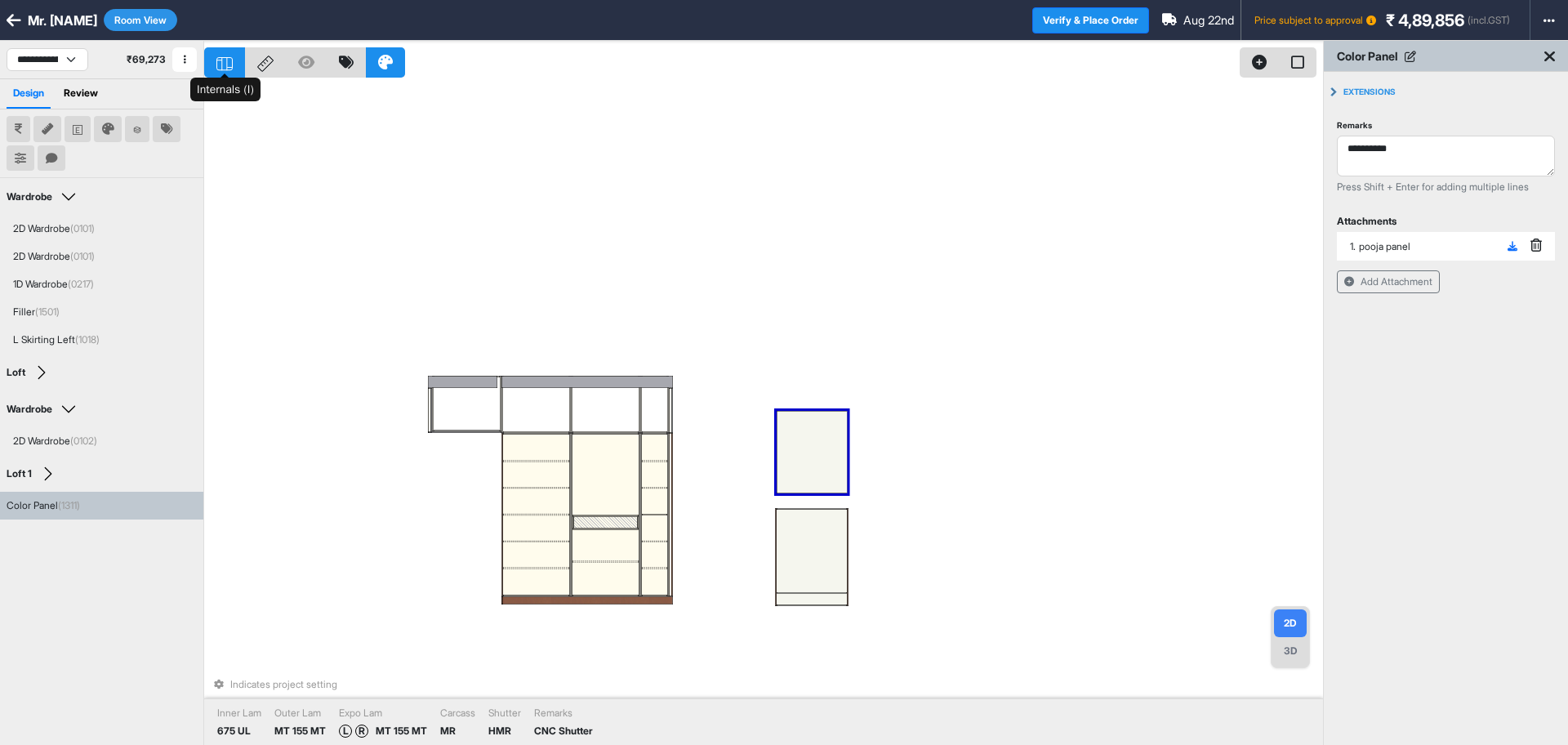 click at bounding box center (225, 62) 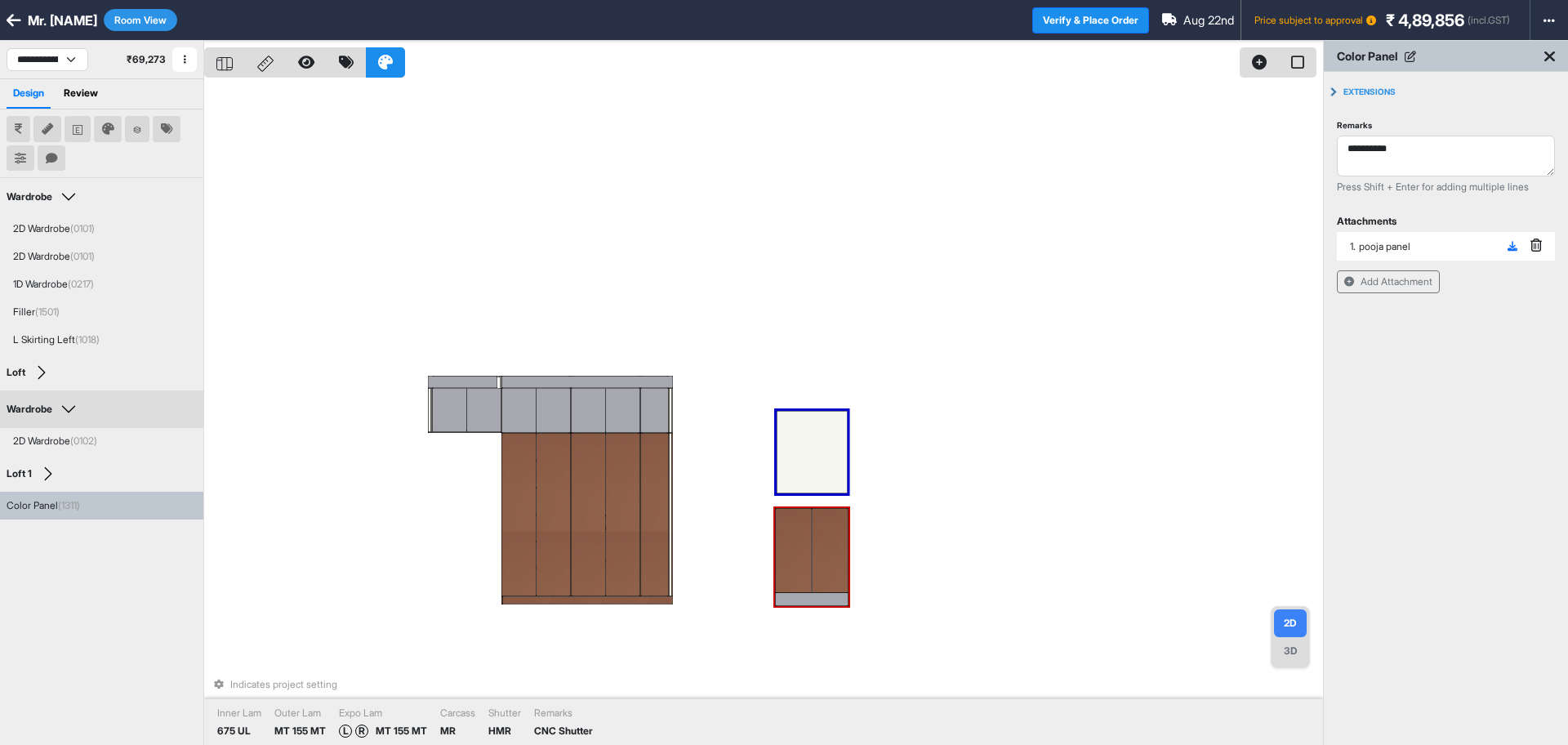 click at bounding box center (812, 600) 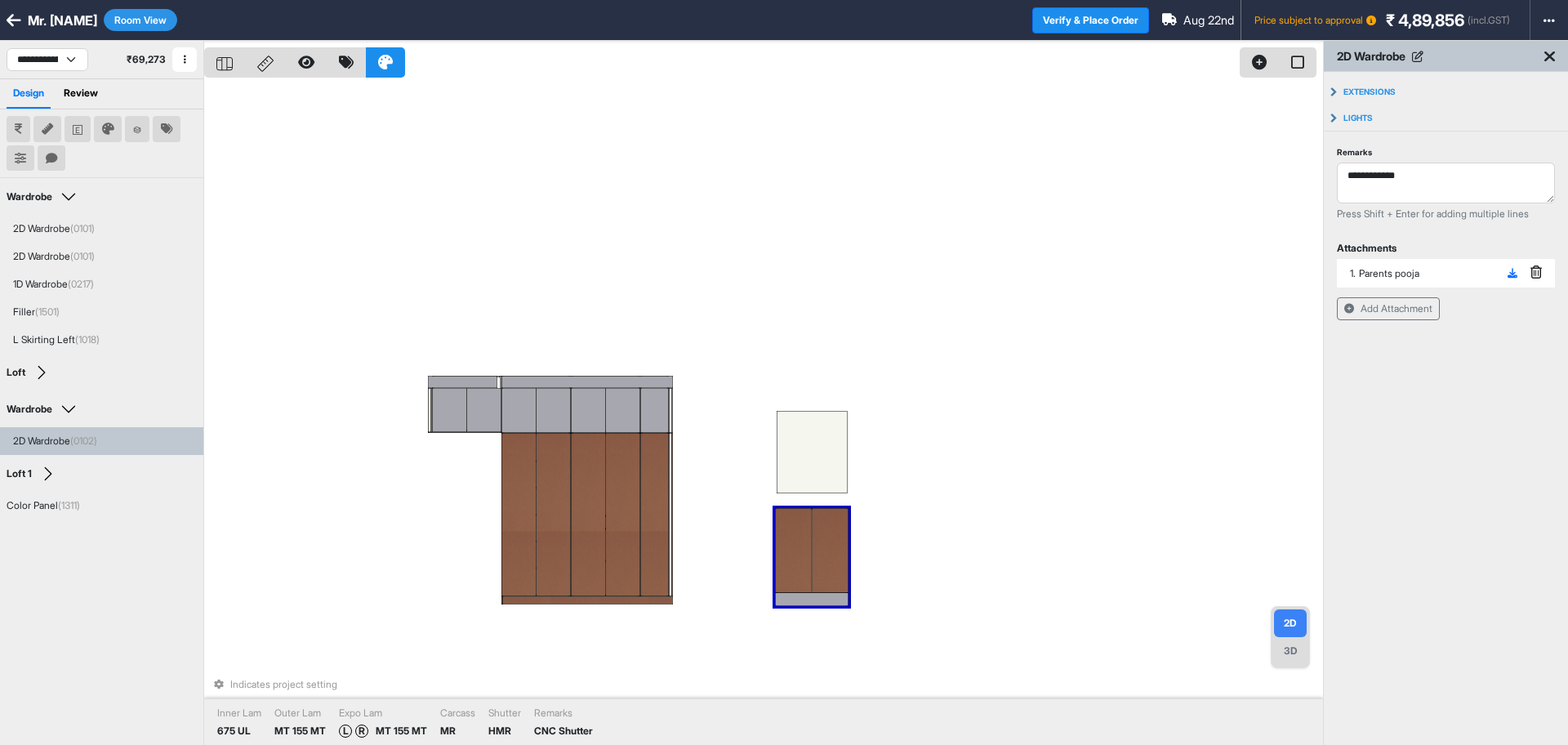 click at bounding box center [812, 600] 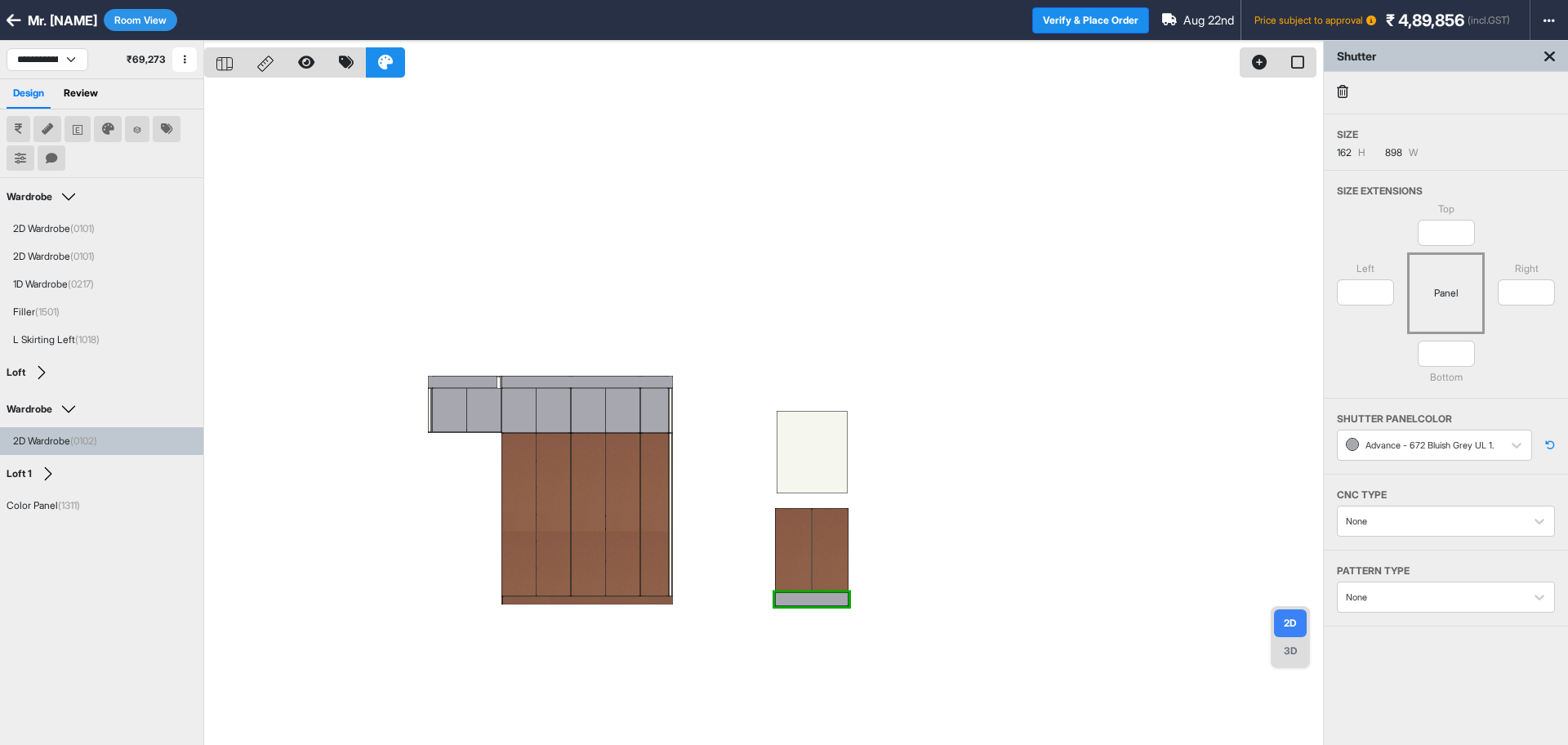 click at bounding box center (764, 413) 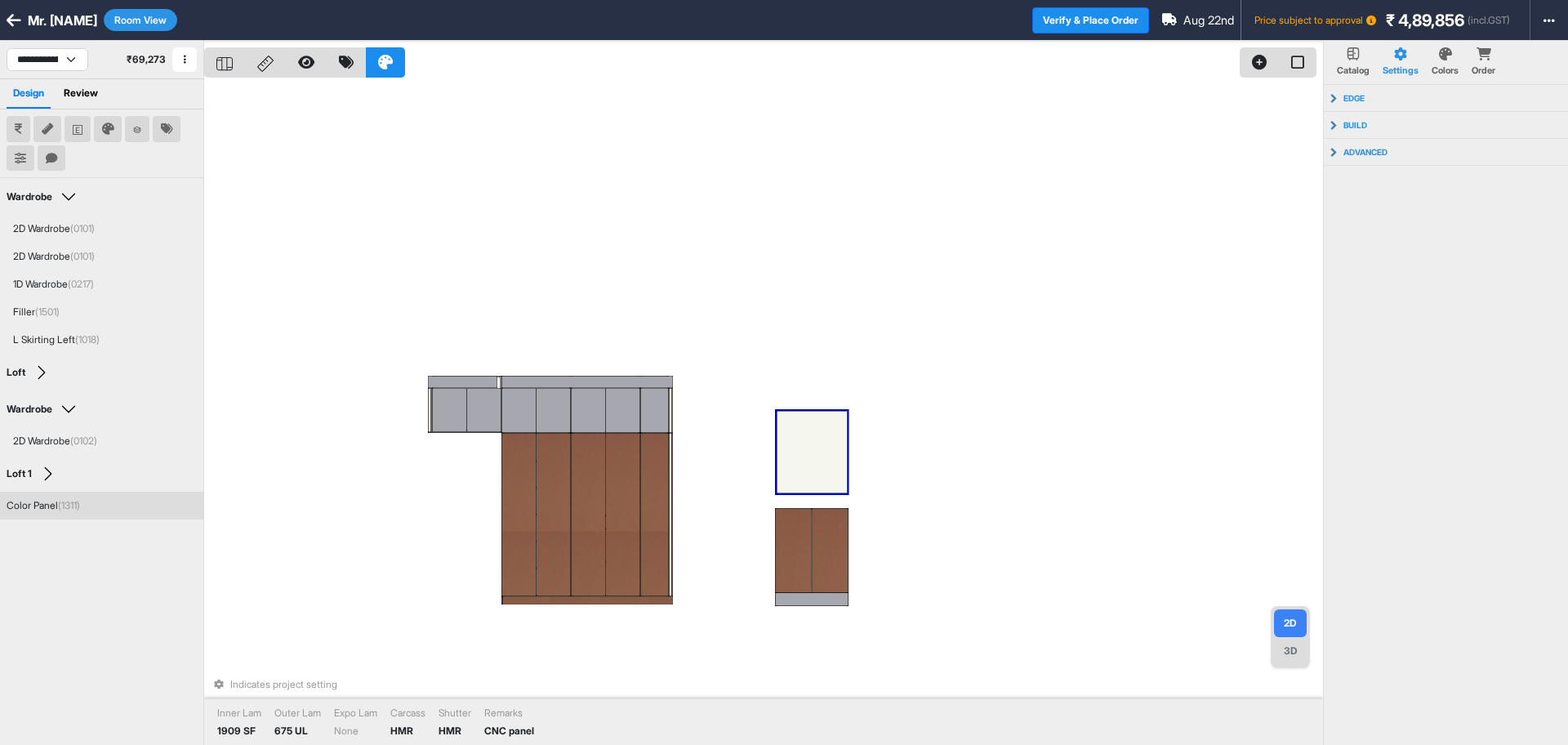 click 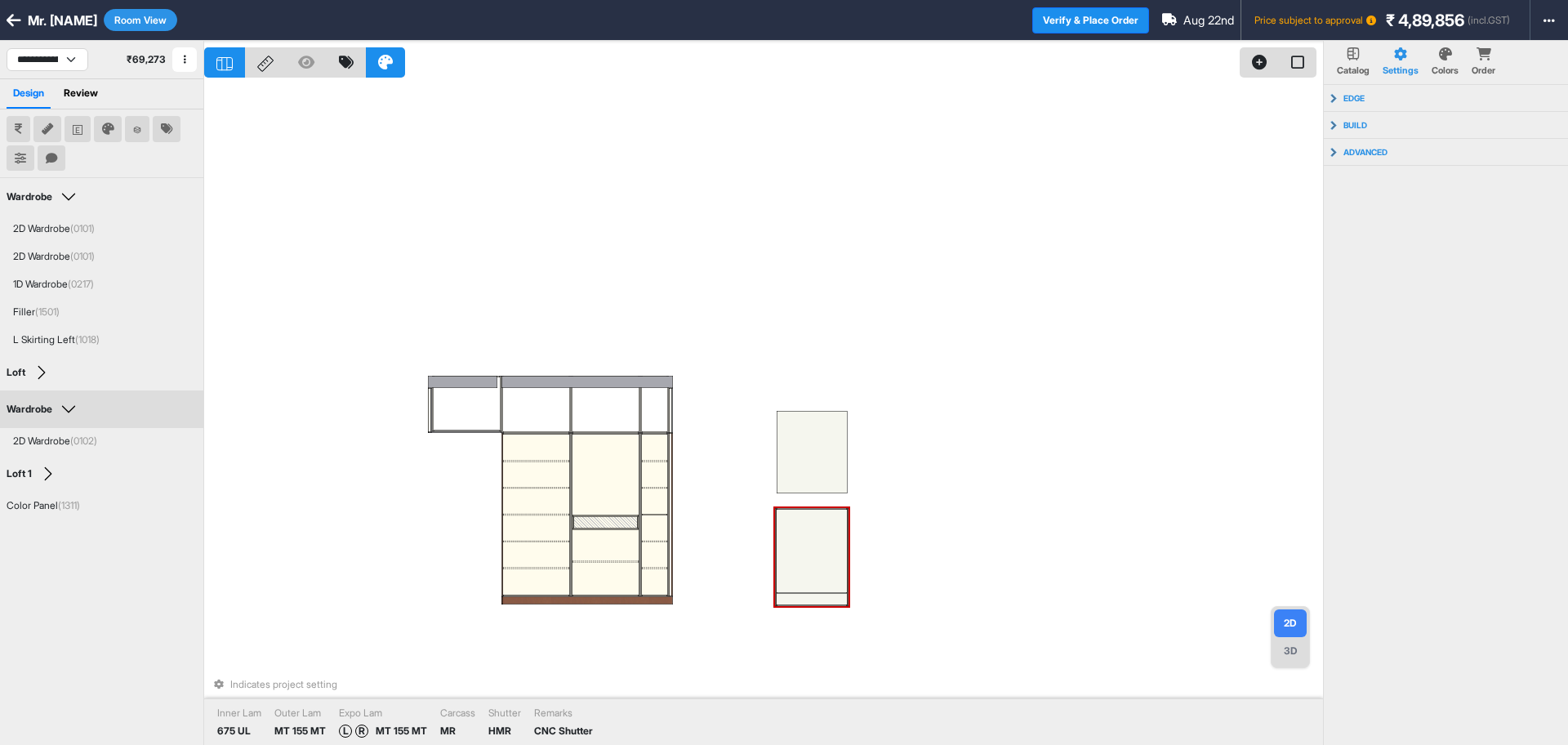 click at bounding box center (812, 600) 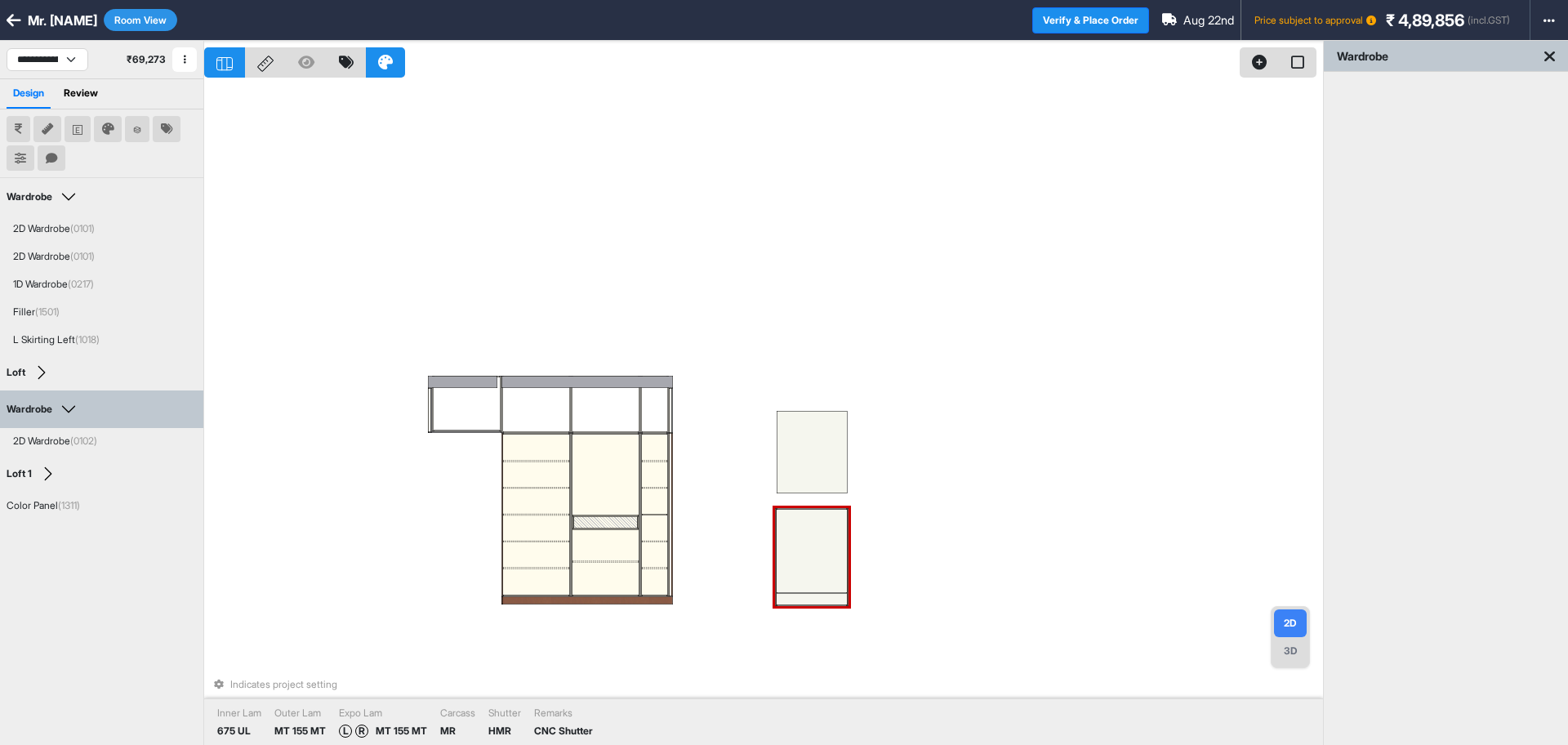 click at bounding box center (812, 600) 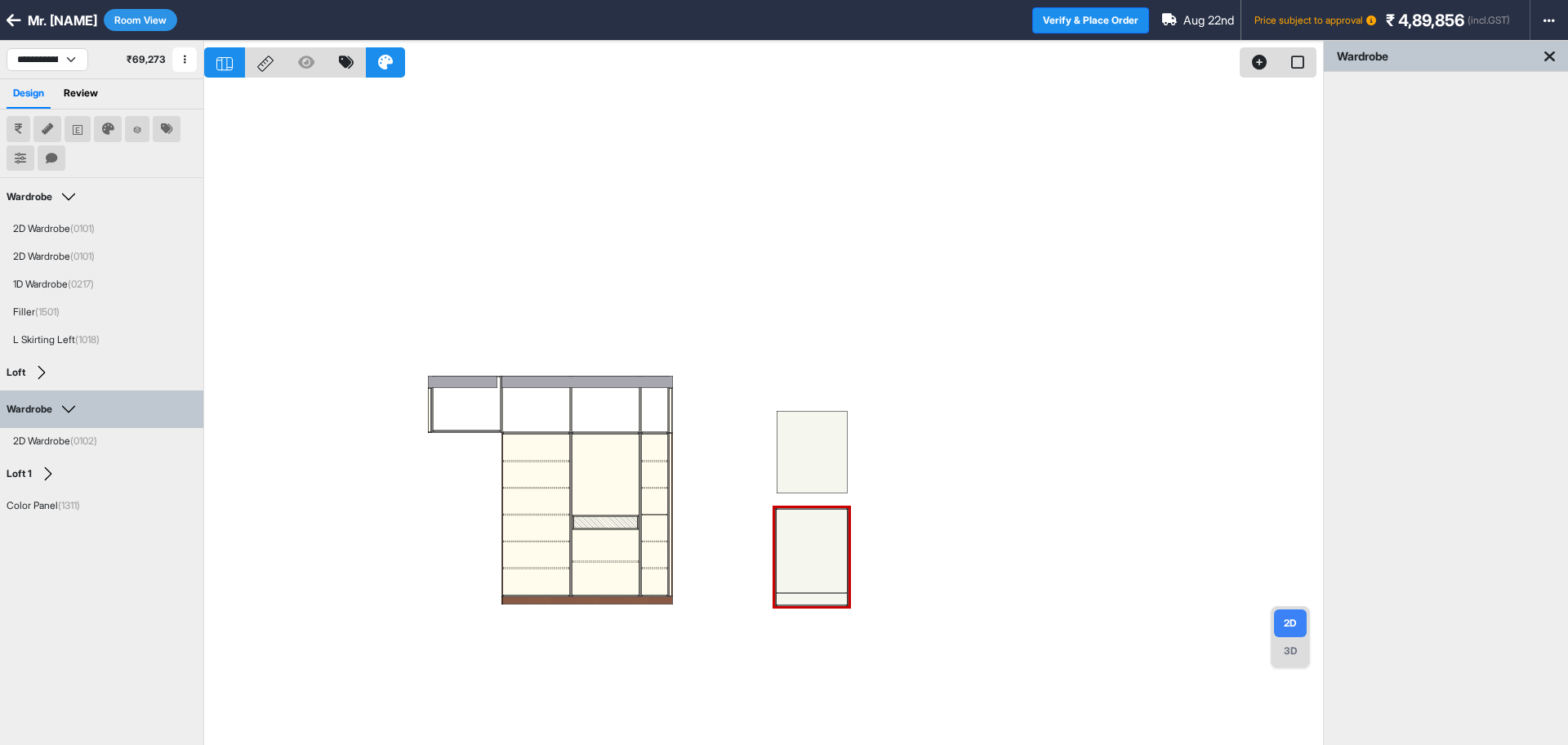 click at bounding box center [764, 413] 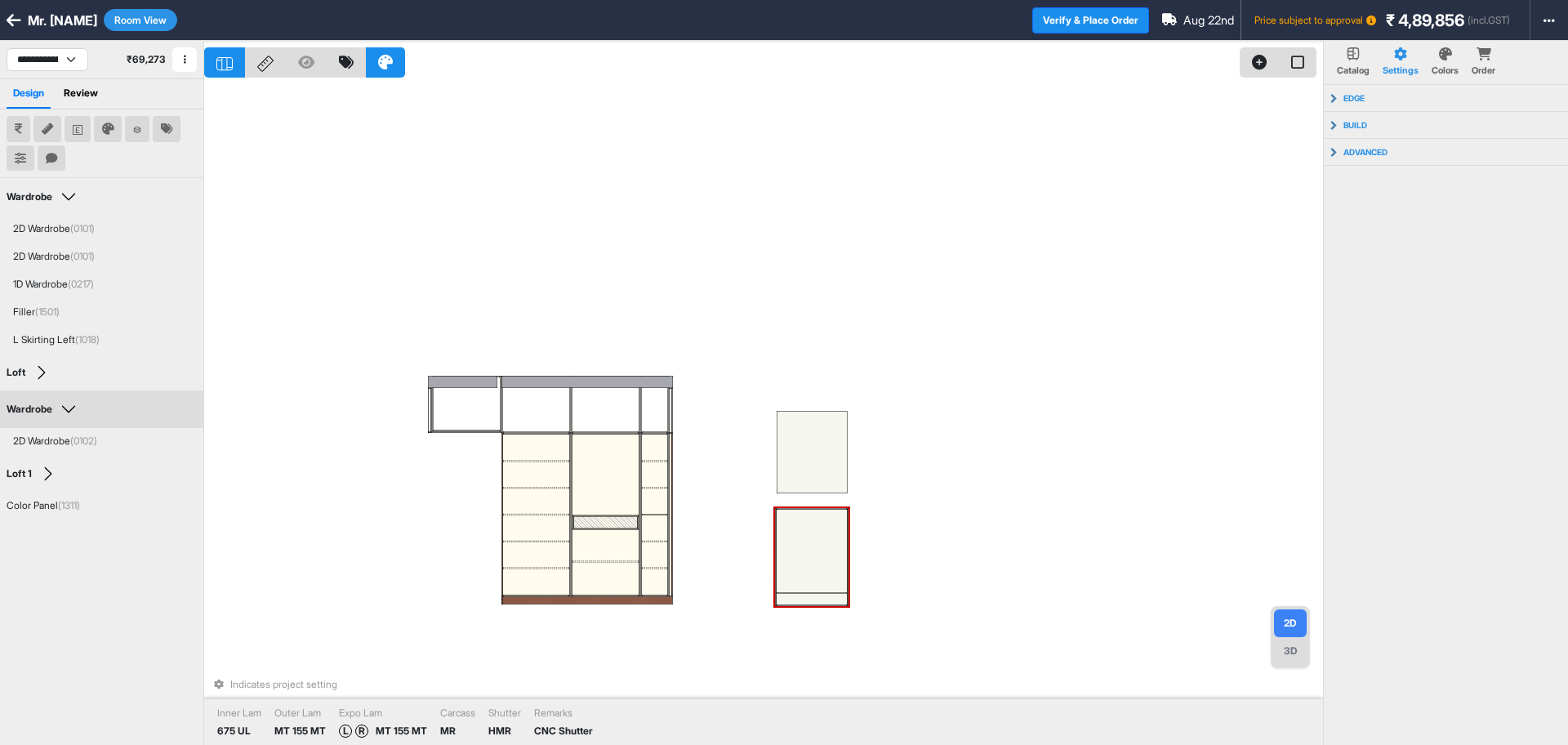 click at bounding box center [812, 600] 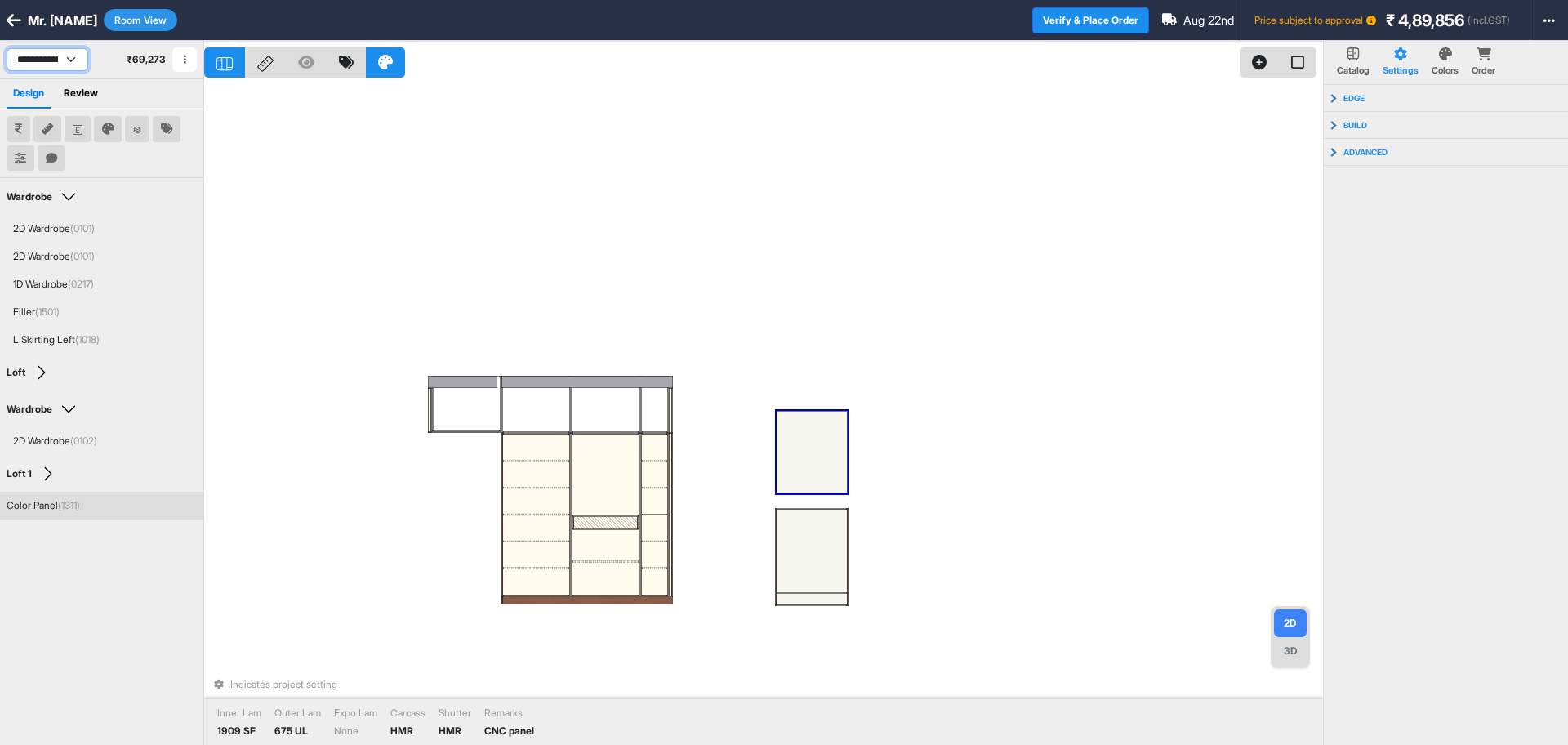 drag, startPoint x: 51, startPoint y: 58, endPoint x: 77, endPoint y: 47, distance: 28.231188 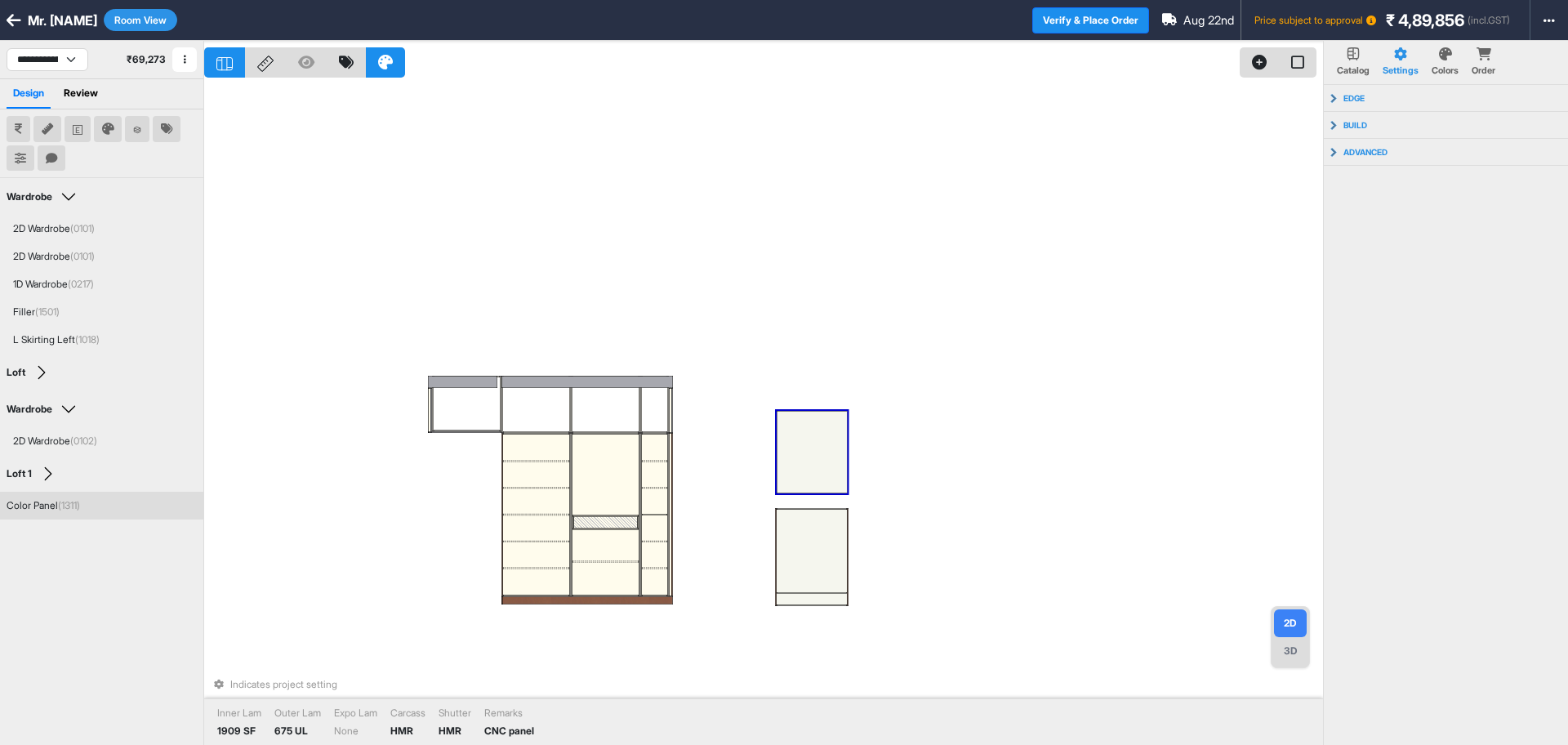 drag, startPoint x: 538, startPoint y: 194, endPoint x: 522, endPoint y: 195, distance: 16.03122 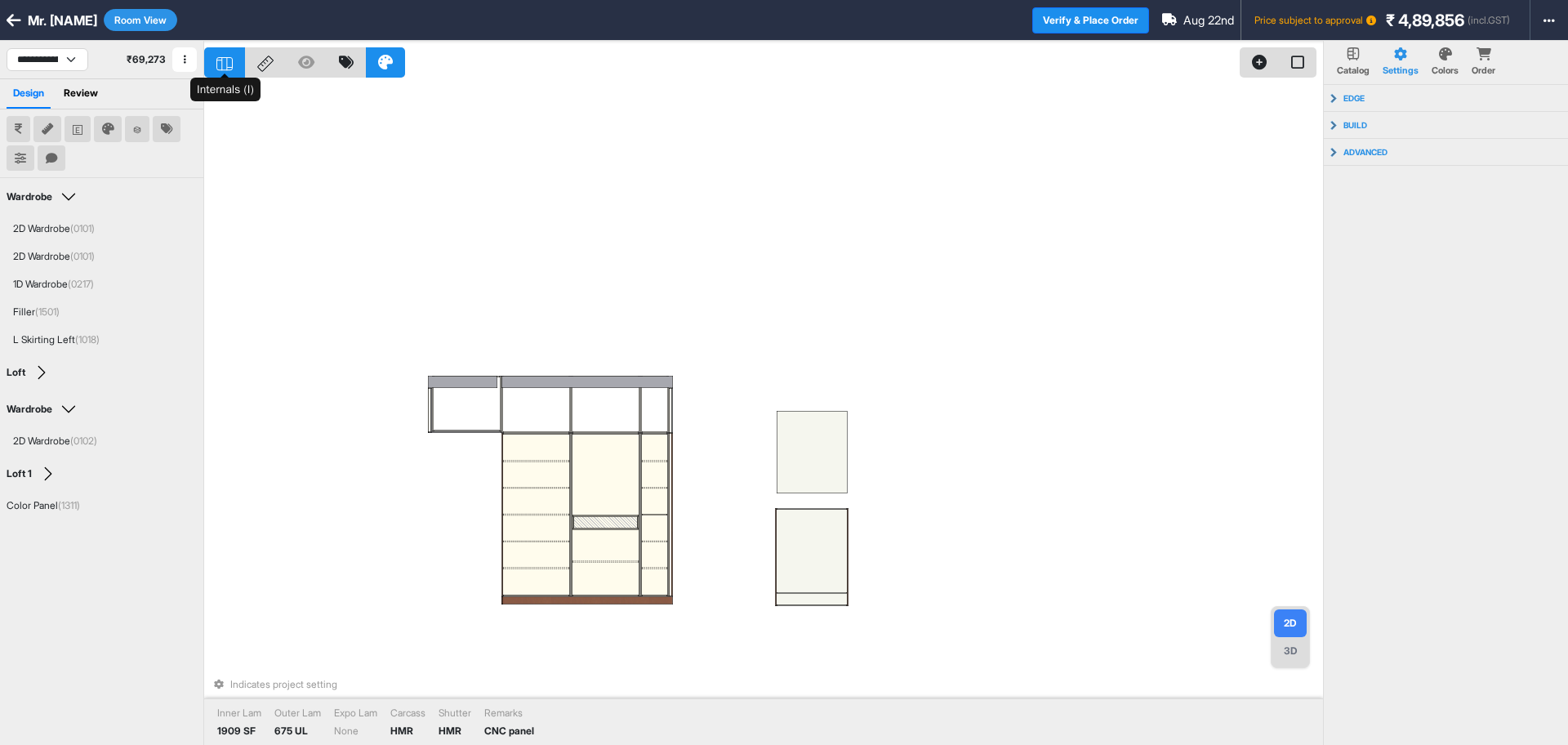 click 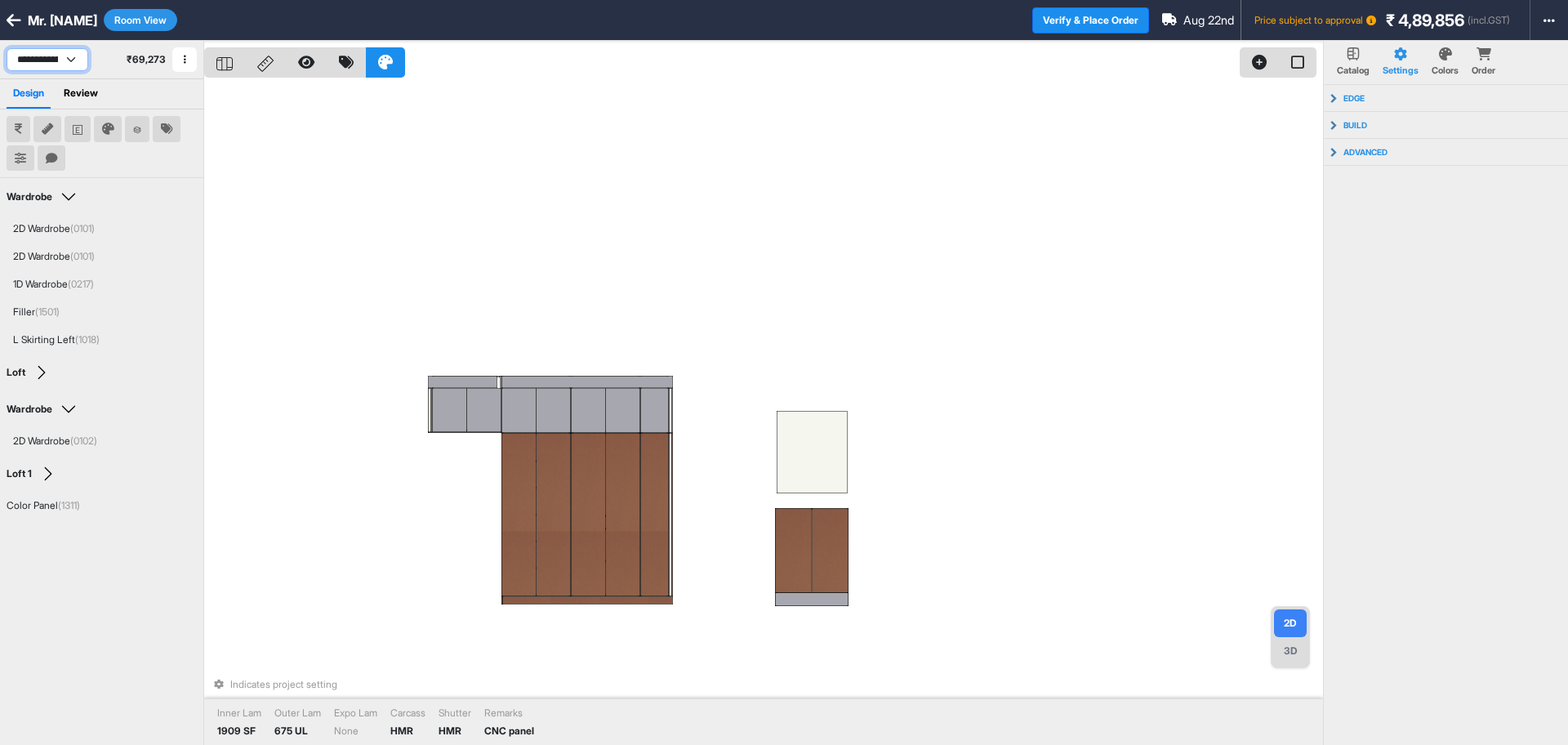 click on "**********" at bounding box center [47, 60] 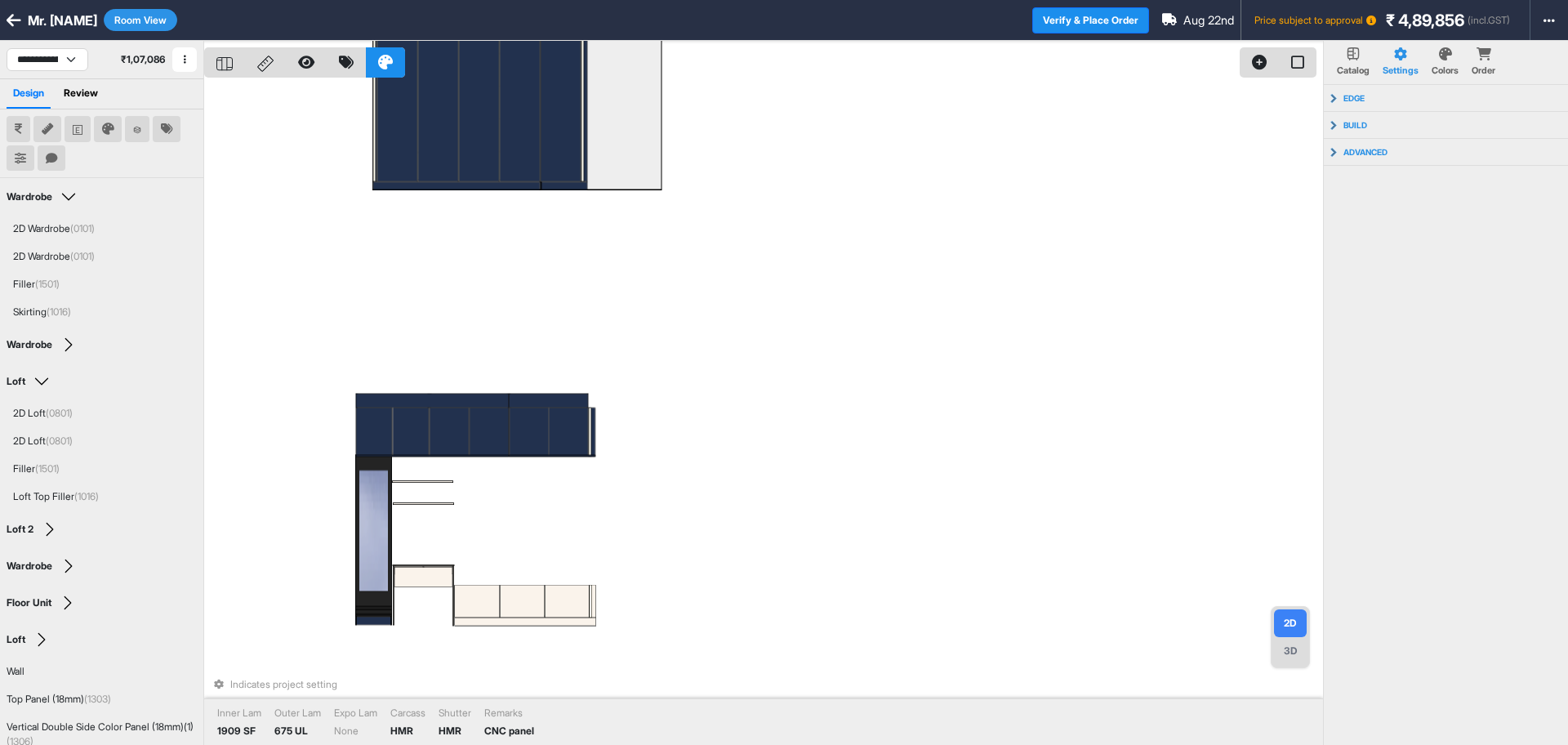 click on "Indicates project setting Inner Lam 1909 SF Outer Lam 675 UL Expo Lam None Carcass HMR Shutter HMR Remarks CNC panel" at bounding box center [764, 413] 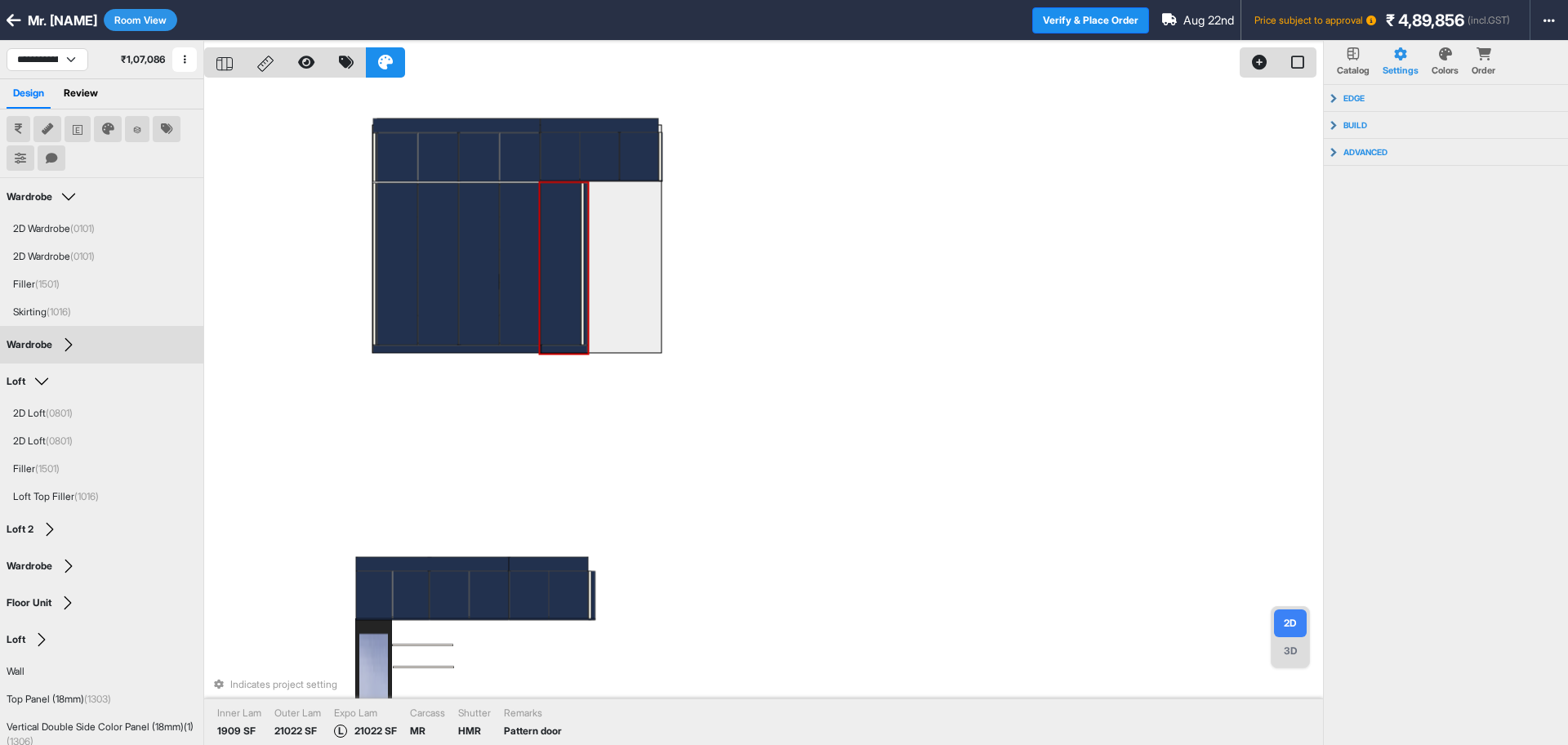 click at bounding box center [561, 264] 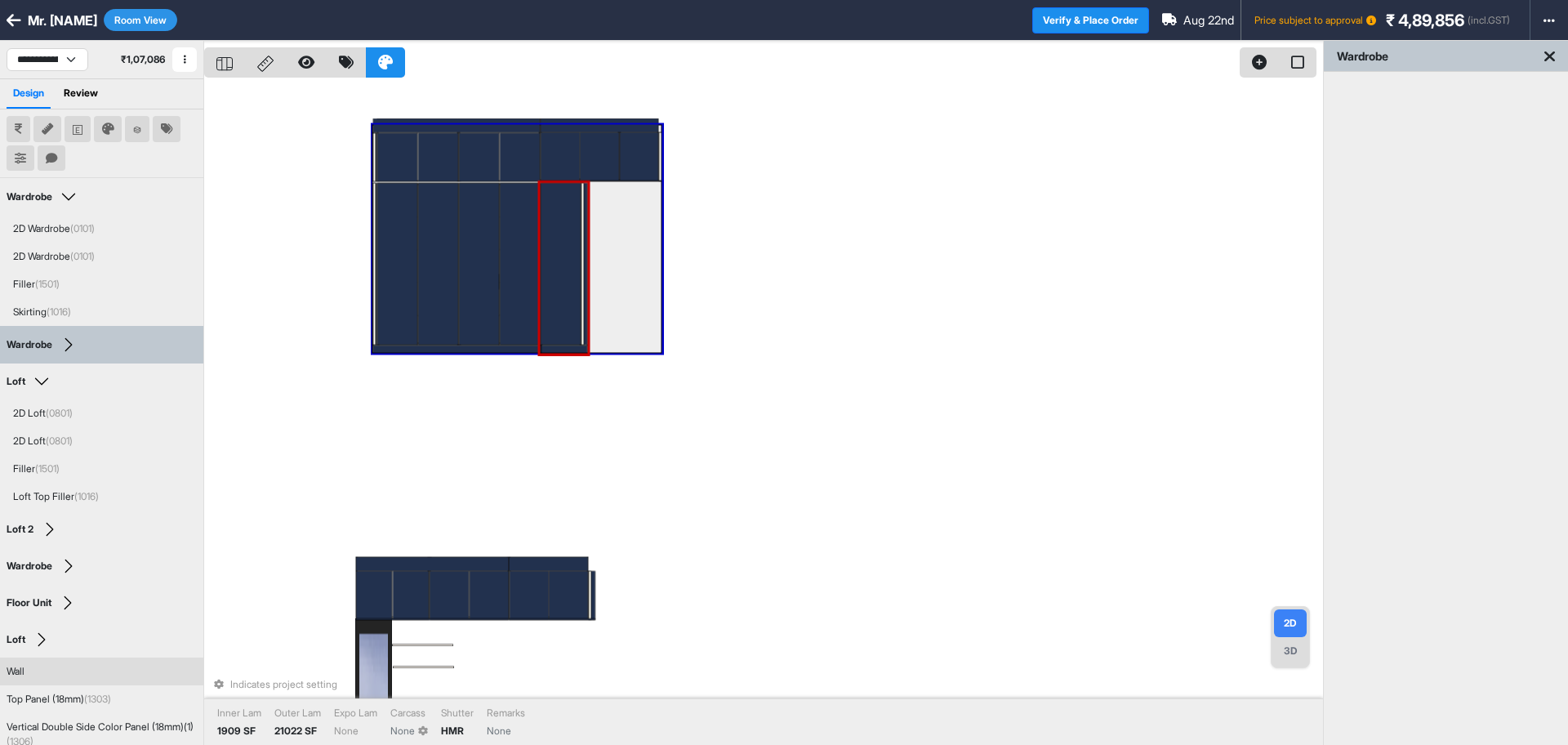 click on "3D" at bounding box center (1290, 651) 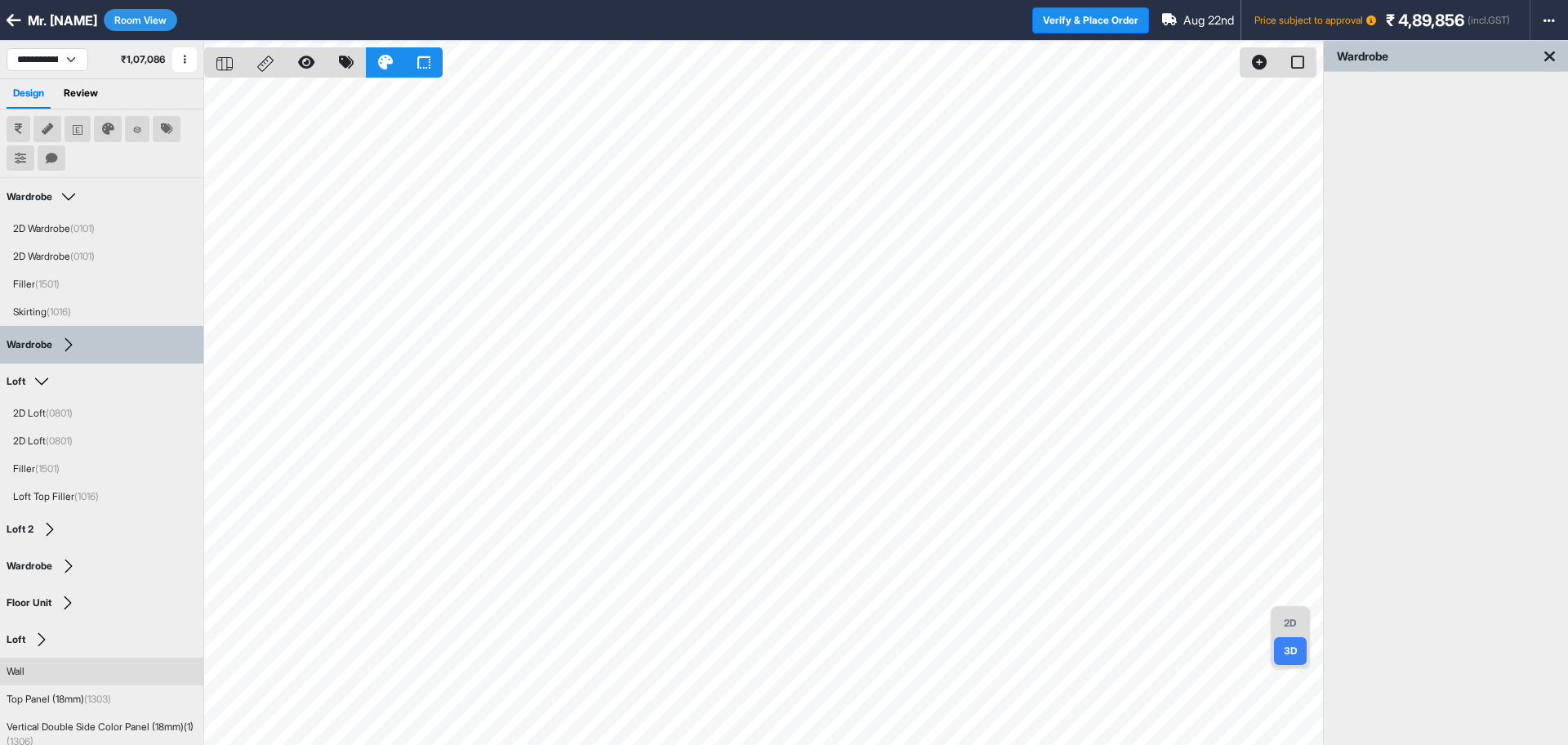 click on "2D" at bounding box center [1290, 623] 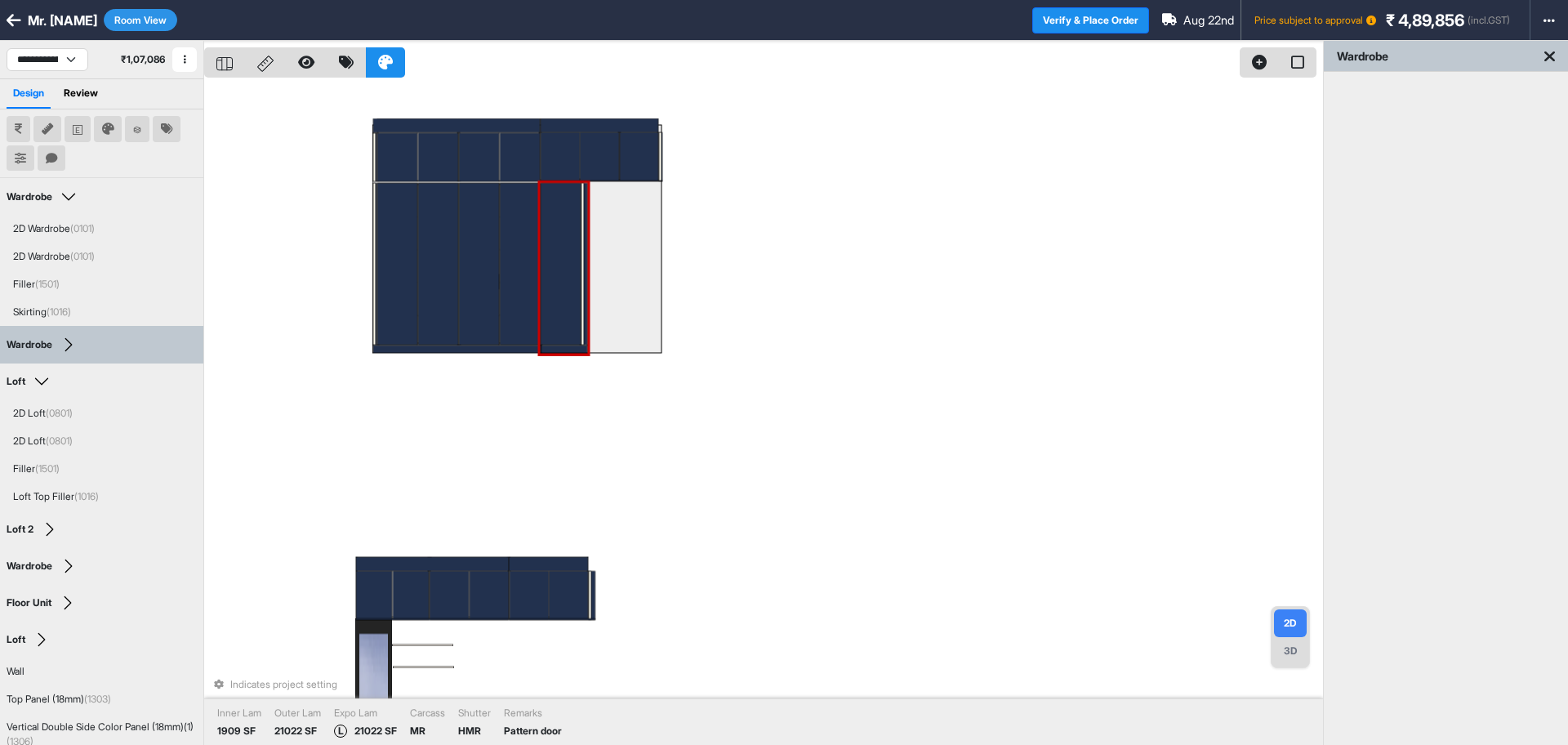 click at bounding box center (561, 264) 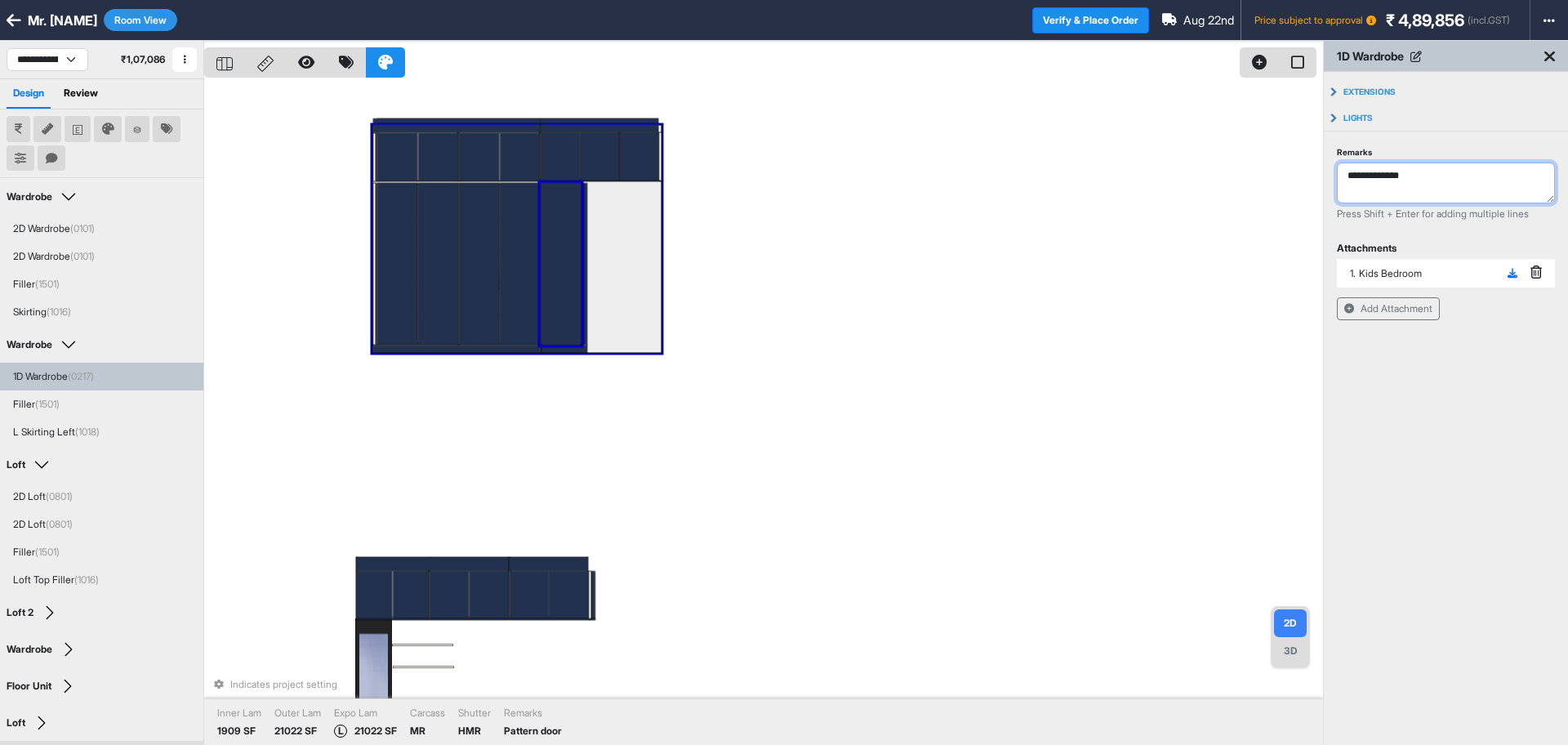 click on "**********" at bounding box center (1446, 183) 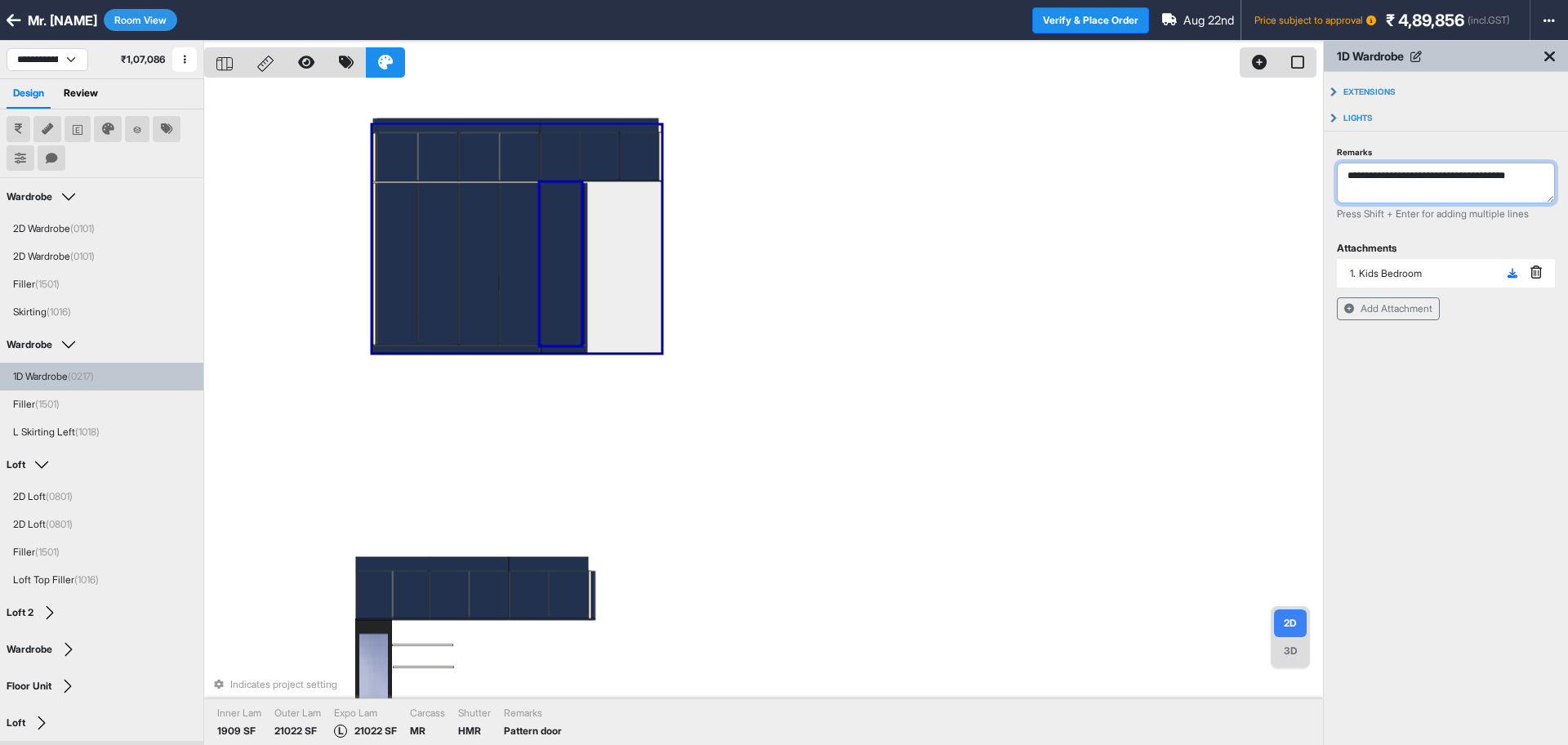click on "**********" at bounding box center (1446, 183) 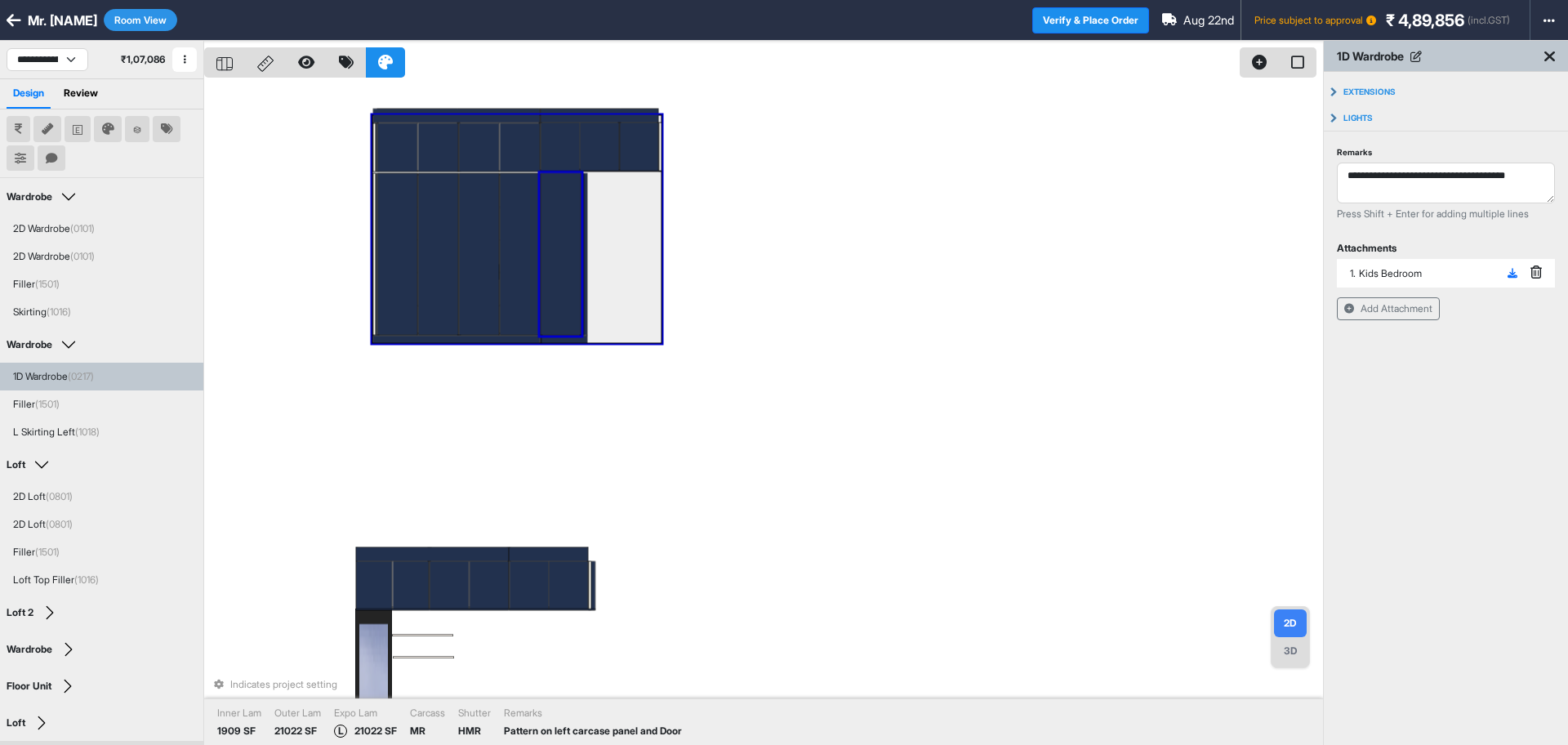 click on "3D" at bounding box center [1290, 651] 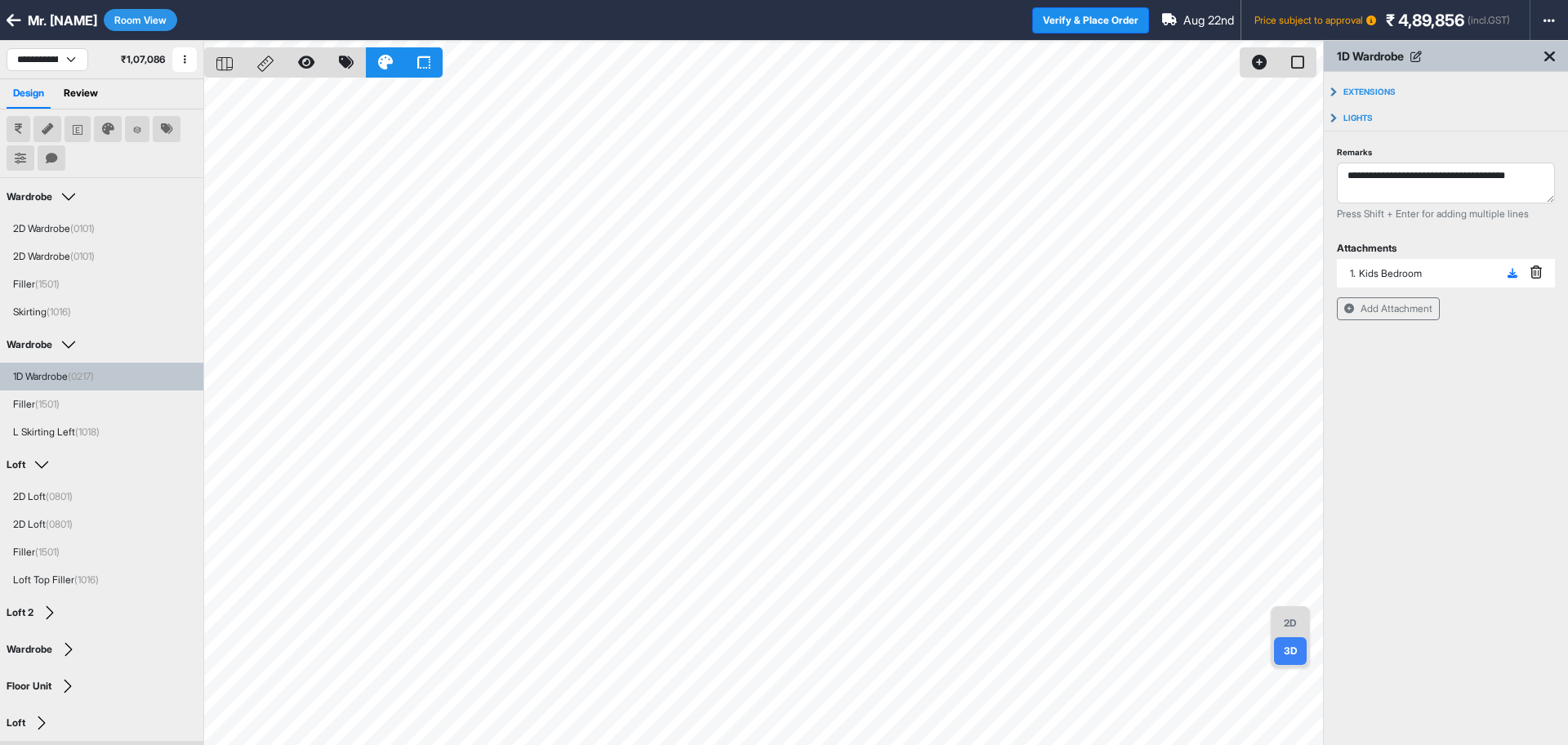 click on "2D" at bounding box center (1290, 623) 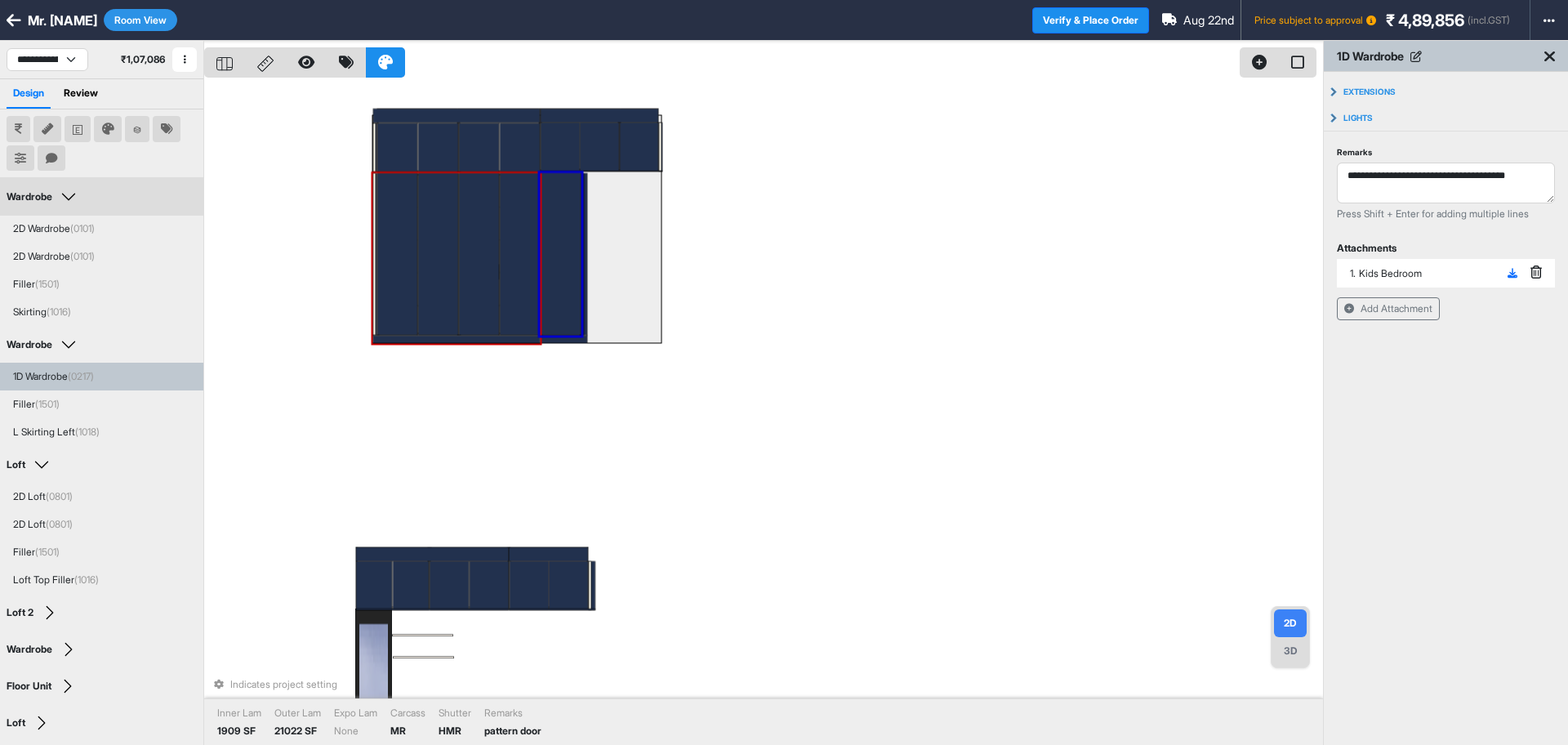 click on "Room View" at bounding box center (140, 20) 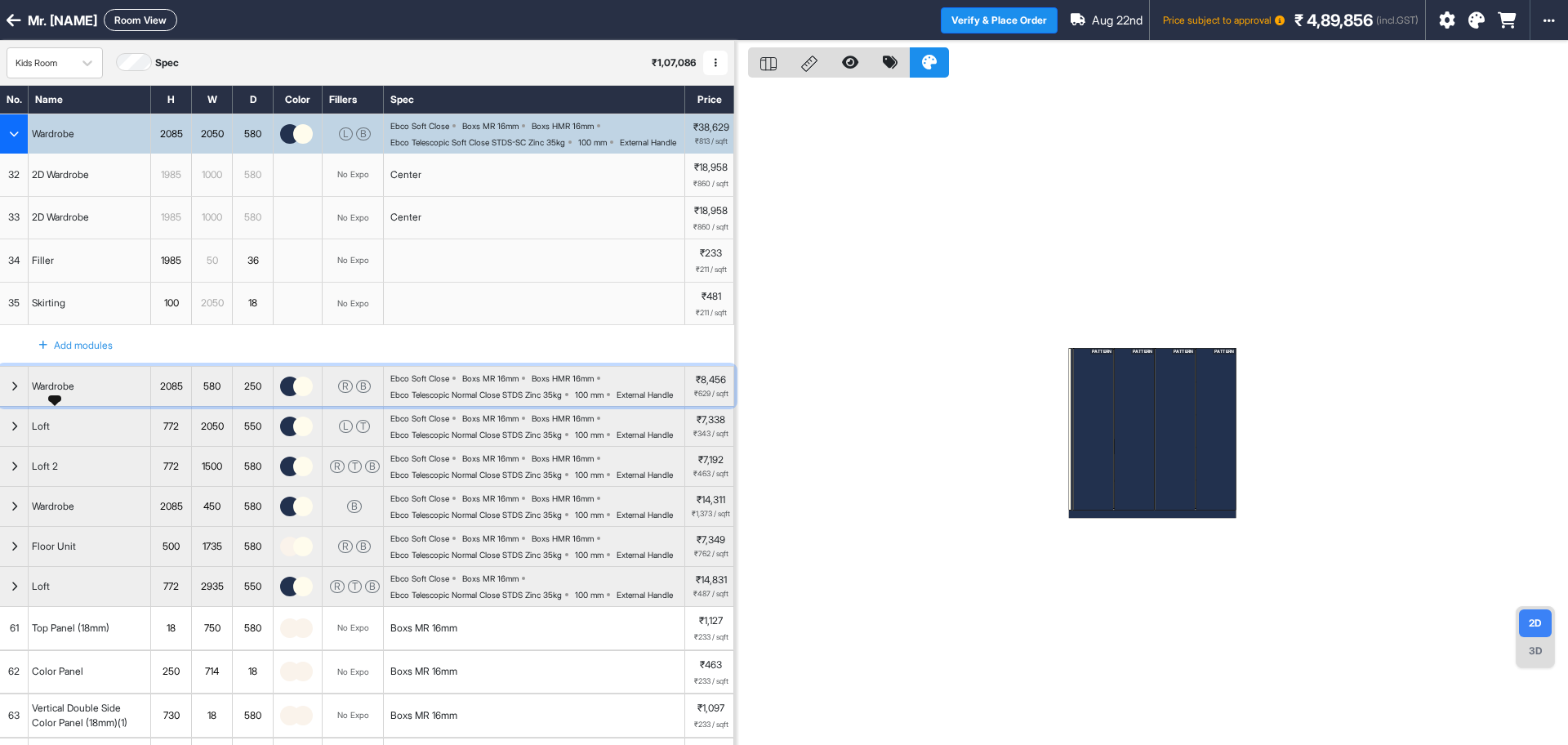 click on "Wardrobe" at bounding box center (53, 386) 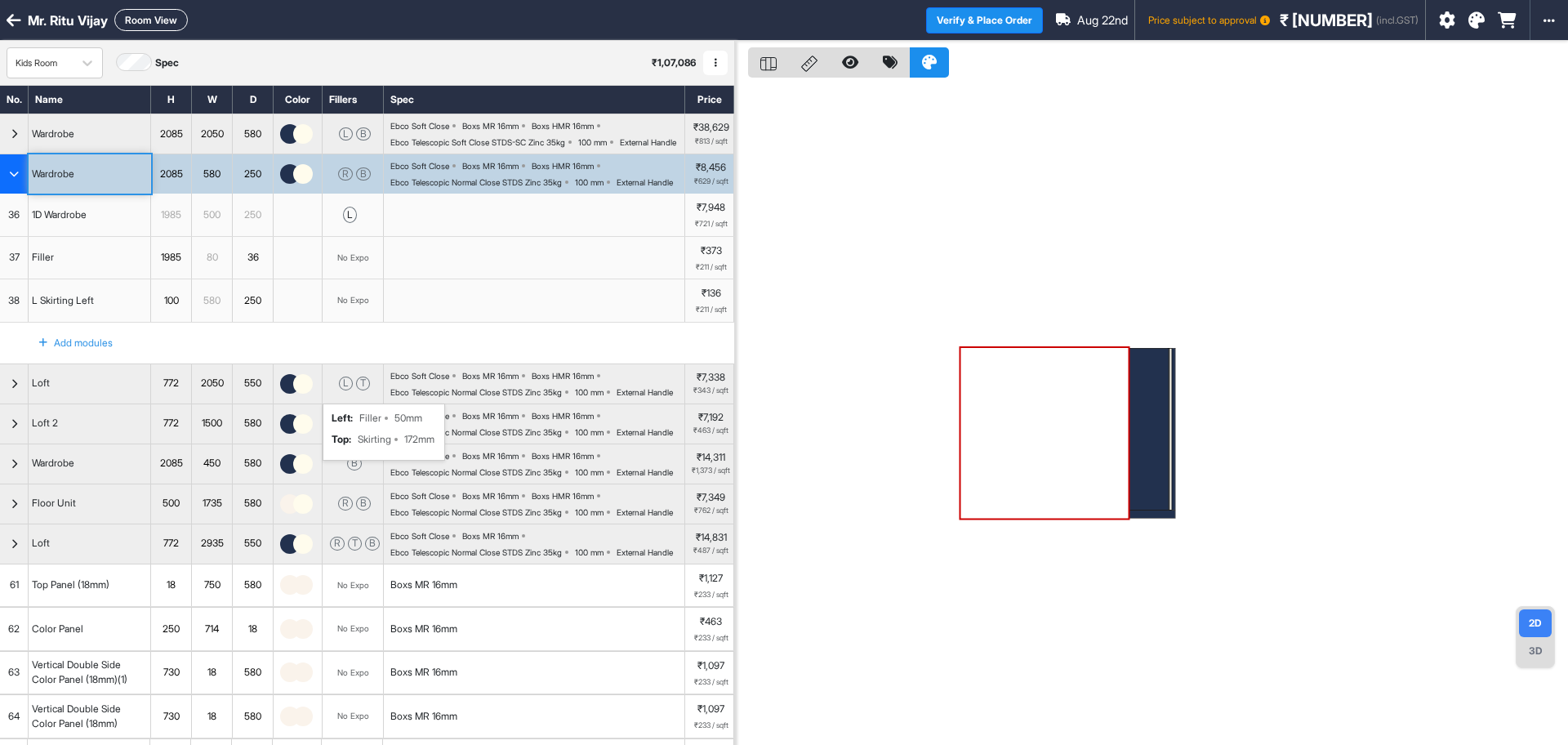 scroll, scrollTop: 0, scrollLeft: 0, axis: both 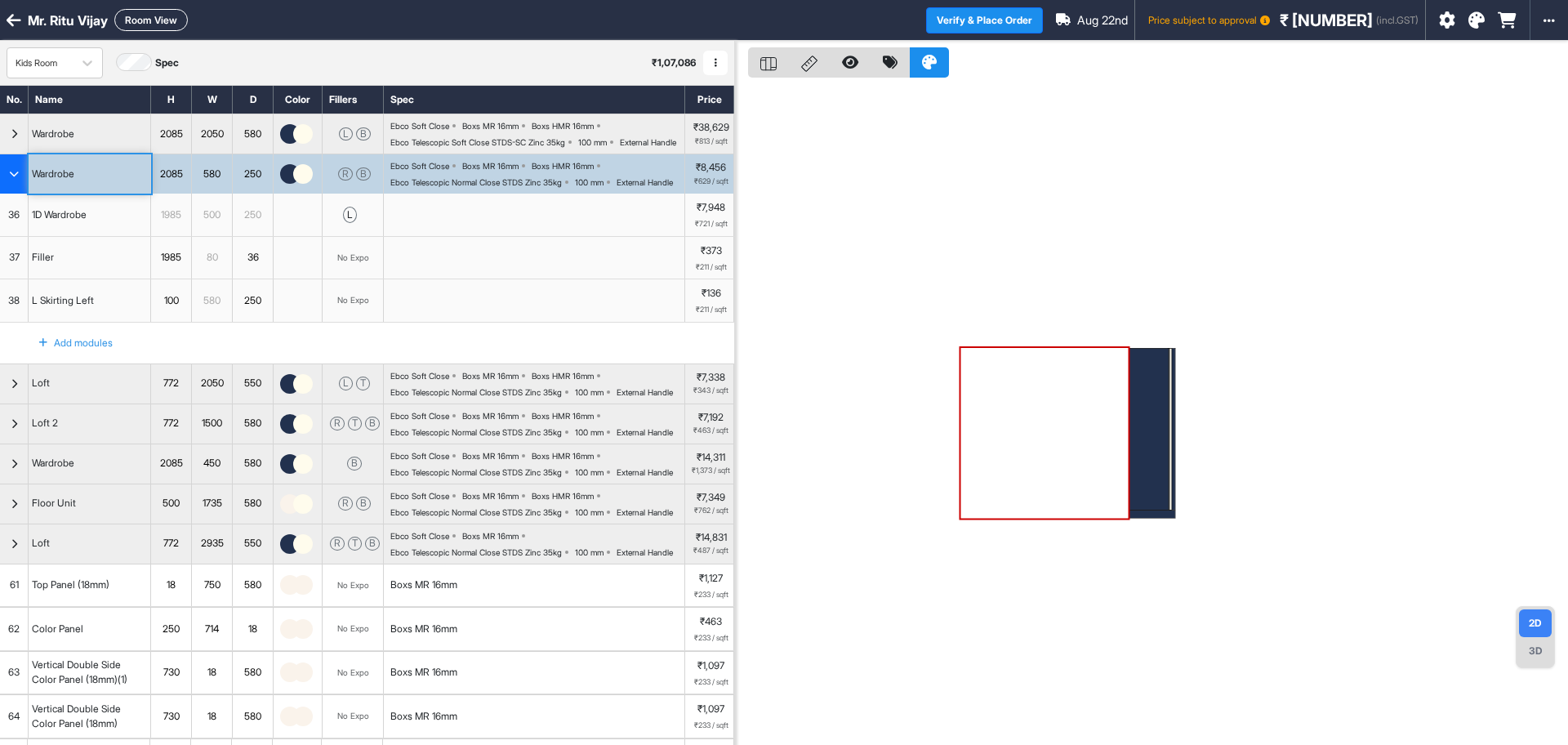 click on "3D" at bounding box center (1535, 651) 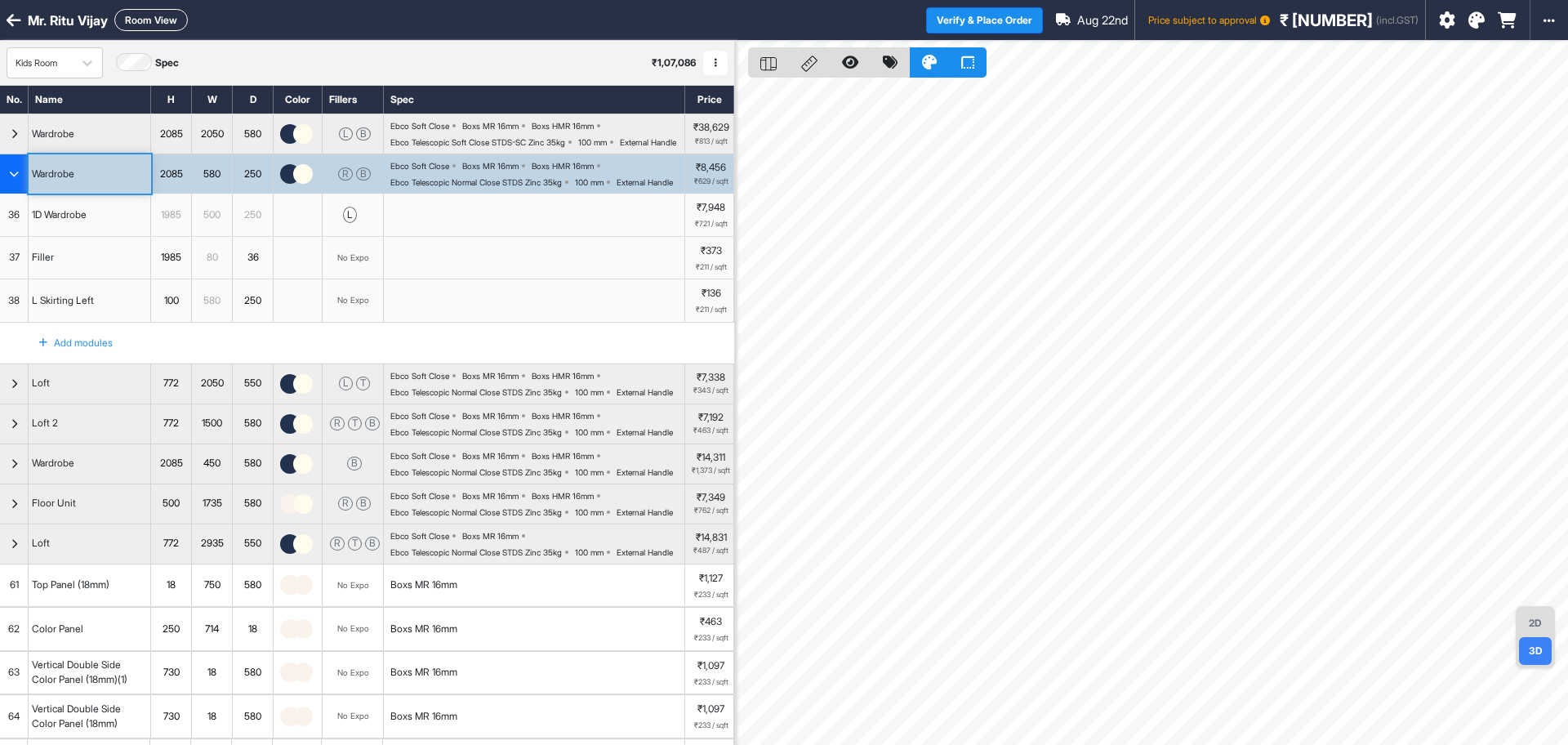 click on "2D" at bounding box center (1535, 623) 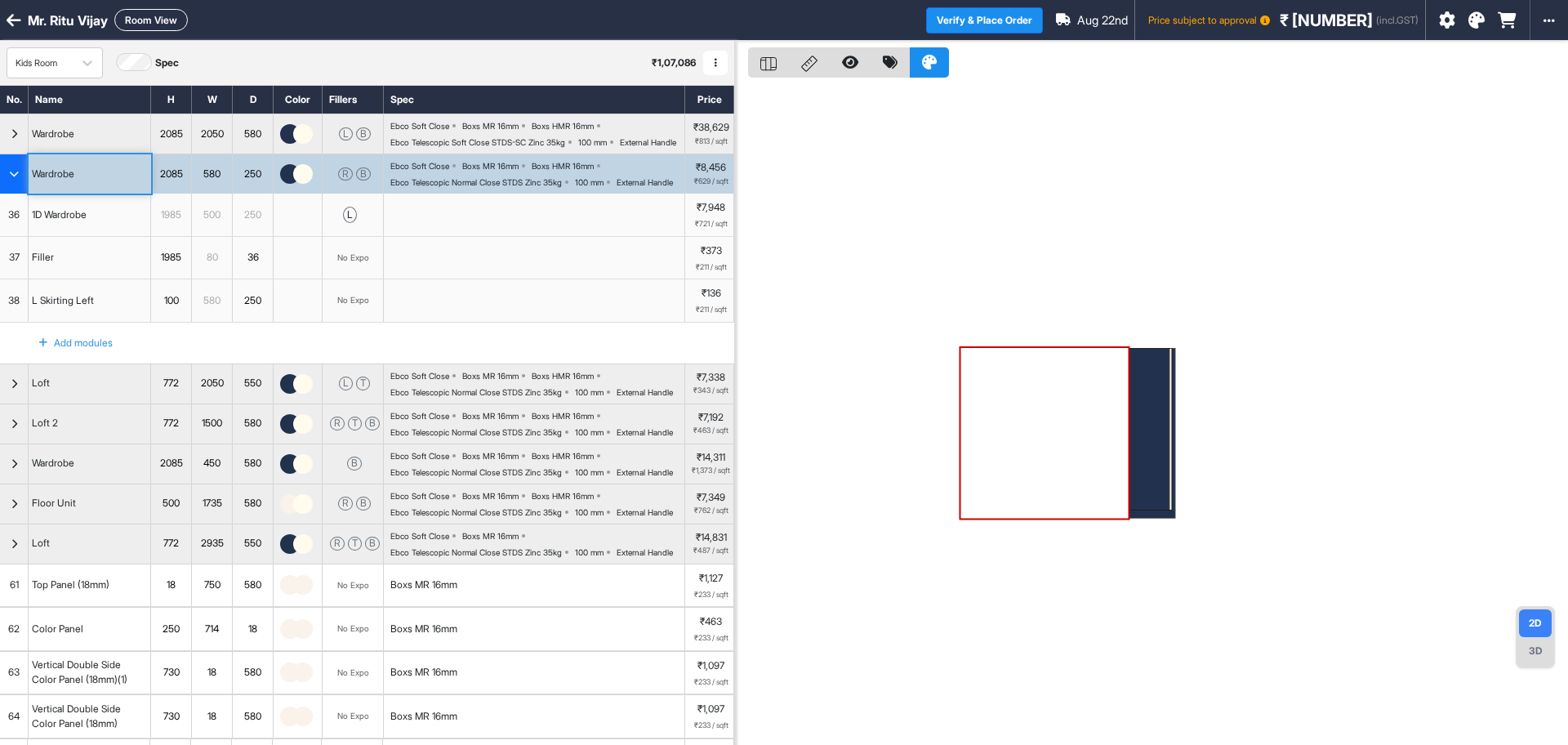 click on "Room View" at bounding box center [151, 20] 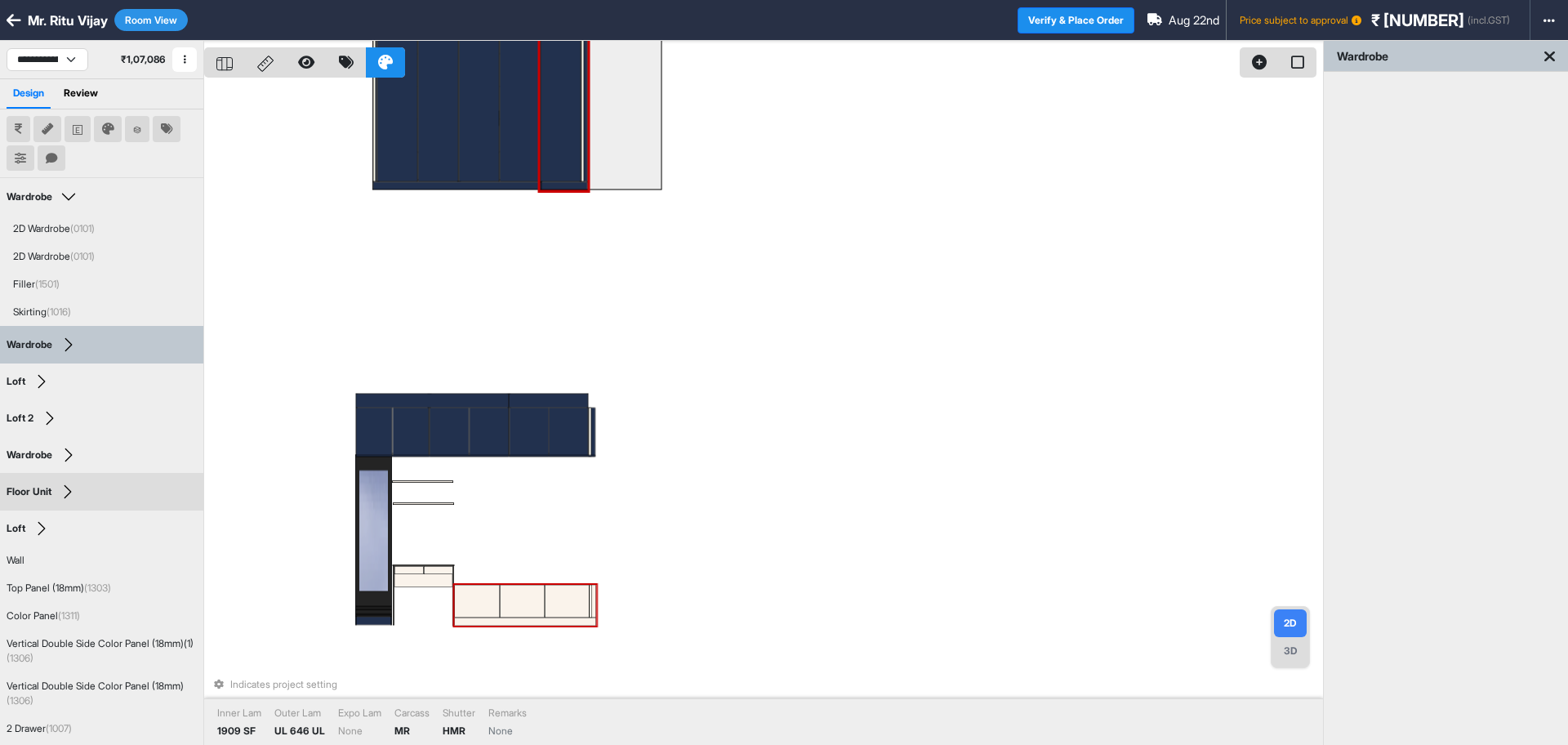 click at bounding box center (522, 601) 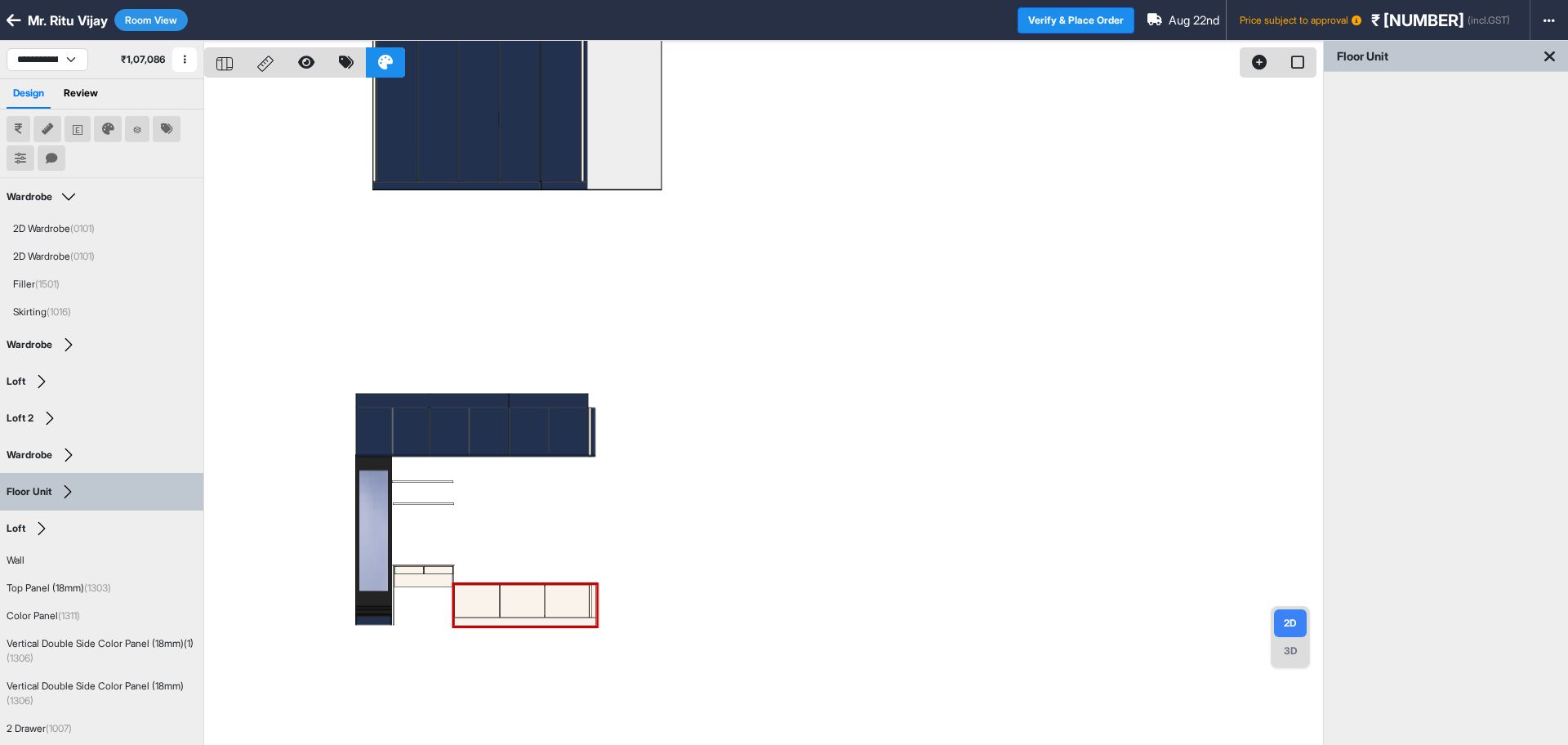 click on "3D" at bounding box center (1290, 651) 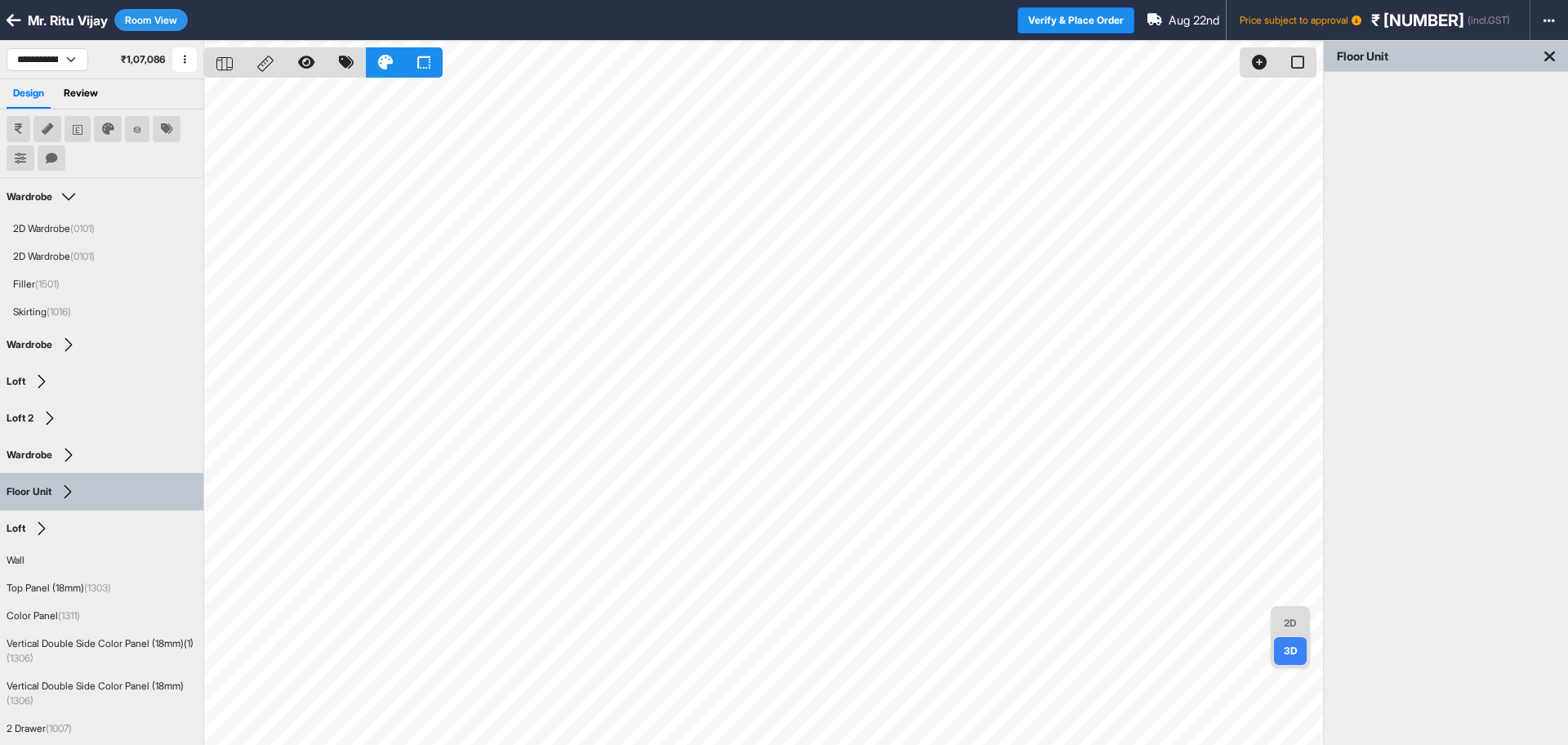 click on "Room View" at bounding box center (151, 20) 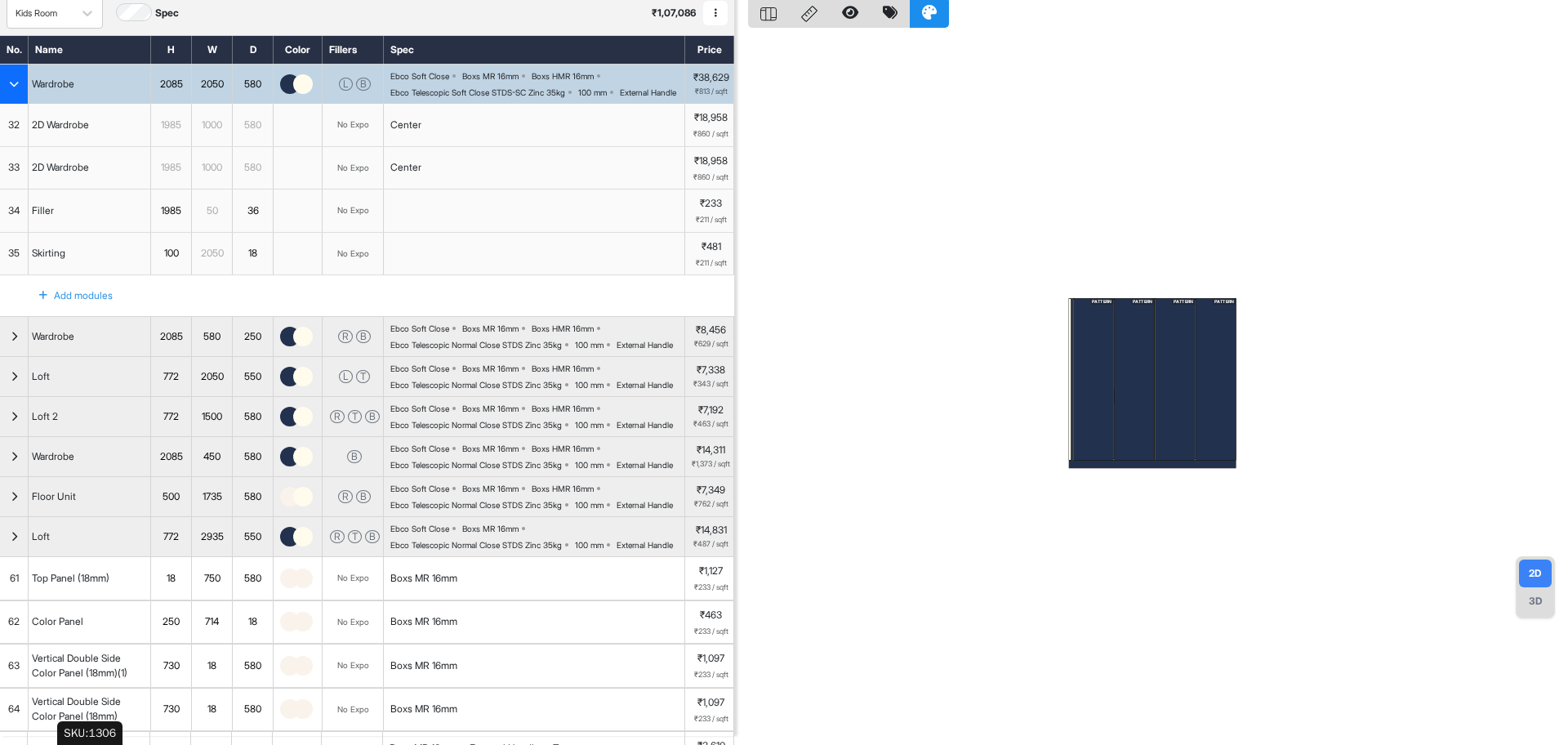 scroll, scrollTop: 48, scrollLeft: 0, axis: vertical 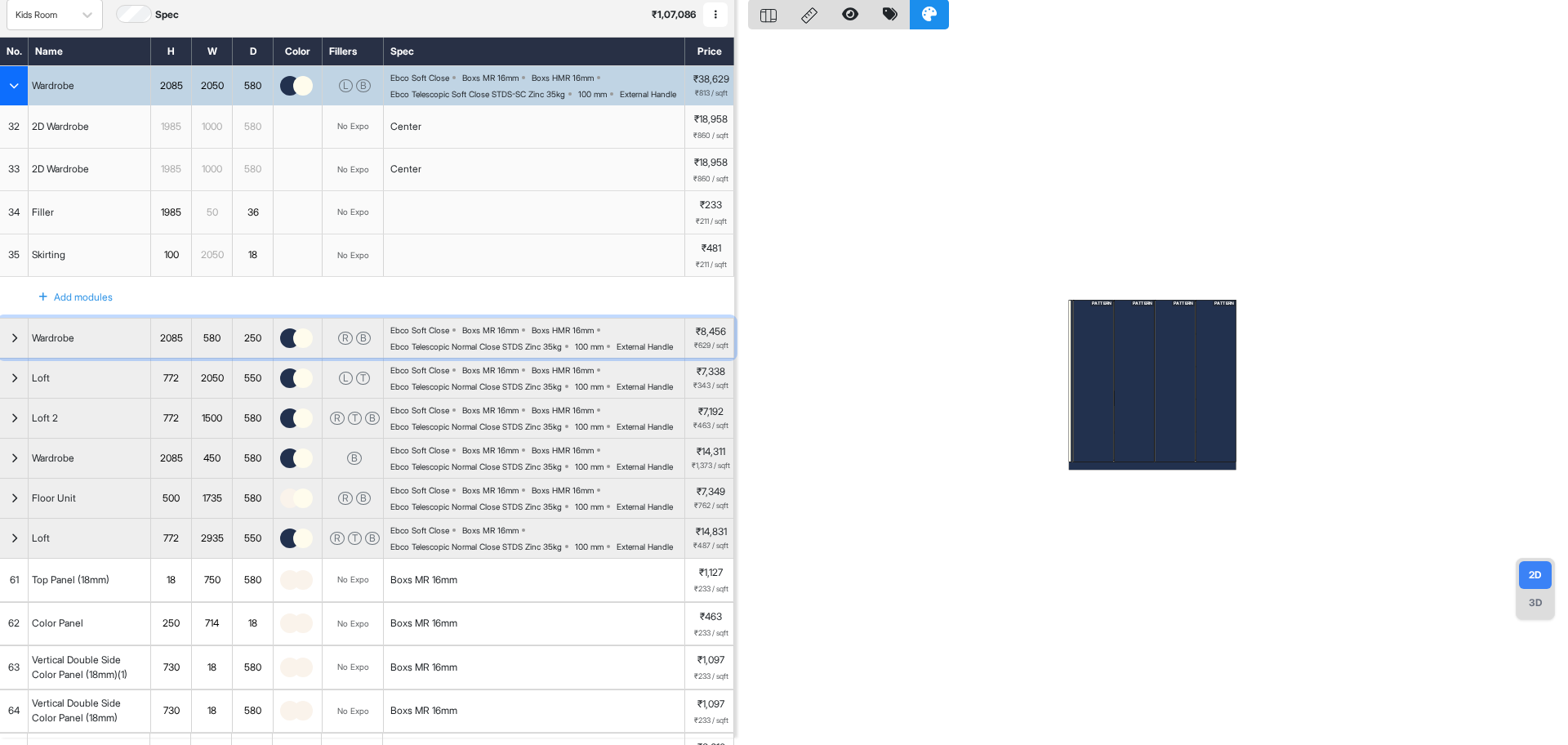 click on "Wardrobe" at bounding box center (90, 338) 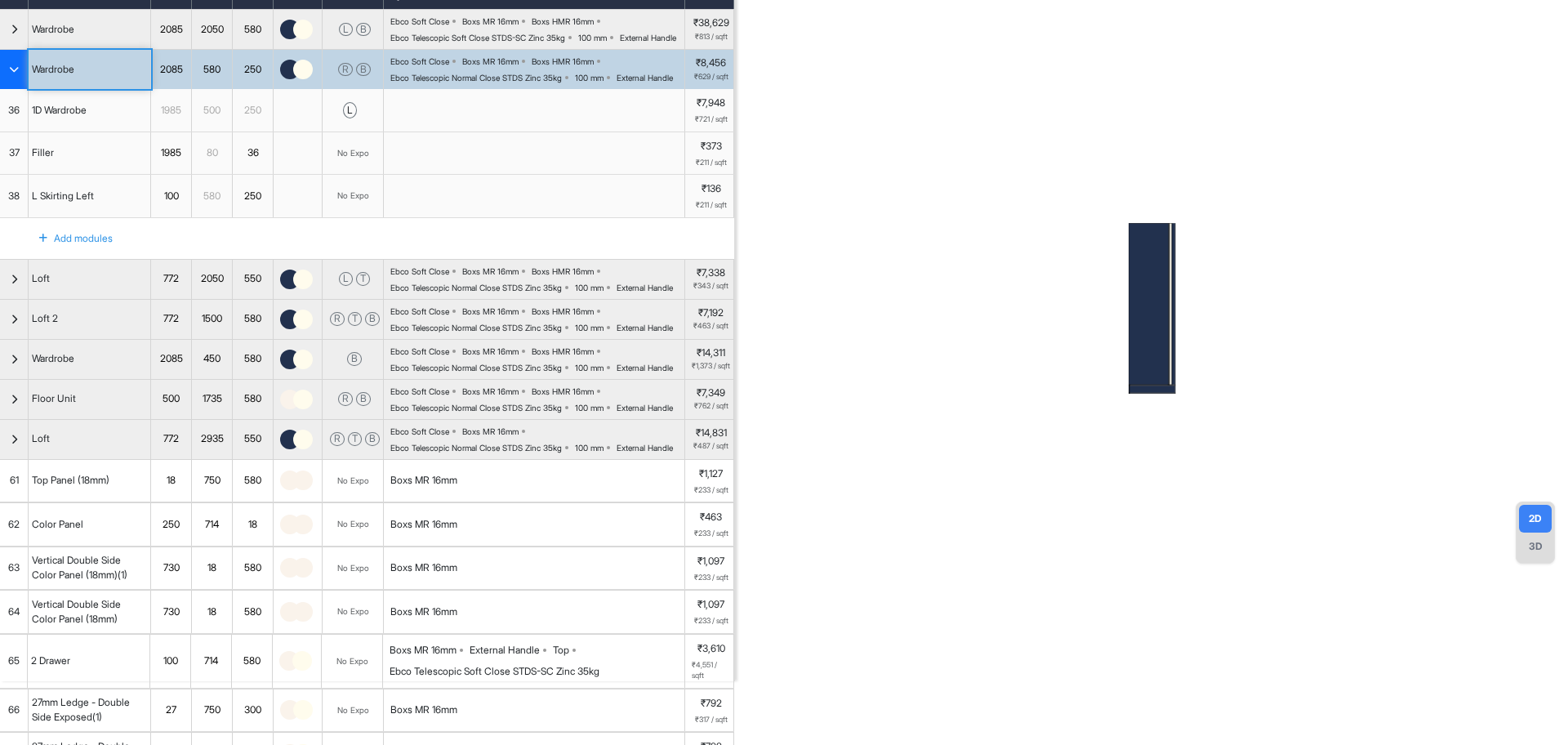scroll, scrollTop: 150, scrollLeft: 0, axis: vertical 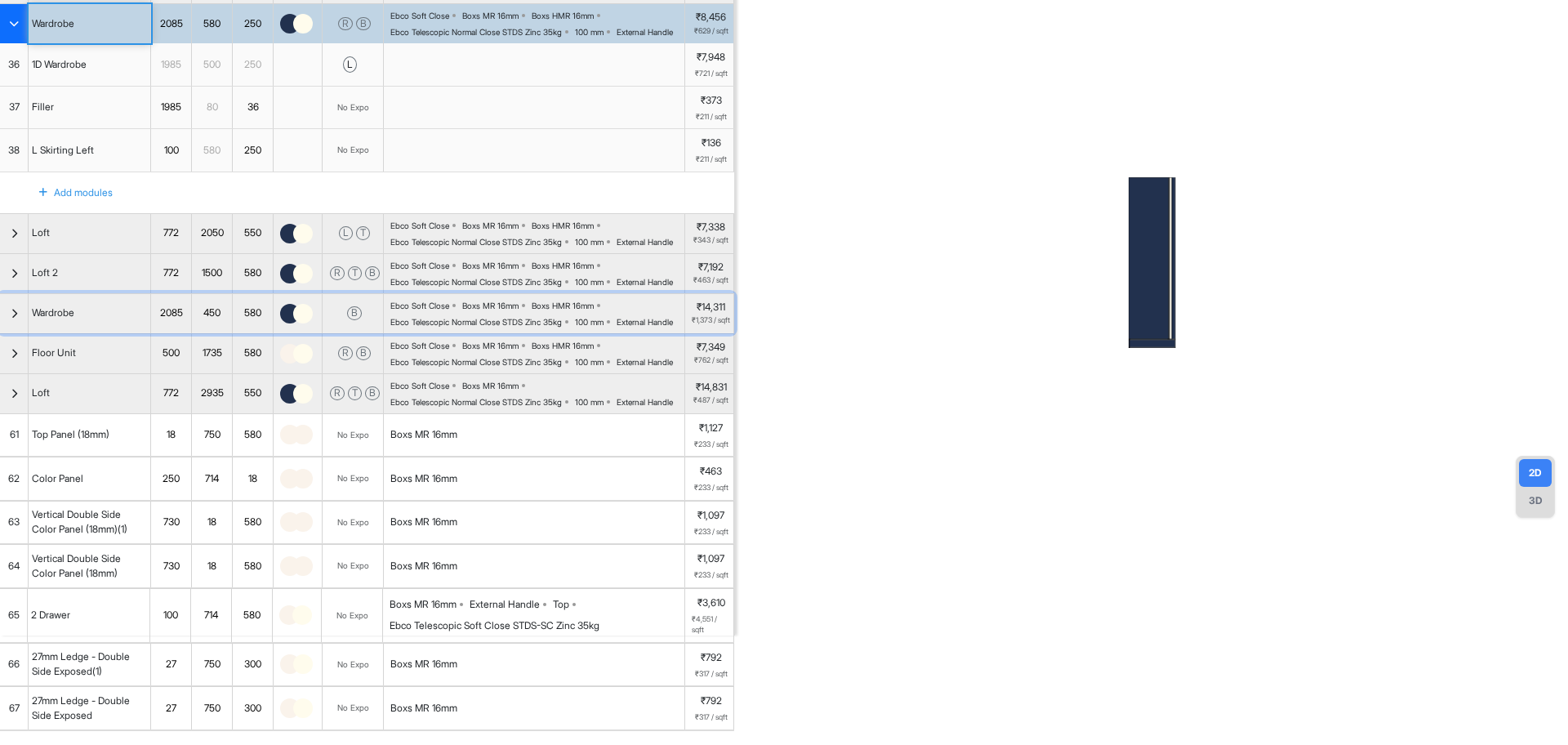 click on "Wardrobe" at bounding box center [53, 313] 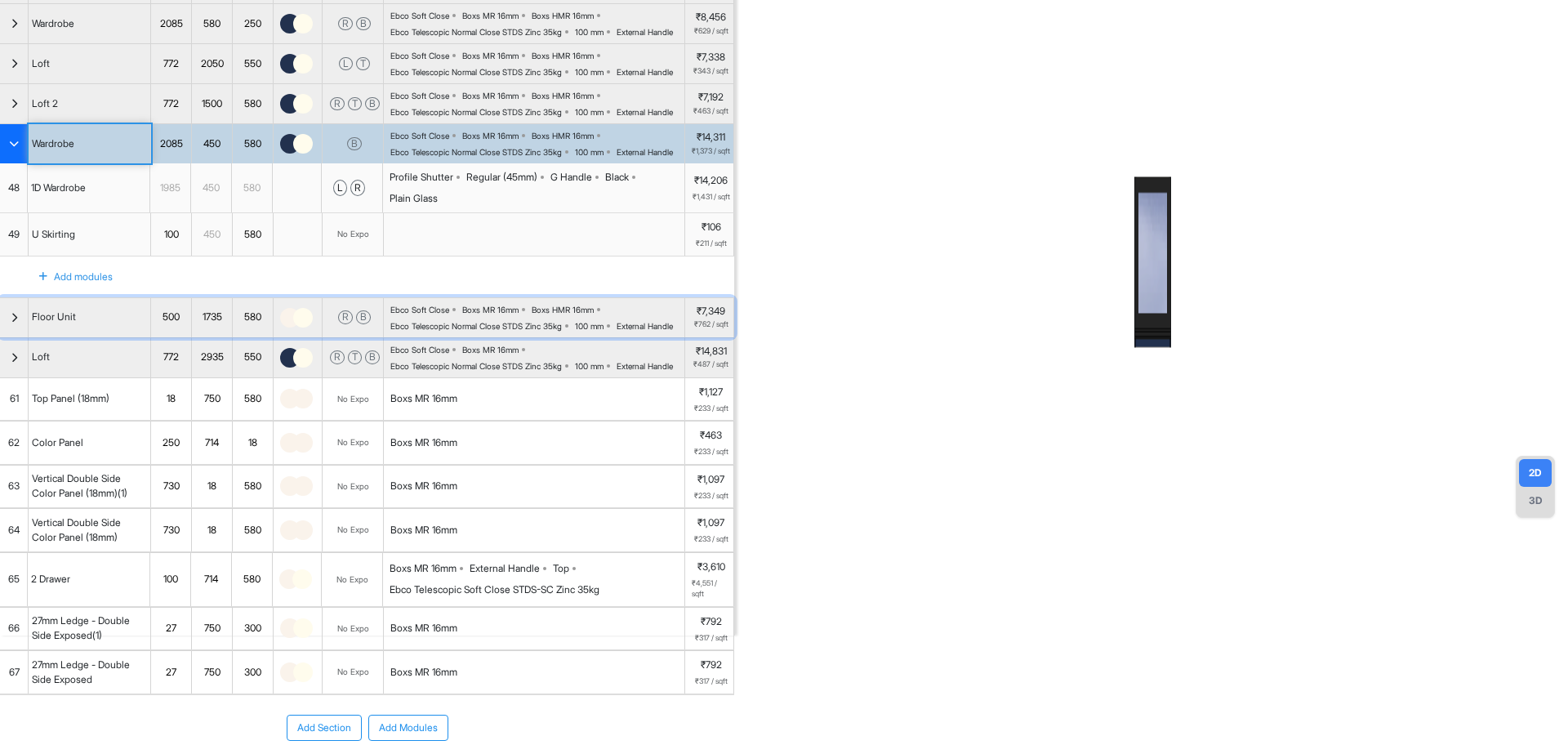 click on "Floor Unit" at bounding box center (90, 318) 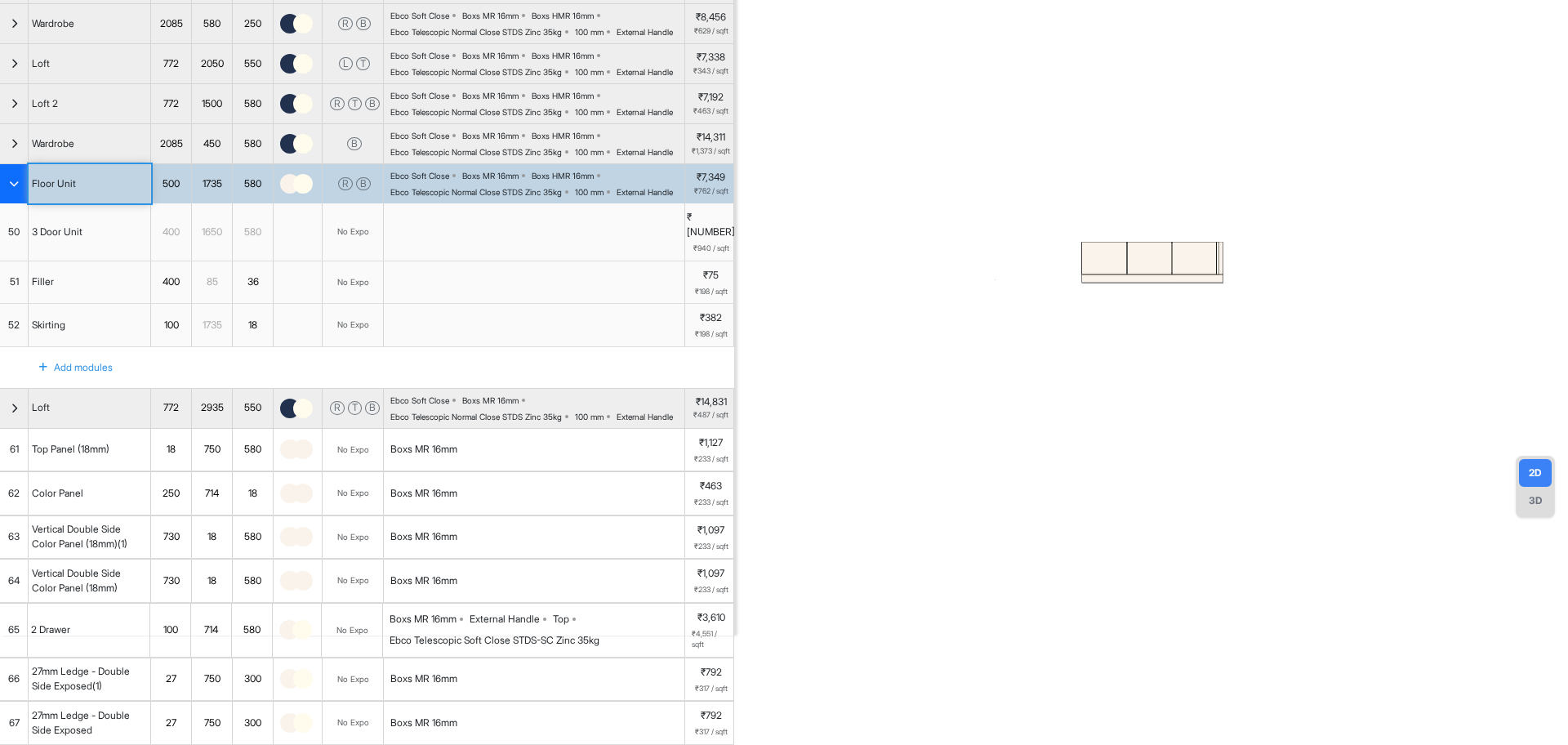 click at bounding box center [1149, 258] 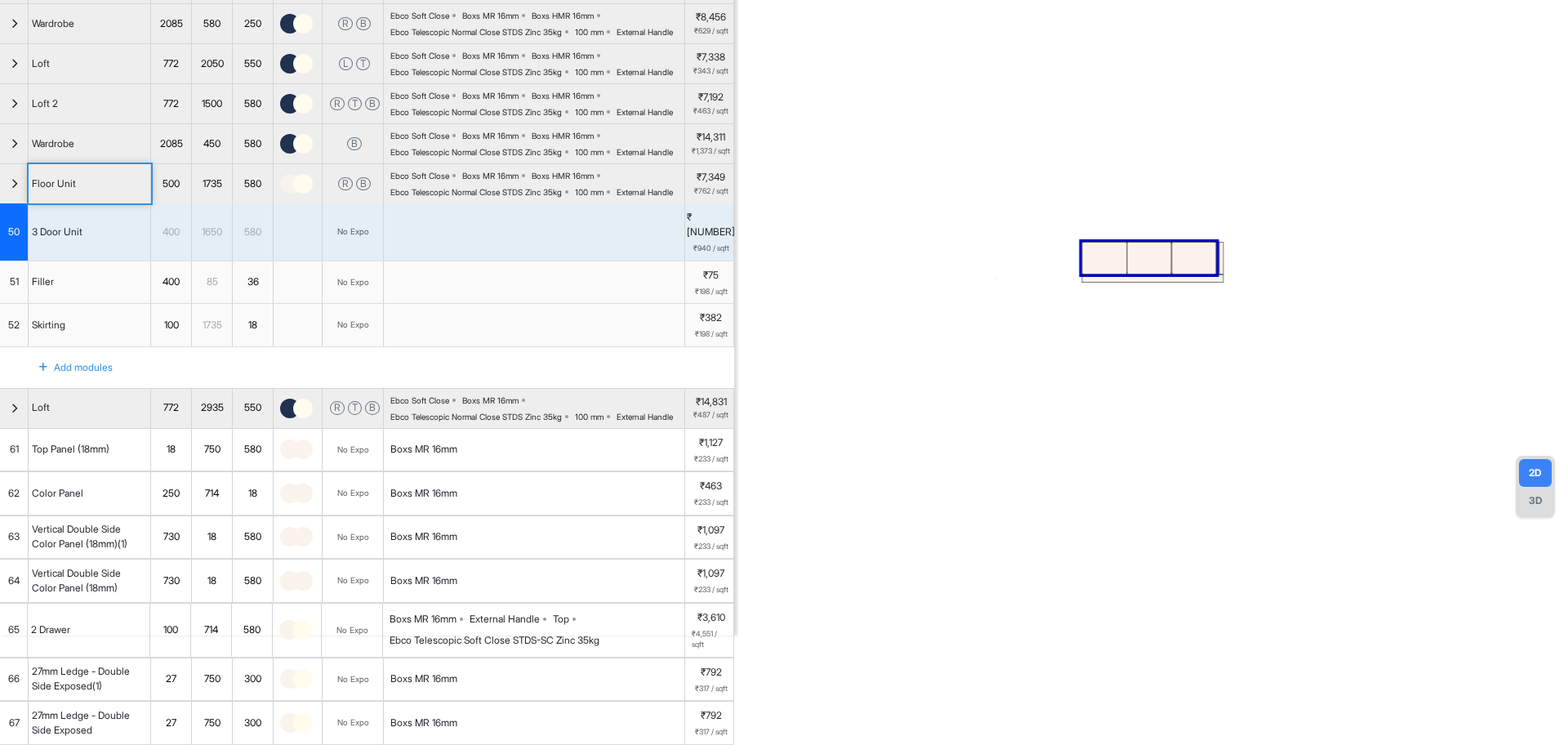 click at bounding box center (534, 232) 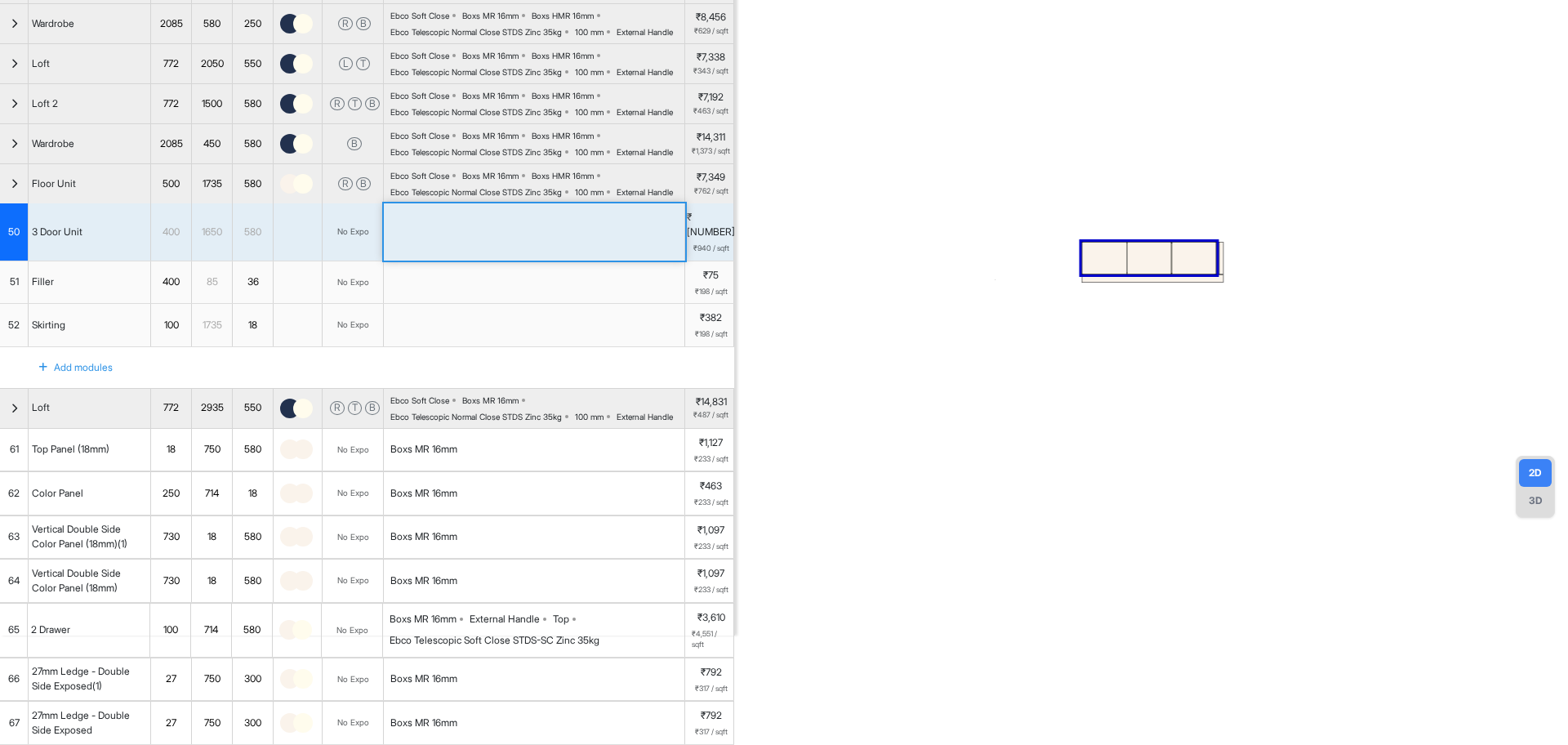 click at bounding box center [534, 232] 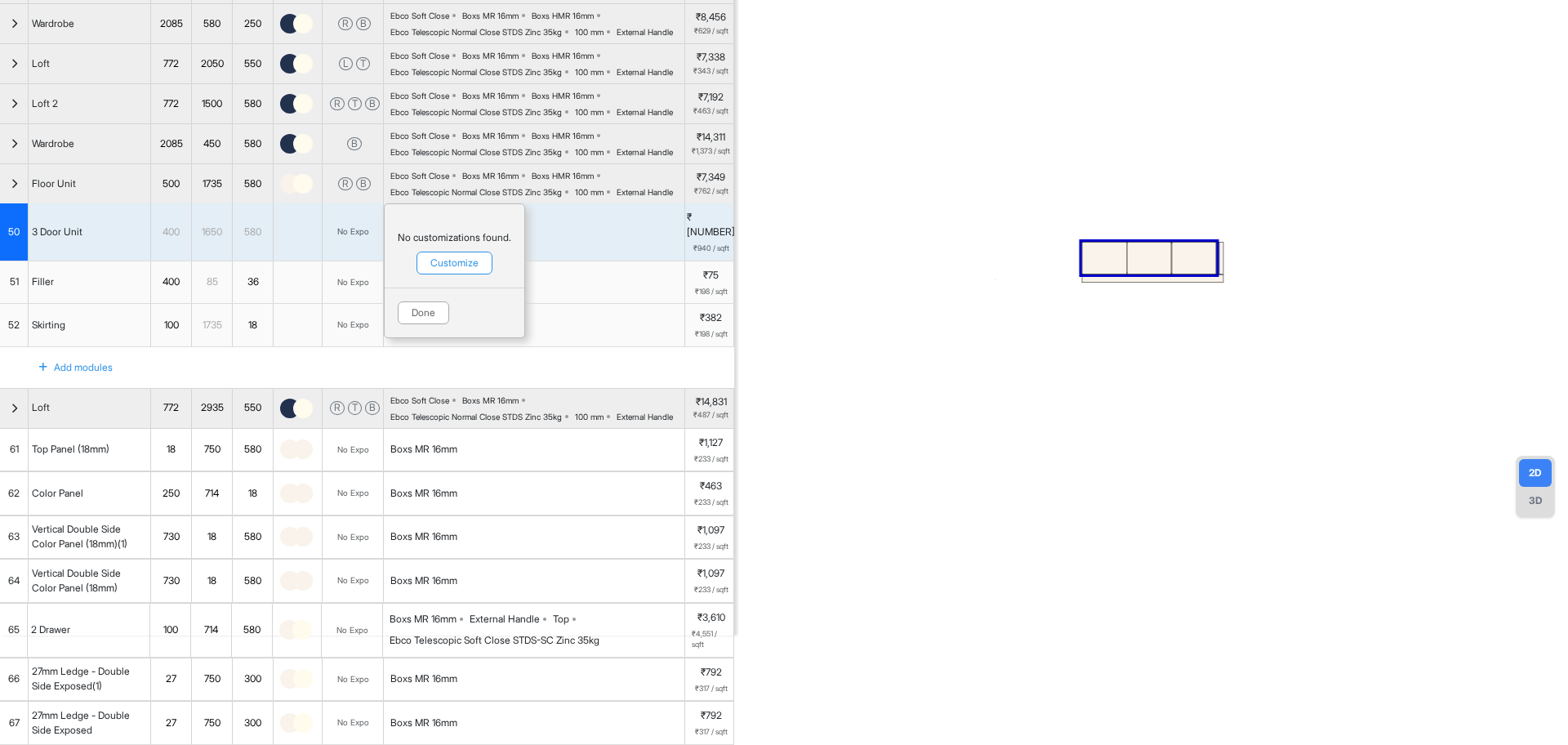 click on "Customize" at bounding box center [454, 263] 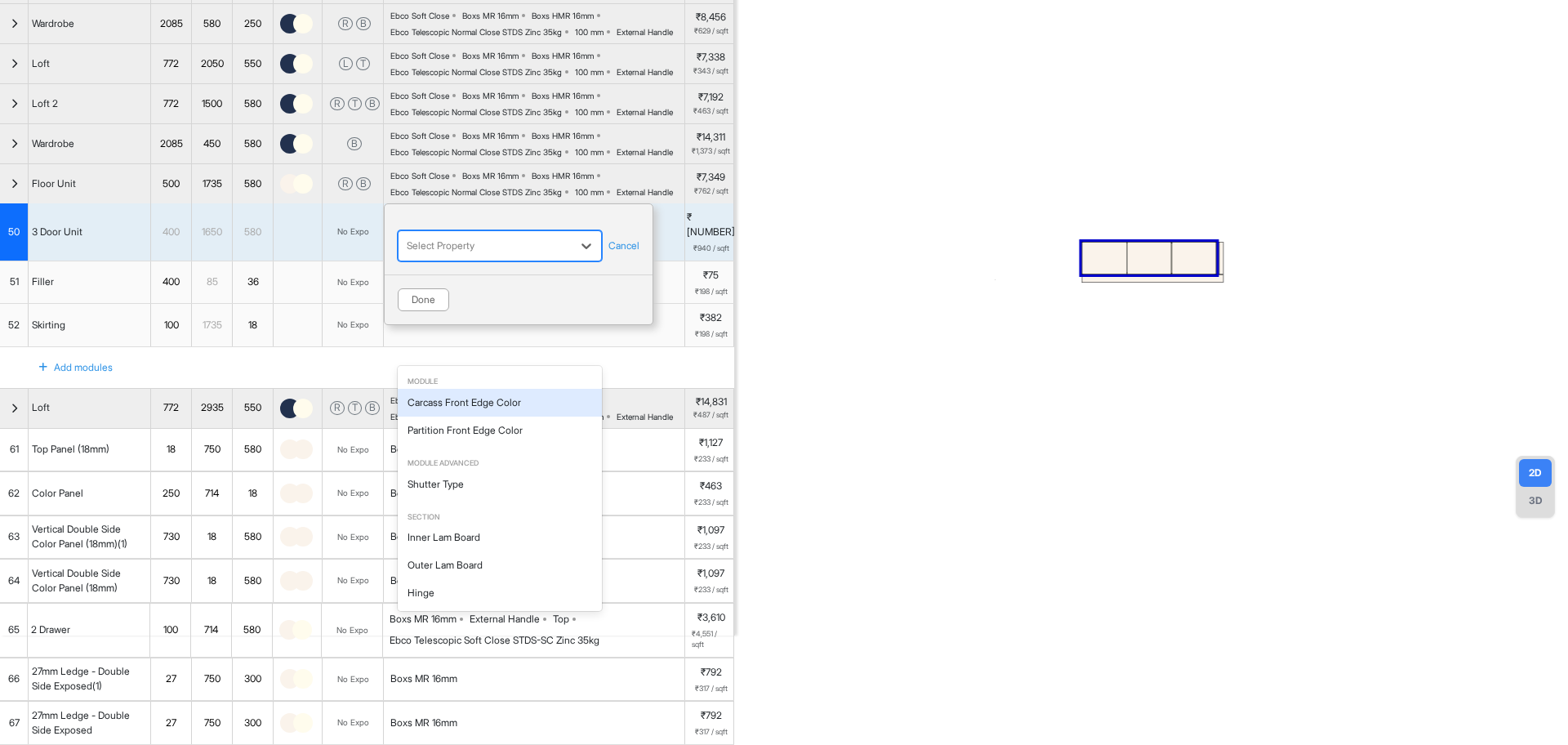 click at bounding box center (485, 246) 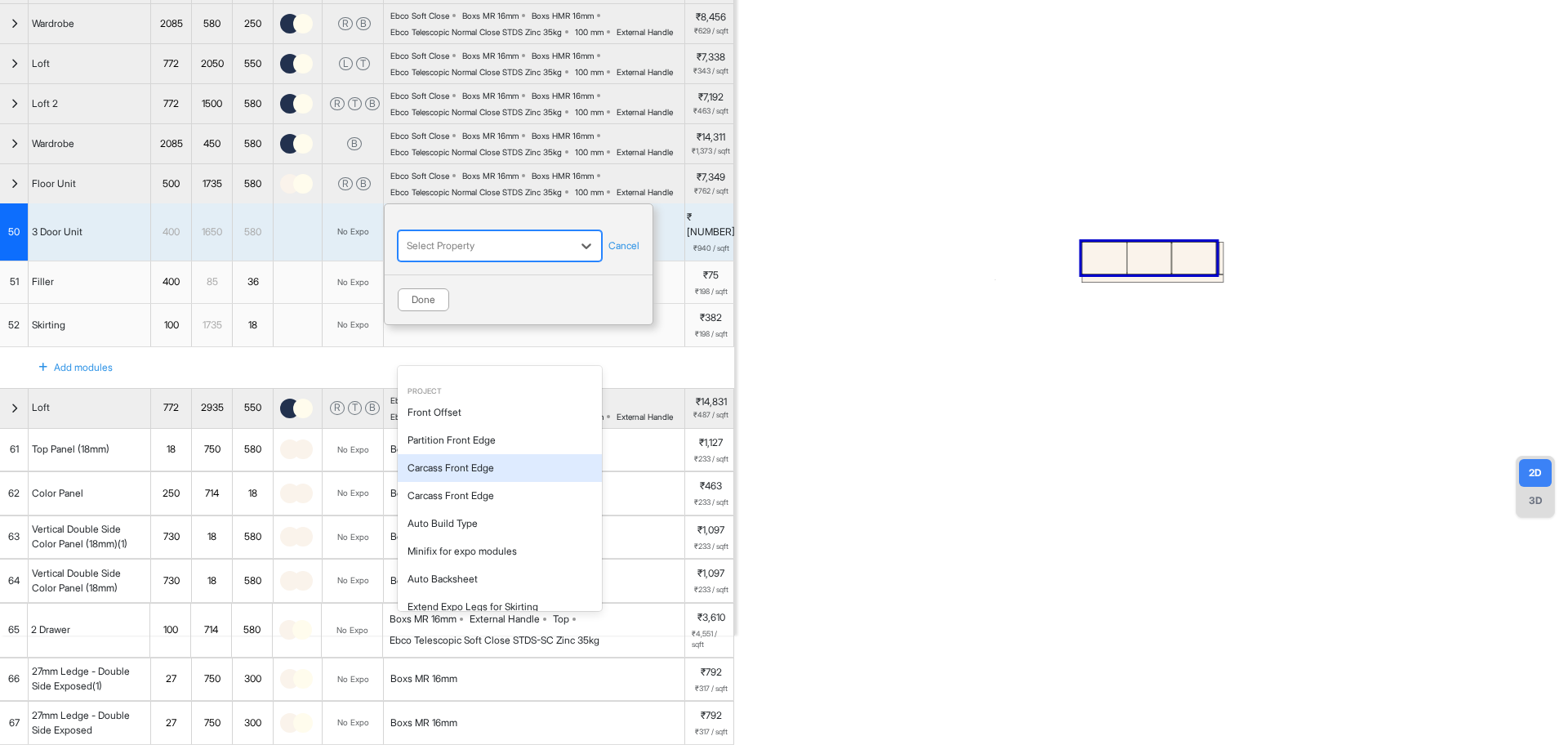 scroll, scrollTop: 306, scrollLeft: 0, axis: vertical 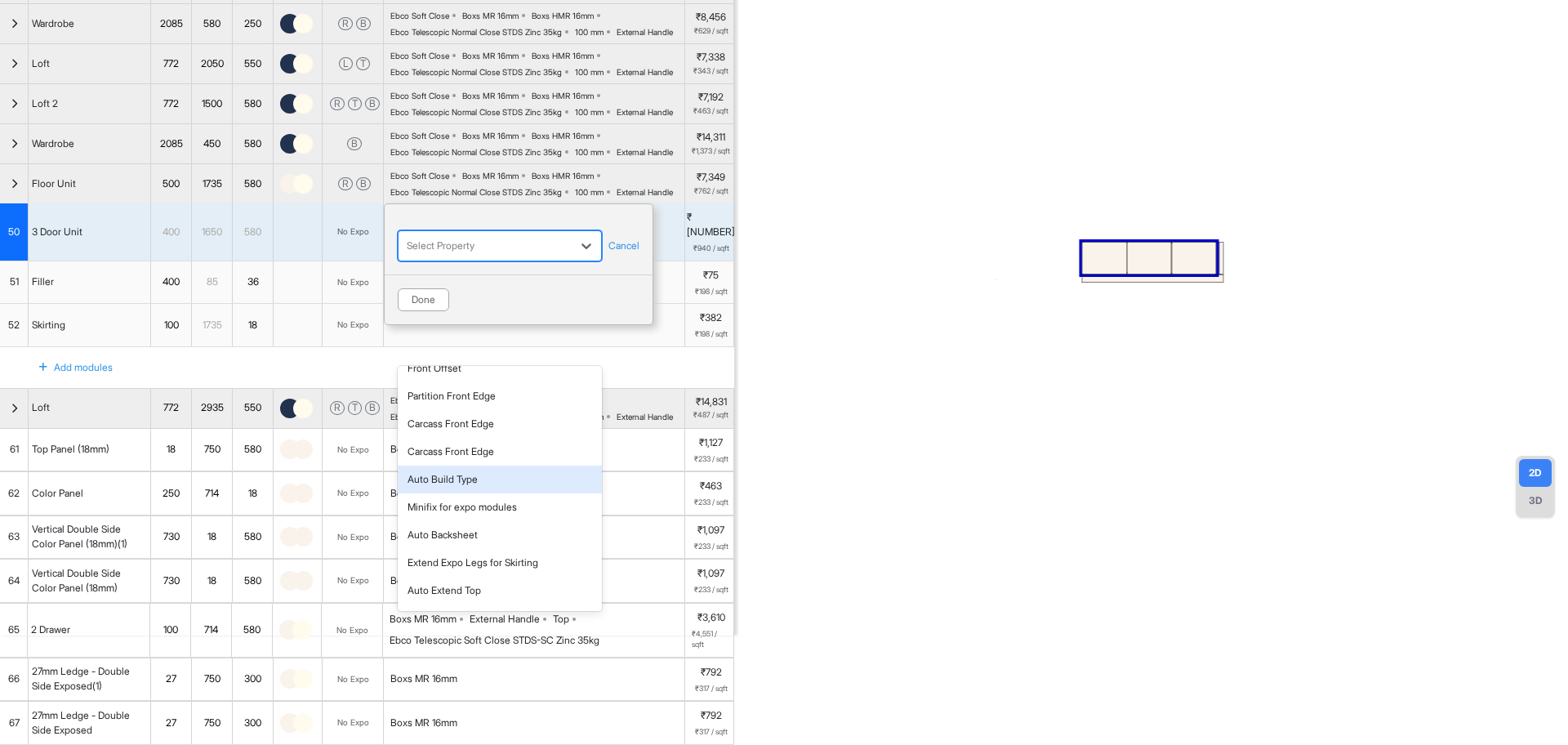 click on "Auto Build Type" at bounding box center (500, 480) 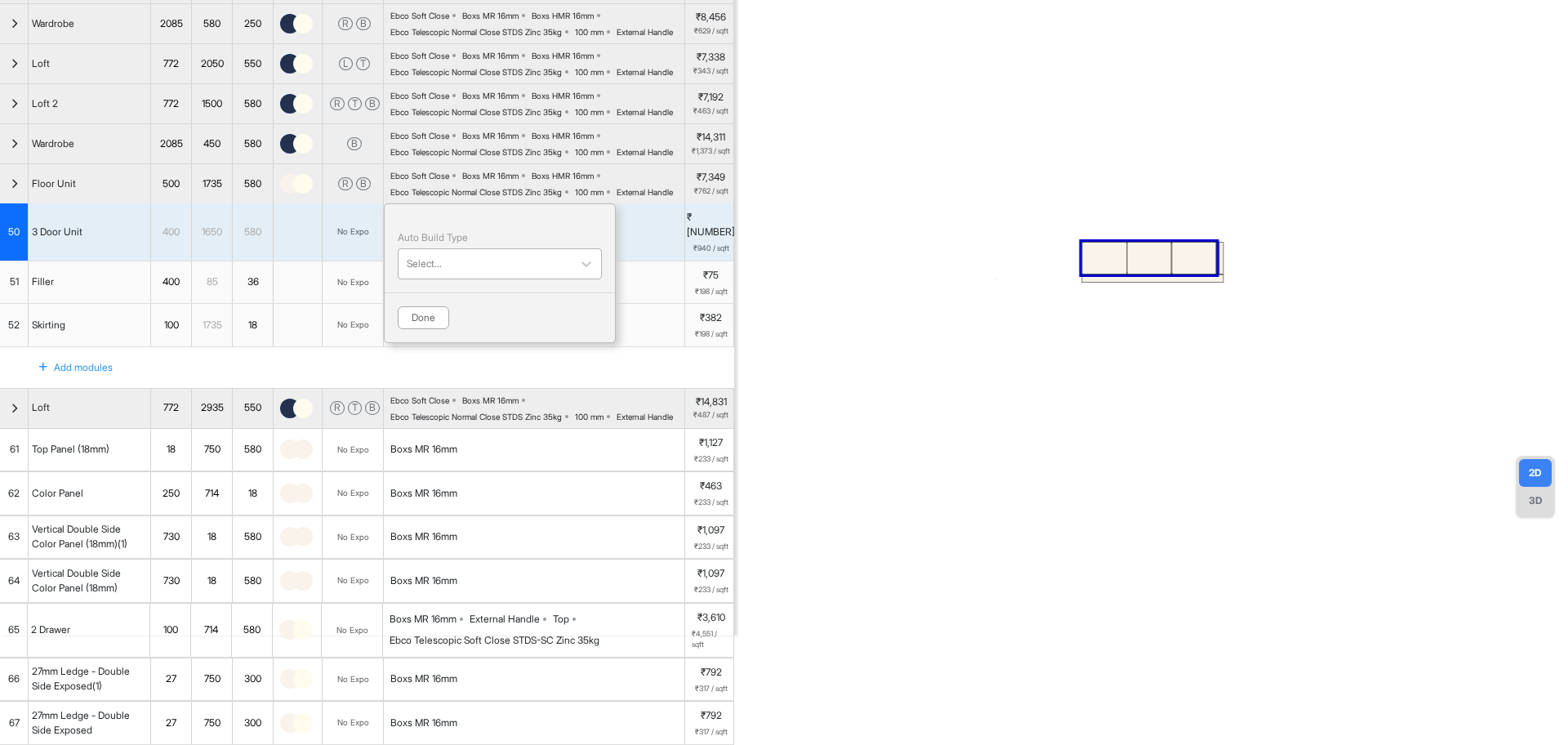 click at bounding box center (485, 264) 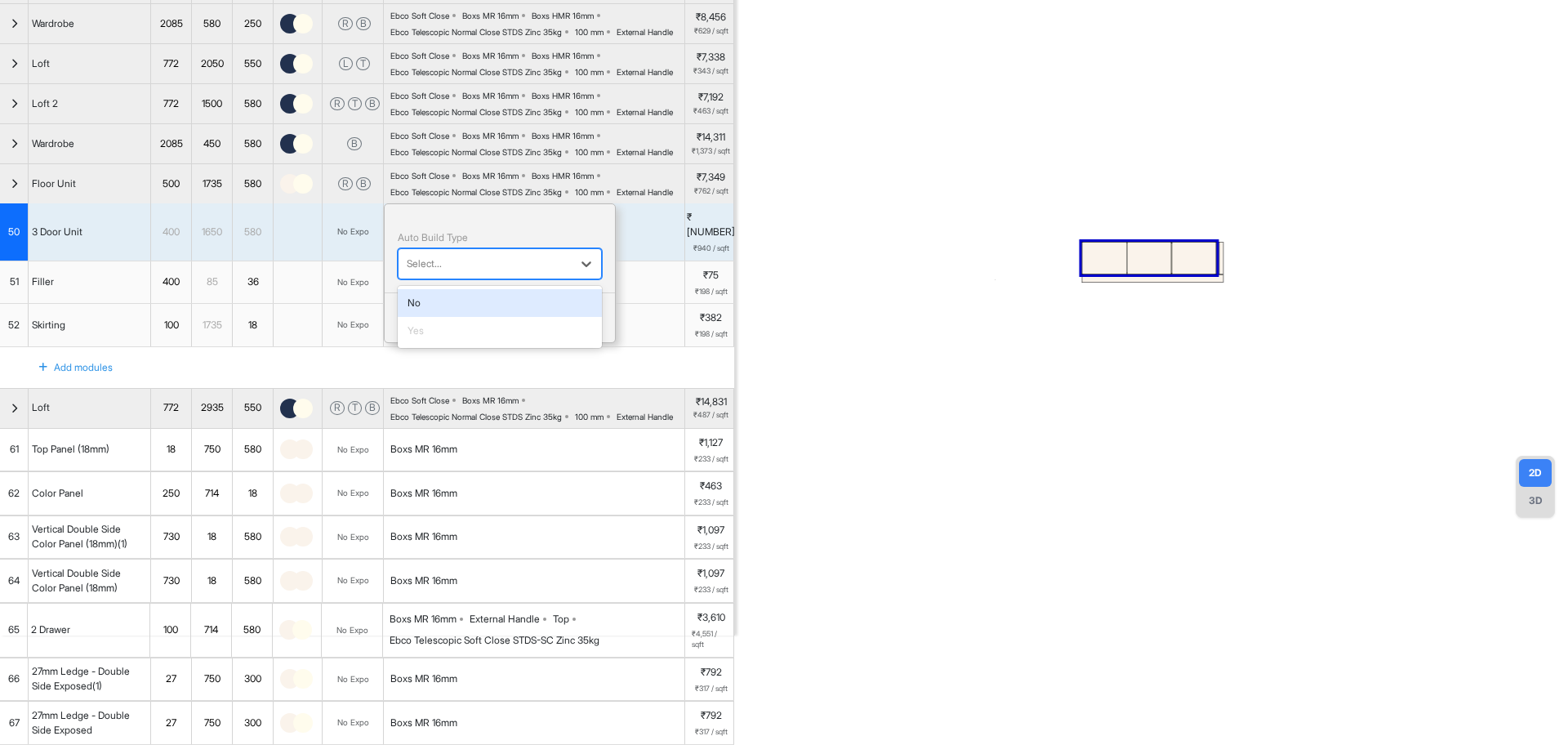 click on "No" at bounding box center [500, 303] 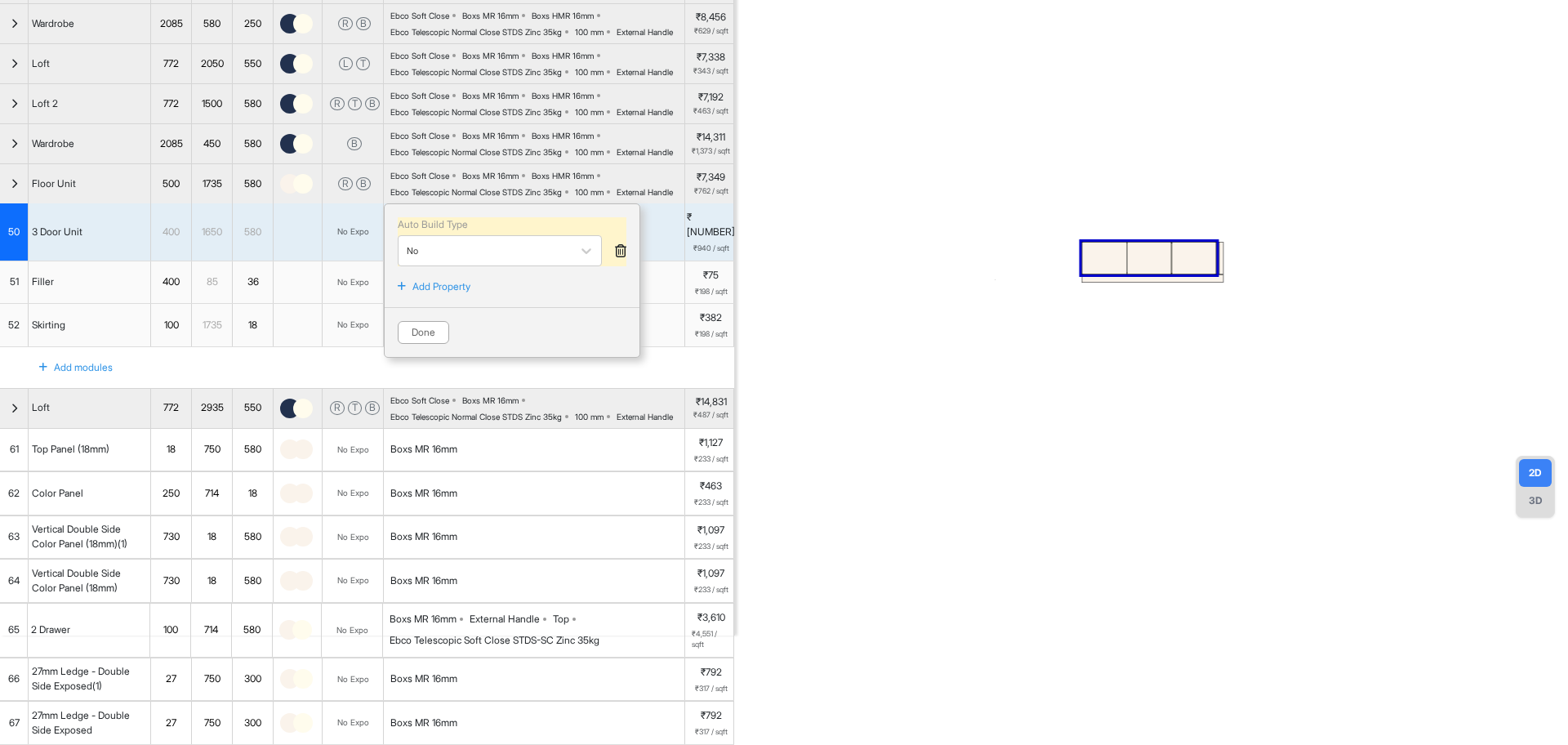 click on "Add Property" at bounding box center [441, 287] 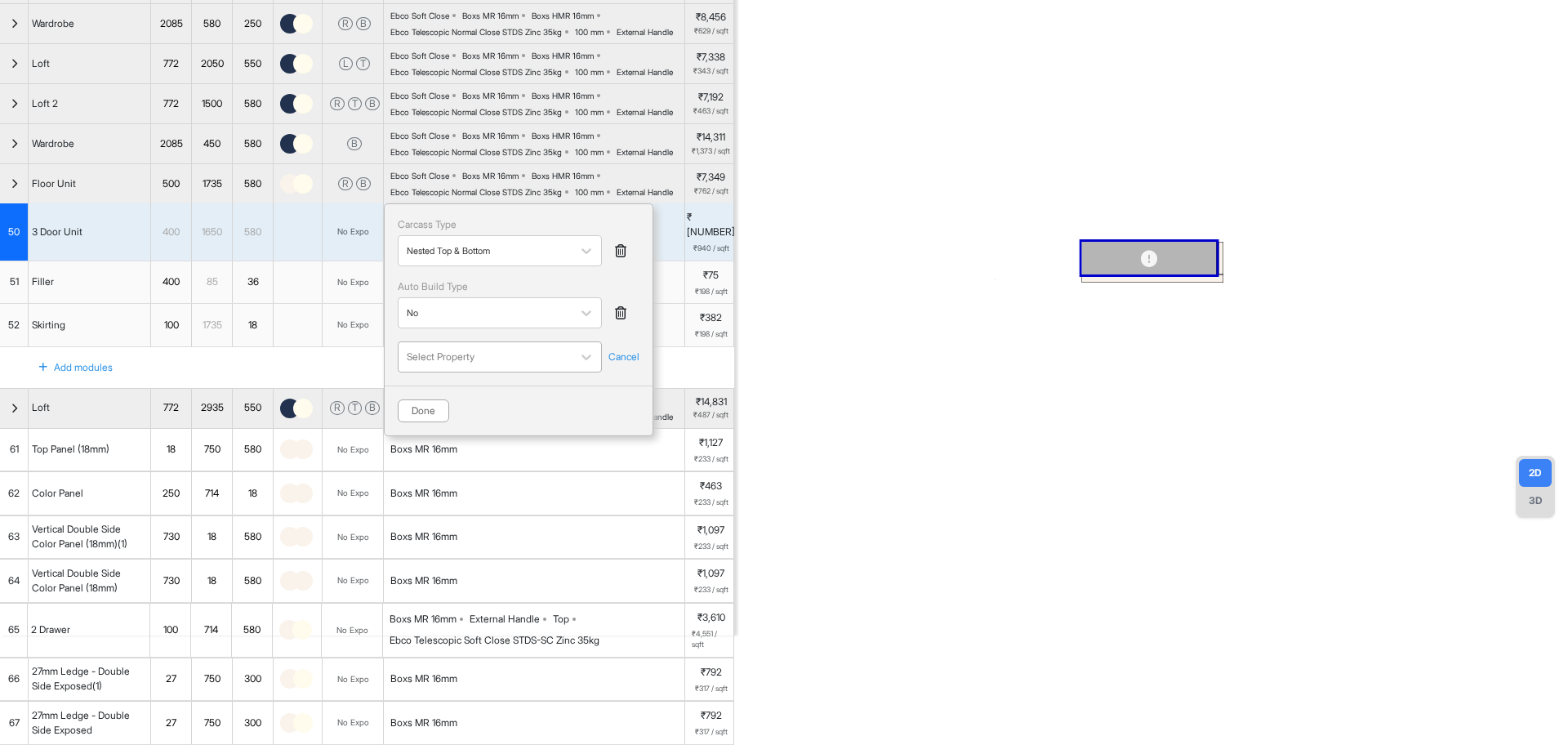 click at bounding box center (485, 357) 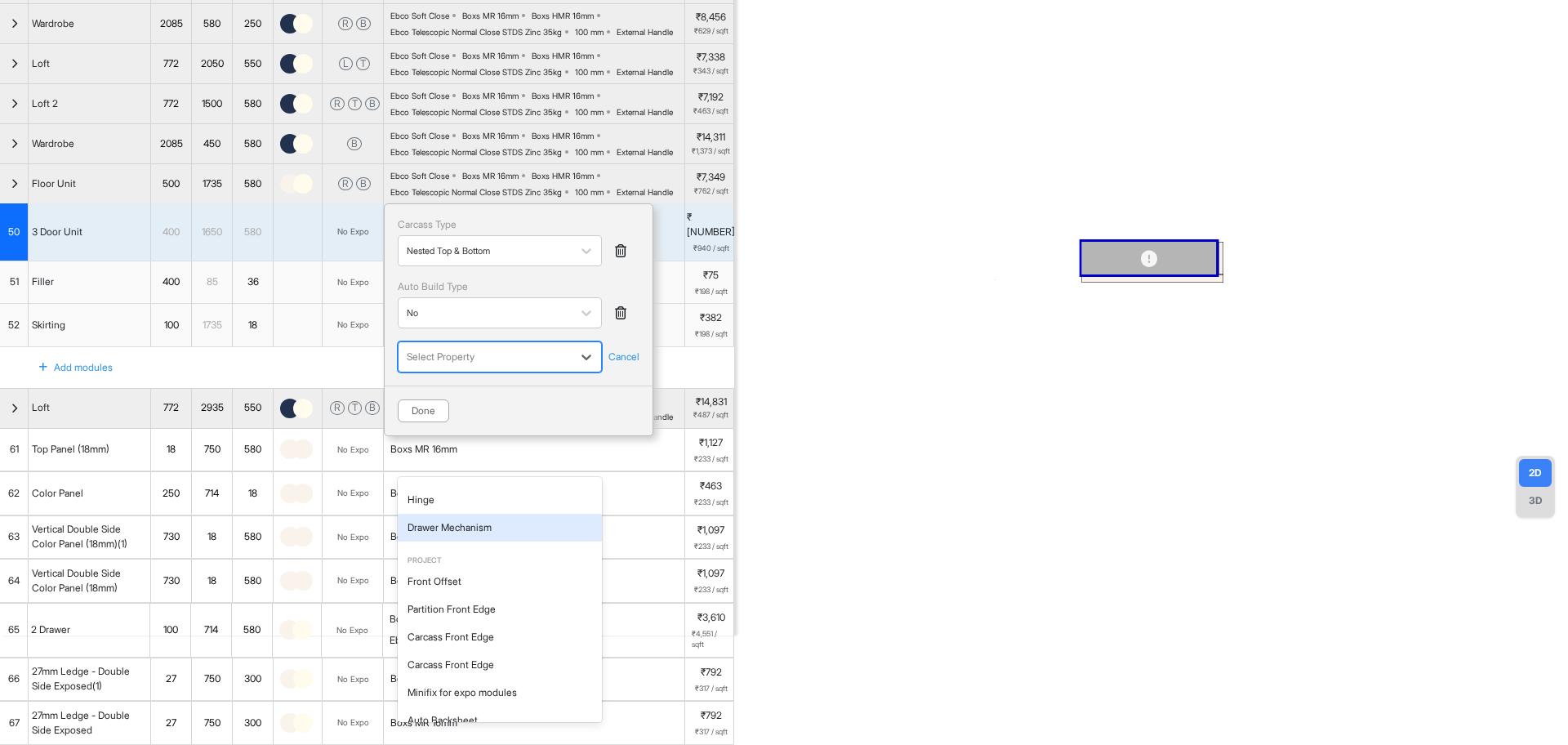 scroll, scrollTop: 282, scrollLeft: 0, axis: vertical 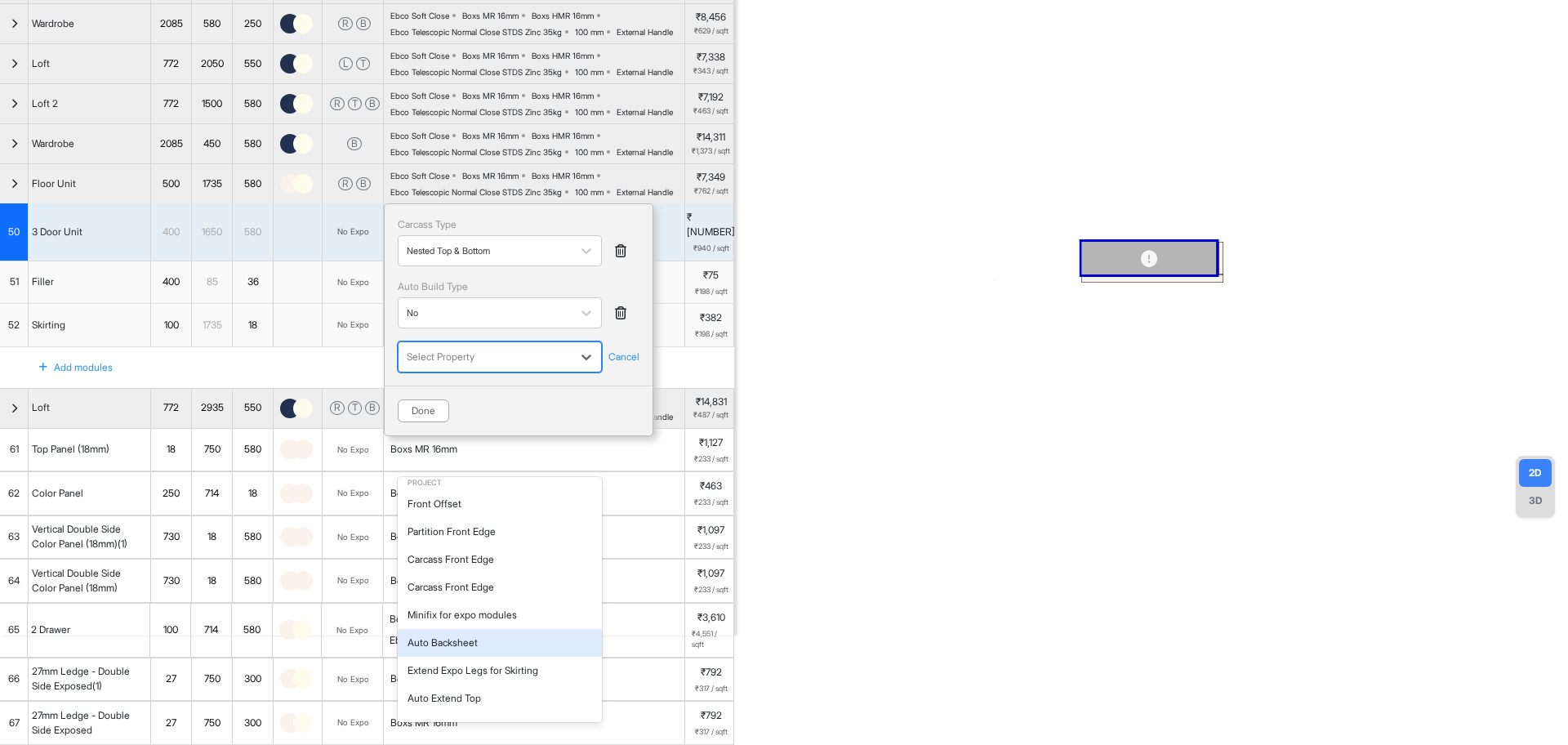 click on "Auto Backsheet" at bounding box center (500, 643) 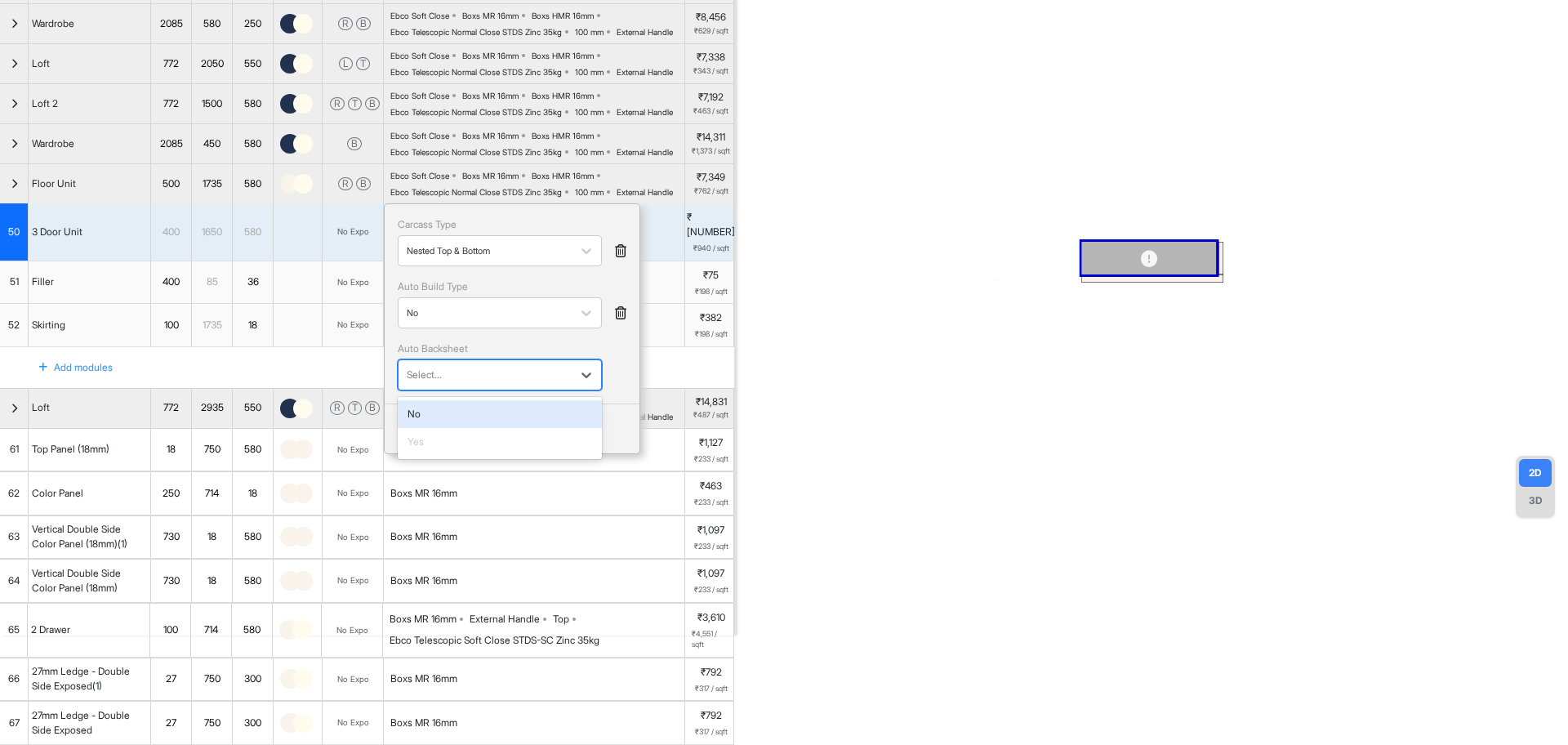 click at bounding box center (485, 375) 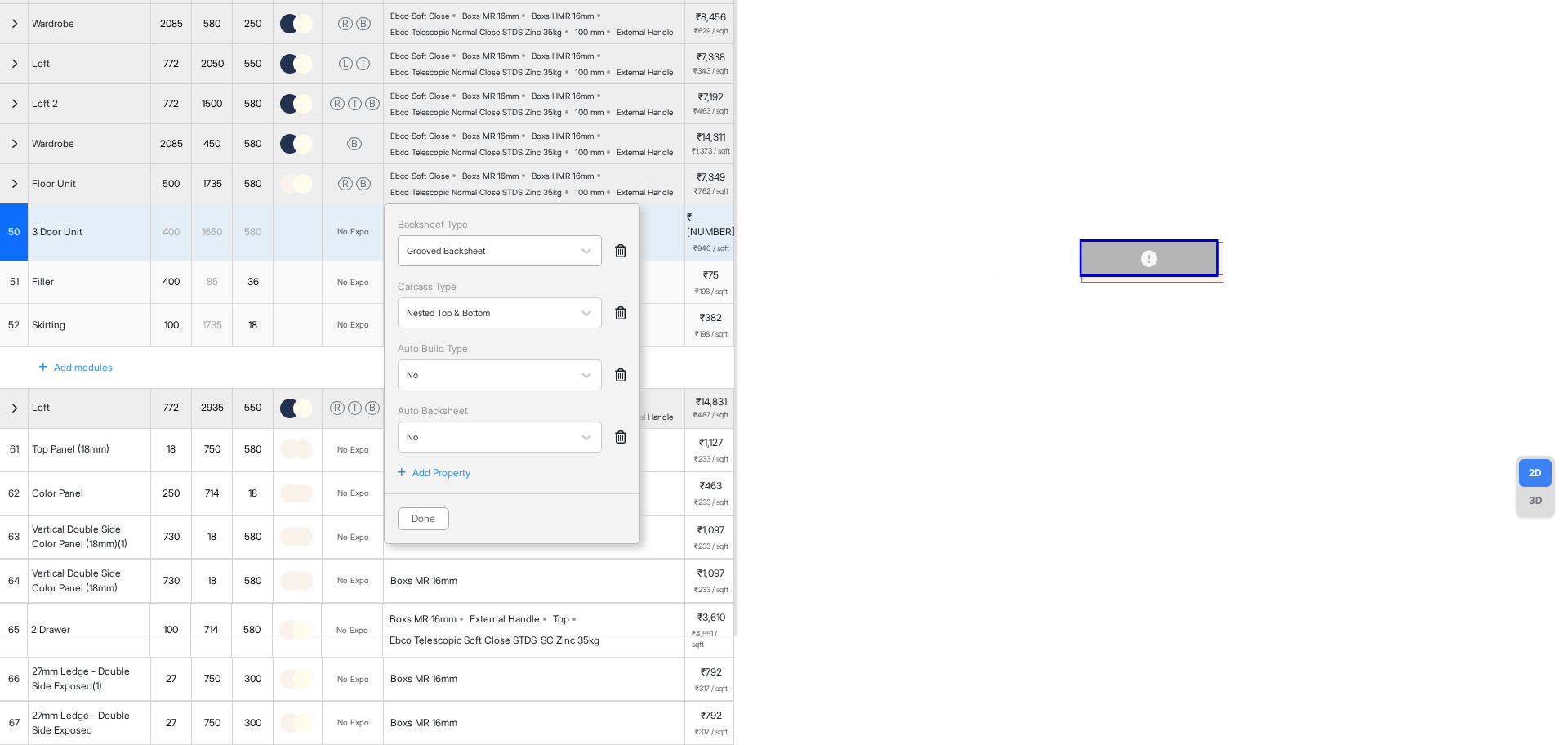 click at bounding box center [485, 251] 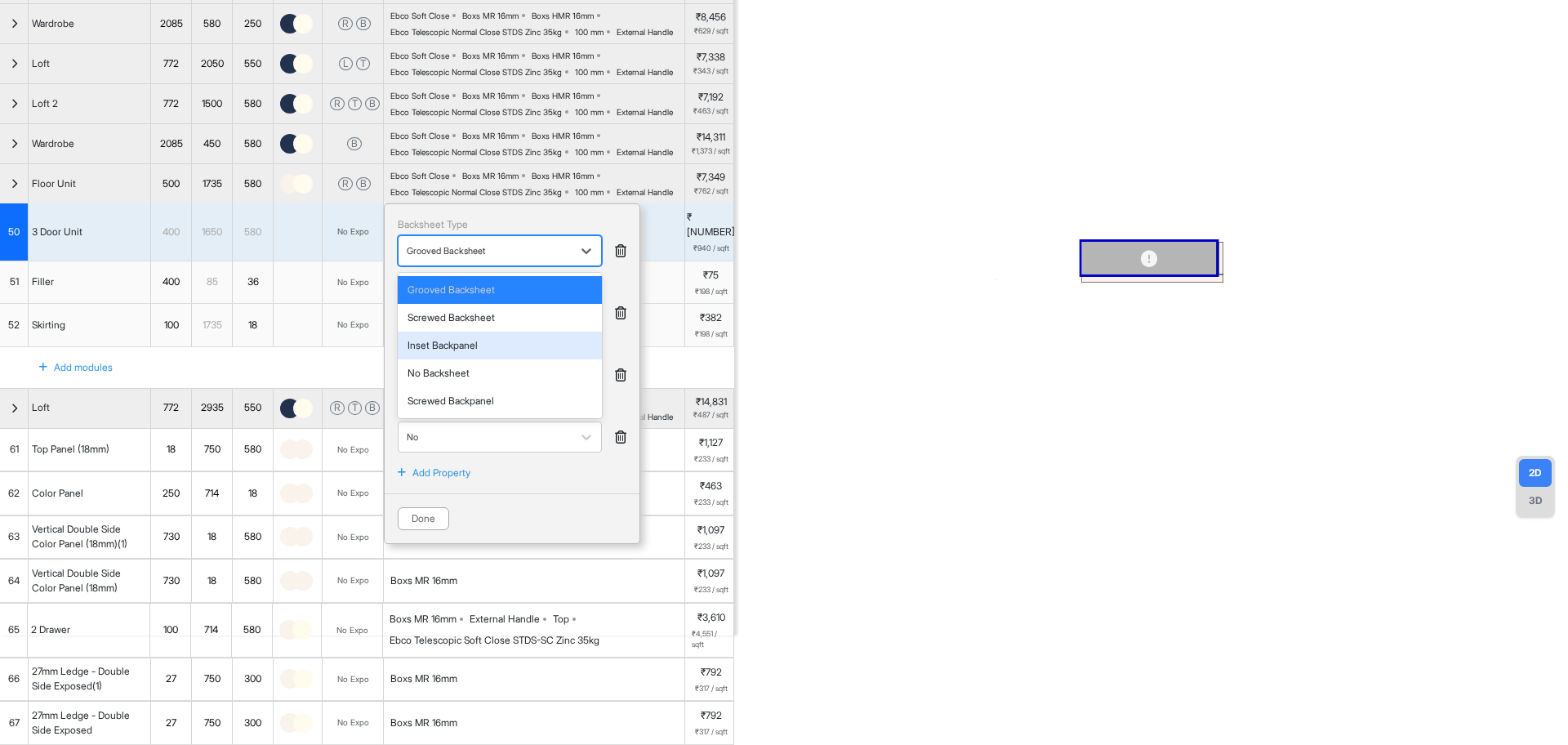 click on "Inset Backpanel" at bounding box center (500, 346) 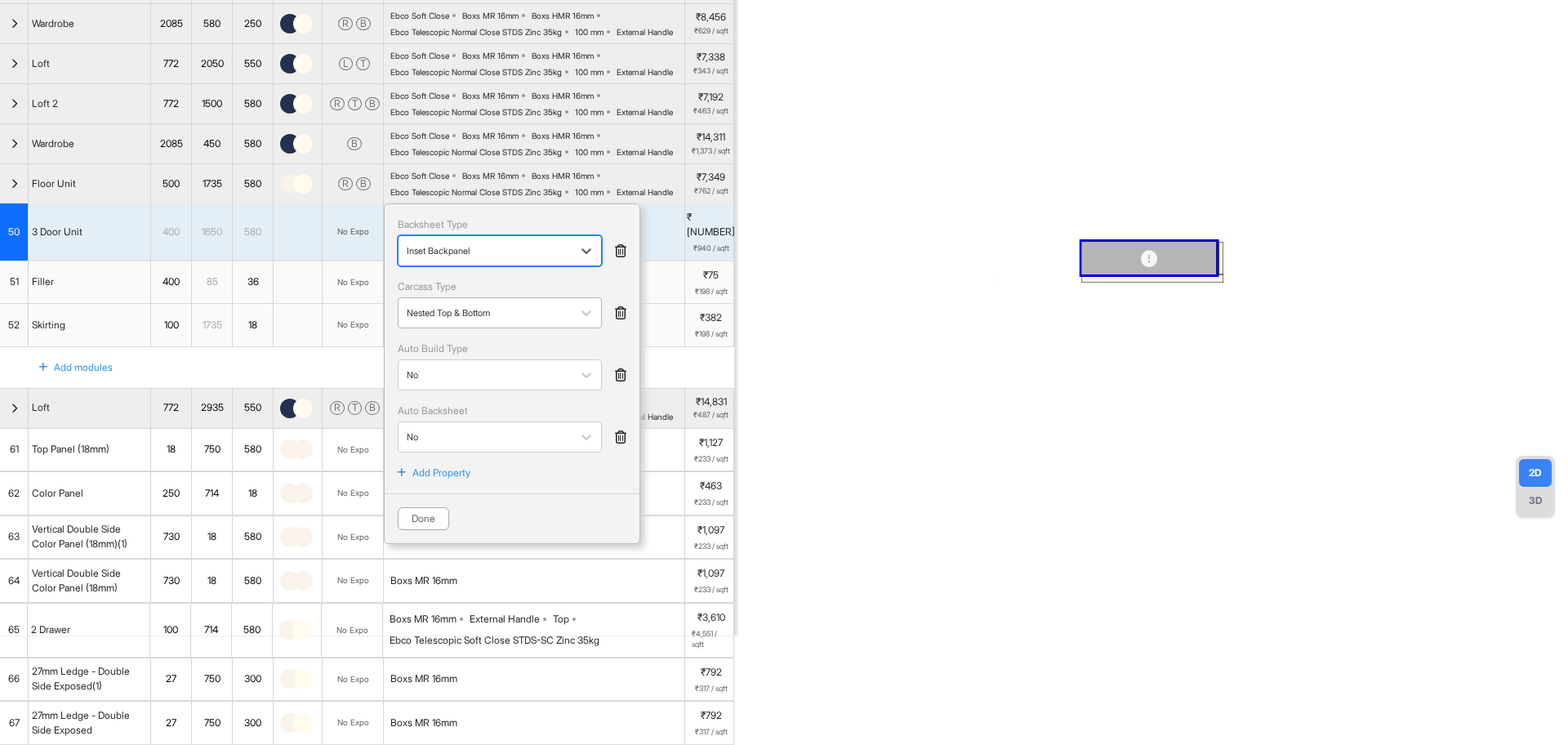 click at bounding box center [485, 313] 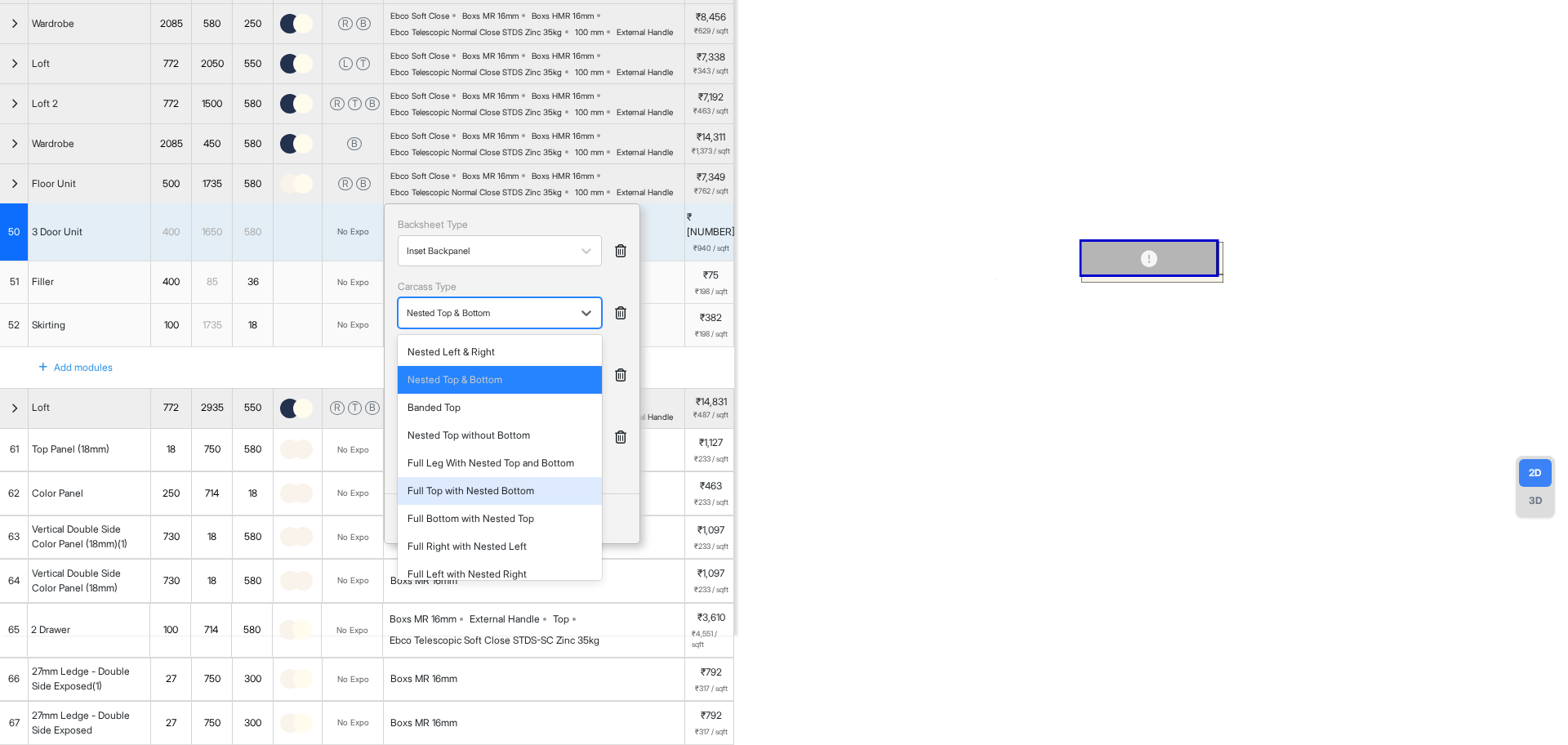 click on "Full Top with Nested Bottom" at bounding box center (500, 491) 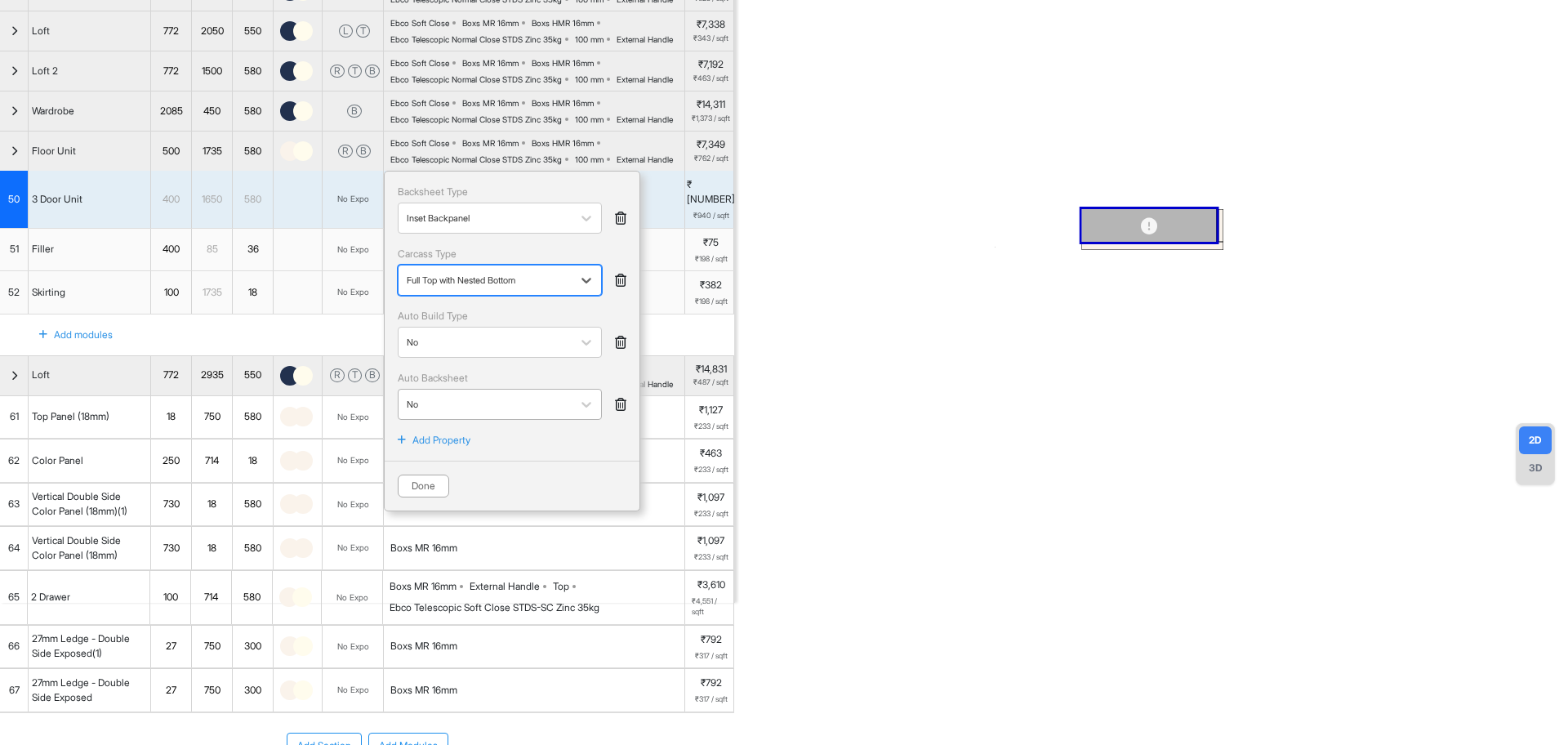 scroll, scrollTop: 150, scrollLeft: 0, axis: vertical 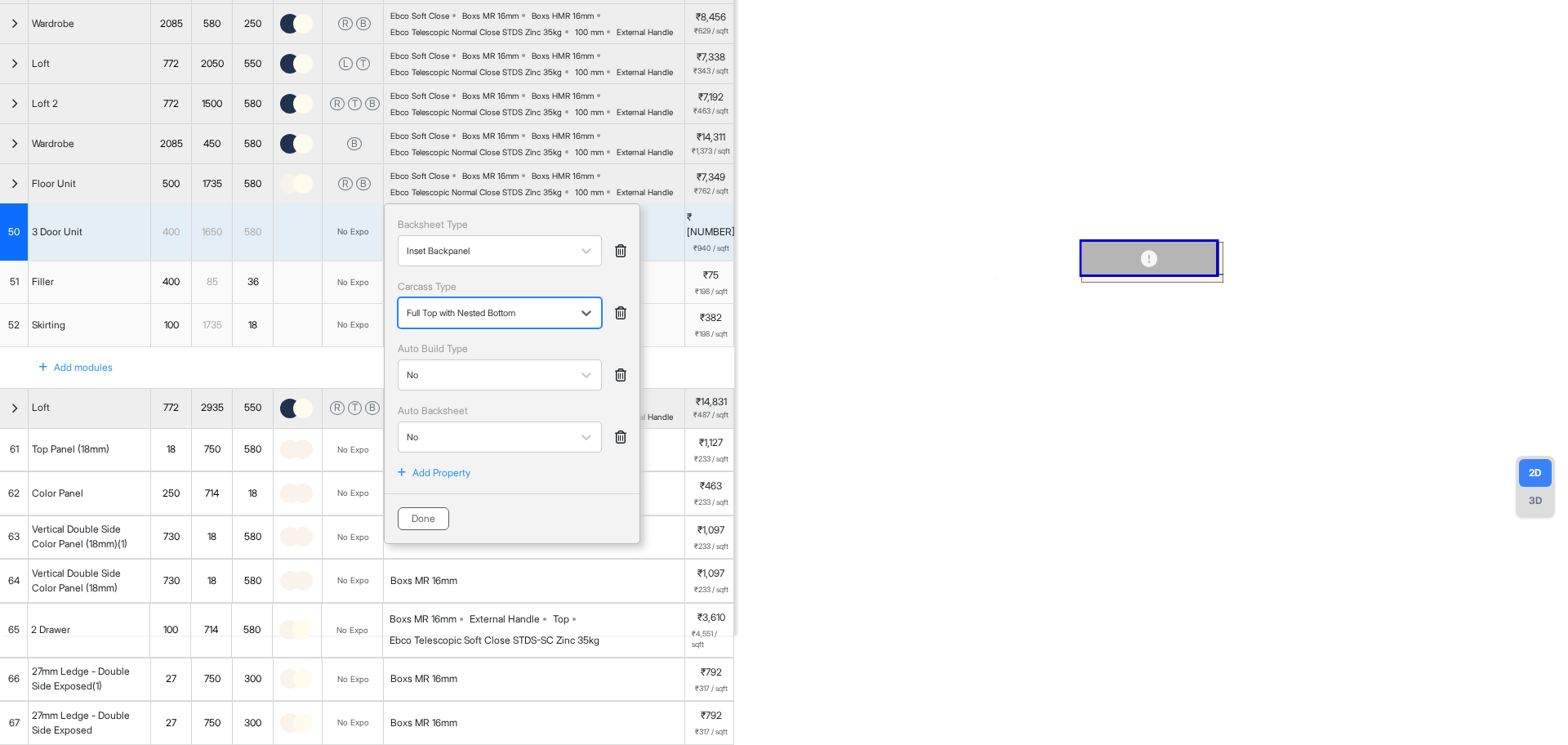 click on "Done" at bounding box center (423, 519) 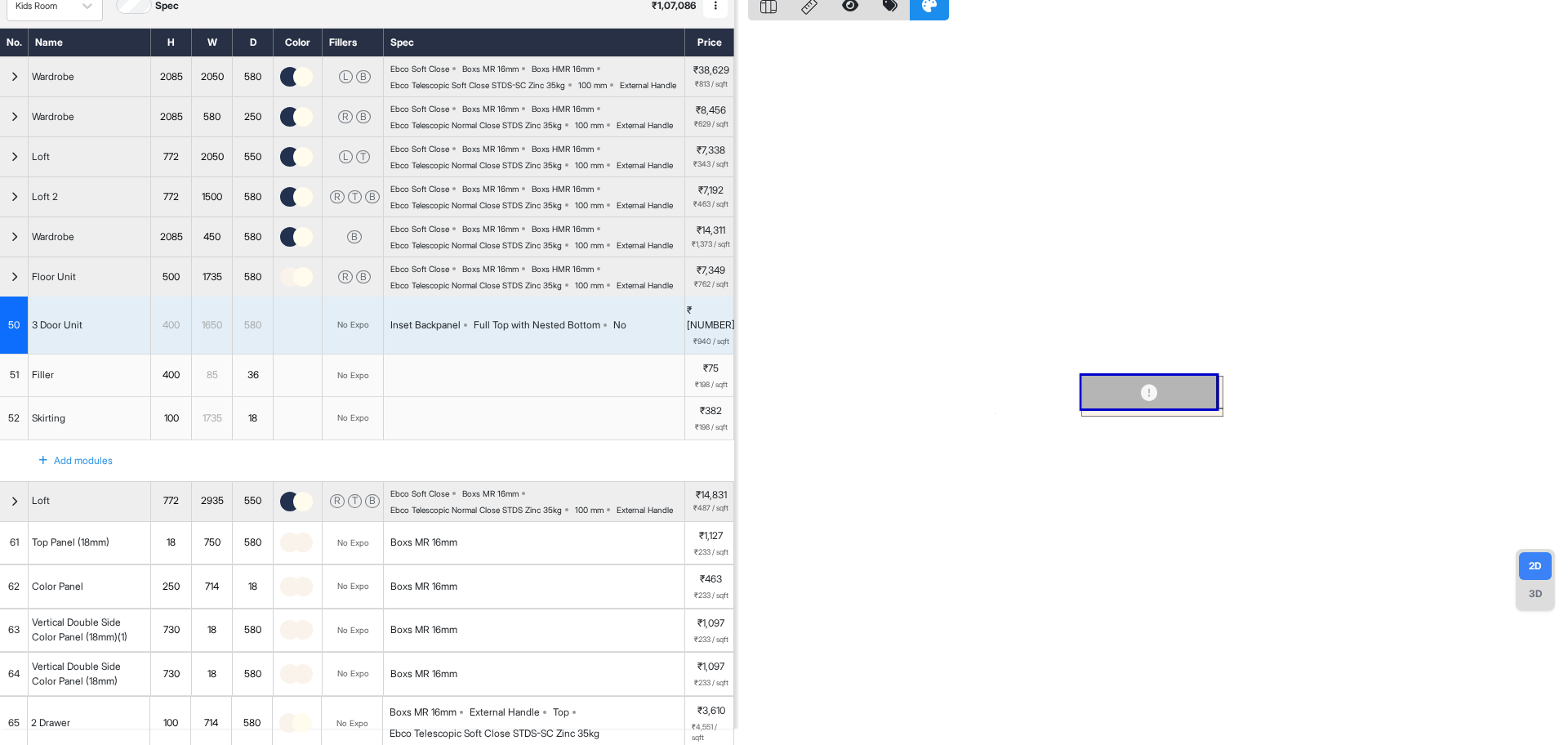 scroll, scrollTop: 0, scrollLeft: 0, axis: both 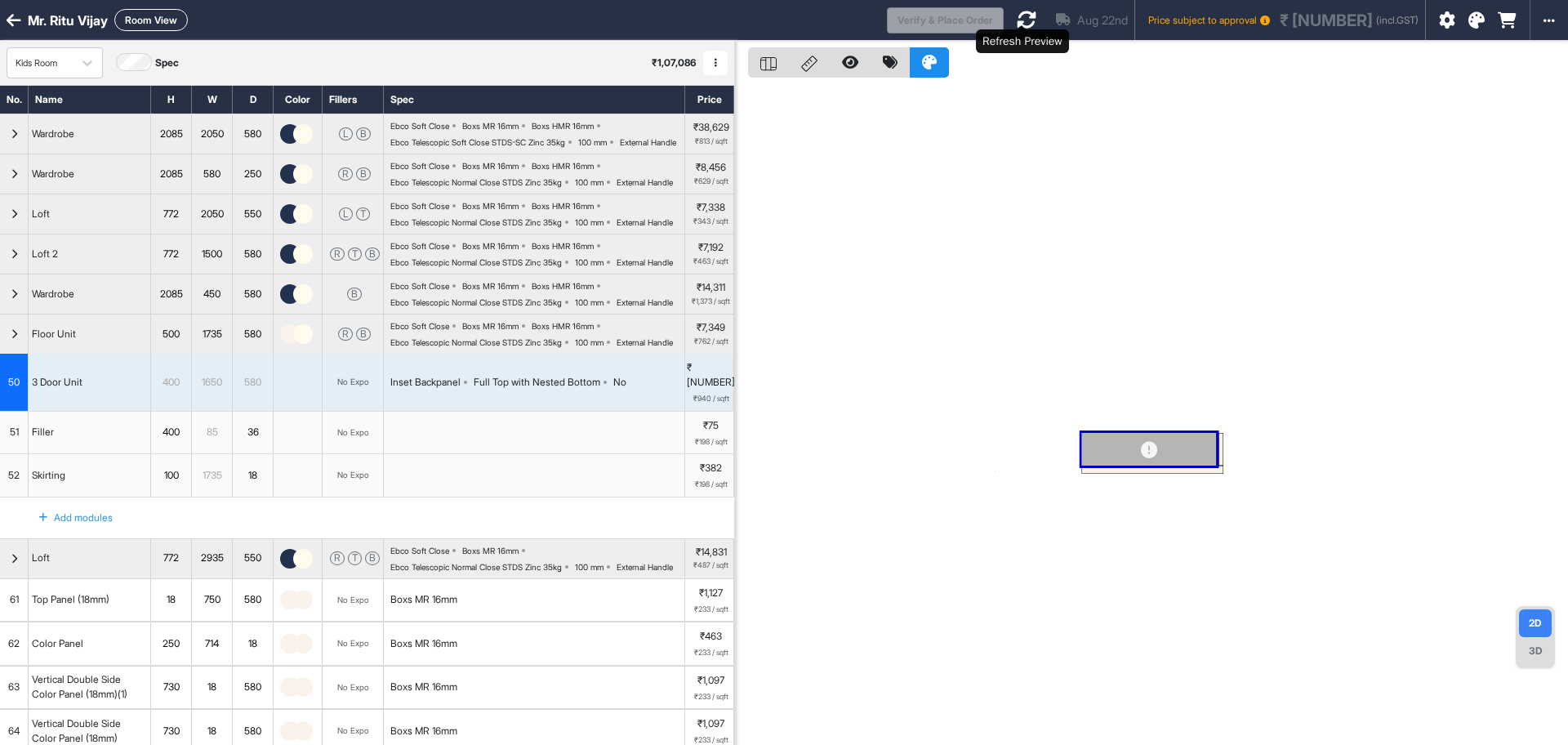 click at bounding box center (1027, 20) 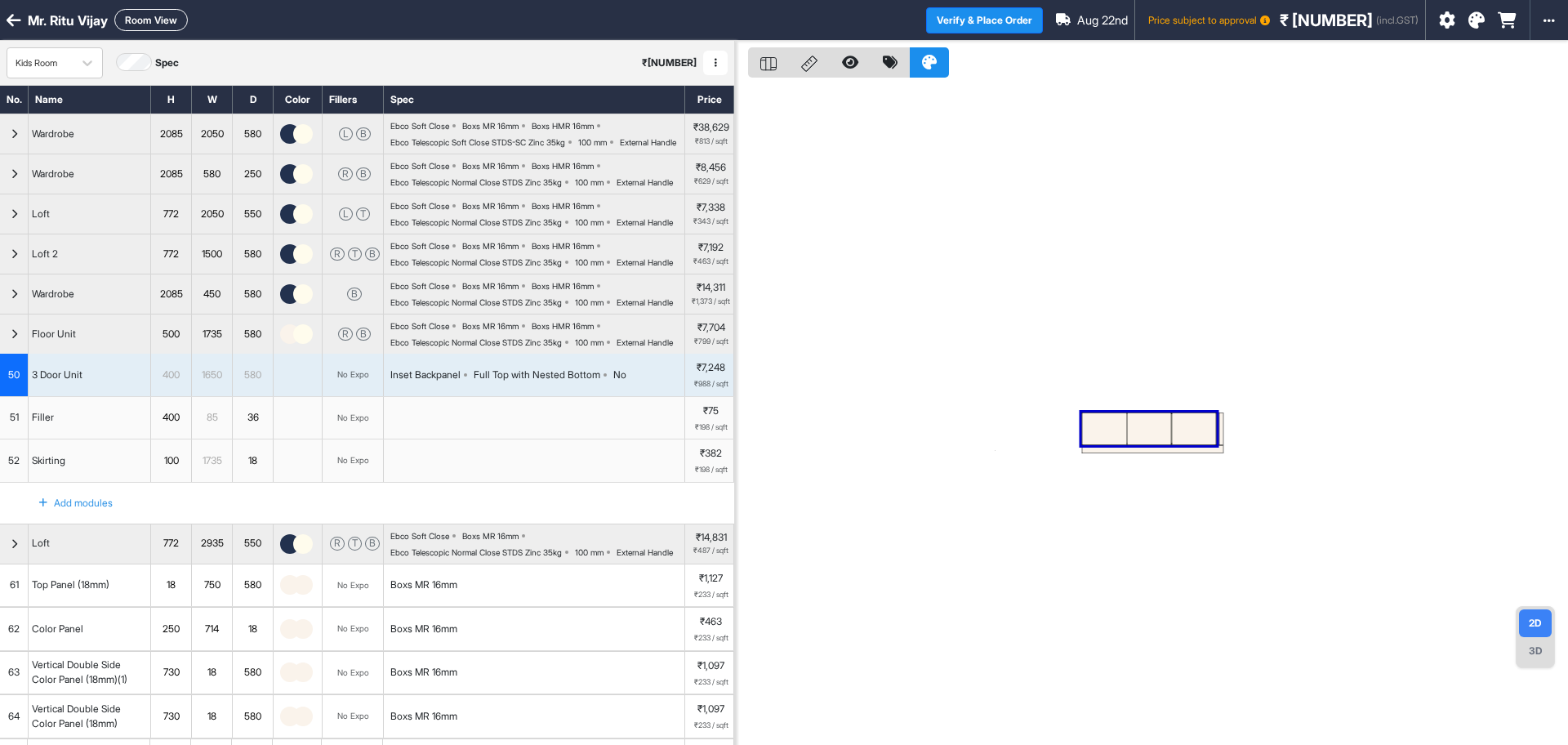 click on "2D 3D" at bounding box center [1535, 637] 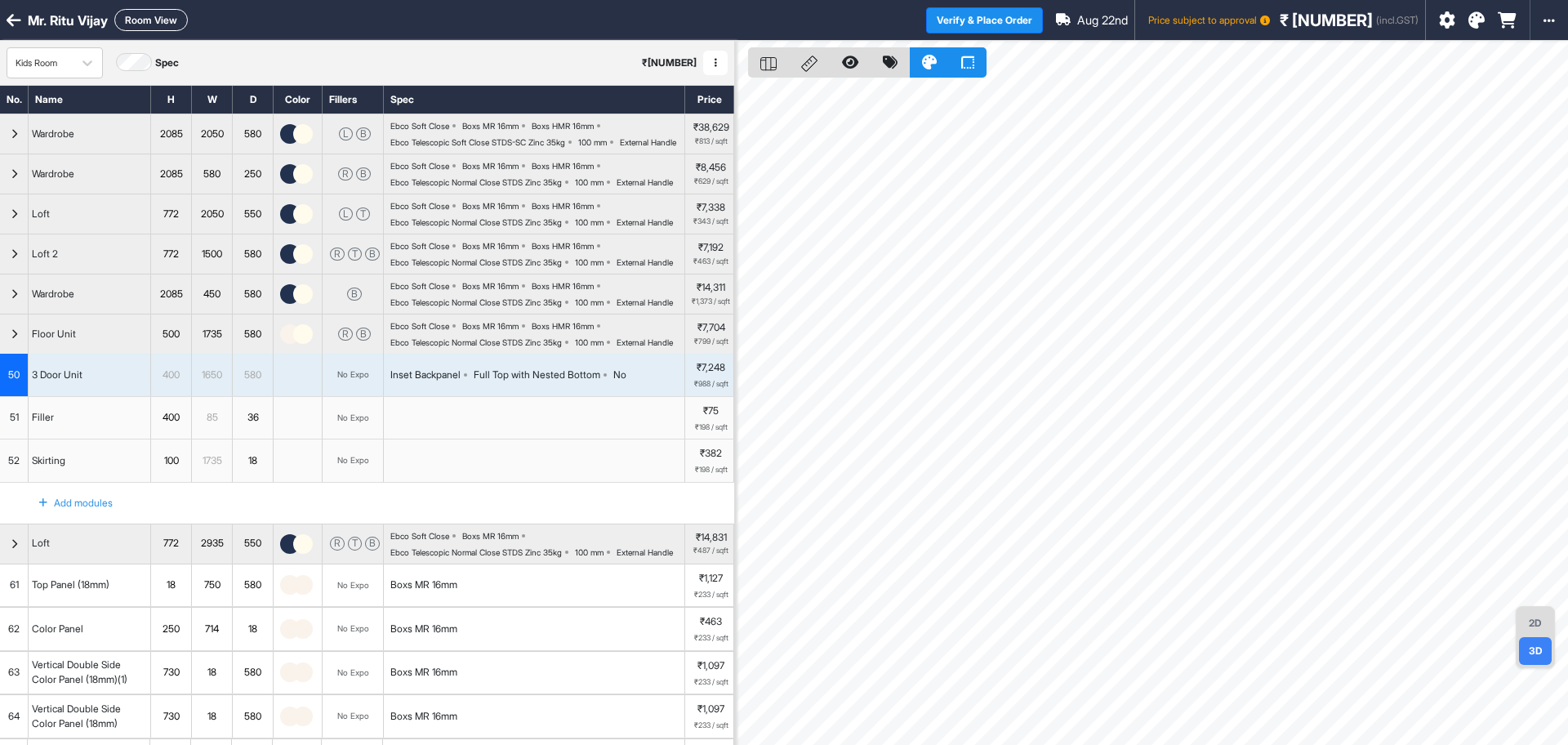click on "2D" at bounding box center [1535, 623] 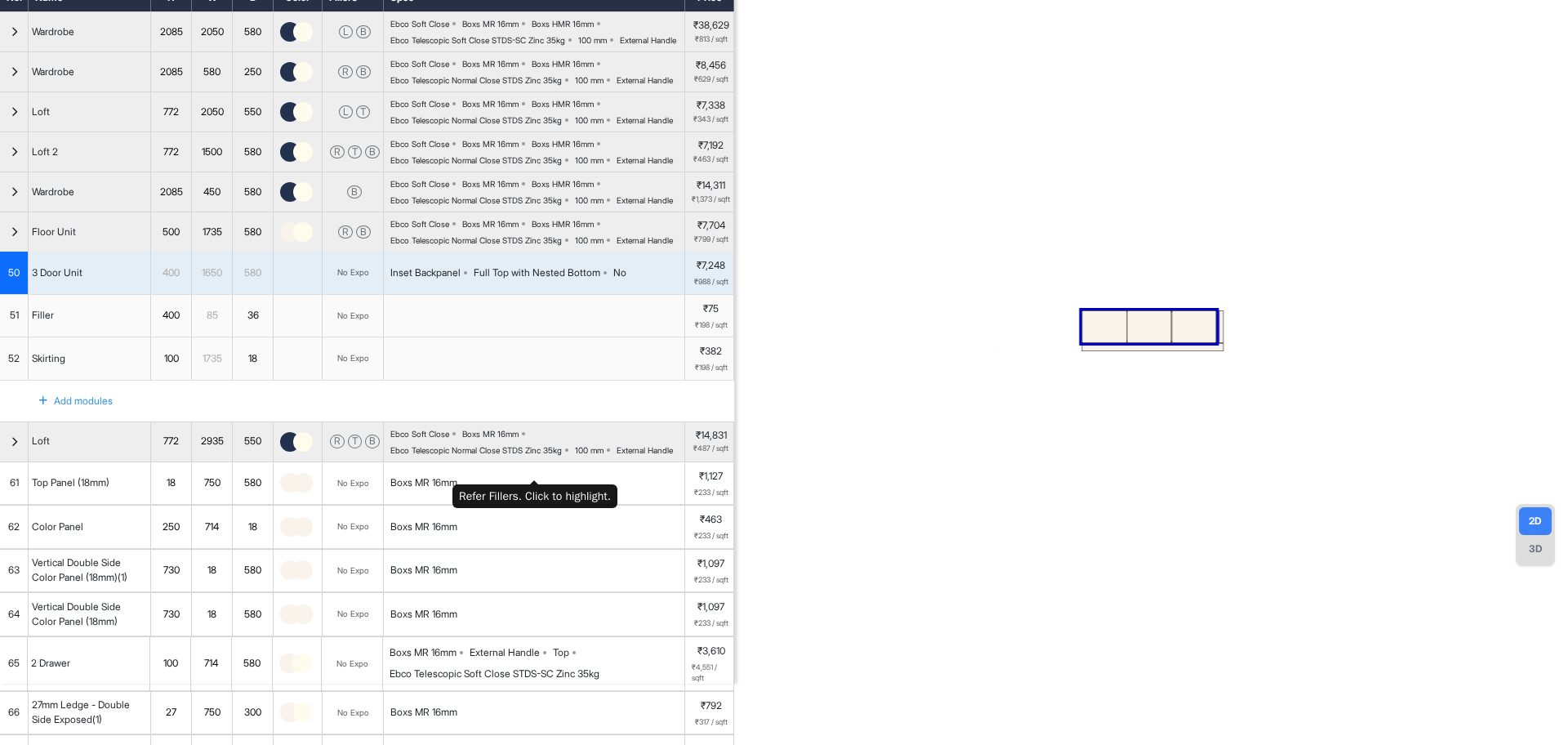 scroll, scrollTop: 0, scrollLeft: 0, axis: both 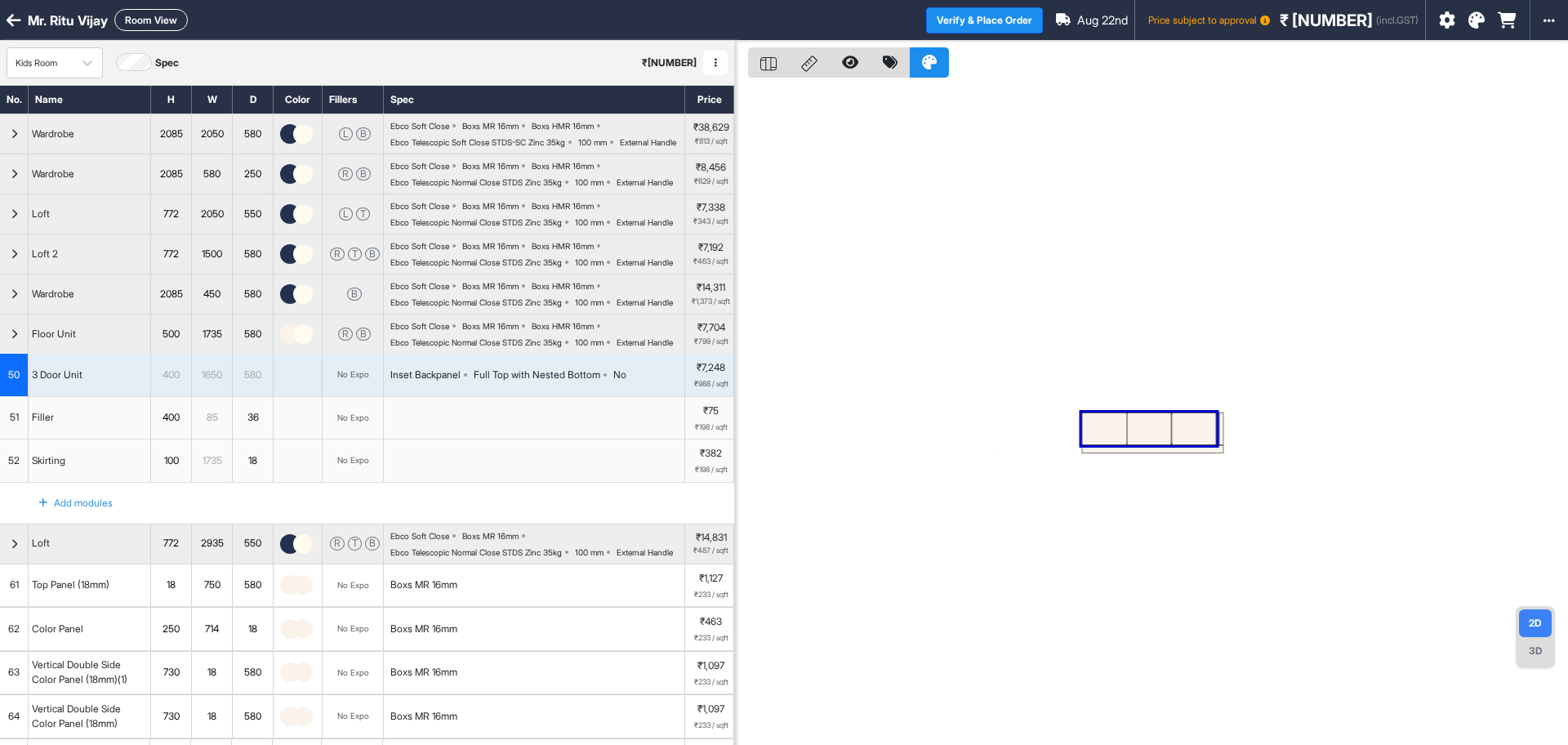 click on "Add modules" at bounding box center (66, 503) 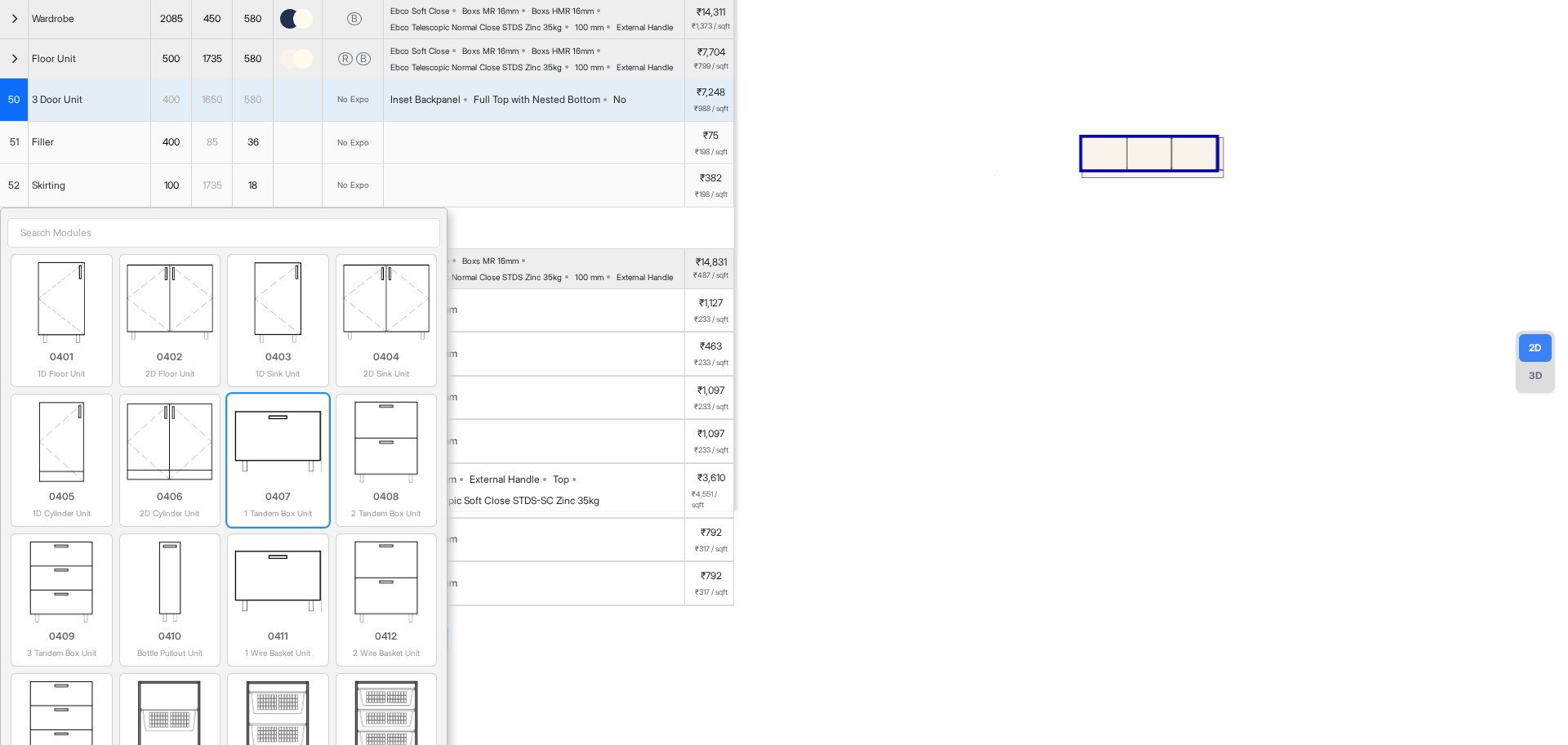 scroll, scrollTop: 408, scrollLeft: 0, axis: vertical 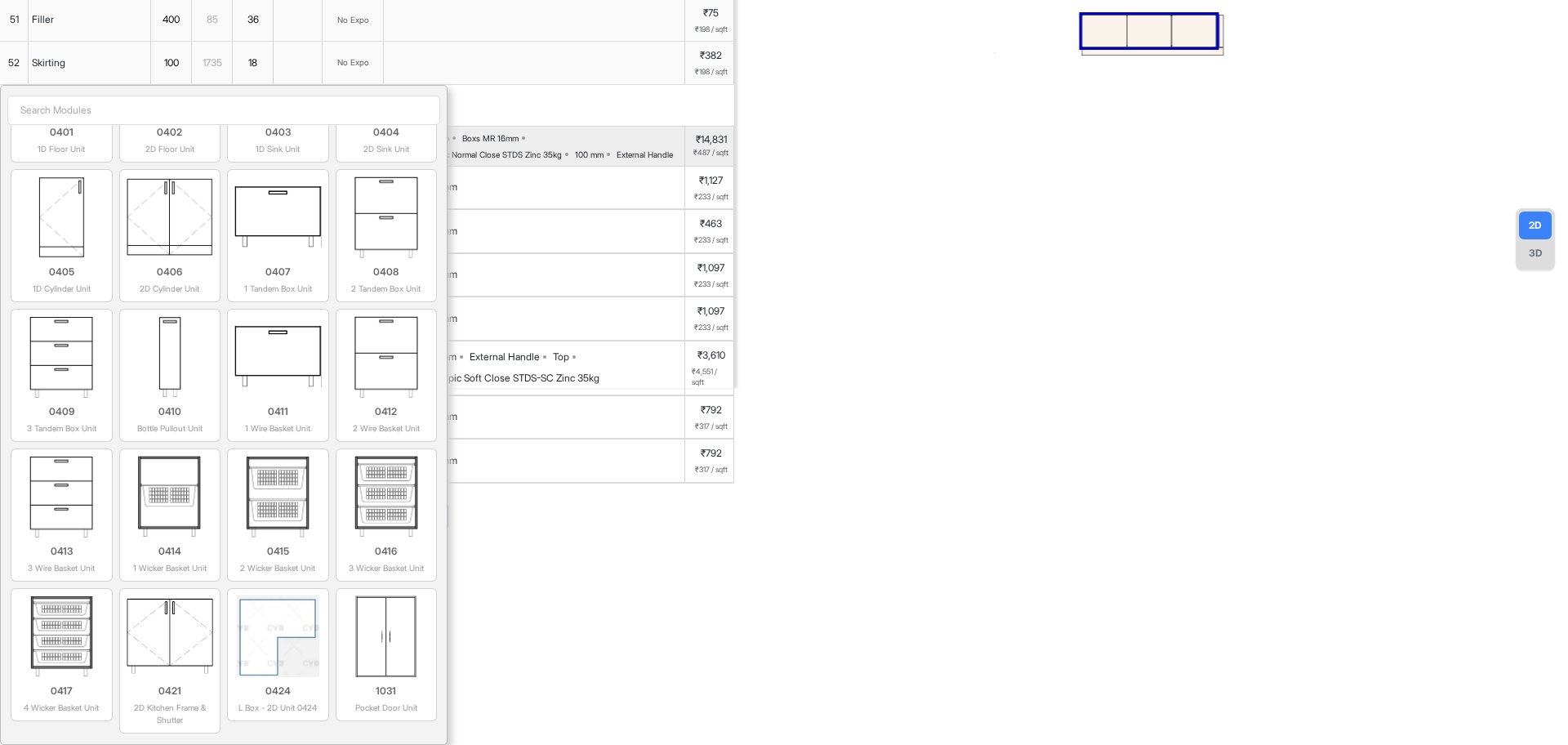 click on "Mr. [LASTNAME] [LASTNAME] Room View Verify & Place Order Aug [DATE] Price subject to approval ₹   [NUMBER] (incl.GST) Import Assembly Archive Rename Refresh Price Kids Room Spec ₹ [NUMBER] Add Room Edit Room Name Delete Room Duplicate Room No. Name H W D Color Fillers Spec Price Wardrobe [NUMBER] [NUMBER] [NUMBER] L B Ebco Soft Close Boxs MR 16mm Boxs HMR 16mm Ebco Telescopic Soft Close STDS-SC Zinc 35kg [NUMBER] mm External Handle ₹[NUMBER] ₹[NUMBER] / sqft Wardrobe [NUMBER] [NUMBER] [NUMBER] R B Ebco Soft Close Boxs MR 16mm Boxs HMR 16mm Ebco Telescopic Normal Close STDS Zinc 35kg [NUMBER] mm External Handle ₹[NUMBER] ₹[NUMBER] / sqft Loft [NUMBER] [NUMBER] [NUMBER] L T Ebco Soft Close Boxs MR 16mm Boxs HMR 16mm Ebco Telescopic Normal Close STDS Zinc 35kg [NUMBER] mm External Handle ₹[NUMBER] ₹[NUMBER] / sqft Loft 2 [NUMBER] [NUMBER] [NUMBER] R T B Ebco Soft Close Boxs MR 16mm Boxs HMR 16mm Ebco Telescopic Normal Close STDS Zinc 35kg [NUMBER] mm External Handle ₹[NUMBER] ₹[NUMBER] / sqft Wardrobe [NUMBER] [NUMBER] [NUMBER] B Ebco Soft Close Boxs MR 16mm Boxs HMR 16mm Ebco Telescopic Normal Close STDS Zinc 35kg [NUMBER]" at bounding box center (784, 372) 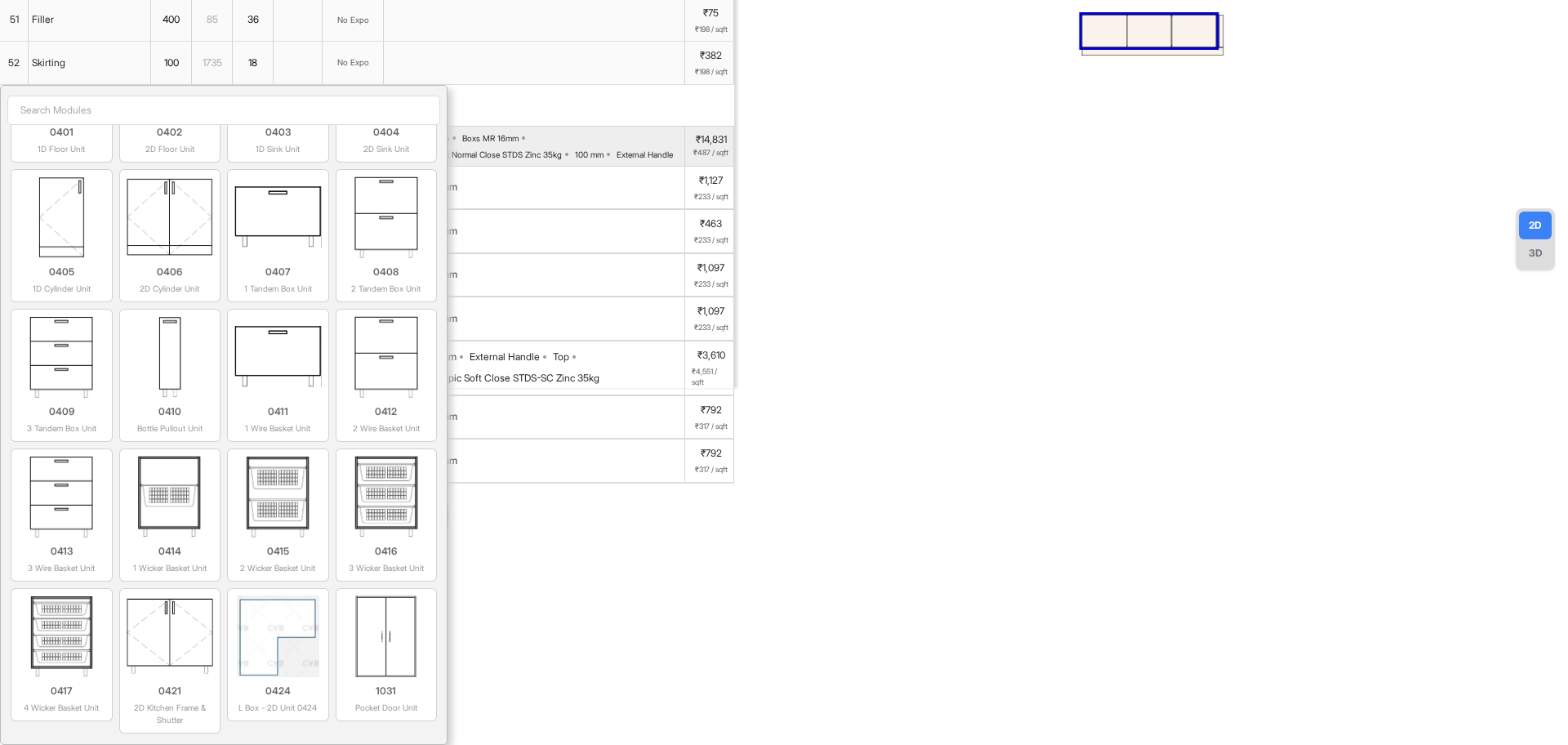 scroll, scrollTop: 496, scrollLeft: 0, axis: vertical 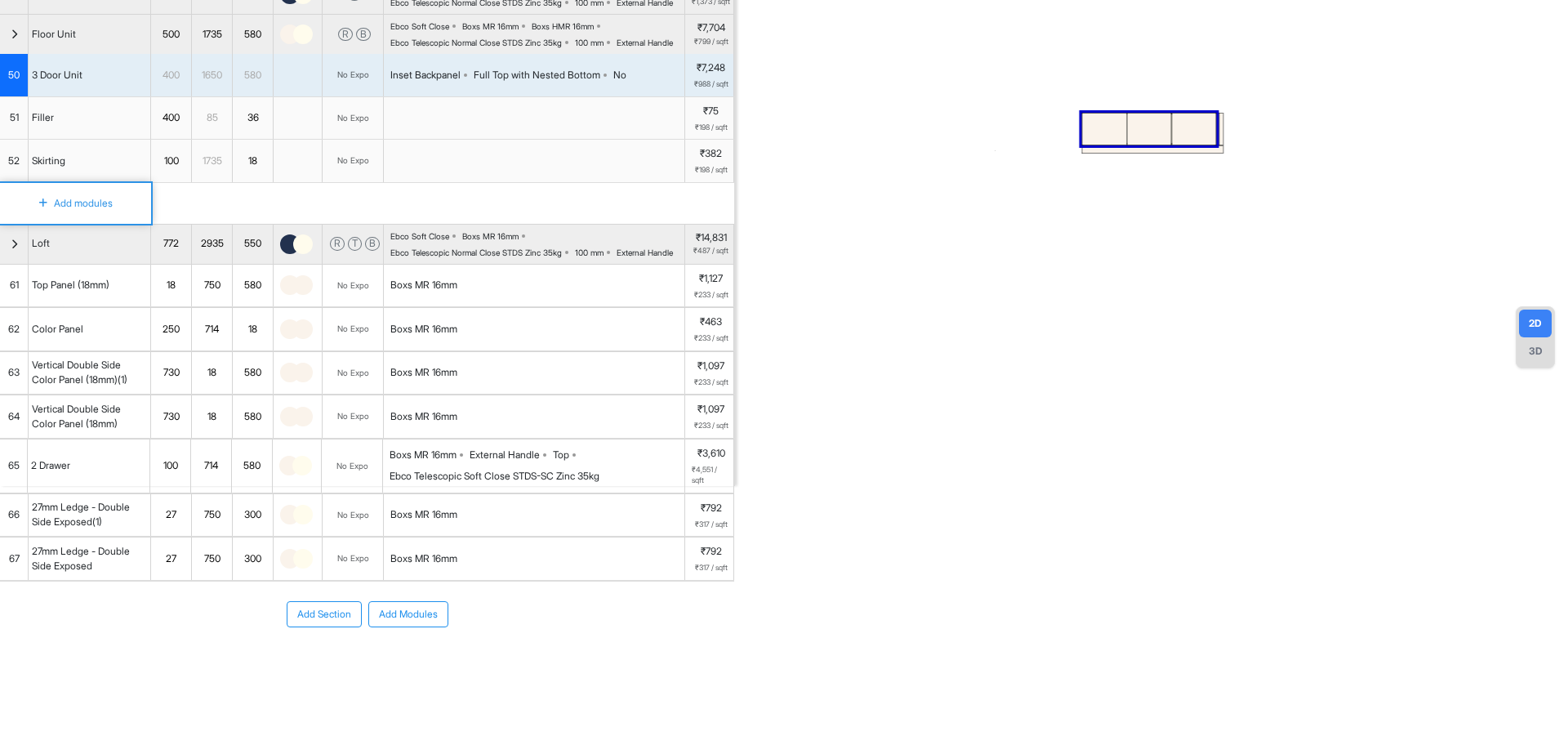 click on "Add Modules" at bounding box center [408, 614] 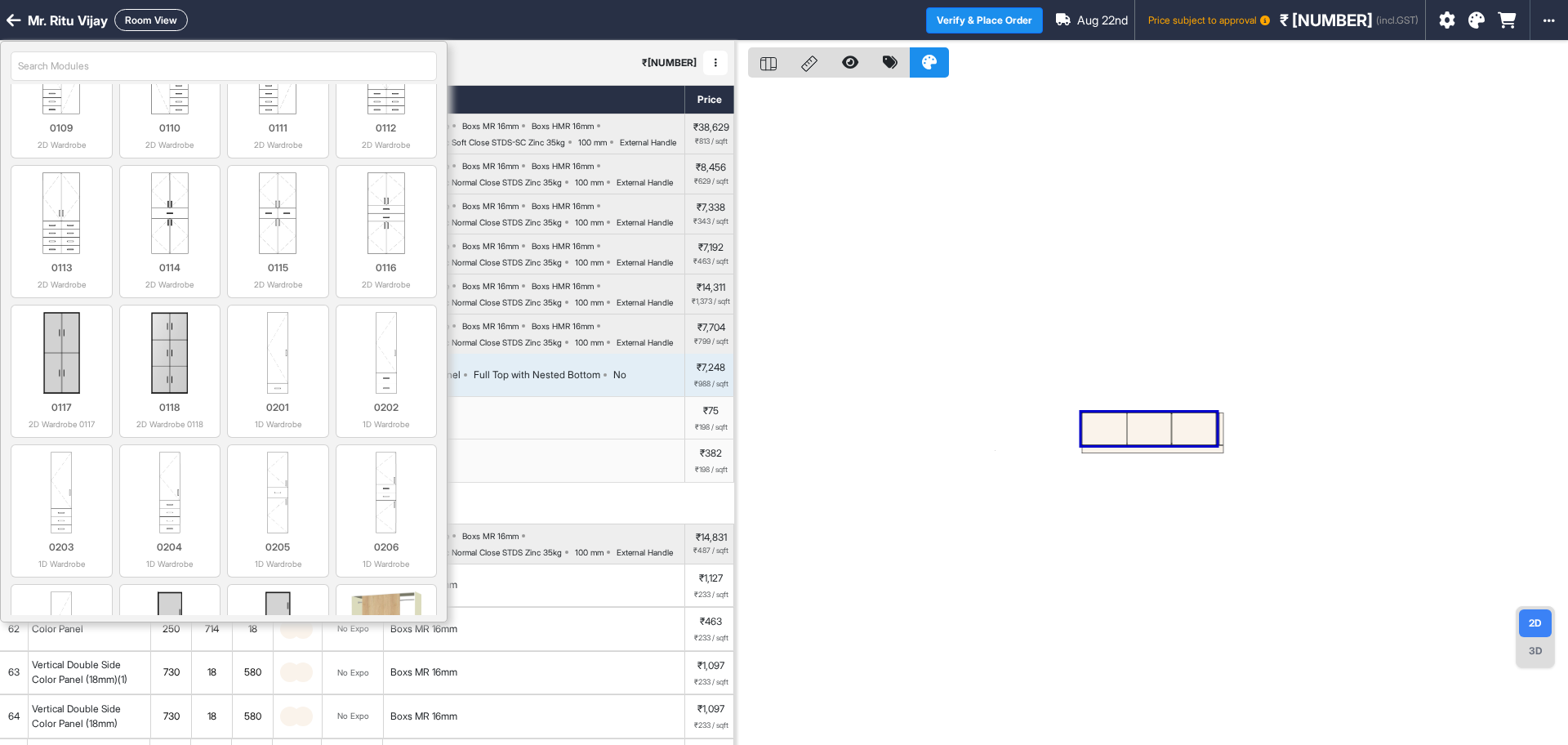 scroll, scrollTop: 408, scrollLeft: 0, axis: vertical 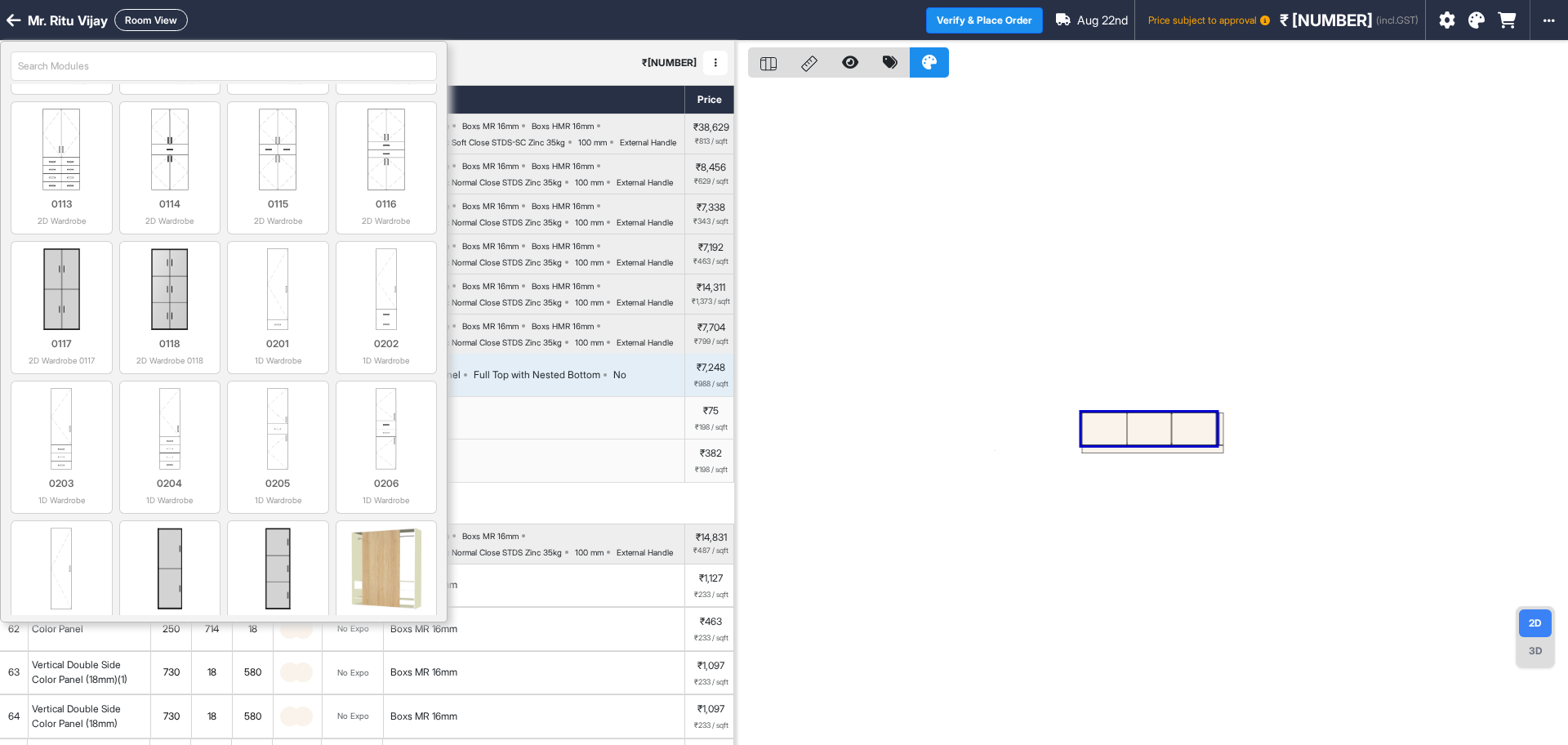 click at bounding box center [224, 66] 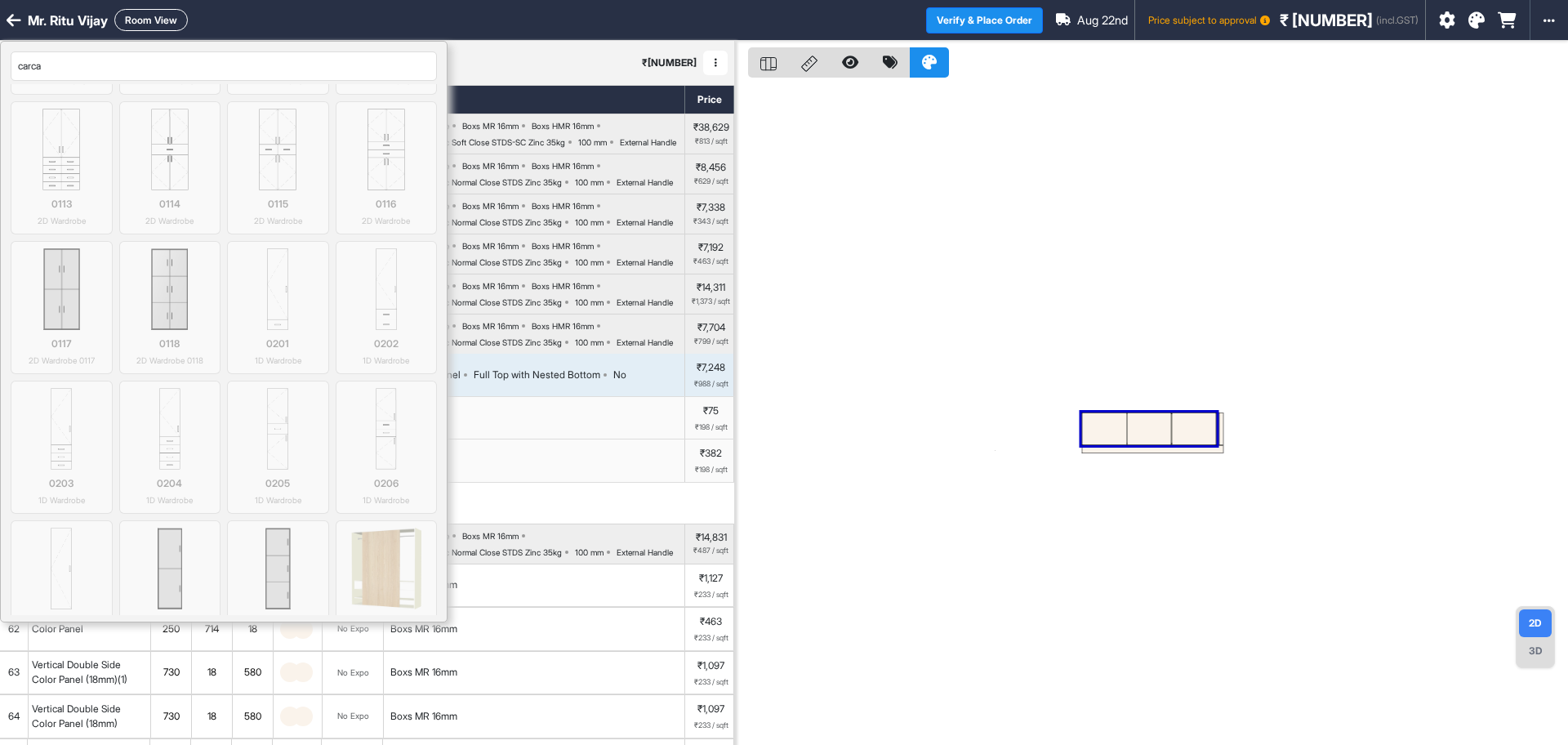 scroll, scrollTop: 0, scrollLeft: 0, axis: both 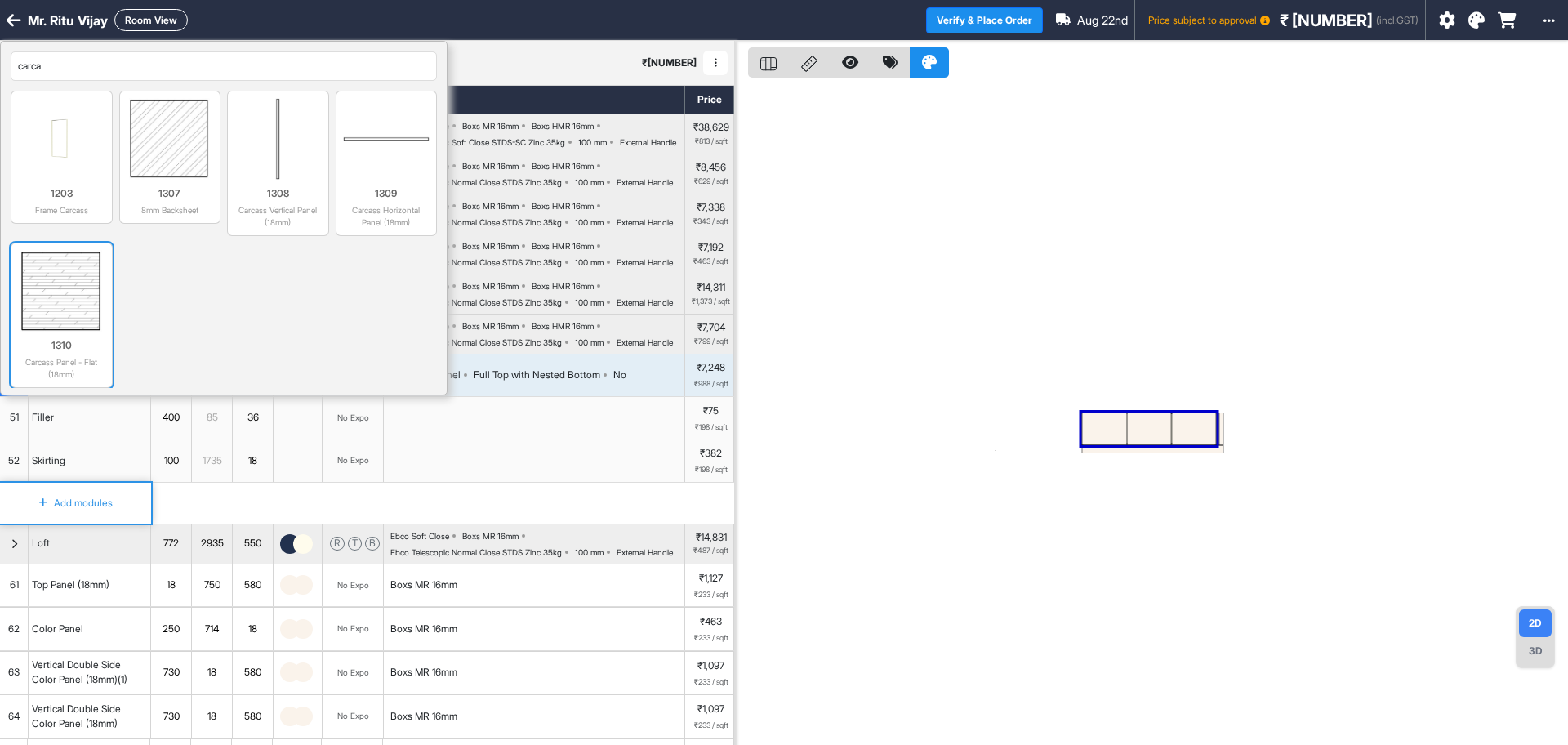 type on "carca" 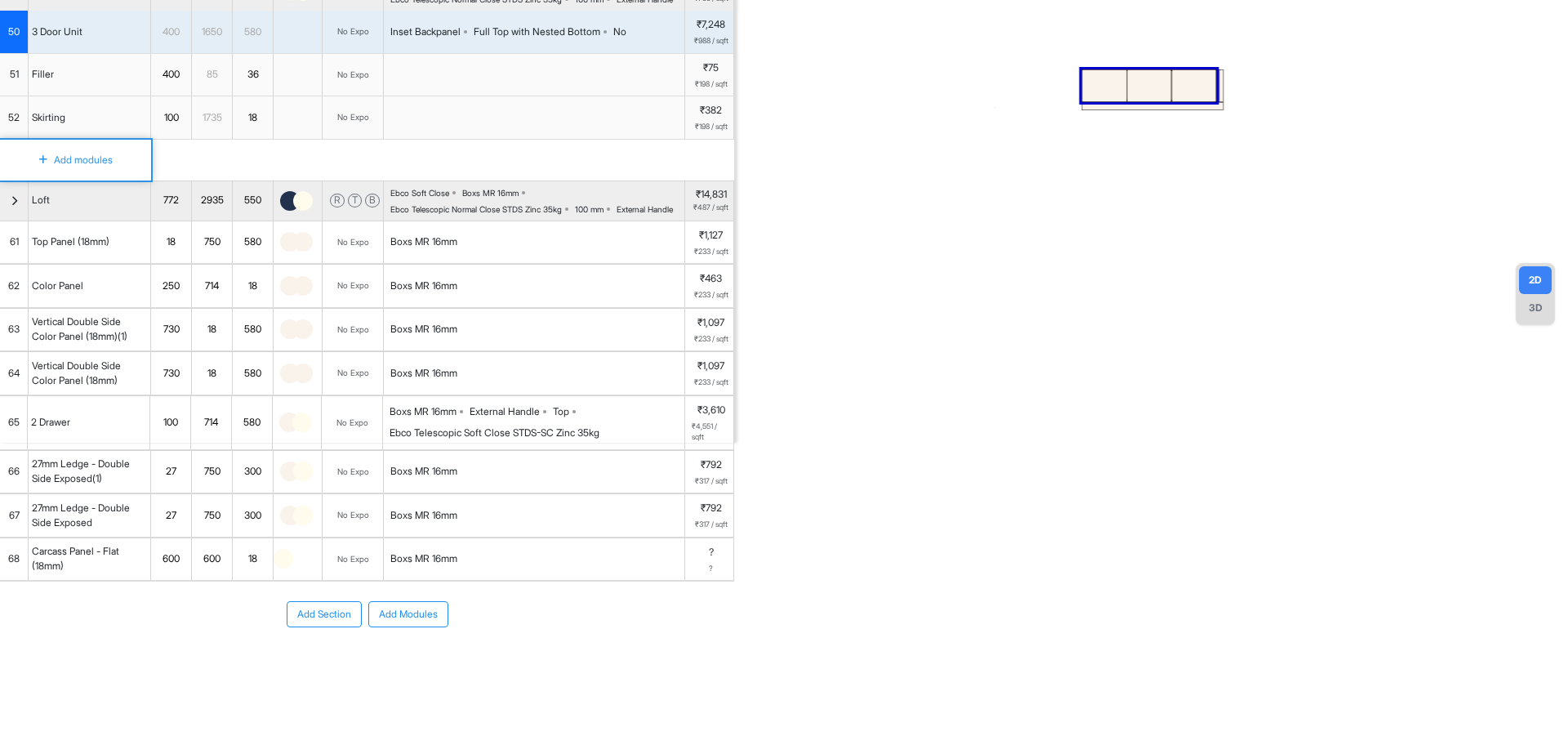 scroll, scrollTop: 457, scrollLeft: 0, axis: vertical 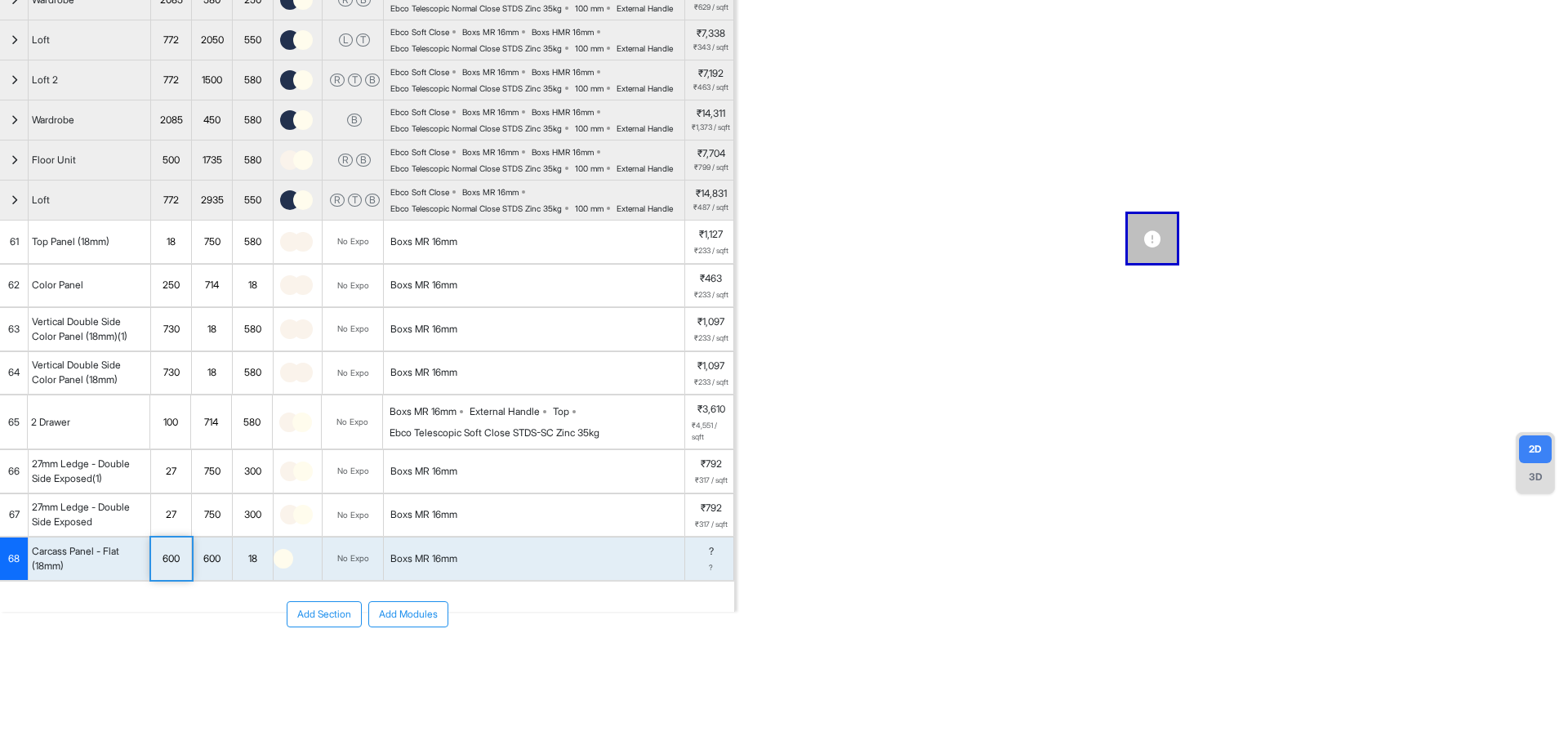 click on "600" at bounding box center (171, 559) 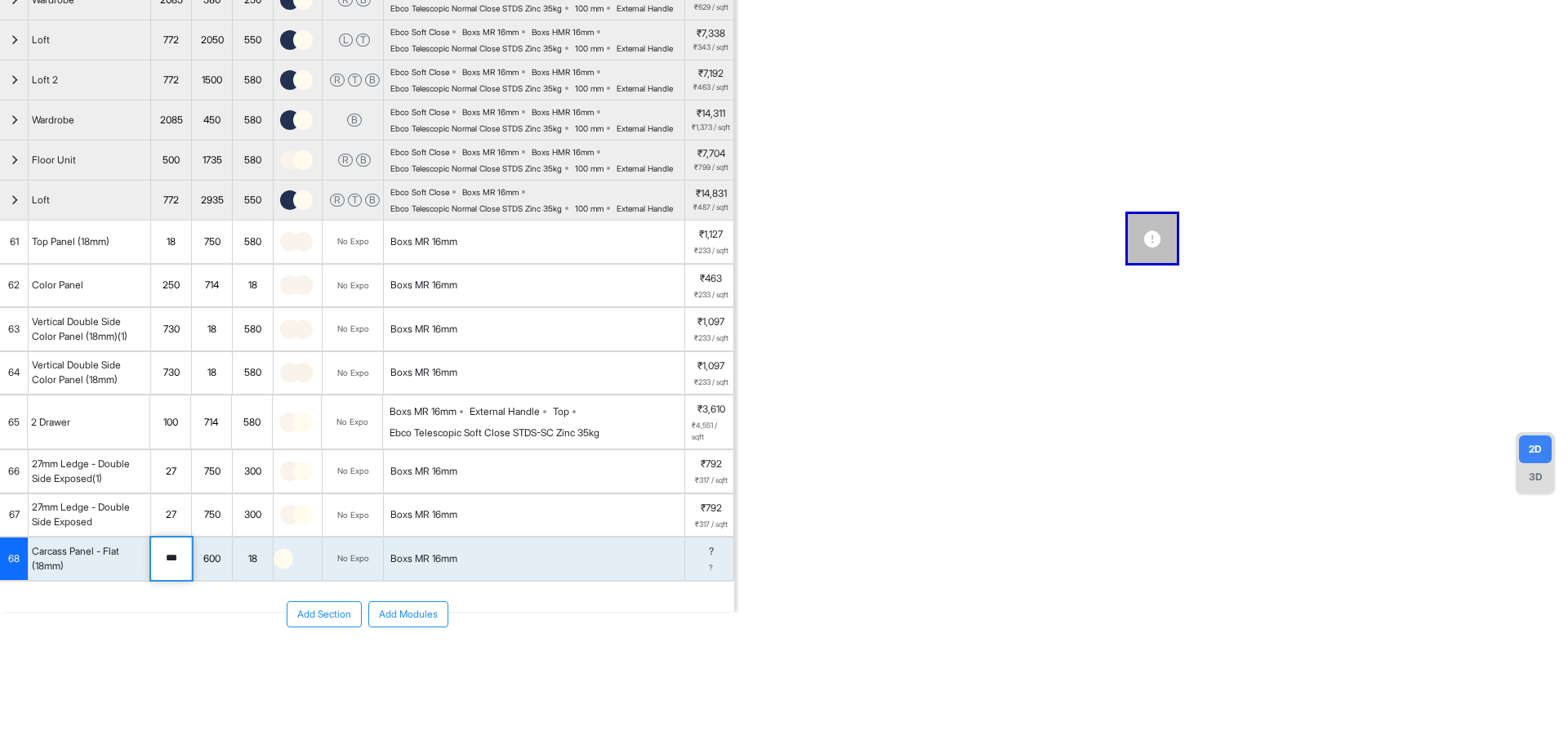 drag, startPoint x: 184, startPoint y: 560, endPoint x: 104, endPoint y: 554, distance: 80.22468 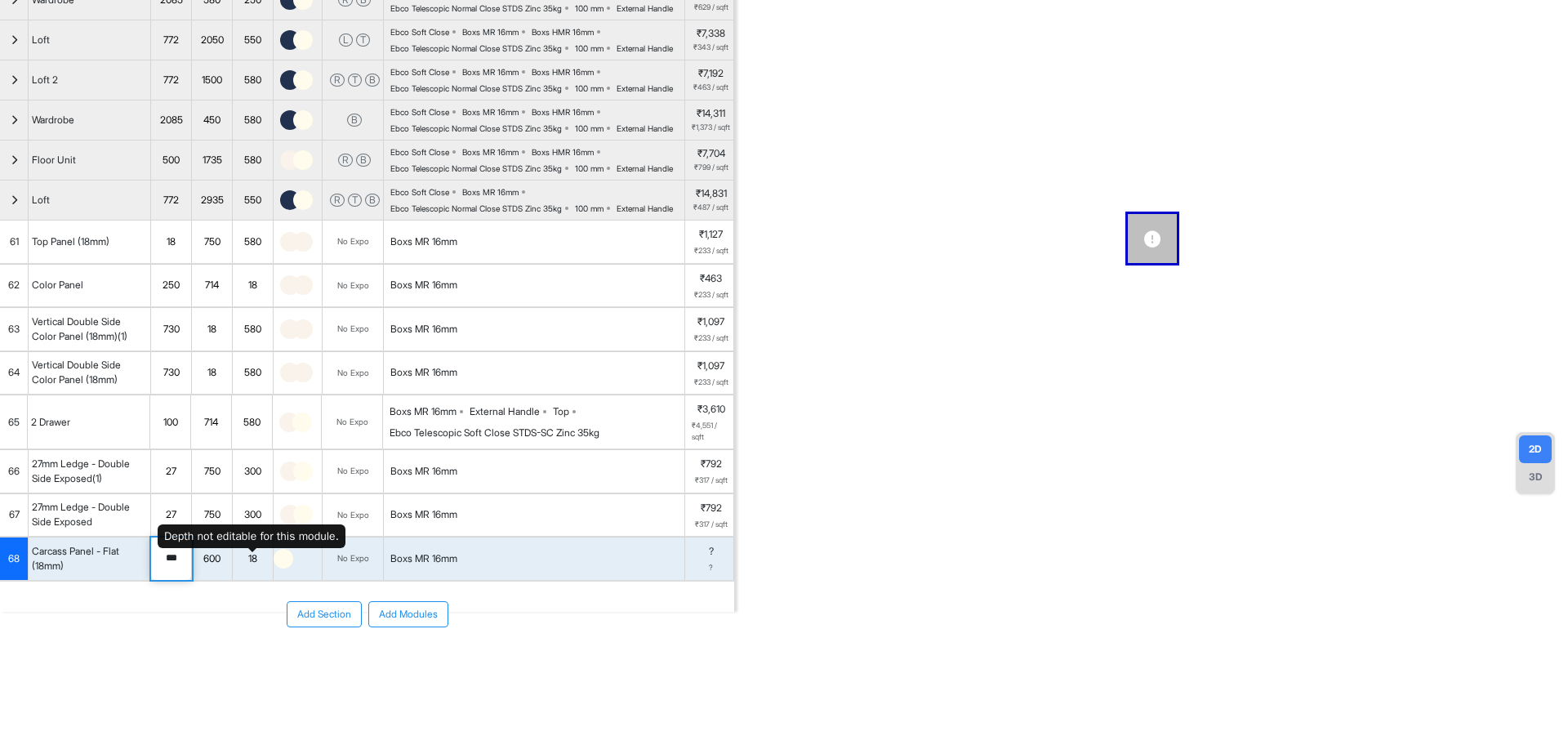 type on "***" 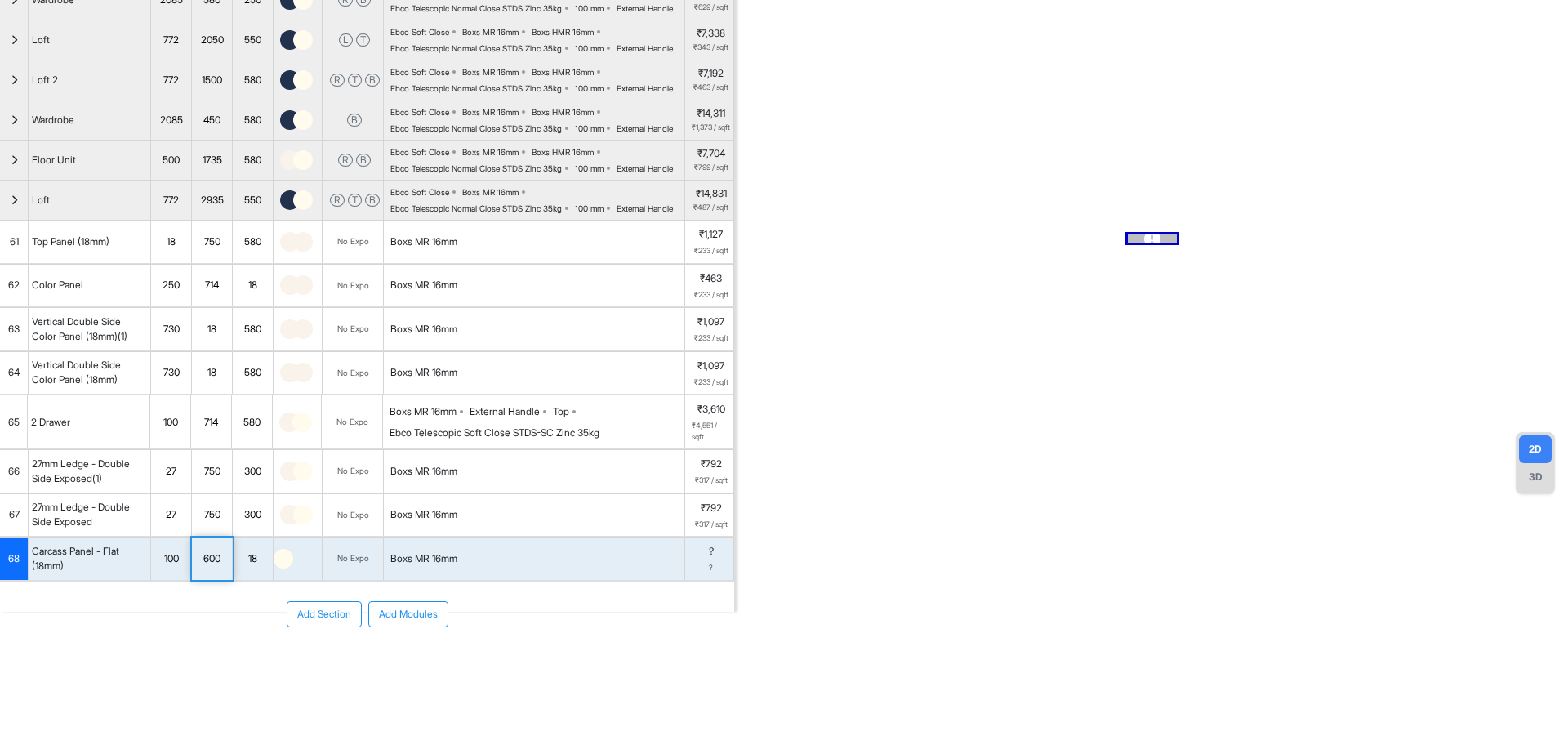 click on "600" at bounding box center (212, 559) 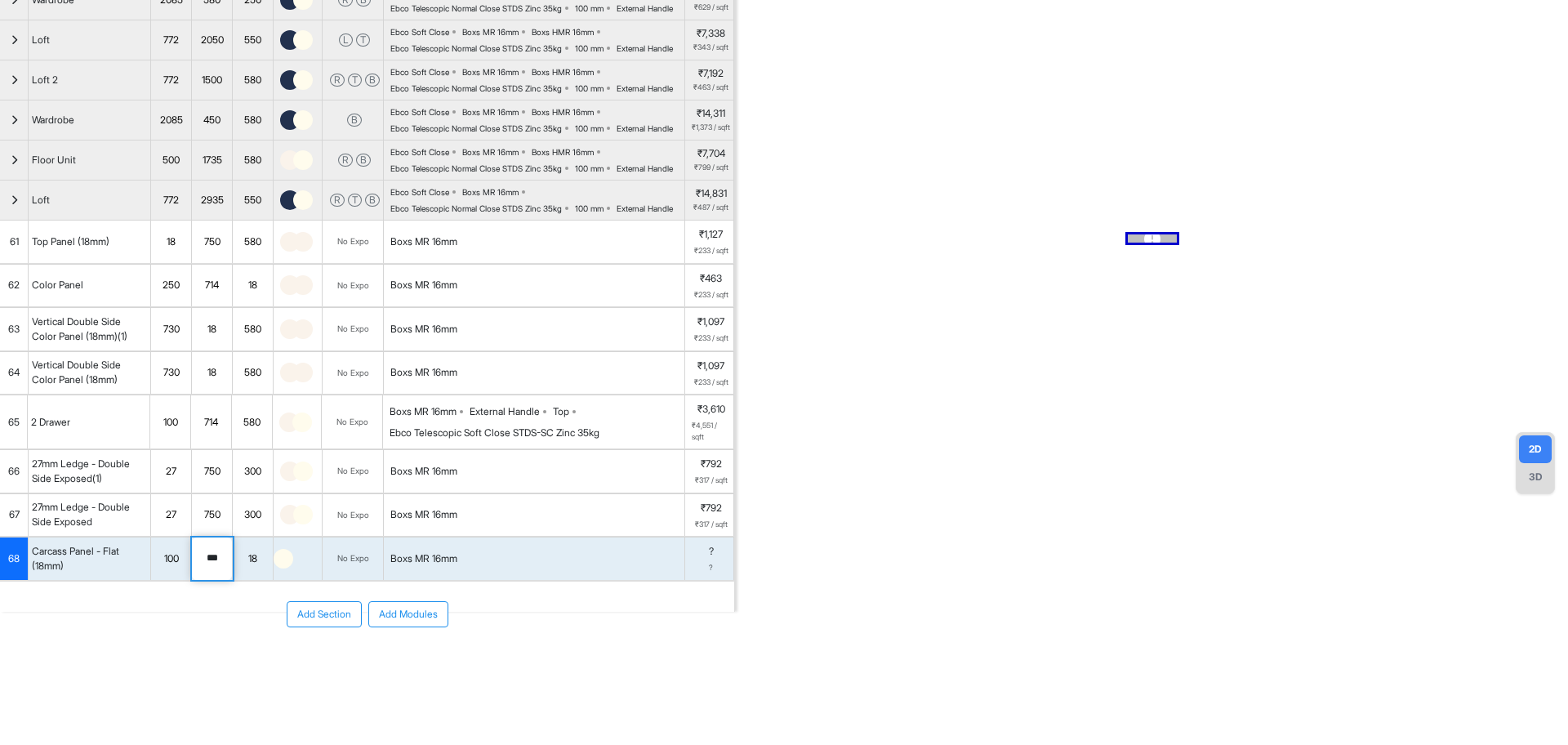 drag, startPoint x: 227, startPoint y: 559, endPoint x: 177, endPoint y: 554, distance: 50.249378 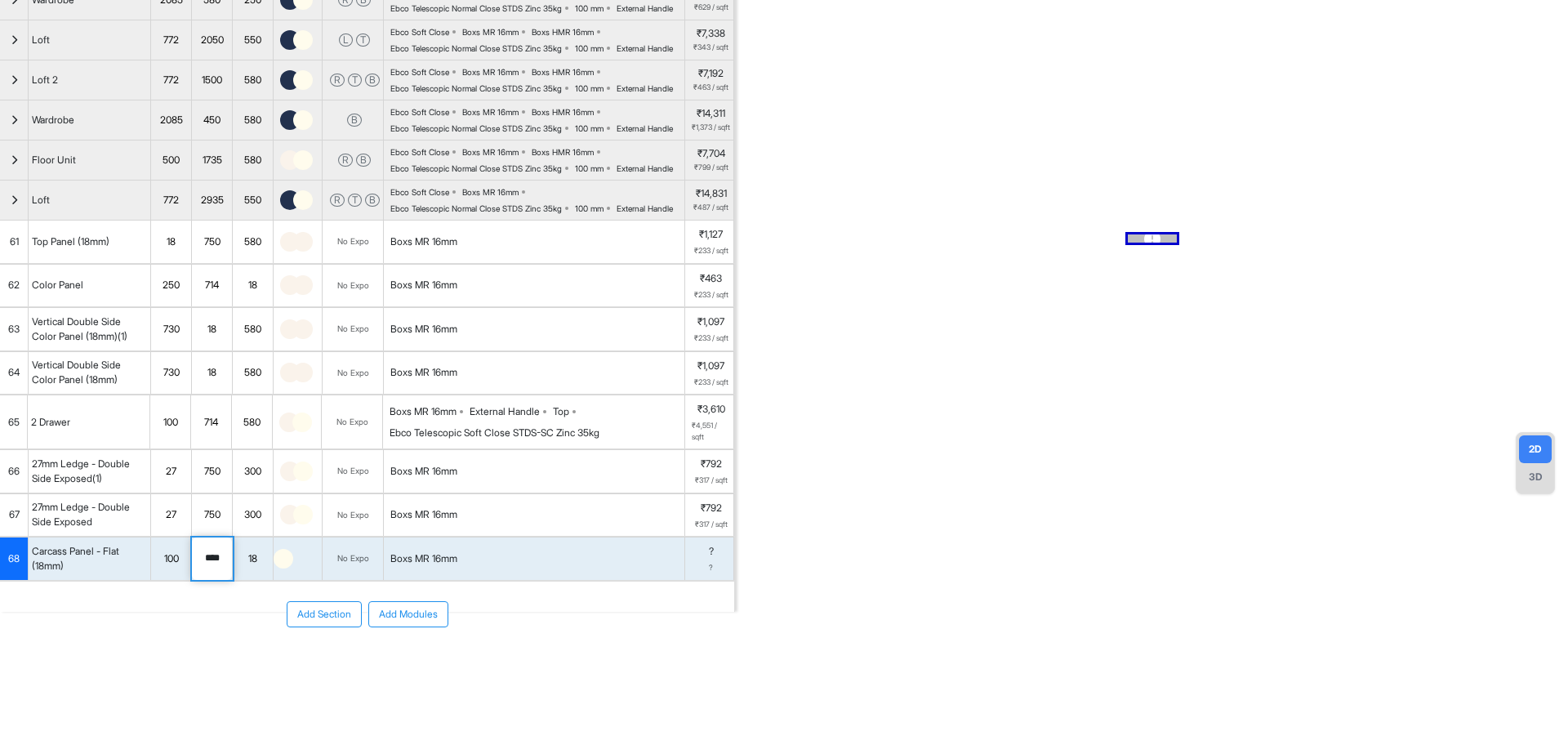 type on "****" 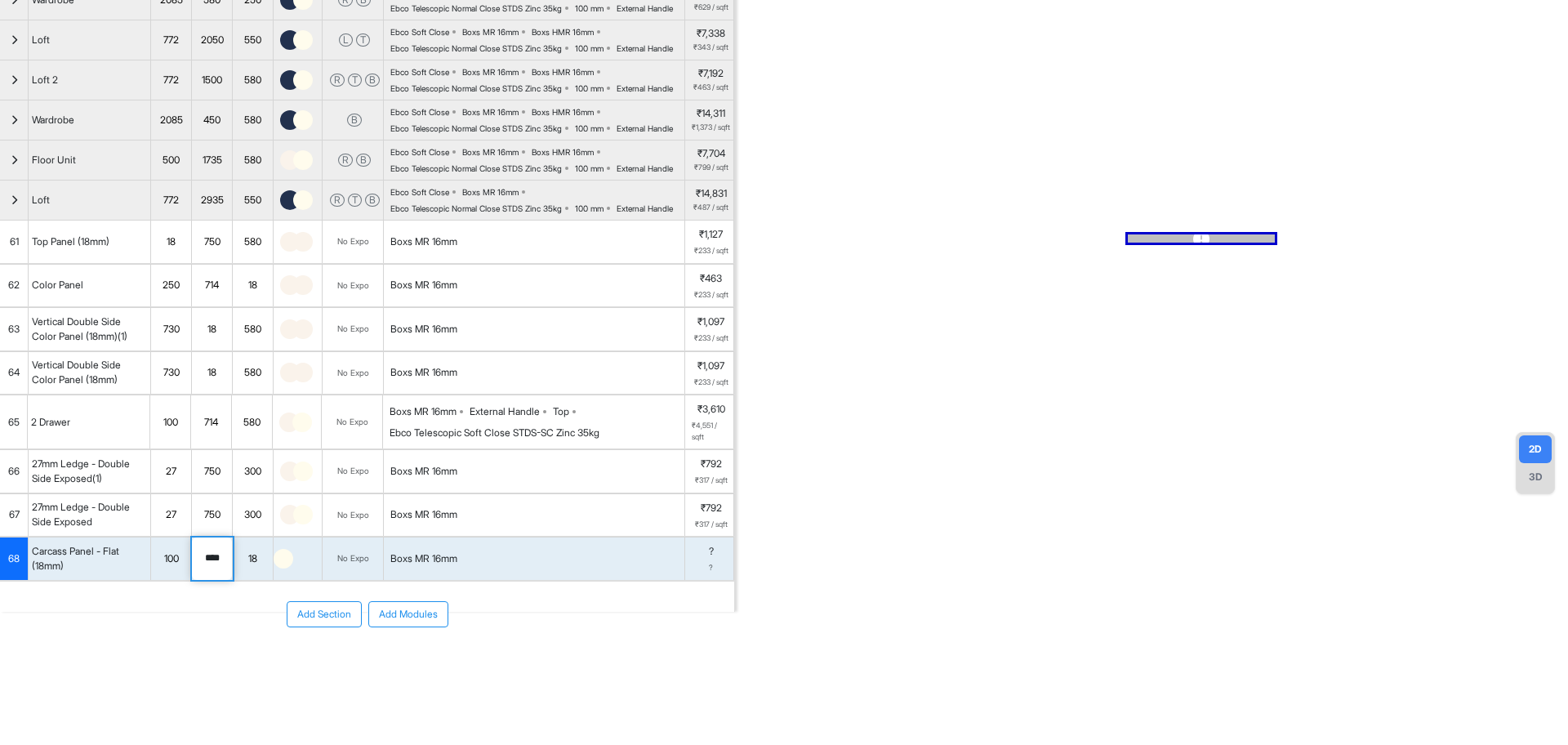 click on "68" at bounding box center [14, 559] 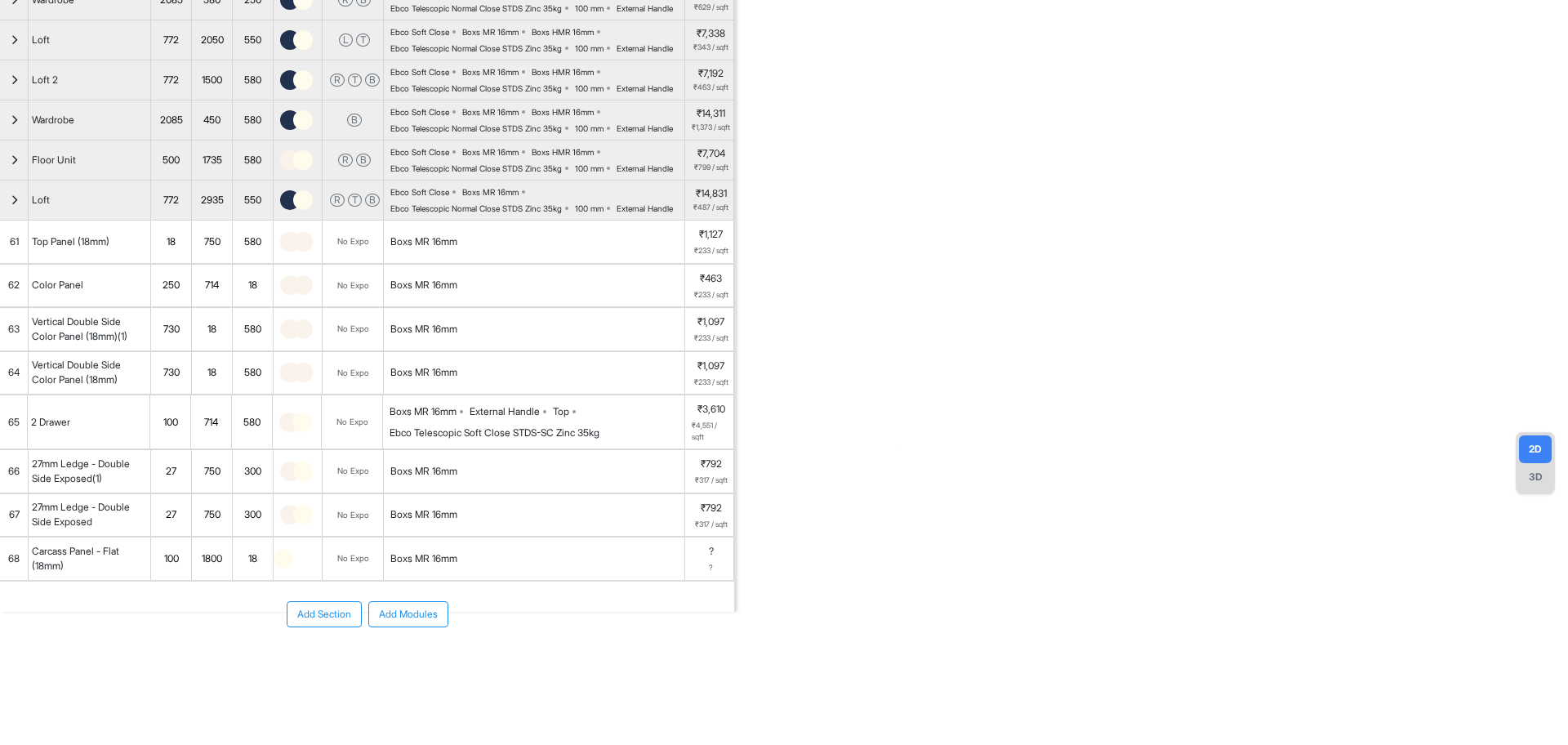 click on "68" at bounding box center (14, 559) 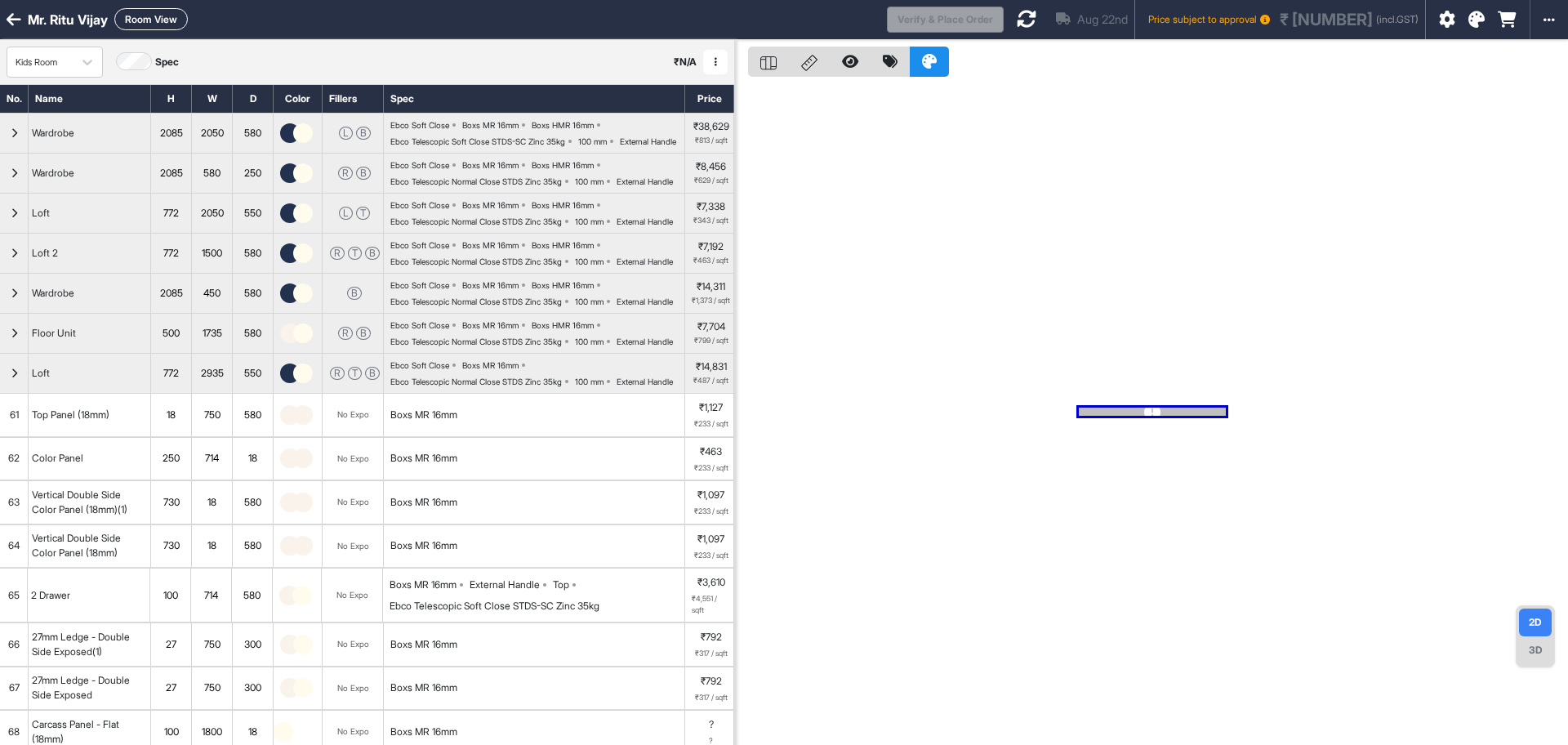 scroll, scrollTop: 0, scrollLeft: 0, axis: both 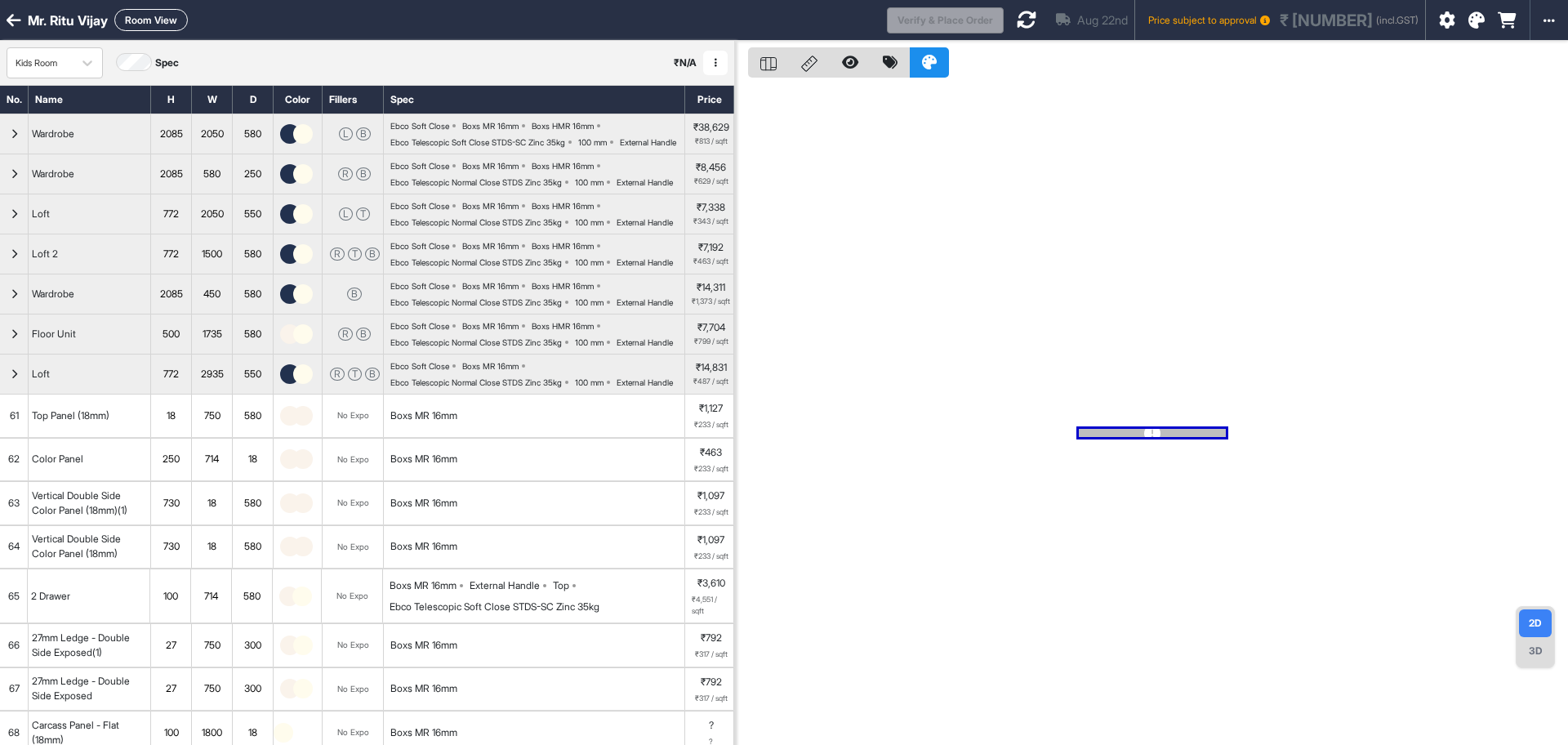click at bounding box center (1027, 20) 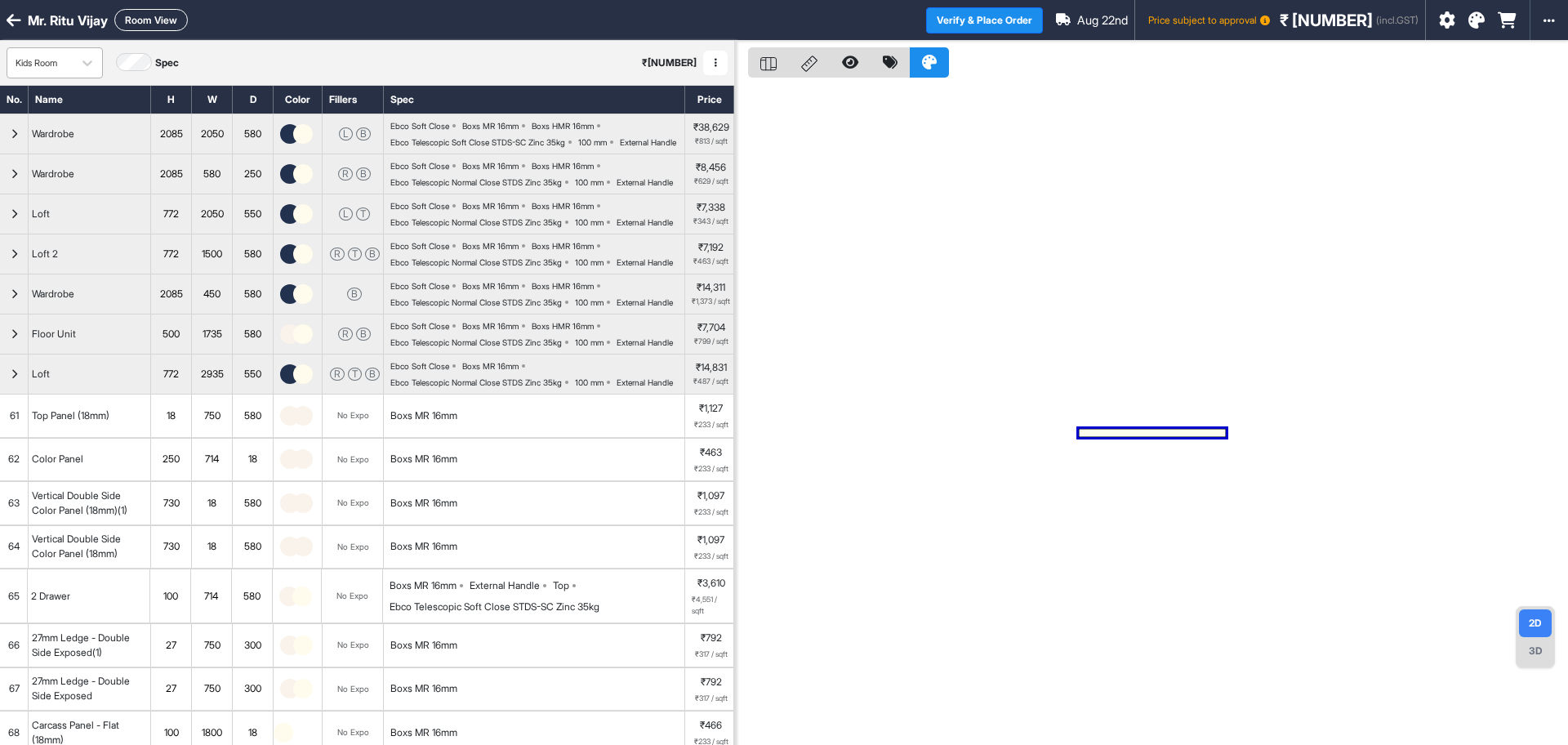 click on "Kids Room" at bounding box center [40, 63] 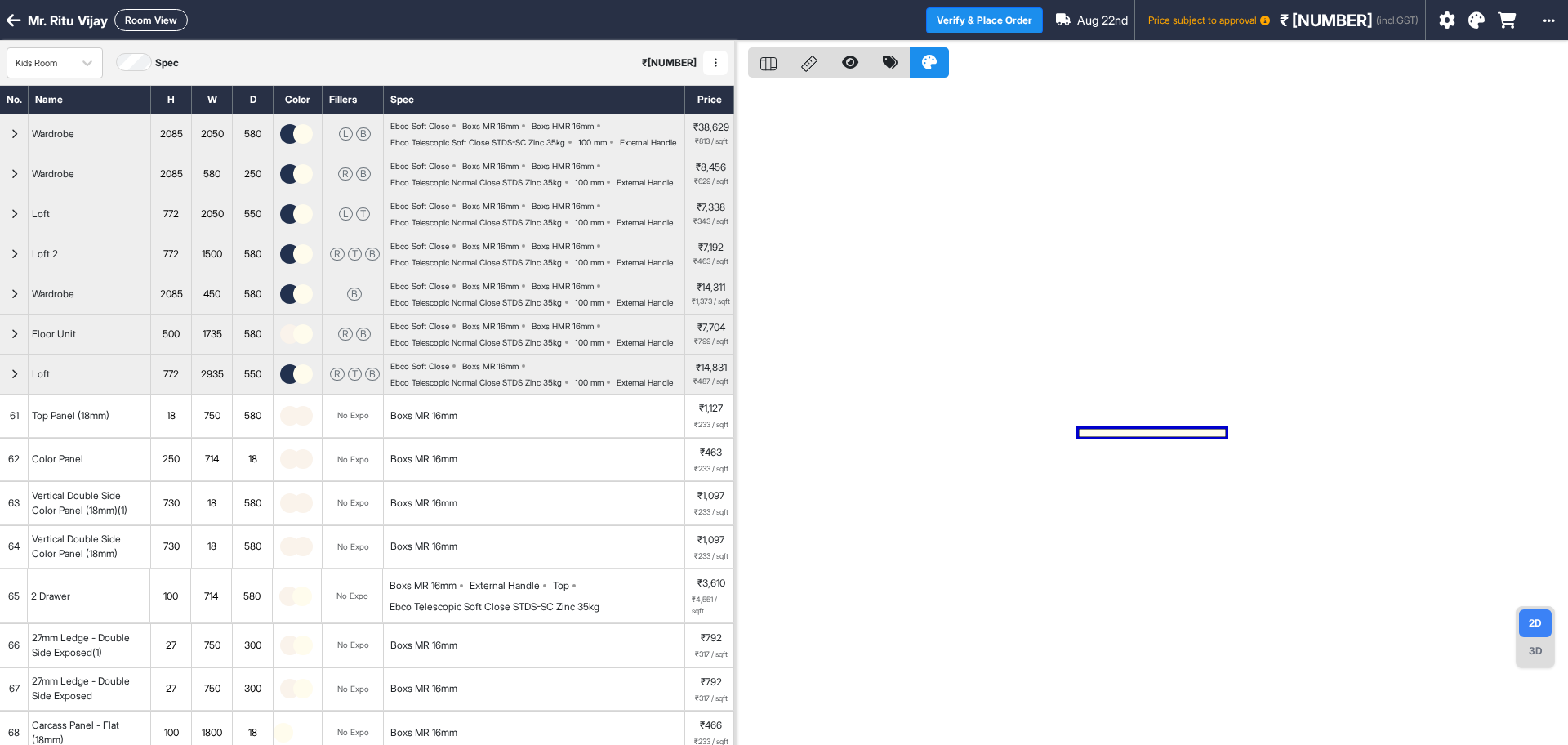 click on "Room View" at bounding box center [151, 20] 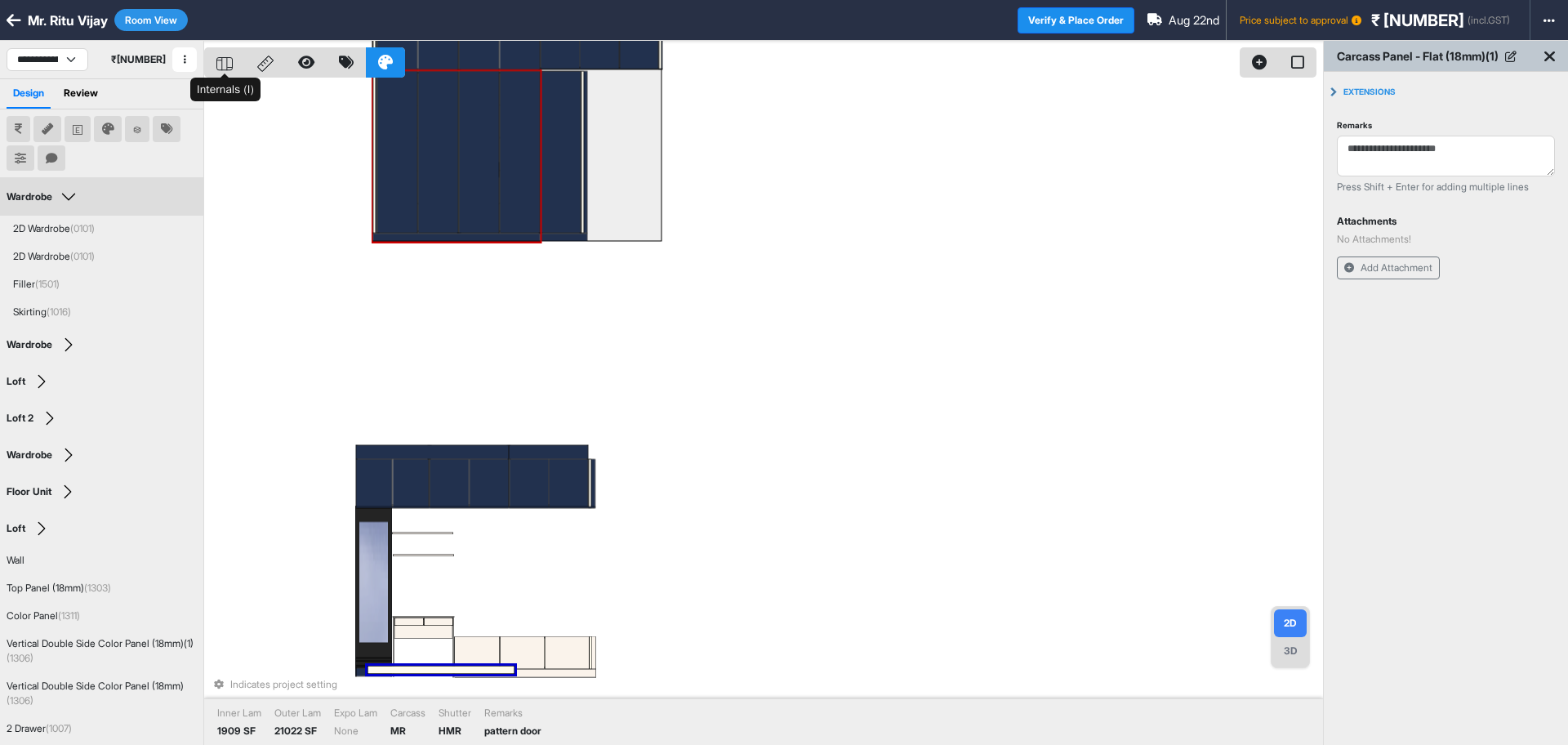 click 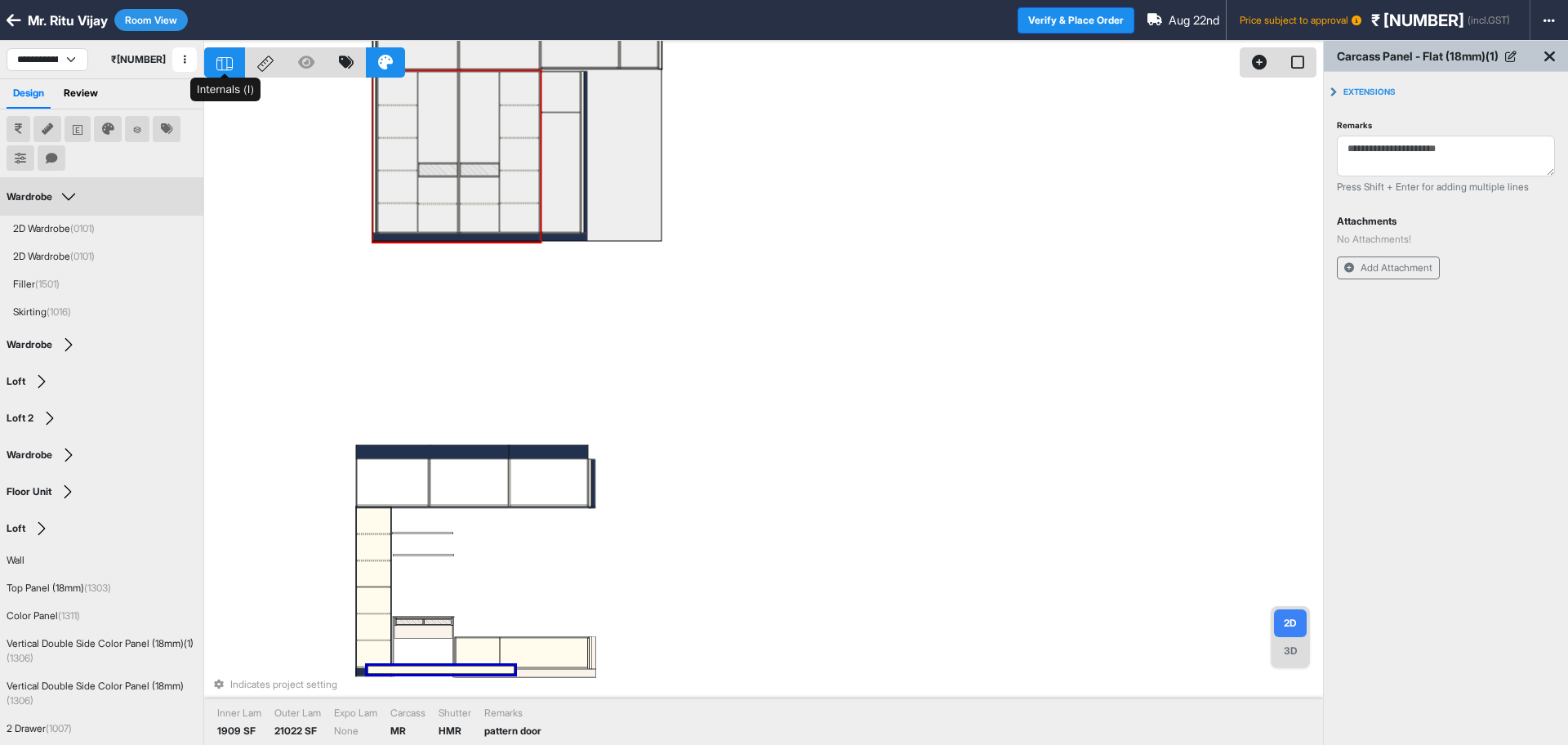 click 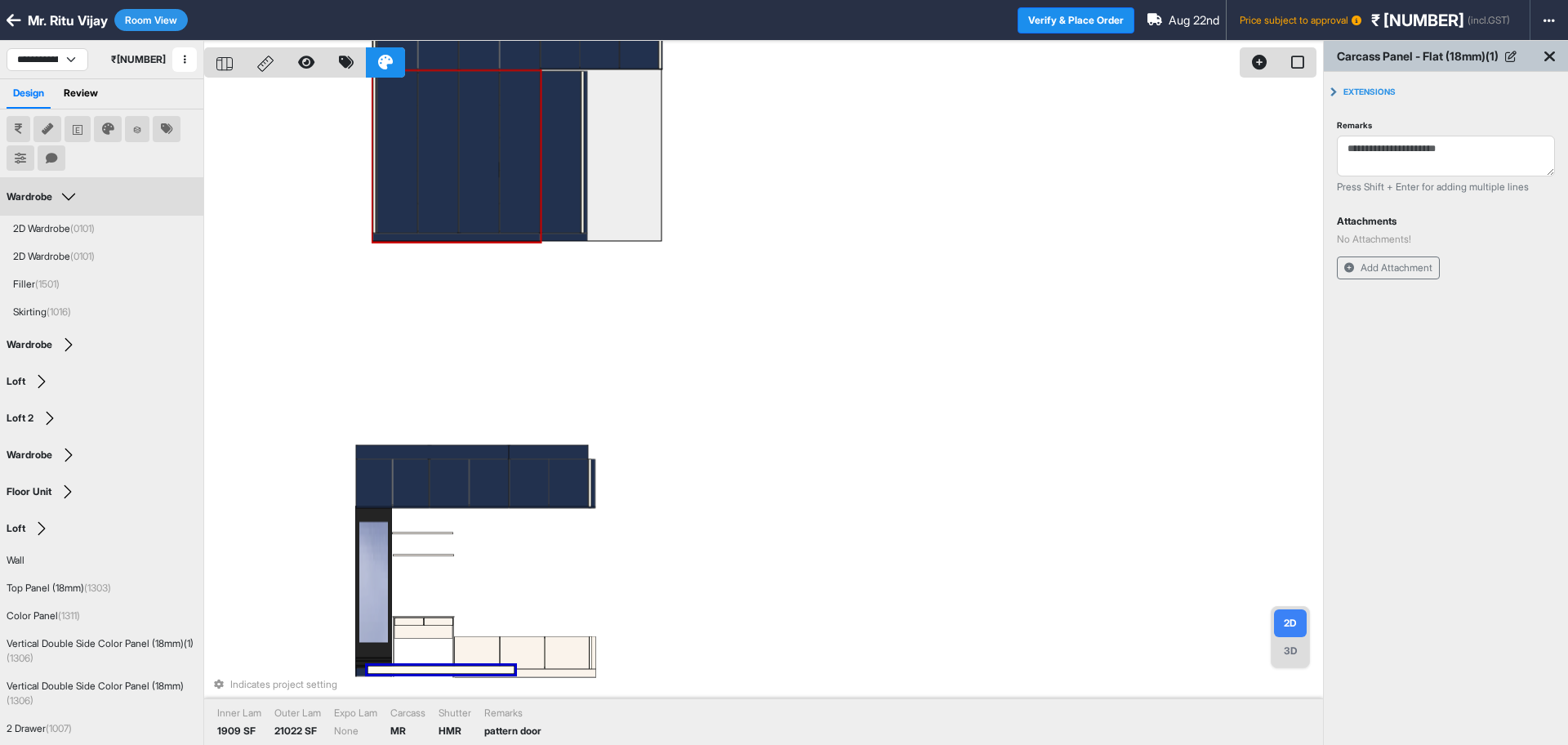 click on "Room View" at bounding box center (151, 20) 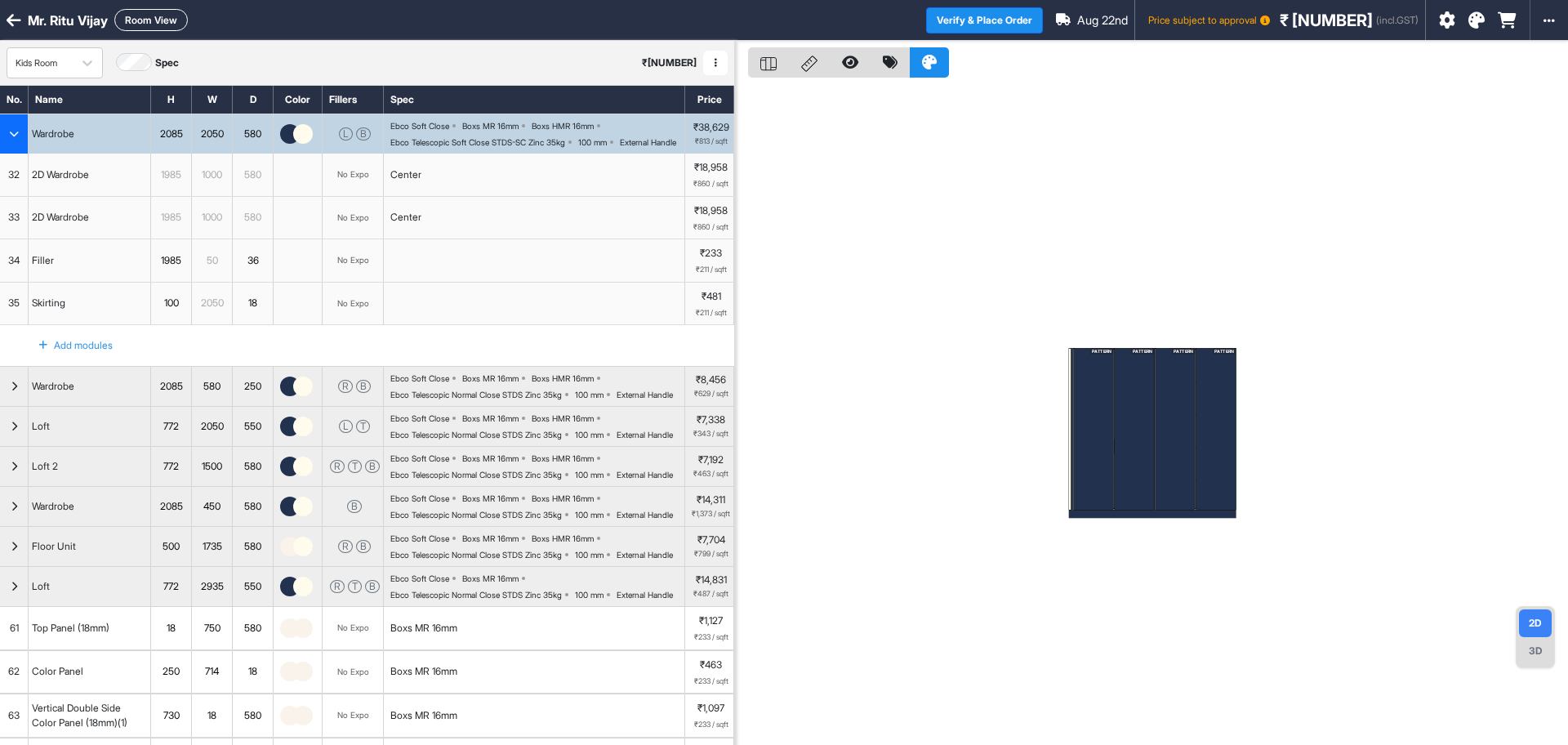 click at bounding box center (768, 62) 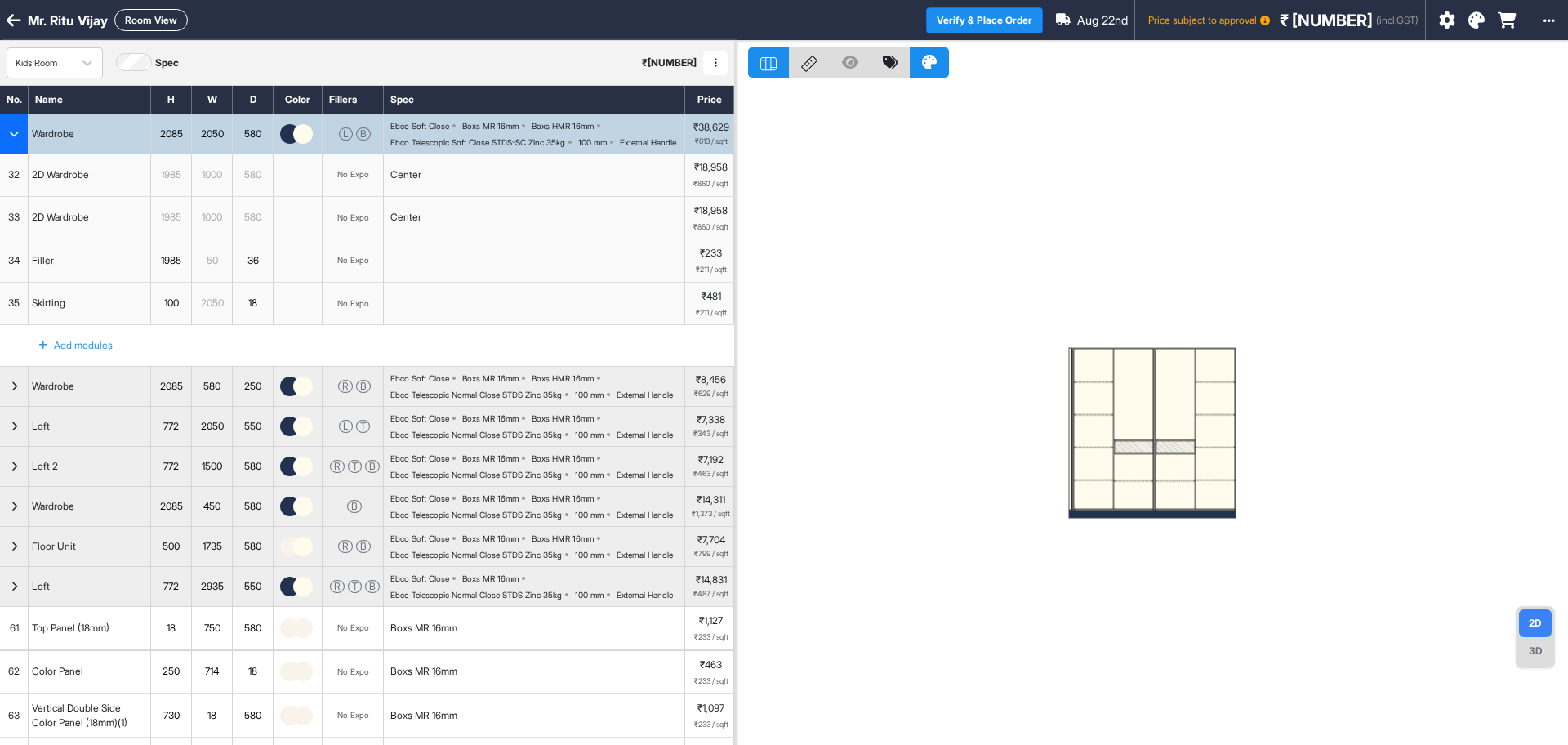 click at bounding box center [1133, 446] 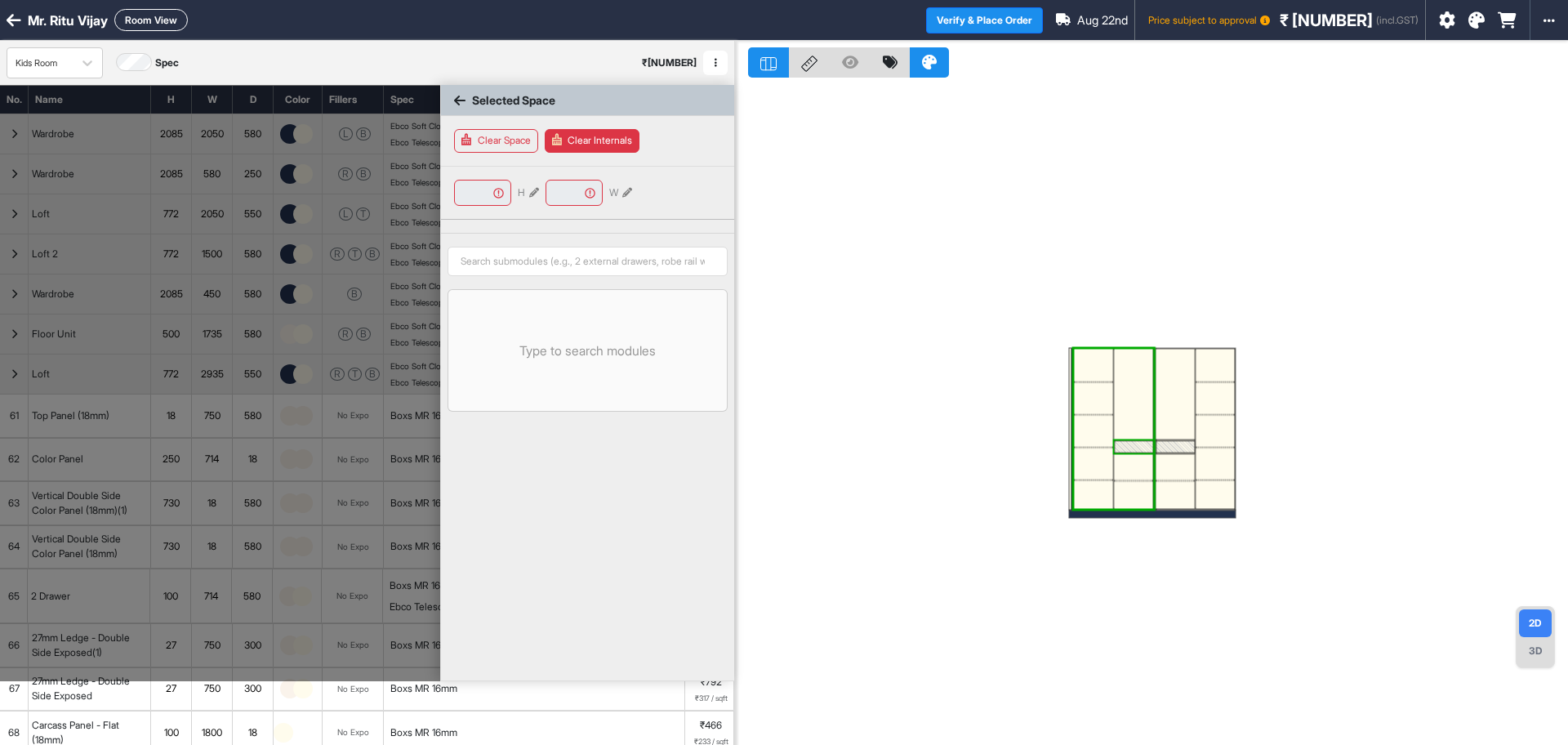 type on "****" 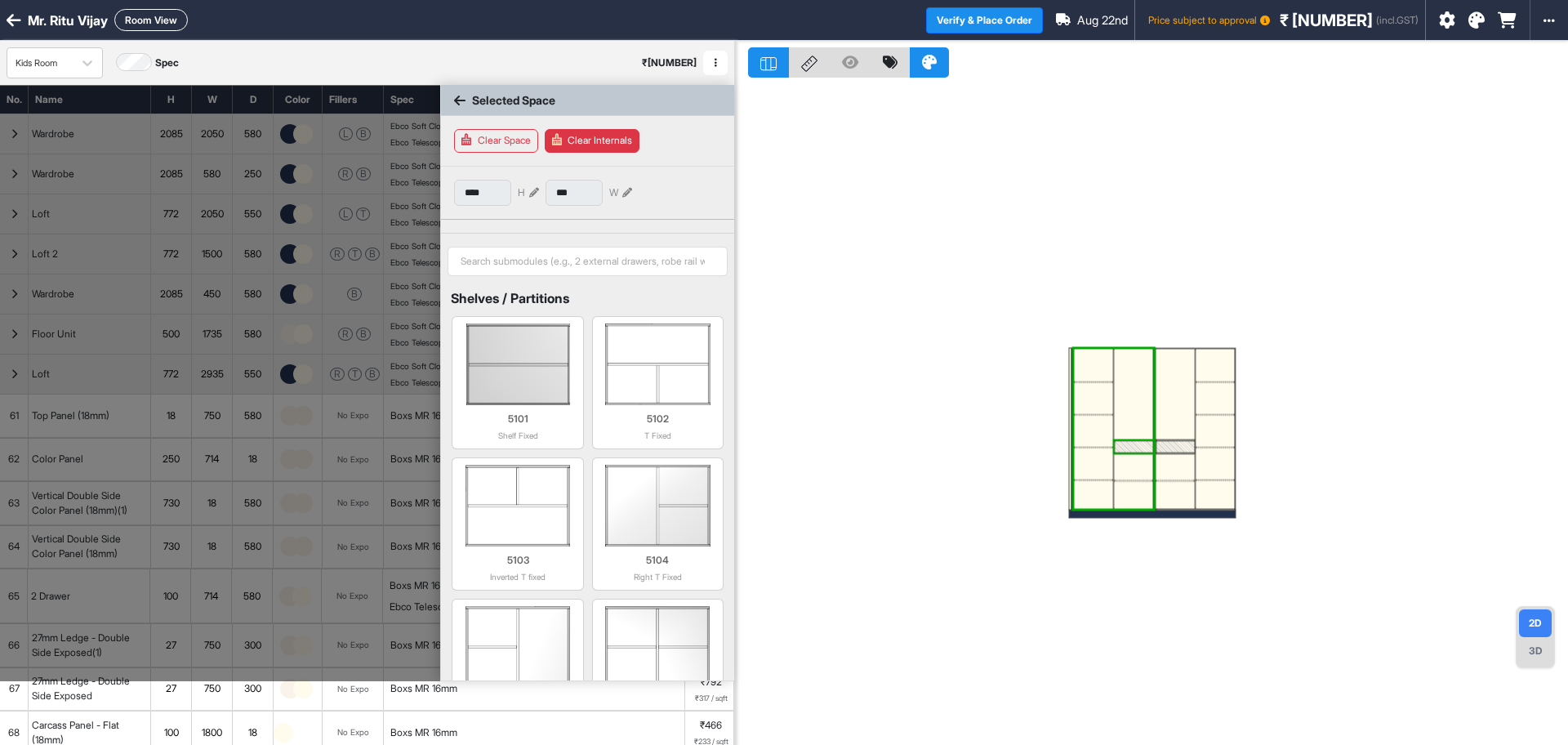 click at bounding box center [1133, 446] 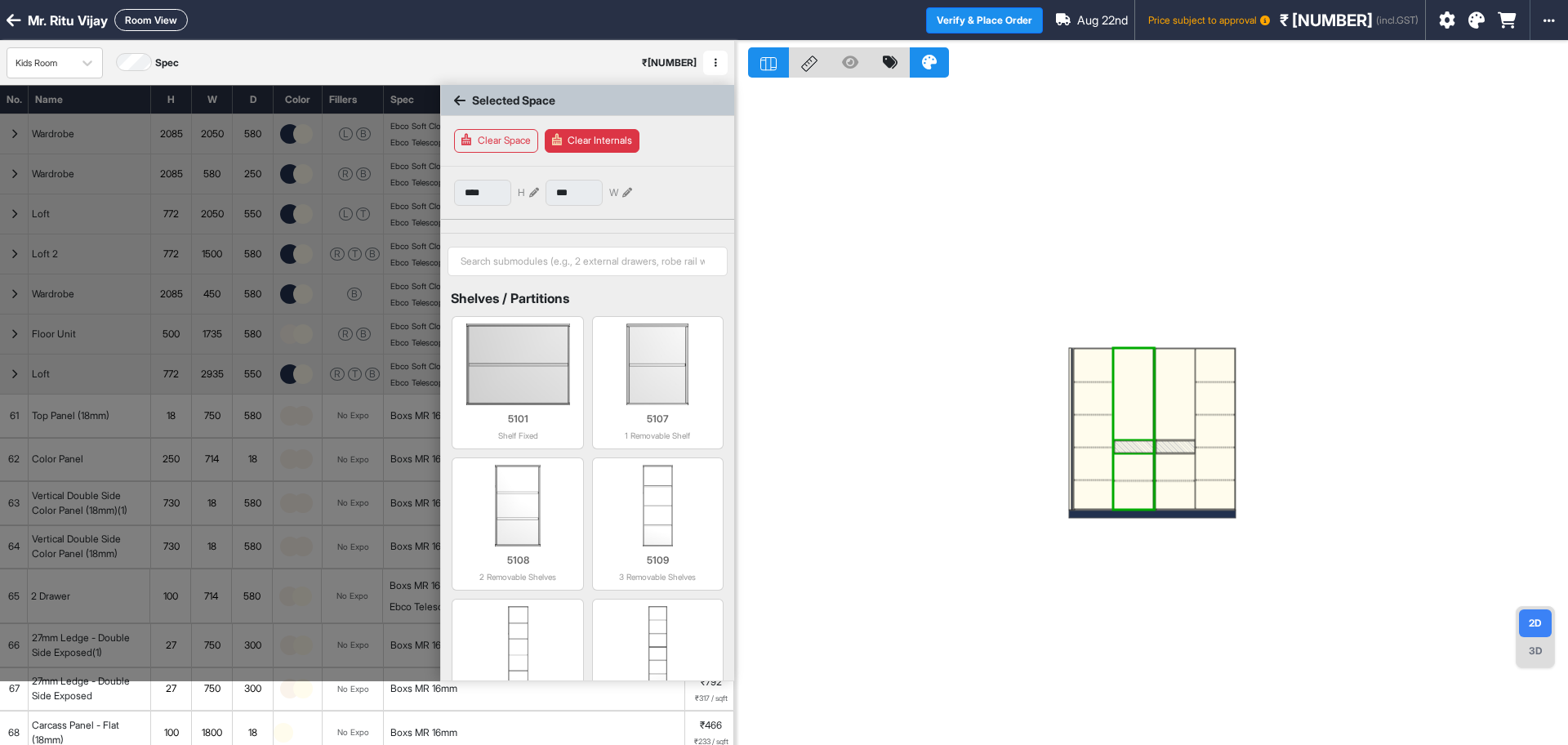click at bounding box center [1133, 446] 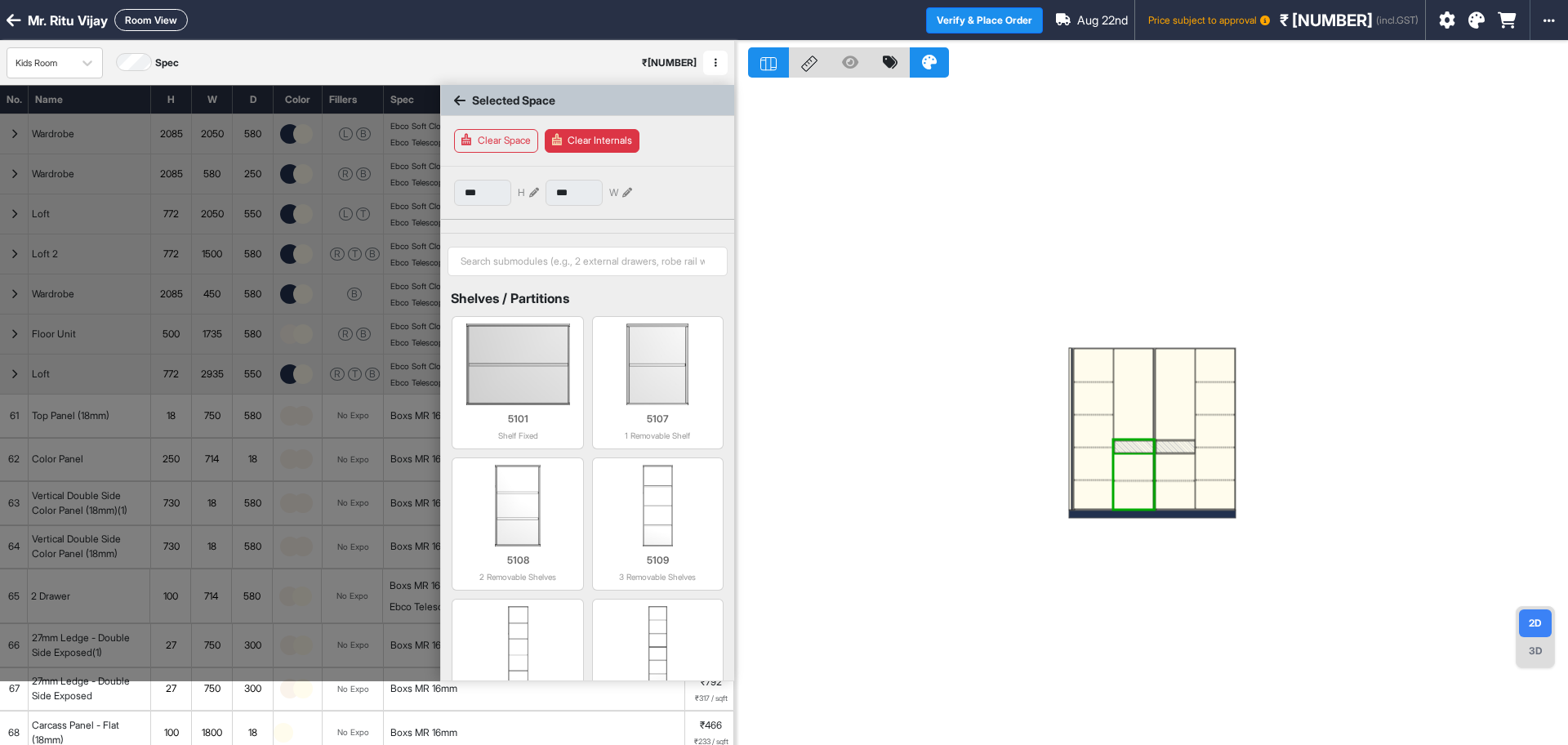 click at bounding box center (1133, 446) 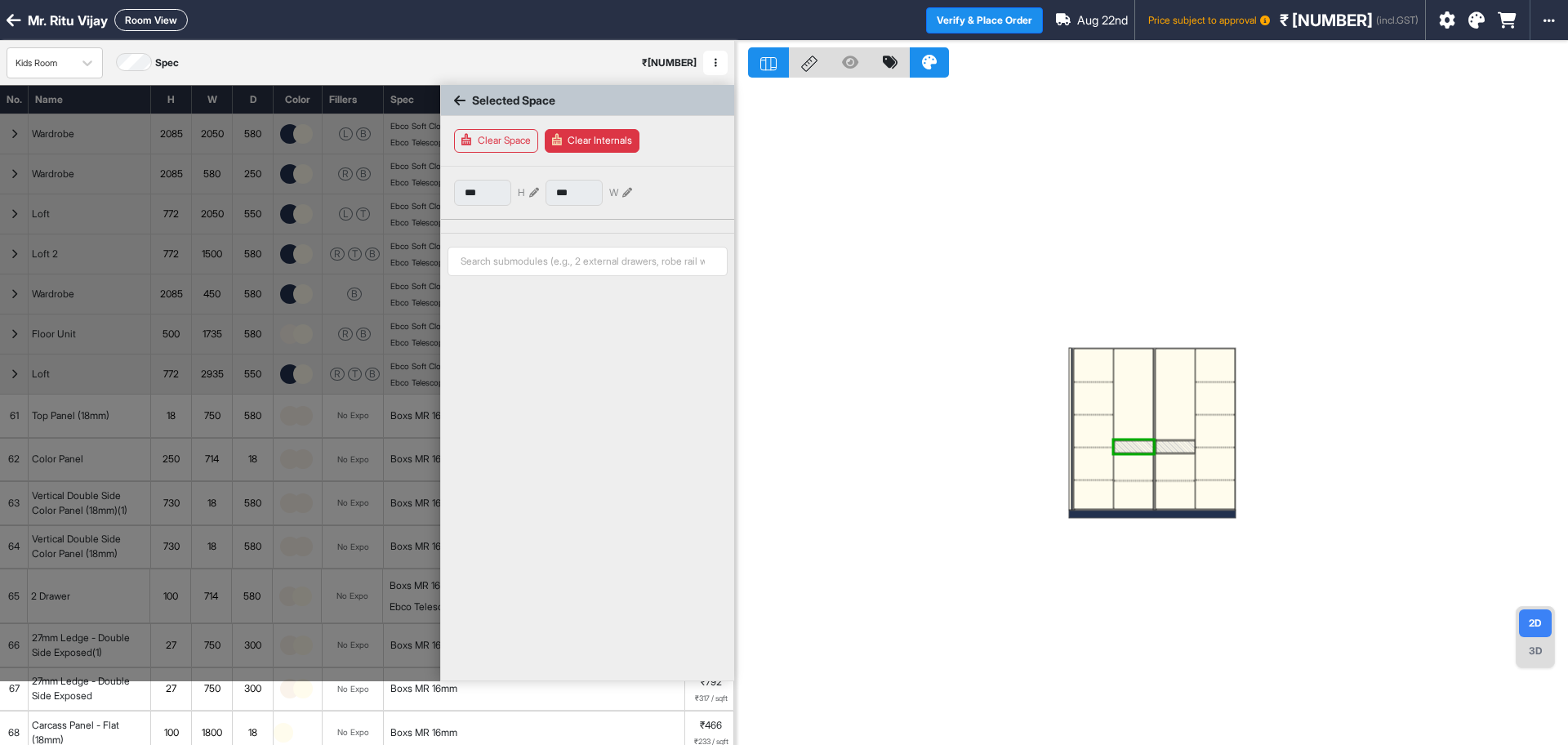 type on "***" 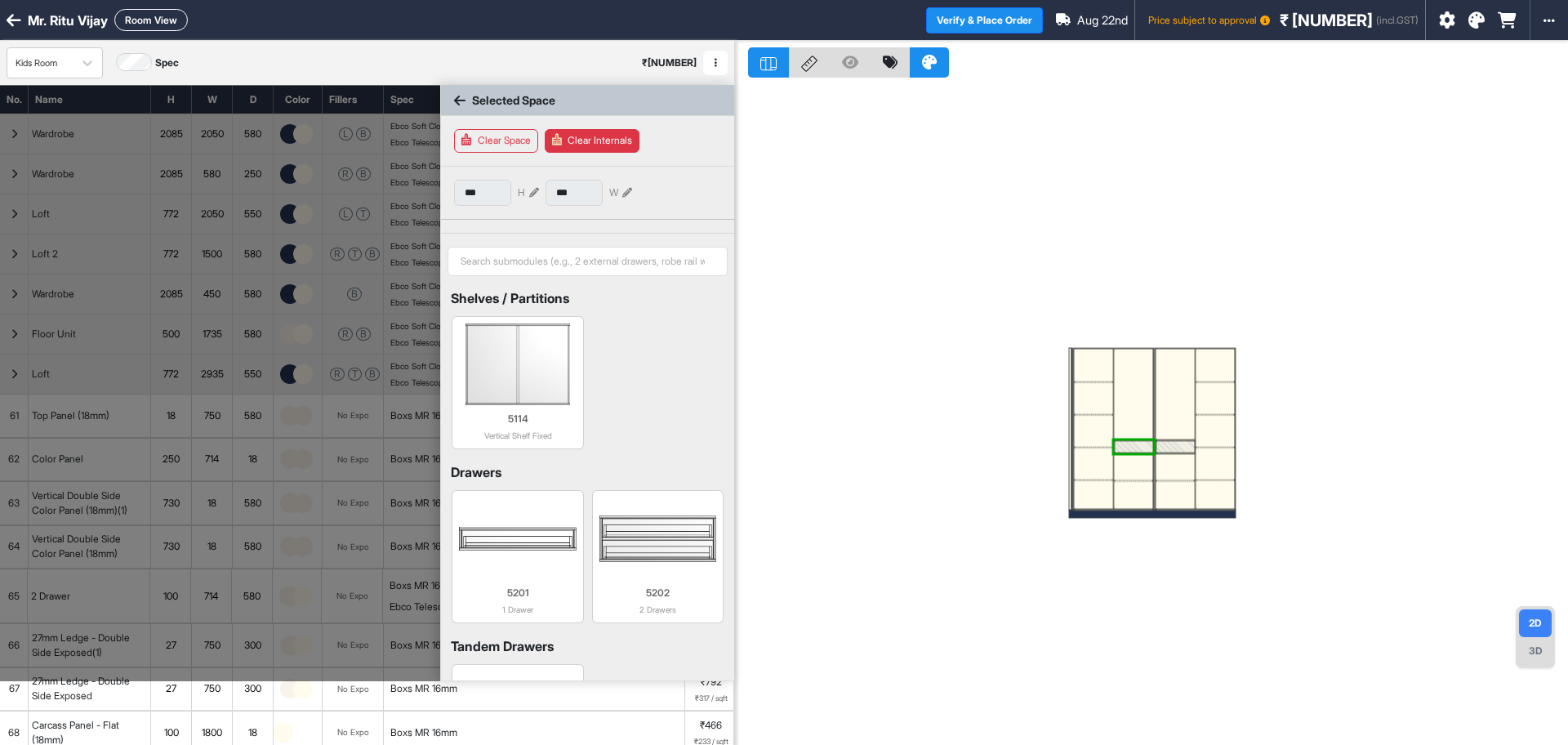 click at bounding box center (1133, 446) 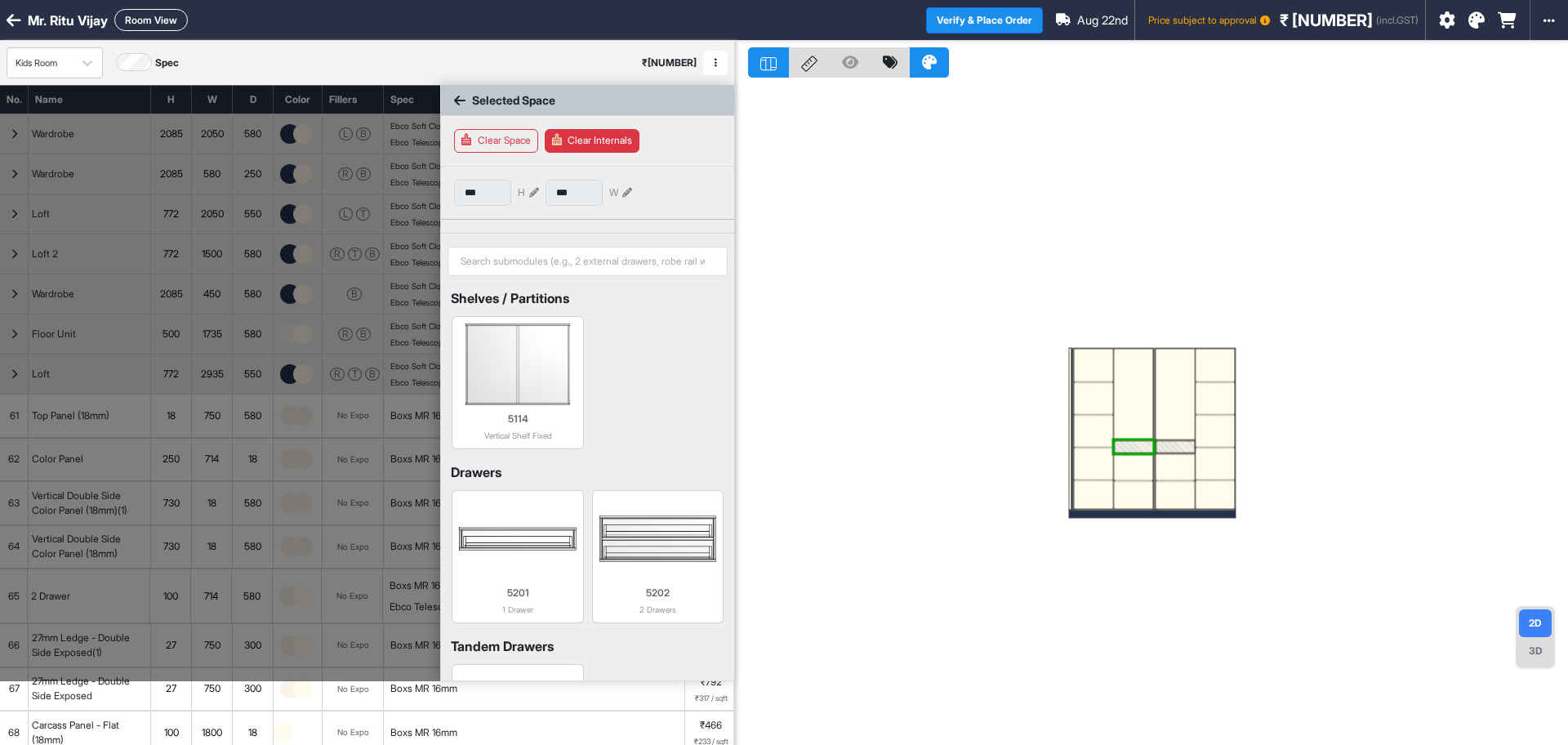 click at bounding box center [1133, 446] 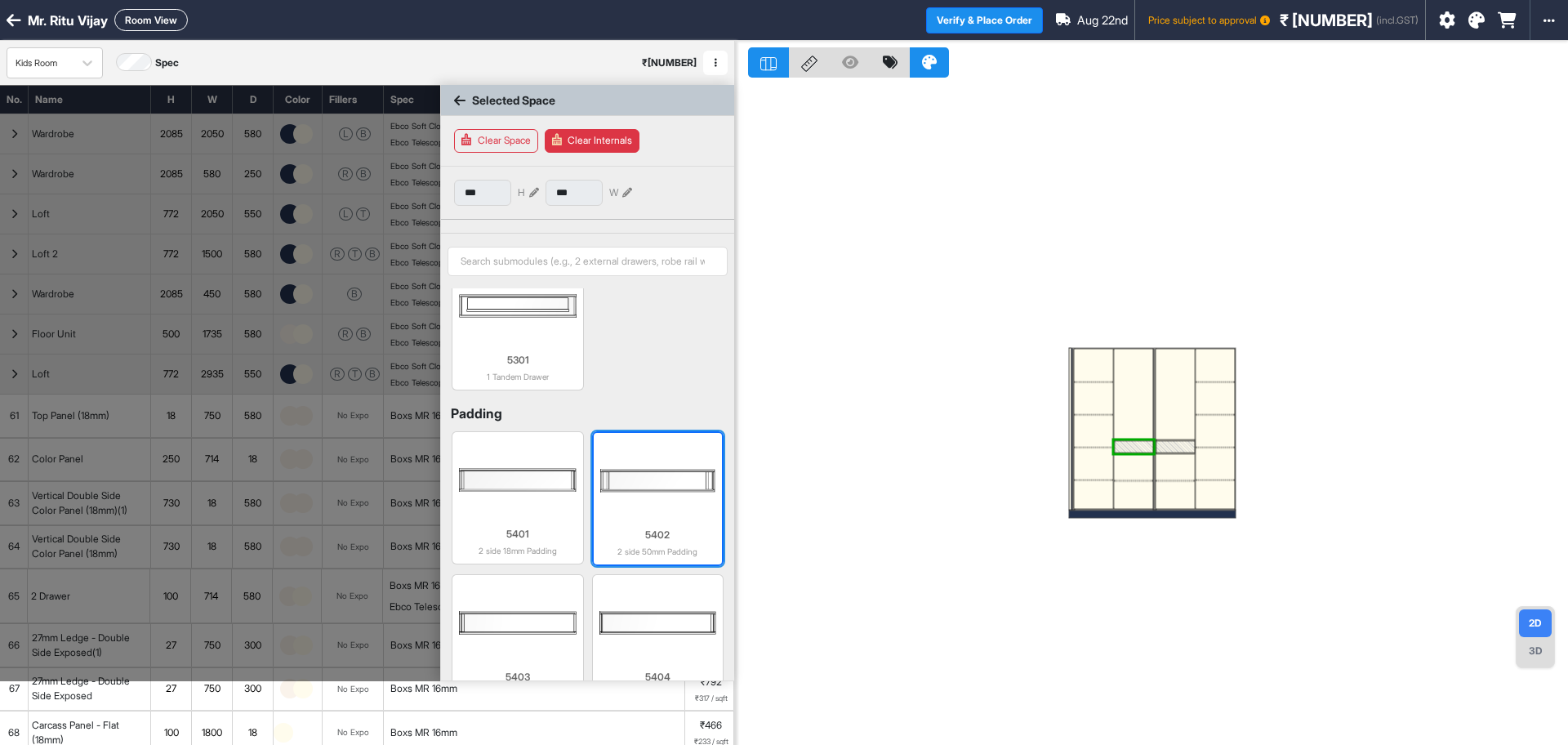 scroll, scrollTop: 408, scrollLeft: 0, axis: vertical 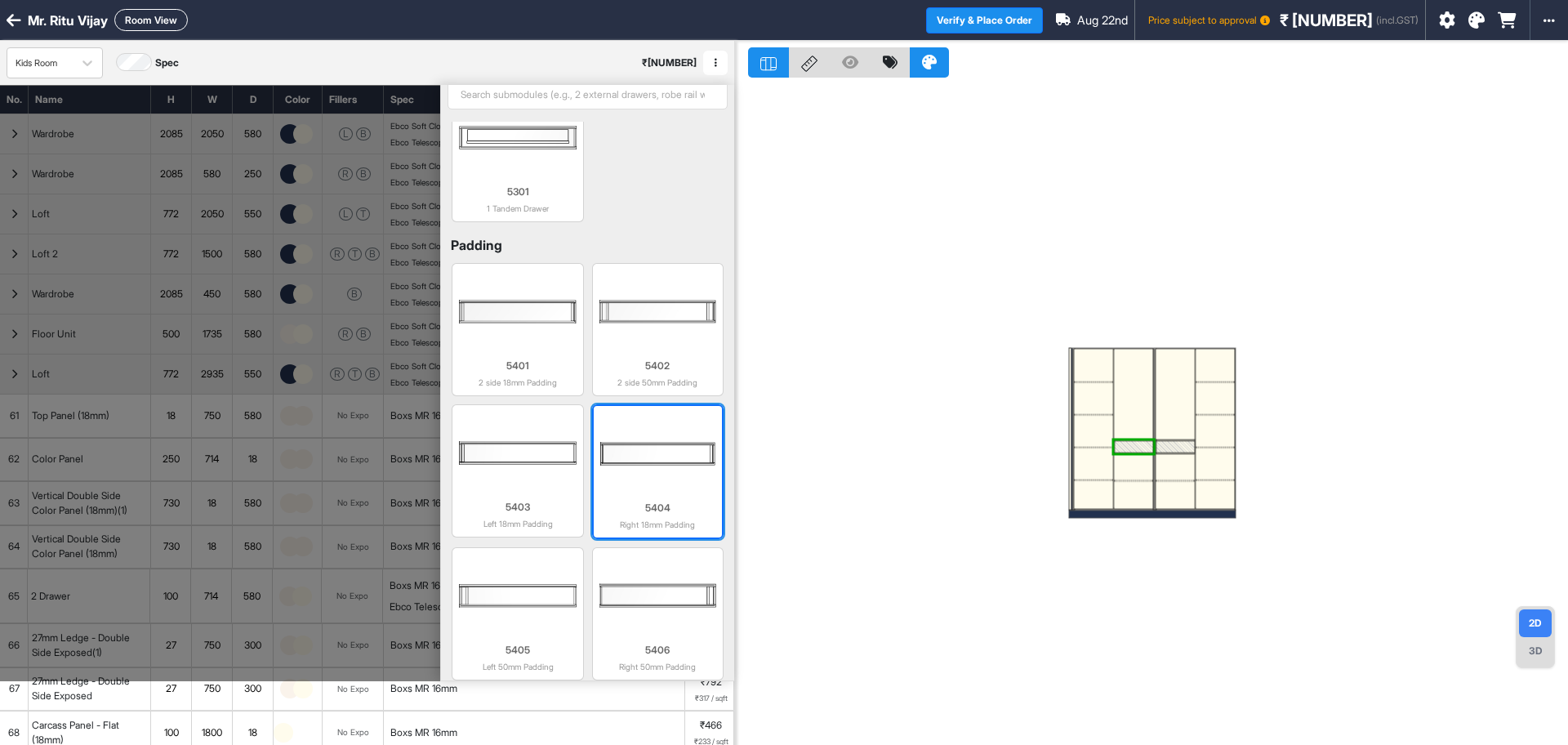 click at bounding box center [657, 453] 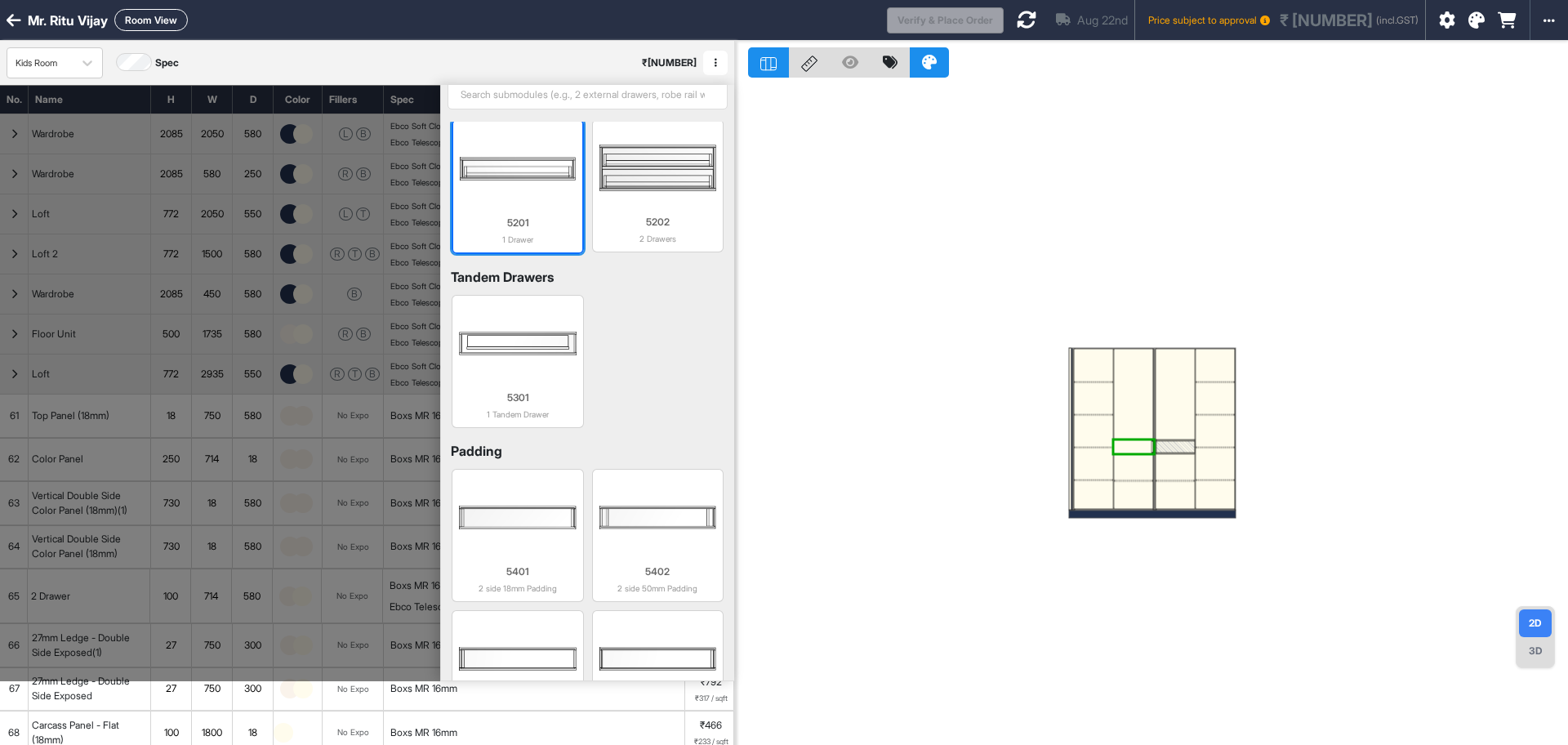 scroll, scrollTop: 205, scrollLeft: 0, axis: vertical 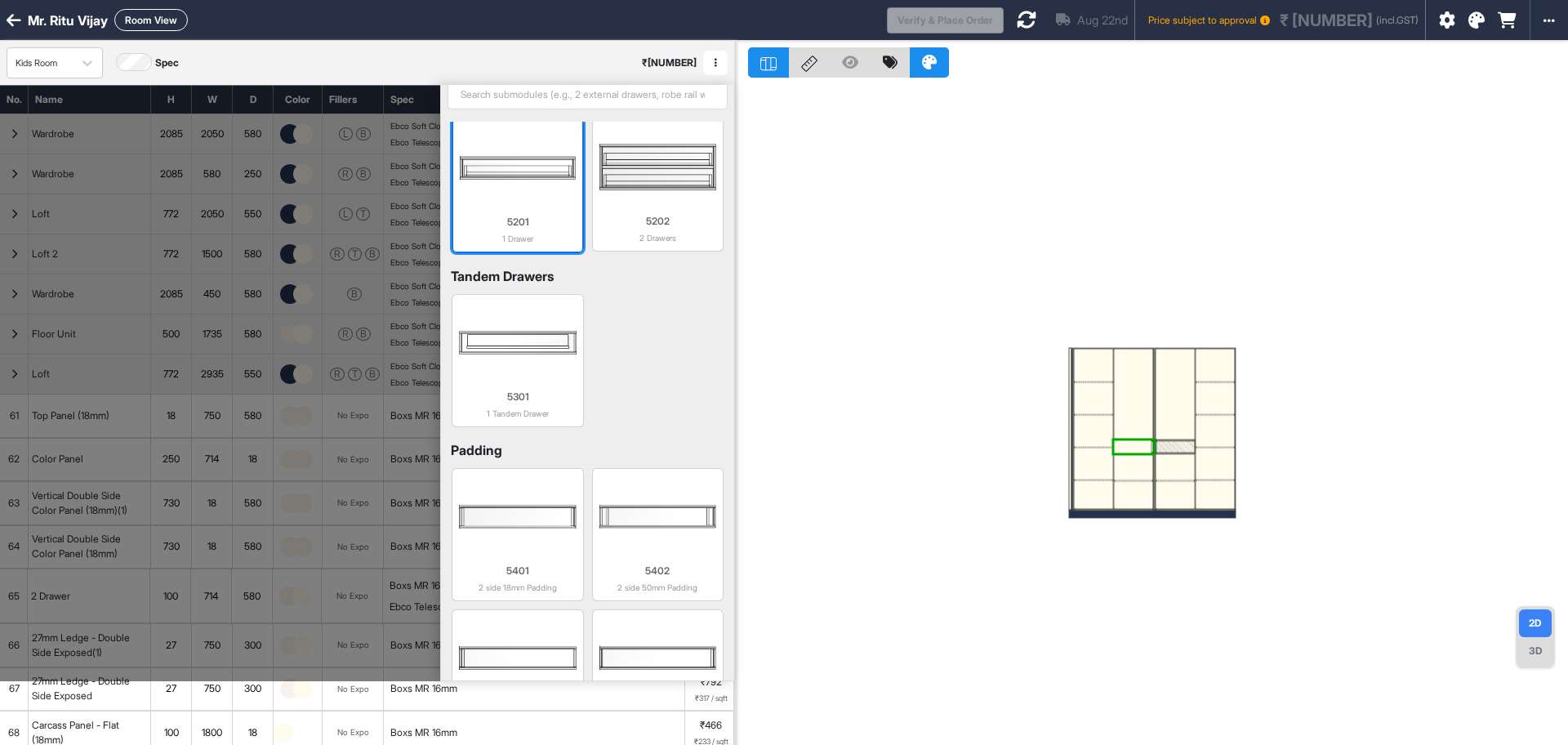 click at bounding box center [517, 167] 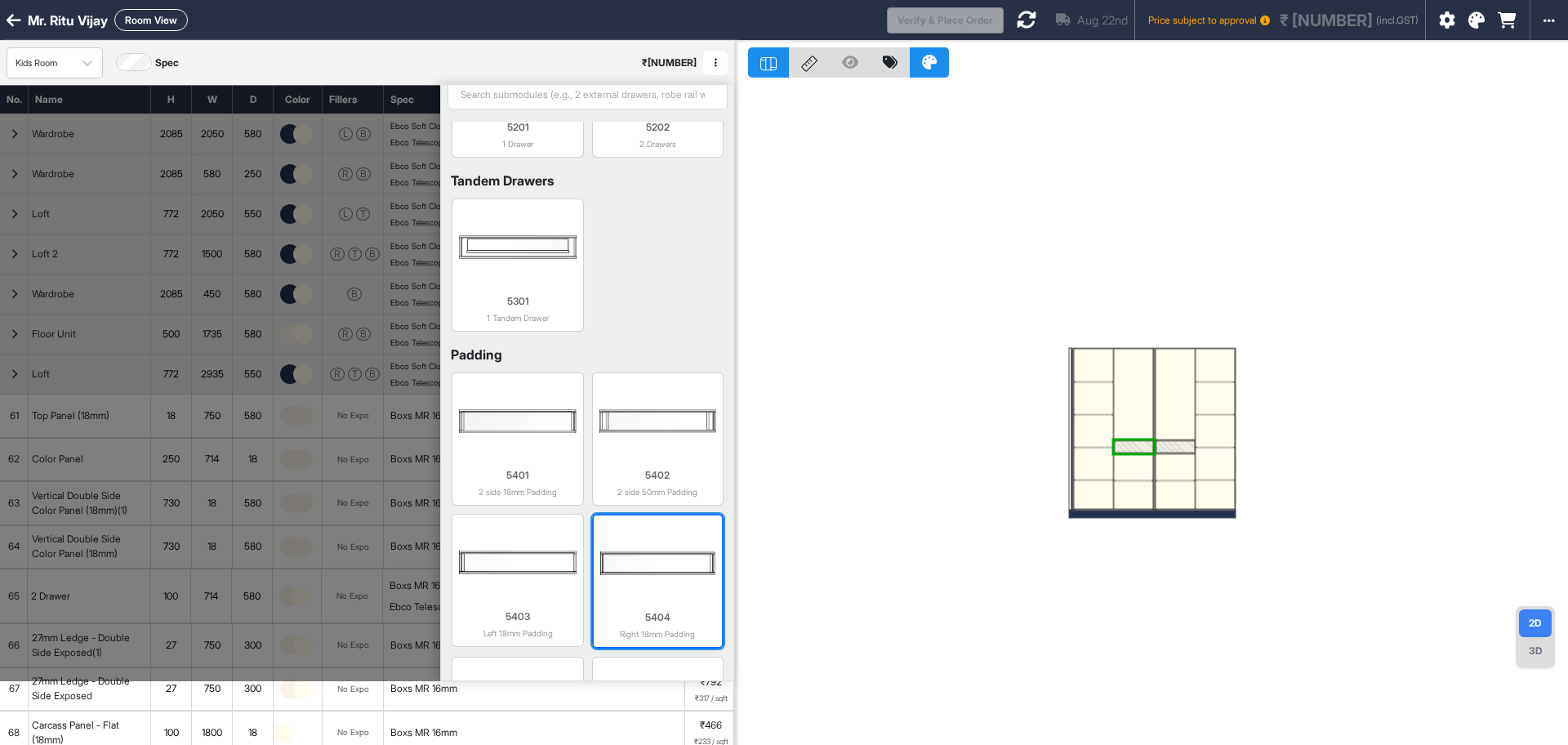 scroll, scrollTop: 408, scrollLeft: 0, axis: vertical 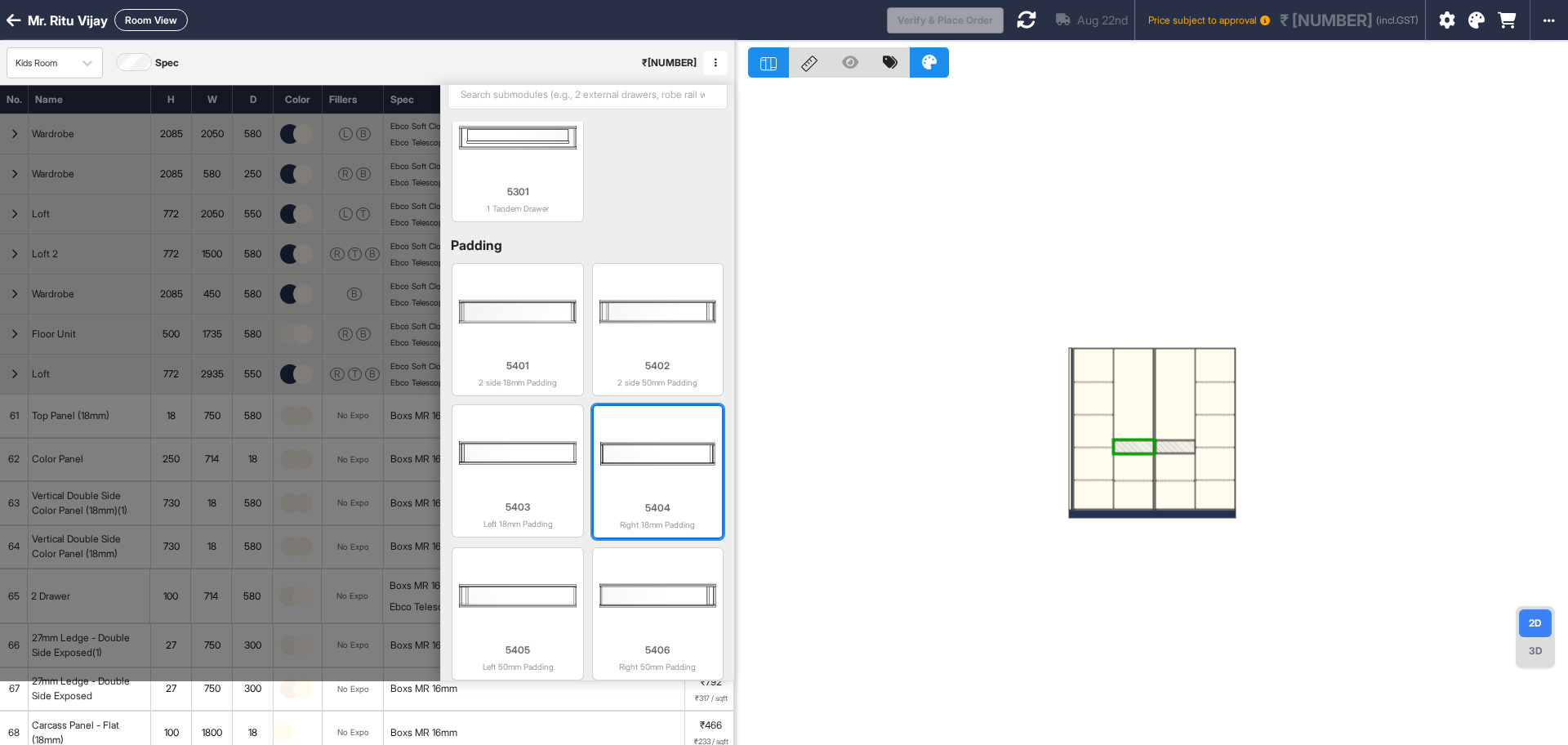 click at bounding box center (657, 453) 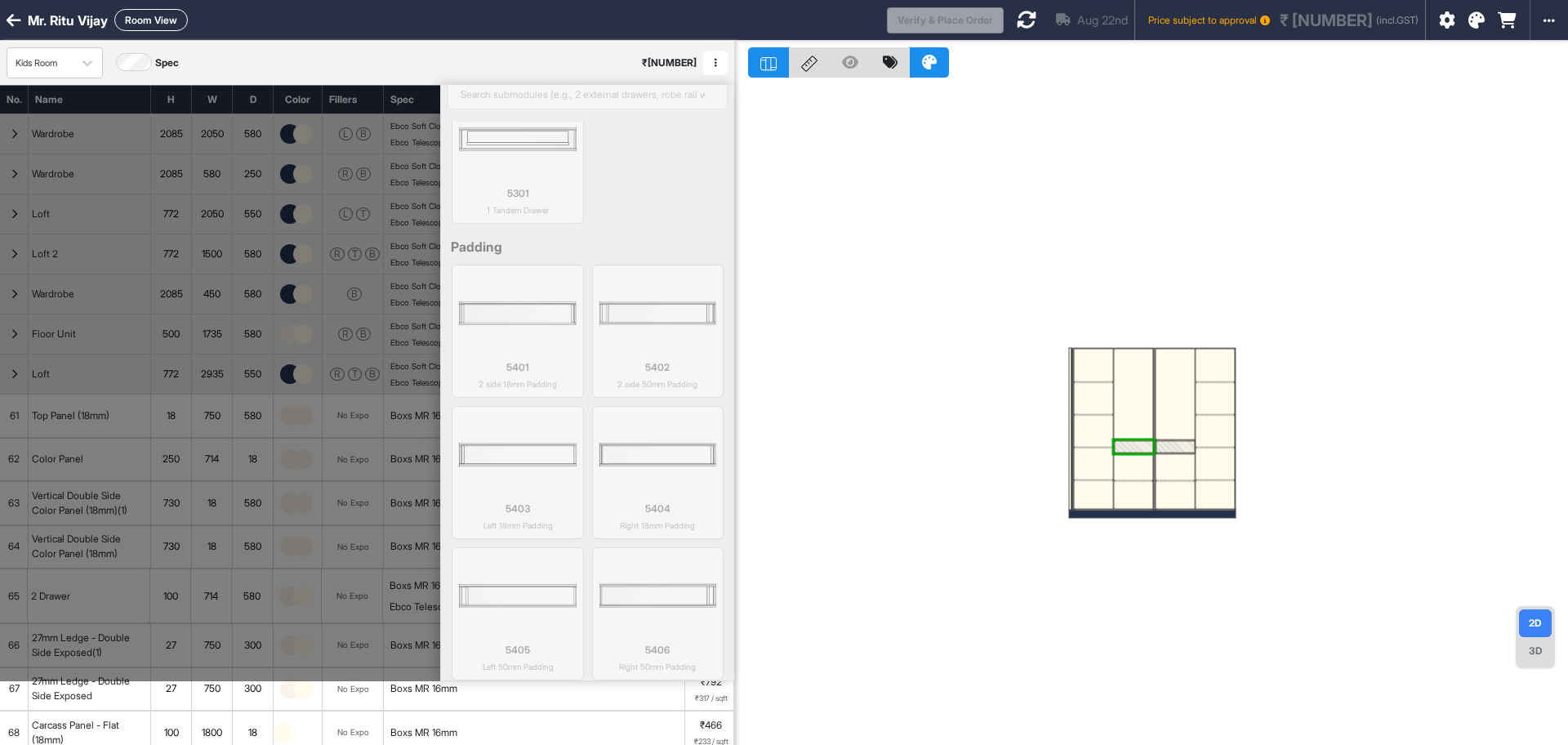 scroll, scrollTop: 407, scrollLeft: 0, axis: vertical 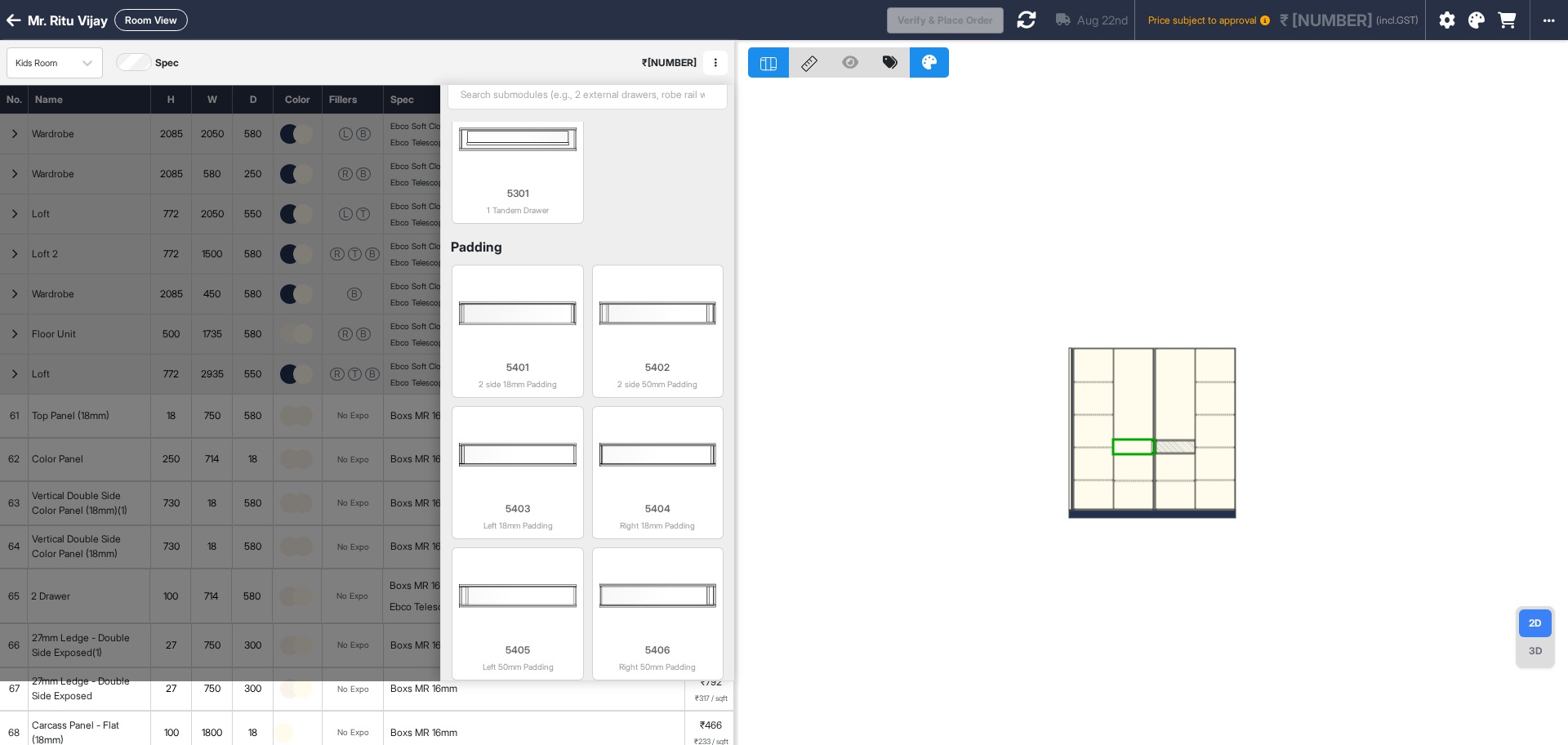 click at bounding box center [1133, 446] 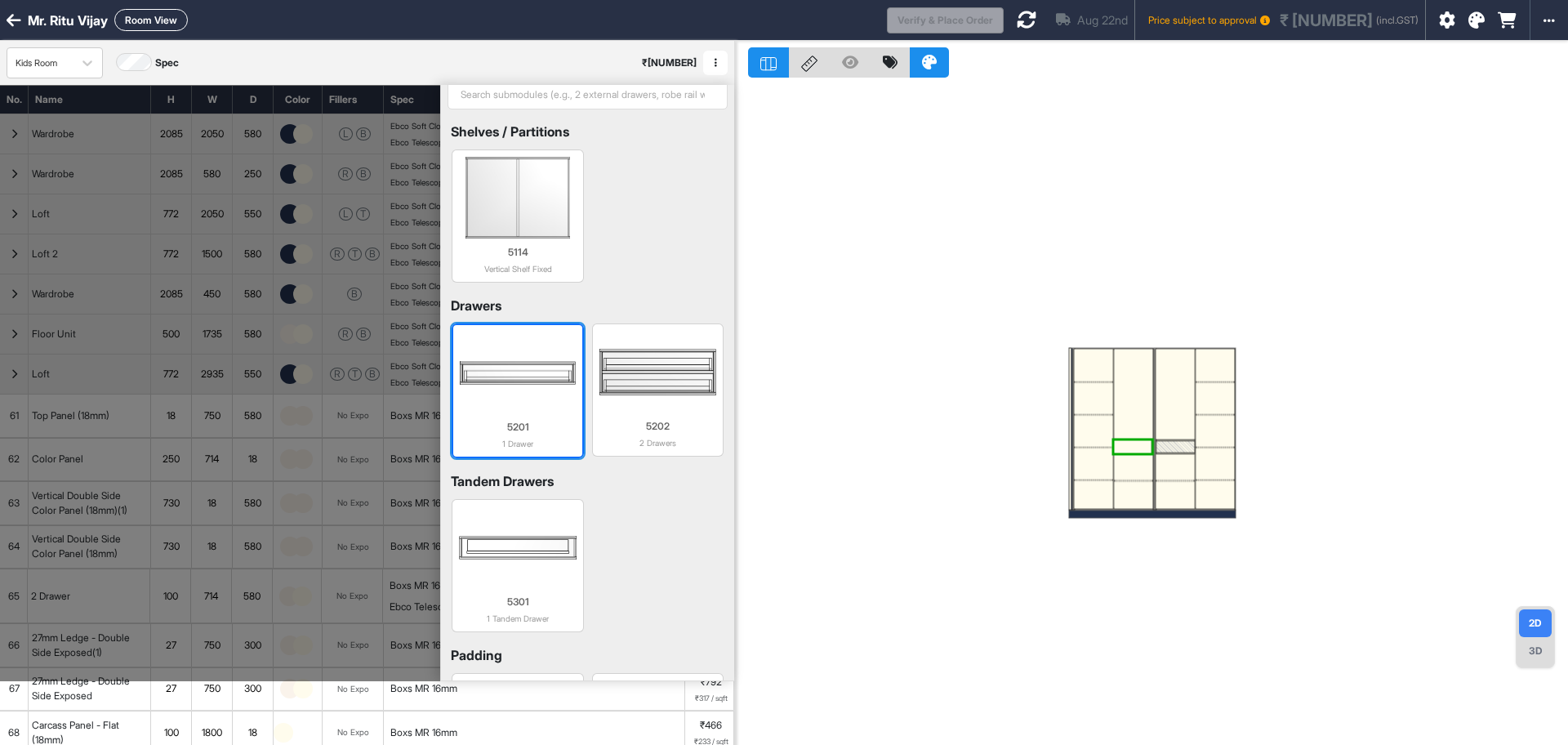click at bounding box center (517, 372) 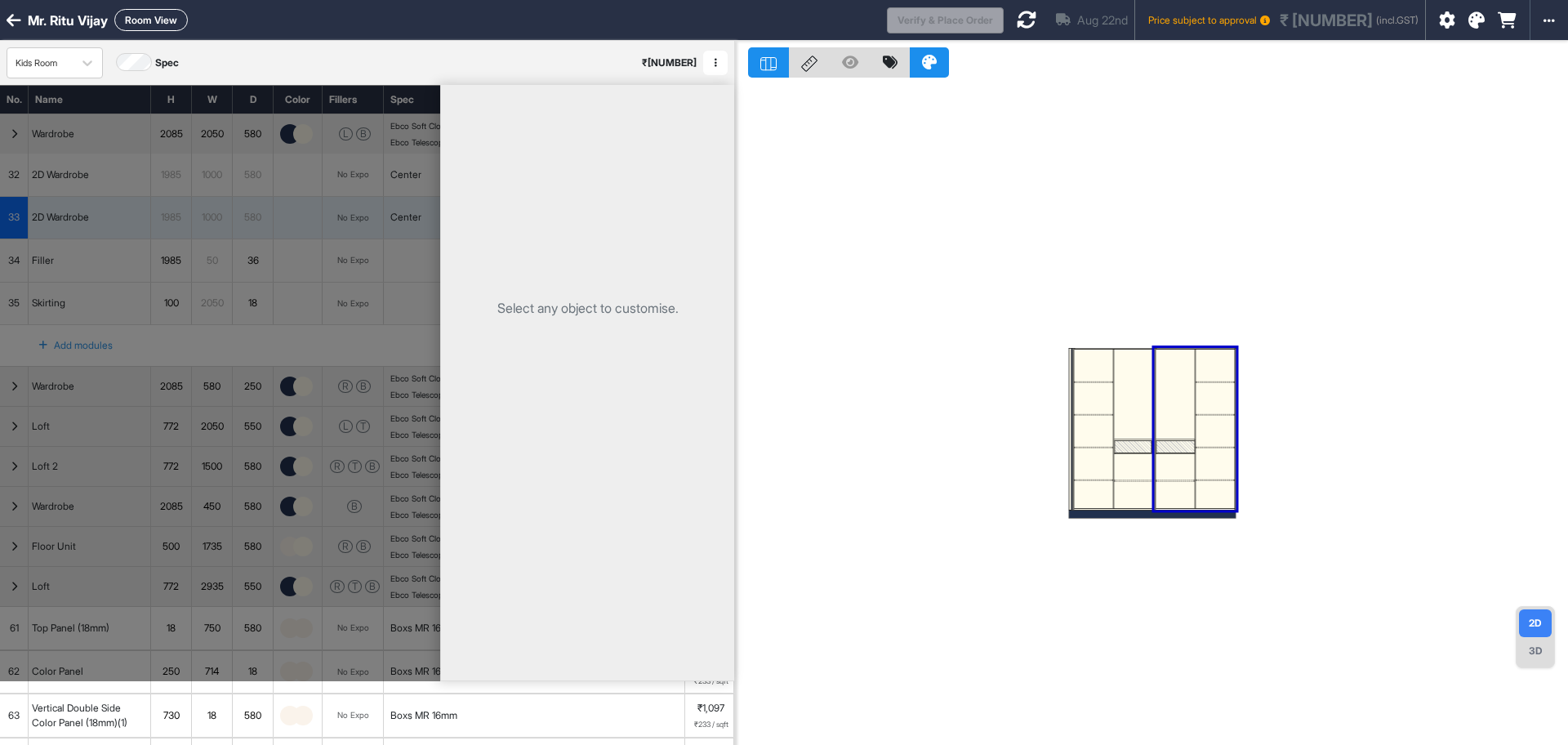 scroll, scrollTop: 0, scrollLeft: 0, axis: both 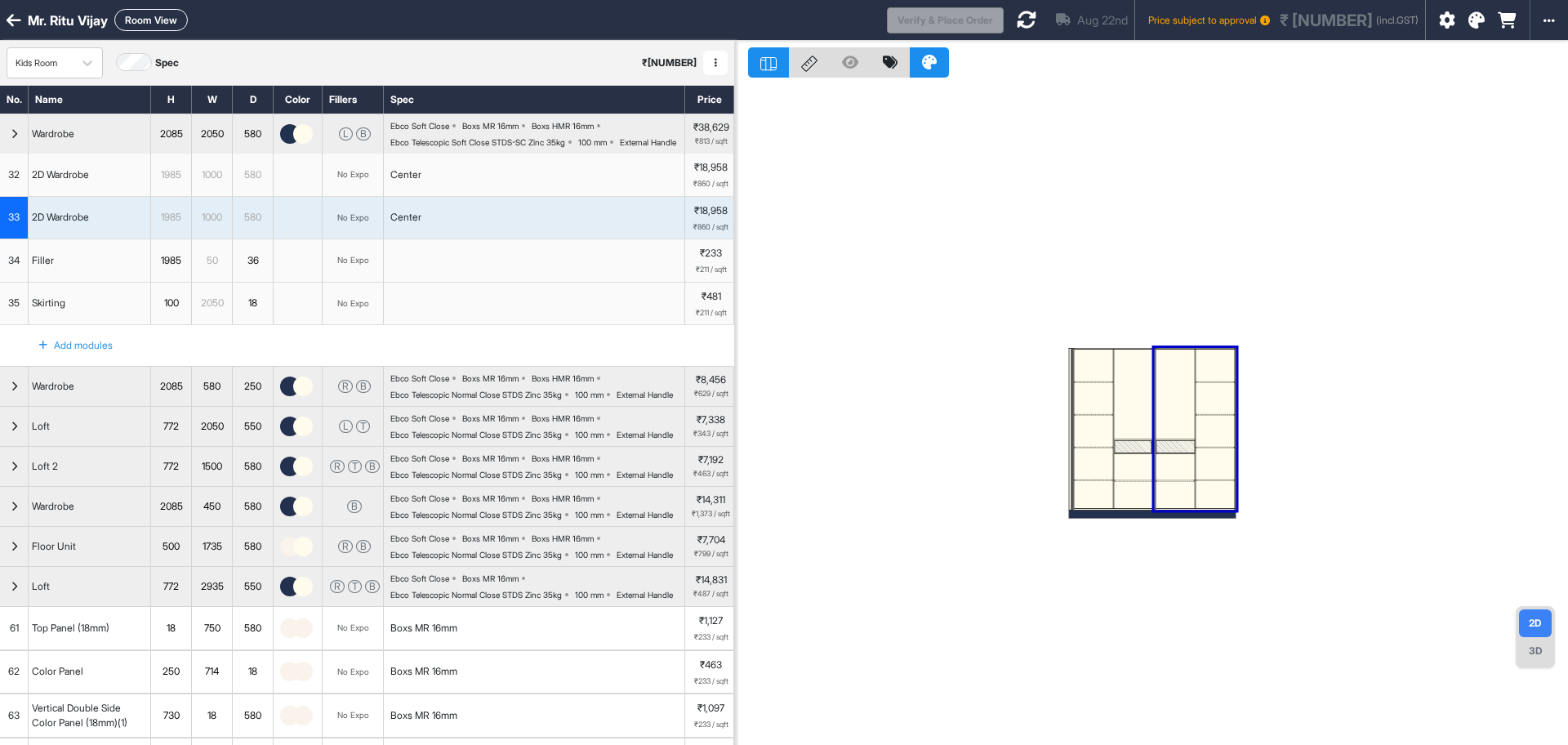 click at bounding box center (1174, 446) 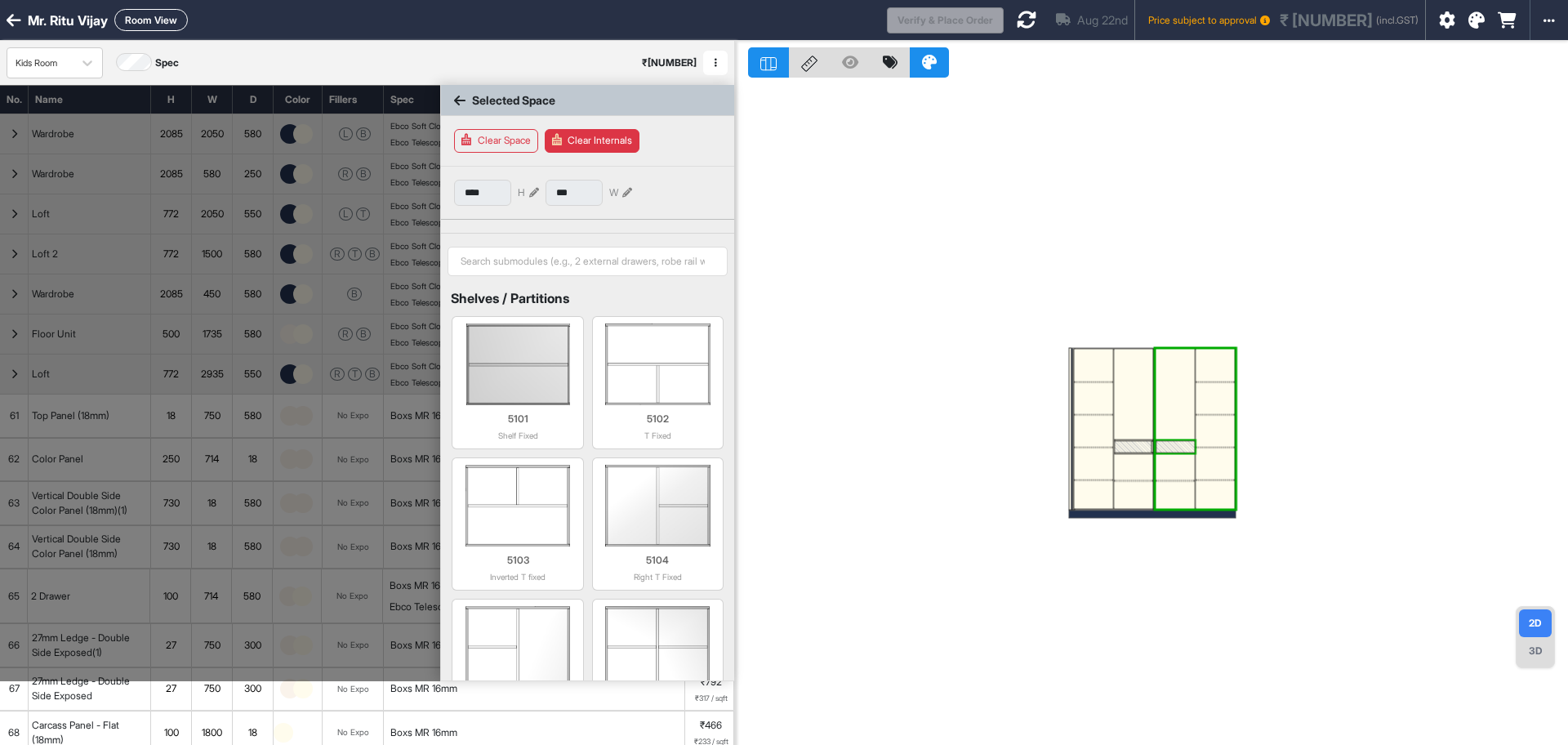 click at bounding box center [1174, 446] 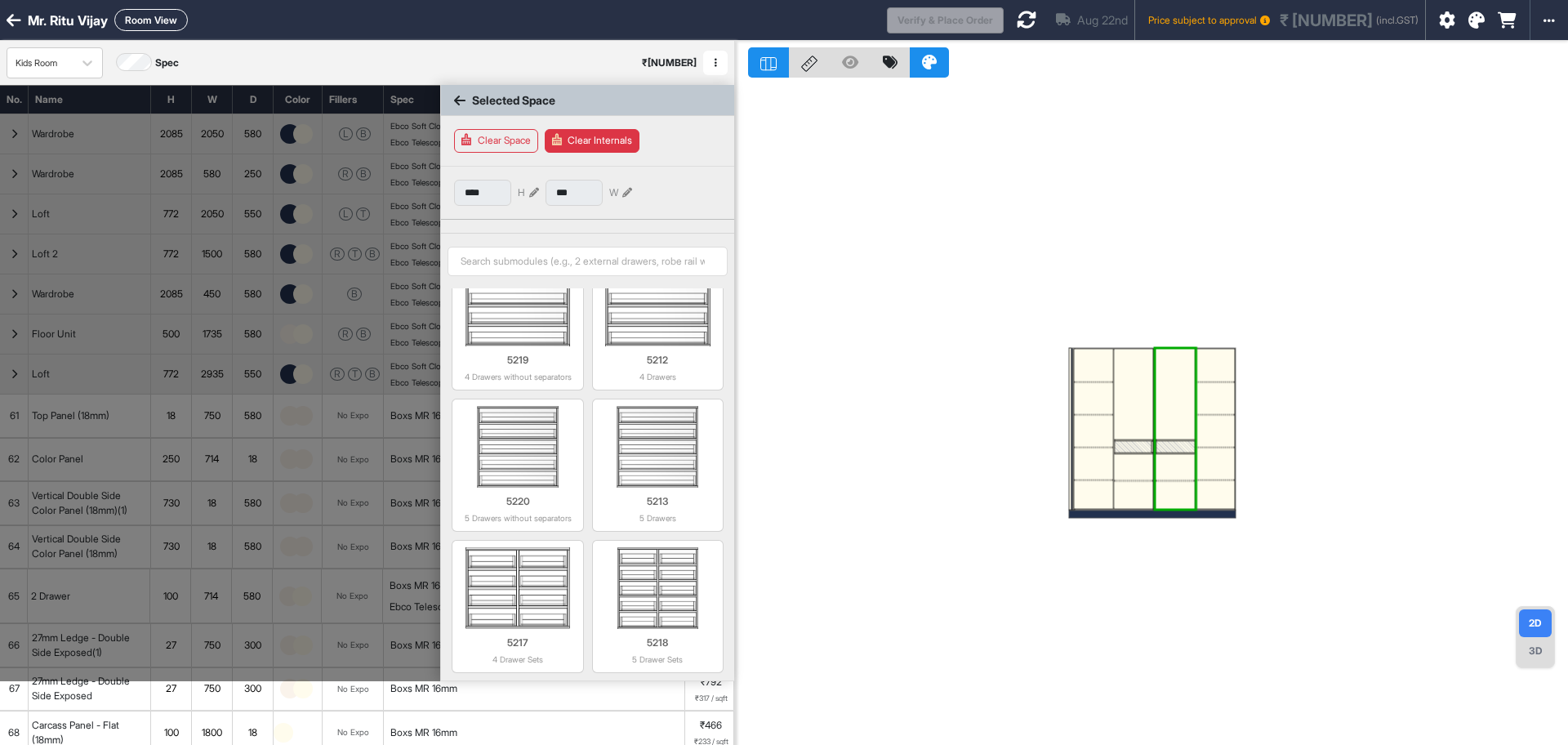 scroll, scrollTop: 1222, scrollLeft: 0, axis: vertical 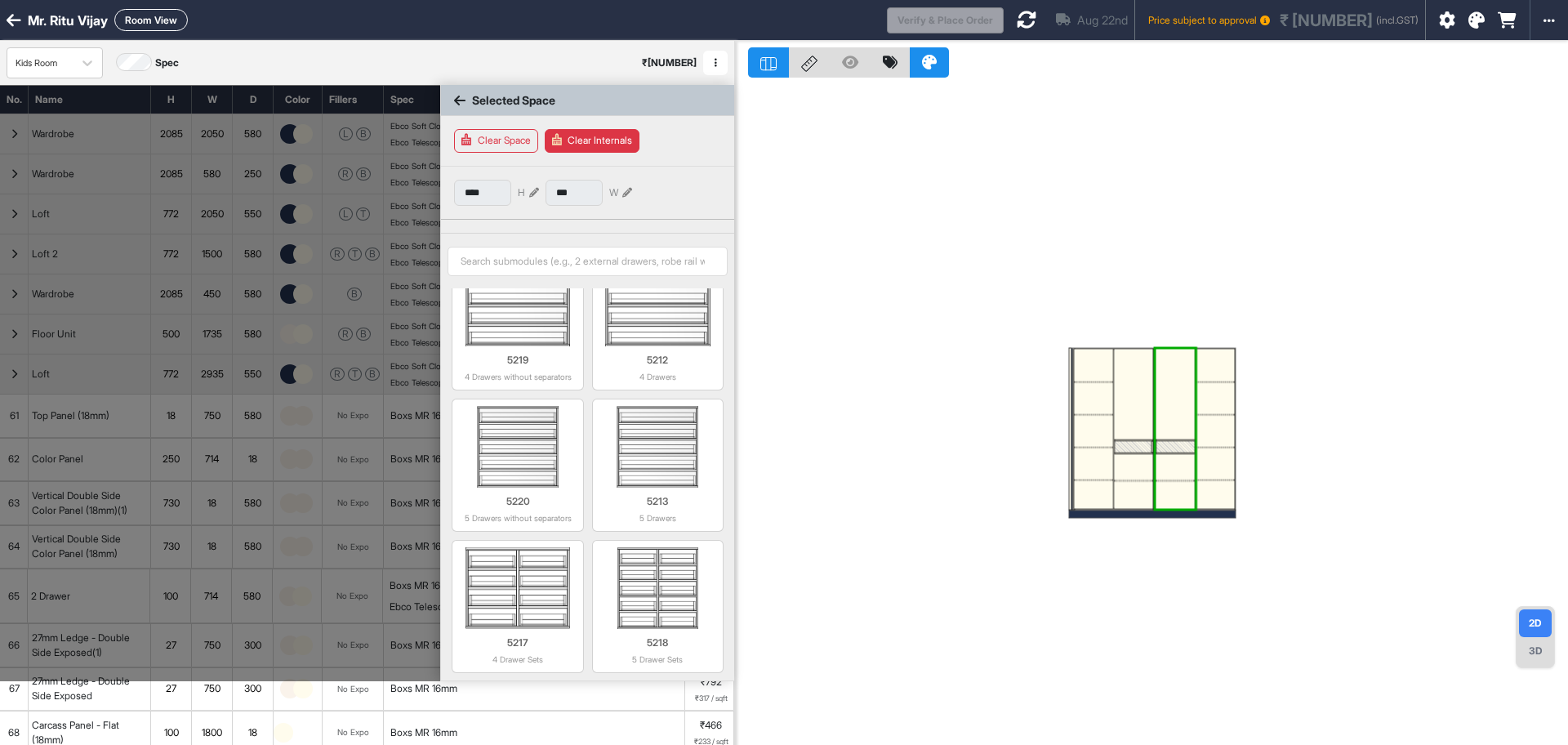 click at bounding box center [1174, 446] 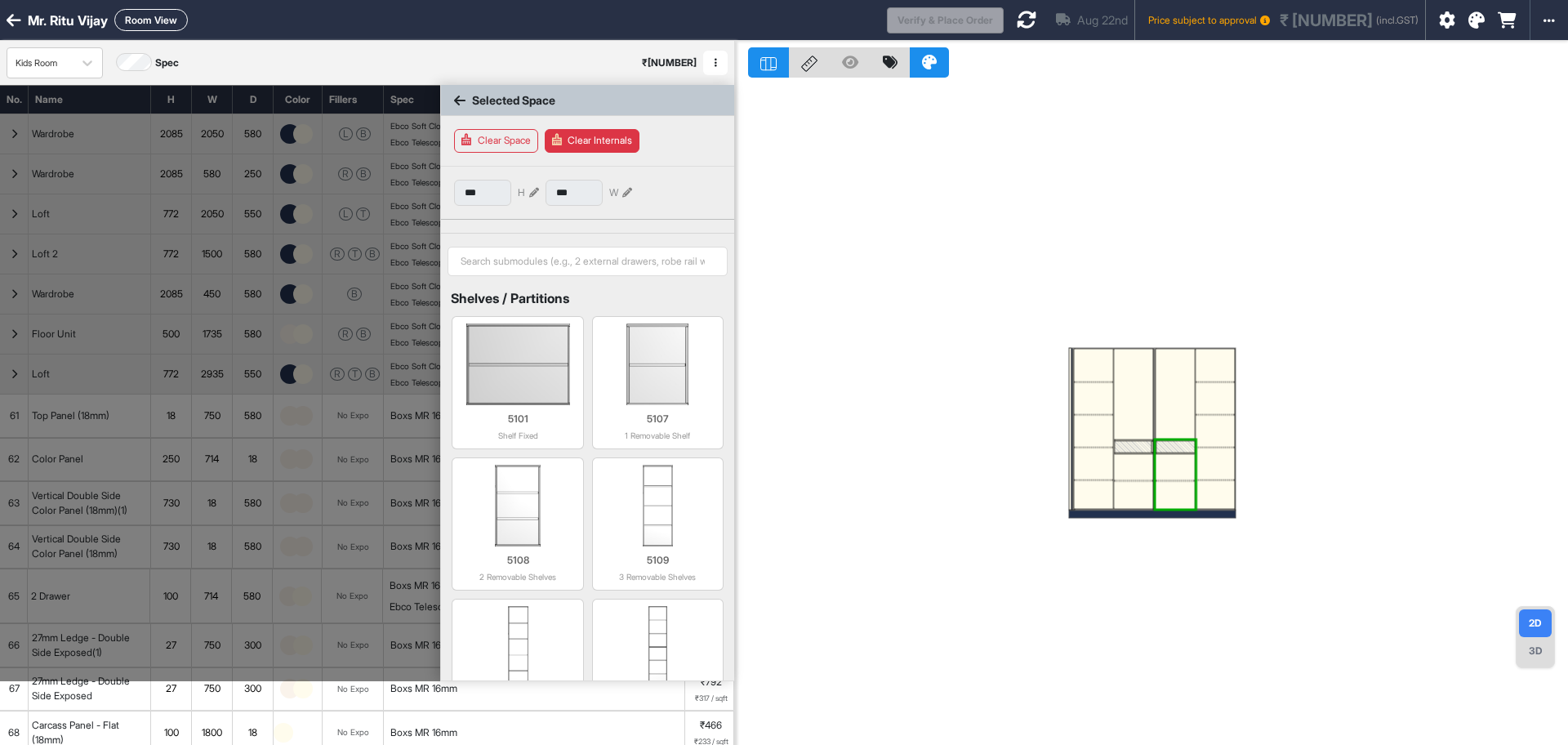 click at bounding box center [1174, 446] 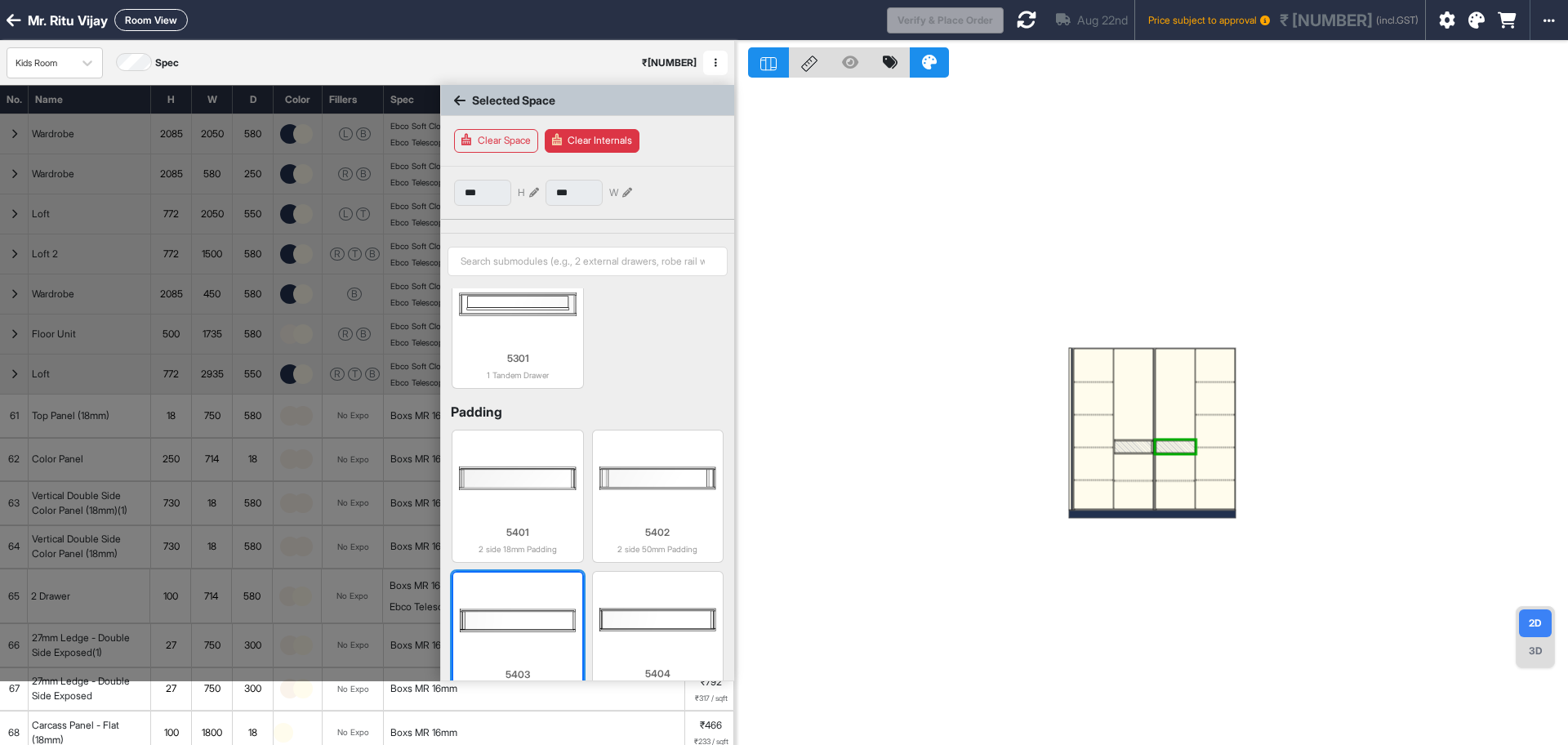 scroll, scrollTop: 408, scrollLeft: 0, axis: vertical 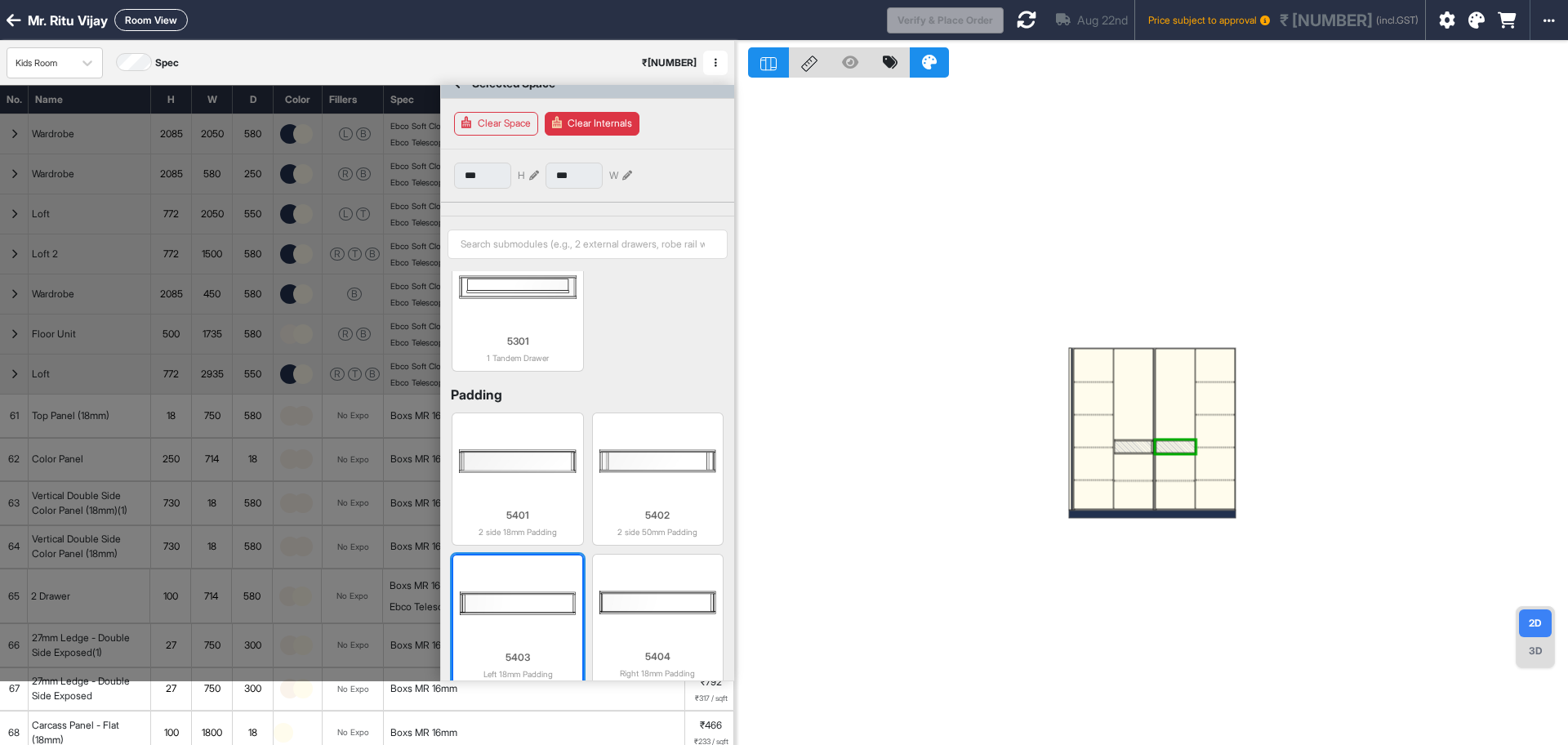 click at bounding box center (517, 603) 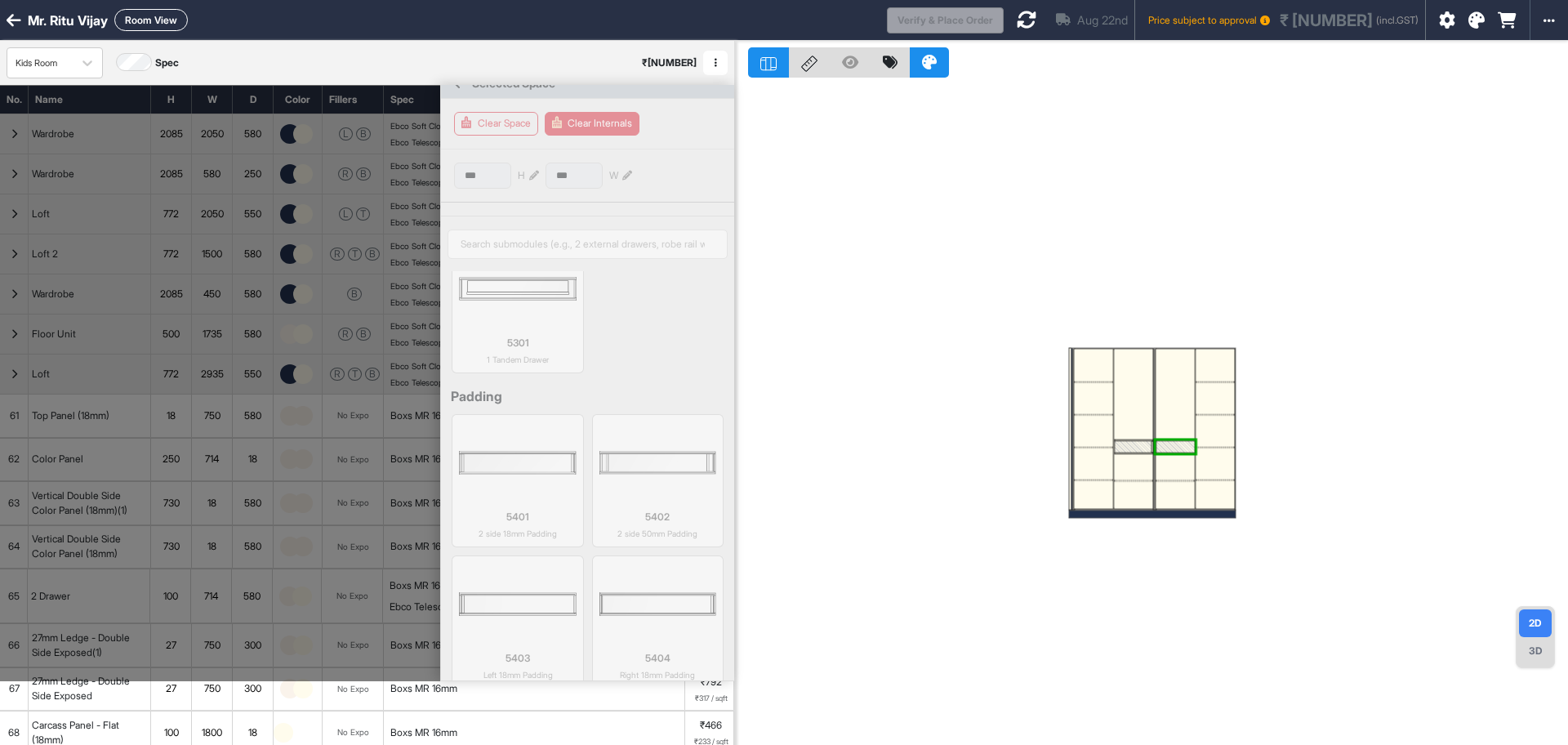 scroll, scrollTop: 407, scrollLeft: 0, axis: vertical 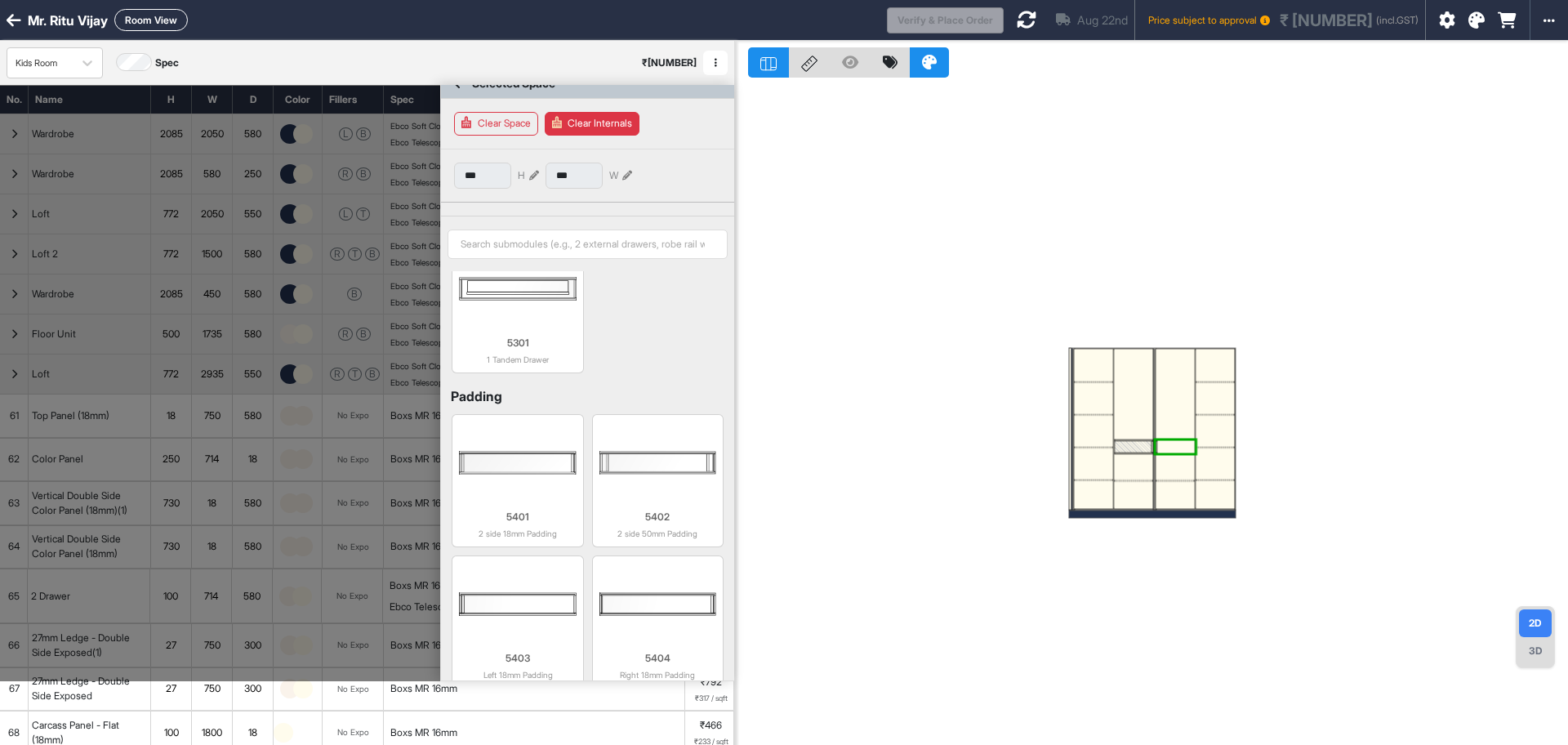 click at bounding box center [1176, 446] 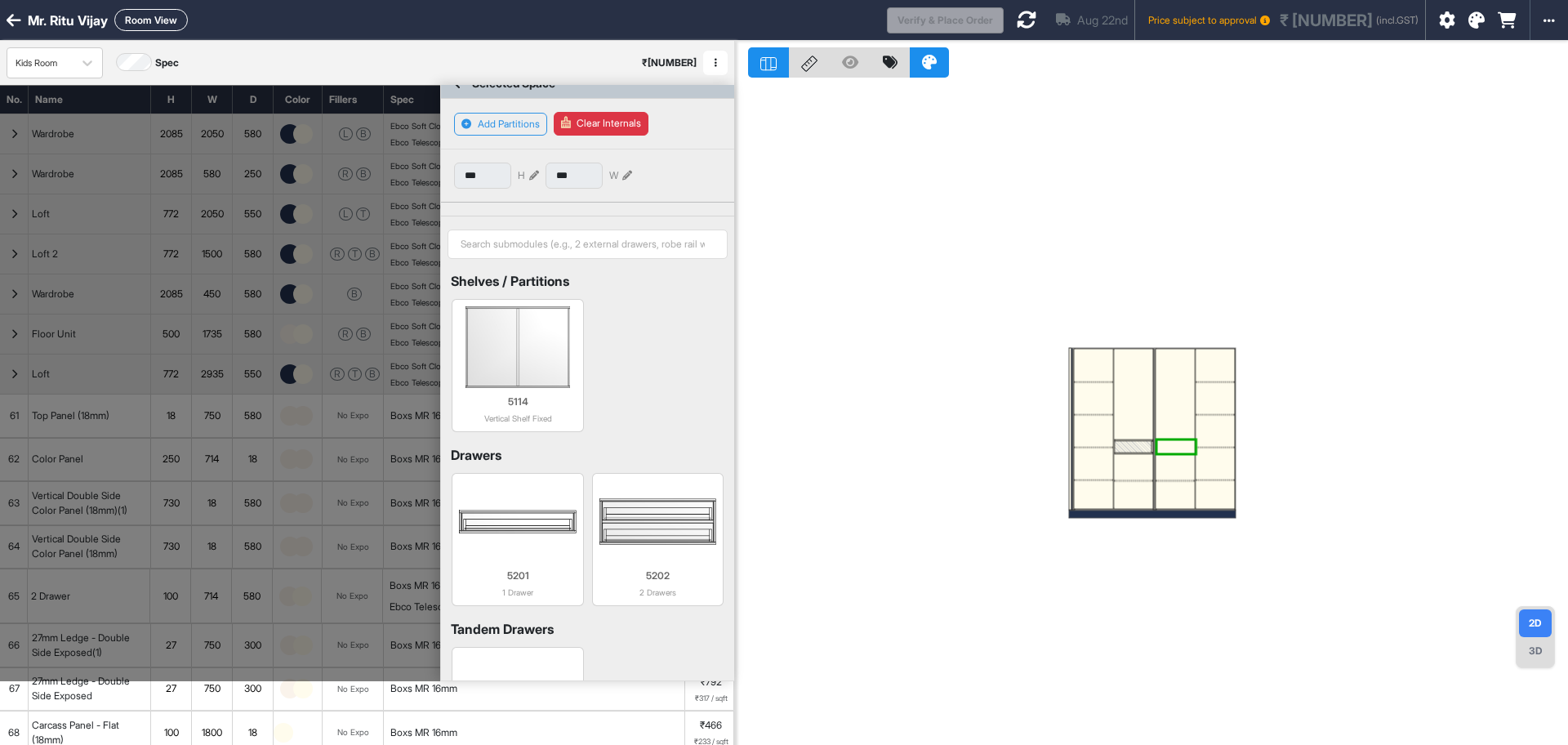 click at bounding box center (1176, 446) 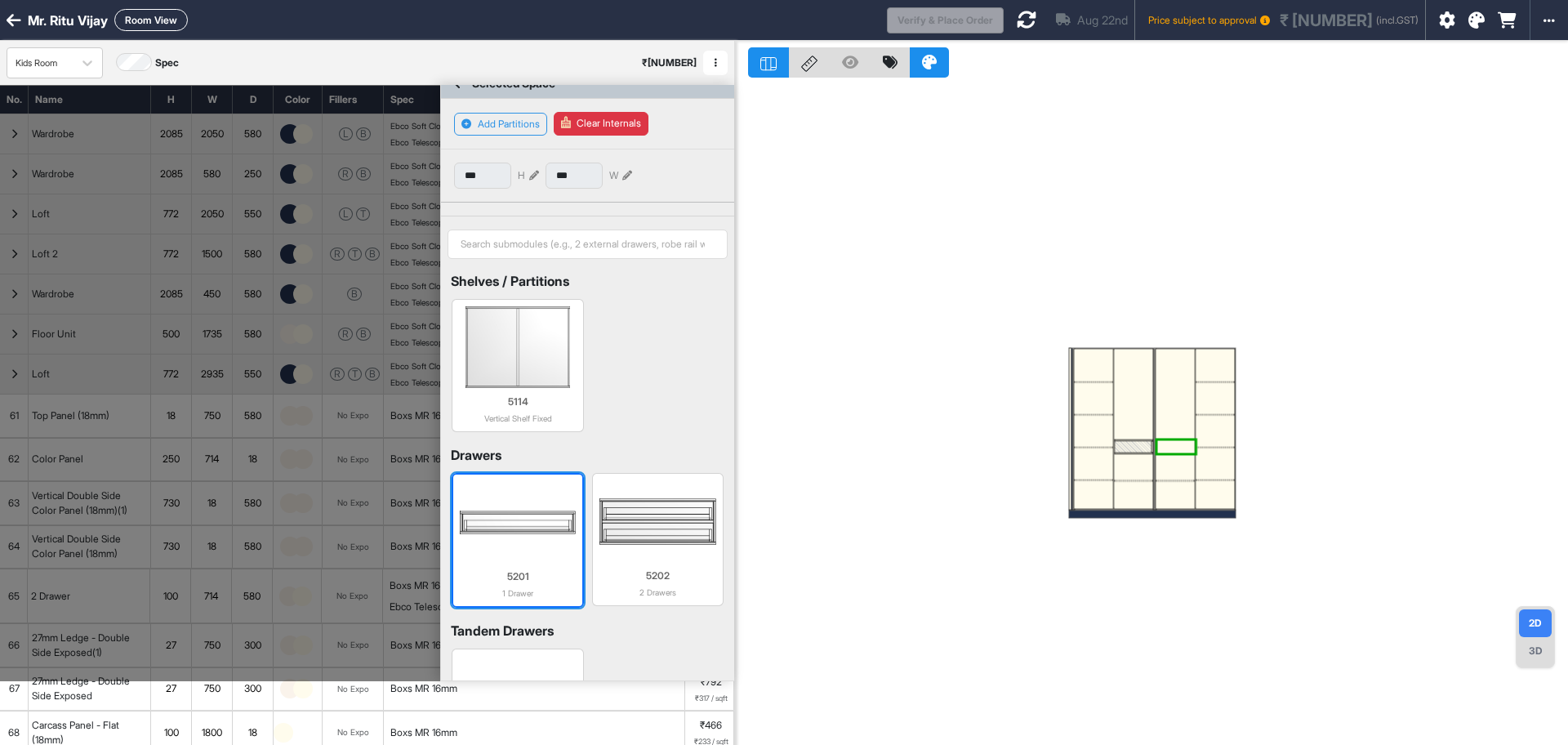 click at bounding box center [517, 522] 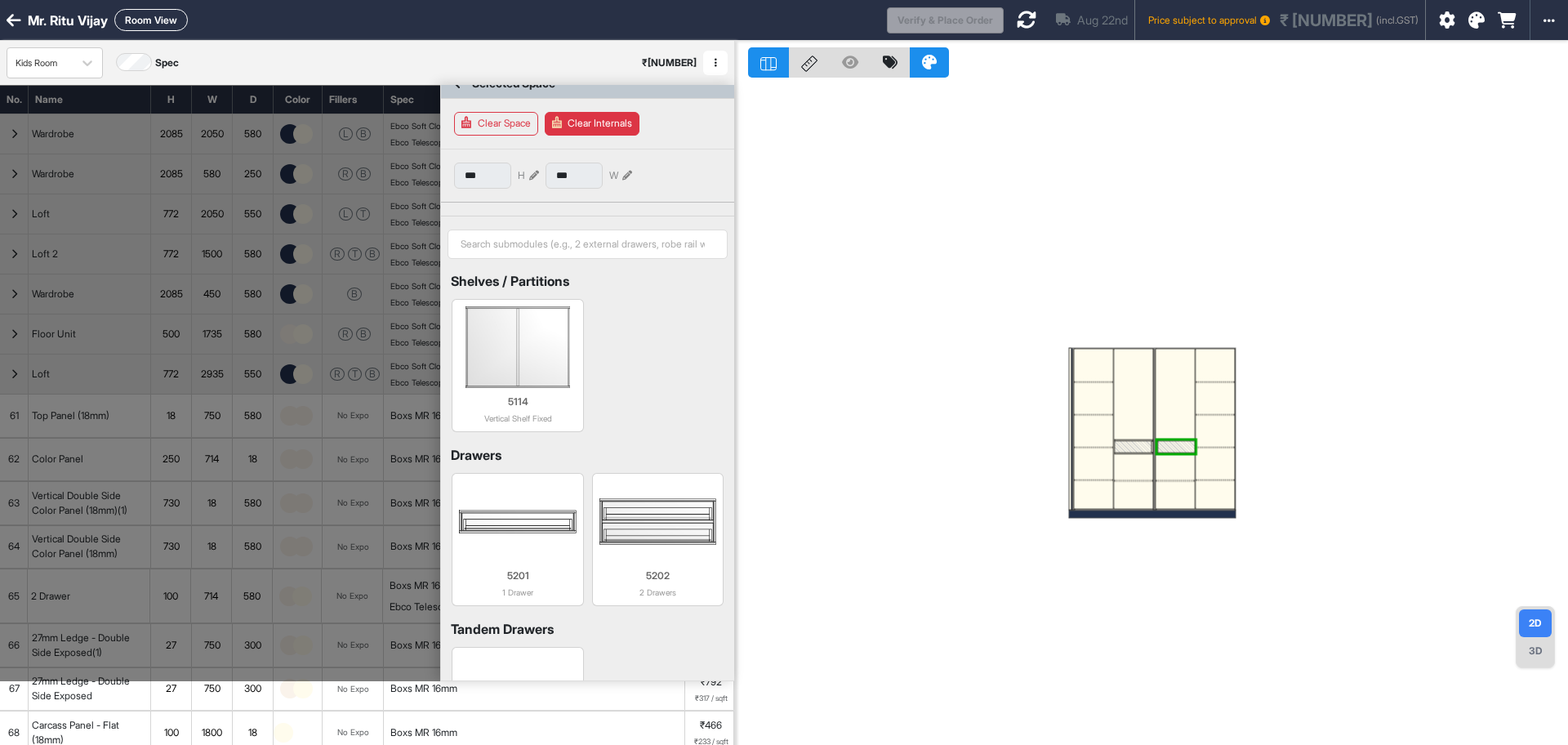 click at bounding box center (1152, 413) 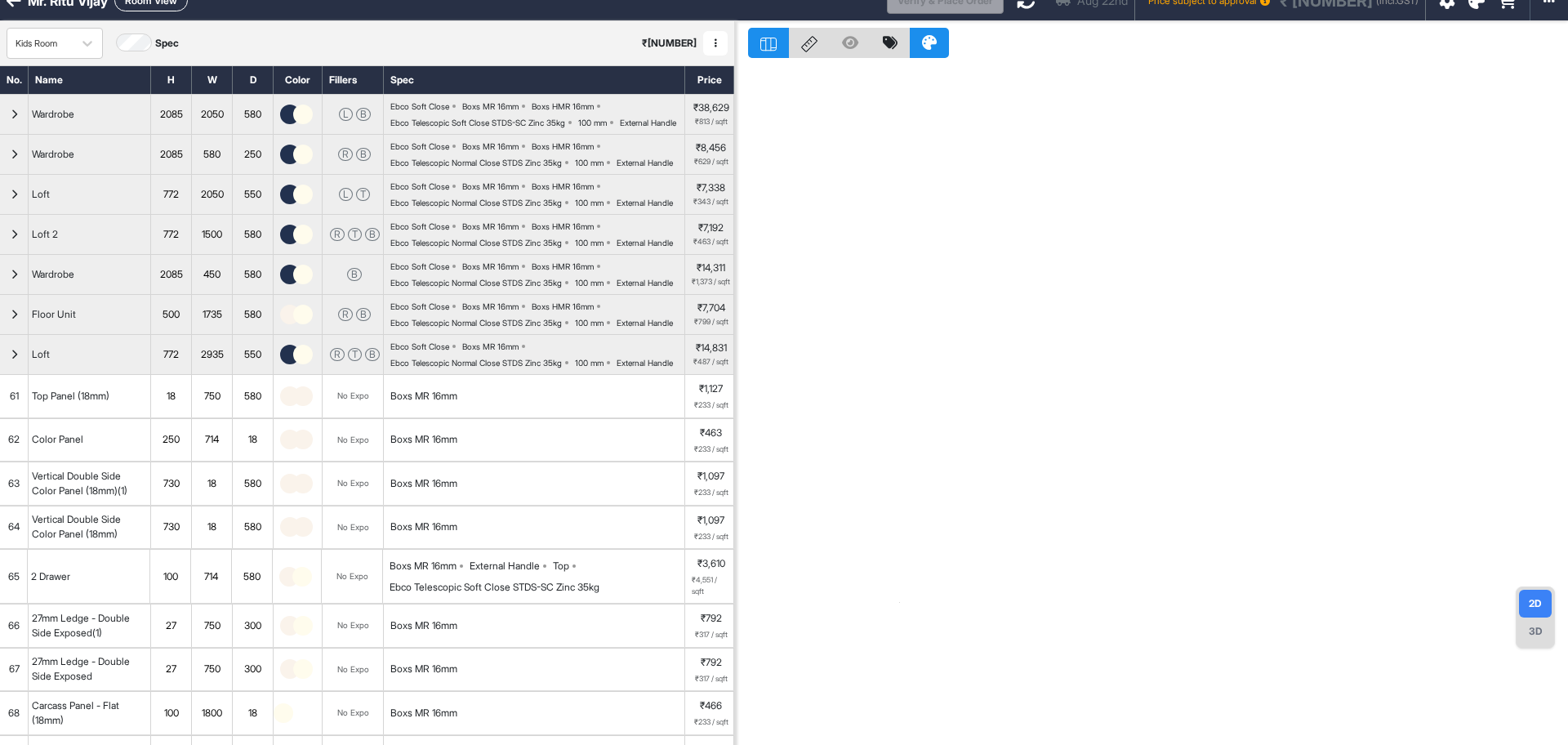 scroll, scrollTop: 0, scrollLeft: 0, axis: both 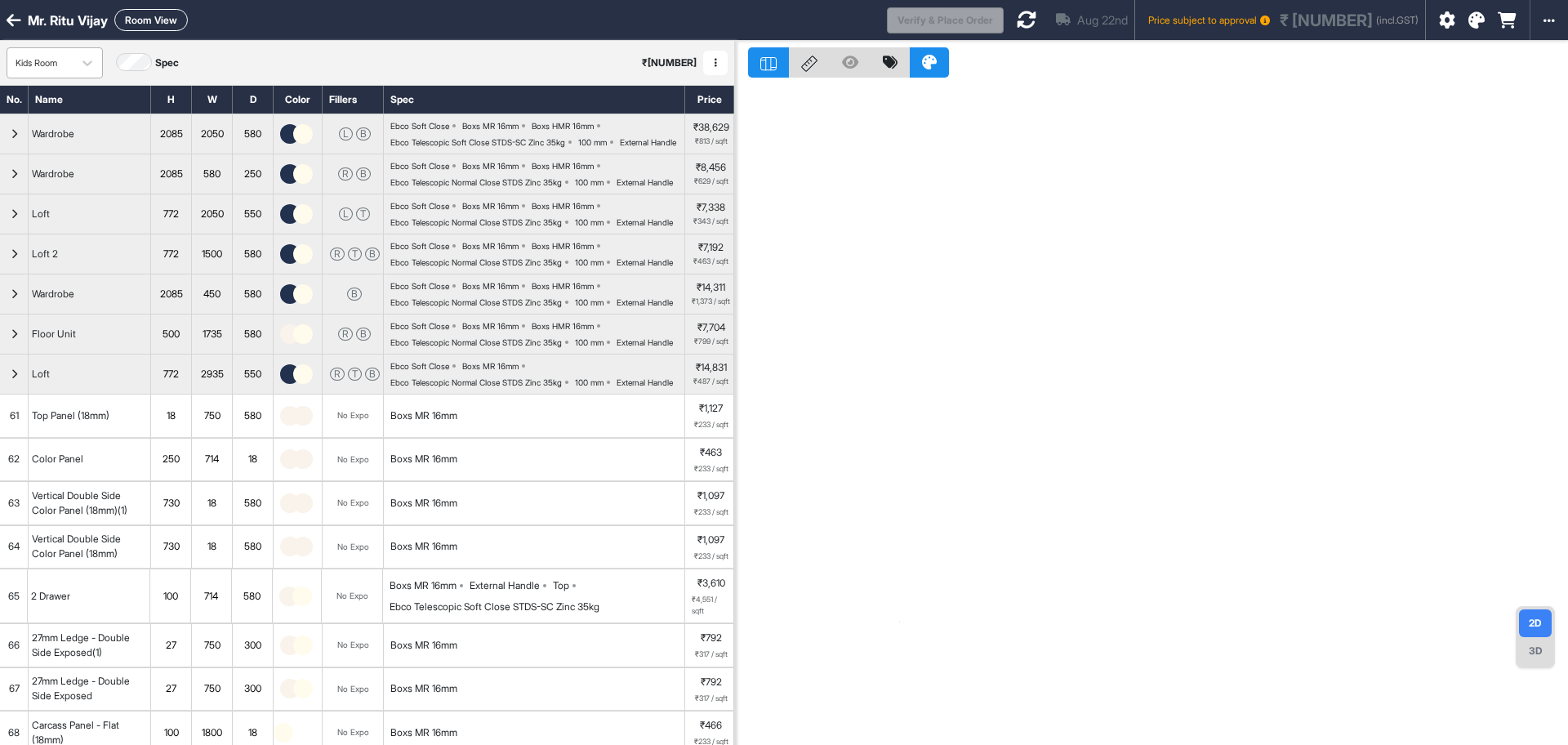 click on "Kids Room" at bounding box center (40, 63) 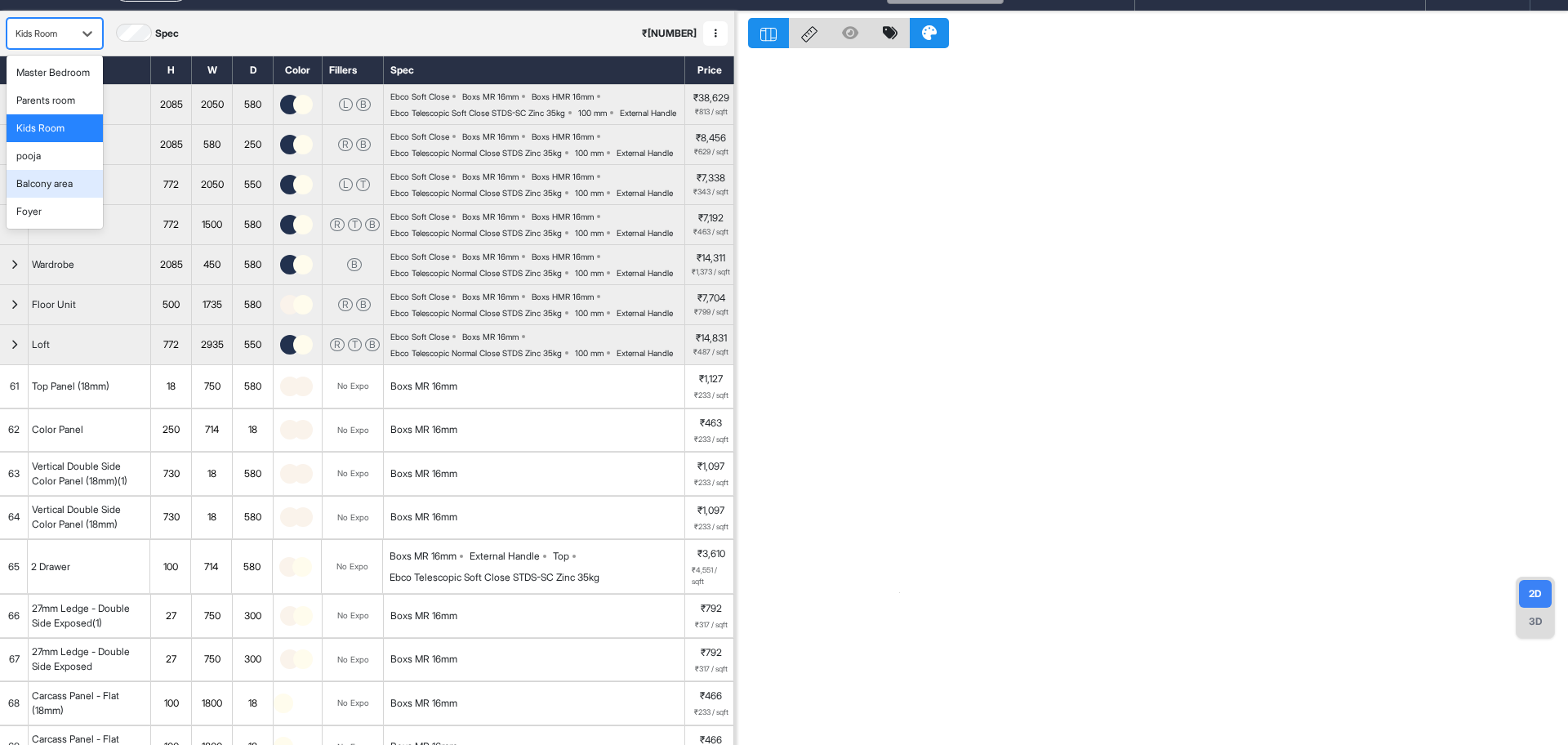 scroll, scrollTop: 0, scrollLeft: 0, axis: both 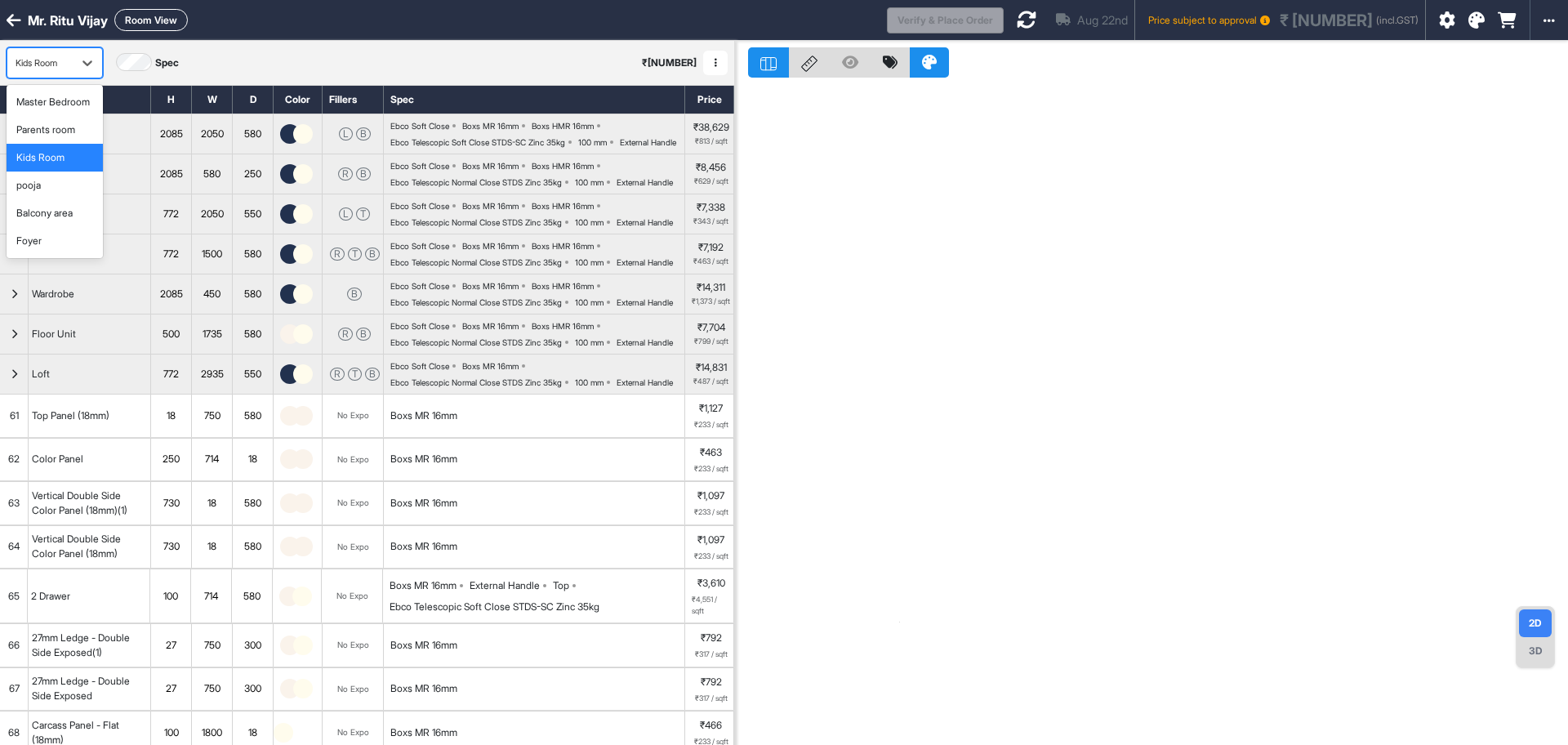 click on "Kids Room" at bounding box center (40, 158) 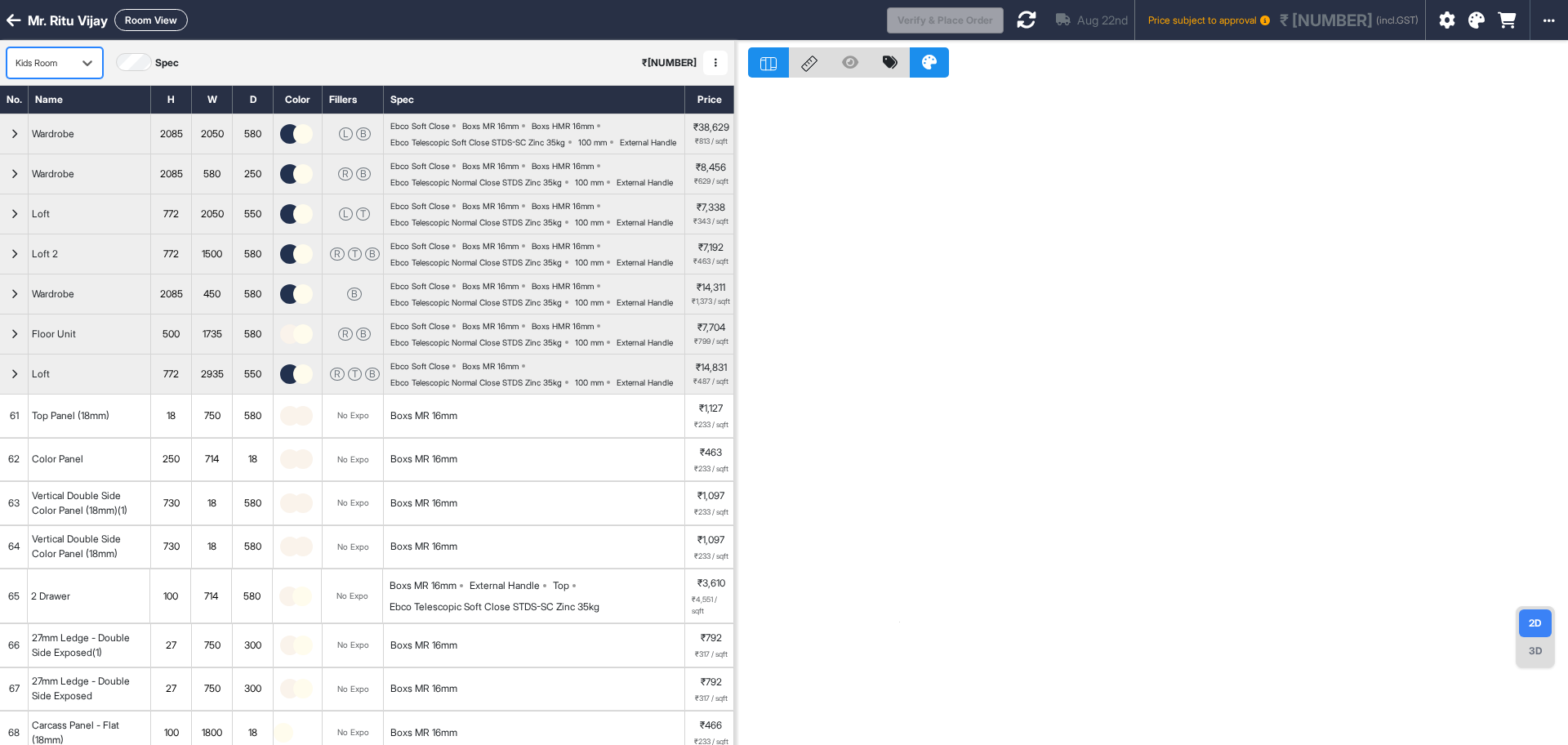 click on "Room View" at bounding box center [151, 20] 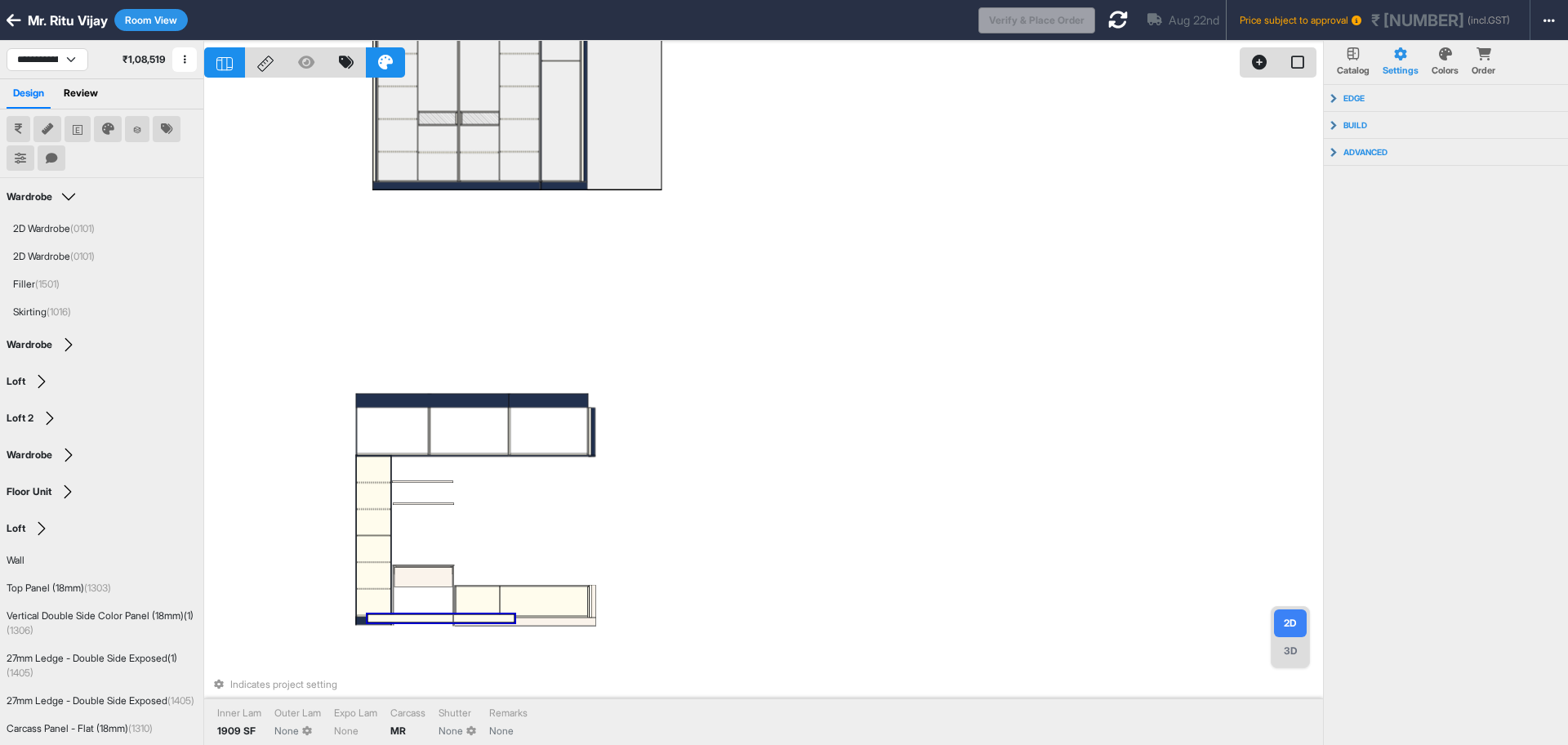 click at bounding box center [441, 618] 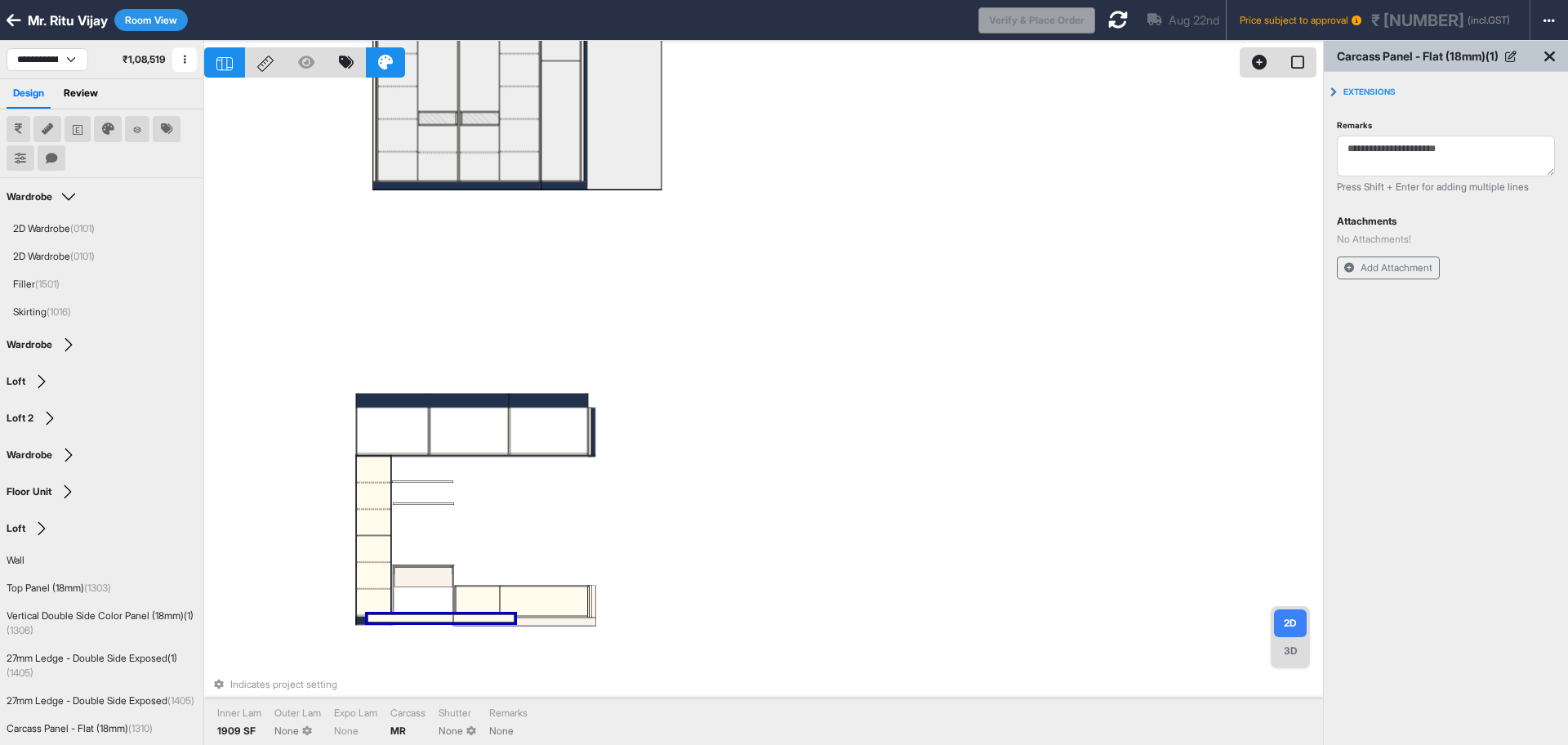 drag, startPoint x: 435, startPoint y: 618, endPoint x: 935, endPoint y: 567, distance: 502.5943 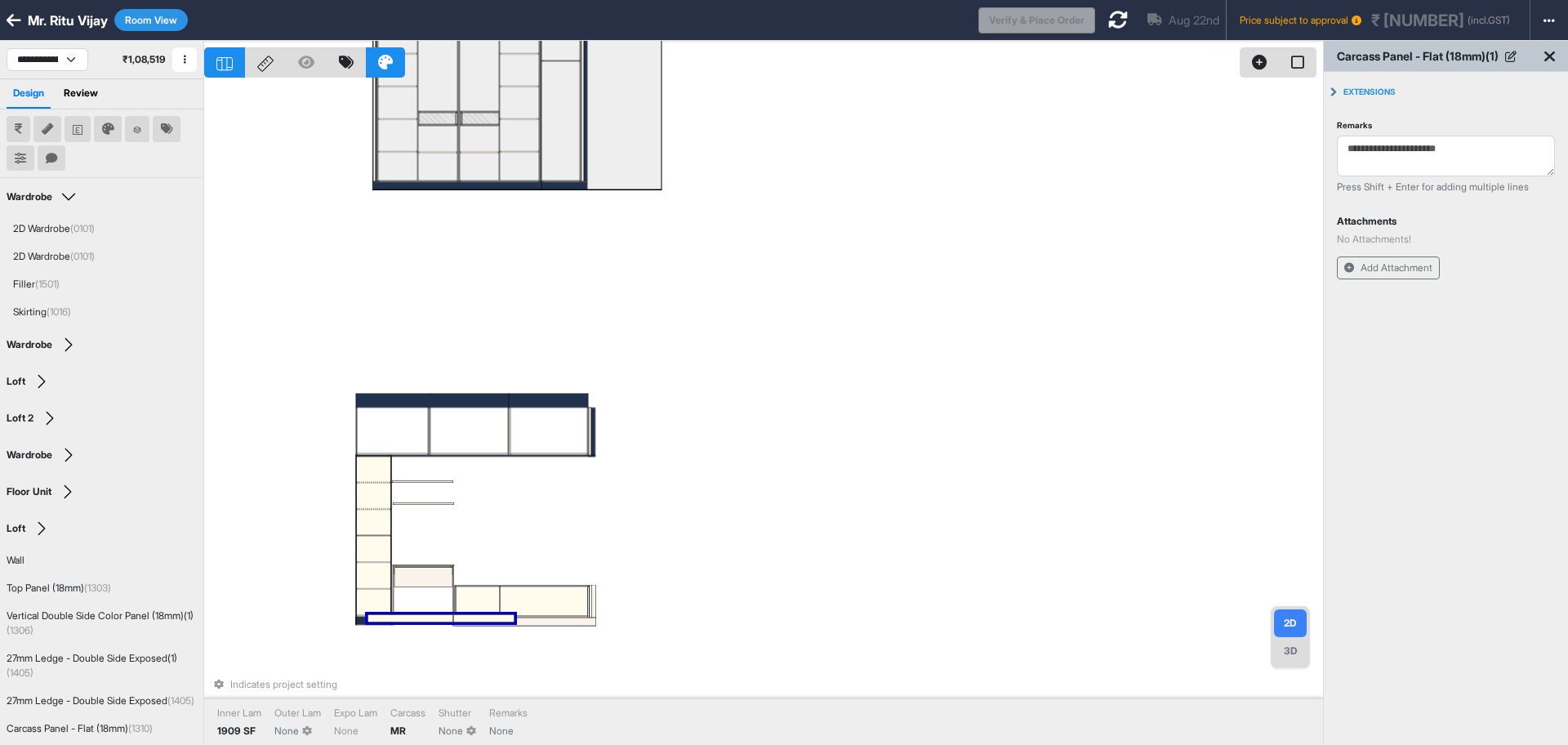 click at bounding box center [441, 618] 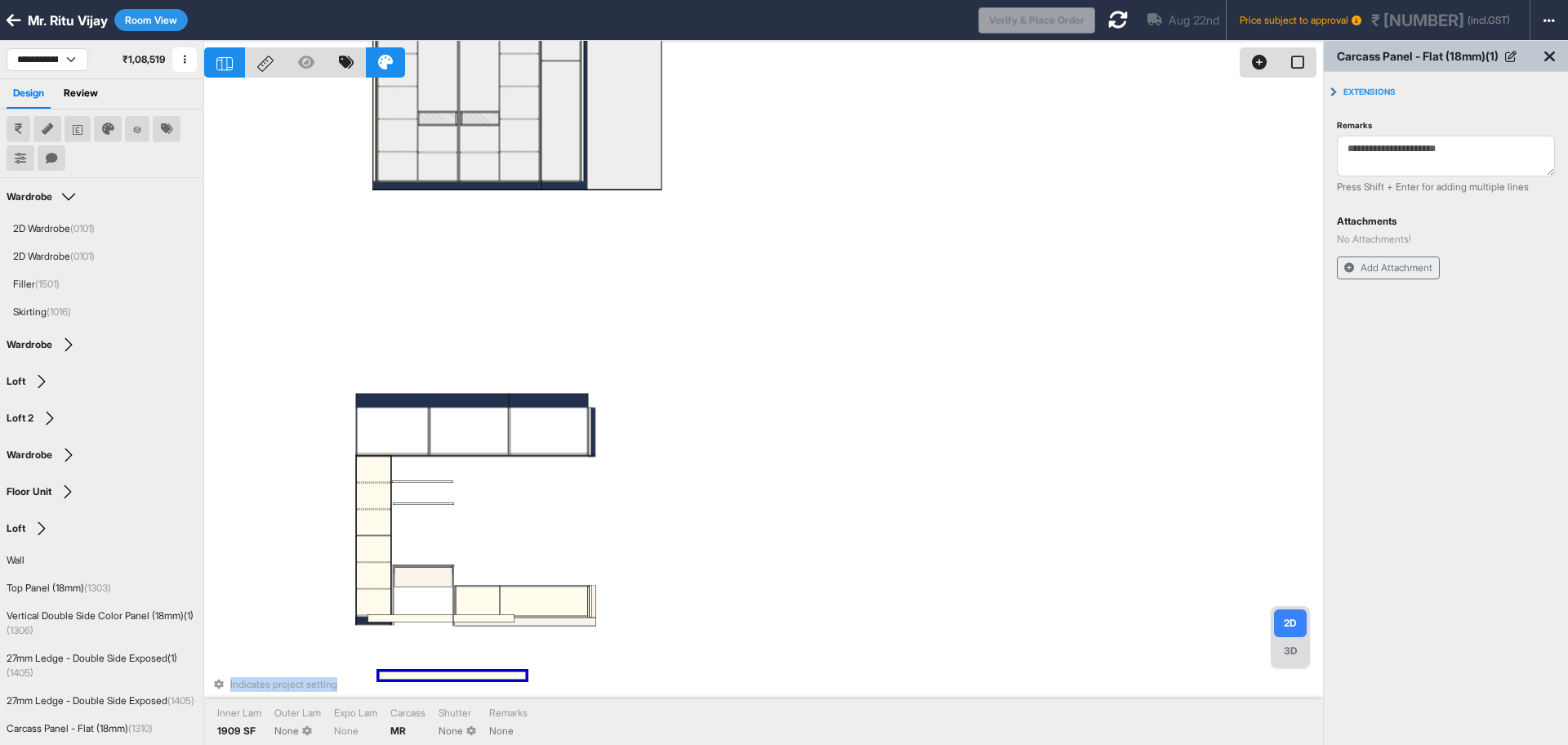 drag, startPoint x: 414, startPoint y: 617, endPoint x: 425, endPoint y: 674, distance: 58.0517 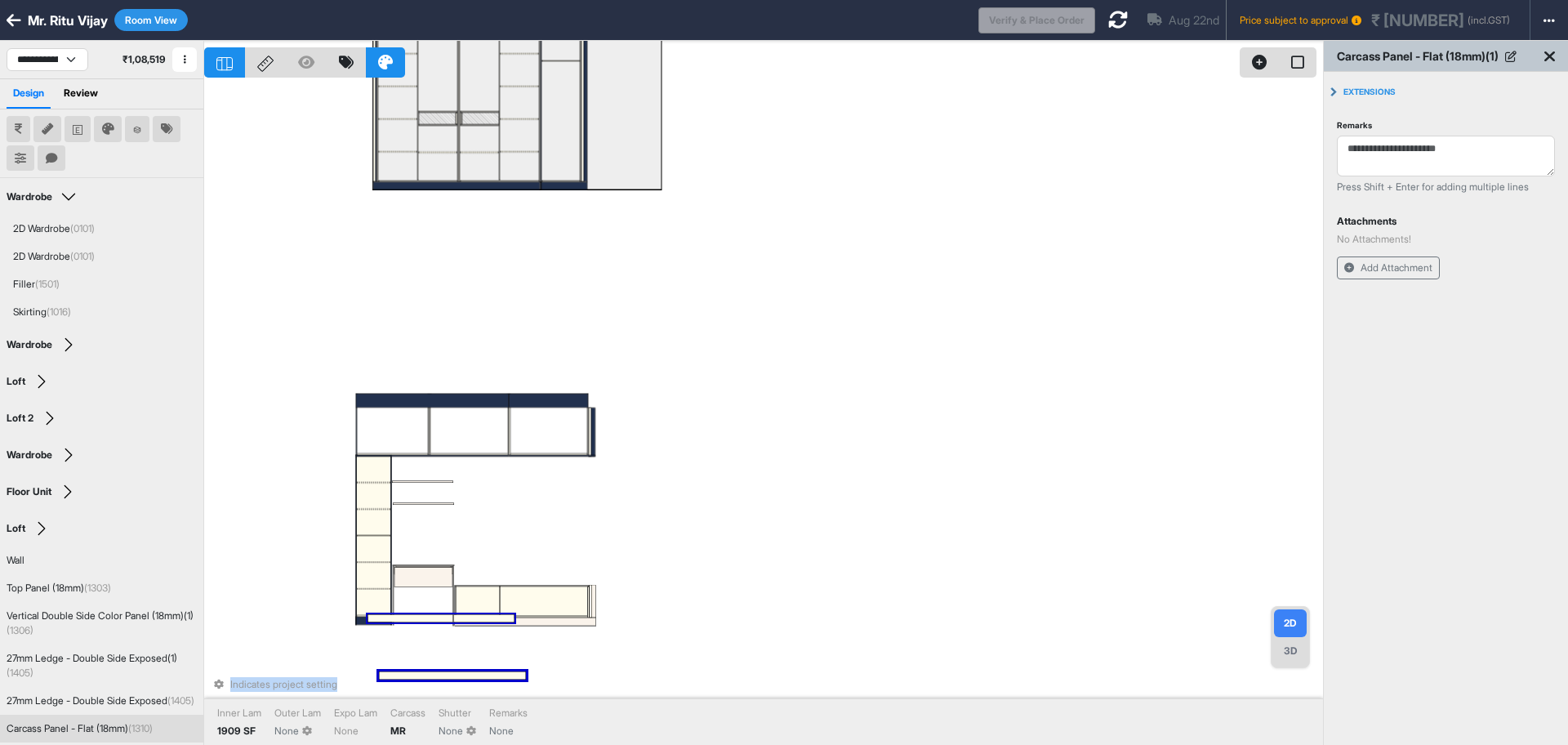 click at bounding box center [441, 618] 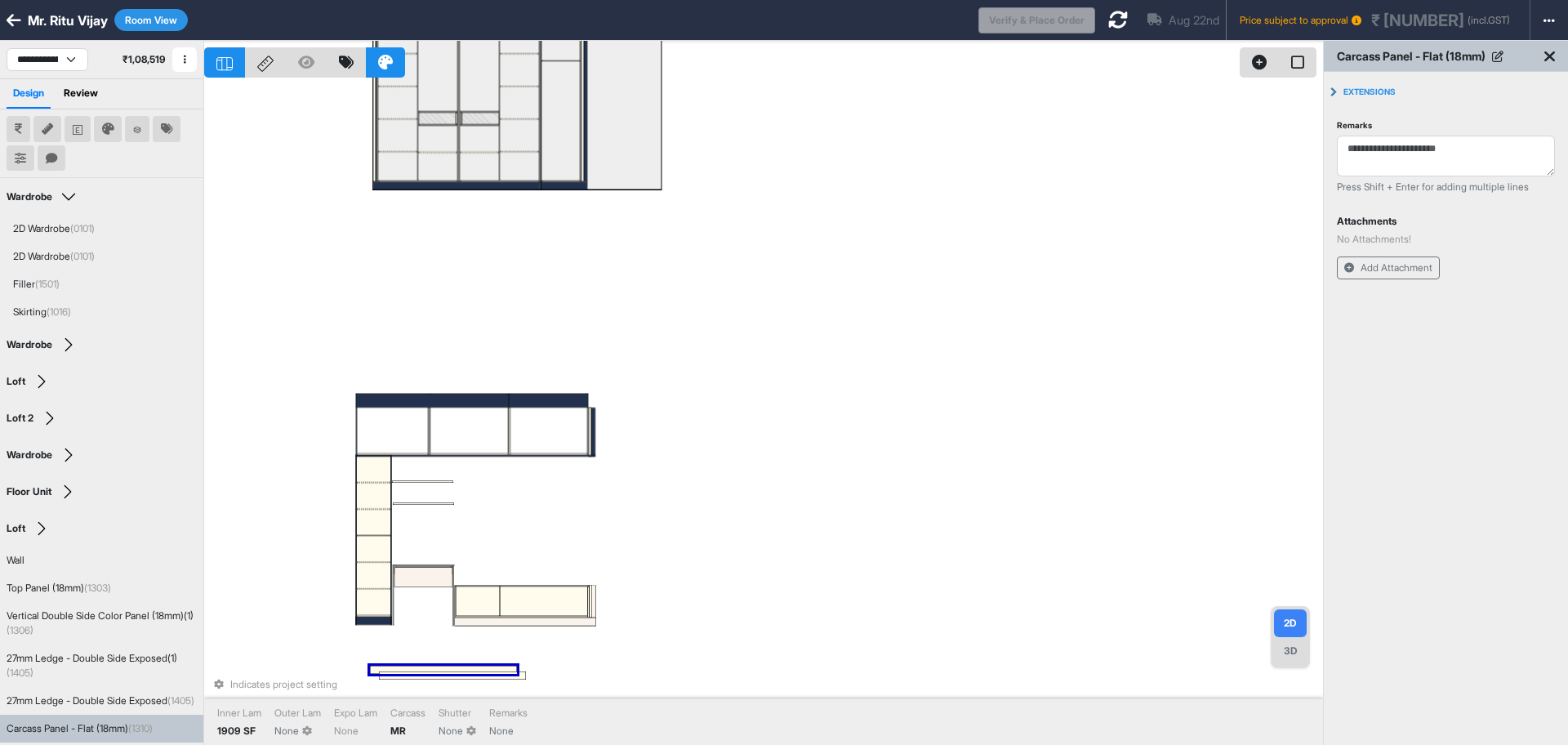drag, startPoint x: 426, startPoint y: 618, endPoint x: 429, endPoint y: 670, distance: 52.08647 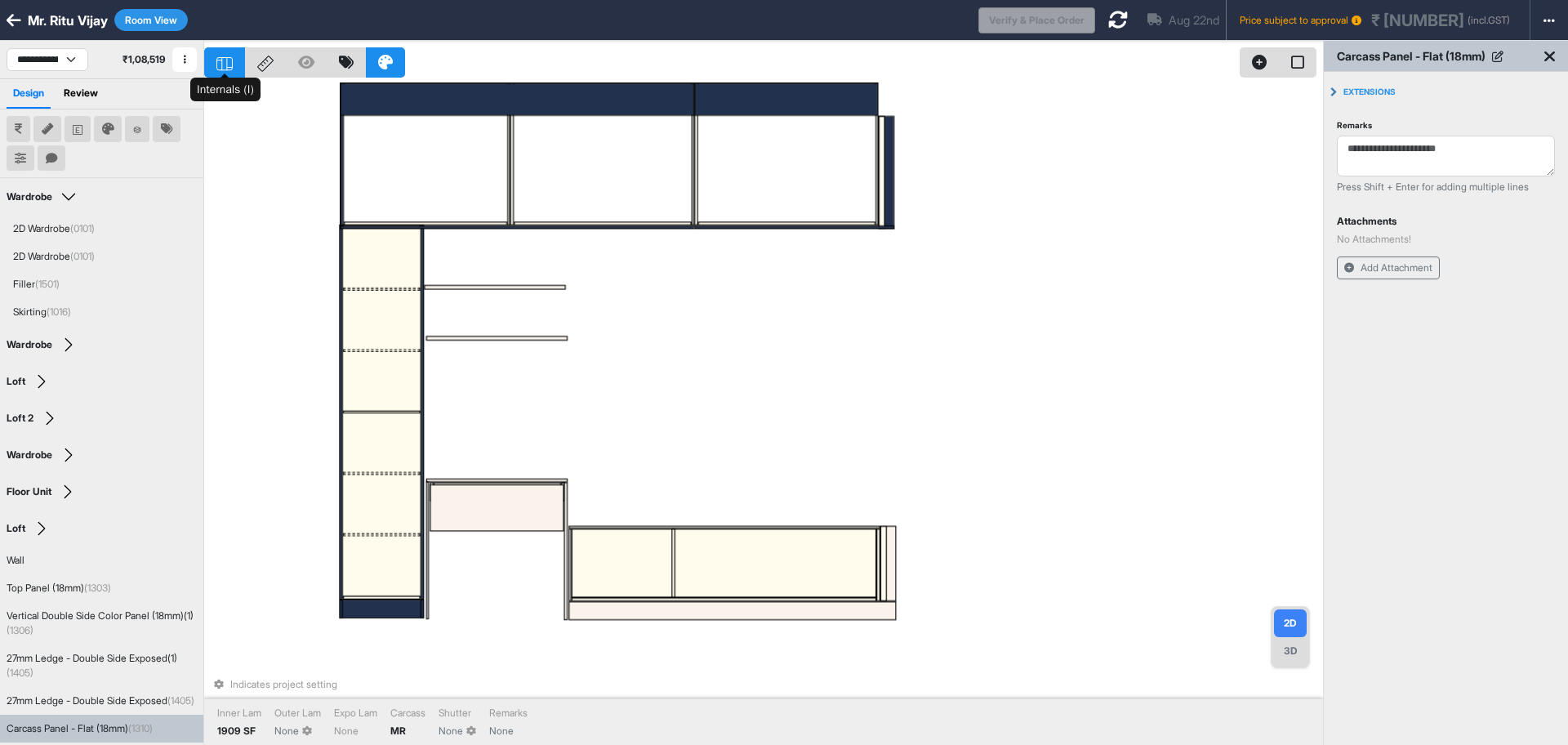 click at bounding box center [225, 62] 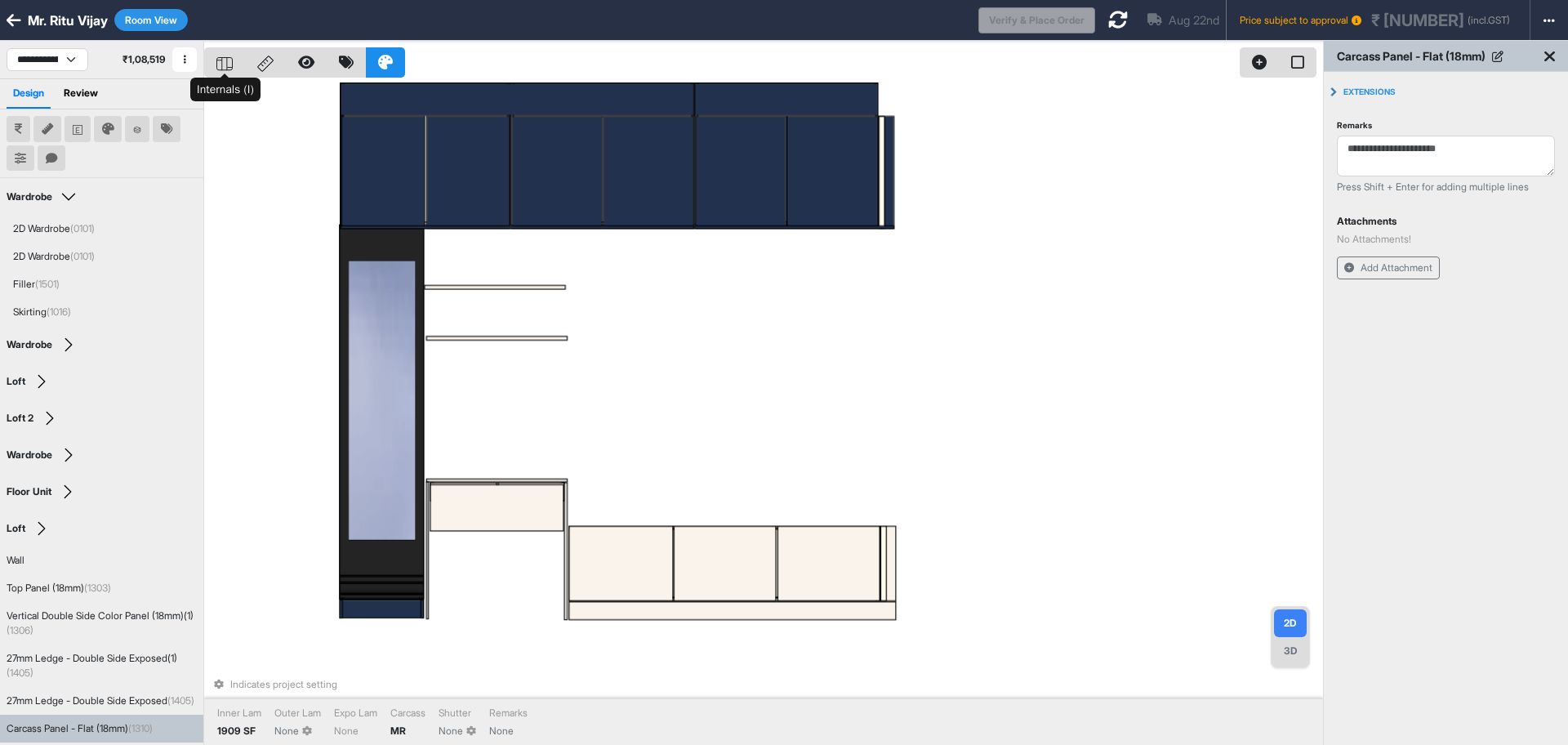 click at bounding box center (225, 62) 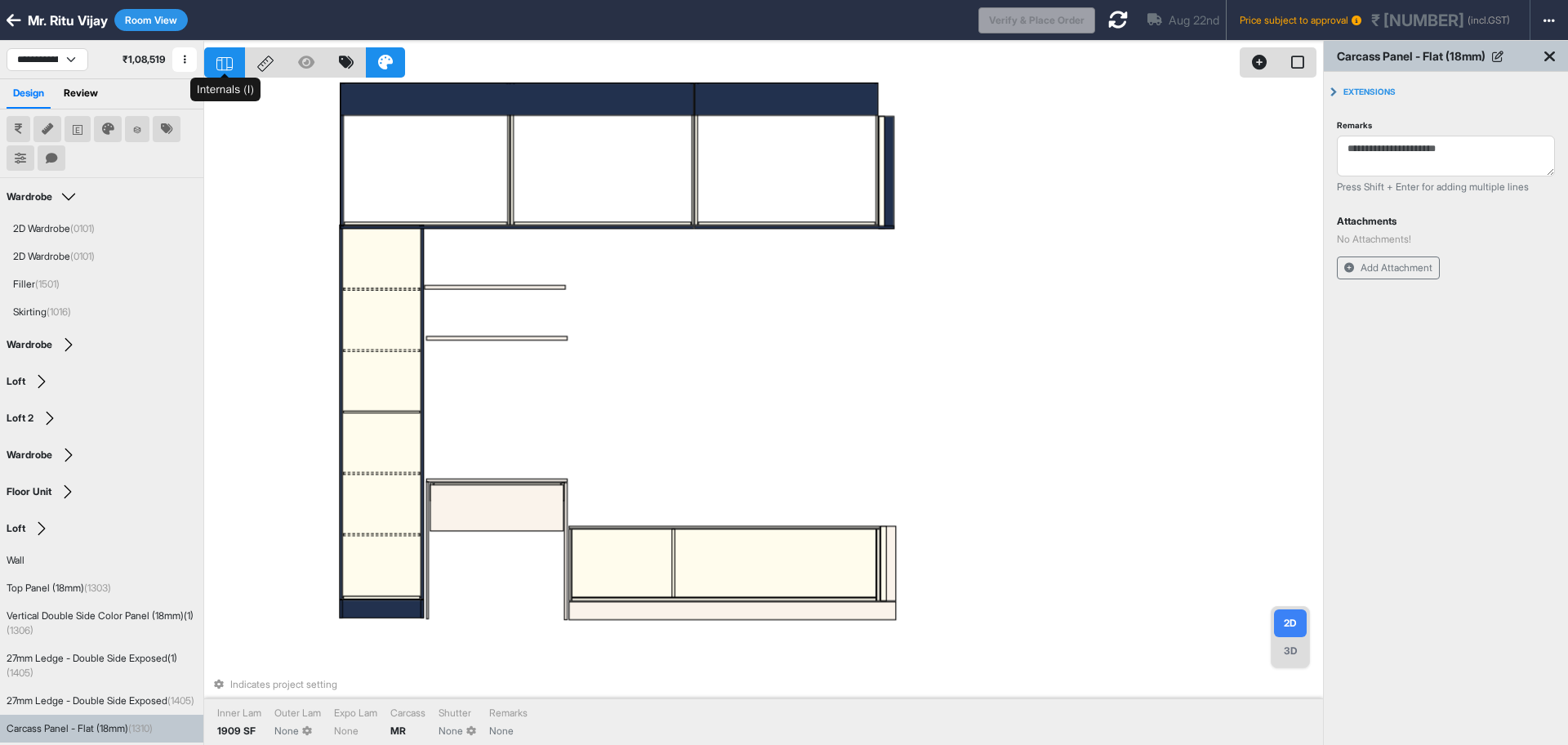 click at bounding box center (225, 62) 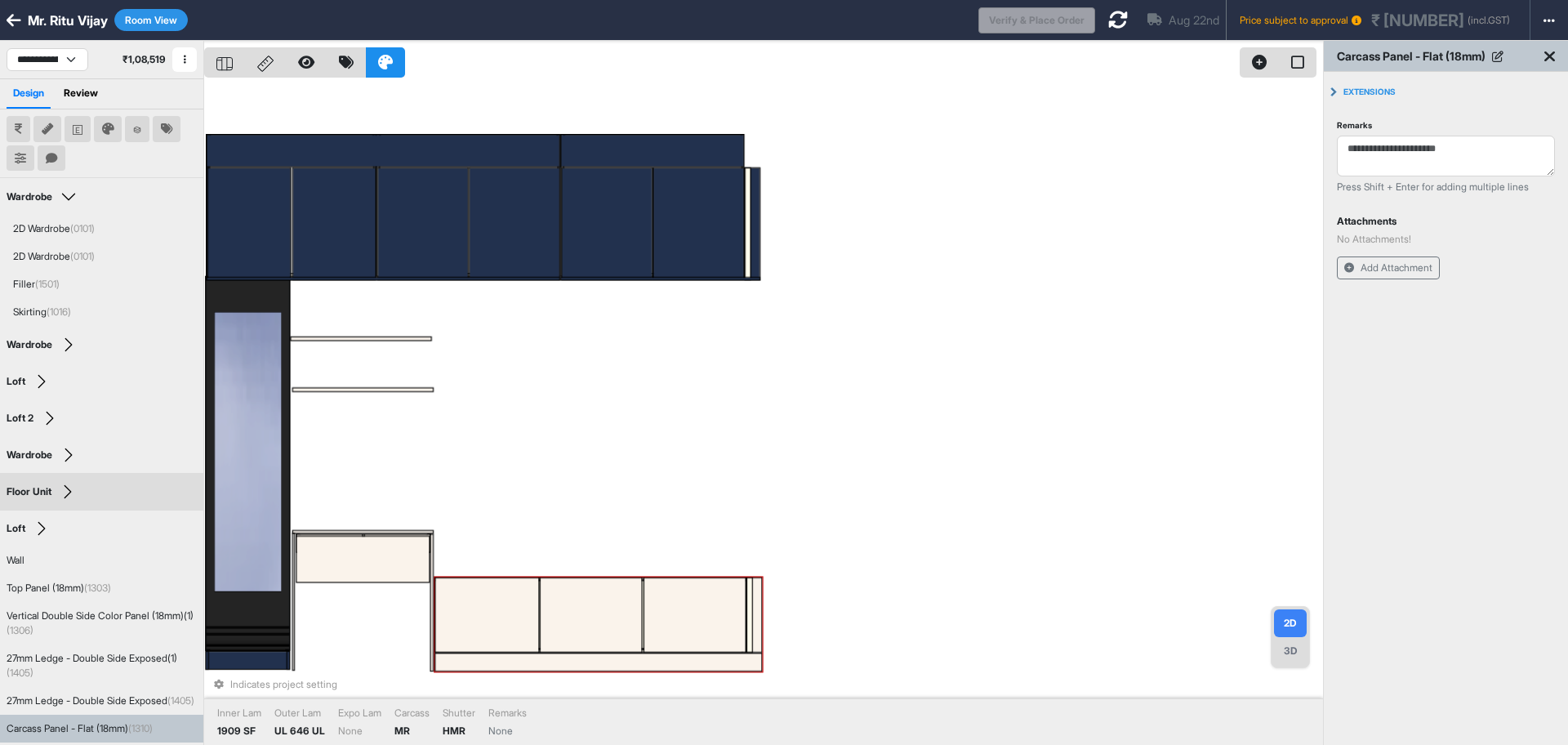 drag, startPoint x: 715, startPoint y: 511, endPoint x: 599, endPoint y: 559, distance: 125.5388 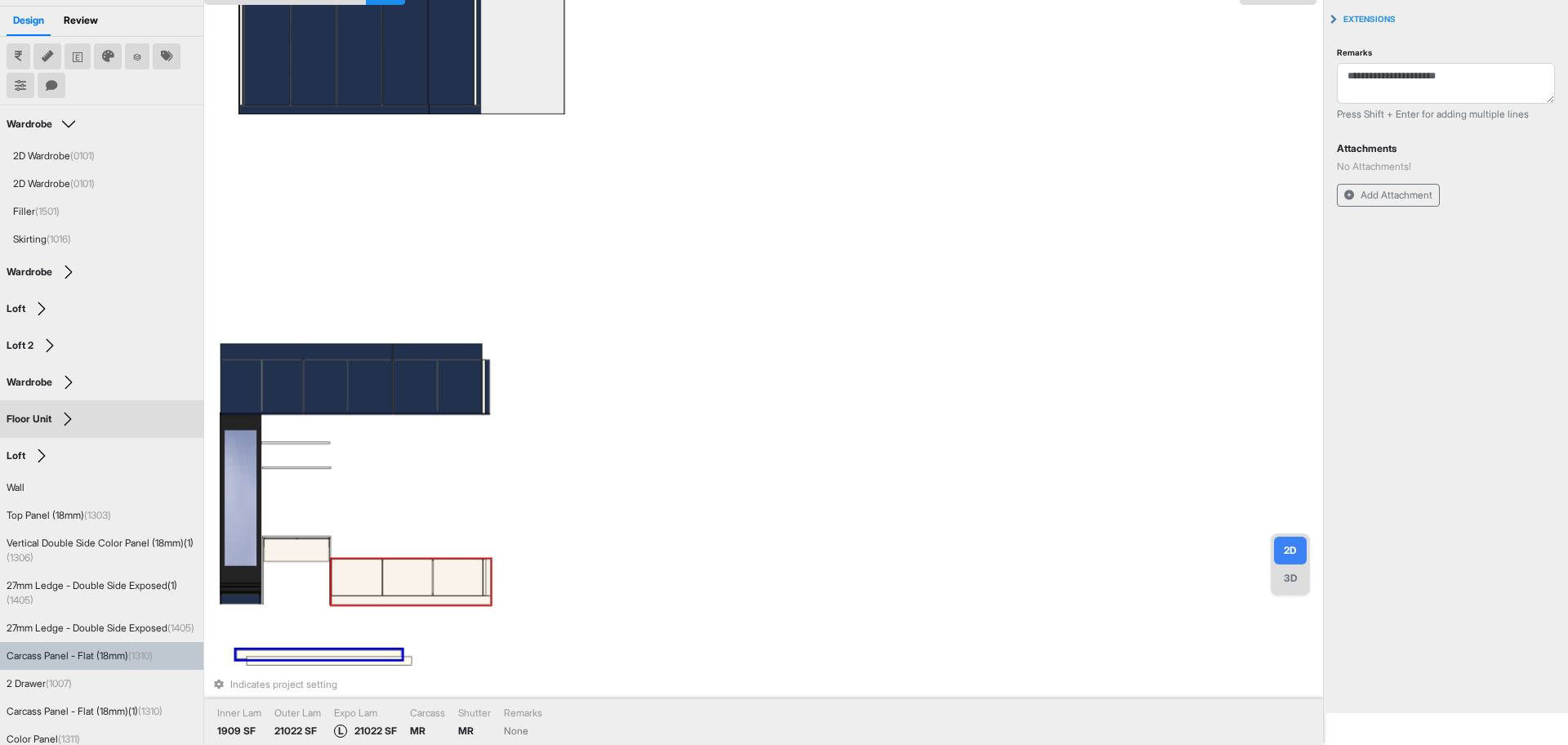 scroll, scrollTop: 0, scrollLeft: 0, axis: both 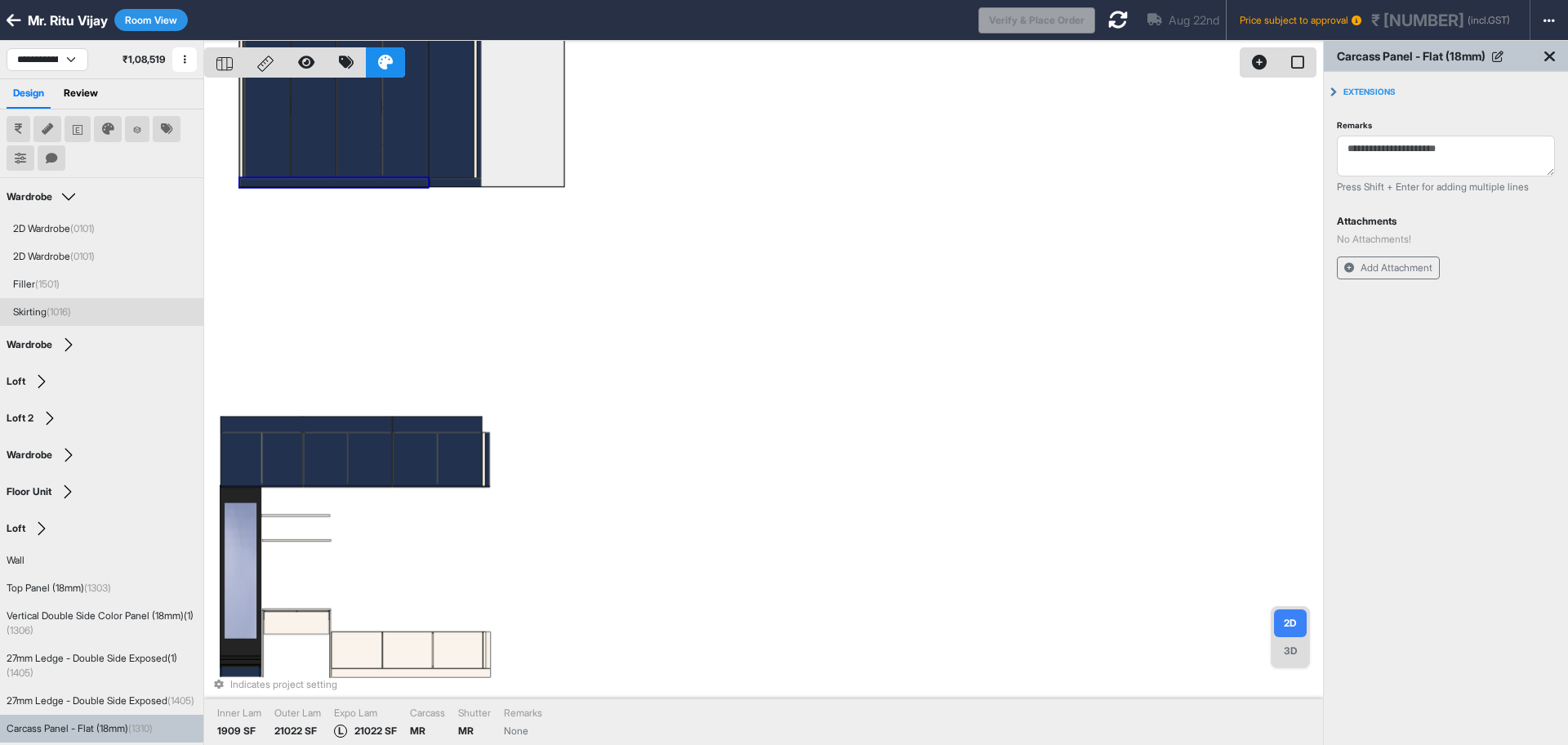 click on "Room View" at bounding box center [151, 20] 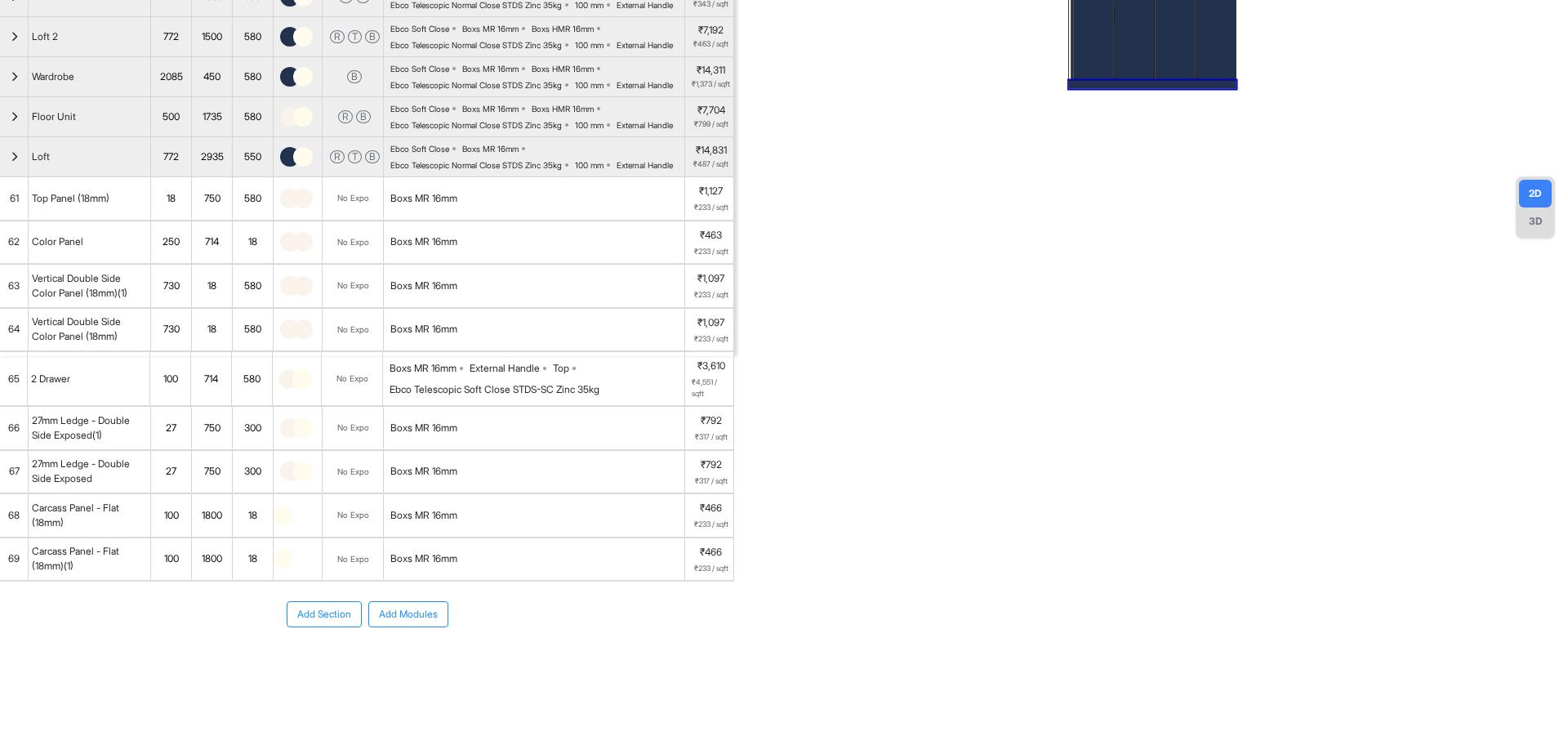 scroll, scrollTop: 544, scrollLeft: 0, axis: vertical 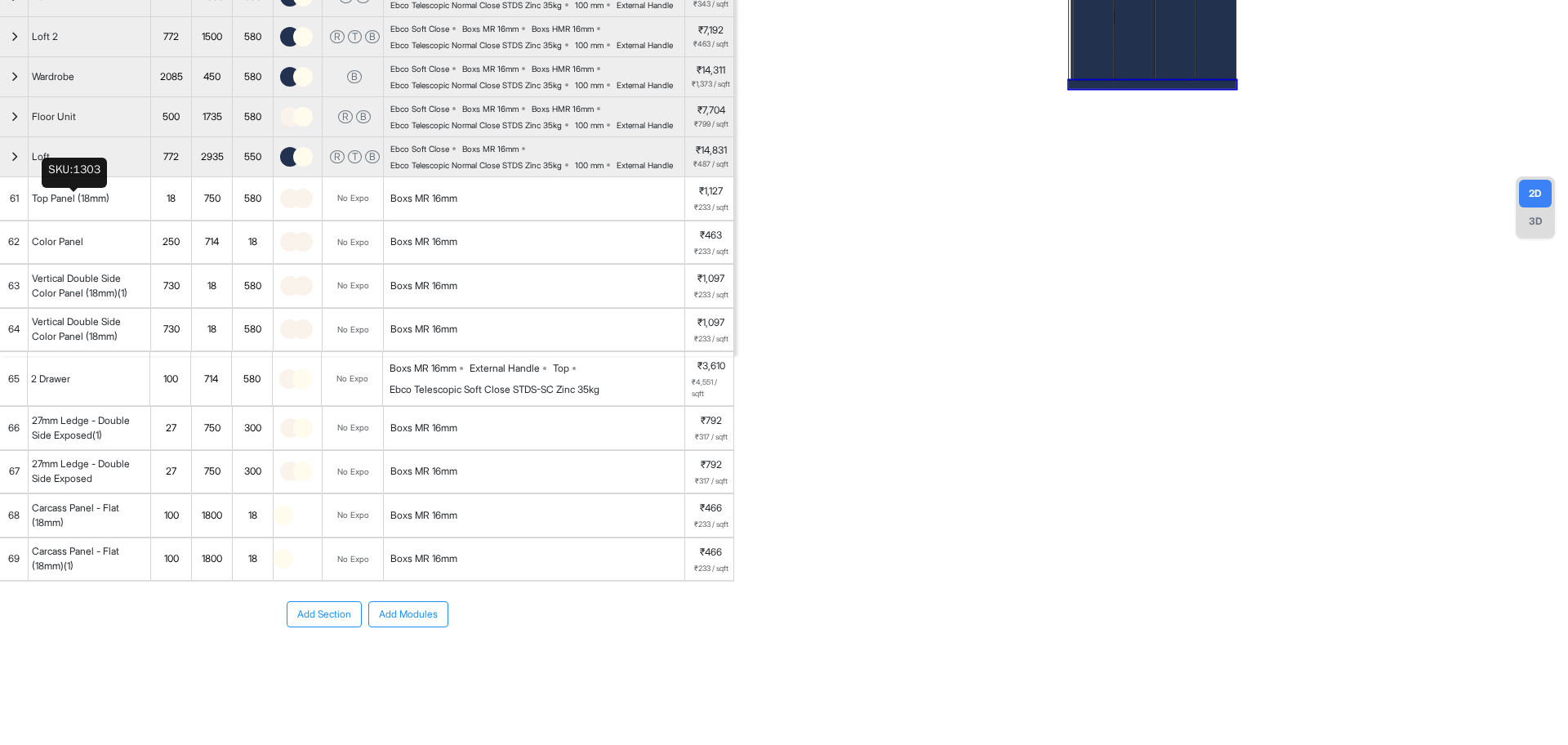click on "Top Panel (18mm)" at bounding box center [70, 199] 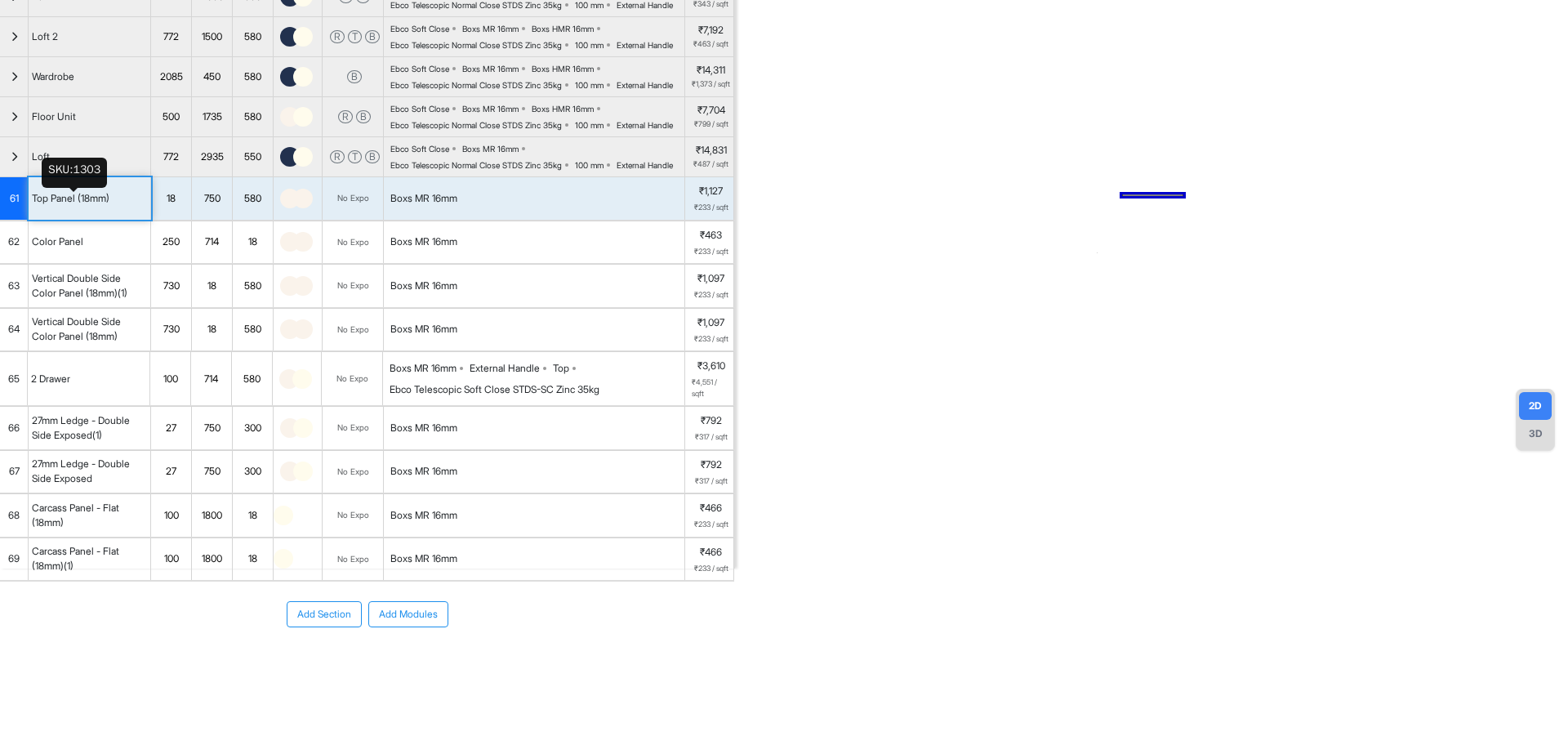 scroll, scrollTop: 332, scrollLeft: 0, axis: vertical 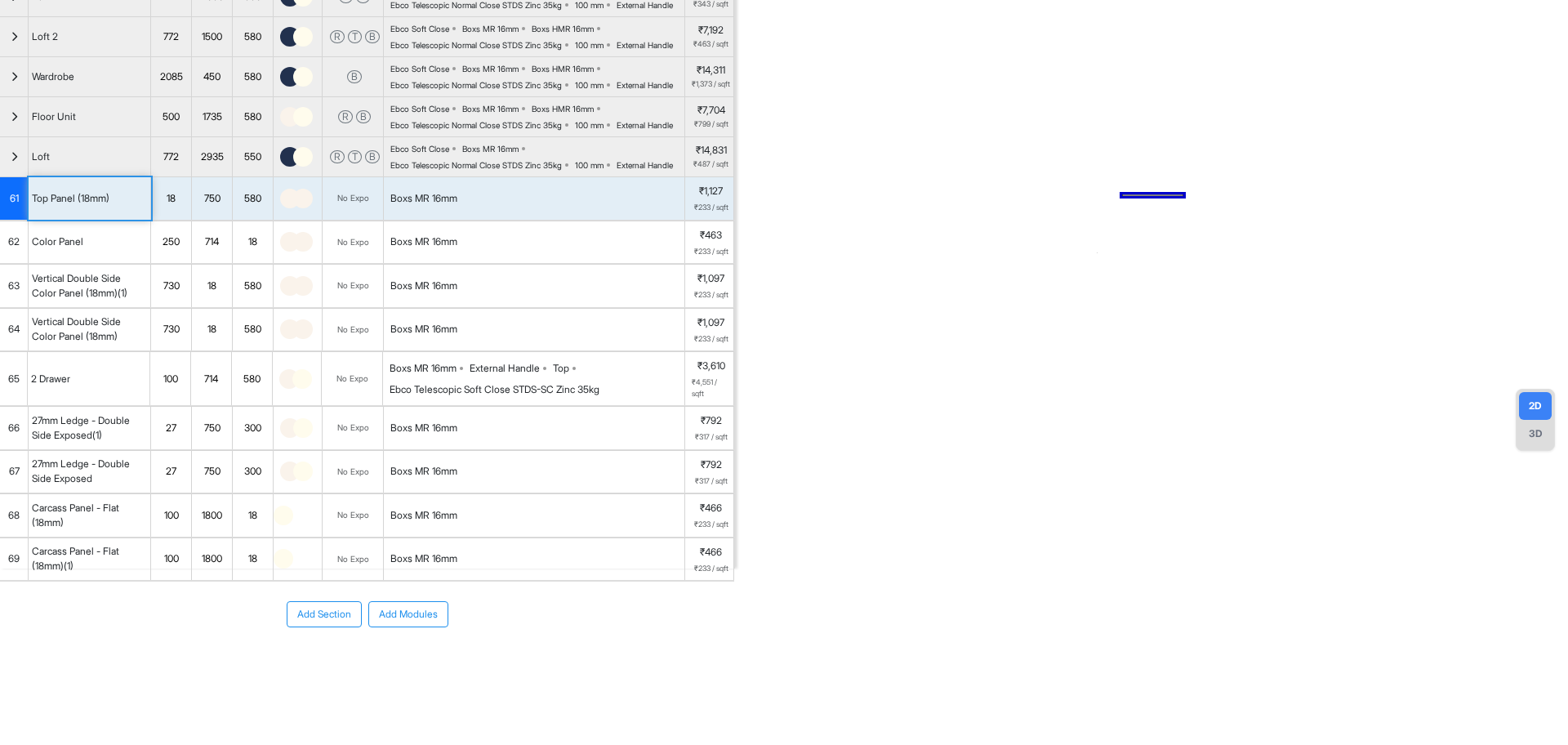 click on "Color Panel" at bounding box center (57, 242) 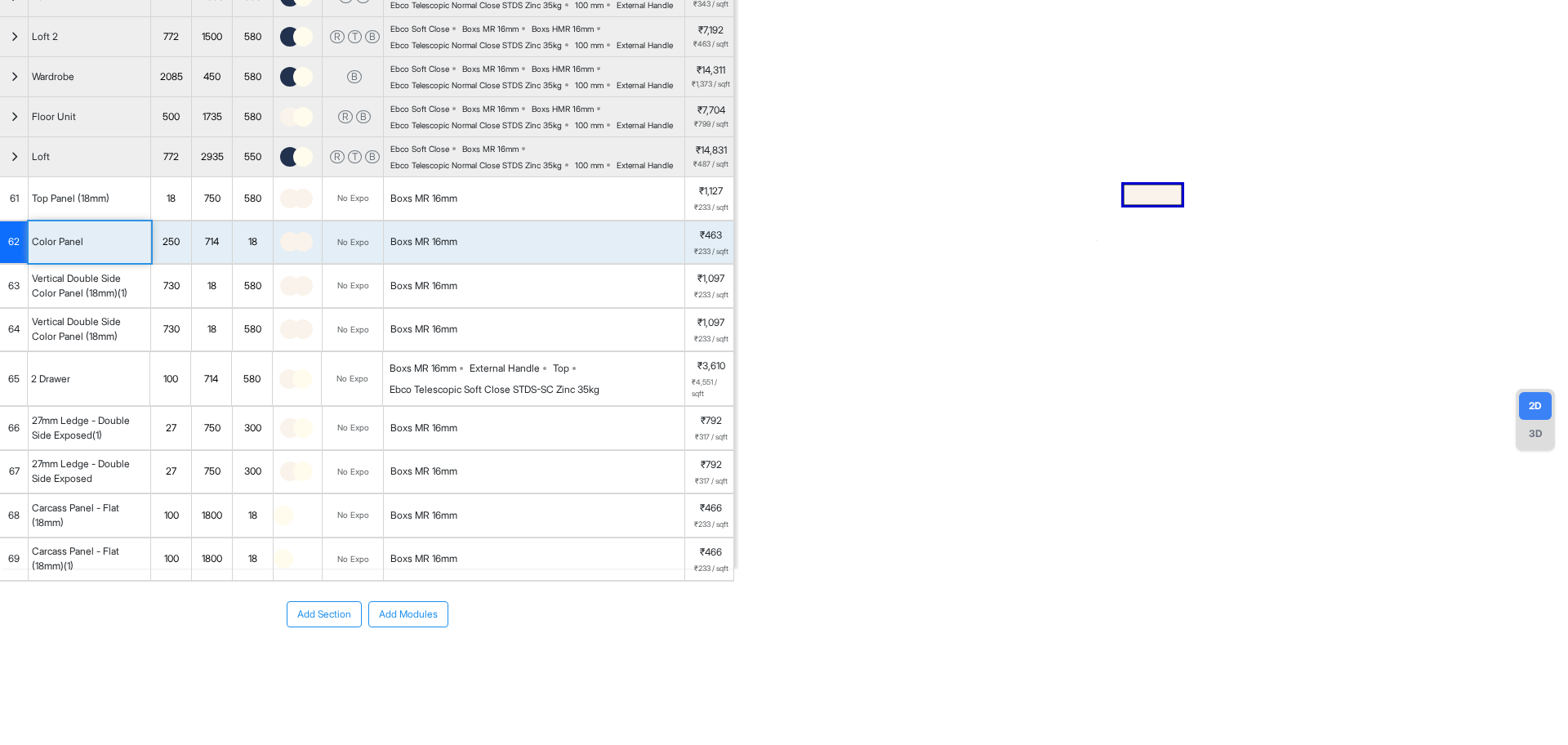 click on "2 Drawer" at bounding box center (89, 378) 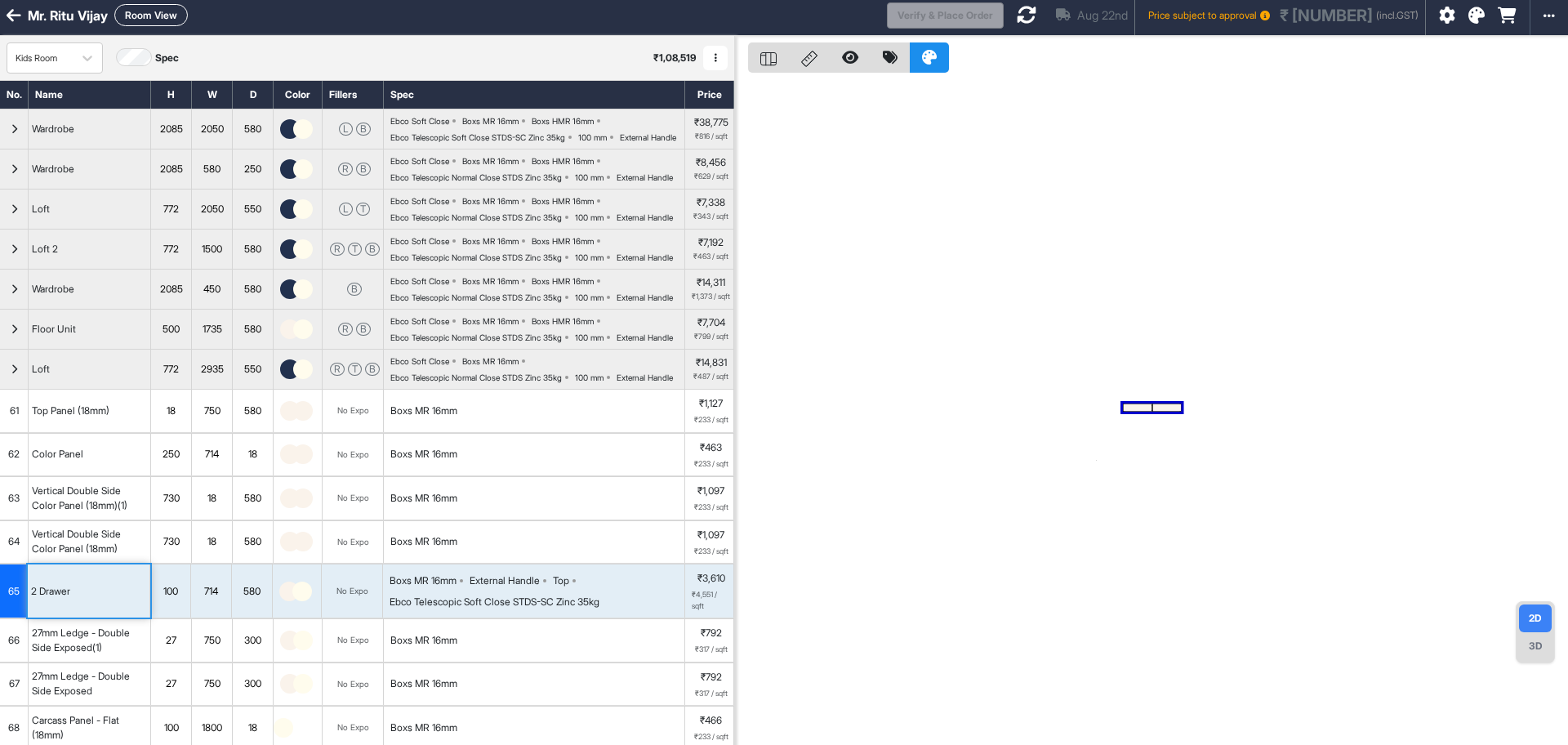 scroll, scrollTop: 0, scrollLeft: 0, axis: both 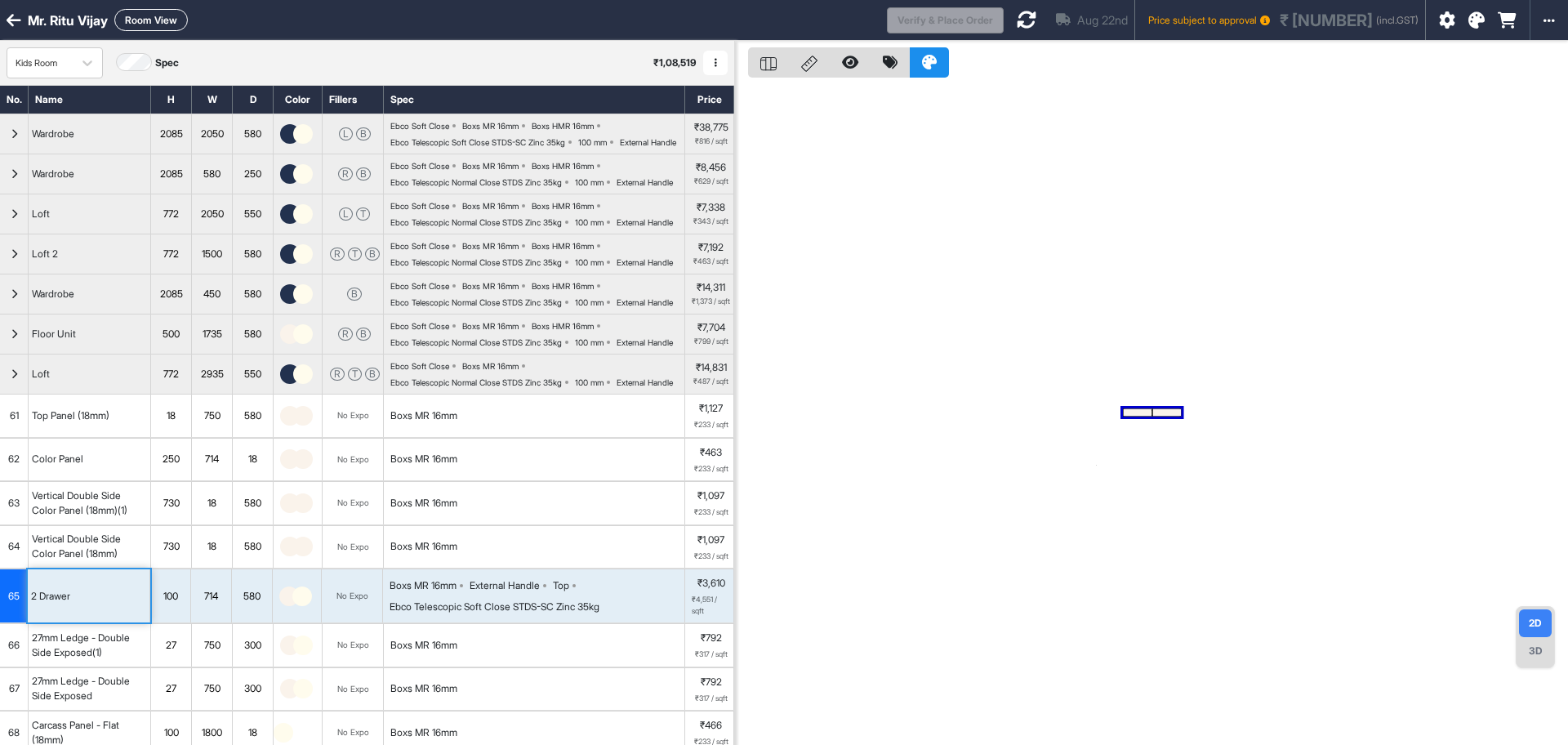 click on "Room View" at bounding box center (151, 20) 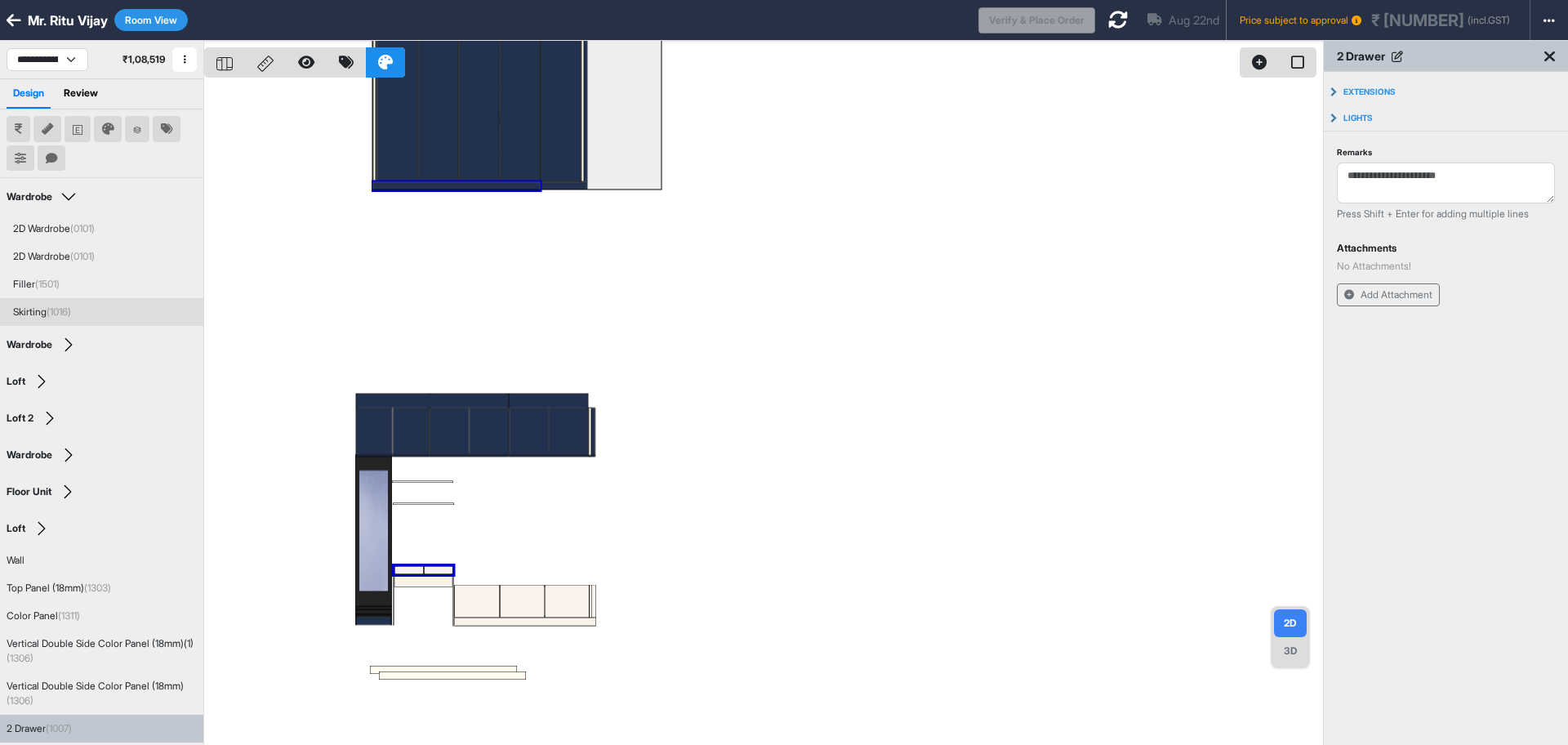 click at bounding box center [764, 413] 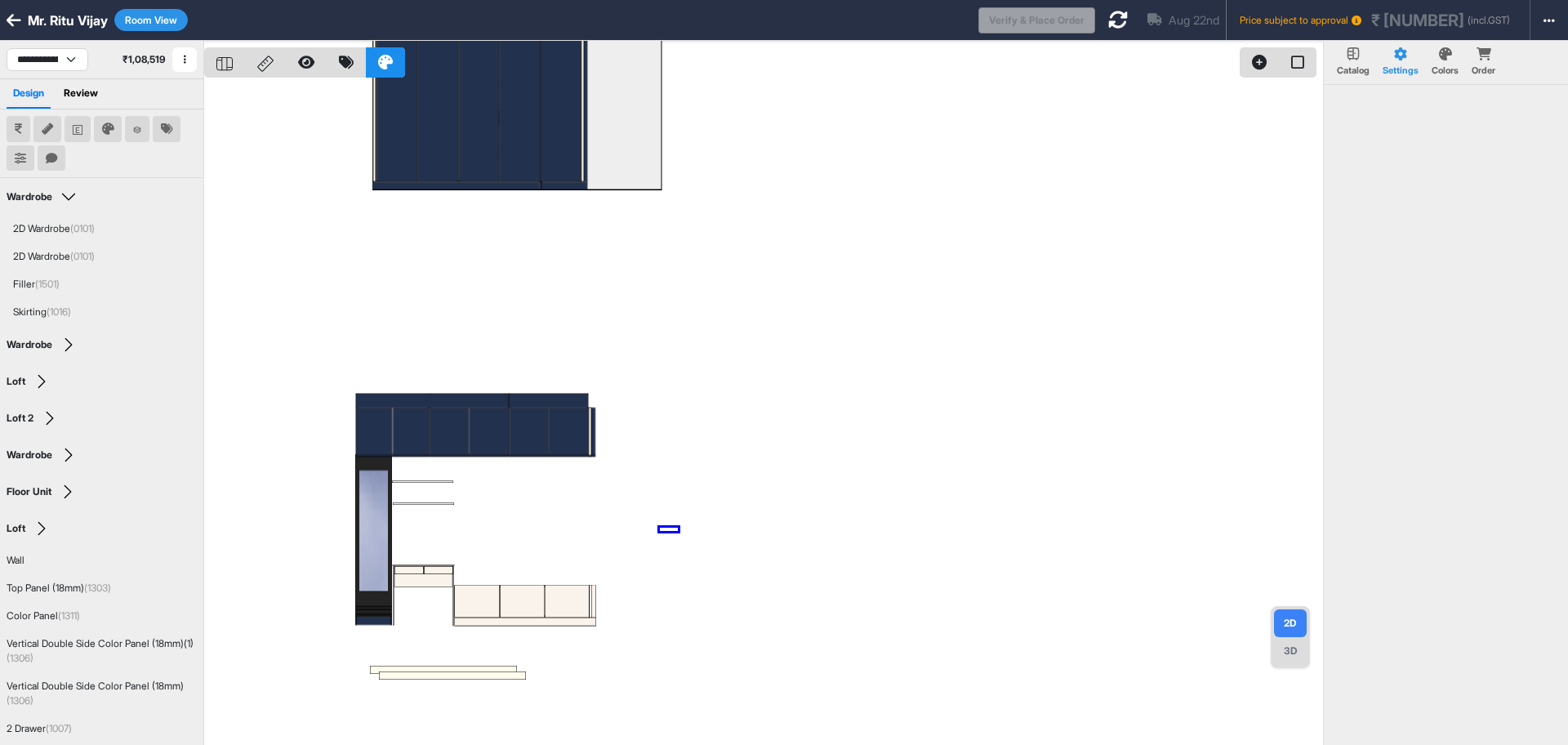 click at bounding box center (764, 413) 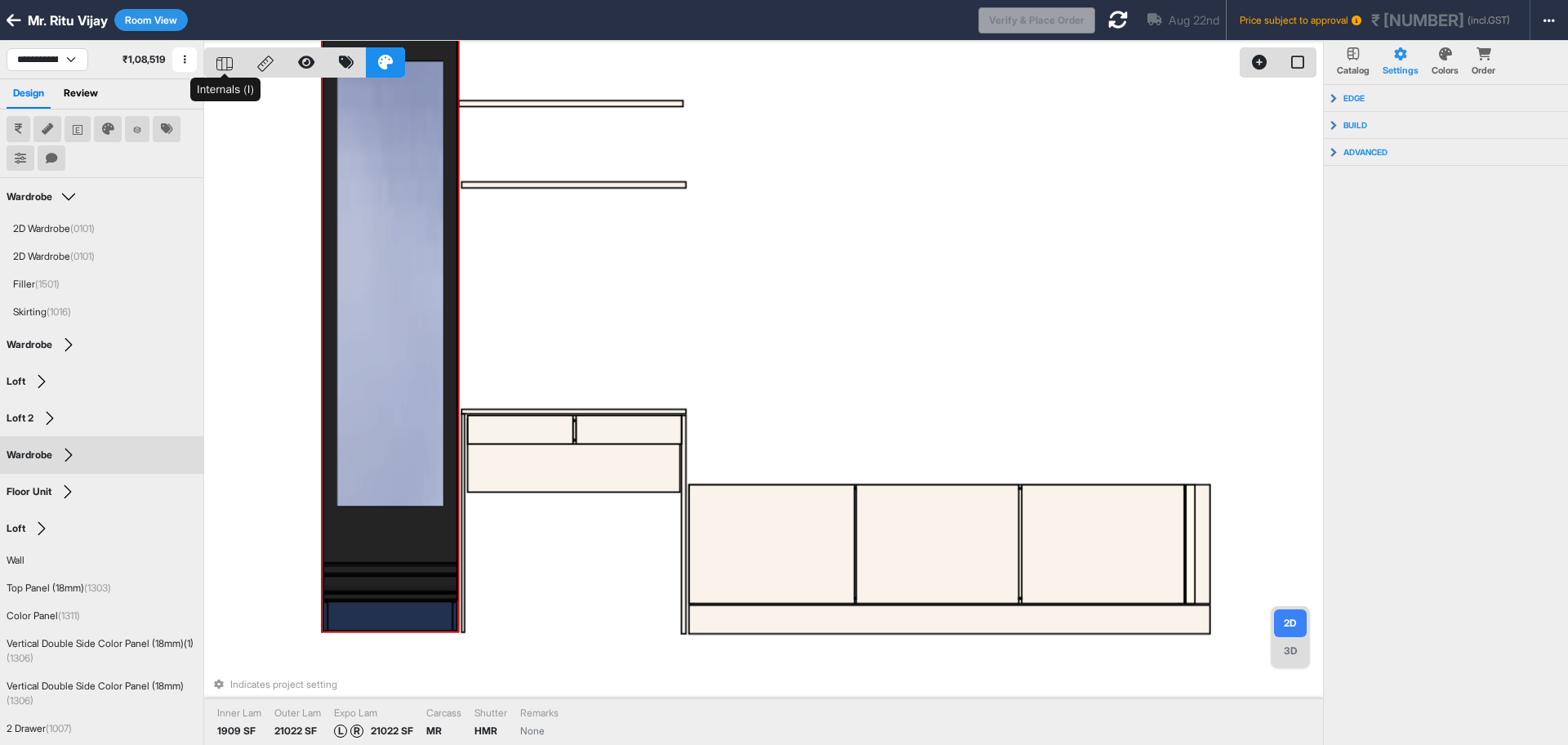 click at bounding box center (225, 62) 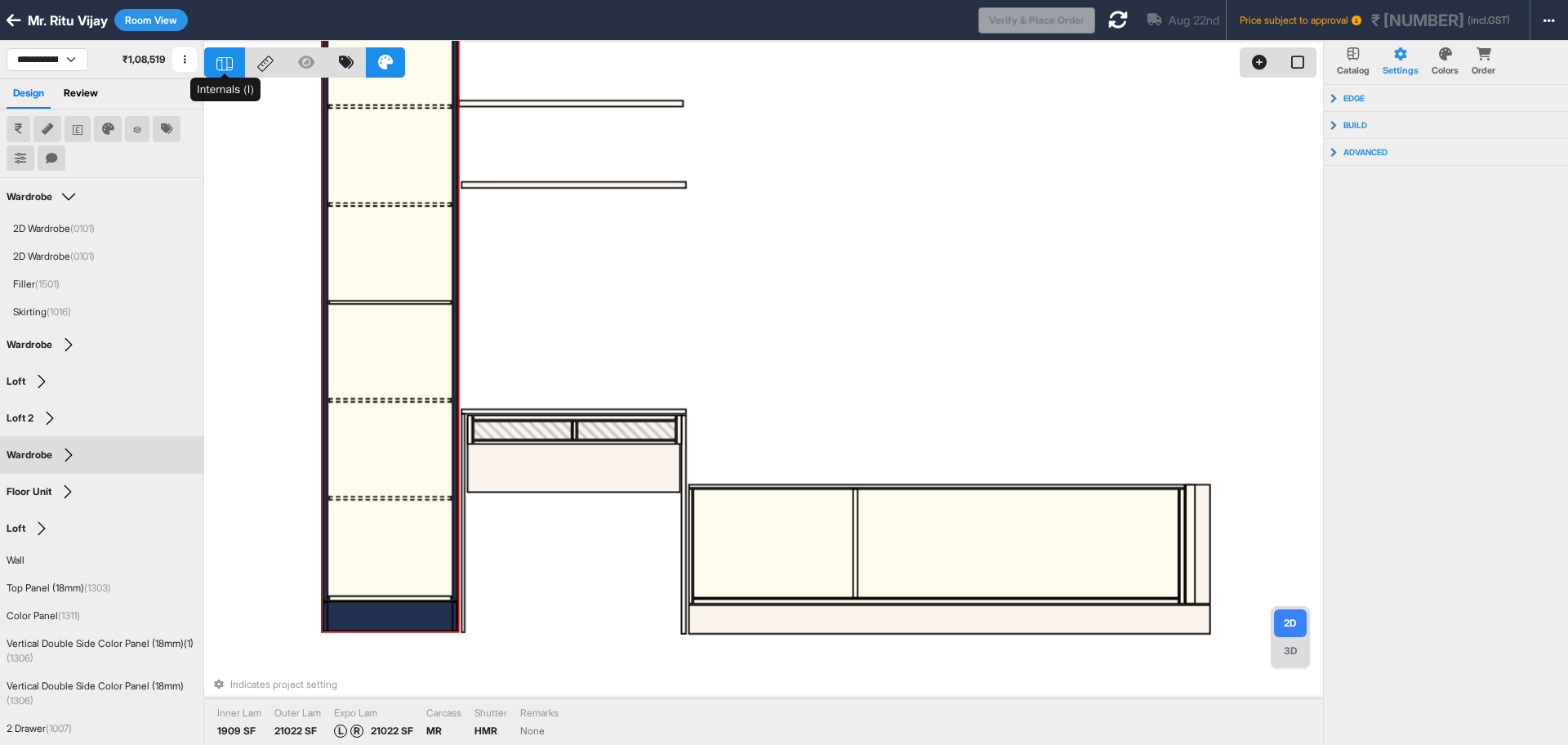 click at bounding box center (225, 62) 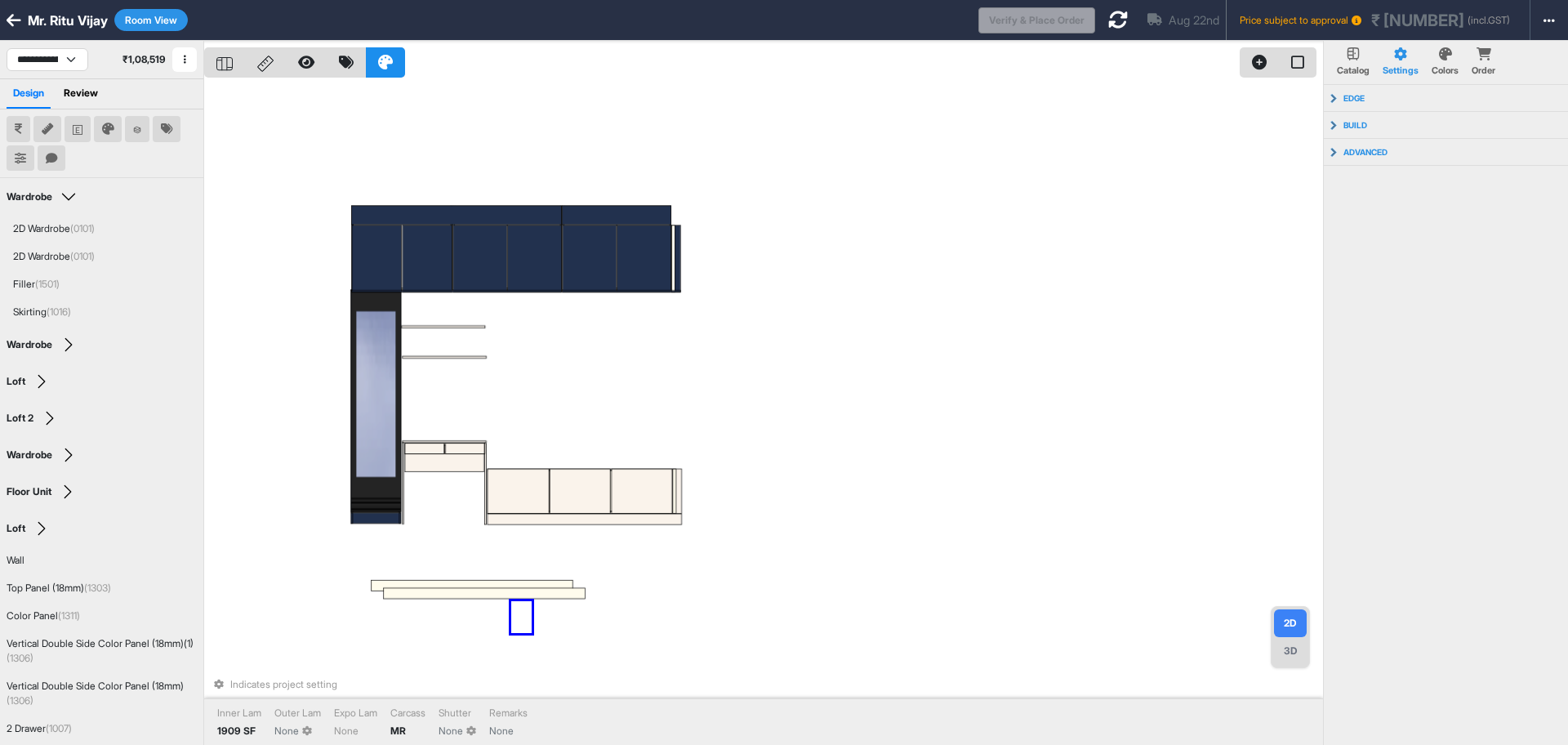 drag, startPoint x: 523, startPoint y: 614, endPoint x: 505, endPoint y: 641, distance: 32.44996 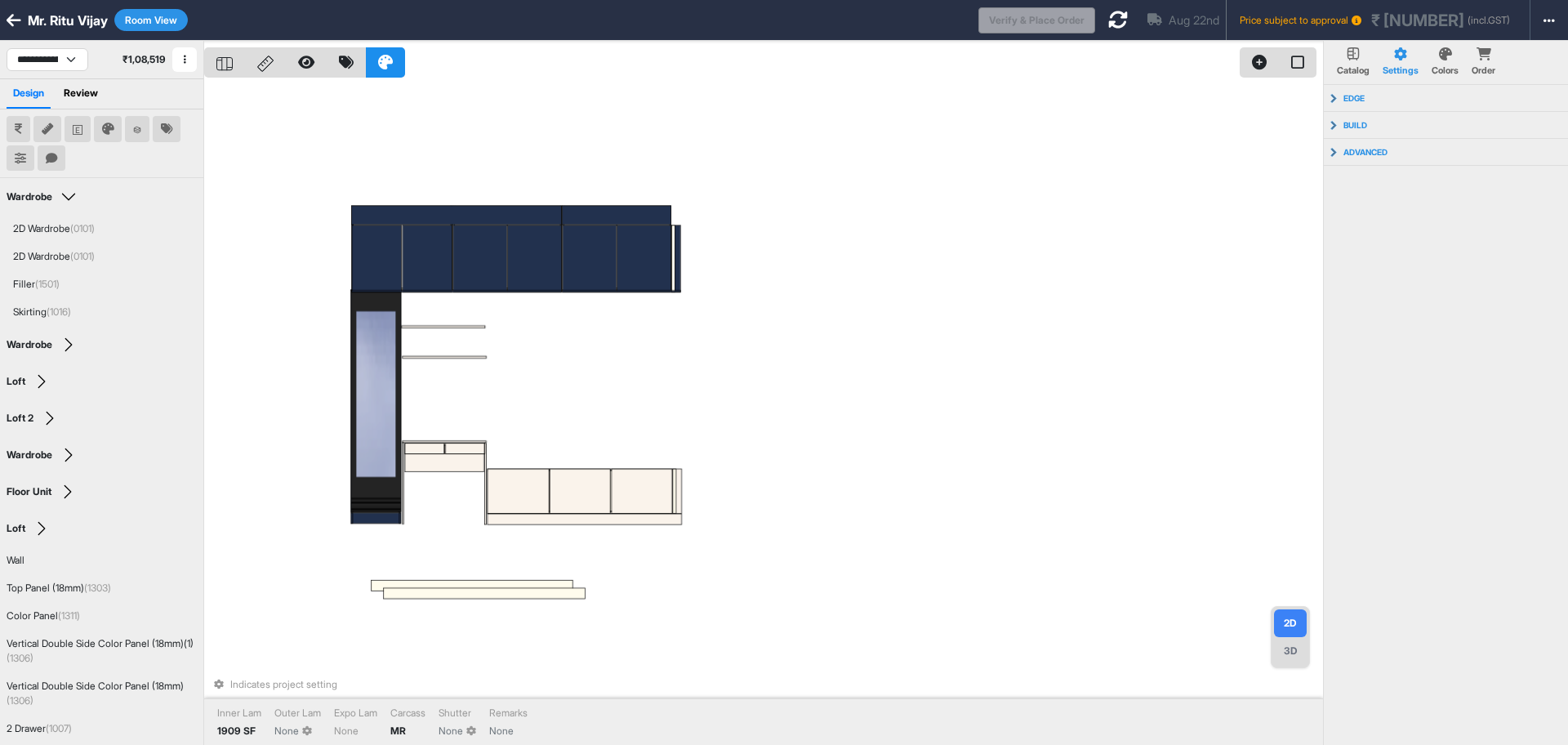 drag, startPoint x: 507, startPoint y: 625, endPoint x: 508, endPoint y: 615, distance: 10.0498756 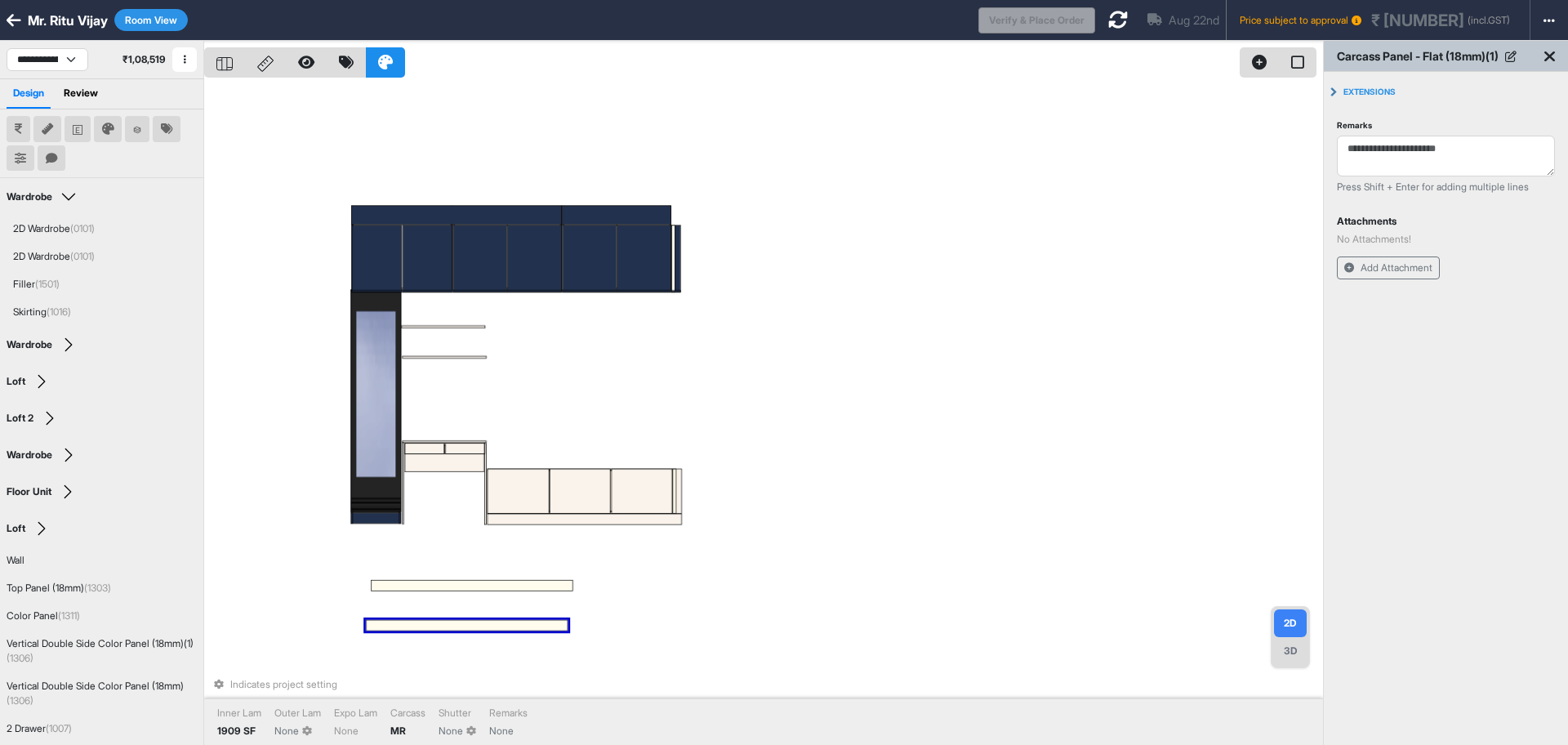 drag, startPoint x: 508, startPoint y: 596, endPoint x: 491, endPoint y: 627, distance: 35.355339 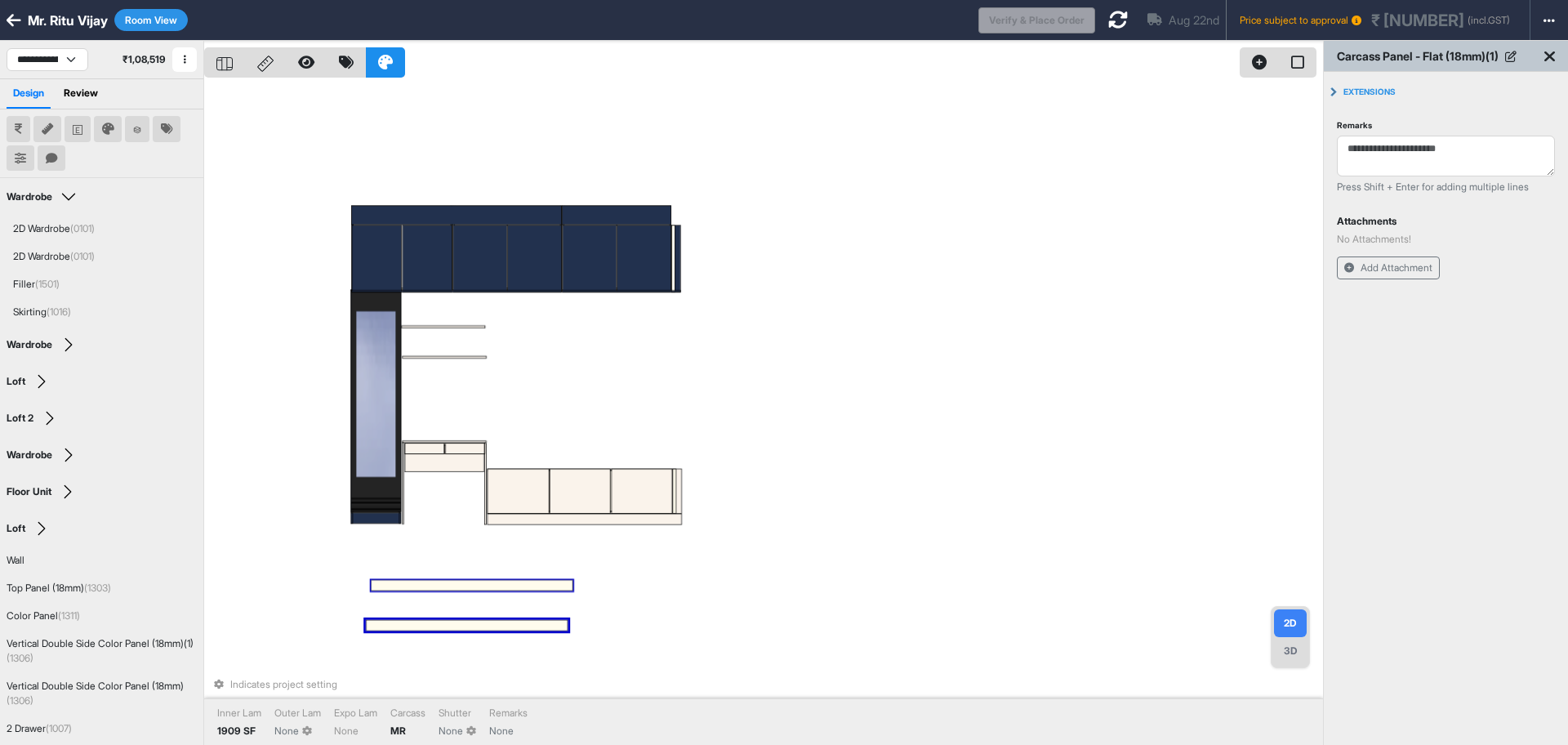 click on "Indicates project setting Inner Lam [NUMBER] SF Outer Lam None Expo Lam None Carcass MR Shutter None Remarks None" at bounding box center (764, 413) 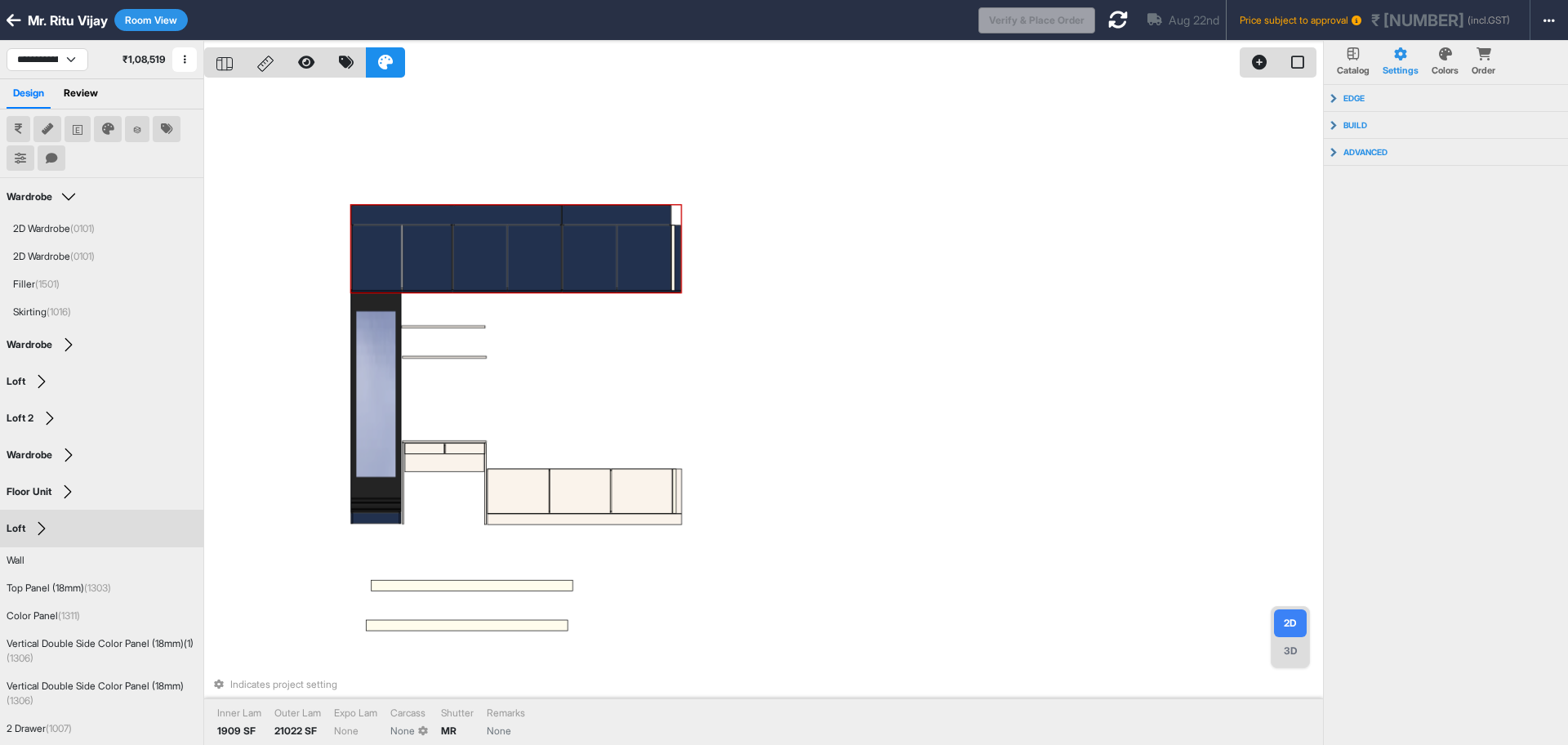click on "3D" at bounding box center (1290, 651) 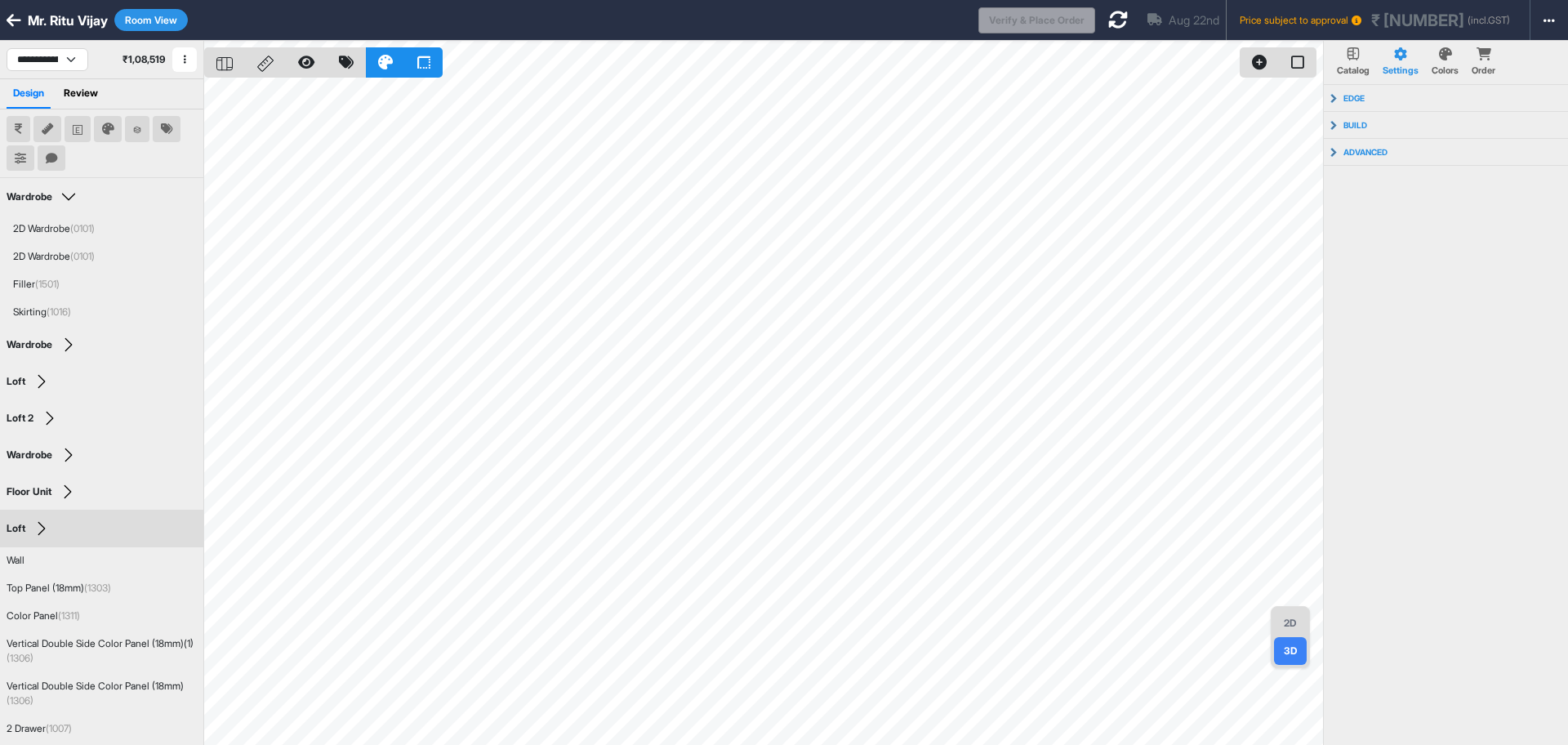 click on "2D" at bounding box center (1290, 623) 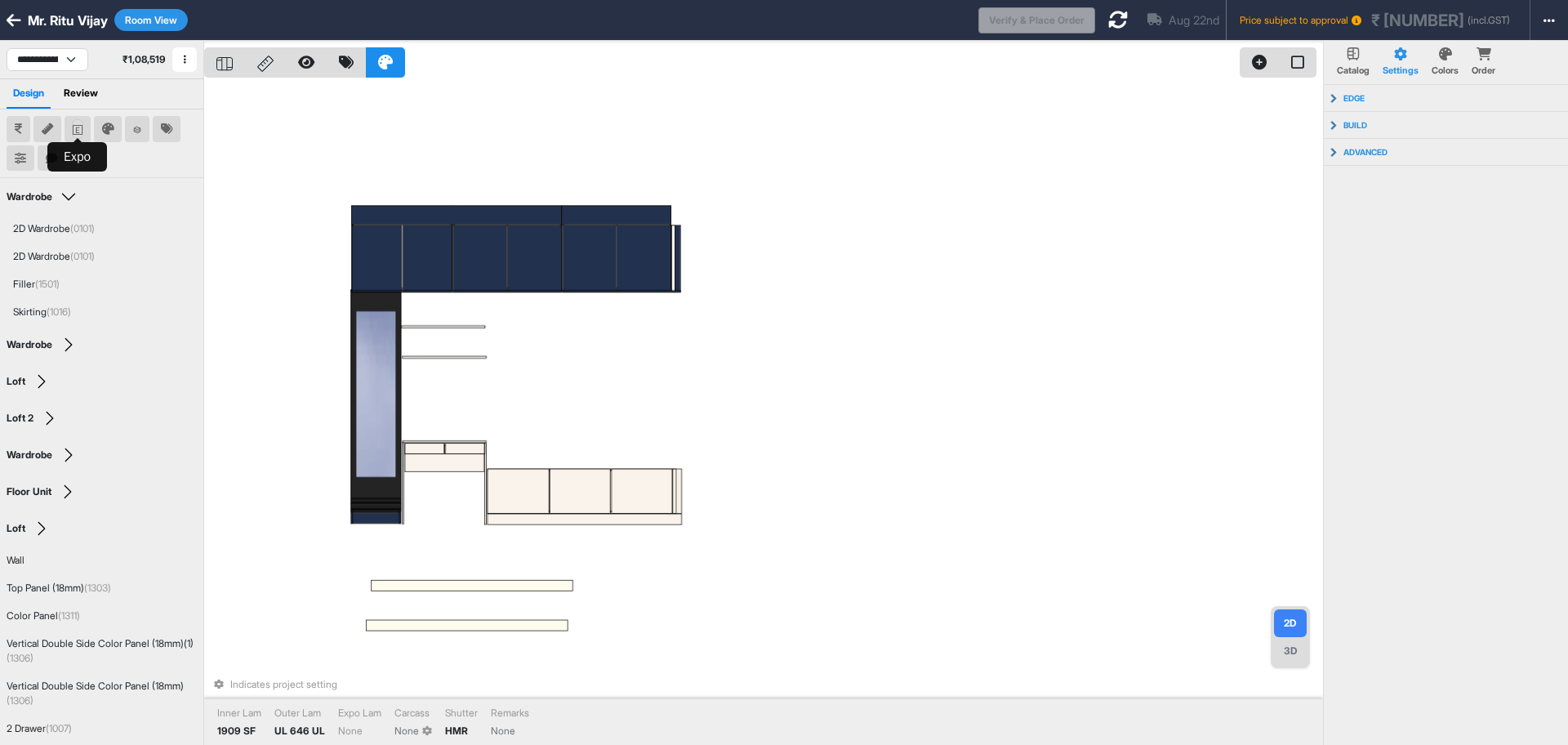 click 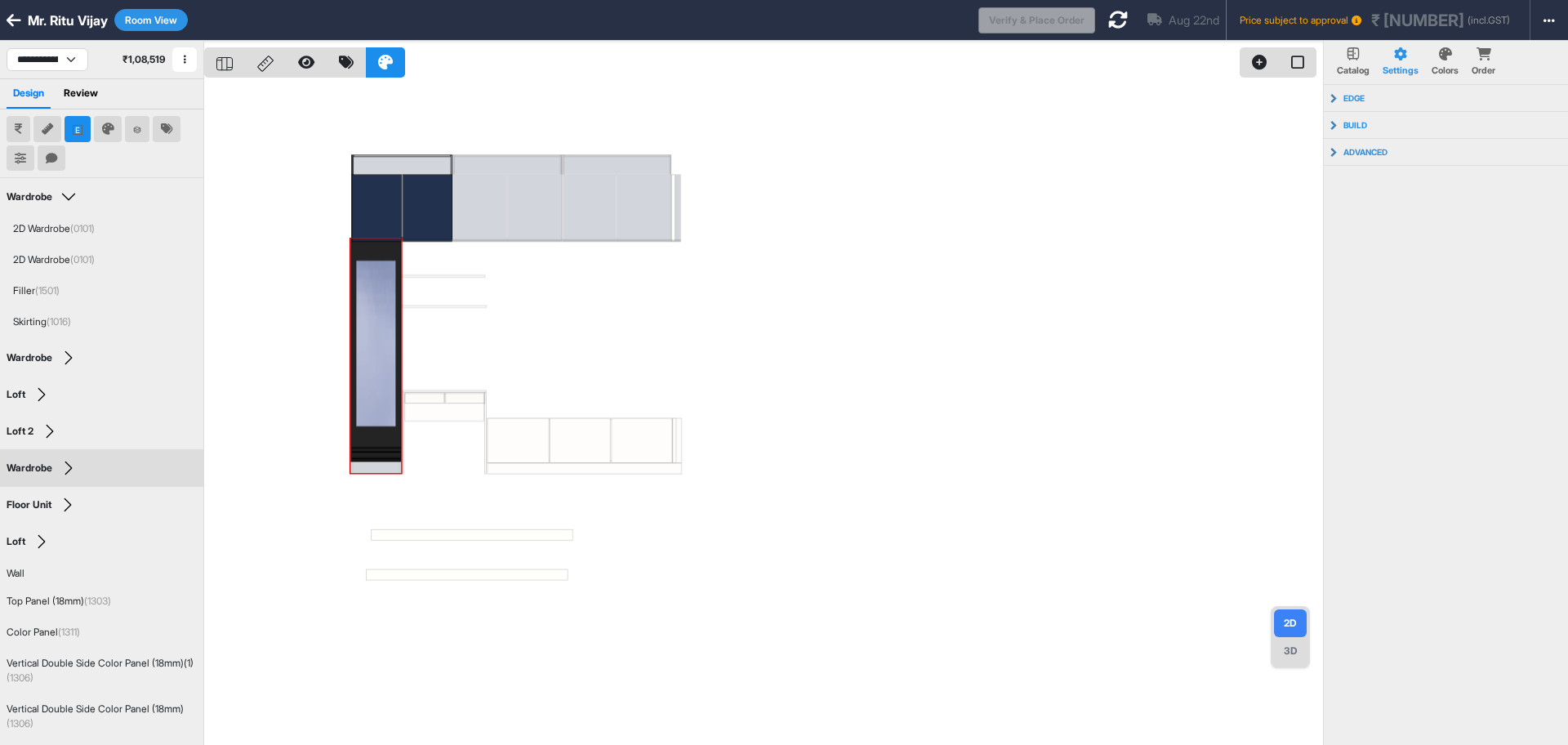 scroll, scrollTop: 2, scrollLeft: 0, axis: vertical 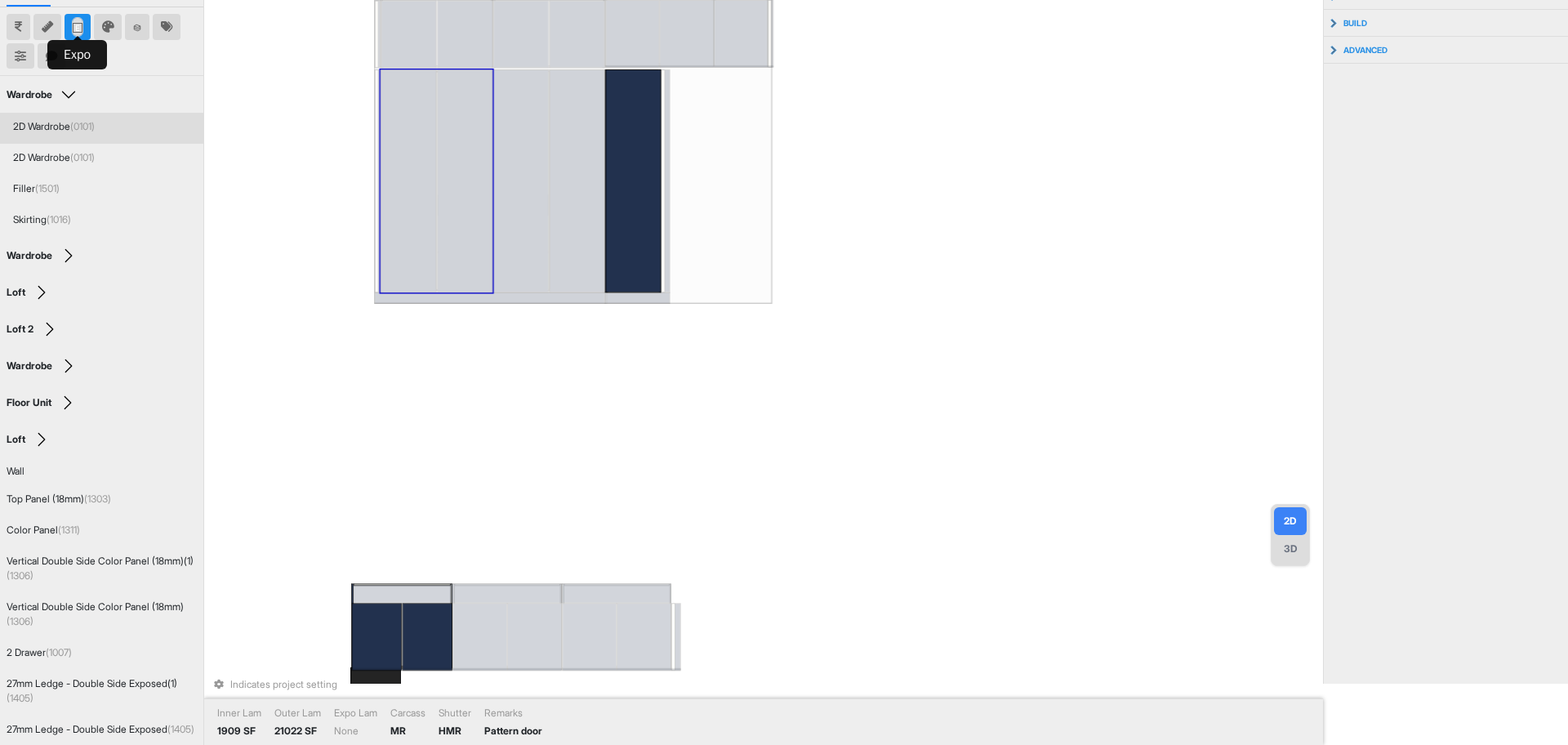 click 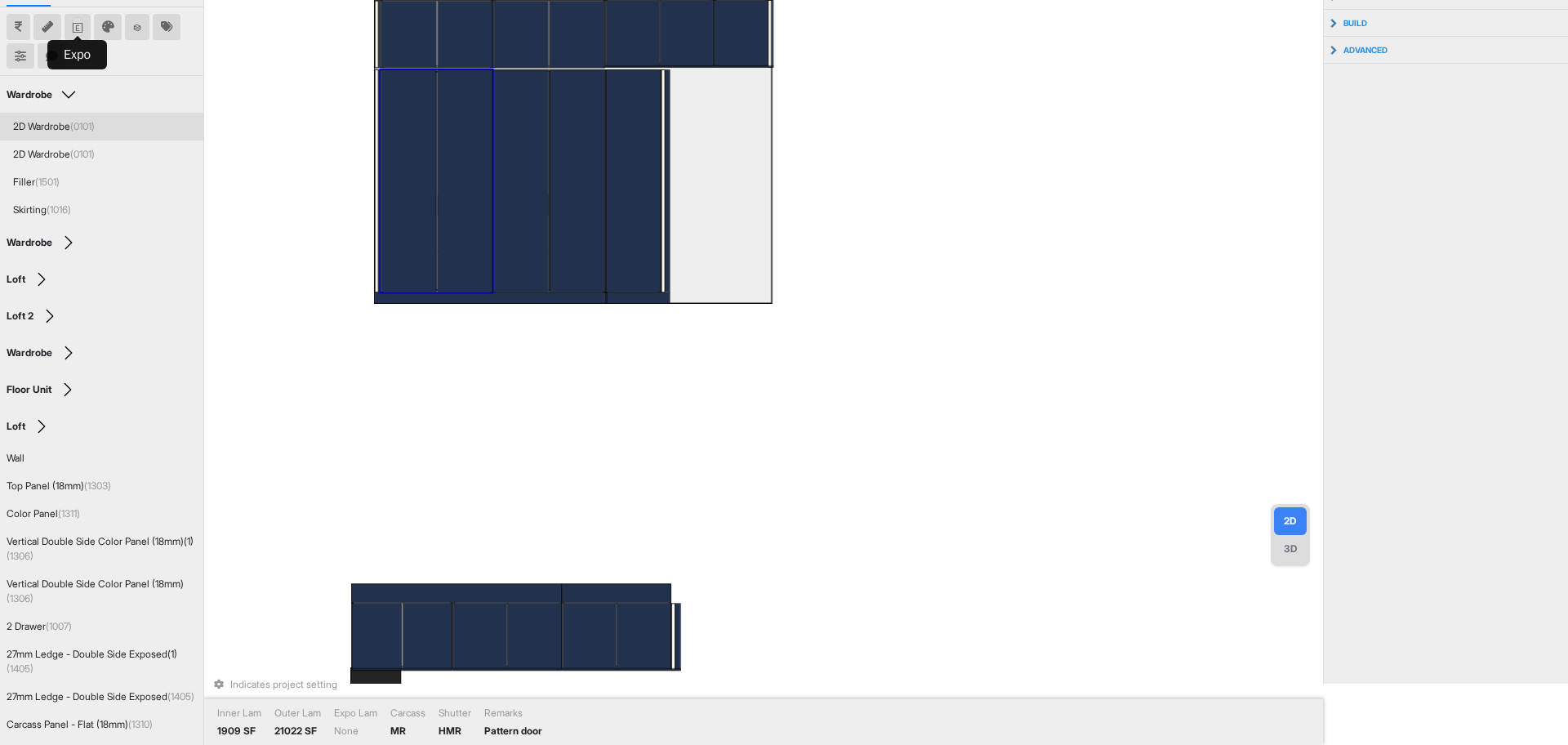 scroll, scrollTop: 0, scrollLeft: 0, axis: both 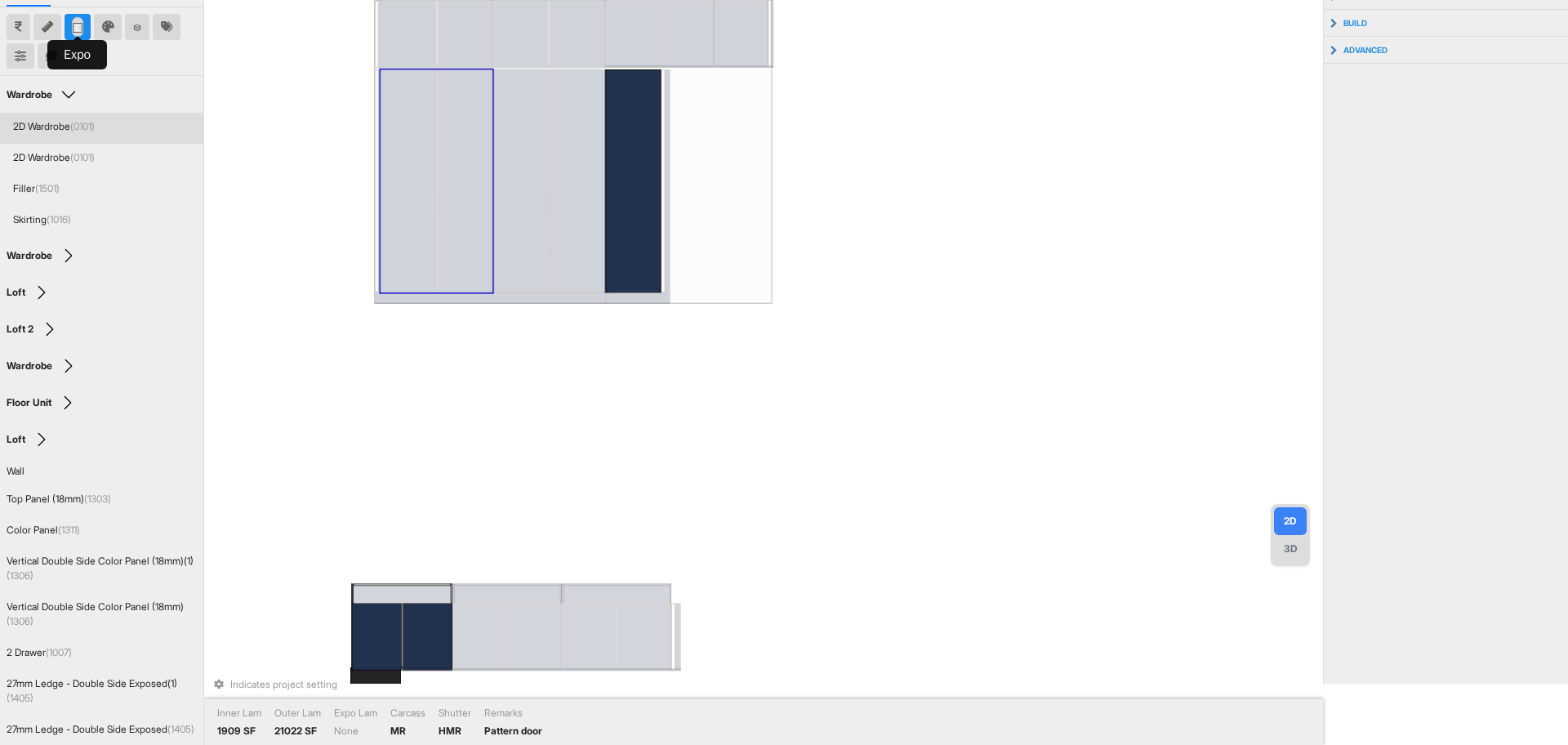 click 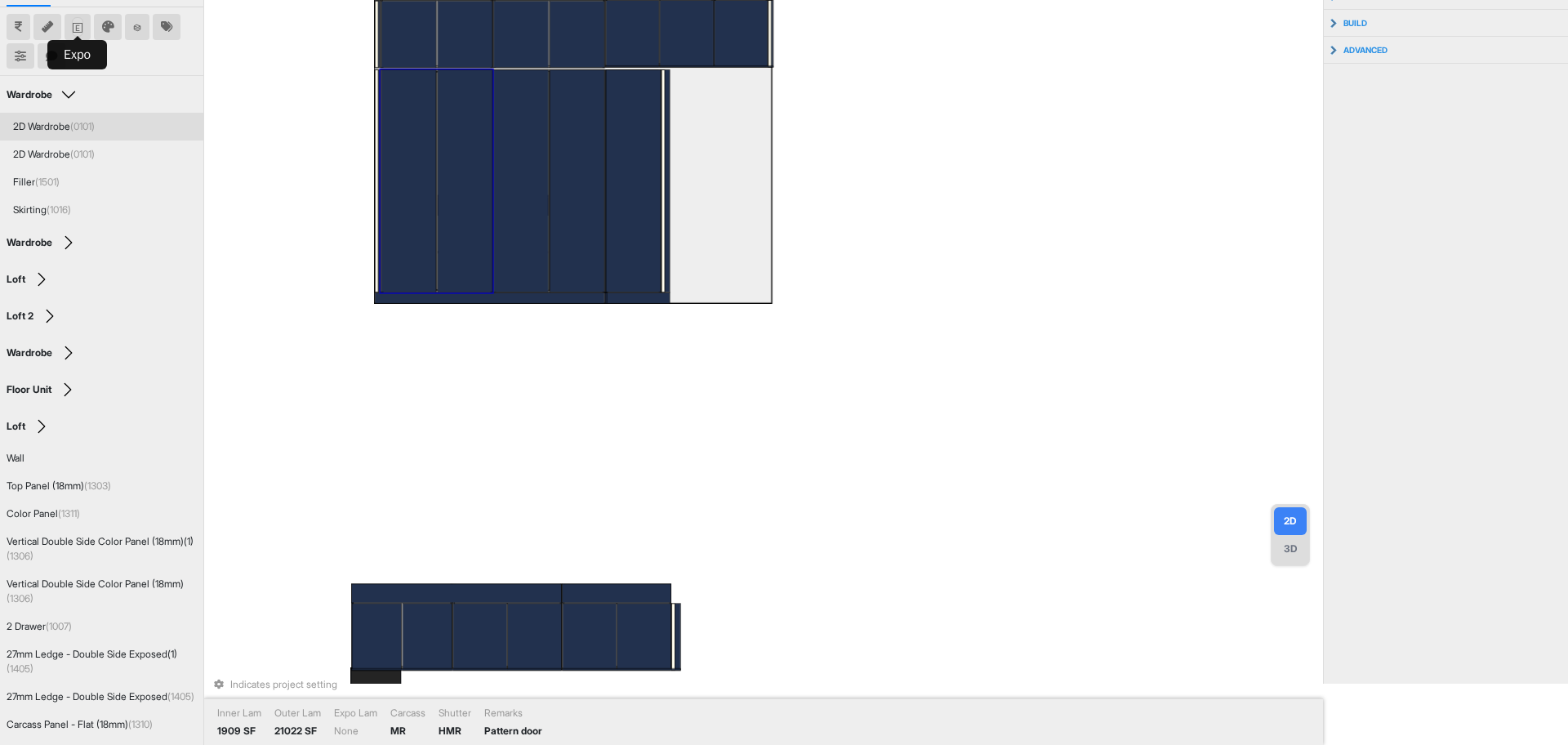 click 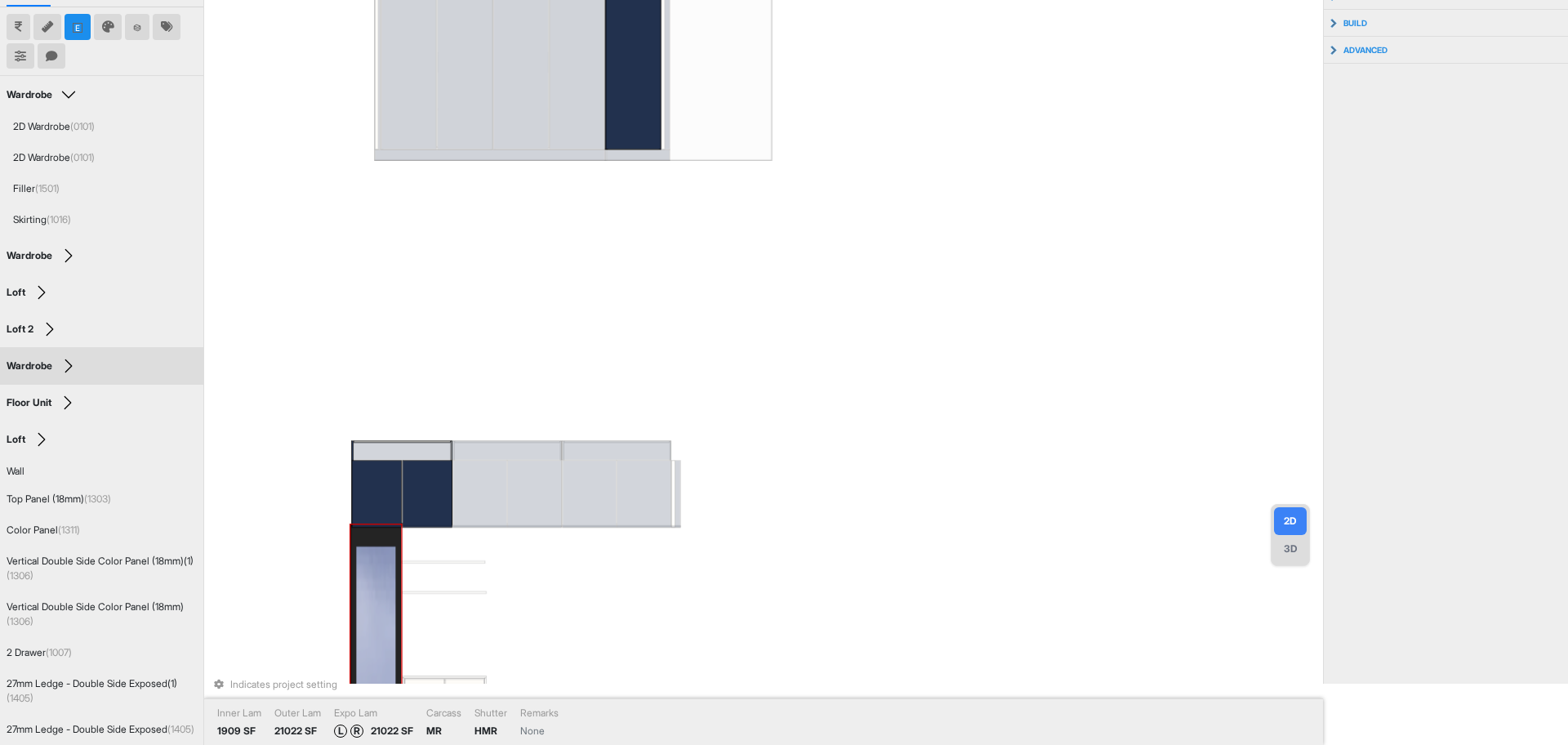 click at bounding box center (376, 636) 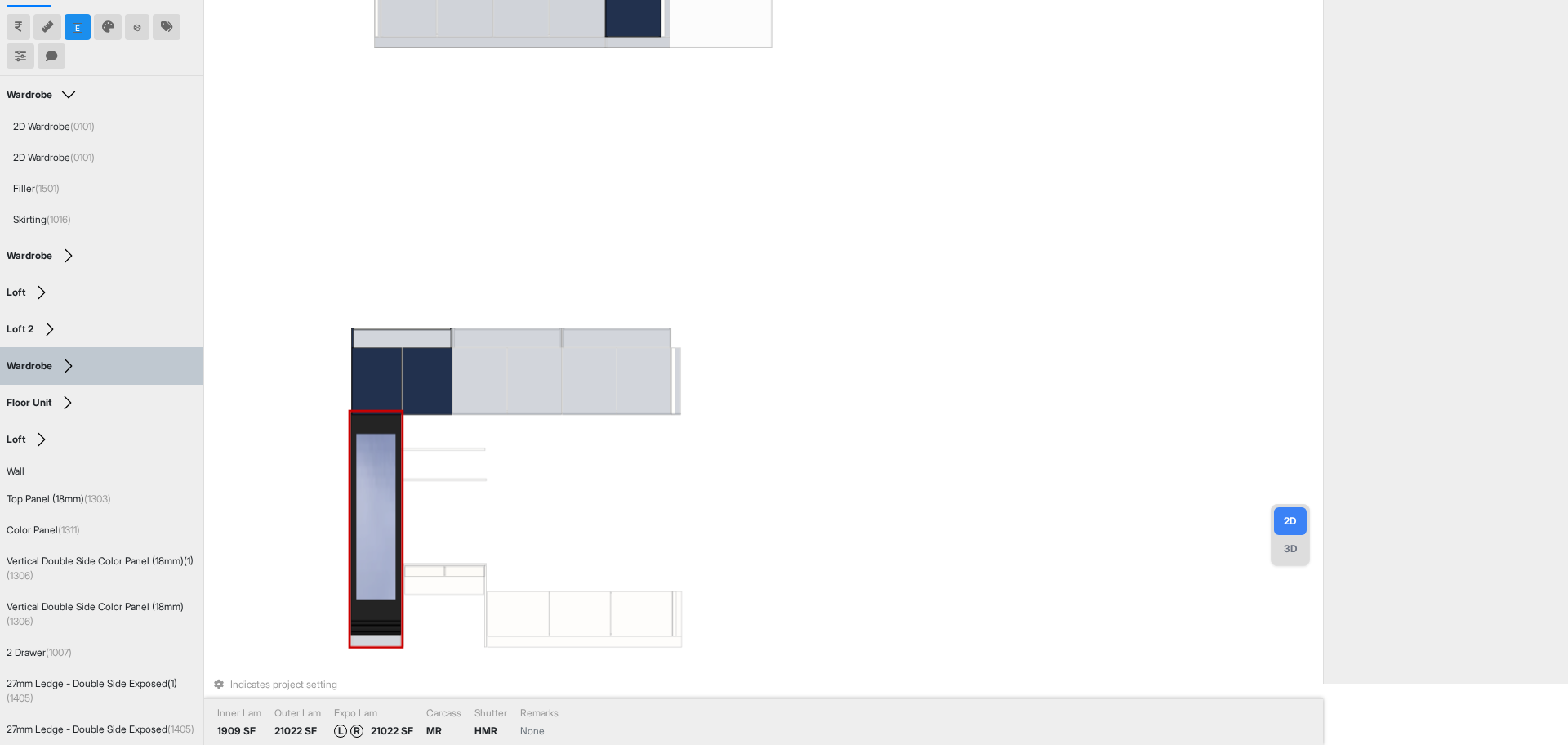 click at bounding box center (376, 523) 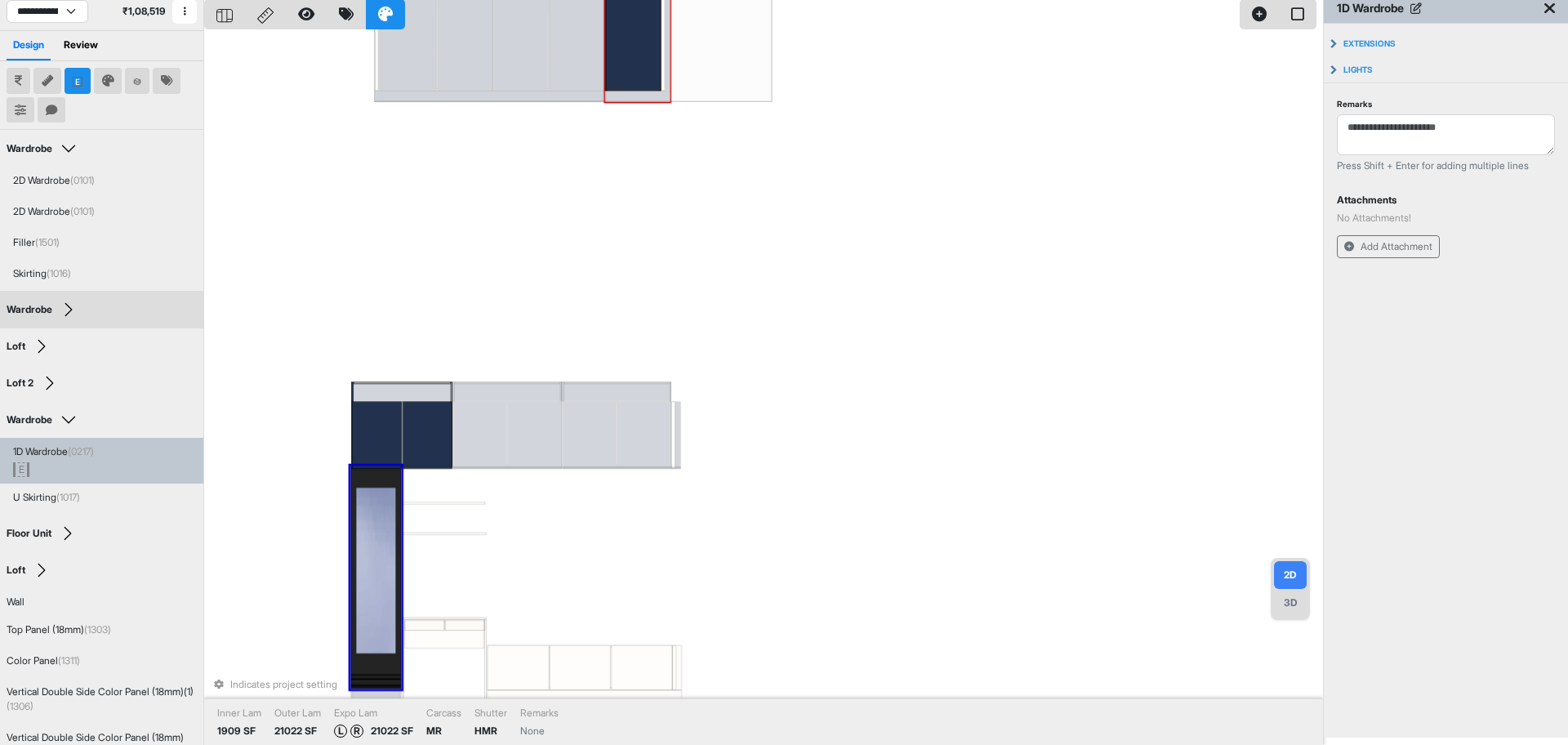 scroll, scrollTop: 0, scrollLeft: 0, axis: both 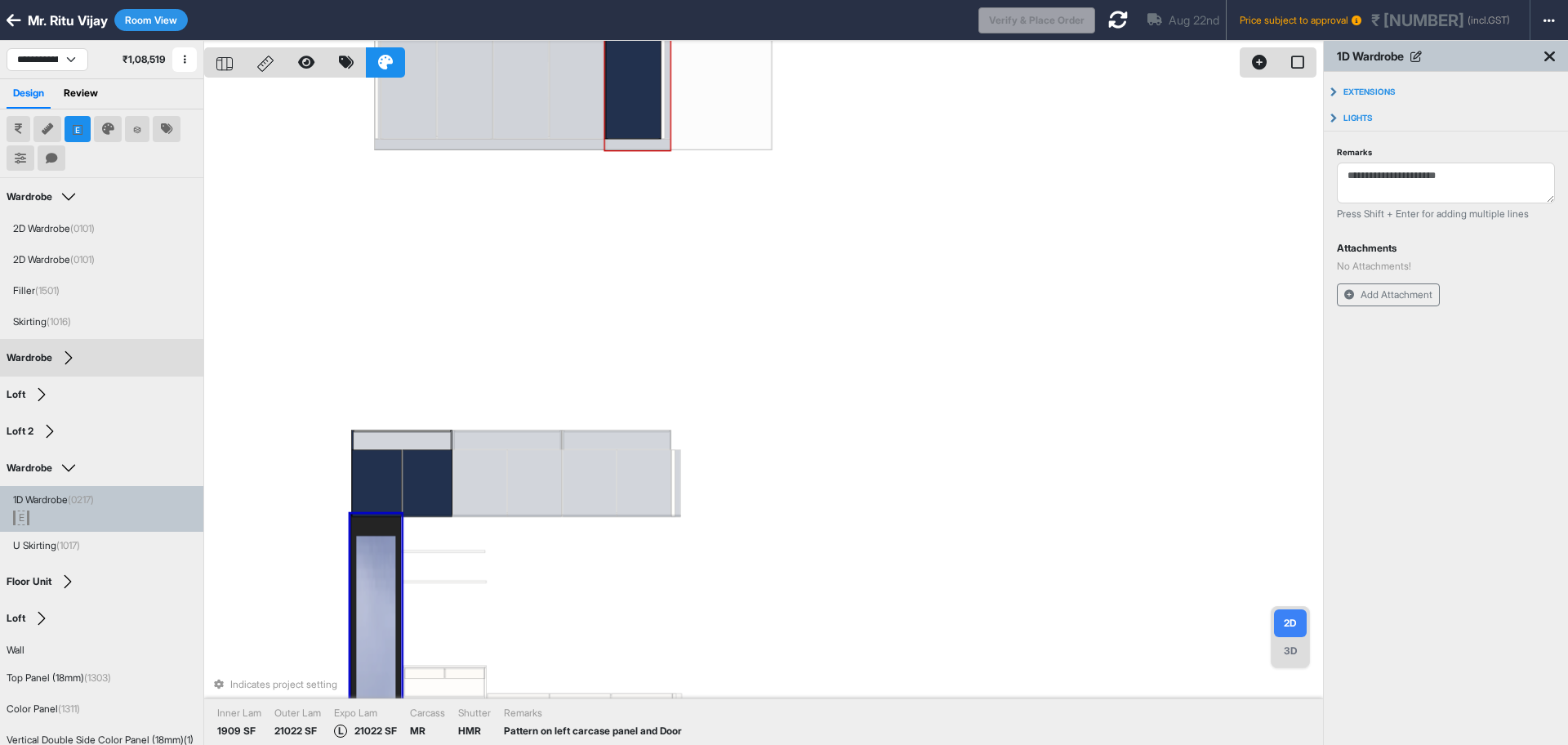click at bounding box center [633, 27] 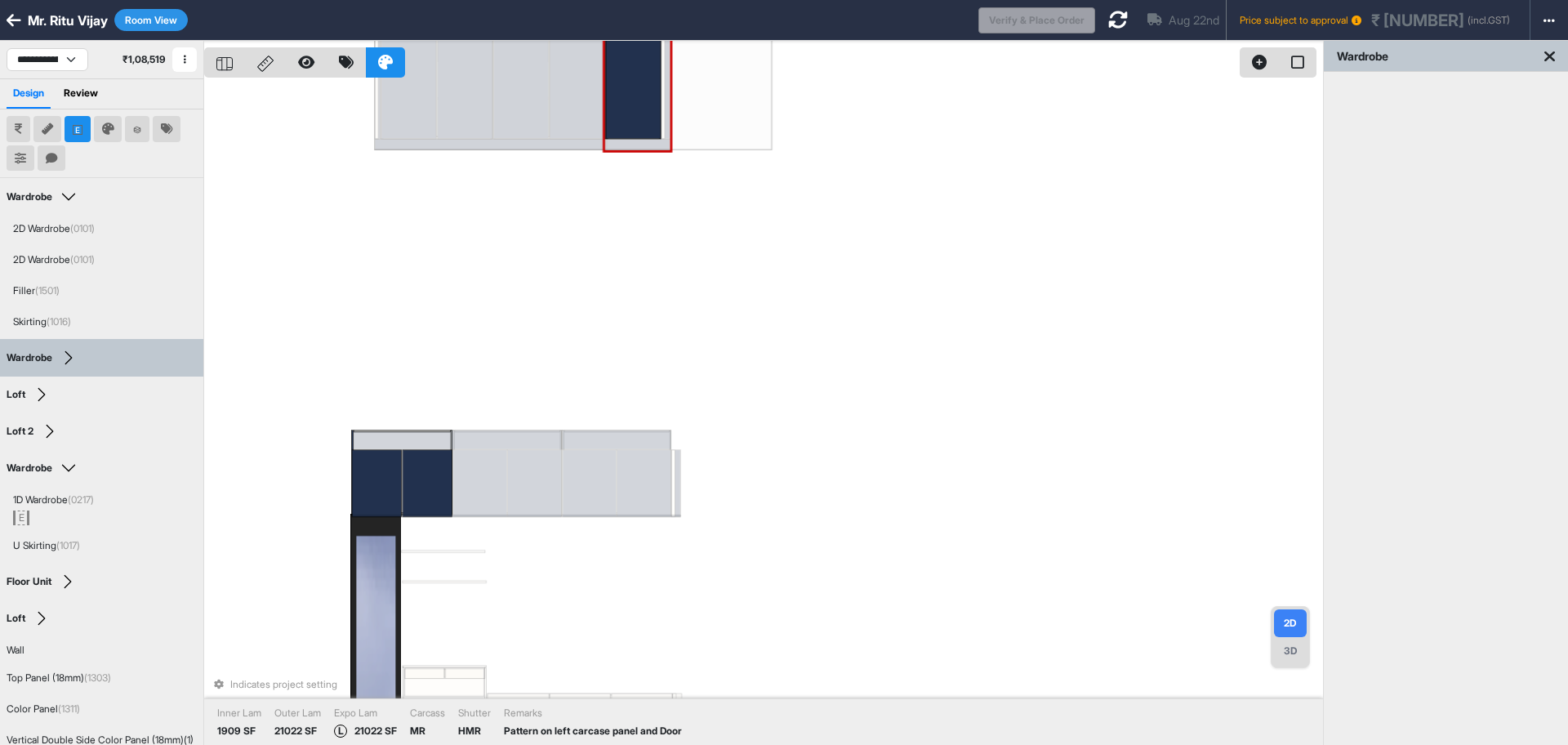 click at bounding box center [633, 27] 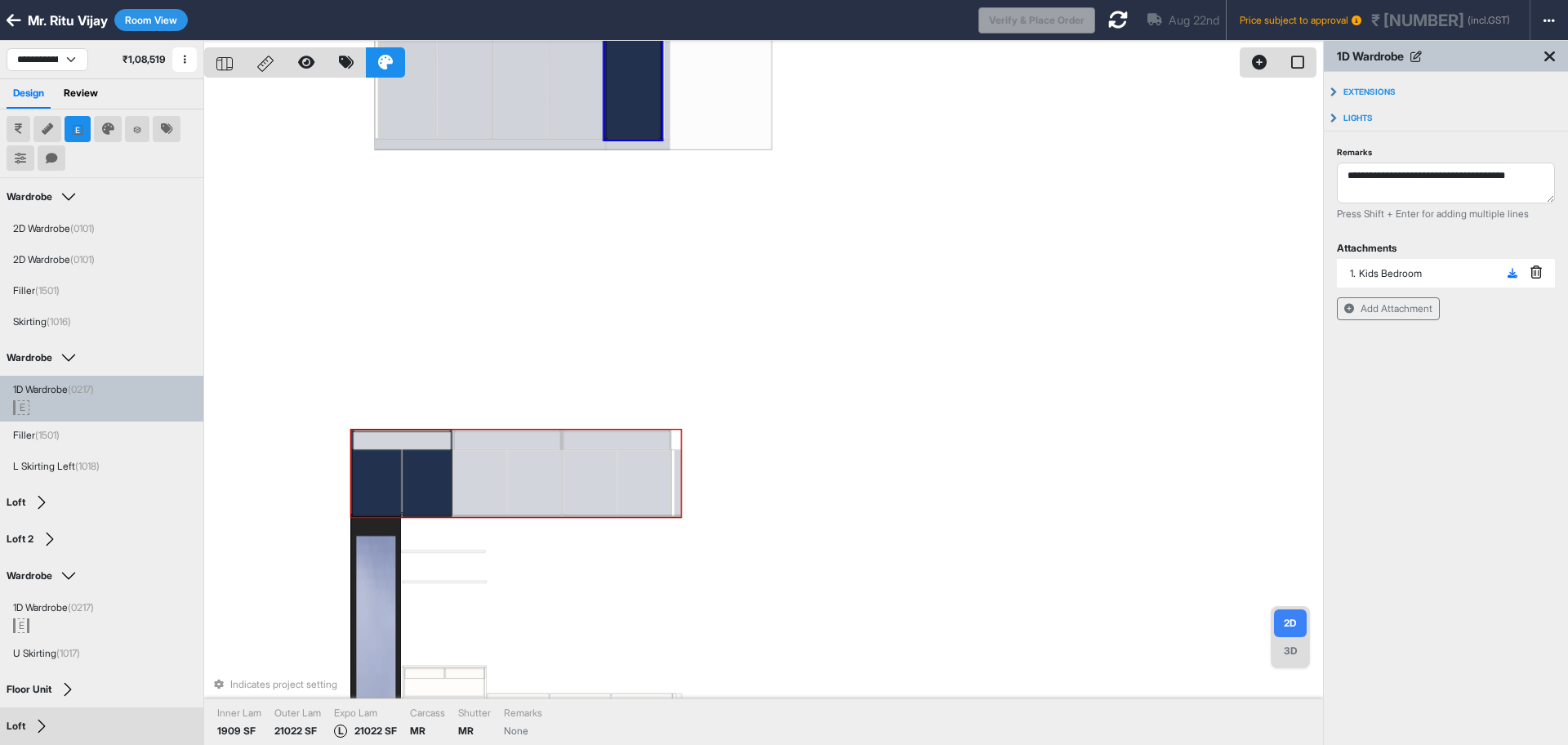 click at bounding box center [377, 483] 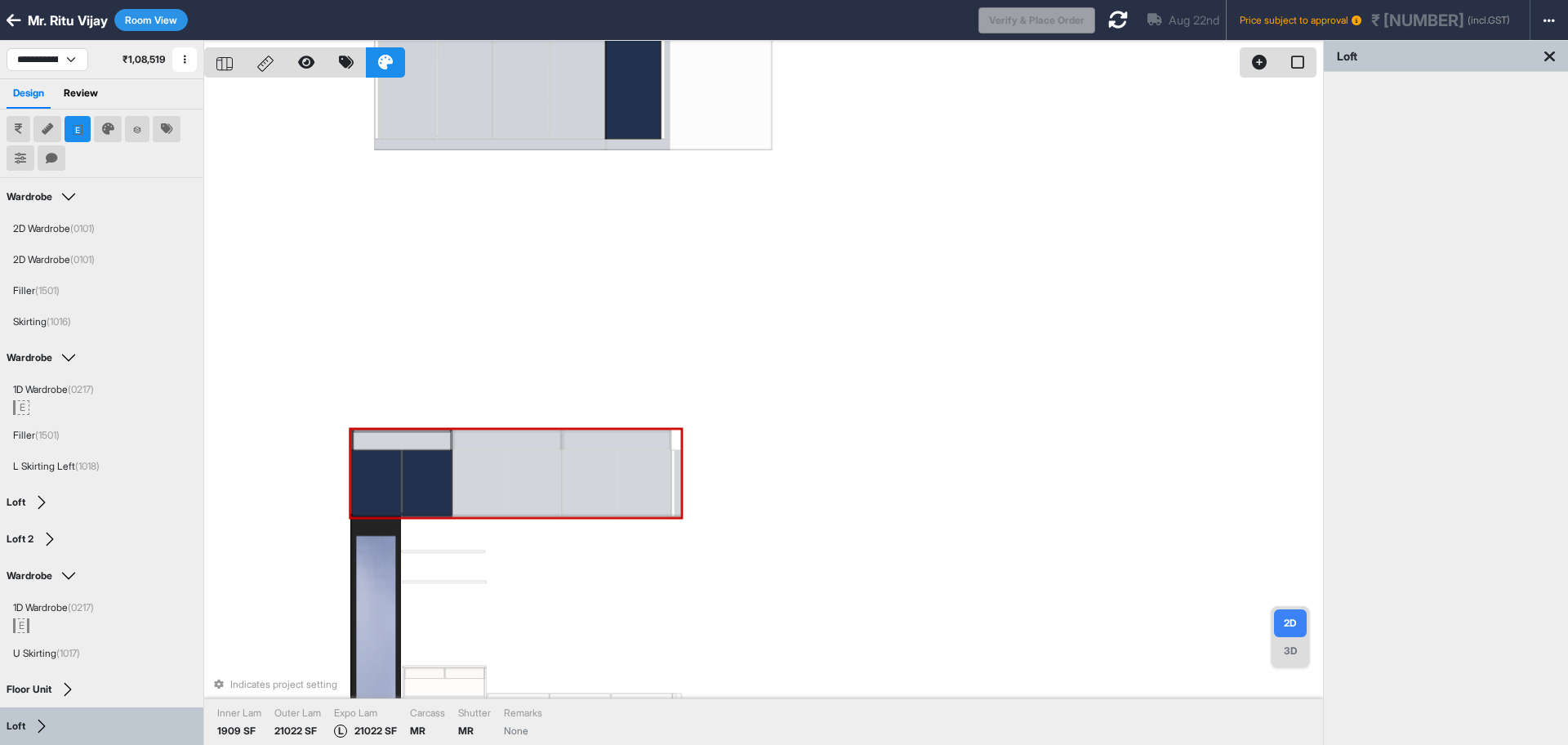 click at bounding box center (427, 483) 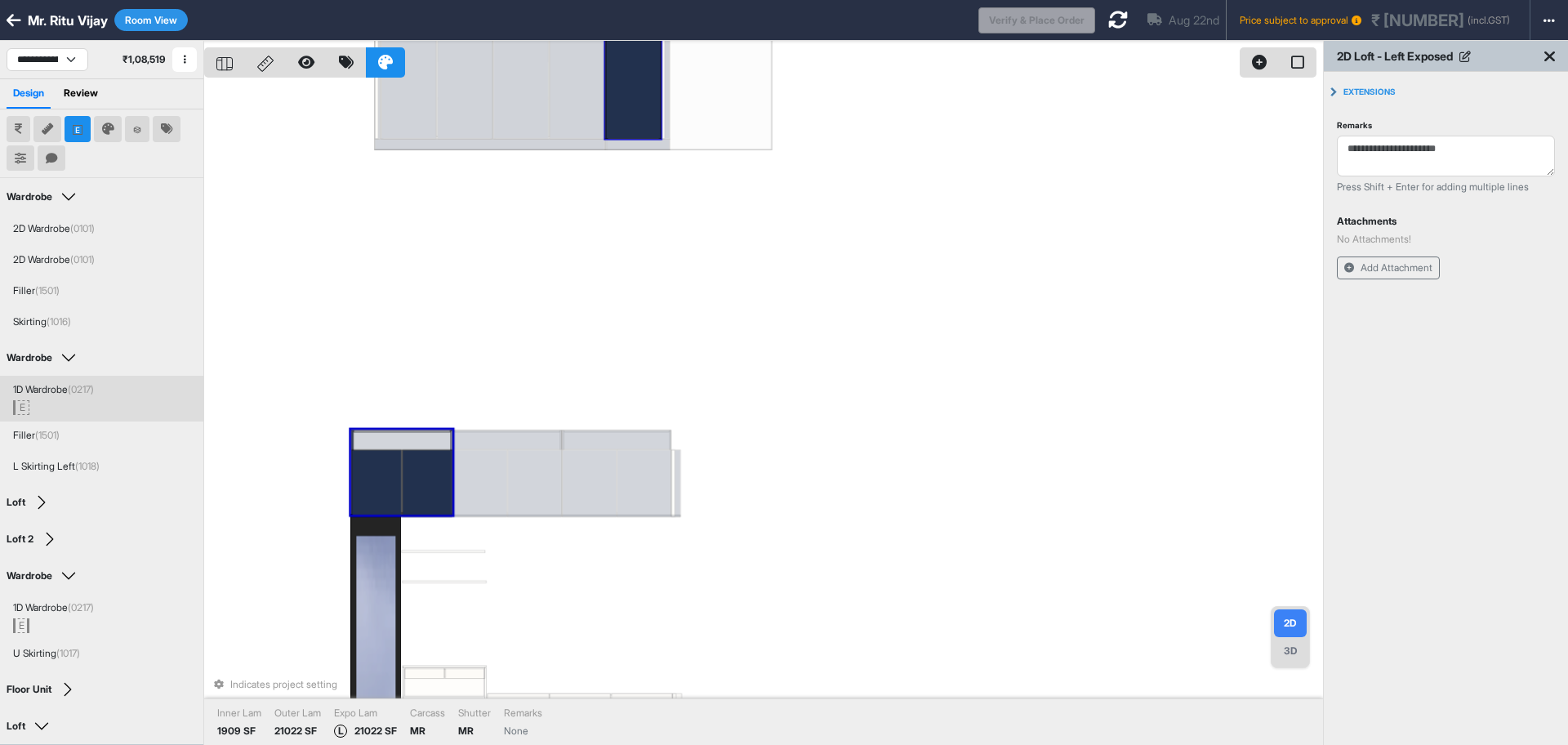 click on "Indicates project setting Inner Lam [NUMBER] SF Outer Lam [NUMBER] SF Expo Lam L [NUMBER] SF Carcass MR Shutter MR Remarks None" at bounding box center (764, 413) 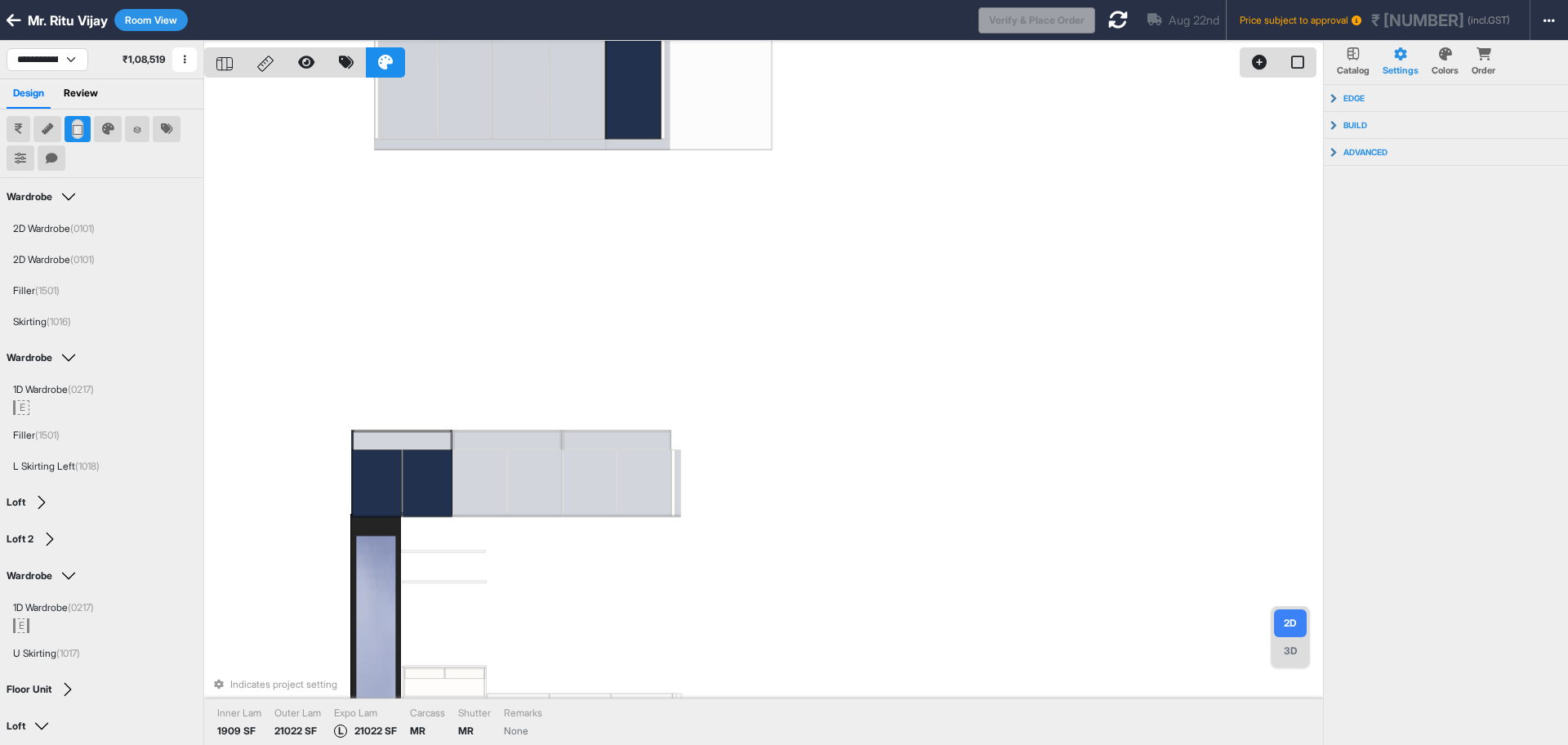 click at bounding box center [78, 129] 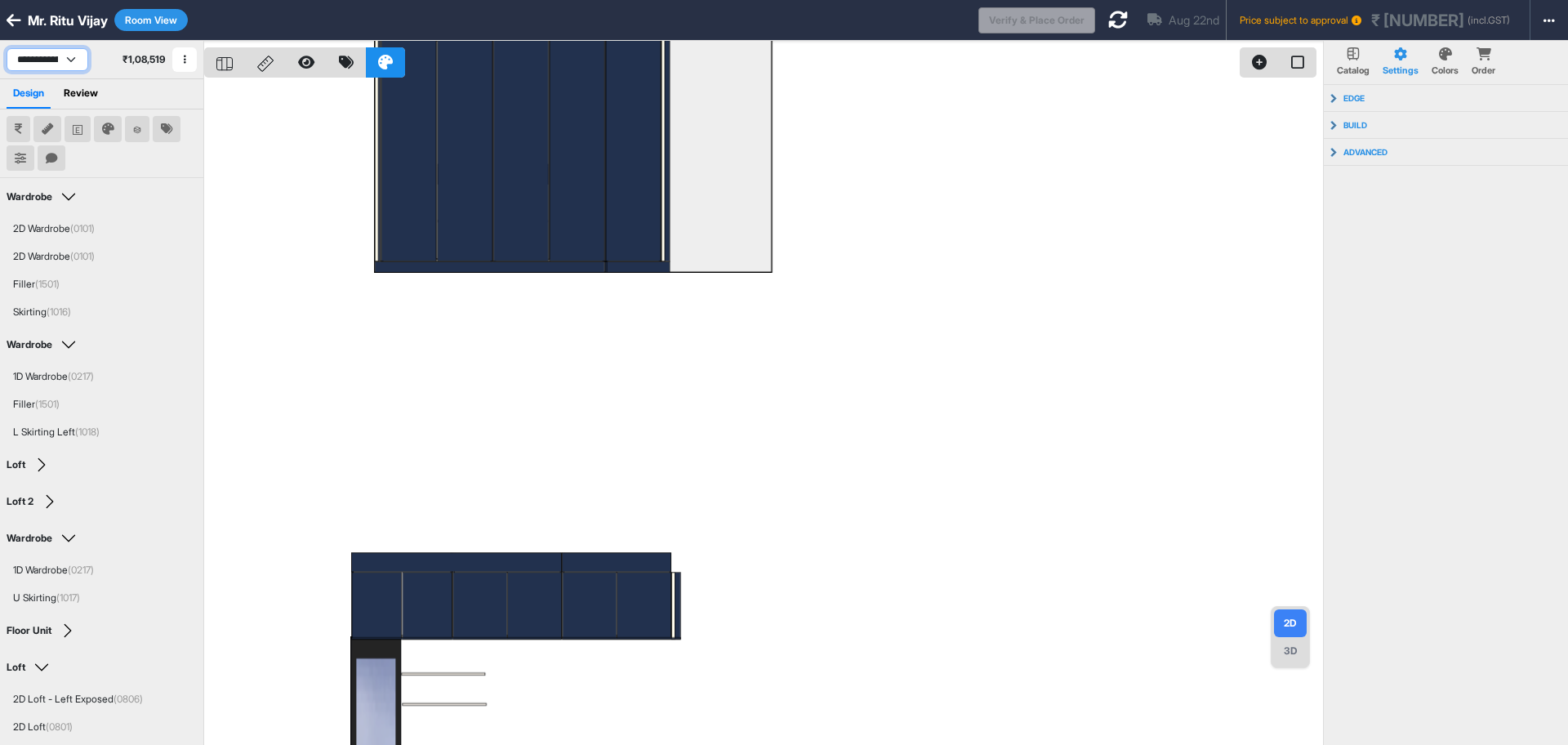 click on "**********" at bounding box center [47, 60] 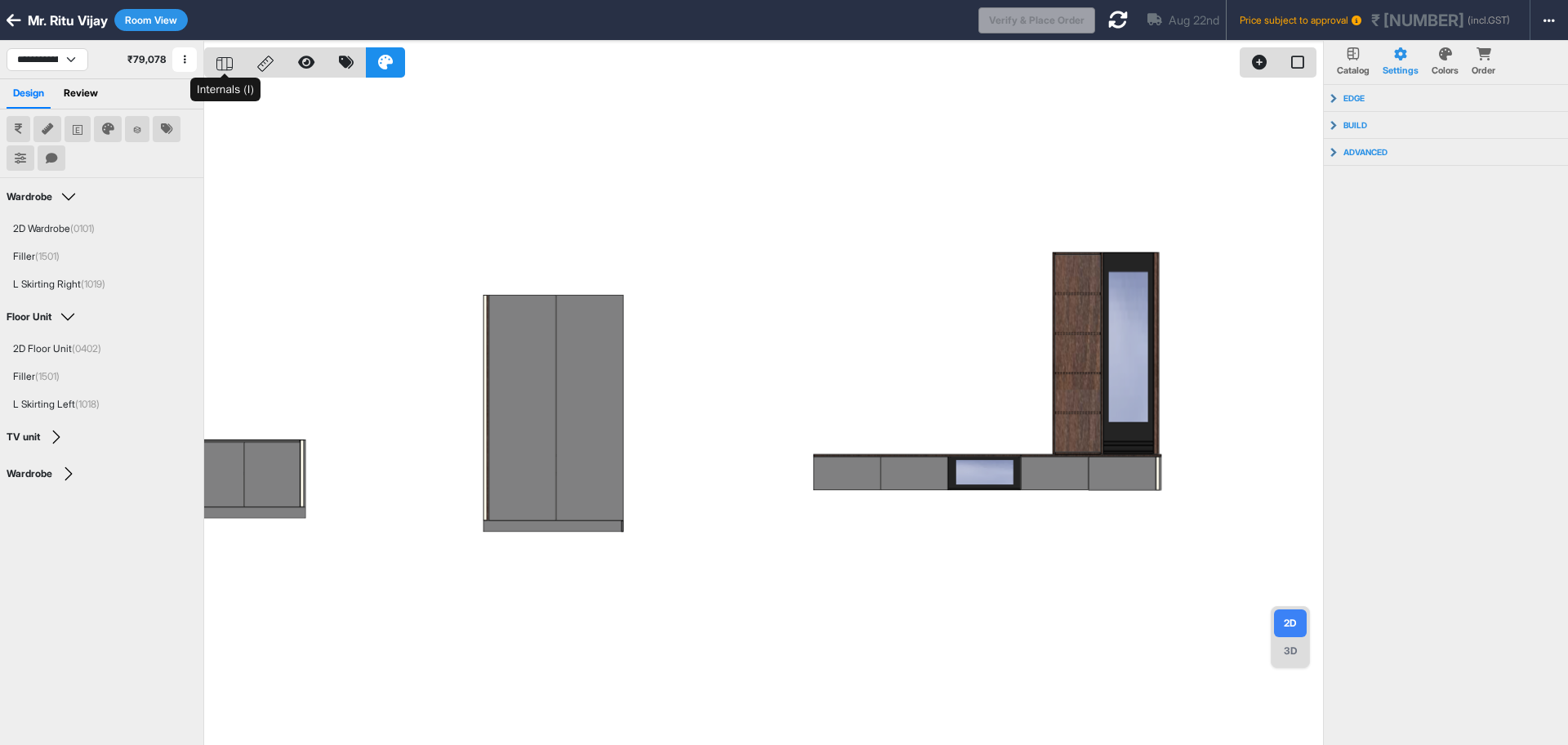 click 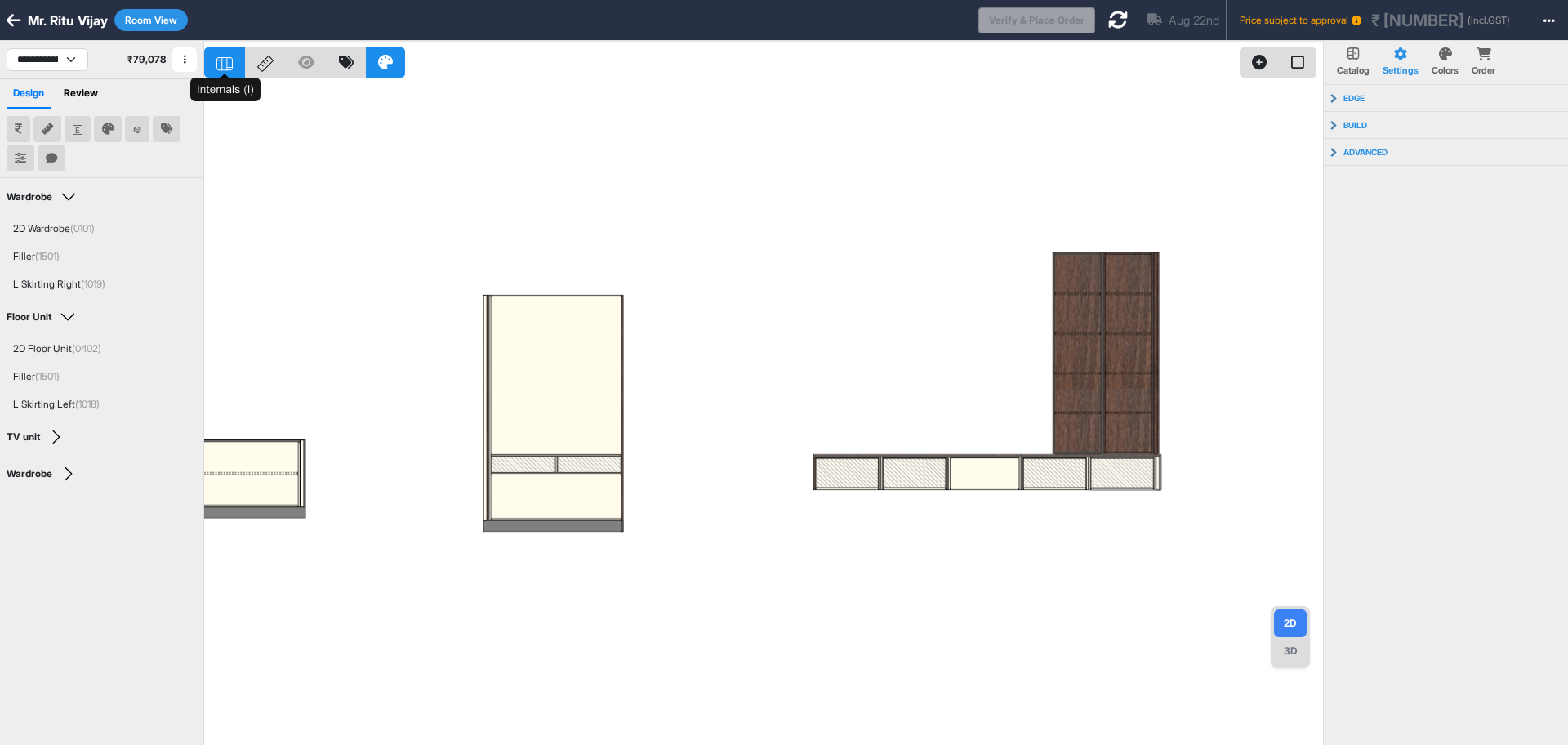 click 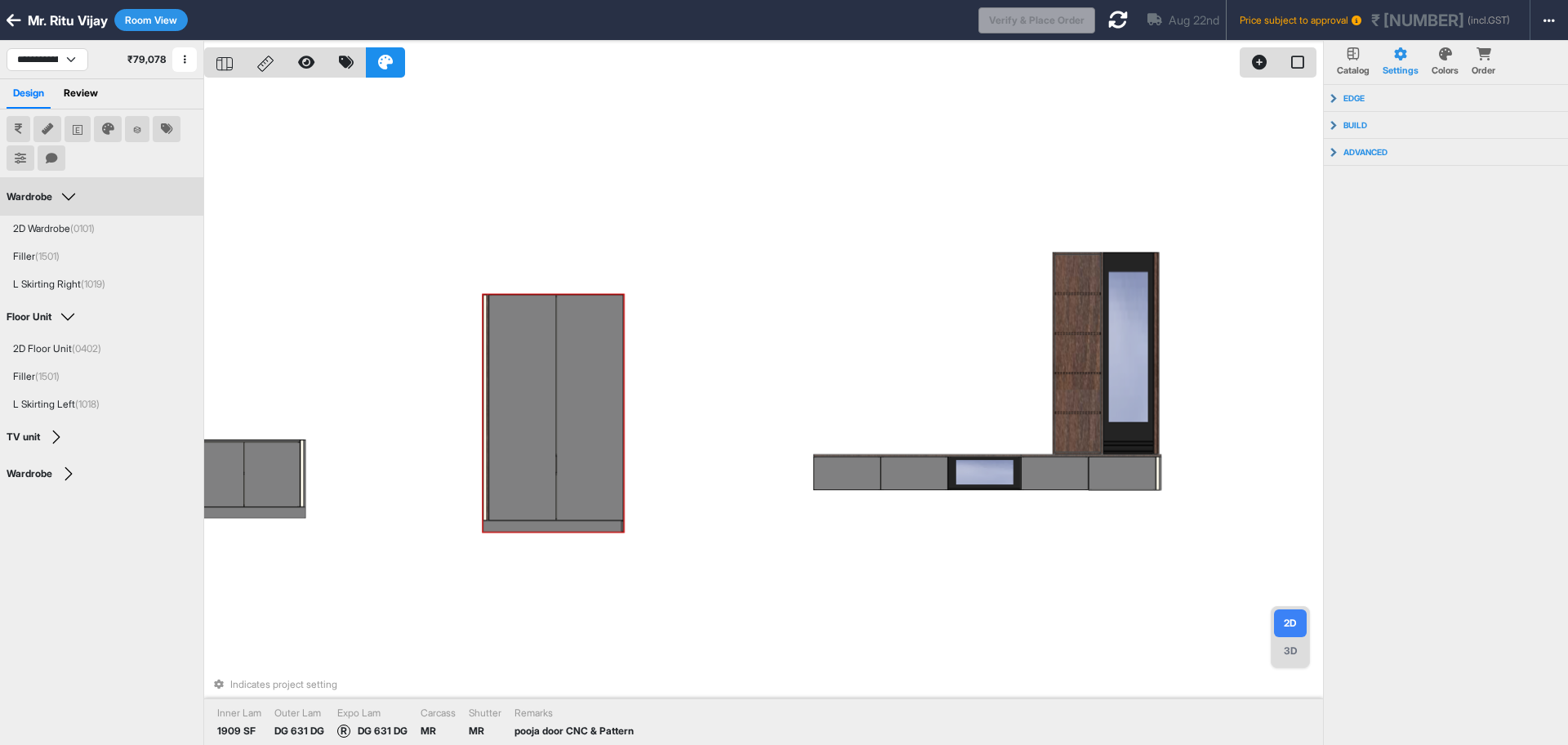 click at bounding box center (523, 407) 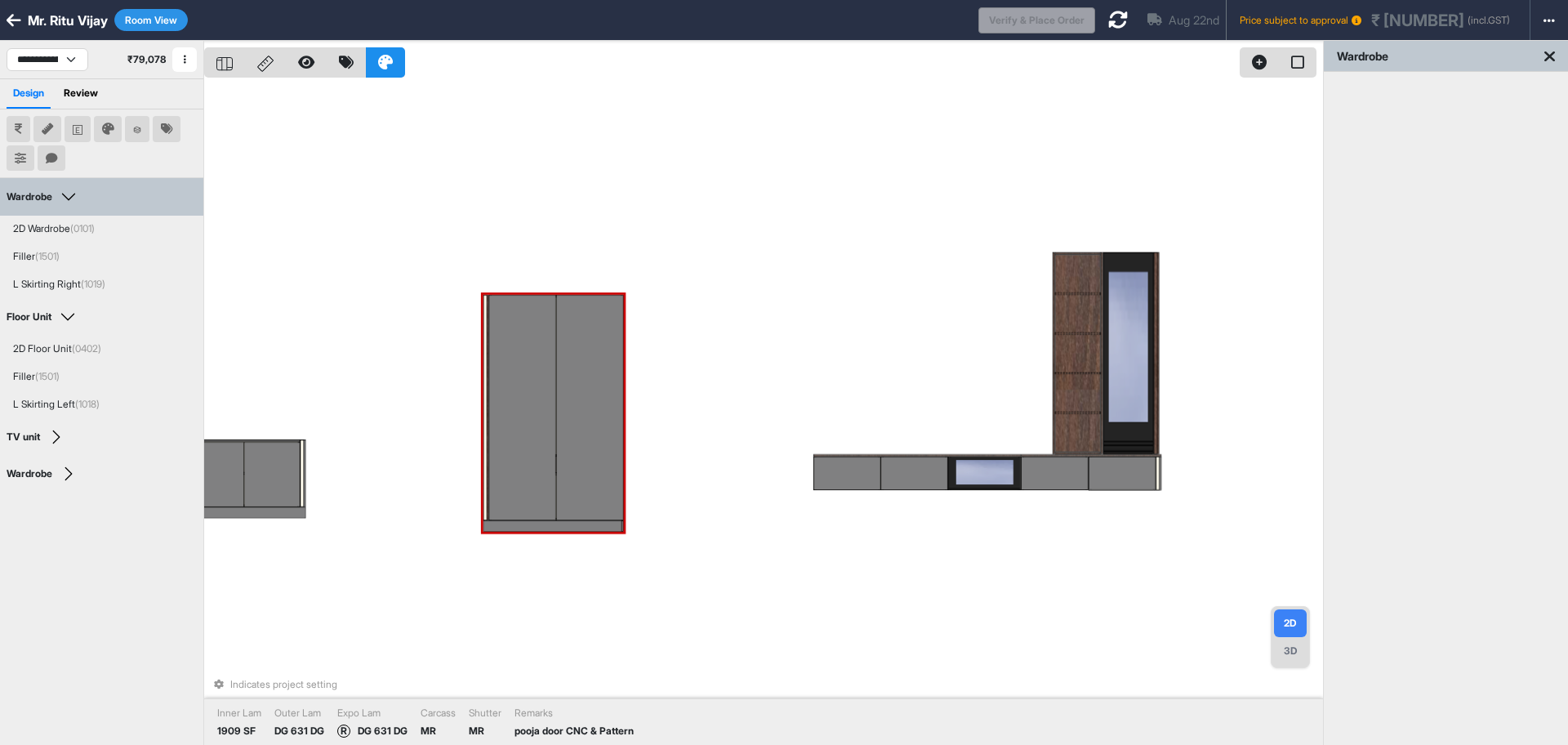 click at bounding box center (523, 407) 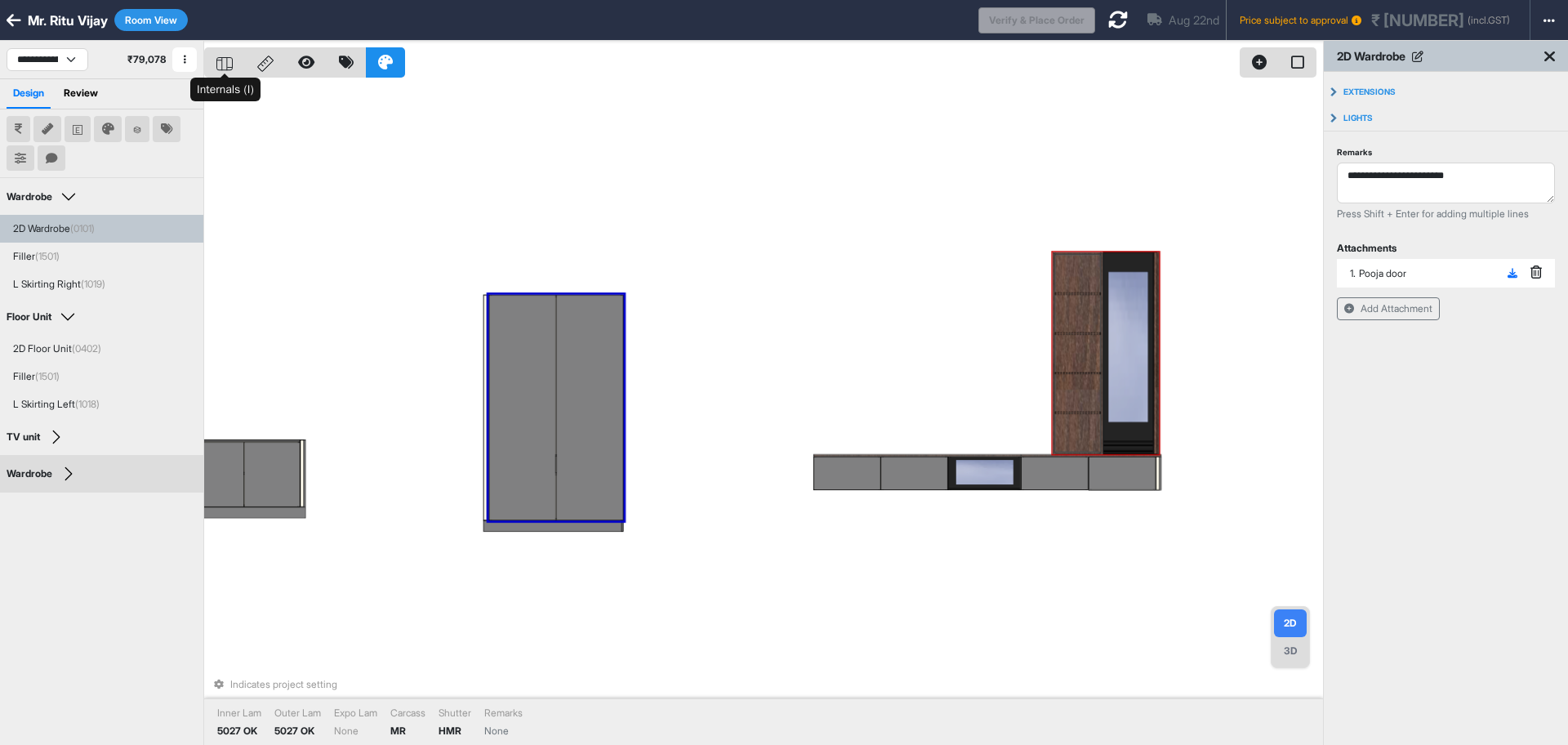 click 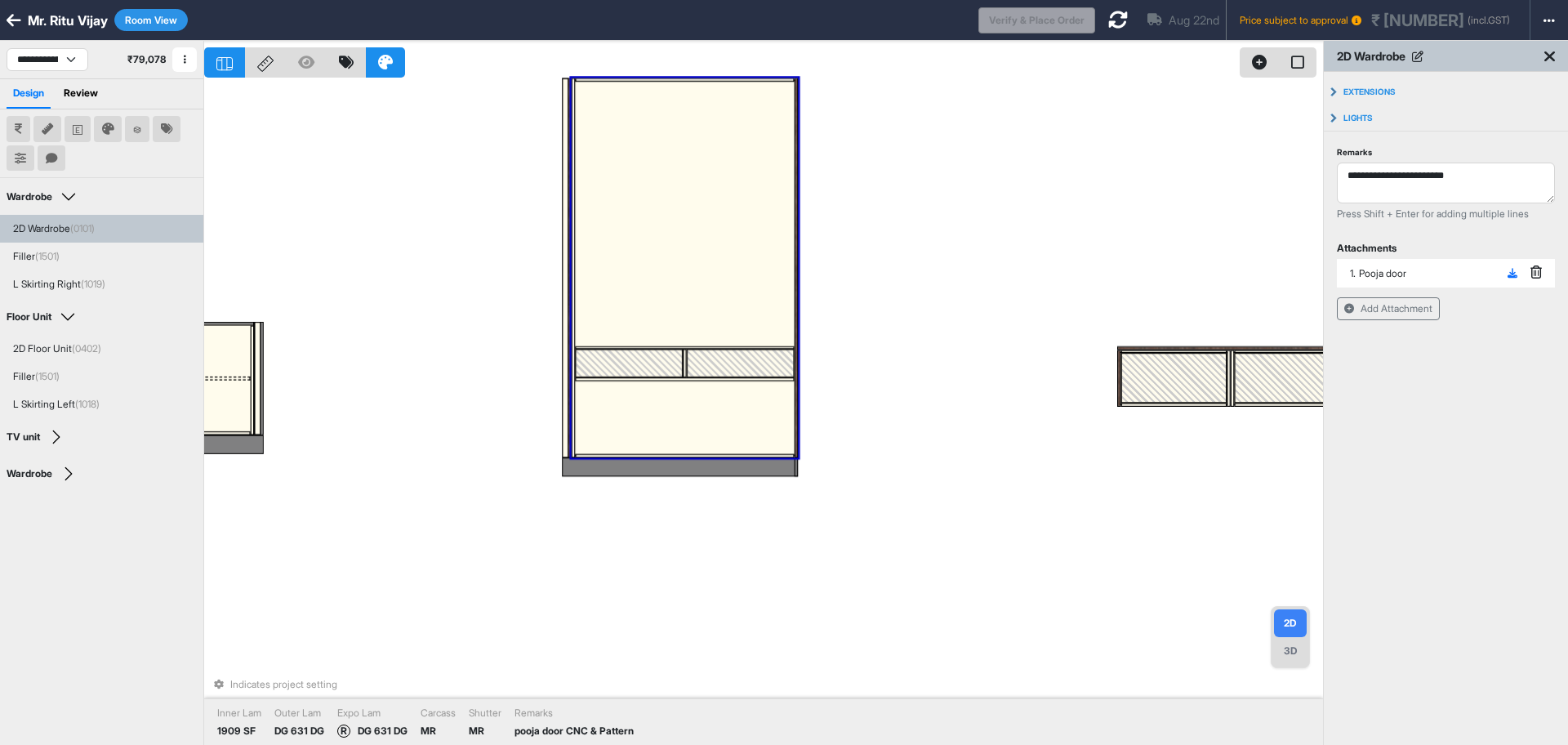 click on "Room View" at bounding box center [151, 20] 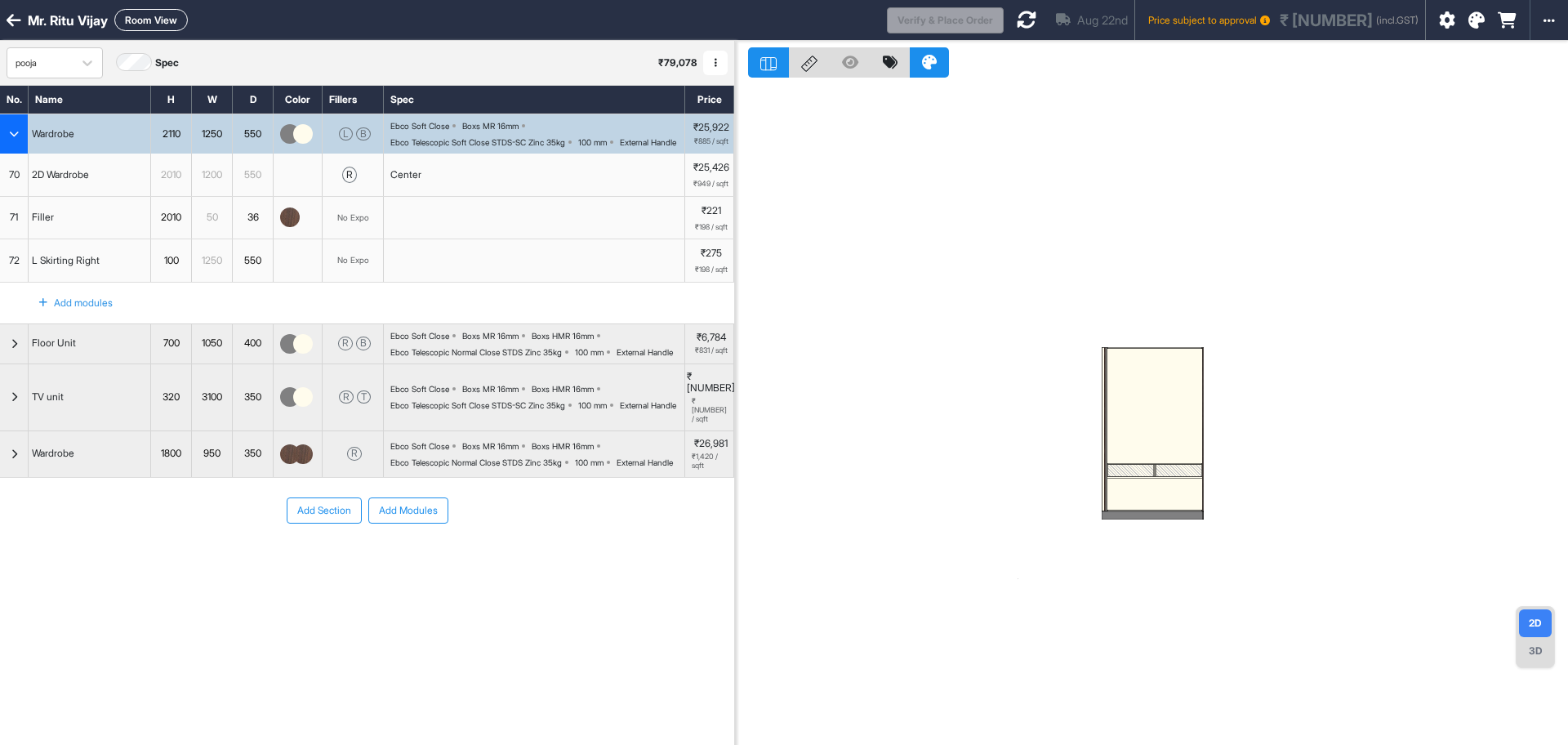 type 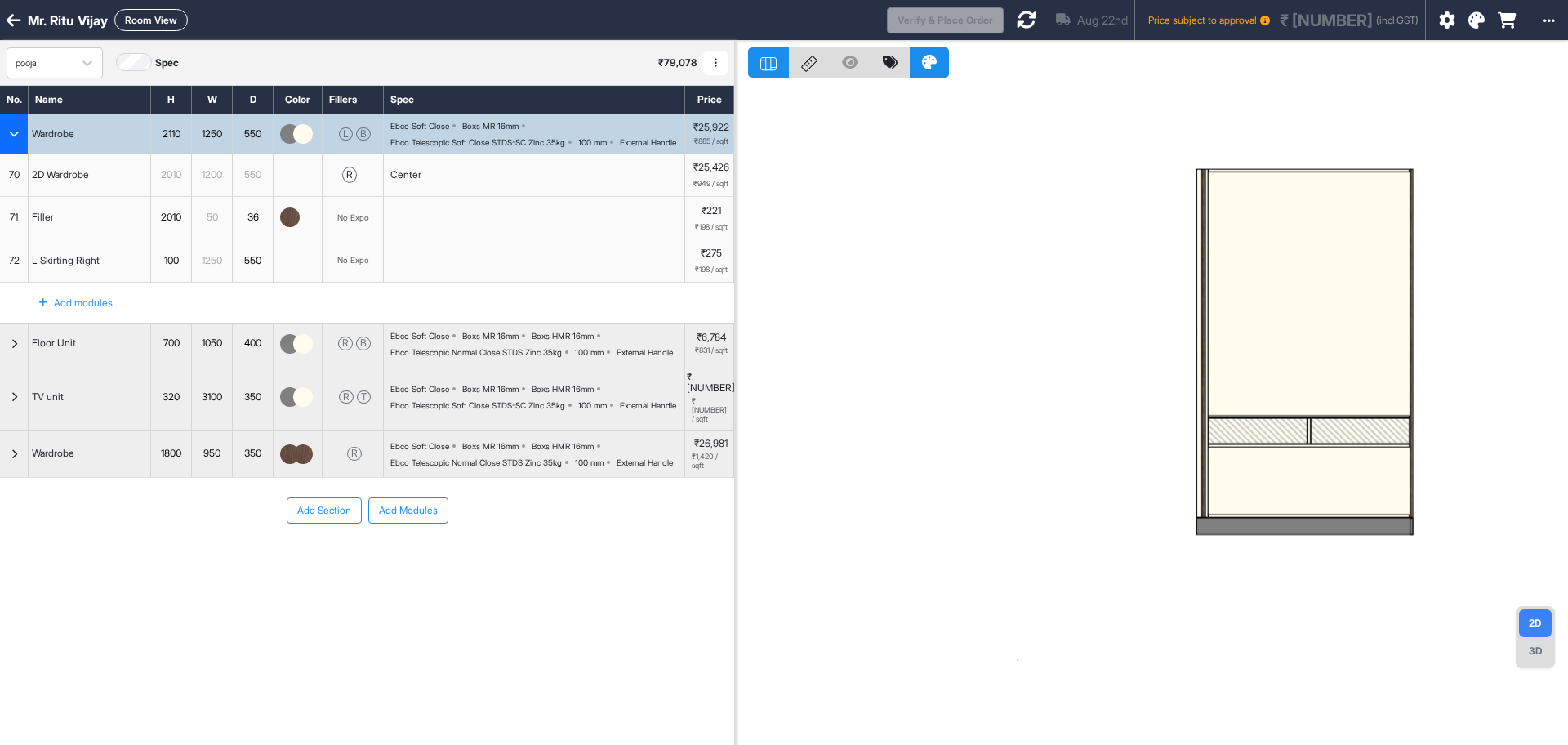 click at bounding box center (1258, 430) 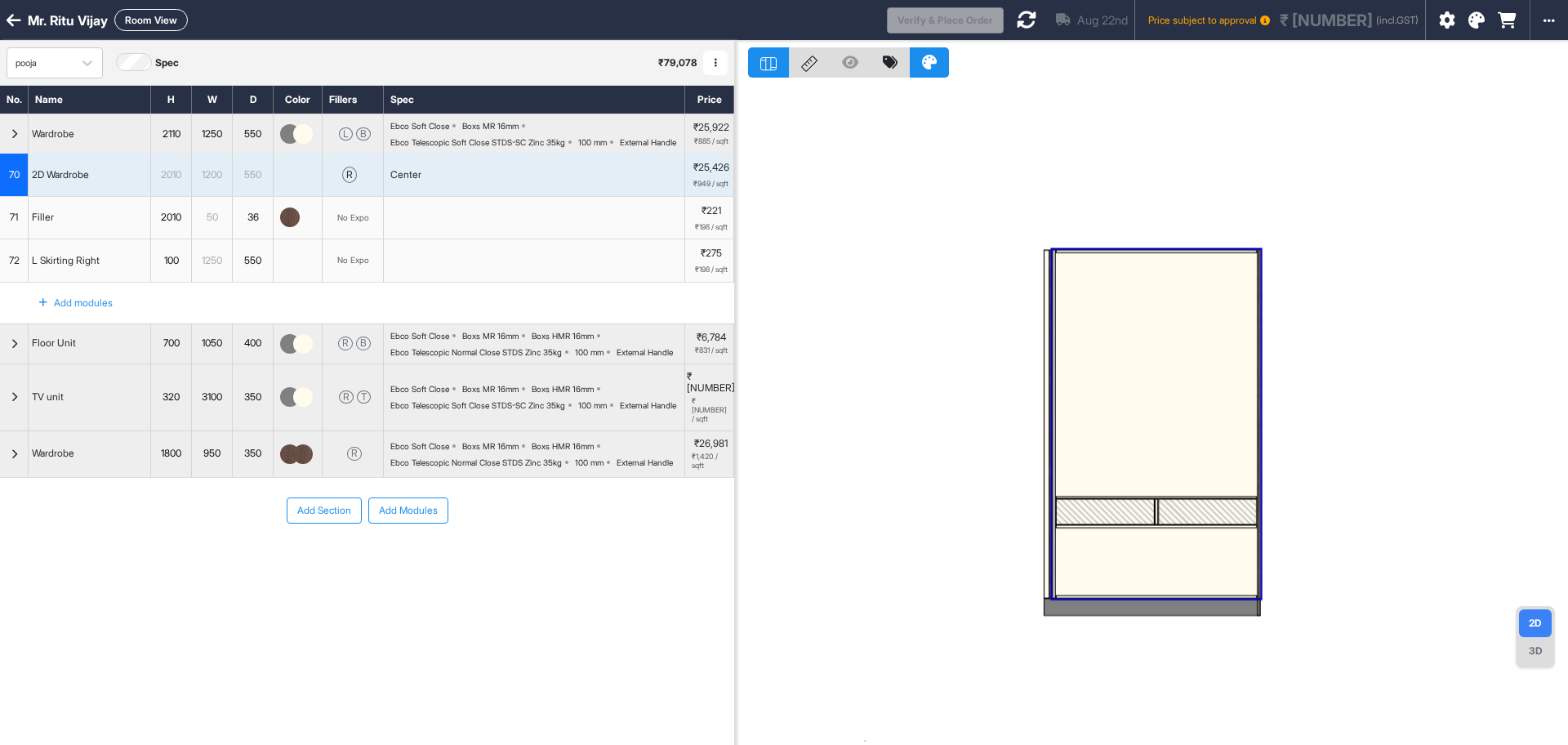 click at bounding box center [1106, 512] 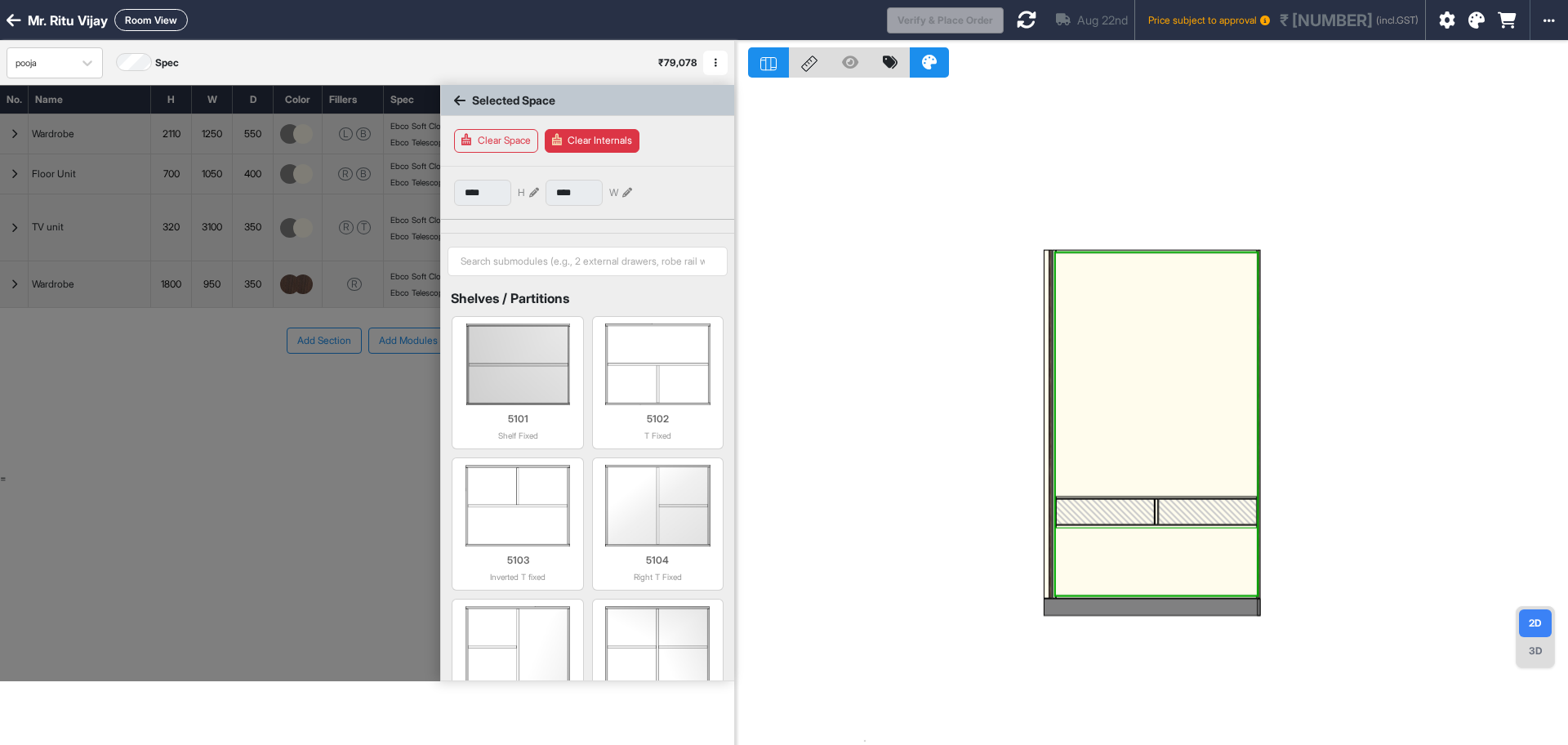 click at bounding box center [1156, 562] 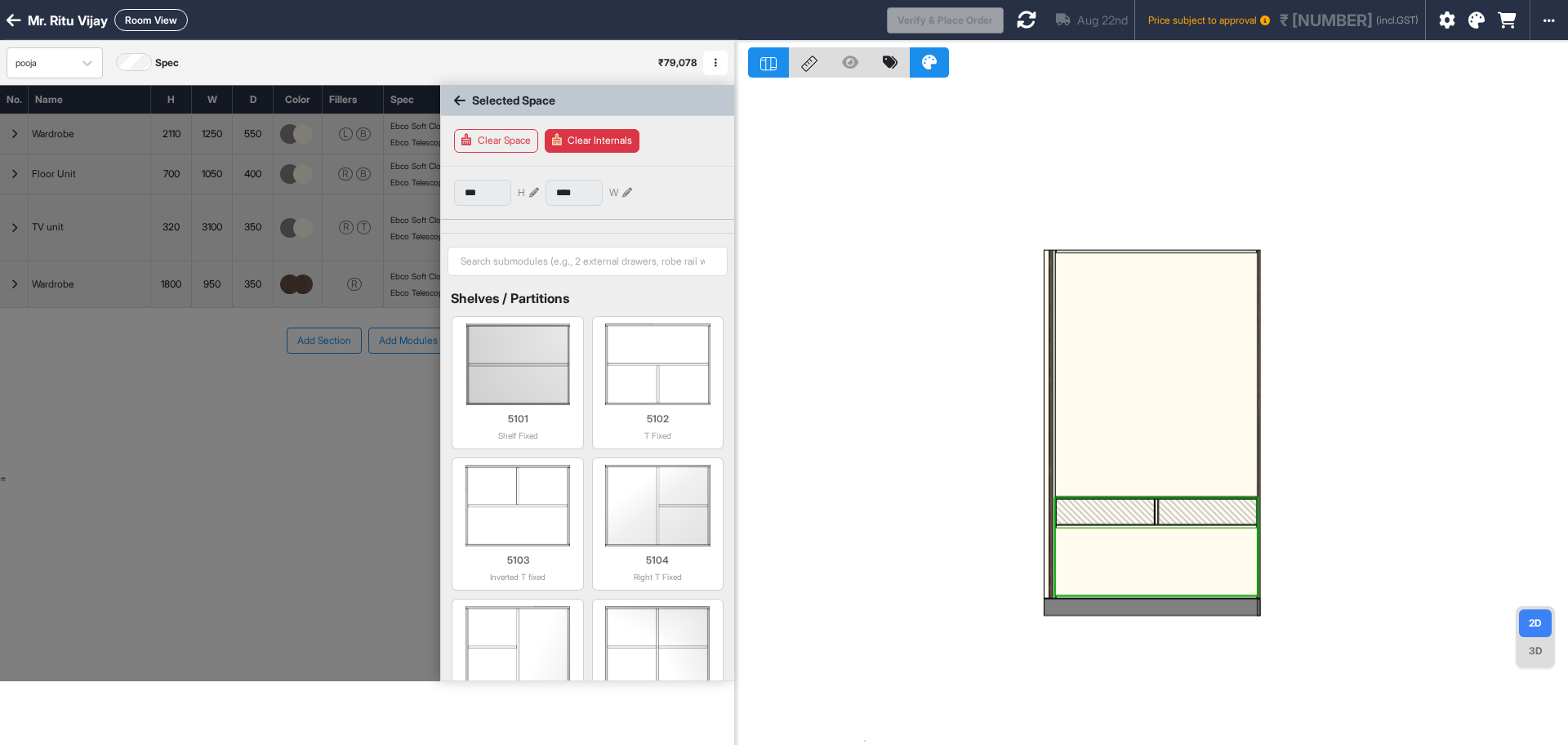 click at bounding box center (1156, 562) 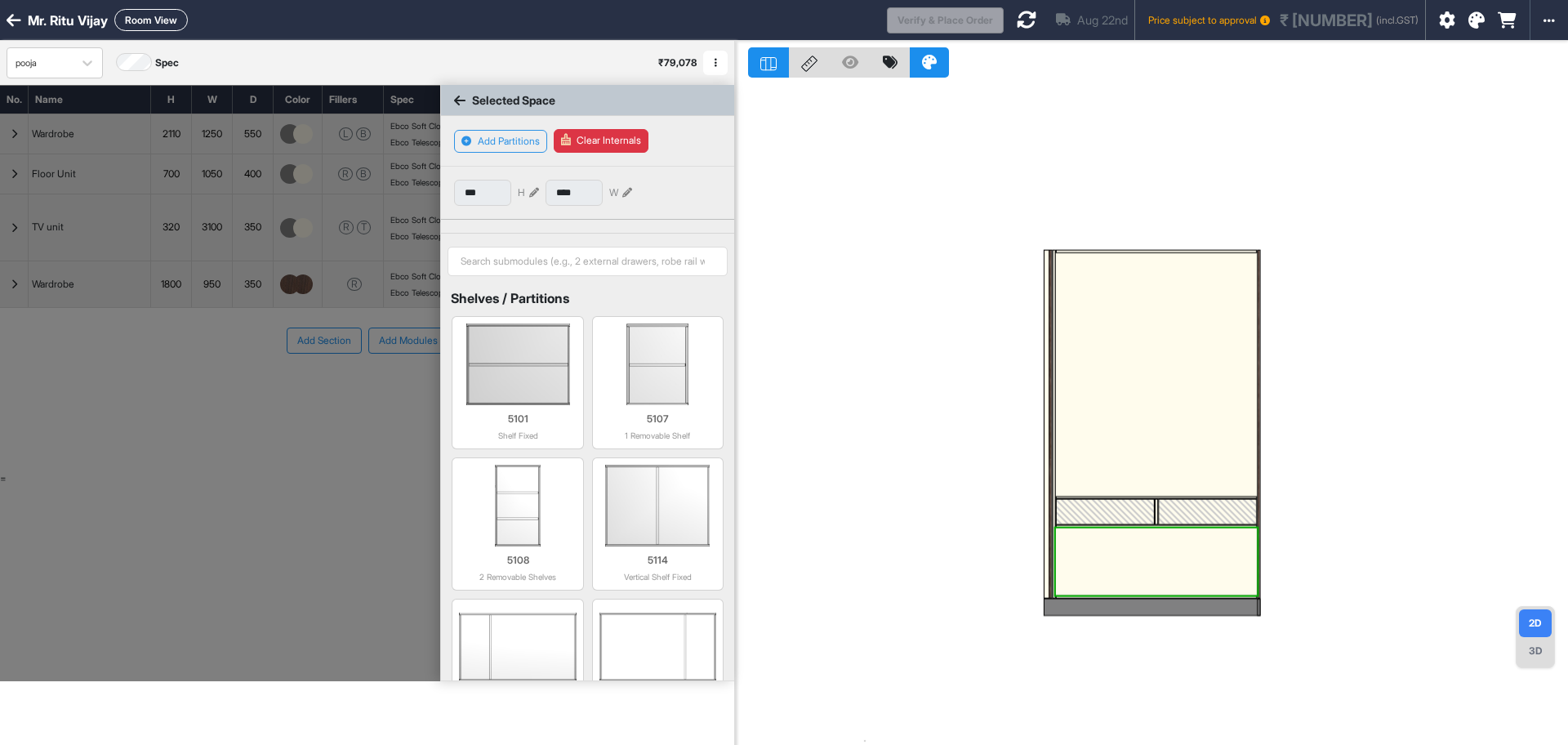 click at bounding box center [1106, 512] 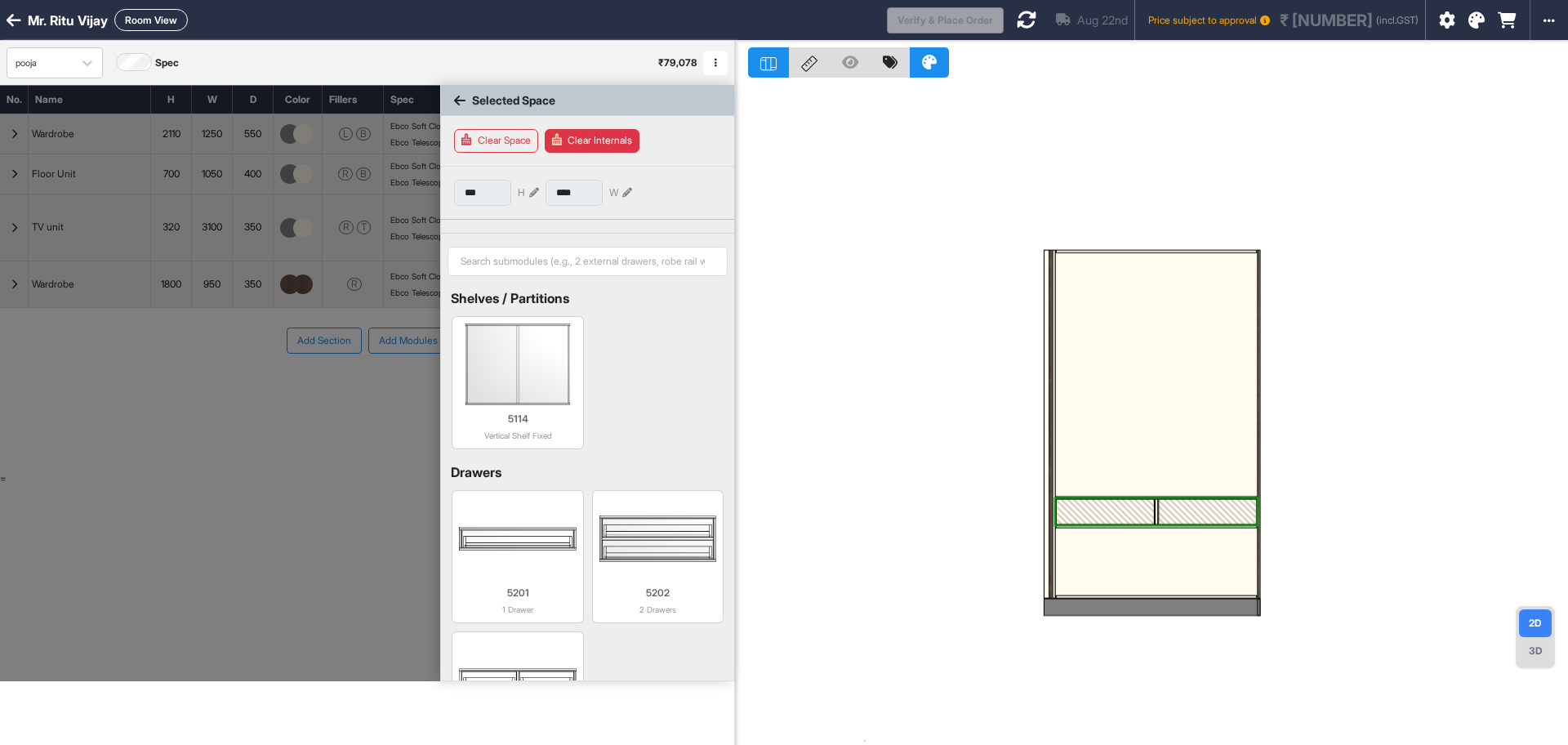 click at bounding box center [1156, 562] 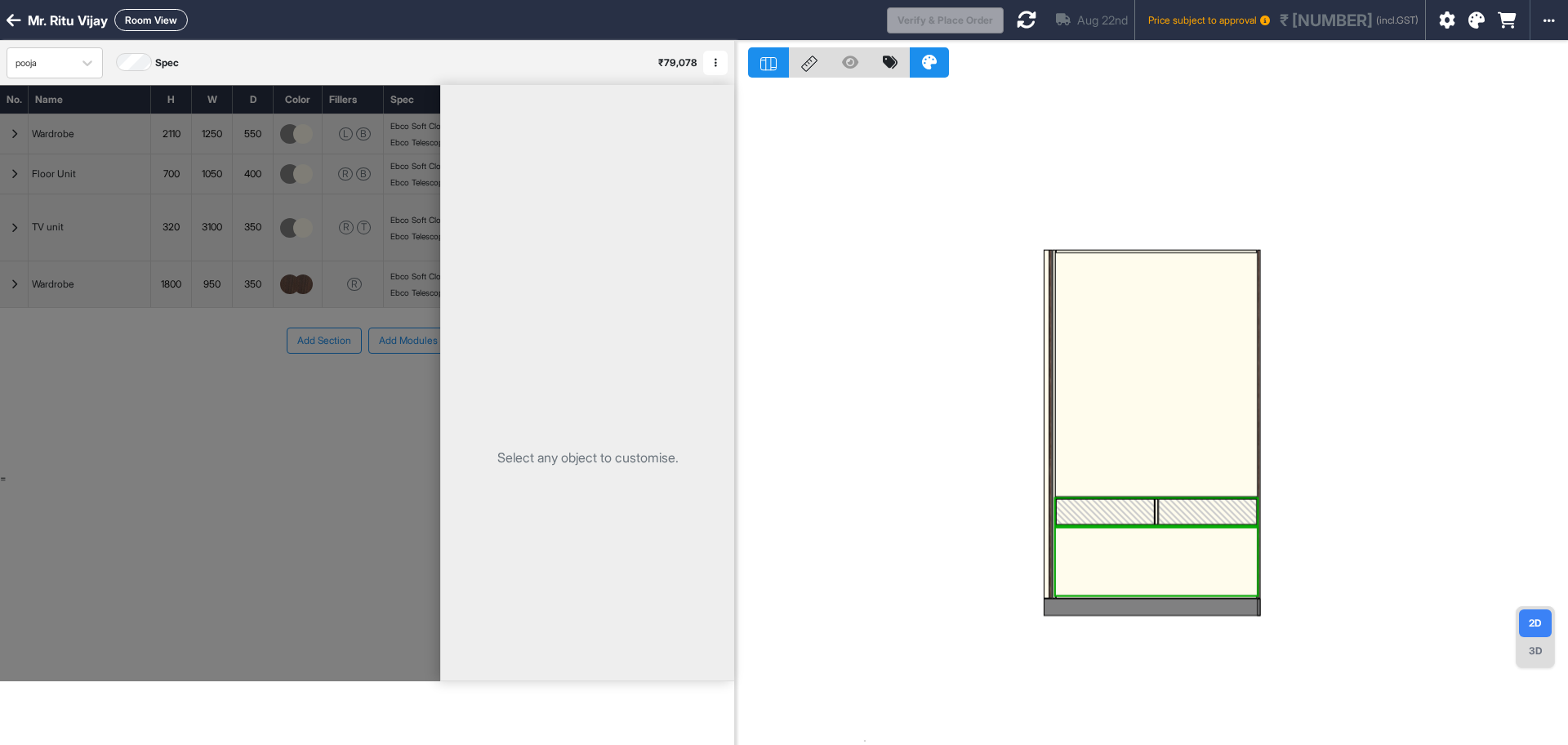 click at bounding box center (1156, 375) 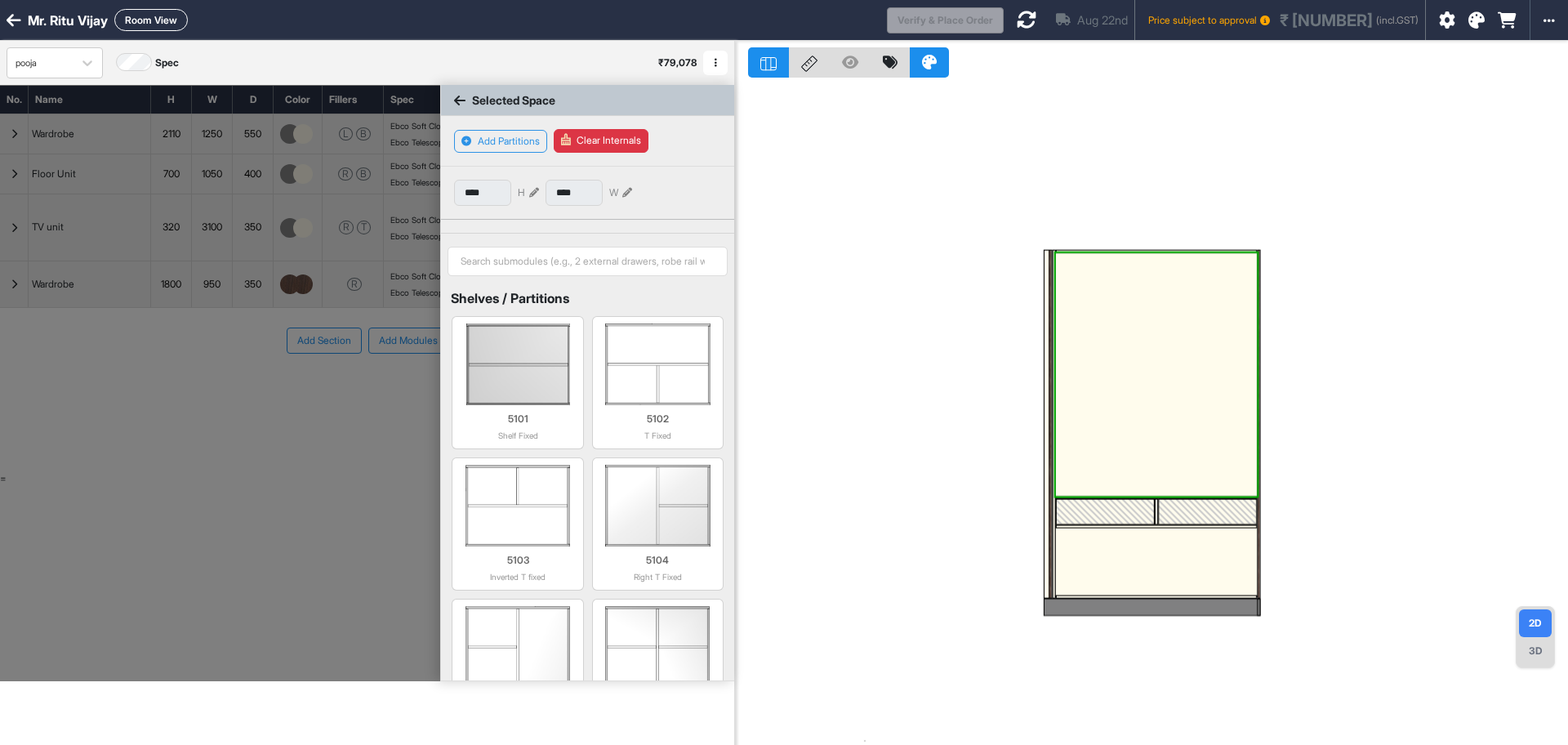 click at bounding box center [1156, 562] 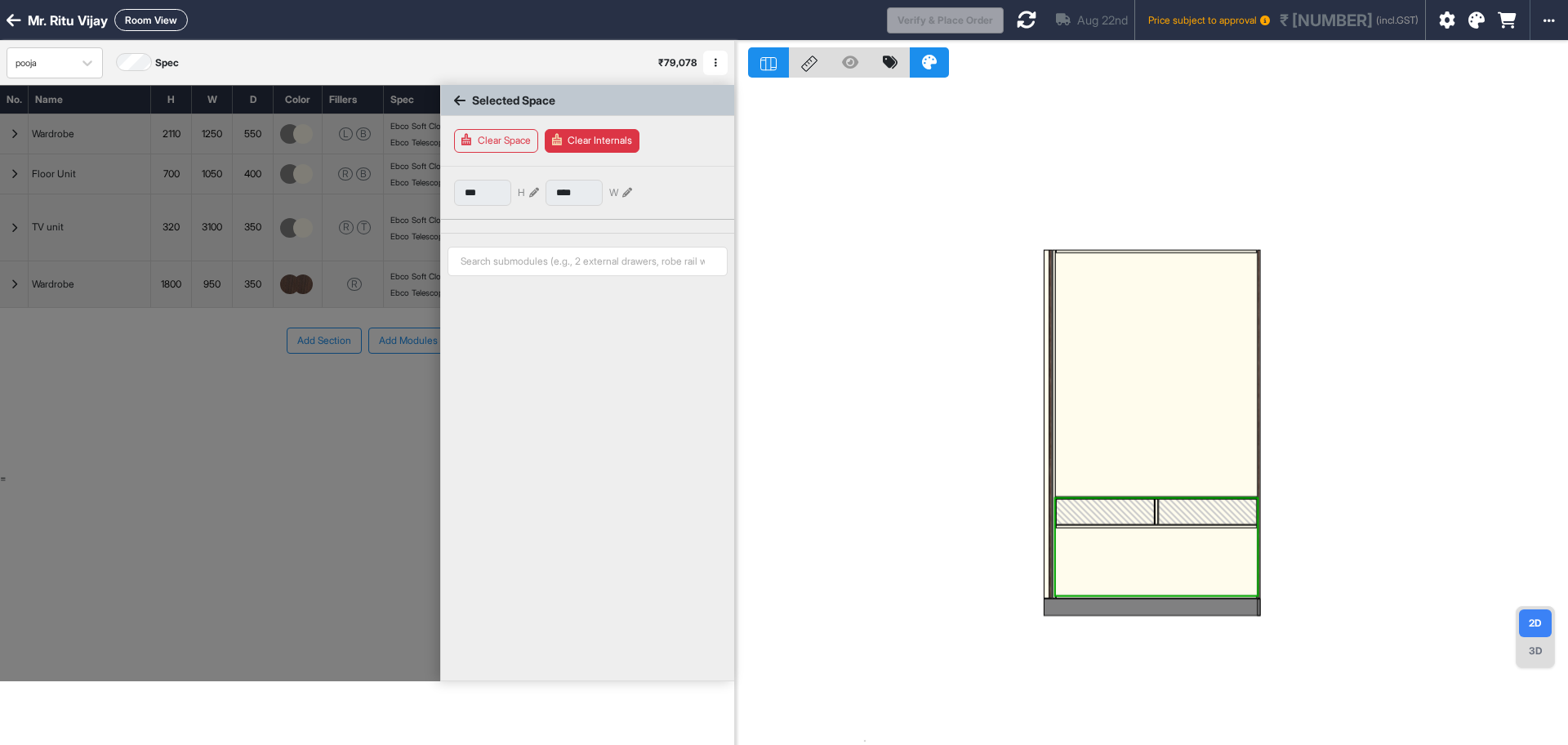 type on "***" 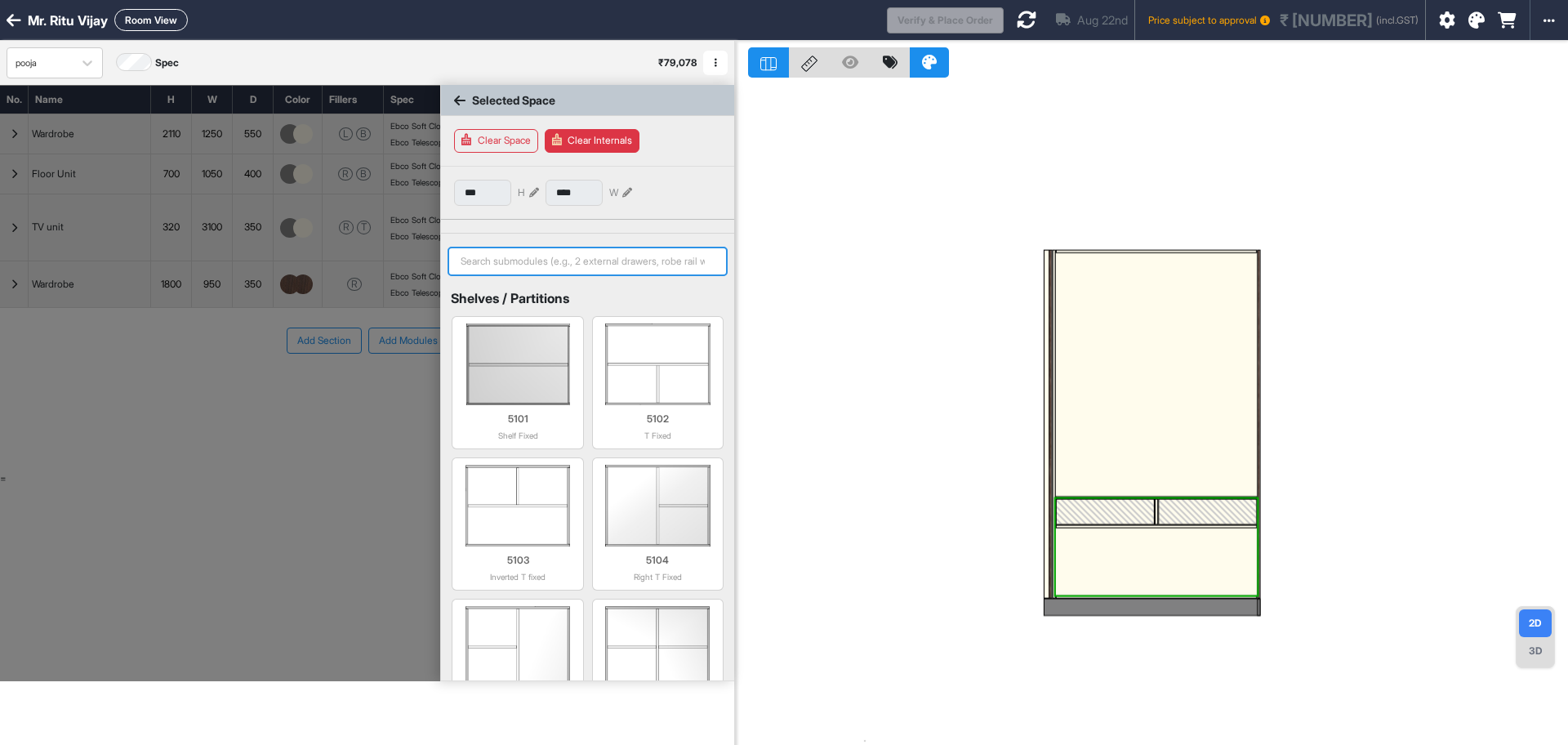 click at bounding box center (587, 261) 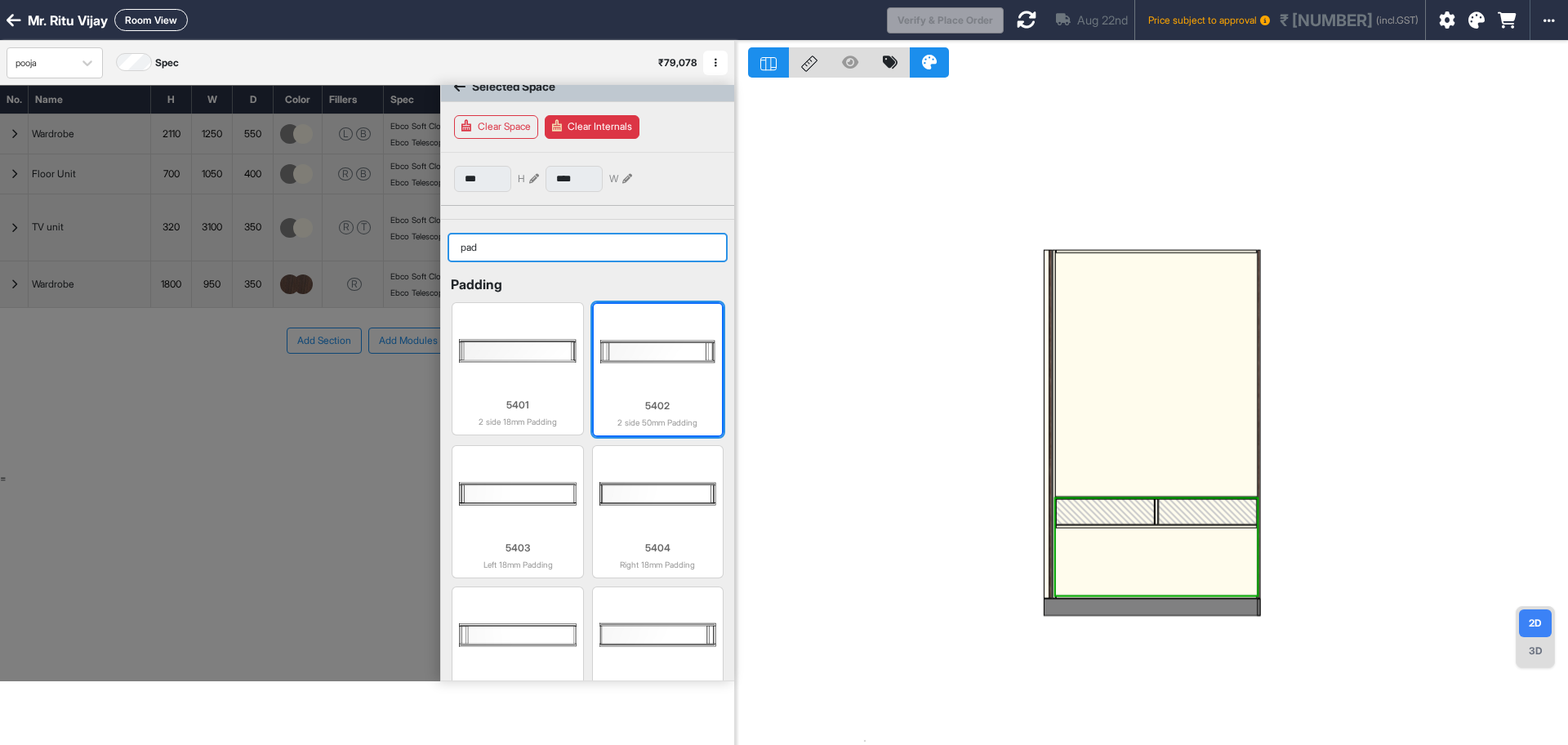 scroll, scrollTop: 17, scrollLeft: 0, axis: vertical 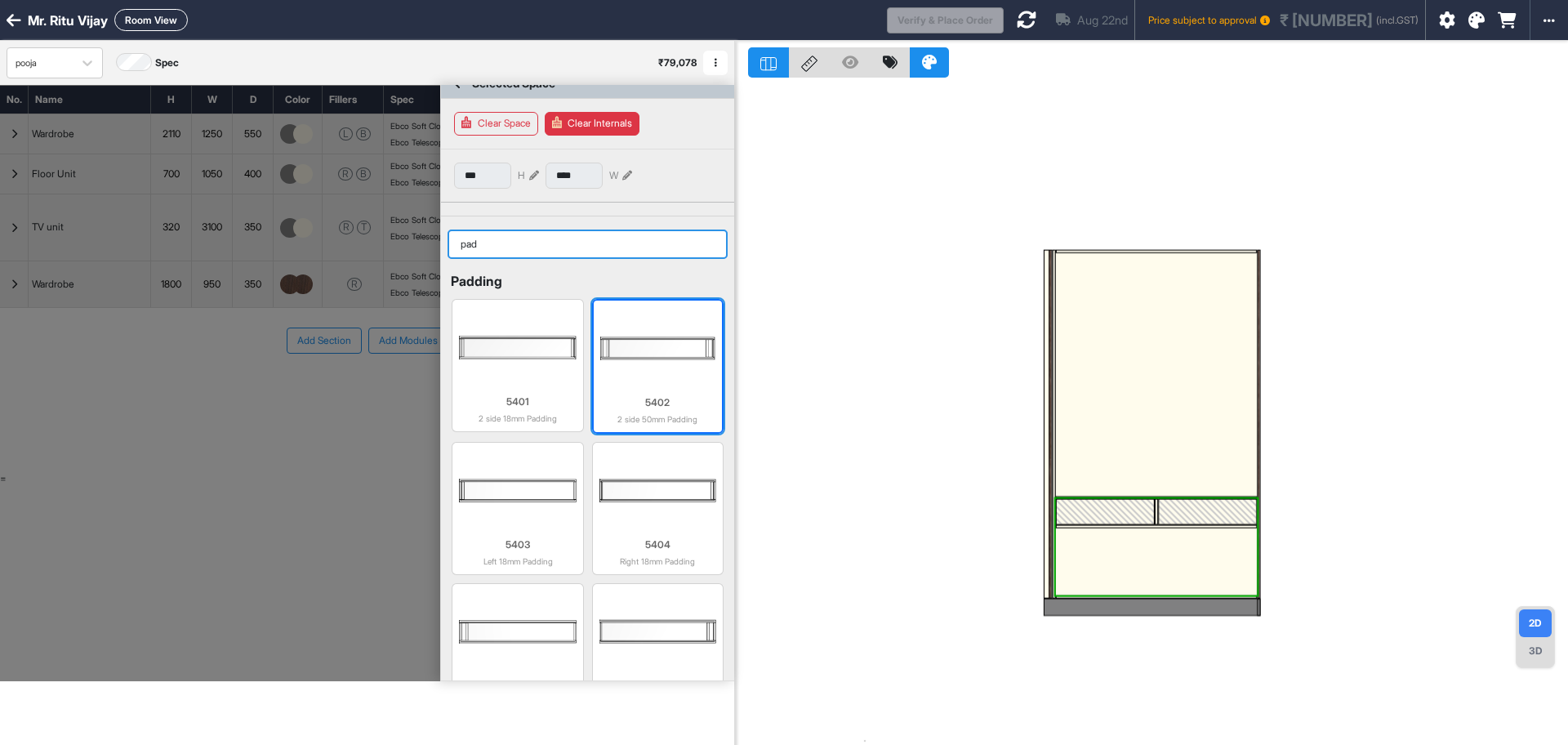 type on "pad" 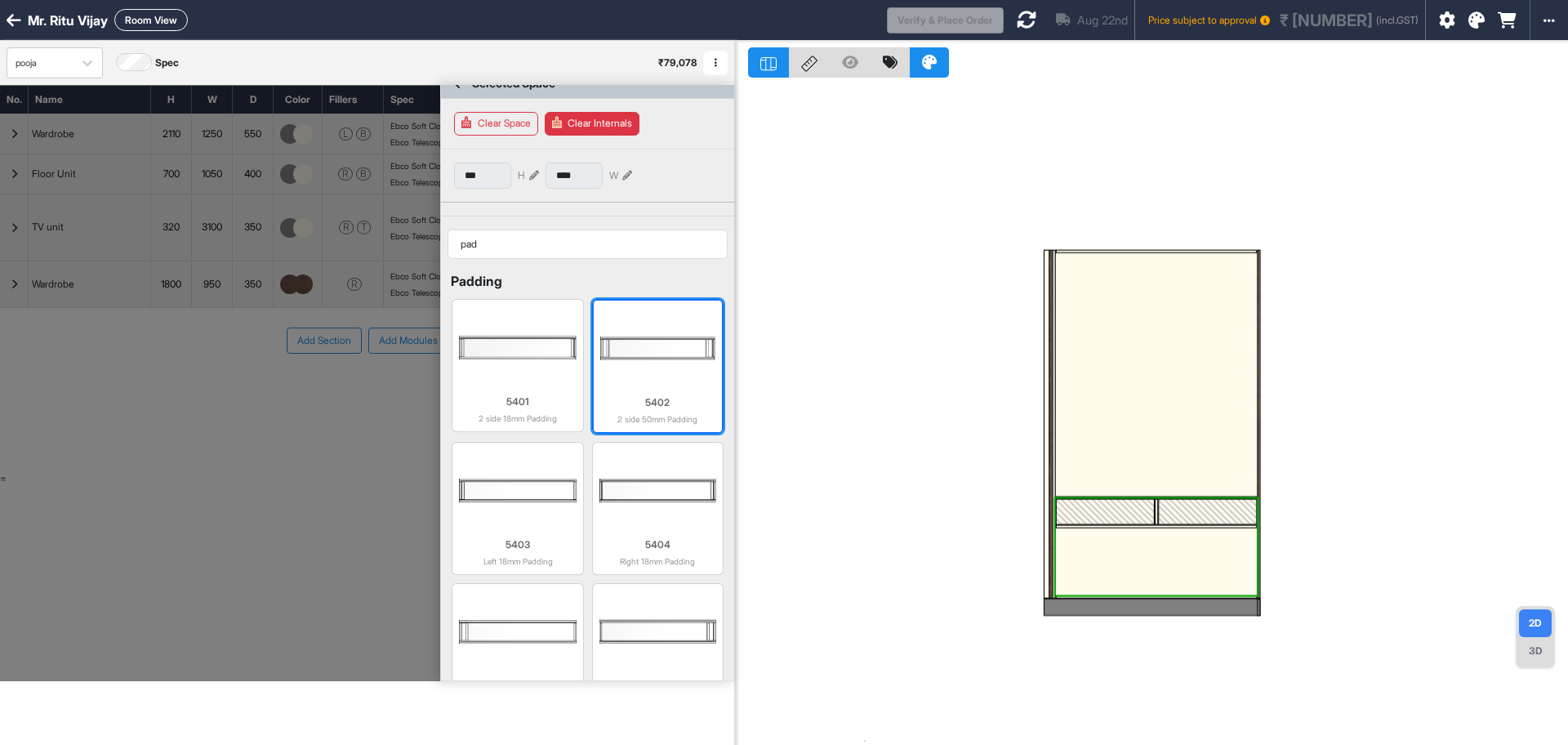 click at bounding box center [657, 348] 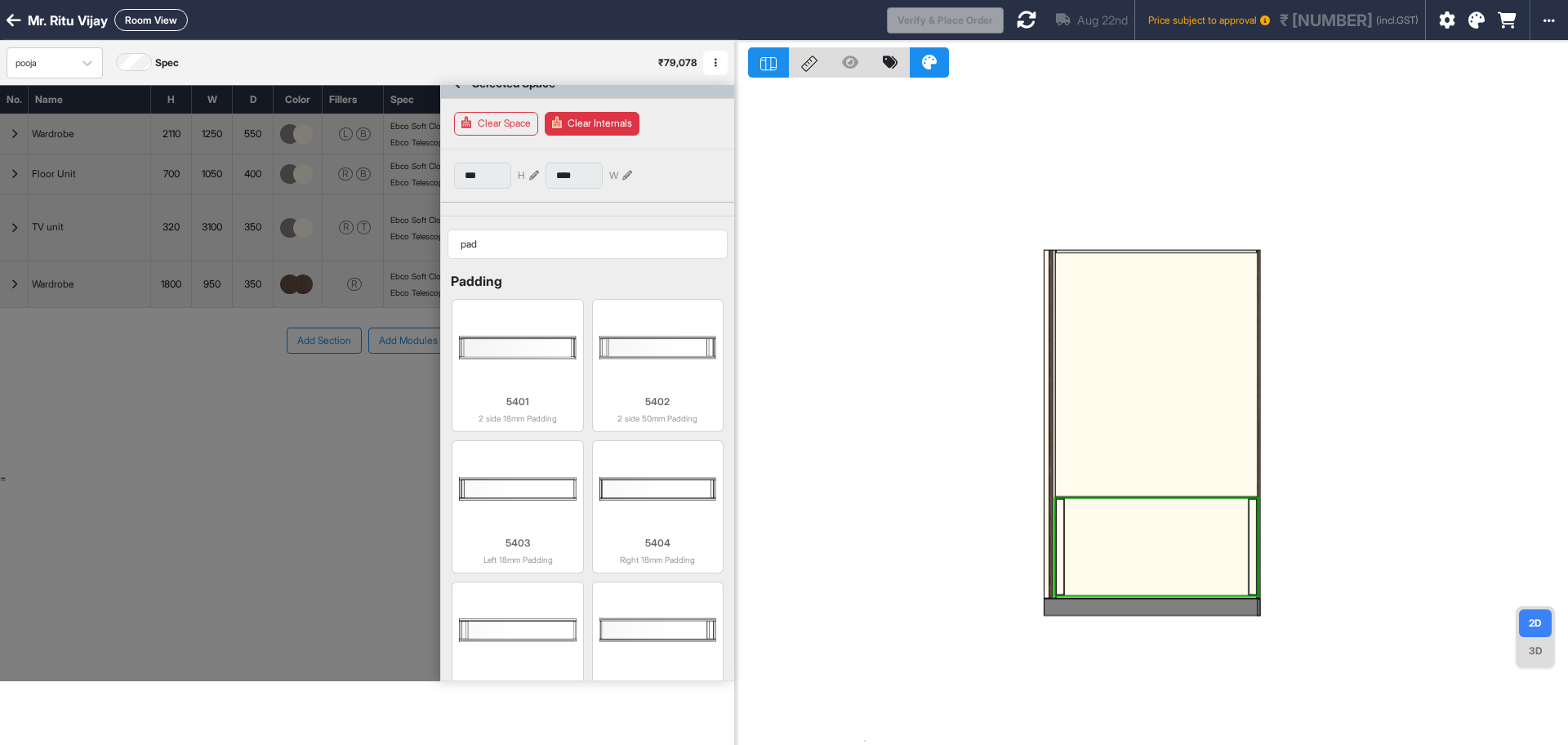 click at bounding box center [1156, 547] 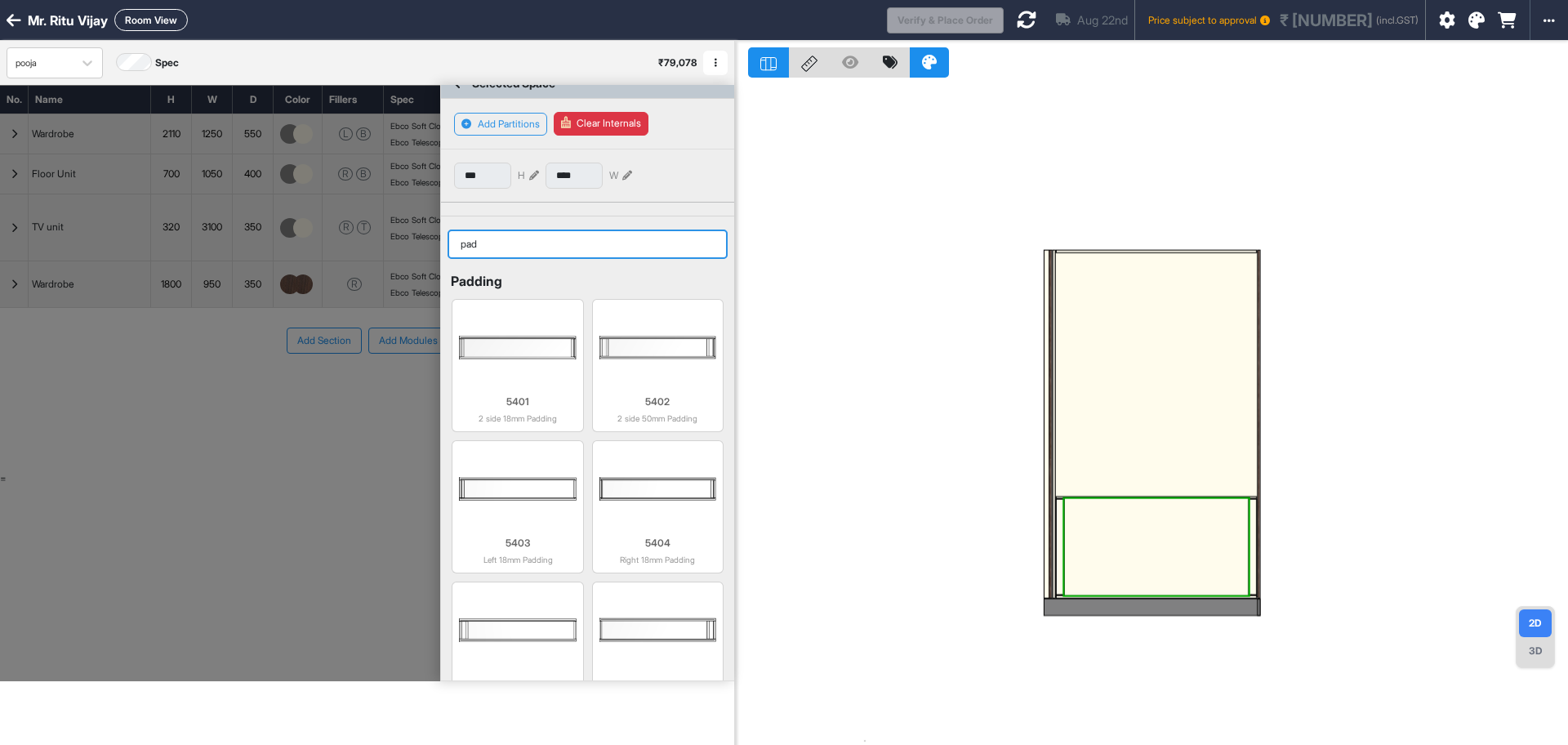 drag, startPoint x: 498, startPoint y: 251, endPoint x: 154, endPoint y: 201, distance: 347.615 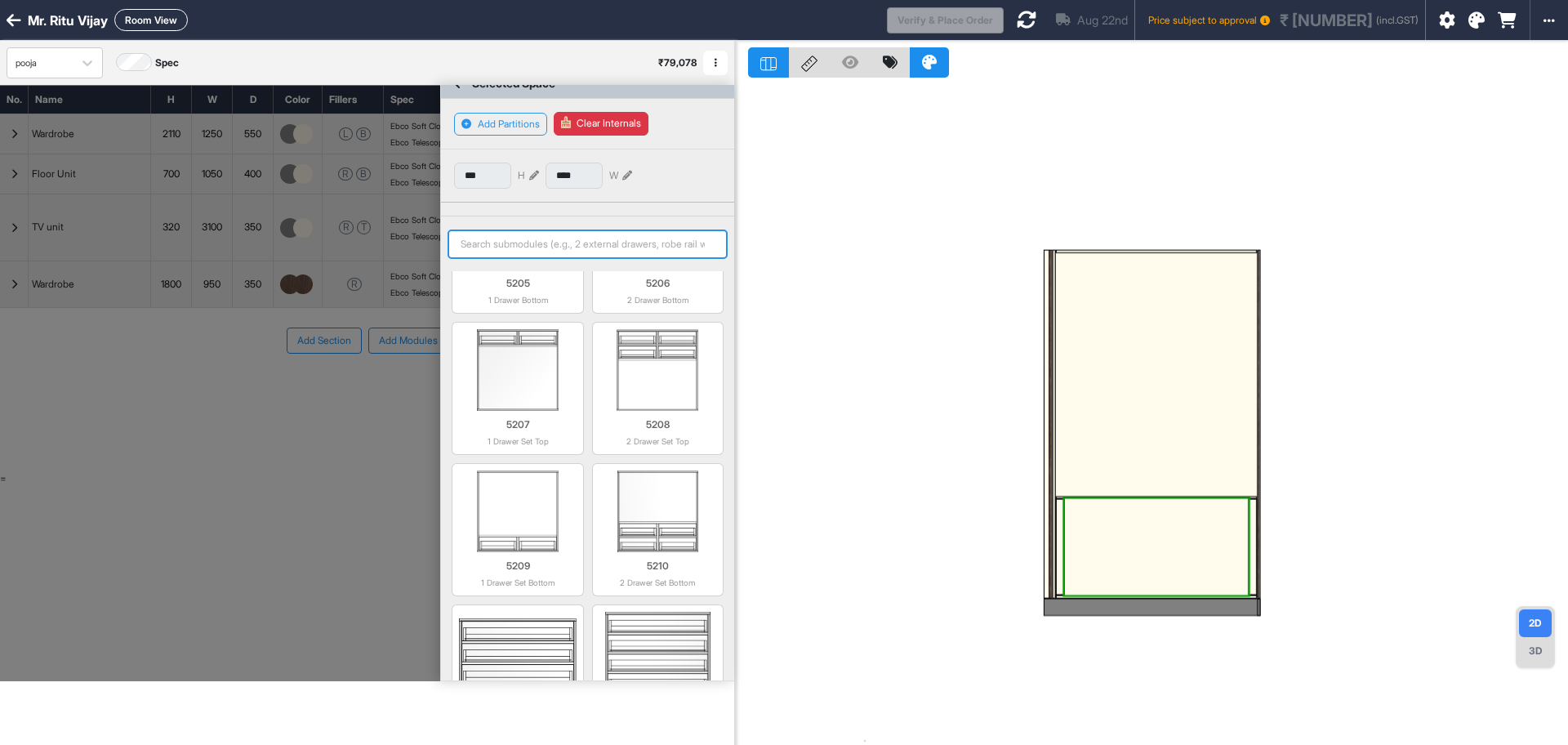 scroll, scrollTop: 1426, scrollLeft: 0, axis: vertical 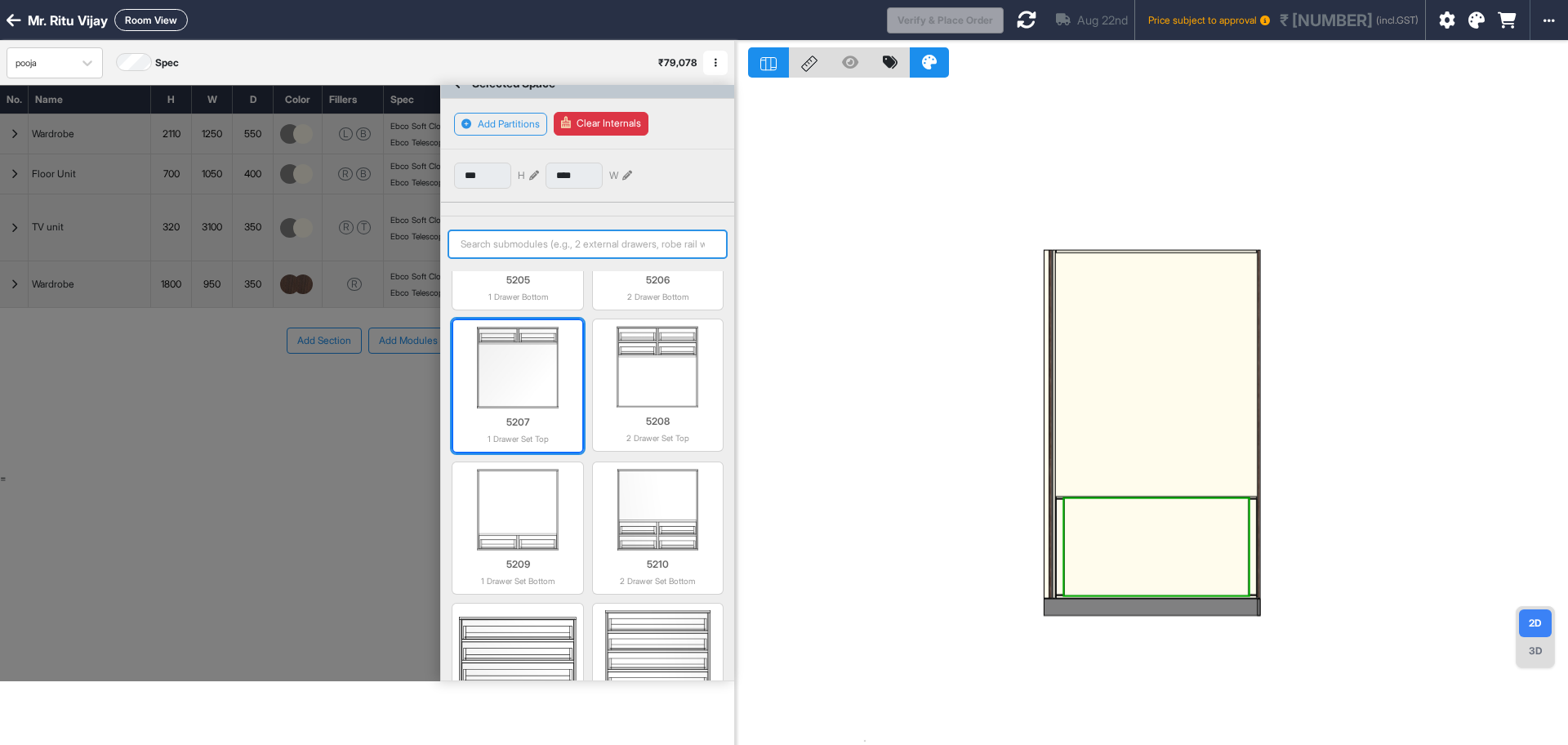 type 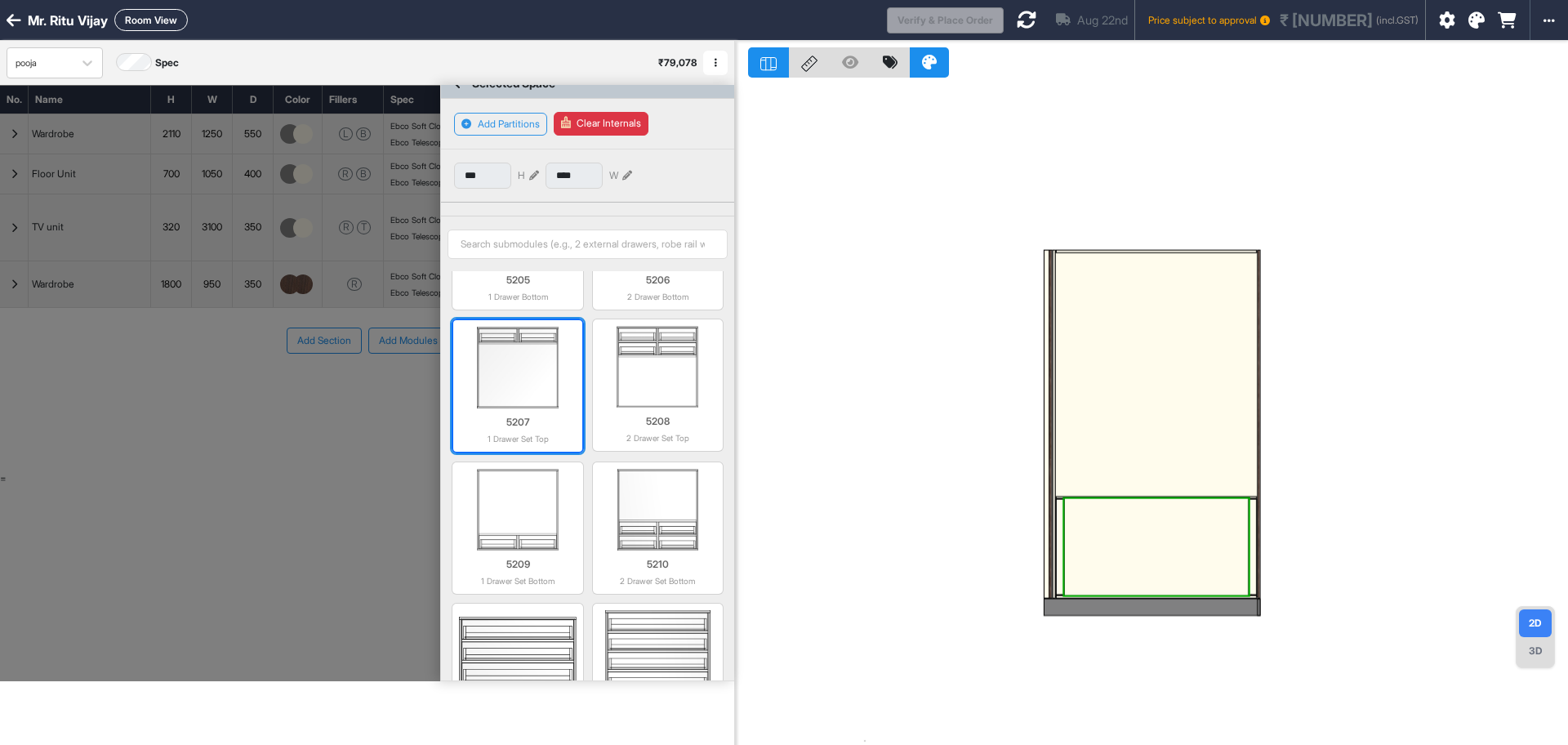 click at bounding box center [517, 368] 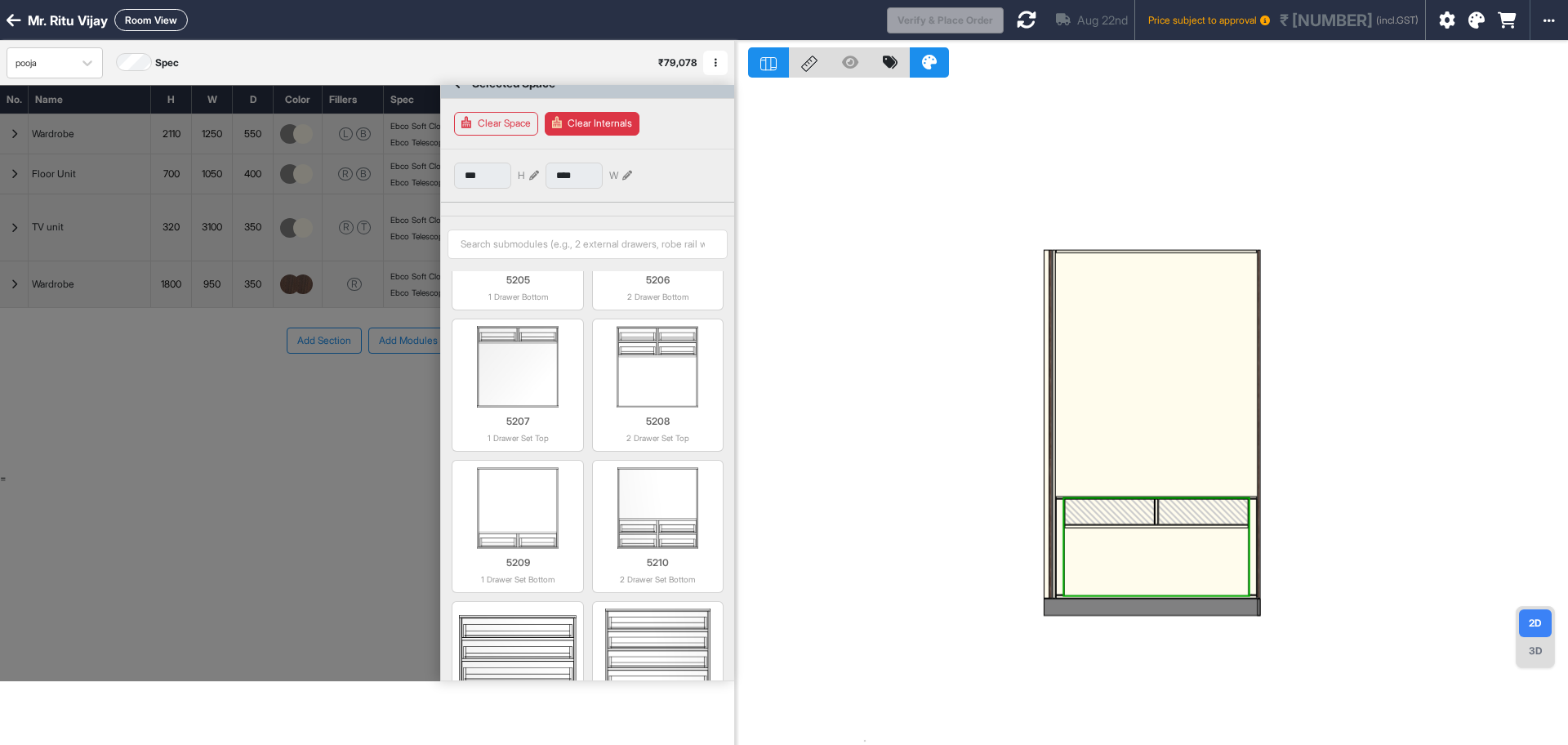 click at bounding box center (1156, 562) 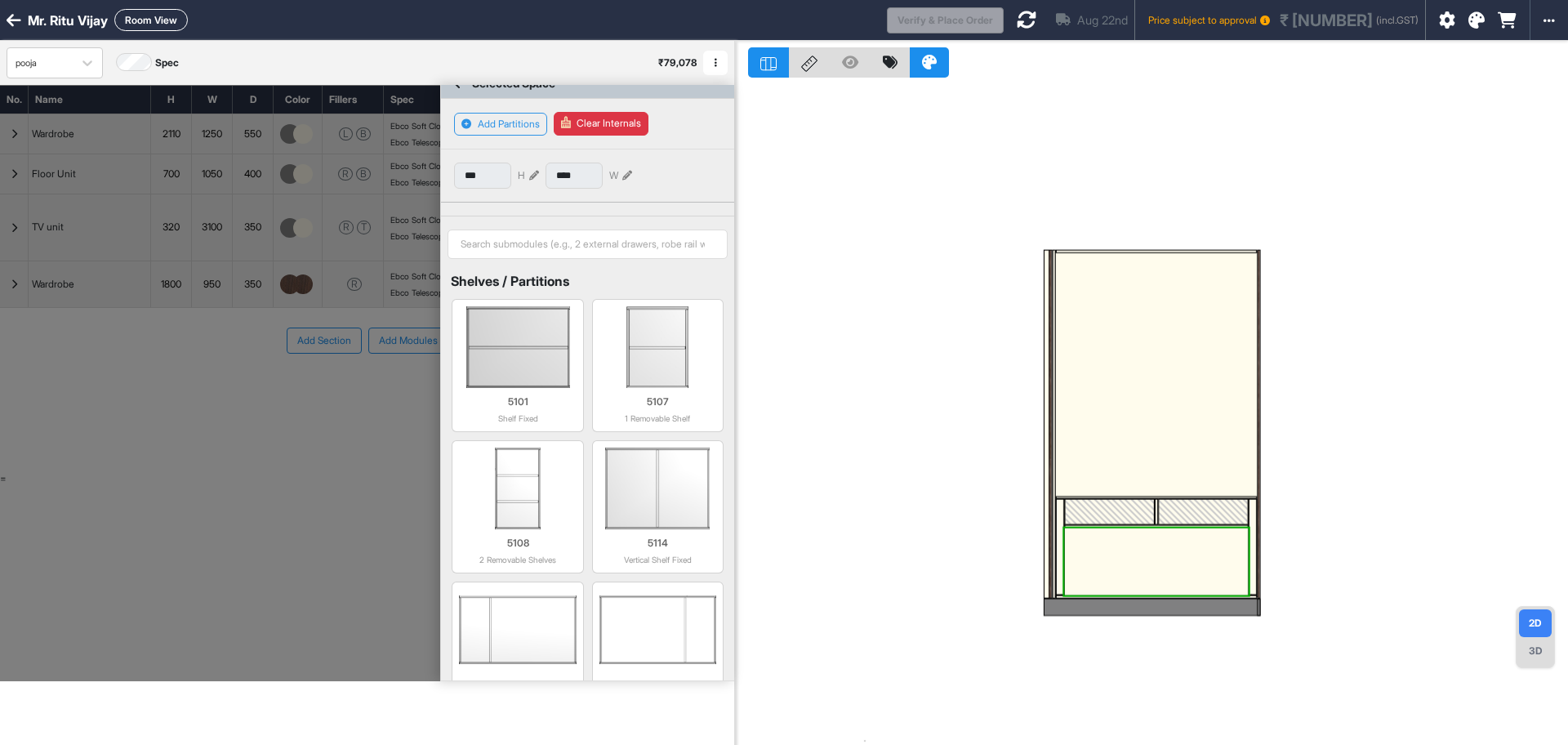 click at bounding box center [1109, 512] 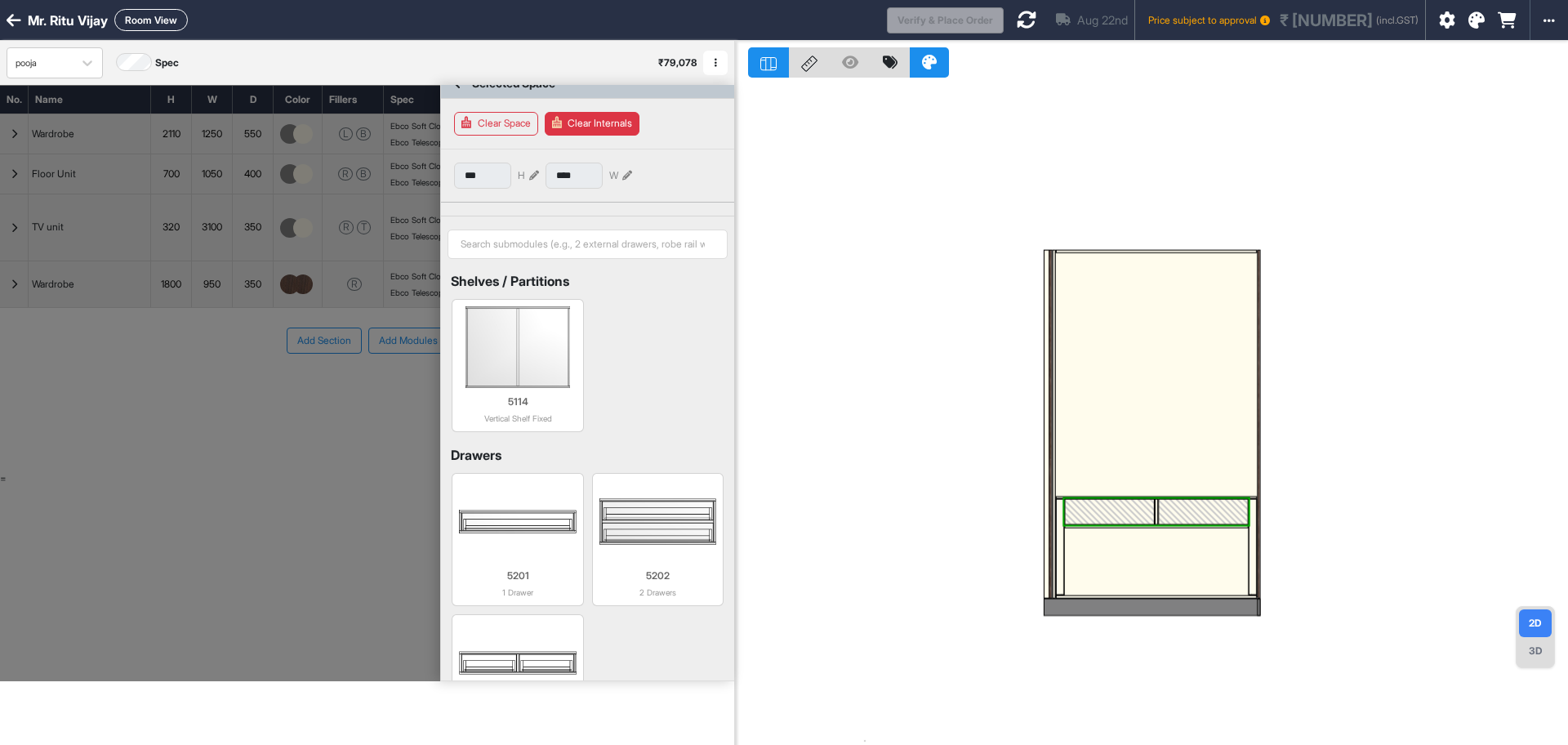 click at bounding box center [1156, 562] 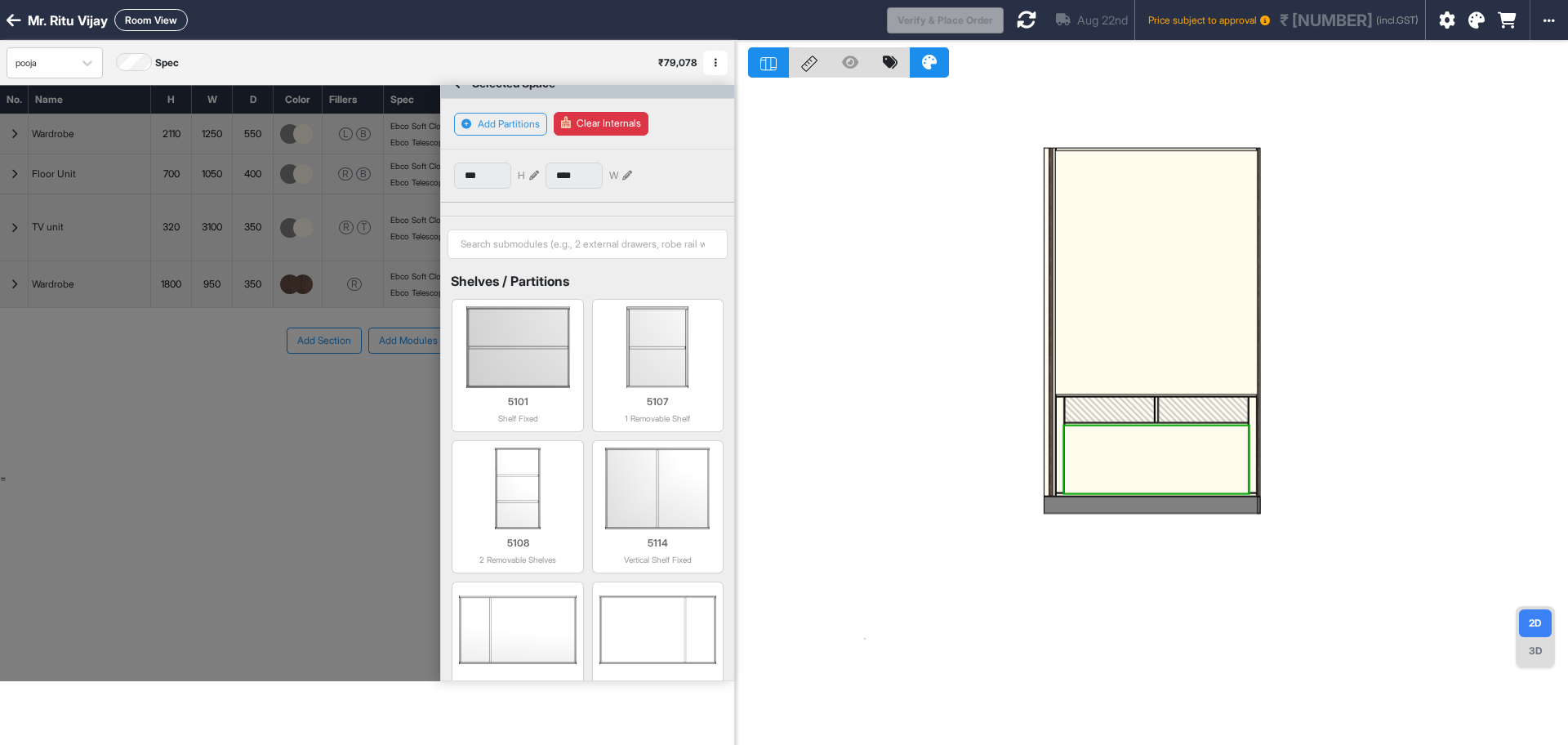 click at bounding box center [1156, 273] 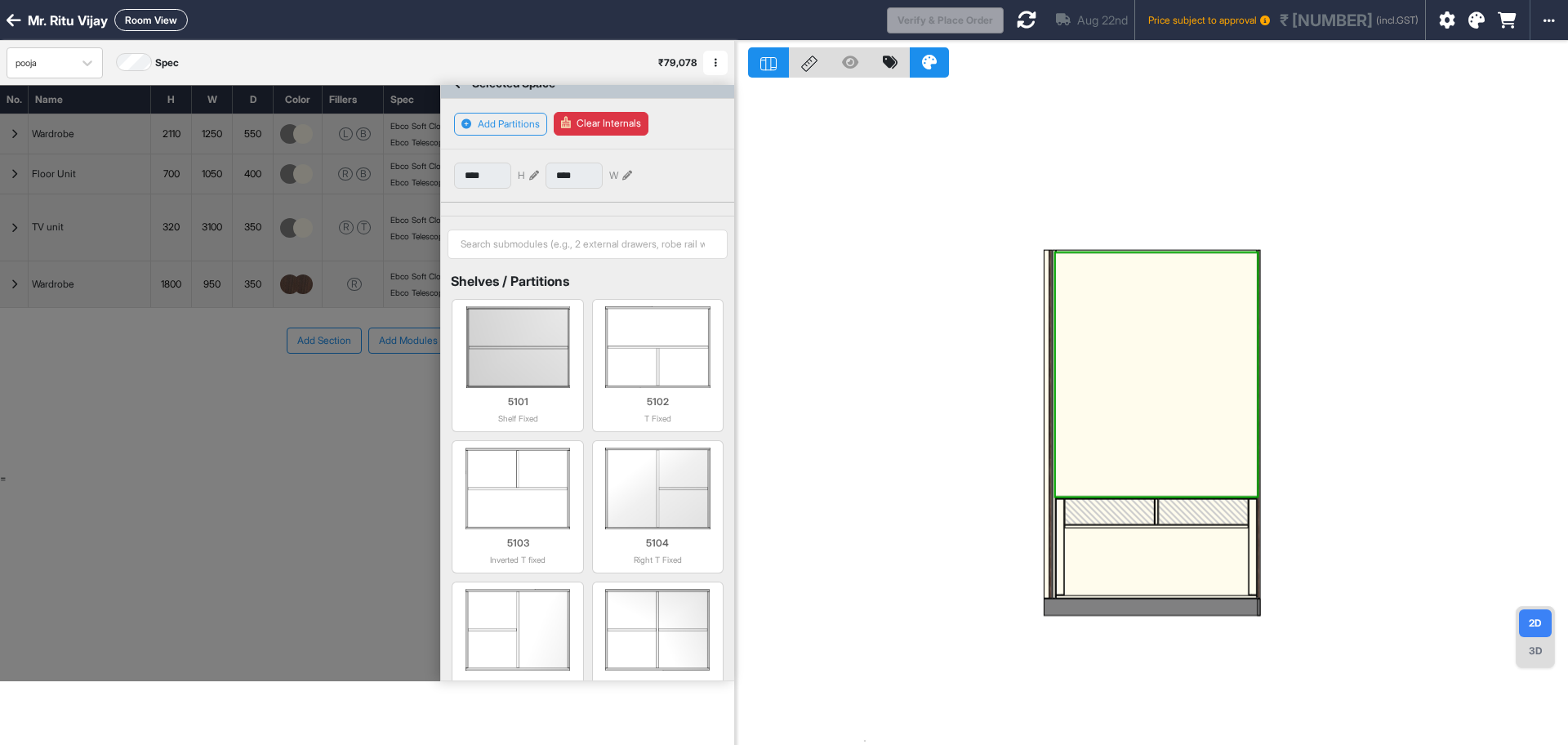click at bounding box center (1156, 562) 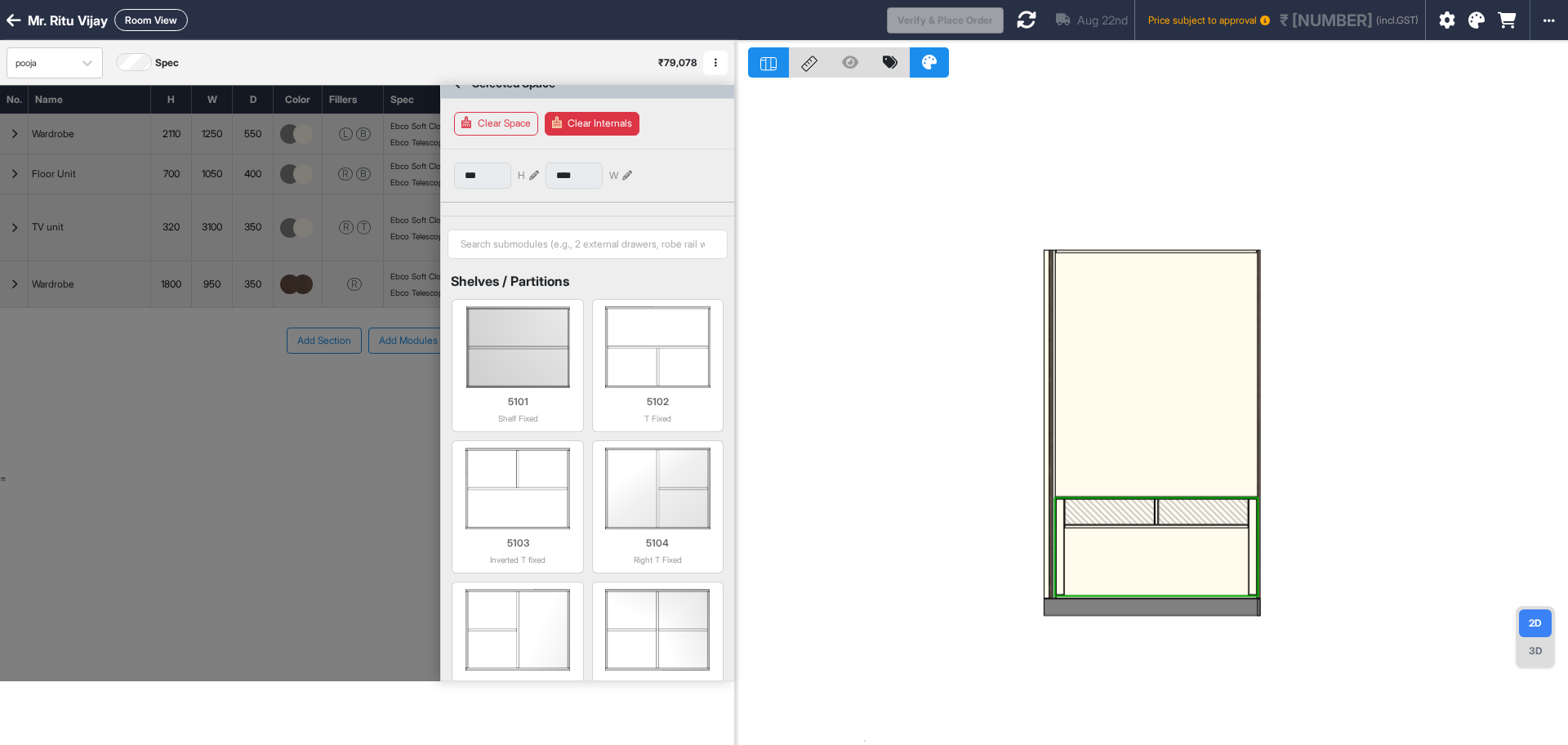 click at bounding box center (1156, 562) 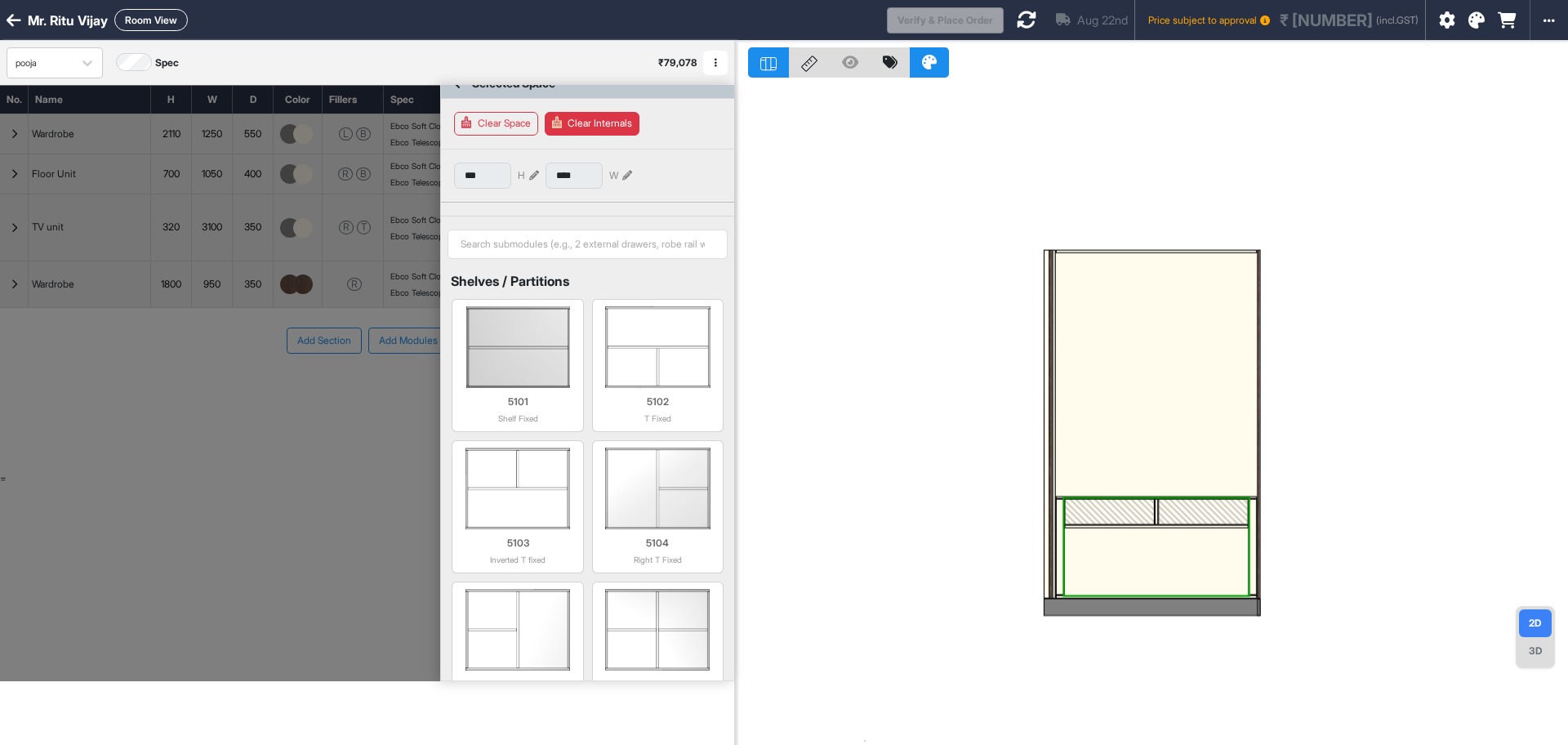 click at bounding box center (1156, 562) 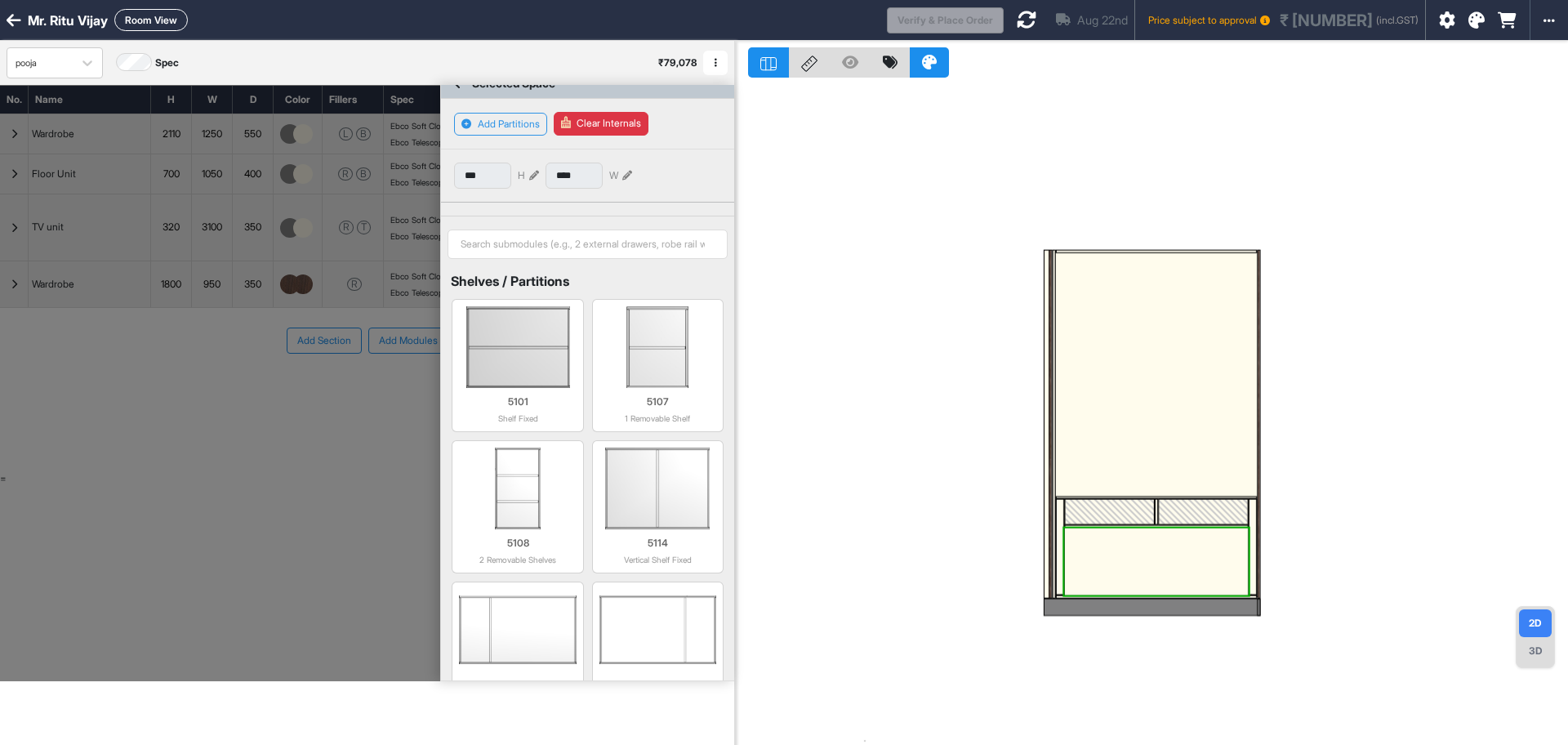 click at bounding box center [220, 383] 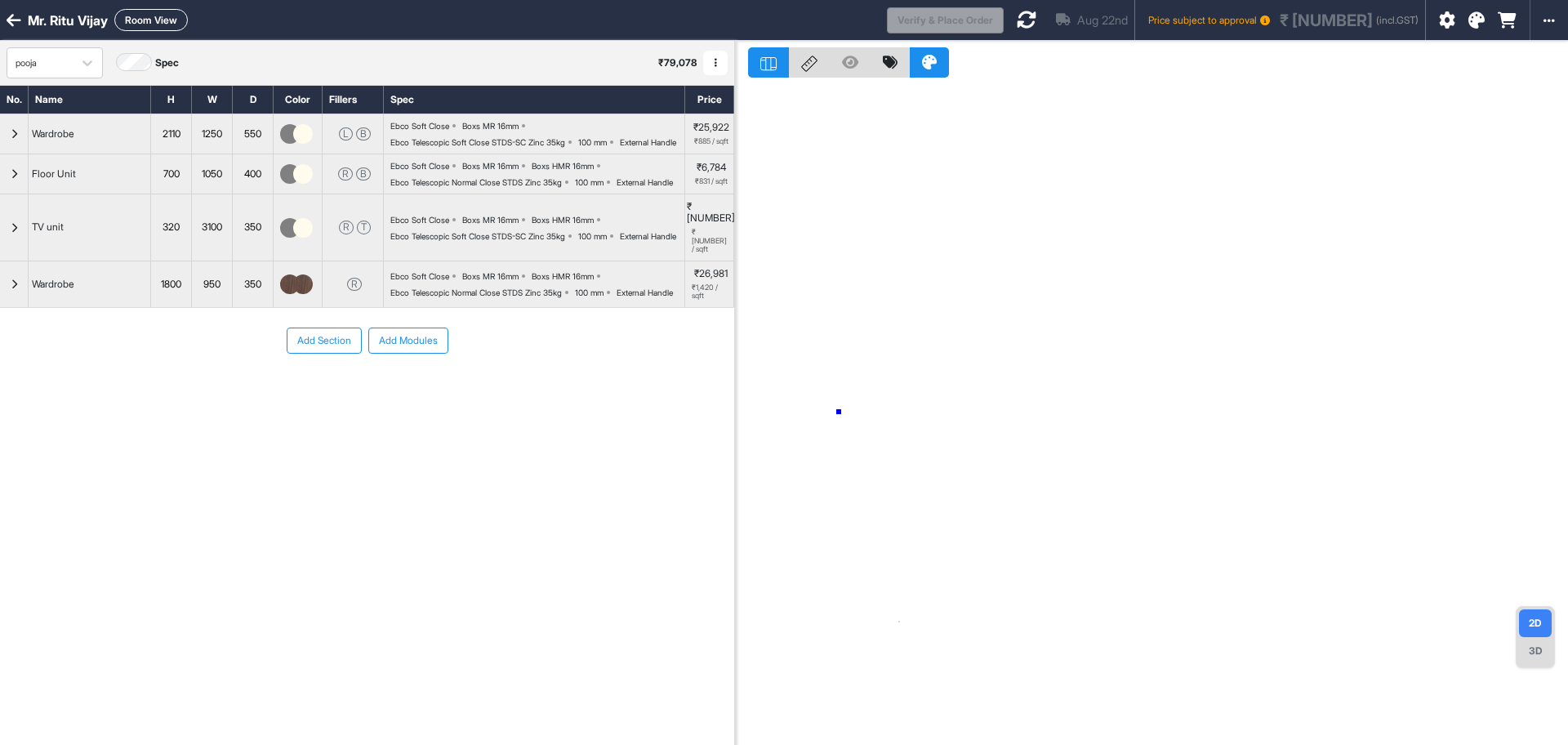 click at bounding box center (1152, 413) 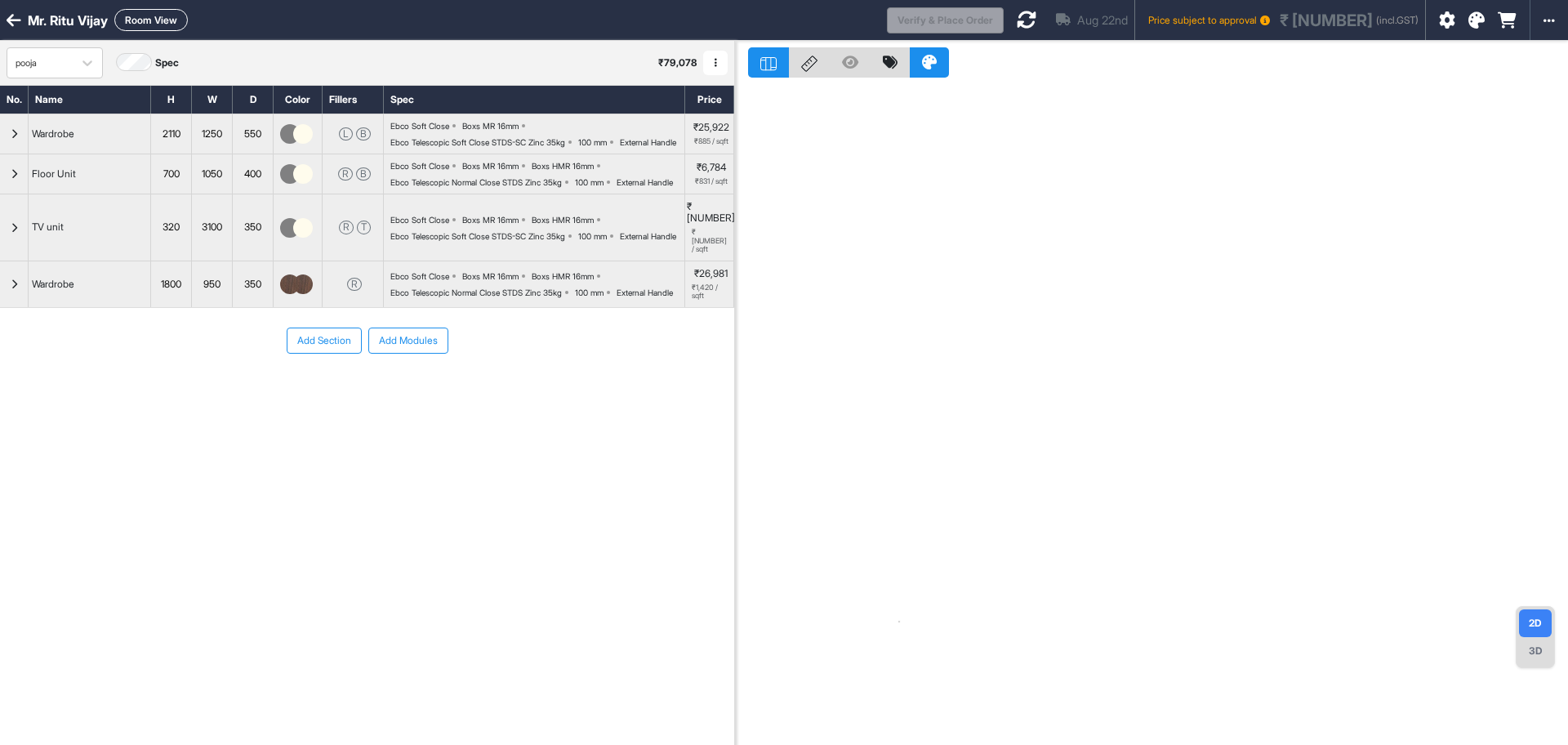 click on "Add Modules" at bounding box center (408, 341) 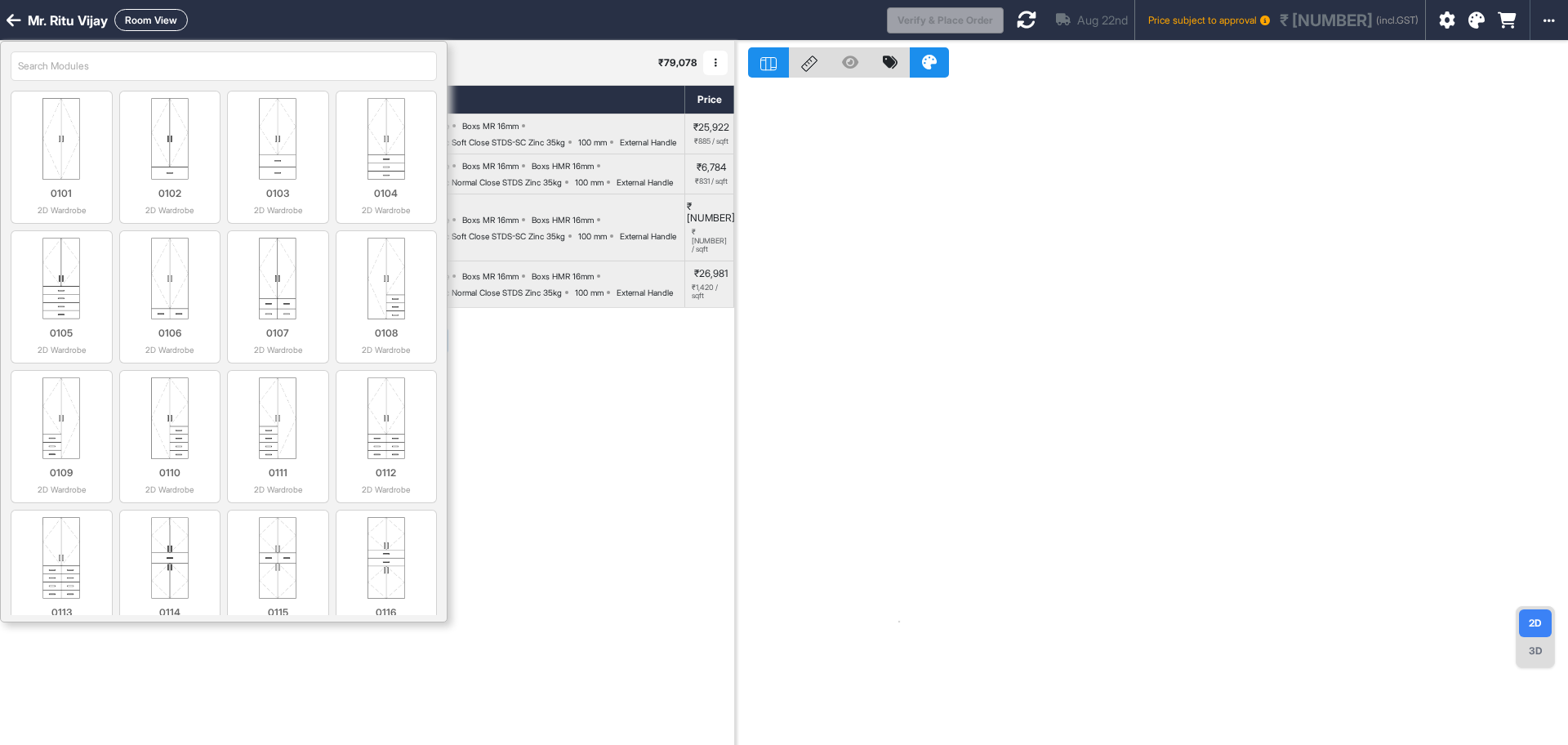 click at bounding box center (224, 66) 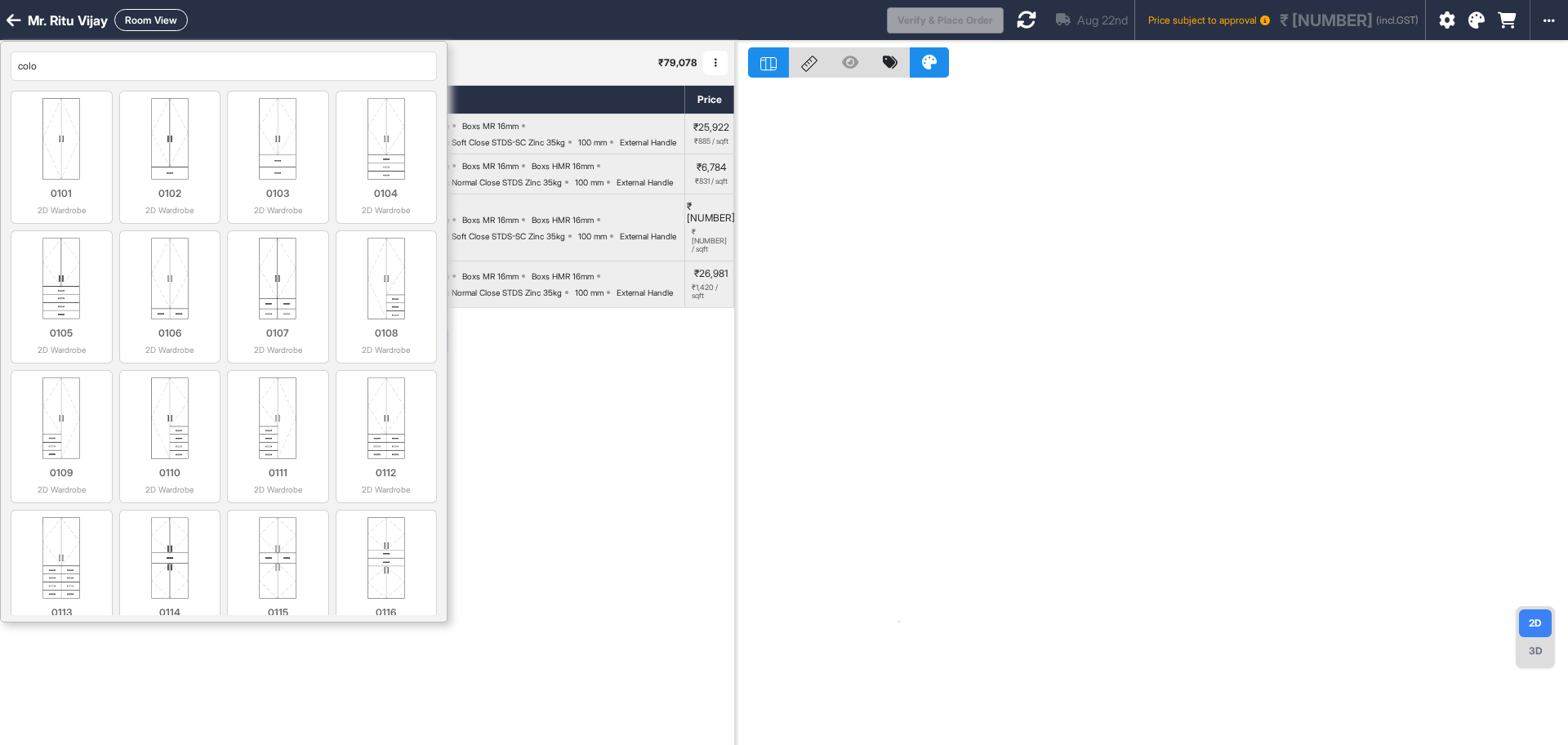 type on "color" 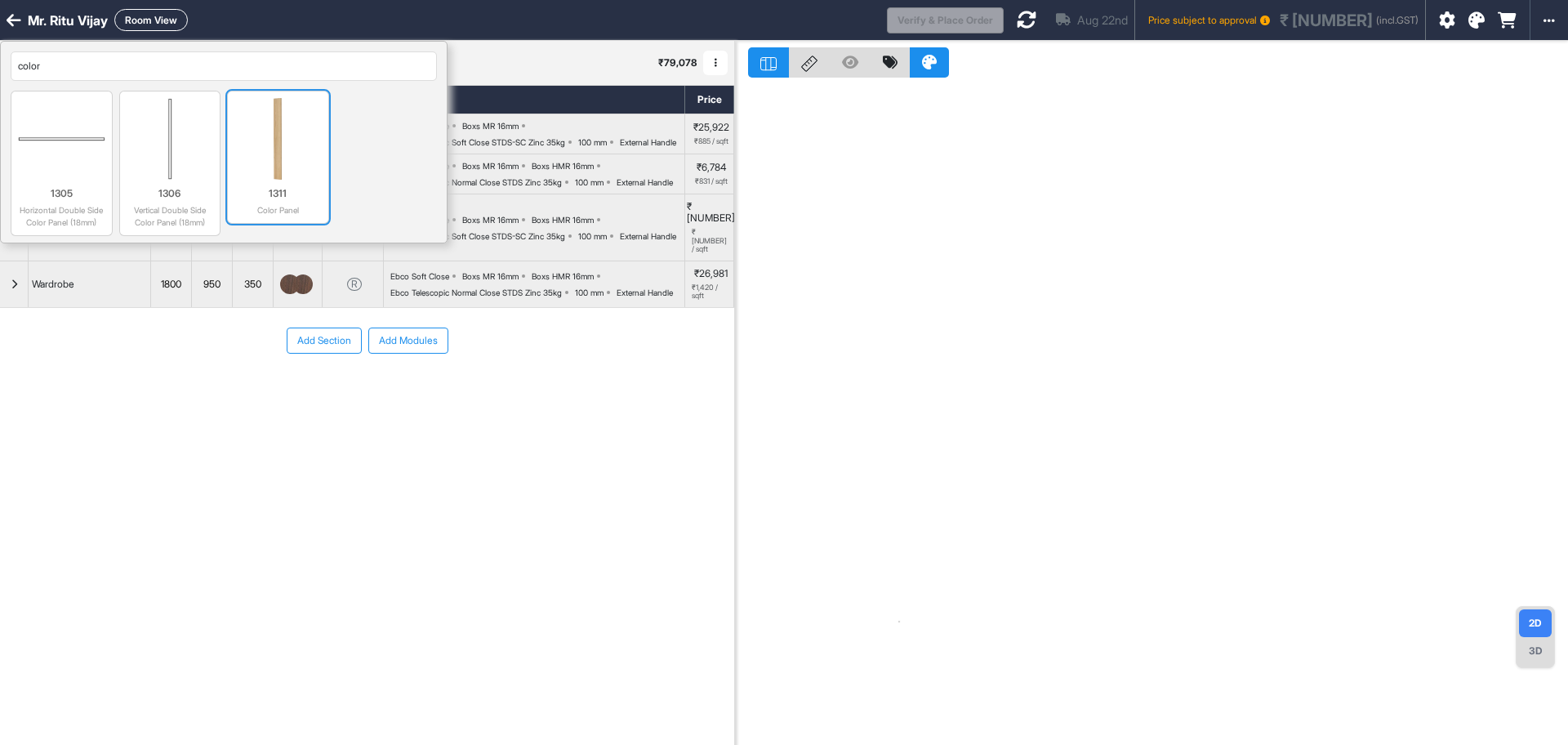 click at bounding box center (278, 139) 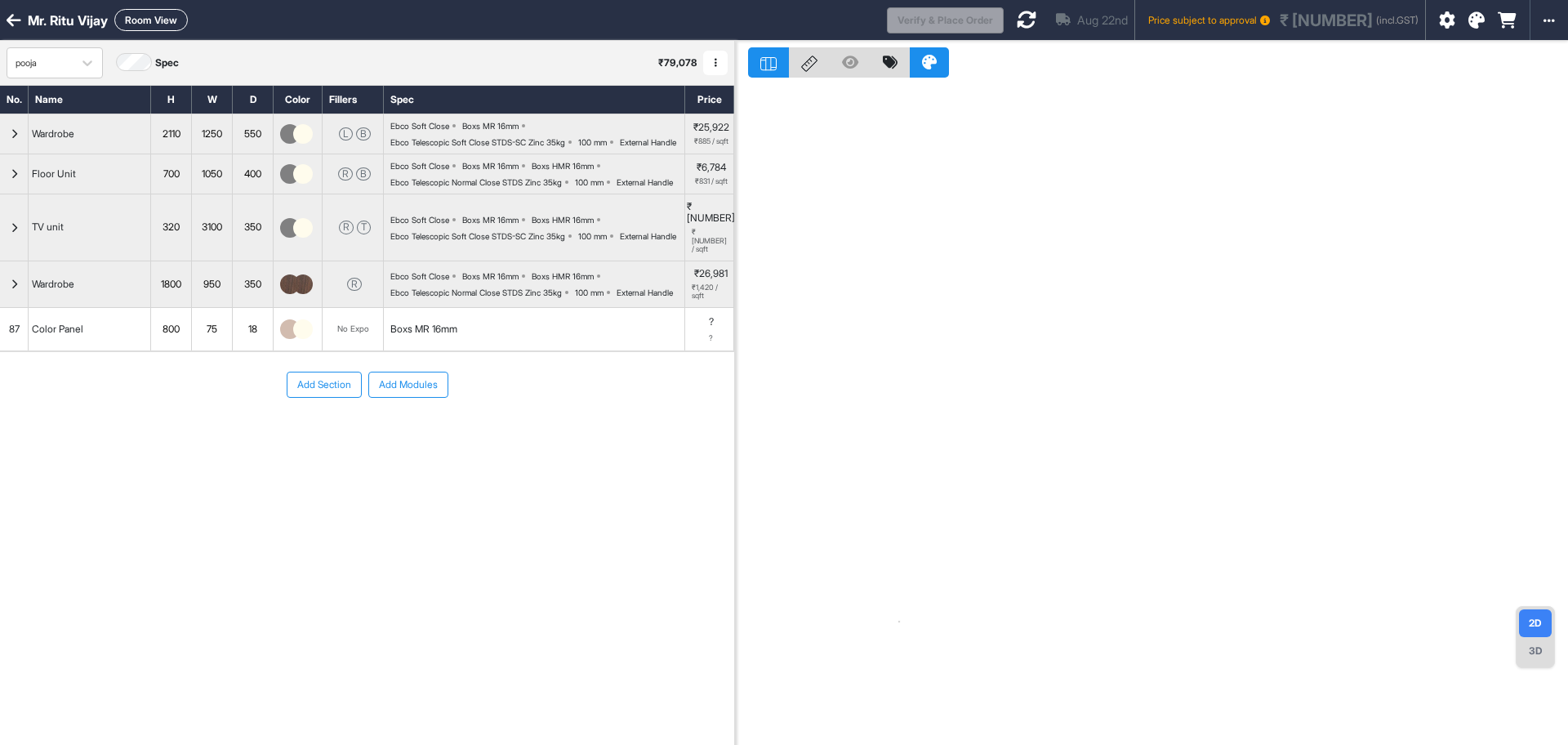 click on "800" at bounding box center (171, 329) 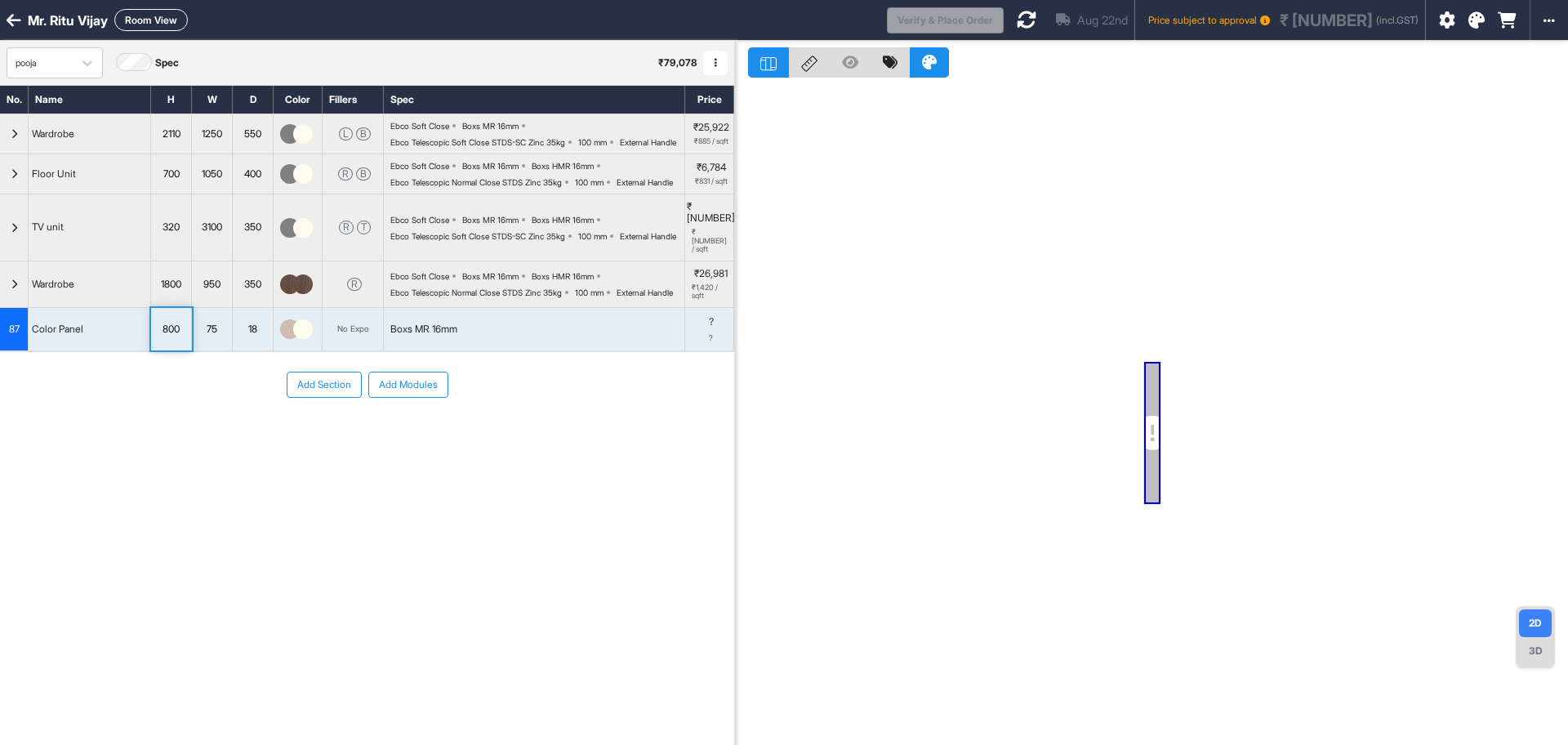 click on "800" at bounding box center (171, 329) 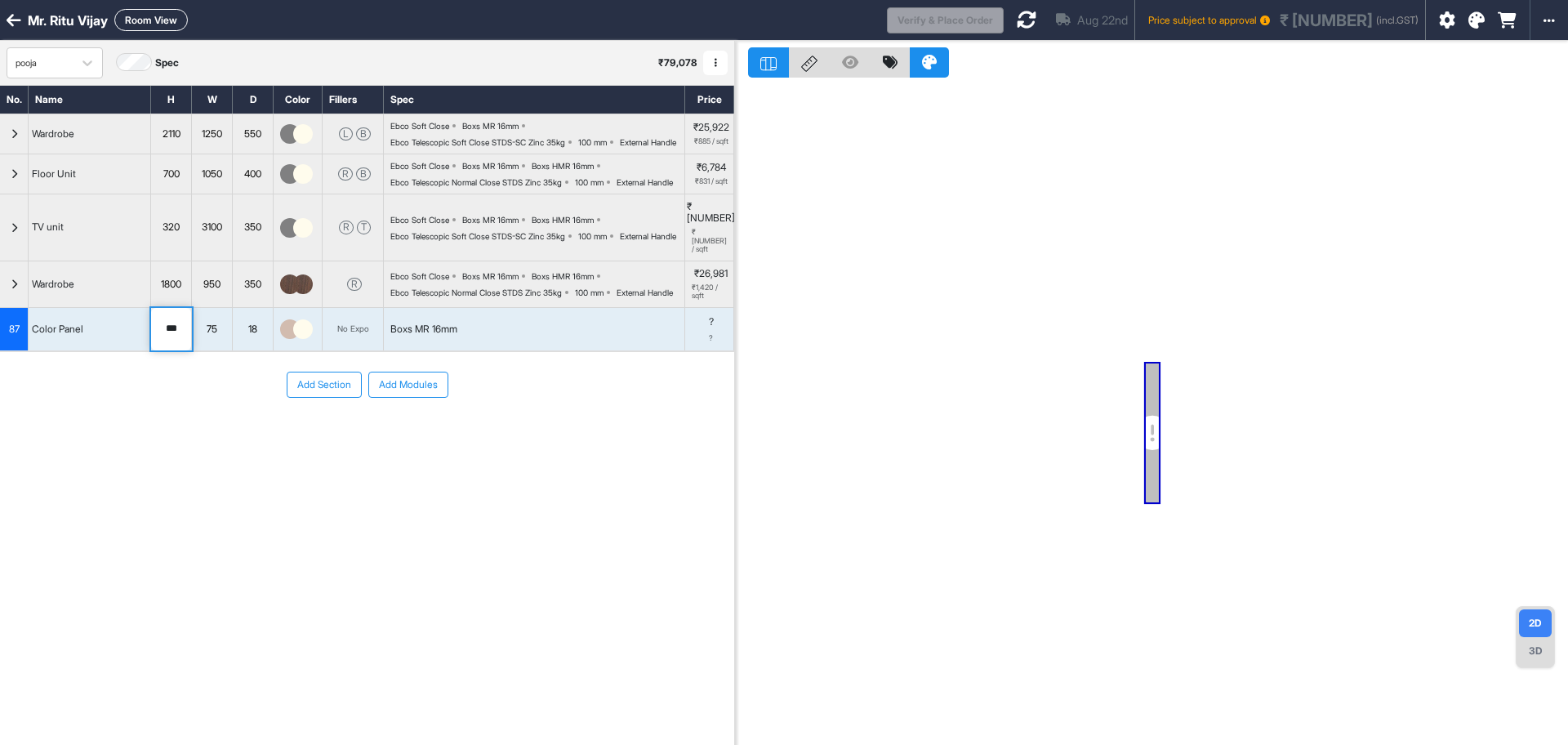 drag, startPoint x: 185, startPoint y: 359, endPoint x: 86, endPoint y: 340, distance: 100.80675 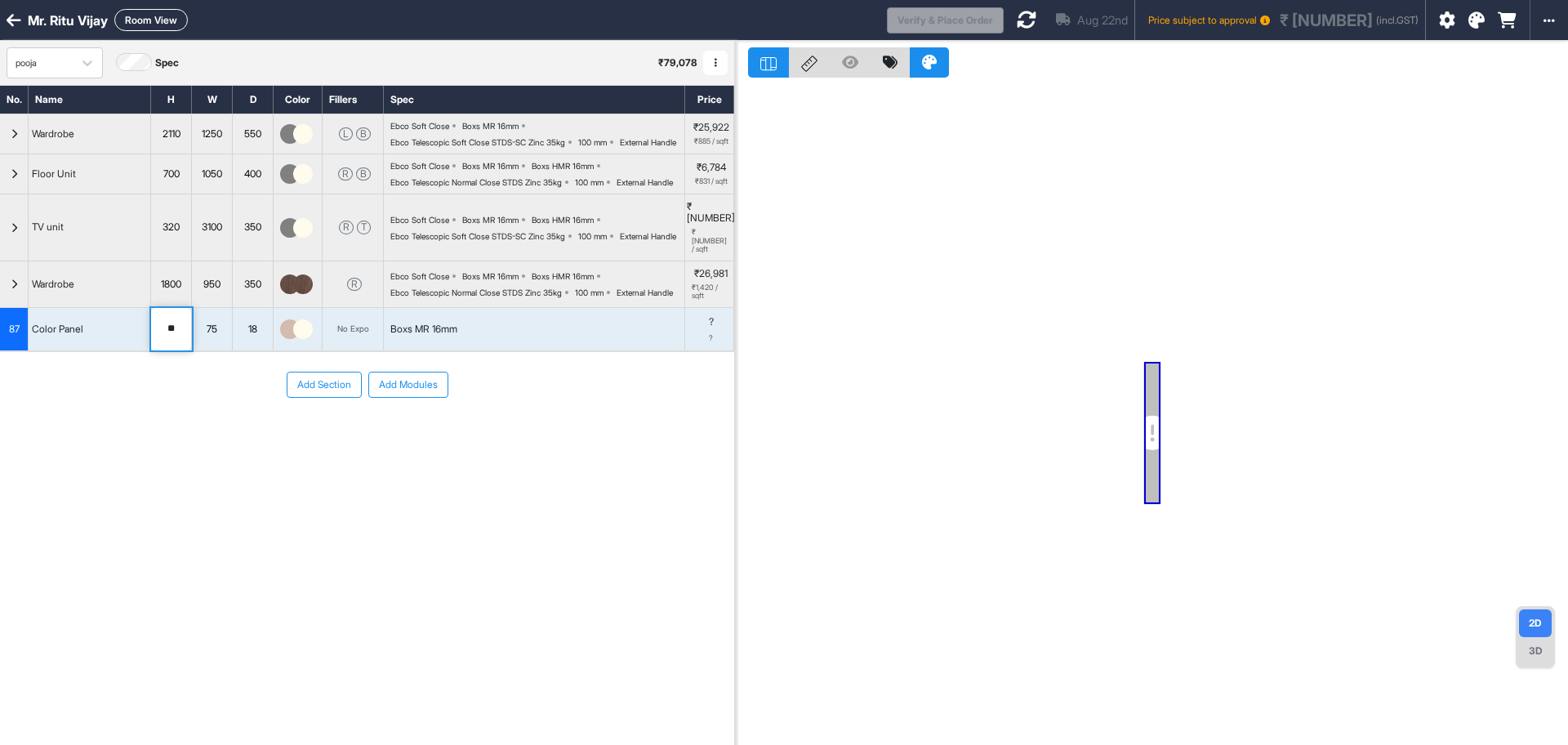 type on "***" 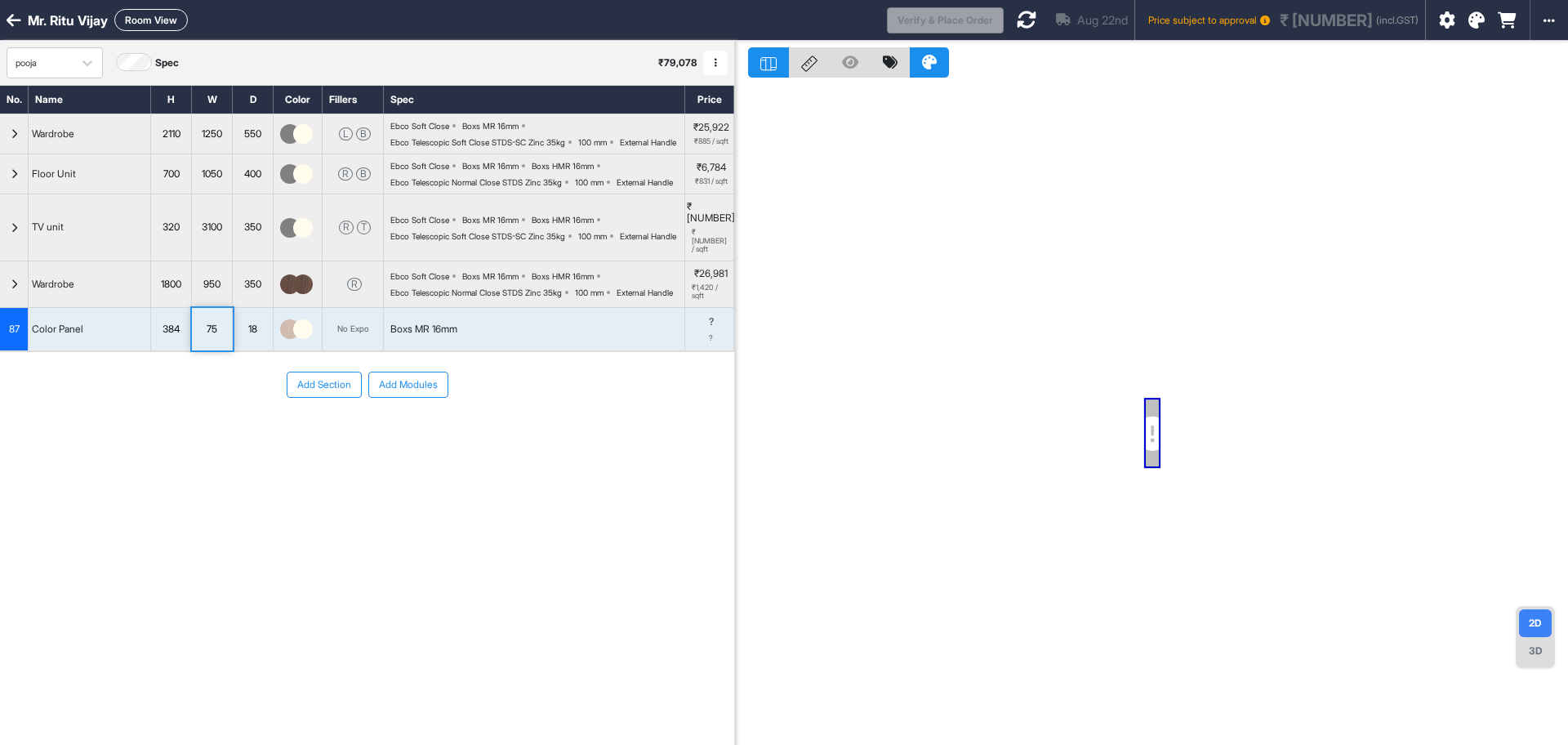 click at bounding box center [290, 329] 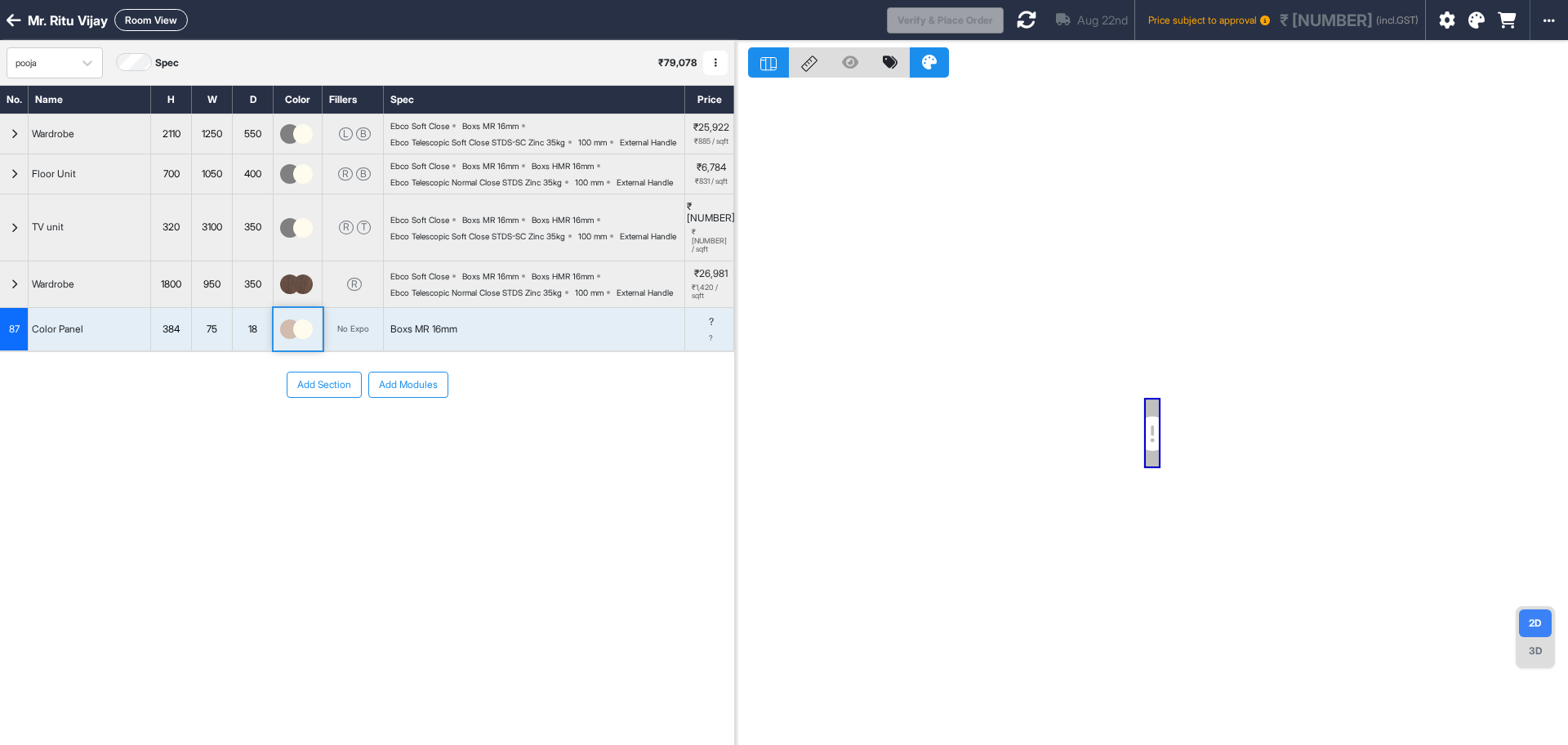 click at bounding box center (290, 329) 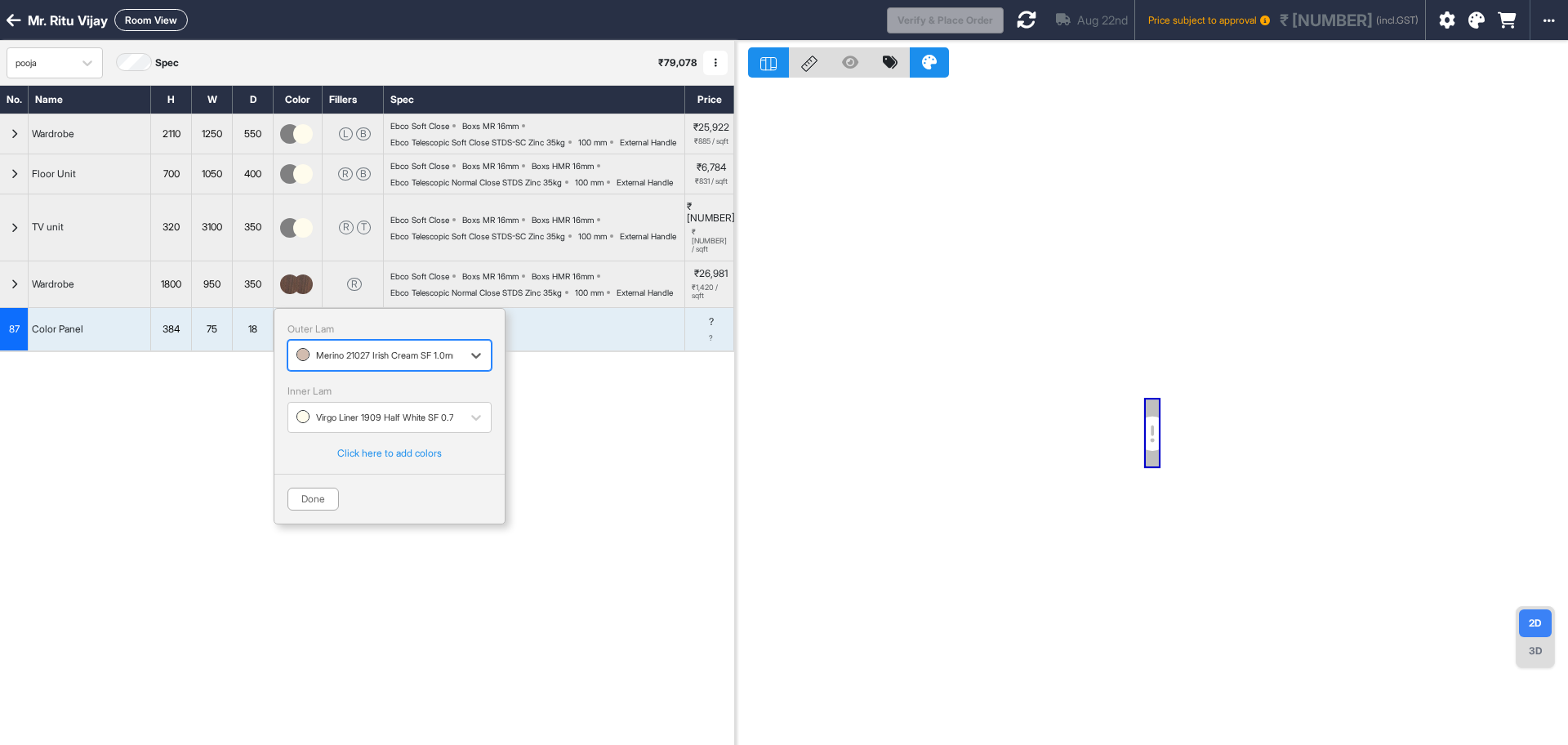 click at bounding box center (375, 355) 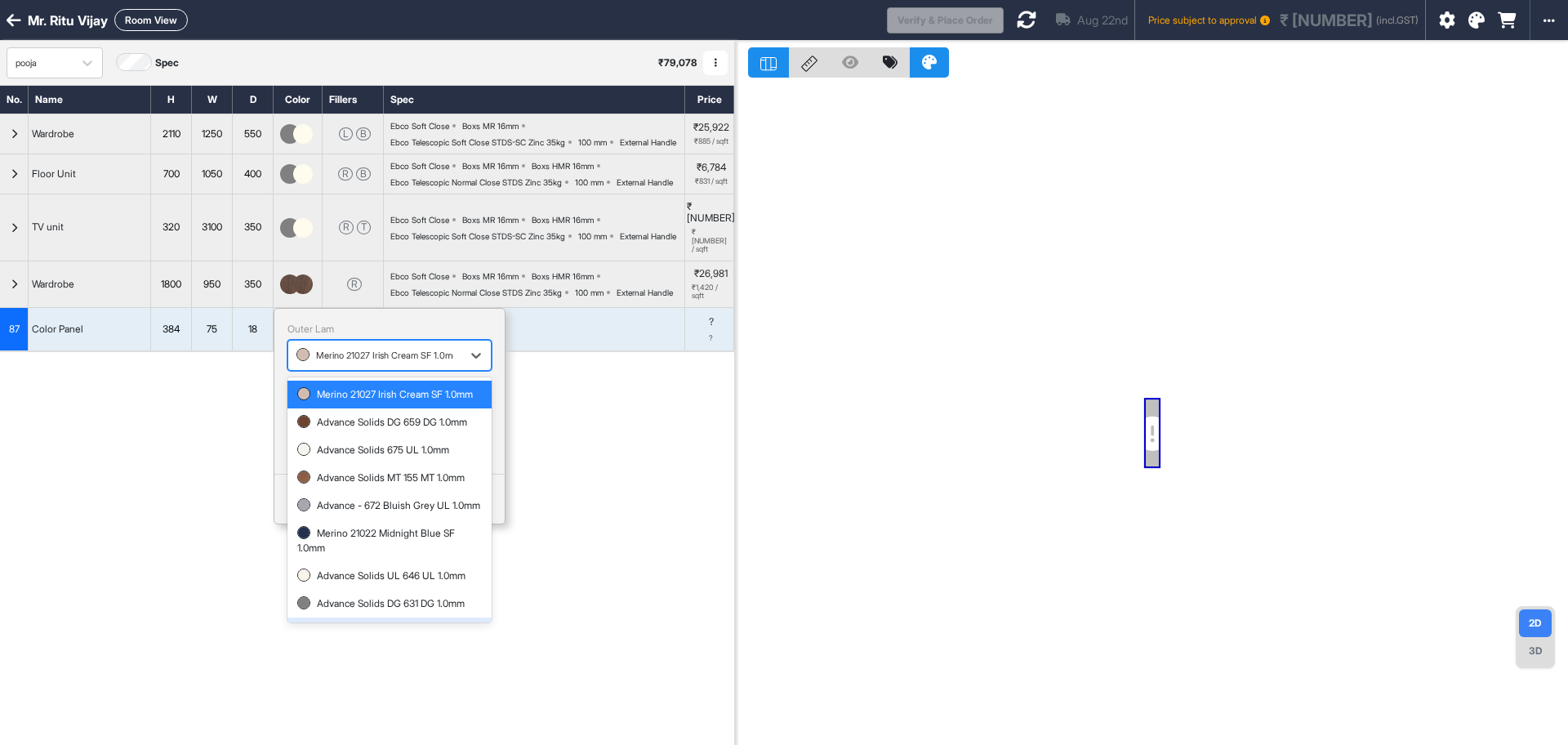 scroll, scrollTop: 83, scrollLeft: 0, axis: vertical 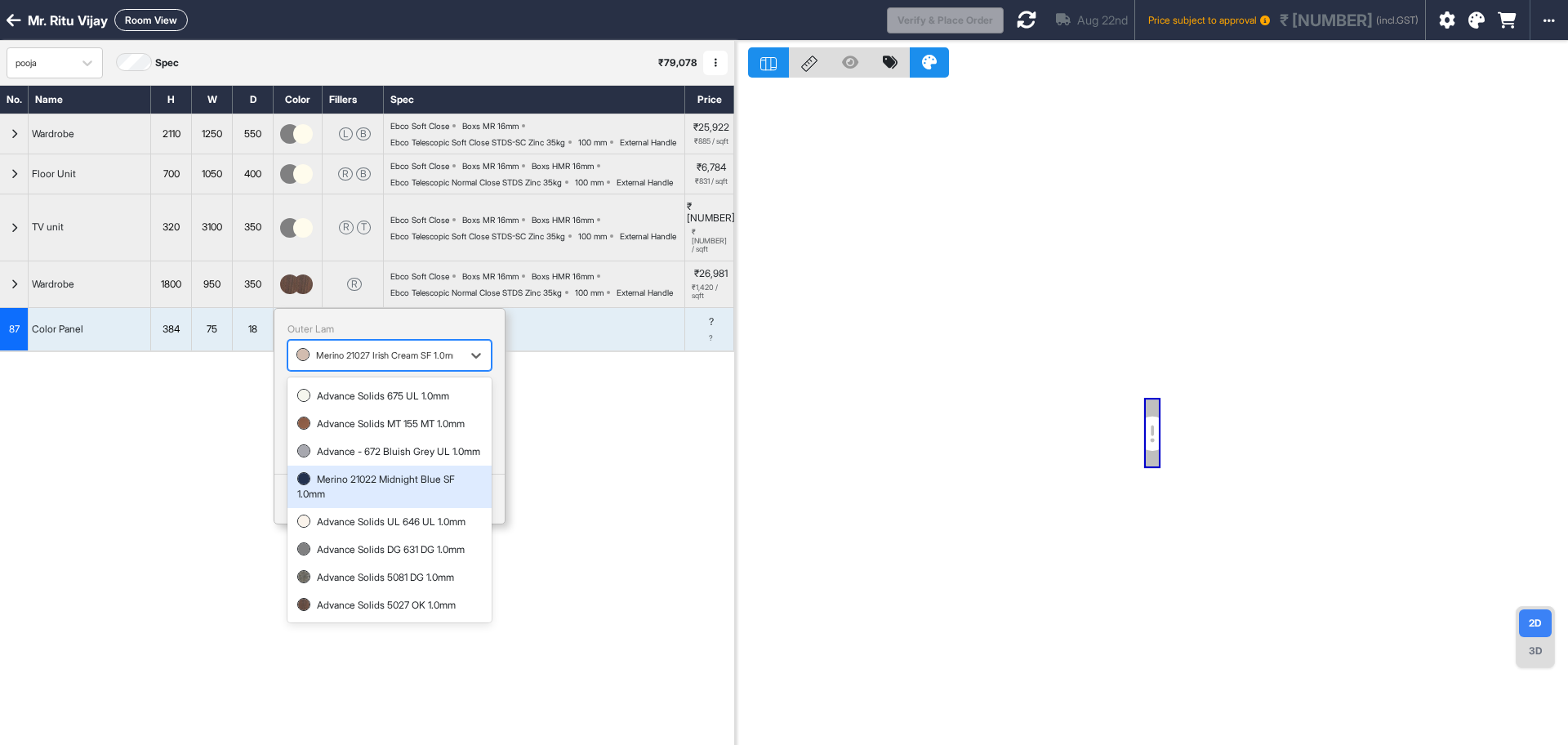 click on "75" at bounding box center (212, 329) 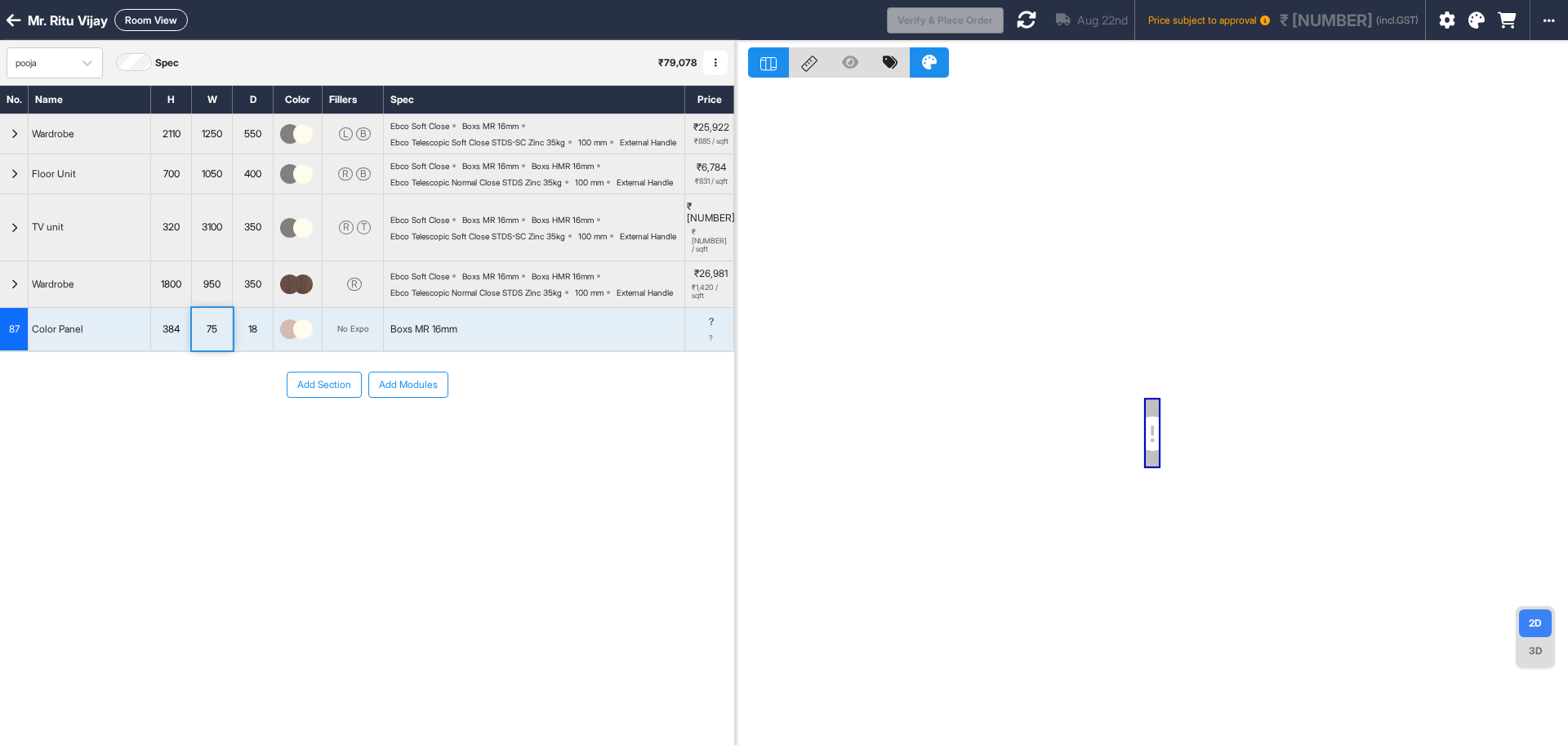 click on "75" at bounding box center (212, 329) 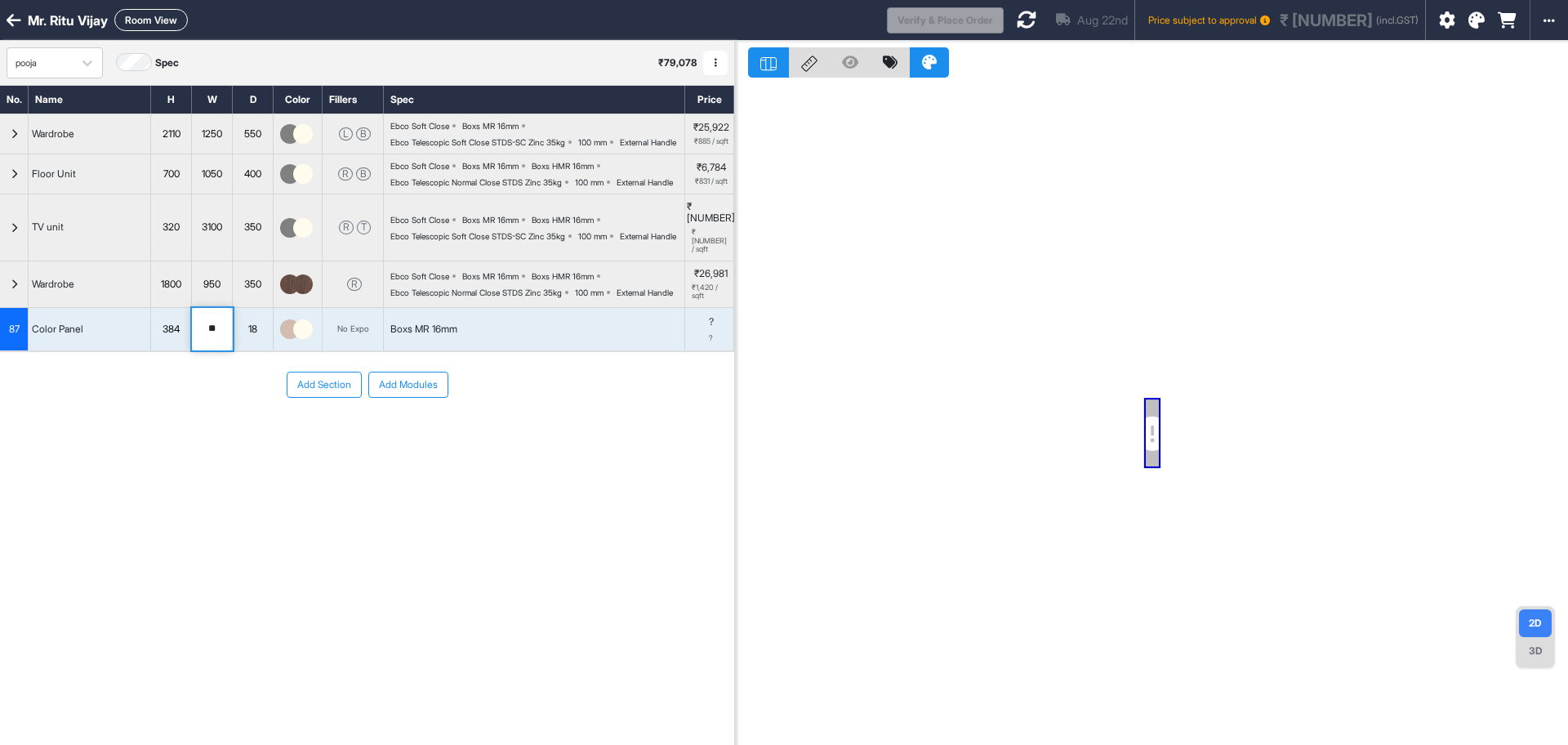 drag, startPoint x: 220, startPoint y: 363, endPoint x: 199, endPoint y: 354, distance: 22.847319 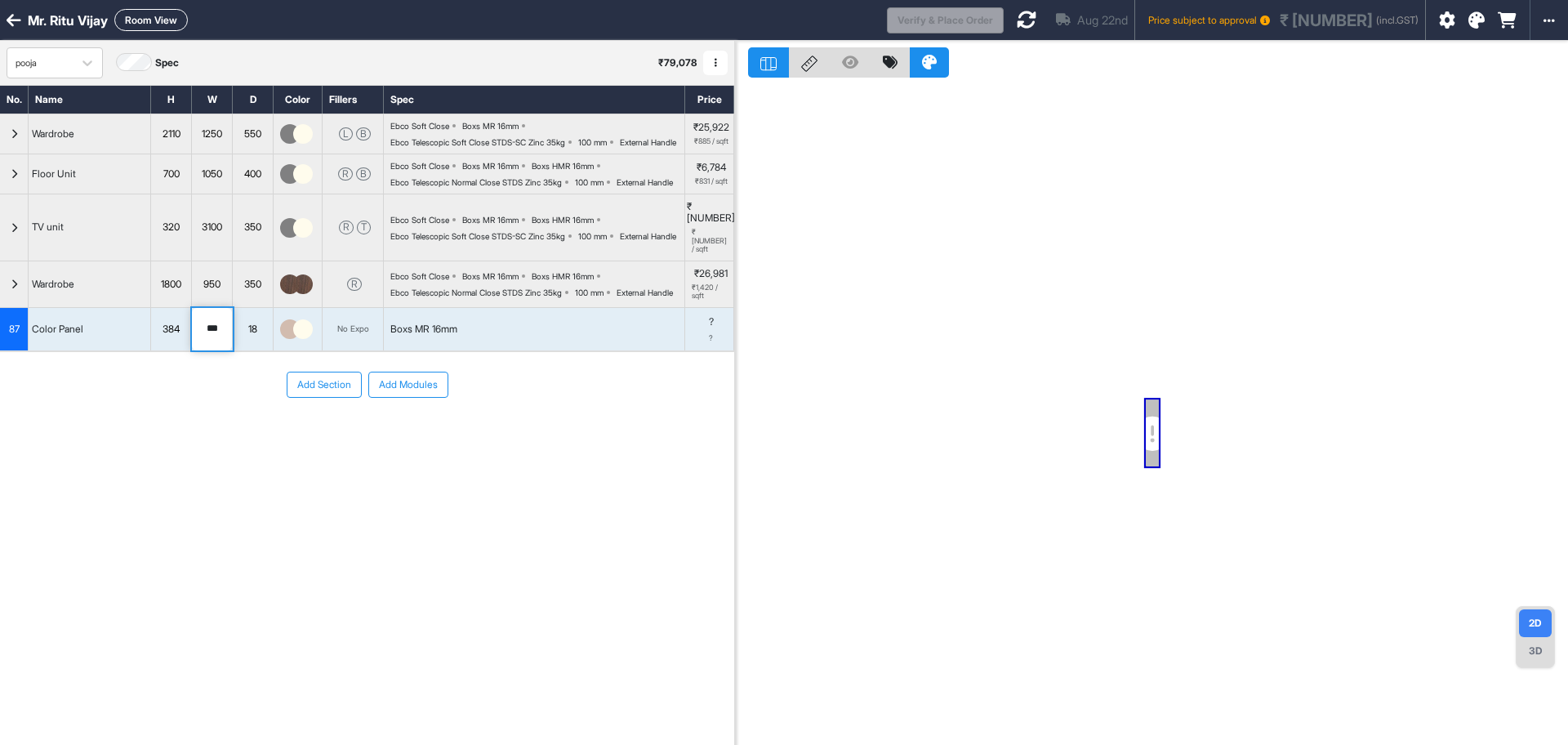 type on "***" 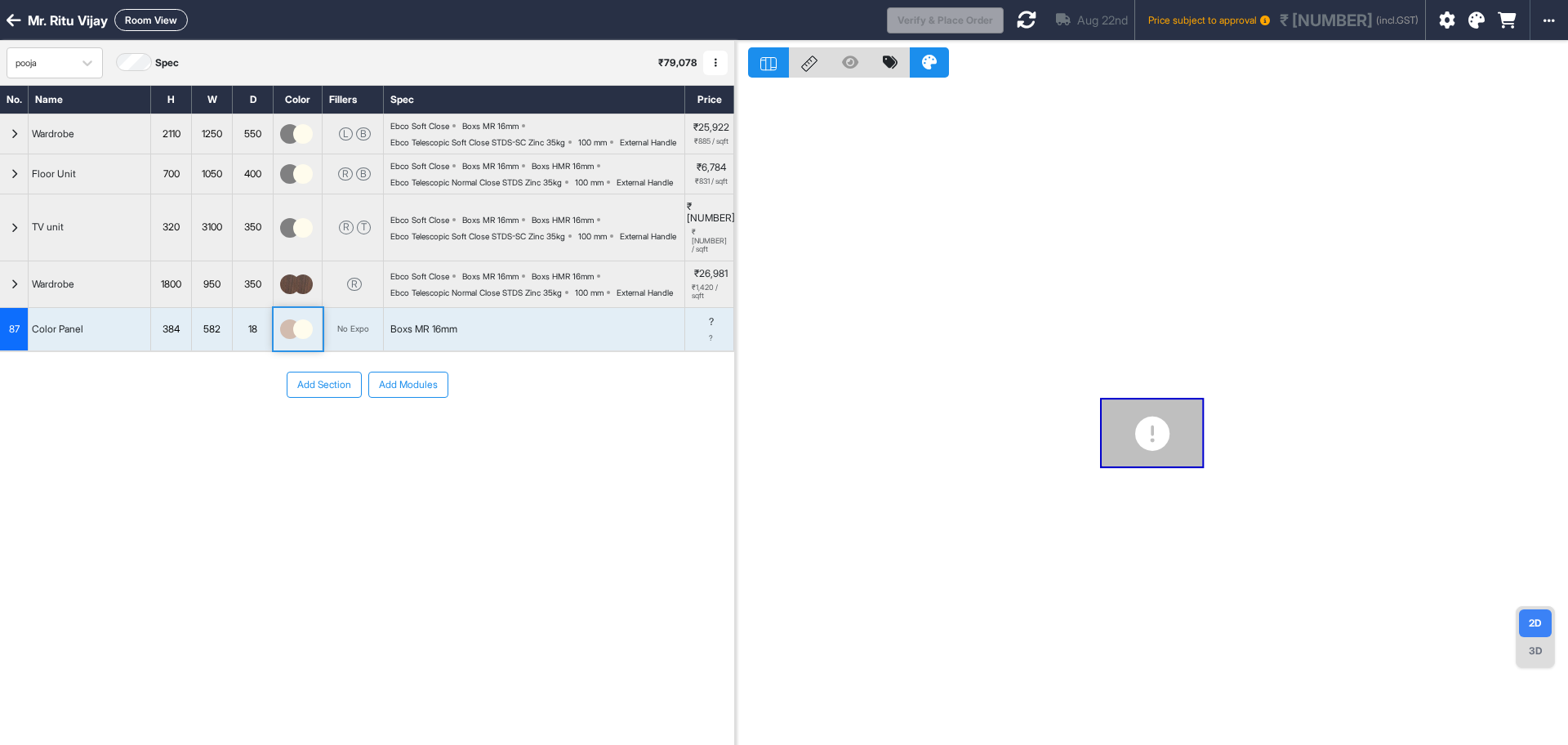 click at bounding box center (290, 329) 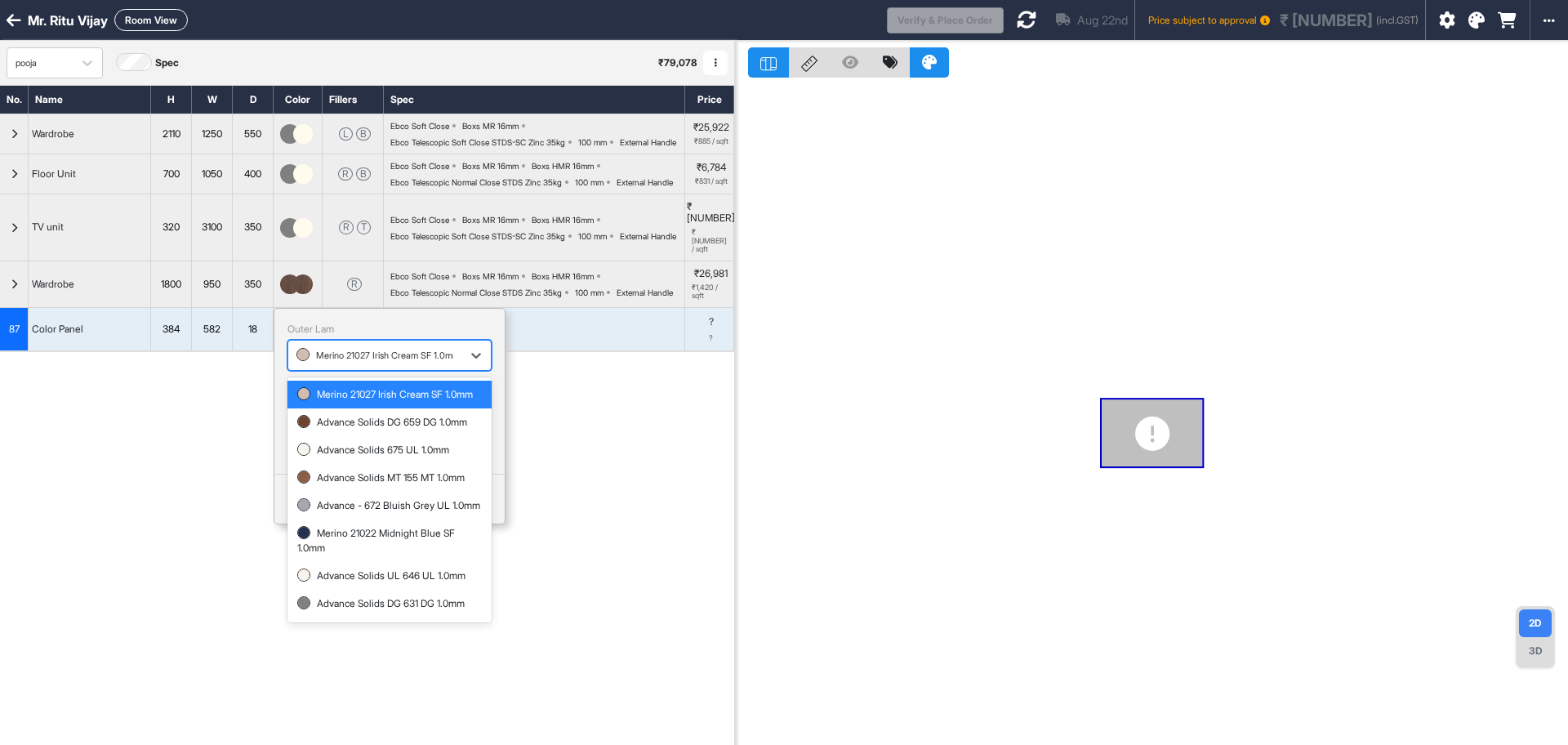 click at bounding box center (375, 355) 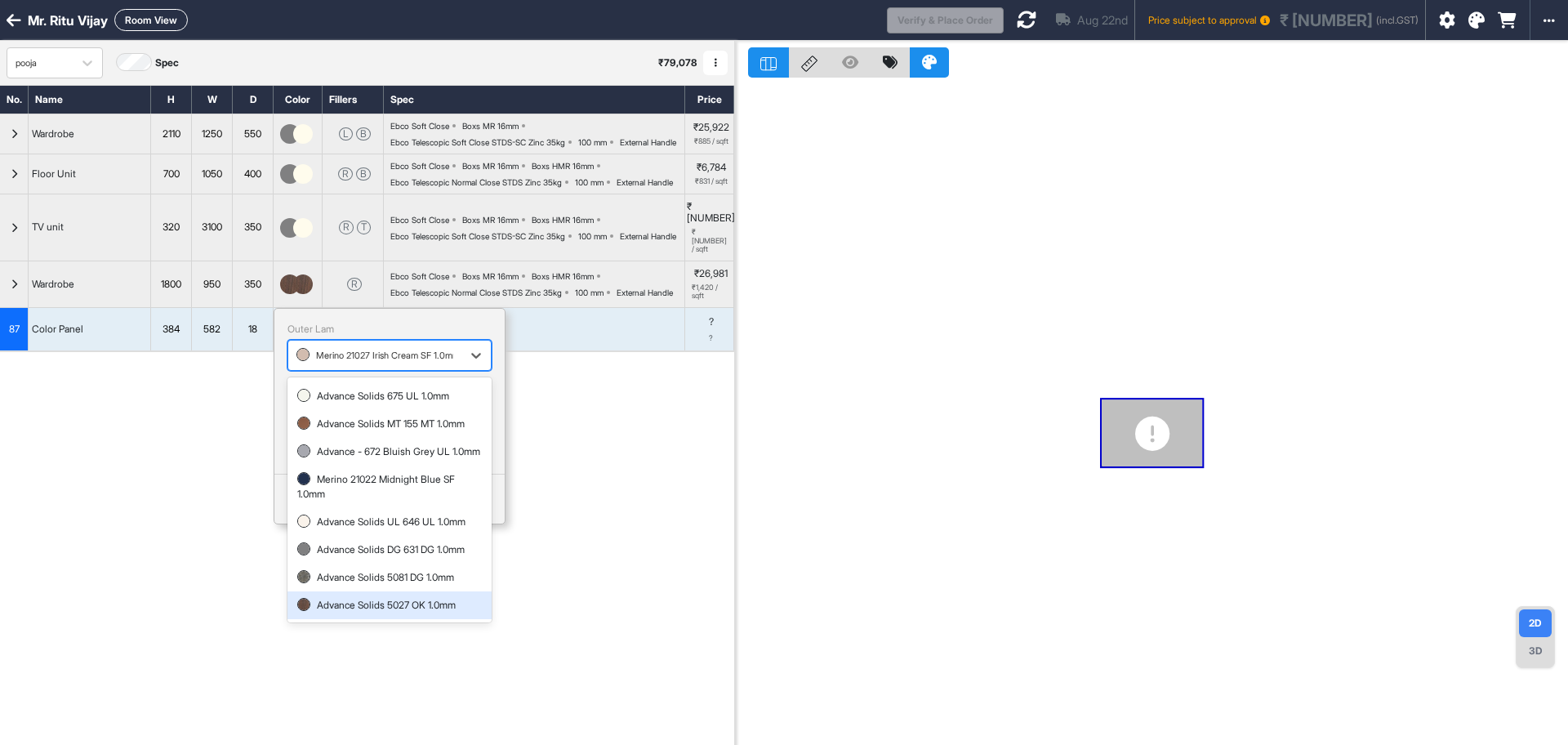 click on "Advance Solids 5027 OK 1.0mm" at bounding box center [390, 605] 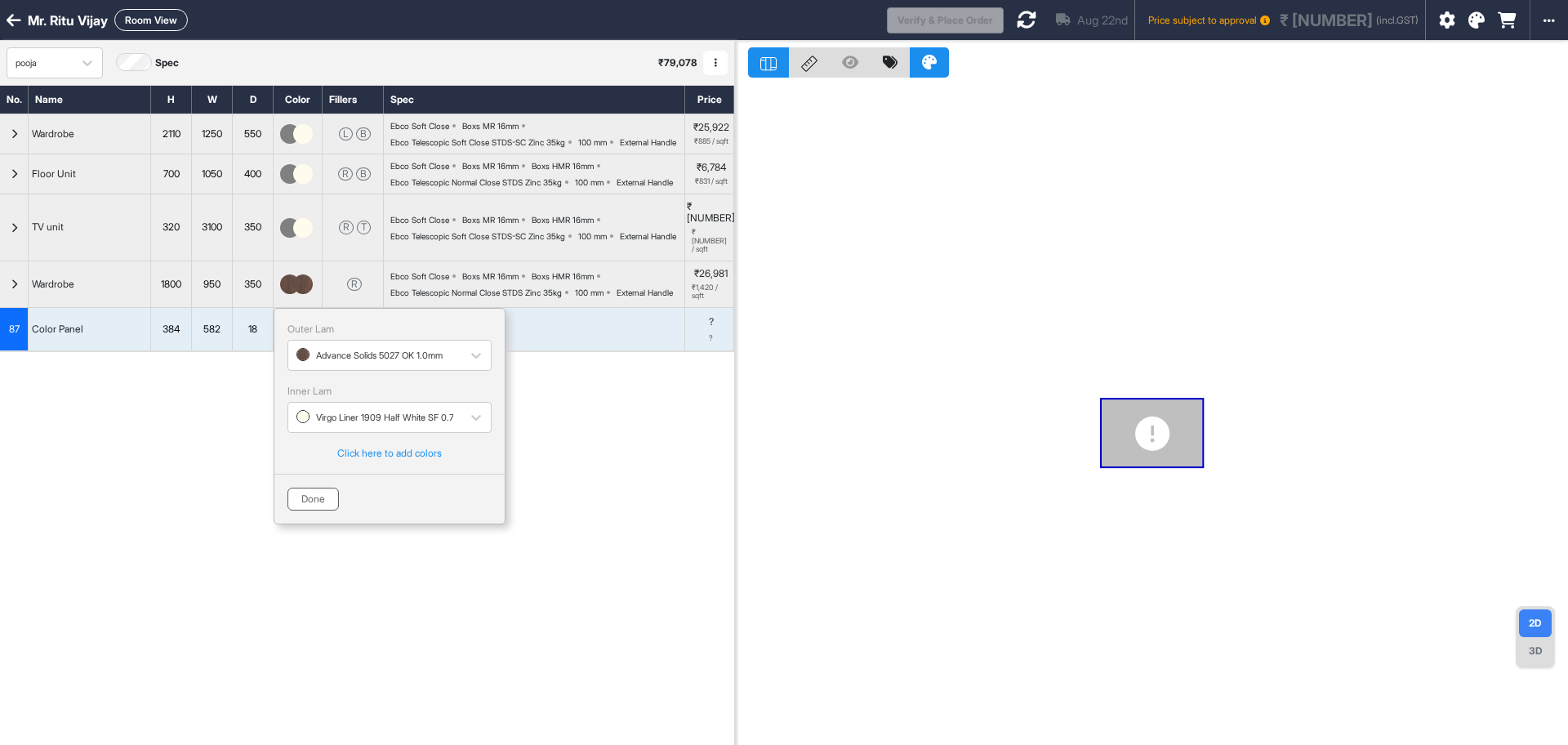 click on "Done" at bounding box center (313, 499) 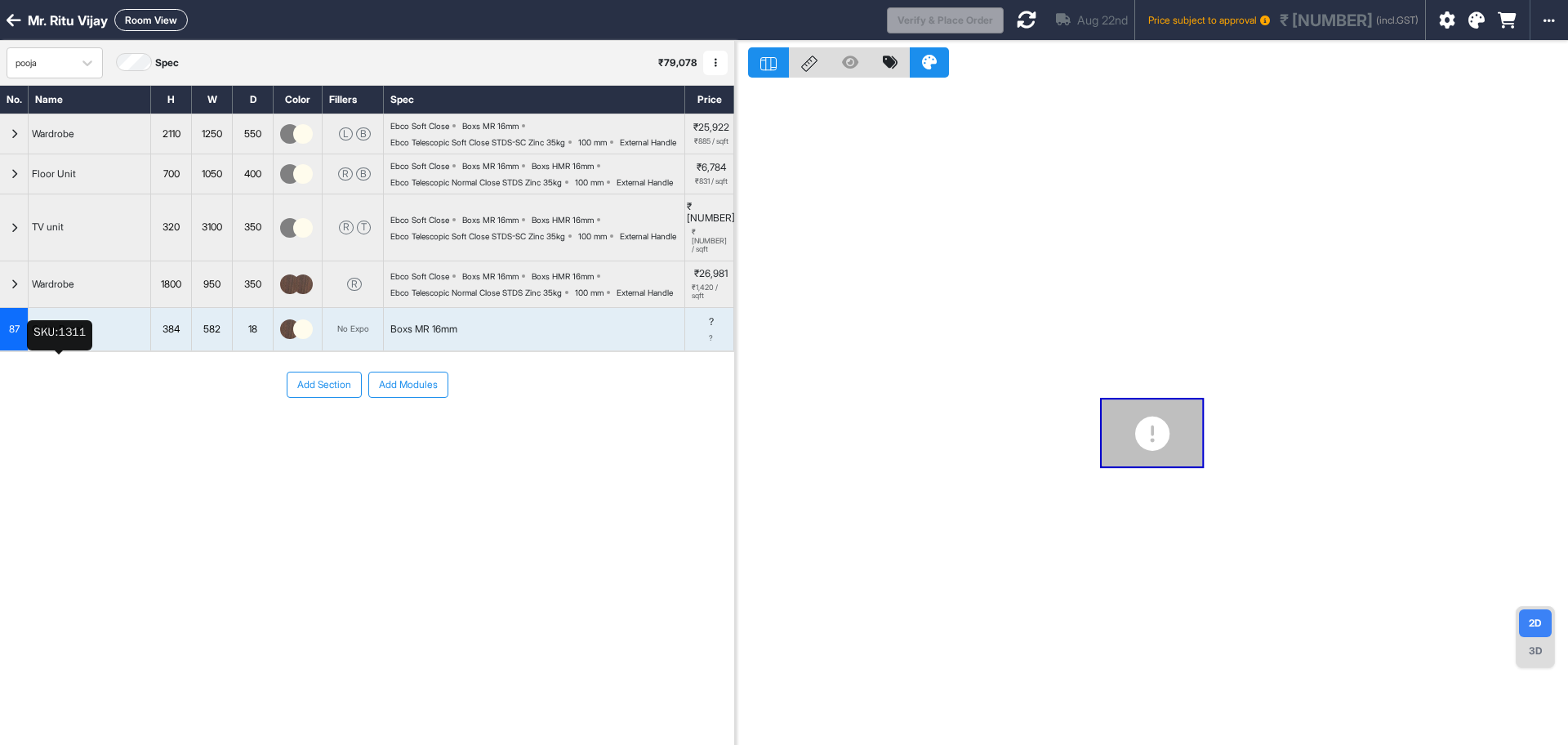 click on "Color Panel" at bounding box center [57, 329] 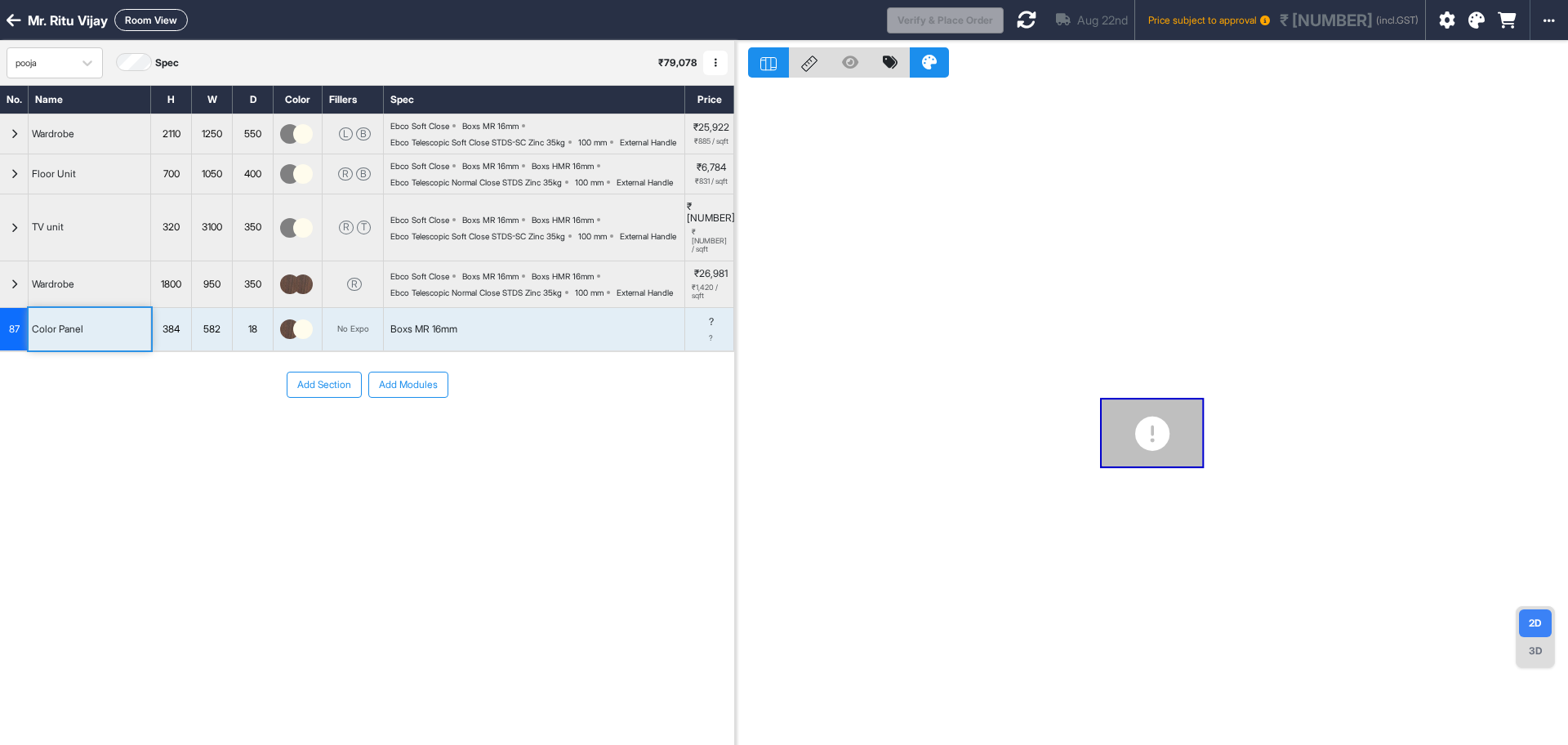 click on "87" at bounding box center [14, 329] 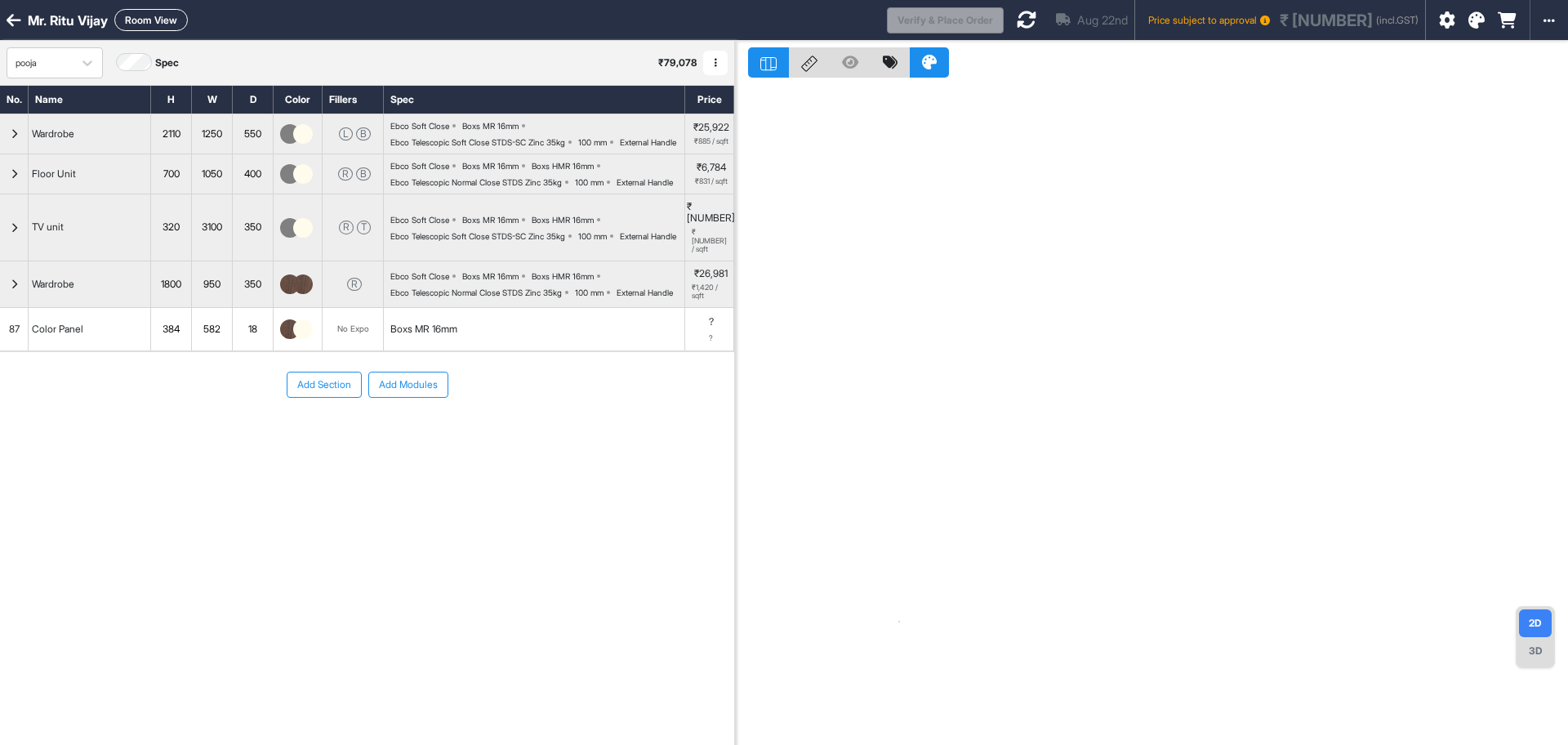 click on "87" at bounding box center (14, 329) 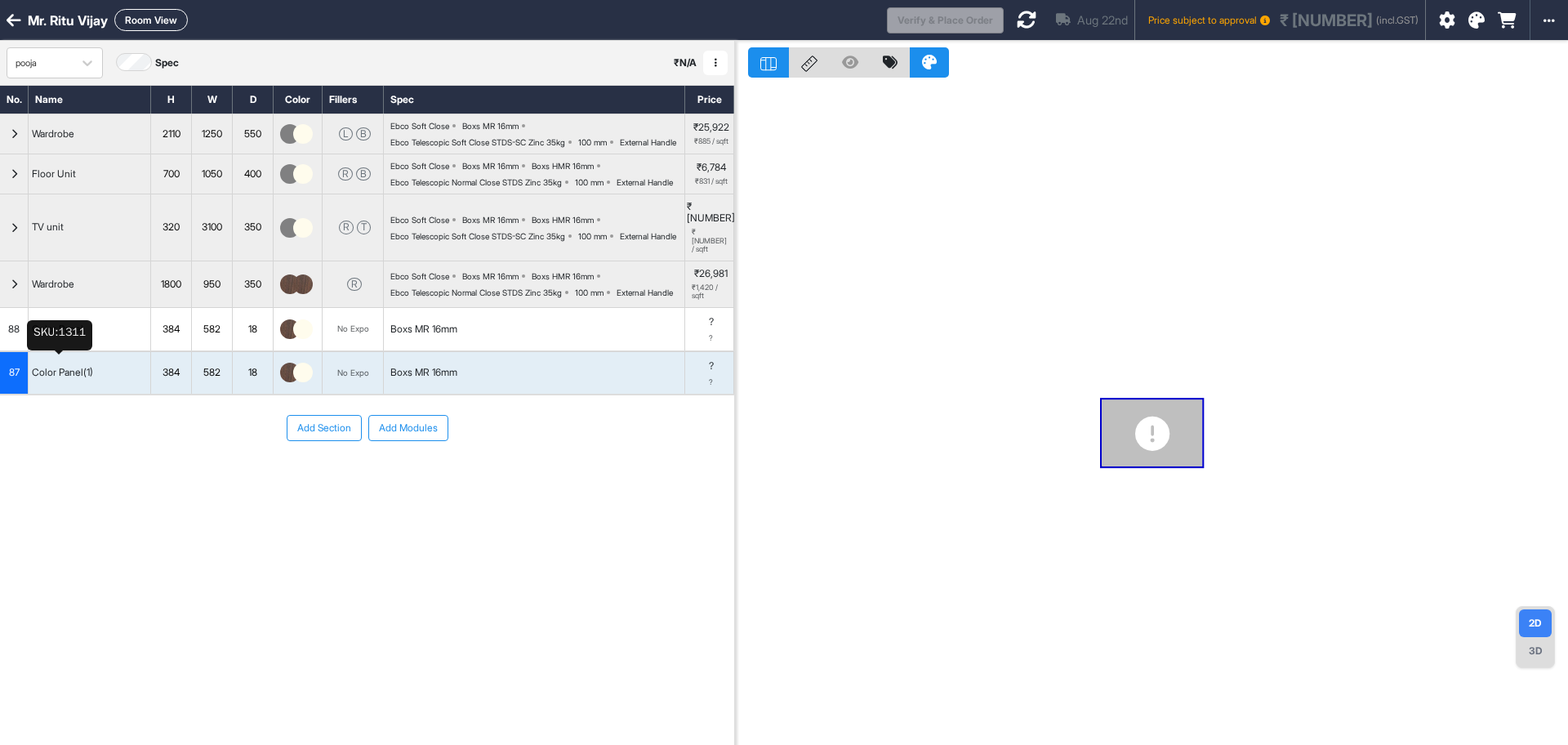 click on "Color Panel" at bounding box center (57, 329) 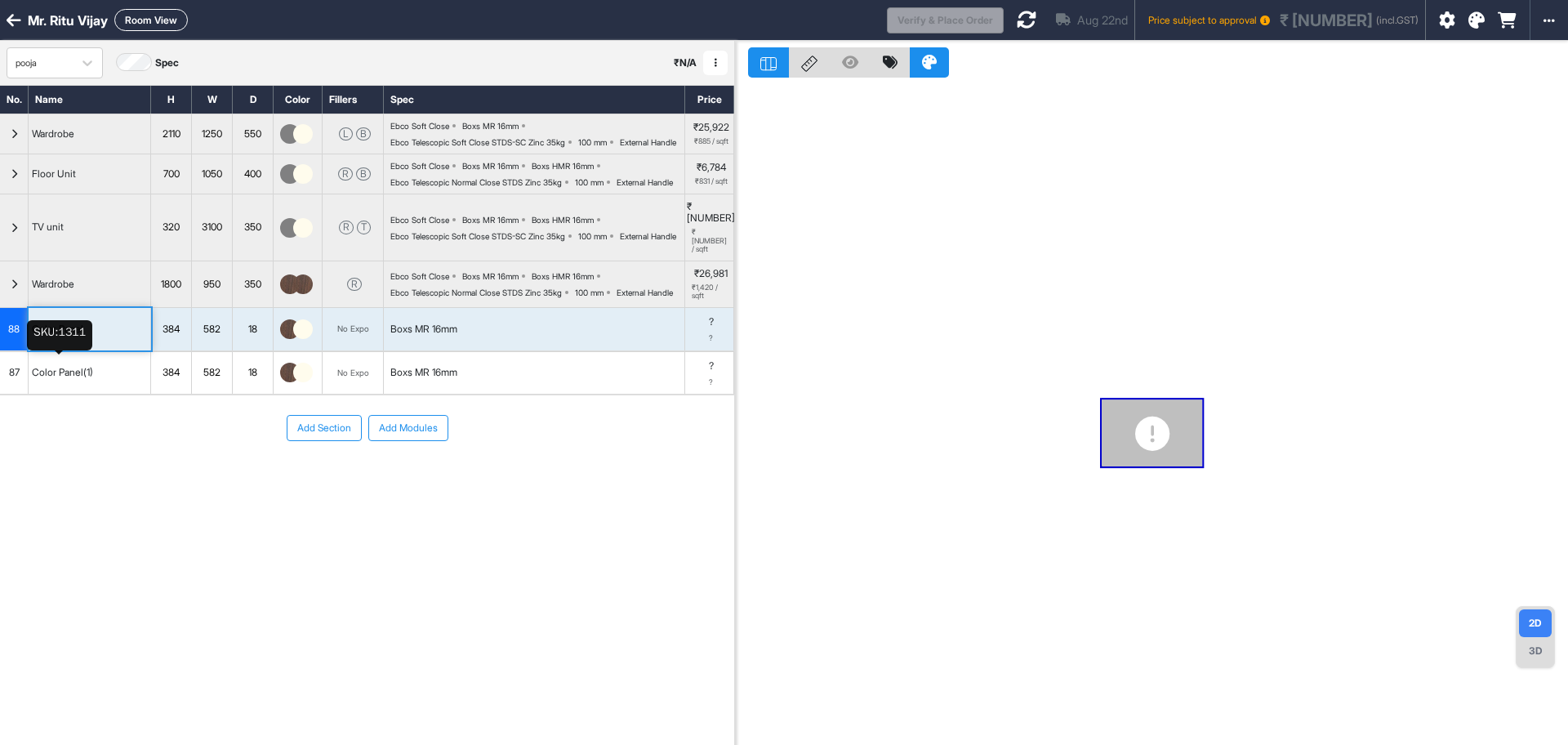 click on "Color Panel" at bounding box center [57, 329] 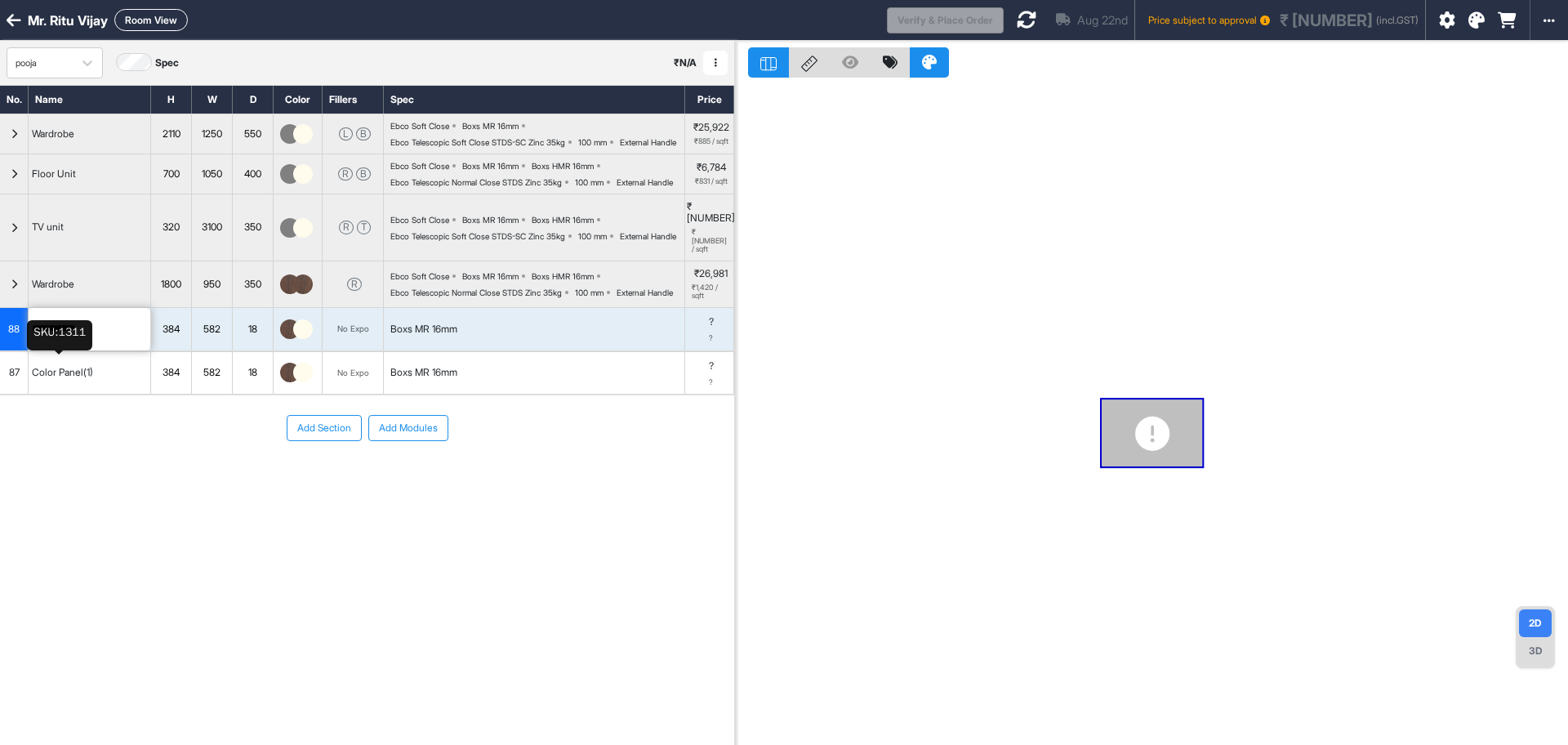 drag, startPoint x: 100, startPoint y: 363, endPoint x: 0, endPoint y: 345, distance: 101.607086 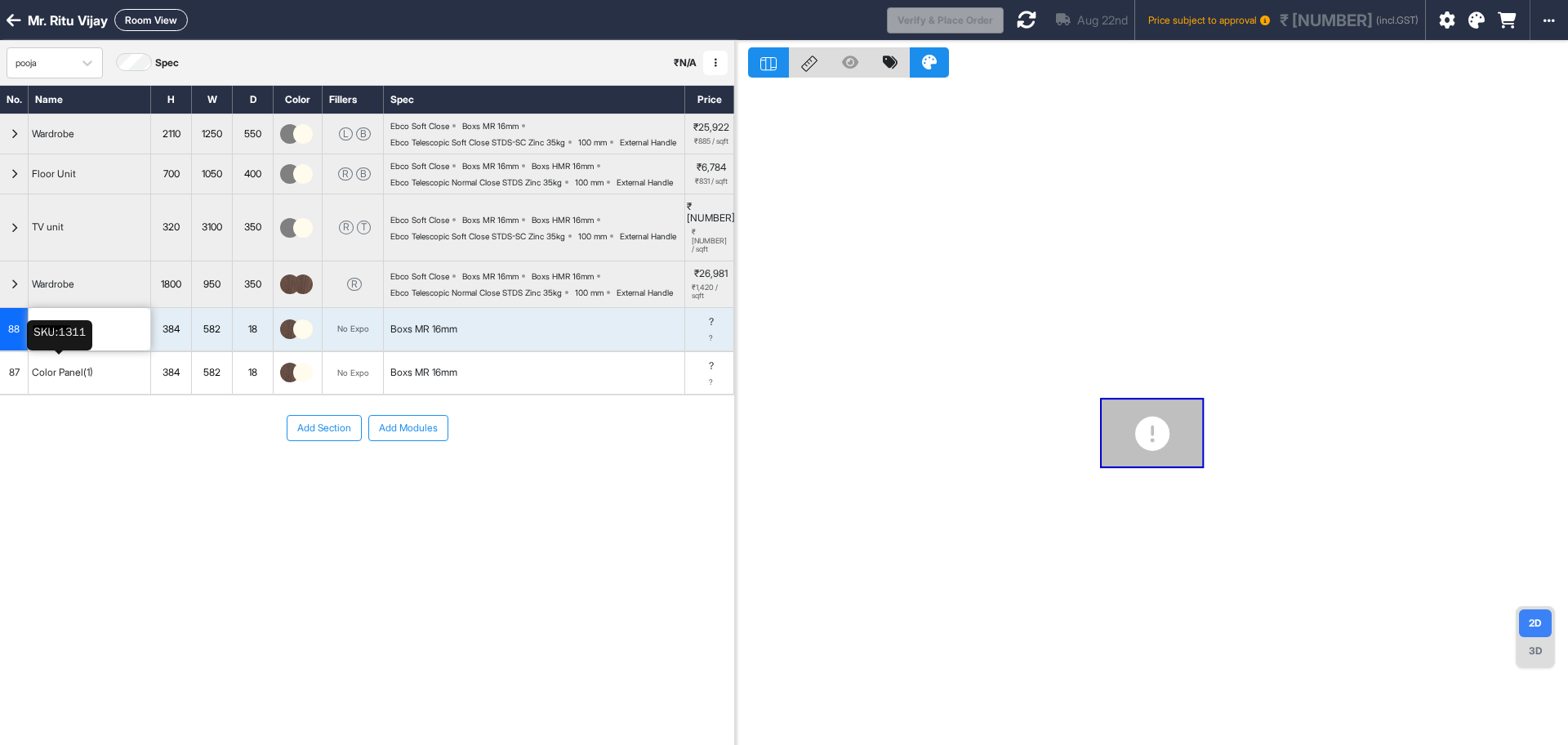 type on "*********" 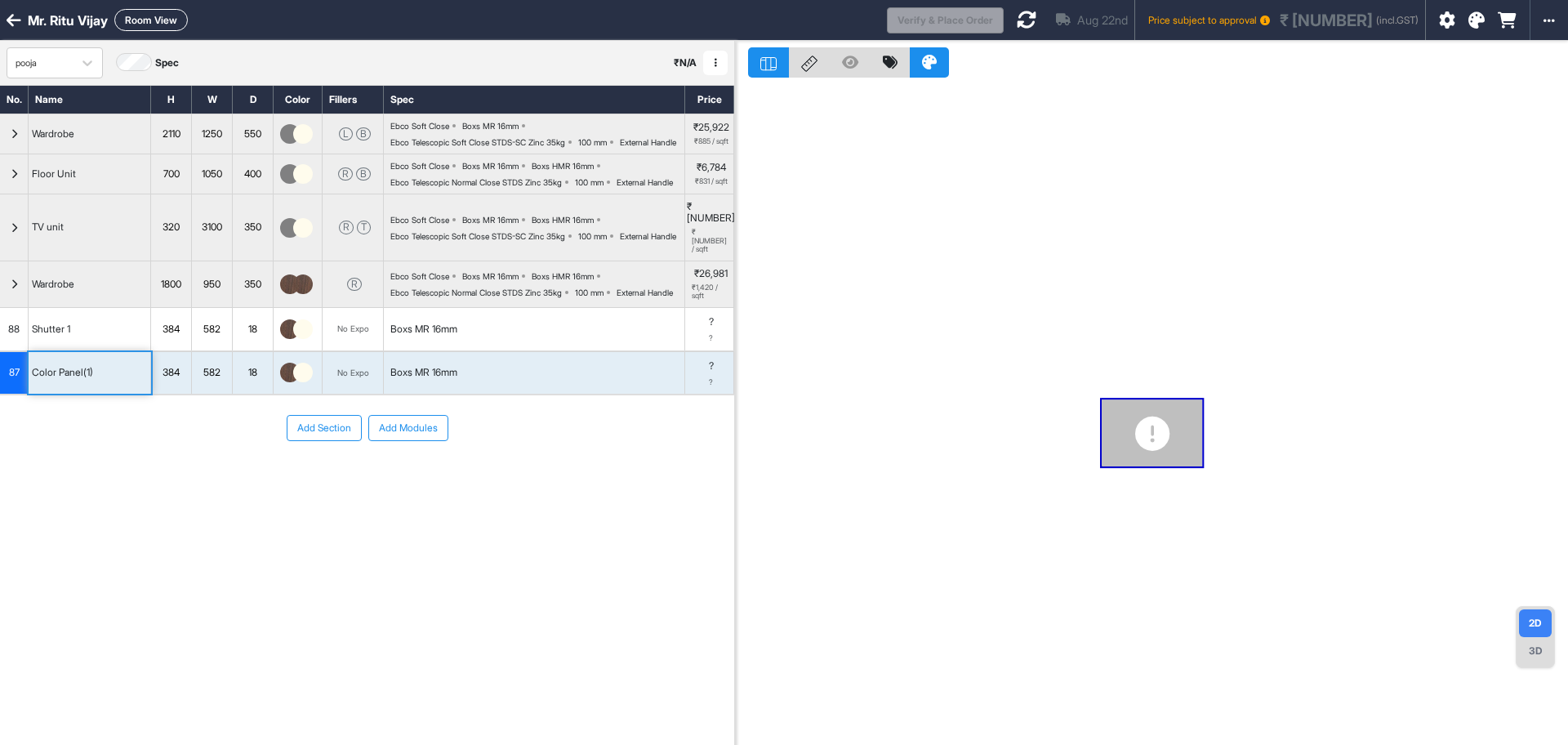 click on "Color Panel(1)" at bounding box center [90, 373] 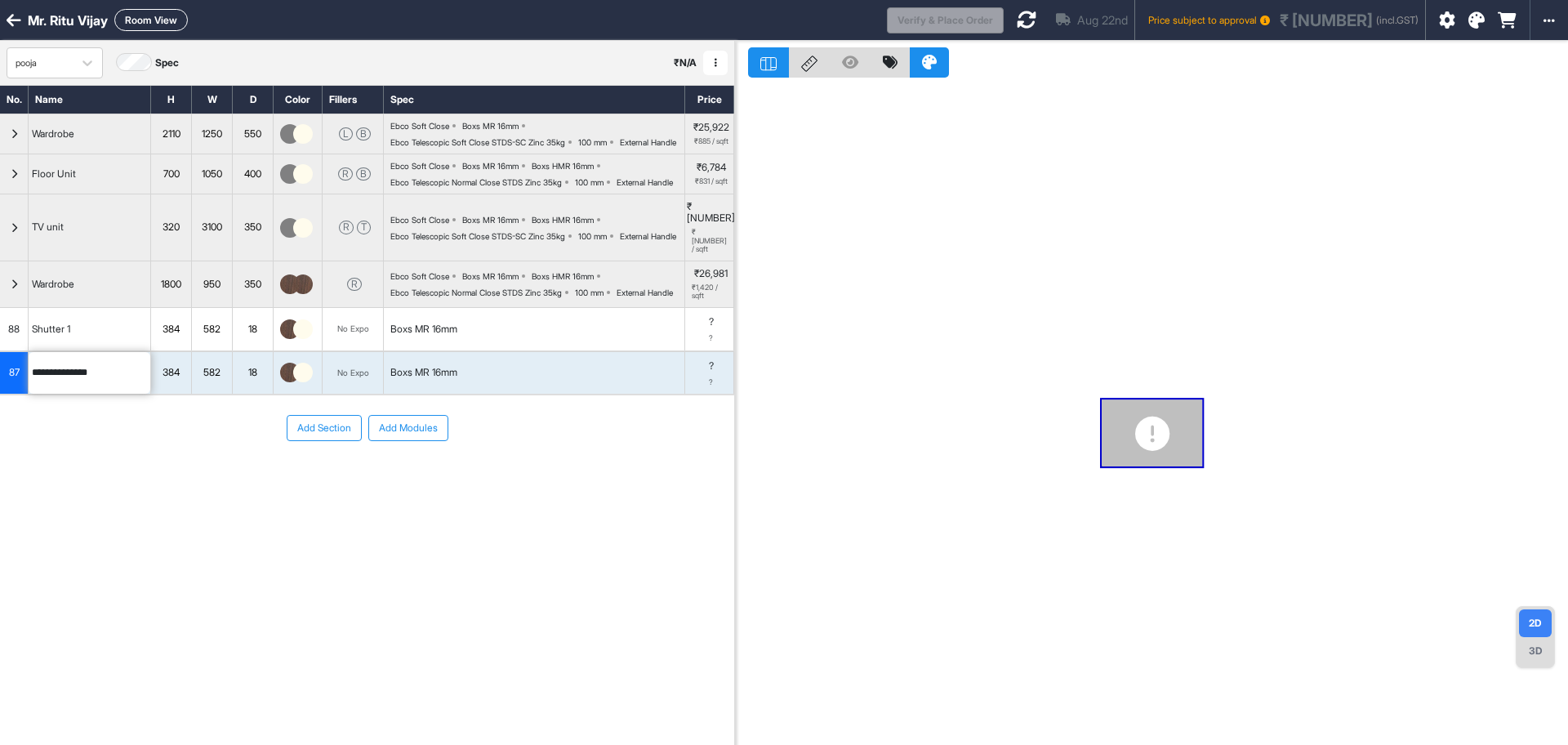 drag, startPoint x: 110, startPoint y: 398, endPoint x: 0, endPoint y: 380, distance: 111.463 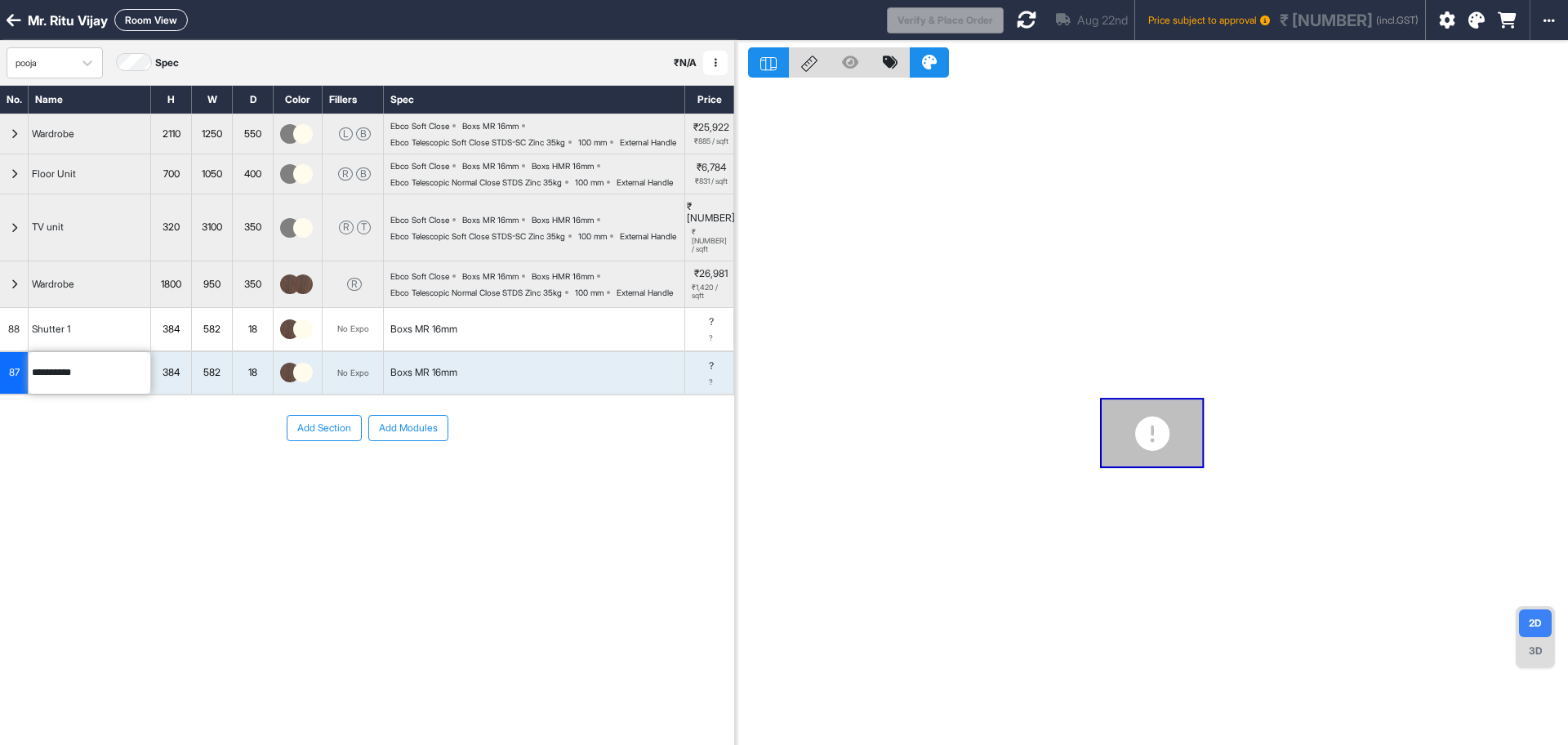 type on "*********" 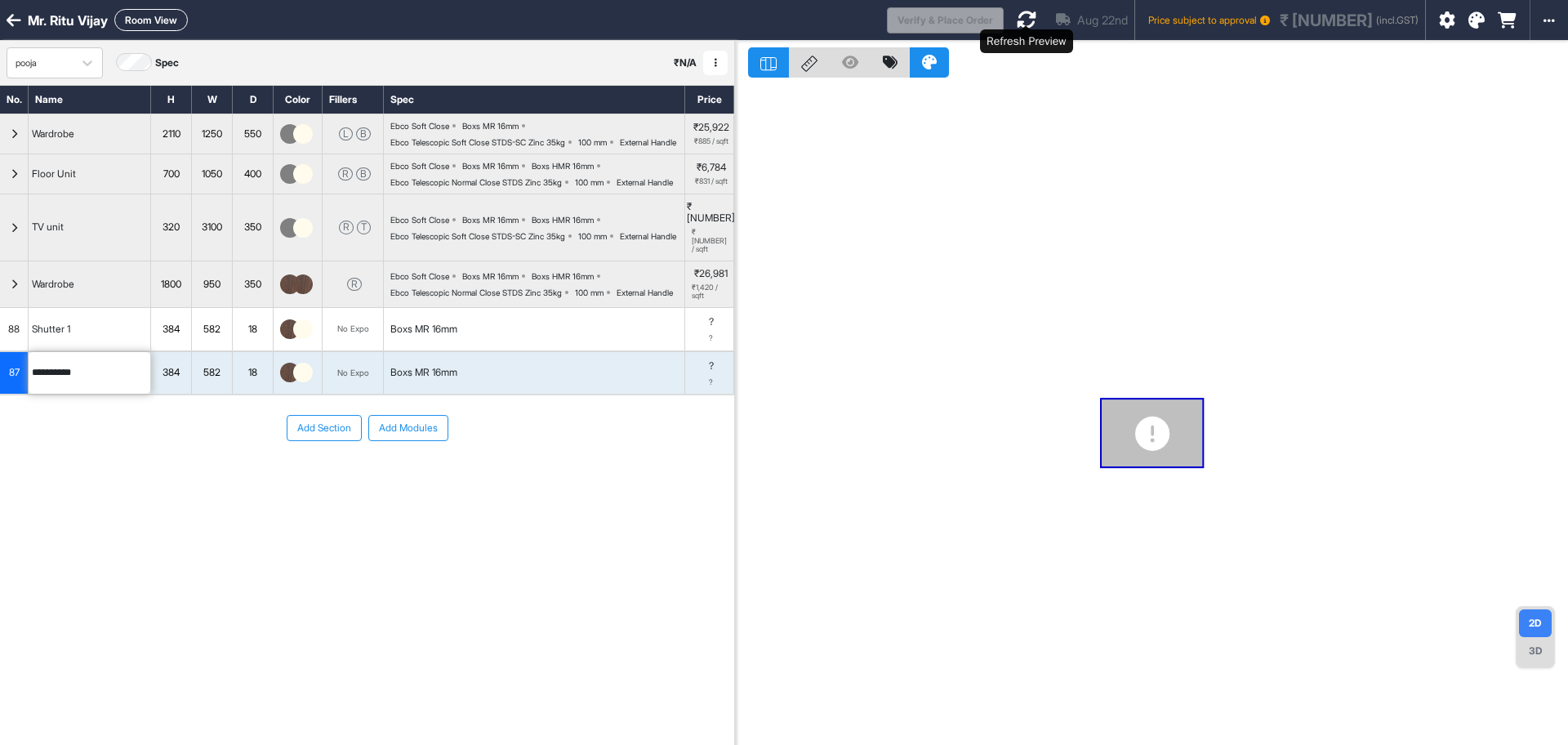 click at bounding box center [1027, 20] 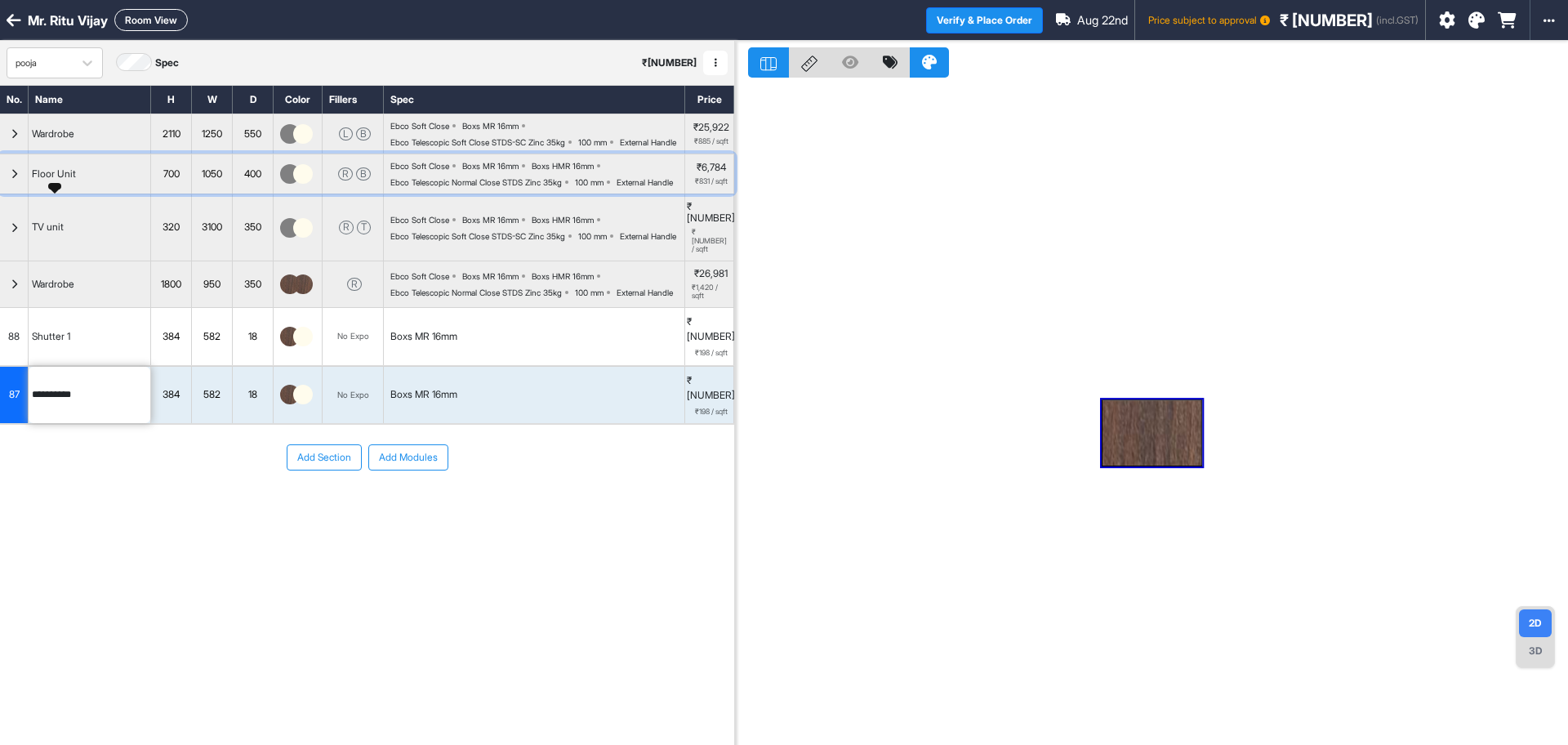 click on "Floor Unit" at bounding box center (54, 174) 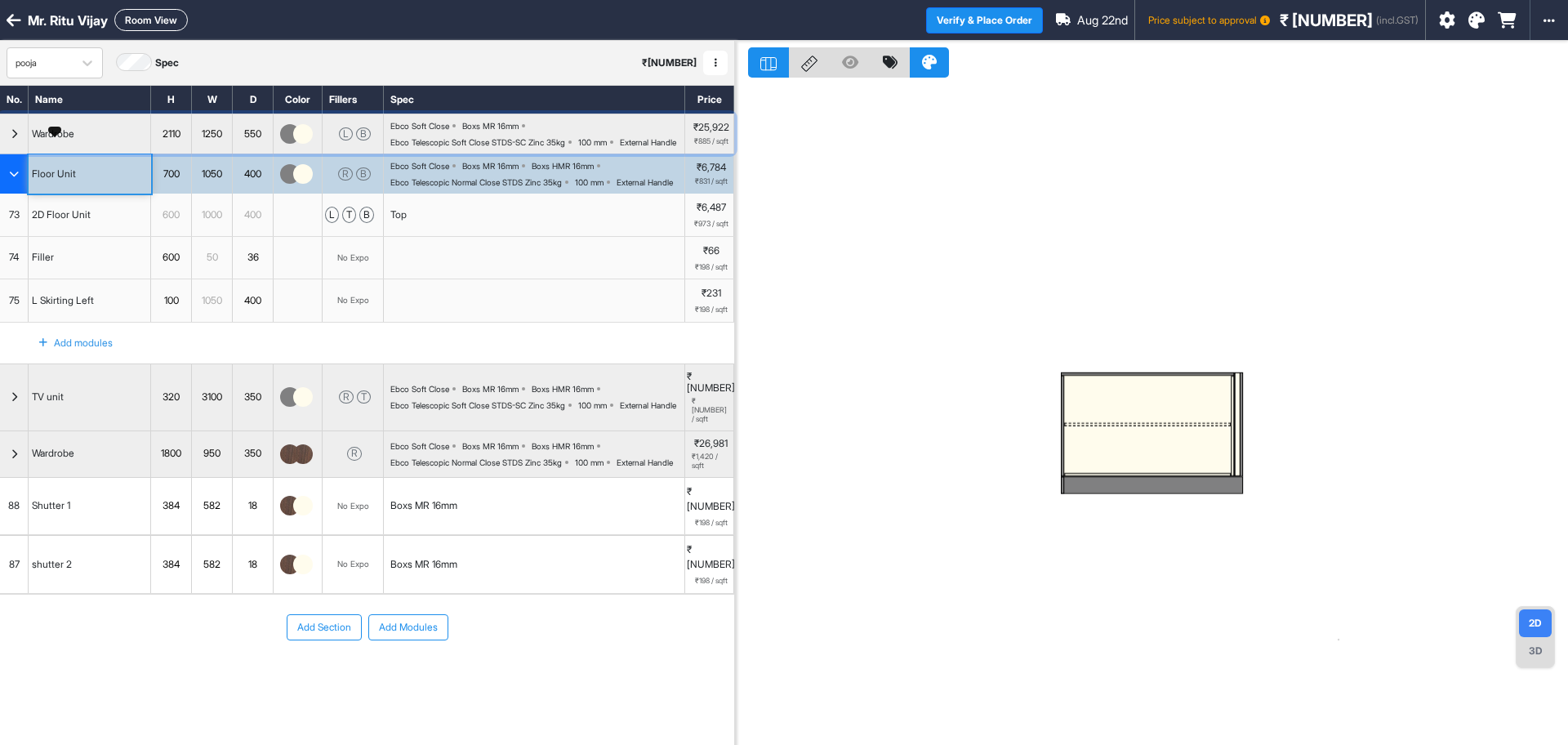 click on "Wardrobe" at bounding box center (53, 134) 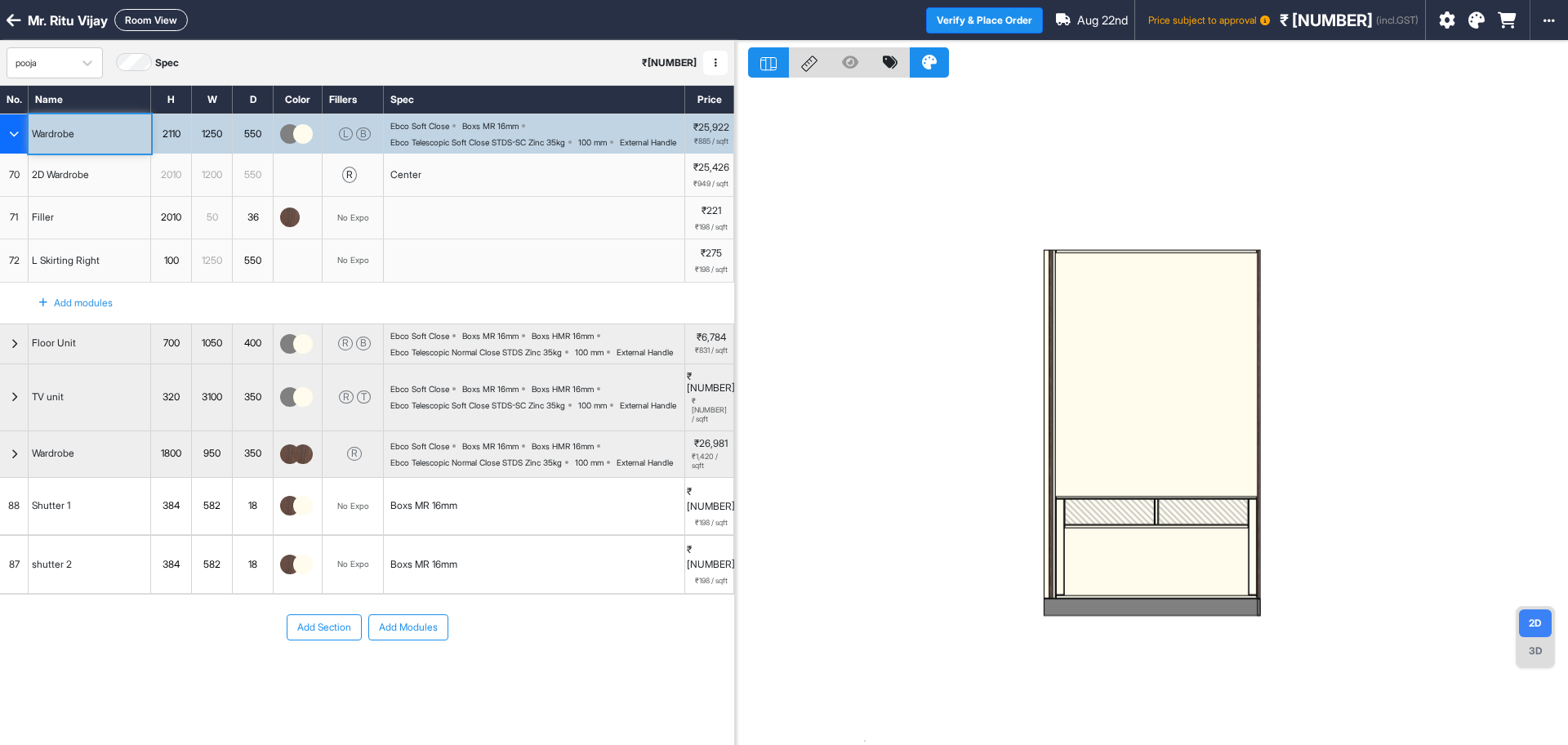 click at bounding box center [1109, 512] 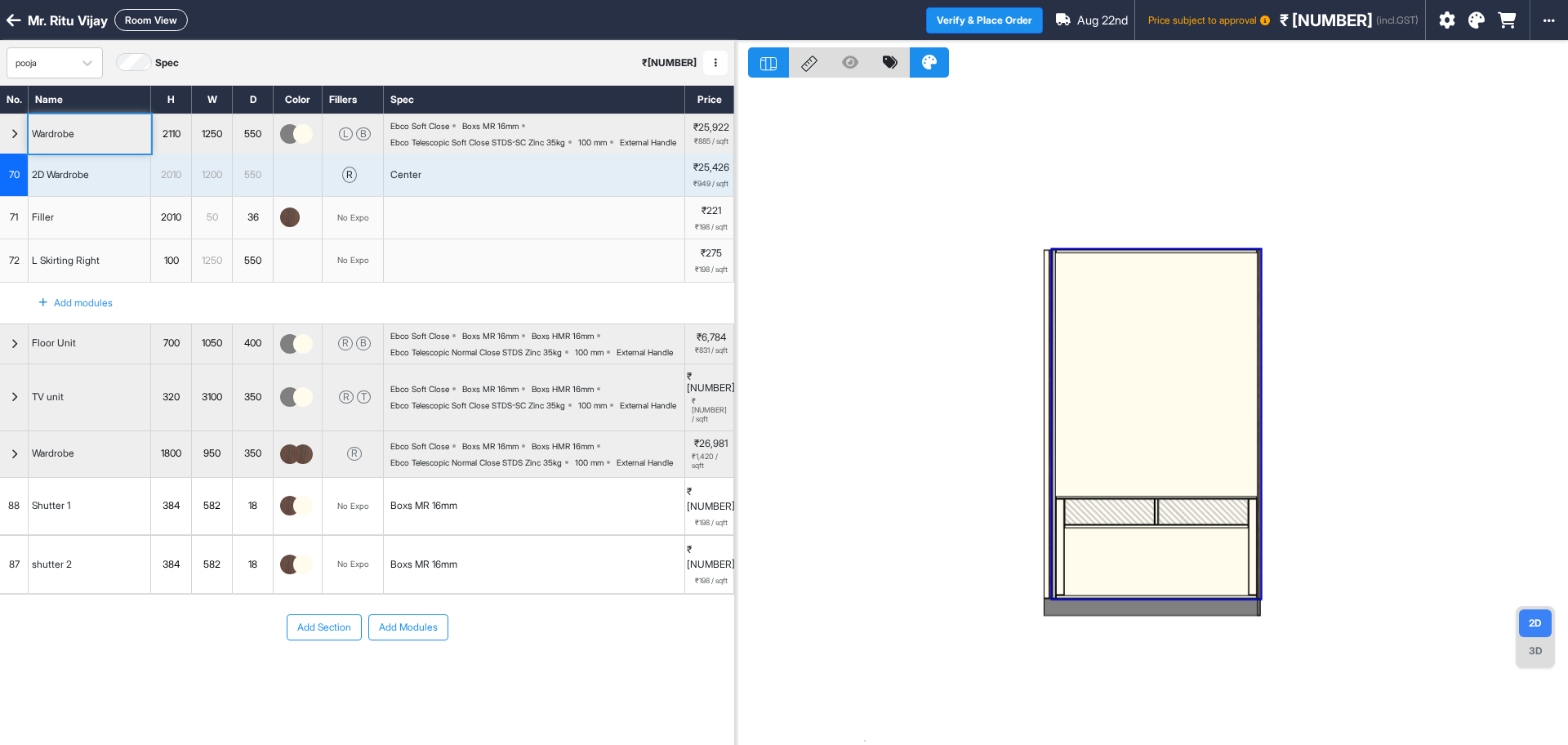 click at bounding box center [1109, 512] 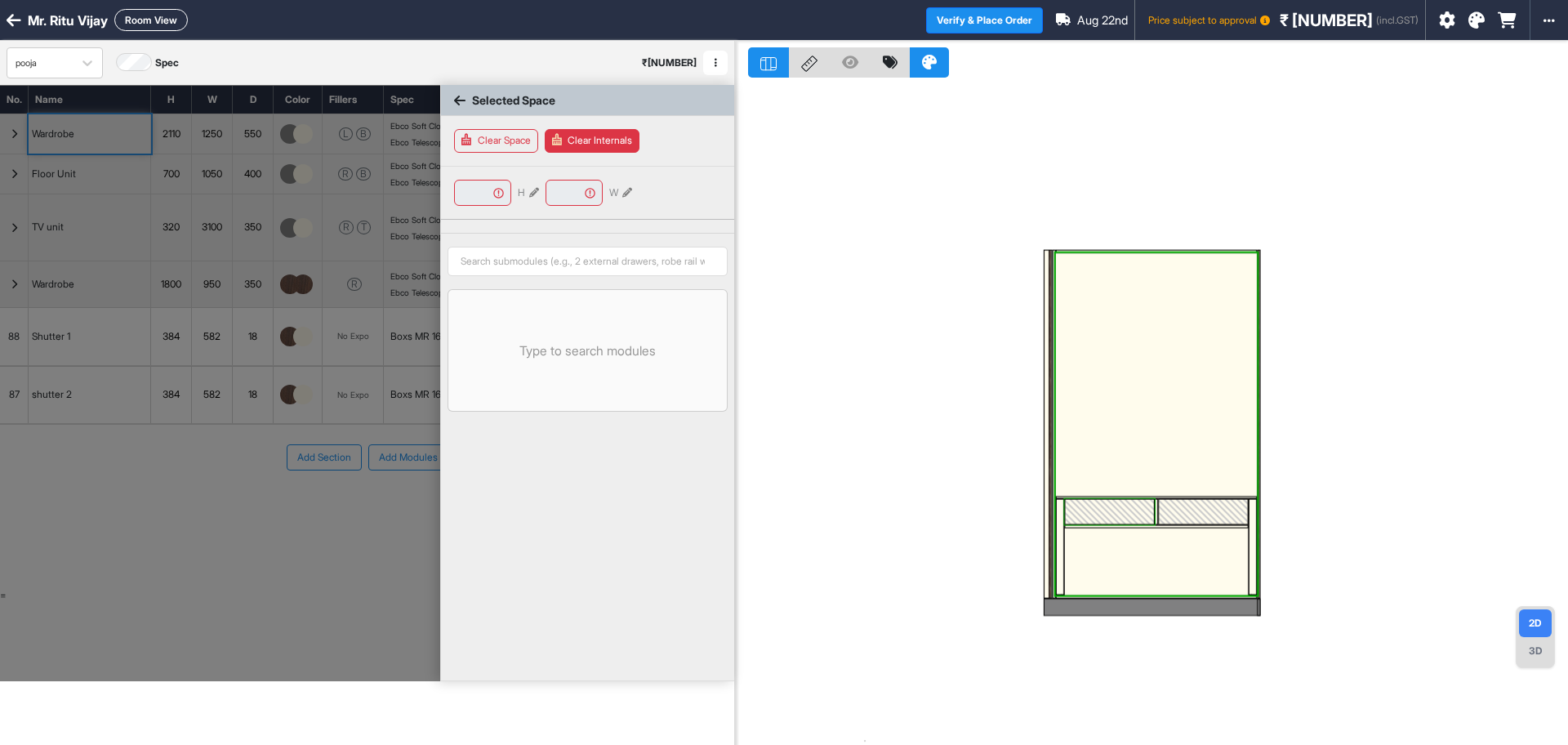 type on "****" 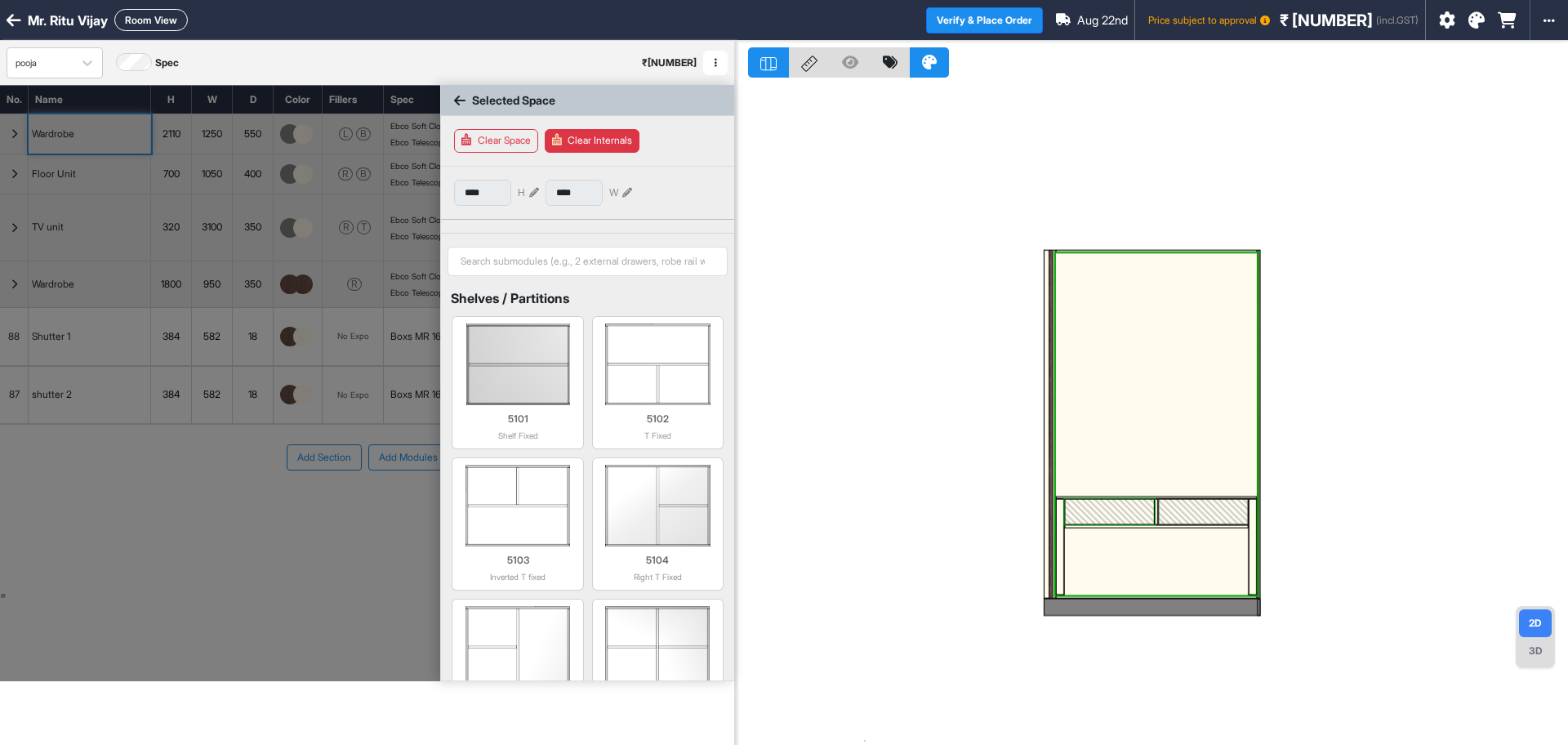 click at bounding box center [1109, 512] 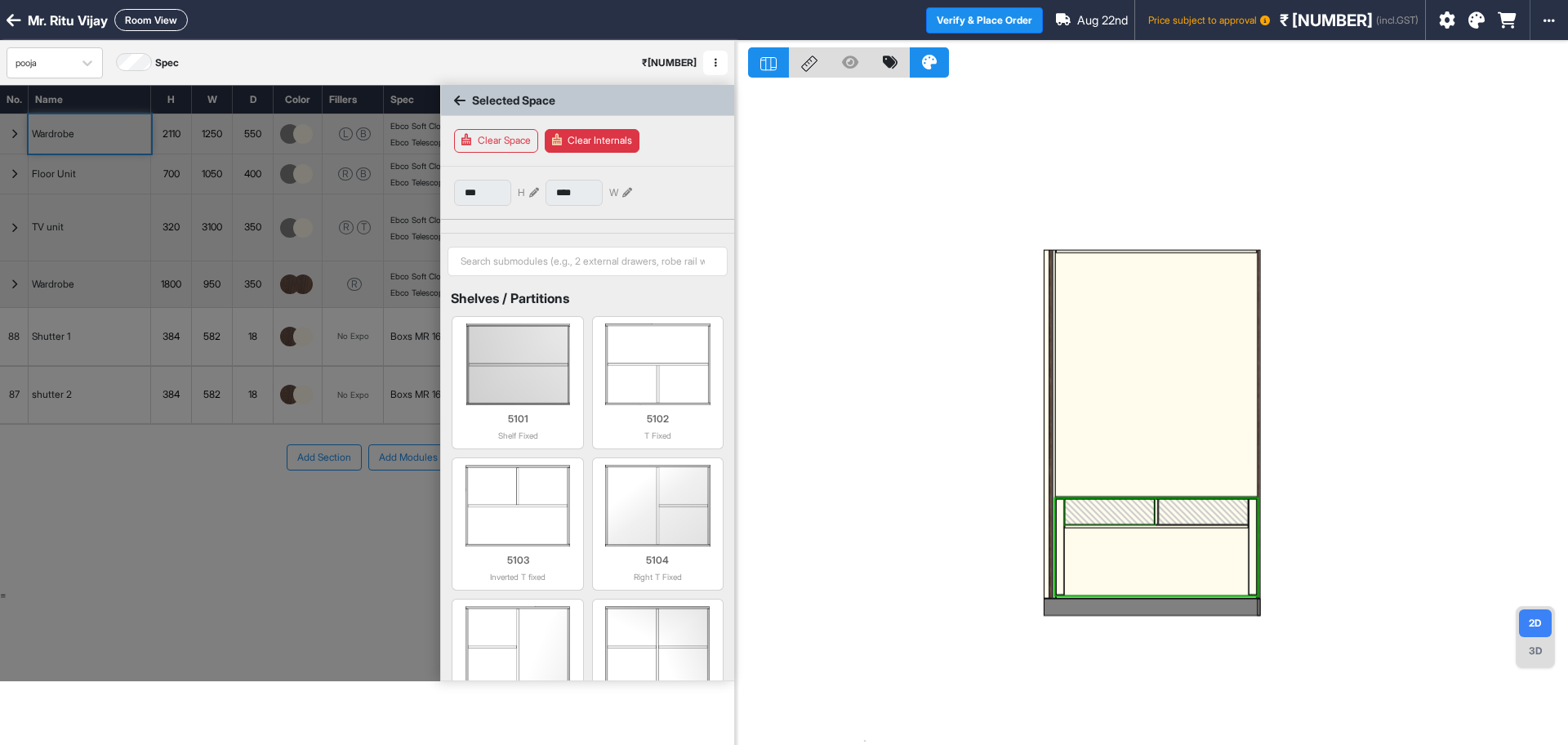click at bounding box center [1109, 512] 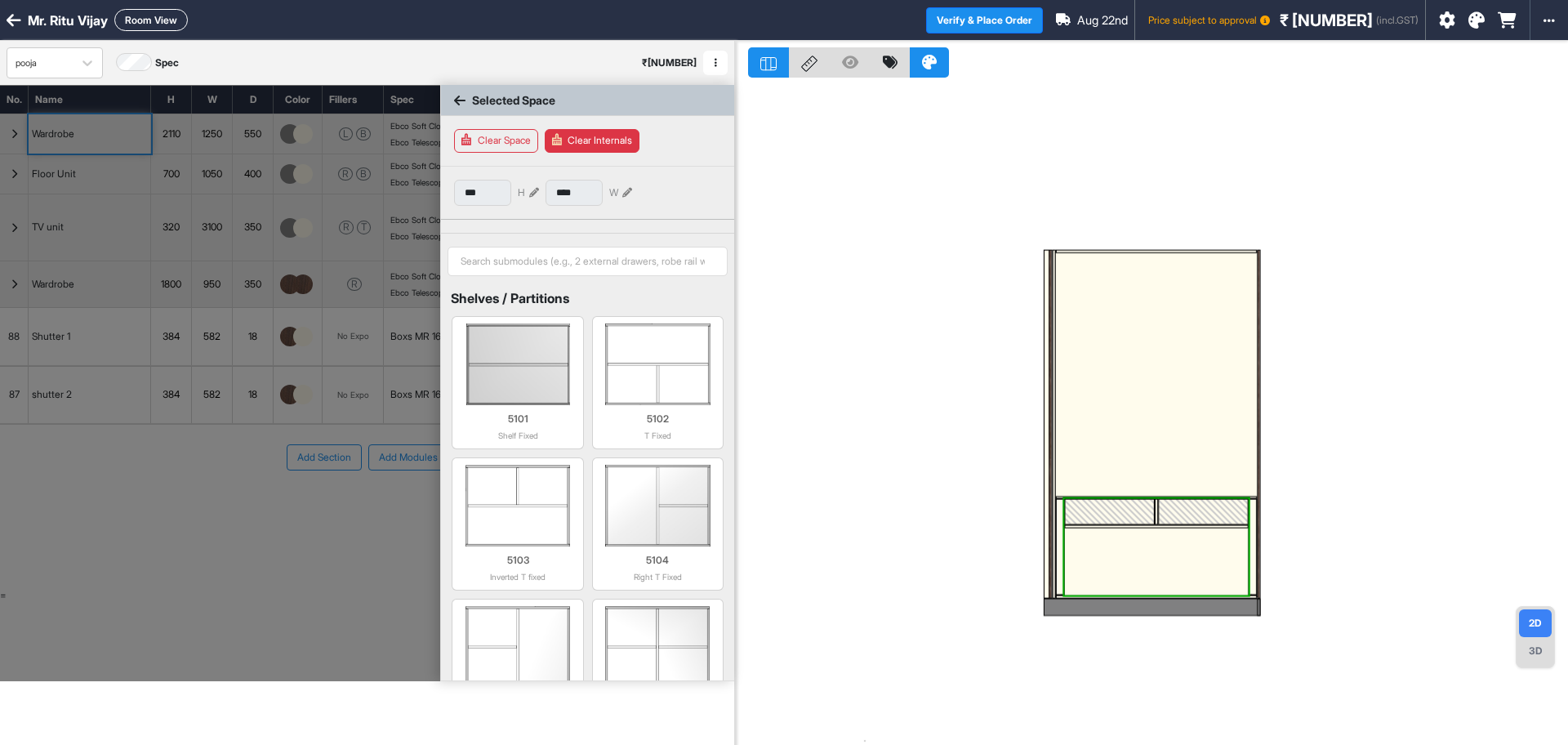 click at bounding box center (1203, 512) 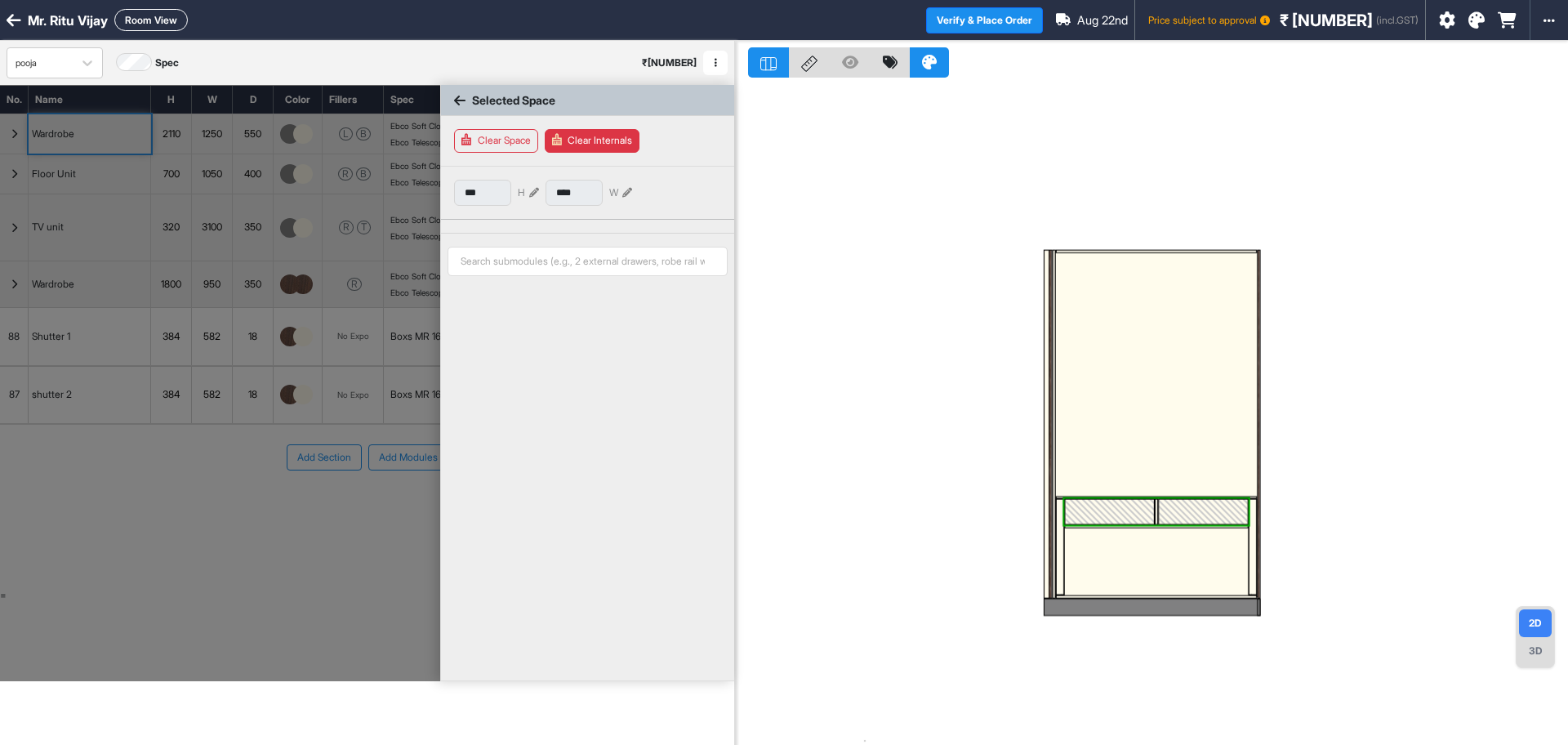 type on "***" 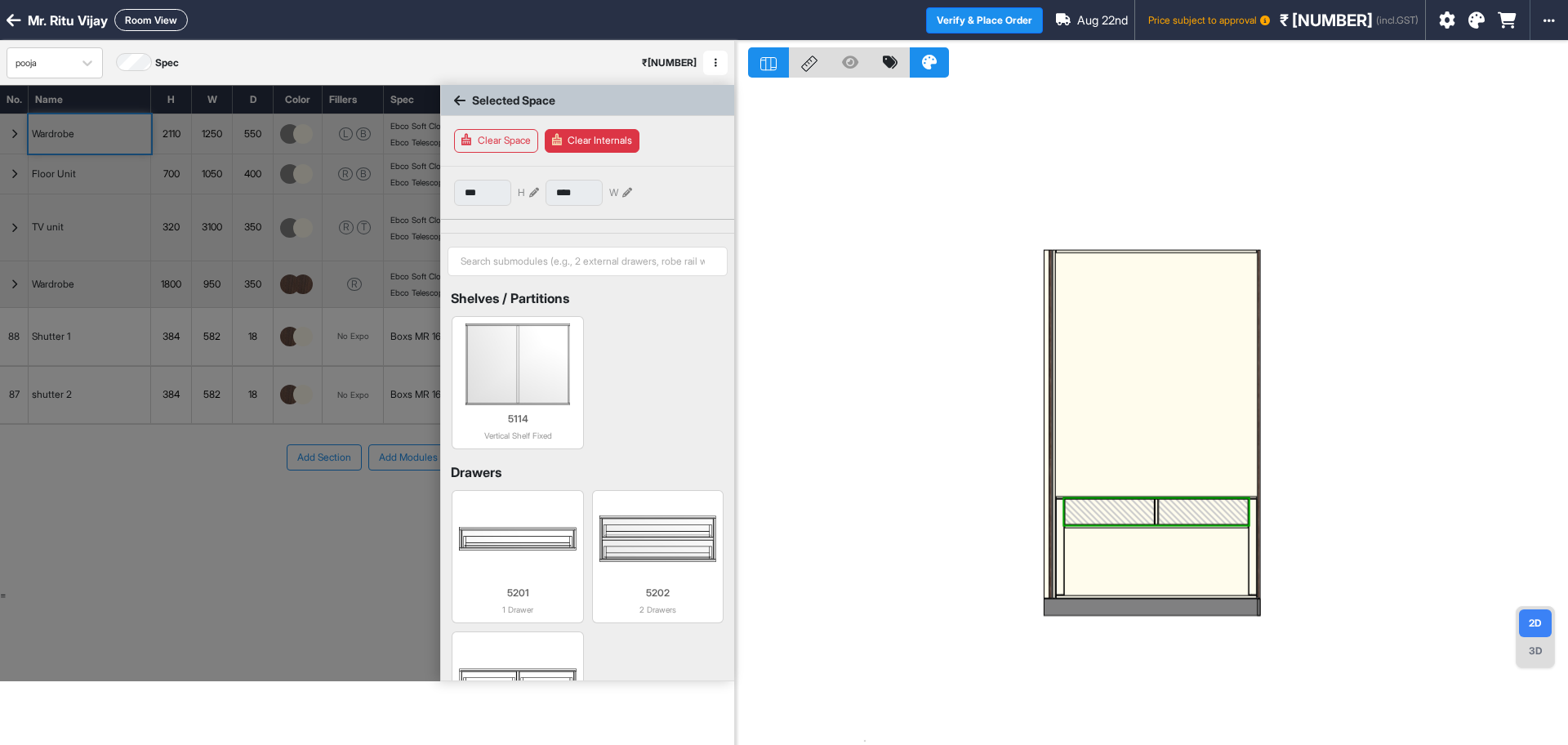 click at bounding box center (1203, 512) 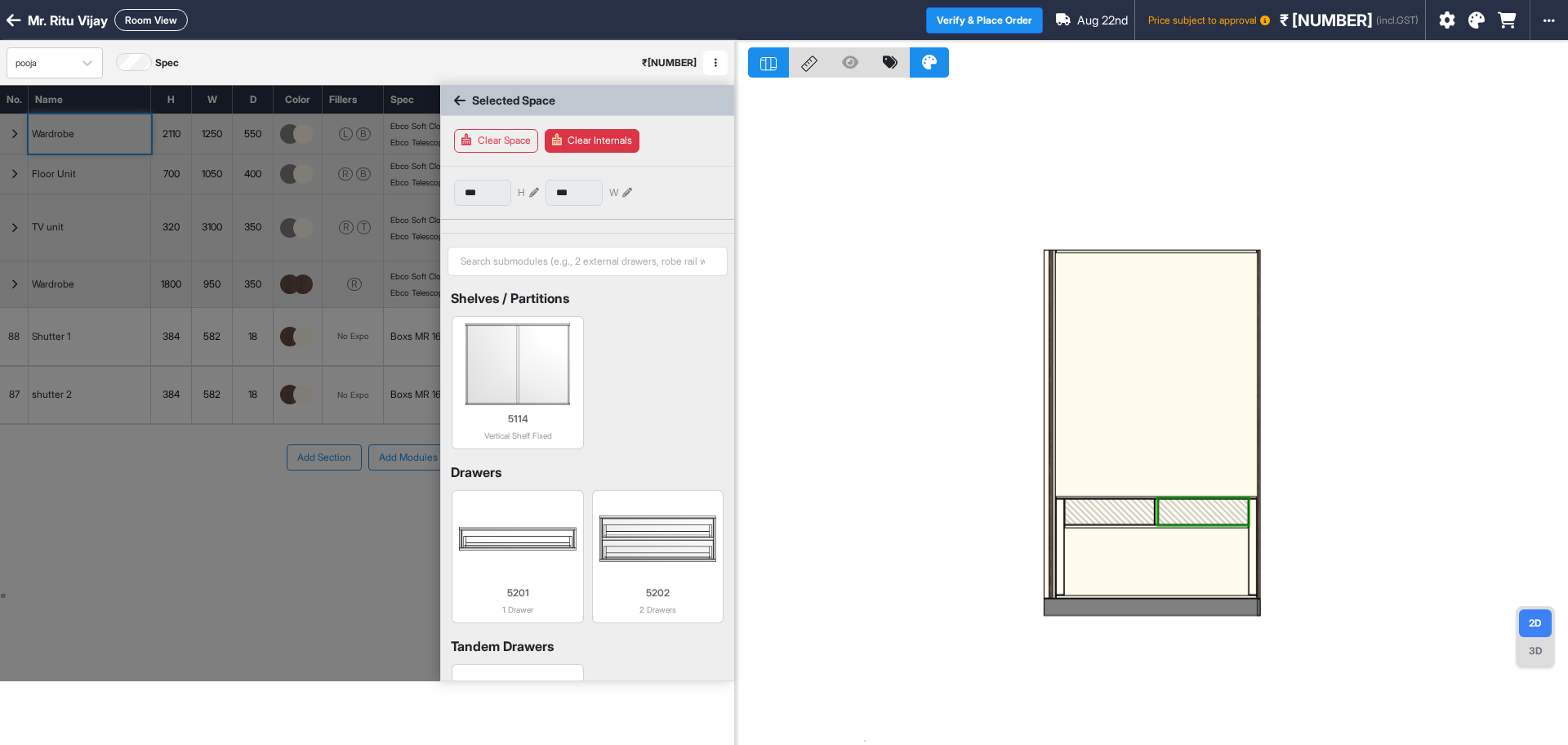 click at bounding box center [220, 383] 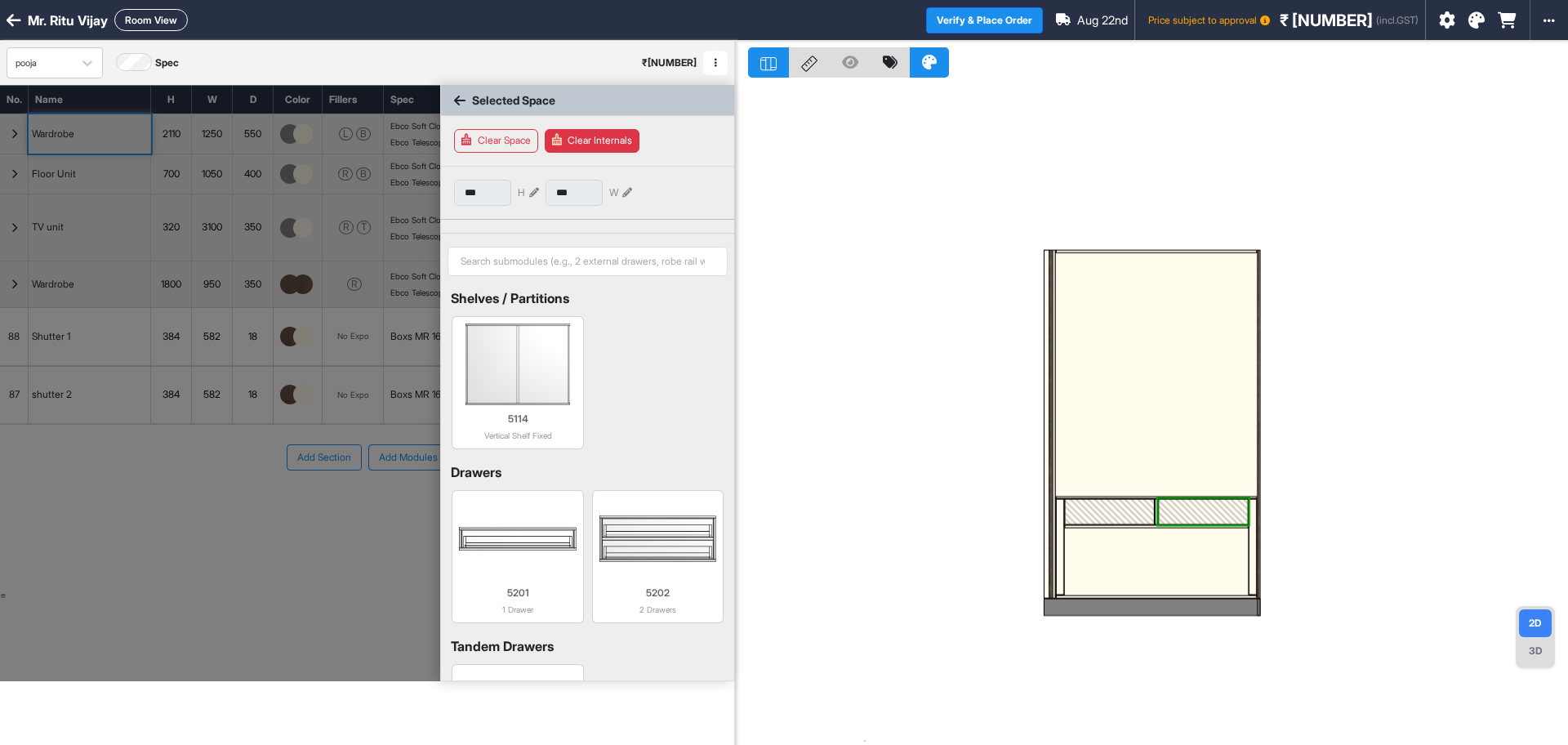 click at bounding box center (220, 383) 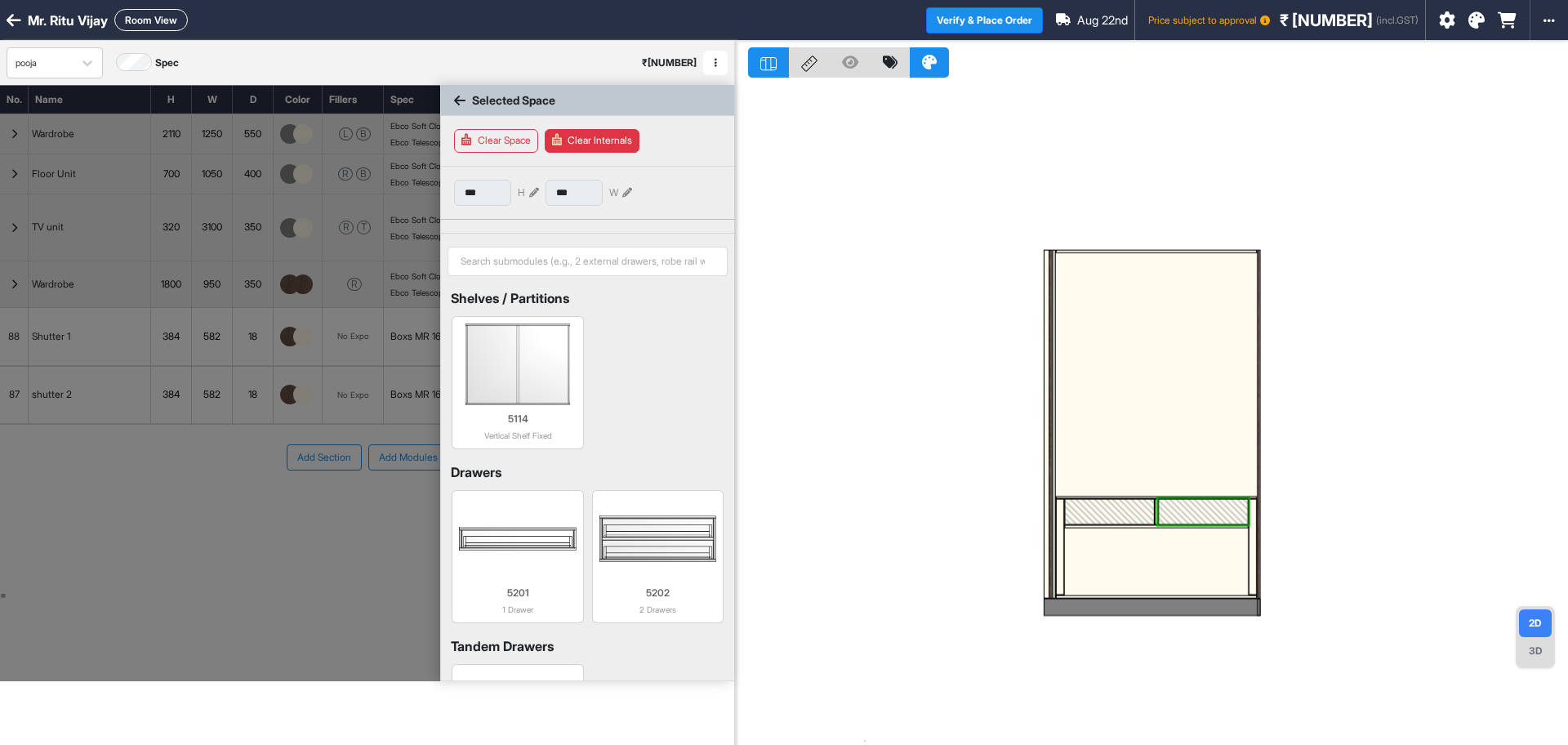click at bounding box center [220, 383] 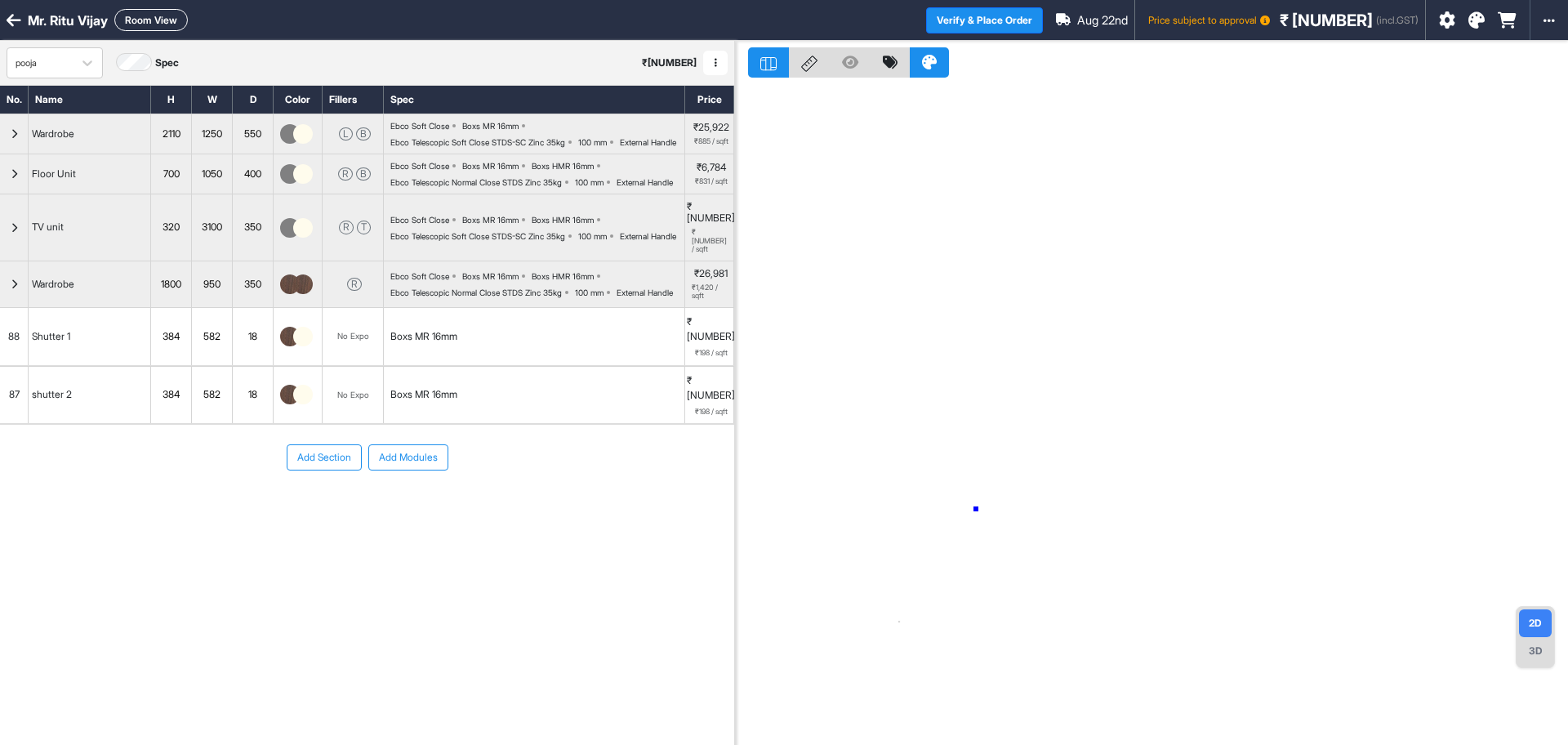 click at bounding box center [1152, 413] 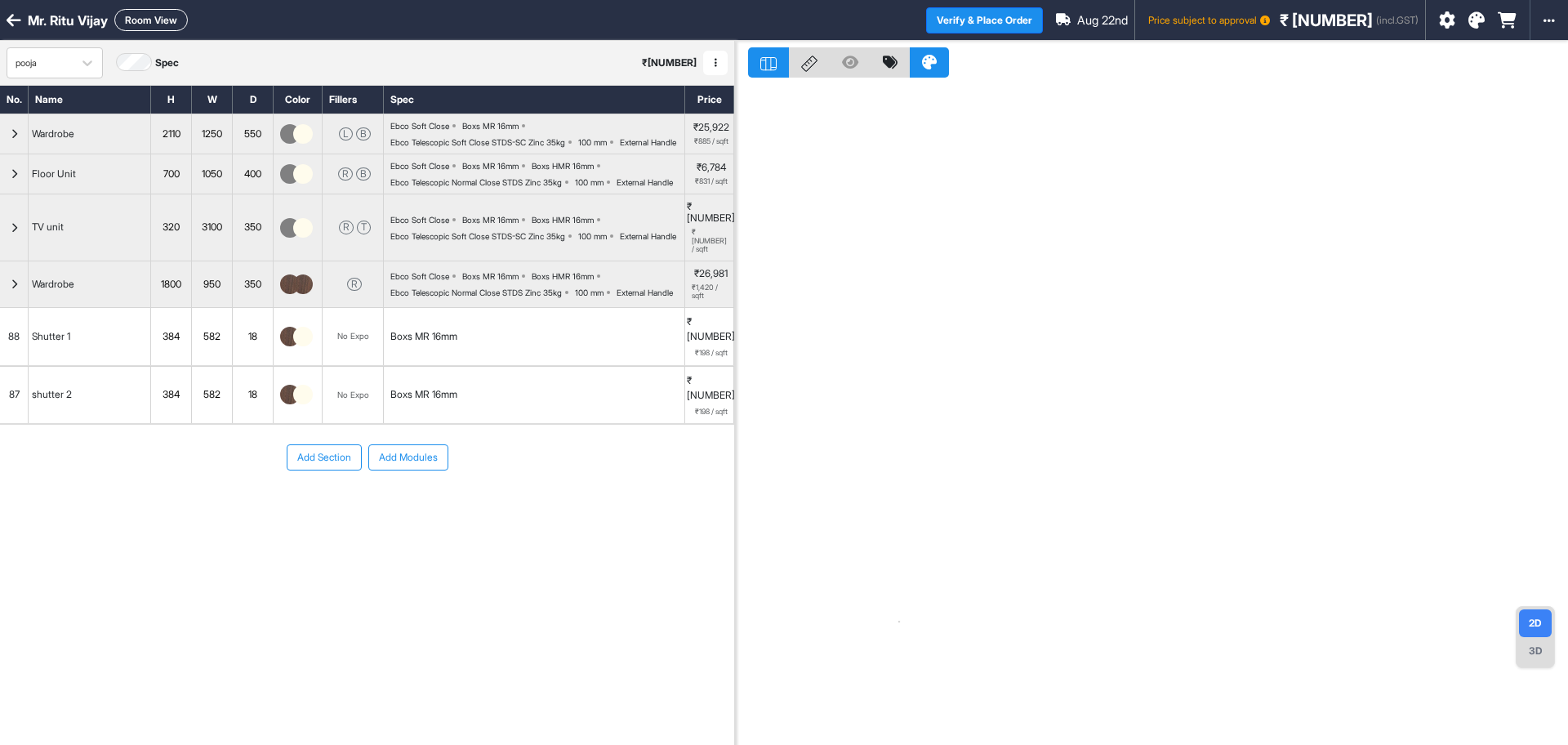 click on "582" at bounding box center (212, 337) 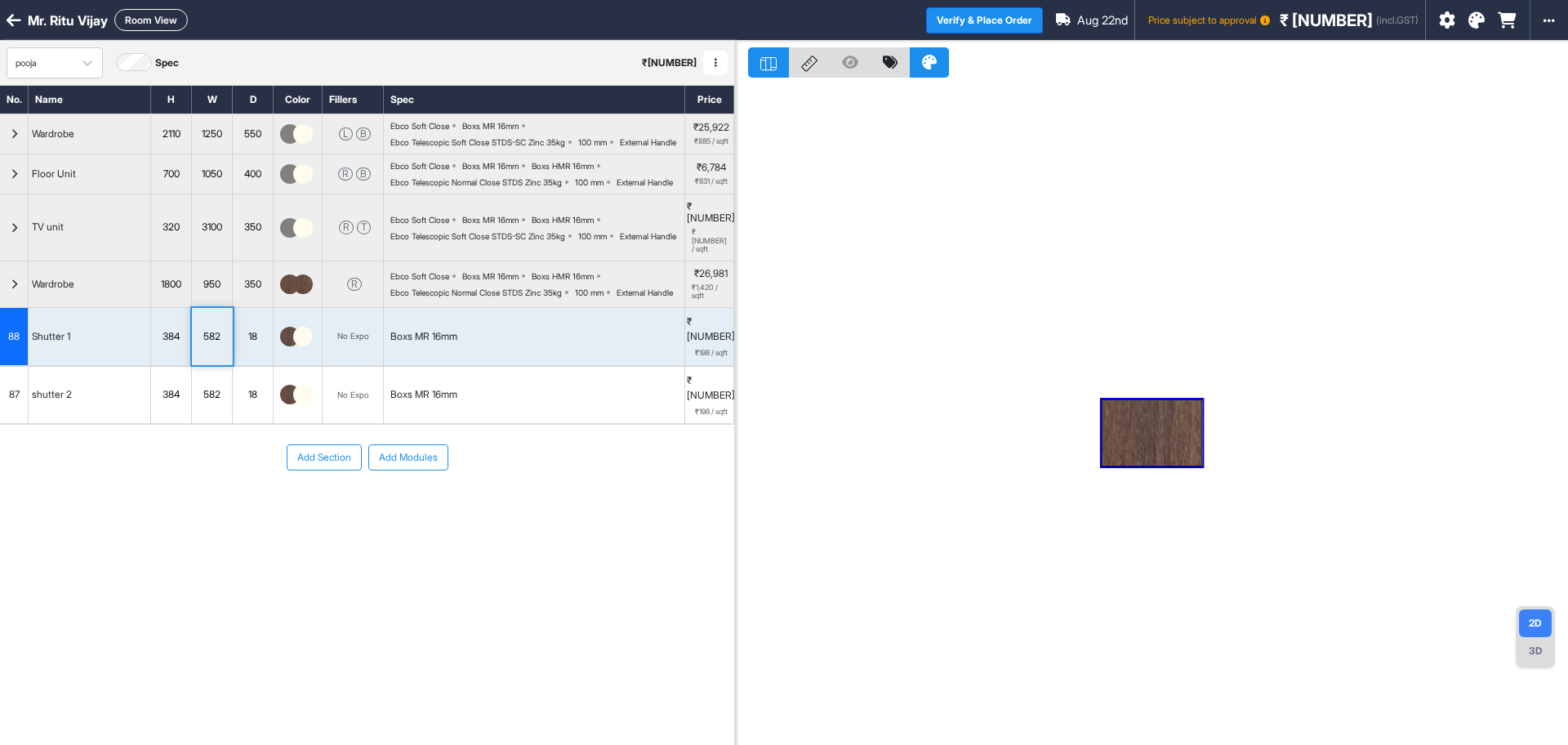 click on "582" at bounding box center [212, 337] 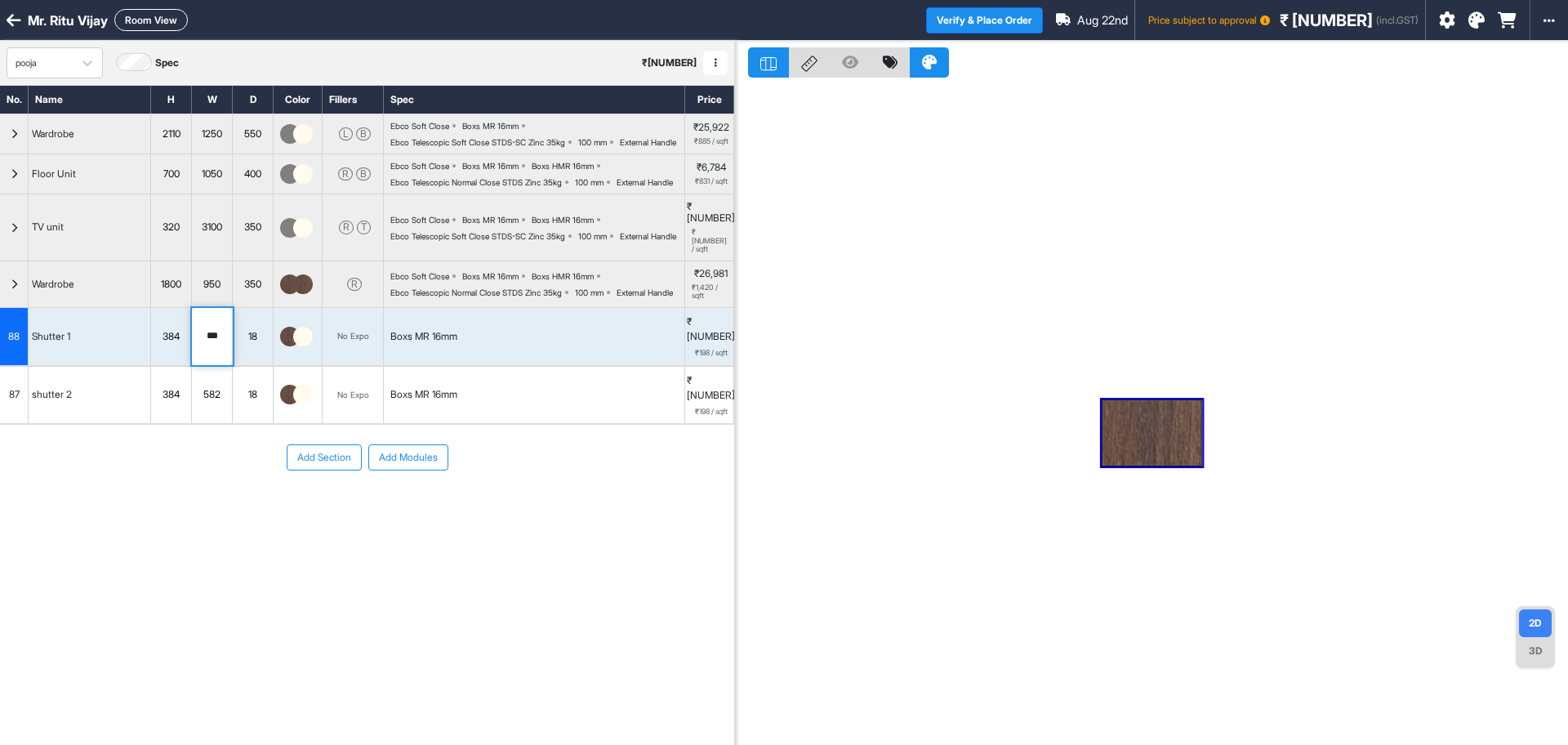 drag, startPoint x: 223, startPoint y: 362, endPoint x: 179, endPoint y: 353, distance: 44.911023 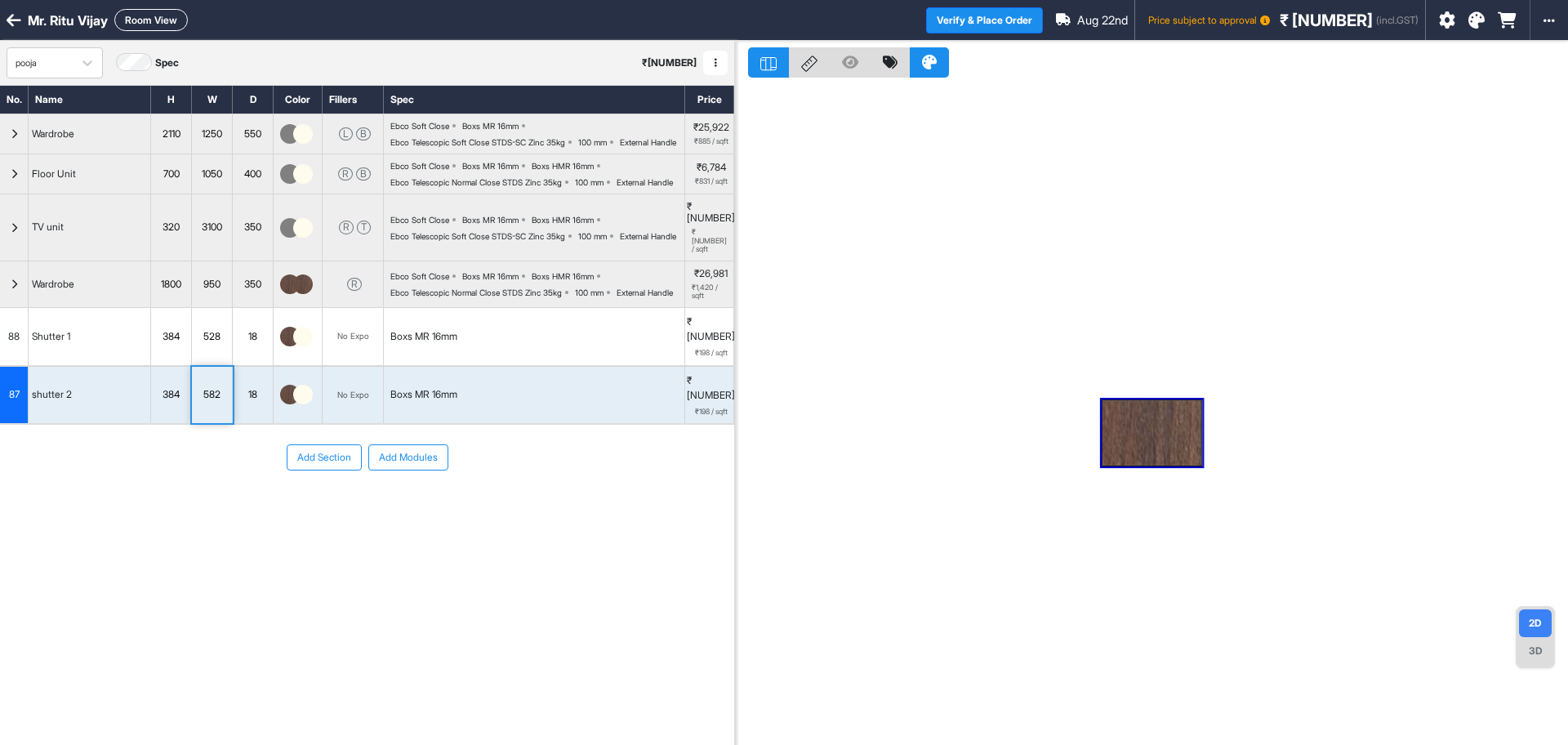 click on "582" at bounding box center [212, 395] 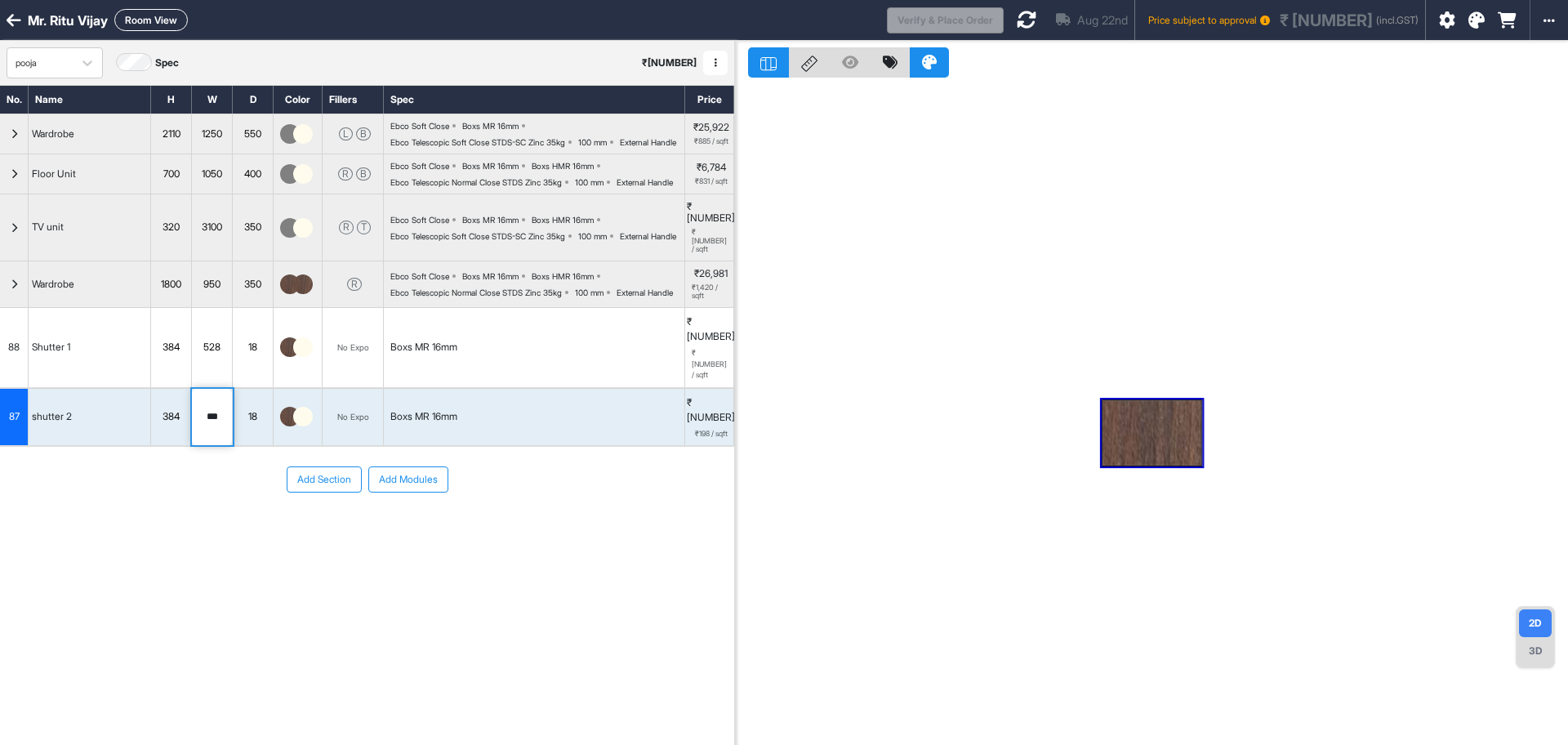drag, startPoint x: 225, startPoint y: 402, endPoint x: 121, endPoint y: 396, distance: 104.17293 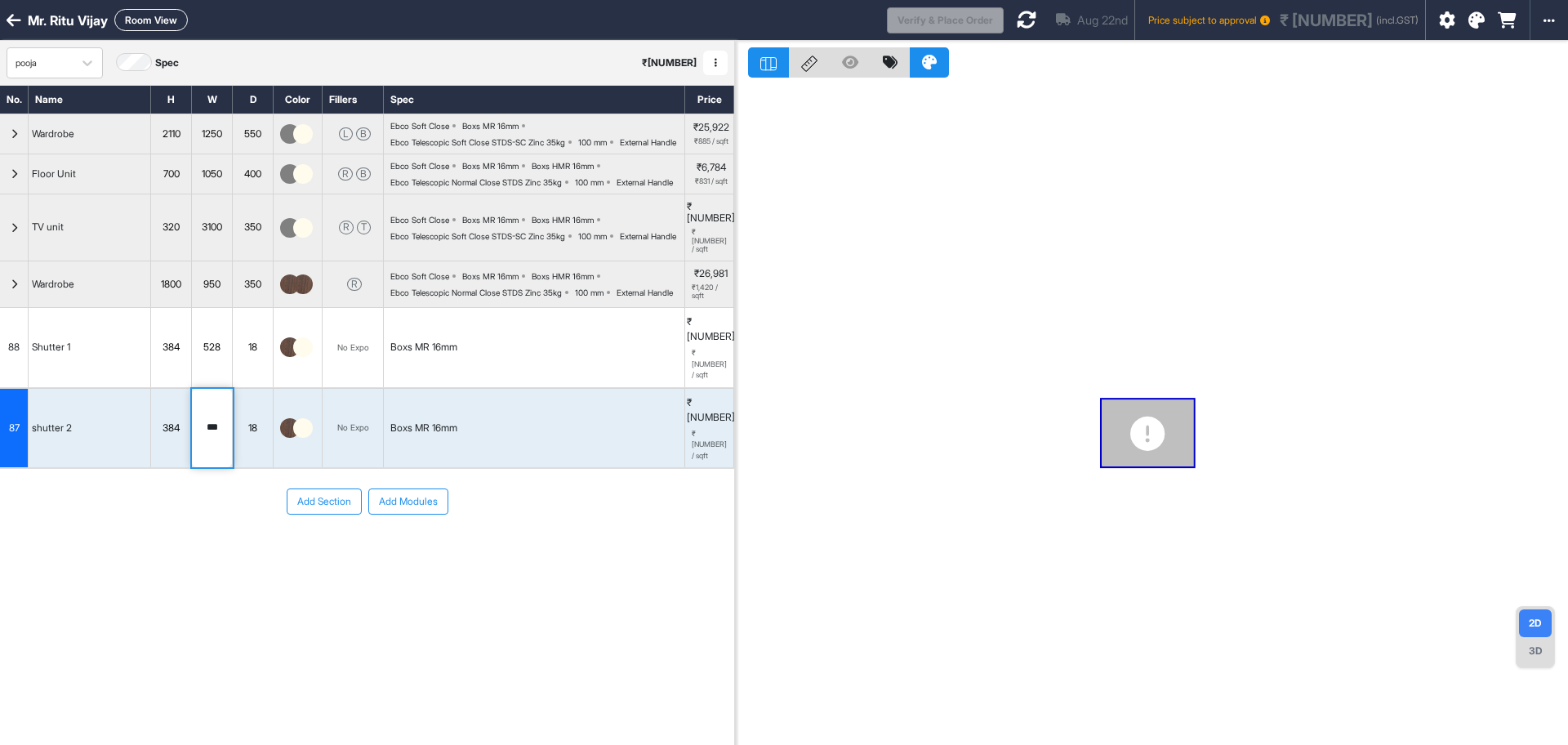 click on "Add Modules" at bounding box center [408, 502] 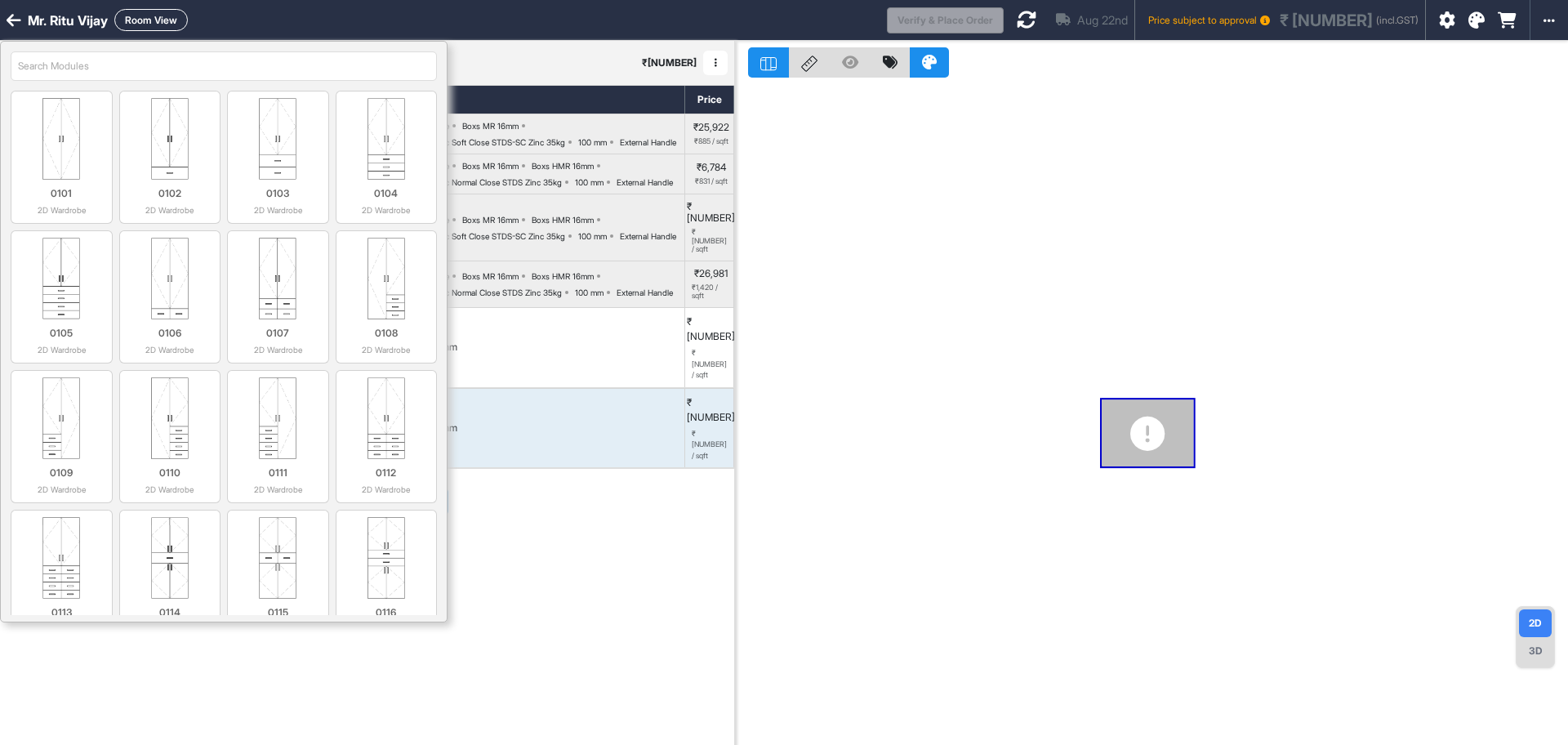 click at bounding box center [224, 66] 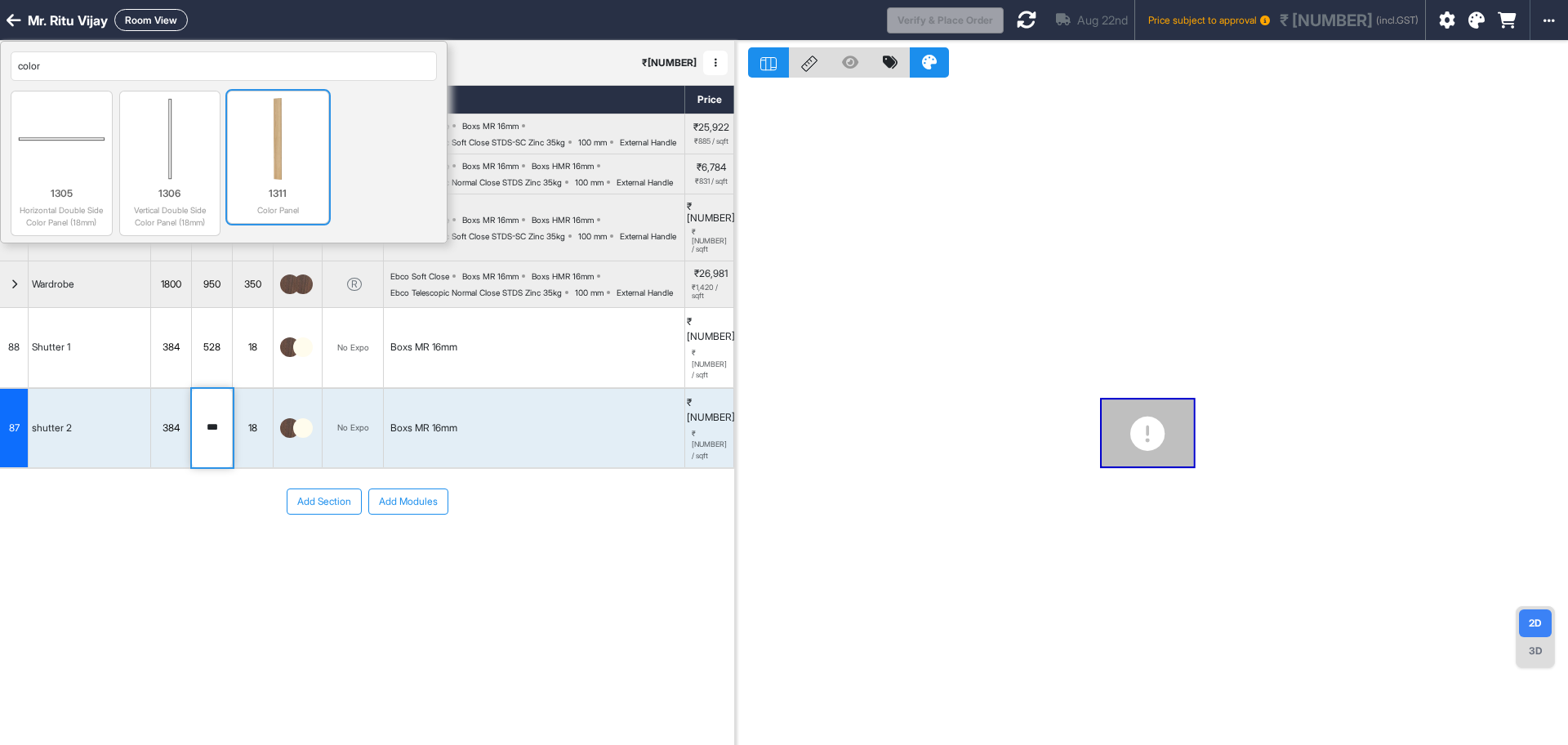 type on "color" 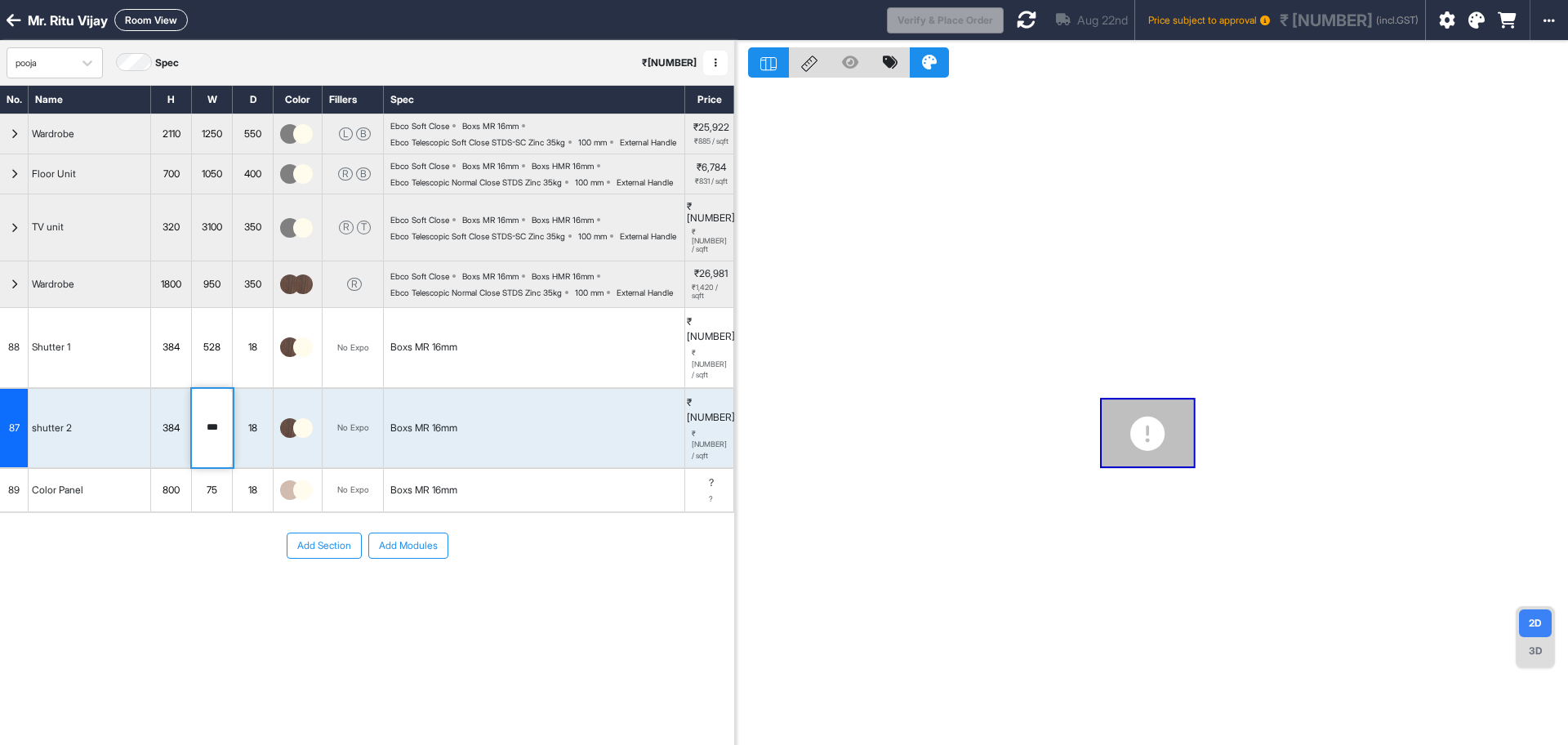 click on "800" at bounding box center [171, 490] 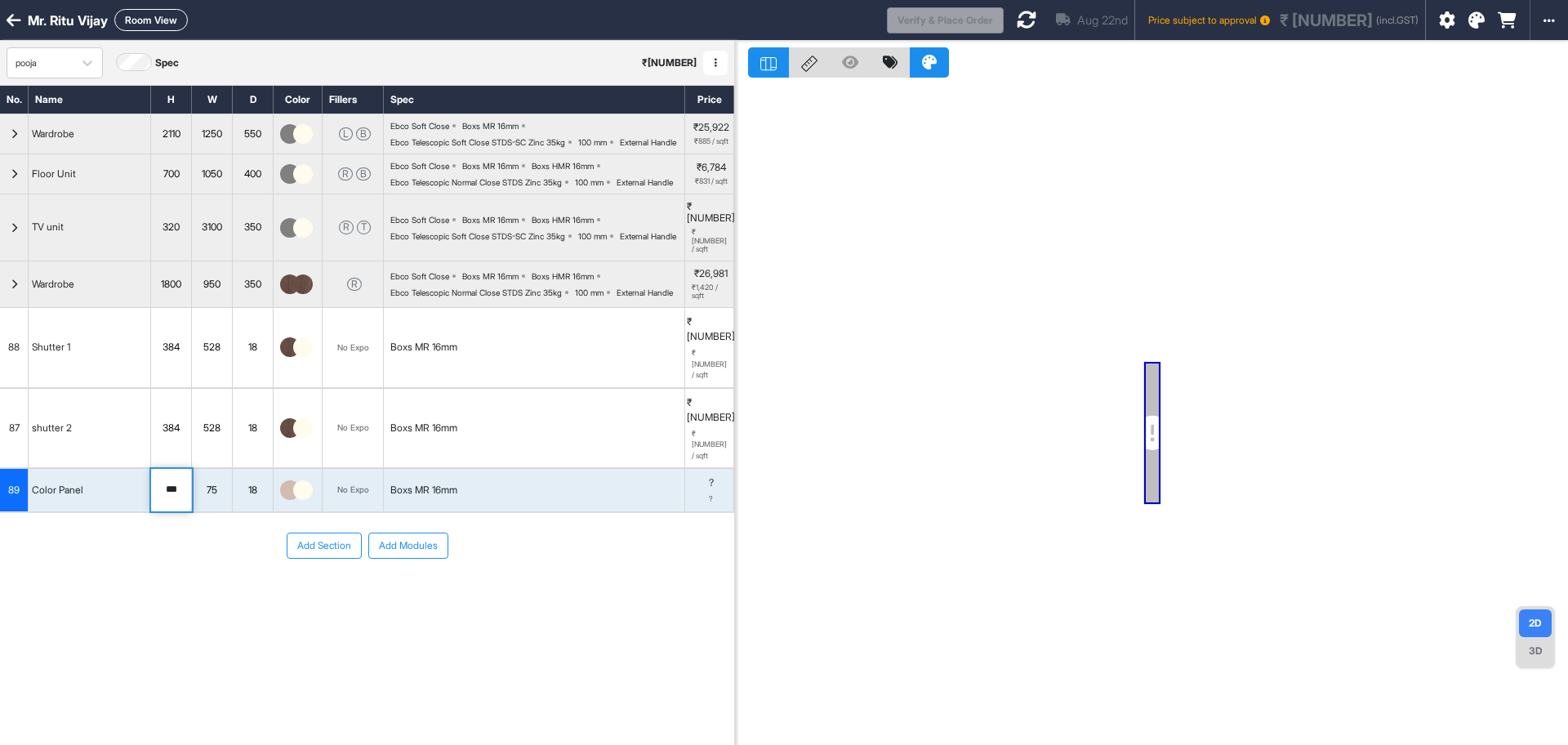 drag, startPoint x: 185, startPoint y: 448, endPoint x: 113, endPoint y: 435, distance: 73.164199 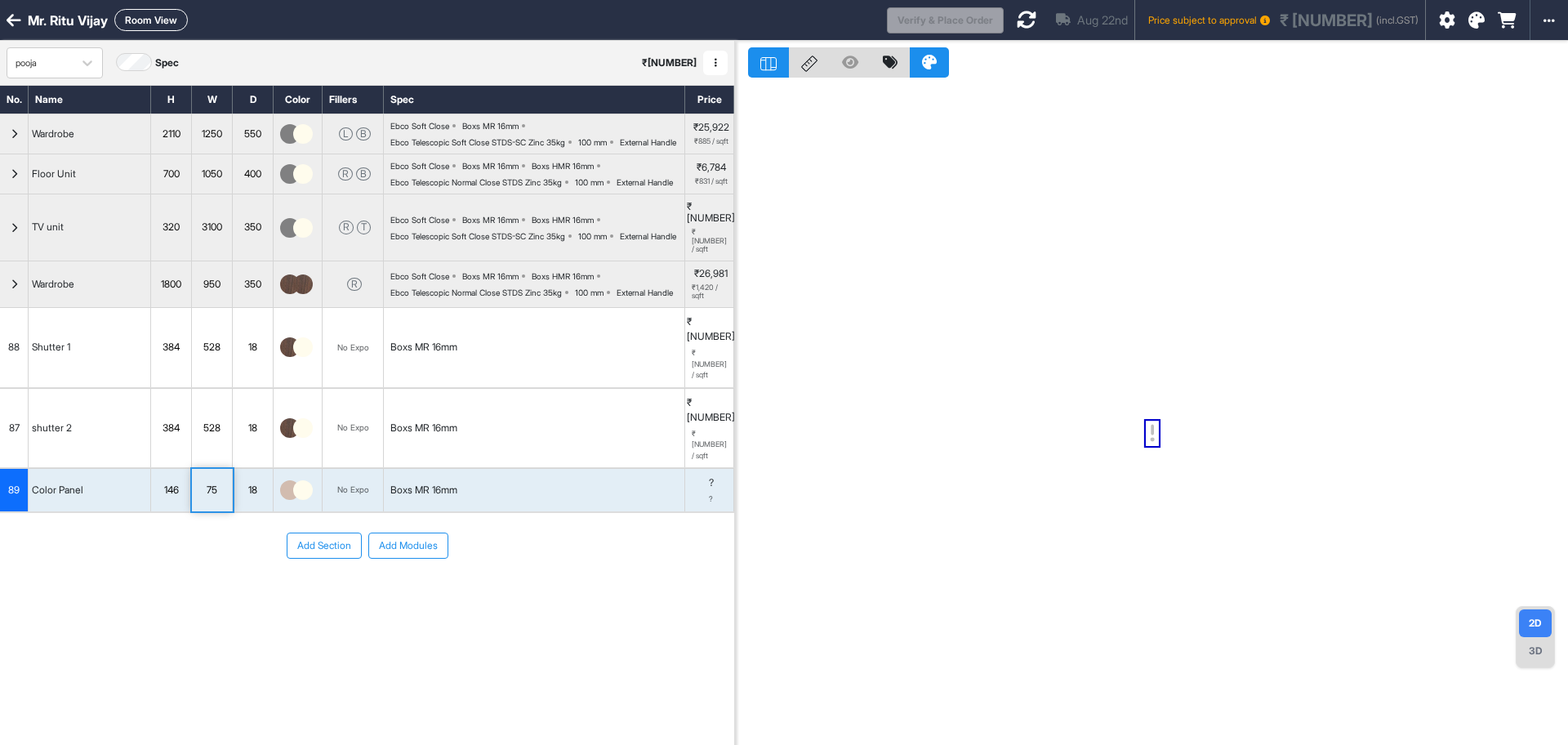 click on "75" at bounding box center (212, 490) 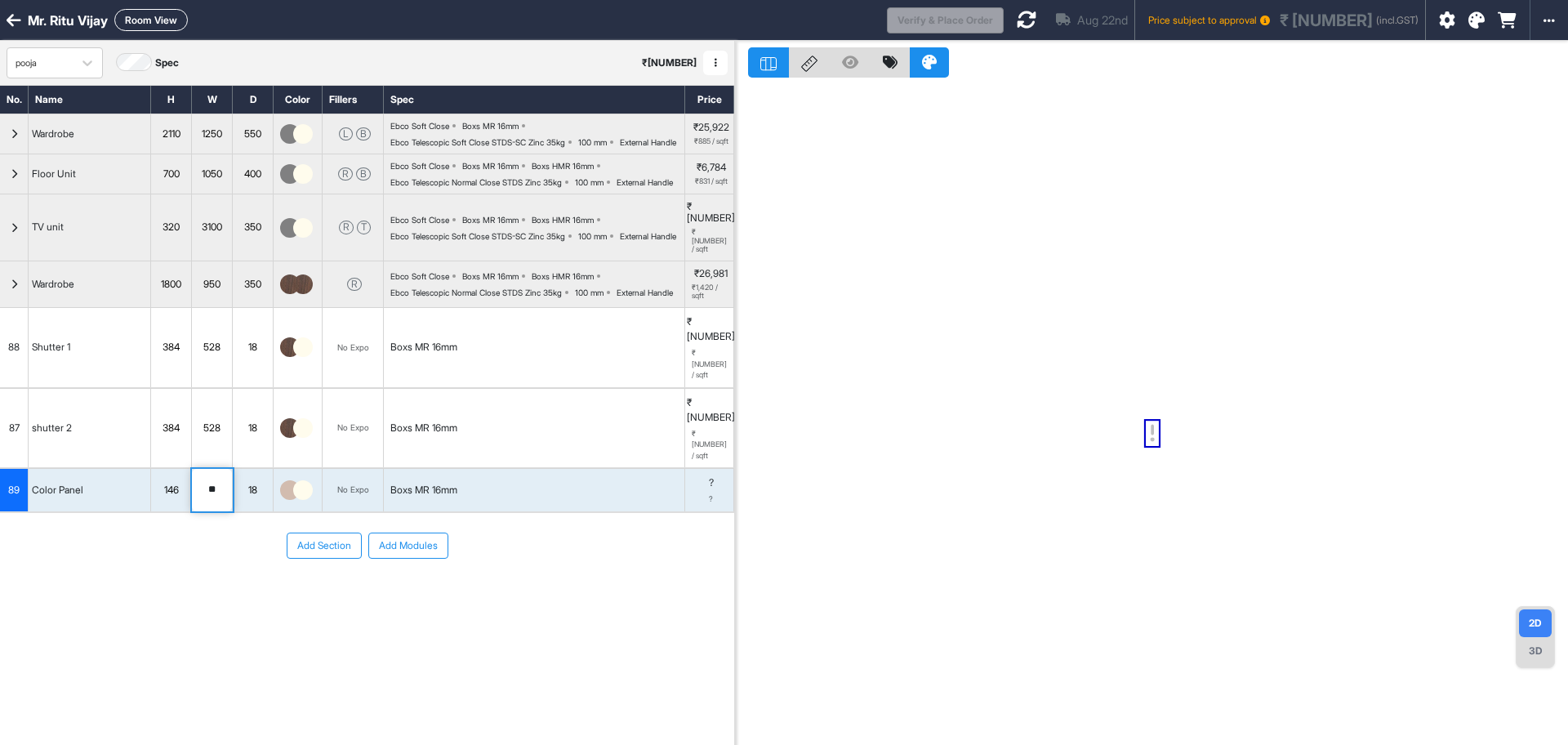 drag, startPoint x: 220, startPoint y: 445, endPoint x: 170, endPoint y: 444, distance: 50.01 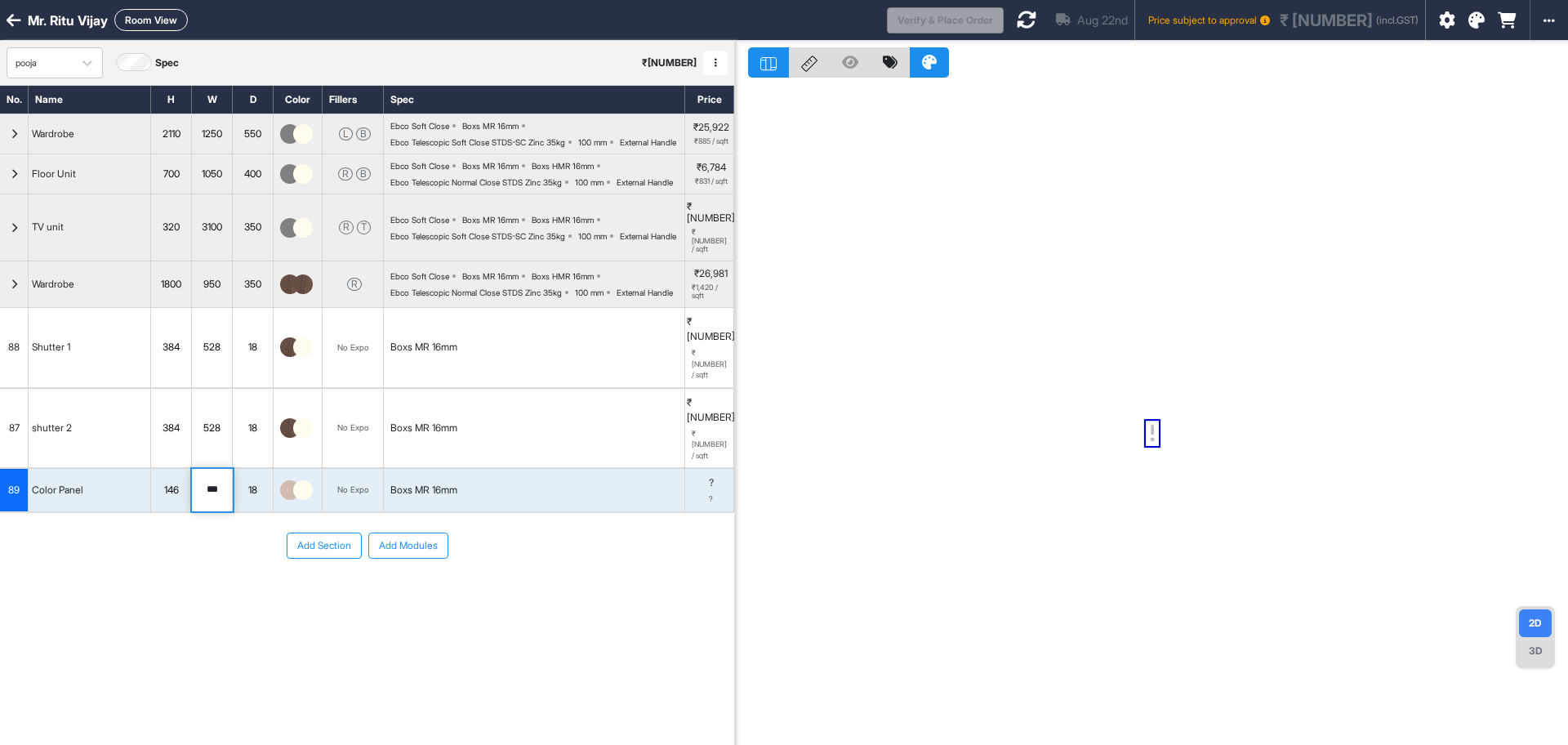 type on "***" 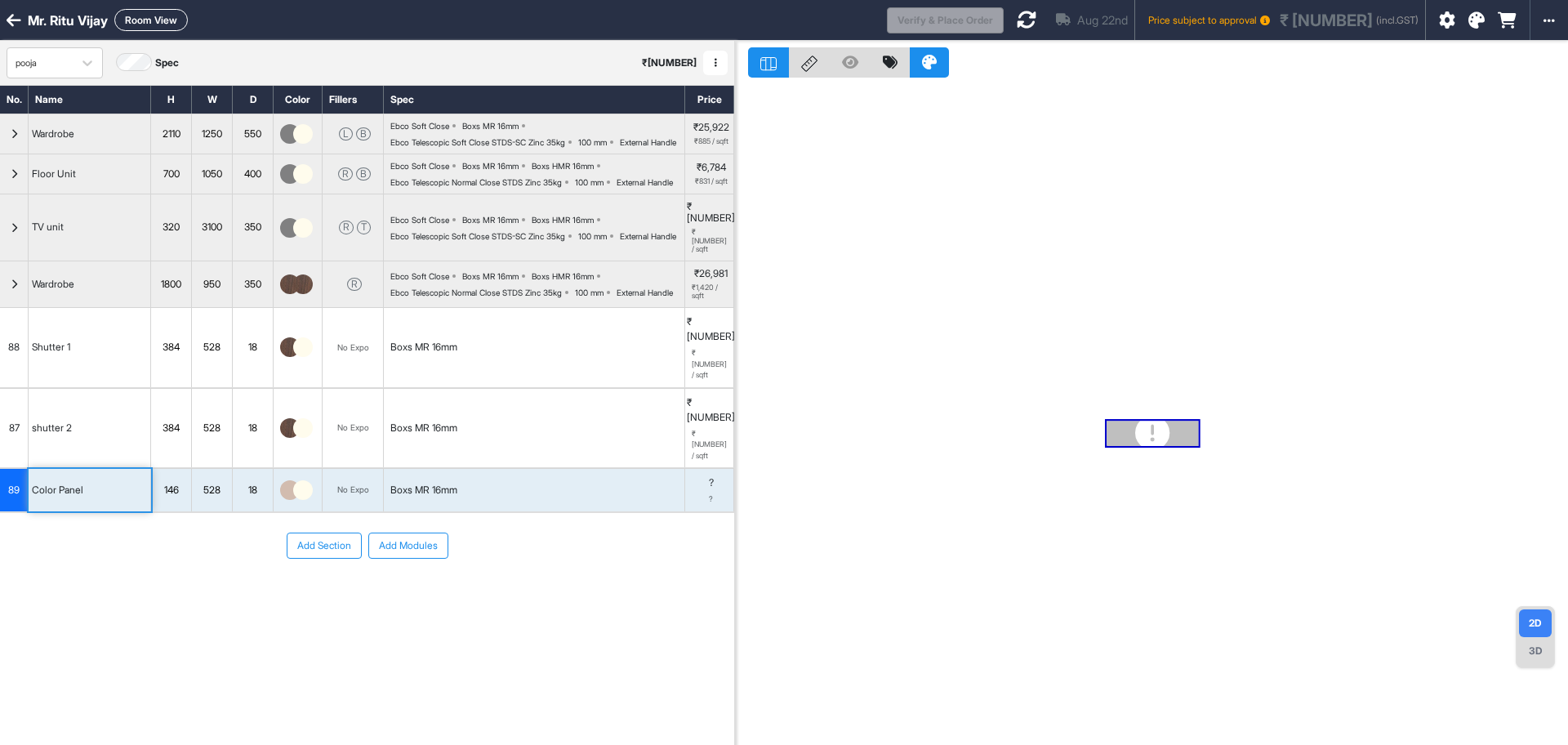click on "Add Section Add Modules" at bounding box center (367, 595) 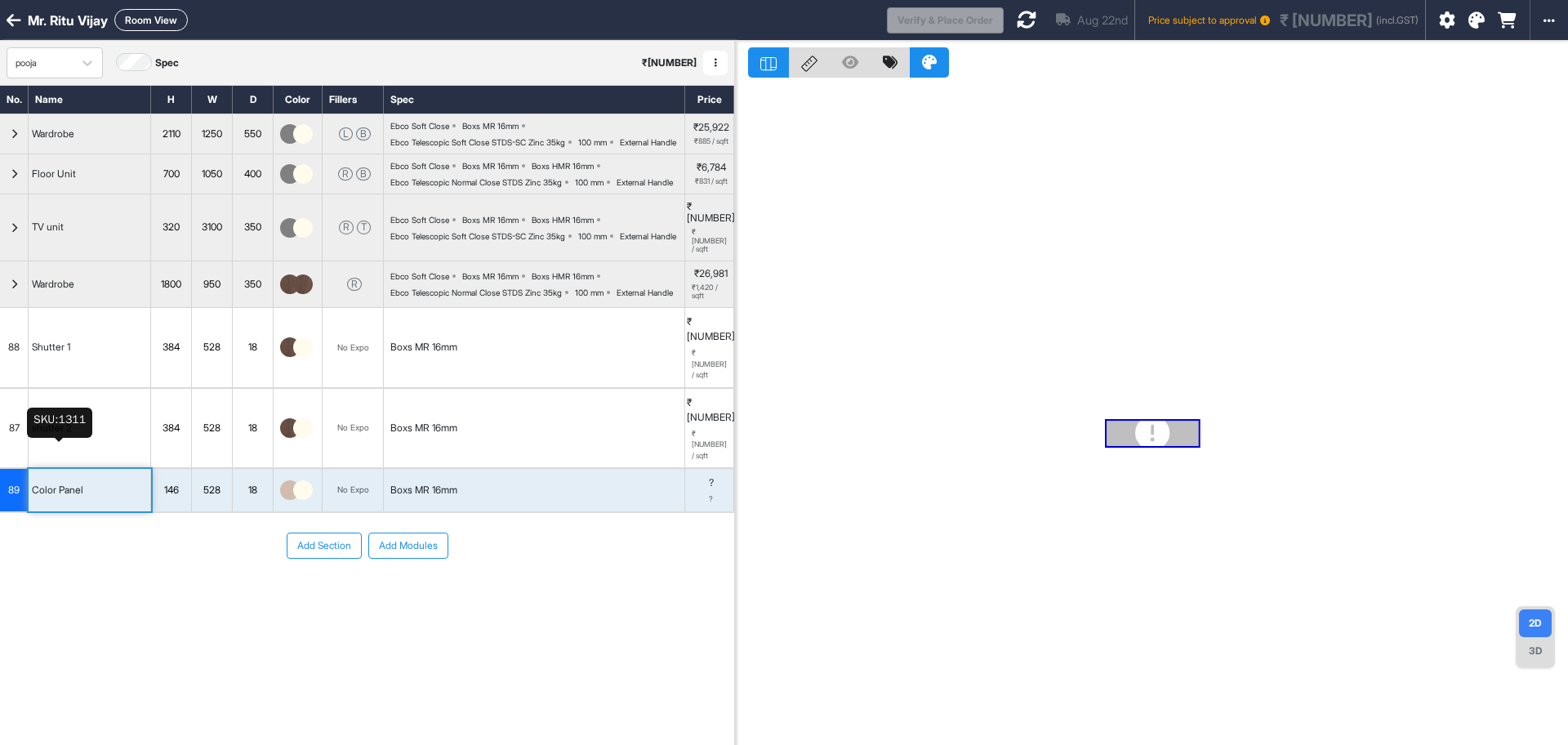 click on "Color Panel" at bounding box center [57, 490] 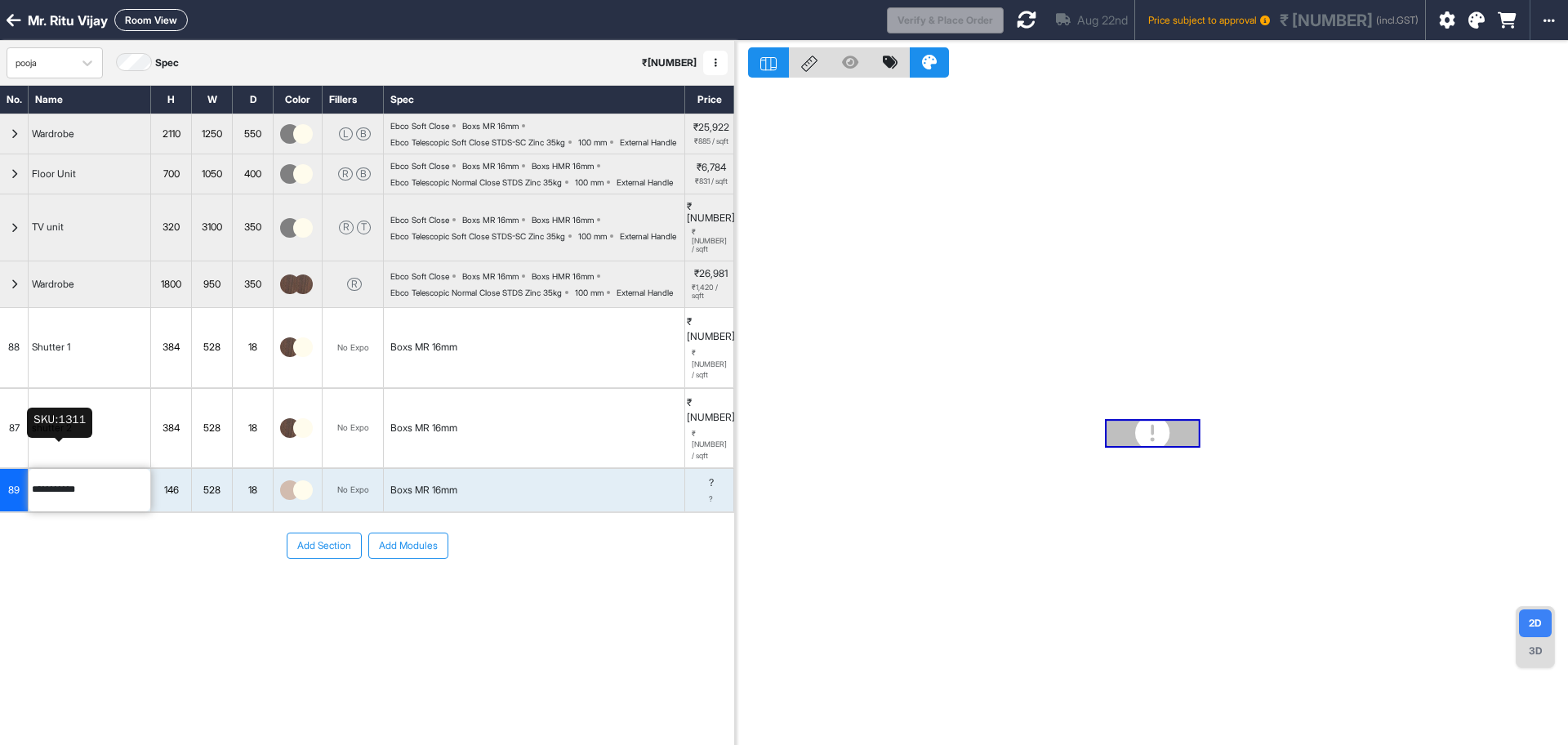 drag, startPoint x: 101, startPoint y: 448, endPoint x: 0, endPoint y: 438, distance: 101.49384 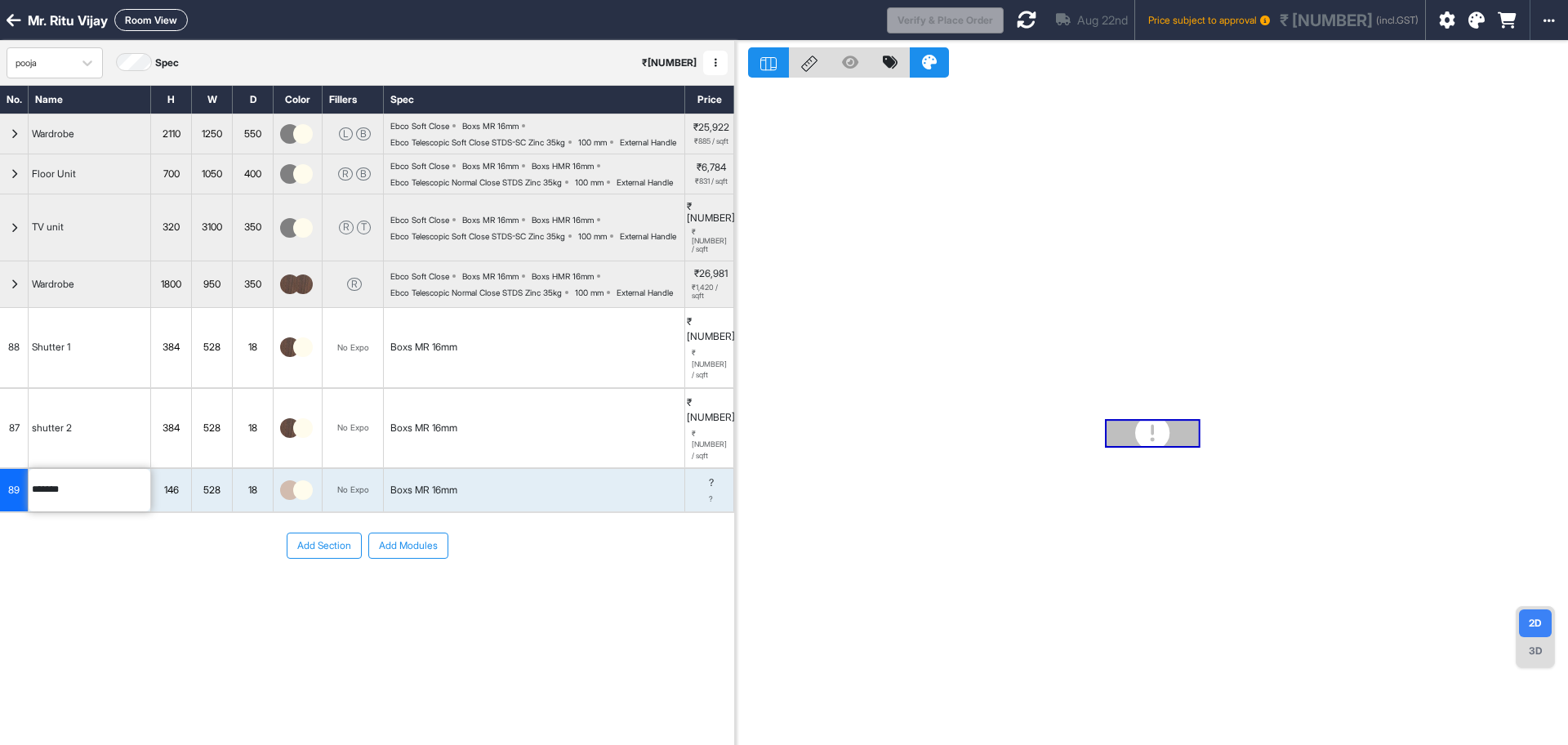 type on "*******" 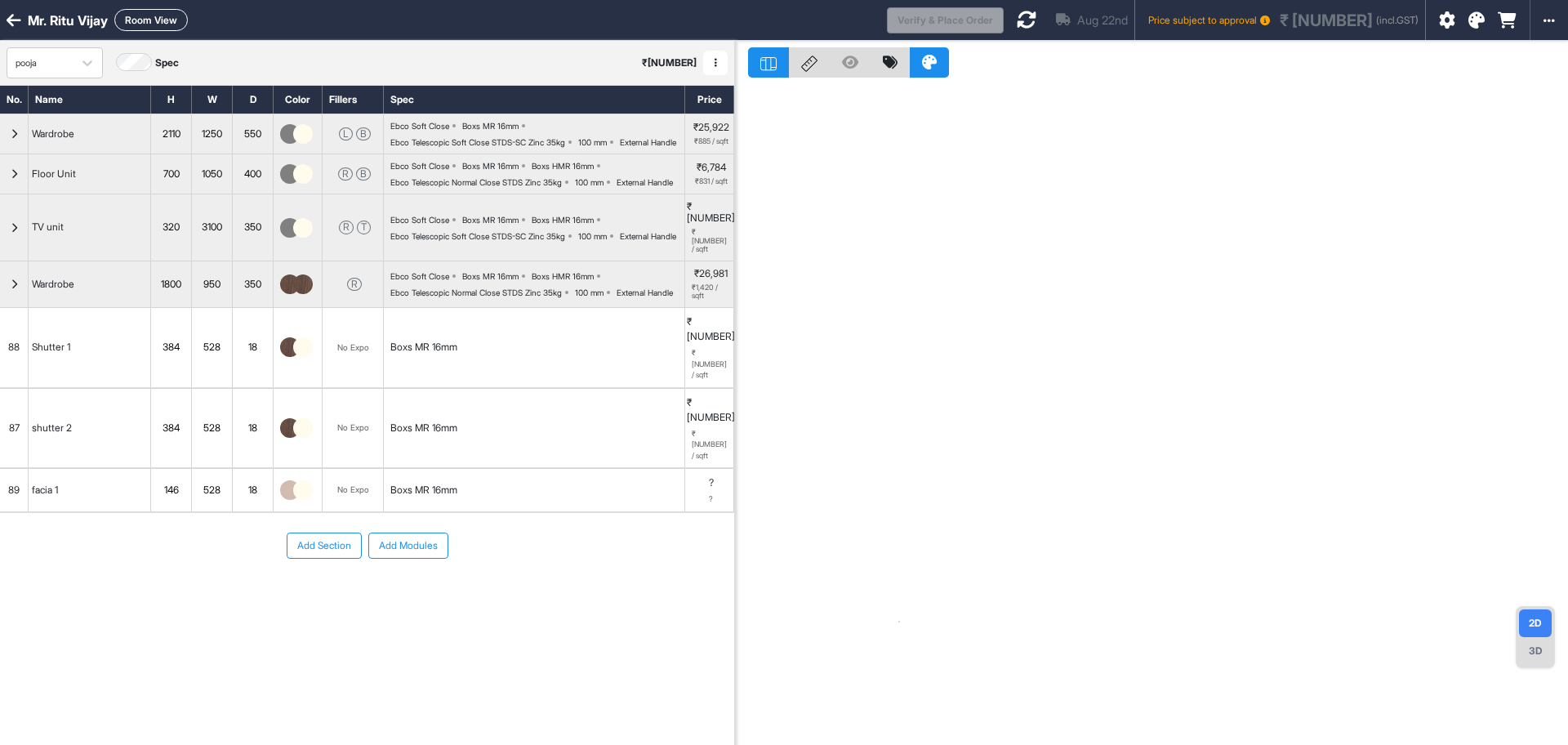click on "89" at bounding box center (14, 490) 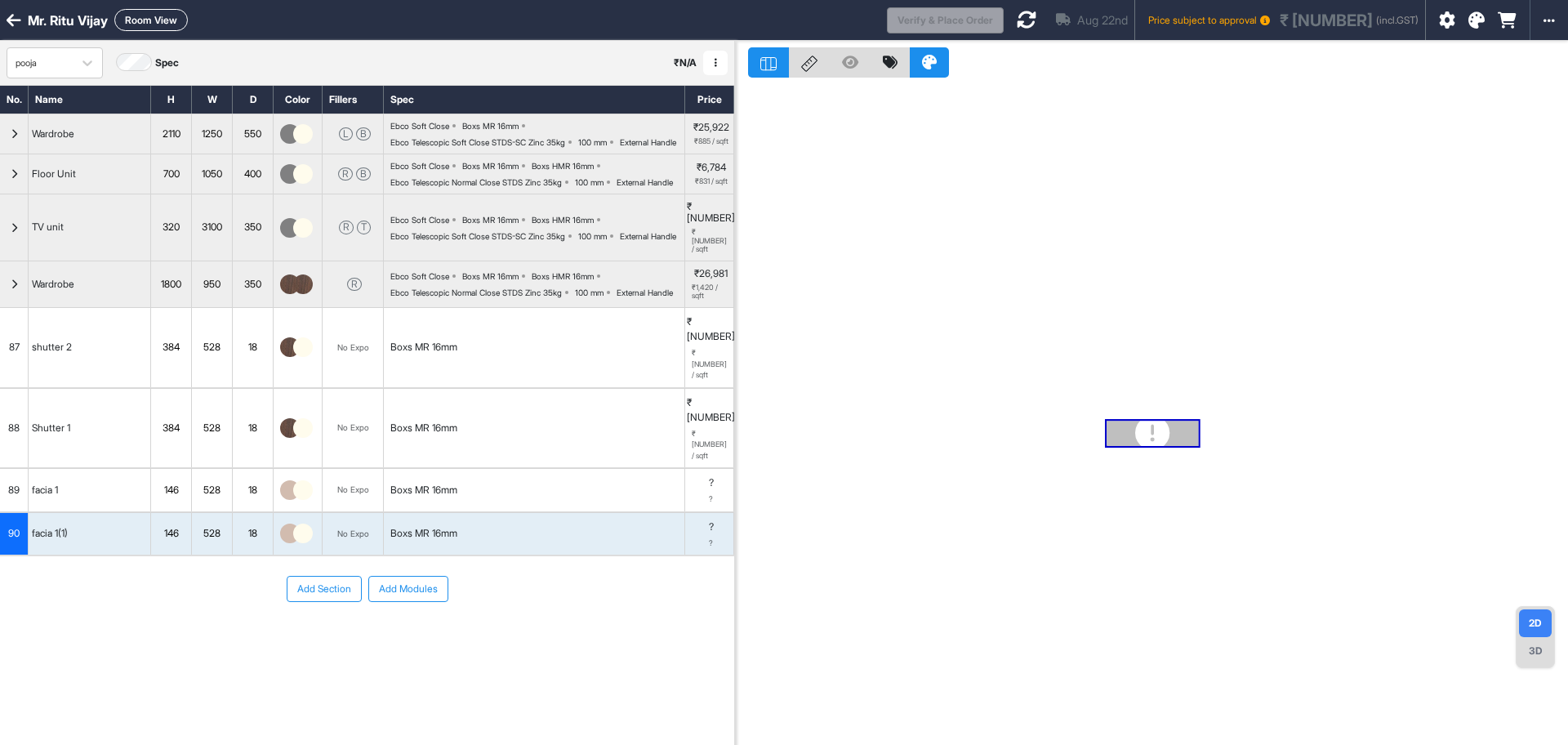 click on "facia 1(1)" at bounding box center (90, 534) 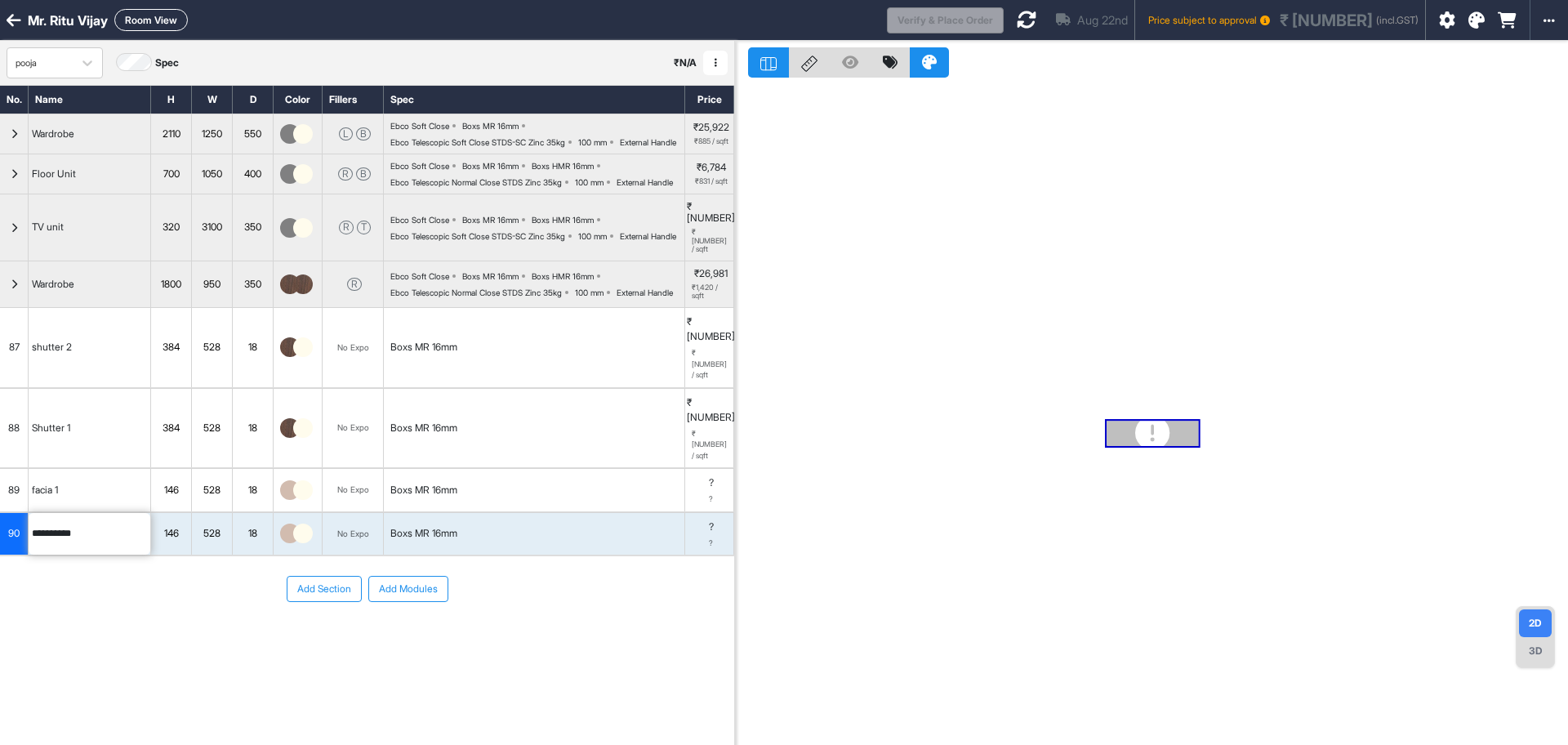 drag, startPoint x: 59, startPoint y: 489, endPoint x: 141, endPoint y: 494, distance: 82.1523 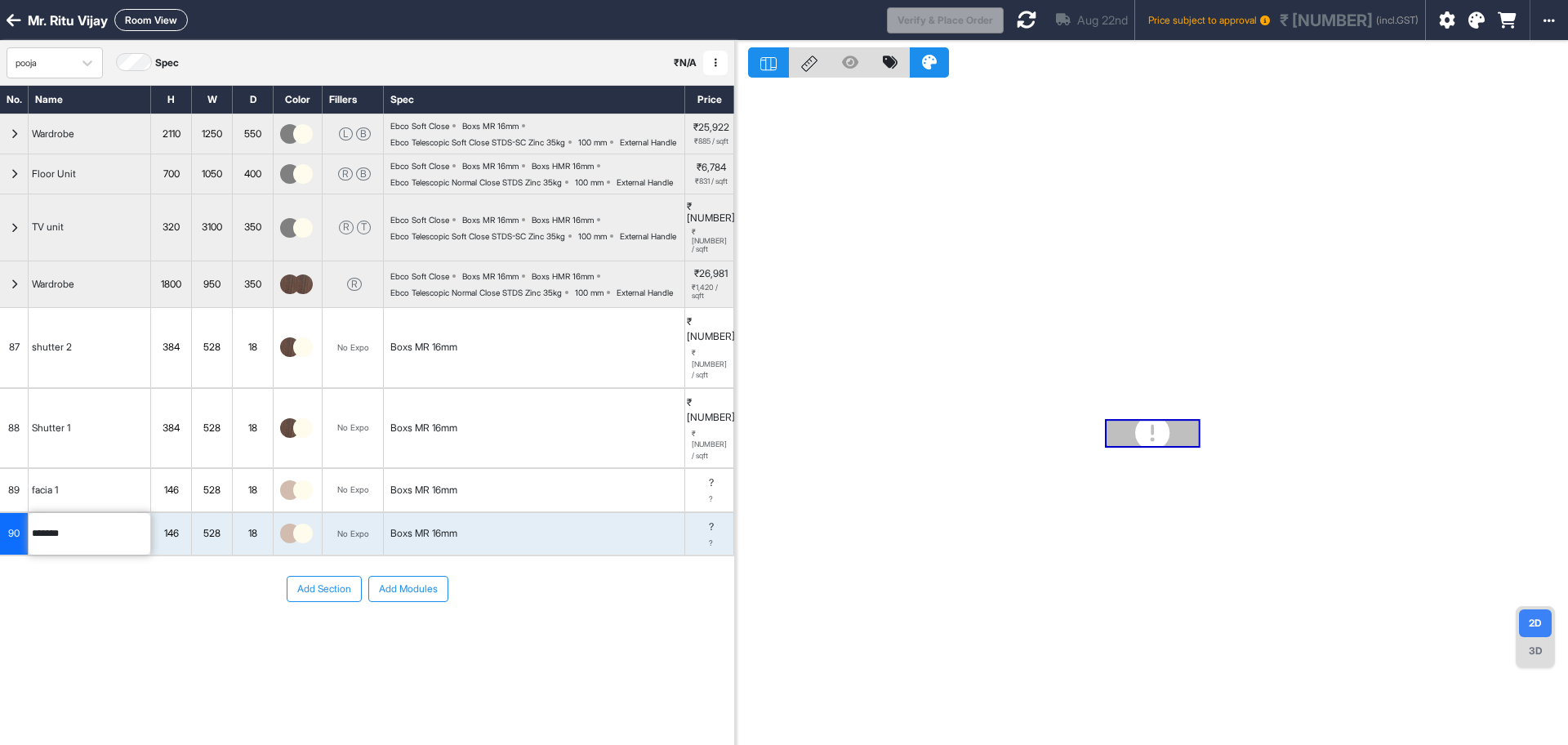 type on "*******" 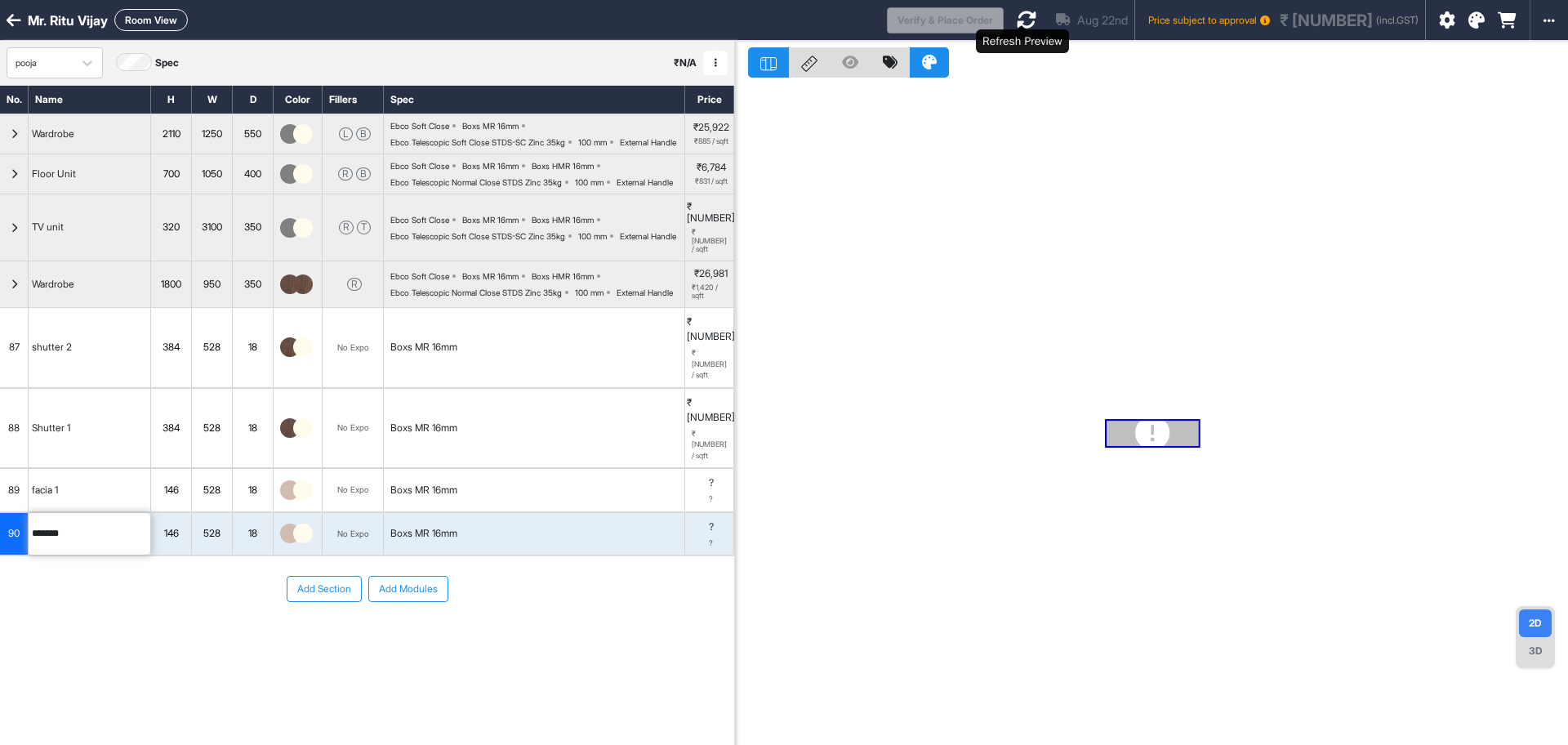 click at bounding box center (1027, 20) 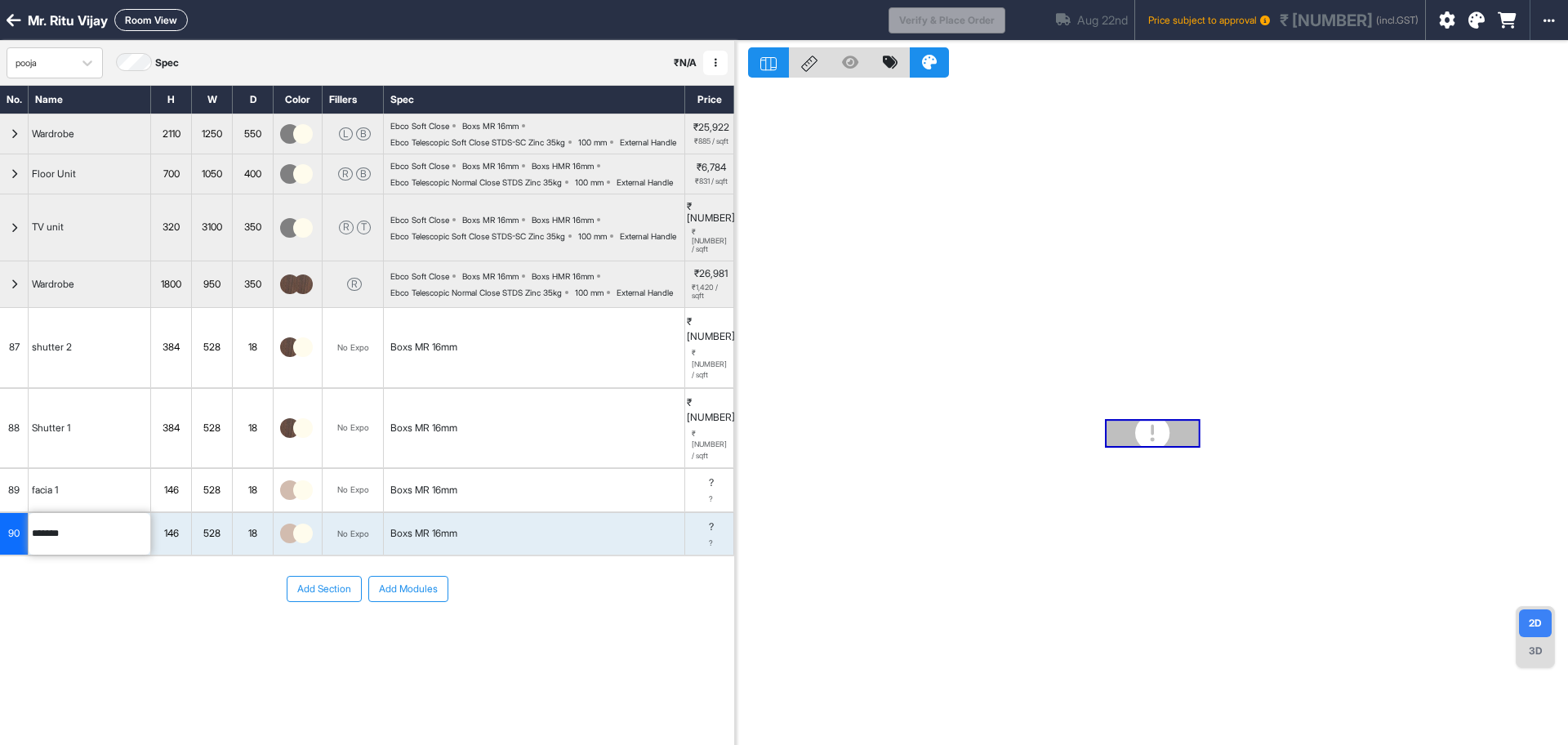 click at bounding box center [303, 490] 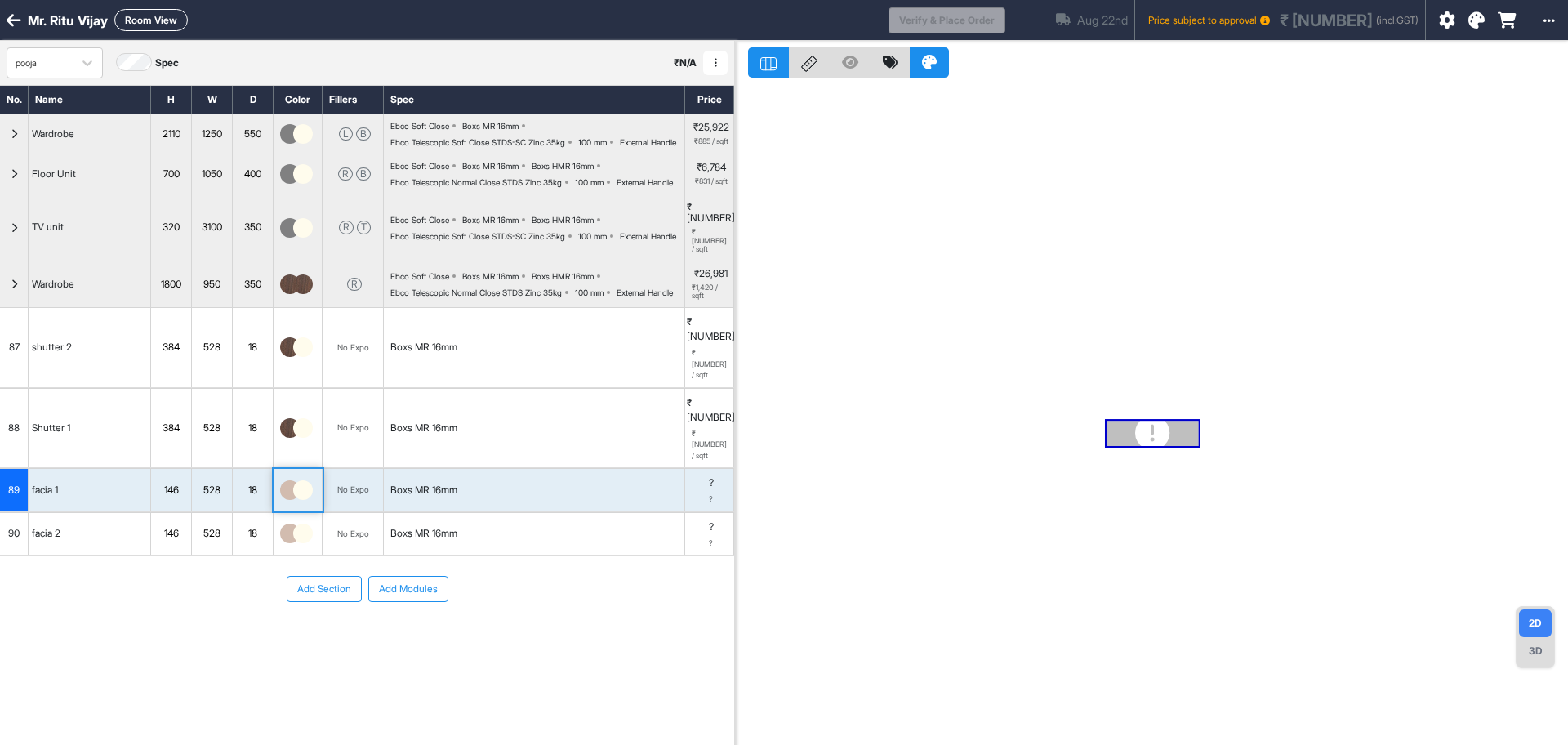click at bounding box center [303, 490] 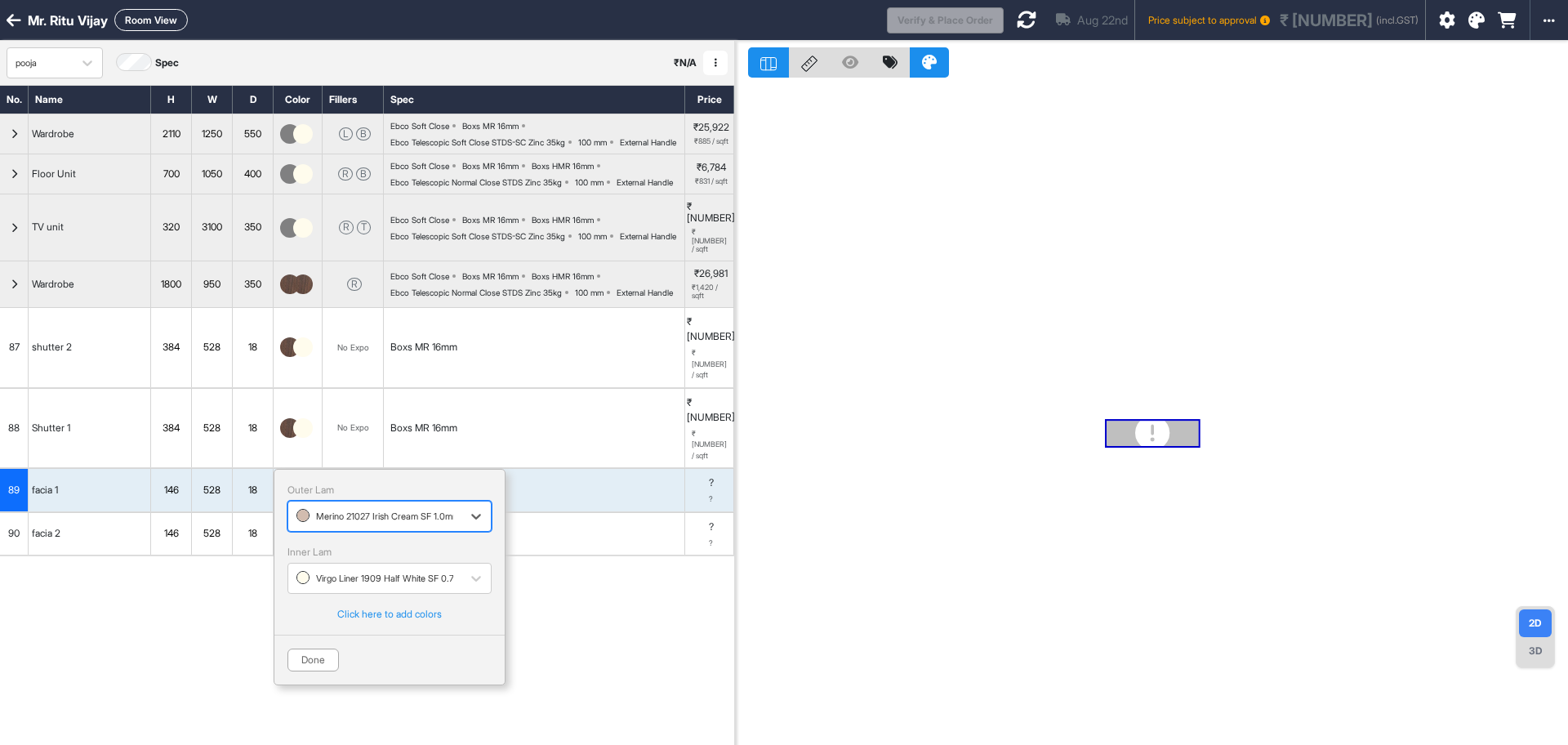 click at bounding box center [375, 516] 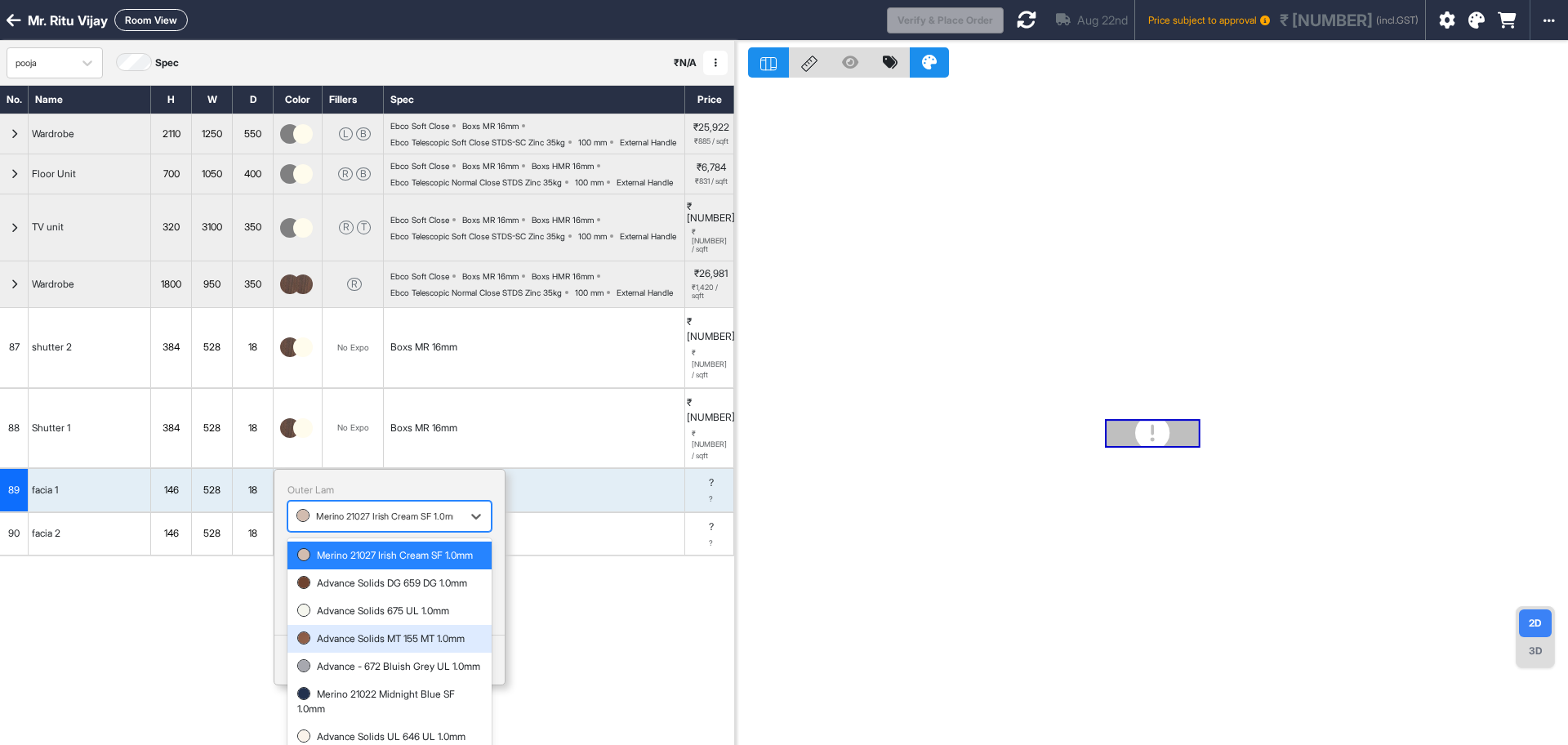 scroll, scrollTop: 83, scrollLeft: 0, axis: vertical 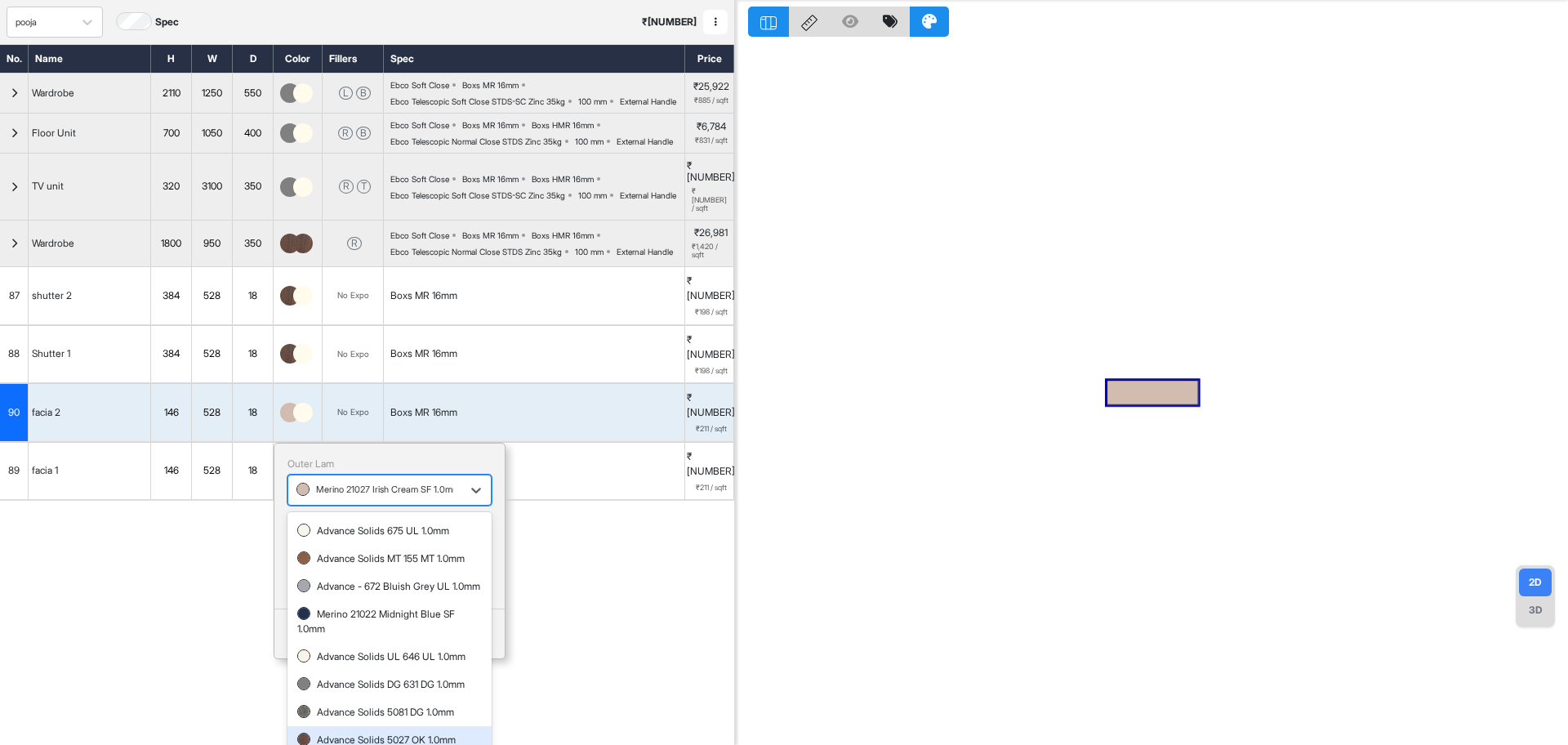 click on "Advance Solids 5027 OK 1.0mm" at bounding box center [390, 740] 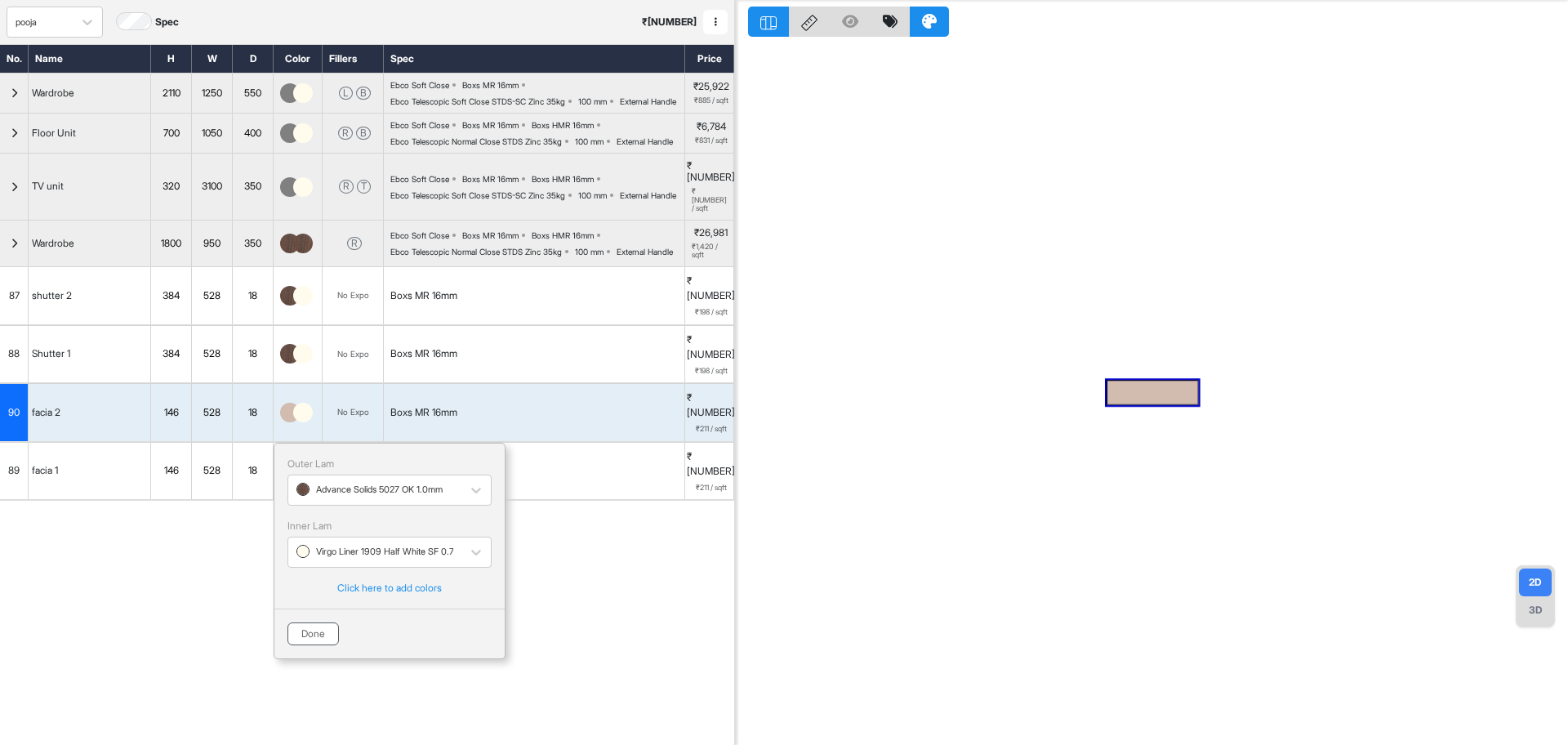 click on "Done" at bounding box center (313, 634) 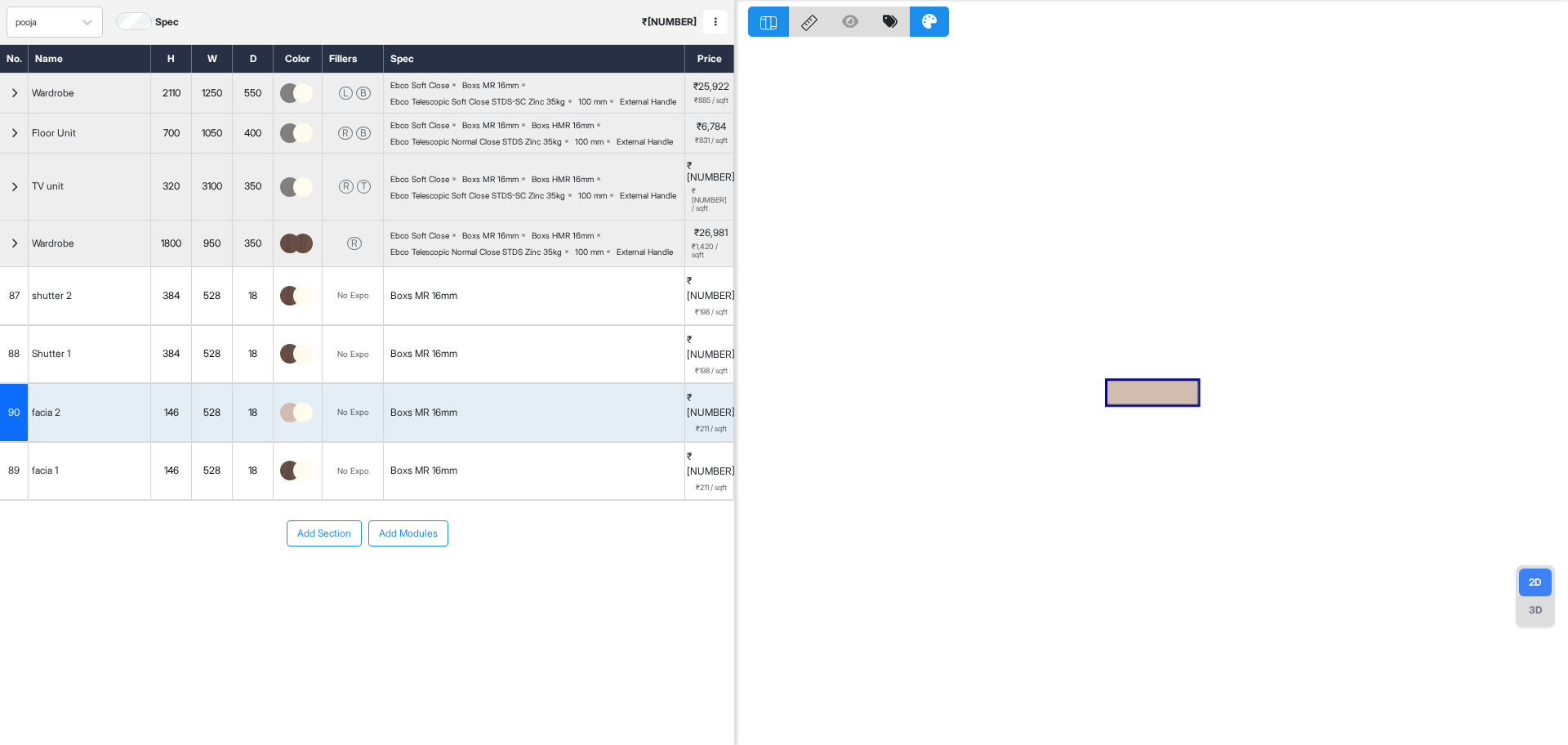 click at bounding box center [303, 413] 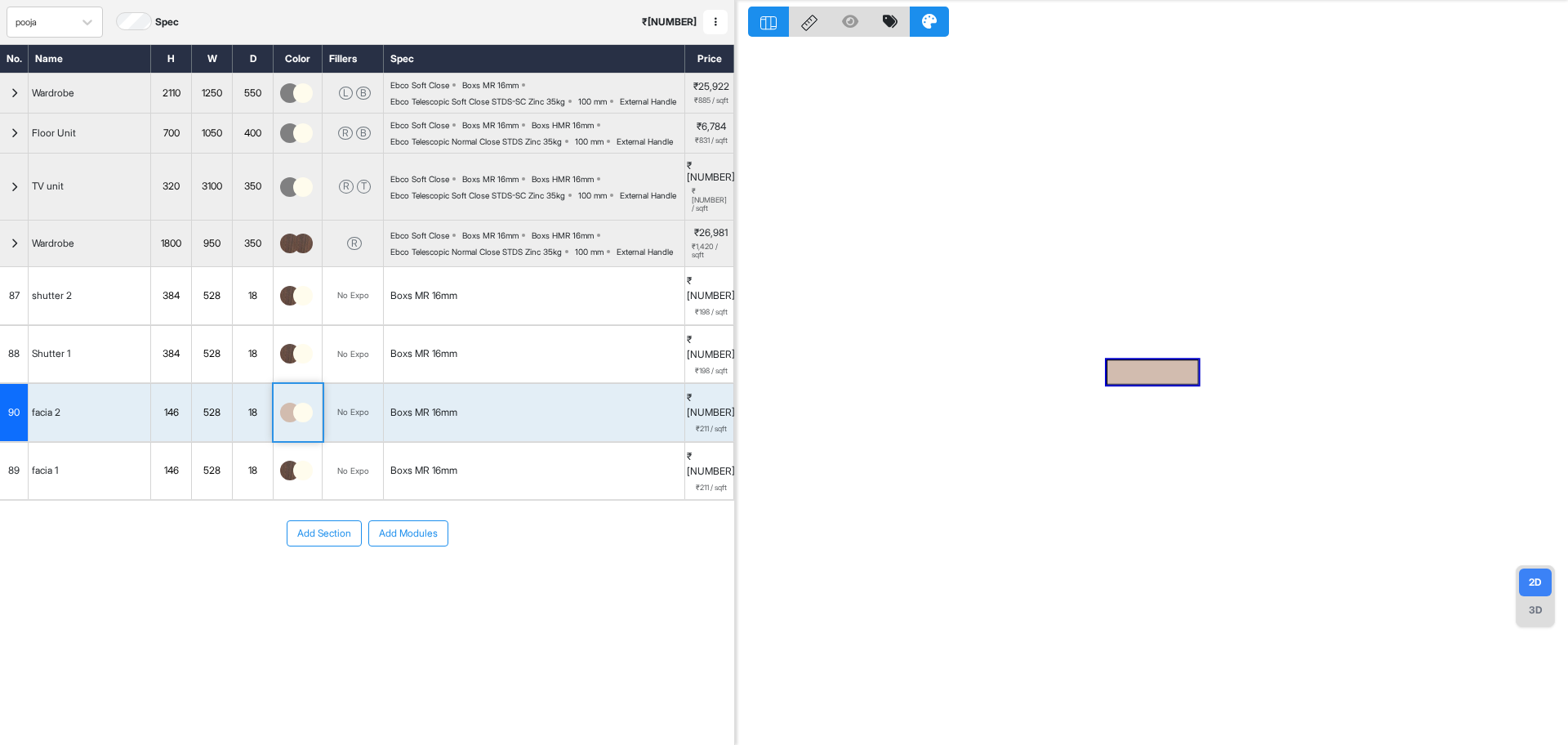 click at bounding box center [303, 413] 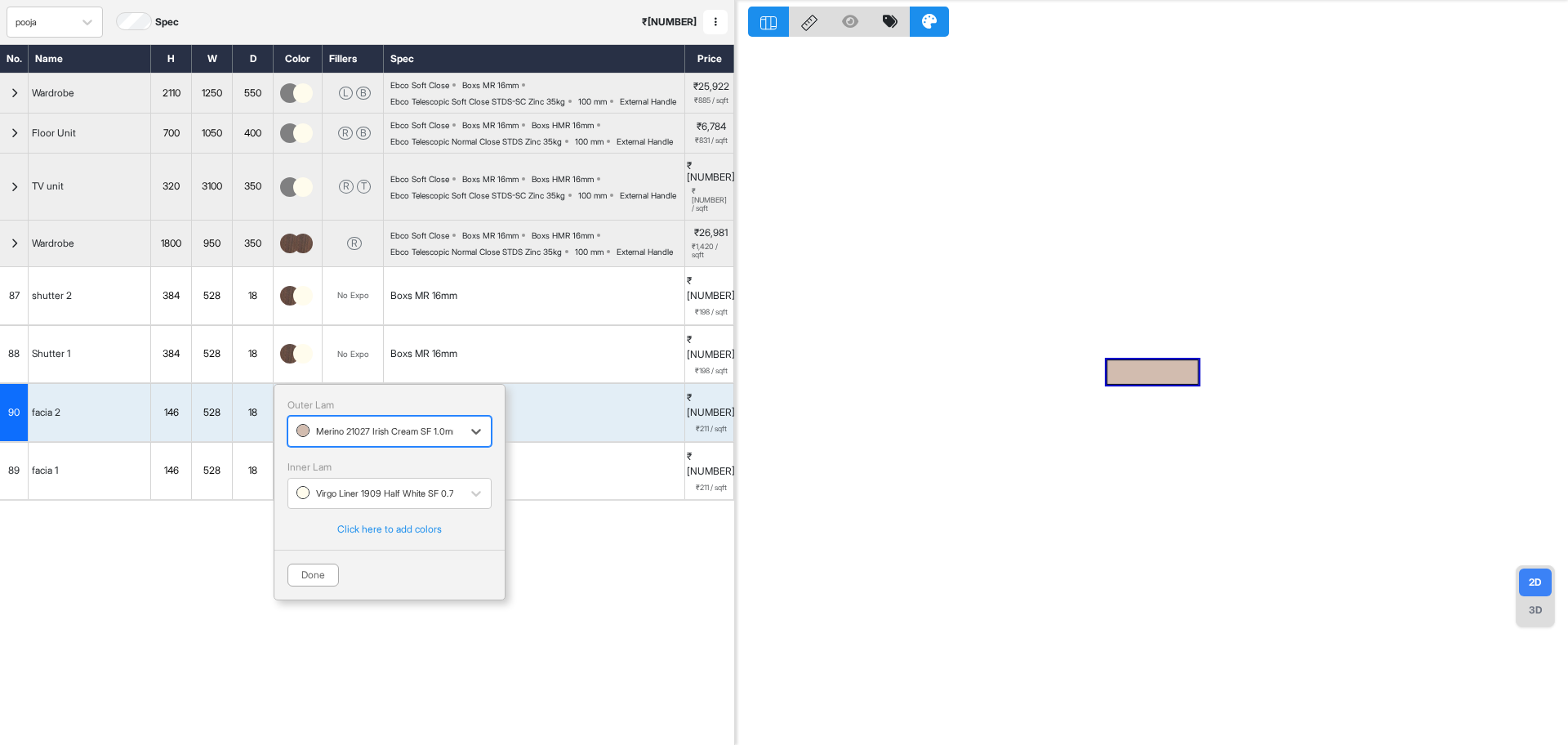 click at bounding box center (375, 431) 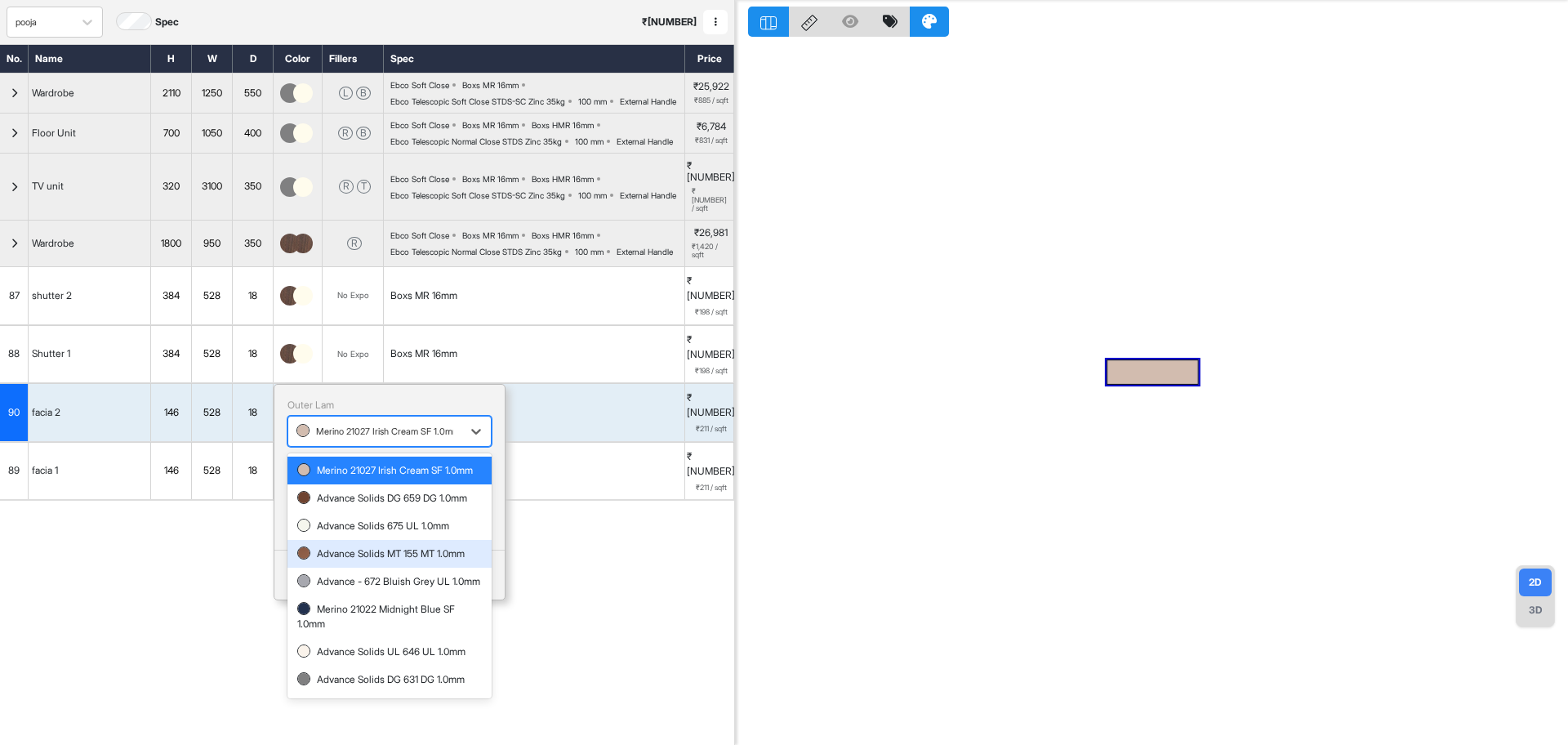 scroll, scrollTop: 83, scrollLeft: 0, axis: vertical 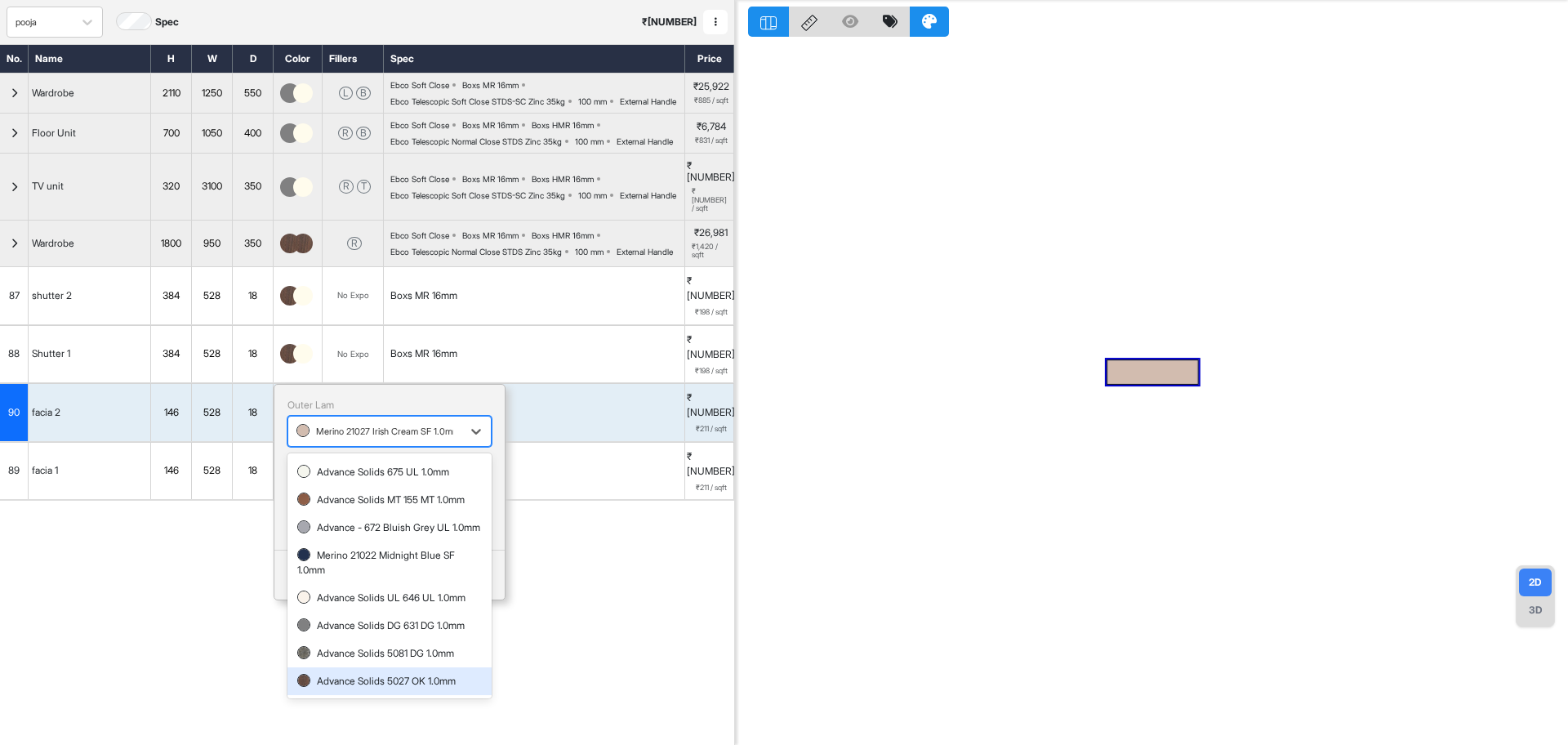 click on "Advance Solids 5027 OK 1.0mm" at bounding box center [390, 681] 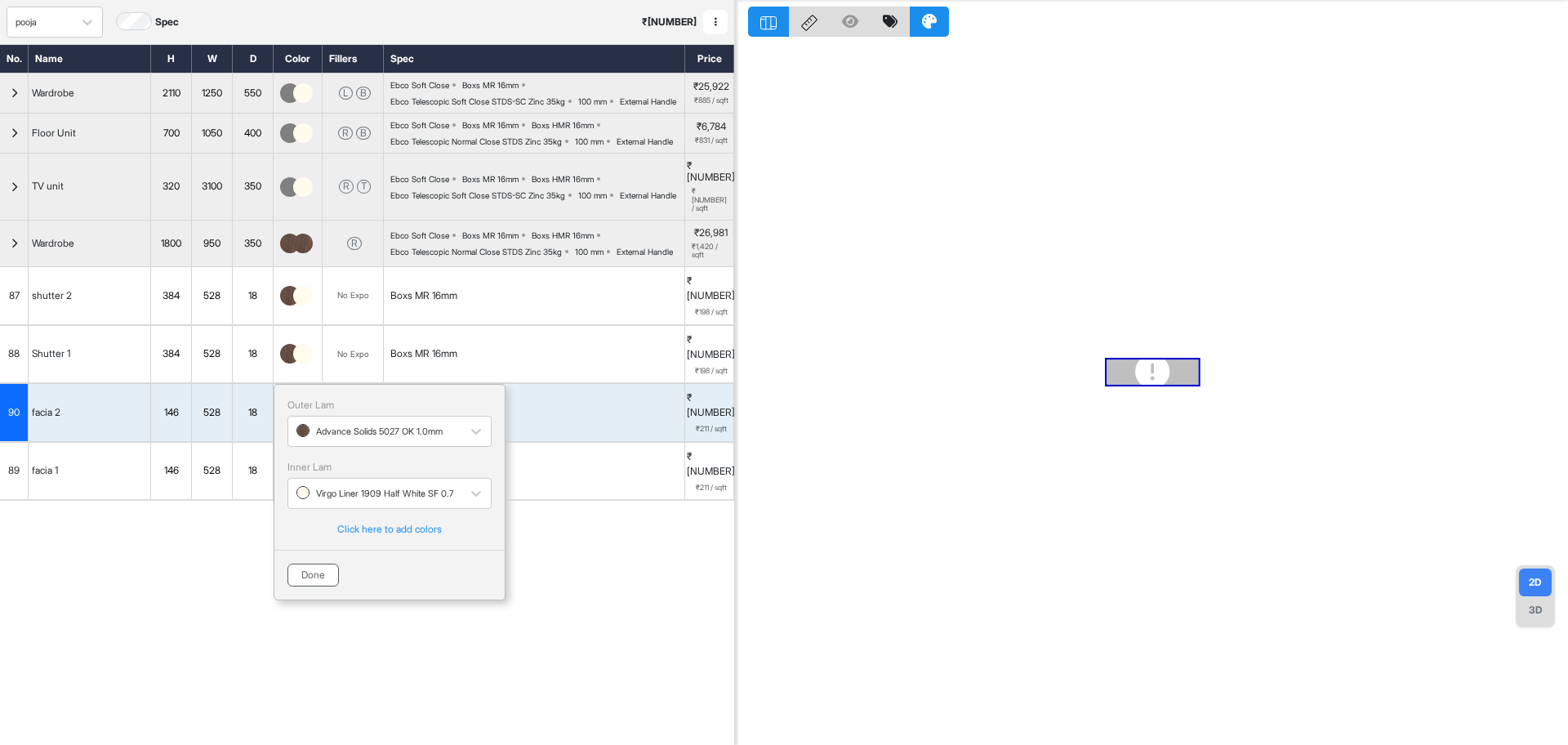 click on "Done" at bounding box center [313, 575] 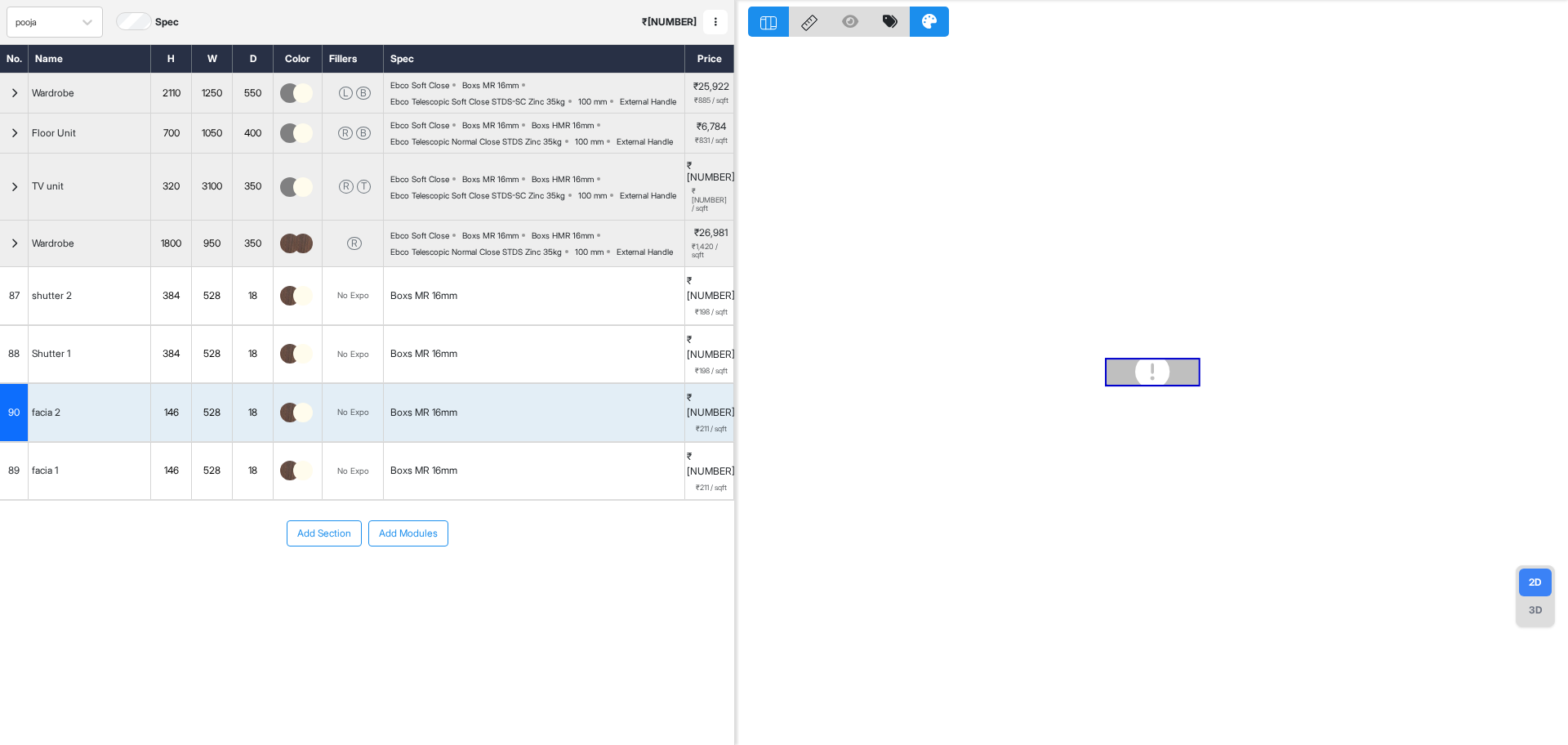 click on "Add Modules" at bounding box center (408, 533) 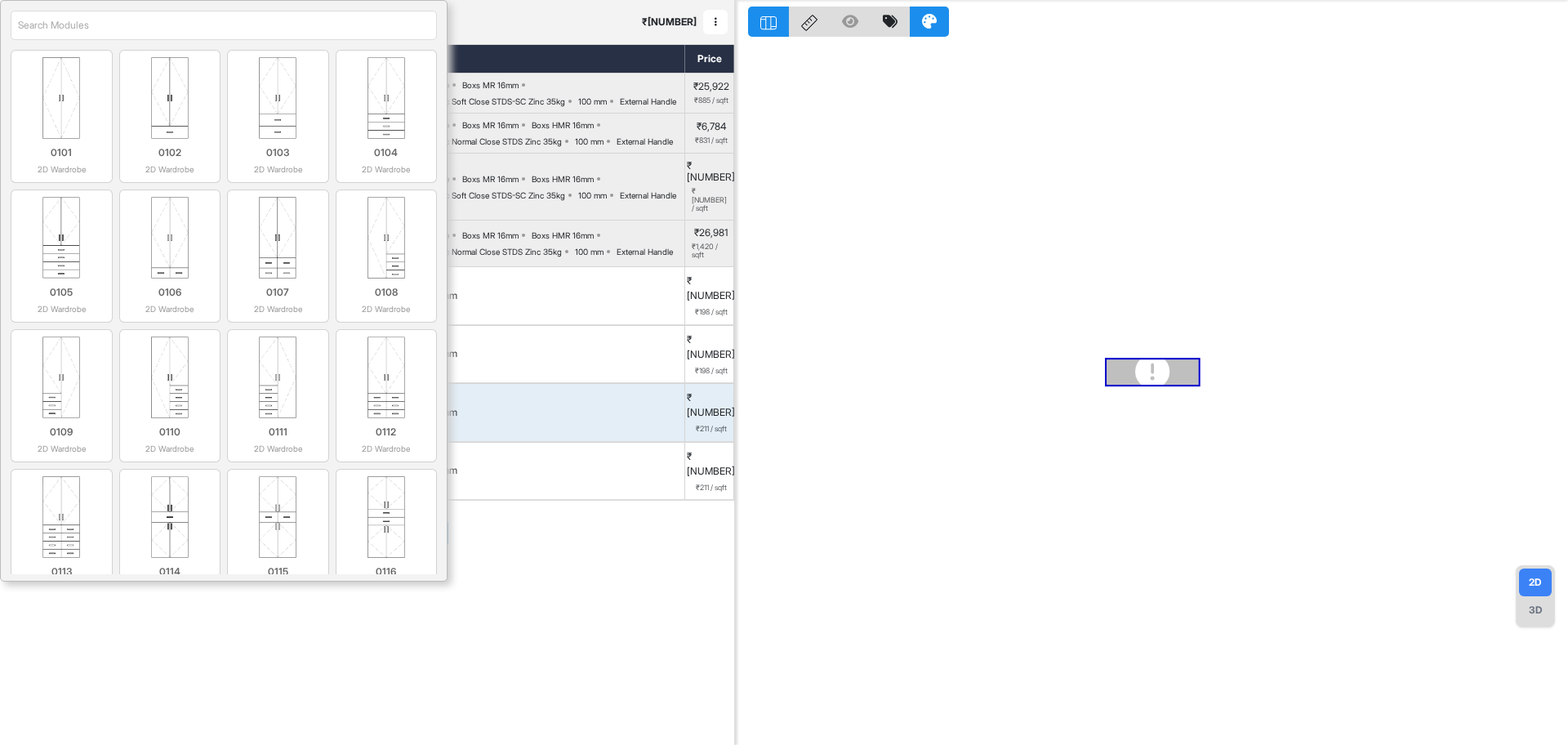 click at bounding box center [224, 25] 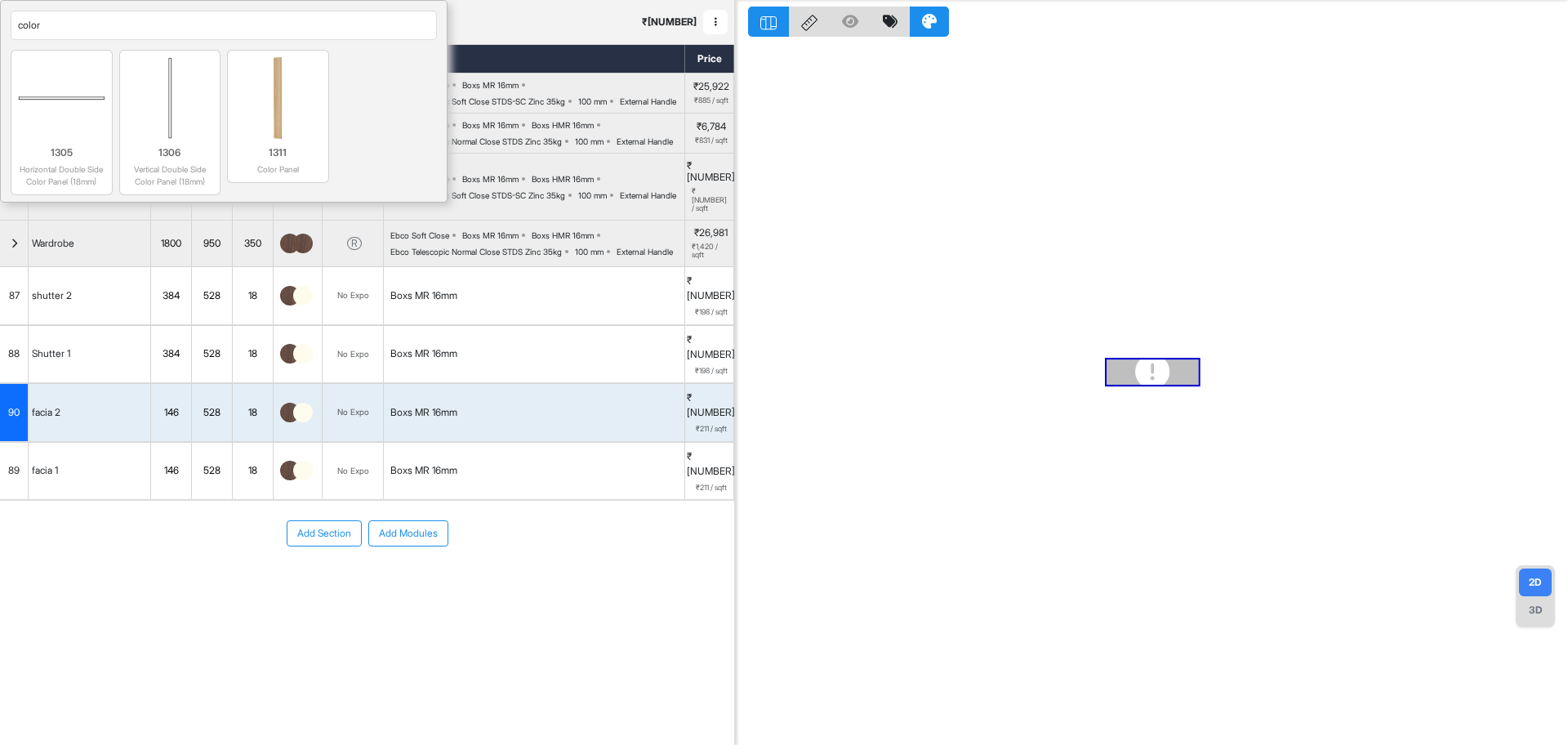 type on "color" 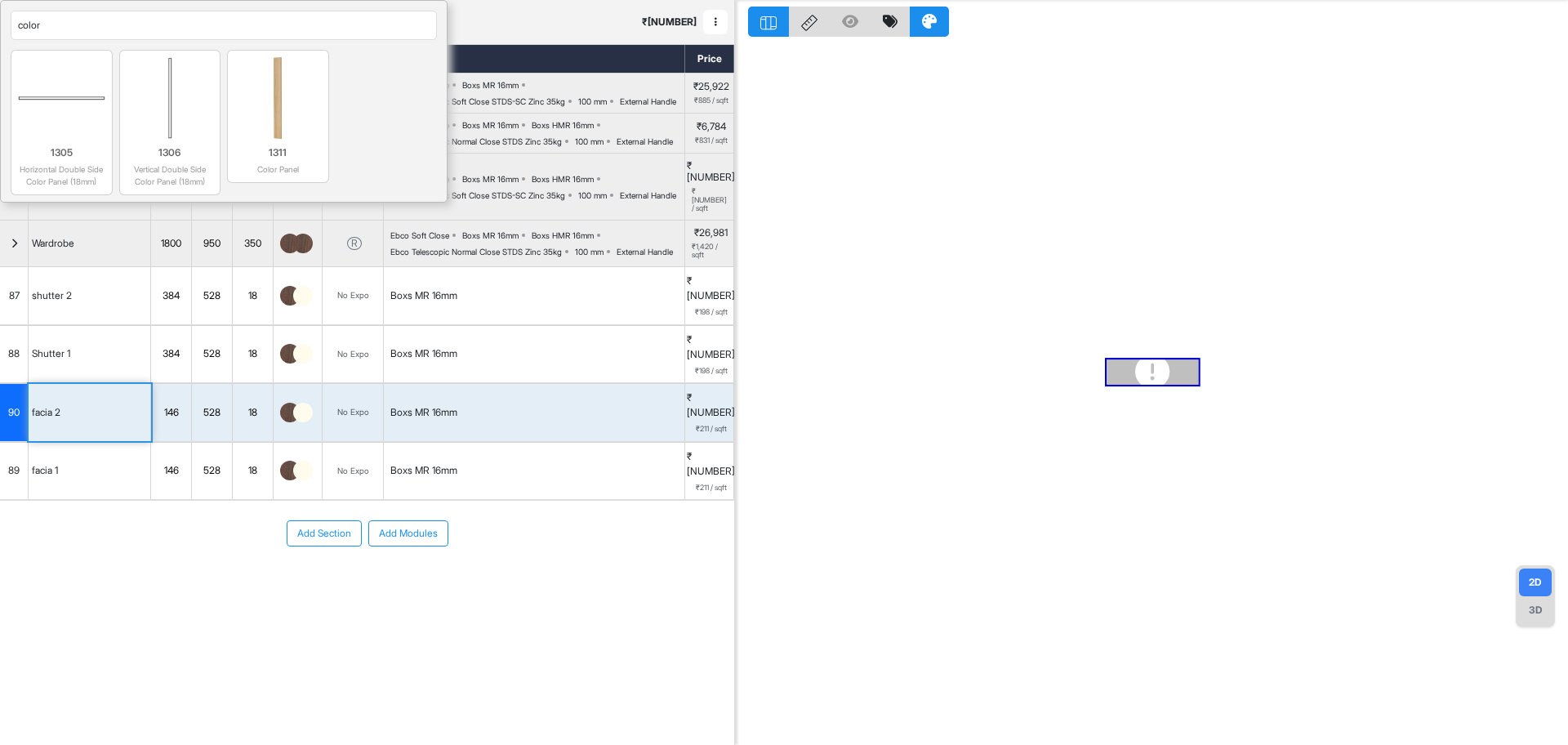 click on "facia 1" at bounding box center [90, 471] 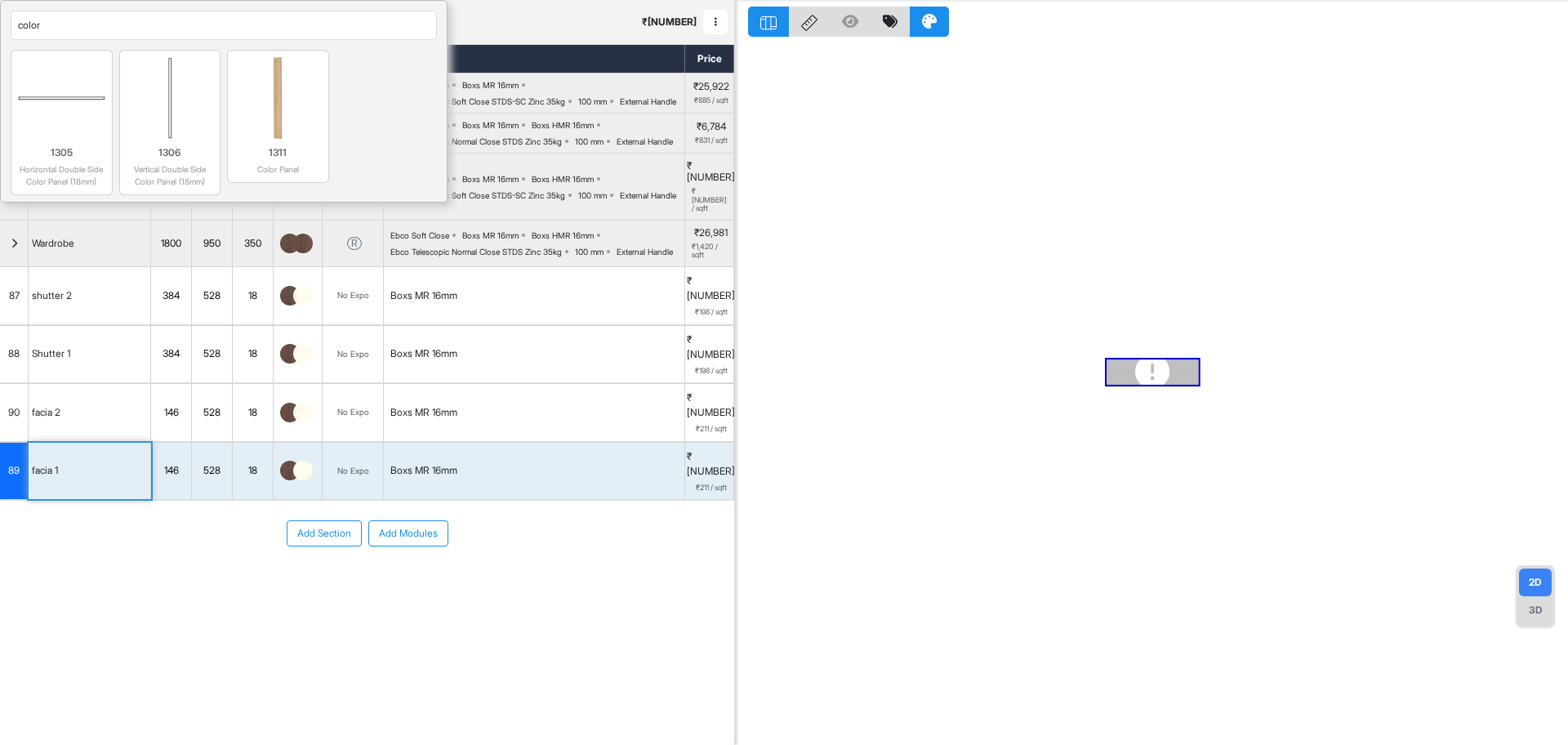 click on "Add Section Add Modules" at bounding box center [367, 533] 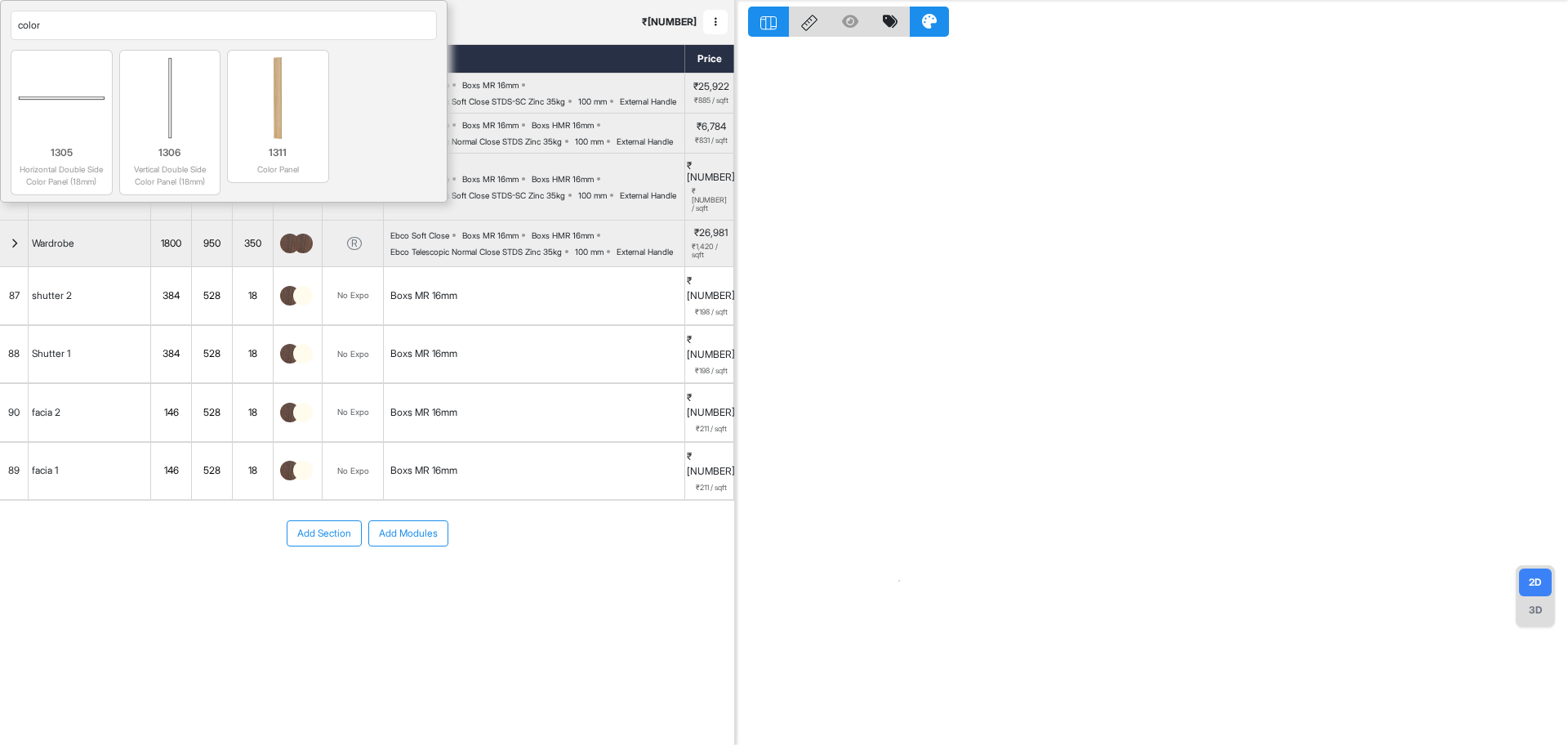 click on "facia 1" at bounding box center (90, 471) 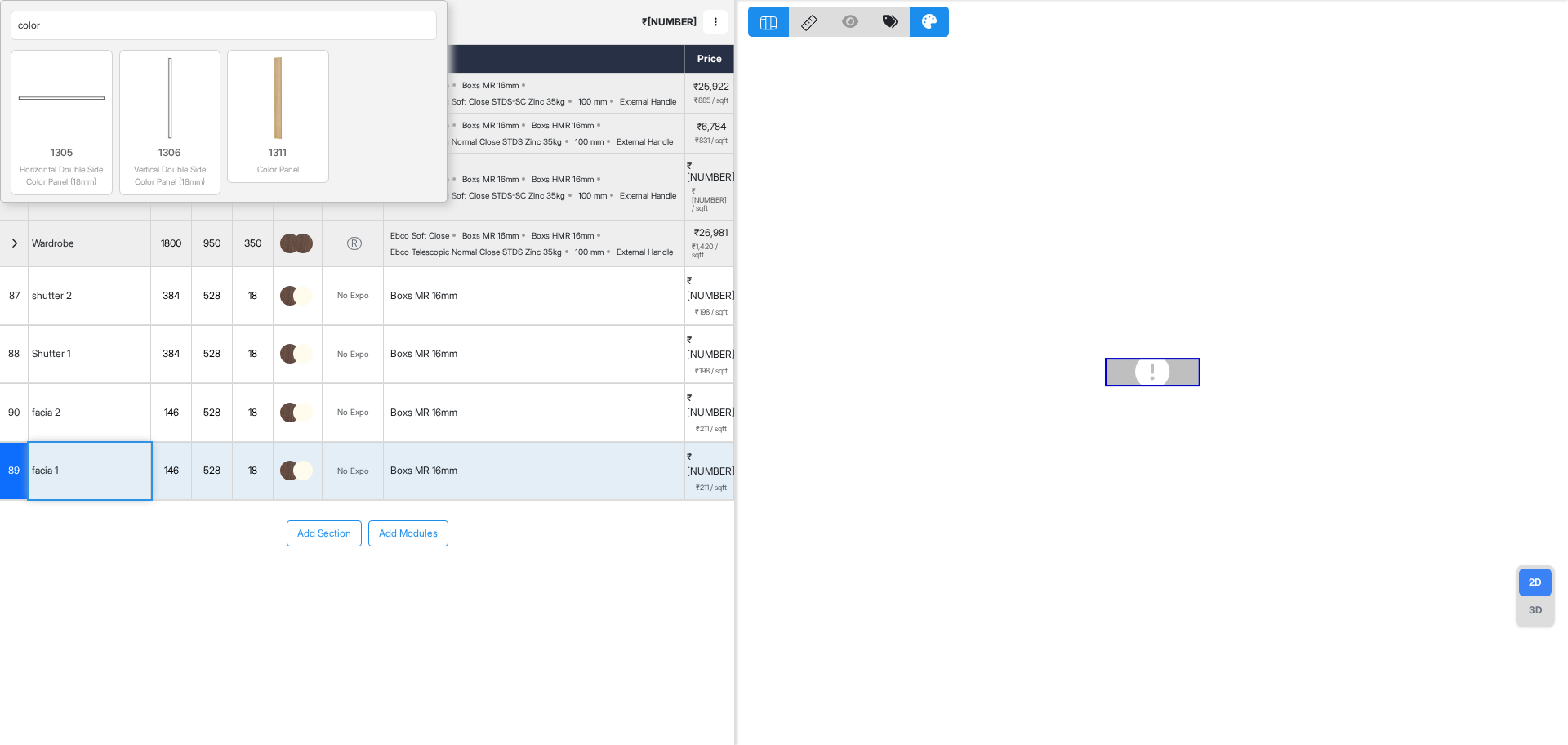 click on "facia 1" at bounding box center [90, 471] 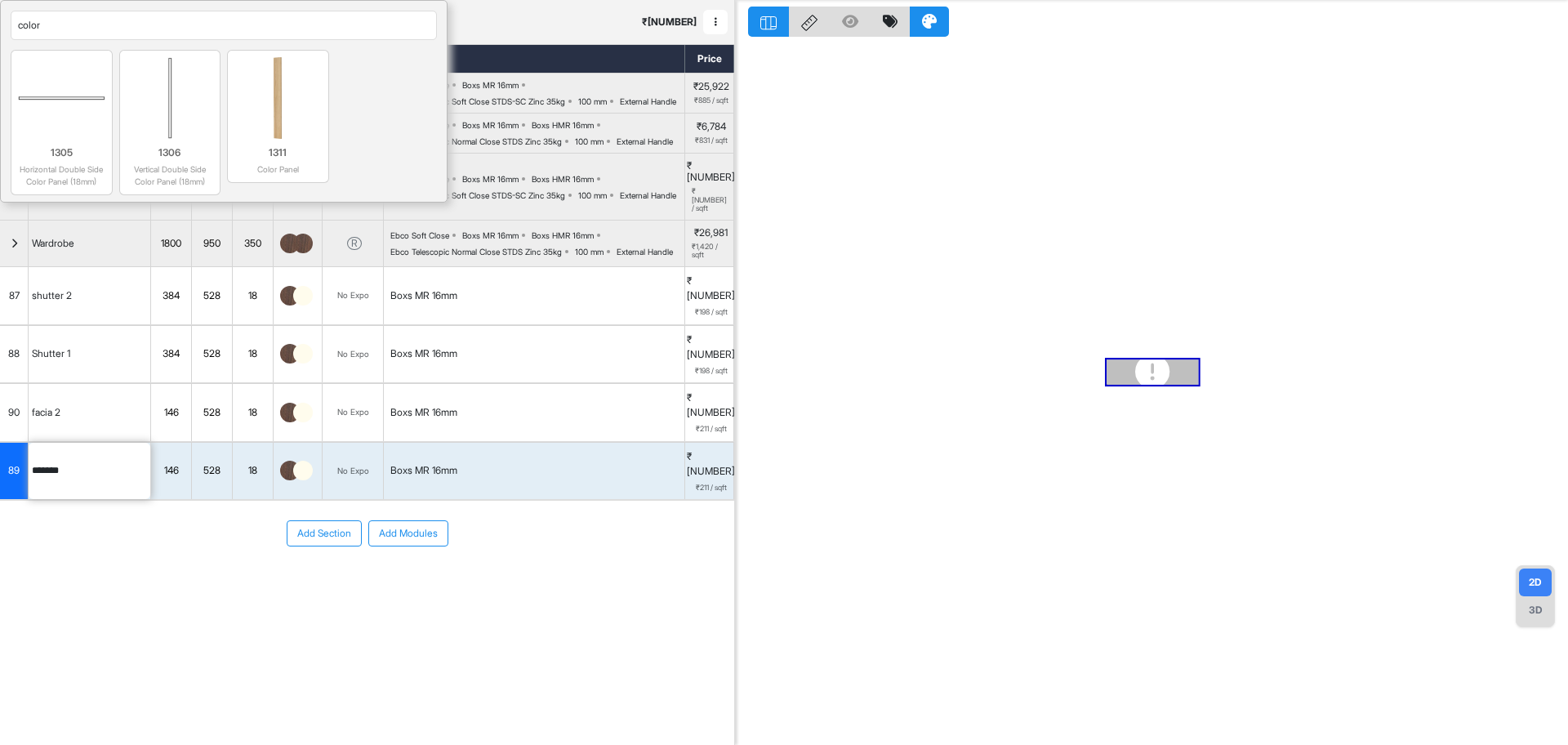 drag, startPoint x: 78, startPoint y: 447, endPoint x: 0, endPoint y: 417, distance: 83.57033 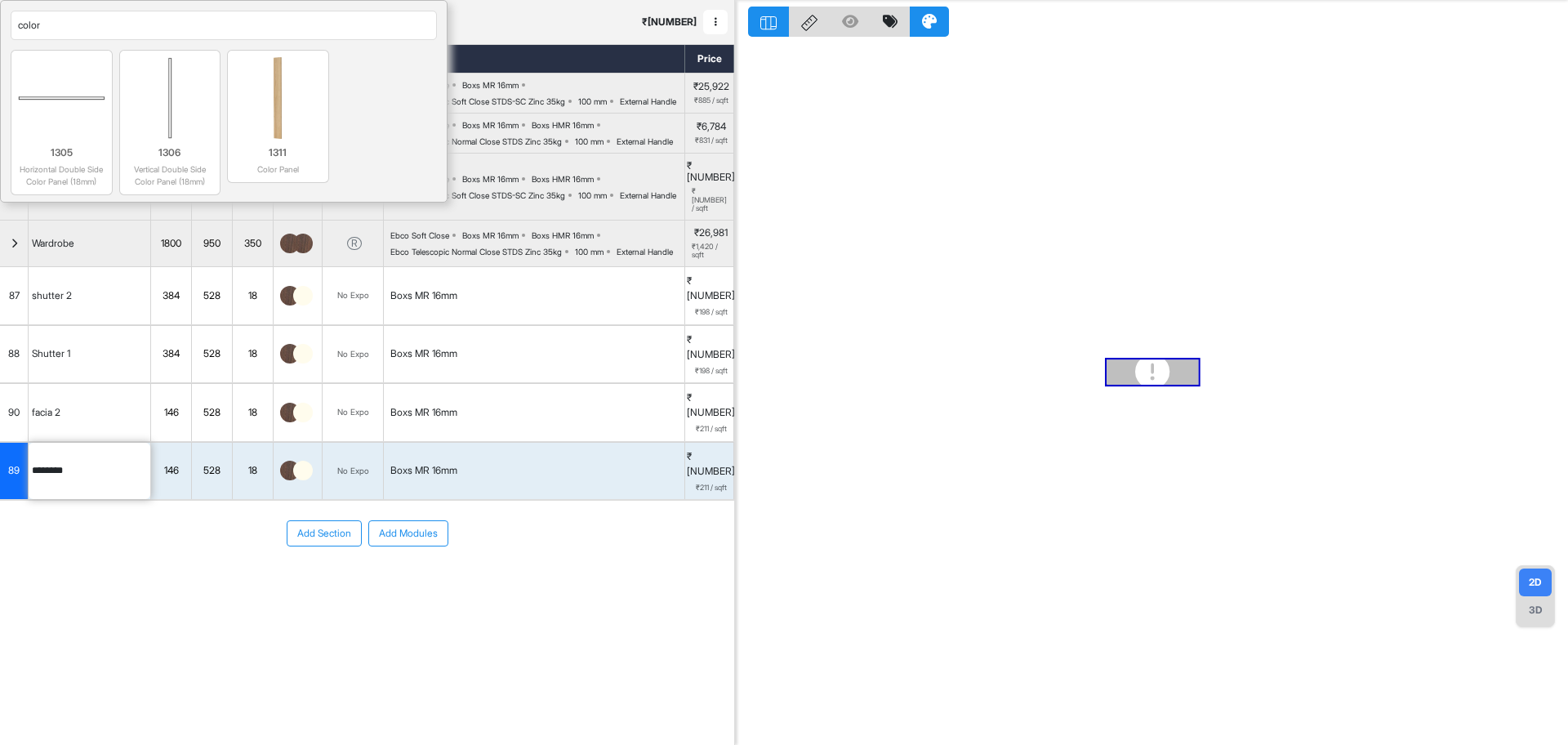click on "Add Section Add Modules" at bounding box center [367, 533] 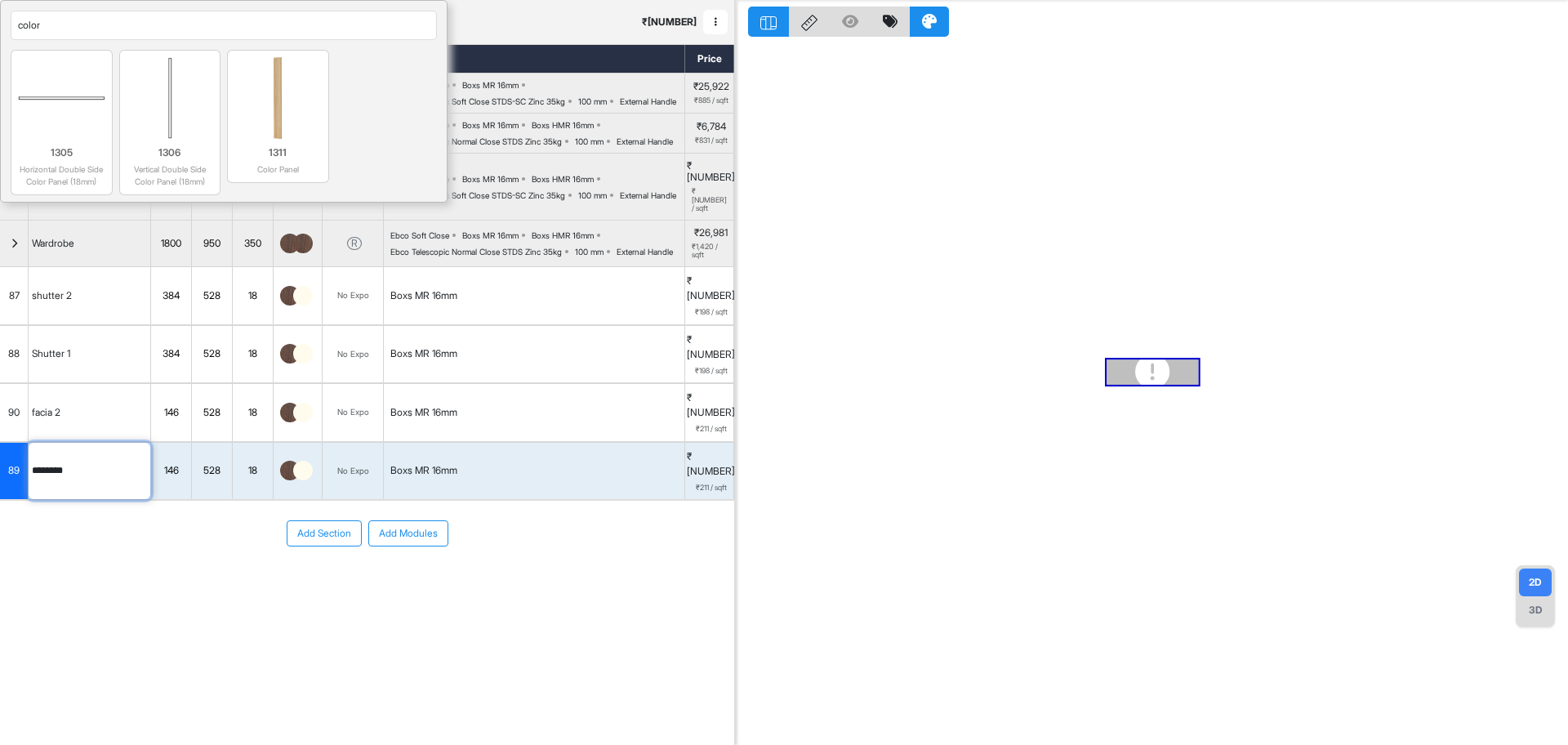 drag, startPoint x: 76, startPoint y: 456, endPoint x: 0, endPoint y: 416, distance: 85.88364 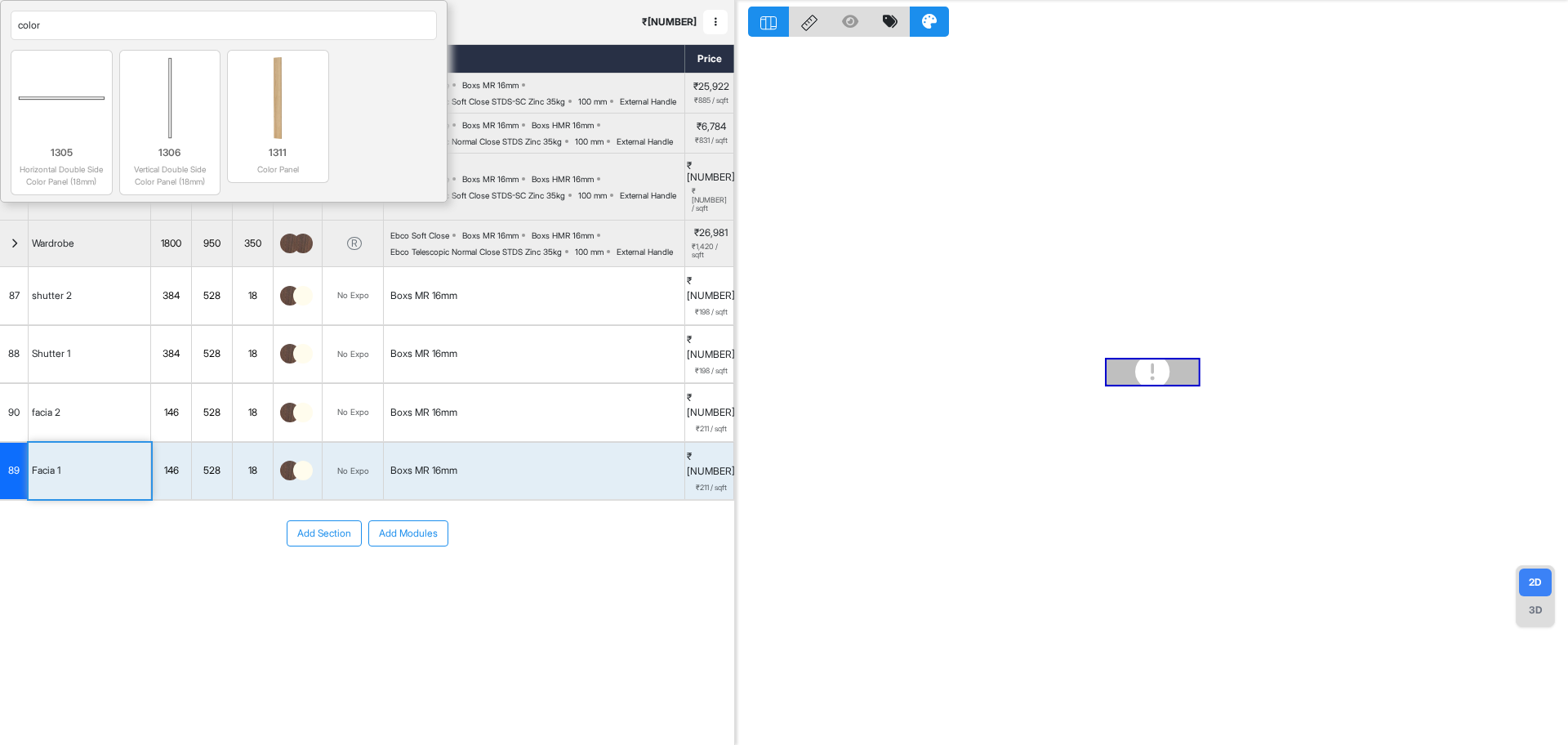 click on "89" at bounding box center (14, 471) 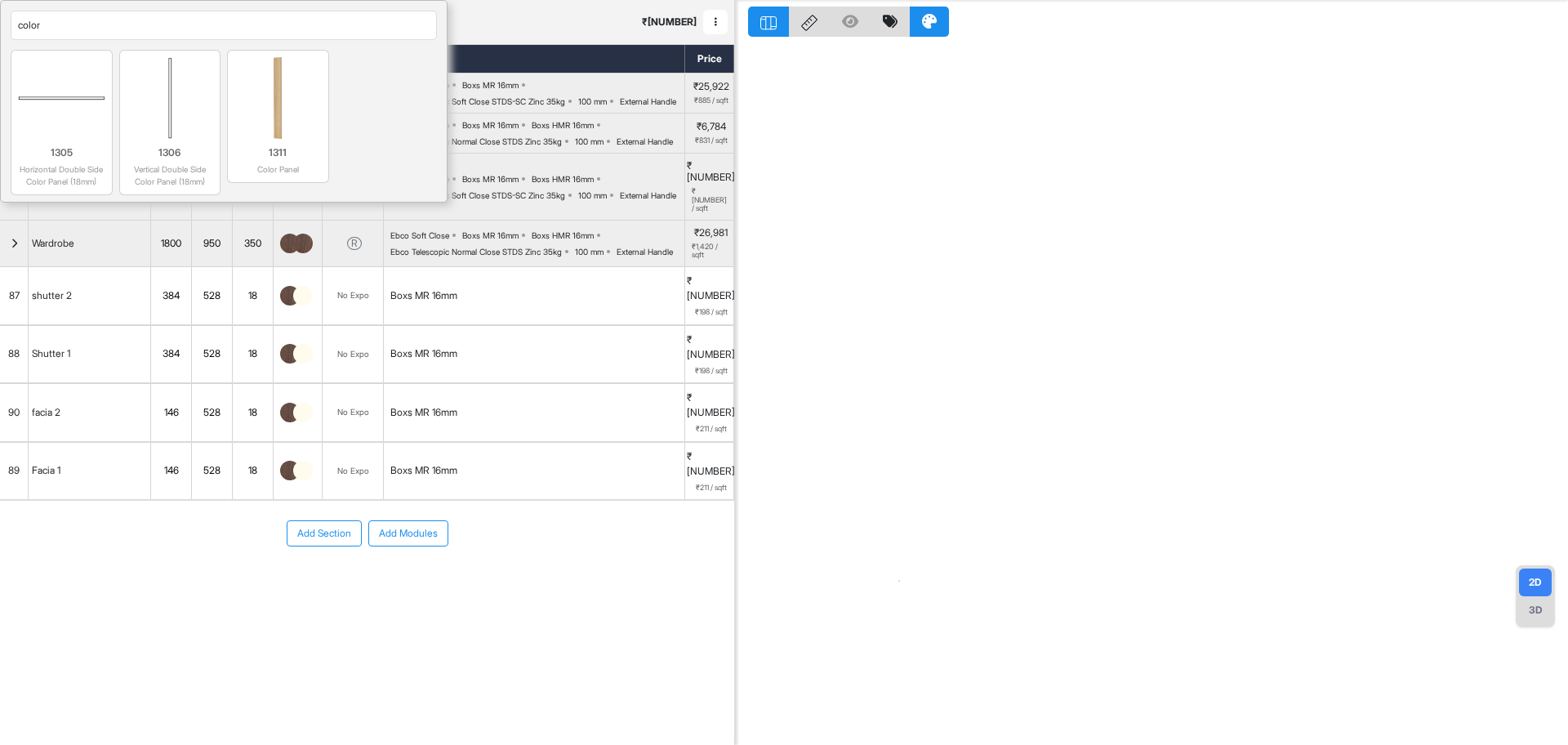 click on "89" at bounding box center (14, 471) 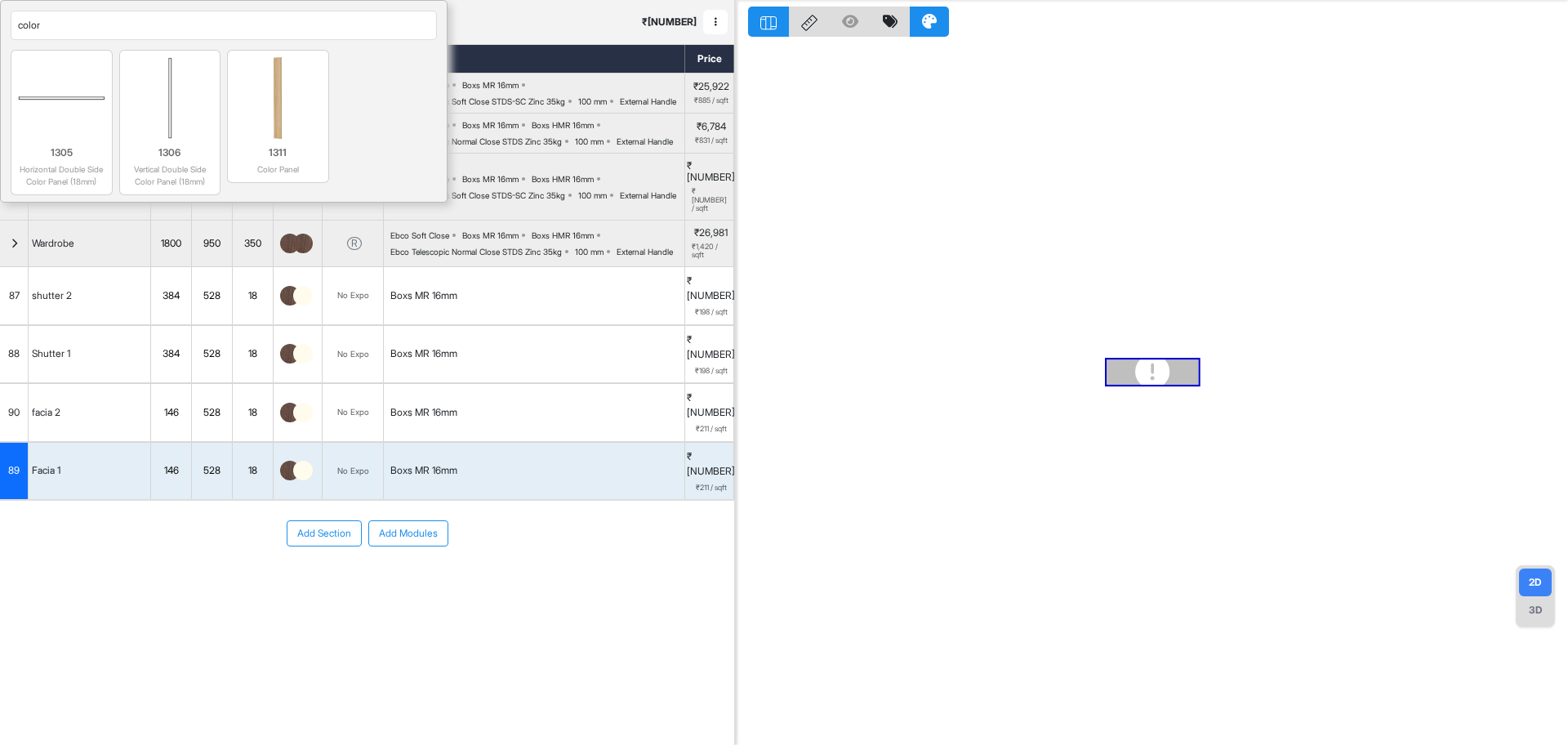 click on "Add Section Add Modules" at bounding box center (367, 533) 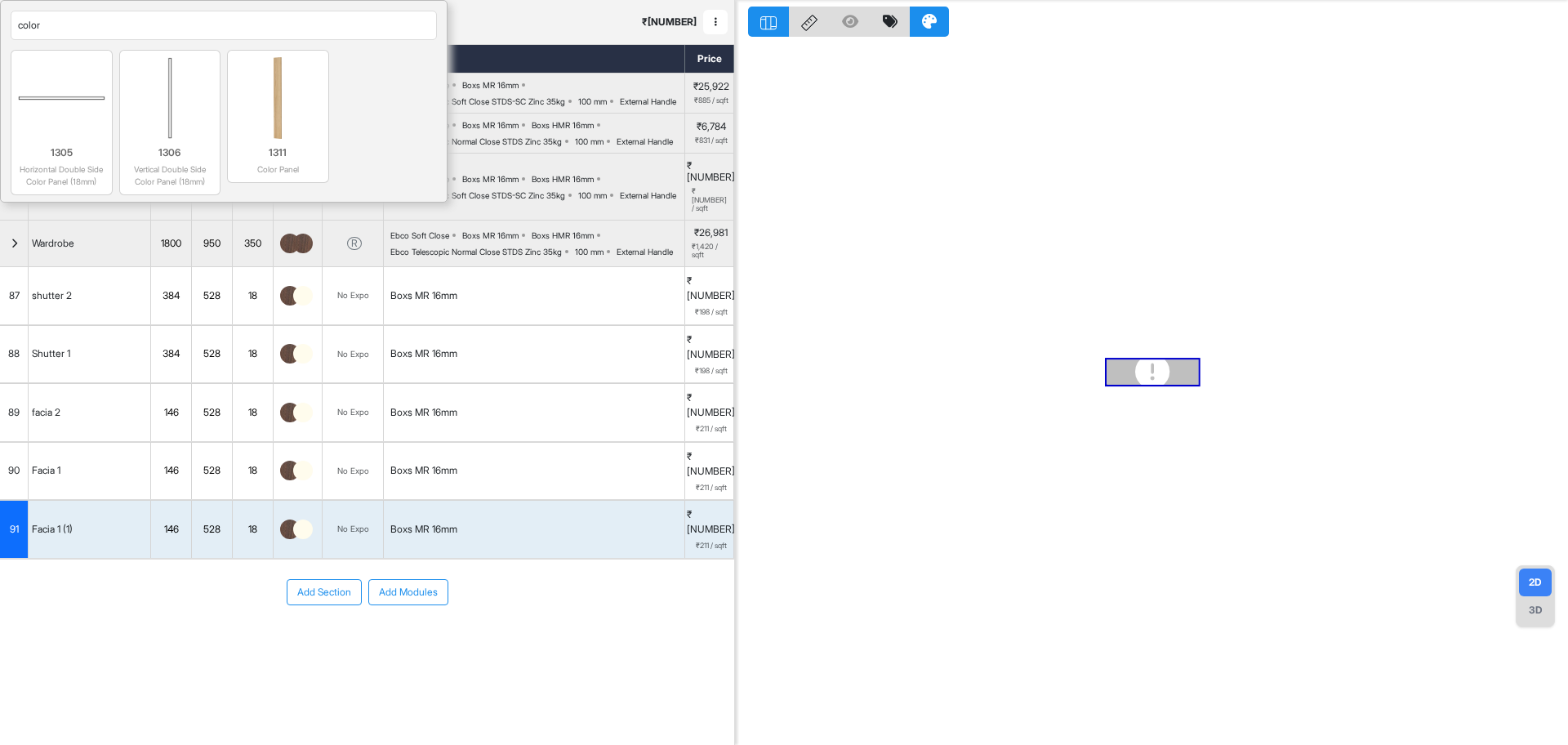 click on "Facia 1 (1)" at bounding box center (52, 529) 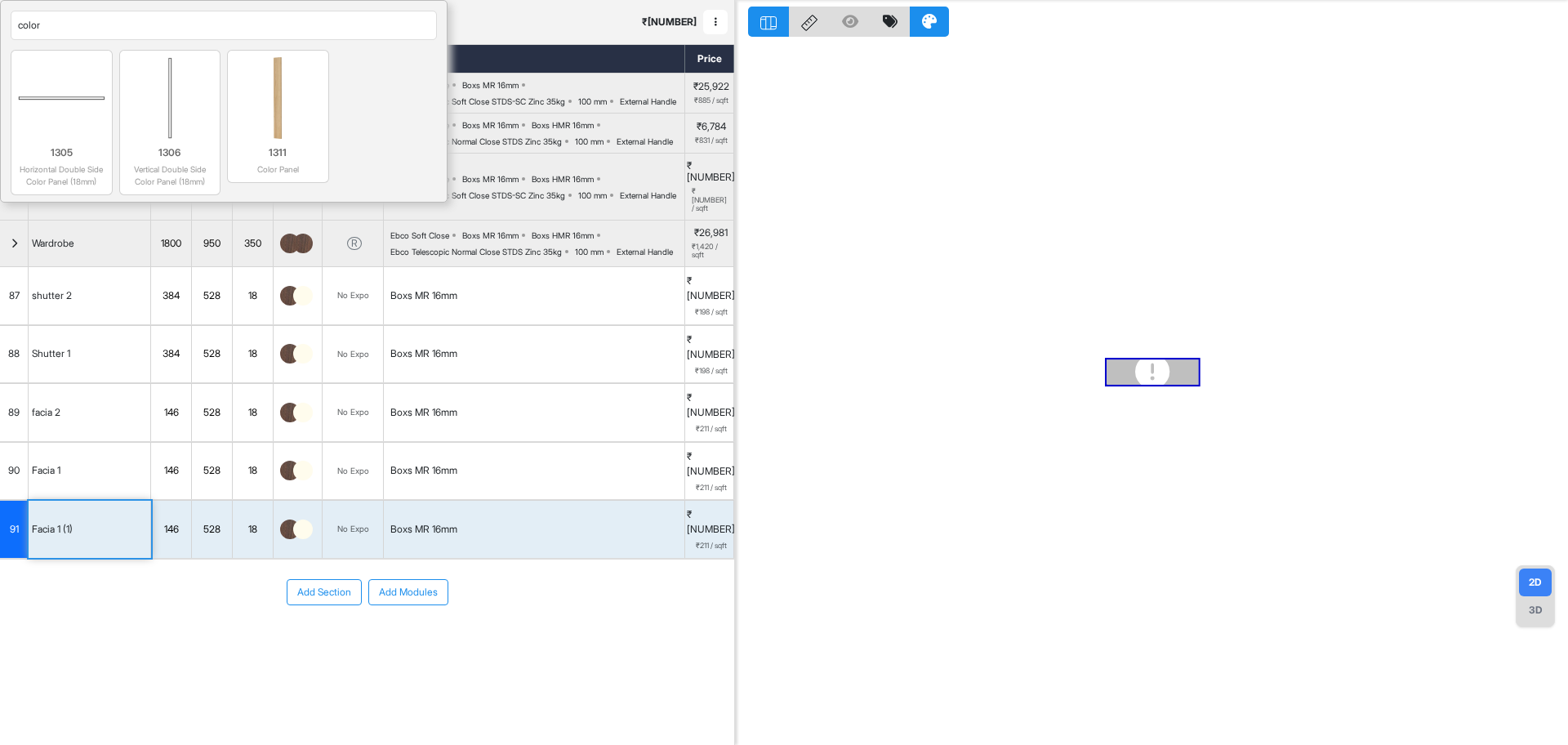 click on "Facia 1 (1)" at bounding box center [52, 529] 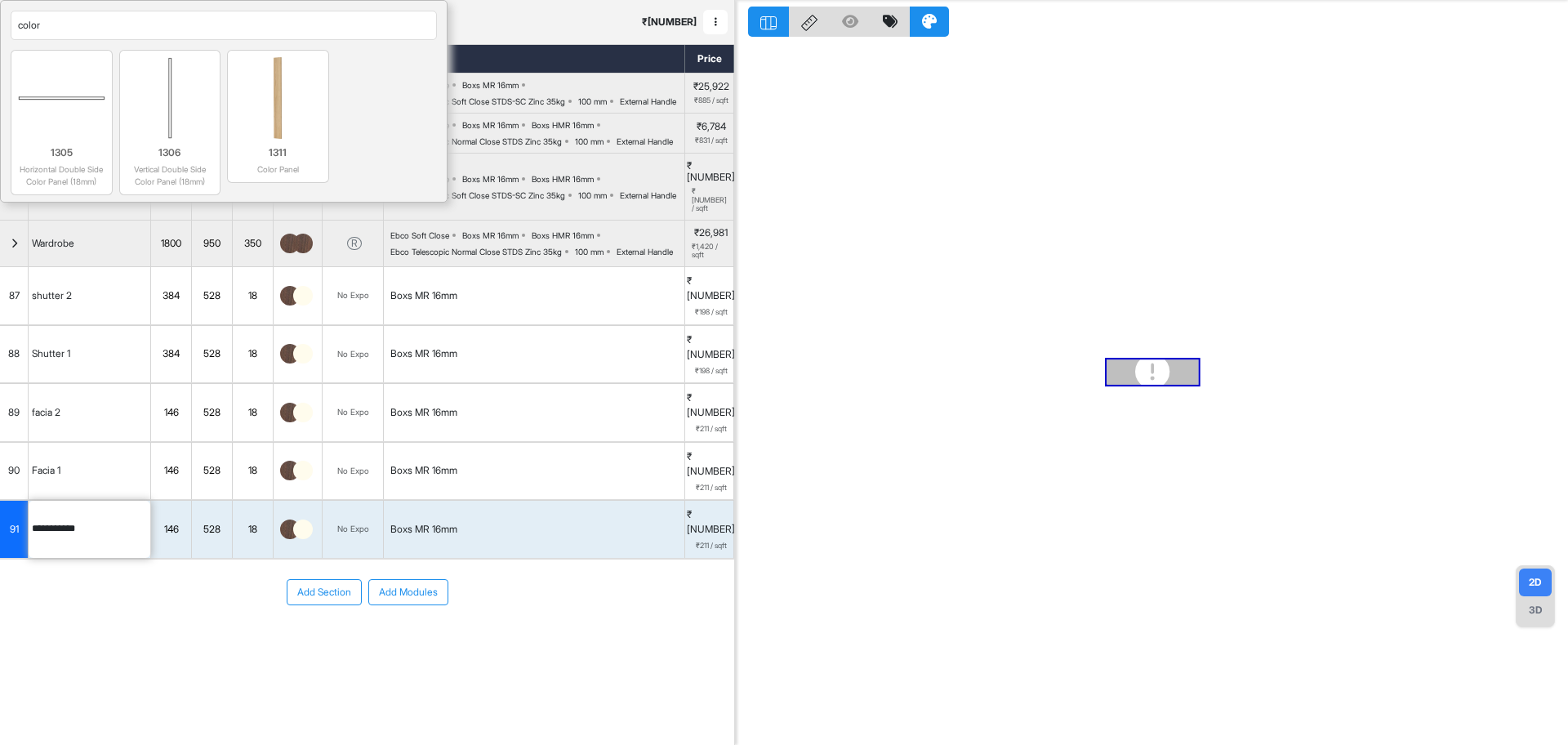 drag, startPoint x: 77, startPoint y: 499, endPoint x: 34, endPoint y: 494, distance: 43.28972 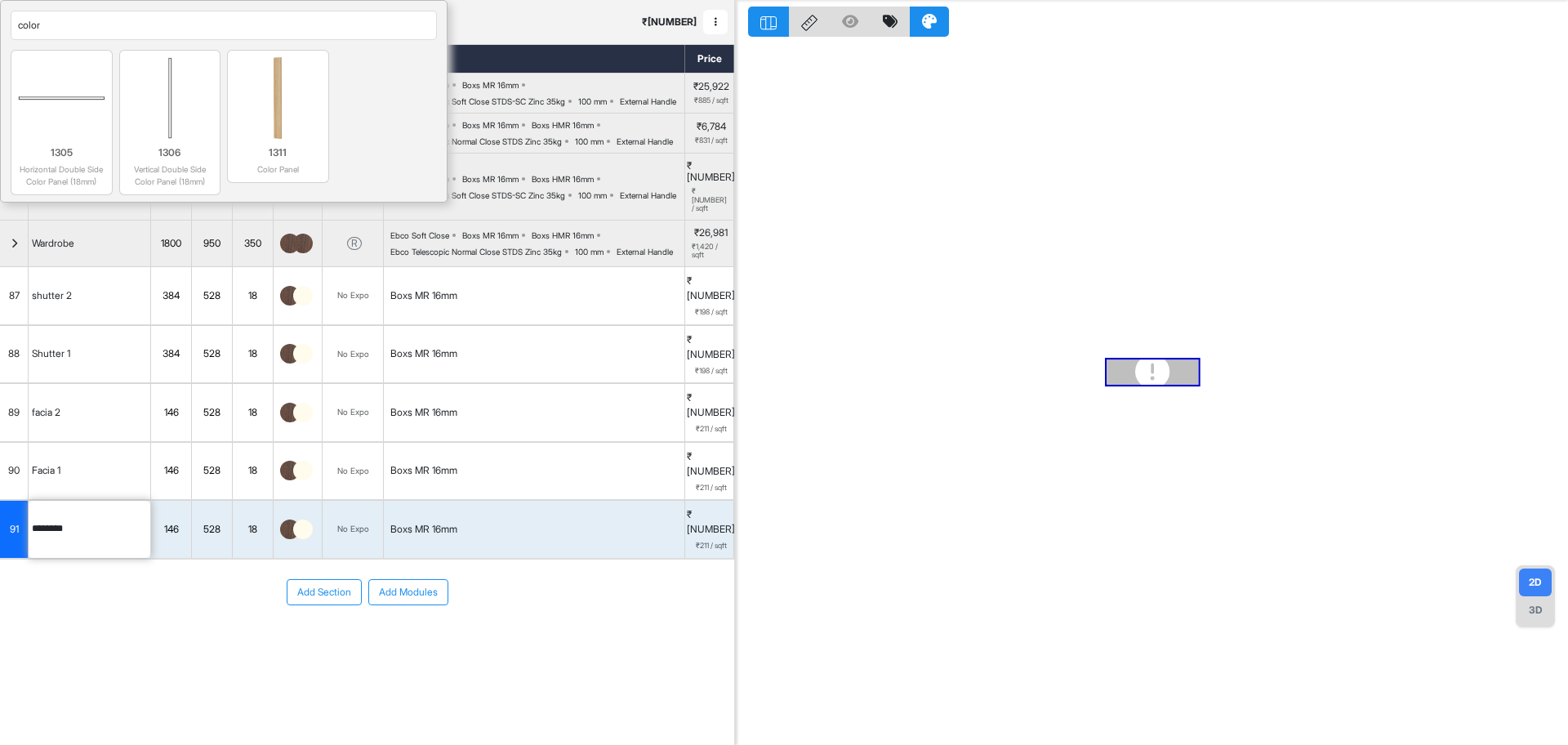 type on "********" 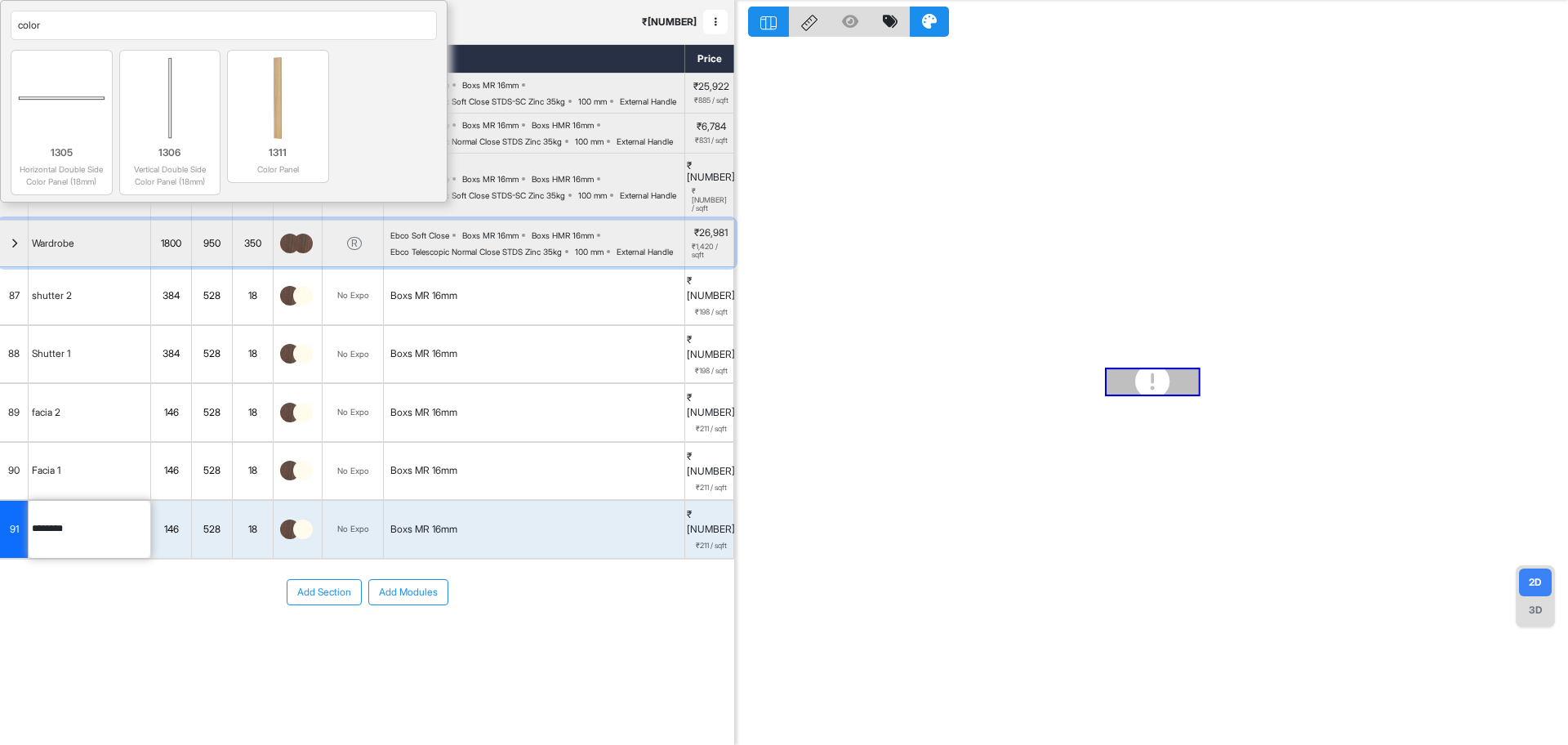 click on "Wardrobe" at bounding box center (90, 243) 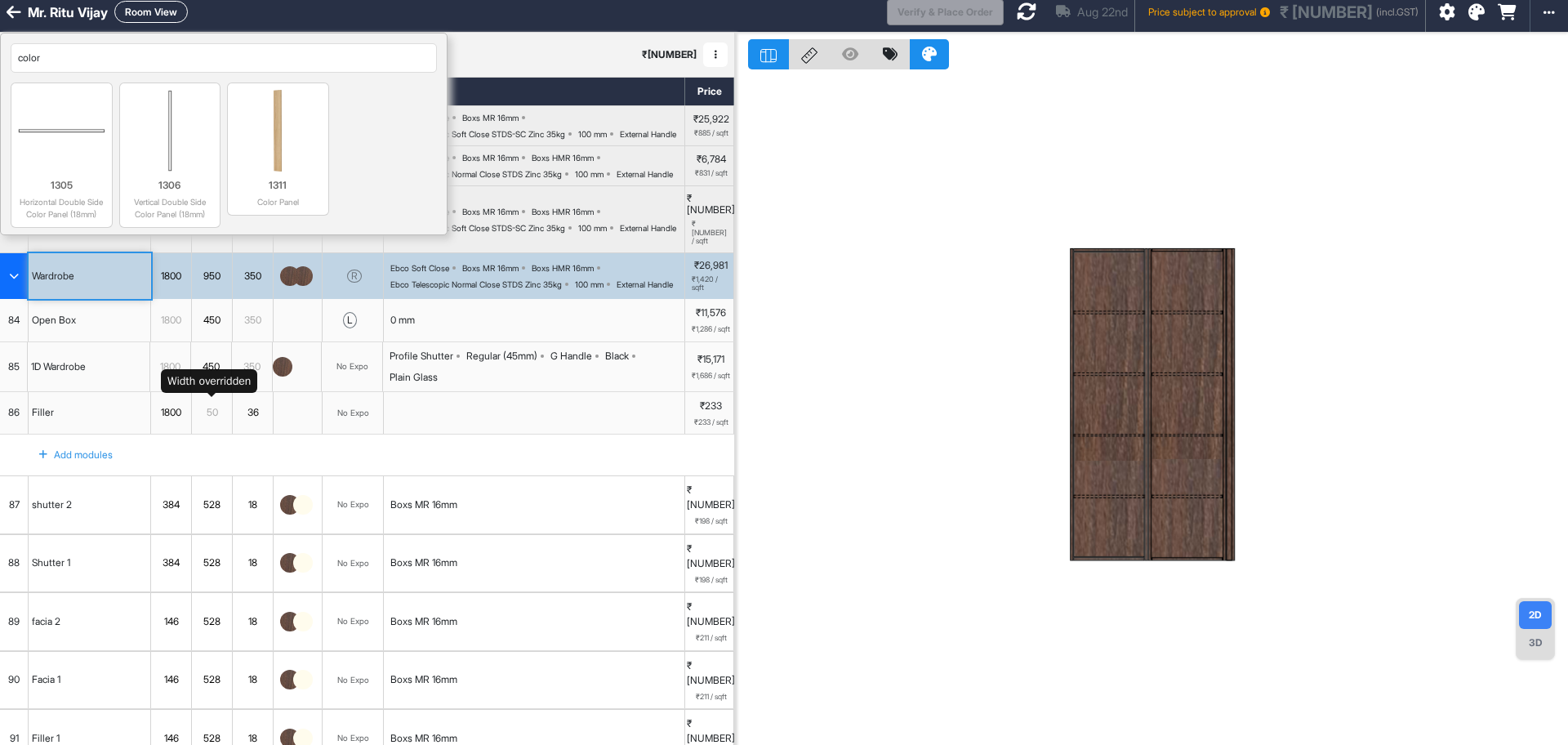 scroll, scrollTop: 0, scrollLeft: 0, axis: both 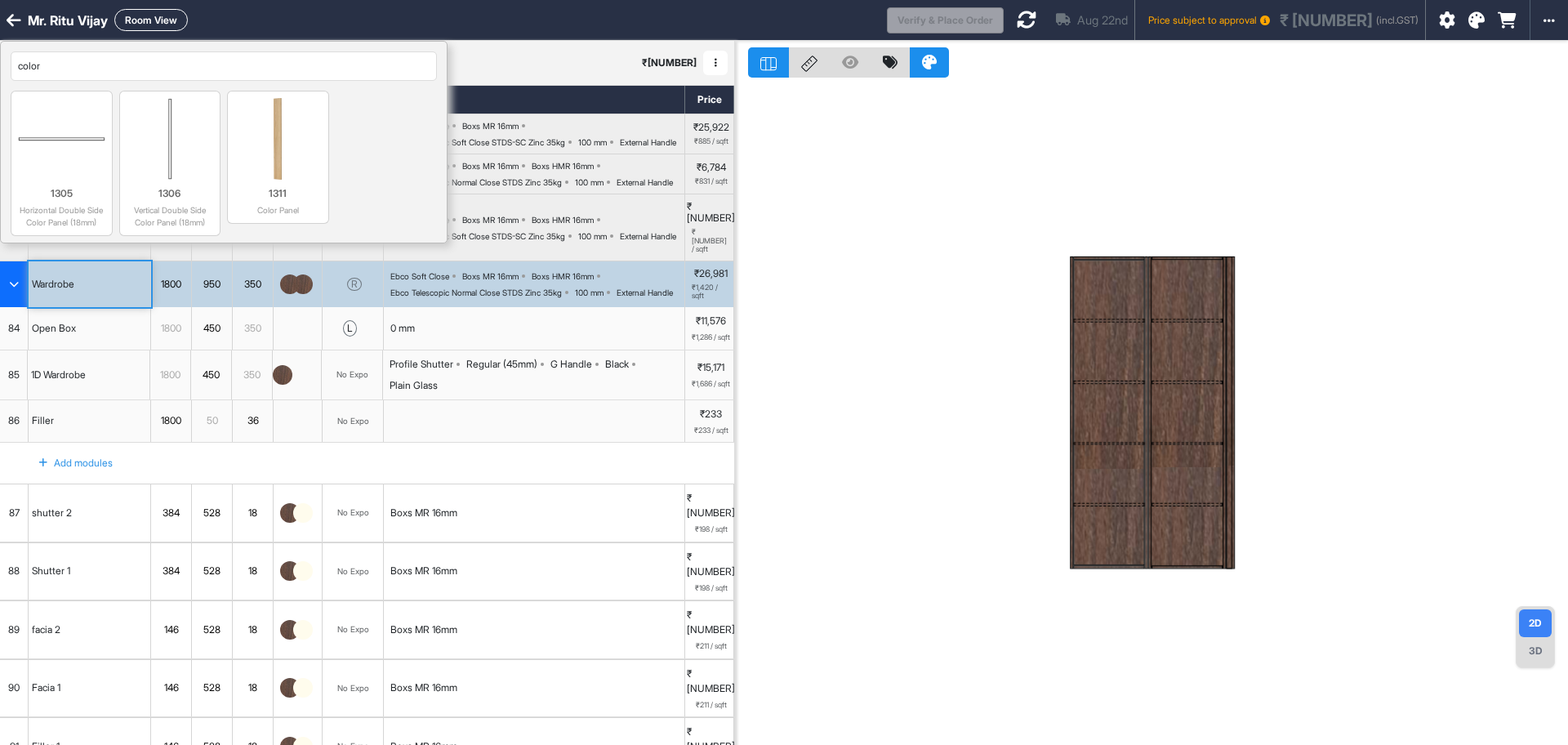 click at bounding box center [1152, 413] 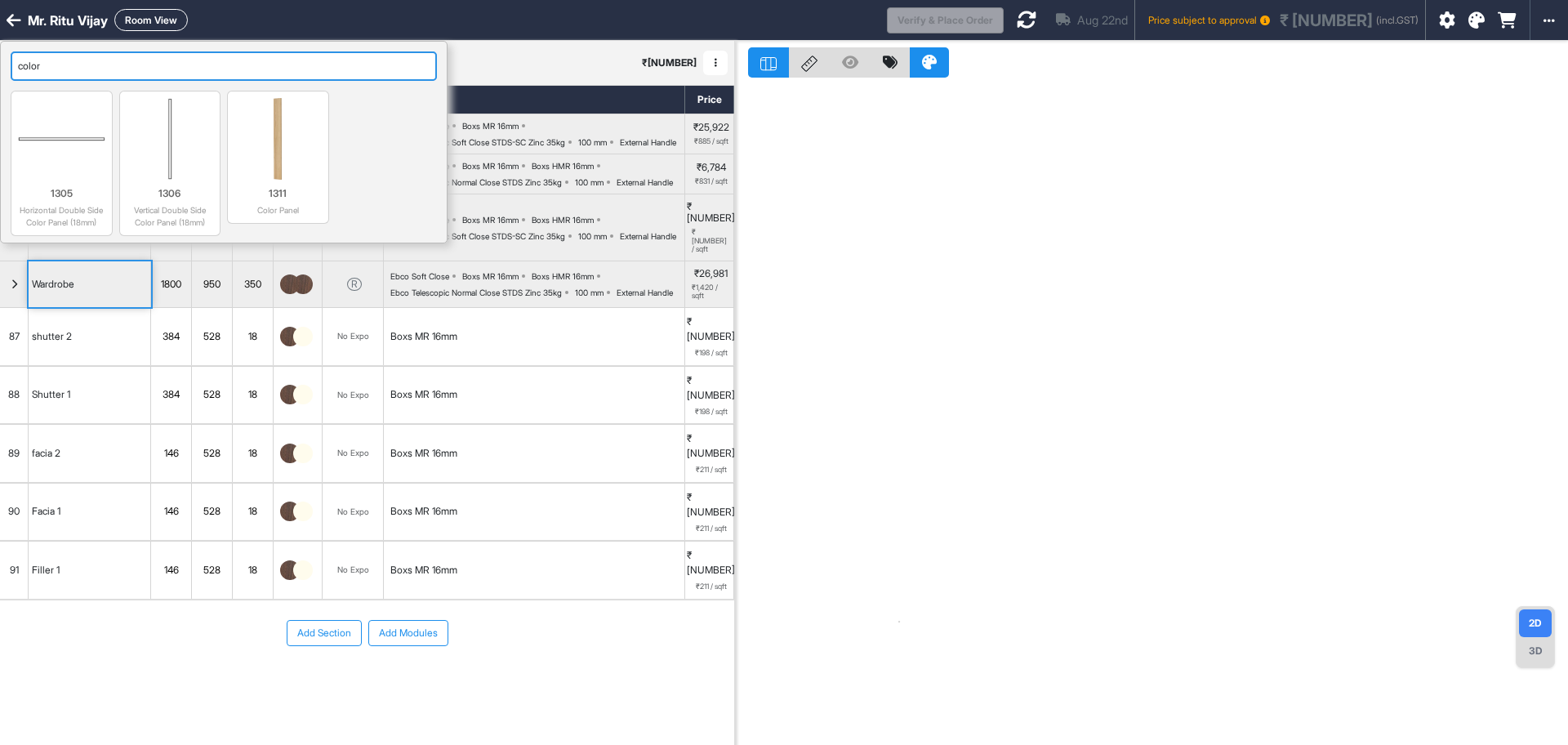 click on "color" at bounding box center [224, 66] 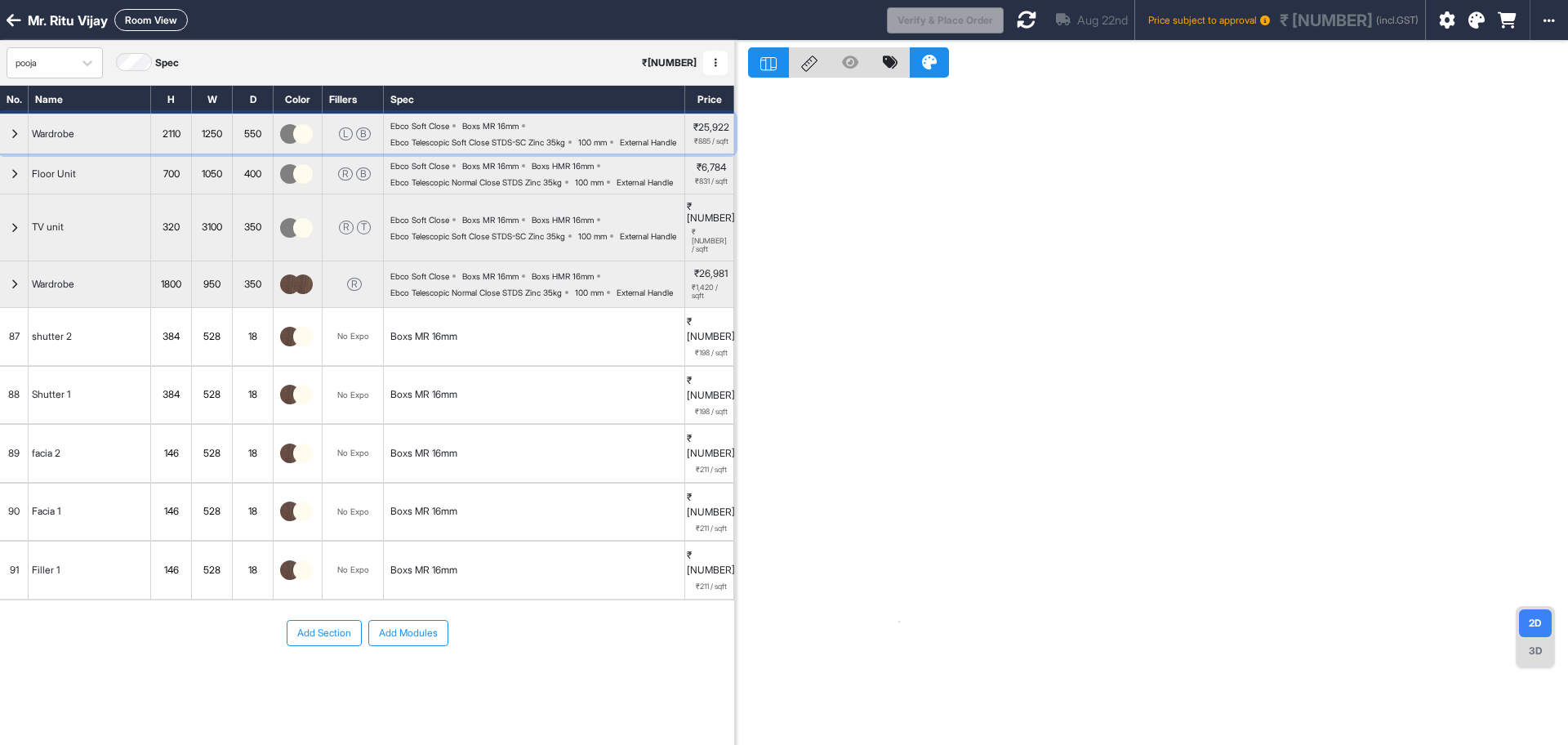 click on "Wardrobe" at bounding box center [53, 134] 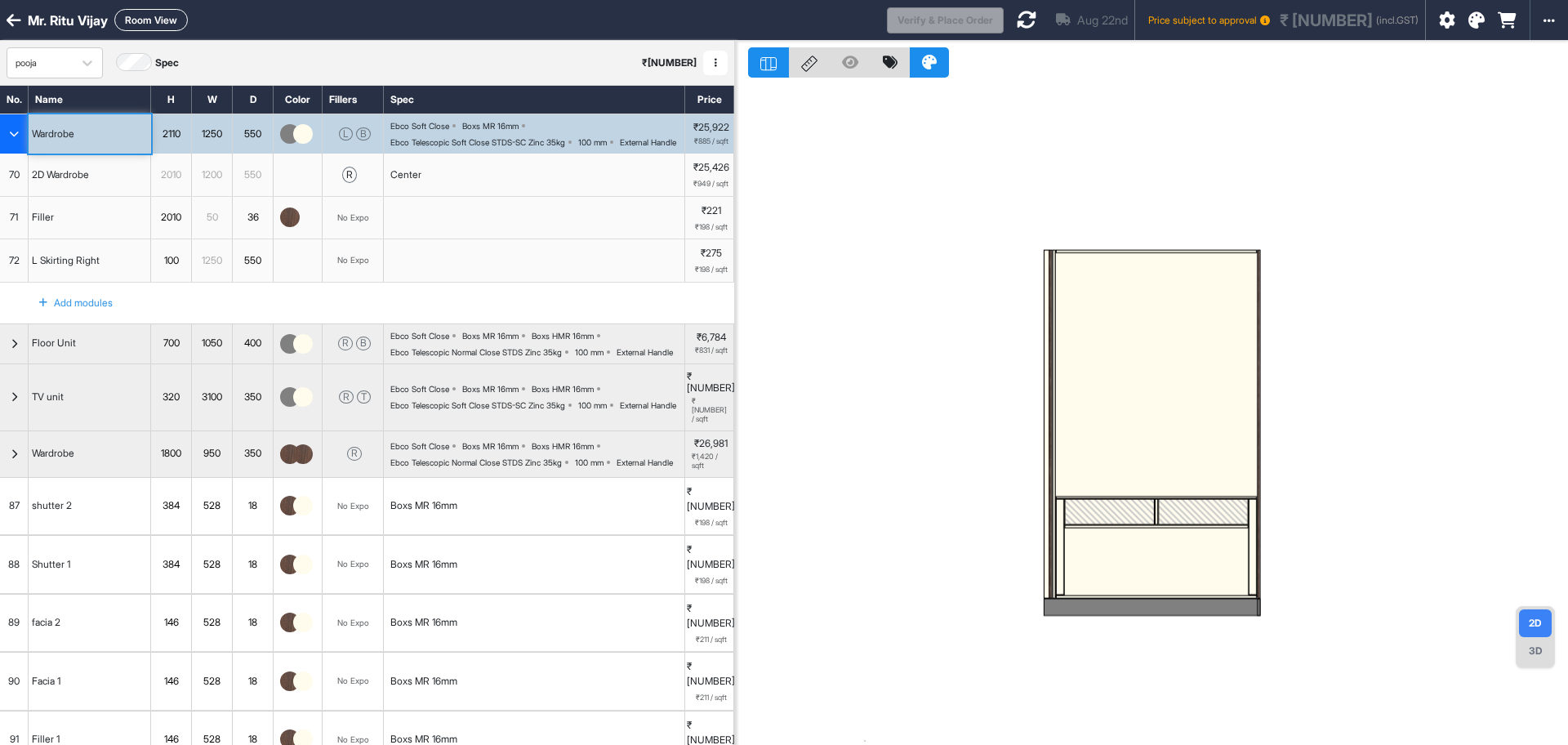 click at bounding box center [1060, 547] 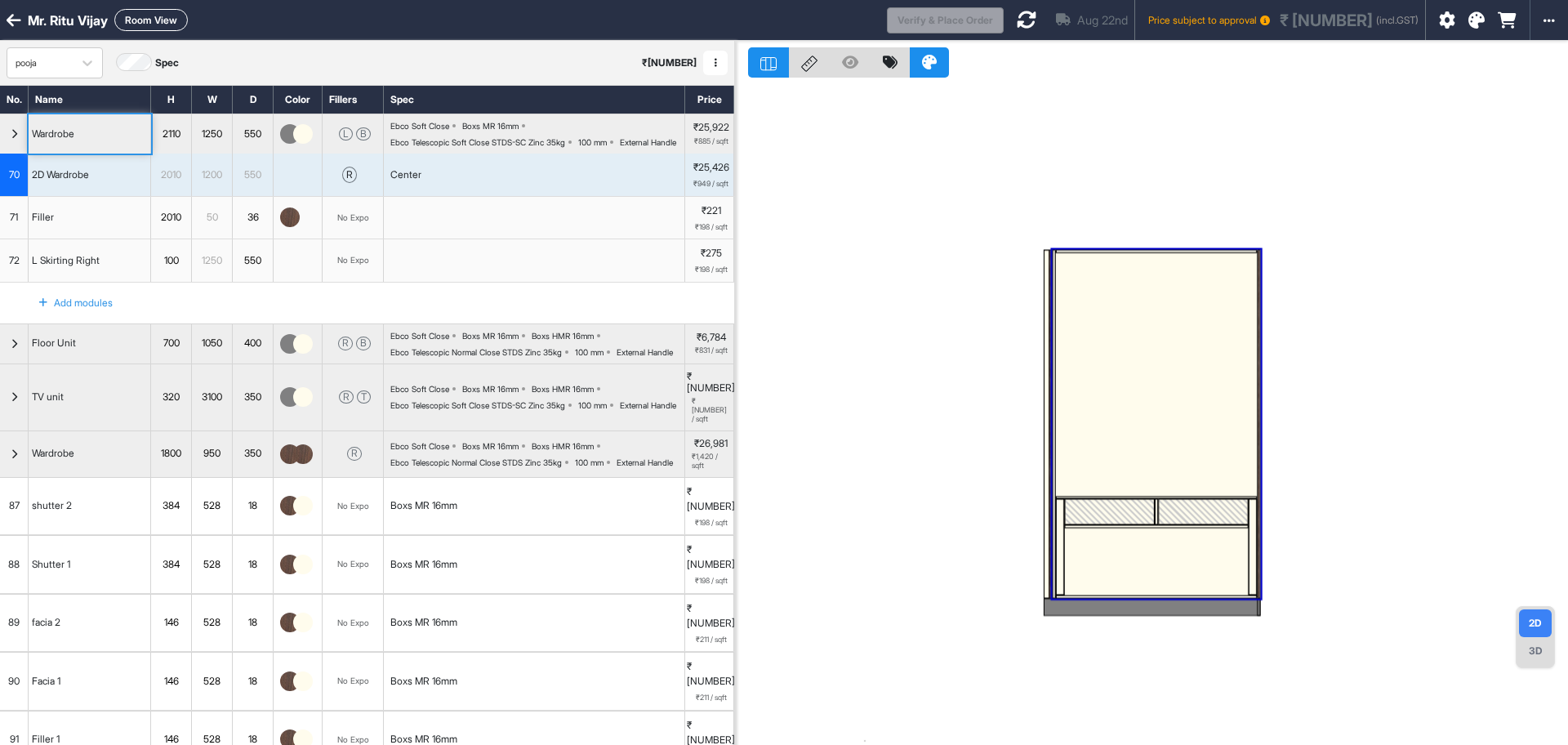 click at bounding box center (1060, 547) 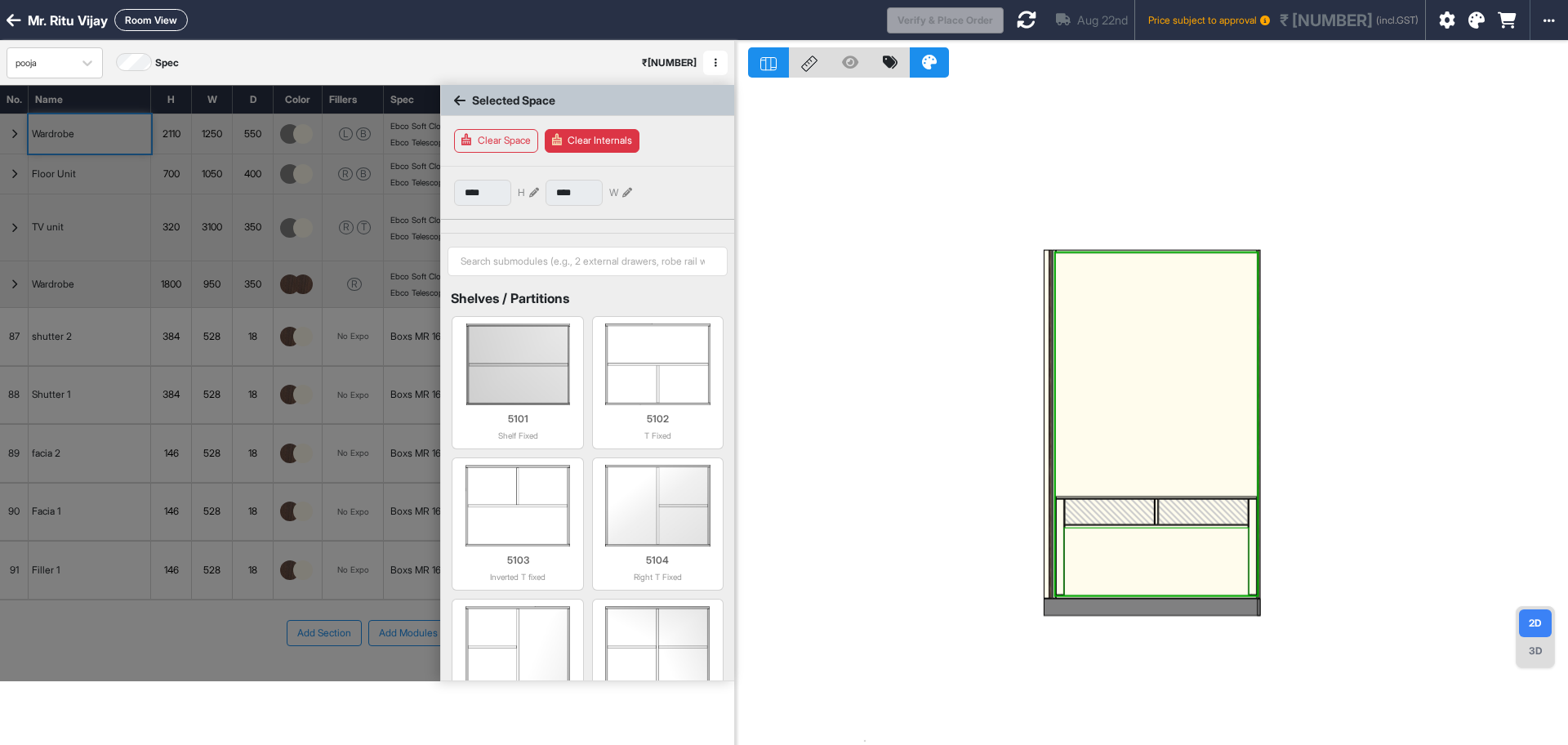 click at bounding box center [1156, 562] 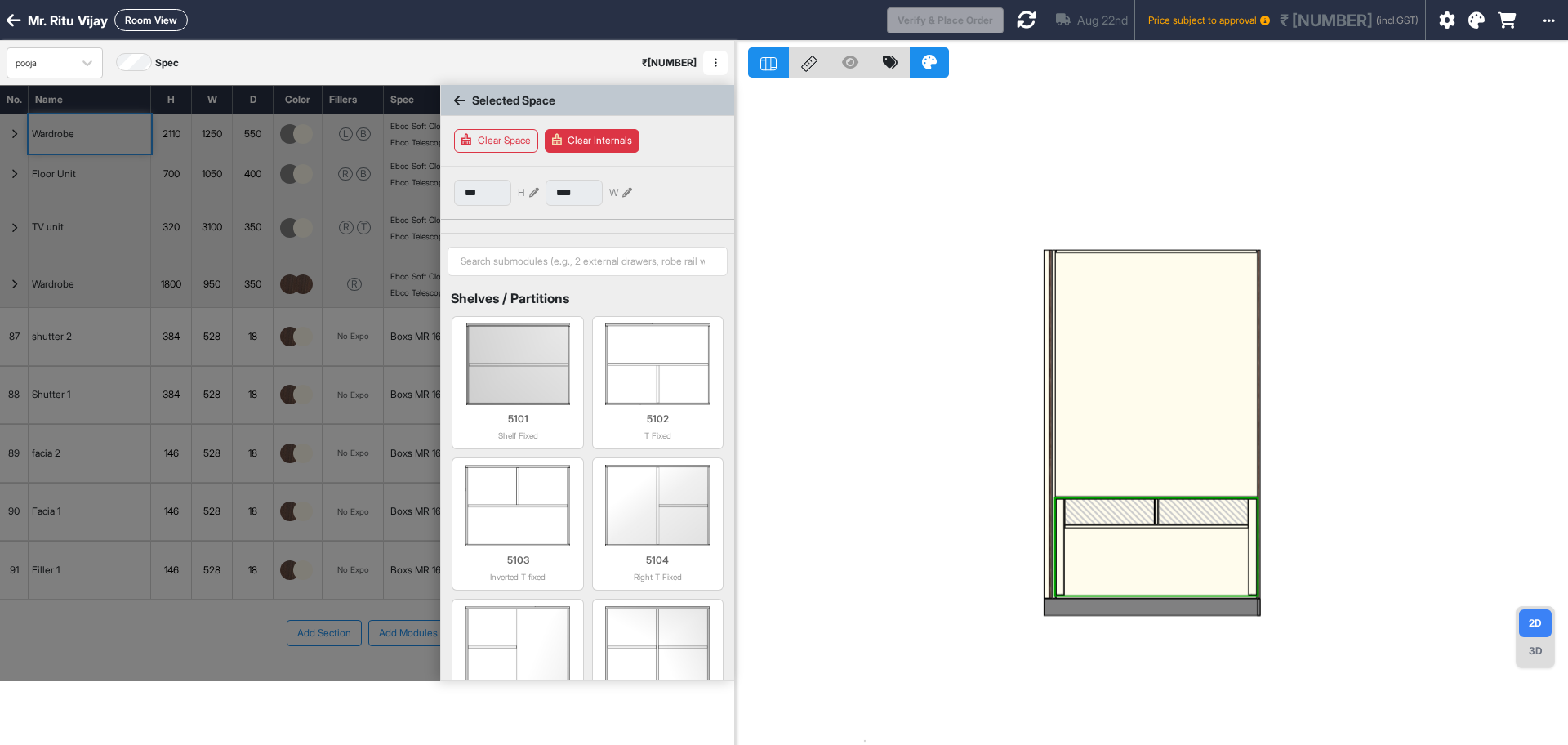 click at bounding box center (220, 383) 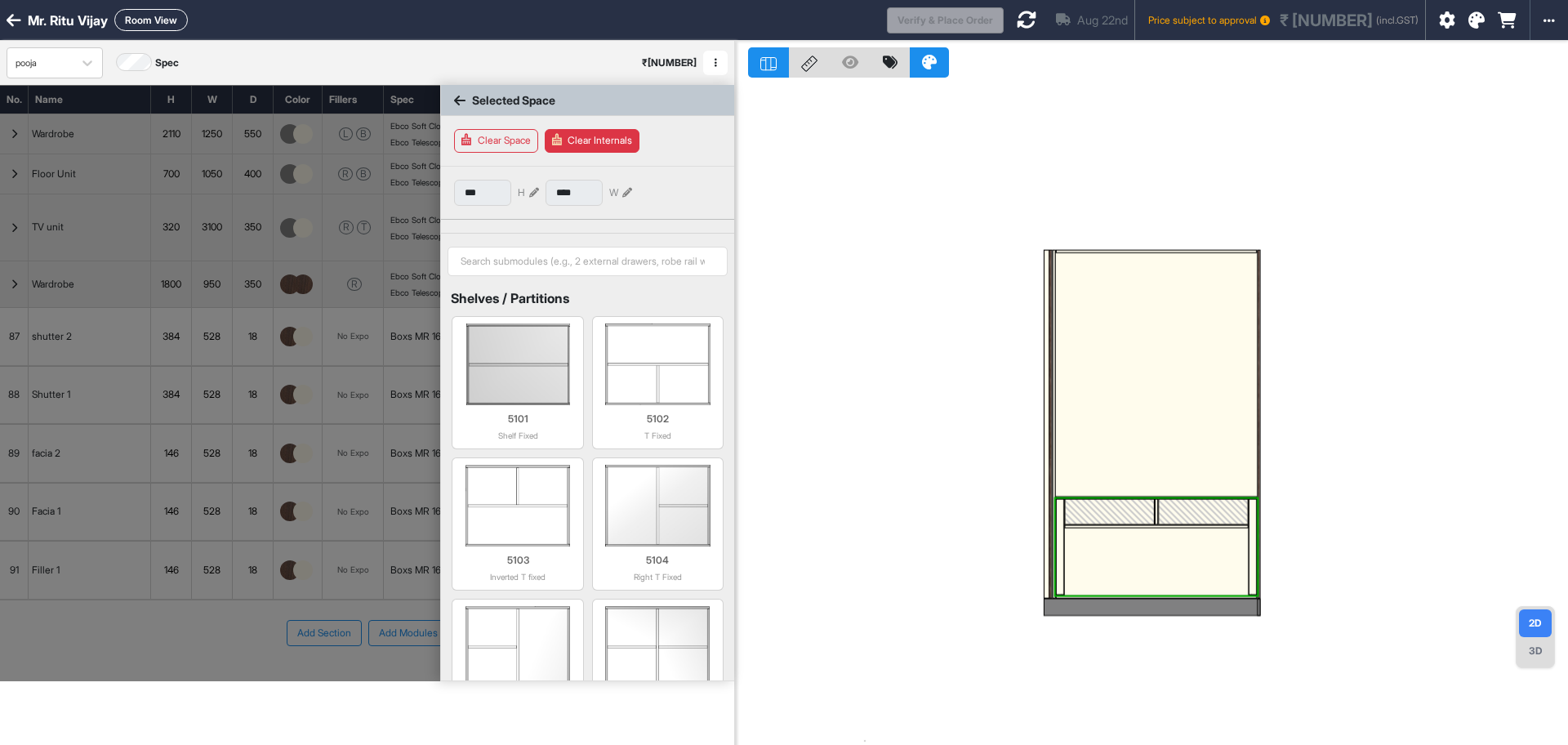 click at bounding box center [220, 383] 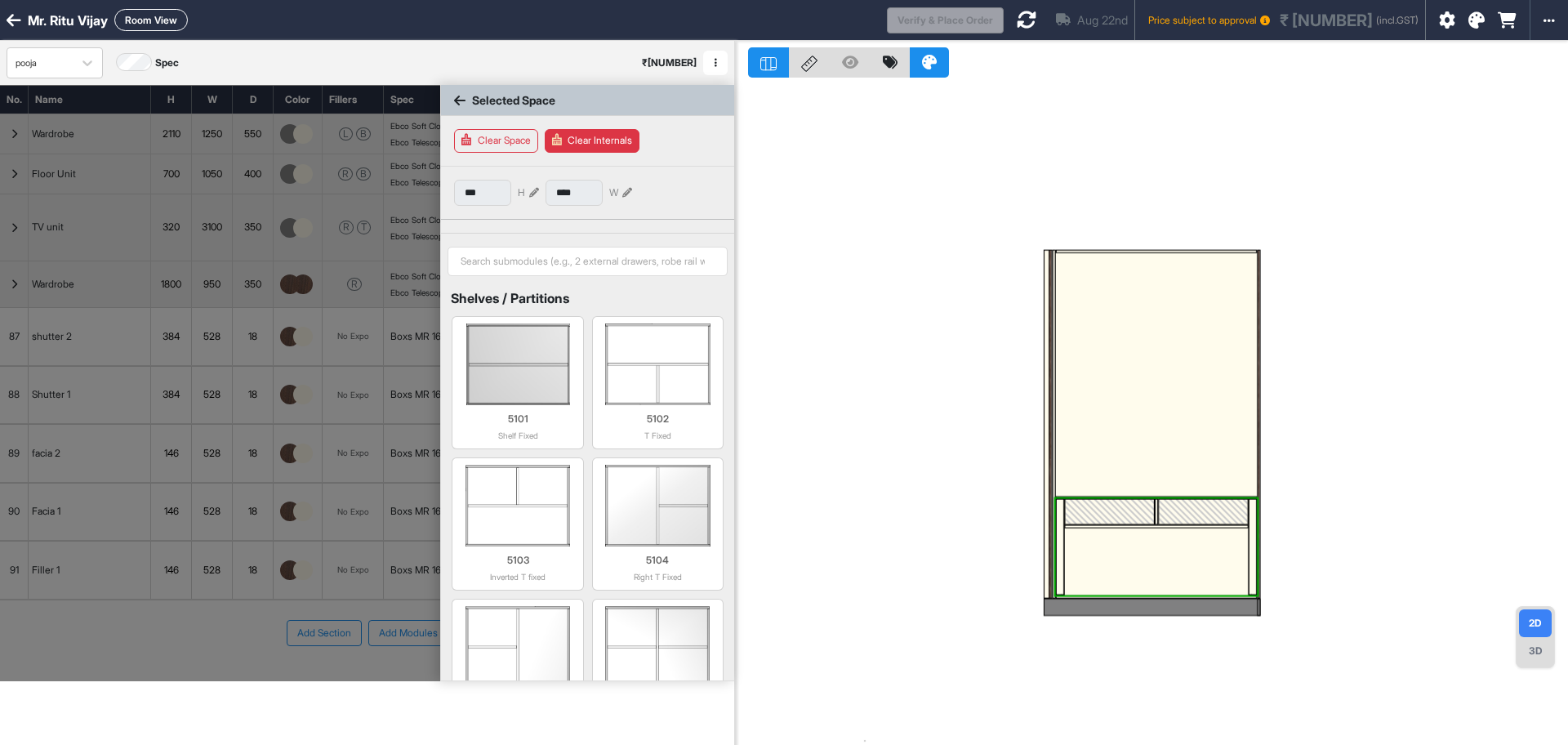 click at bounding box center (1152, 413) 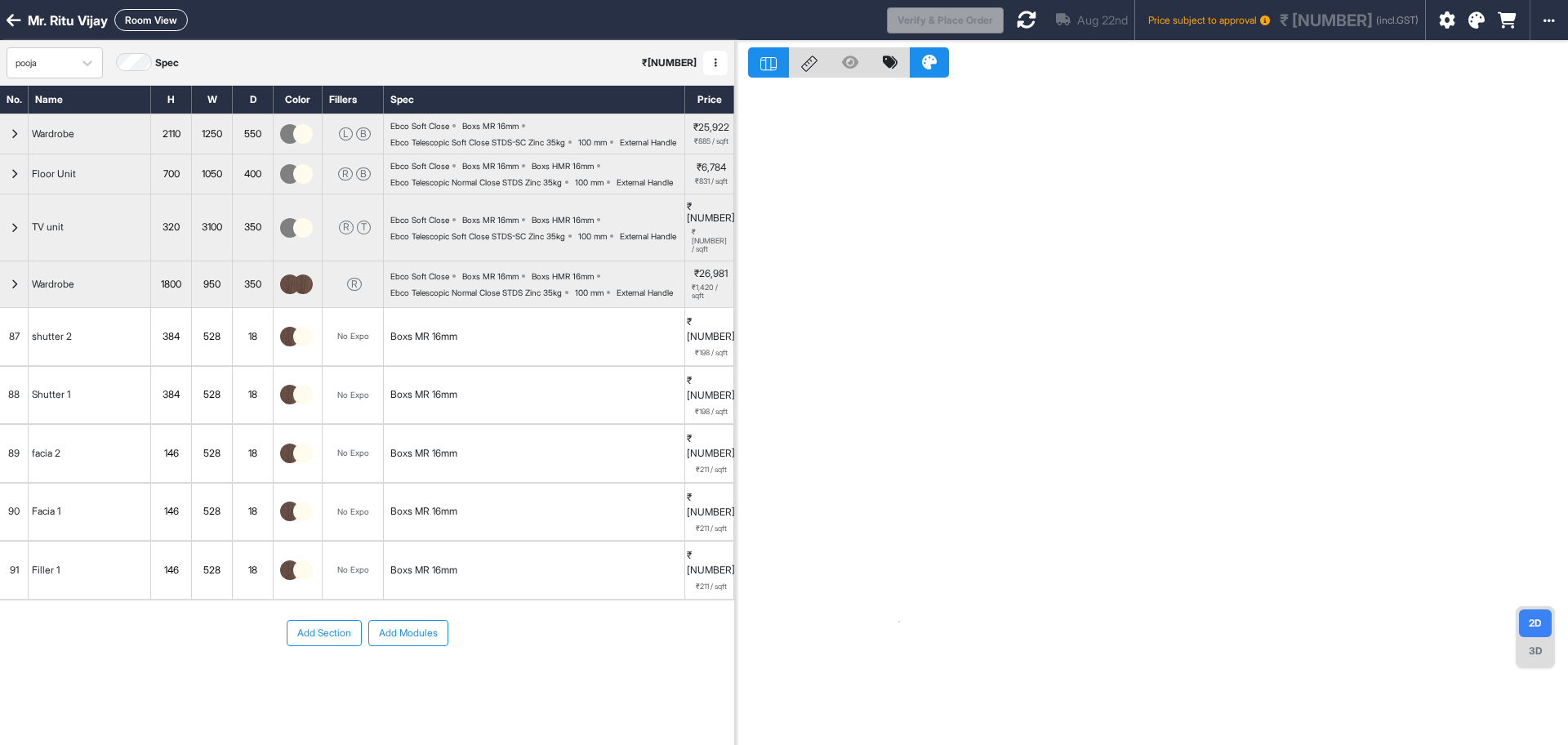 click on "528" at bounding box center [212, 570] 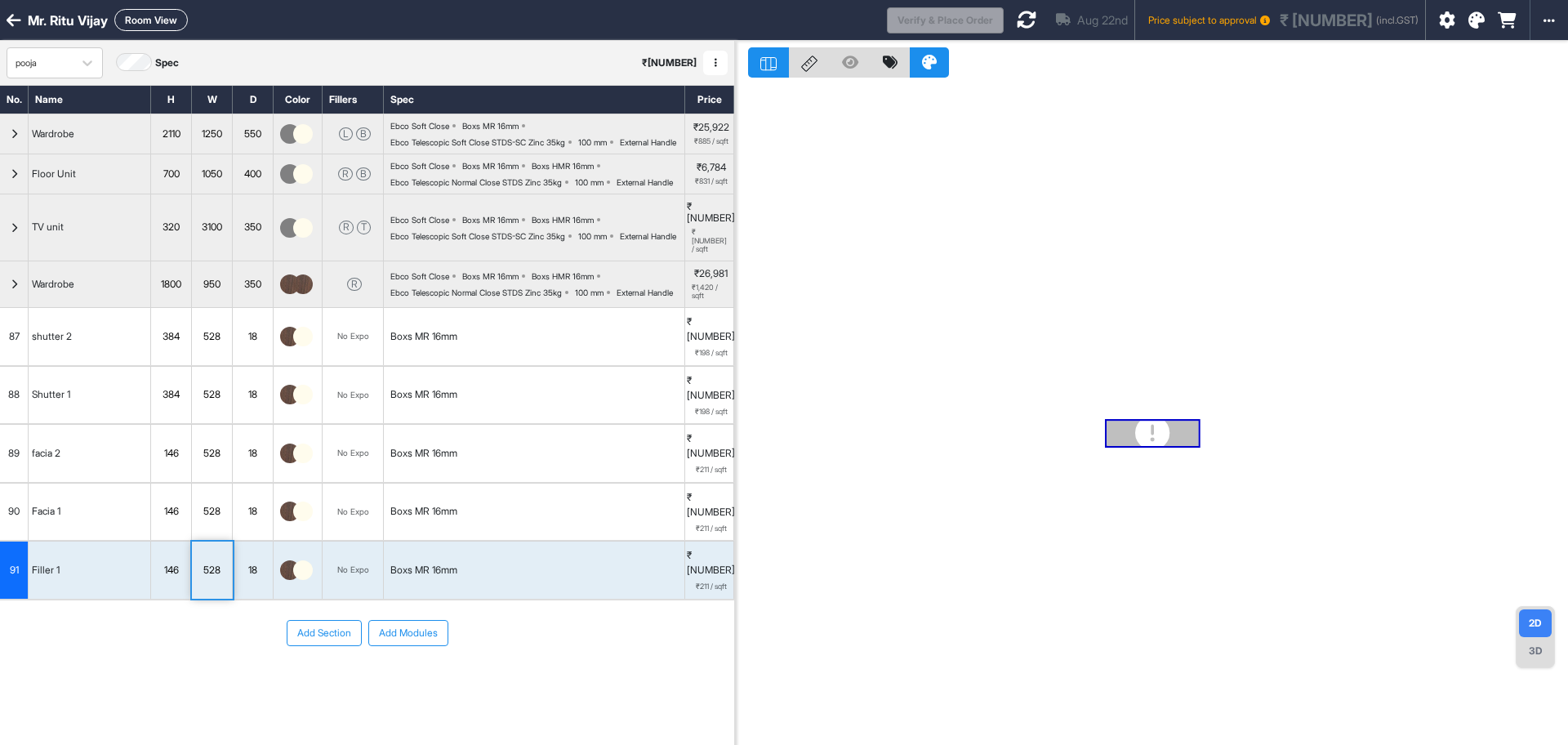 click on "528" at bounding box center (212, 570) 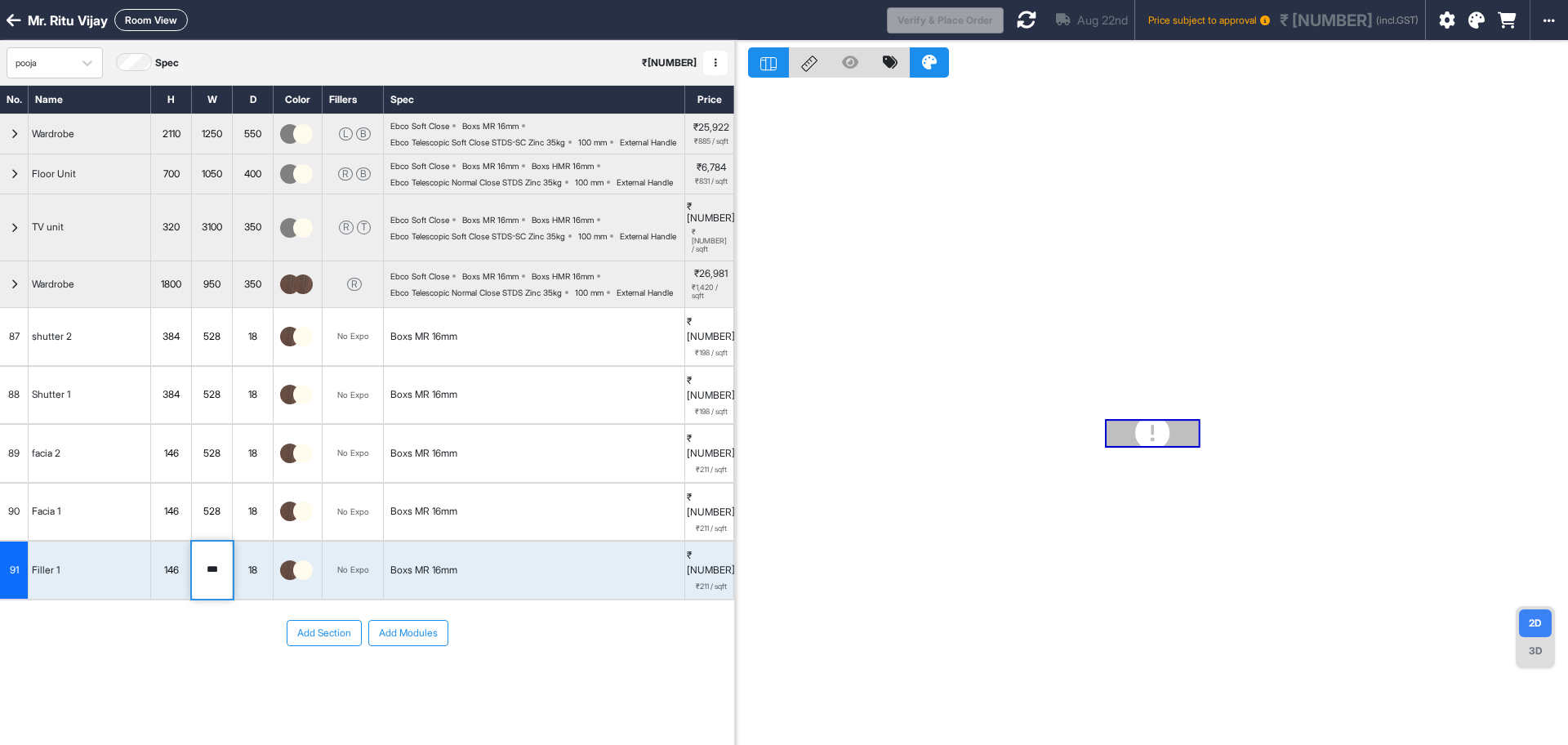 click on "146" at bounding box center (171, 570) 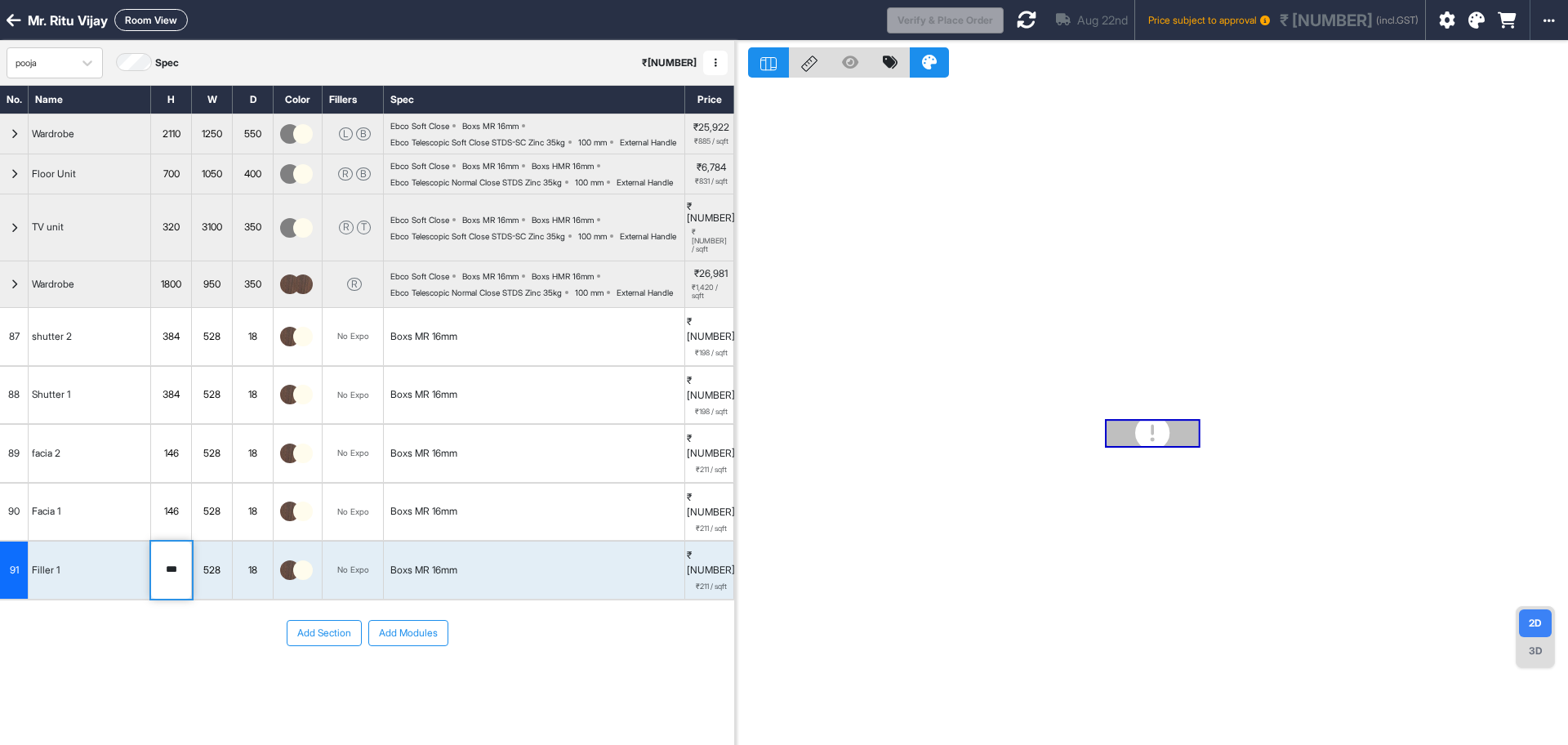 drag, startPoint x: 189, startPoint y: 534, endPoint x: 133, endPoint y: 530, distance: 56.14268 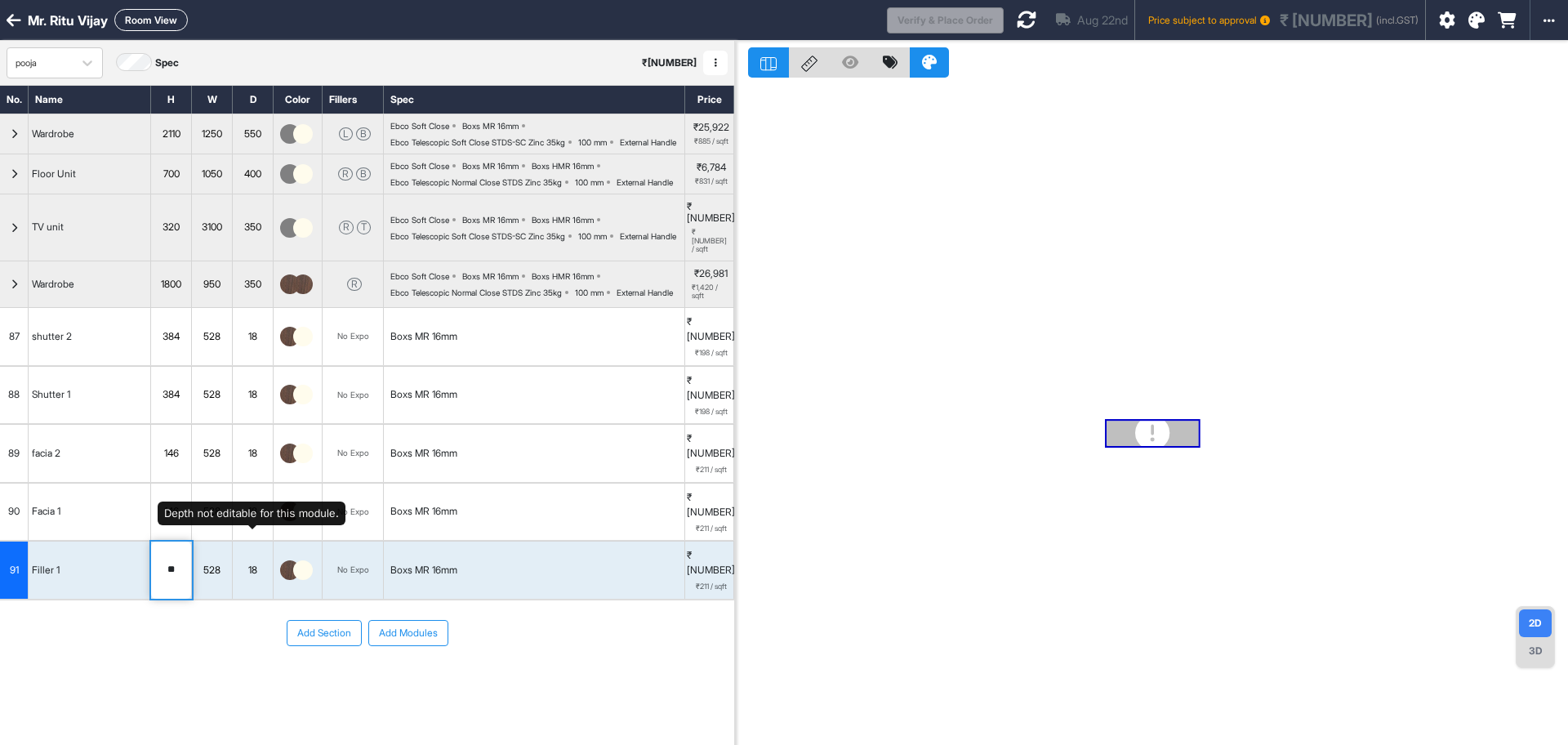type on "**" 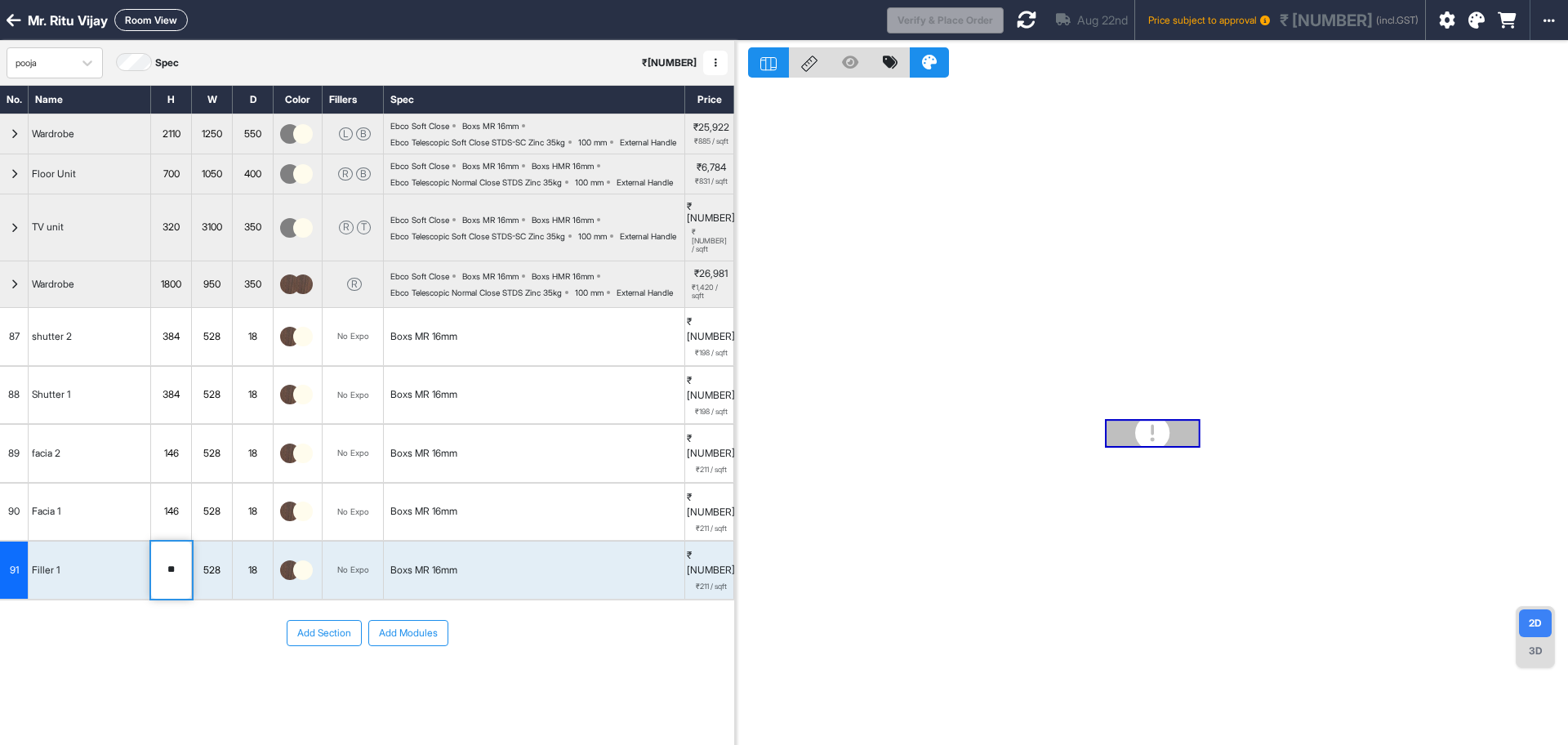 click on "528" at bounding box center [212, 570] 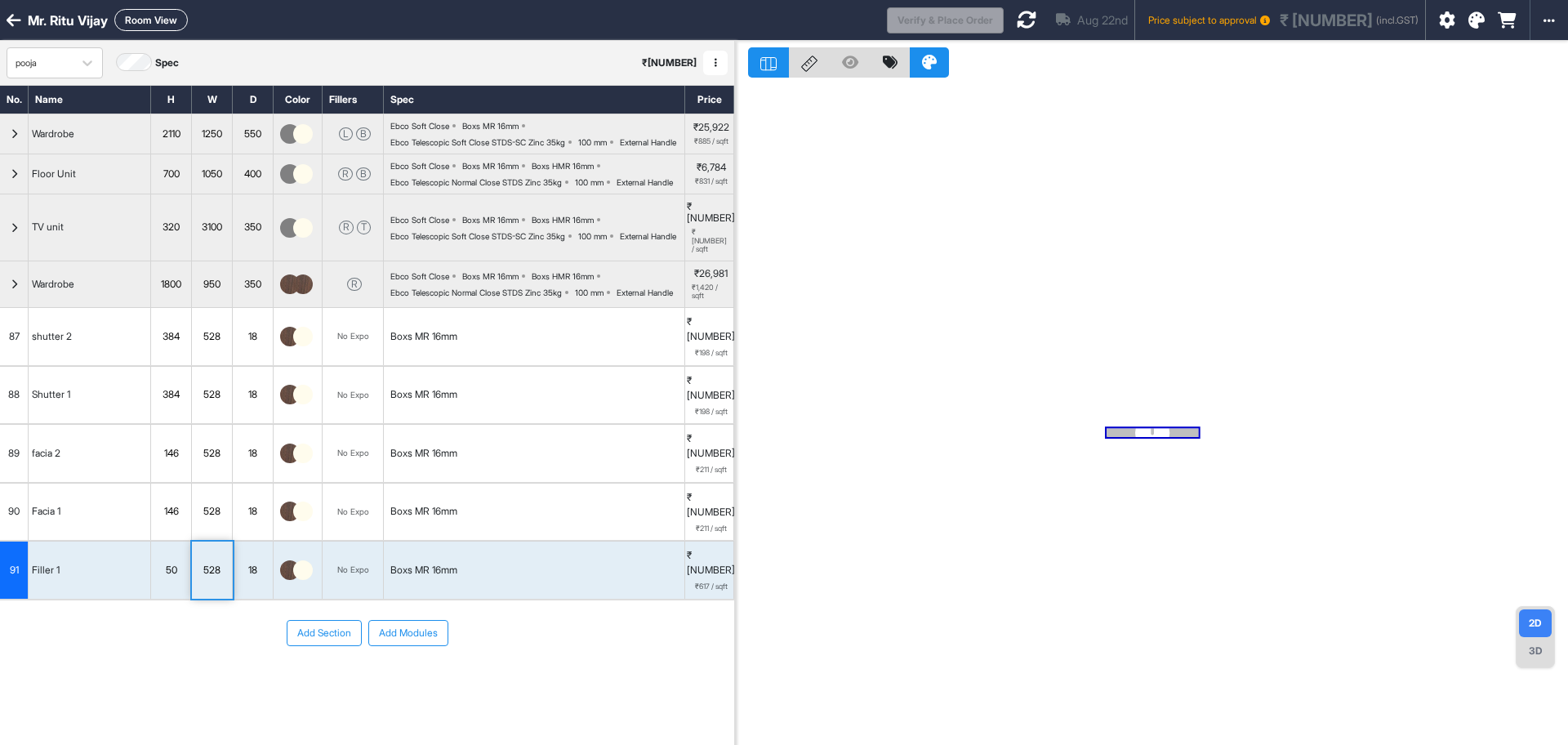 click on "50" at bounding box center (171, 570) 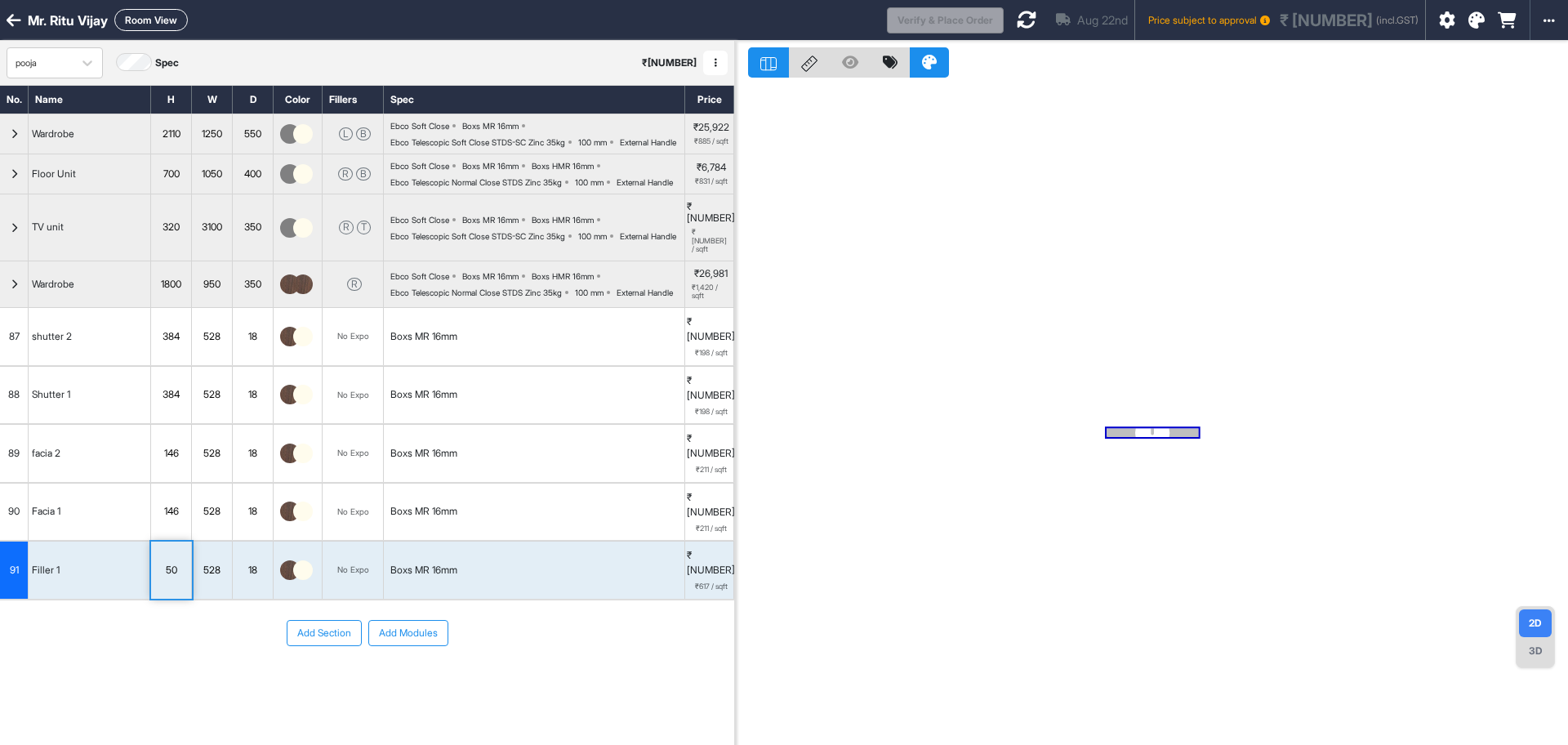 click on "50" at bounding box center (171, 570) 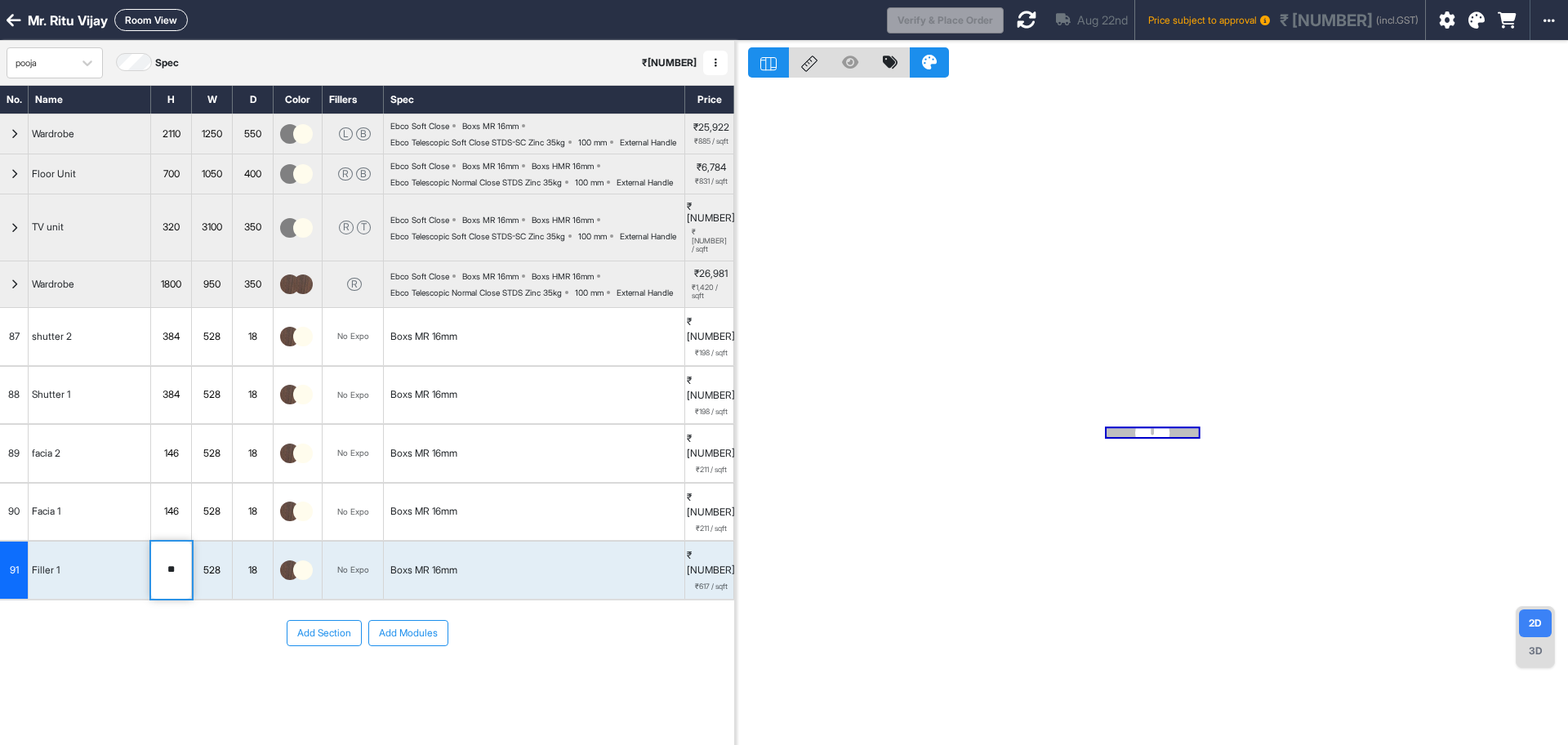 drag, startPoint x: 184, startPoint y: 536, endPoint x: 117, endPoint y: 526, distance: 67.7422 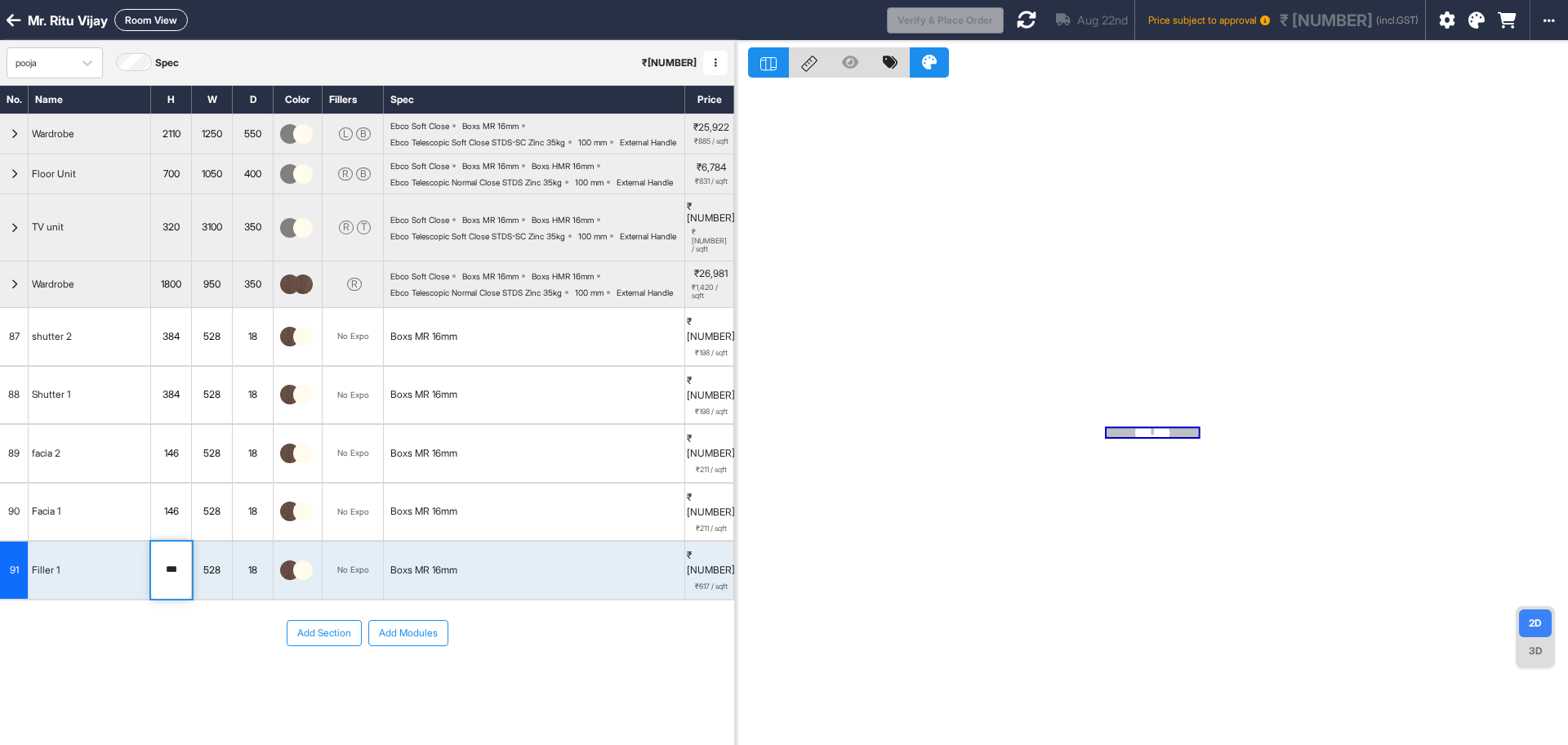 type on "***" 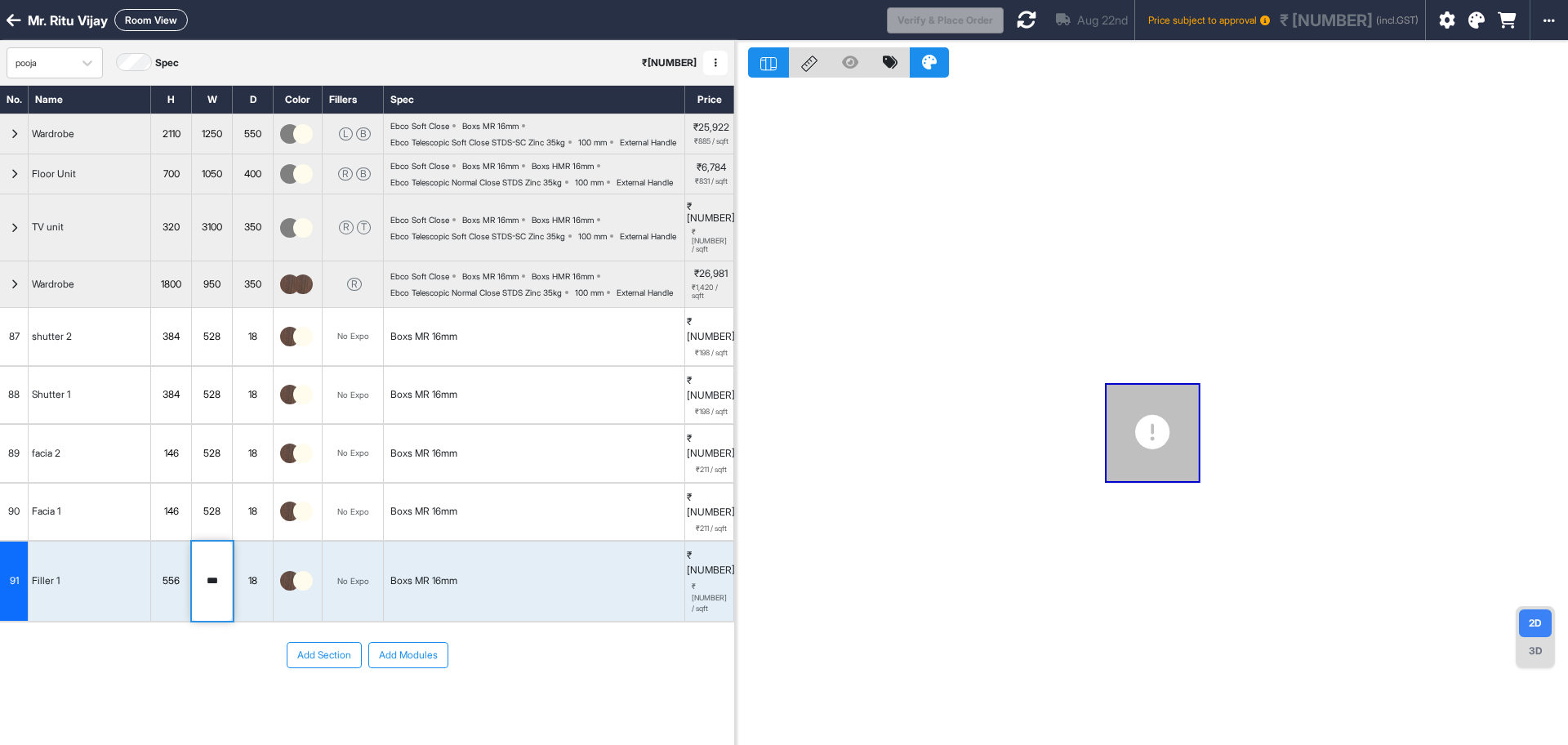 drag, startPoint x: 221, startPoint y: 537, endPoint x: 160, endPoint y: 523, distance: 62.585941 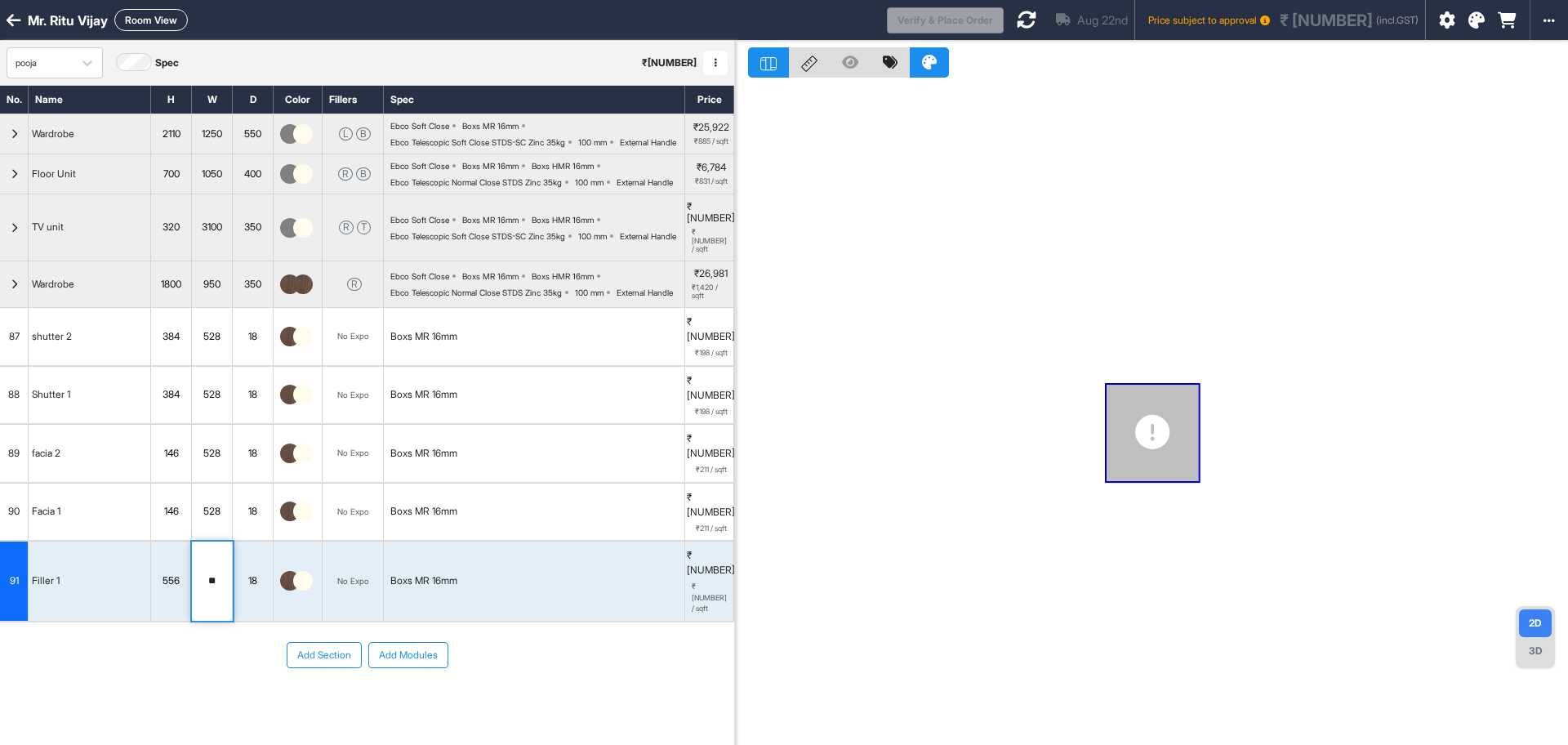 type on "**" 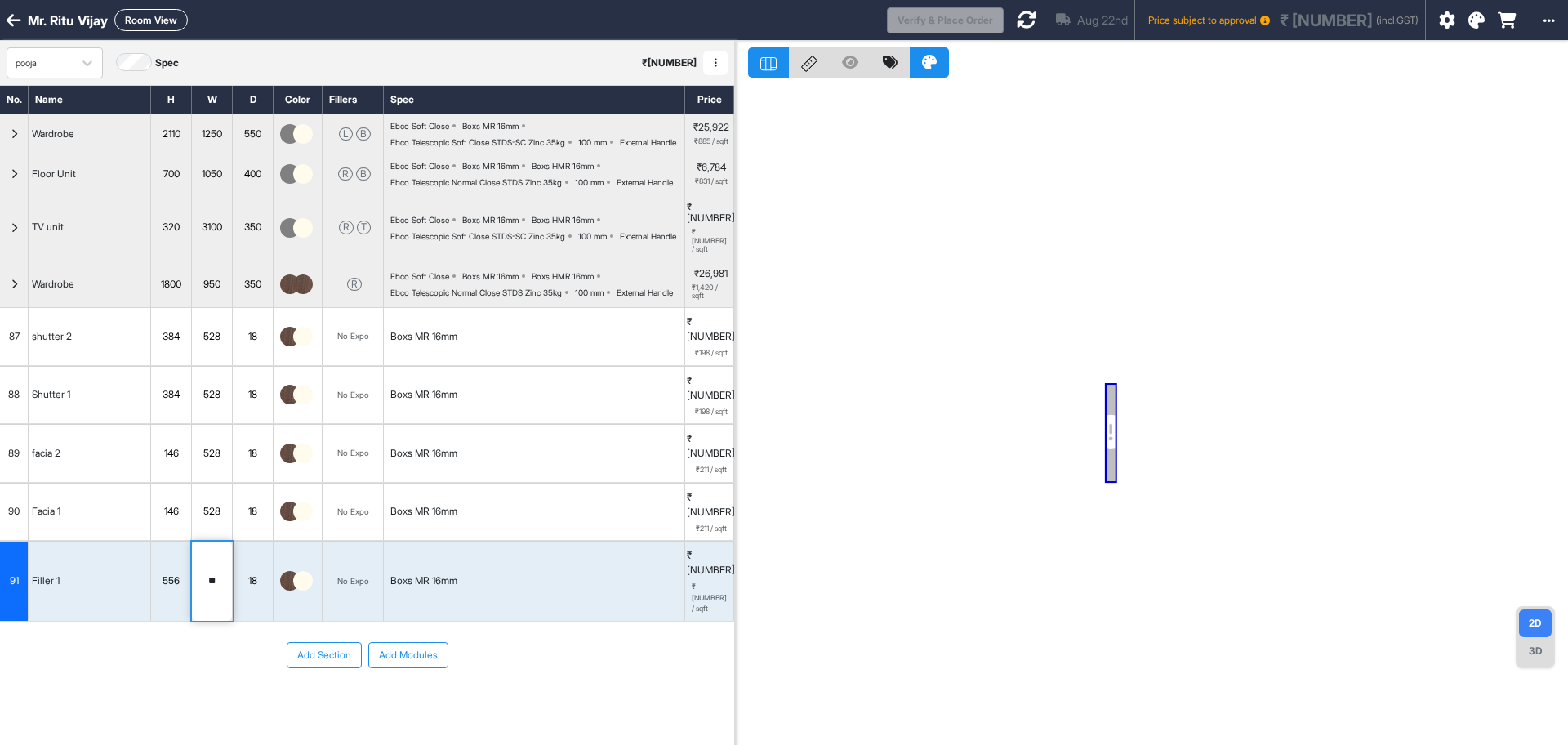 click on "Filler 1" at bounding box center [90, 581] 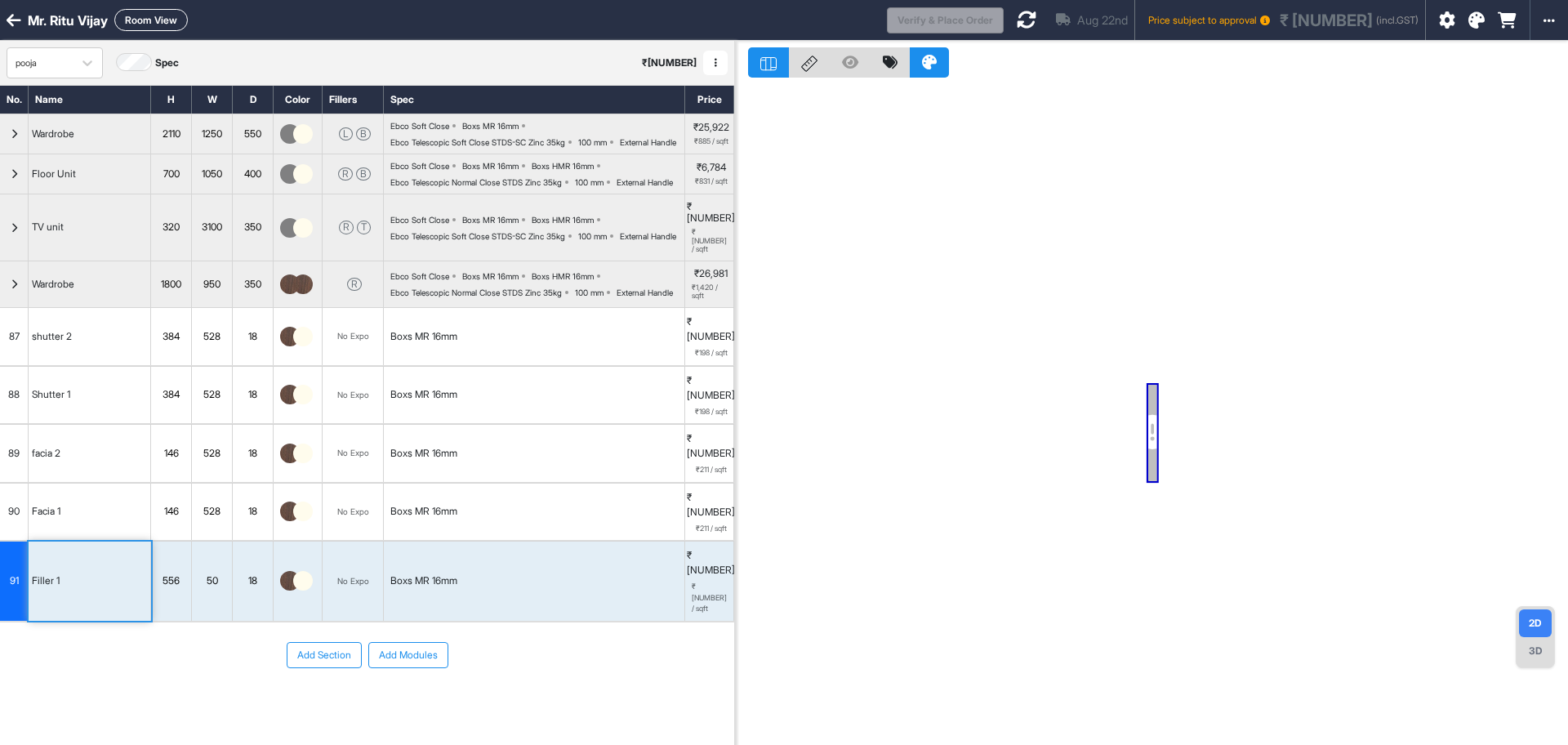 click on "91" at bounding box center (14, 581) 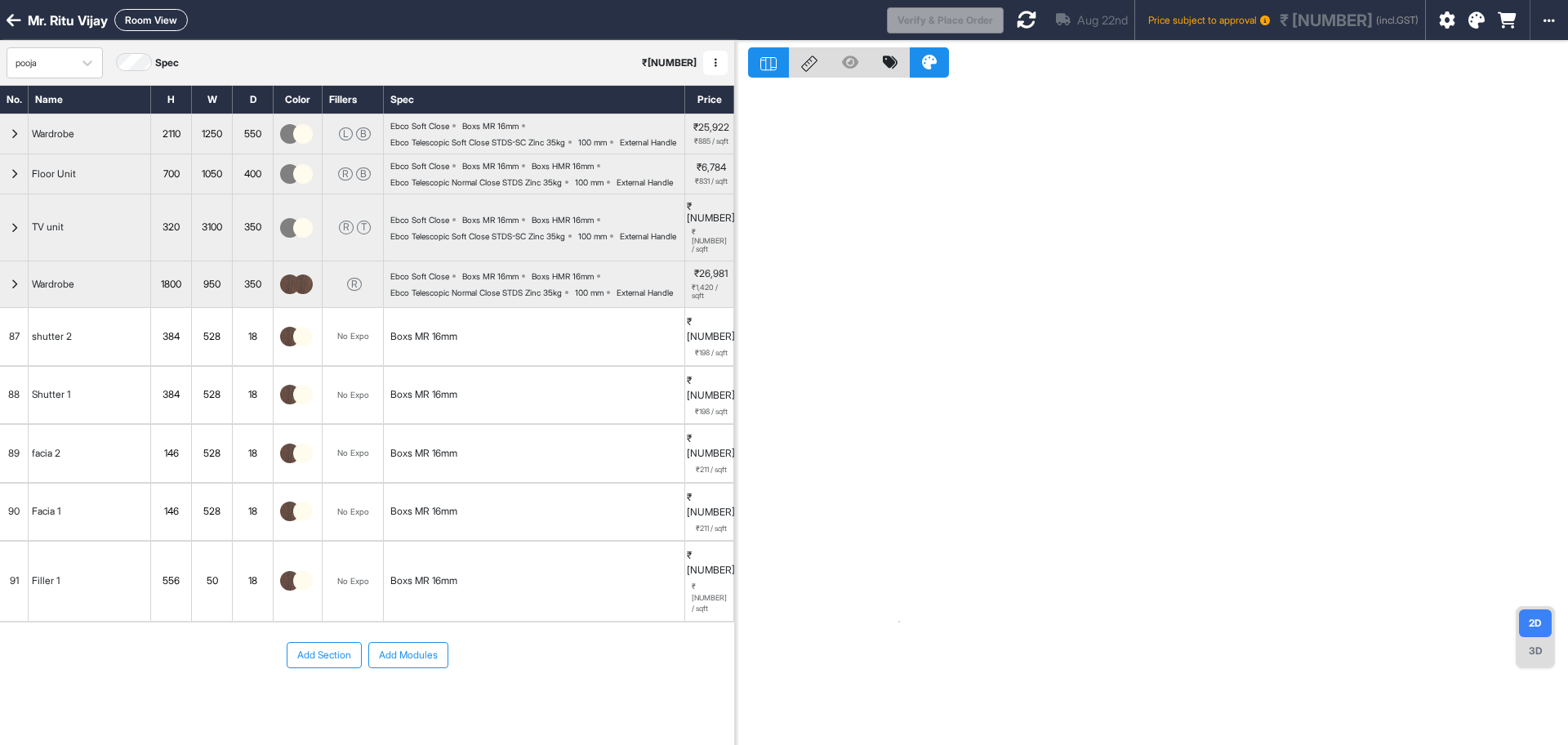 click on "91" at bounding box center [14, 581] 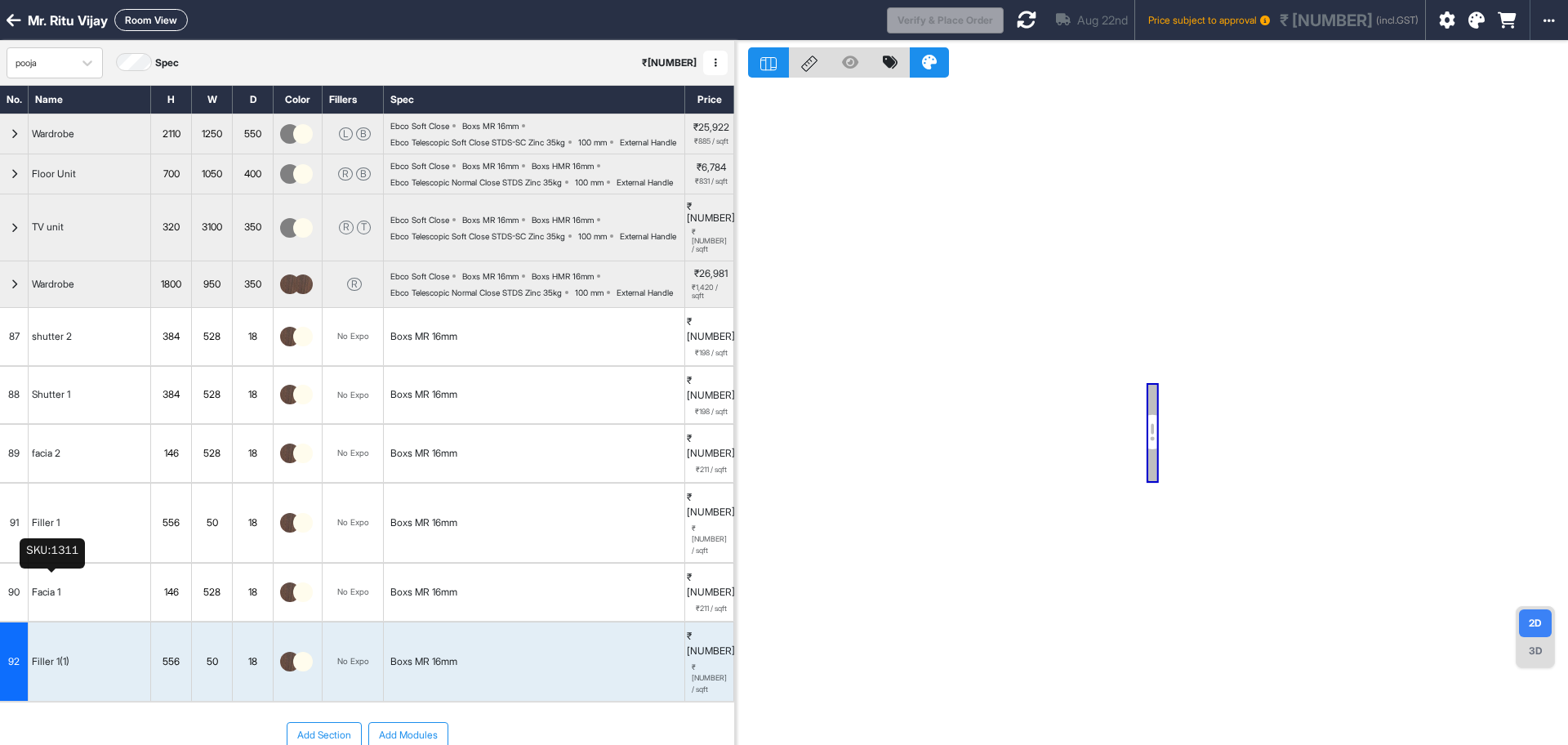 click on "Filler 1(1)" at bounding box center [51, 662] 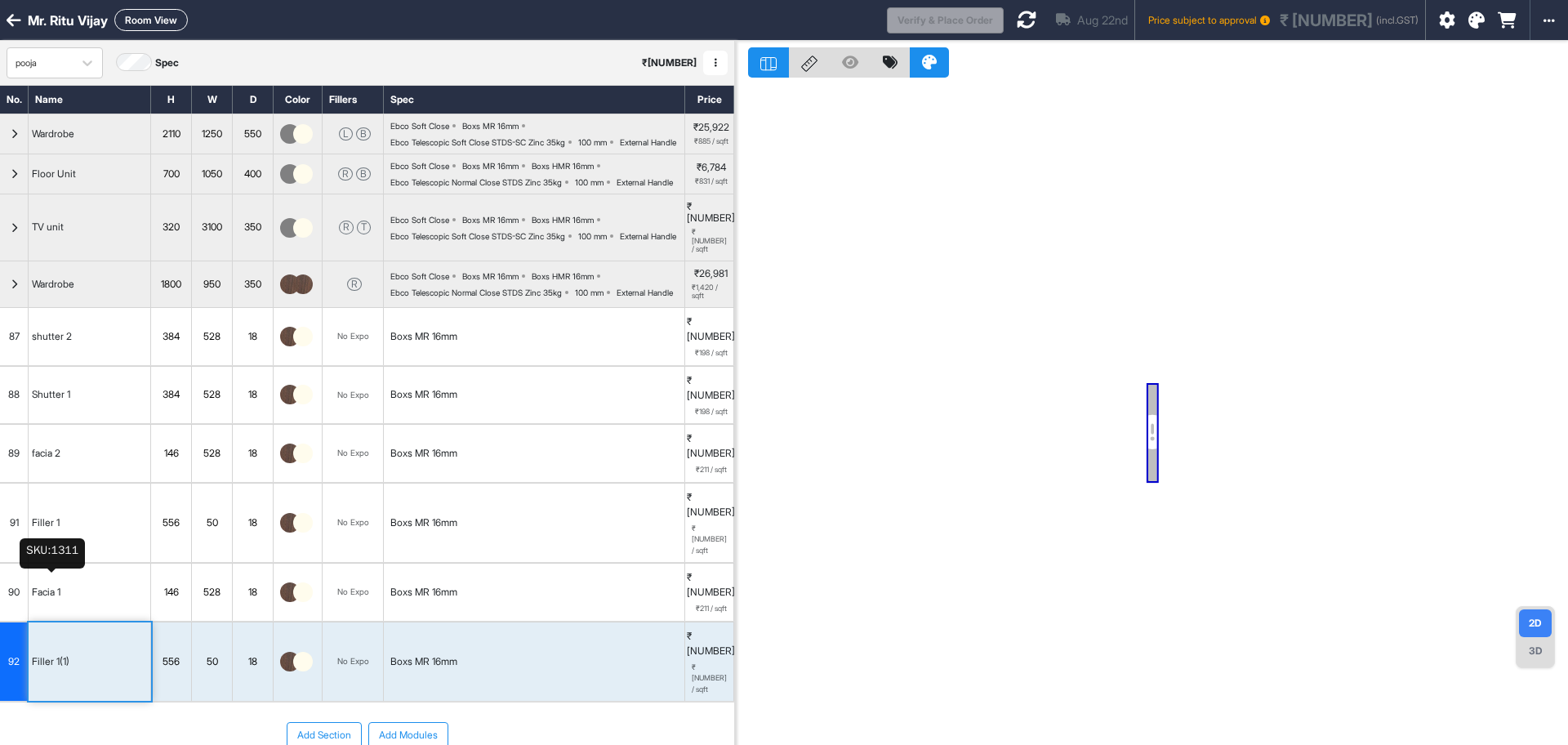 click on "Filler 1(1)" at bounding box center (51, 662) 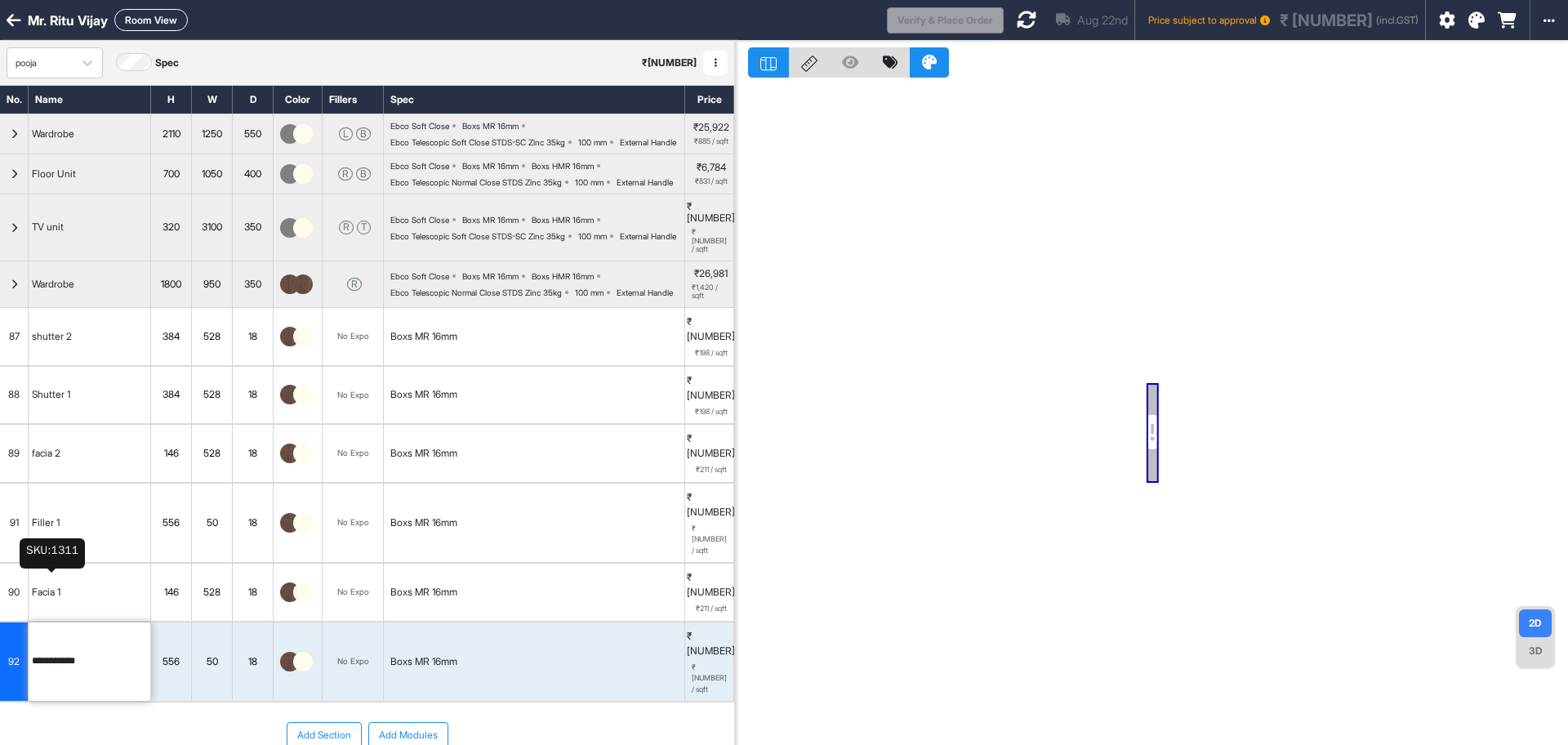 drag, startPoint x: 58, startPoint y: 575, endPoint x: 149, endPoint y: 582, distance: 91.268834 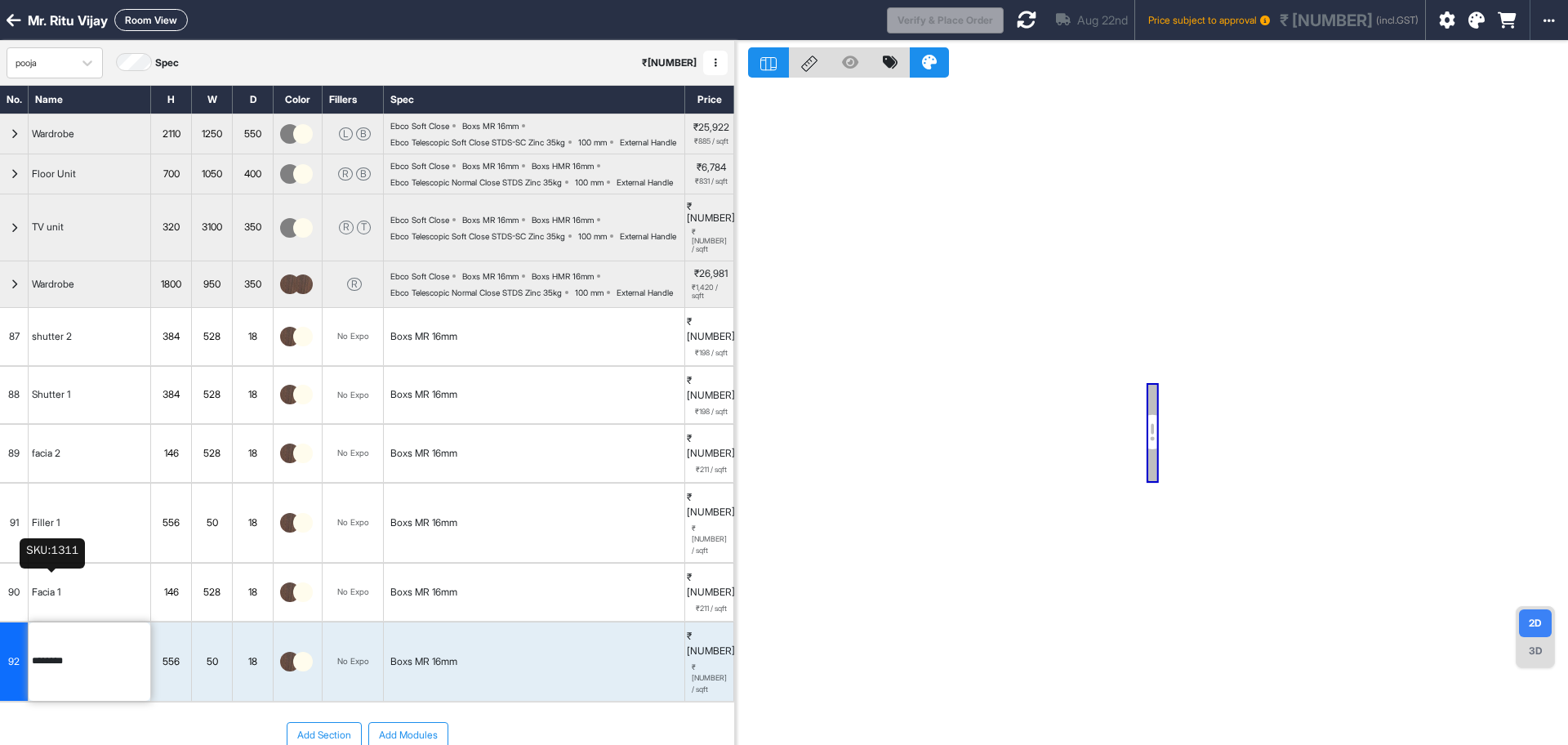 type on "********" 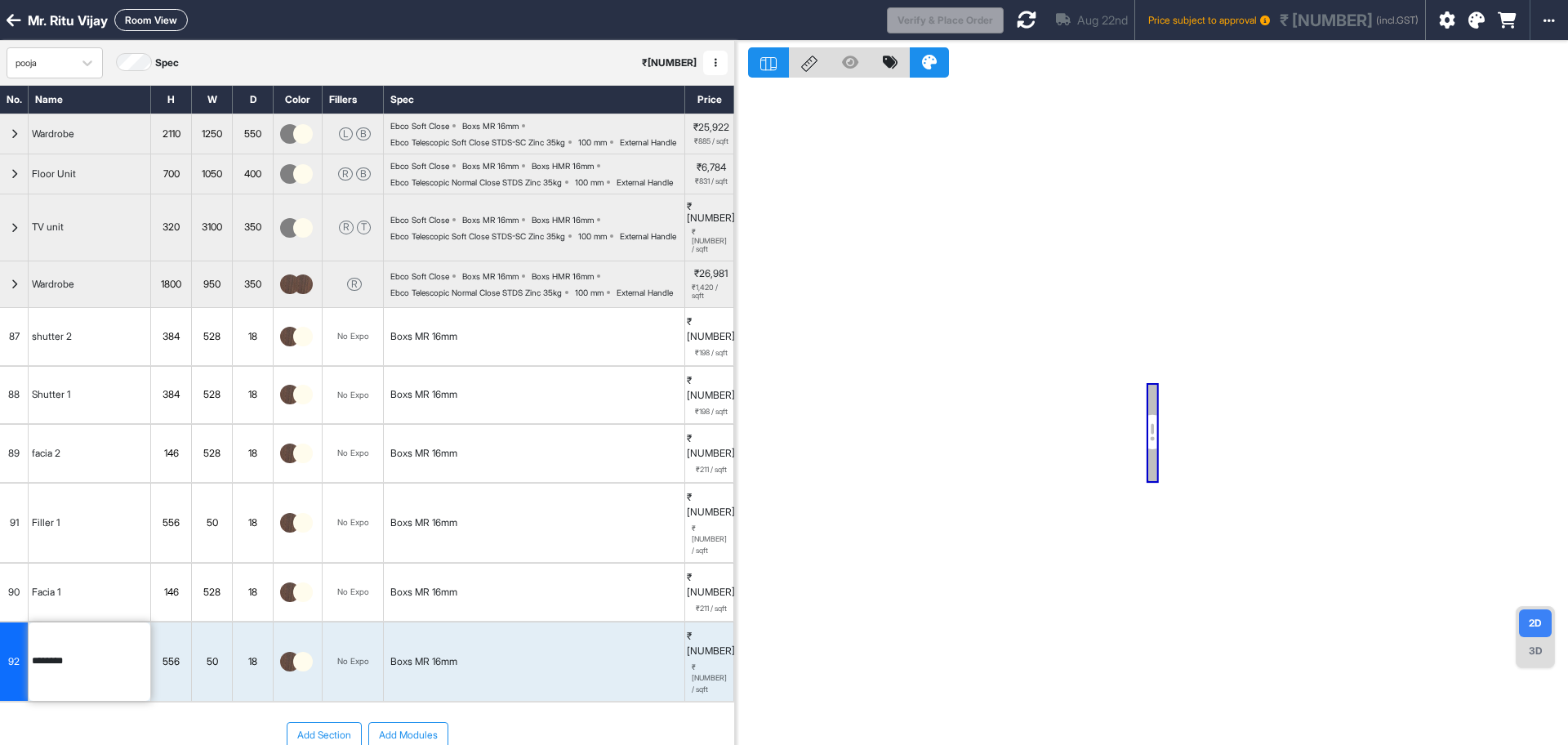 click on "Add Section Add Modules" at bounding box center [367, 735] 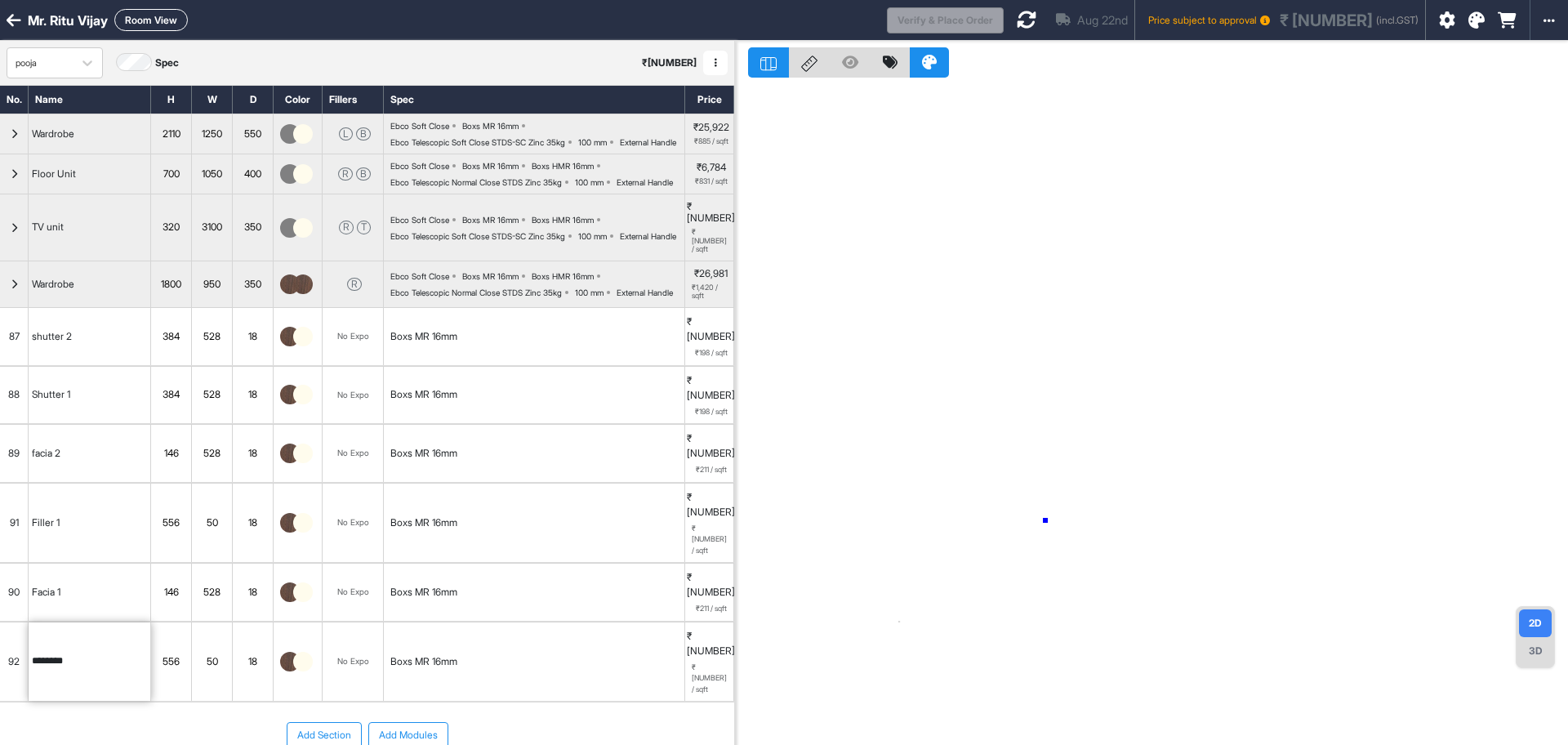 click at bounding box center [1152, 413] 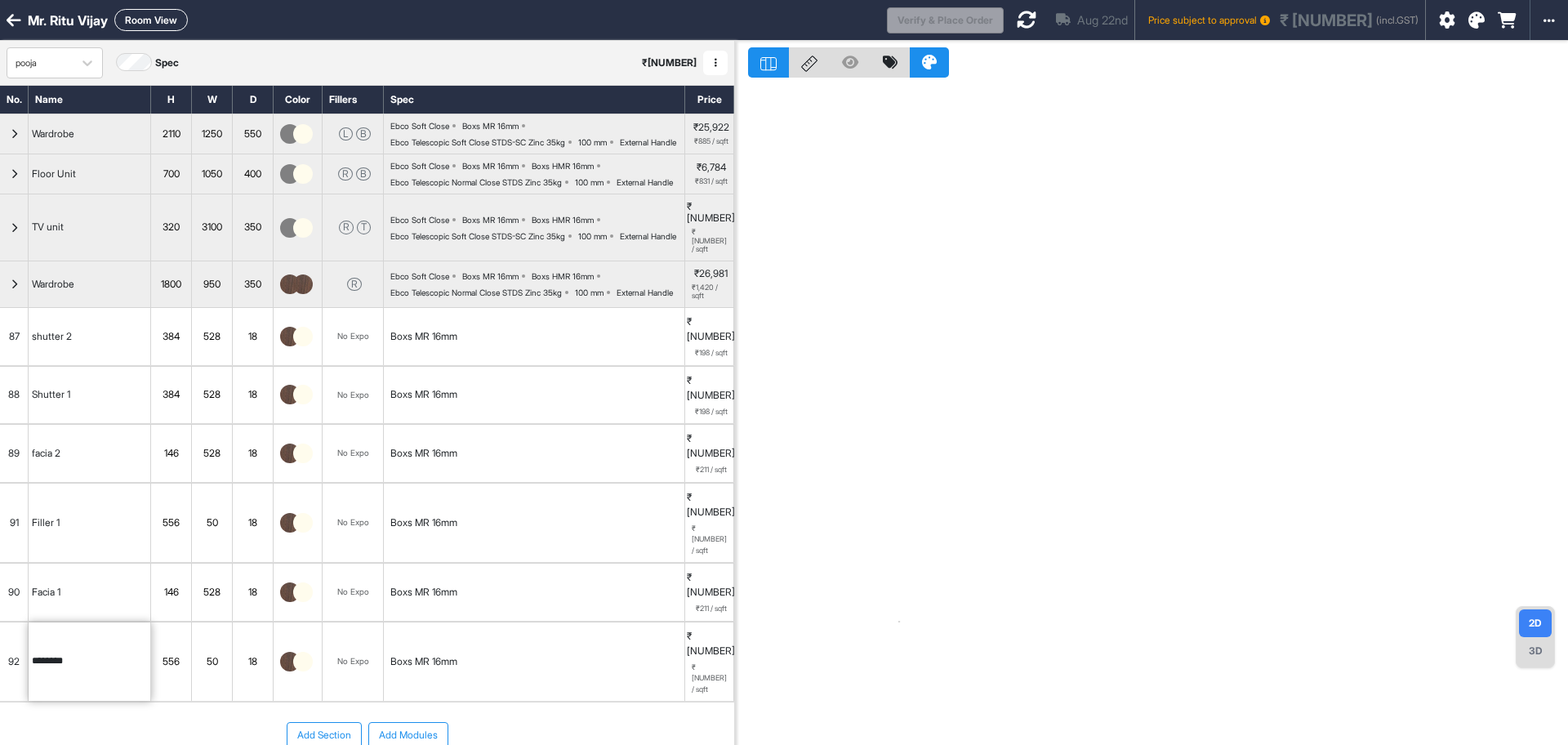 click on "Add Section" at bounding box center [324, 735] 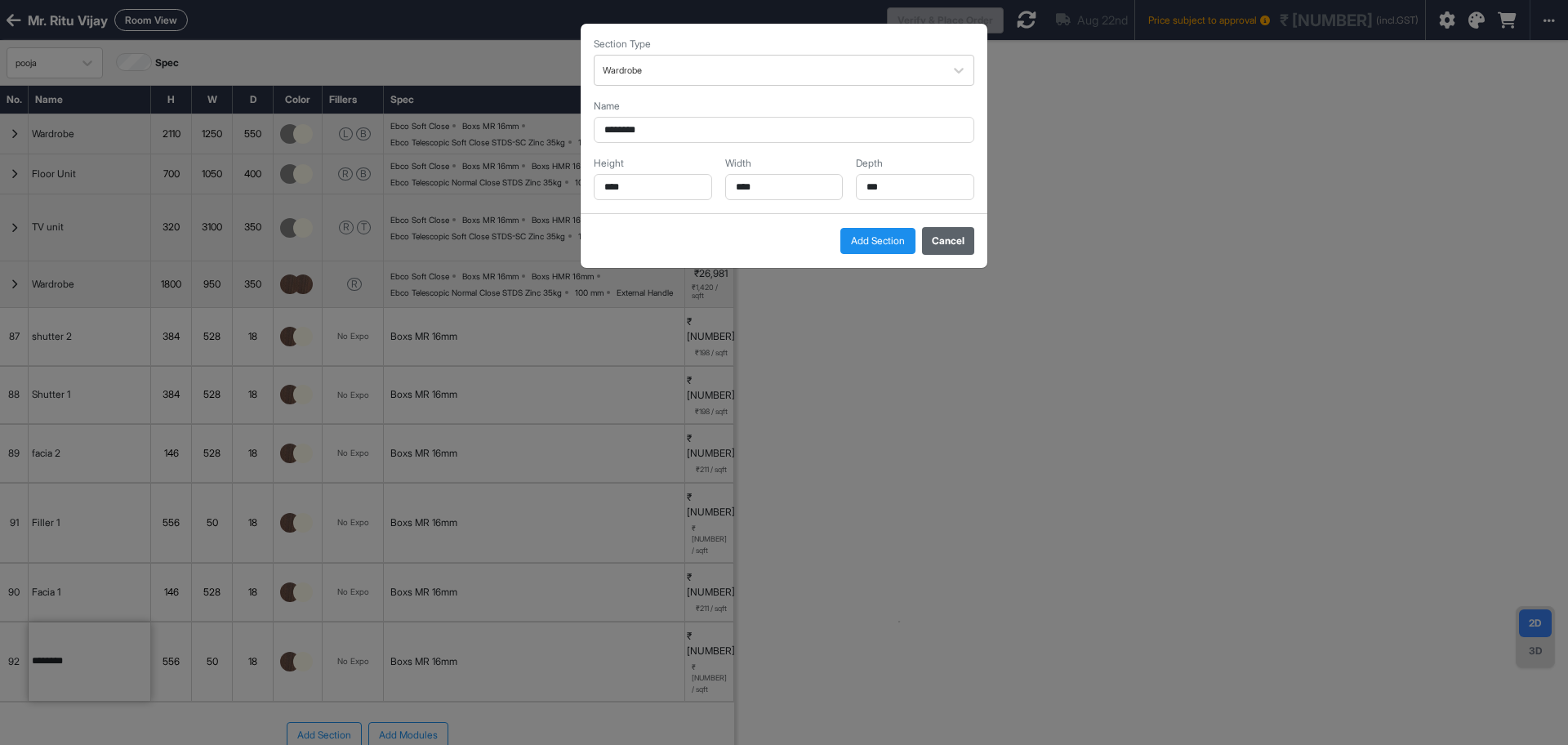 click on "Cancel" at bounding box center [948, 241] 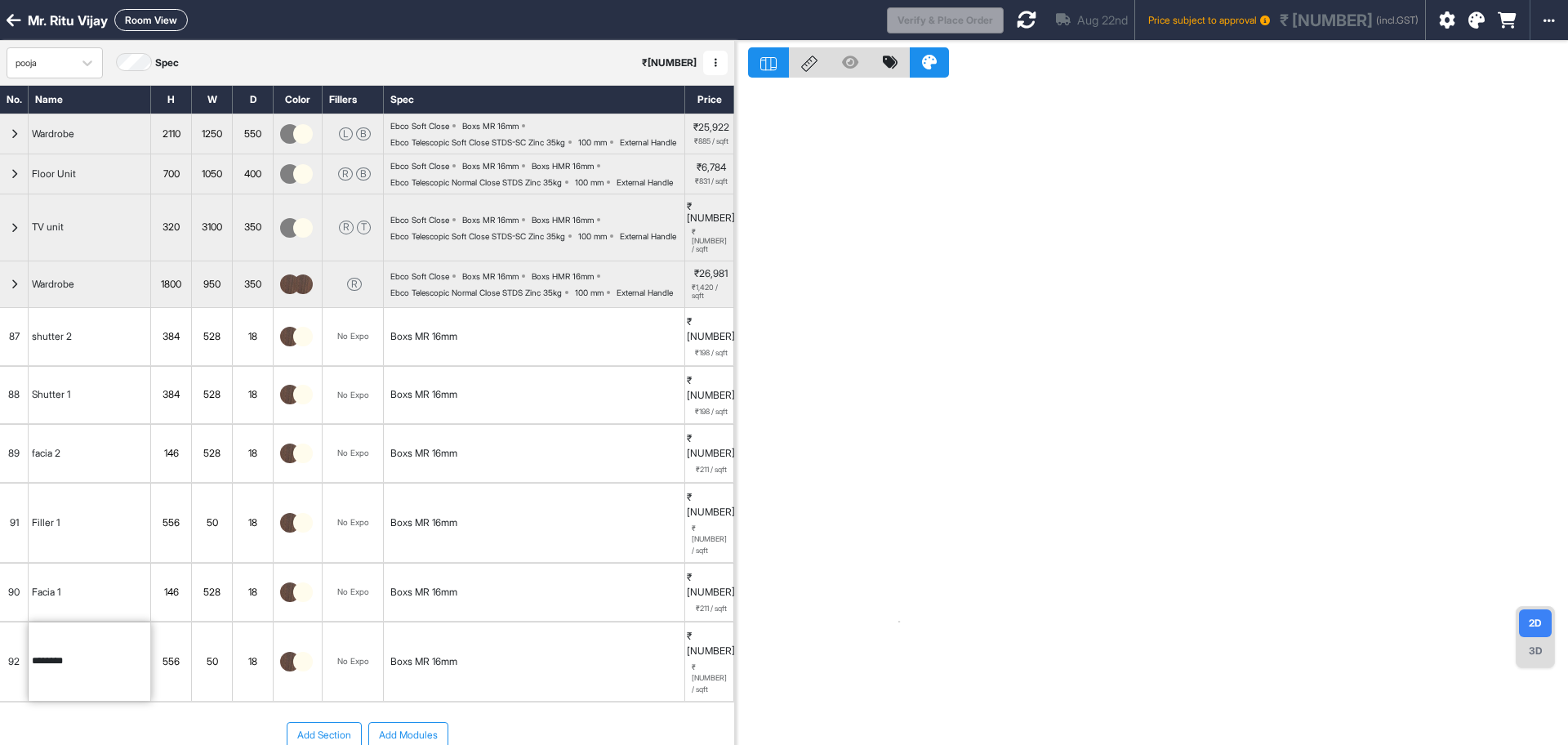 click on "Add Modules" at bounding box center (408, 735) 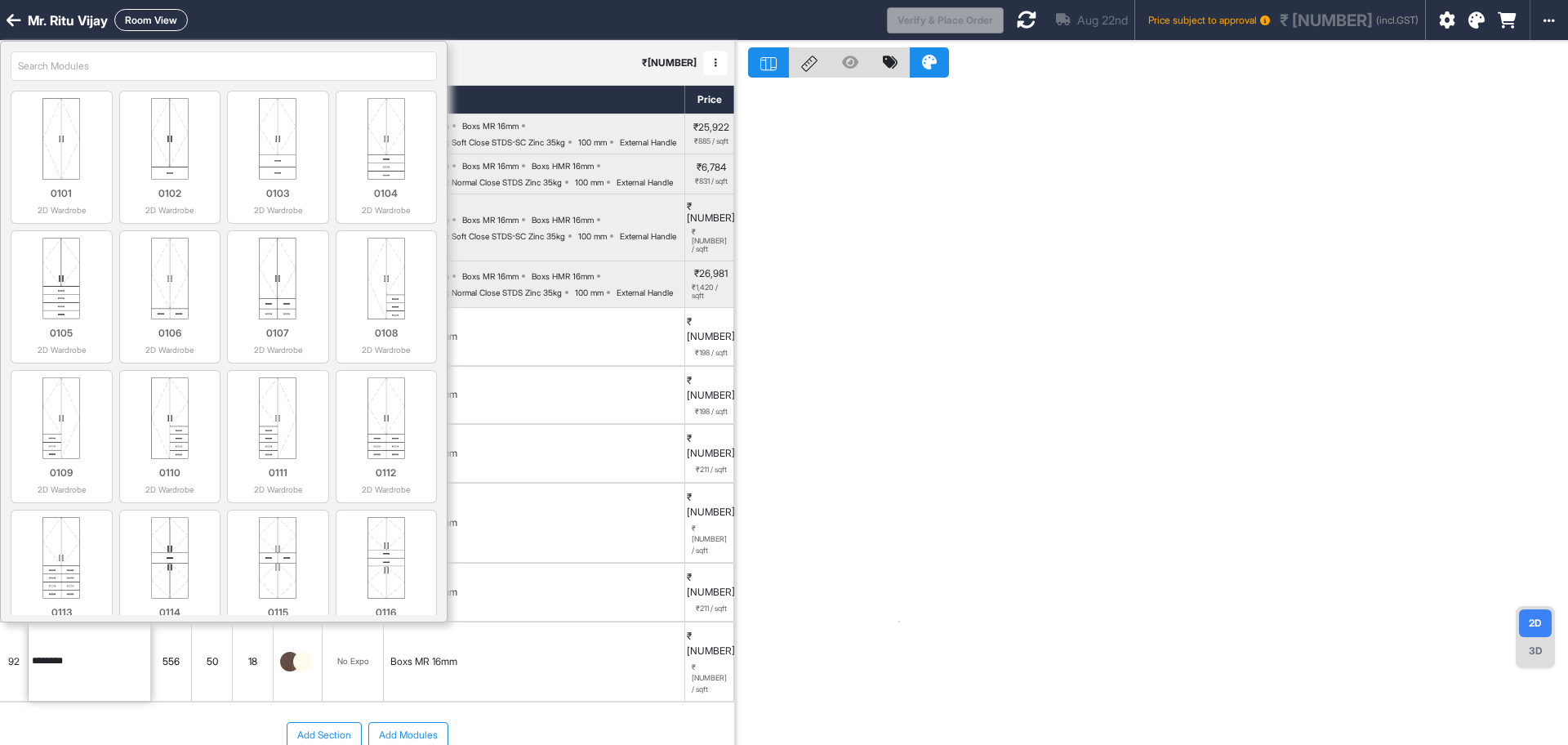 click at bounding box center (224, 66) 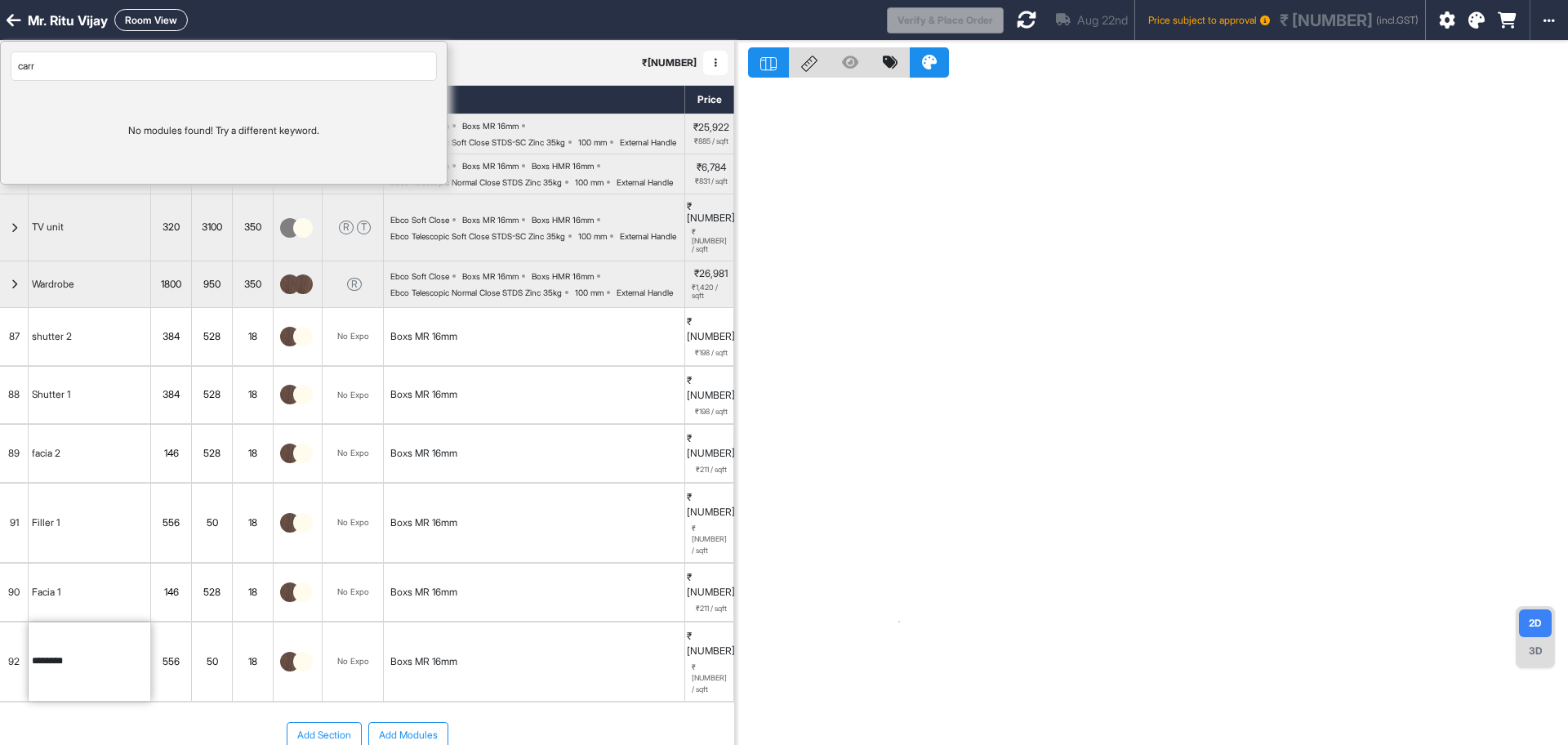 drag, startPoint x: 33, startPoint y: 64, endPoint x: 150, endPoint y: 73, distance: 117.34564 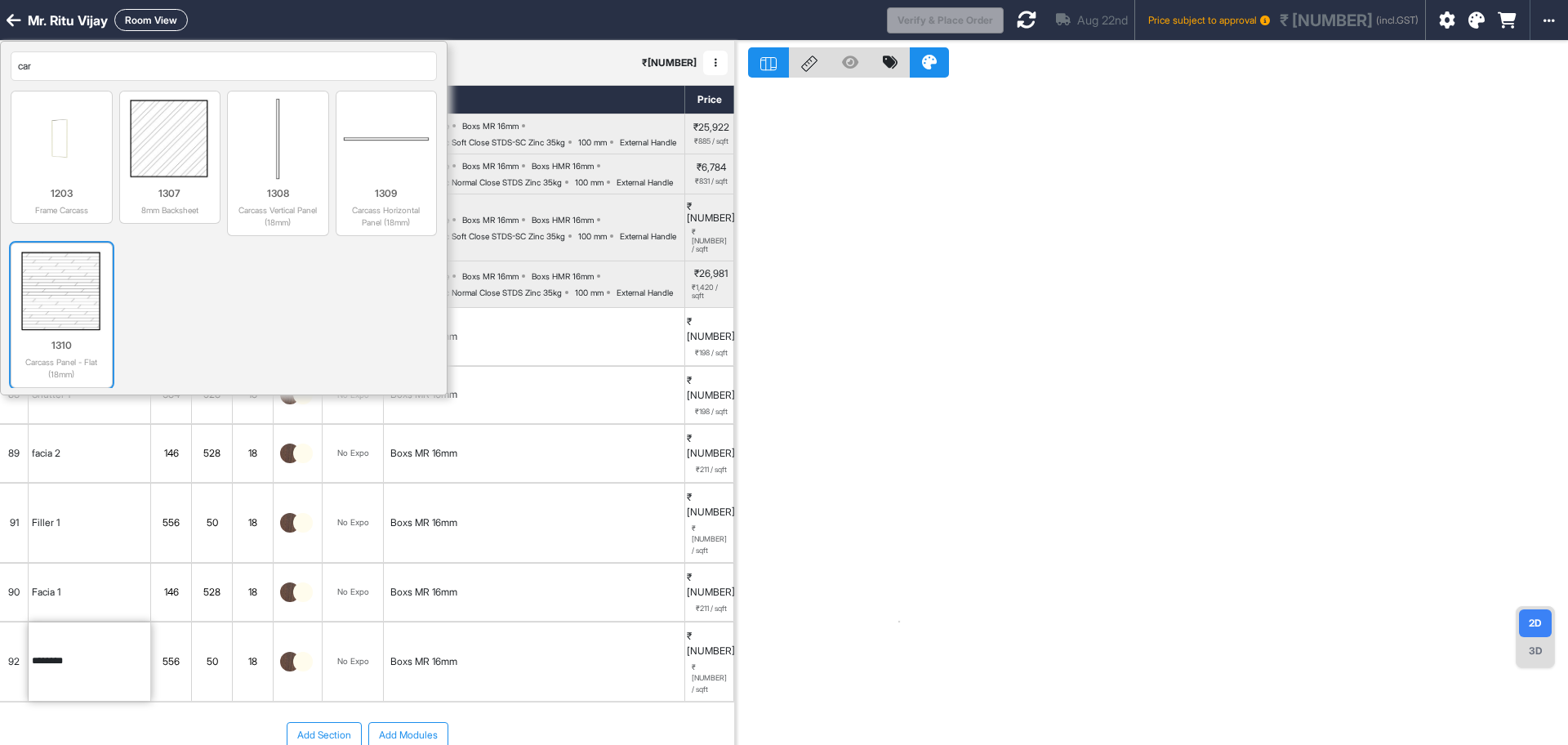 type on "car" 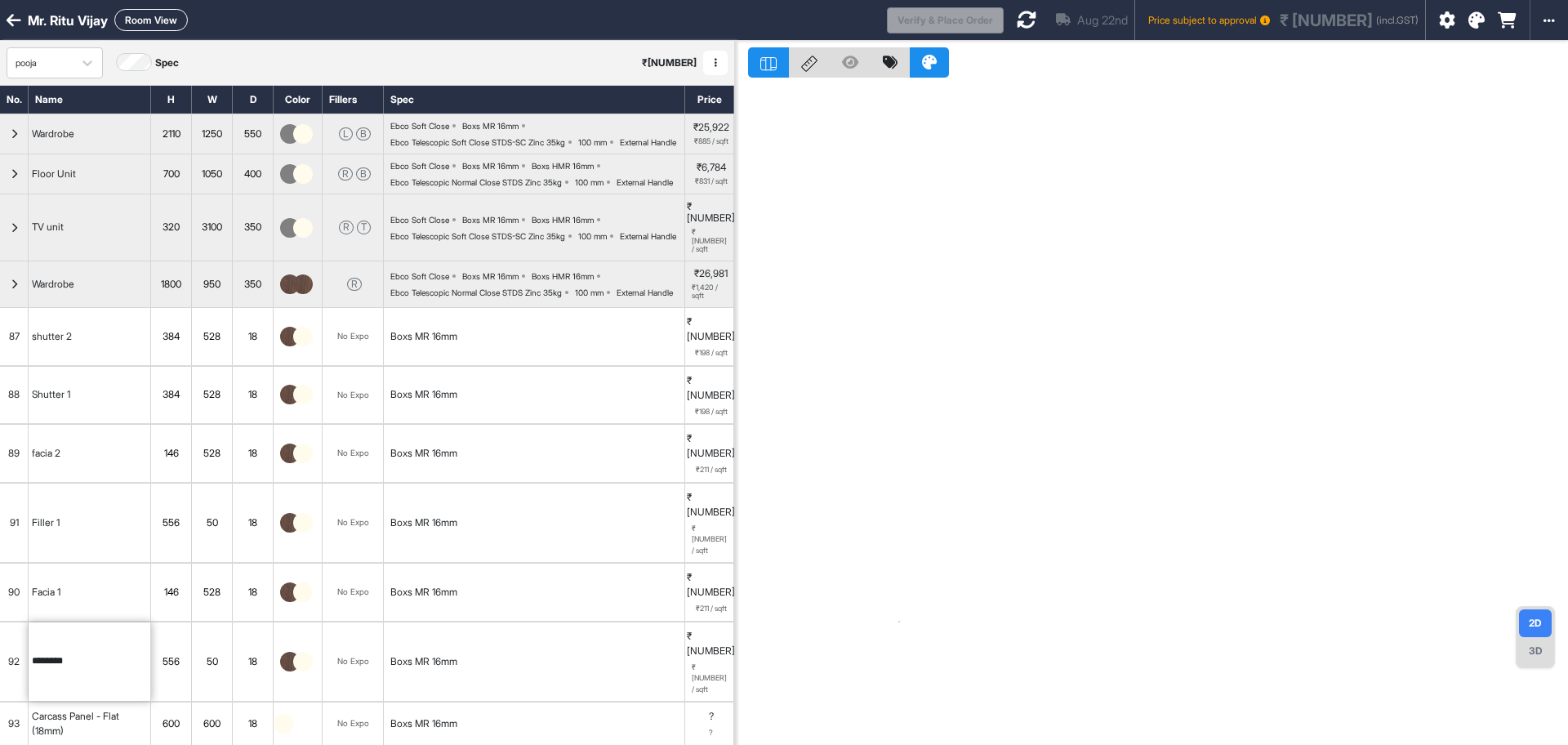 click on "600" at bounding box center [171, 724] 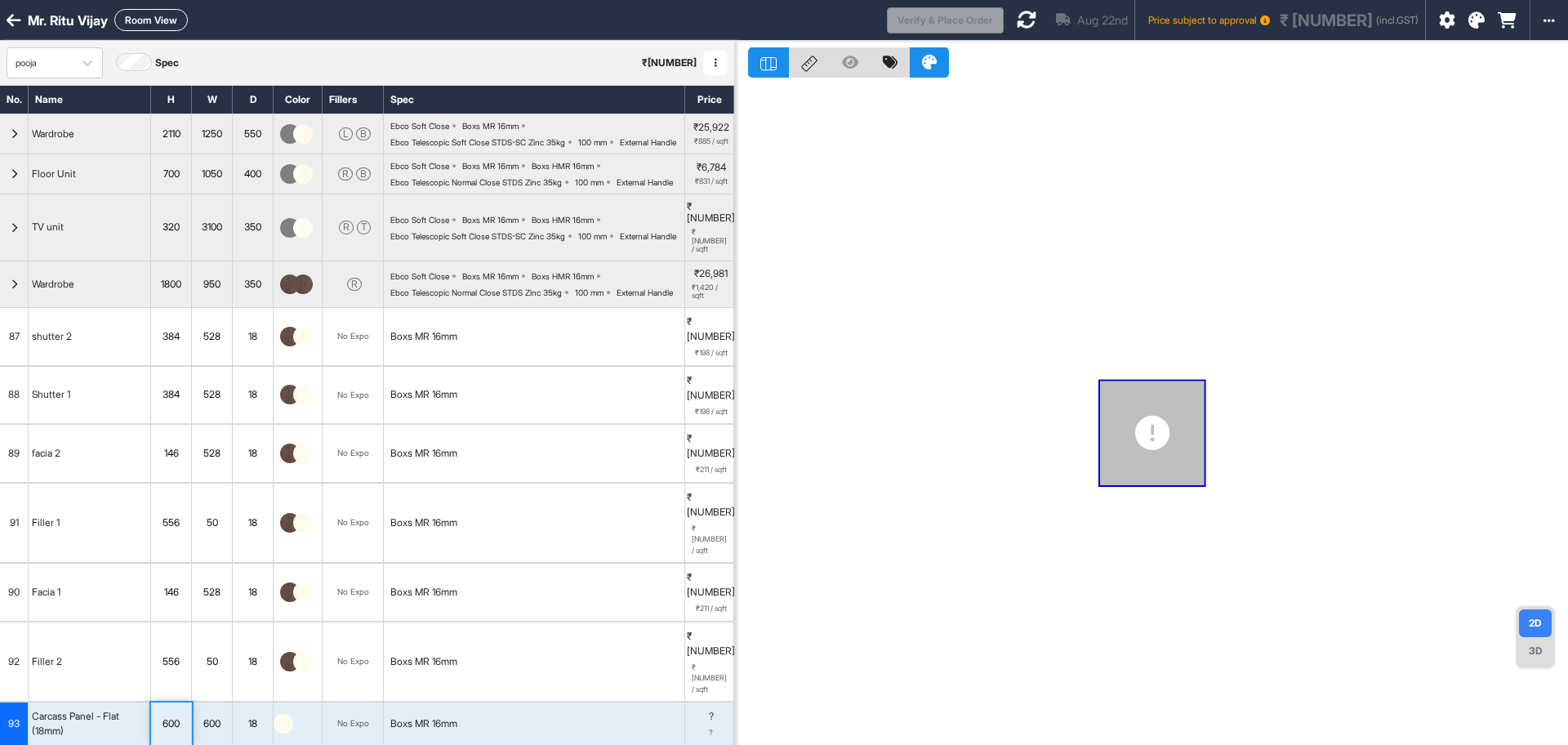 click on "600" at bounding box center [171, 724] 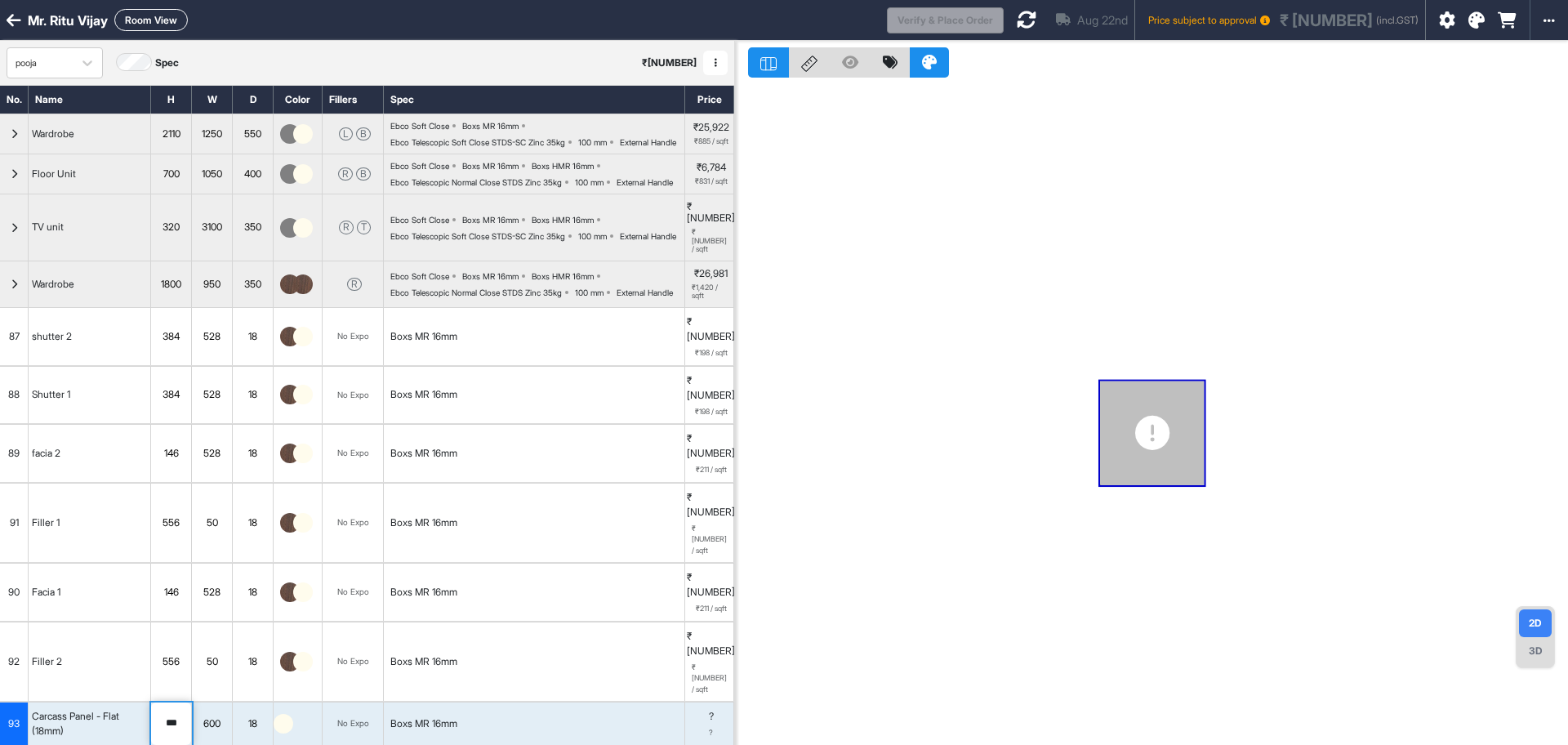 drag, startPoint x: 183, startPoint y: 622, endPoint x: 105, endPoint y: 624, distance: 78.02564 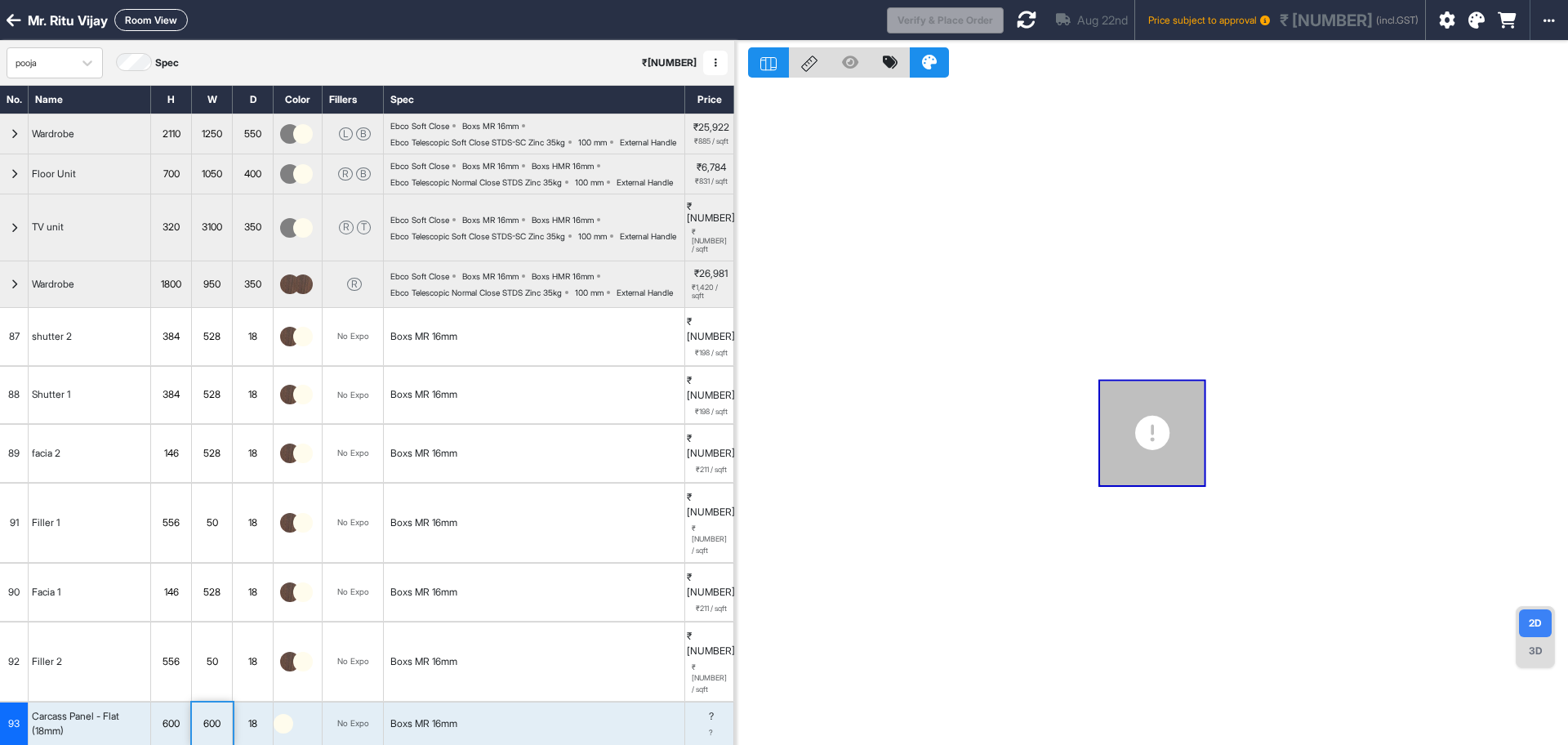 click on "600" at bounding box center (212, 724) 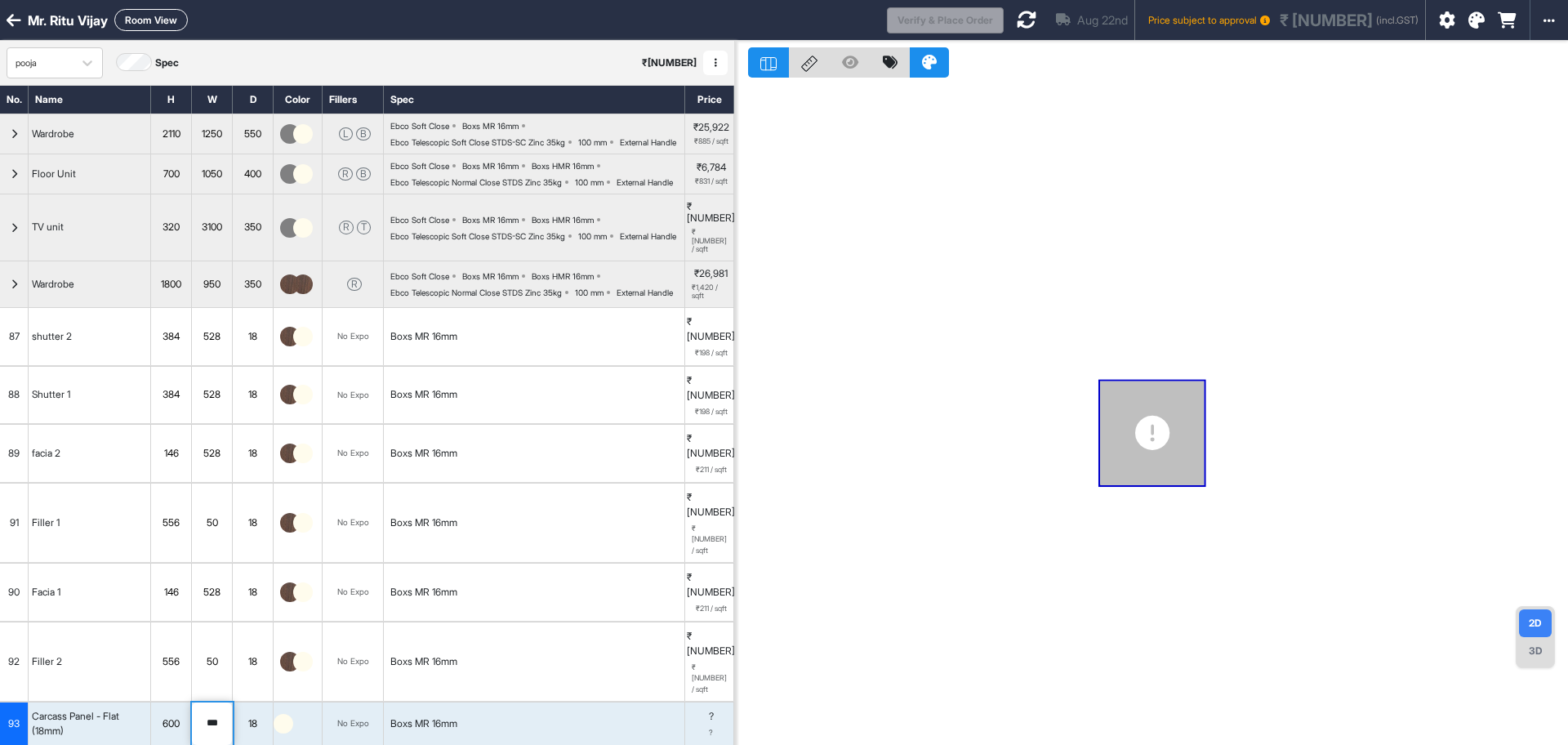 drag, startPoint x: 224, startPoint y: 625, endPoint x: 147, endPoint y: 625, distance: 77 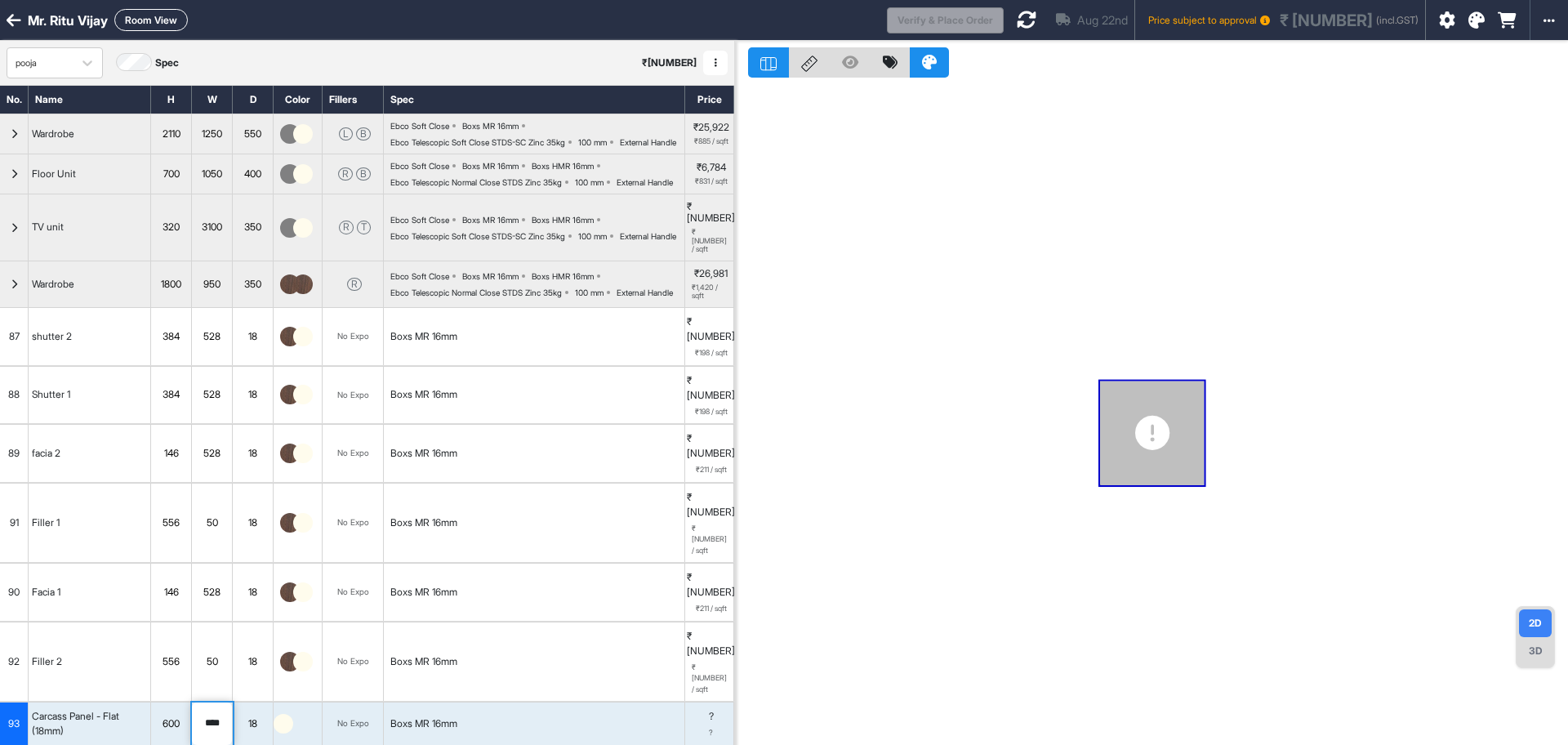 type on "****" 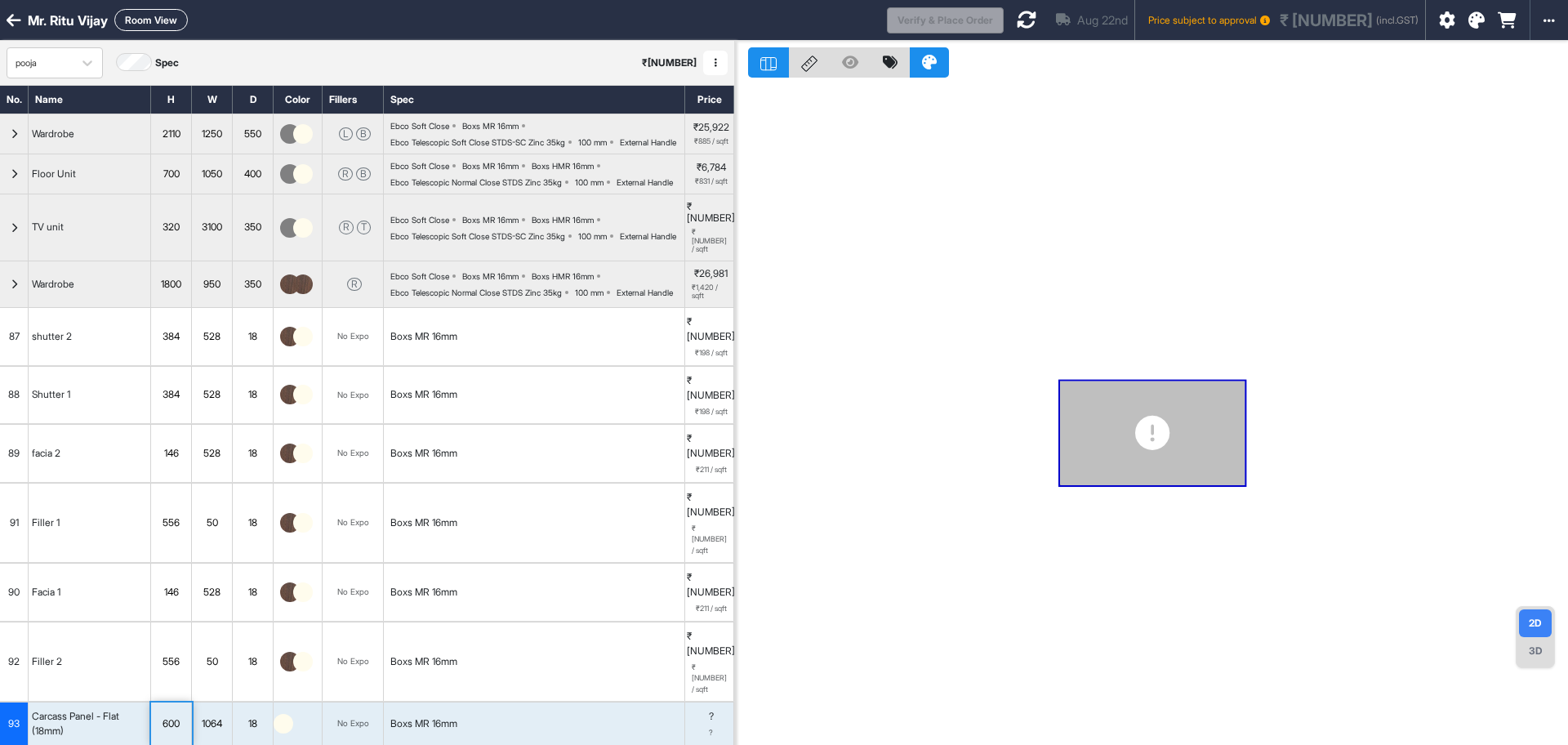 click on "600" at bounding box center [171, 724] 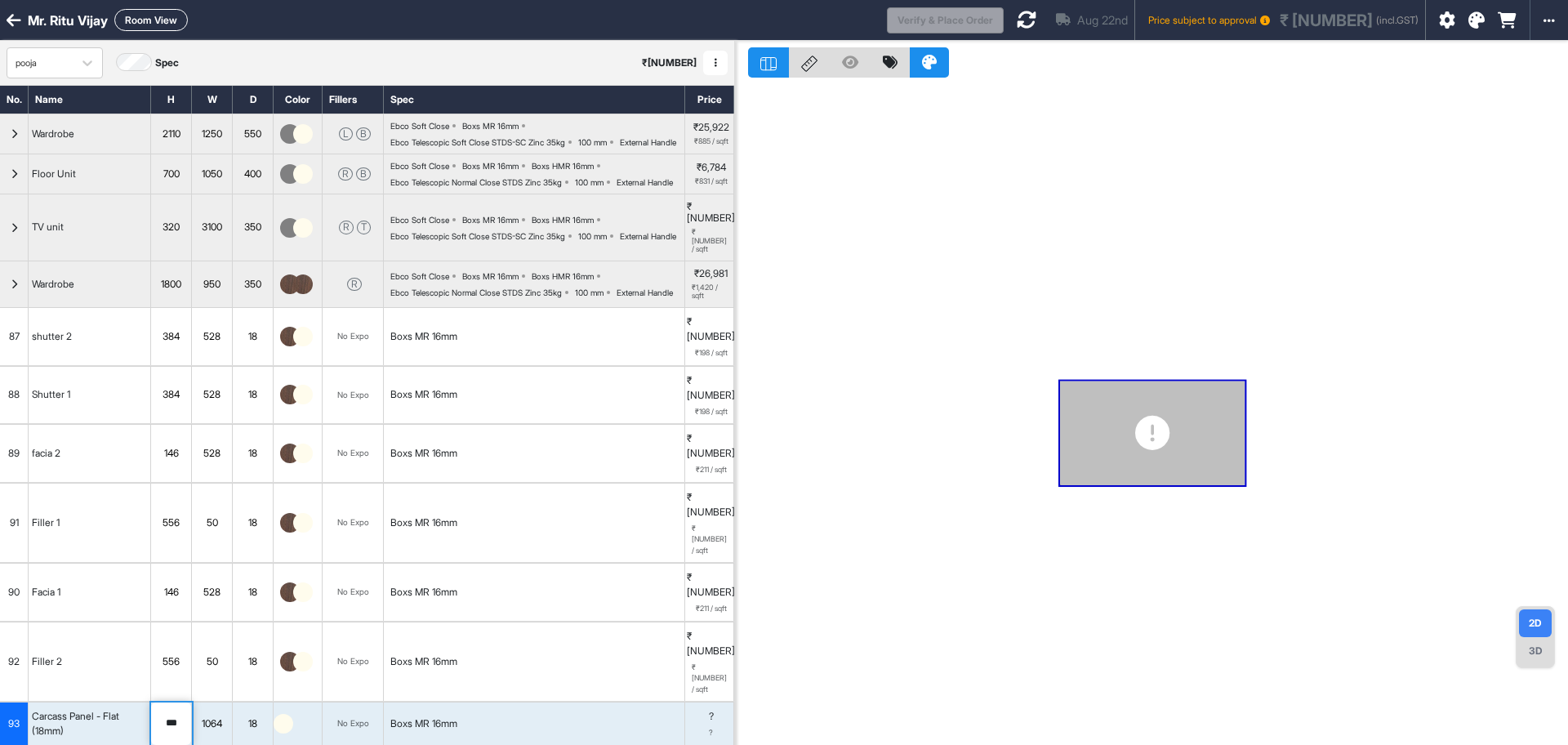drag, startPoint x: 183, startPoint y: 623, endPoint x: 31, endPoint y: 597, distance: 154.20765 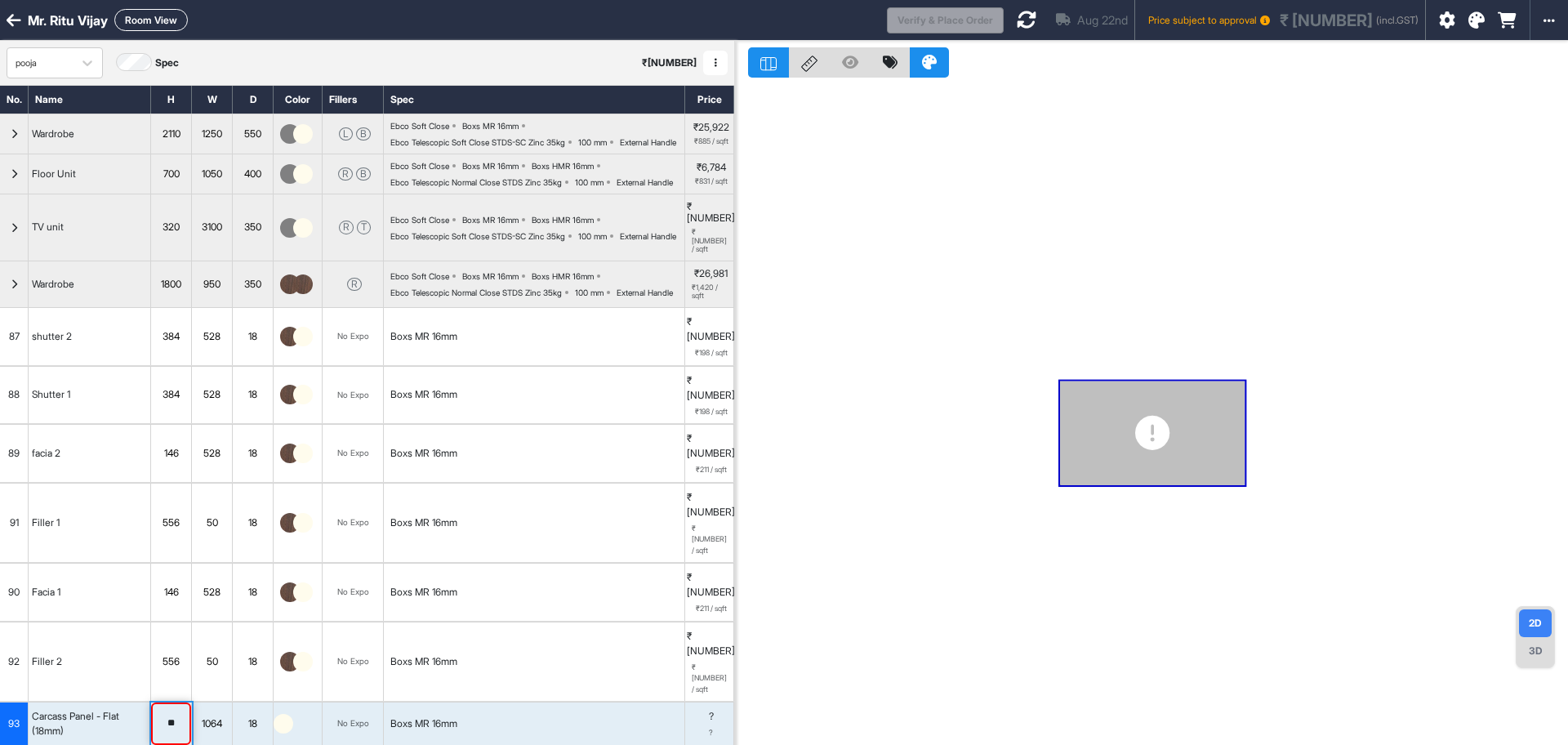 type on "*" 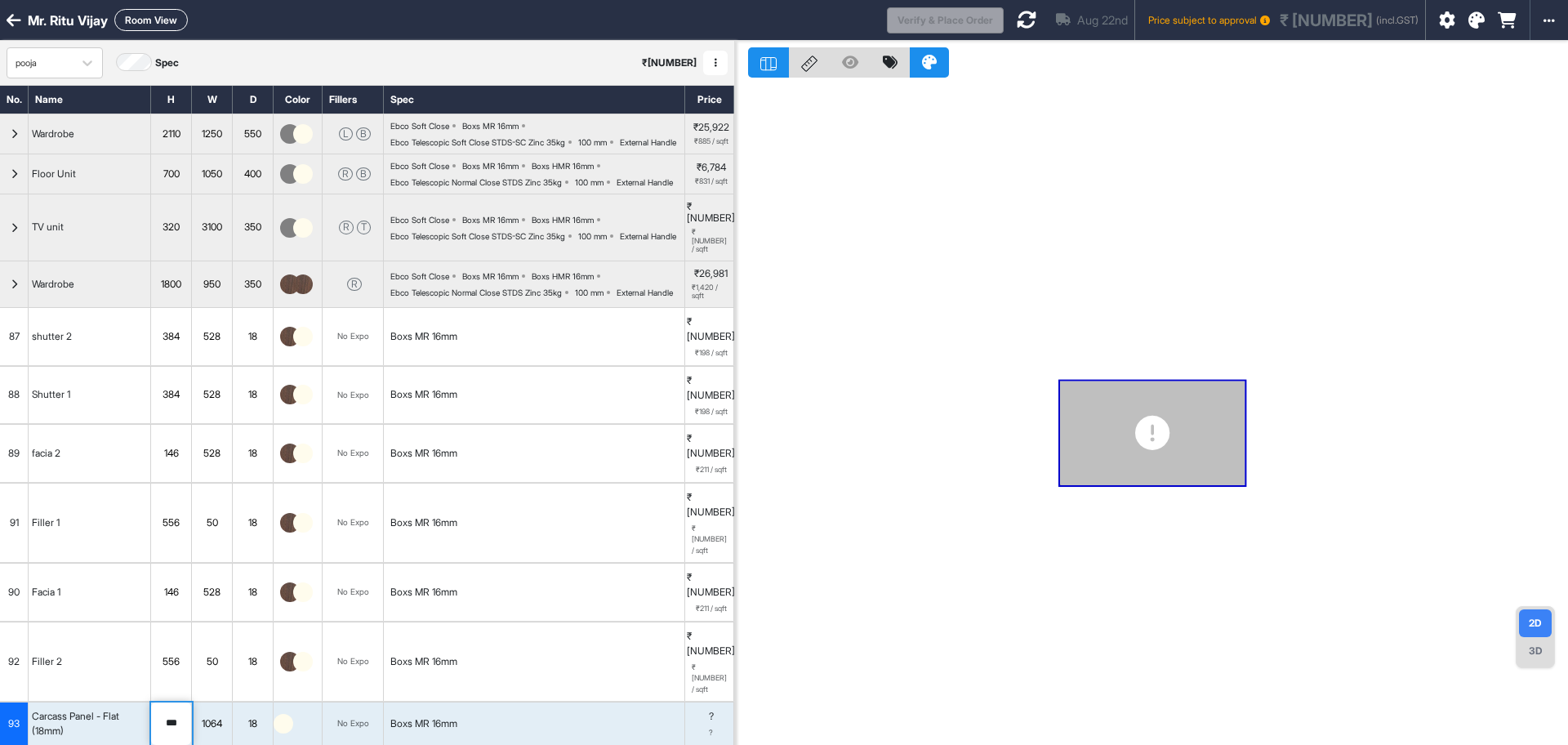 type on "***" 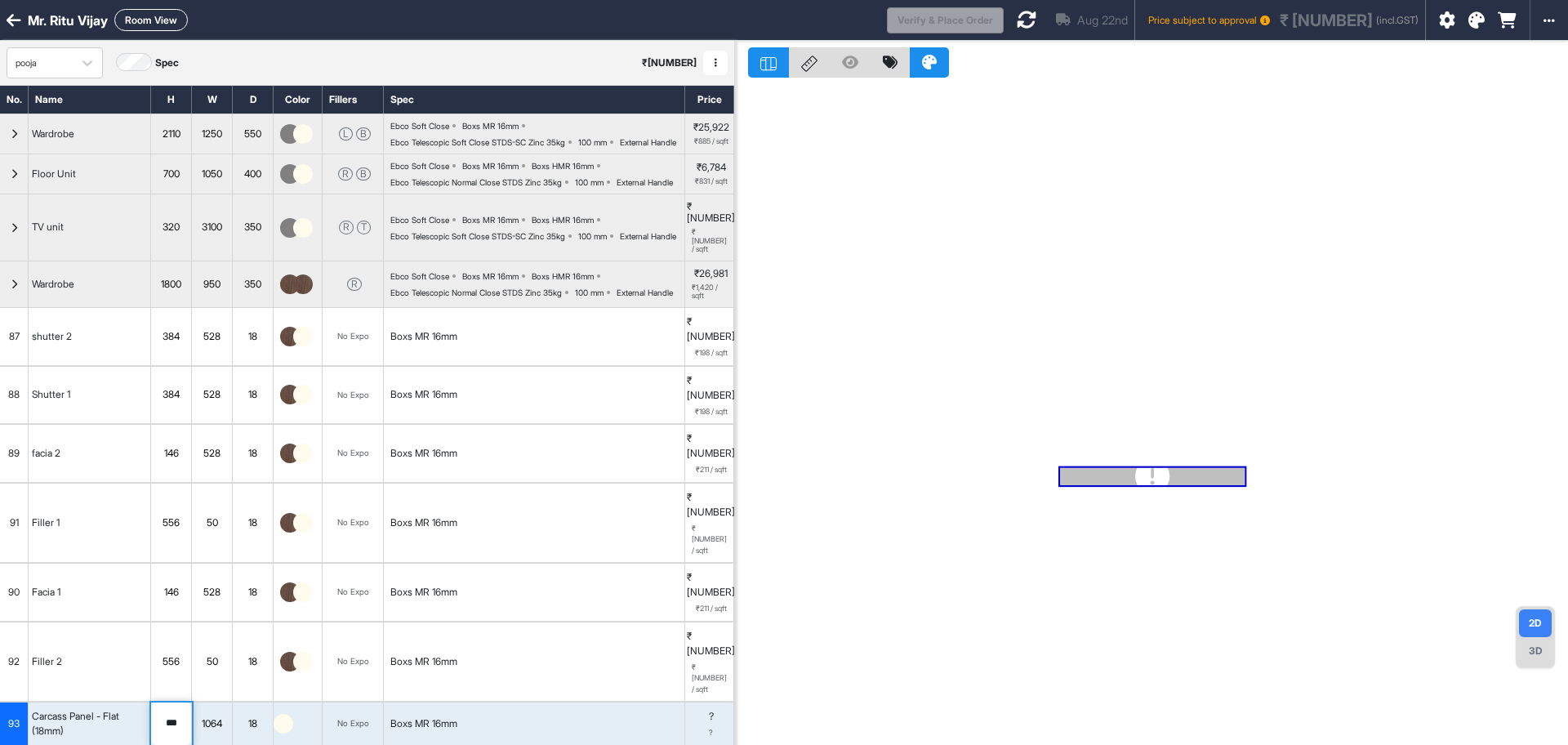 scroll, scrollTop: 65, scrollLeft: 0, axis: vertical 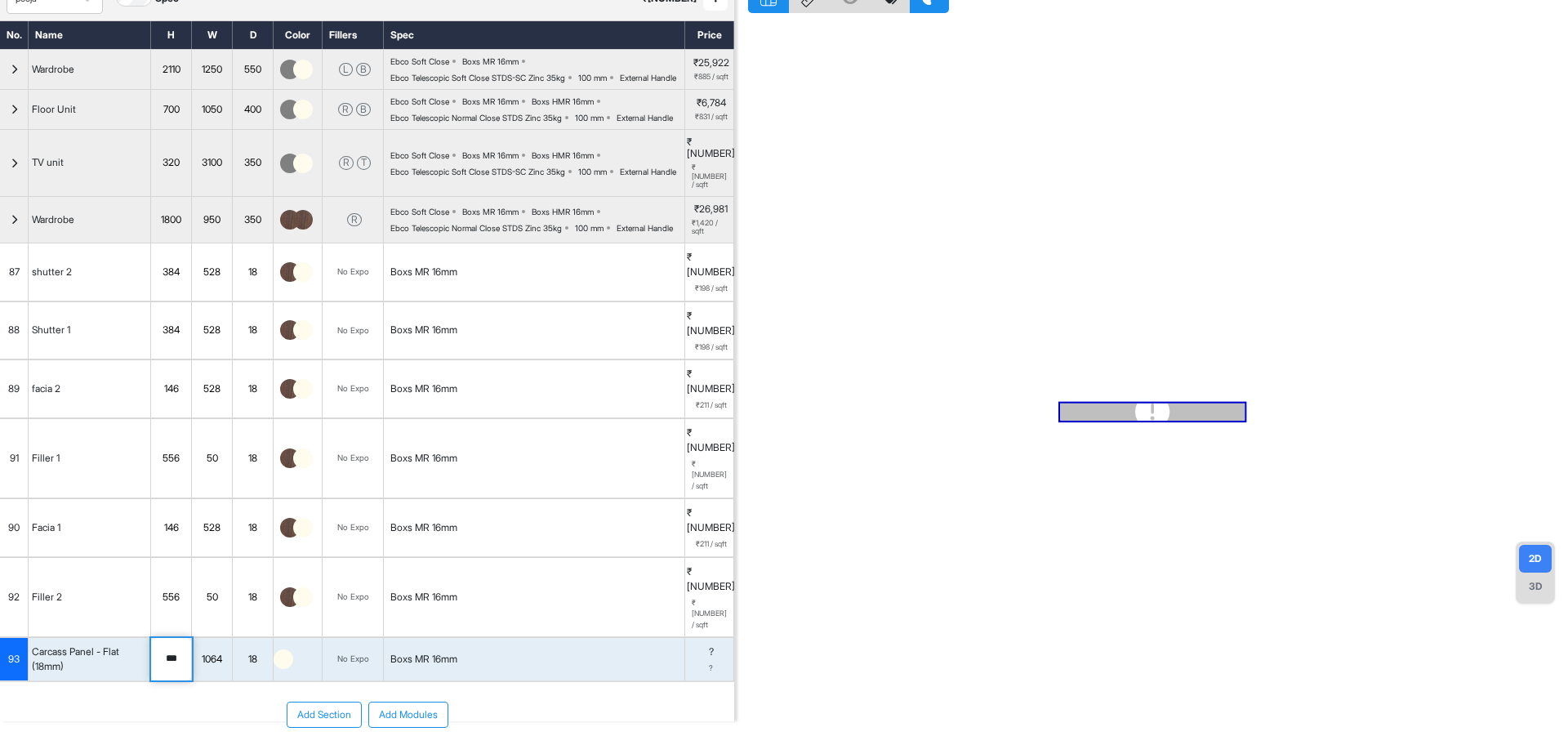 click at bounding box center [298, 659] 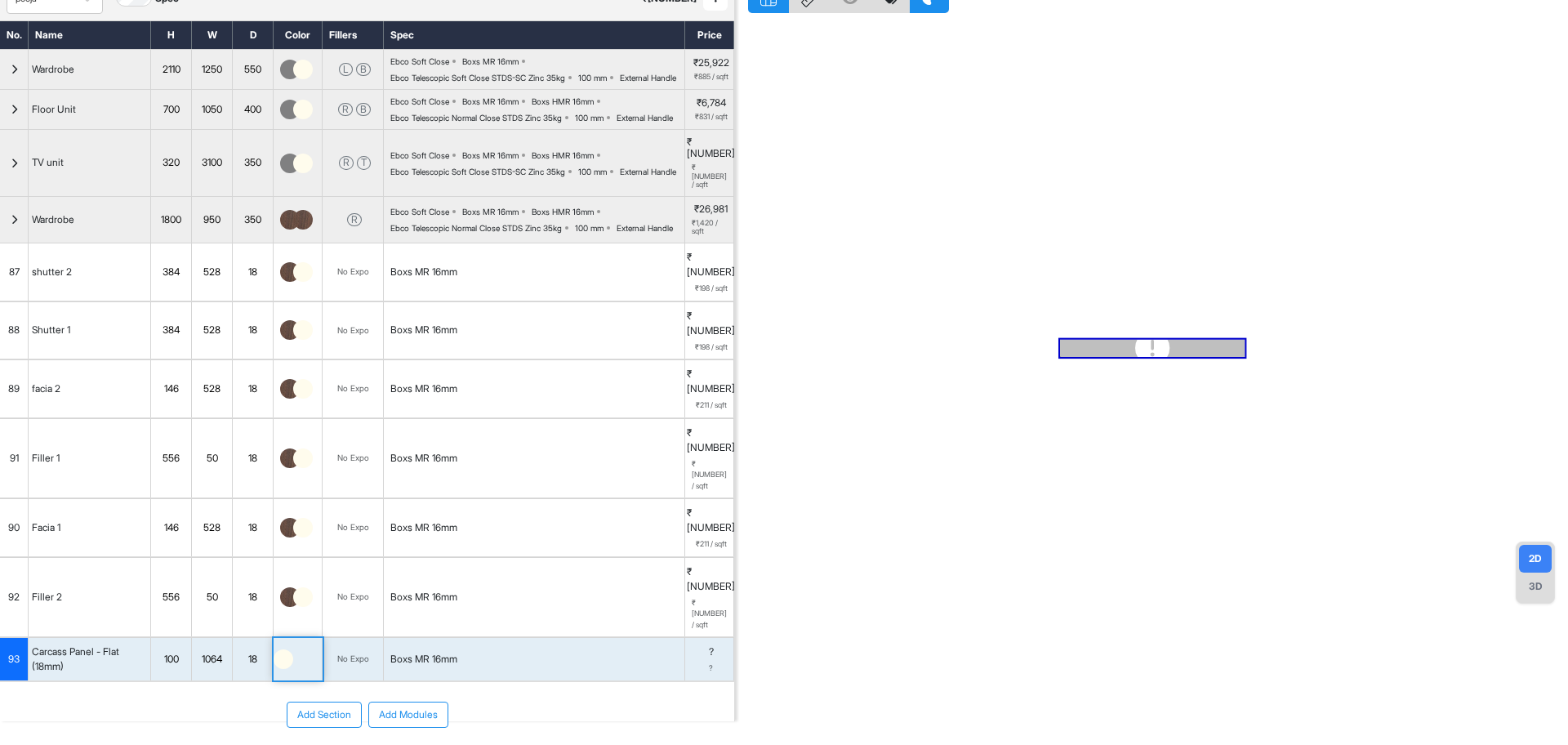 click at bounding box center [298, 659] 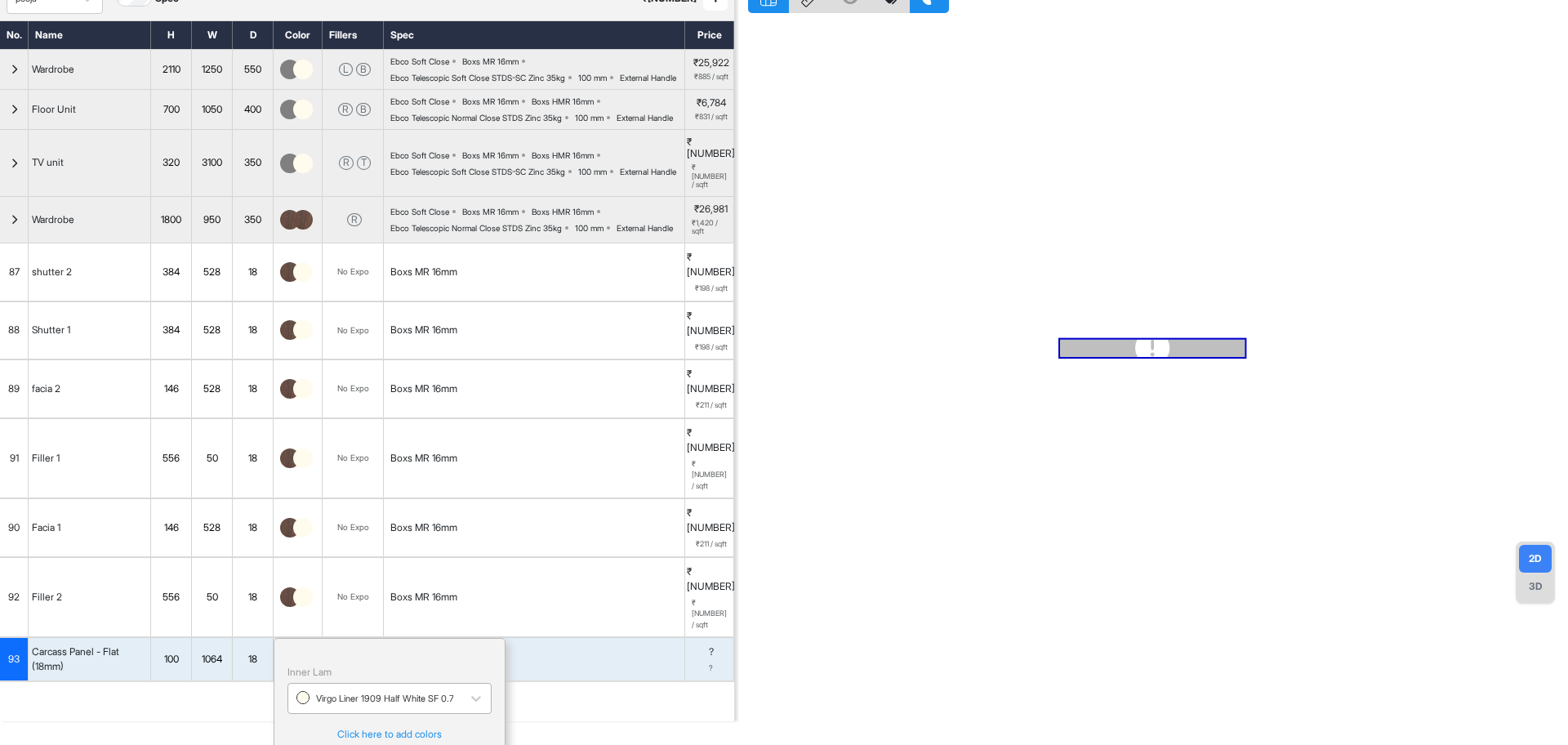 click at bounding box center (375, 698) 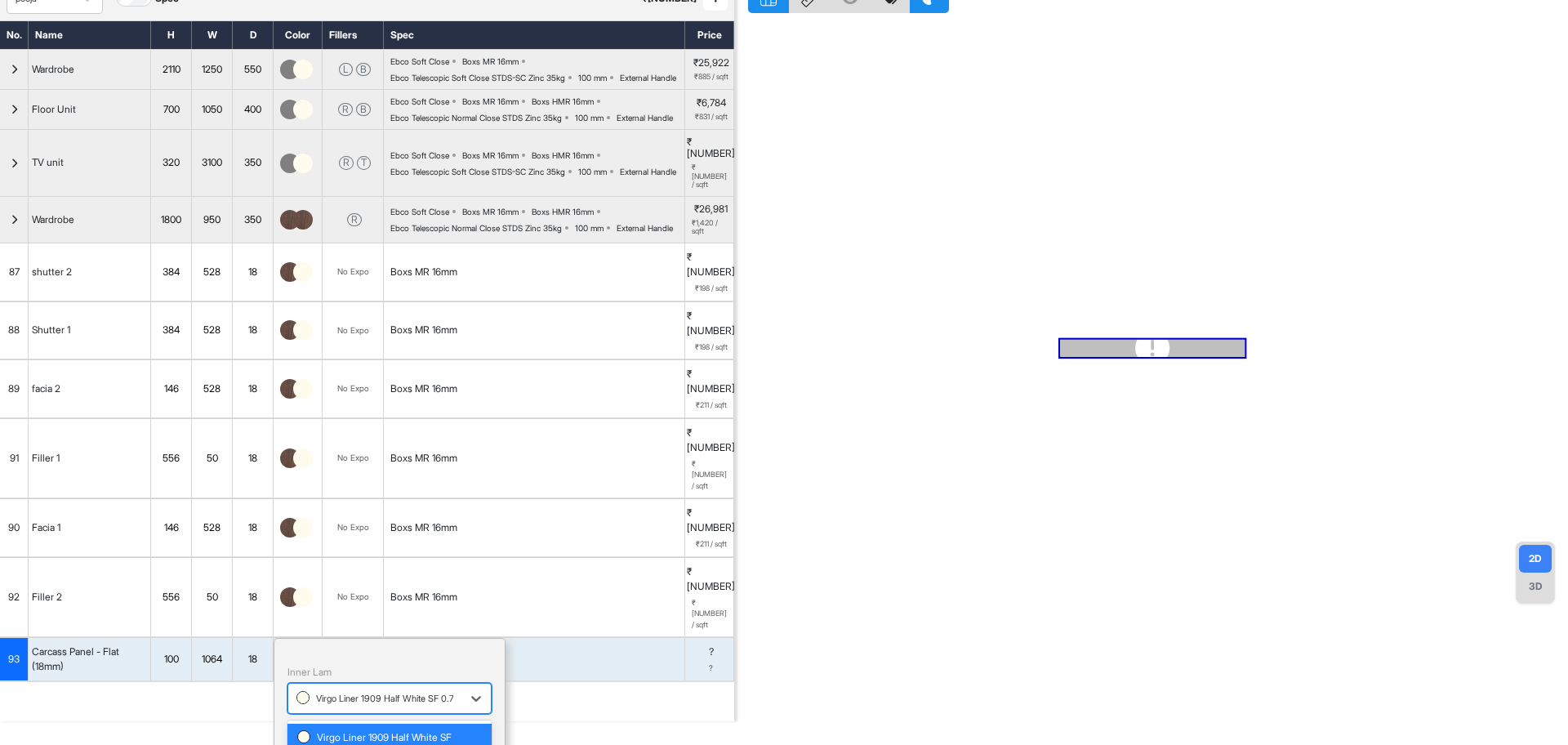 click on "Advance Solids 5027 OK 1.0mm" at bounding box center (390, 836) 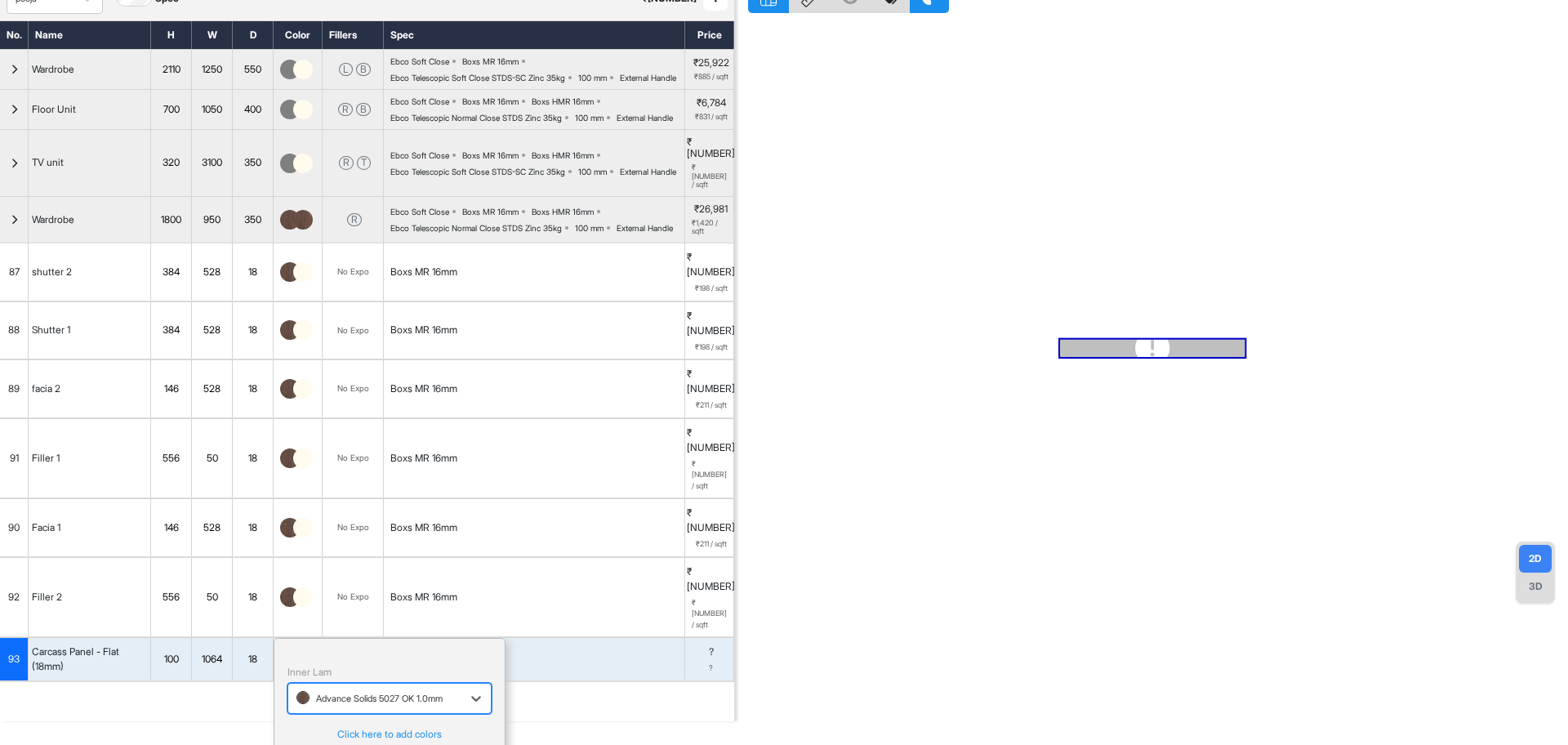 click on "Done" at bounding box center [313, 780] 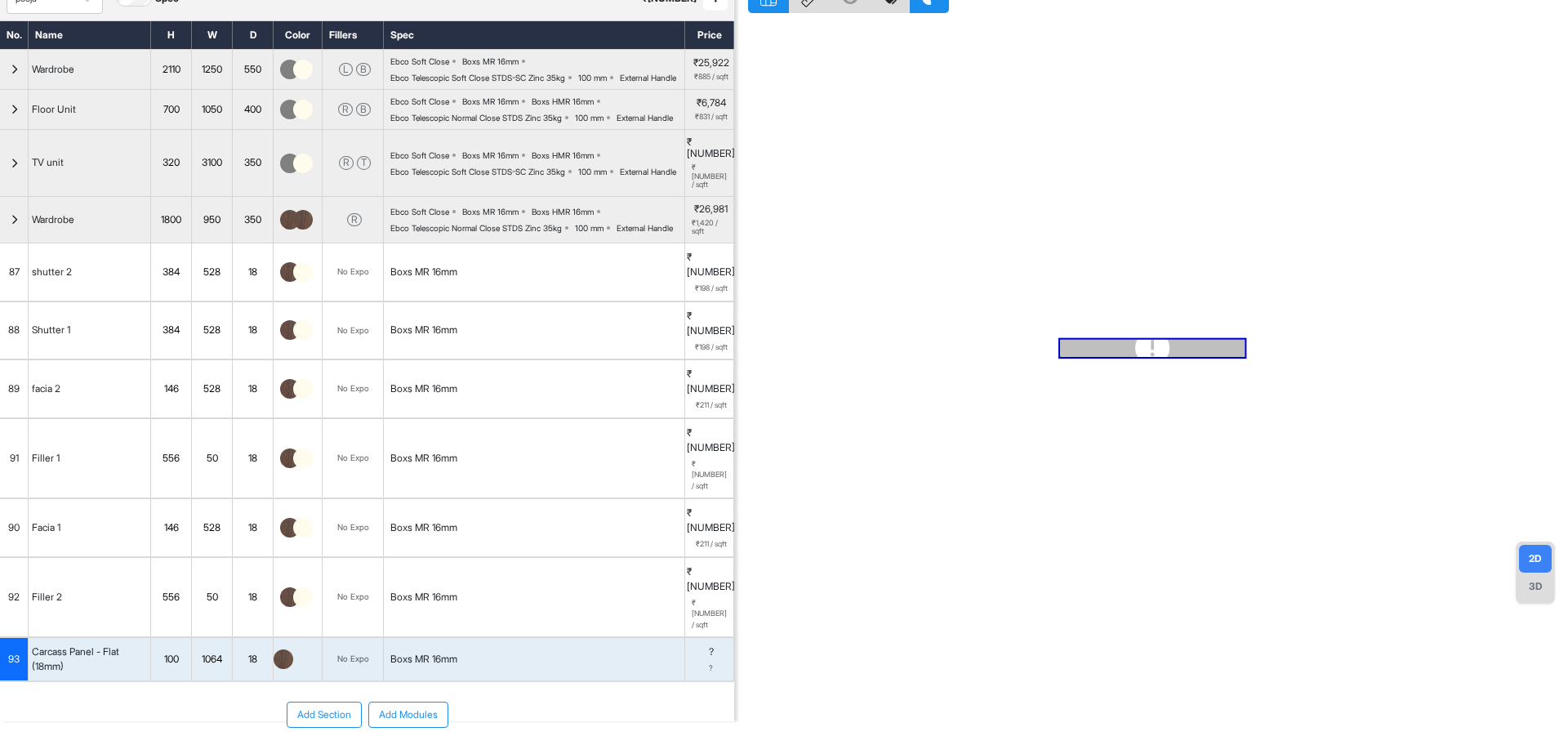 click on "Add Section Add Modules" at bounding box center [367, 715] 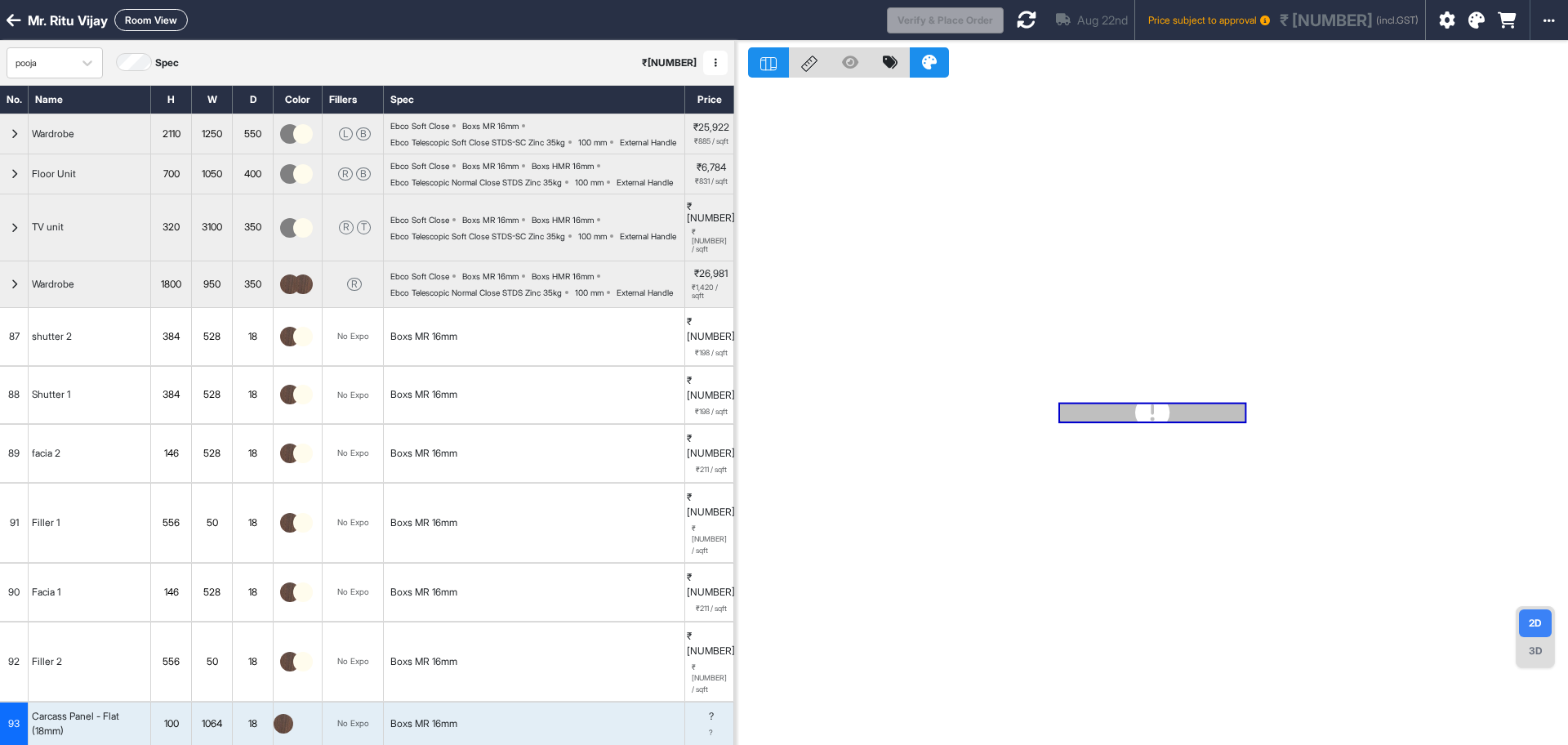 click on "Aug 22nd Price subject to approval ₹   4,93,027 (incl.GST)" at bounding box center [1214, 20] 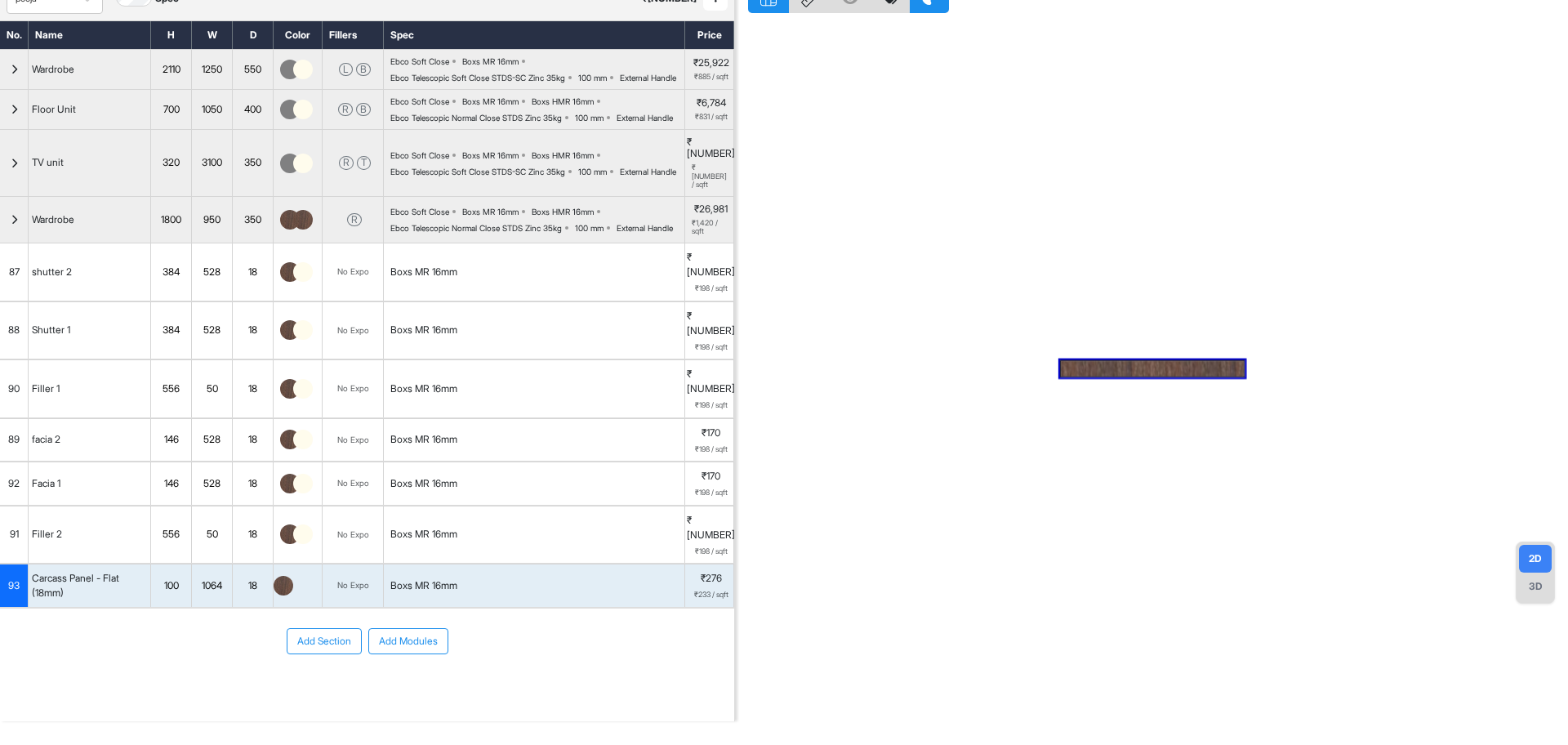 scroll, scrollTop: 0, scrollLeft: 0, axis: both 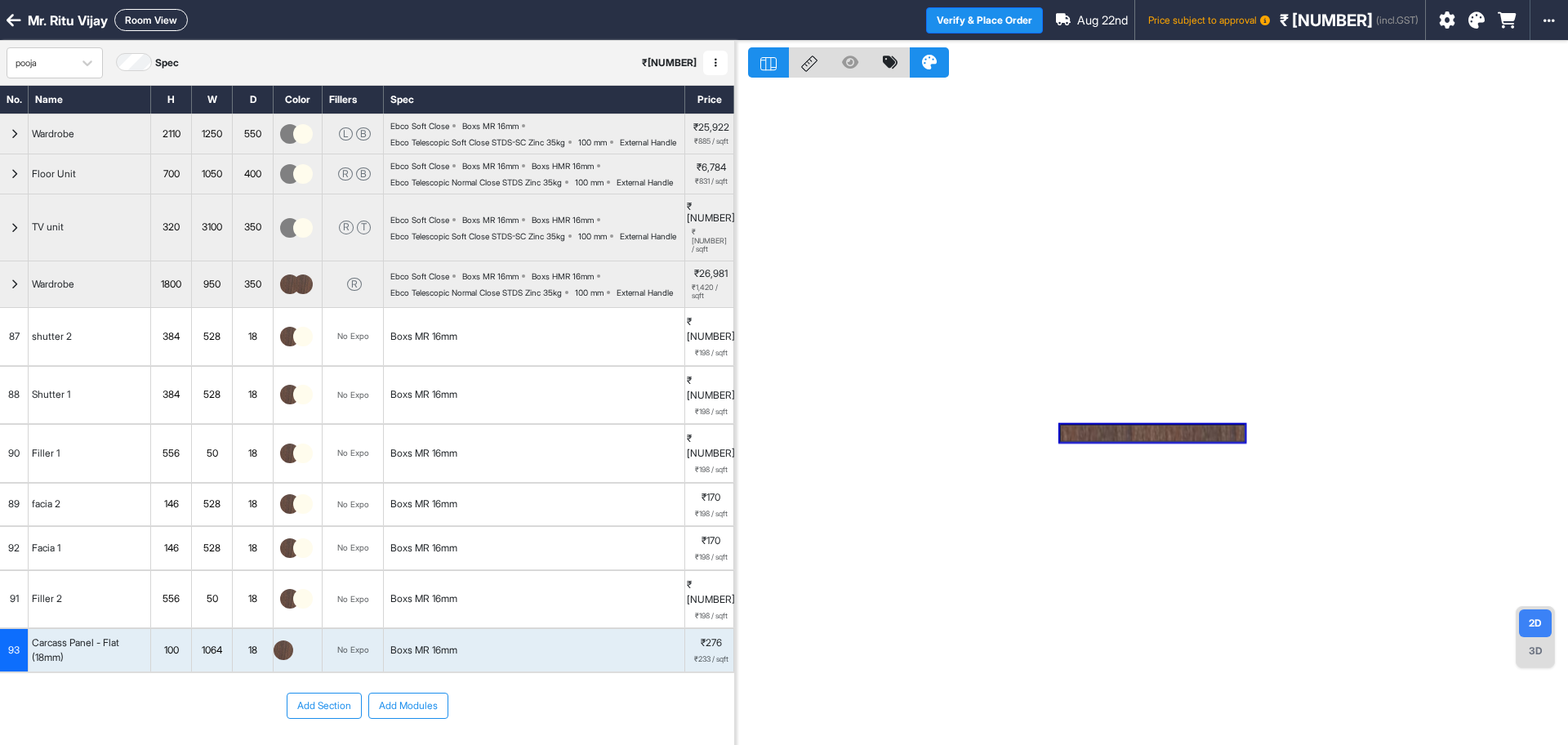 click on "Room View" at bounding box center (151, 20) 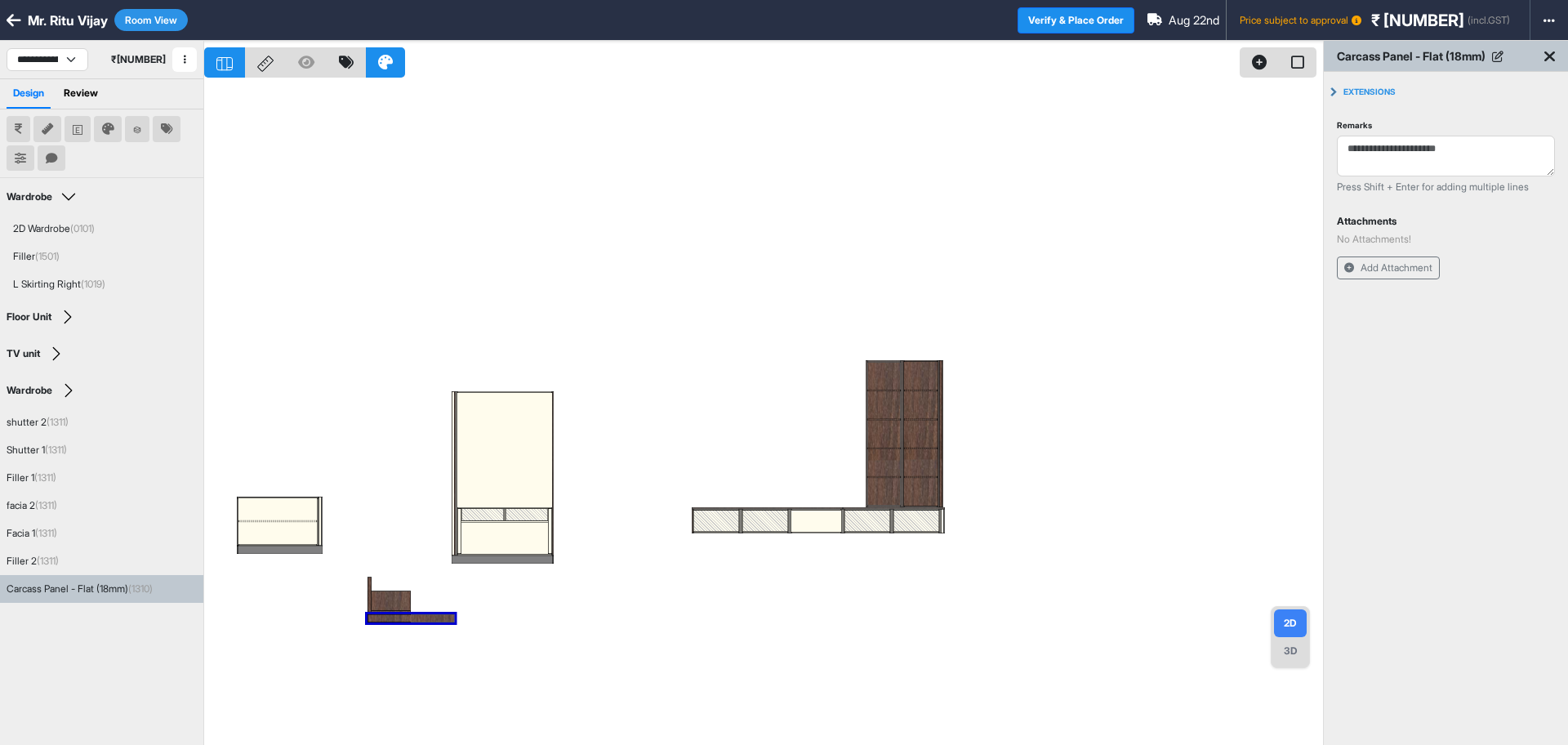click at bounding box center [764, 413] 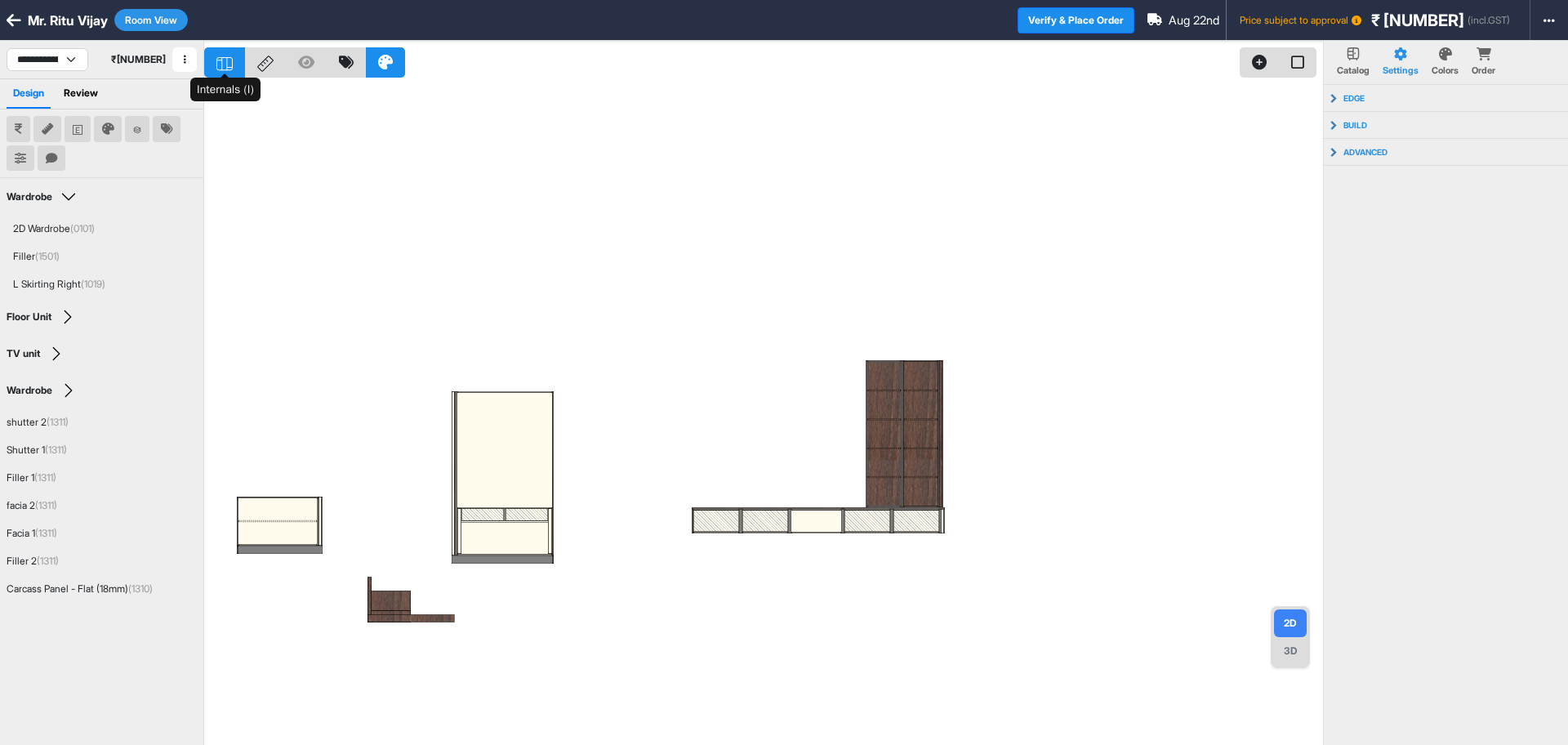 click 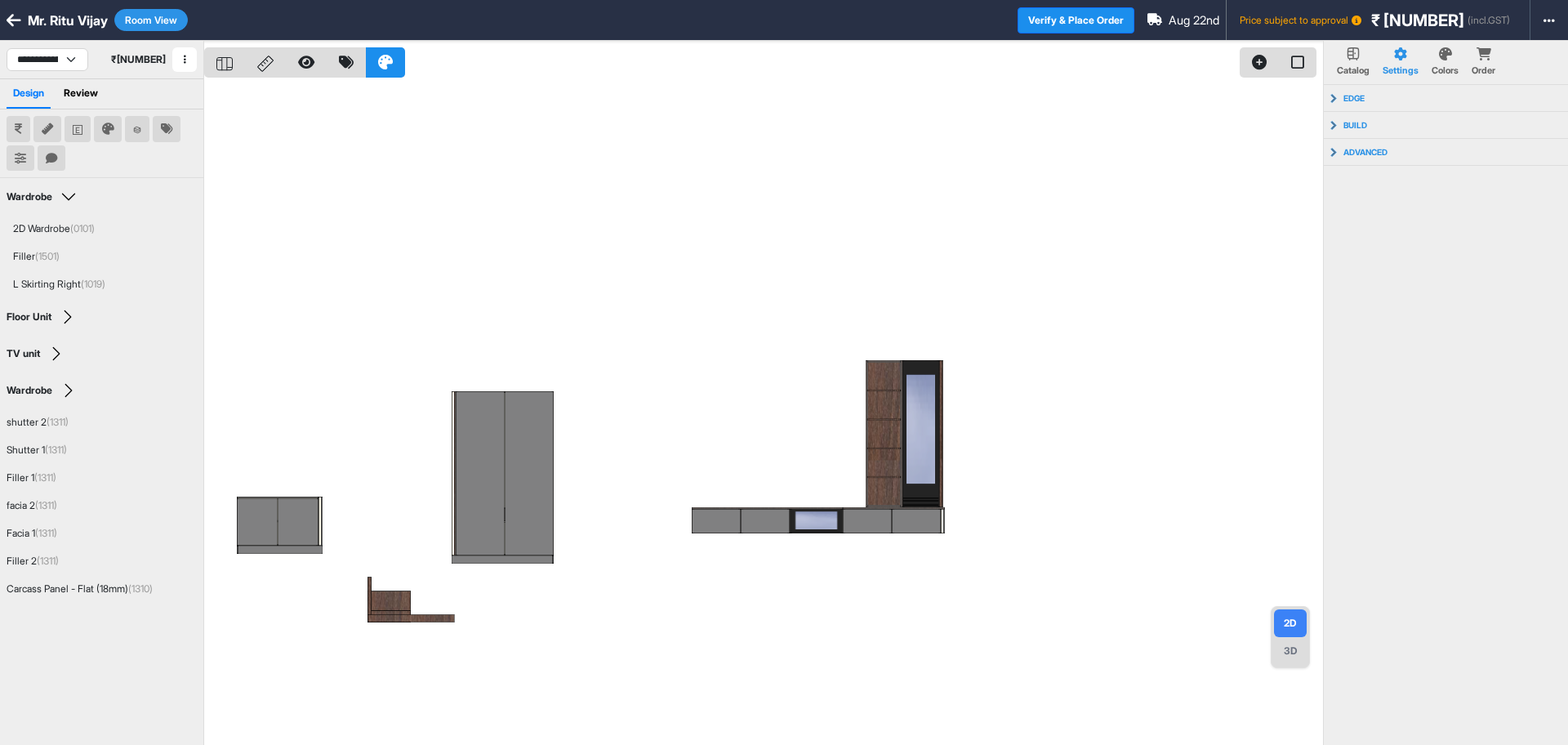 click on "Room View" at bounding box center [151, 20] 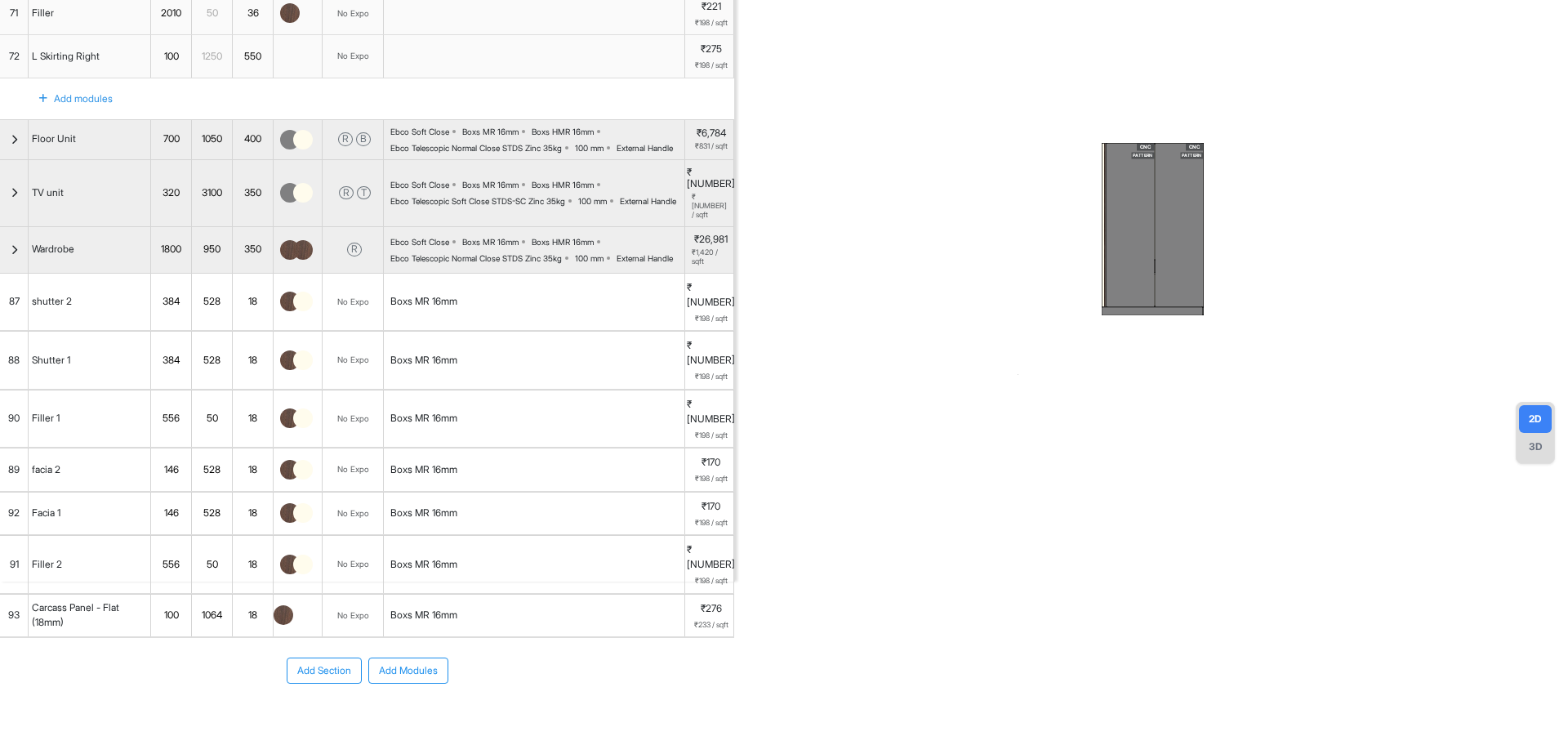 scroll, scrollTop: 102, scrollLeft: 0, axis: vertical 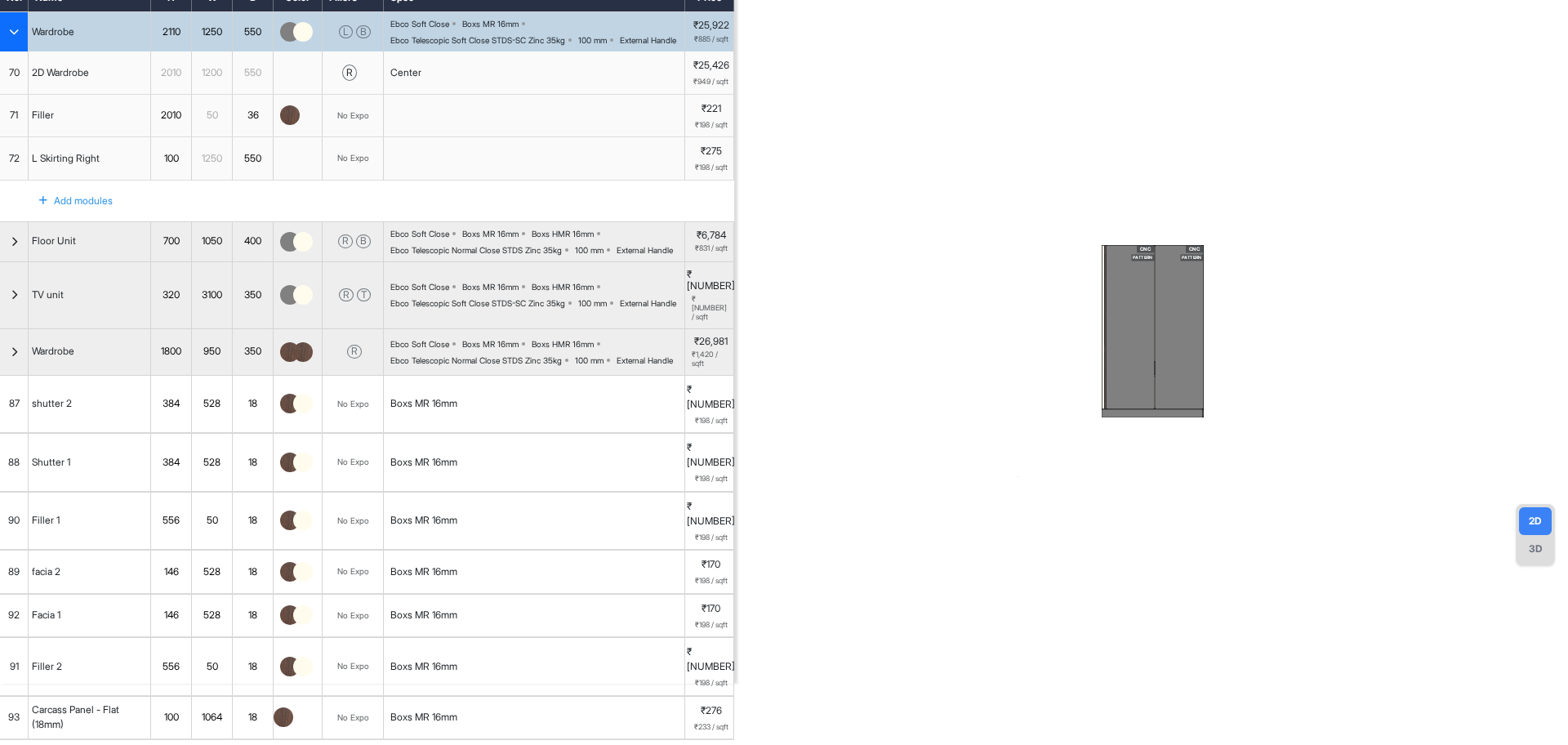 click on "CNC PATTERN" at bounding box center [1130, 327] 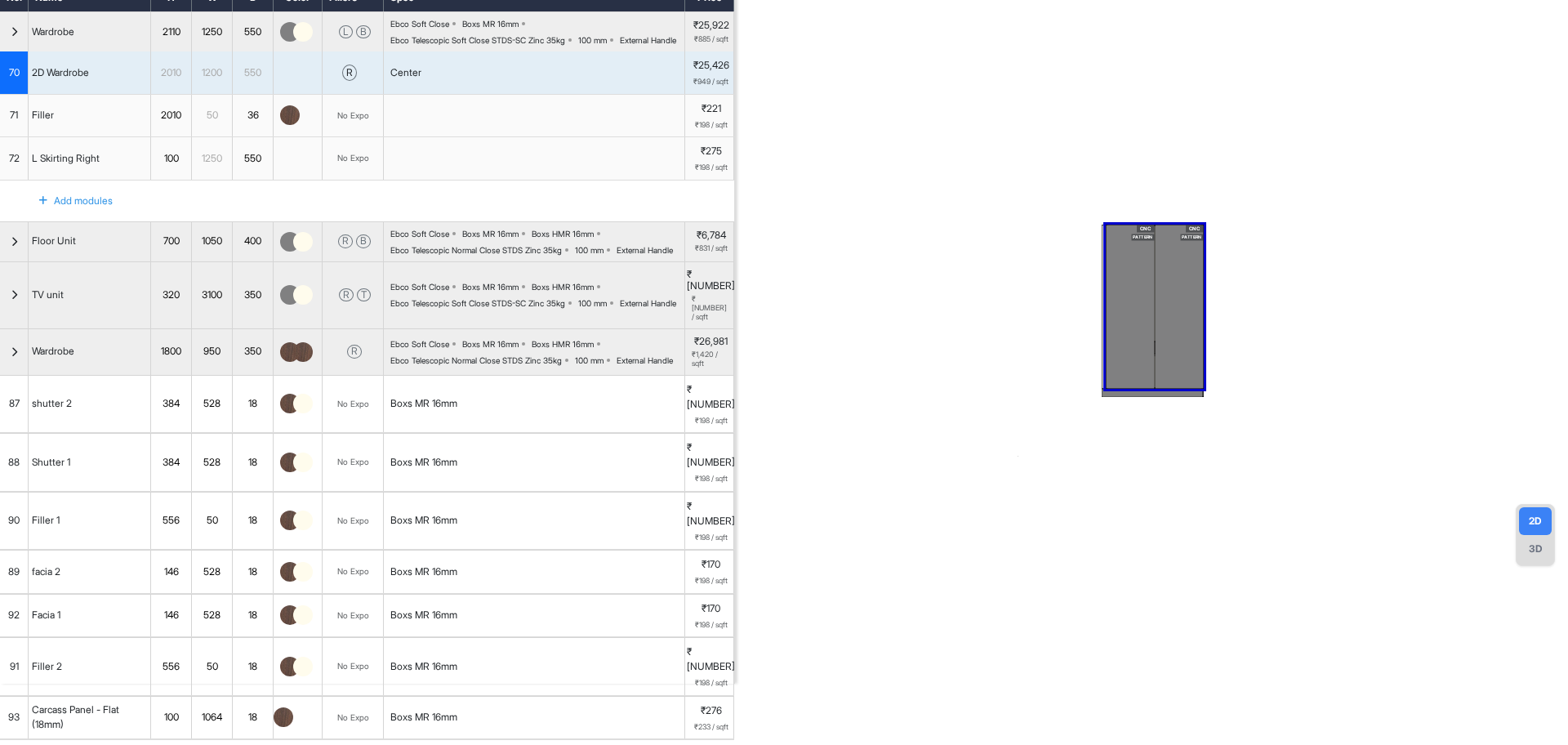 click on "Center" at bounding box center [406, 73] 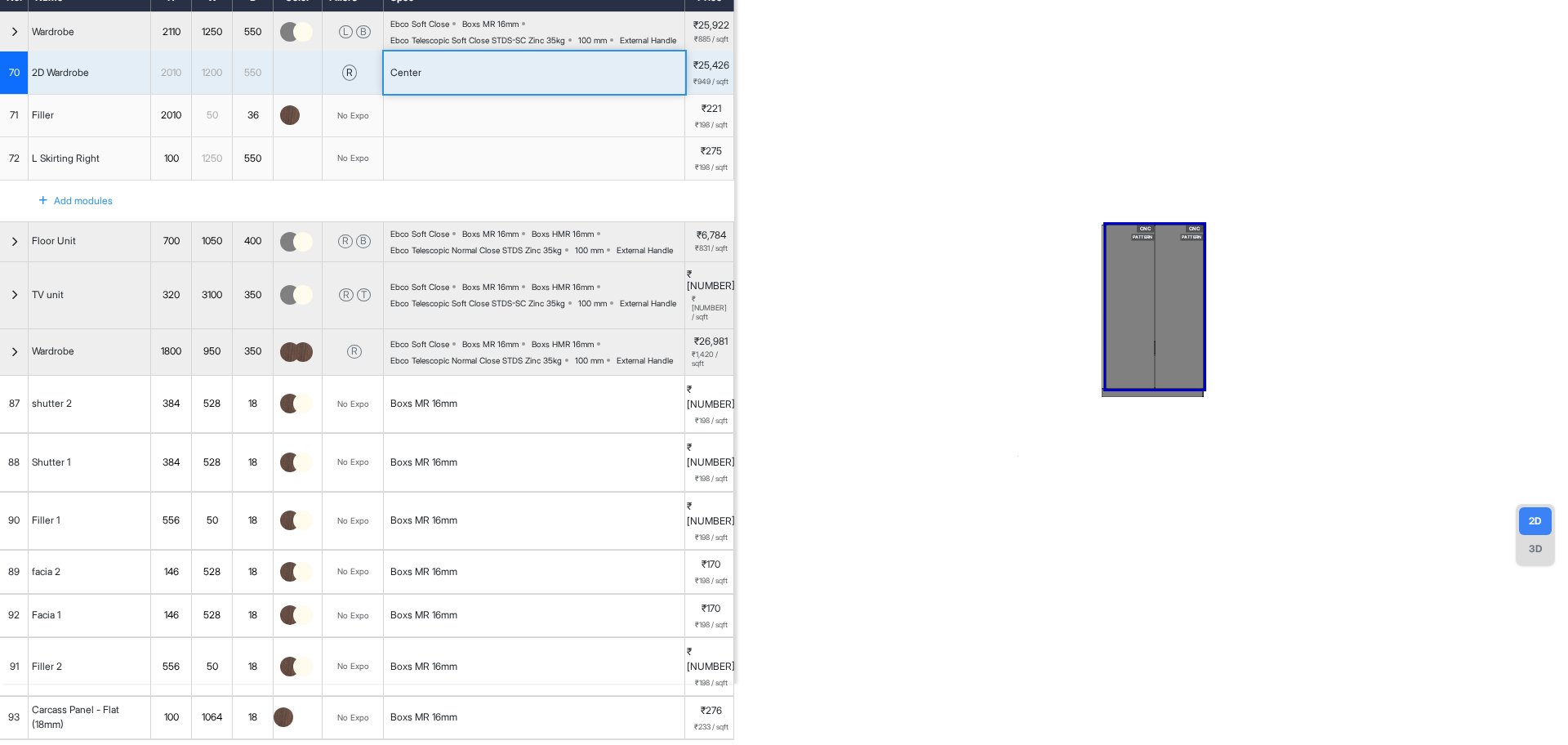 click on "Center" at bounding box center [406, 73] 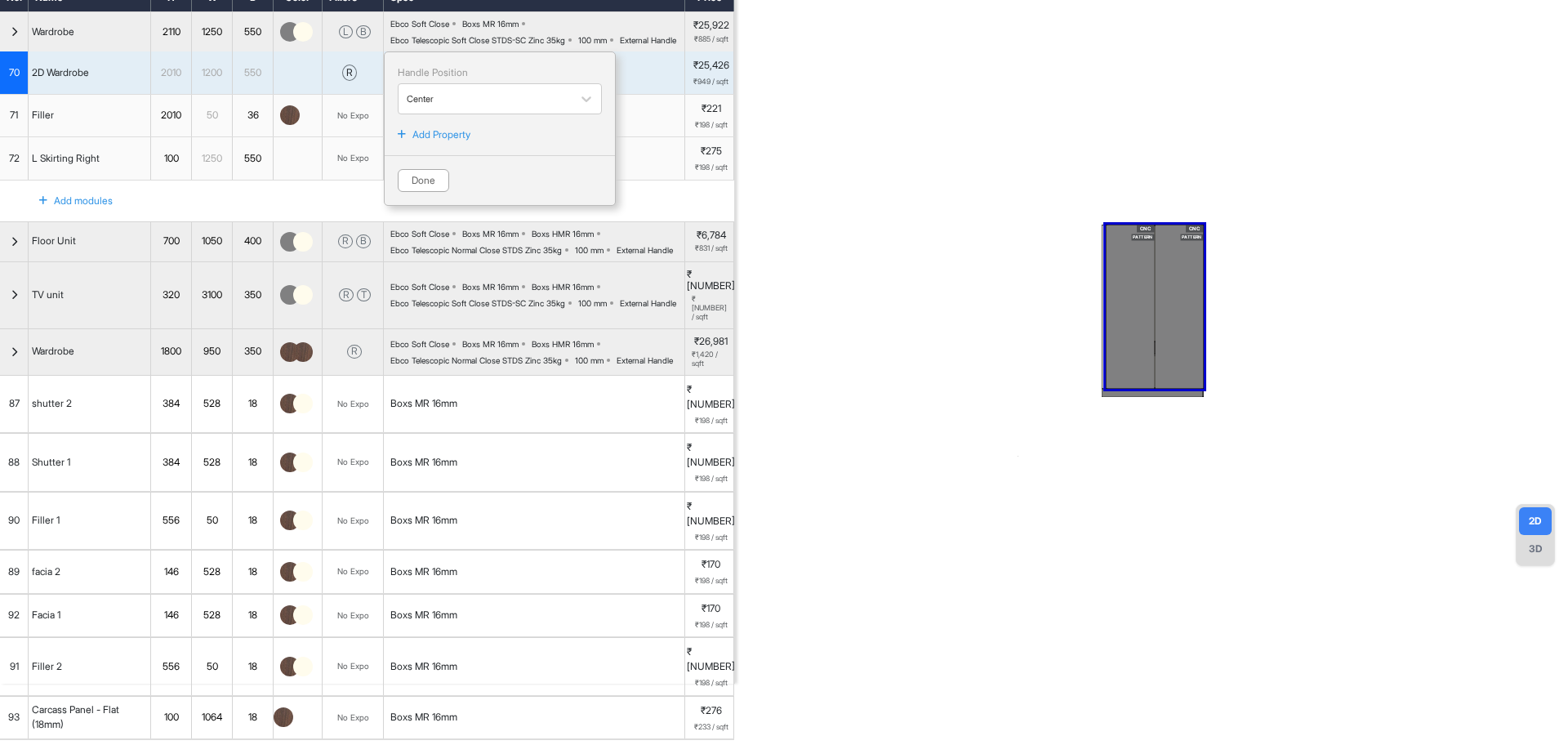 click on "Add Property" at bounding box center [441, 135] 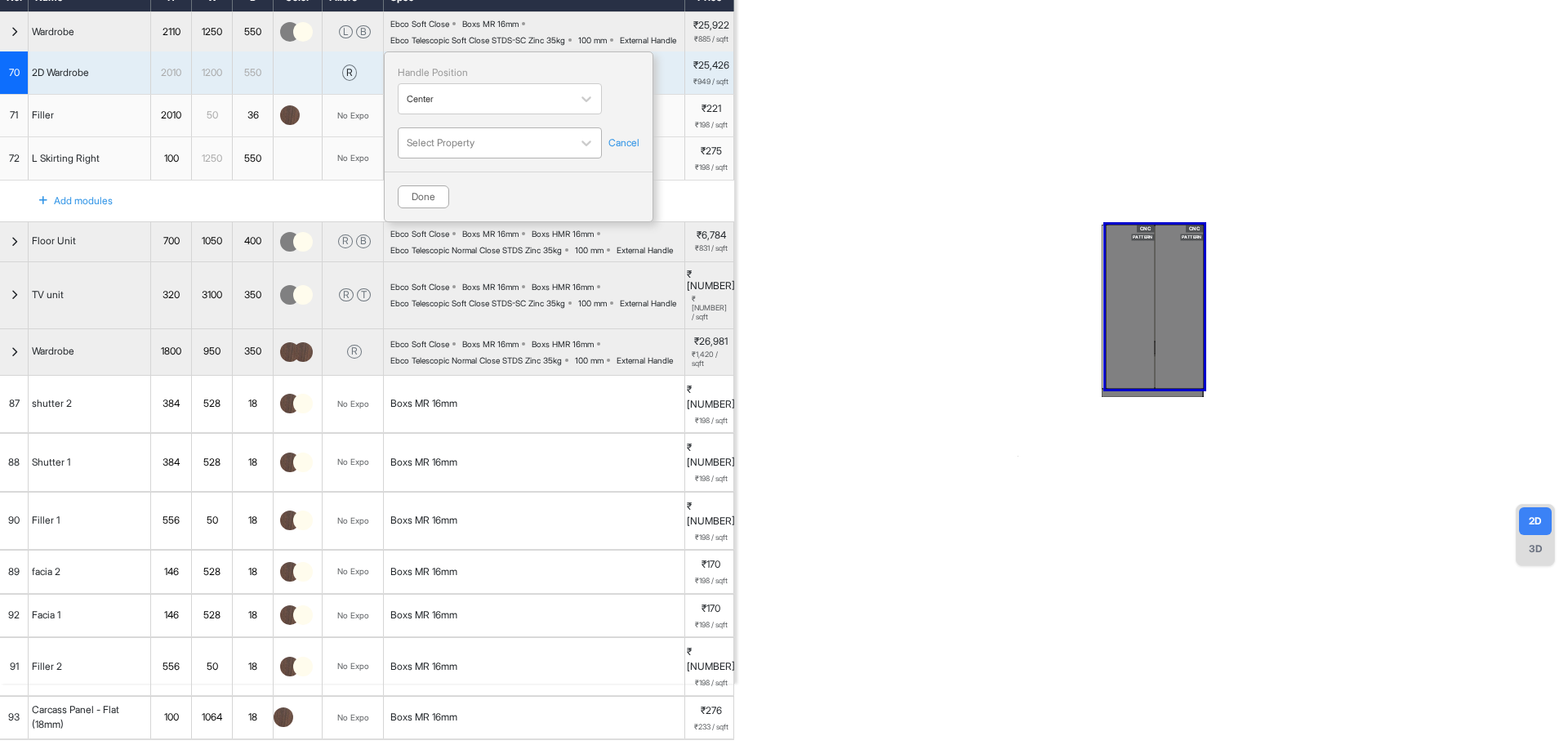 click at bounding box center (485, 143) 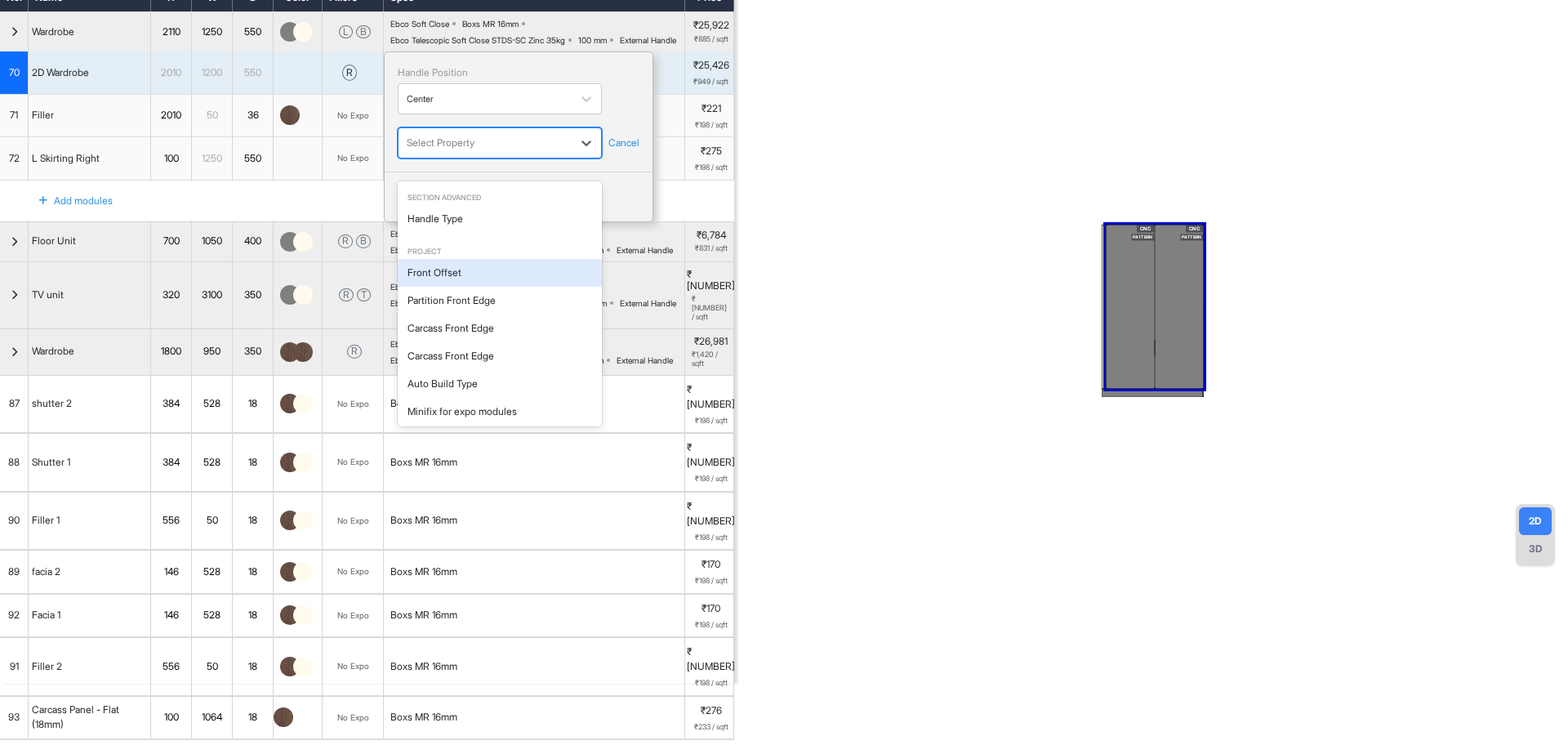 scroll, scrollTop: 306, scrollLeft: 0, axis: vertical 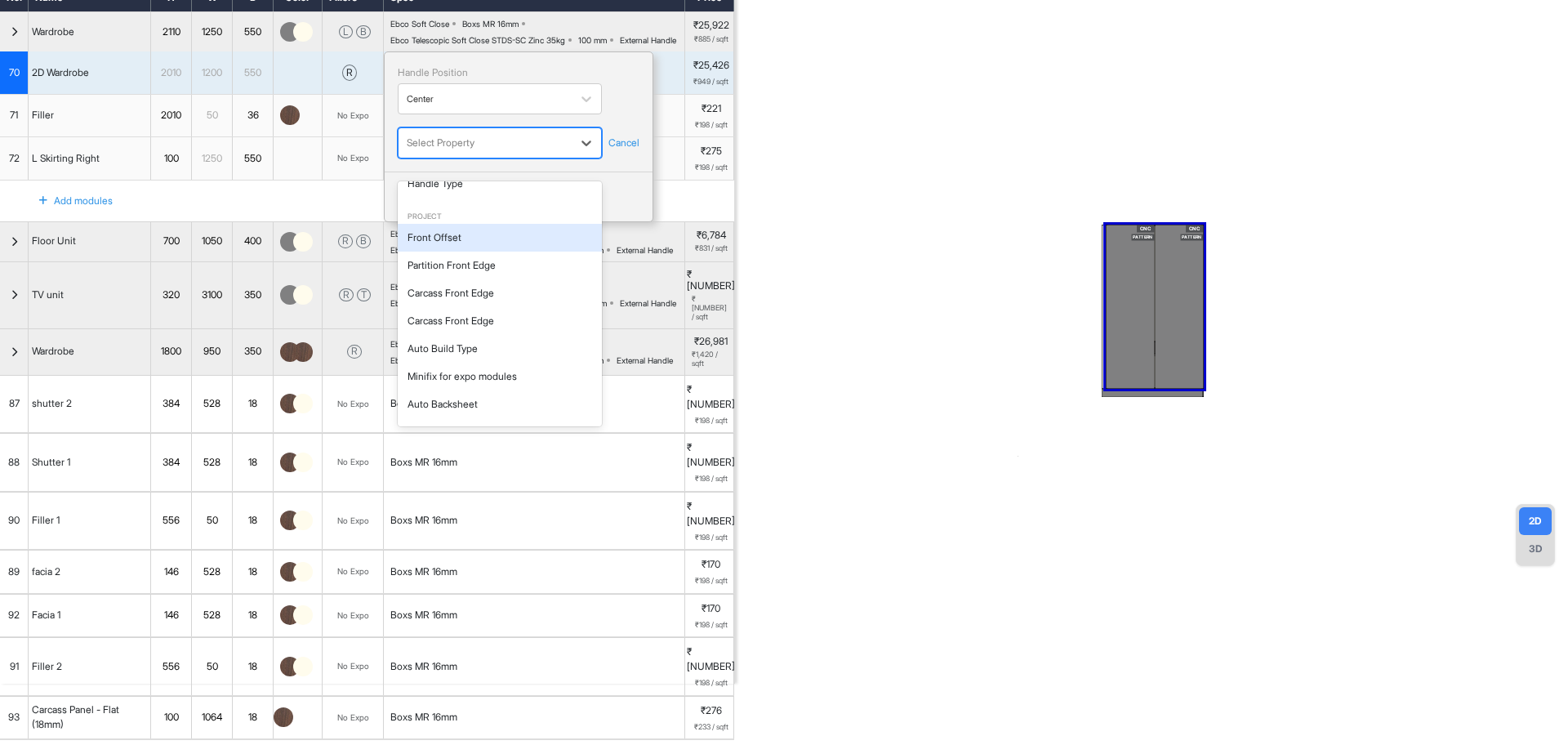 click on "Front Offset" at bounding box center (500, 238) 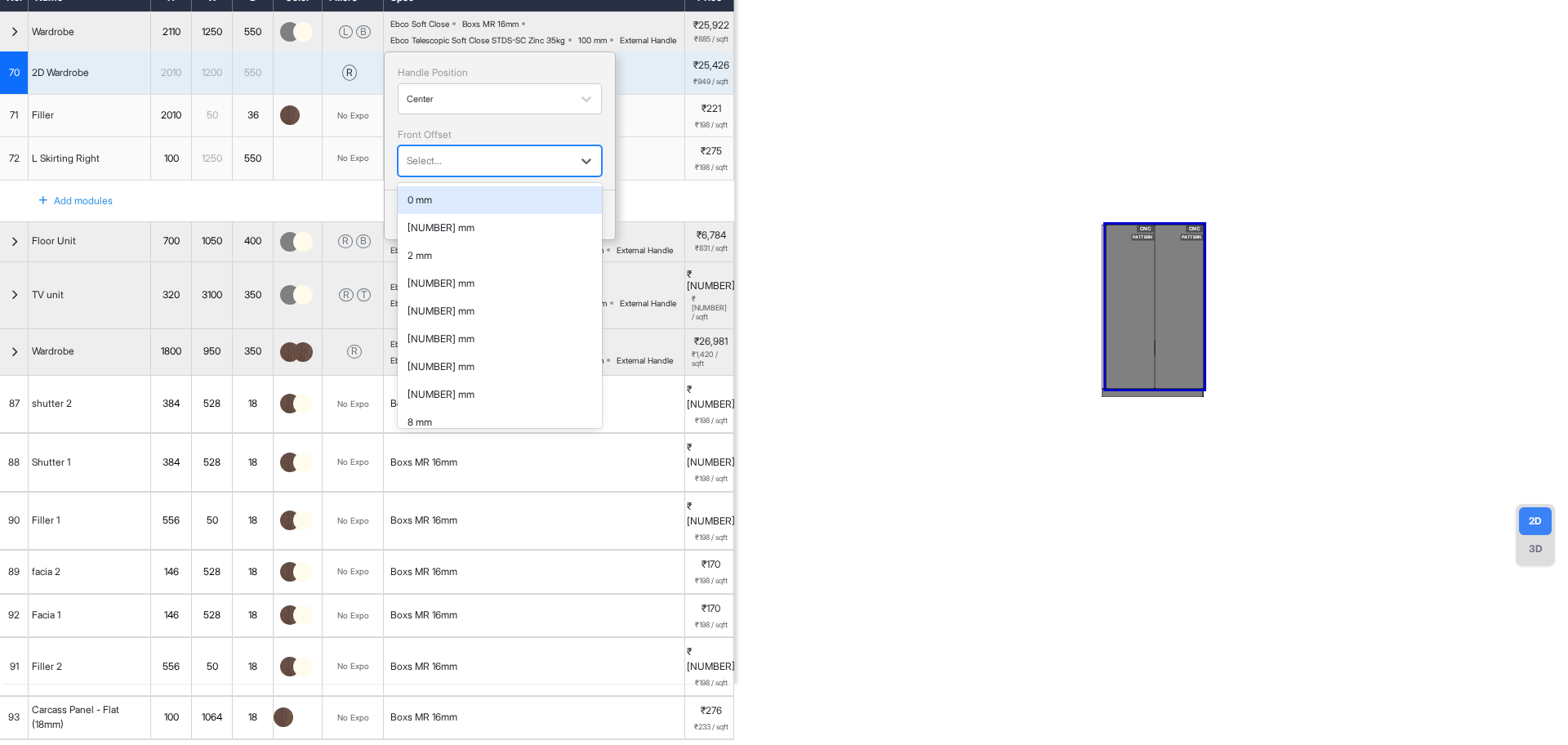 click at bounding box center (485, 161) 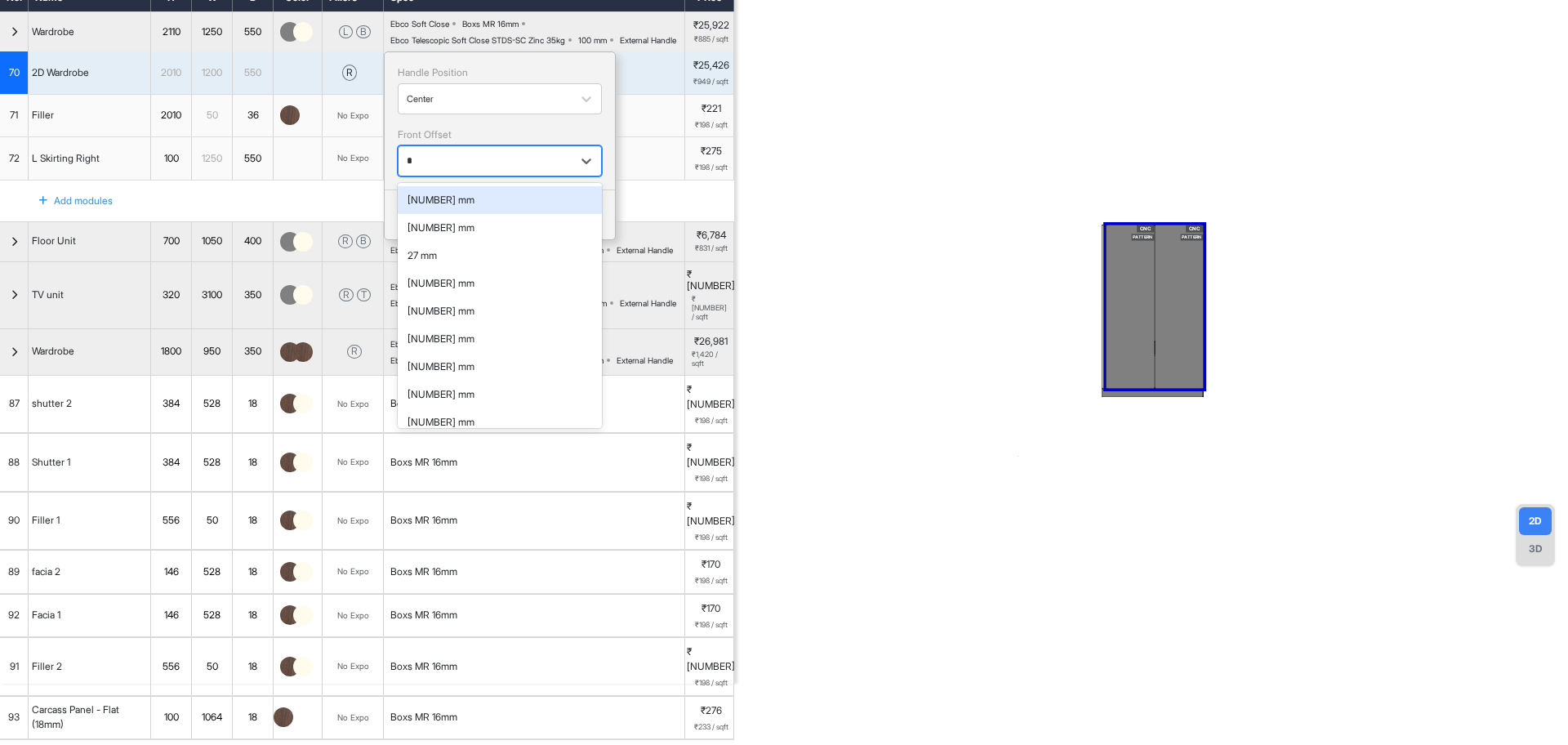 type on "**" 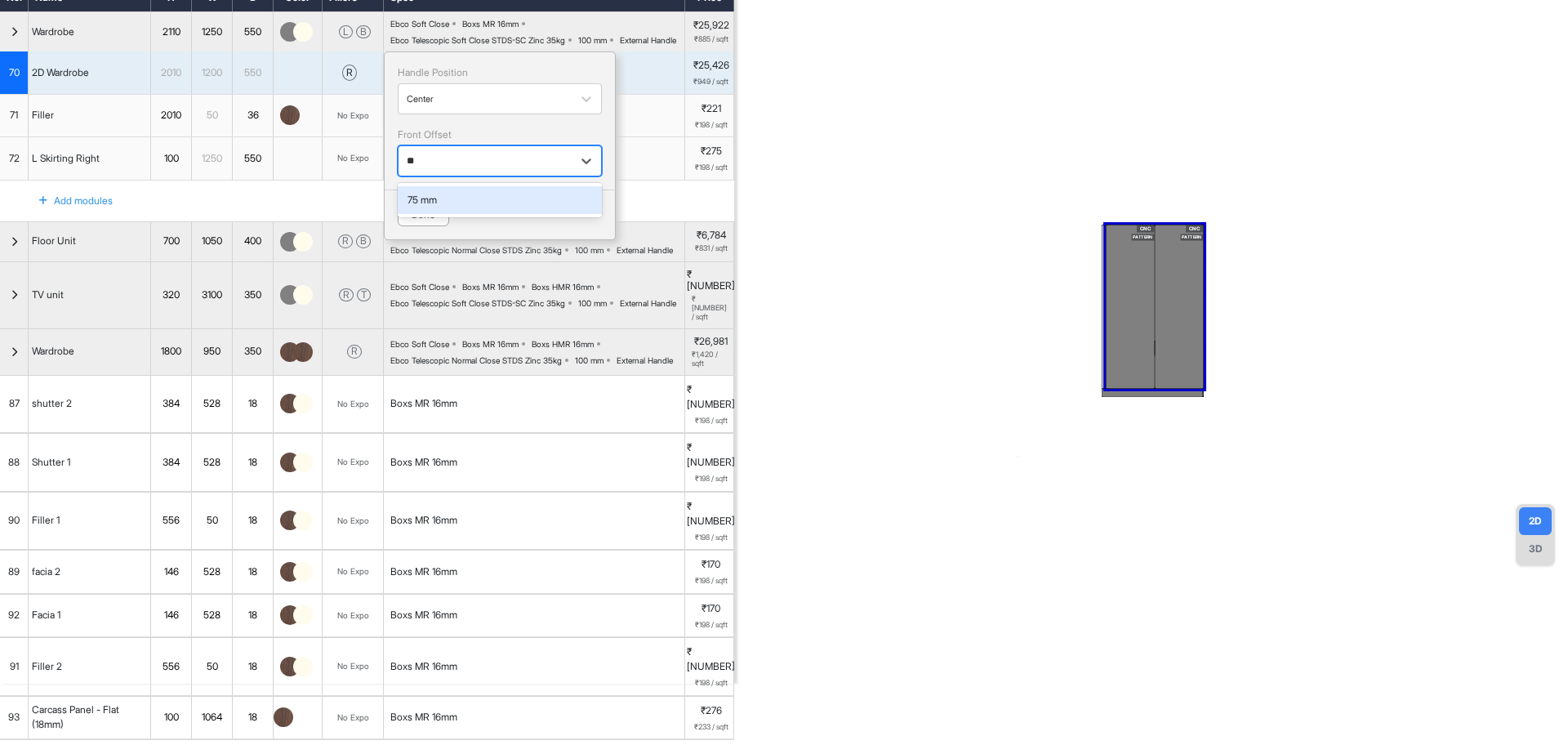 click on "75 mm" at bounding box center [500, 200] 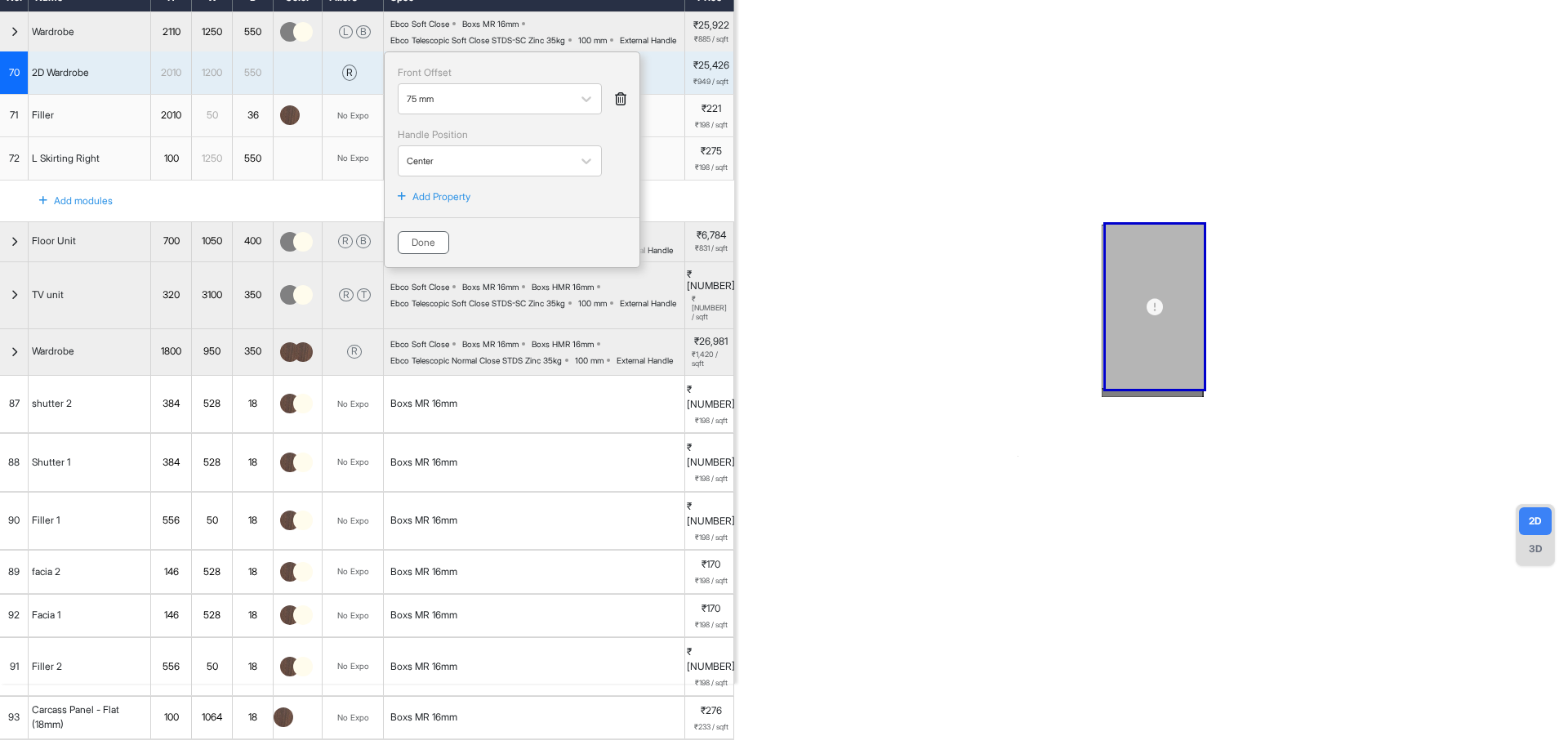 click on "Done" at bounding box center (423, 243) 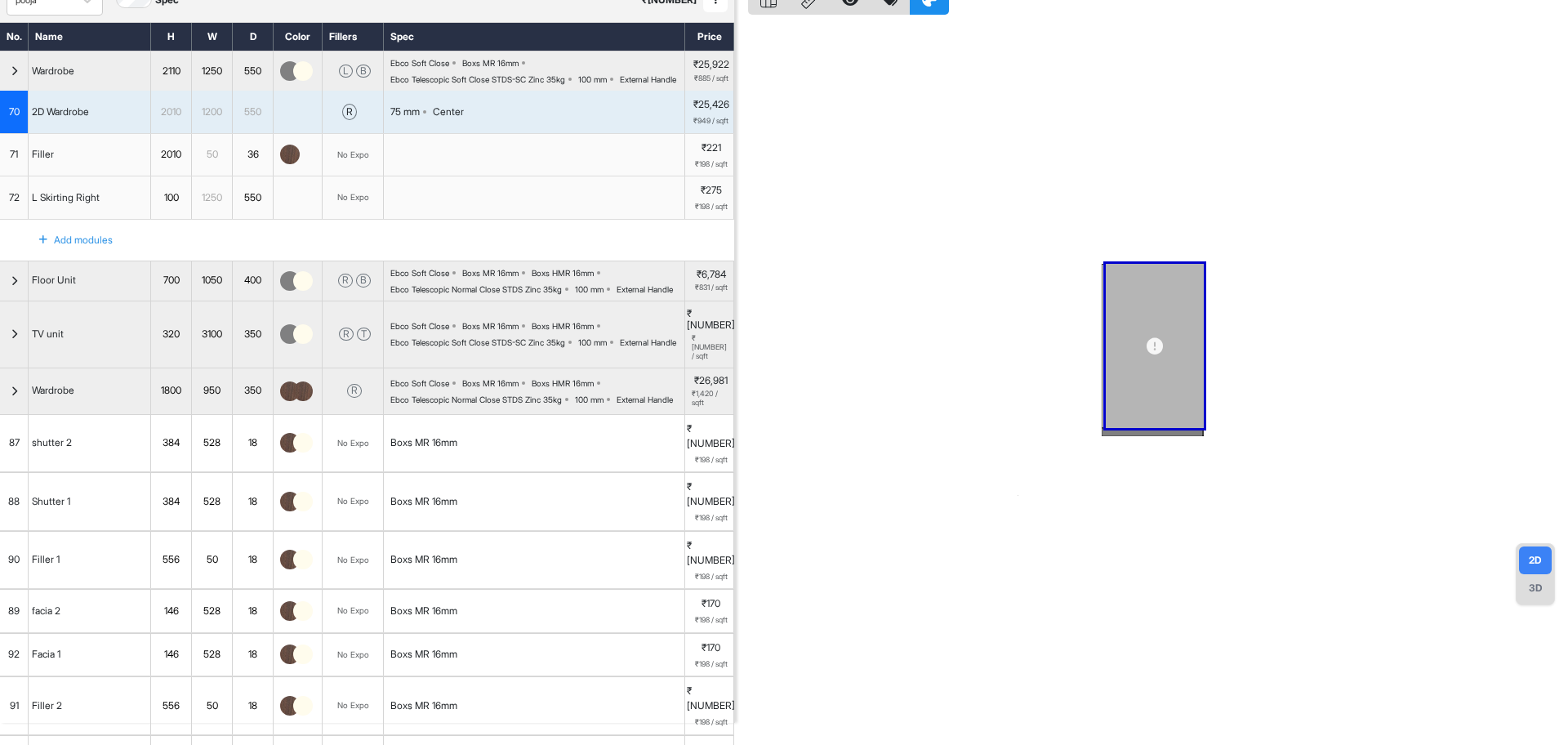 scroll, scrollTop: 0, scrollLeft: 0, axis: both 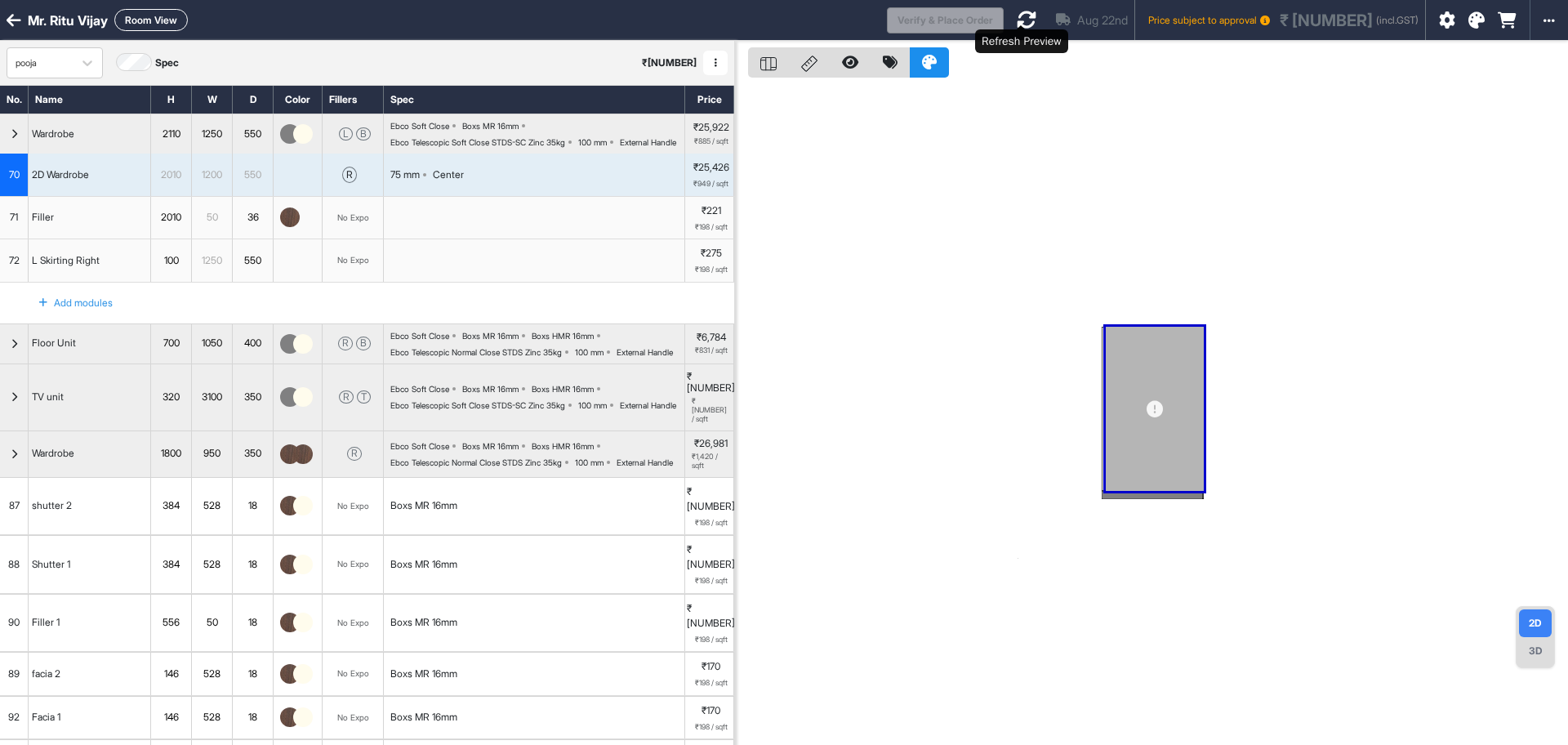 click at bounding box center [1027, 20] 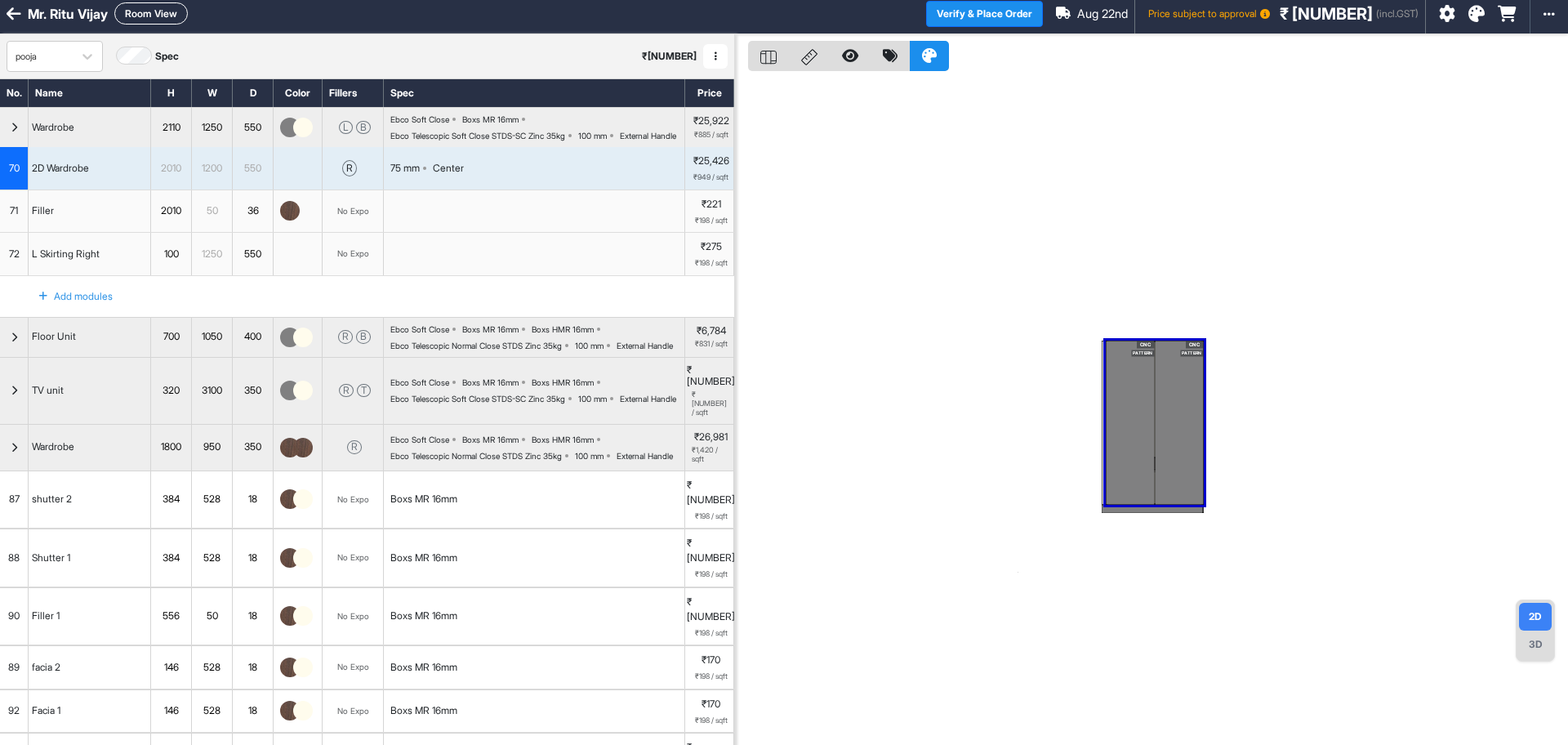 scroll, scrollTop: 0, scrollLeft: 0, axis: both 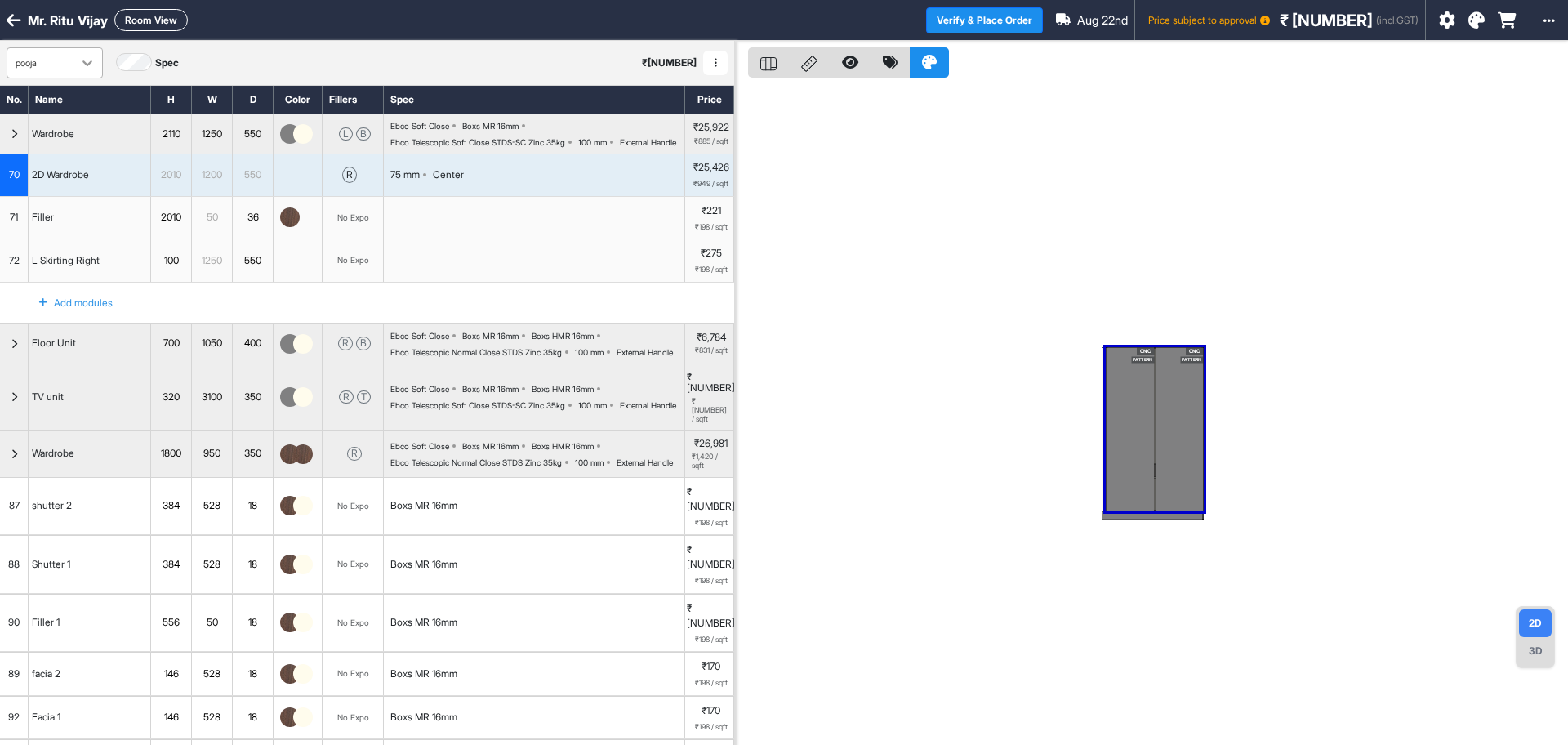 click at bounding box center [87, 63] 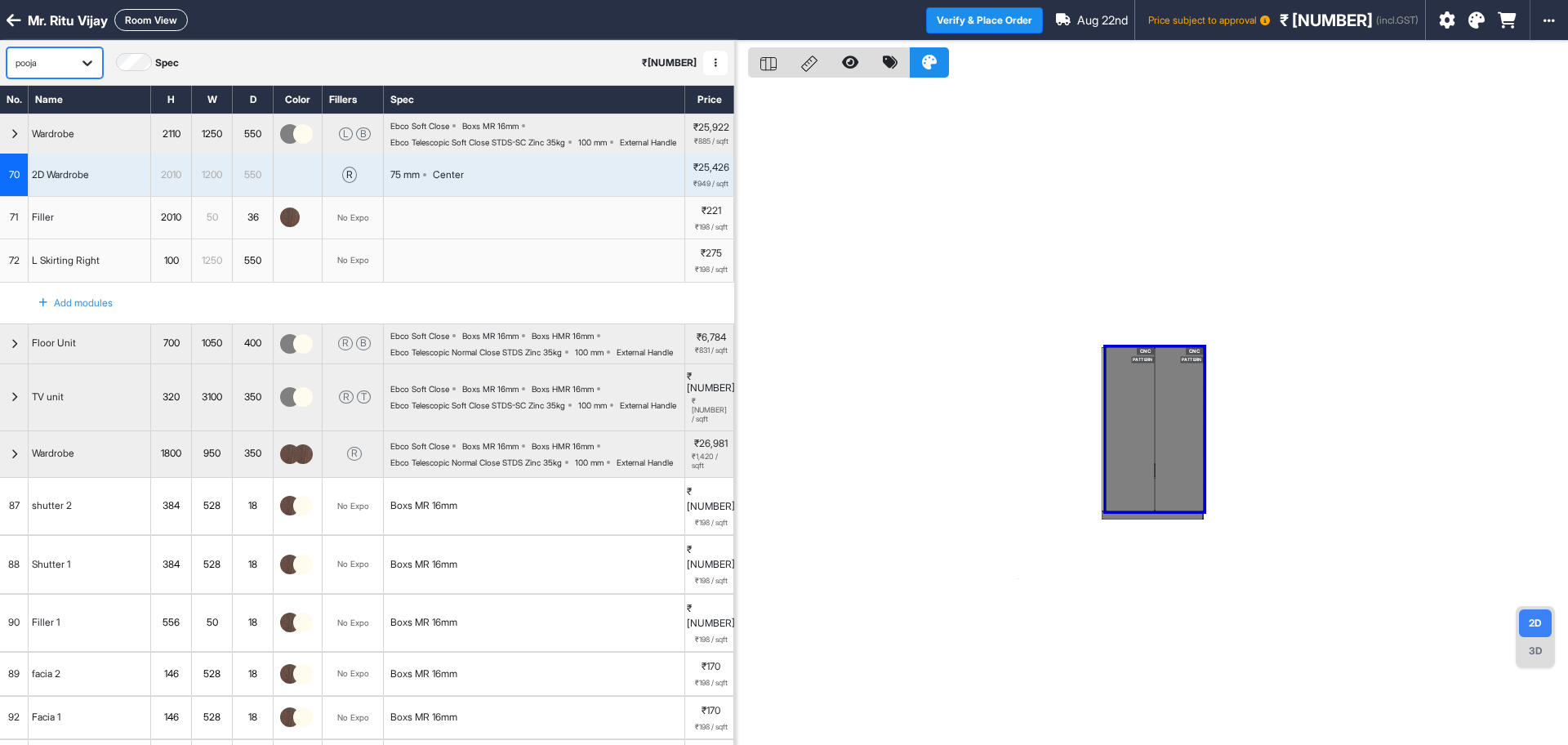 click at bounding box center [87, 63] 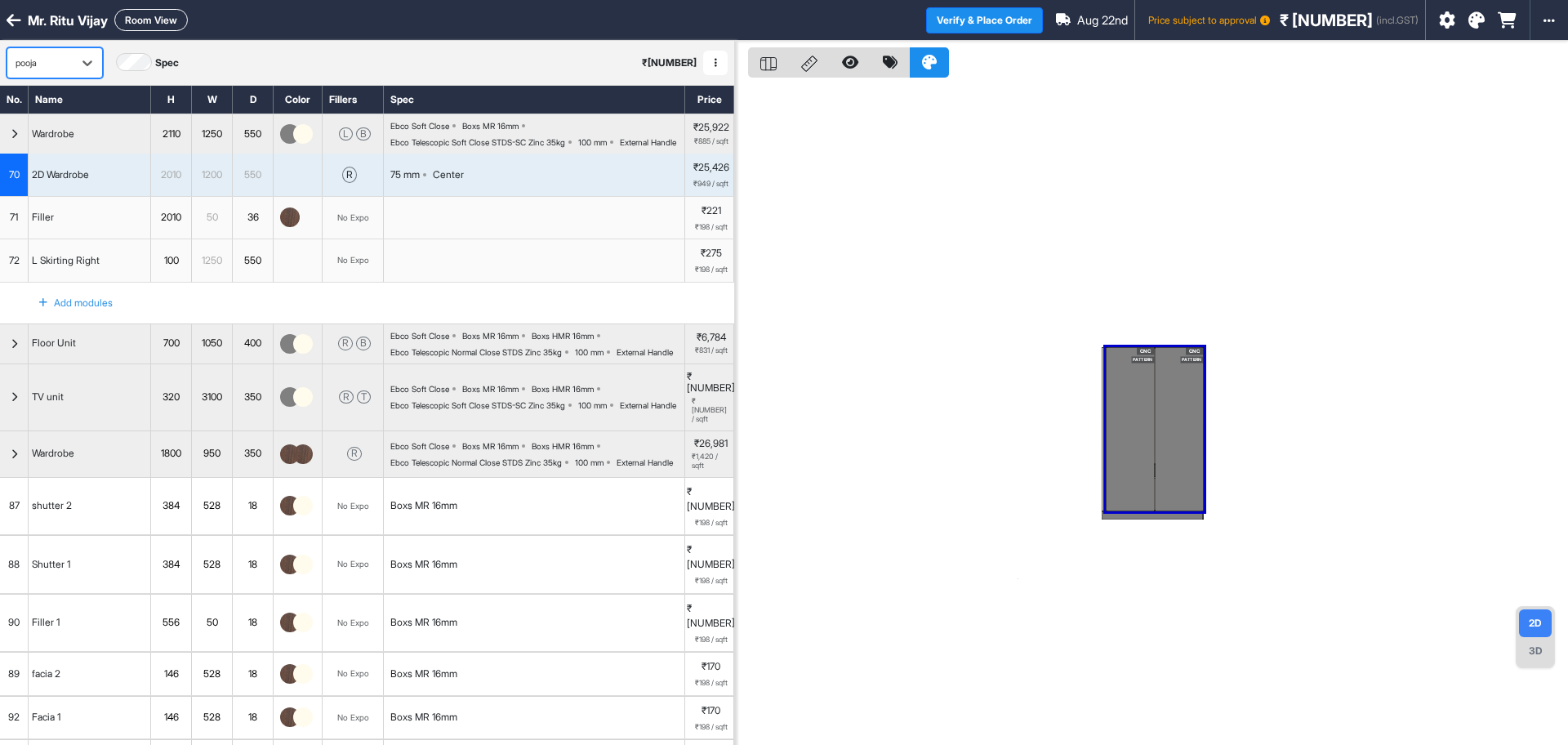 click on "Room View" at bounding box center (151, 20) 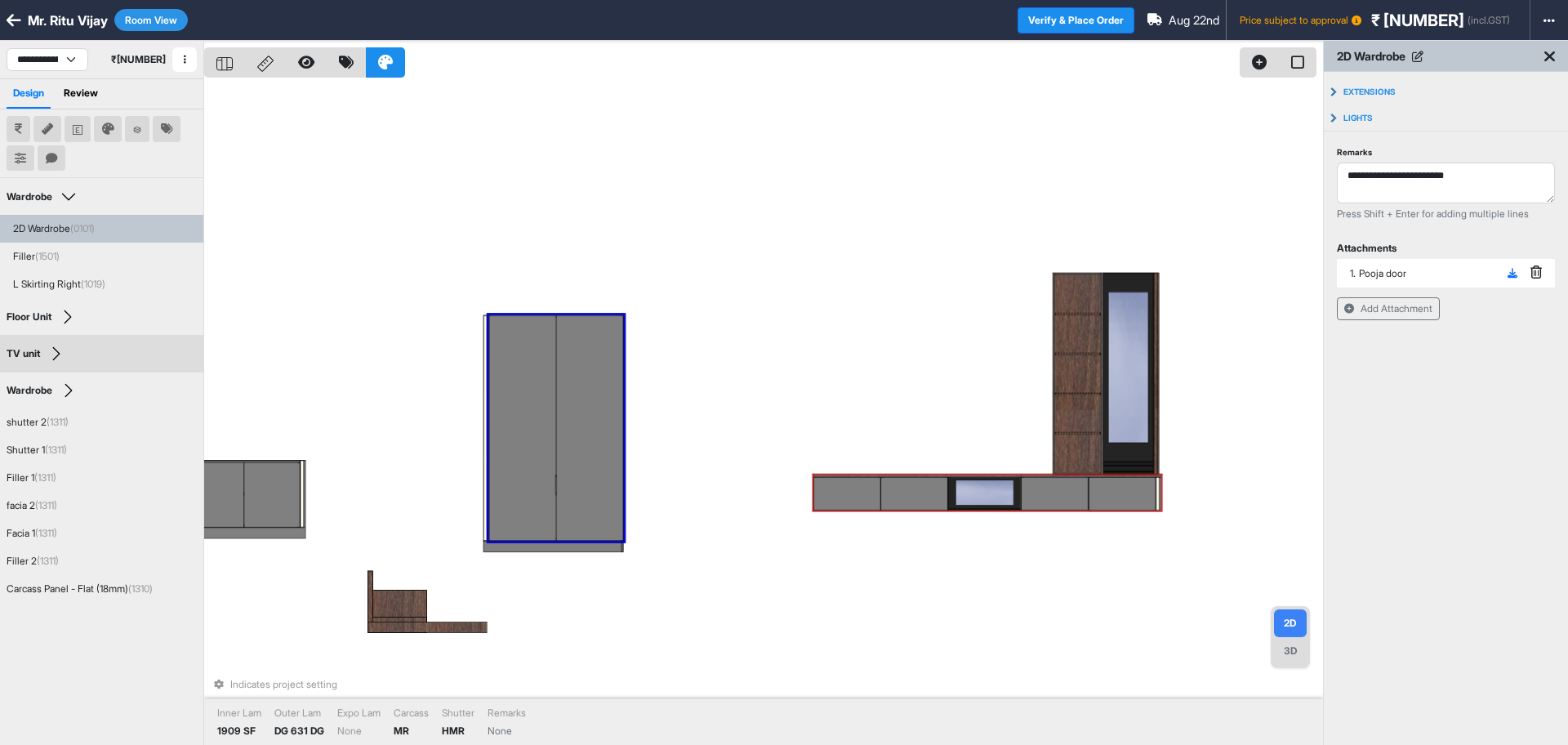 click on "3D" at bounding box center [1290, 651] 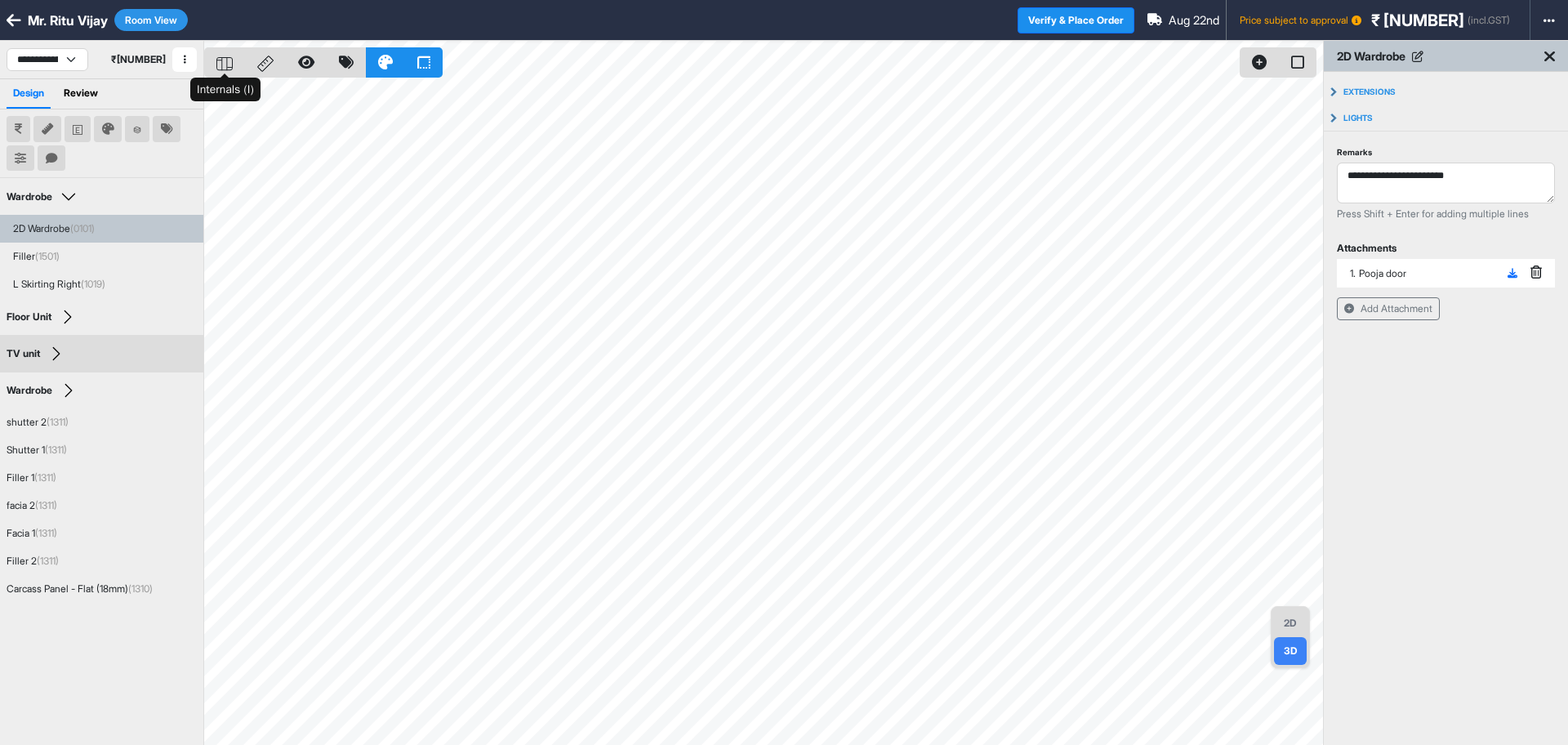 click 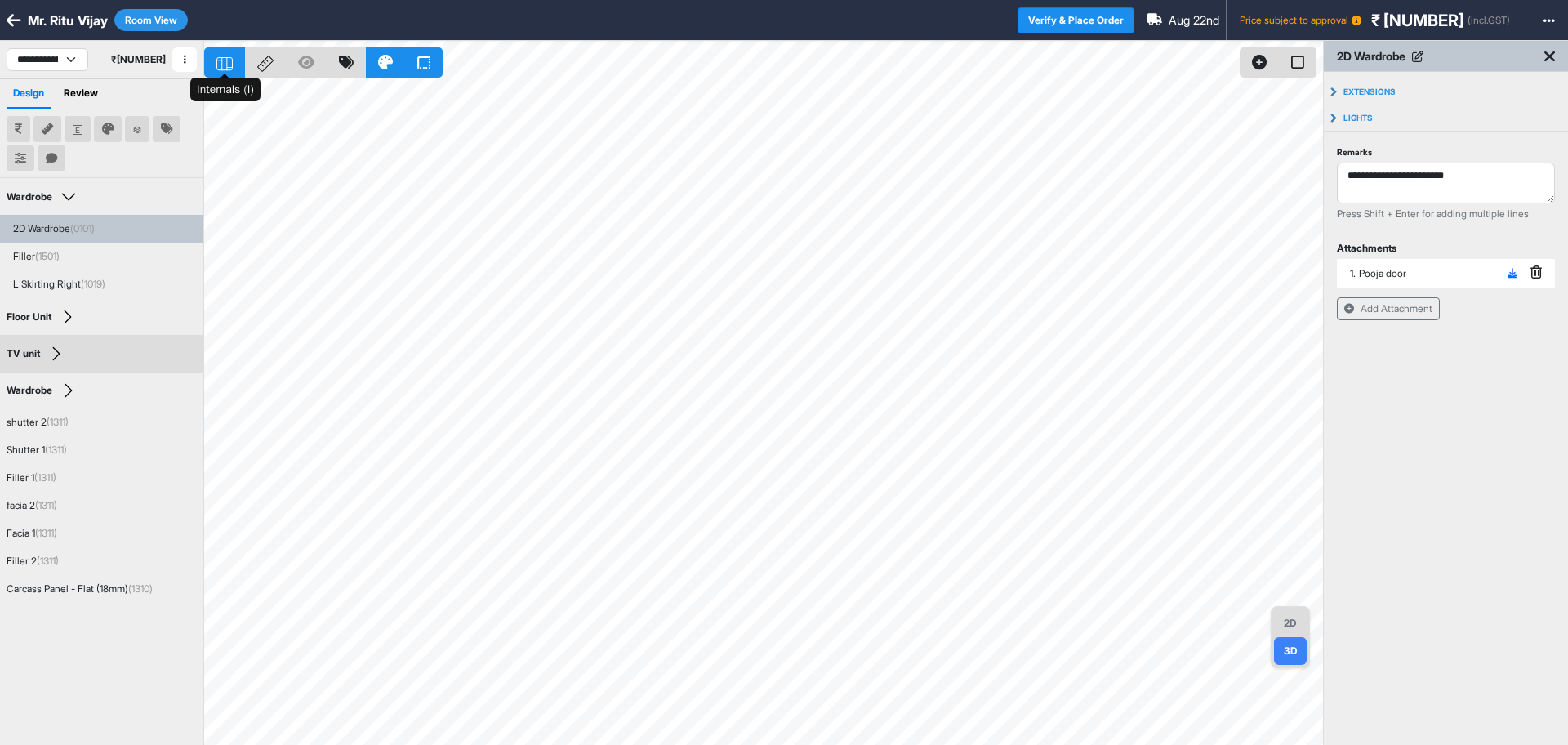 click 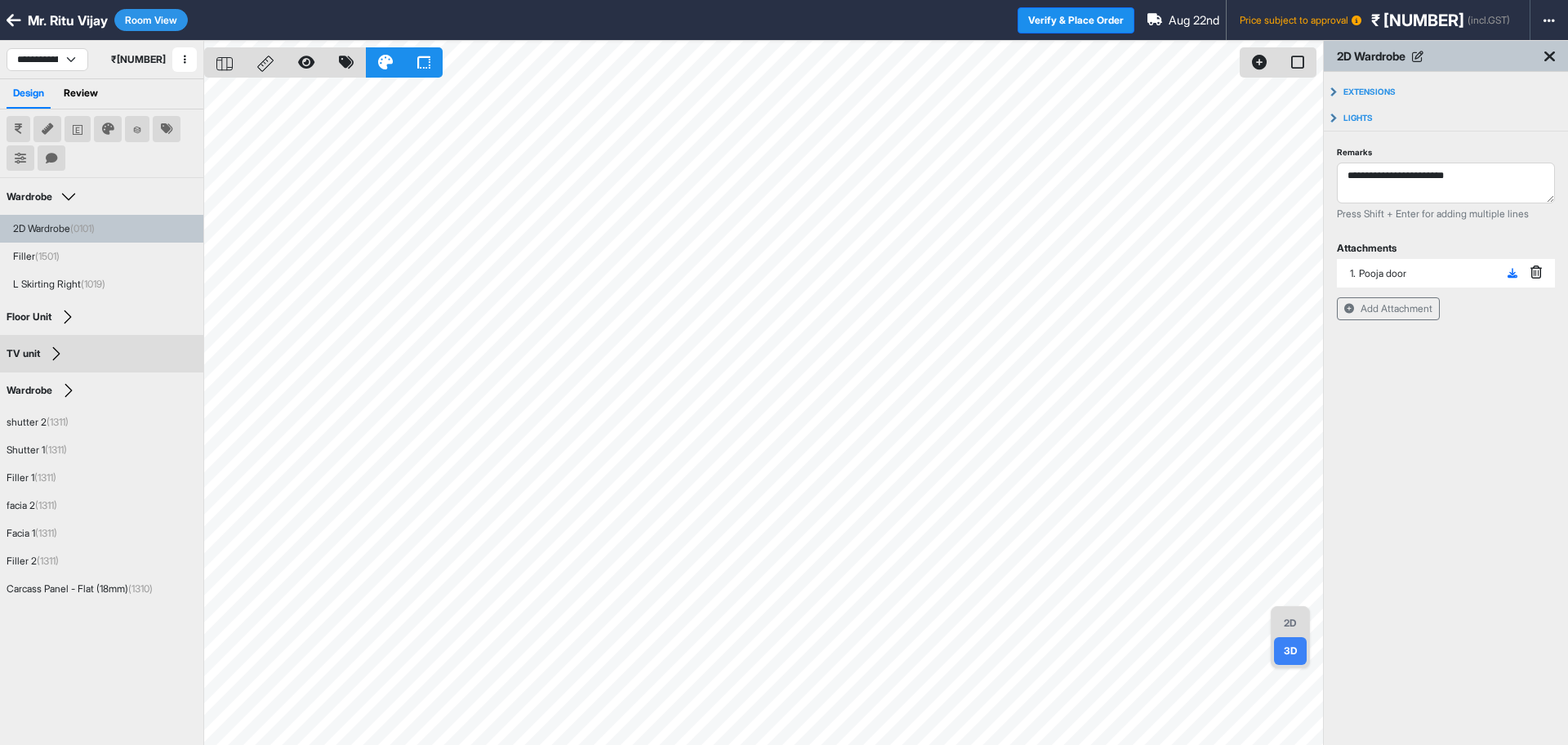 click on "2D" at bounding box center (1290, 623) 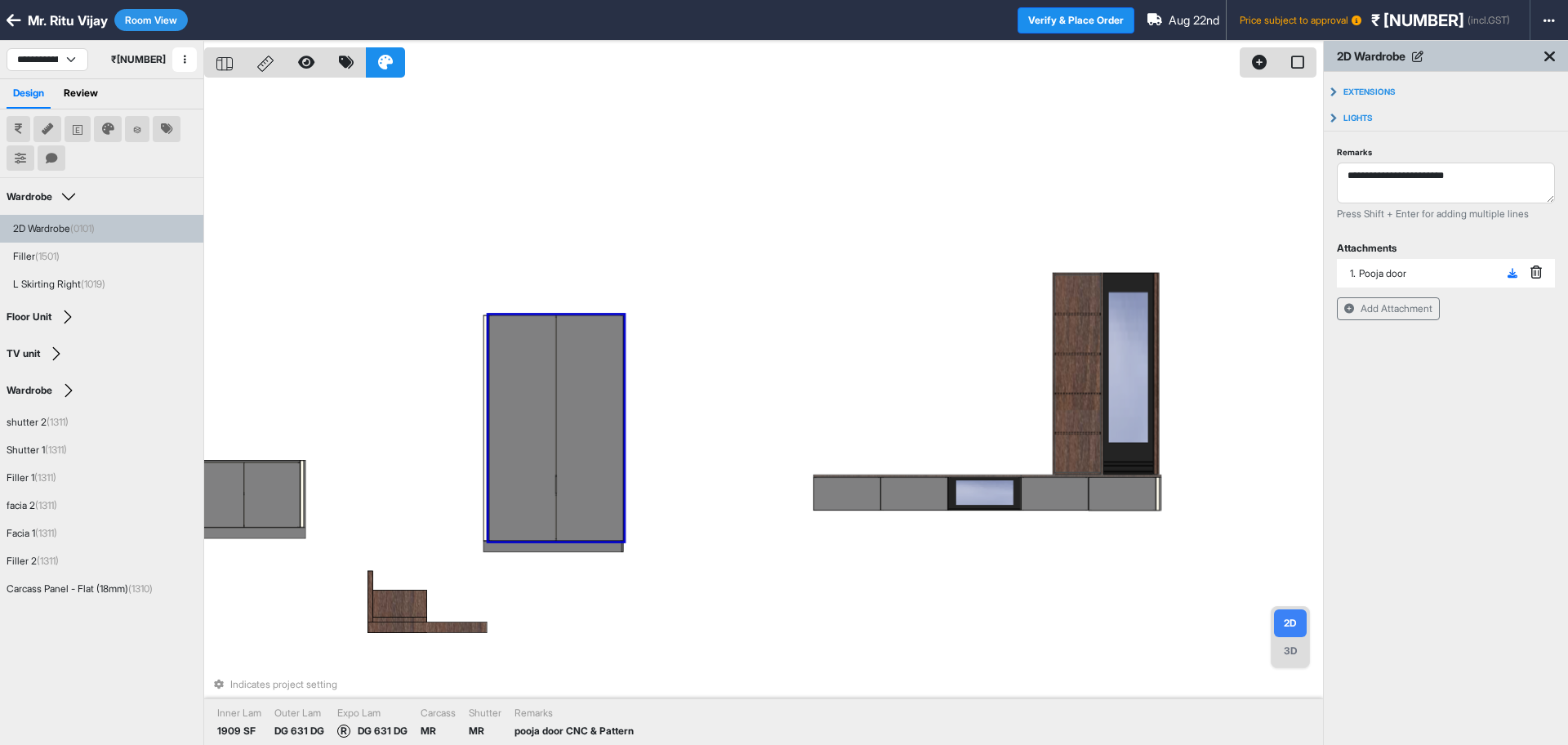 click on "Room View" at bounding box center [151, 20] 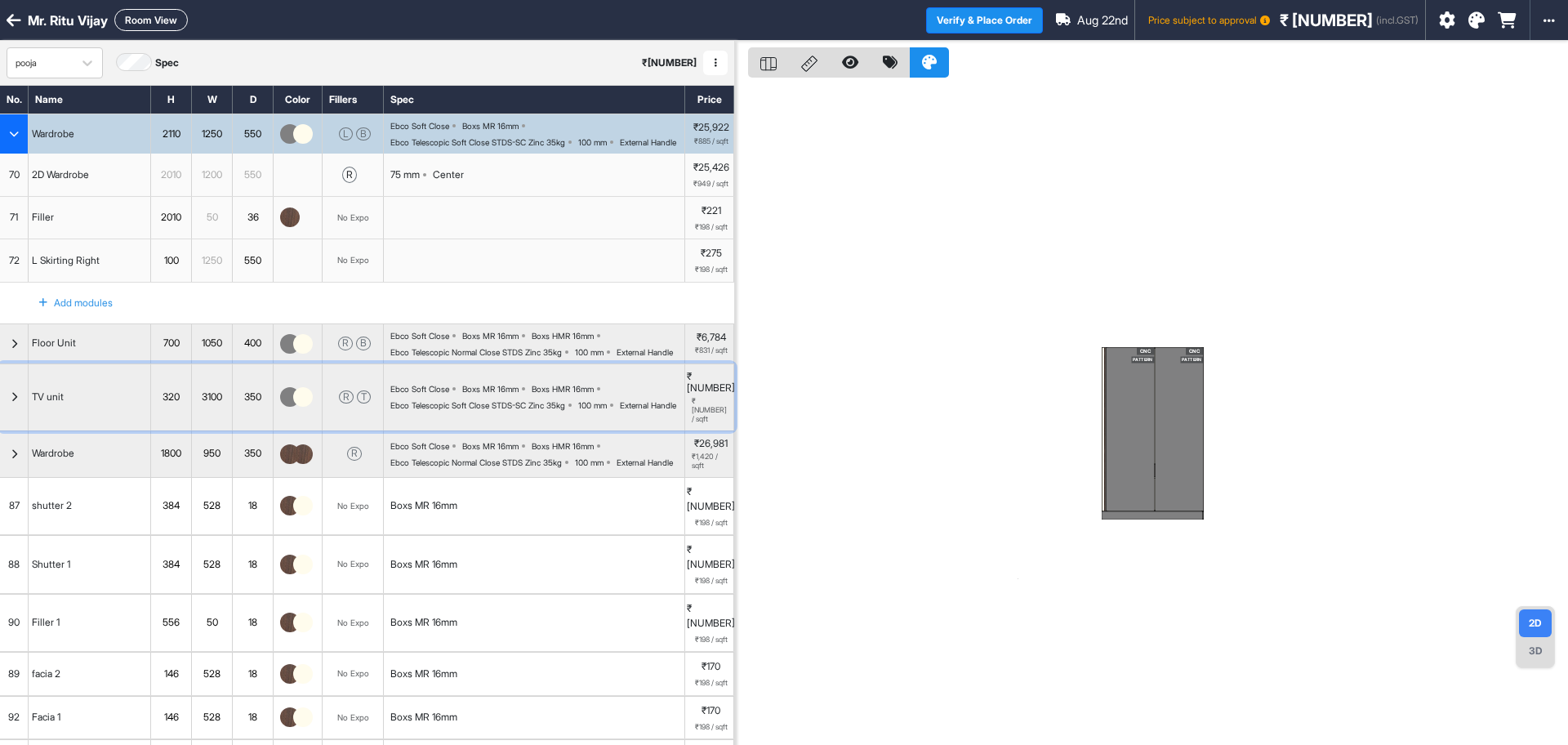 click on "TV unit" at bounding box center (90, 397) 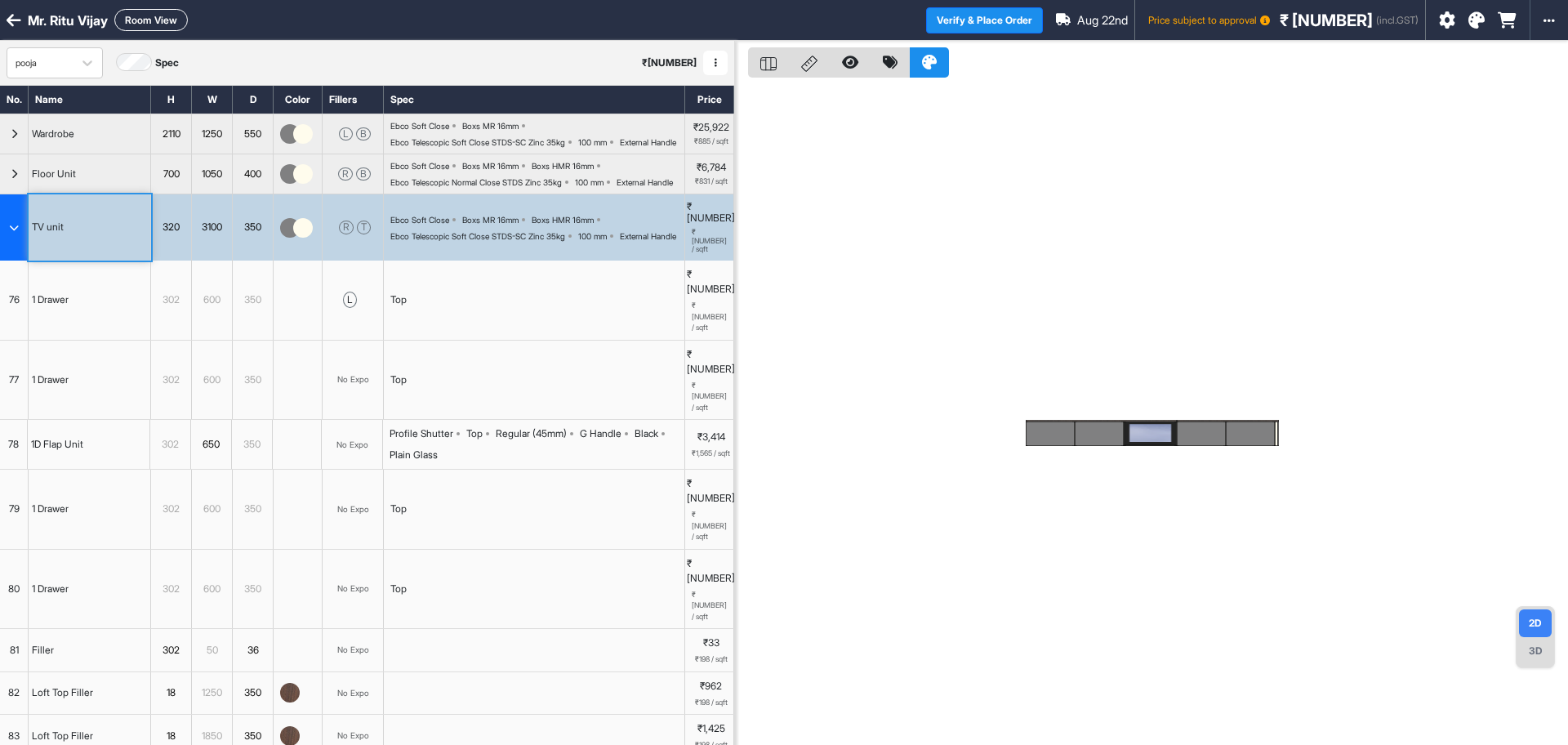 click on "1 Drawer" at bounding box center [50, 300] 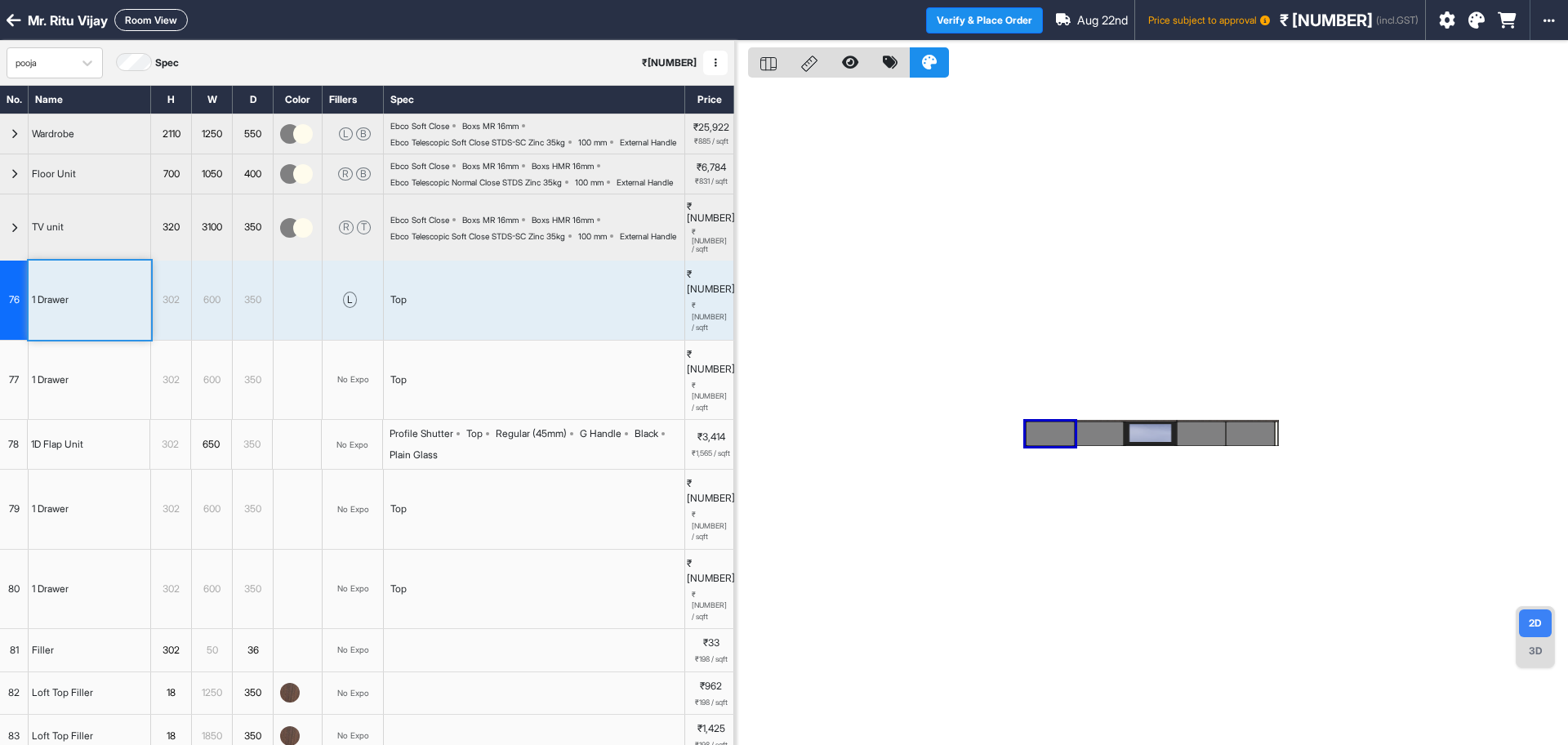 click on "76" at bounding box center [14, 300] 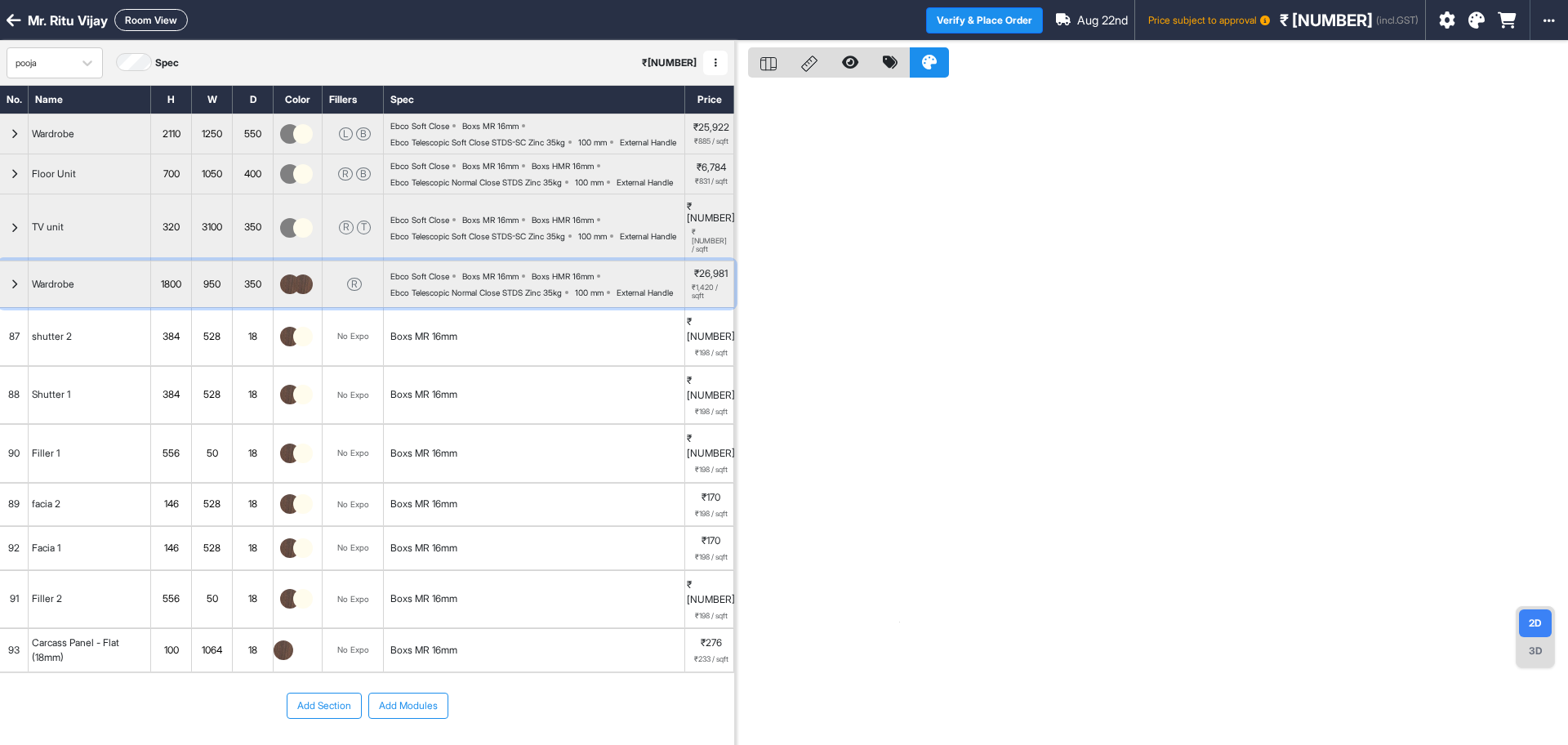 click at bounding box center [14, 284] 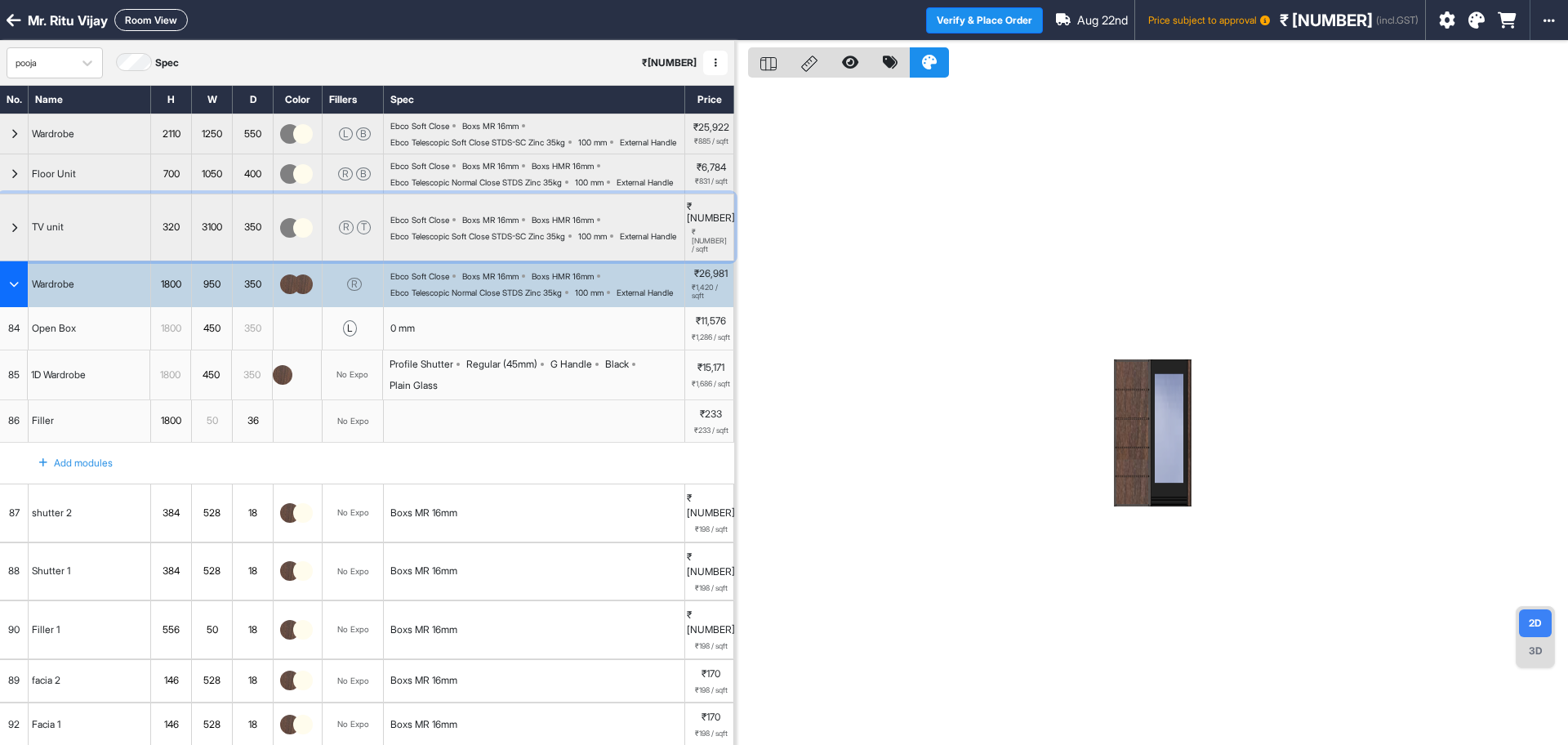 click at bounding box center (14, 227) 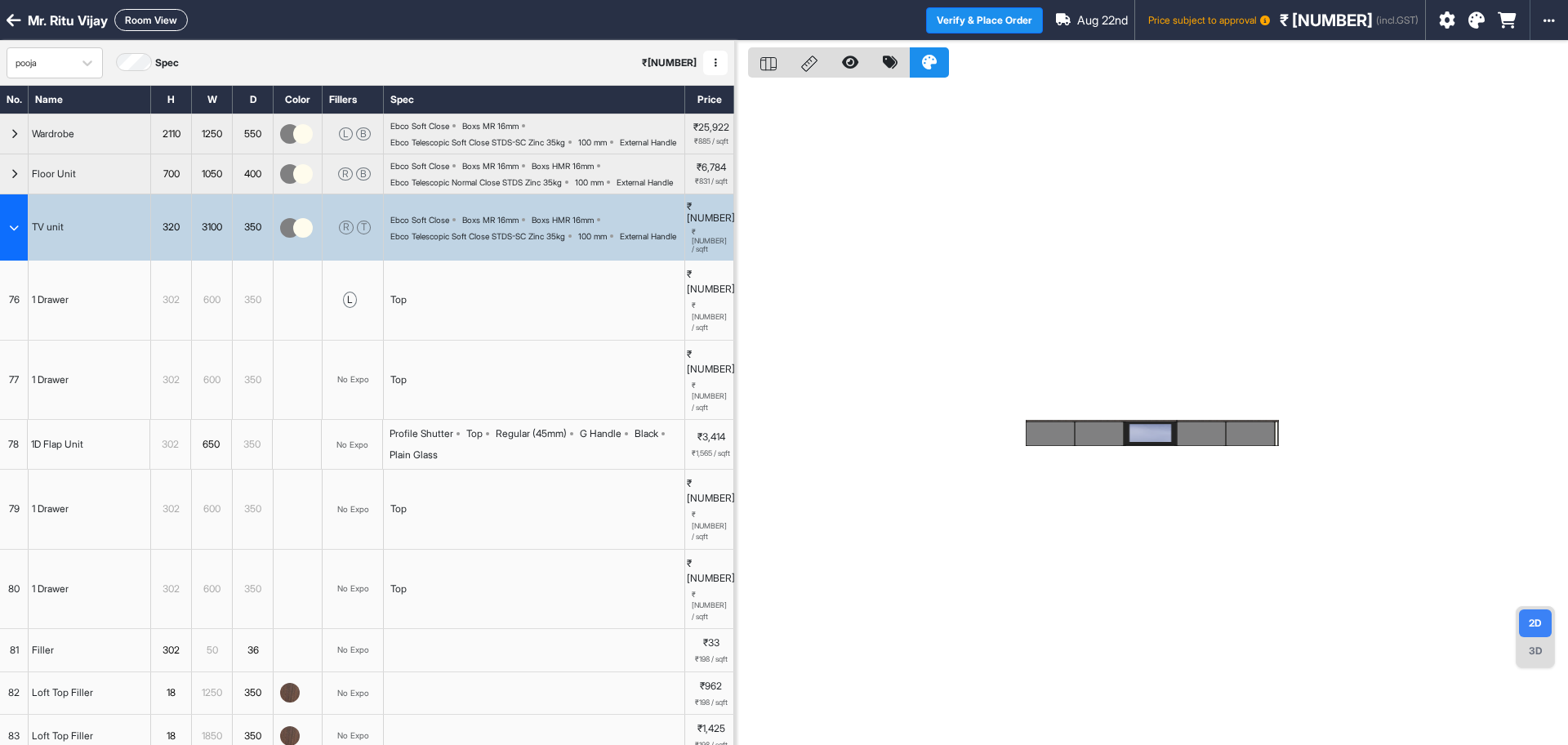 click on "76" at bounding box center (14, 300) 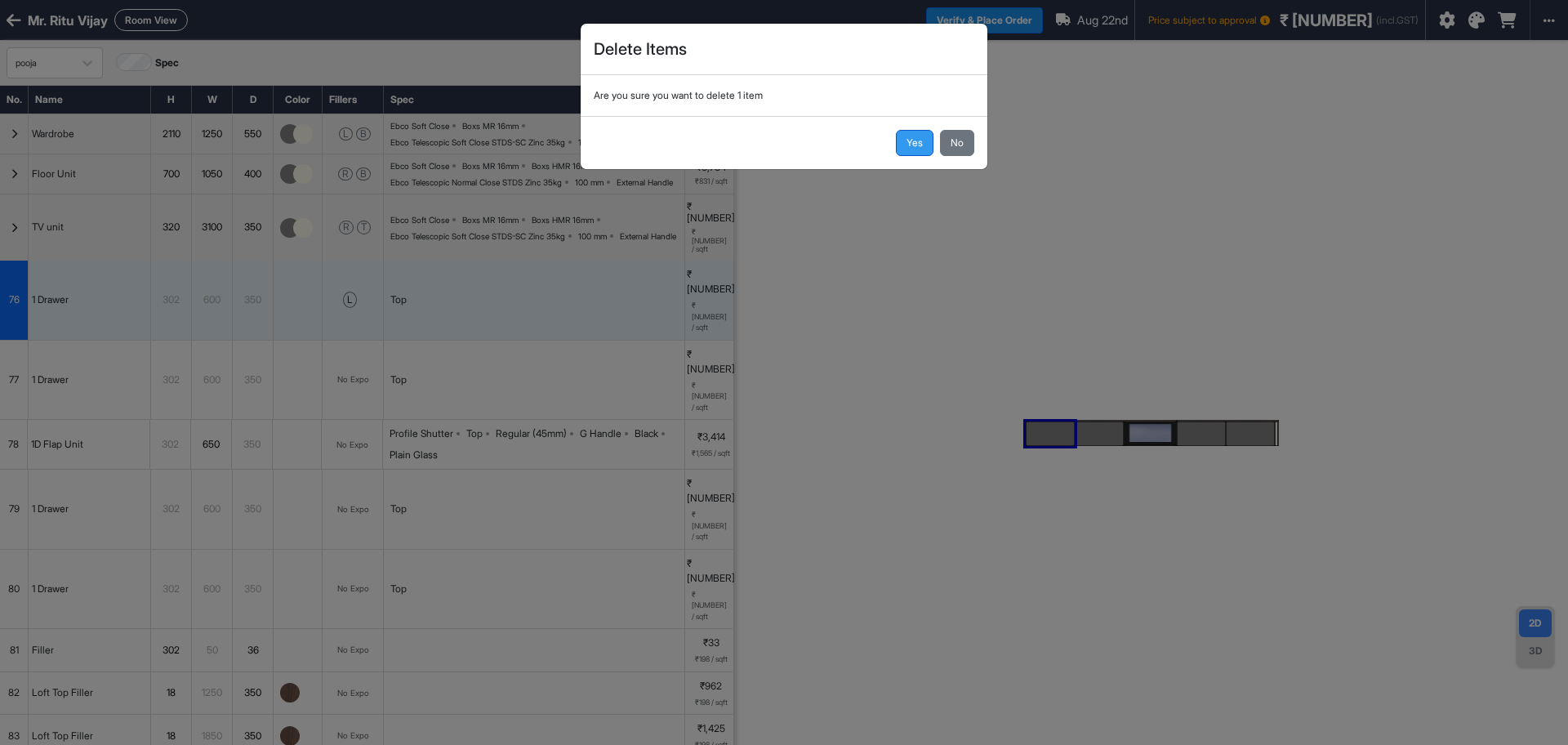 click on "Yes" at bounding box center [915, 143] 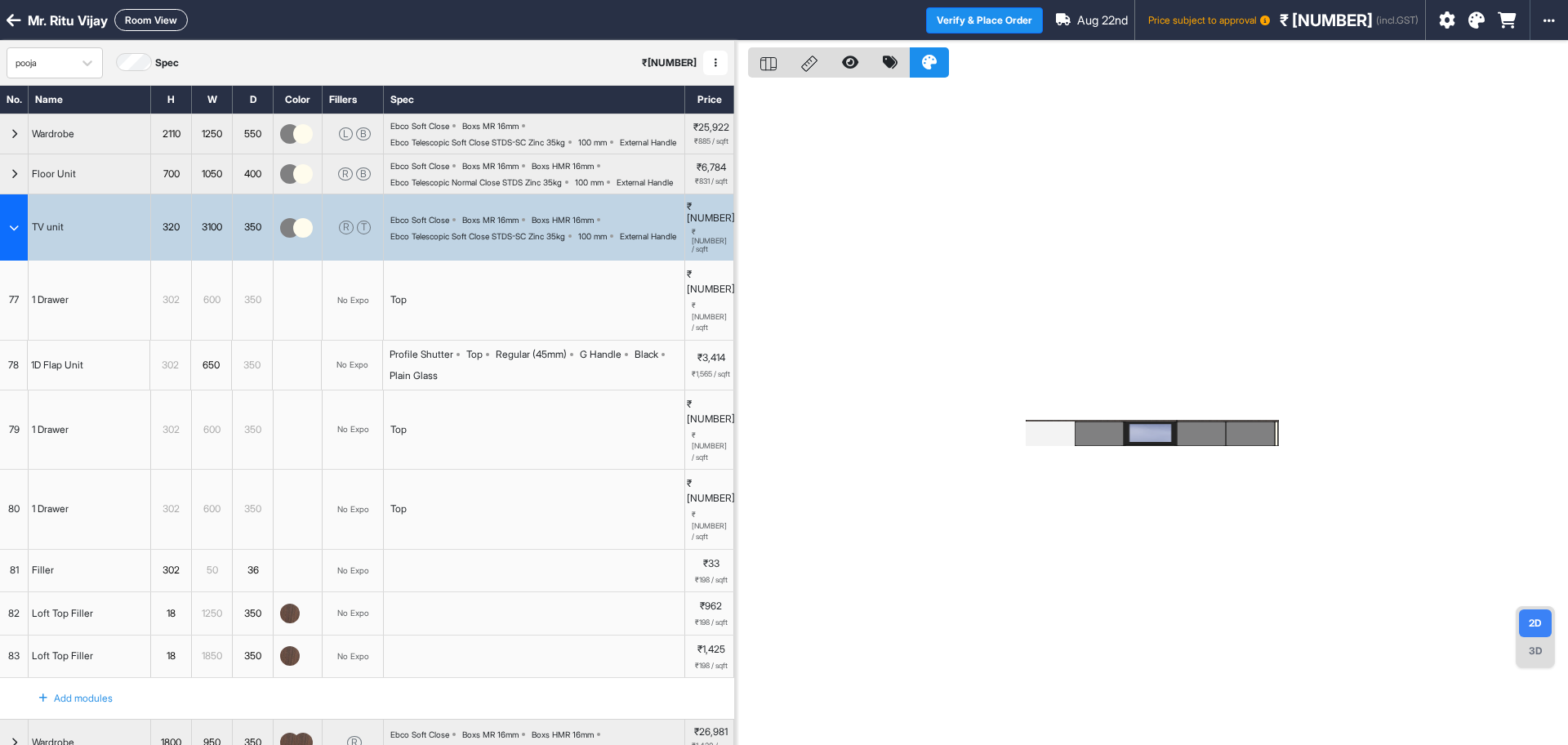 click at bounding box center (14, 228) 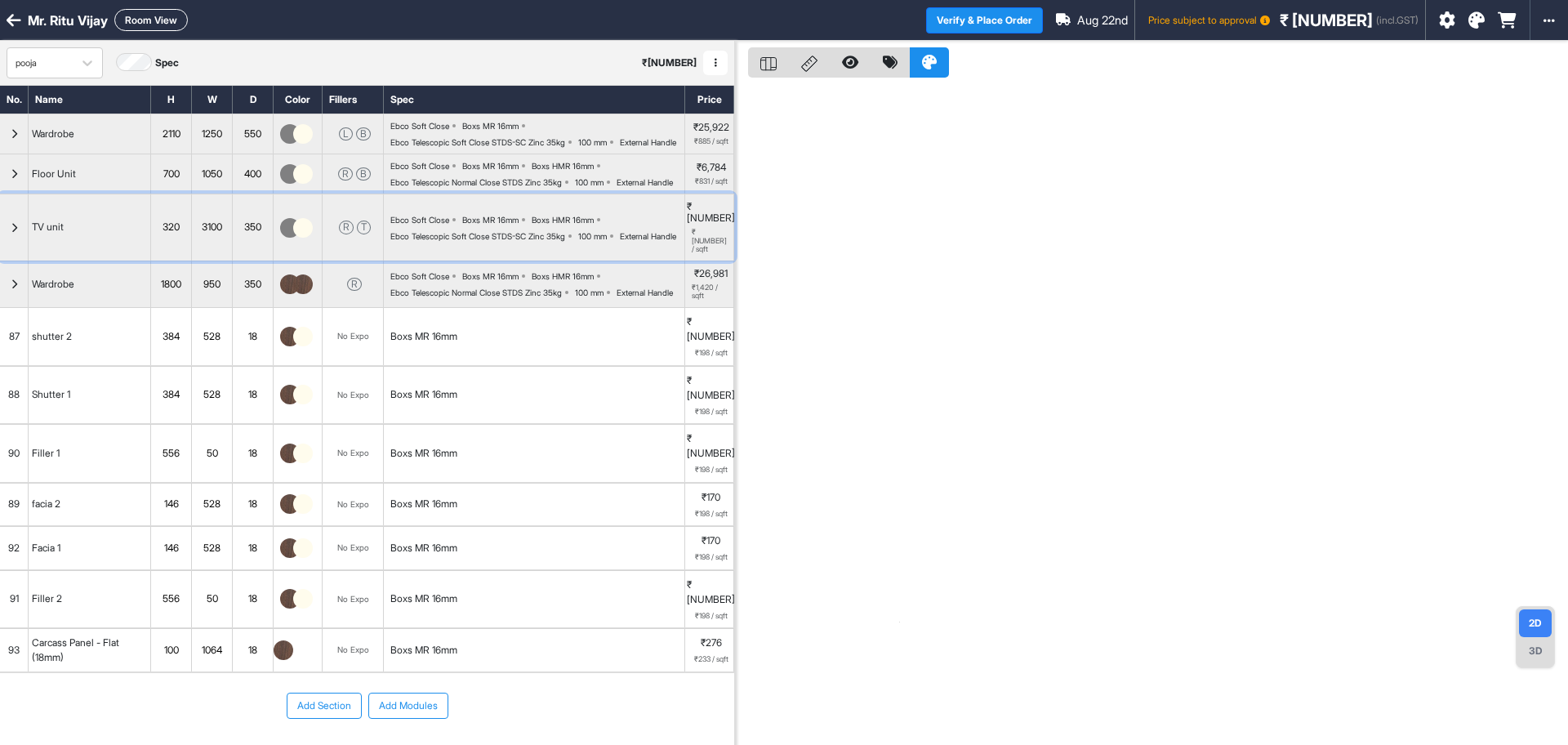 click at bounding box center [14, 228] 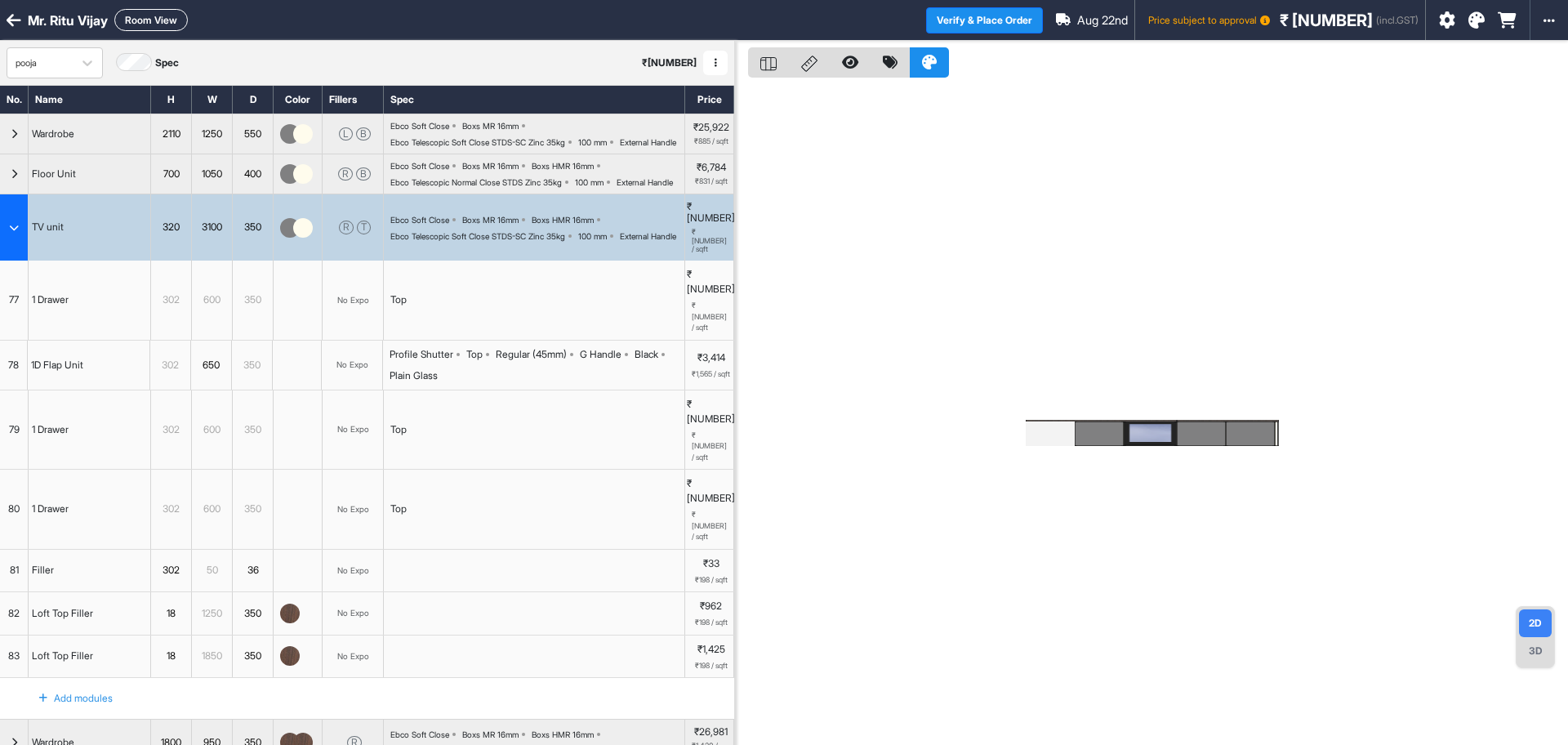 click on "77" at bounding box center [14, 300] 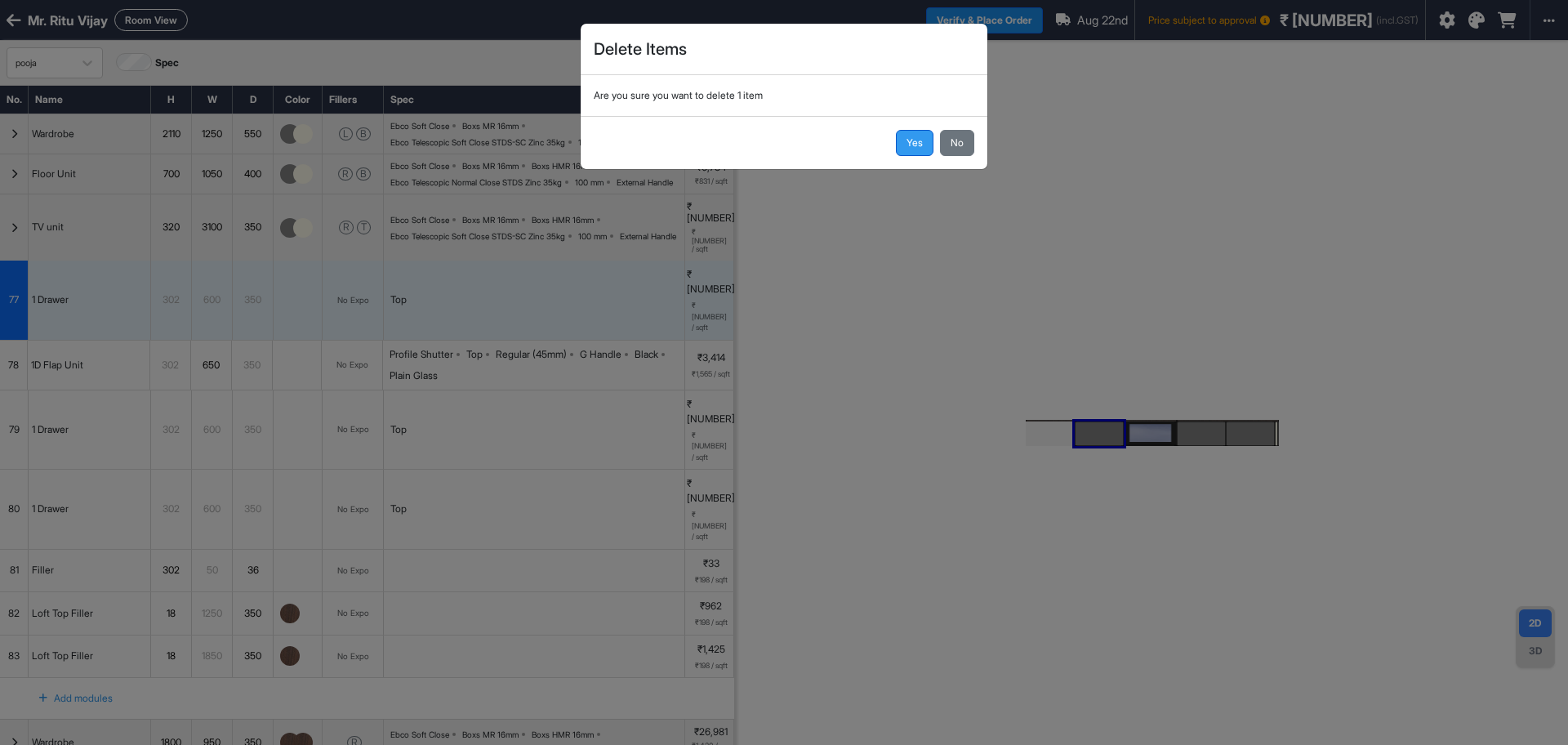 click on "Yes" at bounding box center [915, 143] 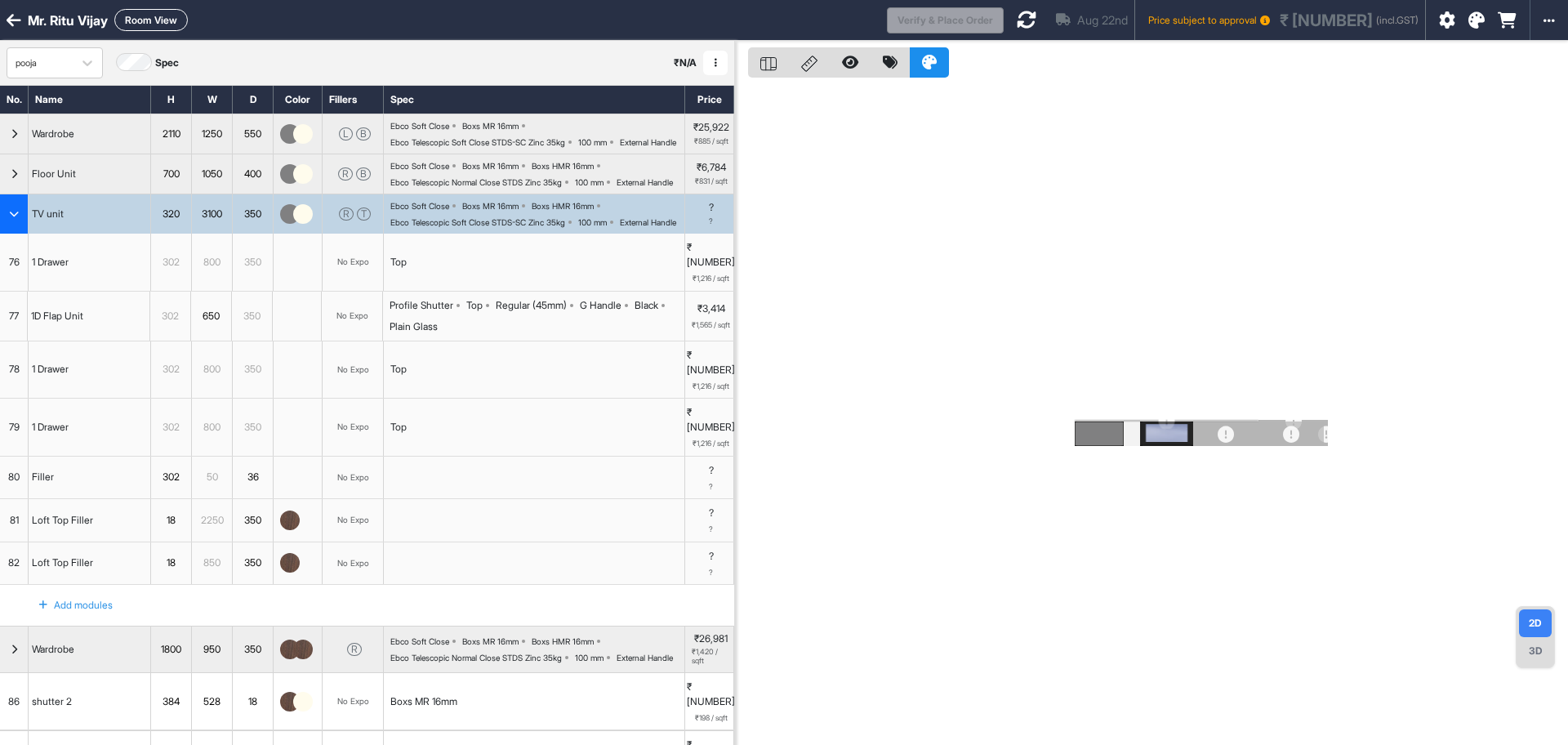 click on "76" at bounding box center (14, 262) 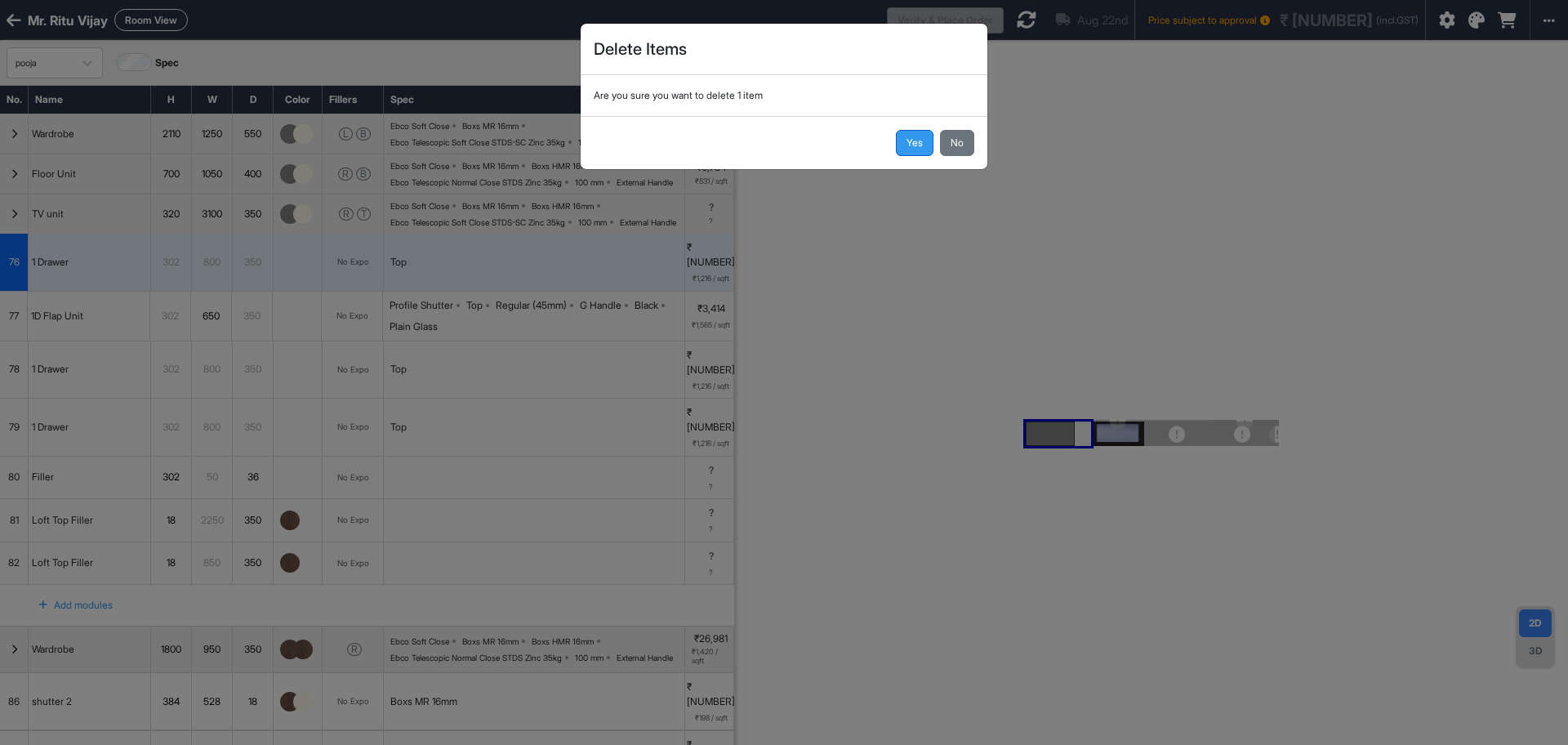 click on "Yes" at bounding box center (915, 143) 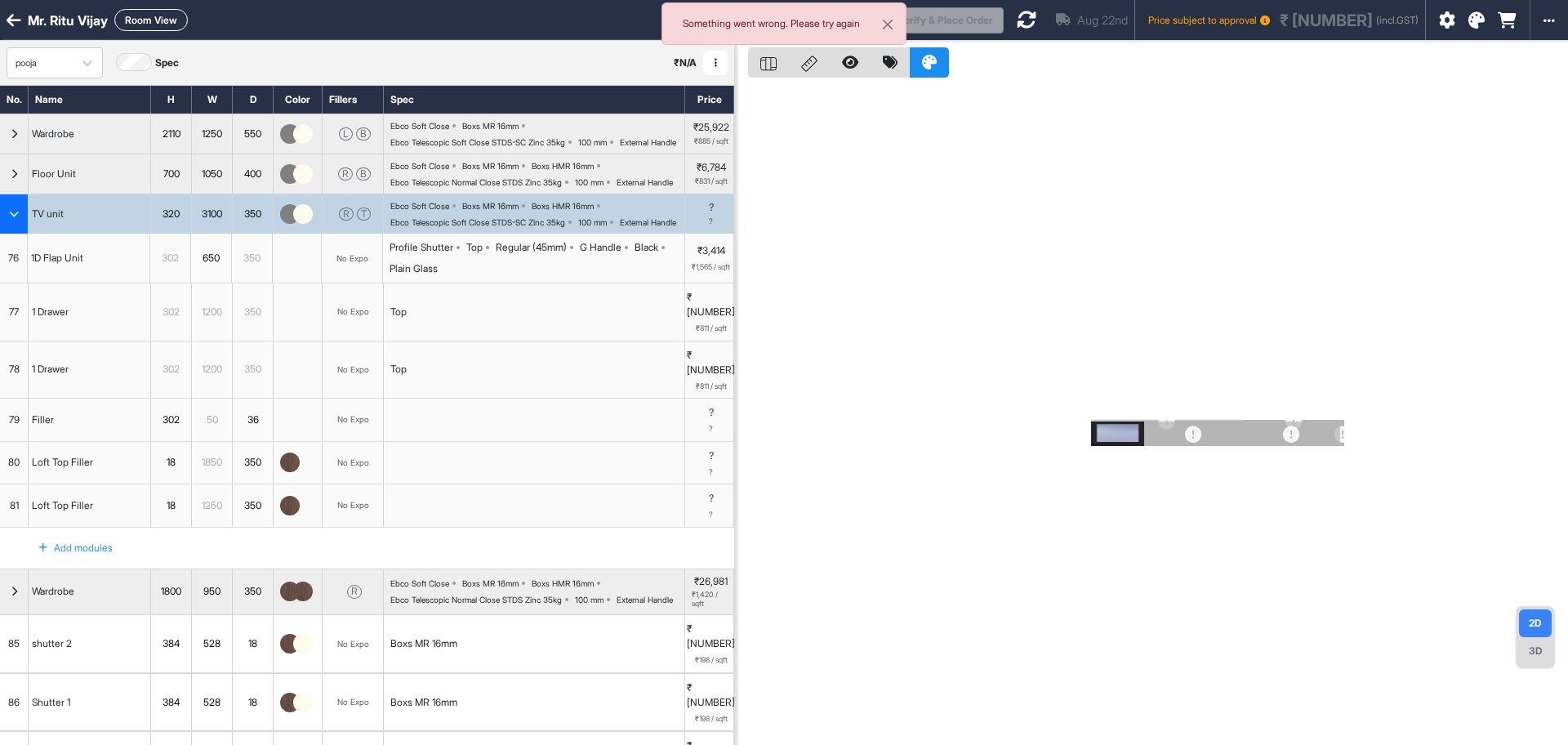 click on "77" at bounding box center (14, 312) 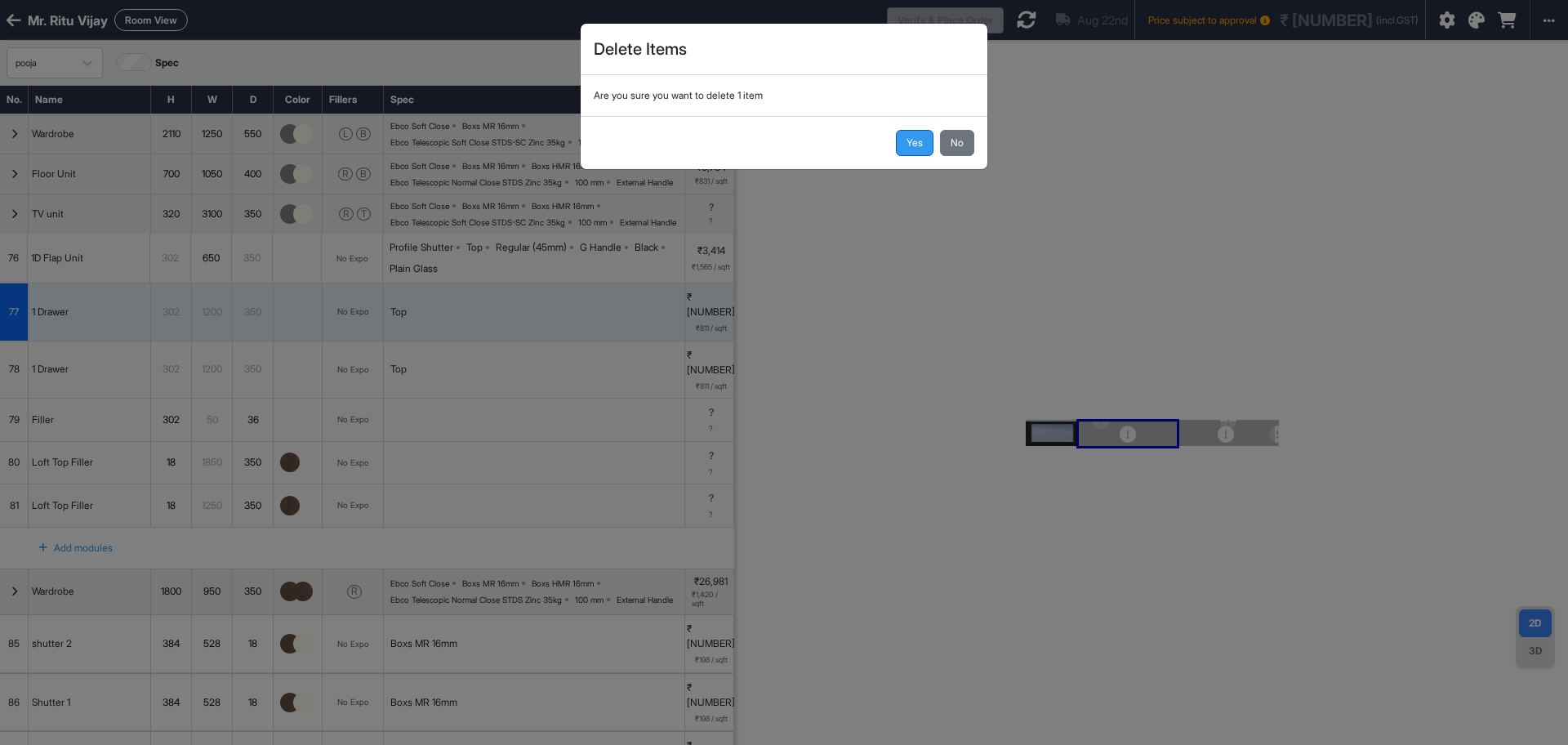 click on "Yes" at bounding box center [915, 143] 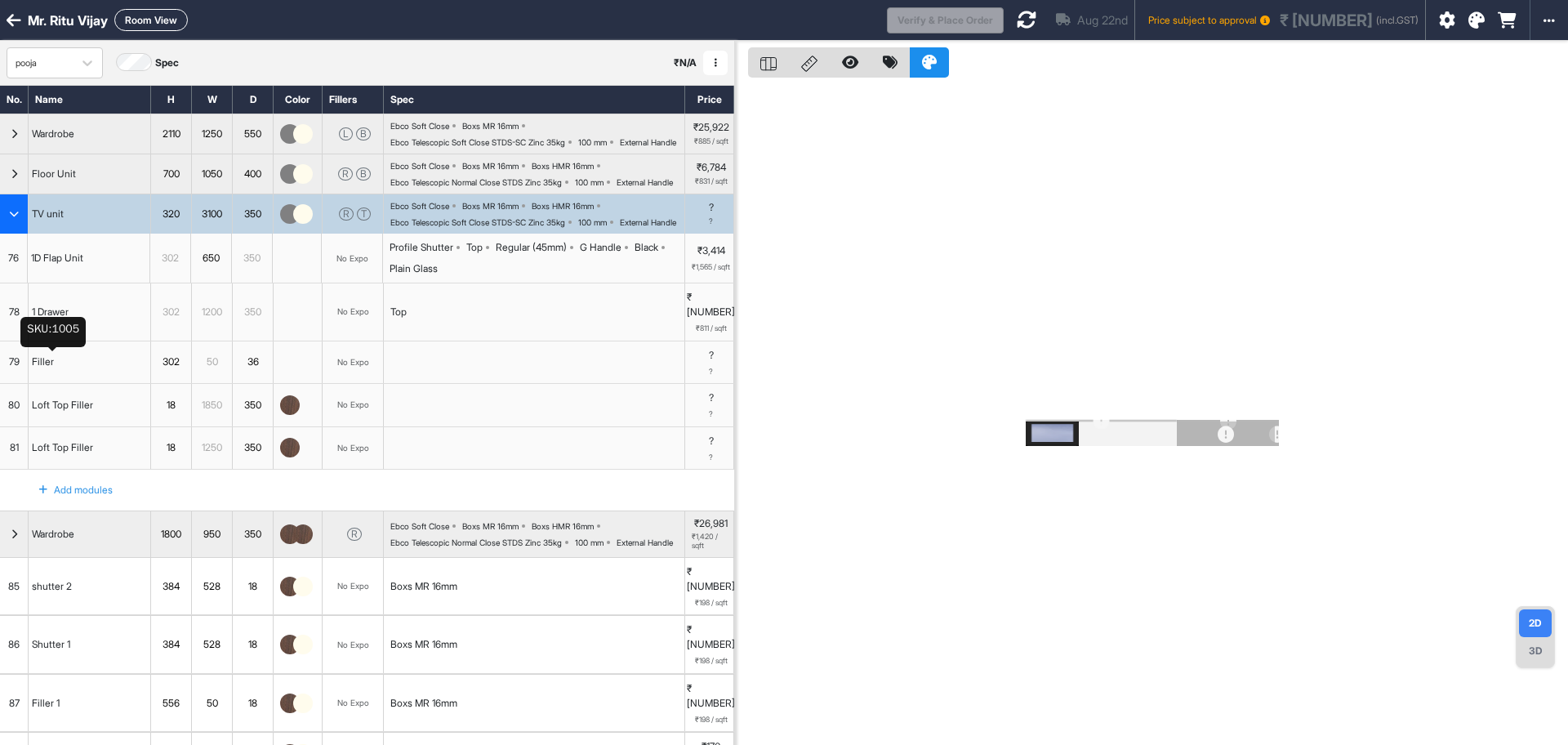 click on "1 Drawer" at bounding box center (50, 312) 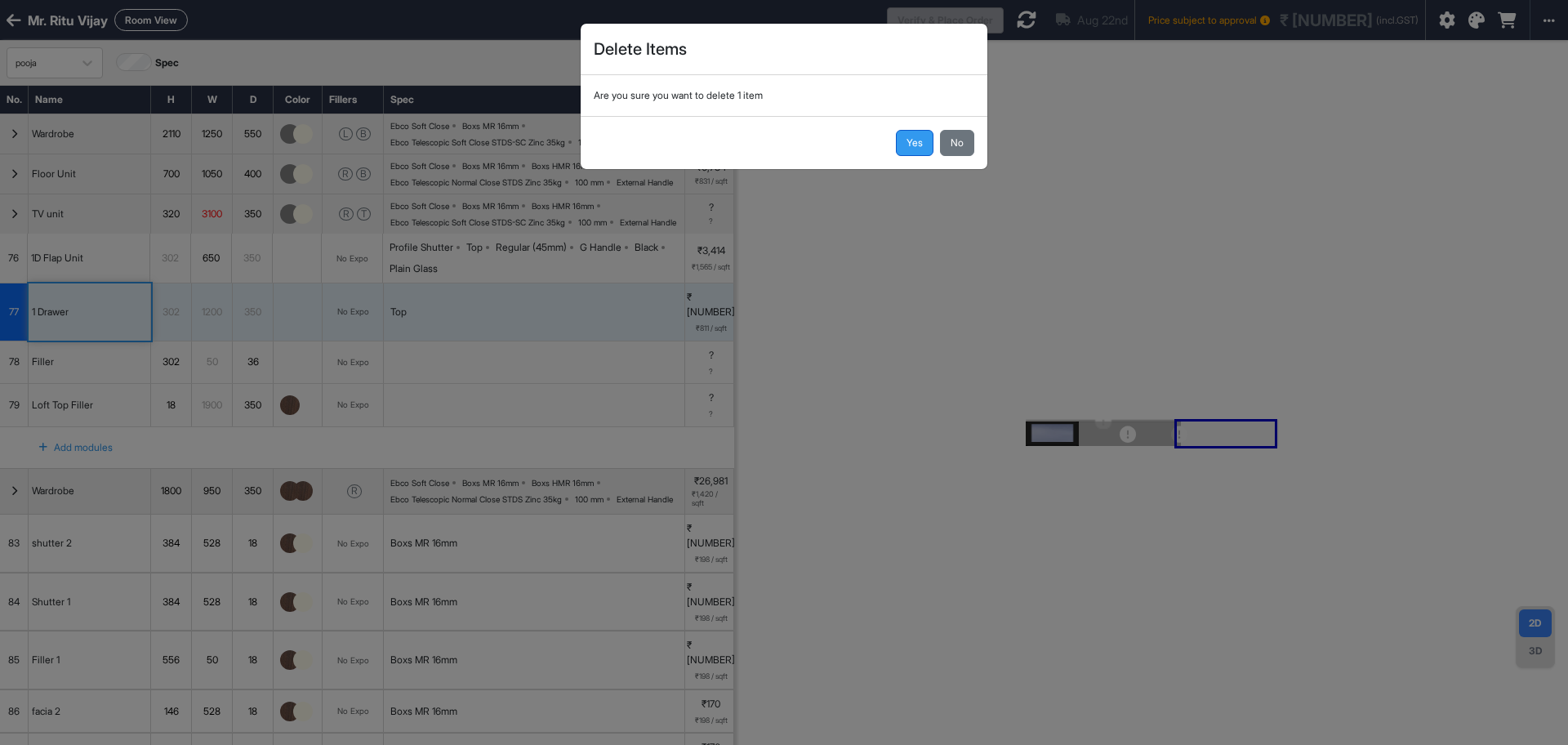 click on "Yes" at bounding box center (915, 143) 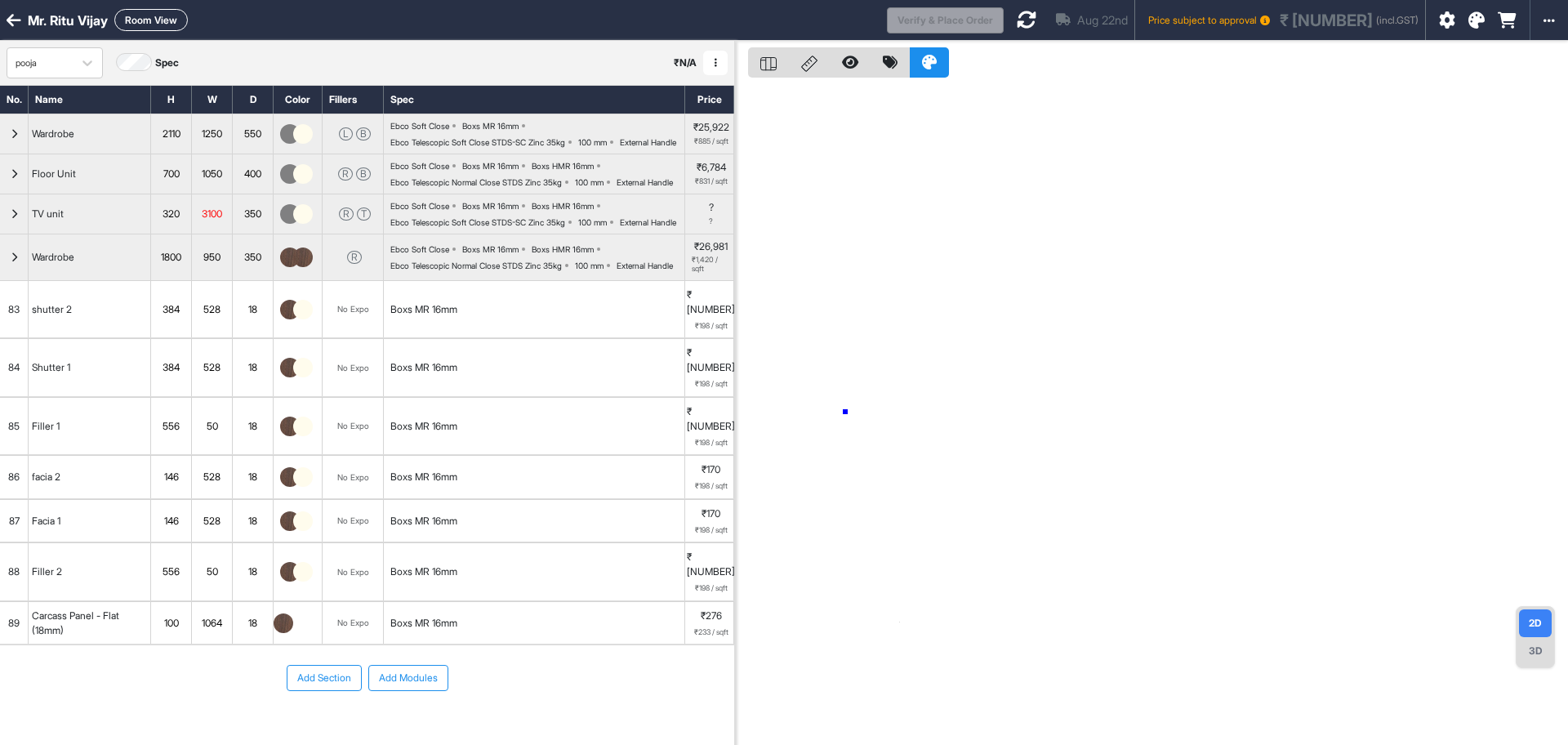 click at bounding box center (1152, 413) 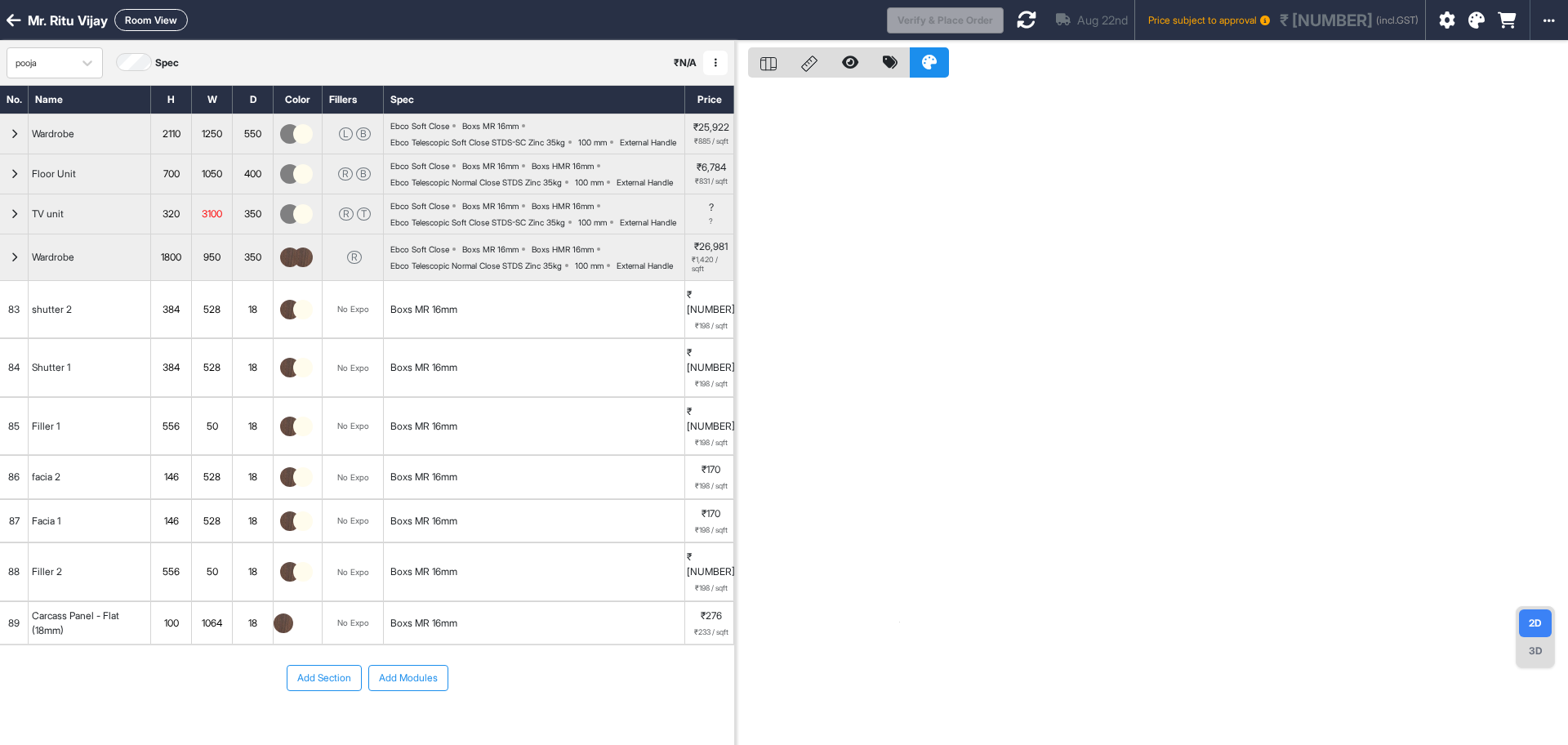 click at bounding box center (14, 214) 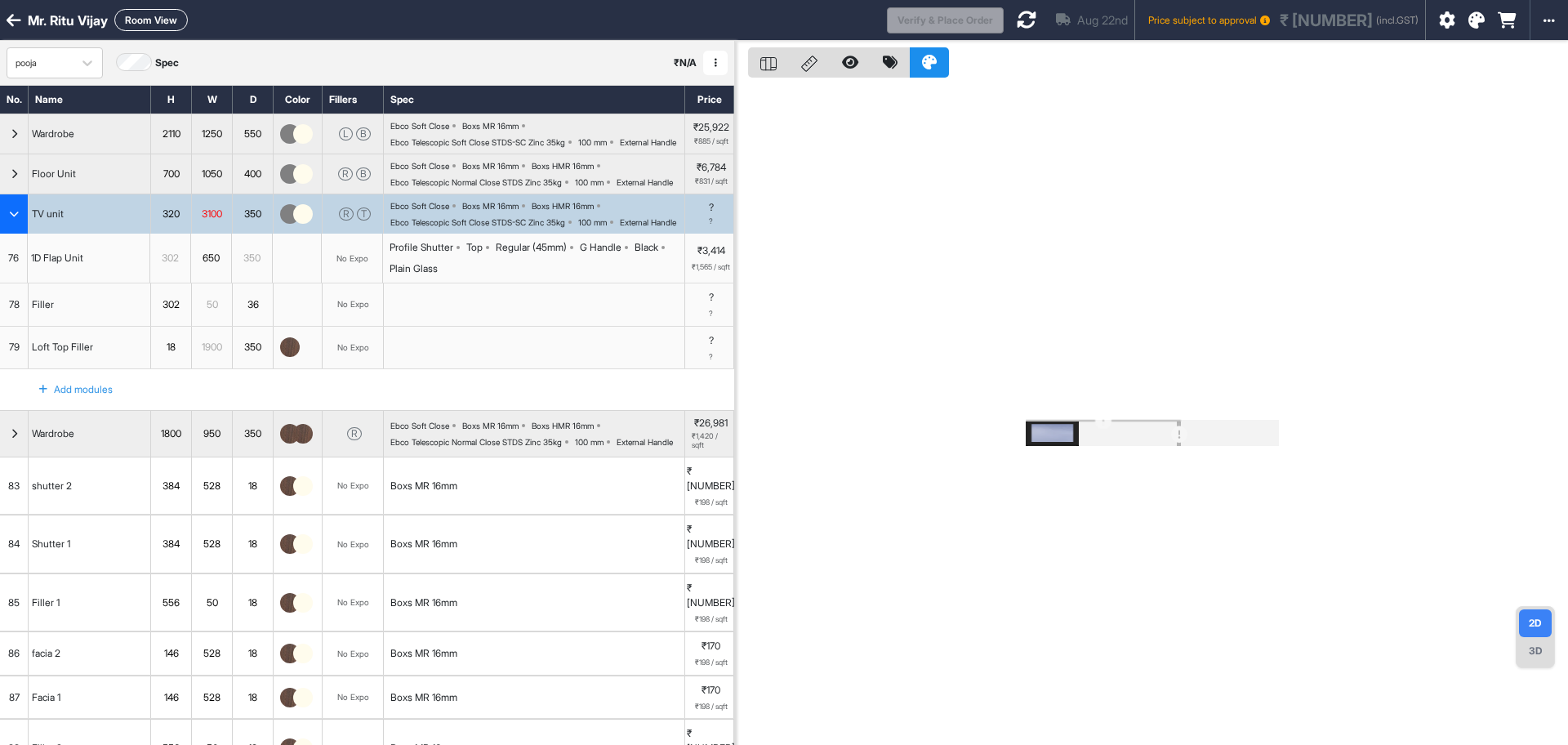 click on "Add modules" at bounding box center (66, 390) 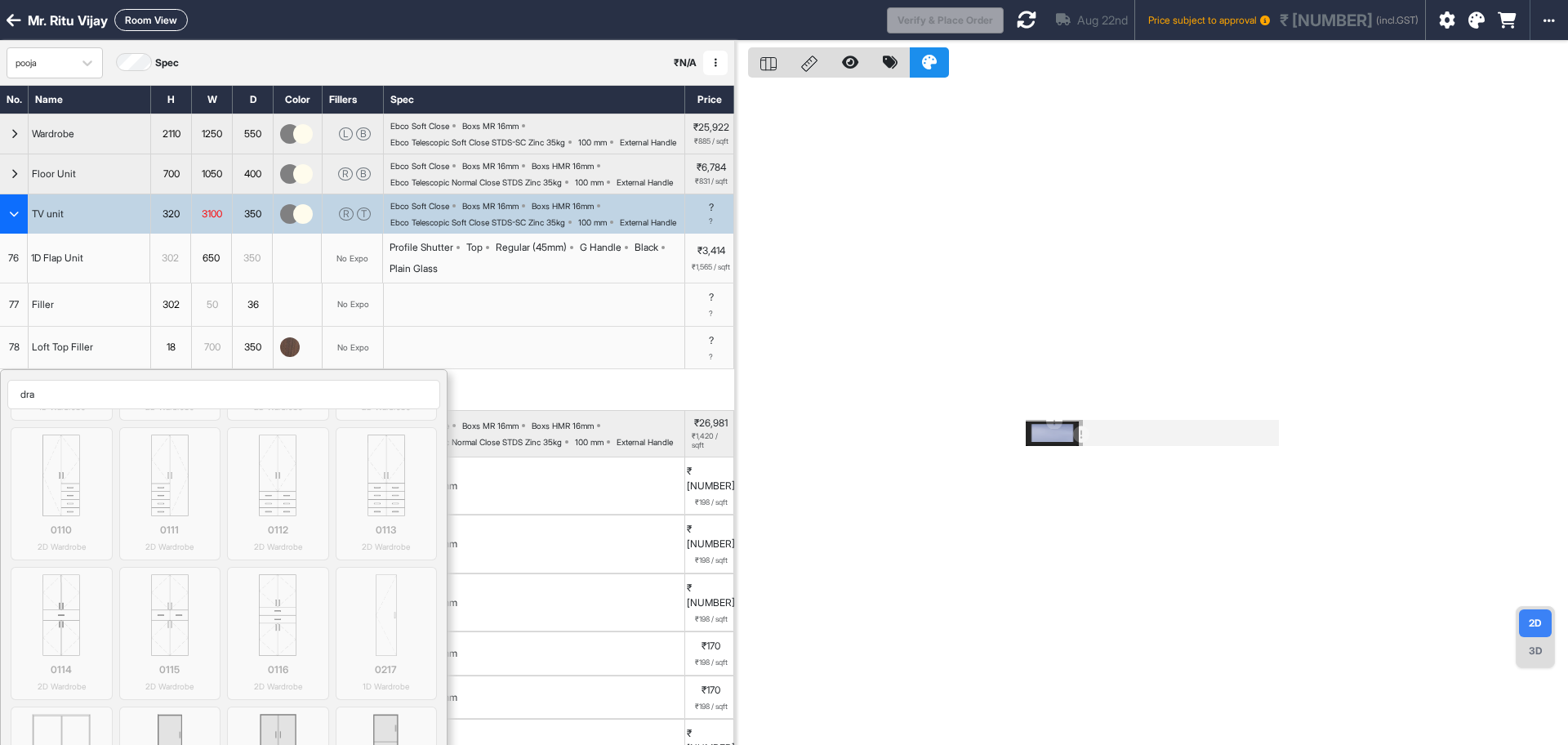 scroll, scrollTop: 135, scrollLeft: 0, axis: vertical 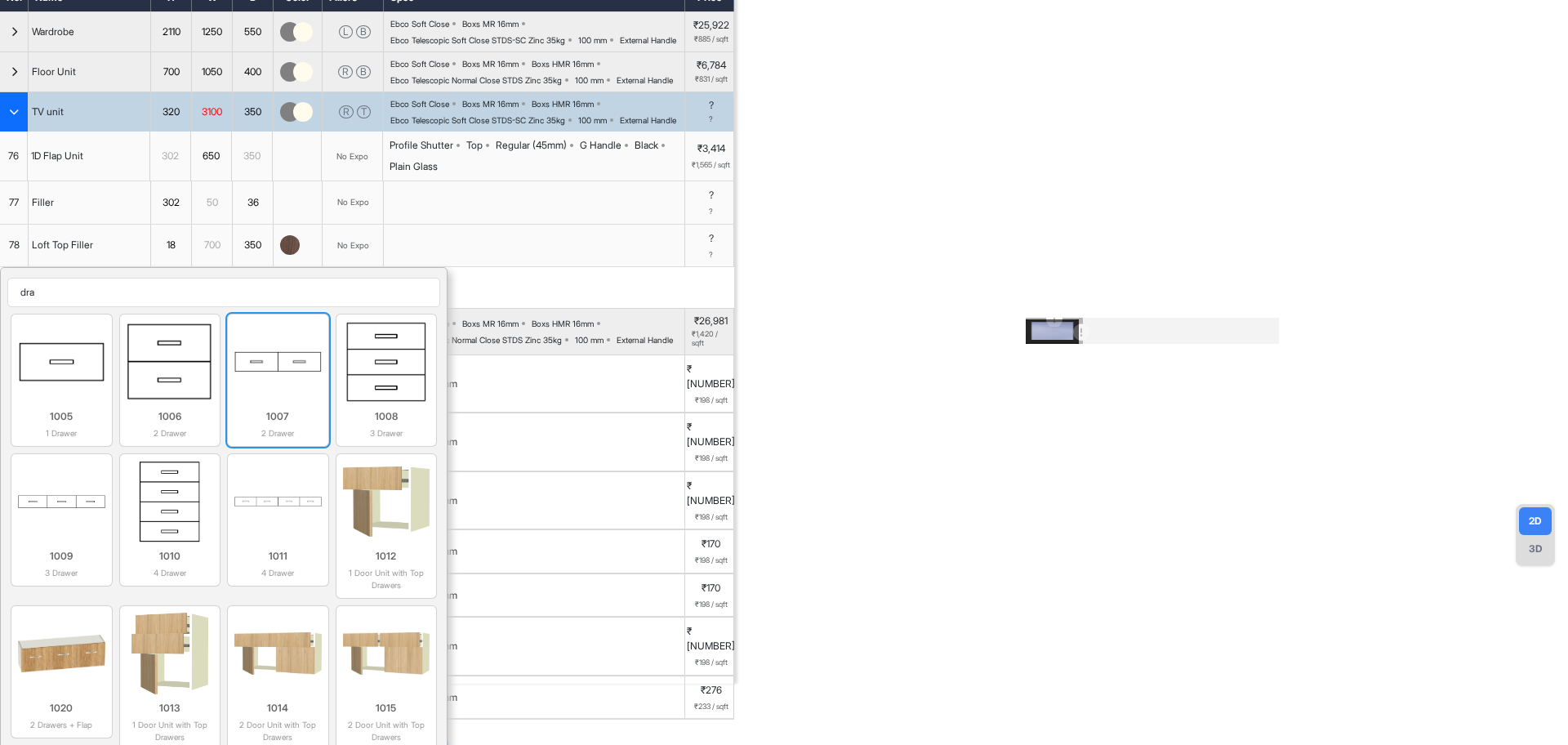 type on "dra" 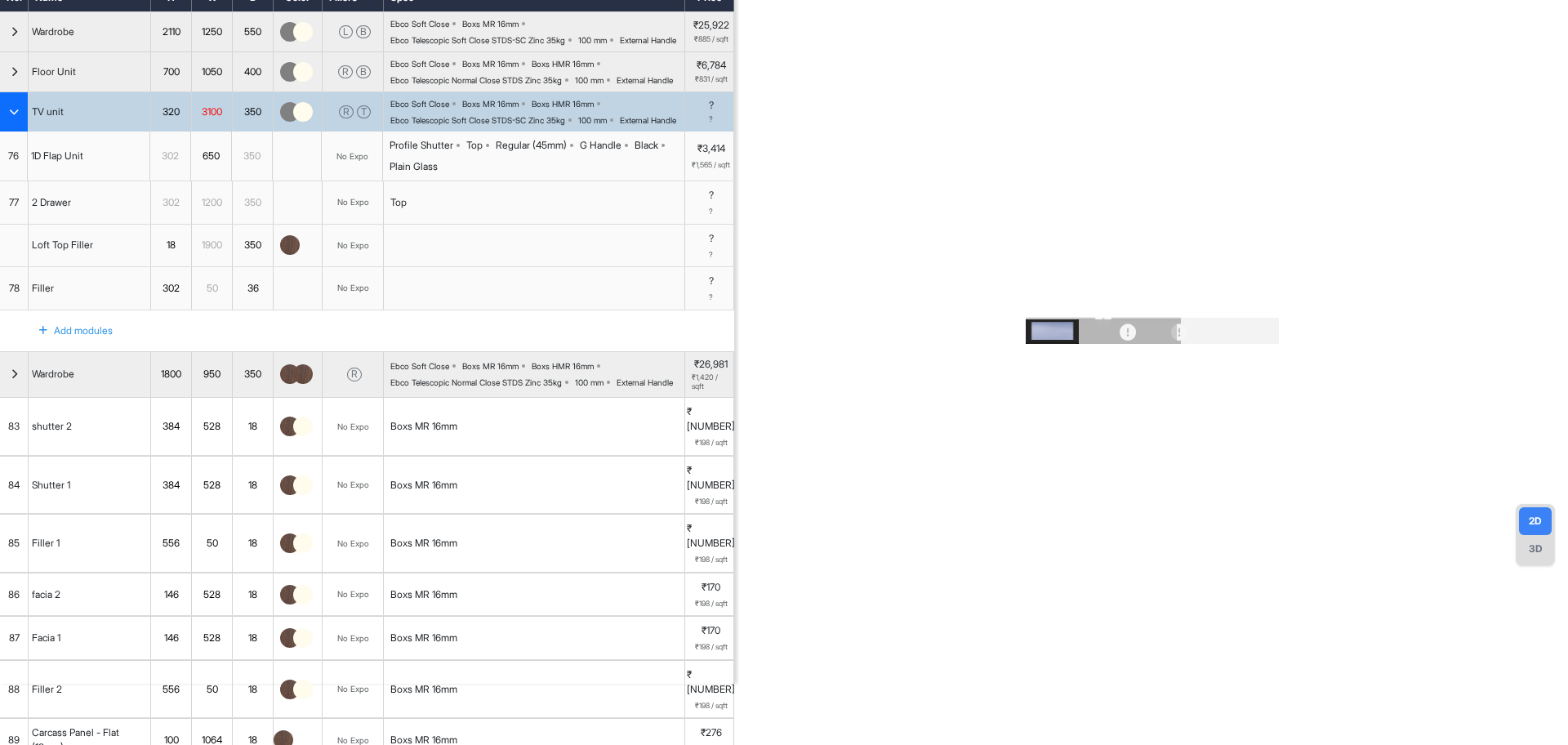 click on "77" at bounding box center (14, 203) 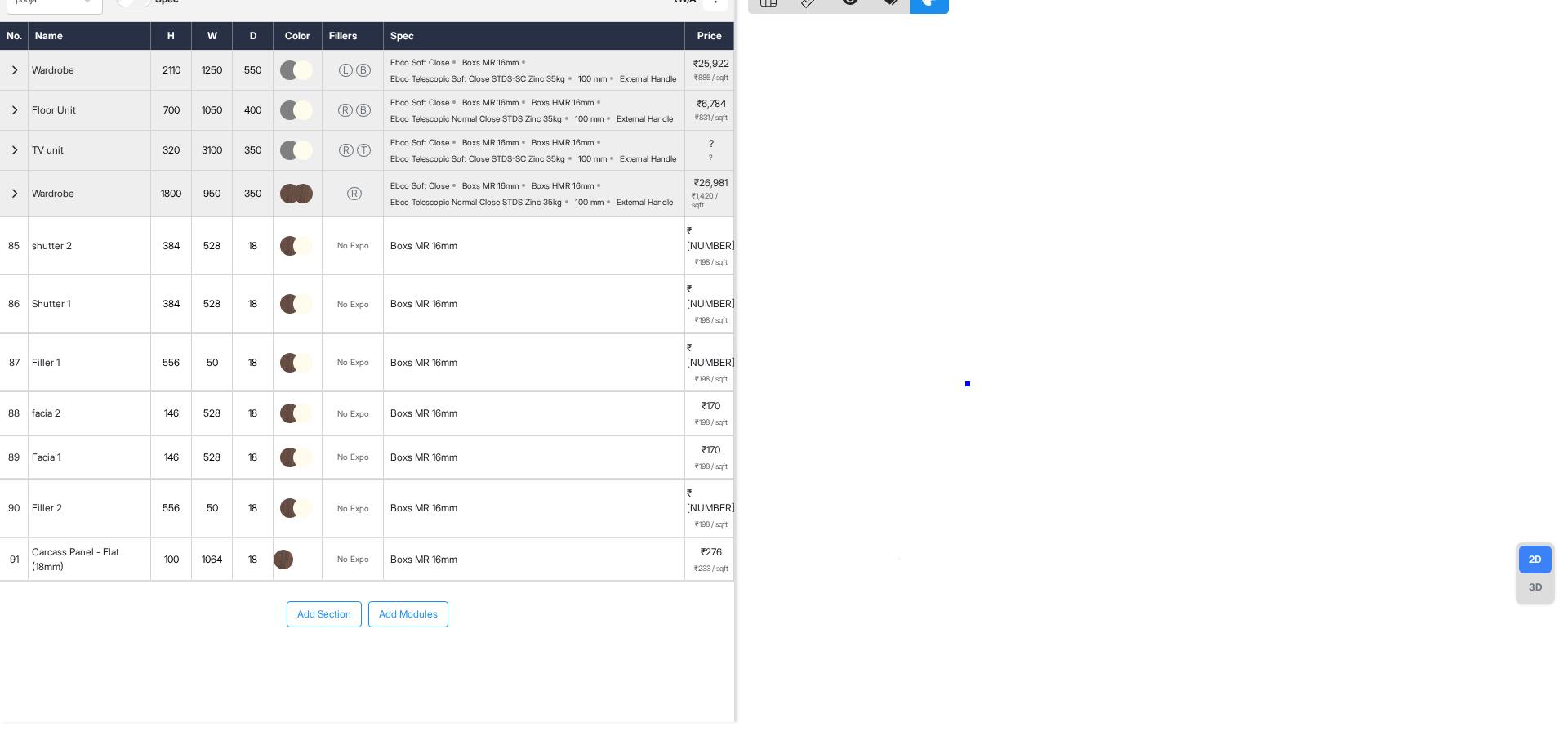 click at bounding box center [1152, 350] 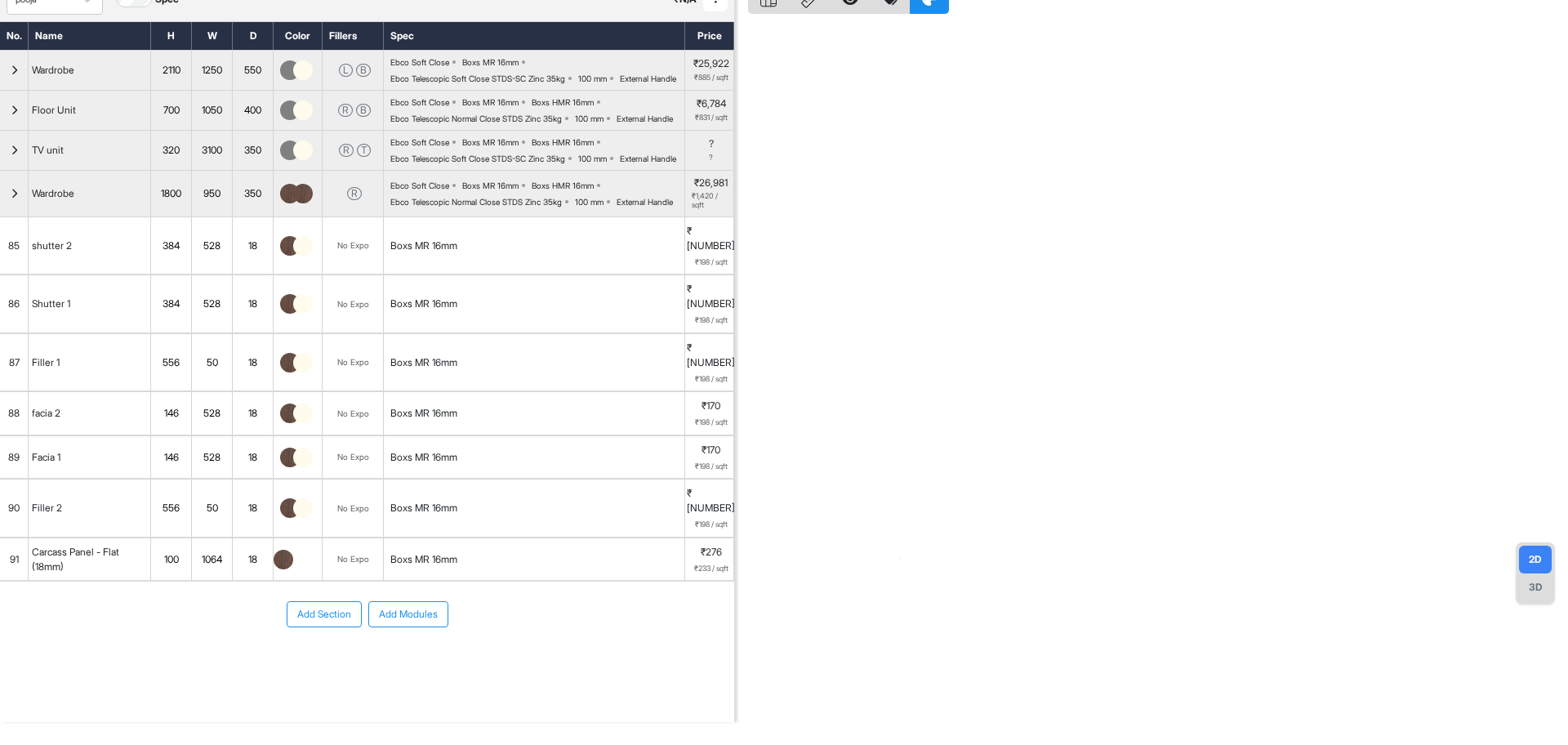 click at bounding box center [14, 150] 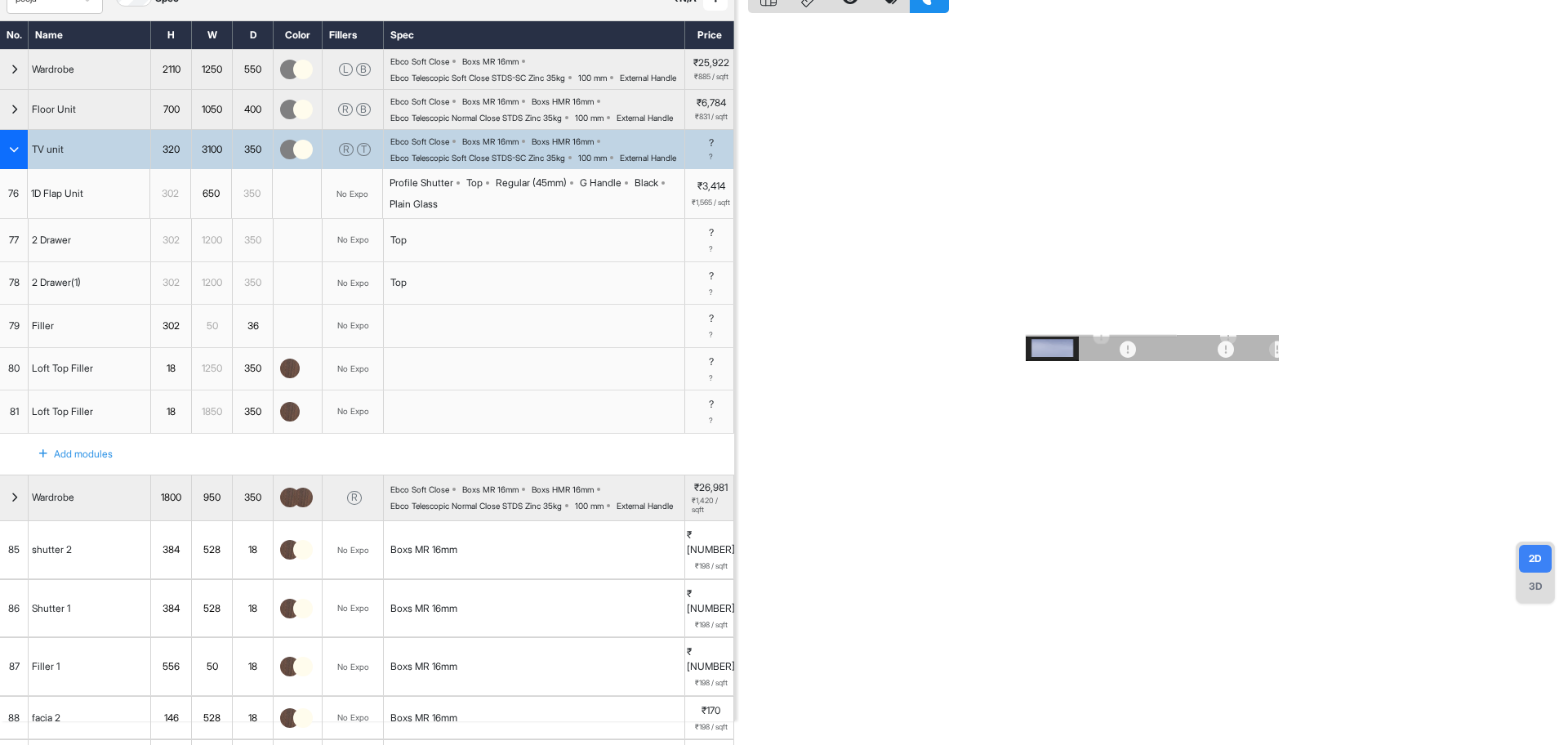 drag, startPoint x: 72, startPoint y: 295, endPoint x: 77, endPoint y: 259, distance: 36.345564 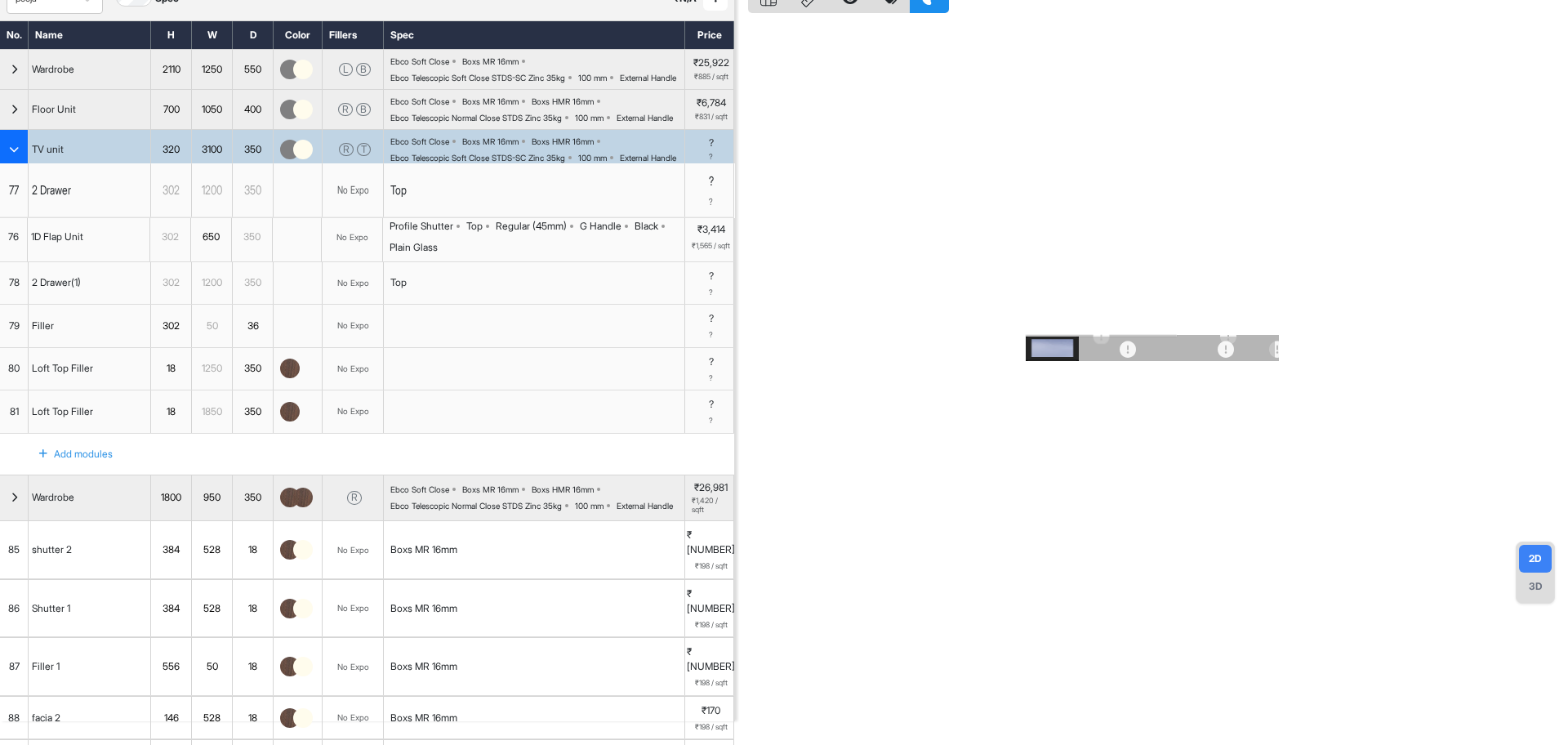 drag, startPoint x: 14, startPoint y: 294, endPoint x: 18, endPoint y: 244, distance: 50.159745 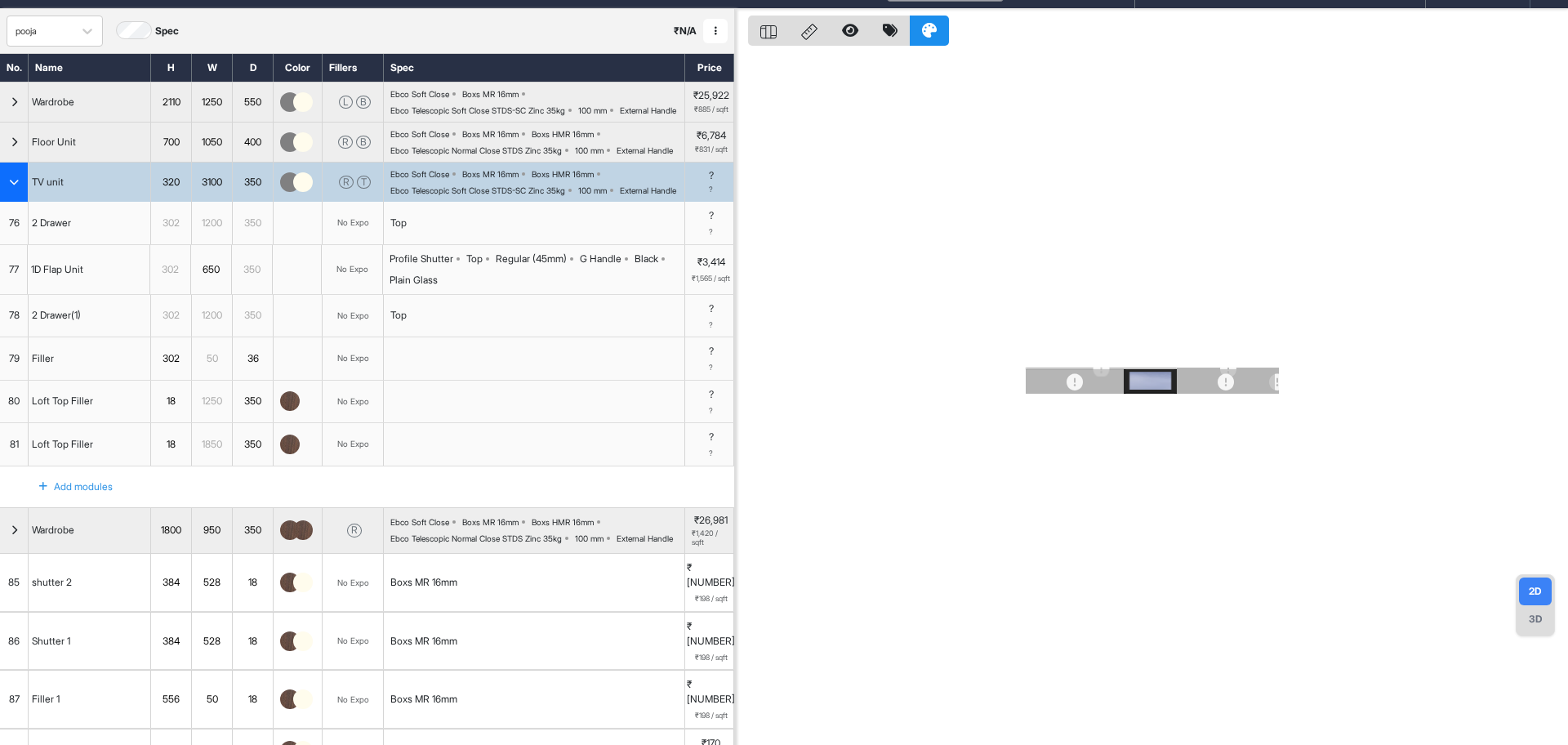 scroll, scrollTop: 0, scrollLeft: 0, axis: both 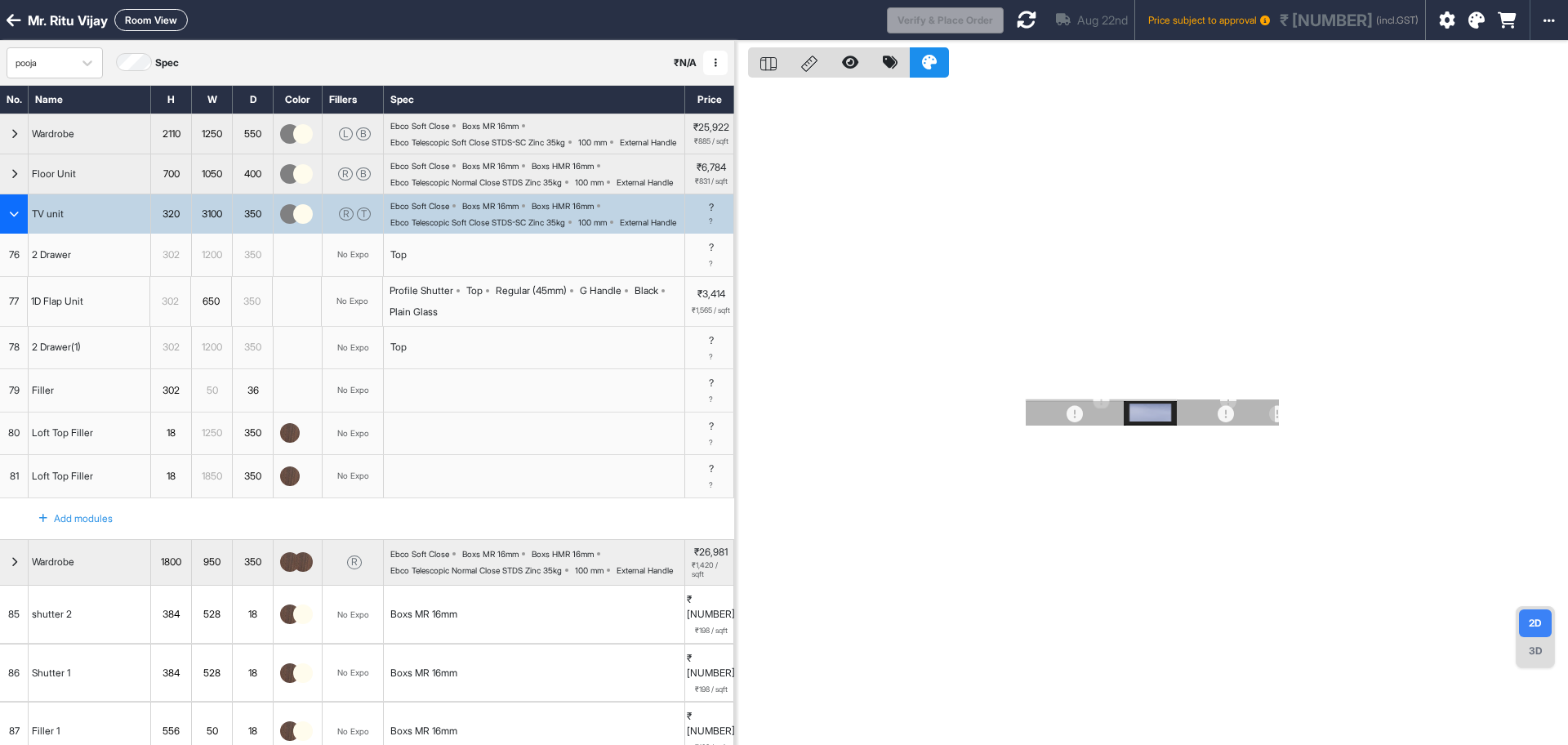 click on "Aug 22nd Price subject to approval ₹   4,93,470 (incl.GST)" at bounding box center (1214, 20) 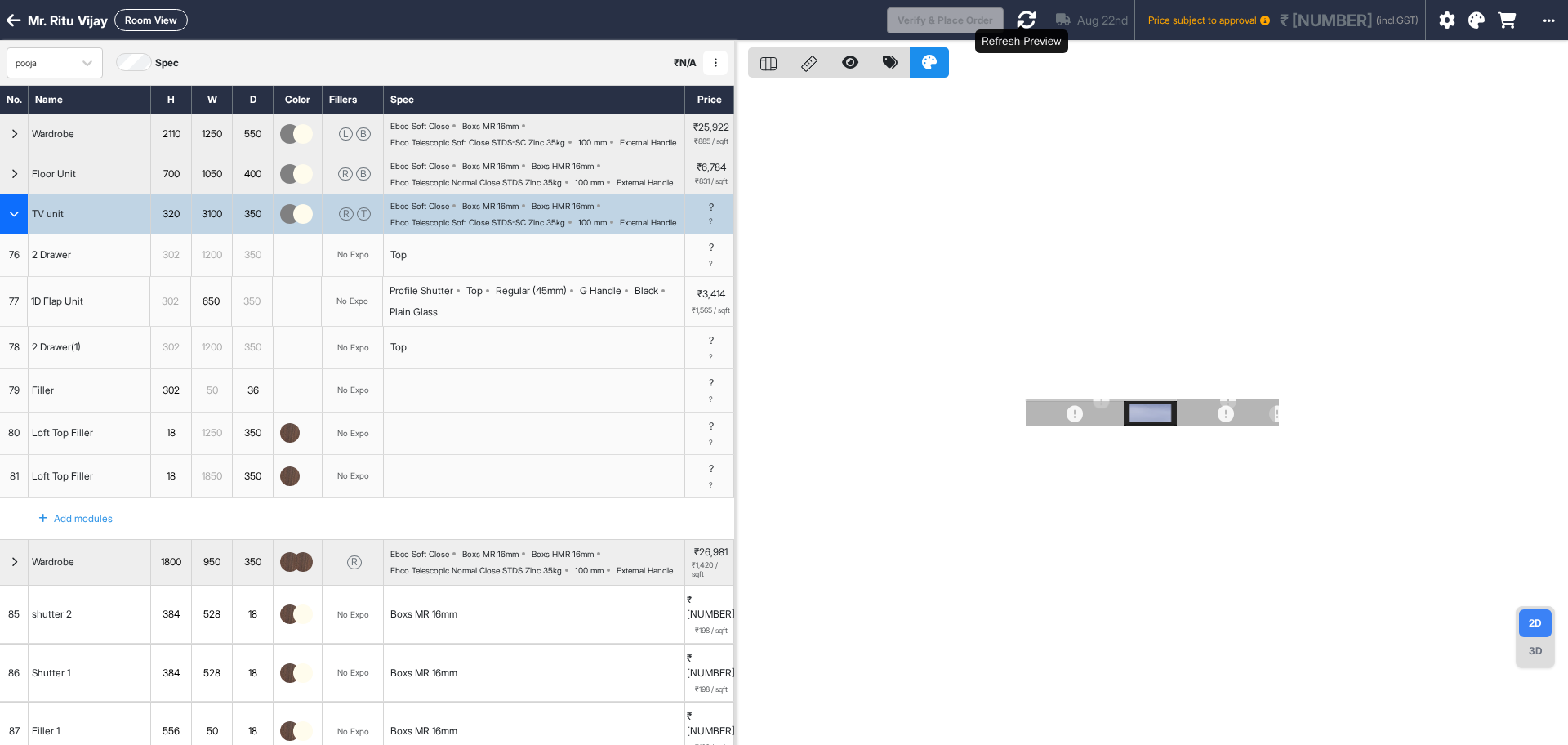 click at bounding box center [1027, 20] 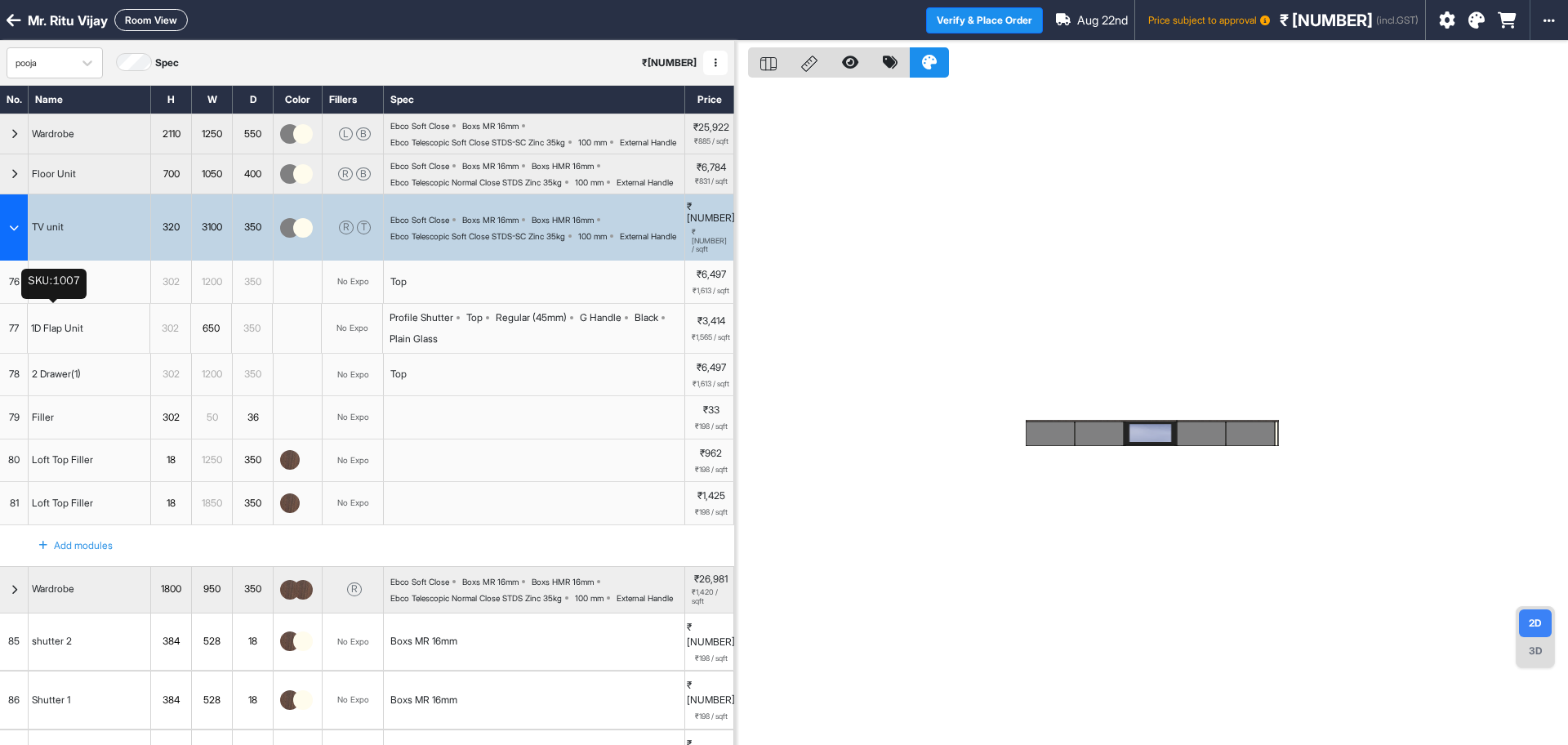 click on "2 Drawer" at bounding box center [51, 282] 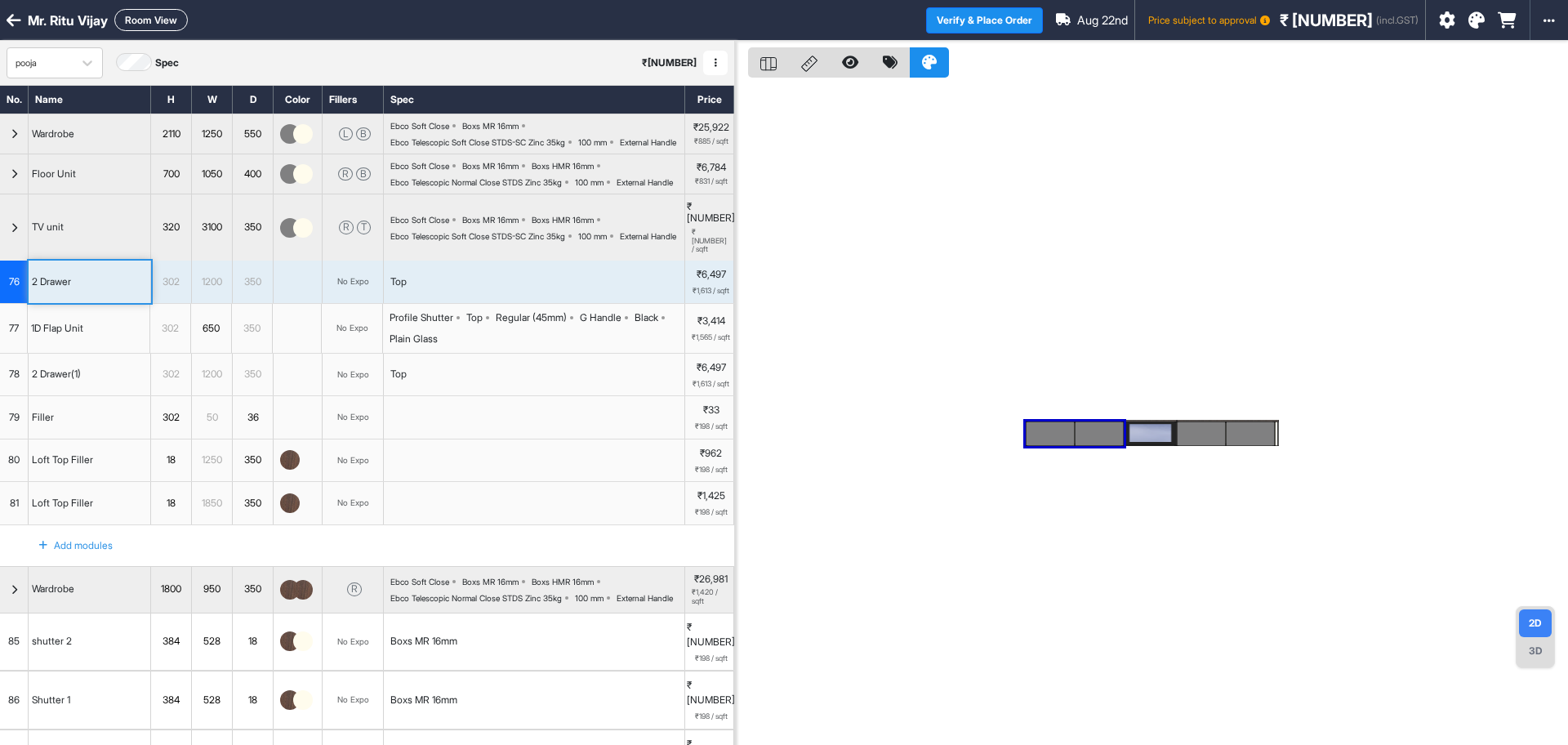 click on "Top" at bounding box center [534, 282] 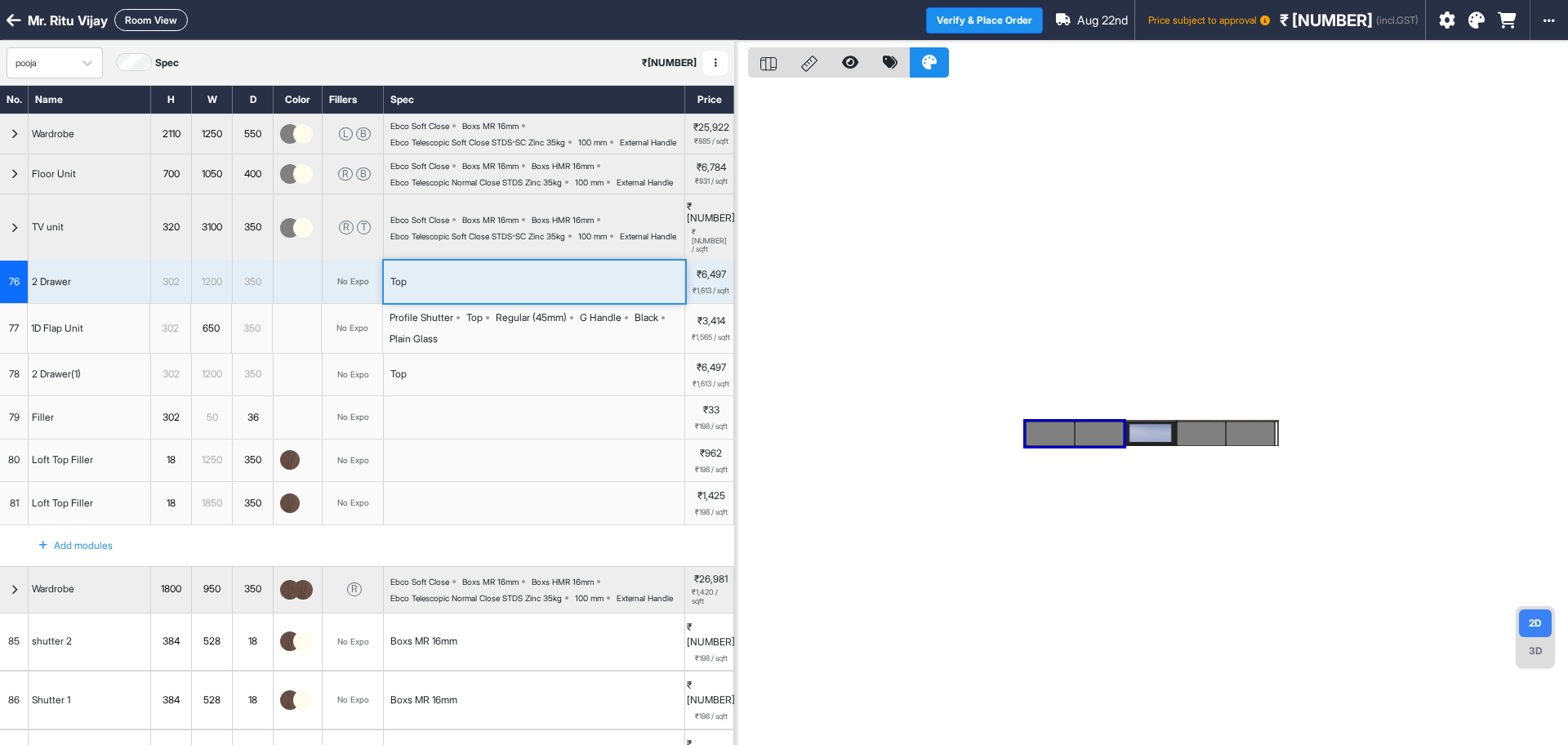 click on "Top" at bounding box center (534, 282) 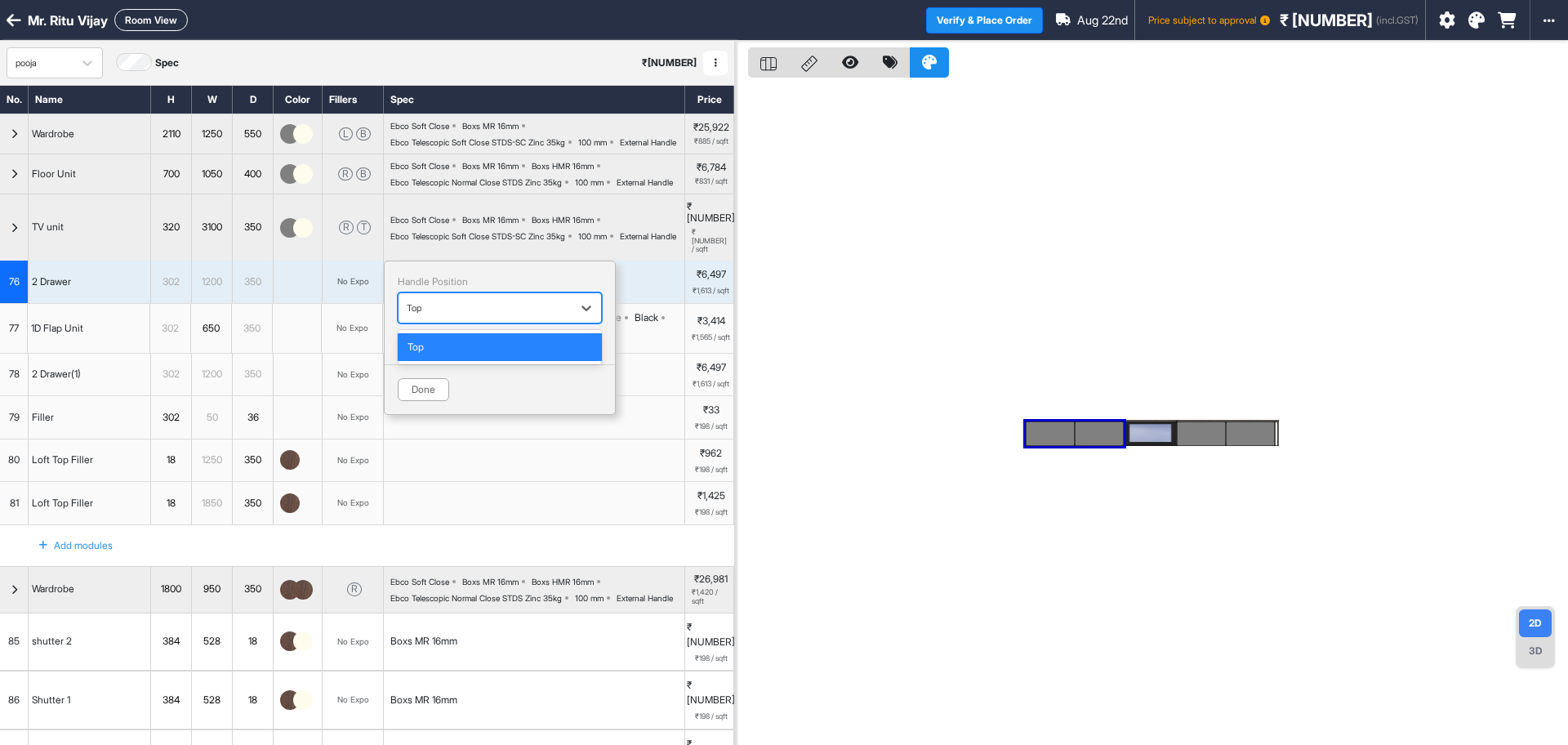 click at bounding box center (485, 308) 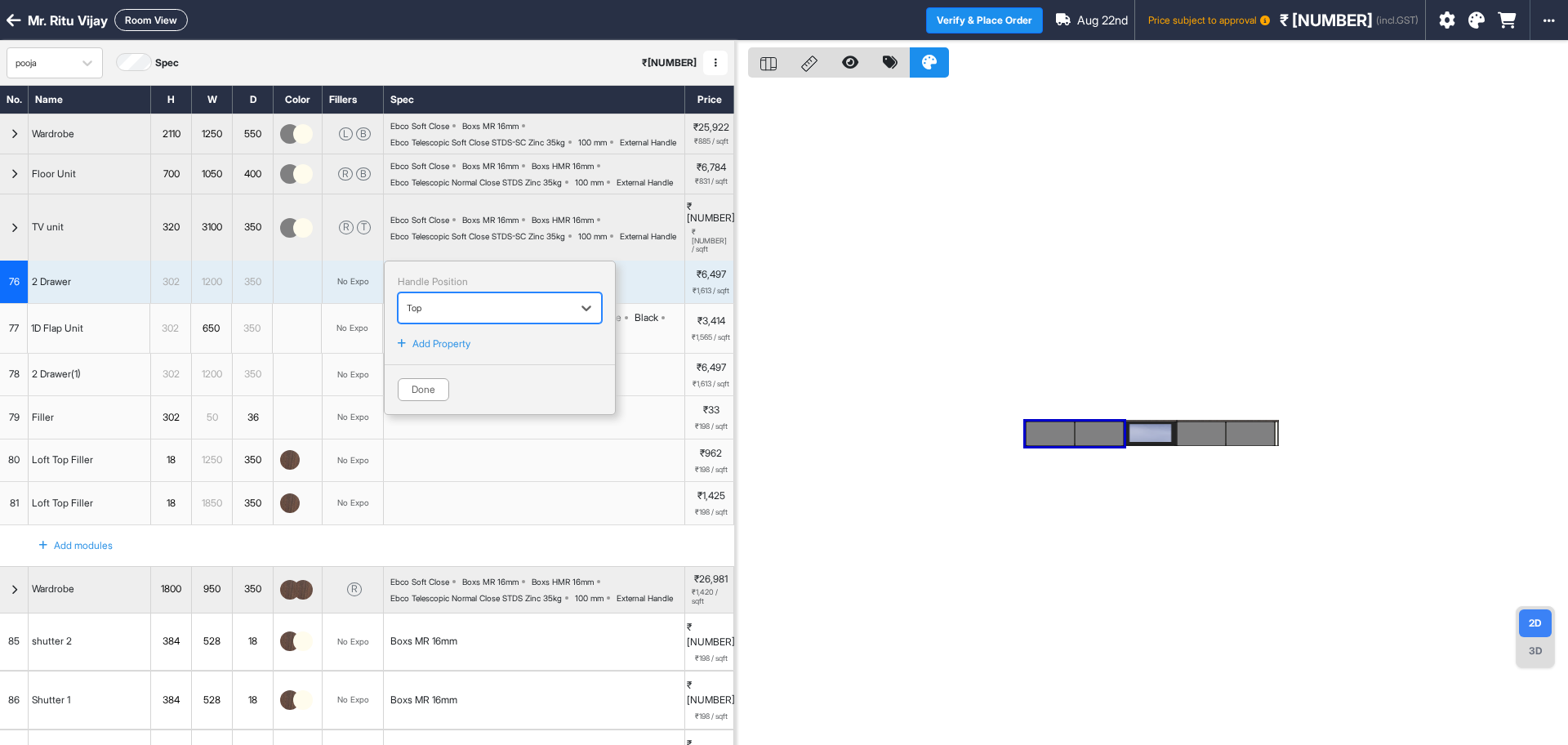 click at bounding box center [485, 308] 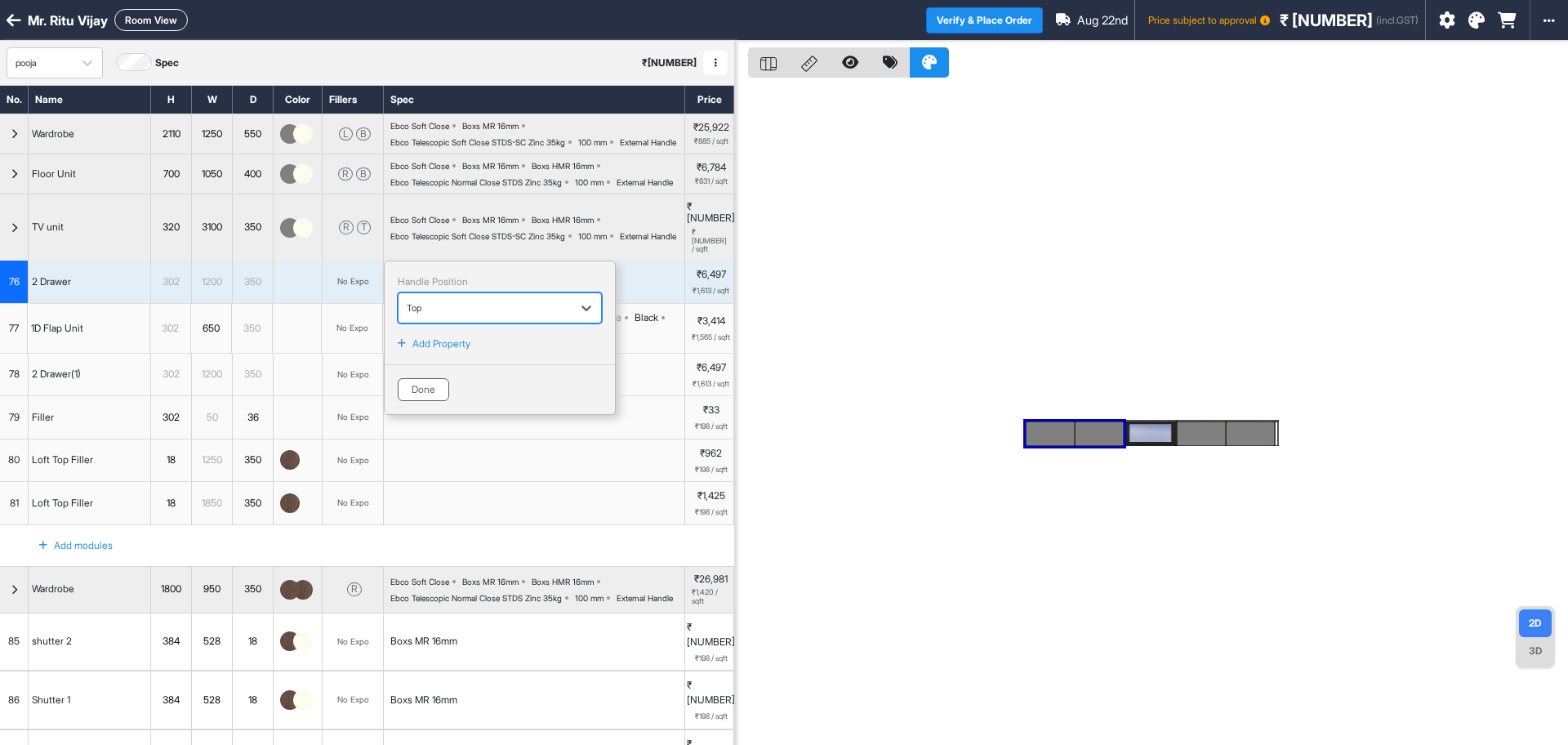 click on "Done" at bounding box center [423, 390] 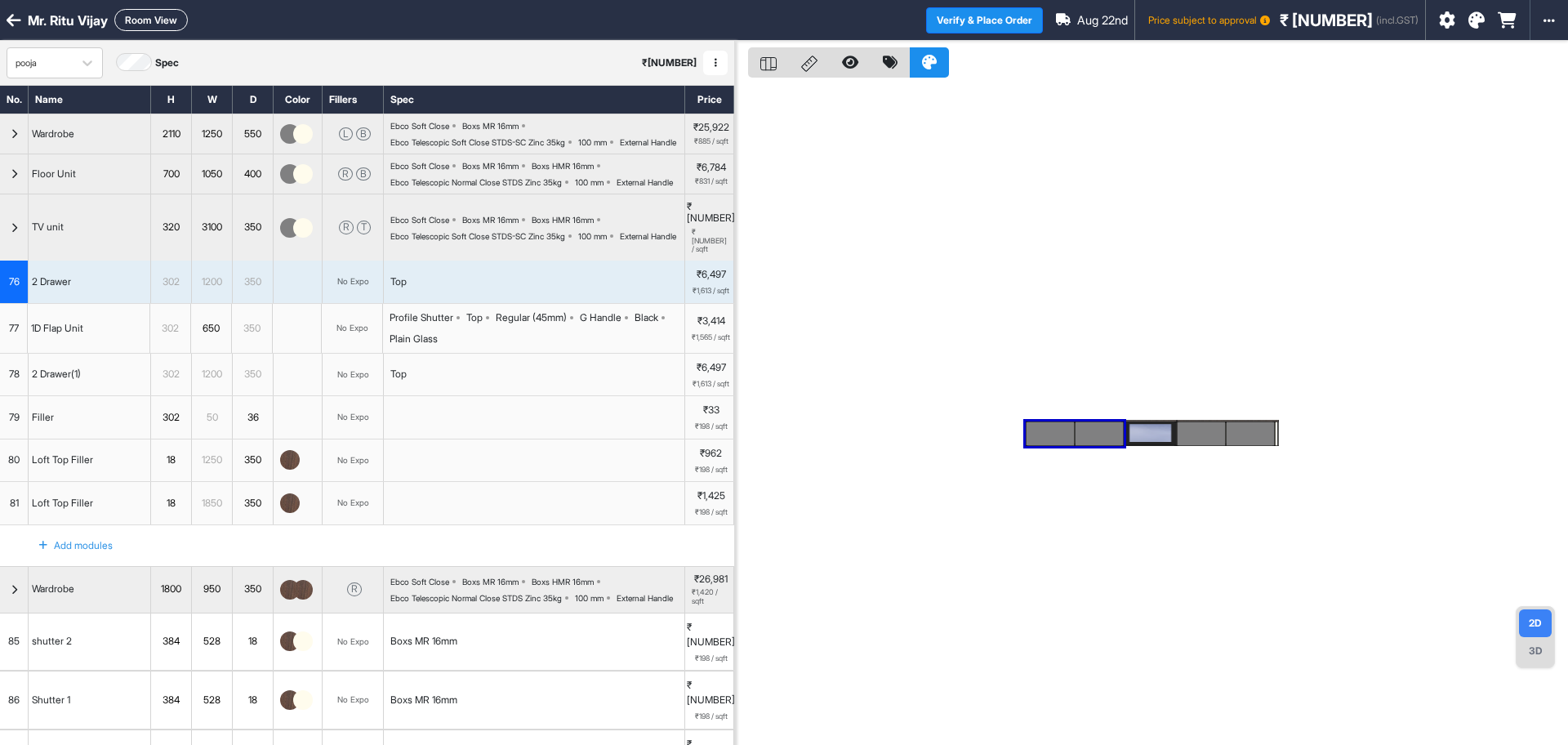 click on "No Expo" at bounding box center (353, 281) 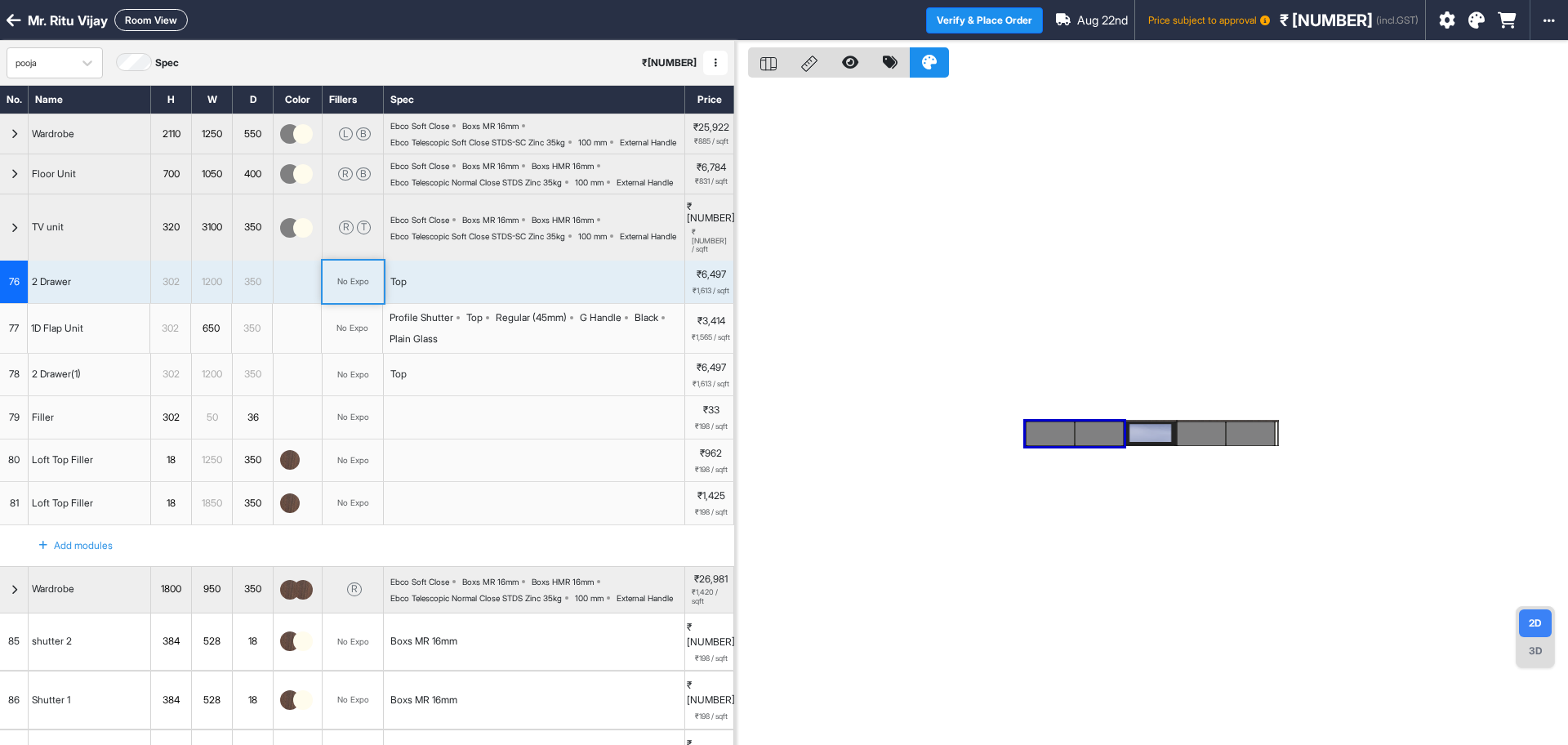 click on "No Expo" at bounding box center [353, 281] 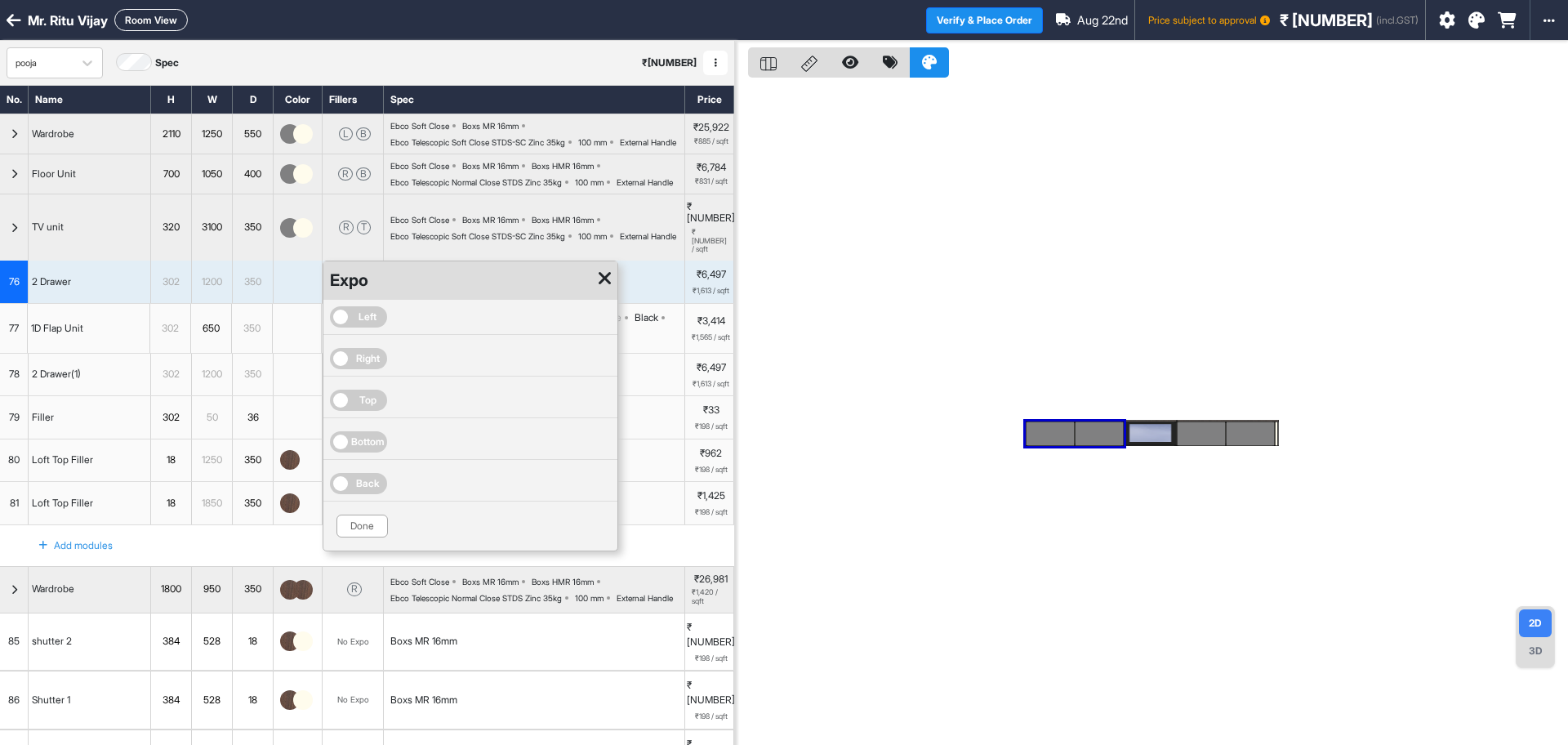 click on "Left" at bounding box center (368, 317) 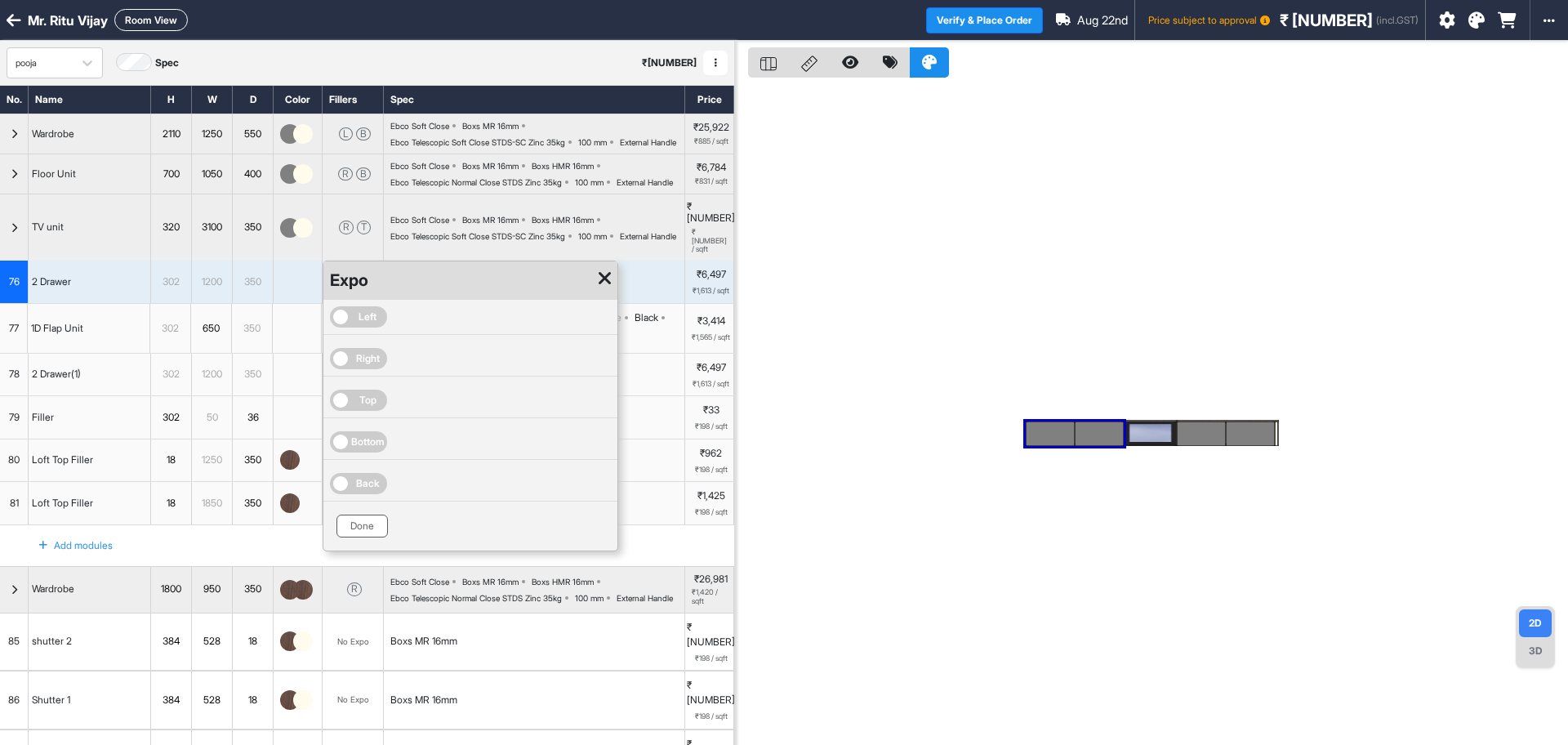 click on "Done" at bounding box center (362, 526) 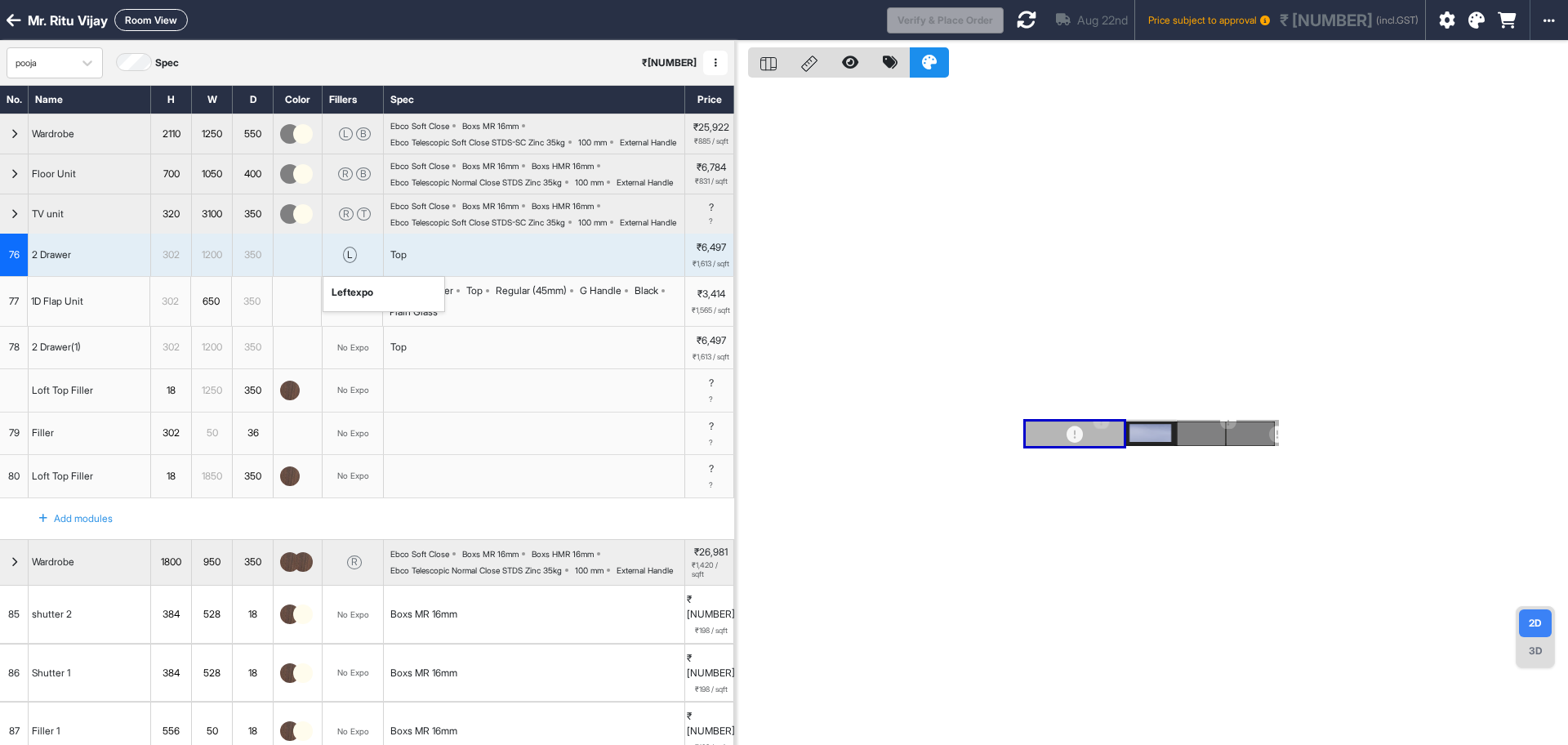 click on "l left  expo" at bounding box center (353, 255) 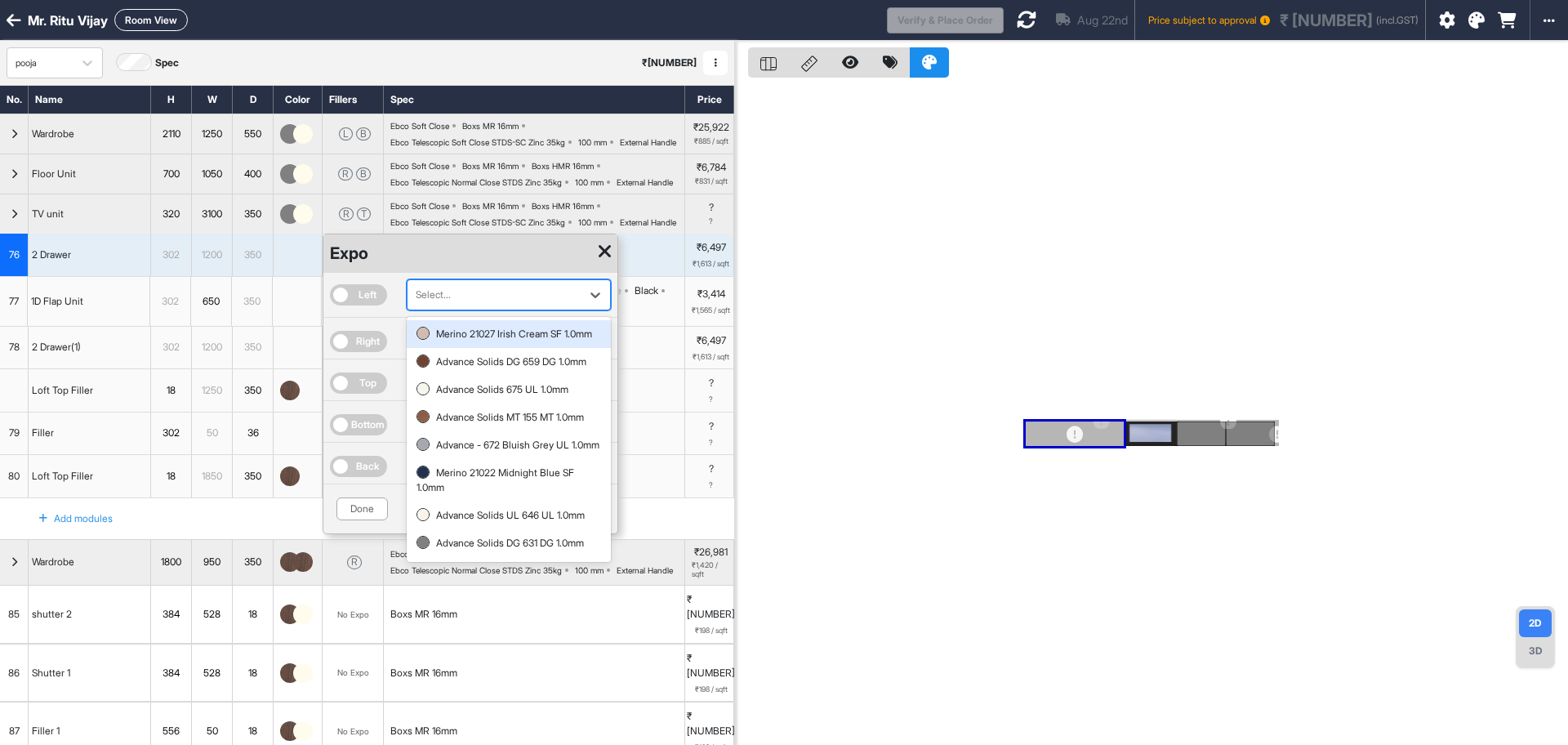 click at bounding box center (494, 295) 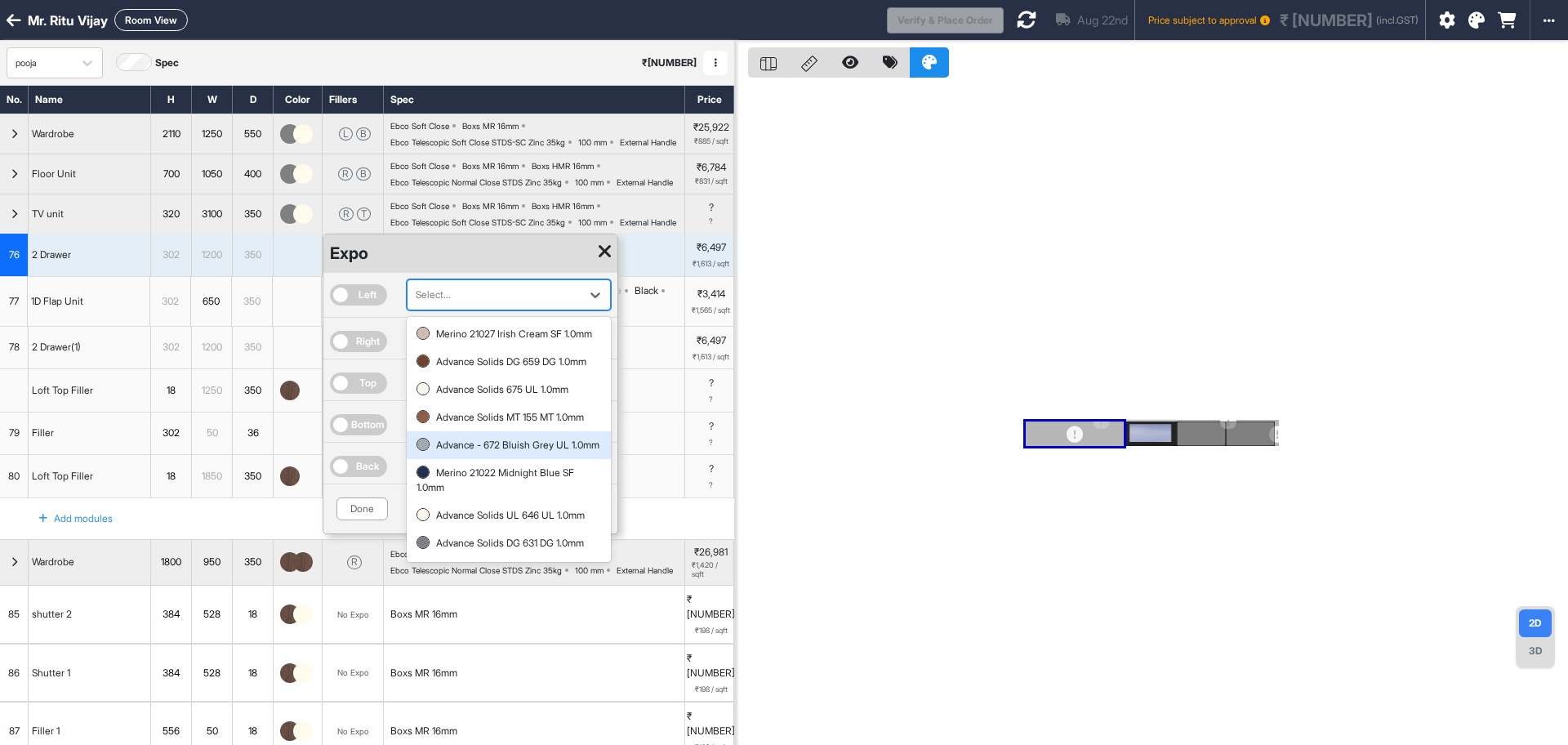 scroll, scrollTop: 83, scrollLeft: 0, axis: vertical 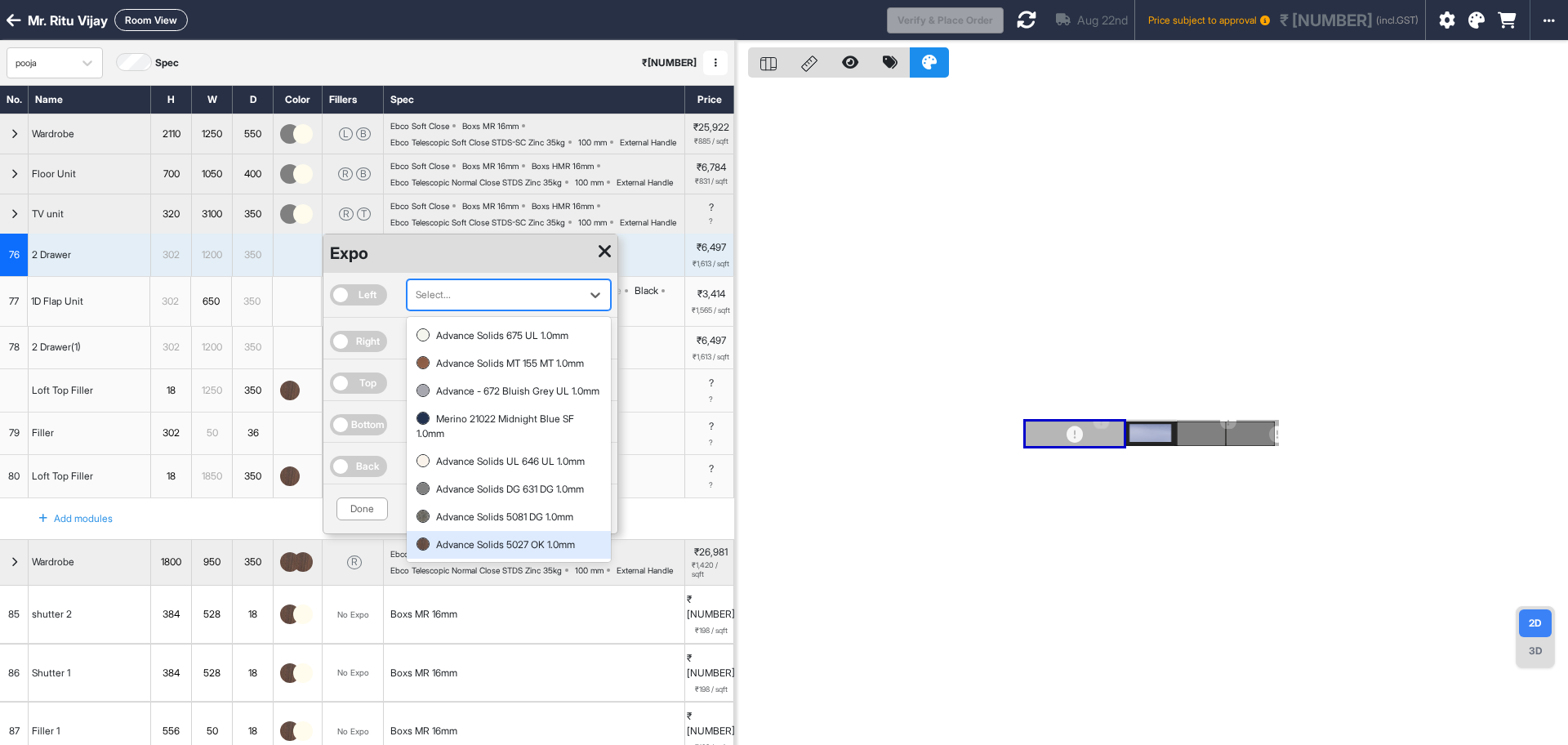click on "Advance Solids 5027 OK 1.0mm" at bounding box center [509, 545] 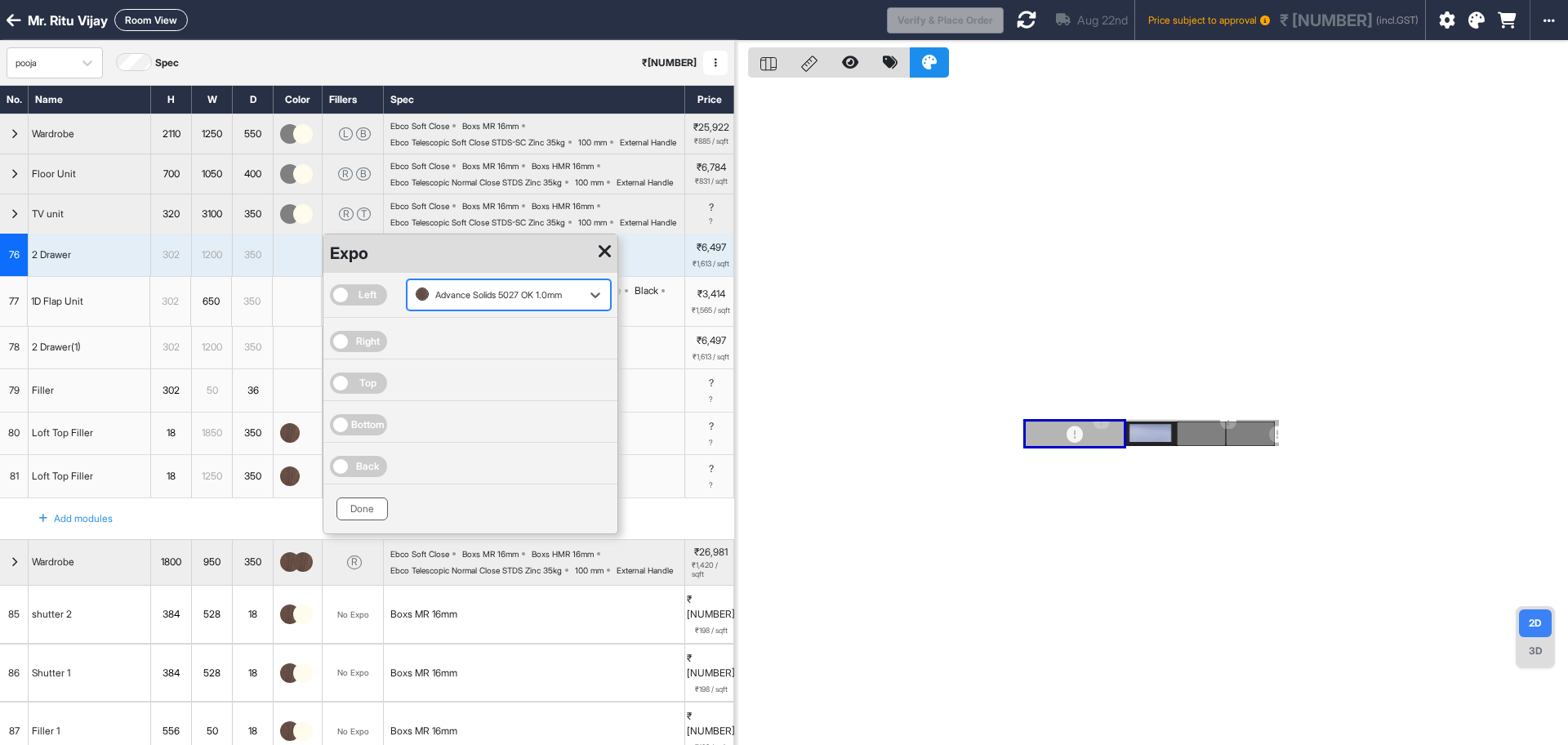 click on "Done" at bounding box center [362, 509] 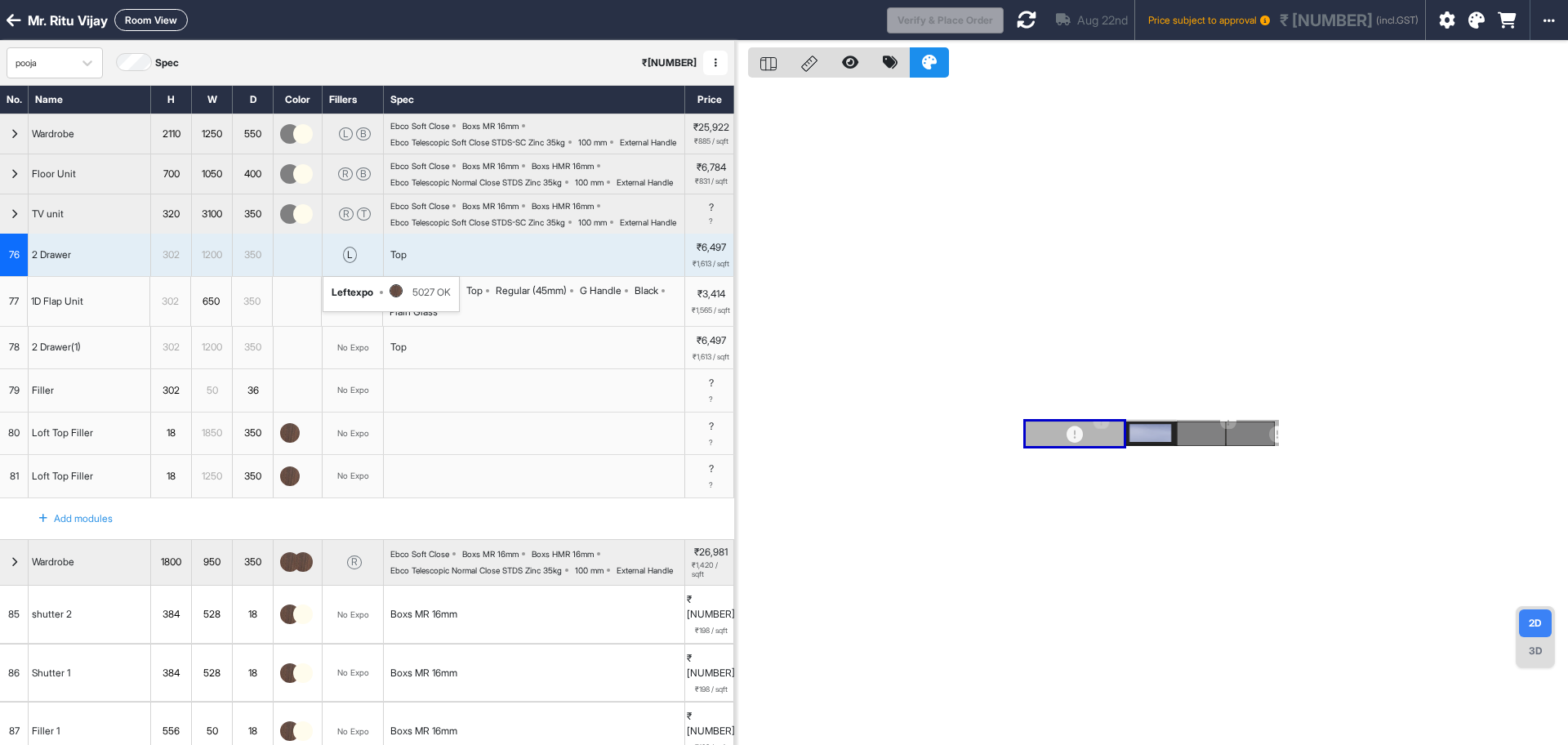 click at bounding box center [1027, 20] 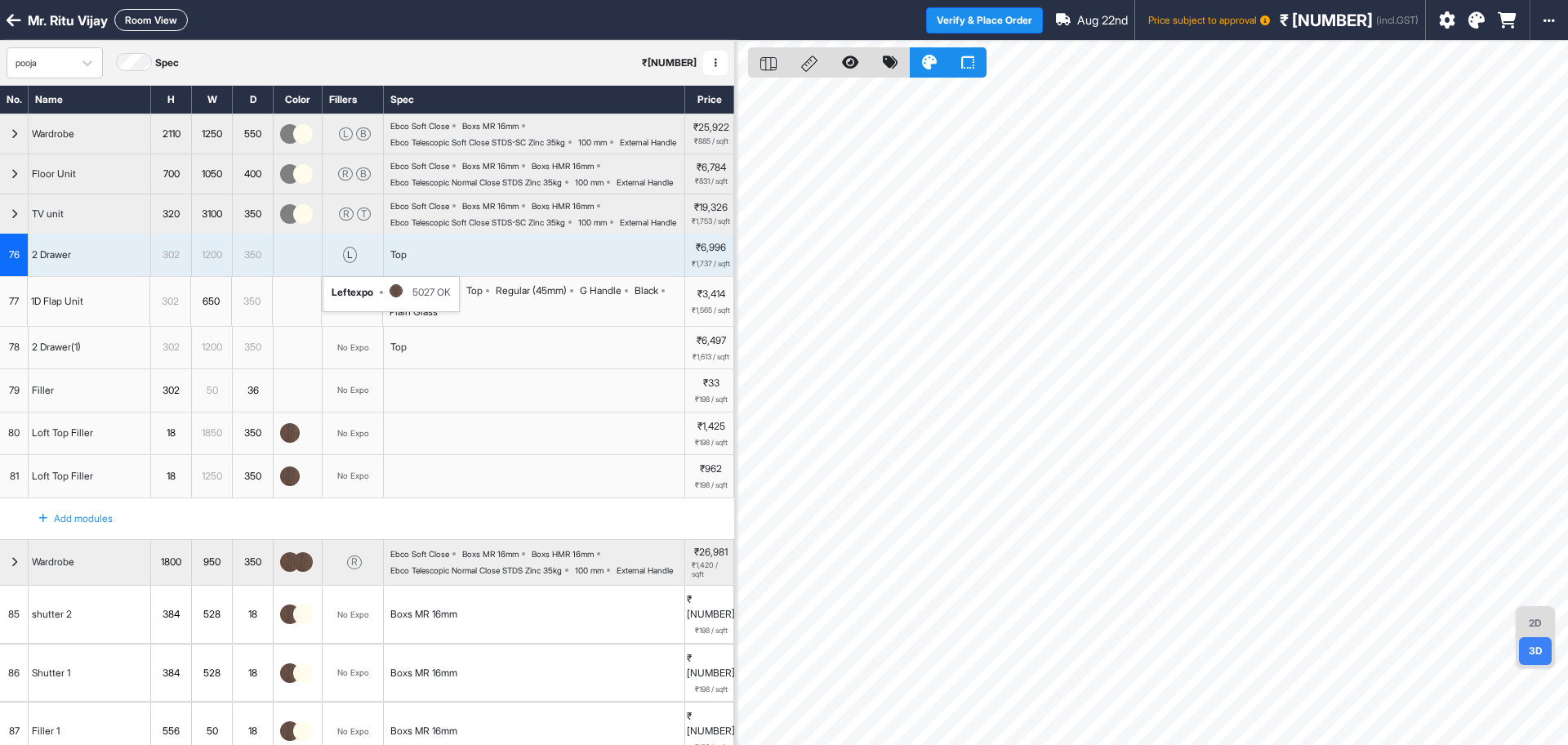 click on "2D" at bounding box center (1535, 623) 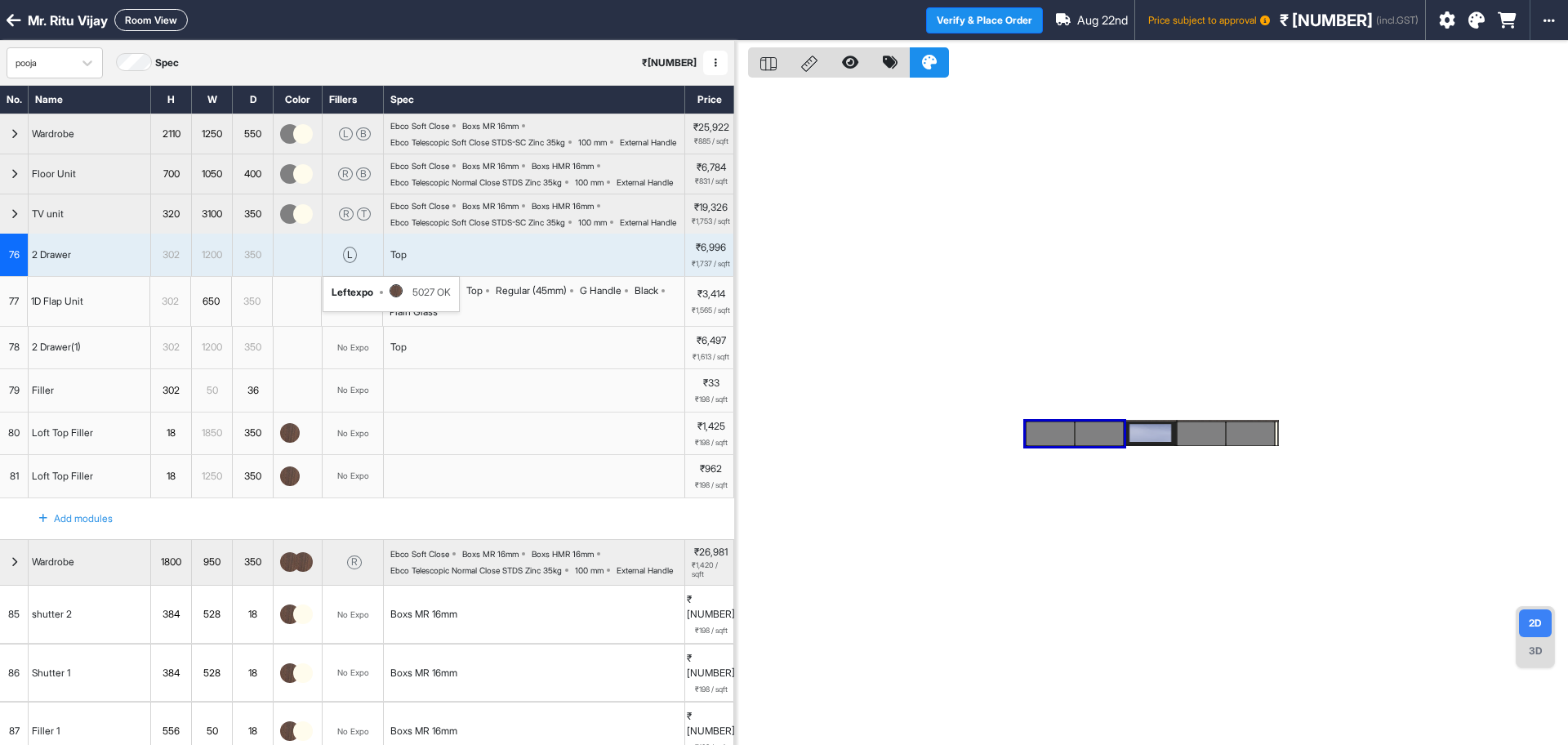 click on "3D" at bounding box center (1535, 651) 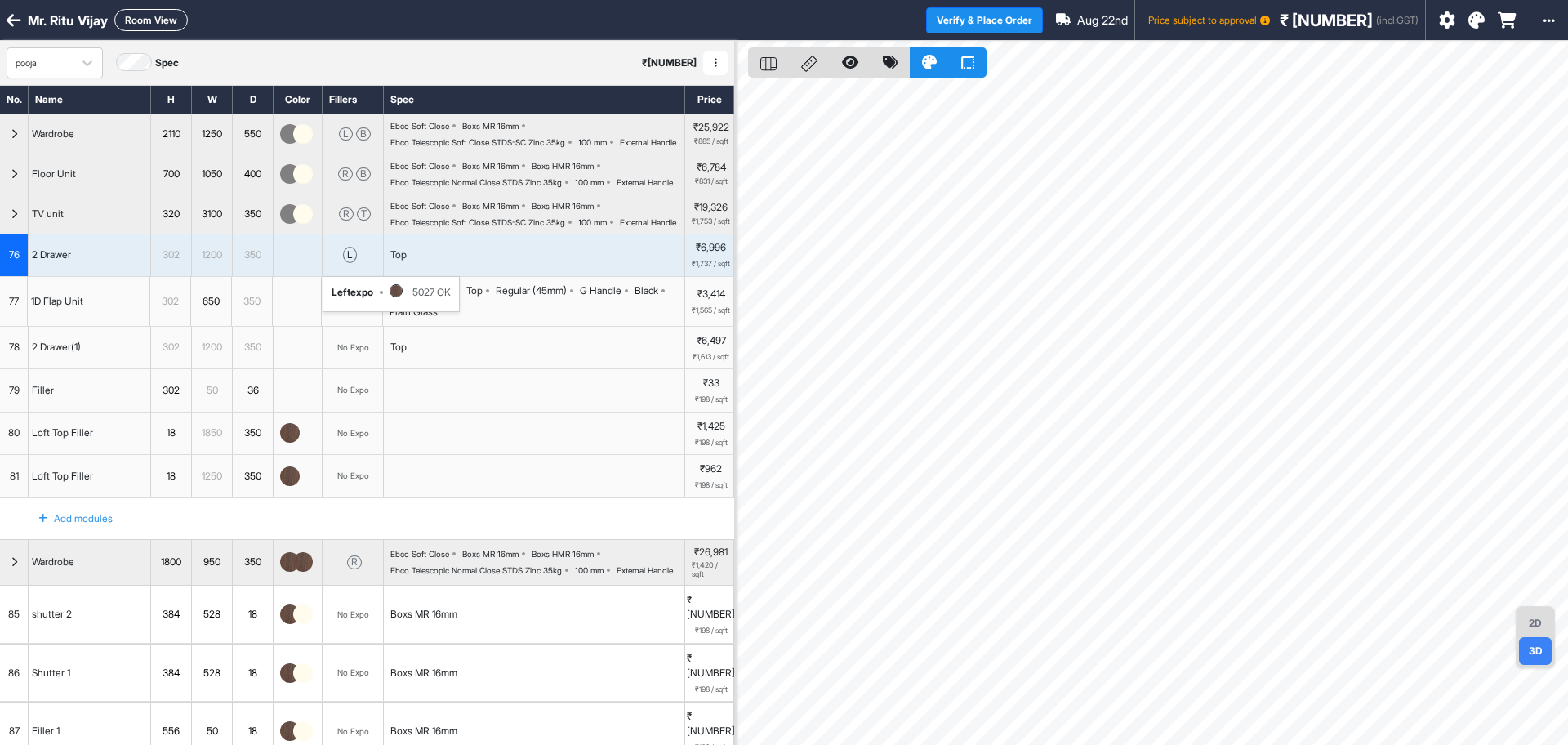click on "2D" at bounding box center [1535, 623] 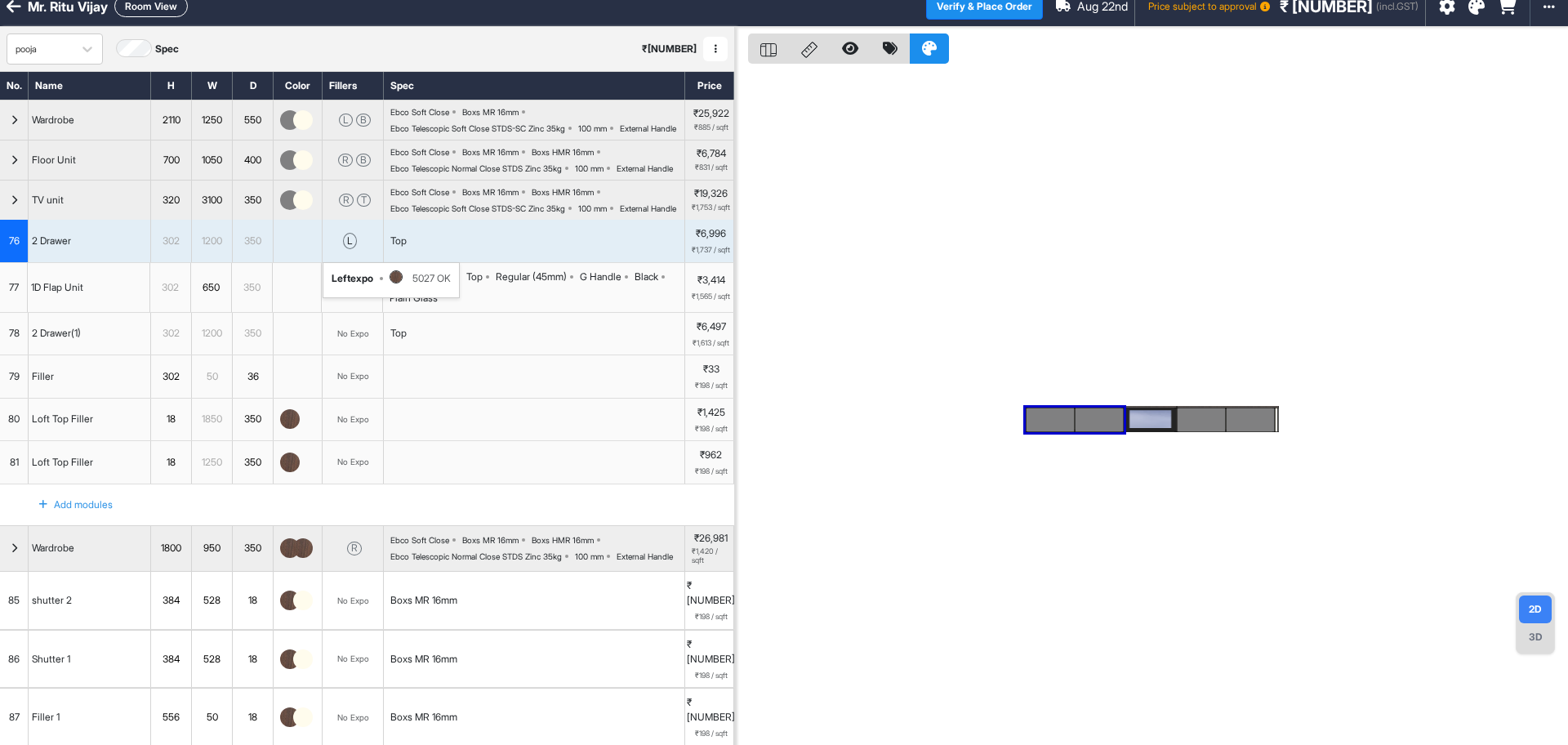 scroll, scrollTop: 204, scrollLeft: 0, axis: vertical 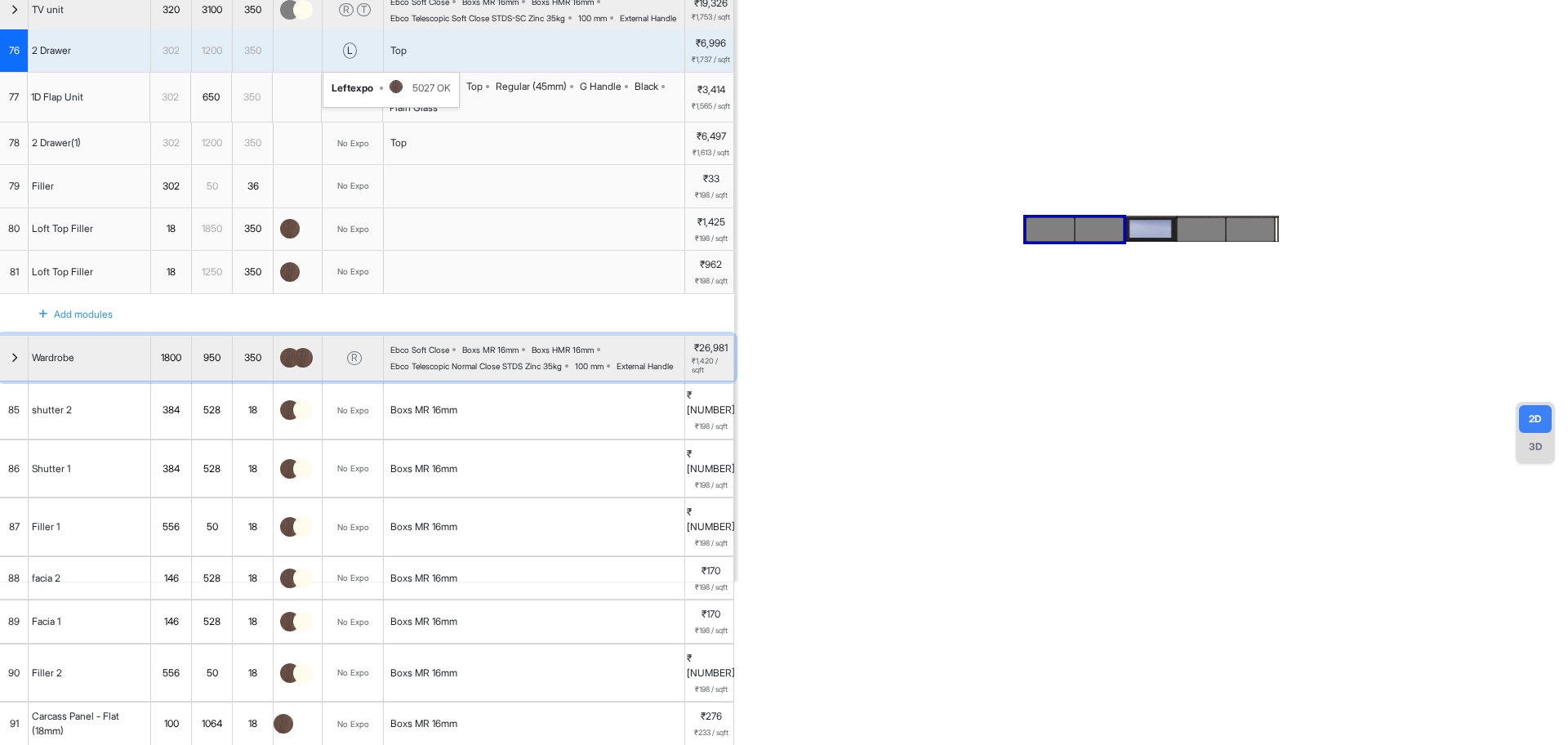 click at bounding box center (14, 358) 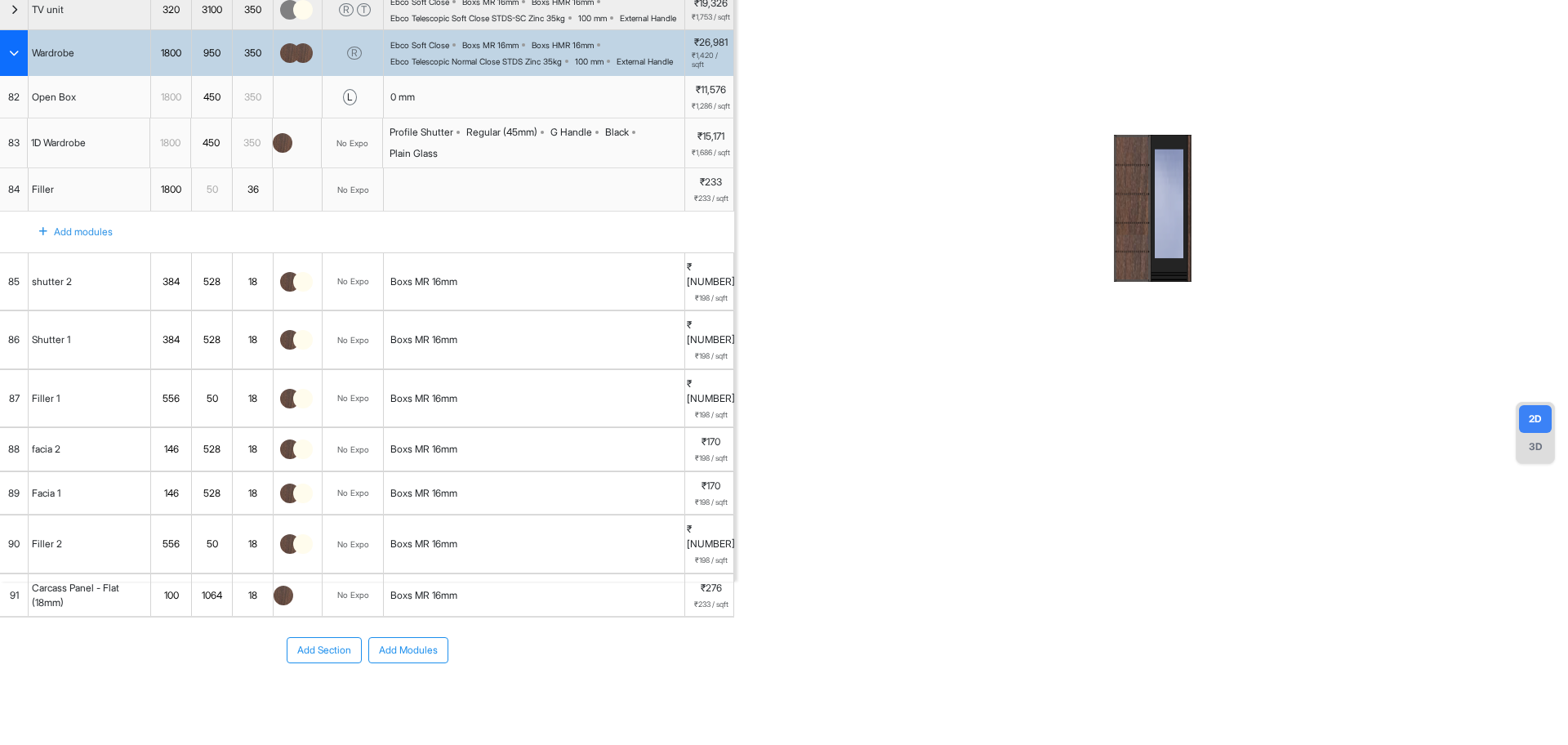 scroll, scrollTop: 102, scrollLeft: 0, axis: vertical 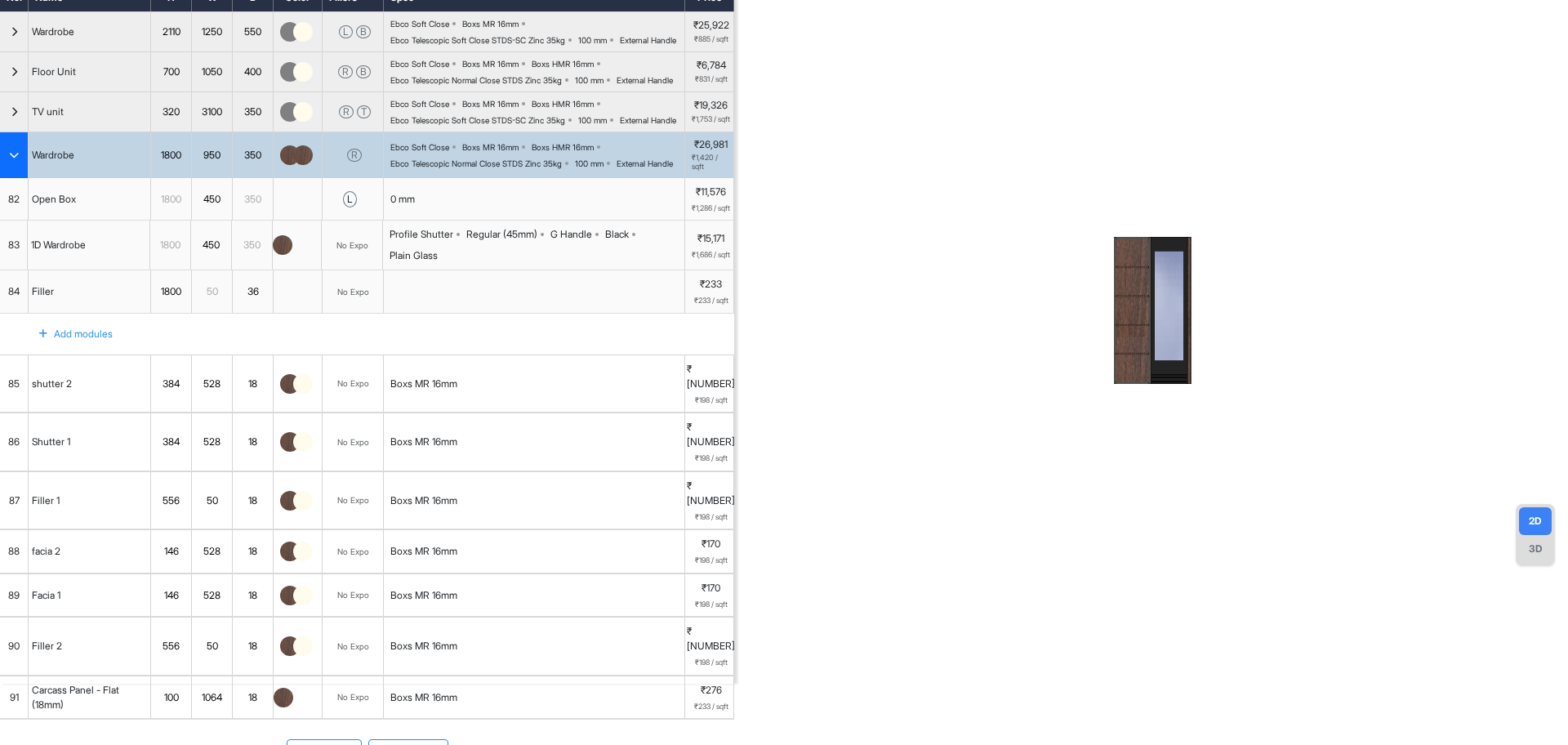 click on "3D" at bounding box center (1535, 549) 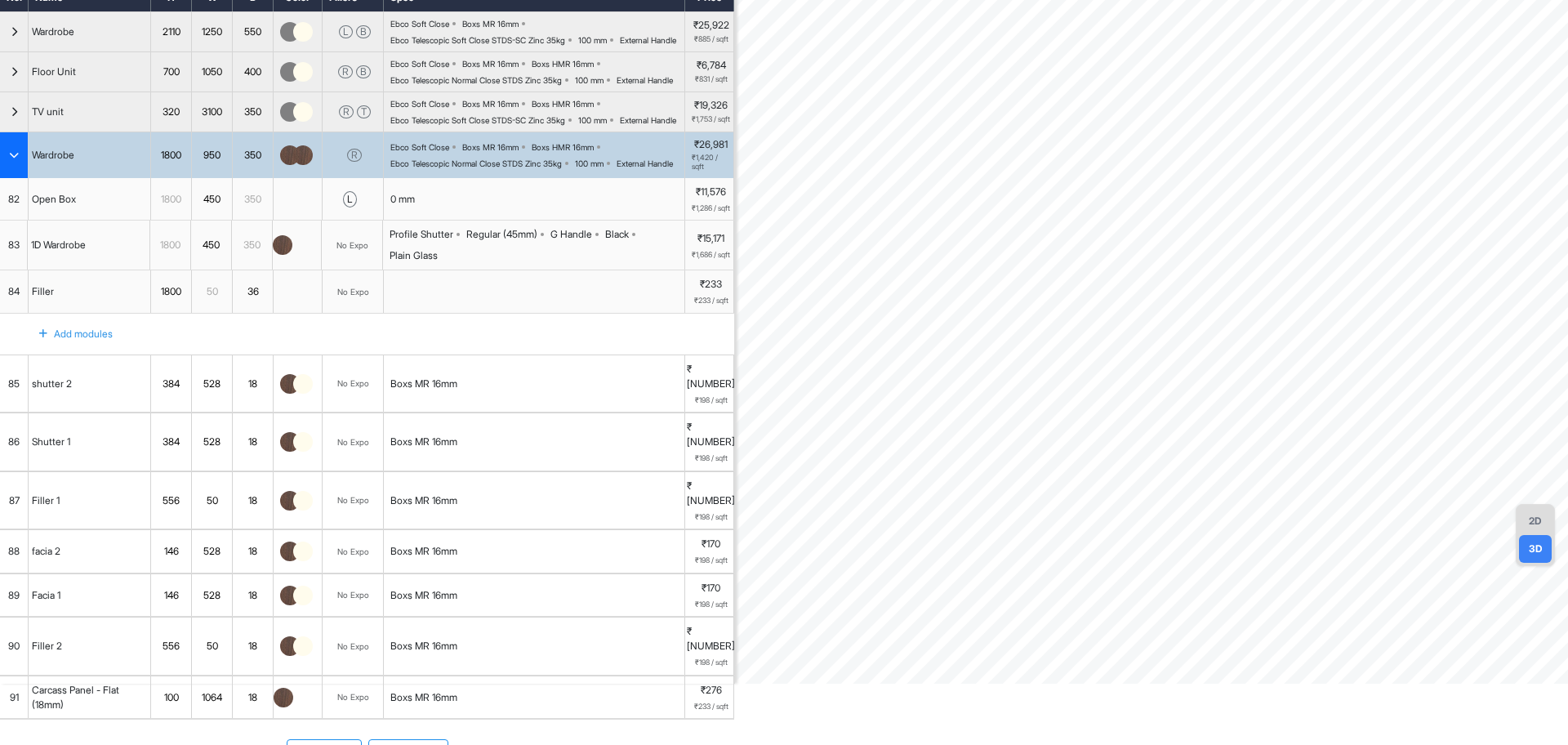 click on "2D" at bounding box center (1535, 521) 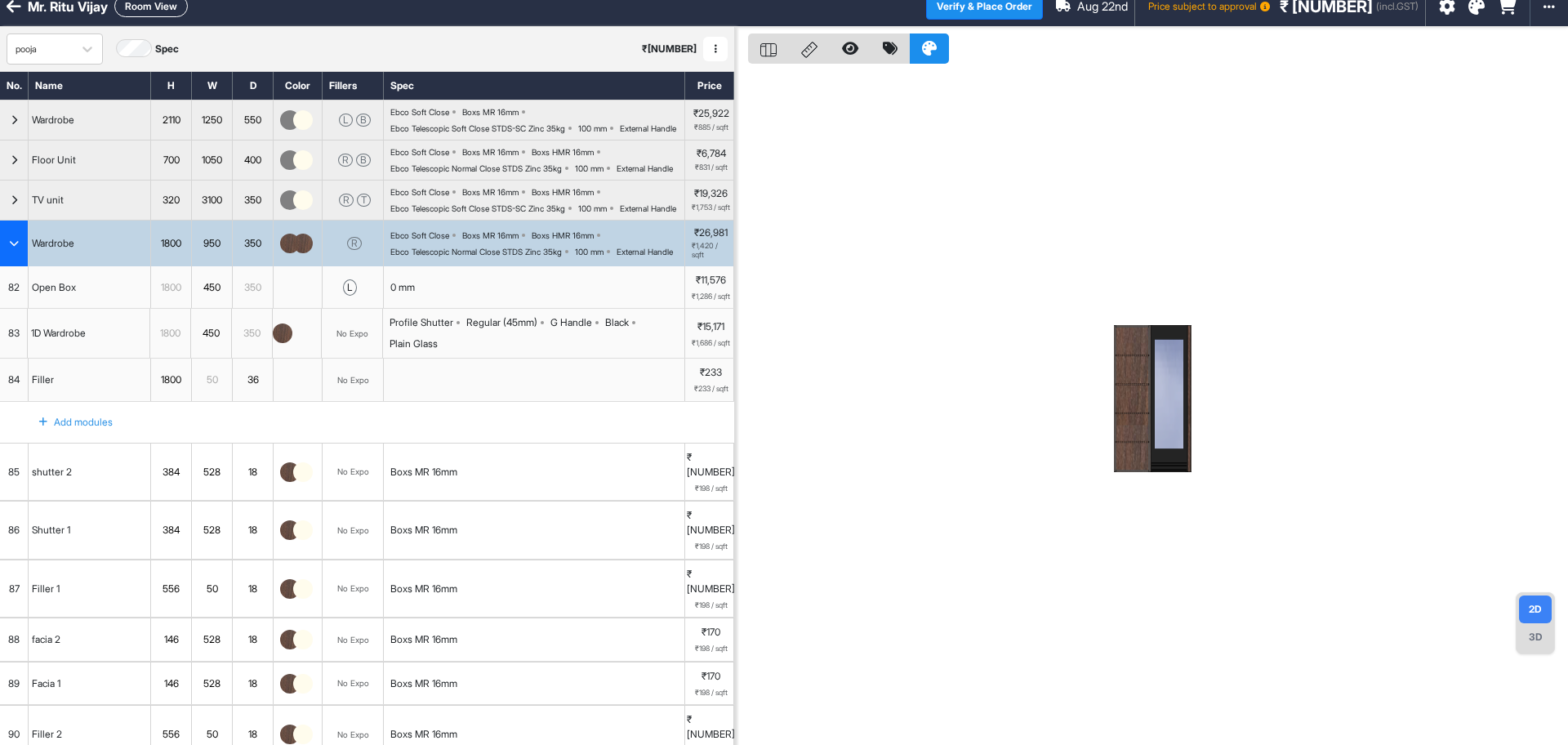 scroll, scrollTop: 0, scrollLeft: 0, axis: both 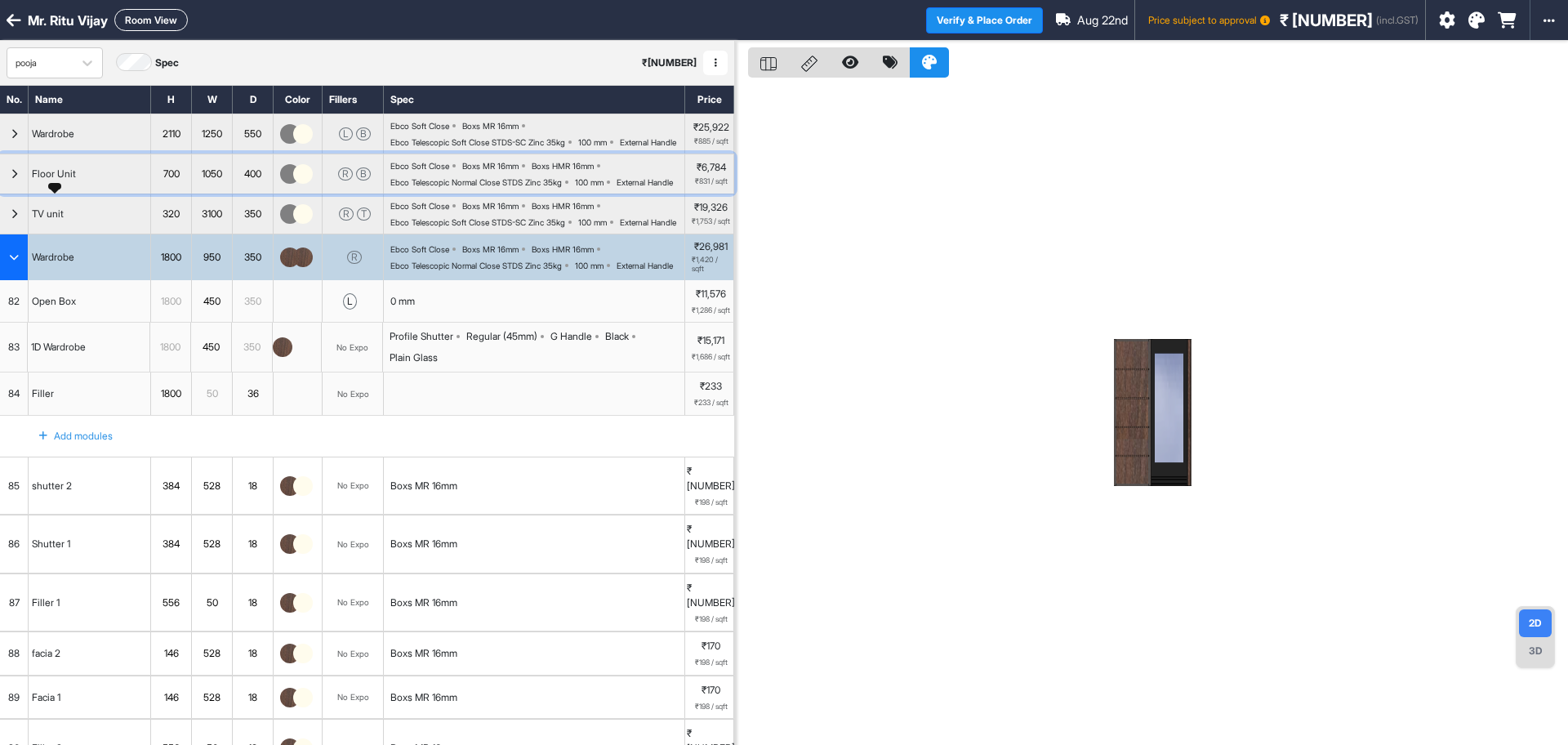 click on "Floor Unit" at bounding box center [54, 174] 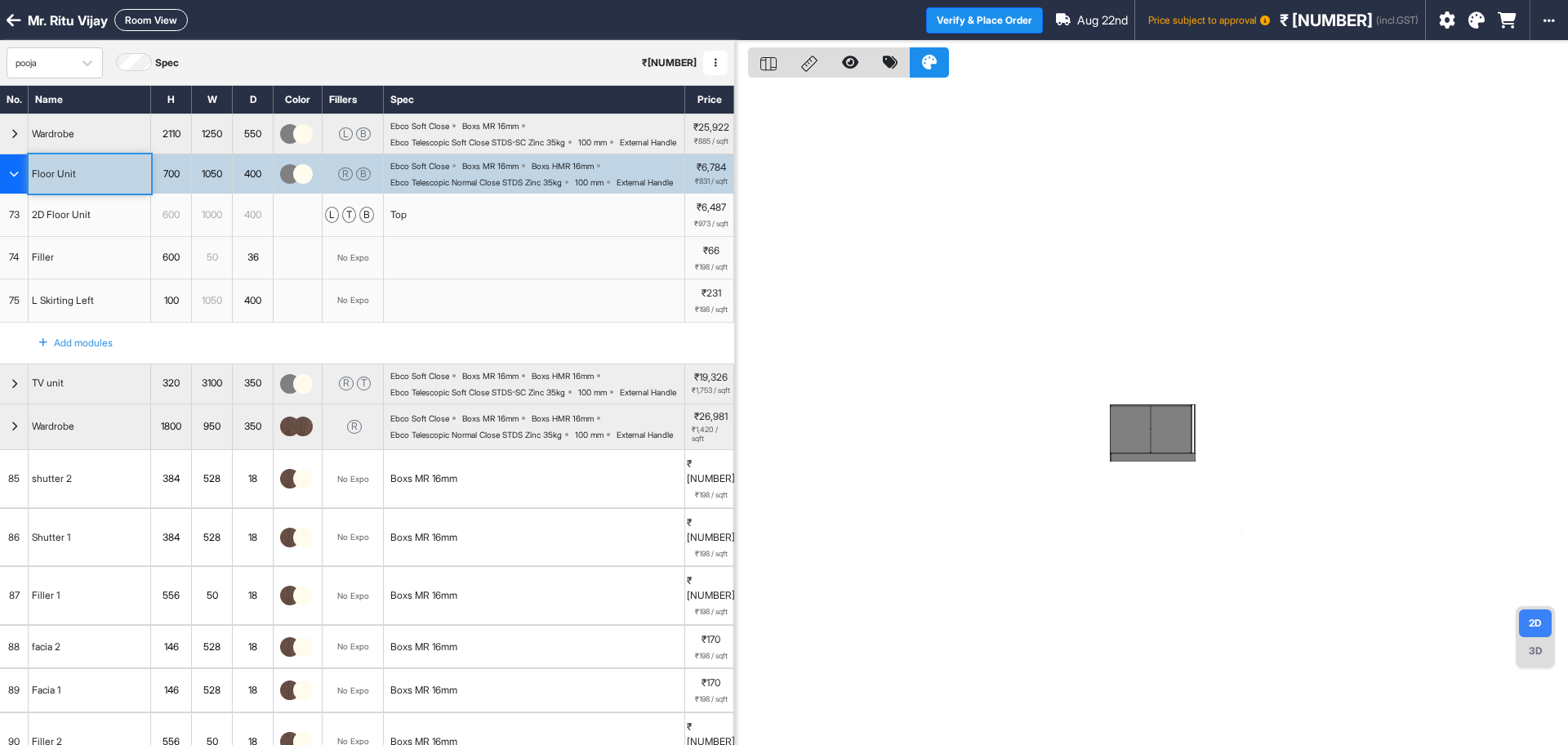 click on "3D" at bounding box center (1535, 651) 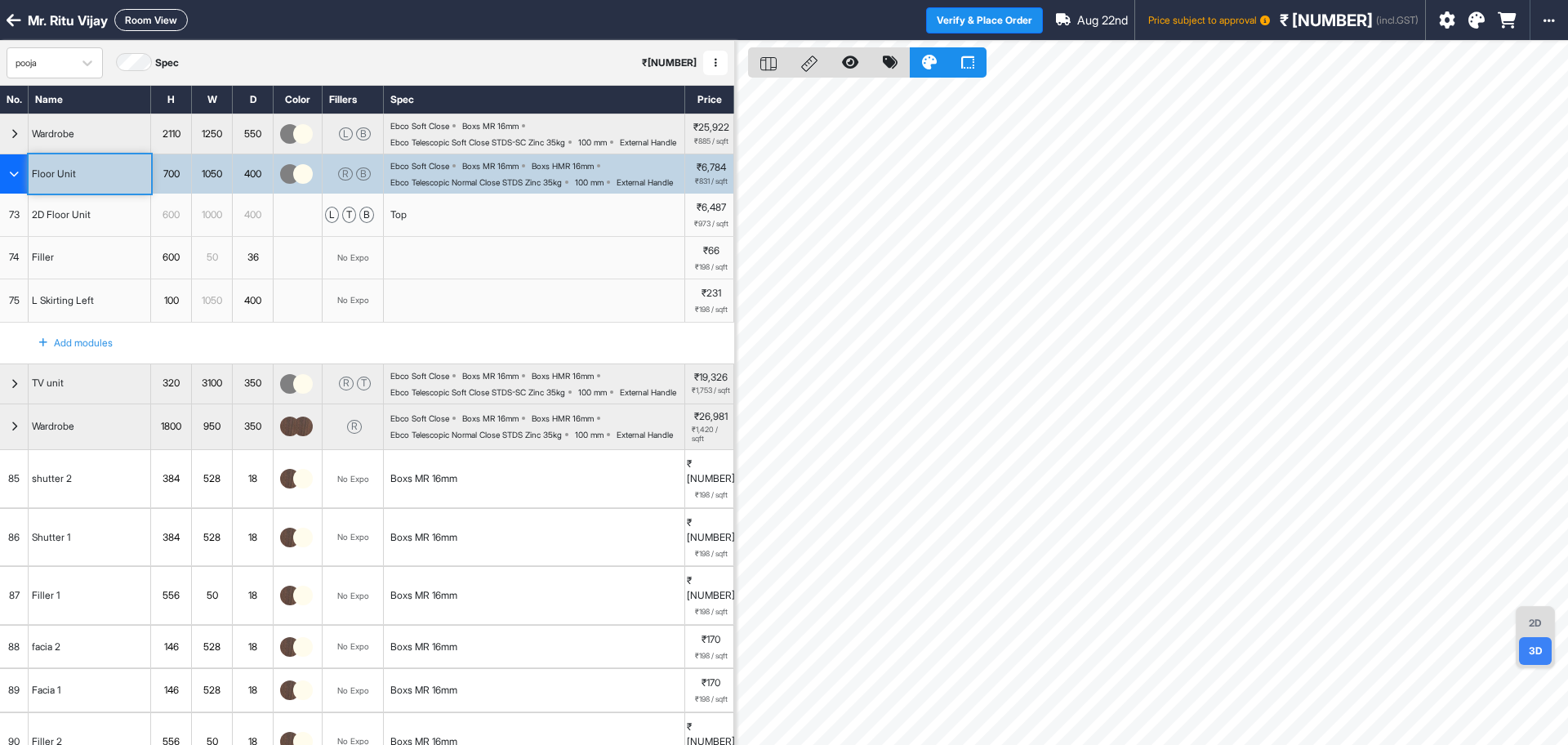 click on "2D" at bounding box center (1535, 623) 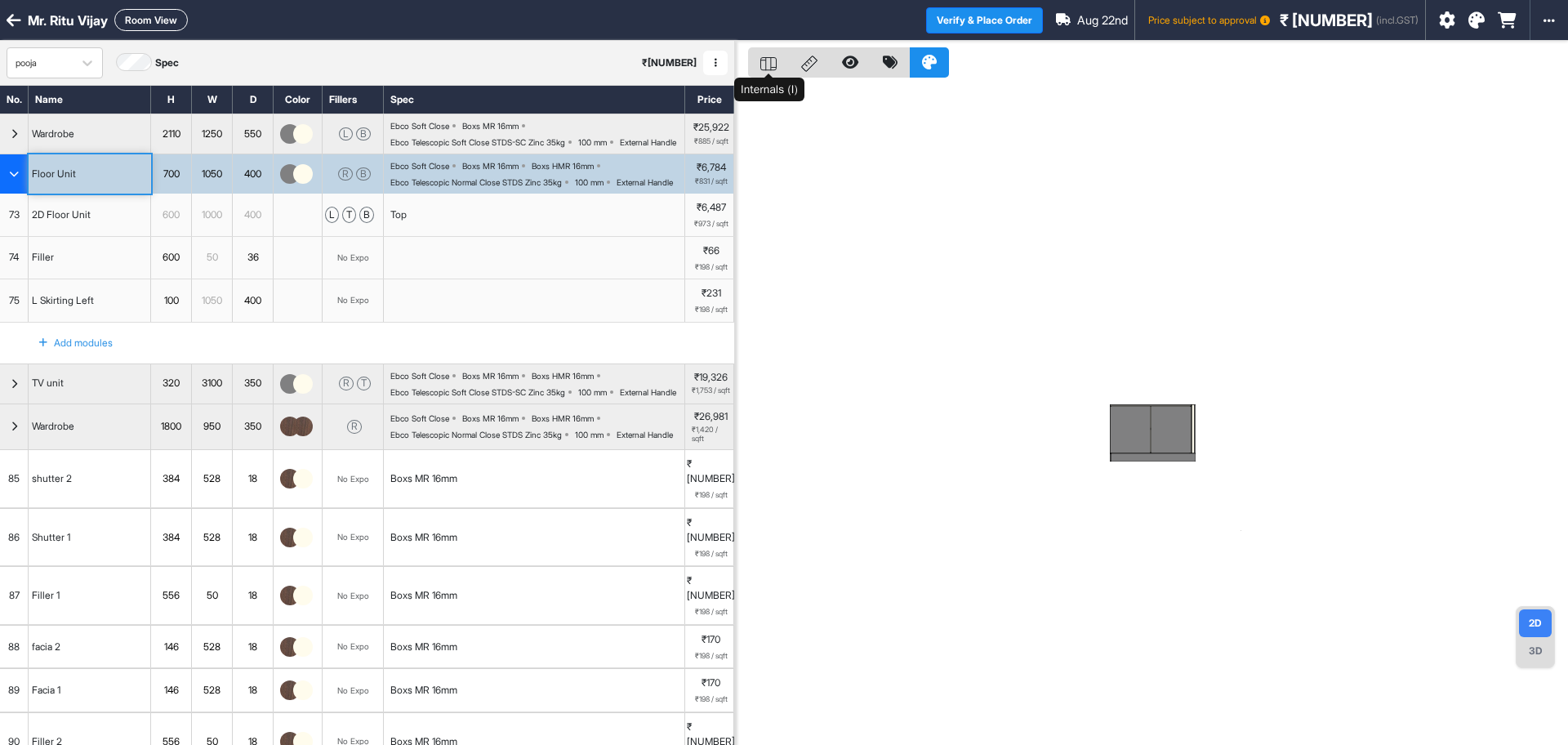 click 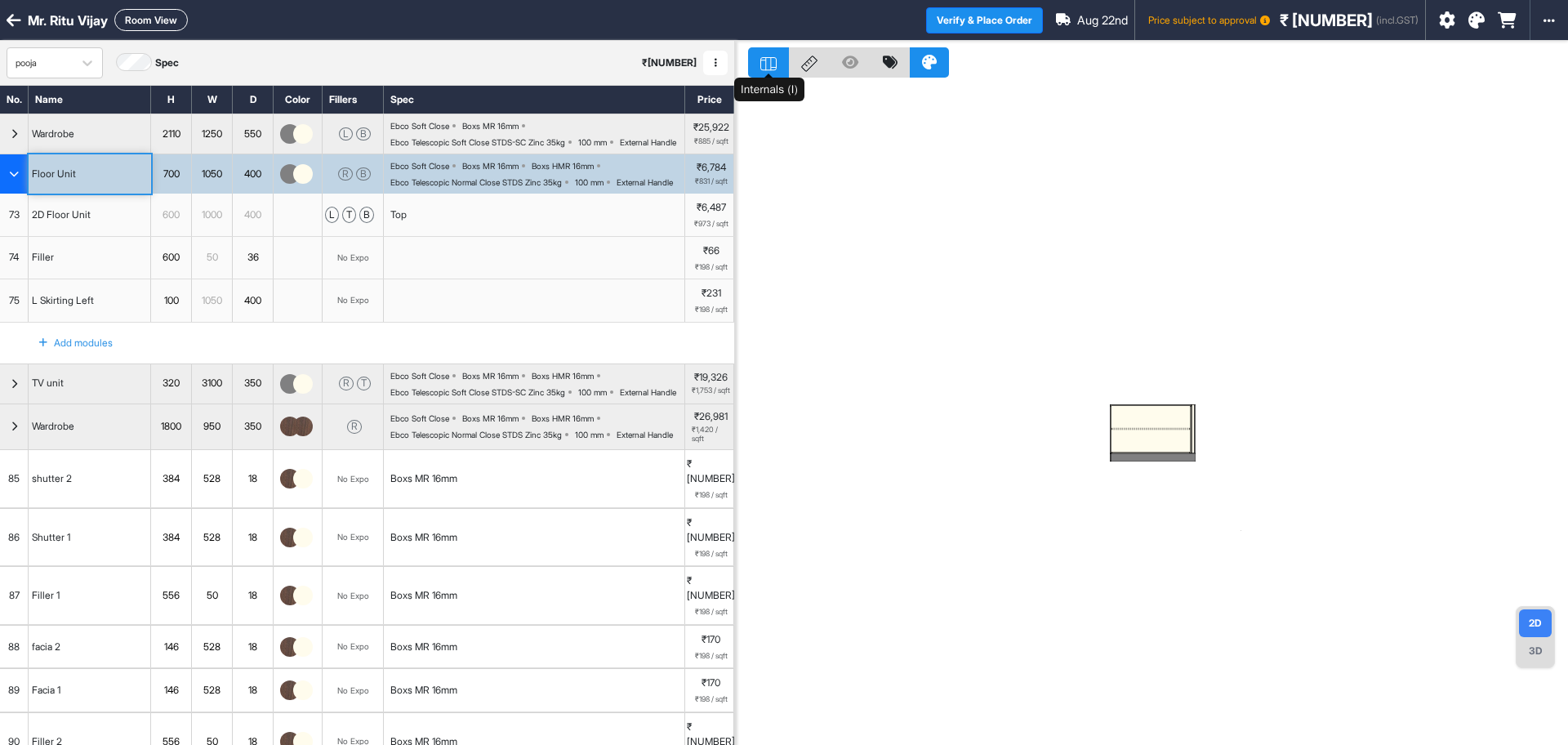 click 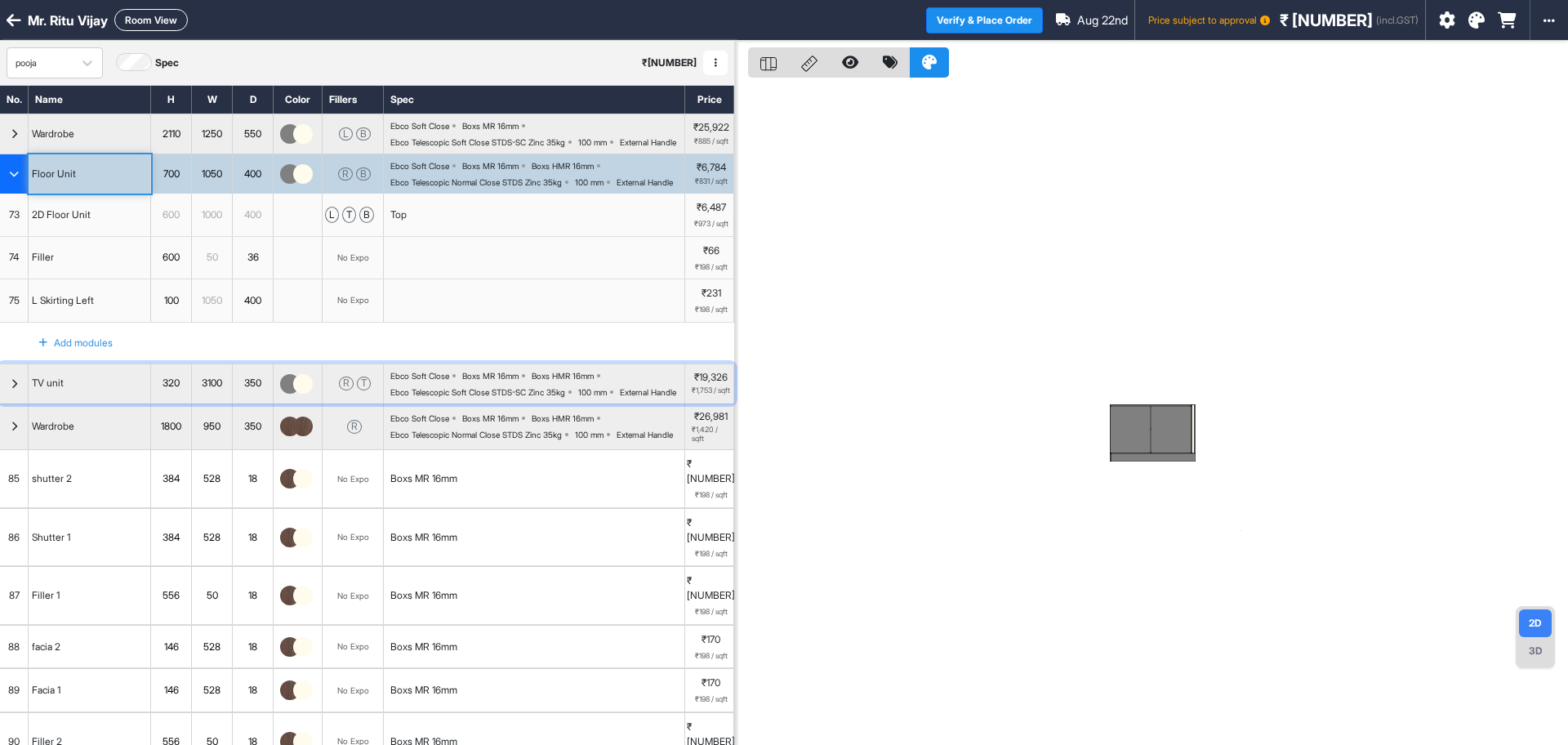 click on "TV unit" at bounding box center [90, 384] 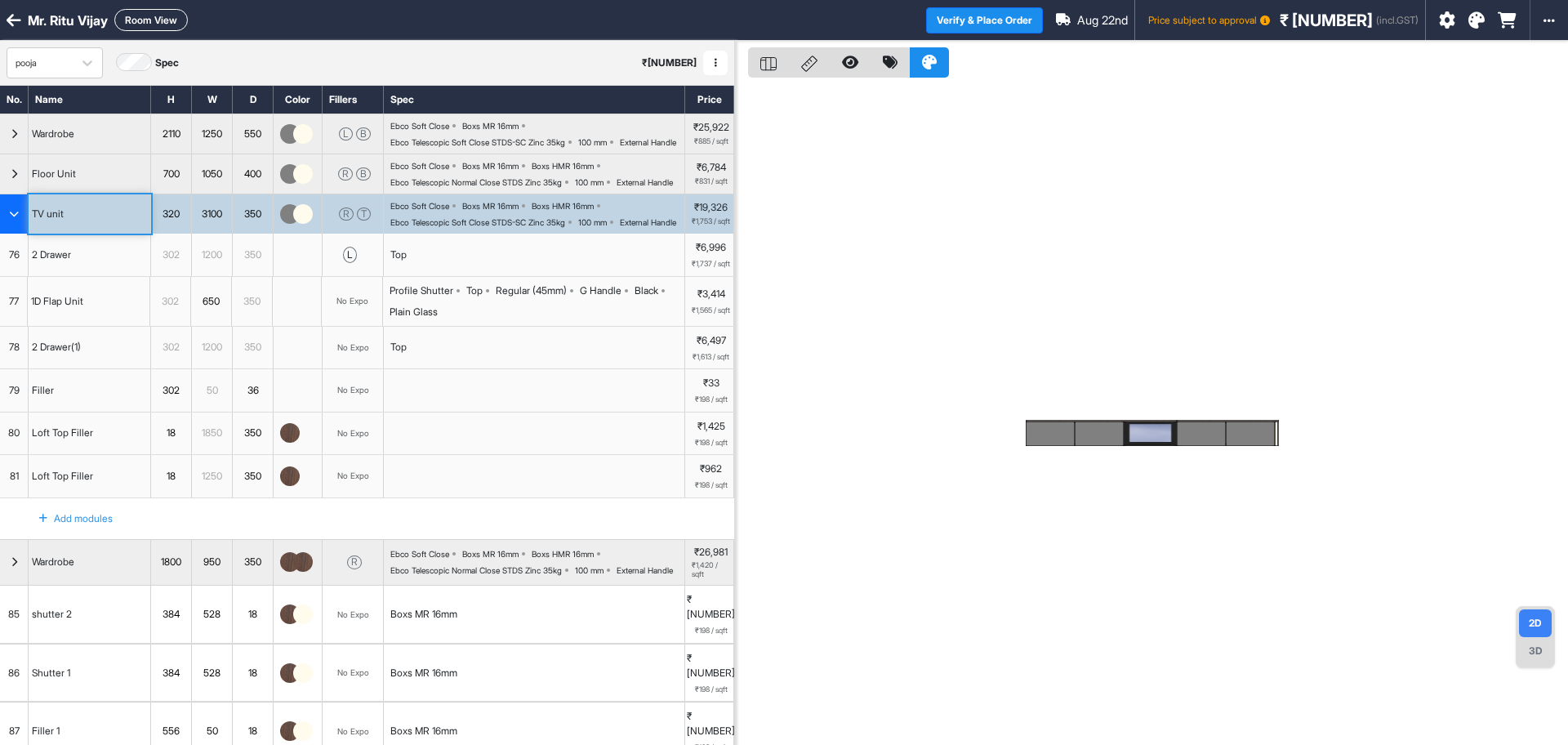 click on "Ebco Soft Close Boxs MR 16mm Boxs HMR 16mm Ebco Telescopic Soft Close STDS-SC Zinc 35kg 100 mm External Handle" at bounding box center [537, 214] 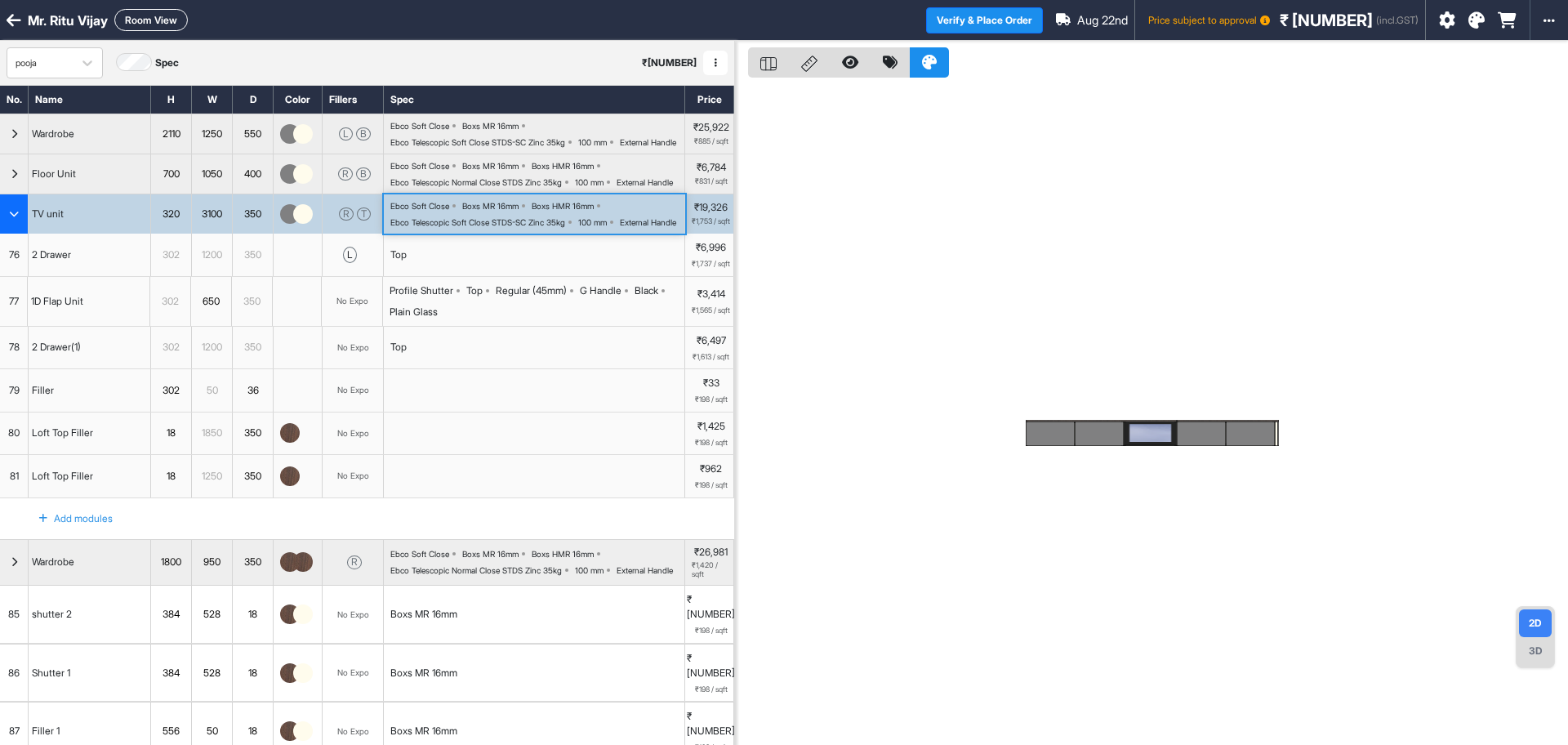 click on "Ebco Soft Close Boxs MR 16mm Boxs HMR 16mm Ebco Telescopic Soft Close STDS-SC Zinc 35kg 100 mm External Handle" at bounding box center (537, 214) 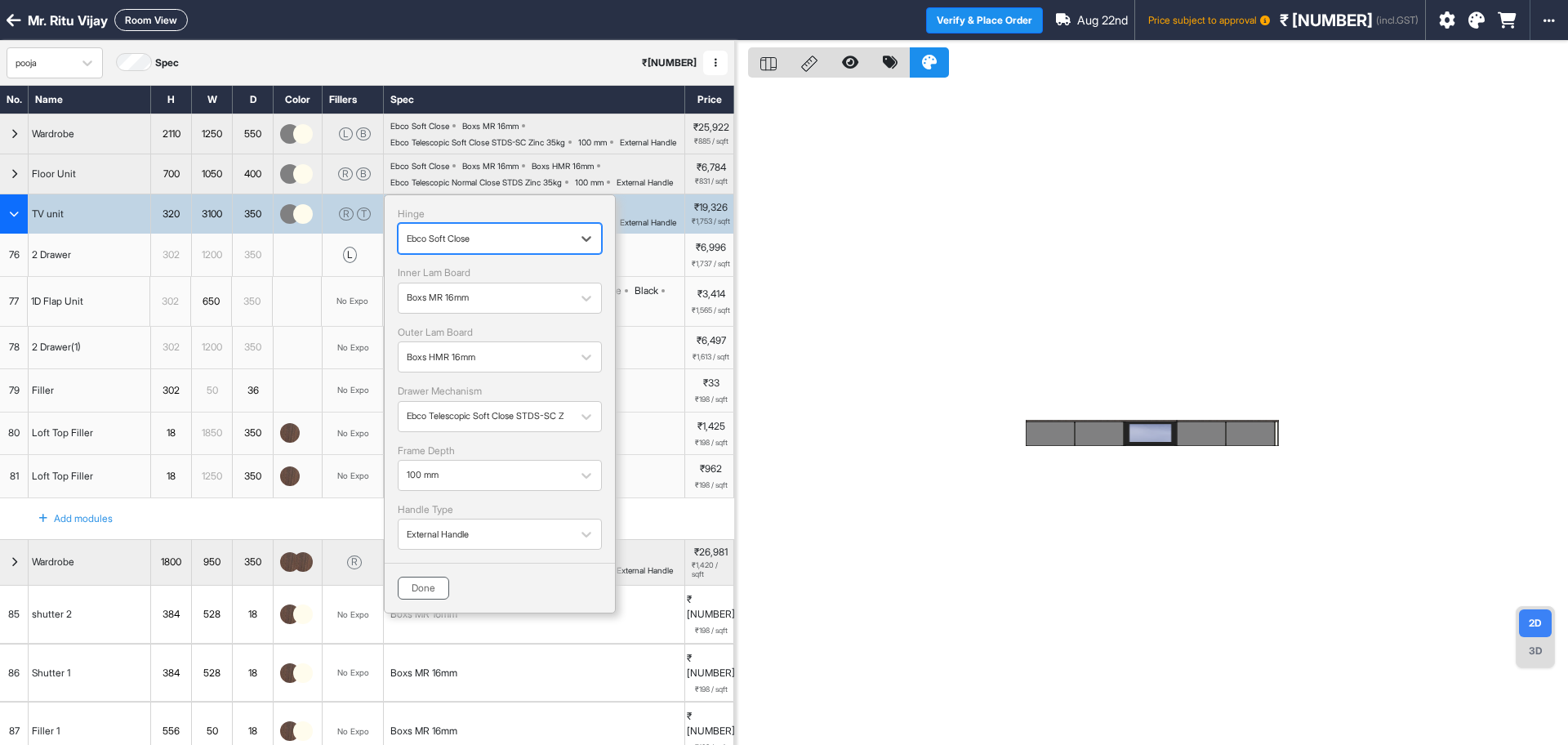 click on "Done" at bounding box center (423, 588) 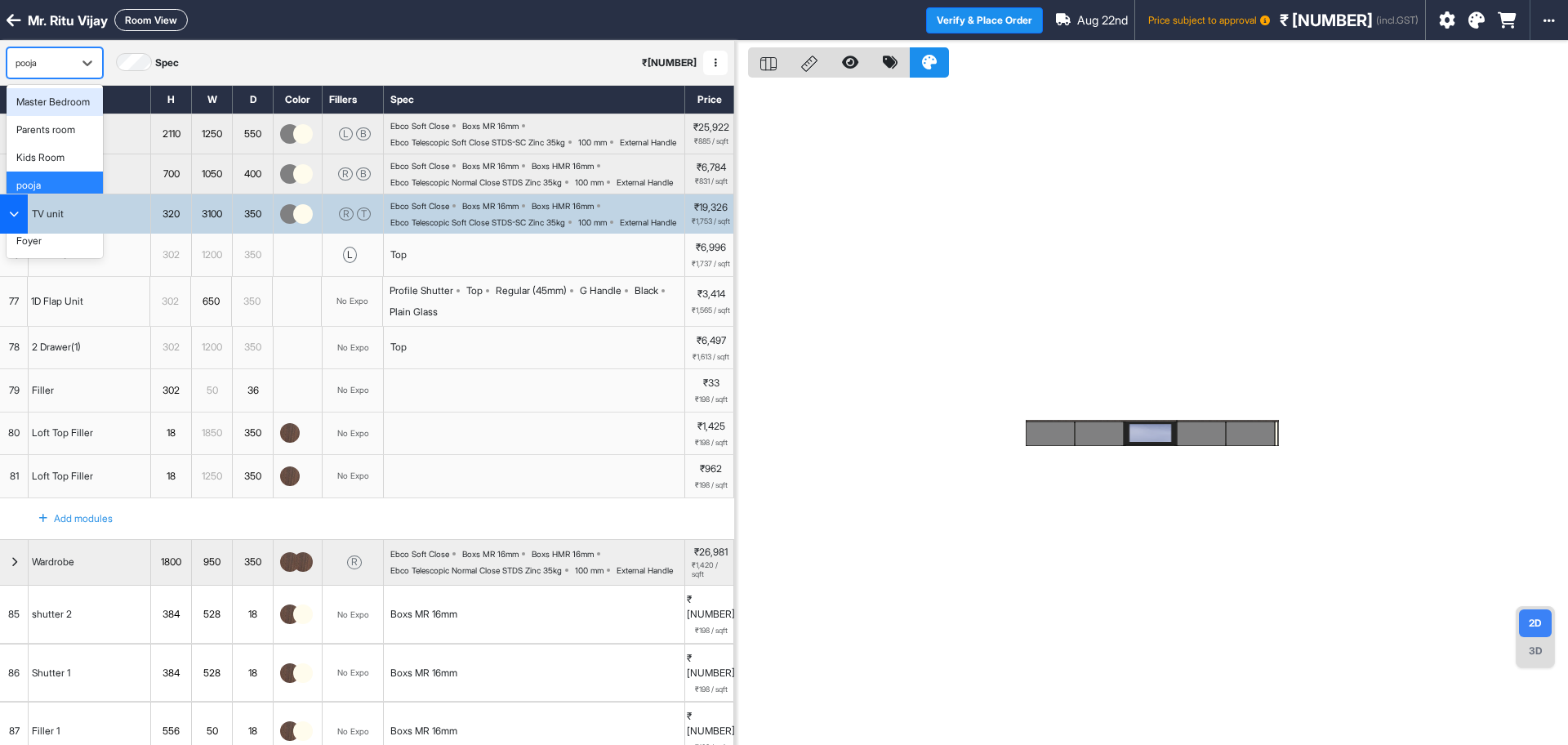 click on "pooja" at bounding box center [40, 63] 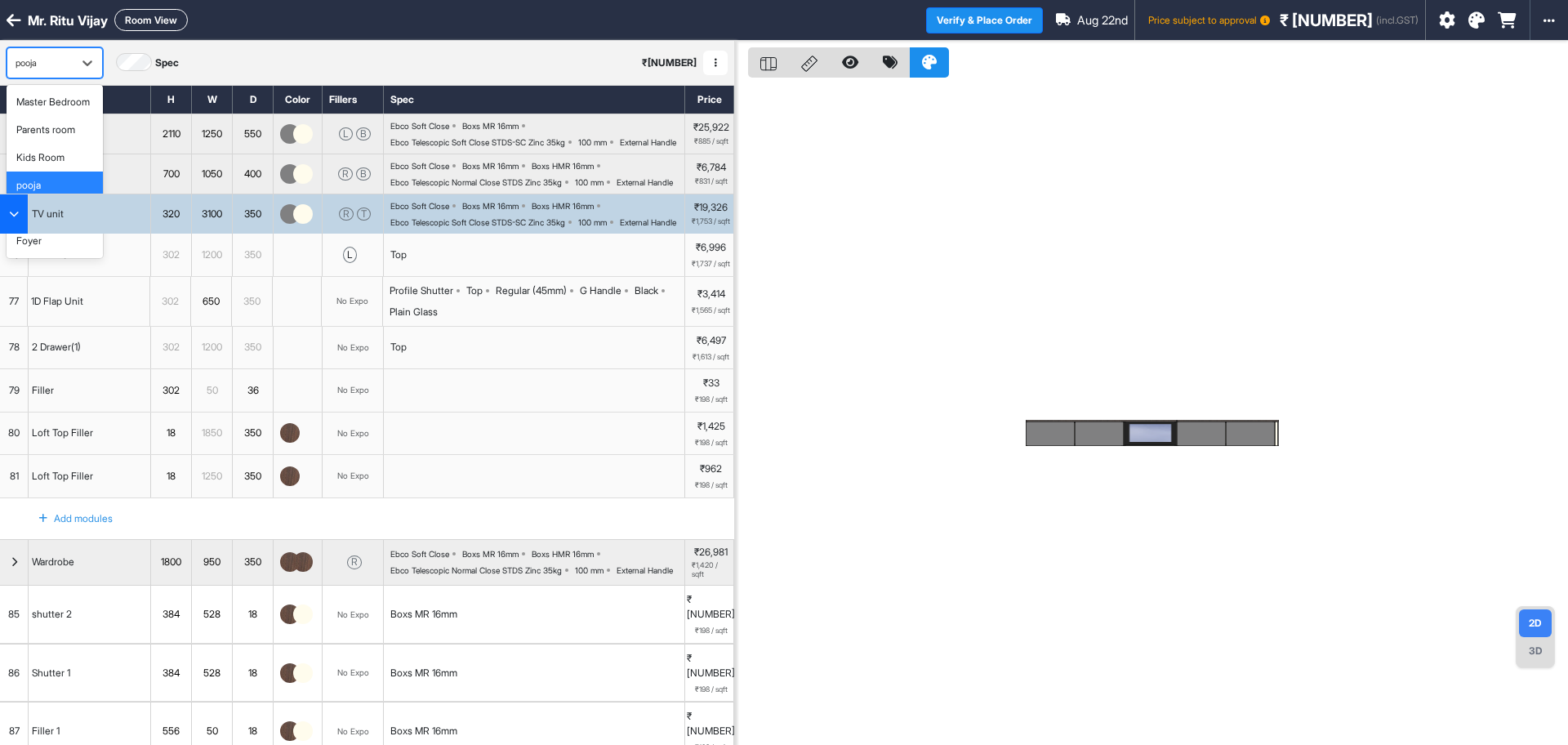 click at bounding box center [1152, 413] 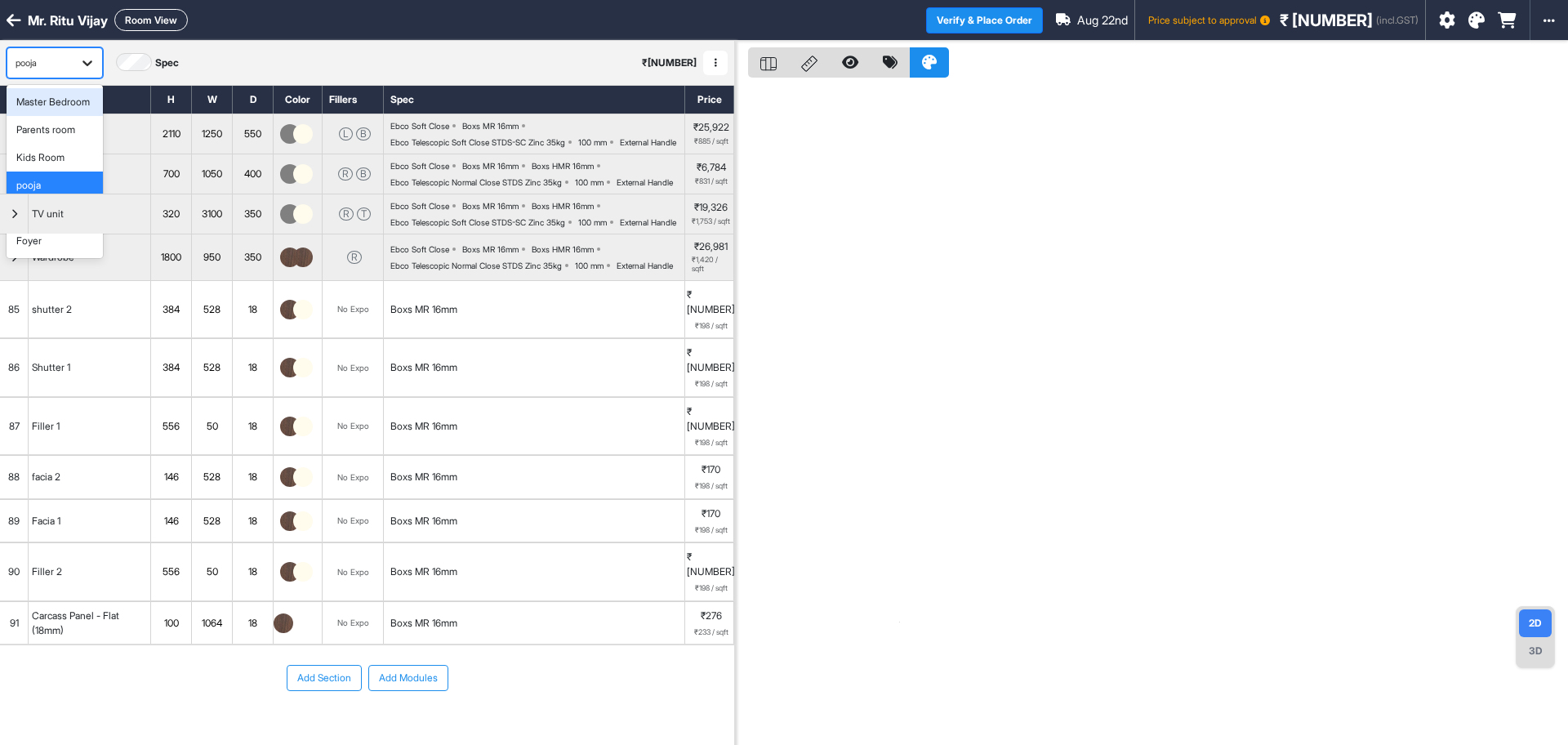 click at bounding box center (87, 63) 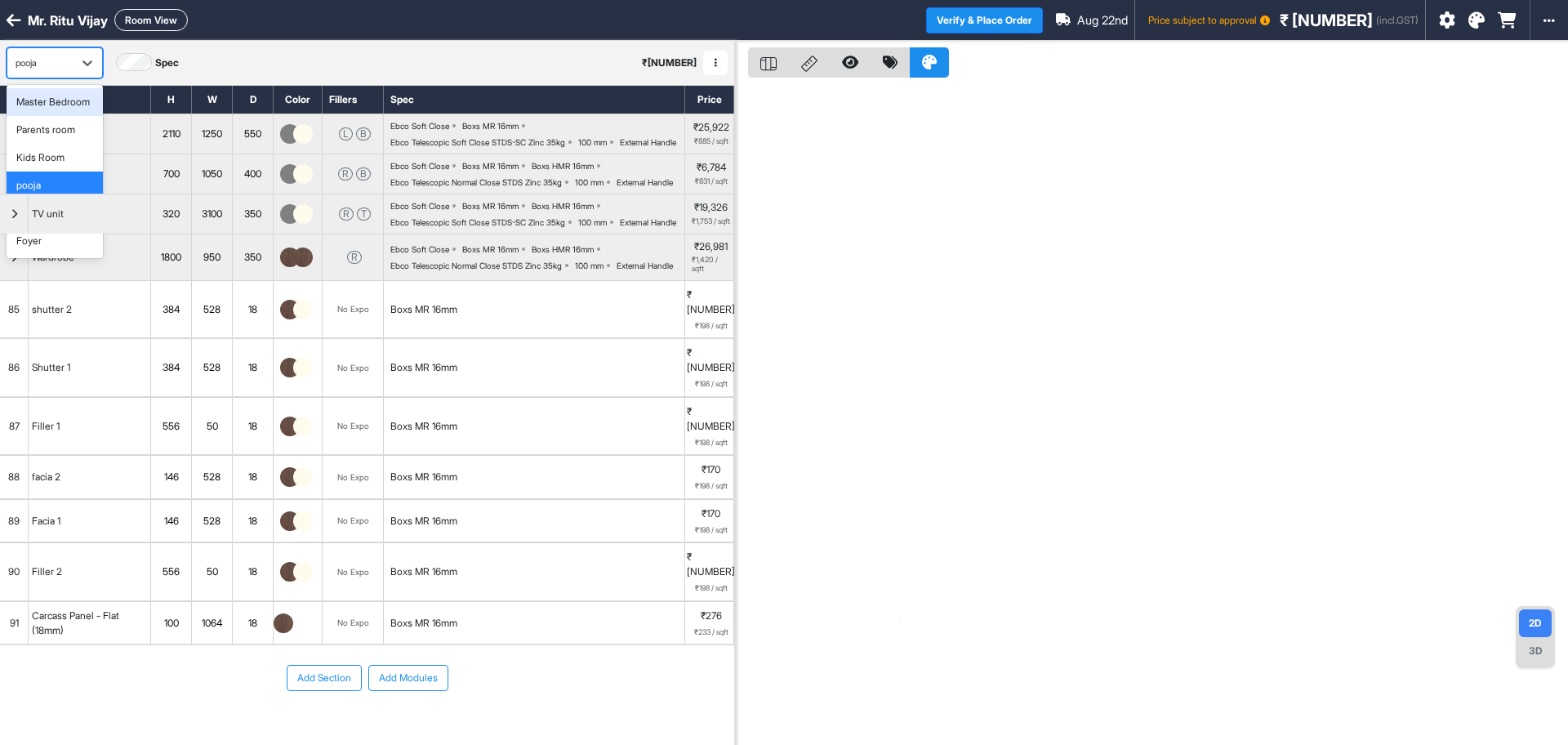 click on "pooja" at bounding box center [40, 63] 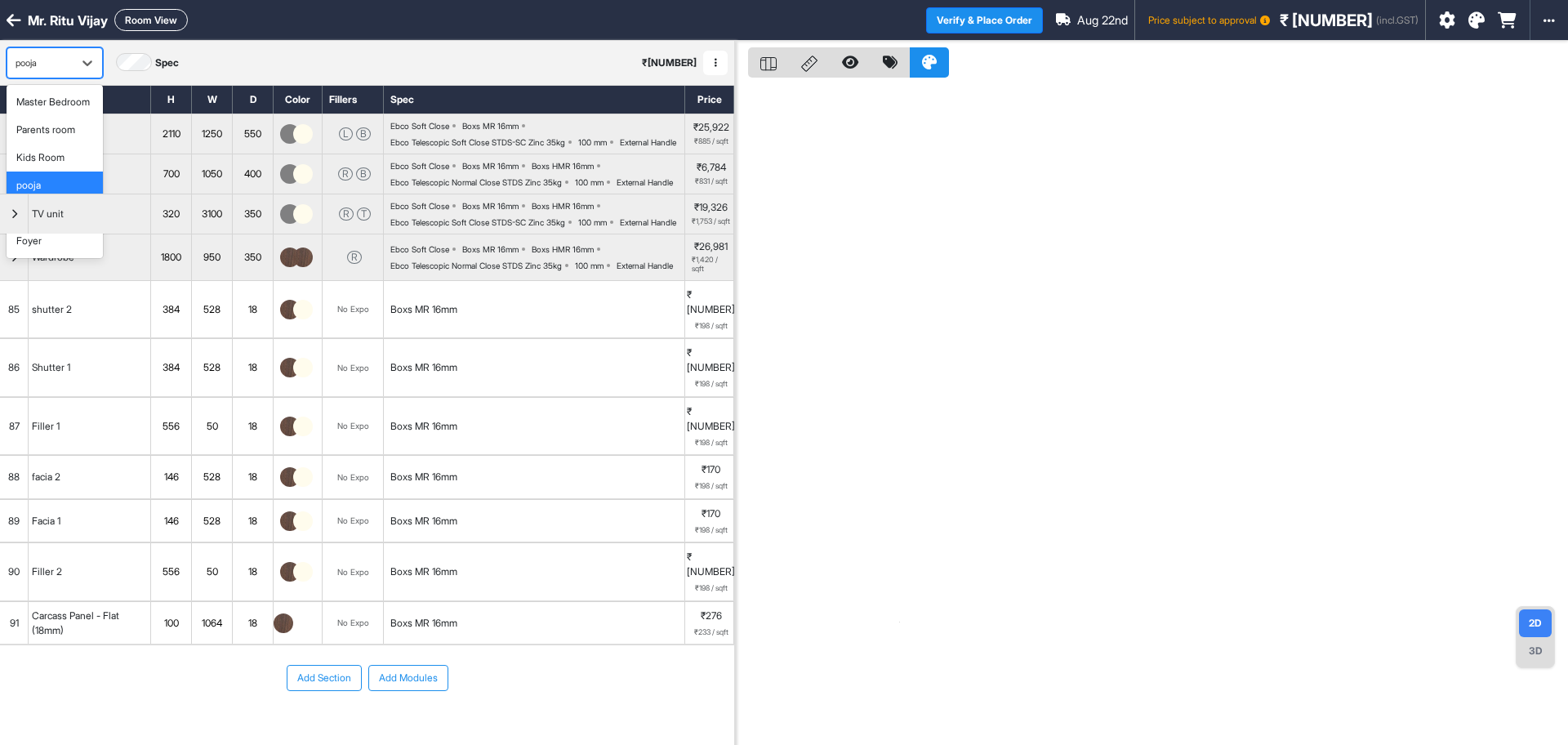 click on "Balcony area" at bounding box center [44, 213] 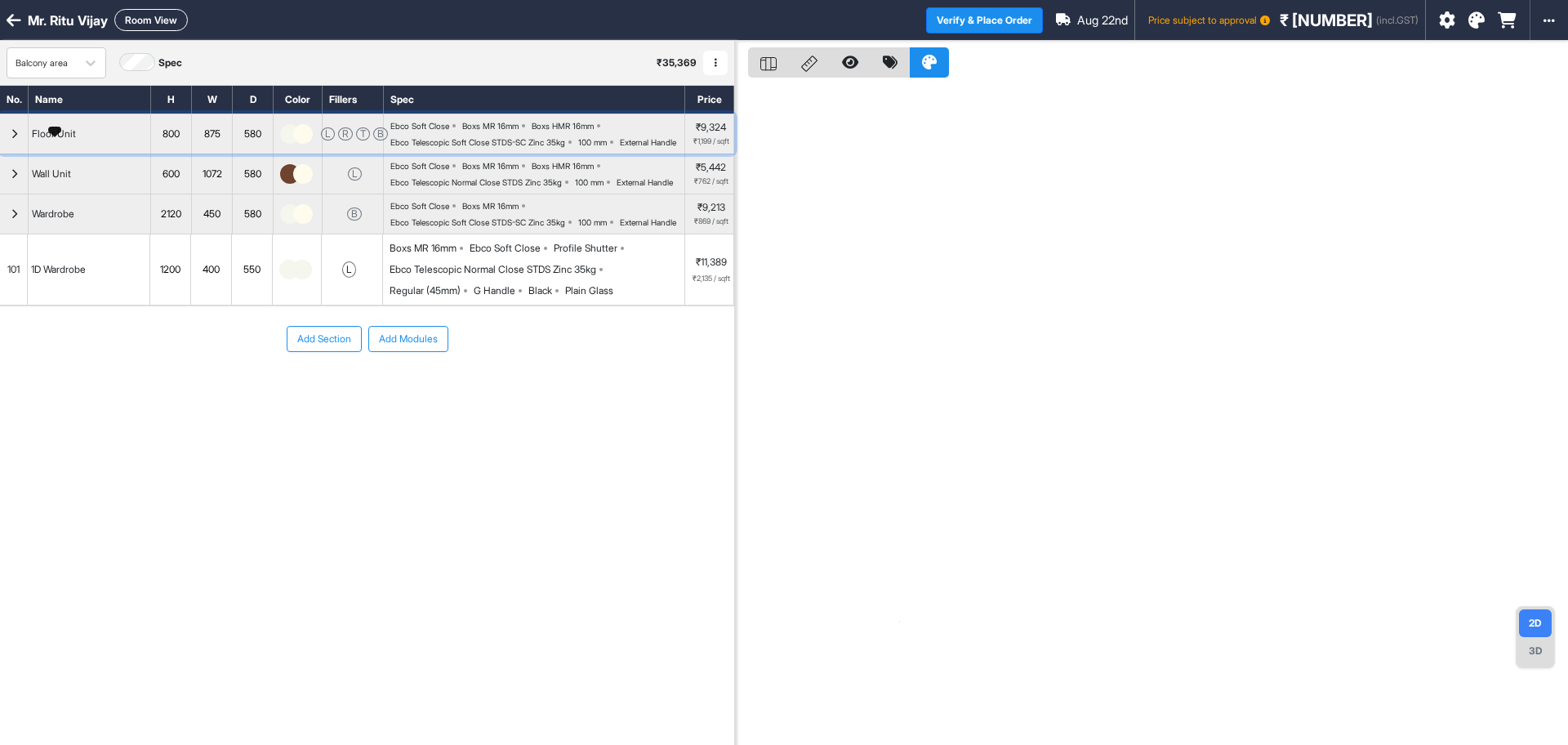 click on "Floor Unit" at bounding box center [54, 134] 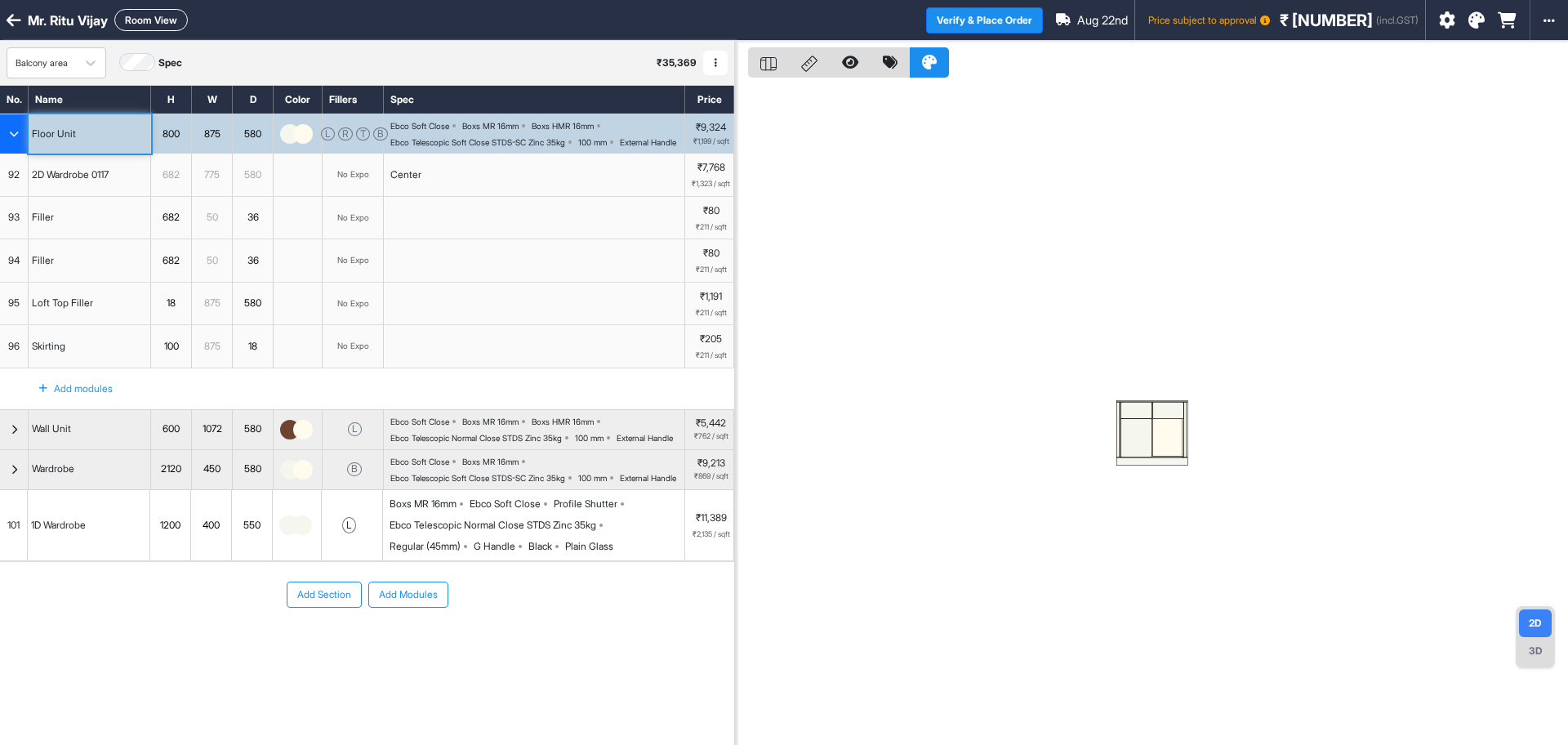 type 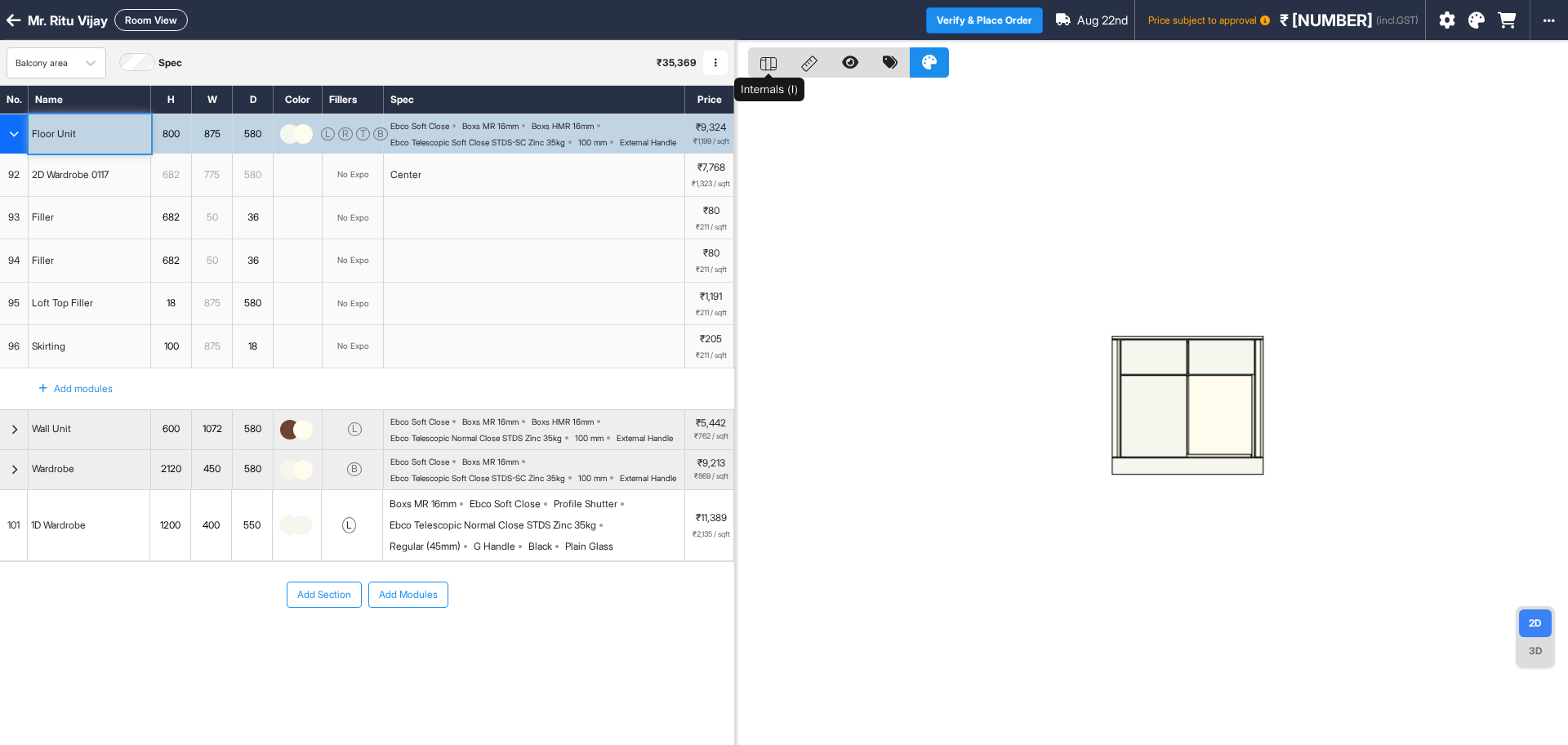 click 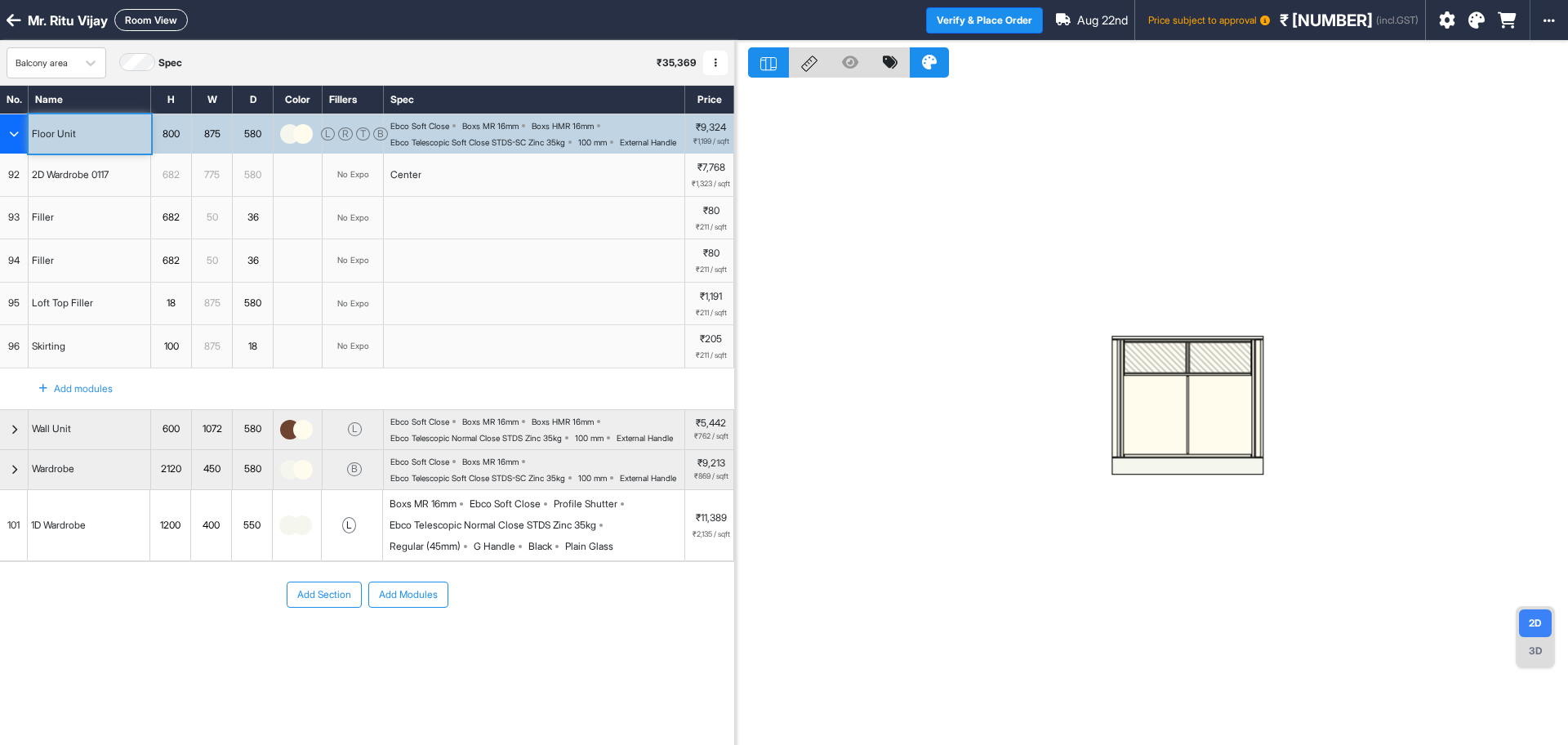 click on "3D" at bounding box center (1535, 651) 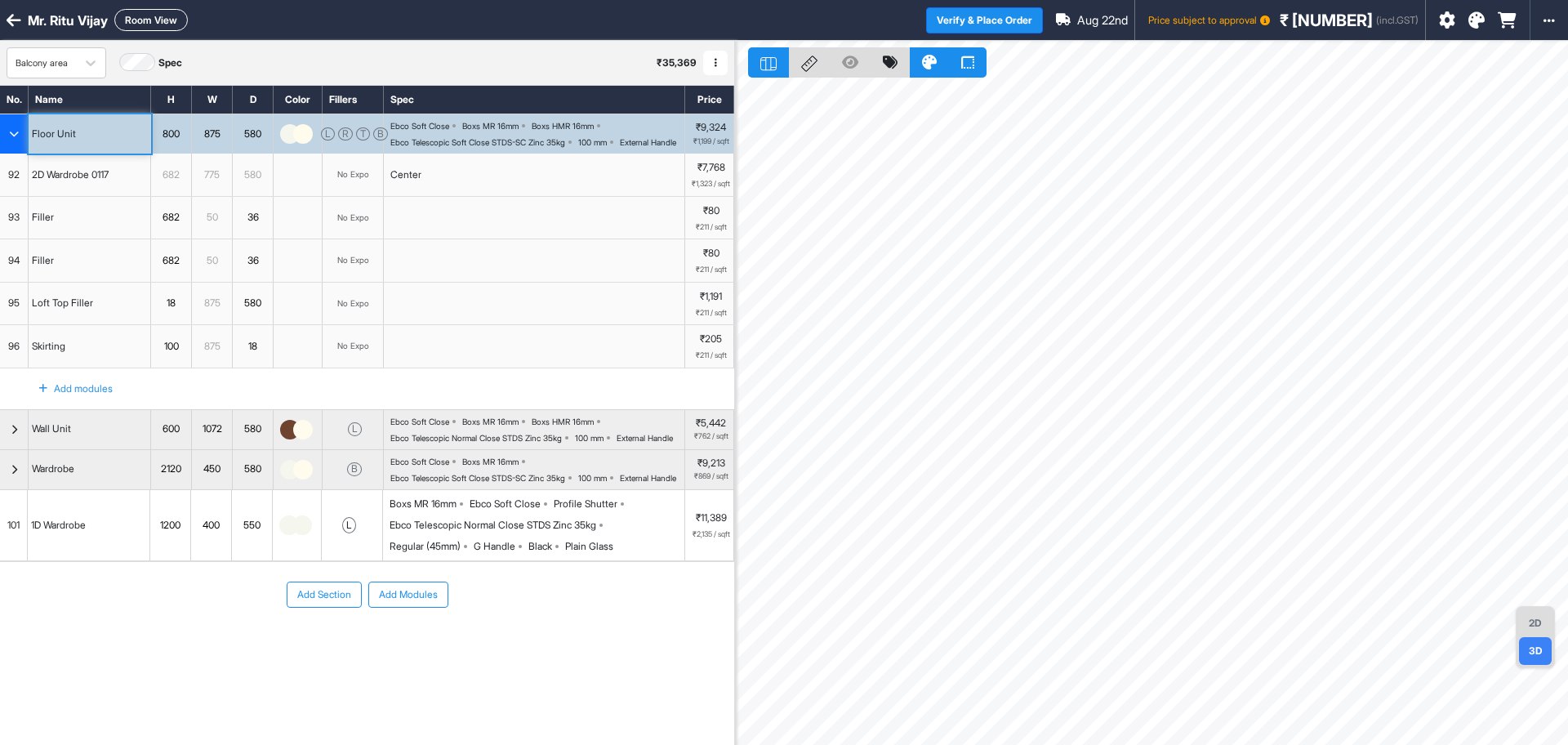 click on "2D" at bounding box center (1535, 623) 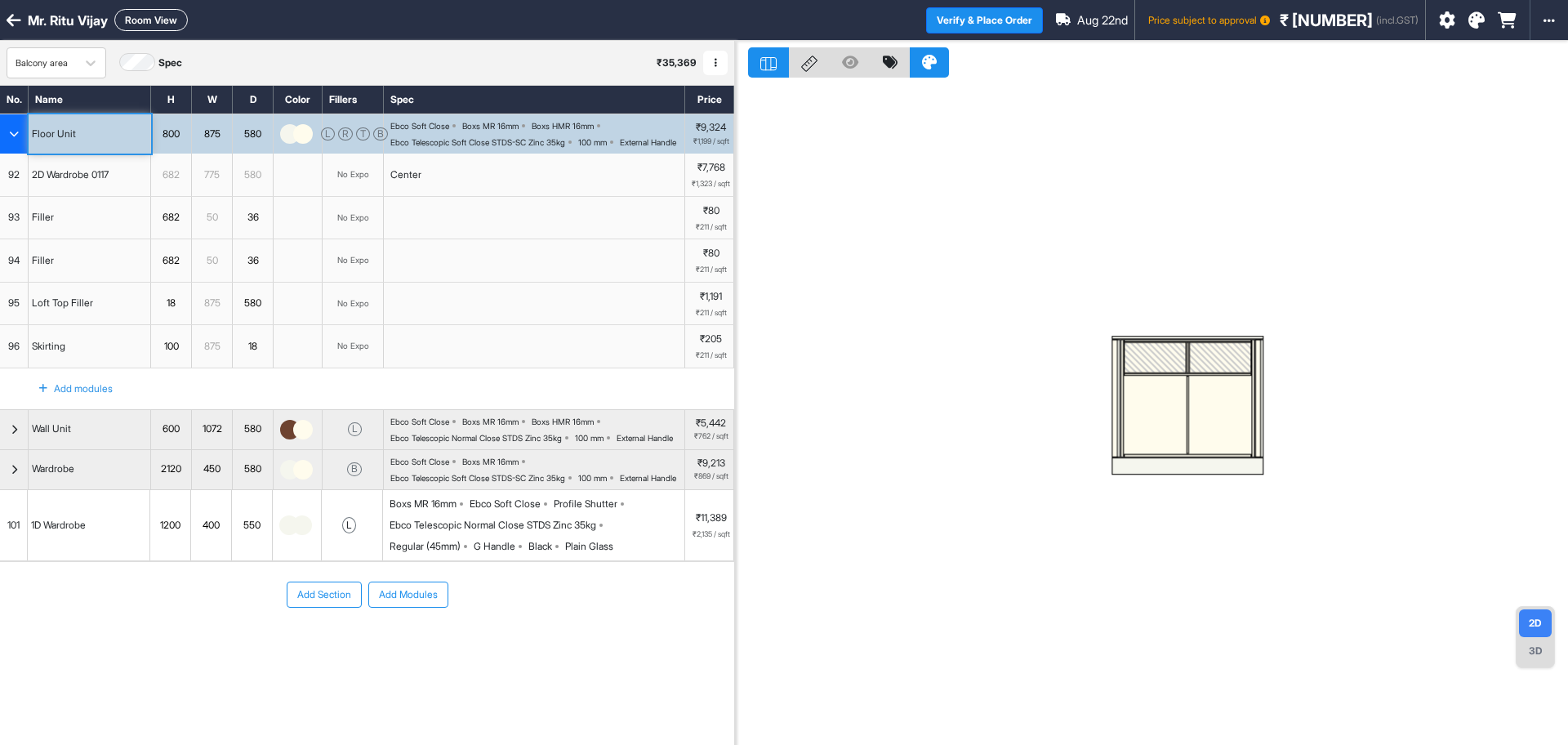 click on "3D" at bounding box center (1535, 651) 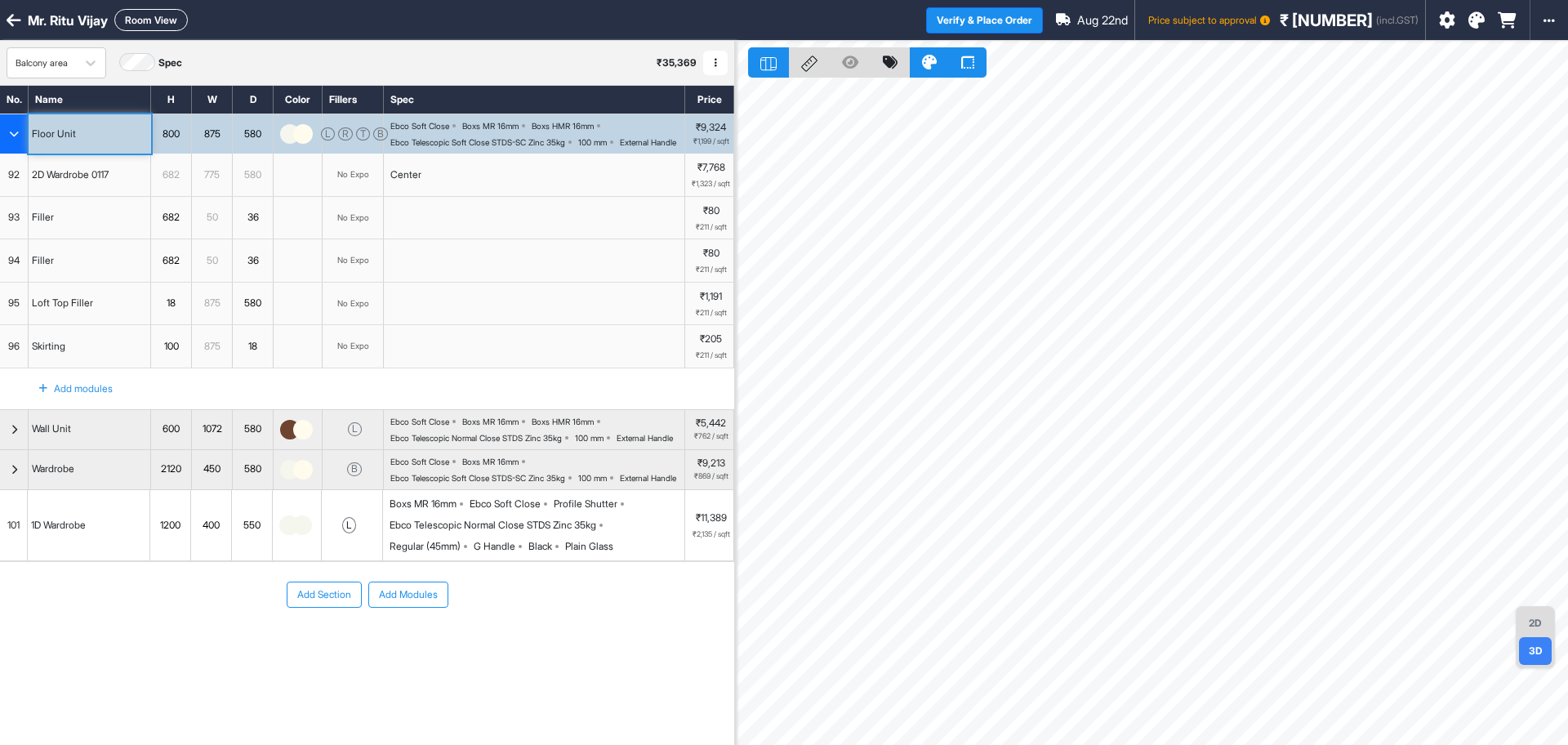 click on "3D" at bounding box center (1535, 651) 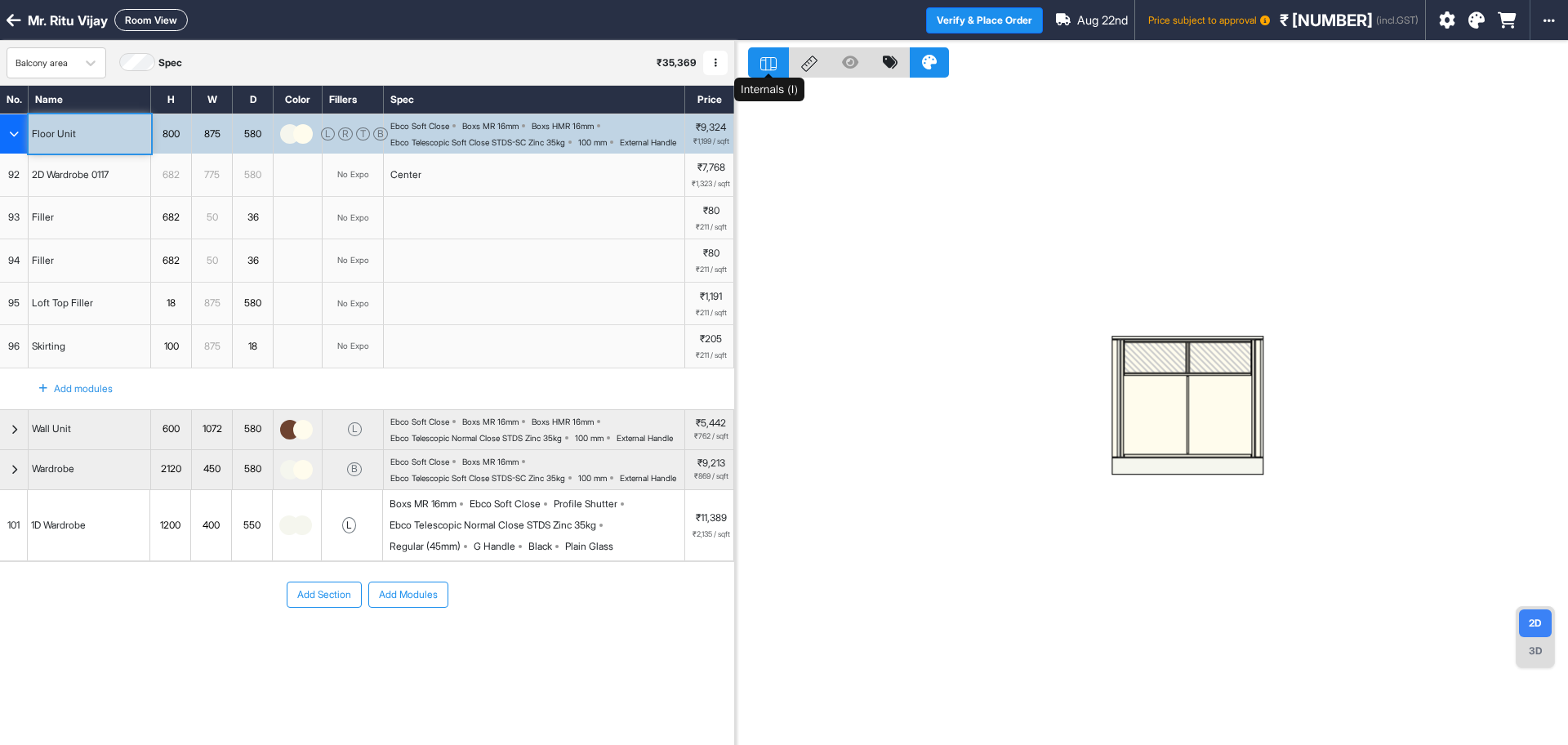 click 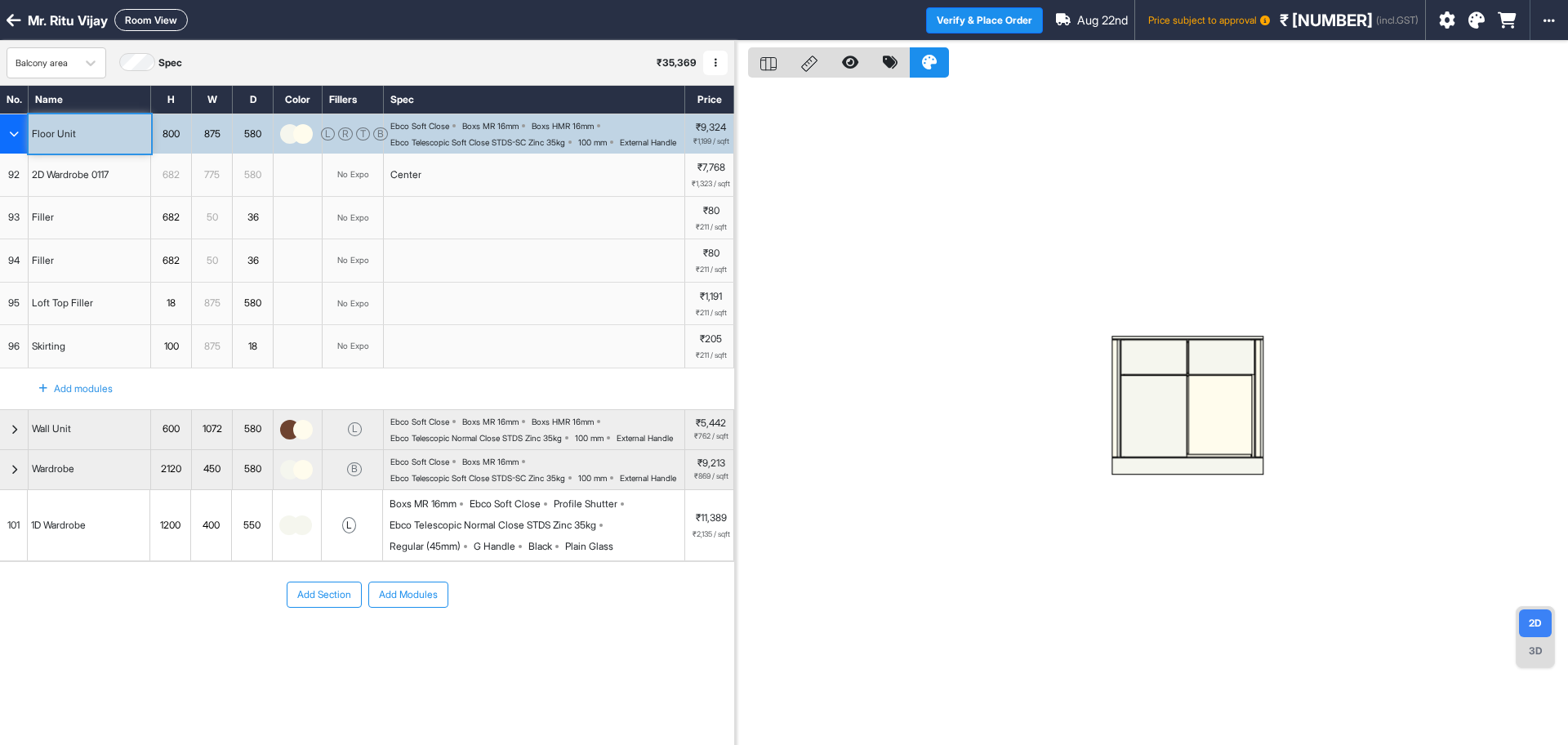 click on "Add Section" at bounding box center (324, 595) 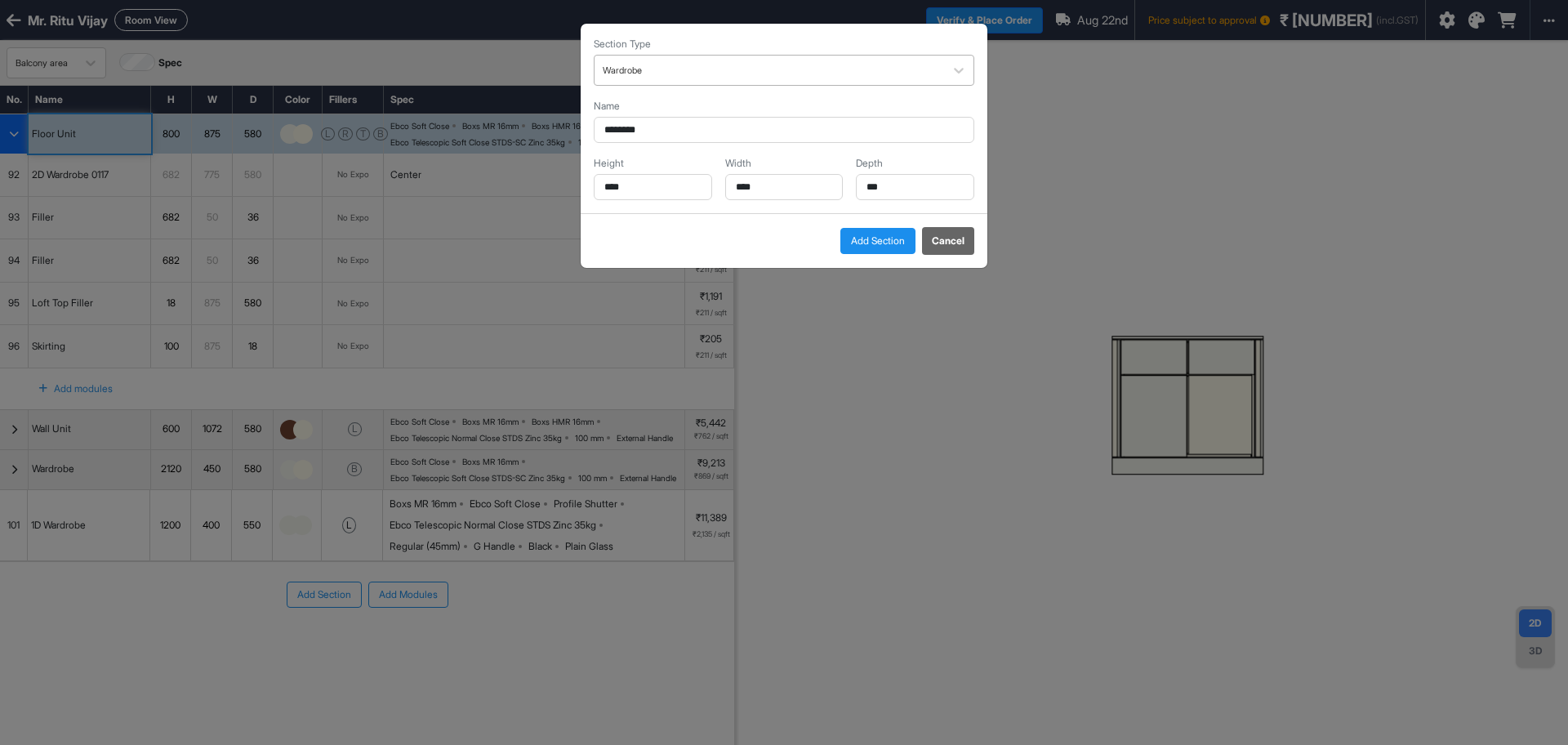 click at bounding box center [769, 70] 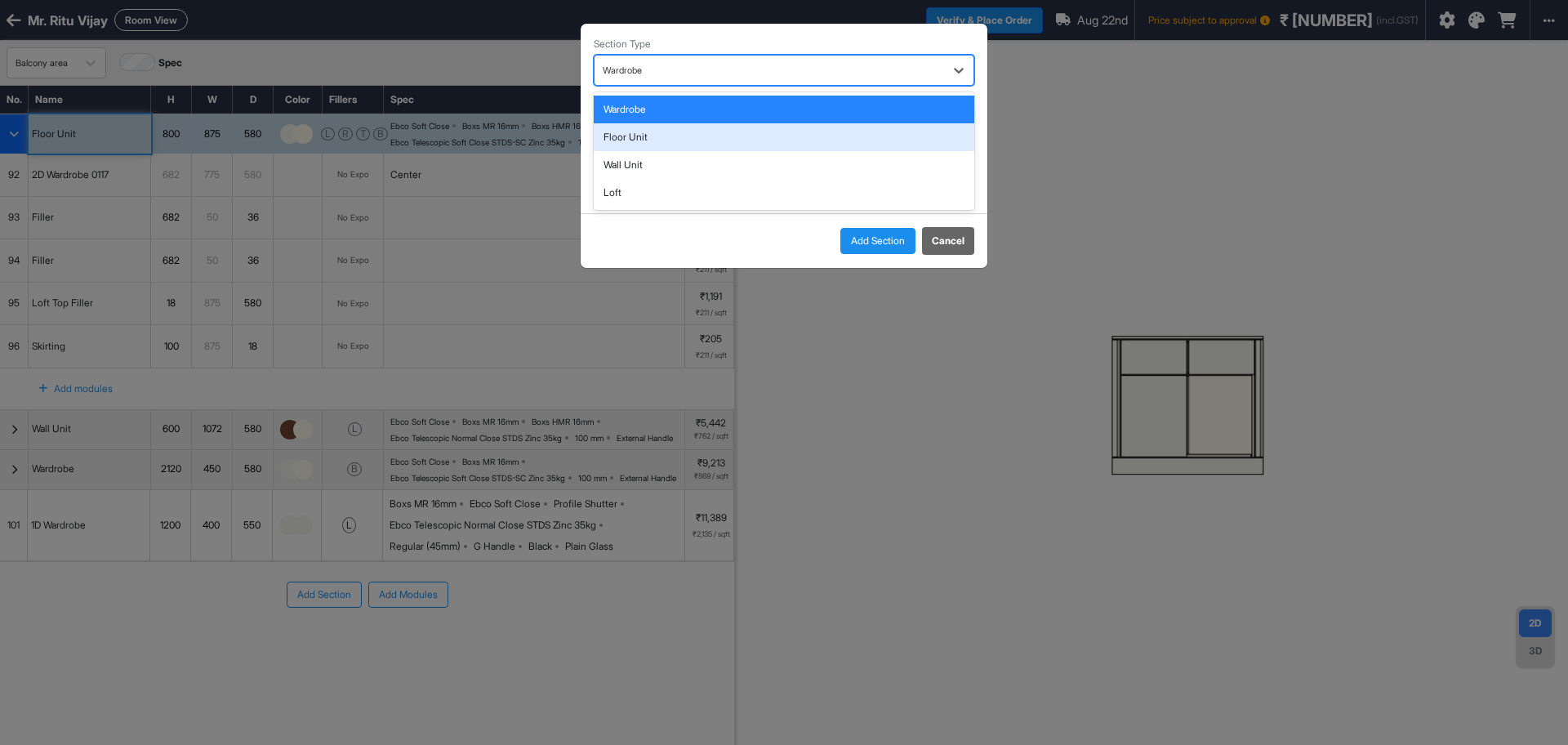 click on "Floor Unit" at bounding box center [784, 137] 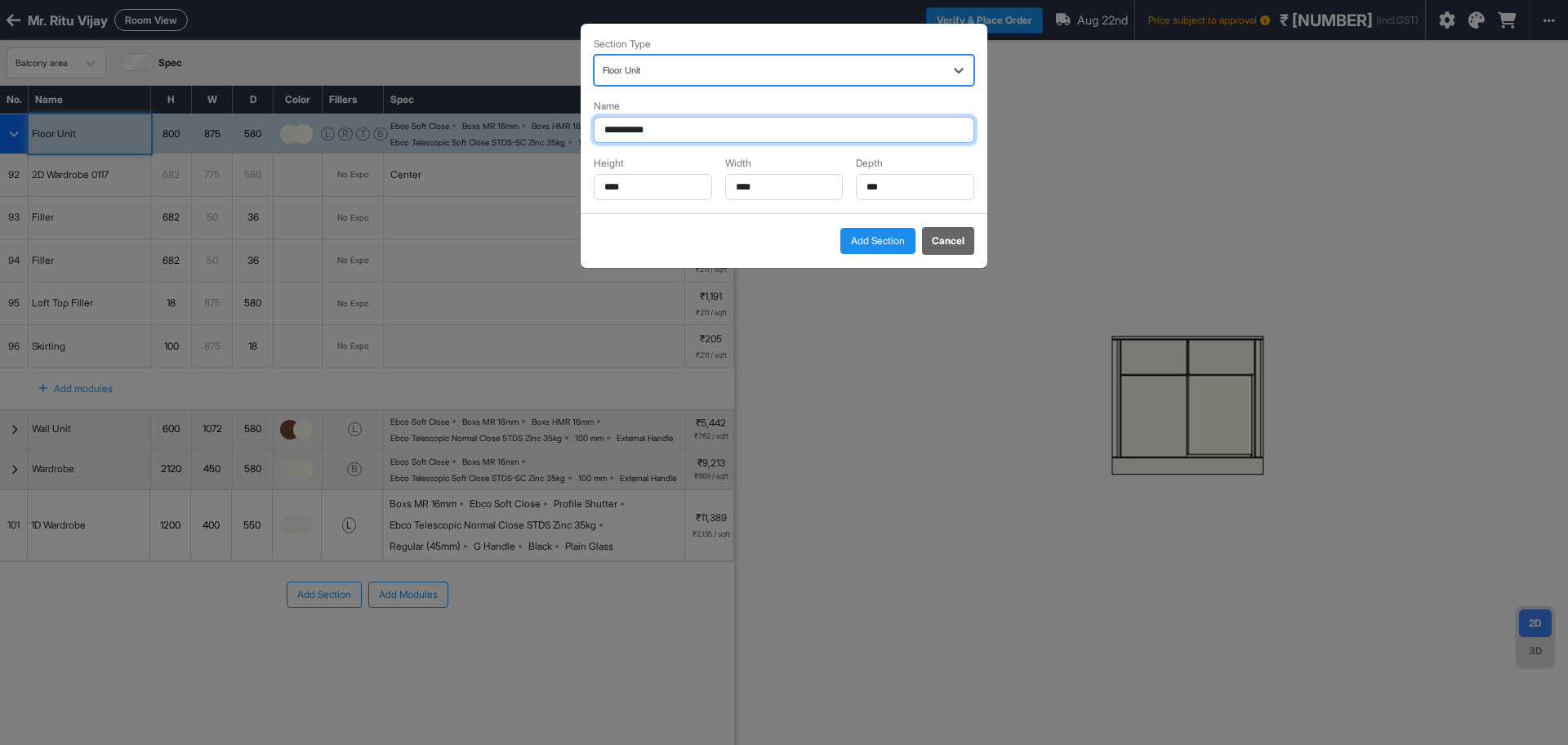 click on "**********" at bounding box center [784, 130] 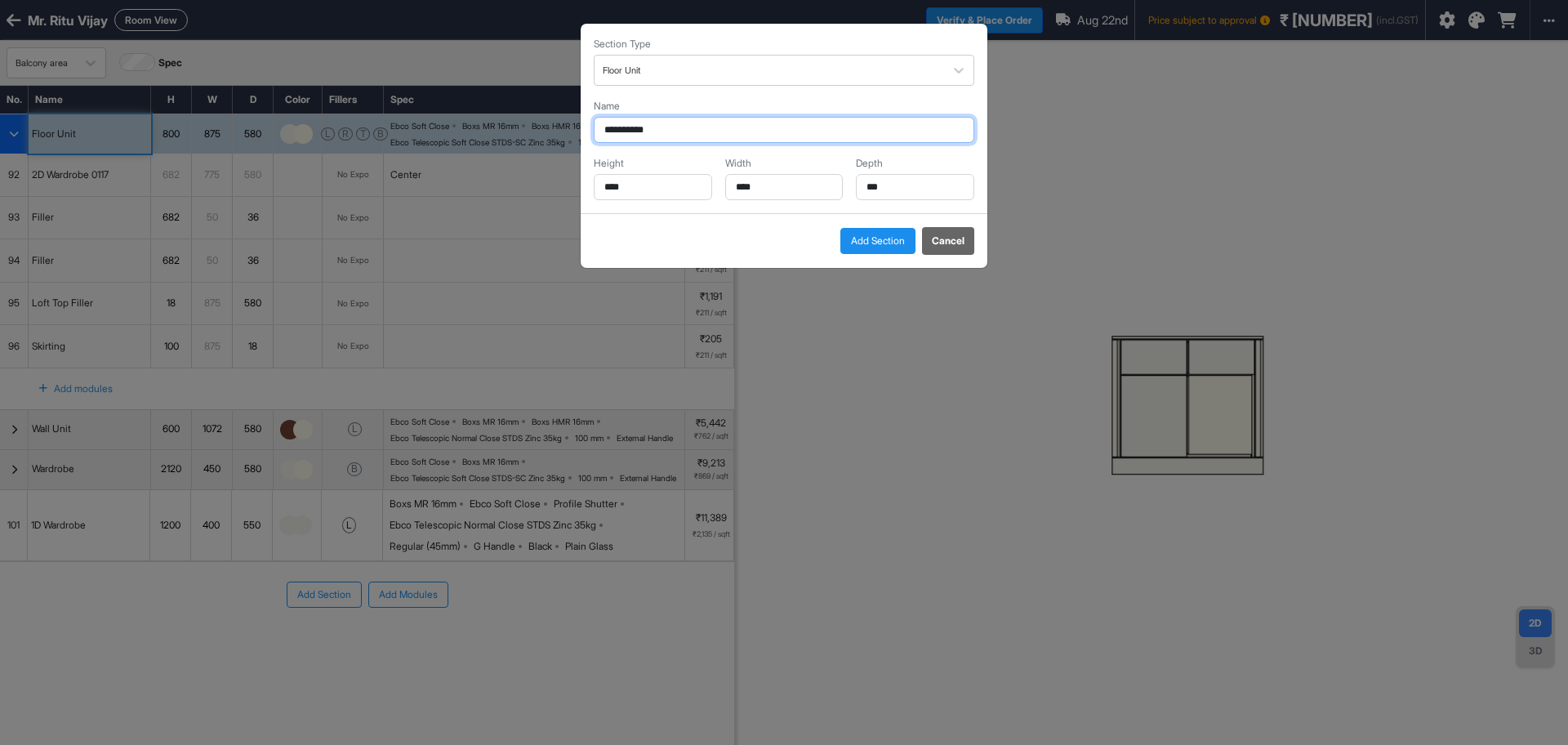 drag, startPoint x: 666, startPoint y: 131, endPoint x: 489, endPoint y: 109, distance: 178.36199 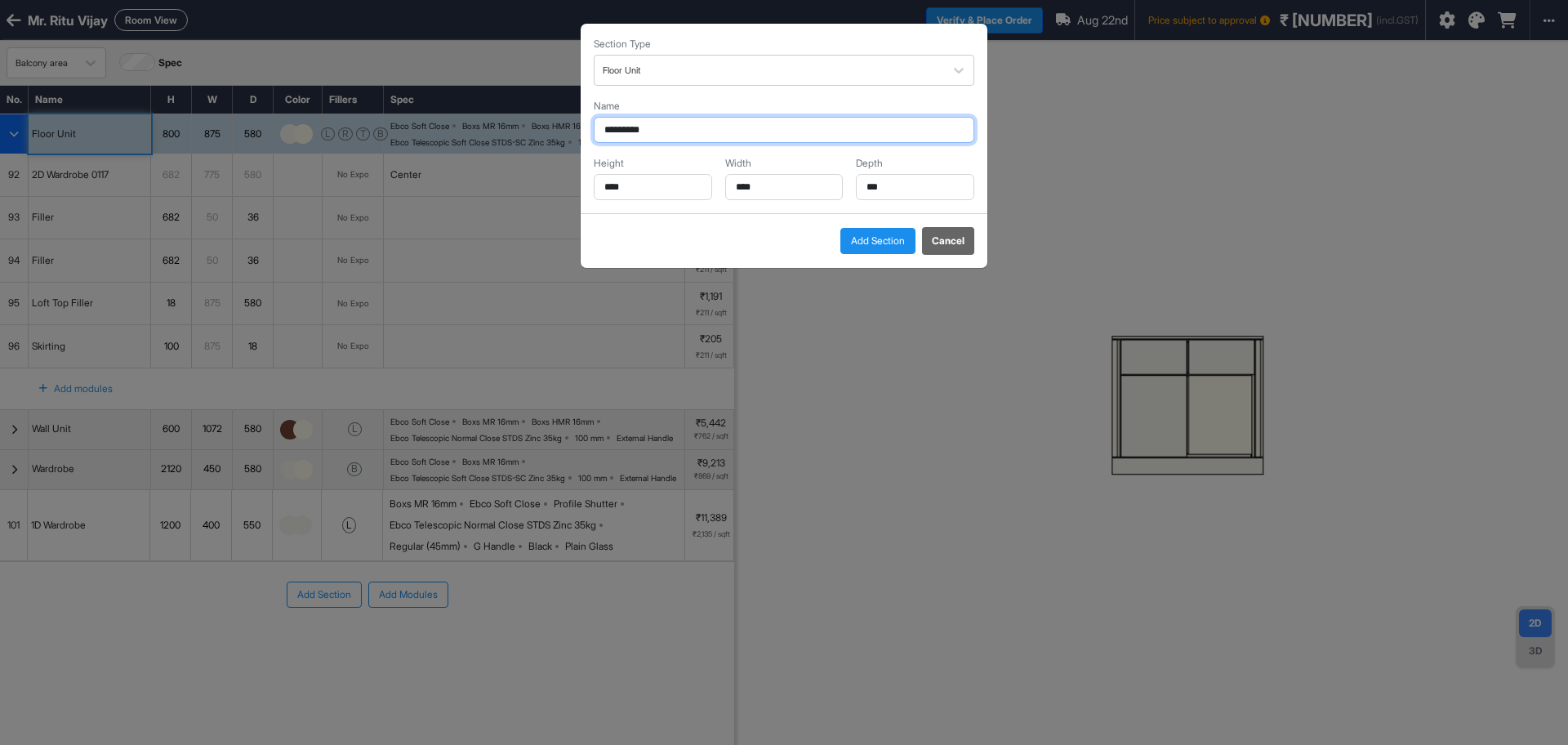 type on "********" 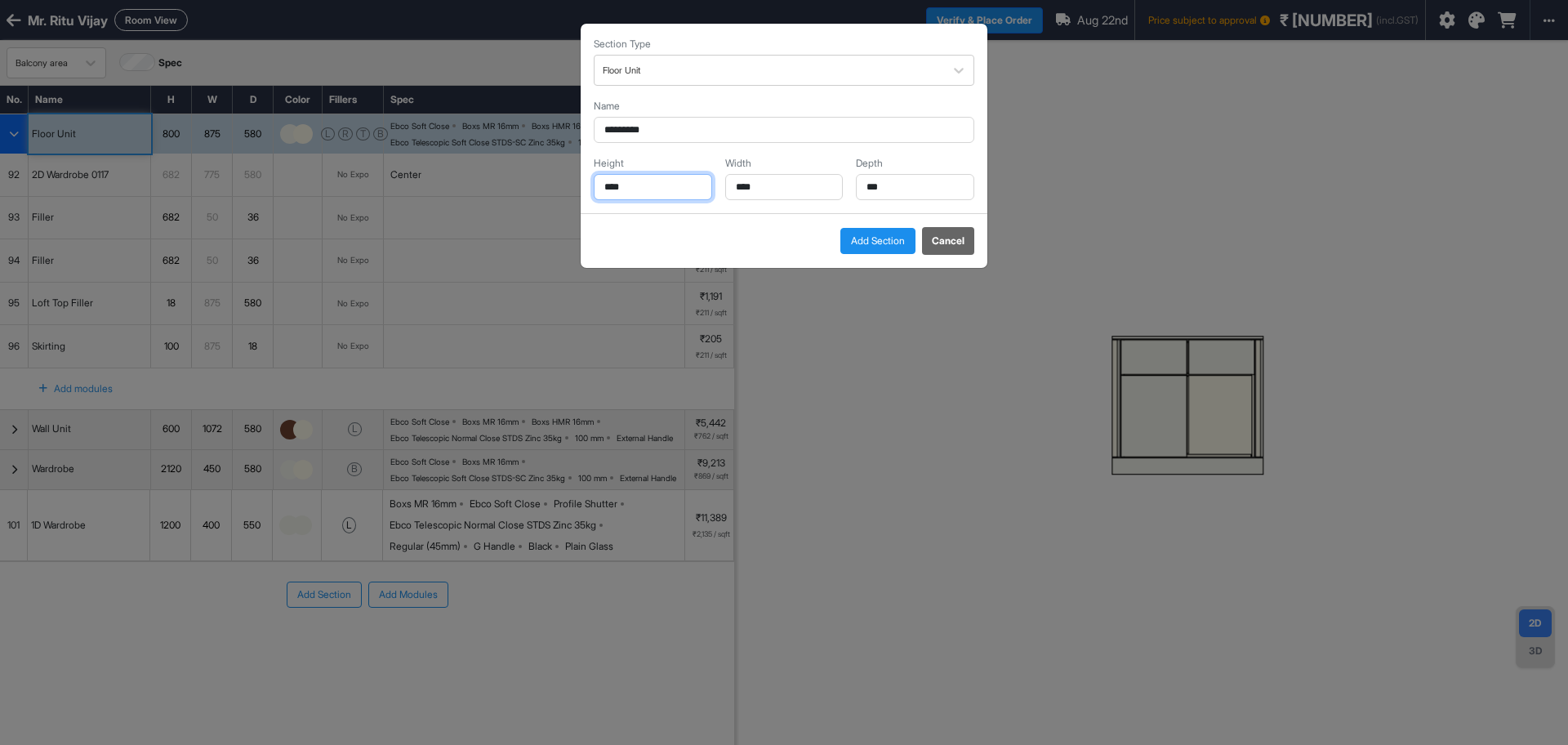 click on "****" at bounding box center (653, 187) 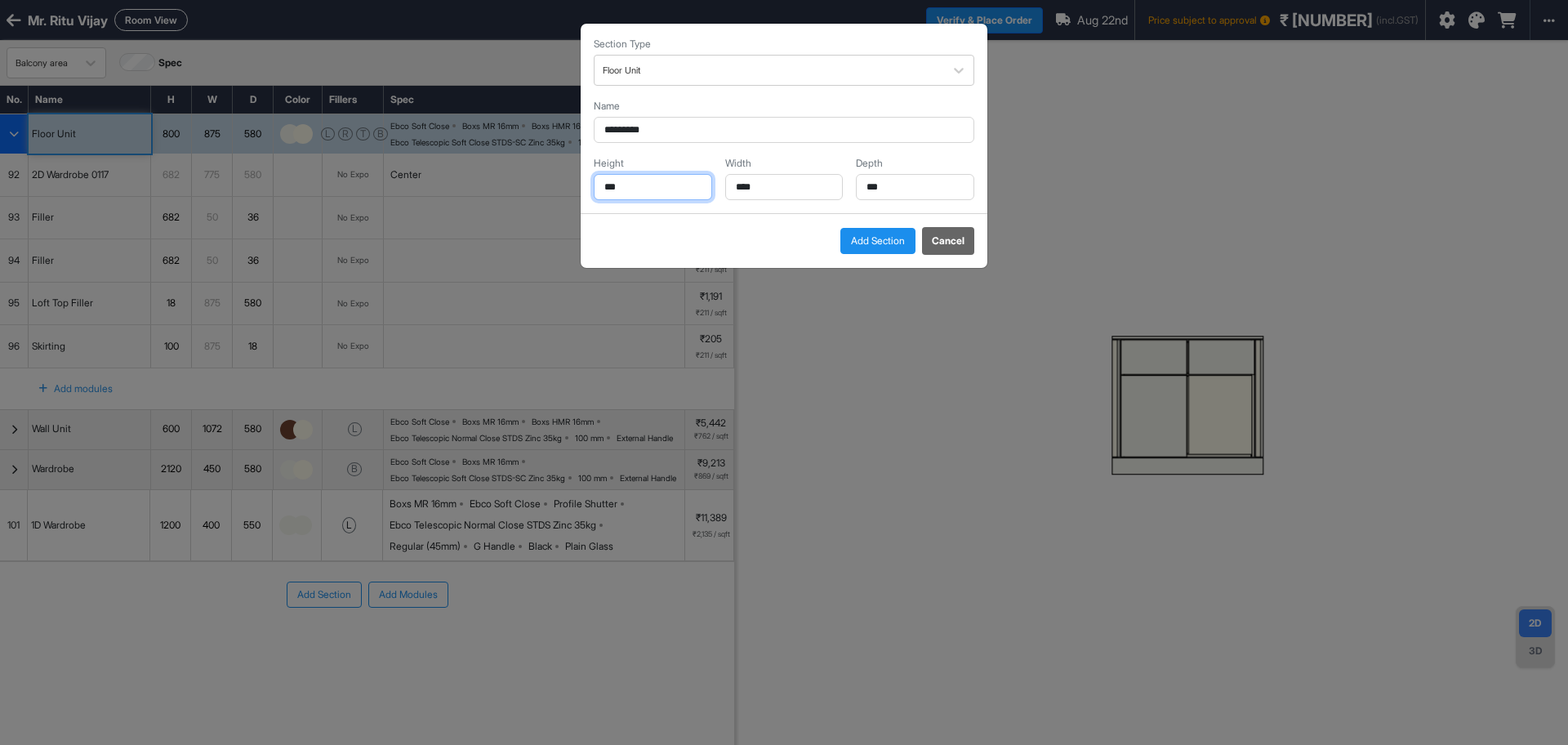 type on "***" 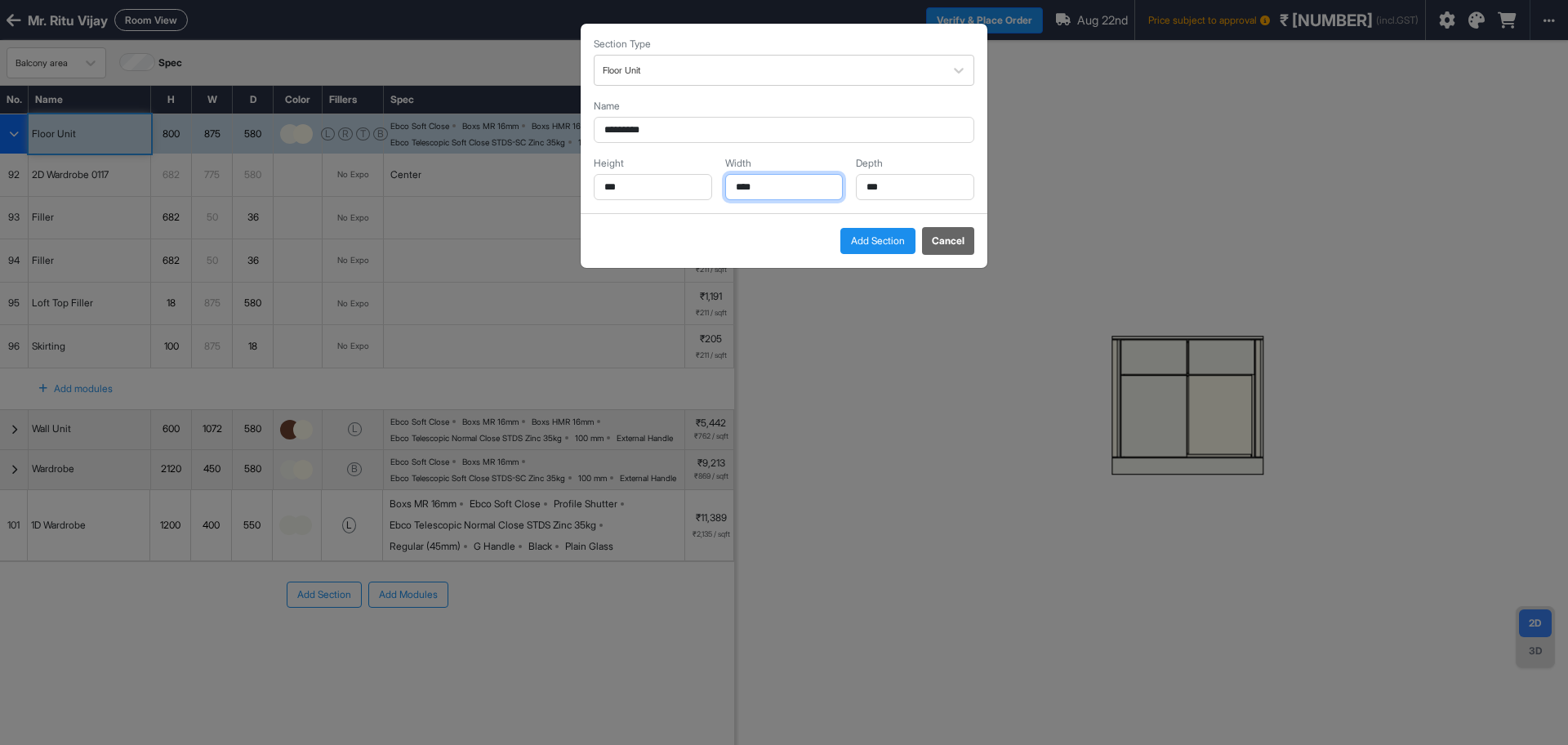 drag, startPoint x: 785, startPoint y: 188, endPoint x: 452, endPoint y: 132, distance: 337.67588 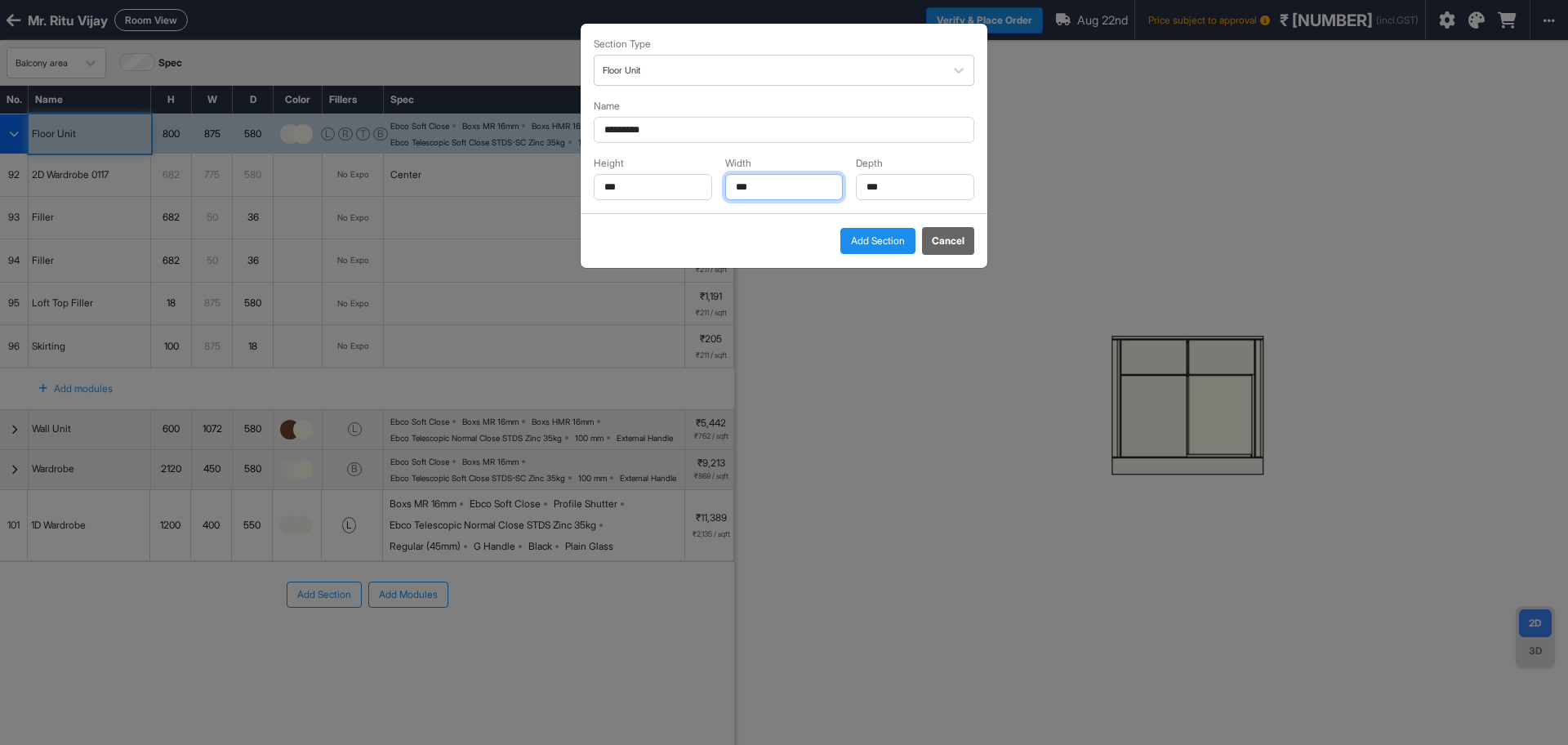 type on "***" 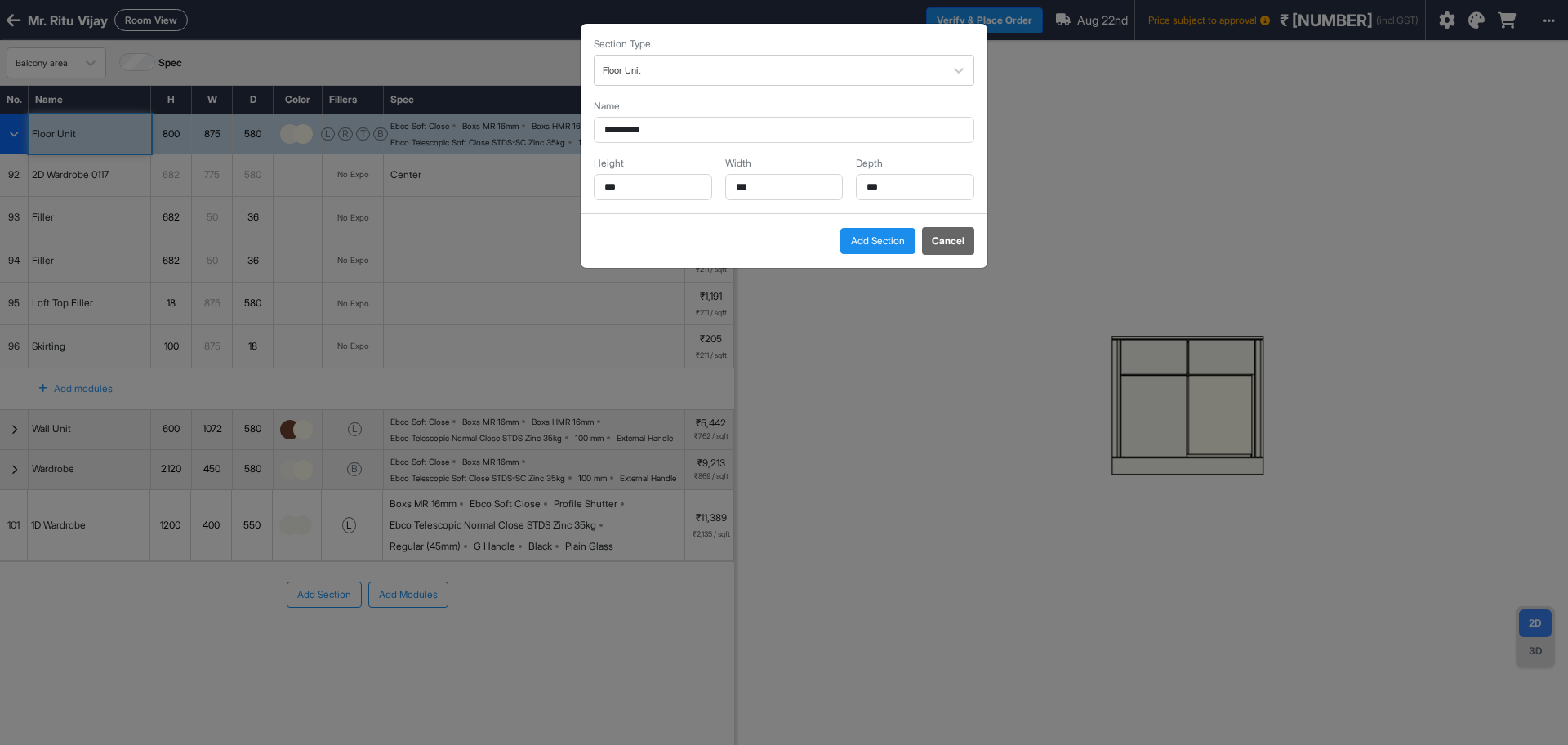 click on "Add Section" at bounding box center (878, 241) 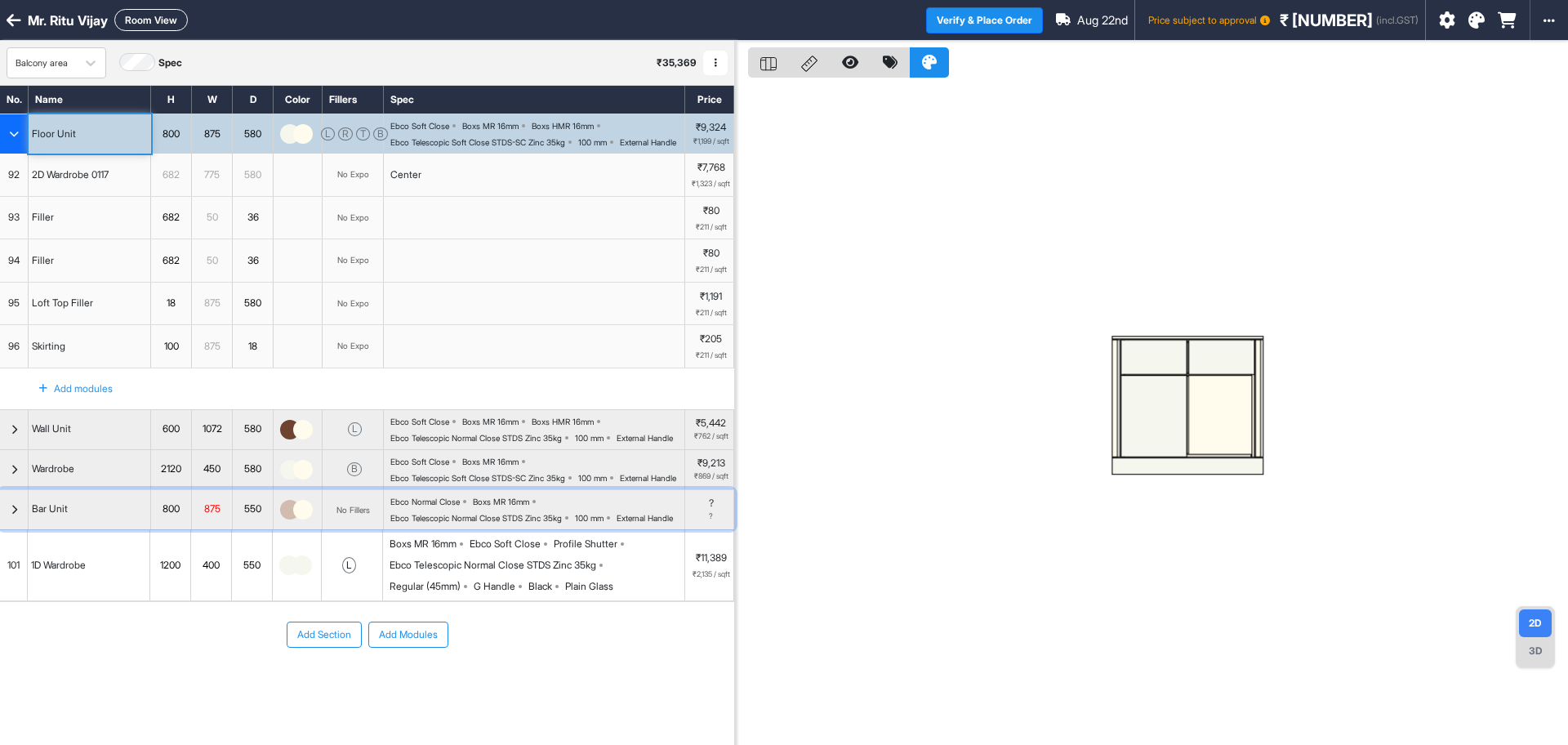 click at bounding box center (14, 510) 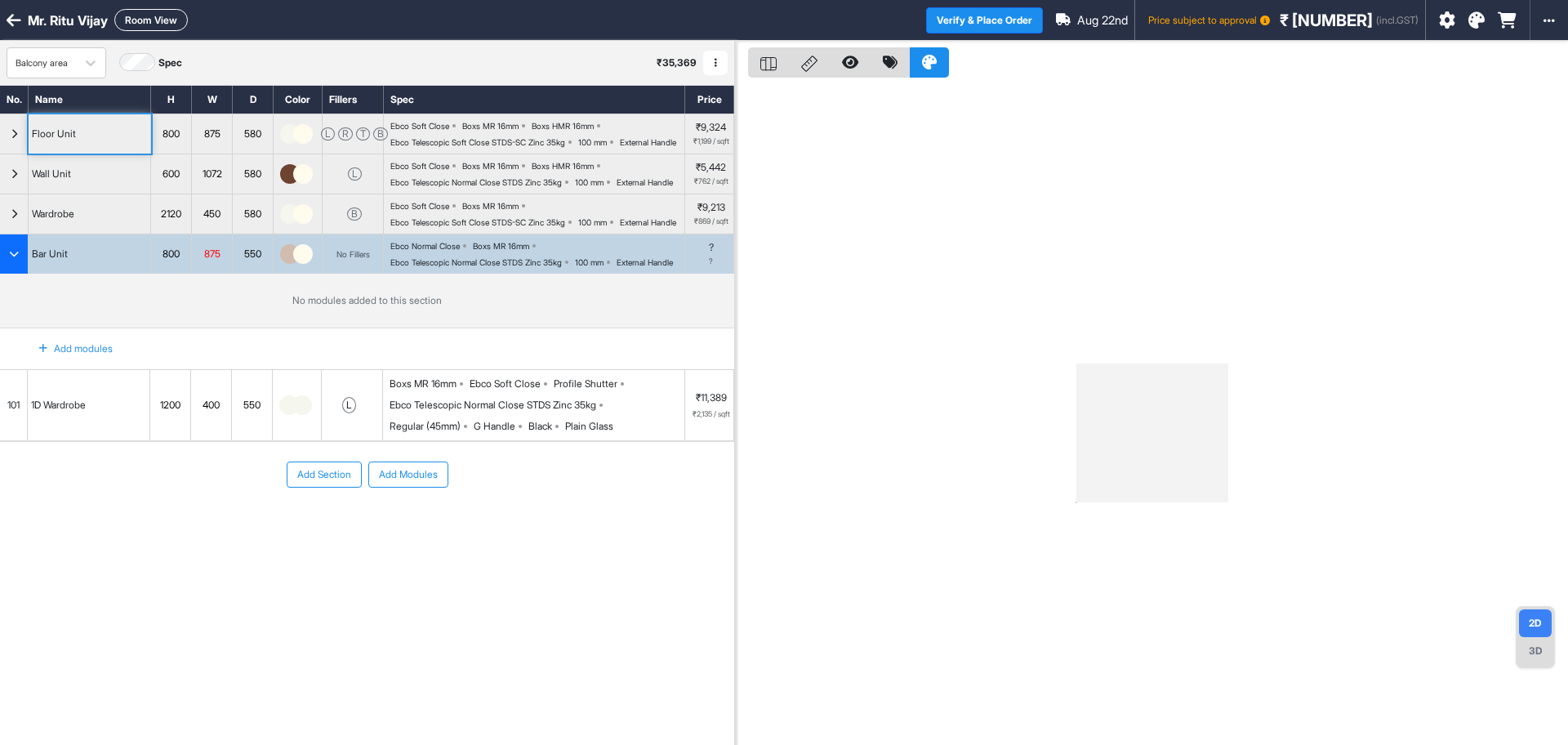 click on "Add modules" at bounding box center [66, 349] 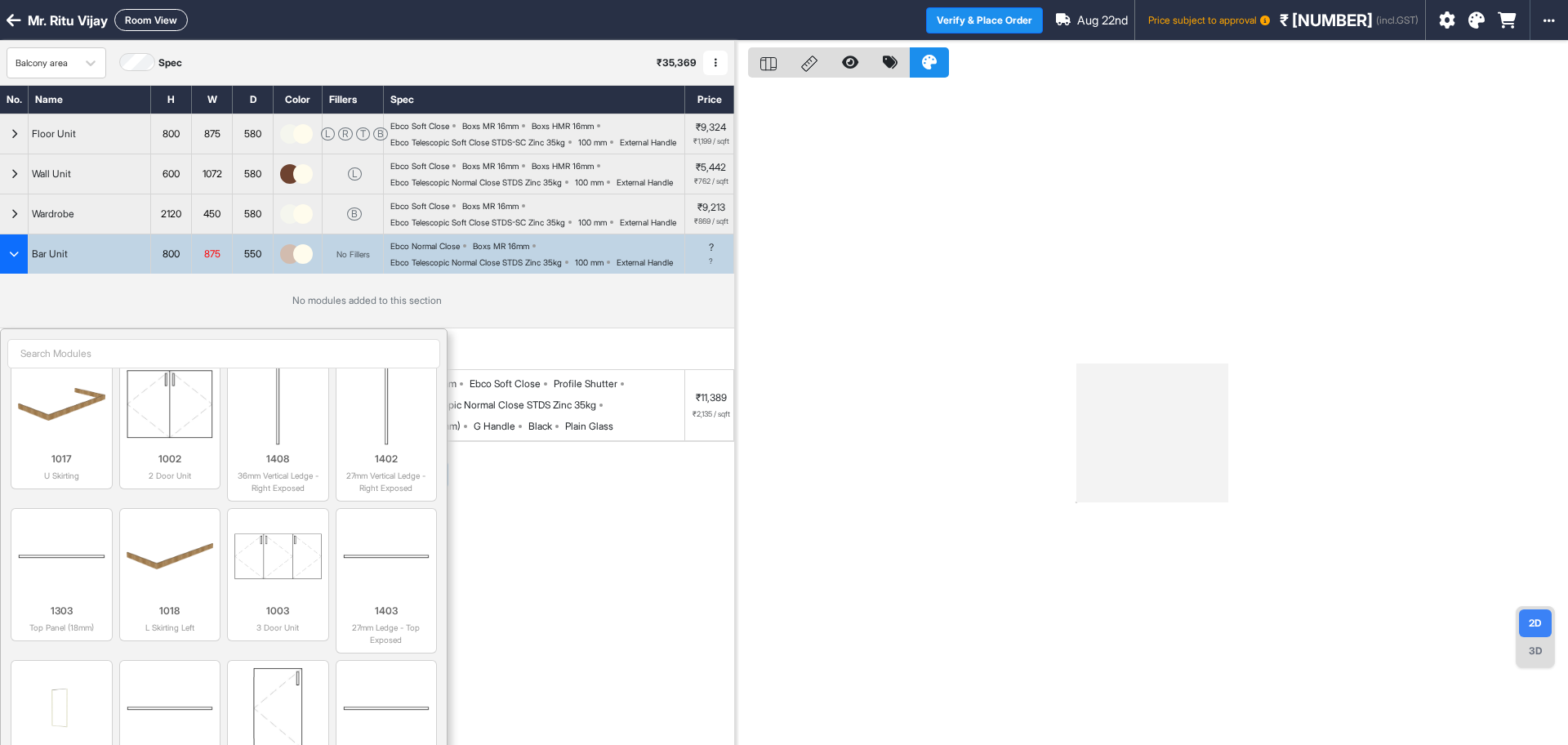 scroll, scrollTop: 1327, scrollLeft: 0, axis: vertical 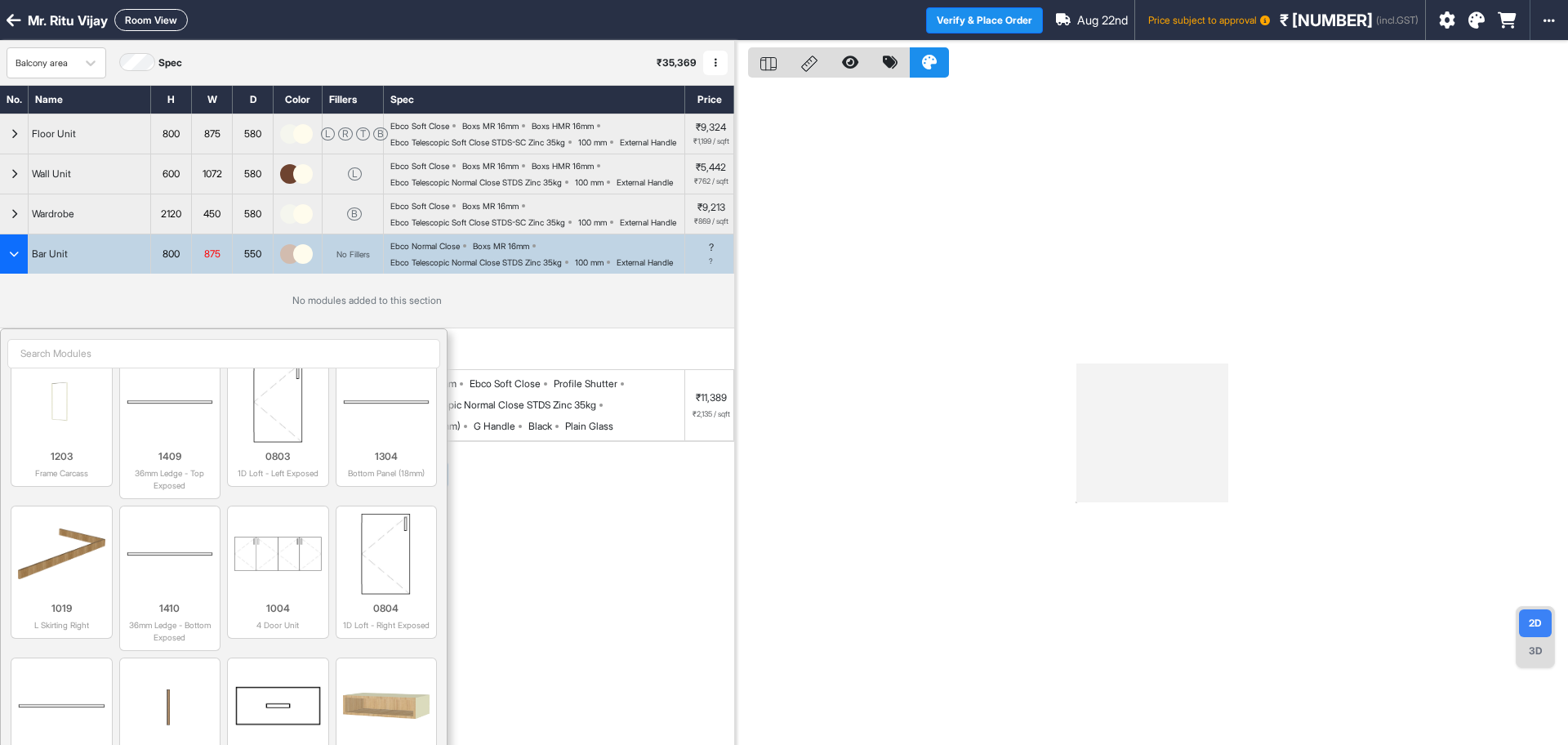 click at bounding box center [224, 354] 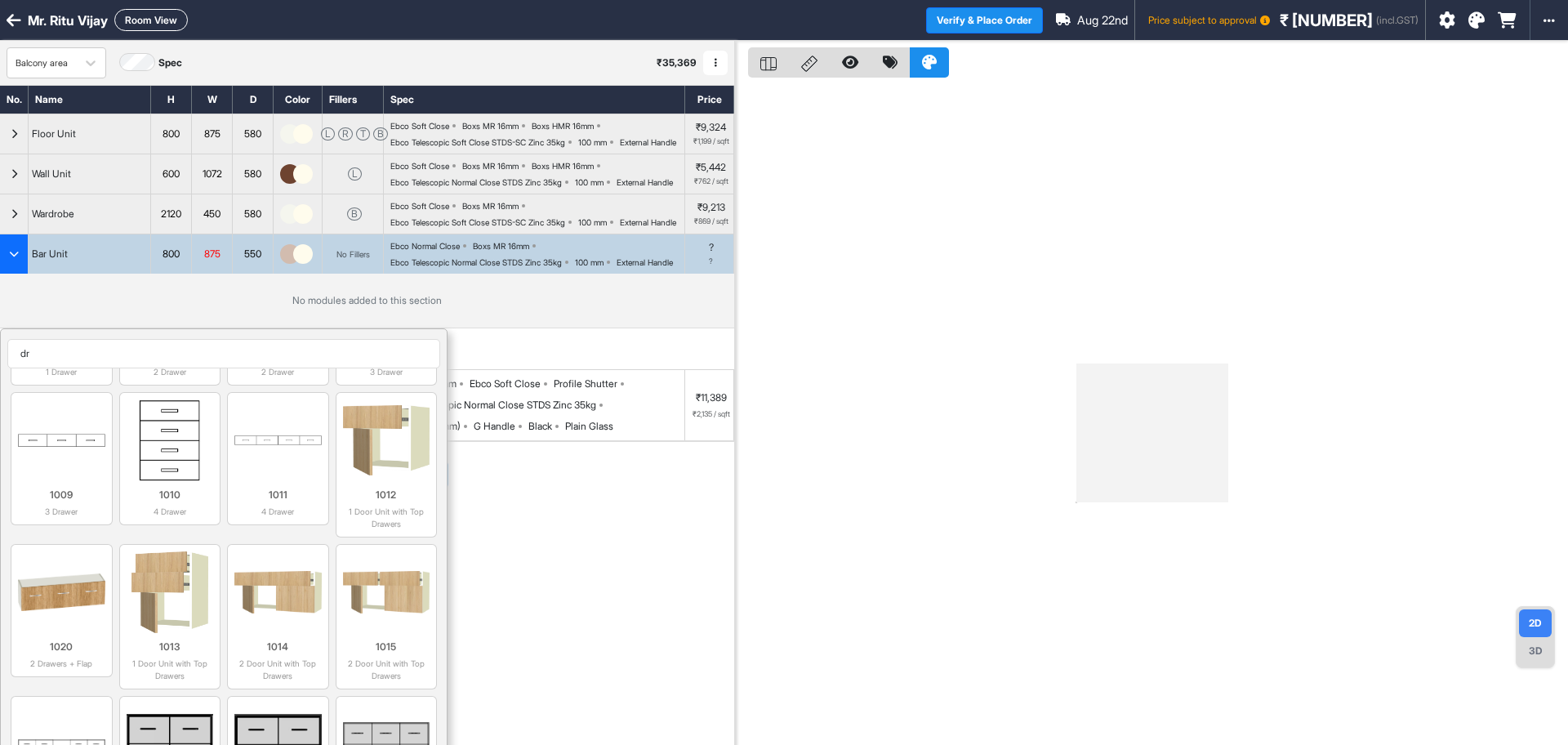 scroll, scrollTop: 135, scrollLeft: 0, axis: vertical 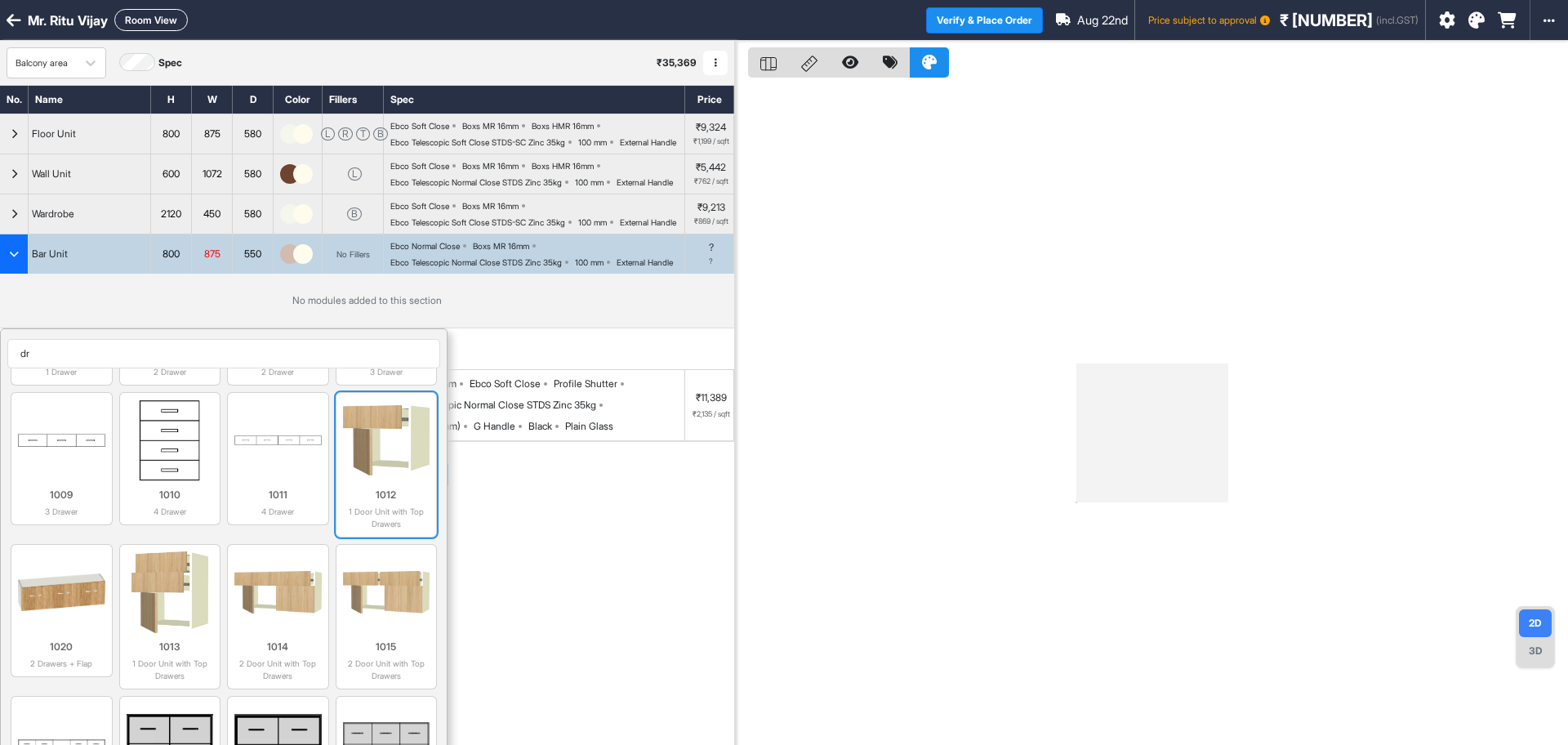 type on "dr" 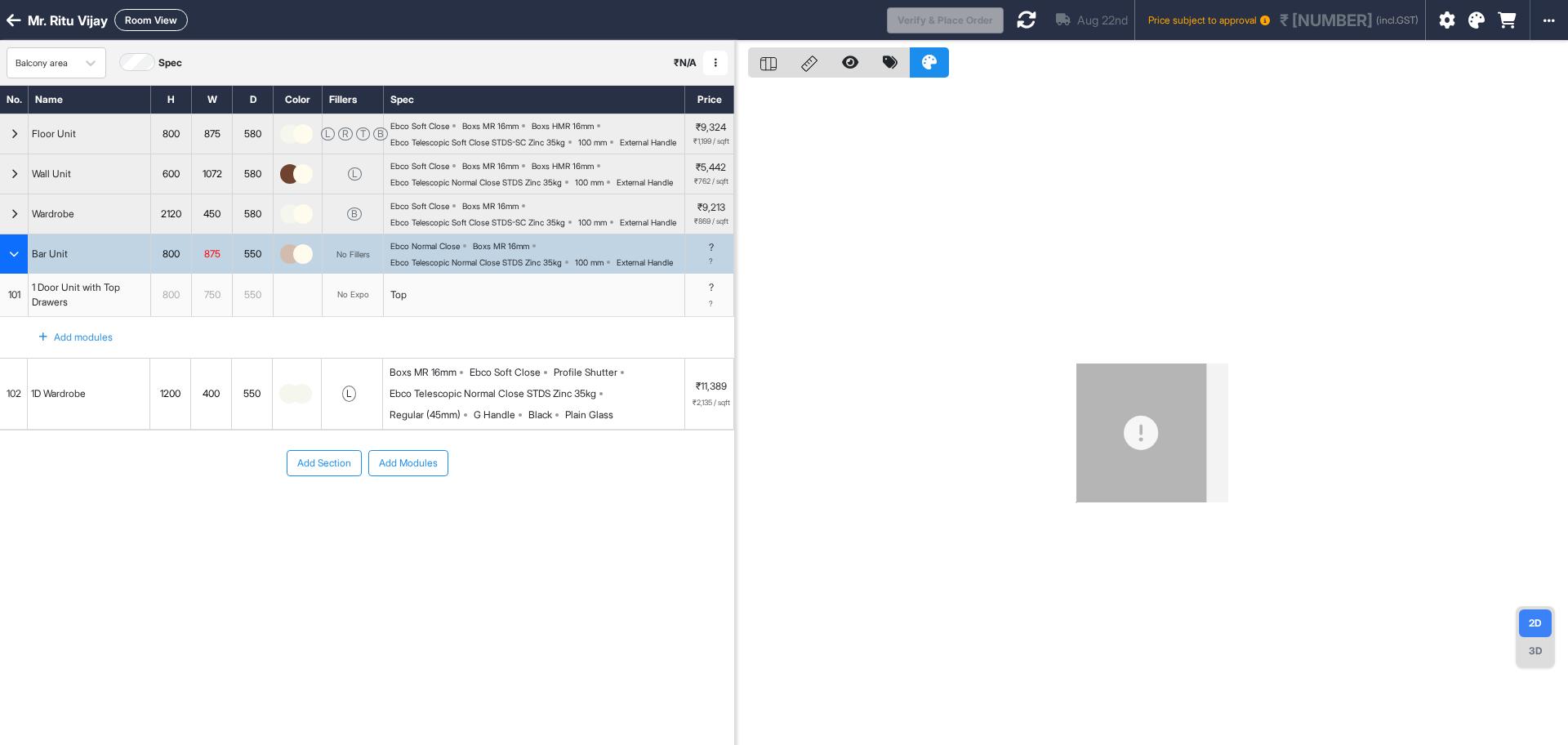 click on "750" at bounding box center [212, 295] 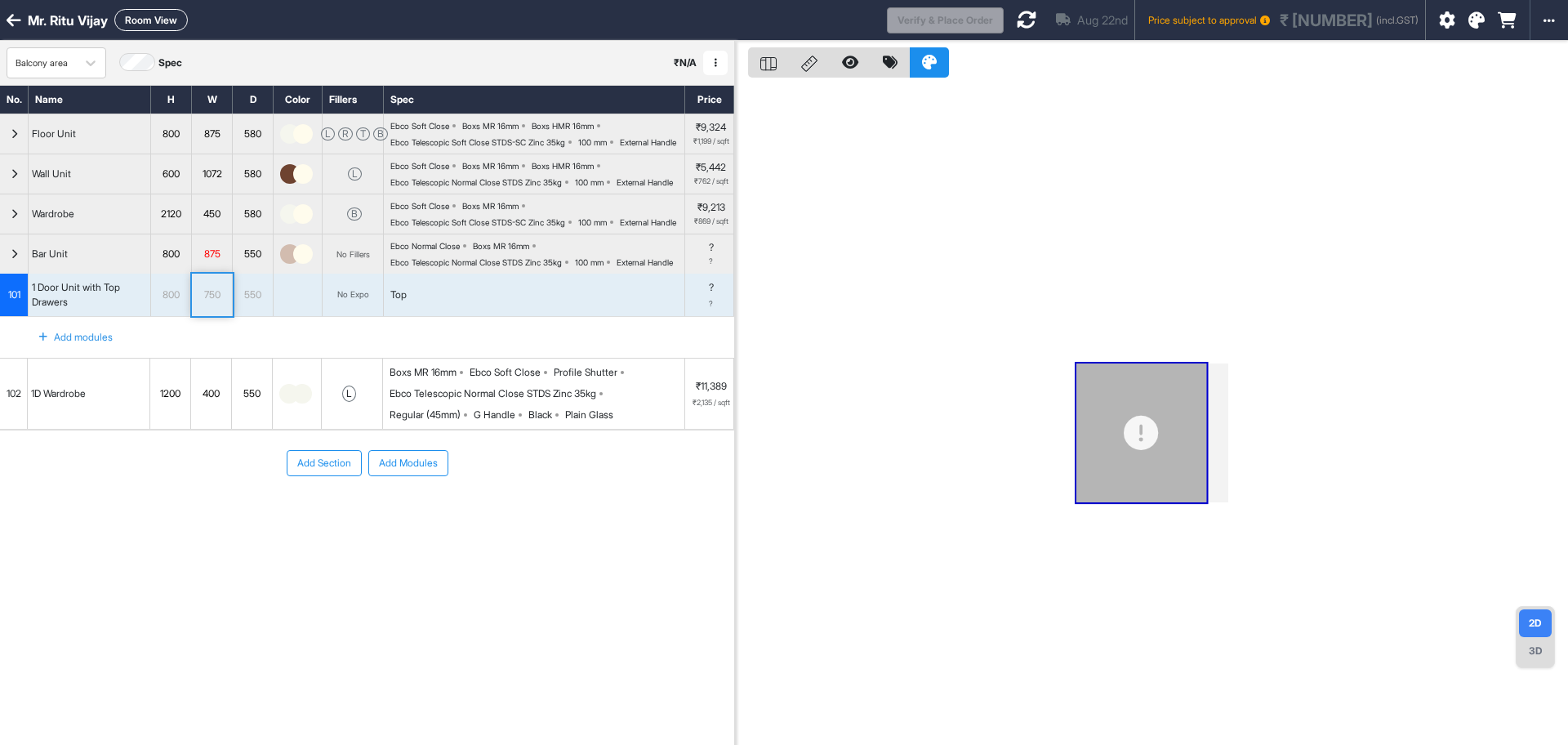 click on "750" at bounding box center [212, 295] 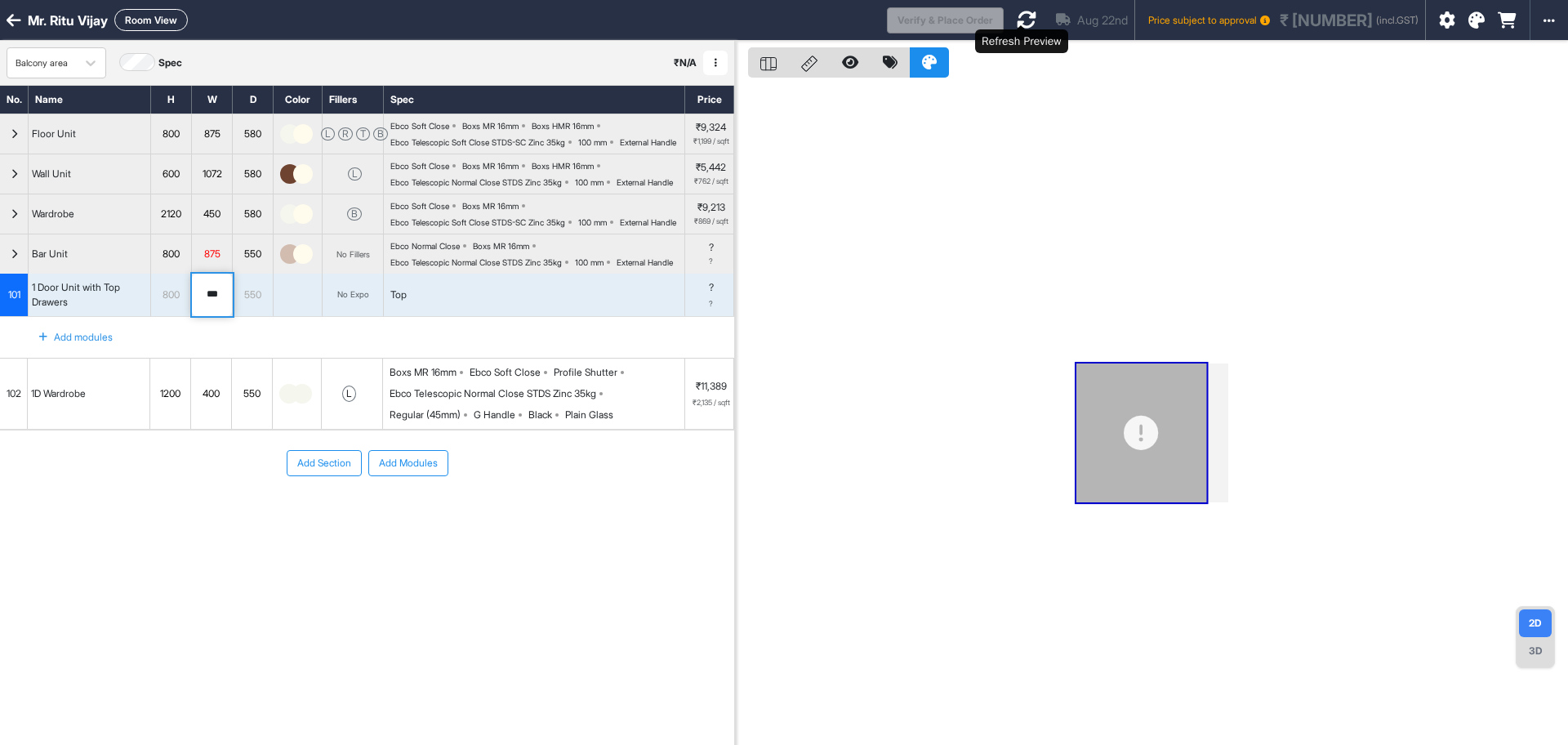 click at bounding box center [1027, 20] 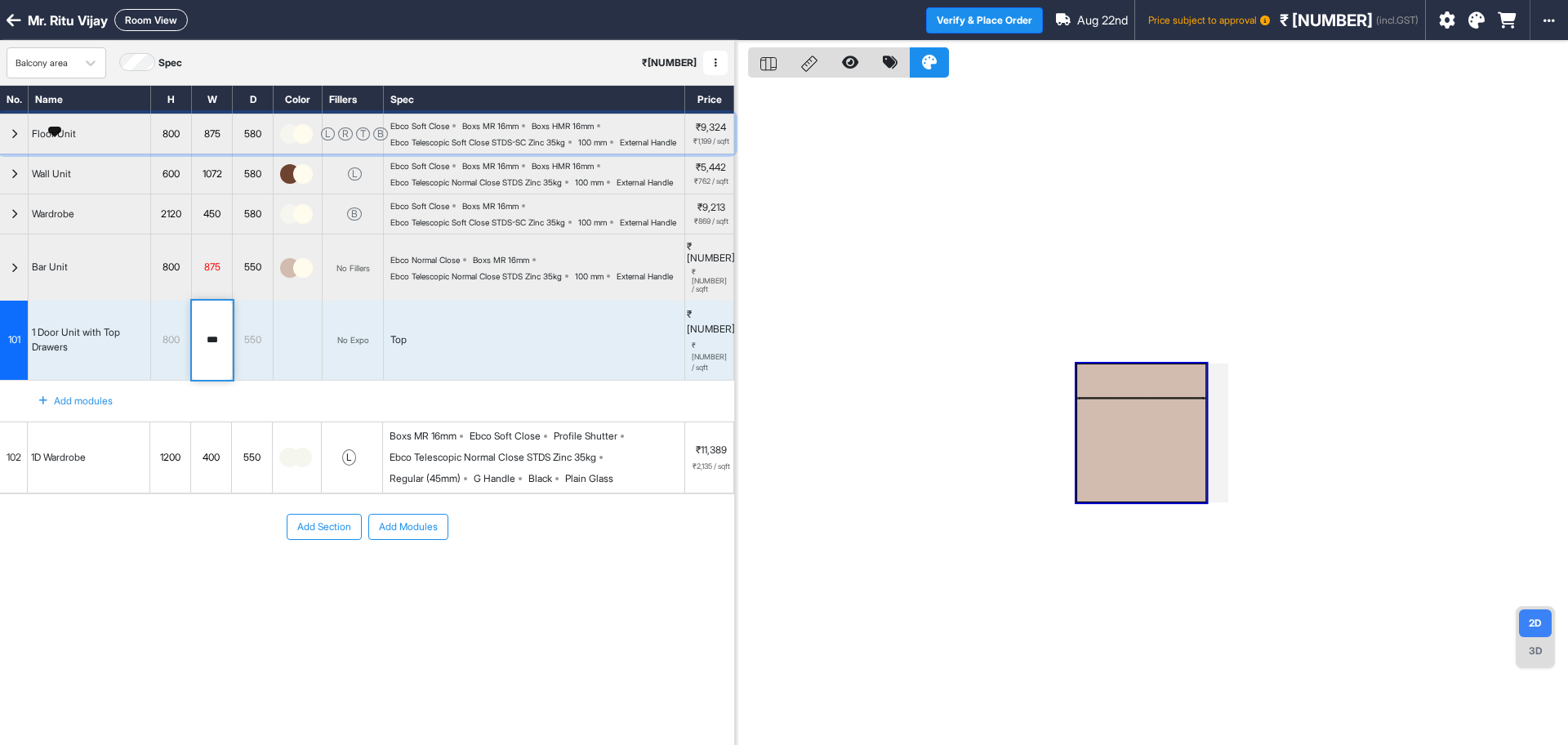 click on "Floor Unit" at bounding box center [54, 134] 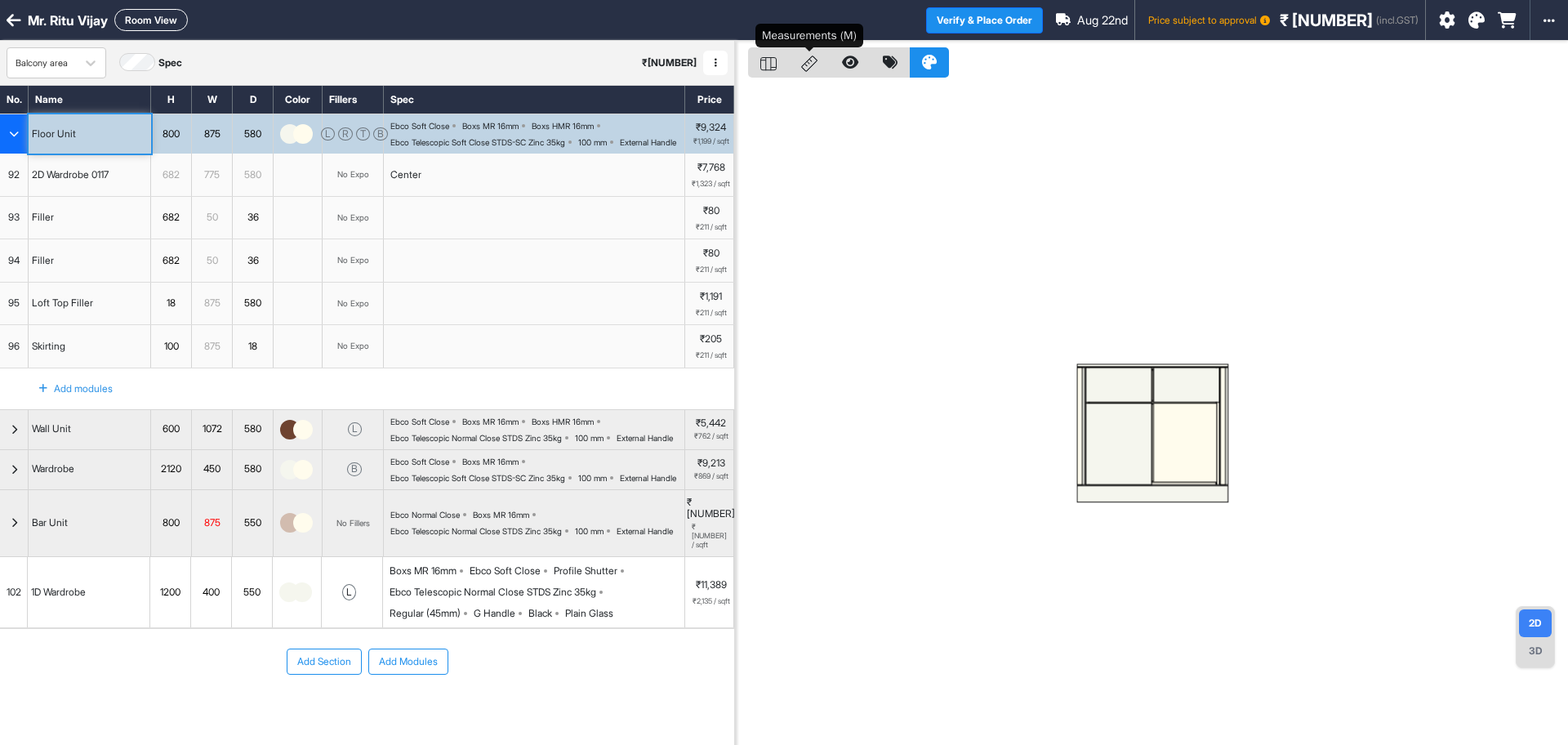 click 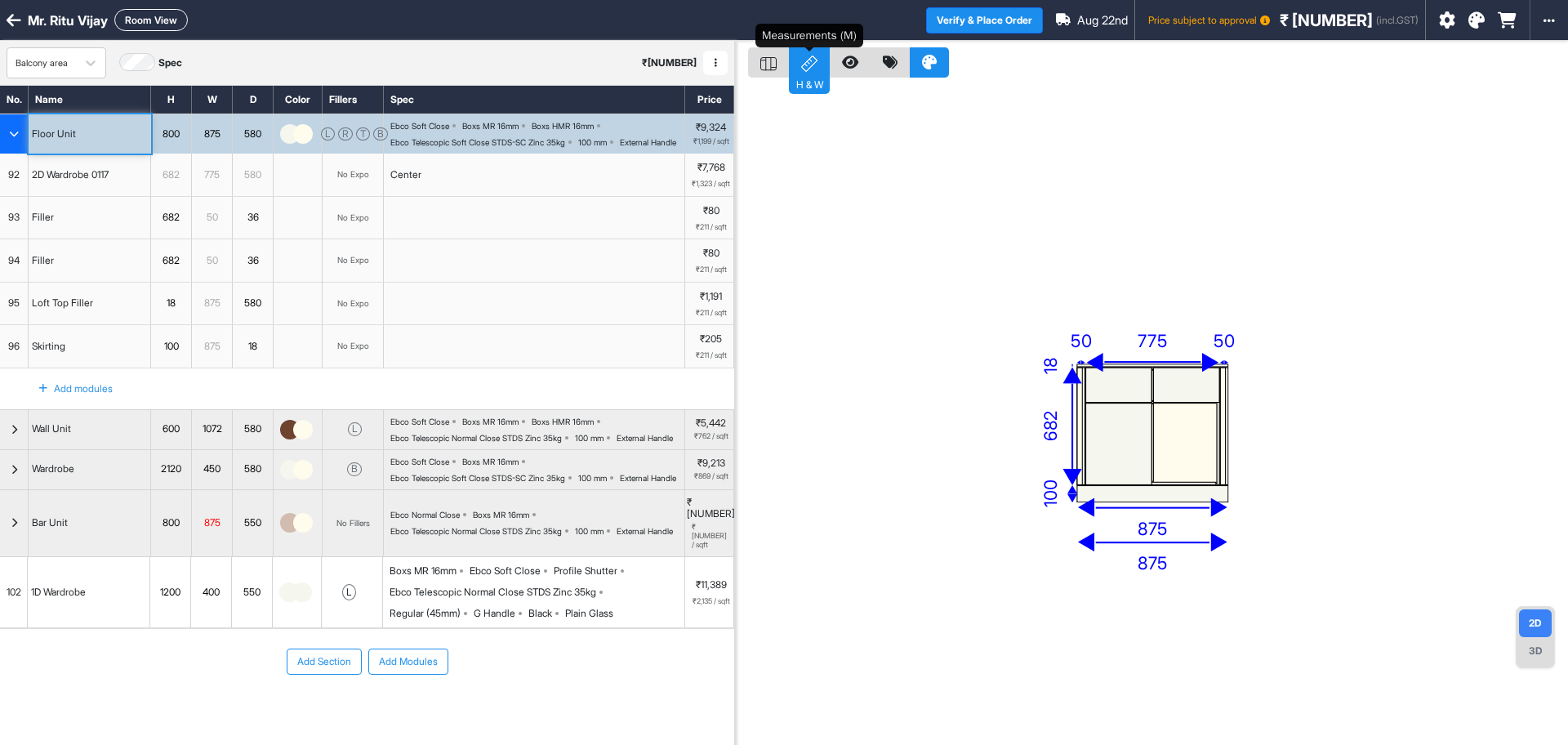 click 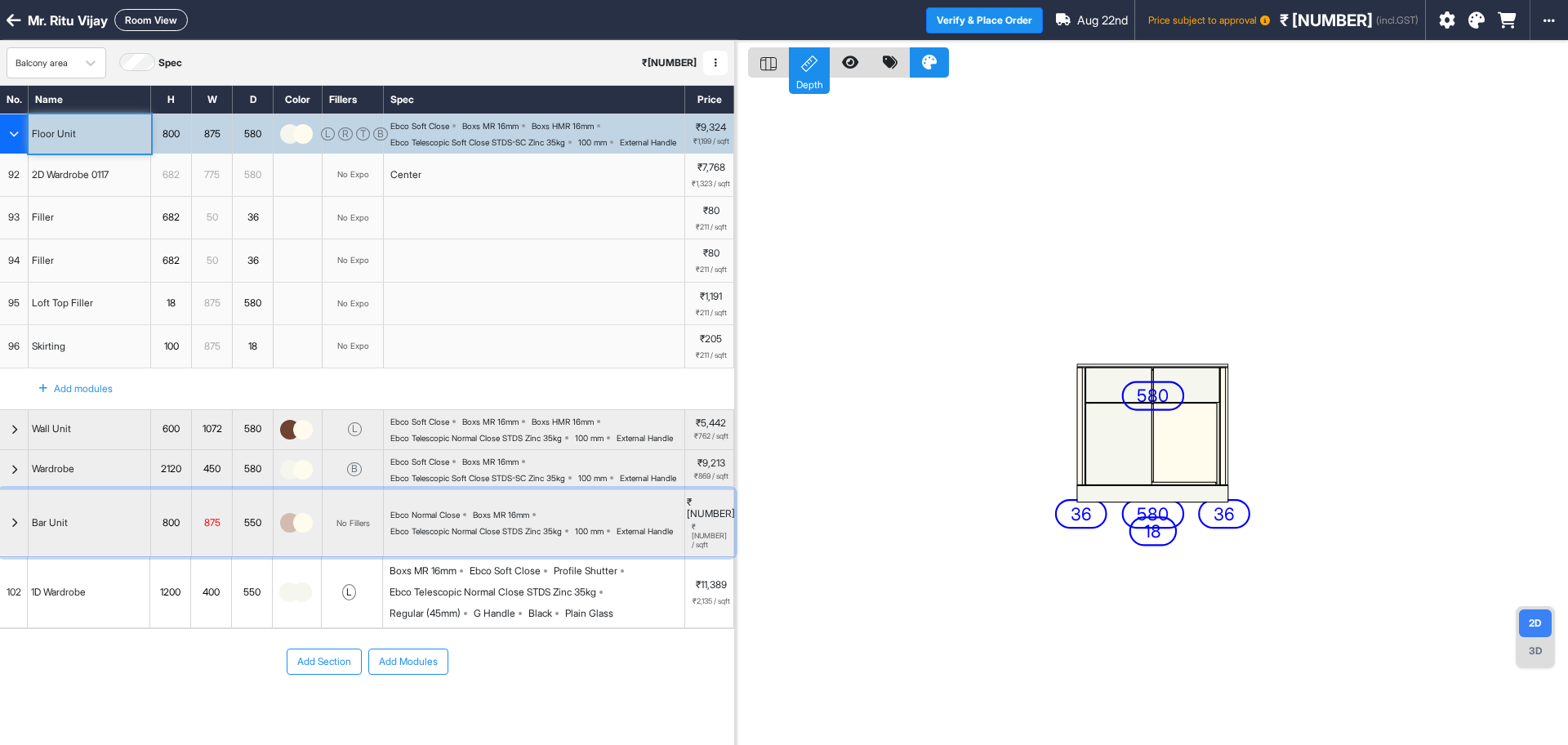click on "Bar Unit" at bounding box center (50, 523) 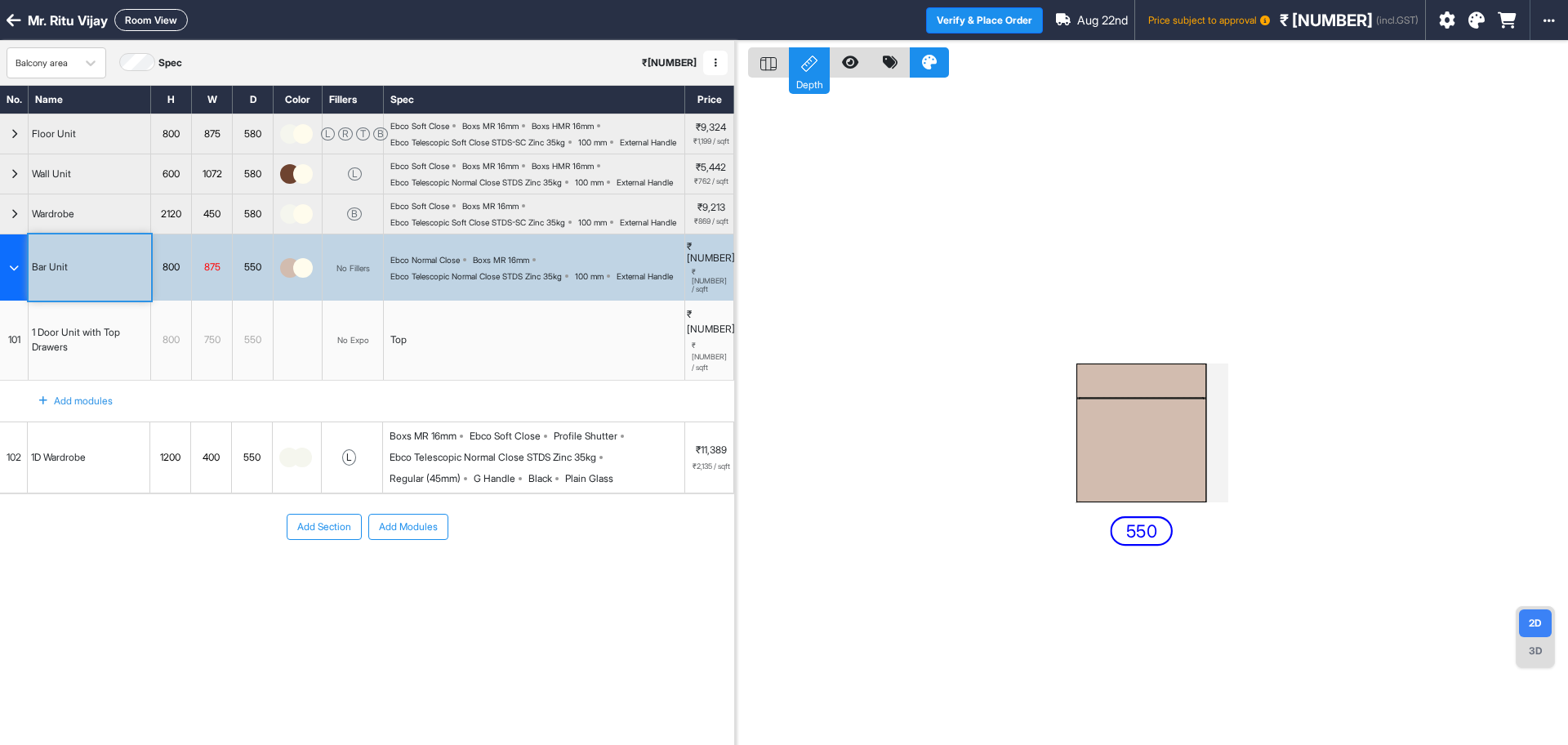 click on "Add modules" at bounding box center [66, 401] 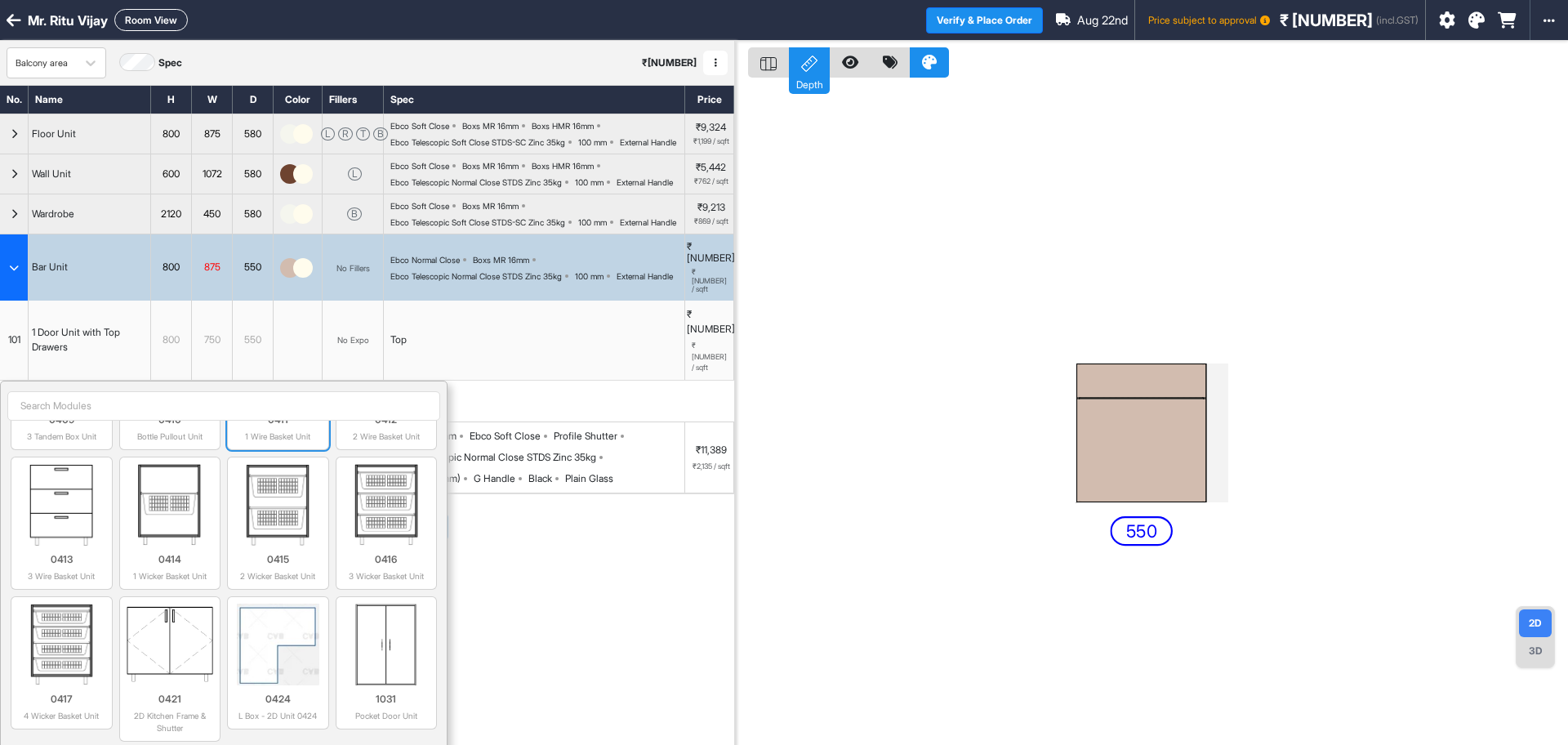 scroll, scrollTop: 511, scrollLeft: 0, axis: vertical 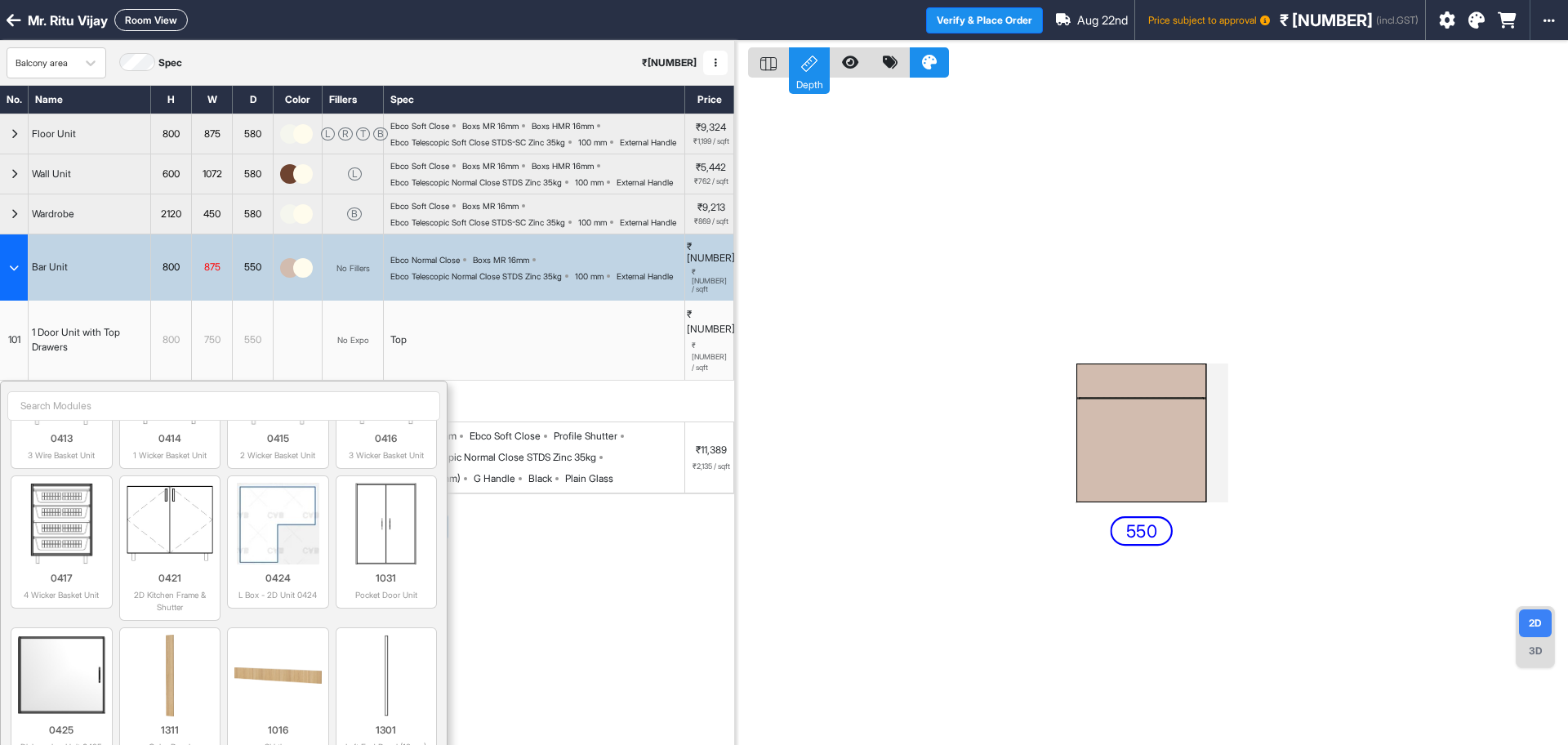 click at bounding box center [224, 406] 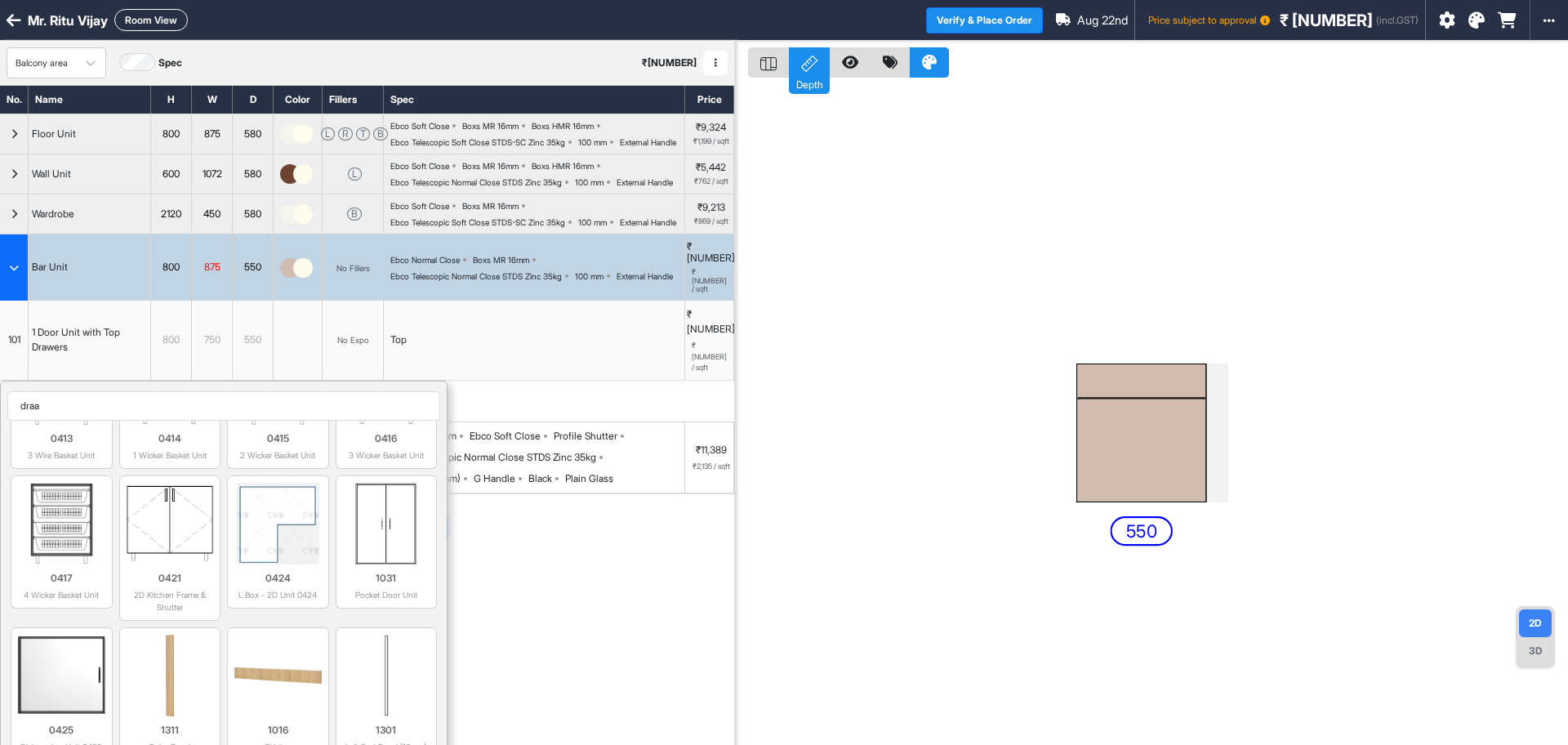 scroll, scrollTop: 0, scrollLeft: 0, axis: both 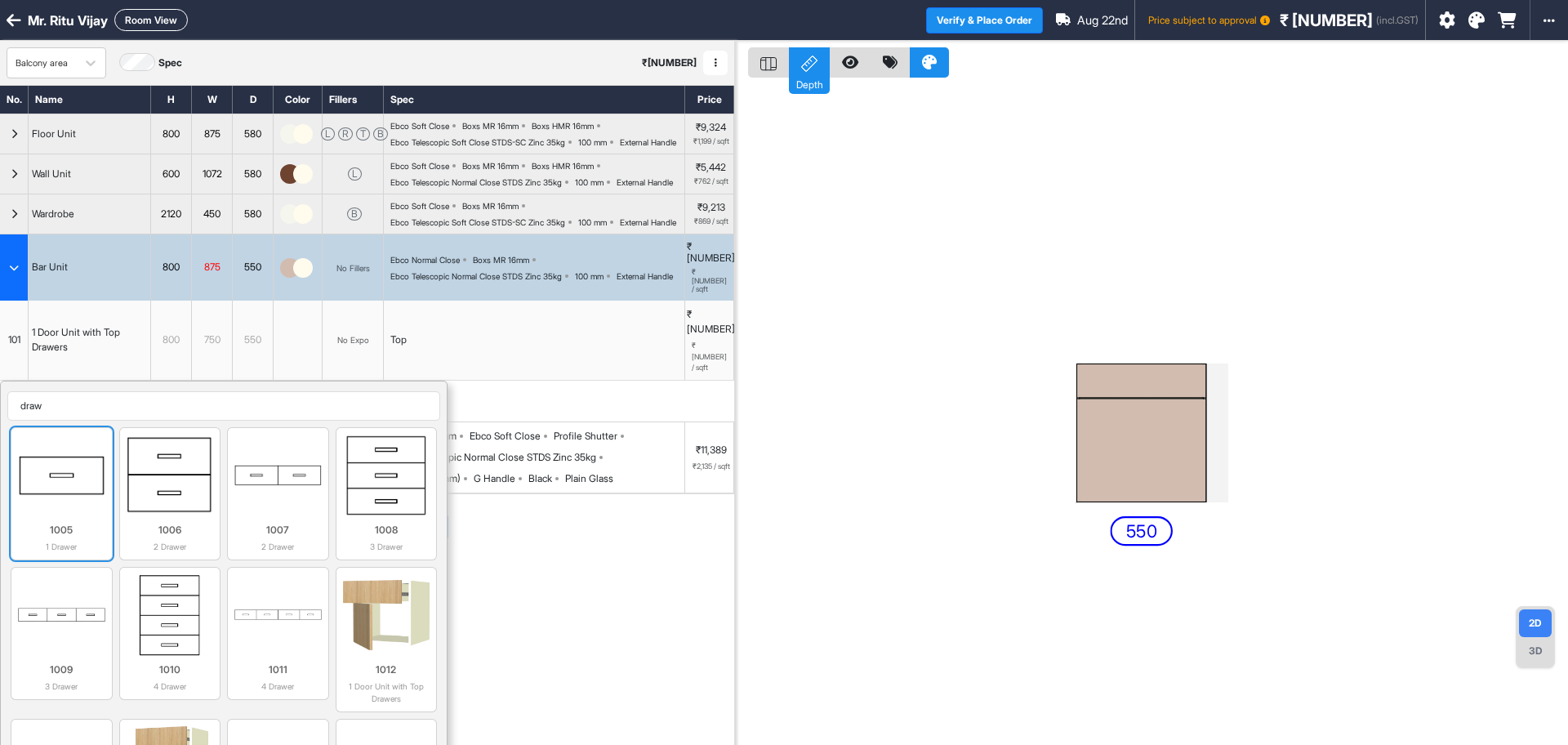 type on "draw" 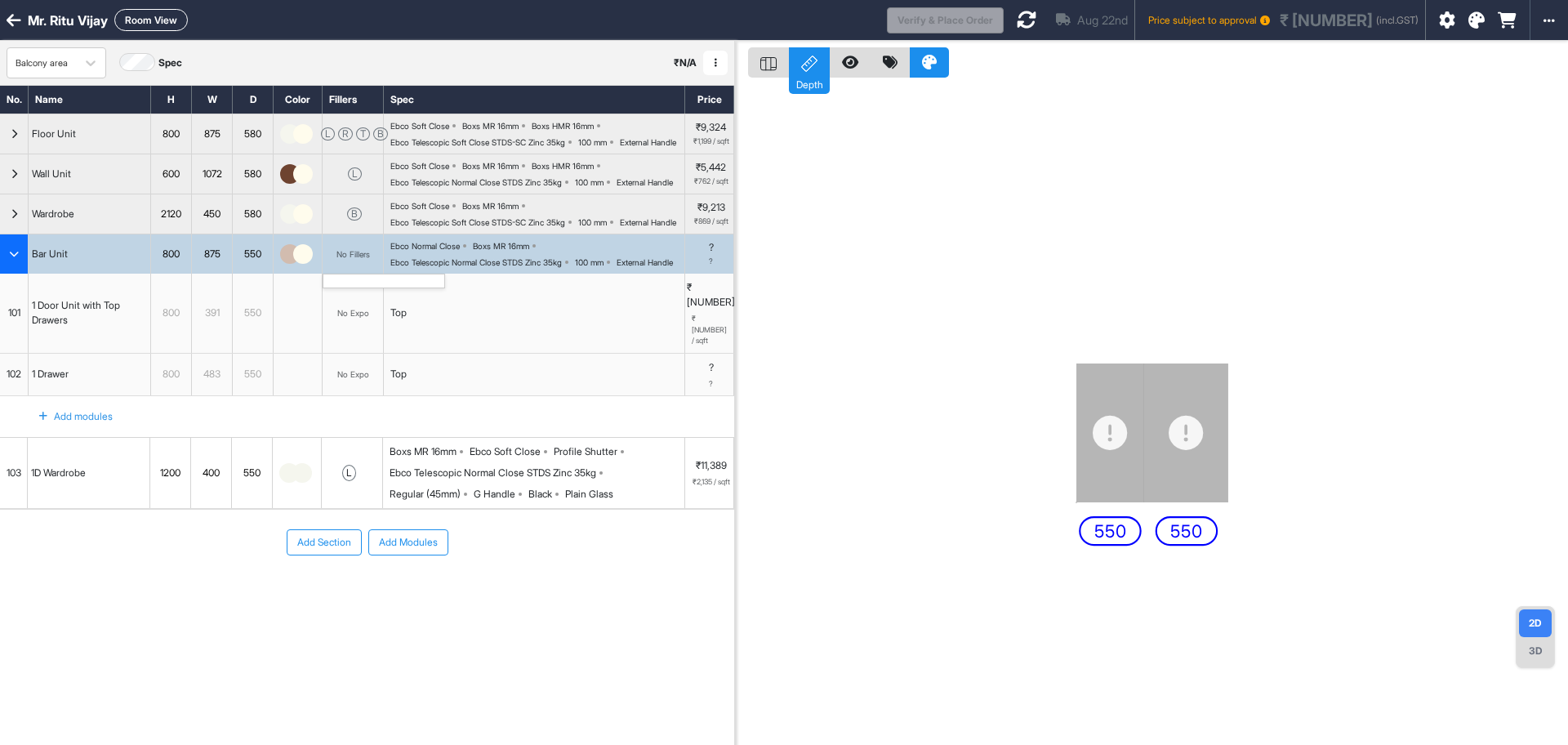 click on "No Fillers" at bounding box center (353, 254) 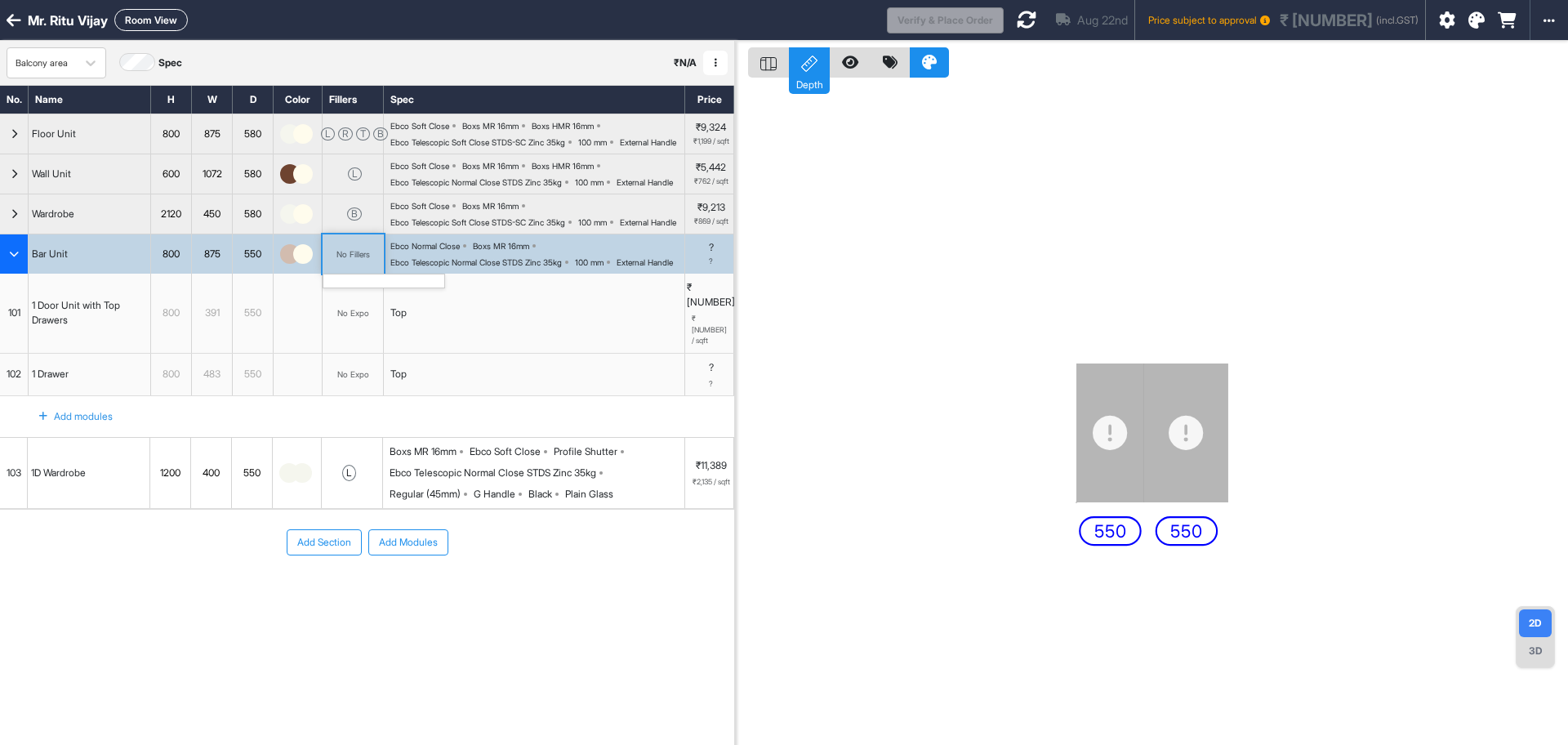 click on "No Fillers" at bounding box center (353, 254) 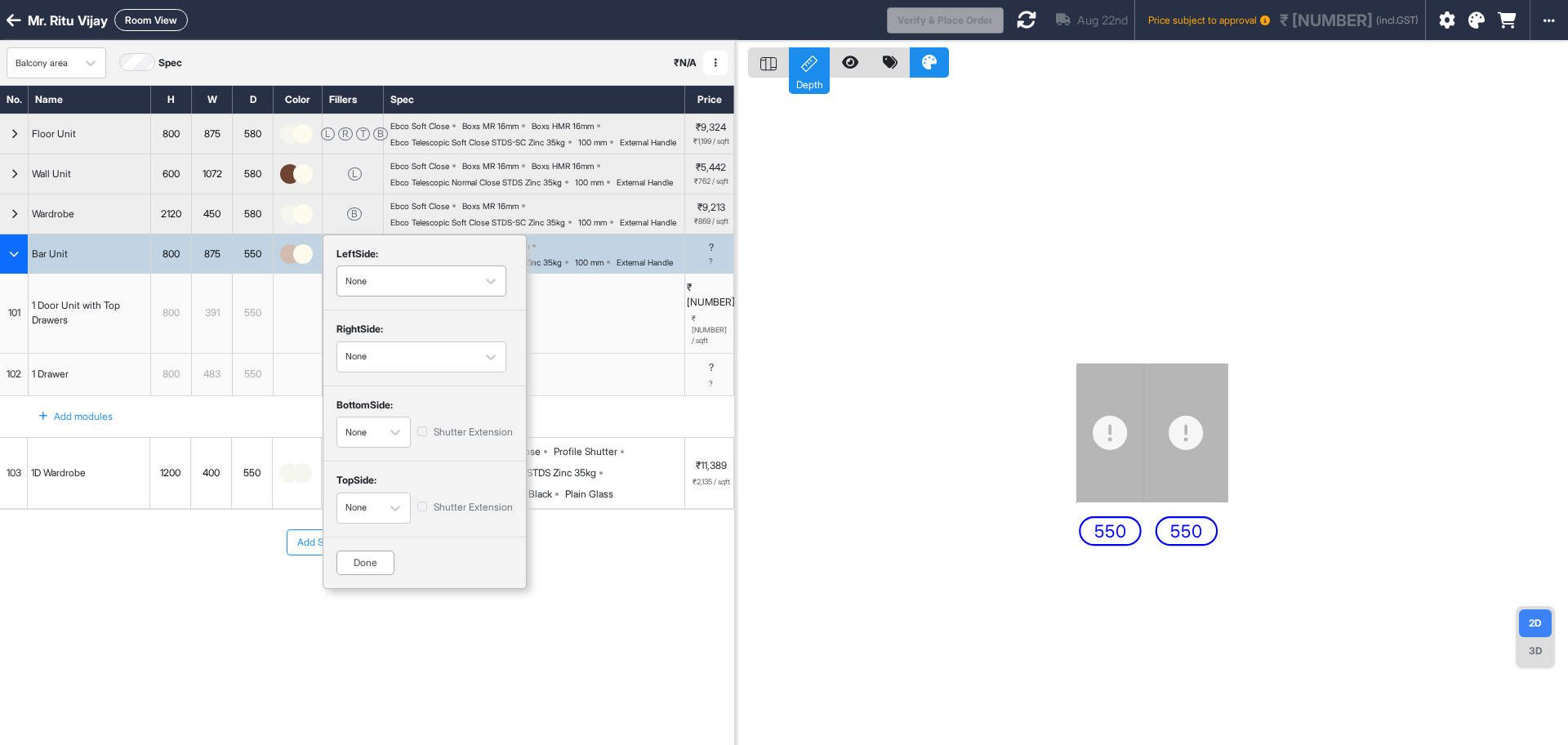 click at bounding box center (407, 281) 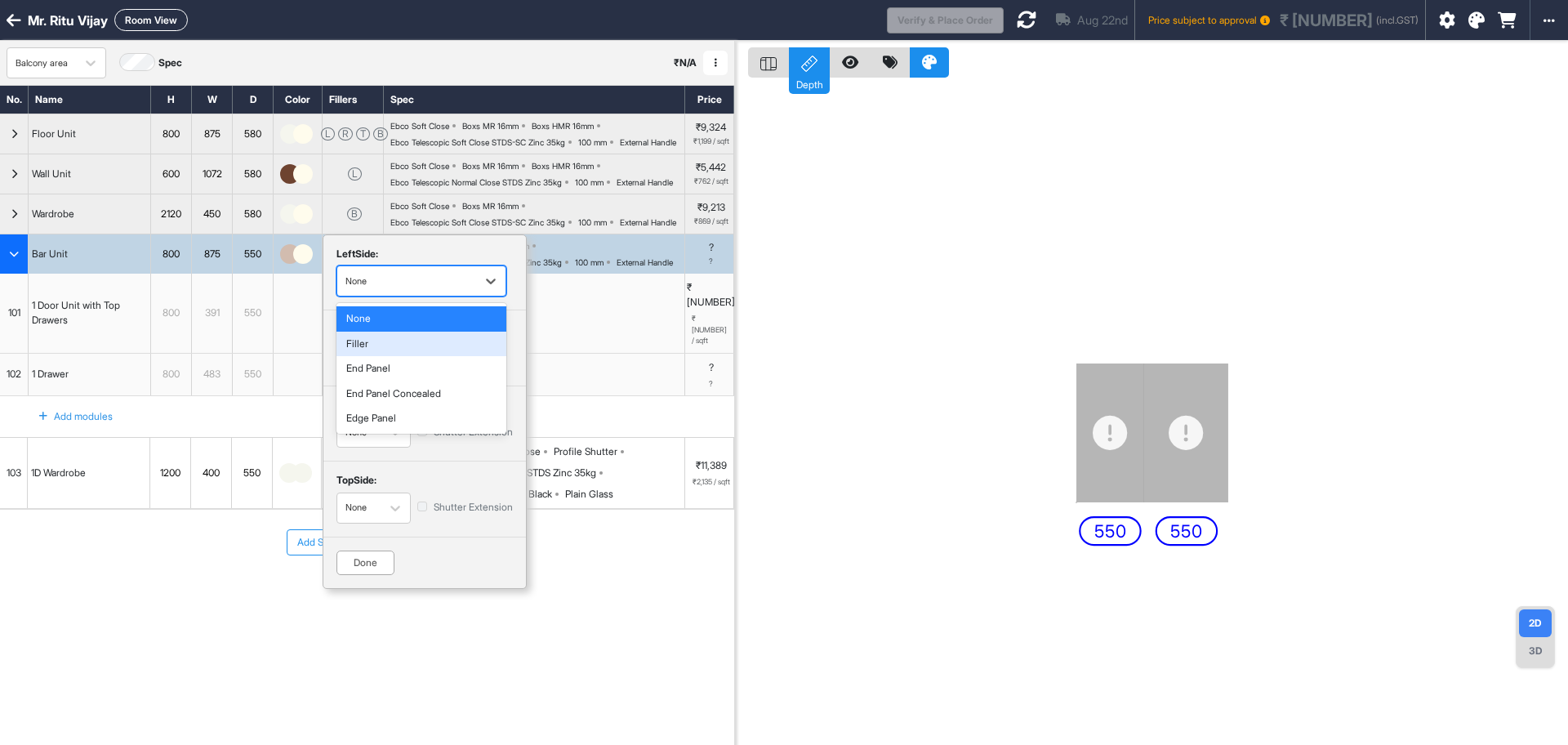 click on "Filler" at bounding box center (421, 344) 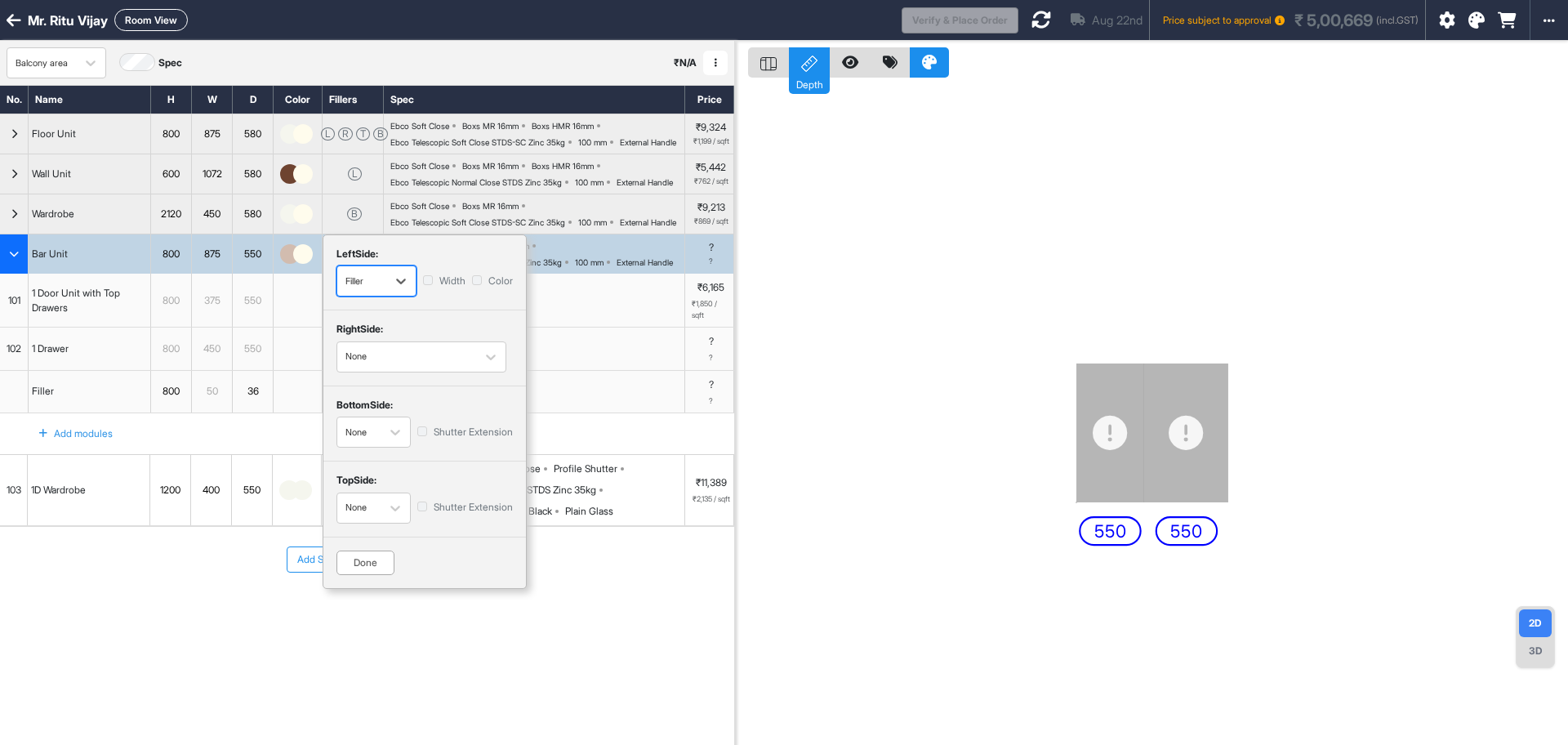 scroll, scrollTop: 0, scrollLeft: 0, axis: both 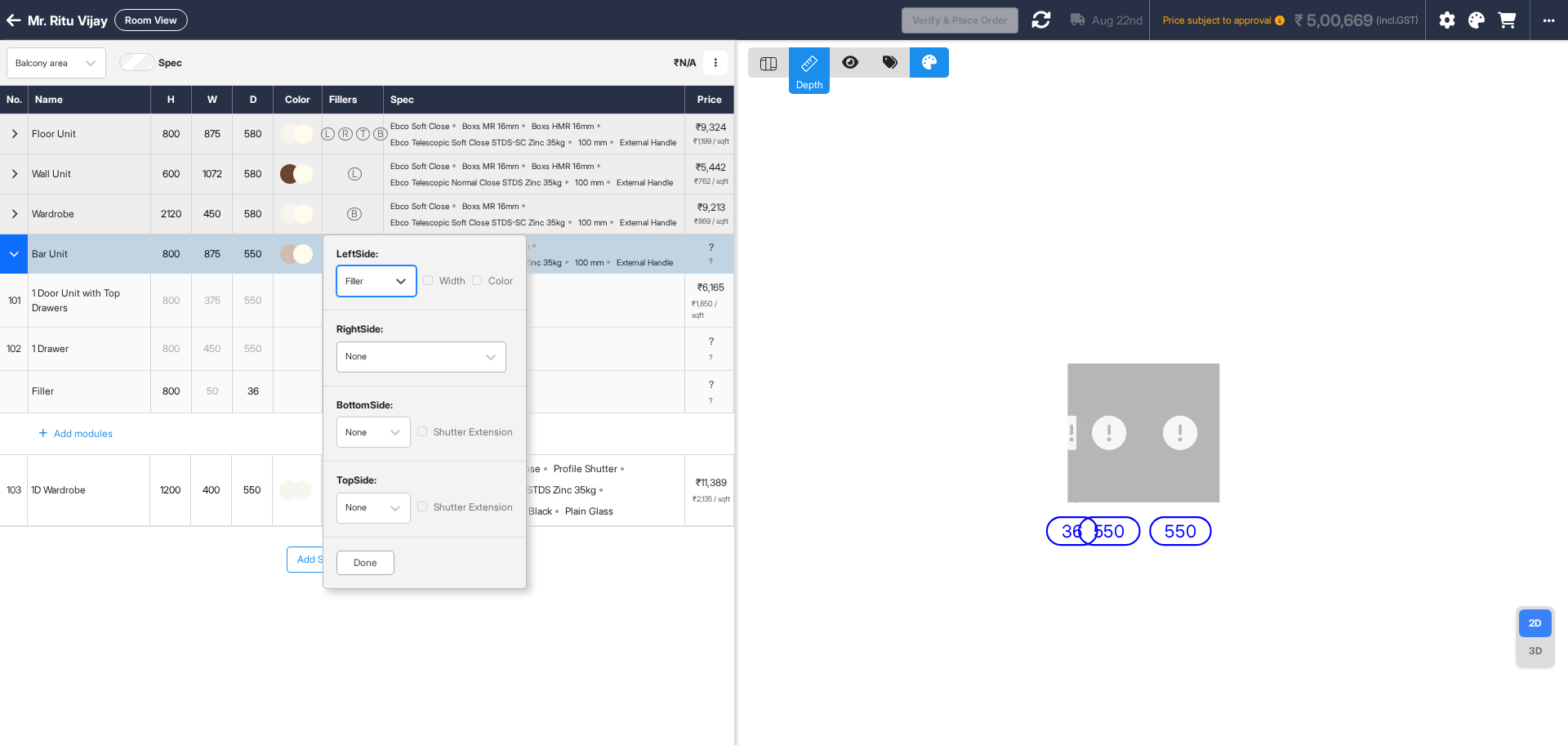 click at bounding box center (407, 357) 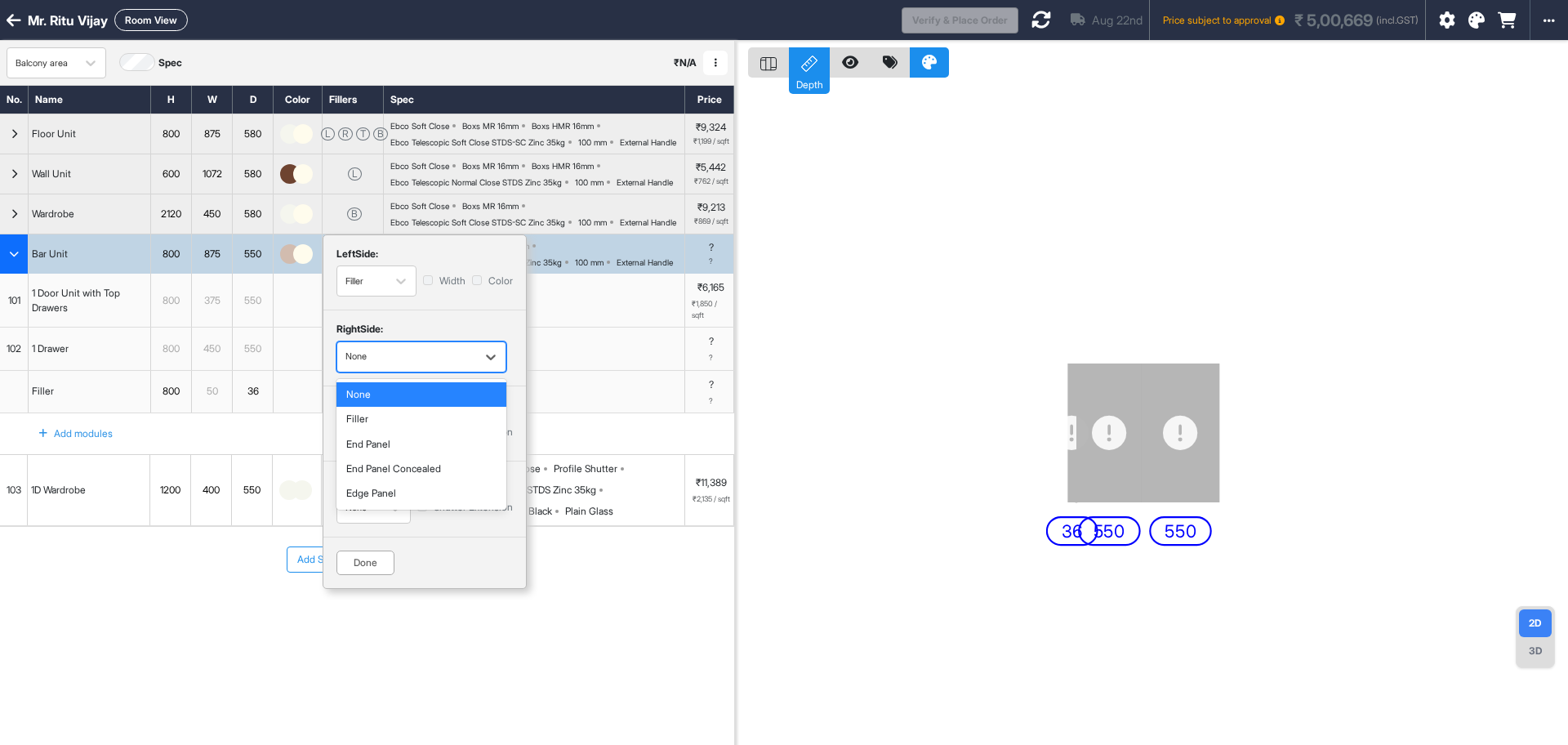 click at bounding box center (407, 357) 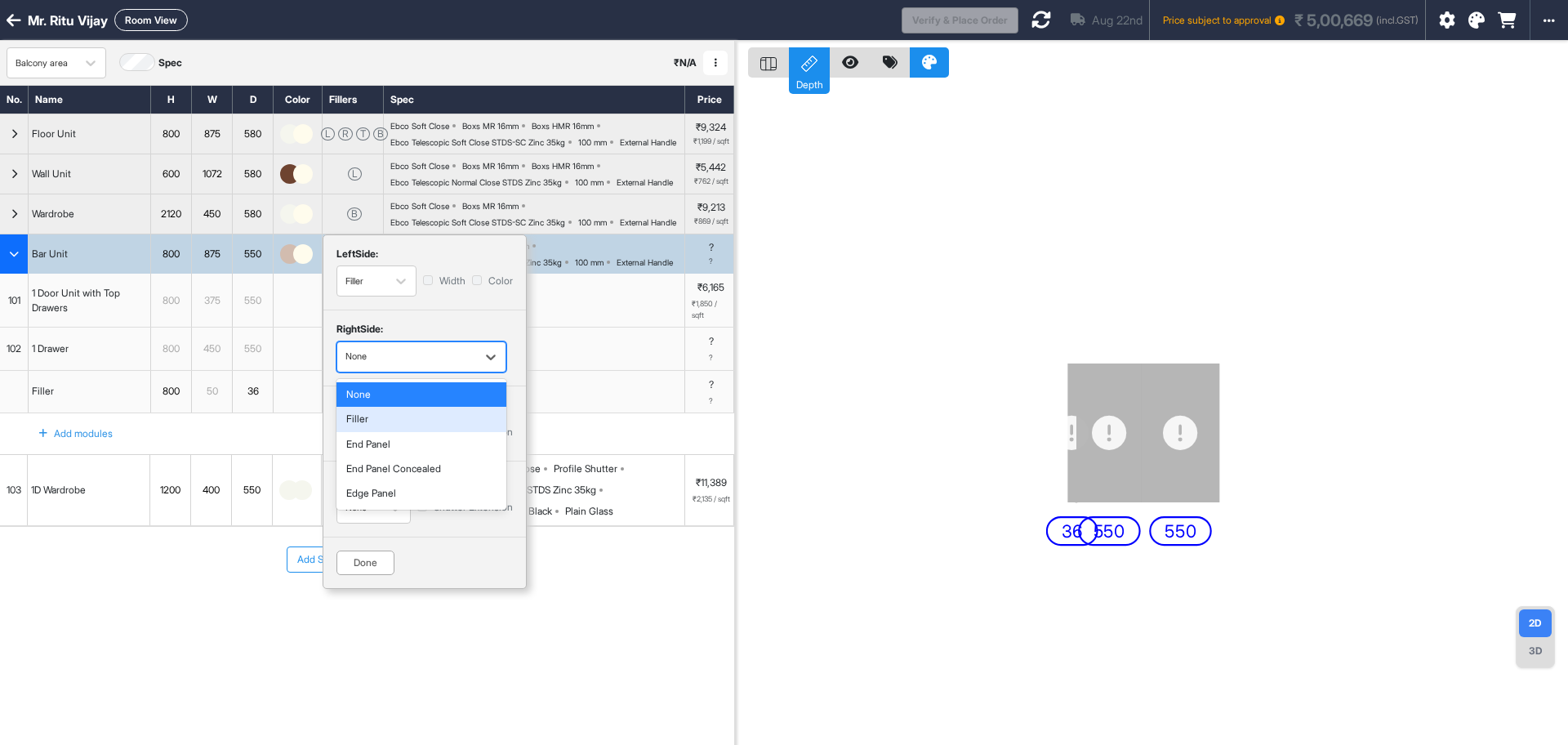 click on "Filler" at bounding box center (421, 419) 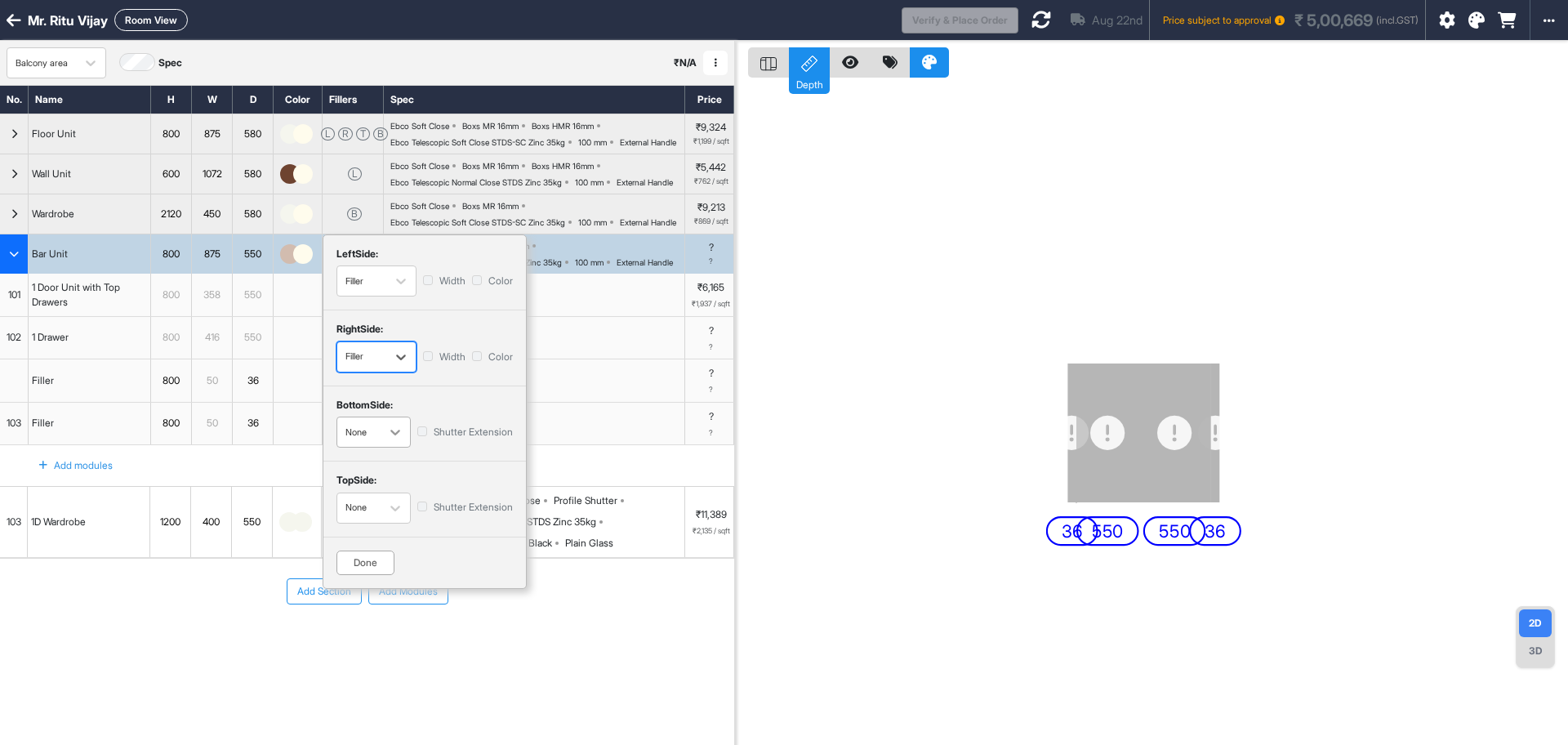 click at bounding box center (395, 432) 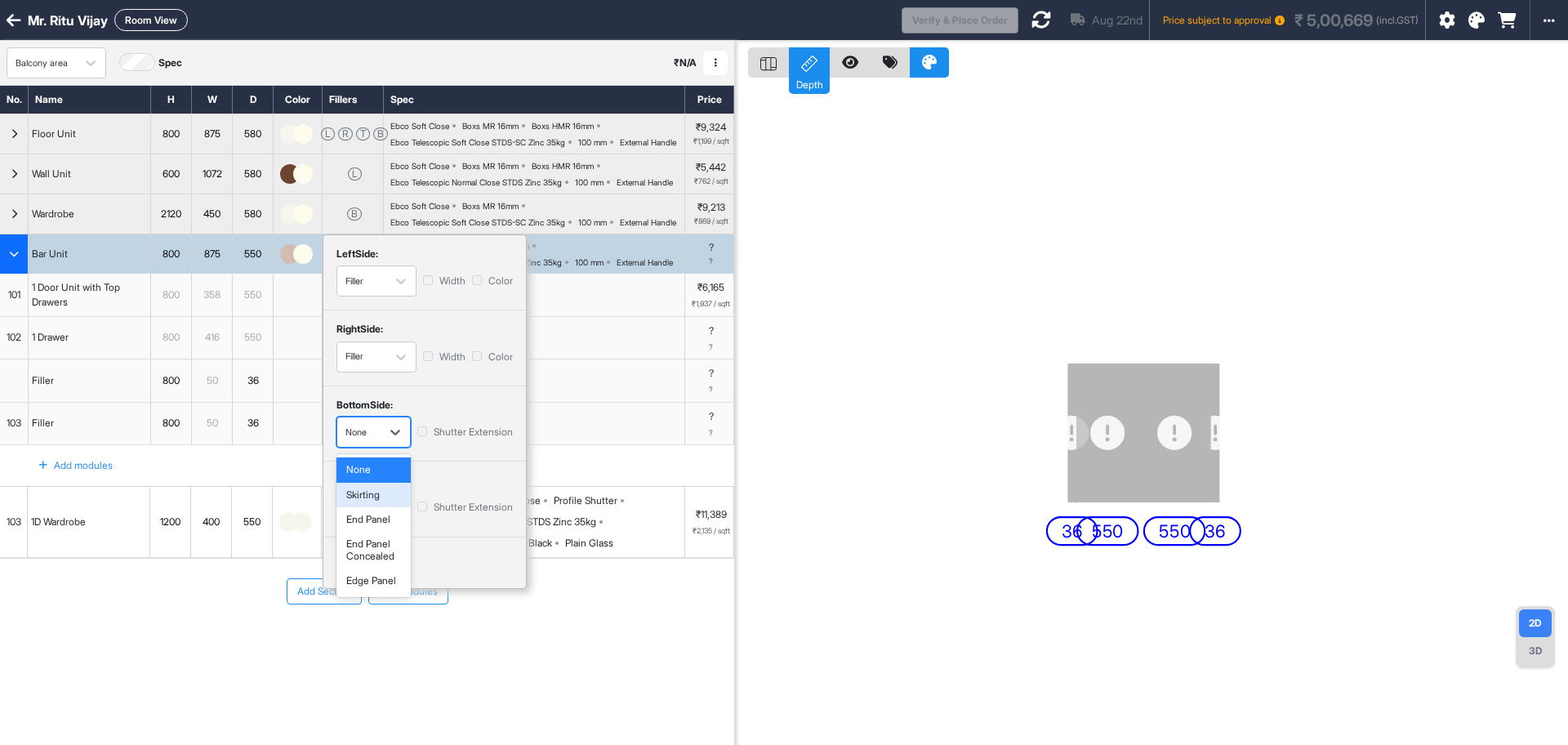 click on "Skirting" at bounding box center [373, 495] 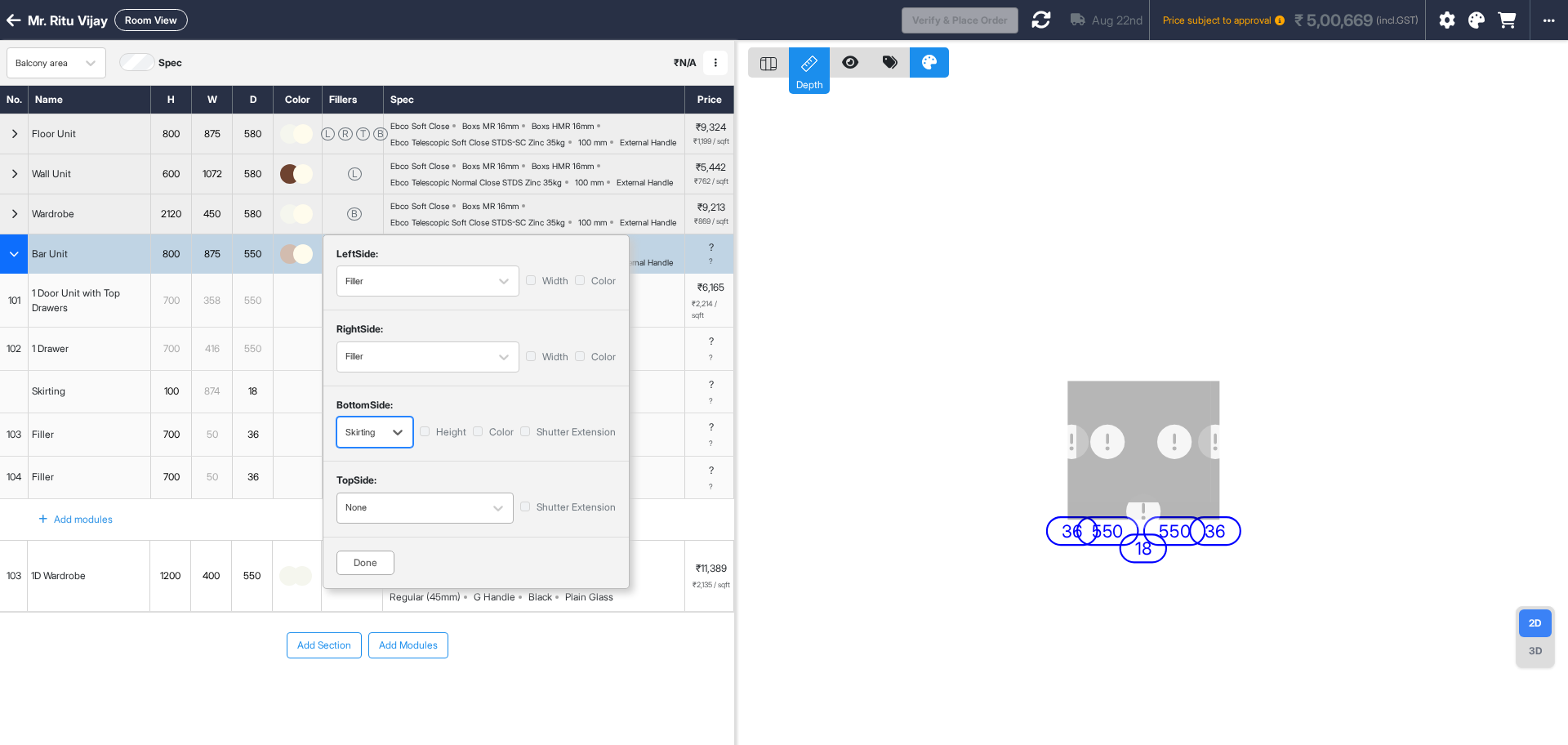 click on "None" at bounding box center [410, 507] 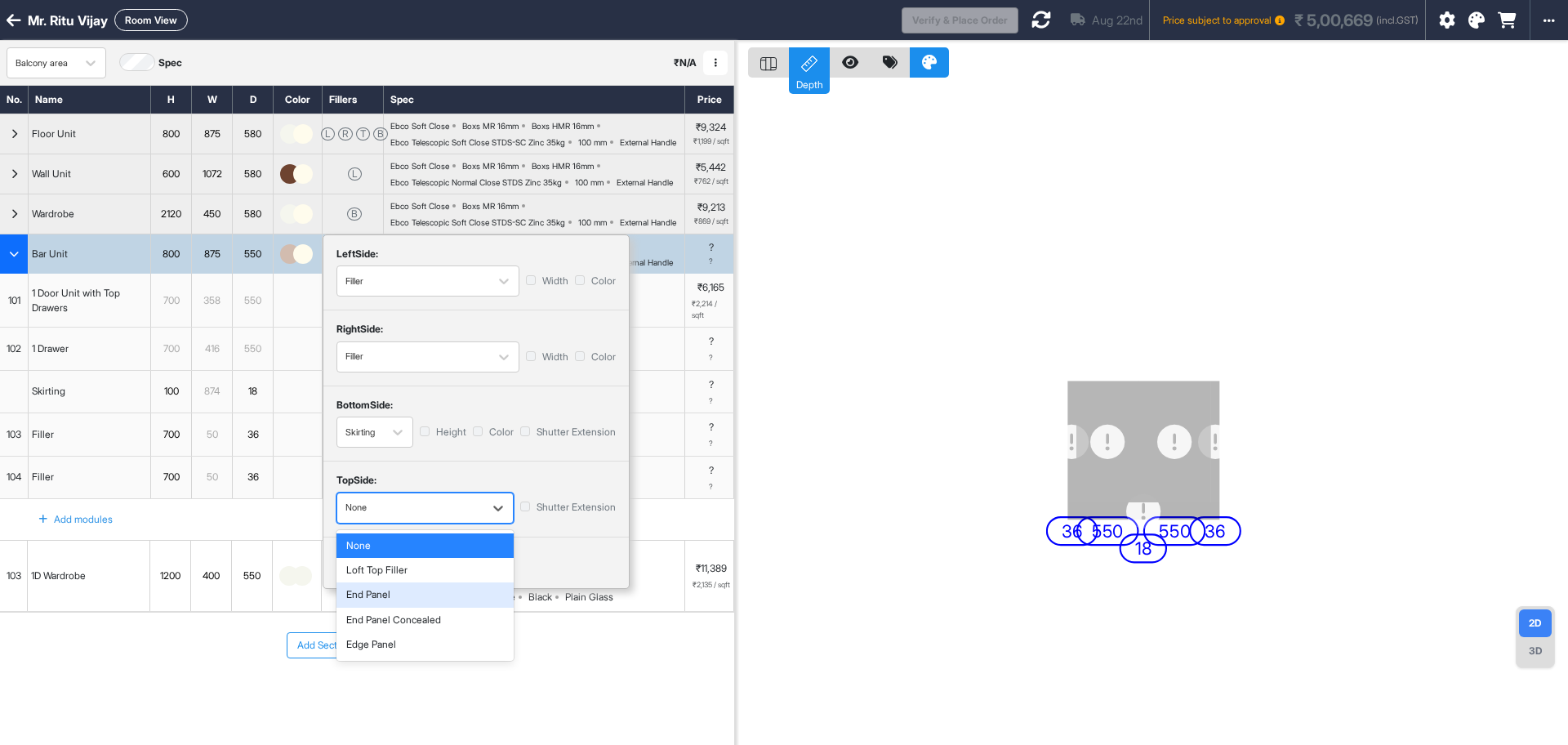 click on "End Panel" at bounding box center (425, 595) 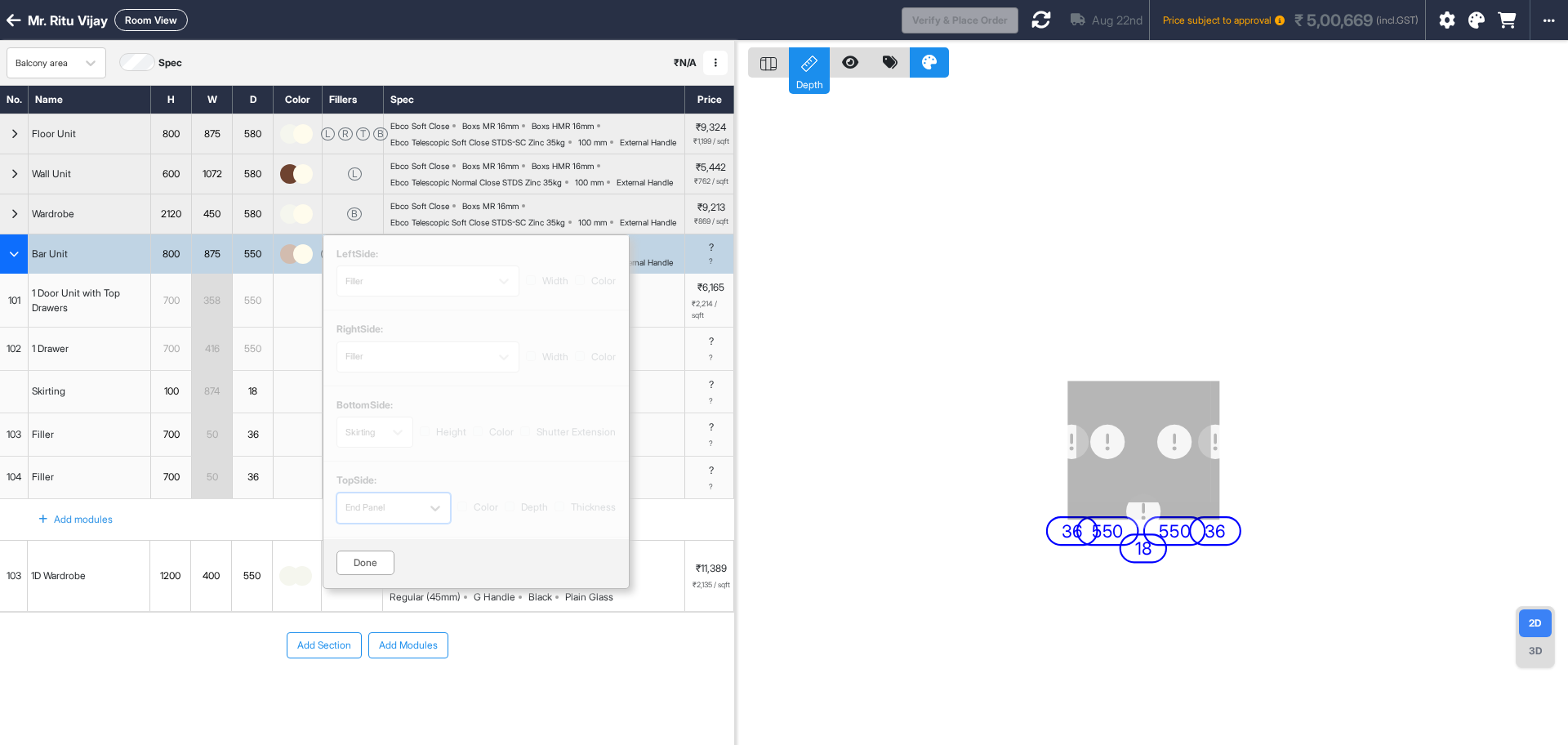 click on "Done" at bounding box center (365, 563) 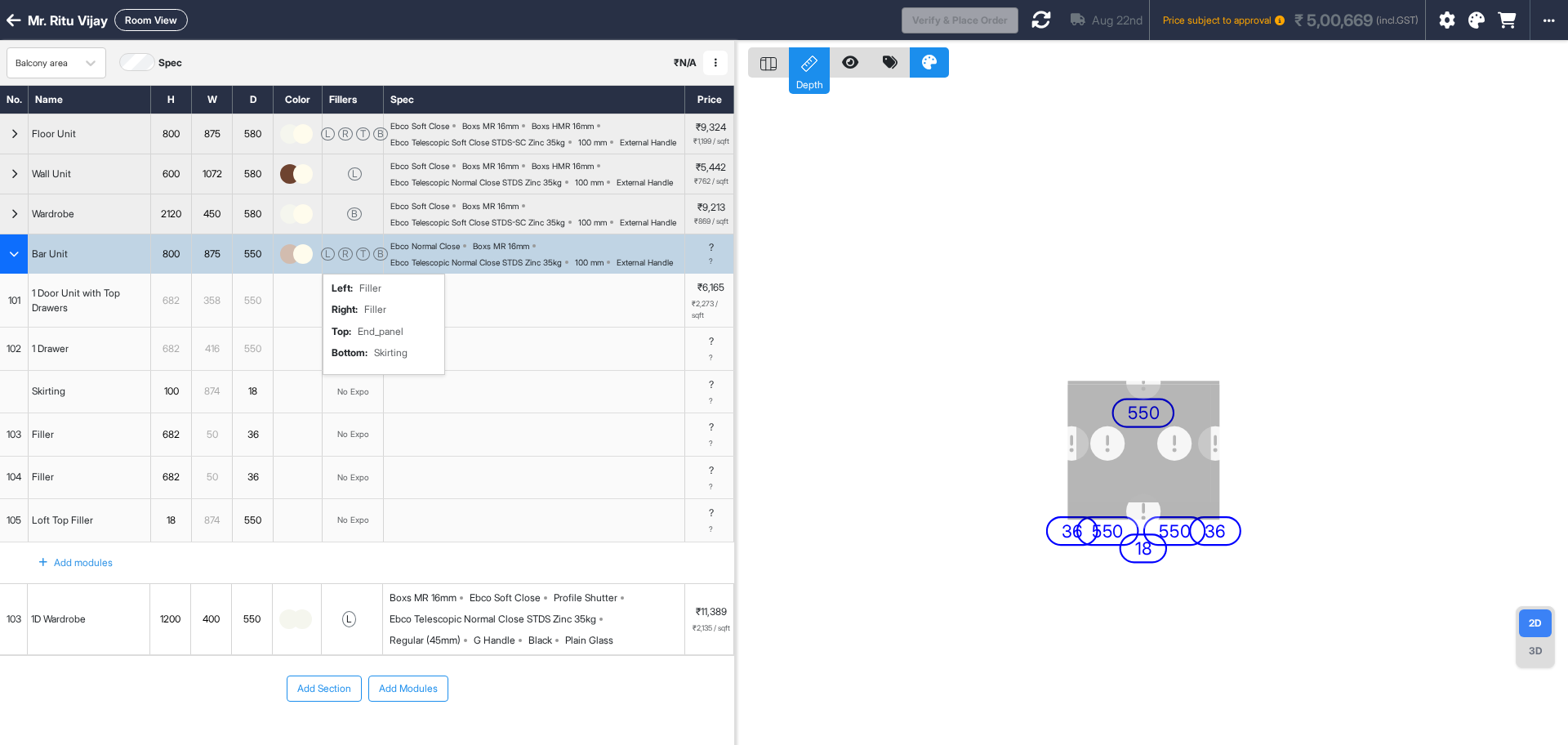 click at bounding box center (1041, 20) 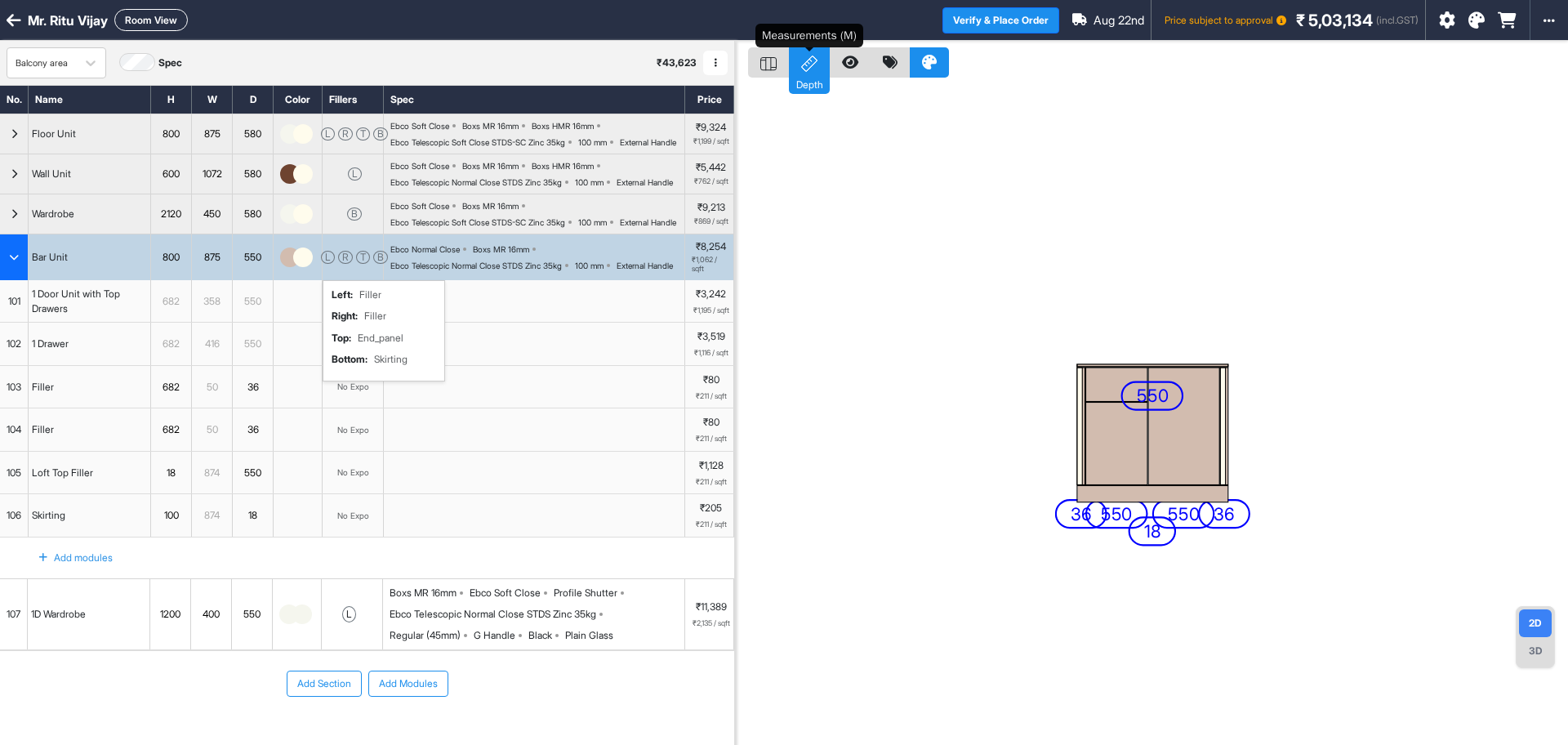 click 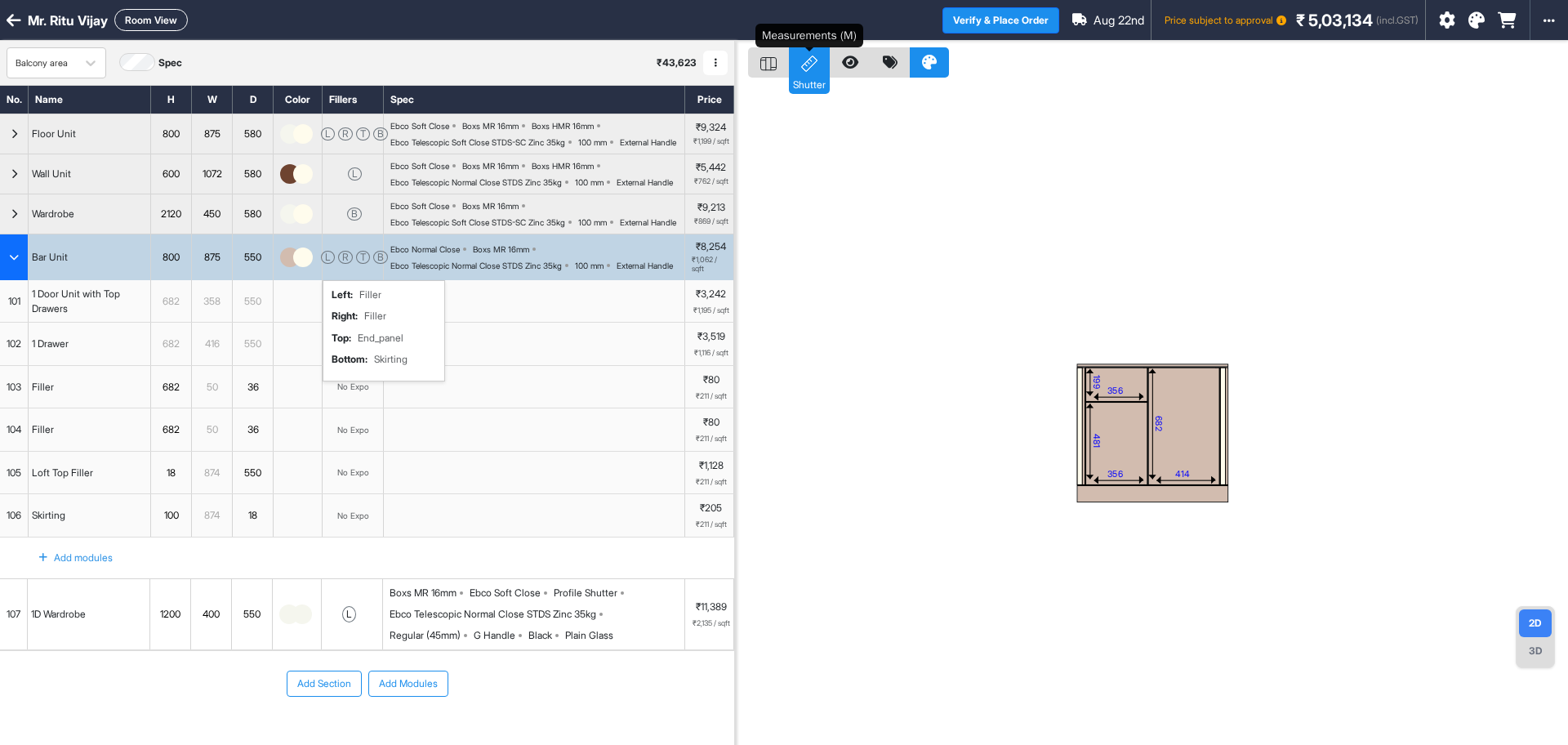 click 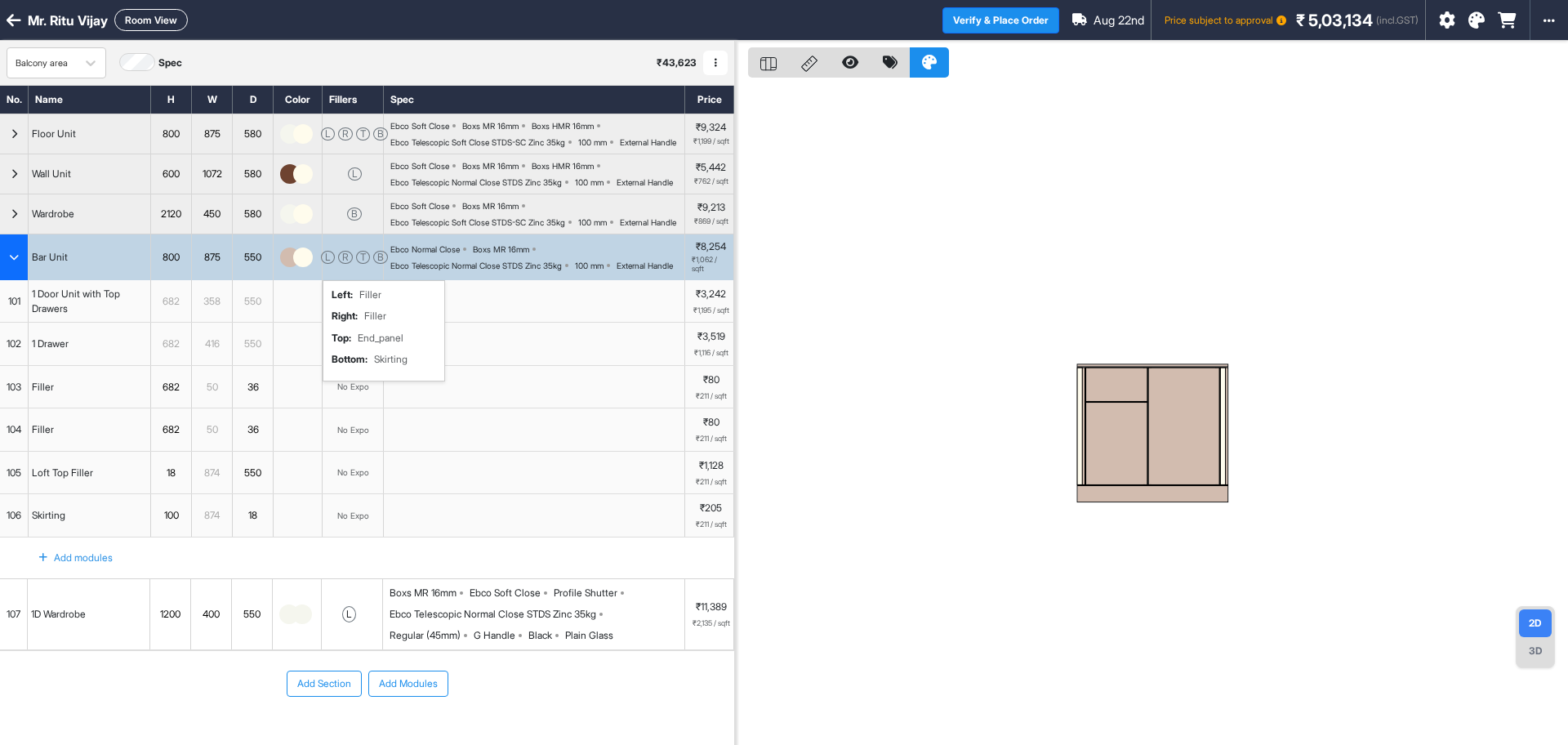 click at bounding box center (1116, 384) 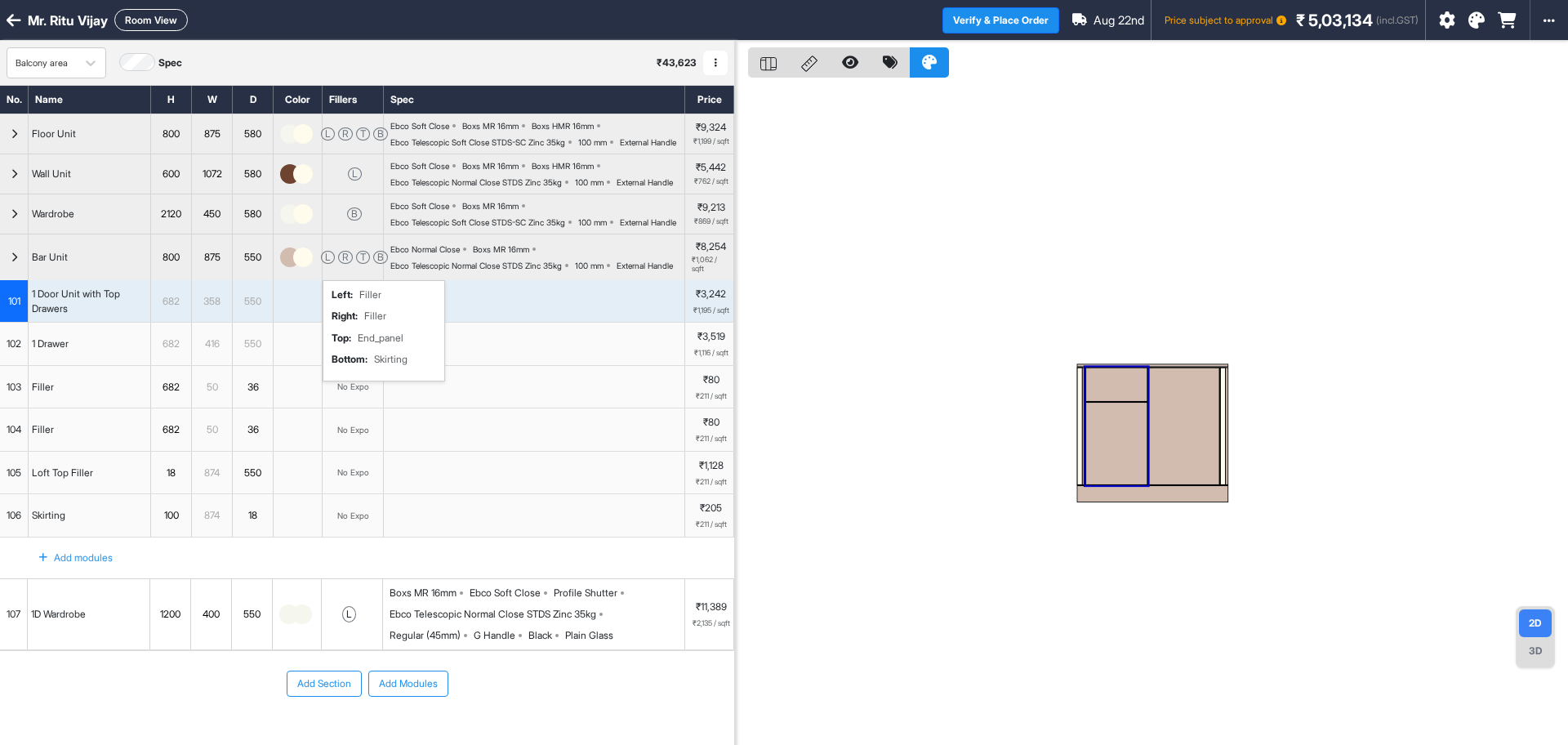click at bounding box center [1116, 384] 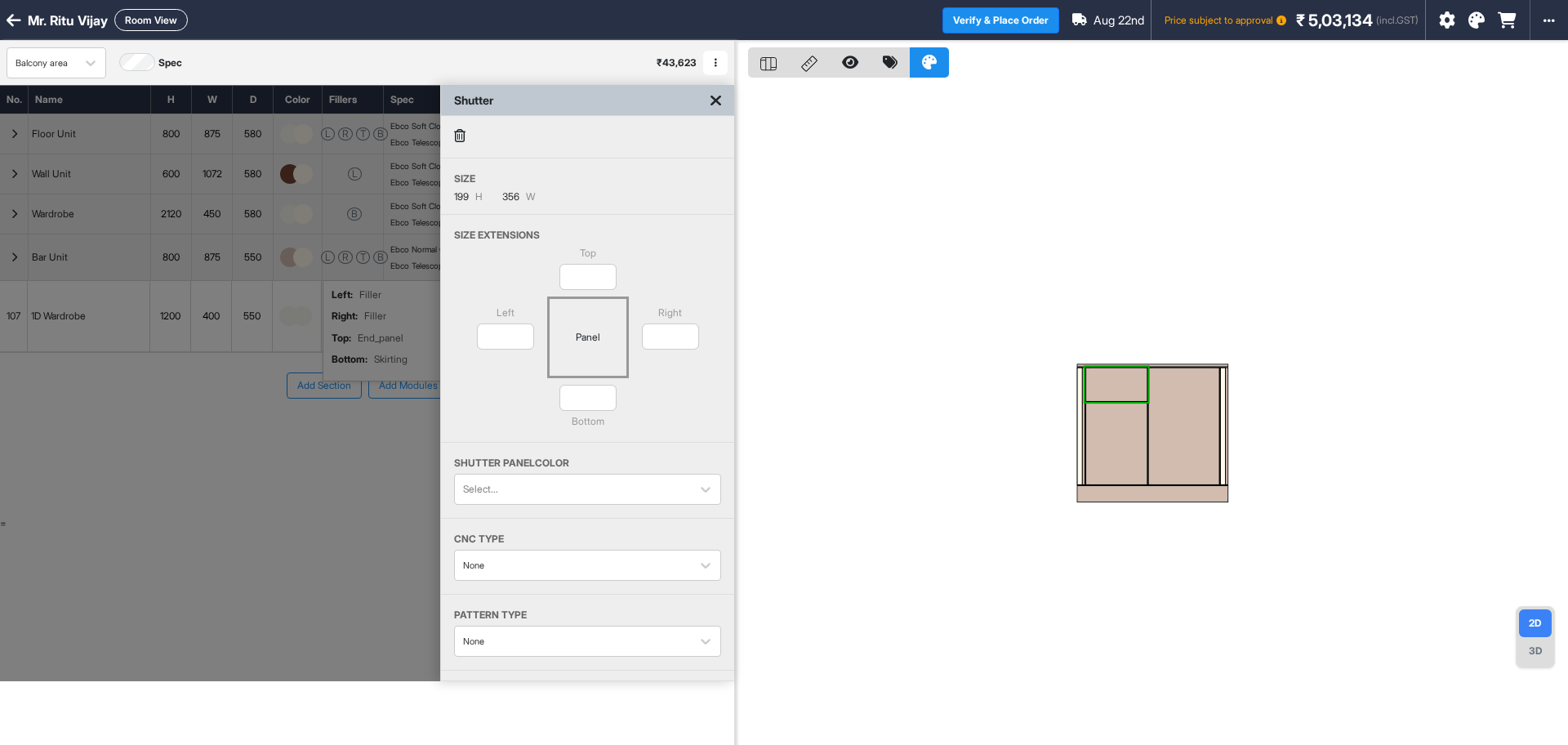 click at bounding box center [715, 100] 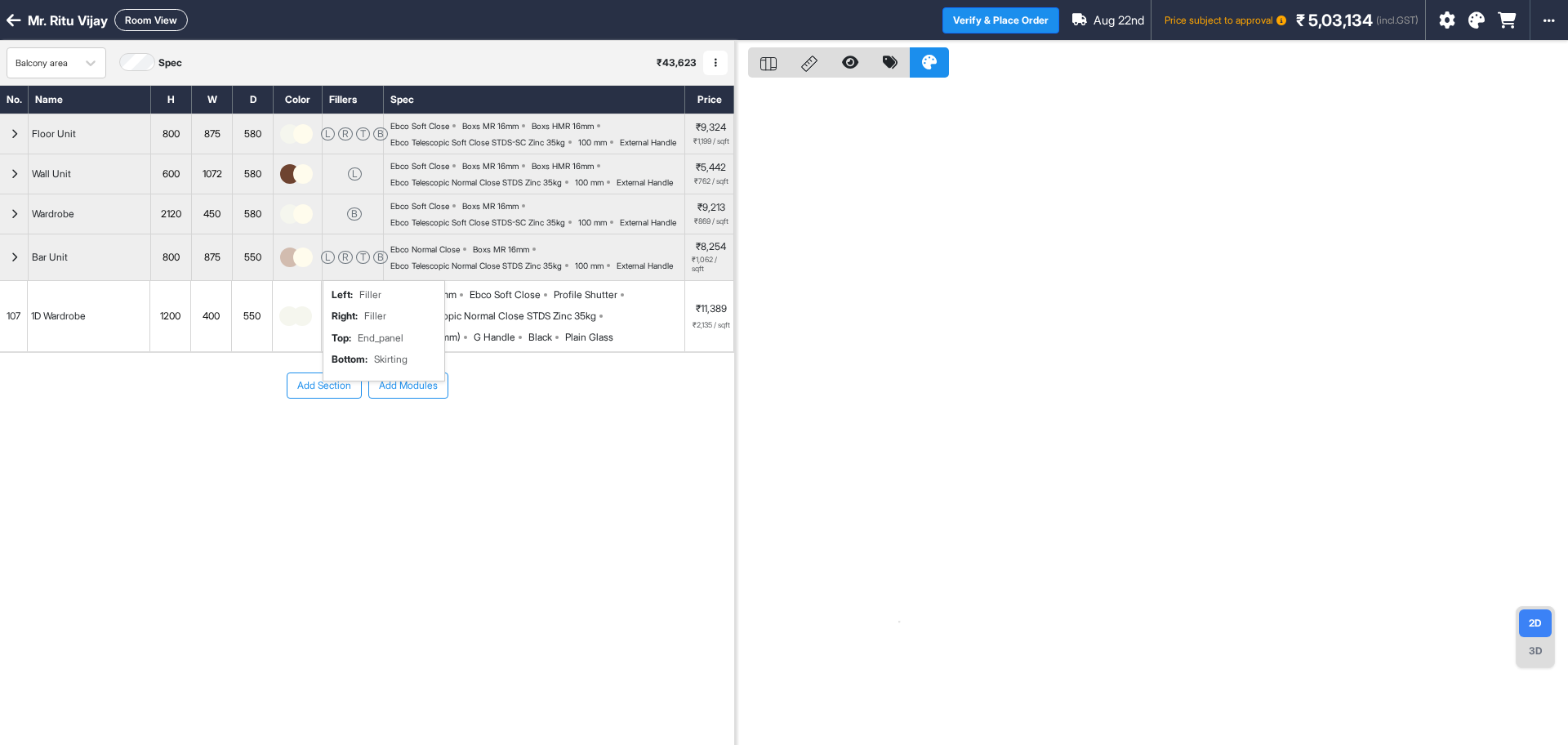 click at bounding box center (14, 257) 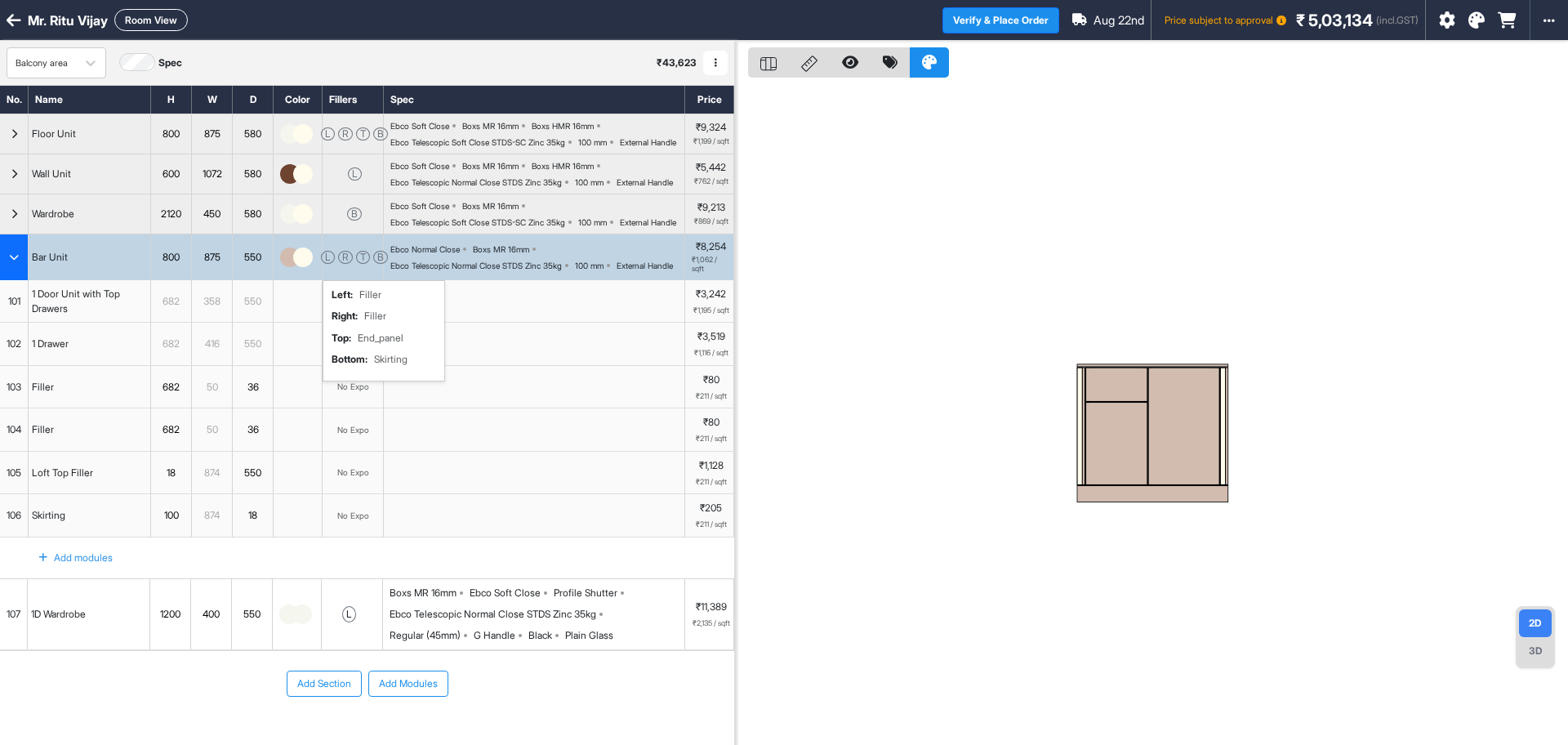 click on "682" at bounding box center (171, 344) 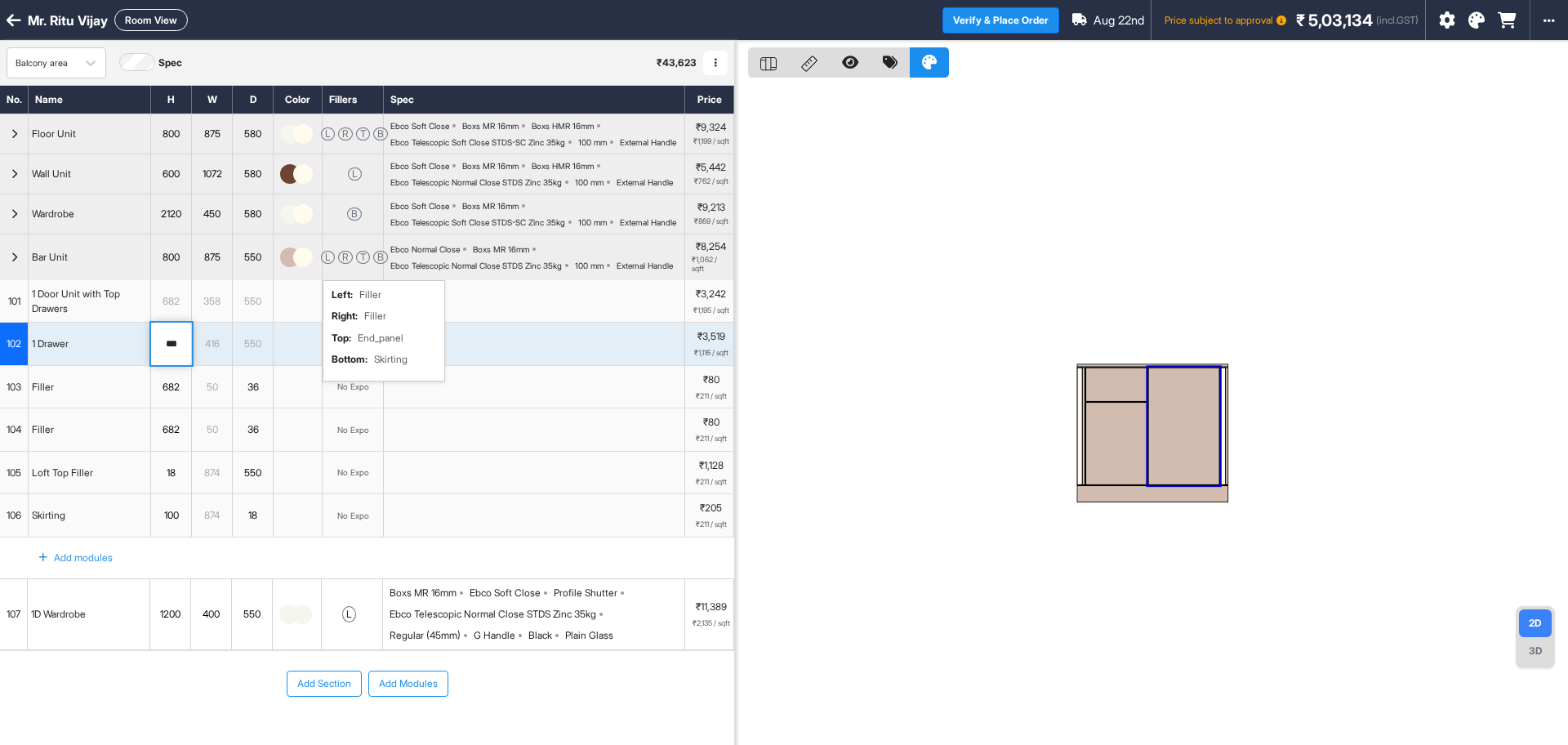 drag, startPoint x: 183, startPoint y: 421, endPoint x: 77, endPoint y: 413, distance: 106.30146 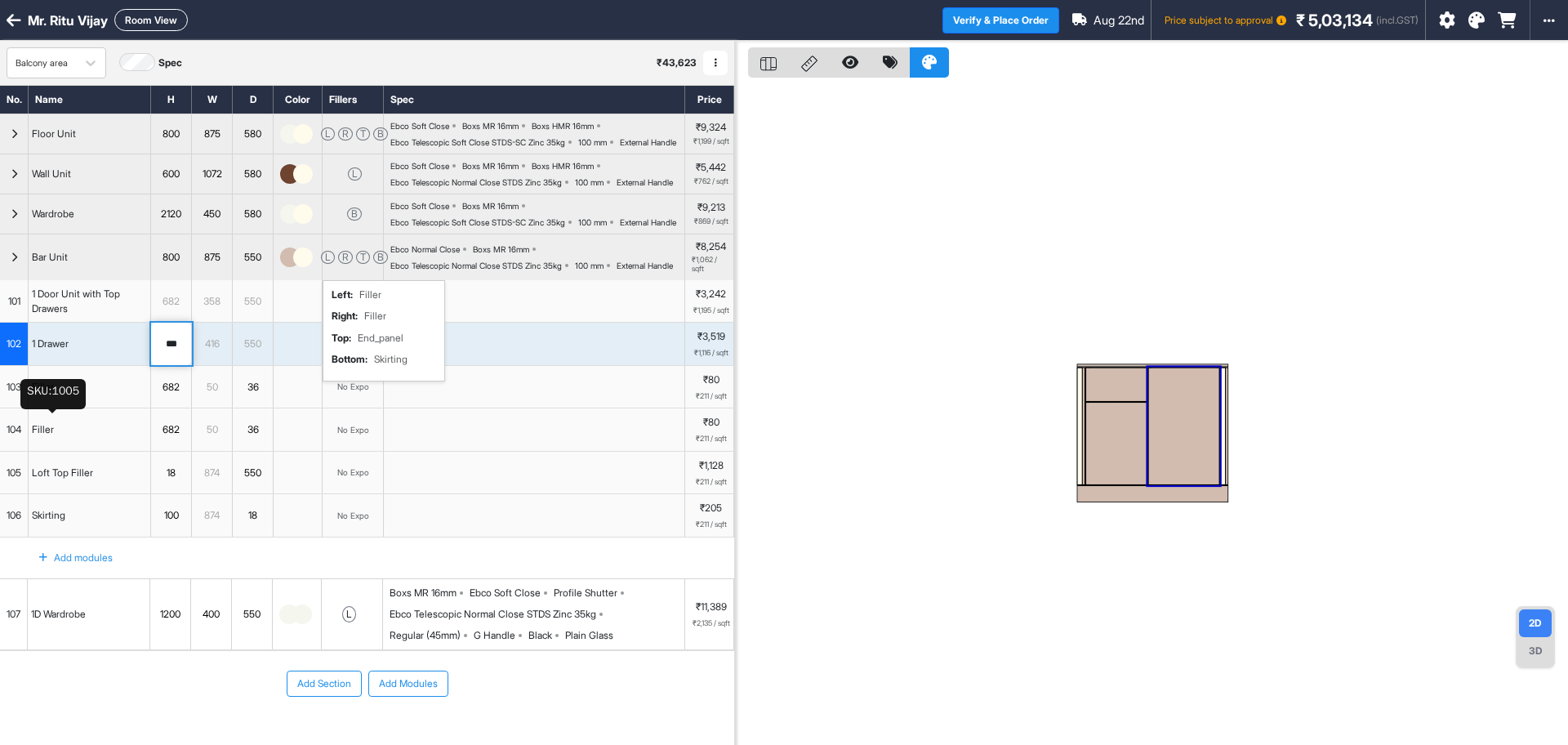 type on "***" 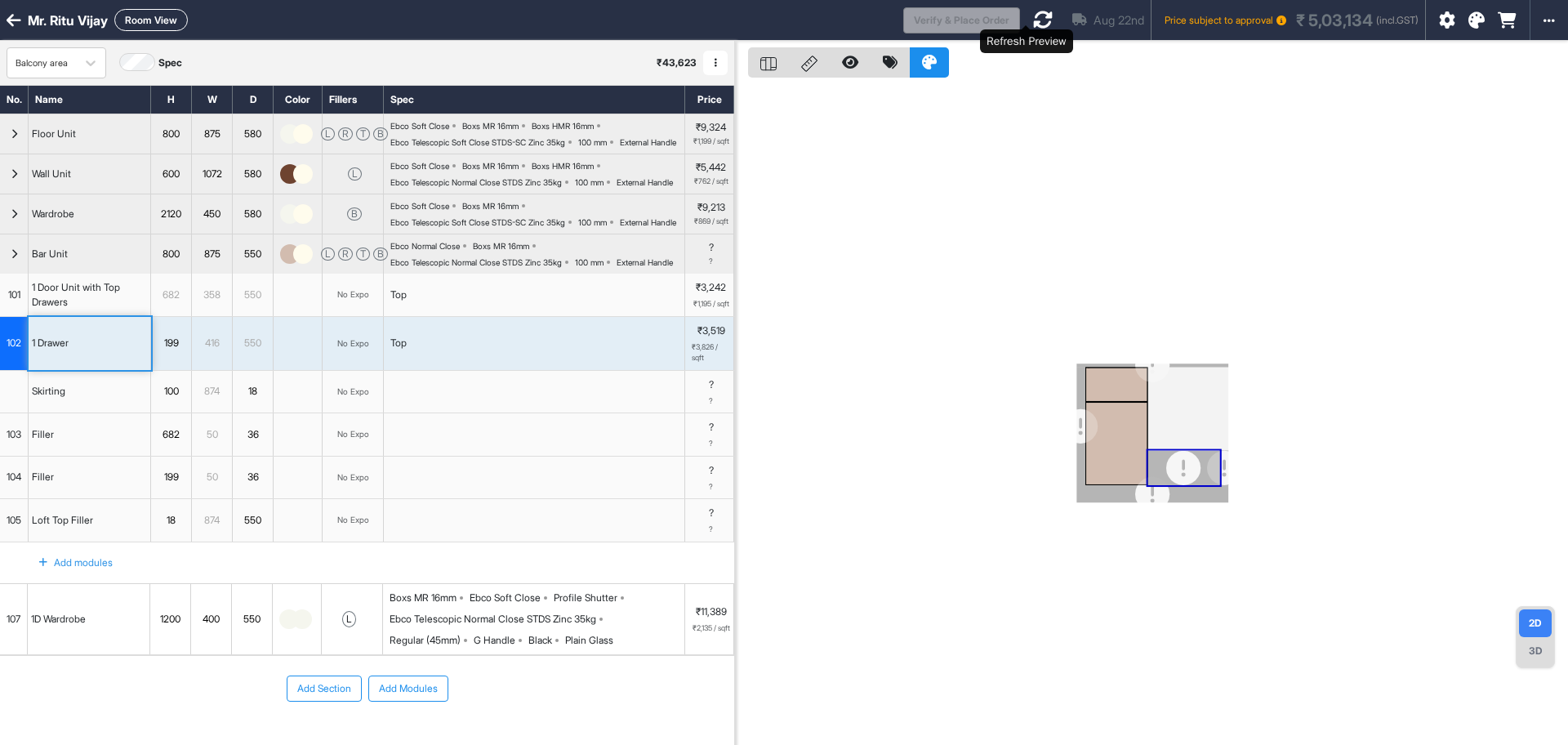 click at bounding box center (1043, 20) 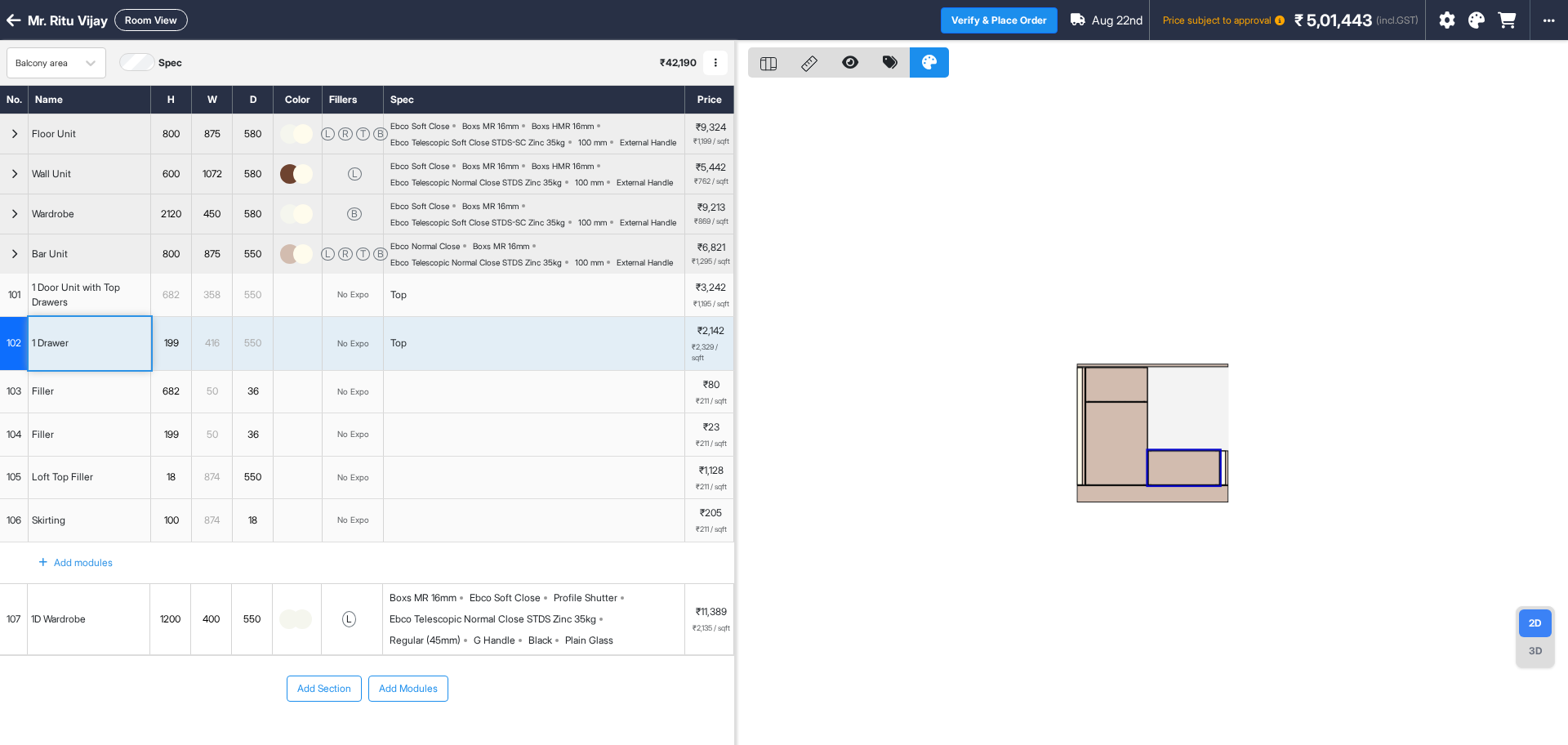 scroll, scrollTop: 150, scrollLeft: 0, axis: vertical 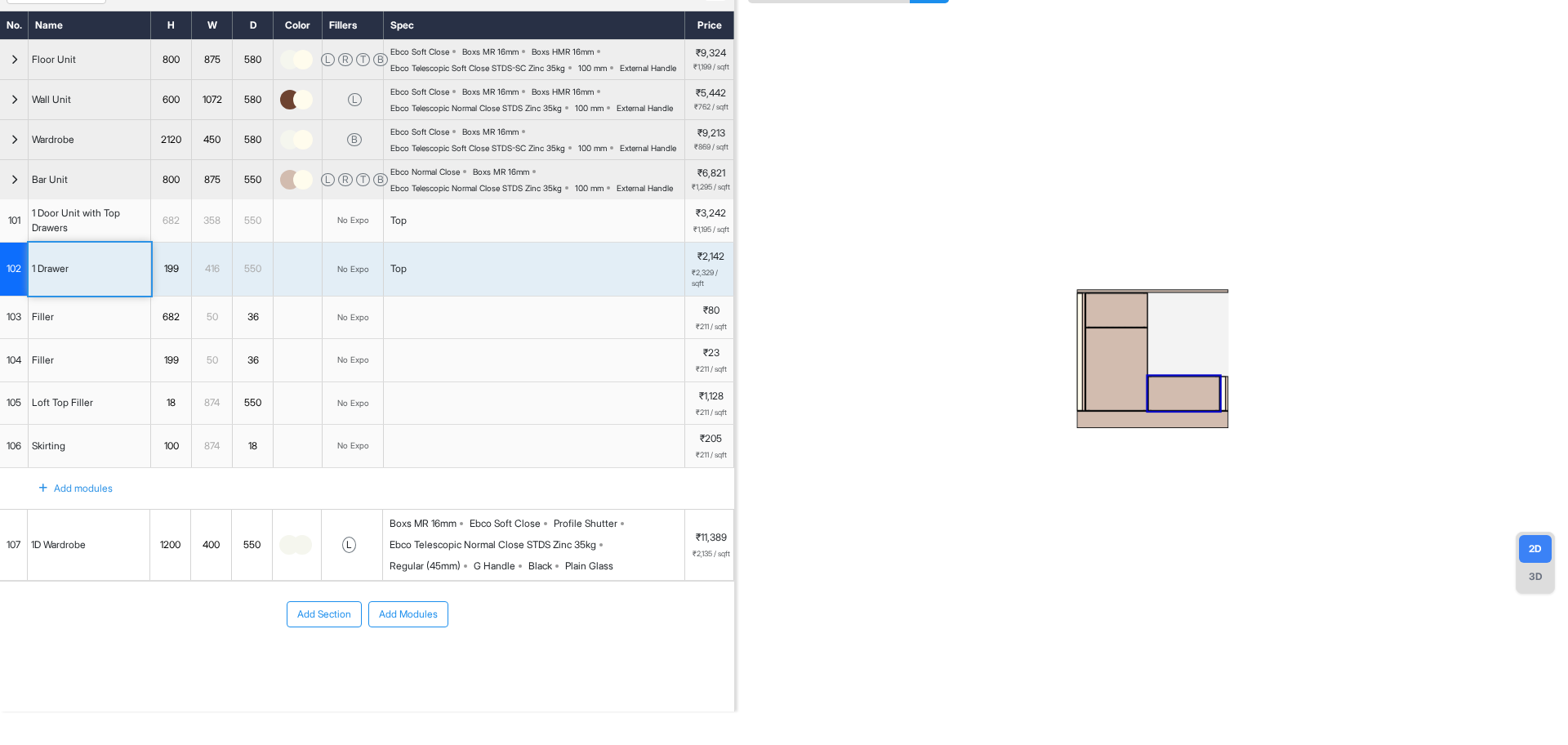 click on "Add Modules" at bounding box center [408, 614] 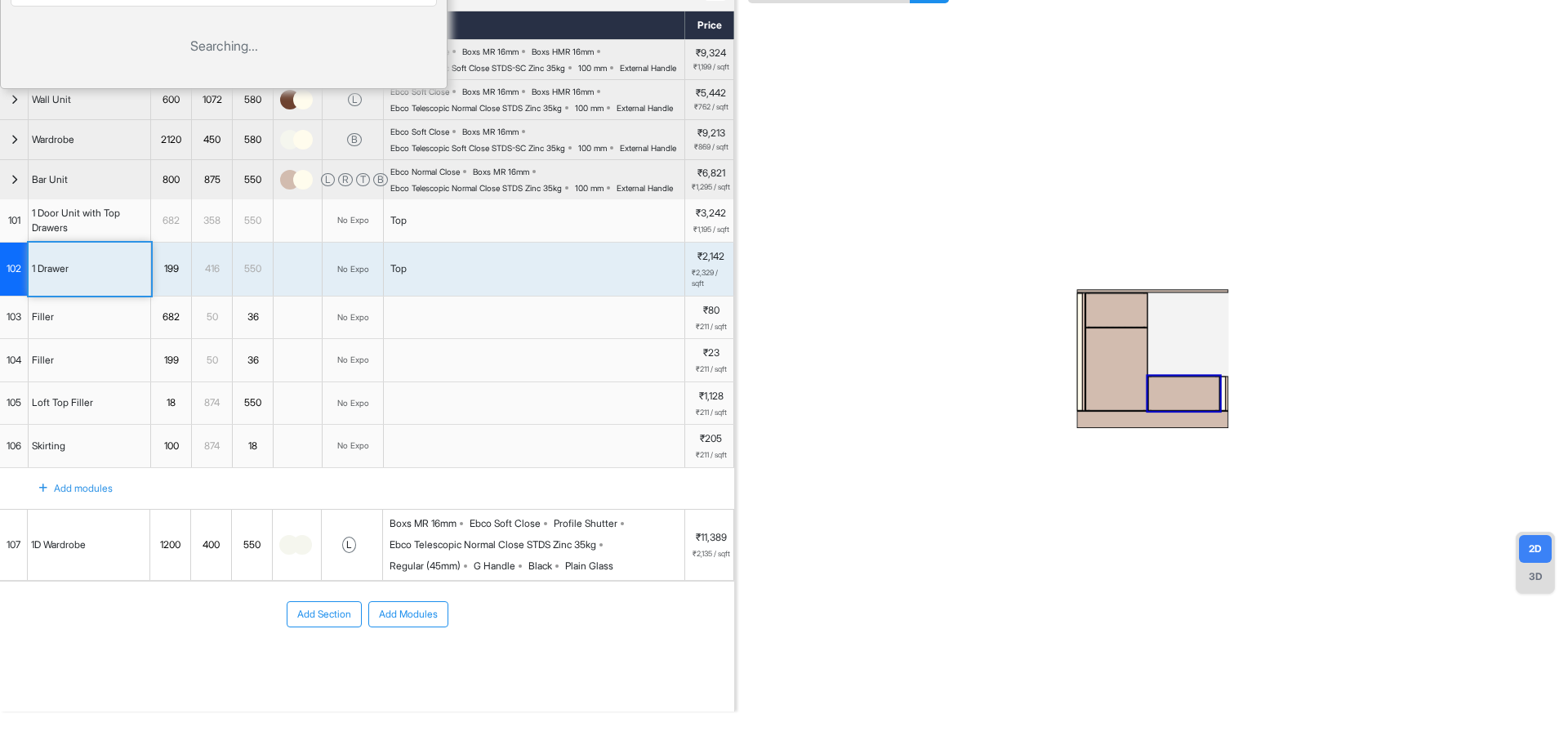 scroll, scrollTop: 0, scrollLeft: 0, axis: both 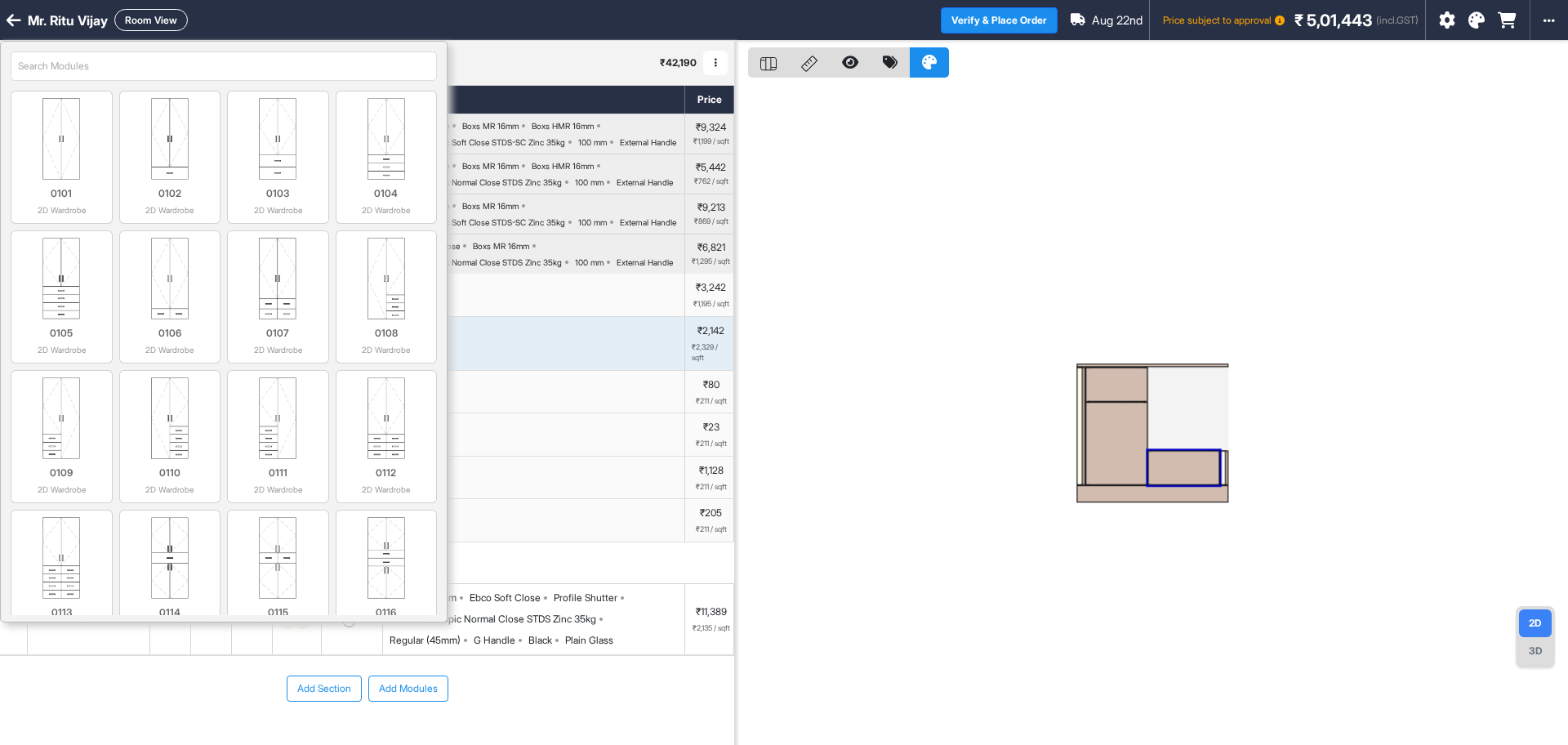 click at bounding box center (224, 66) 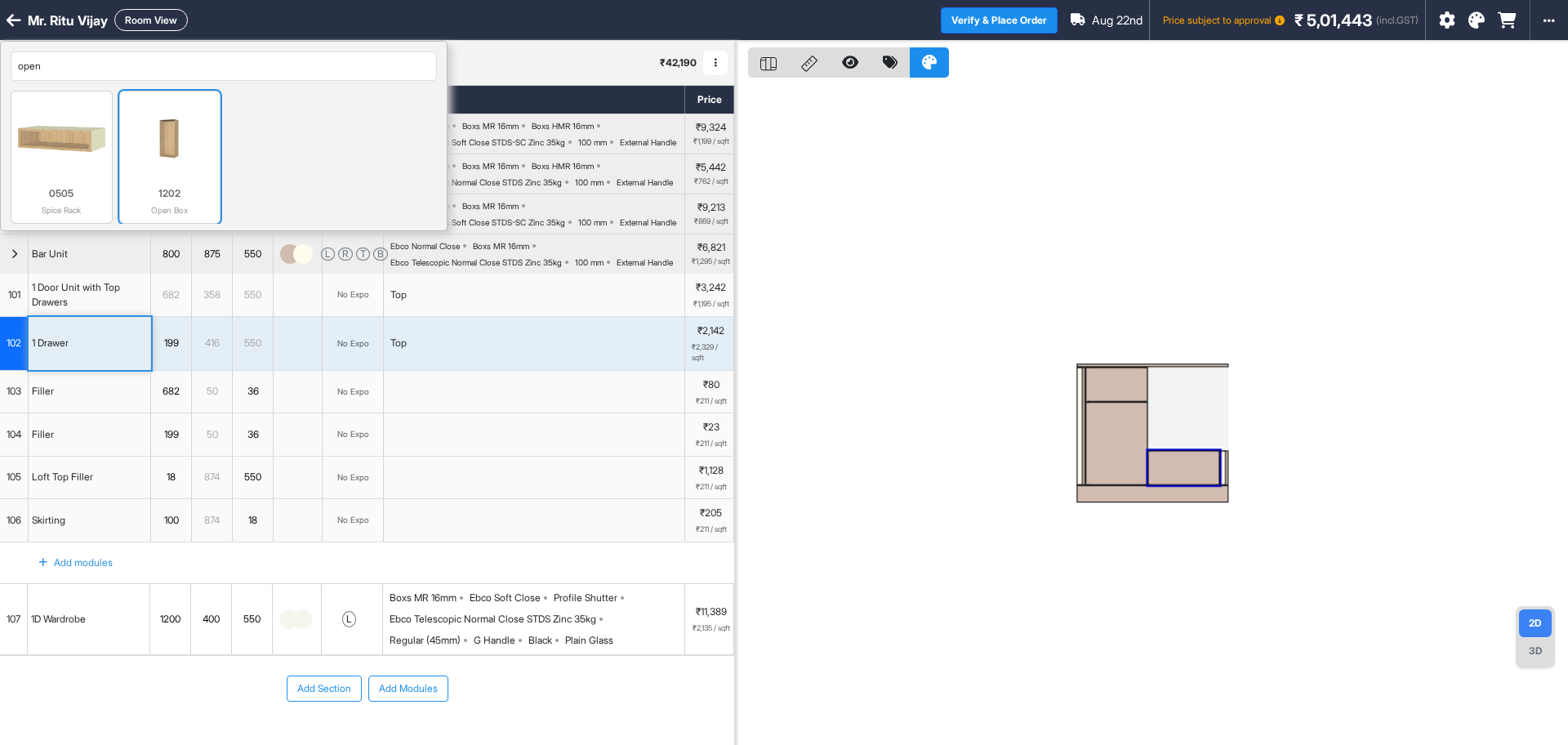 type on "open" 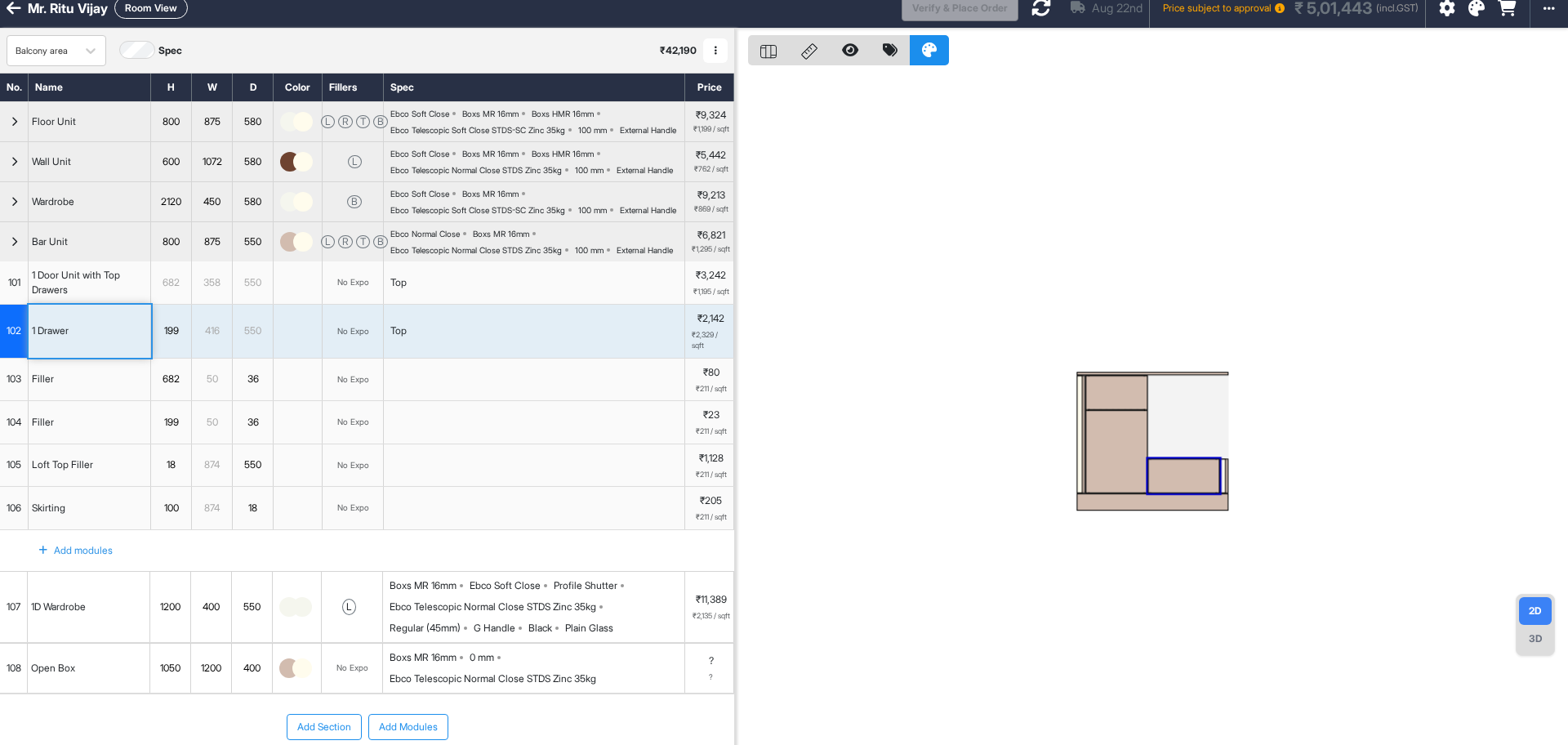 scroll, scrollTop: 0, scrollLeft: 0, axis: both 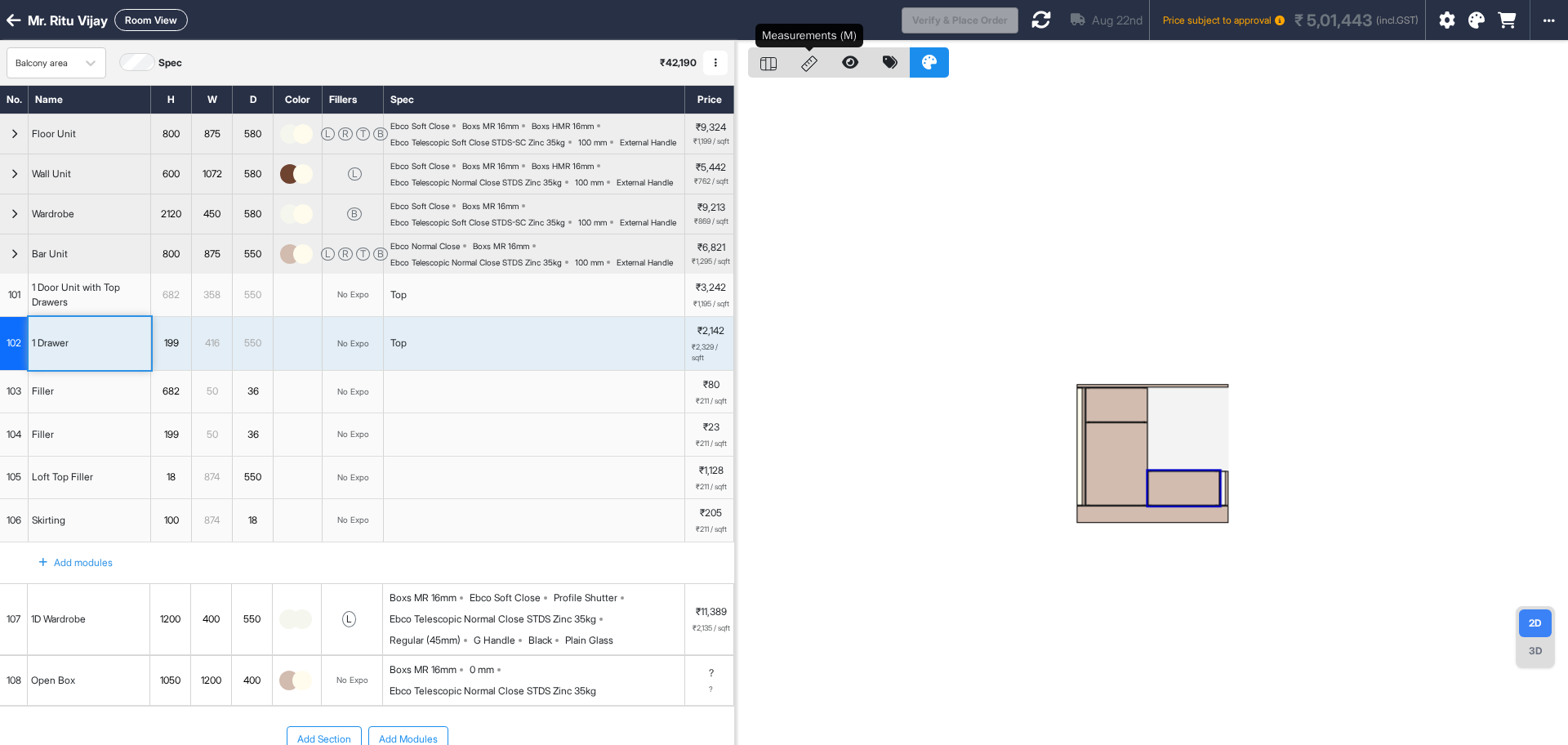 click 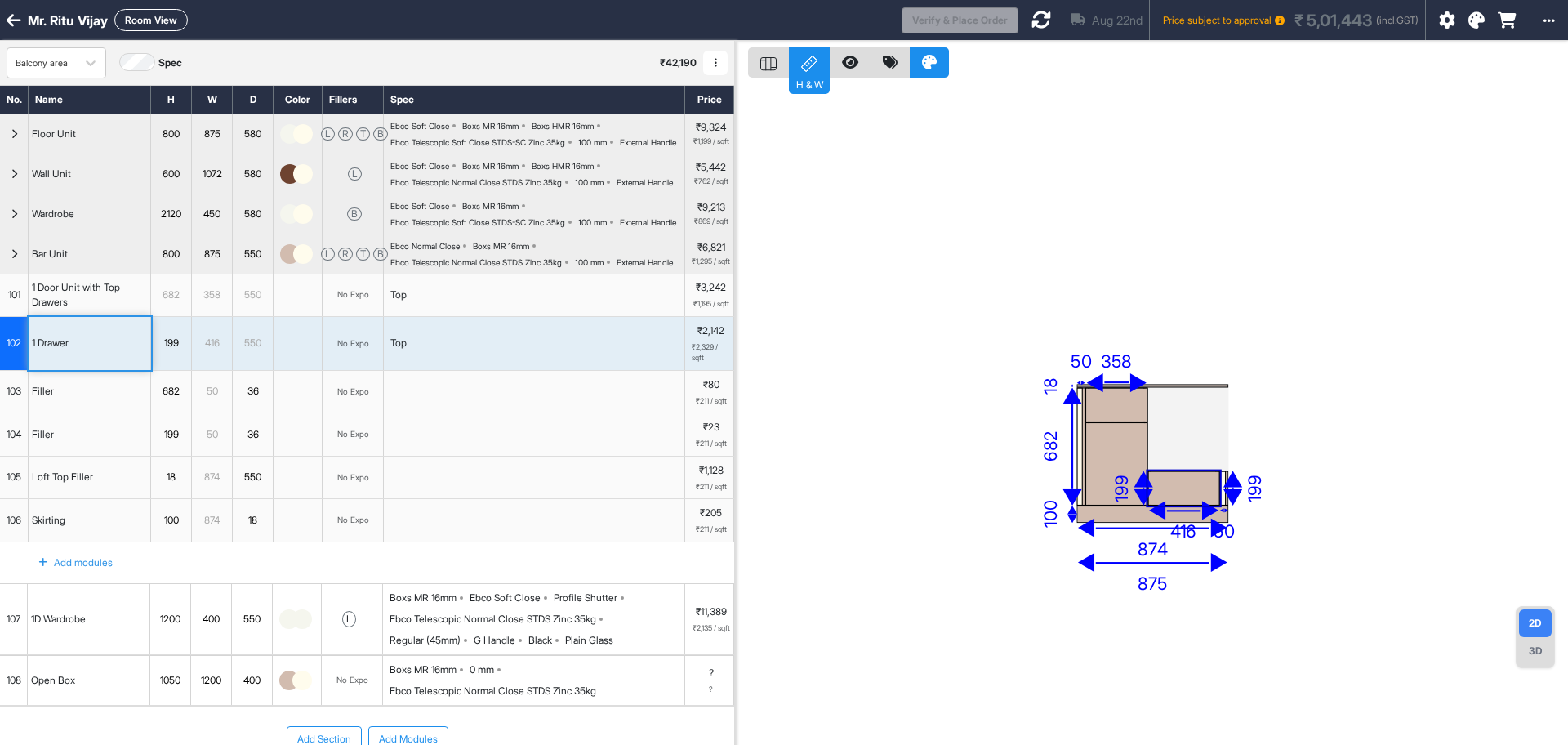 click at bounding box center [1116, 463] 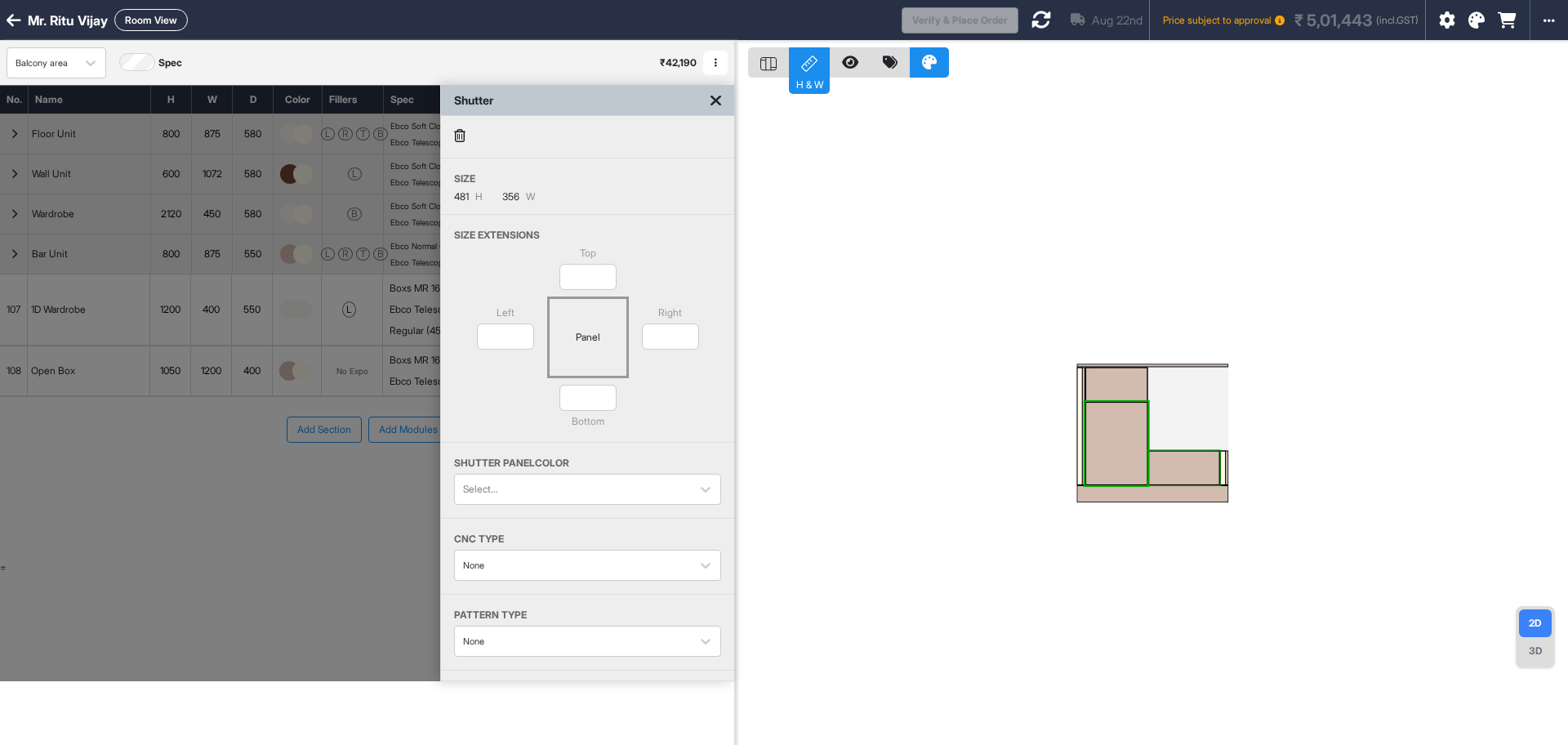 click at bounding box center (1183, 467) 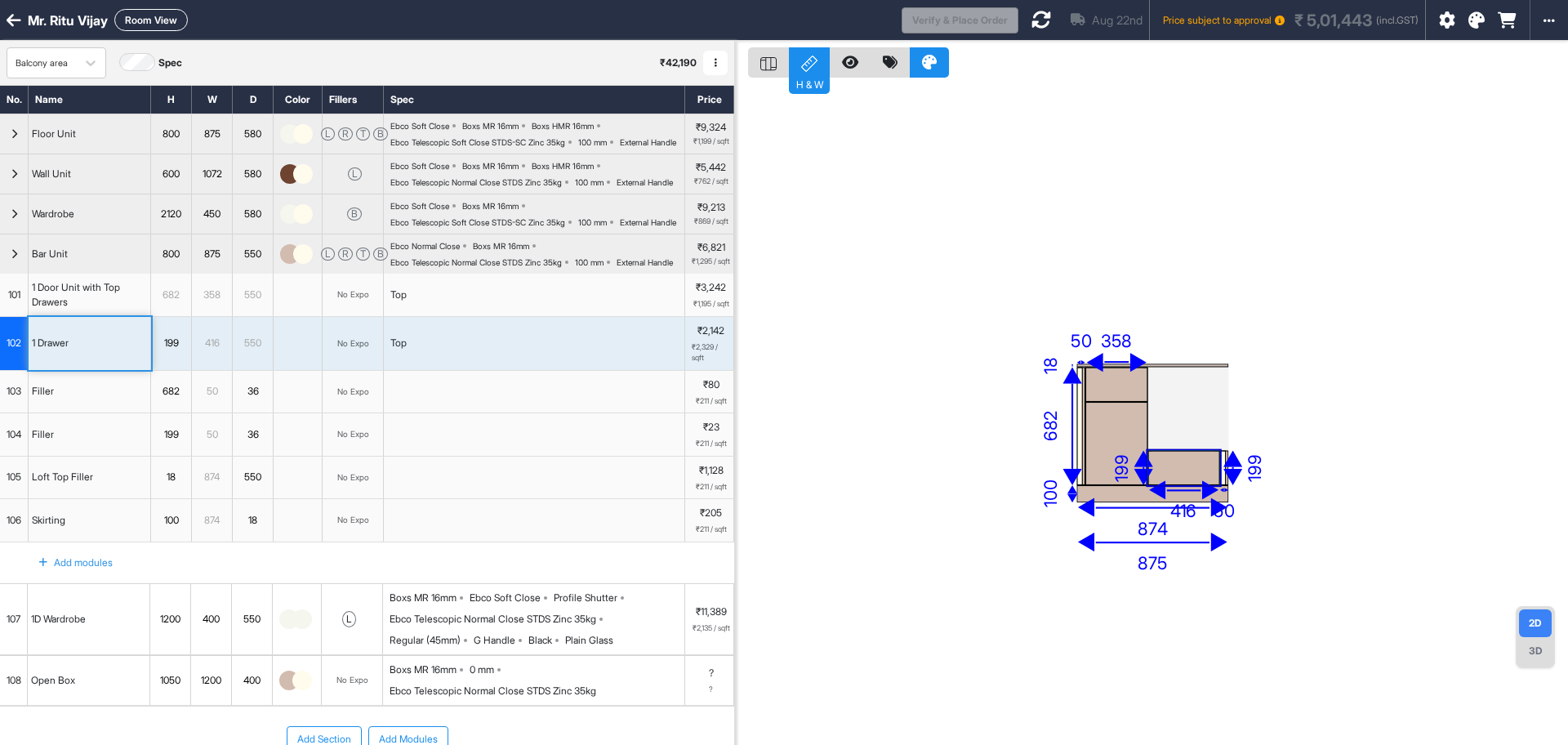 click at bounding box center [1183, 467] 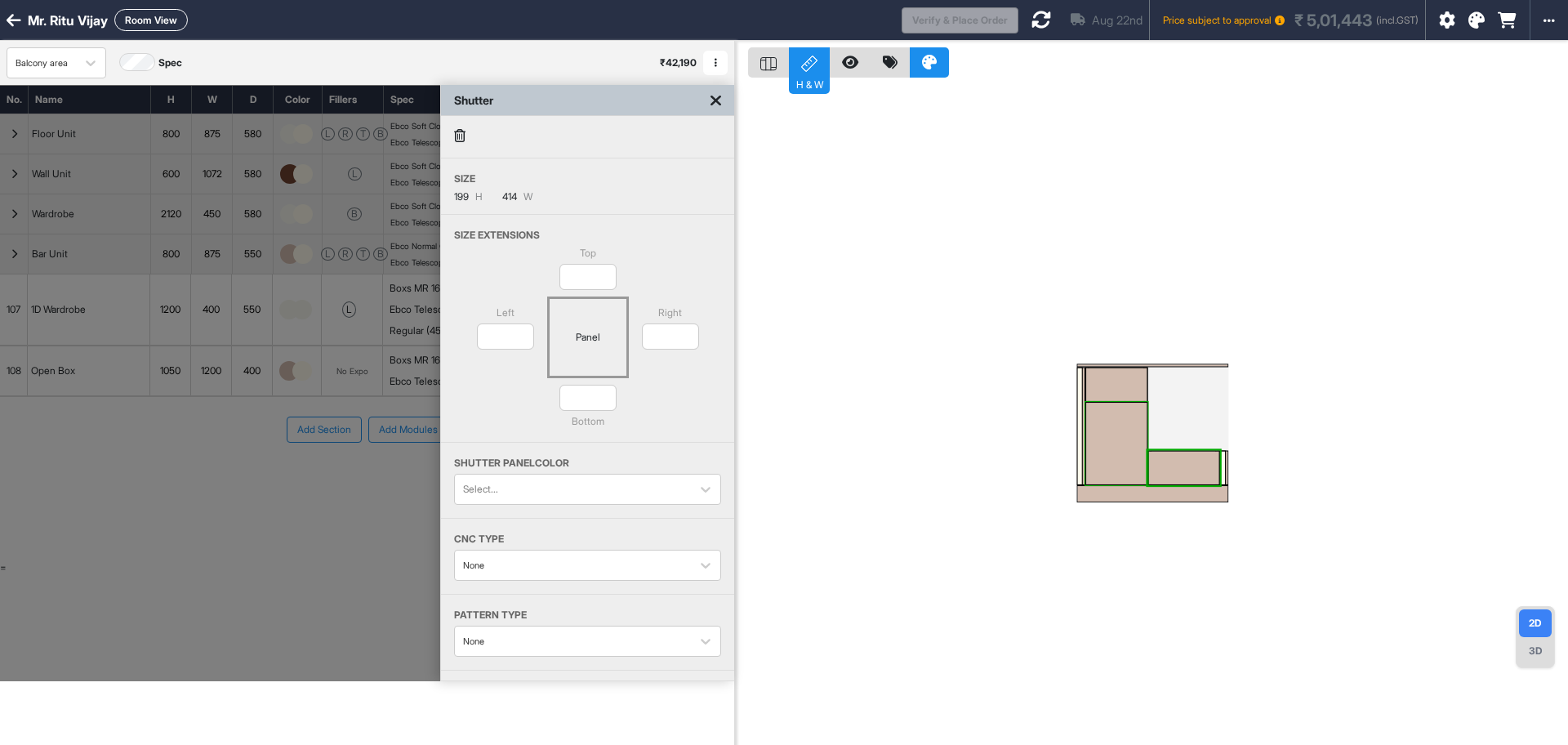 click at bounding box center (1116, 443) 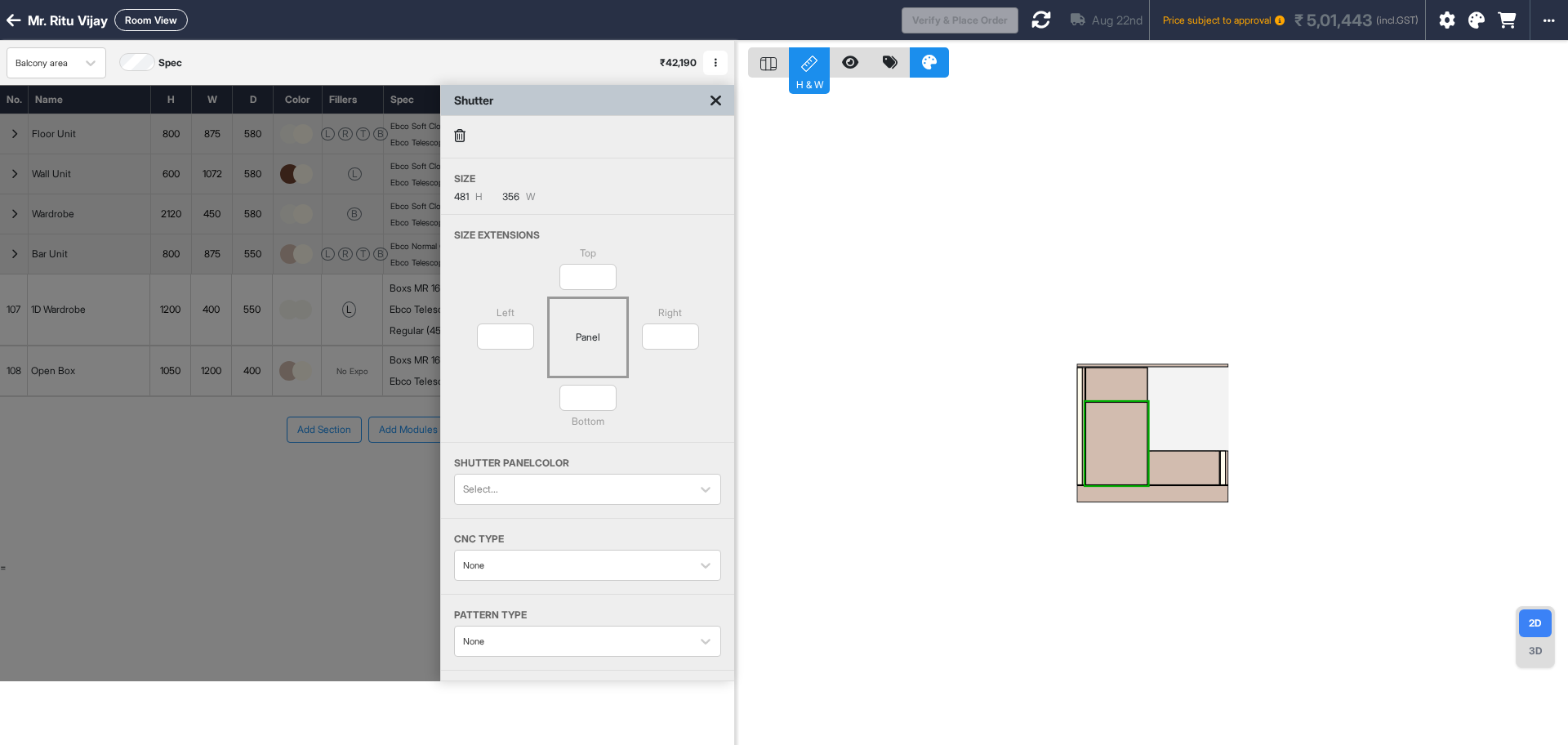 click at bounding box center [1116, 443] 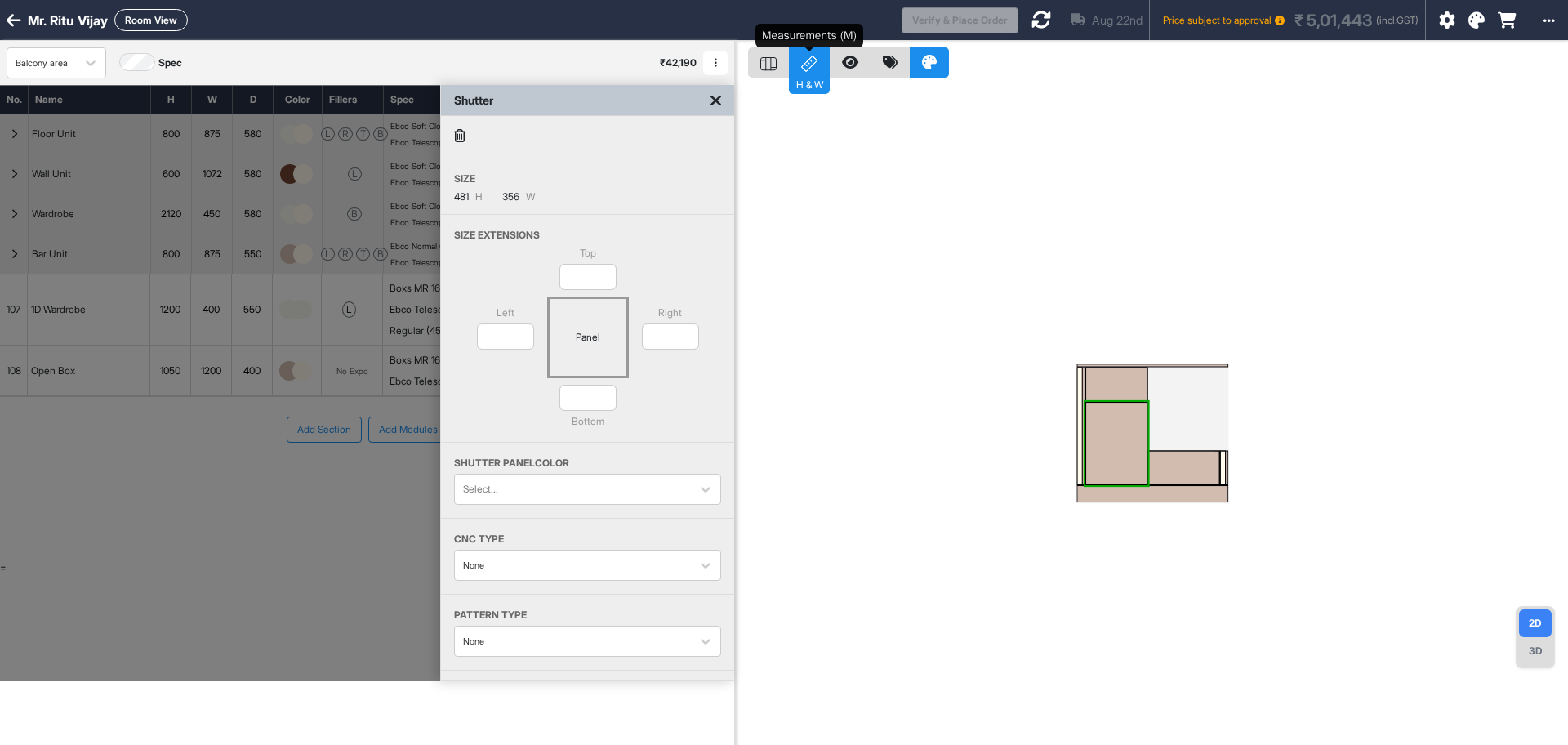 click 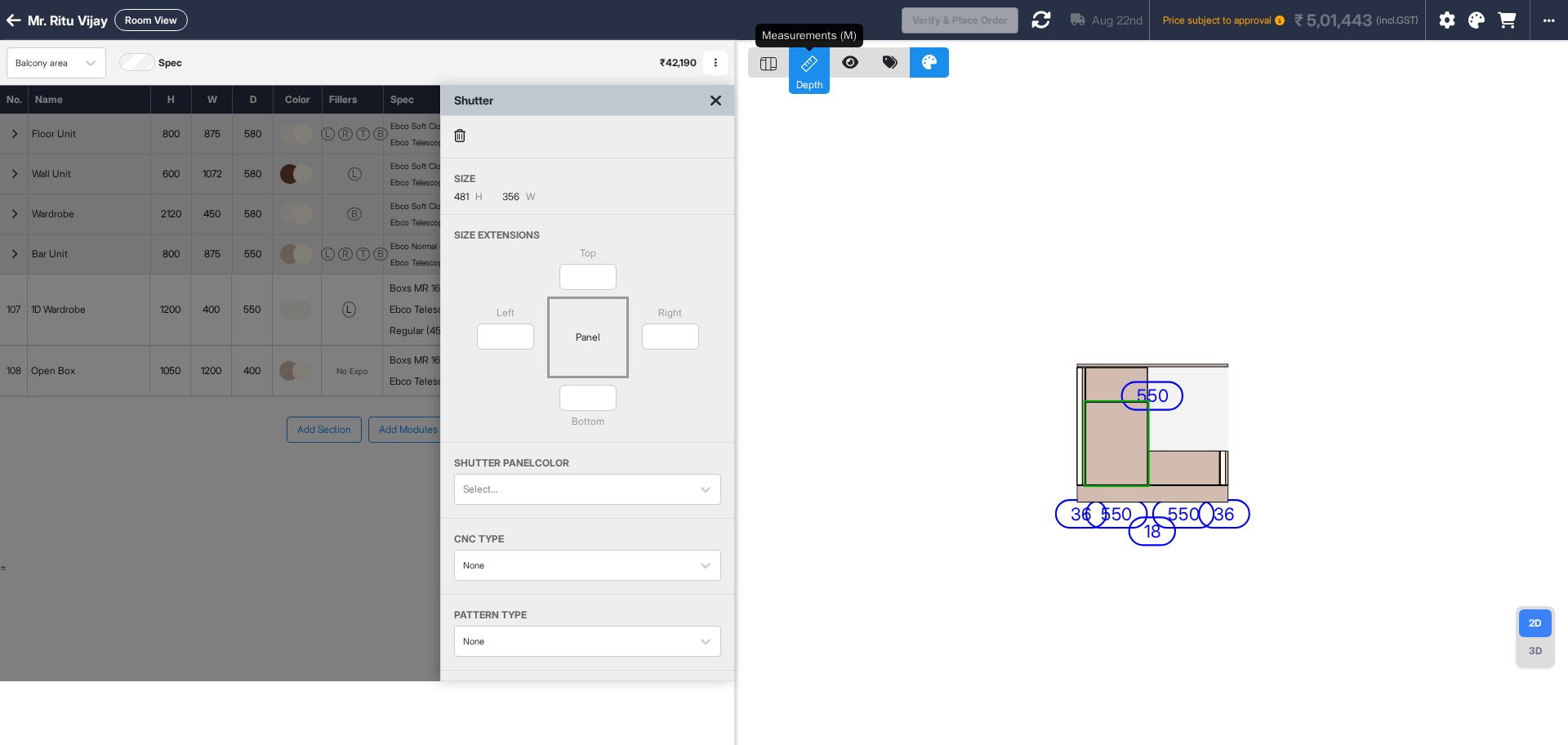 click 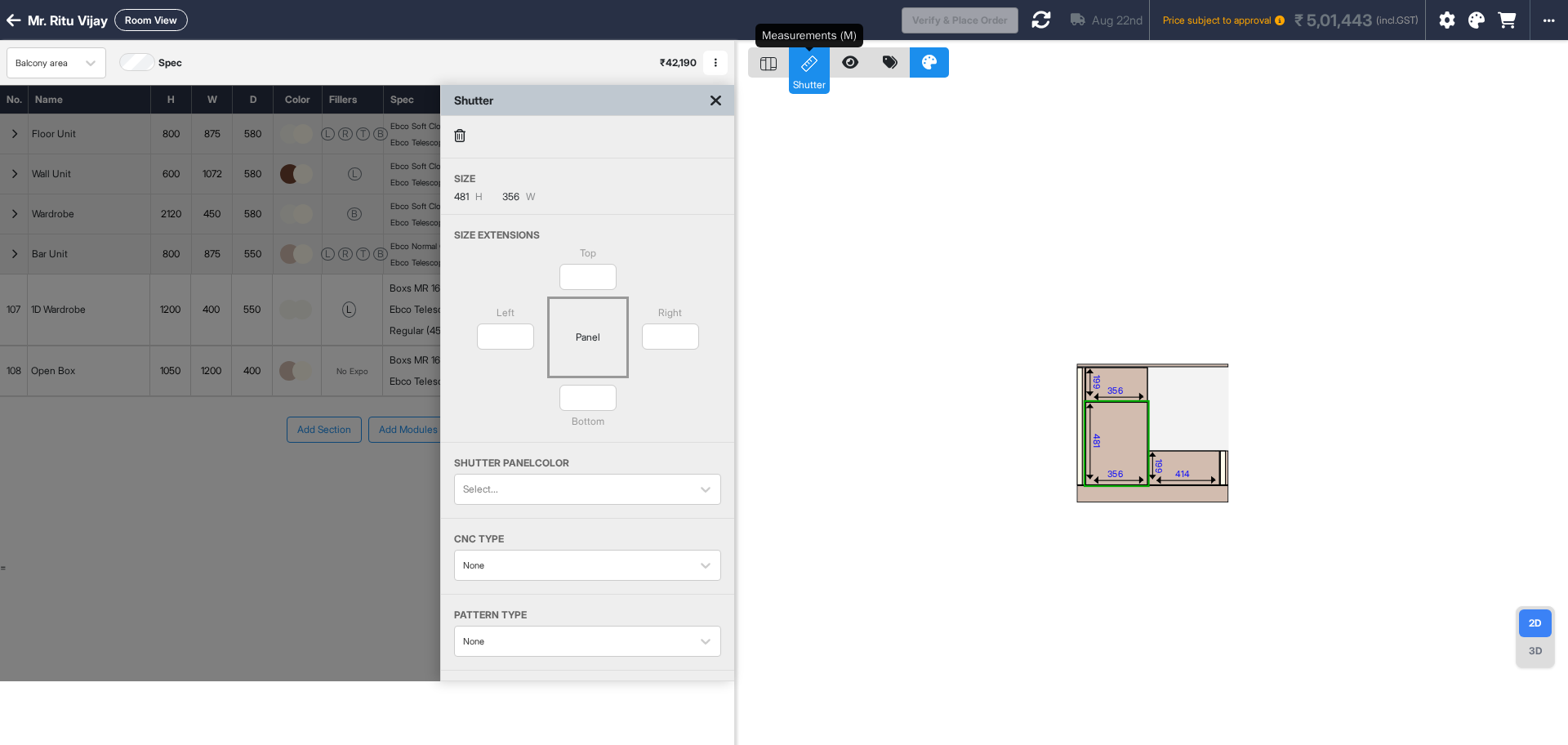 click 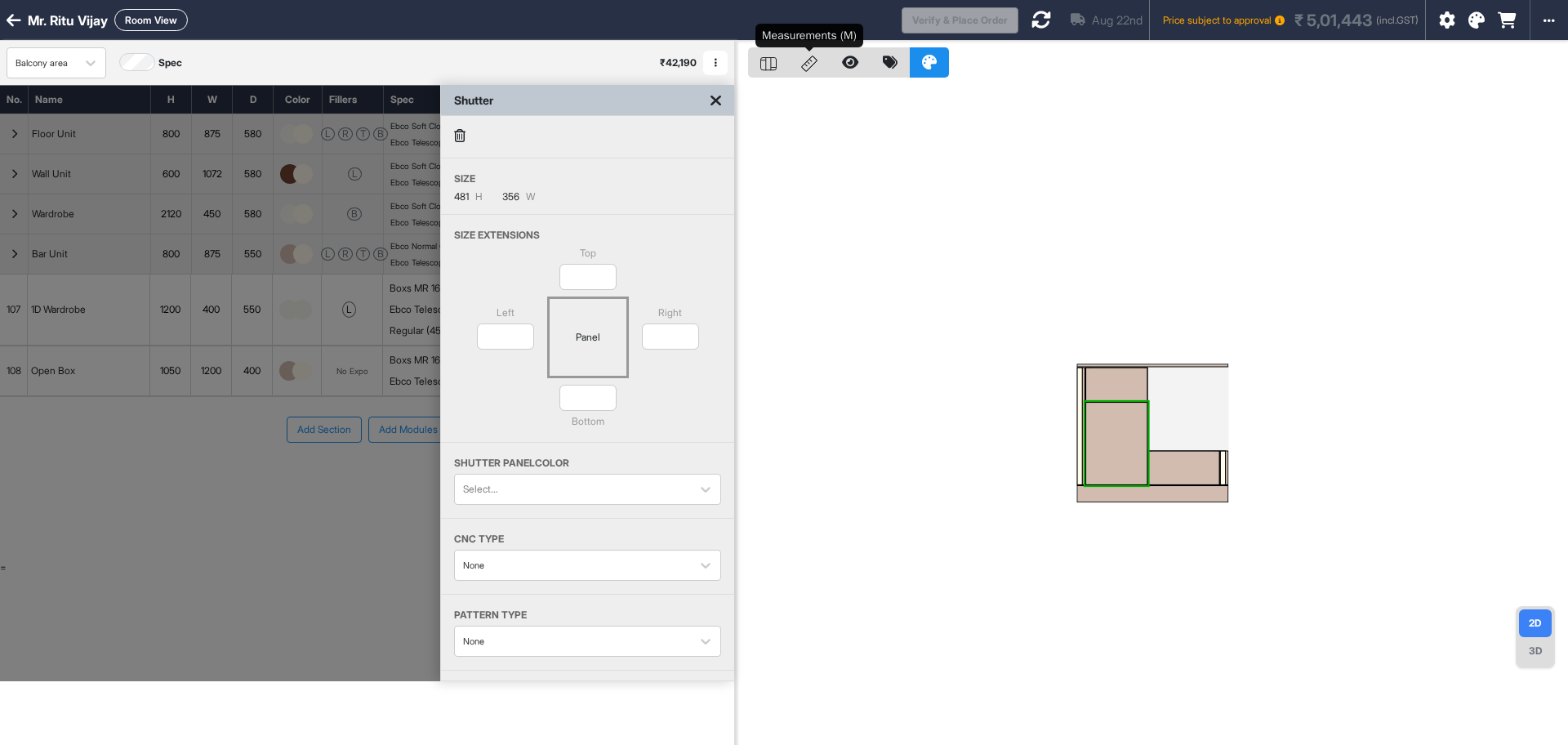 click 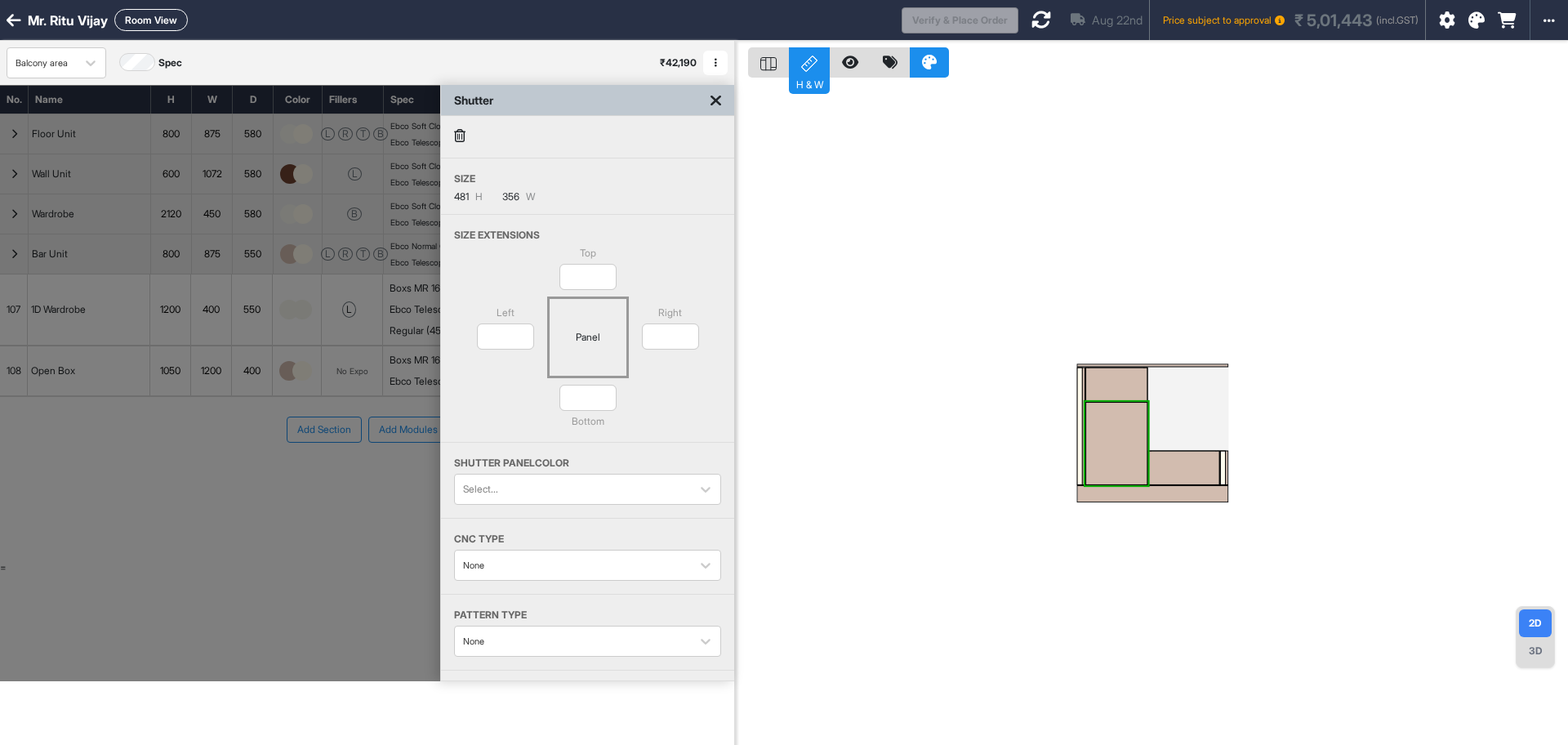 click on "182" at bounding box center (1152, 413) 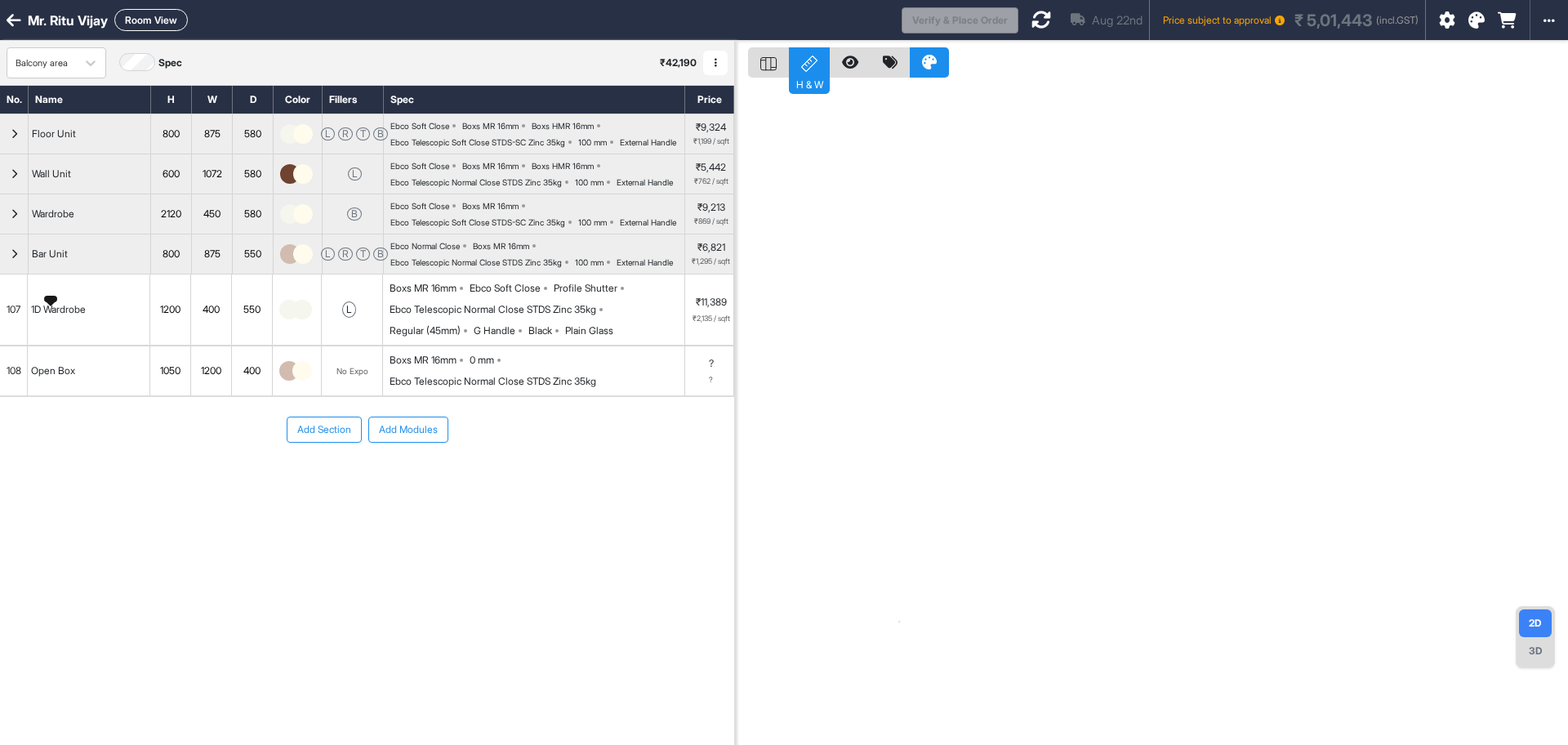 click on "Bar Unit" at bounding box center [50, 254] 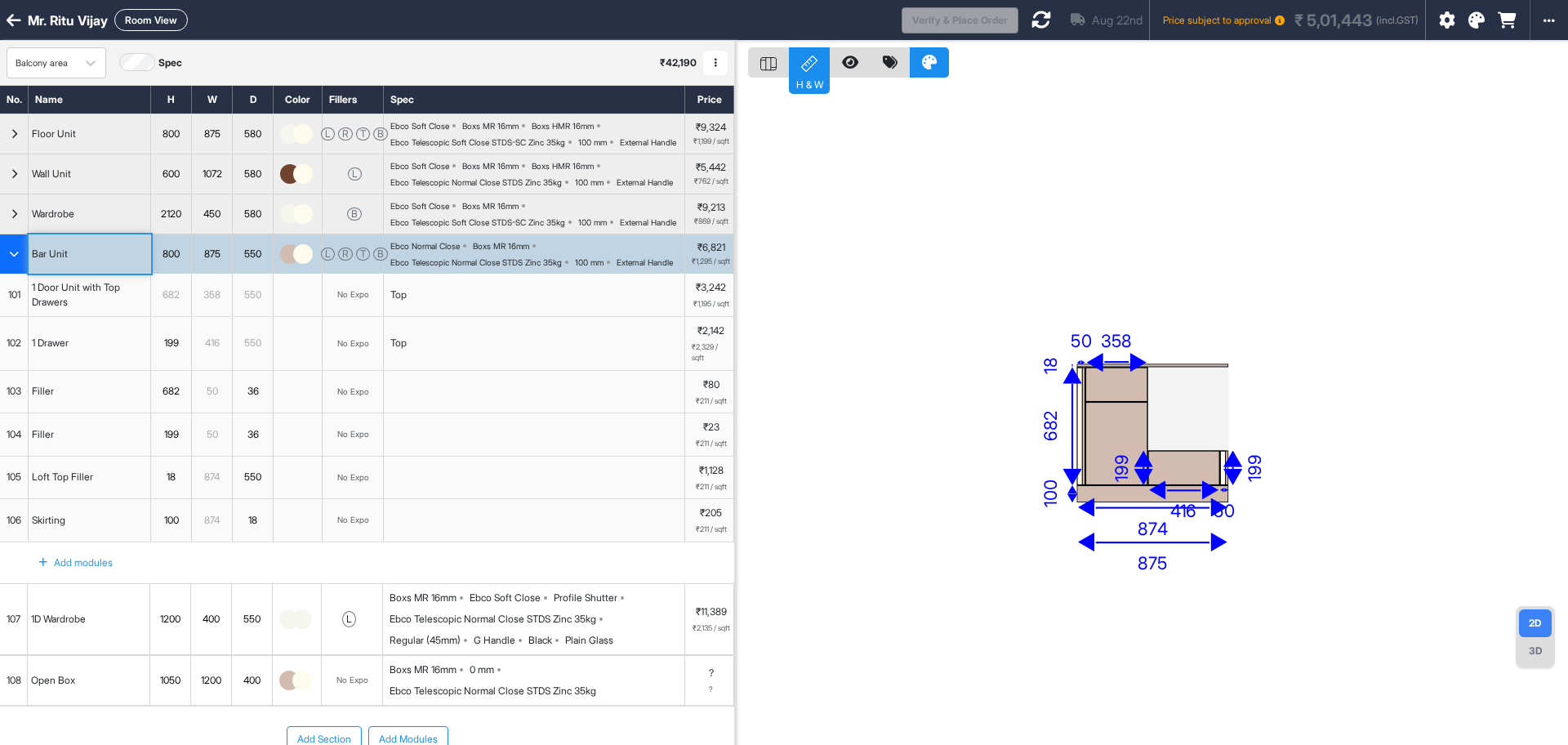 click on "358" at bounding box center (212, 295) 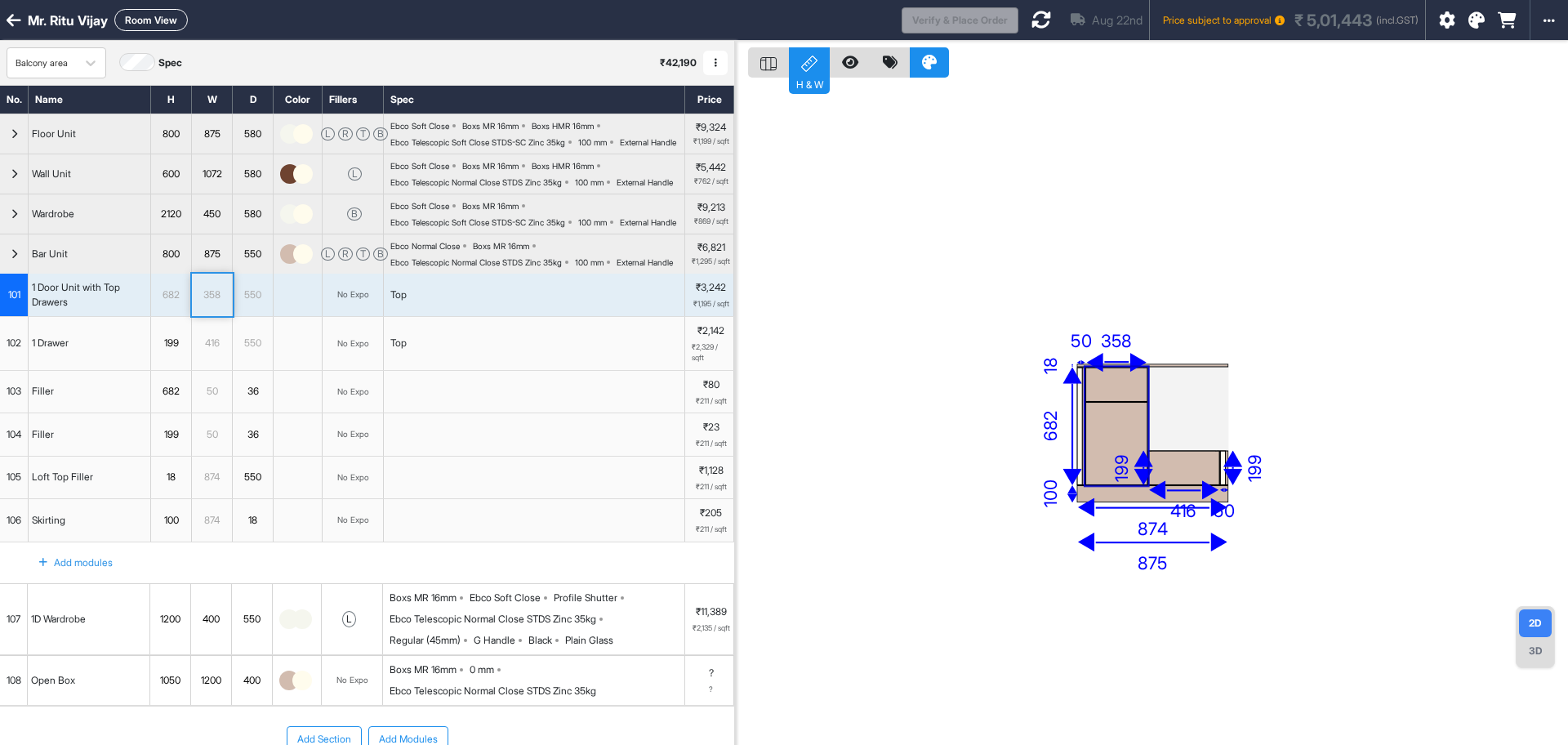 click on "358" at bounding box center [212, 295] 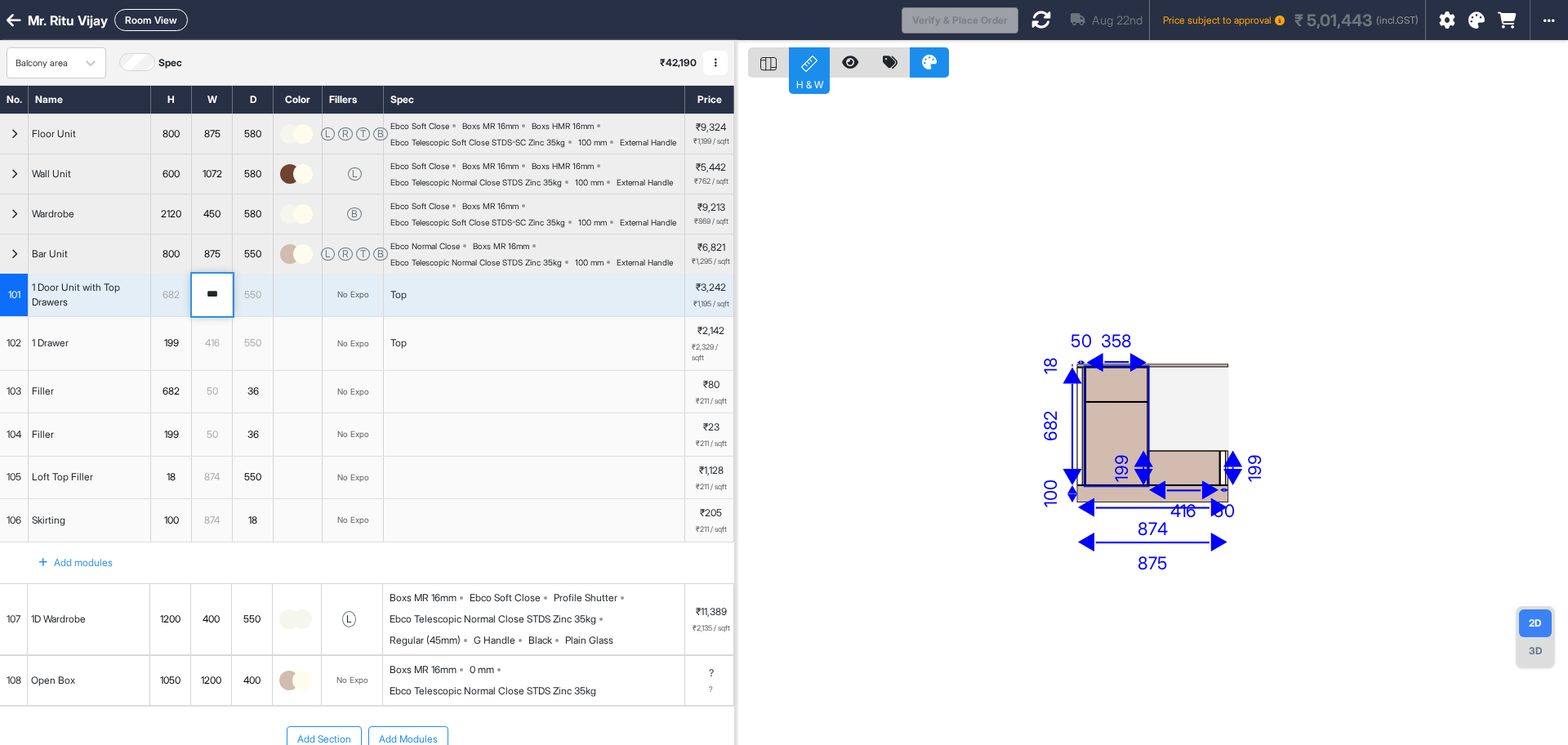 drag, startPoint x: 226, startPoint y: 364, endPoint x: 213, endPoint y: 364, distance: 13 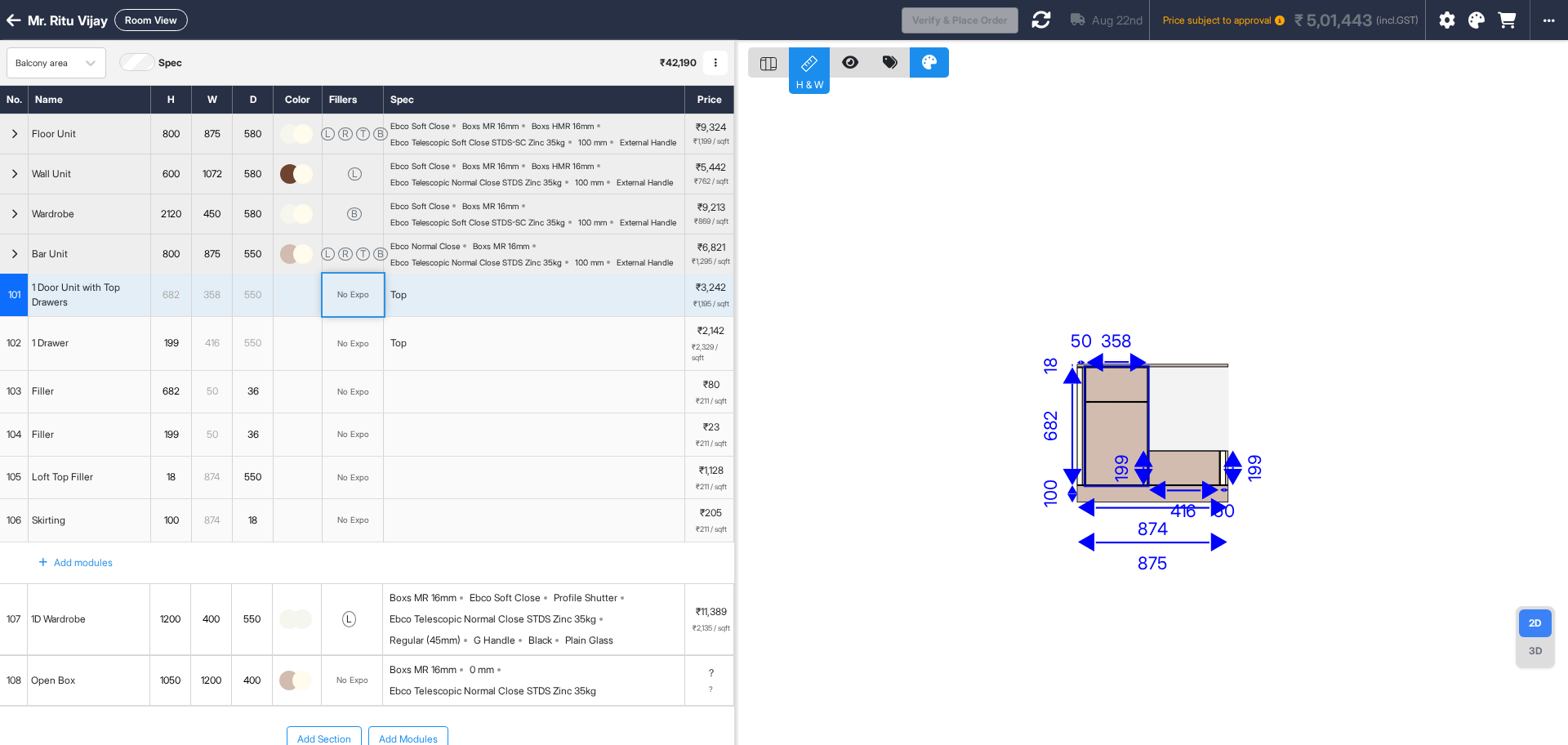 click on "358" at bounding box center (212, 295) 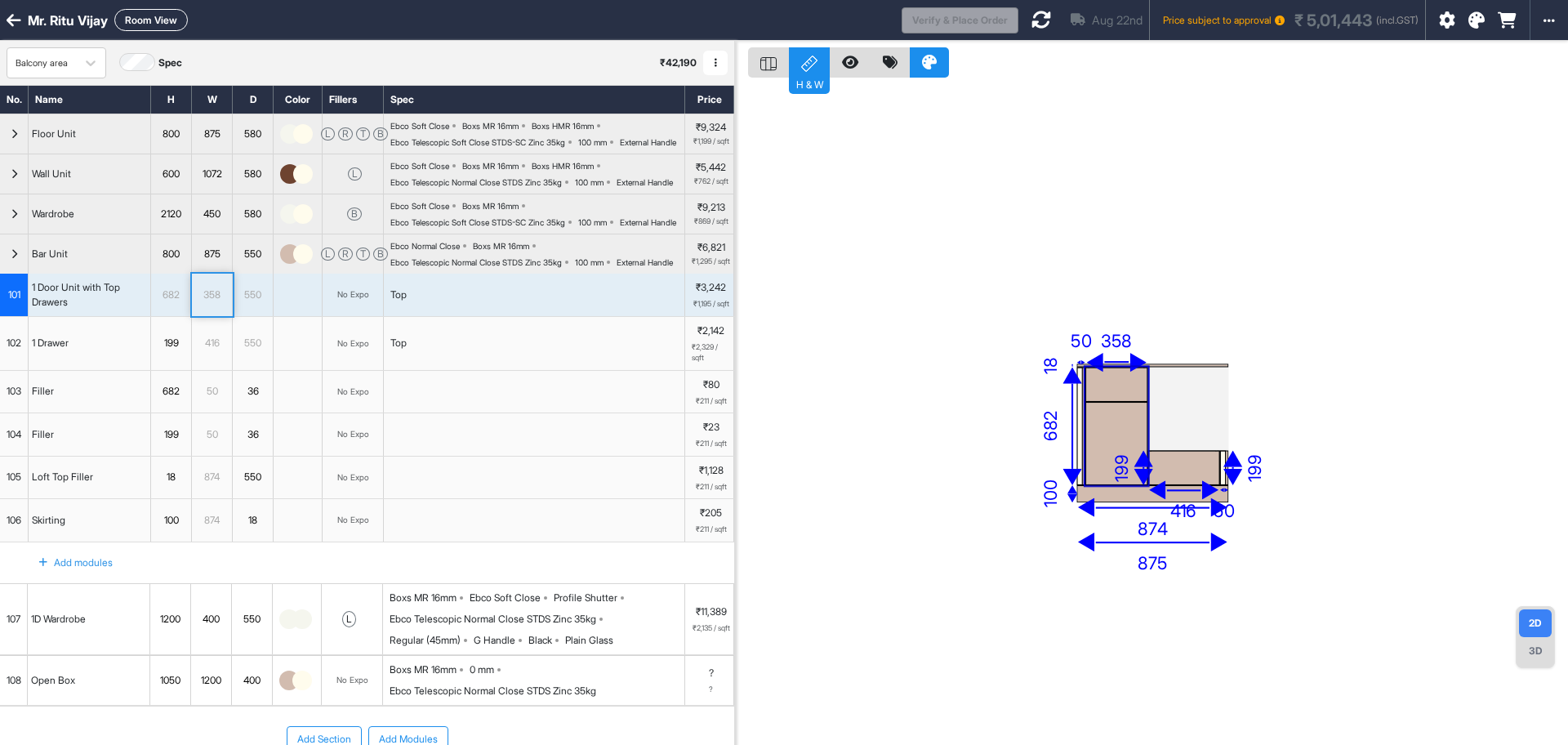 click on "358" at bounding box center [212, 295] 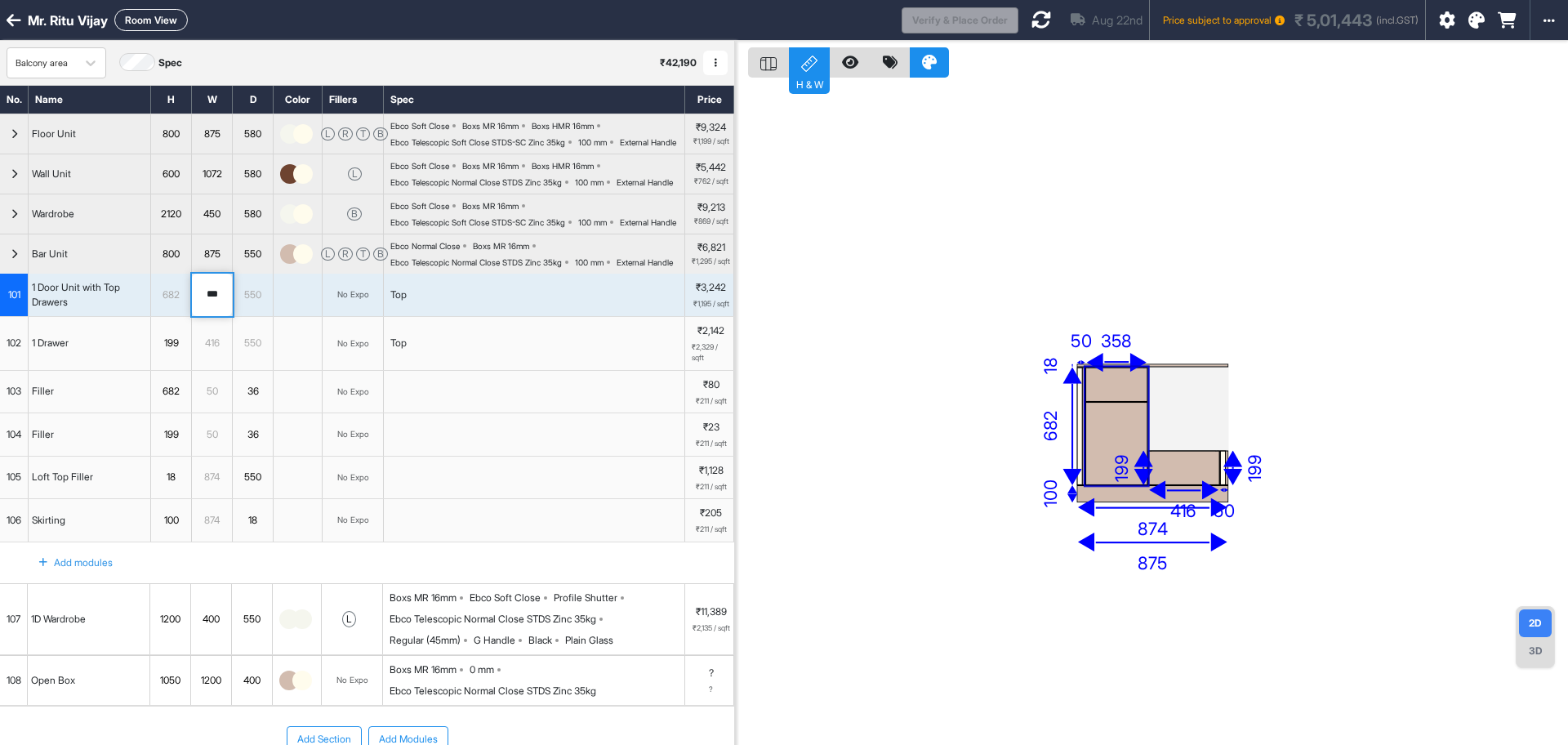 drag, startPoint x: 223, startPoint y: 361, endPoint x: 134, endPoint y: 357, distance: 89.08984 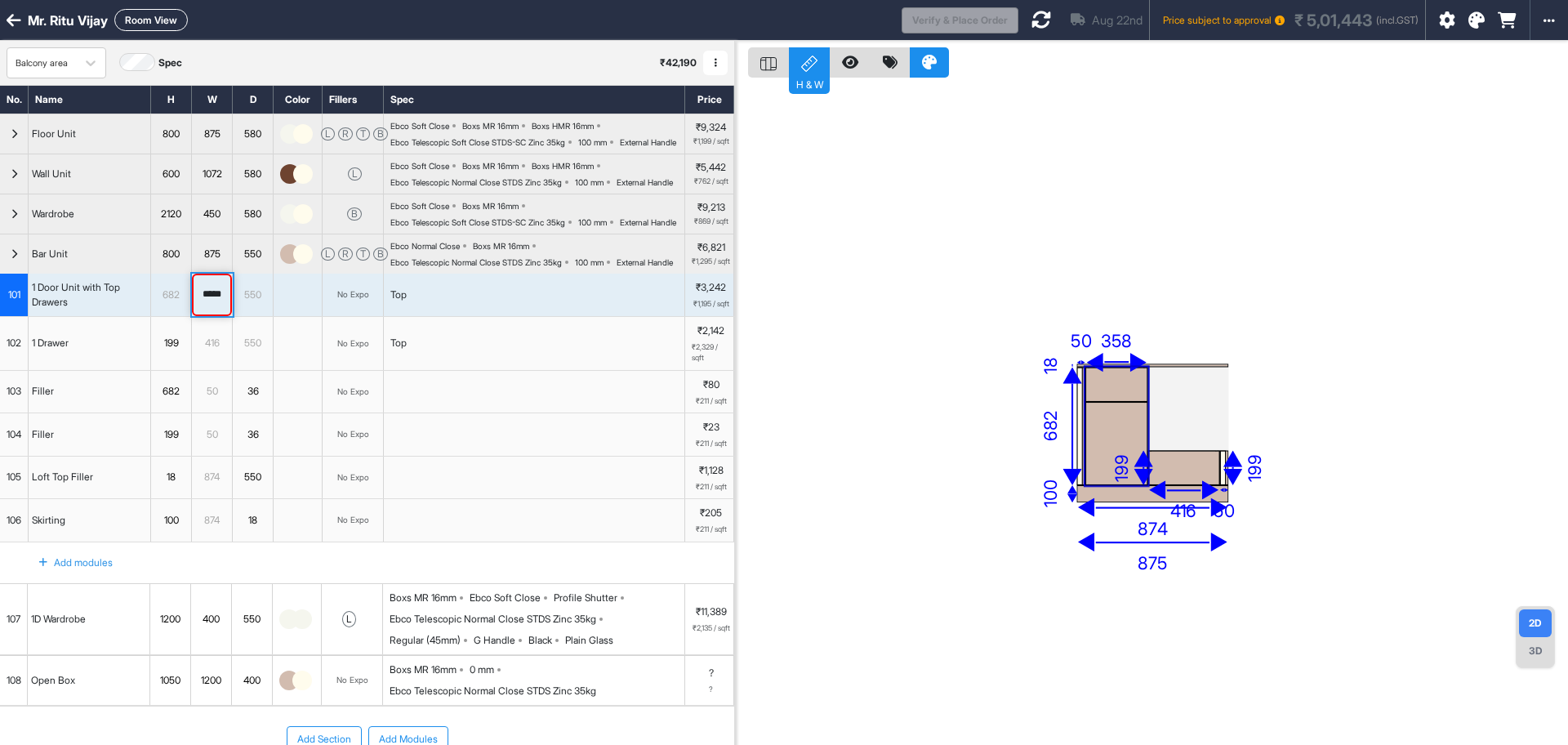 type on "*****" 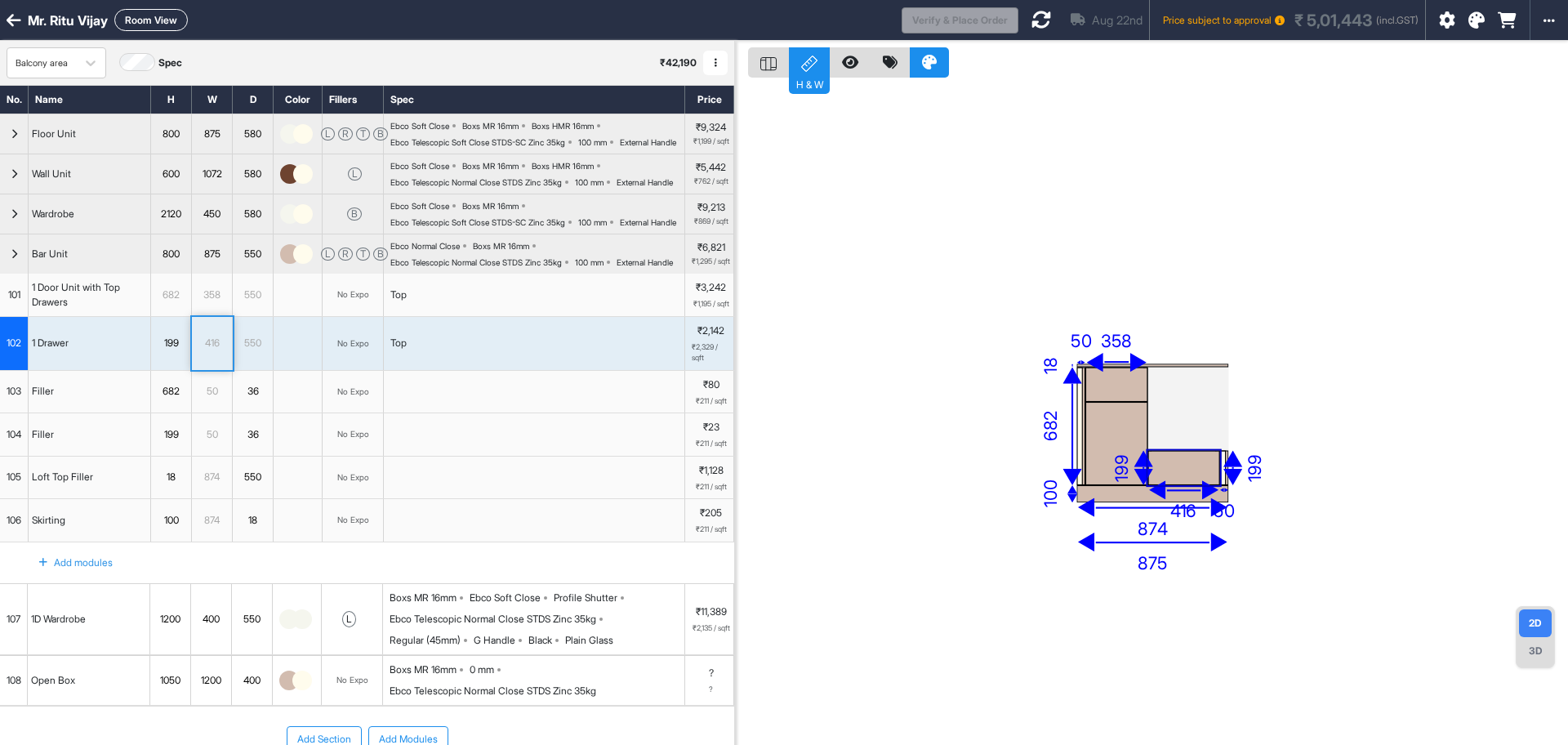 click on "No Expo" at bounding box center (353, 343) 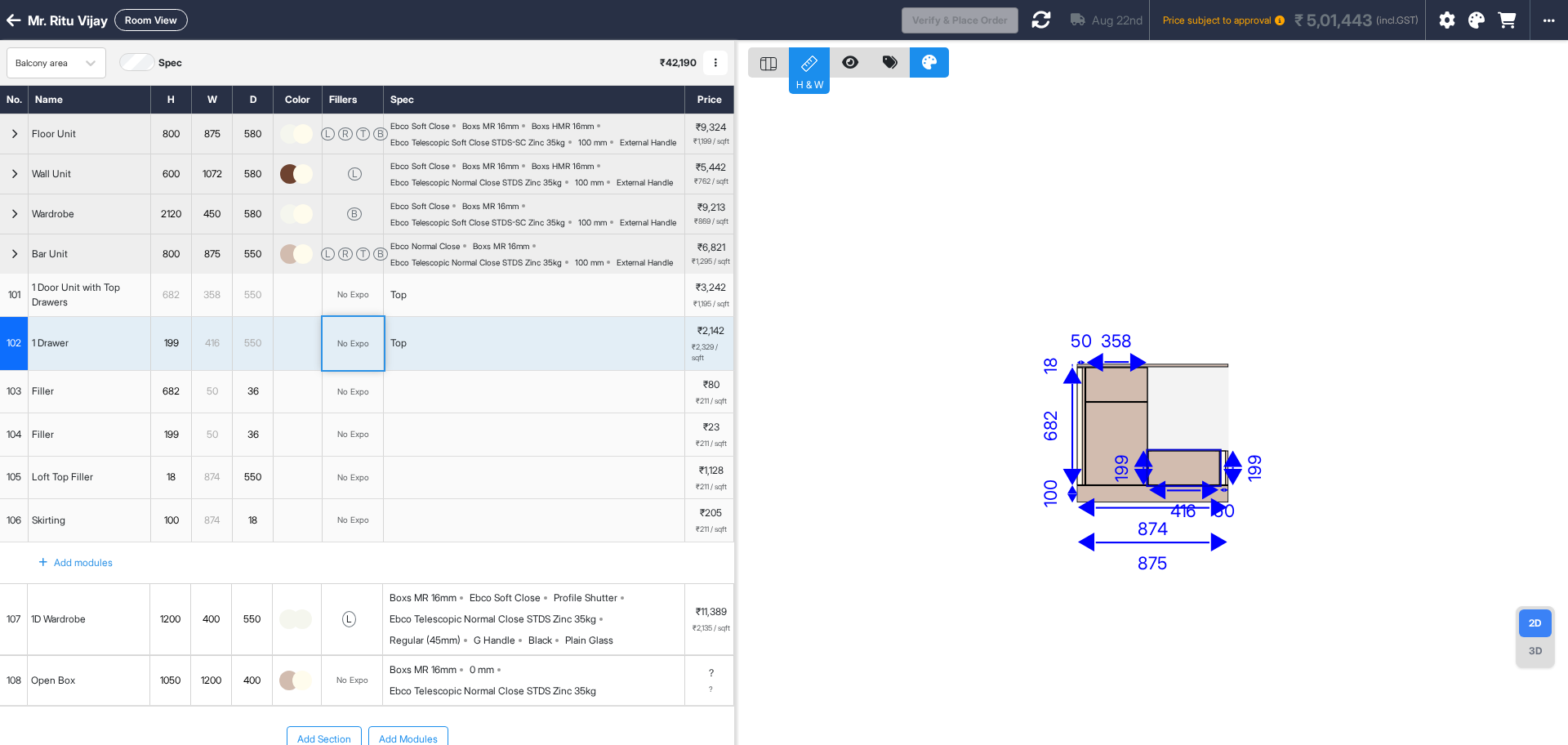click on "358" at bounding box center (212, 295) 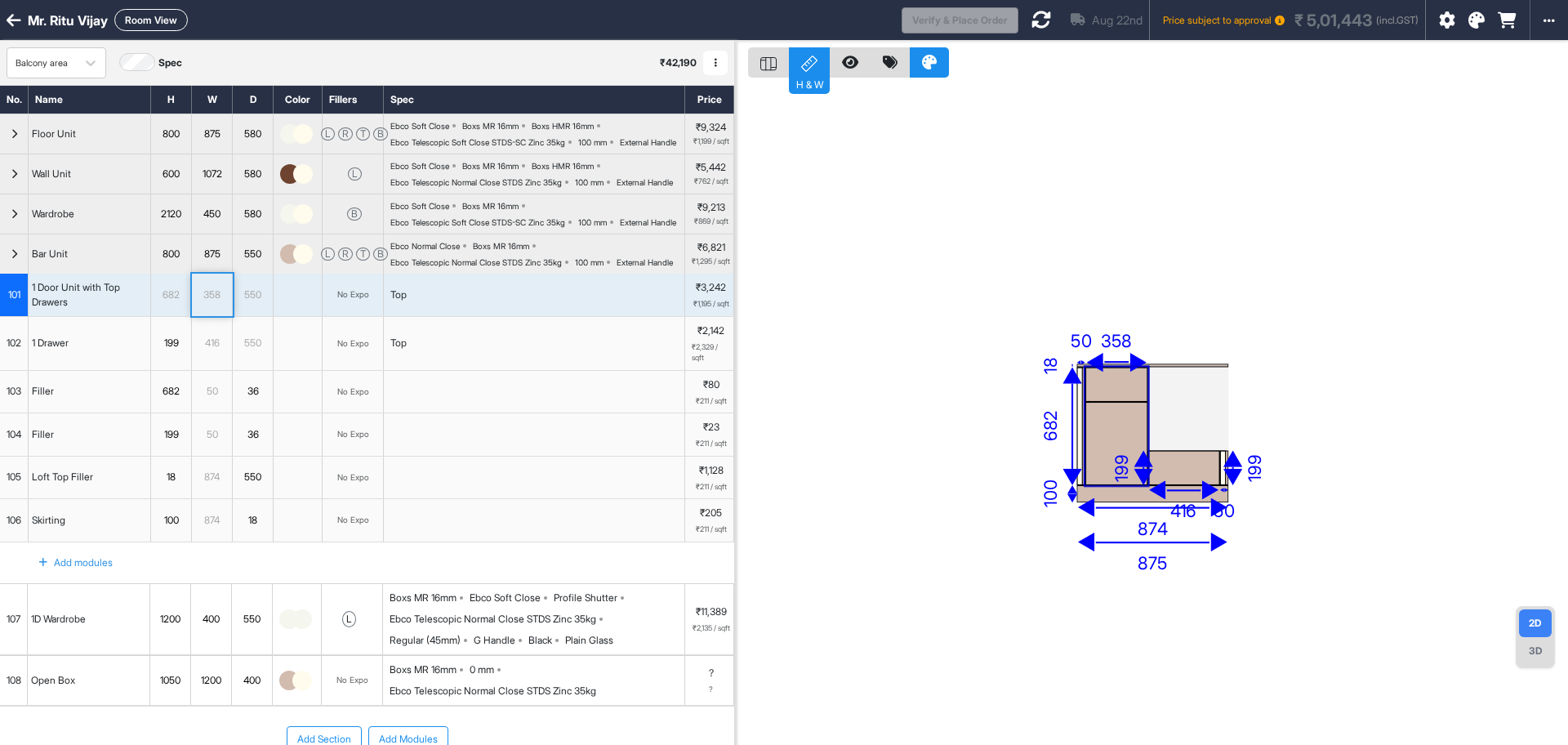 click on "416" at bounding box center [212, 343] 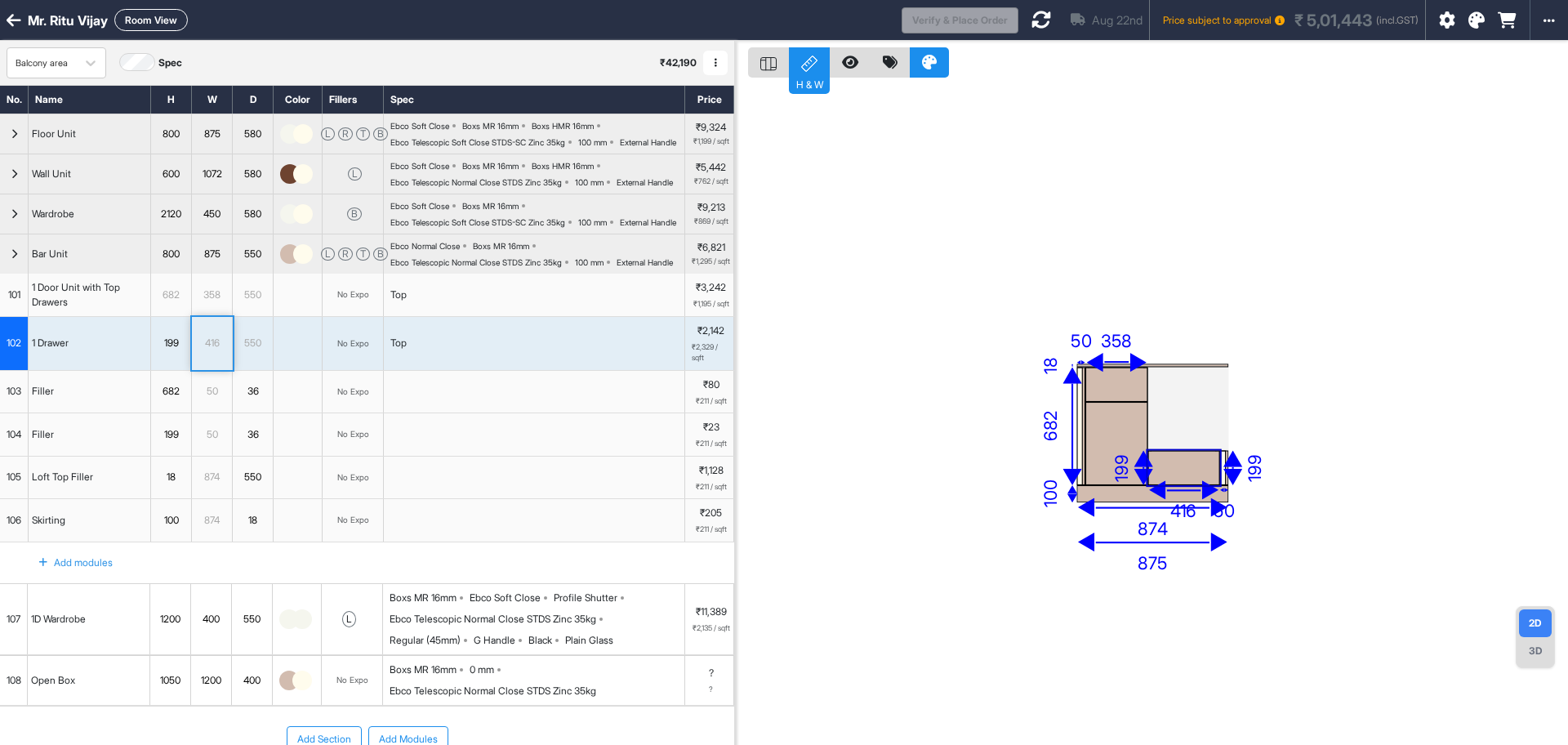click at bounding box center [1041, 20] 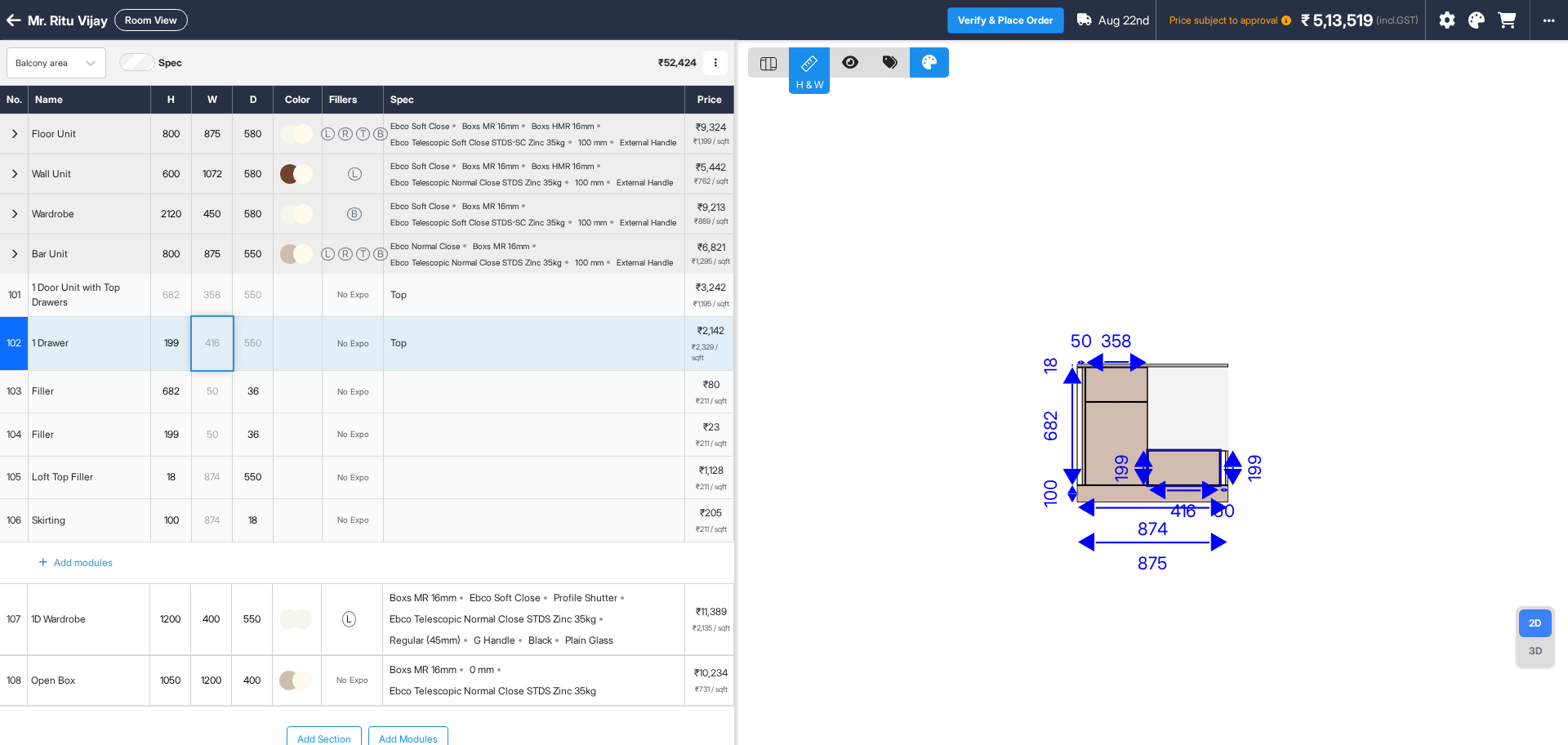 click on "358" at bounding box center [212, 295] 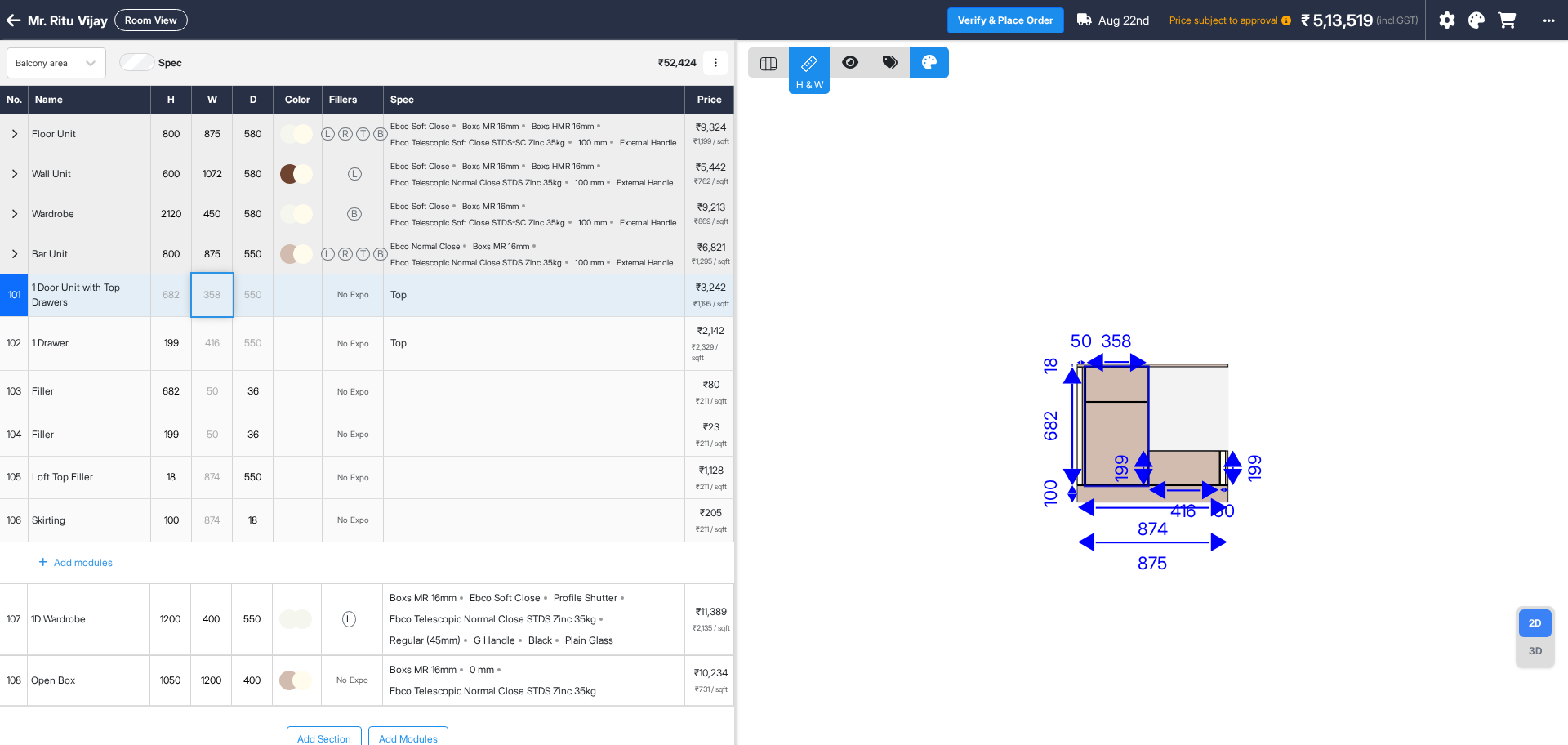click on "416" at bounding box center (212, 343) 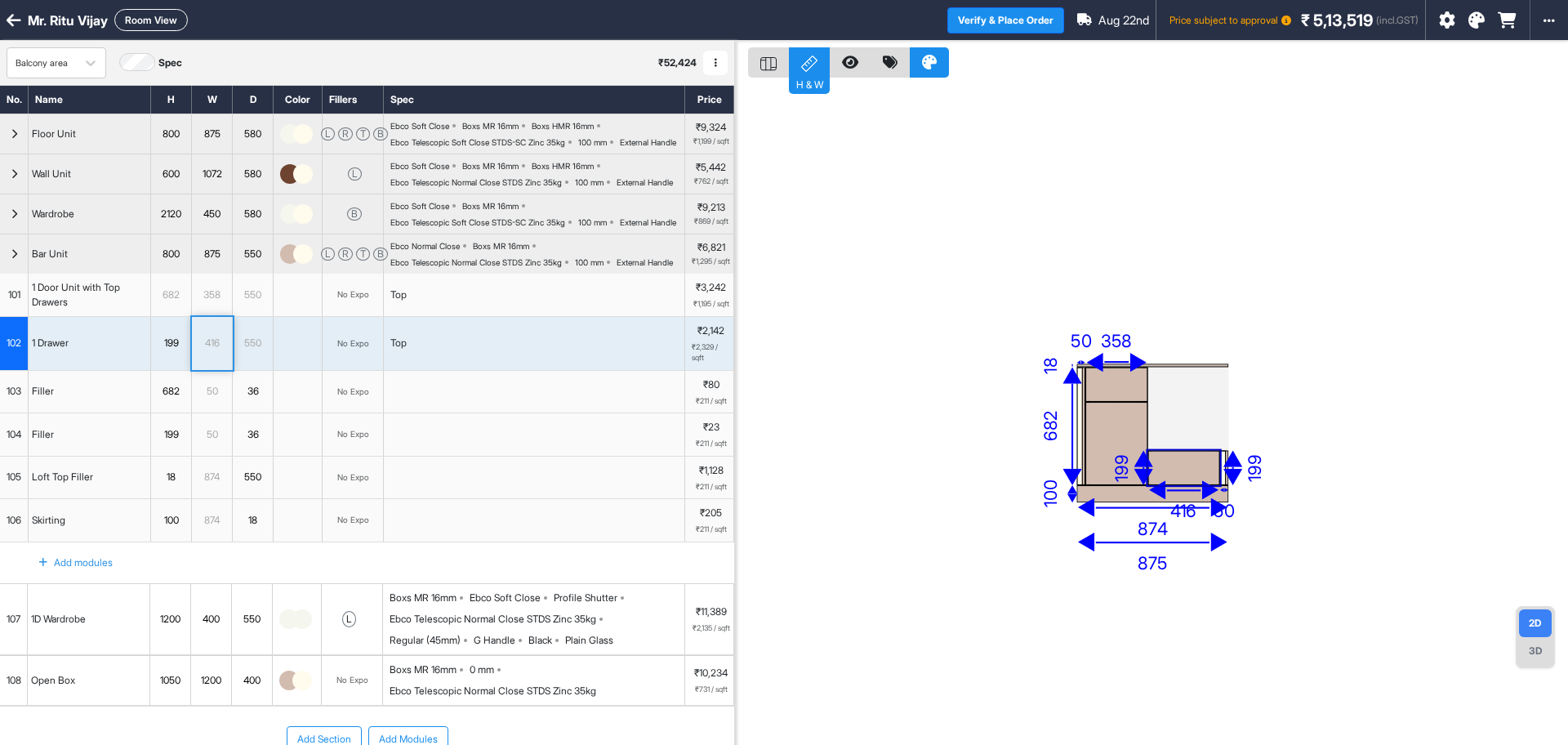 click on "416" at bounding box center (212, 343) 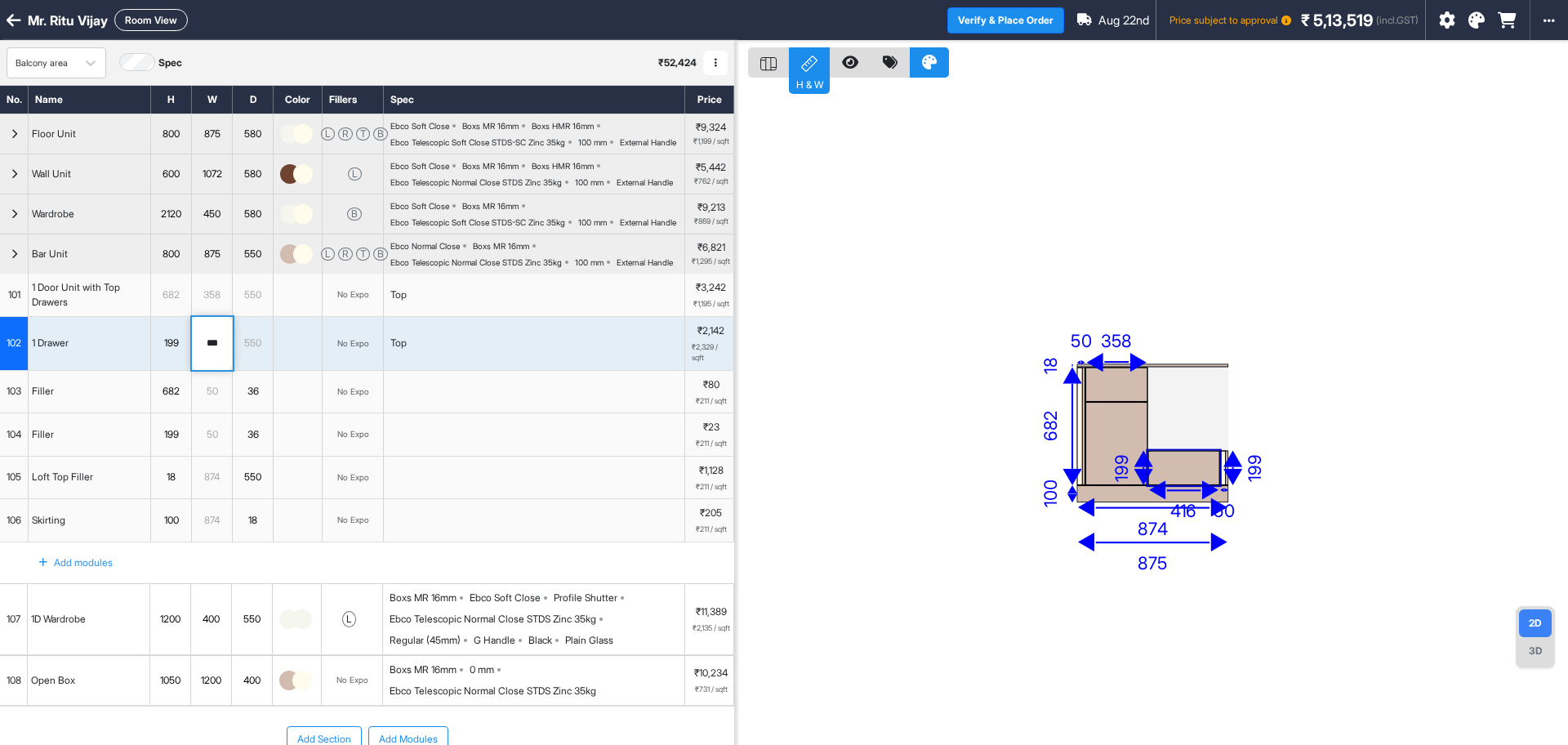 drag, startPoint x: 225, startPoint y: 424, endPoint x: 148, endPoint y: 403, distance: 79.81228 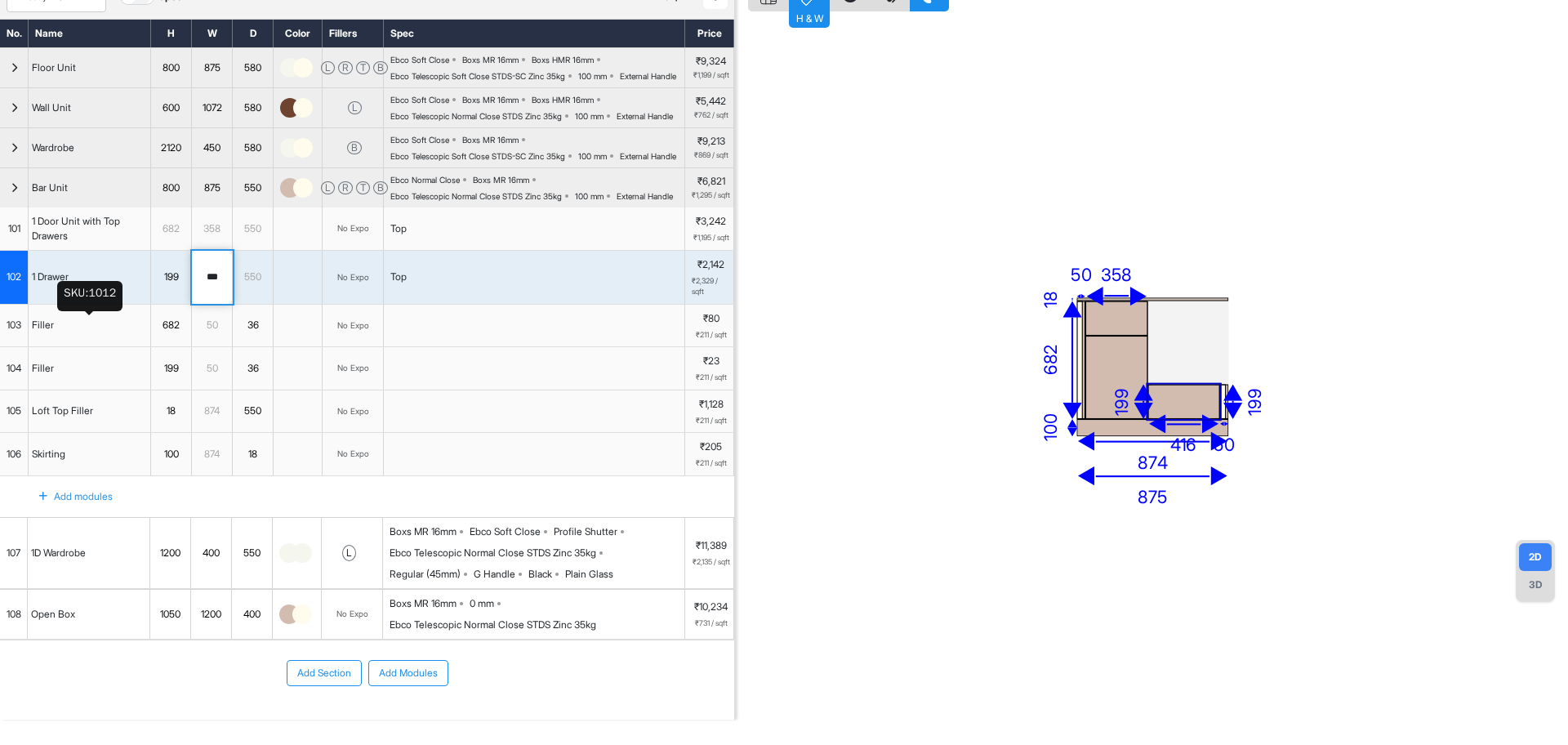 scroll, scrollTop: 102, scrollLeft: 0, axis: vertical 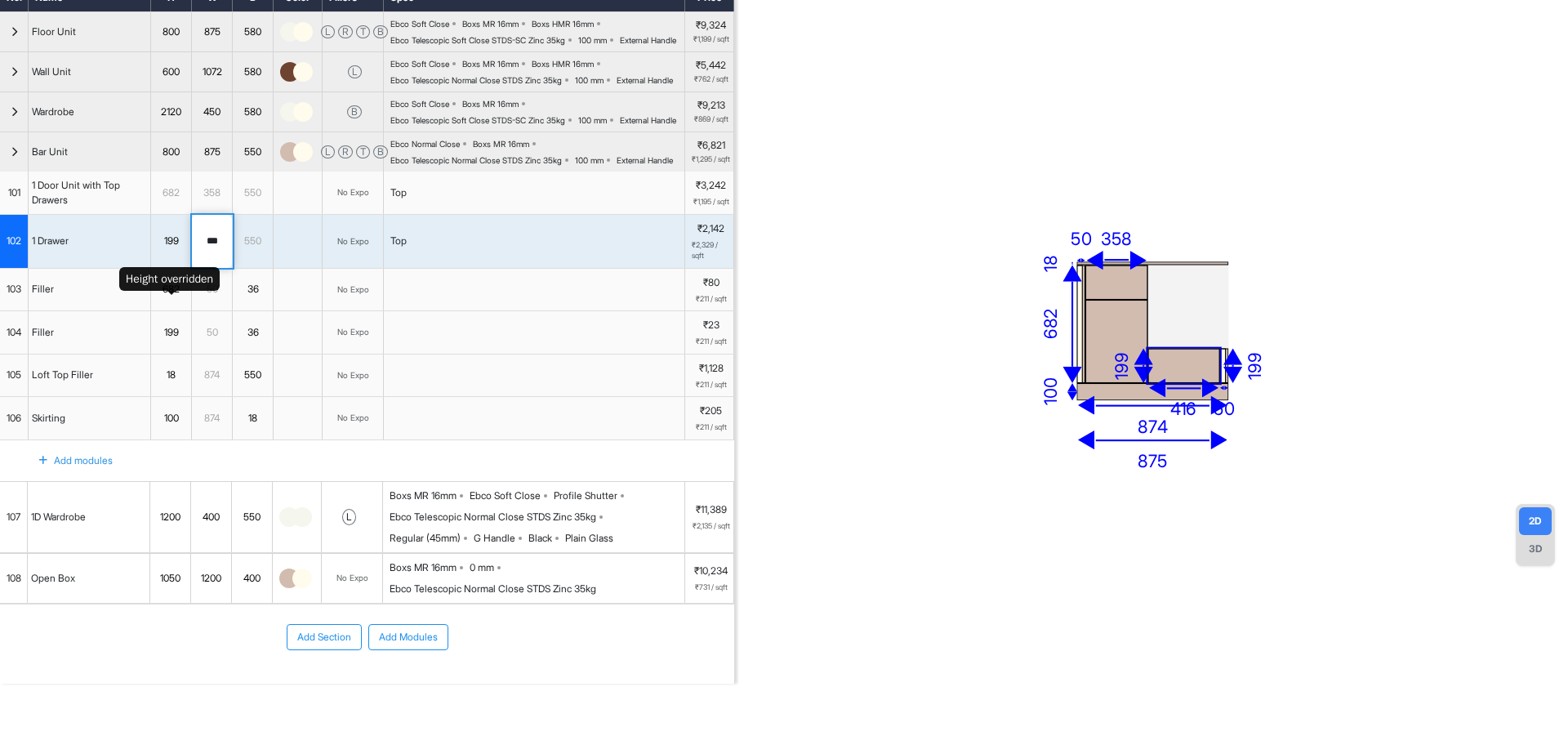 type on "***" 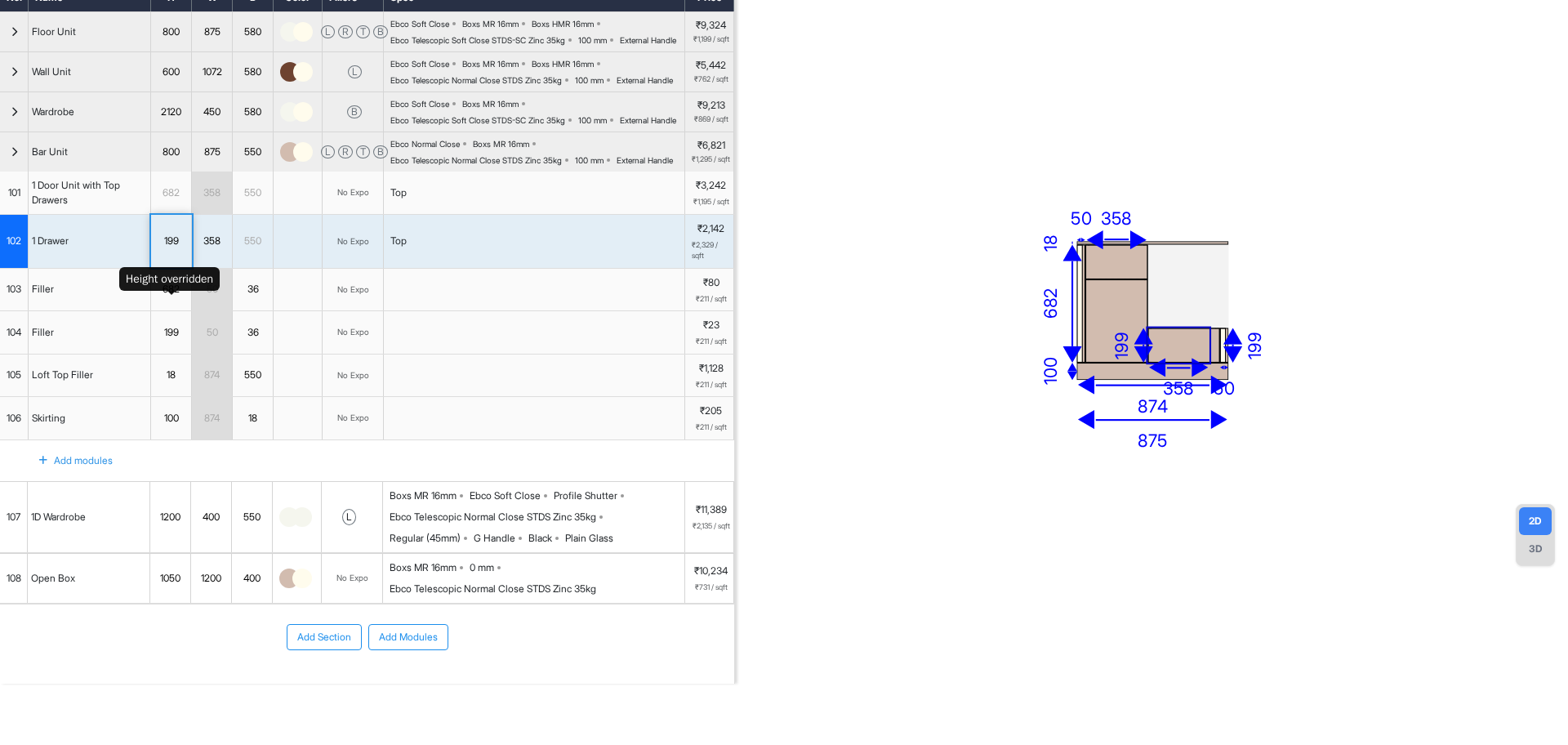 click on "199" at bounding box center (171, 241) 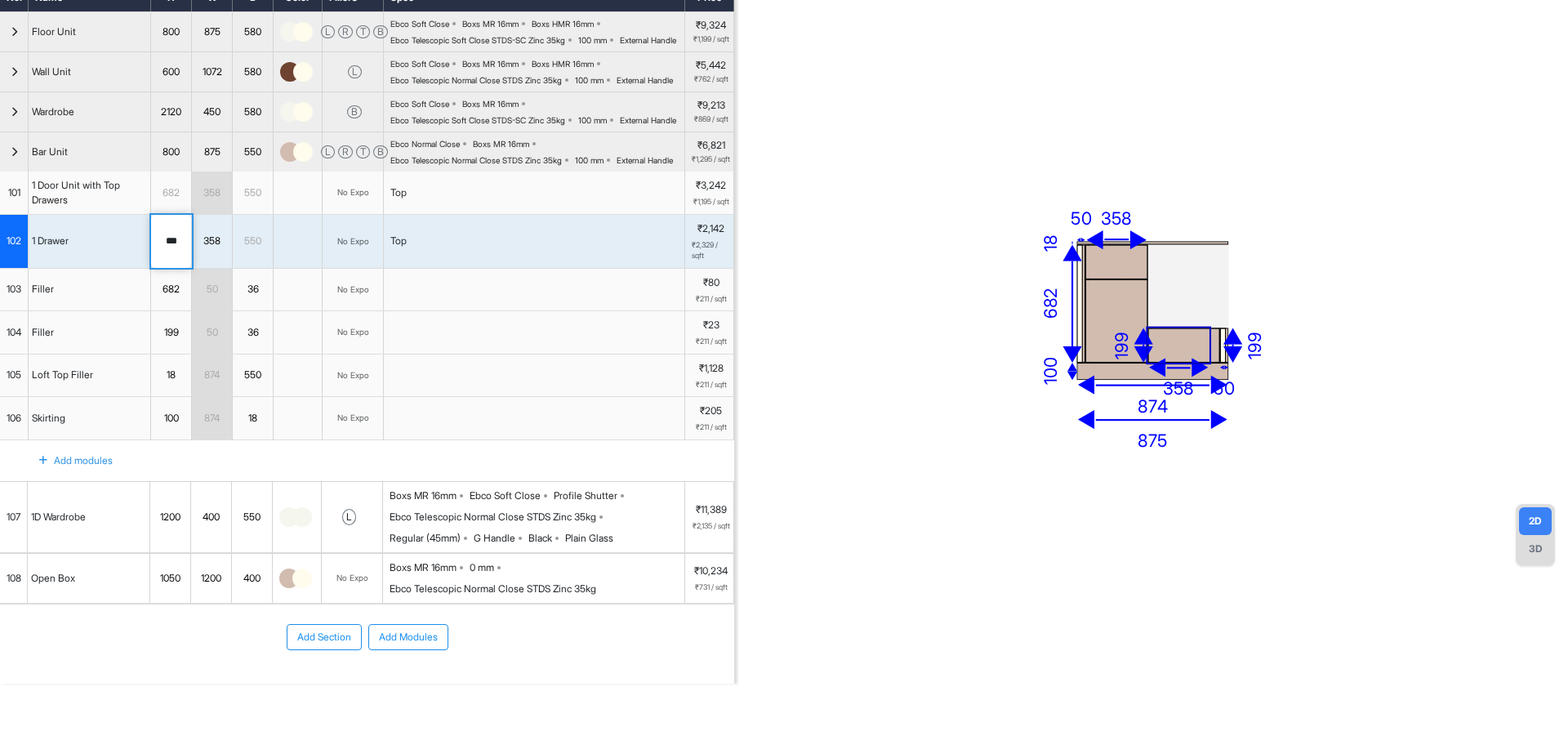 click on "358" at bounding box center (212, 193) 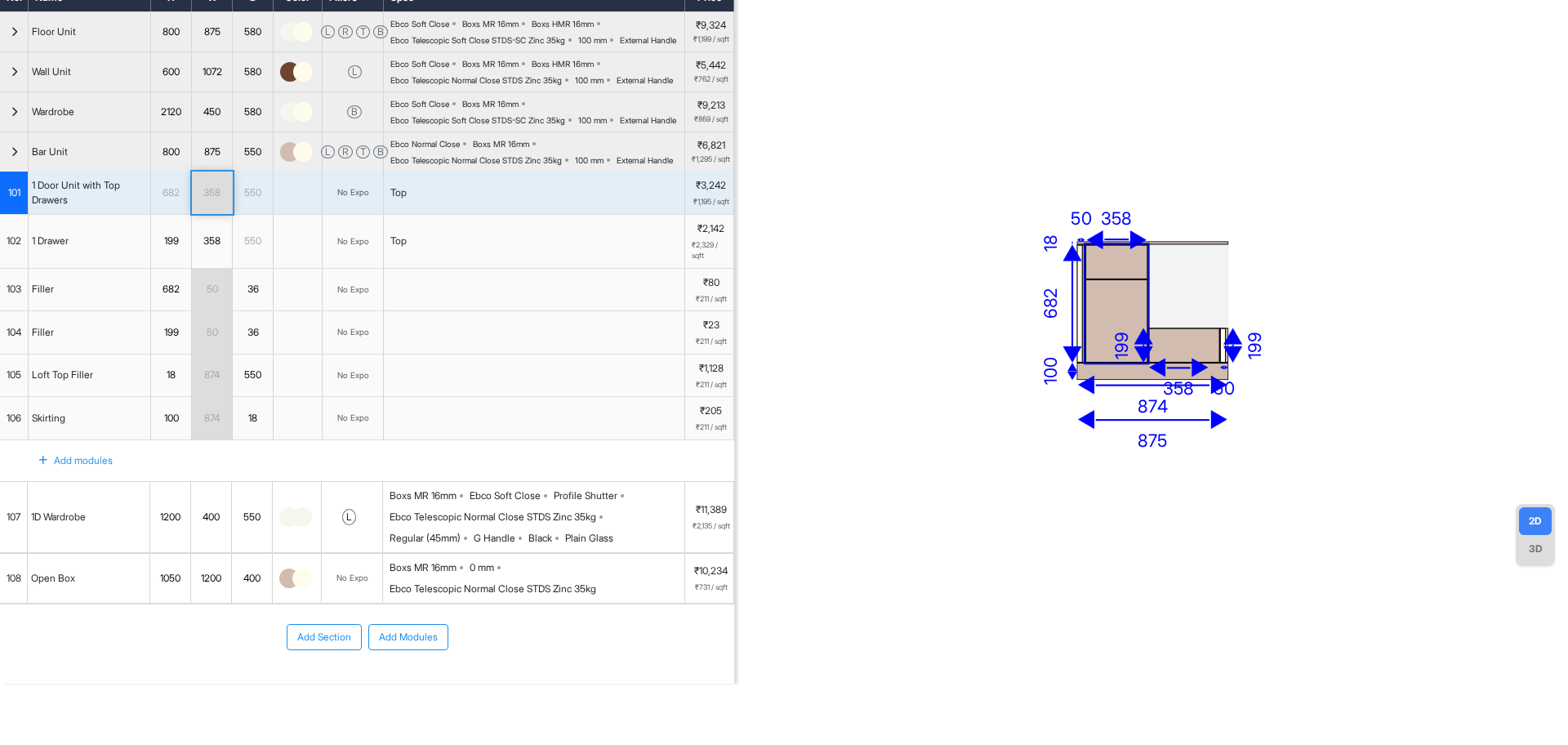 click on "358" at bounding box center [212, 193] 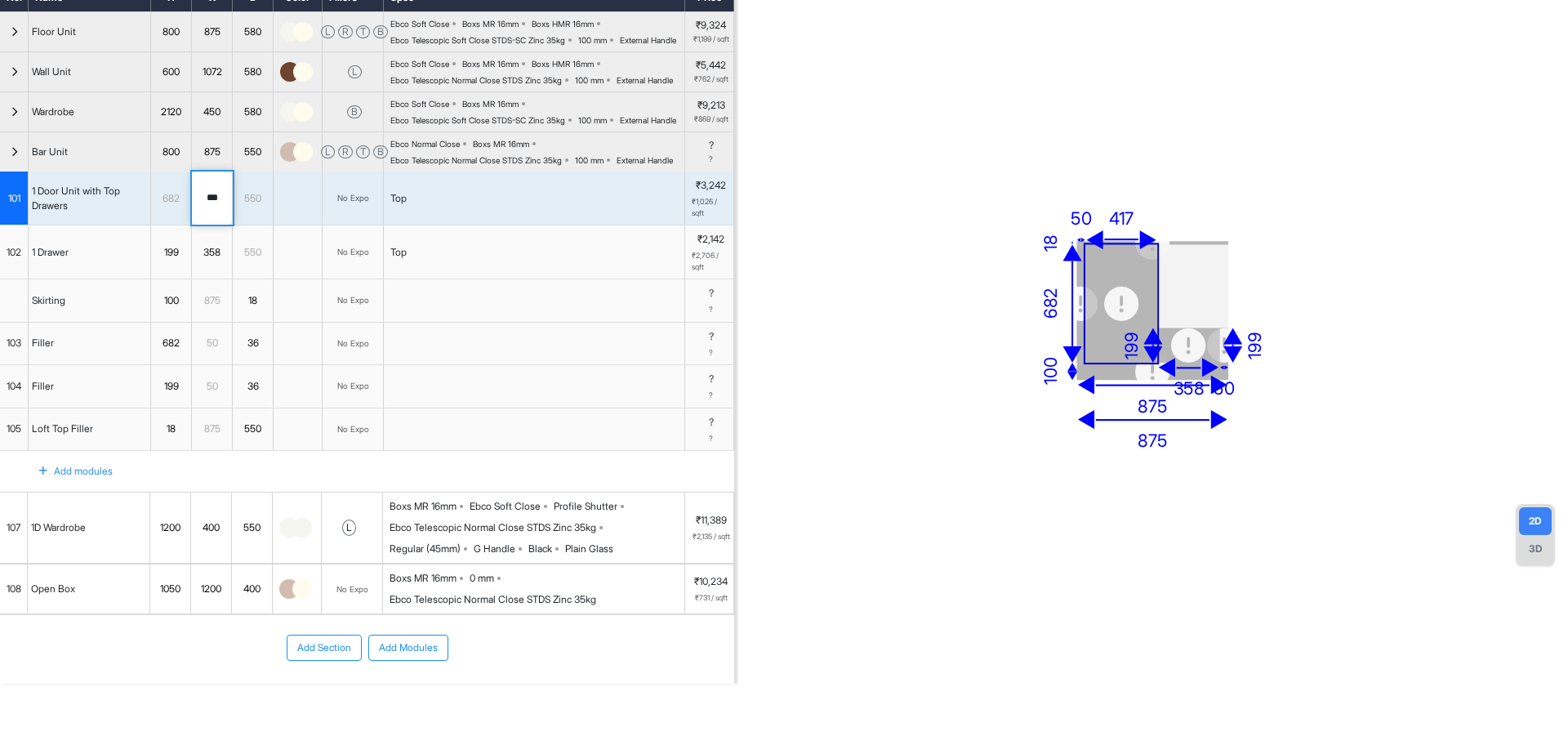 drag, startPoint x: 225, startPoint y: 265, endPoint x: 159, endPoint y: 253, distance: 67.082039 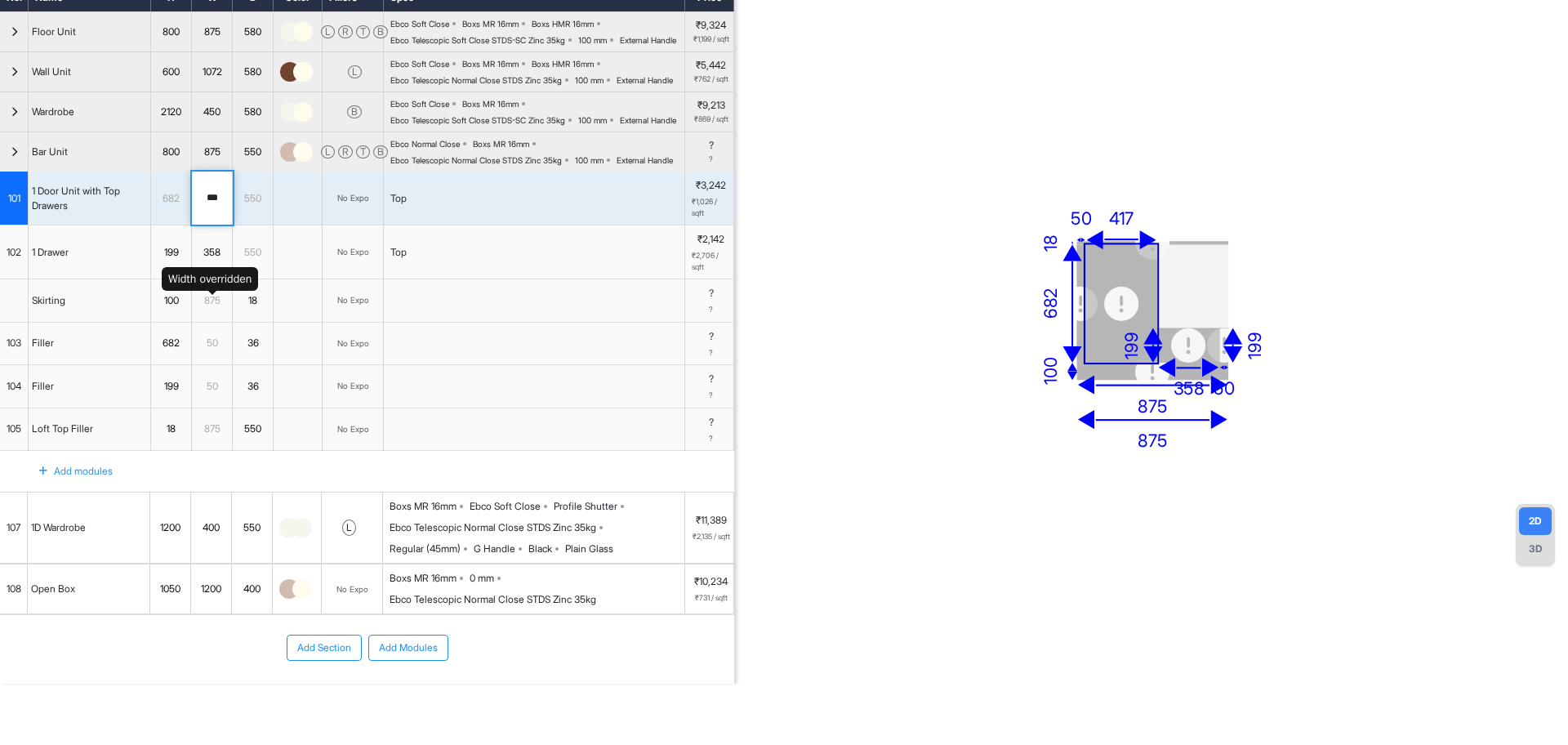 type on "***" 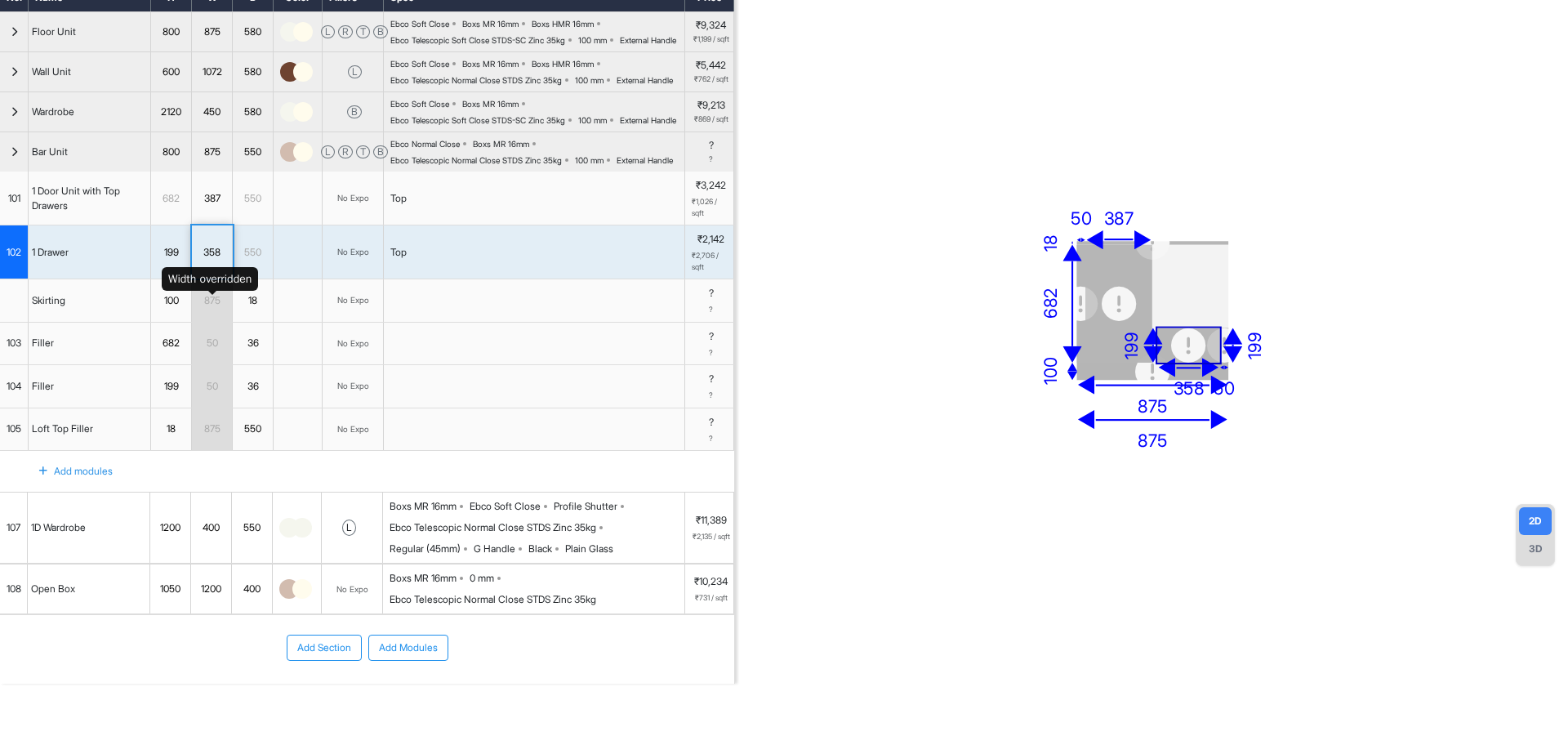 click on "358" at bounding box center [212, 252] 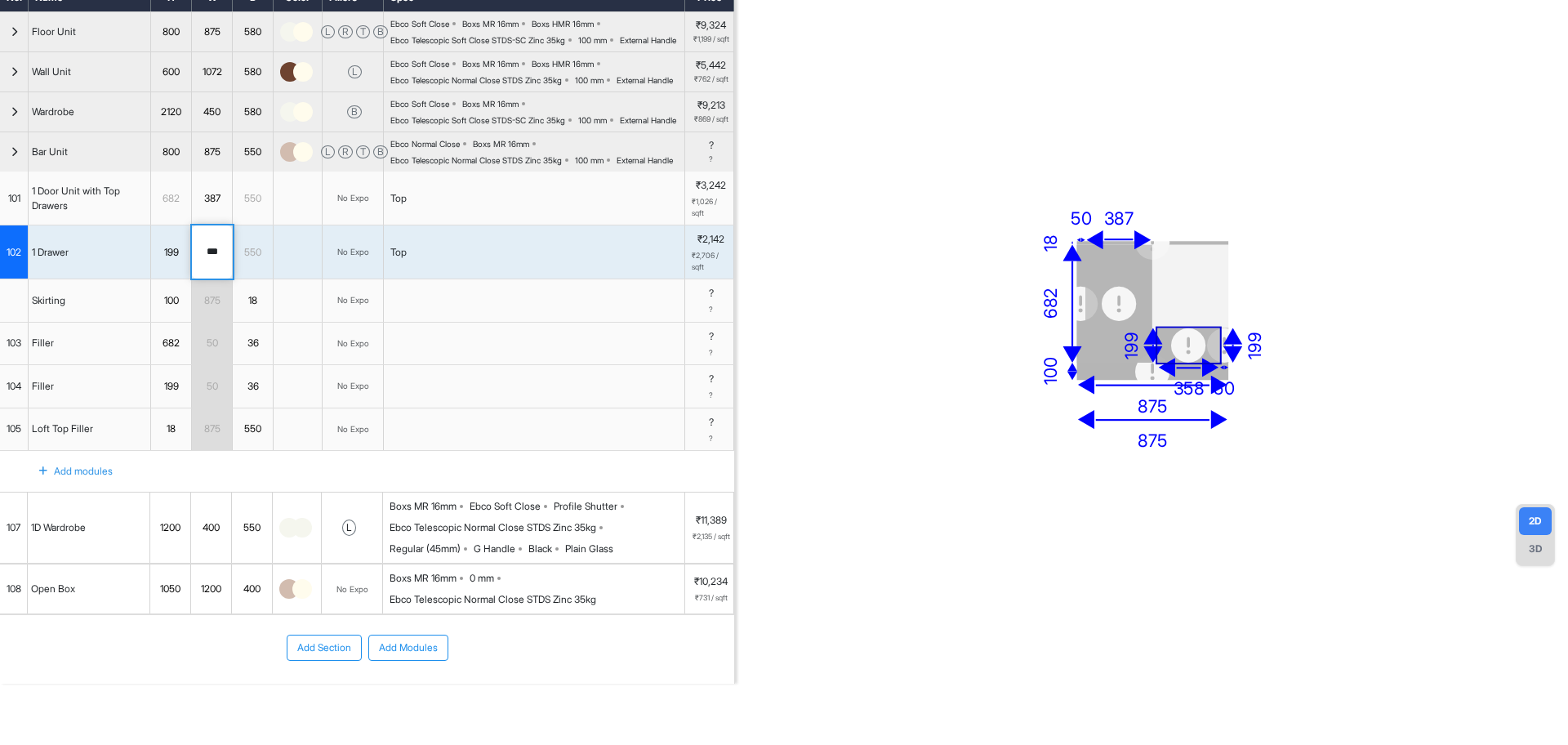 drag, startPoint x: 225, startPoint y: 316, endPoint x: 171, endPoint y: 308, distance: 54.58938 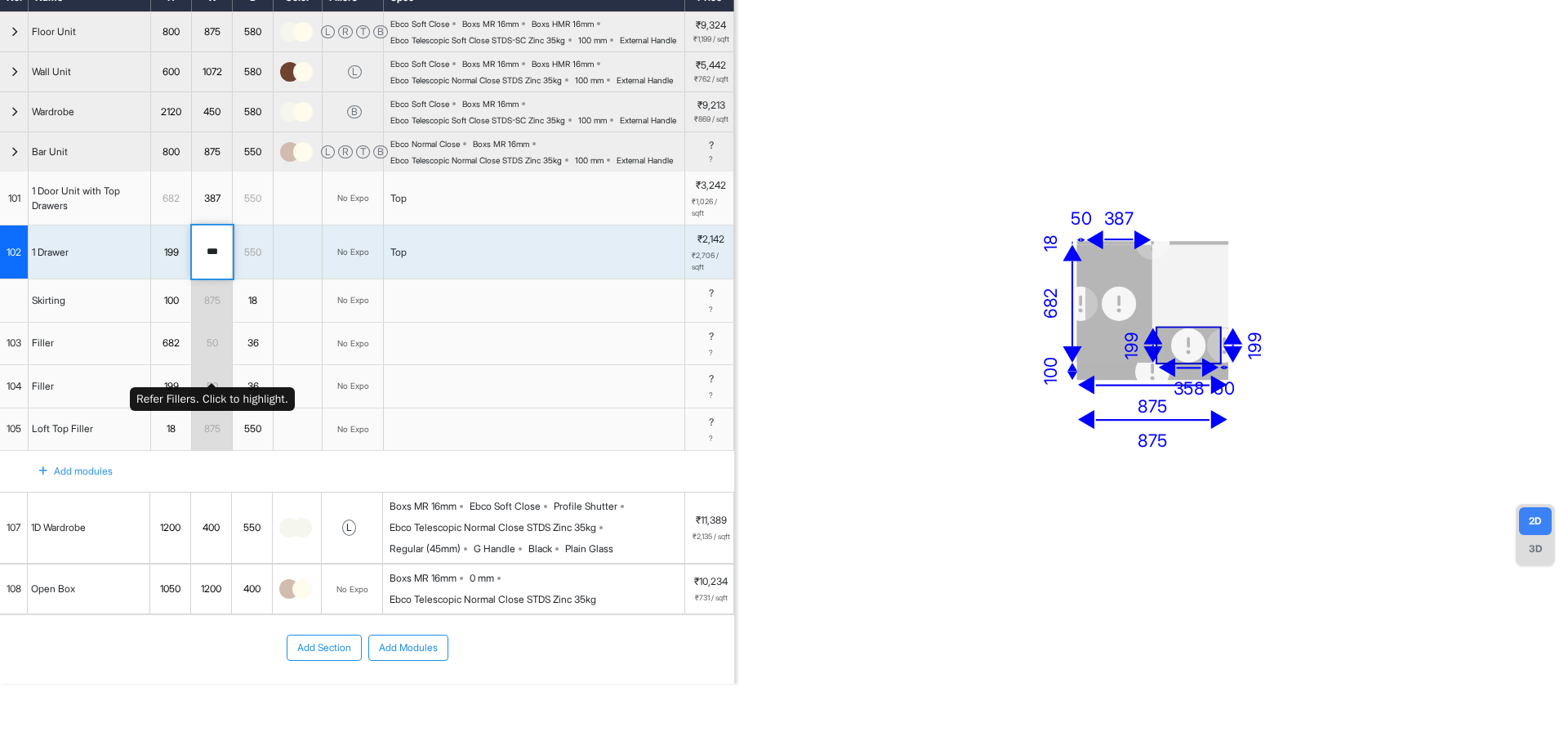 click on "875" at bounding box center [212, 301] 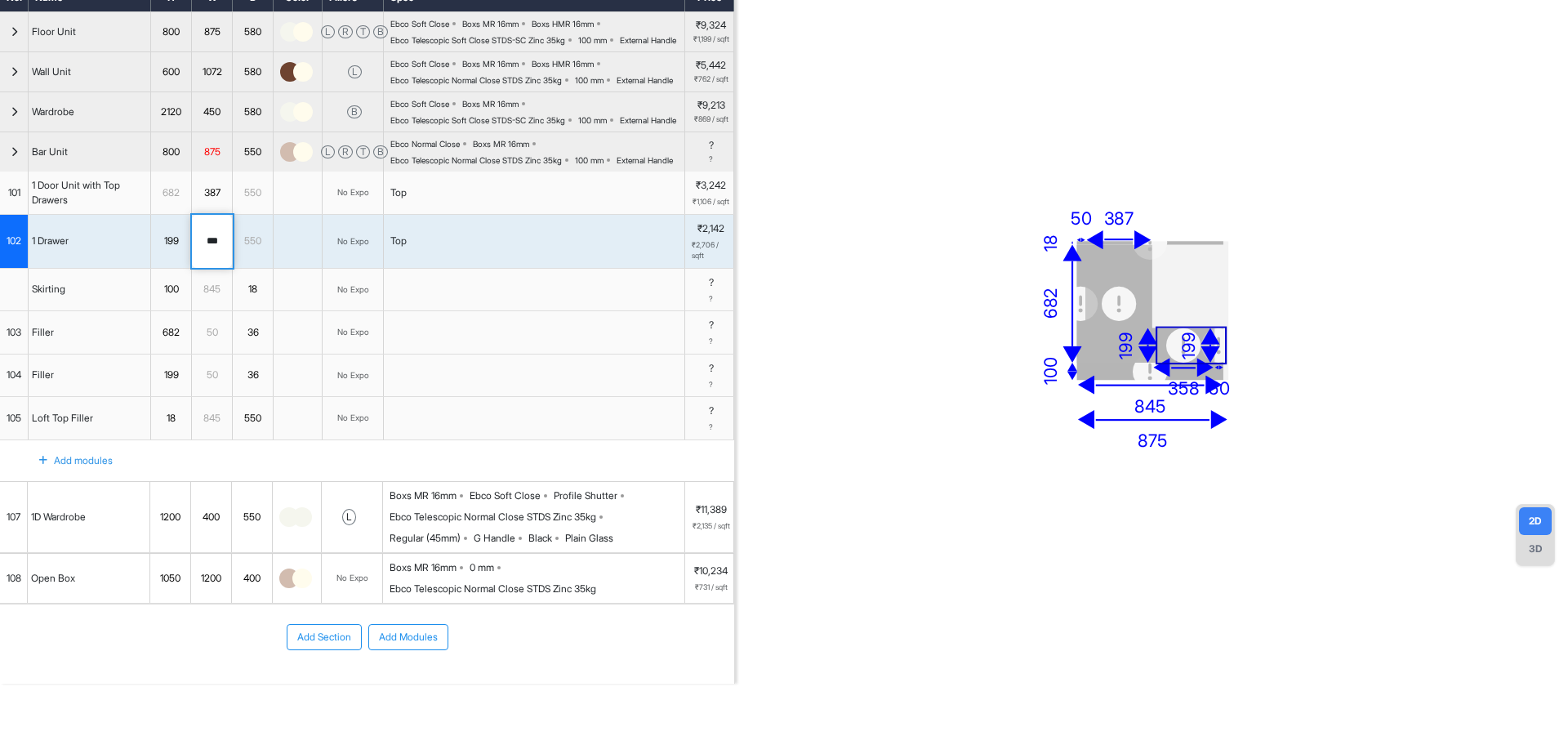 click on "550" at bounding box center (252, 241) 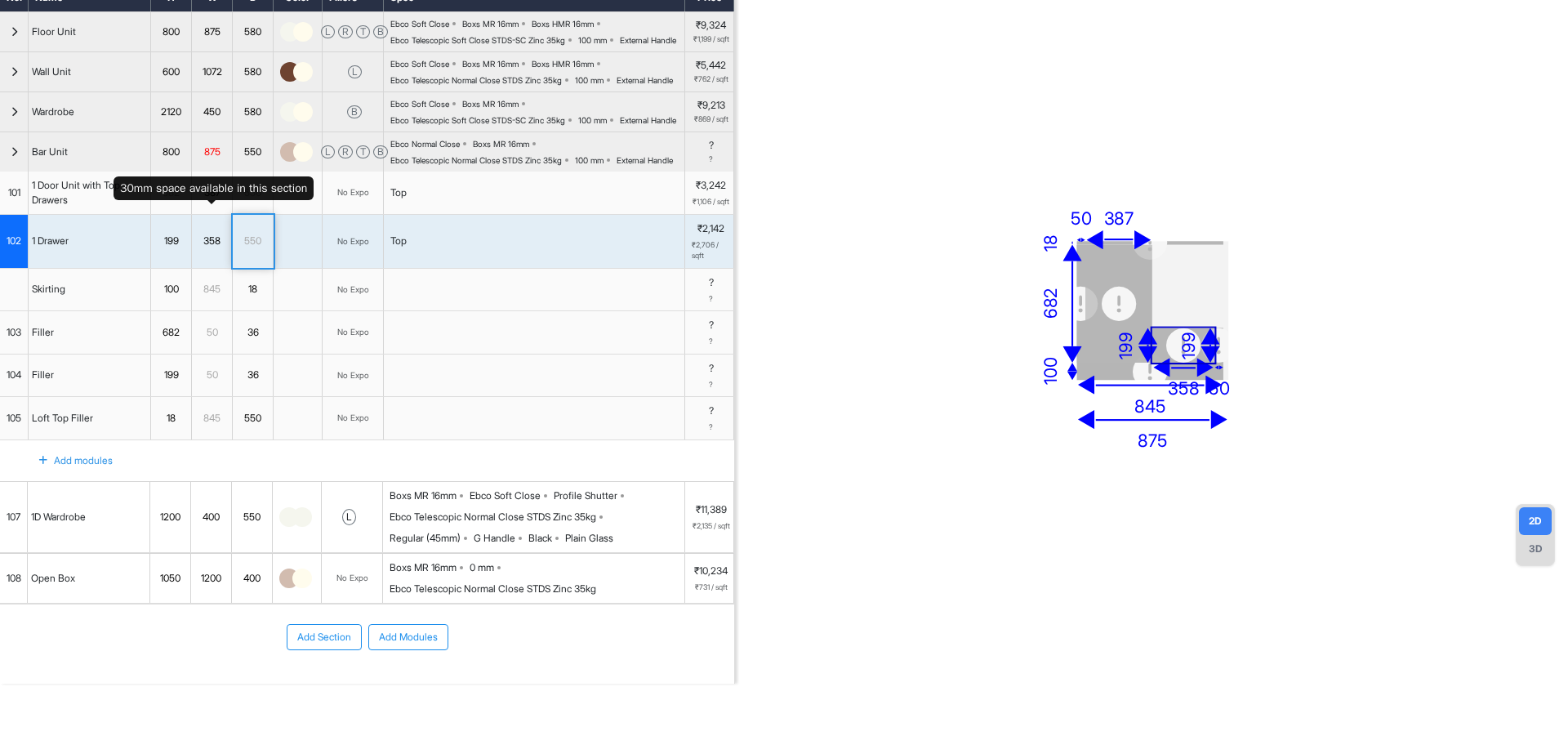 click on "875" at bounding box center (212, 152) 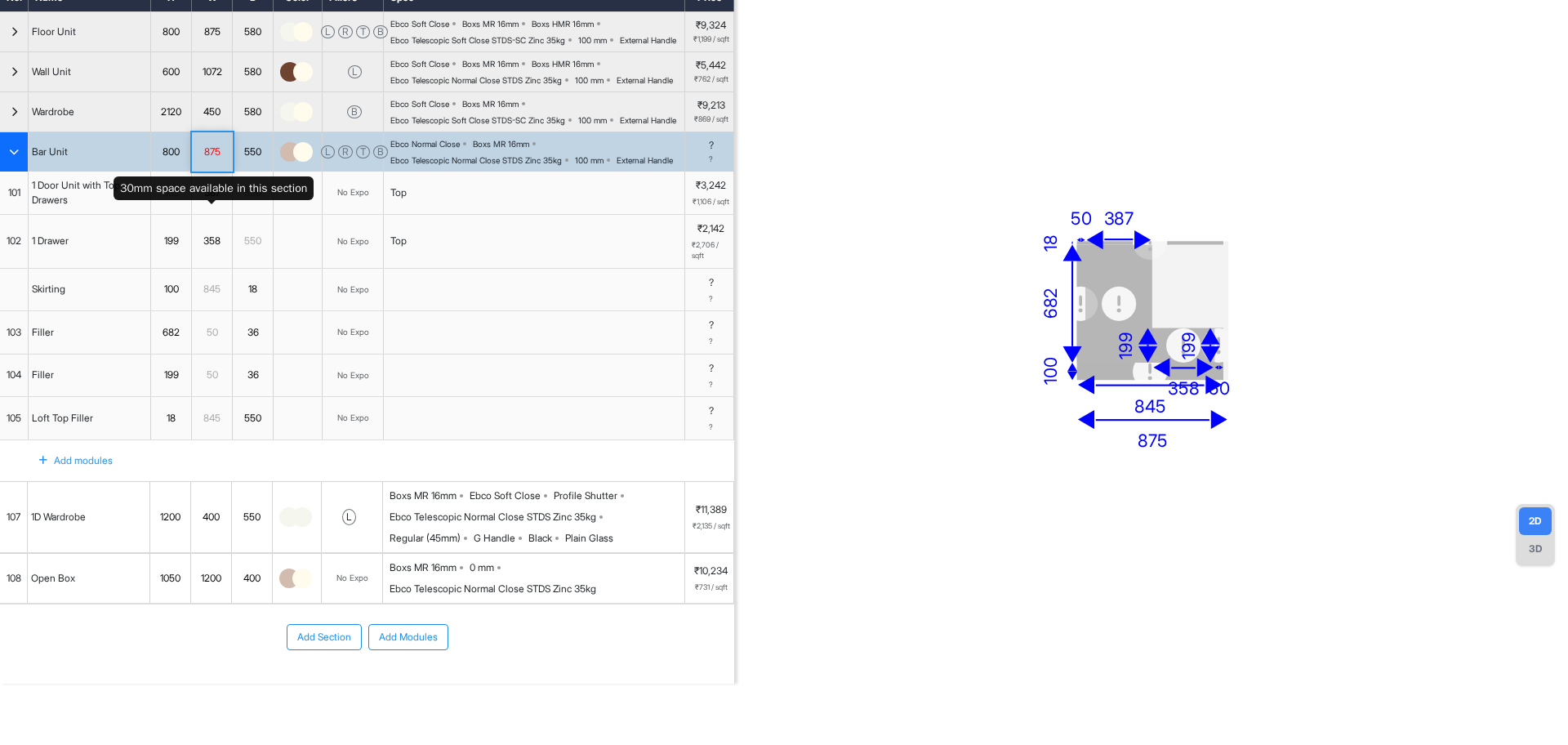 click on "875" at bounding box center [212, 152] 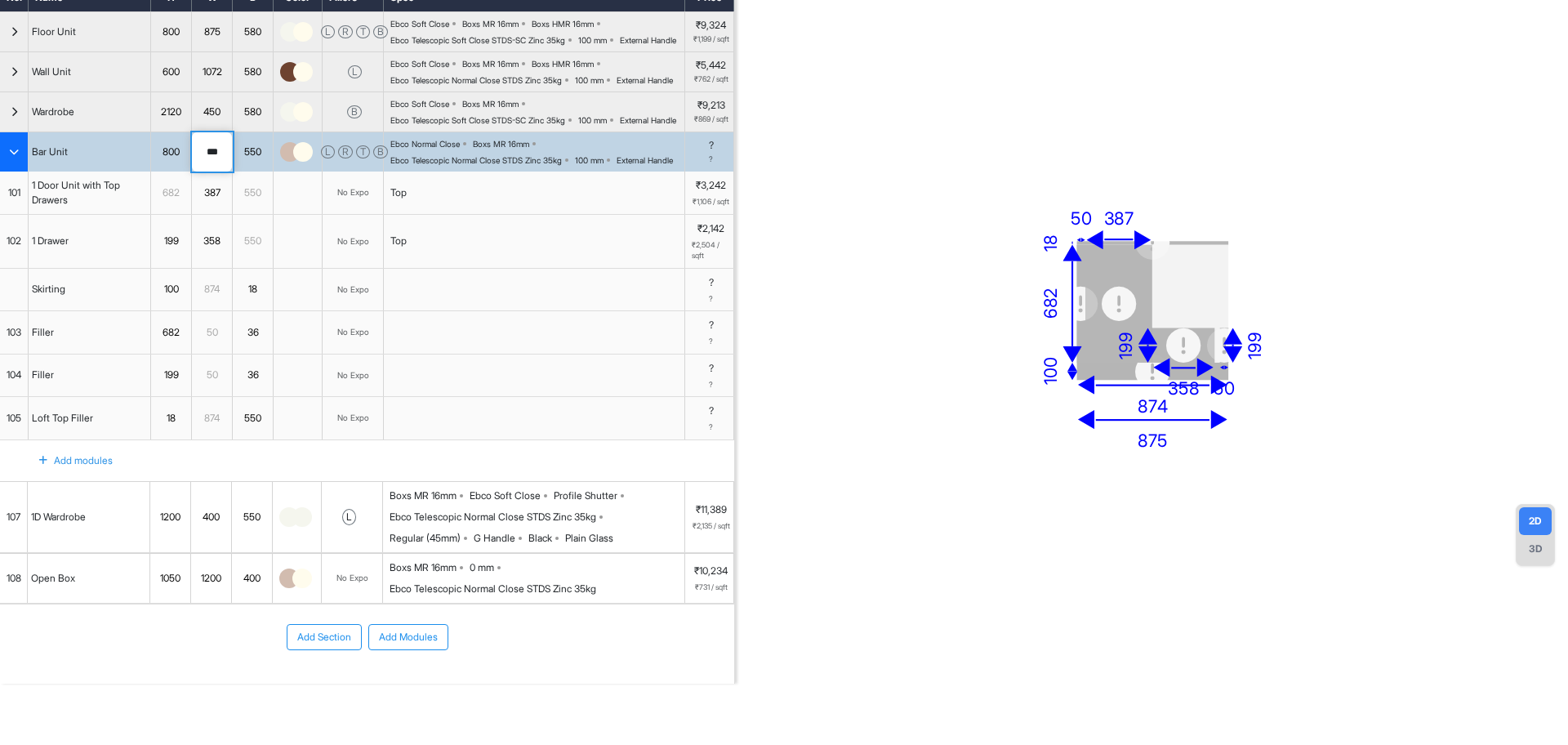 drag, startPoint x: 224, startPoint y: 207, endPoint x: 216, endPoint y: 207, distance: 8 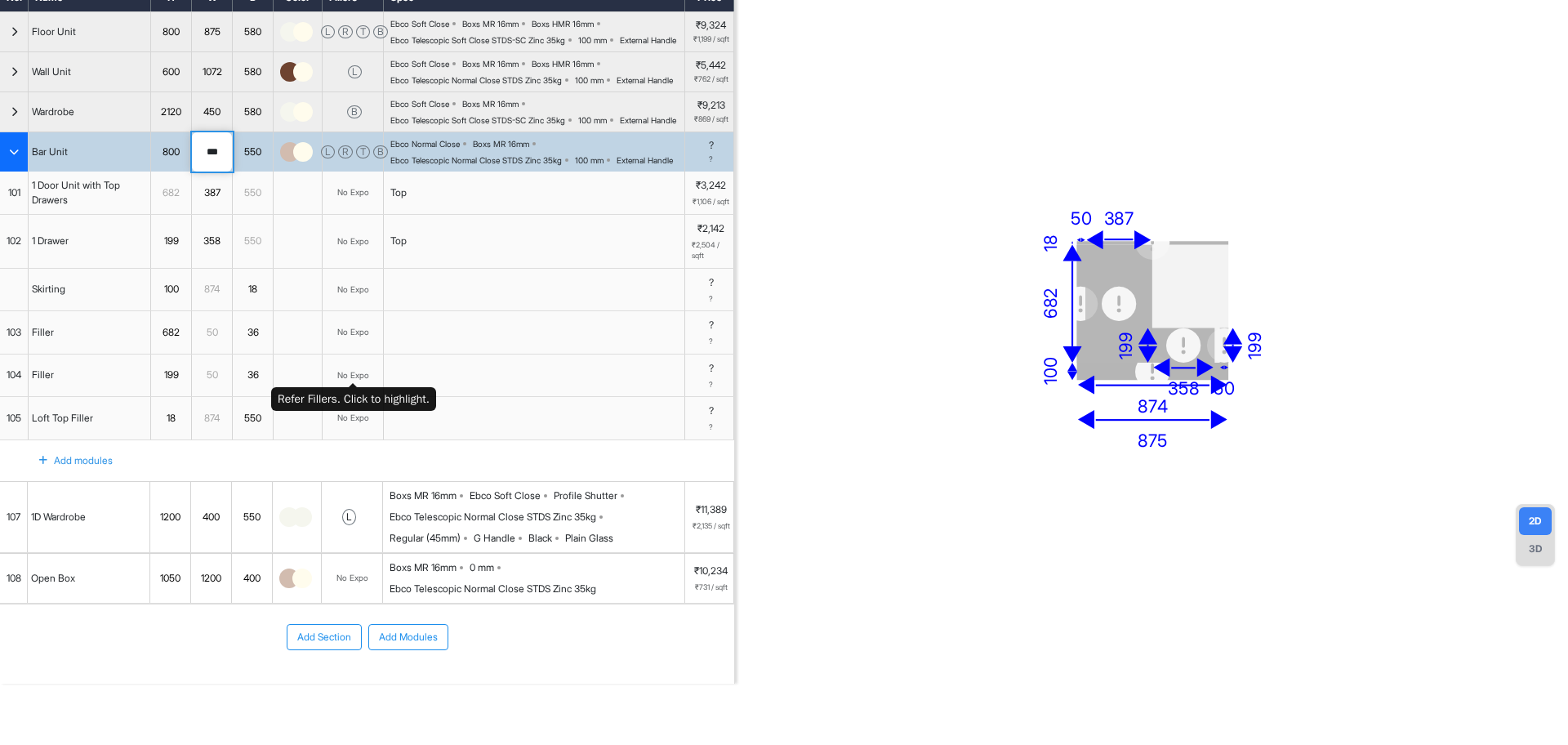 click on "No Expo" at bounding box center [353, 290] 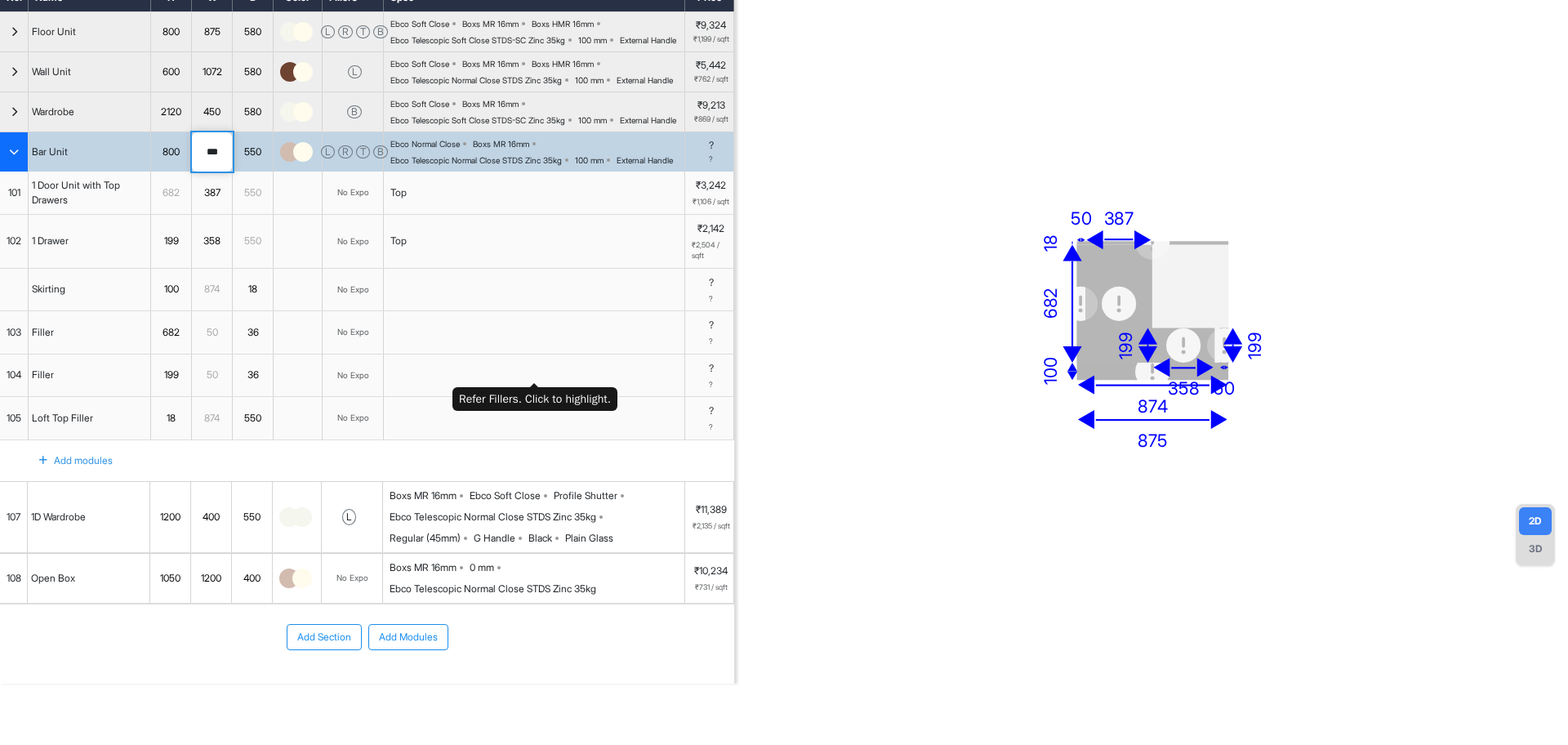 click at bounding box center [534, 290] 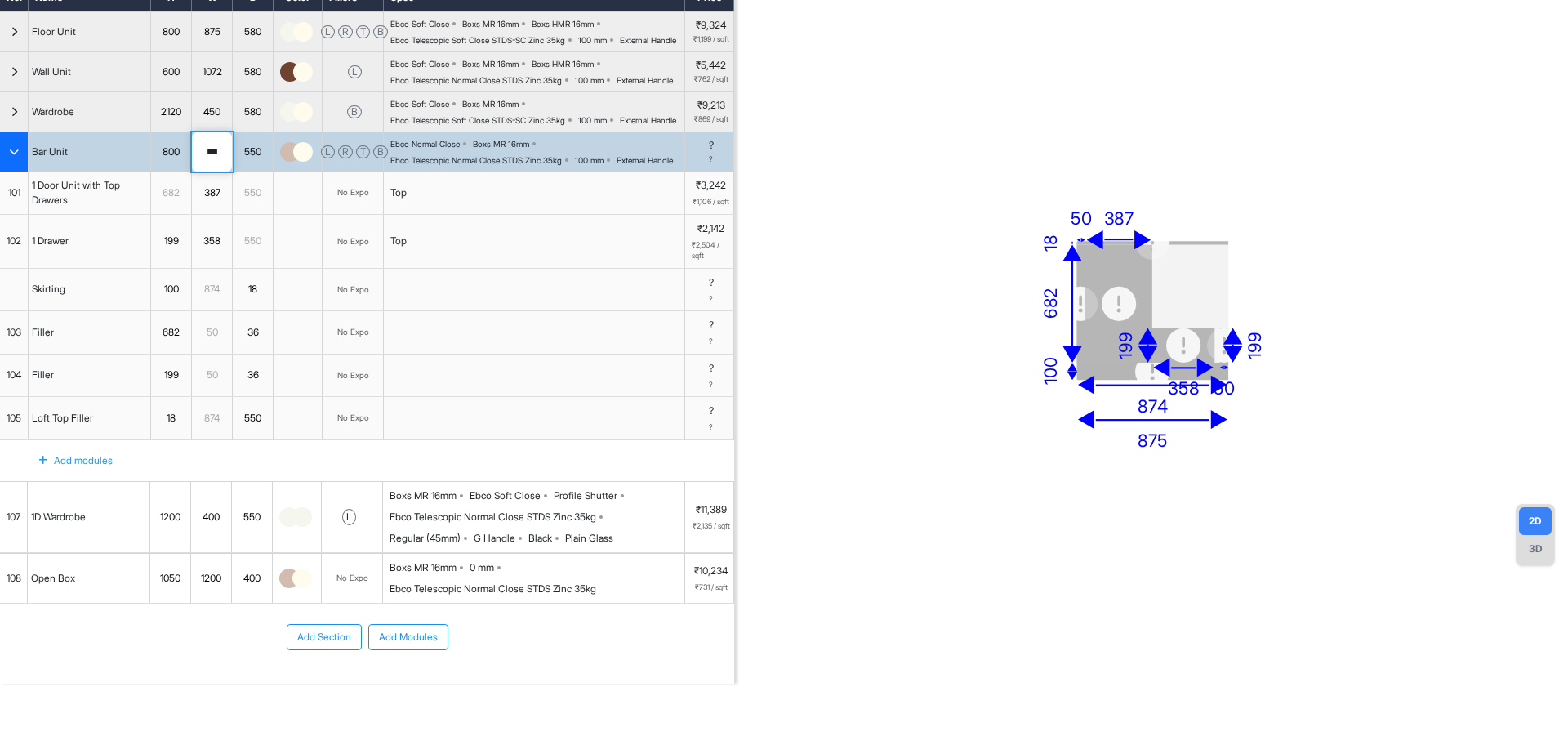 click on "550" at bounding box center [253, 241] 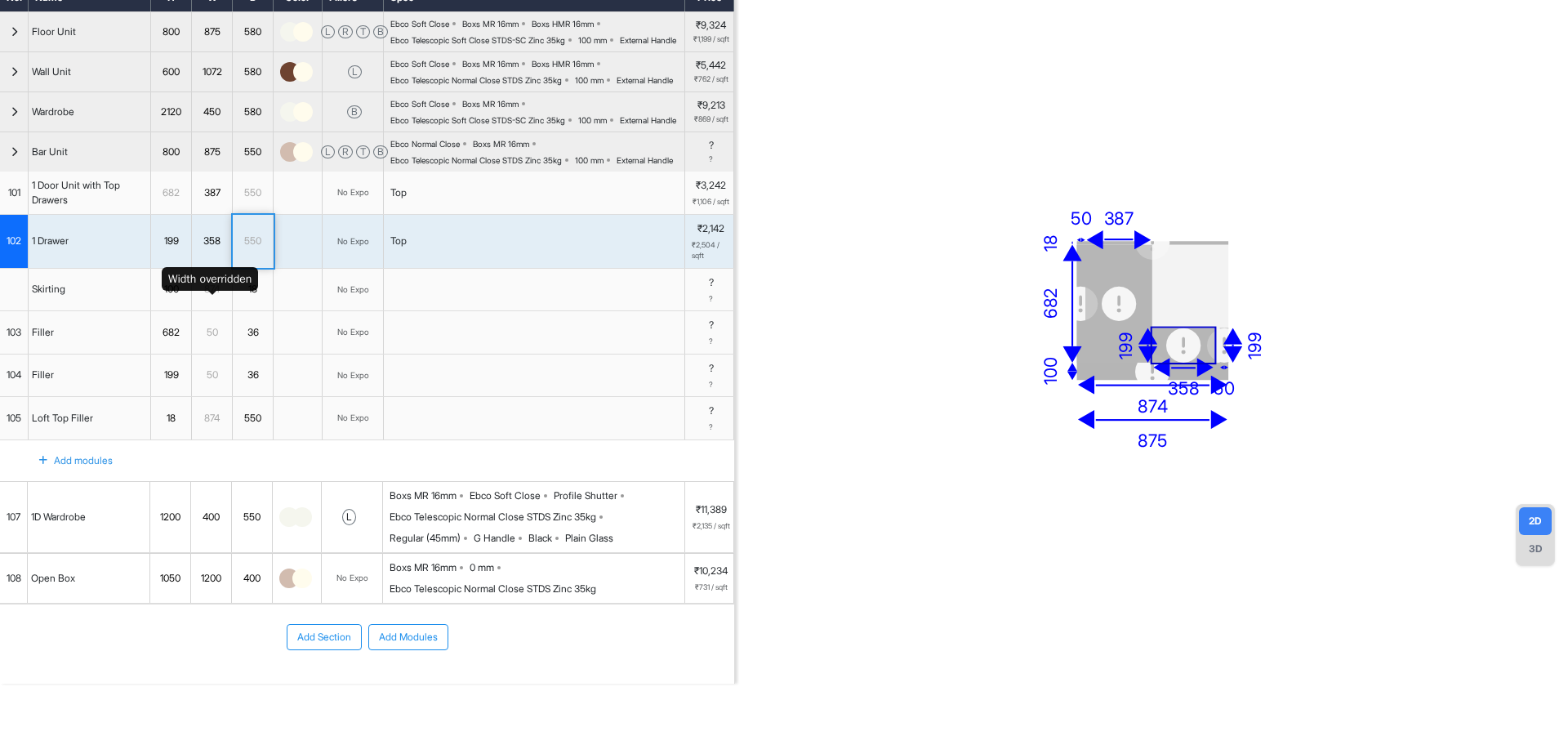 click on "358" at bounding box center [212, 241] 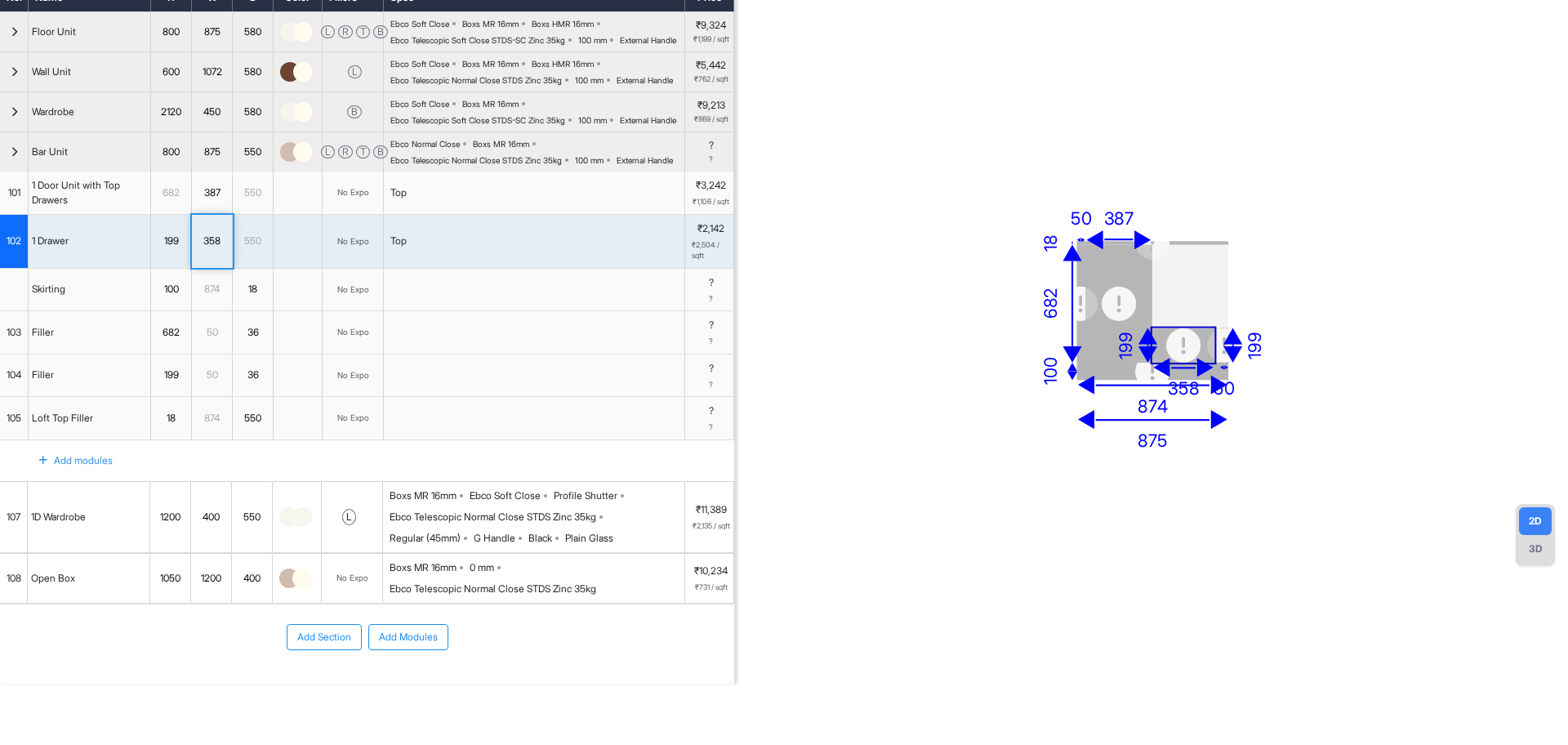 click at bounding box center (534, 418) 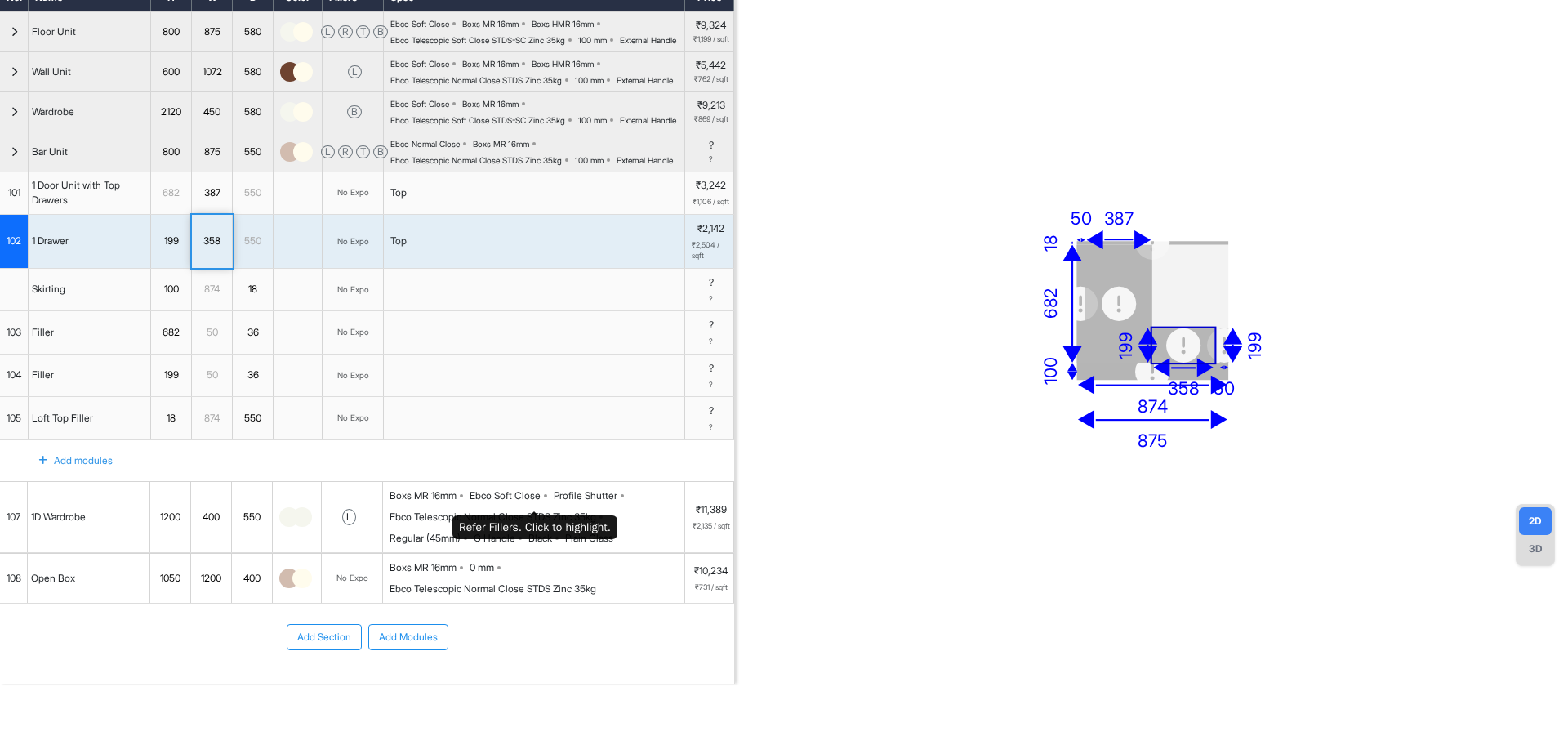 click on "875 100 874 387 199 358 682 50 199 50 18" at bounding box center (1152, 311) 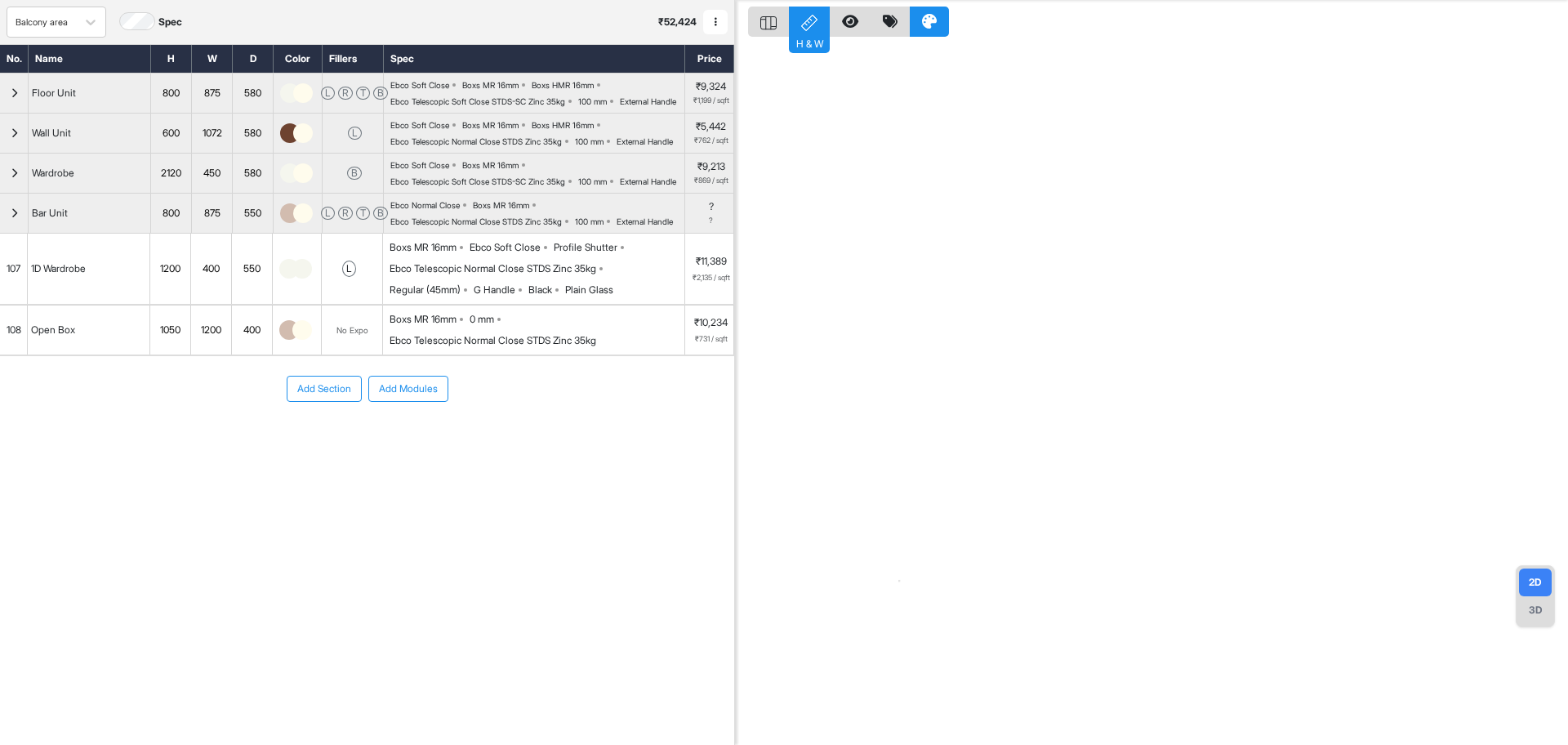 scroll, scrollTop: 41, scrollLeft: 0, axis: vertical 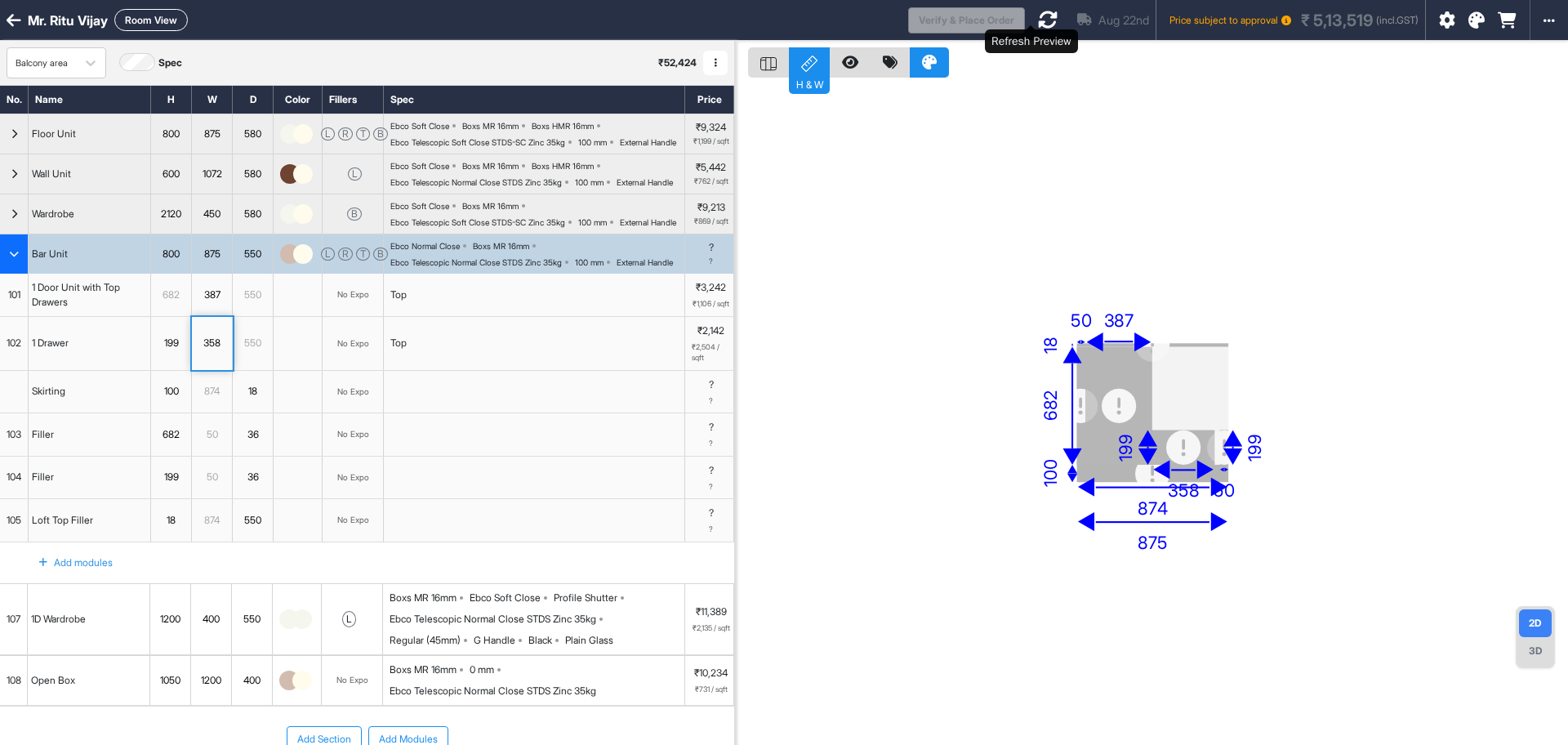 click at bounding box center [1048, 20] 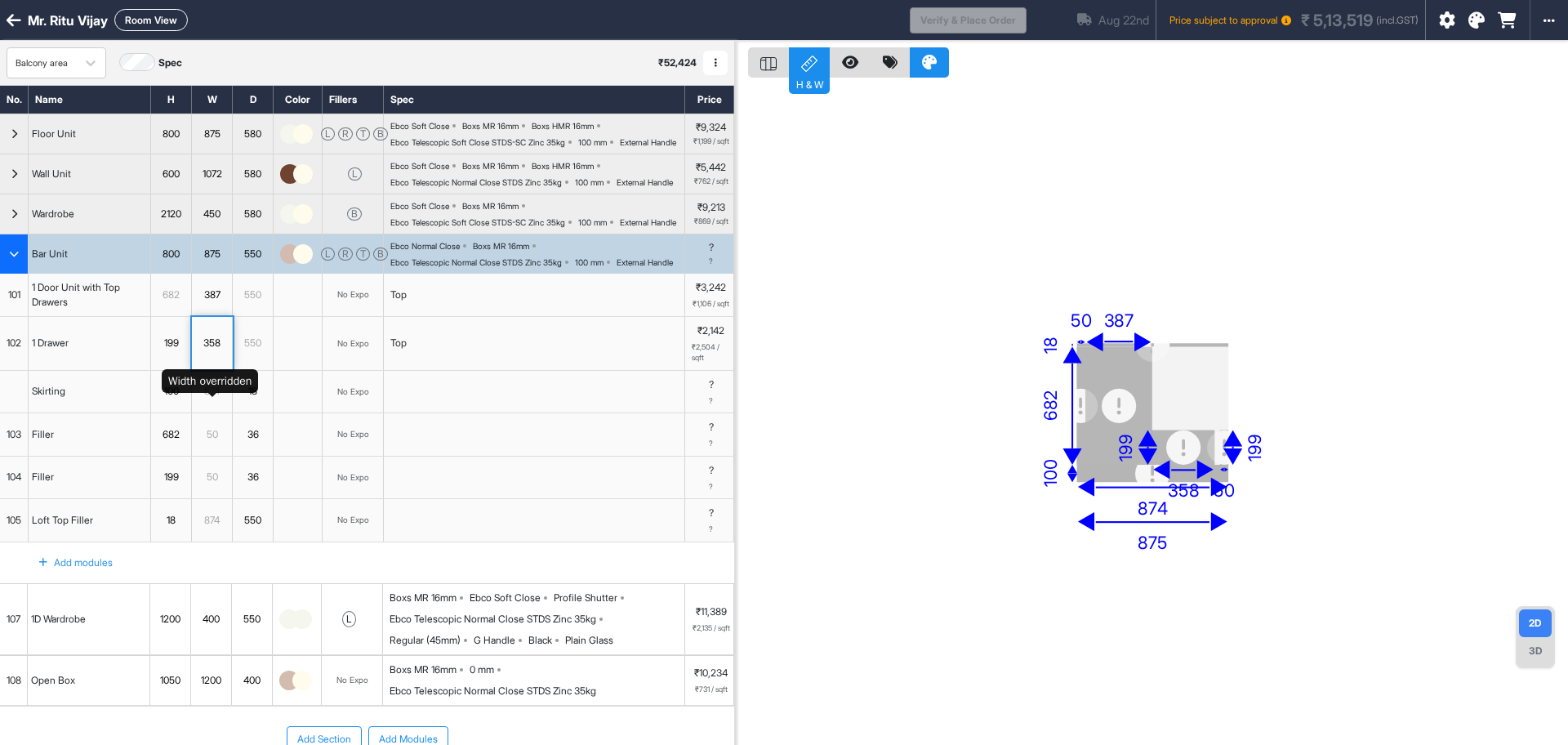 click on "358" at bounding box center (212, 343) 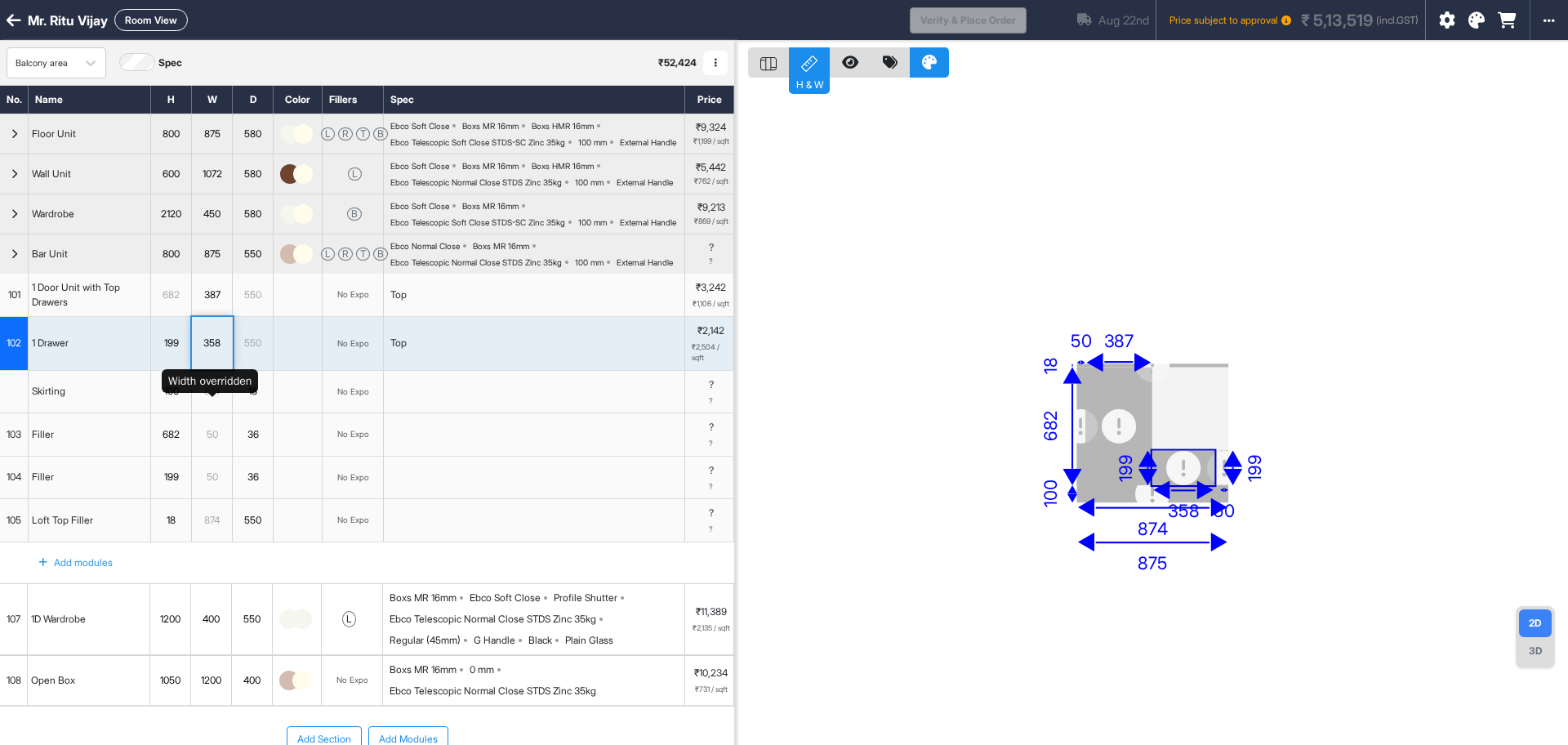click on "358" at bounding box center (212, 343) 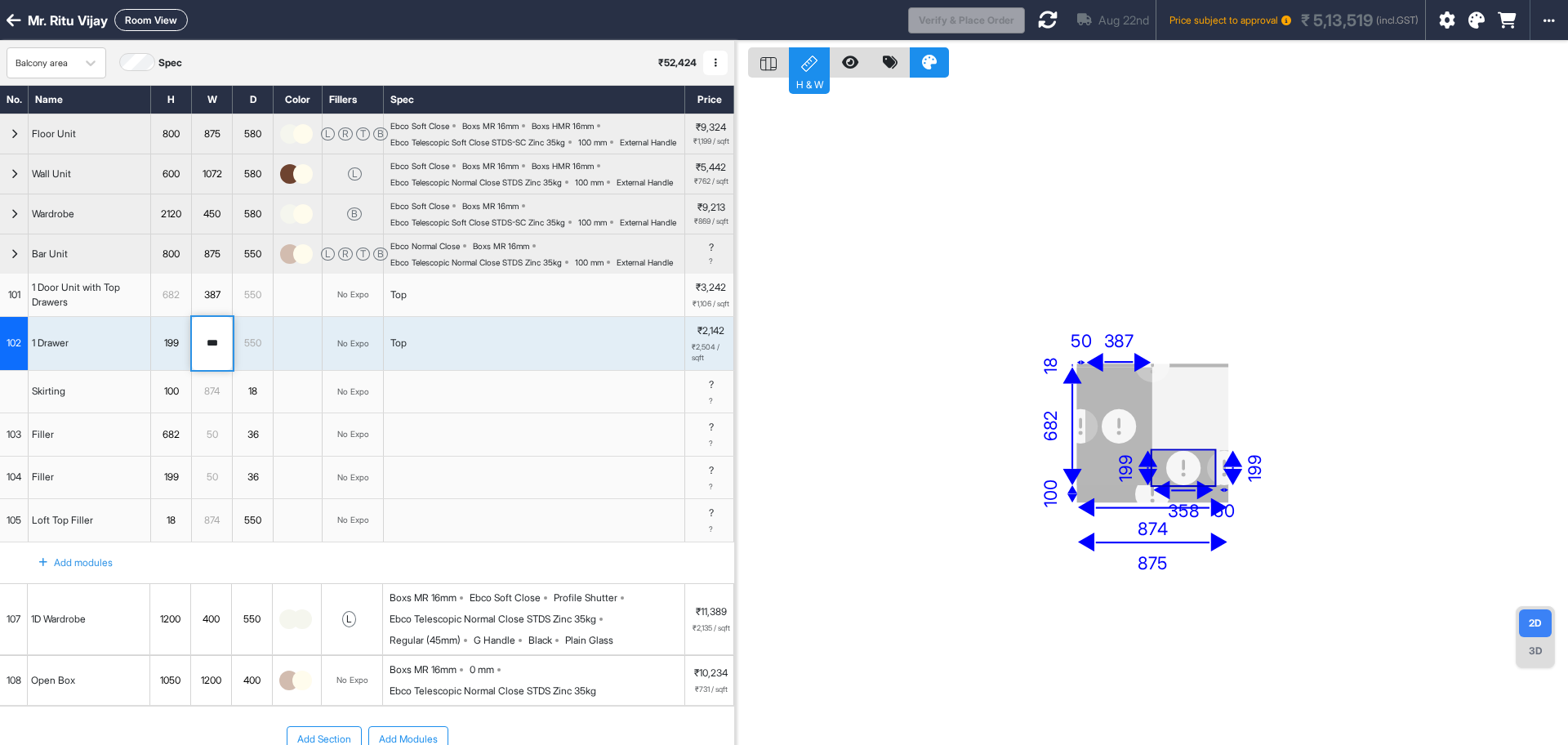 drag, startPoint x: 216, startPoint y: 420, endPoint x: 165, endPoint y: 426, distance: 51.351728 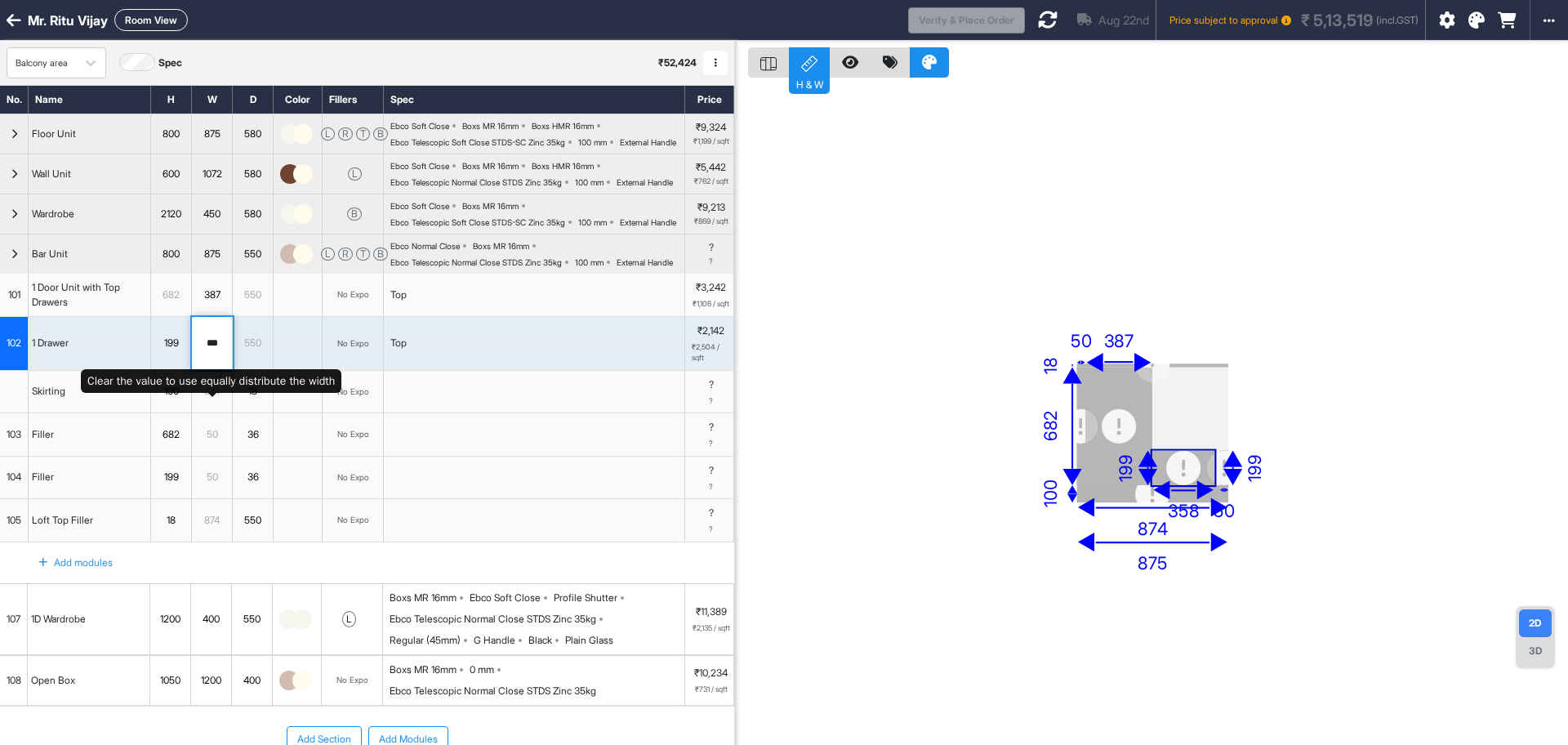 click on "***" at bounding box center [212, 343] 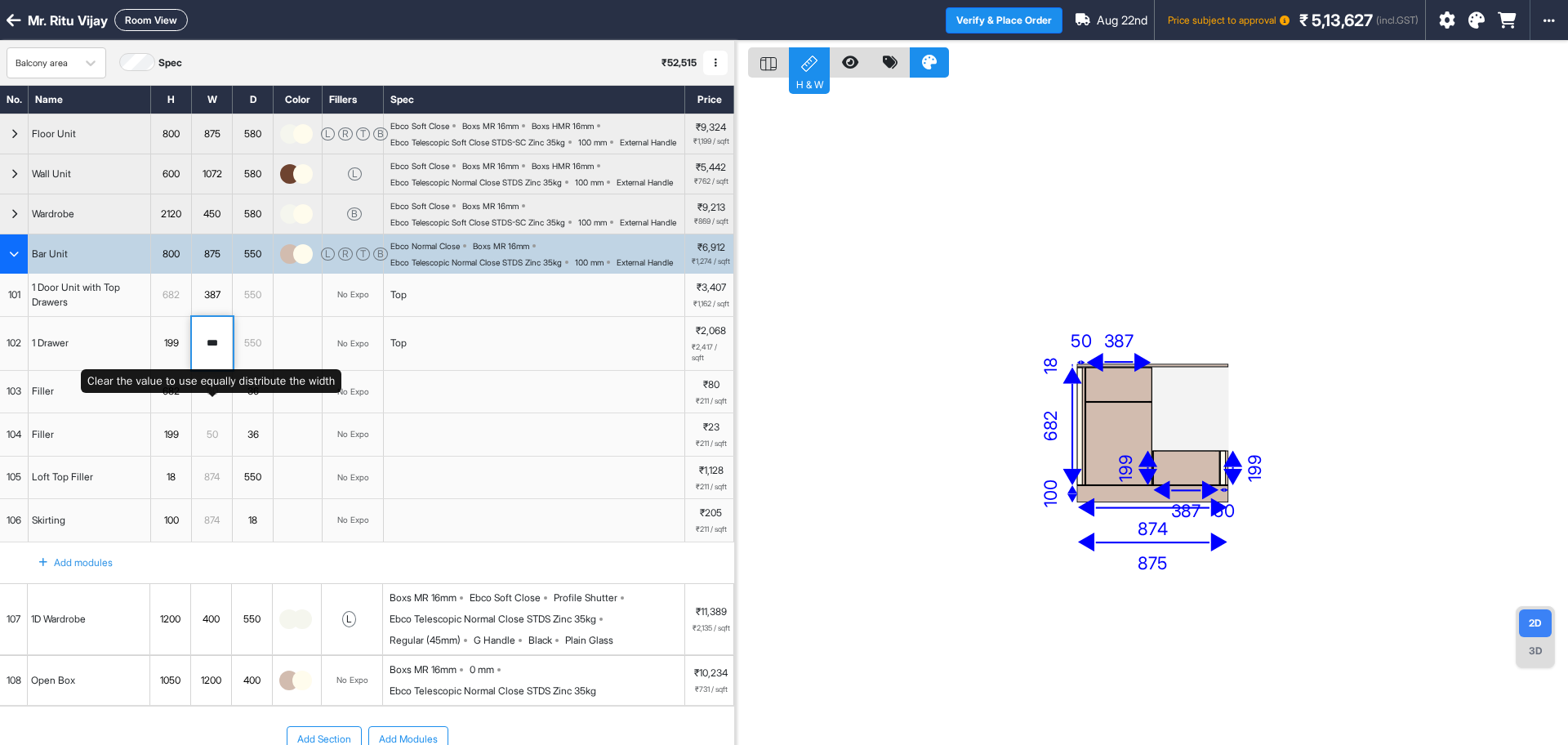 drag, startPoint x: 222, startPoint y: 418, endPoint x: 193, endPoint y: 422, distance: 29.274562 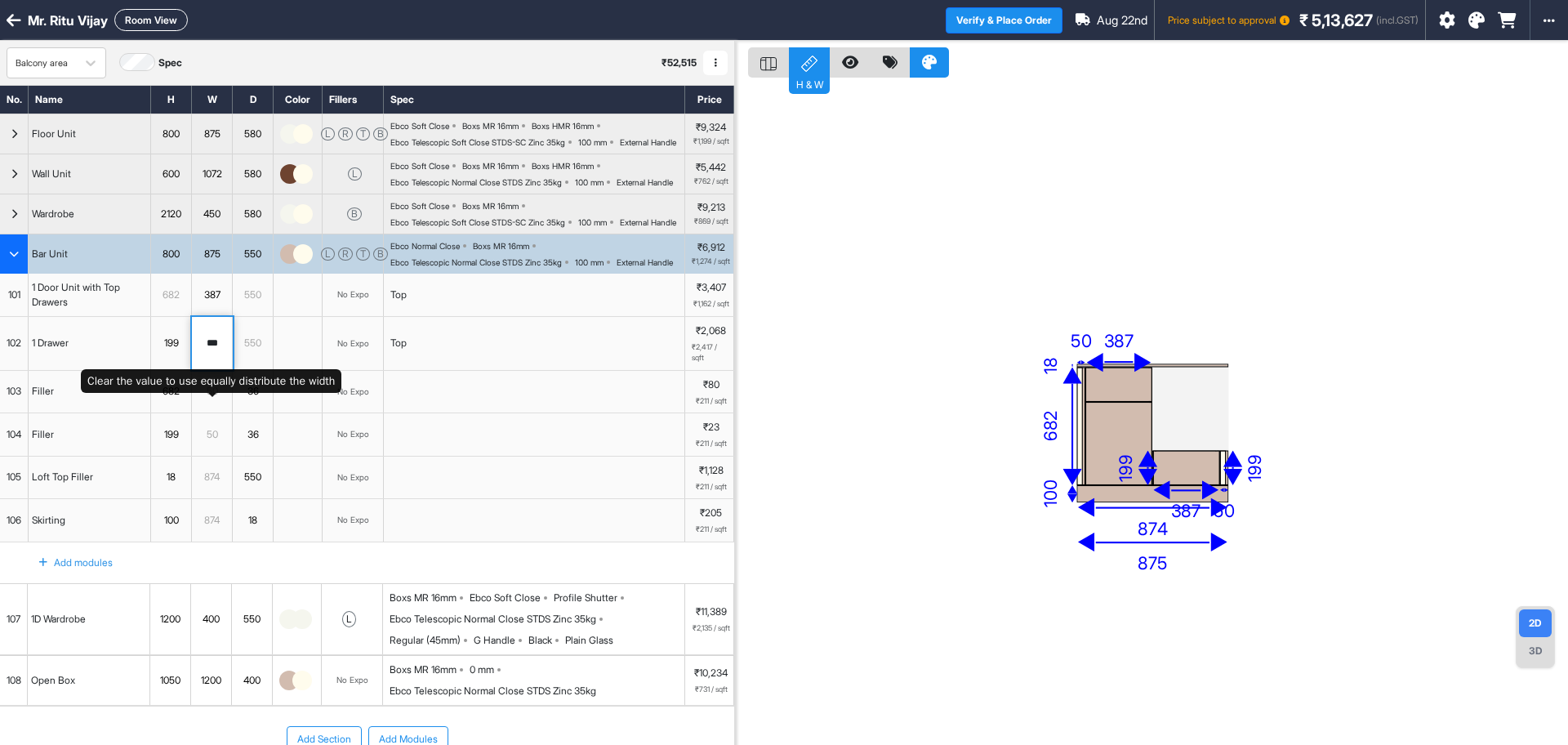 click on "***" at bounding box center (212, 343) 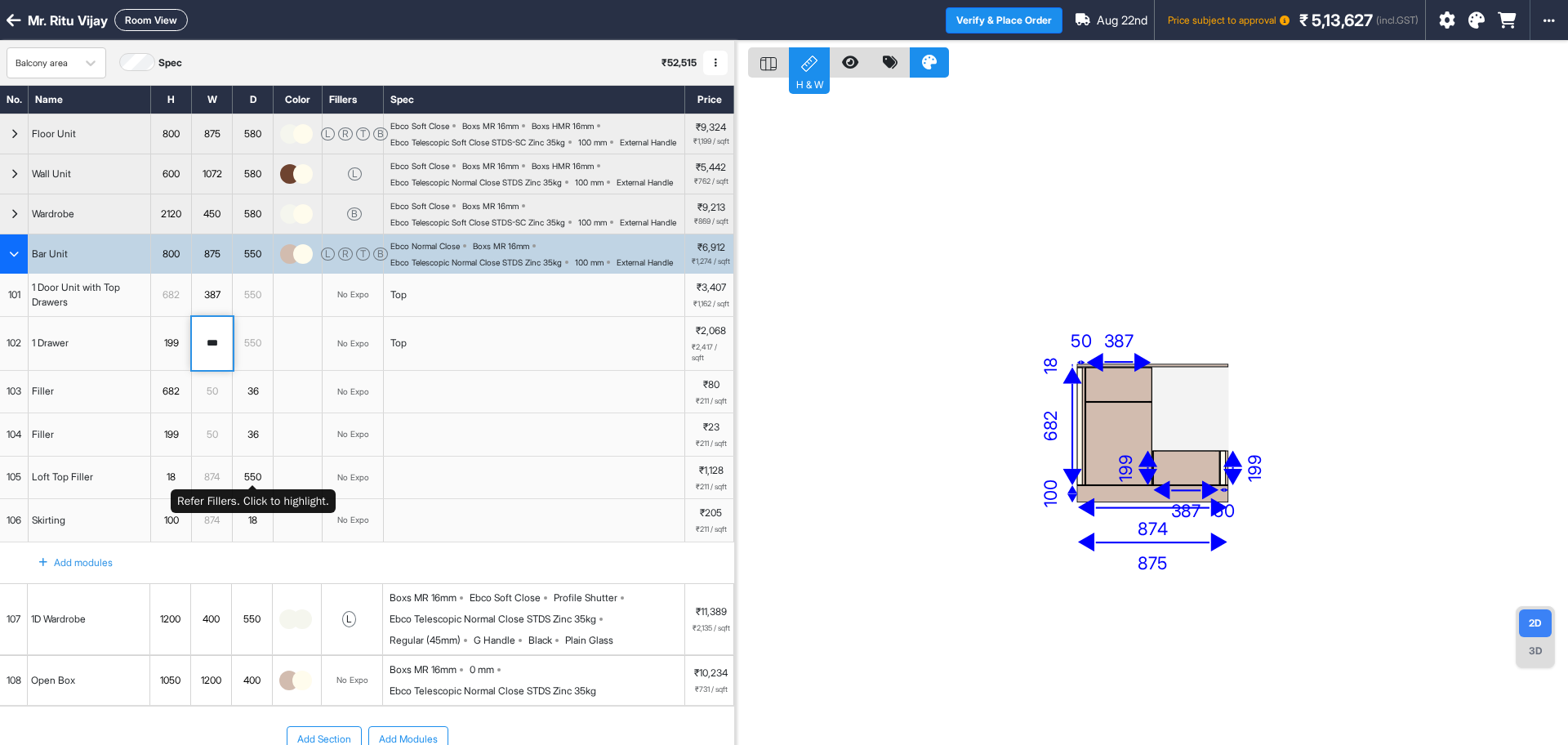 type on "***" 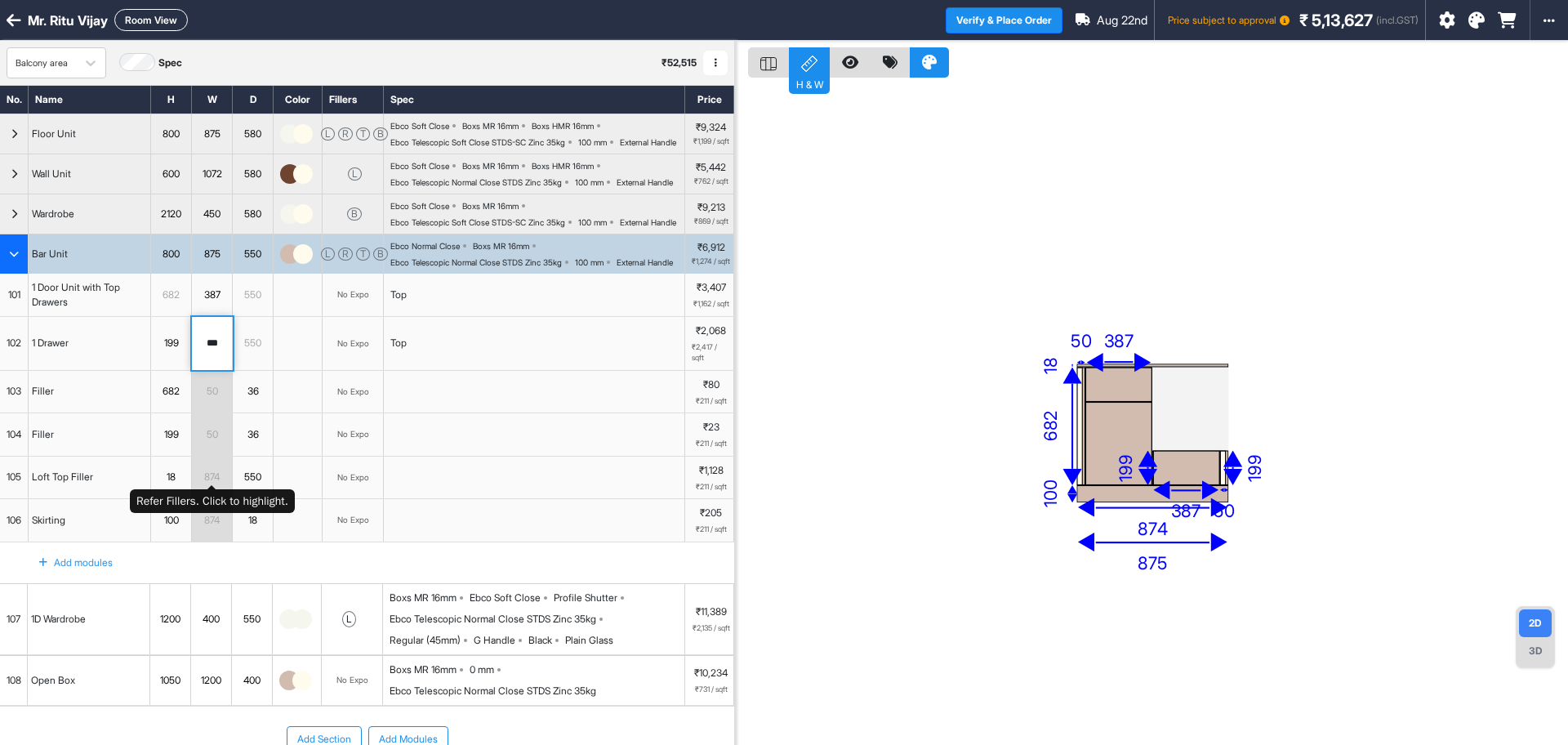 click on "50" at bounding box center [212, 391] 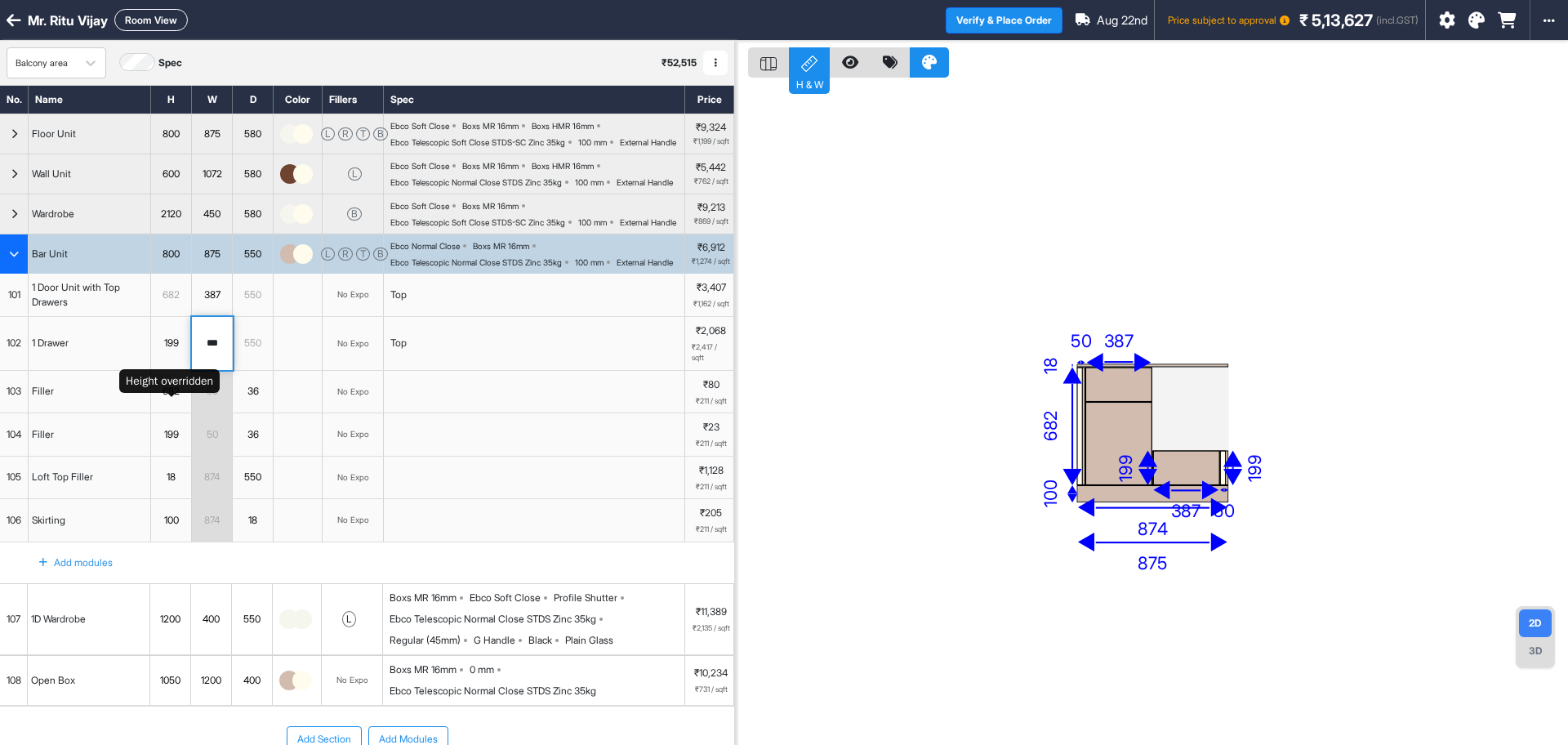 click on "199" at bounding box center [171, 343] 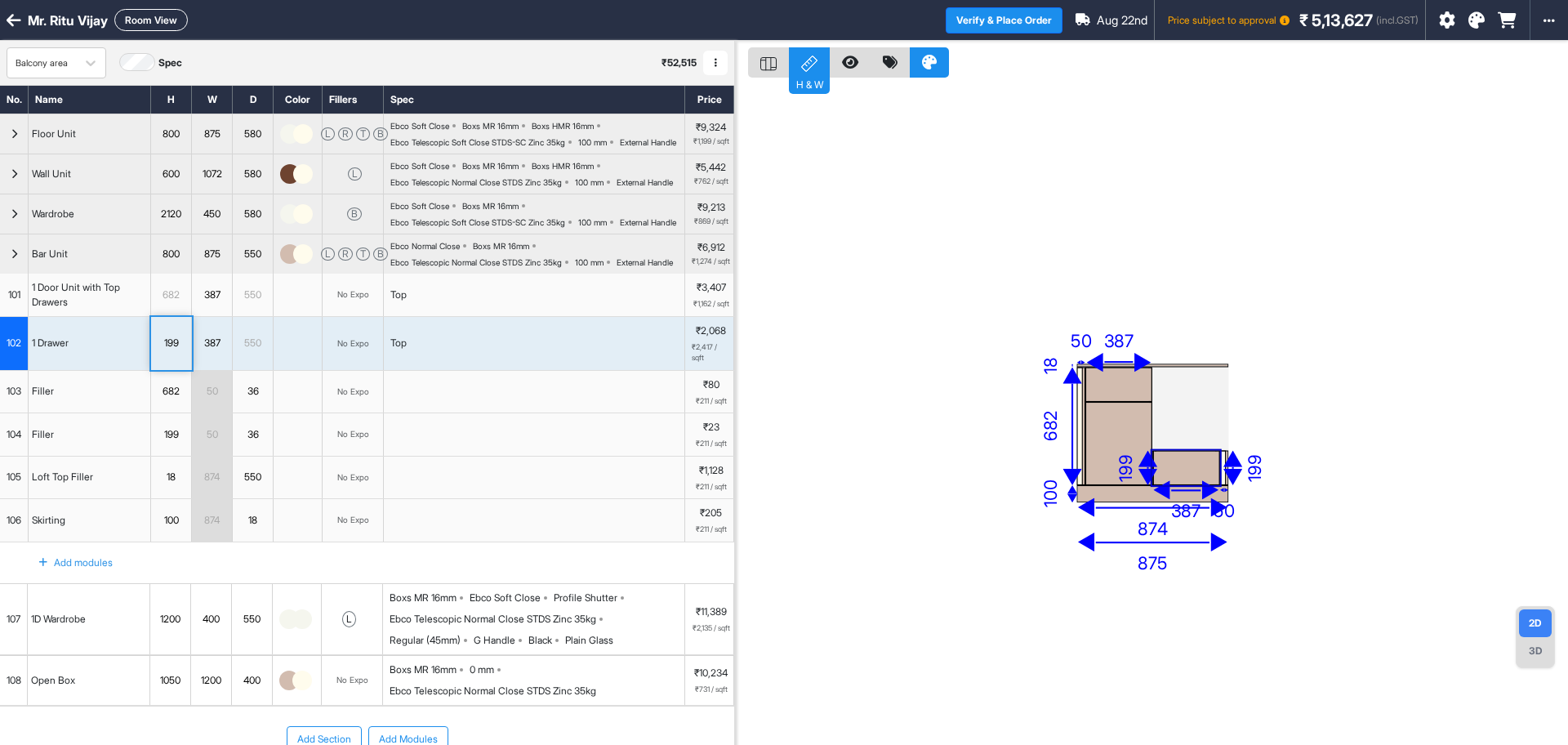 click on "182 875 387 199 387 682 50 199 50 18 100 874" at bounding box center [1152, 413] 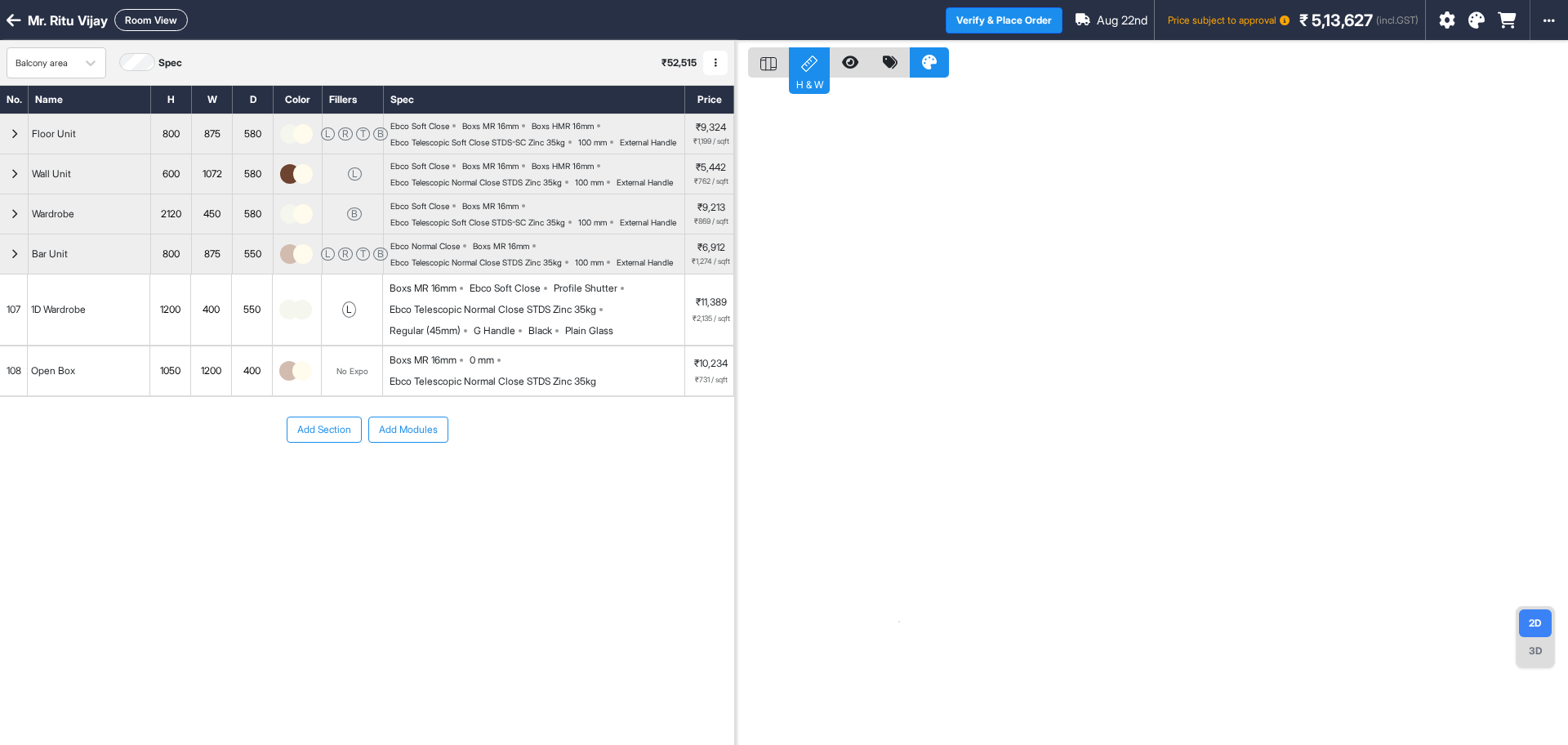 click on "Bar Unit" at bounding box center (90, 254) 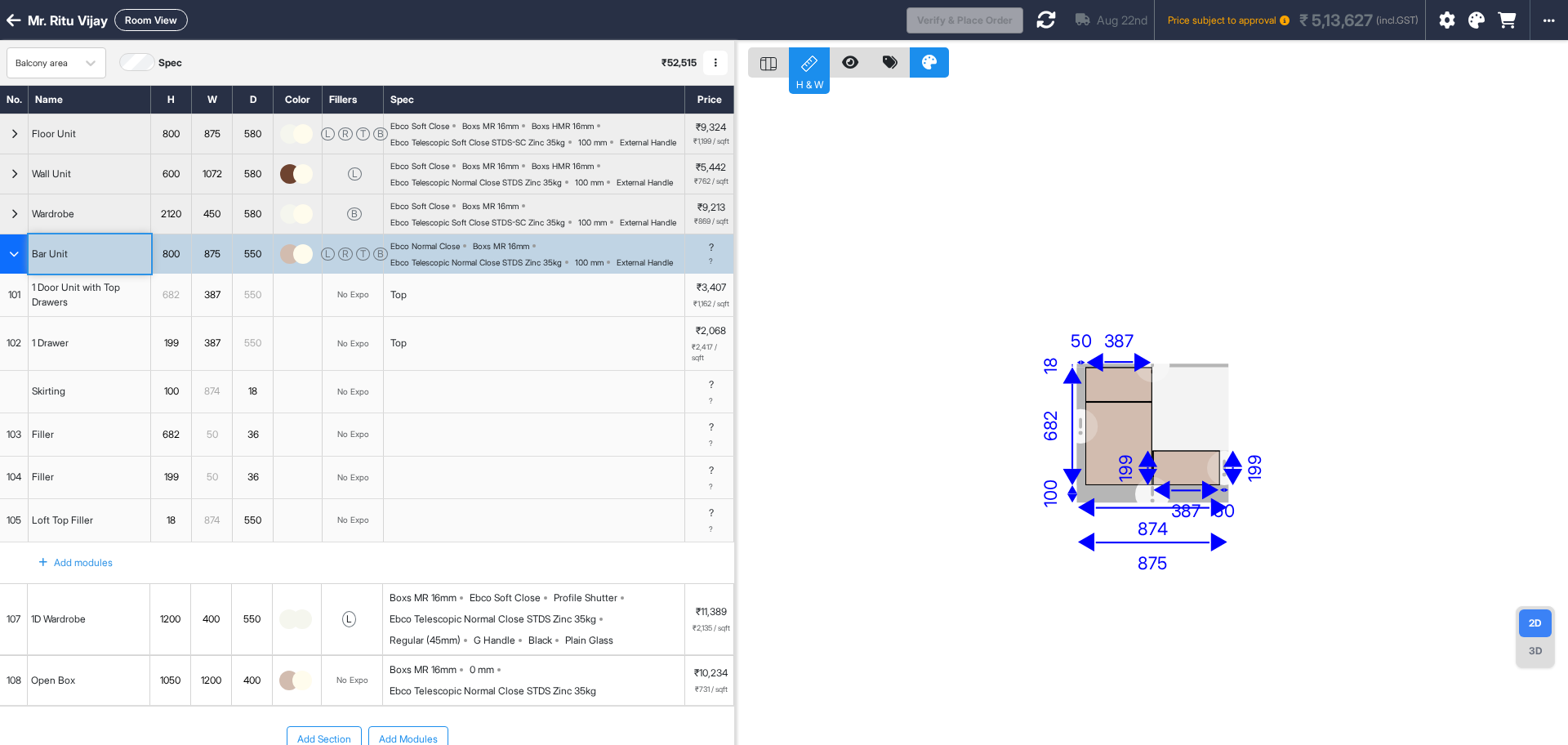 click at bounding box center (1046, 20) 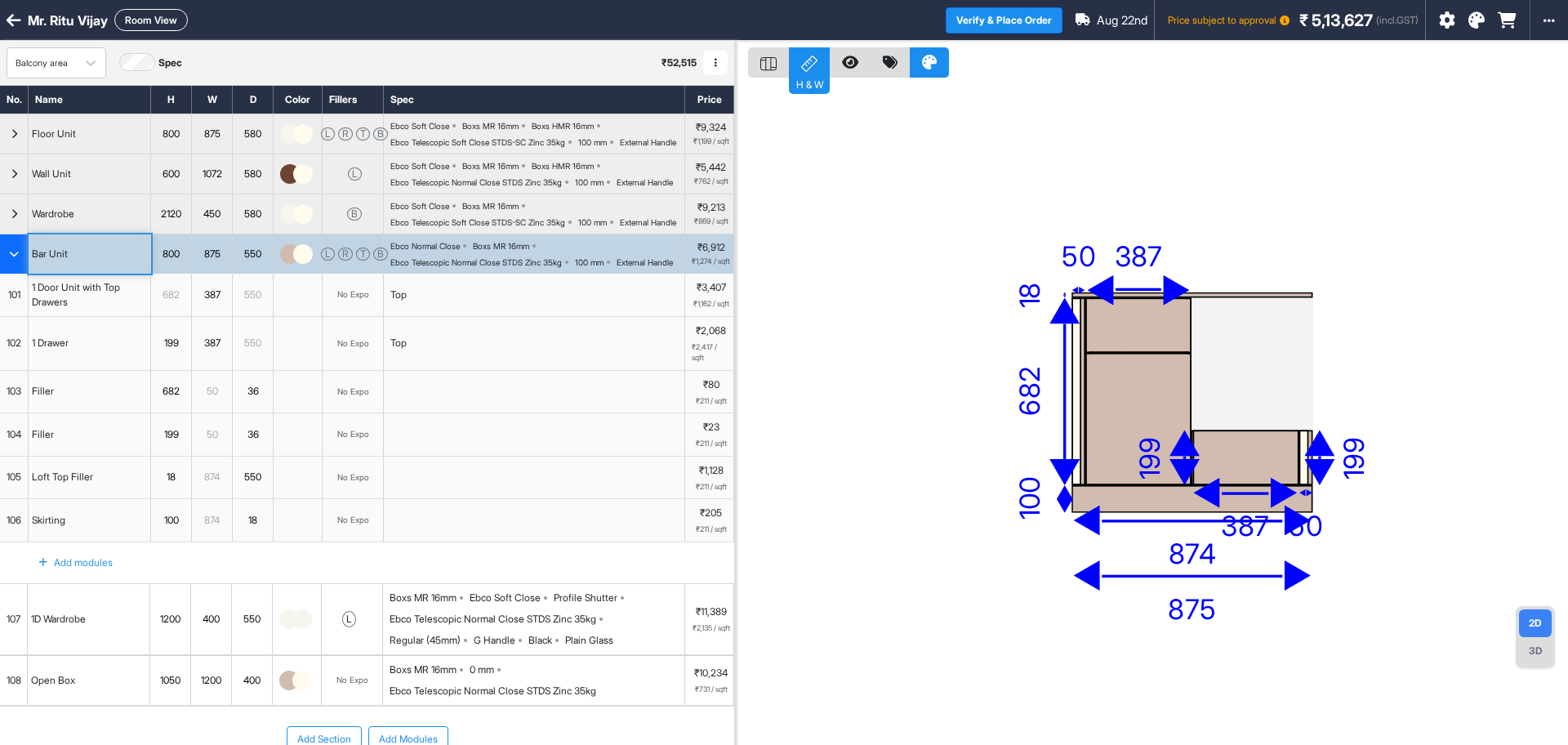 click at bounding box center (1138, 418) 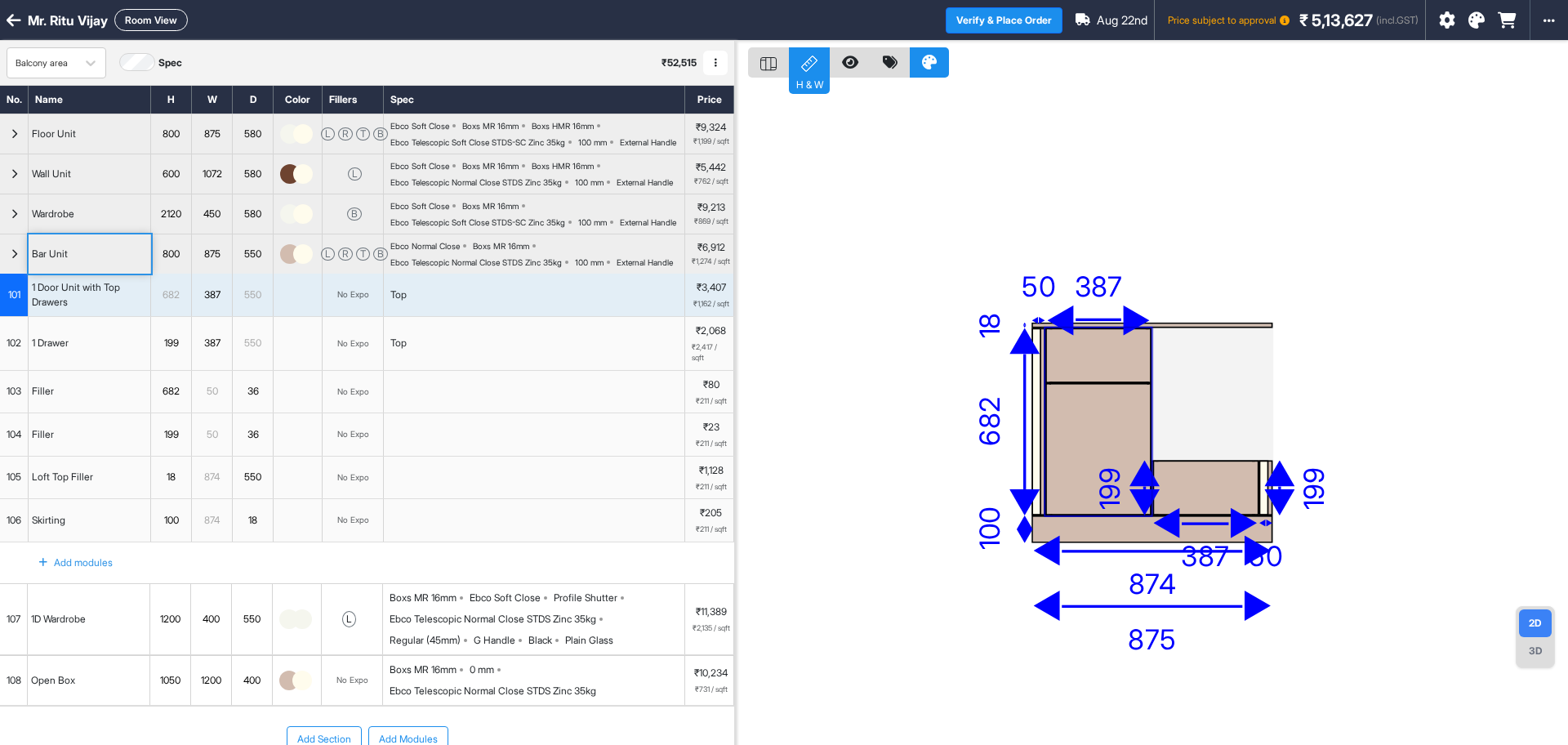 click at bounding box center [1099, 355] 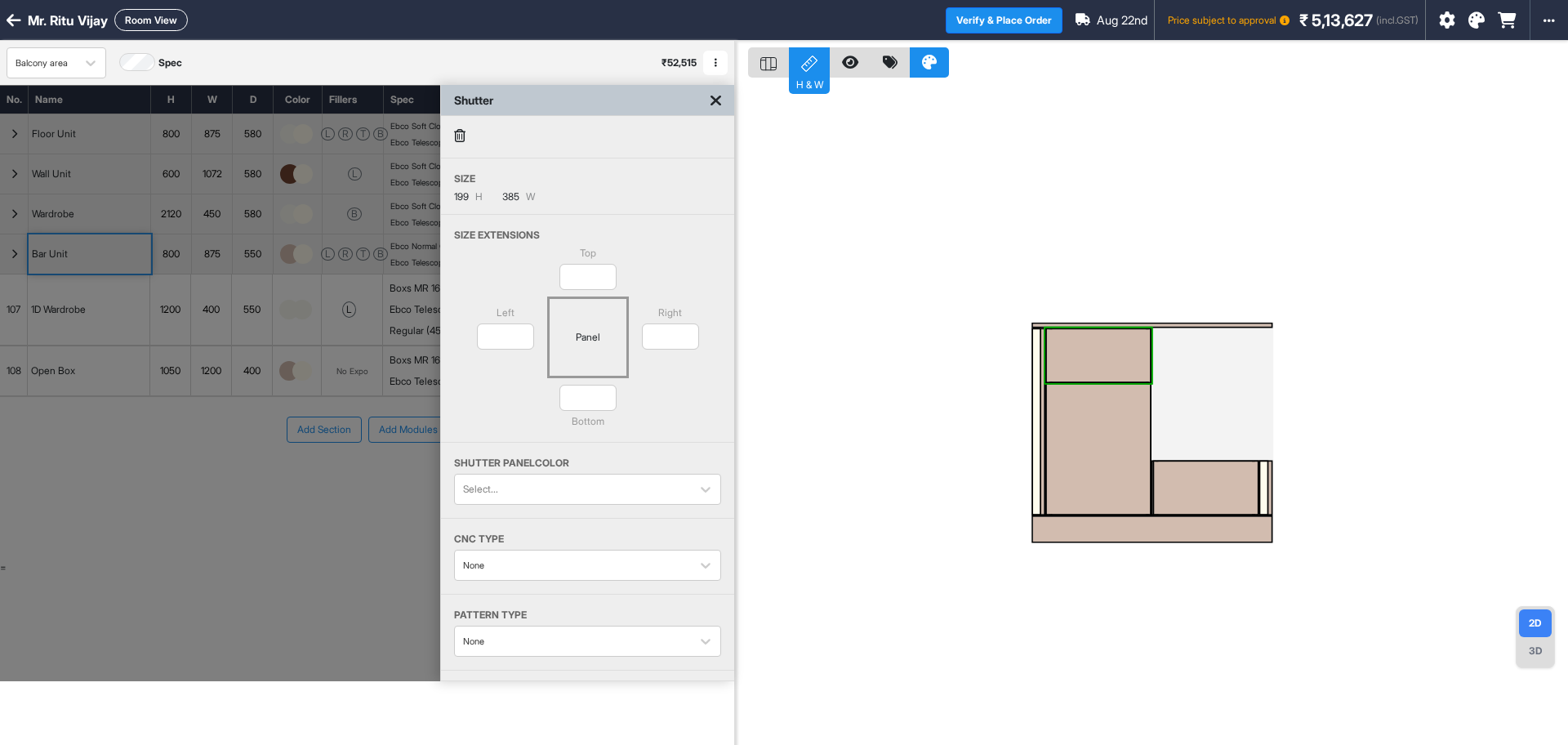 click at bounding box center [1099, 355] 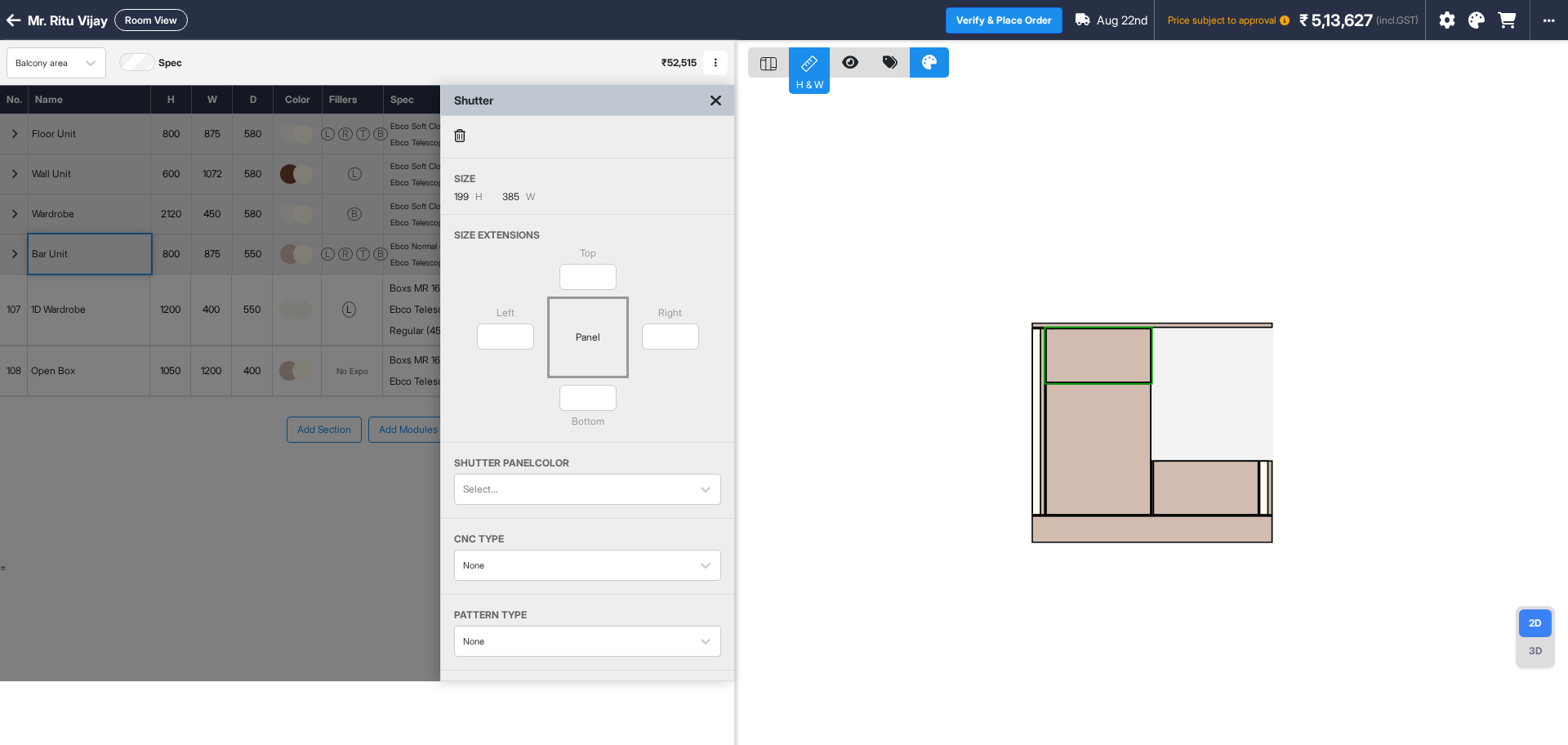 click at bounding box center [715, 100] 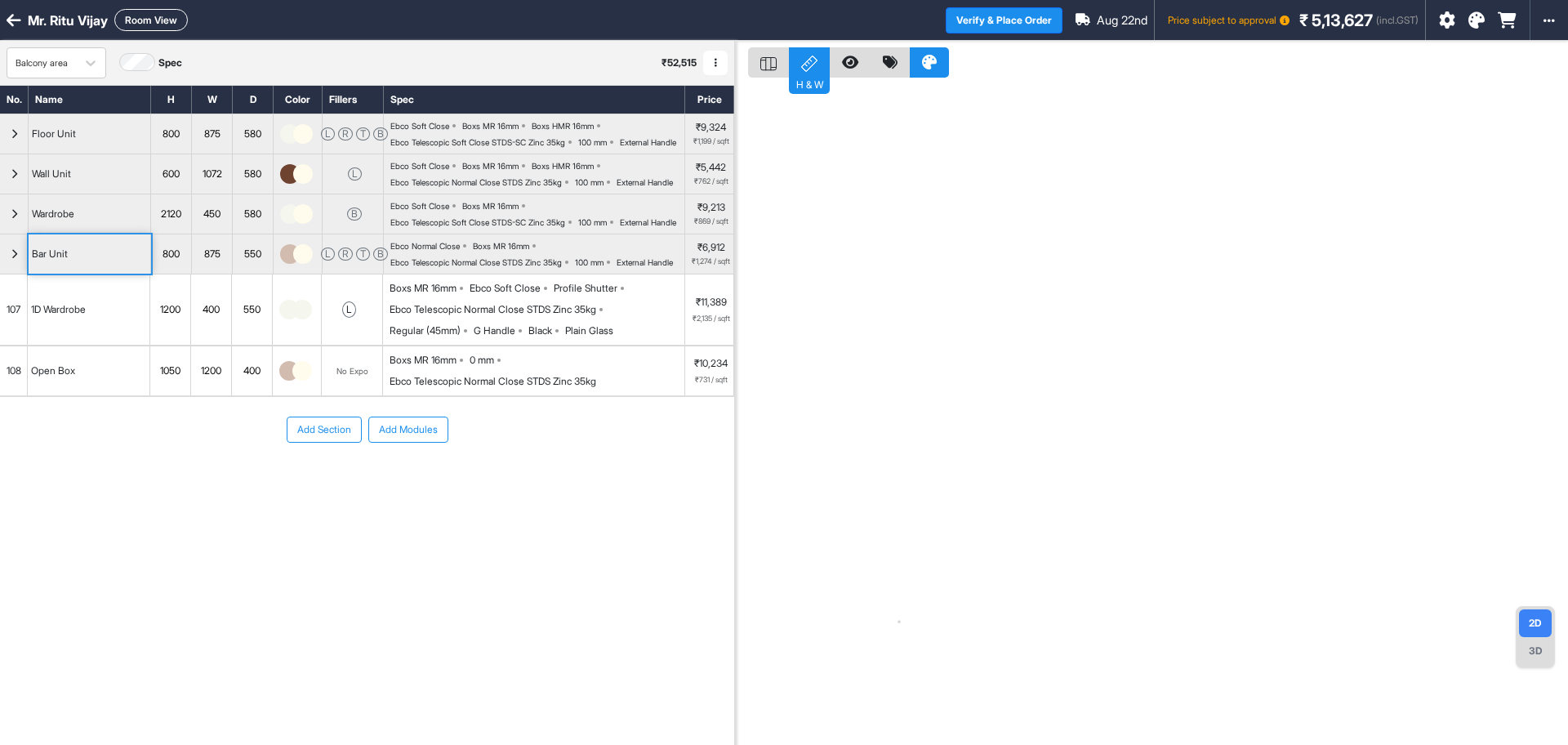 click on "Bar Unit" at bounding box center [50, 254] 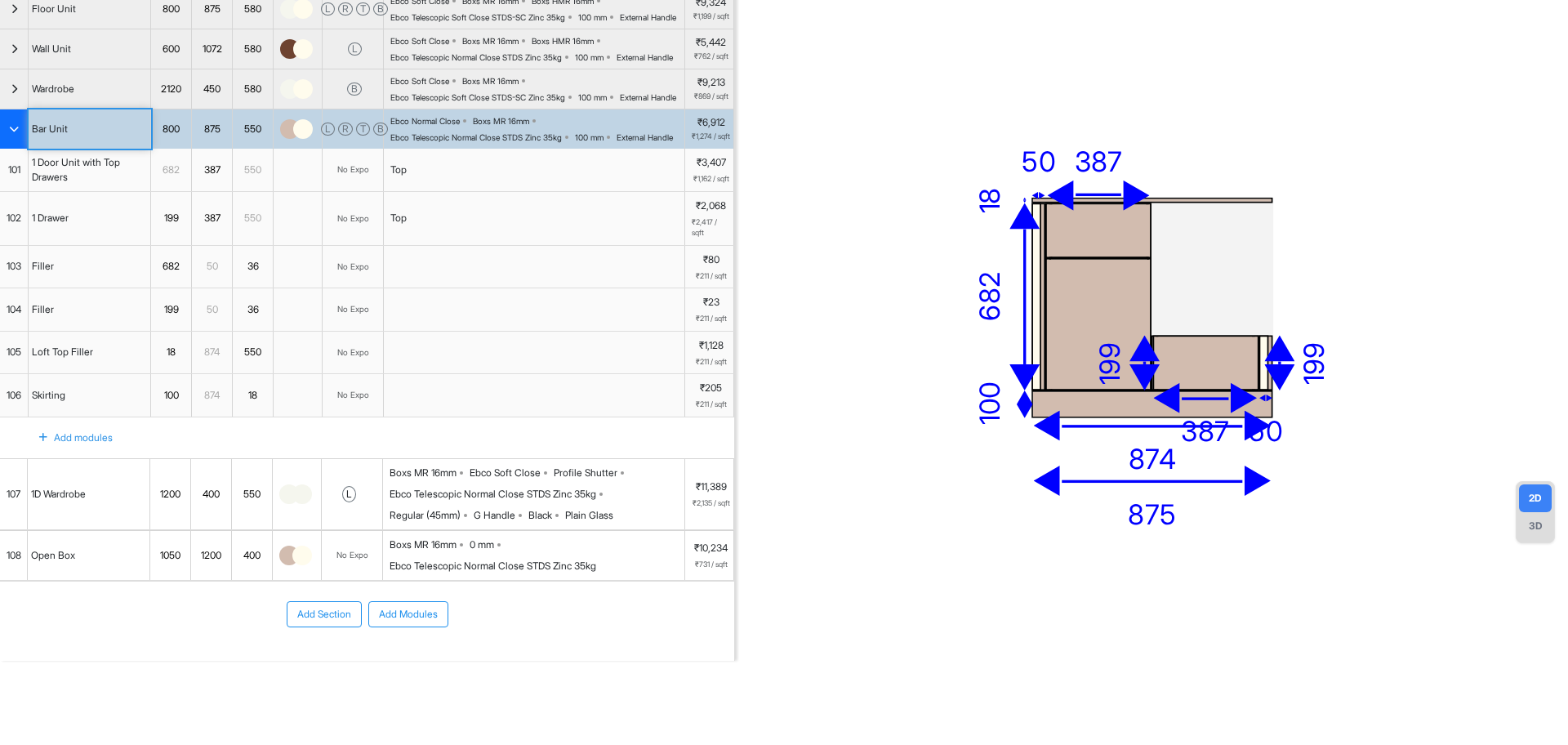 scroll, scrollTop: 201, scrollLeft: 0, axis: vertical 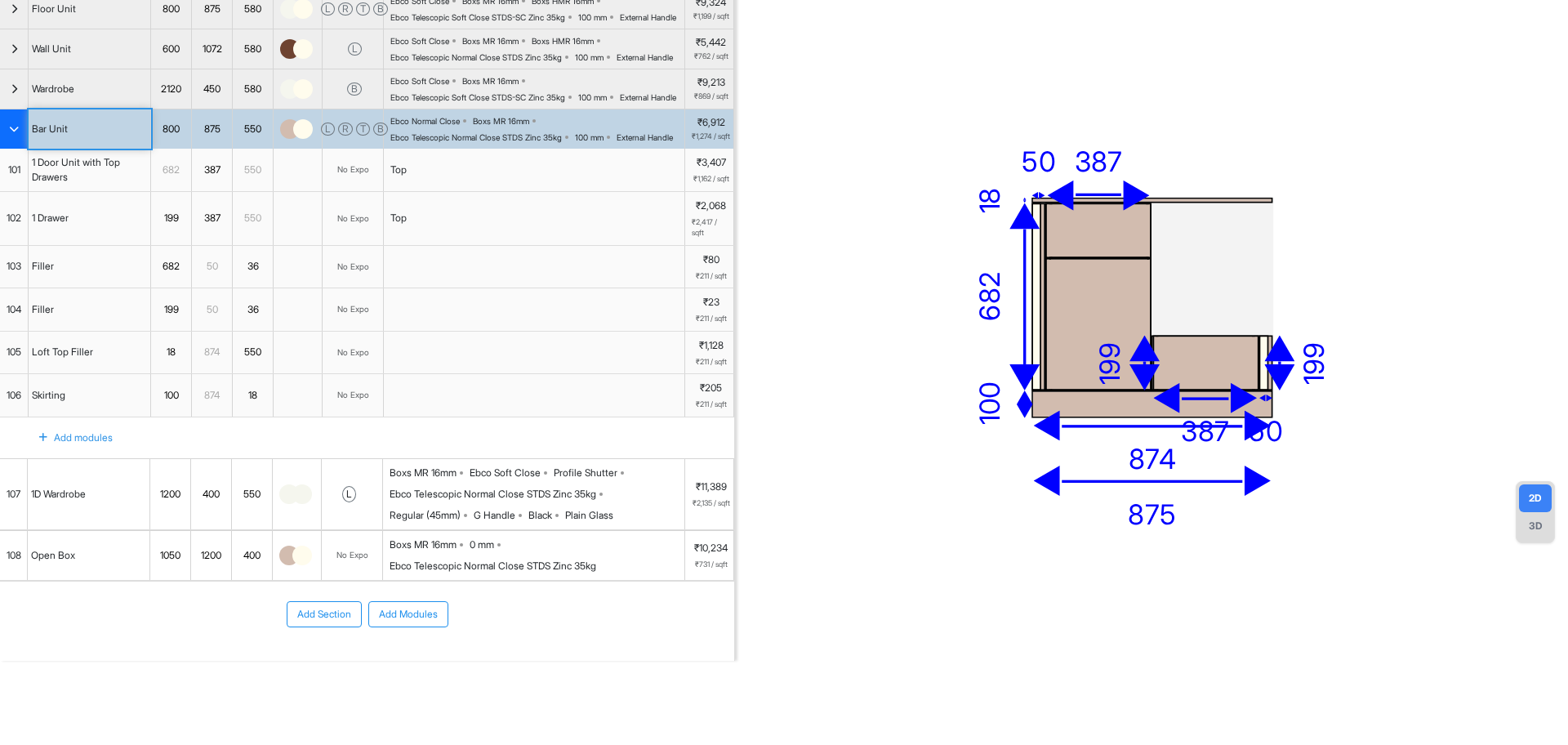 click on "1050" at bounding box center [170, 555] 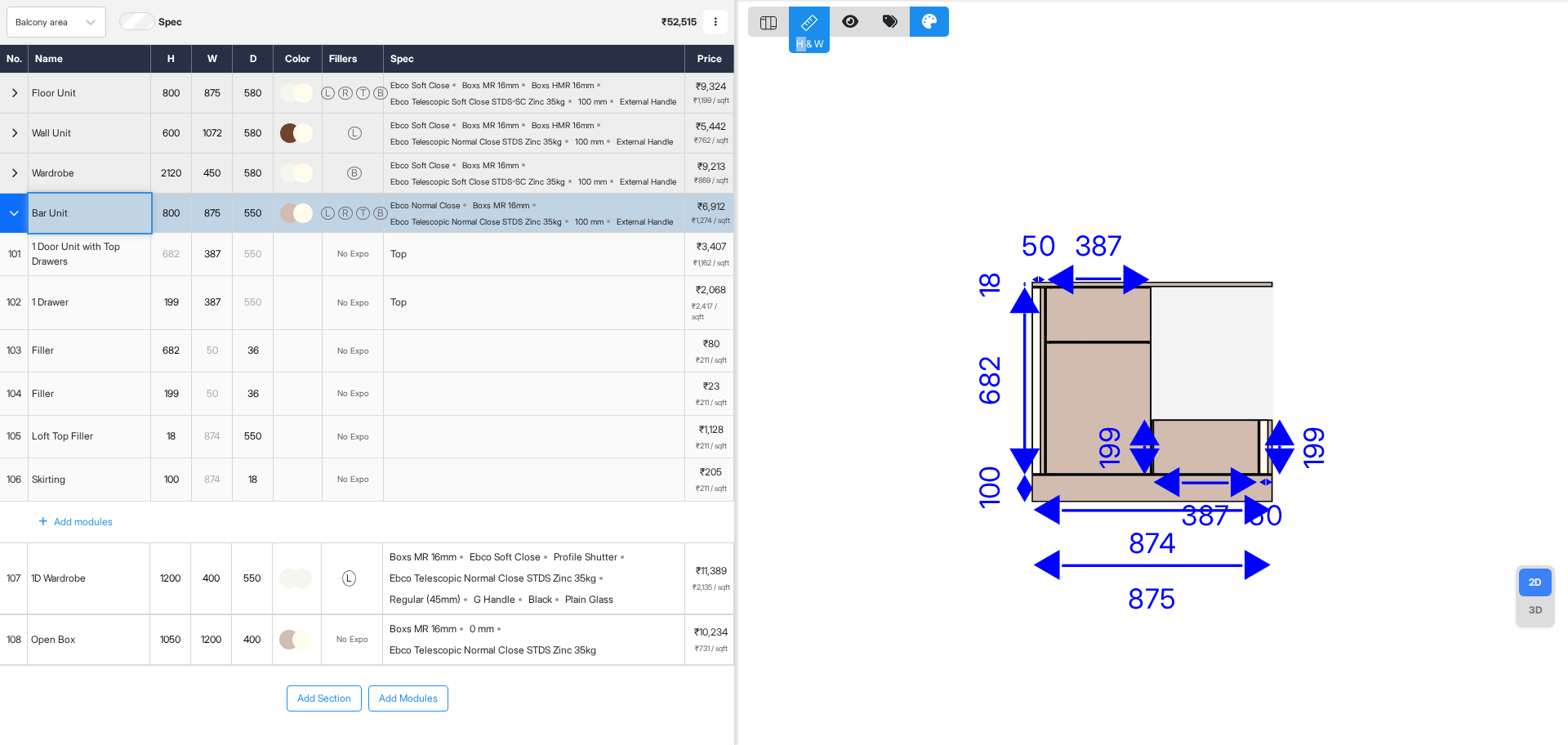 click on "Add Section Add Modules" at bounding box center (367, 747) 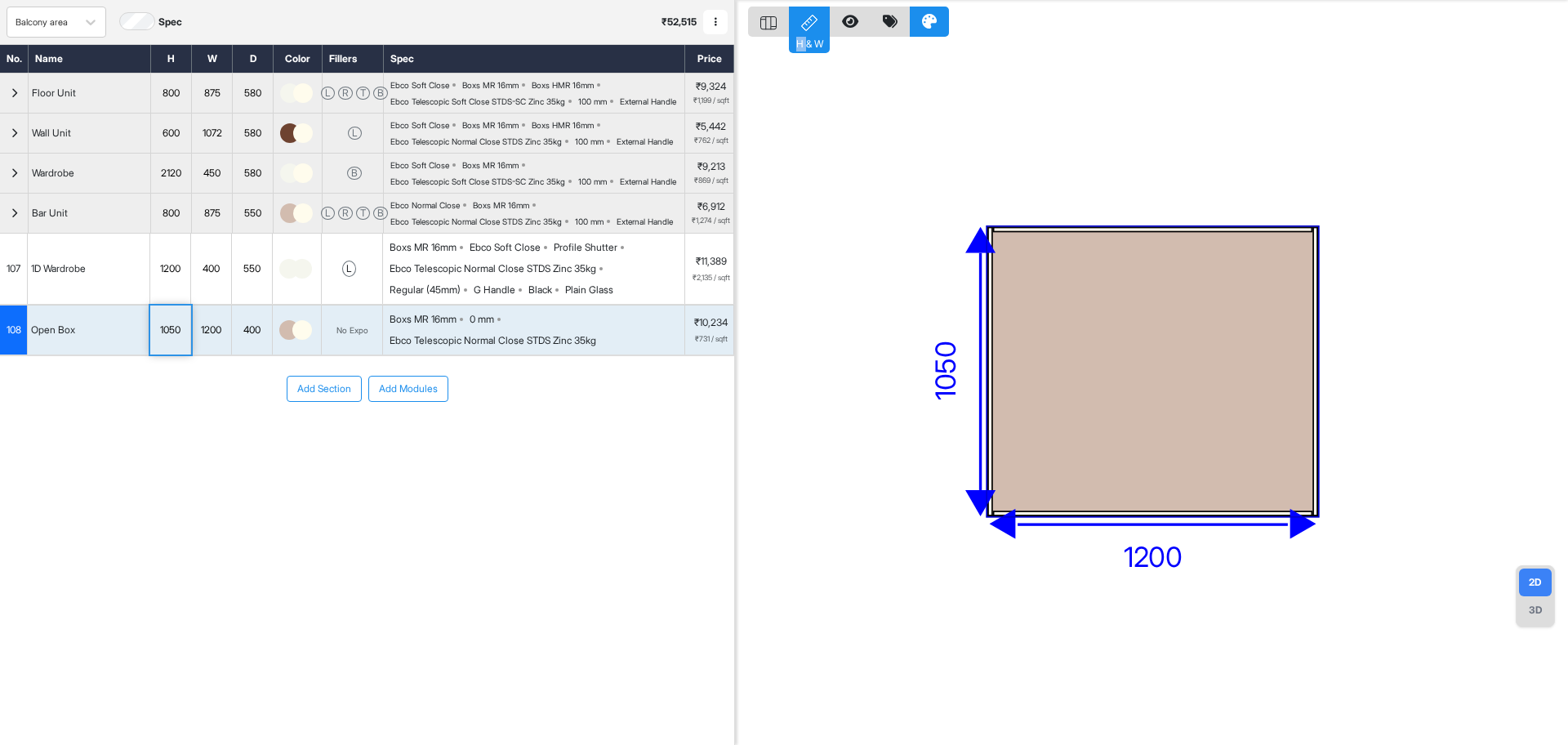 click on "1050" at bounding box center [170, 330] 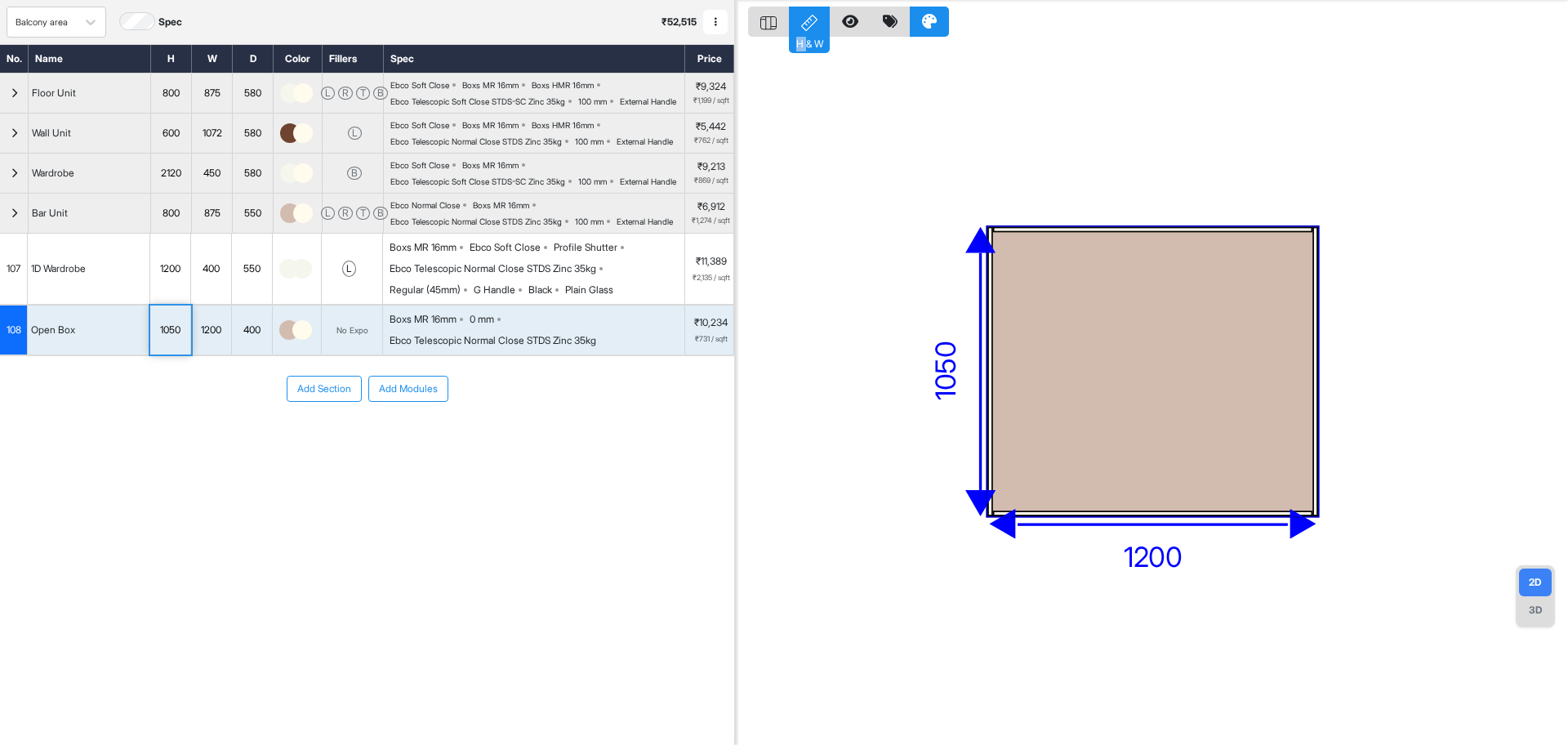 click on "1050" at bounding box center (170, 330) 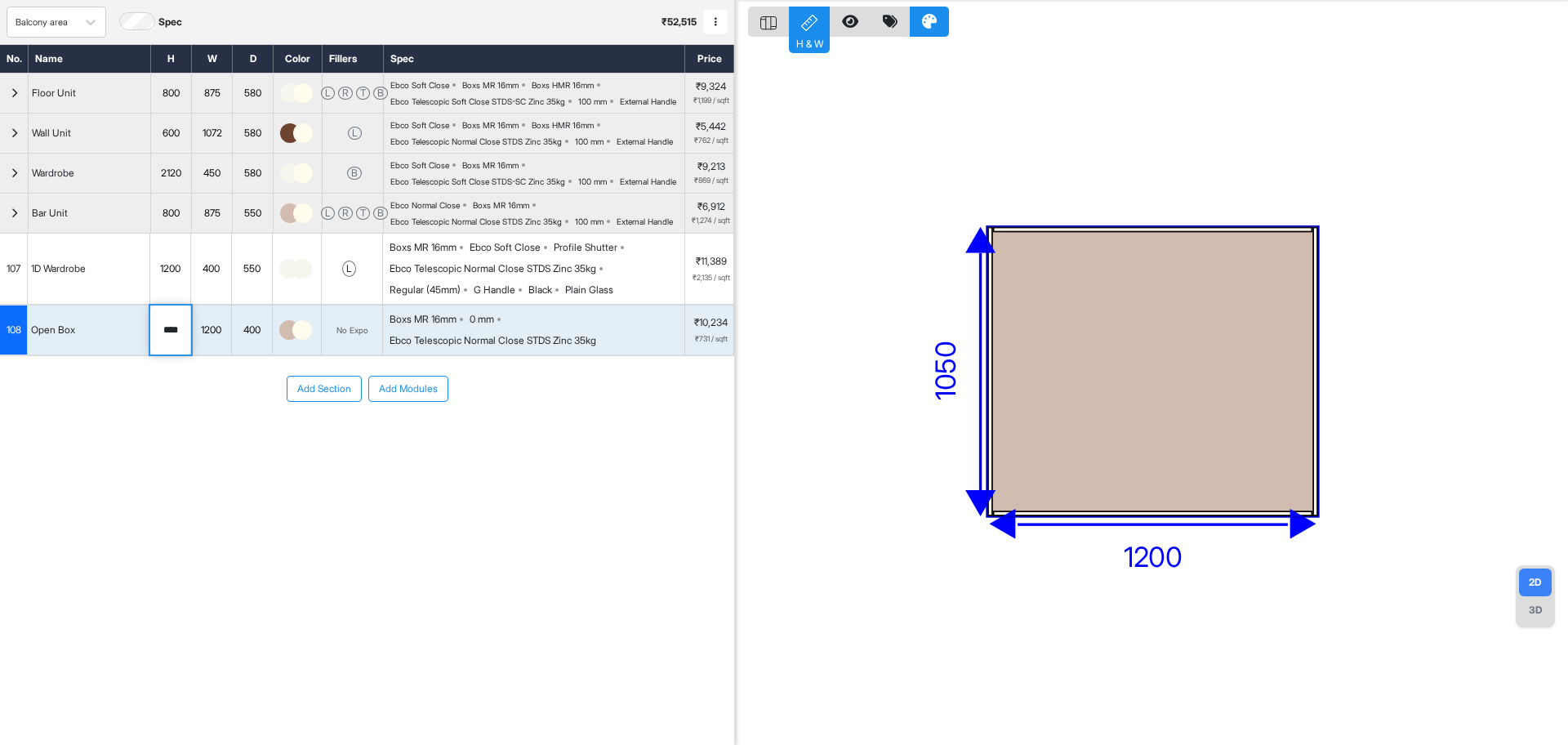 drag, startPoint x: 174, startPoint y: 390, endPoint x: 100, endPoint y: 390, distance: 74 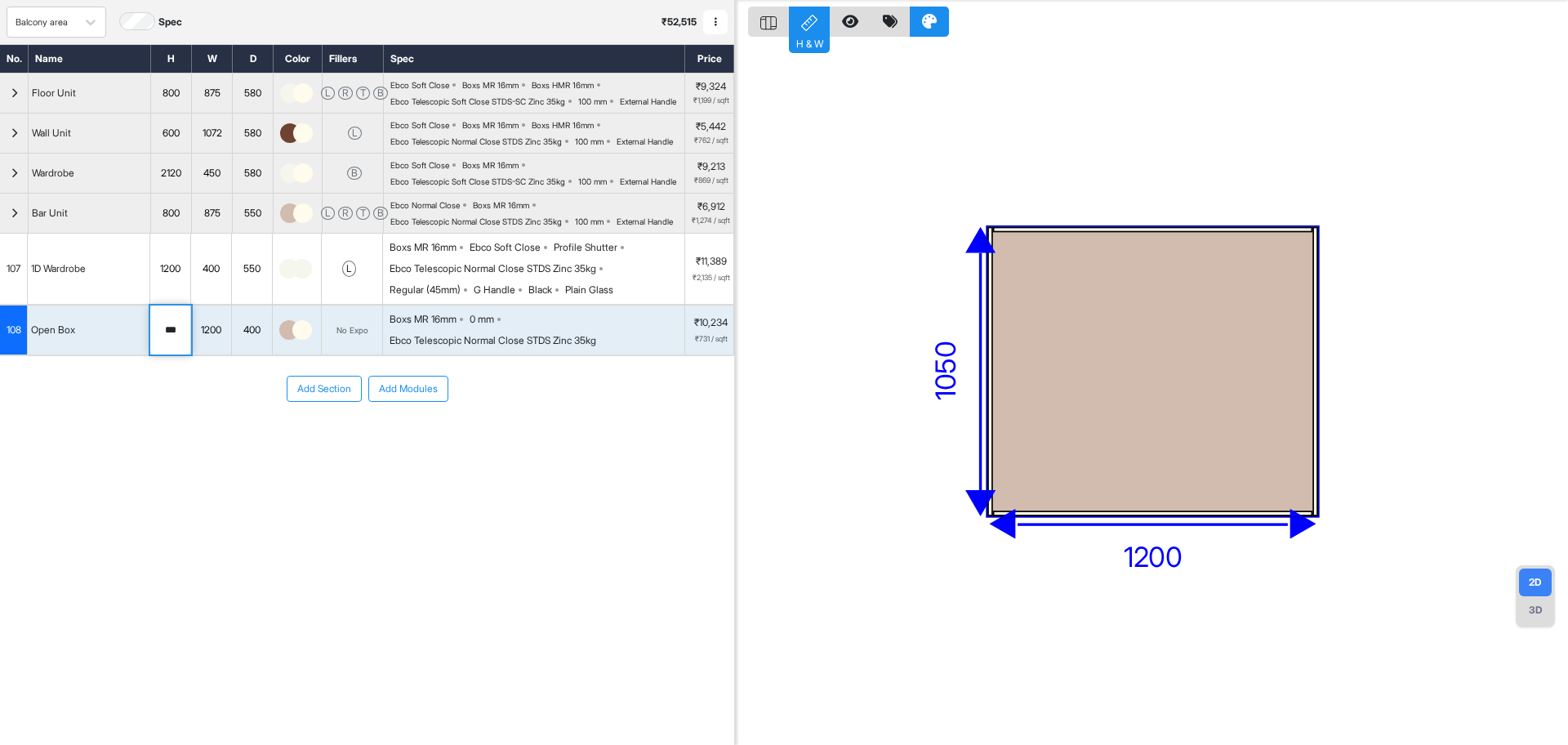 type on "***" 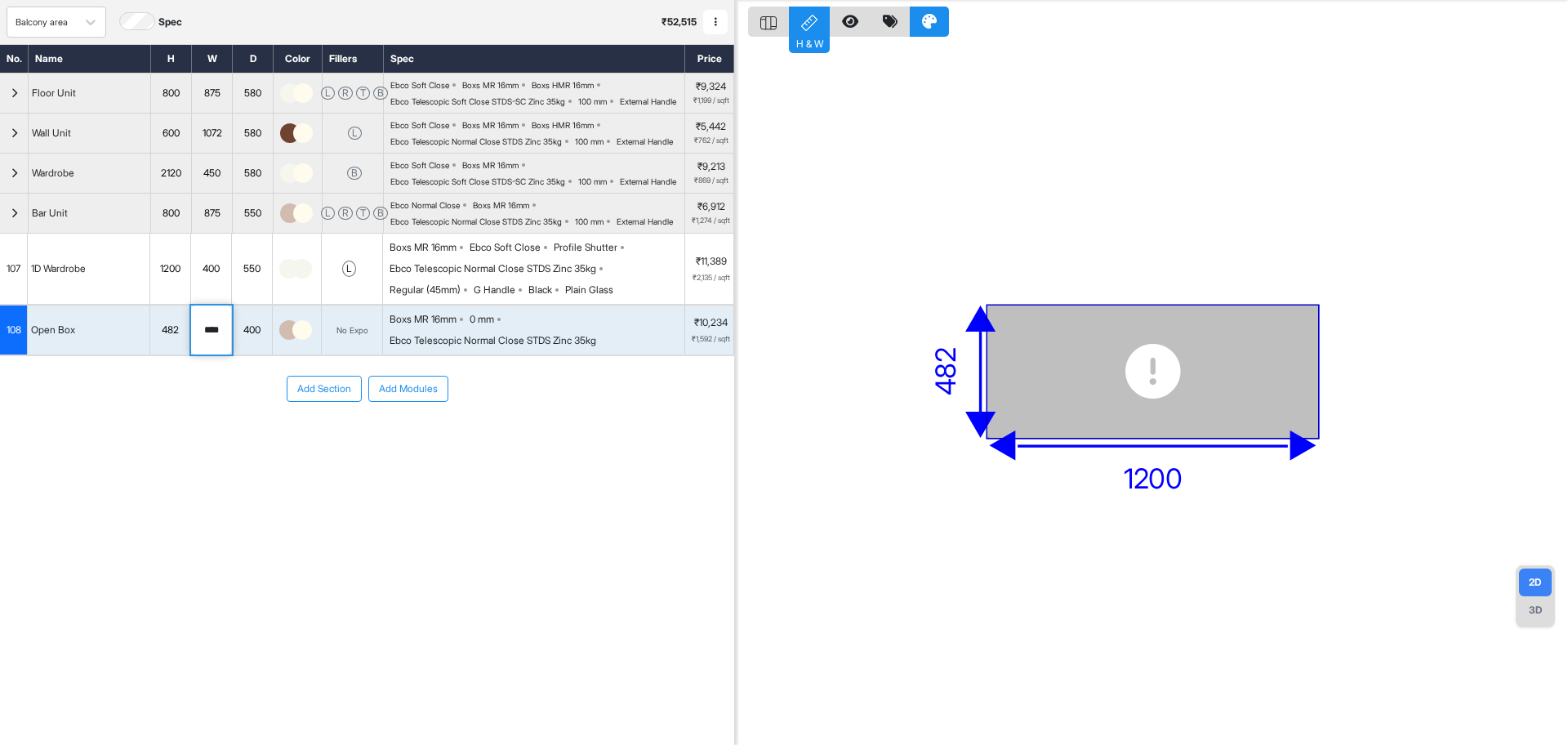 drag, startPoint x: 225, startPoint y: 399, endPoint x: 180, endPoint y: 391, distance: 45.7056 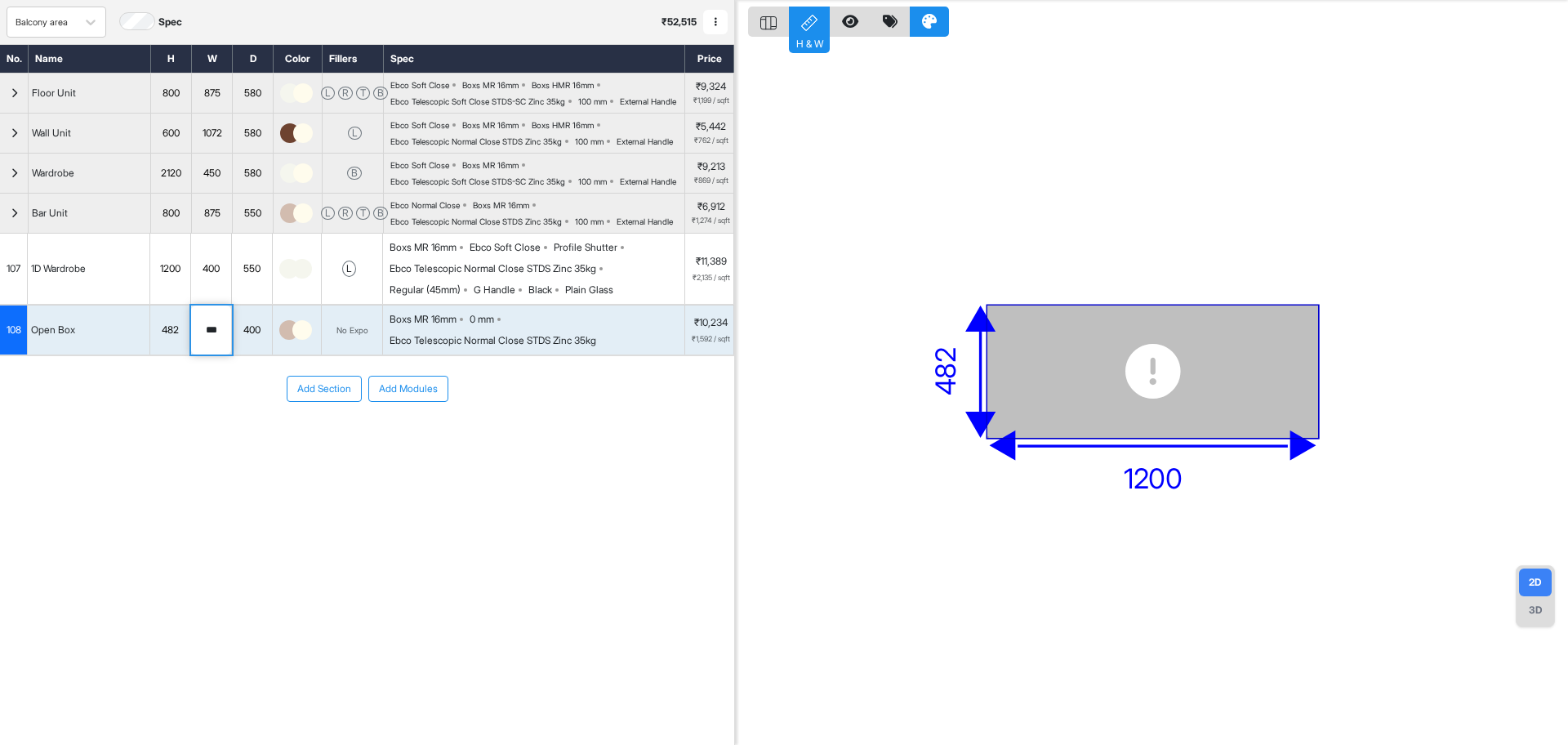 type on "***" 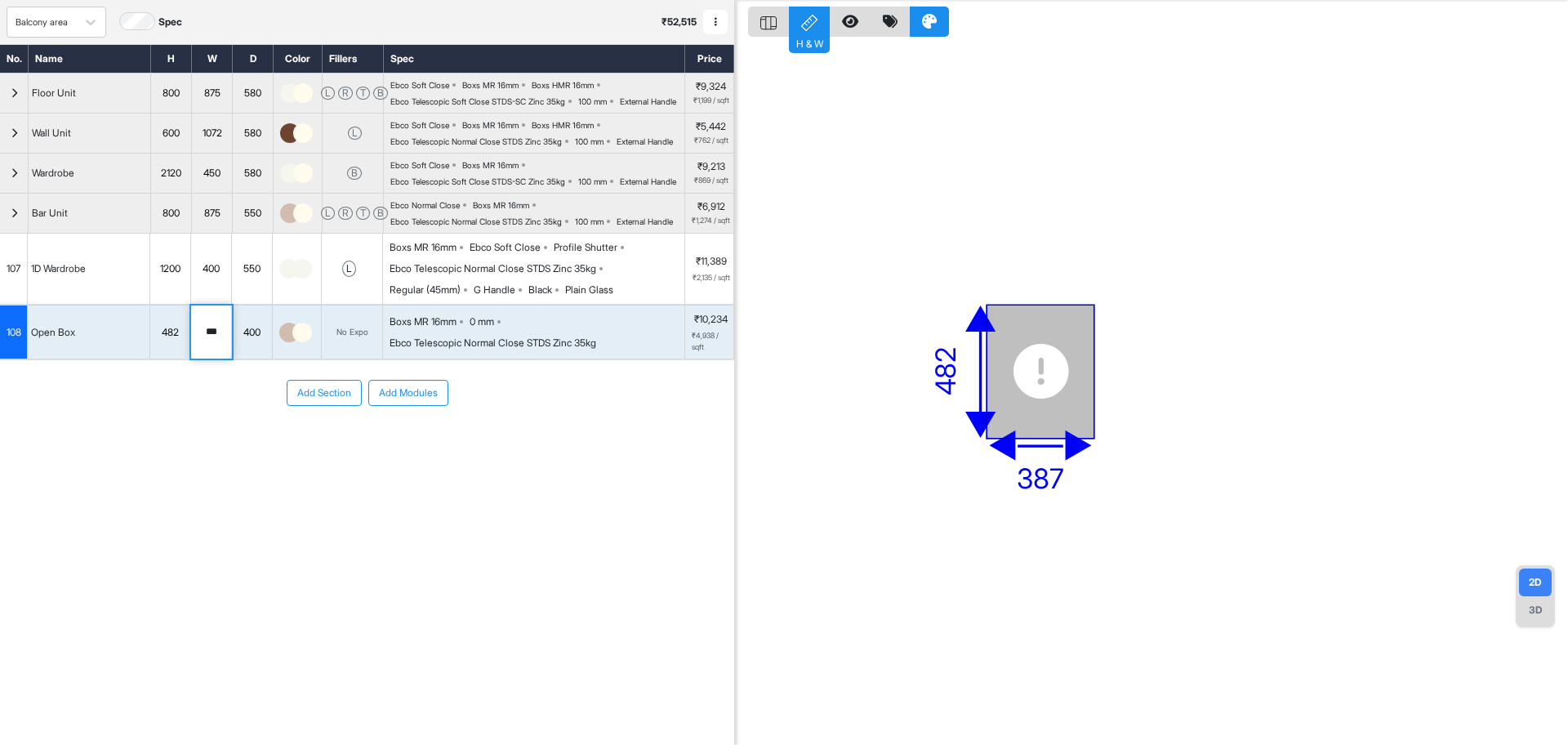 click on "400" at bounding box center [252, 332] 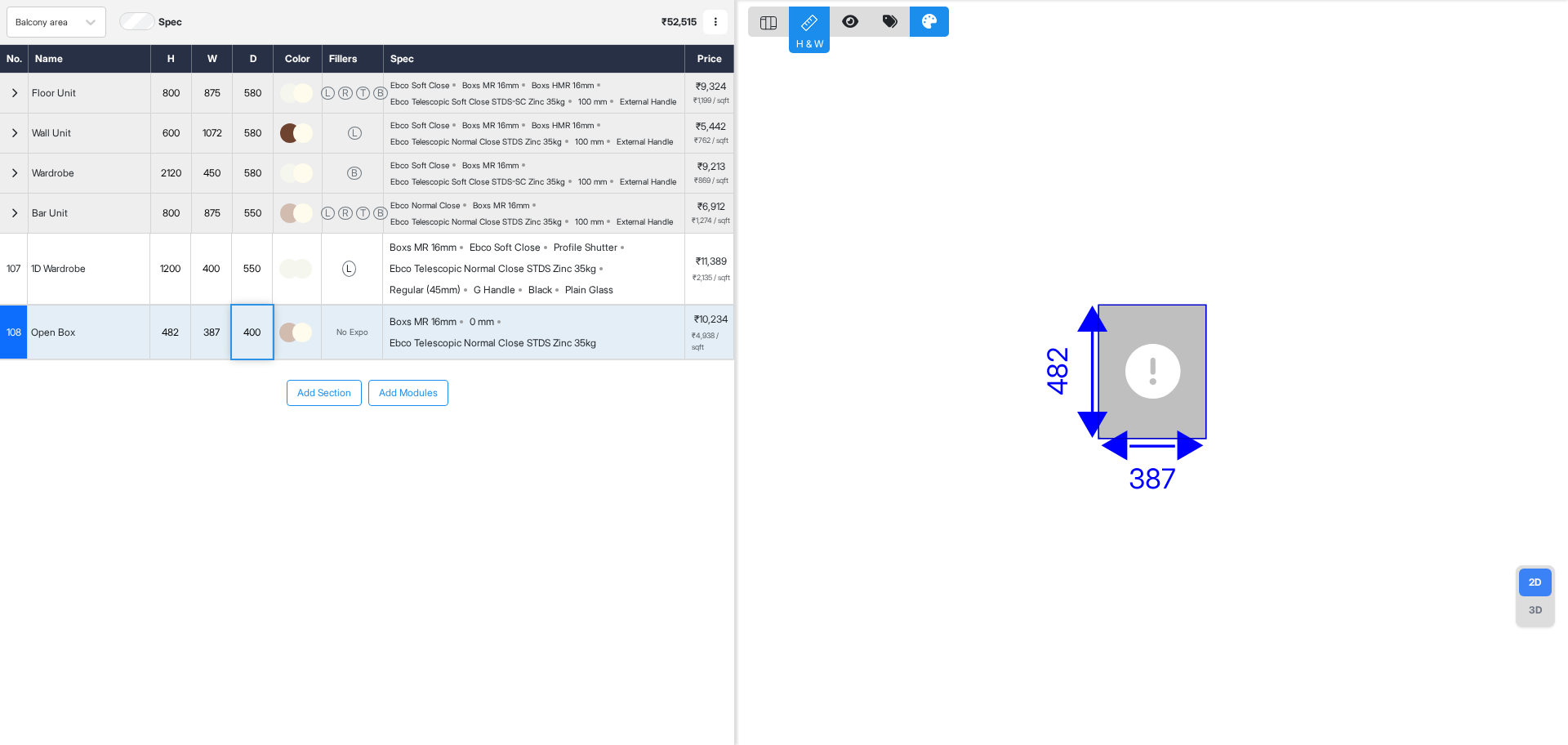 click on "400" at bounding box center (252, 332) 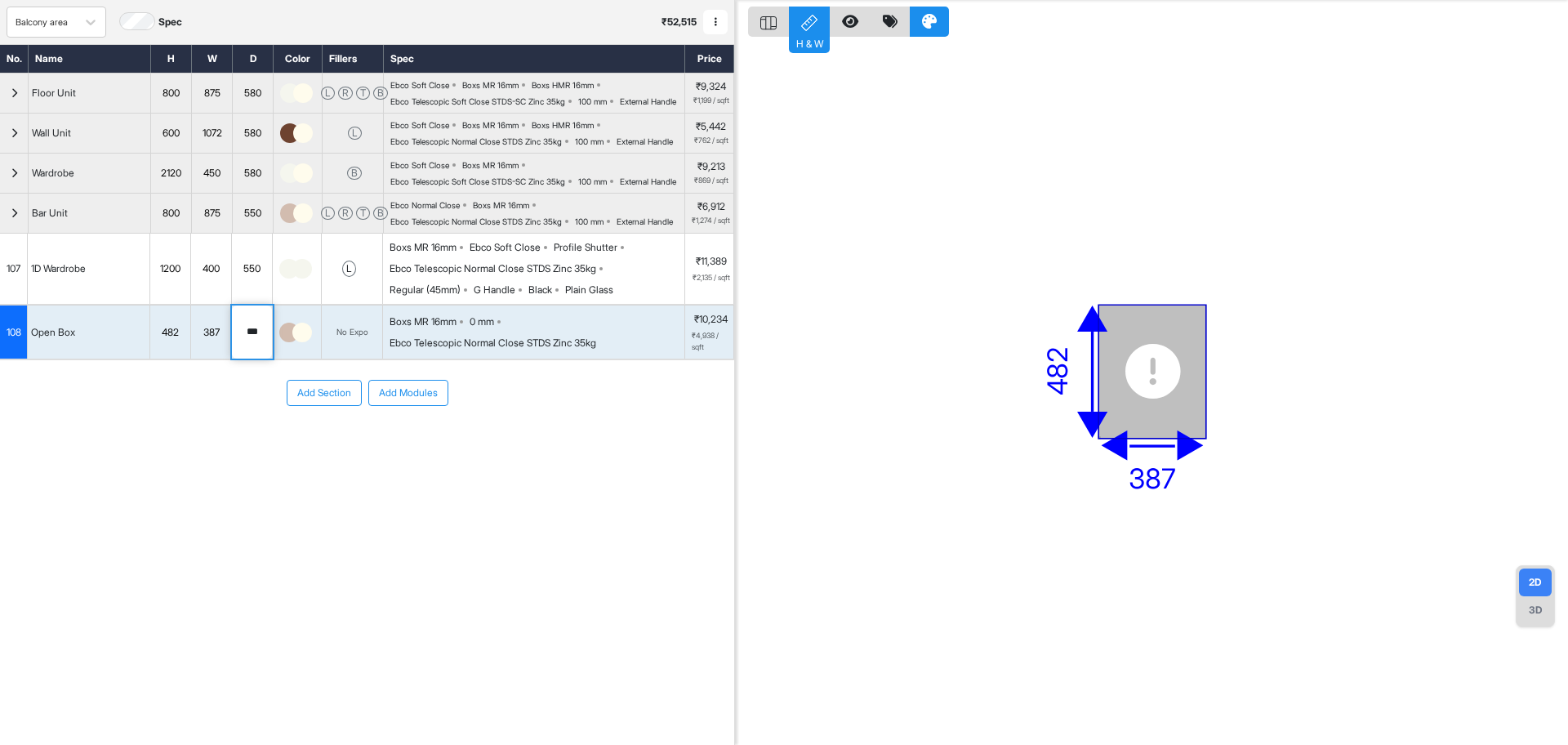 drag, startPoint x: 264, startPoint y: 398, endPoint x: 200, endPoint y: 397, distance: 64.00781 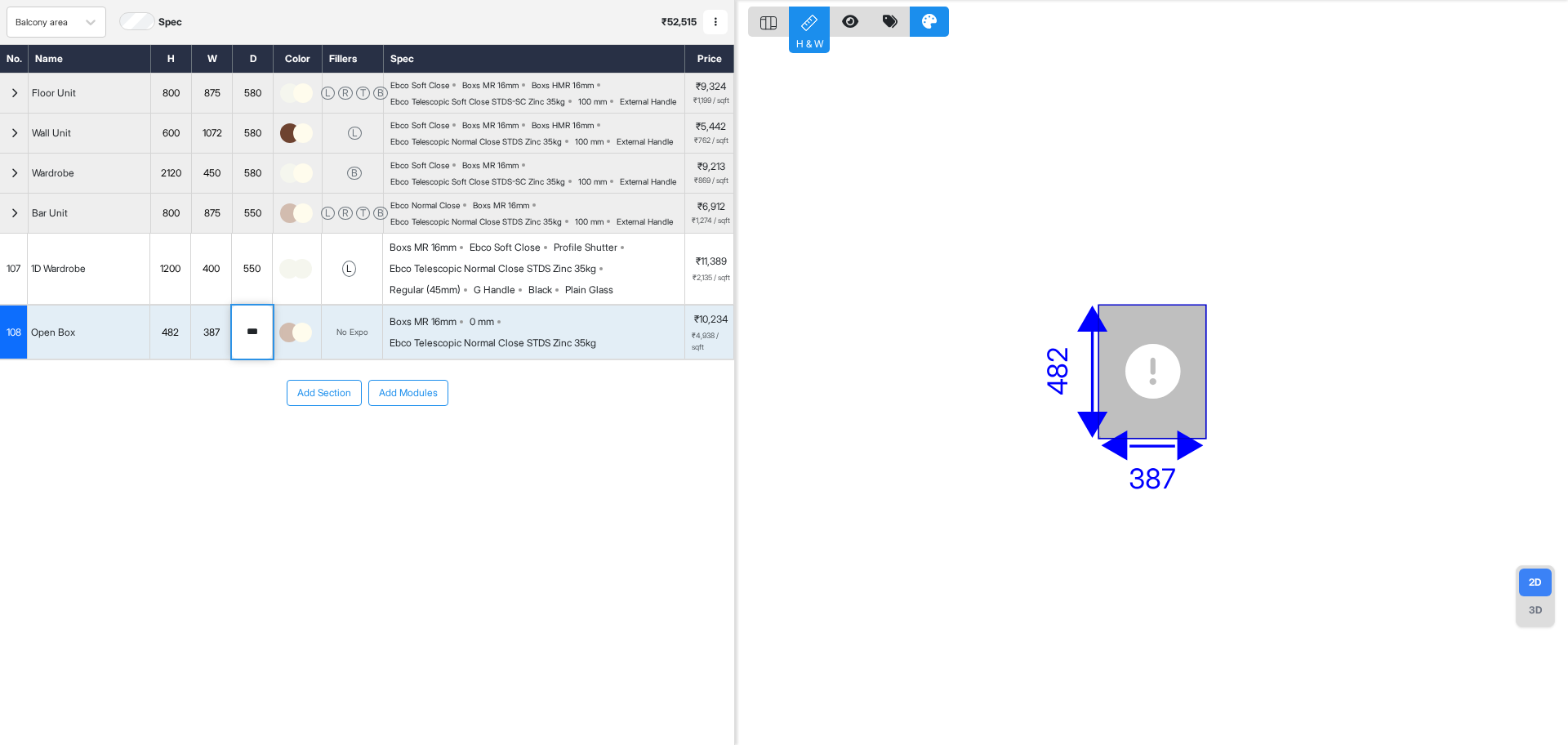 type on "***" 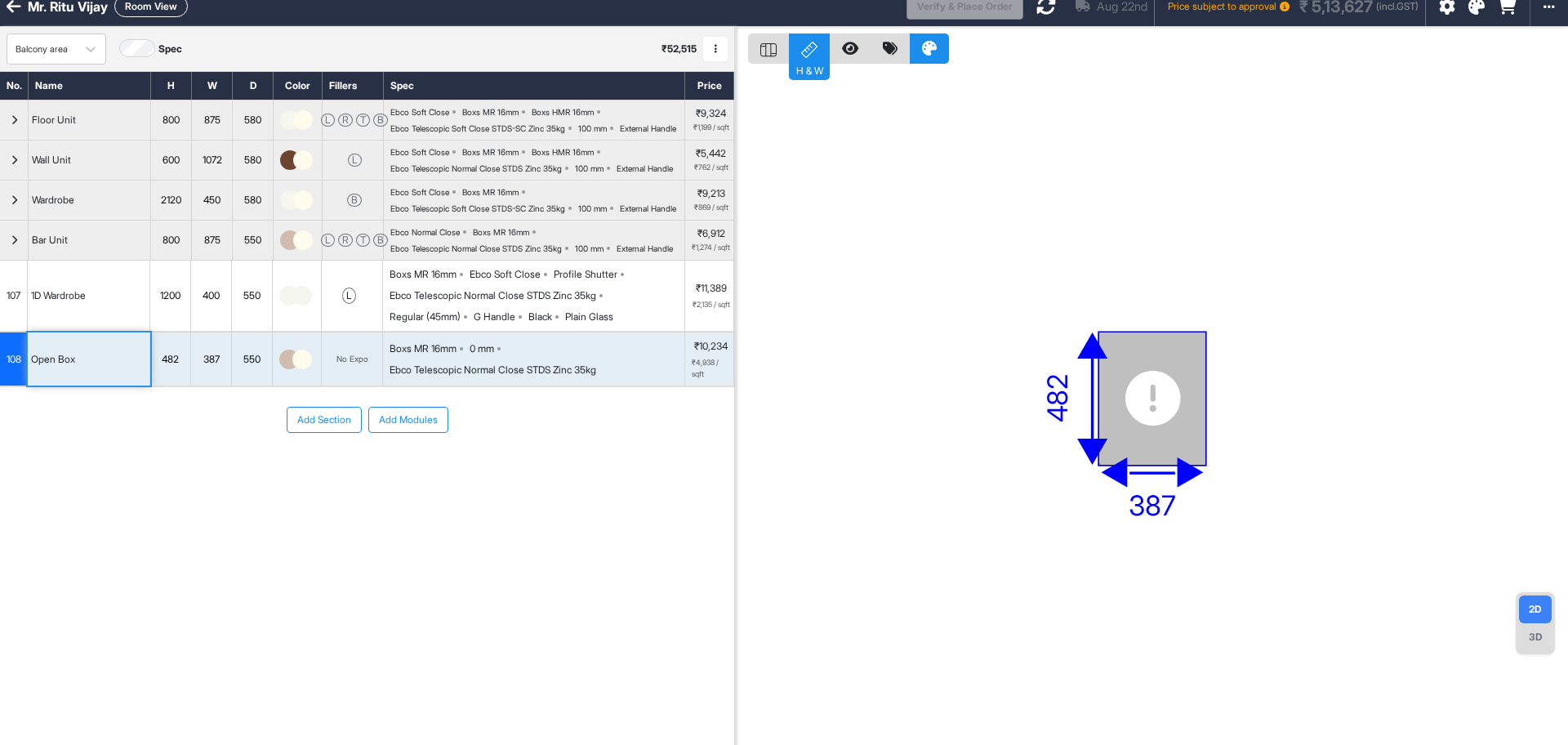 scroll, scrollTop: 0, scrollLeft: 0, axis: both 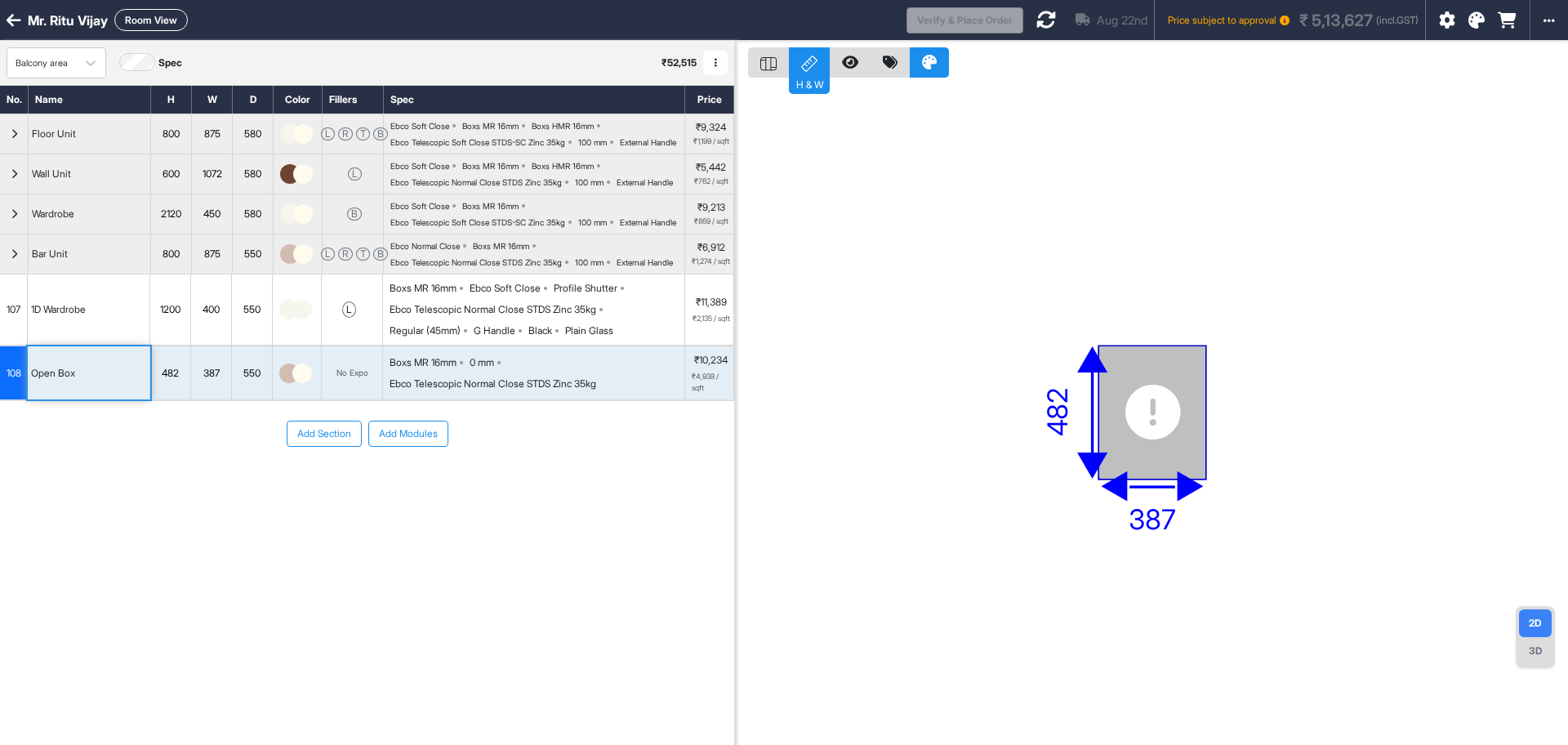 click at bounding box center (1046, 20) 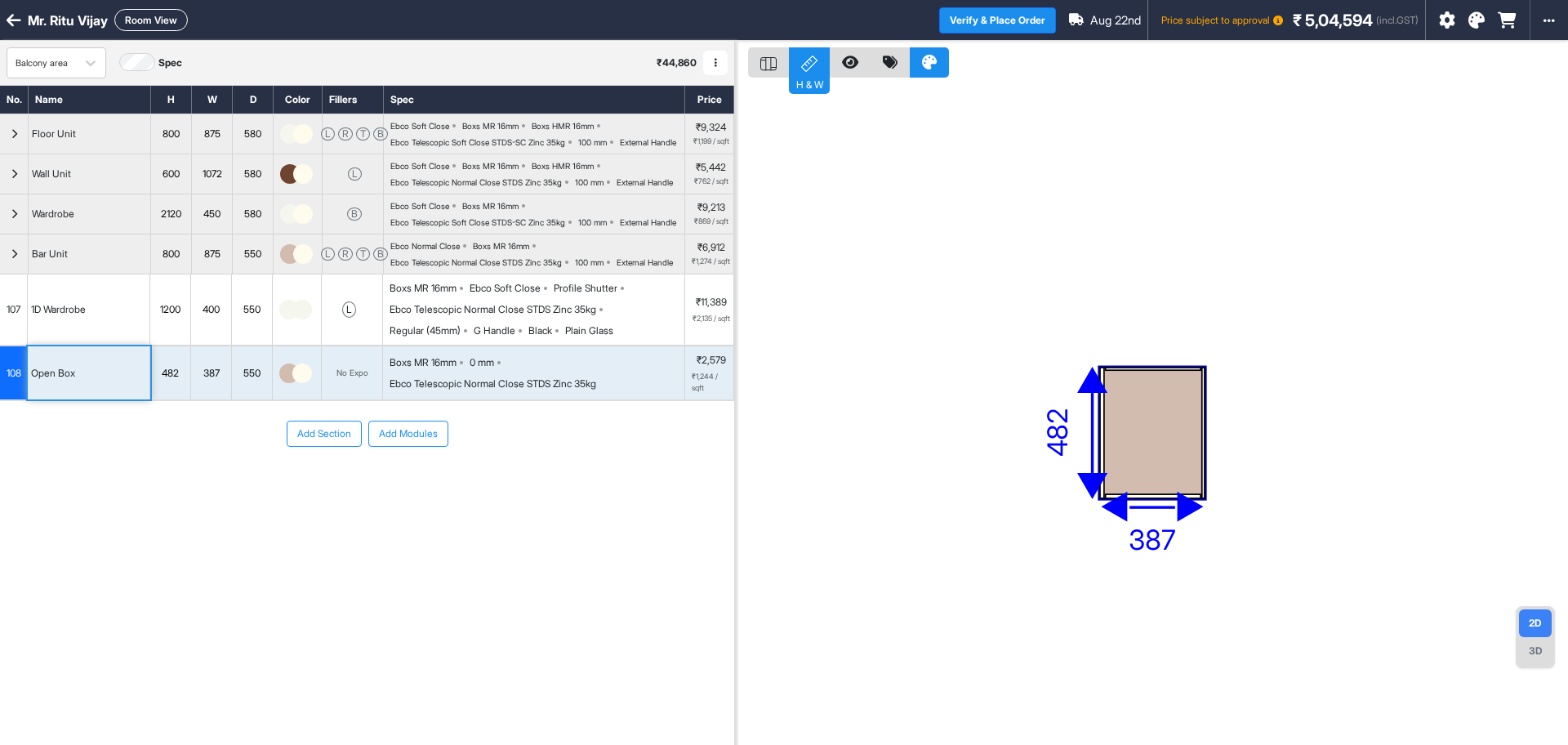 click at bounding box center (290, 254) 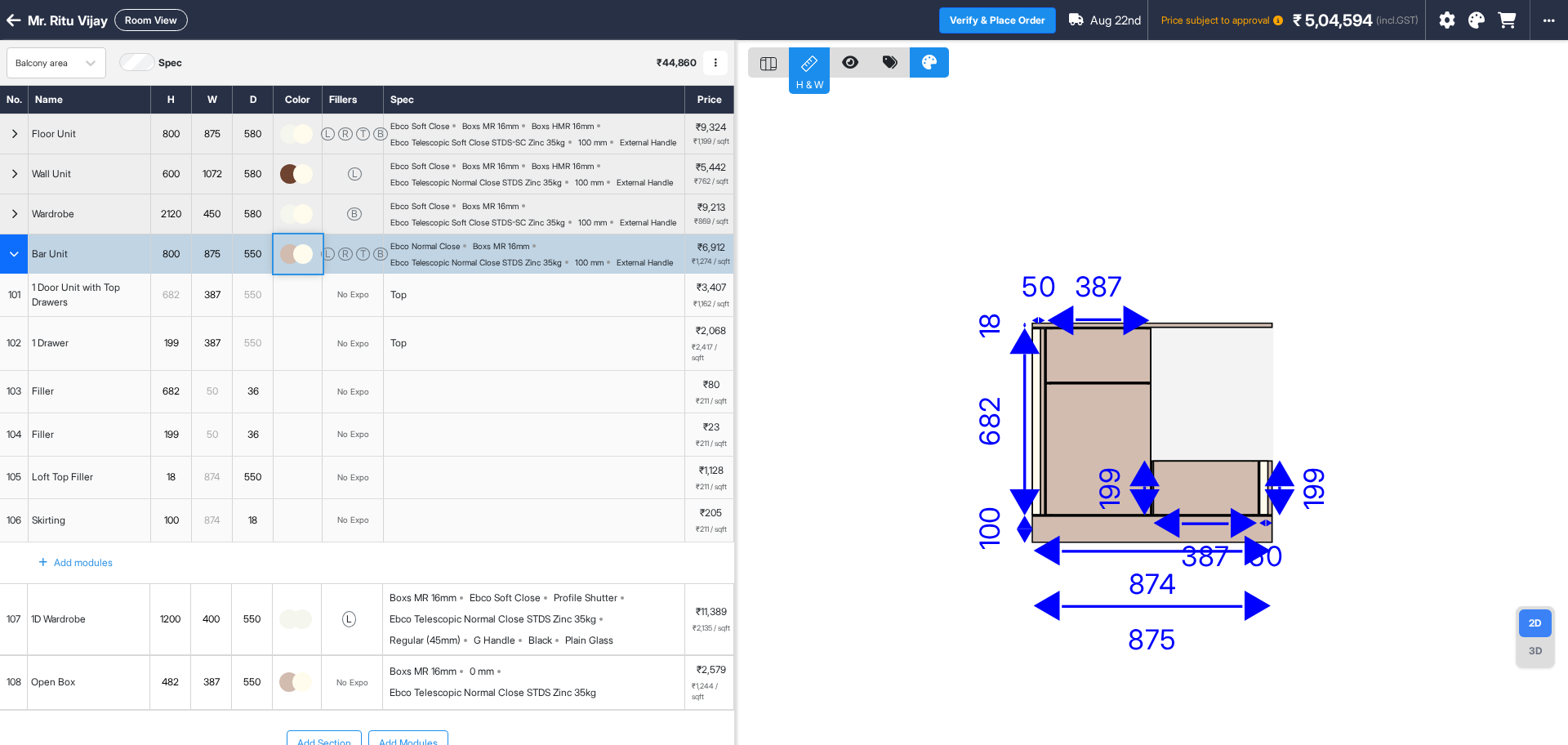 click at bounding box center (290, 254) 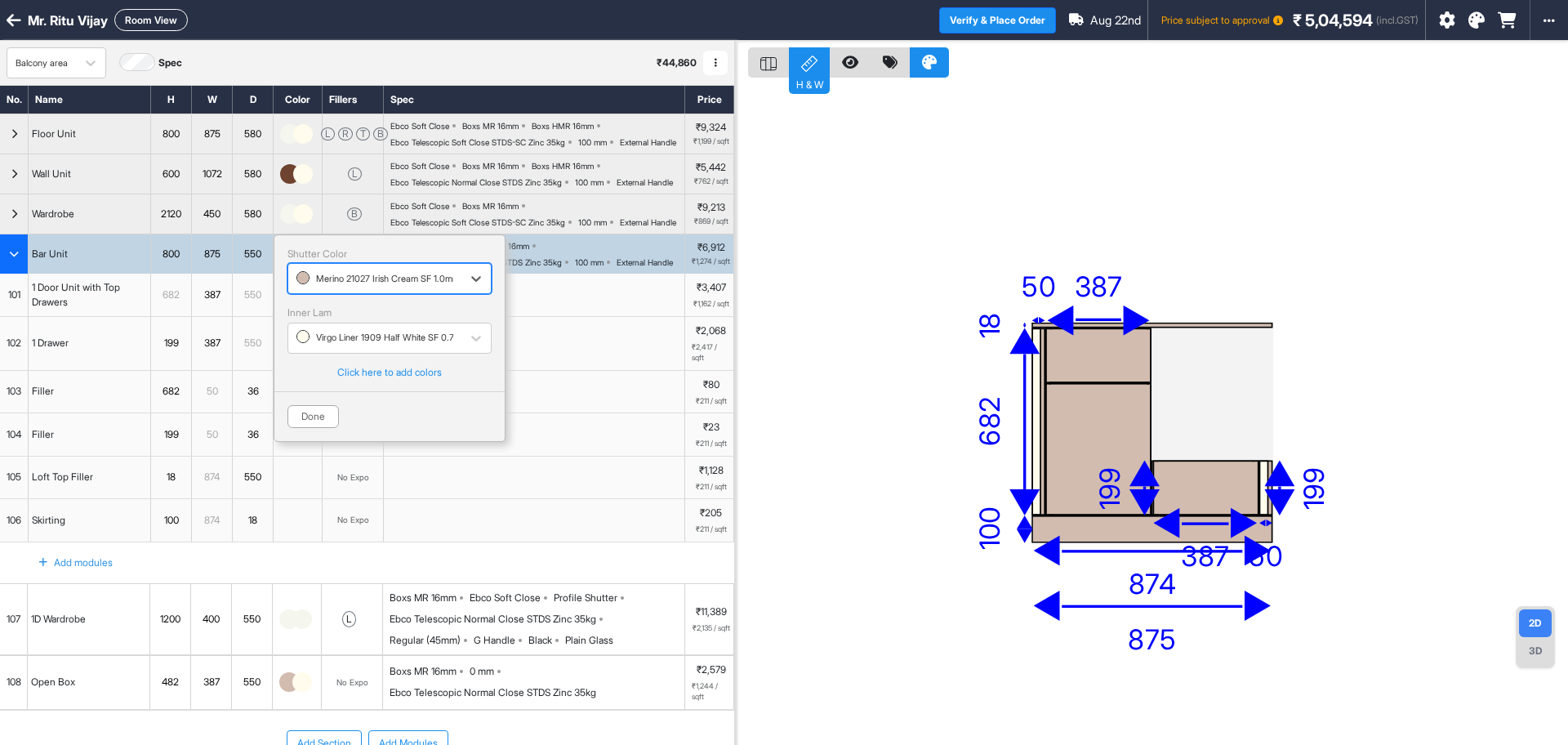 click at bounding box center (375, 279) 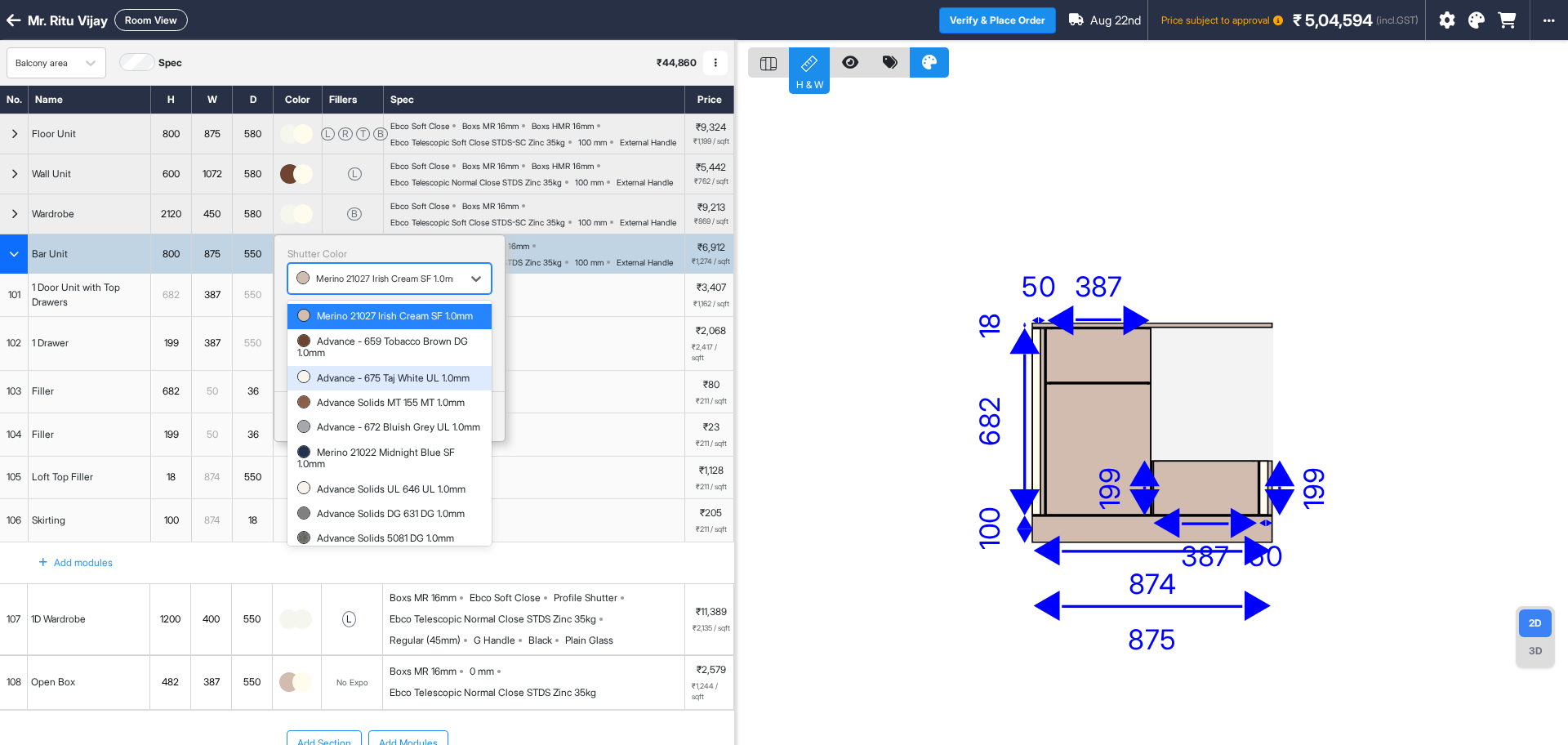 click on "Advance - 675 Taj White UL 1.0mm" at bounding box center [390, 378] 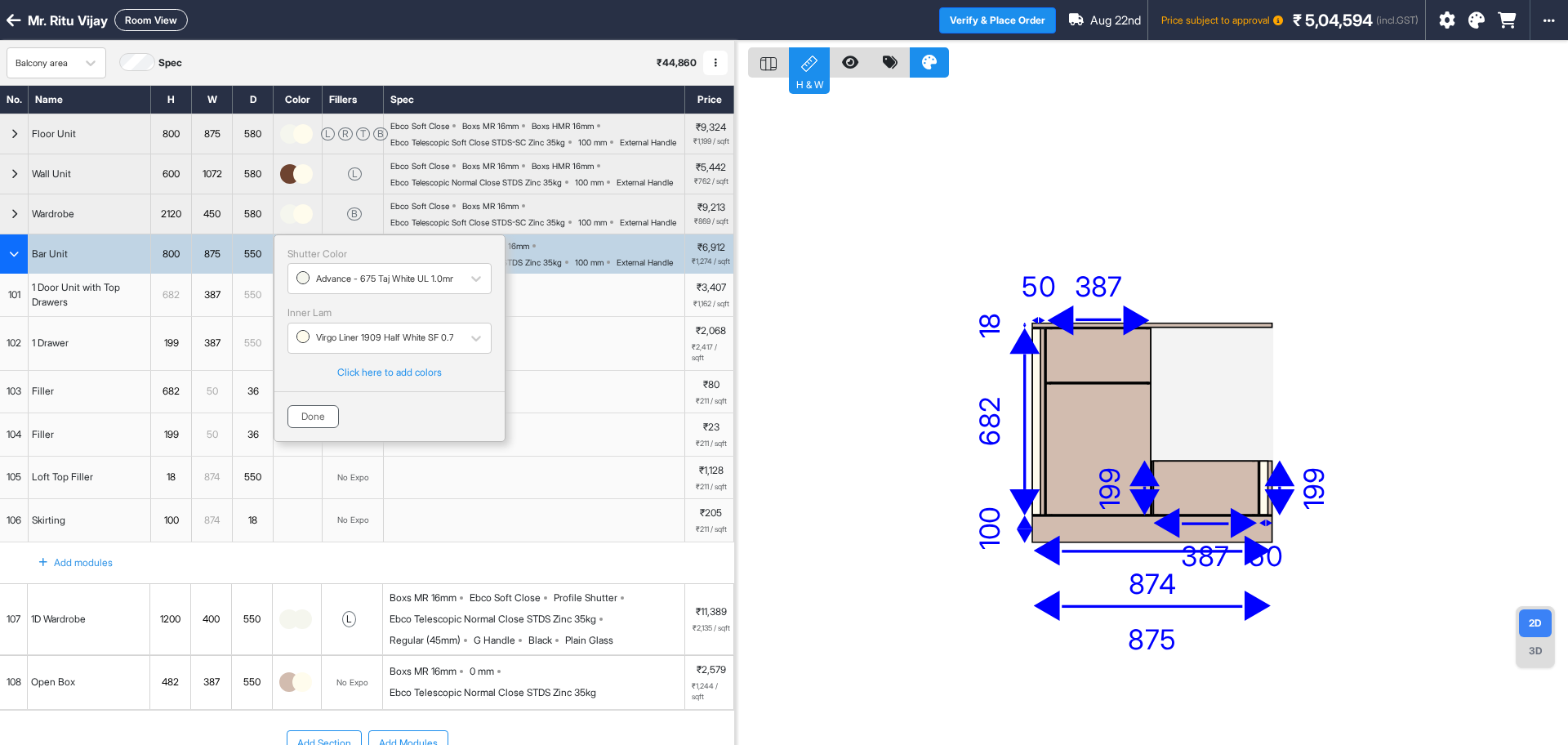 click on "Done" at bounding box center (313, 417) 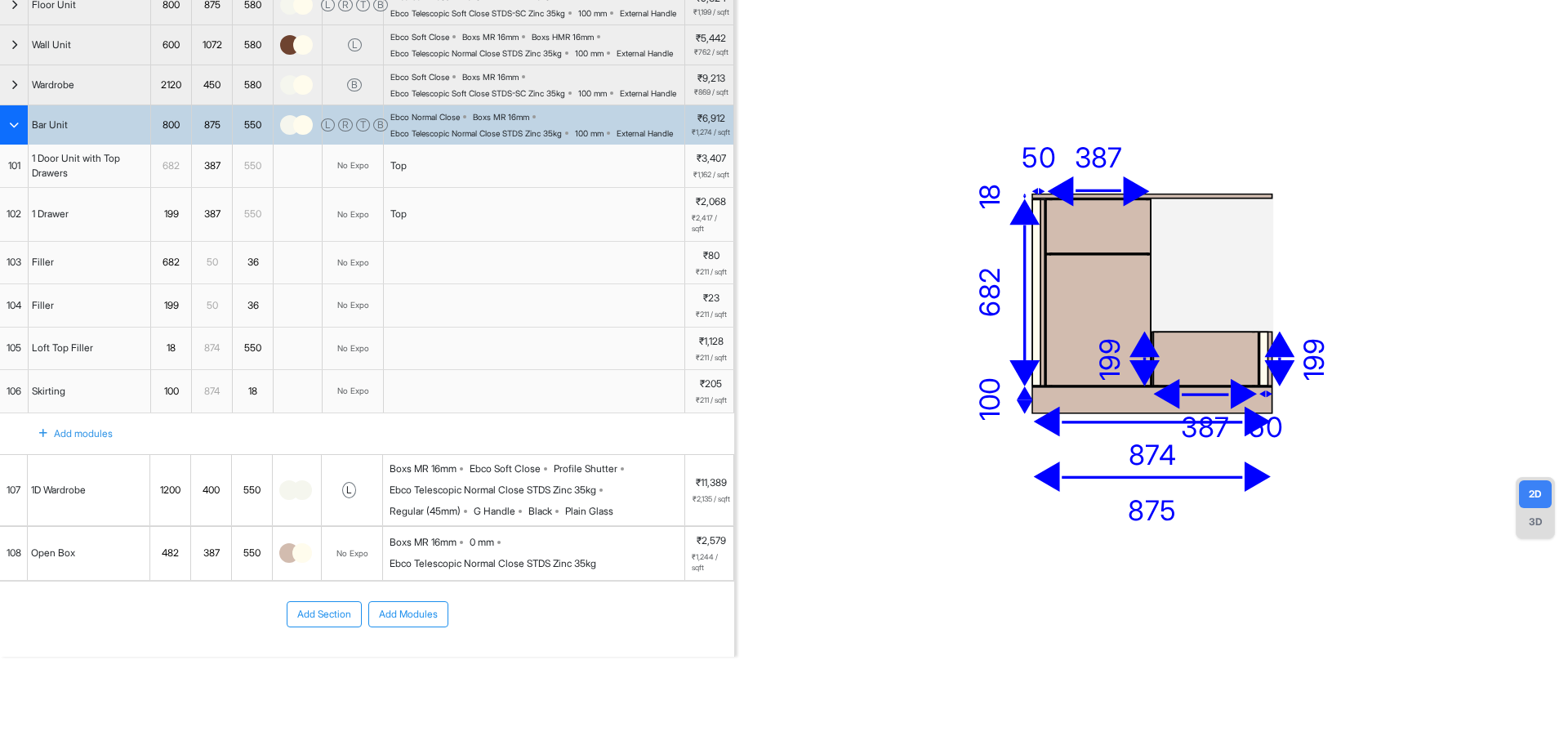 scroll, scrollTop: 205, scrollLeft: 0, axis: vertical 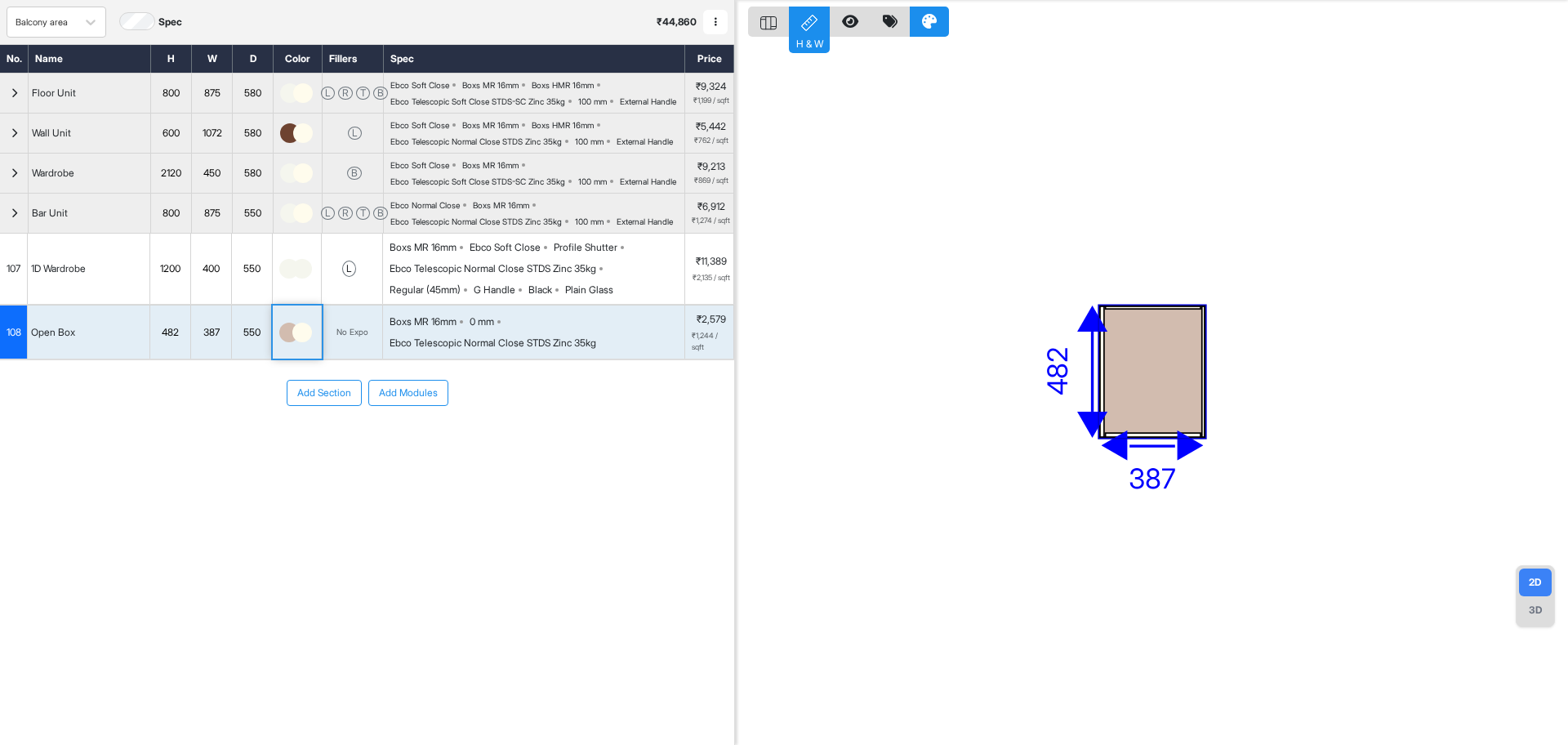 click at bounding box center [289, 332] 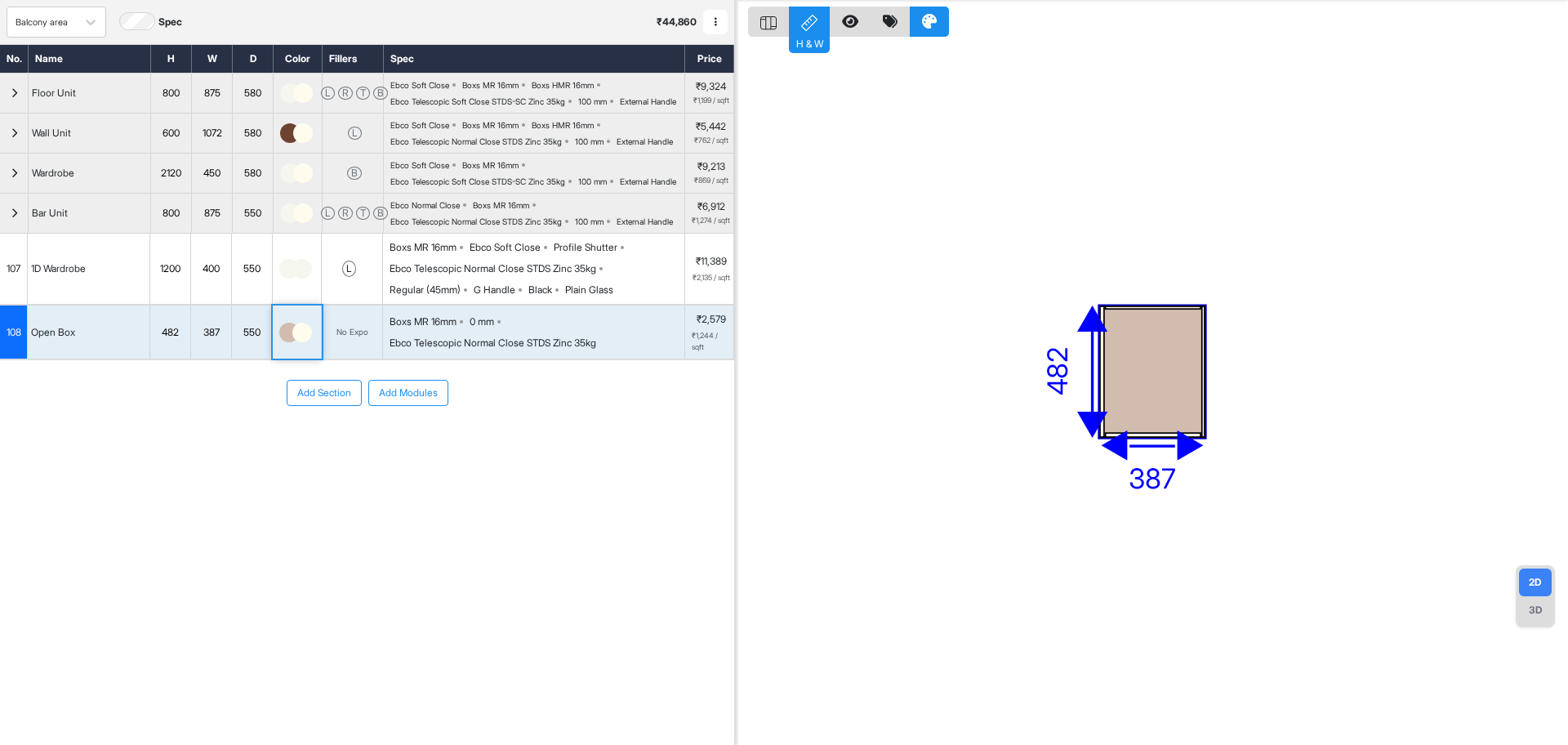 click at bounding box center [289, 332] 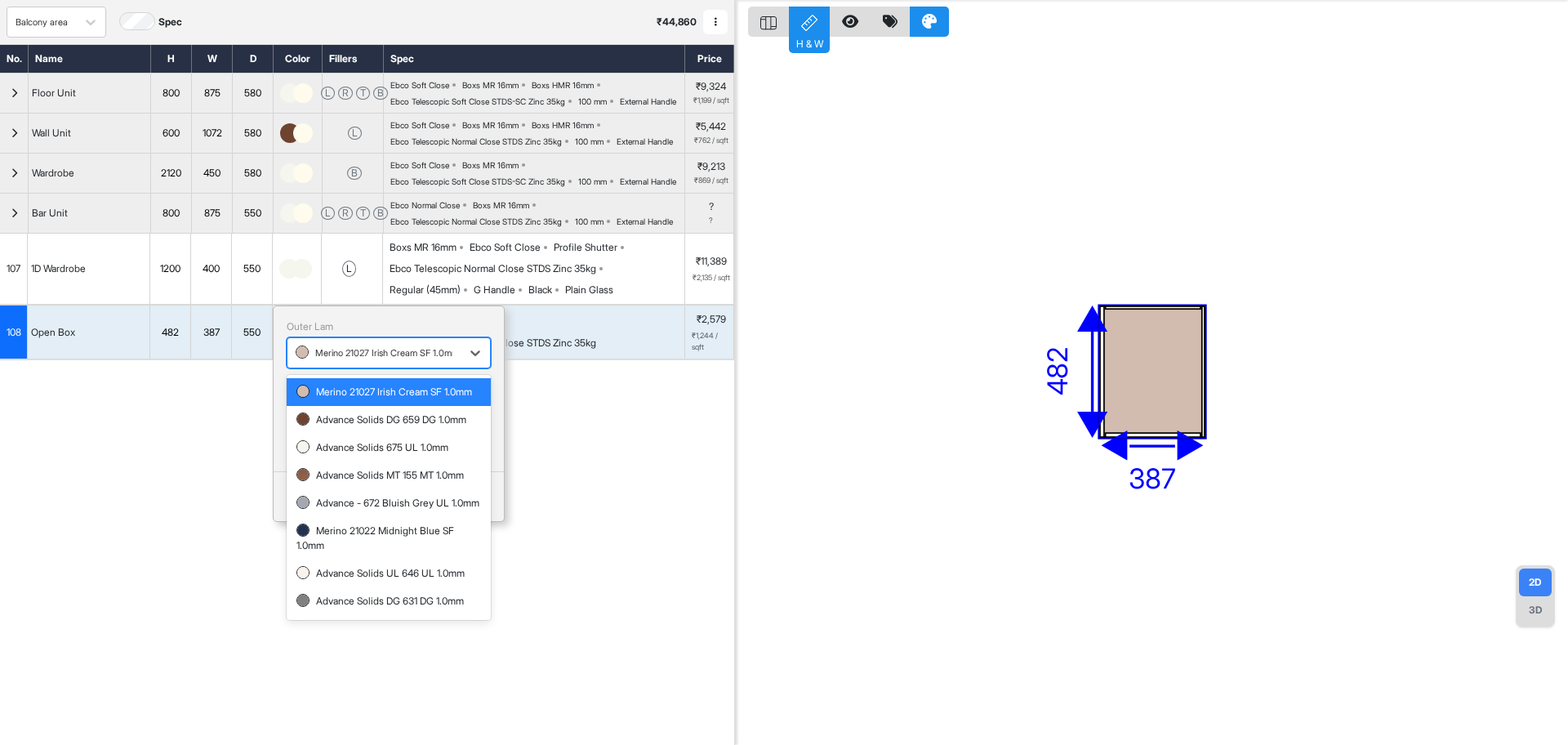click at bounding box center (374, 353) 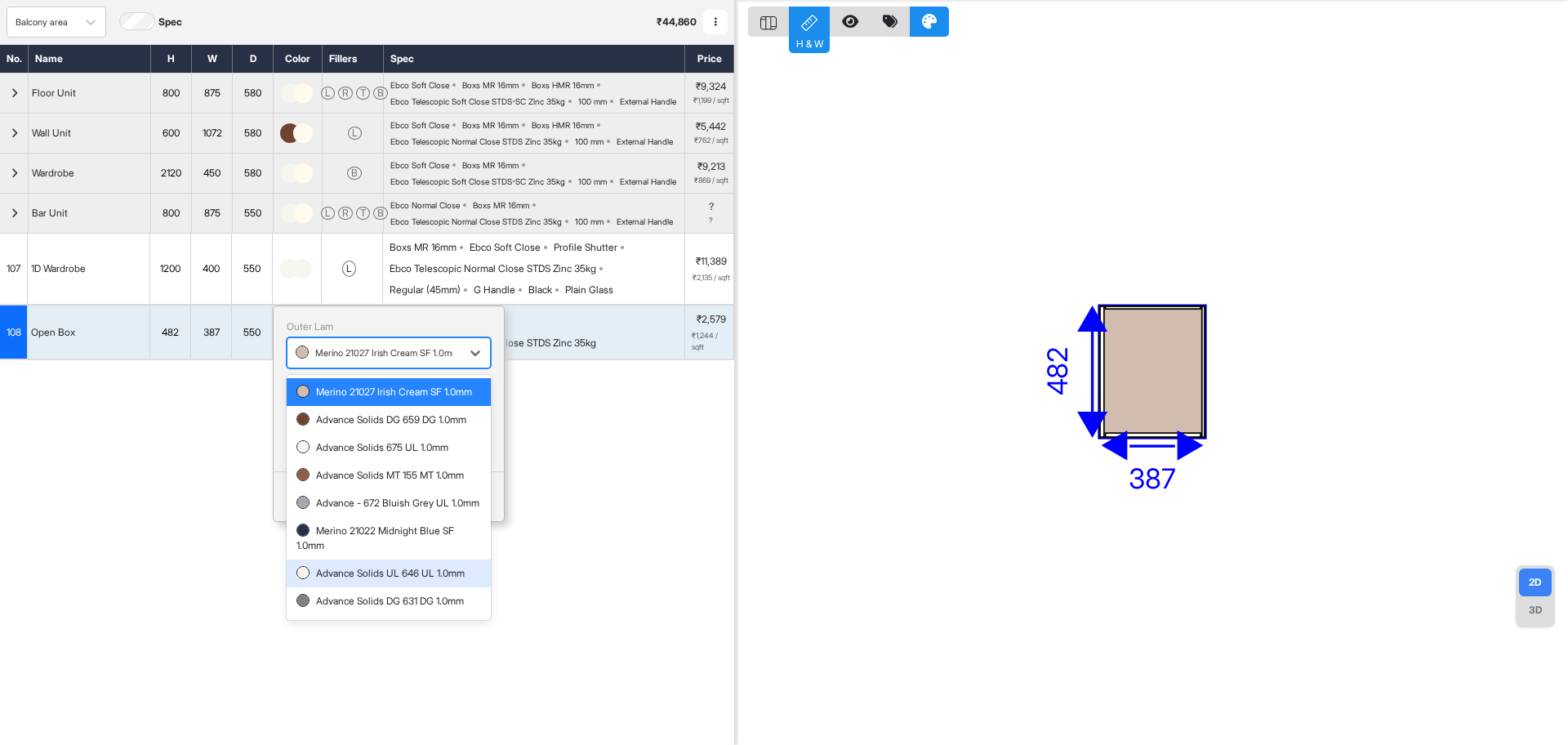 click on "Advance Solids UL 646 UL 1.0mm" at bounding box center (389, 573) 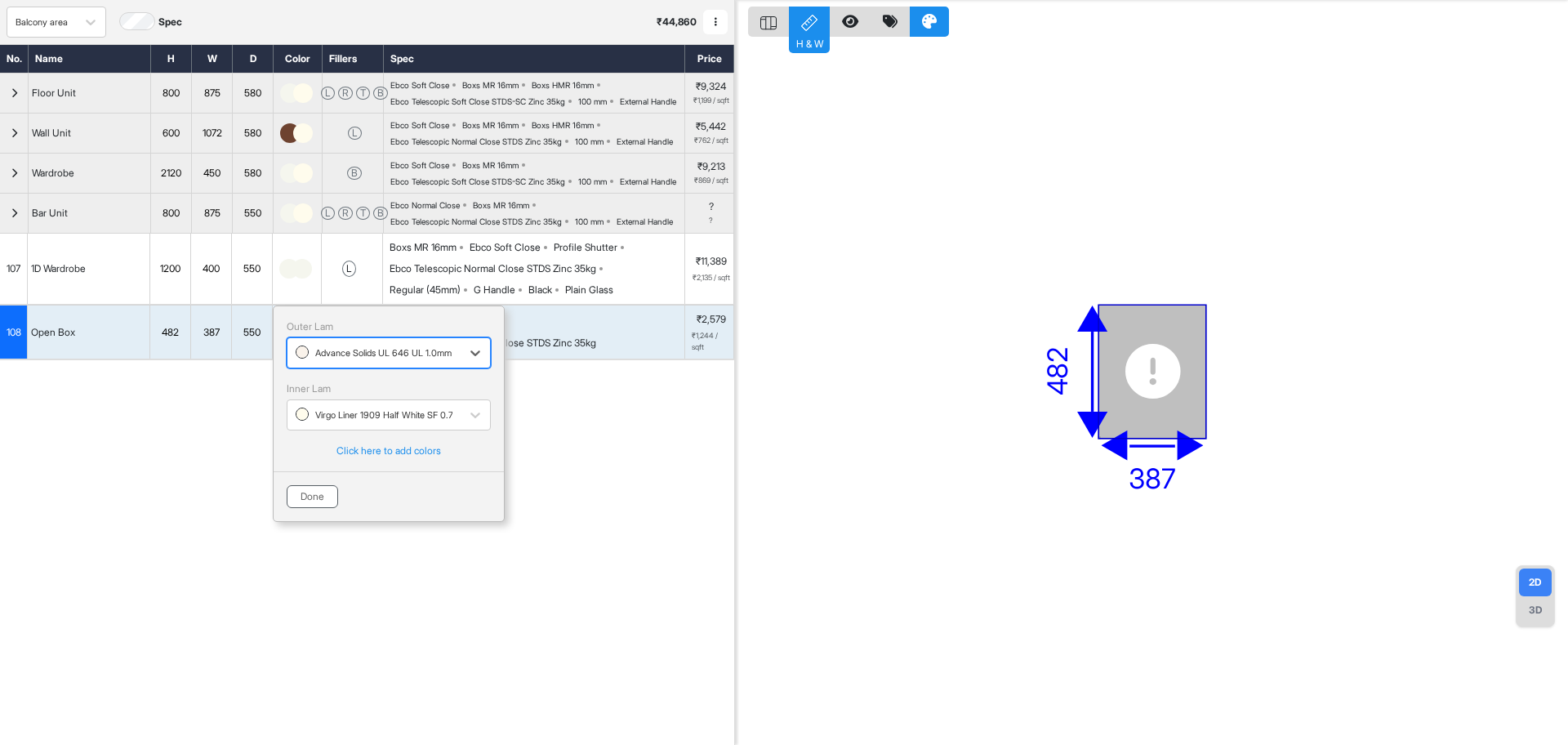 click on "Done" at bounding box center [312, 497] 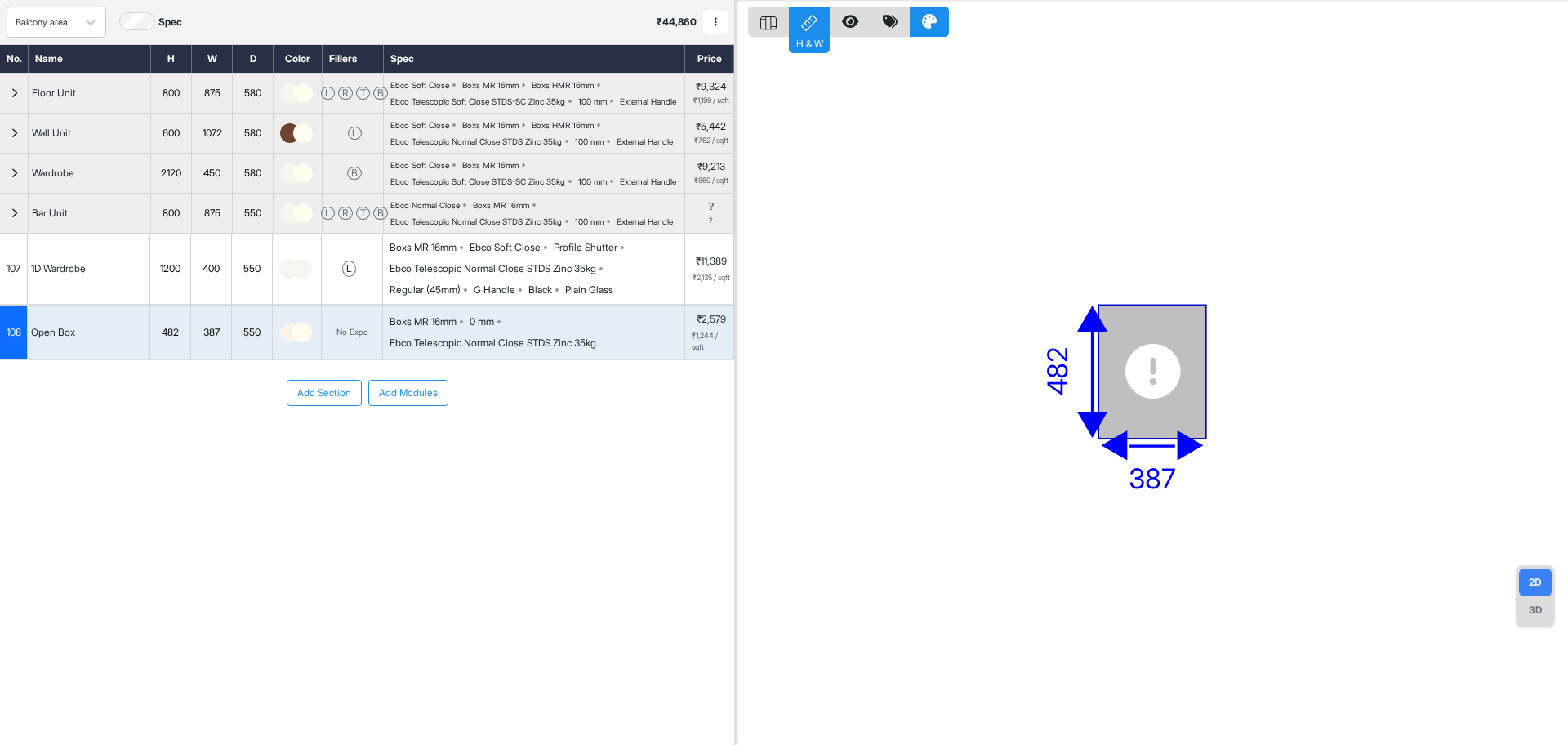scroll, scrollTop: 0, scrollLeft: 0, axis: both 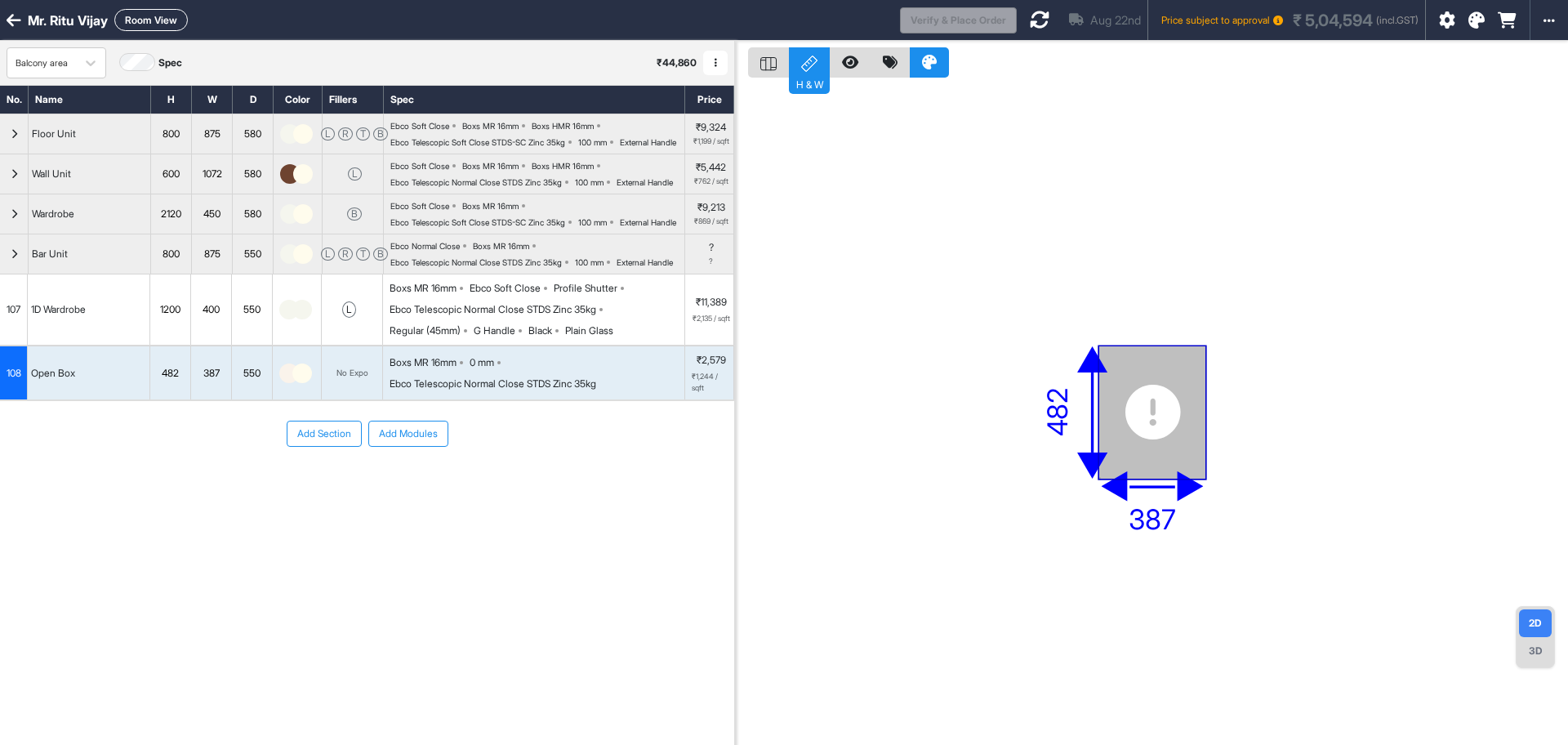 click at bounding box center (1040, 20) 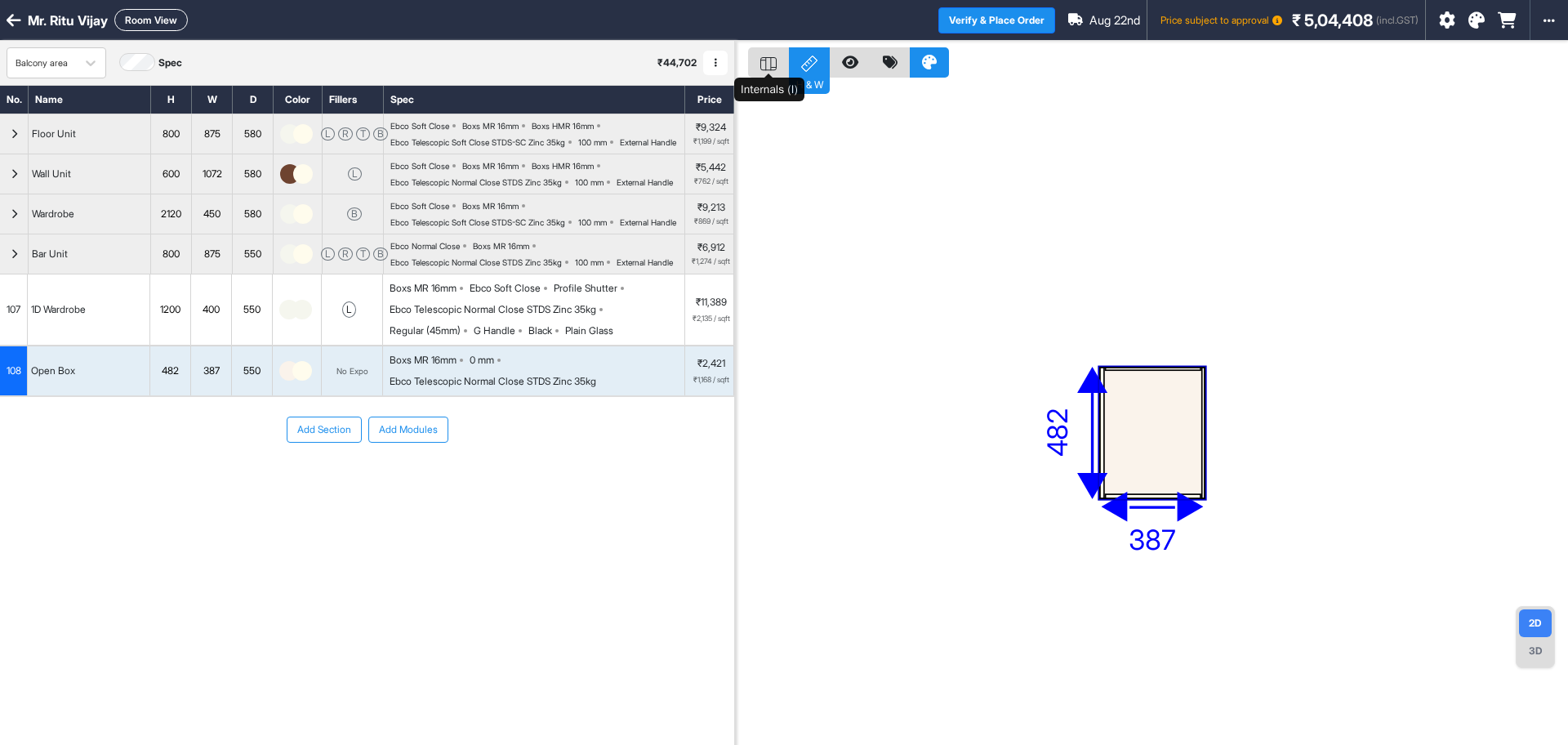 click 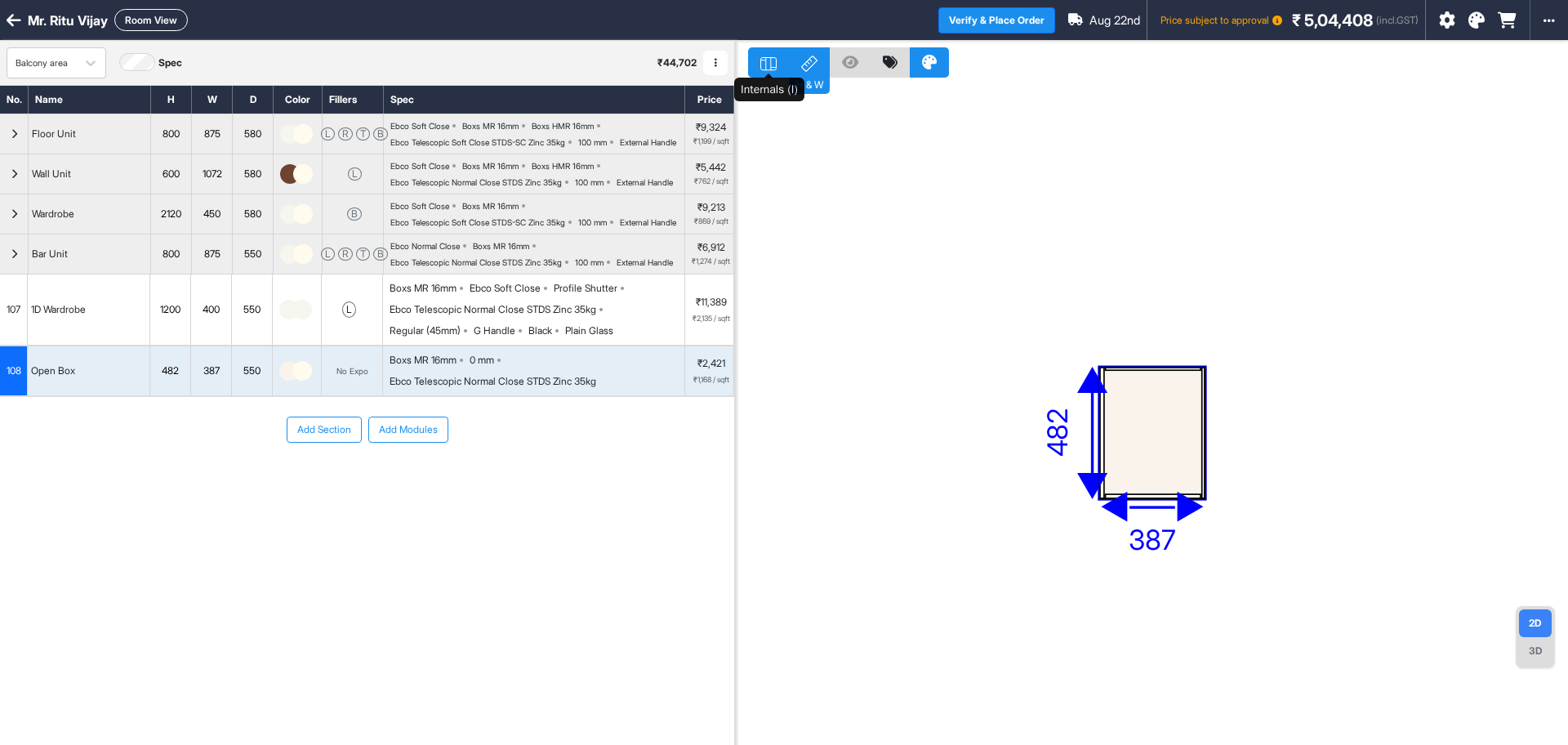 click 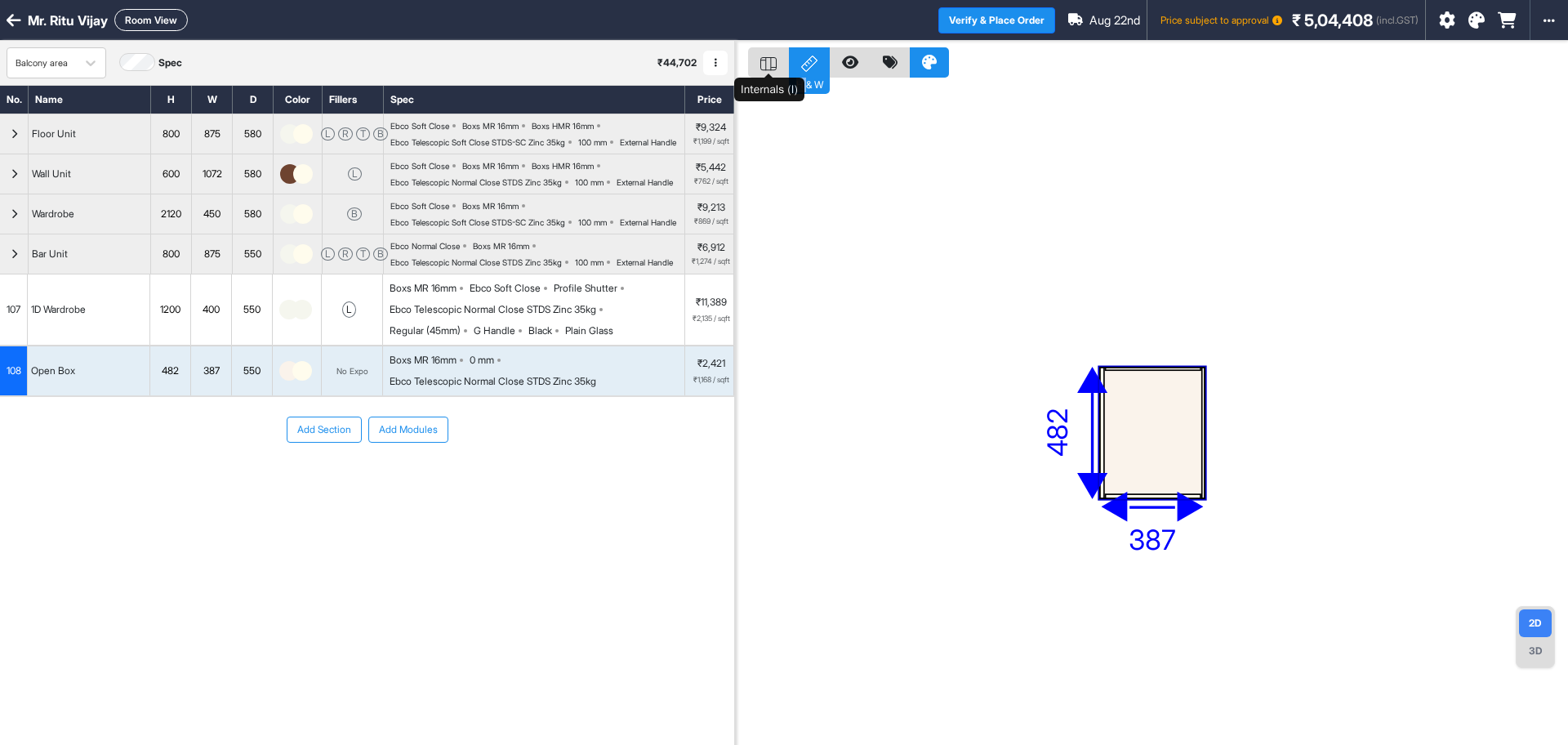 click 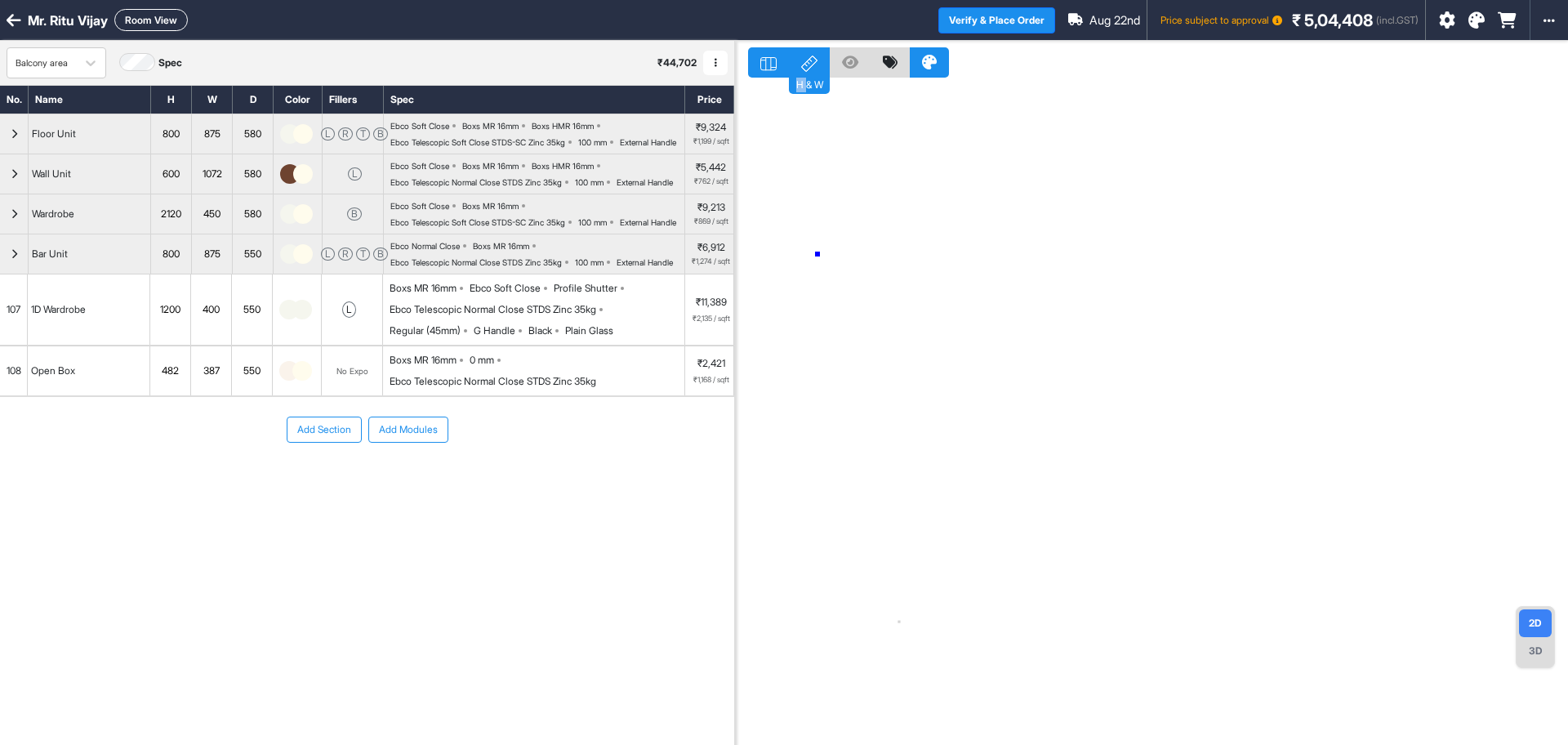 click at bounding box center (1152, 413) 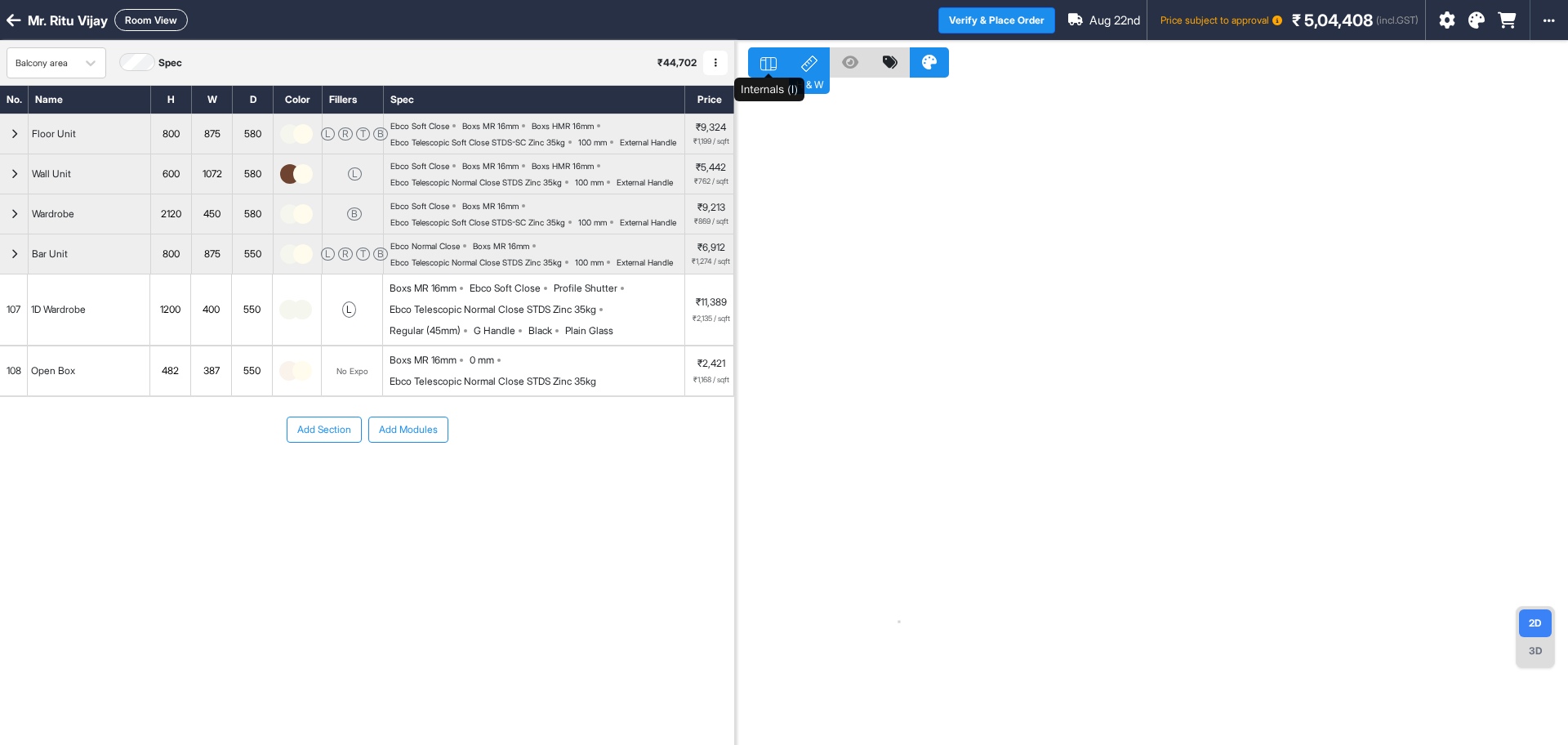 click 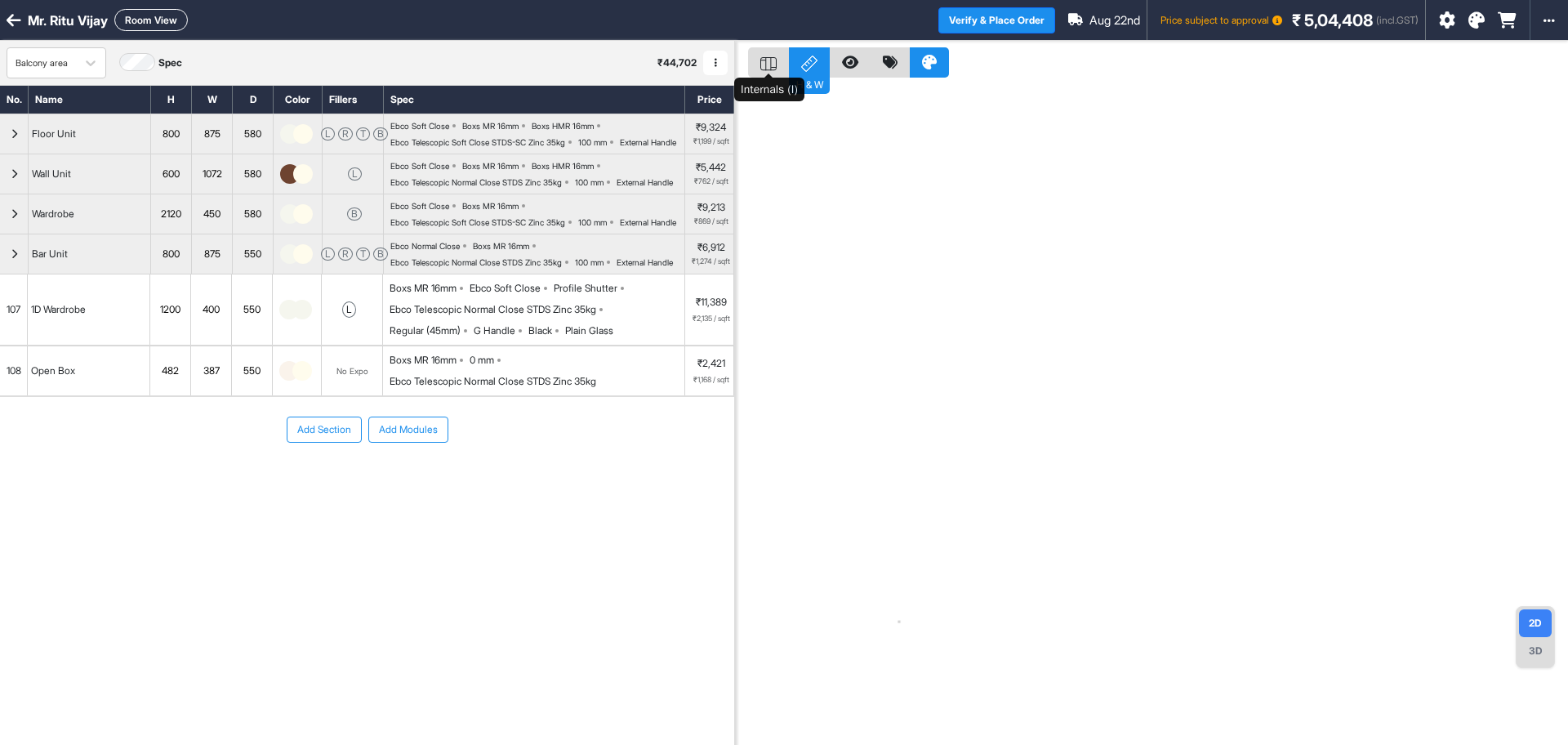 click 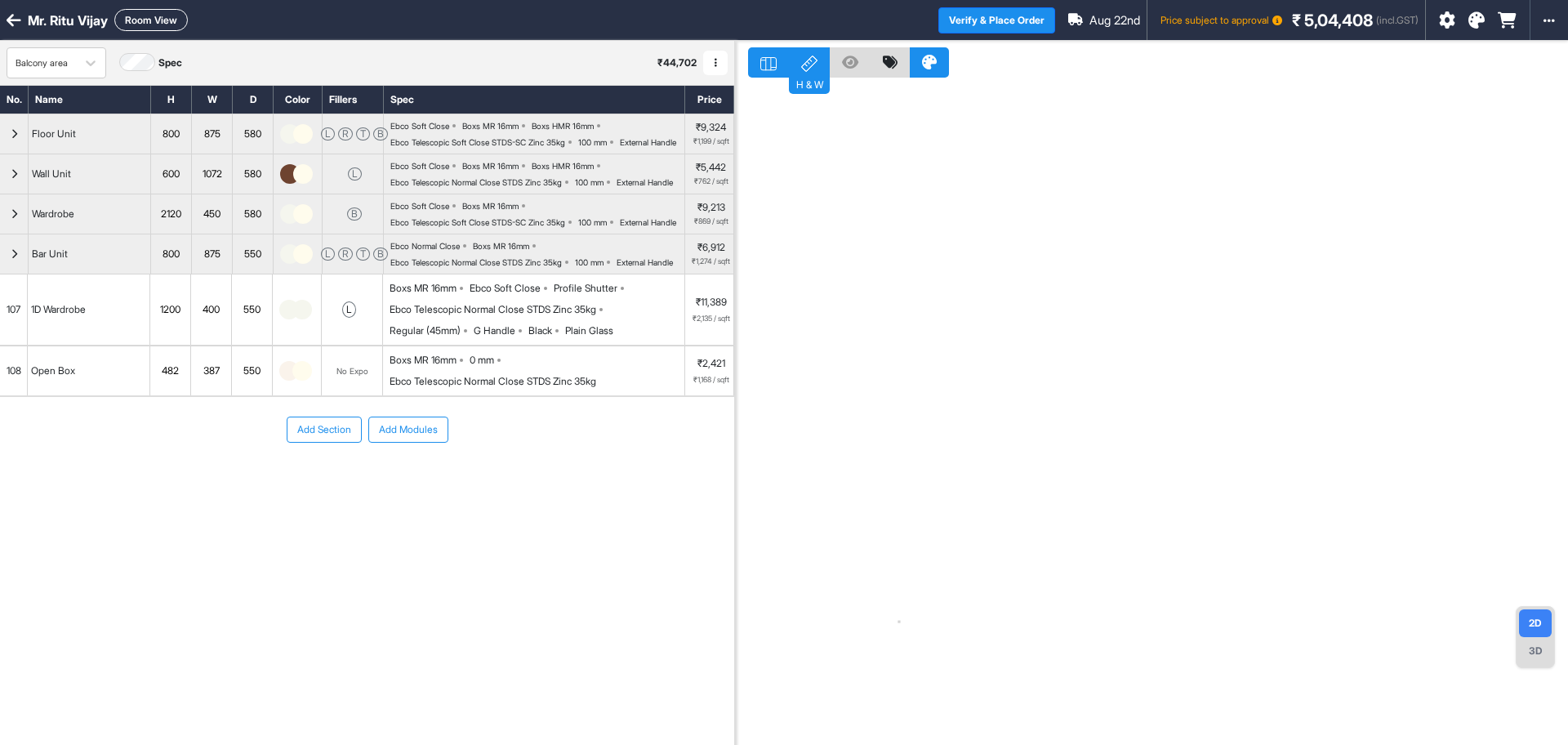 click on "Room View" at bounding box center (151, 20) 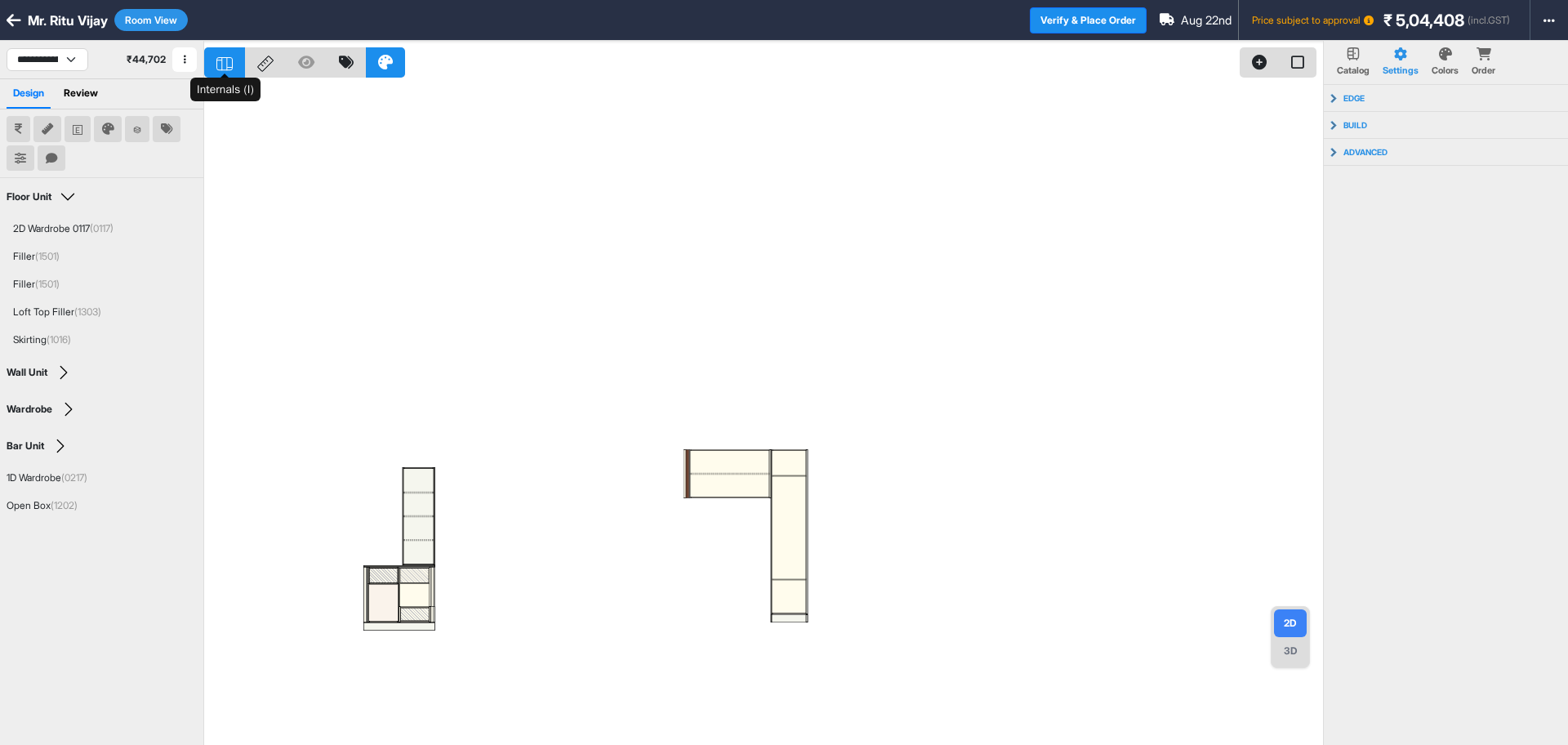 click 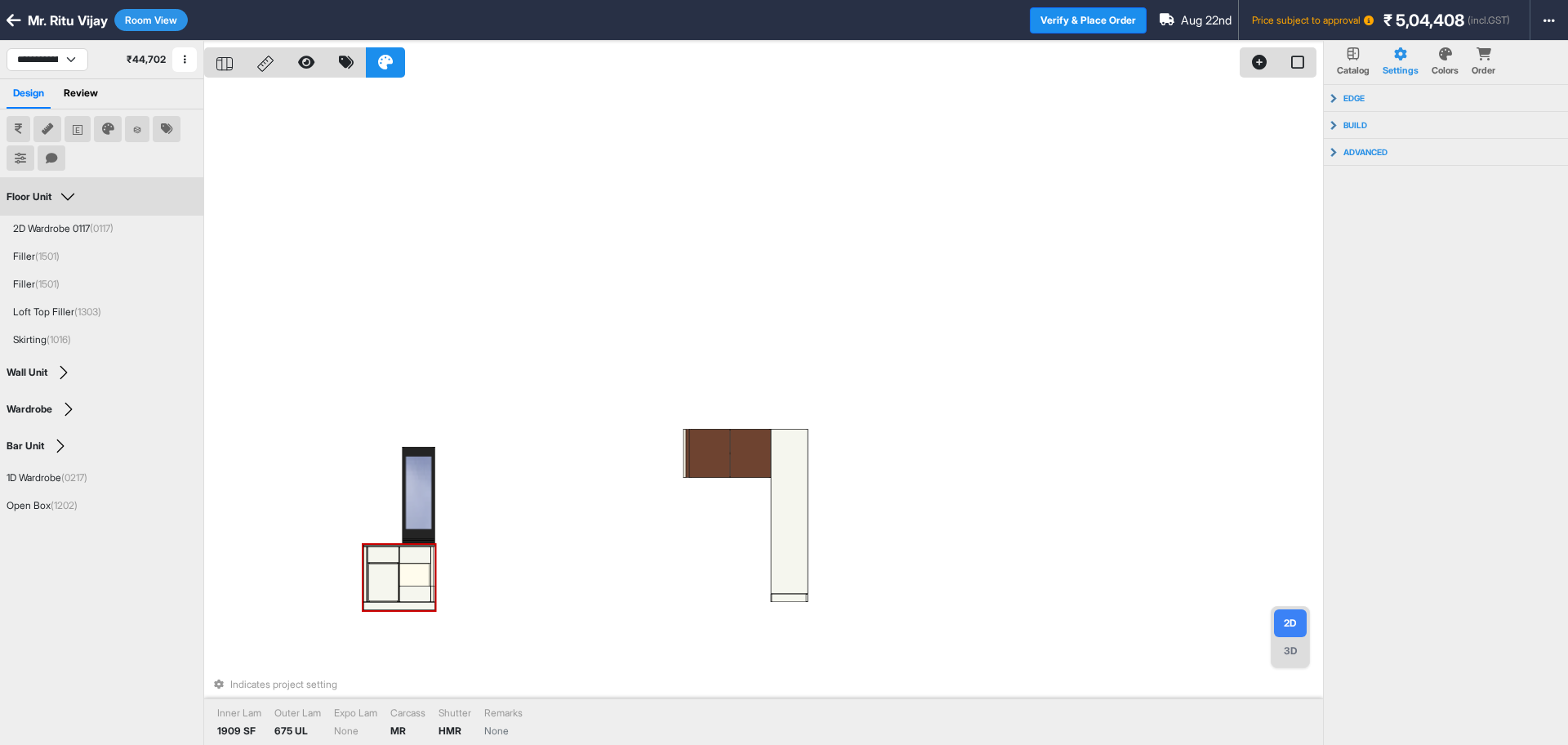 click at bounding box center [415, 555] 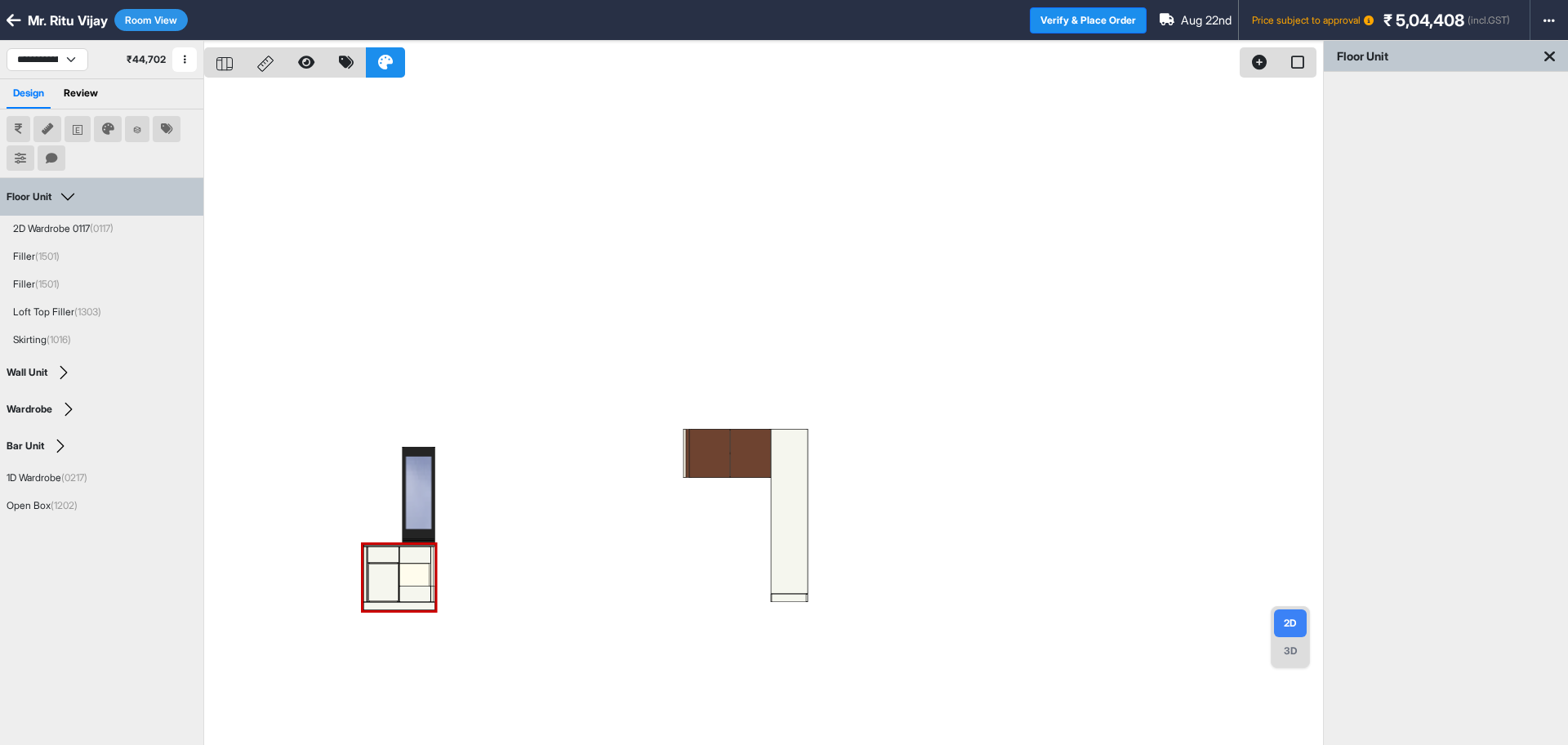 click at bounding box center (764, 413) 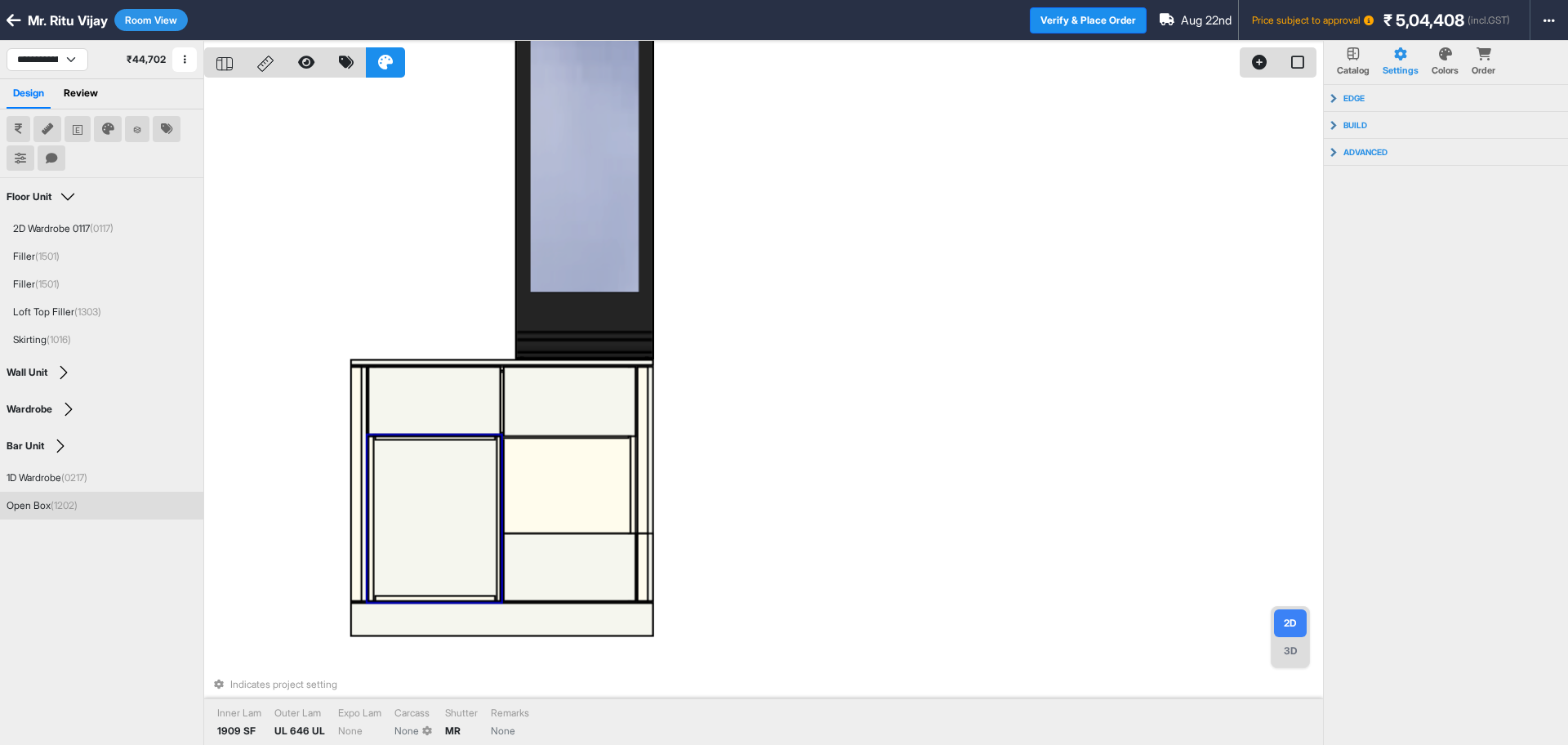 click on "Indicates project setting Inner Lam 1909 SF Outer Lam UL 646 UL Expo Lam None Carcass None Shutter MR Remarks None" at bounding box center [764, 413] 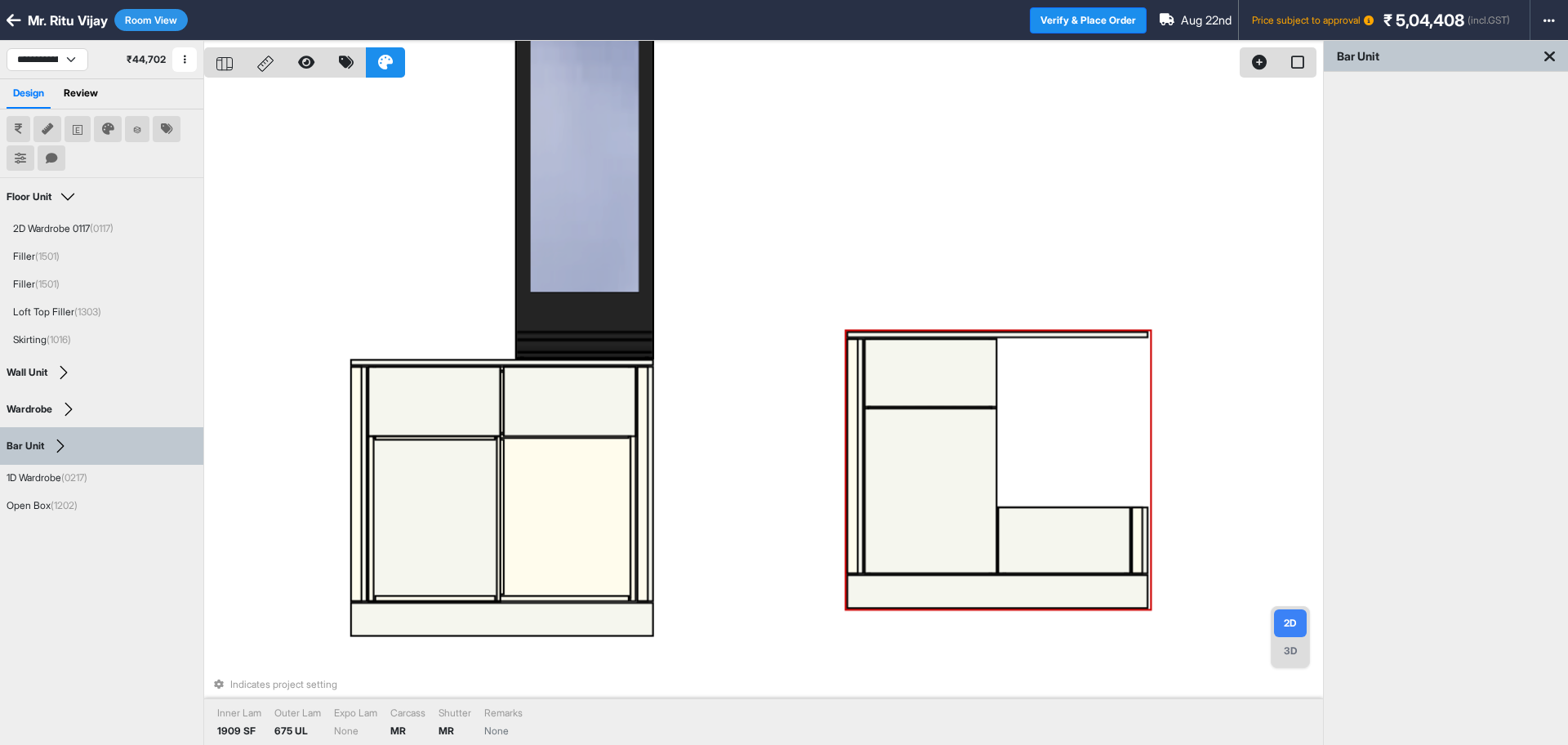 drag, startPoint x: 451, startPoint y: 395, endPoint x: 947, endPoint y: 369, distance: 496.681 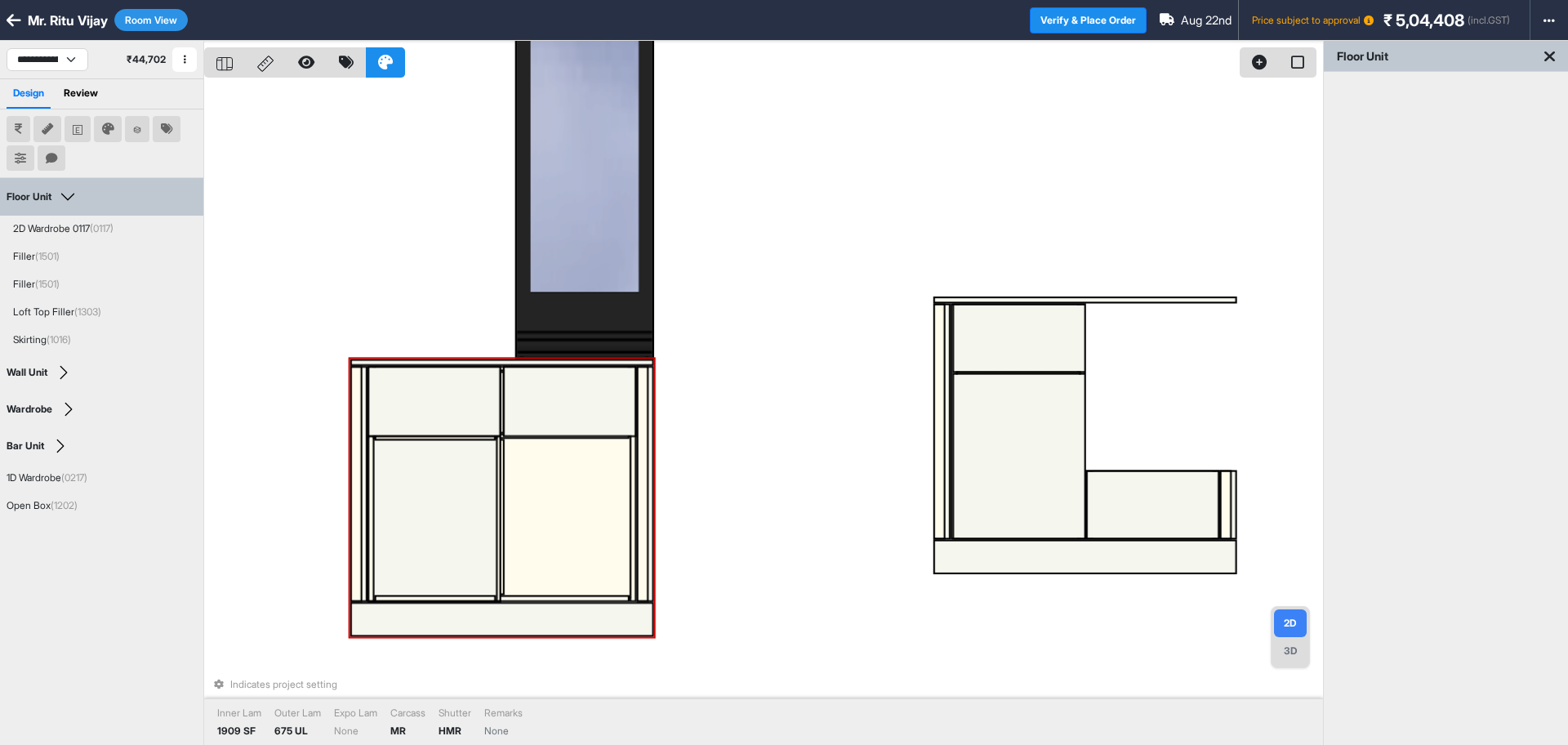 drag, startPoint x: 642, startPoint y: 398, endPoint x: 687, endPoint y: 428, distance: 54.083269 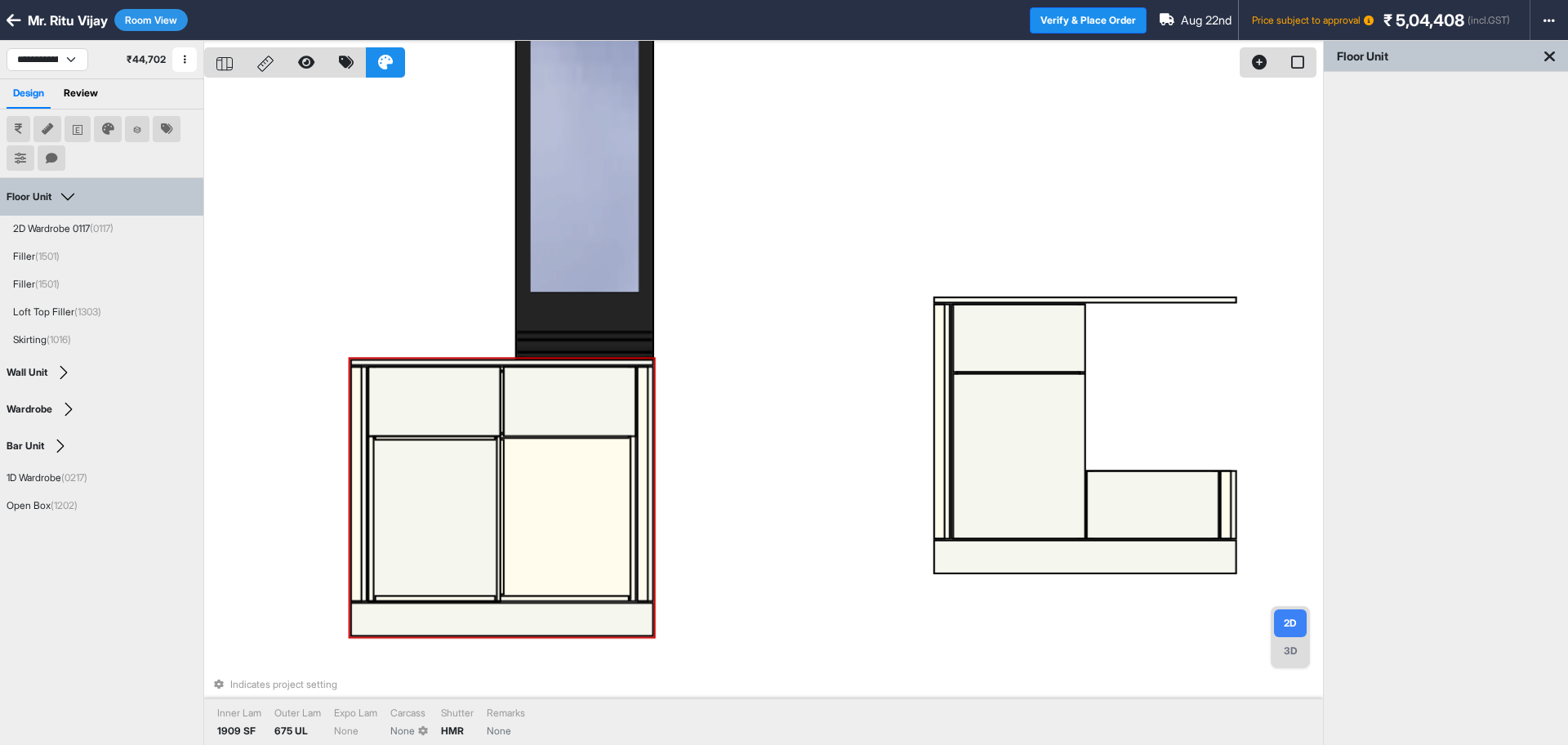 click at bounding box center [567, 517] 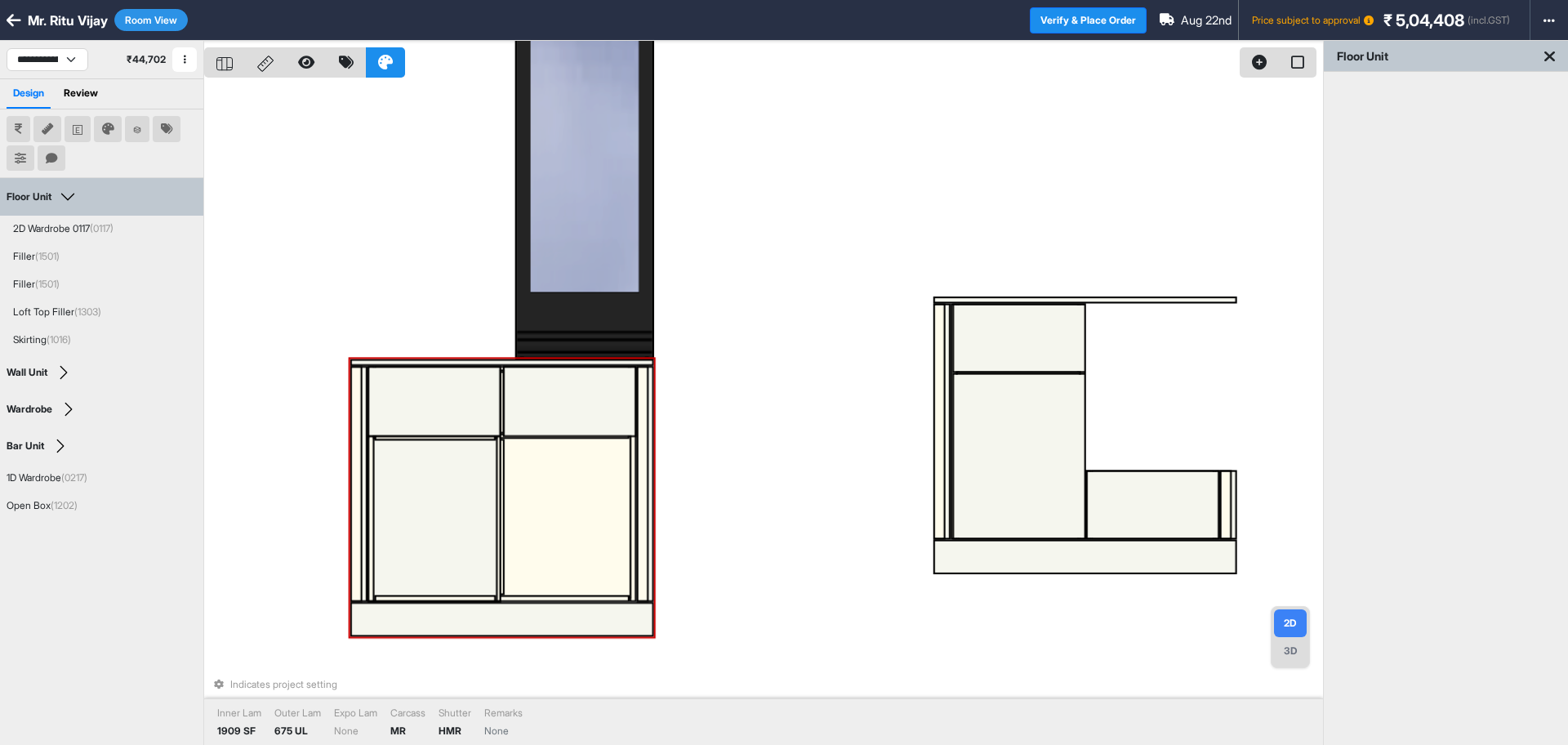 click at bounding box center [435, 401] 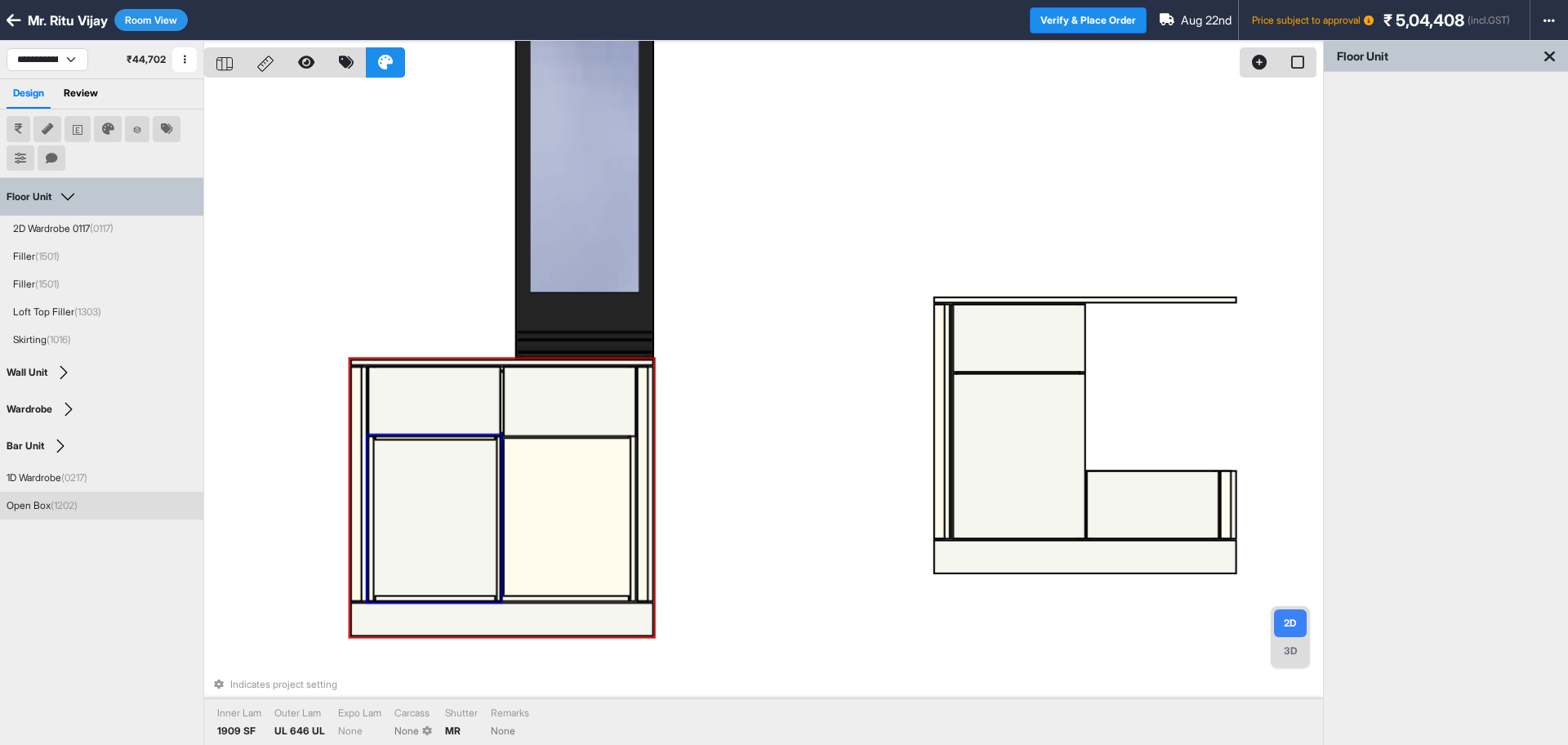 click at bounding box center (434, 519) 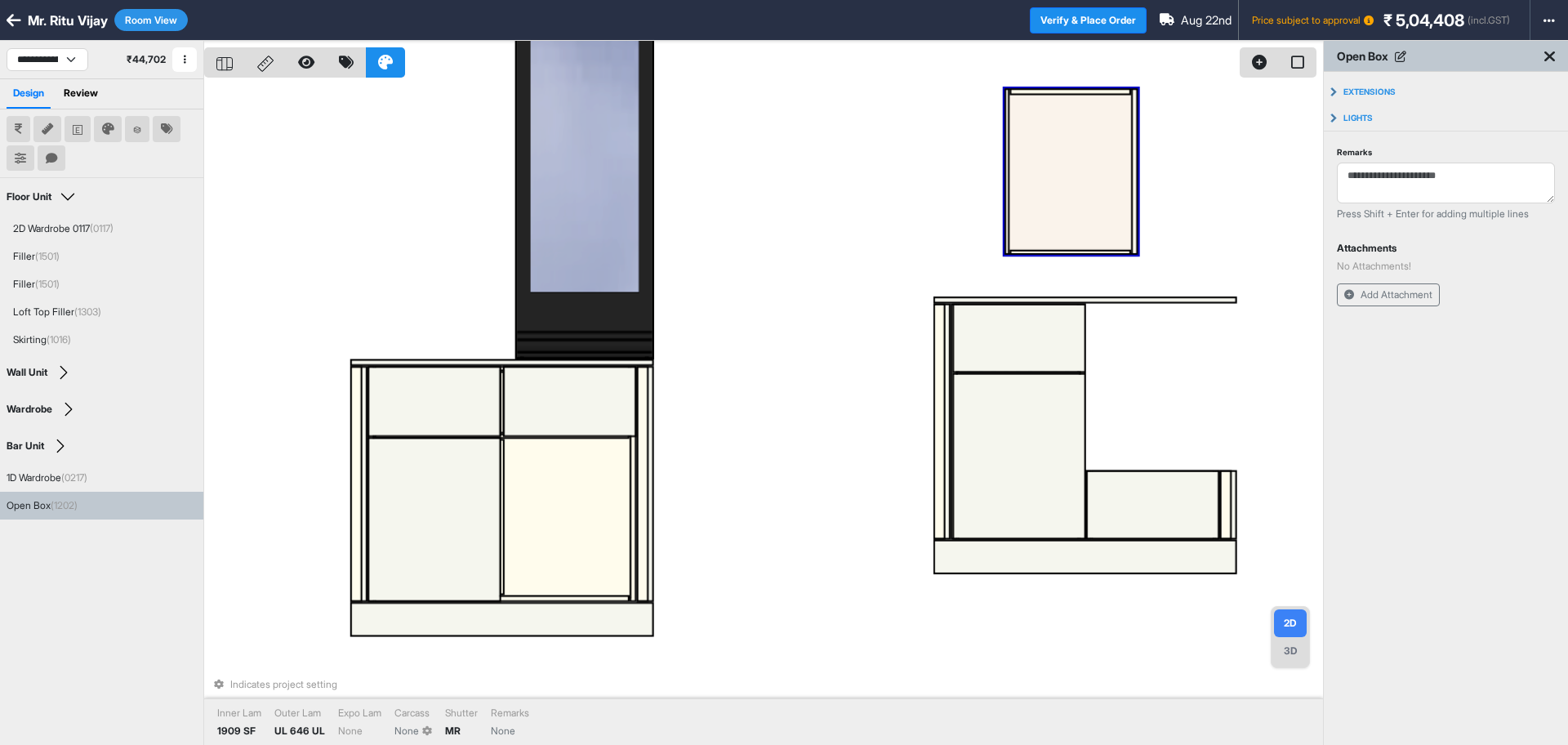 drag, startPoint x: 466, startPoint y: 505, endPoint x: 1082, endPoint y: 162, distance: 705.0567 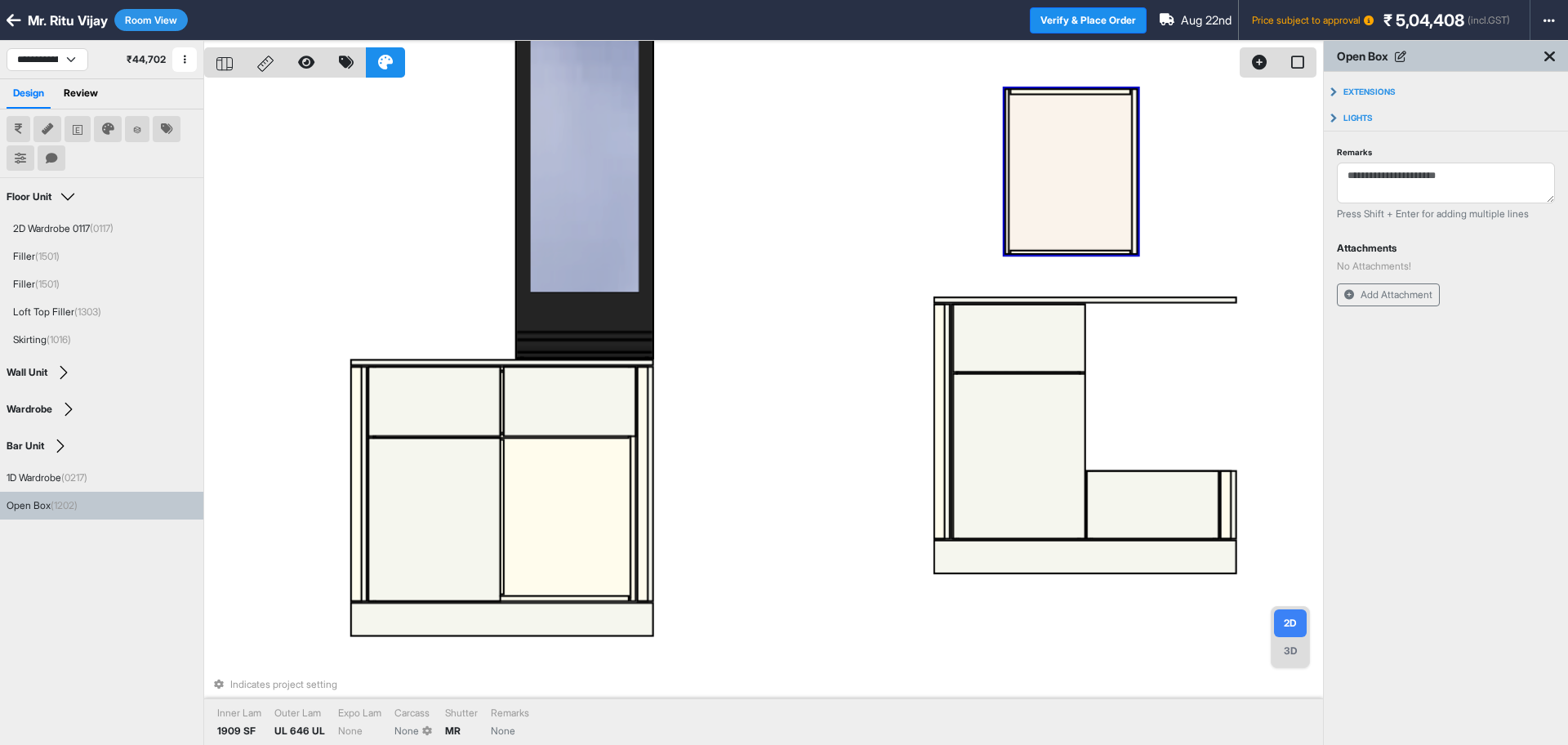 click on "Indicates project setting Inner Lam 1909 SF Outer Lam UL 646 UL Expo Lam None Carcass None Shutter MR Remarks None" at bounding box center (764, 413) 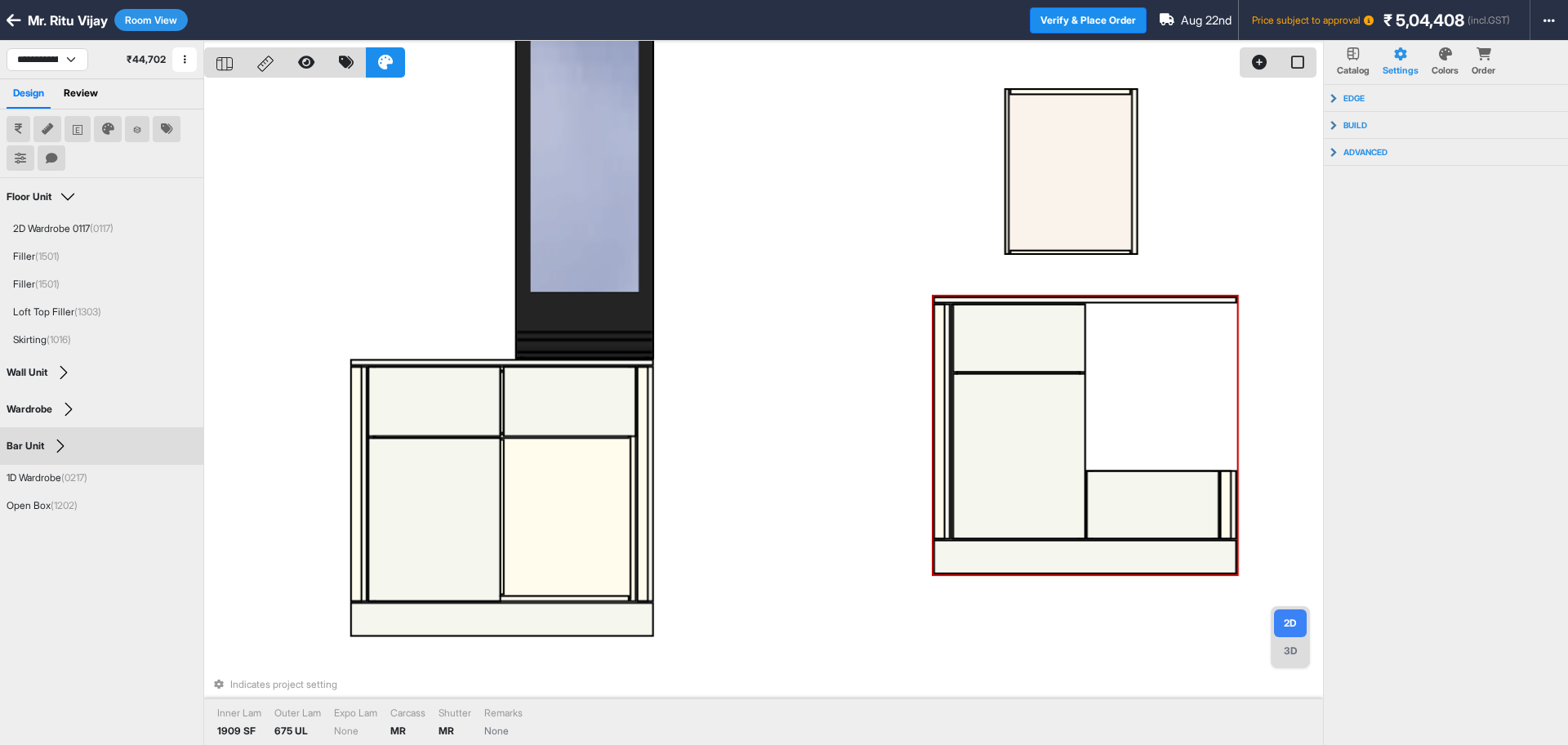 click at bounding box center (1153, 505) 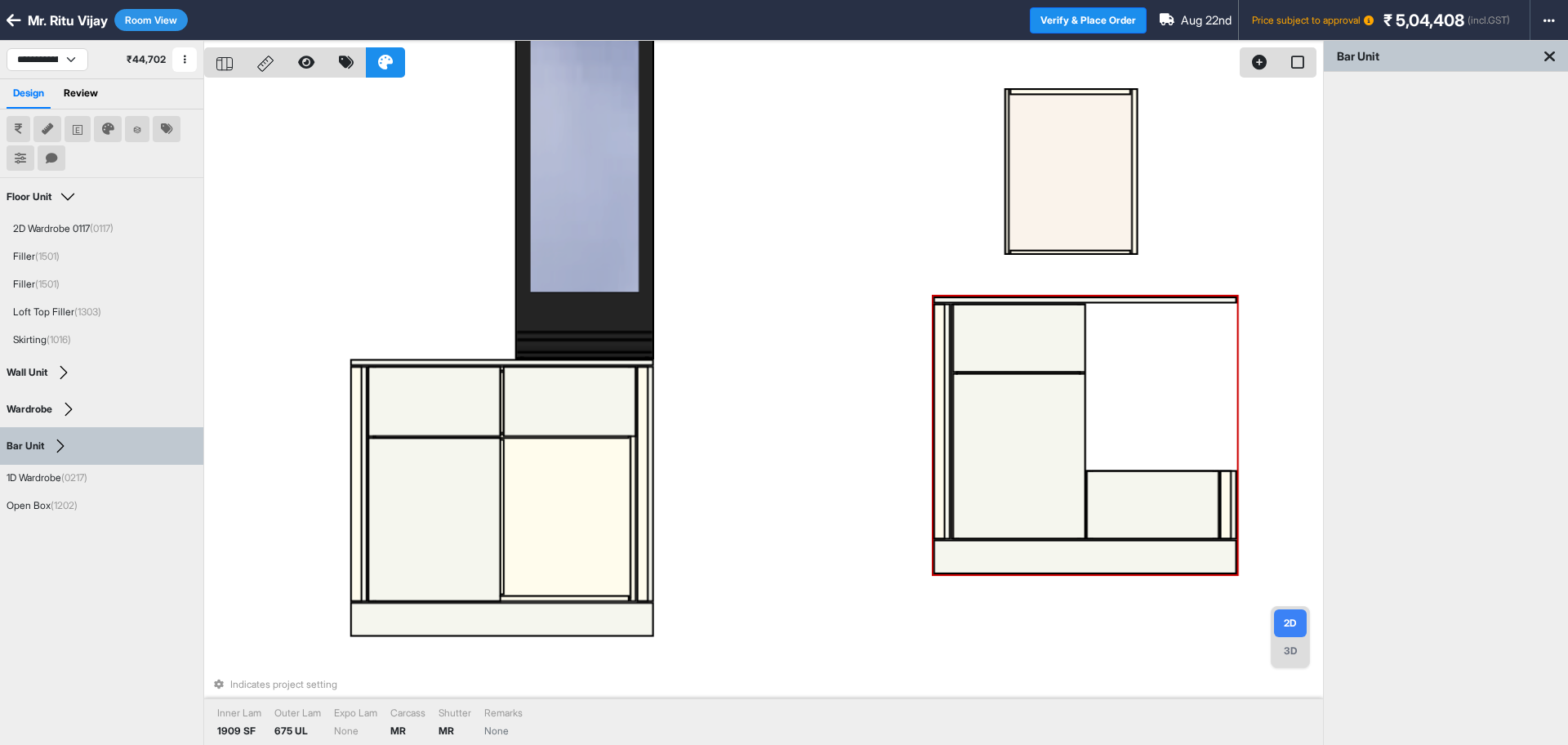 click at bounding box center (1153, 505) 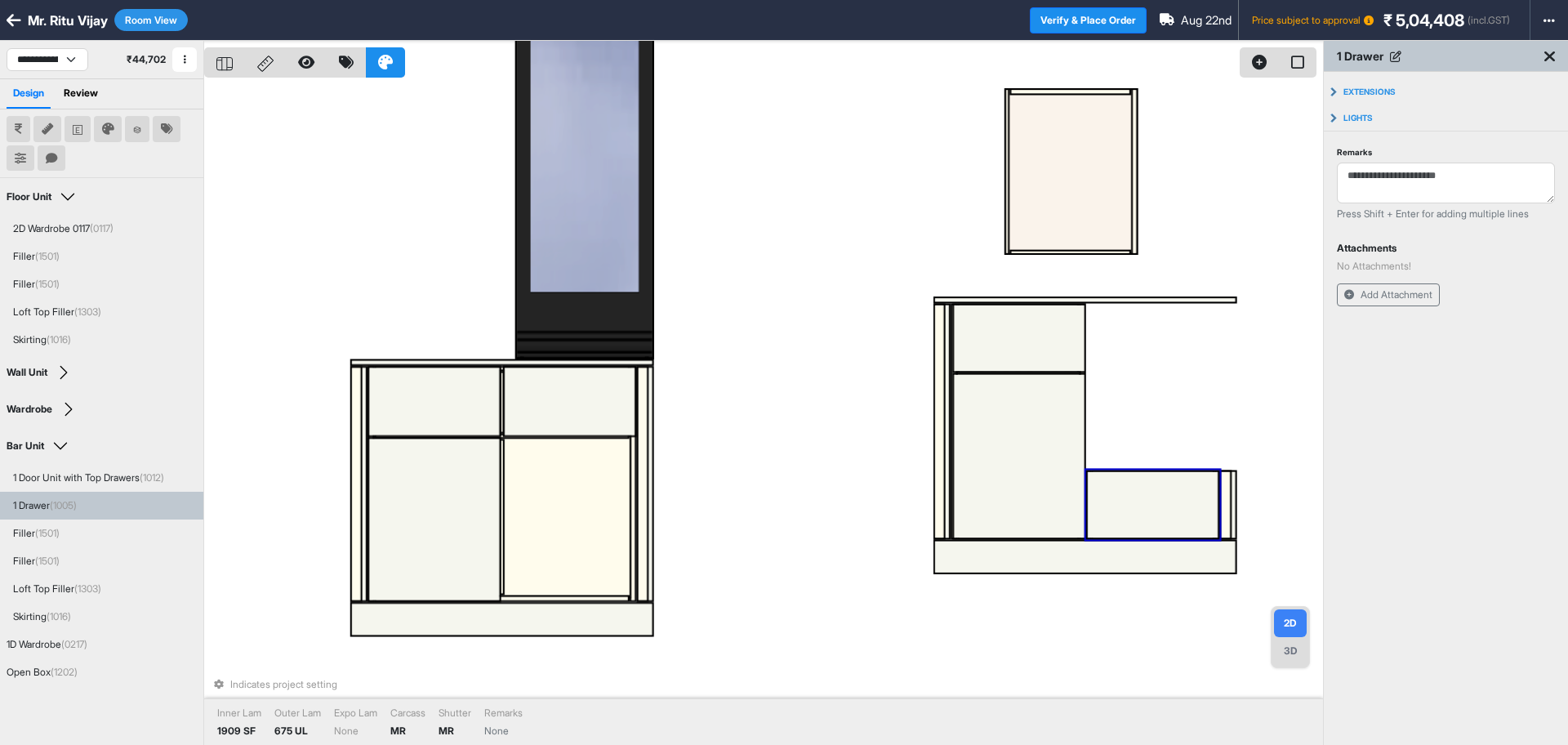 drag, startPoint x: 1177, startPoint y: 508, endPoint x: 1178, endPoint y: 409, distance: 99.00505 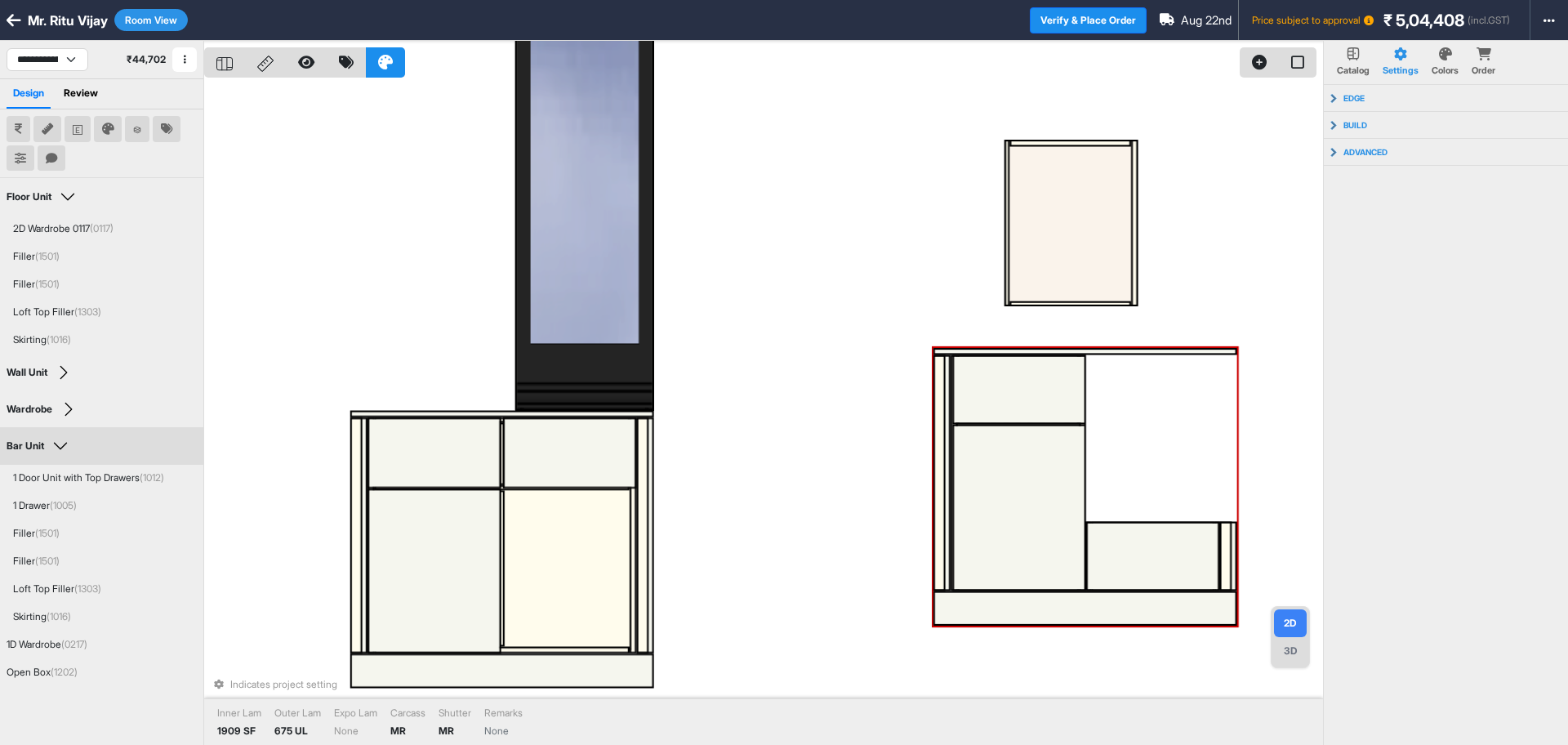 click at bounding box center [1153, 556] 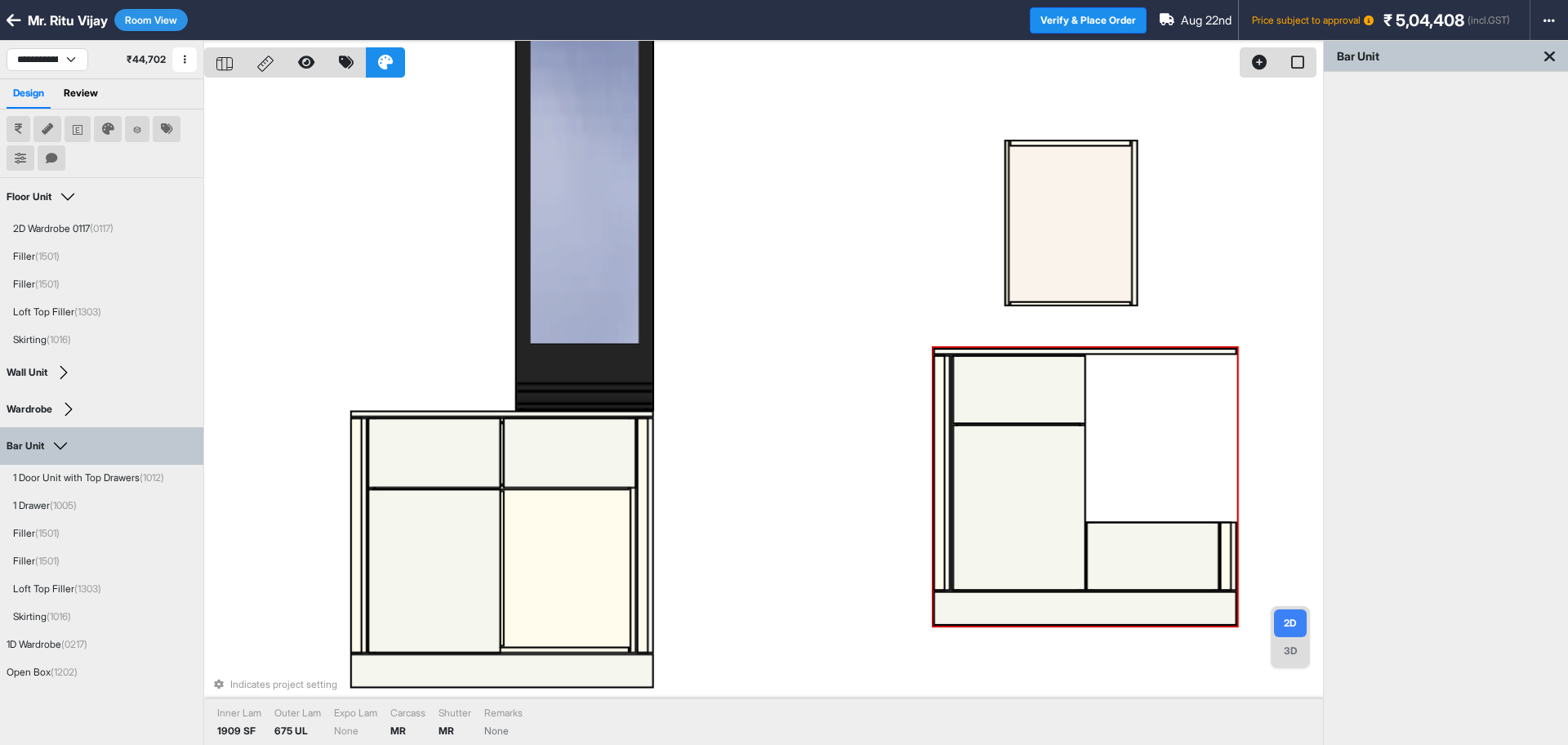 click at bounding box center [1153, 556] 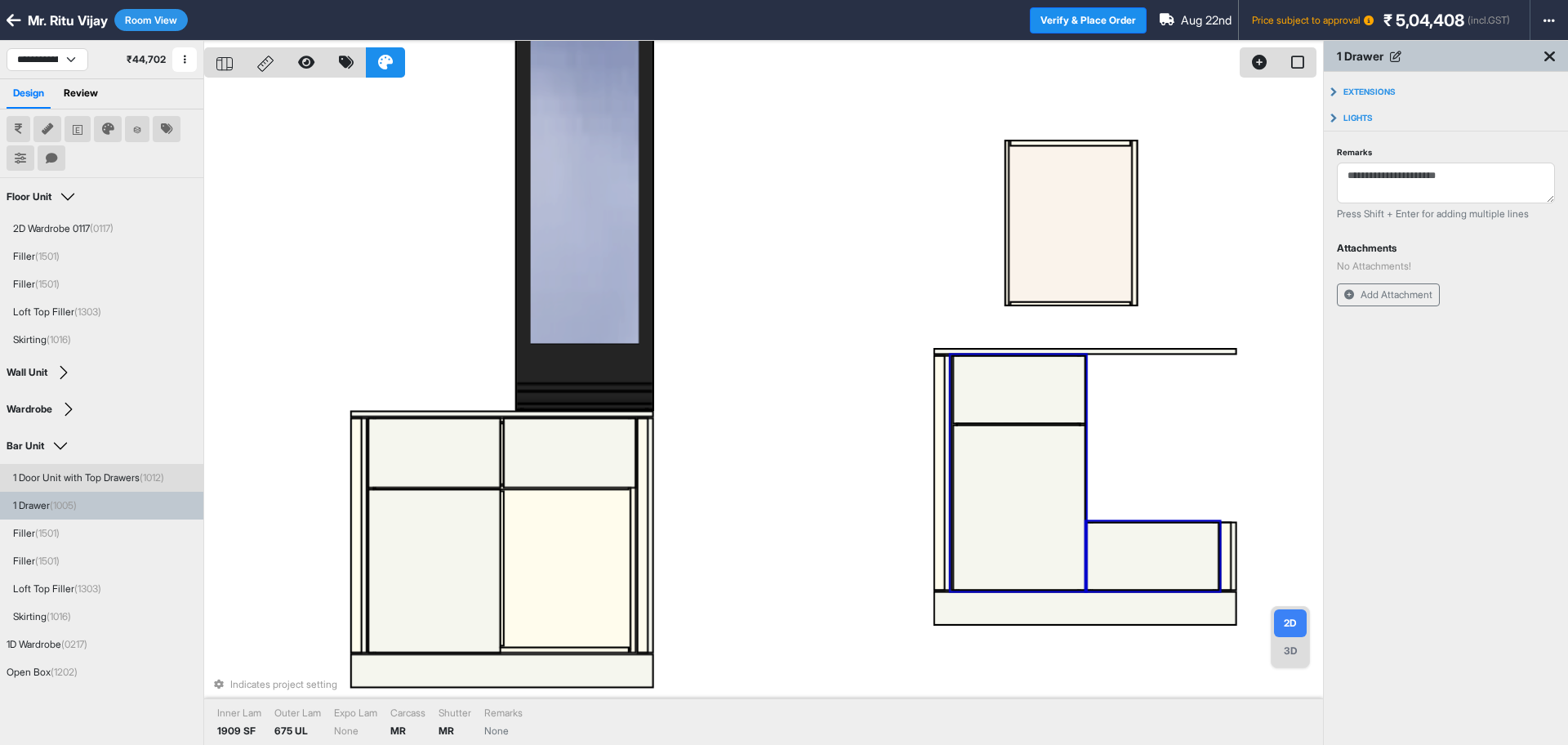 click at bounding box center [1019, 507] 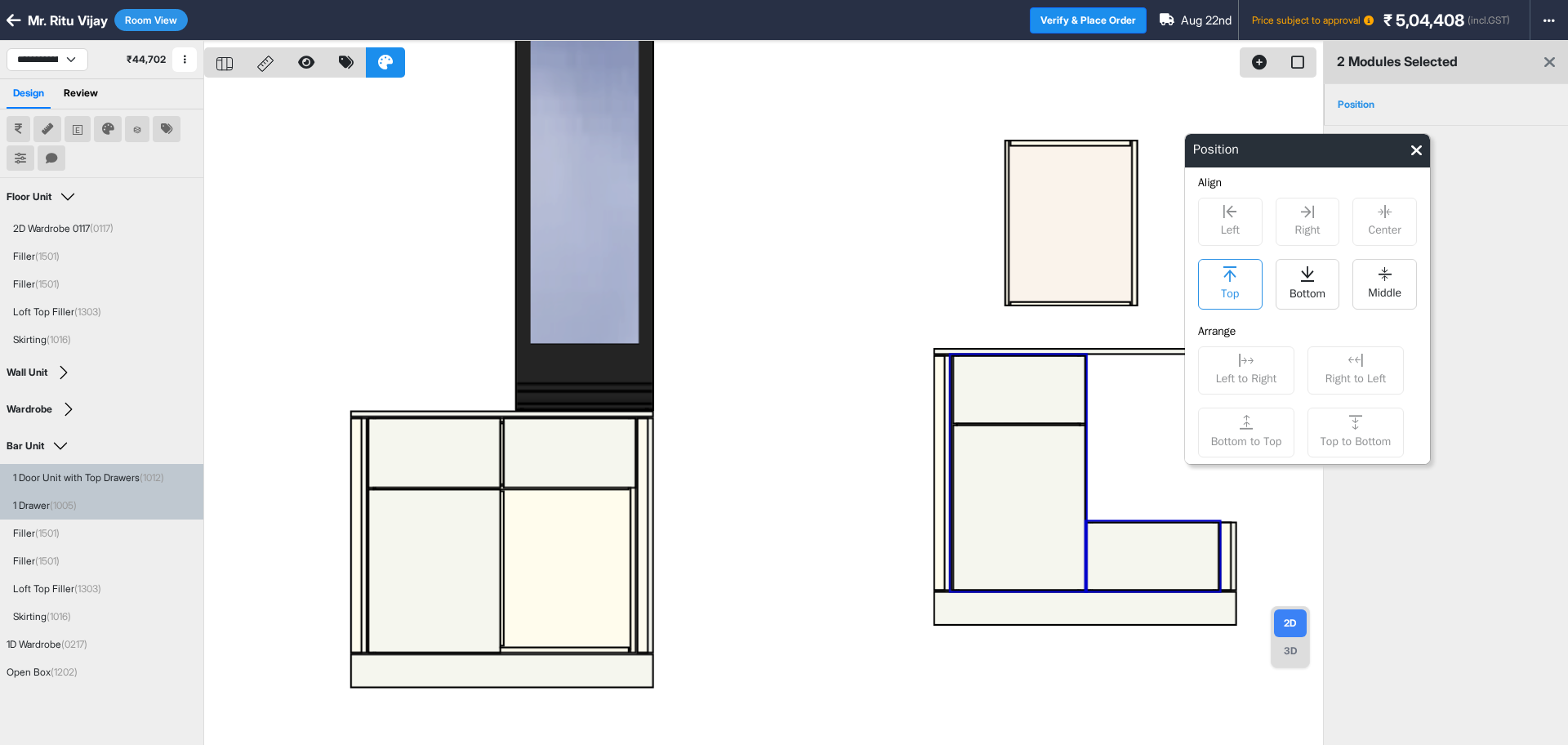 click on "Top" at bounding box center [1230, 292] 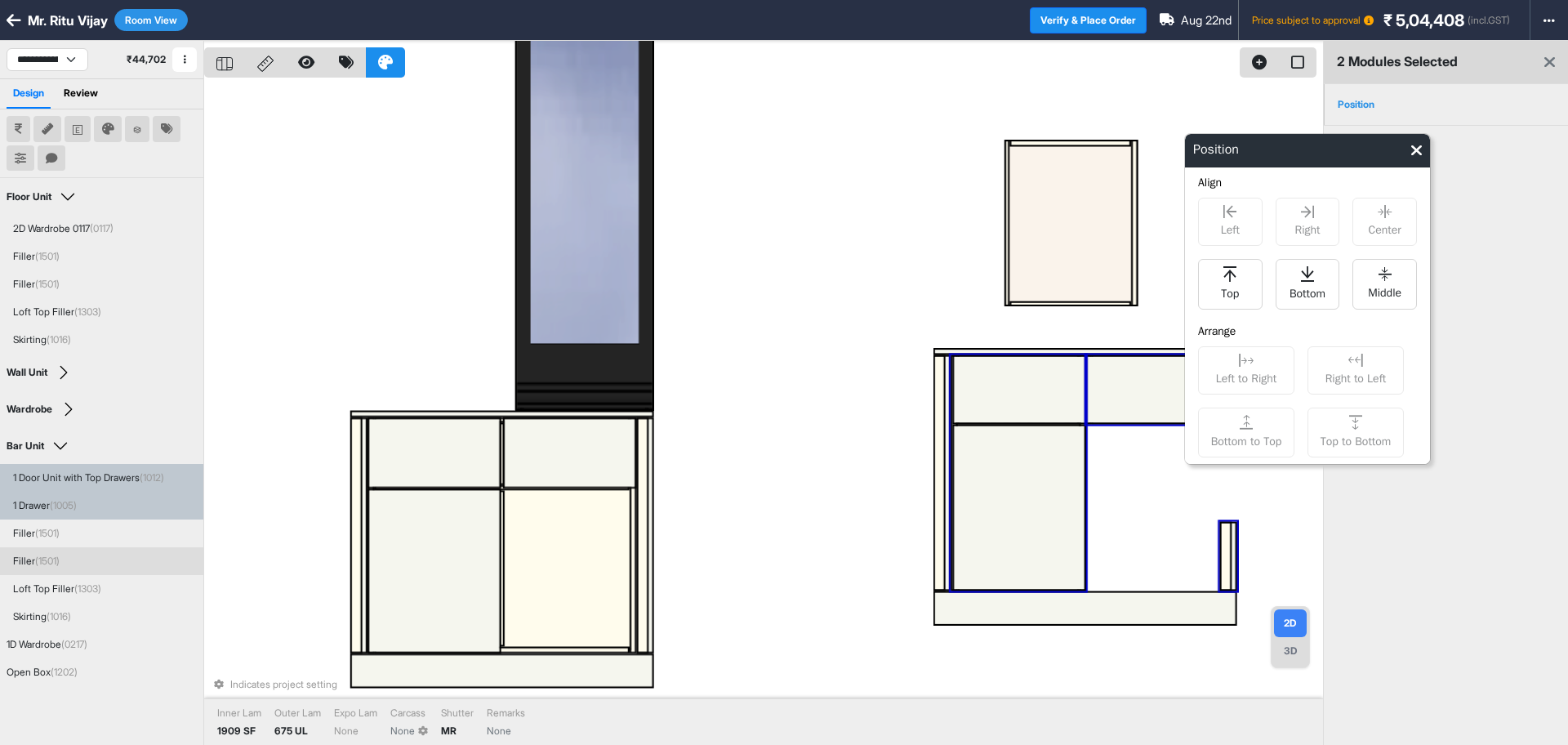 click at bounding box center [1226, 556] 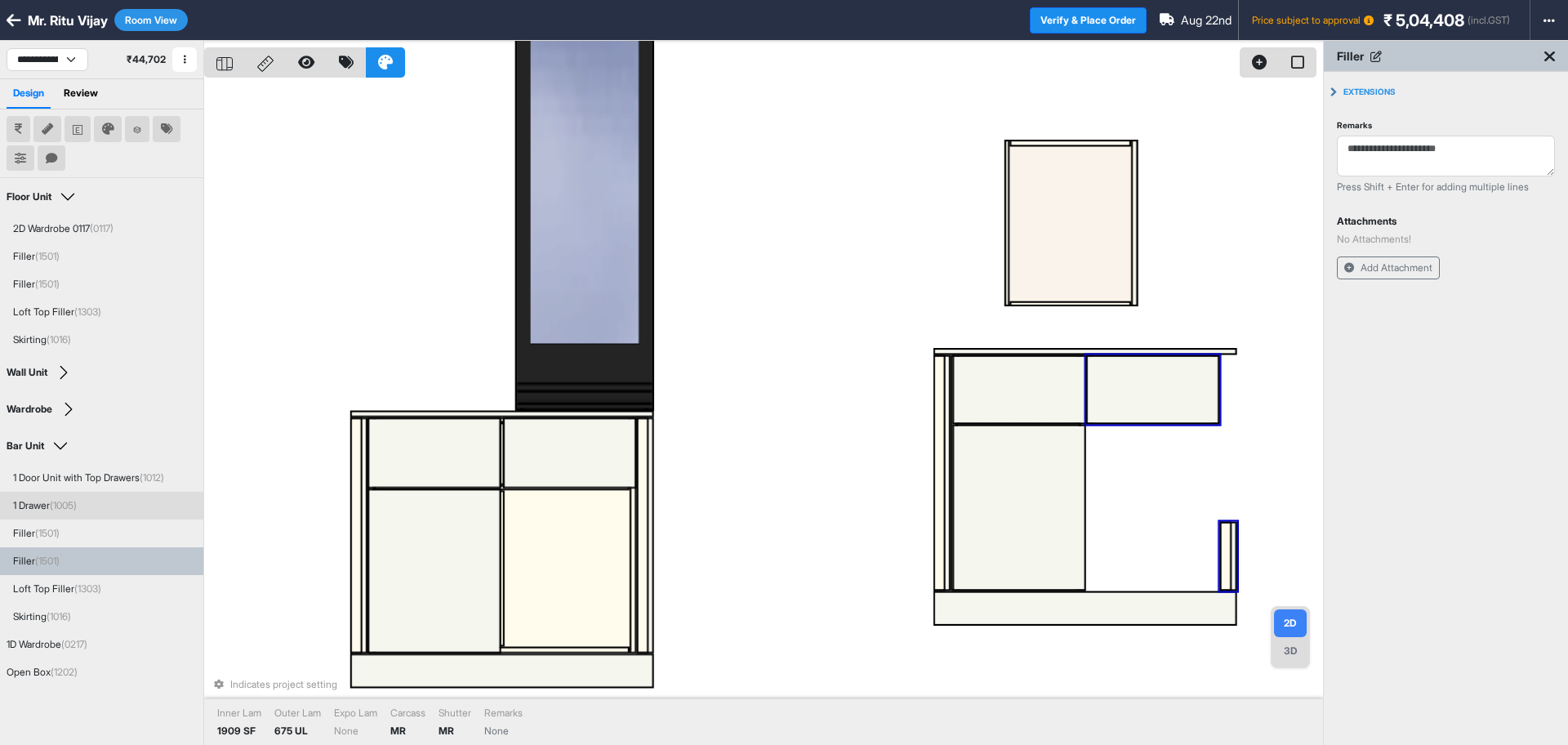 click at bounding box center (1153, 389) 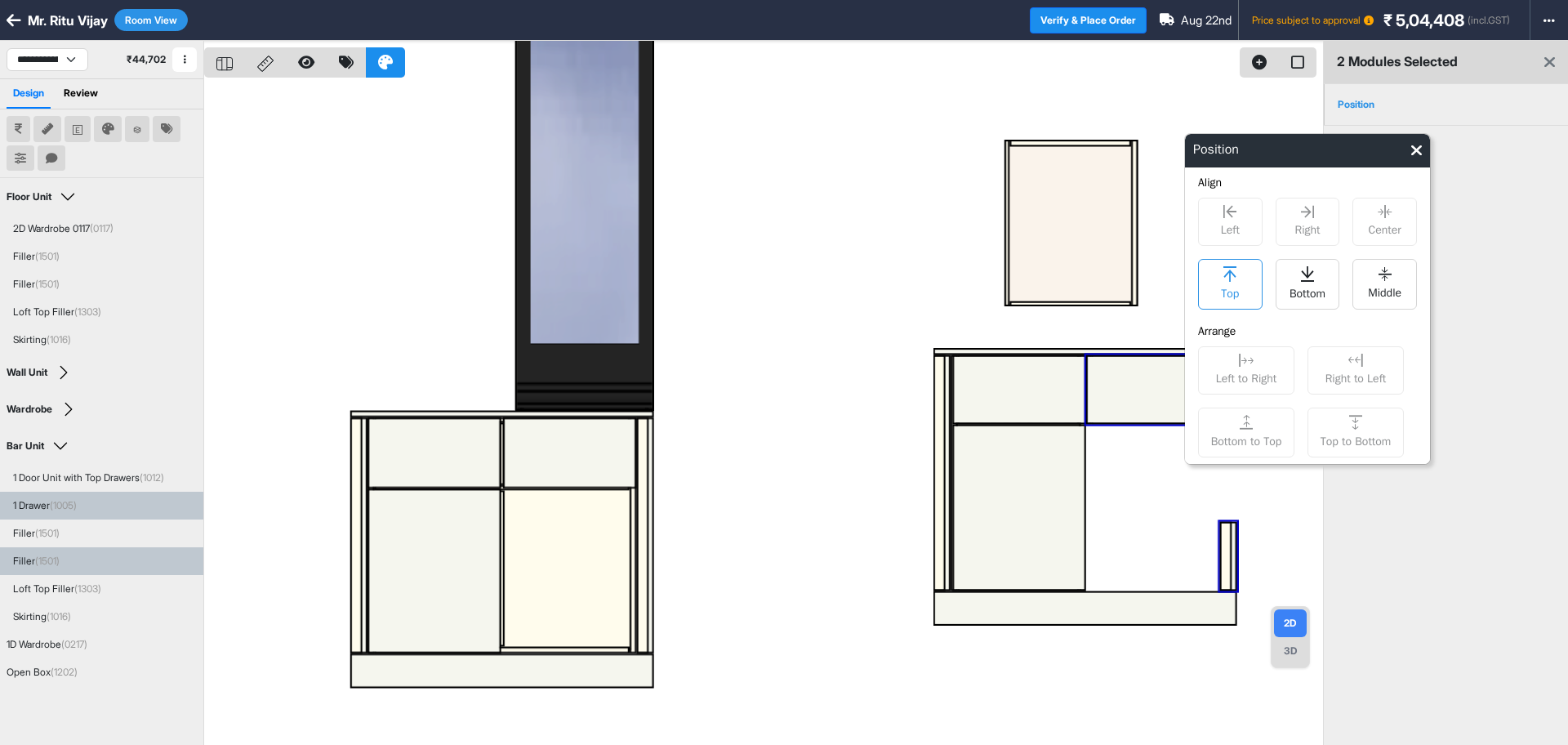 click on "Top" at bounding box center (1230, 292) 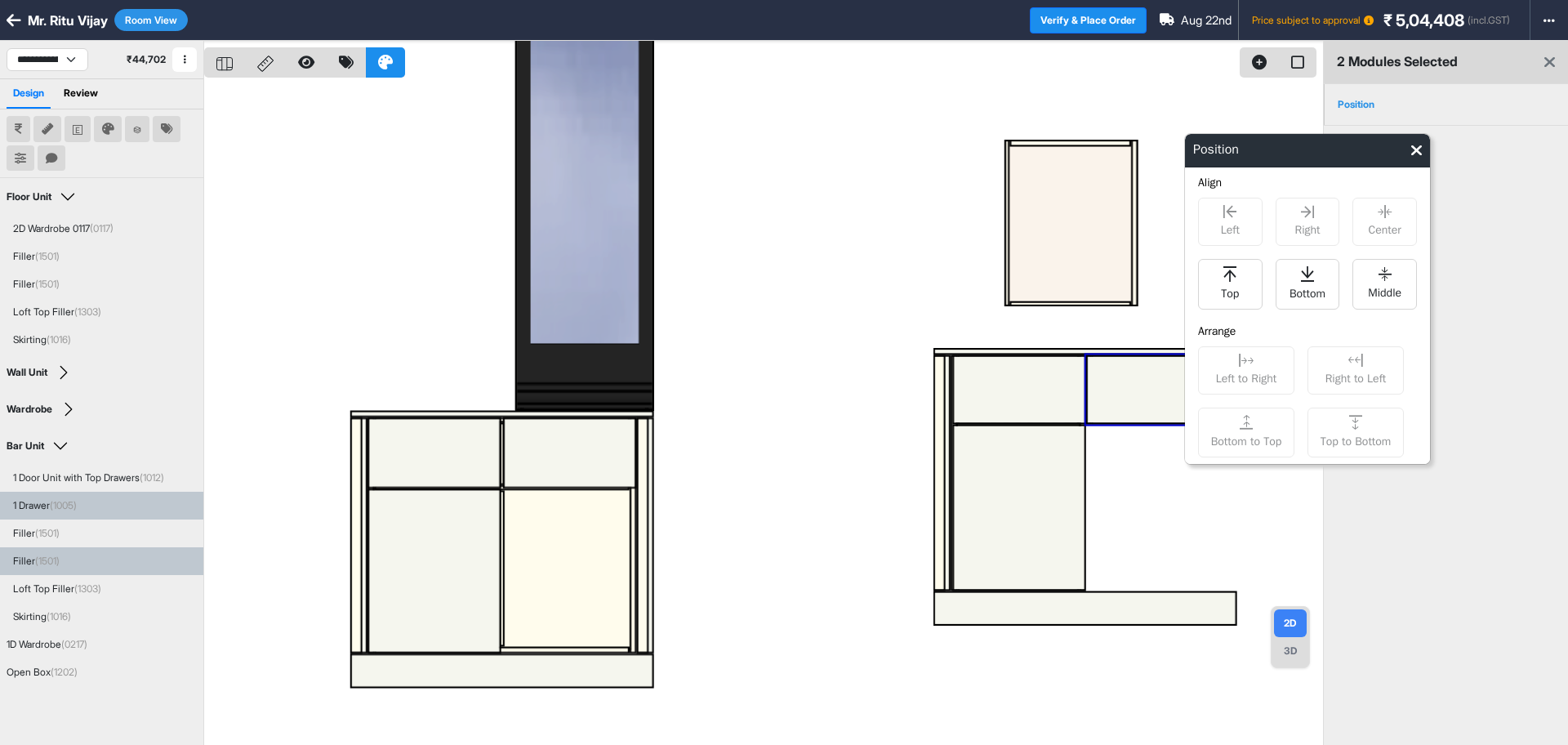 click at bounding box center (764, 413) 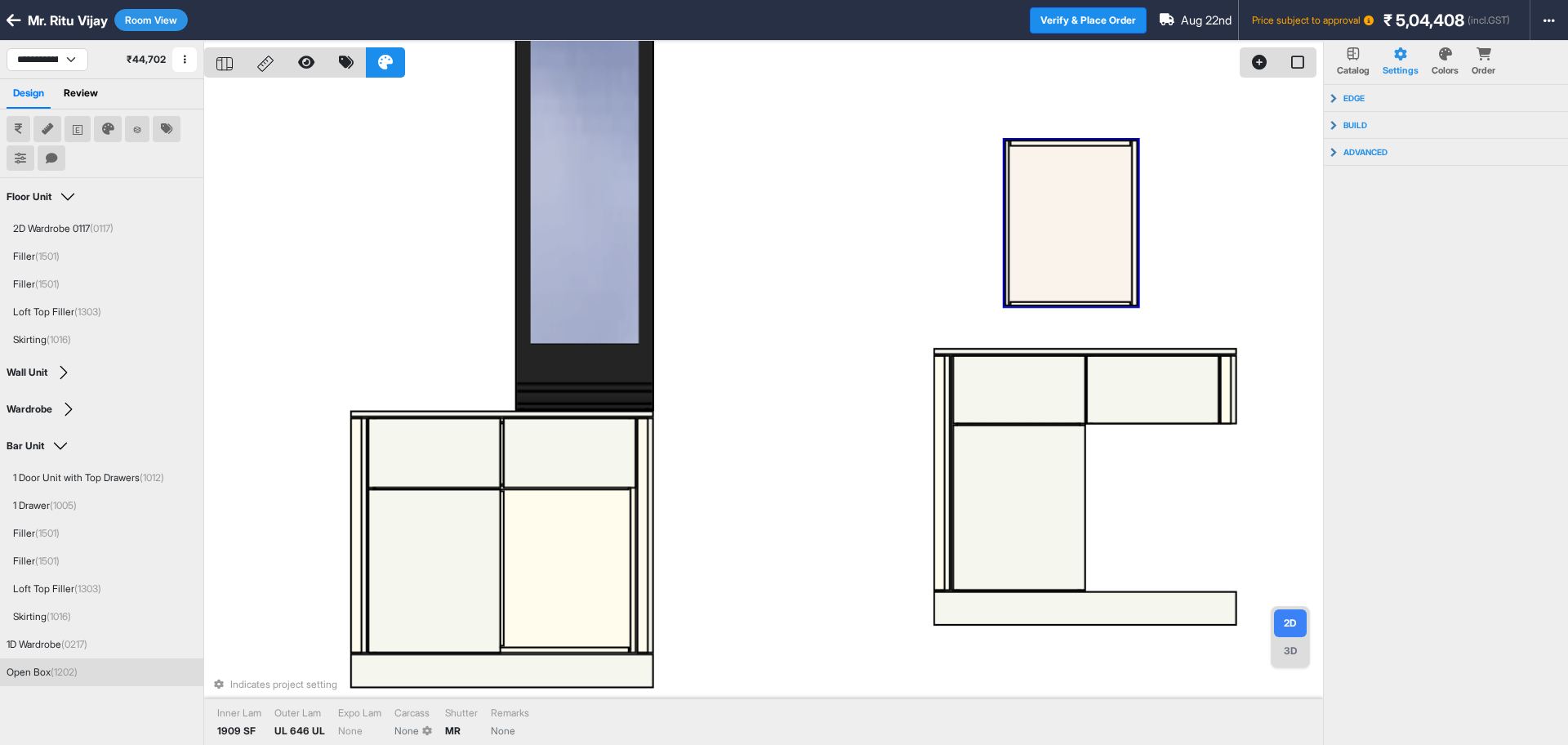 click at bounding box center (1071, 223) 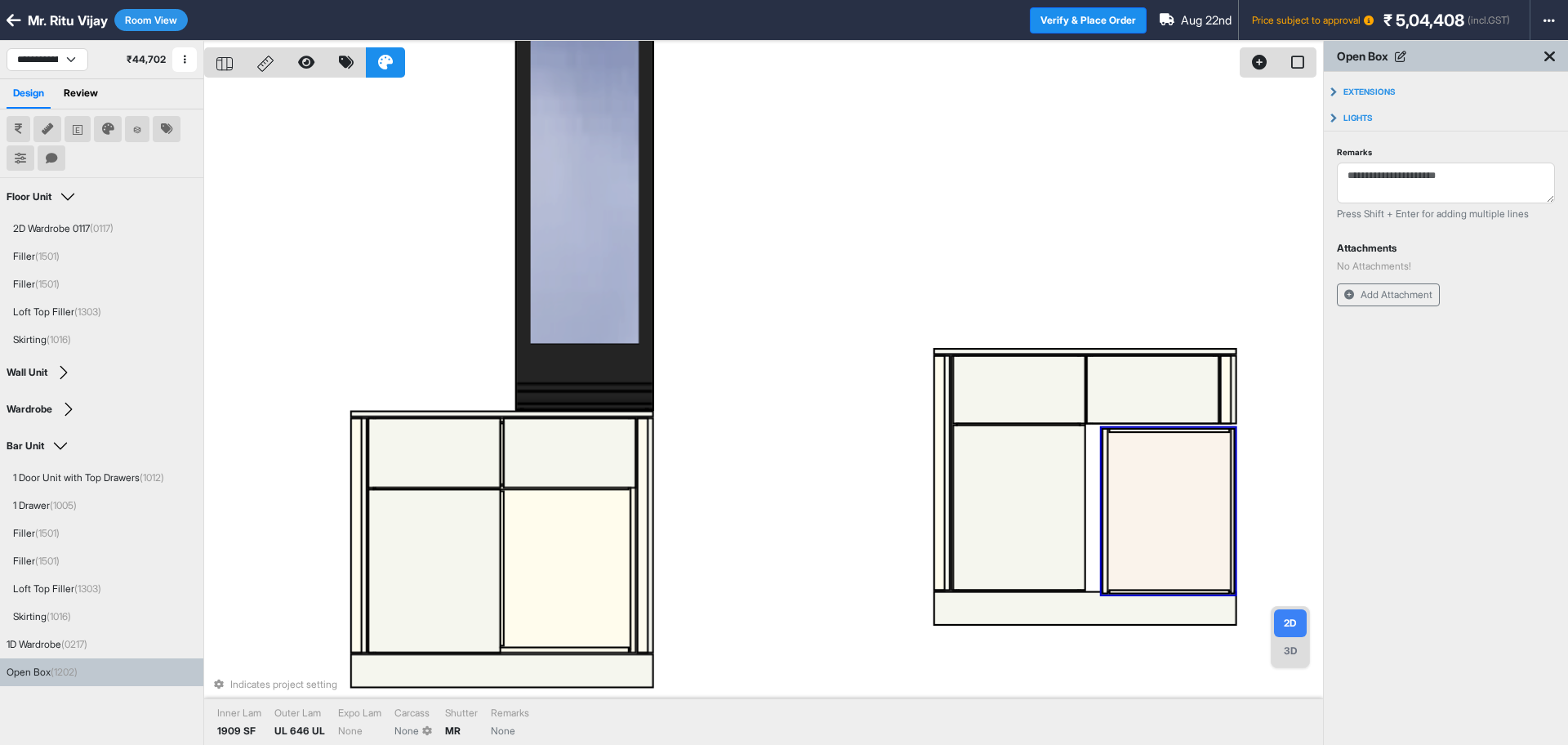 drag, startPoint x: 1090, startPoint y: 225, endPoint x: 1174, endPoint y: 514, distance: 300.96013 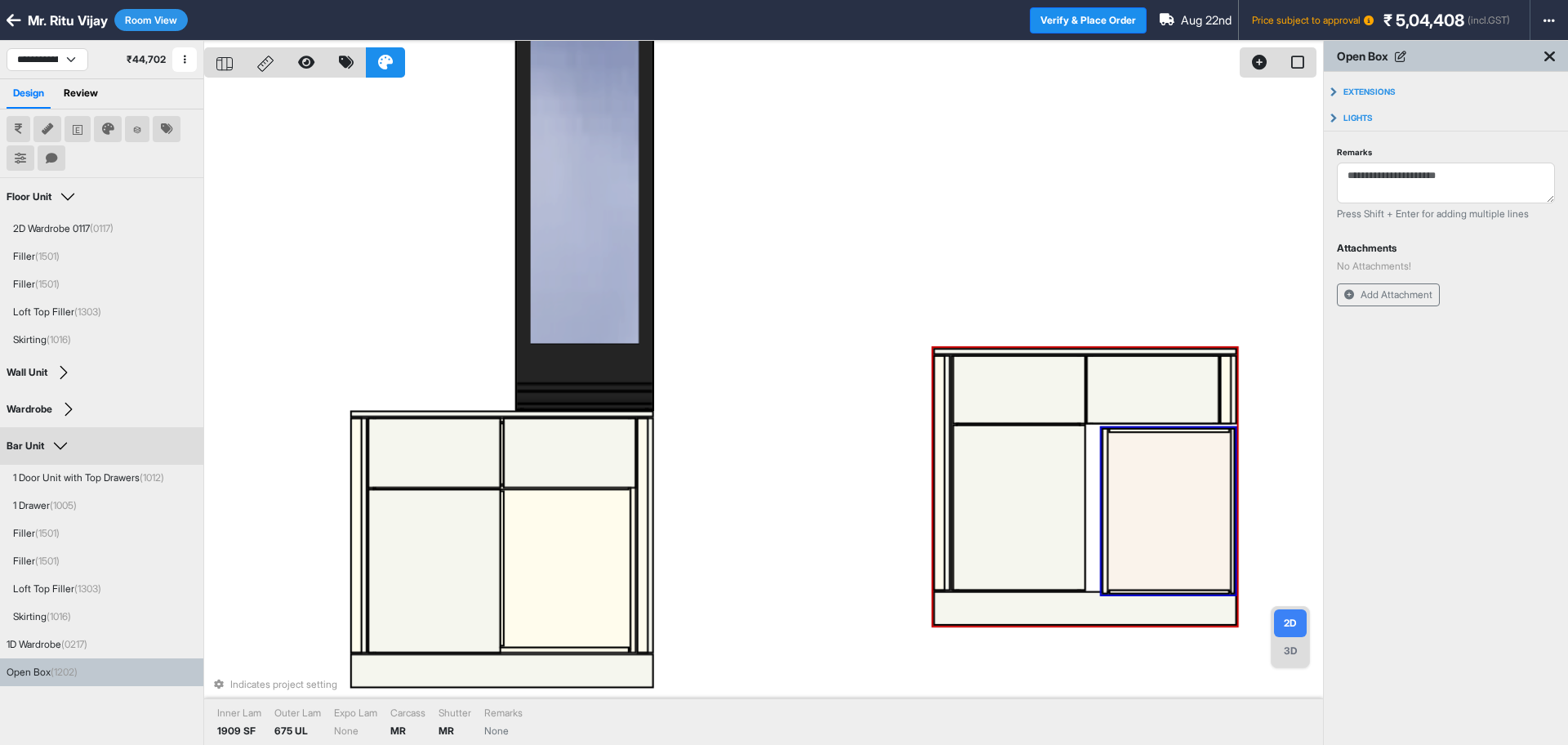 click at bounding box center (1019, 507) 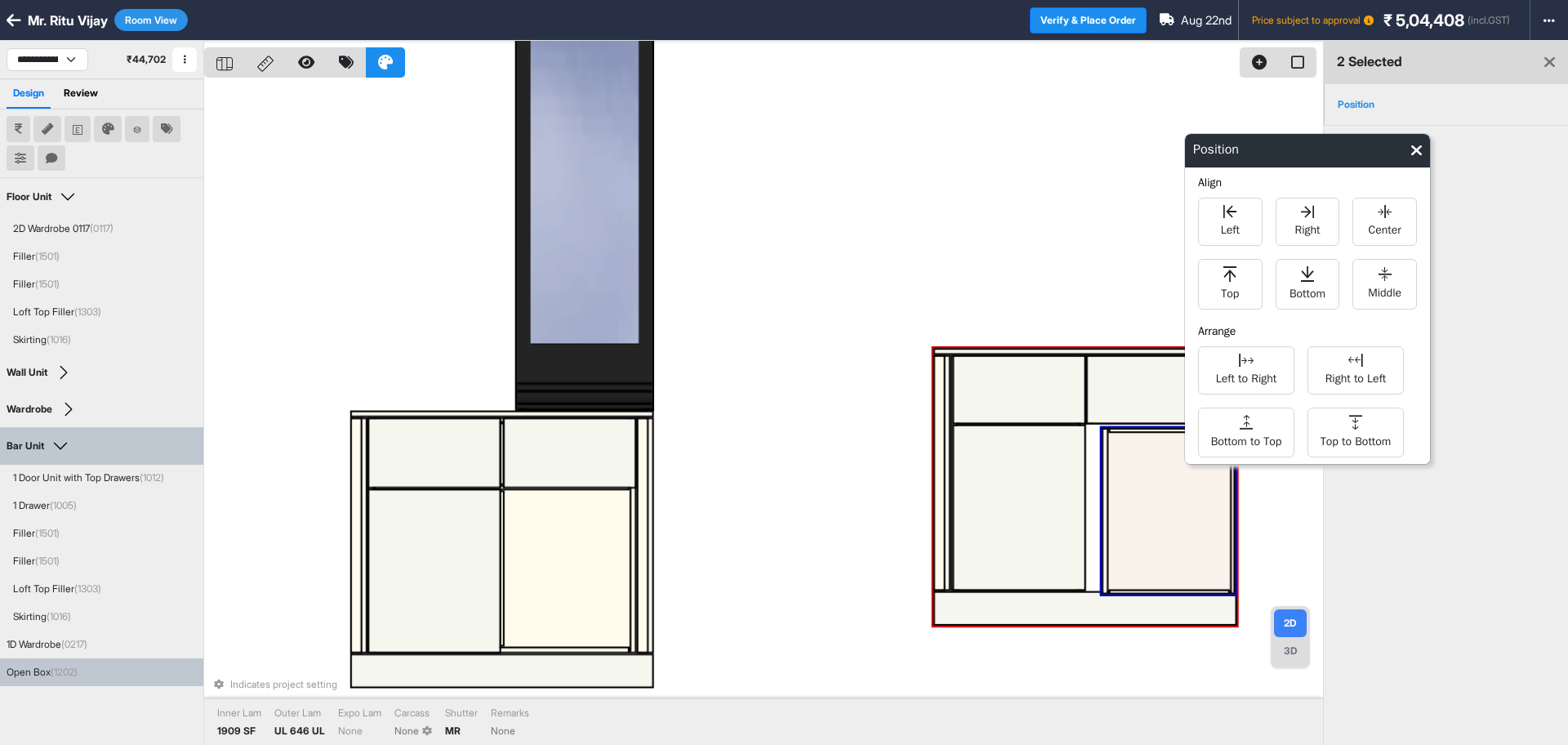 click at bounding box center (1169, 511) 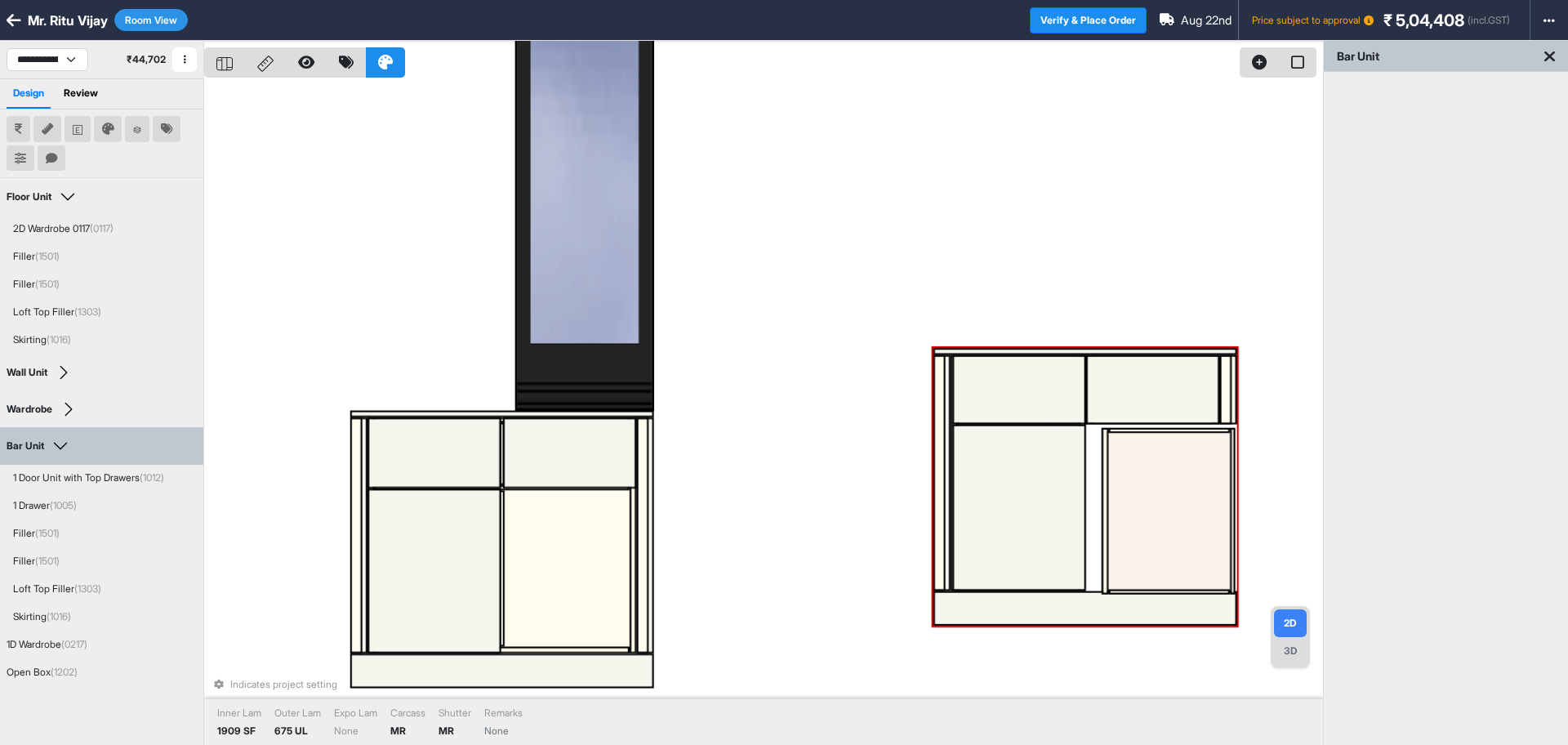 click at bounding box center [1019, 507] 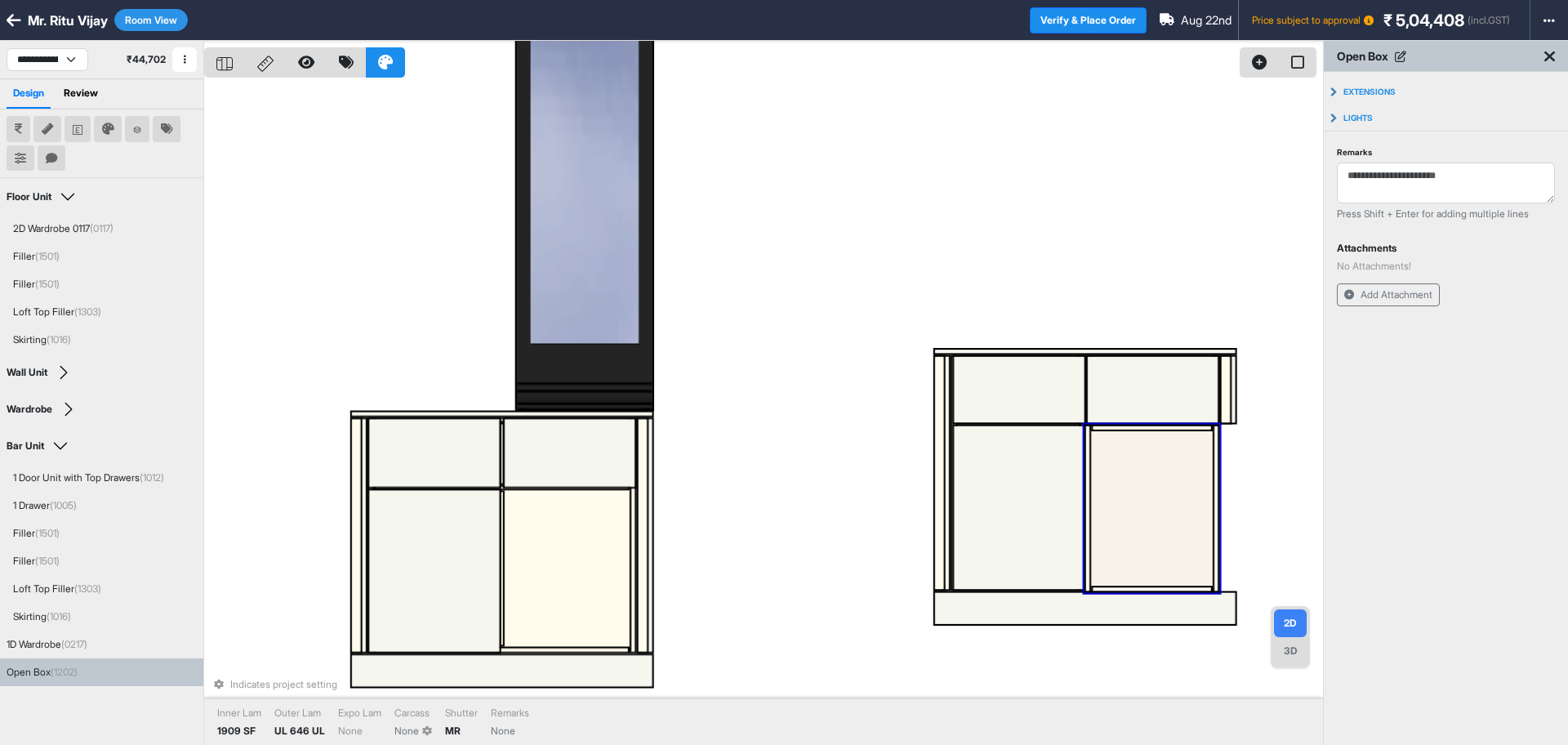 drag, startPoint x: 1167, startPoint y: 486, endPoint x: 1143, endPoint y: 480, distance: 24.73863 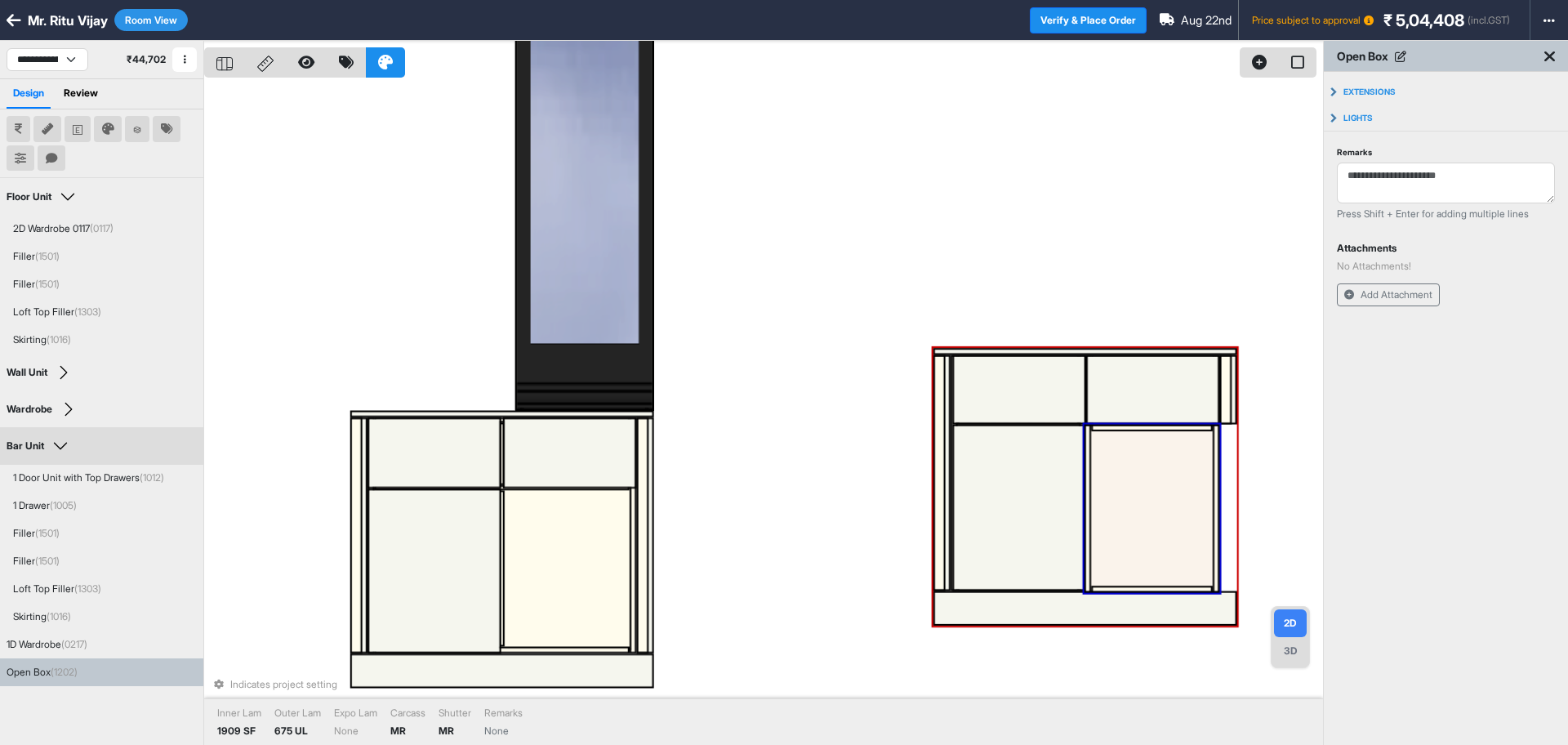 click on "Indicates project setting Inner Lam 1909 SF Outer Lam 675 UL Expo Lam None Carcass MR Shutter MR Remarks None" at bounding box center [764, 413] 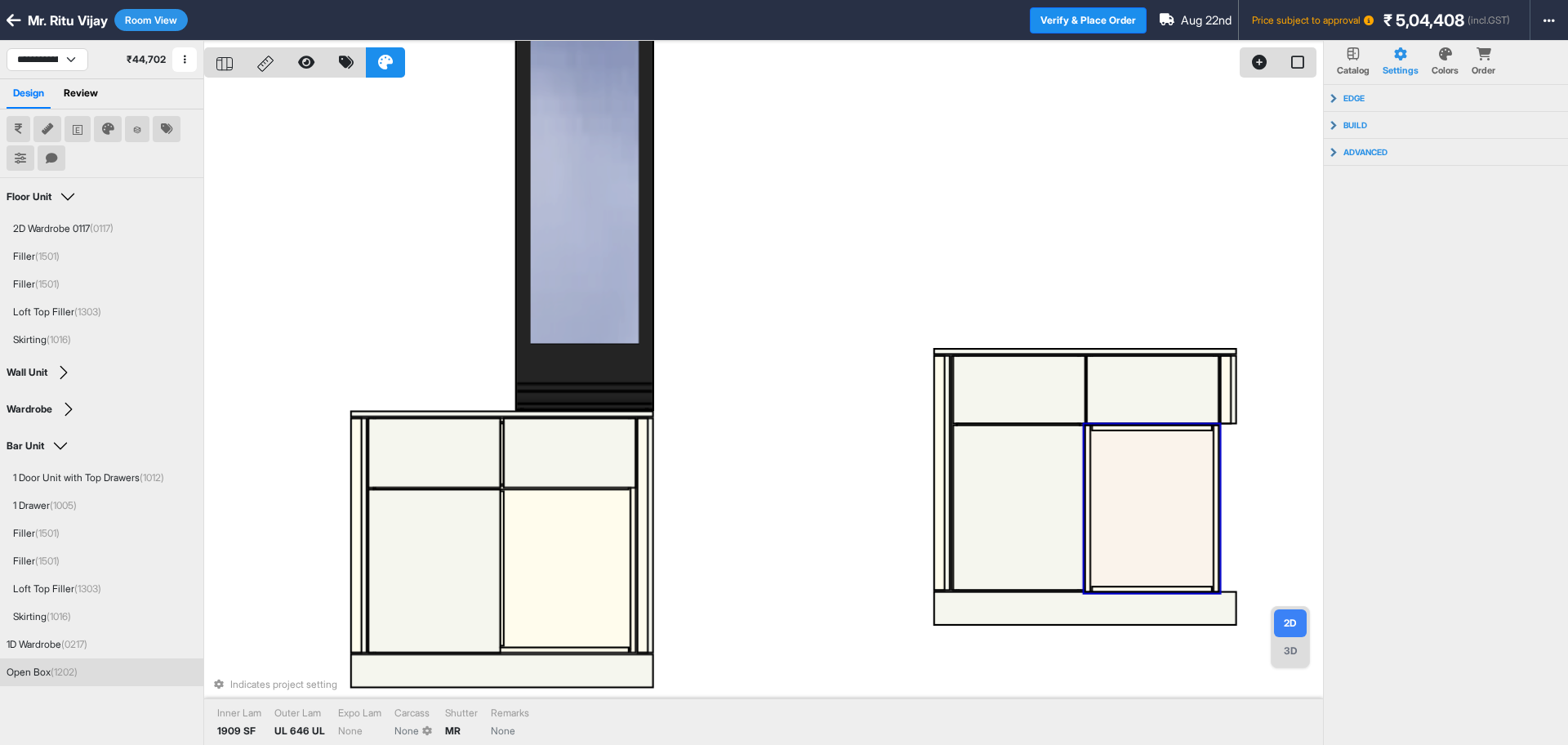 click at bounding box center (1152, 508) 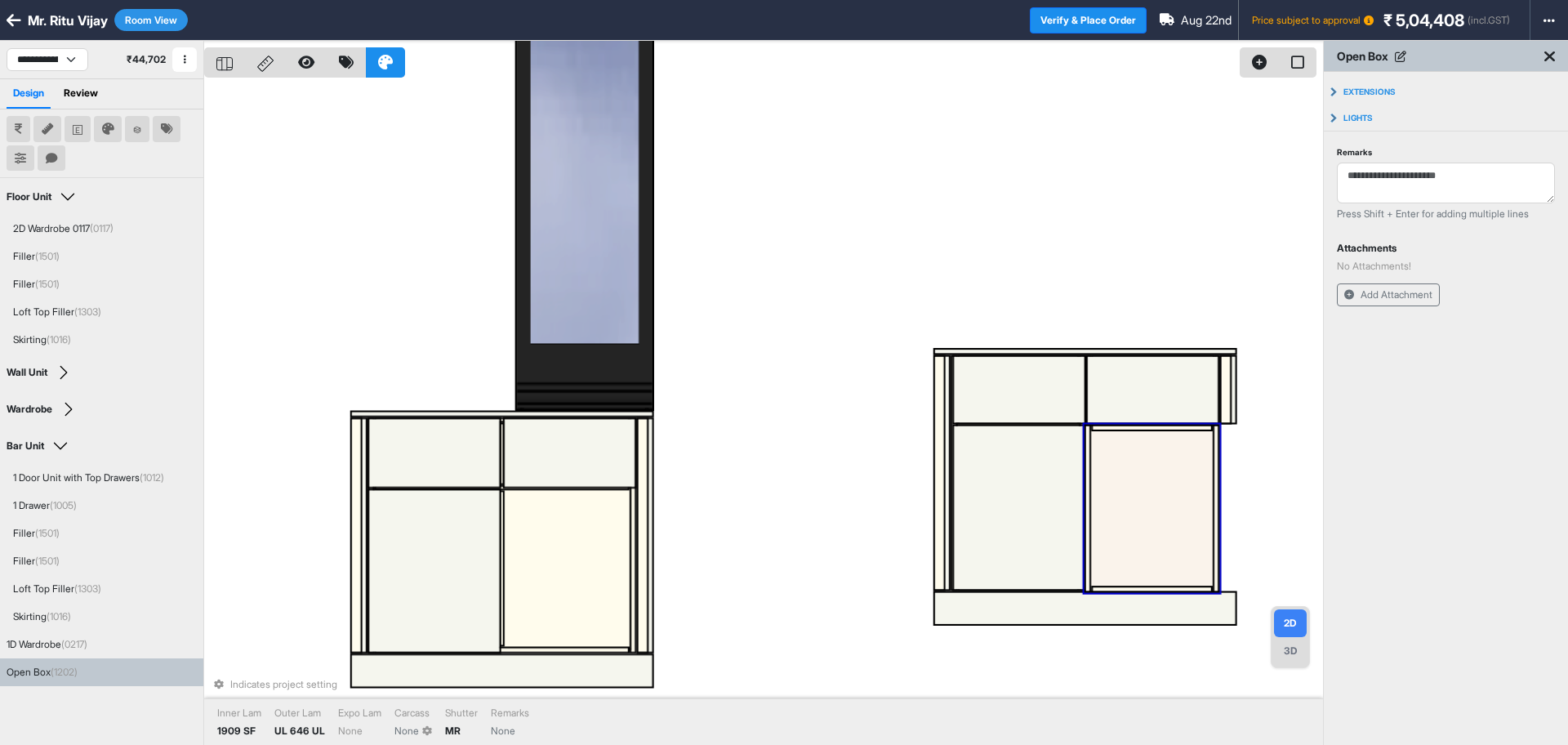 click on "Room View" at bounding box center [151, 20] 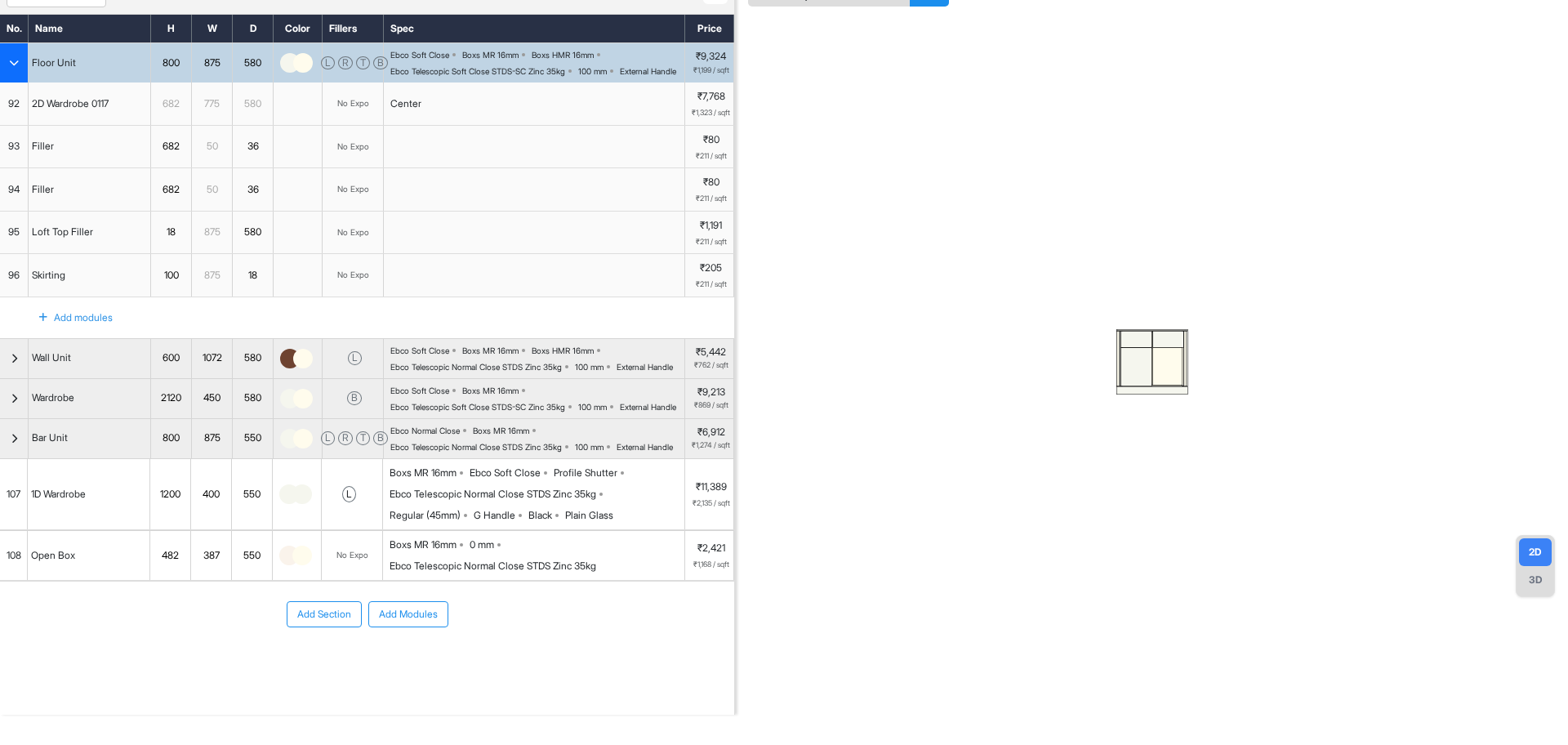 scroll, scrollTop: 151, scrollLeft: 0, axis: vertical 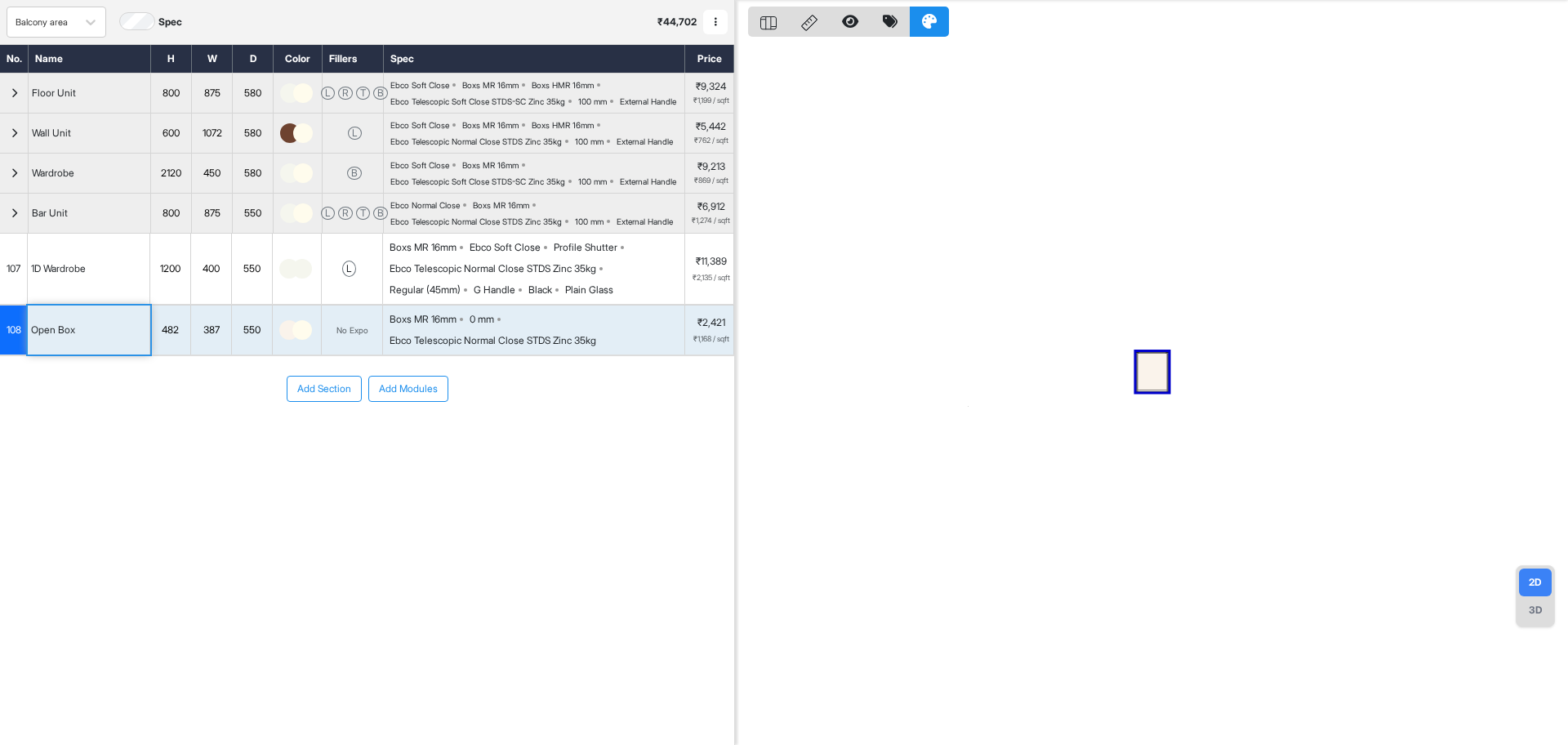 click on "387" at bounding box center (211, 330) 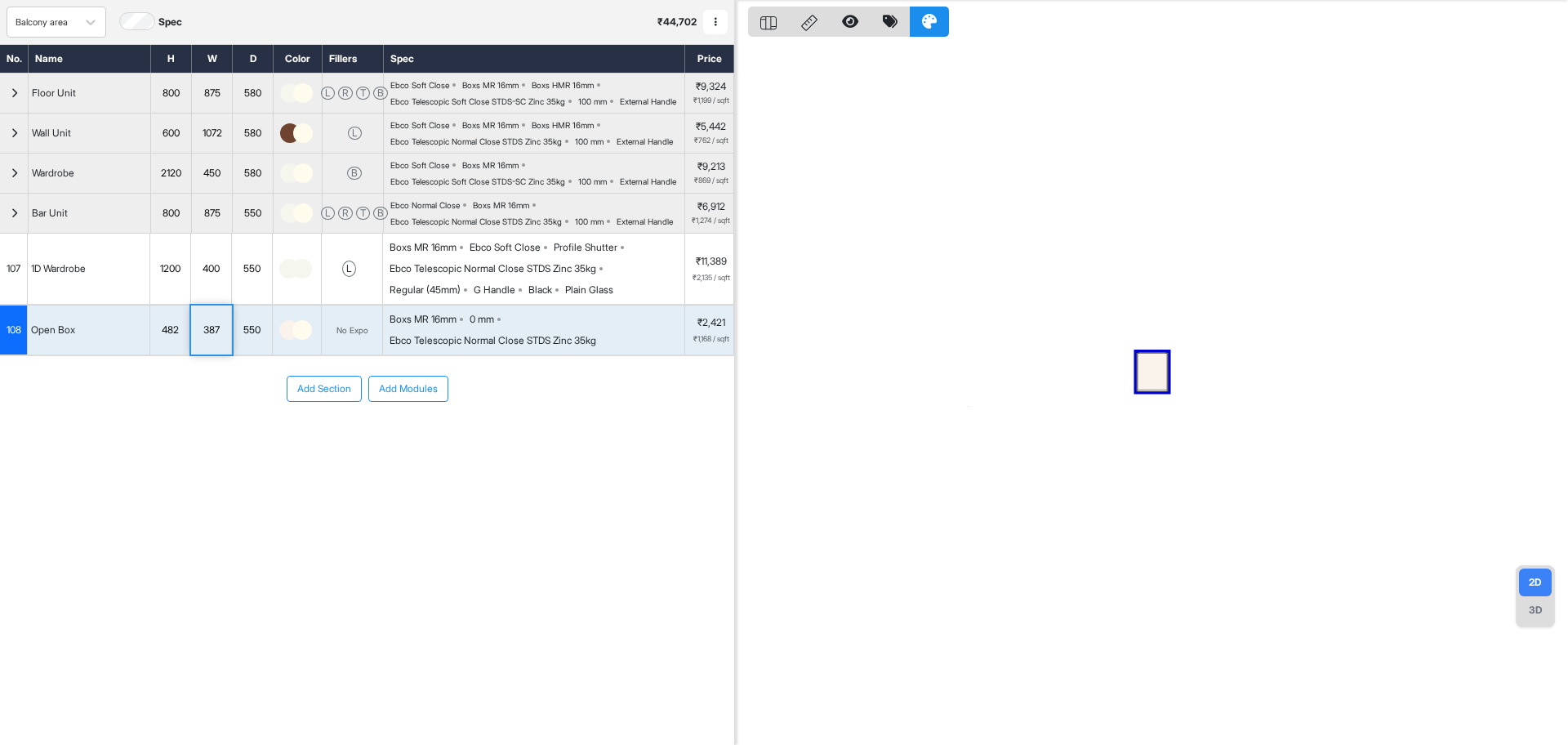 click on "387" at bounding box center [211, 330] 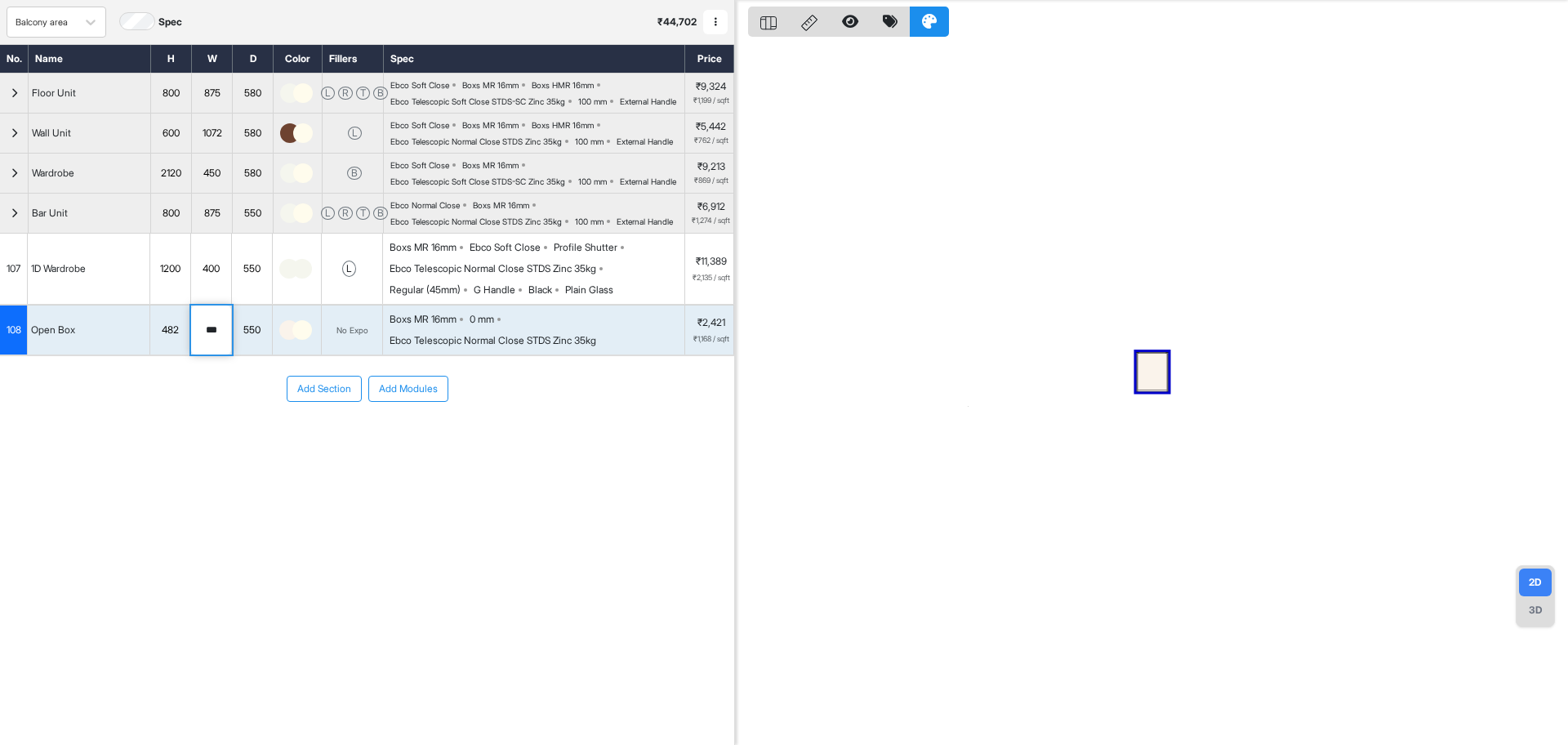drag, startPoint x: 225, startPoint y: 398, endPoint x: 172, endPoint y: 402, distance: 53.150729 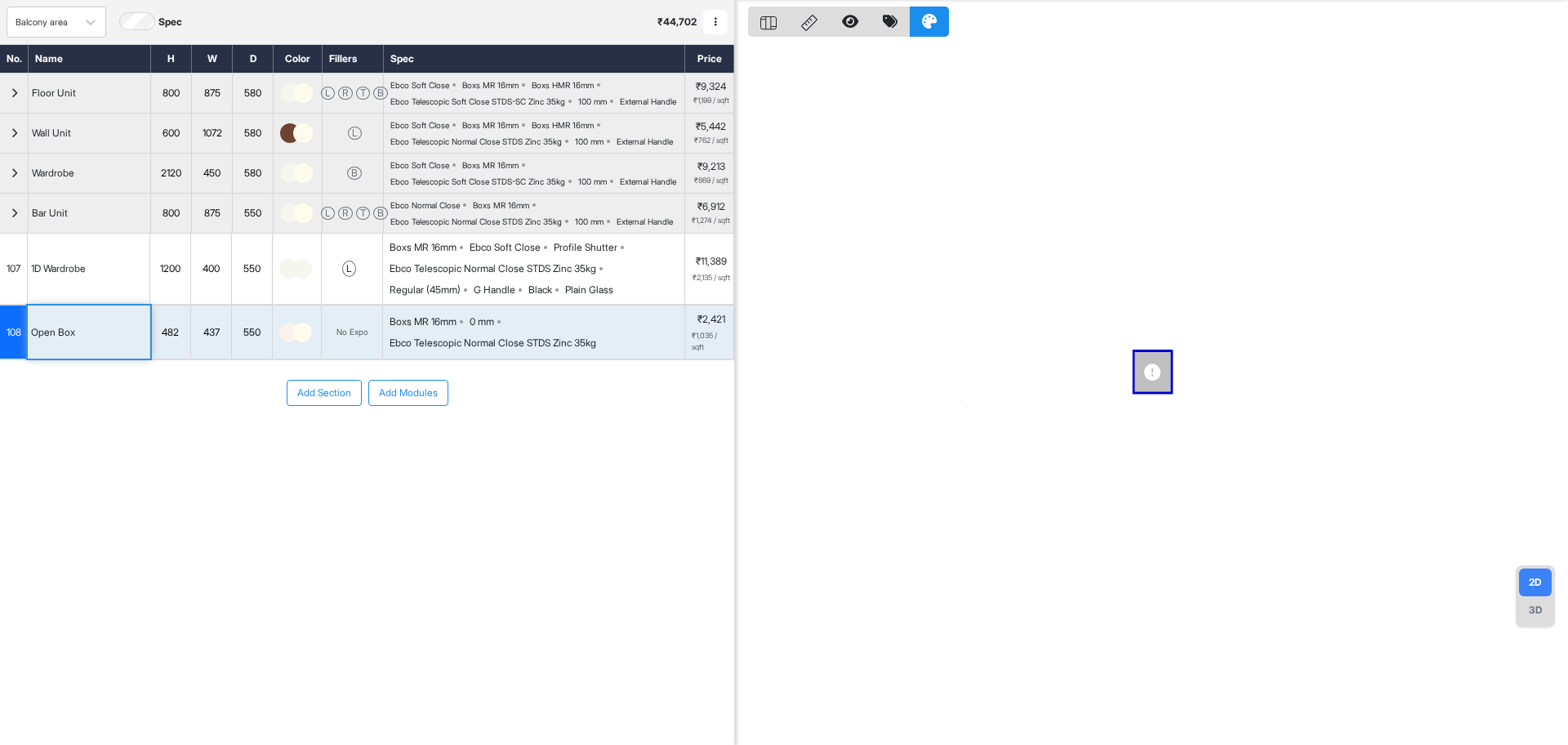 click on "Add Section Add Modules" at bounding box center [367, 442] 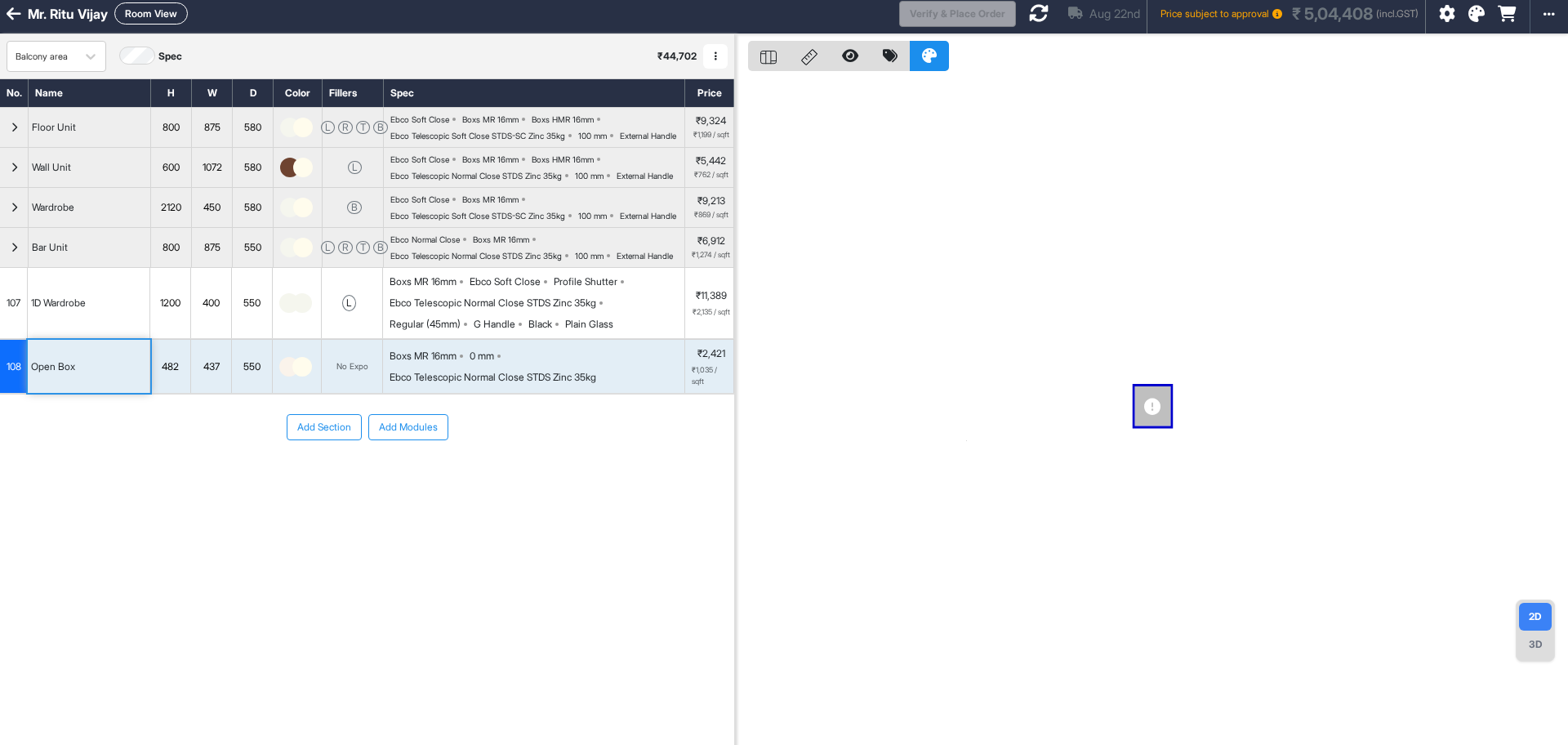 scroll, scrollTop: 0, scrollLeft: 0, axis: both 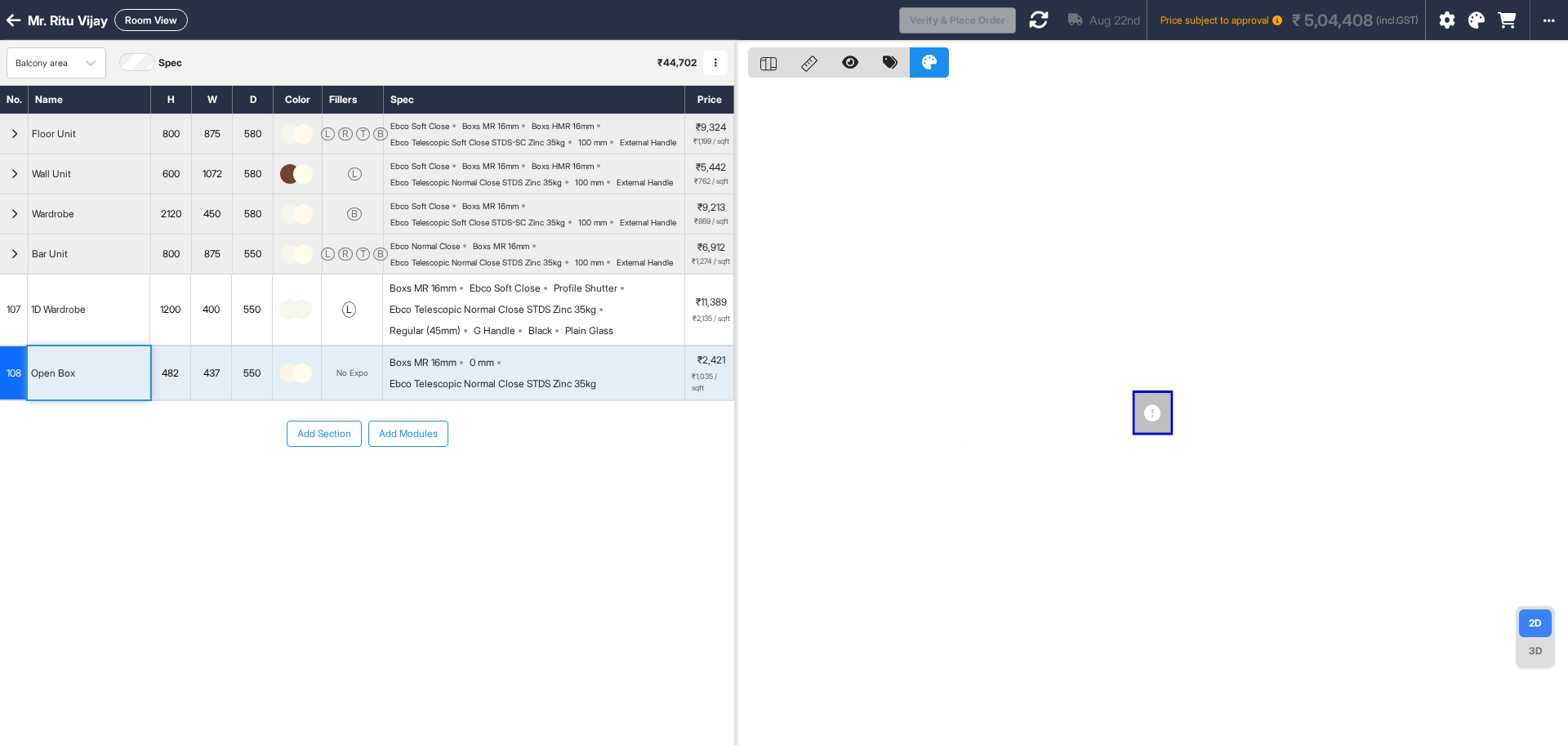 click on "Room View" at bounding box center (151, 20) 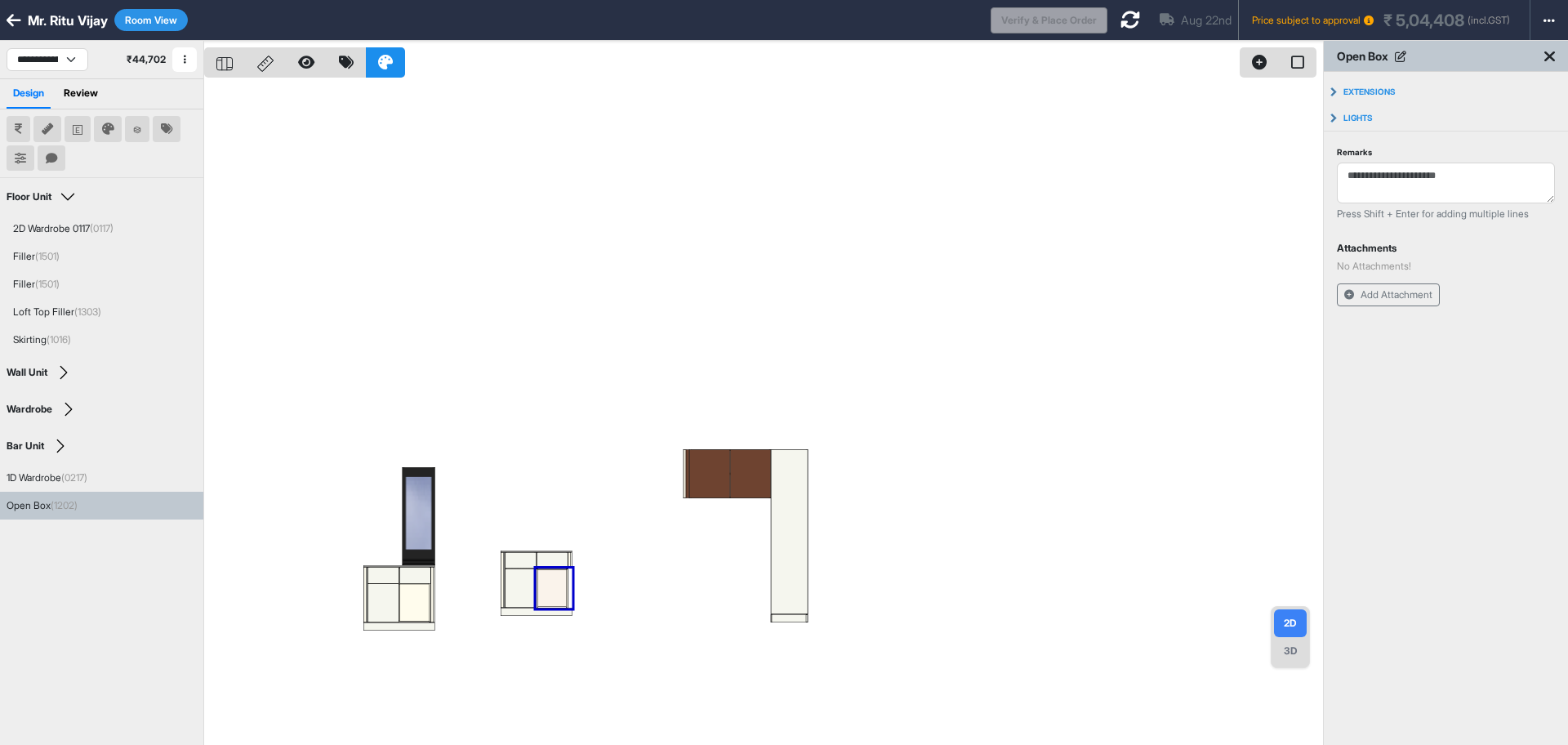 click on "Aug 22nd Price subject to approval ₹   5,04,408 (incl.GST)" at bounding box center [1312, 20] 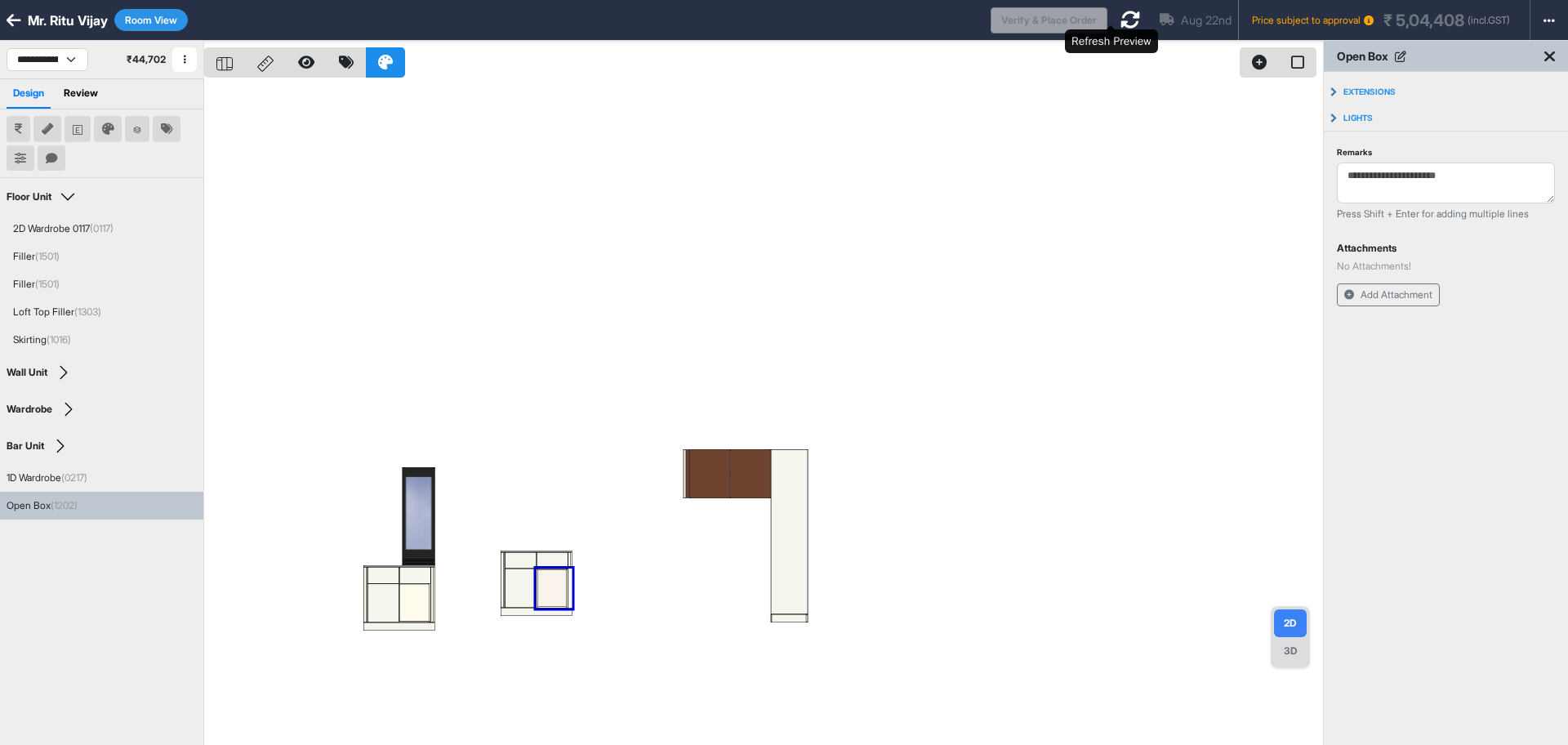 click at bounding box center (1130, 20) 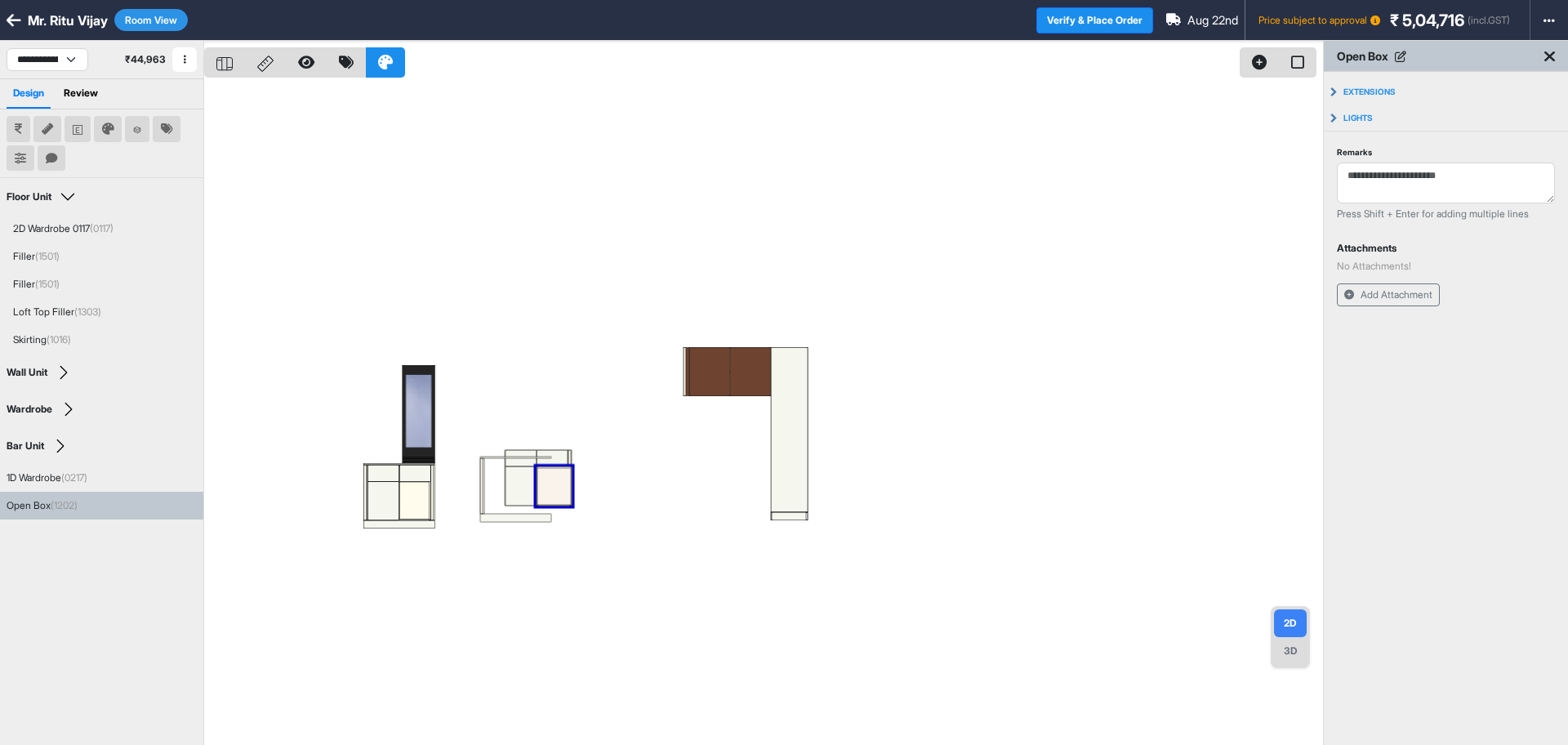 click on "Room View" at bounding box center [151, 20] 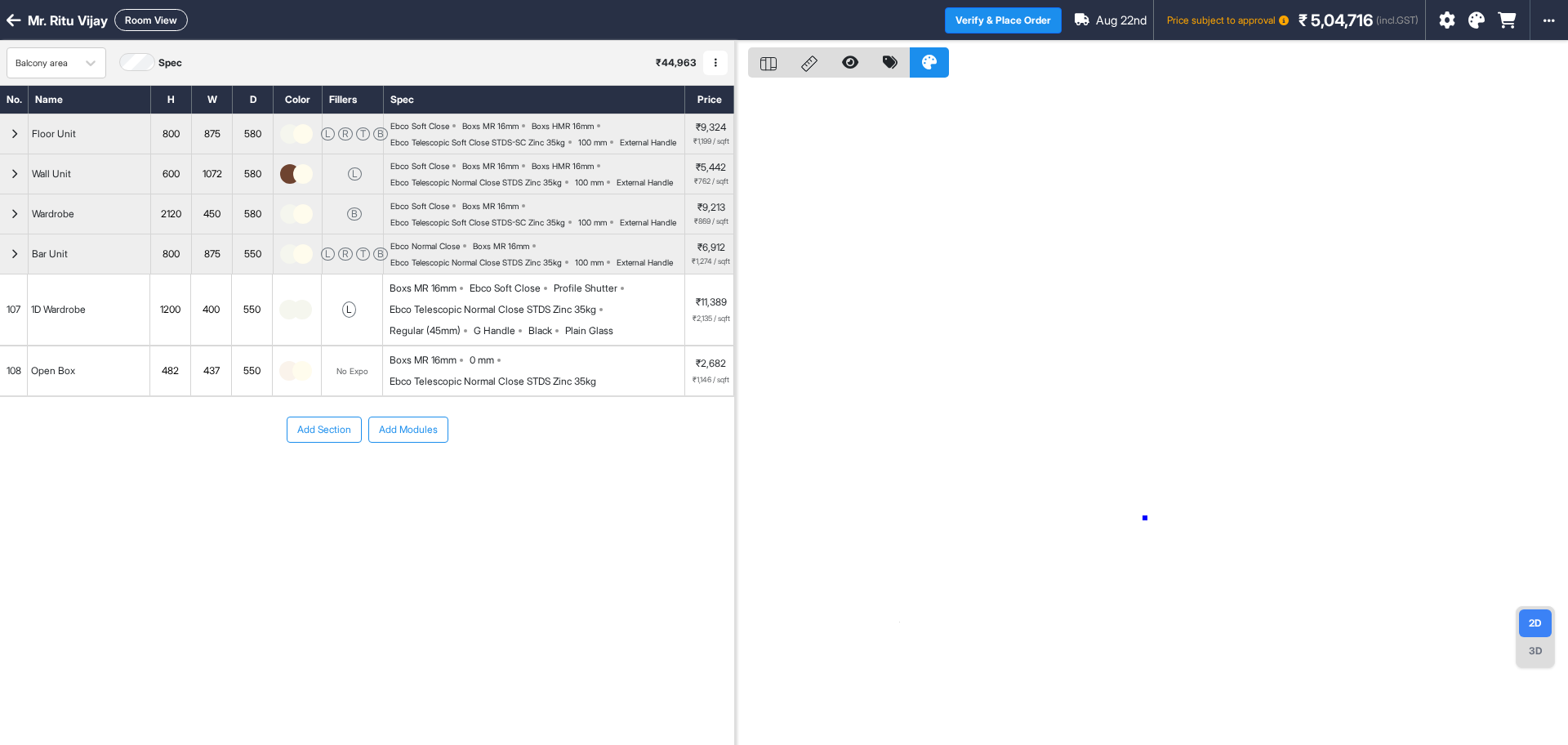 click at bounding box center (1152, 413) 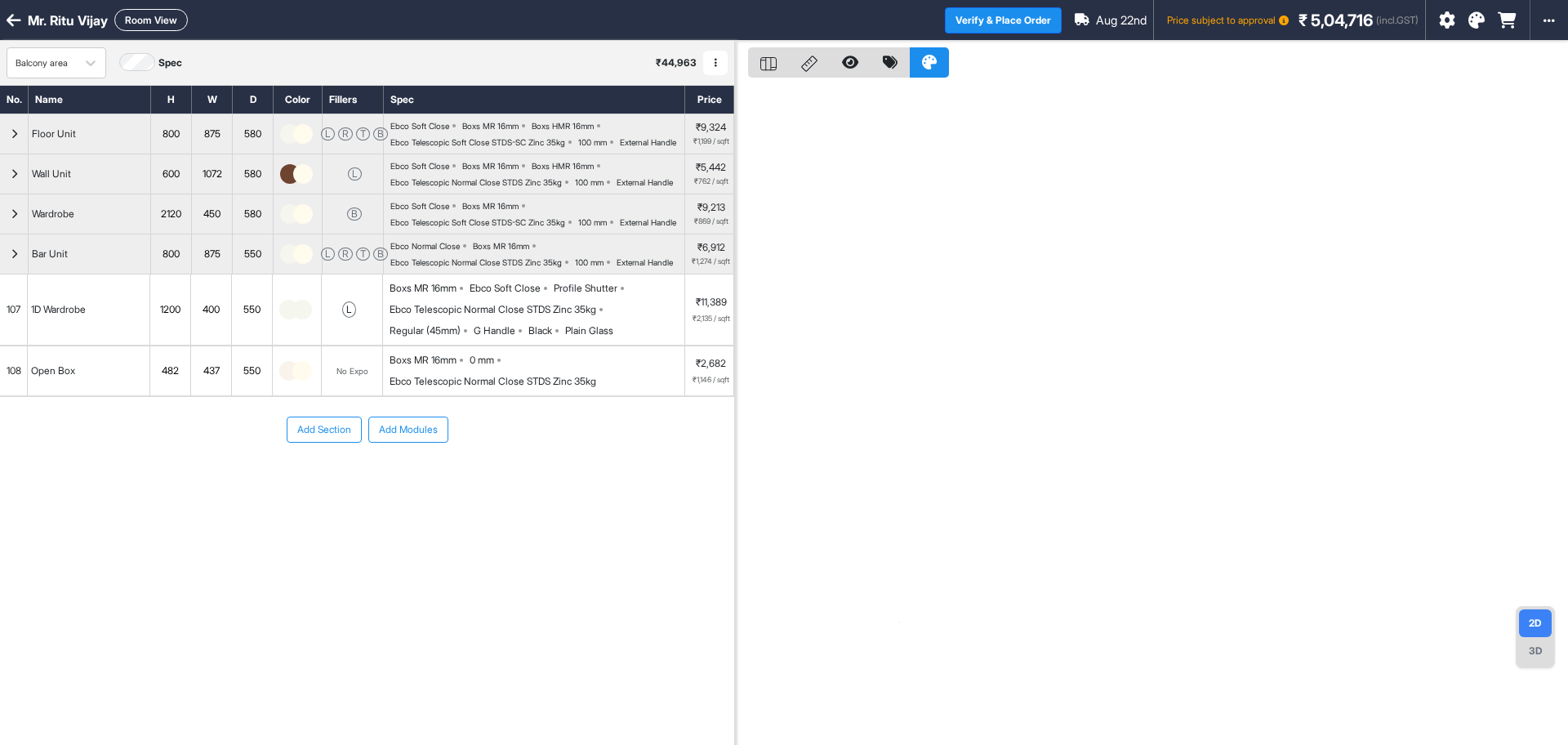 click at bounding box center (14, 134) 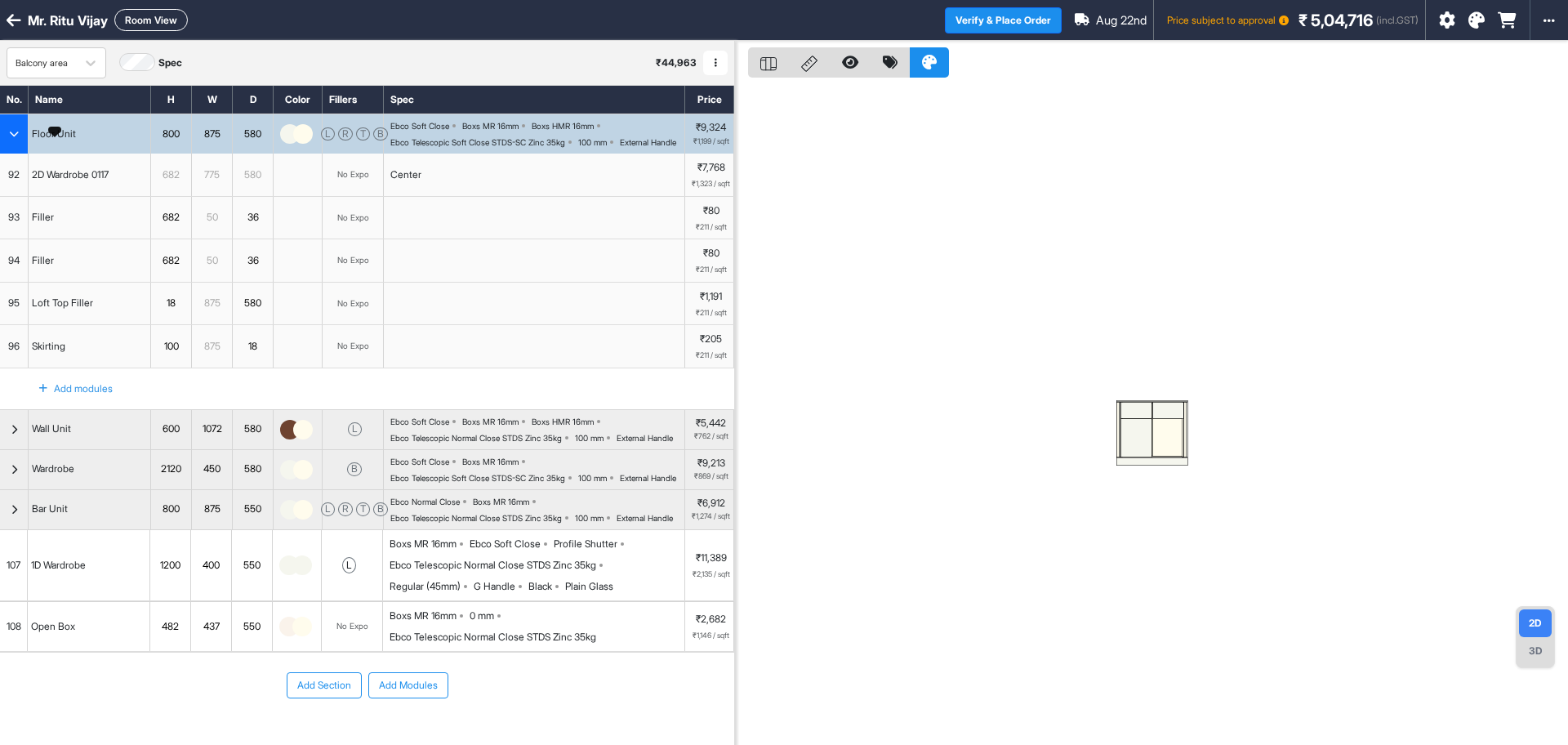 type 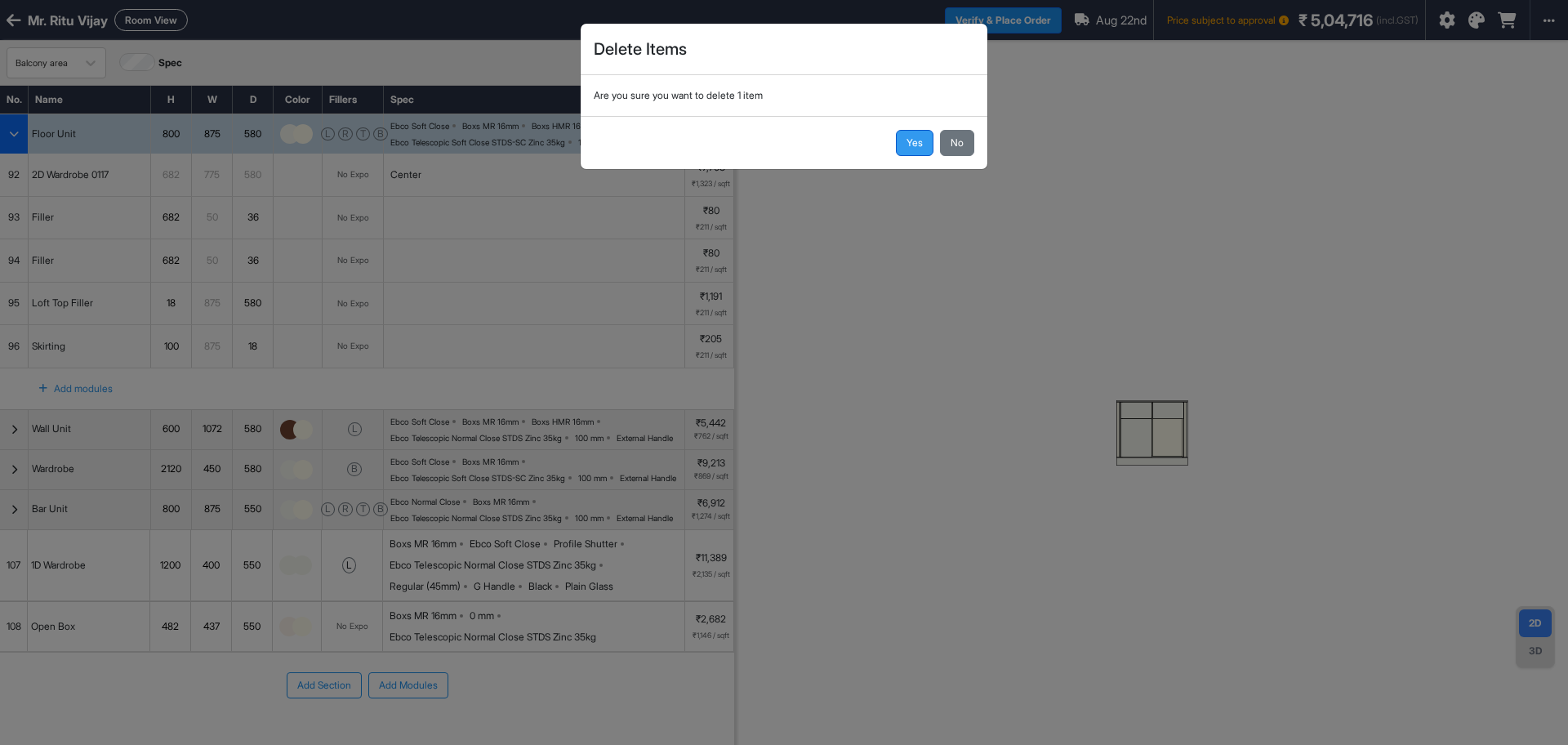 click on "Yes" at bounding box center (915, 143) 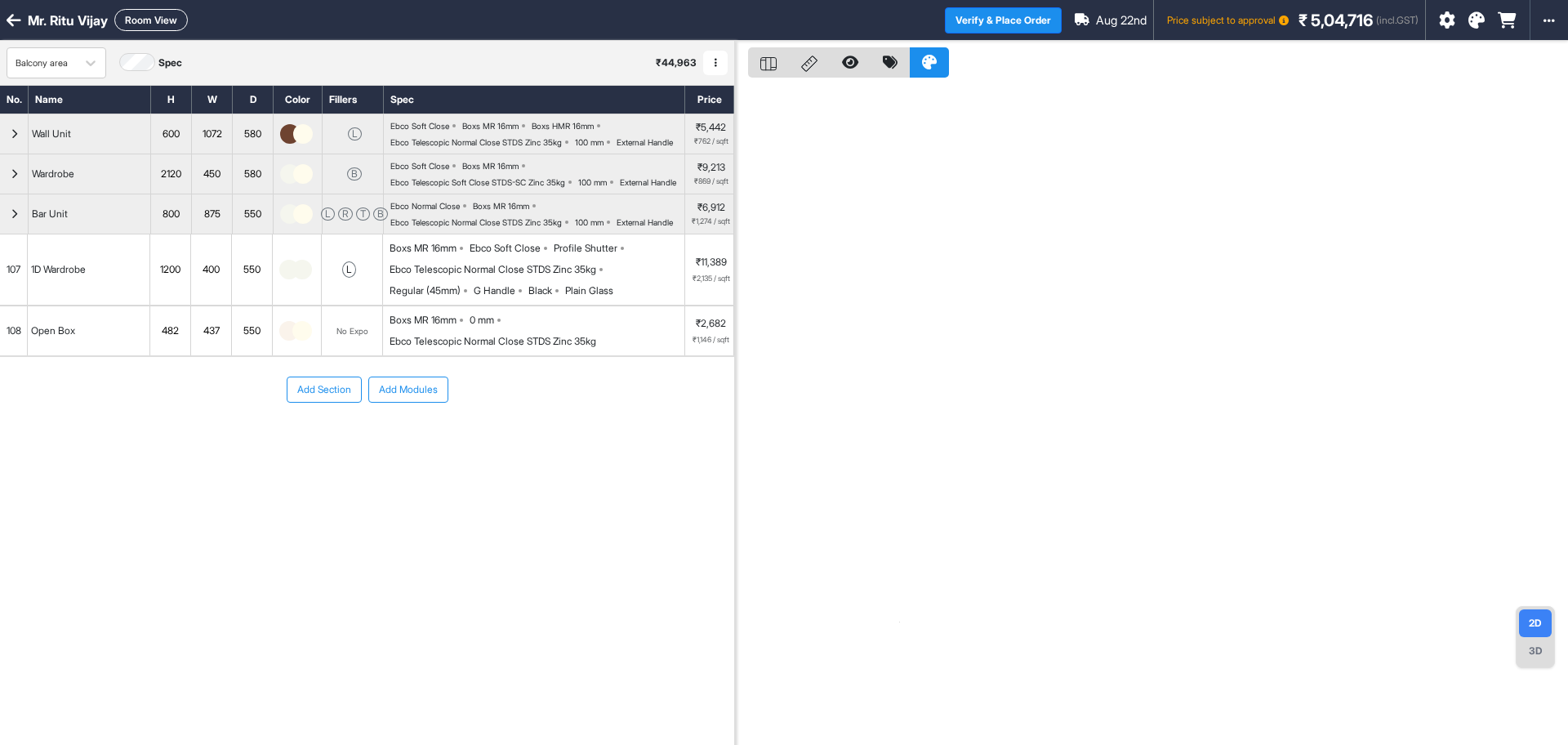 click on "Room View" at bounding box center [151, 20] 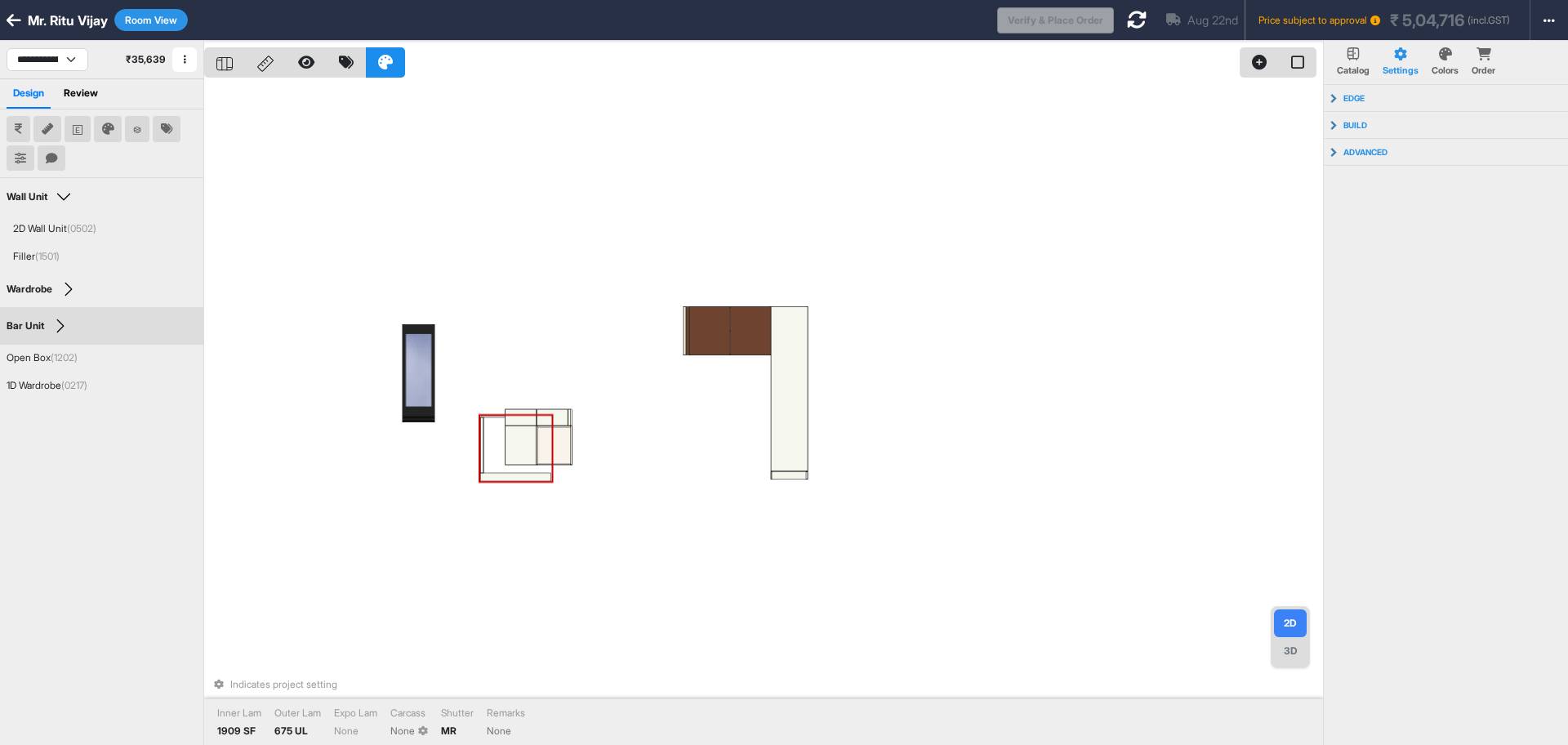 click at bounding box center [515, 477] 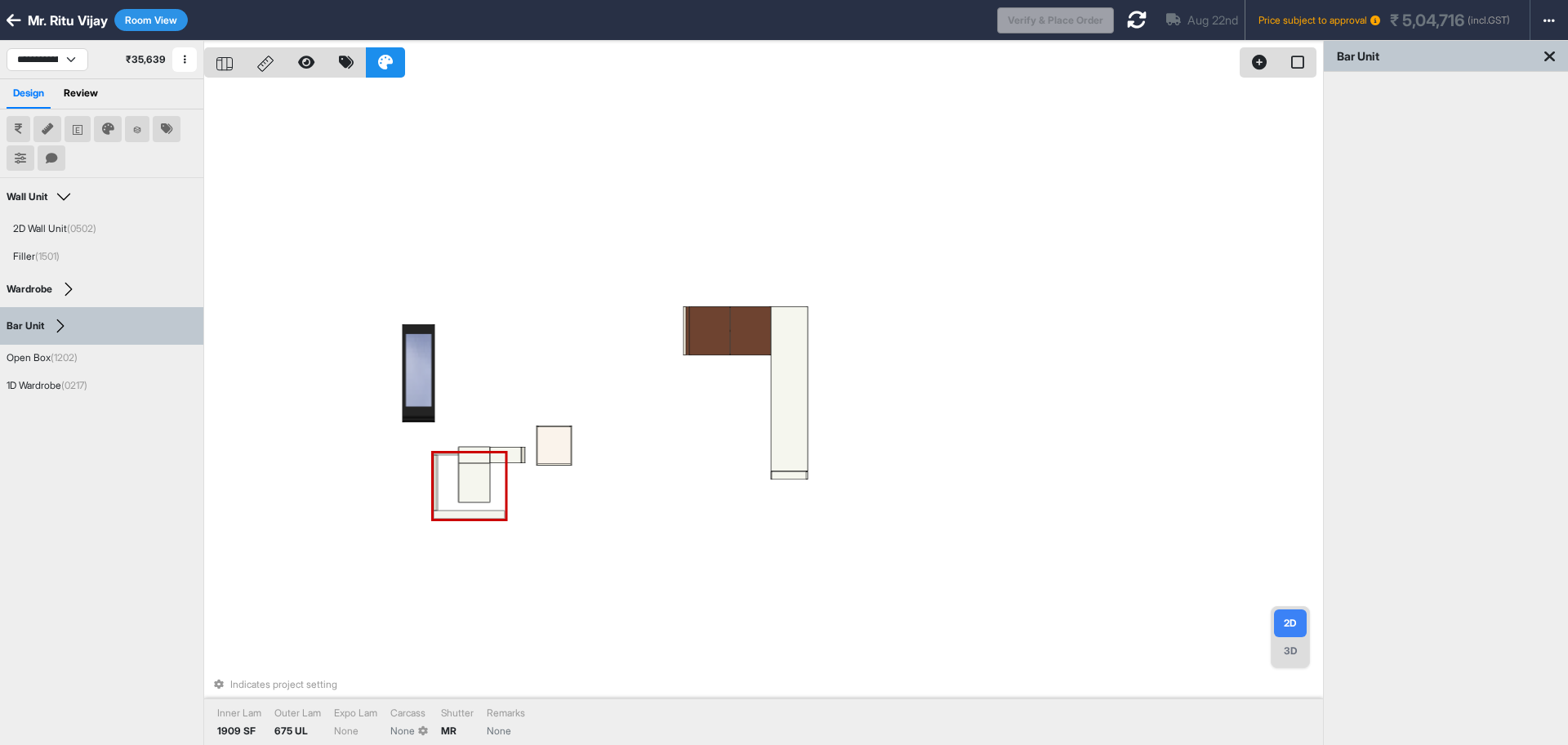 drag, startPoint x: 526, startPoint y: 477, endPoint x: 479, endPoint y: 512, distance: 58.60034 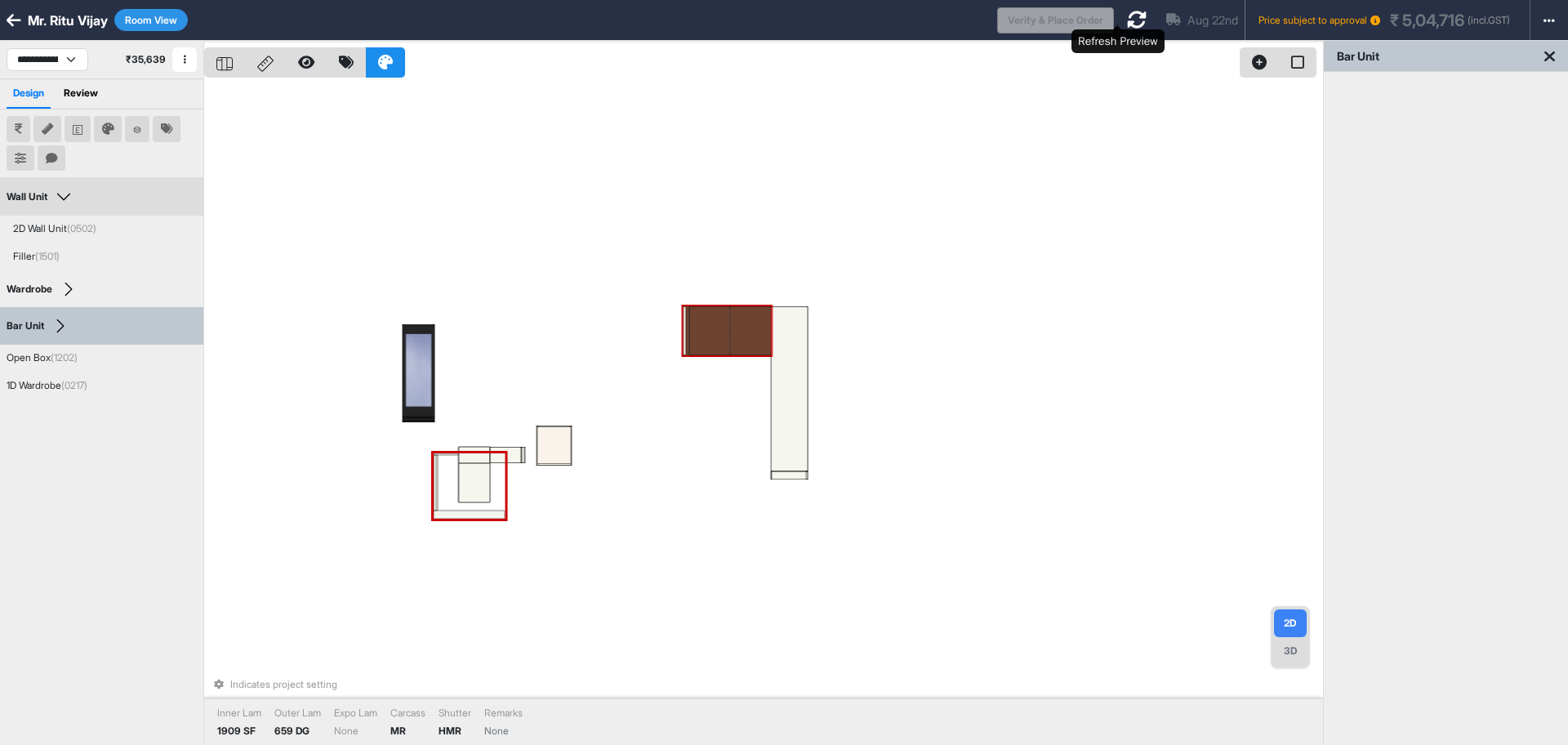 click at bounding box center [1137, 20] 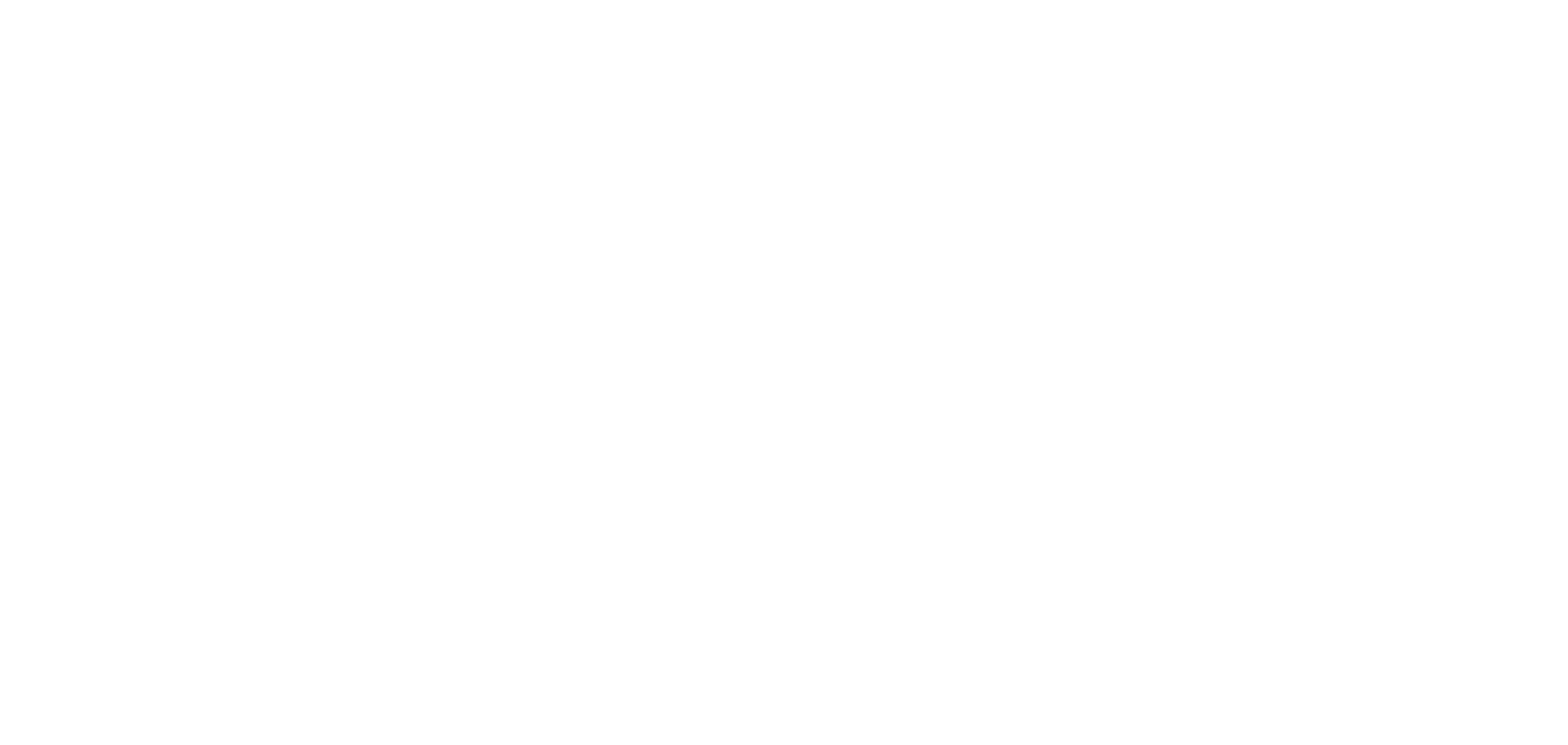 scroll, scrollTop: 0, scrollLeft: 0, axis: both 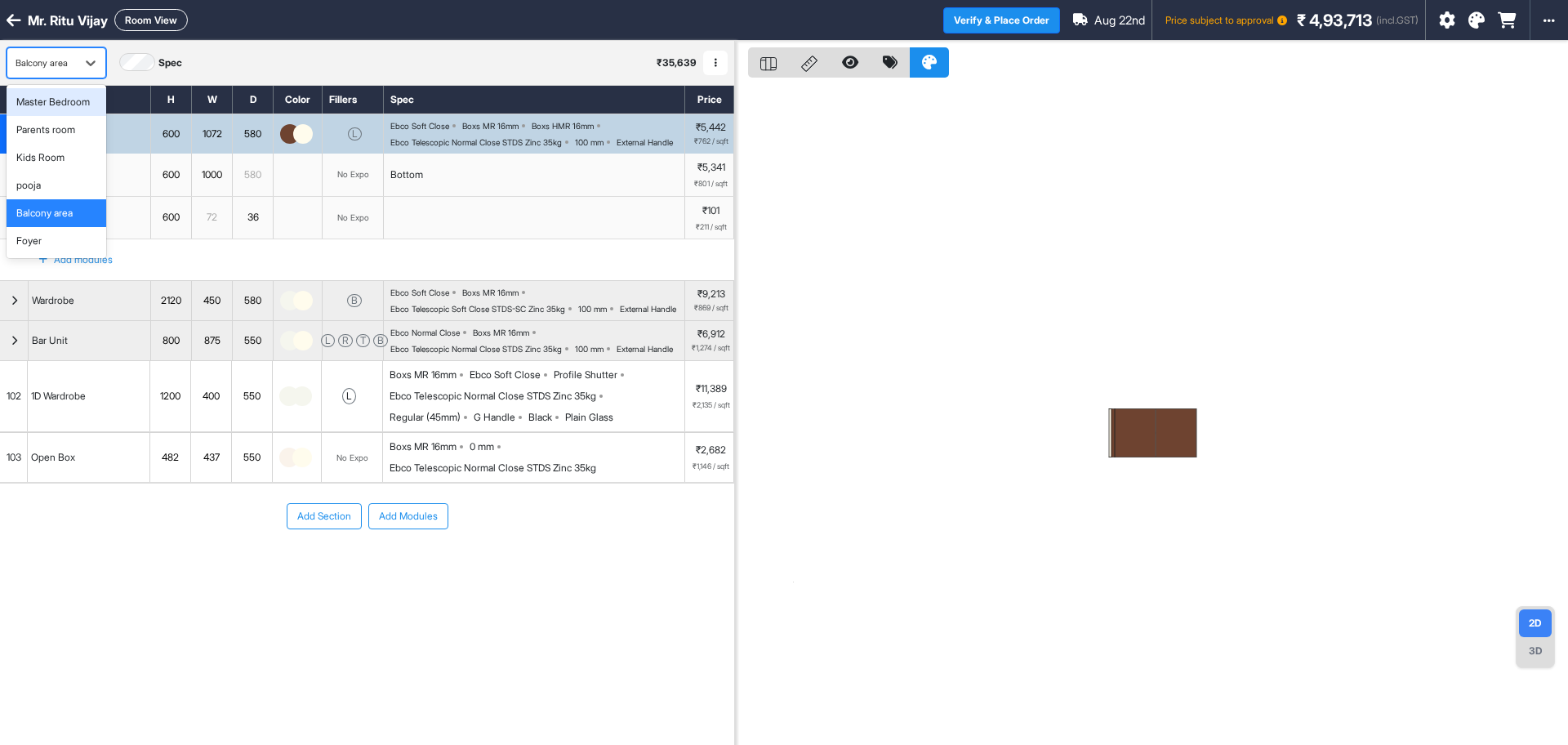 click on "Balcony area" at bounding box center [42, 63] 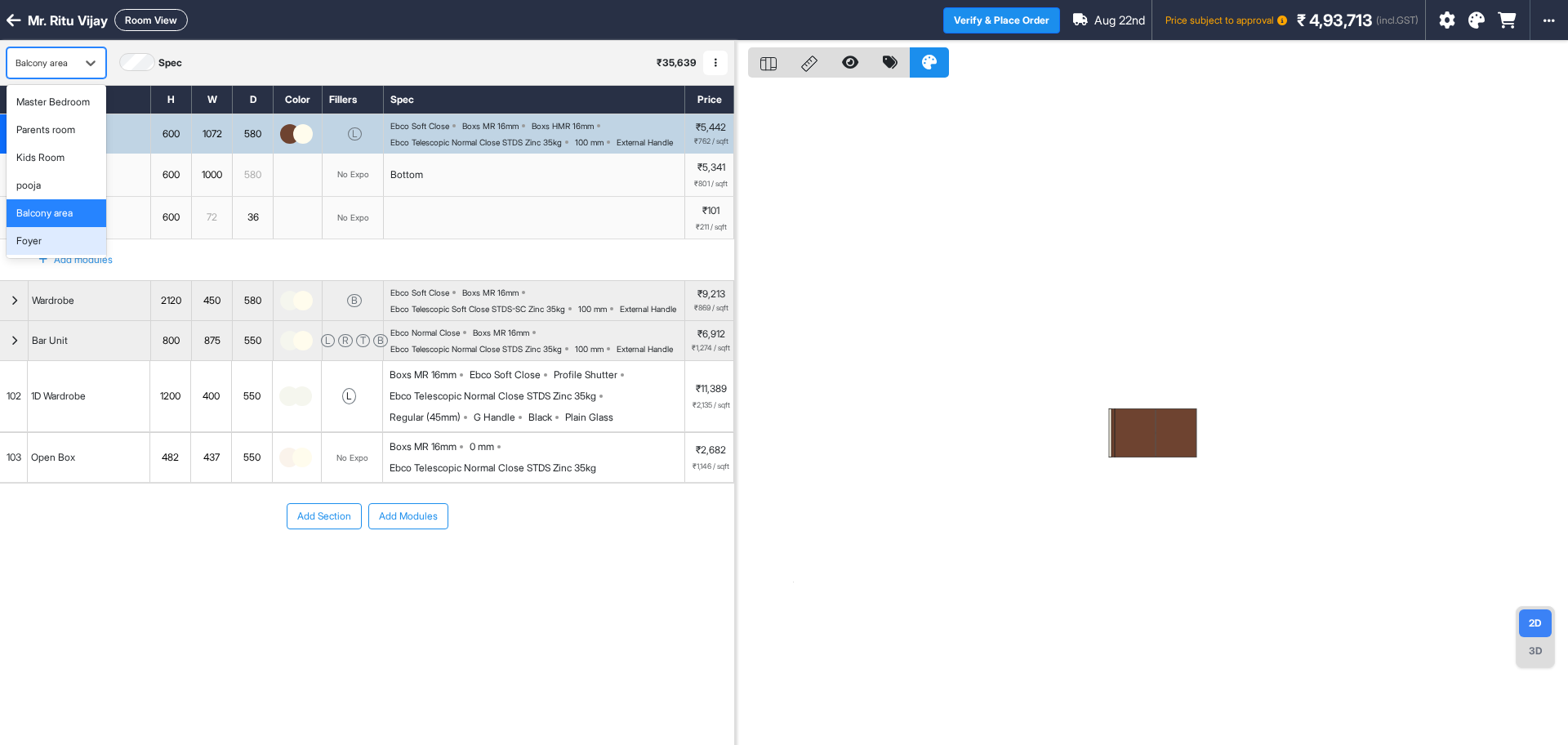 click on "Foyer" at bounding box center (56, 241) 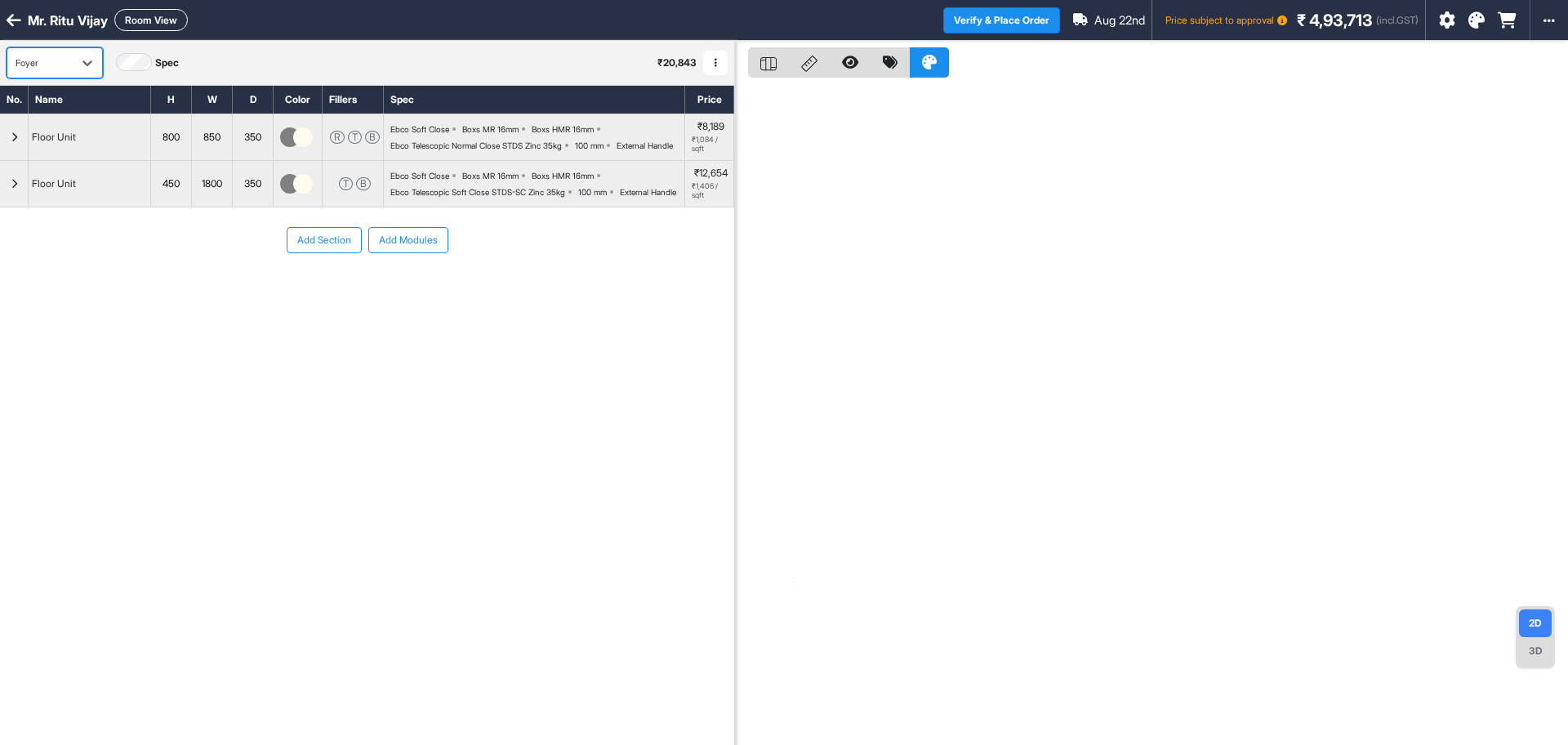 click on "Foyer" at bounding box center [40, 63] 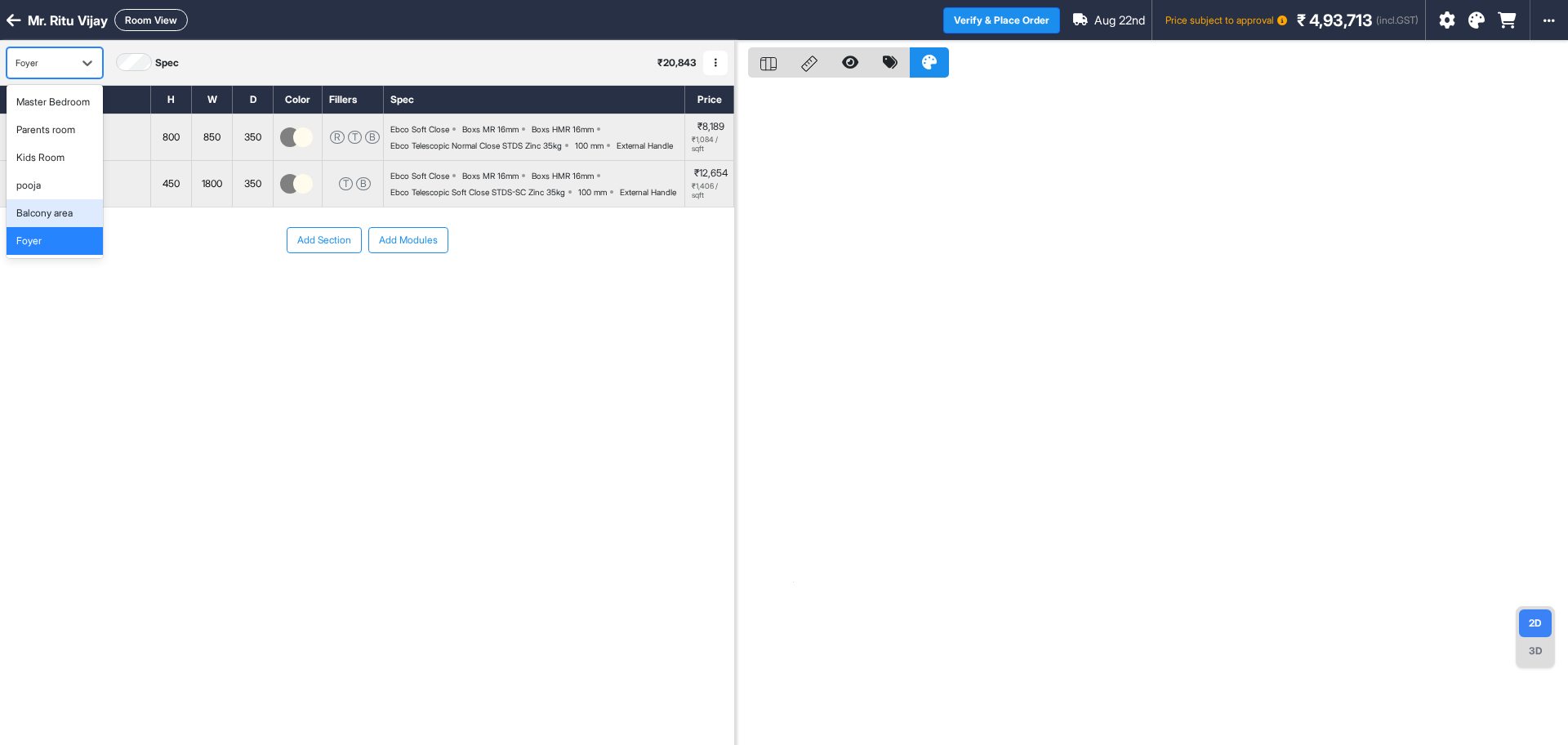 click on "Balcony area" at bounding box center [44, 213] 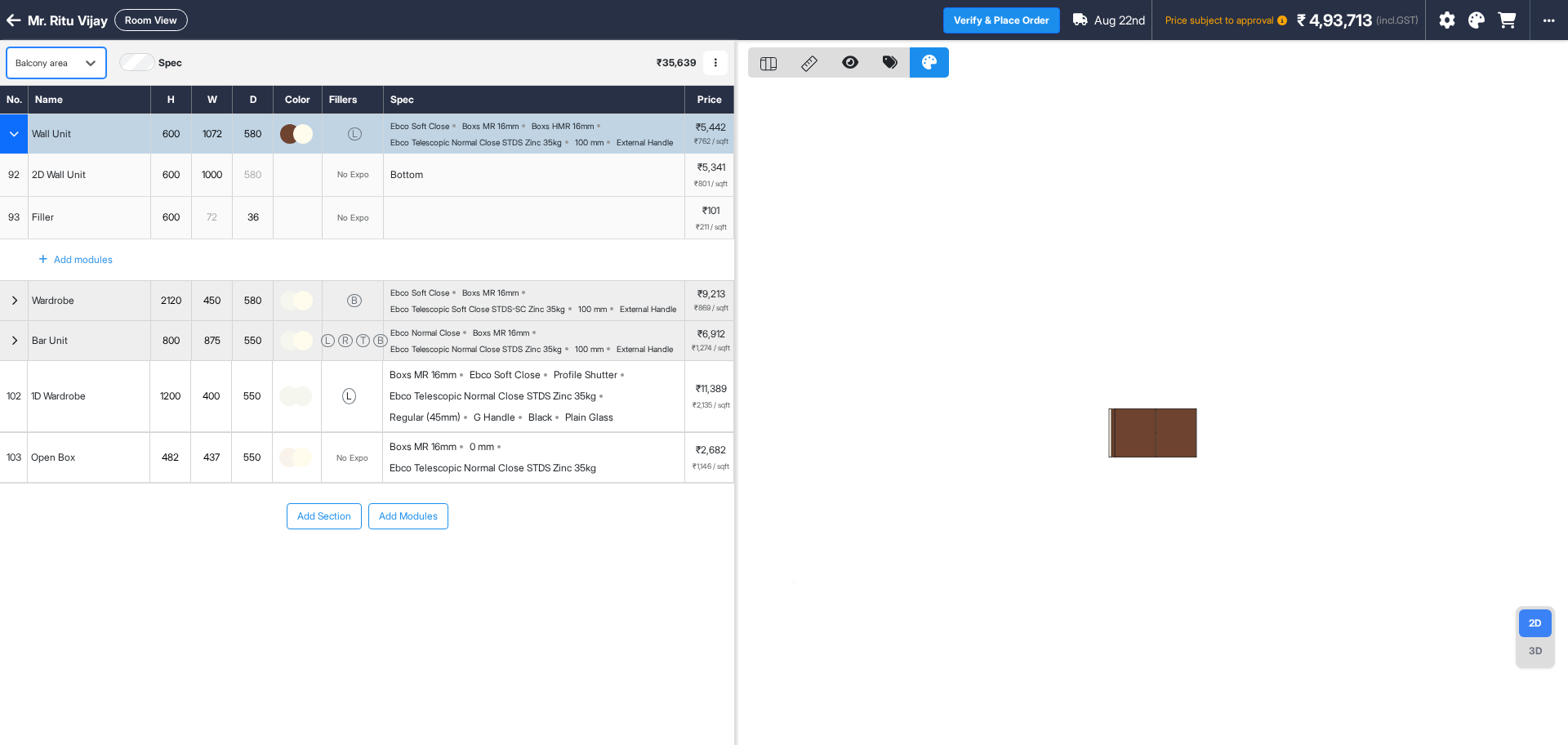 click on "Room View" at bounding box center (151, 20) 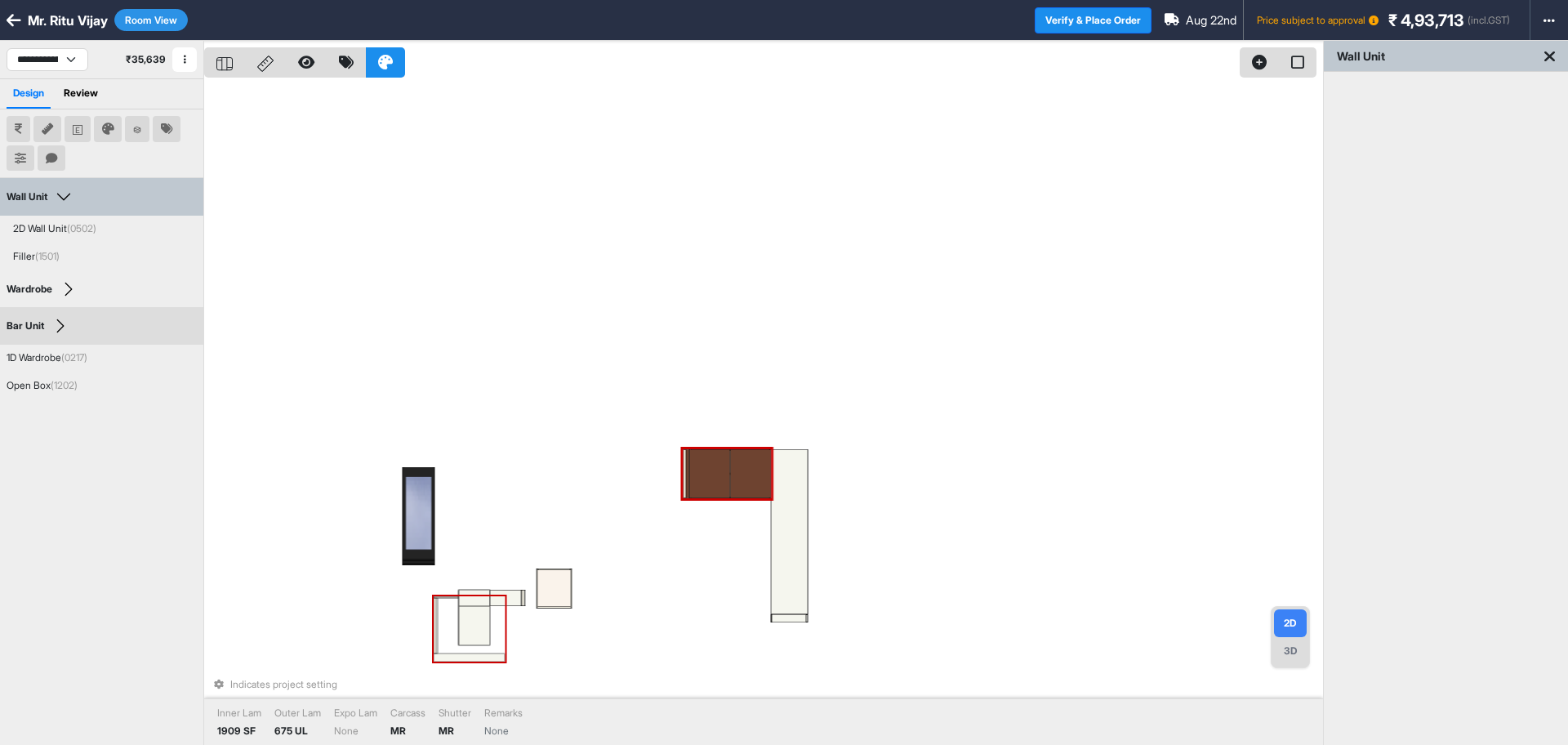 click at bounding box center (474, 626) 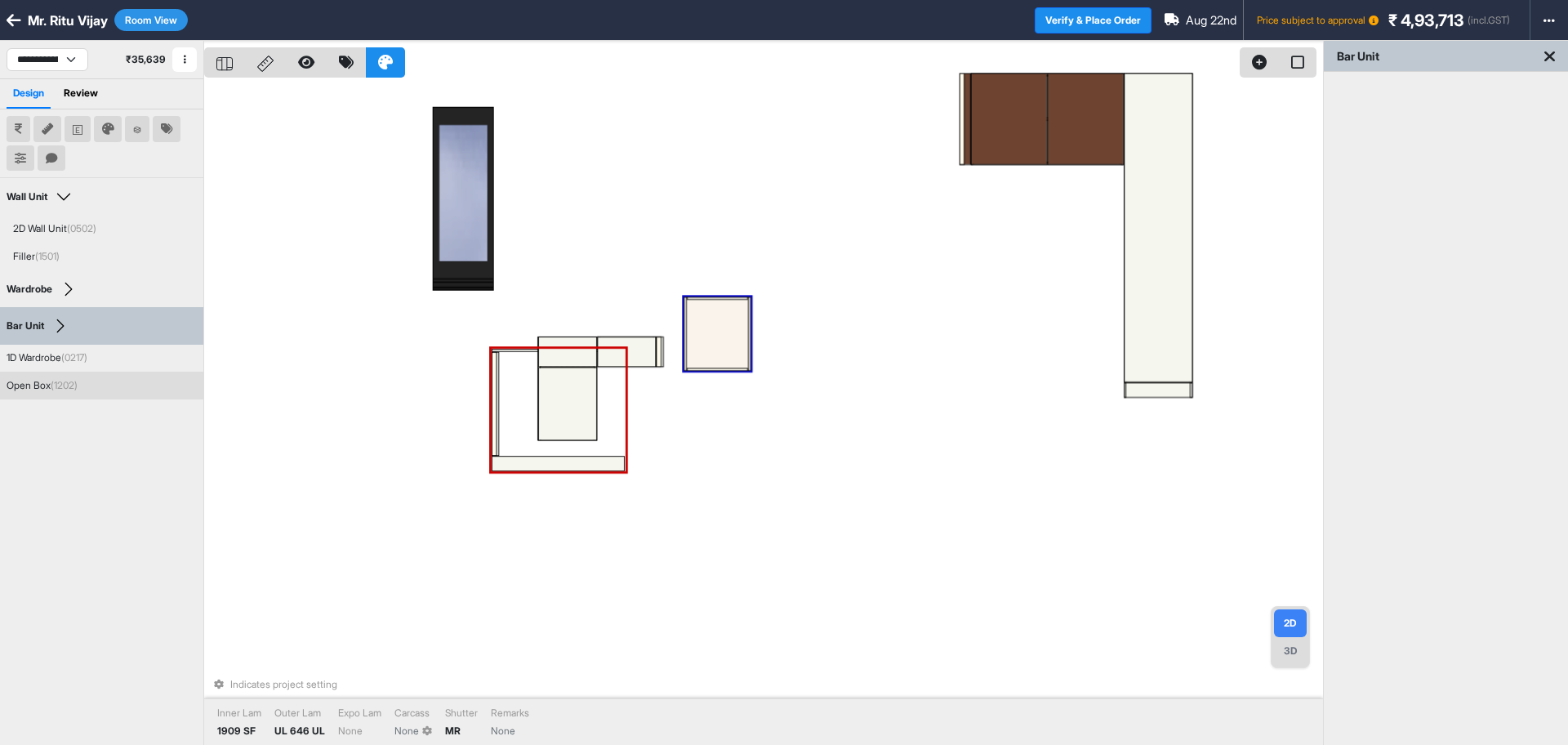 click at bounding box center (717, 334) 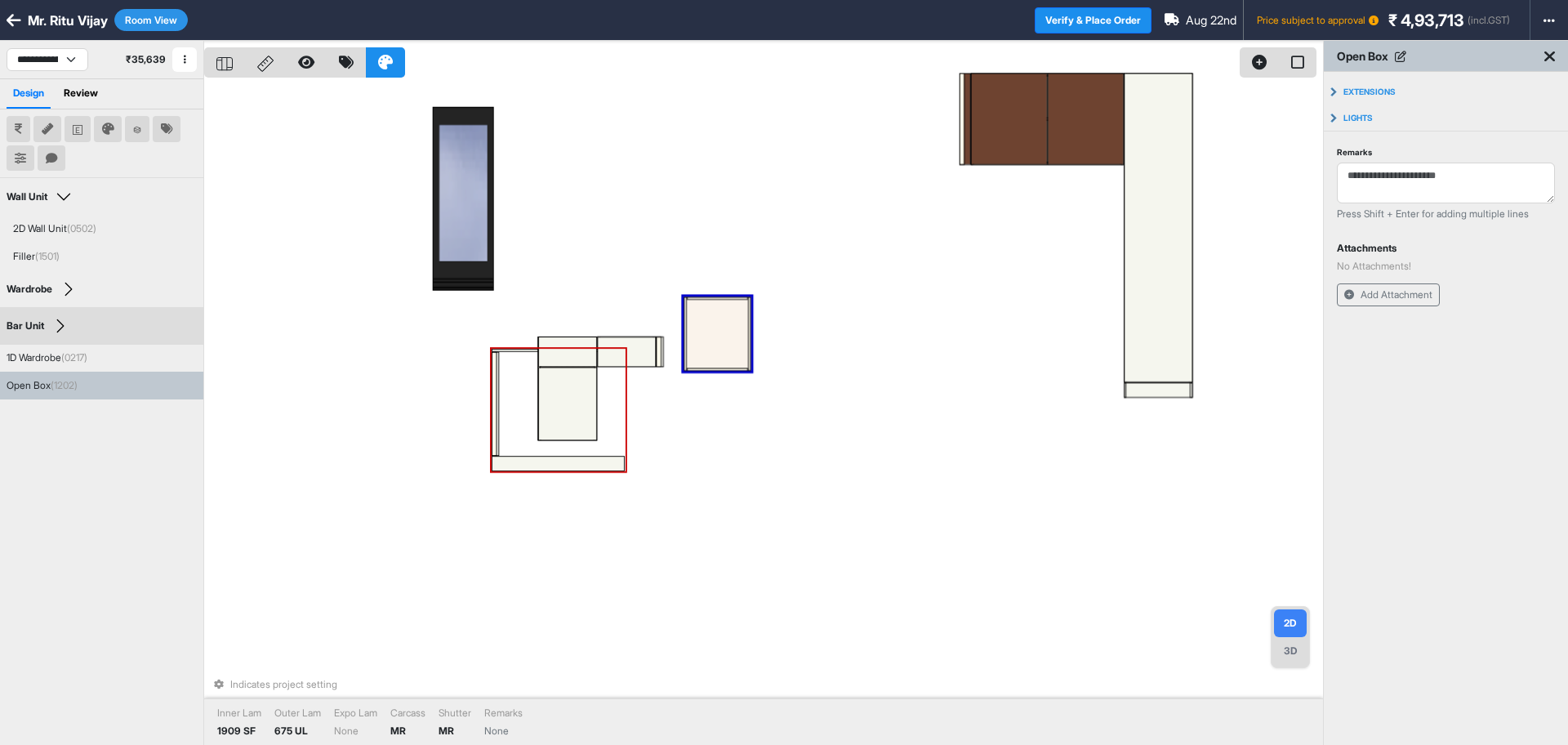 click at bounding box center [568, 404] 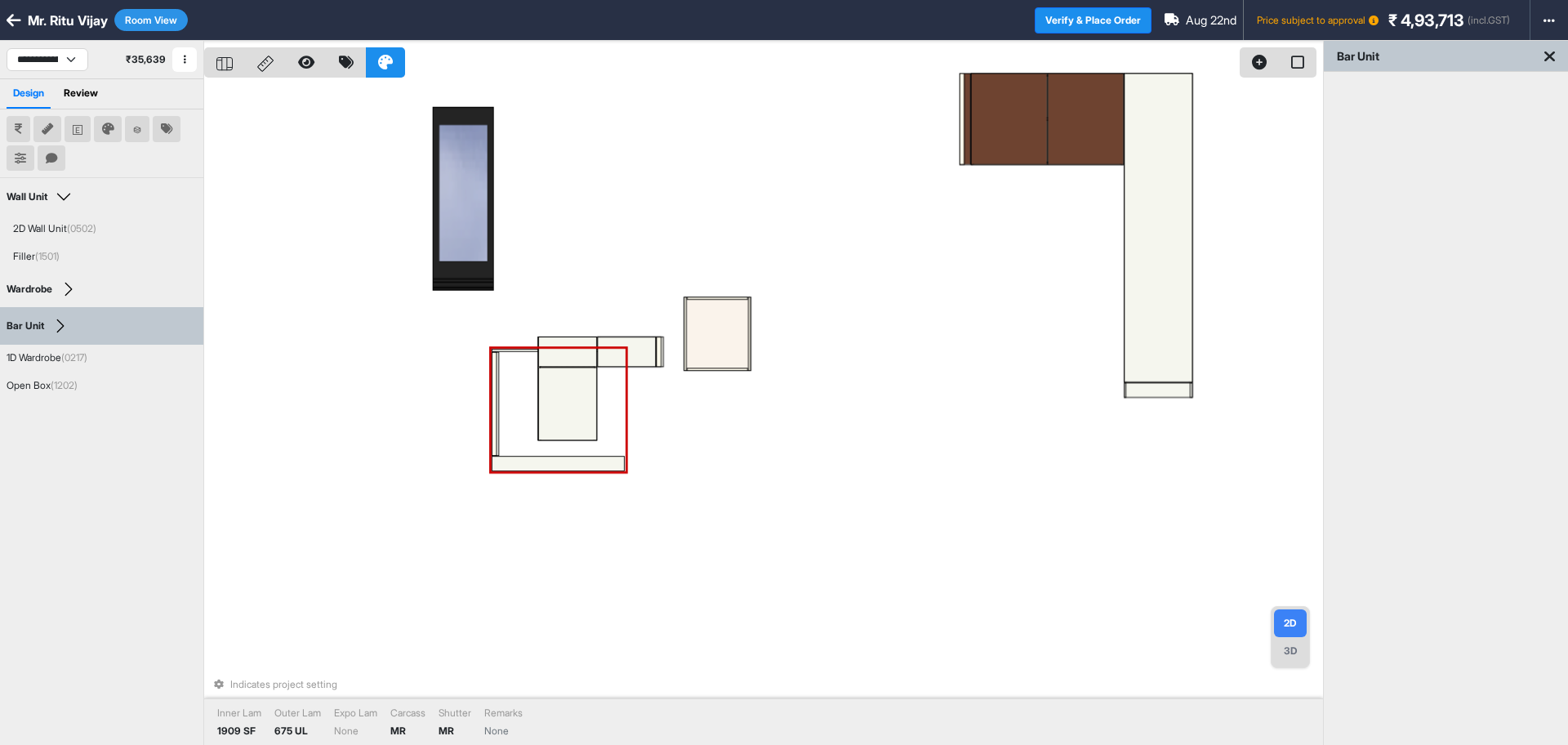 click at bounding box center (626, 351) 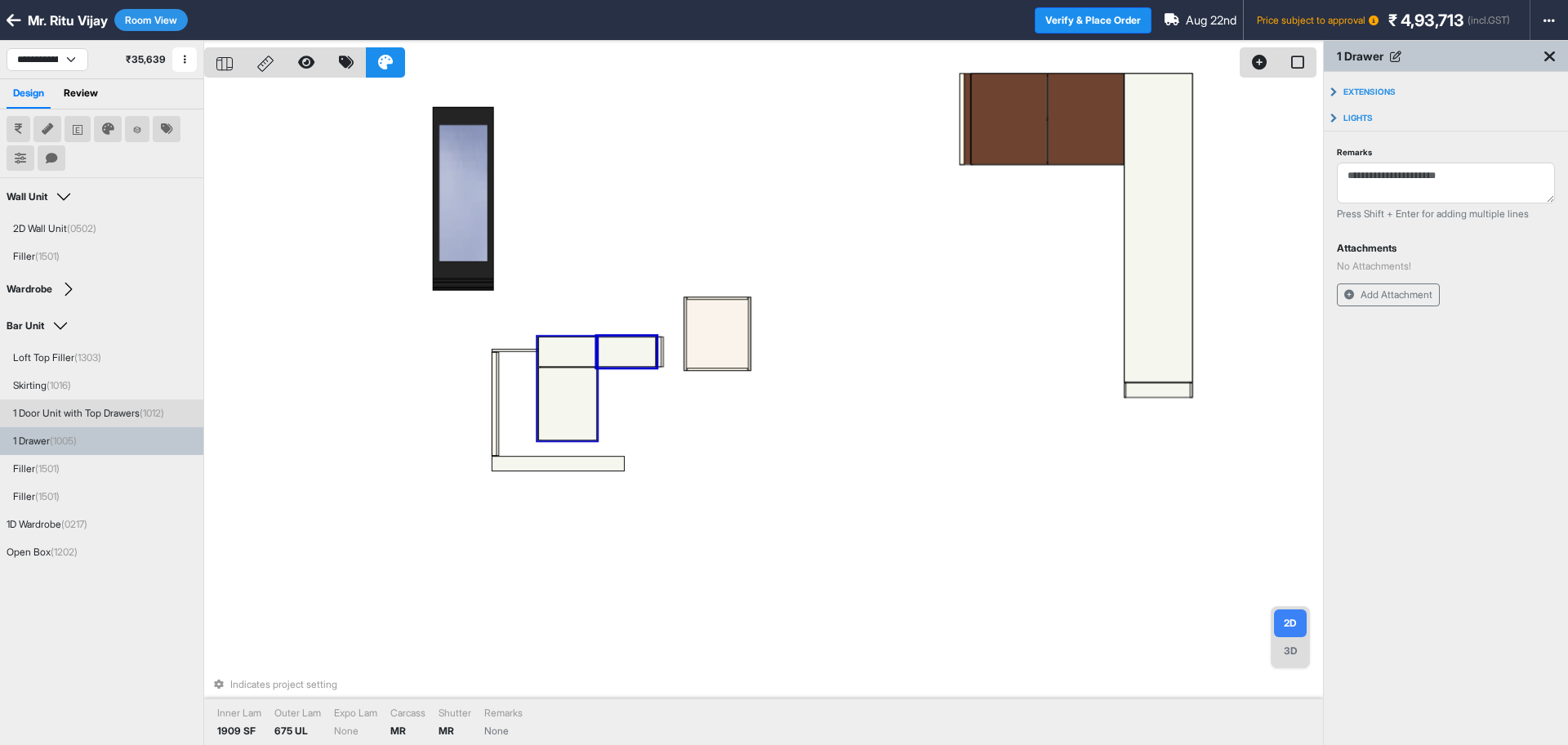 drag, startPoint x: 652, startPoint y: 351, endPoint x: 591, endPoint y: 356, distance: 61.20457 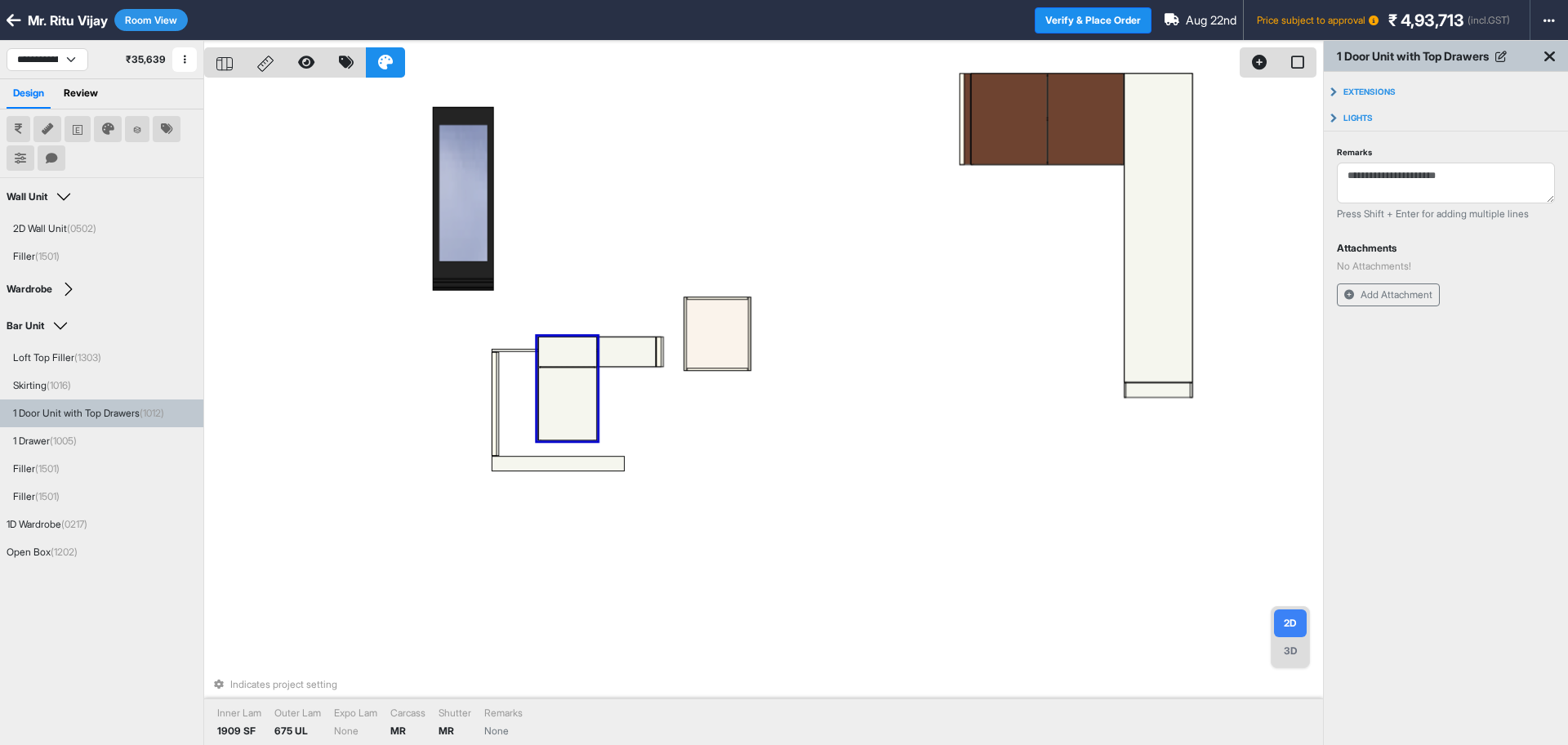 click on "Indicates project setting Inner Lam 1909 SF Outer Lam 675 UL Expo Lam None Carcass MR Shutter MR Remarks None" at bounding box center [764, 413] 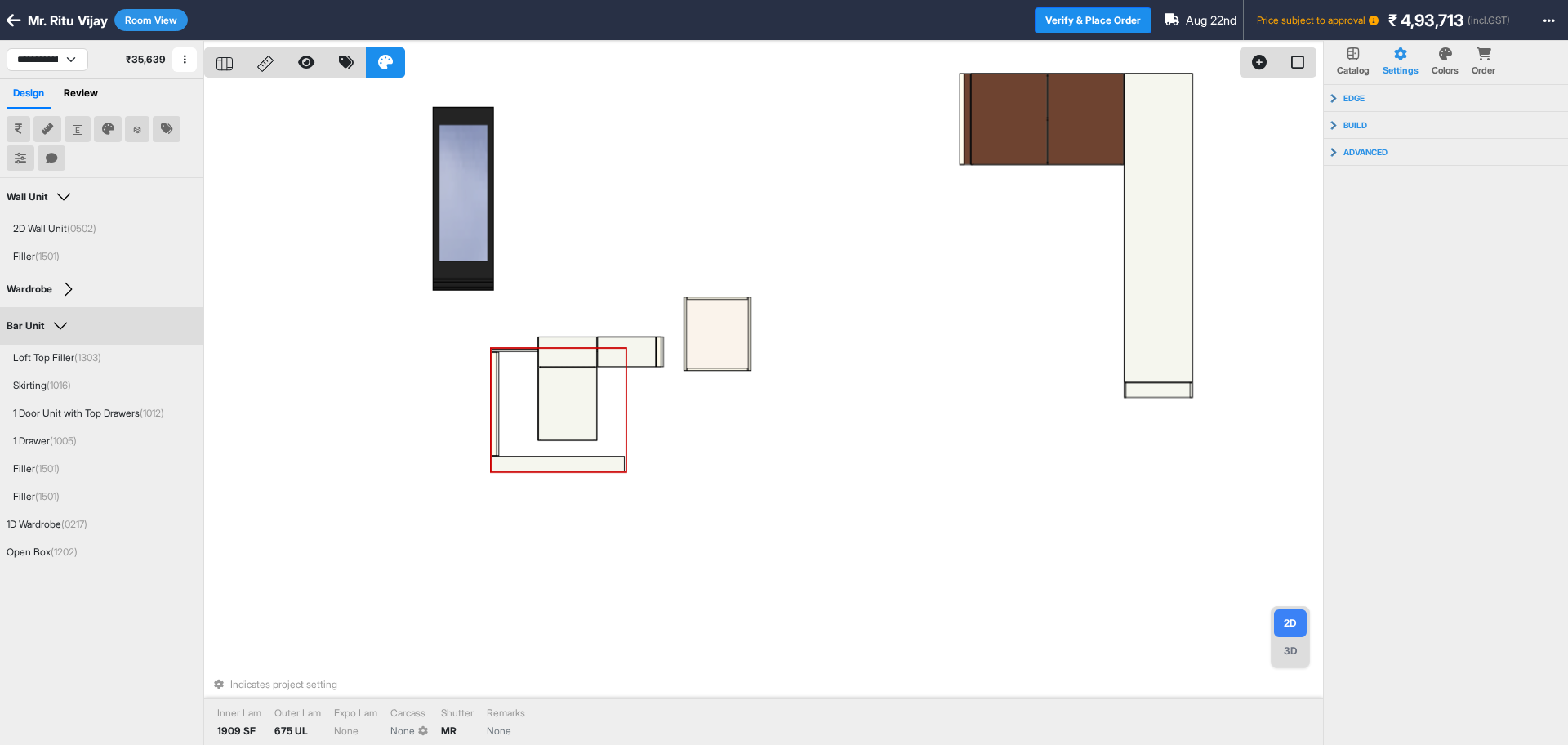 drag, startPoint x: 556, startPoint y: 444, endPoint x: 549, endPoint y: 462, distance: 19.313208 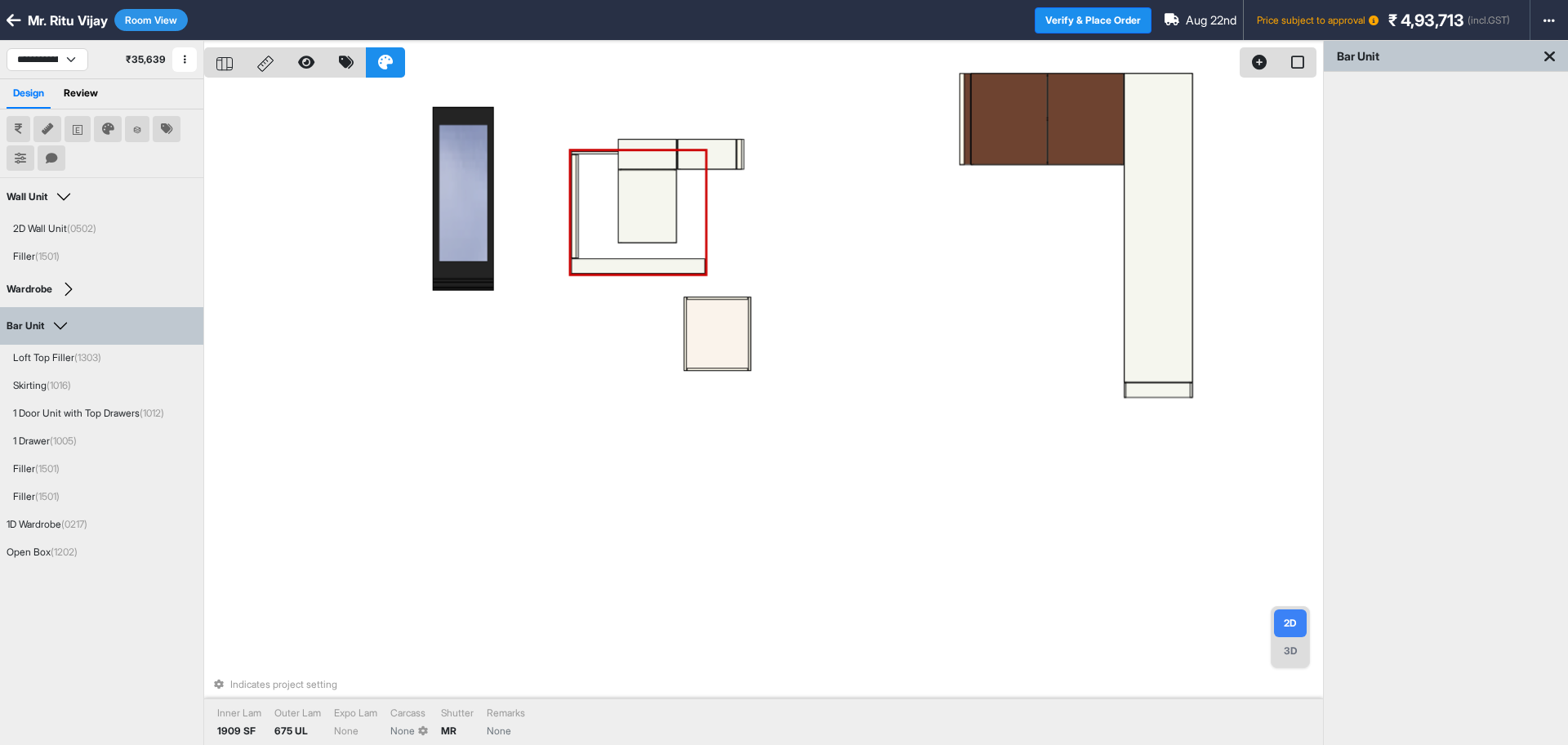 drag, startPoint x: 552, startPoint y: 471, endPoint x: 632, endPoint y: 278, distance: 208.92343 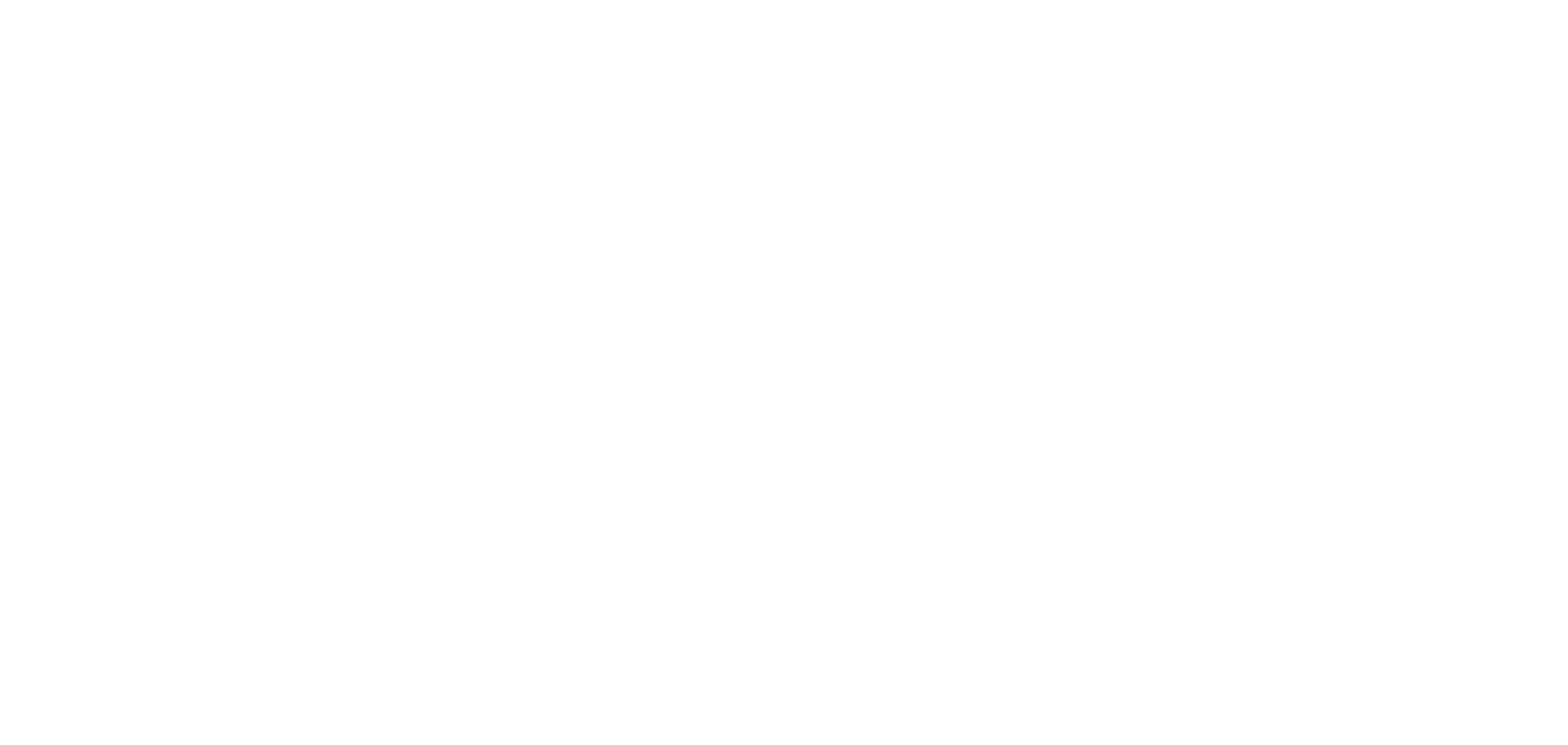 scroll, scrollTop: 0, scrollLeft: 0, axis: both 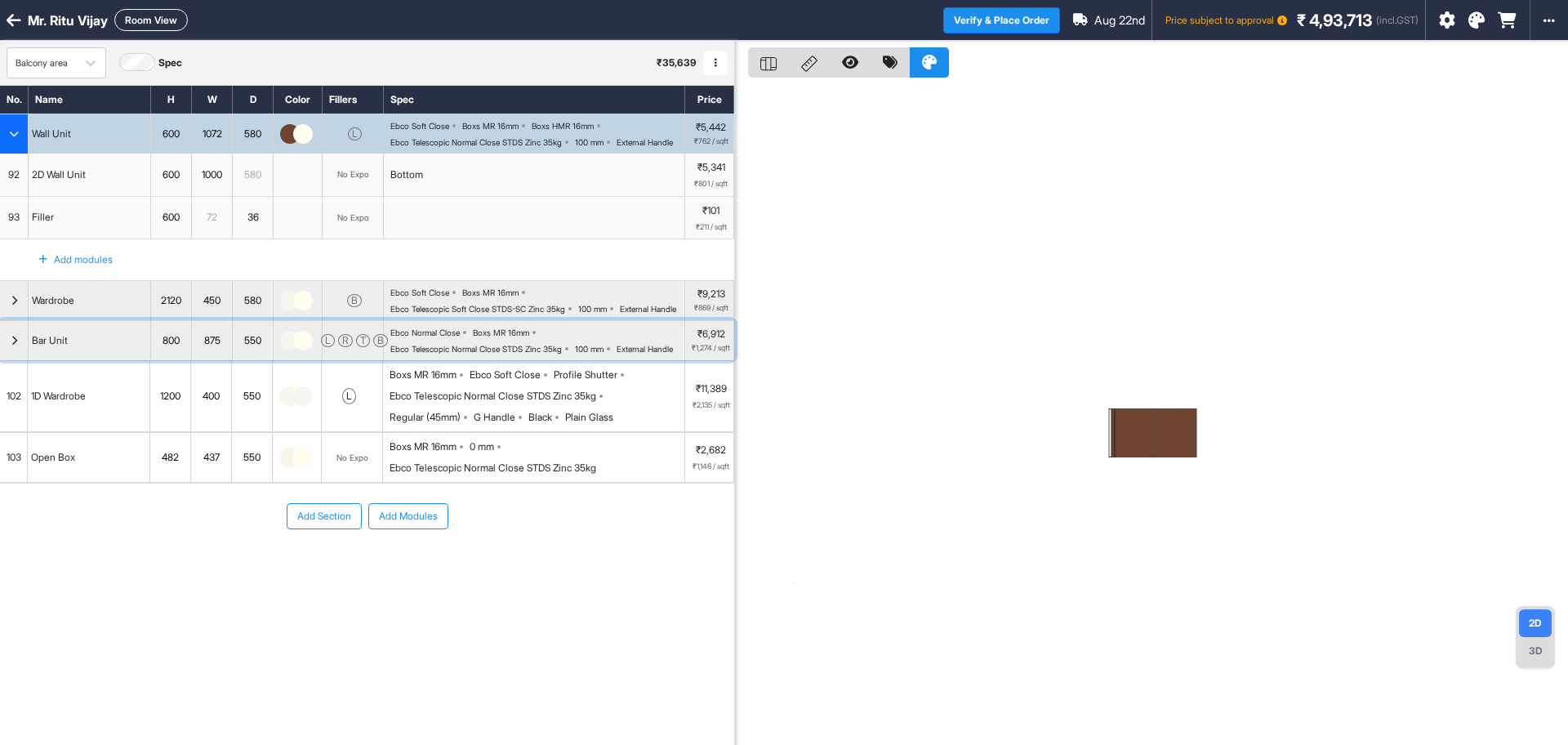 click on "Bar Unit" at bounding box center (90, 341) 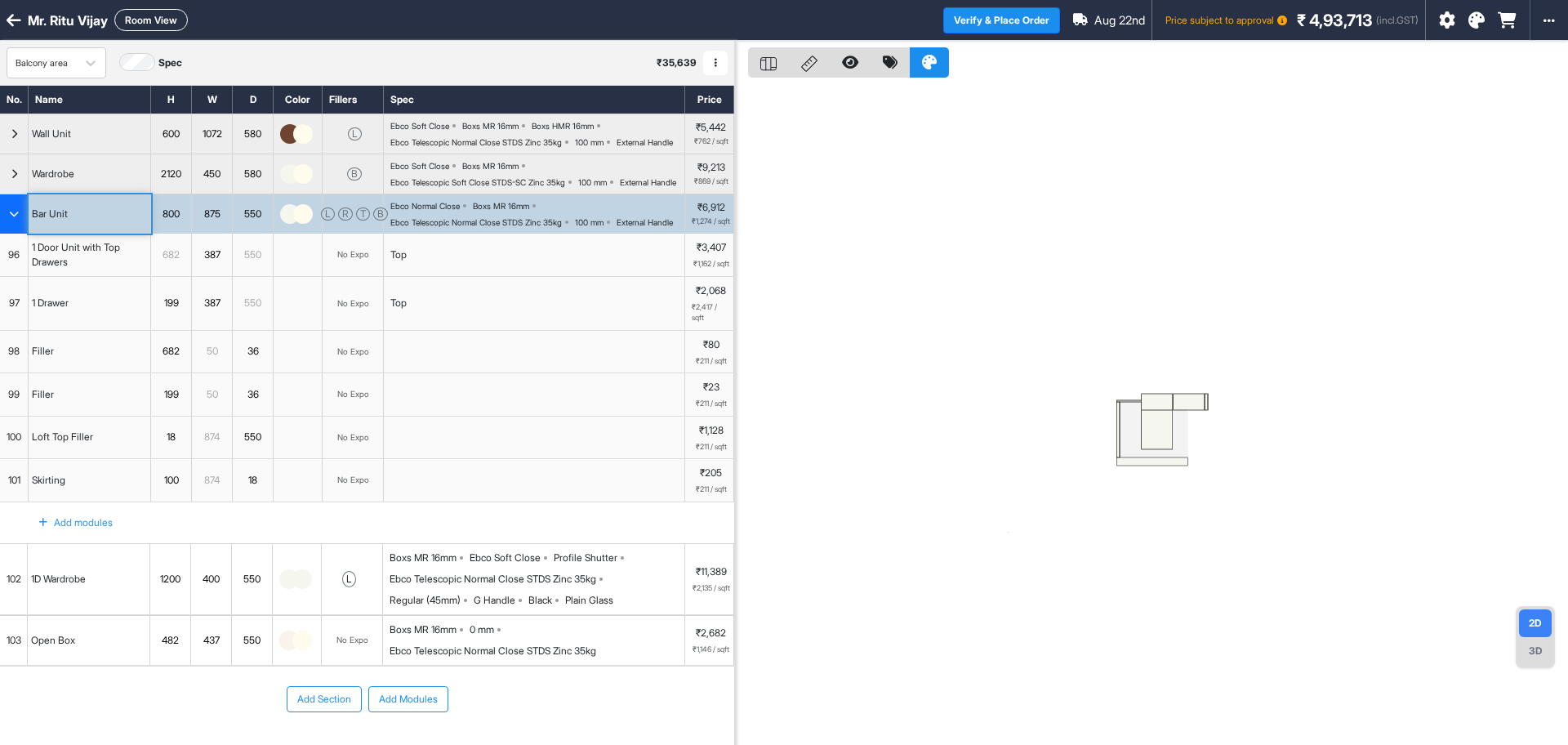 click at bounding box center (1157, 430) 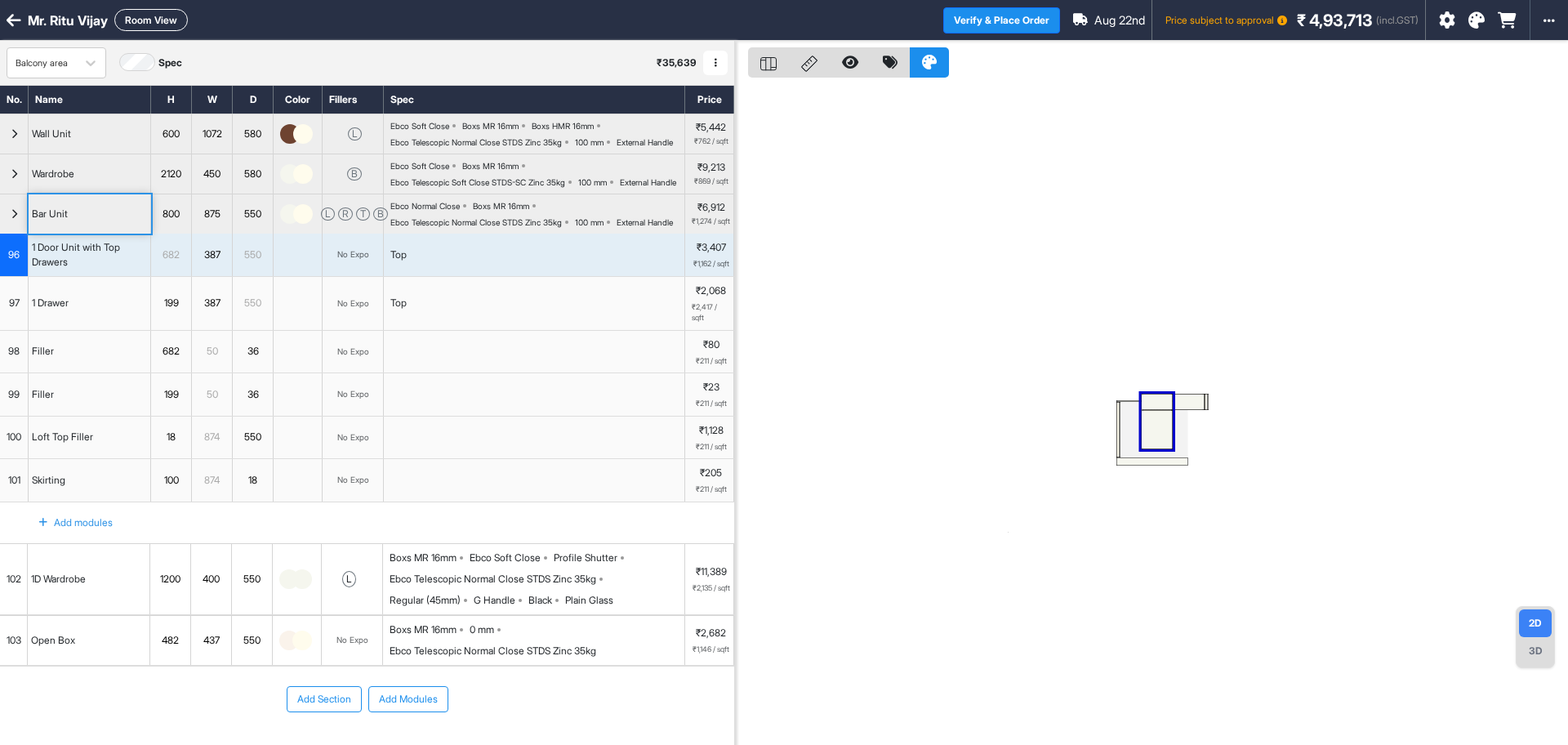 click on "Room View" at bounding box center [151, 20] 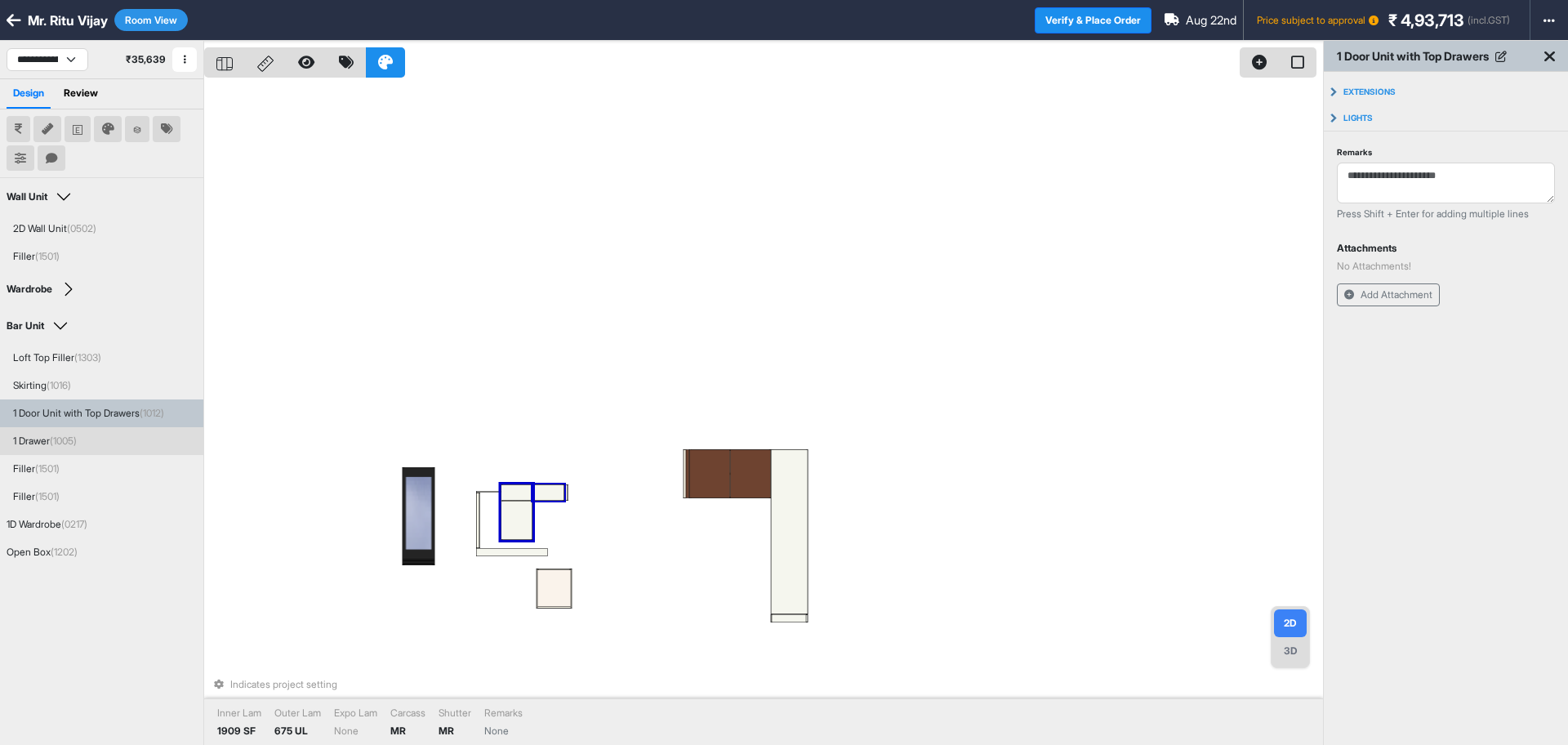click at bounding box center (548, 493) 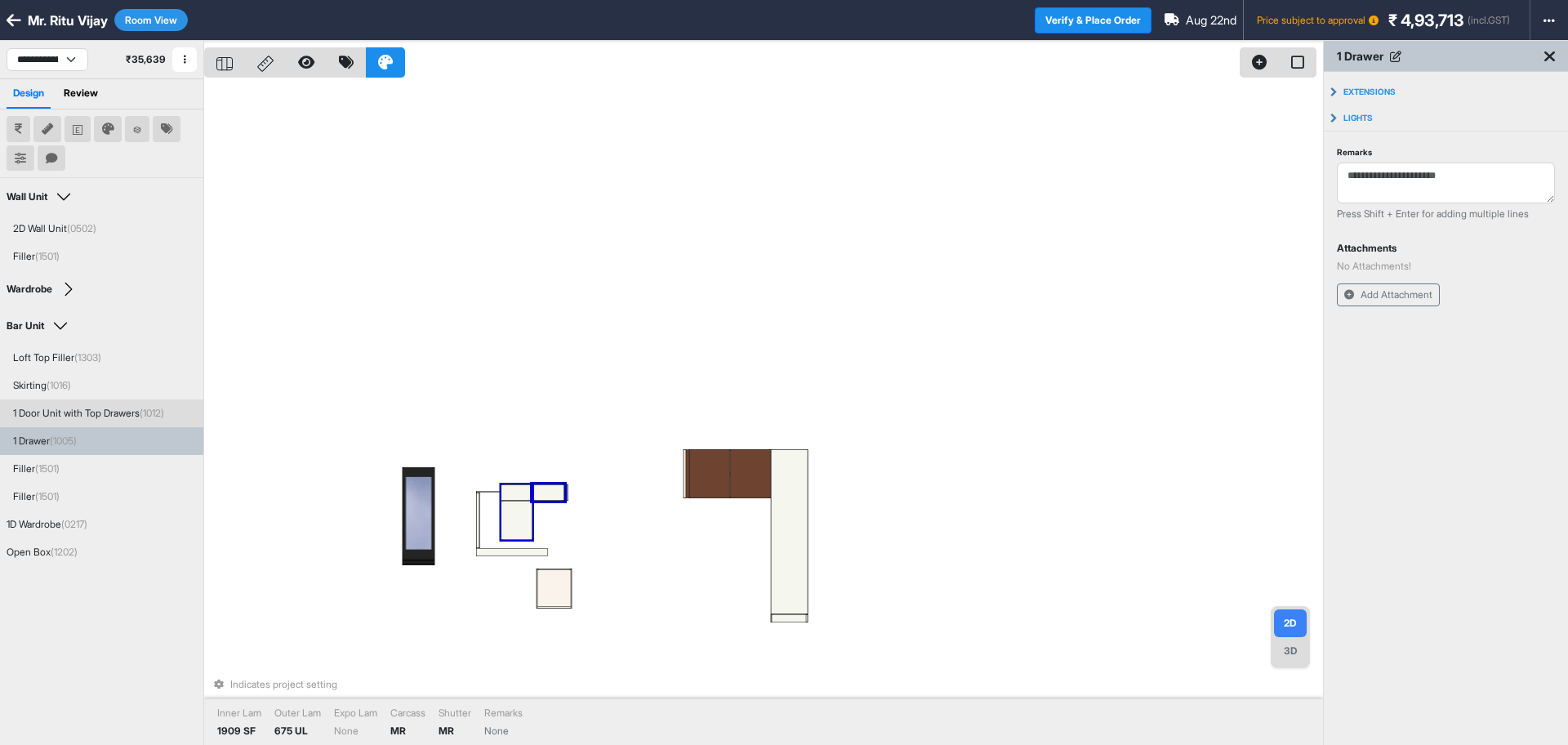 click at bounding box center [517, 520] 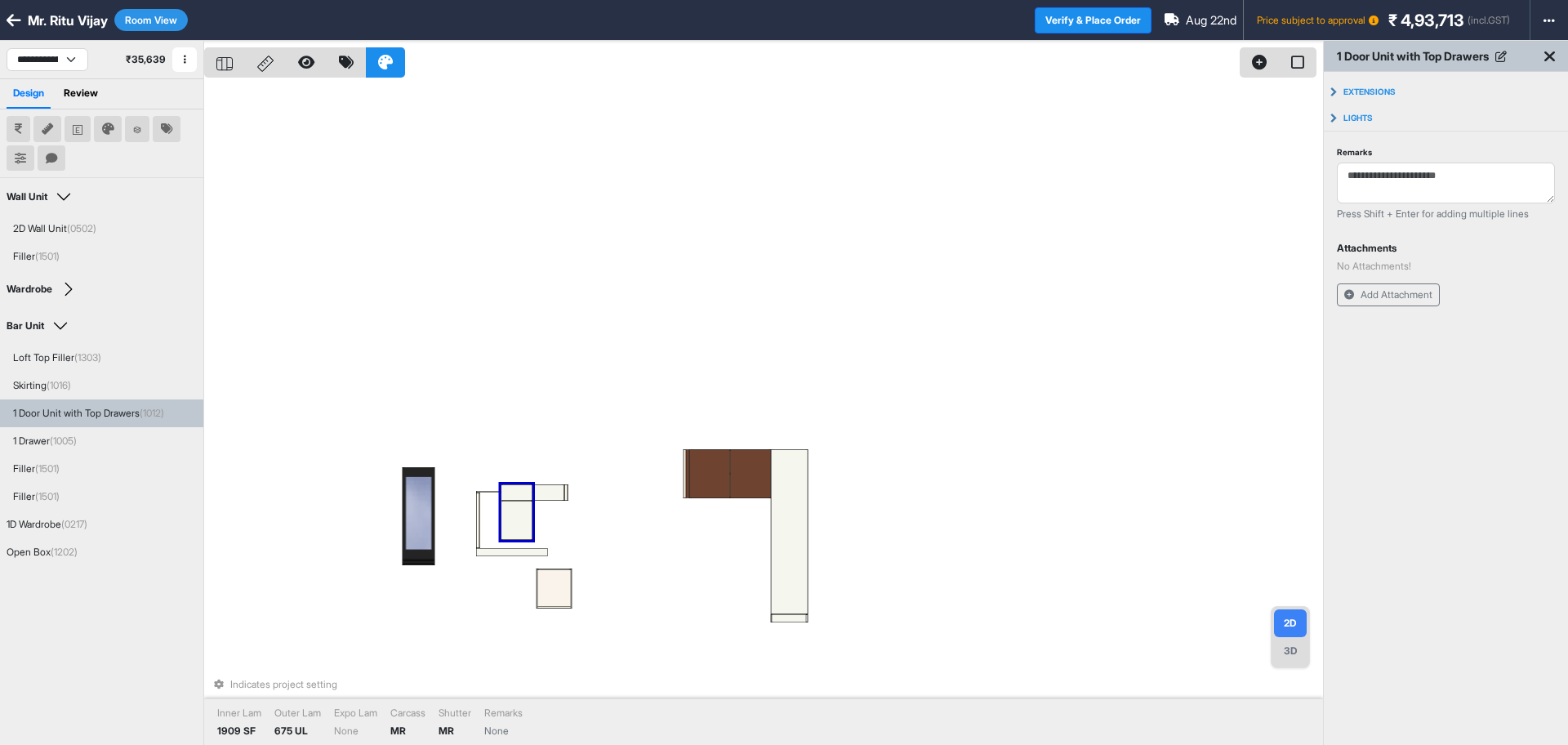 click at bounding box center [517, 520] 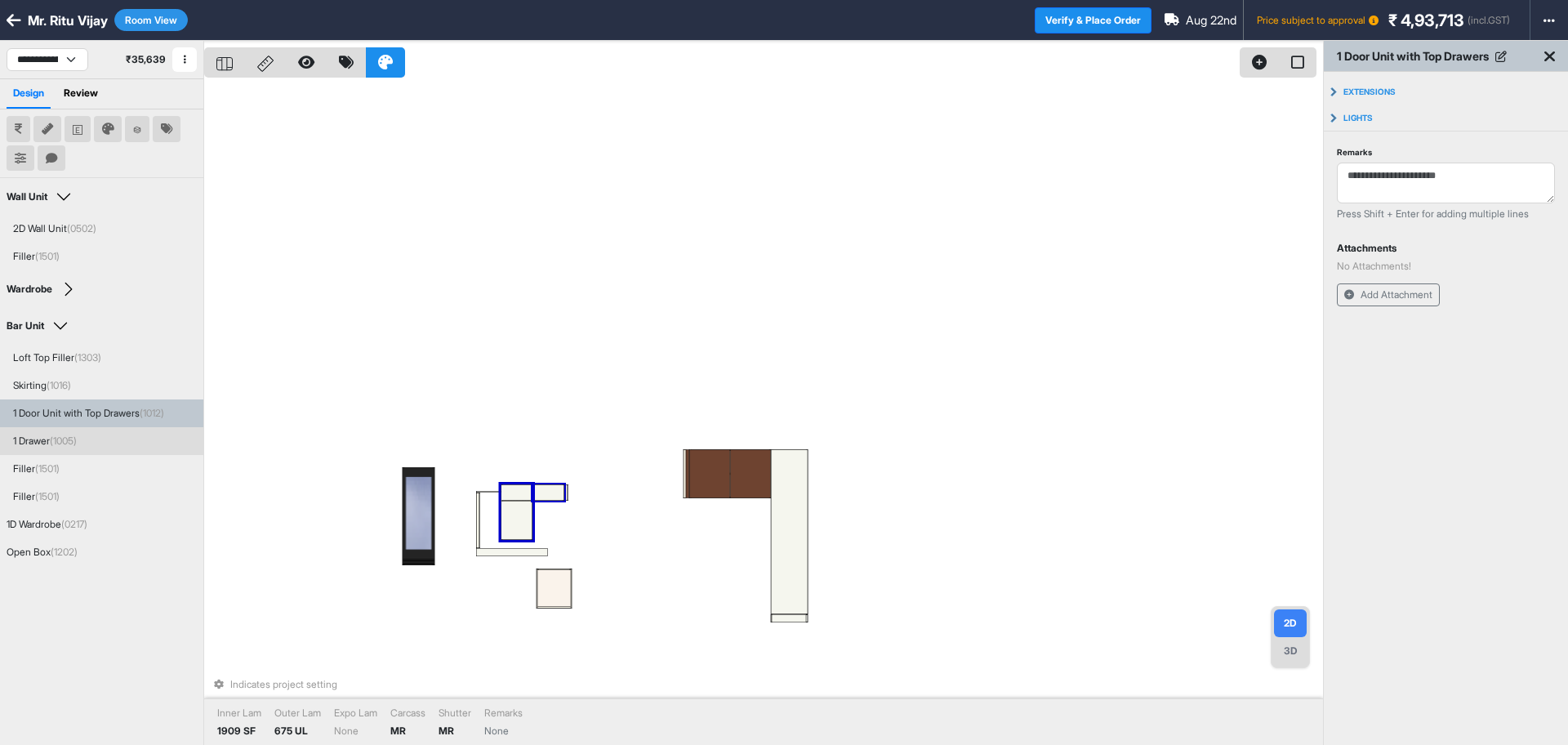 click at bounding box center [548, 493] 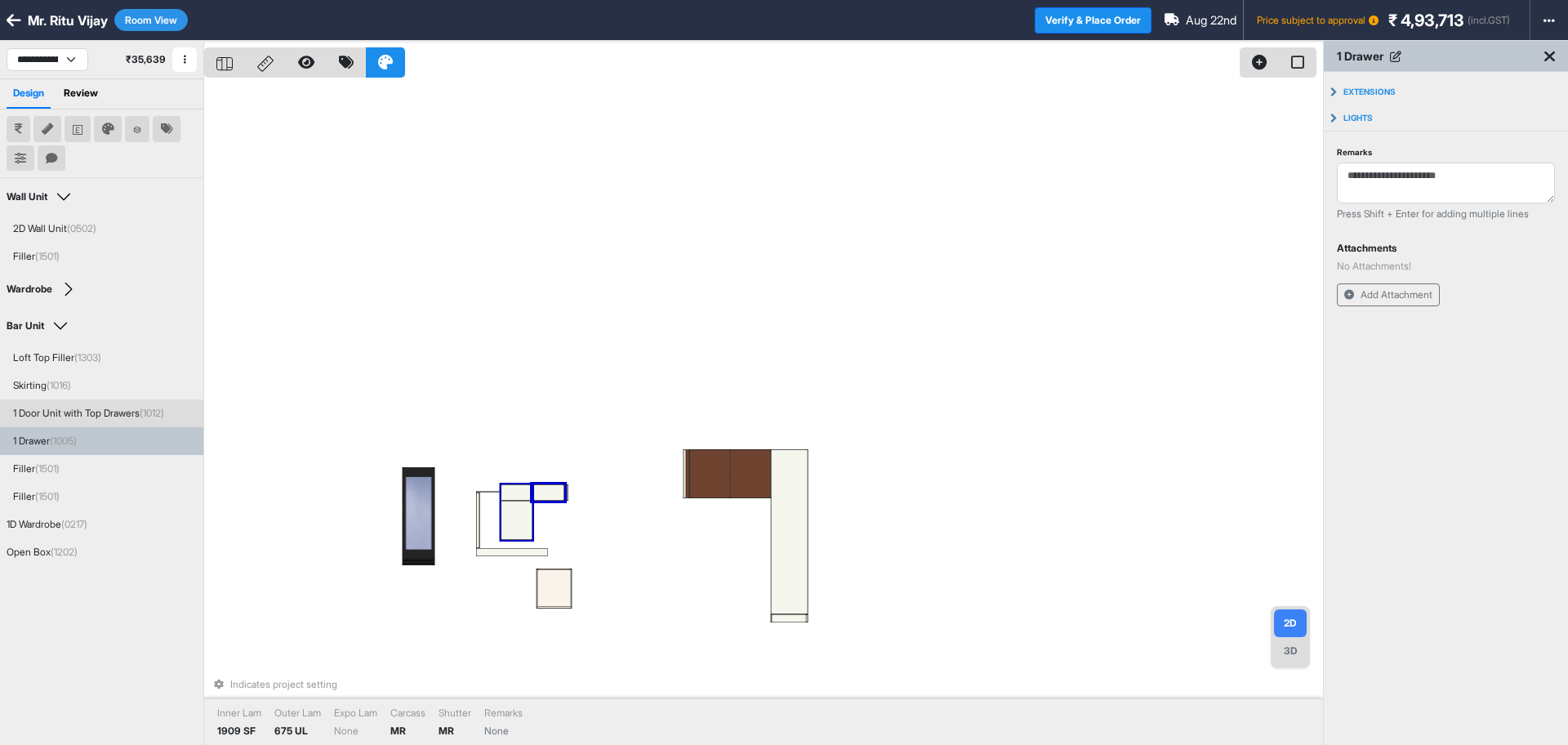 click at bounding box center [517, 493] 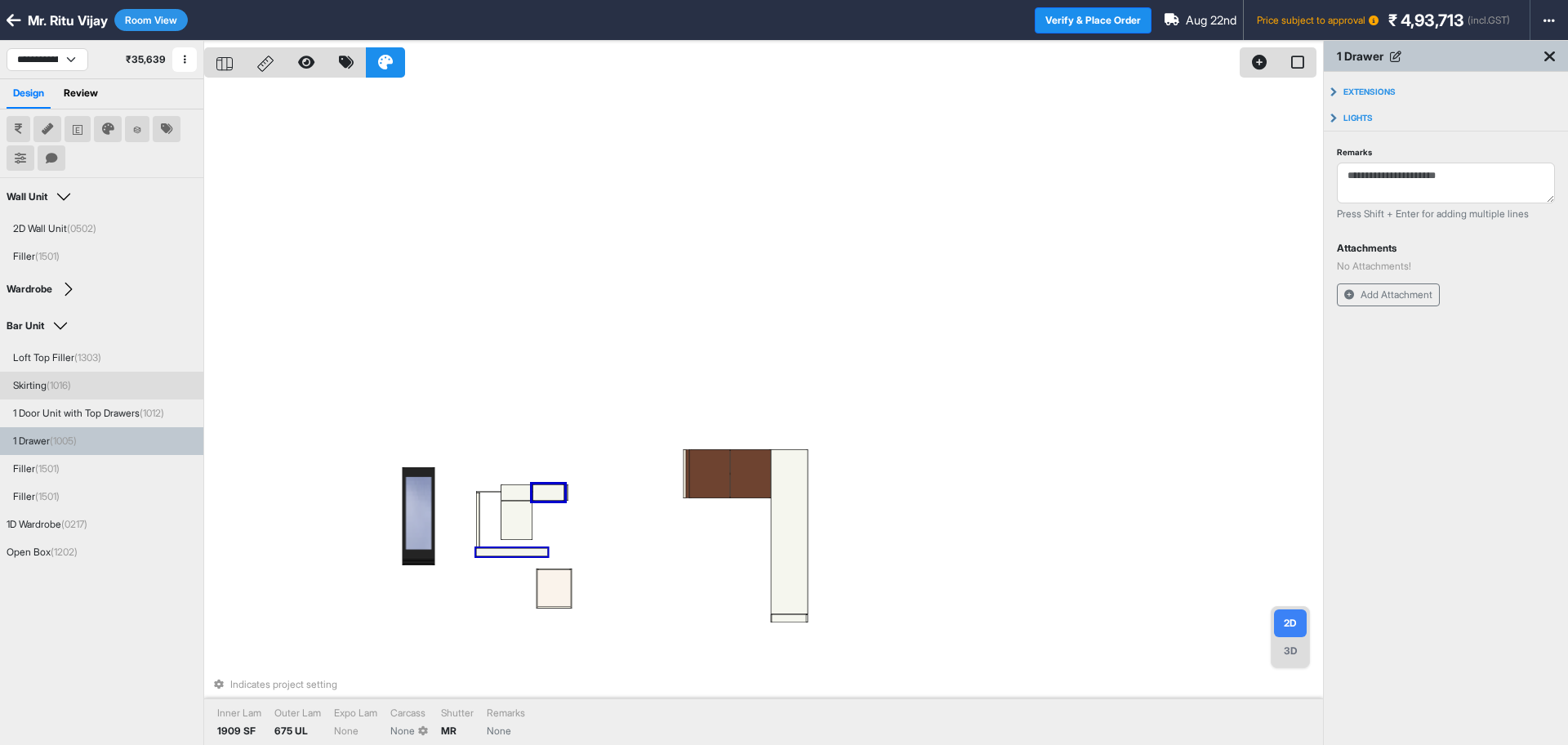 drag, startPoint x: 522, startPoint y: 515, endPoint x: 484, endPoint y: 581, distance: 76.15773 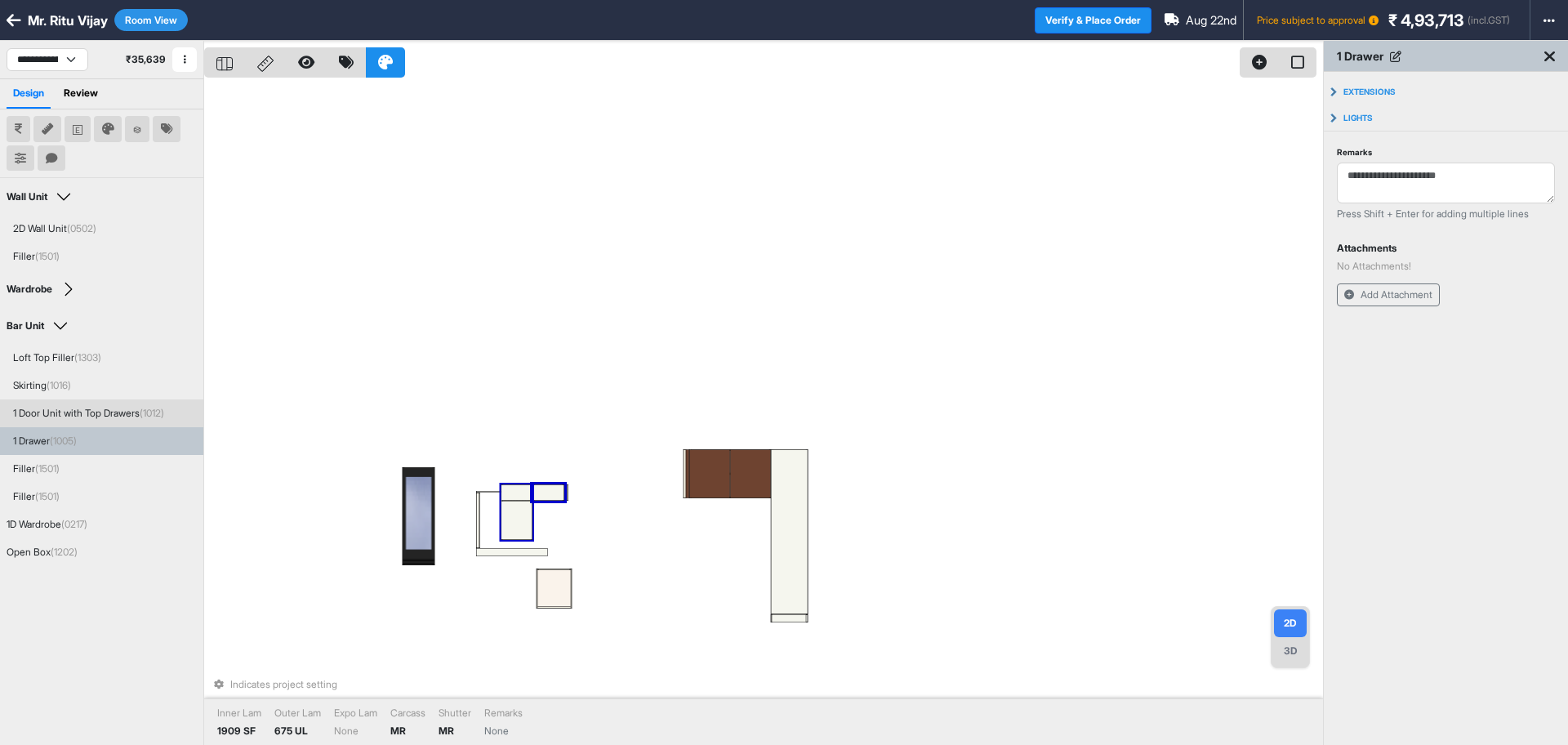 click at bounding box center (517, 520) 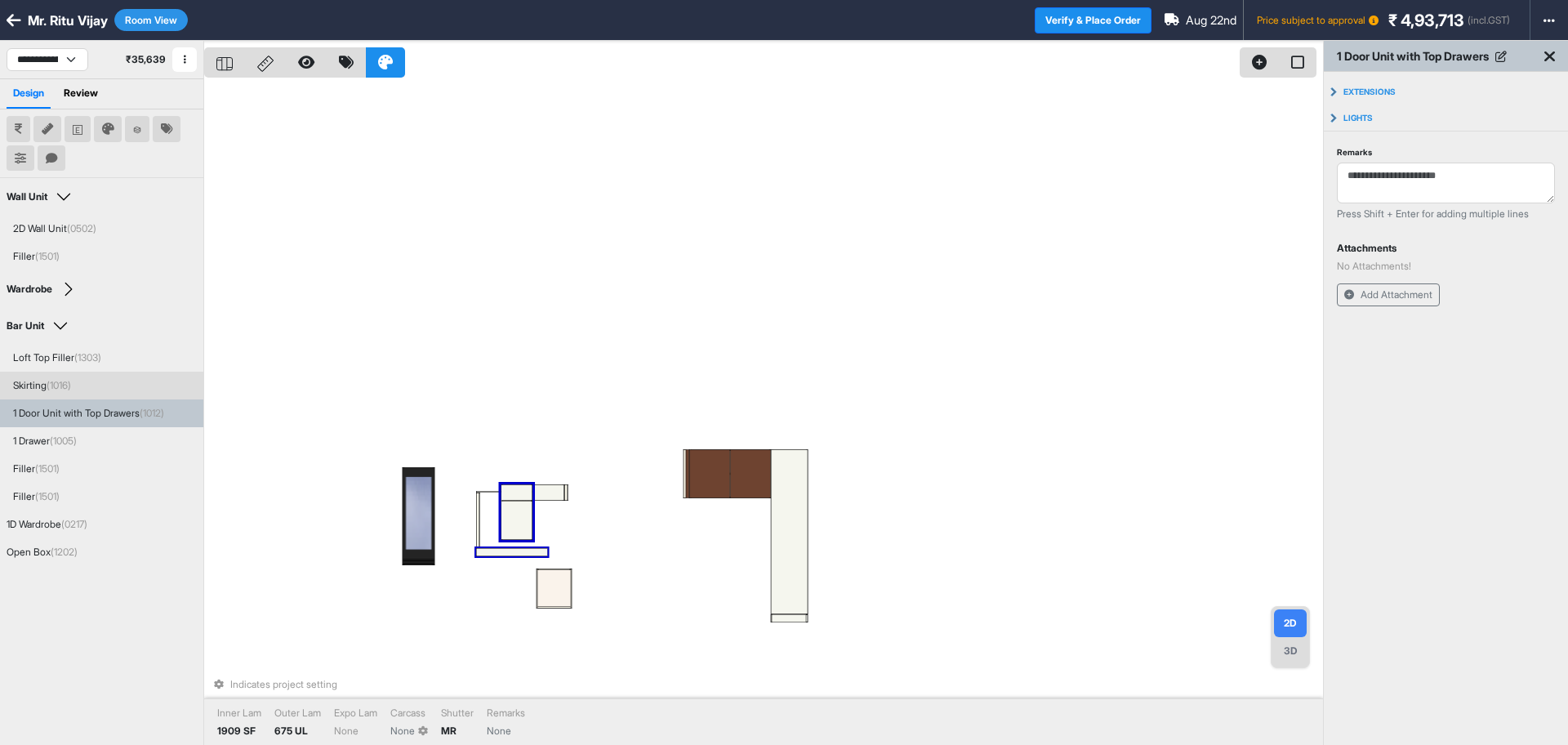 click at bounding box center (511, 552) 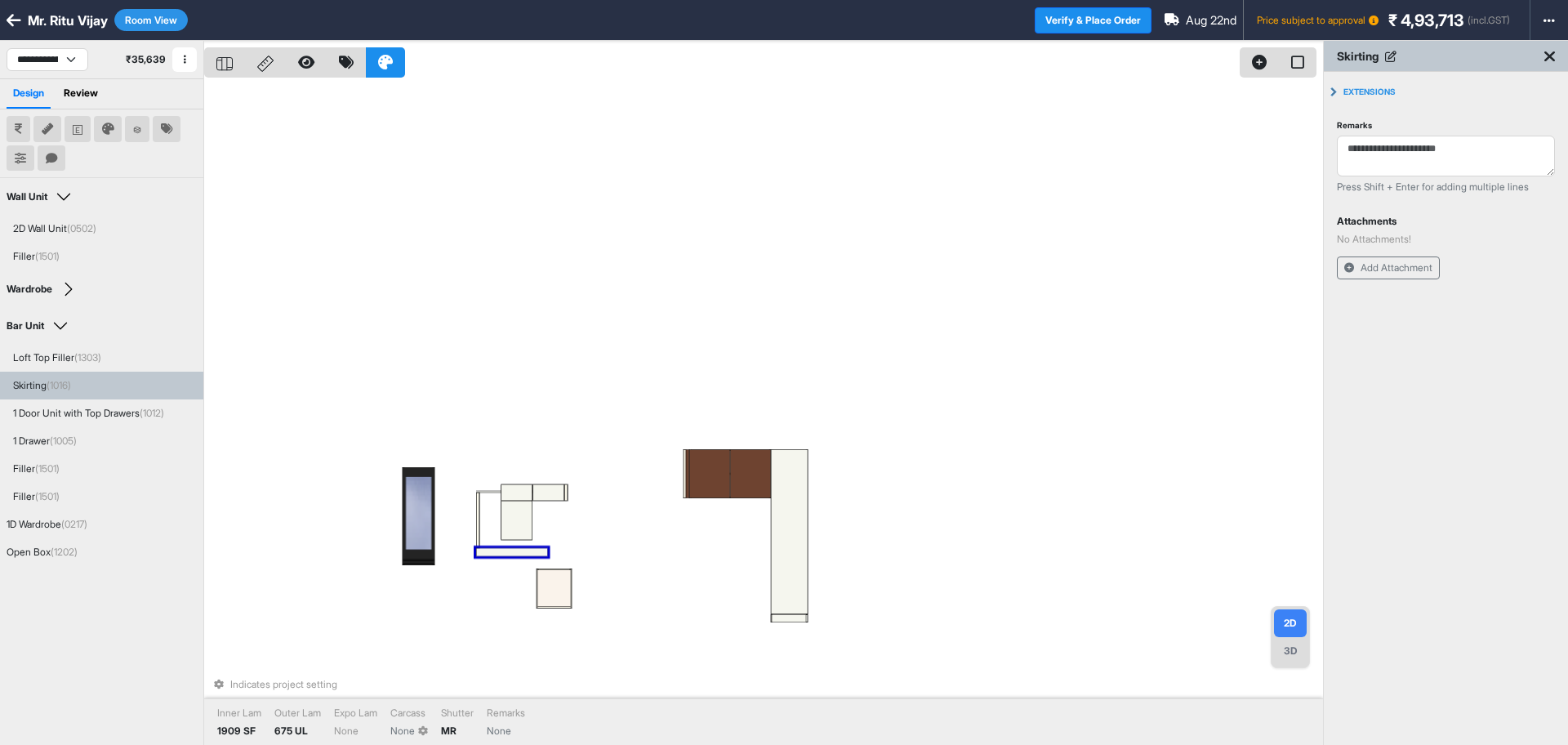 click on "Indicates project setting Inner Lam 1909 SF Outer Lam 675 UL Expo Lam None Carcass None Shutter MR Remarks None" at bounding box center (764, 413) 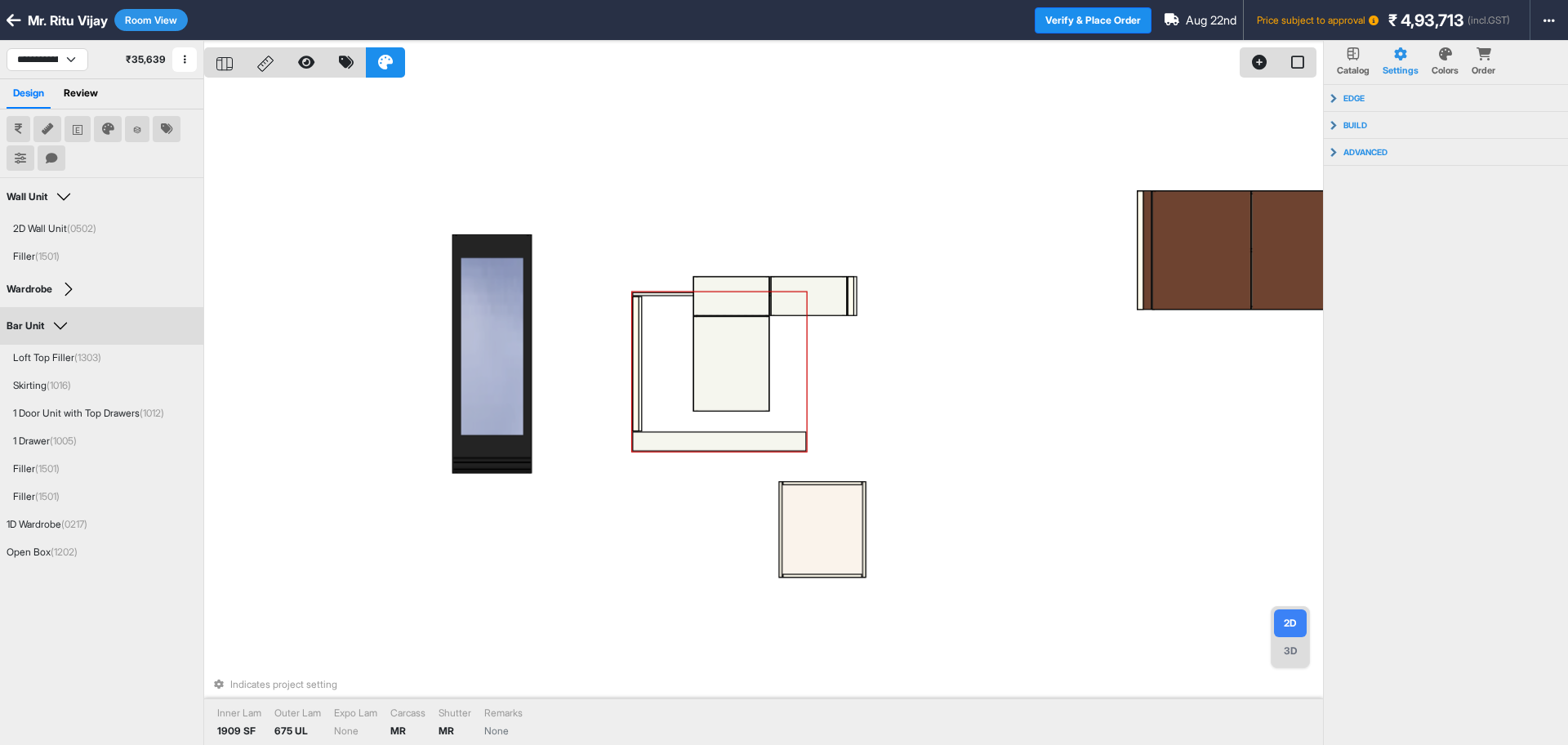 click at bounding box center [732, 363] 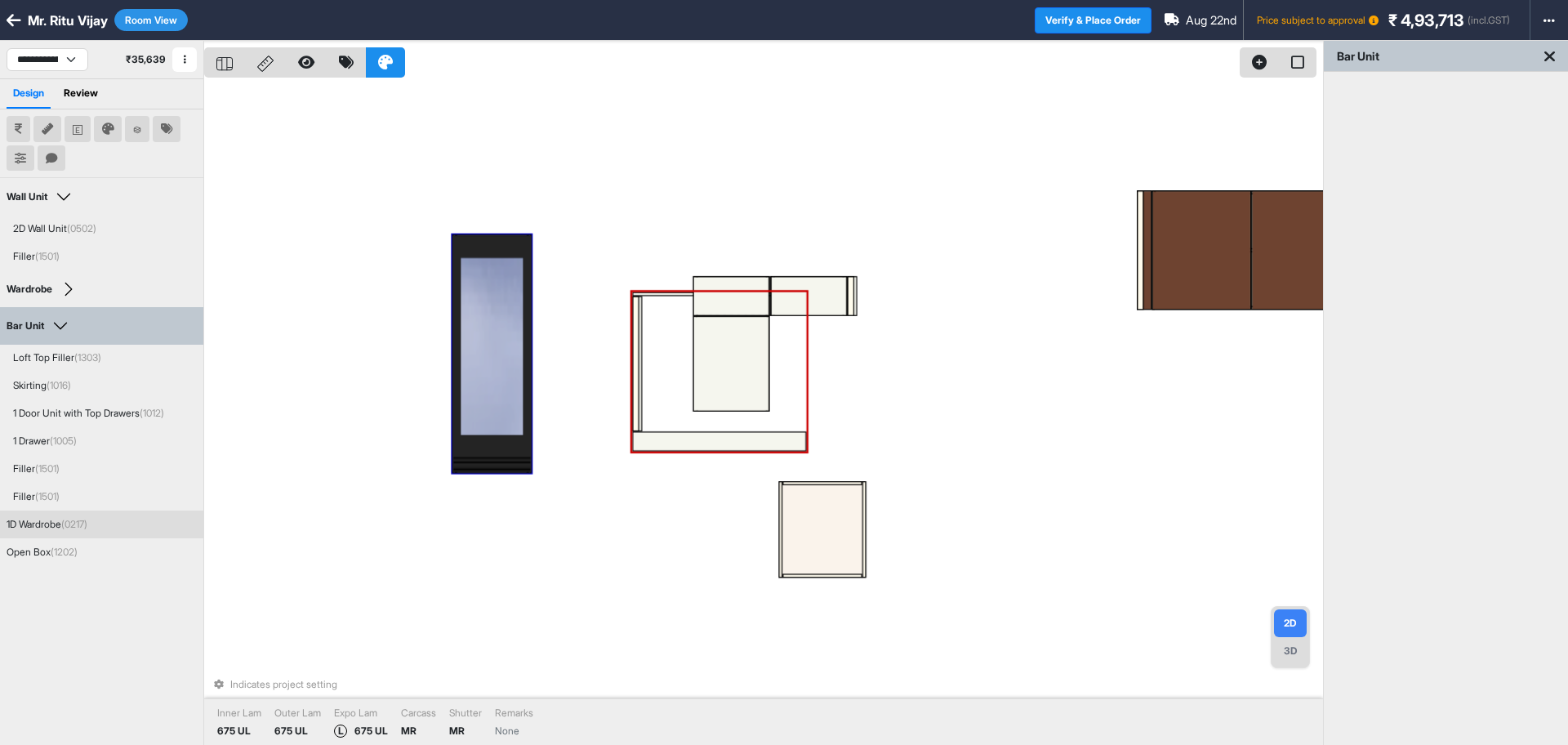 click on "Room View" at bounding box center (151, 20) 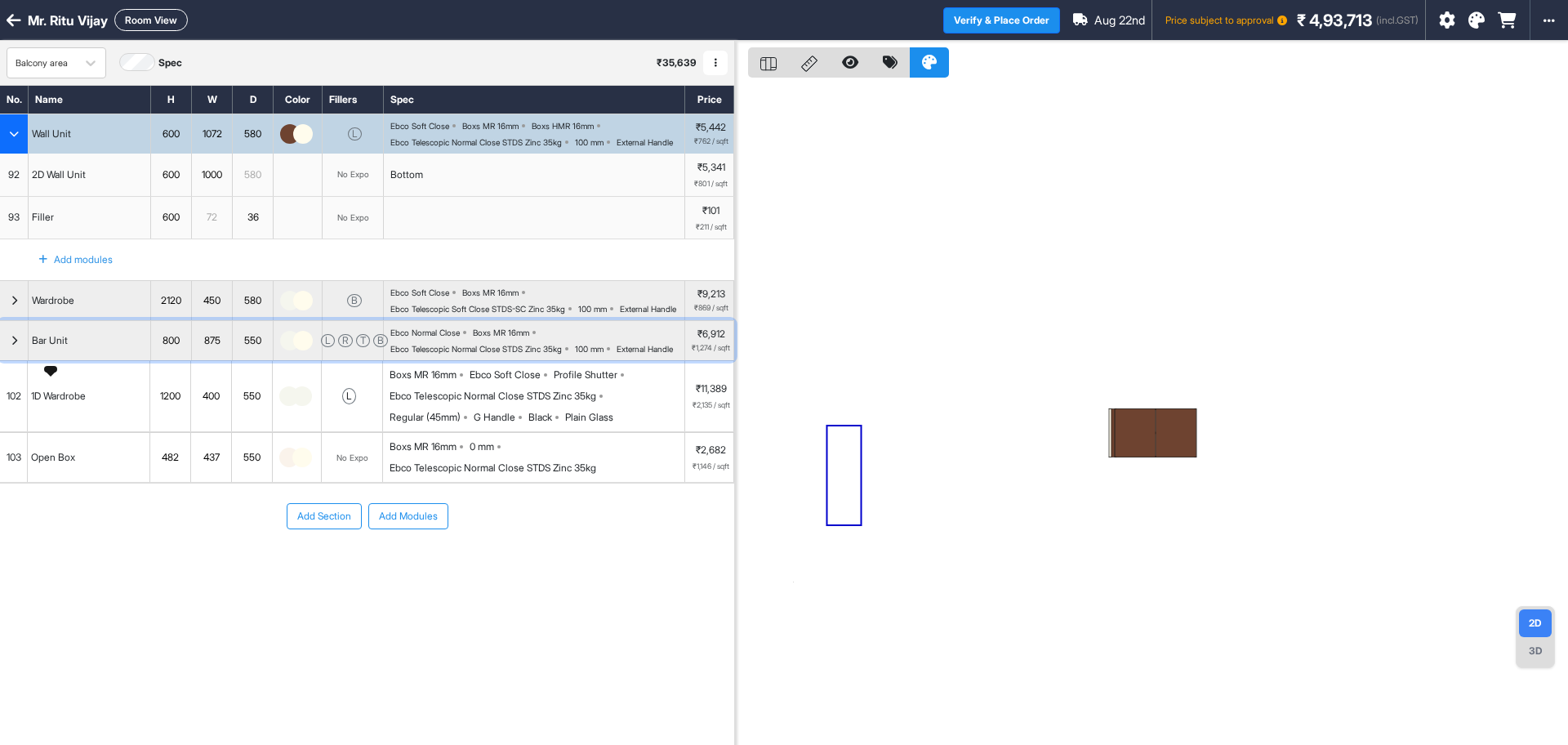 click on "Bar Unit" at bounding box center (50, 341) 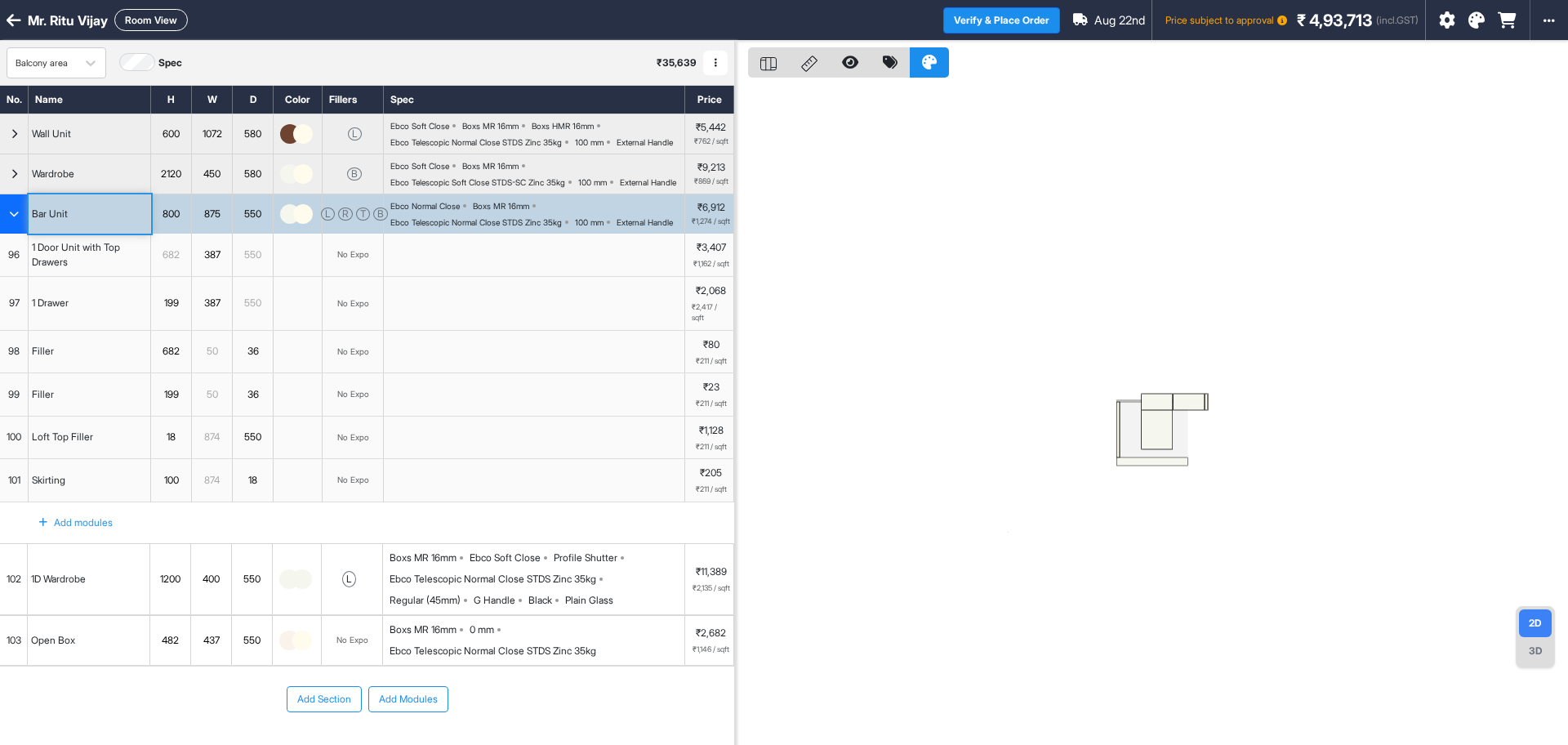 click at bounding box center (1157, 430) 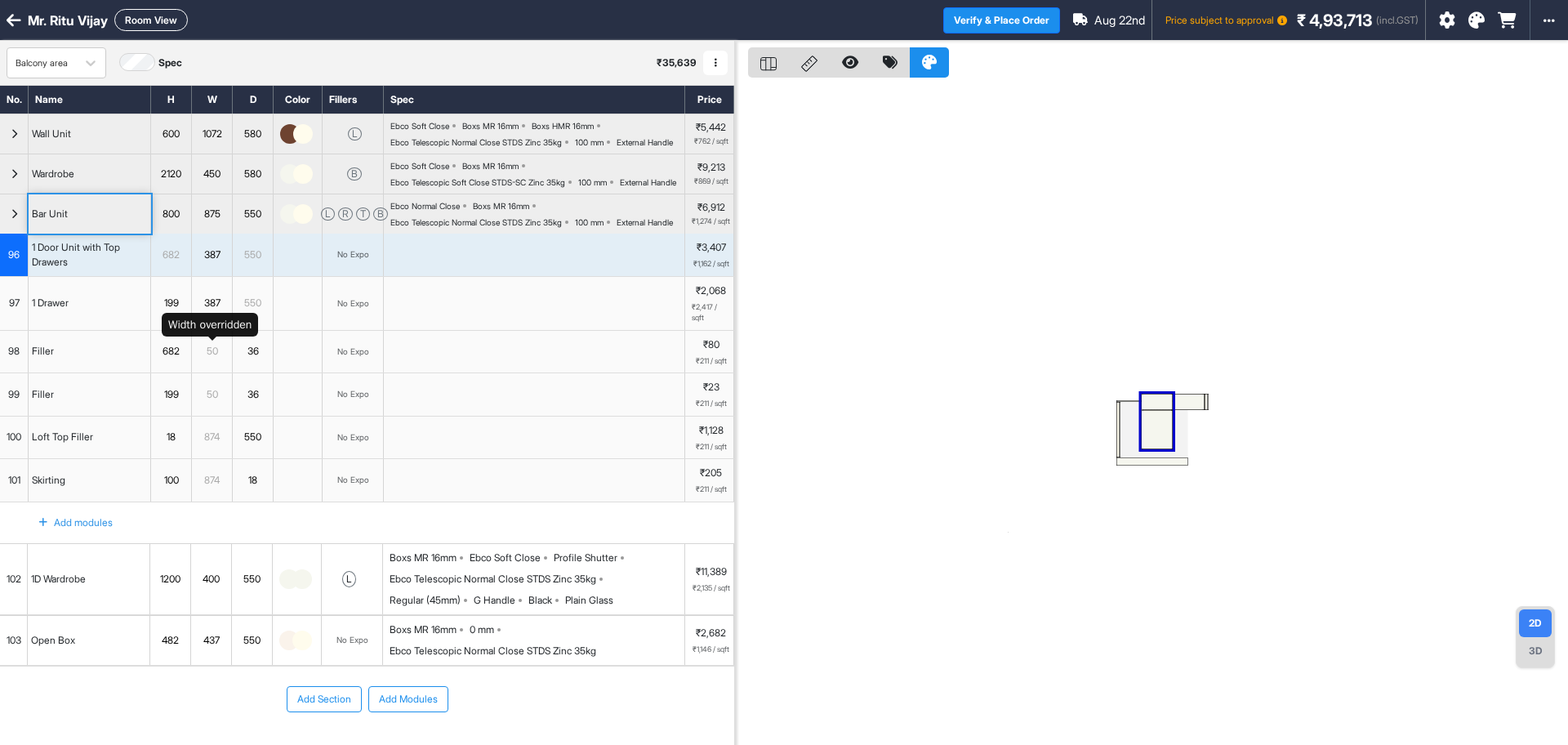 click on "387" at bounding box center [212, 303] 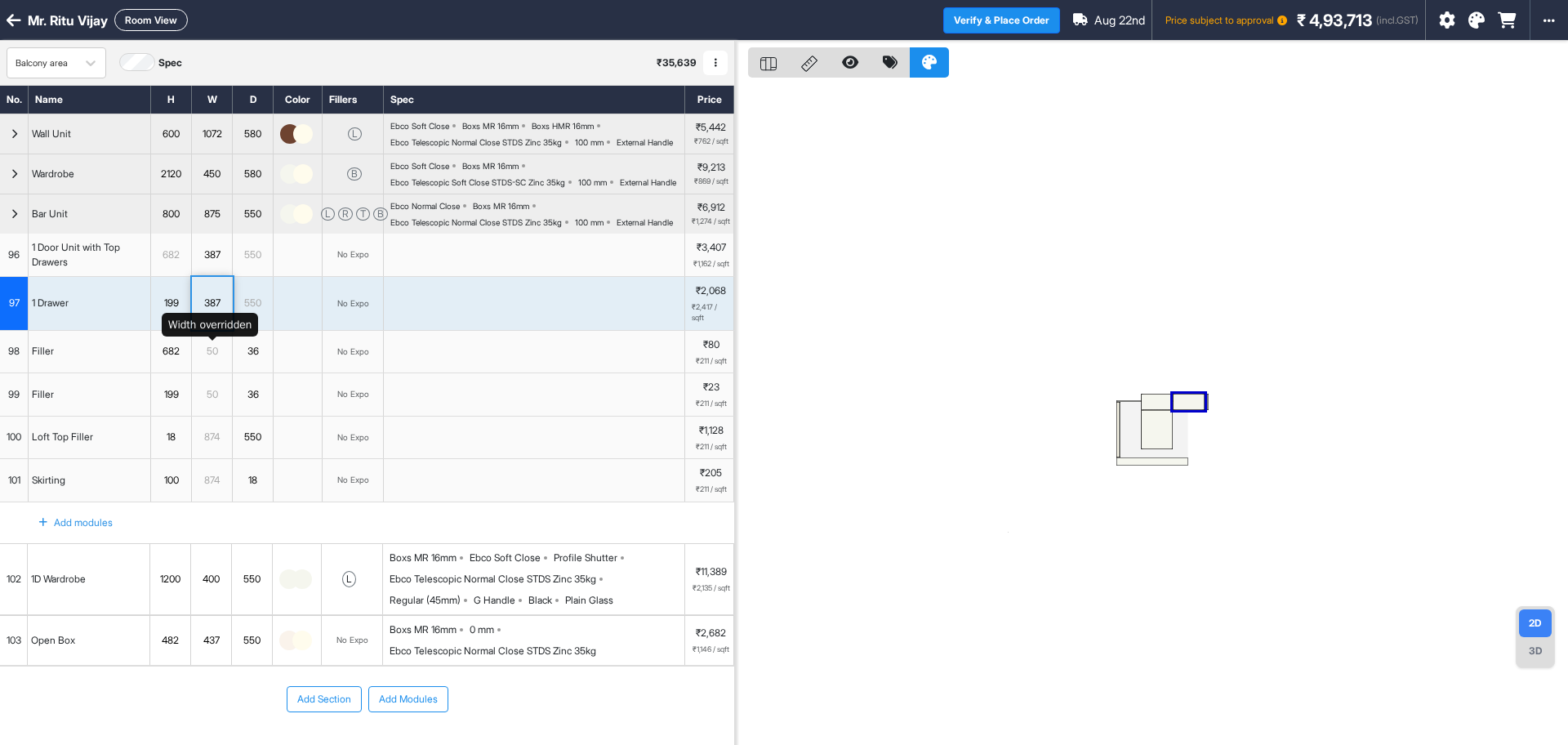 click on "387" at bounding box center (212, 303) 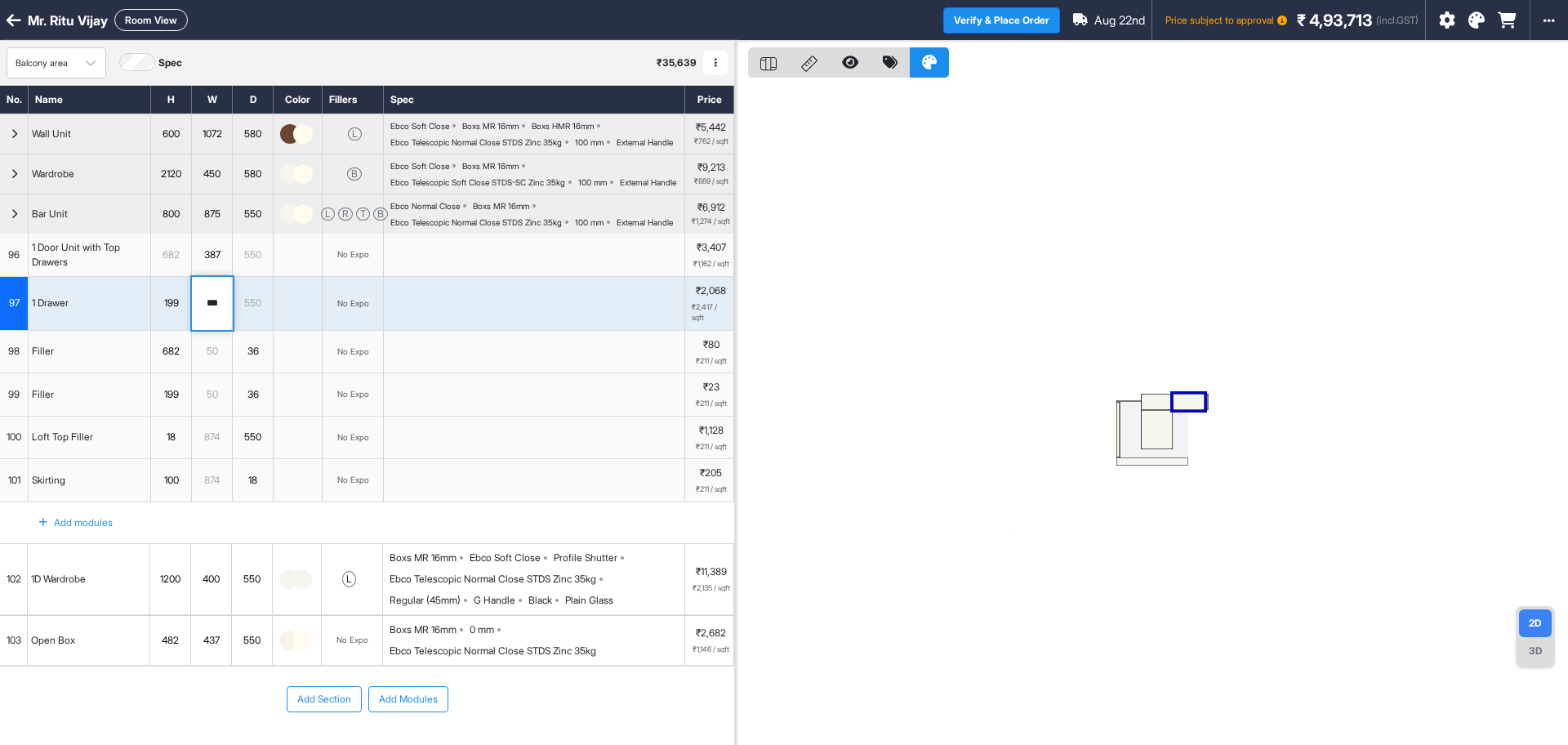 drag, startPoint x: 226, startPoint y: 360, endPoint x: 165, endPoint y: 350, distance: 61.81424 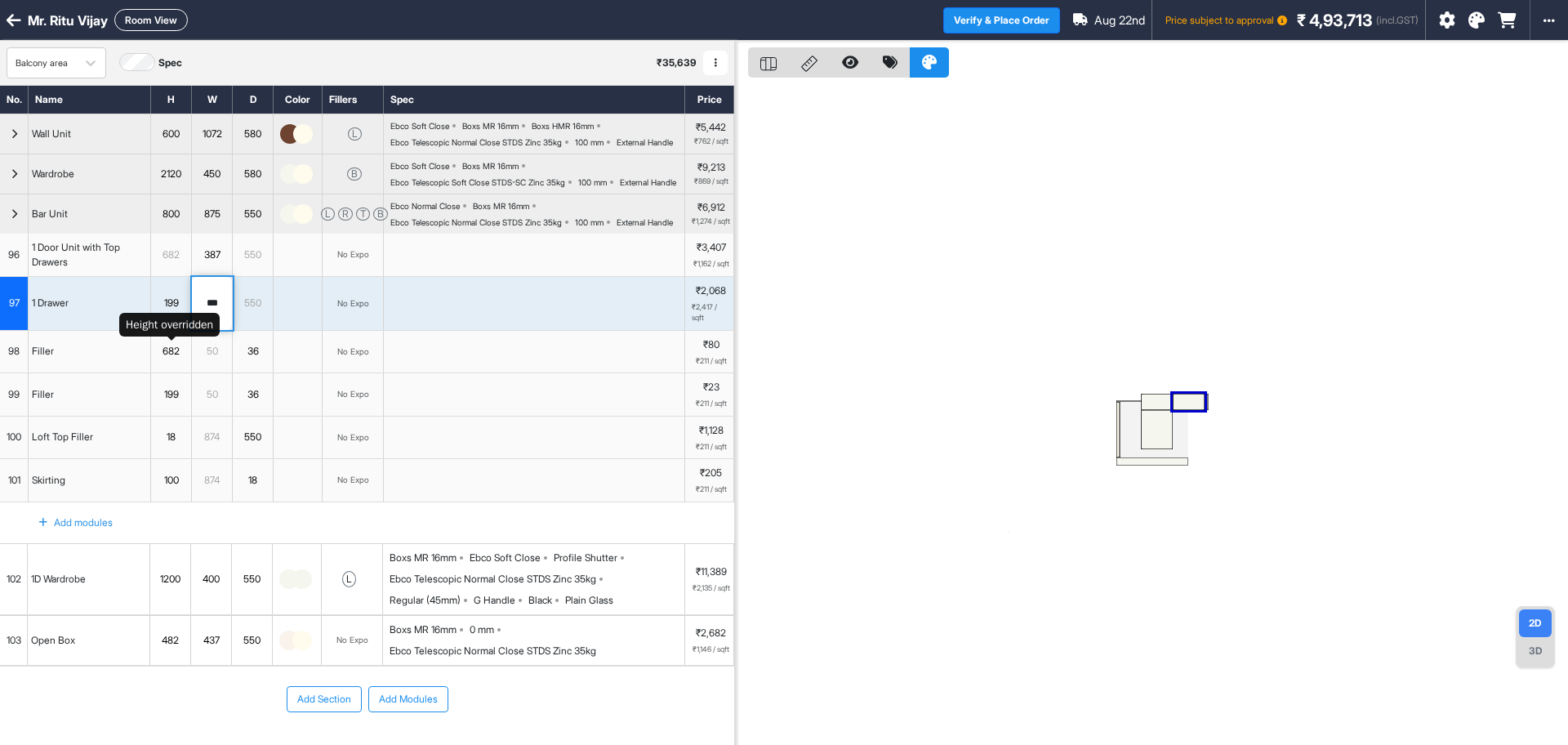 type on "***" 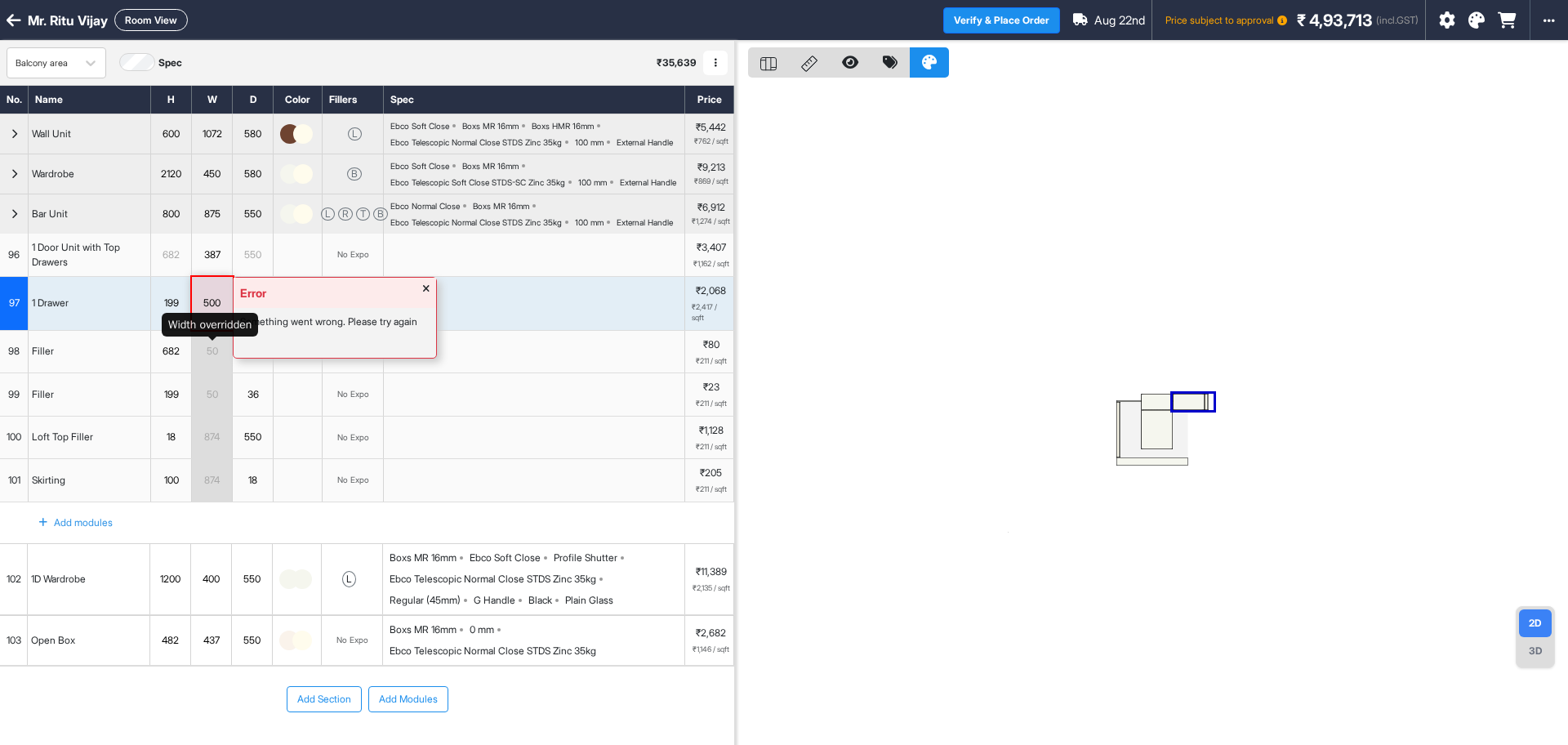 click on "500" at bounding box center [212, 303] 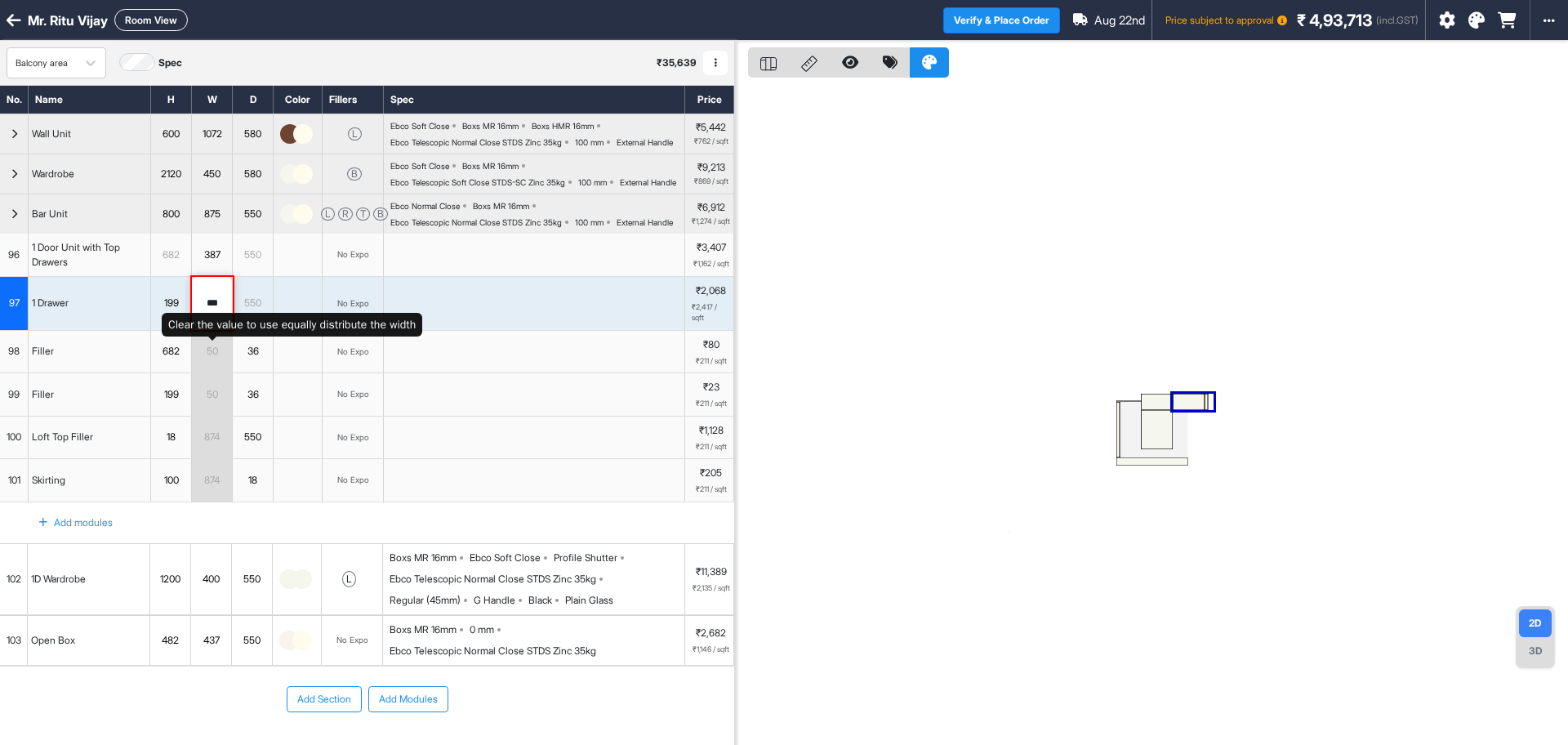 drag, startPoint x: 223, startPoint y: 361, endPoint x: 161, endPoint y: 351, distance: 62.801274 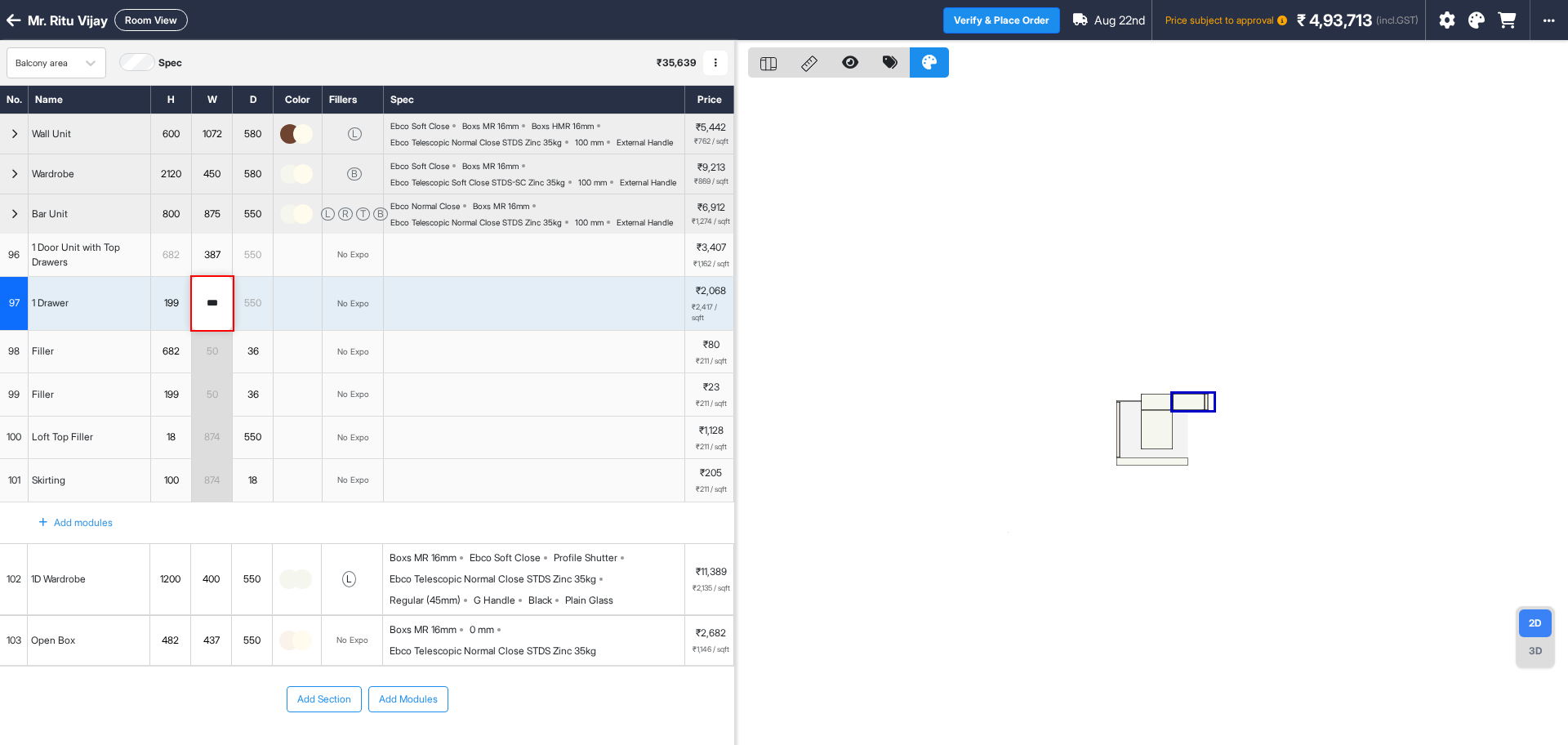 type on "***" 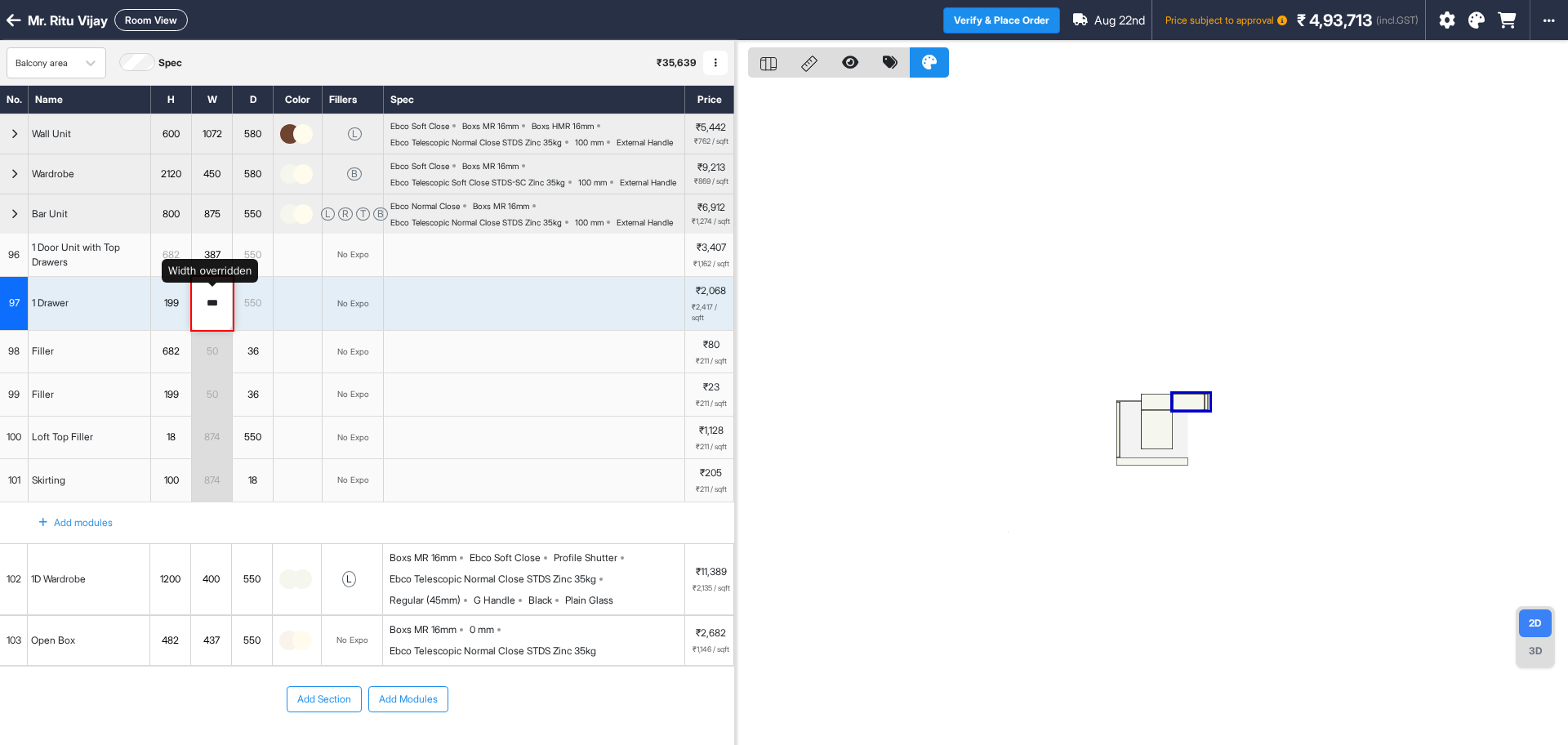 click on "387" at bounding box center (212, 255) 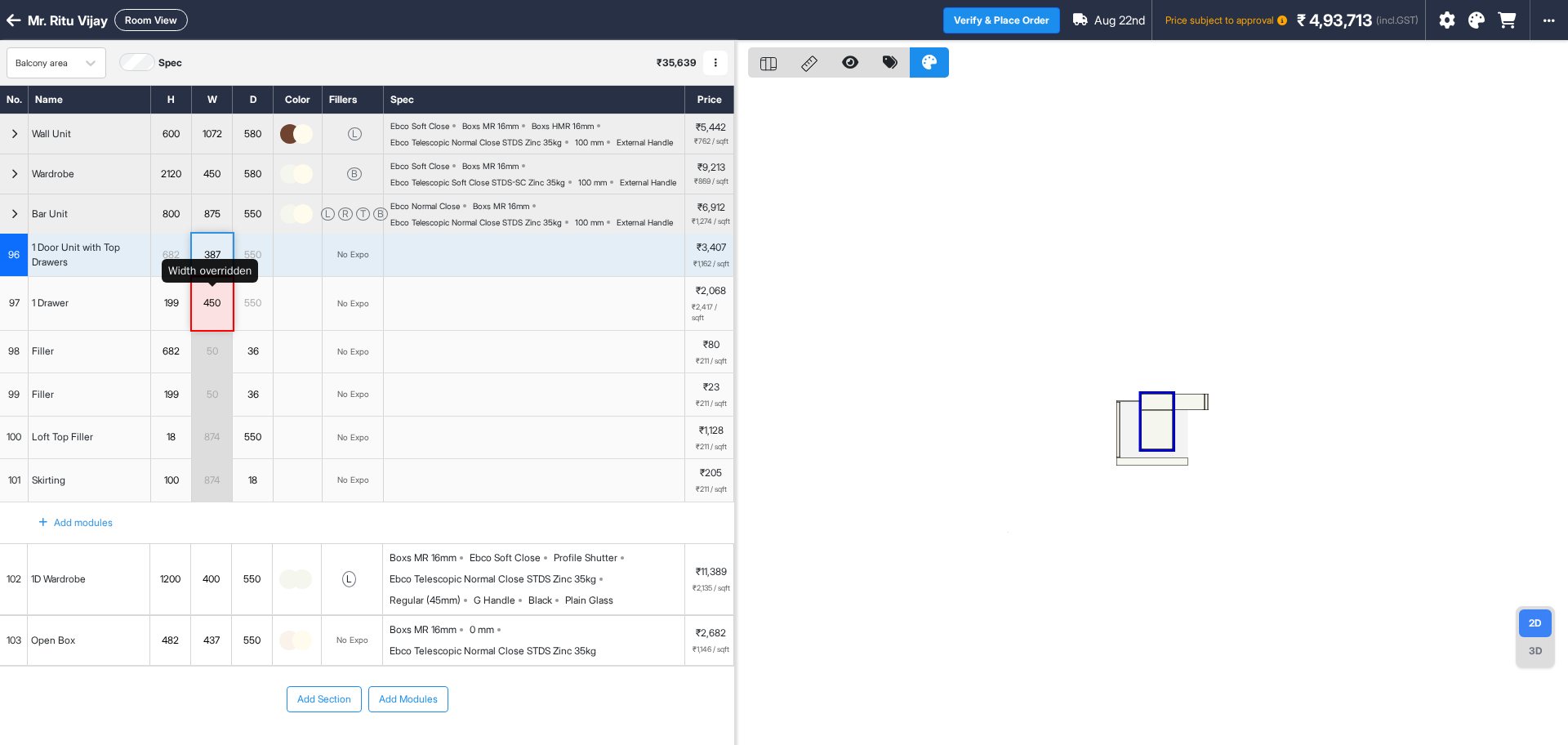 click on "387" at bounding box center [212, 255] 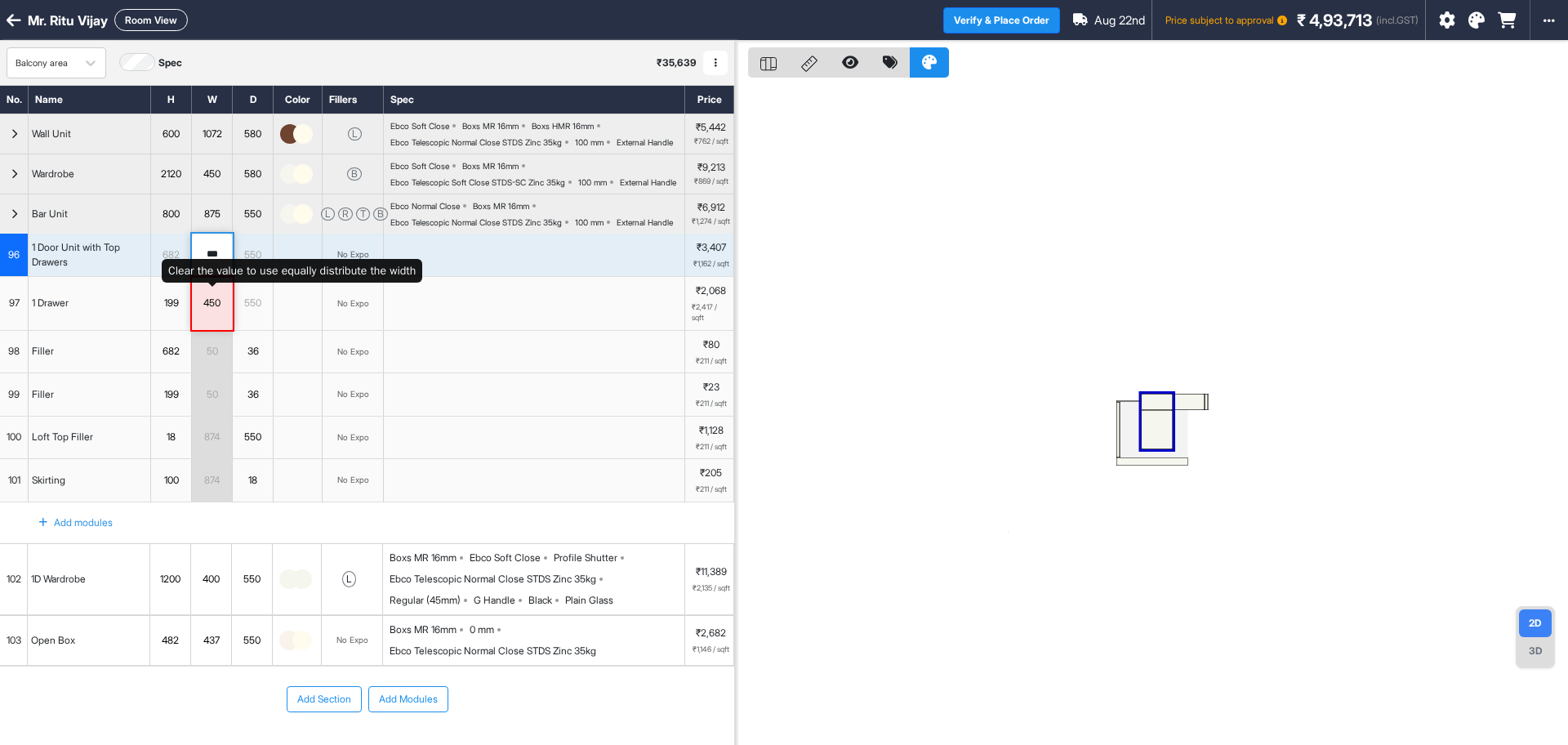 drag, startPoint x: 224, startPoint y: 301, endPoint x: 131, endPoint y: 318, distance: 94.541 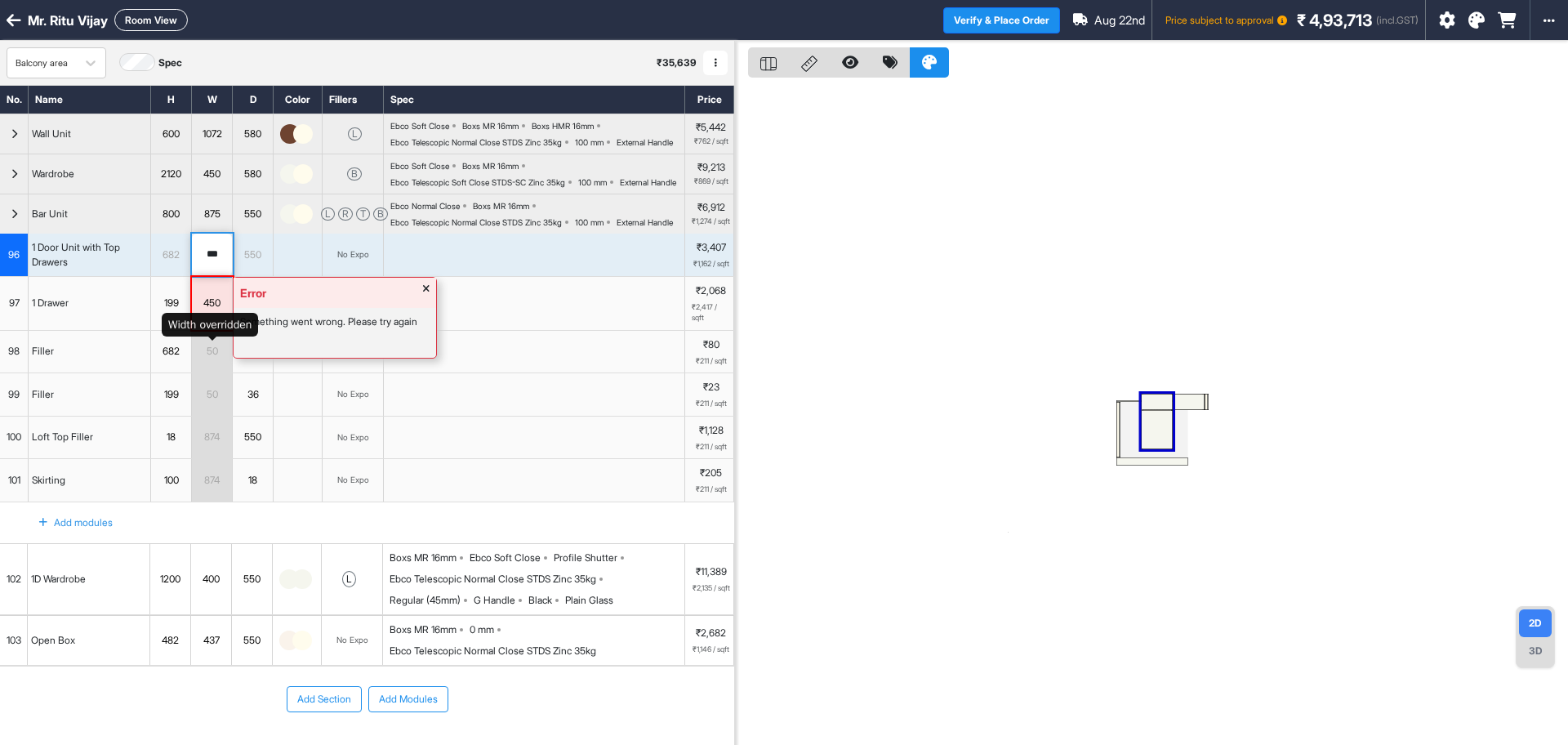 type on "***" 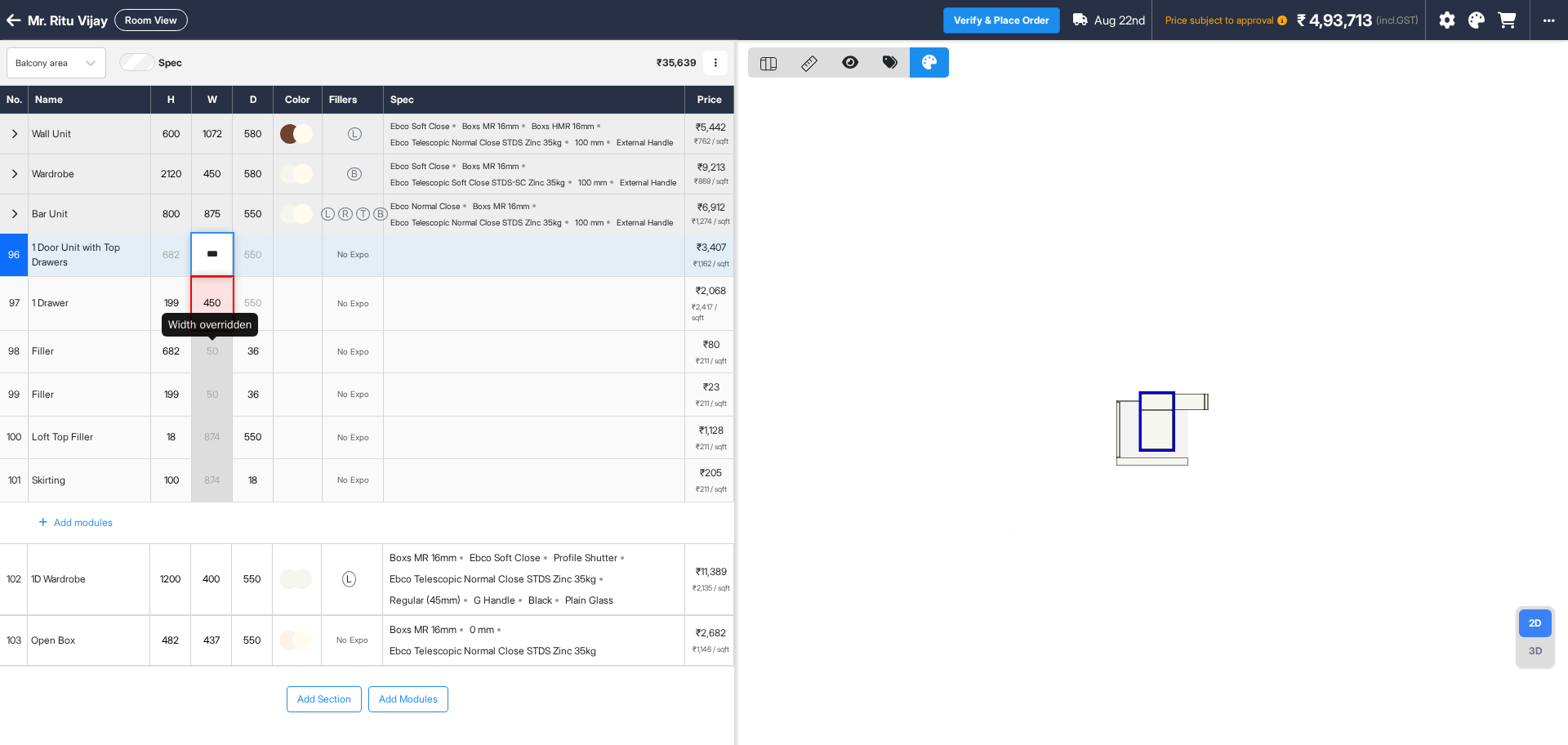 click on "50" at bounding box center [212, 351] 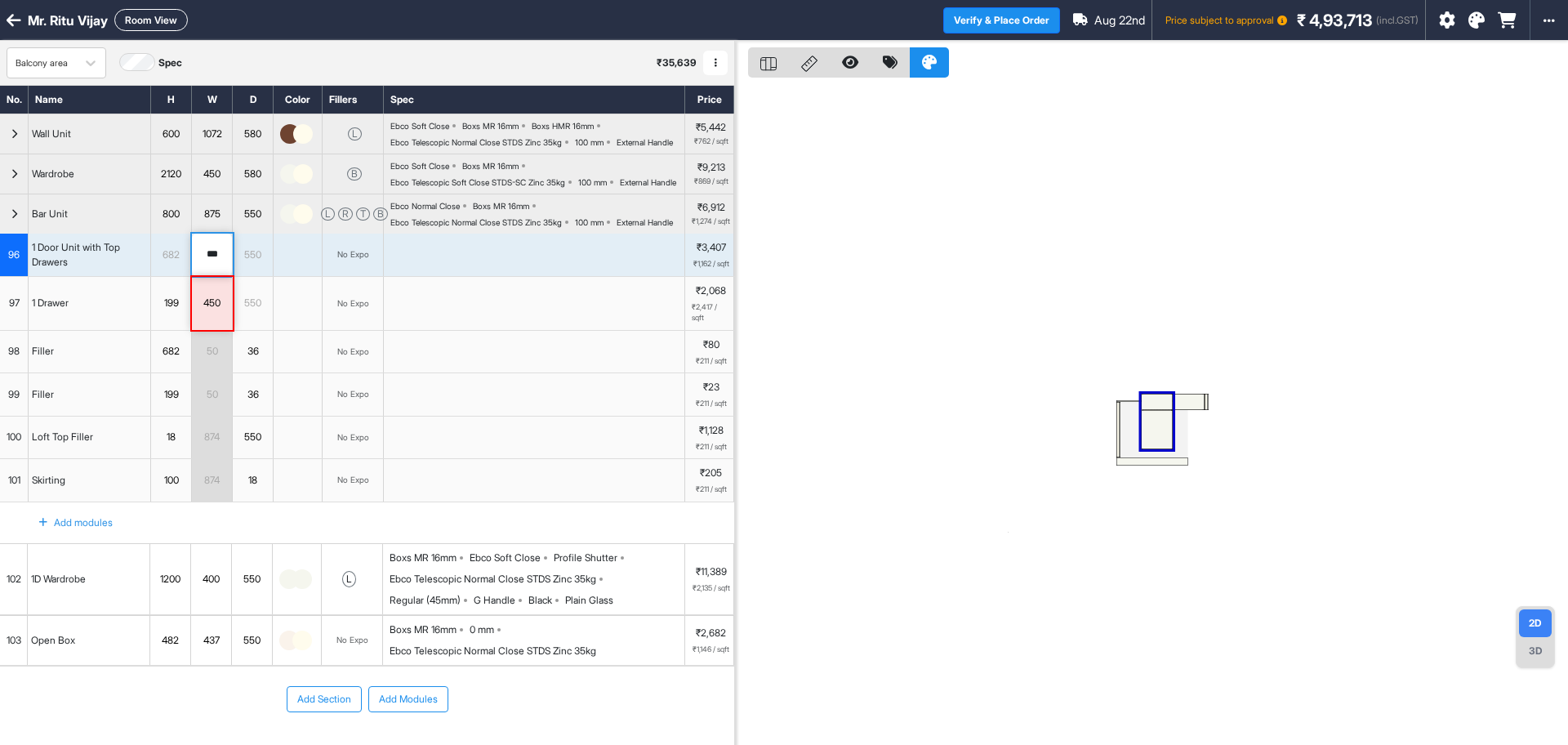 click on "No Expo" at bounding box center (353, 303) 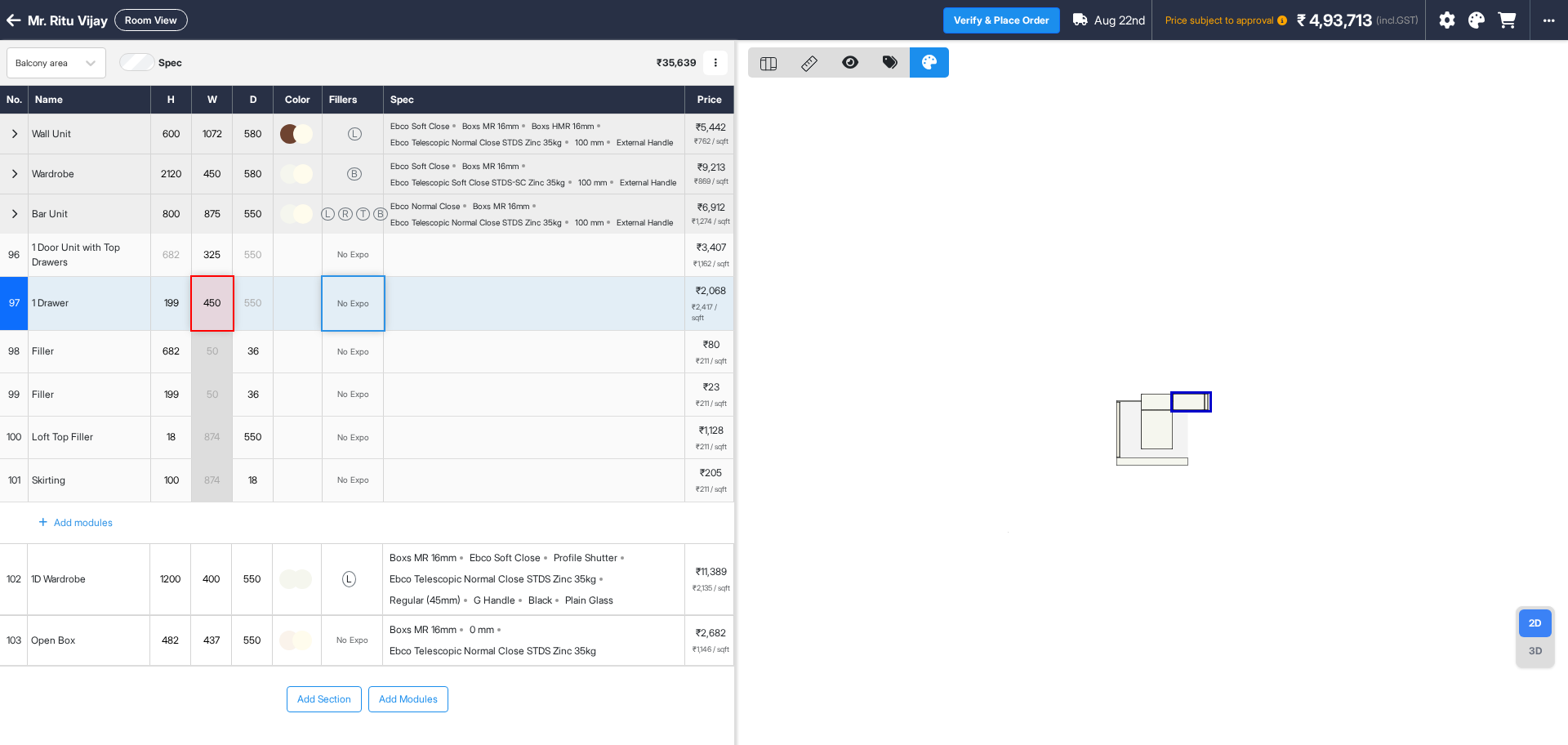 click on "550" at bounding box center [253, 255] 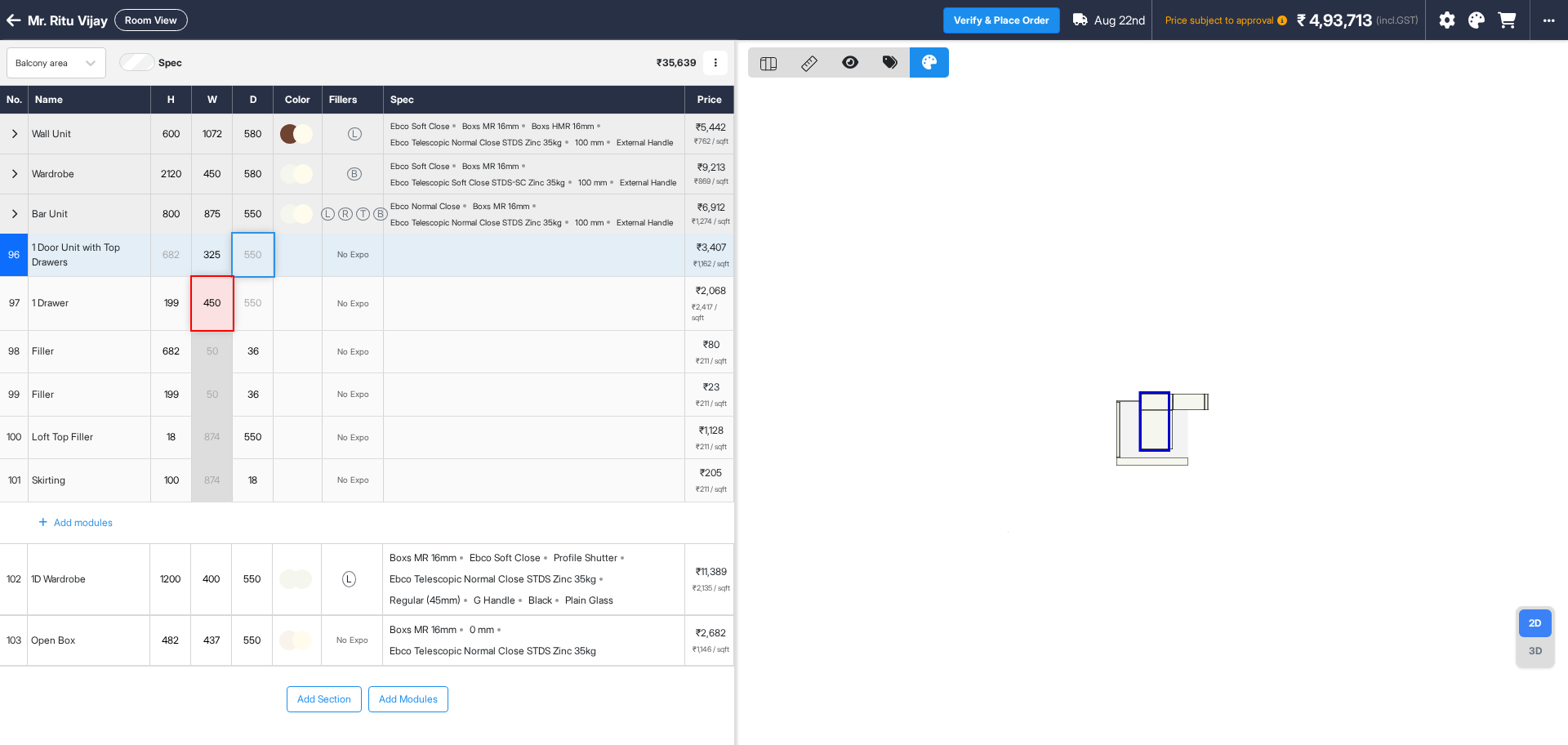 click on "325" at bounding box center [212, 255] 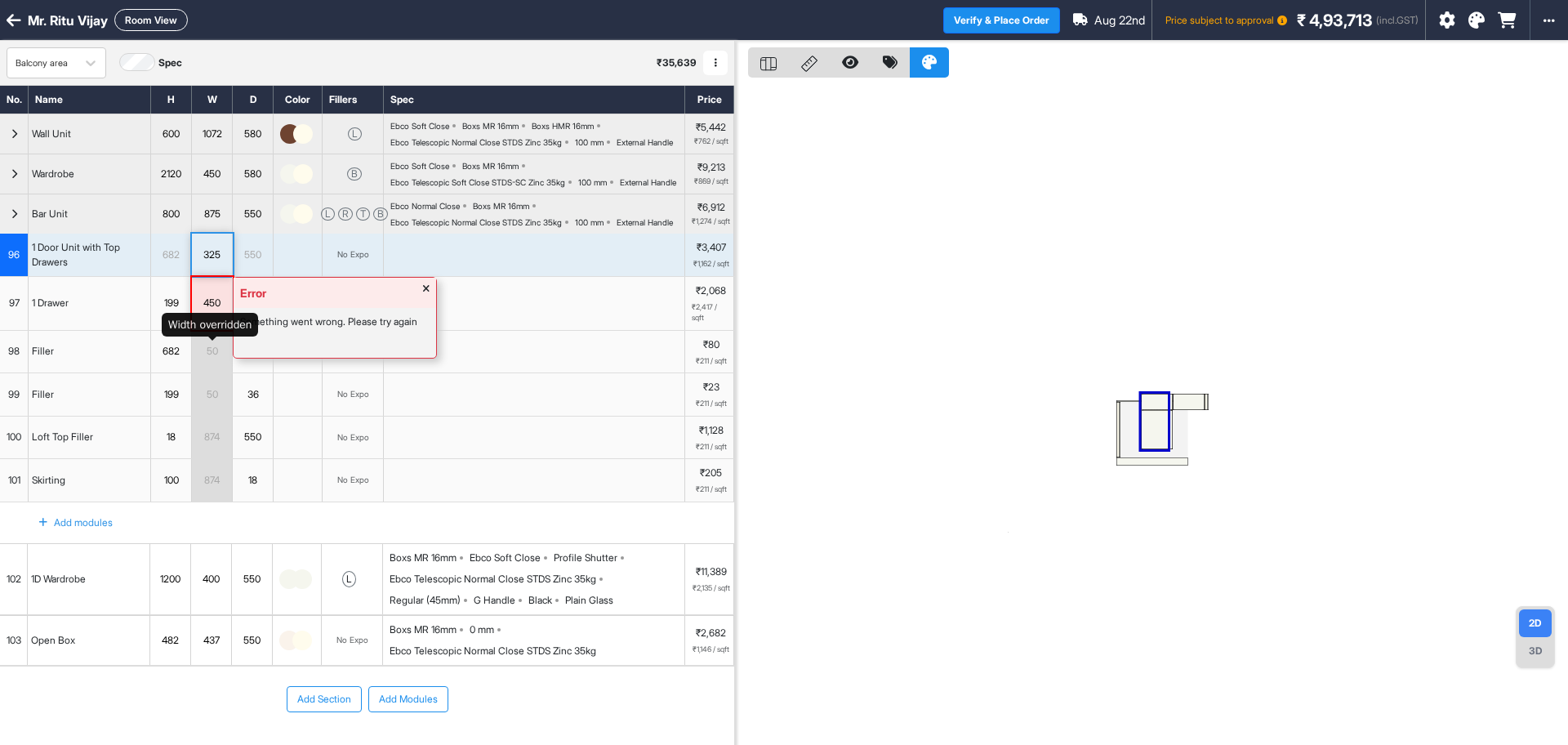 click on "450" at bounding box center [212, 303] 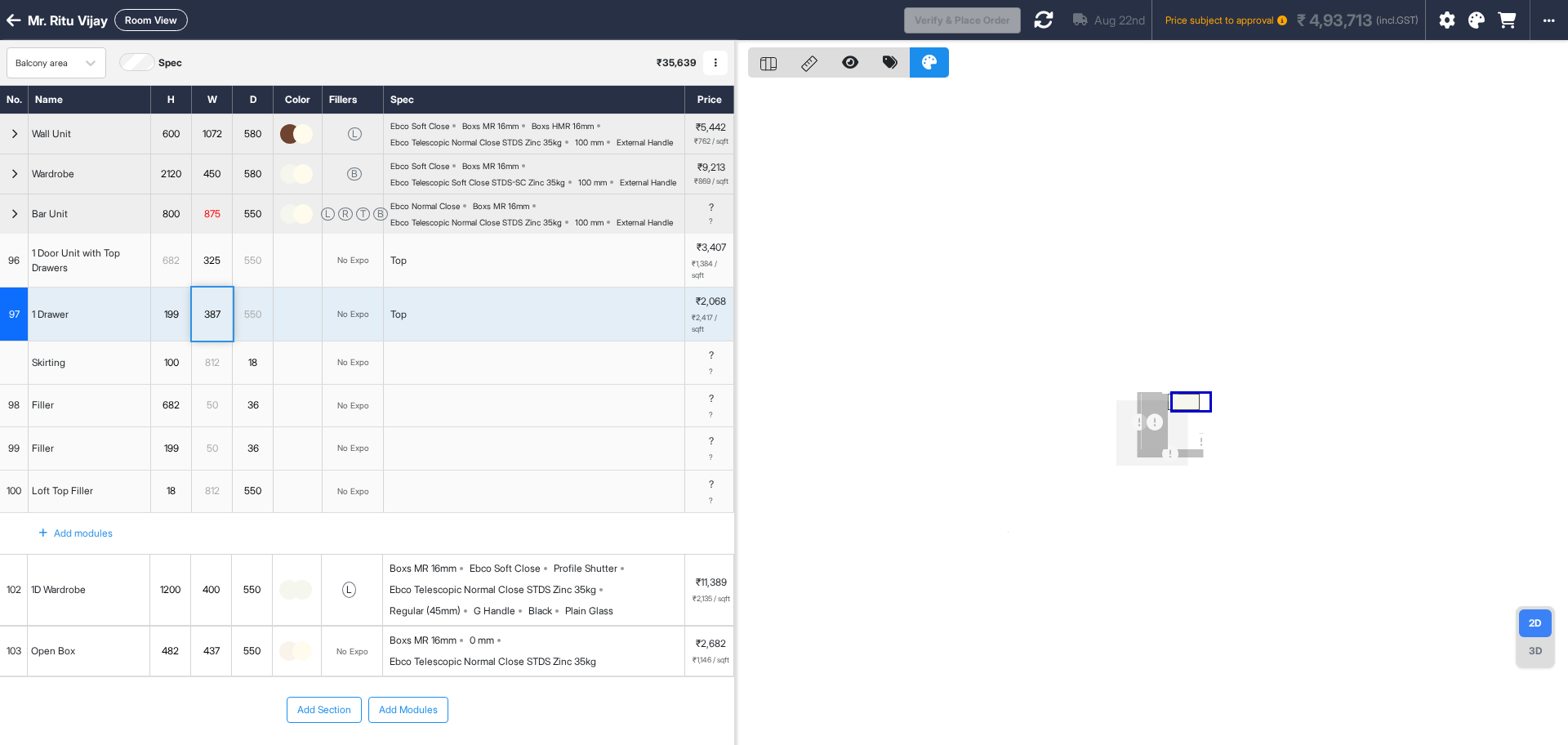click at bounding box center [1044, 20] 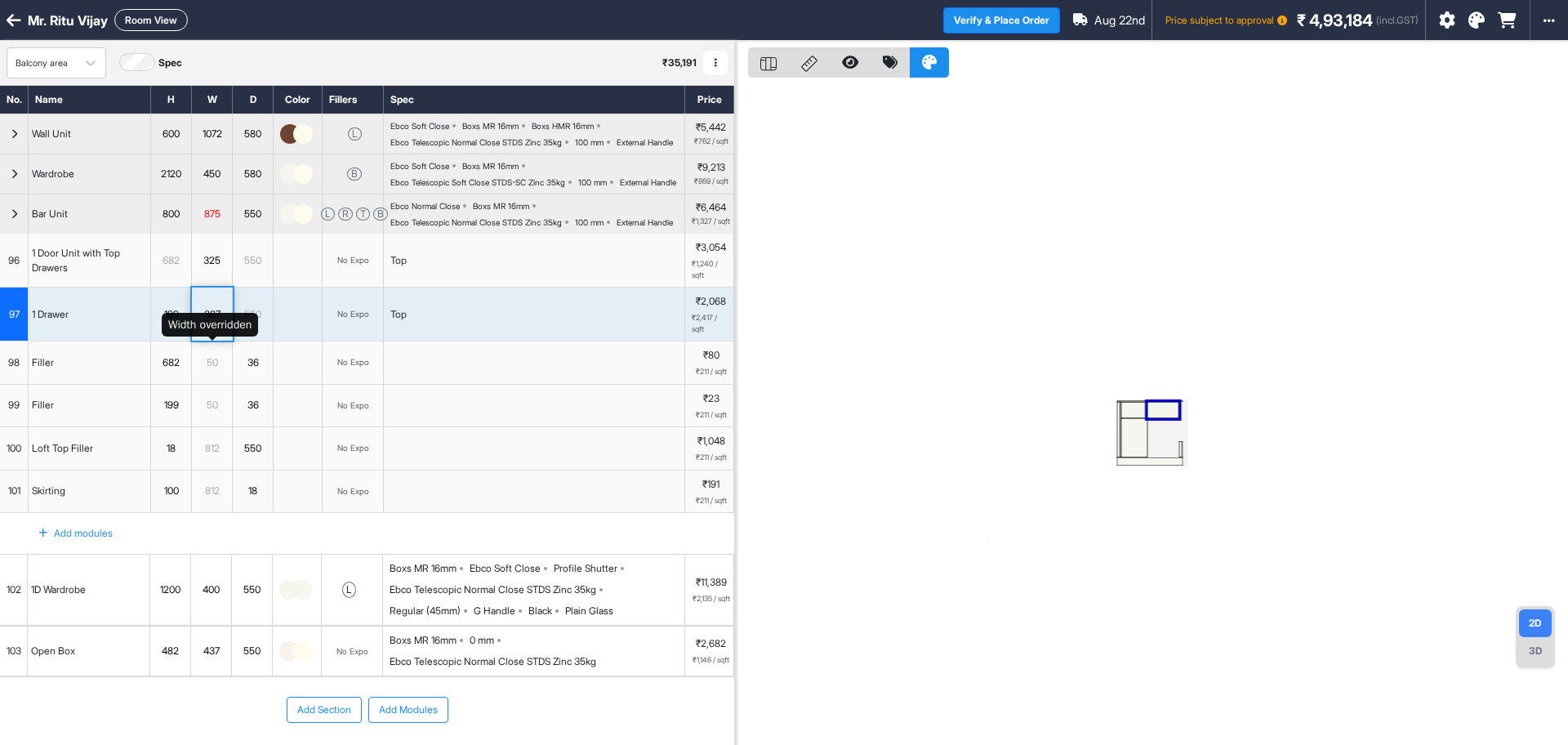 click on "387" at bounding box center [212, 315] 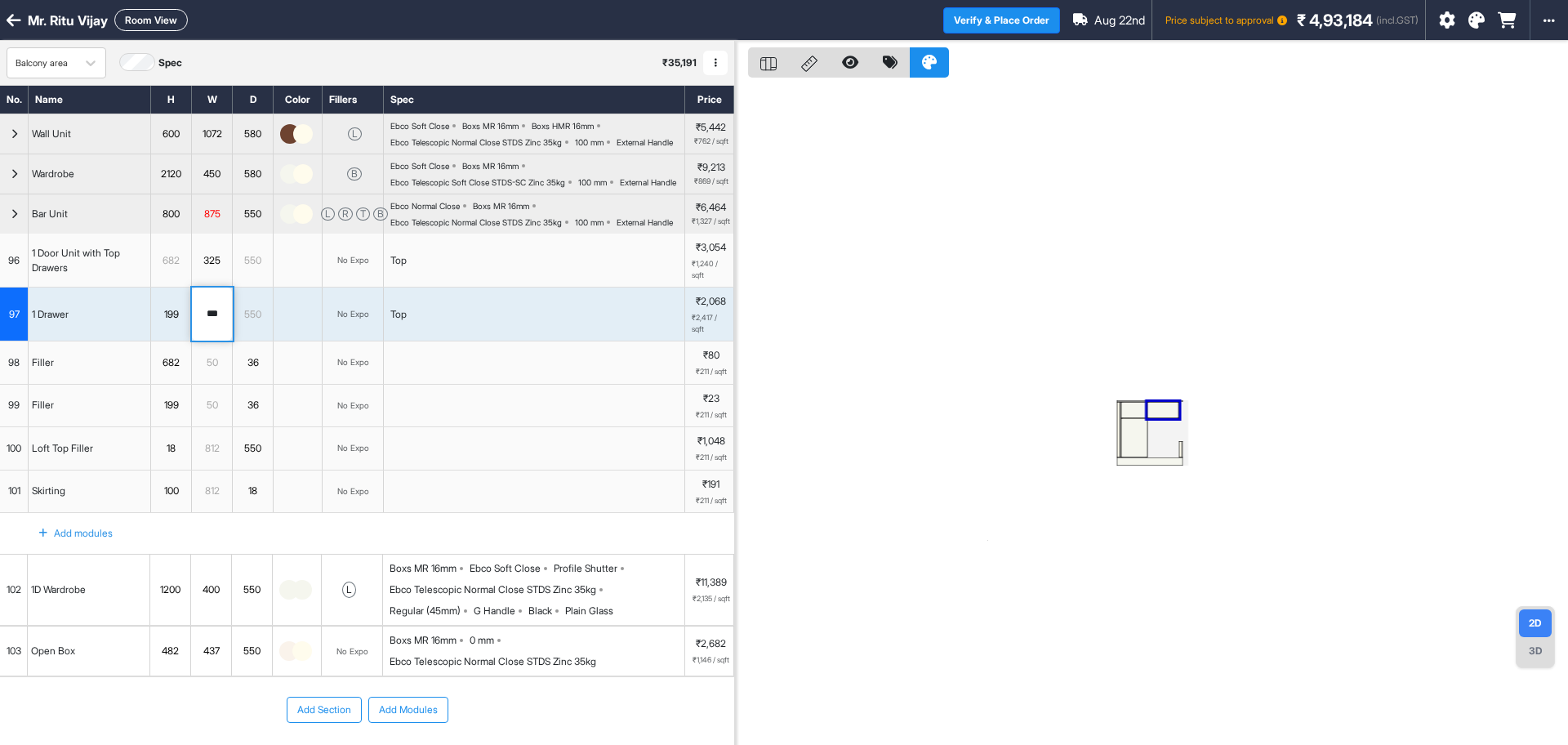 drag, startPoint x: 225, startPoint y: 359, endPoint x: 172, endPoint y: 361, distance: 53.03772 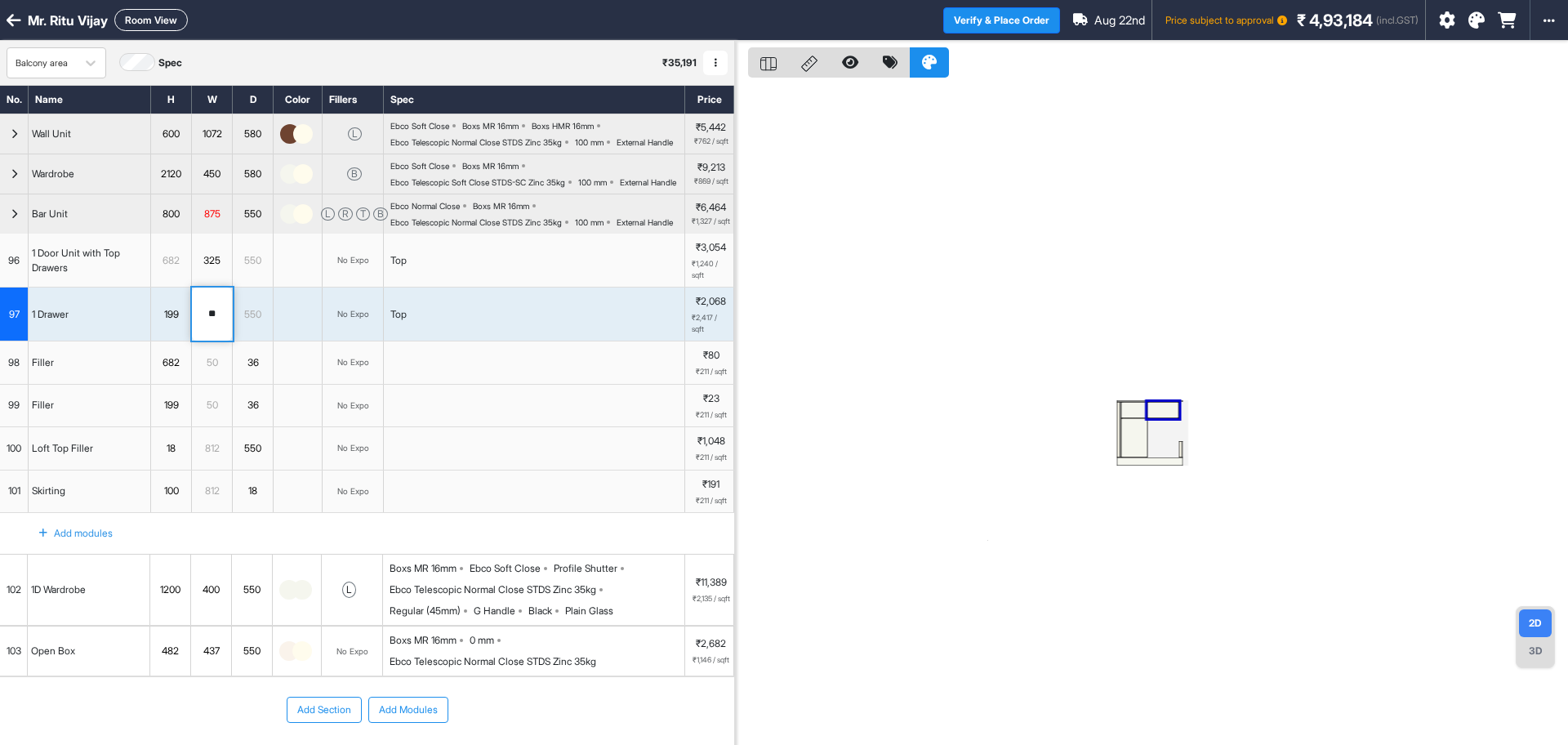 type on "***" 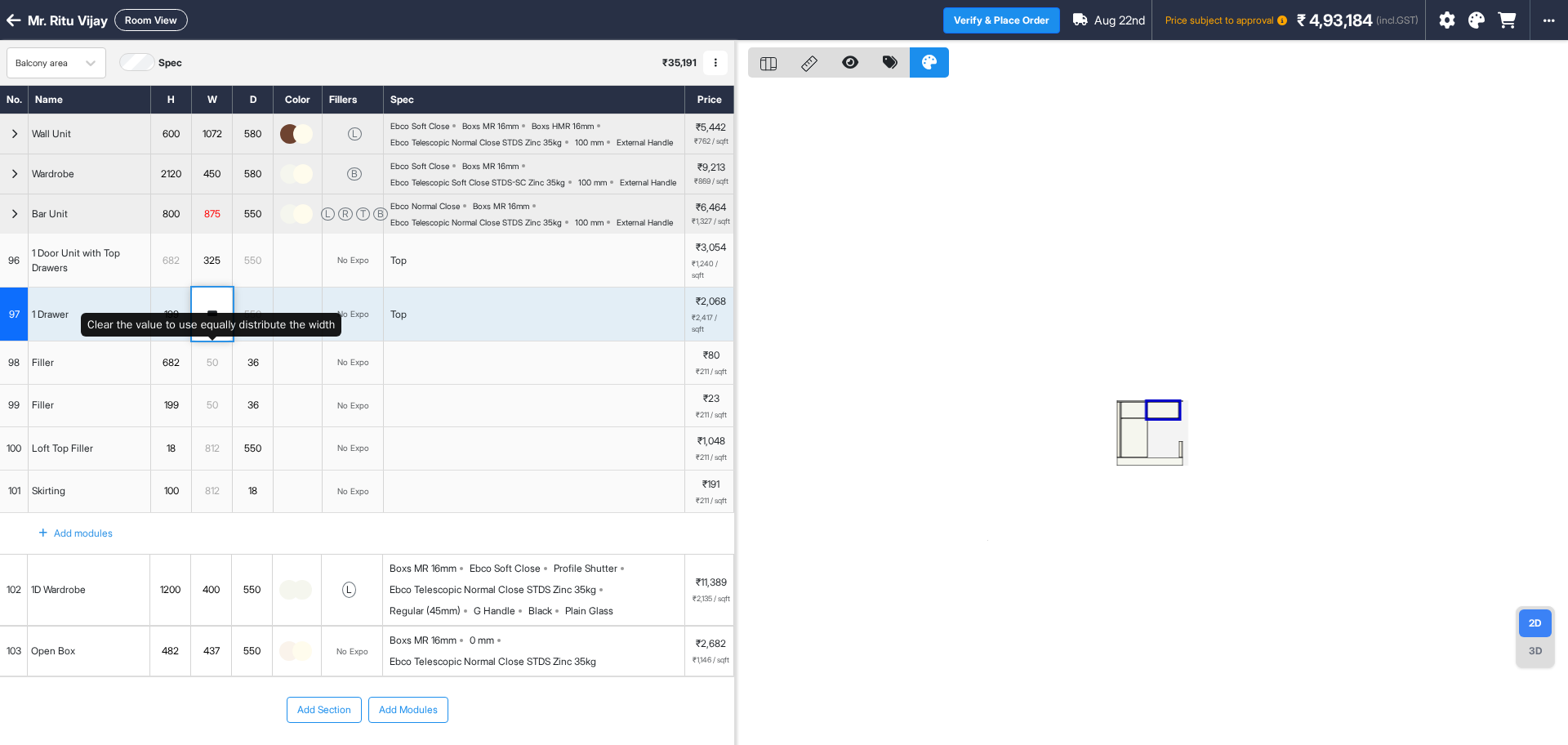 drag, startPoint x: 225, startPoint y: 367, endPoint x: 127, endPoint y: 355, distance: 98.732 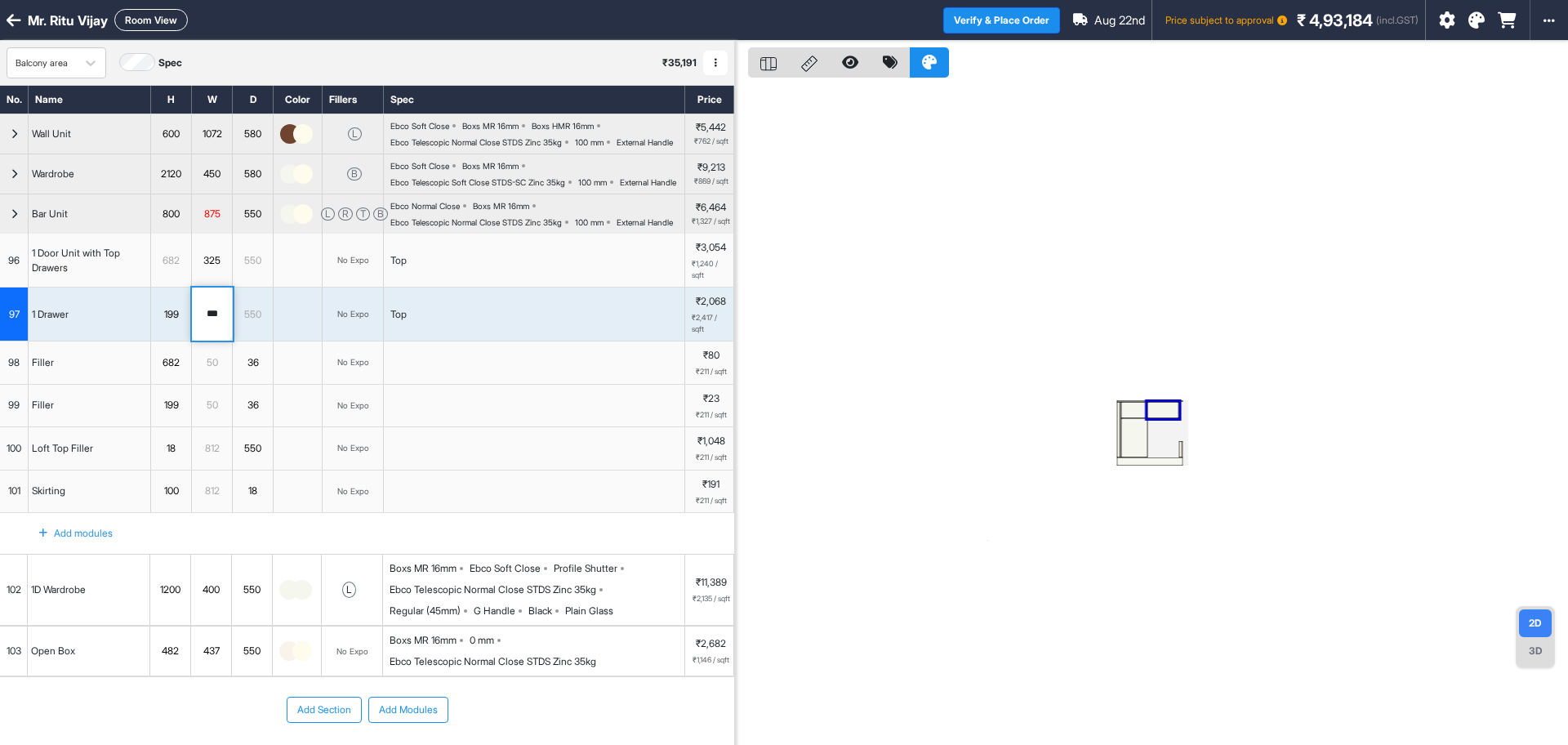 click at bounding box center [1152, 413] 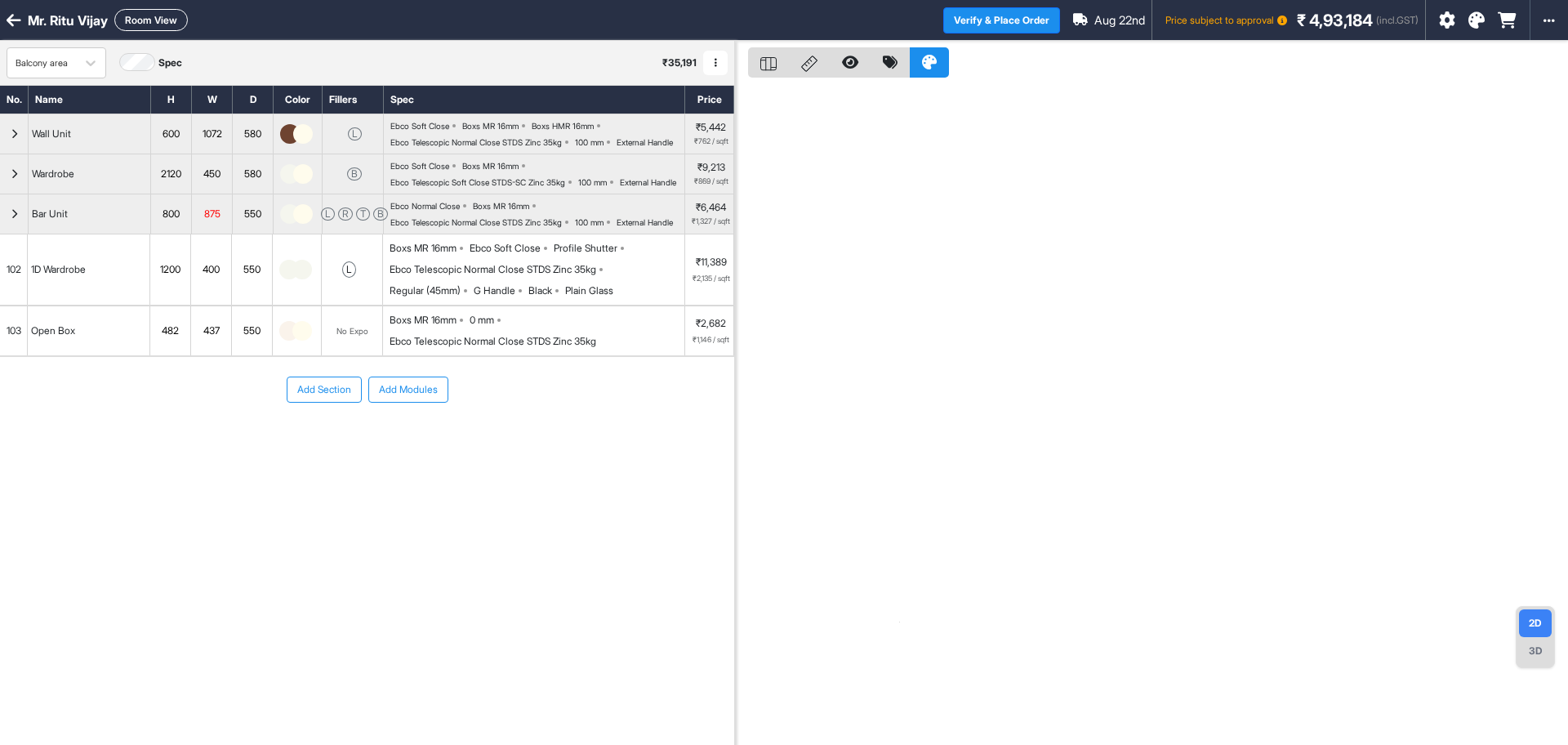 click at bounding box center (14, 214) 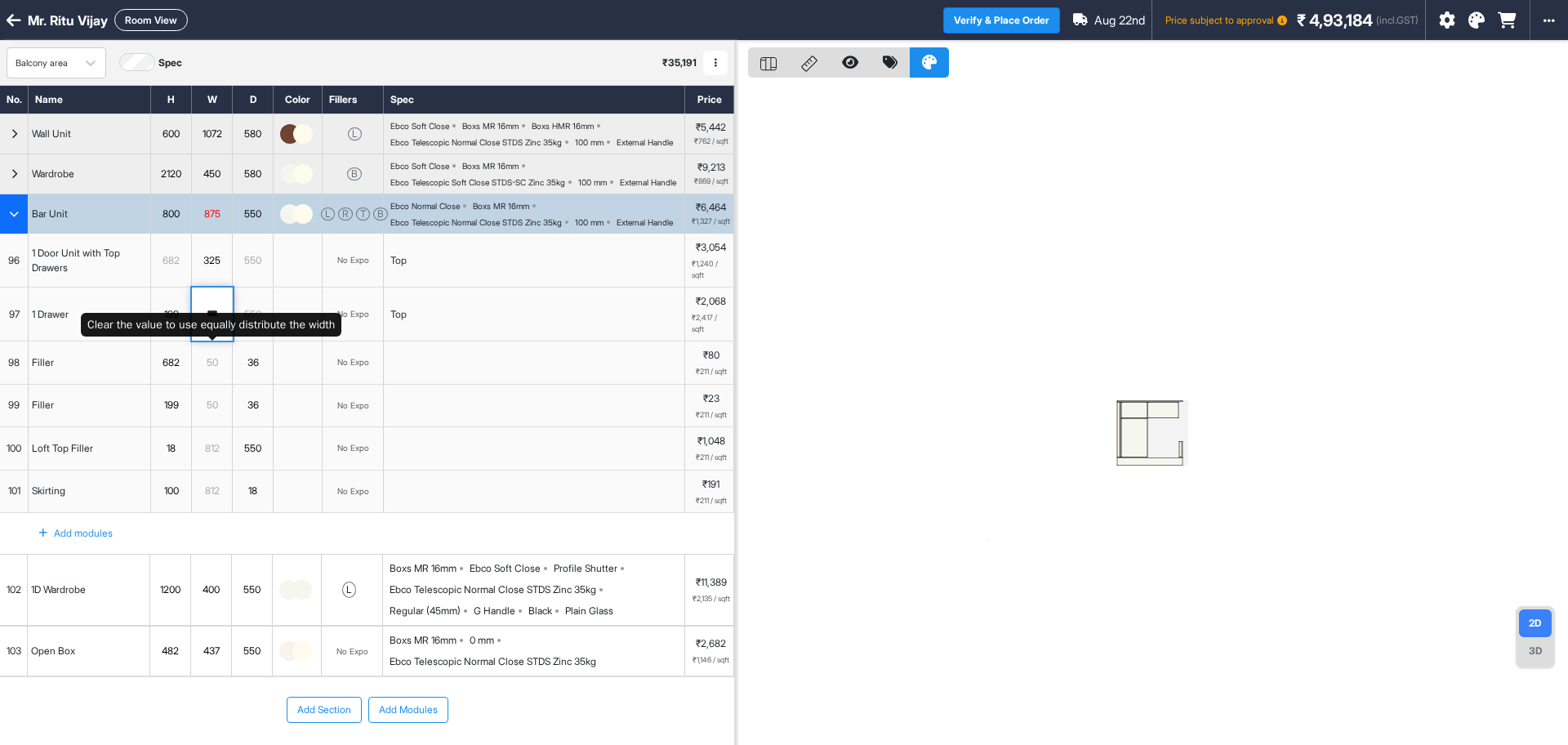 drag, startPoint x: 225, startPoint y: 369, endPoint x: 124, endPoint y: 359, distance: 101.49384 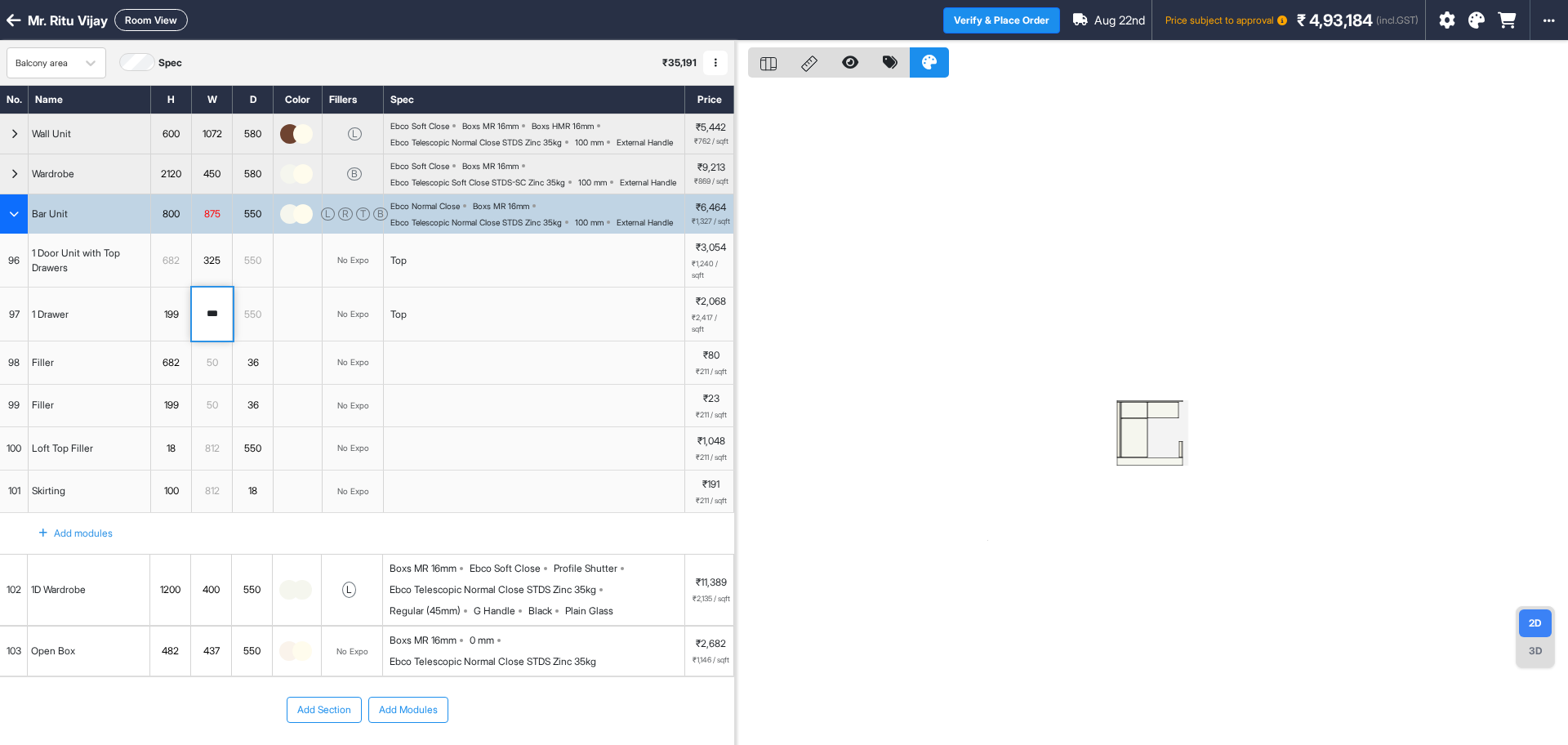 type on "***" 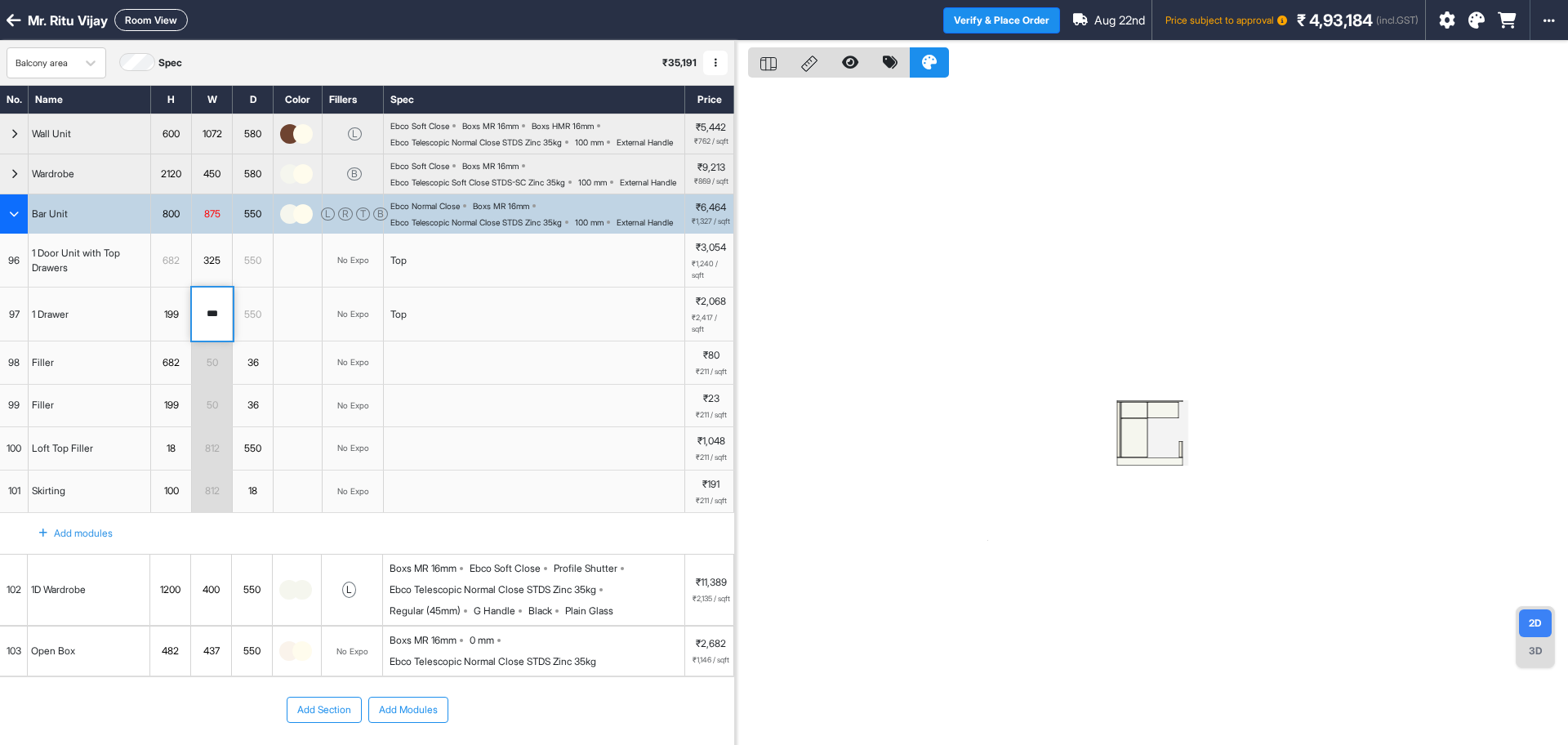 click at bounding box center (298, 314) 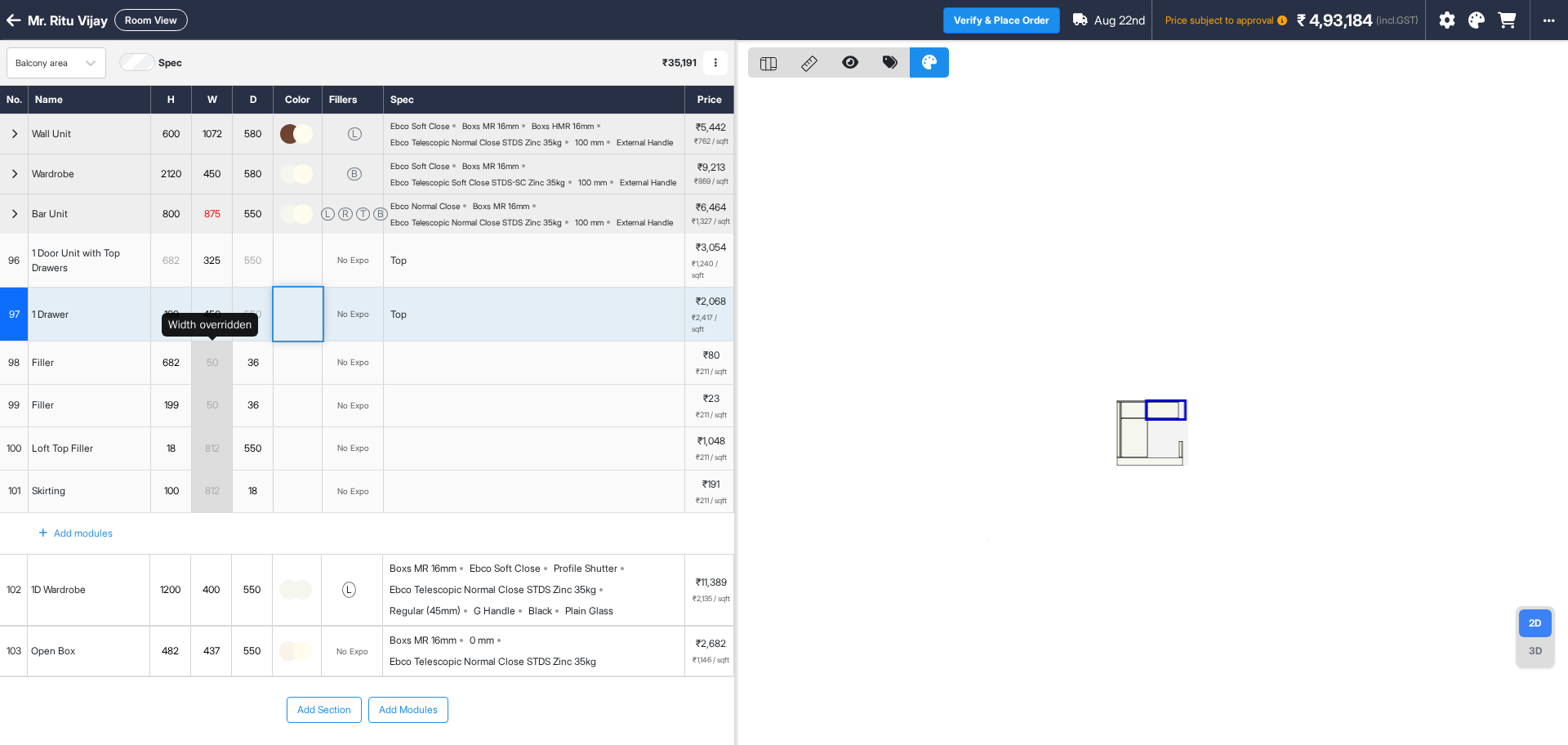 click on "450" at bounding box center (212, 315) 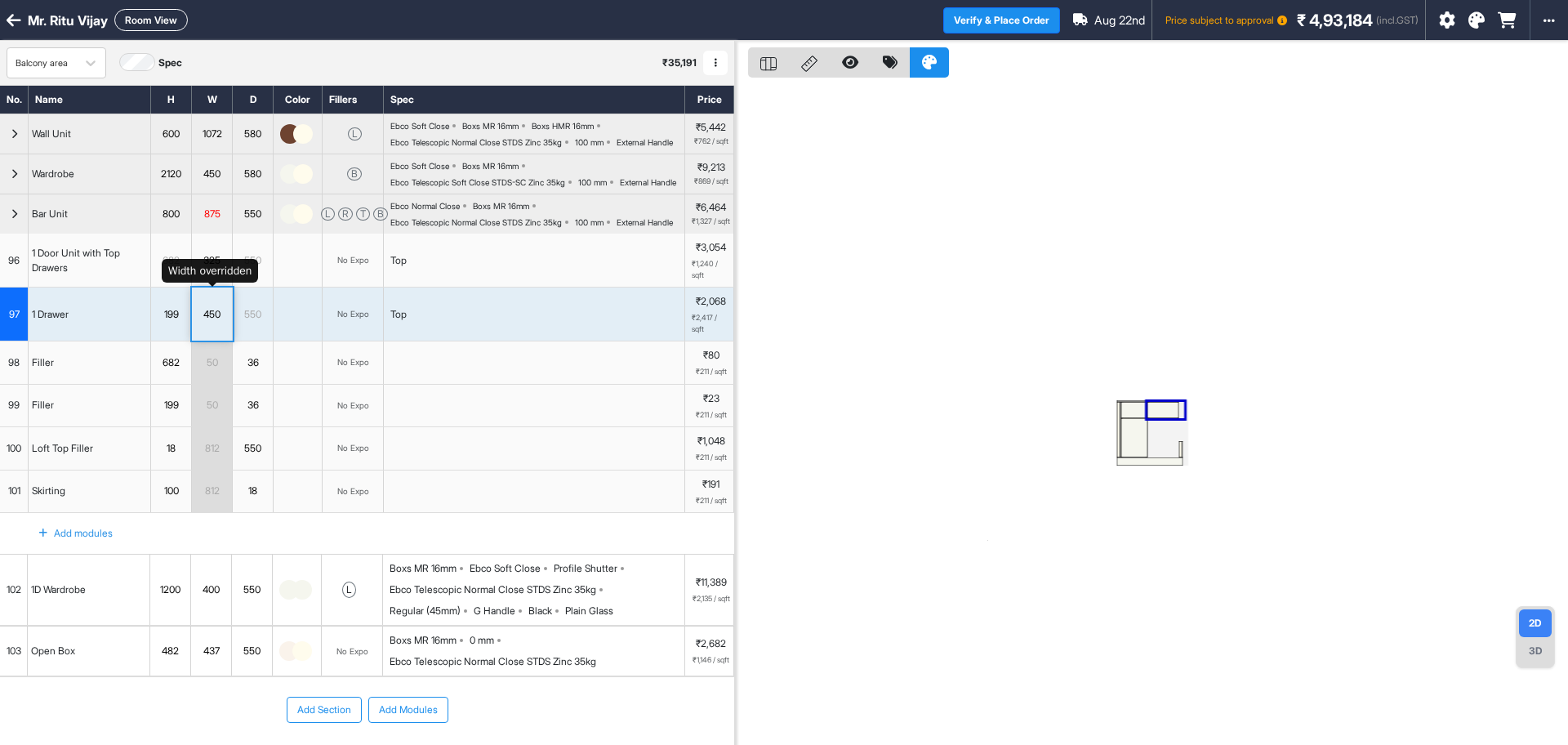 click on "325" at bounding box center [212, 261] 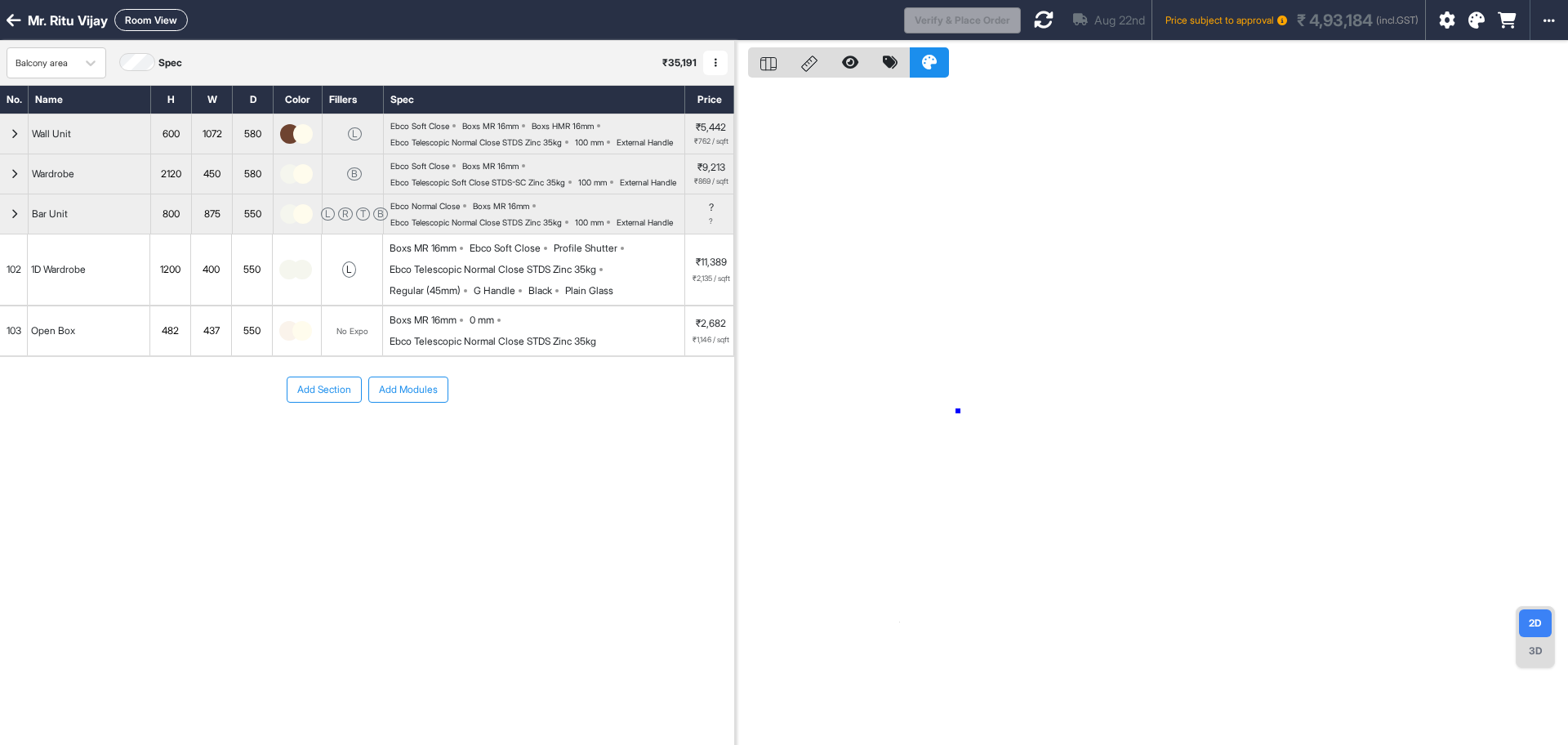 click at bounding box center [1152, 413] 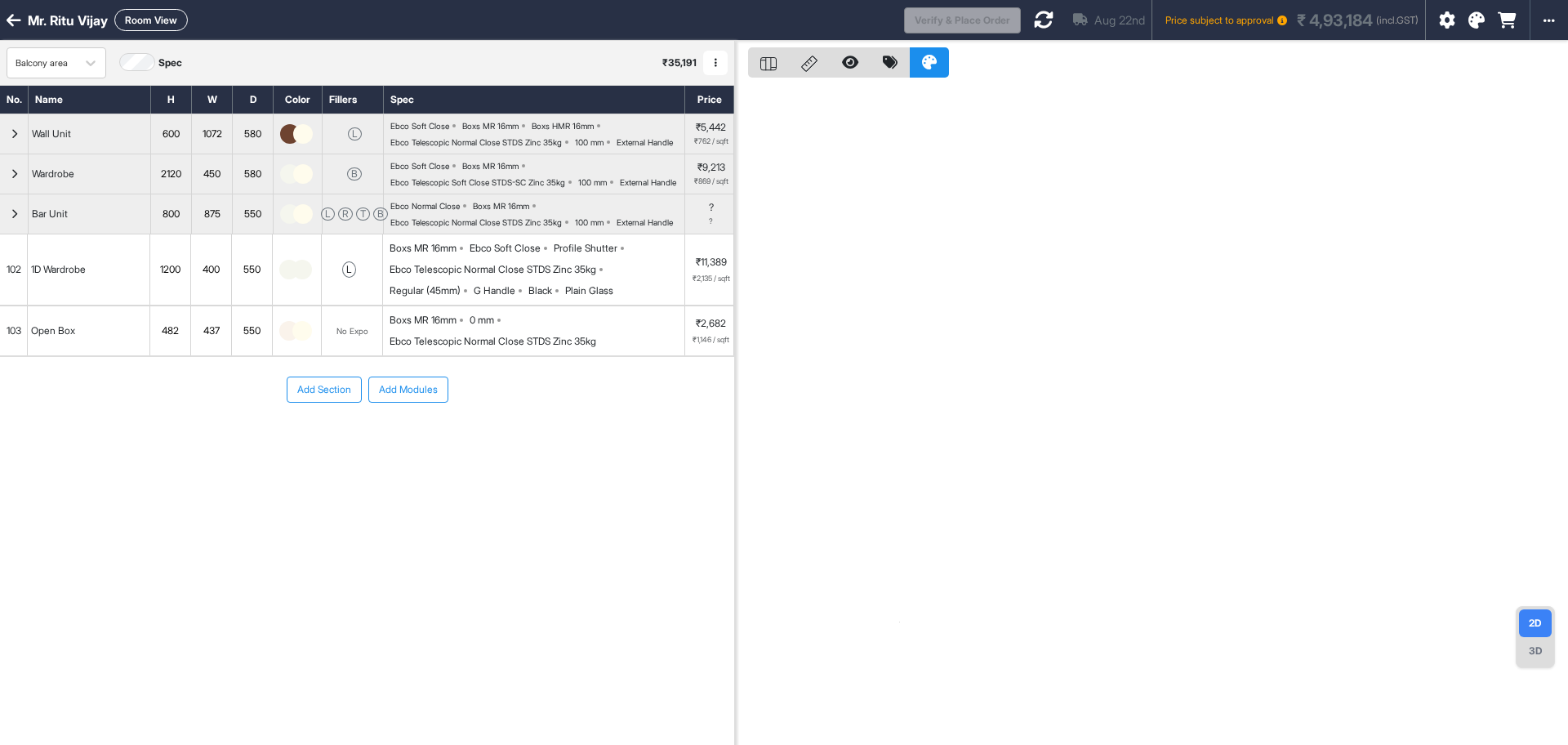 click at bounding box center (14, 214) 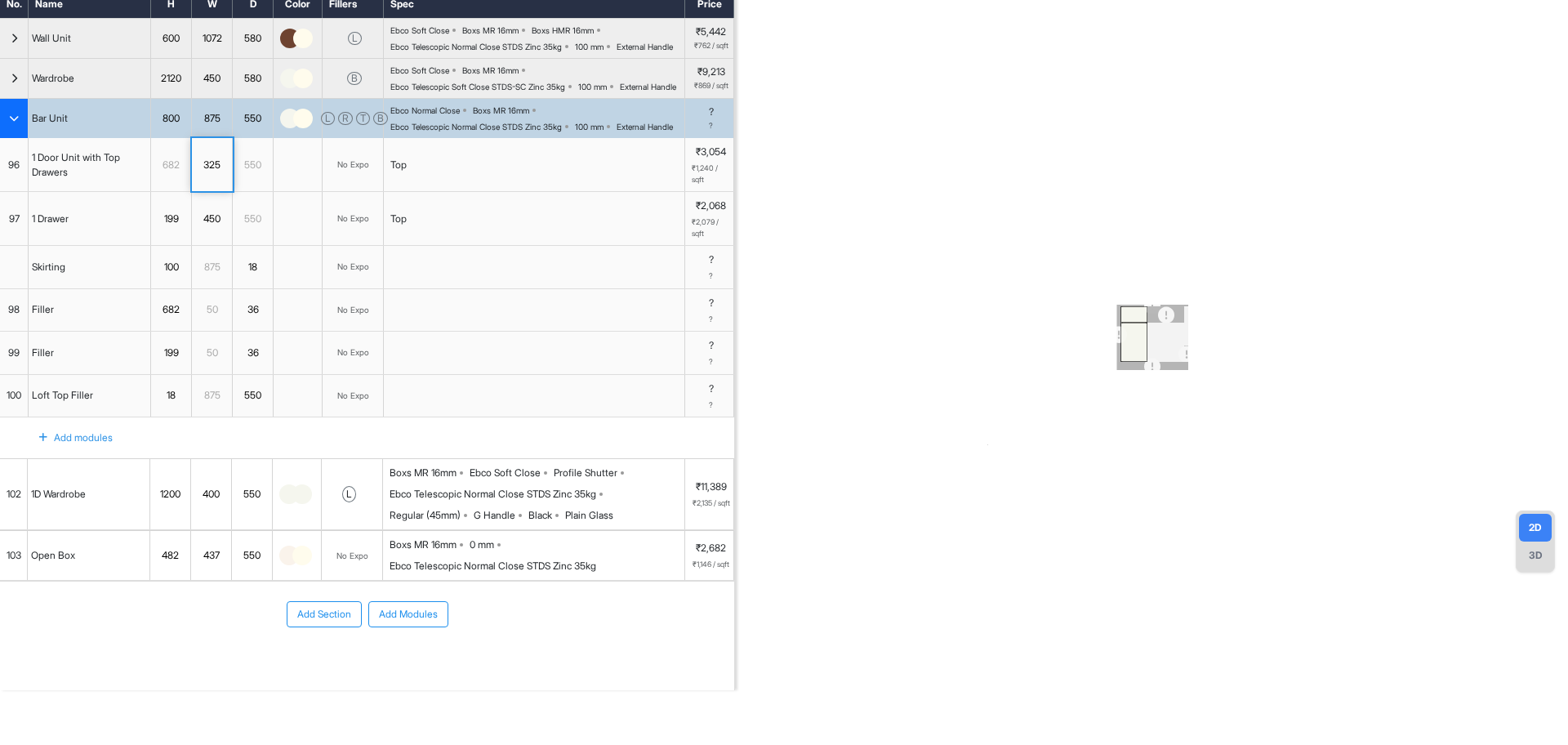 click on "437" at bounding box center (211, 555) 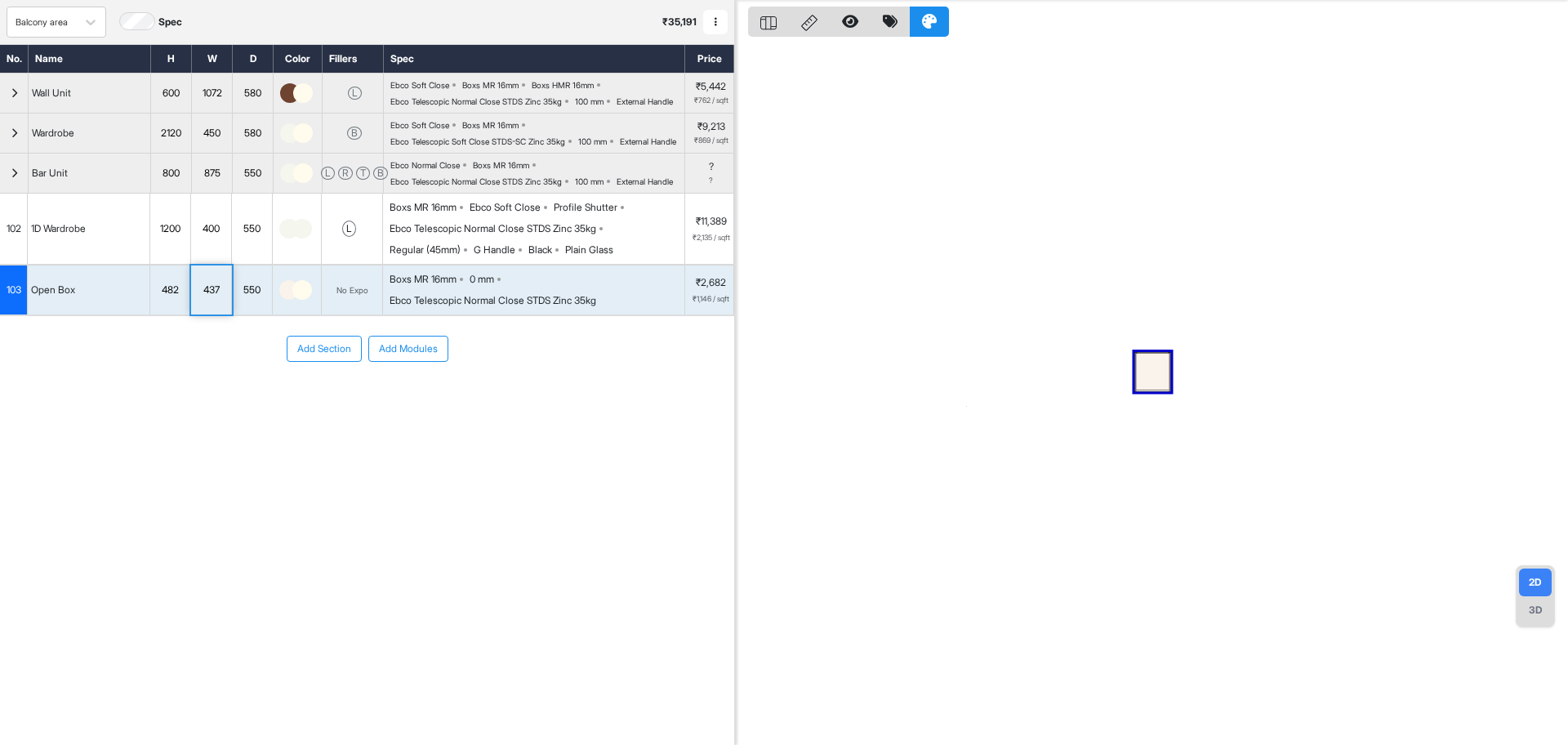 click on "437" at bounding box center (211, 290) 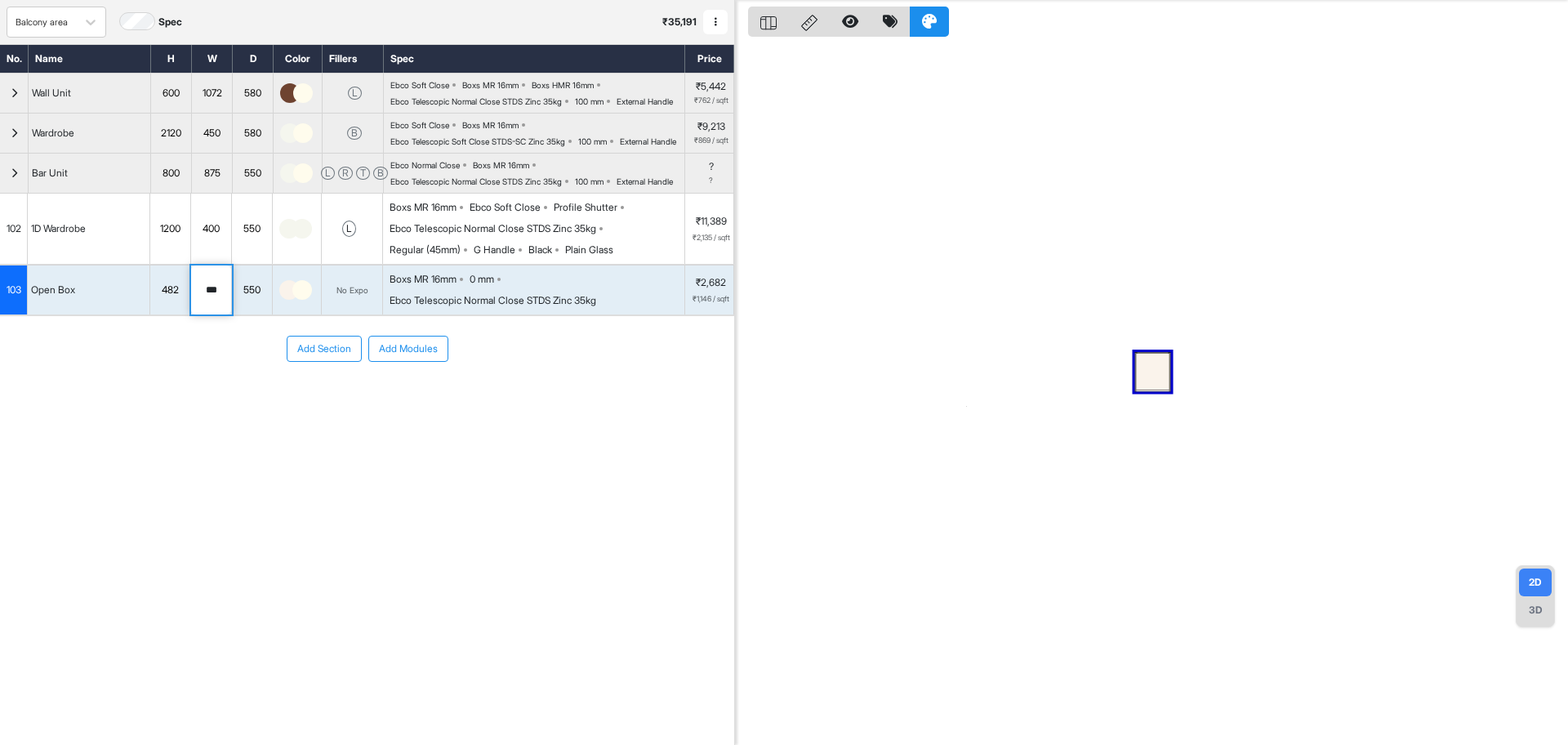 drag, startPoint x: 223, startPoint y: 341, endPoint x: 172, endPoint y: 340, distance: 51.009803 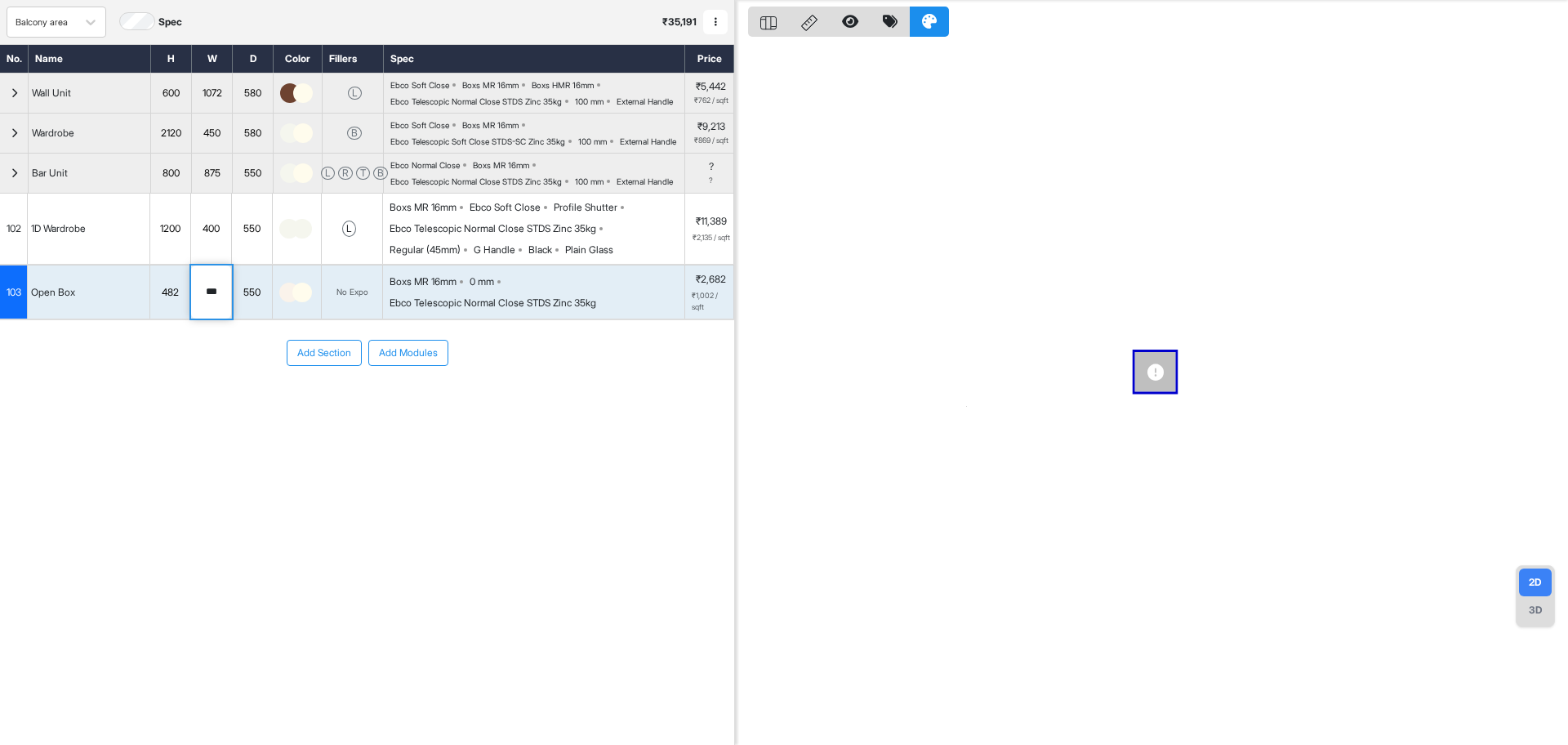 click on "Open Box" at bounding box center (89, 292) 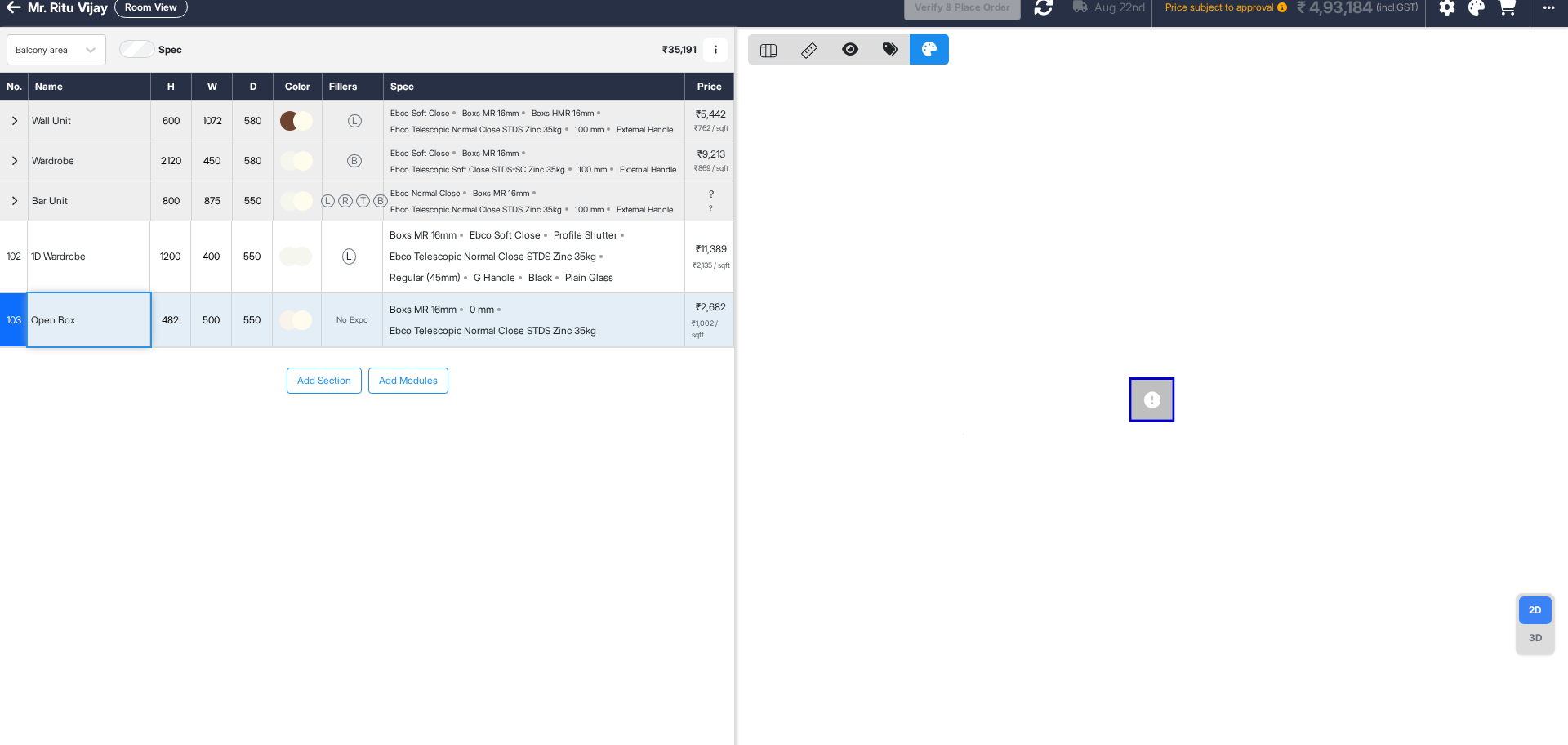 scroll, scrollTop: 0, scrollLeft: 0, axis: both 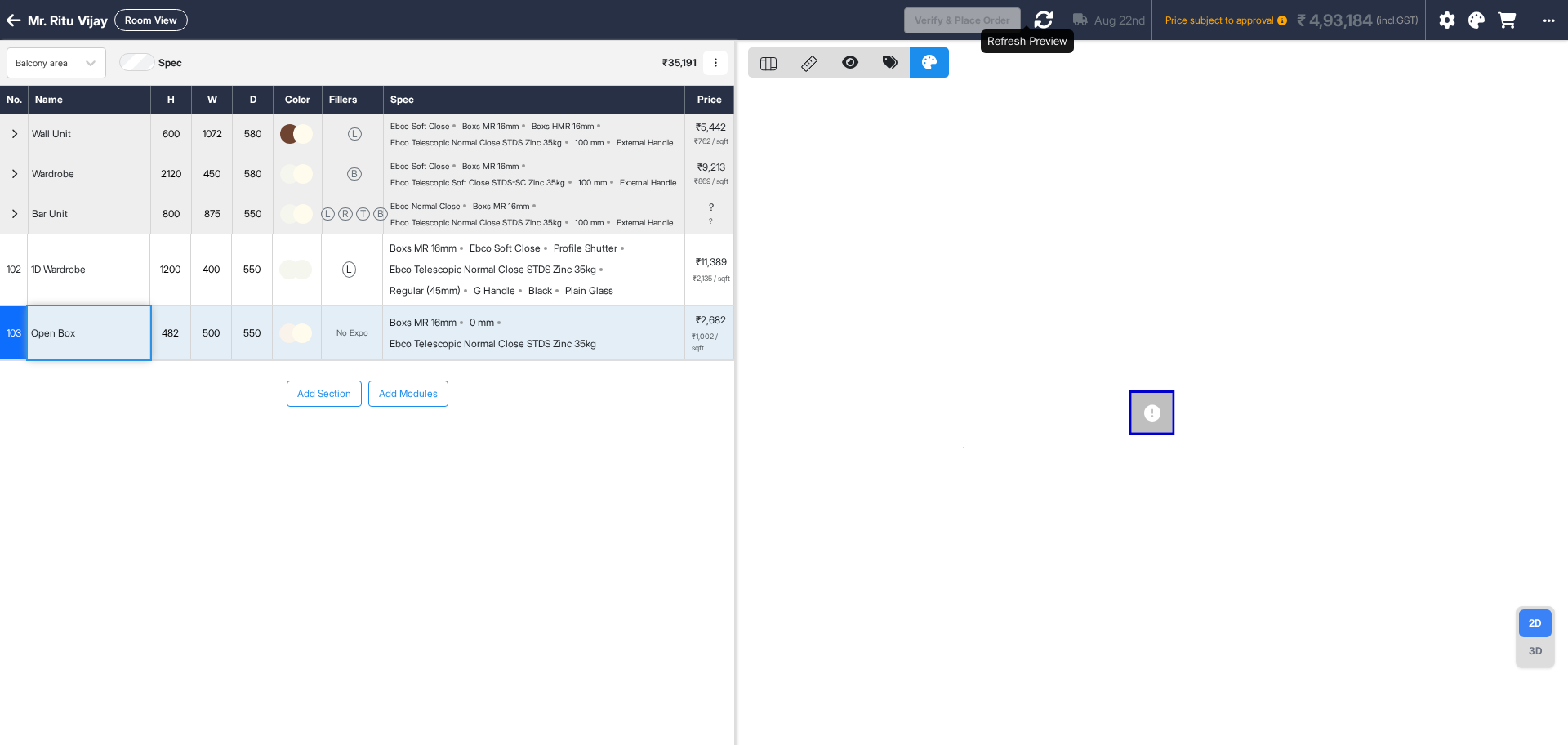 click at bounding box center (1044, 20) 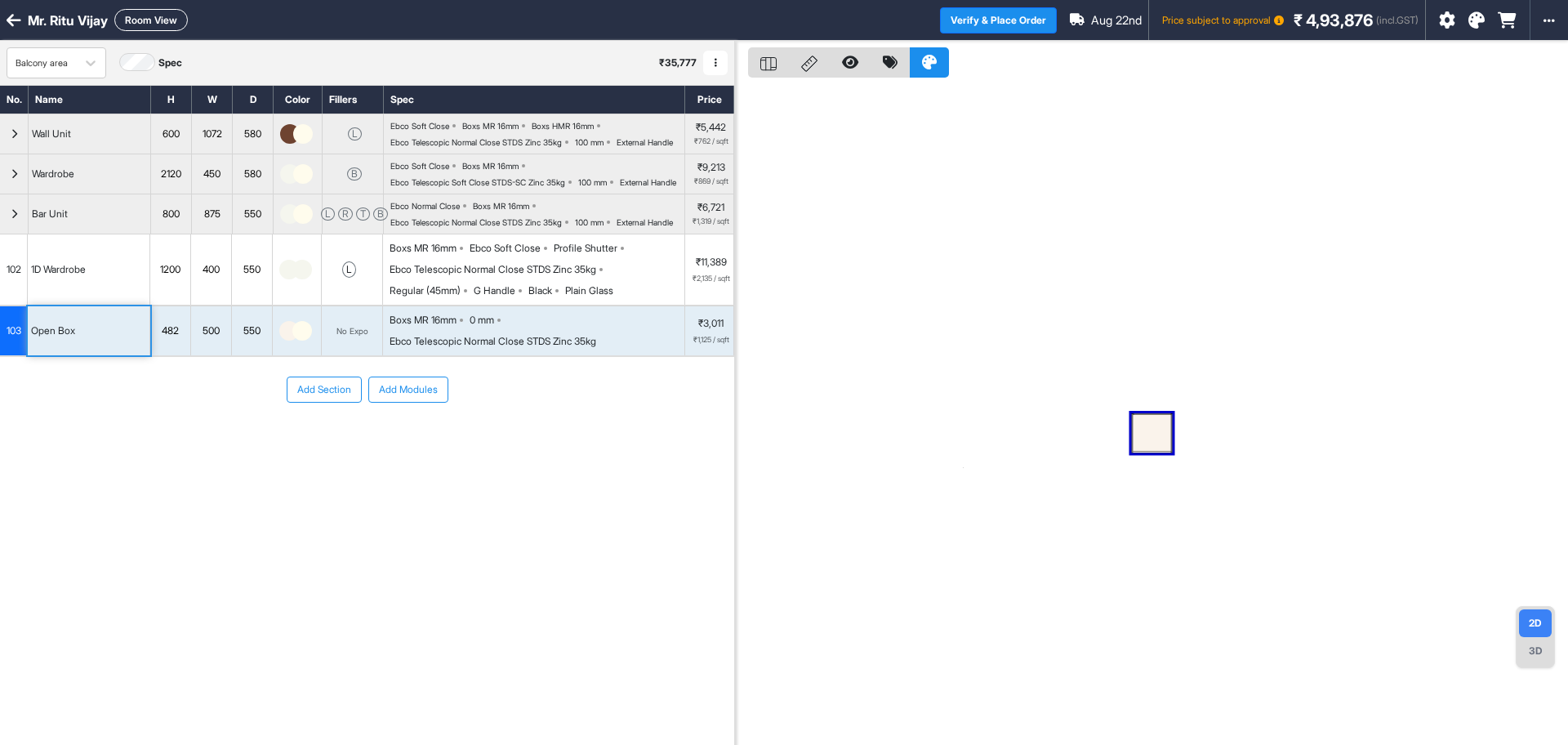 click on "Room View" at bounding box center [151, 20] 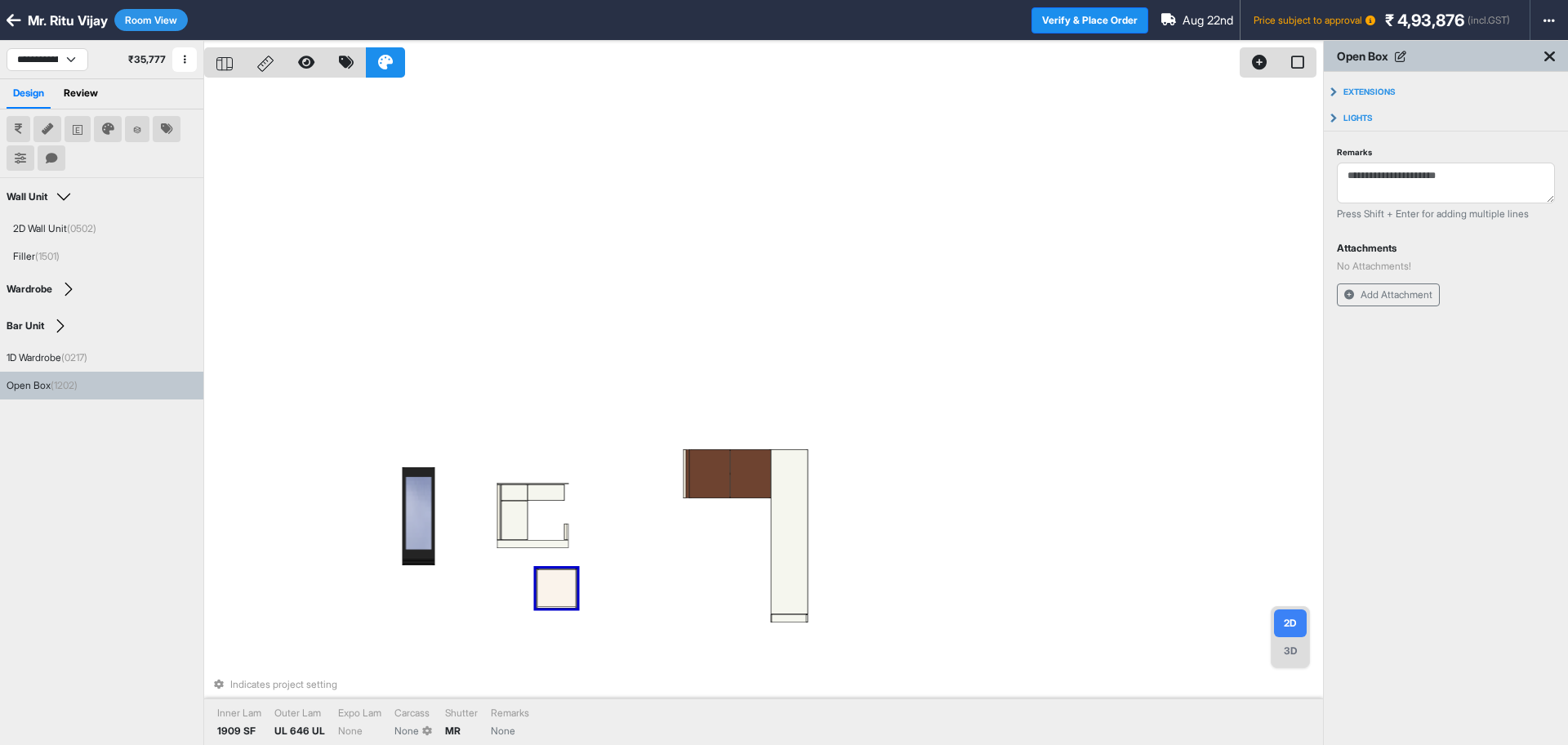 type 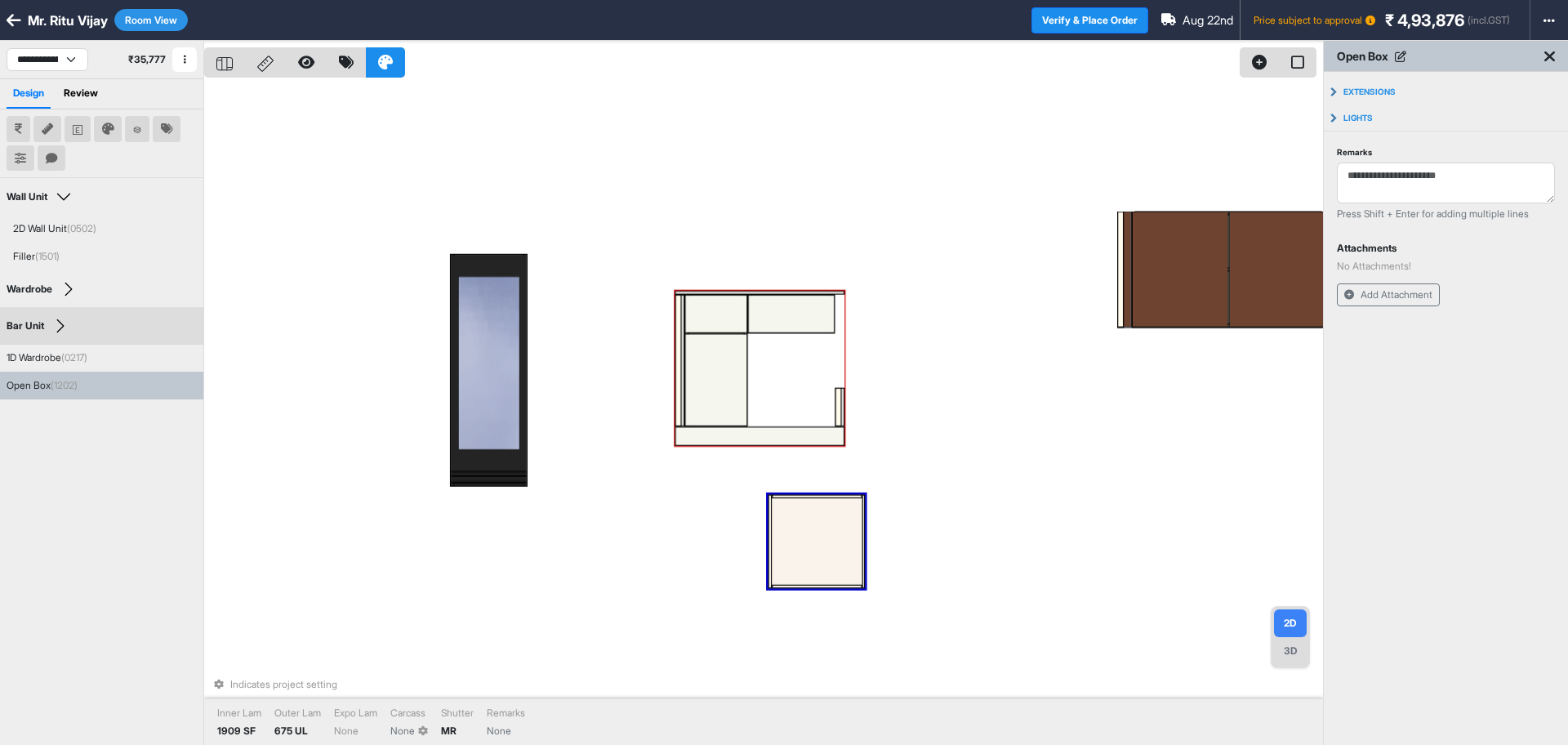 click at bounding box center [838, 407] 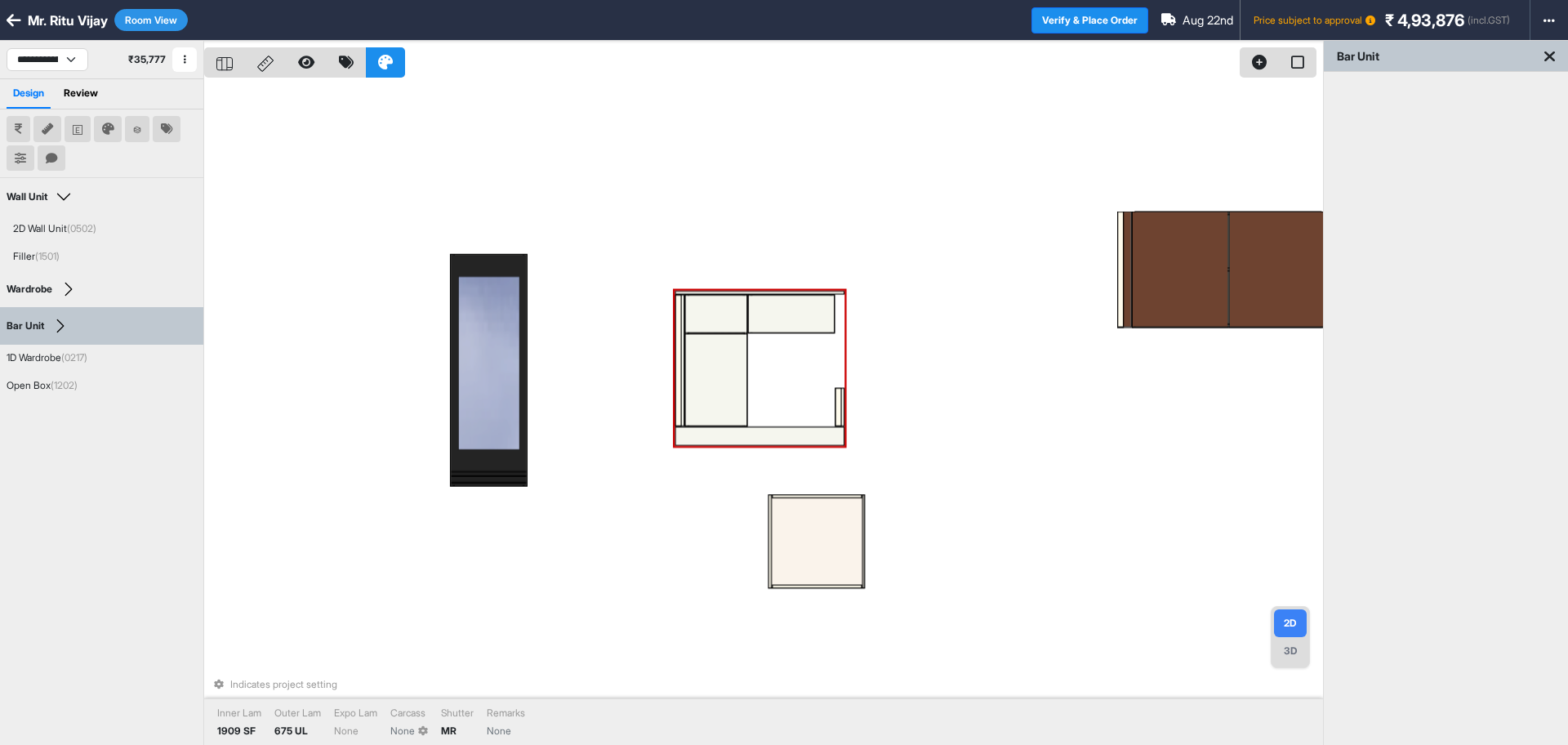 click at bounding box center (838, 407) 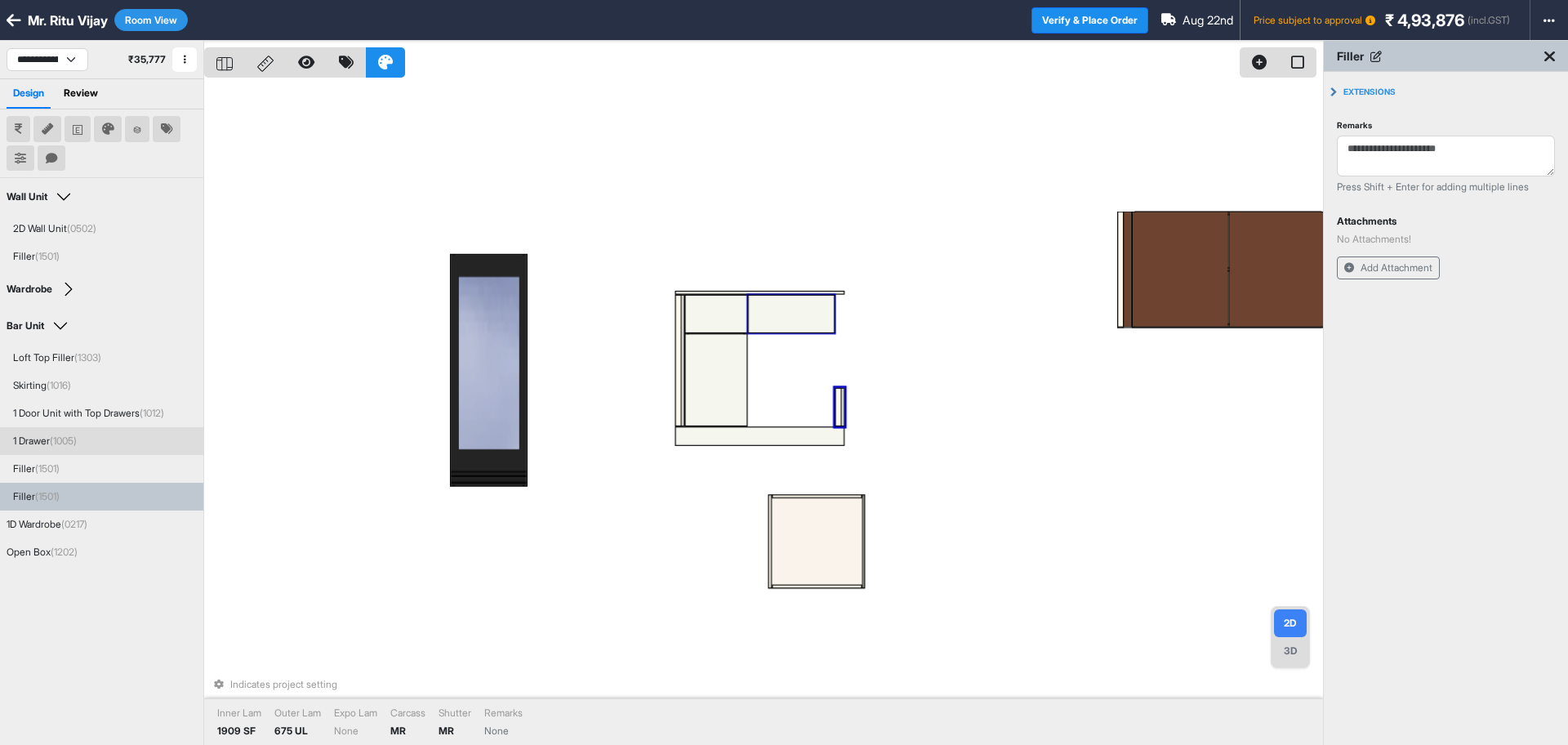 click at bounding box center (791, 313) 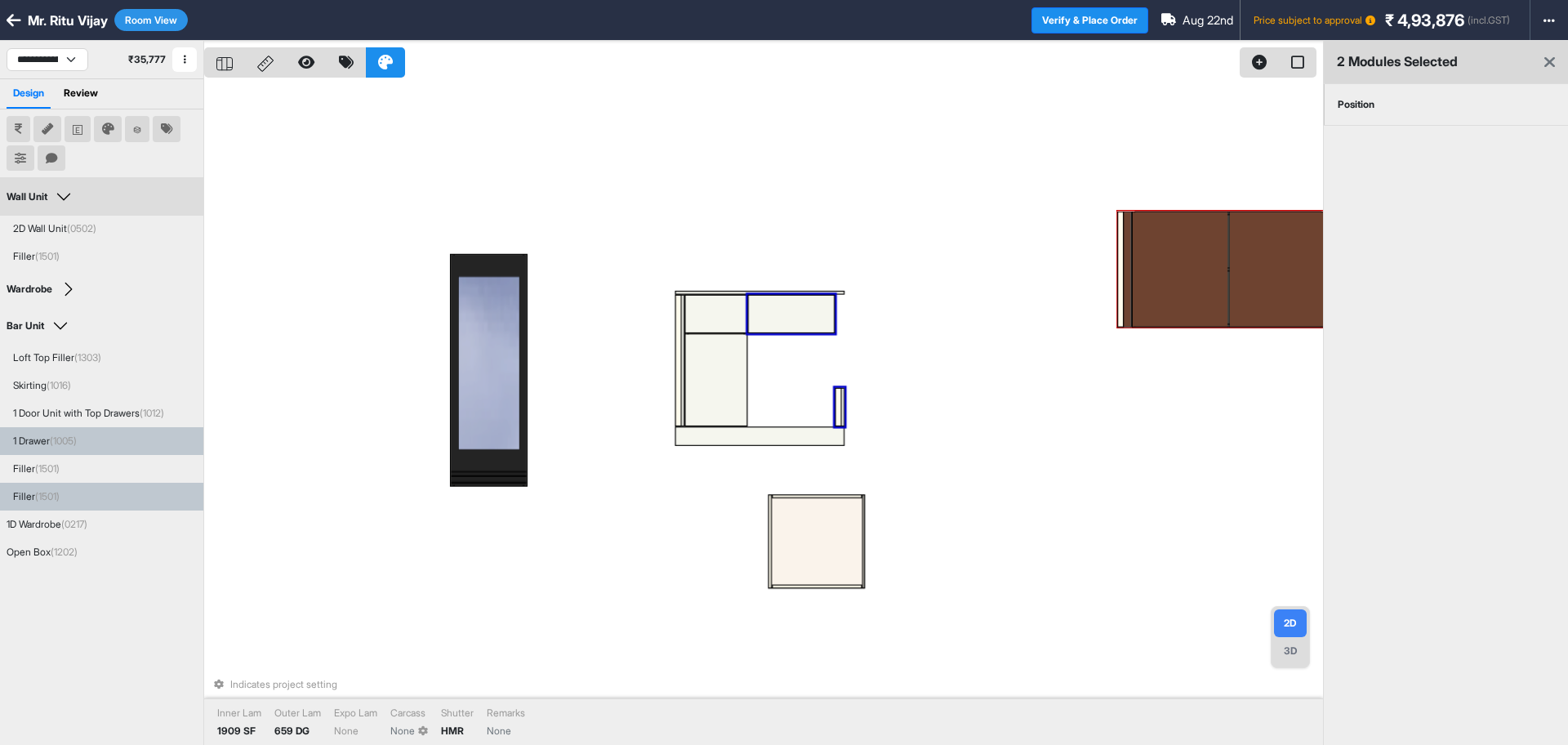 click on "Position" at bounding box center (1446, 105) 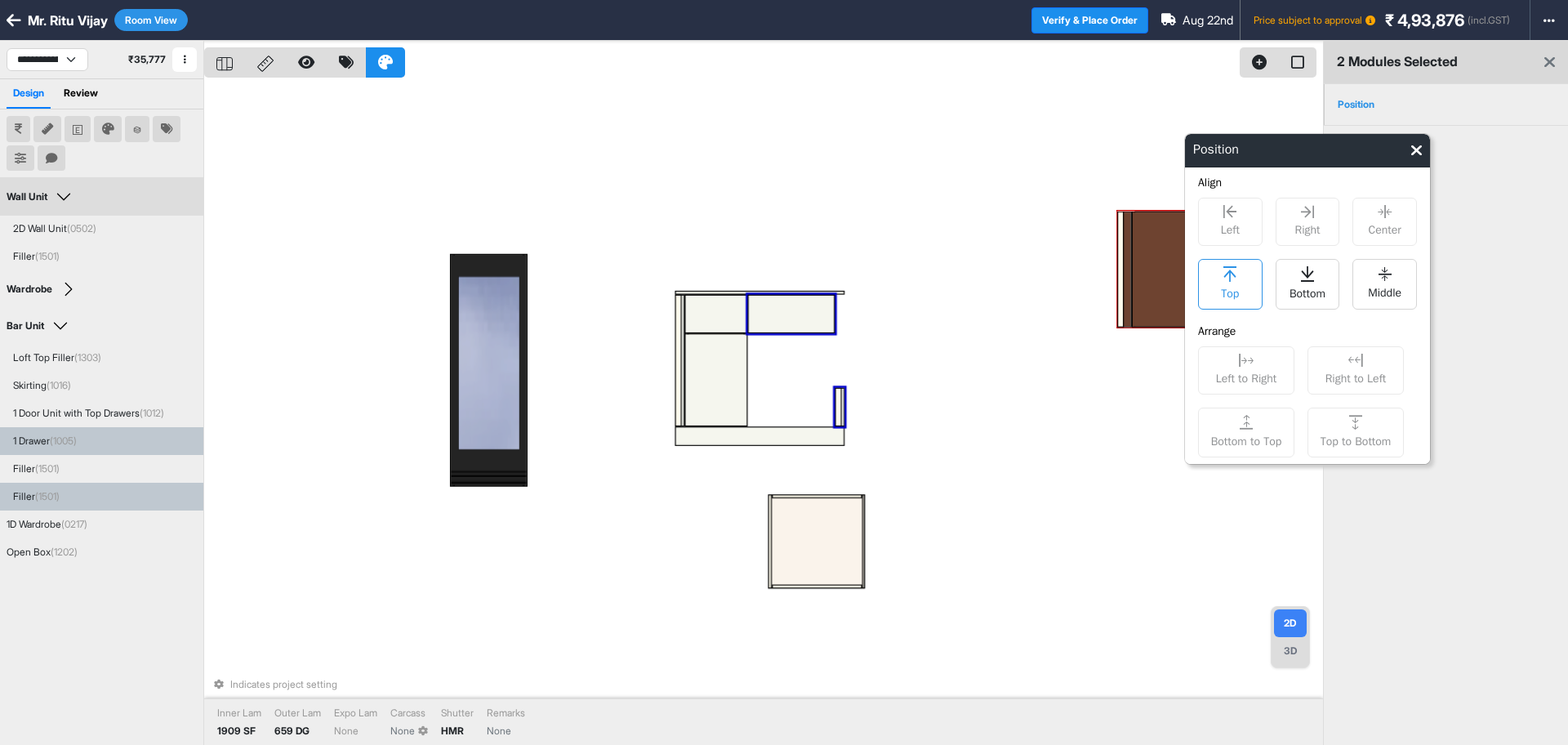 click on "Top" at bounding box center (1230, 292) 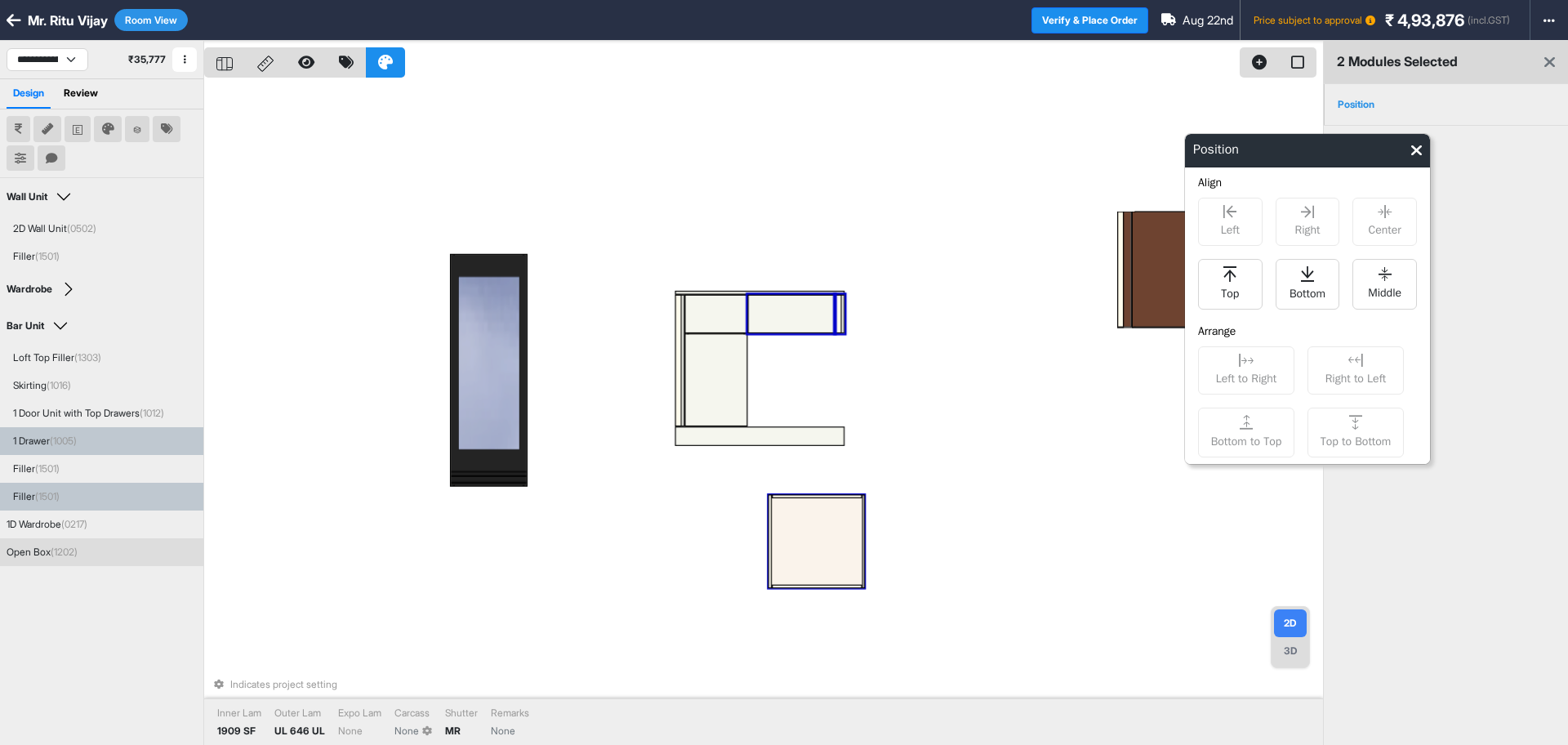 click on "Indicates project setting Inner Lam 1909 SF Outer Lam UL 646 UL Expo Lam None Carcass None Shutter MR Remarks None" at bounding box center [764, 413] 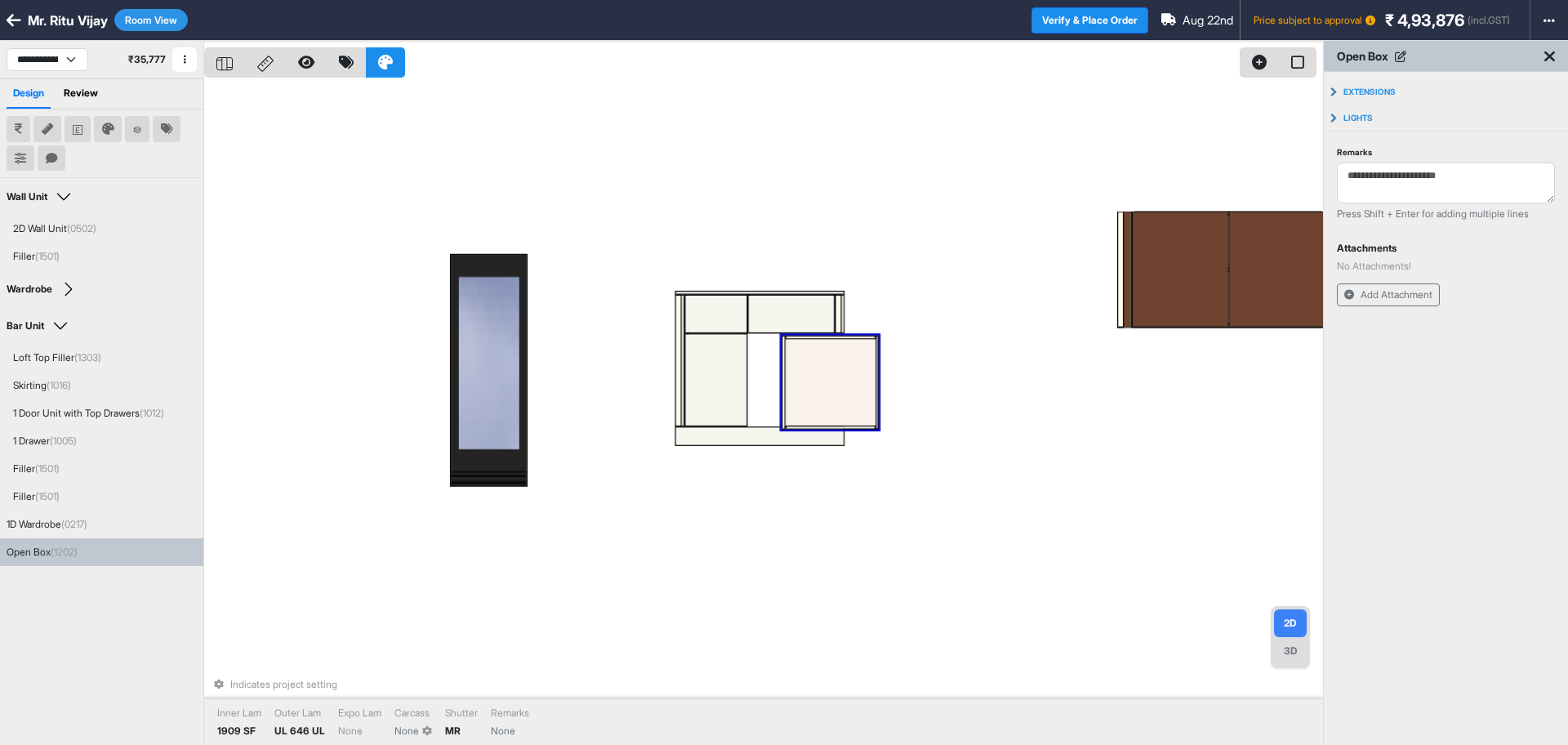 drag, startPoint x: 830, startPoint y: 557, endPoint x: 843, endPoint y: 398, distance: 159.5306 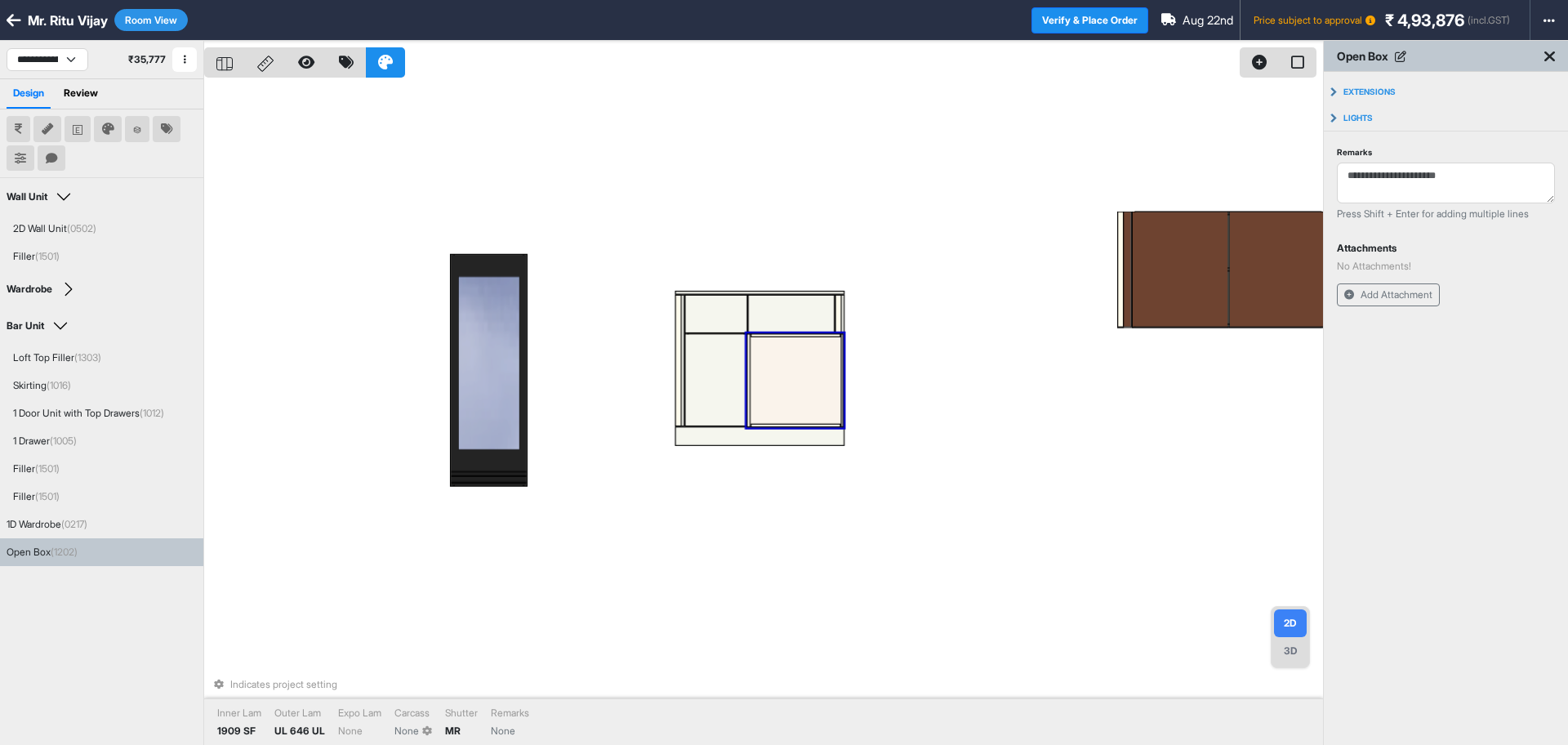 click on "Indicates project setting Inner Lam 1909 SF Outer Lam UL 646 UL Expo Lam None Carcass None Shutter MR Remarks None" at bounding box center (764, 413) 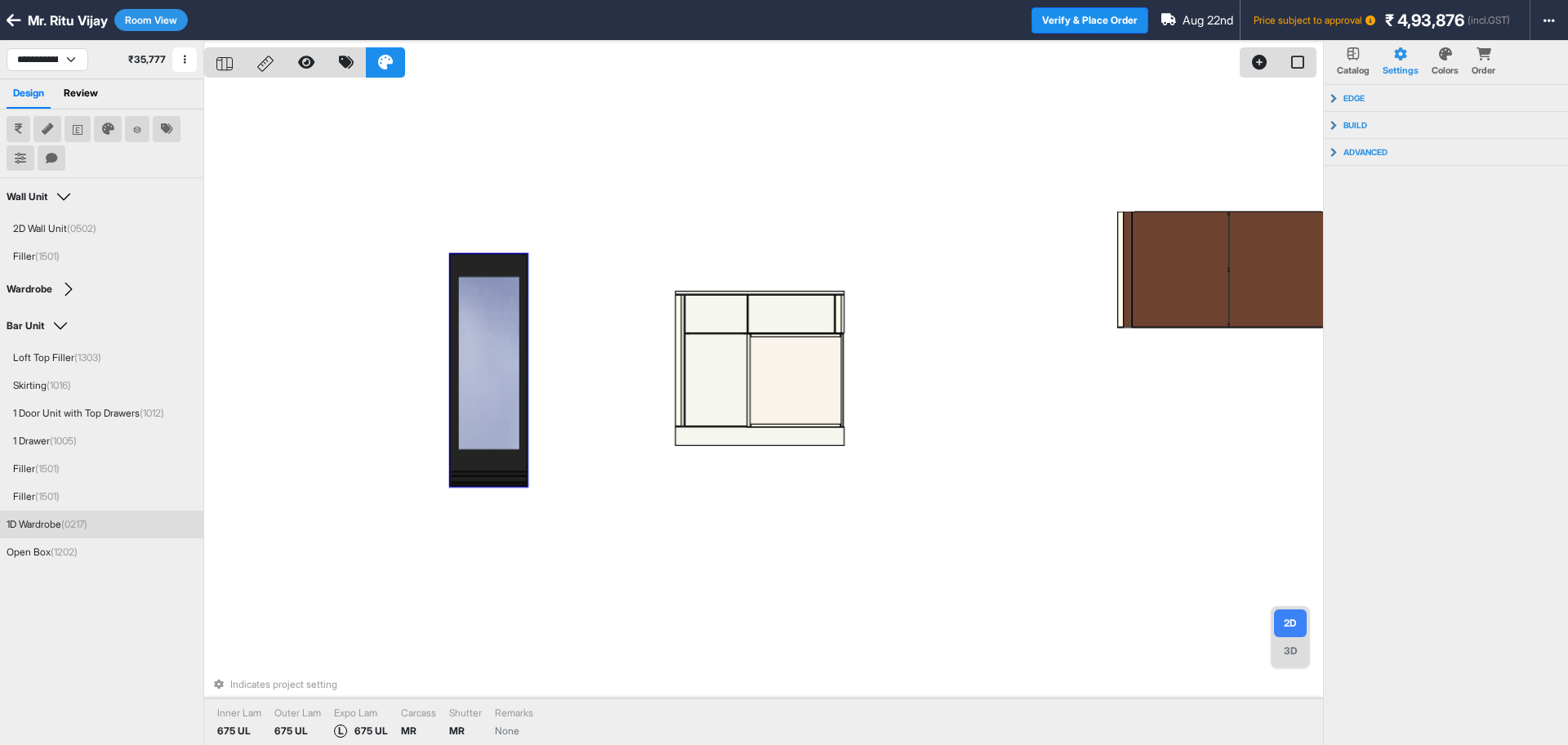 click at bounding box center [488, 370] 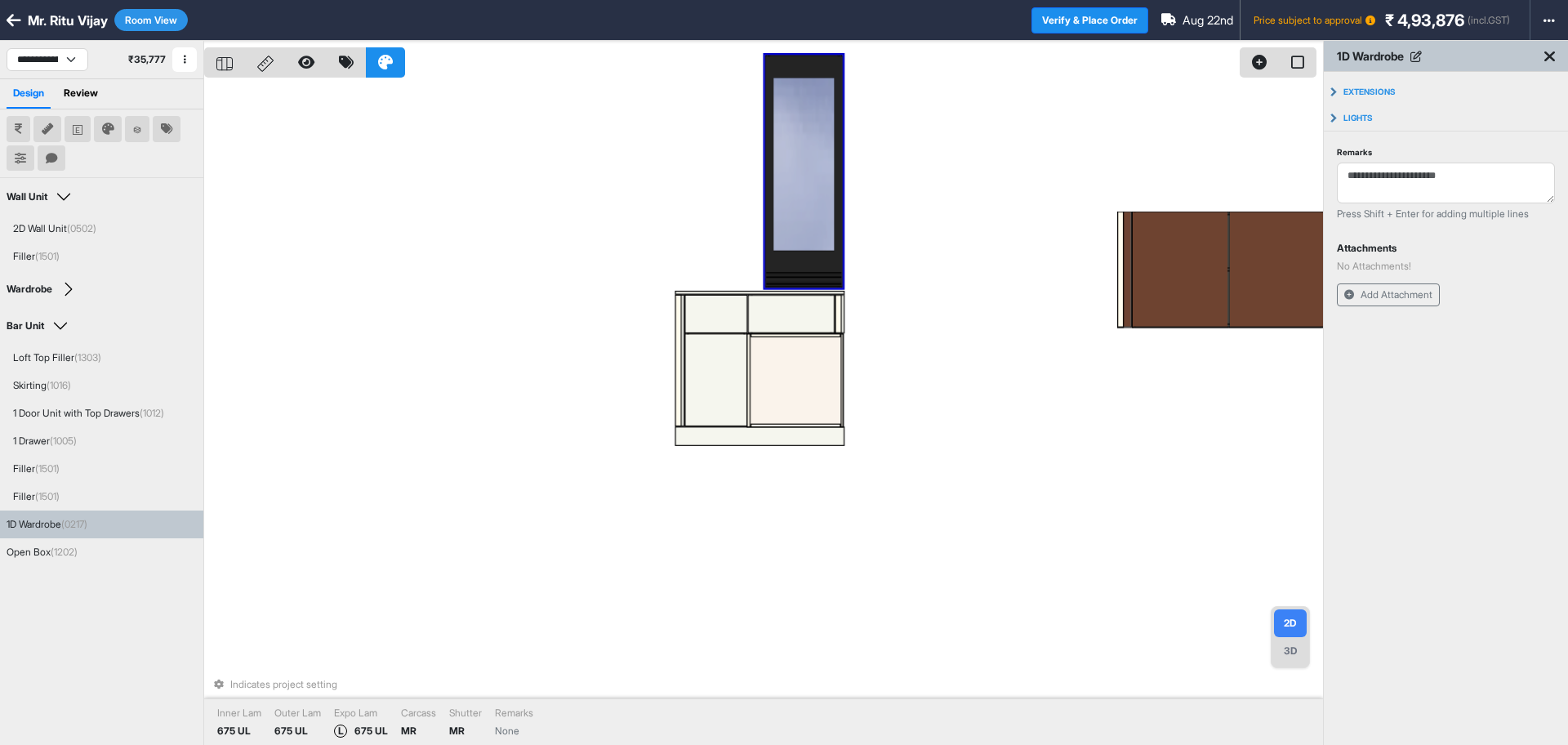 drag, startPoint x: 491, startPoint y: 420, endPoint x: 806, endPoint y: 221, distance: 372.5936 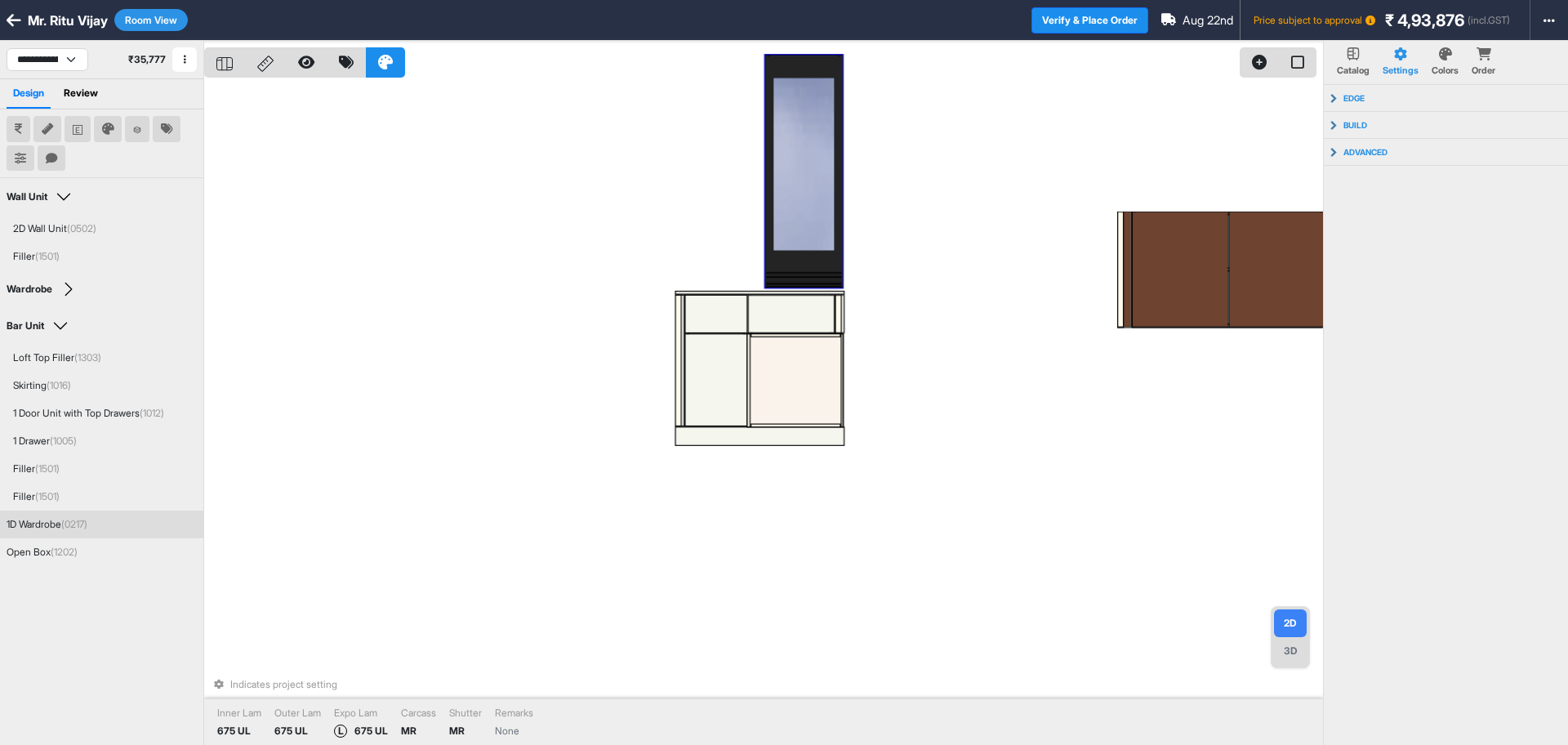 click at bounding box center (804, 172) 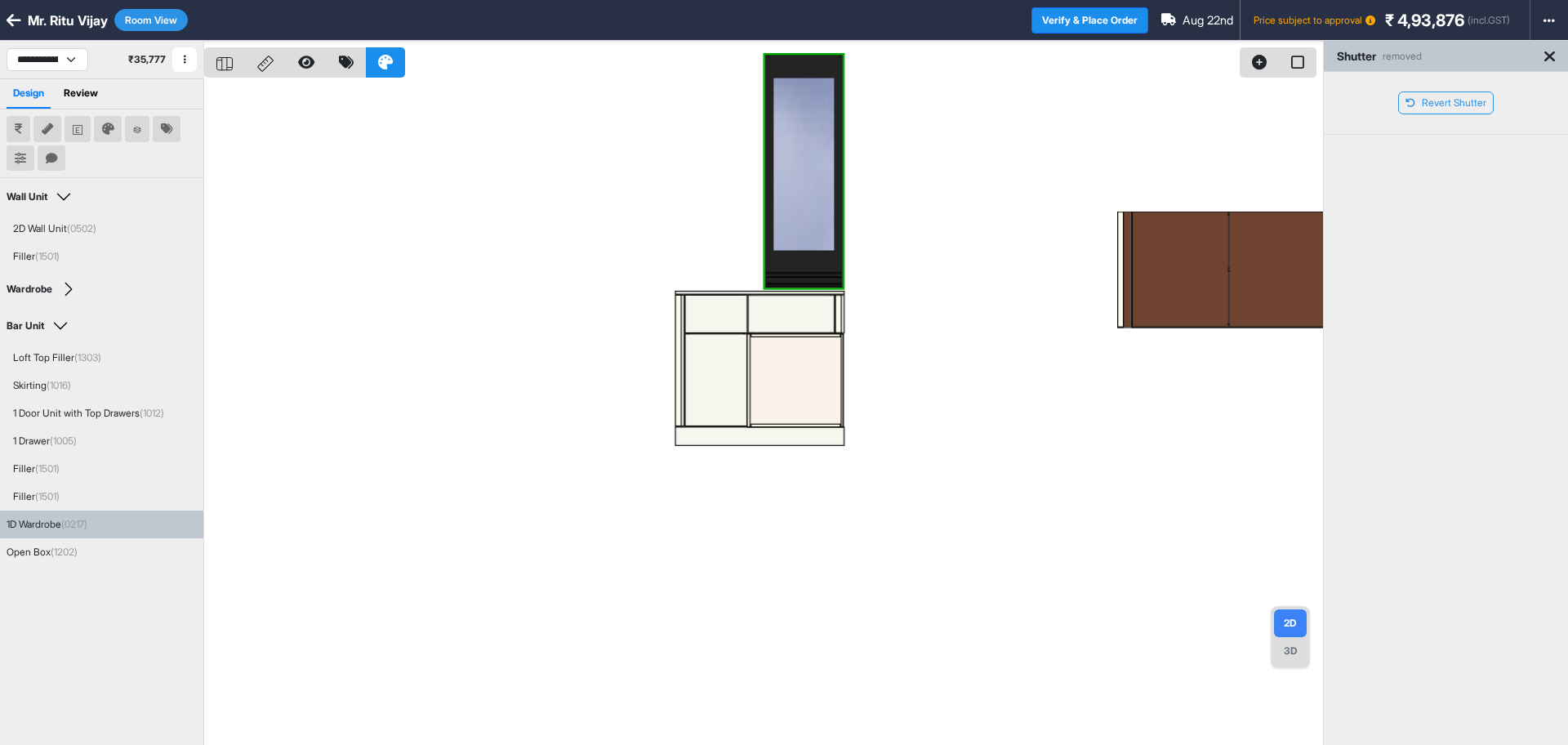click at bounding box center [764, 413] 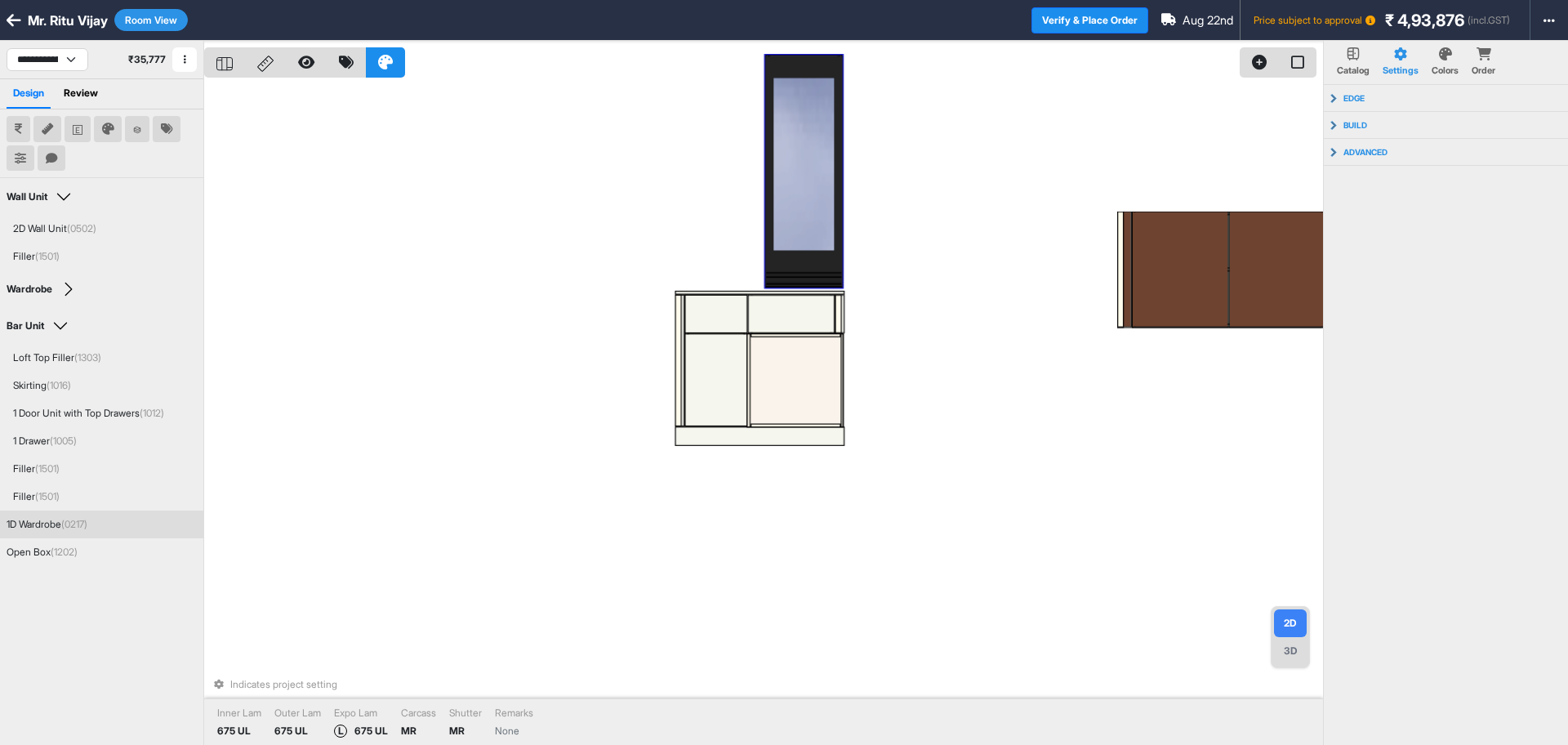 click at bounding box center (804, 172) 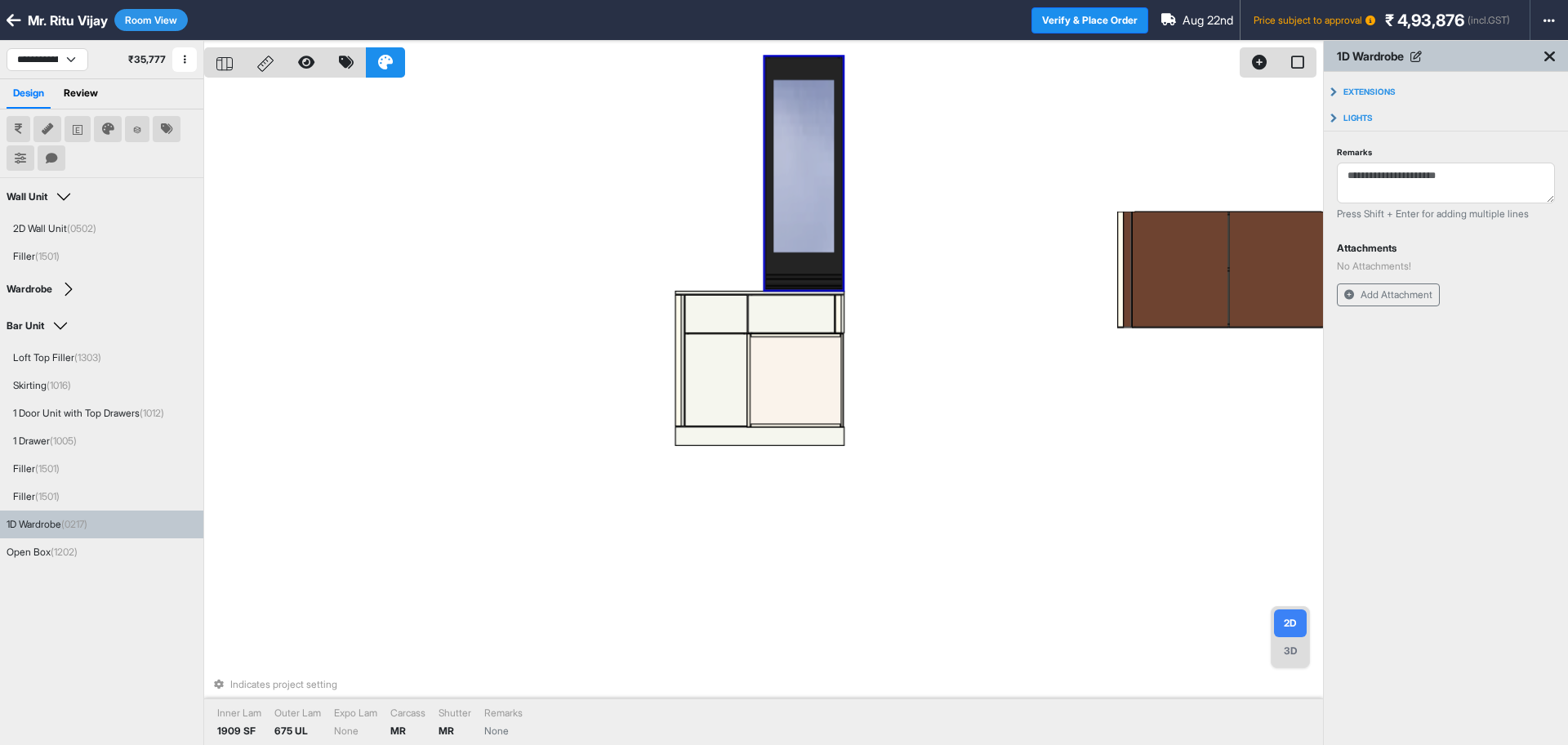 click on "Room View" at bounding box center [151, 20] 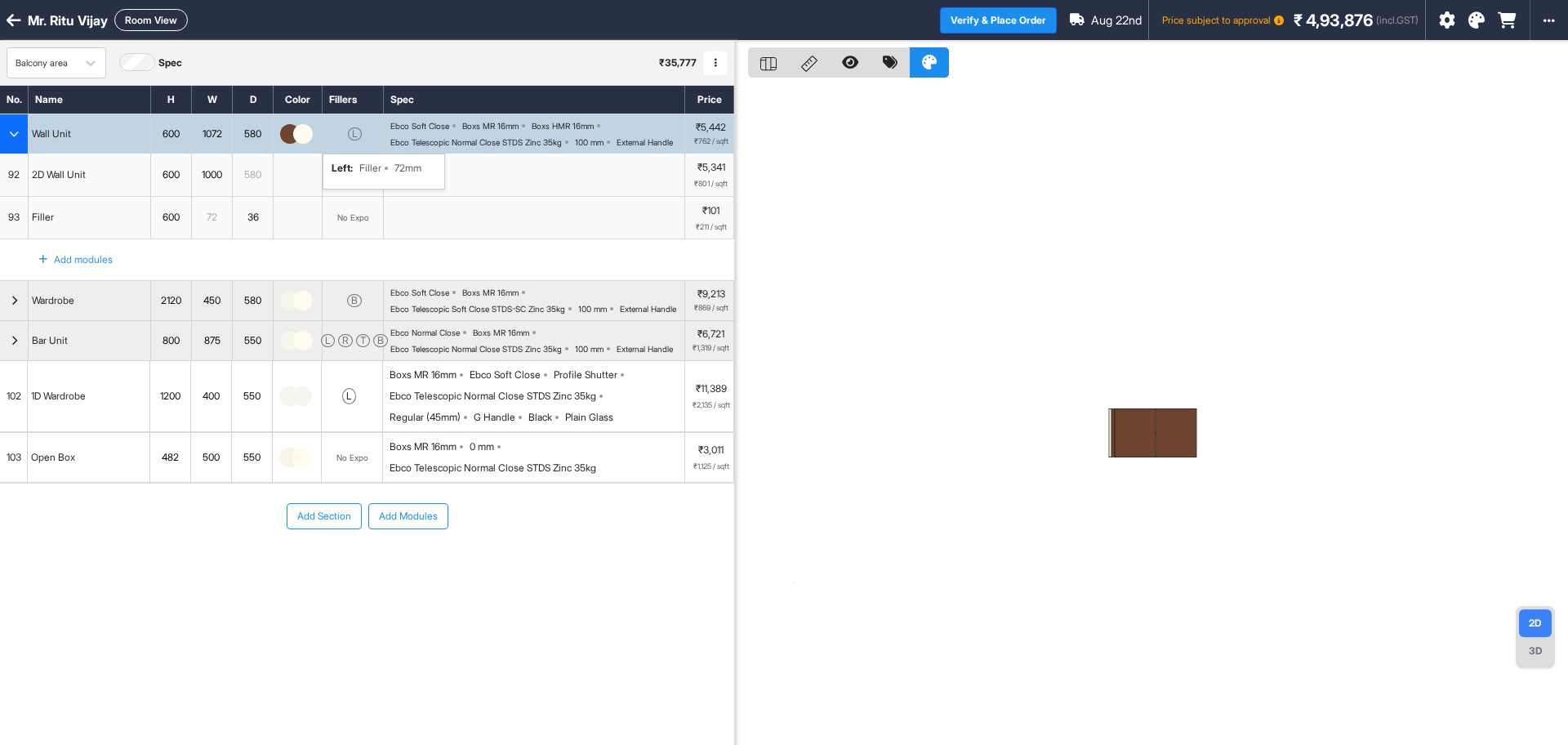 click on "L" at bounding box center (354, 134) 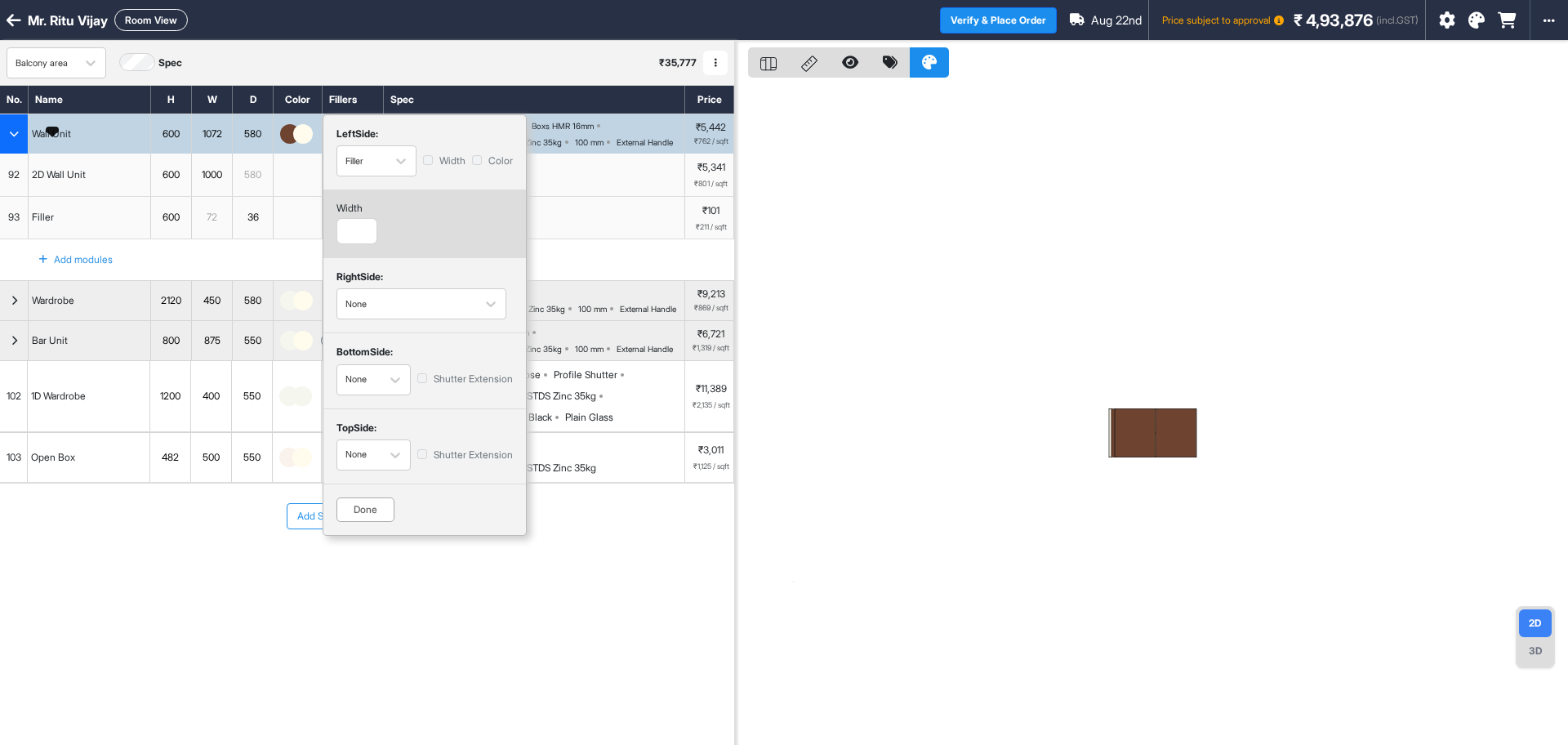 click at bounding box center [14, 134] 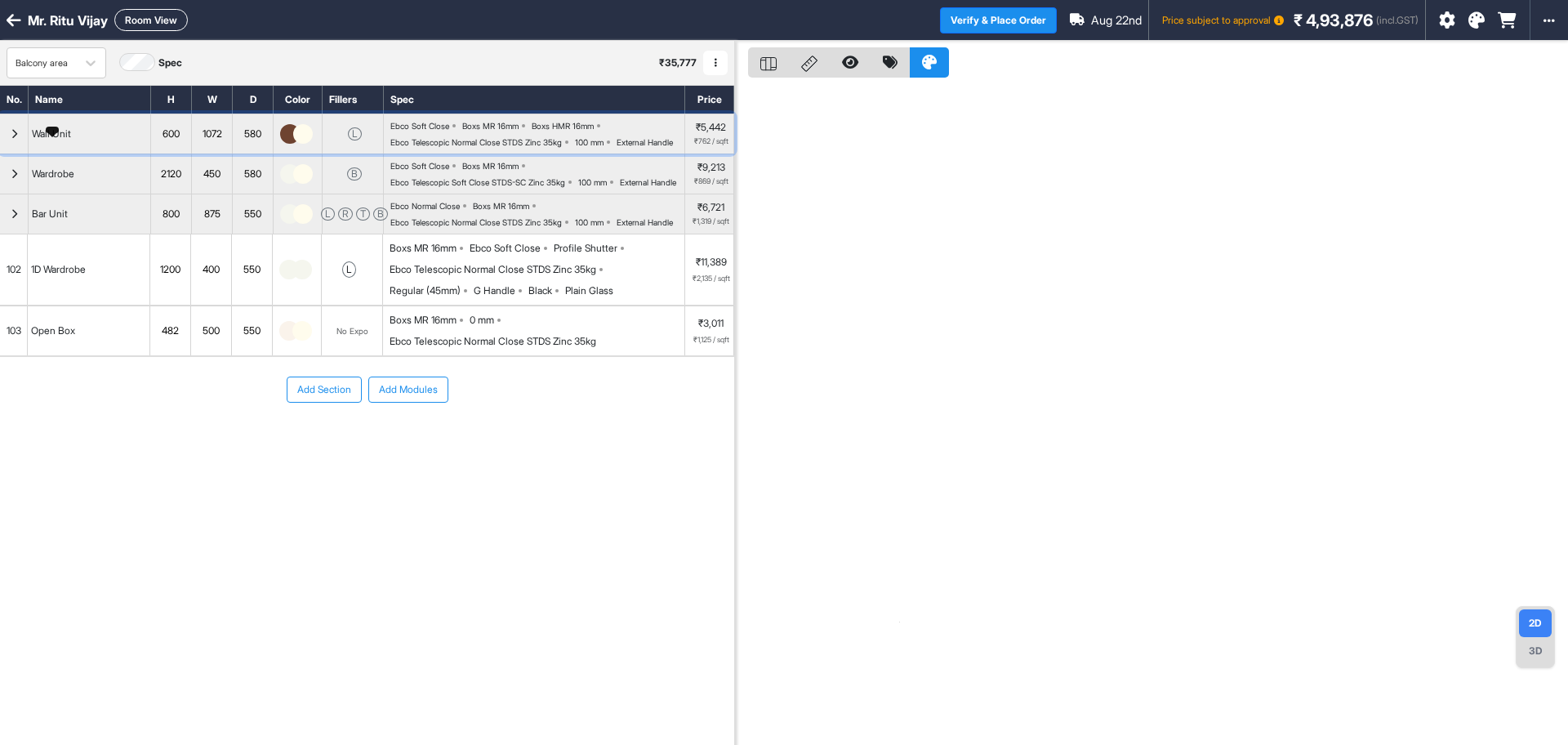 click on "Wall Unit" at bounding box center (51, 134) 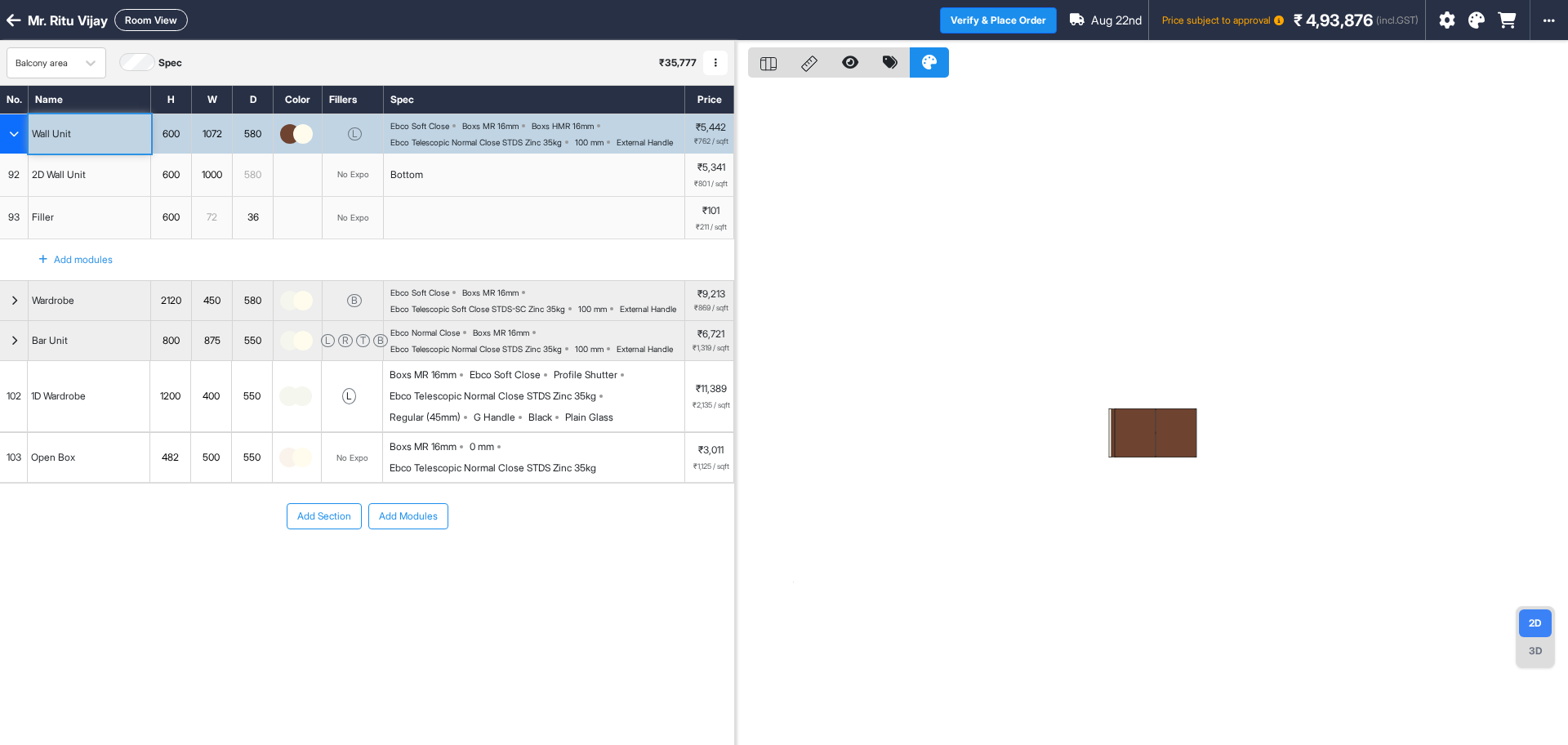 click on "No Expo" at bounding box center [353, 174] 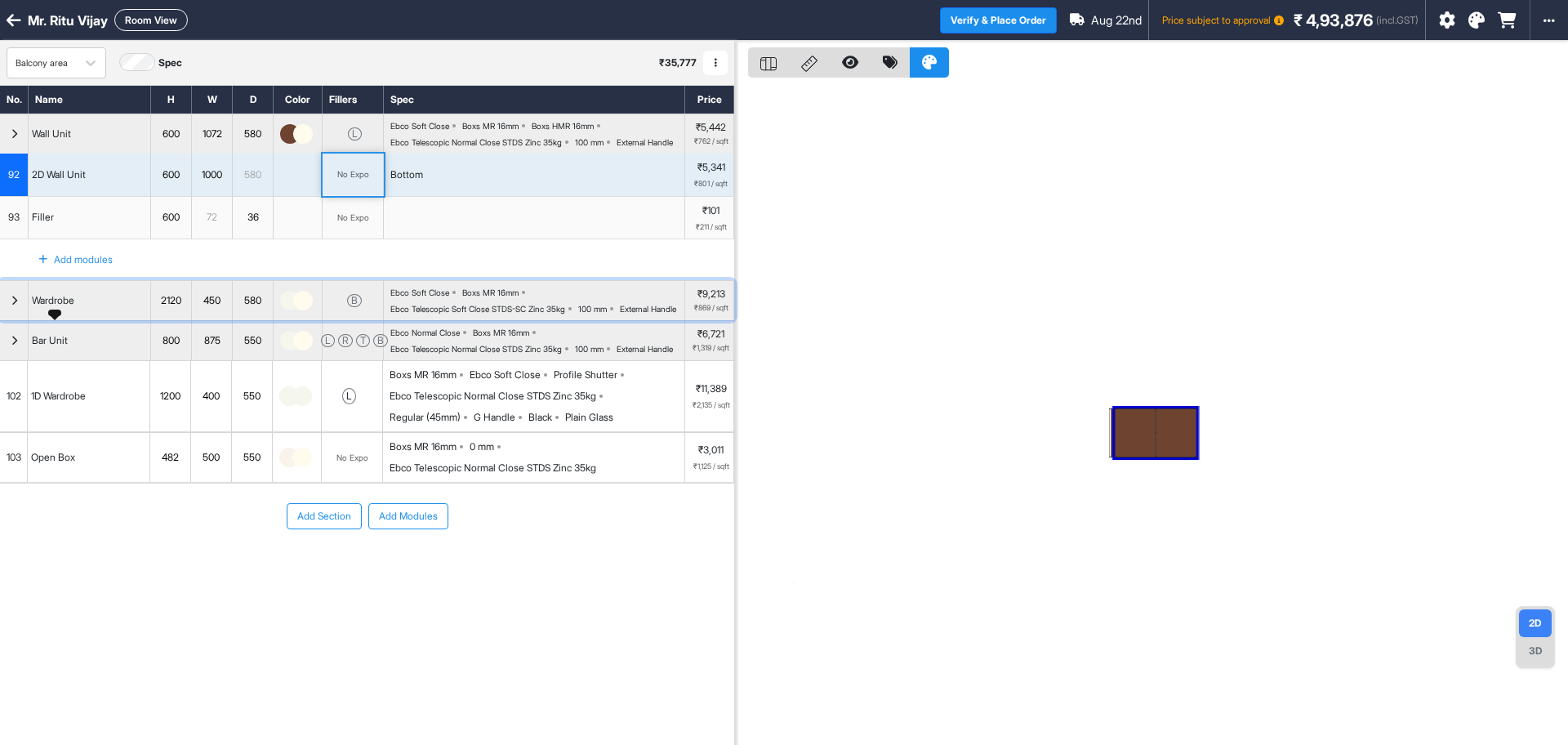 click on "Wardrobe" at bounding box center (53, 301) 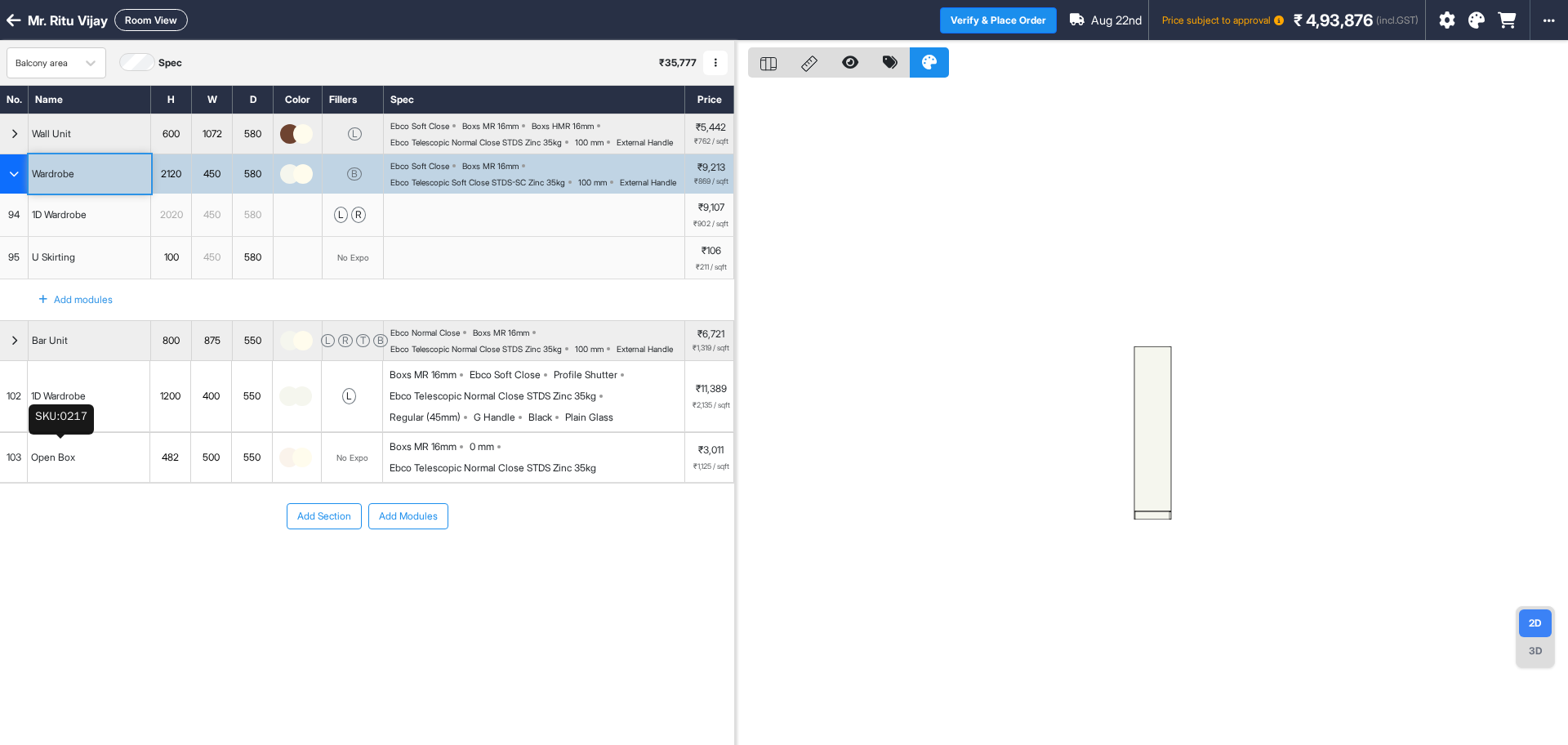click on "1D Wardrobe" at bounding box center (58, 396) 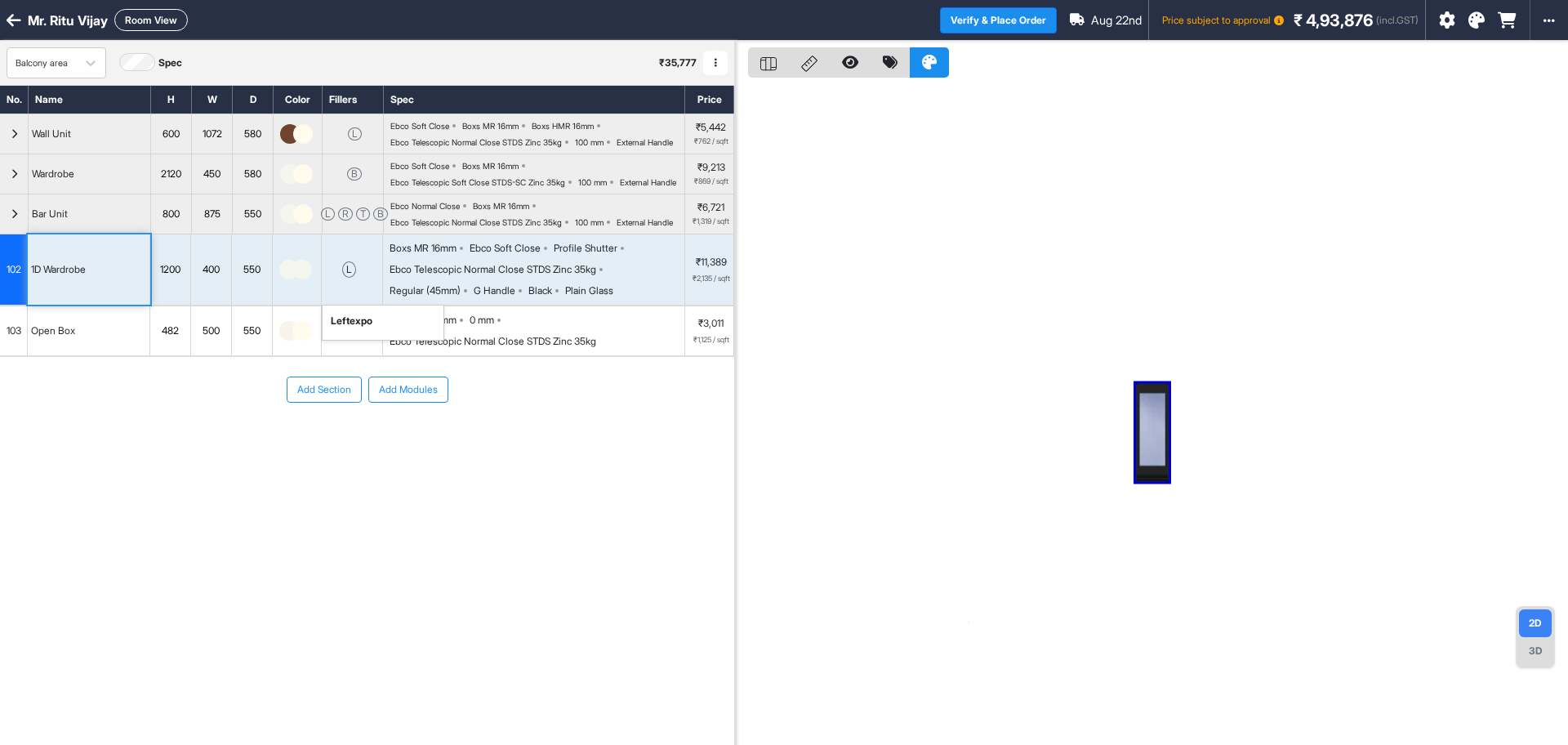 click on "l" at bounding box center (349, 270) 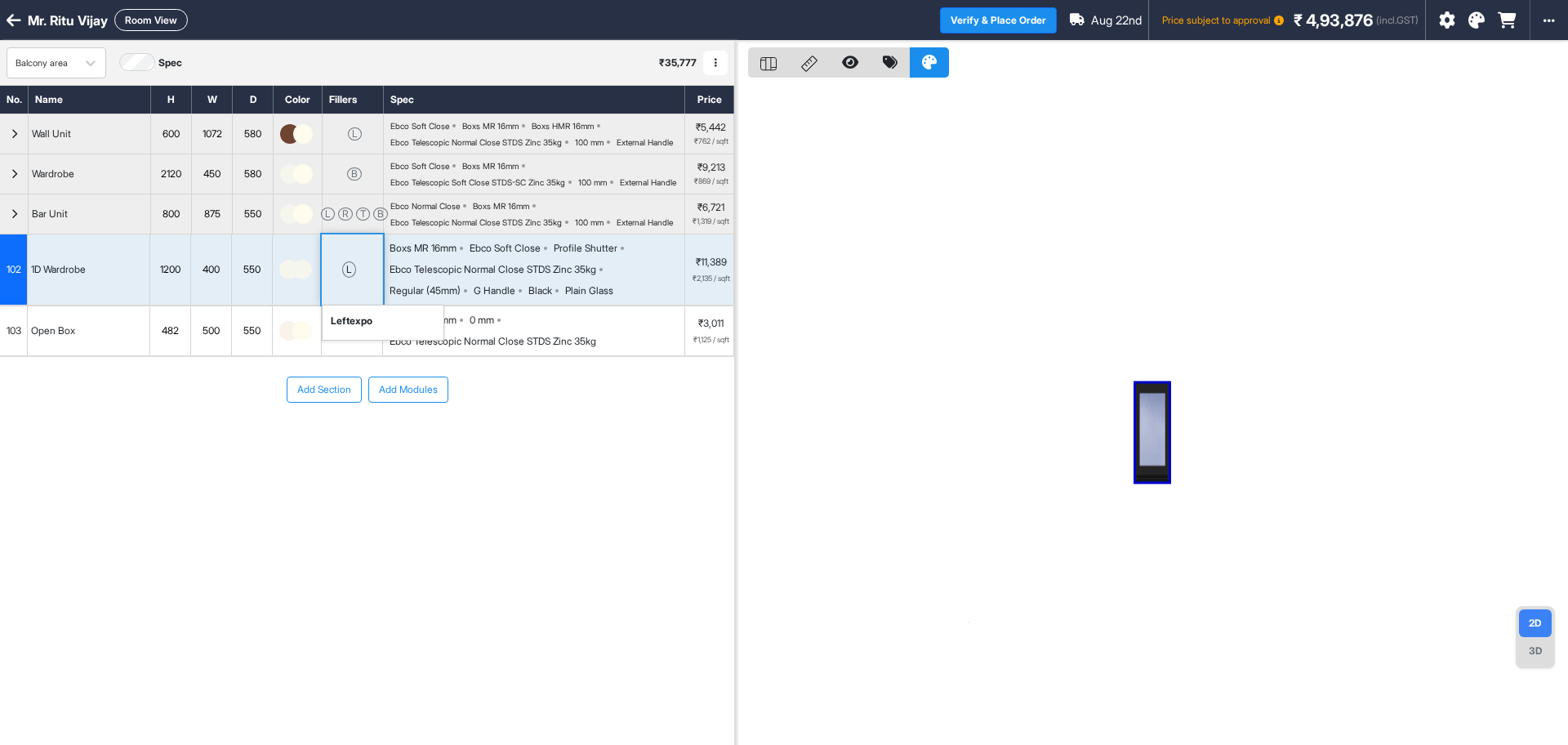 click on "l" at bounding box center (349, 270) 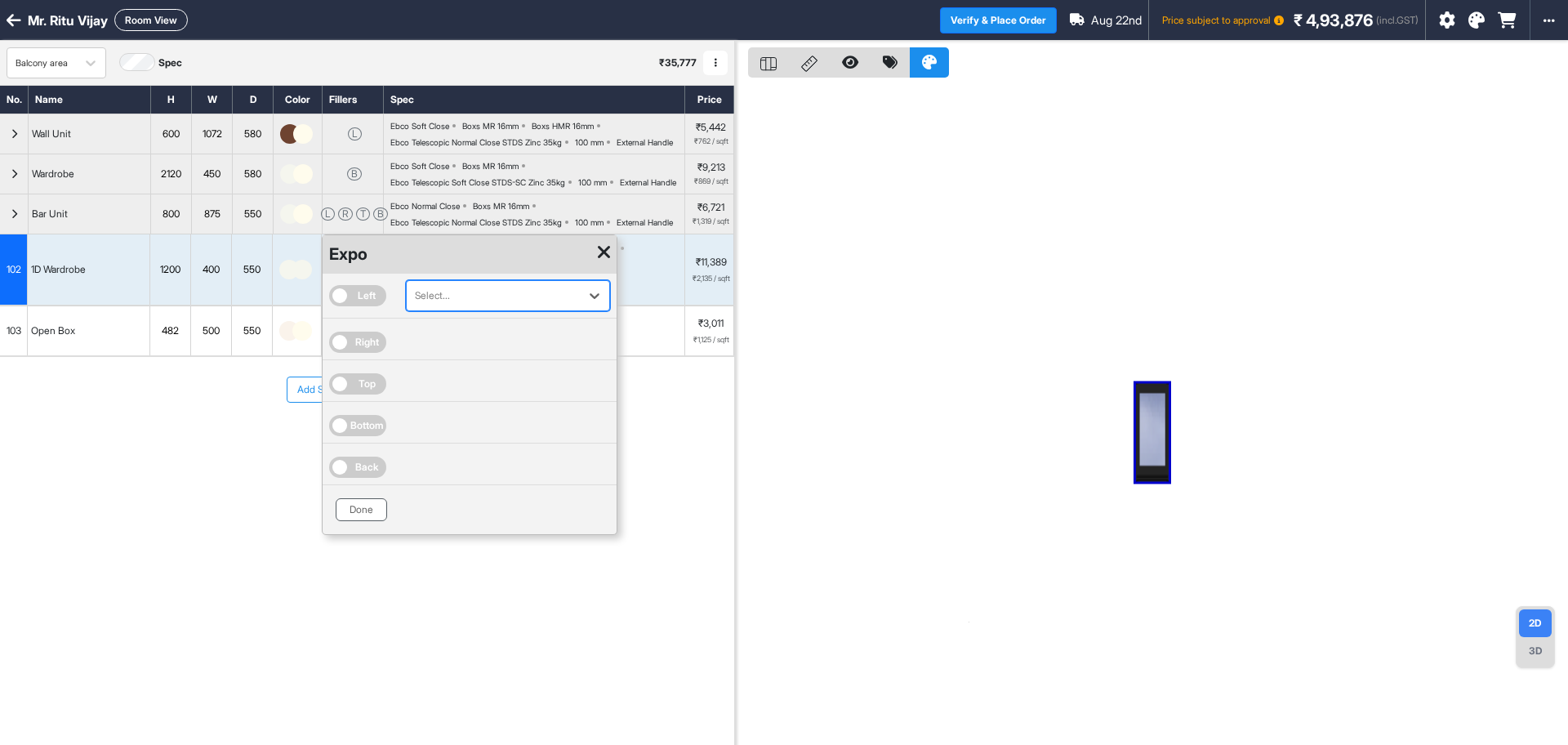 click on "Done" at bounding box center (361, 510) 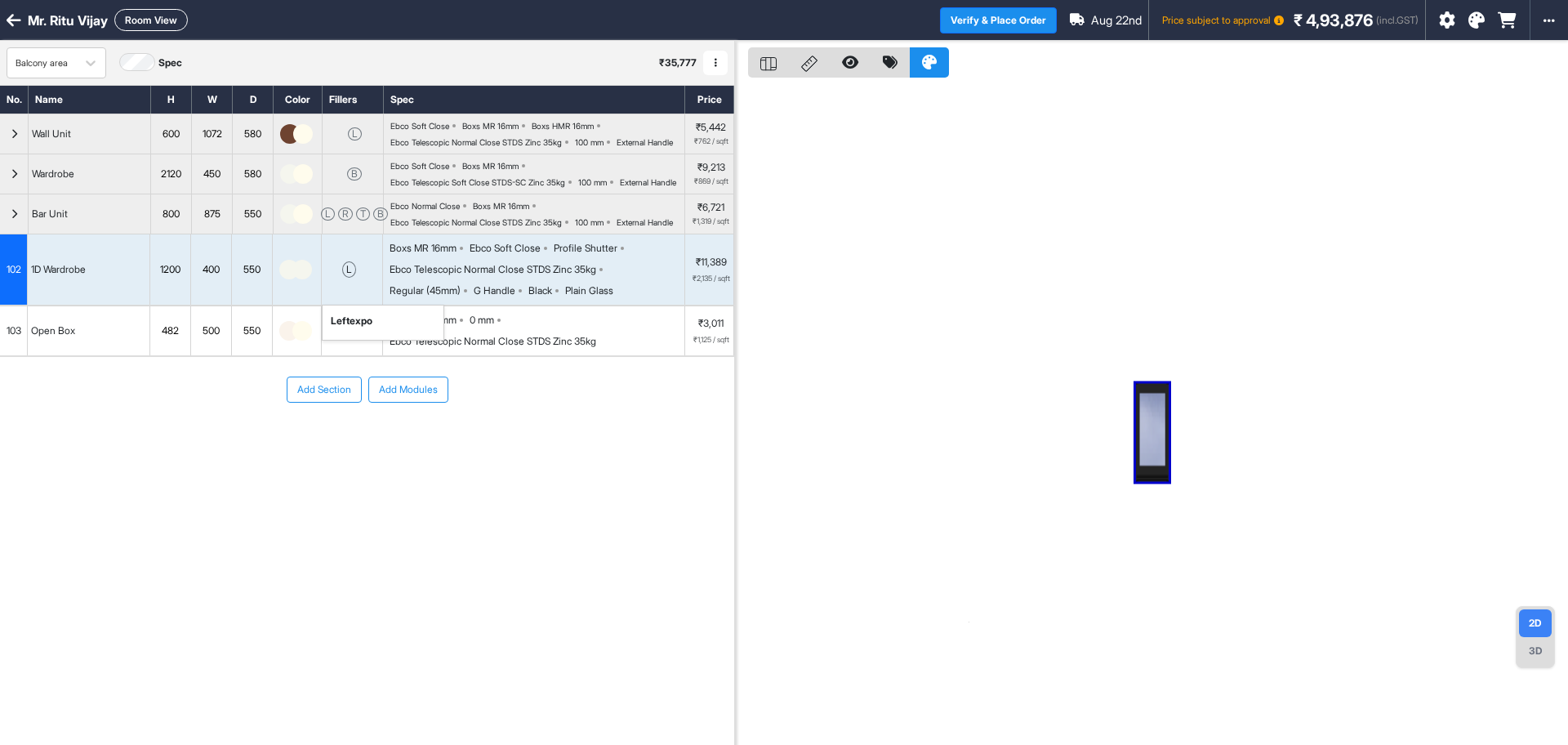 click on "Add Section Add Modules" at bounding box center [367, 439] 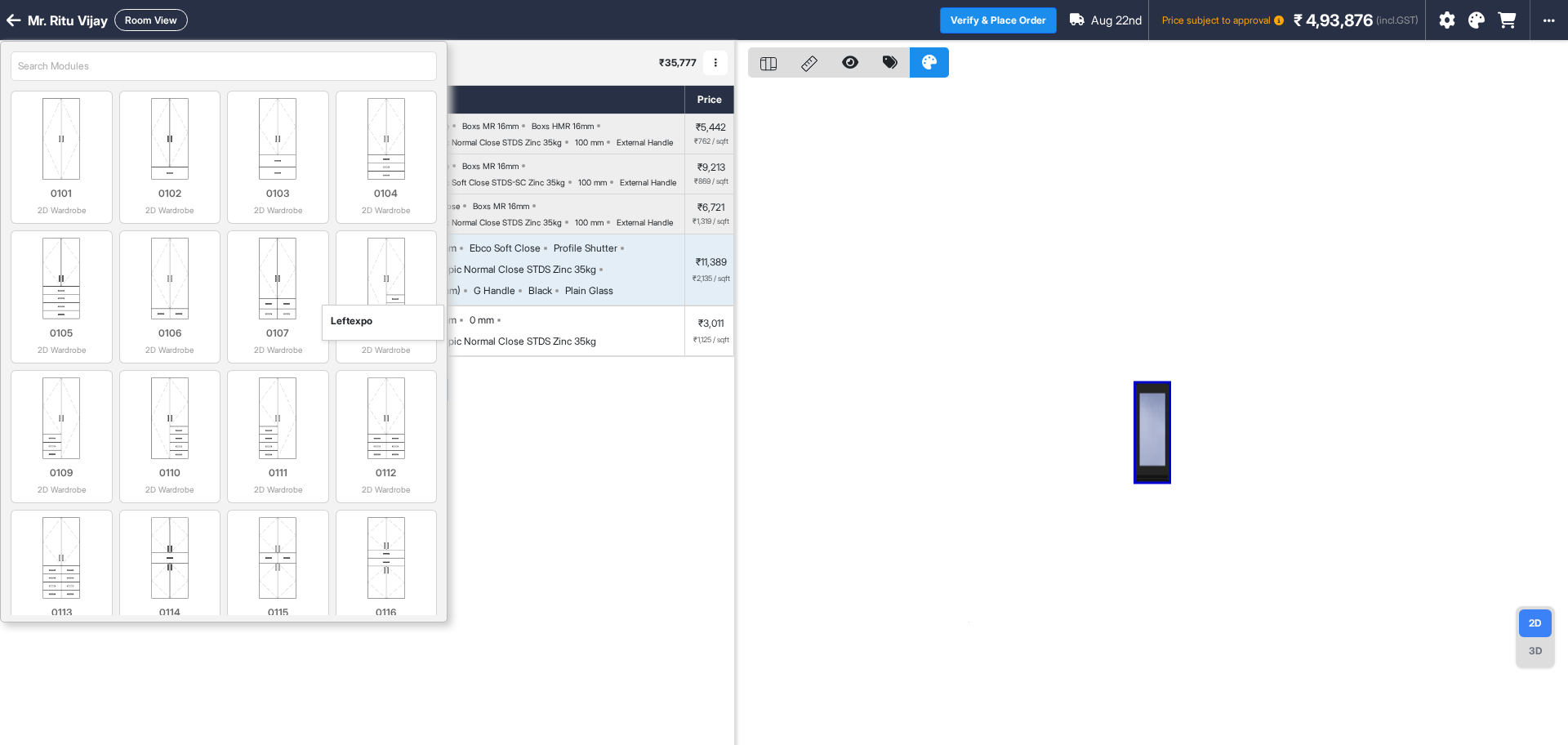 click at bounding box center [224, 66] 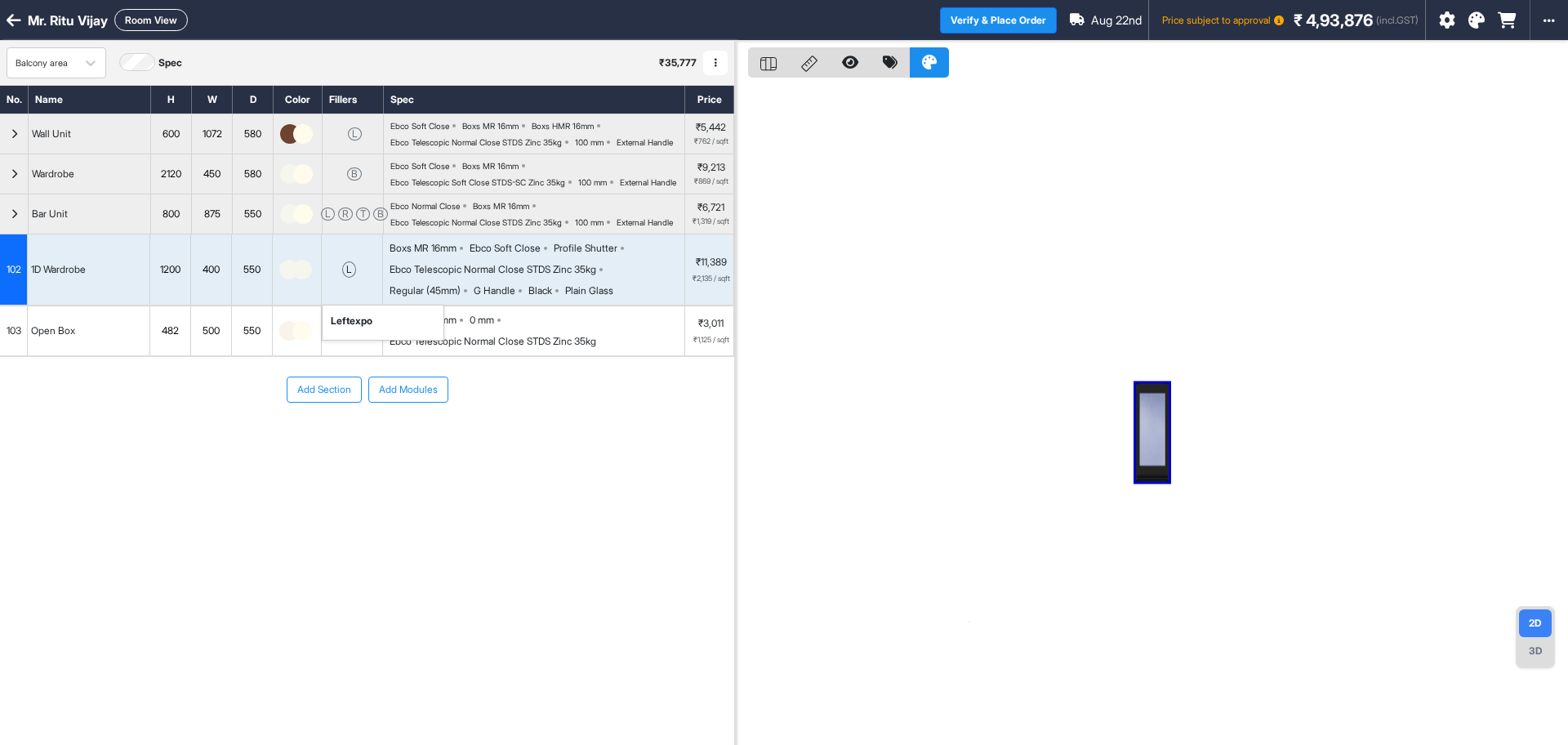 click on "Add Section Add Modules" at bounding box center (367, 439) 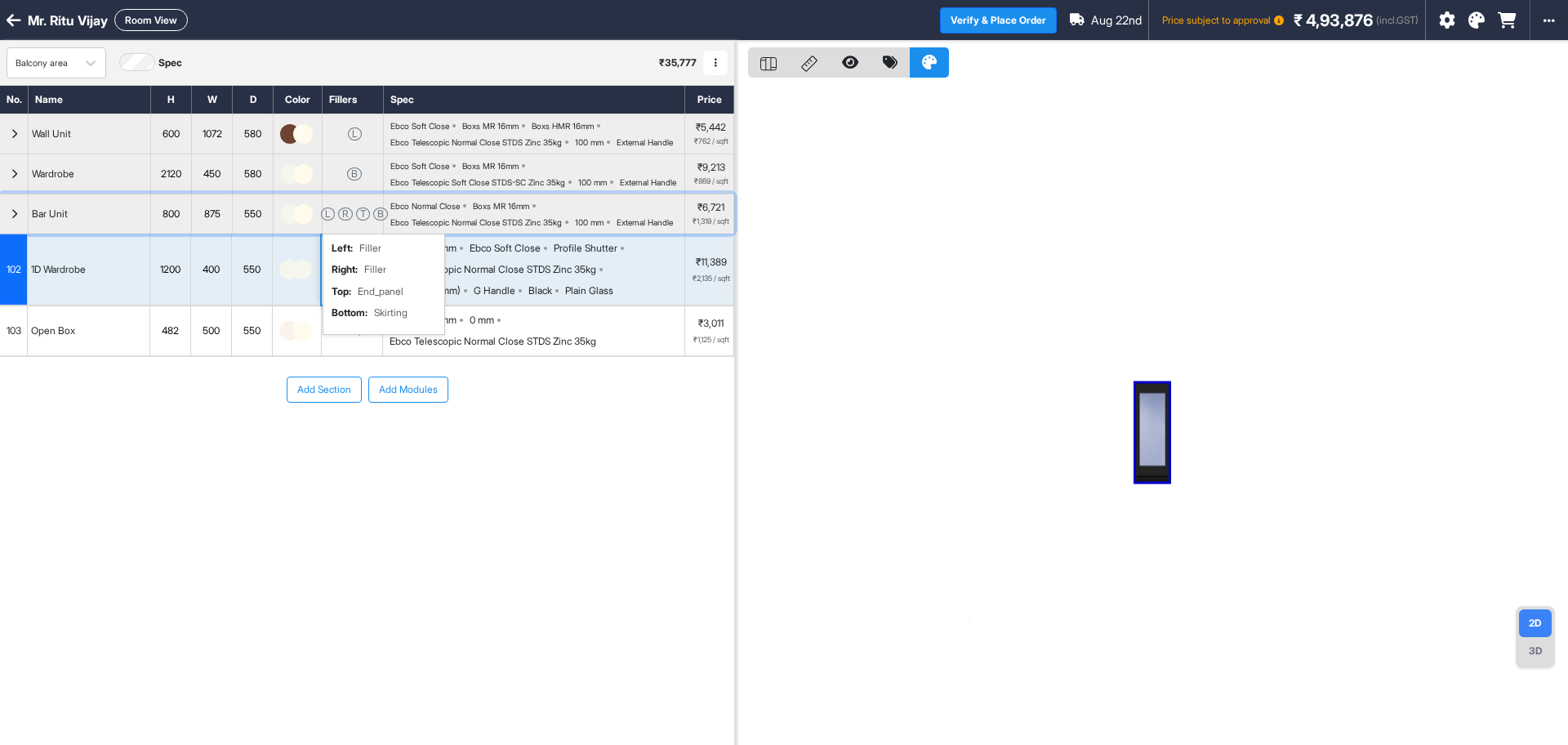 click on "B" at bounding box center [381, 214] 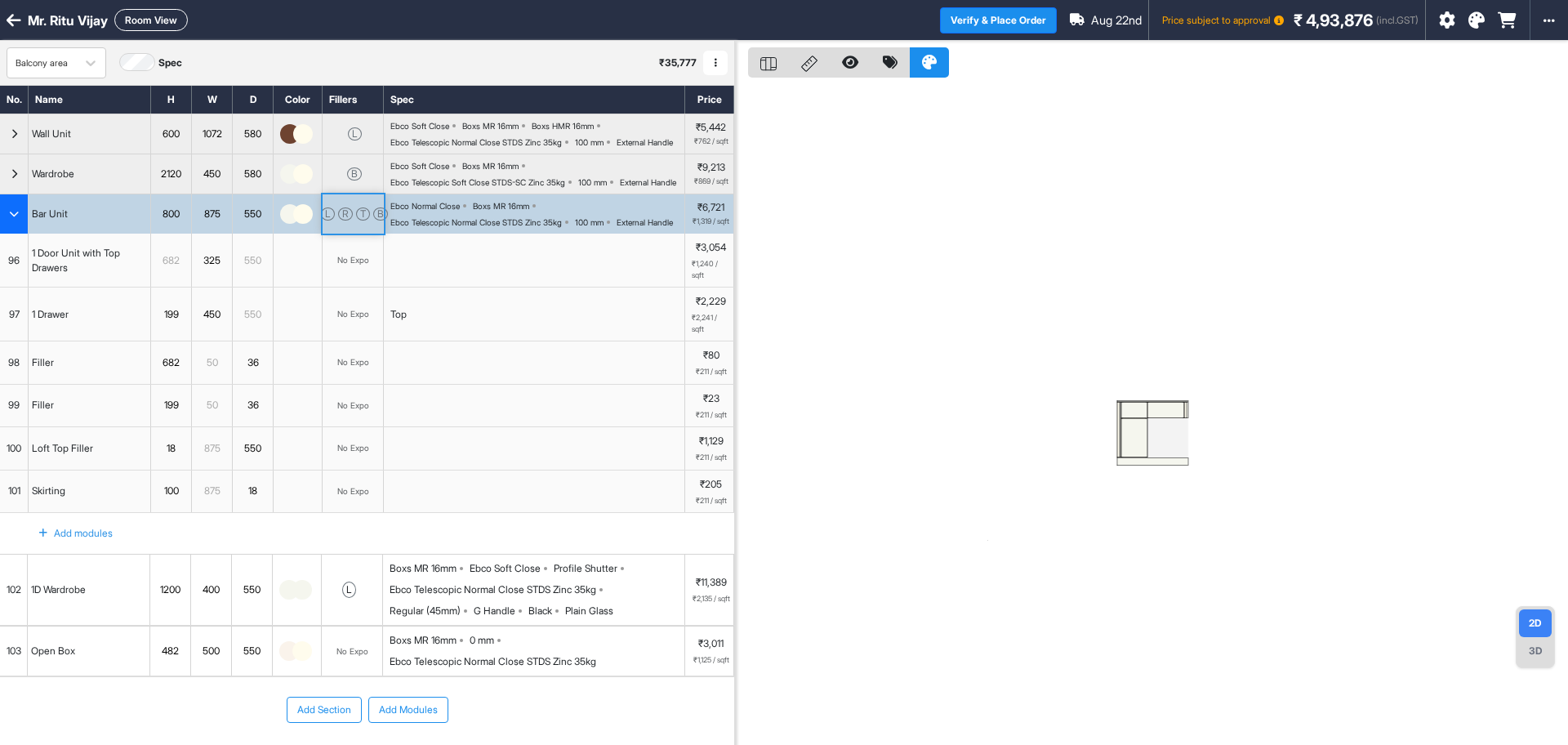 click at bounding box center [14, 214] 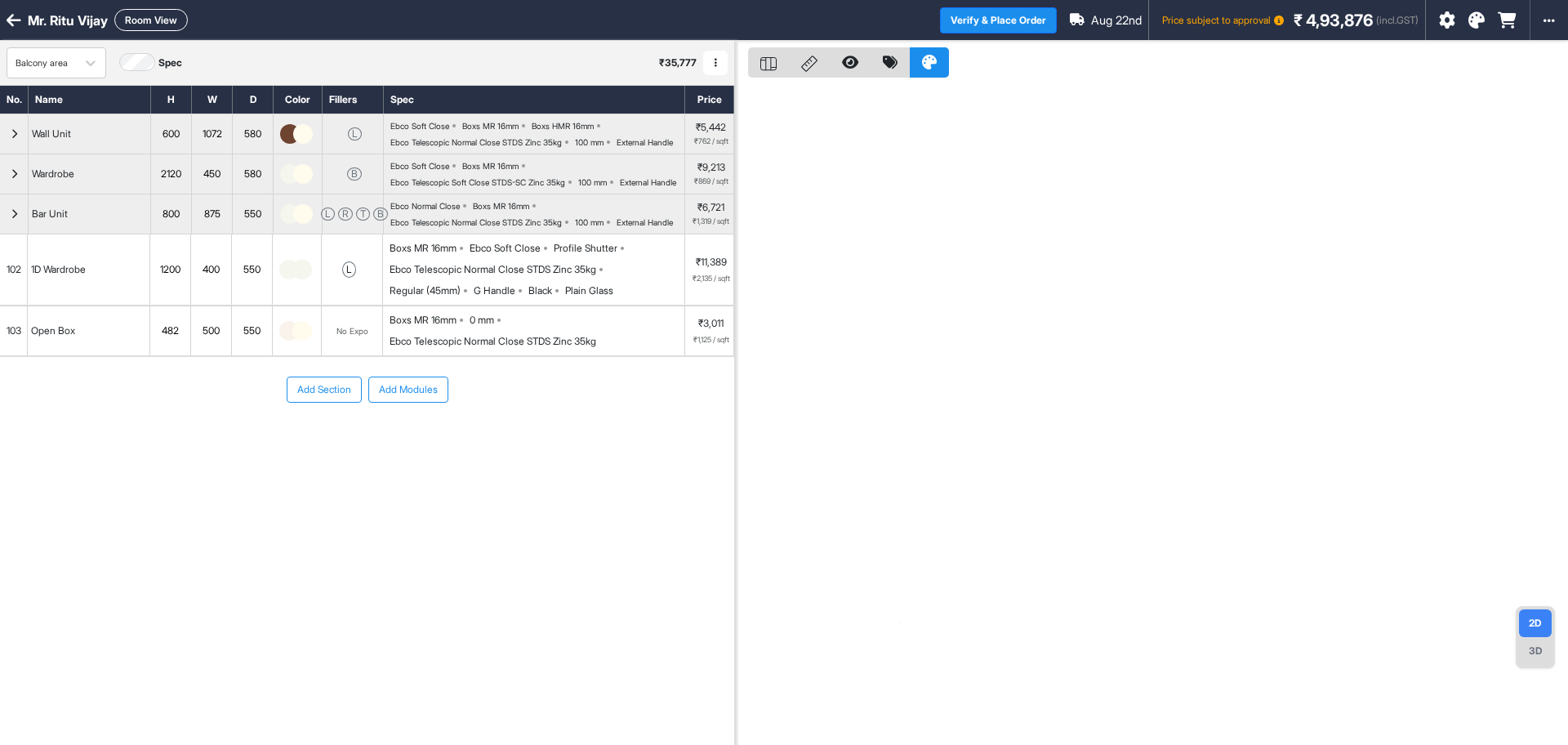 click on "Add Modules" at bounding box center [408, 390] 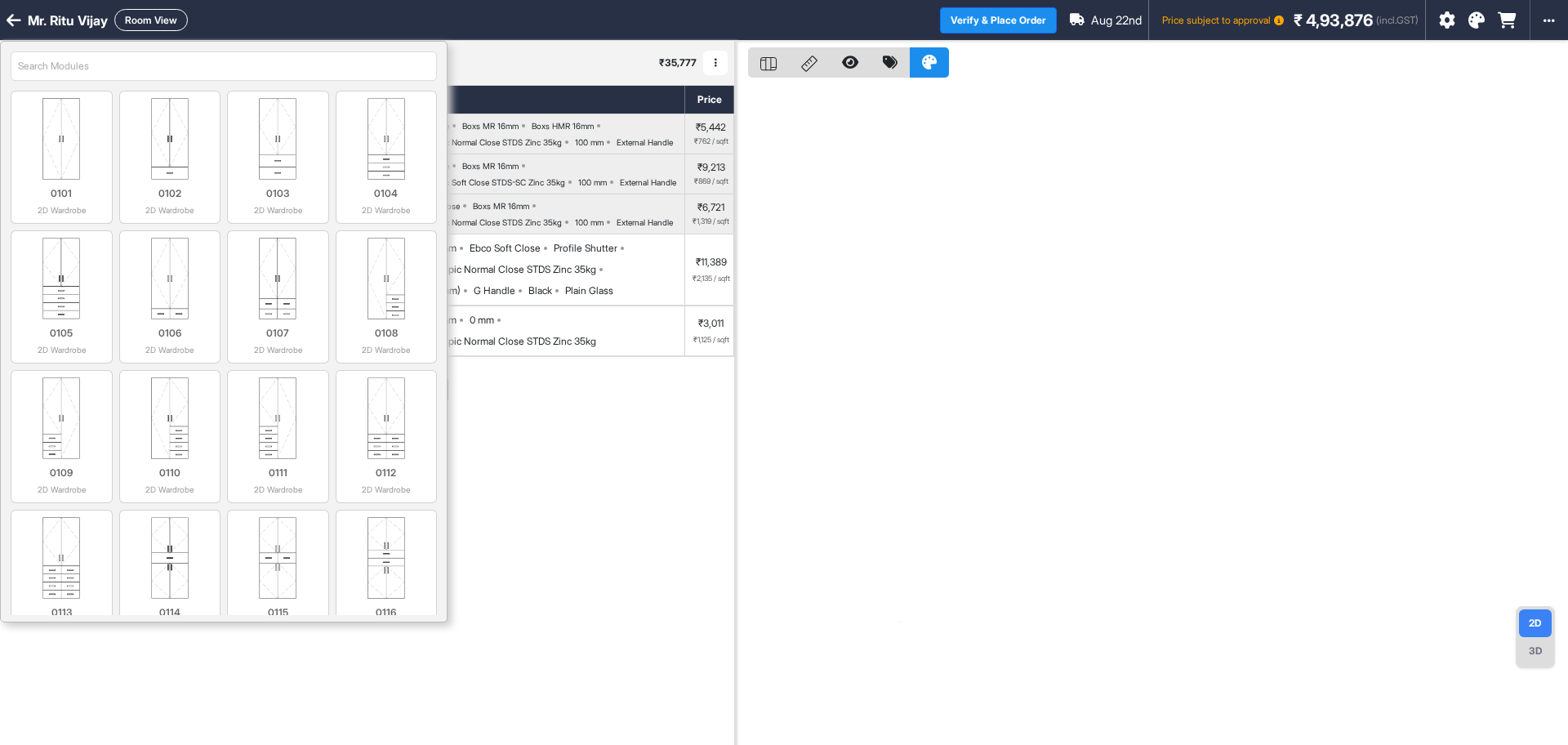 click at bounding box center (224, 66) 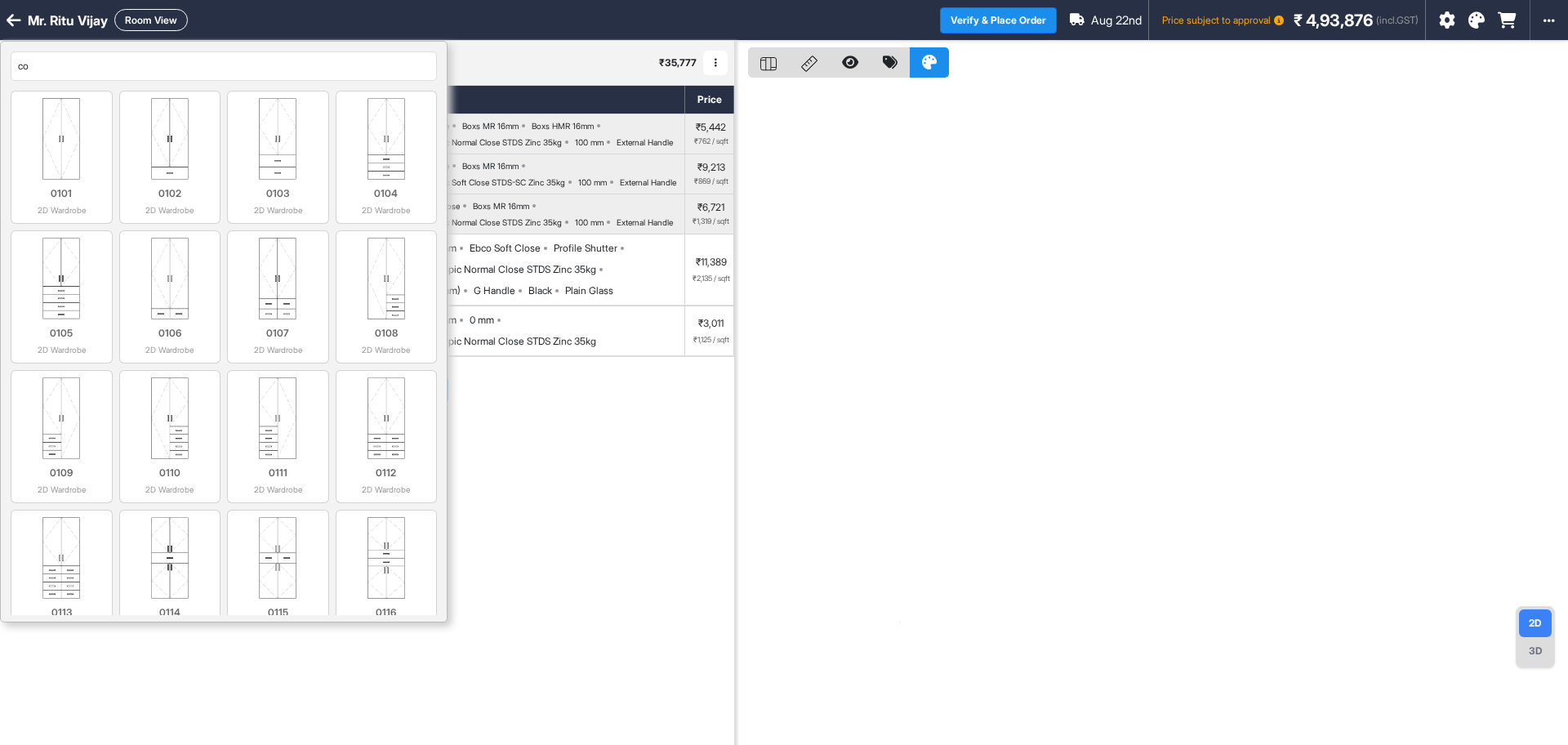 type on "c" 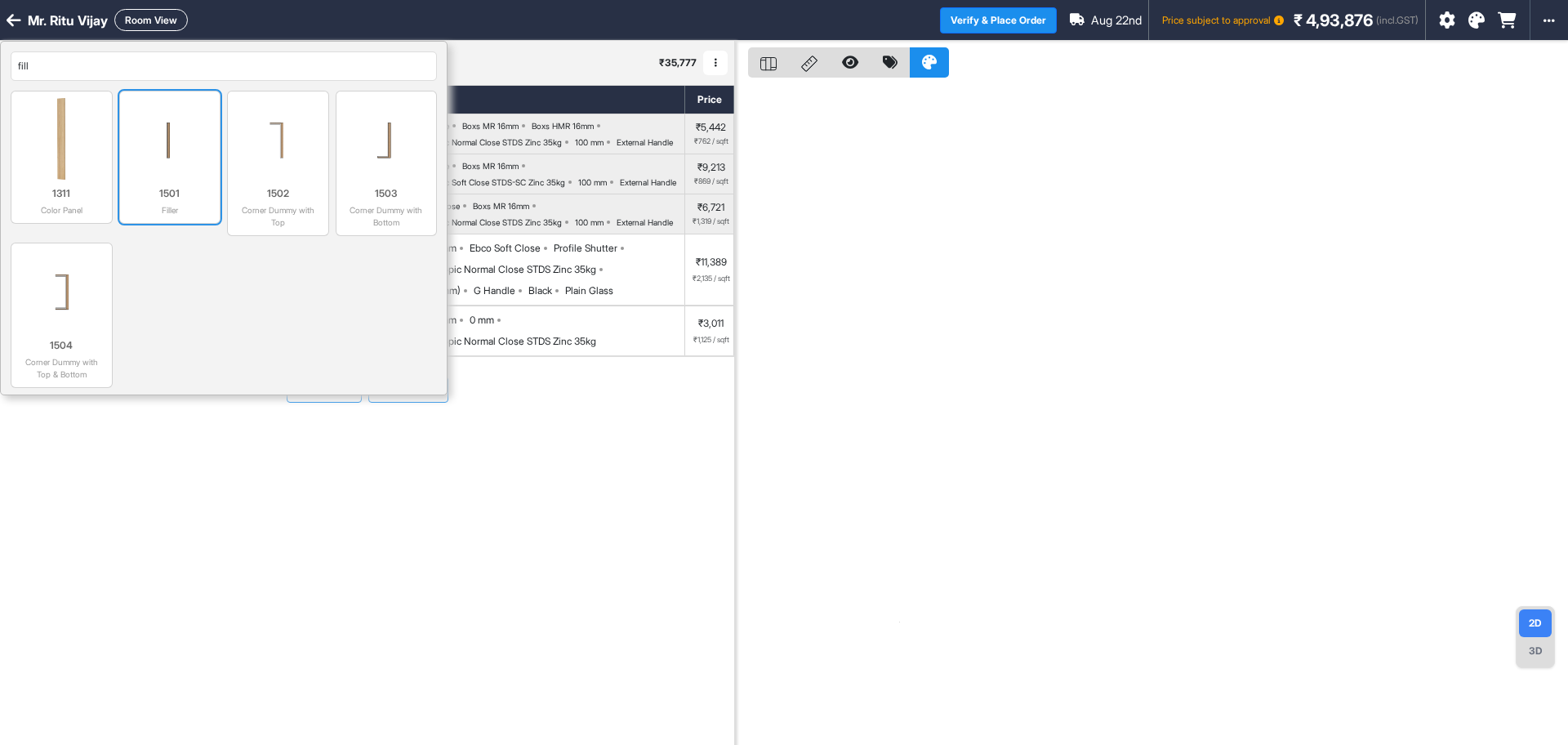 type on "fill" 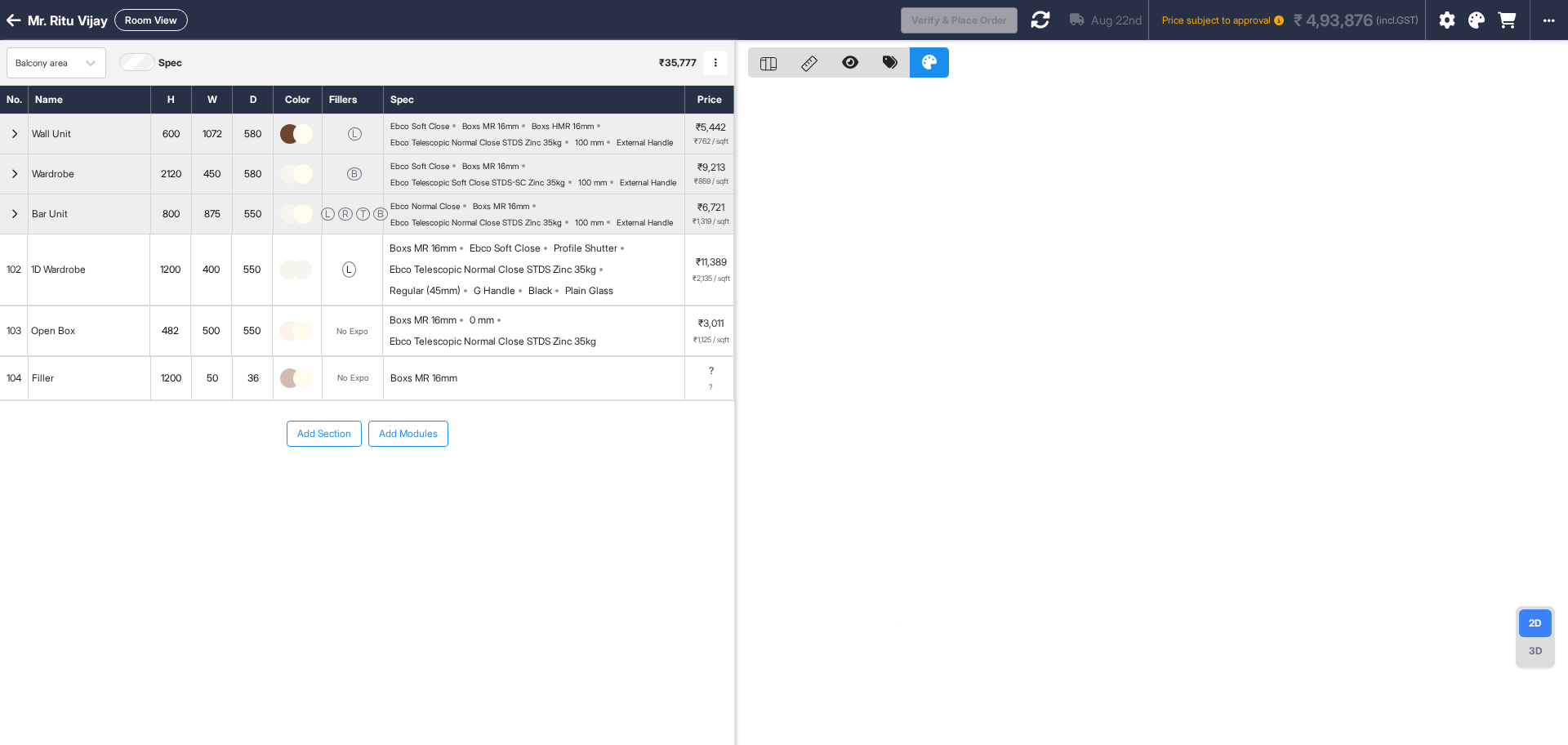 click on "Filler" at bounding box center [90, 378] 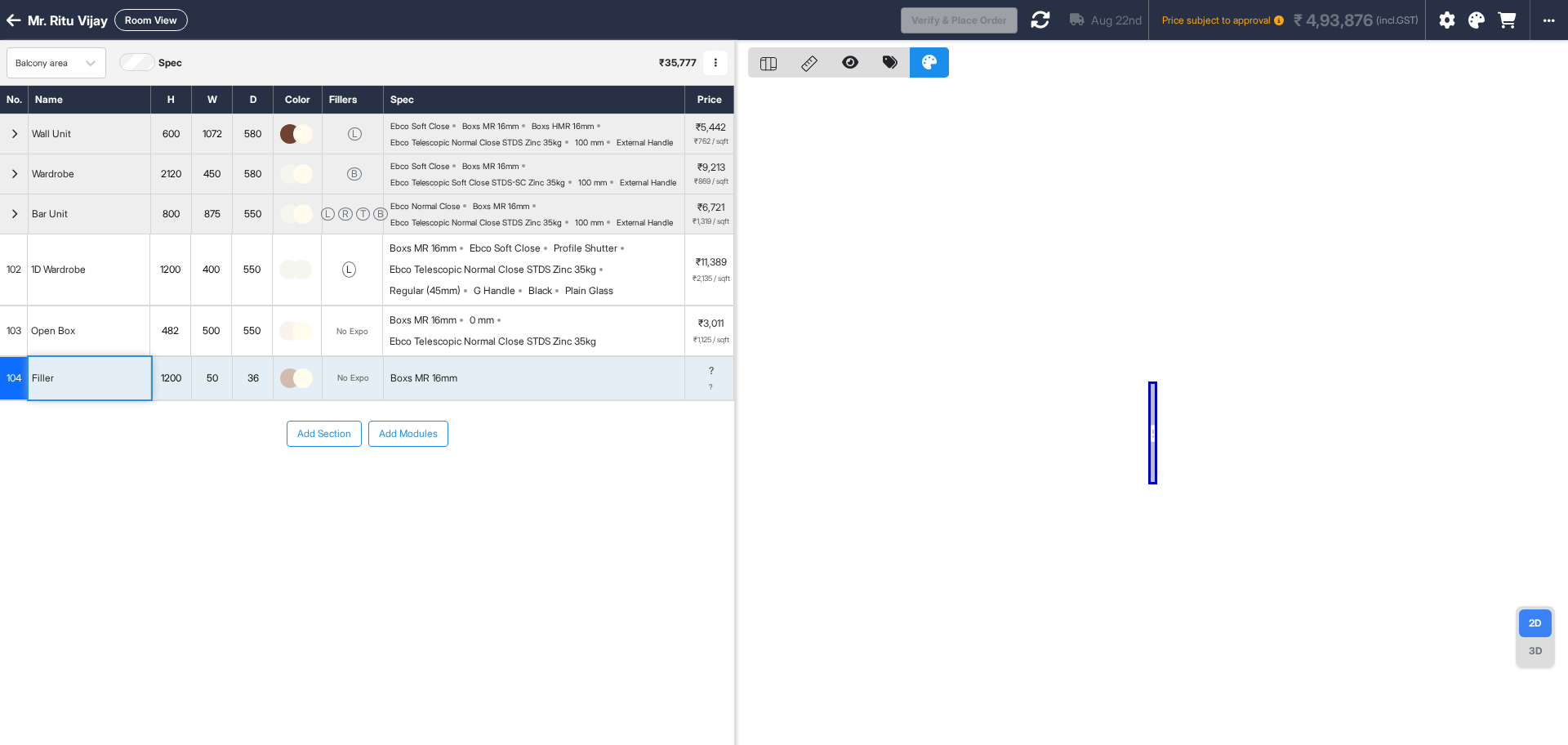 click on "Add Section Add Modules" at bounding box center (367, 434) 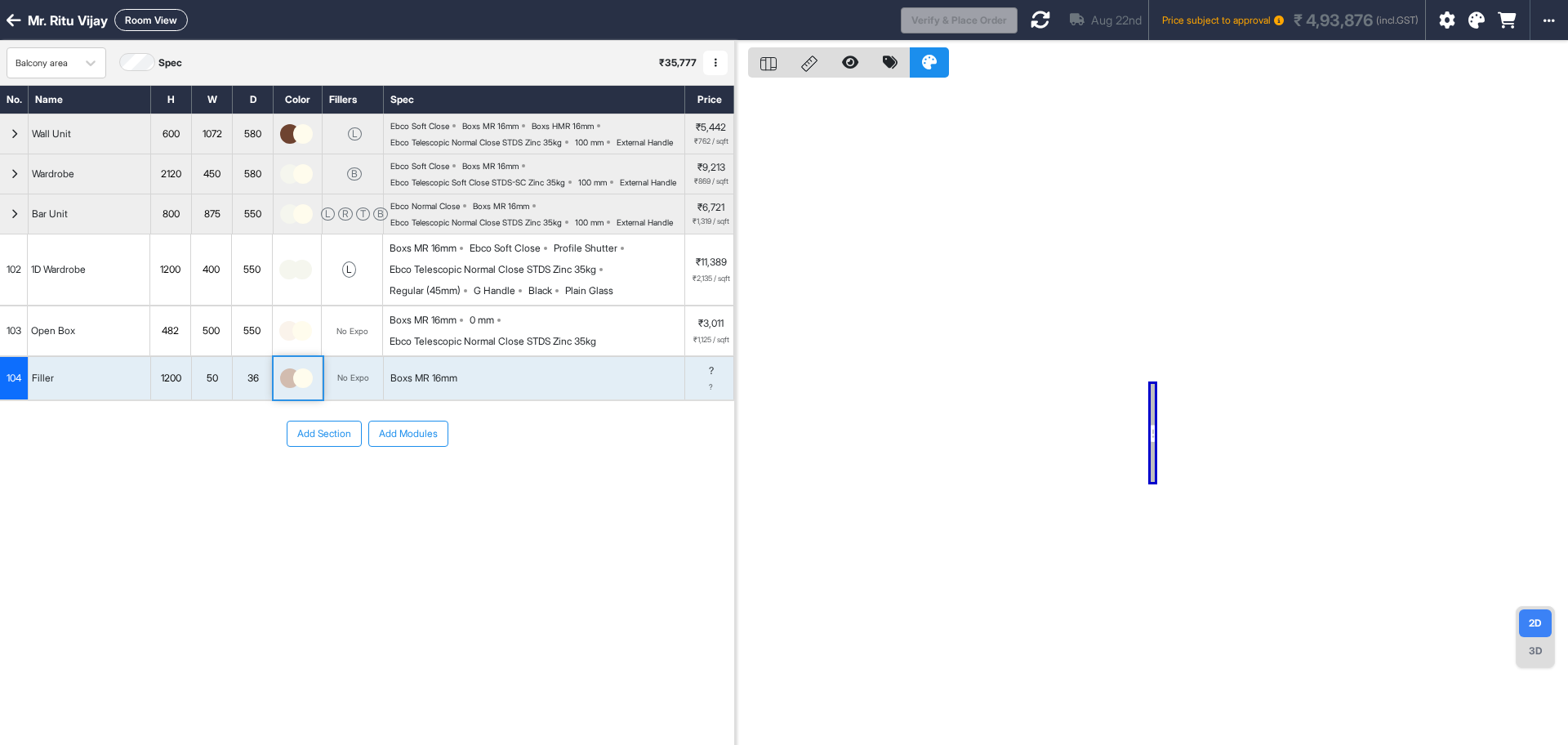 click at bounding box center [290, 378] 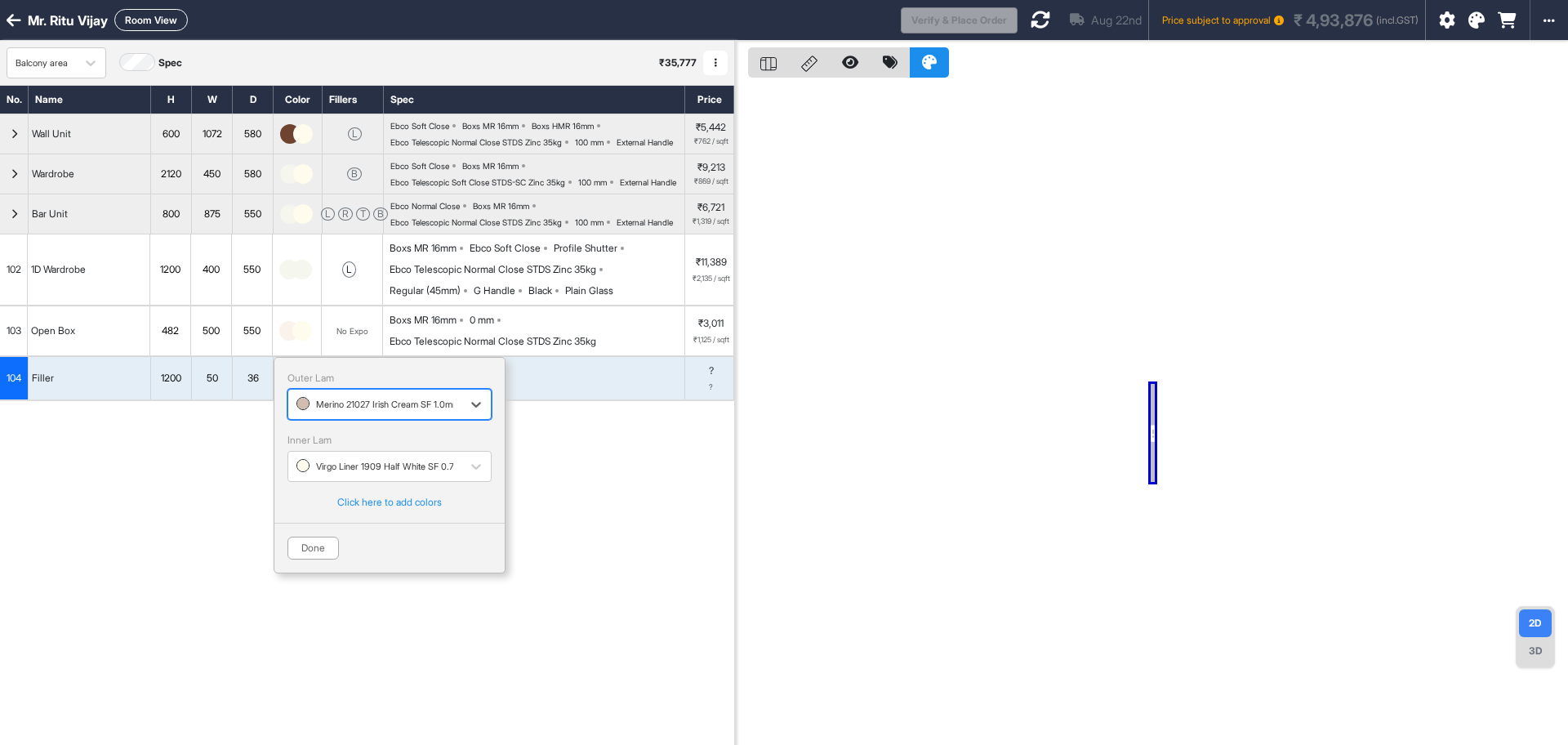 click at bounding box center [375, 404] 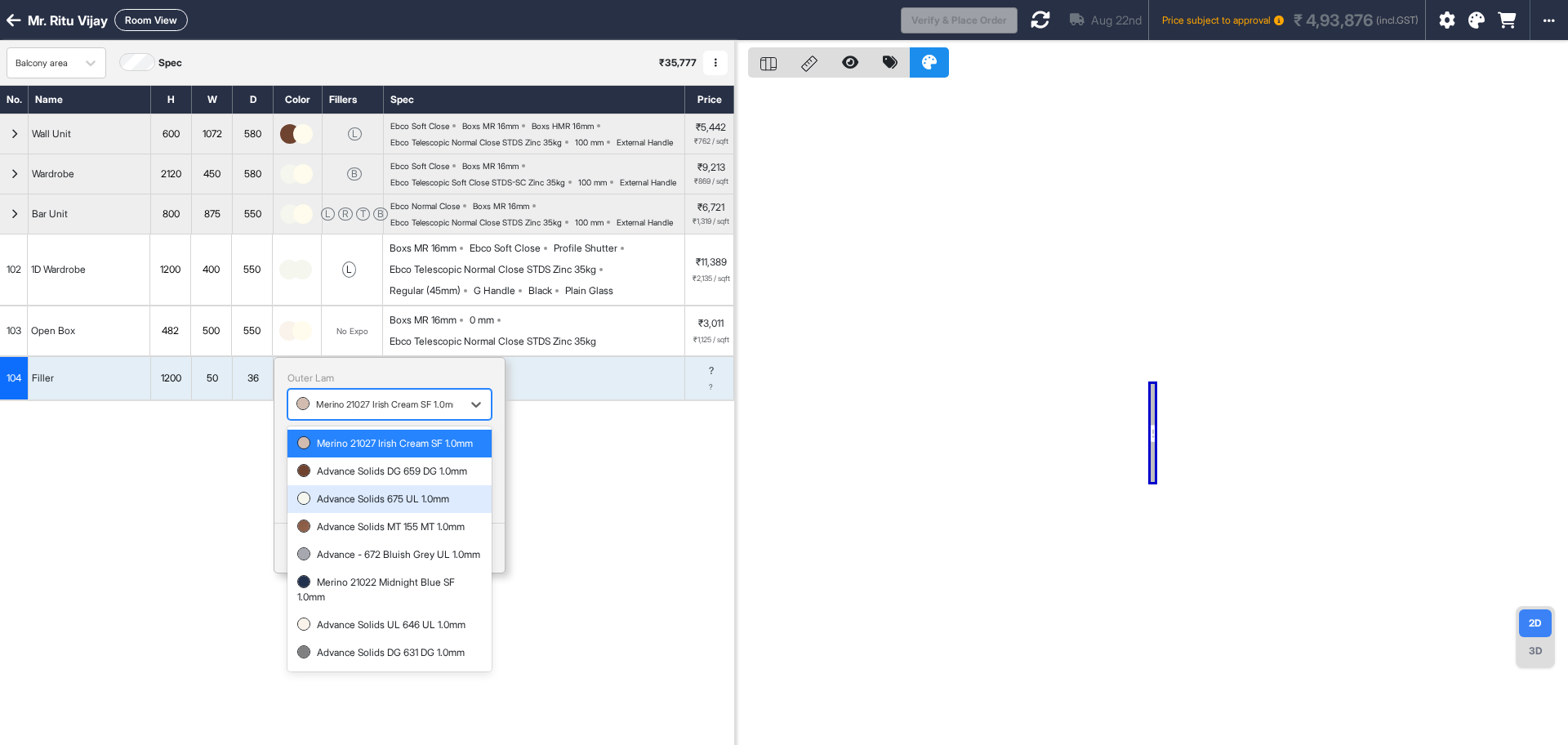 click on "Advance Solids 675 UL 1.0mm" at bounding box center (390, 499) 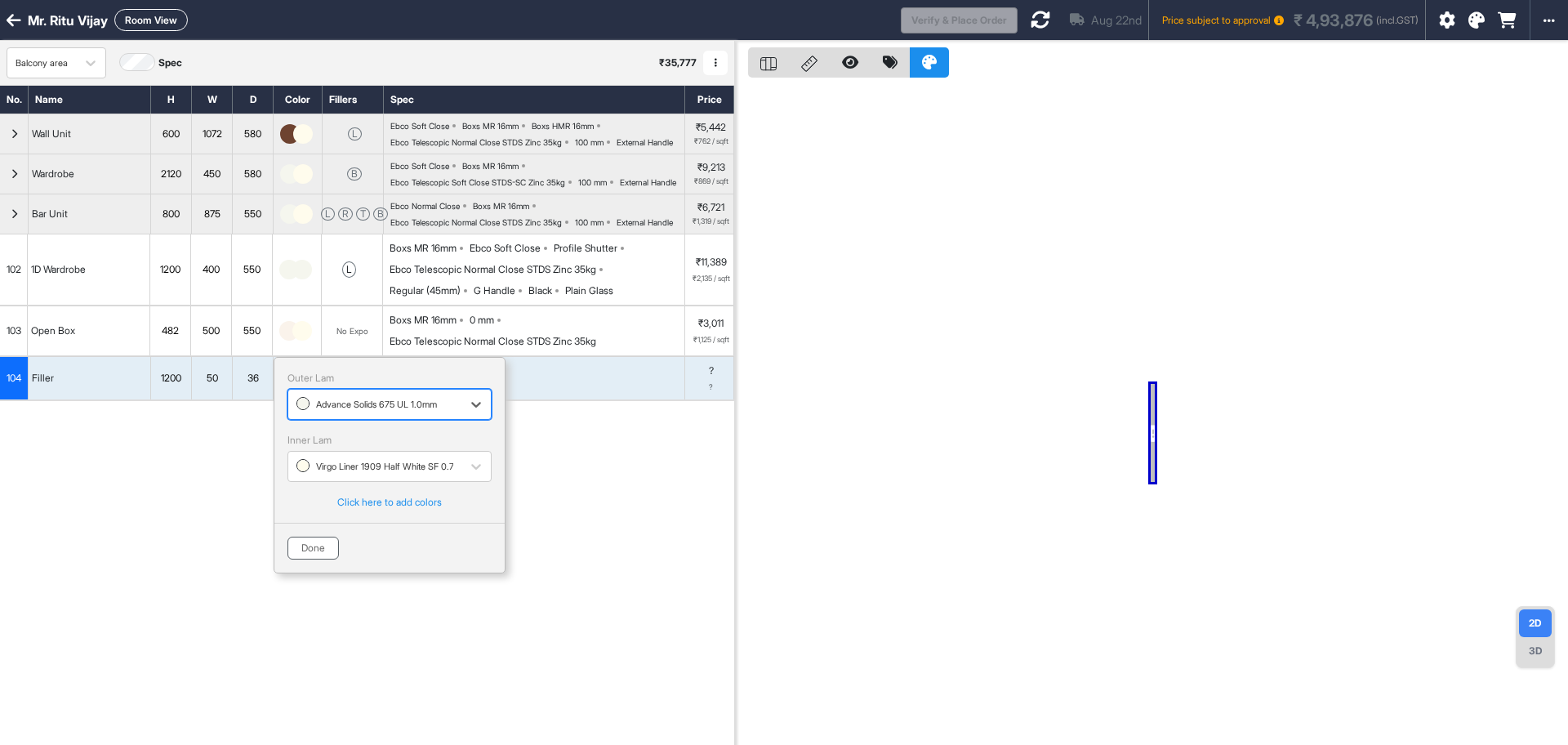 click on "Done" at bounding box center (313, 548) 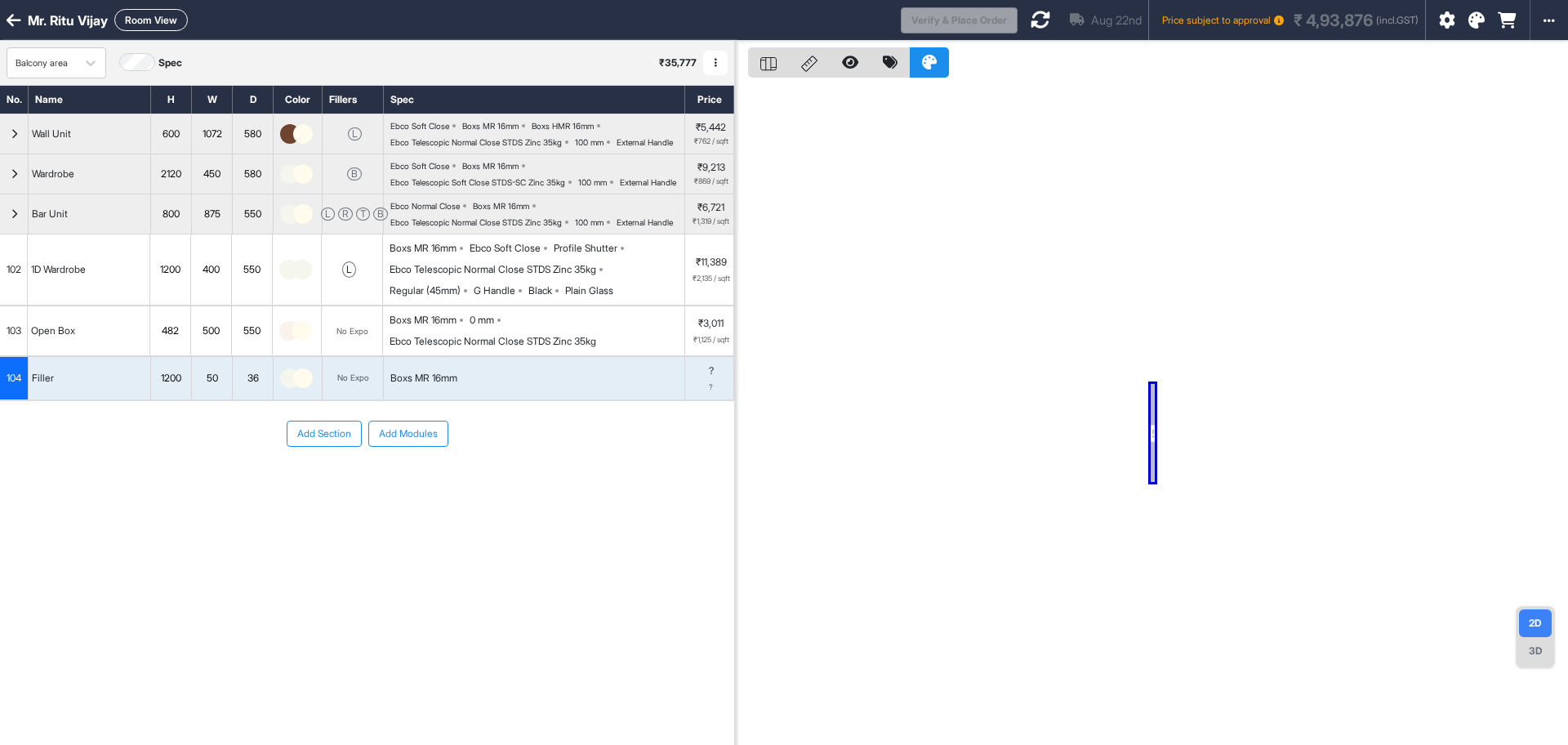 click at bounding box center [289, 331] 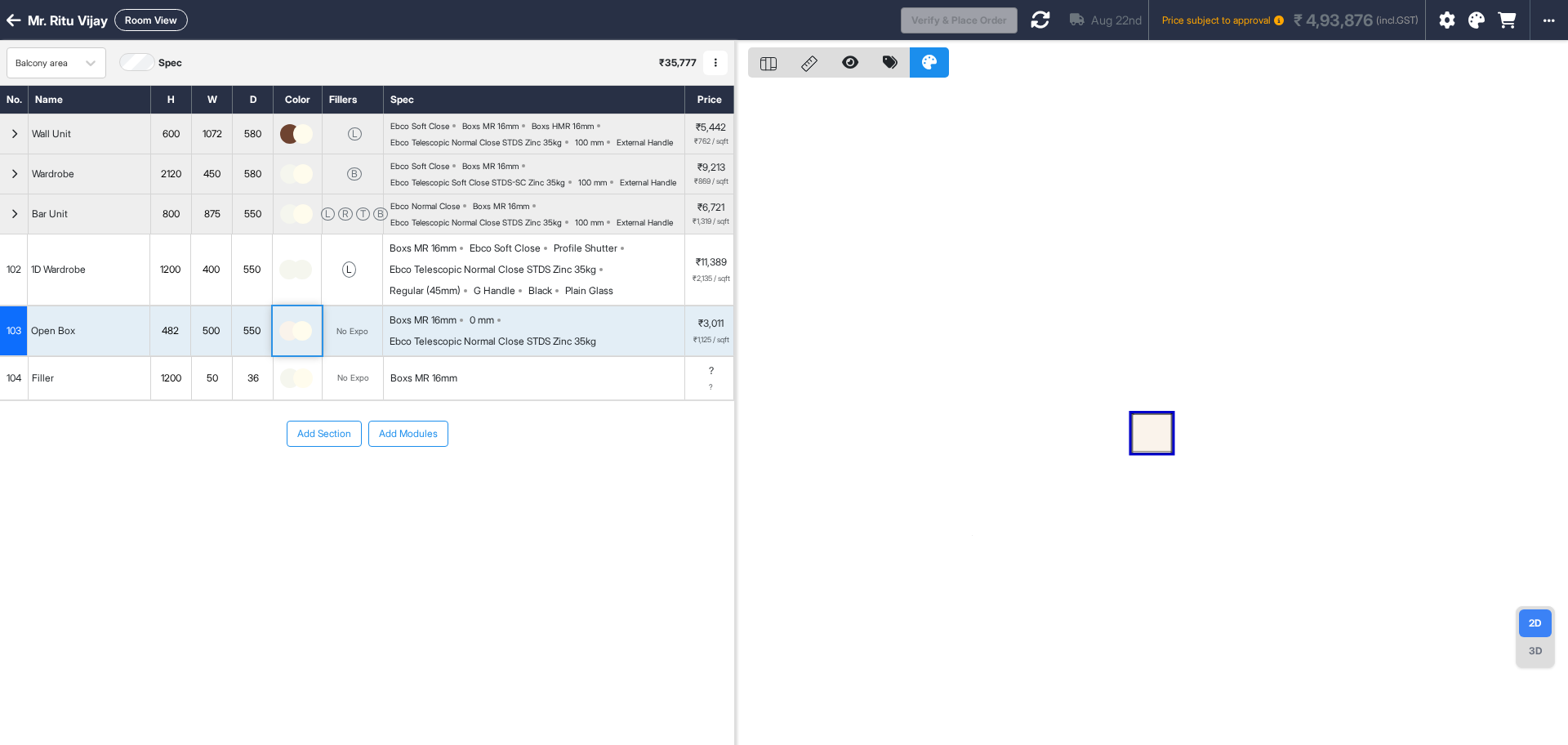 click at bounding box center (289, 331) 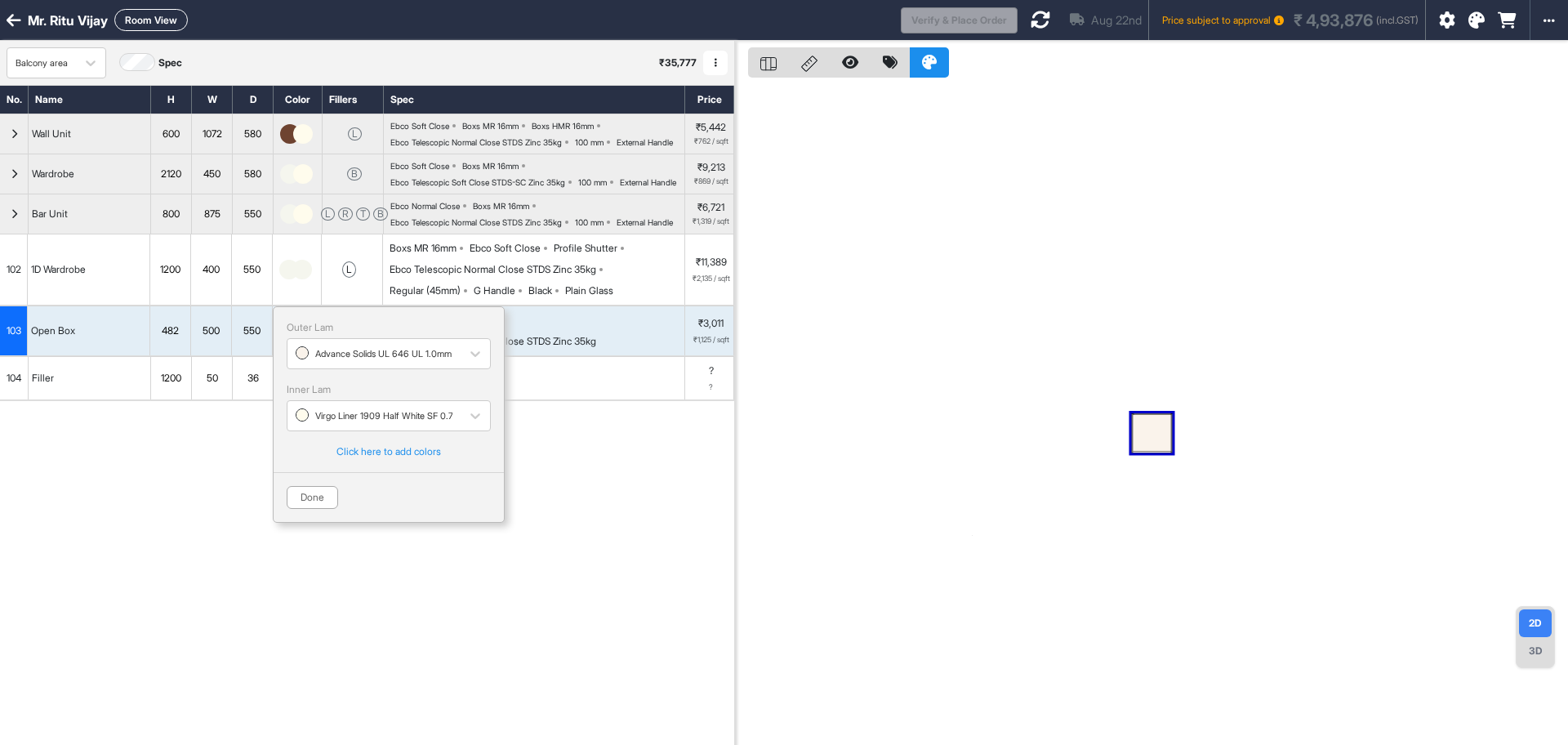 click on "Outer Lam" at bounding box center (389, 328) 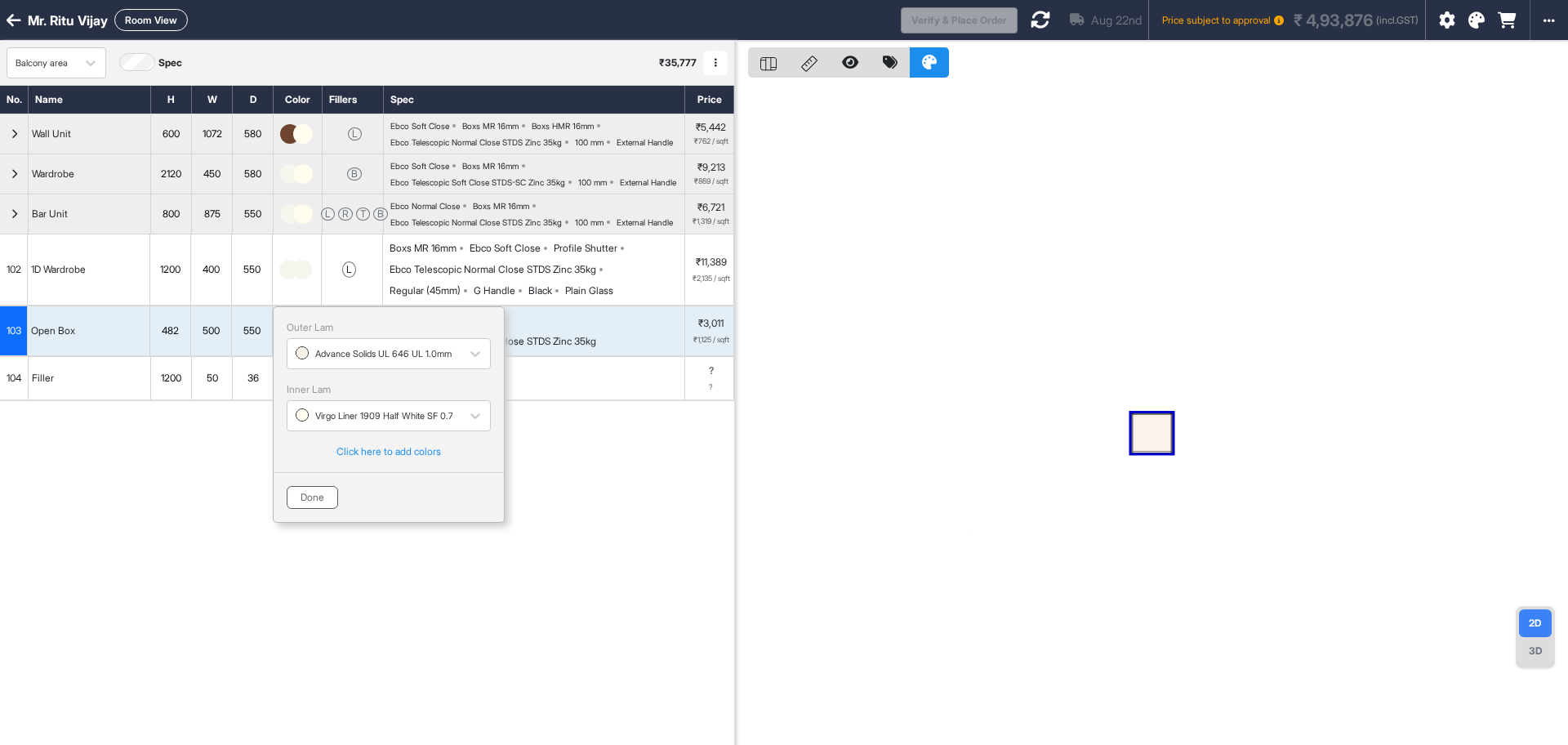 click on "Done" at bounding box center [312, 497] 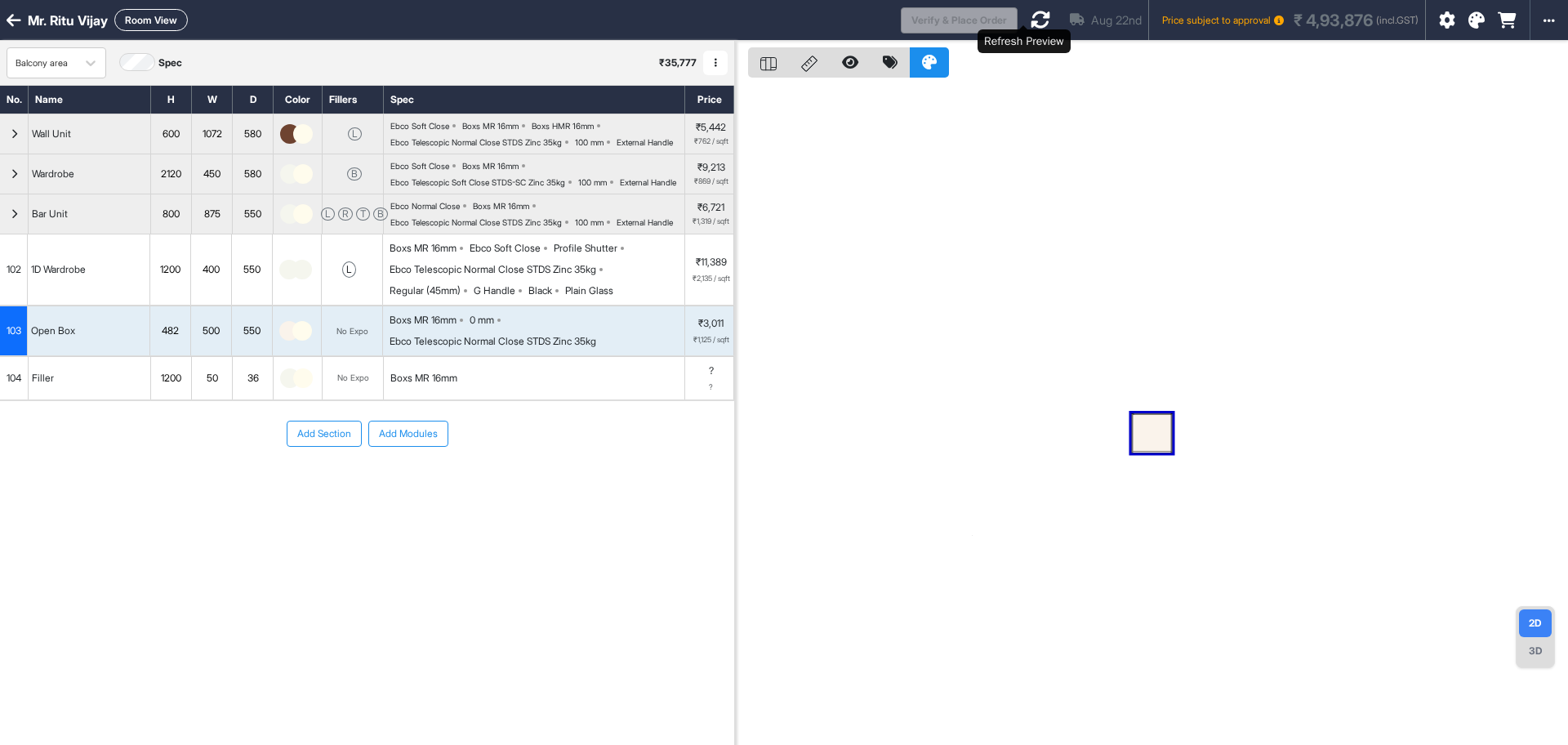click at bounding box center [1040, 20] 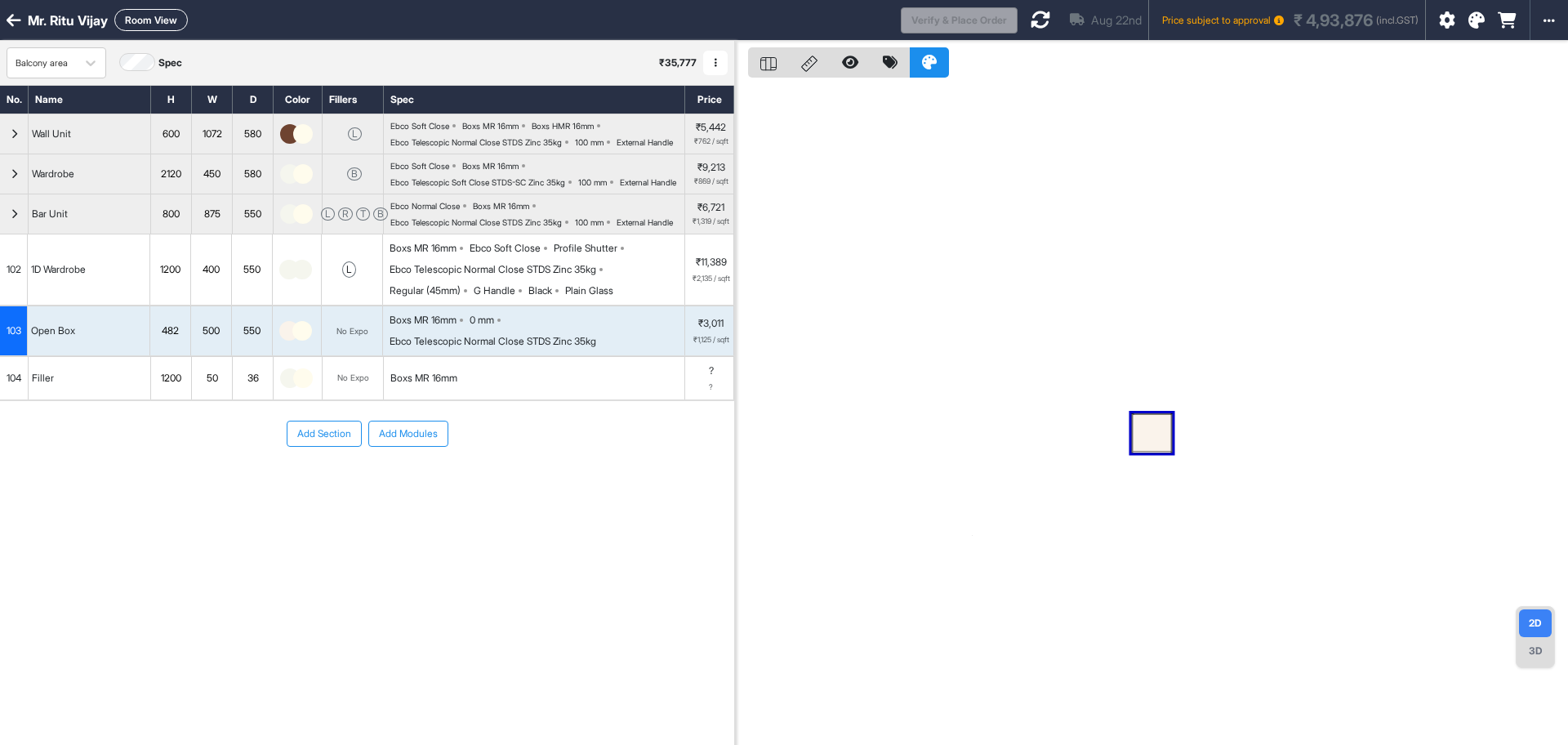 click on "Room View" at bounding box center [151, 20] 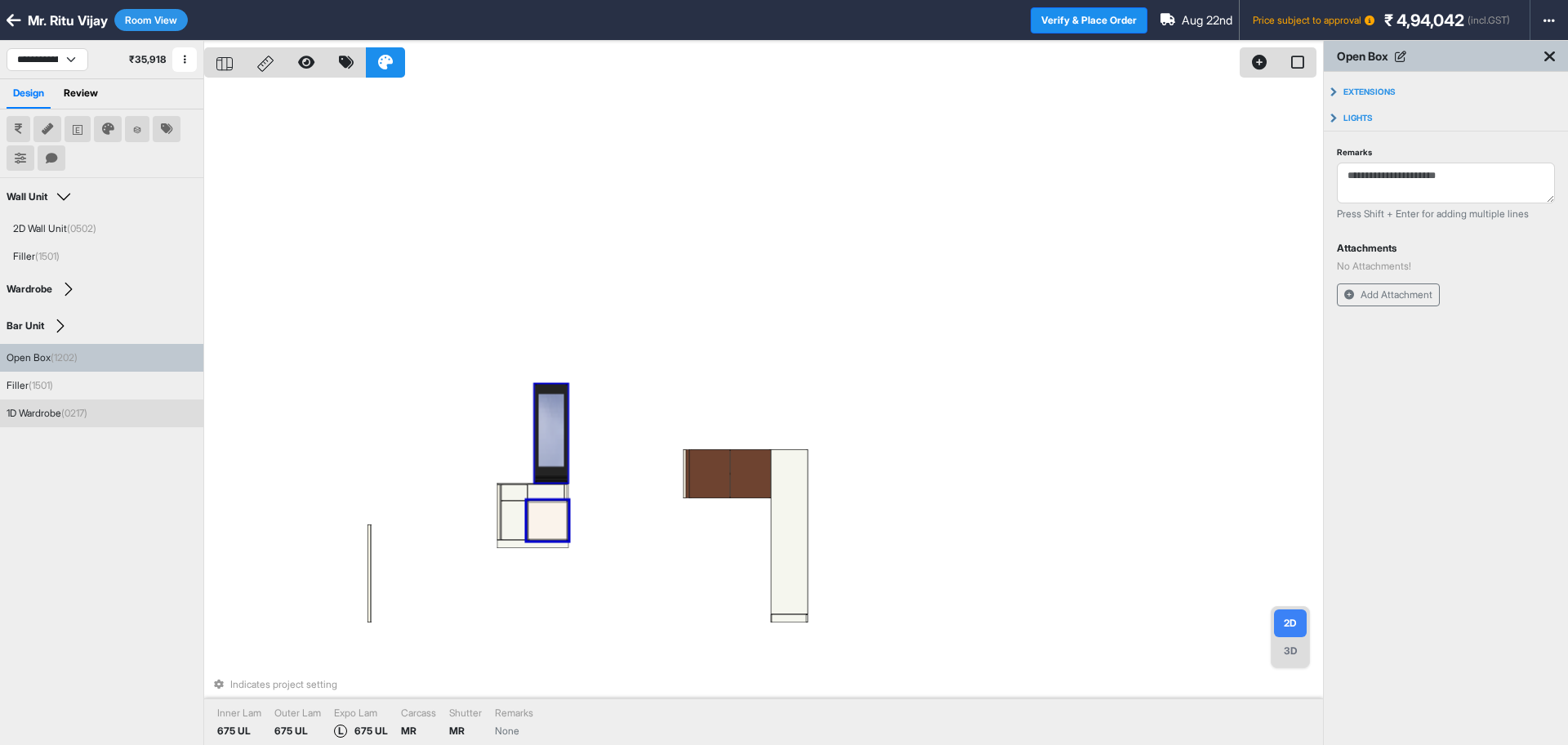 click on "Indicates project setting Inner Lam 675 UL Outer Lam 675 UL Expo Lam L 675 UL Carcass MR Shutter MR Remarks None" at bounding box center [764, 413] 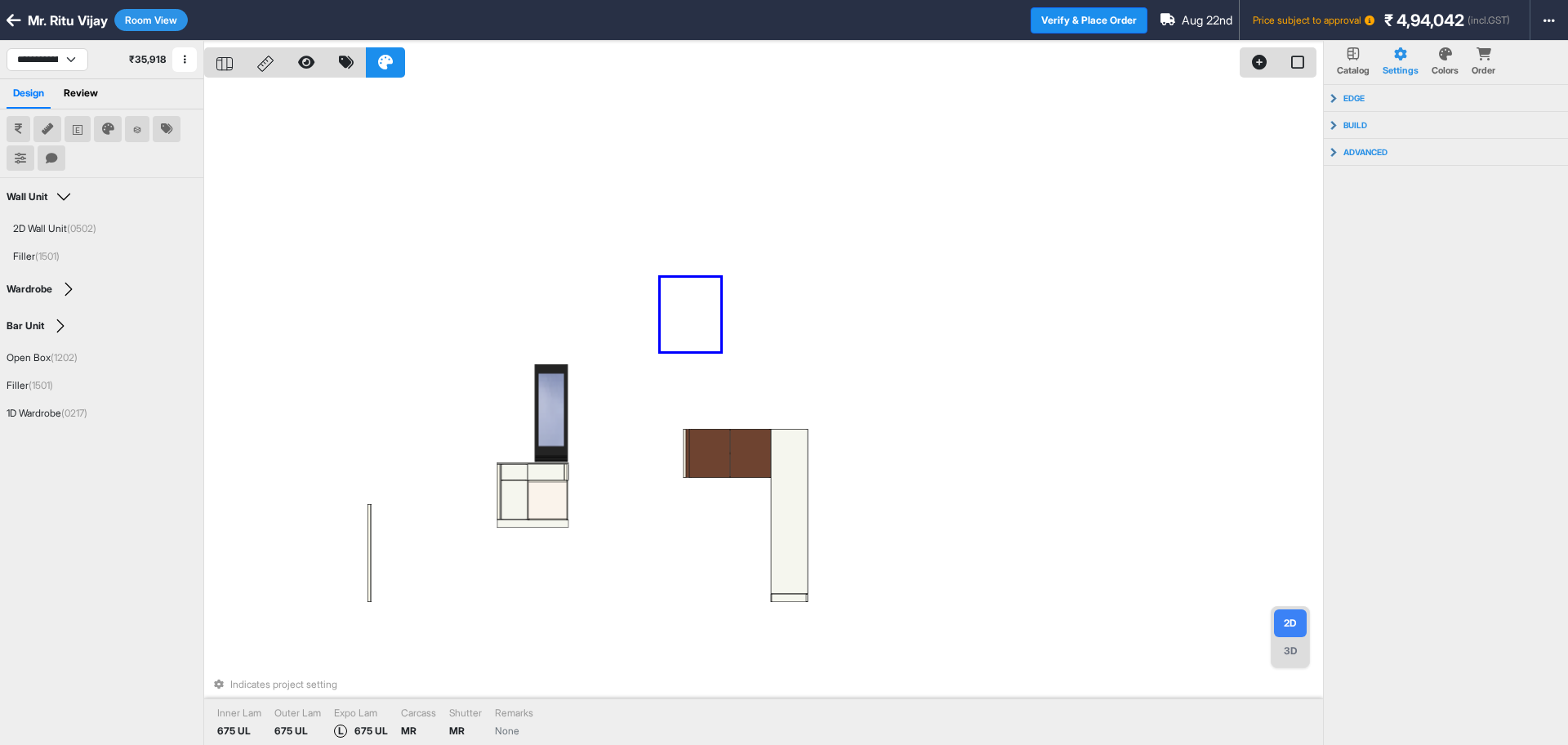click on "Indicates project setting Inner Lam 675 UL Outer Lam 675 UL Expo Lam L 675 UL Carcass MR Shutter MR Remarks None" at bounding box center (764, 413) 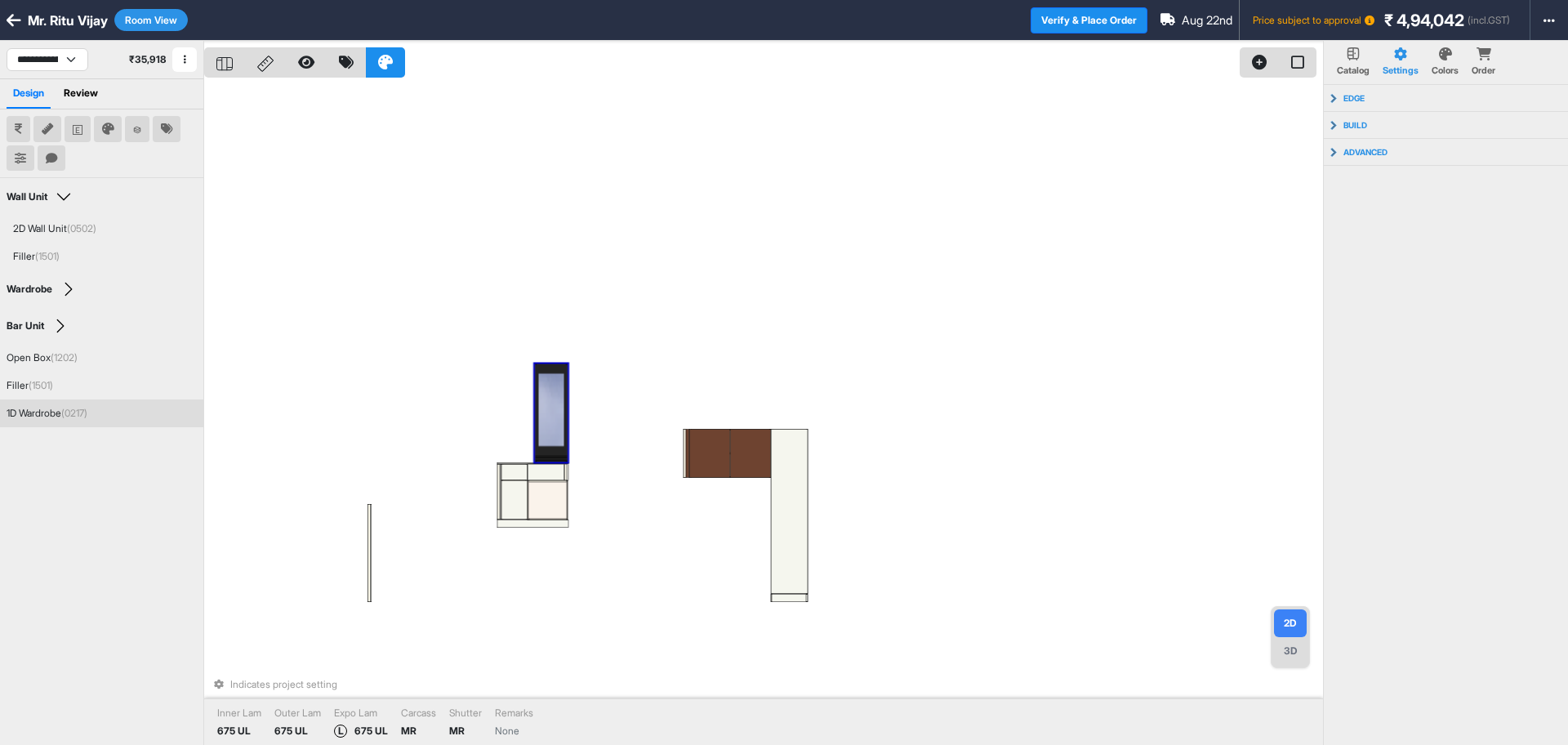 click at bounding box center [551, 413] 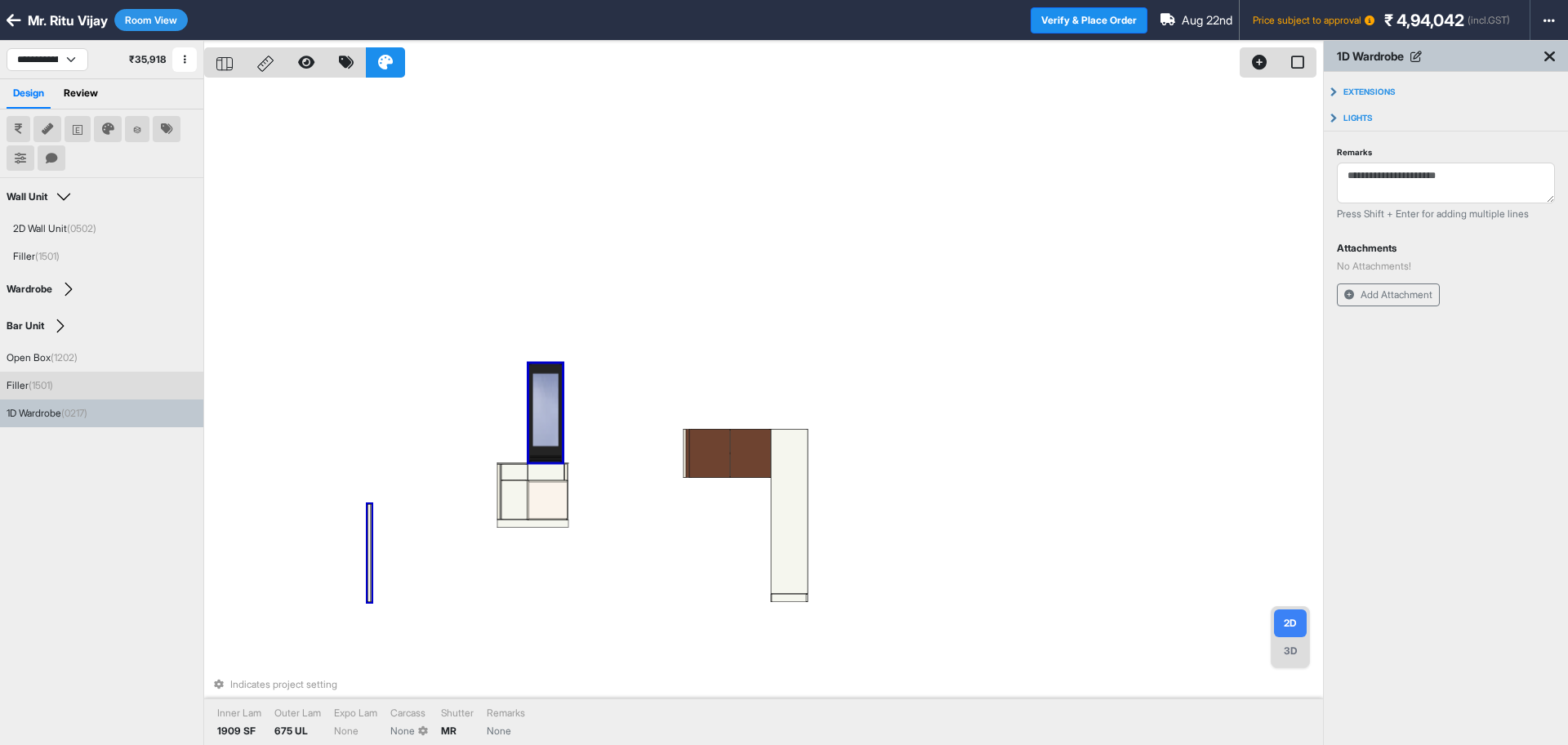 click at bounding box center (369, 553) 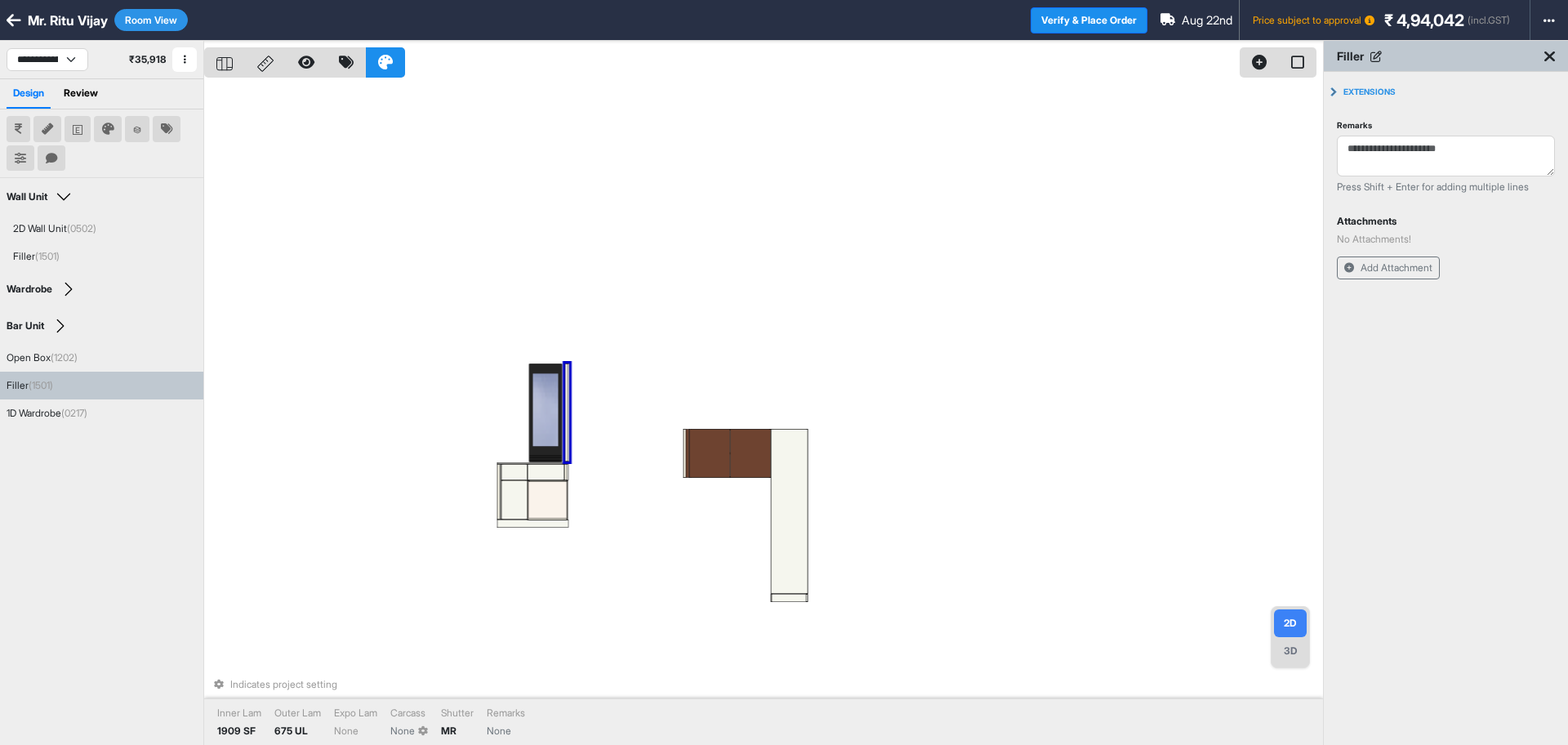 drag, startPoint x: 370, startPoint y: 551, endPoint x: 565, endPoint y: 407, distance: 242.4067 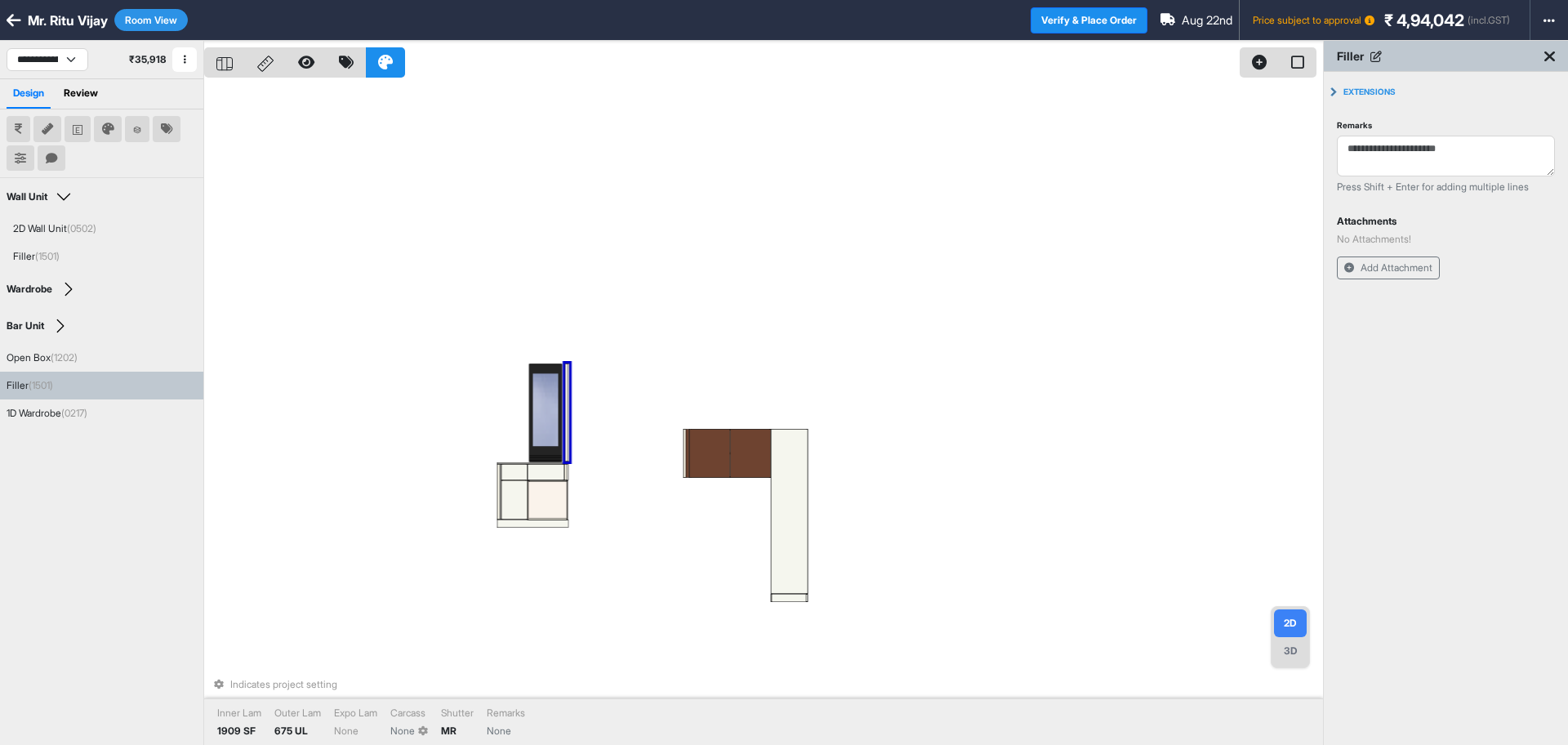 click on "Indicates project setting Inner Lam 1909 SF Outer Lam 675 UL Expo Lam None Carcass None Shutter MR Remarks None" at bounding box center [764, 413] 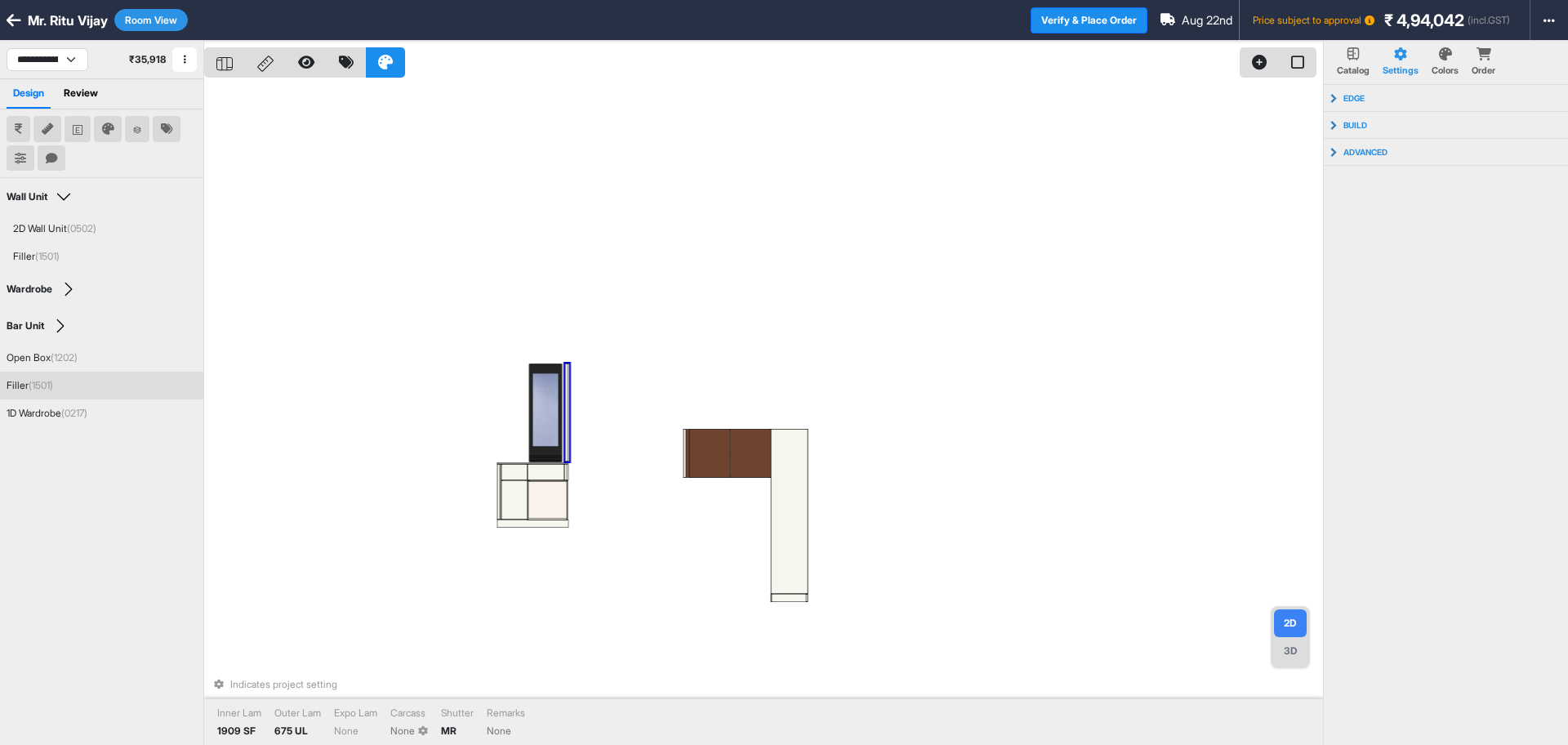 click at bounding box center [567, 413] 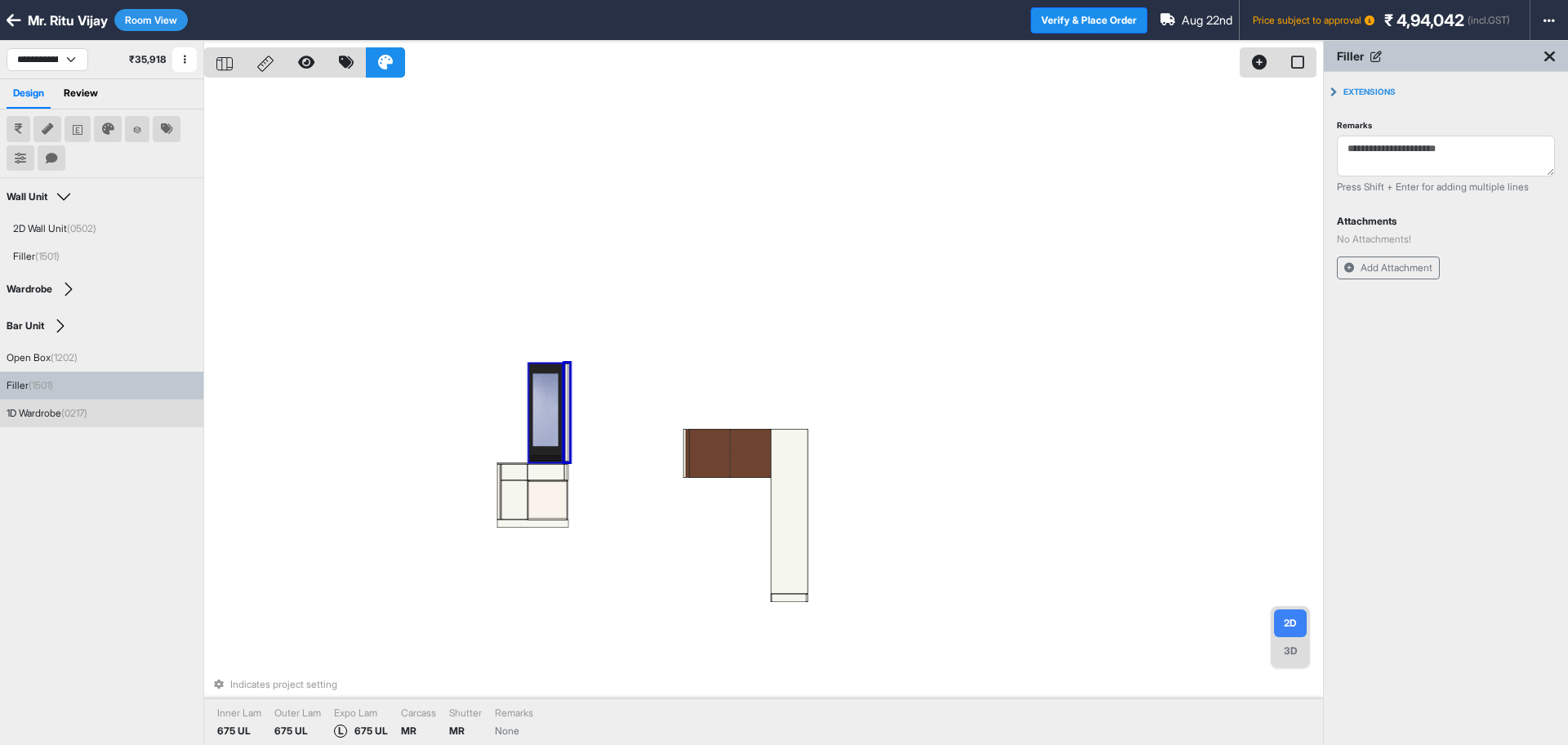 click at bounding box center (546, 413) 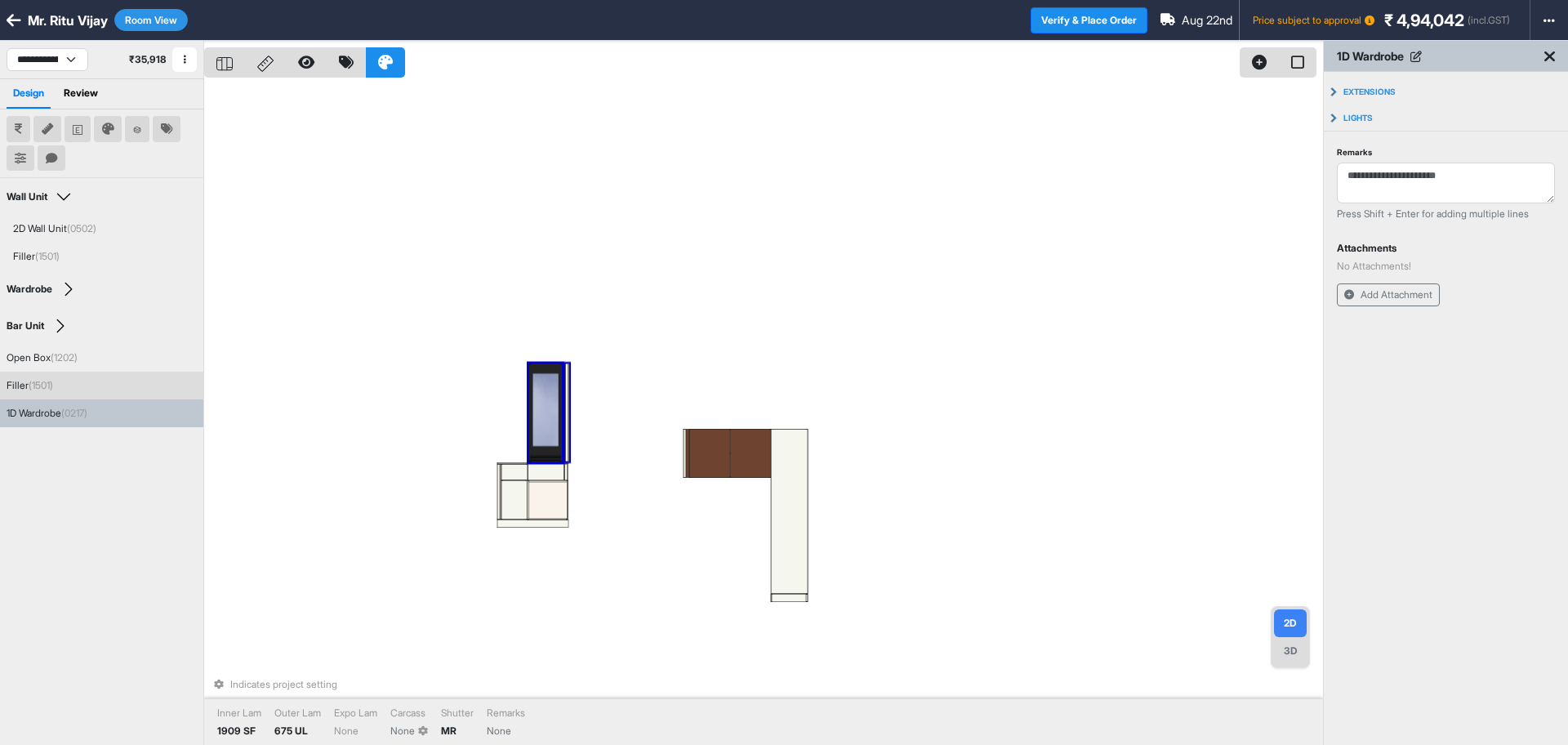 click at bounding box center (567, 413) 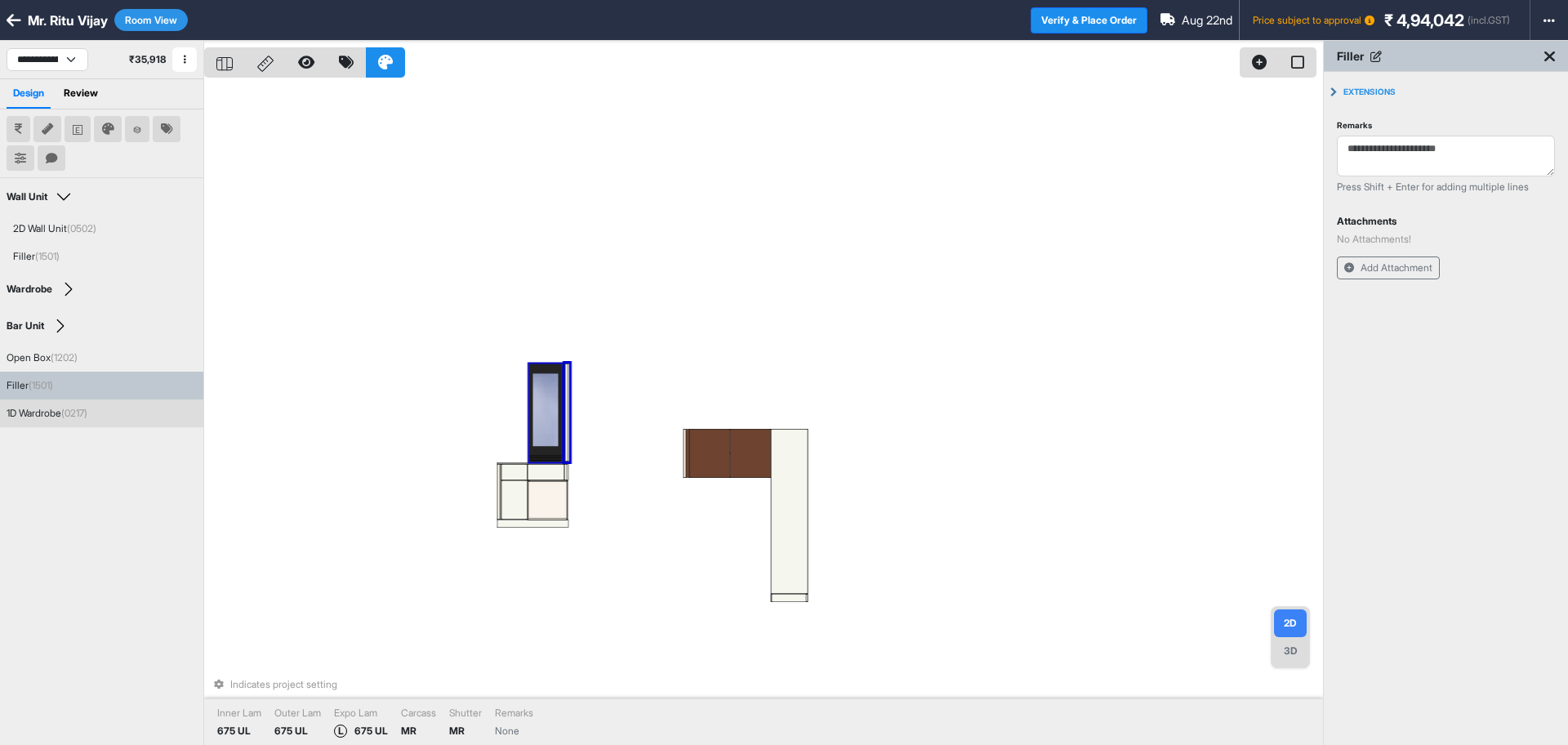 click at bounding box center (546, 413) 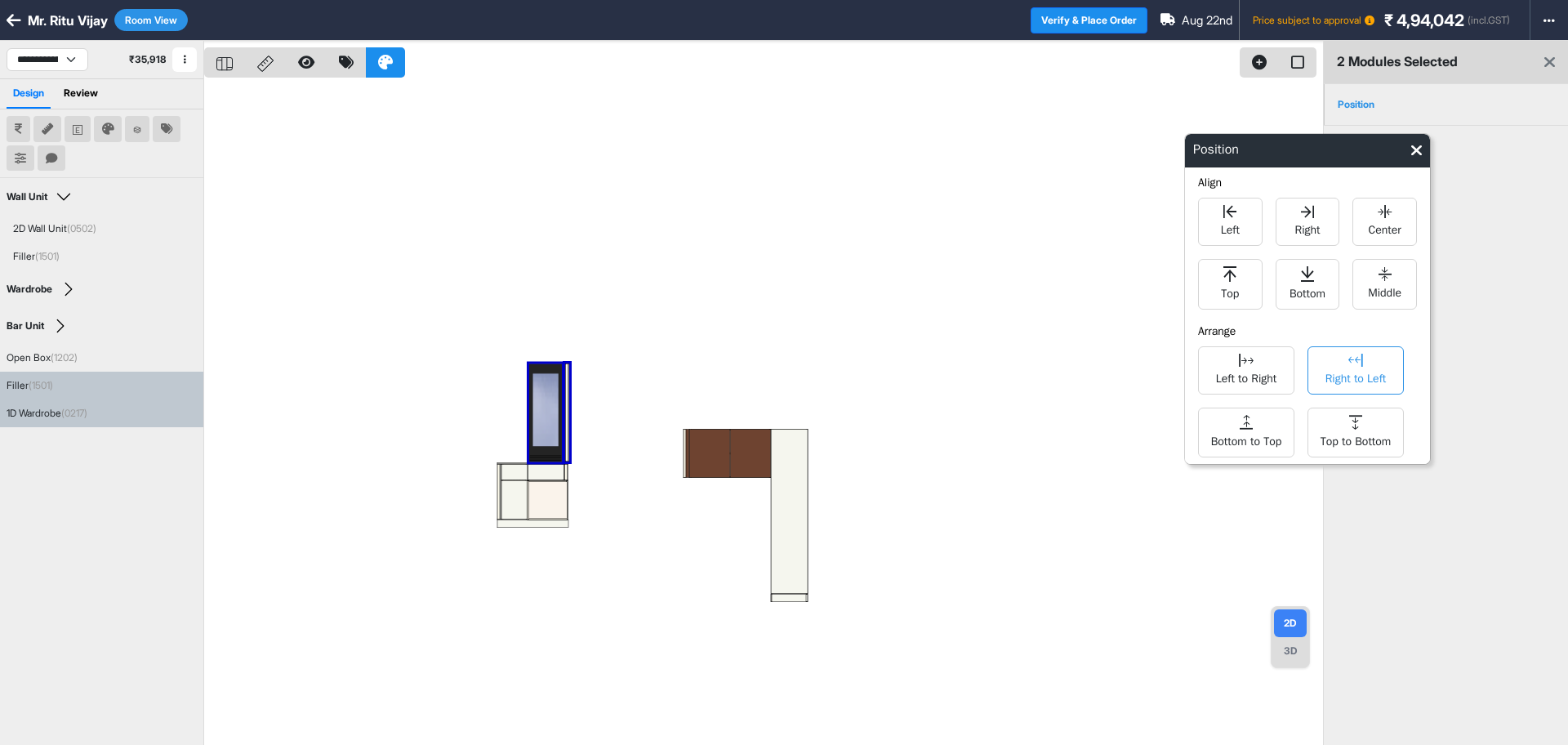 click on "Right to Left" at bounding box center (1356, 377) 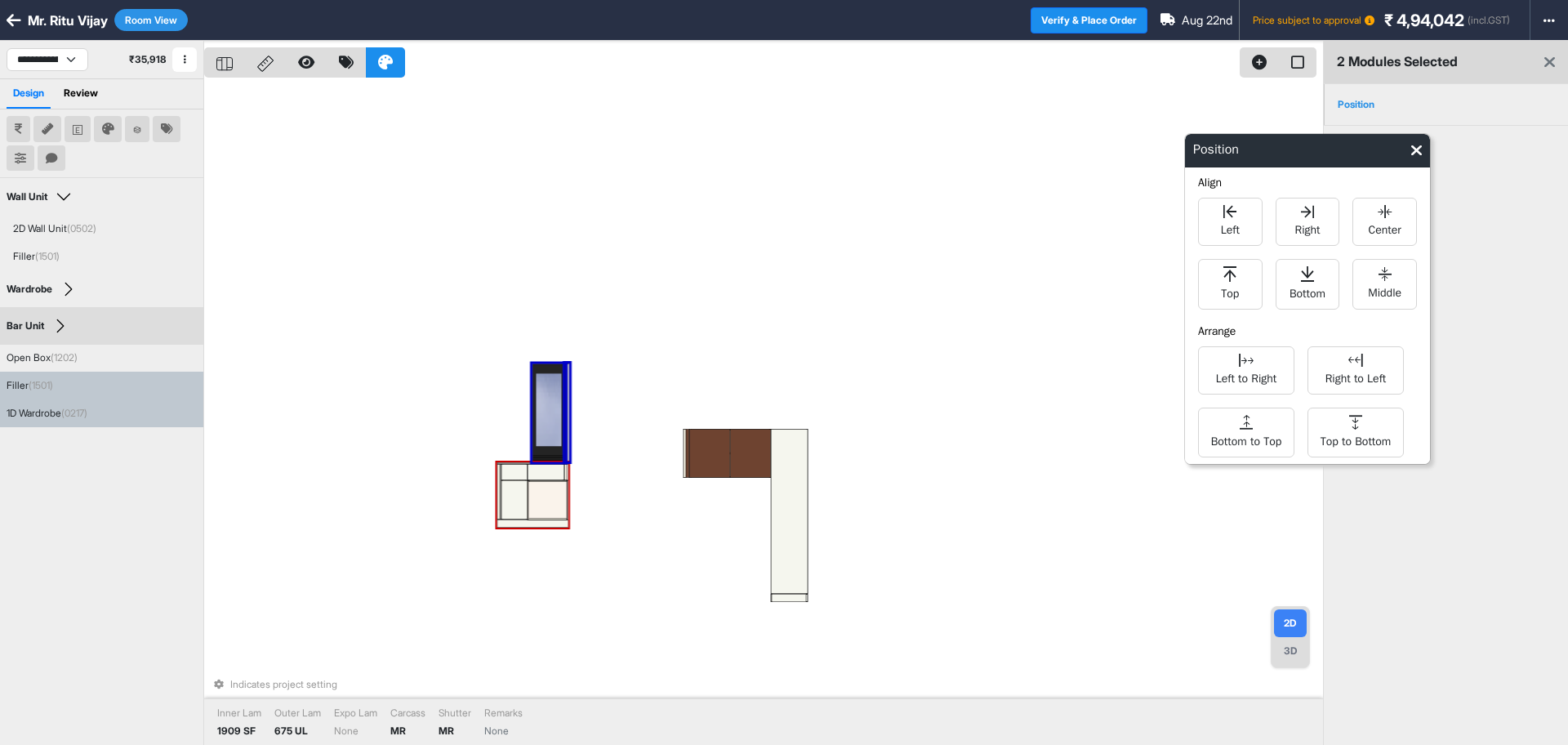 click at bounding box center (546, 472) 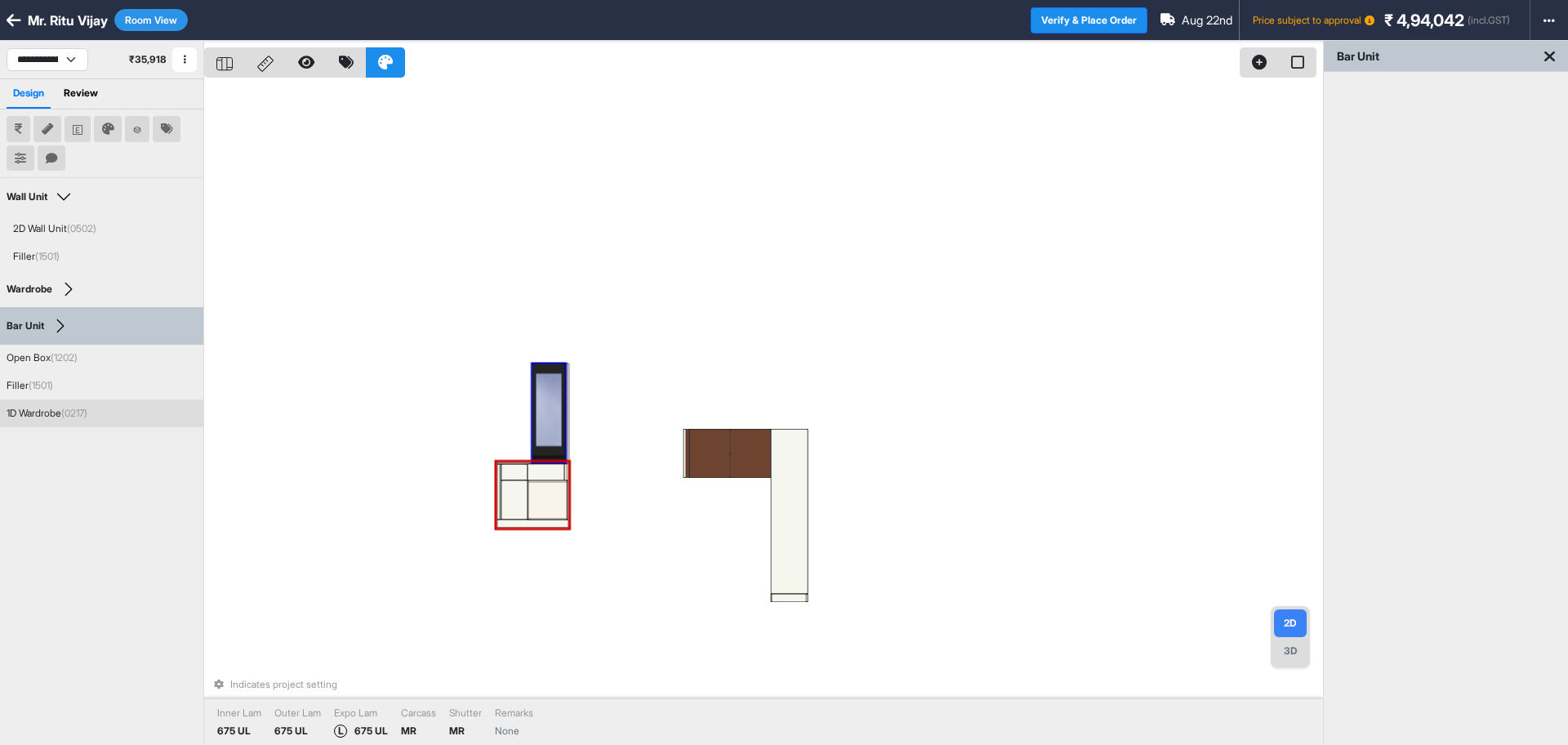 click at bounding box center [549, 413] 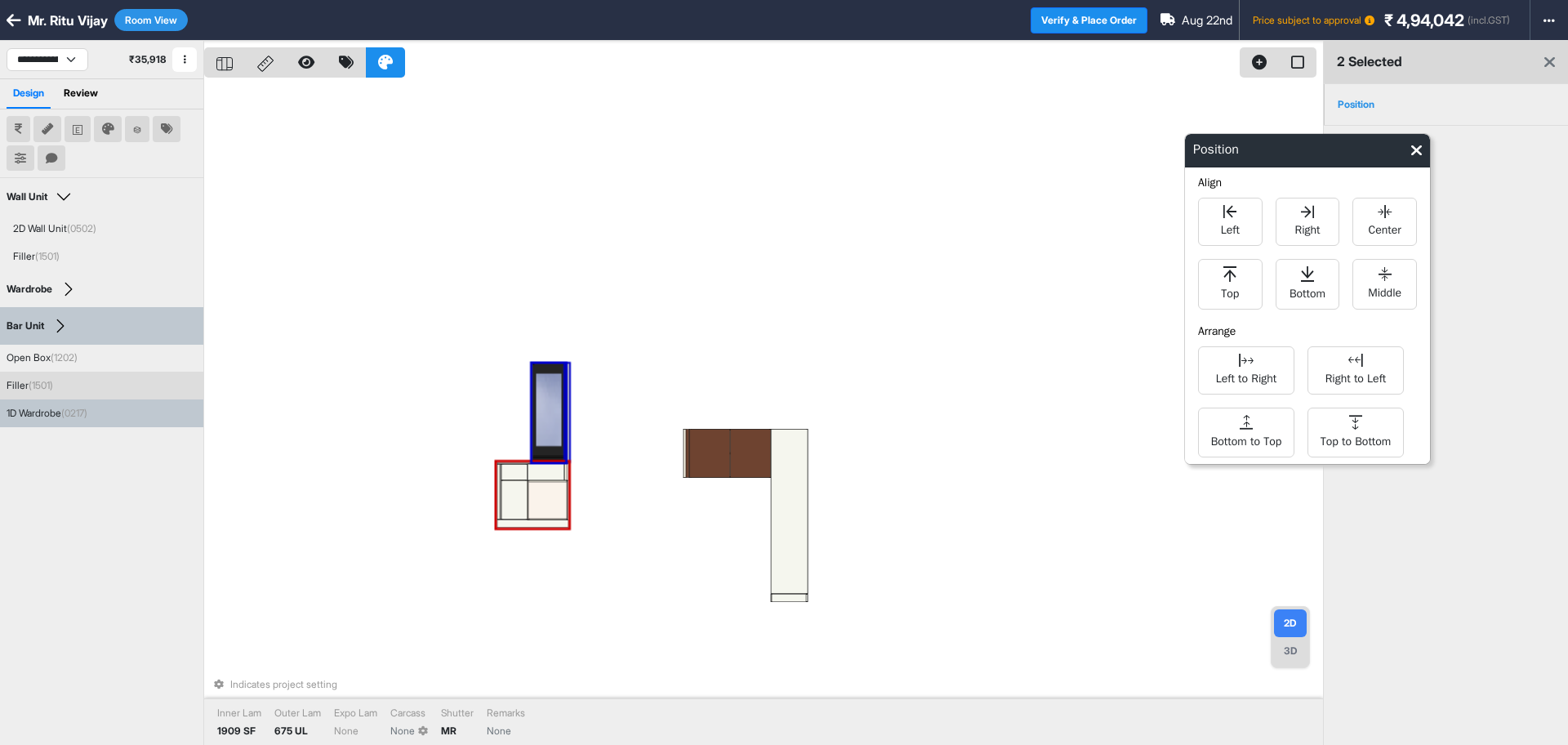 click at bounding box center (567, 413) 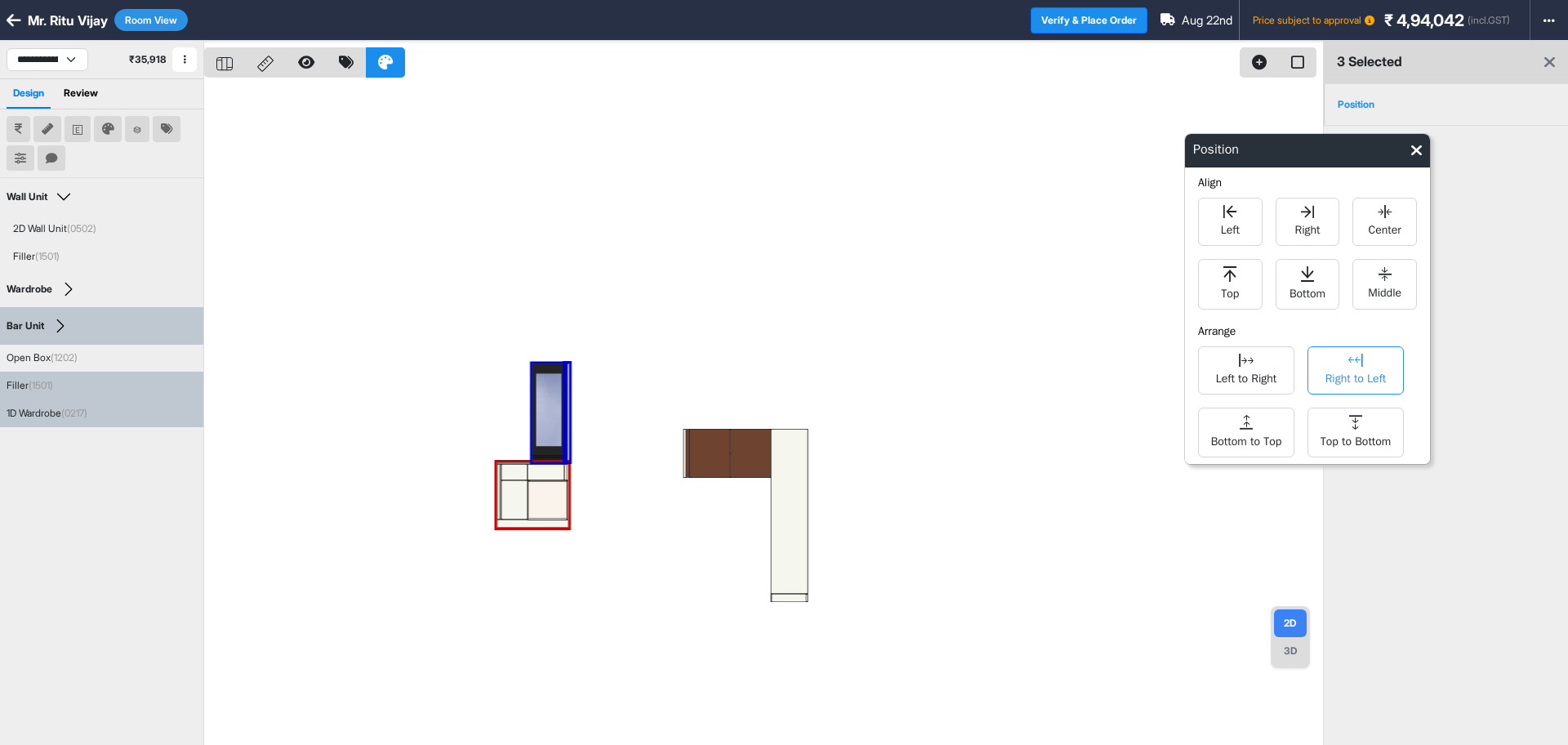 click on "Right to Left" at bounding box center [1356, 377] 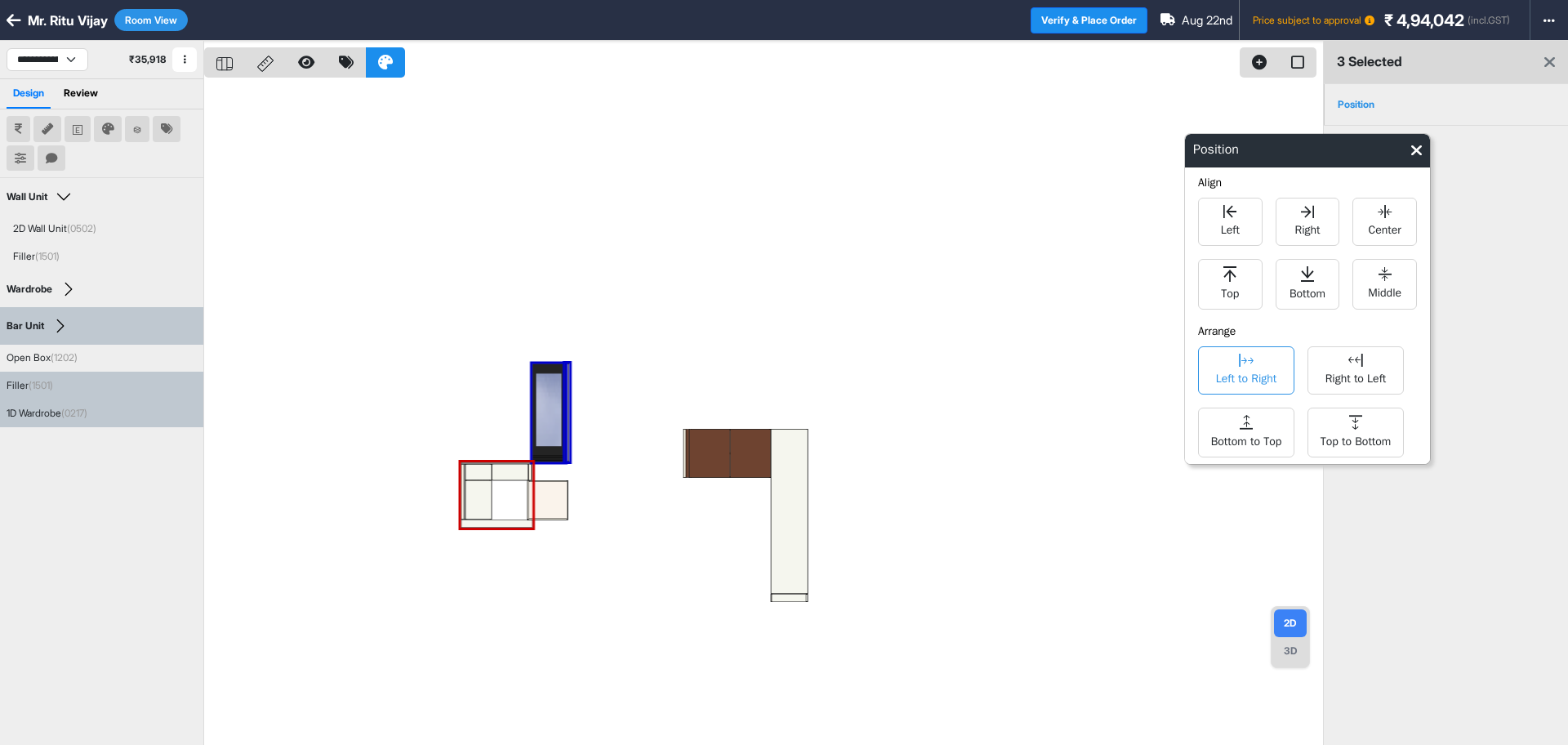 click on "Left to Right" at bounding box center [1246, 377] 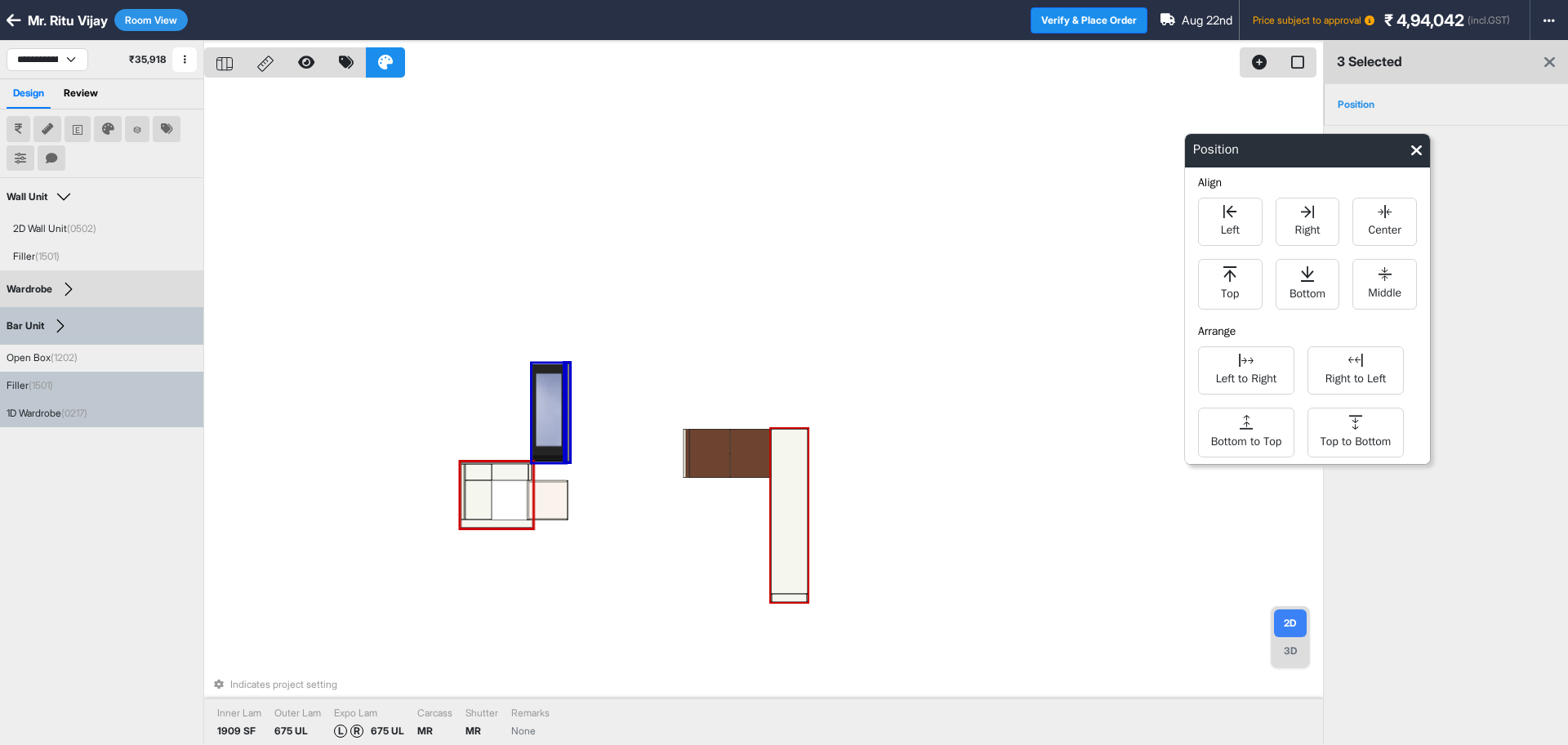click on "Indicates project setting Inner Lam 1909 SF Outer Lam 675 UL Expo Lam L R 675 UL Carcass MR Shutter MR Remarks None" at bounding box center [764, 413] 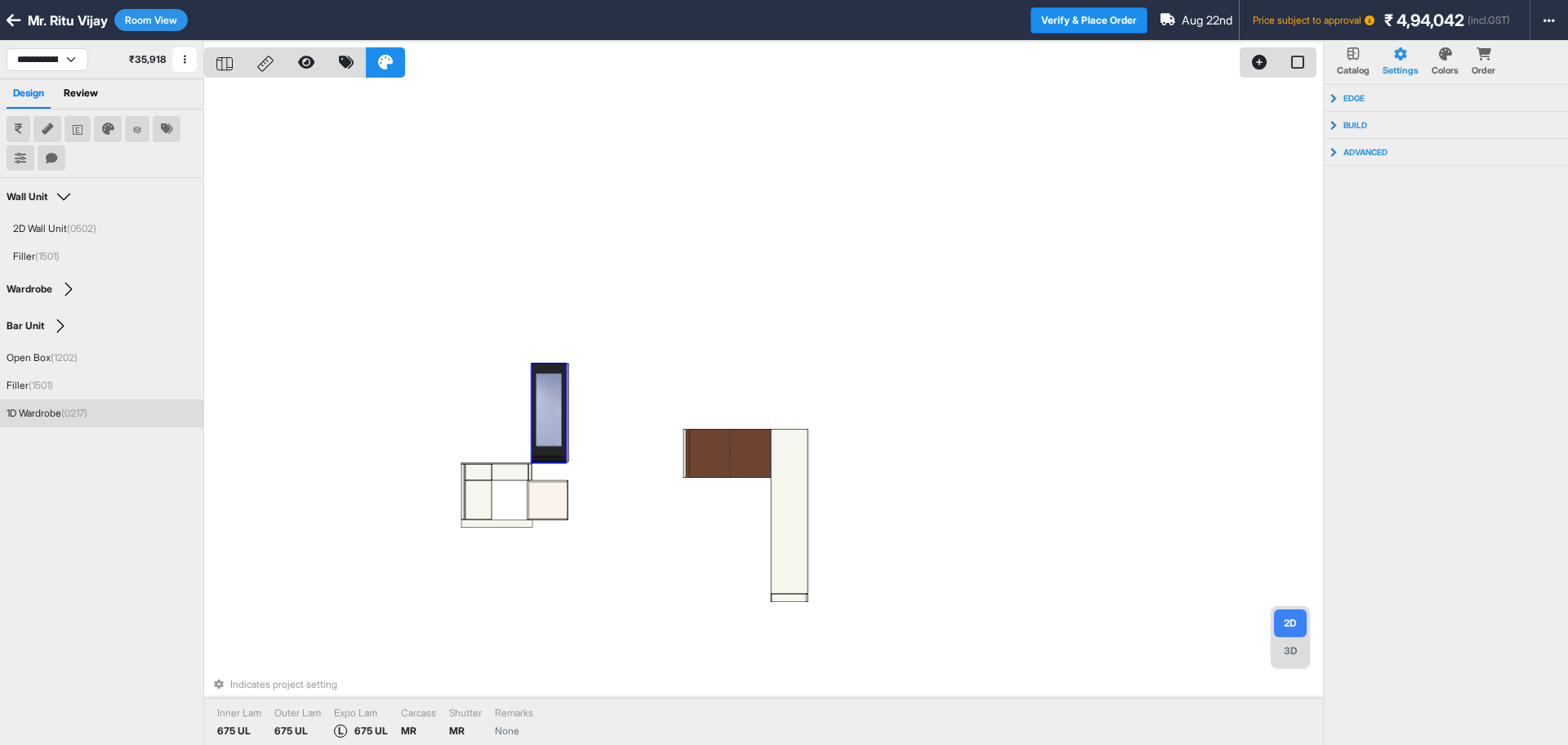 click at bounding box center [549, 413] 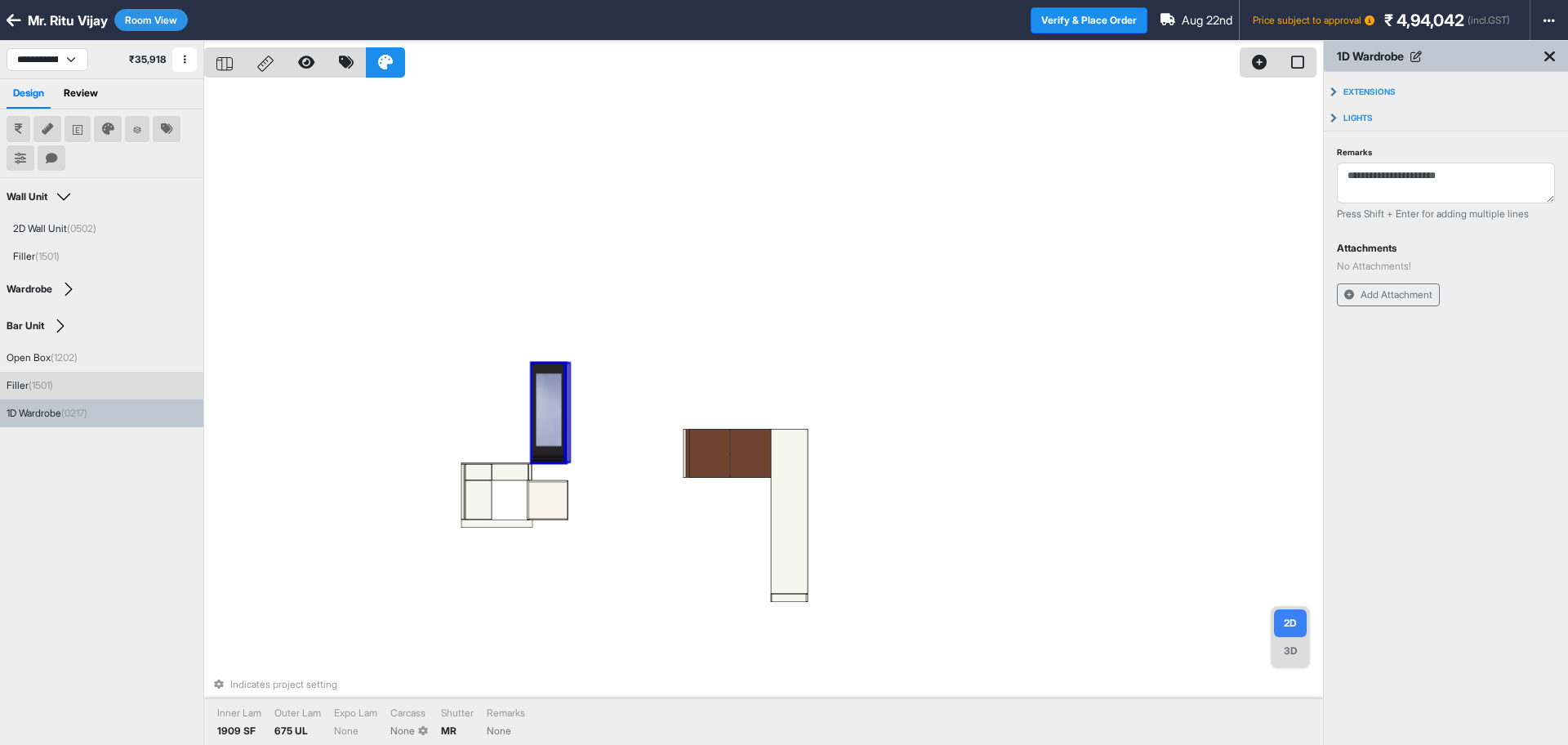 click at bounding box center (567, 413) 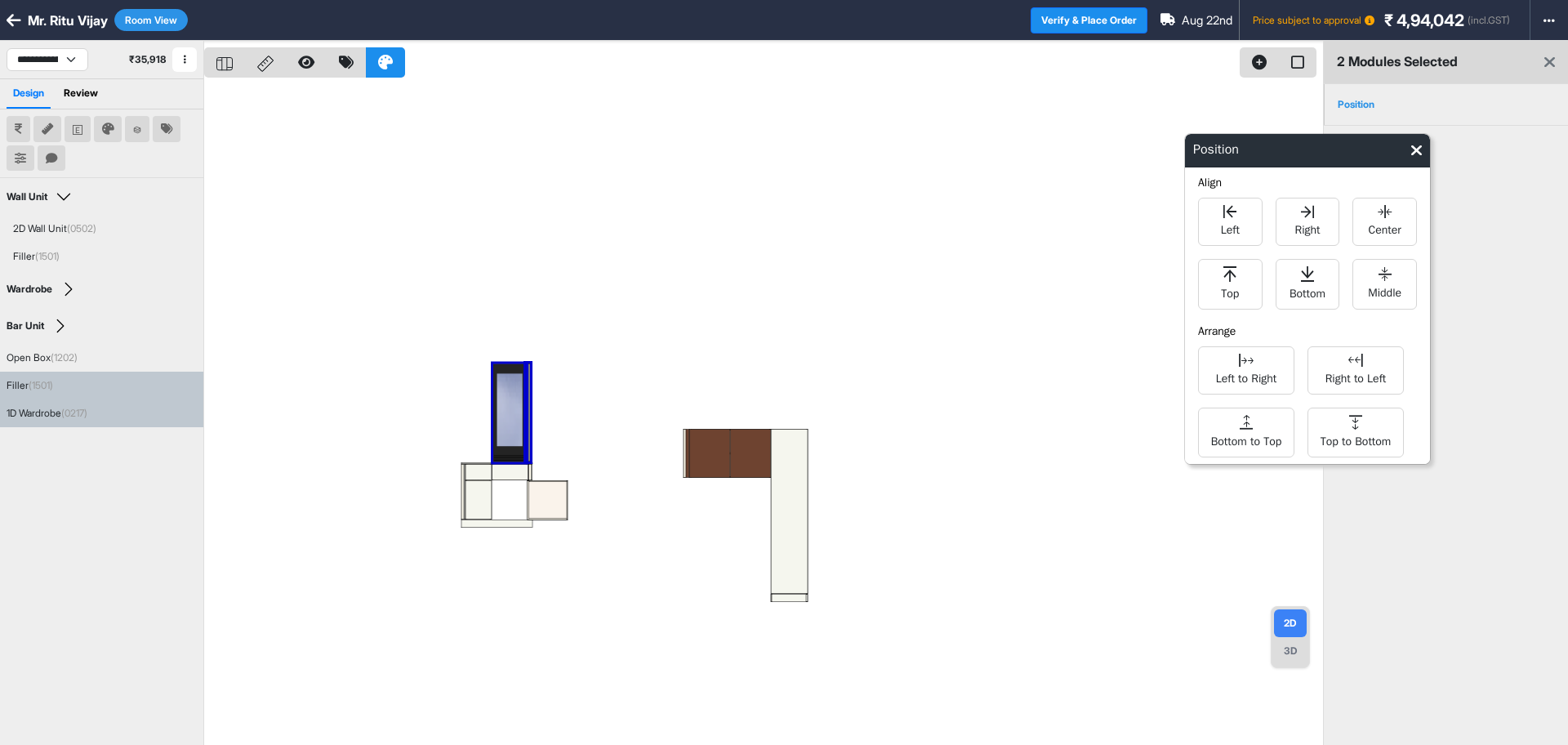 click at bounding box center [764, 413] 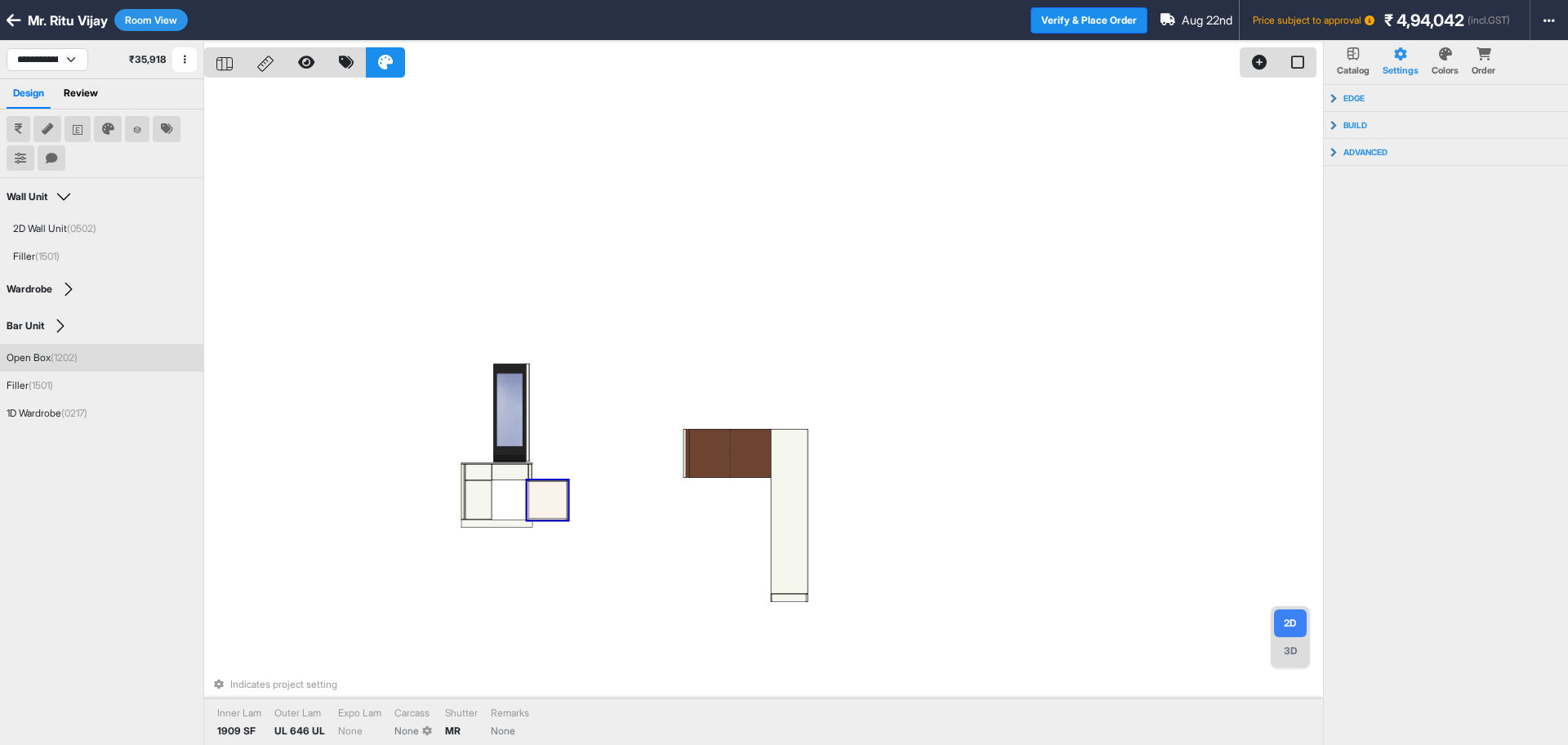 click at bounding box center [548, 500] 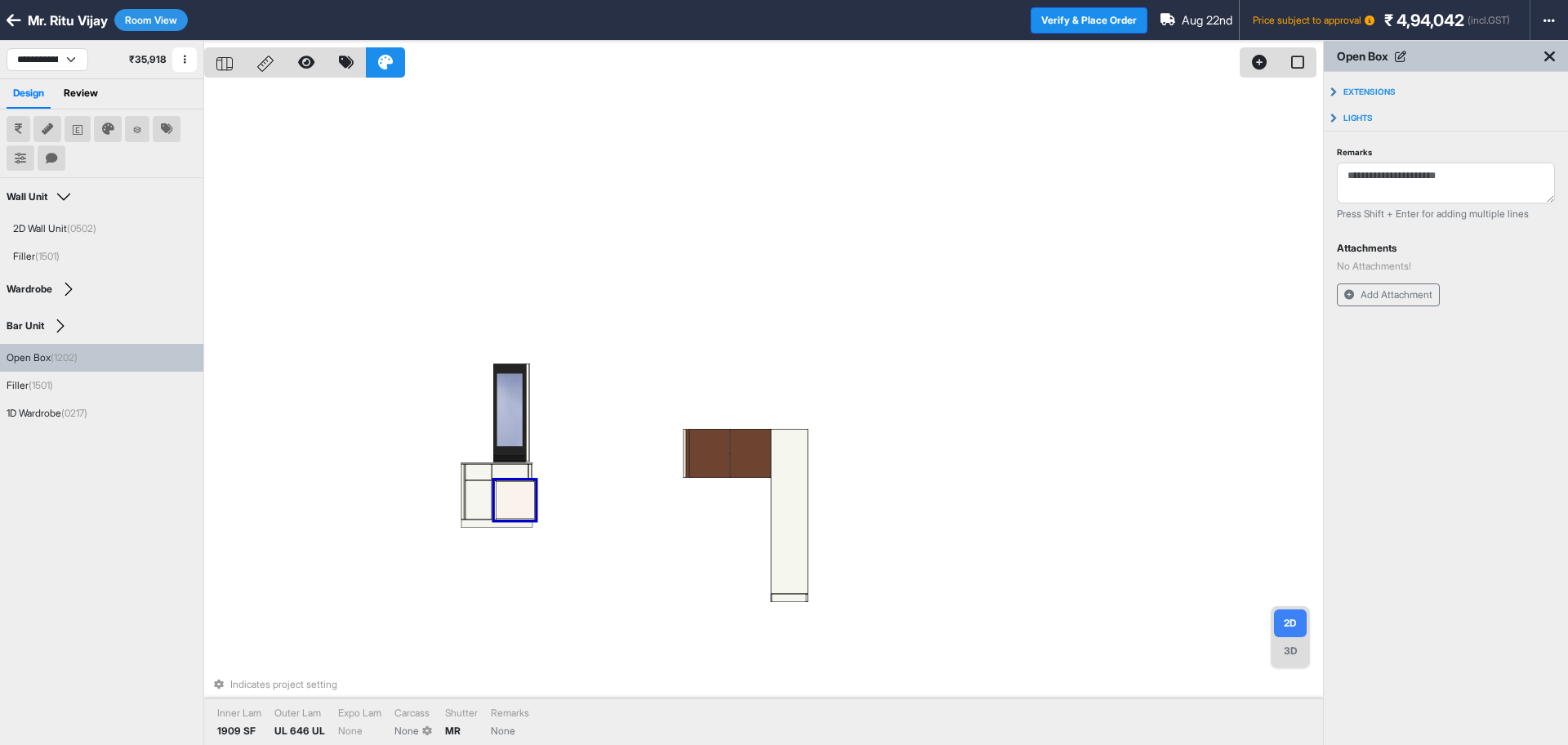 click on "Indicates project setting Inner Lam 1909 SF Outer Lam UL 646 UL Expo Lam None Carcass None Shutter MR Remarks None" at bounding box center [764, 413] 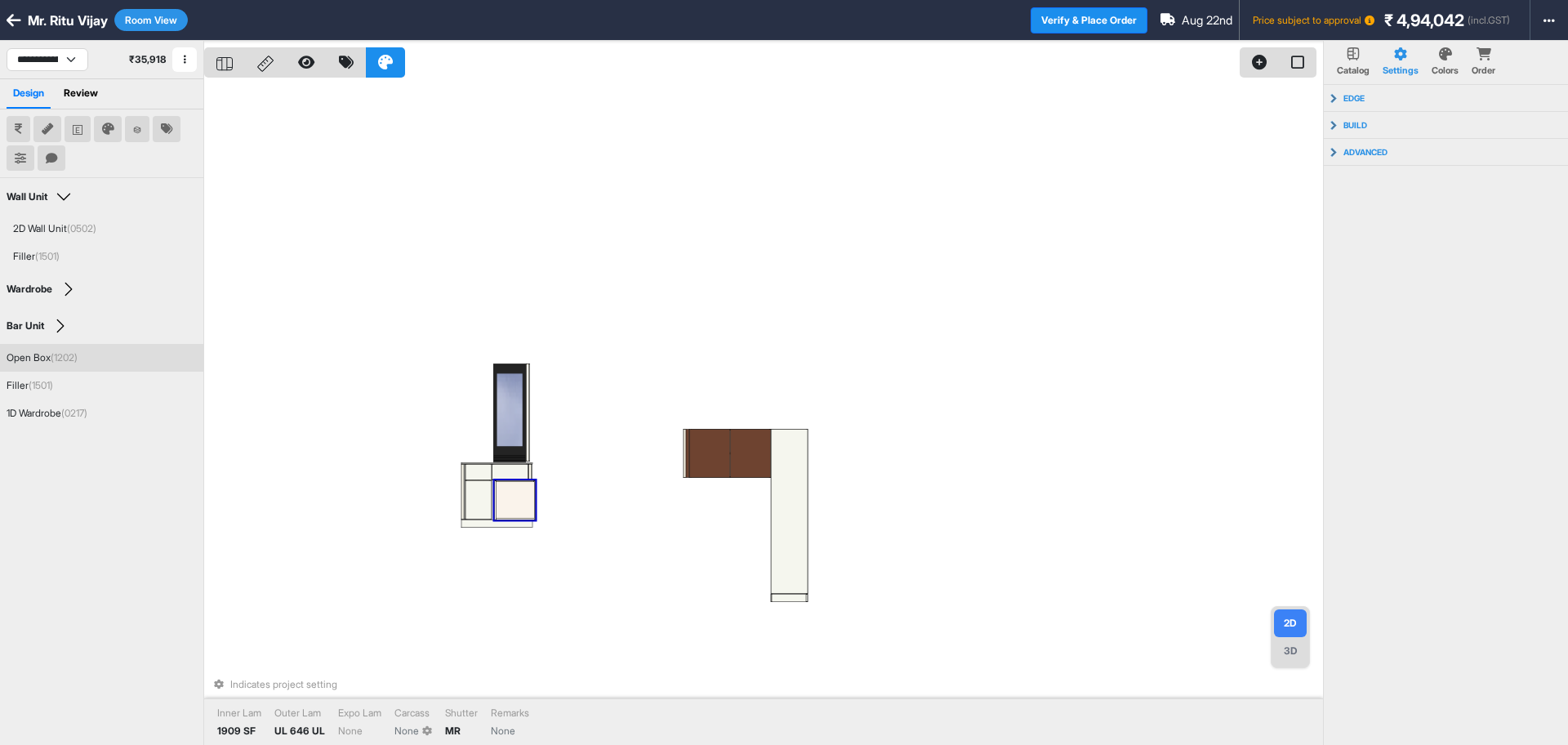 click at bounding box center (515, 500) 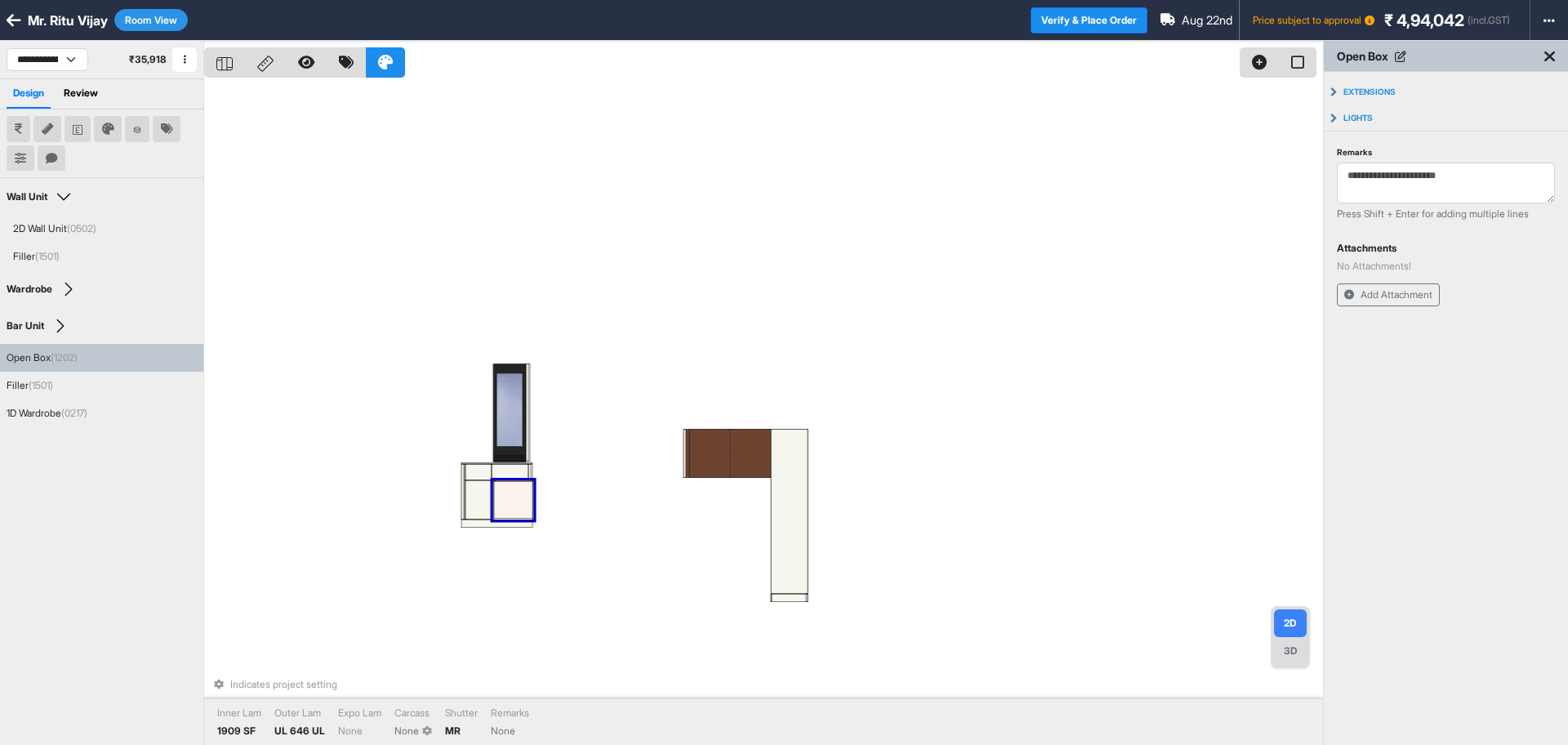 click on "Indicates project setting Inner Lam 1909 SF Outer Lam UL 646 UL Expo Lam None Carcass None Shutter MR Remarks None" at bounding box center (764, 413) 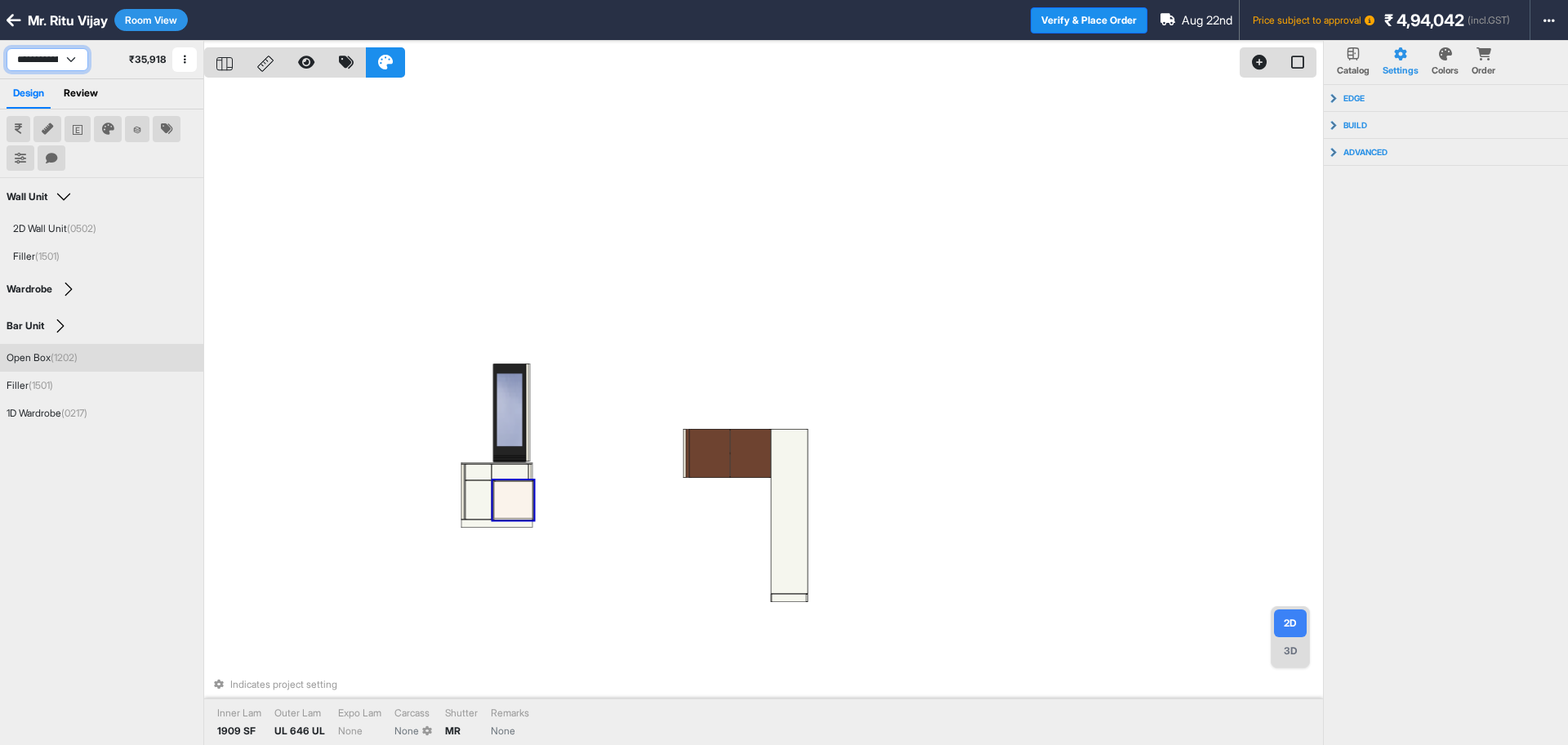 click on "**********" at bounding box center (47, 60) 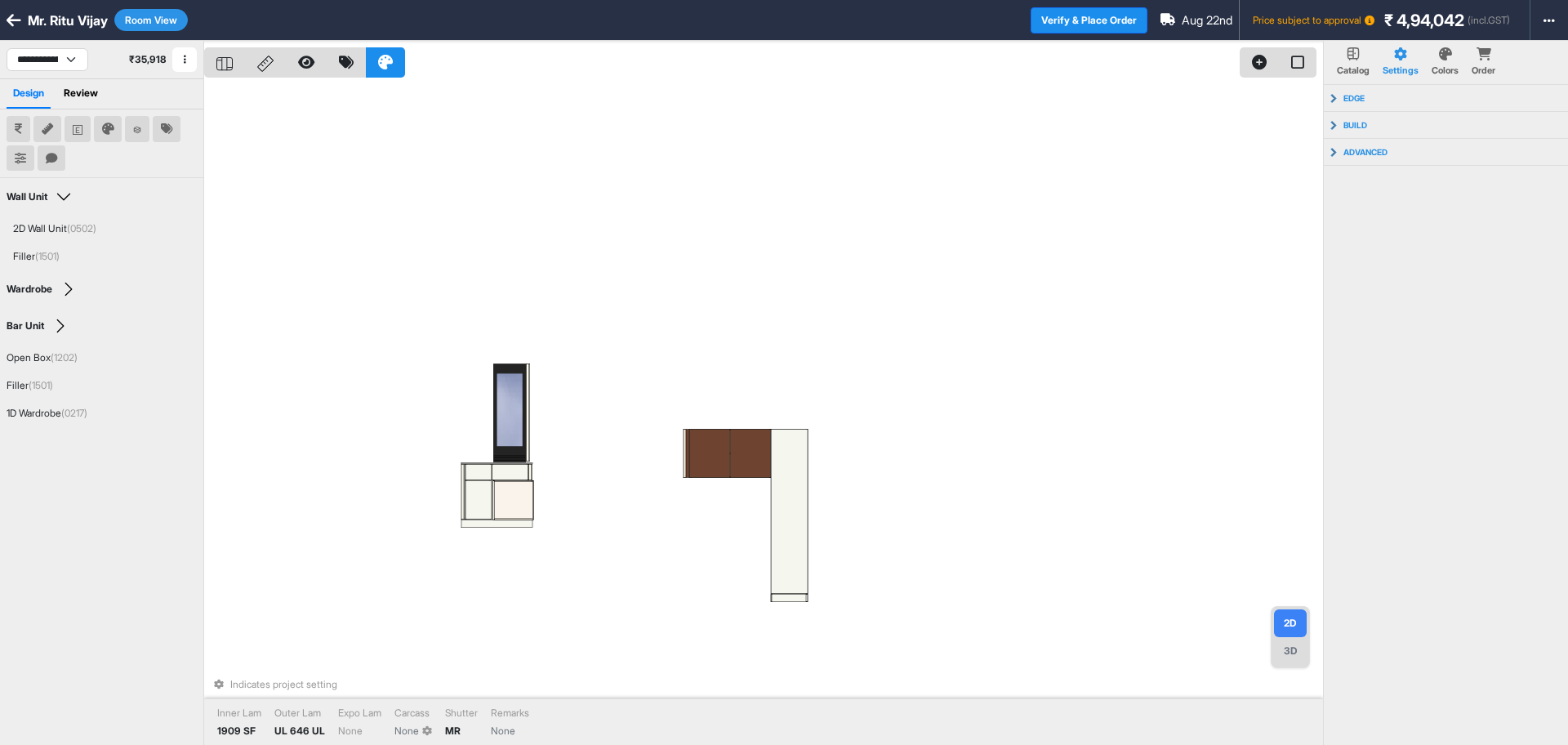 drag, startPoint x: 648, startPoint y: 247, endPoint x: 645, endPoint y: 237, distance: 10.440307 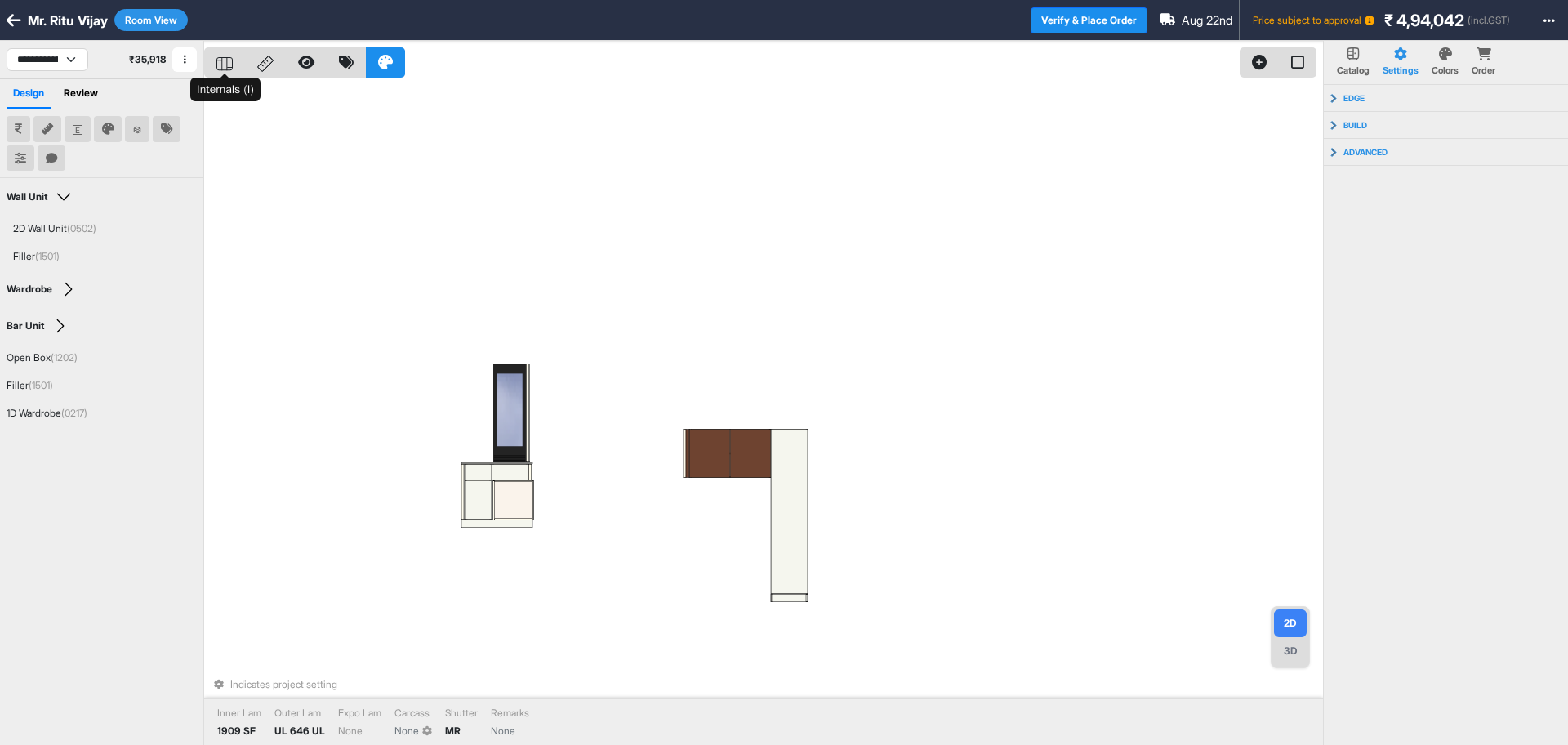 click 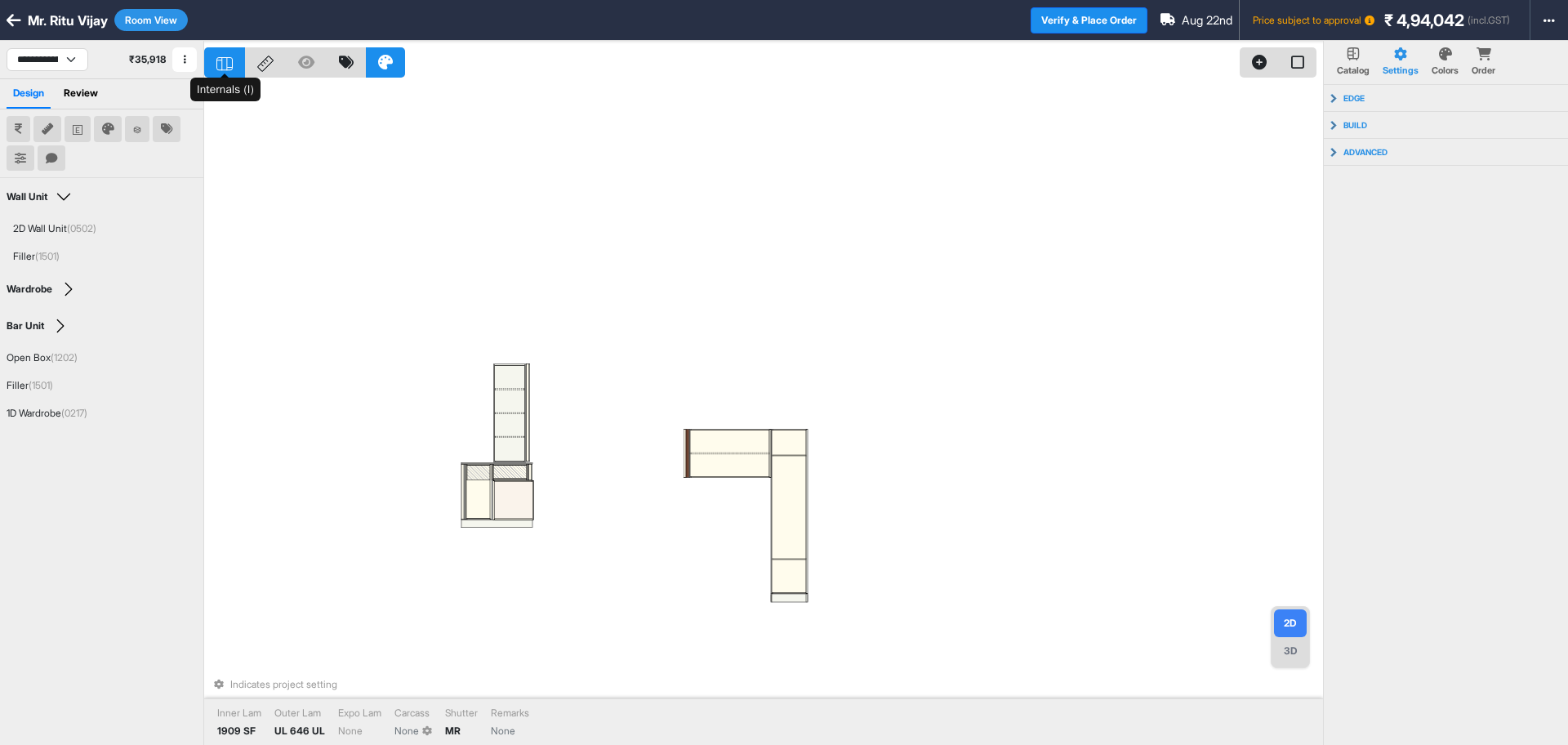 click 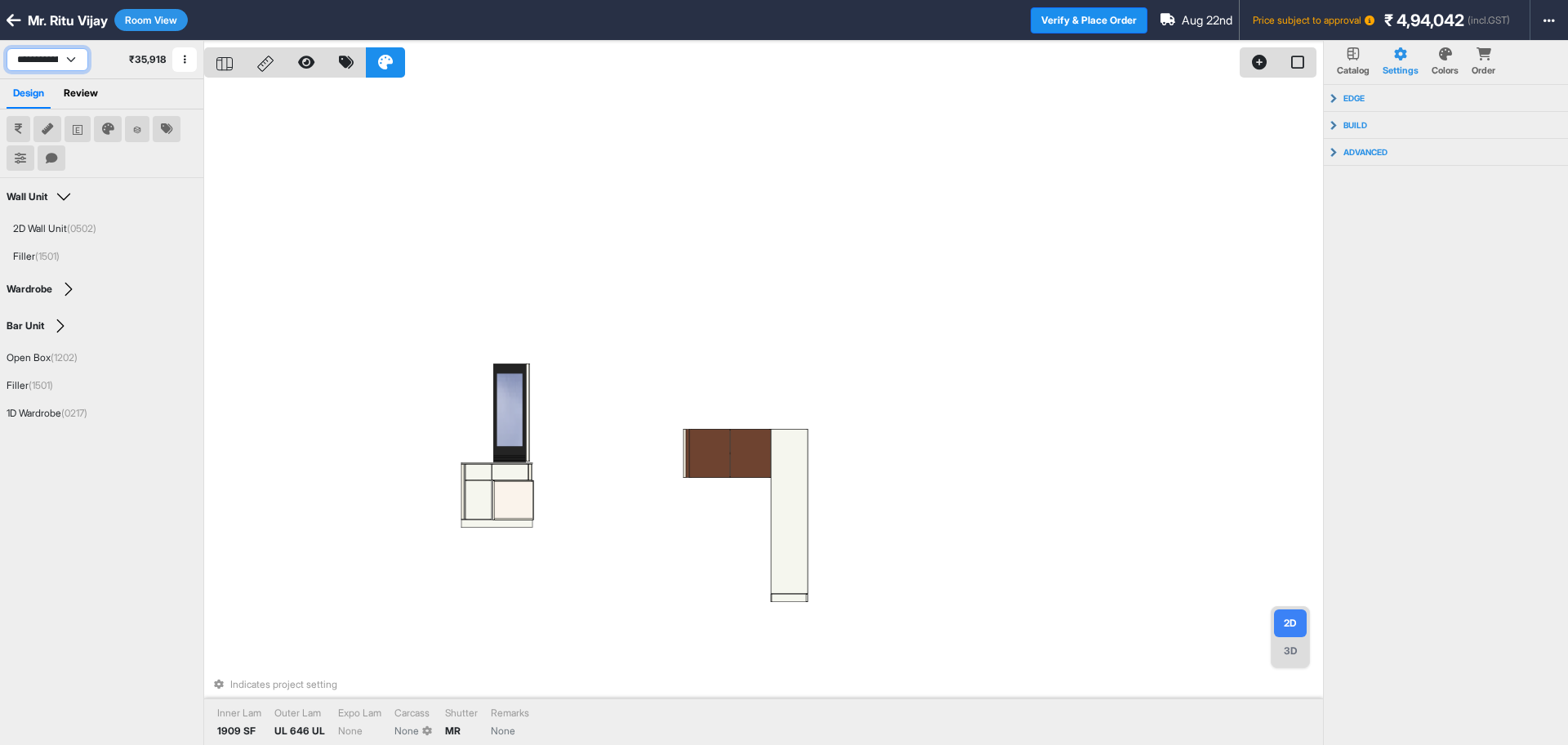 click on "**********" at bounding box center [47, 60] 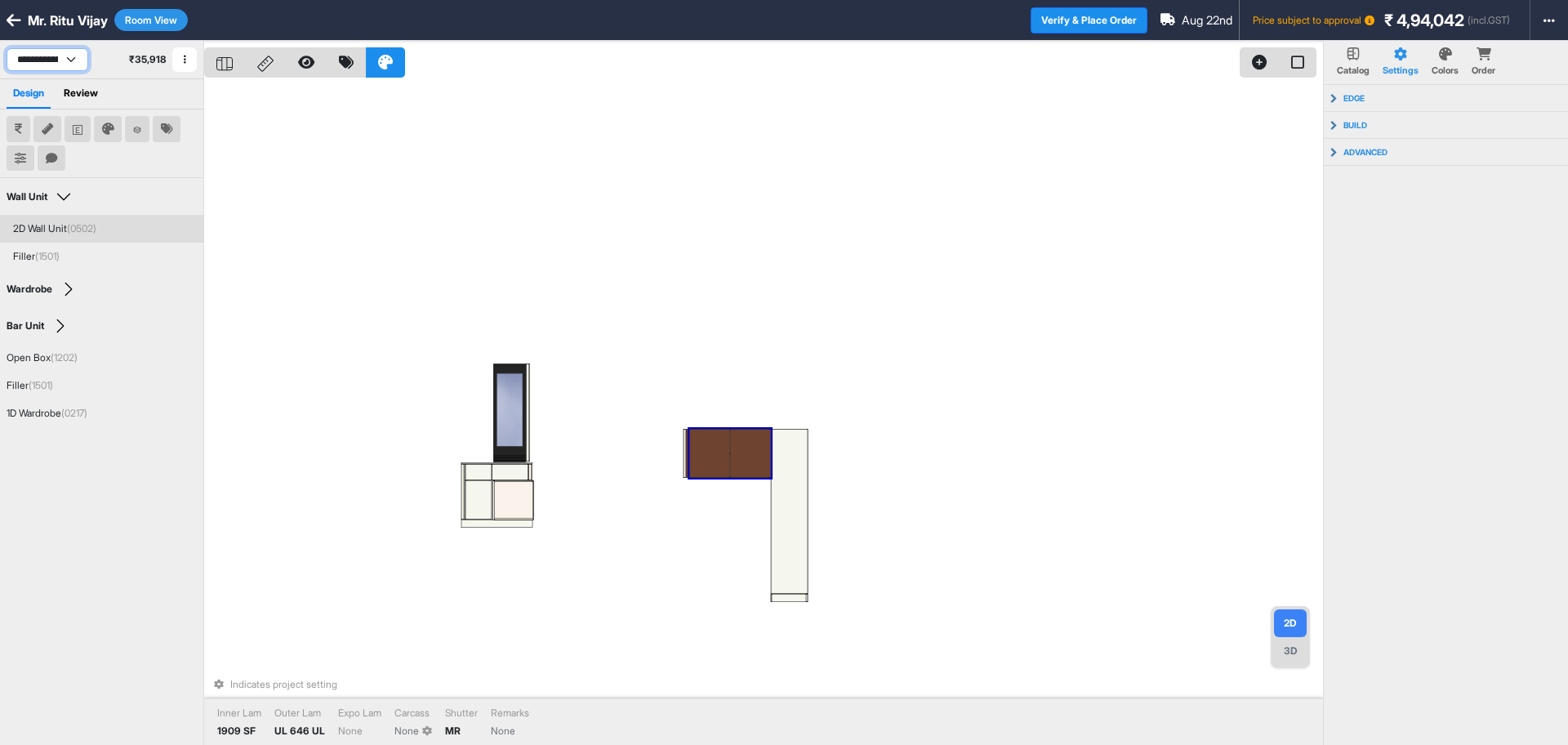 click on "**********" at bounding box center [47, 60] 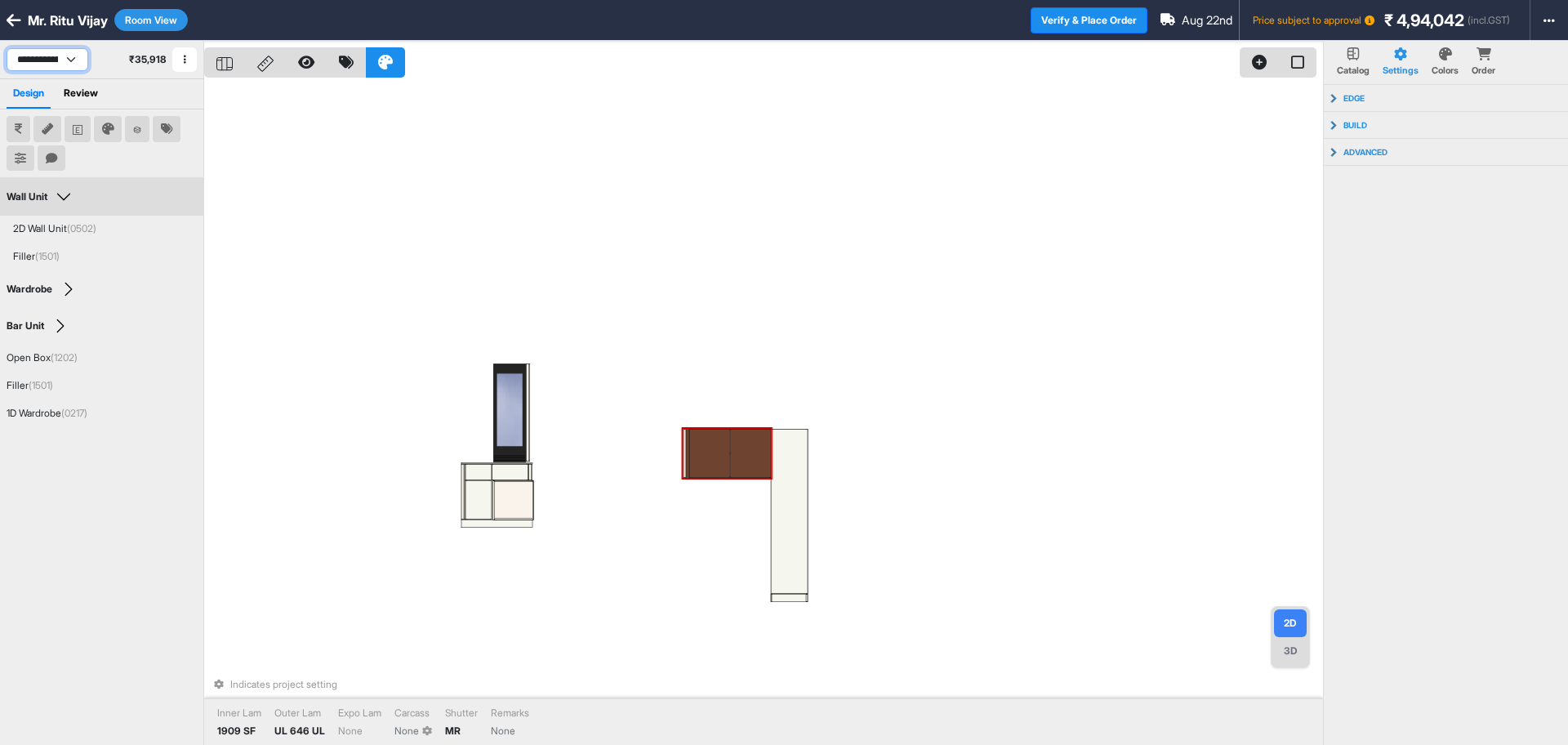 select on "****" 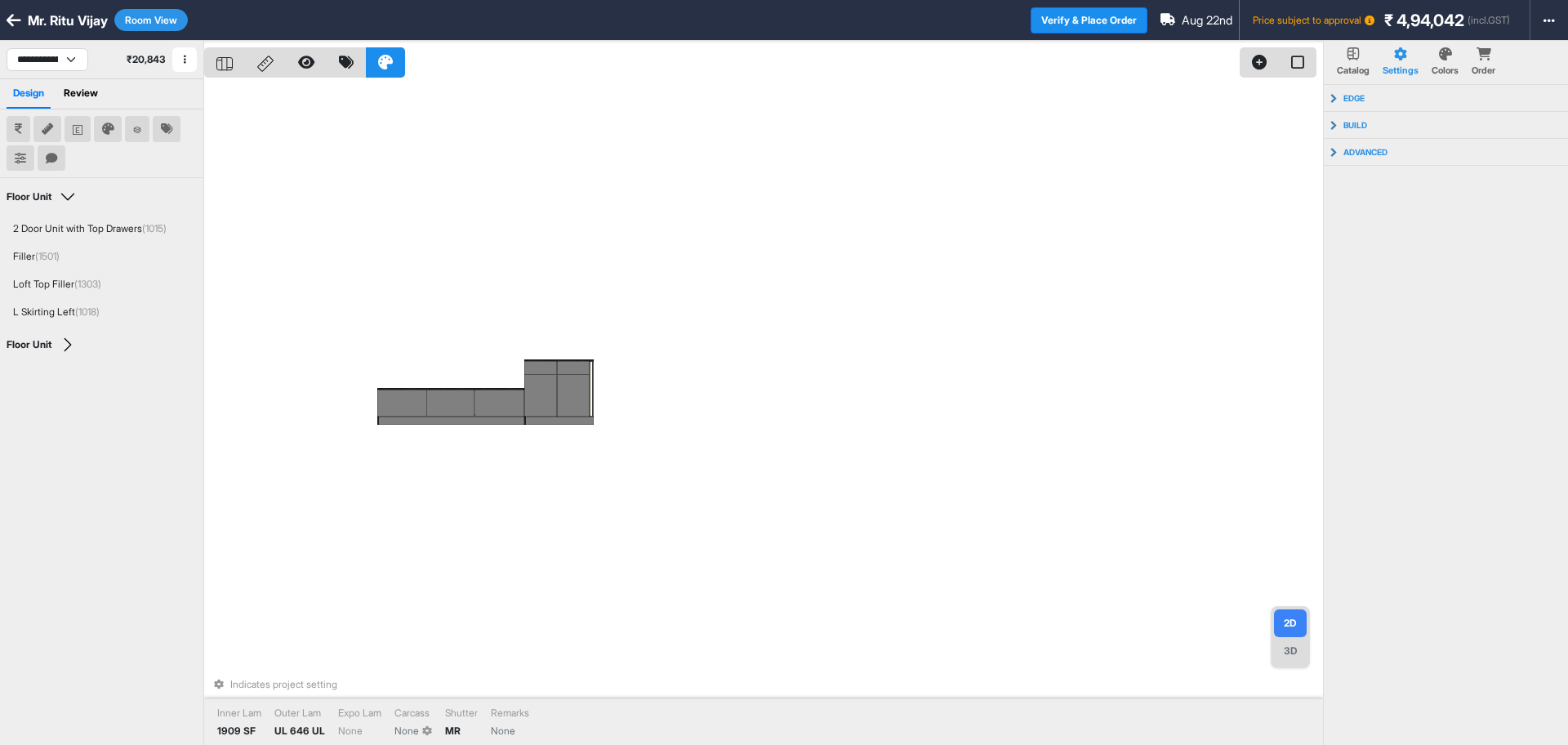 click on "Indicates project setting Inner Lam 1909 SF Outer Lam UL 646 UL Expo Lam None Carcass None Shutter MR Remarks None" at bounding box center [764, 413] 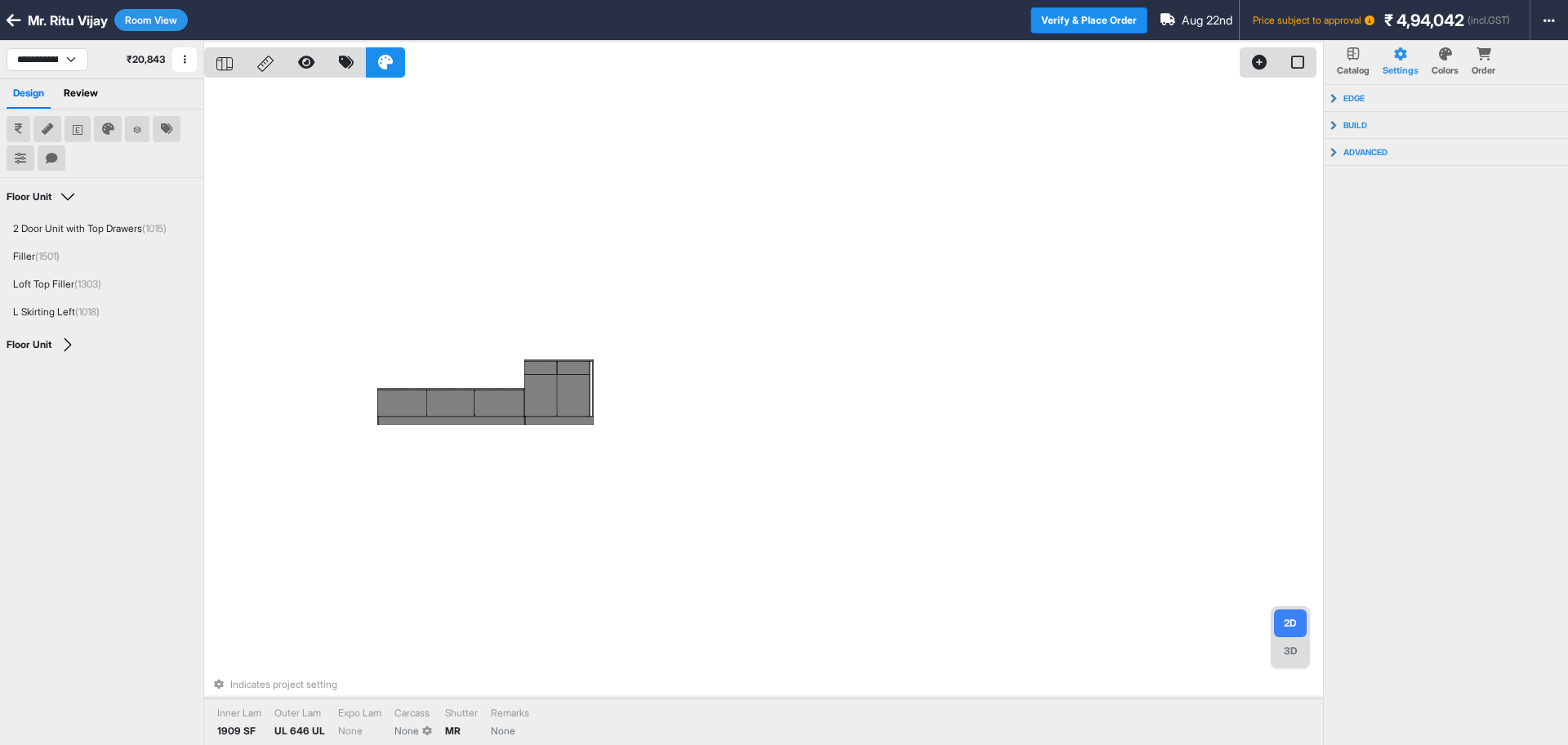 click on "3D" at bounding box center (1290, 651) 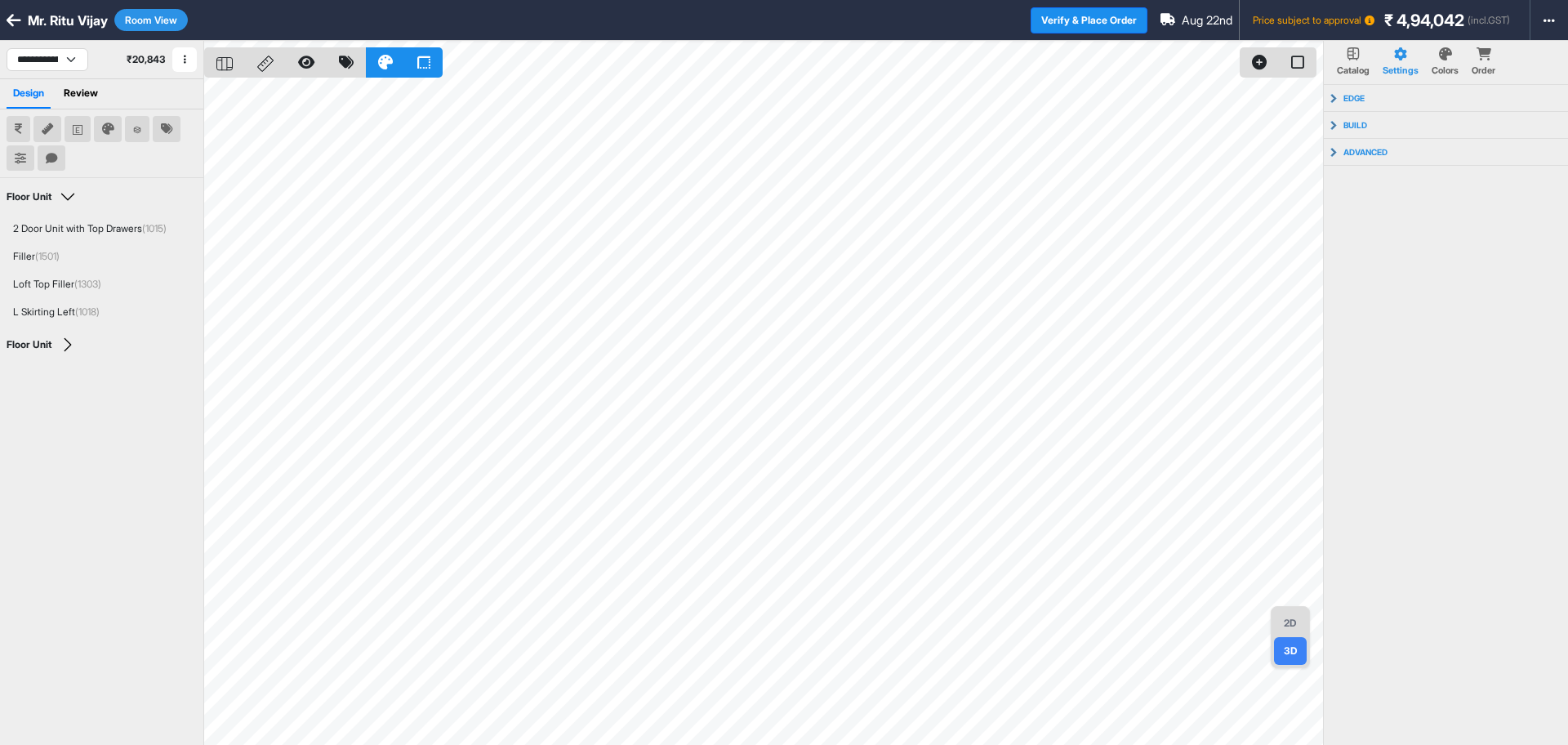 click on "Room View" at bounding box center [151, 20] 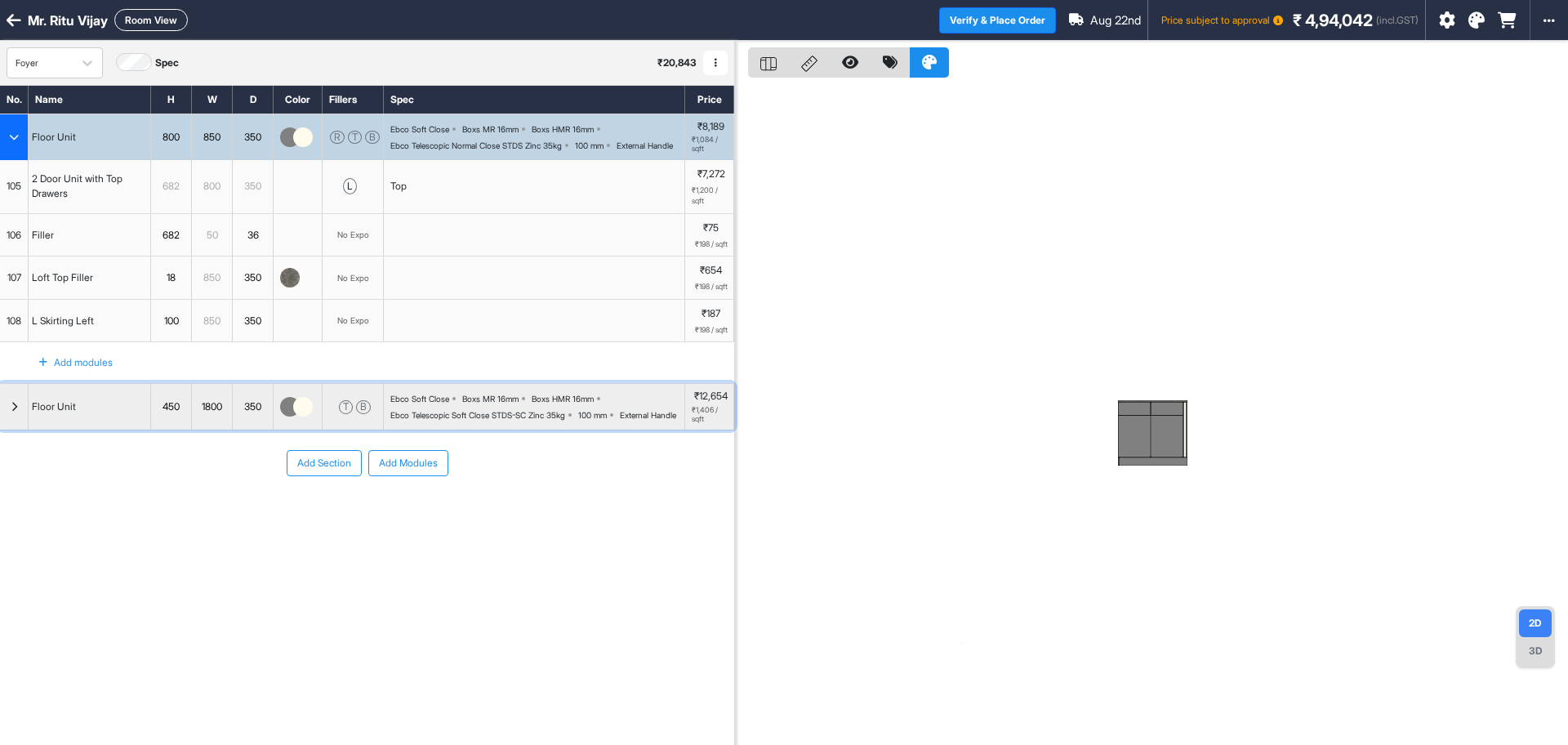 click on "Floor Unit" at bounding box center [90, 407] 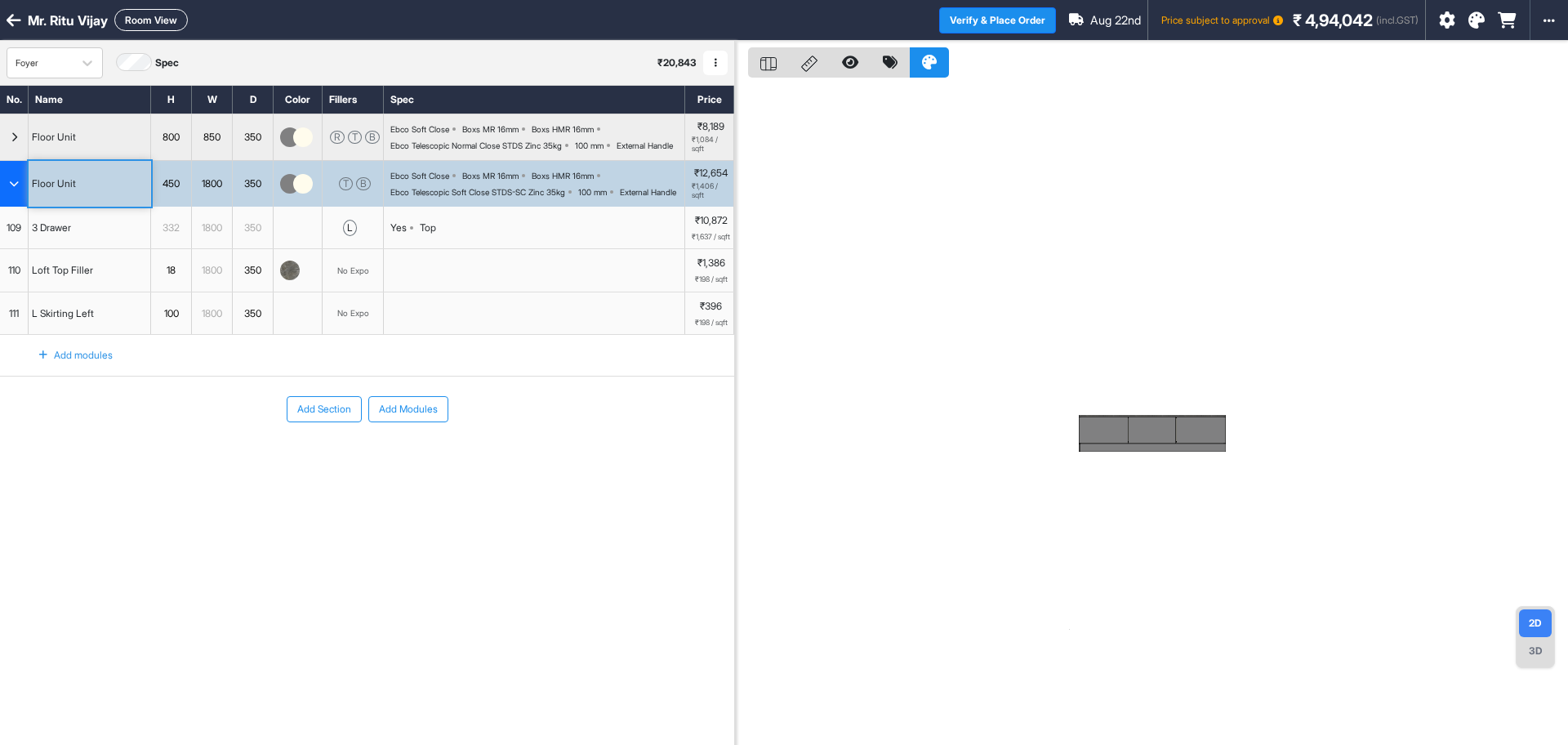 click on "Yes Top" at bounding box center (534, 228) 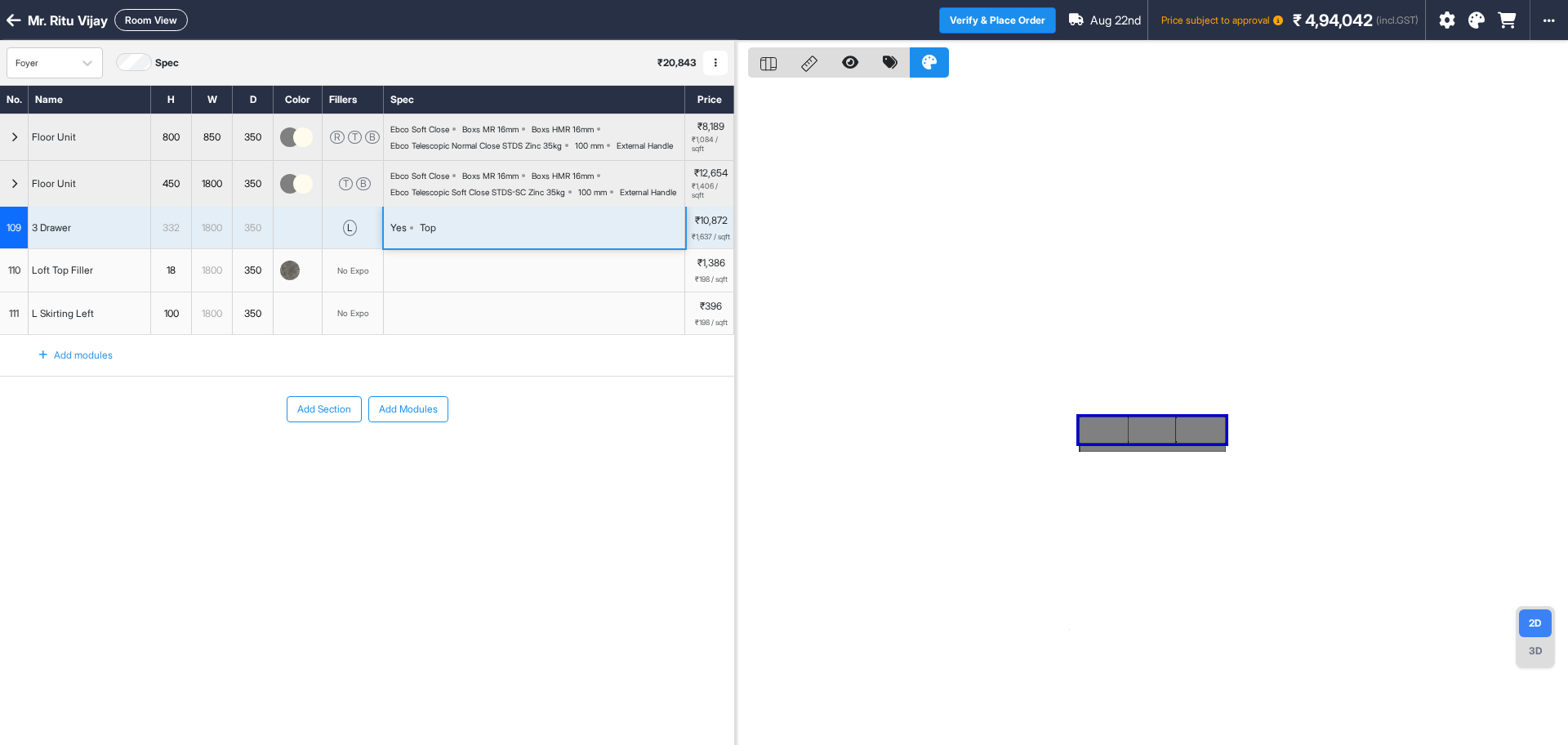 click on "Ebco Telescopic Soft Close STDS-SC Zinc 35kg" at bounding box center [478, 192] 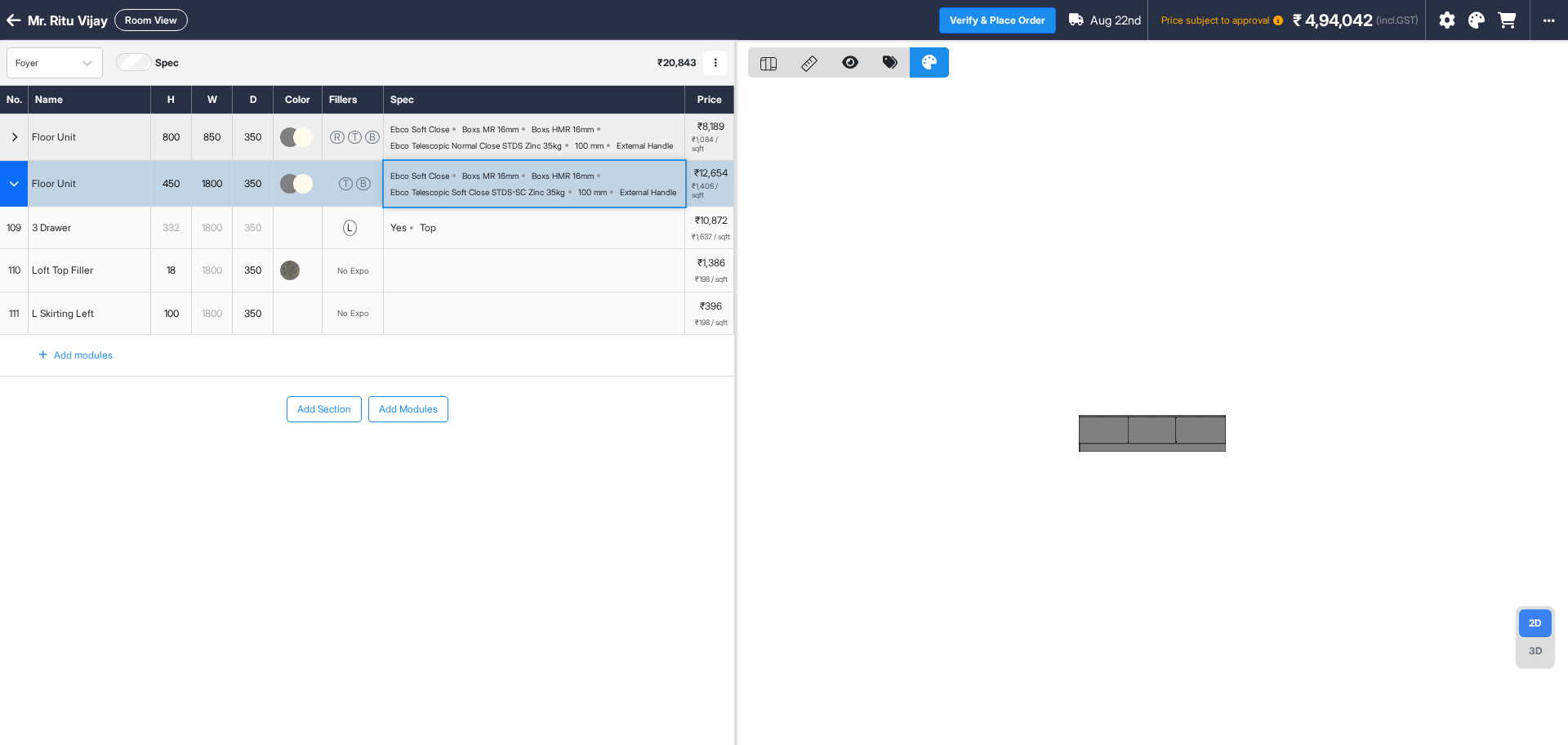 click on "Room View" at bounding box center [151, 20] 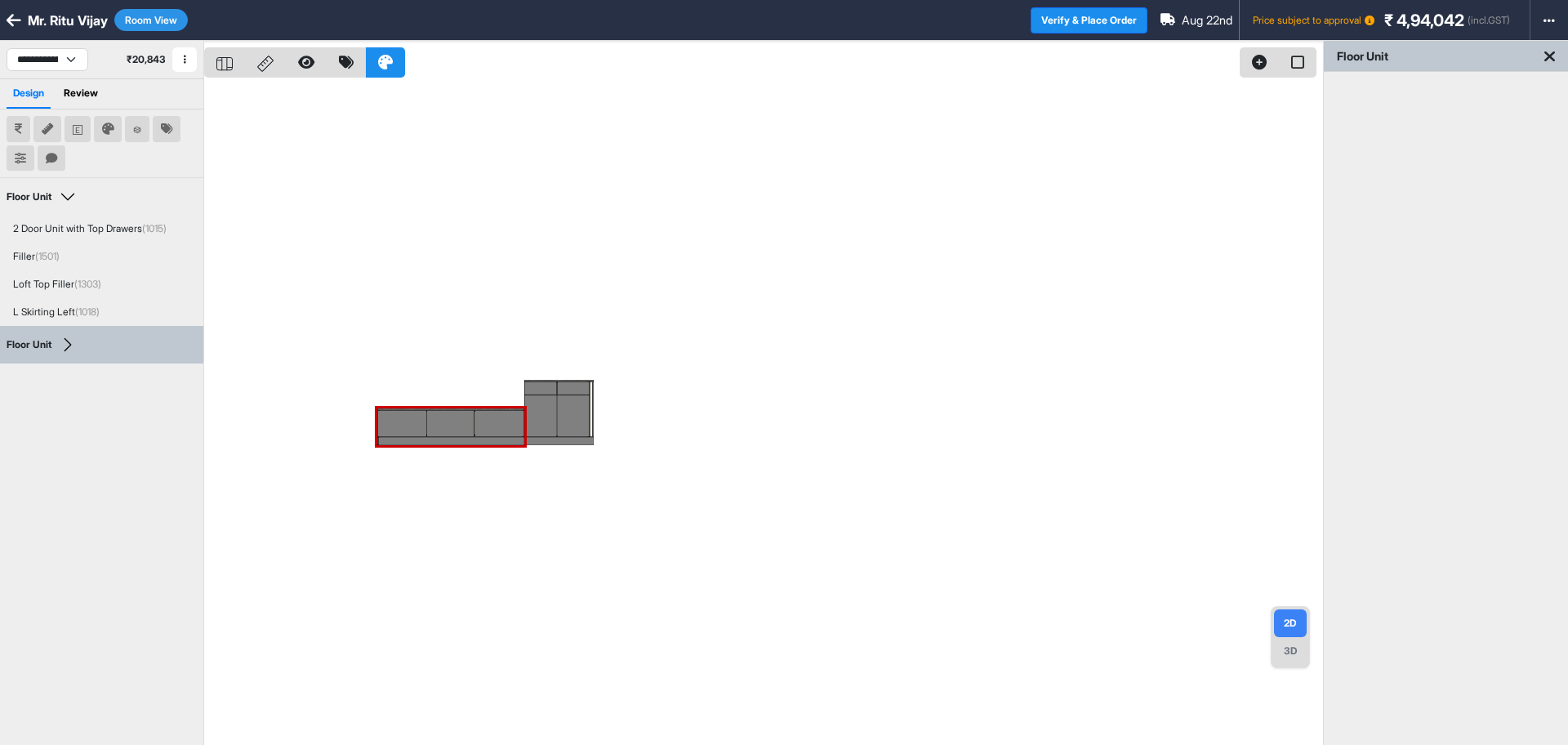 click on "3D" at bounding box center [1290, 651] 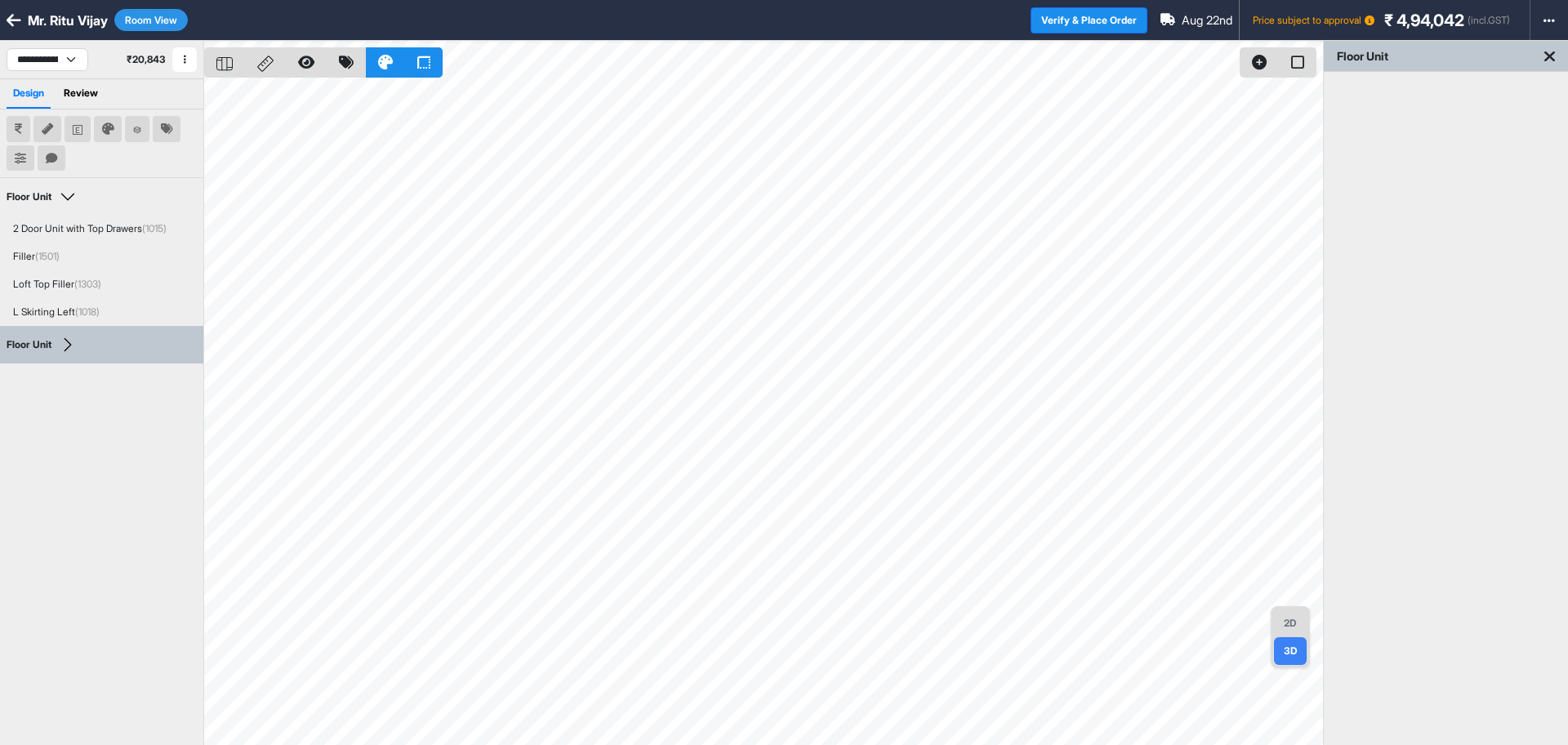click on "2D" at bounding box center (1290, 623) 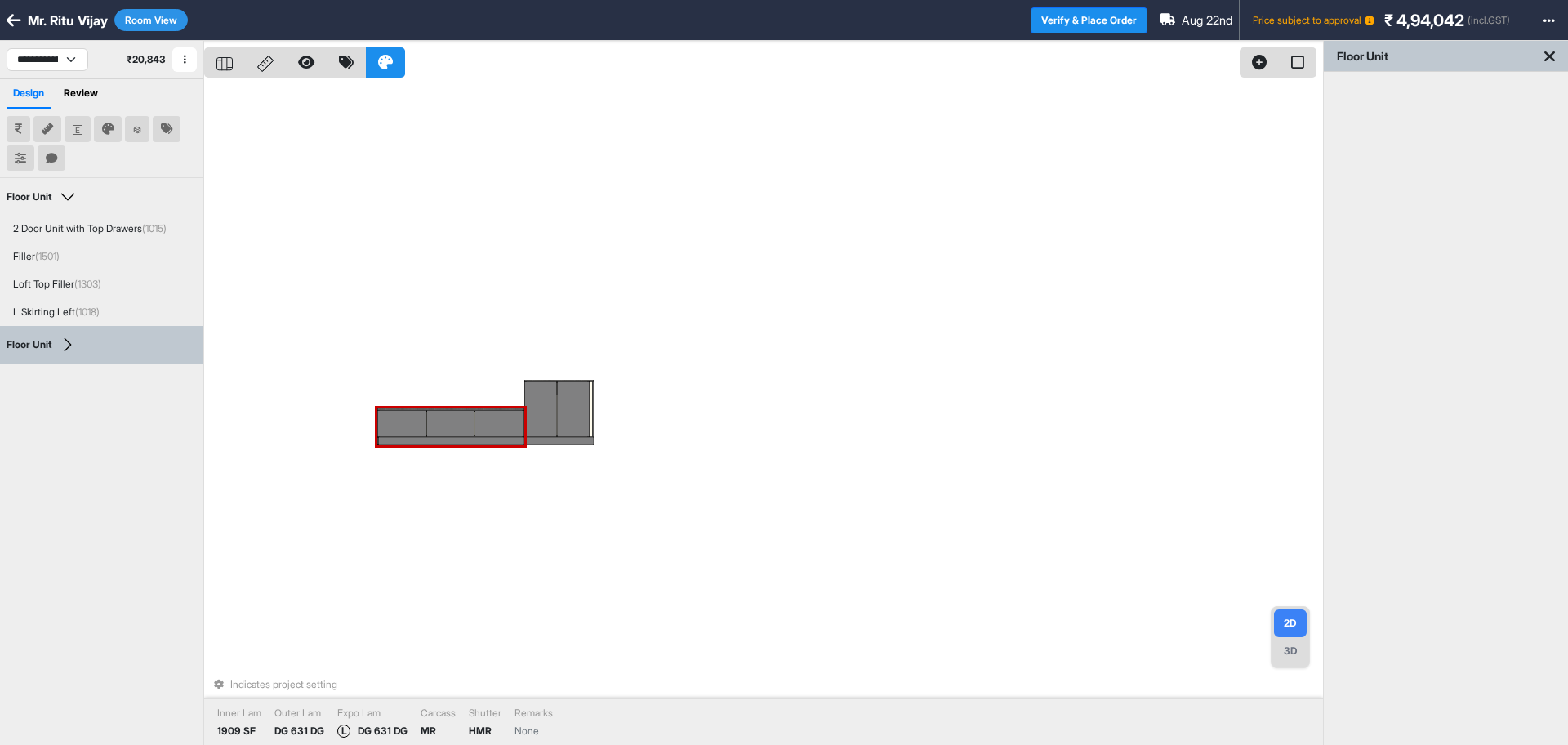 click at bounding box center [402, 423] 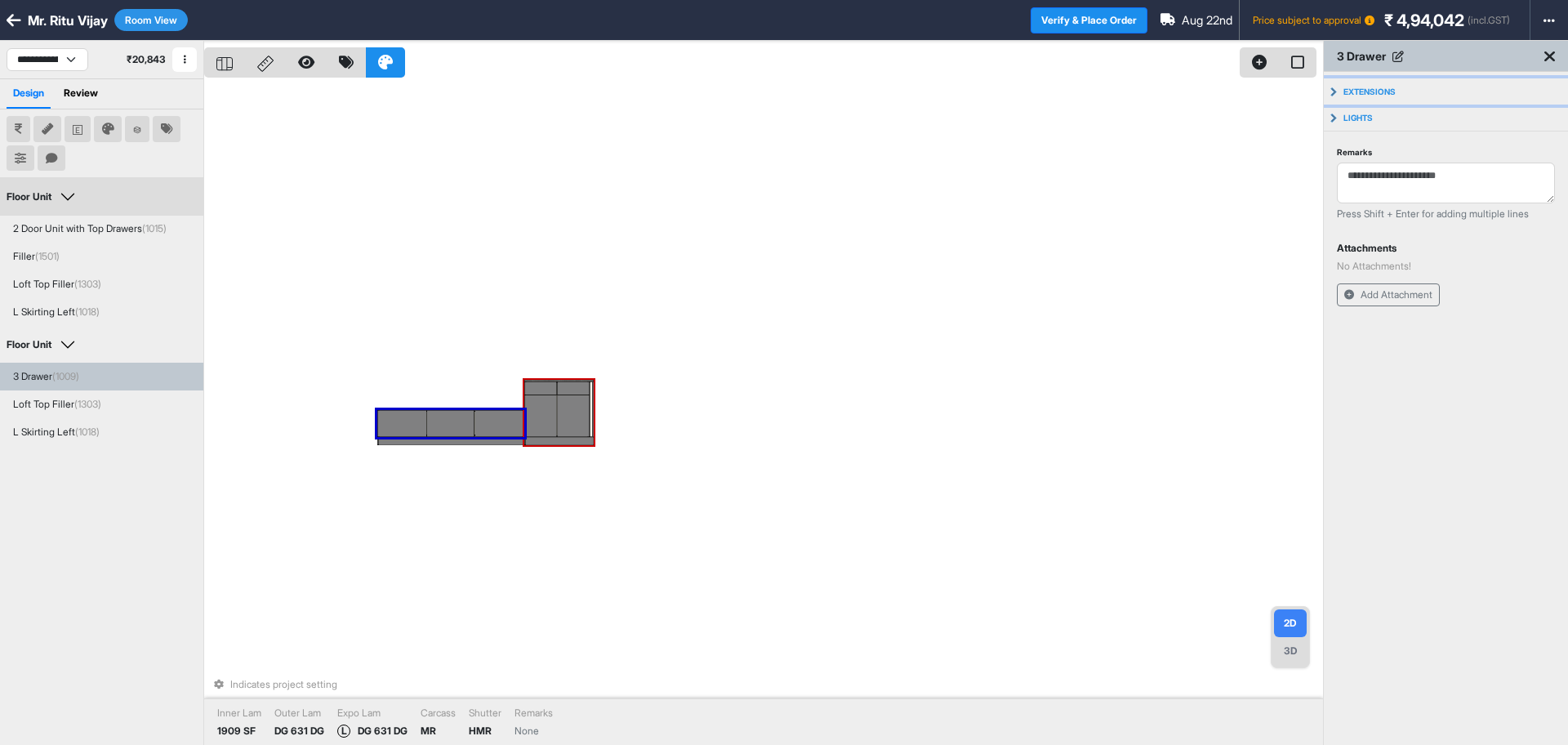 click on "Extensions" at bounding box center (1446, 91) 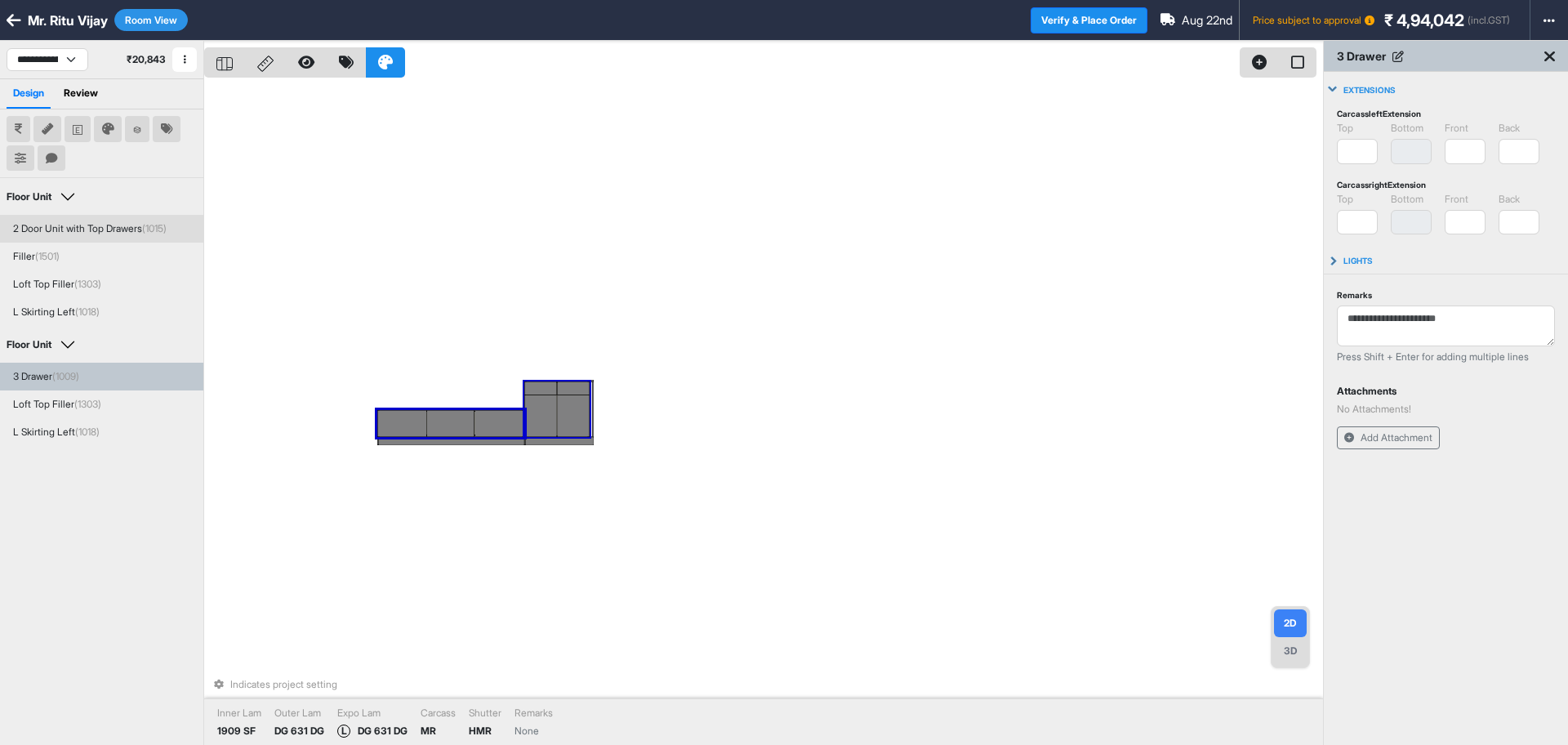 click on "Room View" at bounding box center [151, 20] 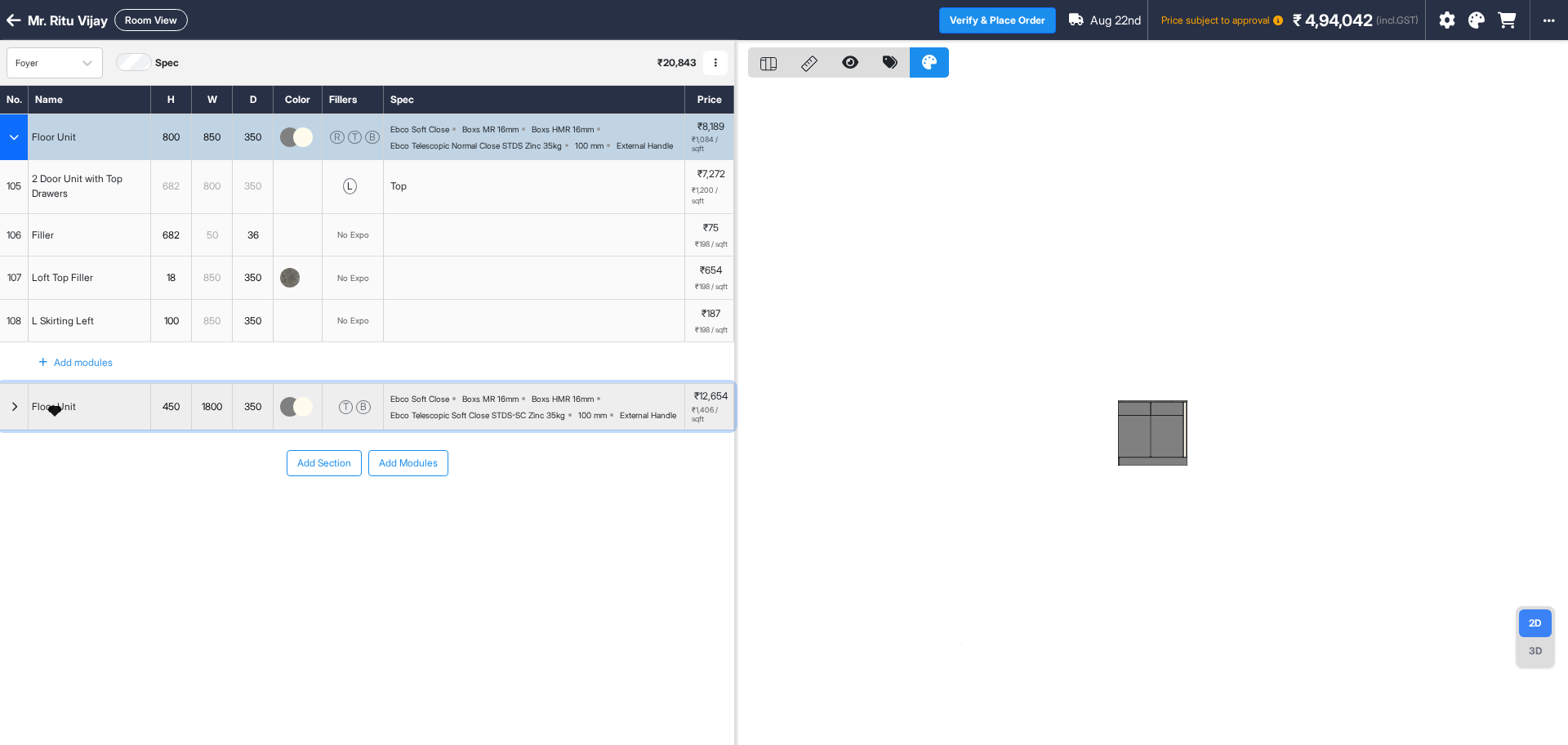 click on "Floor Unit" at bounding box center [54, 407] 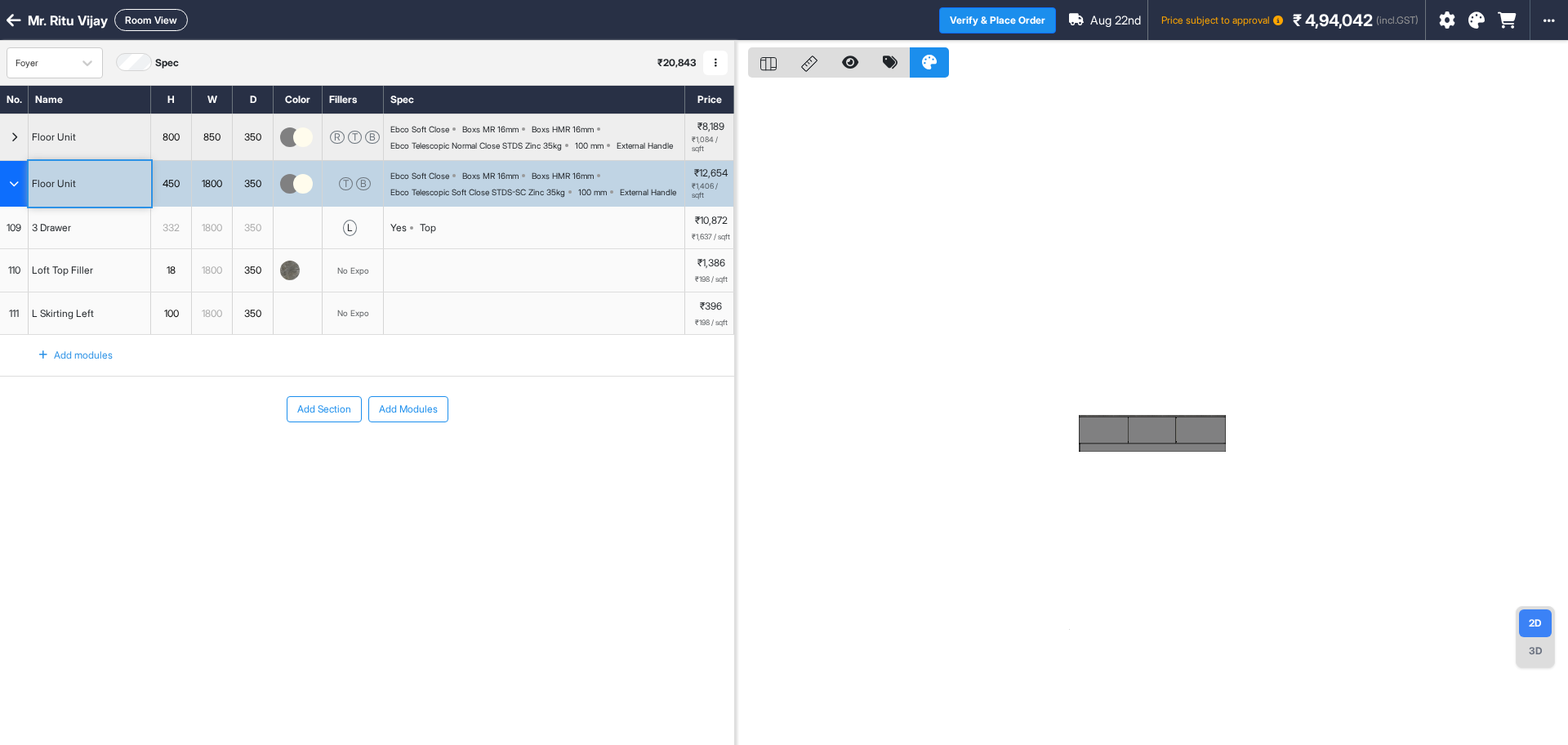 click on "Ebco Telescopic Soft Close STDS-SC Zinc 35kg" at bounding box center [478, 192] 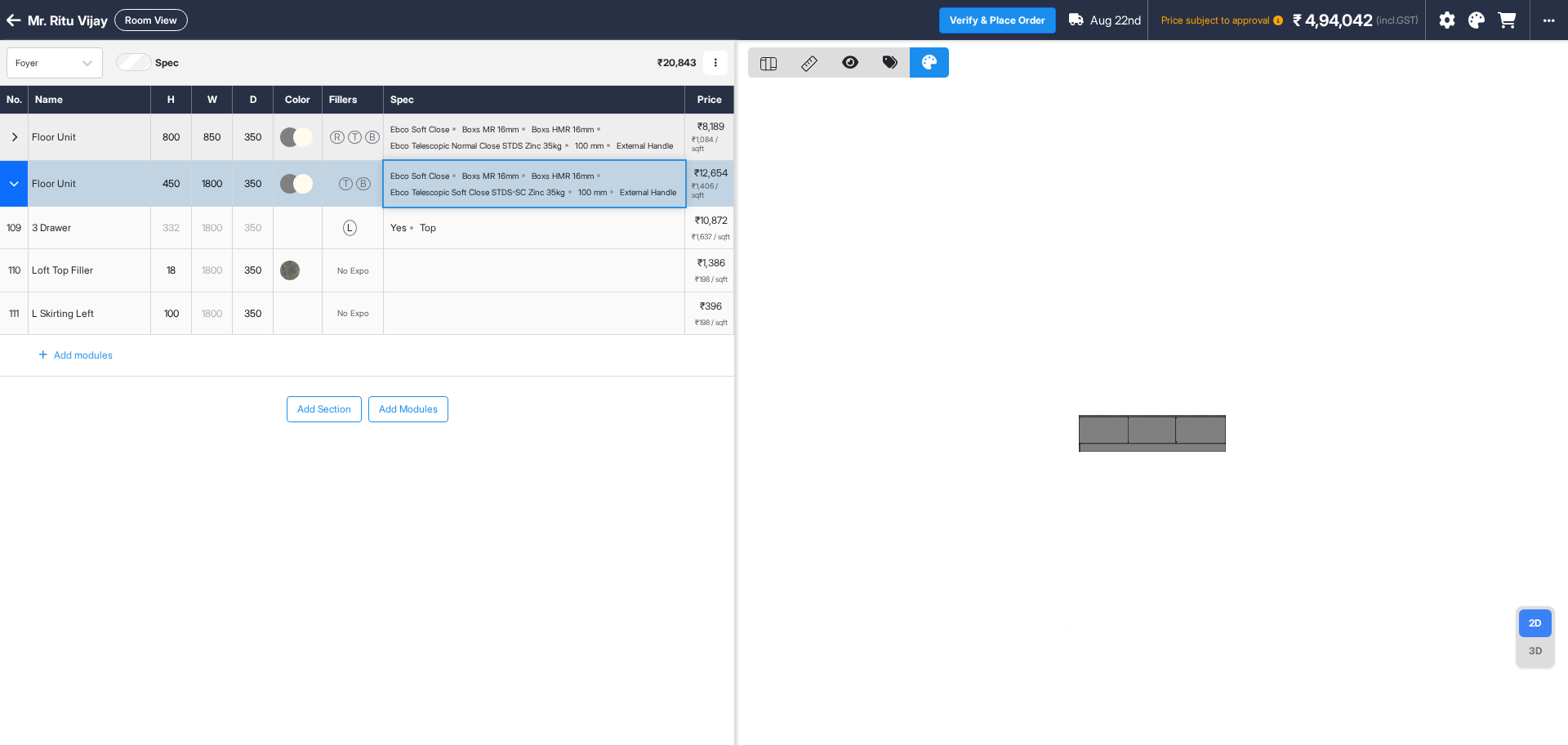 click on "Ebco Telescopic Soft Close STDS-SC Zinc 35kg" at bounding box center (478, 192) 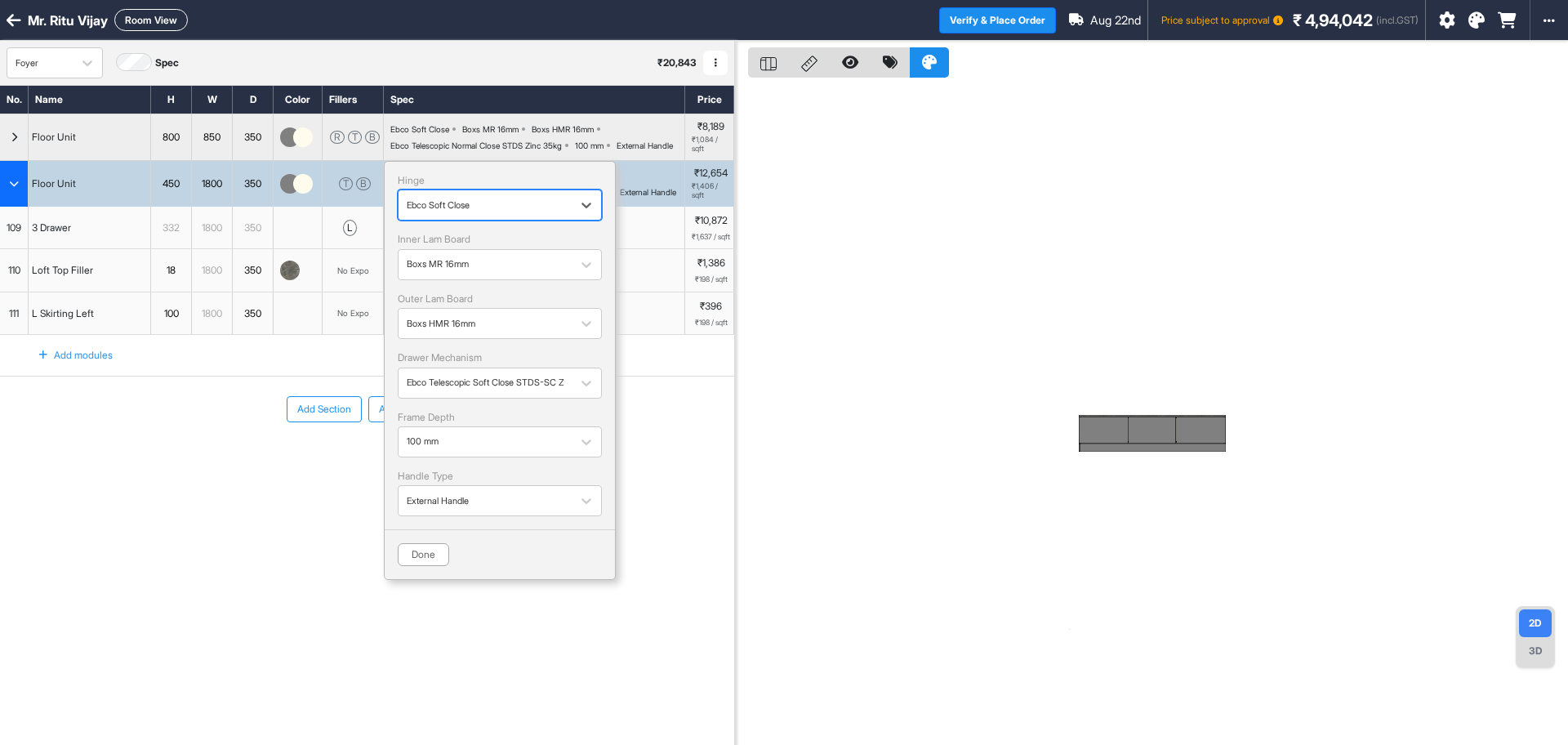 click on "Done" at bounding box center (500, 547) 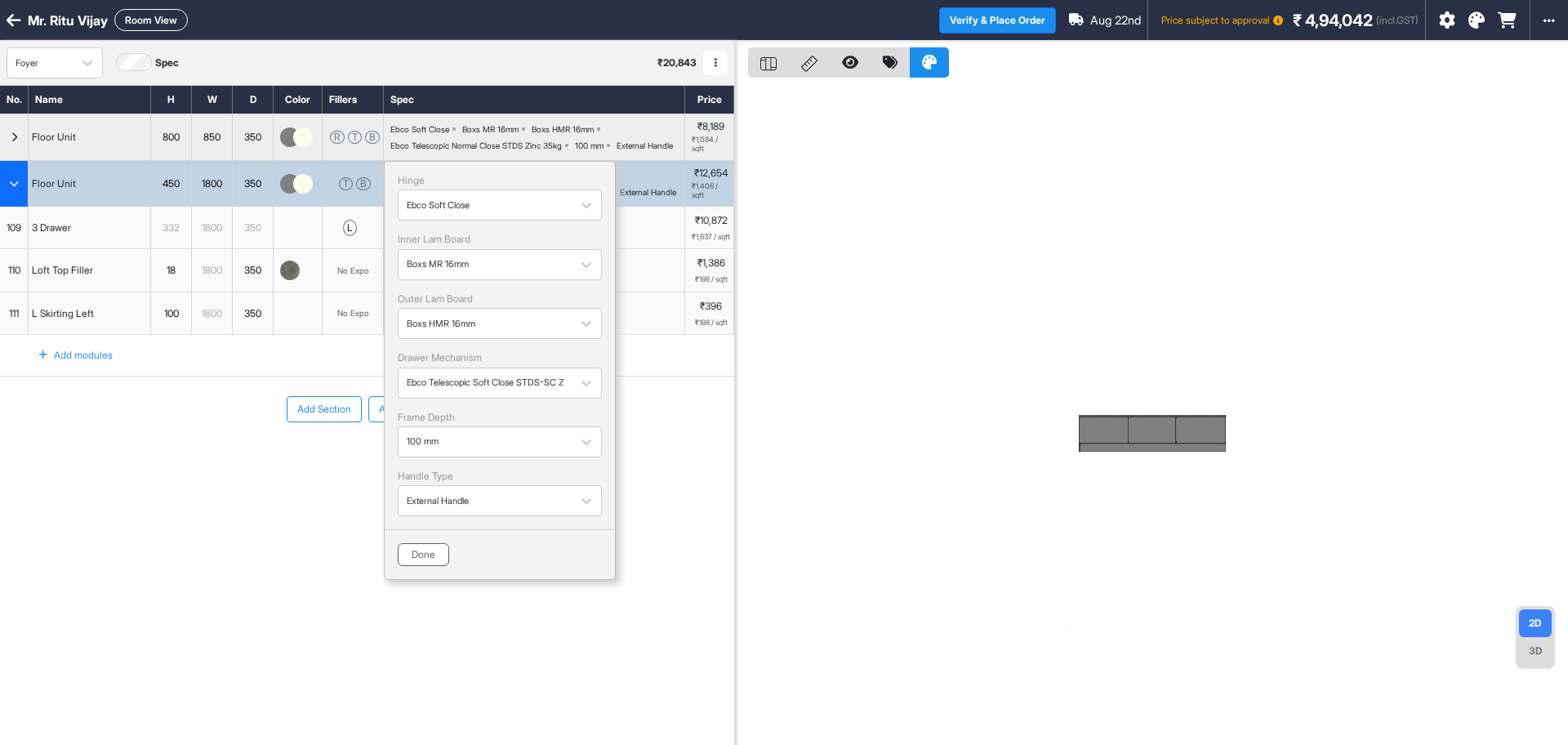 click on "Done" at bounding box center (423, 555) 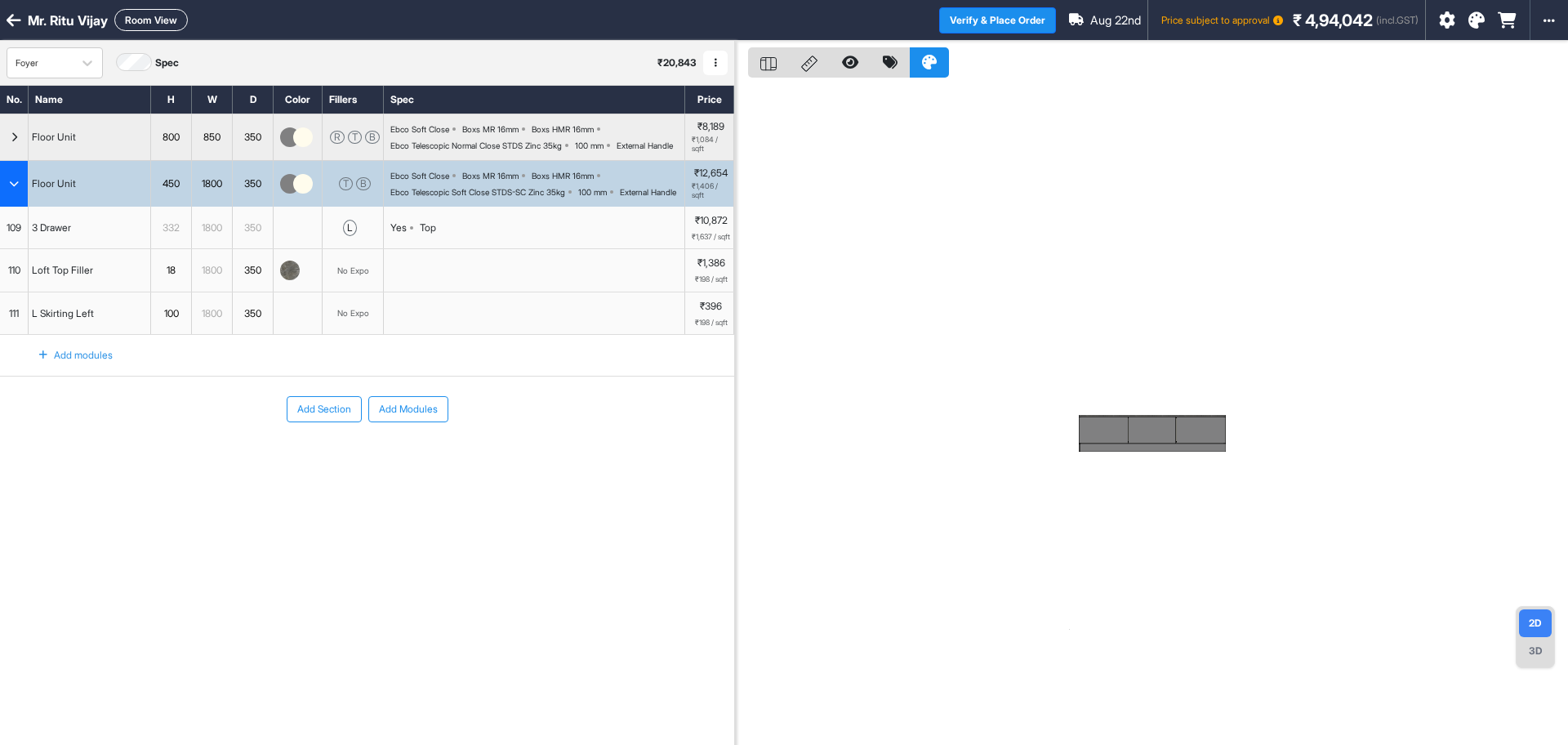 click on "Yes Top" at bounding box center [534, 228] 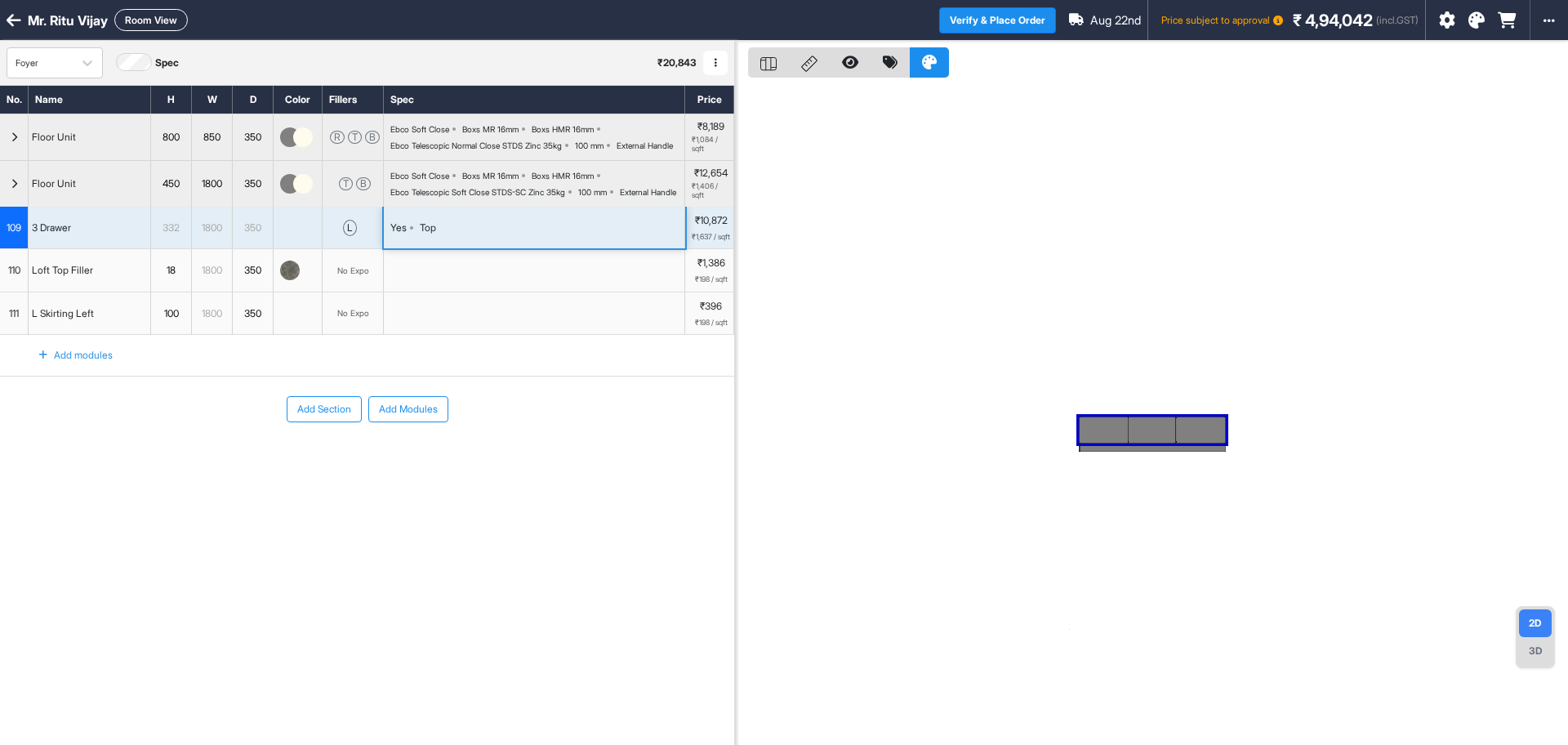 click on "Yes Top" at bounding box center [534, 228] 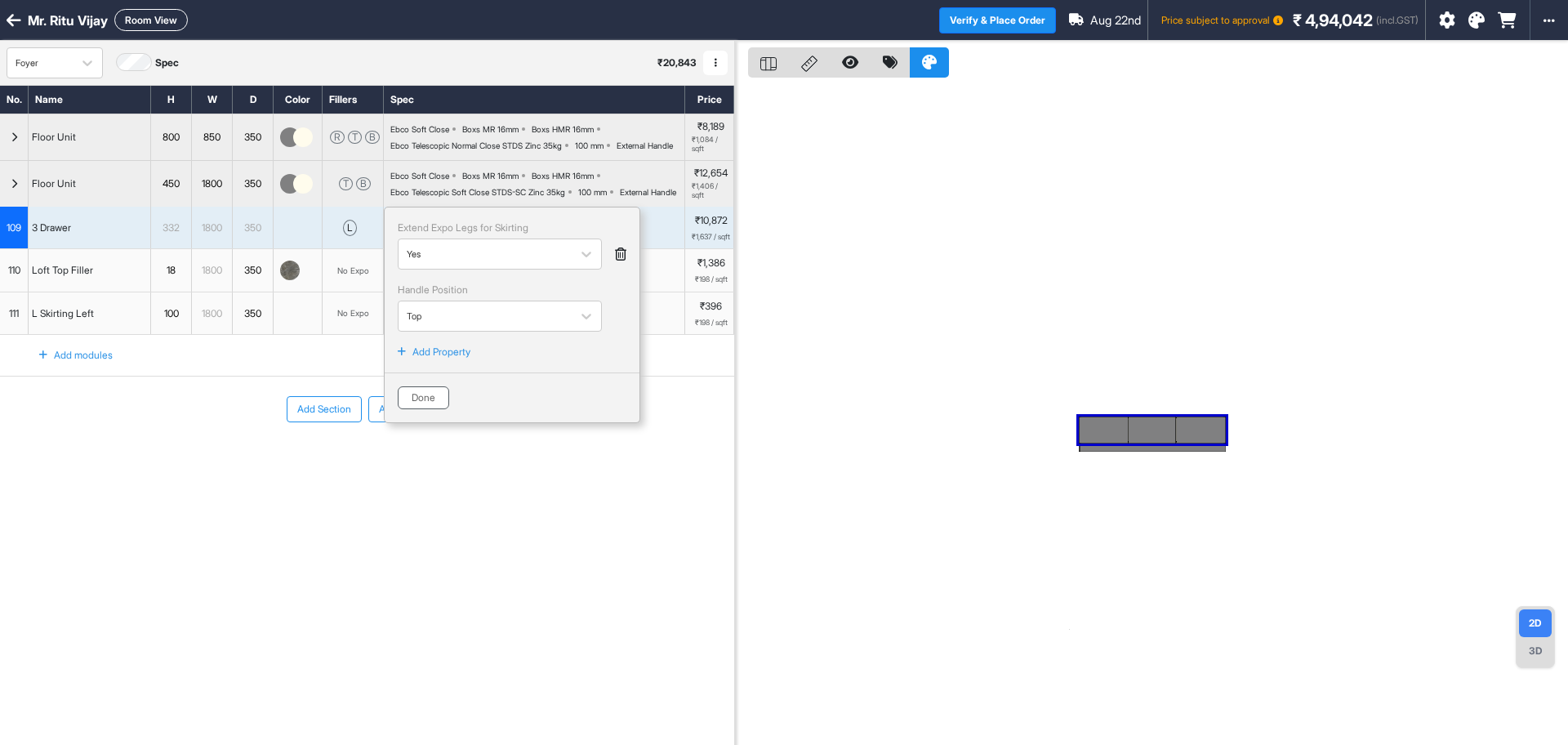 click on "Done" at bounding box center (423, 398) 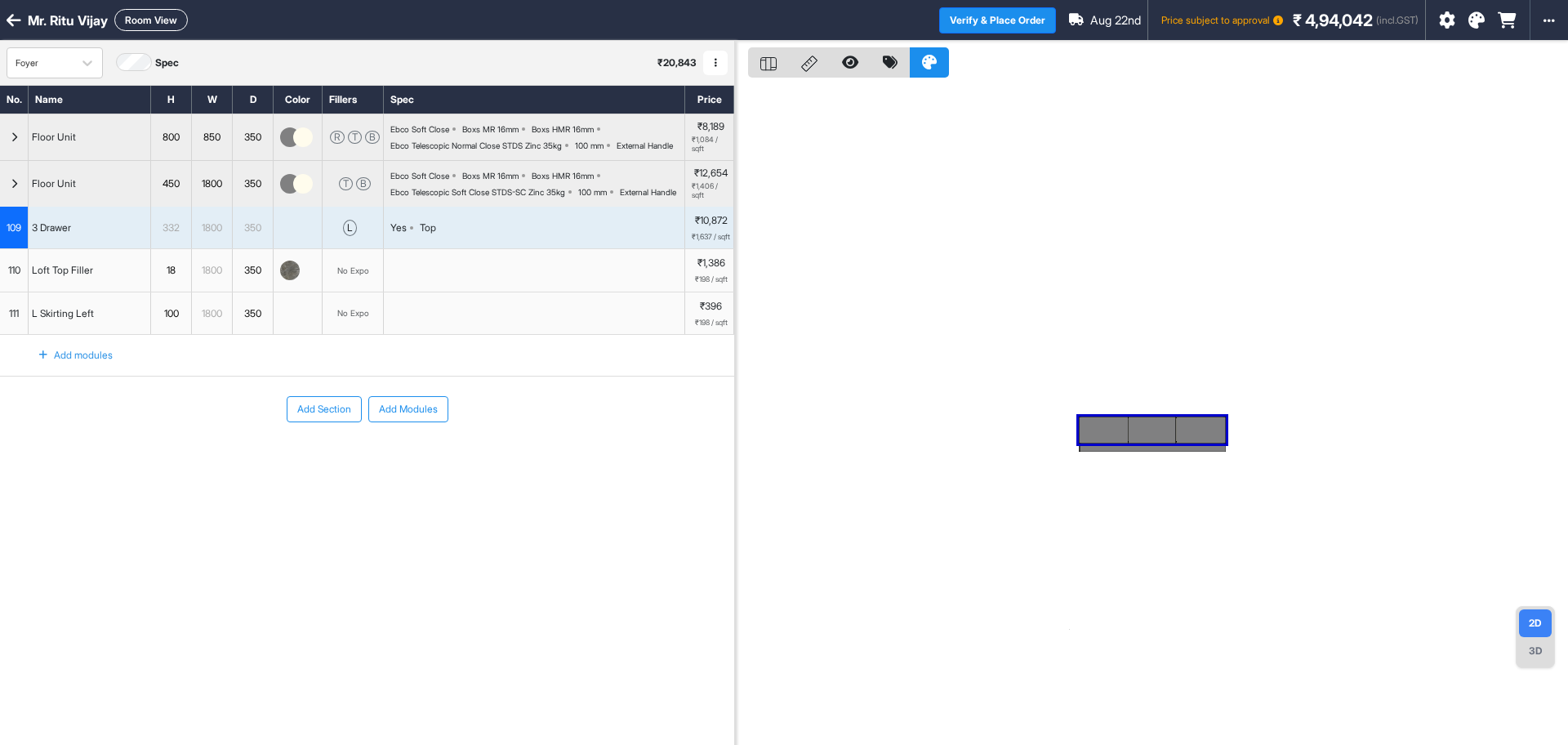 click on "3D" at bounding box center (1535, 651) 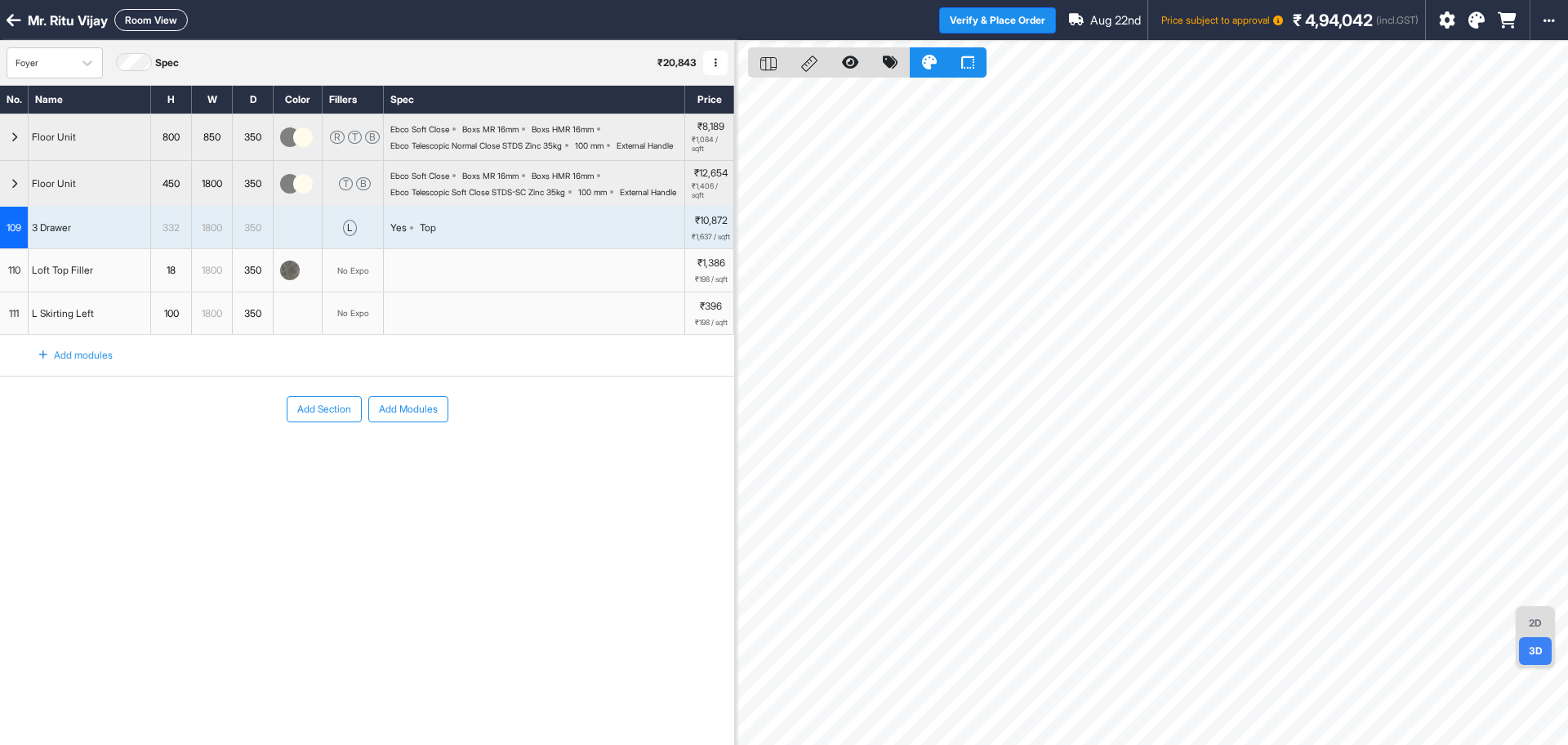 click on "2D" at bounding box center (1535, 623) 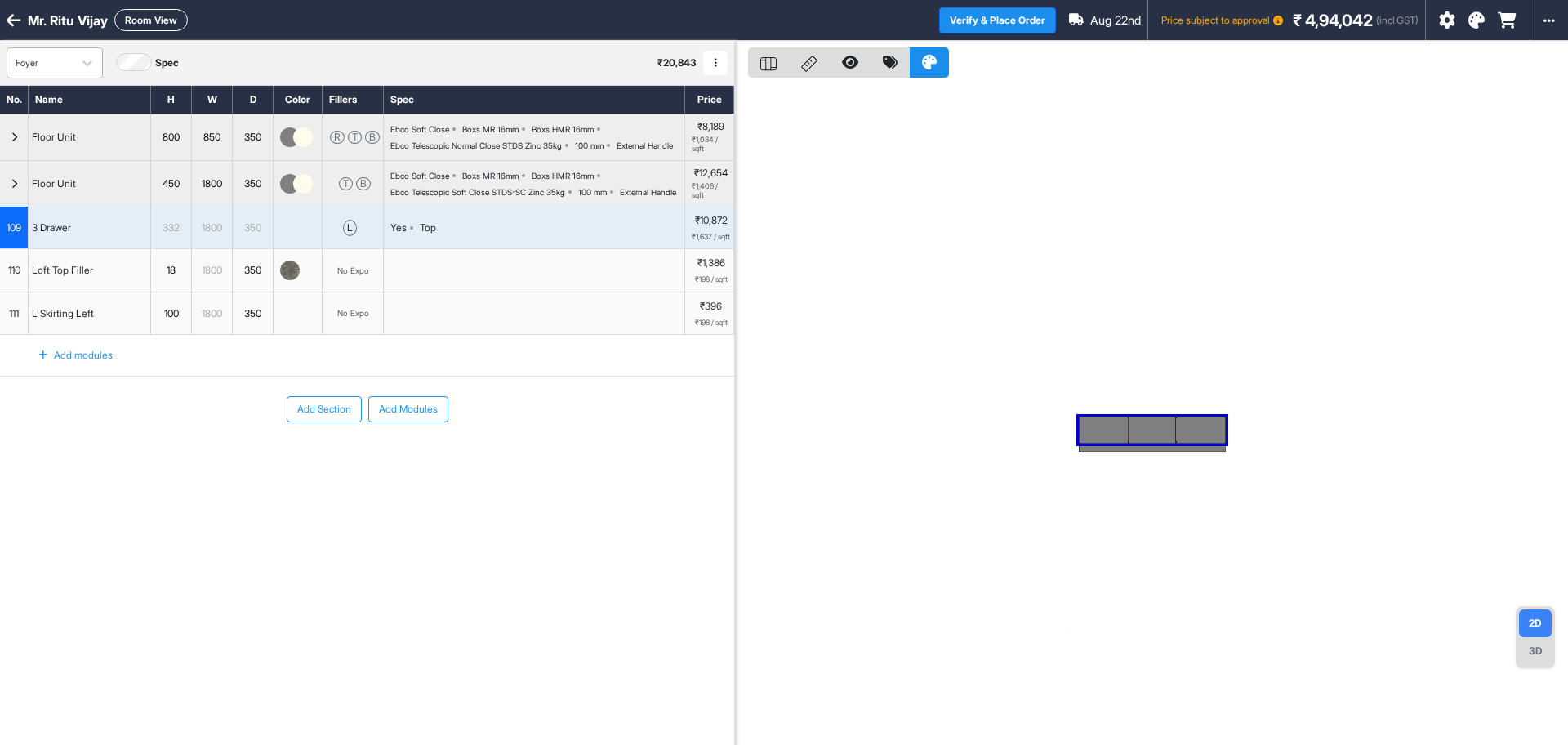 click on "Foyer" at bounding box center (40, 63) 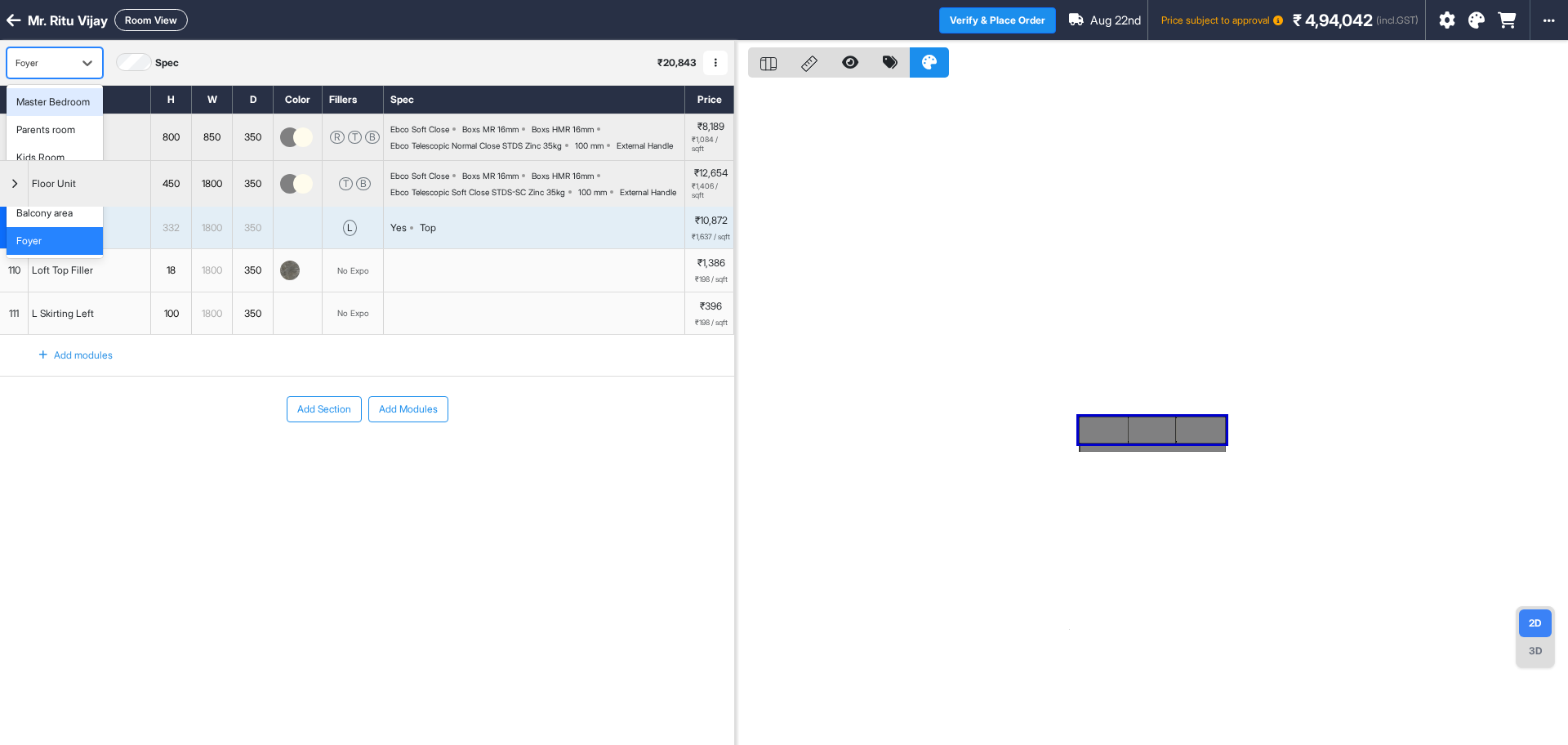 click at bounding box center (1152, 413) 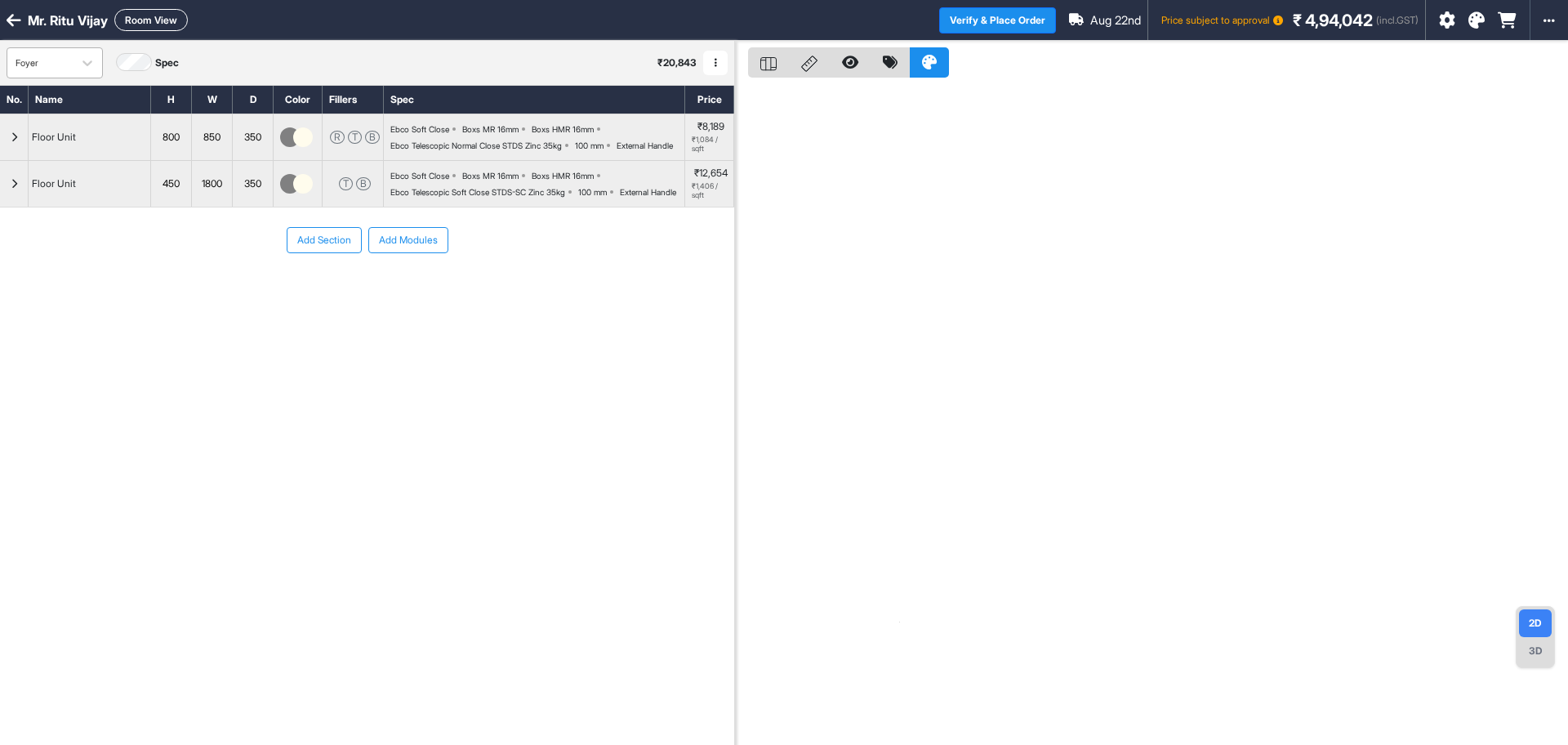 click on "Foyer" at bounding box center (40, 63) 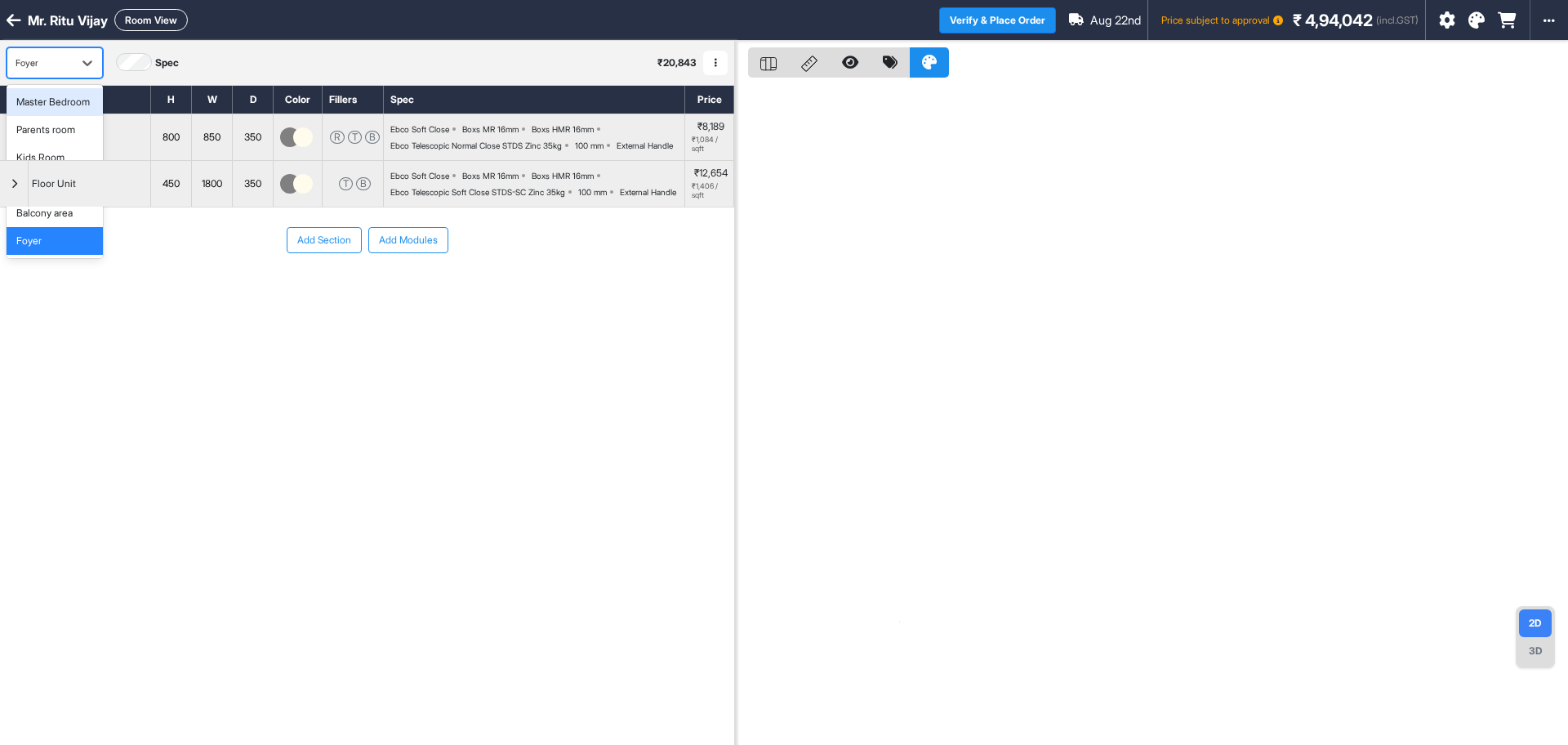 click on "Master Bedroom" at bounding box center [53, 102] 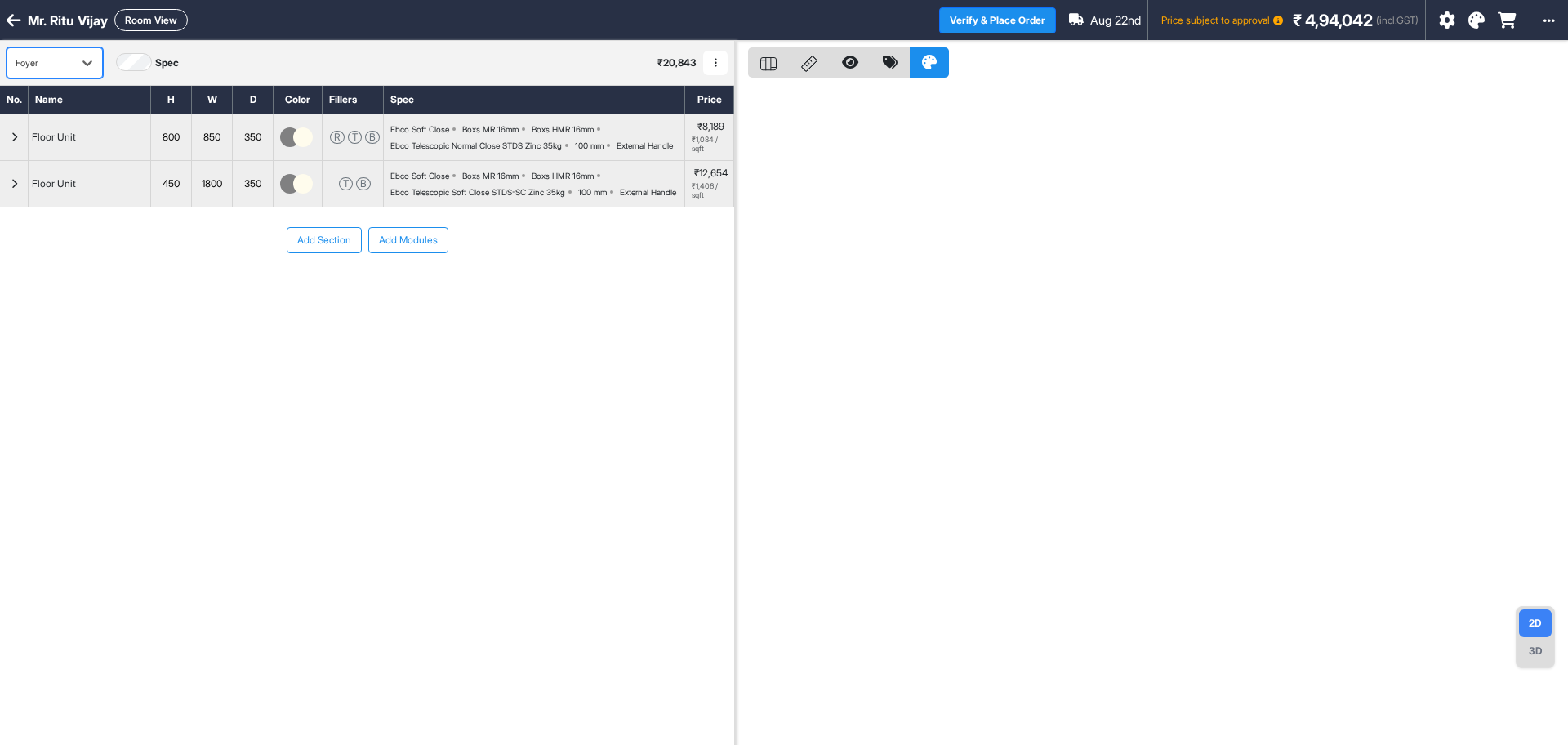 click on "Foyer" at bounding box center (40, 63) 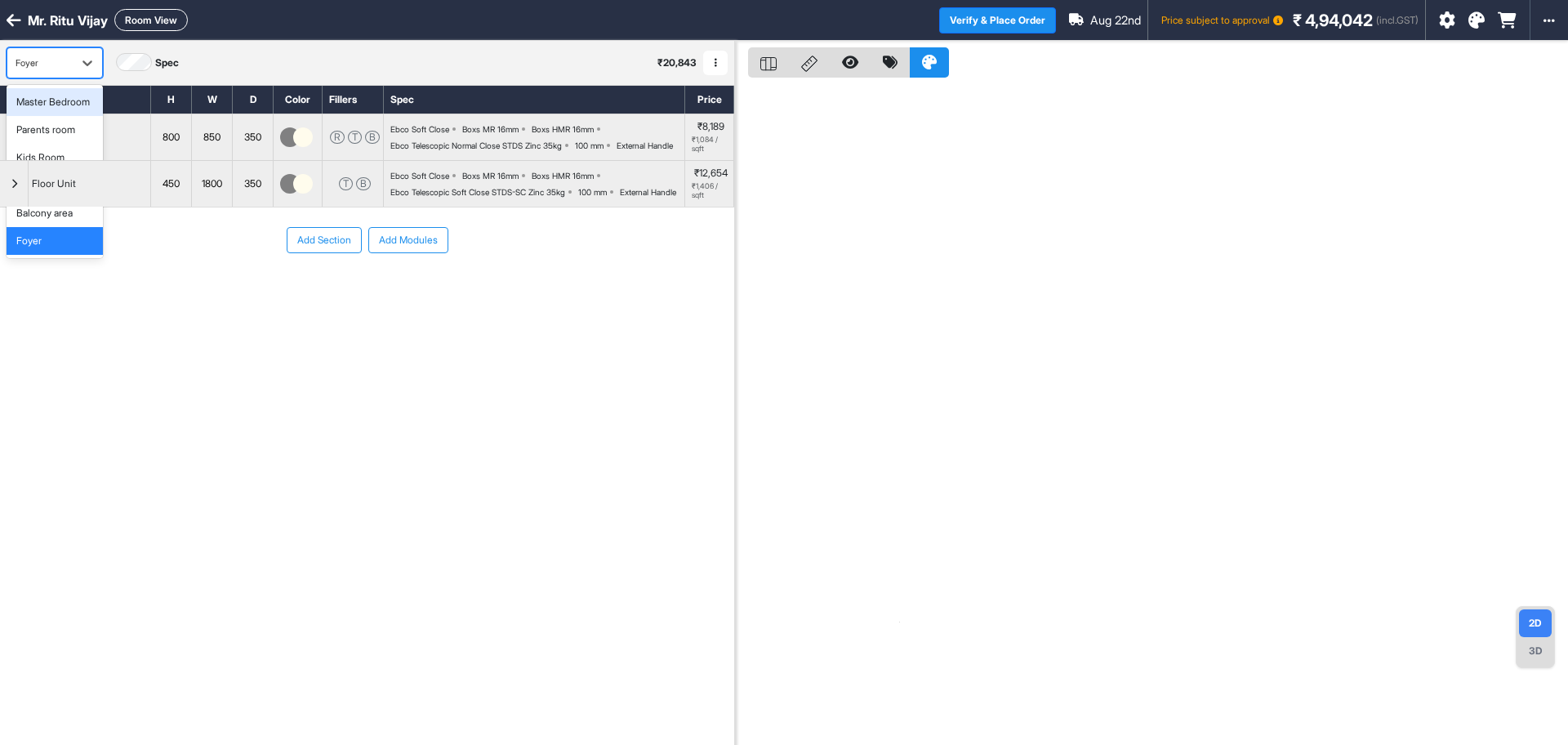 click on "Master Bedroom" at bounding box center (53, 102) 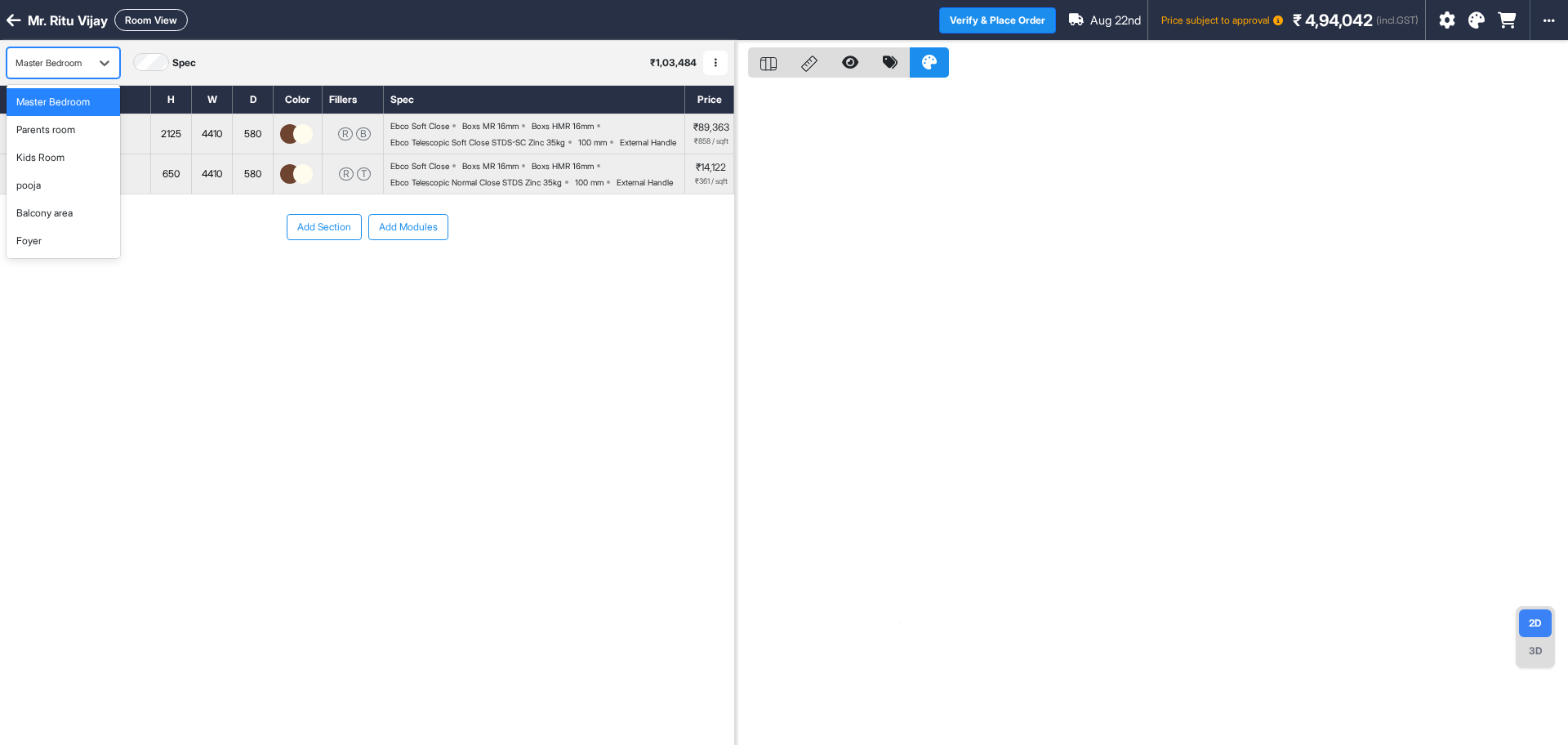 click on "Master Bedroom" at bounding box center [48, 63] 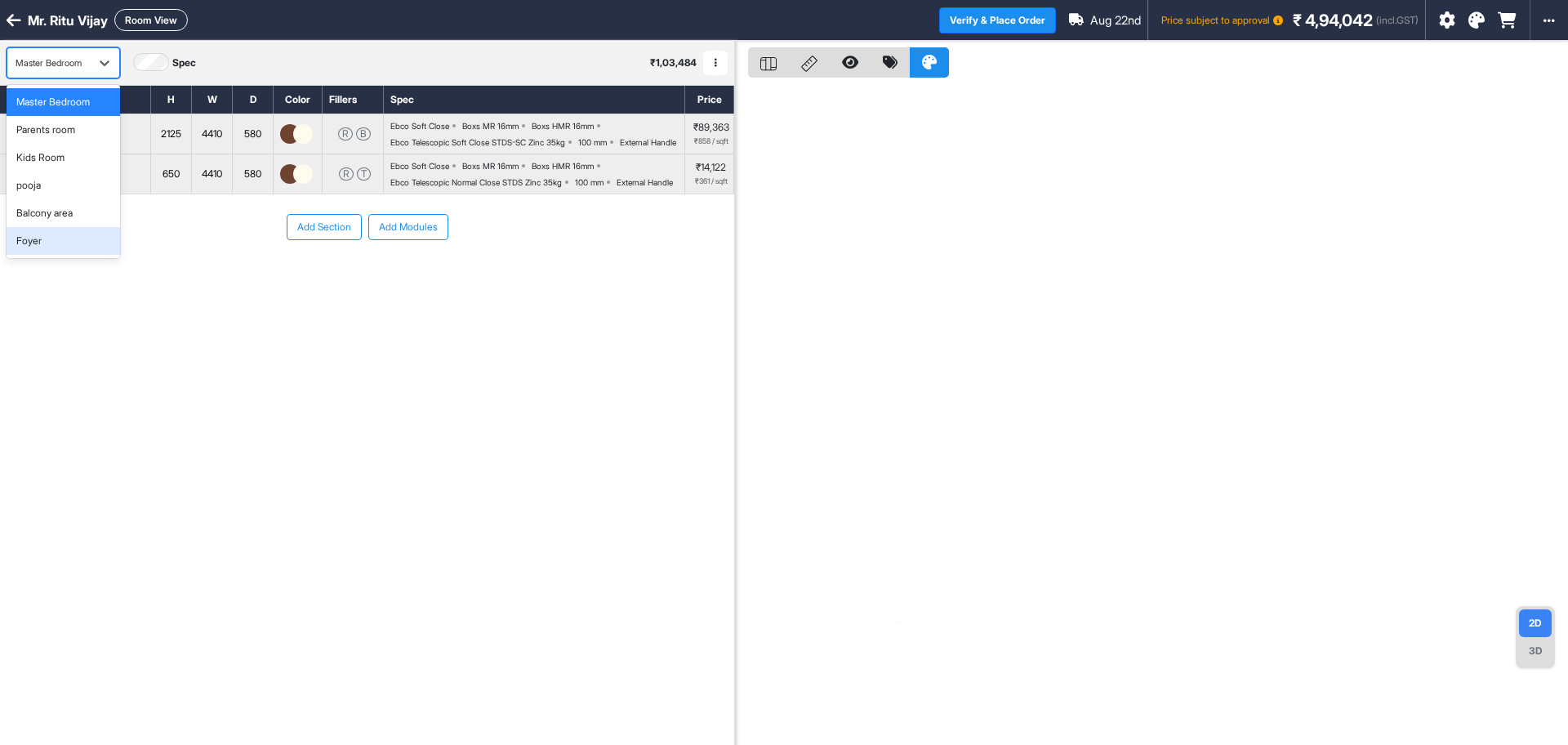 click on "Foyer" at bounding box center (63, 241) 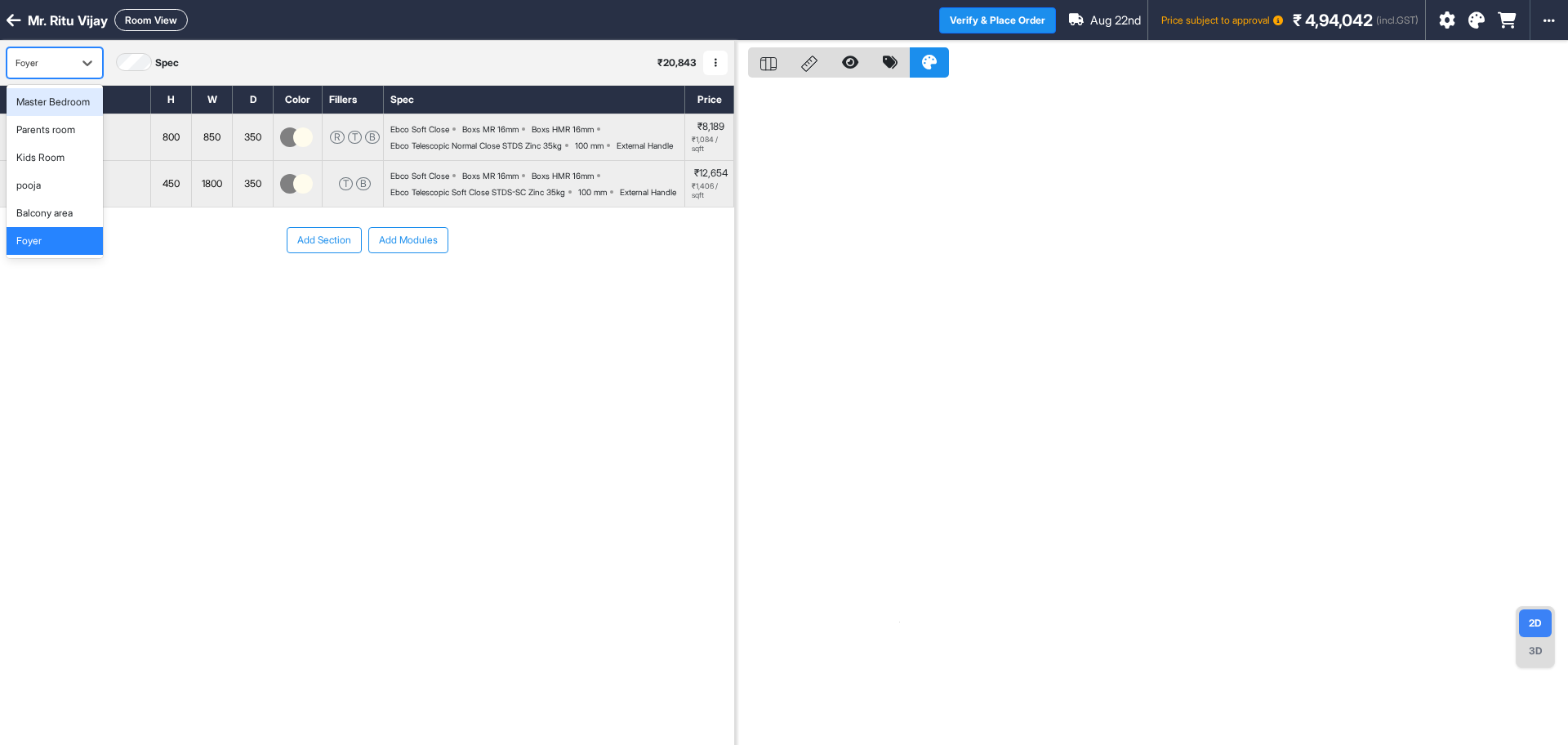 click on "Foyer" at bounding box center [40, 63] 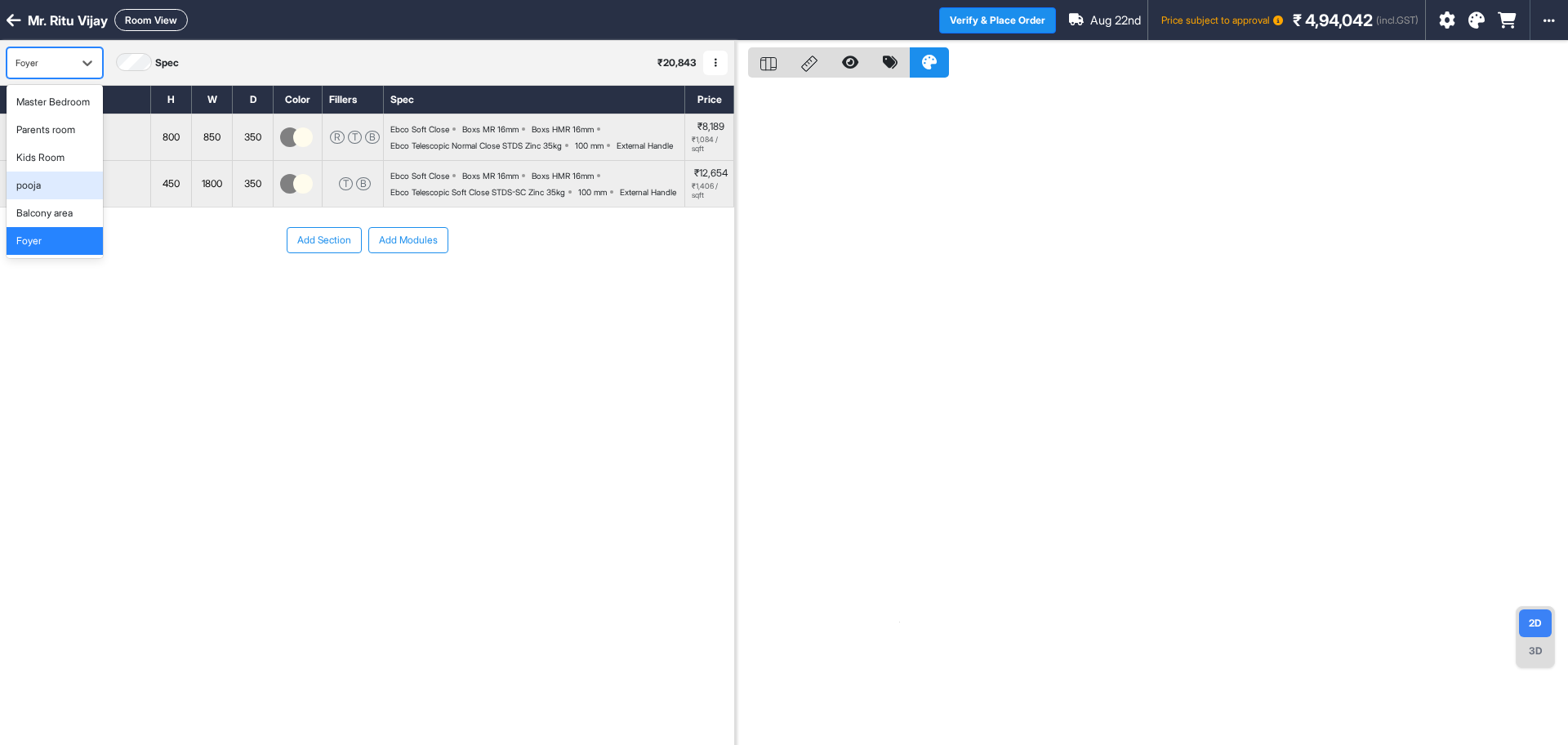 click on "pooja" at bounding box center (55, 185) 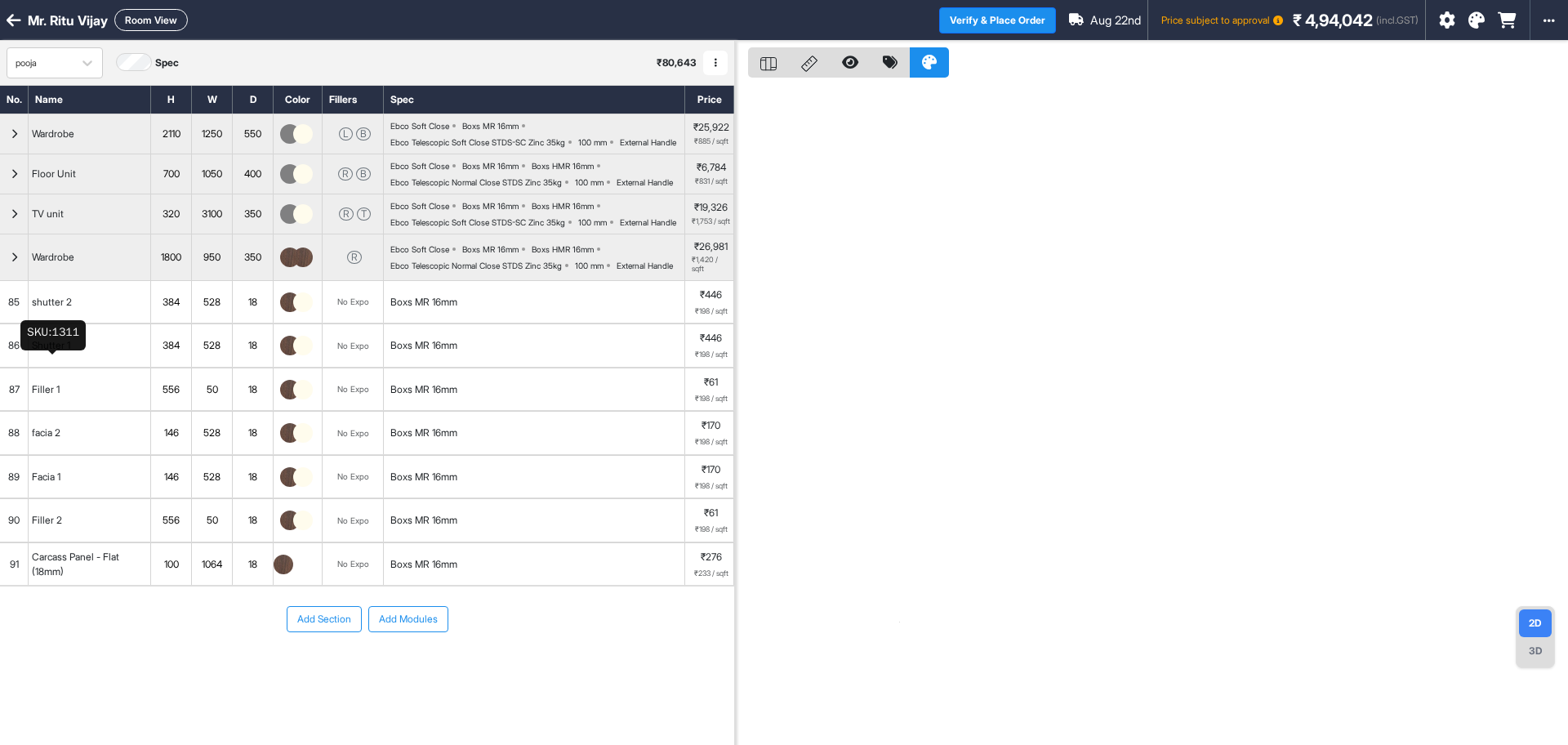click on "shutter 2" at bounding box center (90, 302) 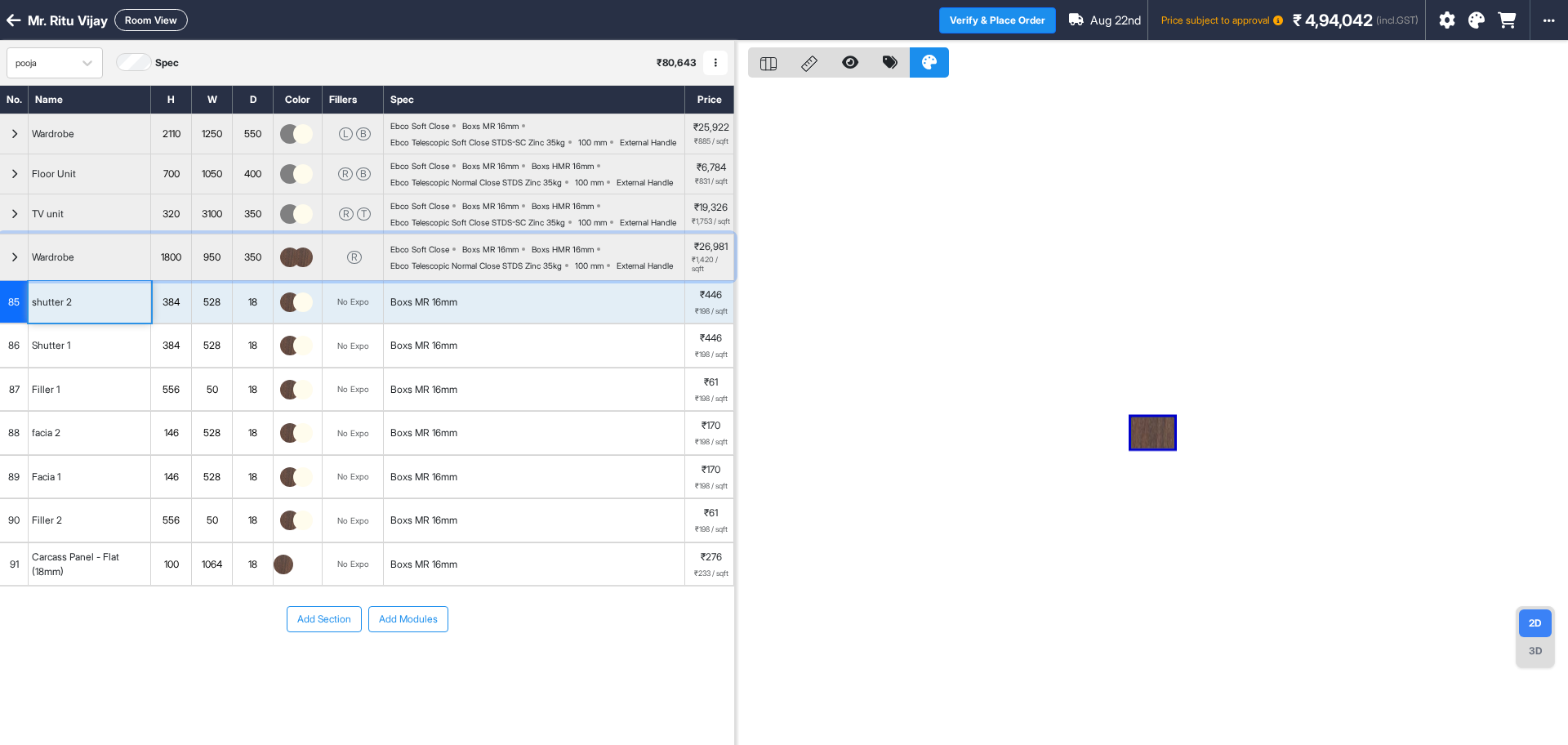 click on "Wardrobe" at bounding box center [90, 257] 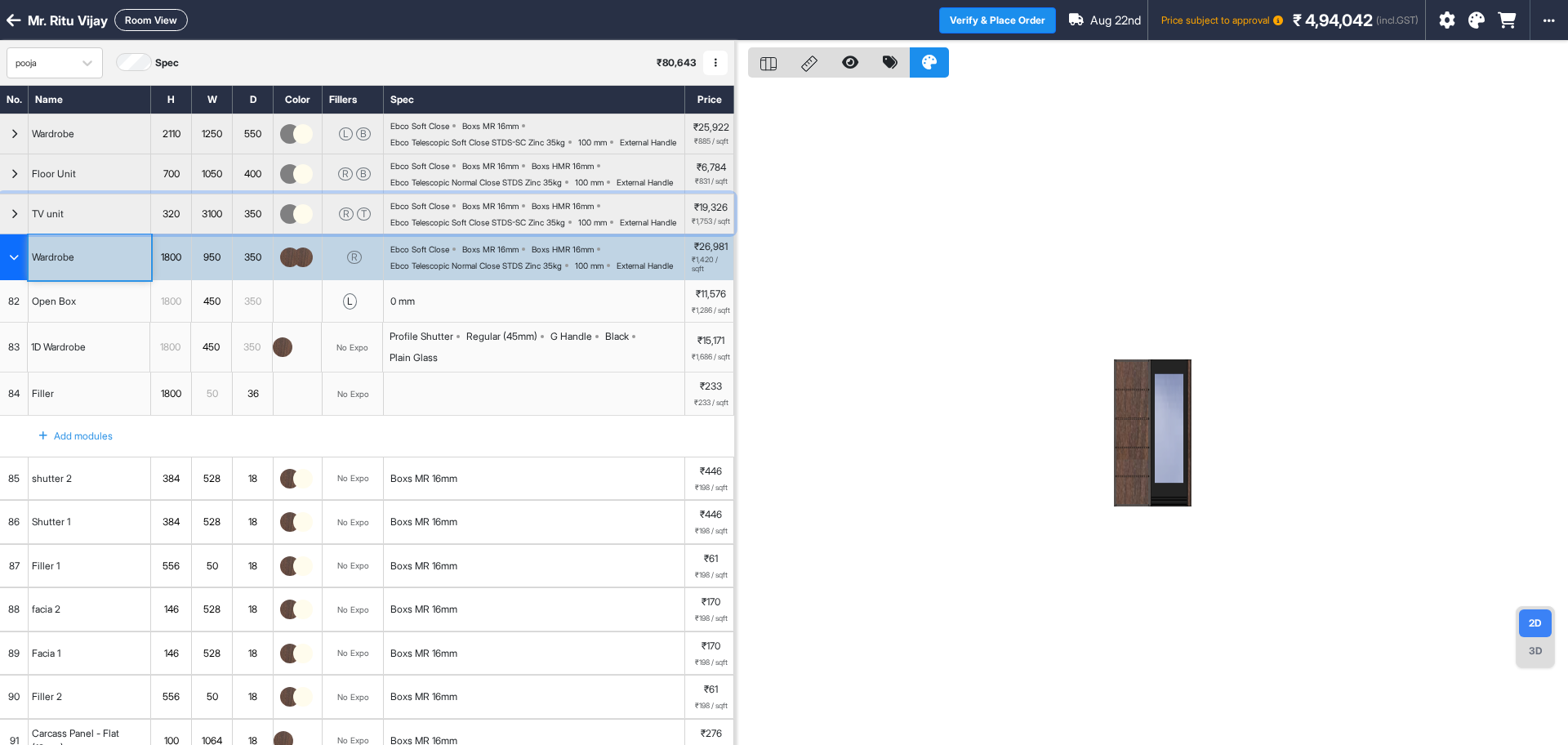 click on "TV unit" at bounding box center [90, 214] 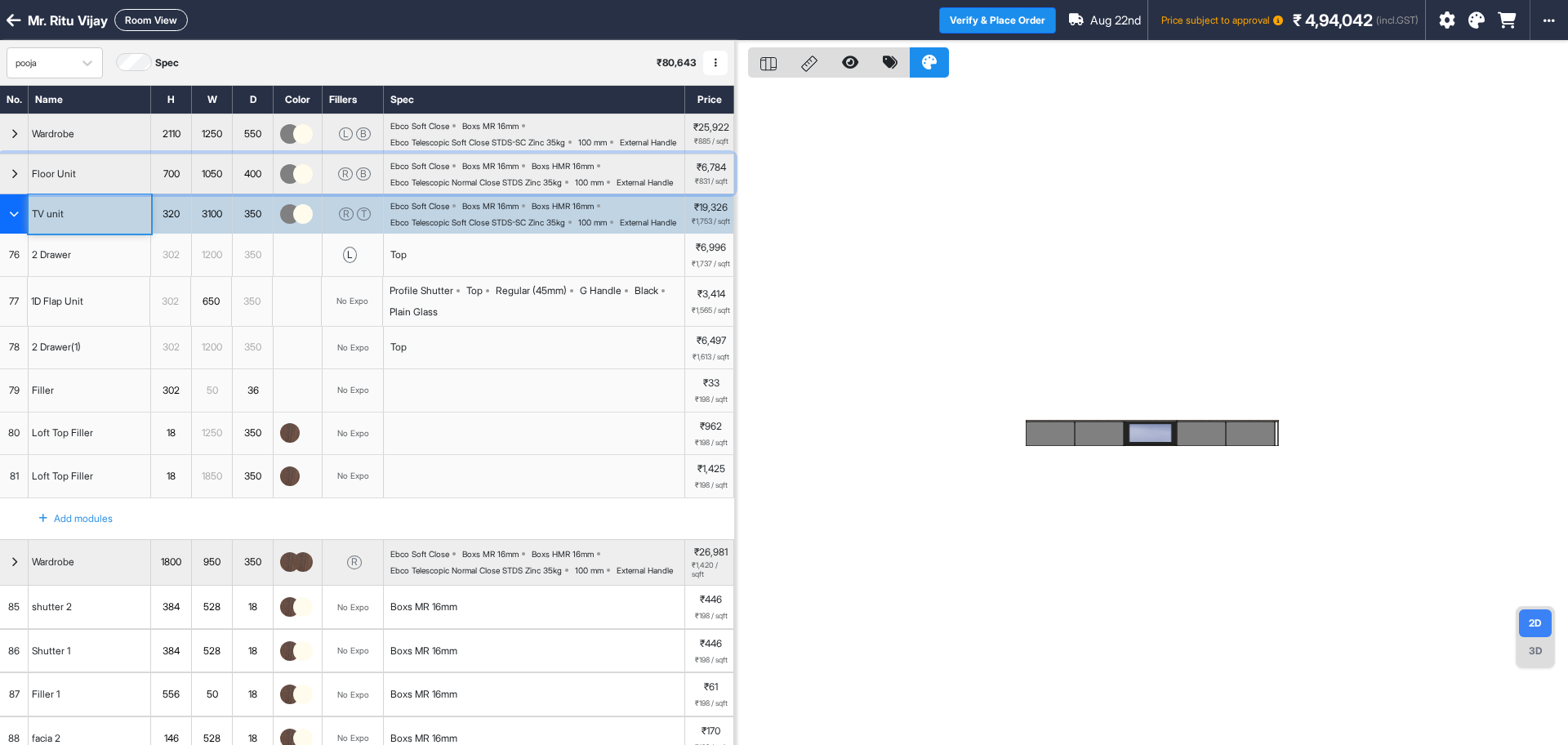 click on "Floor Unit" at bounding box center (90, 174) 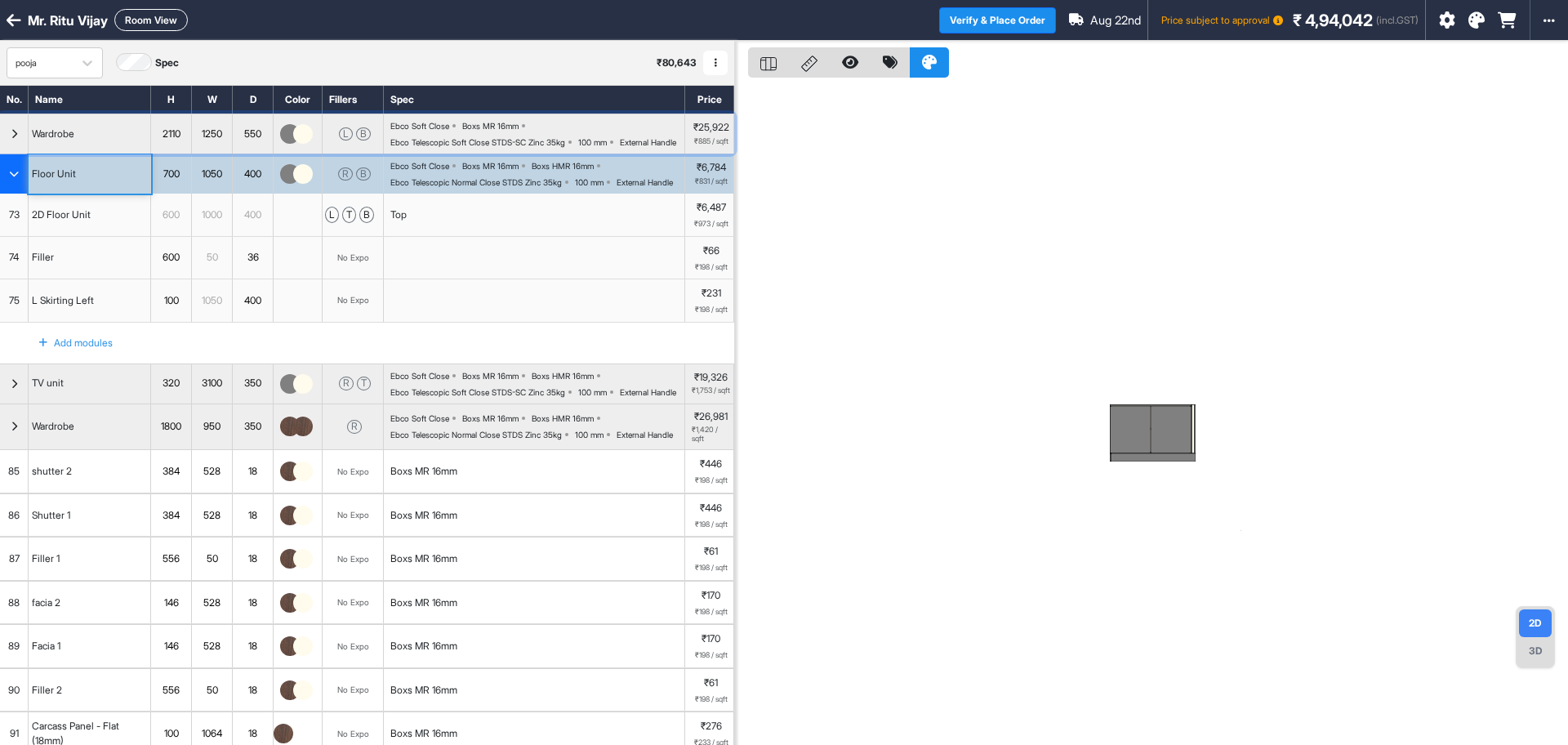 click on "Wardrobe" at bounding box center (90, 134) 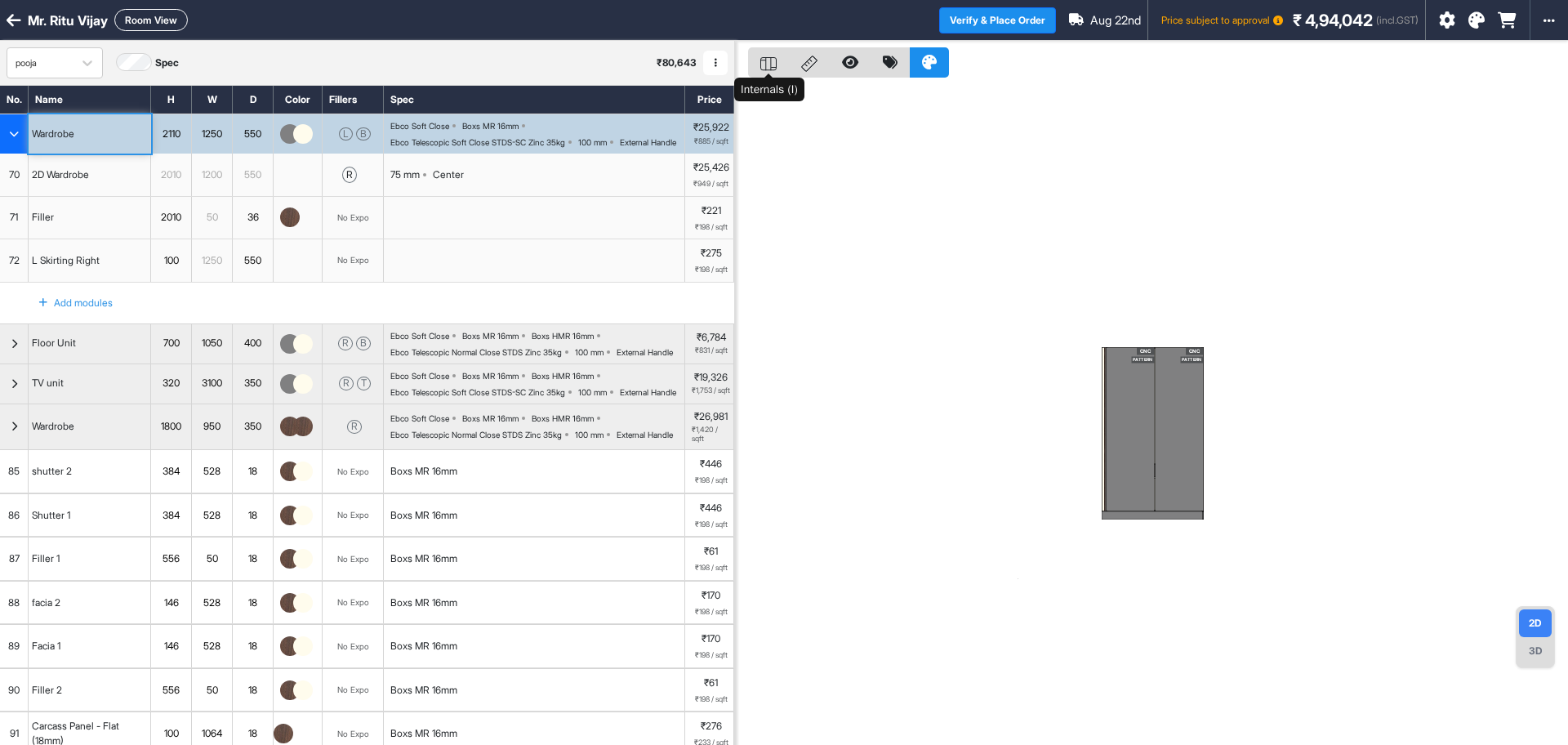 click at bounding box center (768, 62) 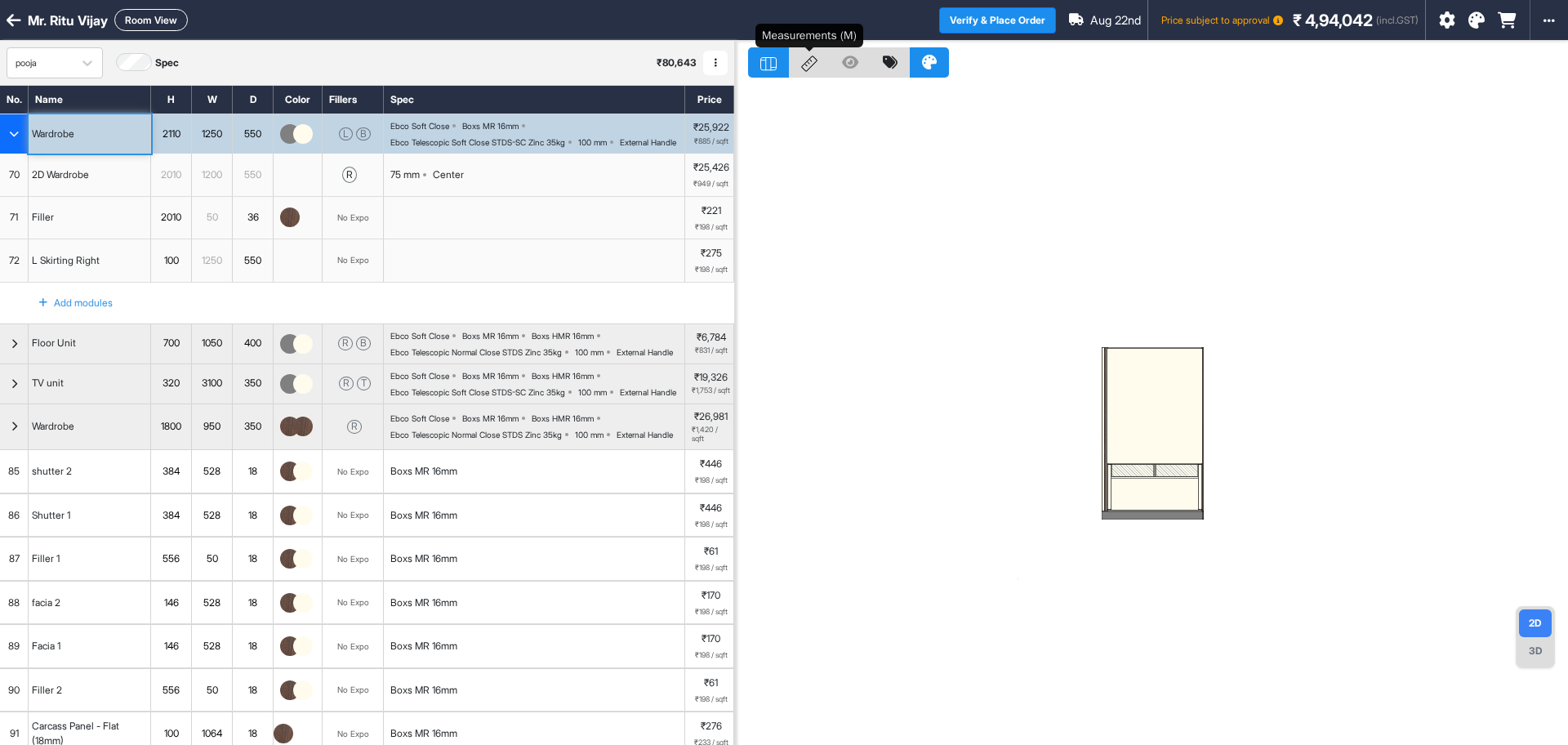 click at bounding box center (809, 62) 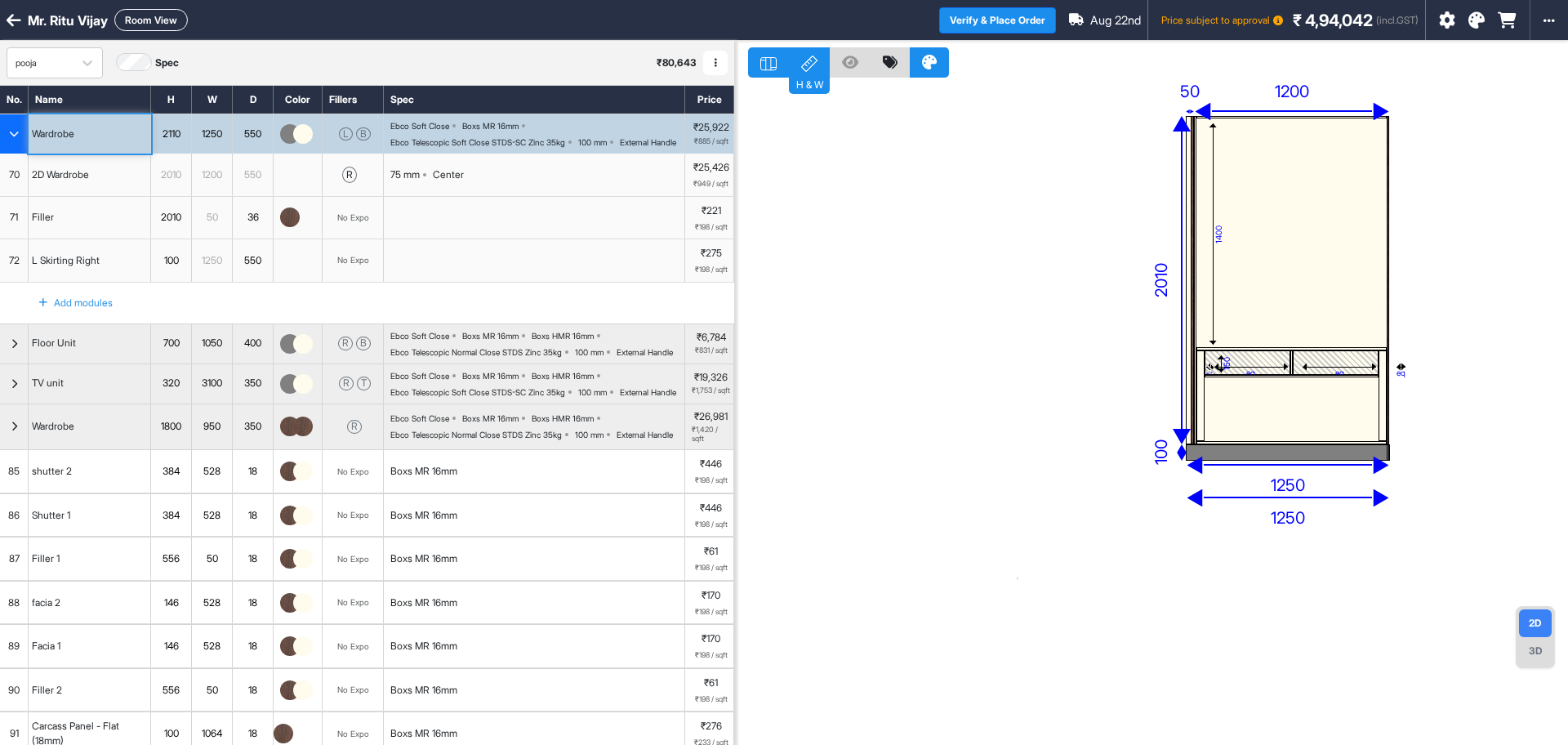 click at bounding box center (14, 134) 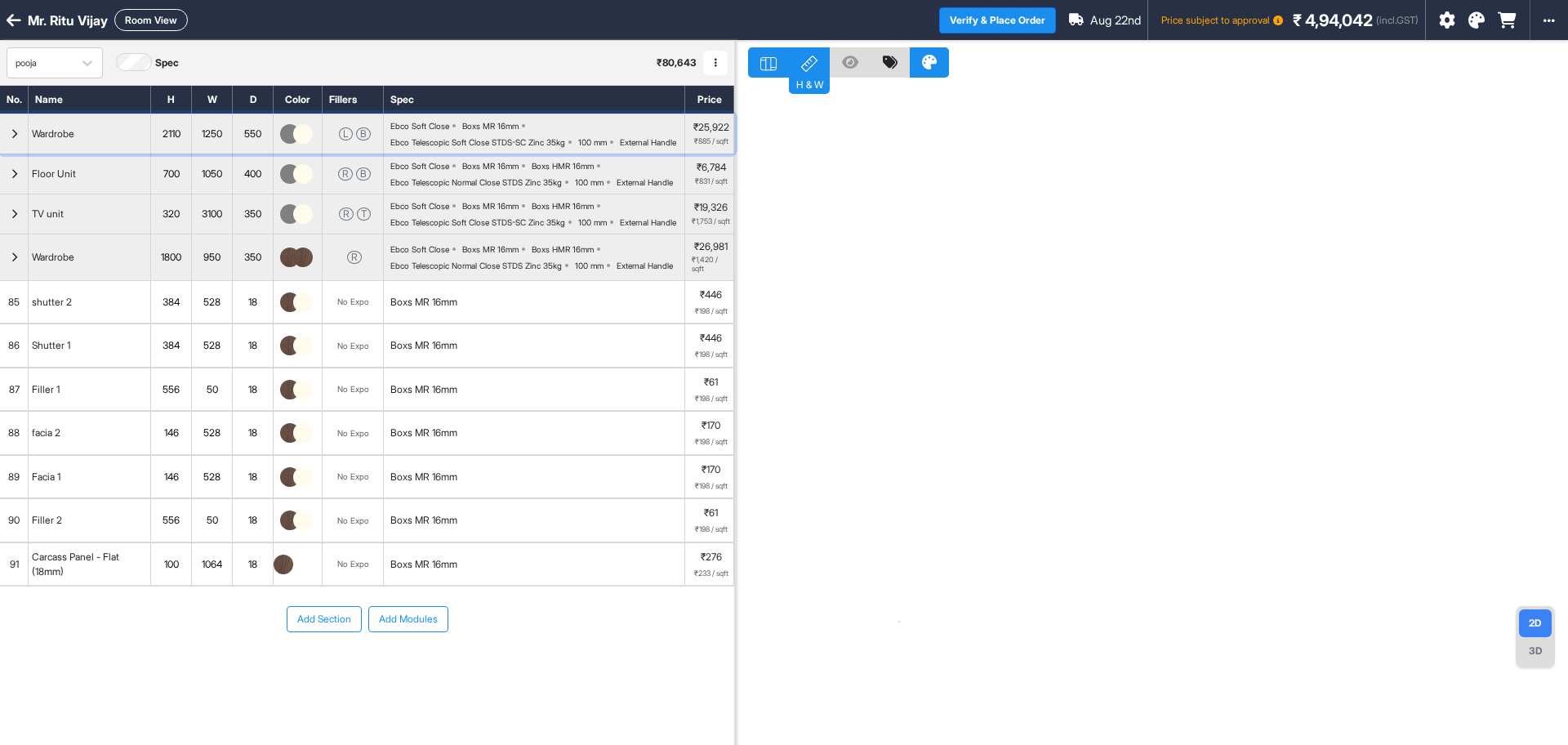 click at bounding box center [14, 134] 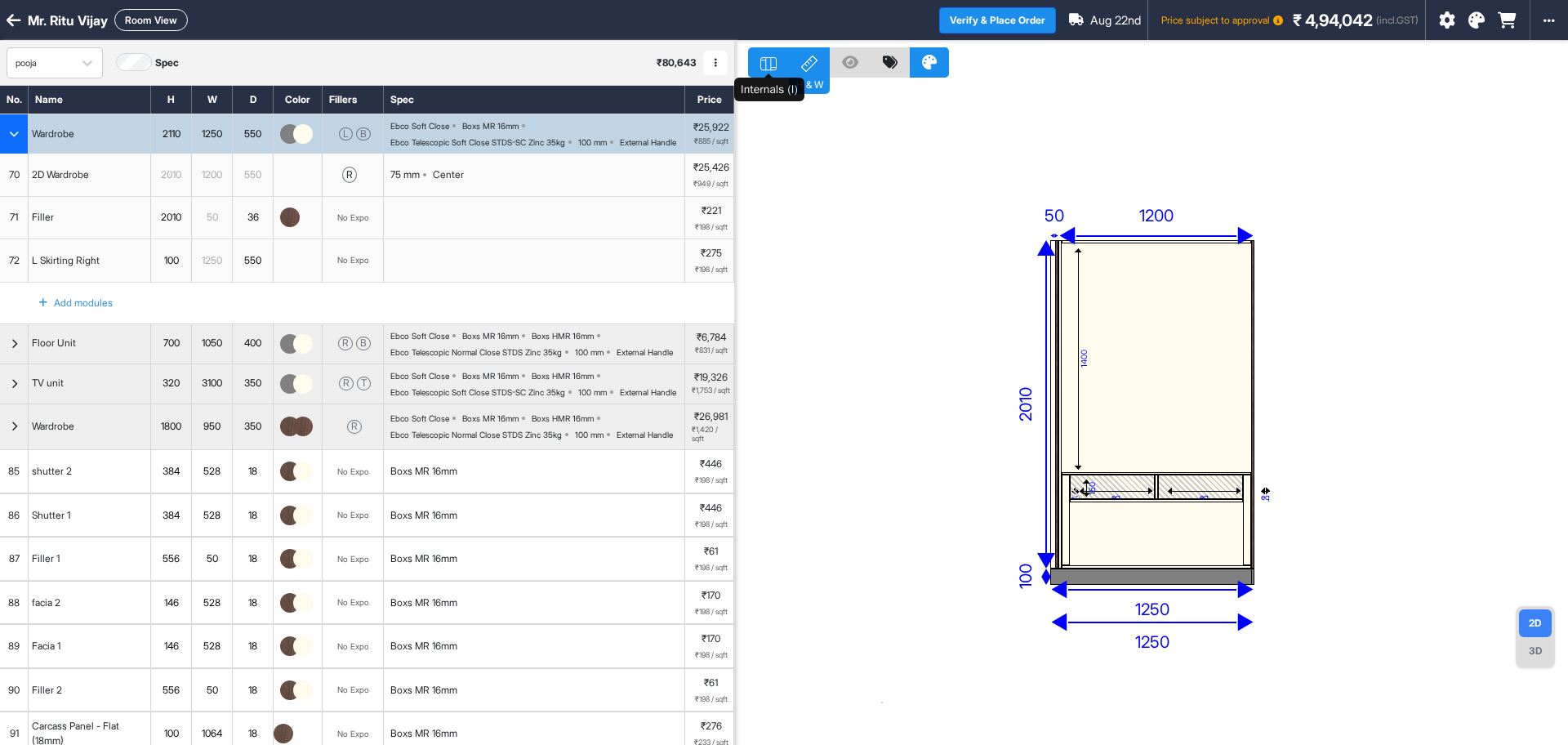 click 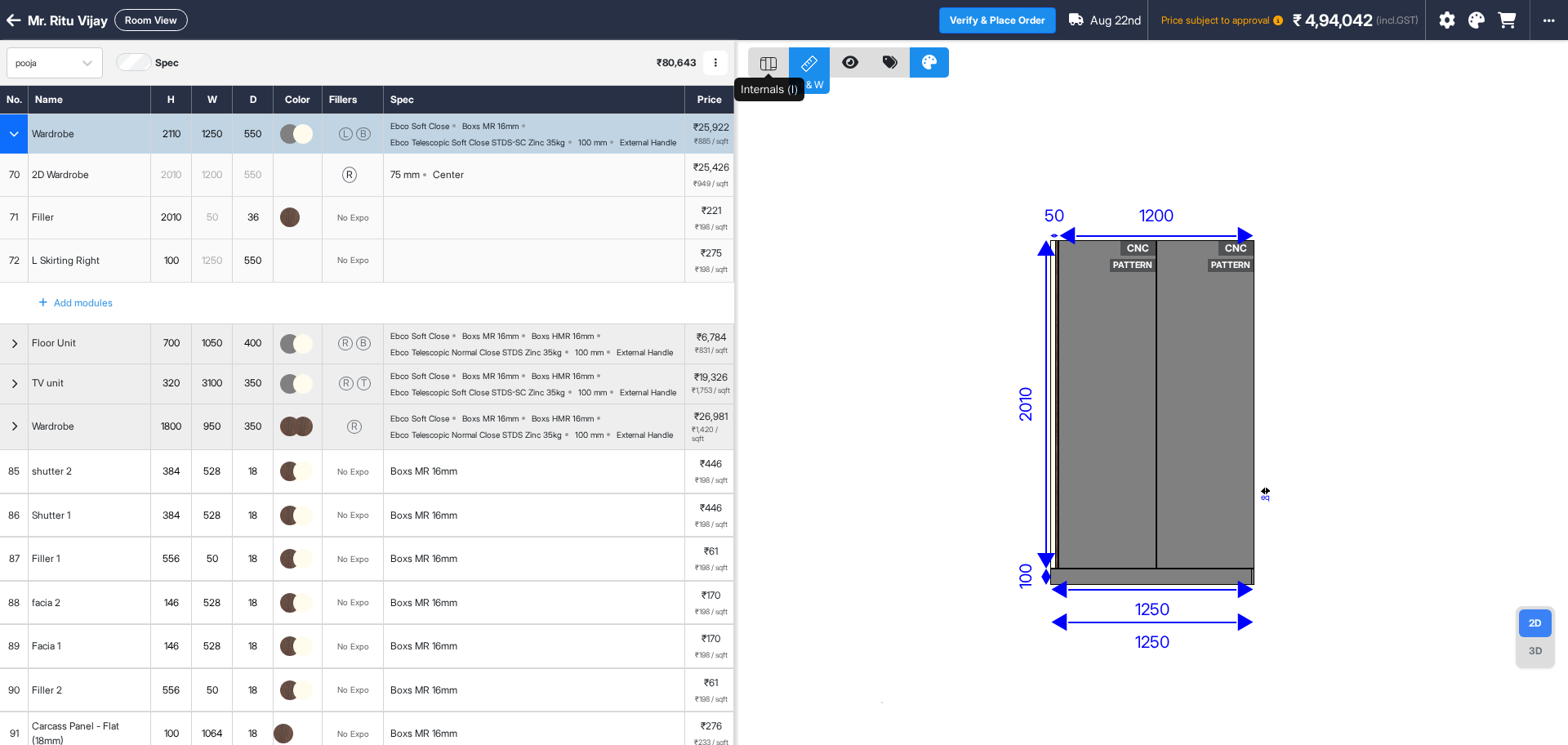 click 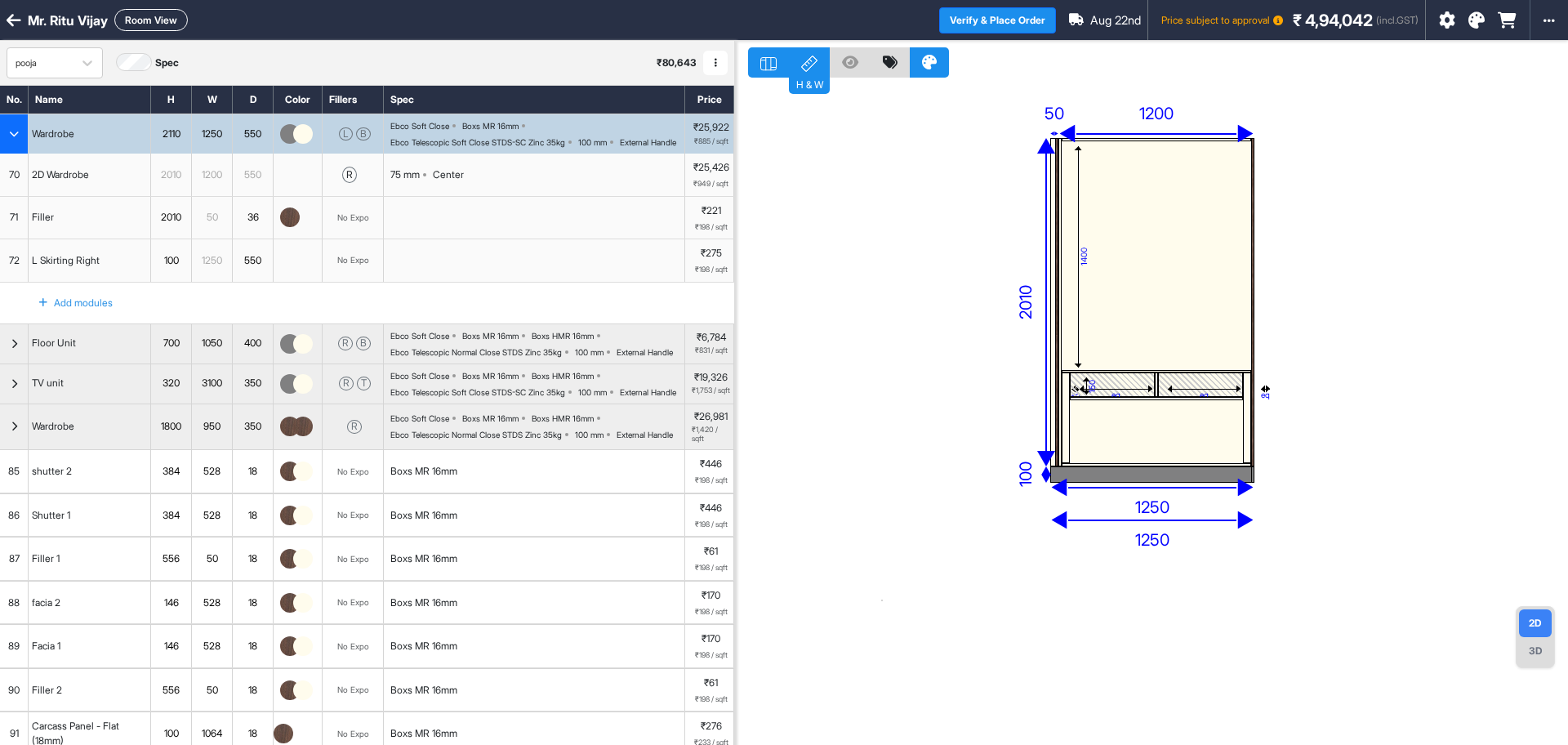 click at bounding box center [1156, 432] 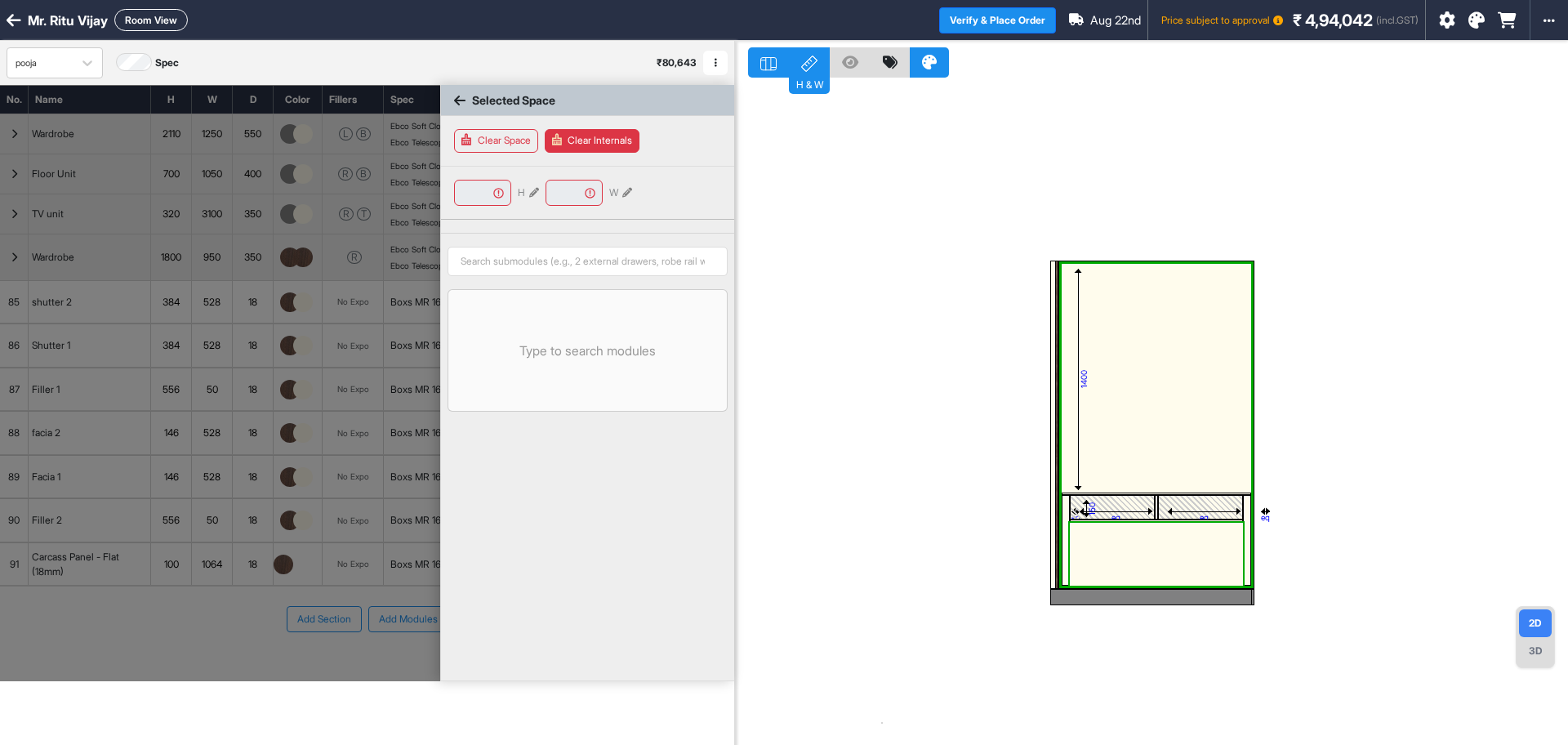 type on "****" 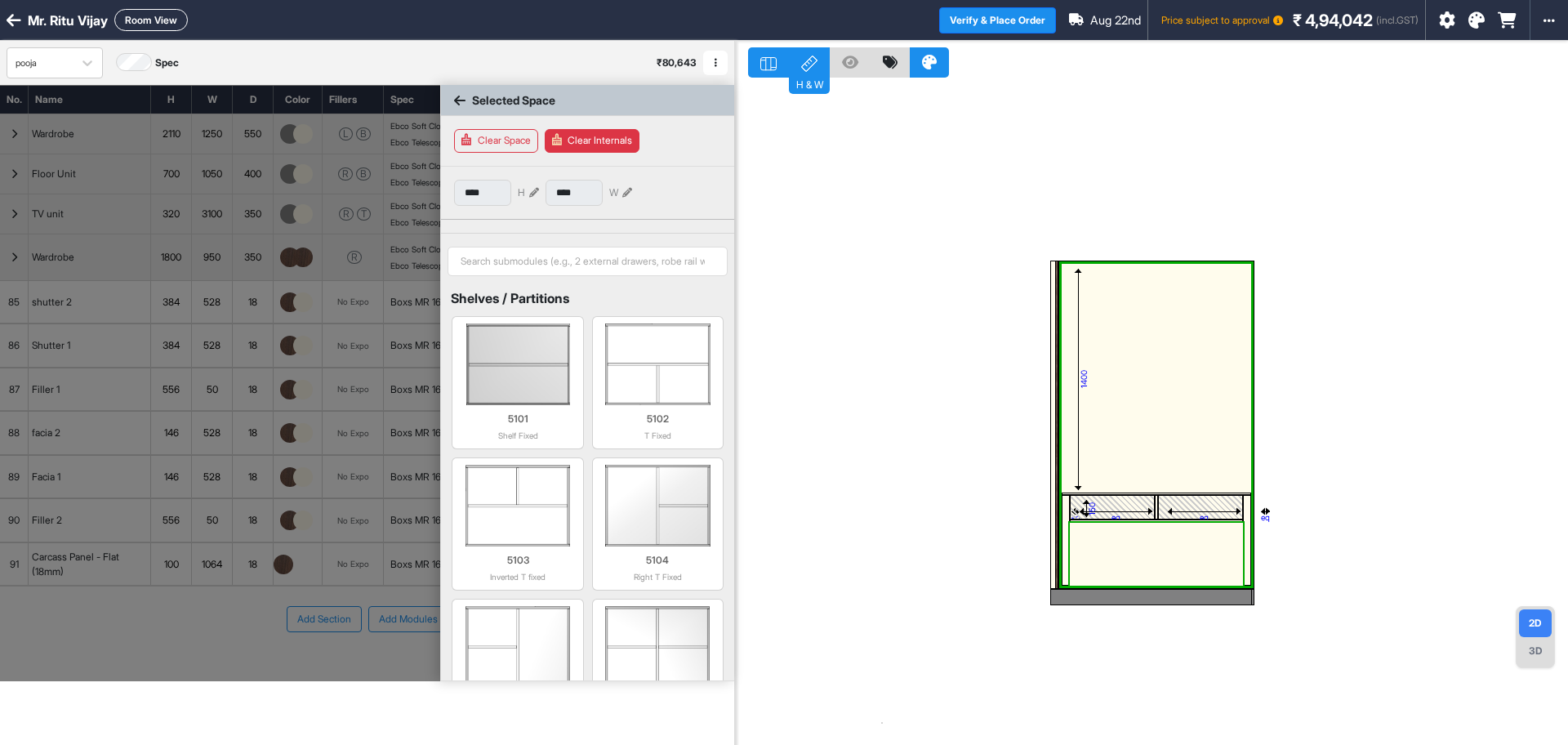 click at bounding box center [1156, 555] 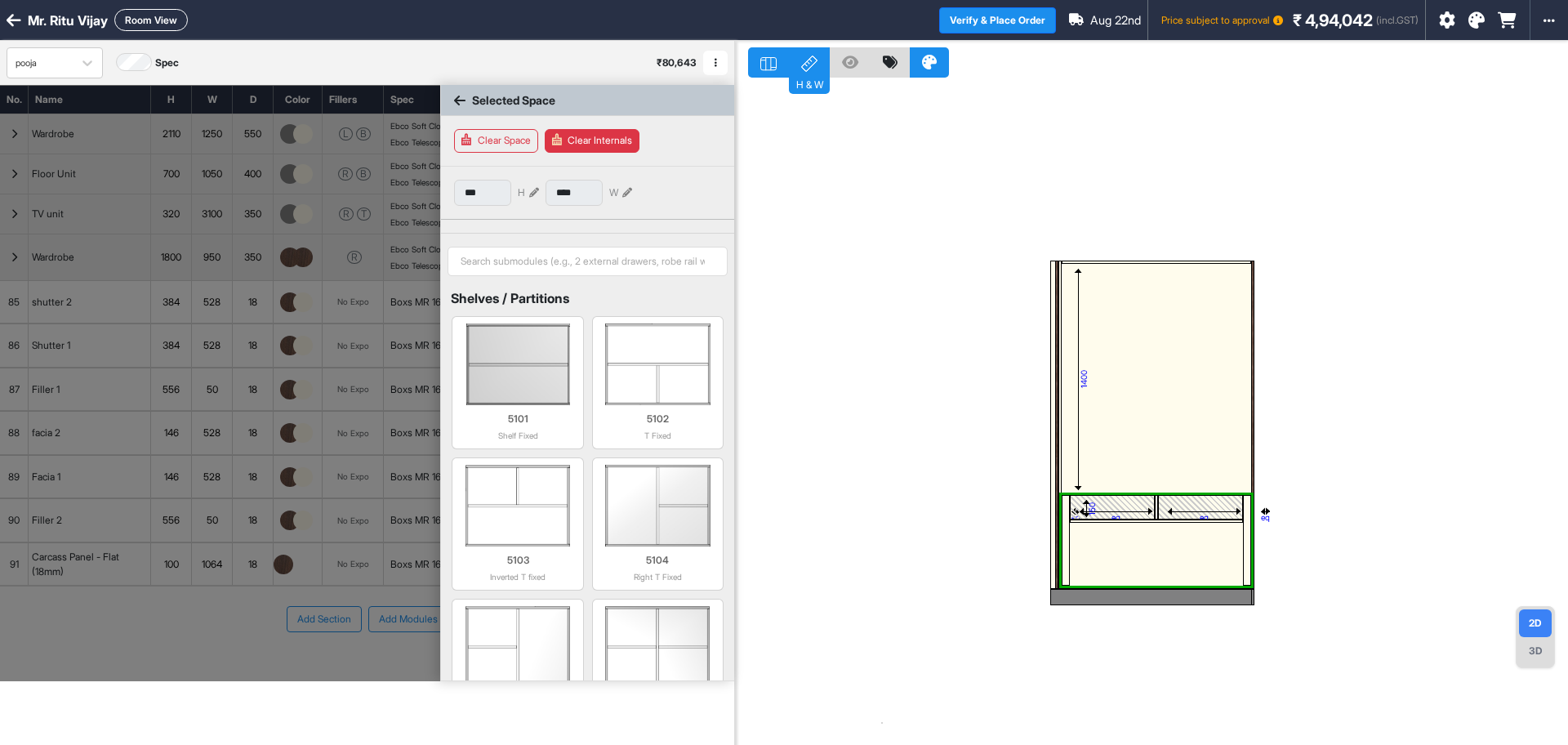 click on "*** H" at bounding box center (497, 193) 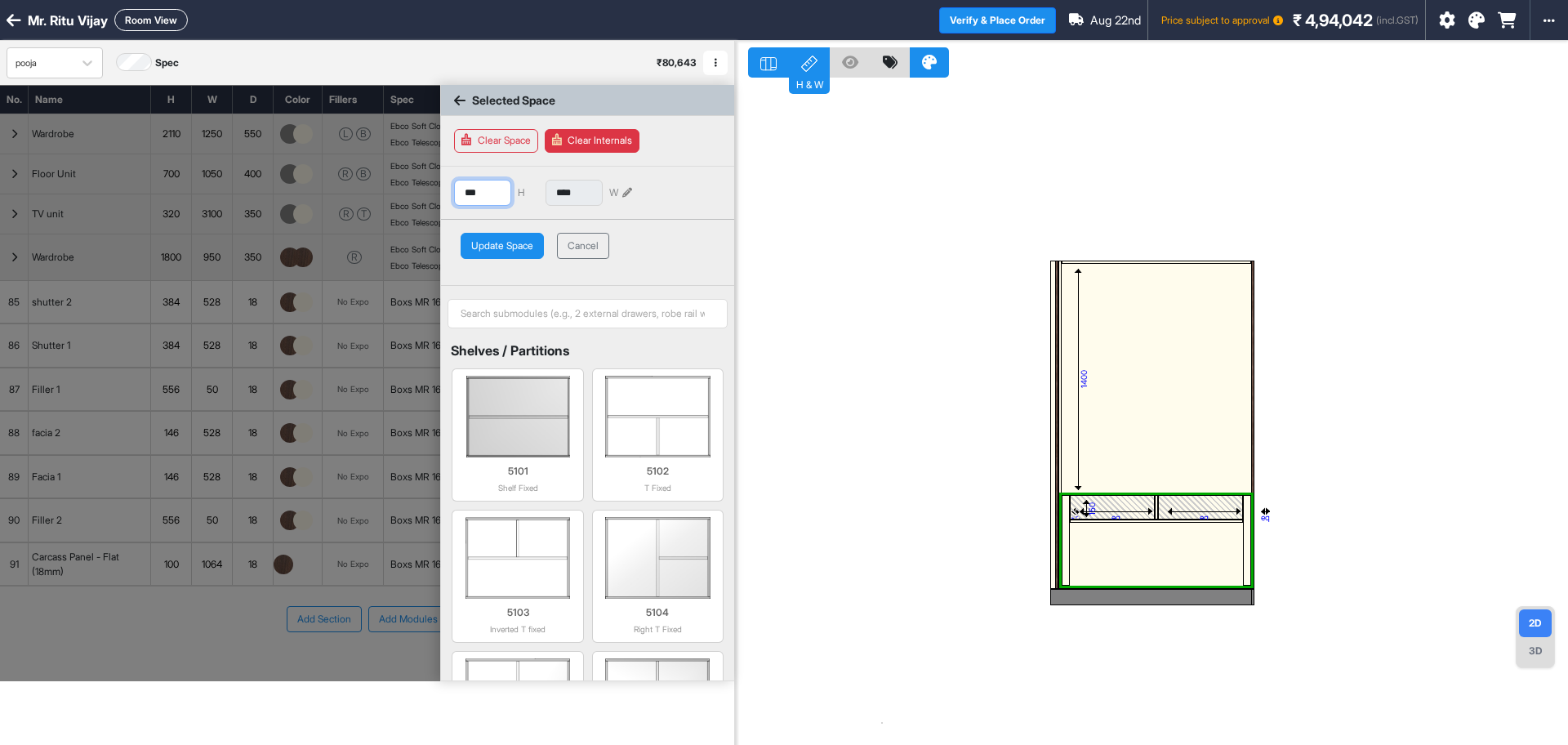 drag, startPoint x: 488, startPoint y: 195, endPoint x: 370, endPoint y: 181, distance: 118.82761 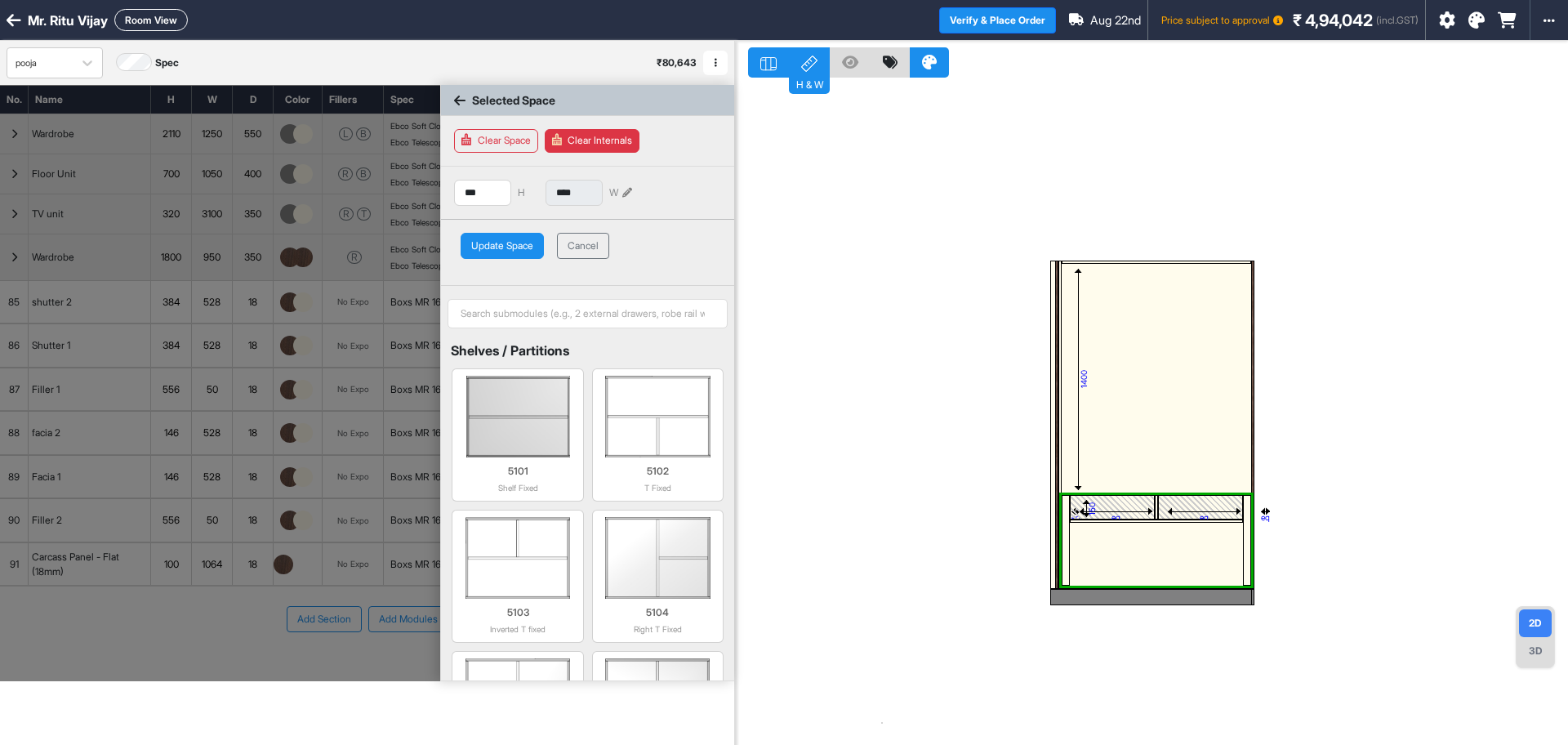 click on "Update Space" at bounding box center [502, 246] 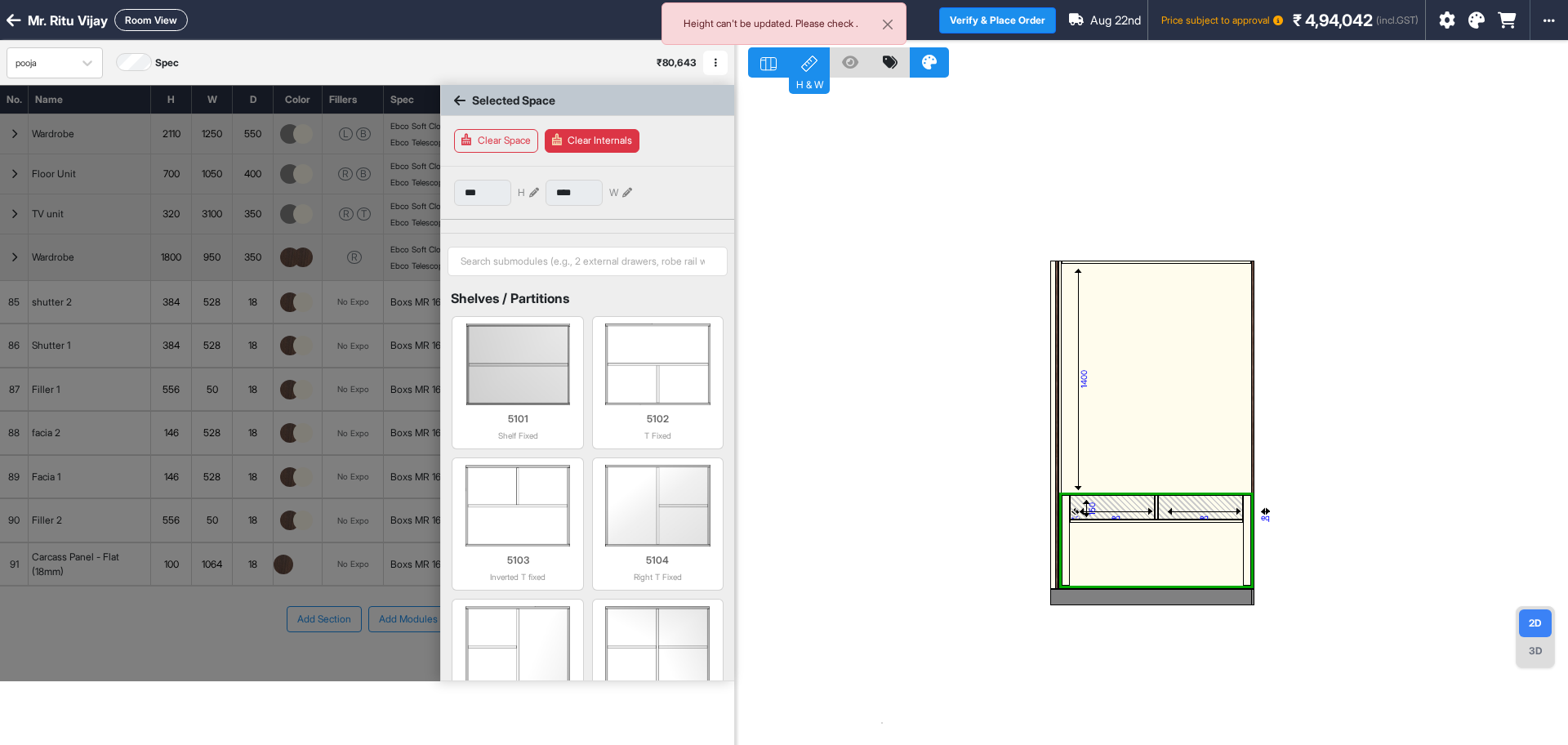 click on "1400" at bounding box center (1156, 378) 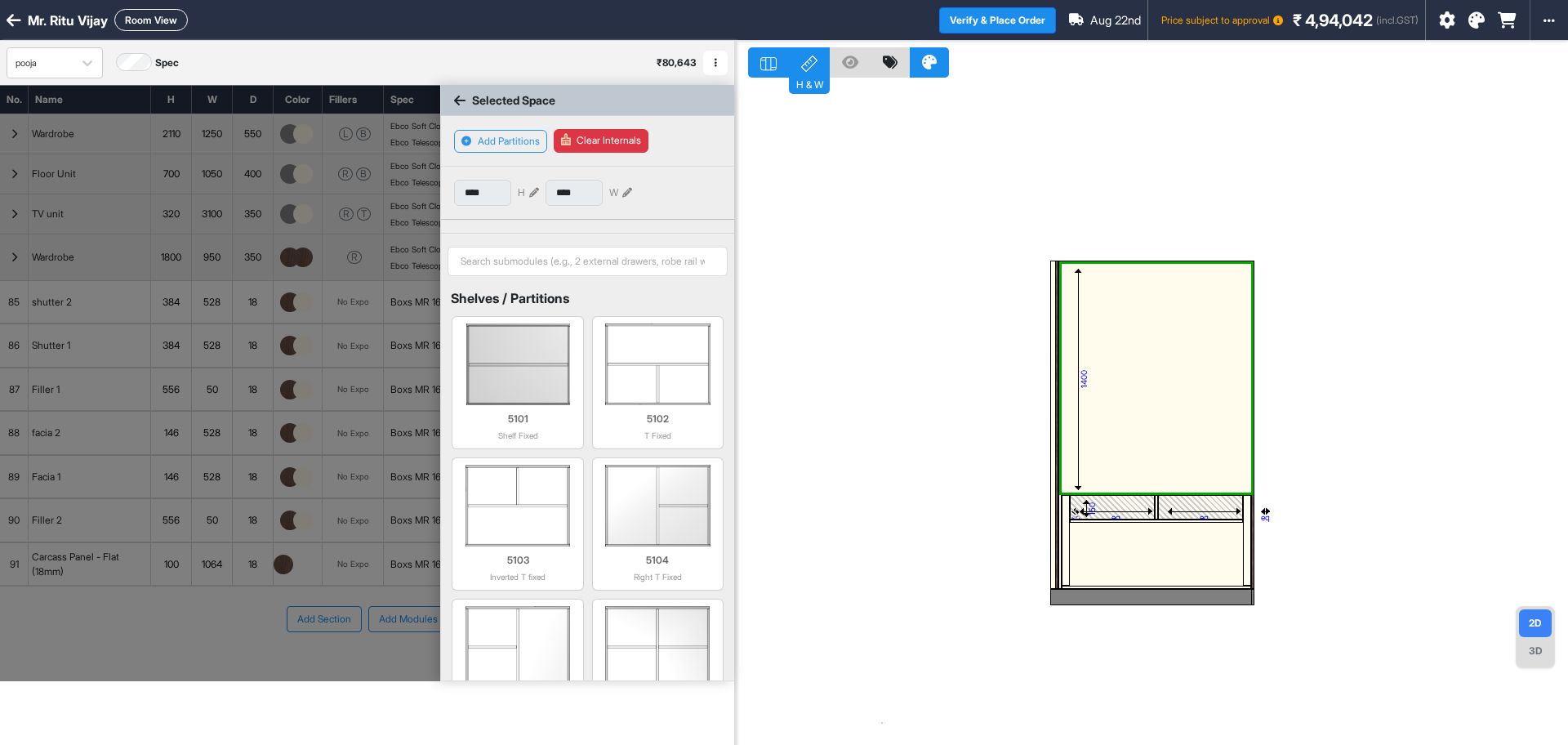 click at bounding box center [534, 193] 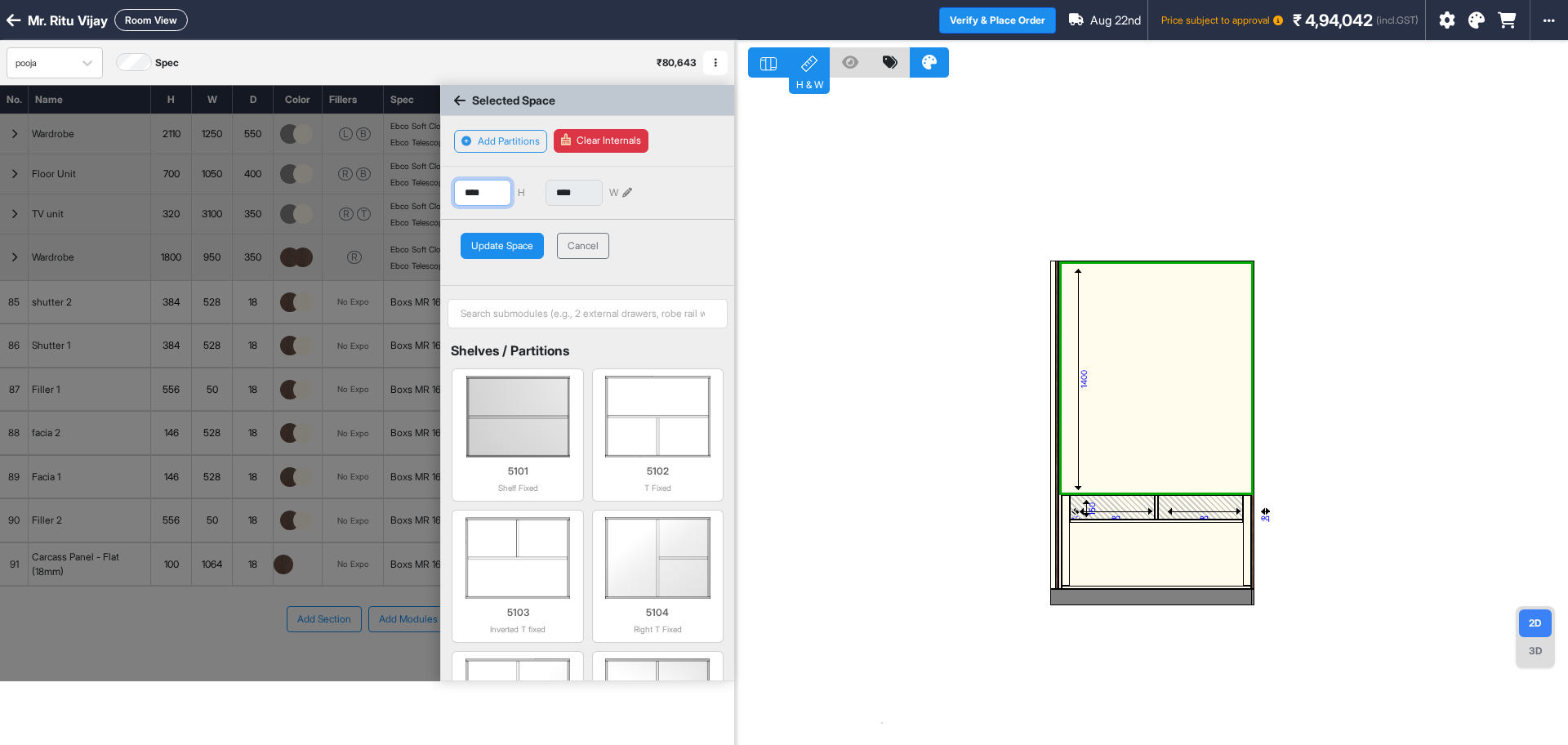 drag, startPoint x: 495, startPoint y: 190, endPoint x: 408, endPoint y: 190, distance: 87 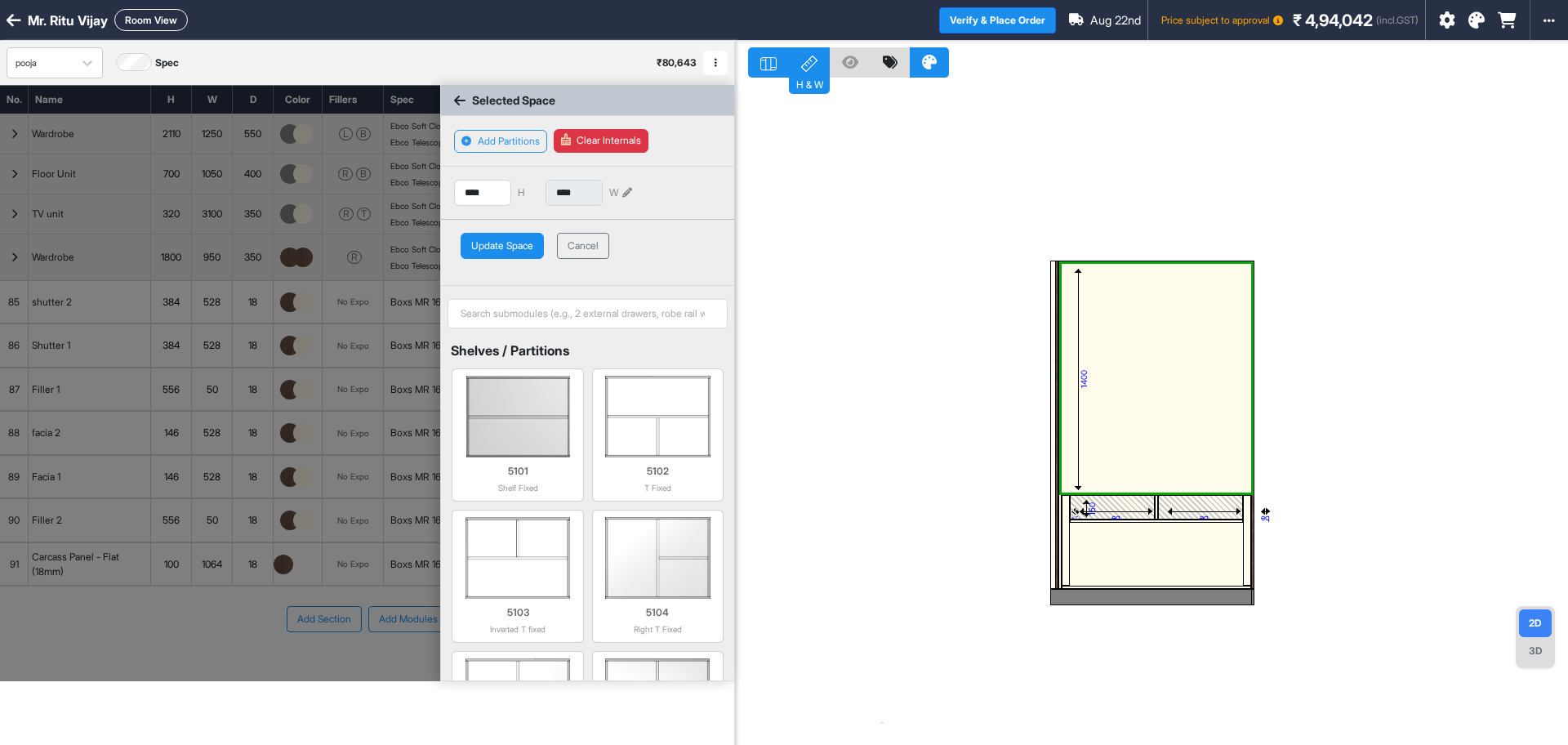 click on "Update Space" at bounding box center [502, 246] 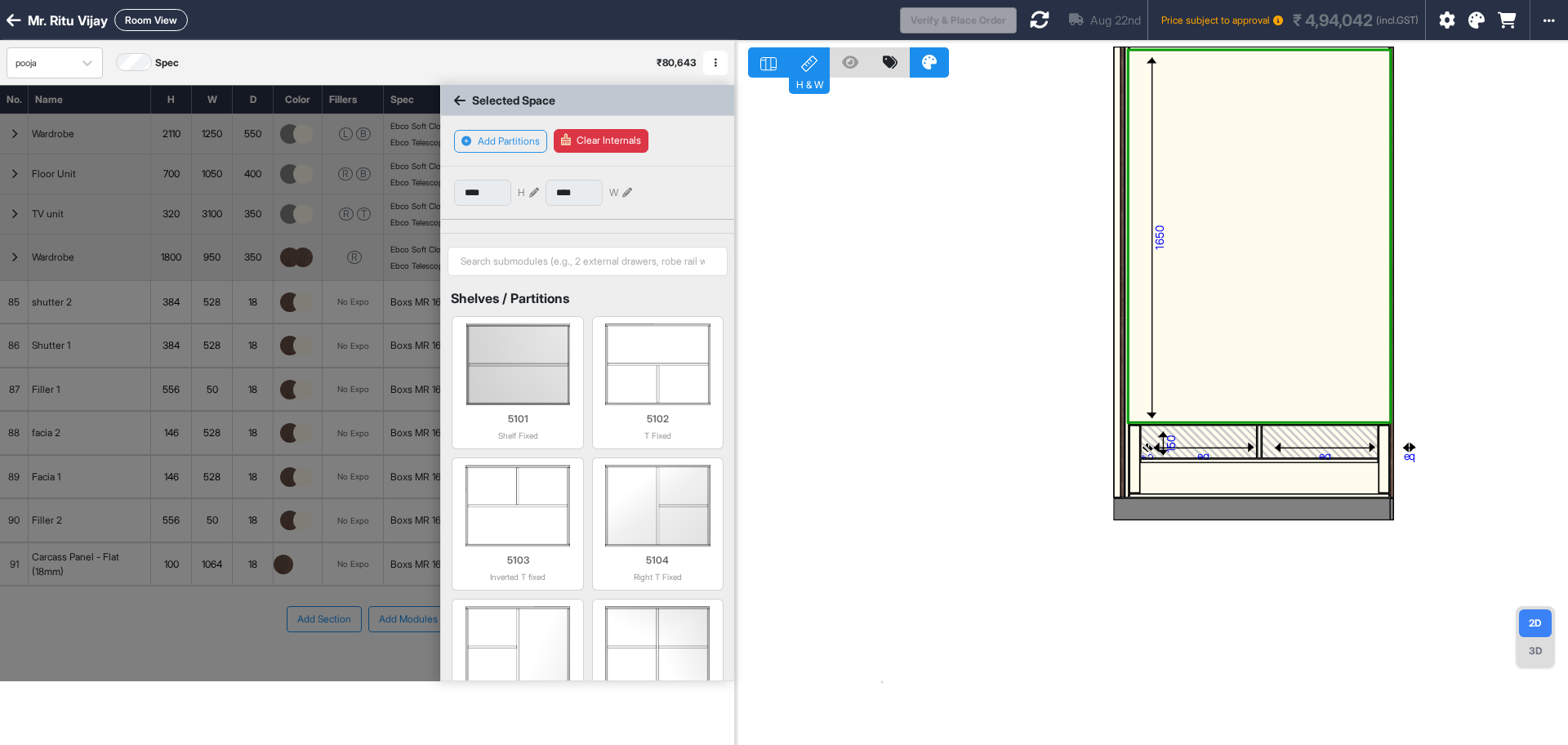 click at bounding box center [1199, 441] 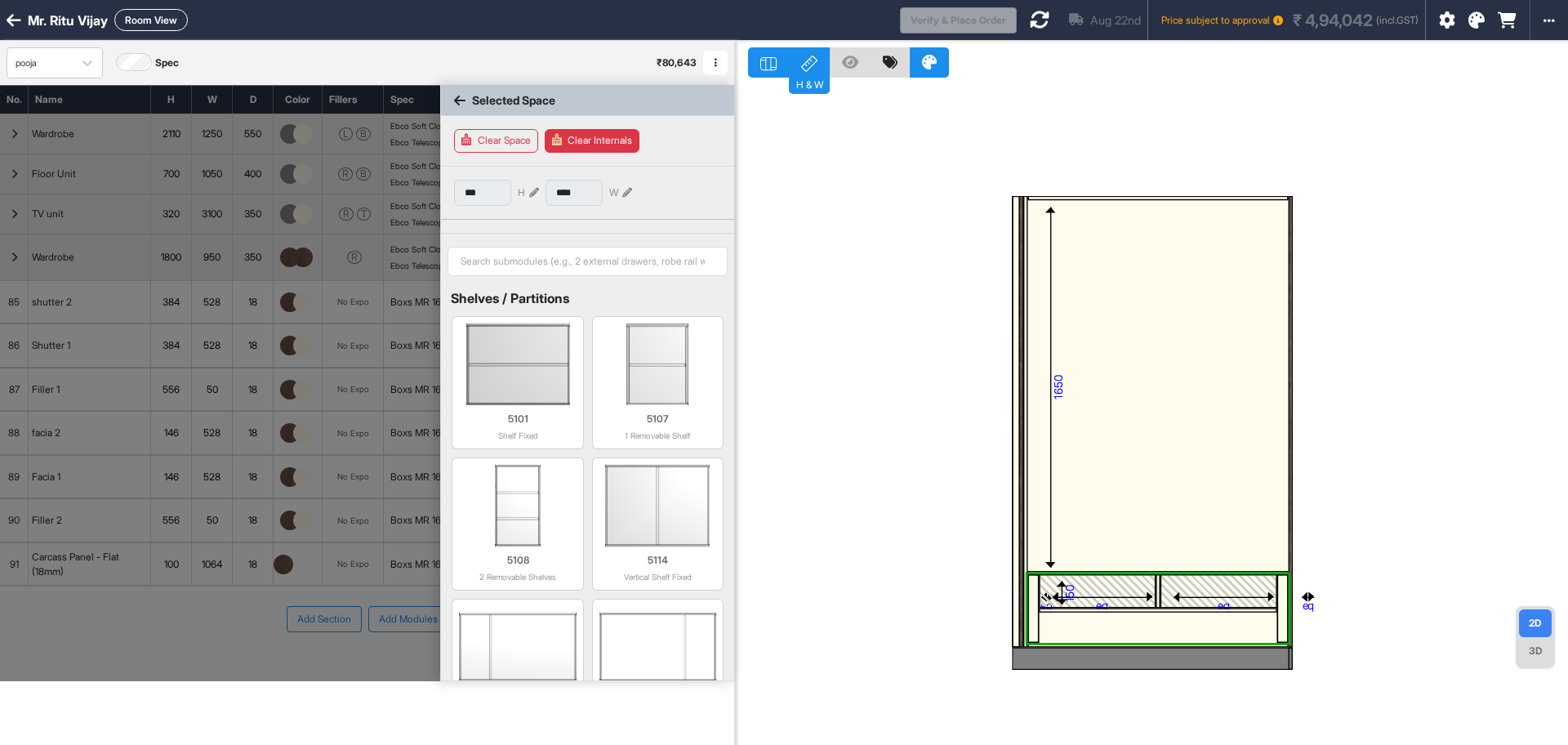click at bounding box center (1098, 591) 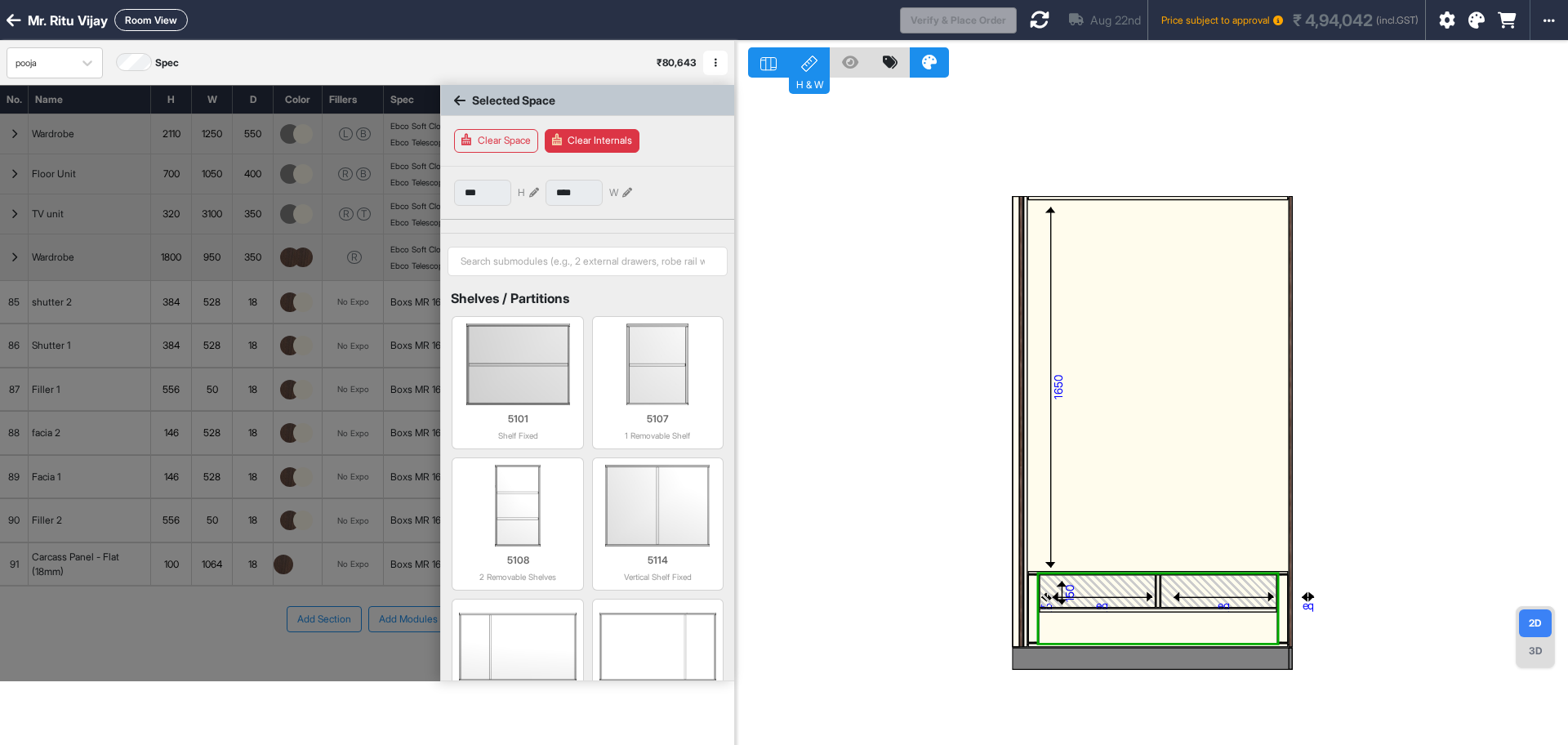 click at bounding box center (1098, 591) 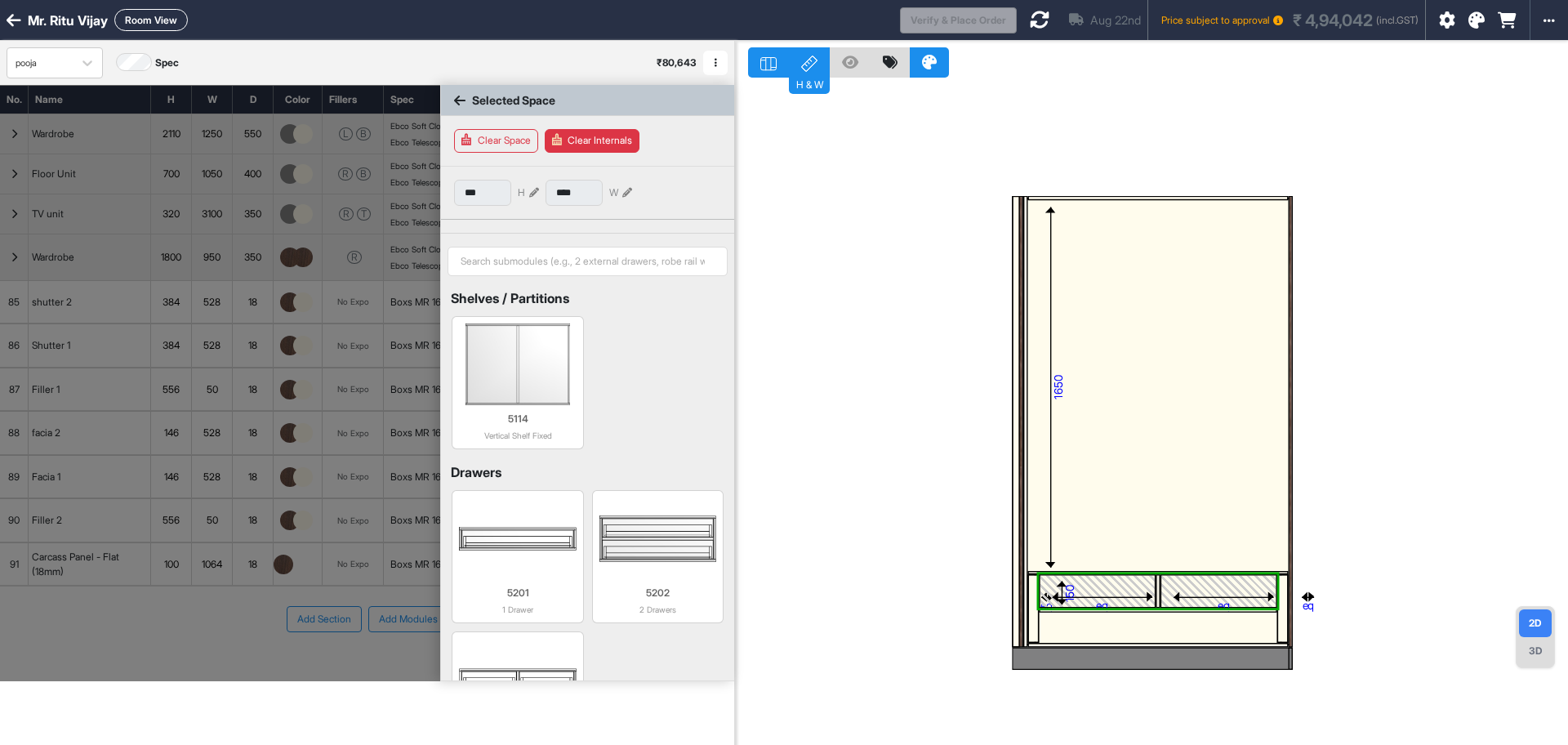 click at bounding box center (534, 193) 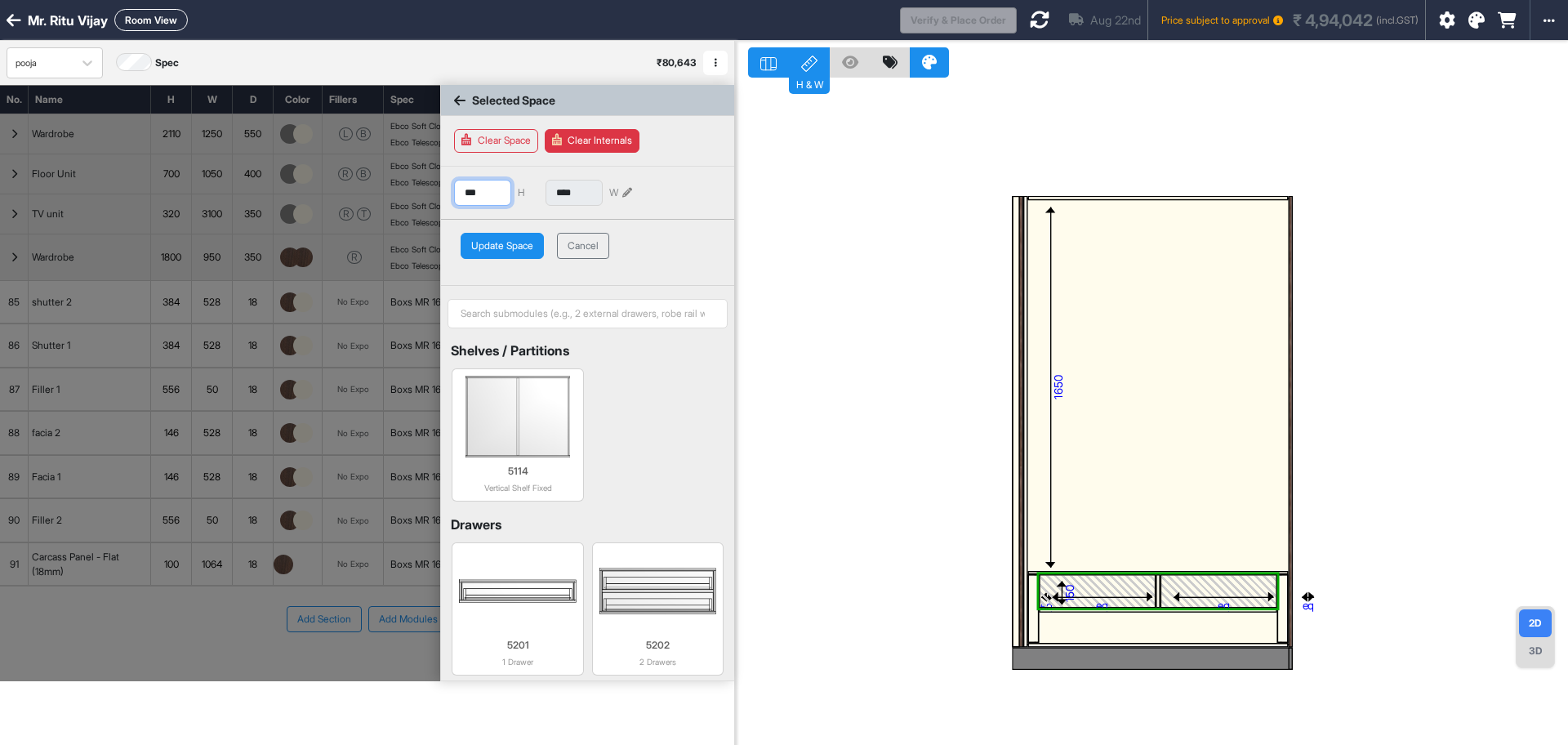 drag, startPoint x: 460, startPoint y: 195, endPoint x: 377, endPoint y: 183, distance: 83.86298 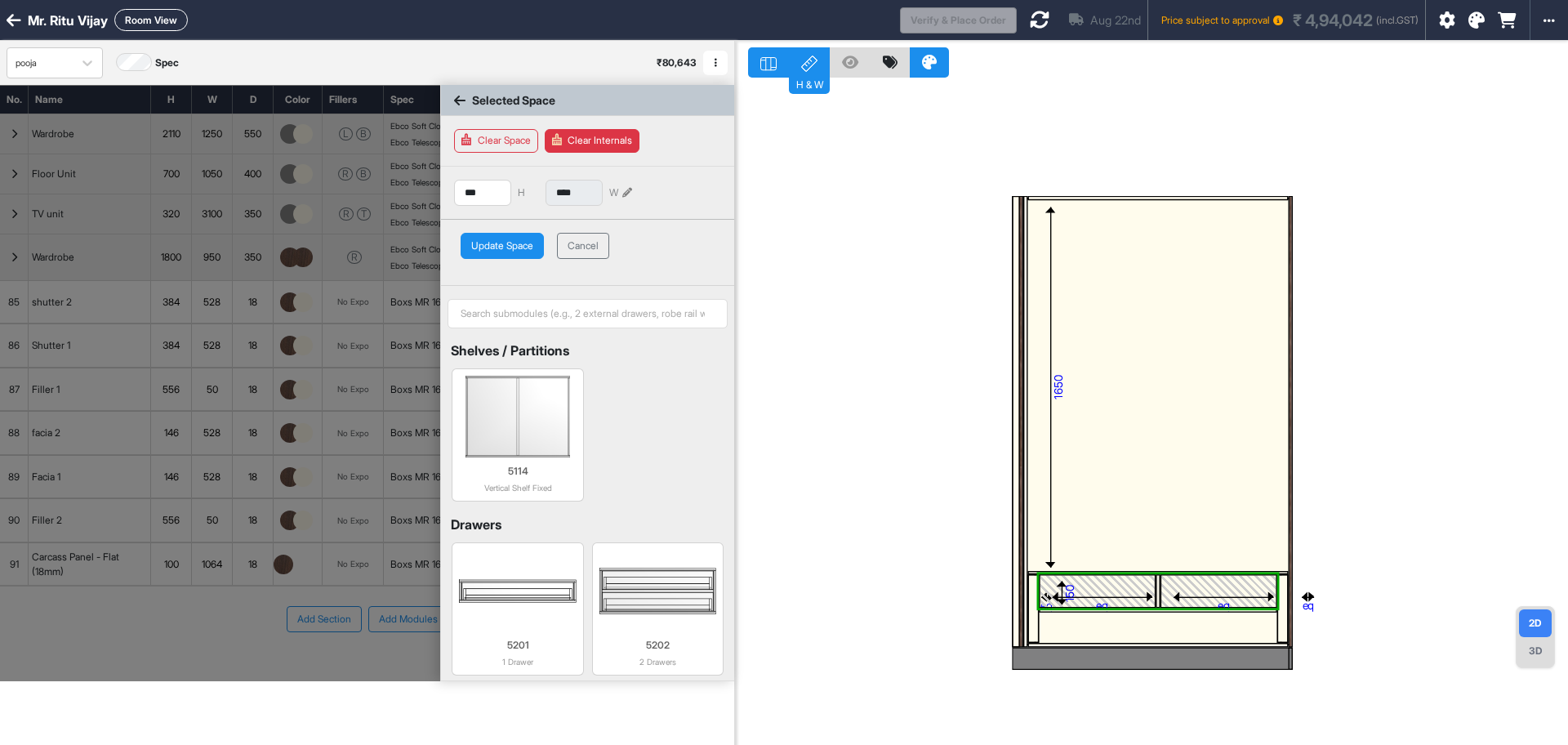 click on "Update Space" at bounding box center (502, 246) 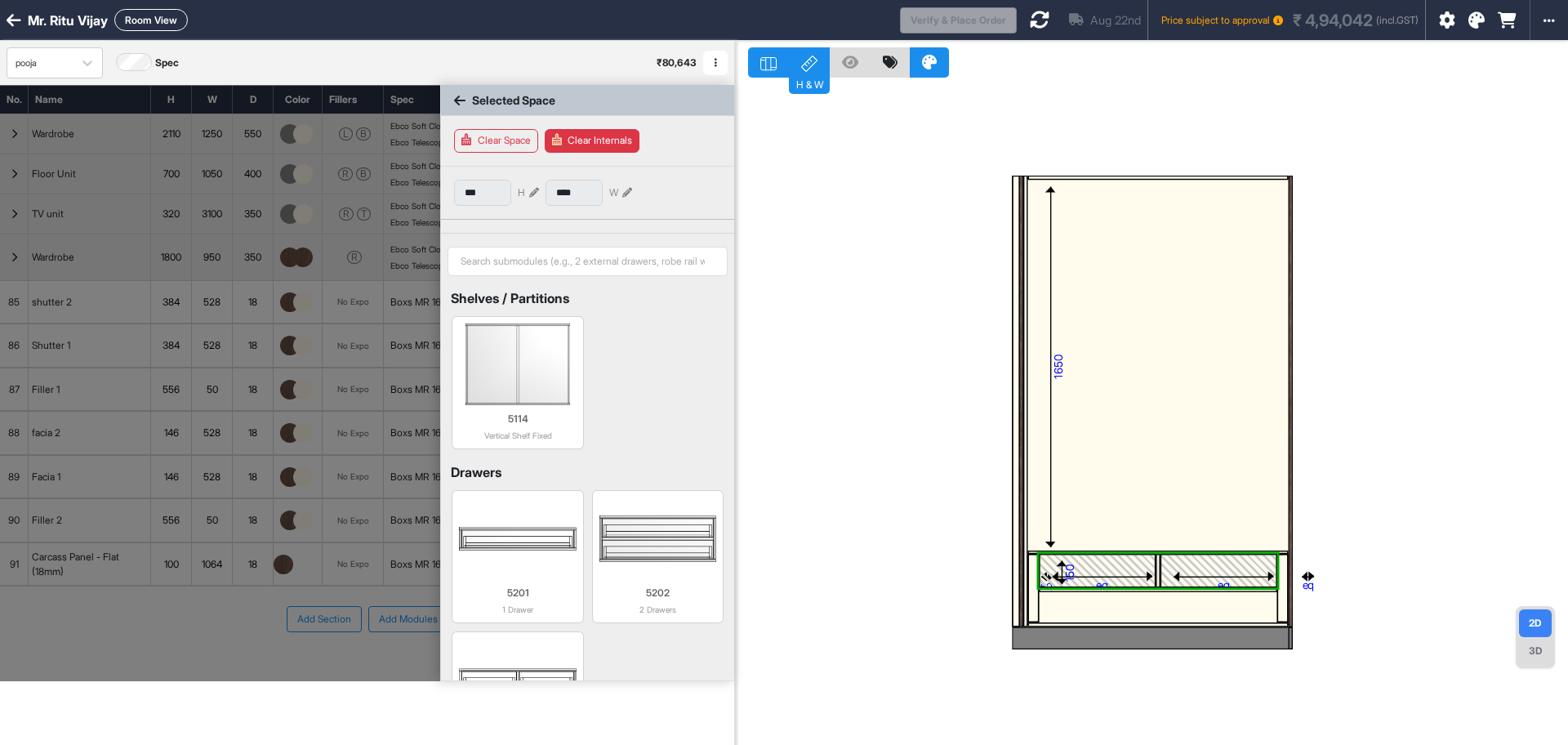 click on "1650" at bounding box center [1158, 365] 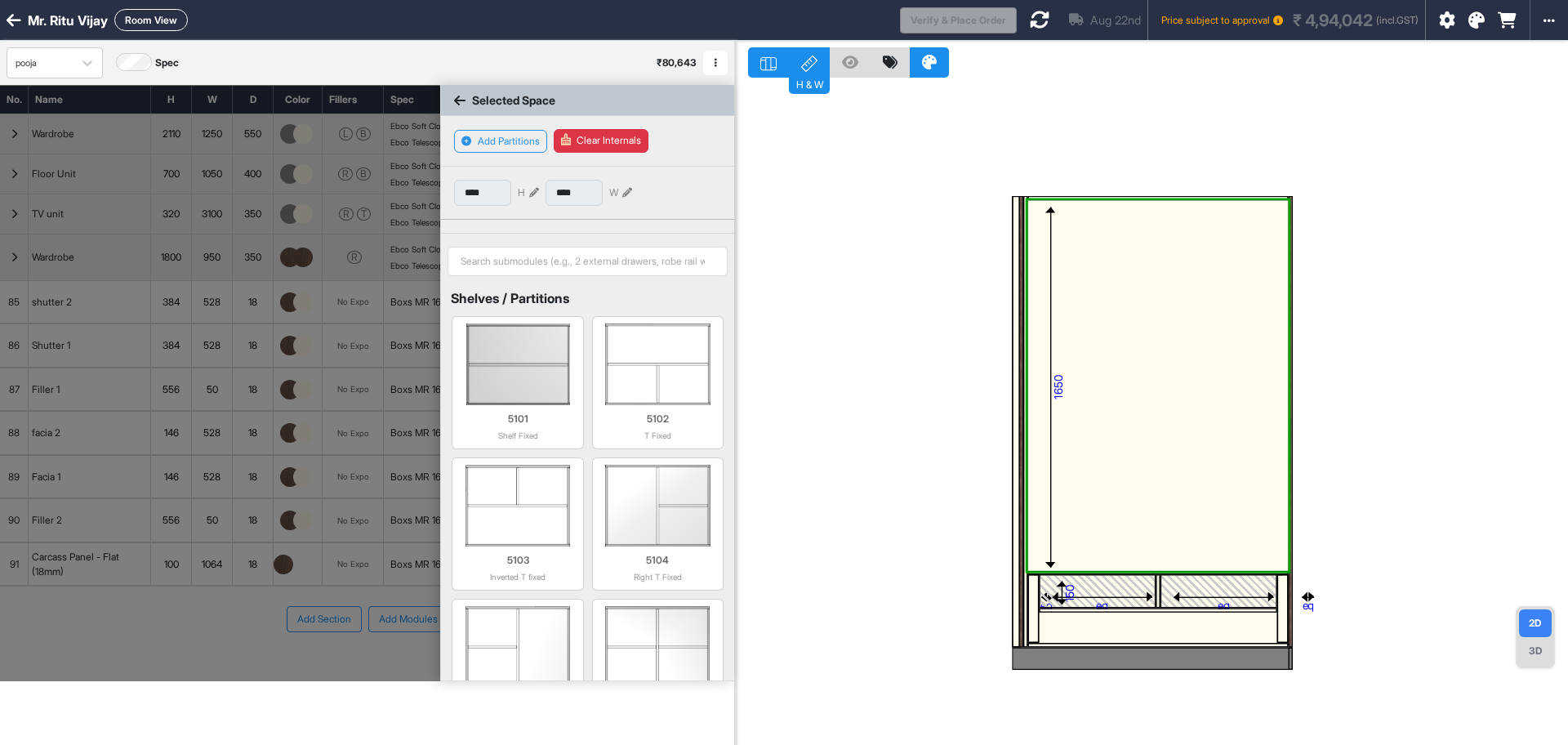 click at bounding box center [534, 193] 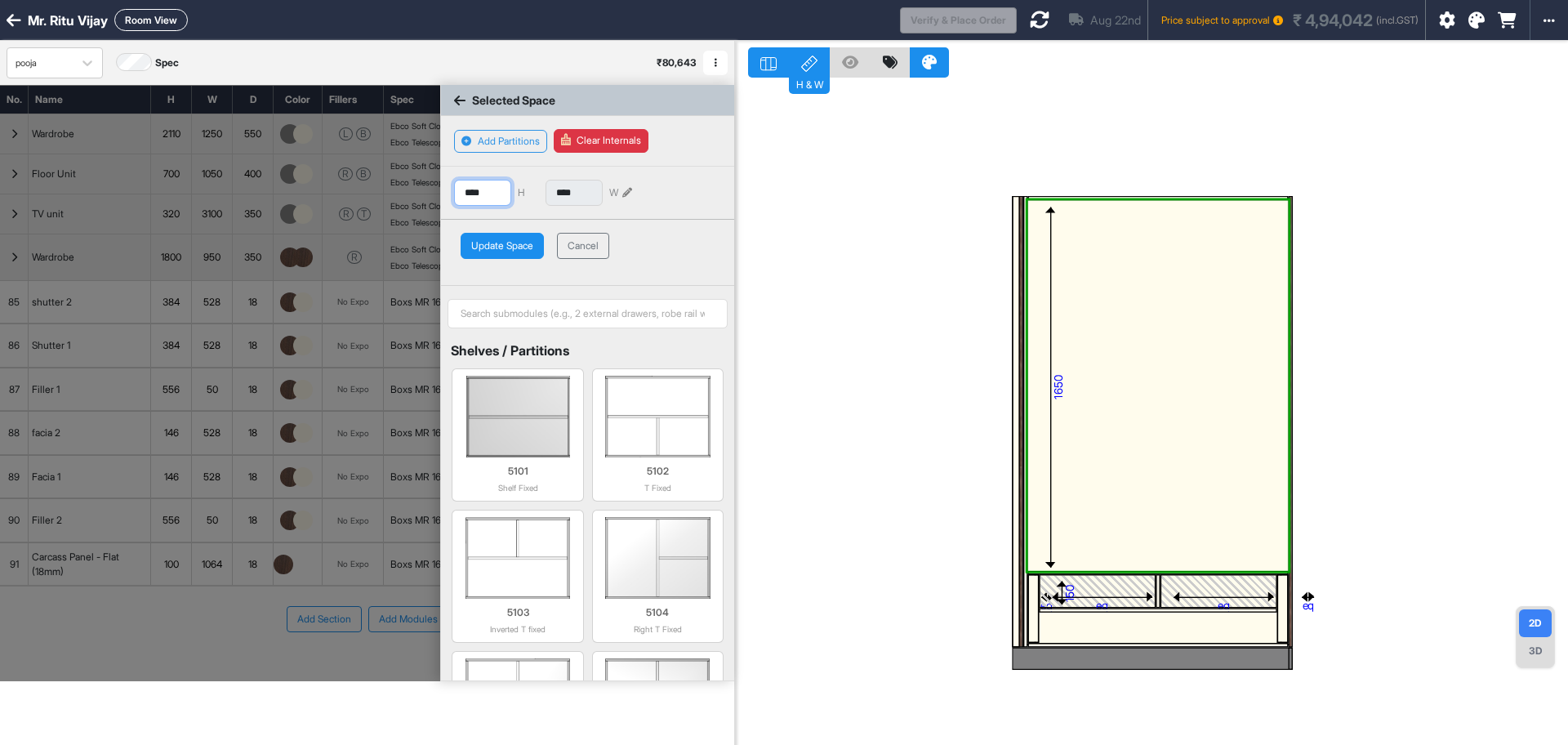 click on "**** H **** W" at bounding box center (587, 193) 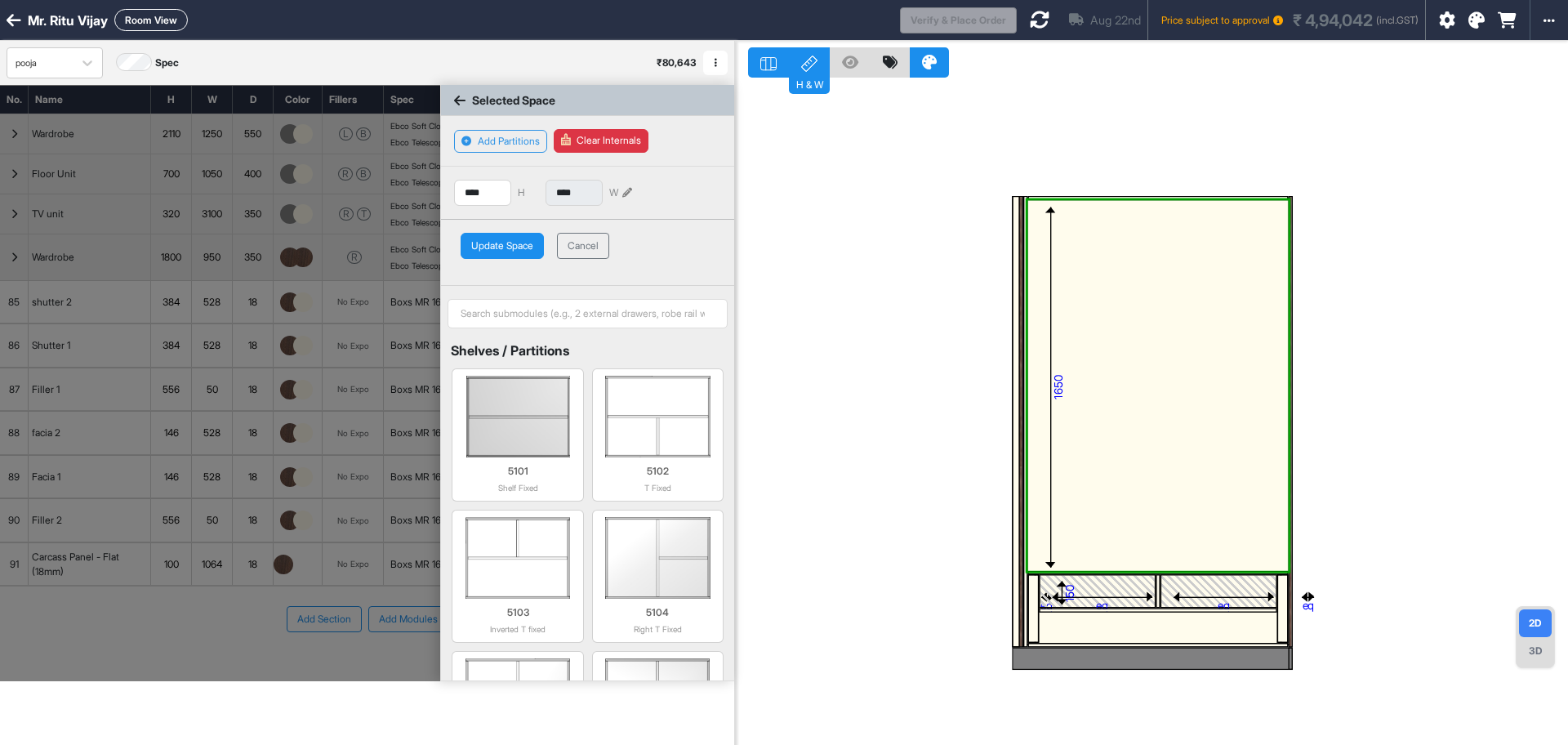 click on "Update Space" at bounding box center [502, 246] 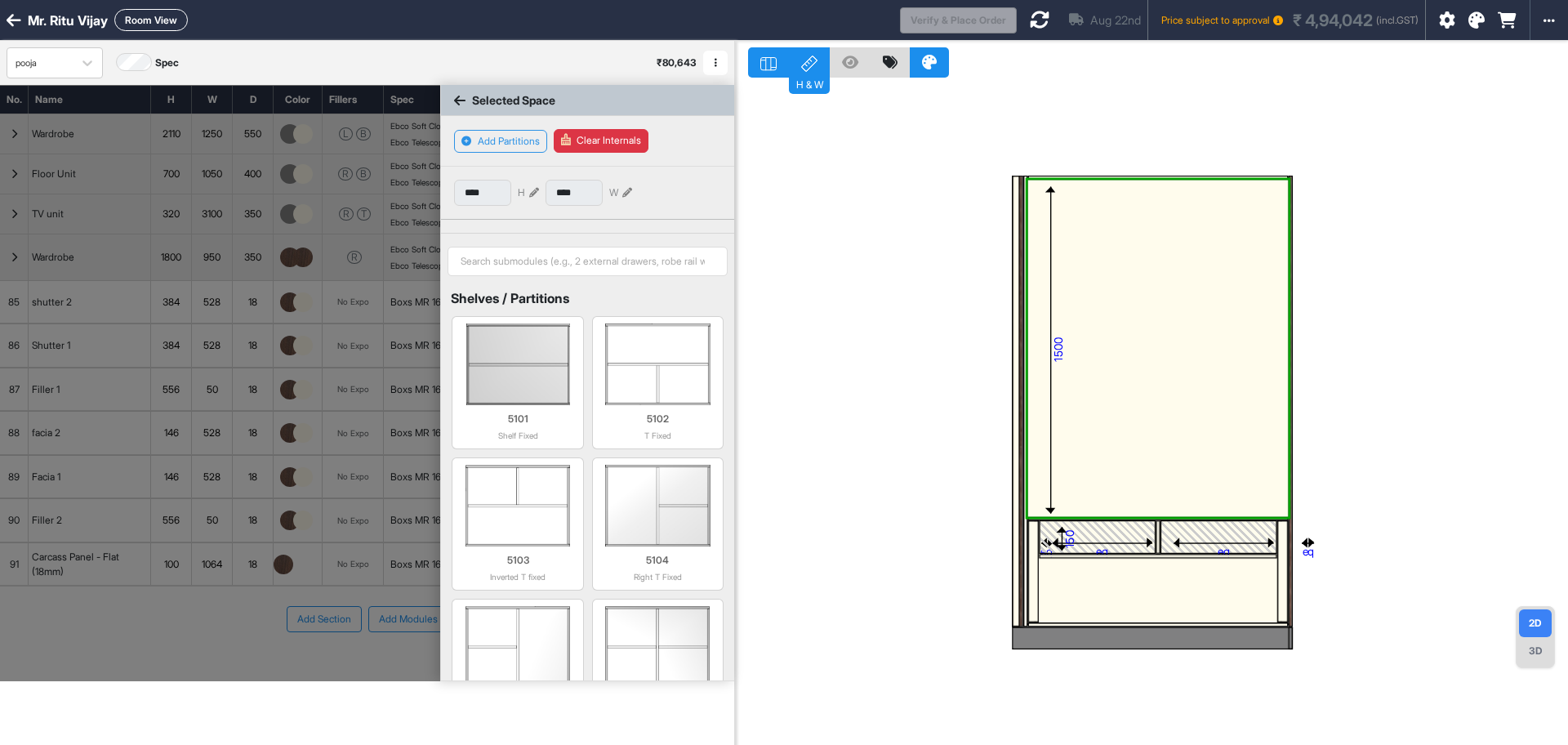 click at bounding box center [1158, 590] 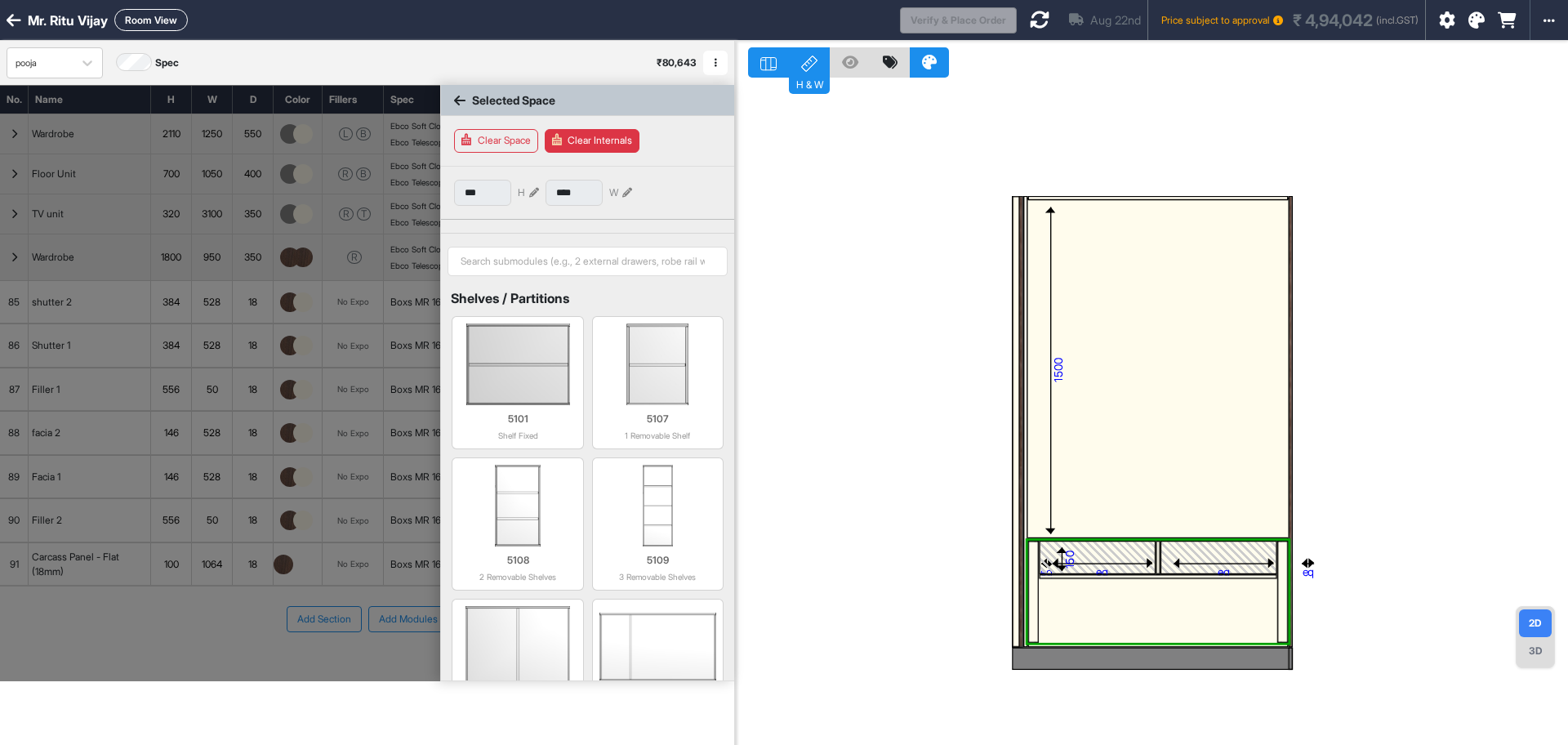 click at bounding box center [1098, 557] 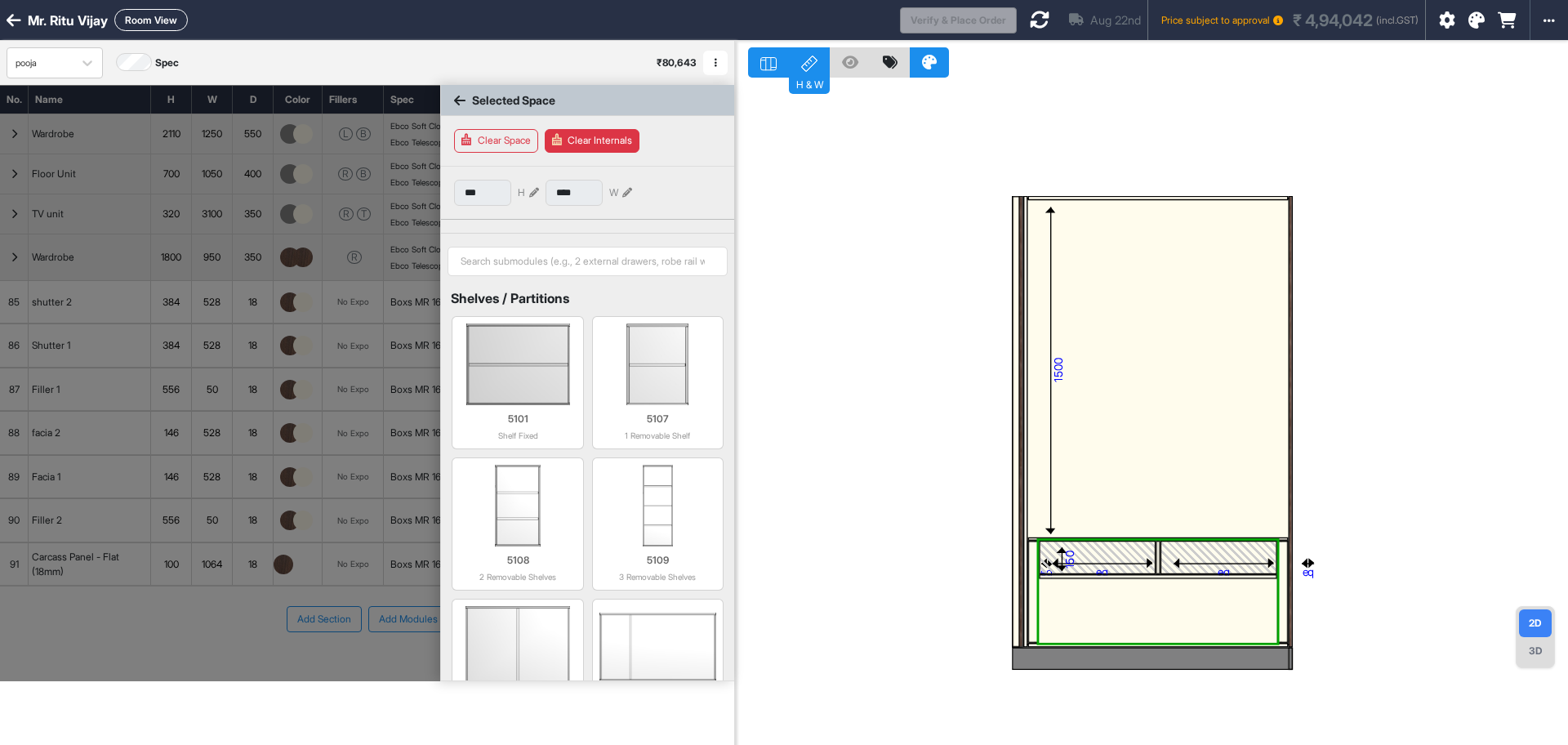click at bounding box center (1098, 557) 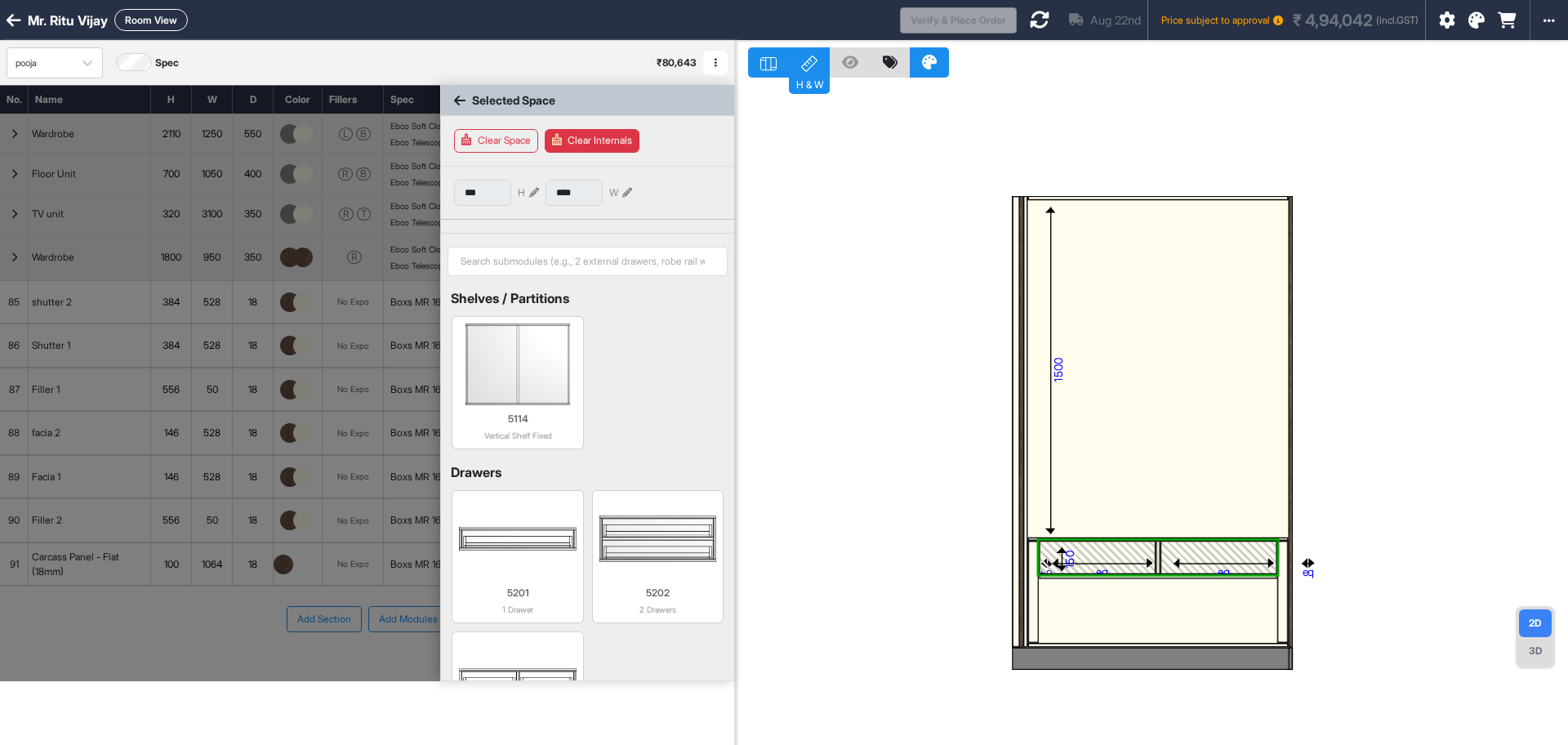 click at bounding box center (534, 193) 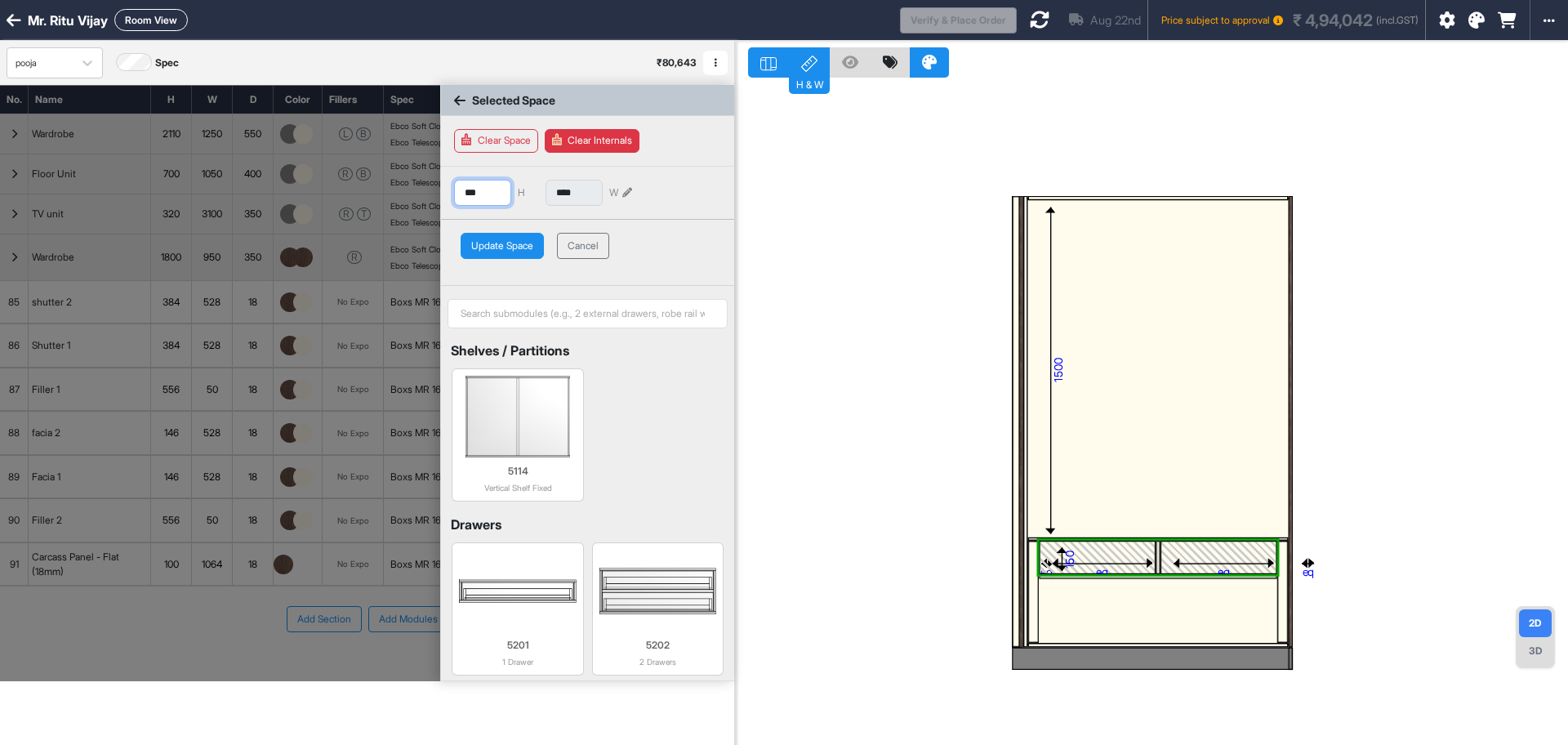 drag, startPoint x: 470, startPoint y: 192, endPoint x: 502, endPoint y: 194, distance: 32.062439 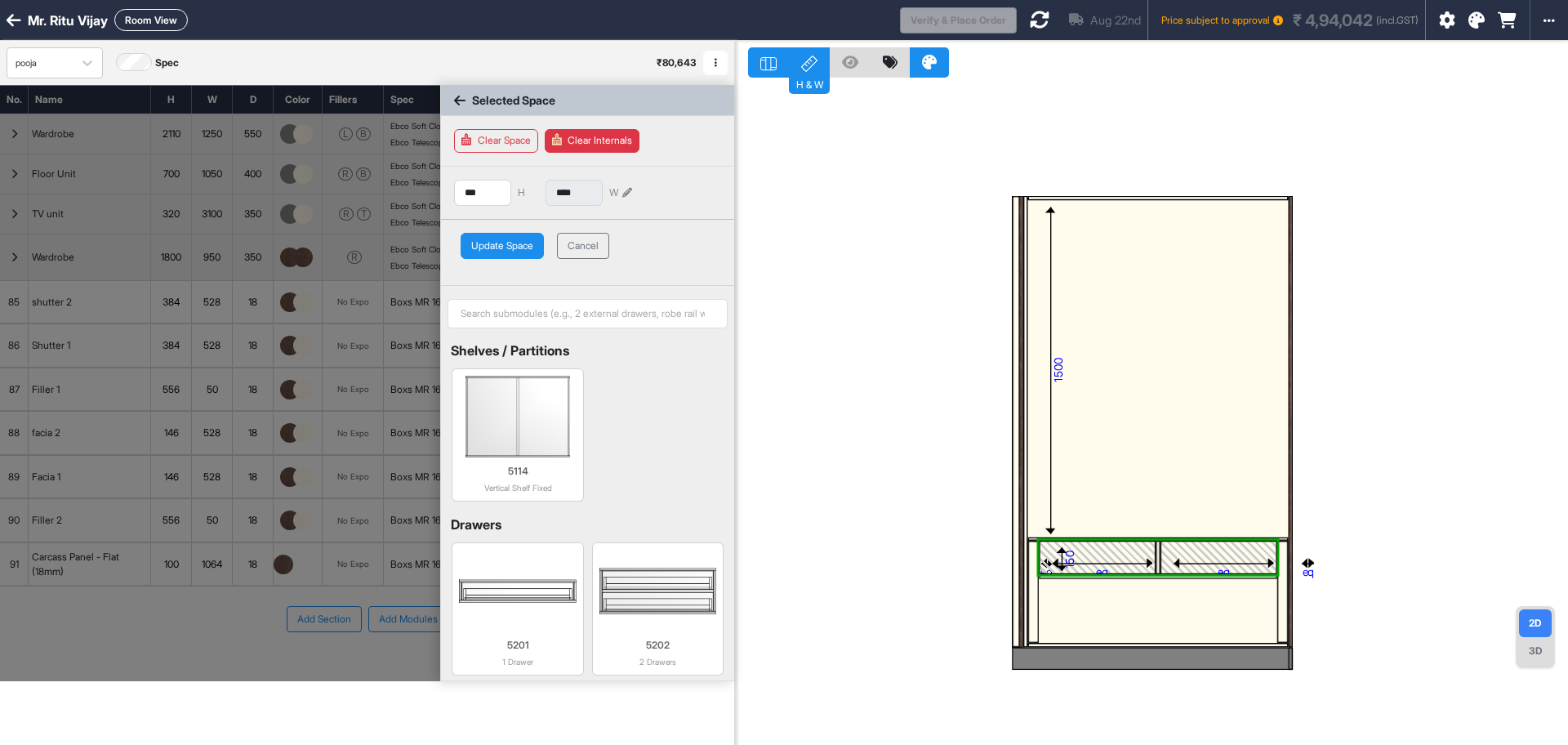 click on "Update Space" at bounding box center [502, 246] 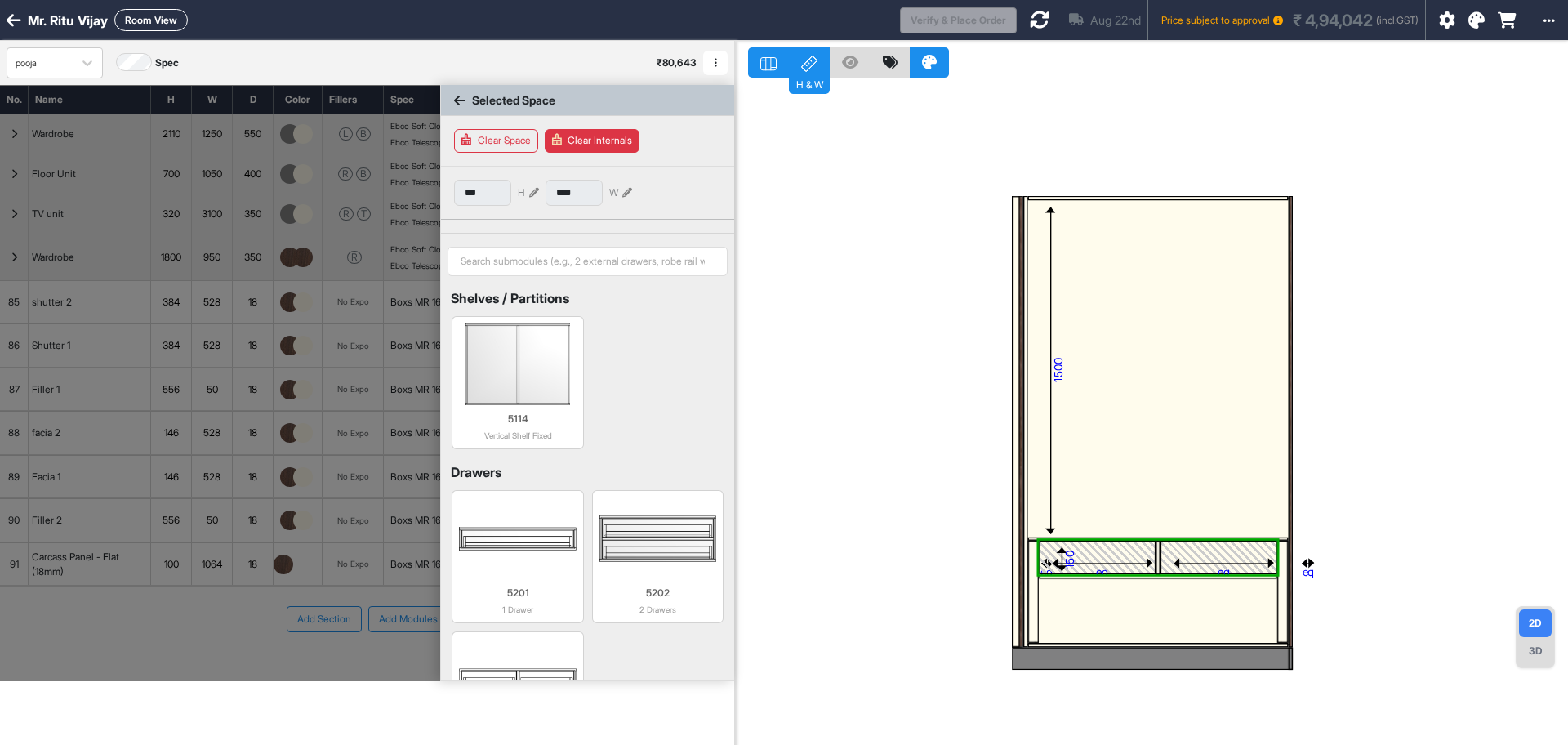 click on "*** H" at bounding box center (497, 193) 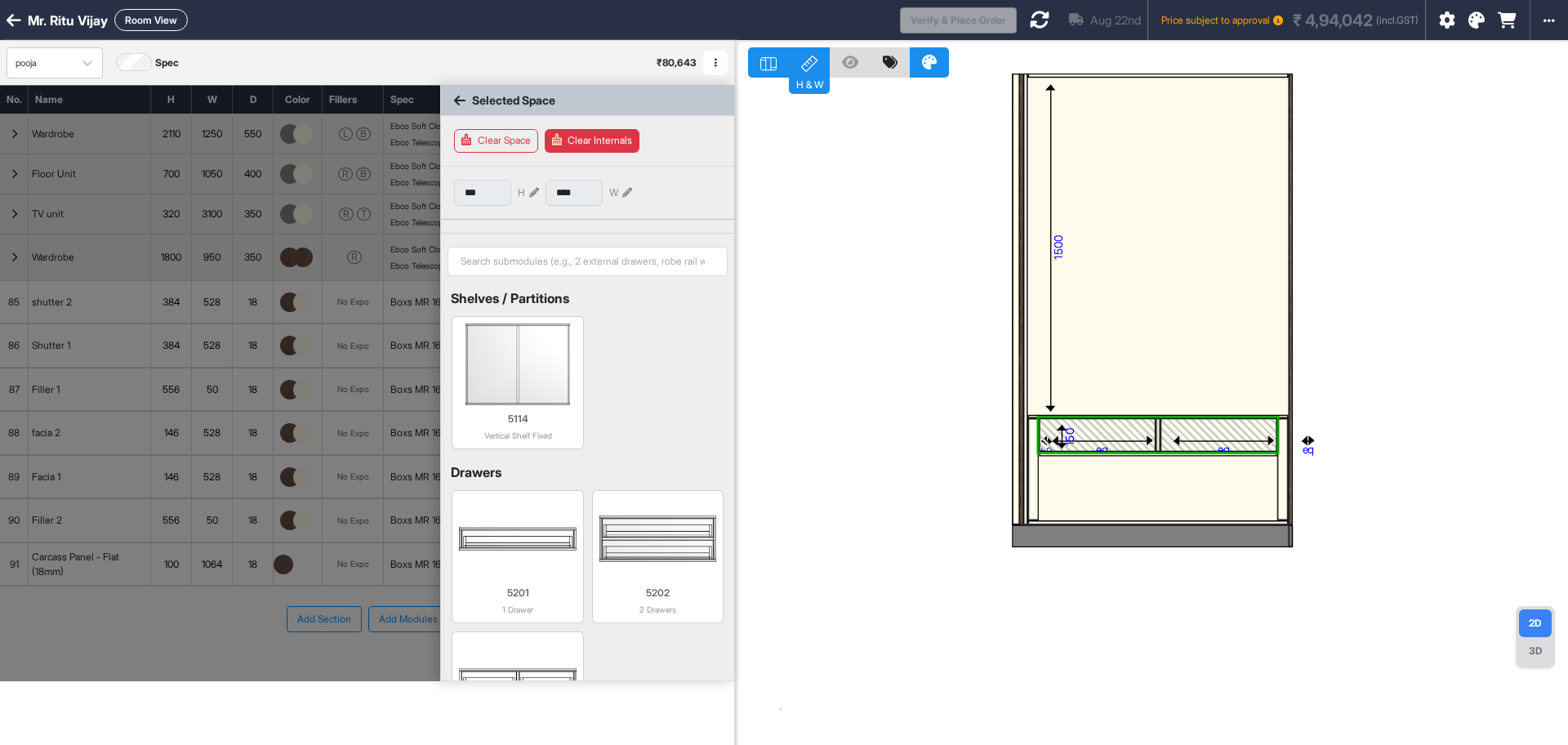 click at bounding box center (1158, 488) 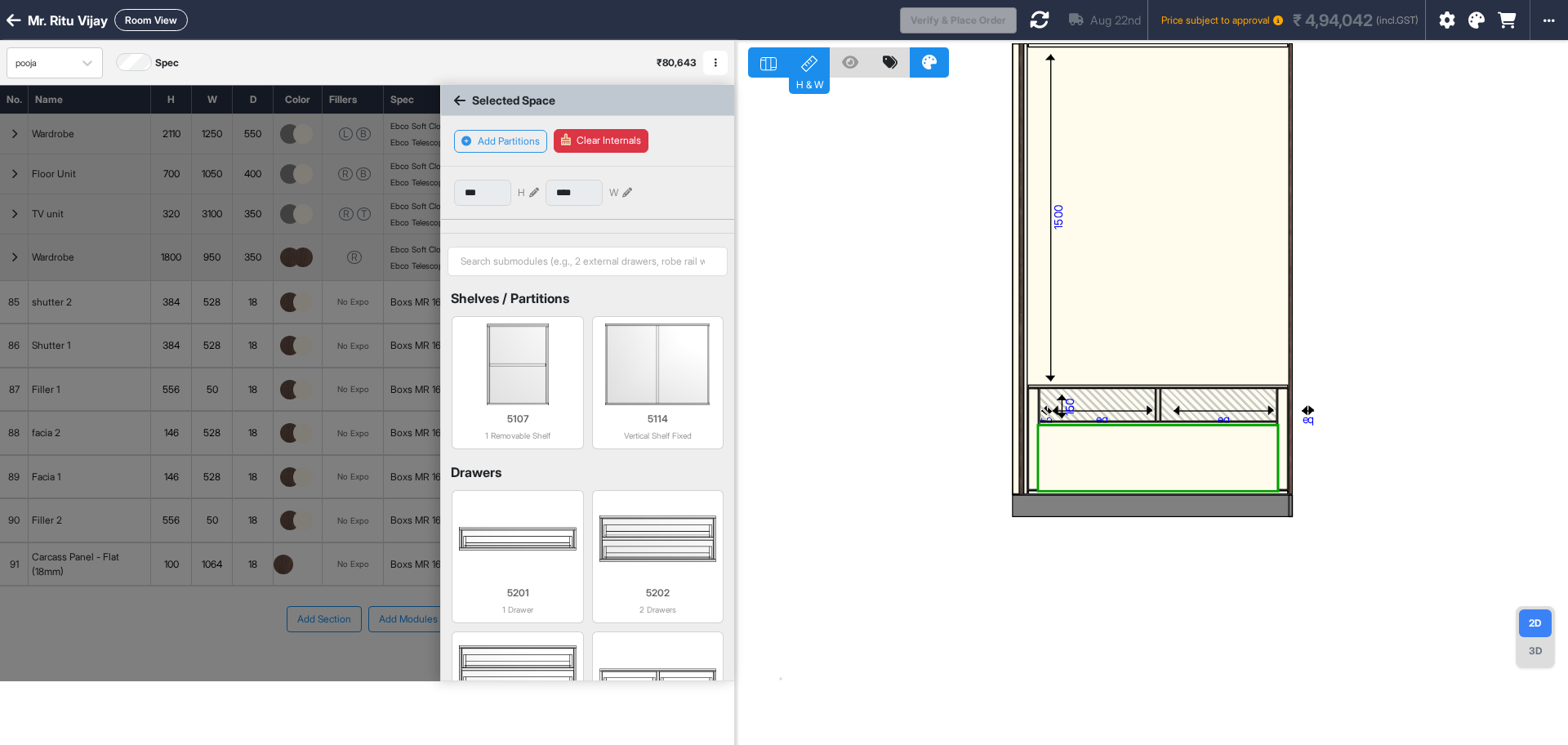 click at bounding box center [534, 193] 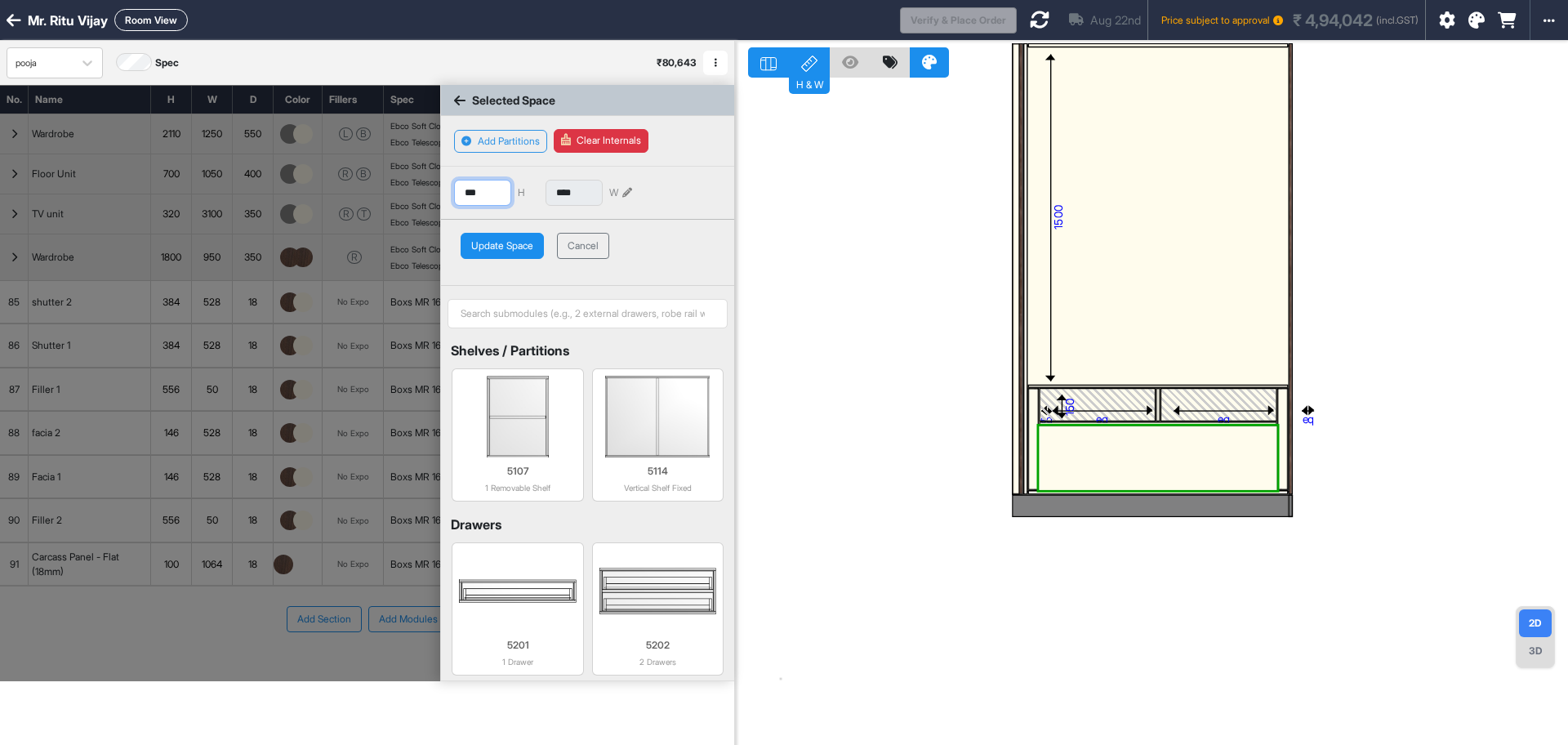 click on "***" at bounding box center (483, 193) 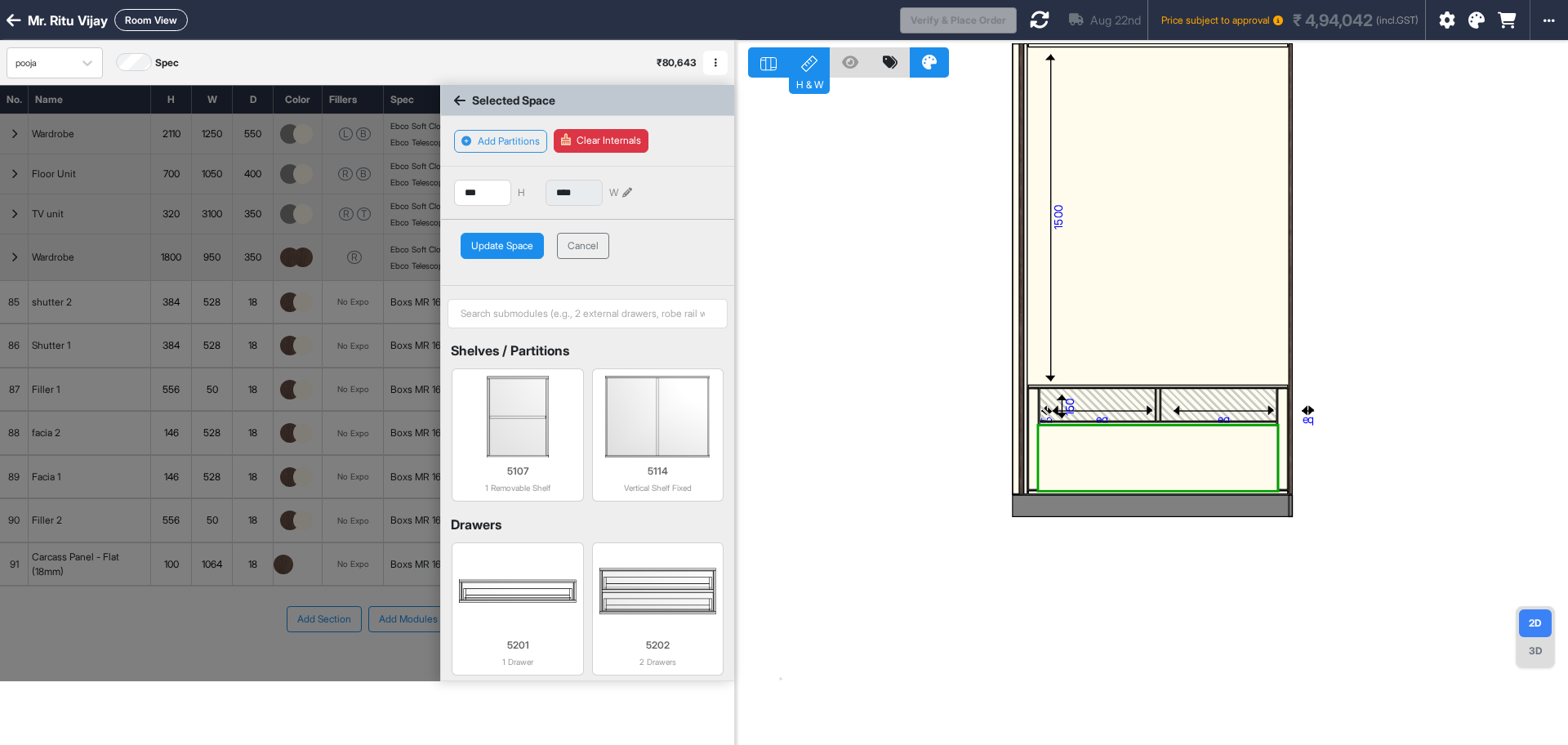 click on "Update Space" at bounding box center (502, 246) 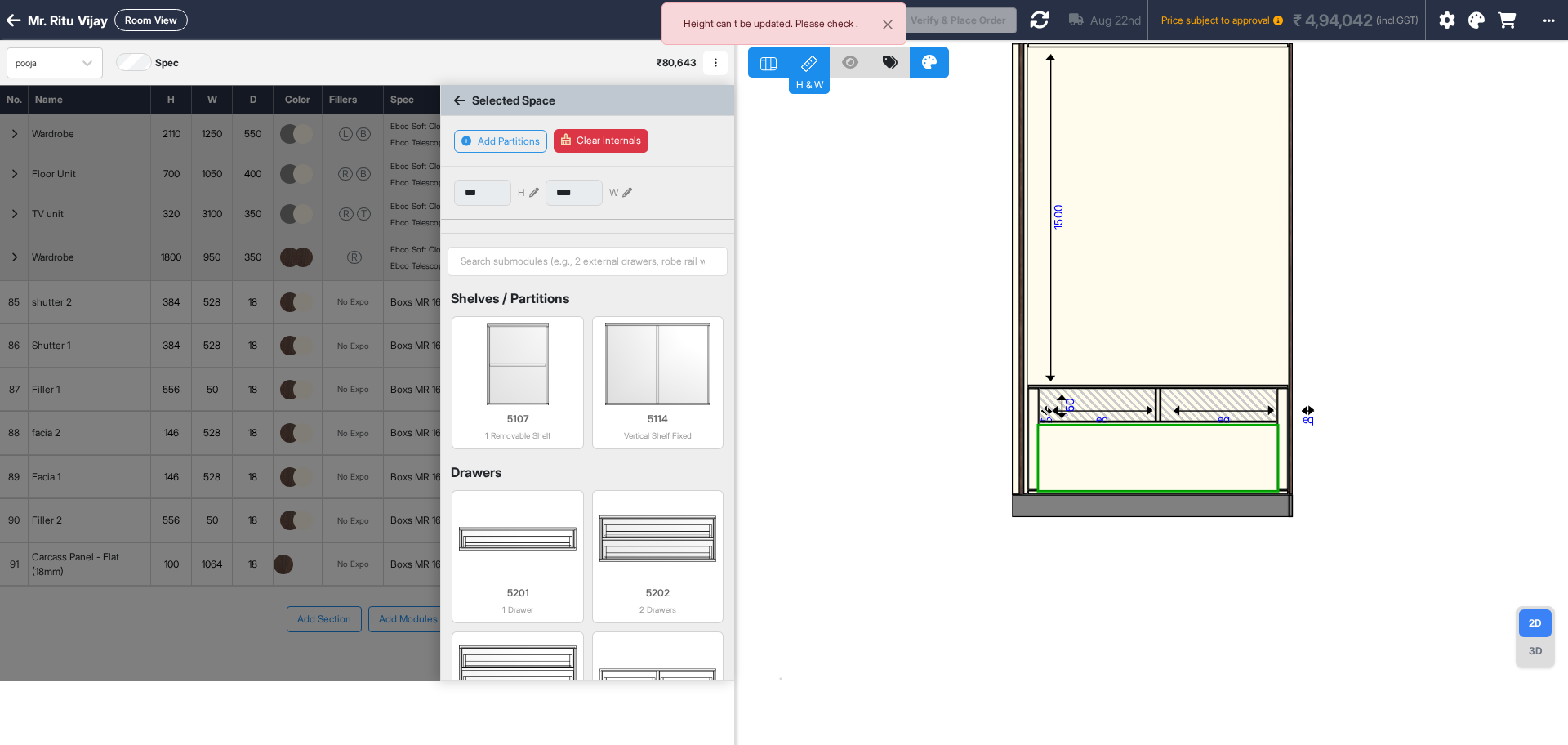 click at bounding box center [1098, 404] 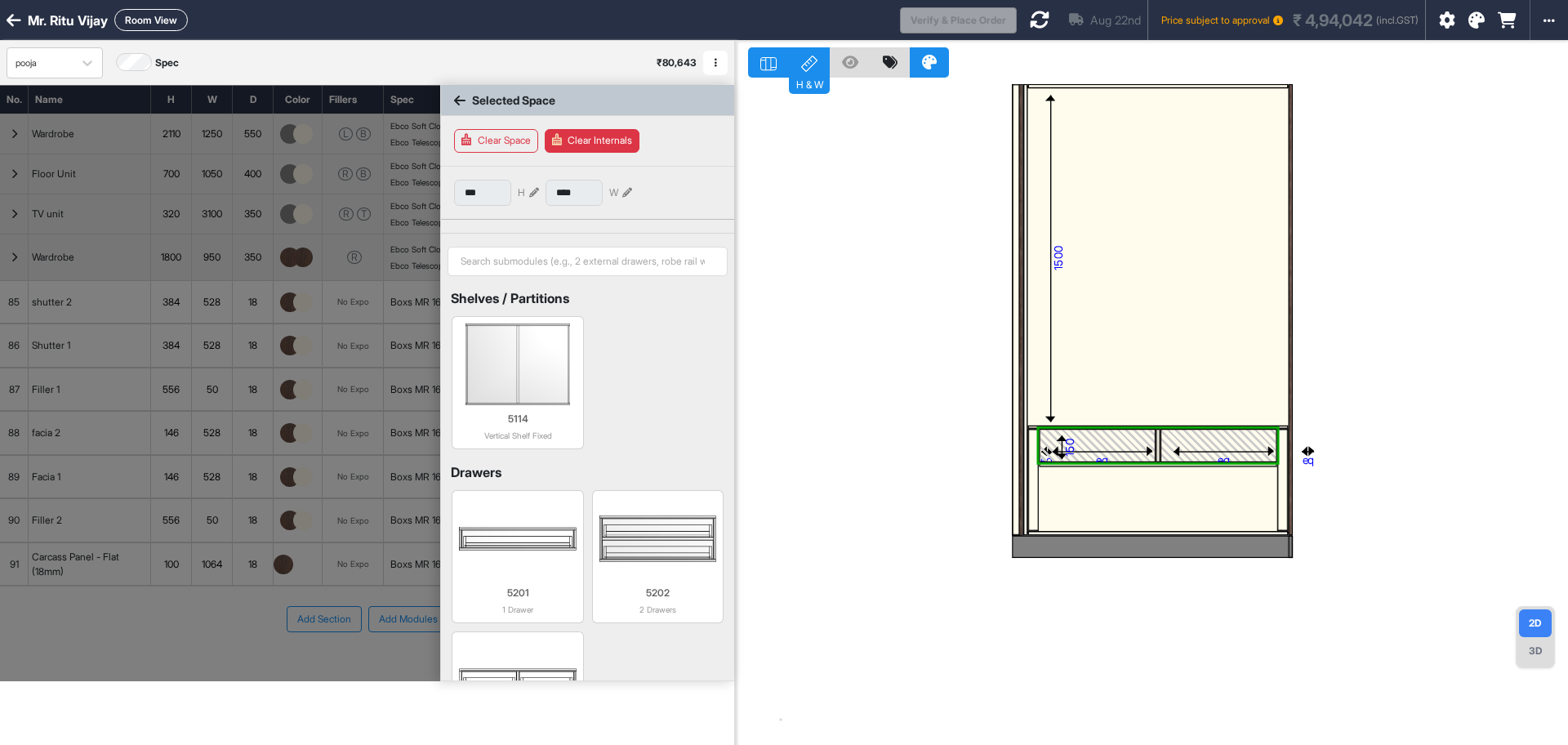 click at bounding box center [1158, 498] 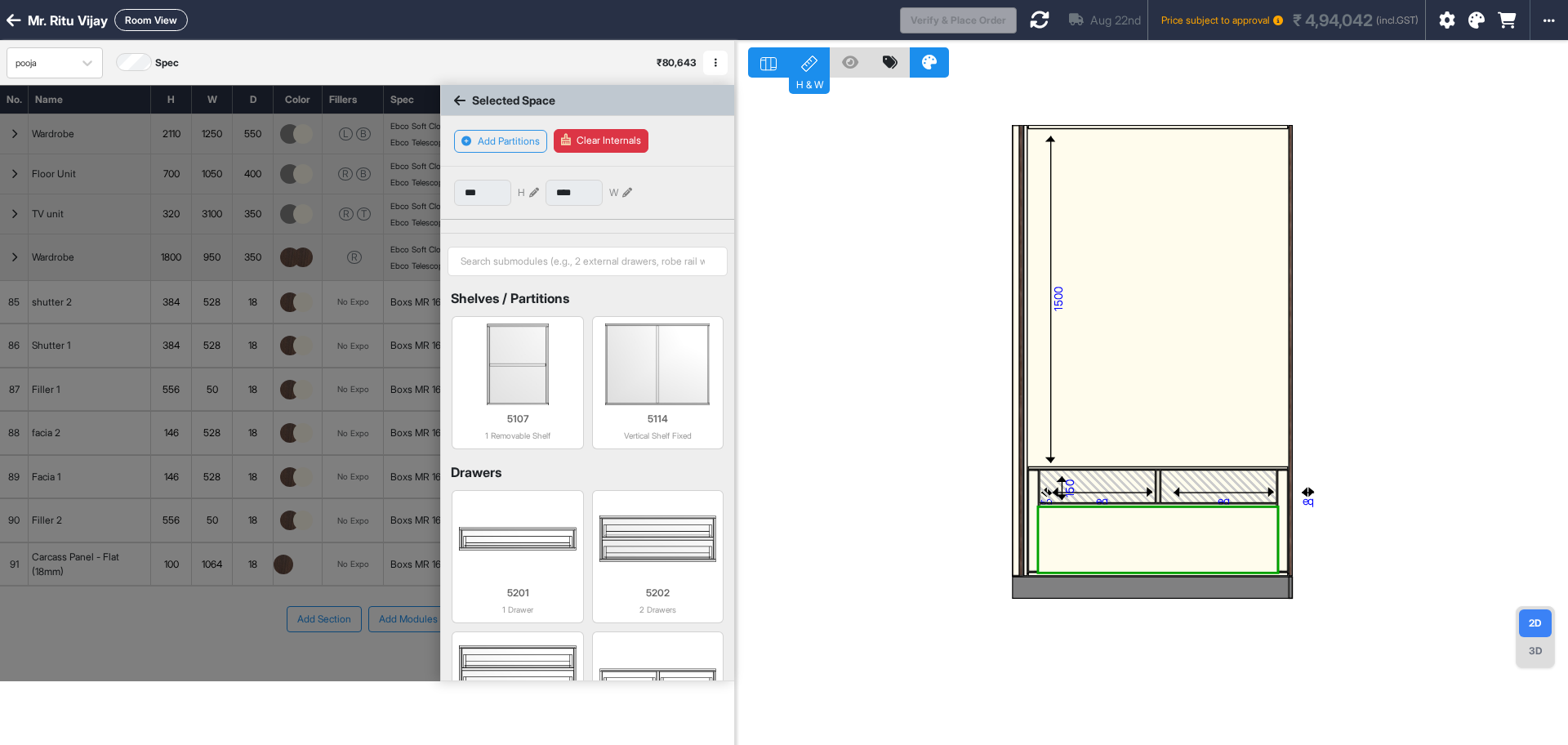 click on "1500 eq eq eq 150 eq" at bounding box center [1152, 413] 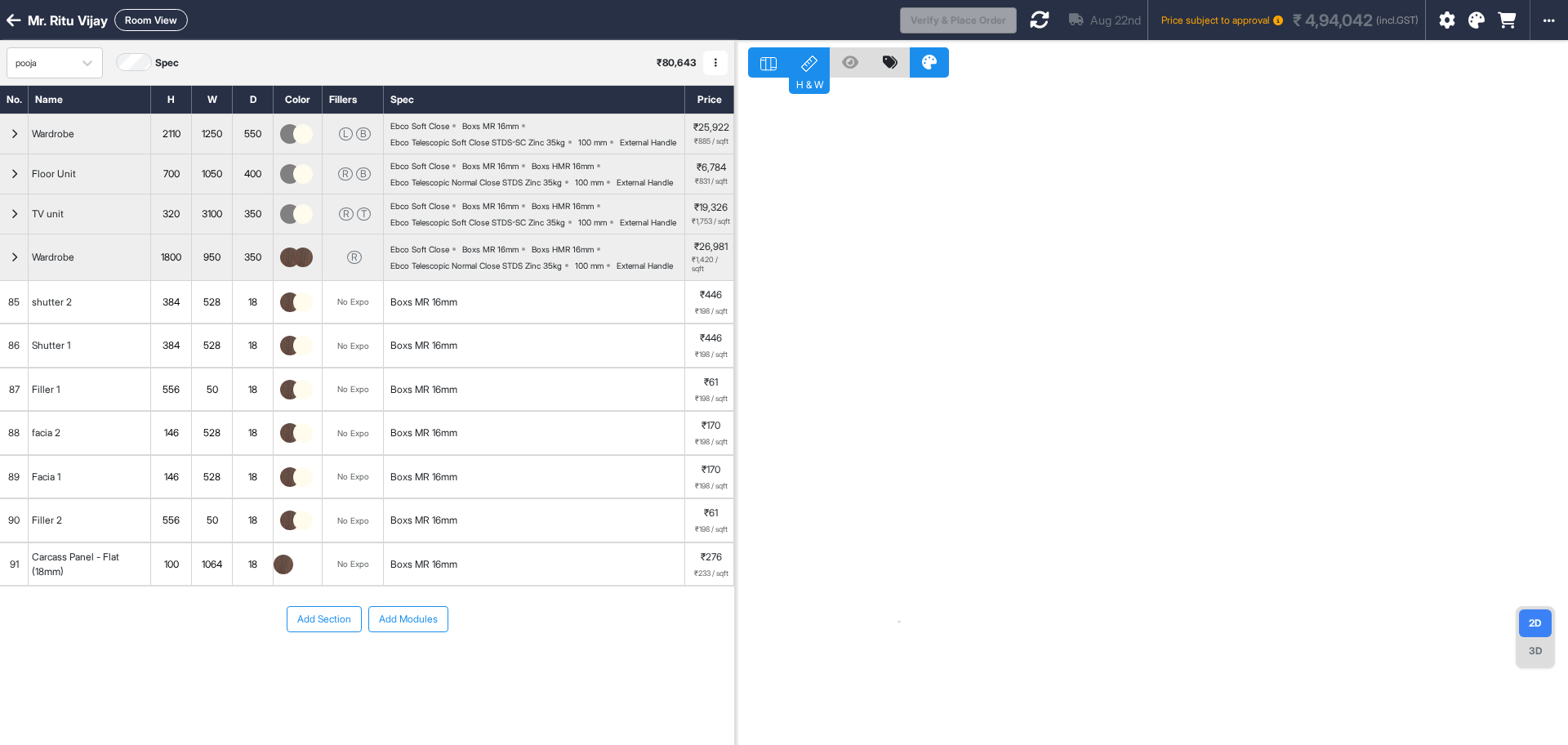 click at bounding box center (1152, 413) 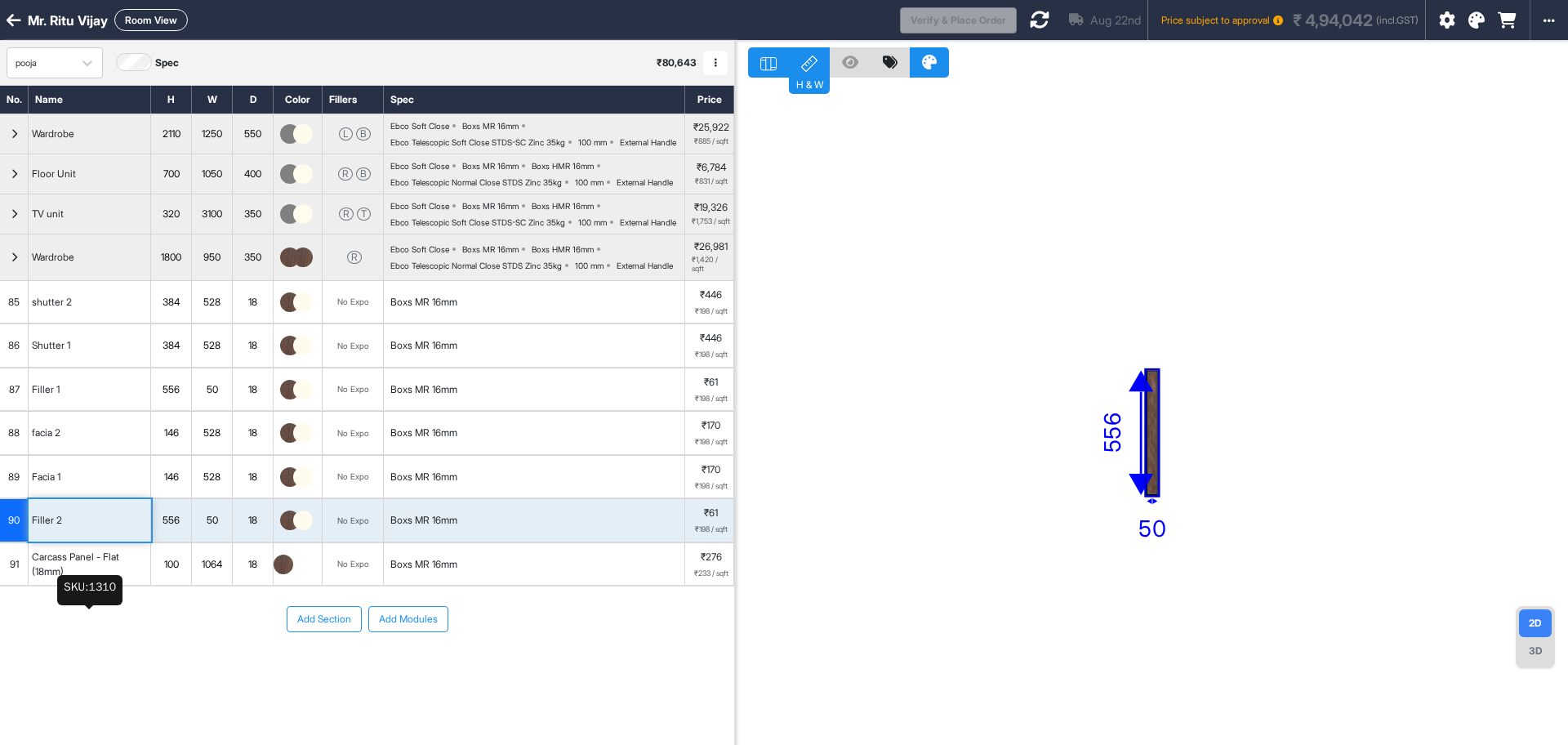 click on "Carcass Panel - Flat (18mm)" at bounding box center (89, 564) 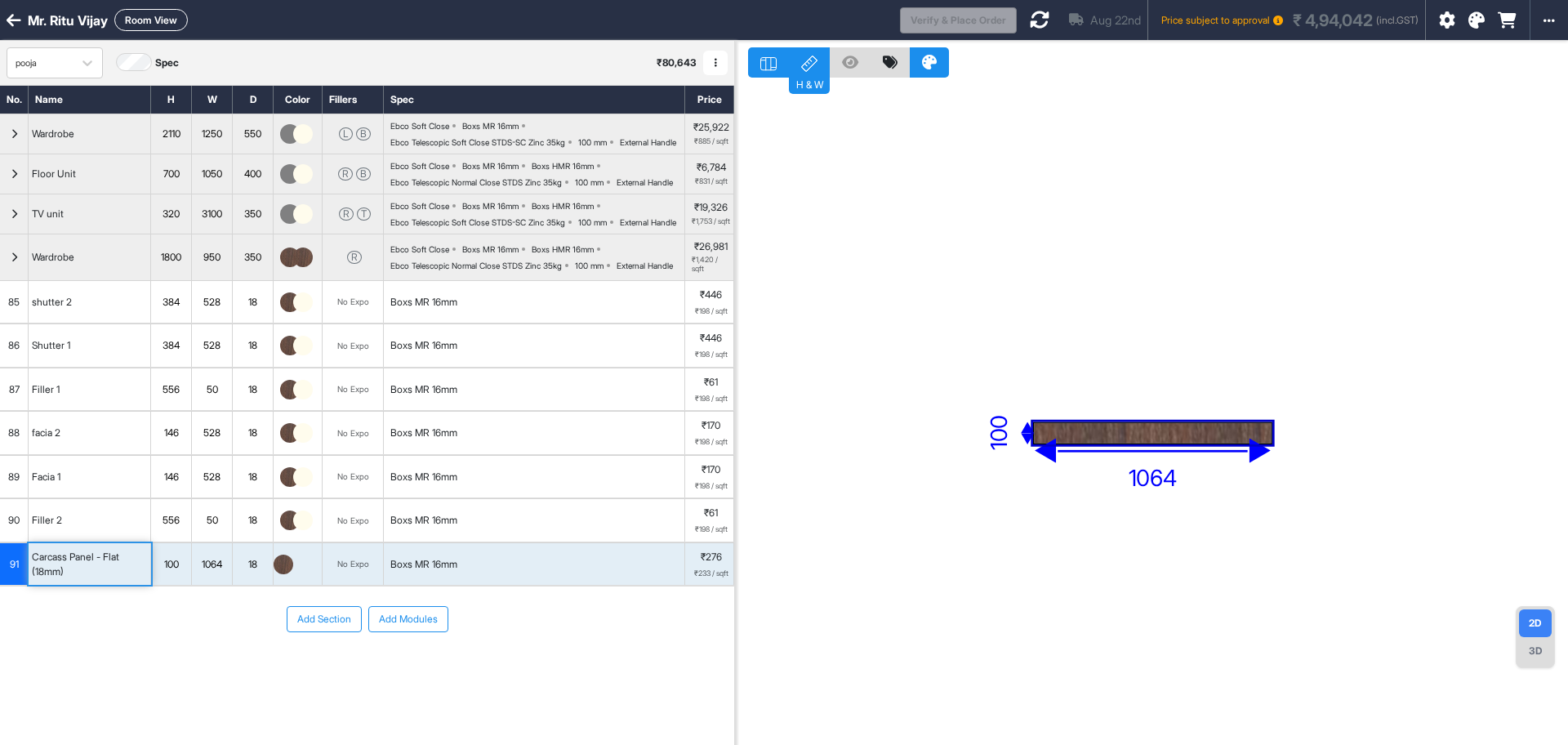 click on "shutter 2" at bounding box center [90, 302] 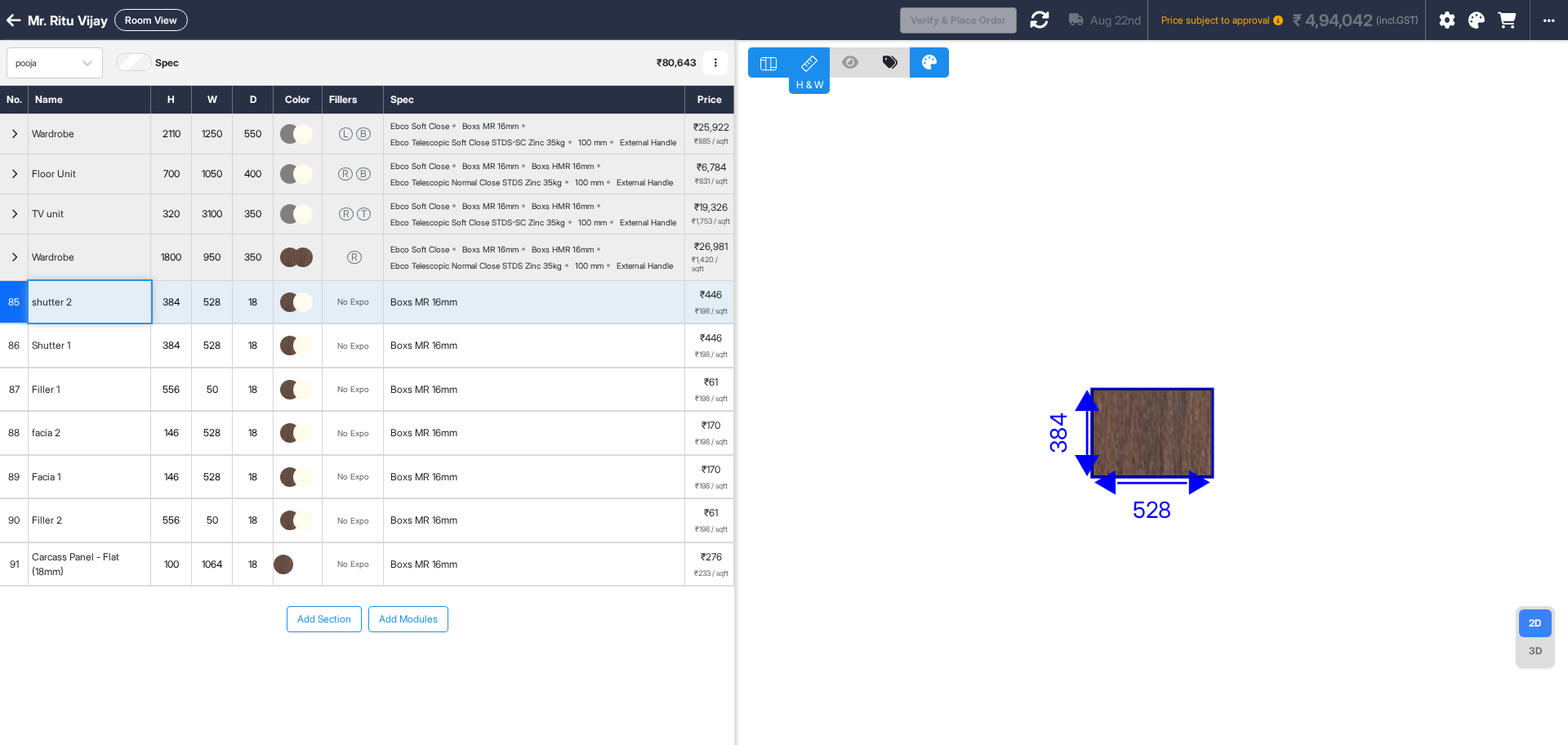 click on "Wardrobe" at bounding box center [90, 134] 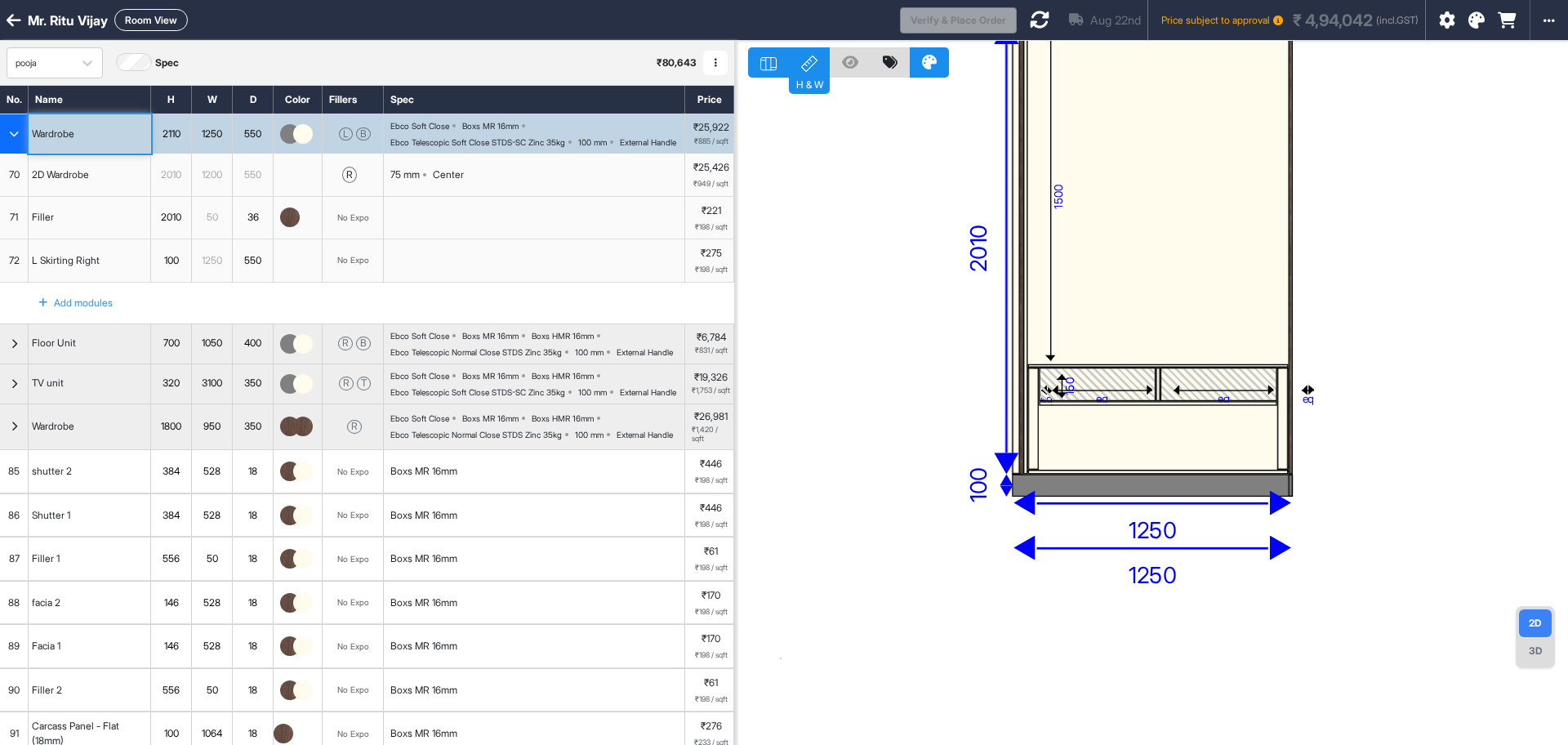 click at bounding box center [1098, 384] 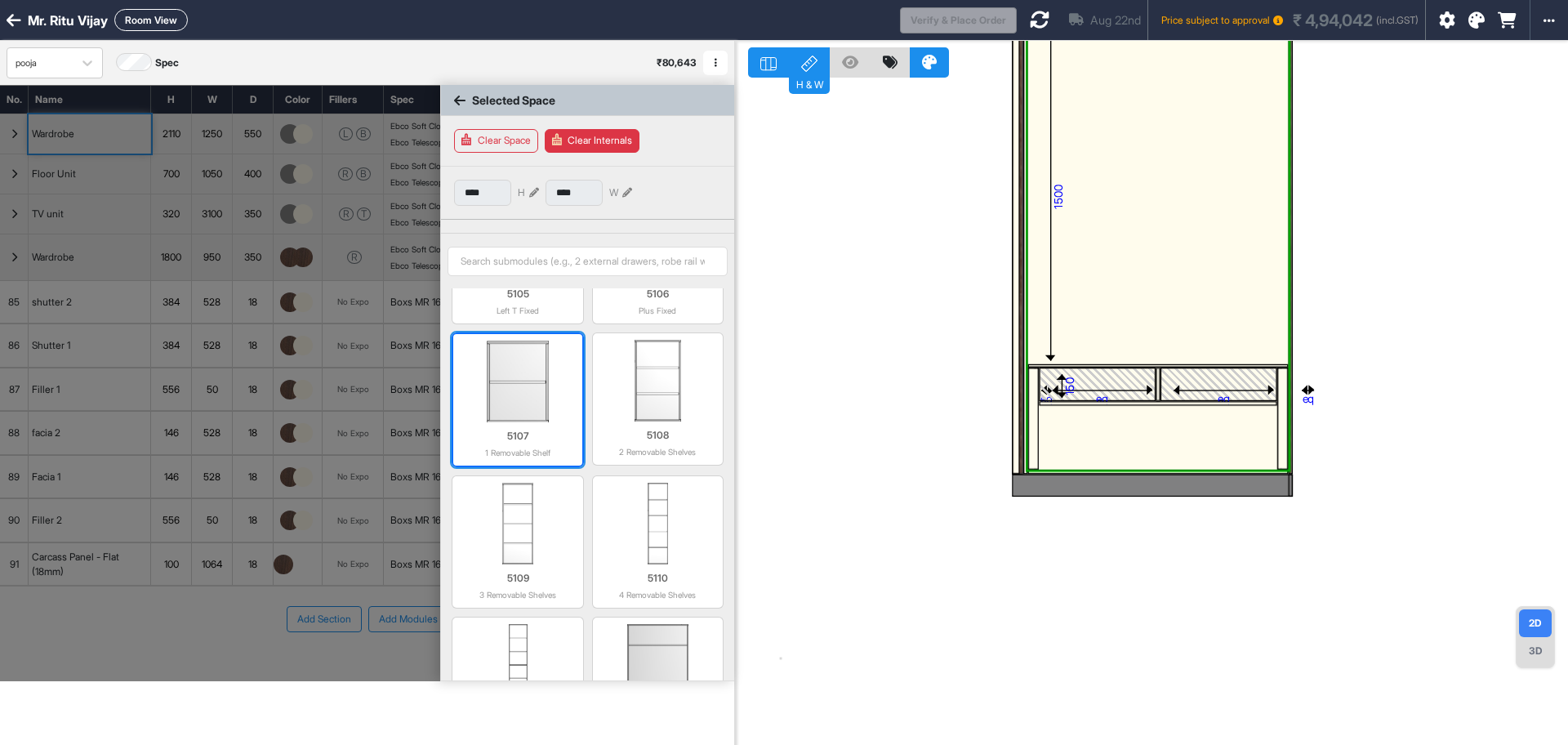 scroll, scrollTop: 0, scrollLeft: 0, axis: both 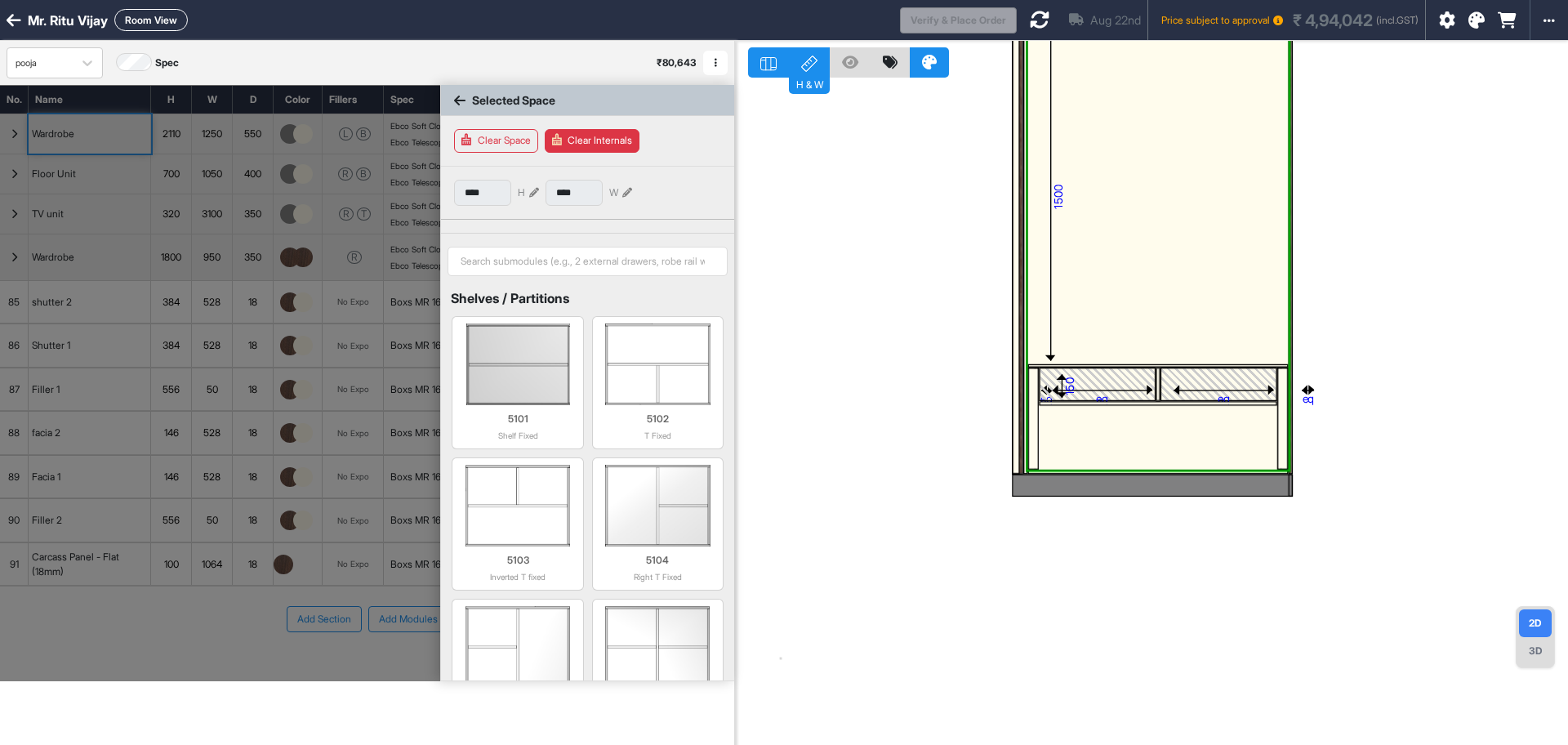 click at bounding box center [534, 193] 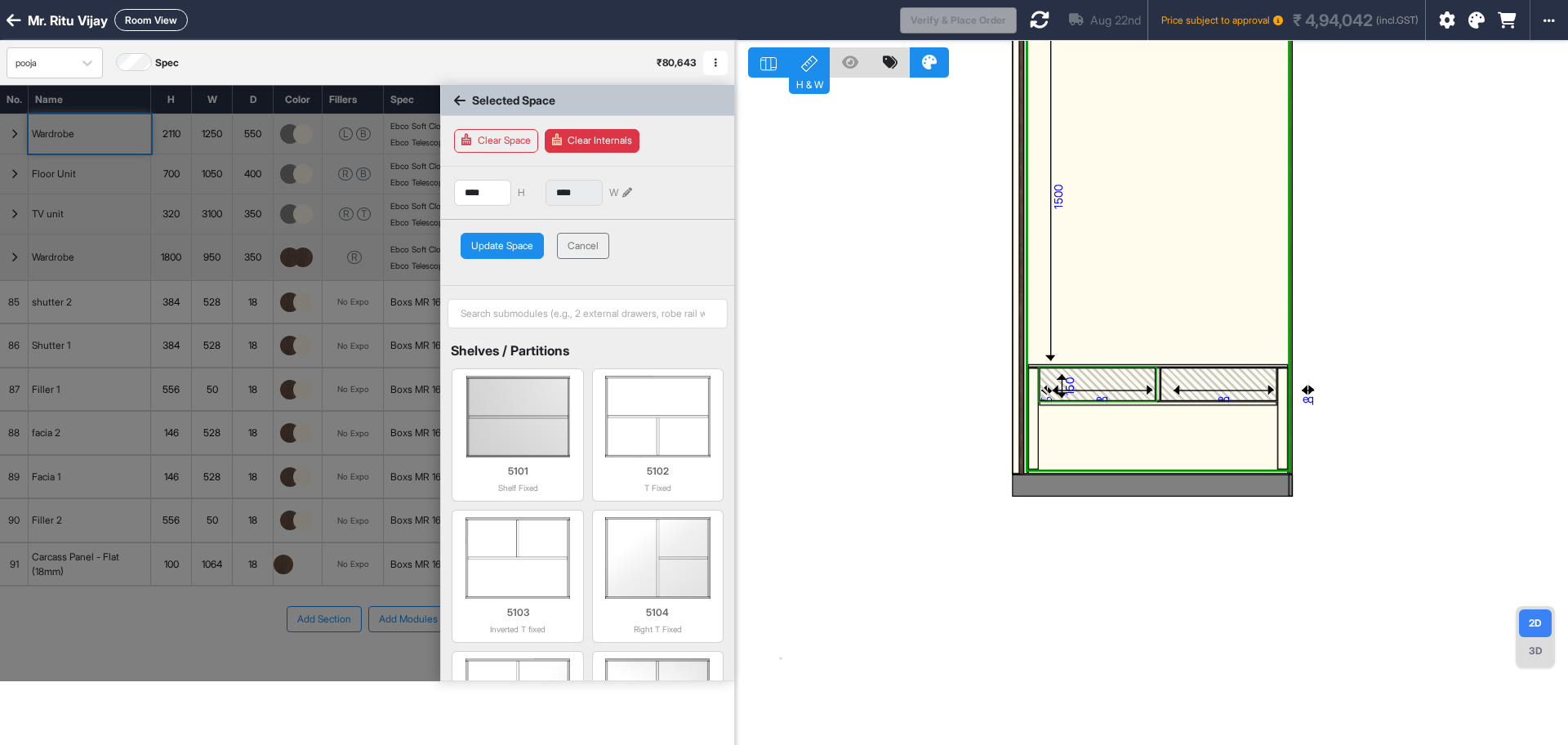 click on "eq" at bounding box center [1102, 398] 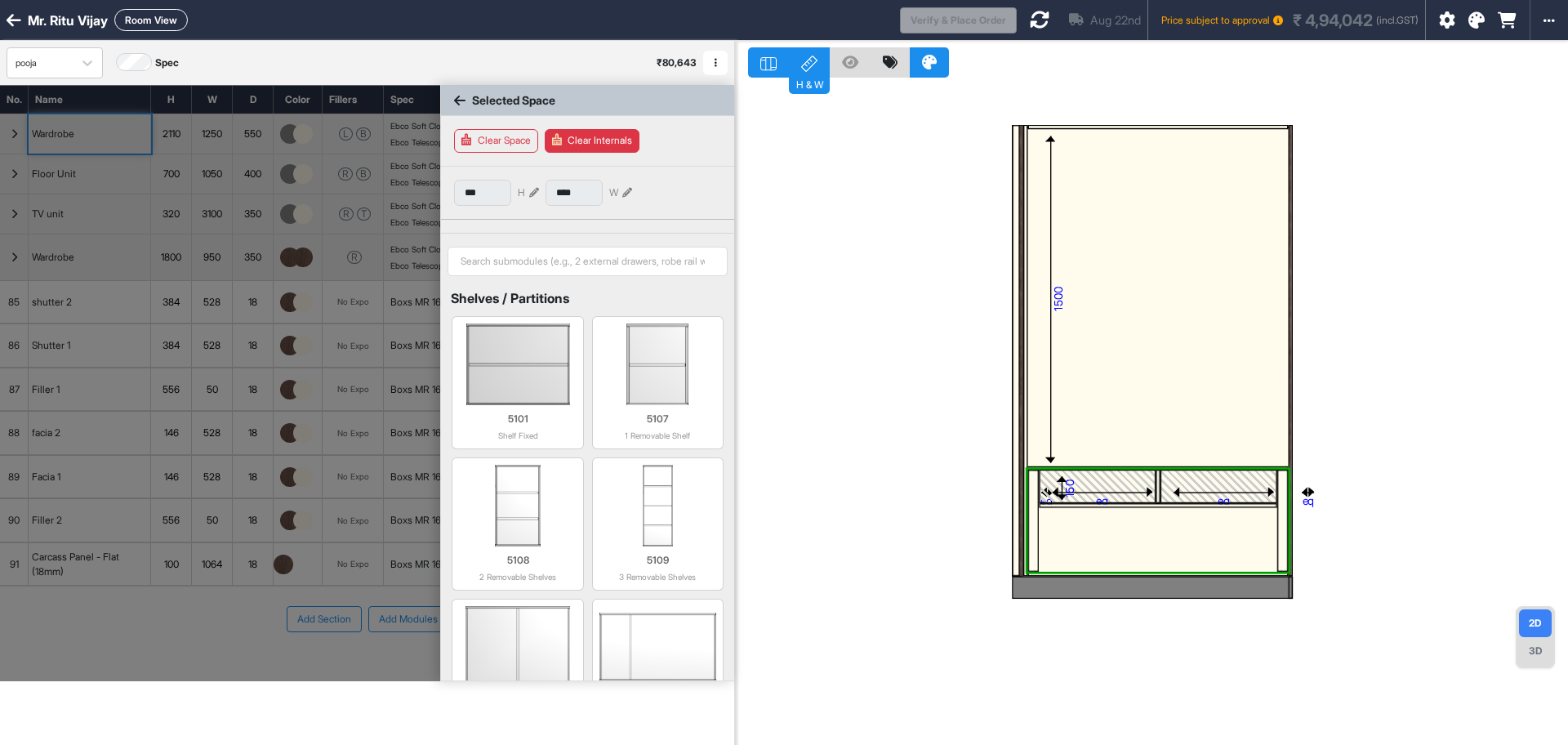 click at bounding box center [1098, 486] 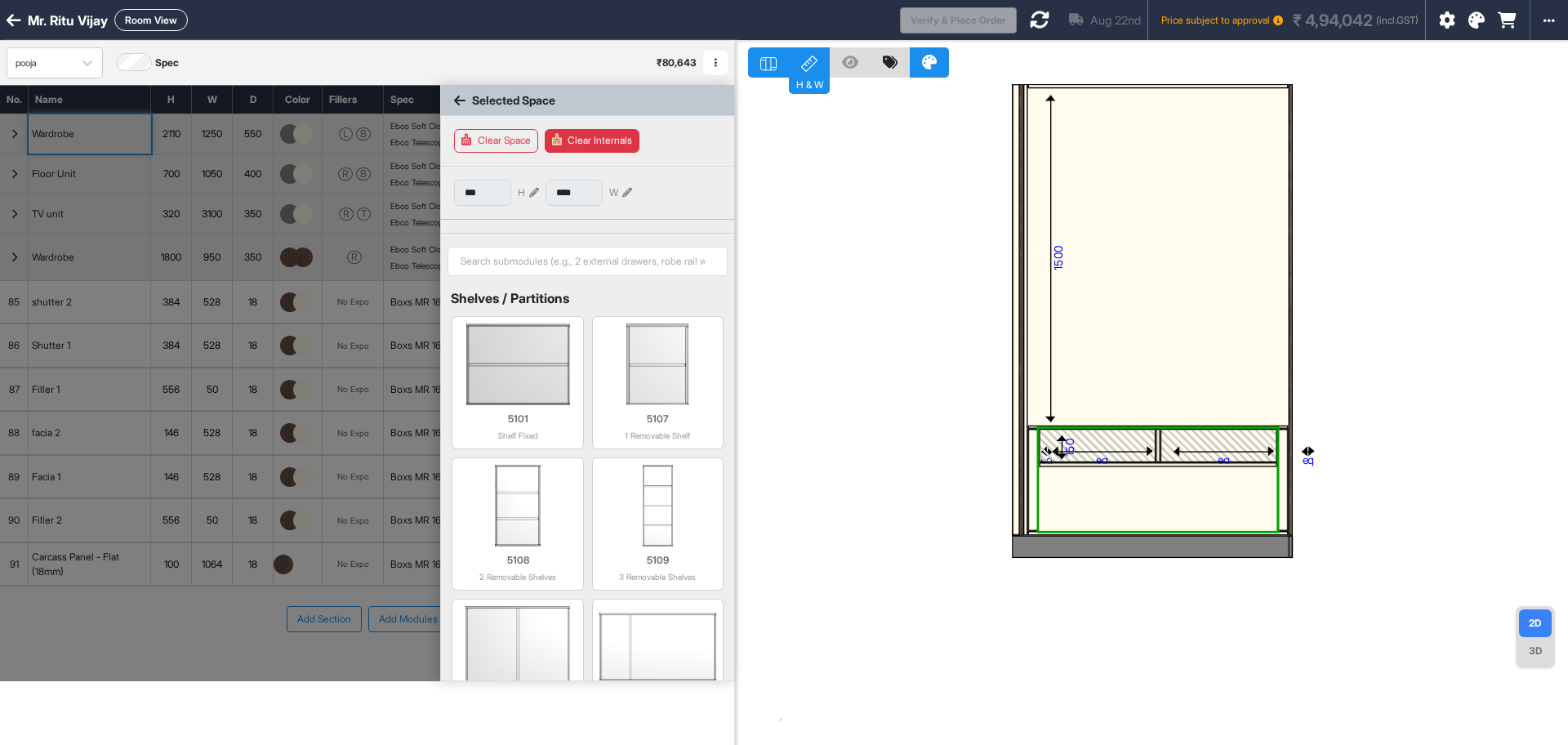click at bounding box center [1102, 451] 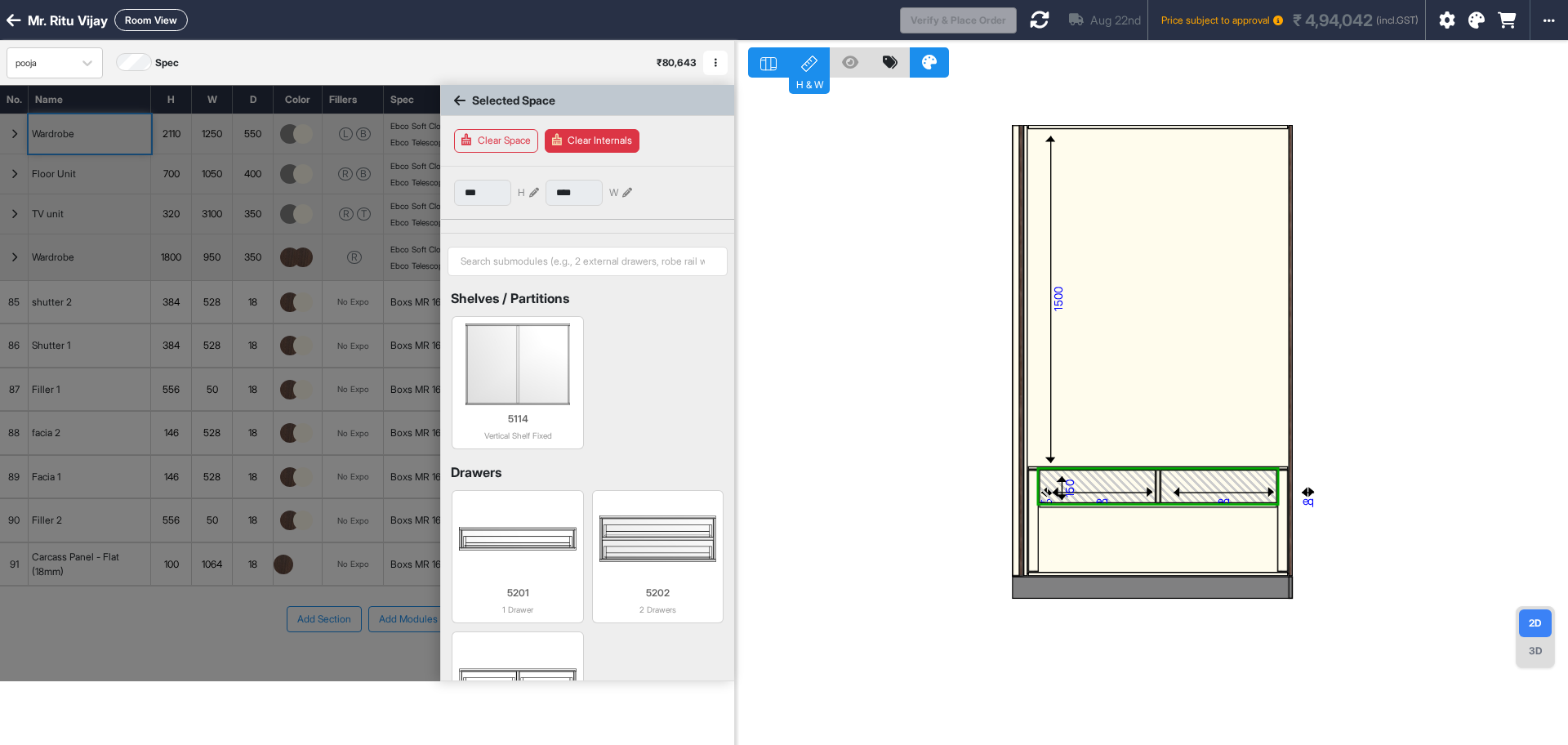 click at bounding box center (1098, 486) 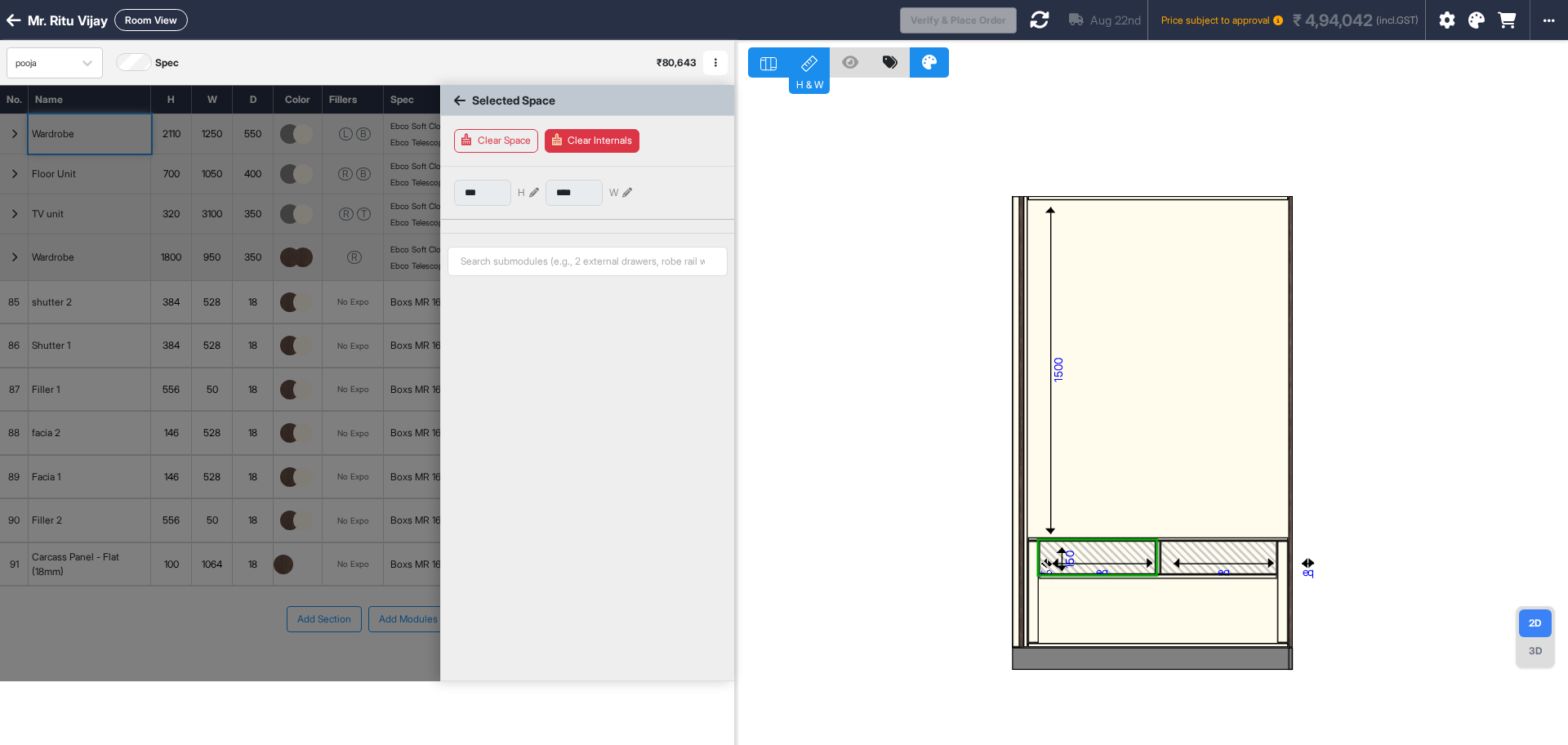 type on "***" 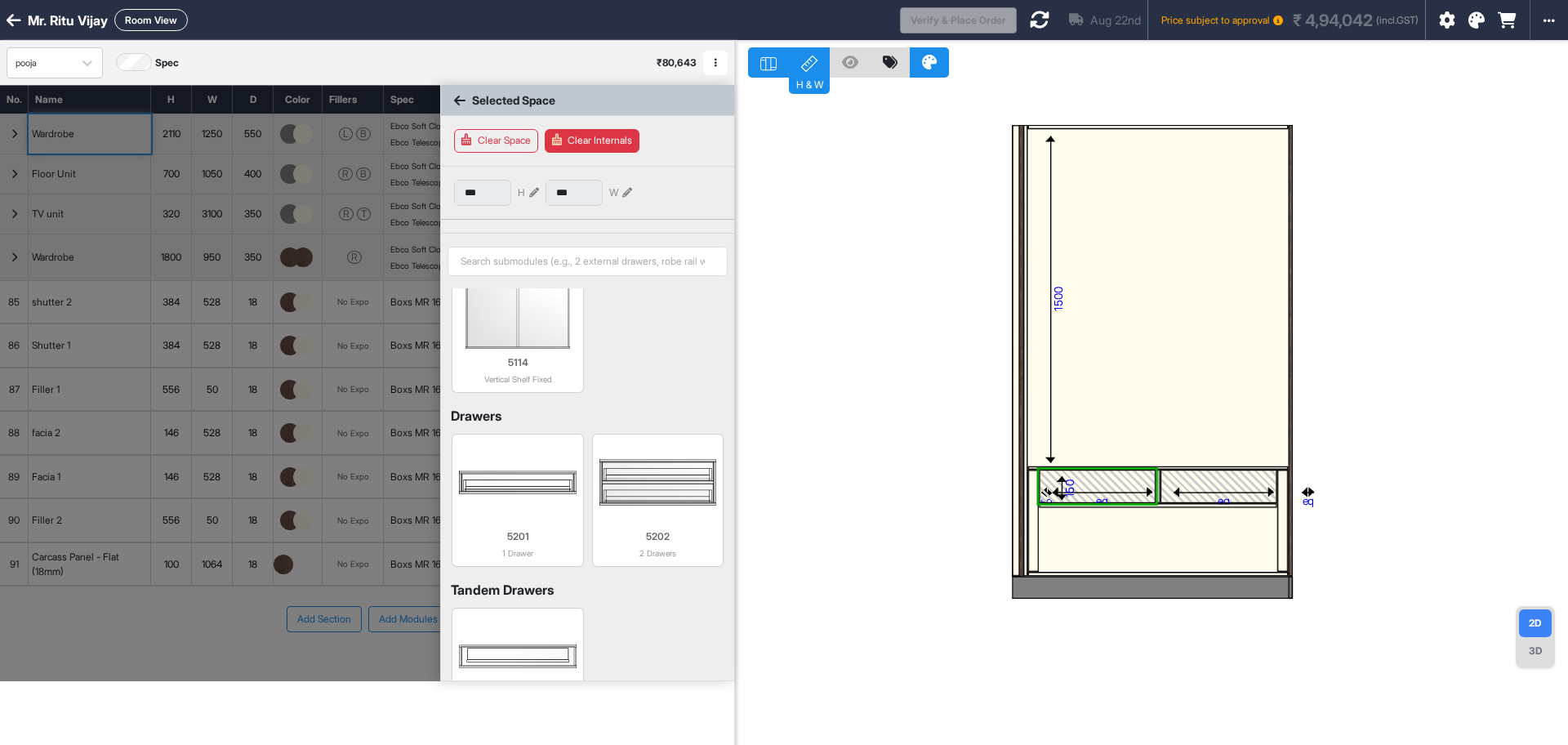 scroll, scrollTop: 102, scrollLeft: 0, axis: vertical 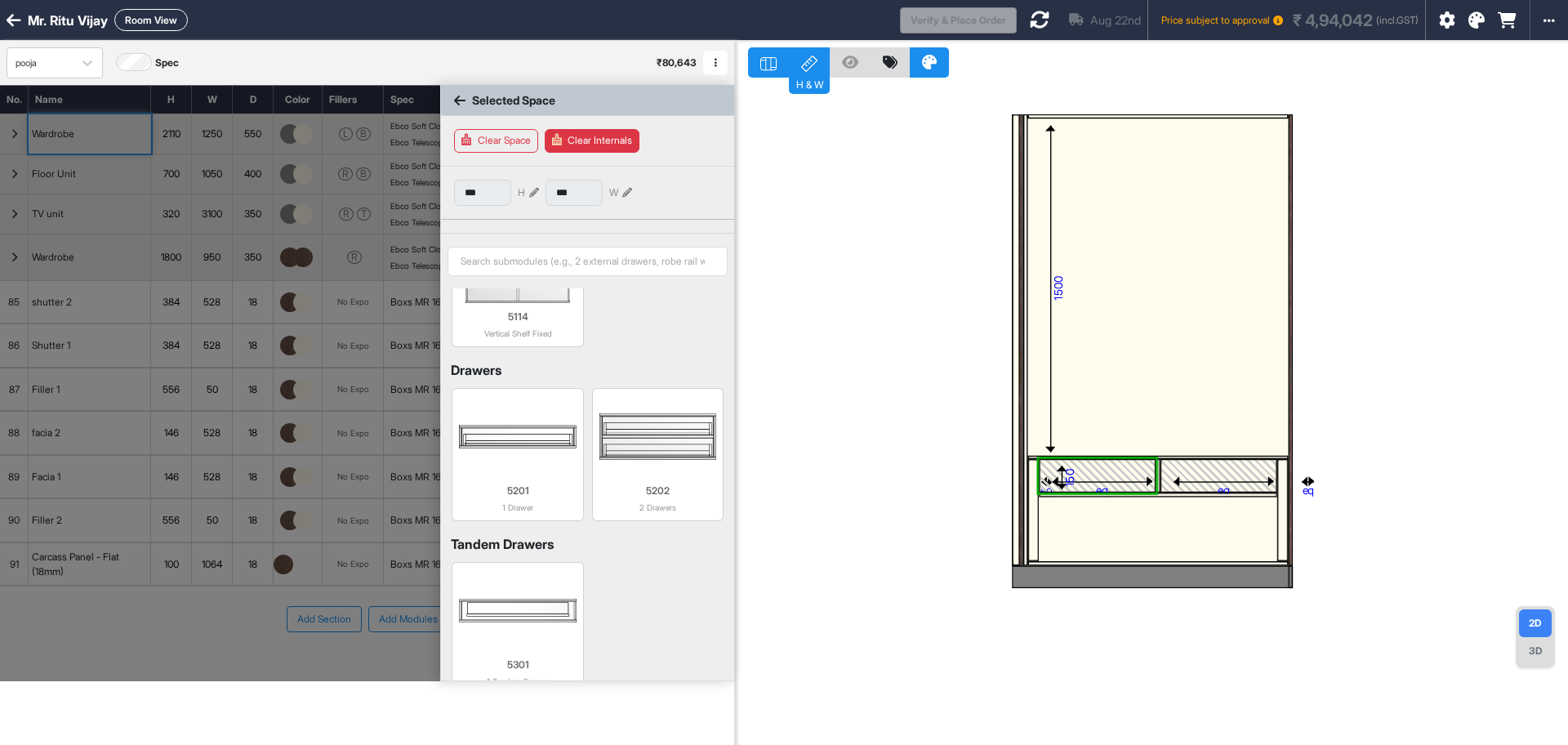 click on "eq" at bounding box center (1102, 490) 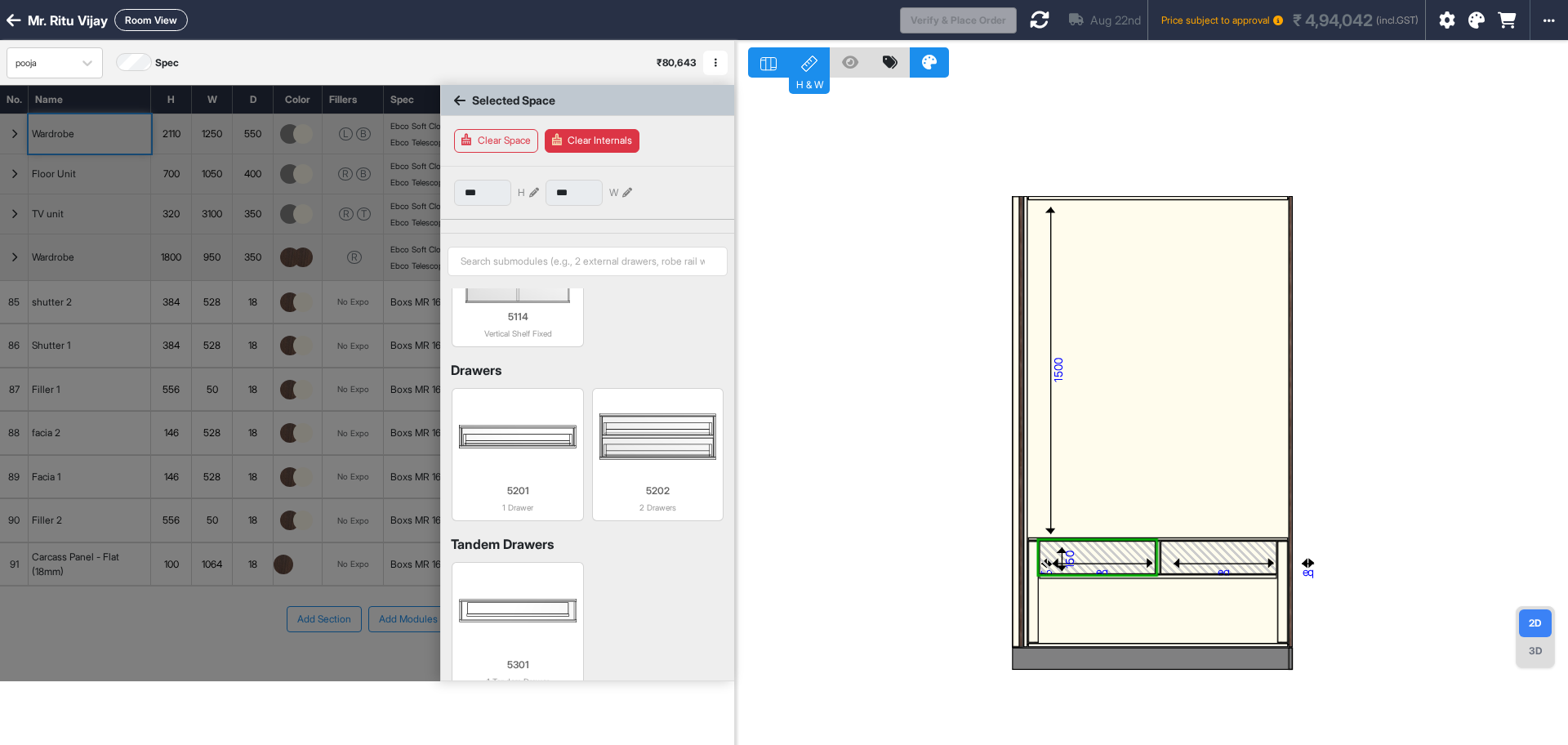 click at bounding box center (1218, 557) 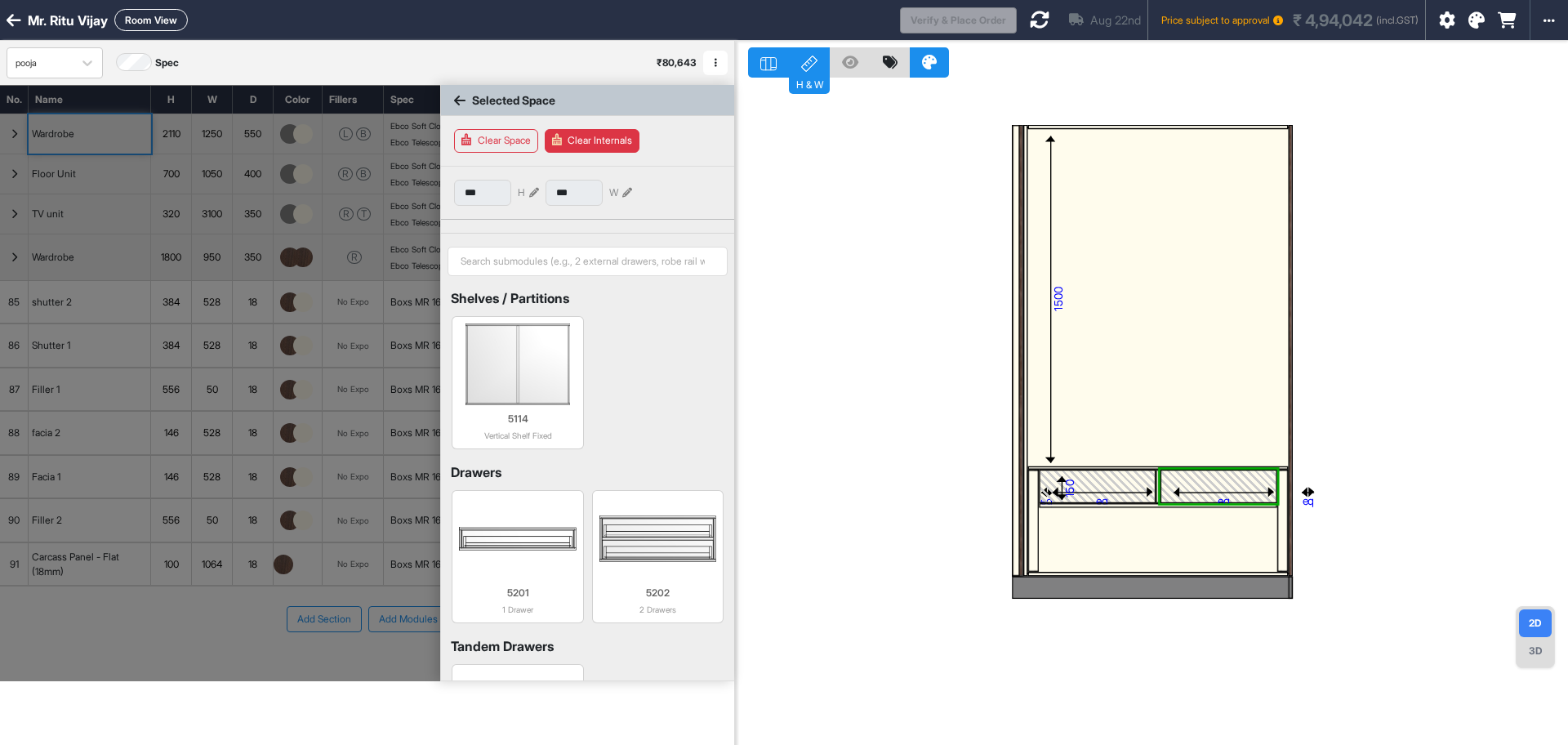 click at bounding box center [534, 193] 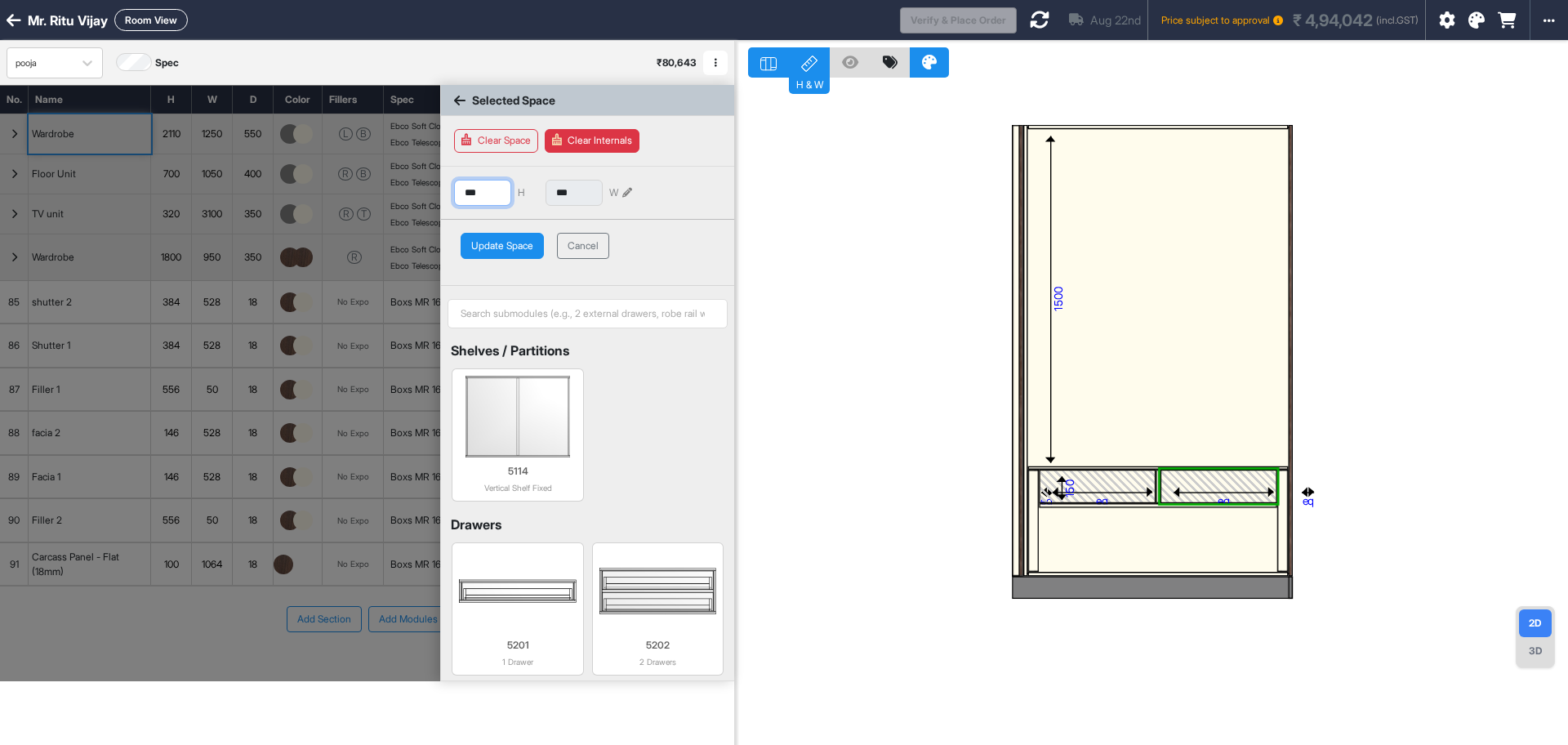 drag, startPoint x: 470, startPoint y: 196, endPoint x: 510, endPoint y: 196, distance: 40 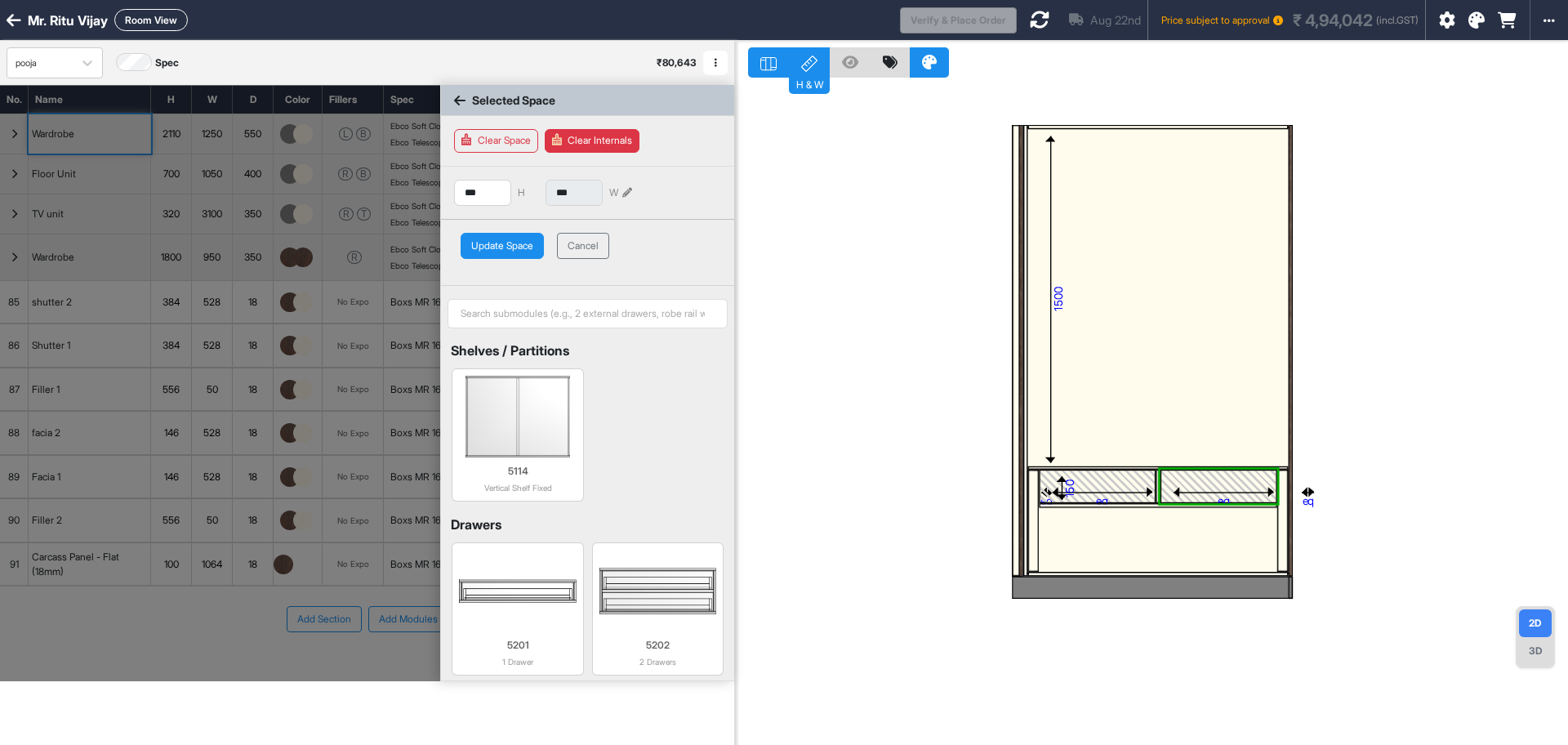 click on "Update Space" at bounding box center [502, 246] 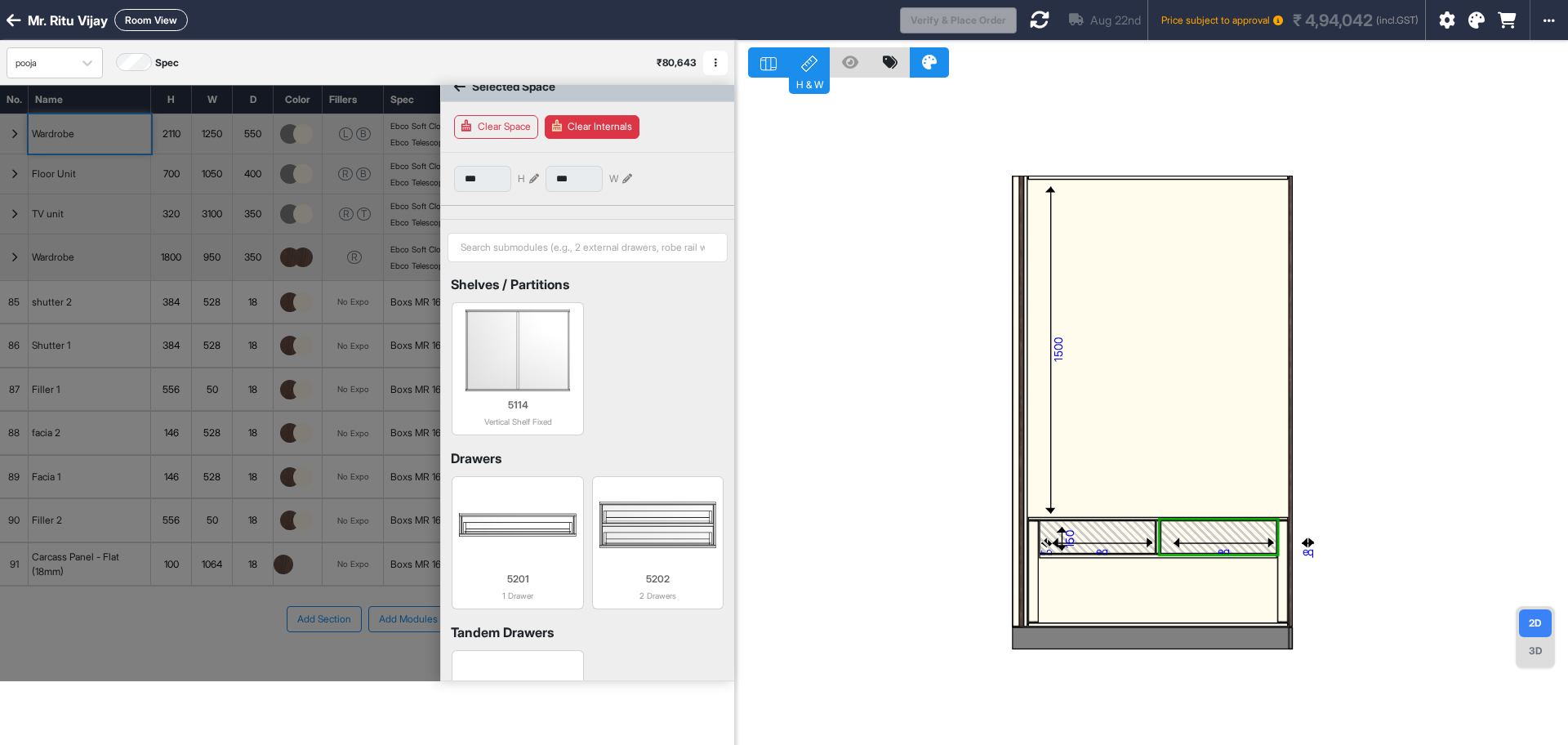 scroll, scrollTop: 17, scrollLeft: 0, axis: vertical 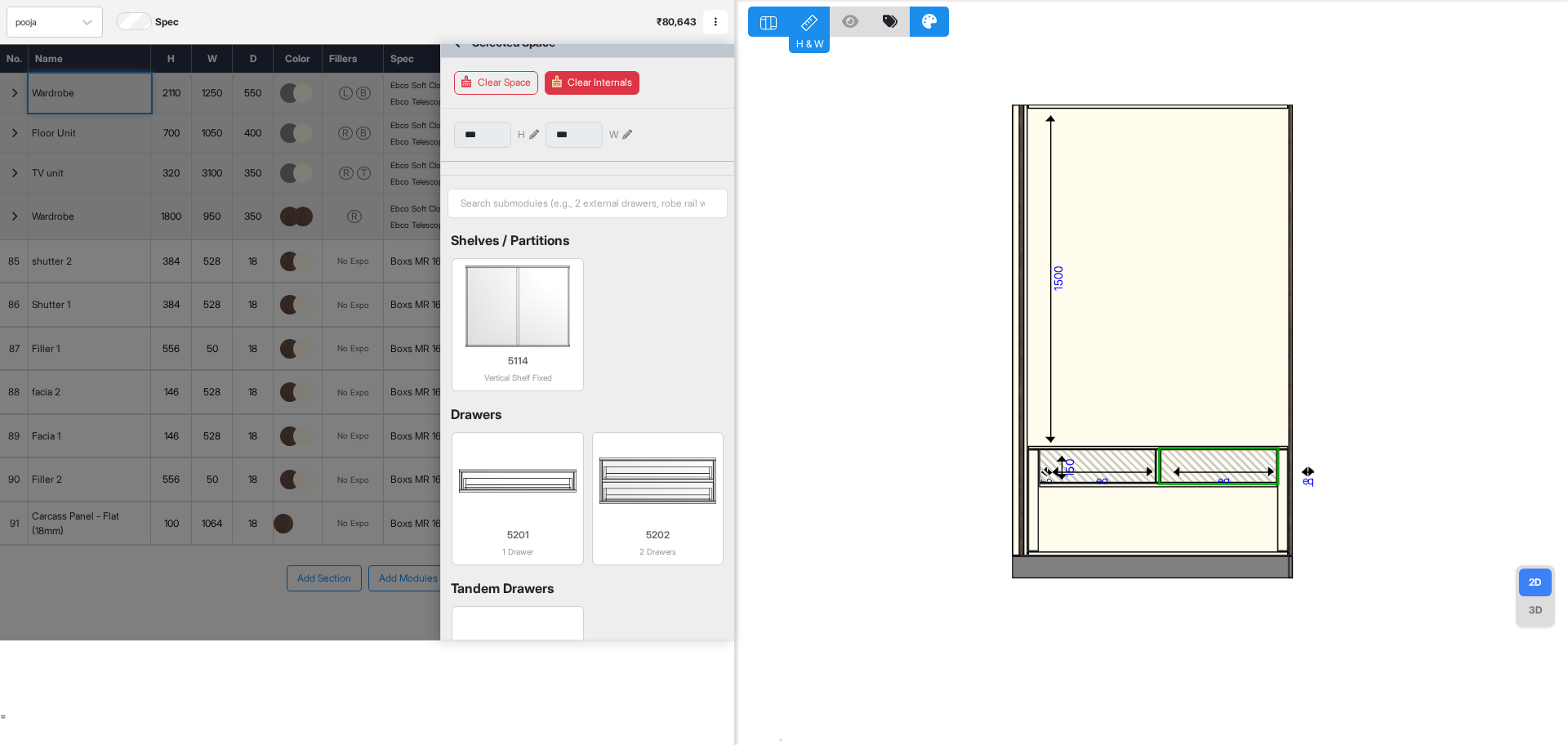 click at bounding box center (1158, 519) 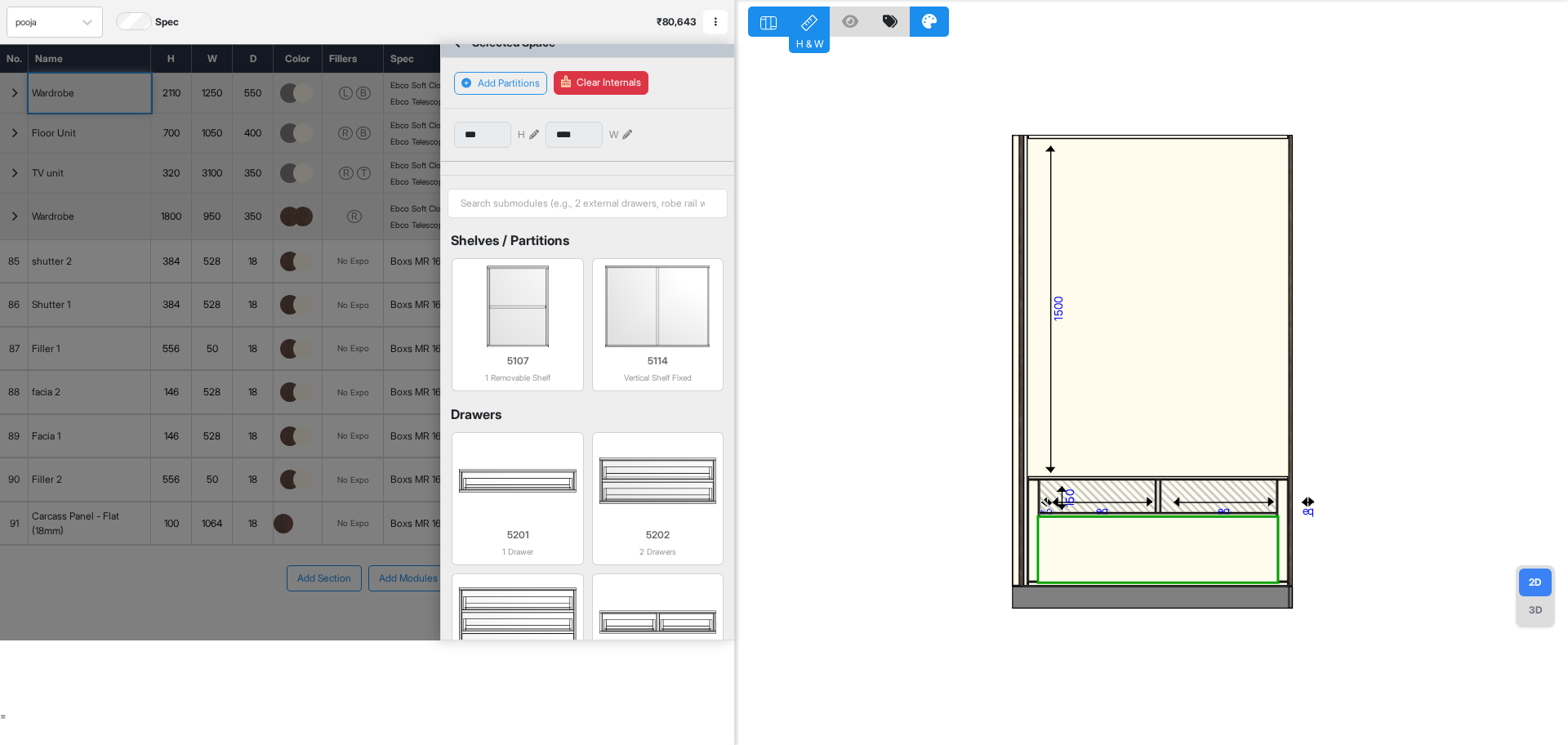 click on "Add Section Add Modules" at bounding box center [367, 627] 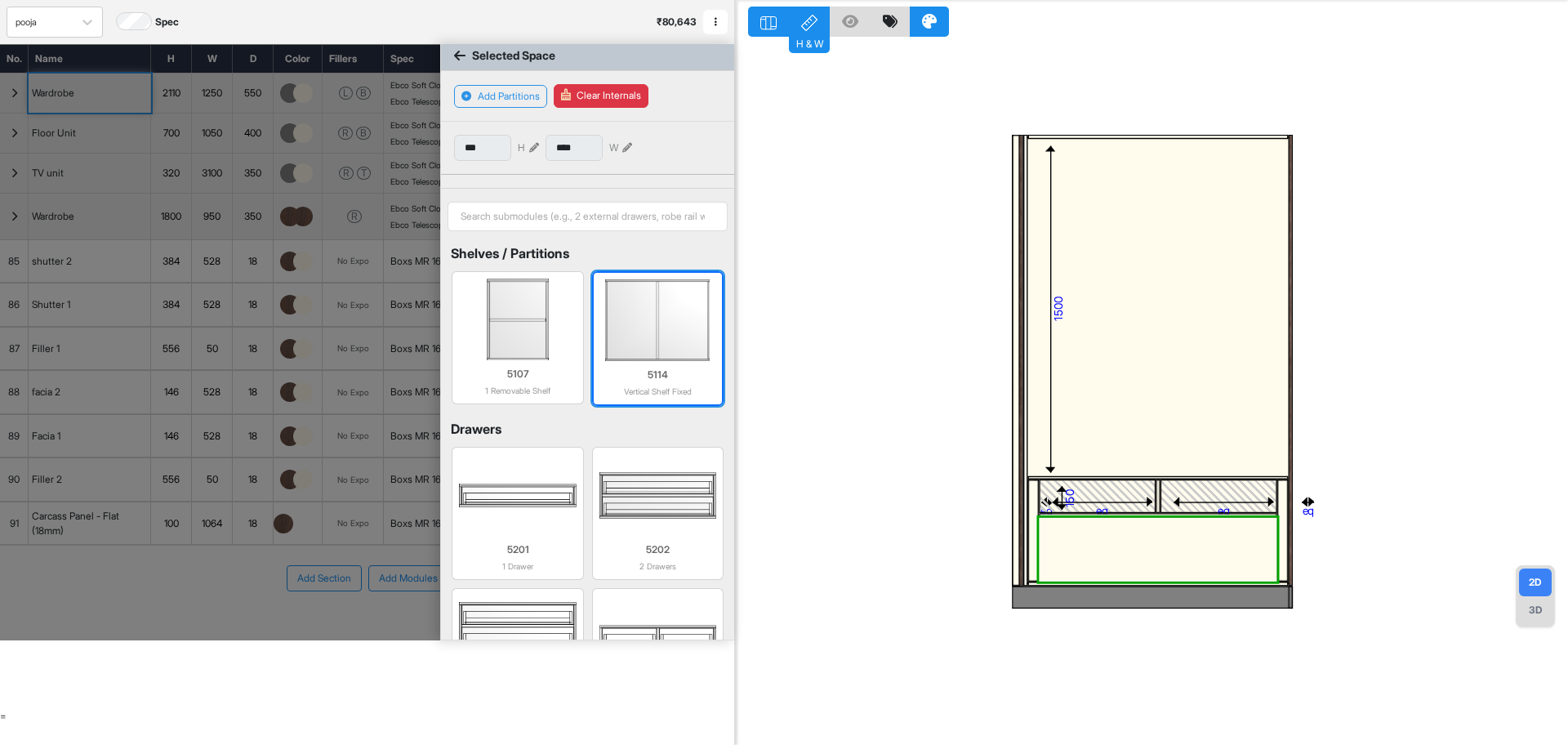 scroll, scrollTop: 0, scrollLeft: 0, axis: both 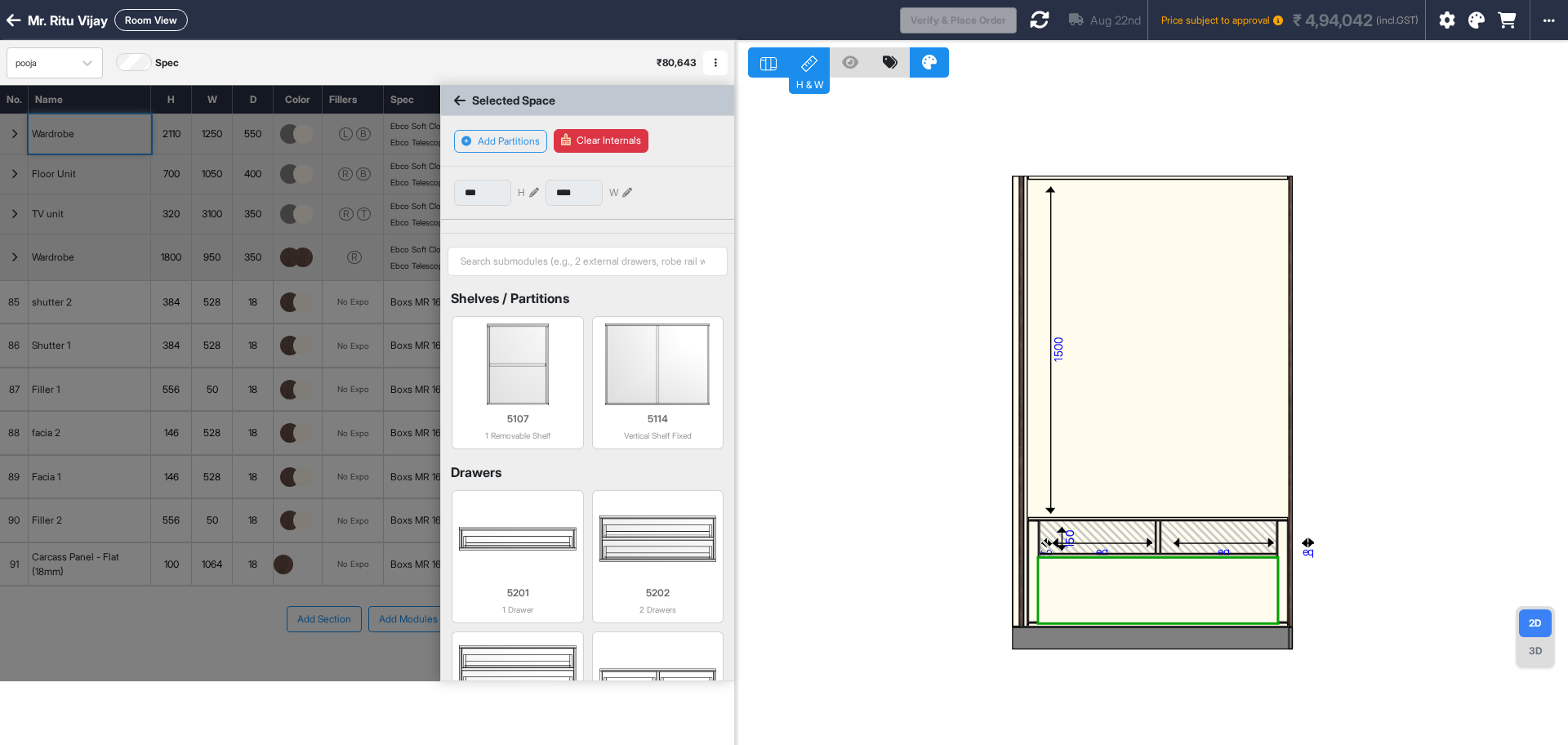 click on "Selected Space" at bounding box center (587, 100) 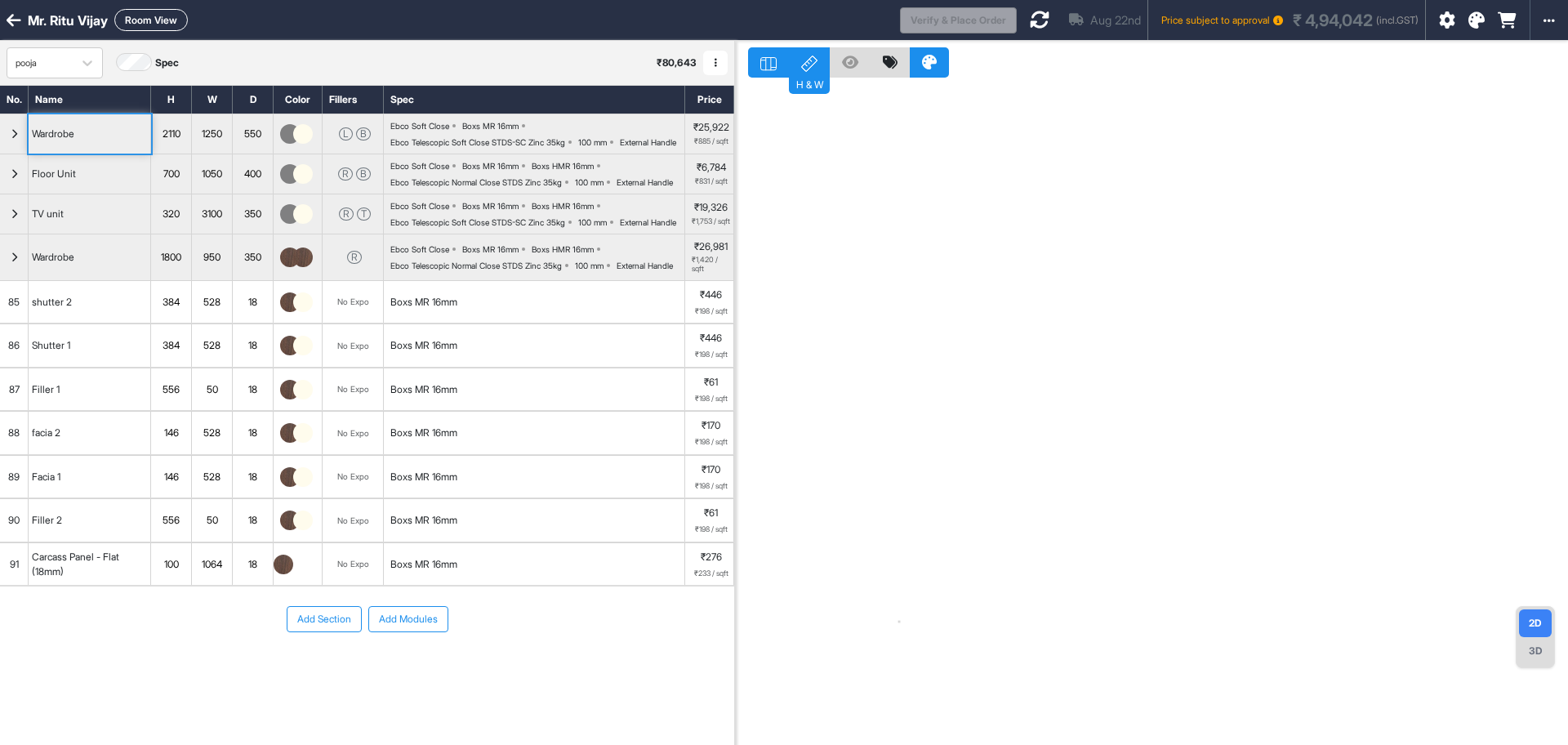 click on "384" at bounding box center [171, 302] 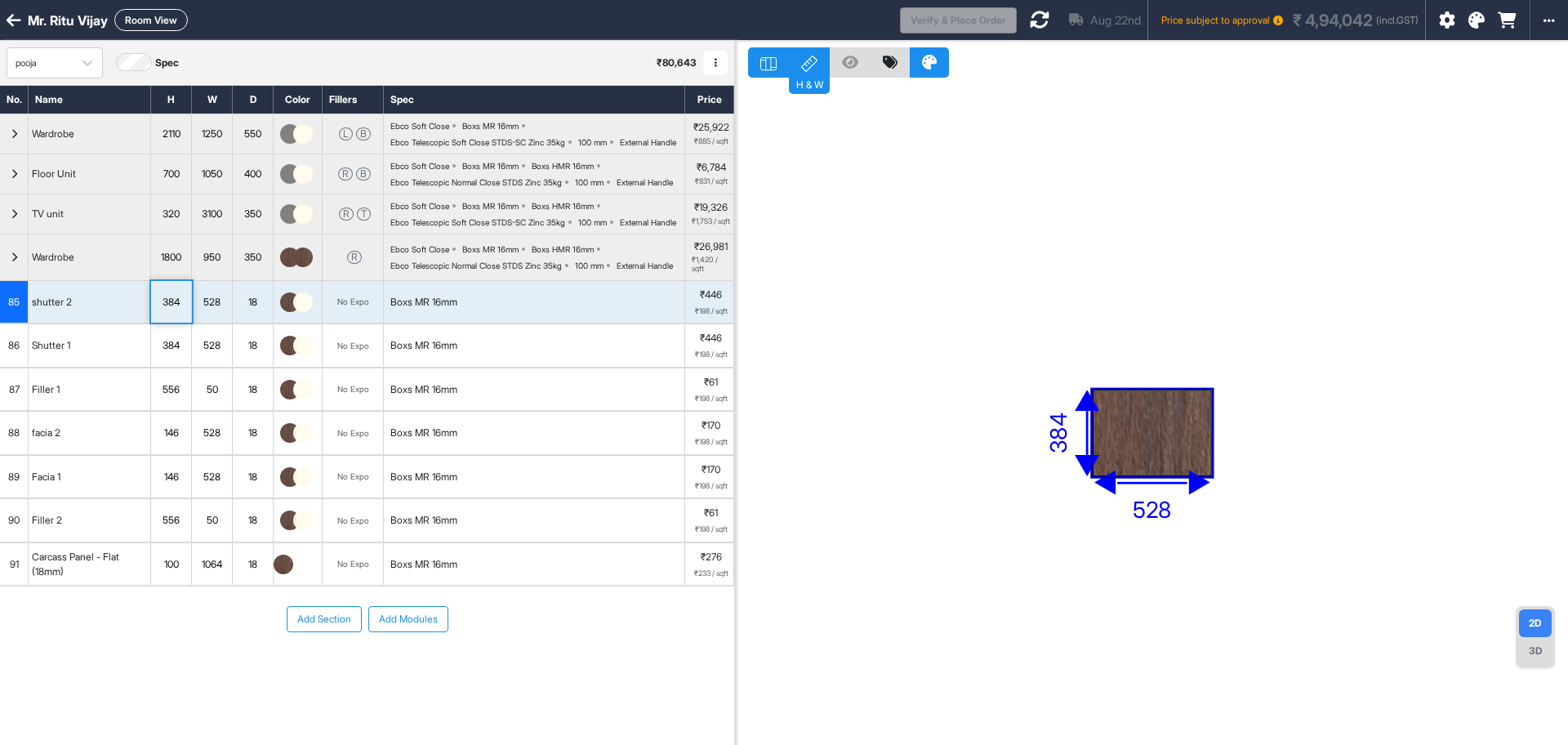 click on "384" at bounding box center [171, 302] 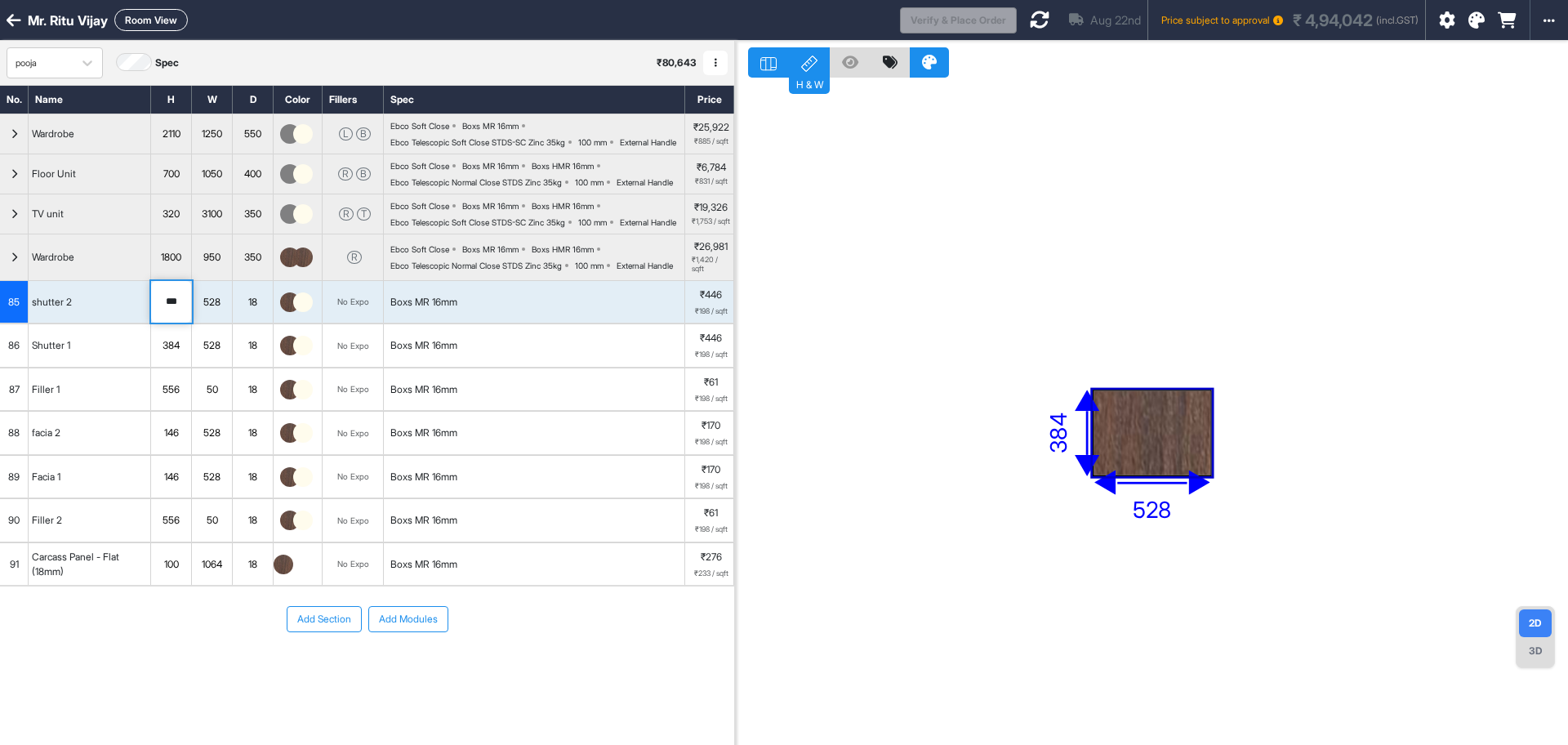 drag, startPoint x: 180, startPoint y: 359, endPoint x: 151, endPoint y: 359, distance: 29 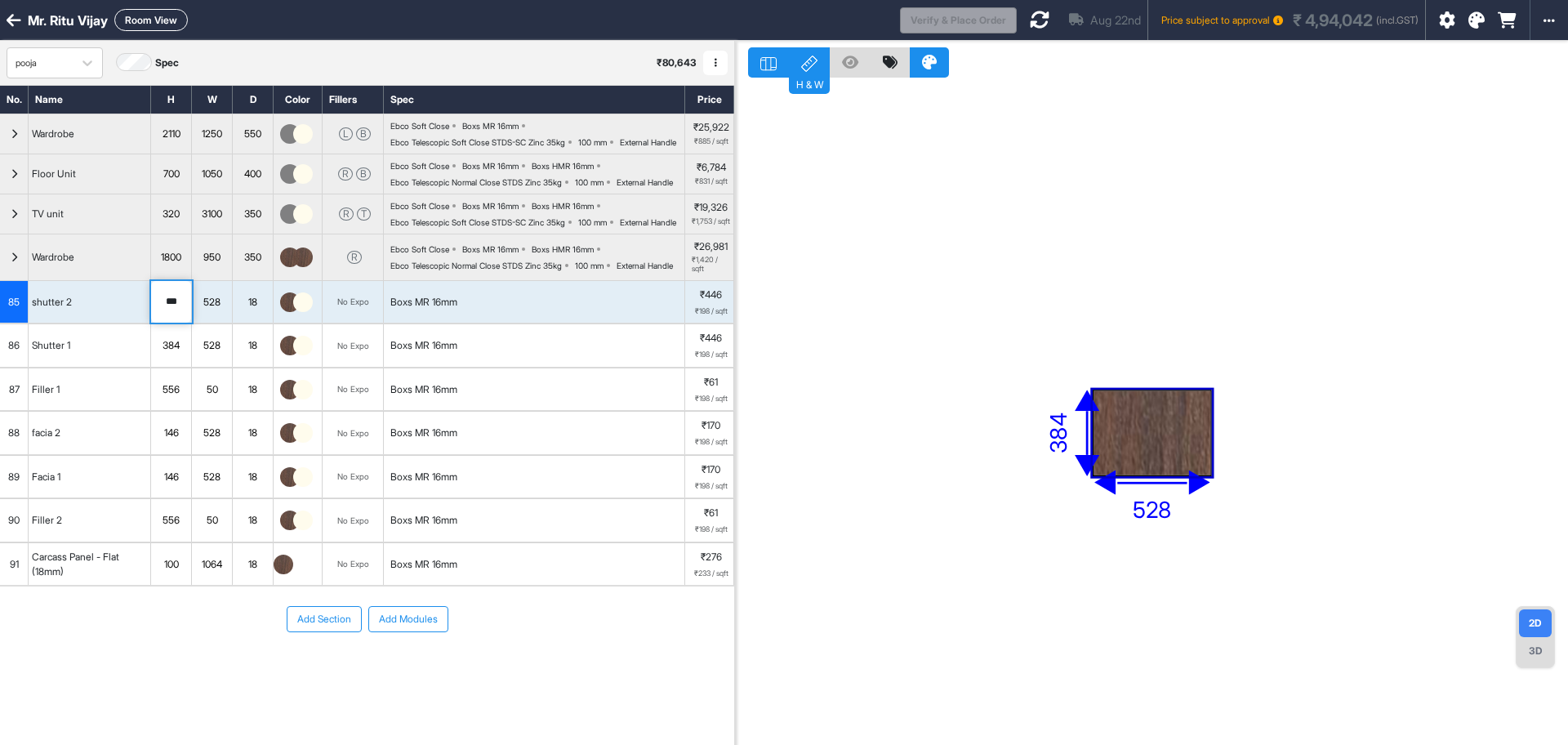 type on "***" 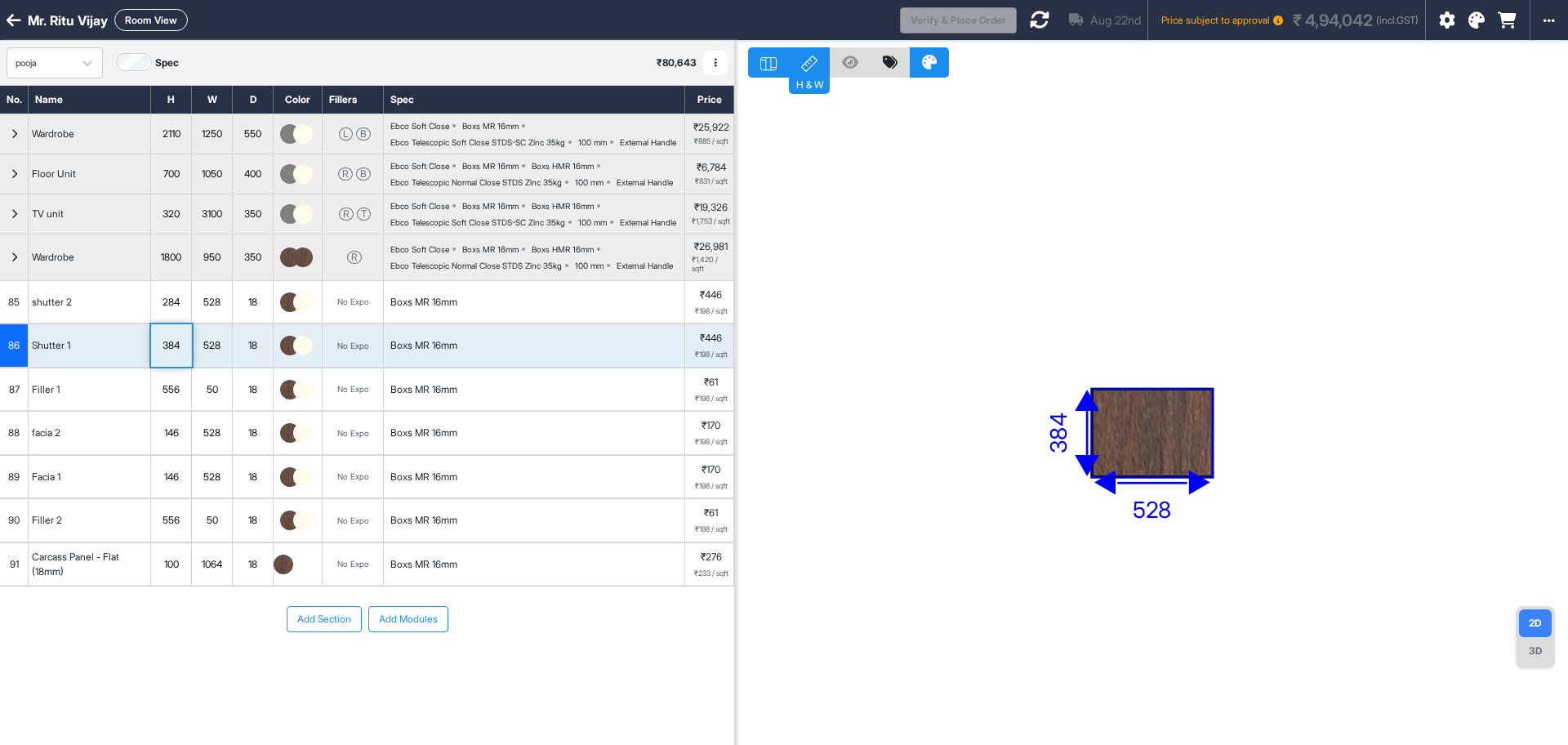 click on "384" at bounding box center (171, 346) 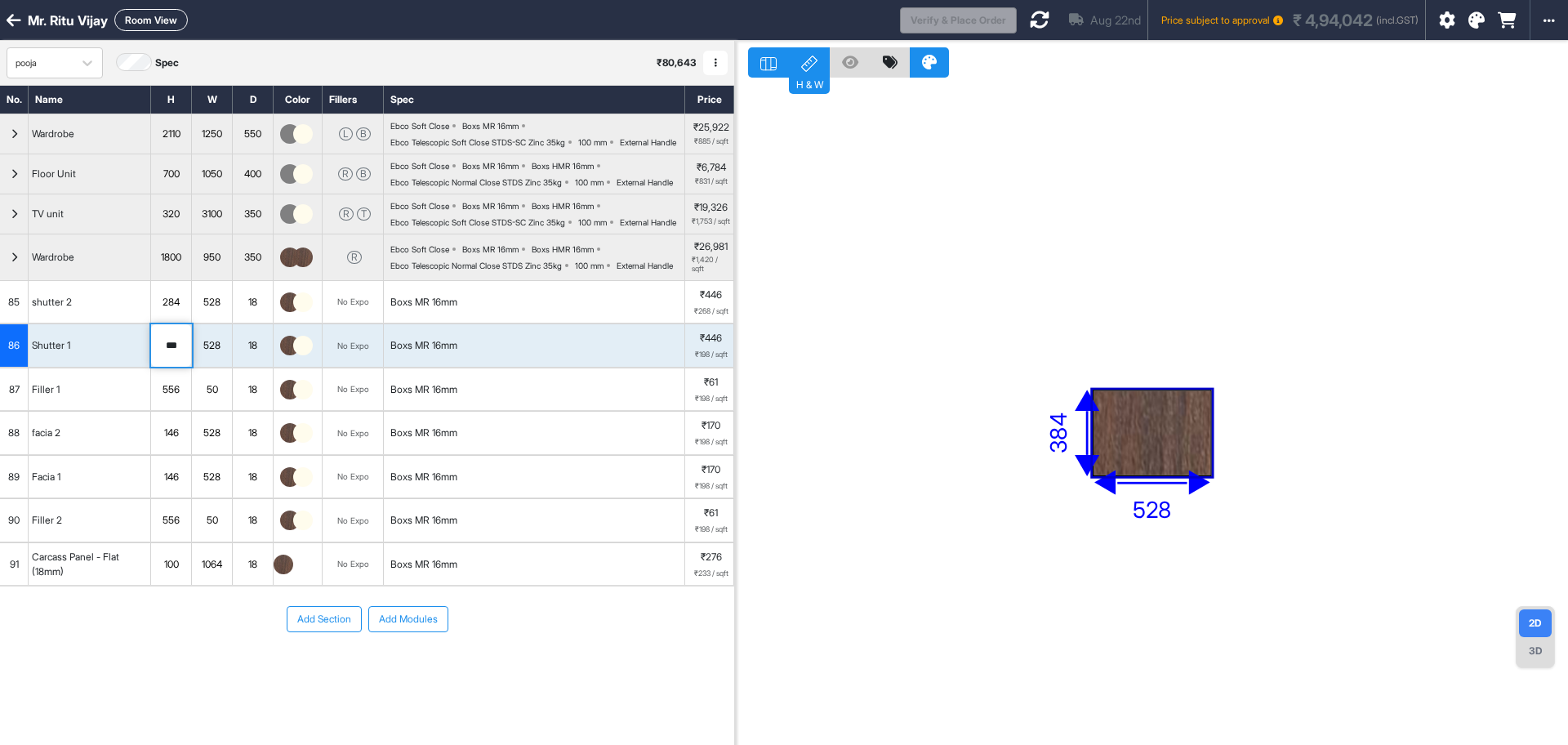 drag, startPoint x: 184, startPoint y: 403, endPoint x: 137, endPoint y: 403, distance: 47 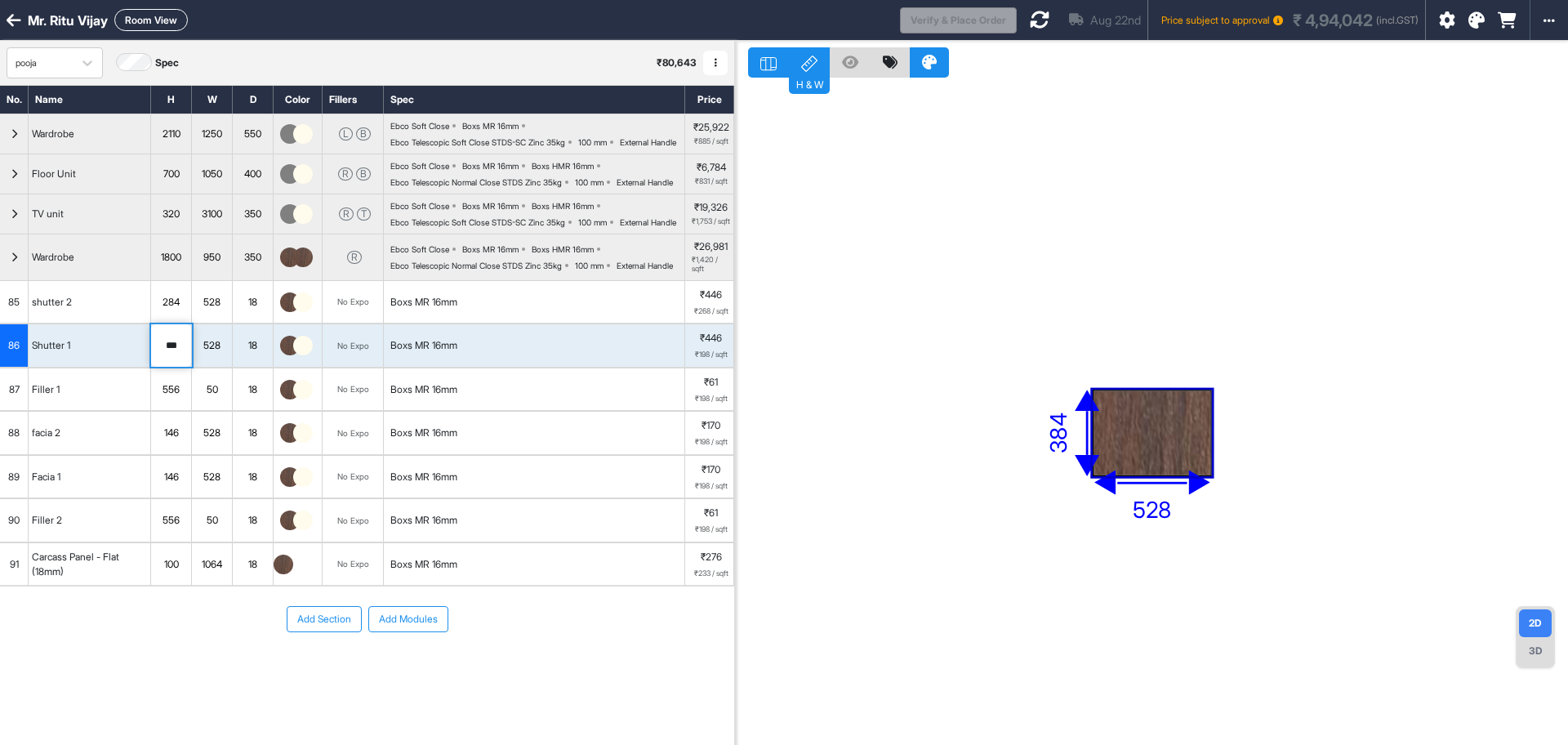 type on "***" 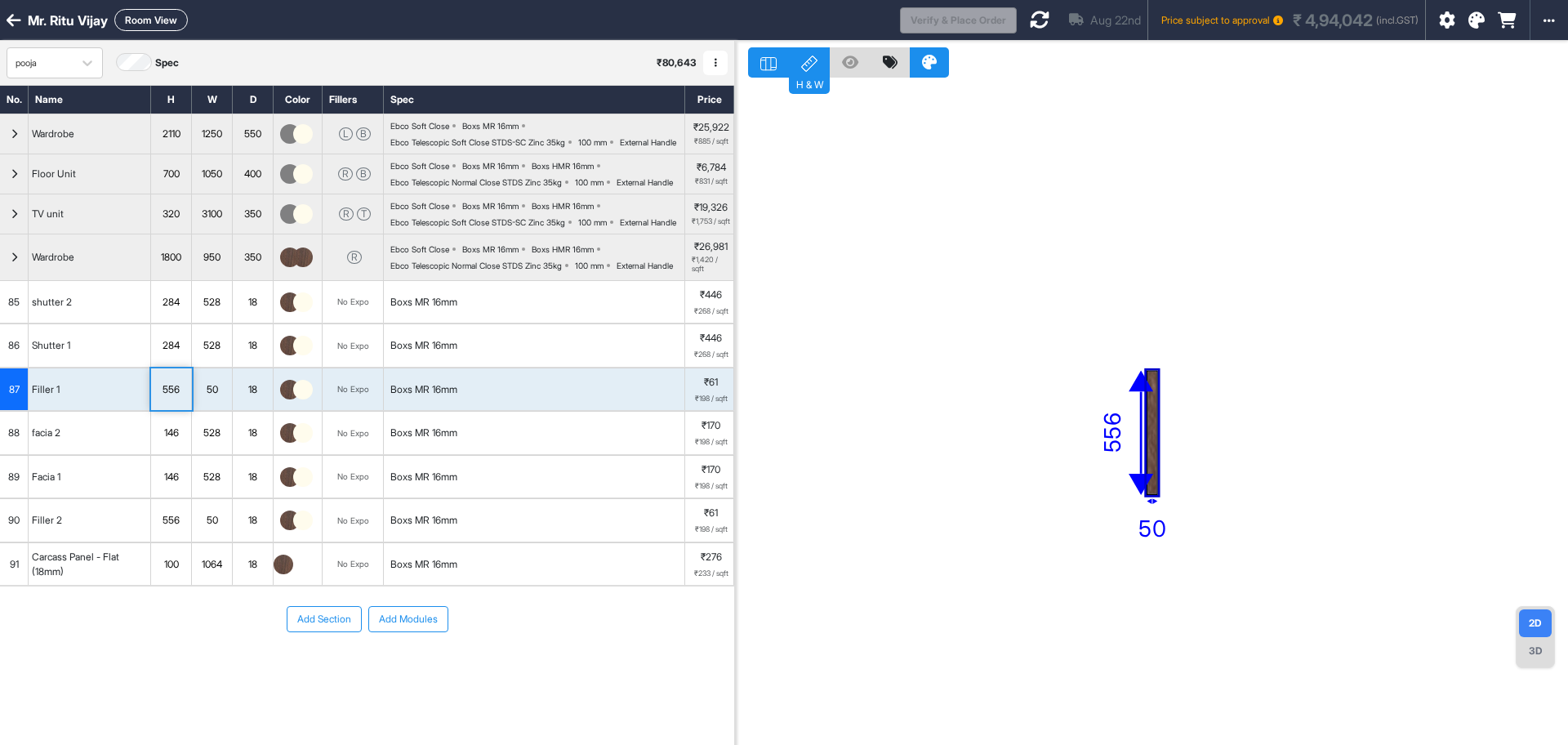 click on "556" at bounding box center [171, 390] 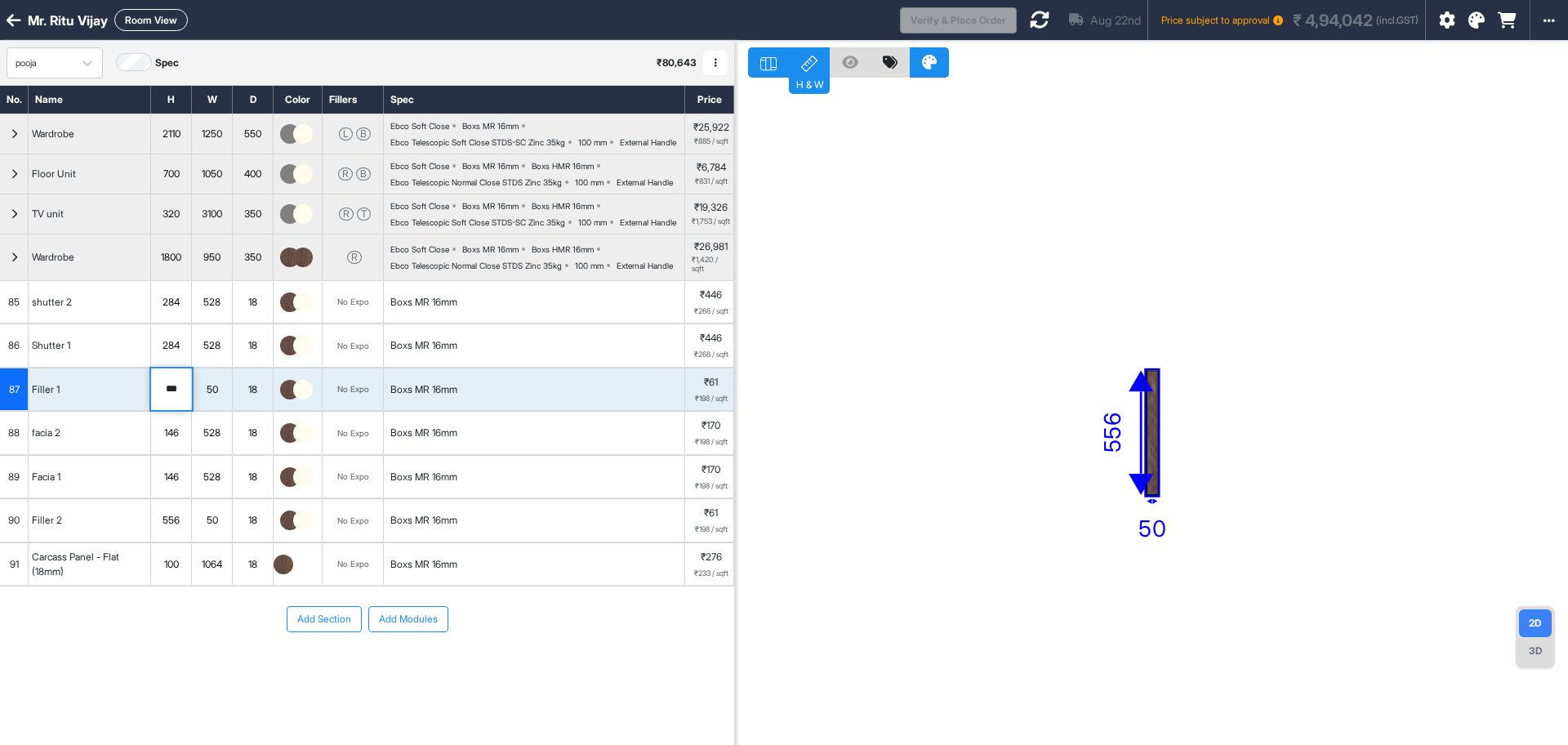 drag, startPoint x: 184, startPoint y: 449, endPoint x: 121, endPoint y: 439, distance: 63.78871 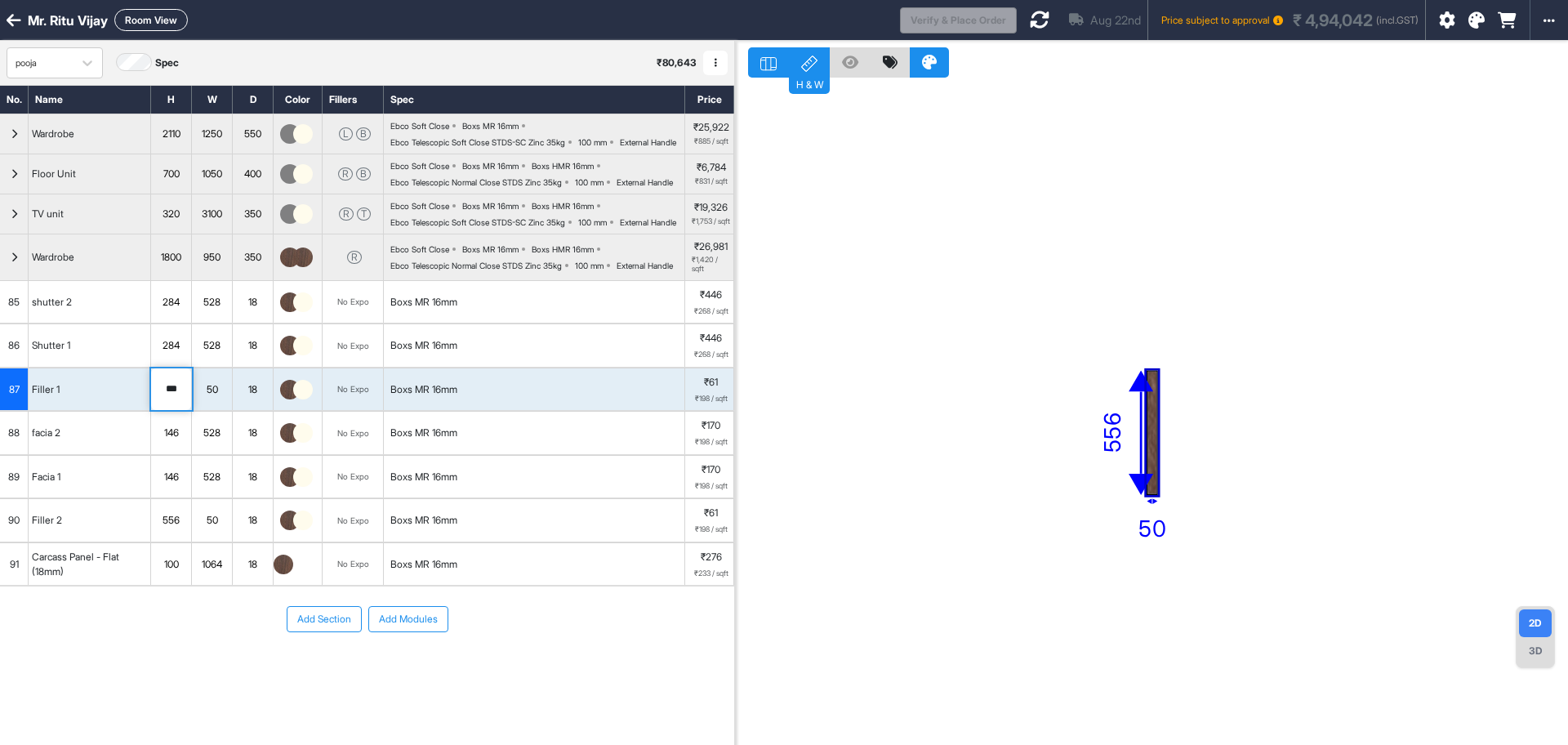 type on "***" 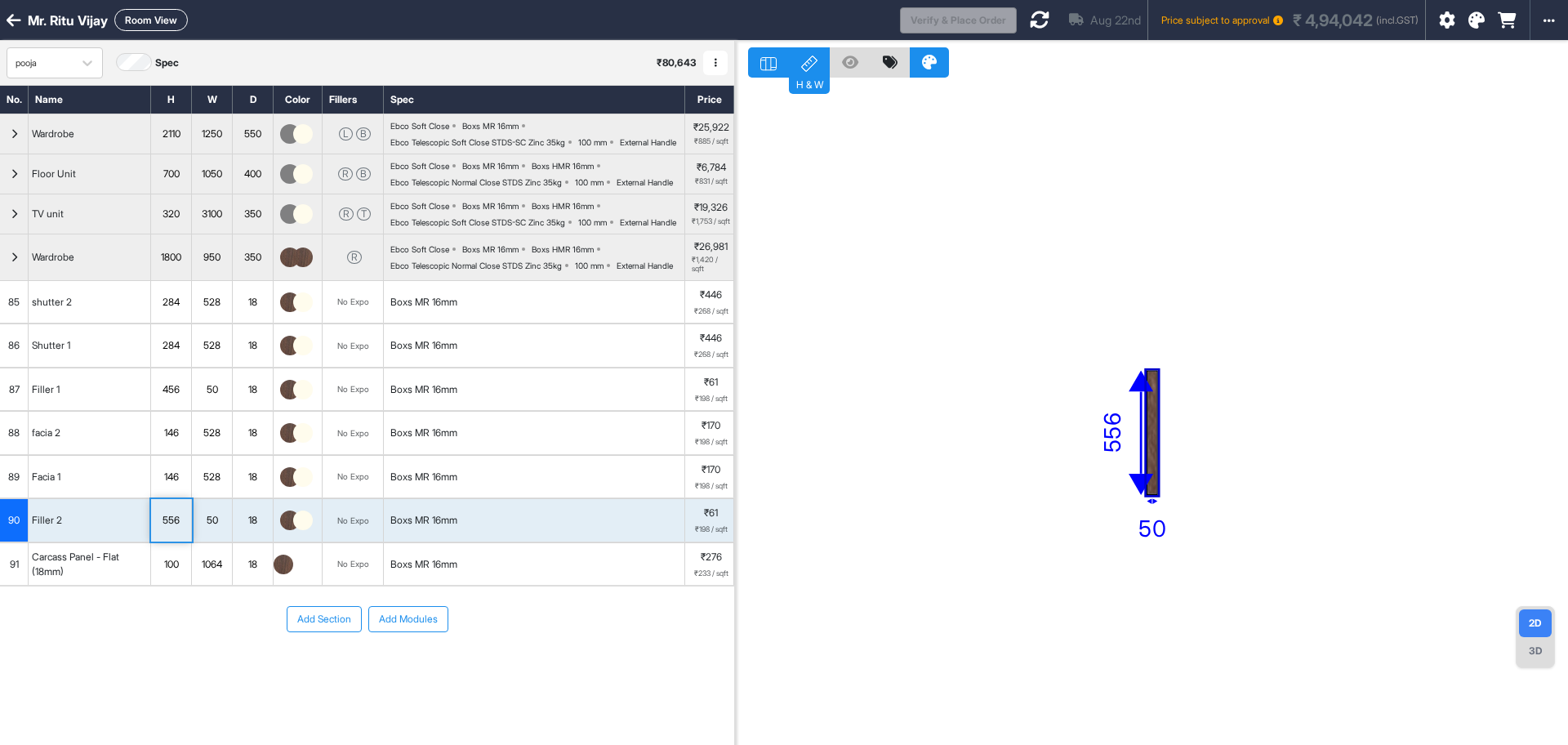 click on "556" at bounding box center [171, 520] 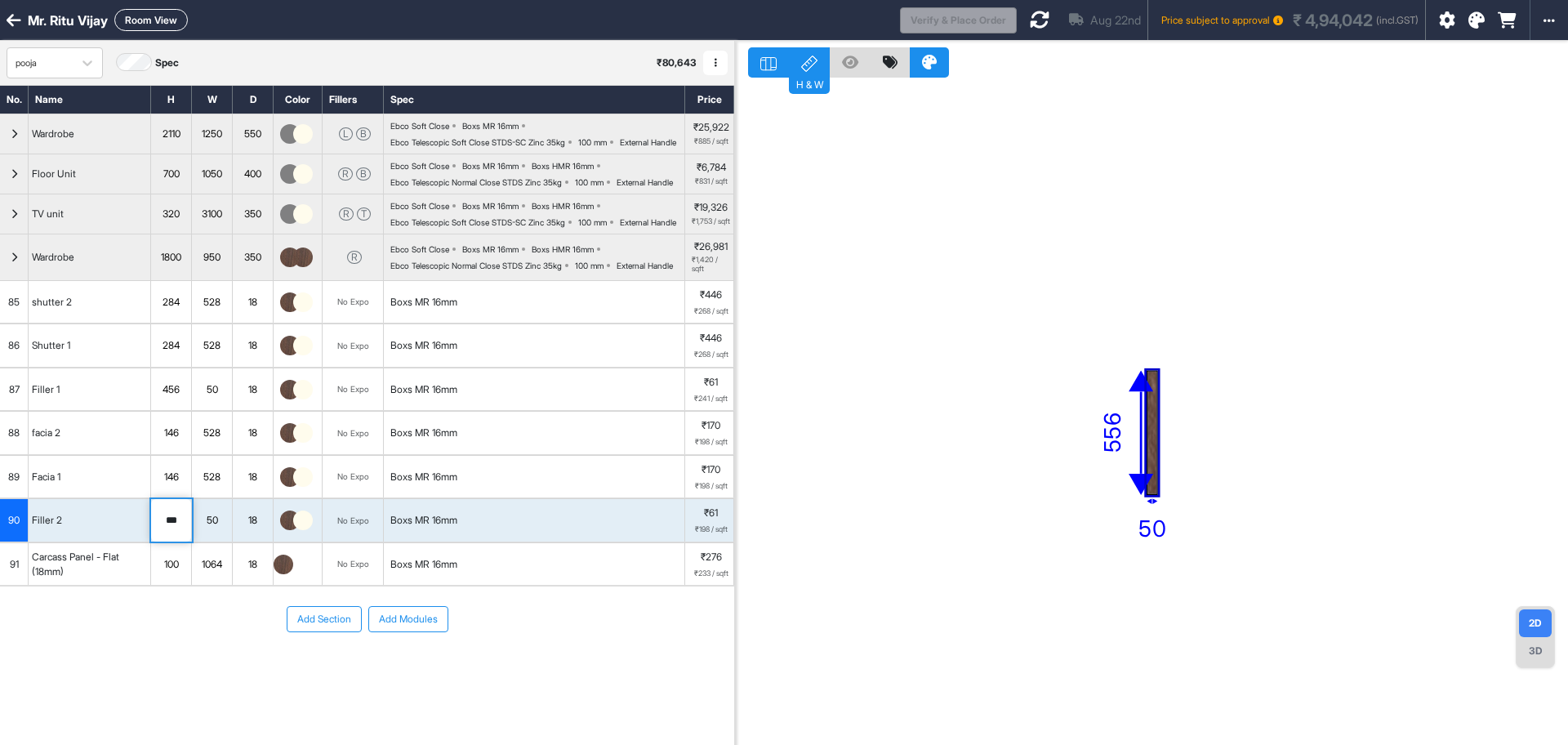 drag, startPoint x: 184, startPoint y: 581, endPoint x: 94, endPoint y: 577, distance: 90.08885 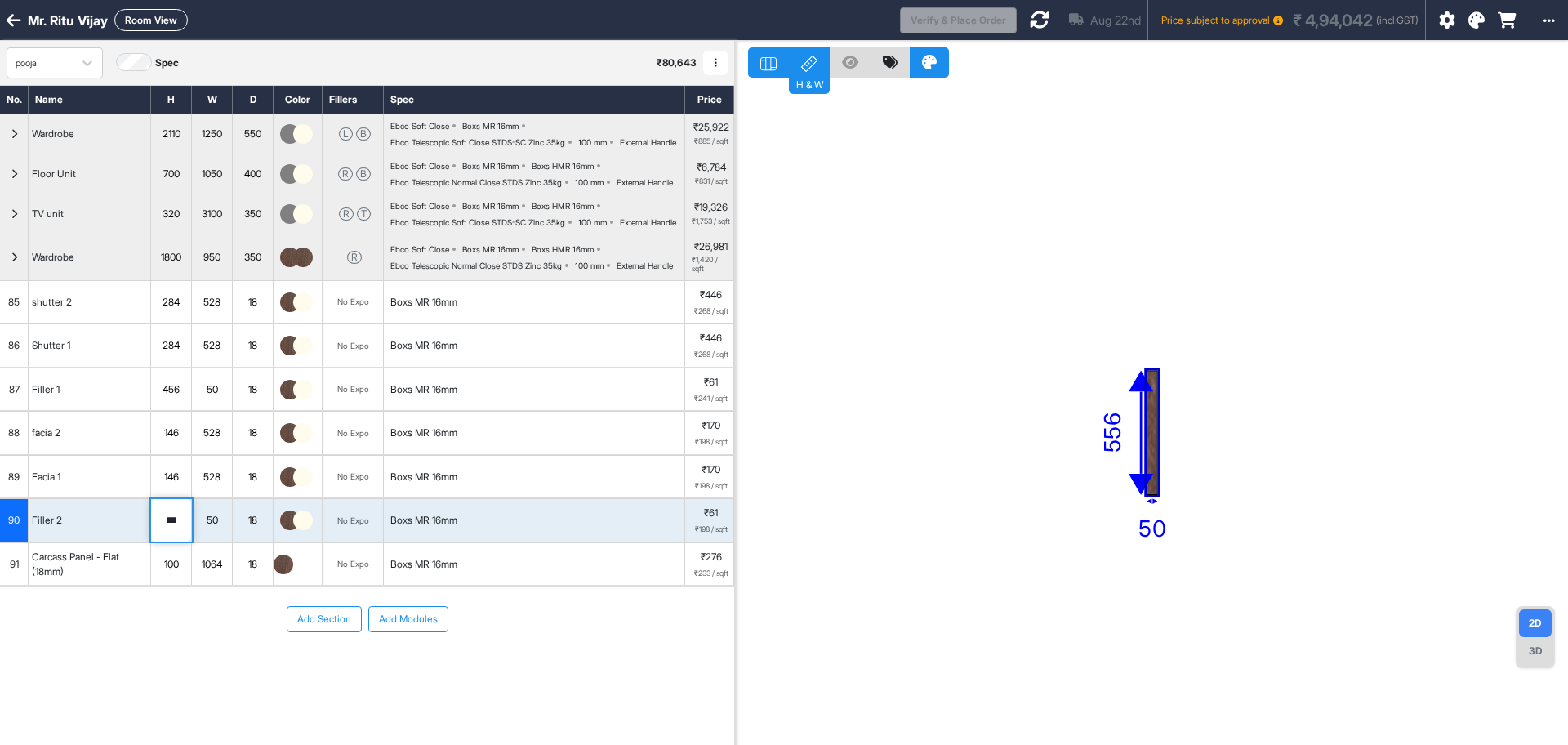 type on "***" 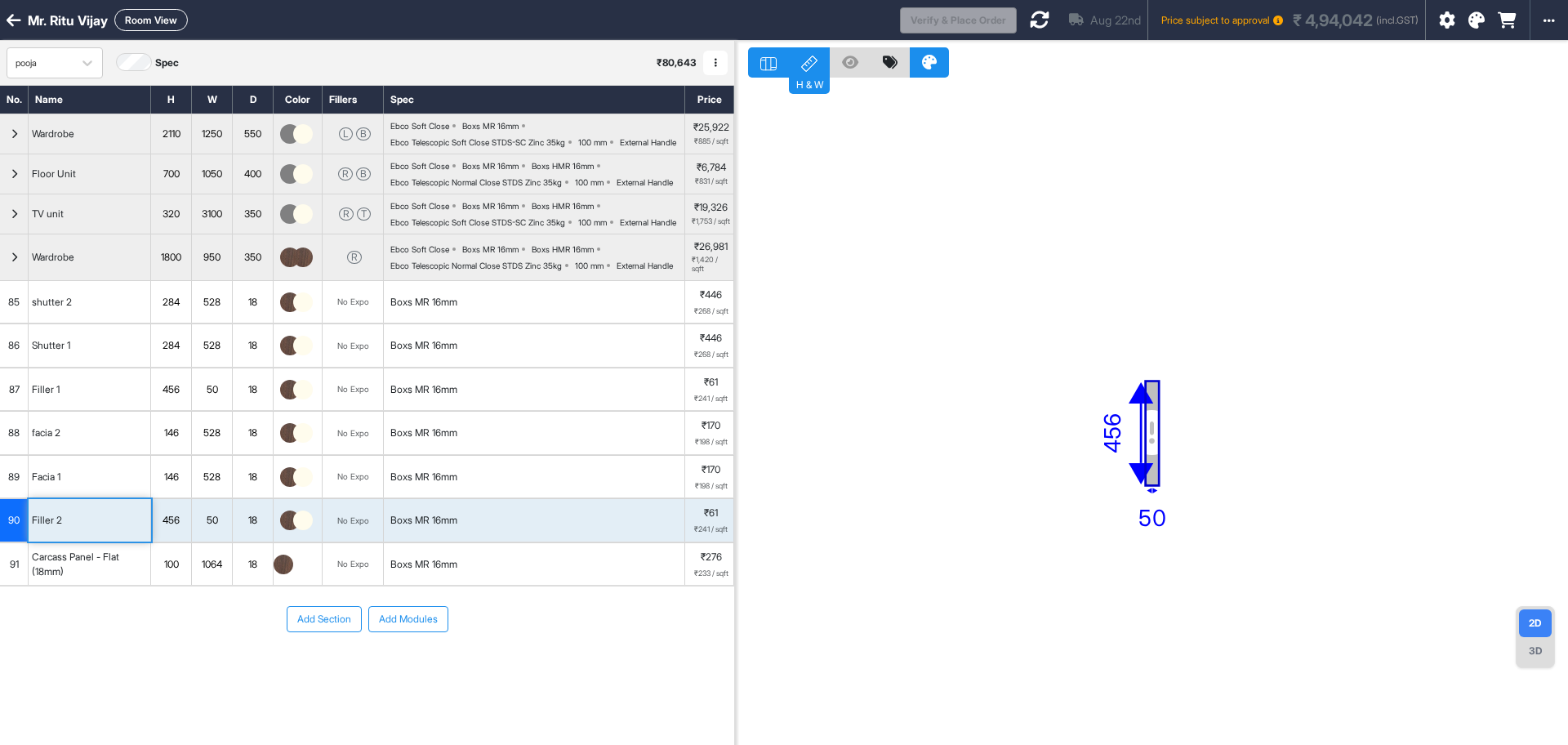 click on "Aug 22nd Price subject to approval ₹   4,94,042 (incl.GST)" at bounding box center (1221, 20) 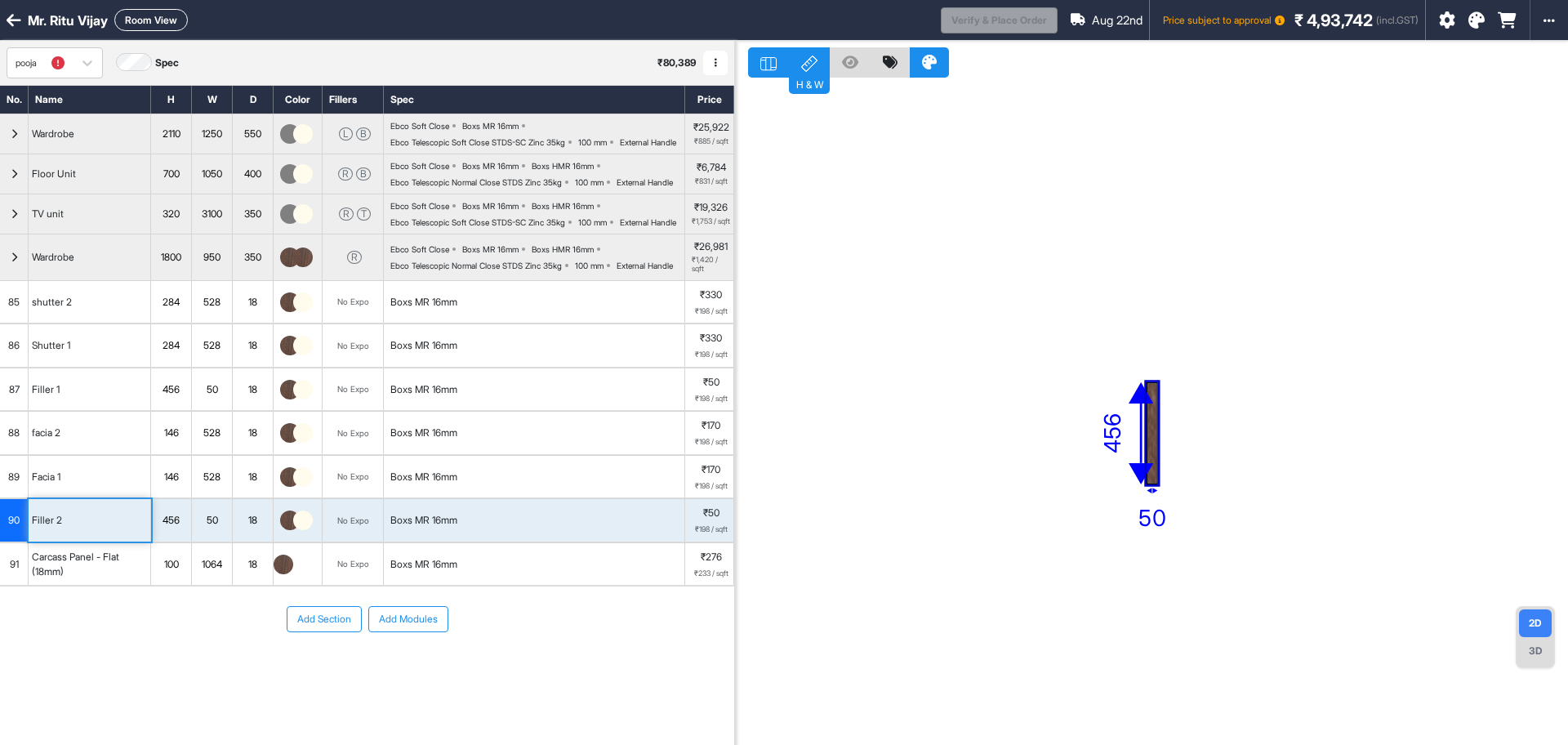 click at bounding box center [14, 134] 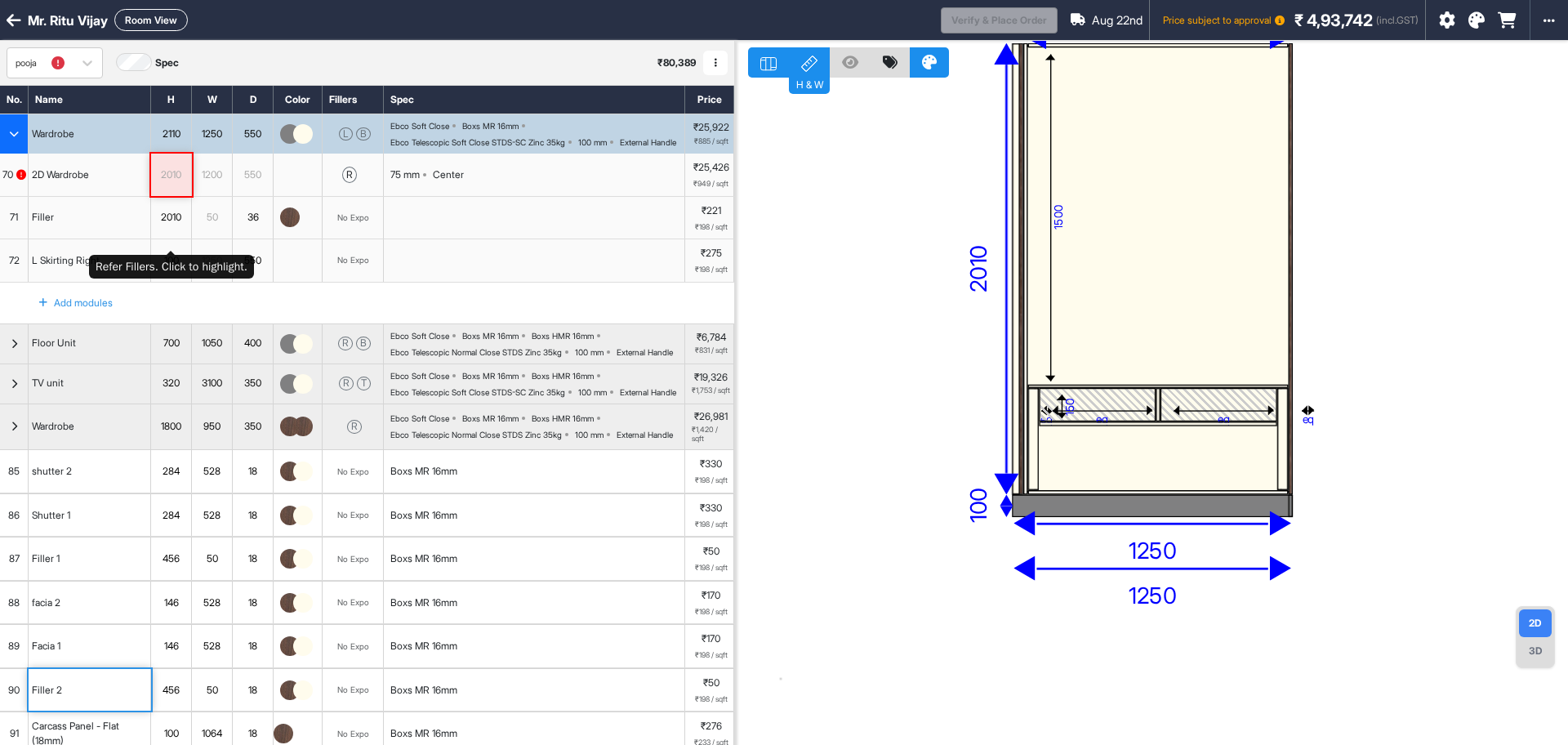 click on "2010" at bounding box center [171, 217] 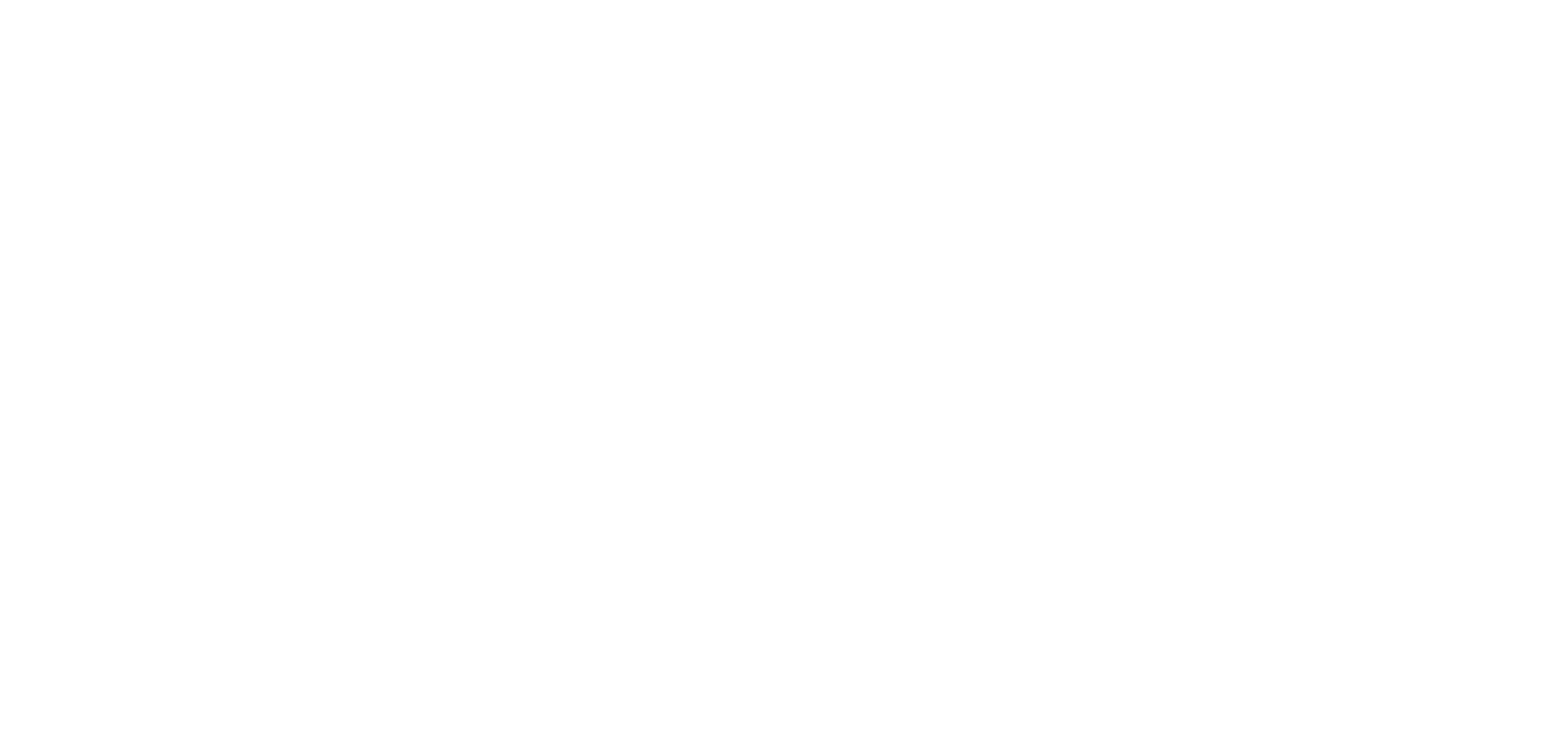 scroll, scrollTop: 0, scrollLeft: 0, axis: both 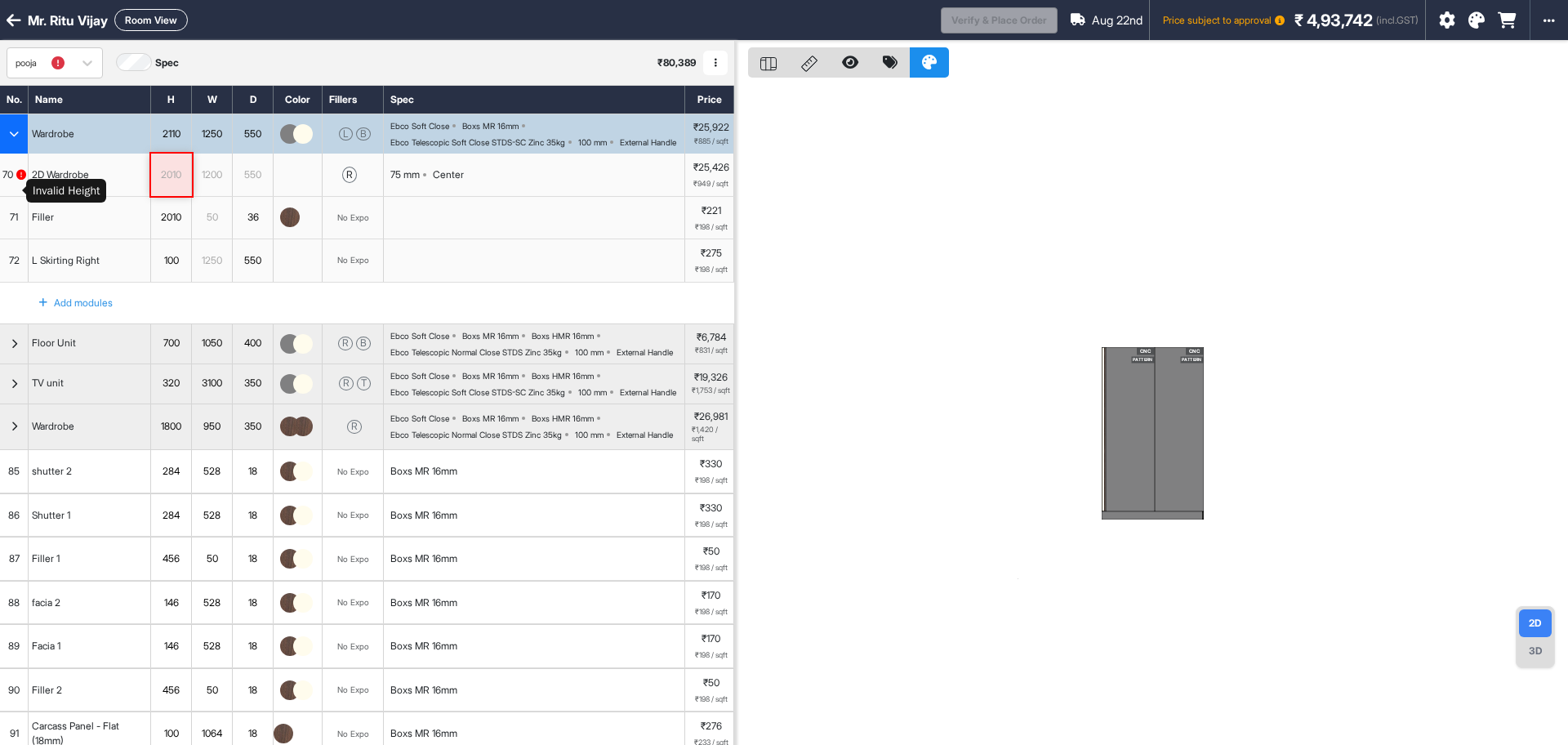 click at bounding box center (21, 175) 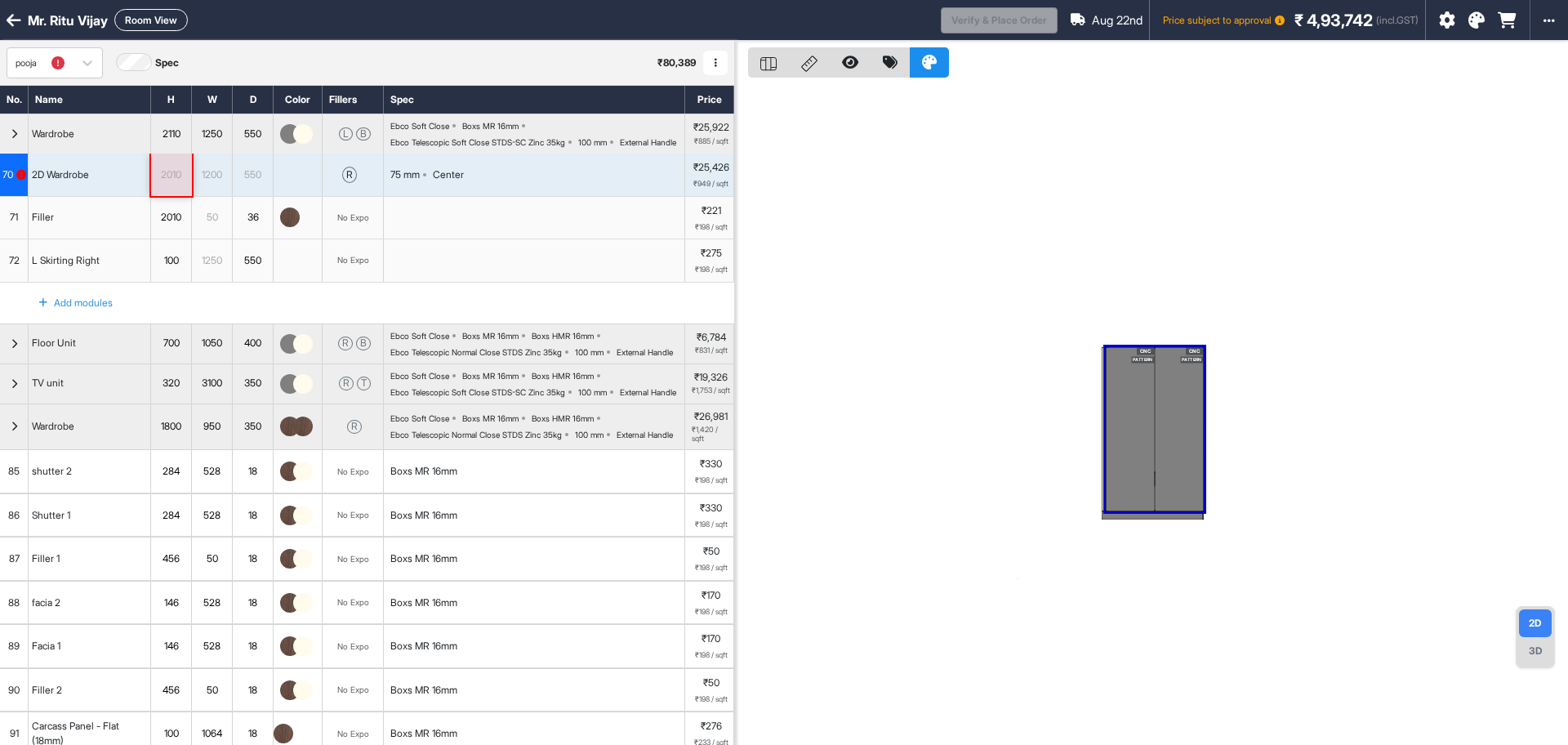 click on "2110" at bounding box center (171, 134) 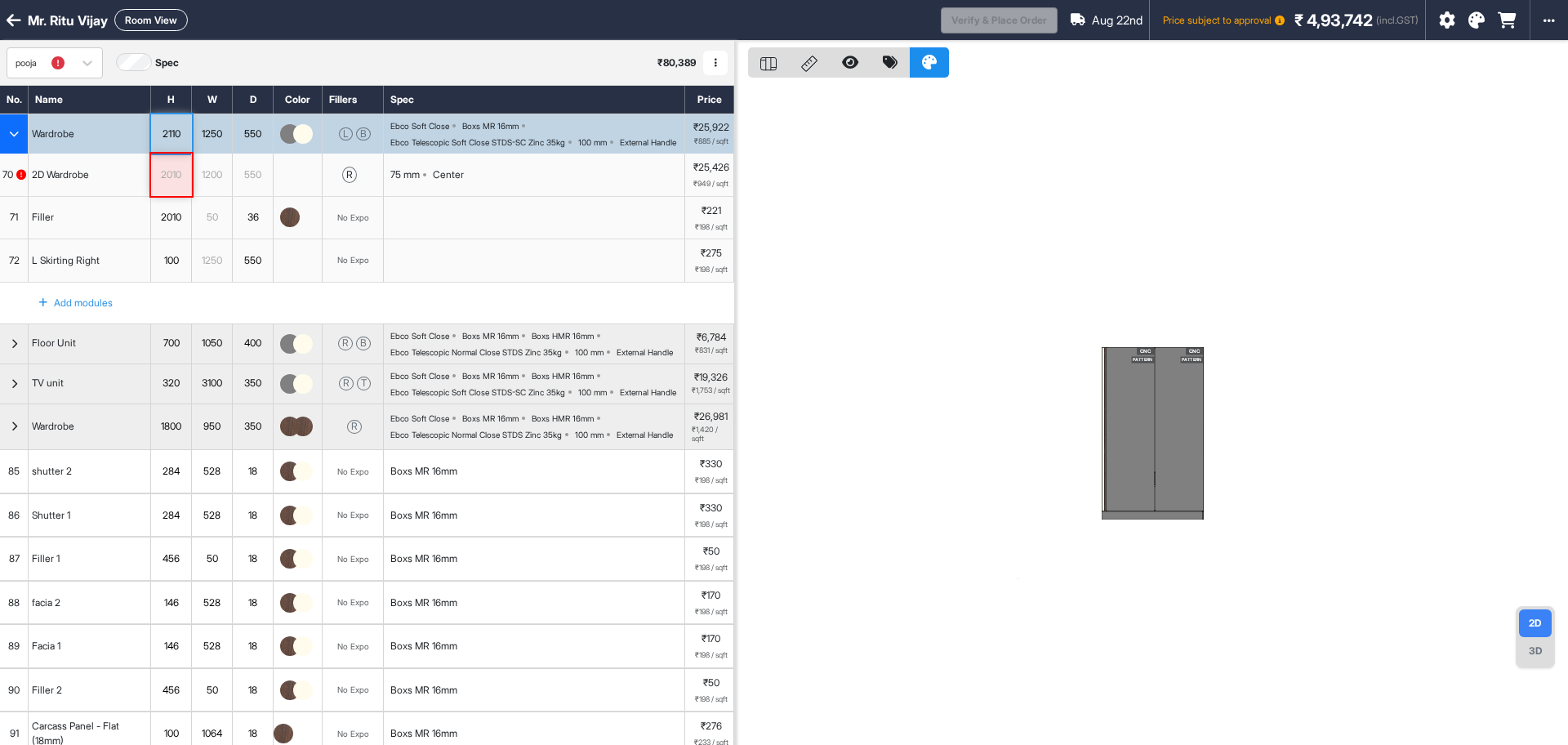 click on "1200" at bounding box center [212, 175] 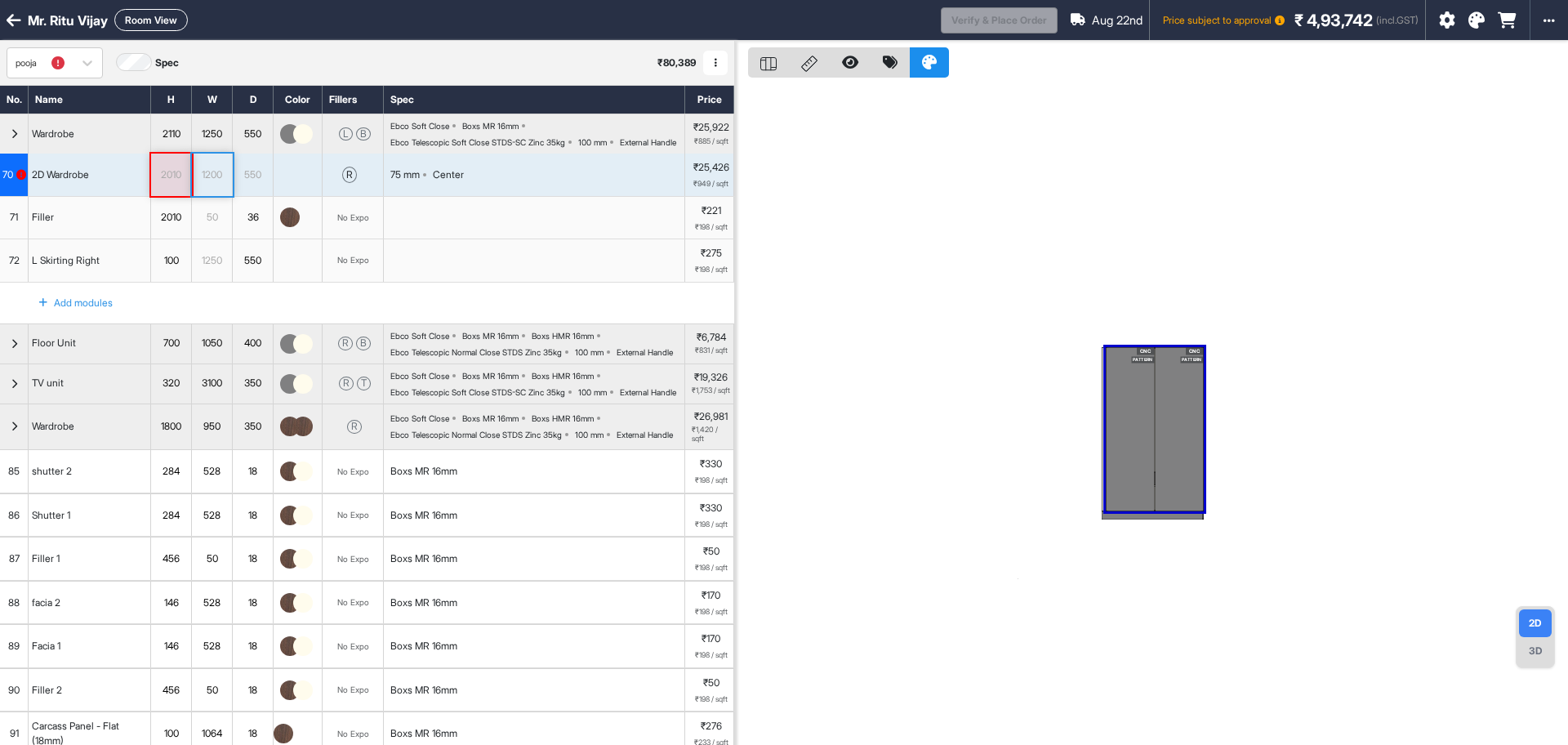 click on "2010" at bounding box center [171, 175] 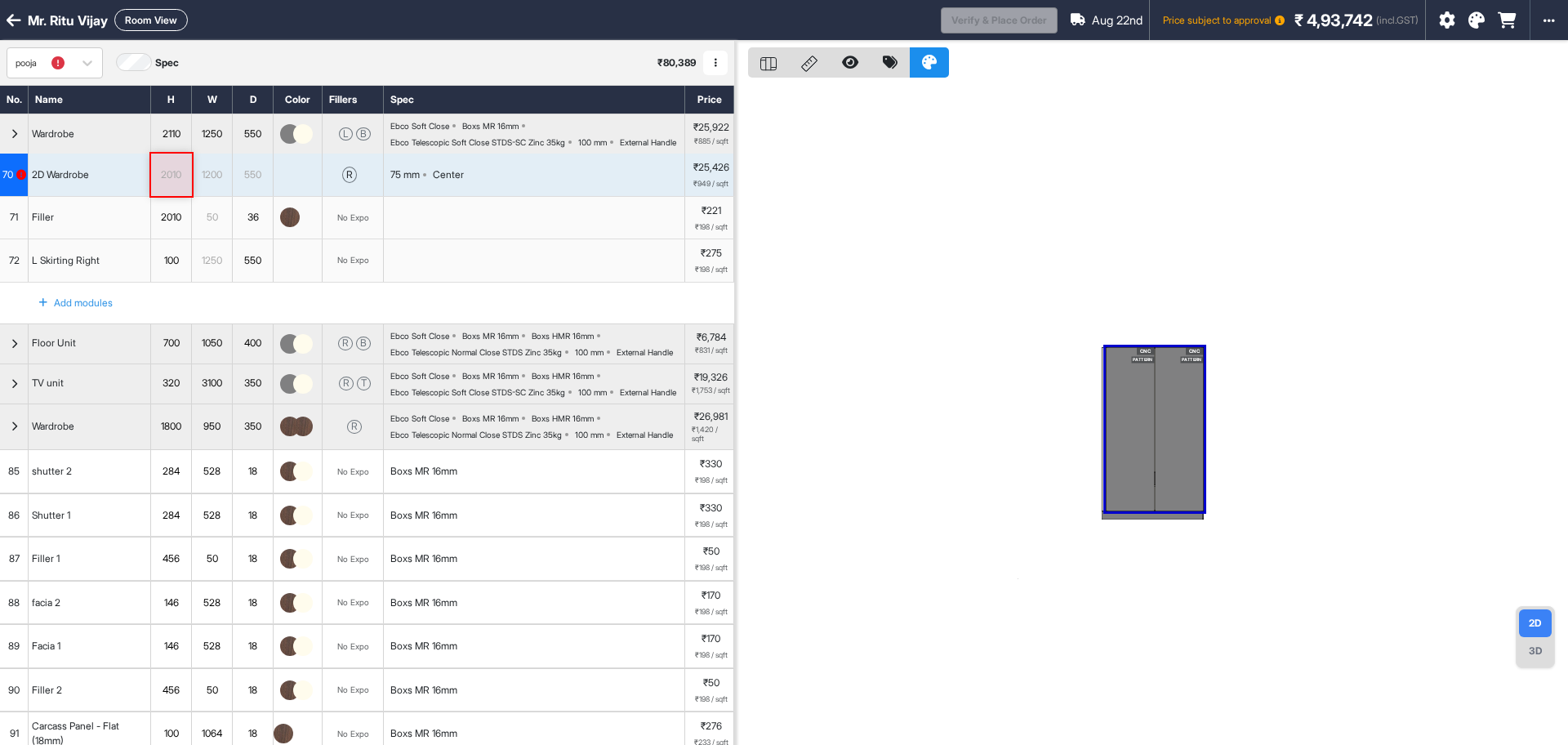 click on "2010" at bounding box center (171, 175) 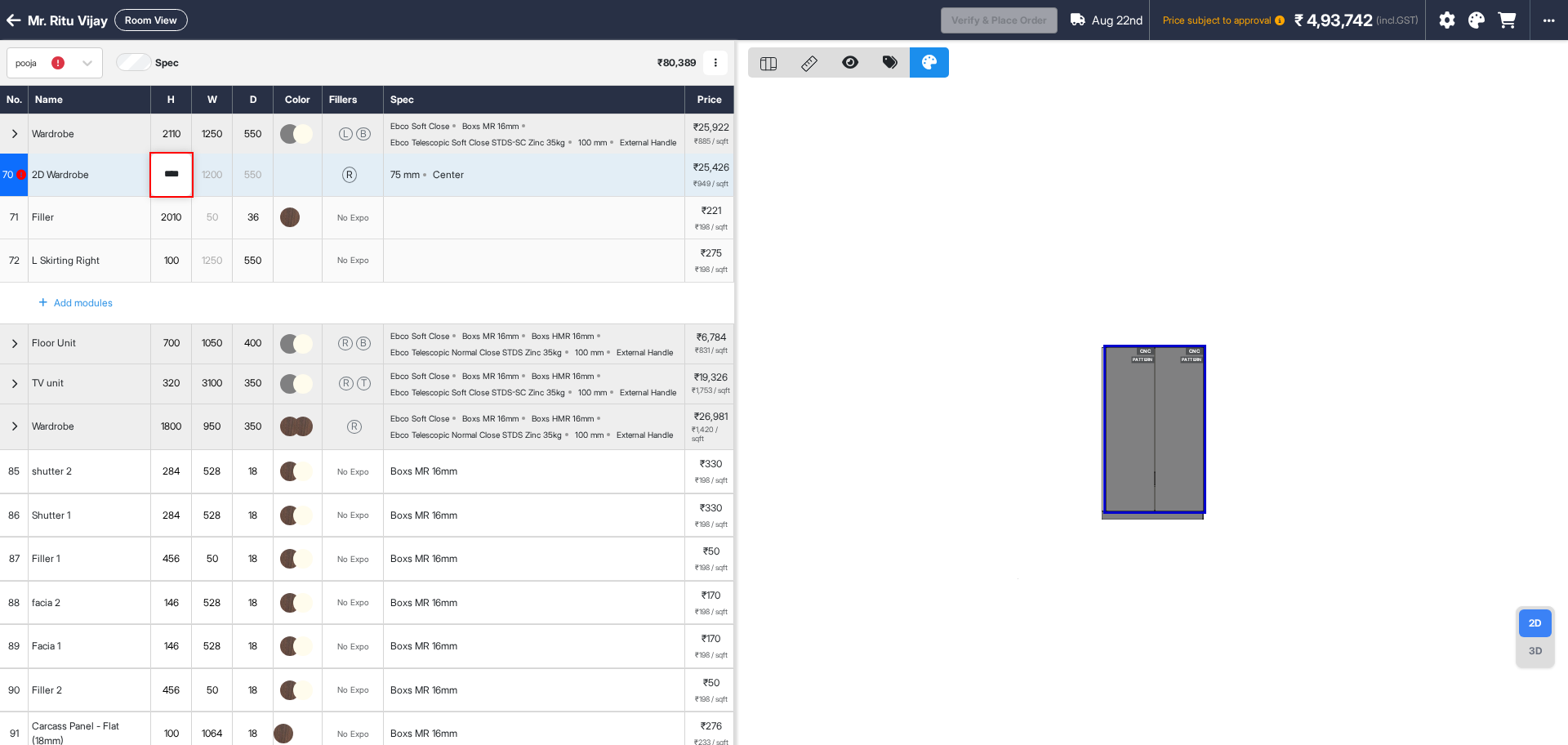 click at bounding box center (298, 175) 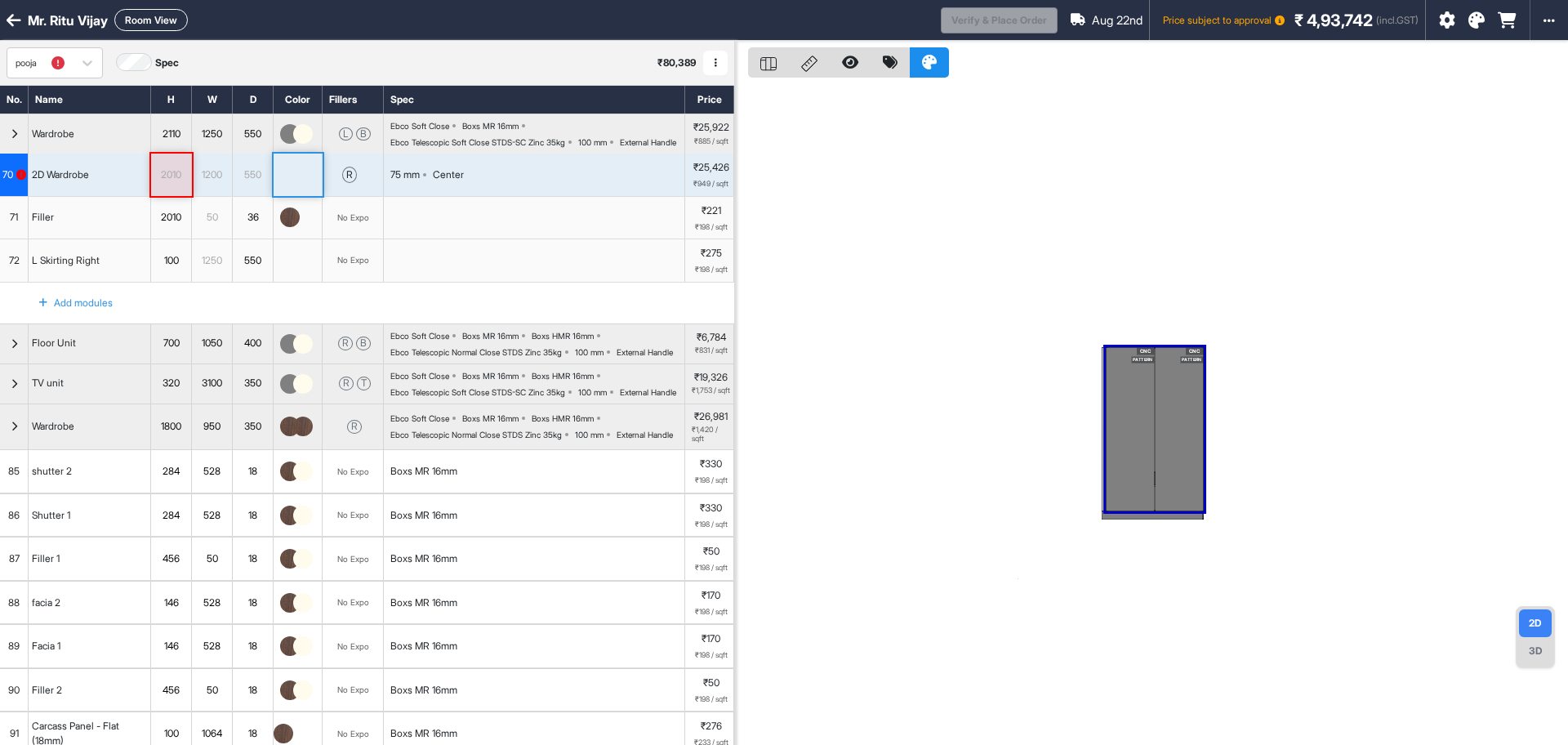 click on "CNC PATTERN CNC PATTERN" at bounding box center (1152, 413) 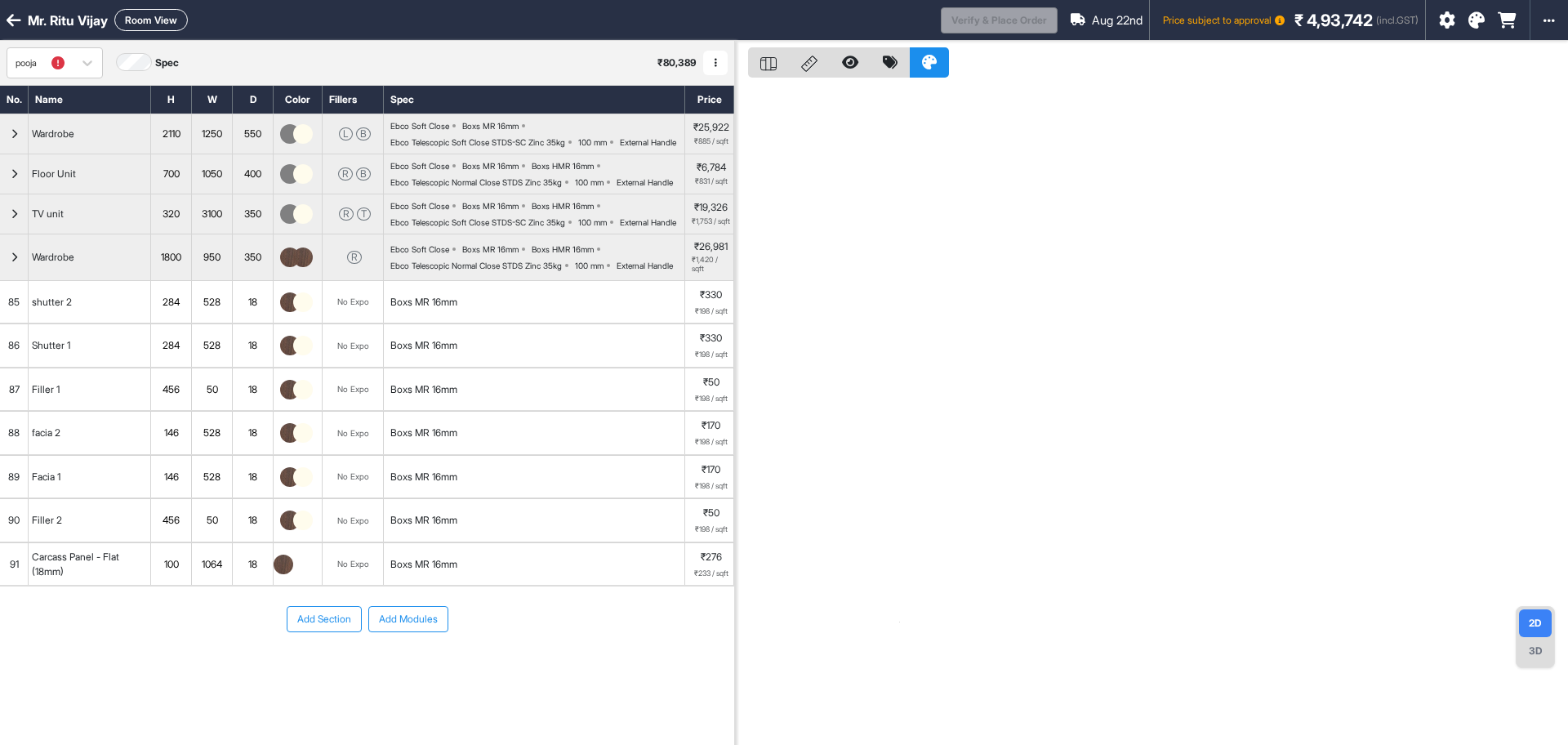 click at bounding box center [14, 134] 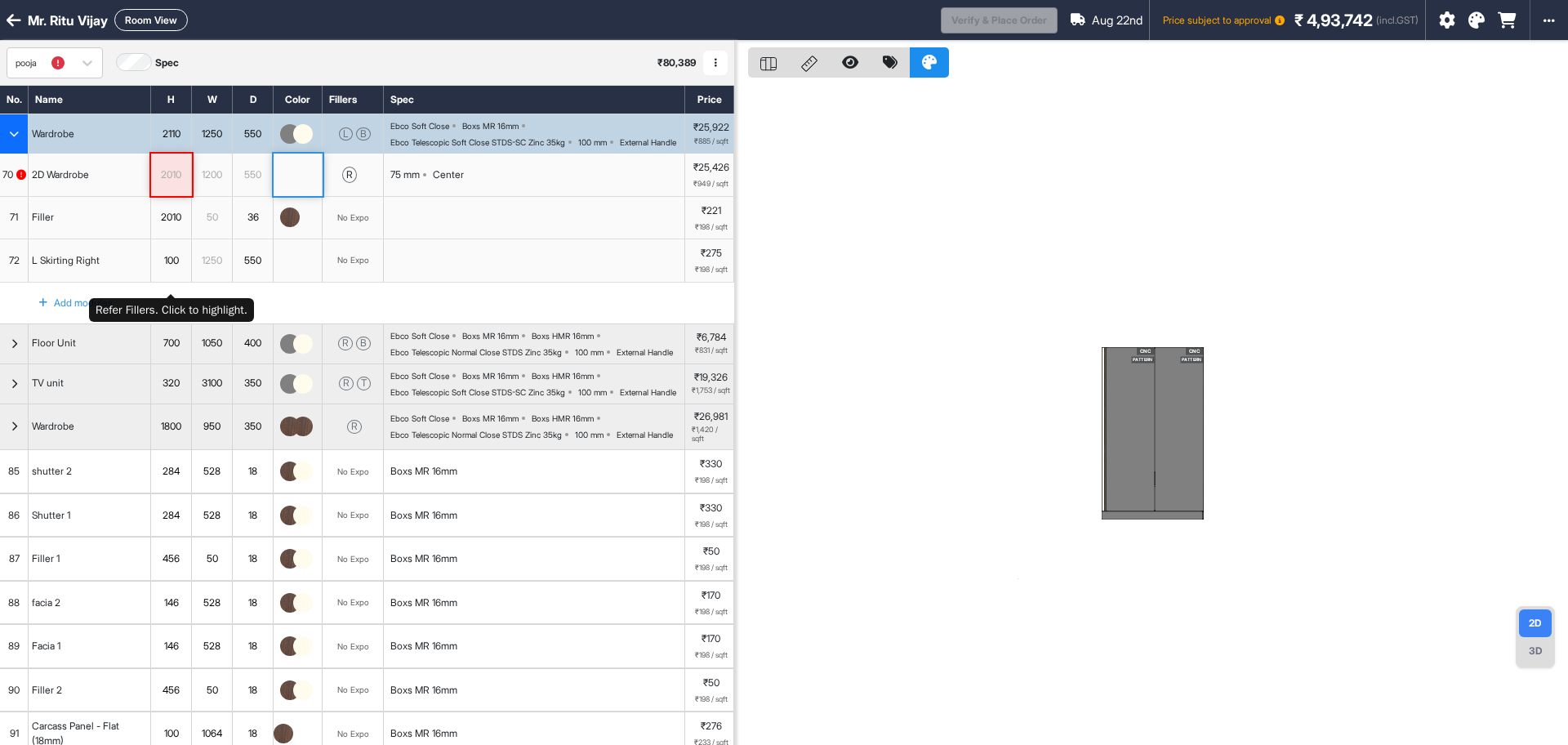 click on "100" at bounding box center [171, 261] 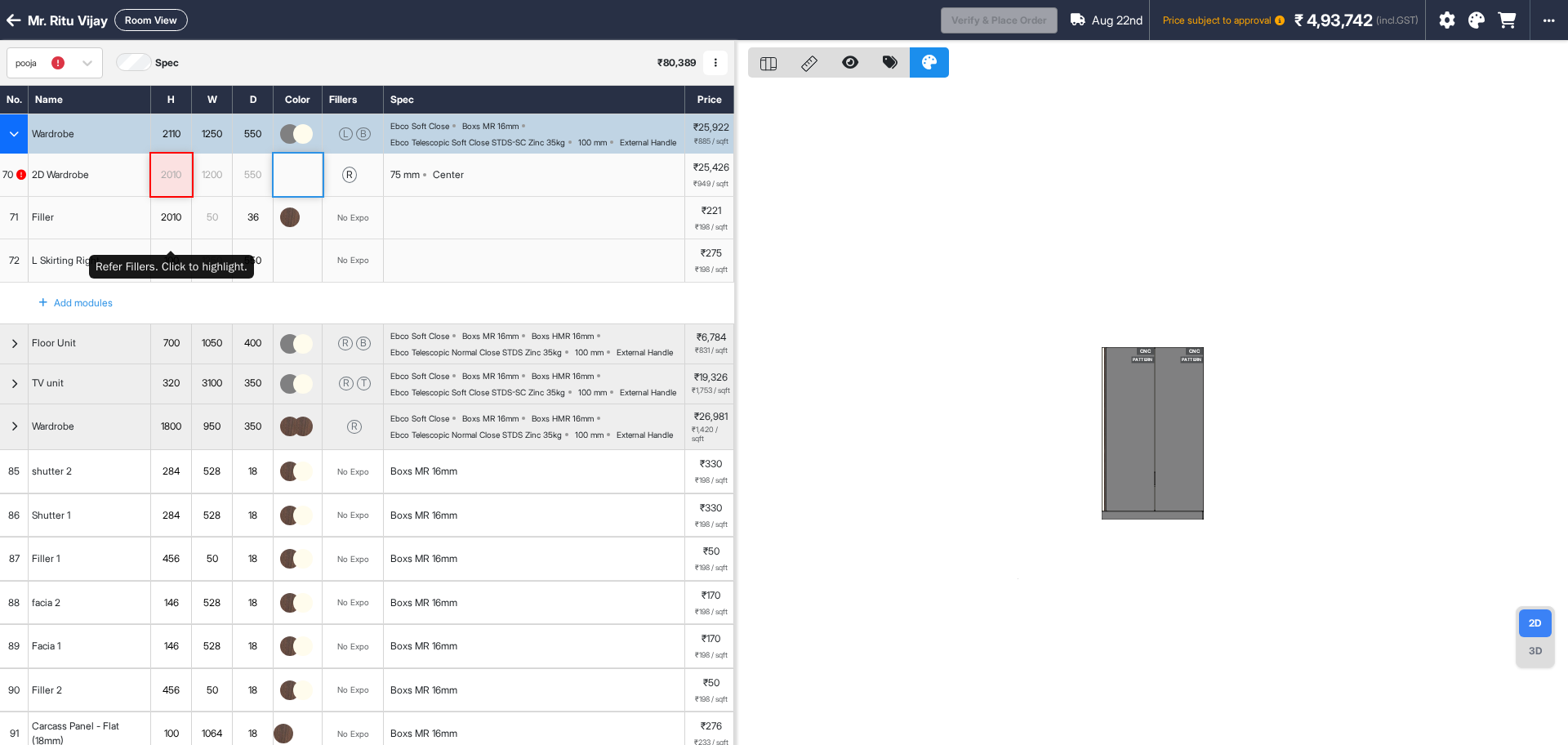 click on "2010" at bounding box center [171, 217] 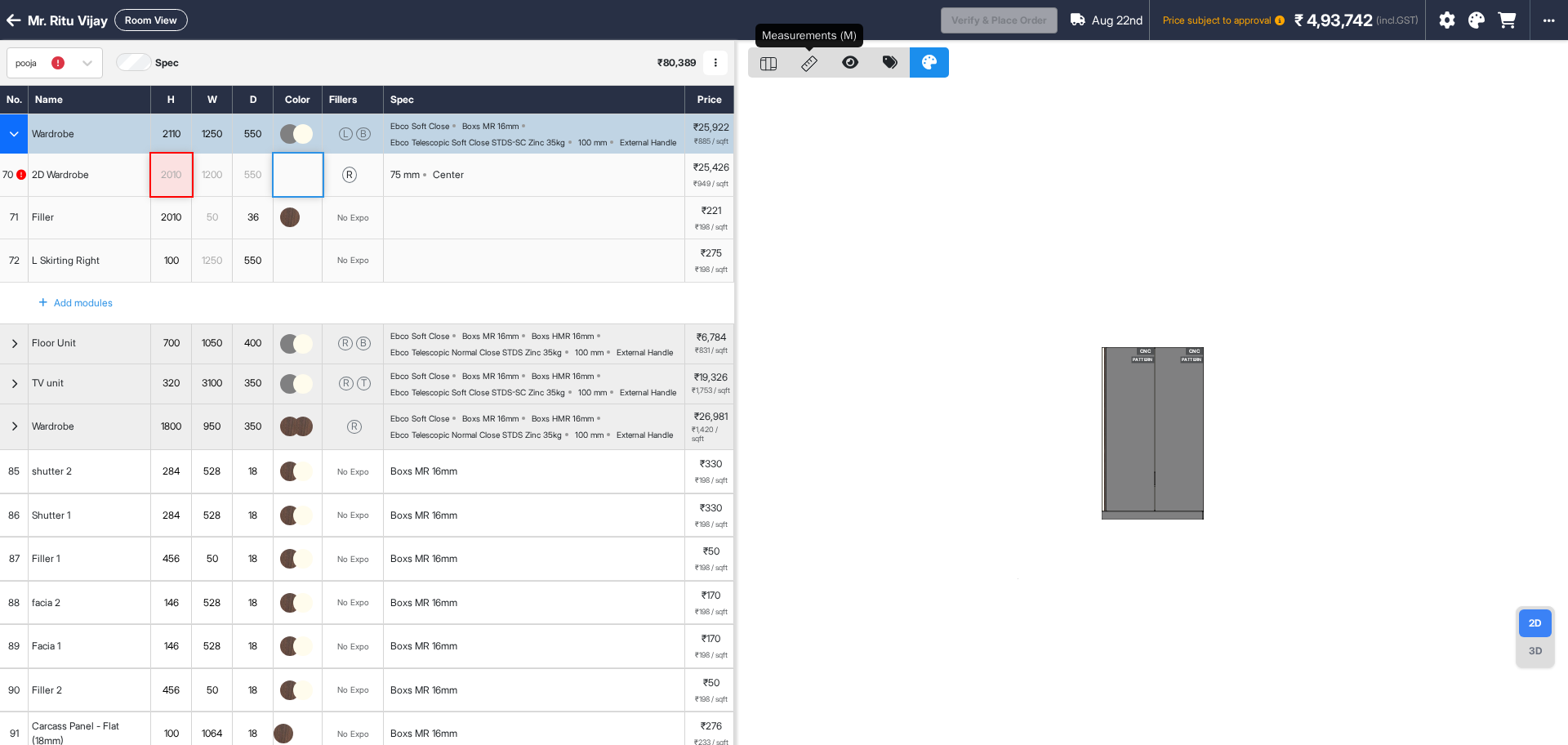 click 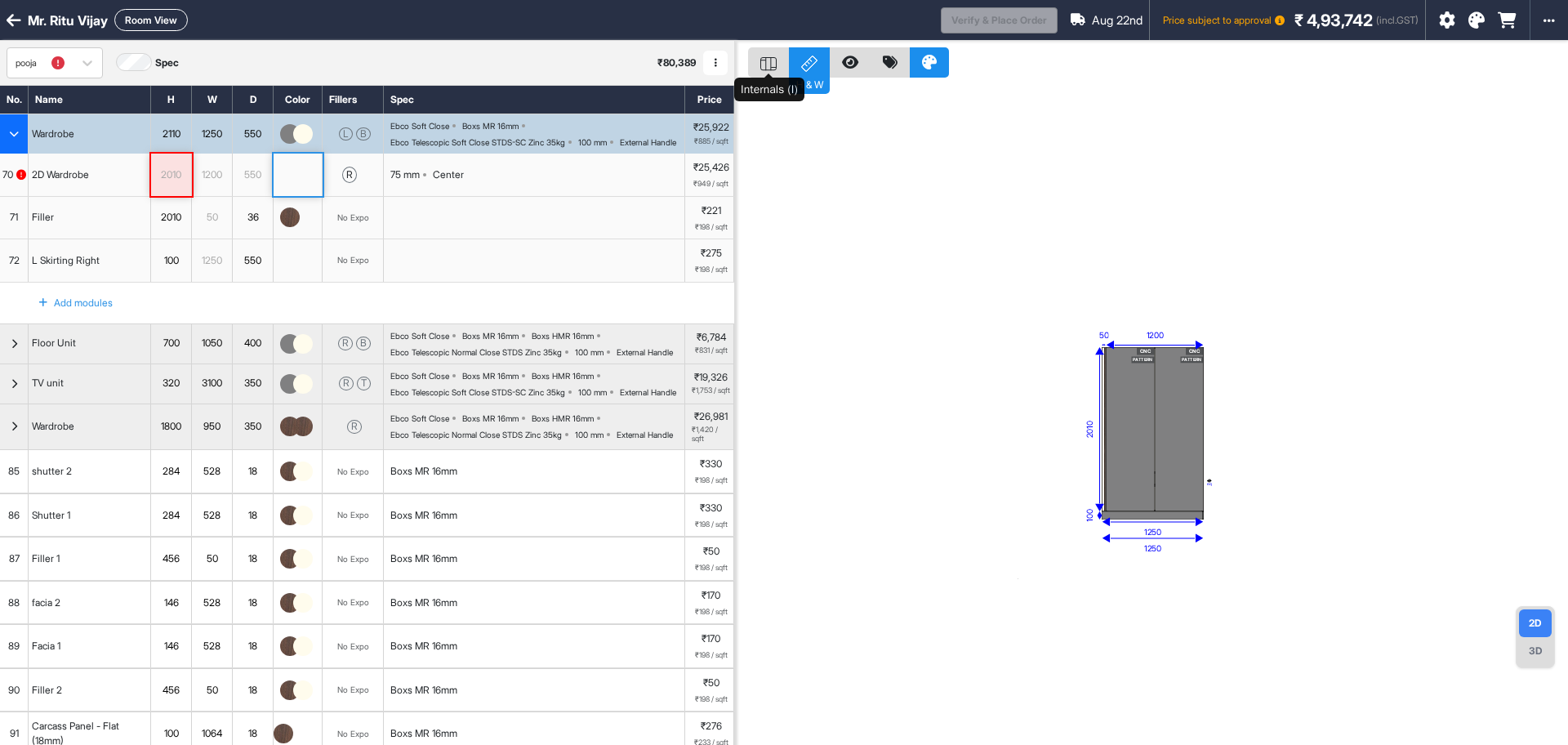 click 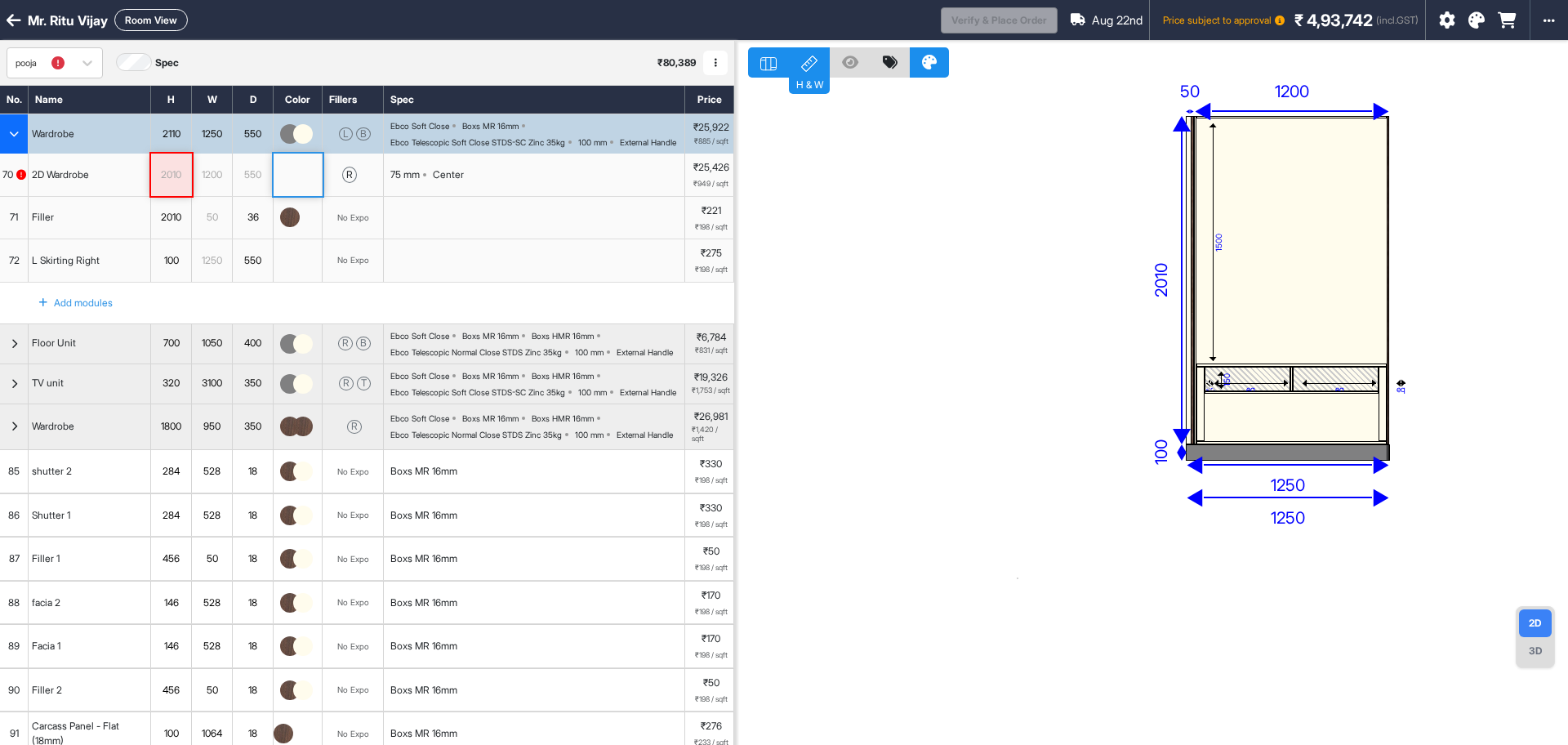 click on "1500" at bounding box center [1291, 241] 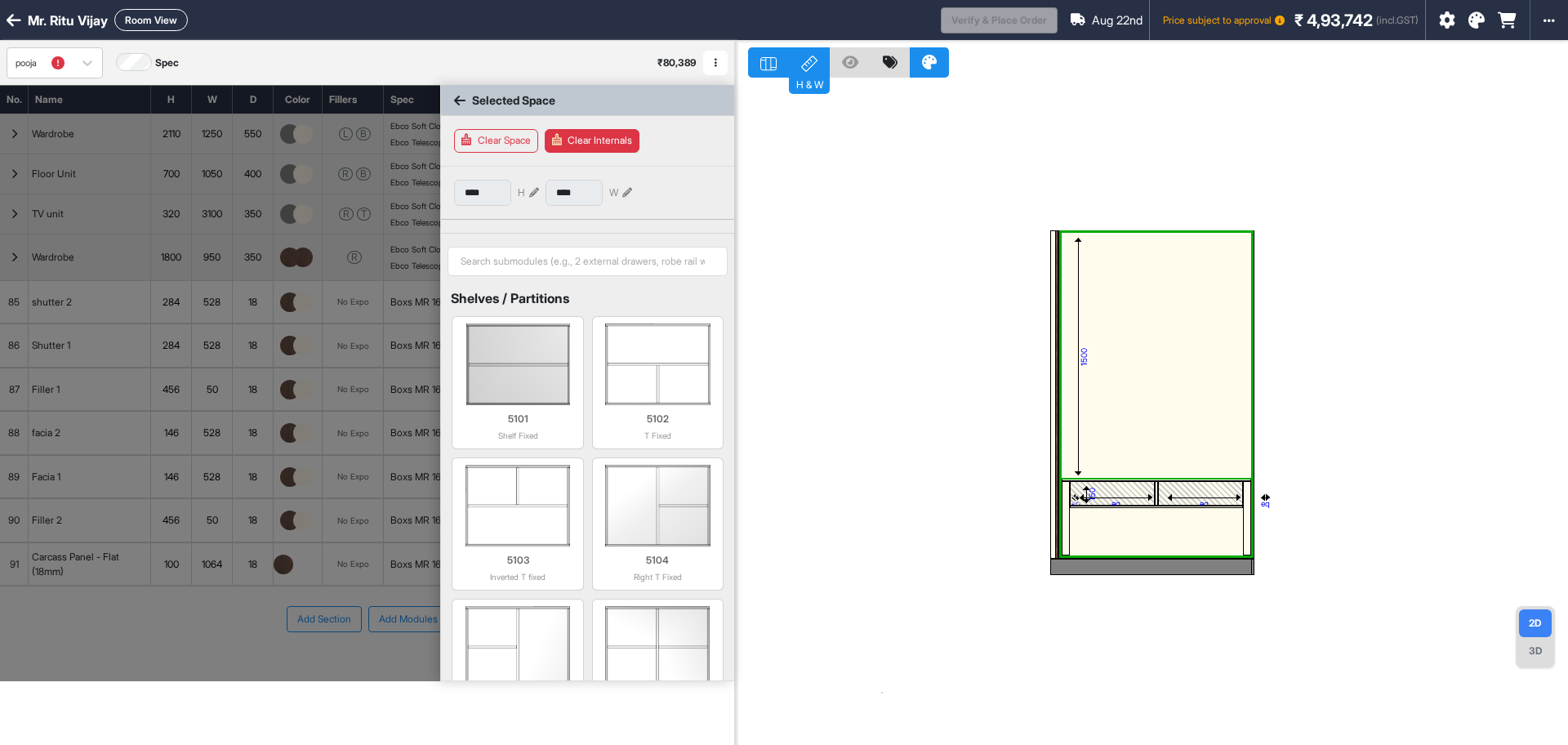 click on "1500" at bounding box center [1156, 355] 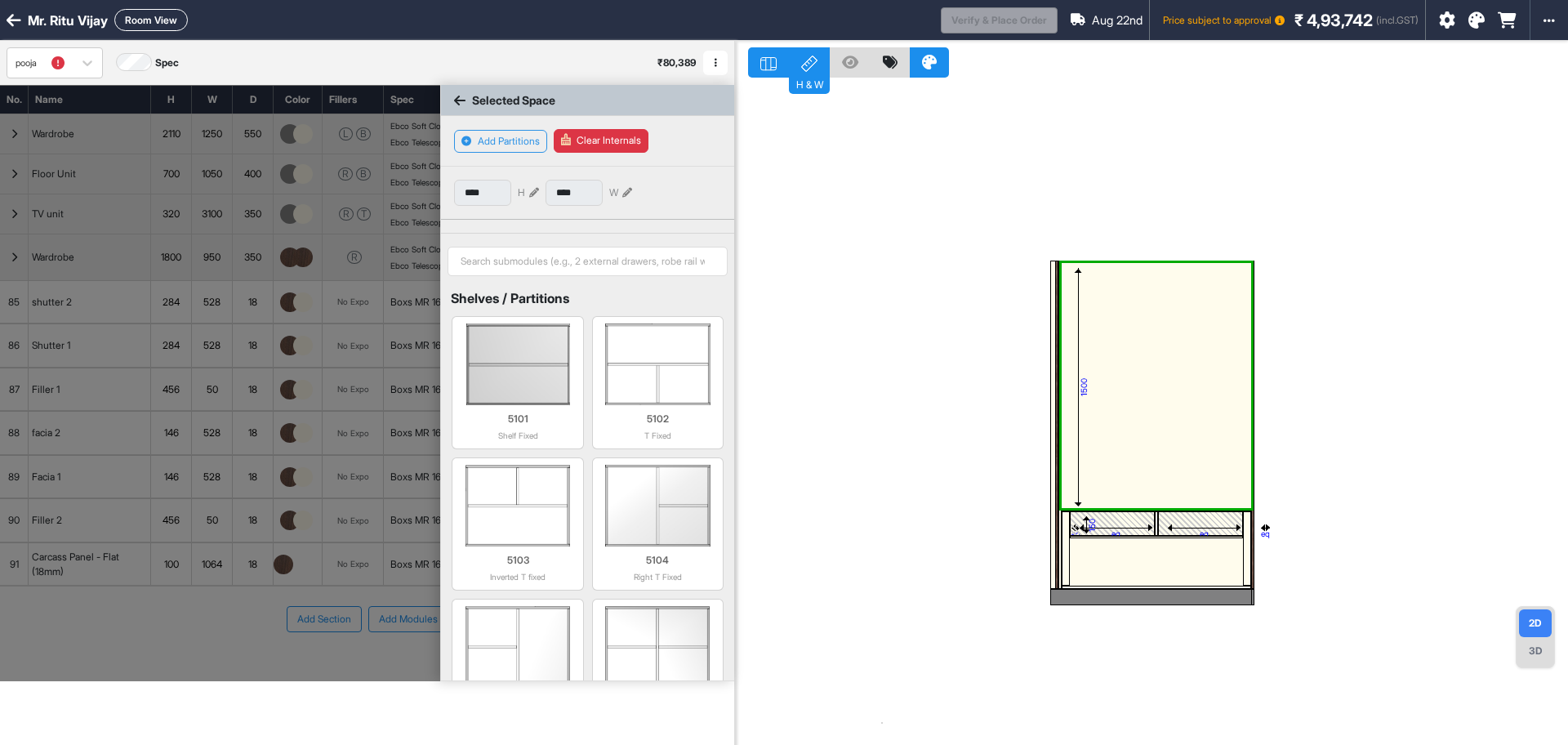 type on "****" 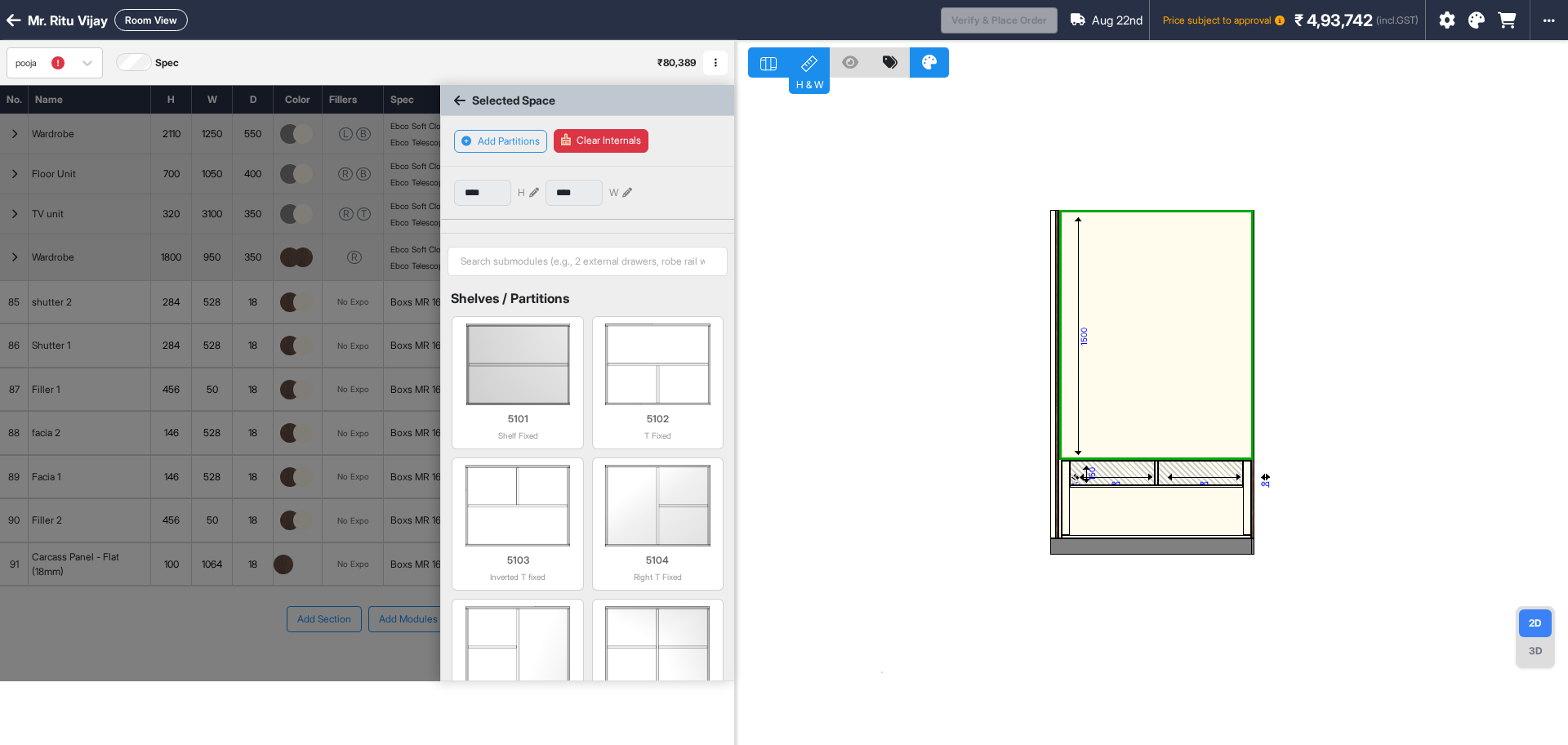 click on "Selected Space" at bounding box center [587, 100] 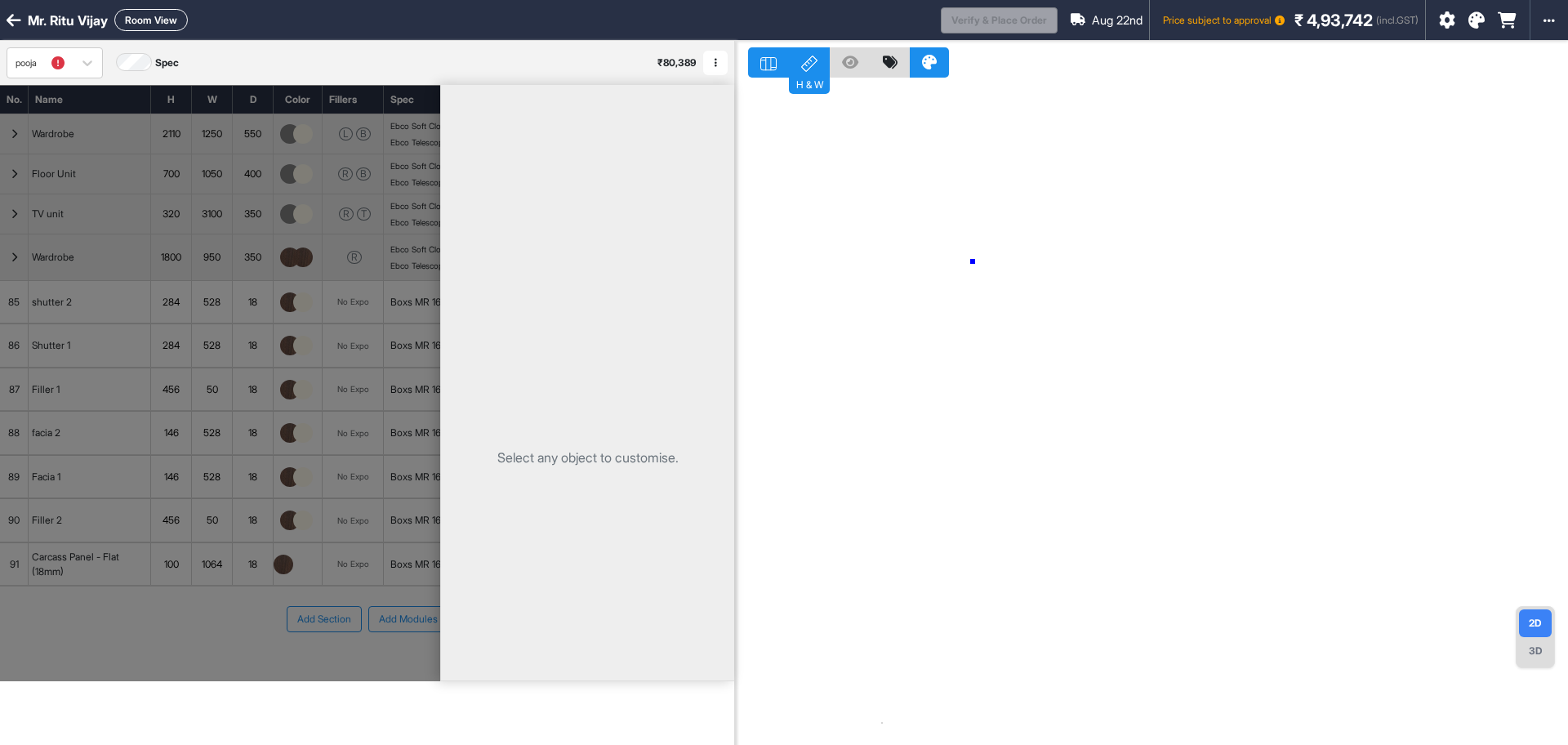 click at bounding box center [1152, 413] 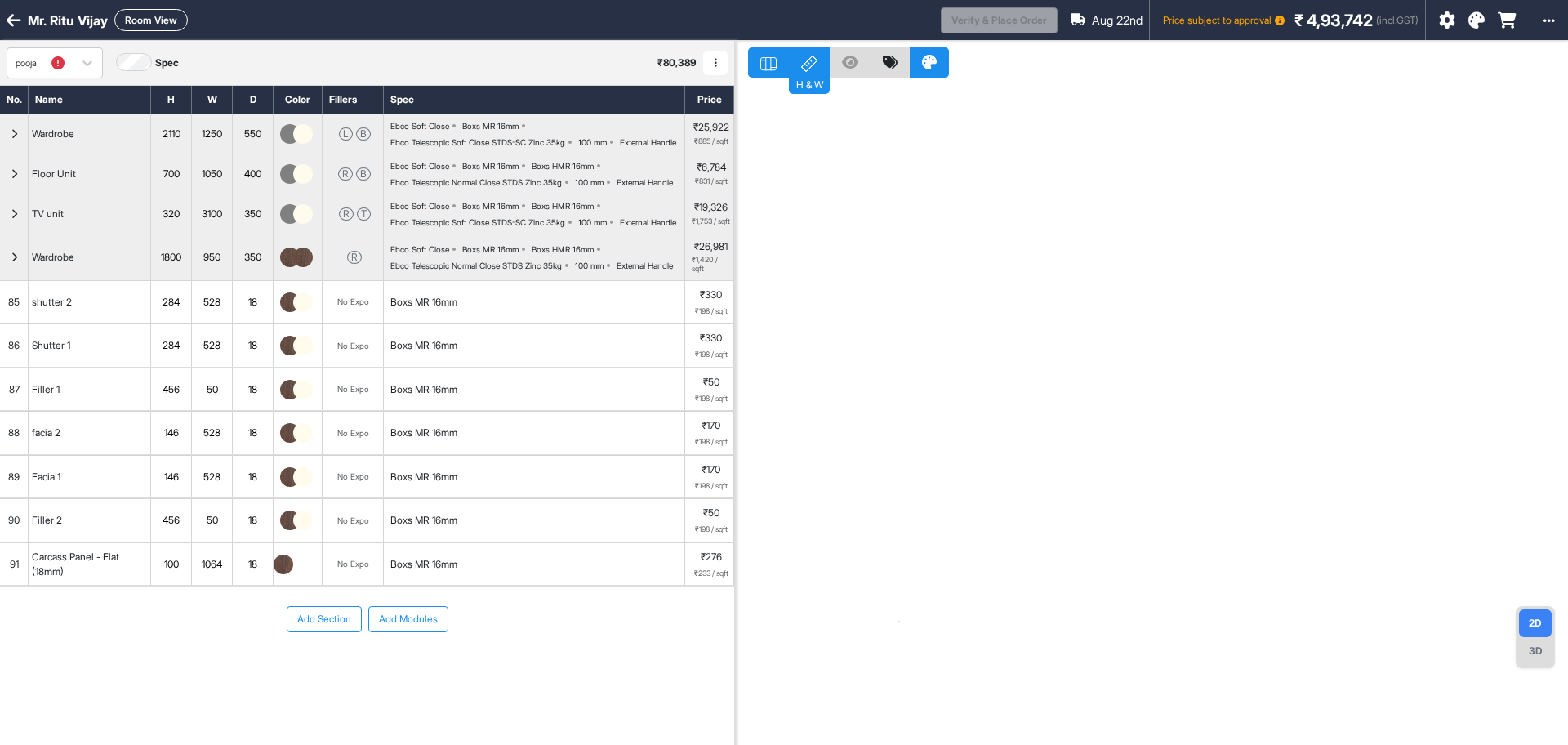 click at bounding box center [14, 134] 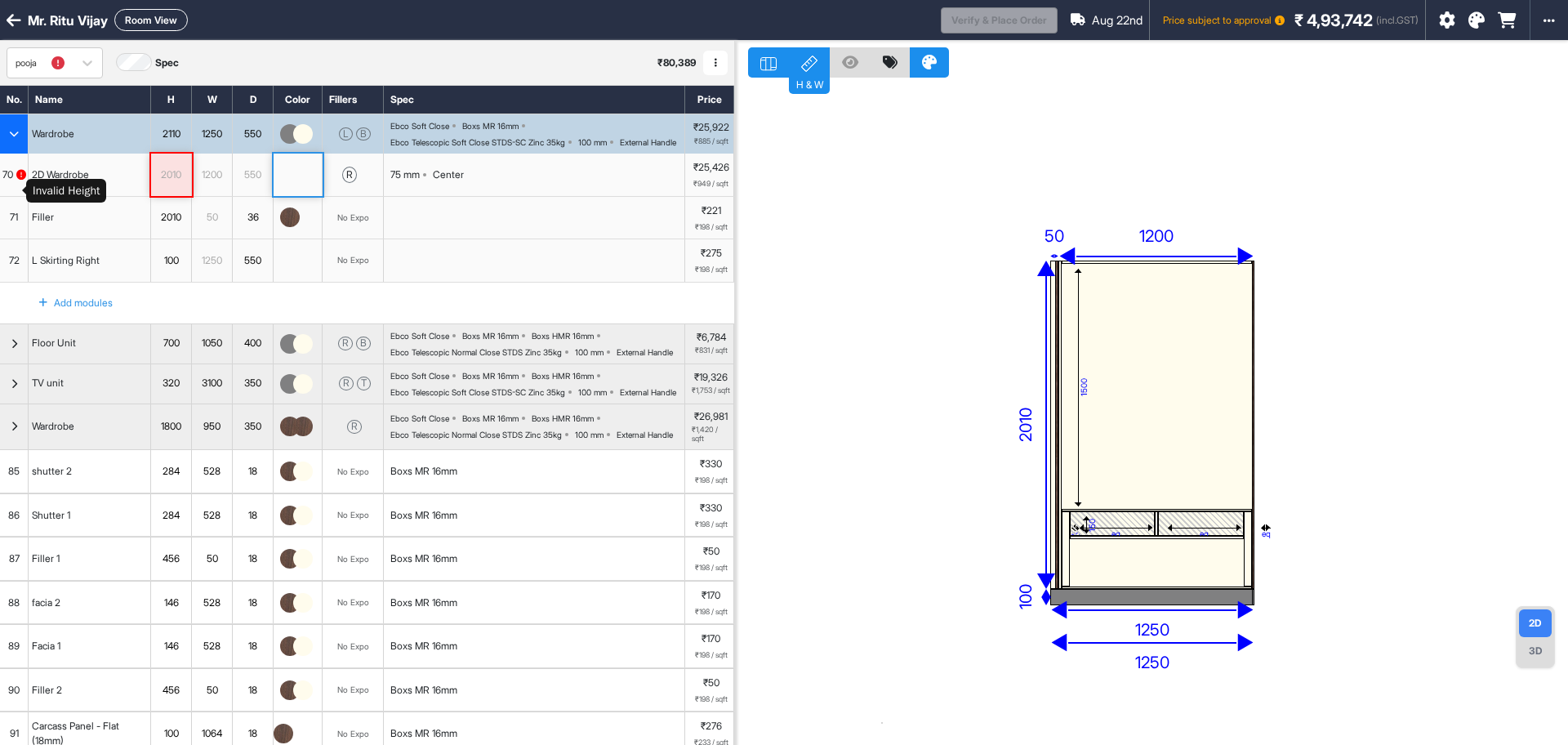 click at bounding box center (21, 175) 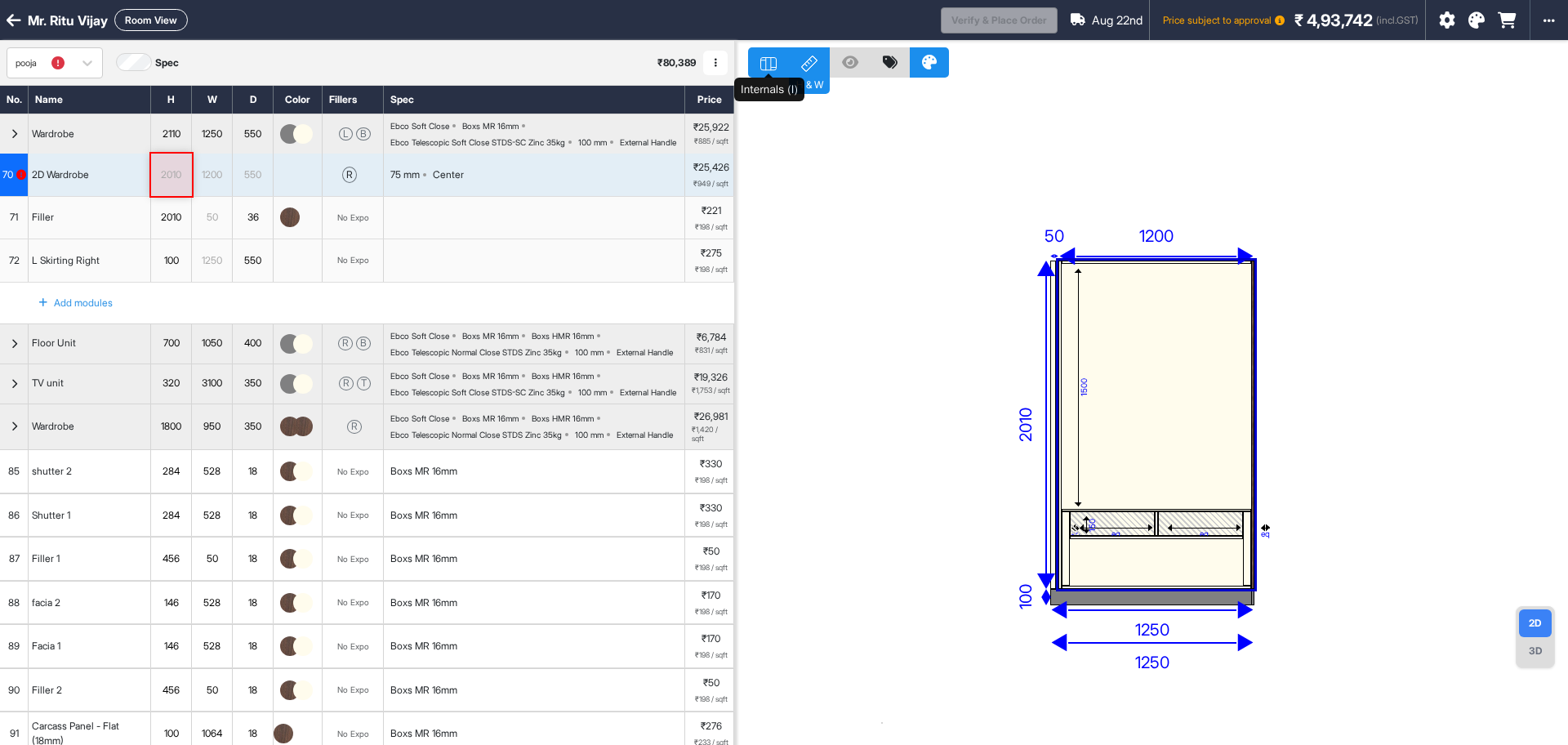 click 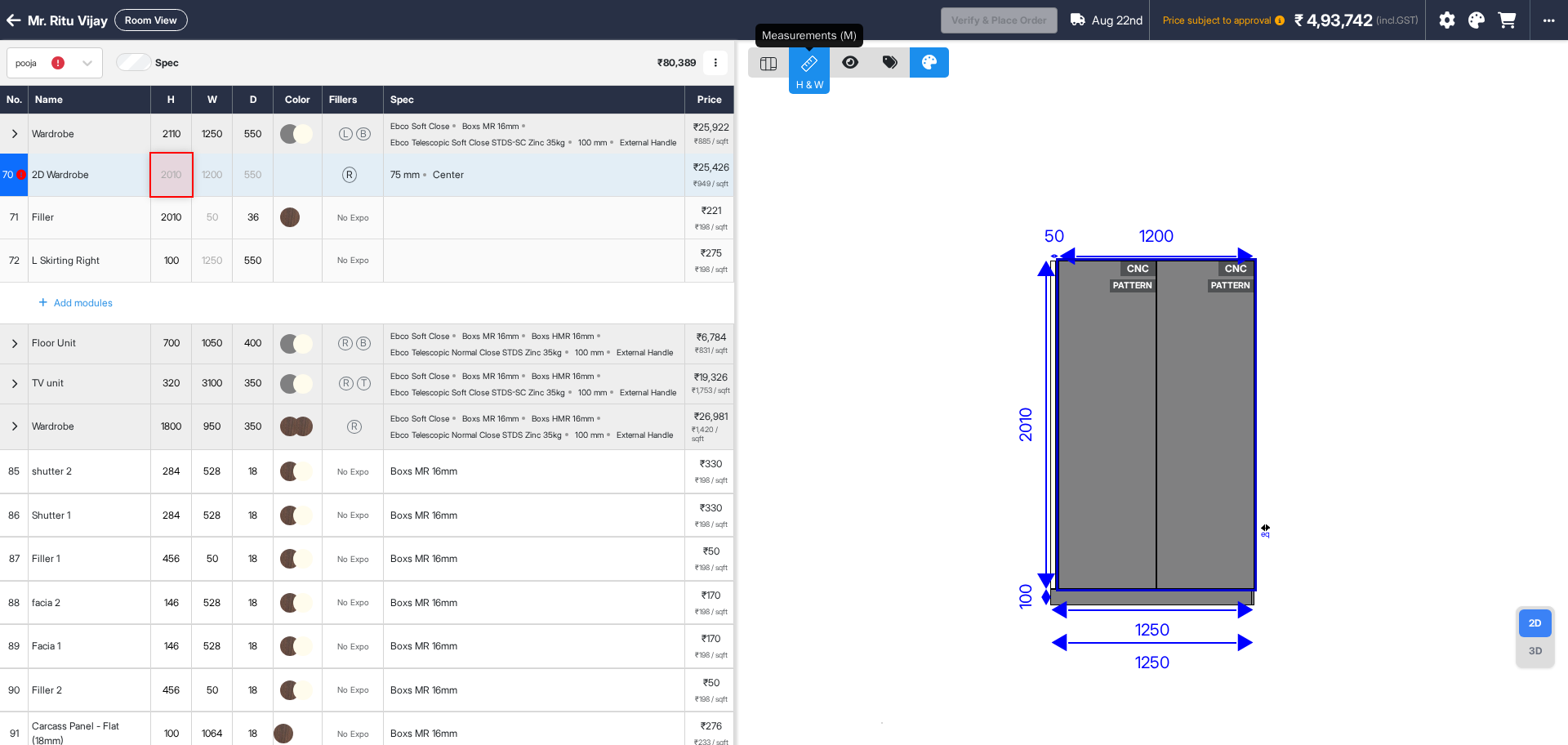 click 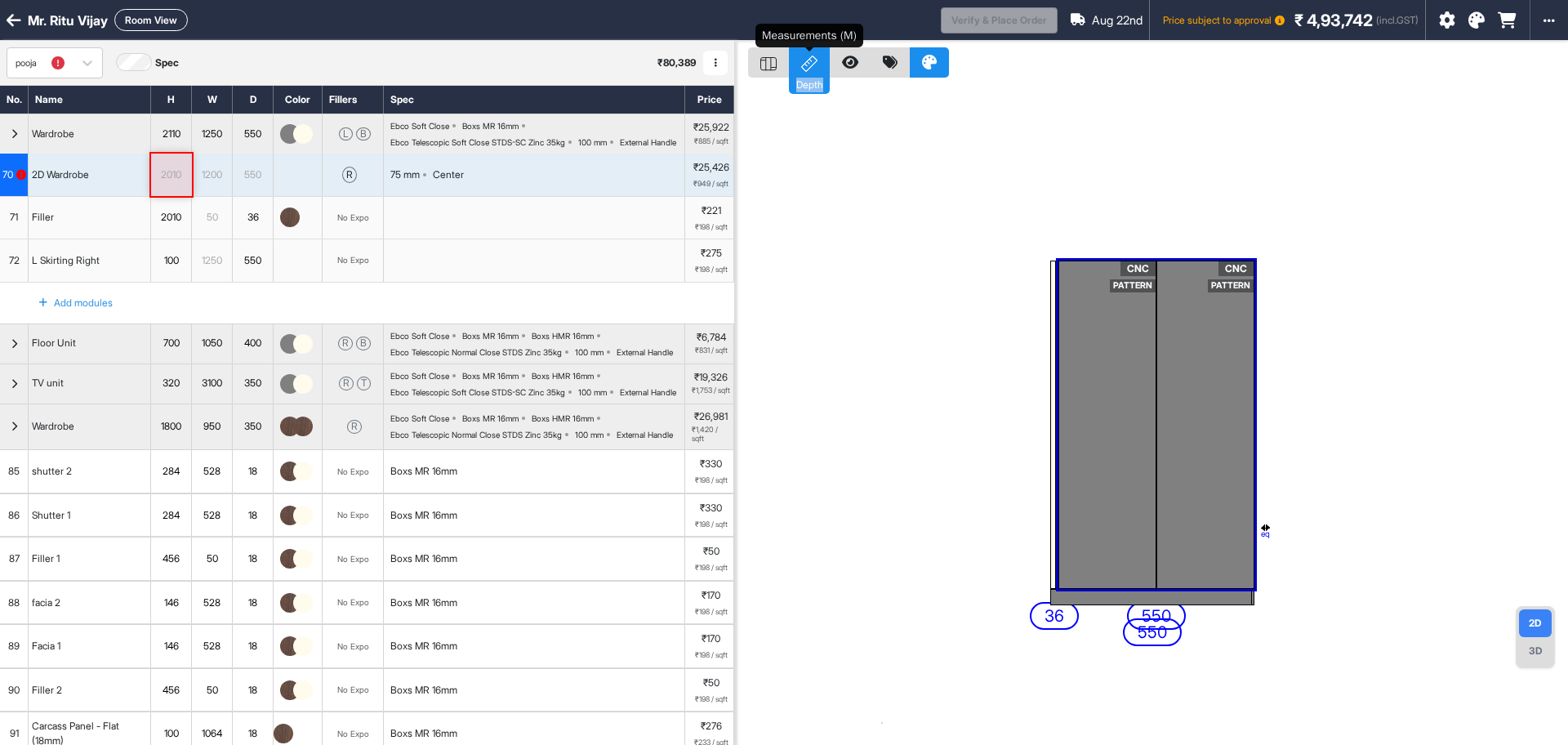 click 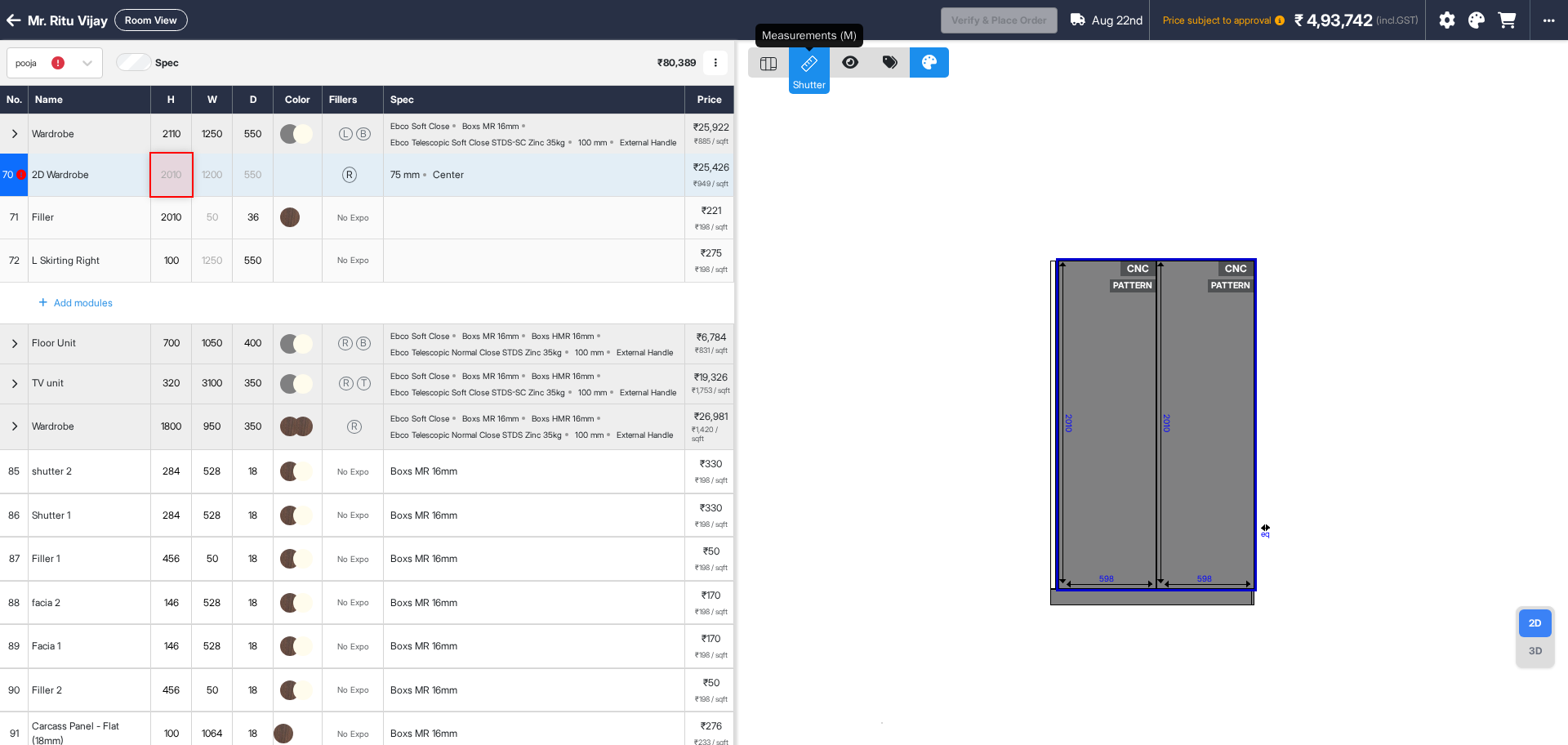 click 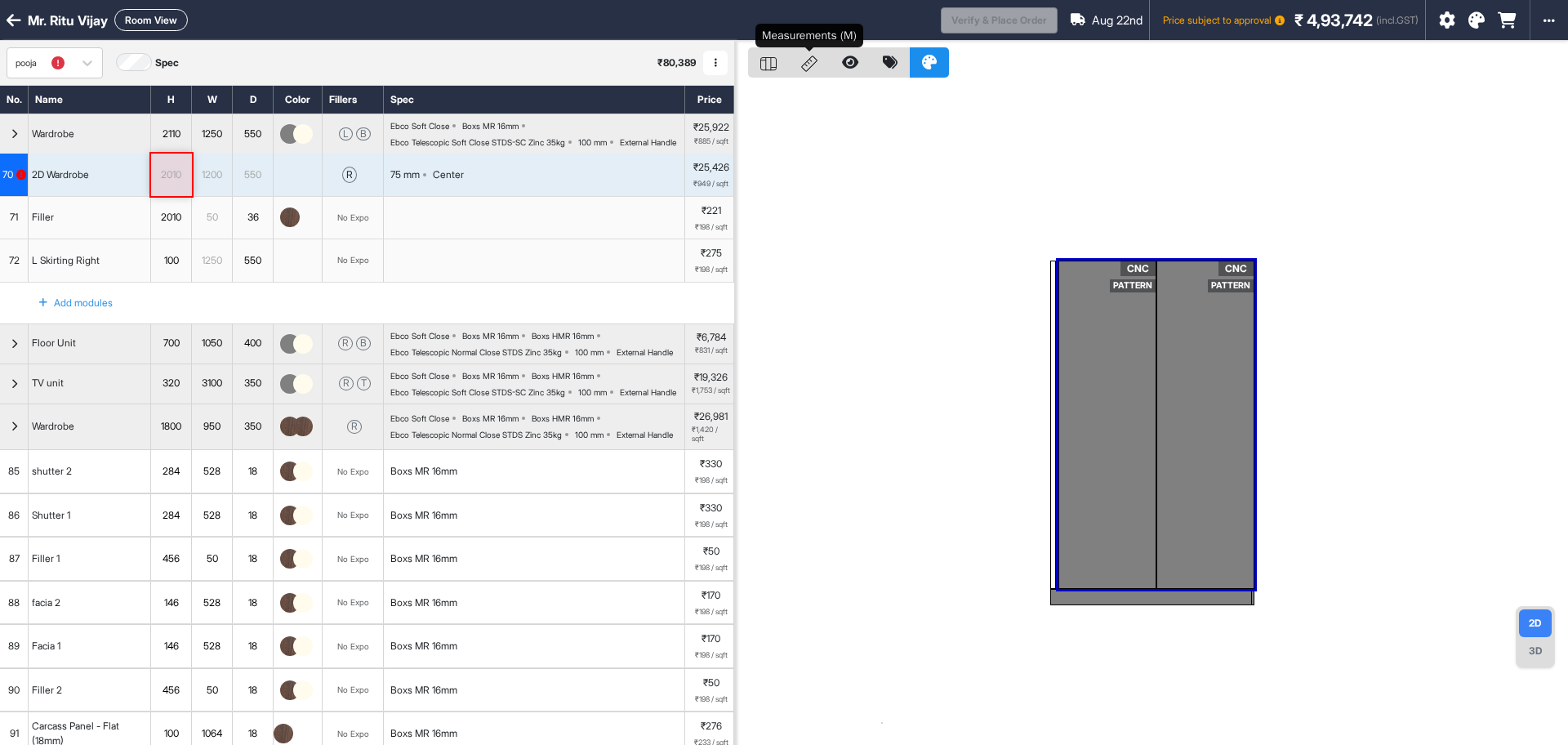 click 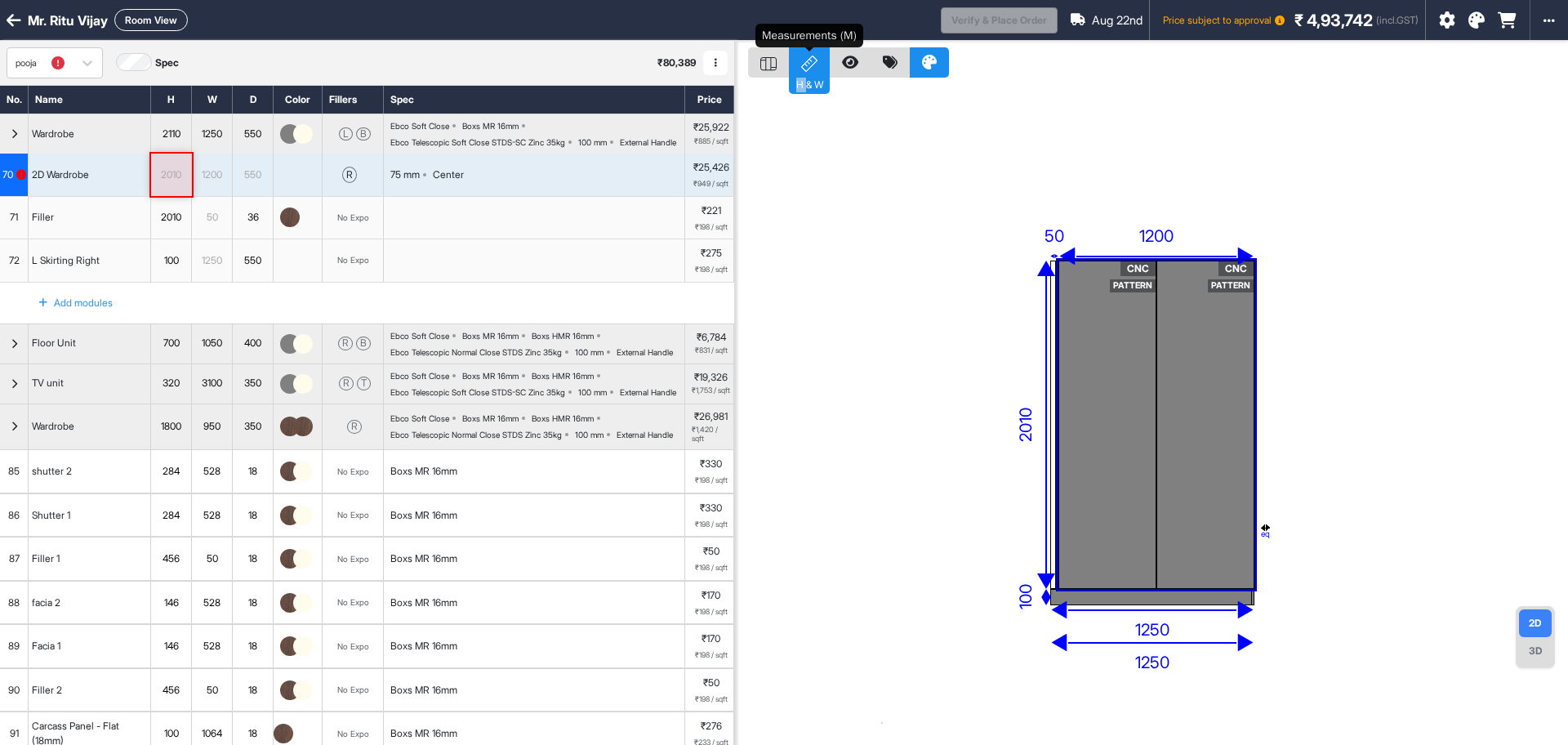 click 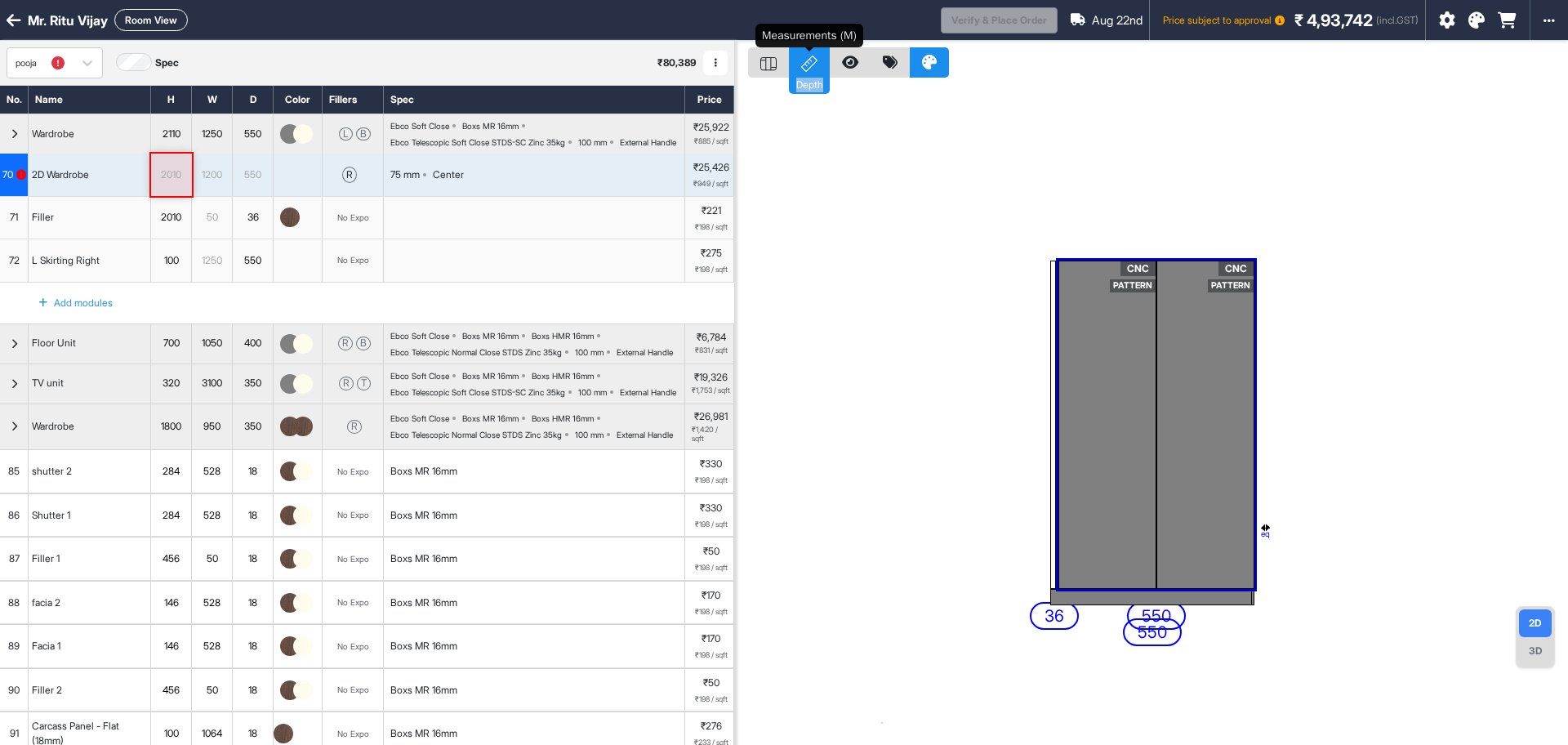 click 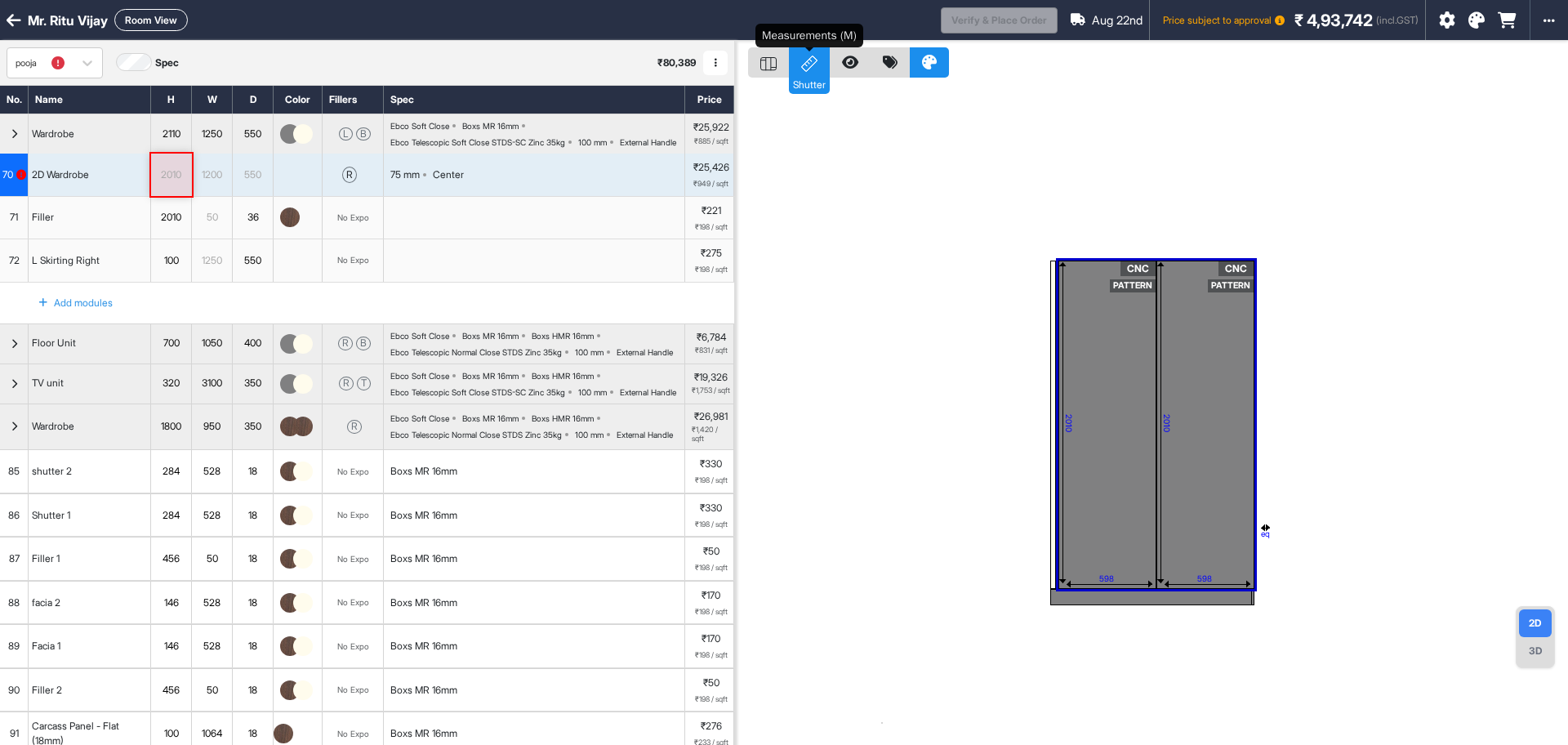 click 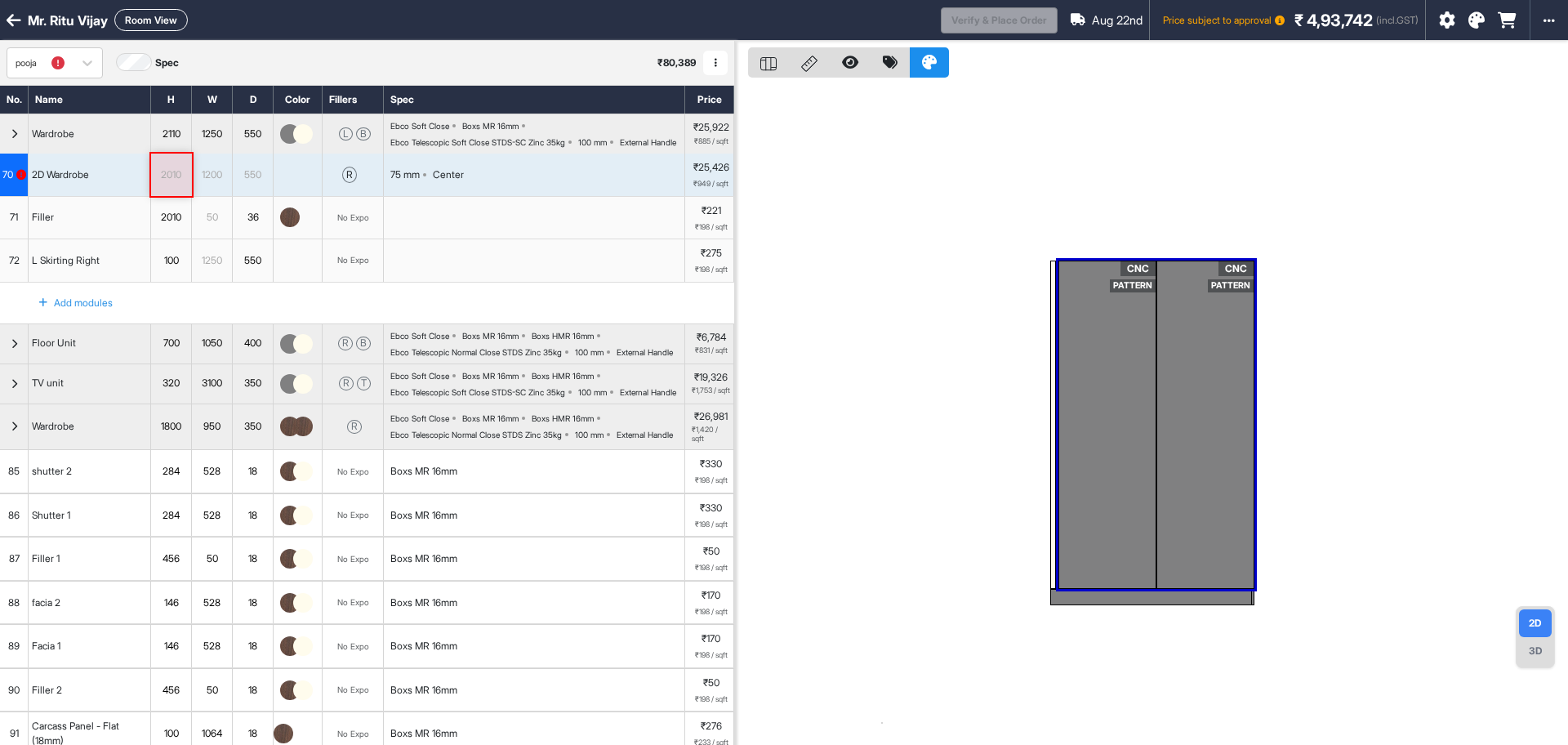 click on "2010" at bounding box center [171, 175] 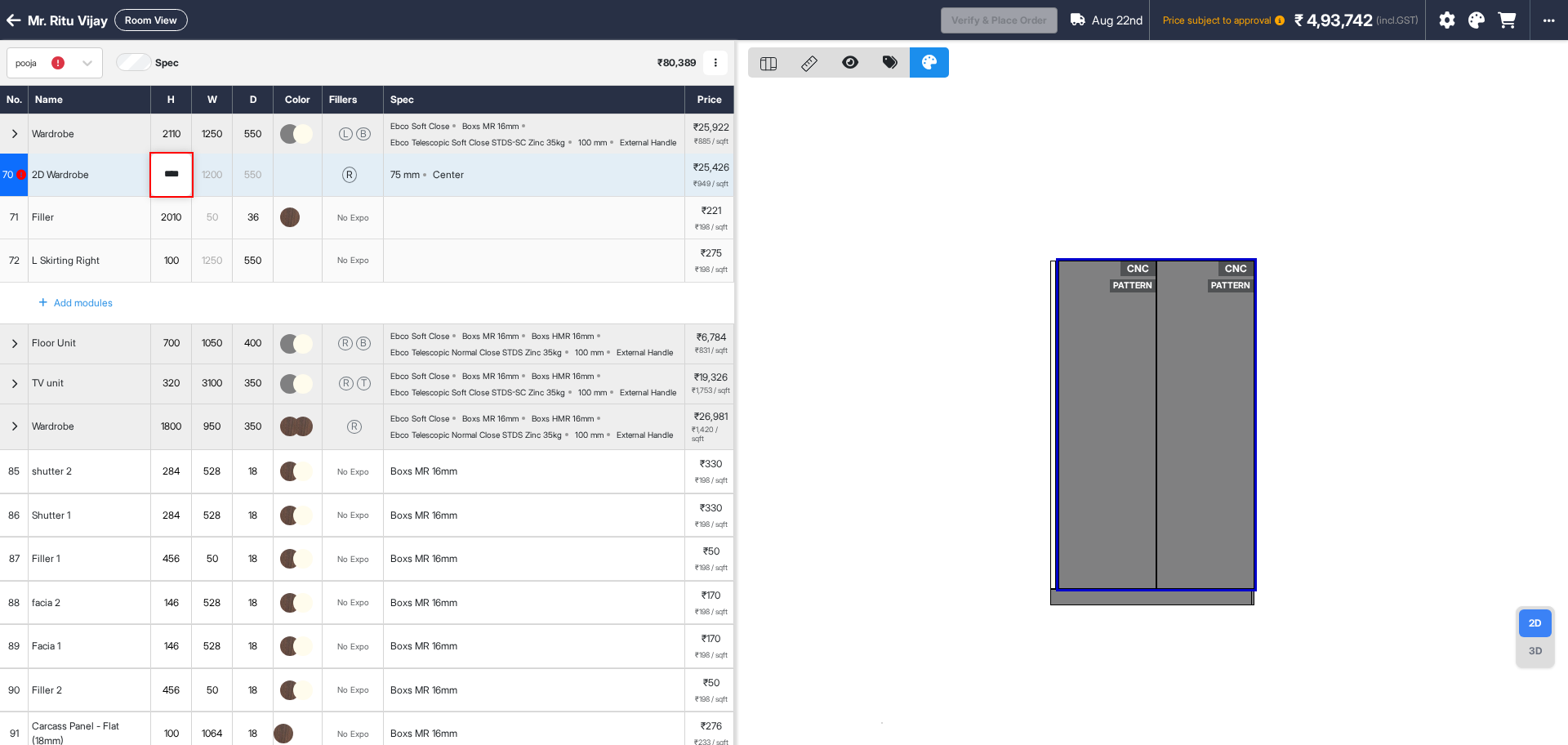 drag, startPoint x: 156, startPoint y: 194, endPoint x: 265, endPoint y: 192, distance: 109.01835 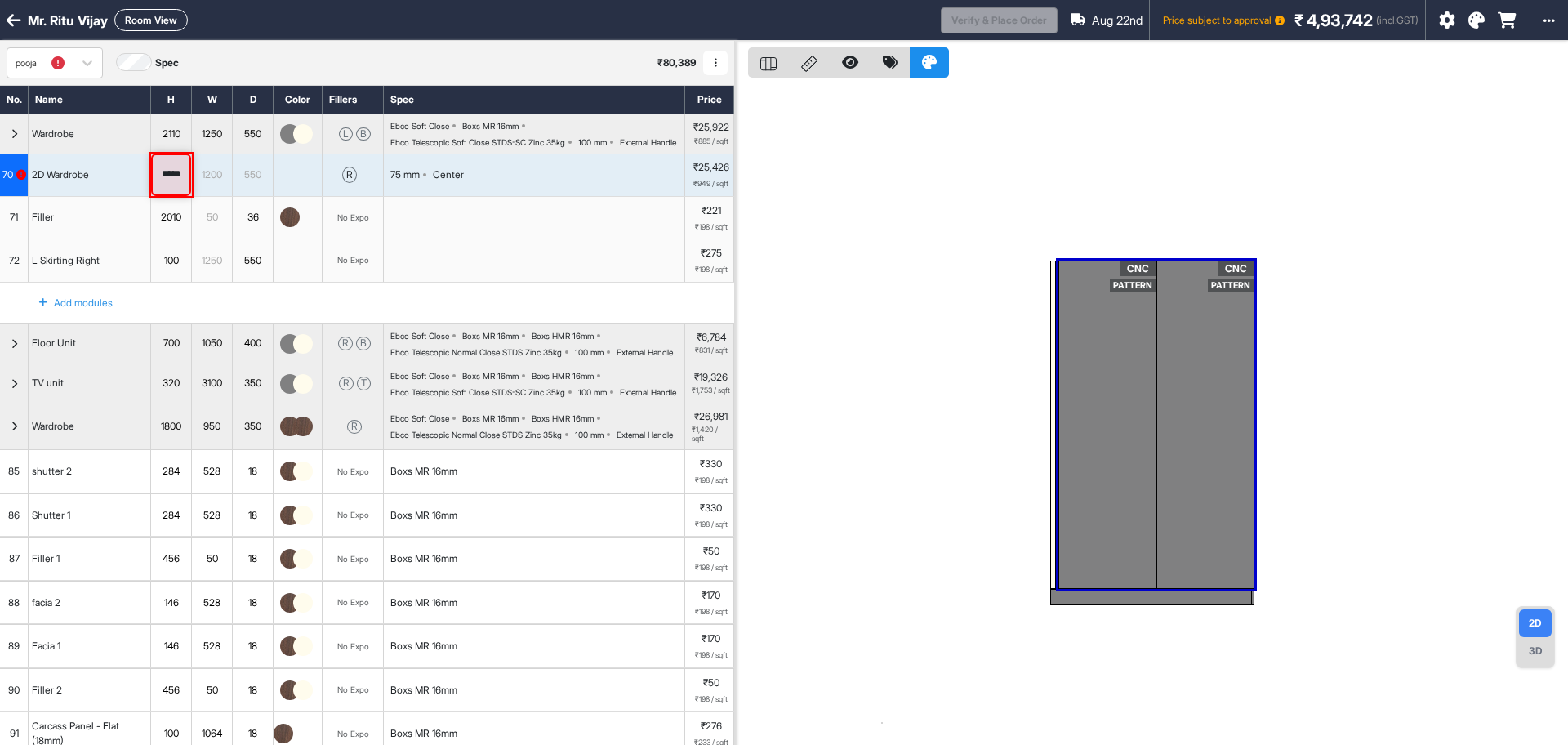 type on "****" 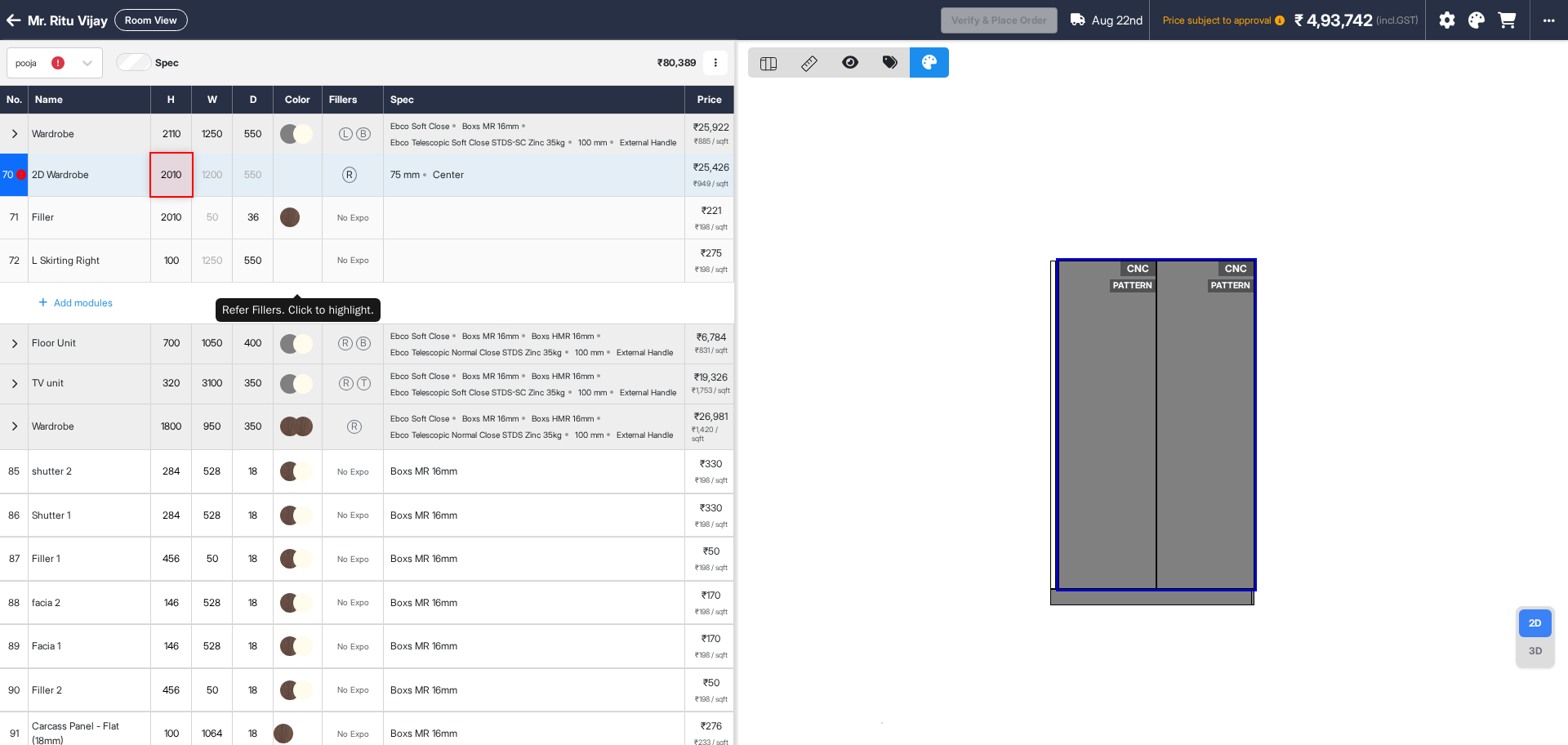 click at bounding box center [298, 261] 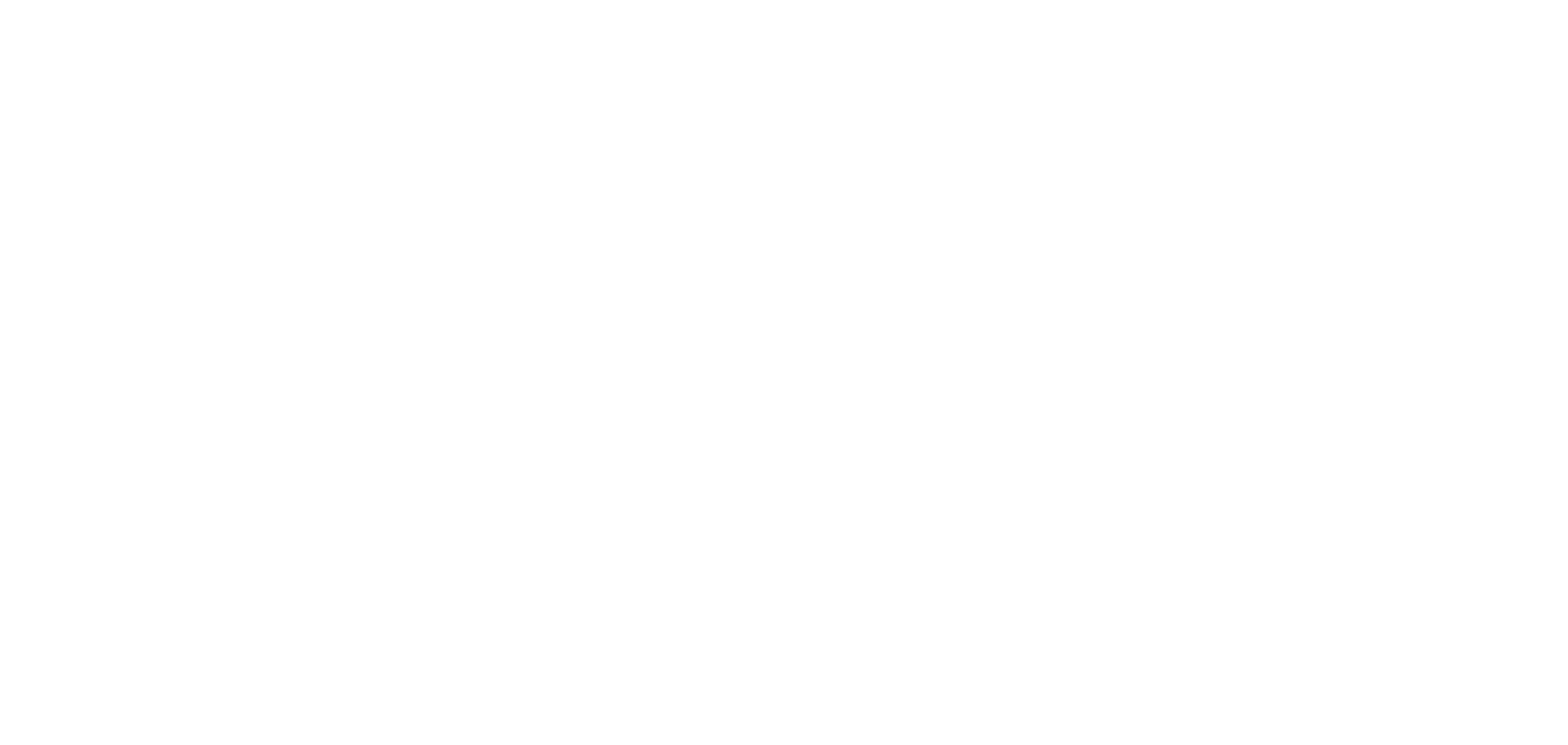 scroll, scrollTop: 0, scrollLeft: 0, axis: both 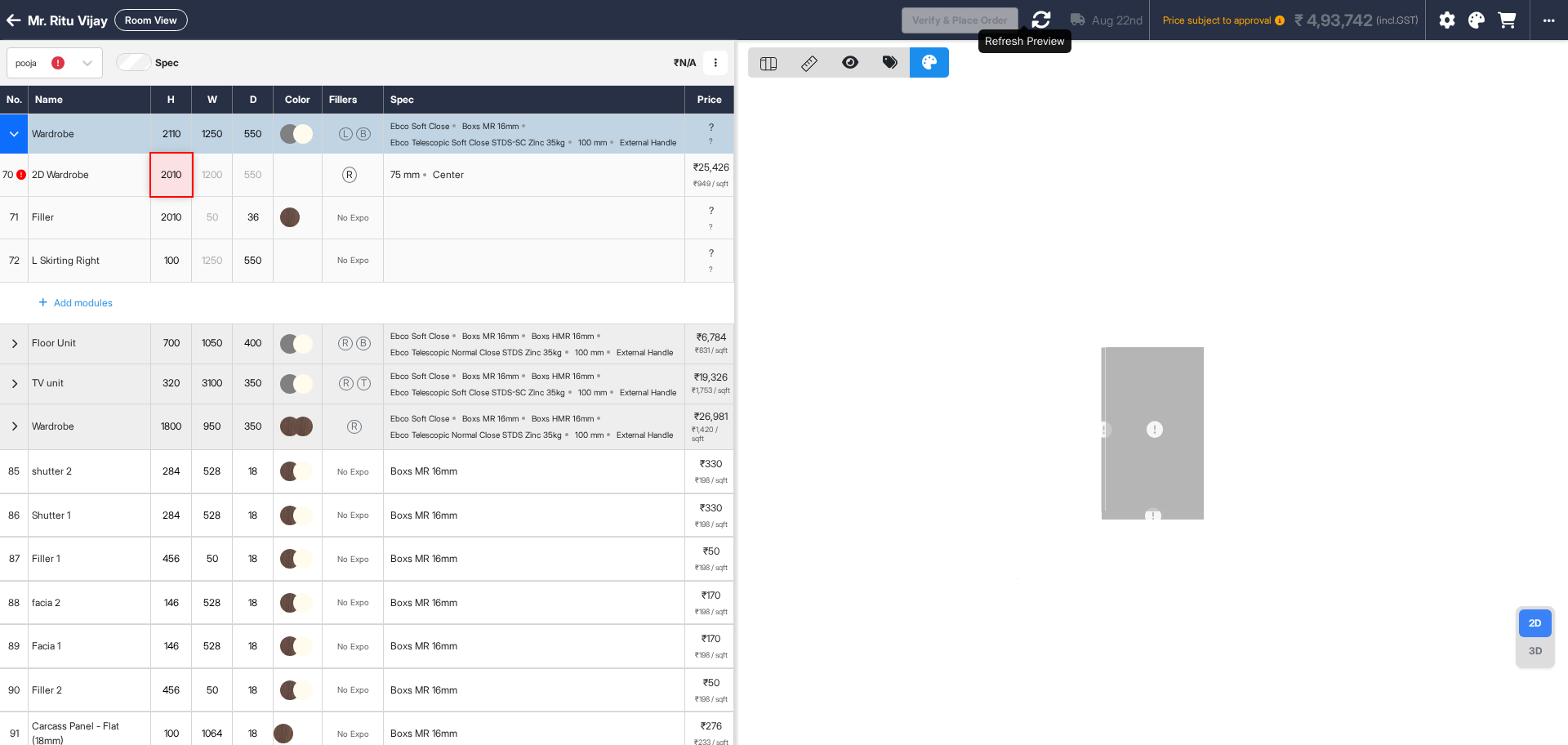 click at bounding box center (1041, 20) 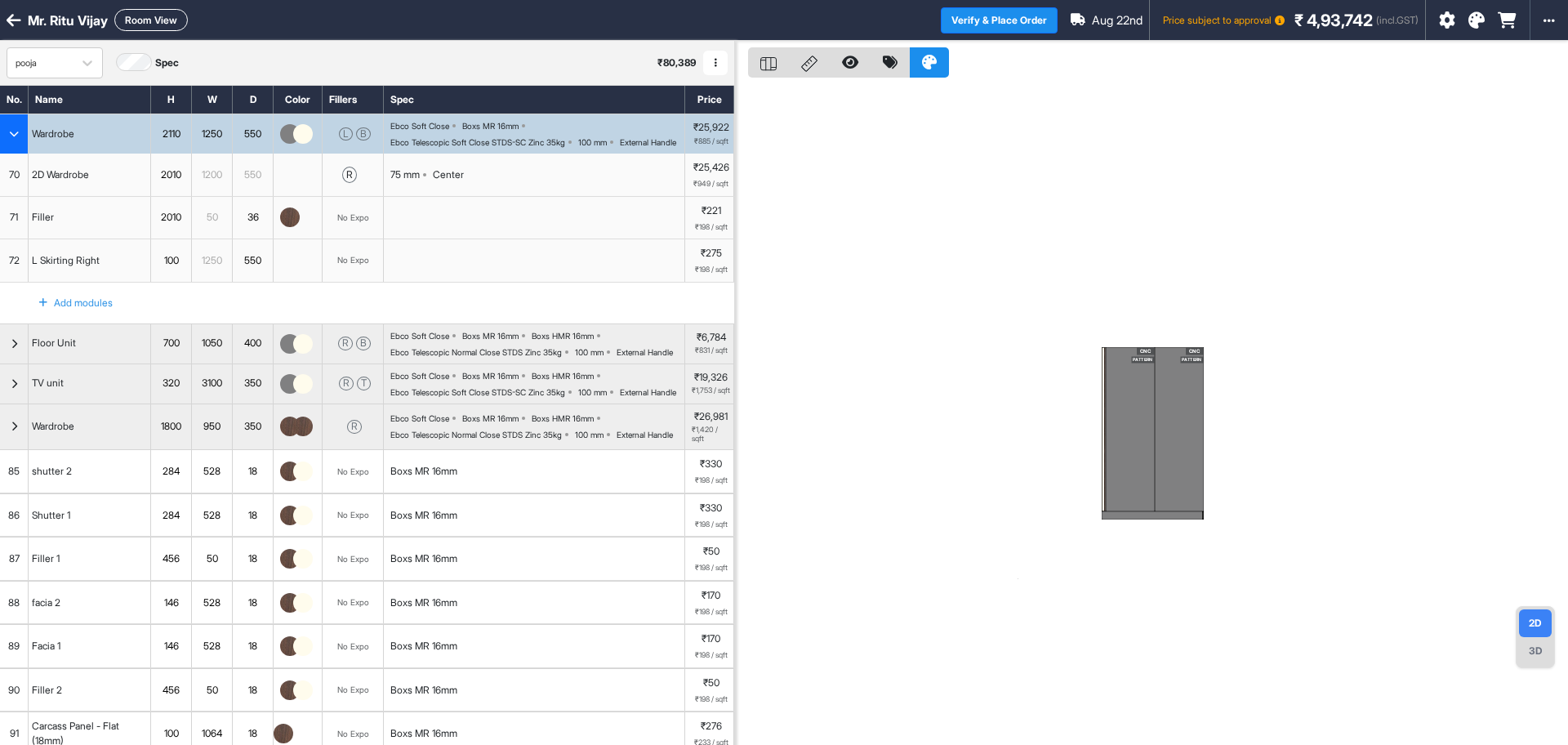 click on "CNC PATTERN CNC PATTERN" at bounding box center [1152, 413] 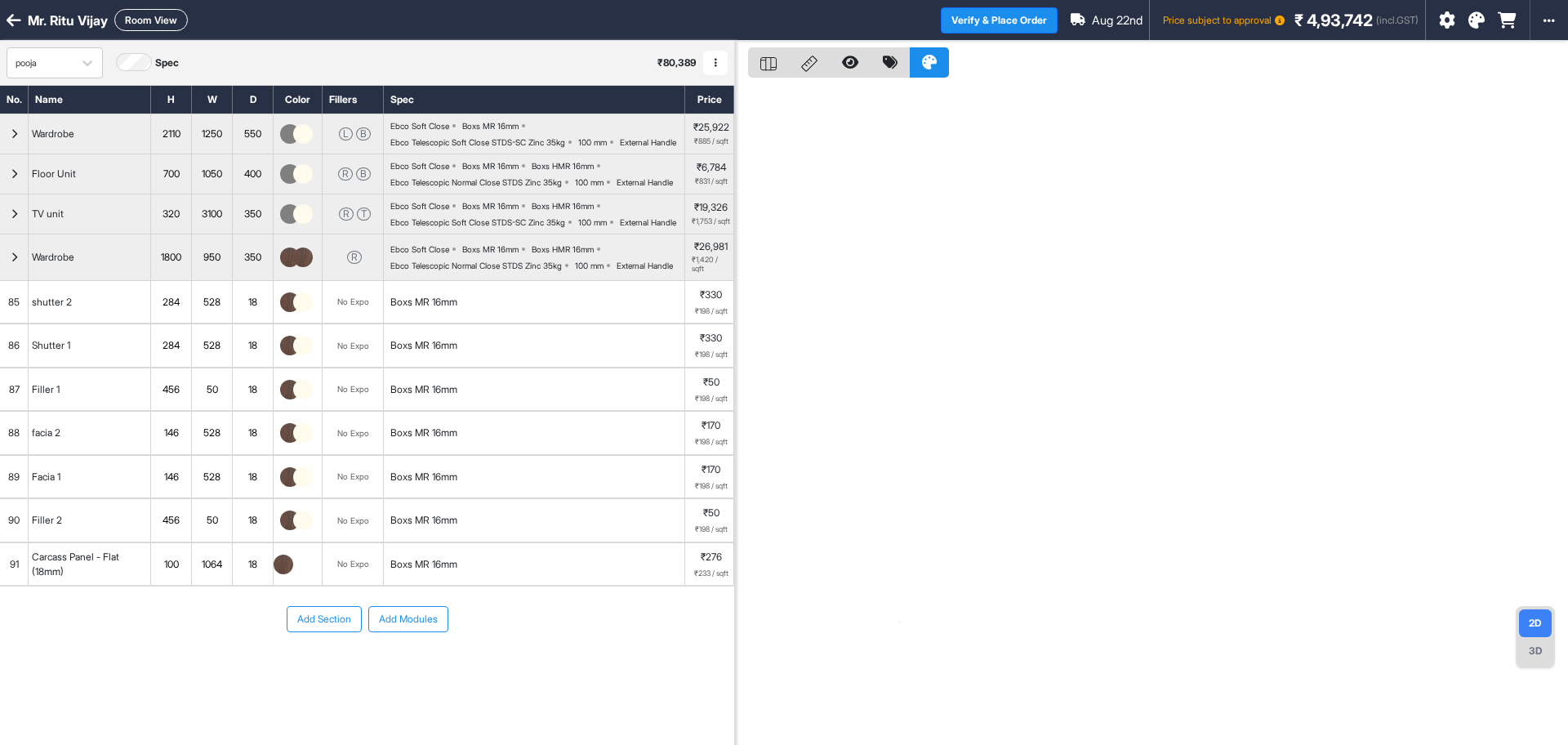 click at bounding box center (14, 134) 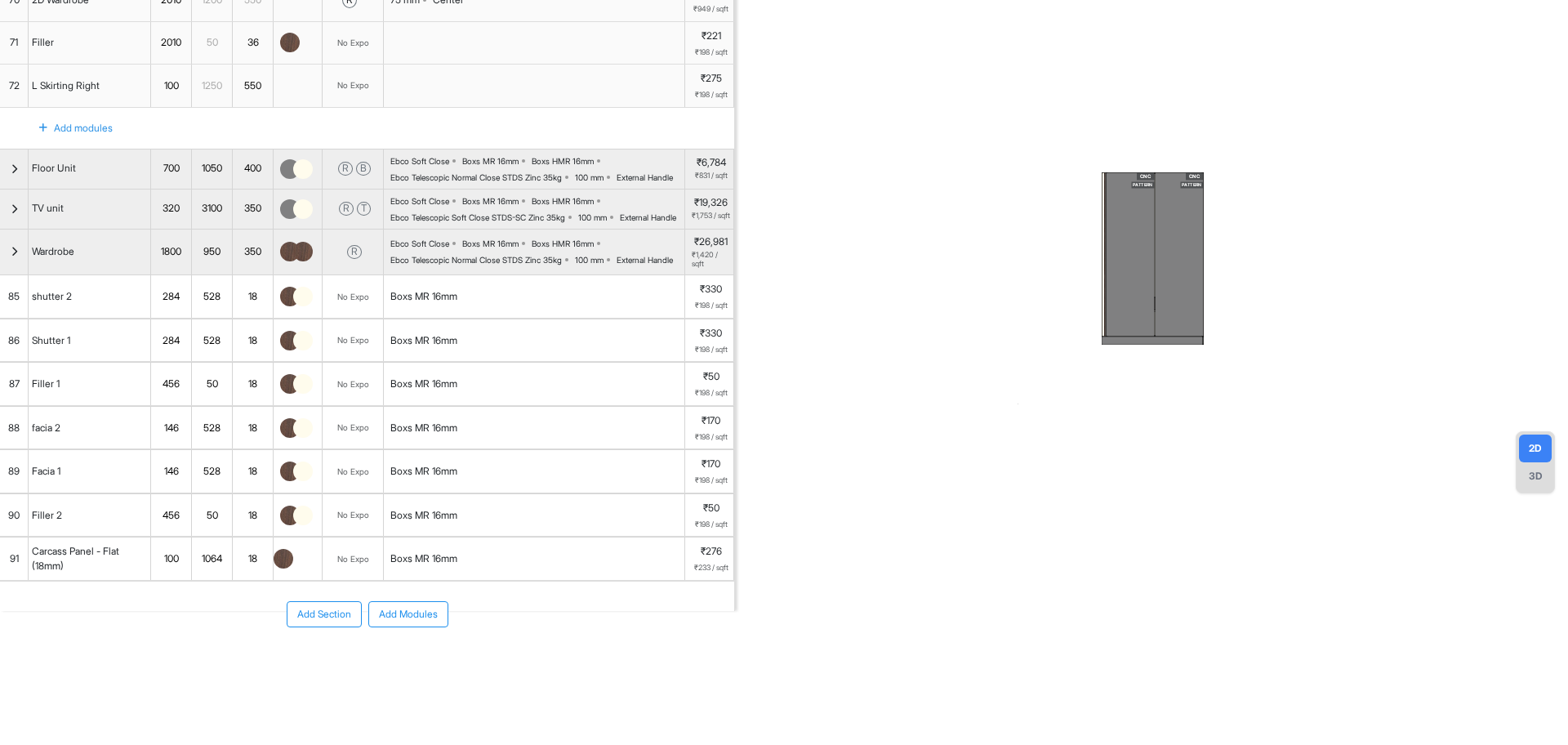 scroll, scrollTop: 234, scrollLeft: 0, axis: vertical 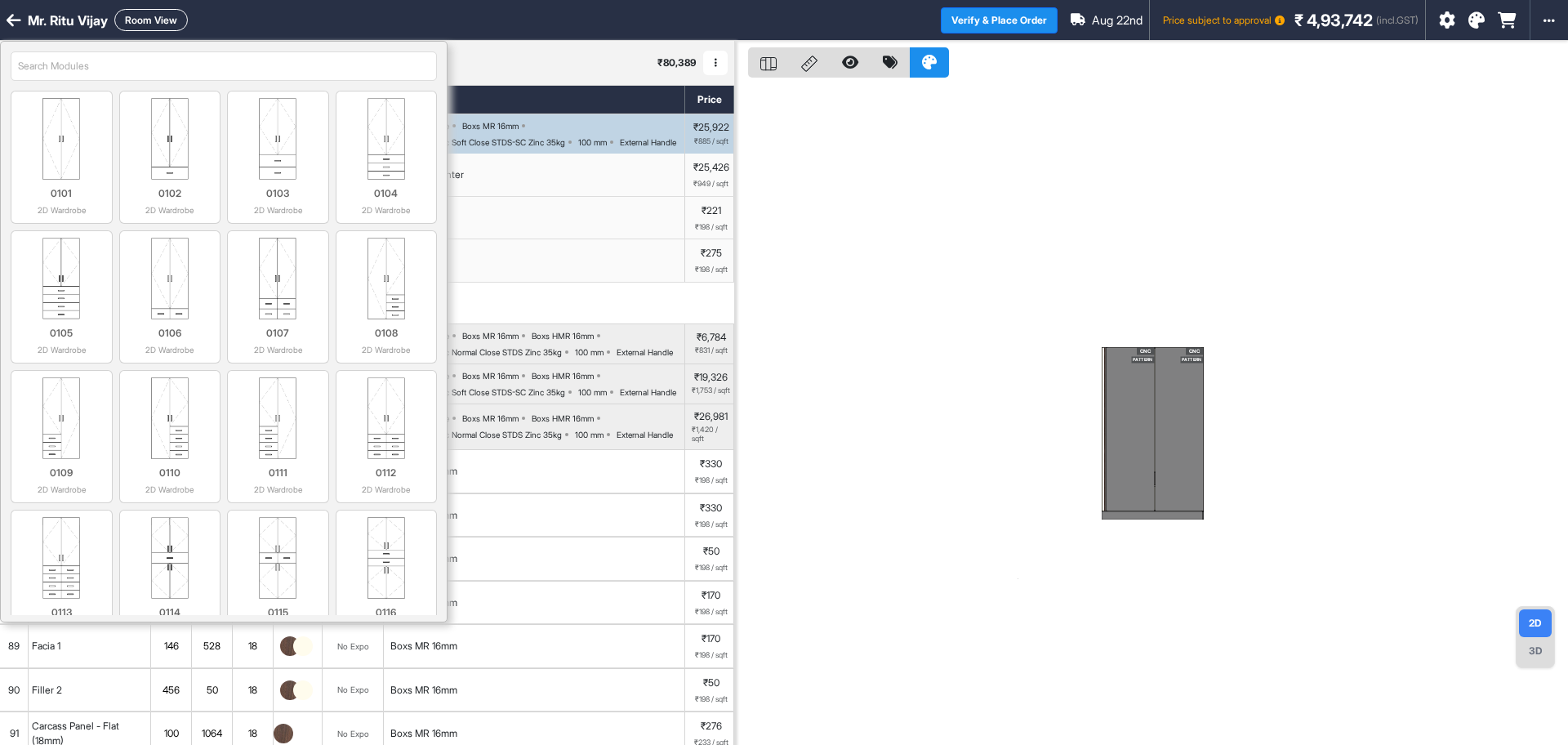 click at bounding box center (224, 66) 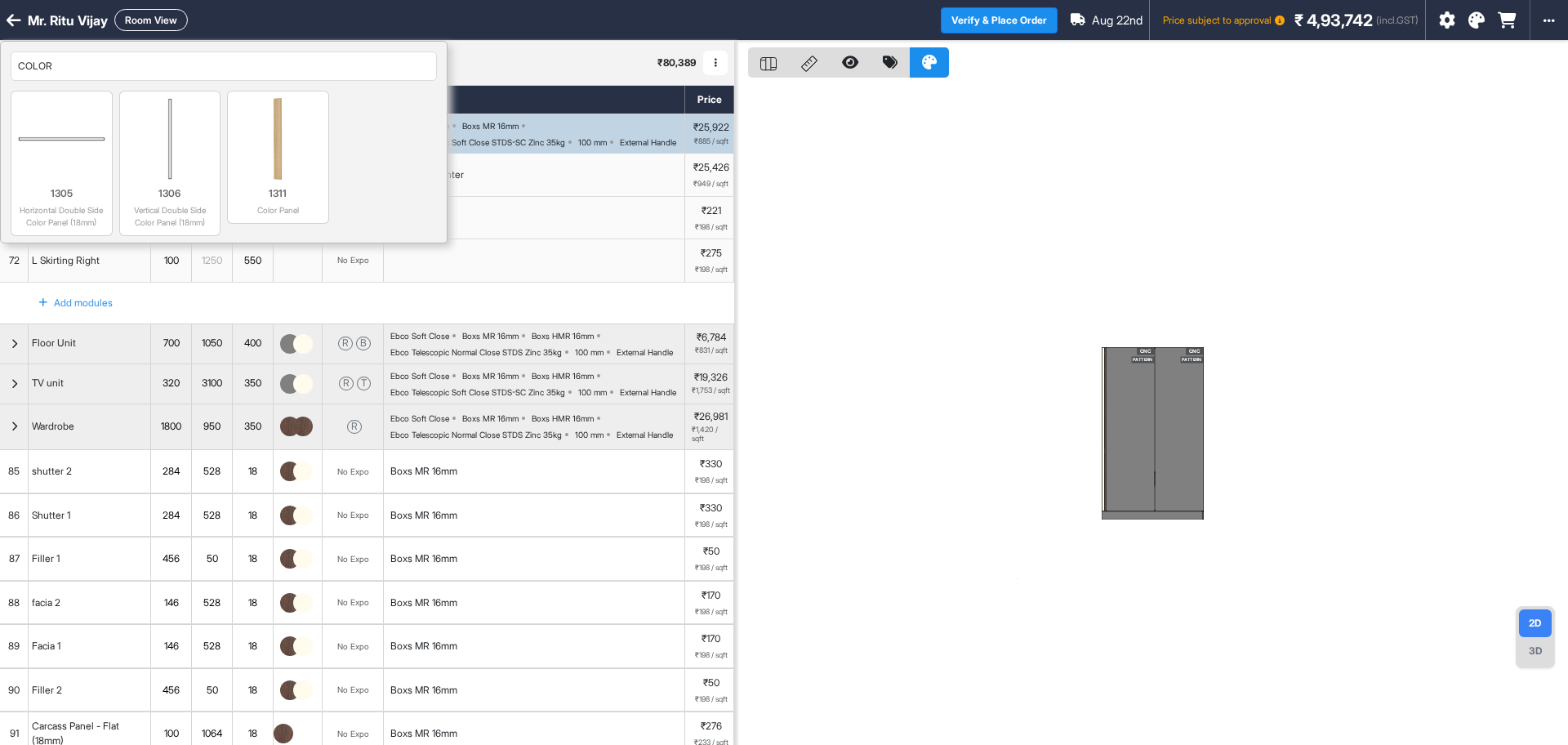 drag, startPoint x: 84, startPoint y: 65, endPoint x: 0, endPoint y: 38, distance: 88.23265 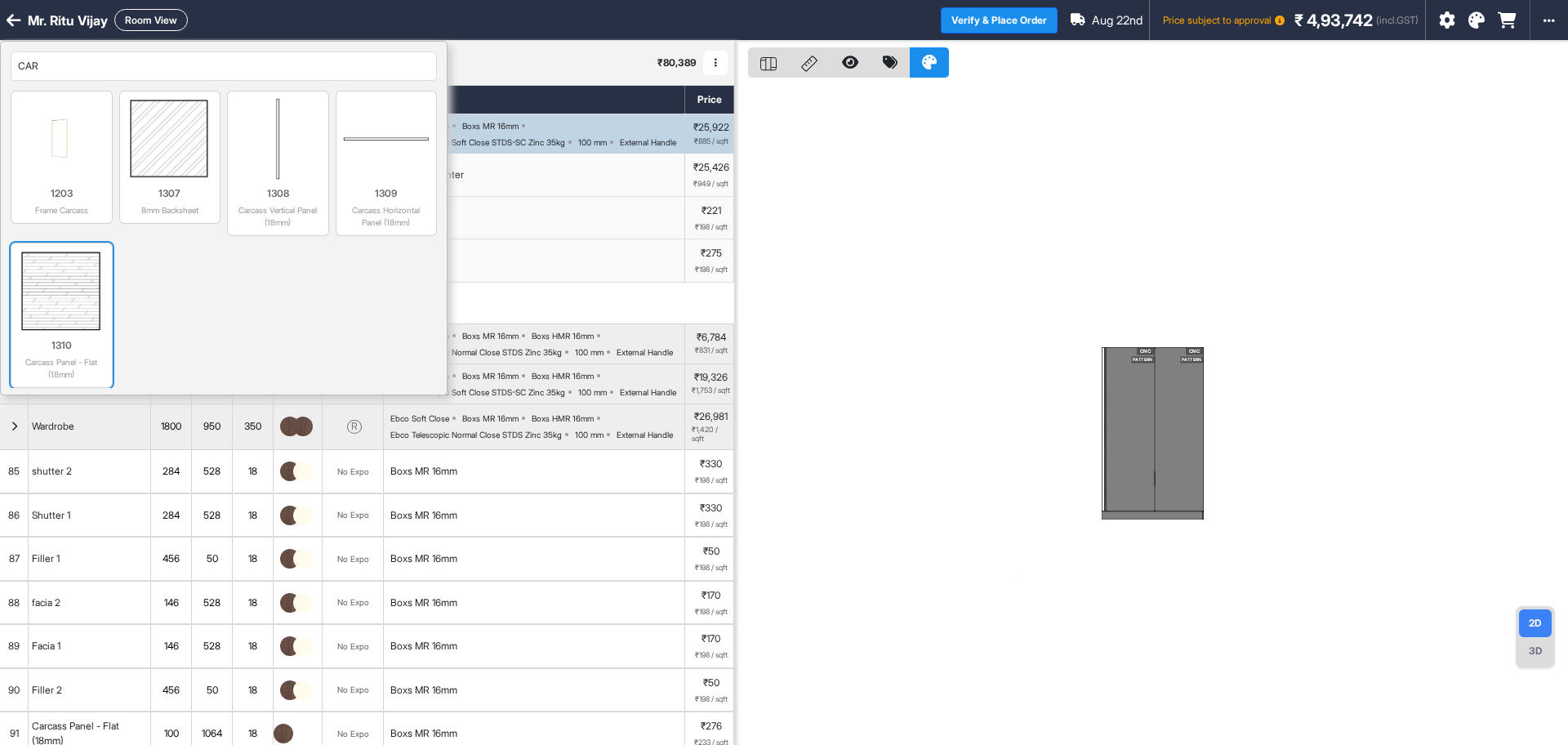 type on "CAR" 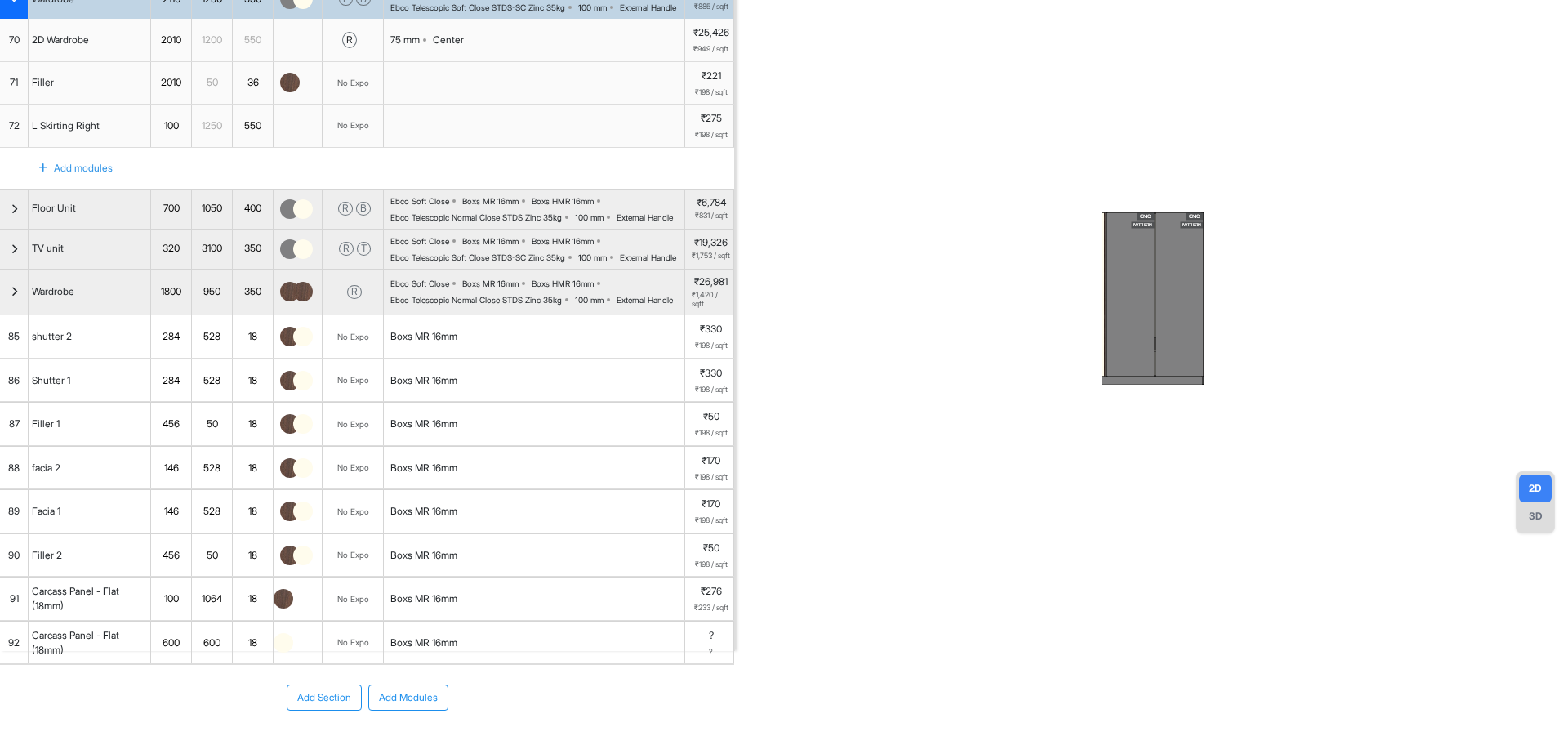 scroll, scrollTop: 278, scrollLeft: 0, axis: vertical 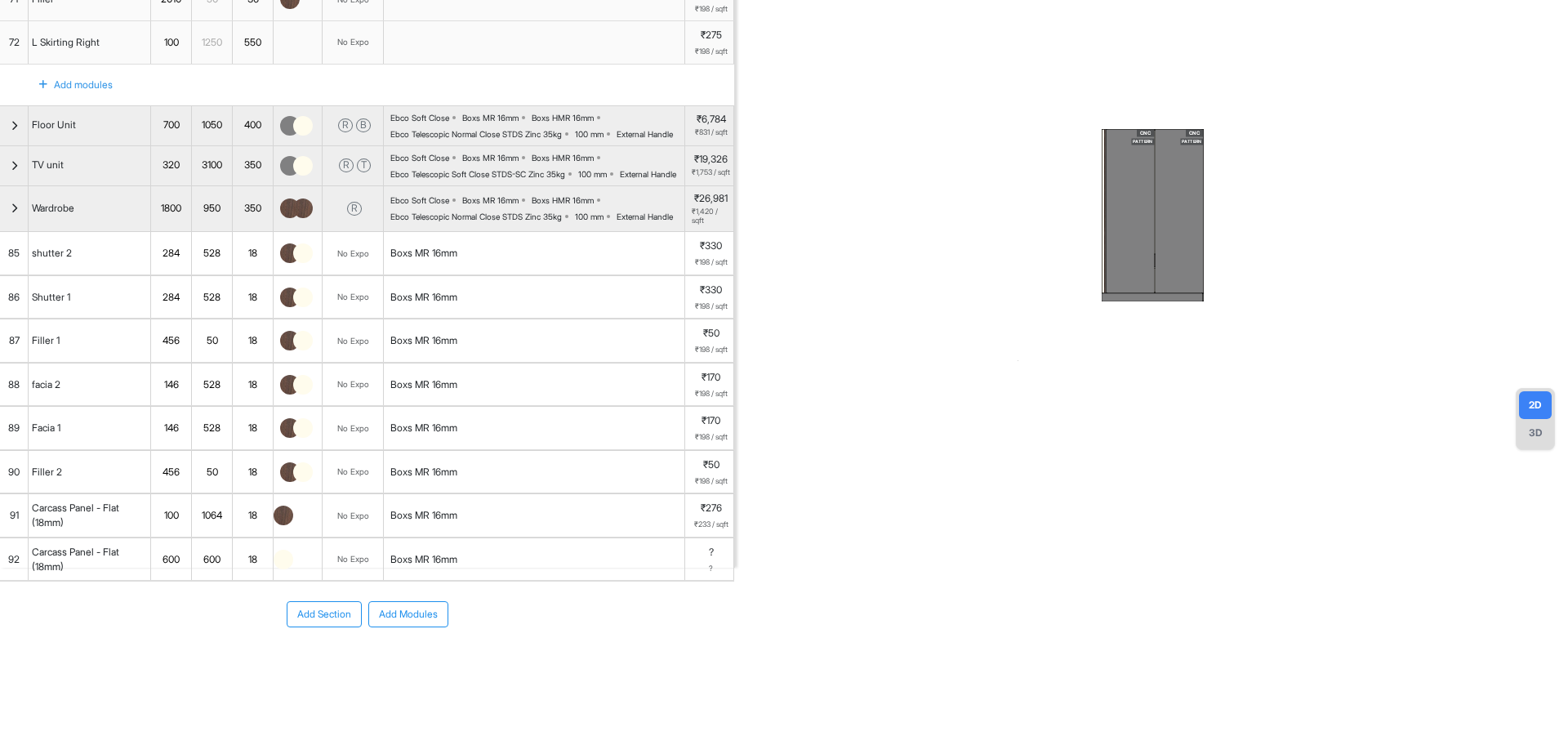 click on "600" at bounding box center (171, 560) 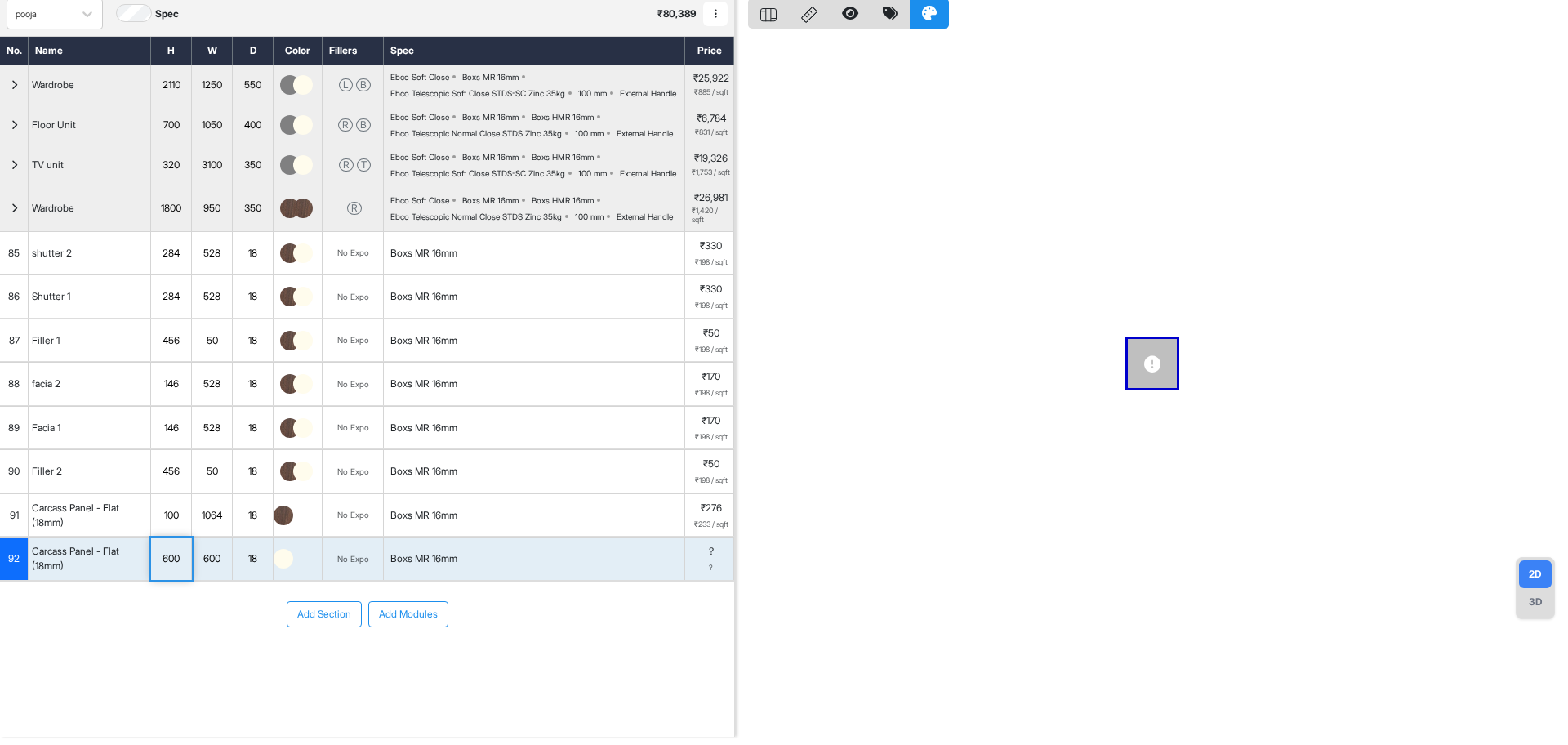 scroll, scrollTop: 108, scrollLeft: 0, axis: vertical 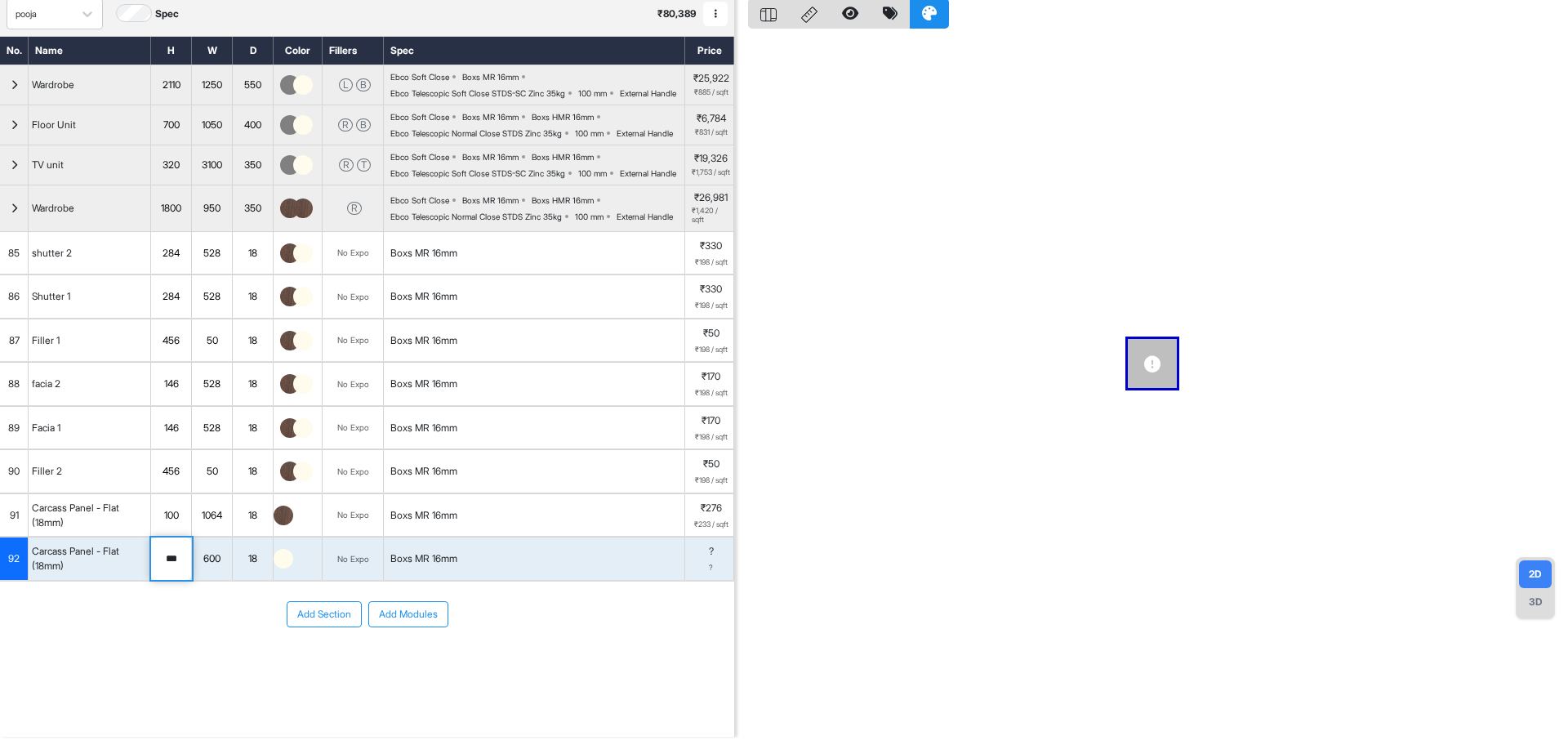 drag, startPoint x: 183, startPoint y: 559, endPoint x: 124, endPoint y: 552, distance: 59.413803 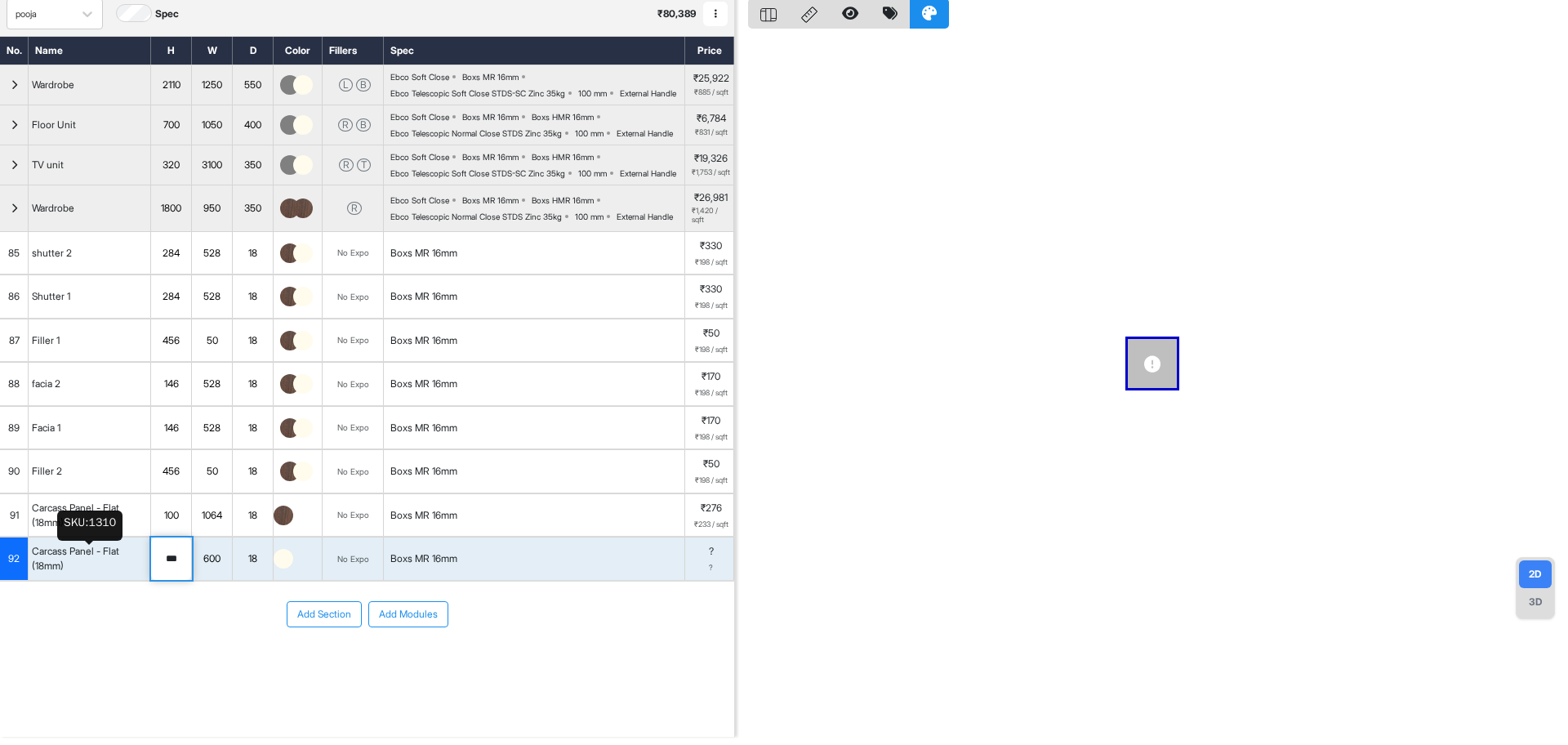 type on "****" 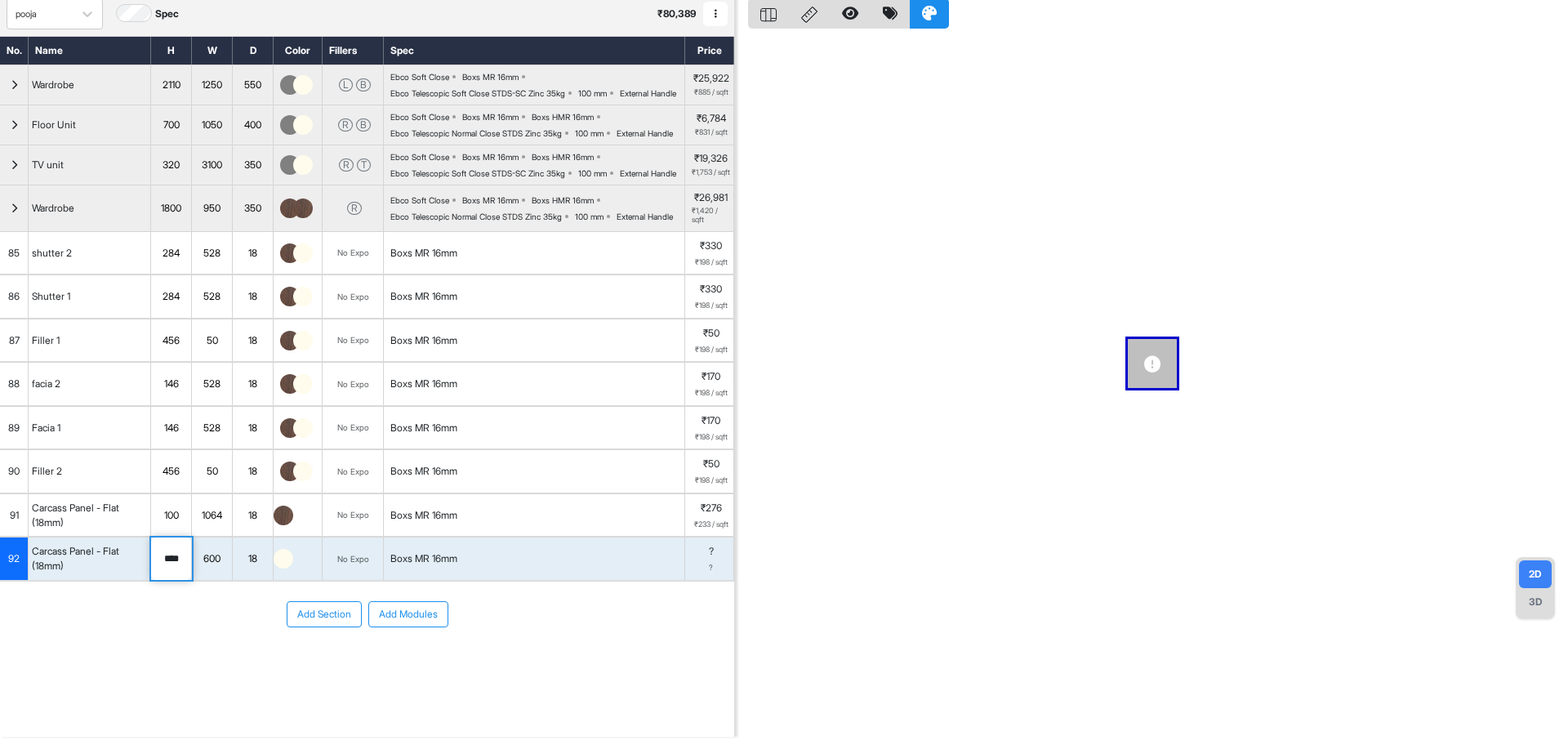 click on "600" at bounding box center (212, 559) 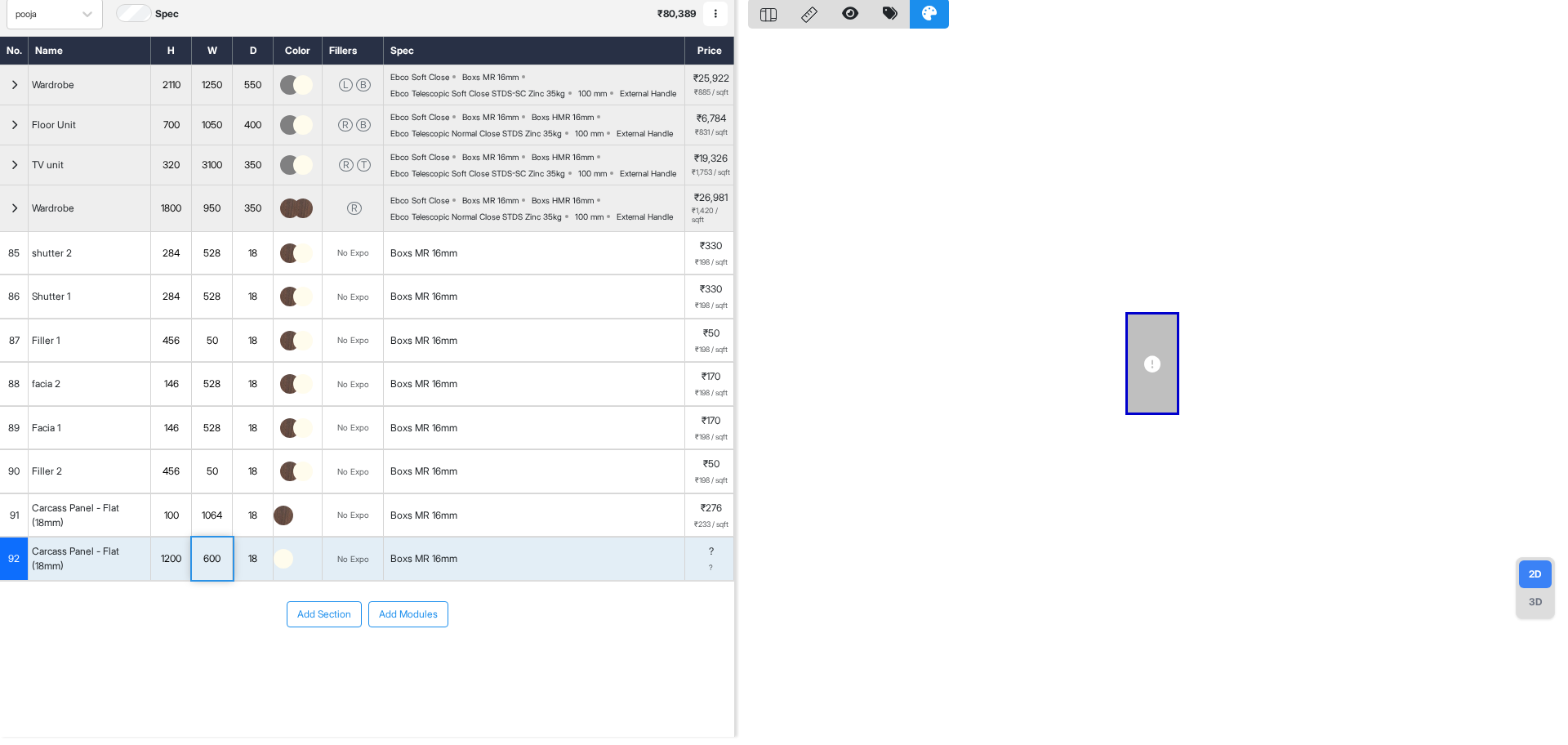 click on "18" at bounding box center [252, 559] 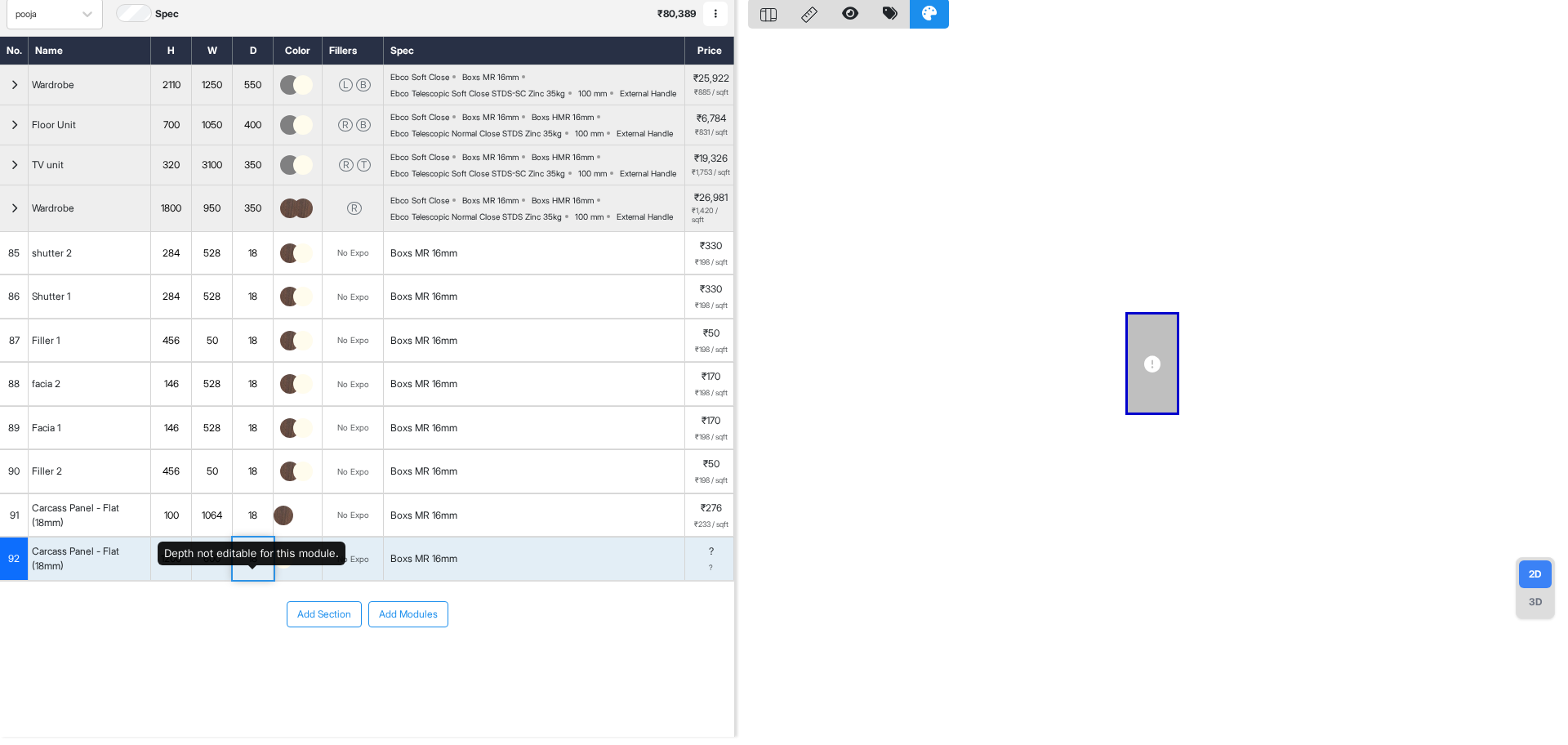scroll, scrollTop: 0, scrollLeft: 0, axis: both 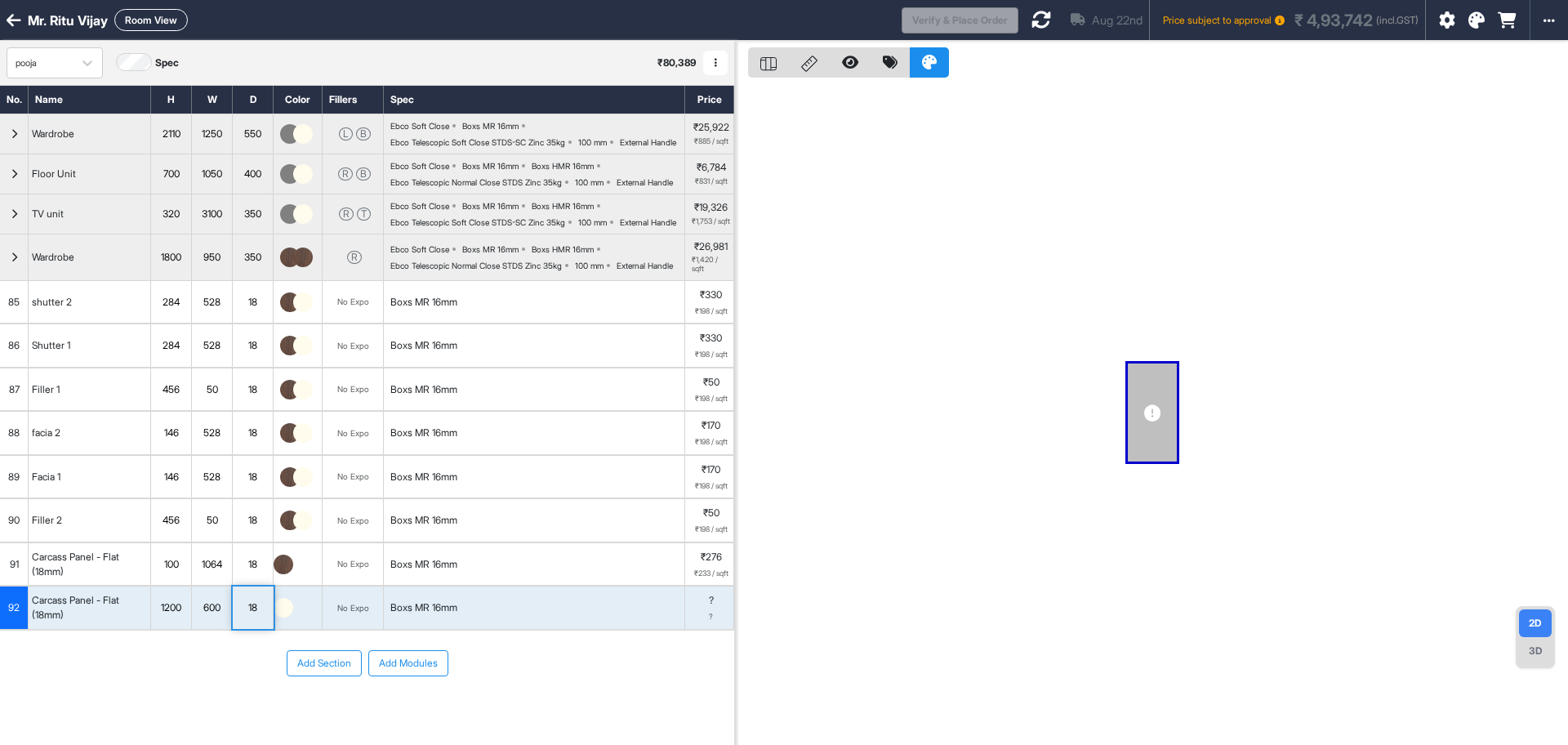 click at bounding box center [1041, 20] 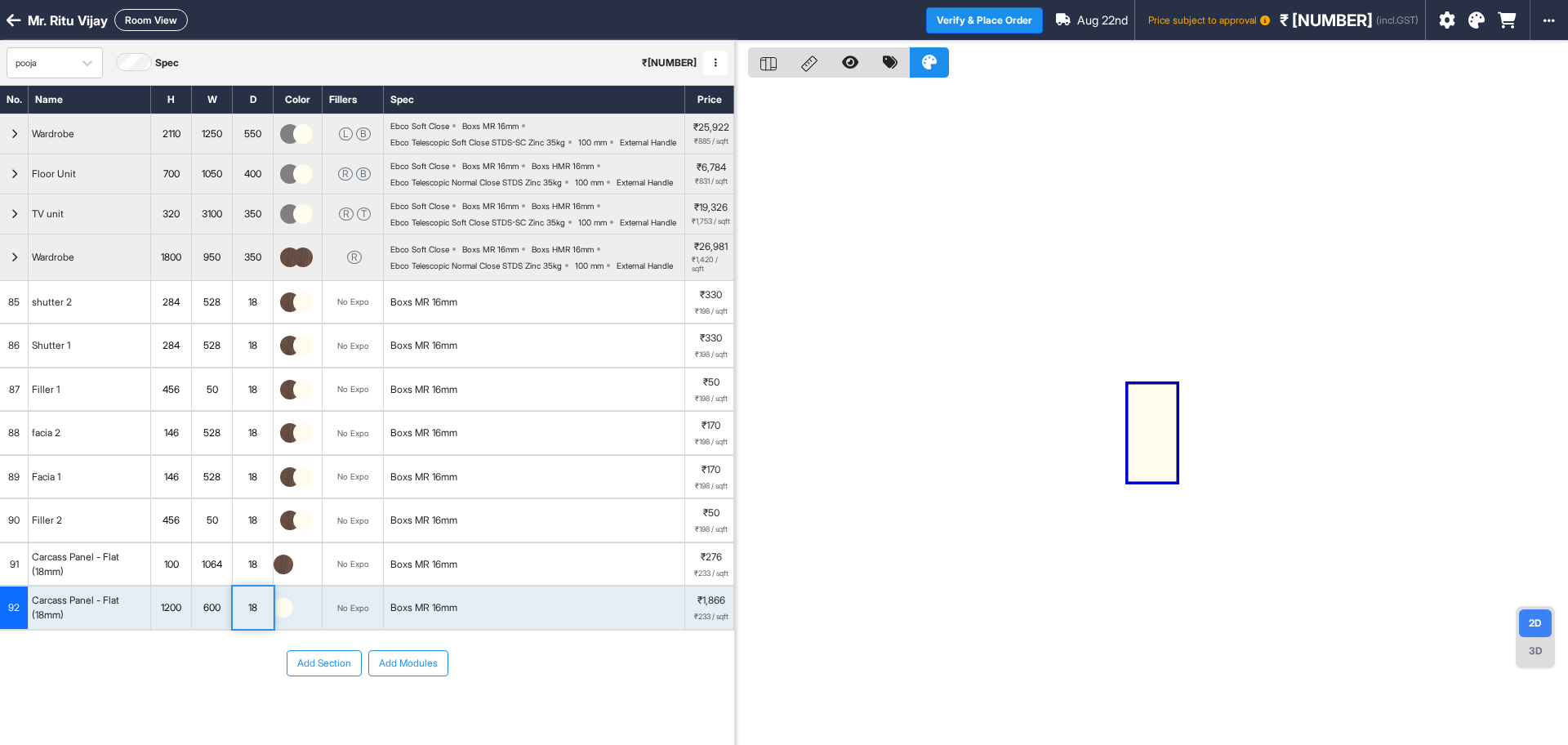 click at bounding box center [1152, 413] 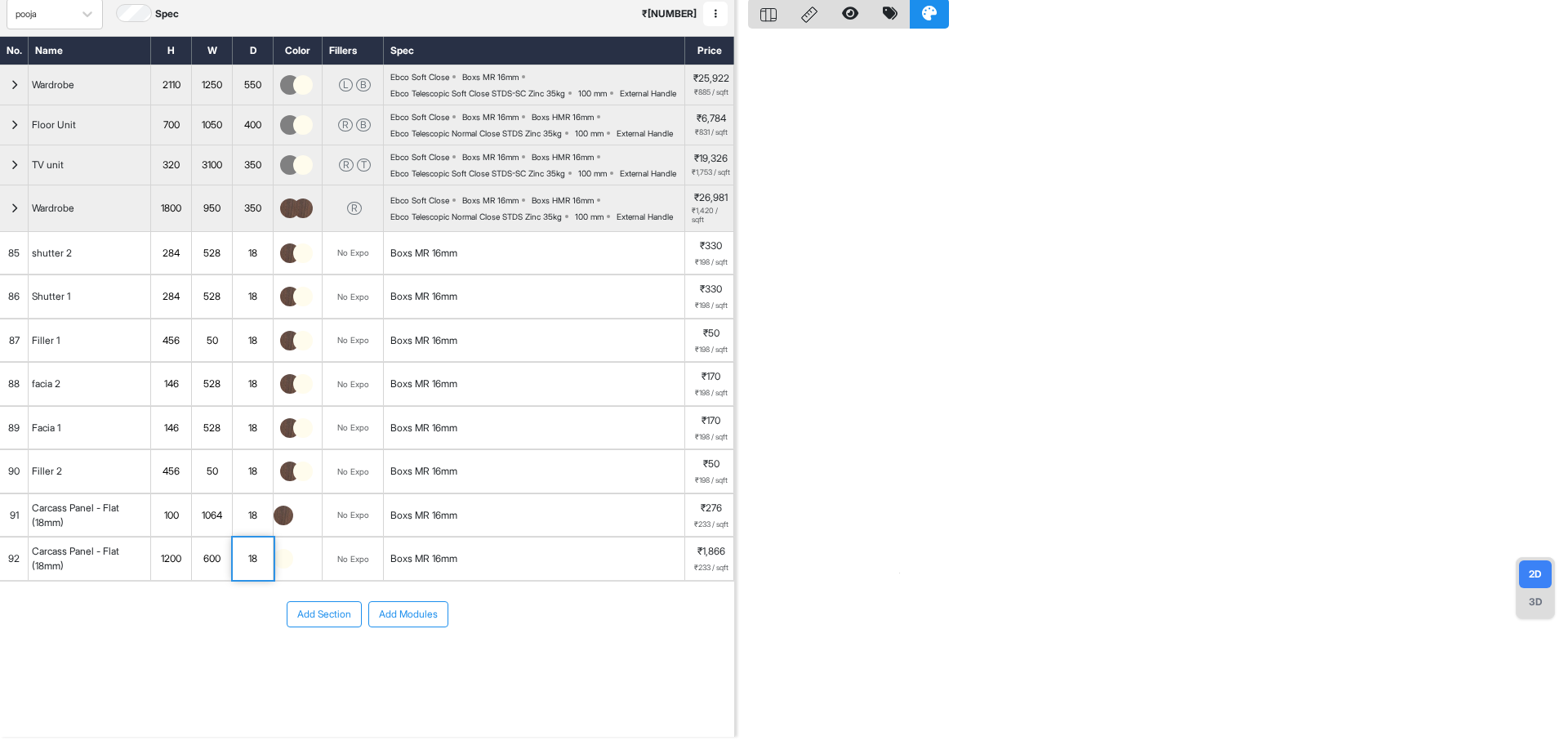 scroll, scrollTop: 108, scrollLeft: 0, axis: vertical 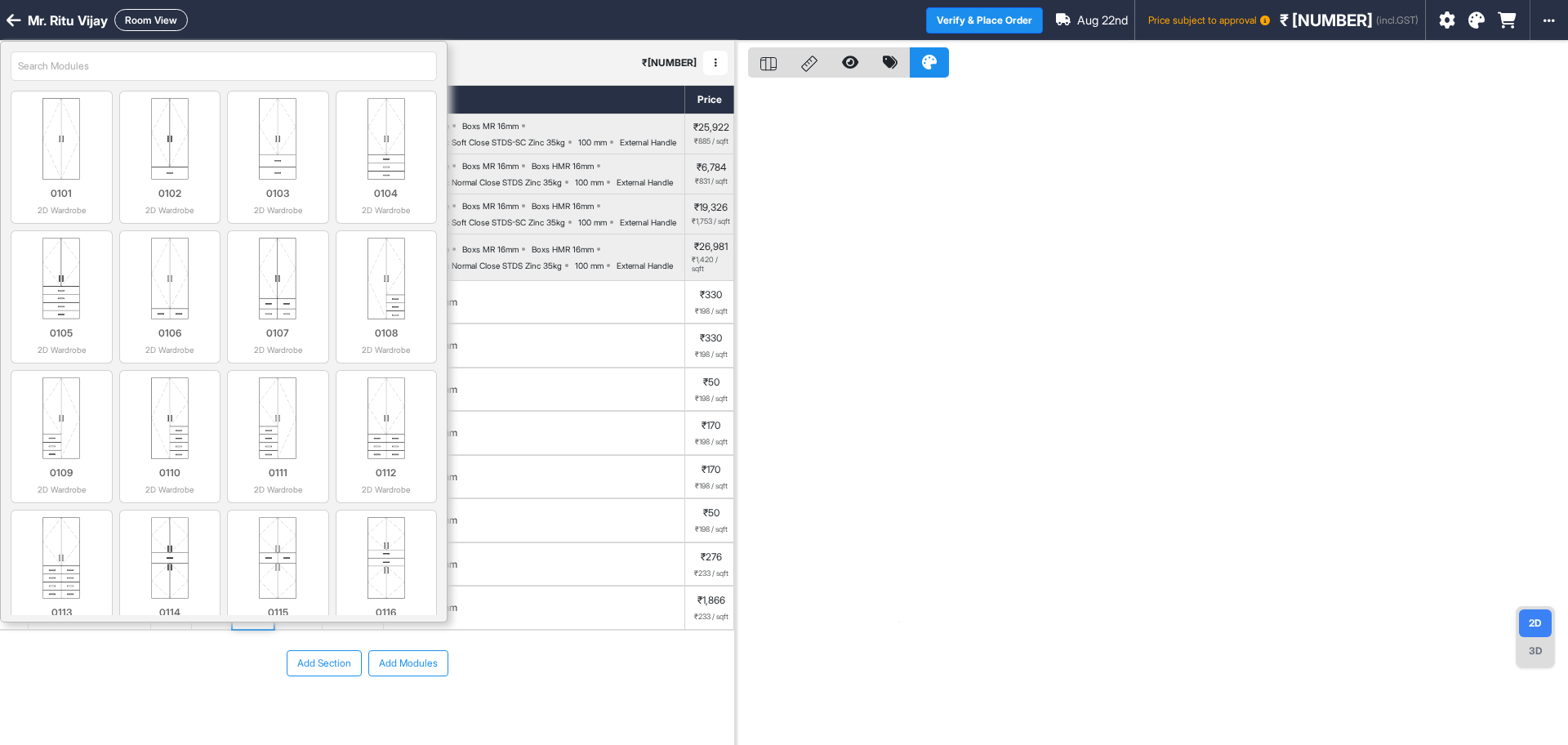 click at bounding box center (224, 66) 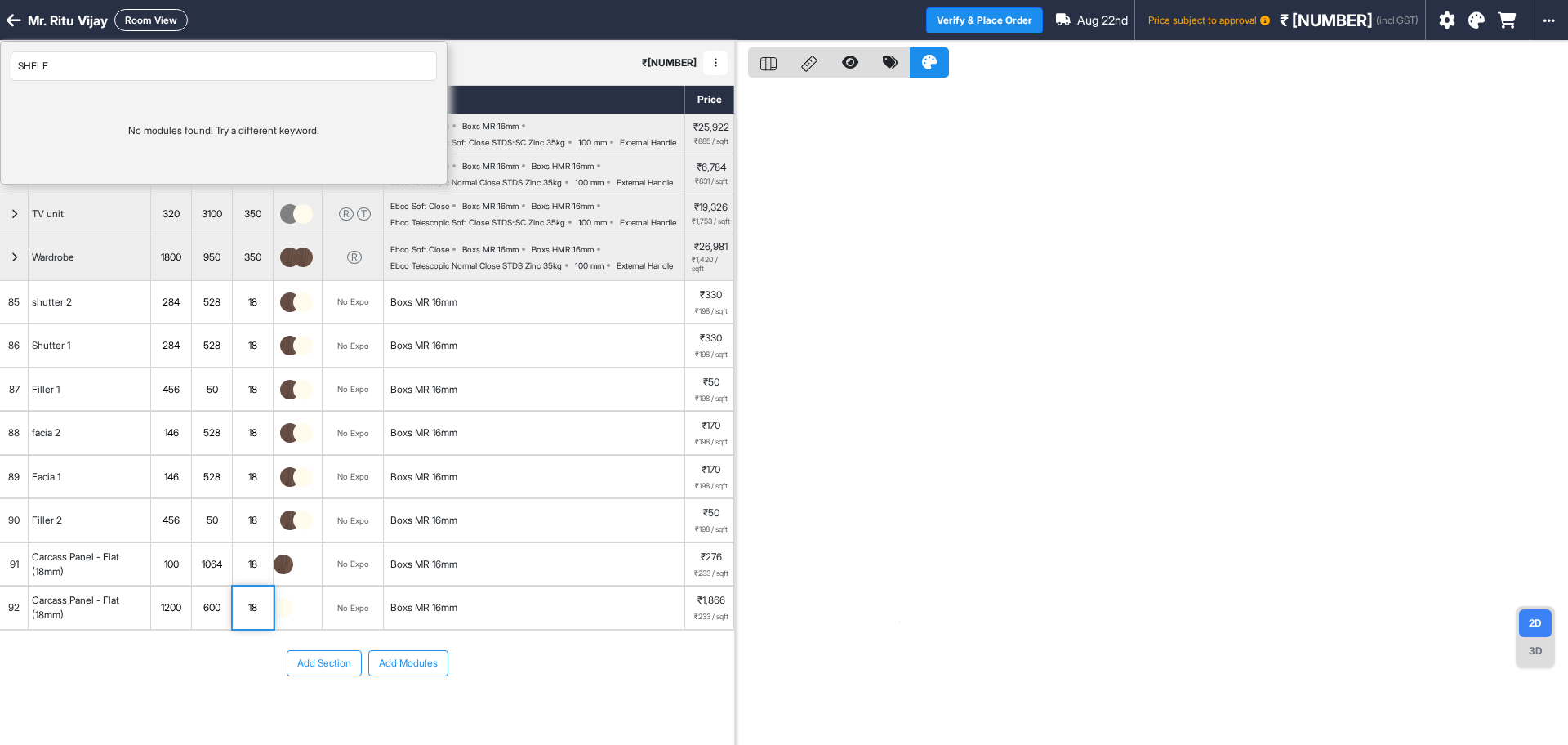 type on "SHELF" 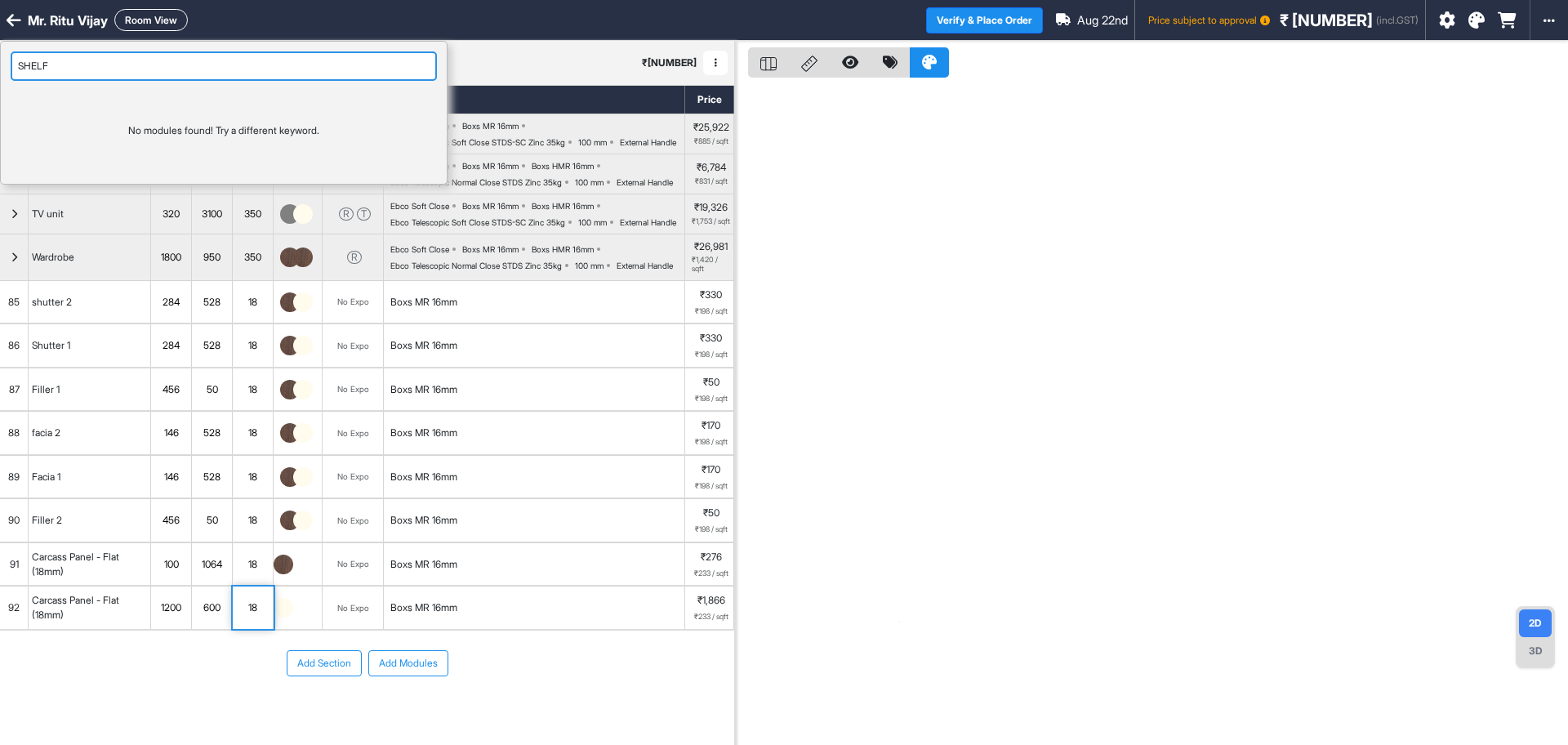 click on "SHELF" at bounding box center [224, 66] 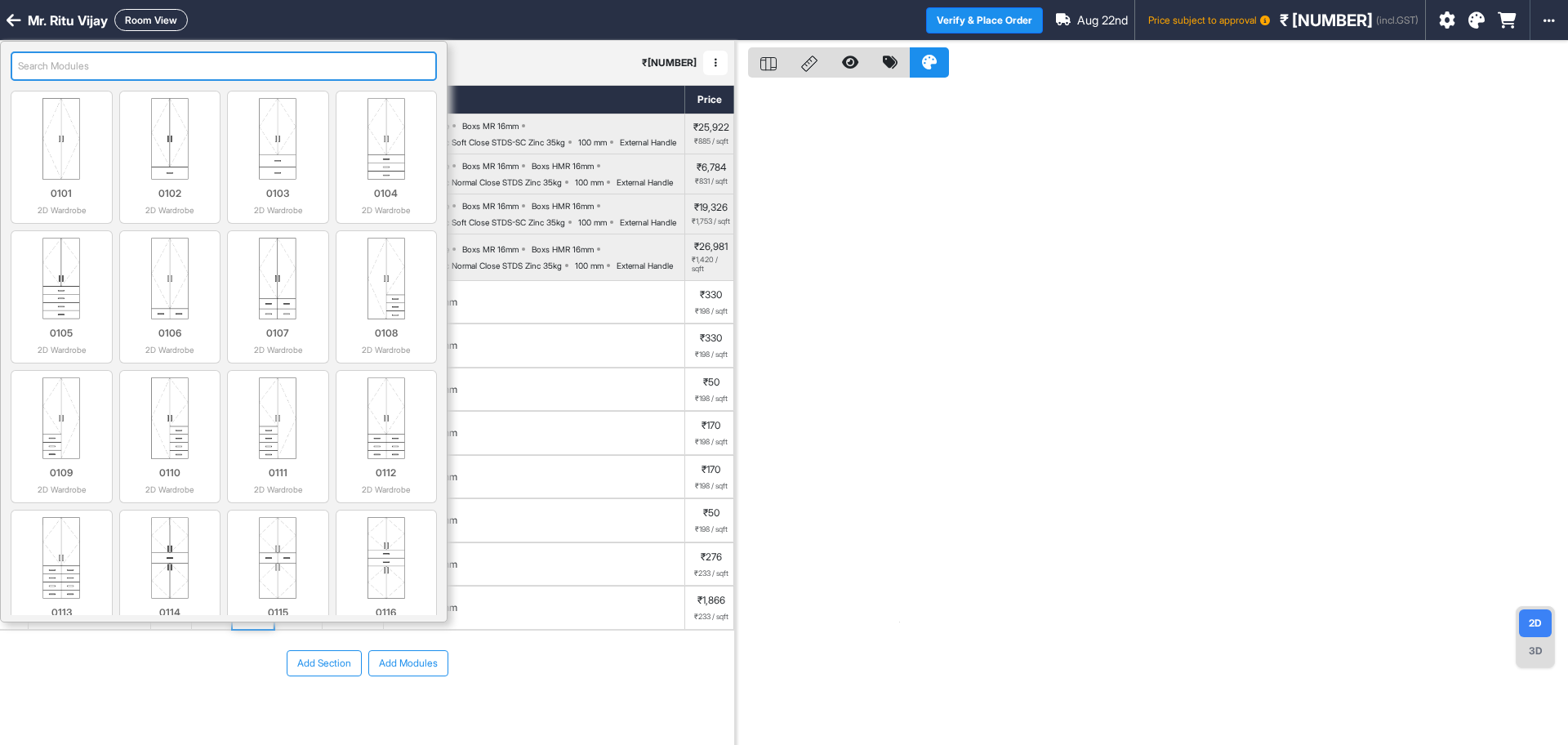drag, startPoint x: 341, startPoint y: 73, endPoint x: 74, endPoint y: 69, distance: 267.02996 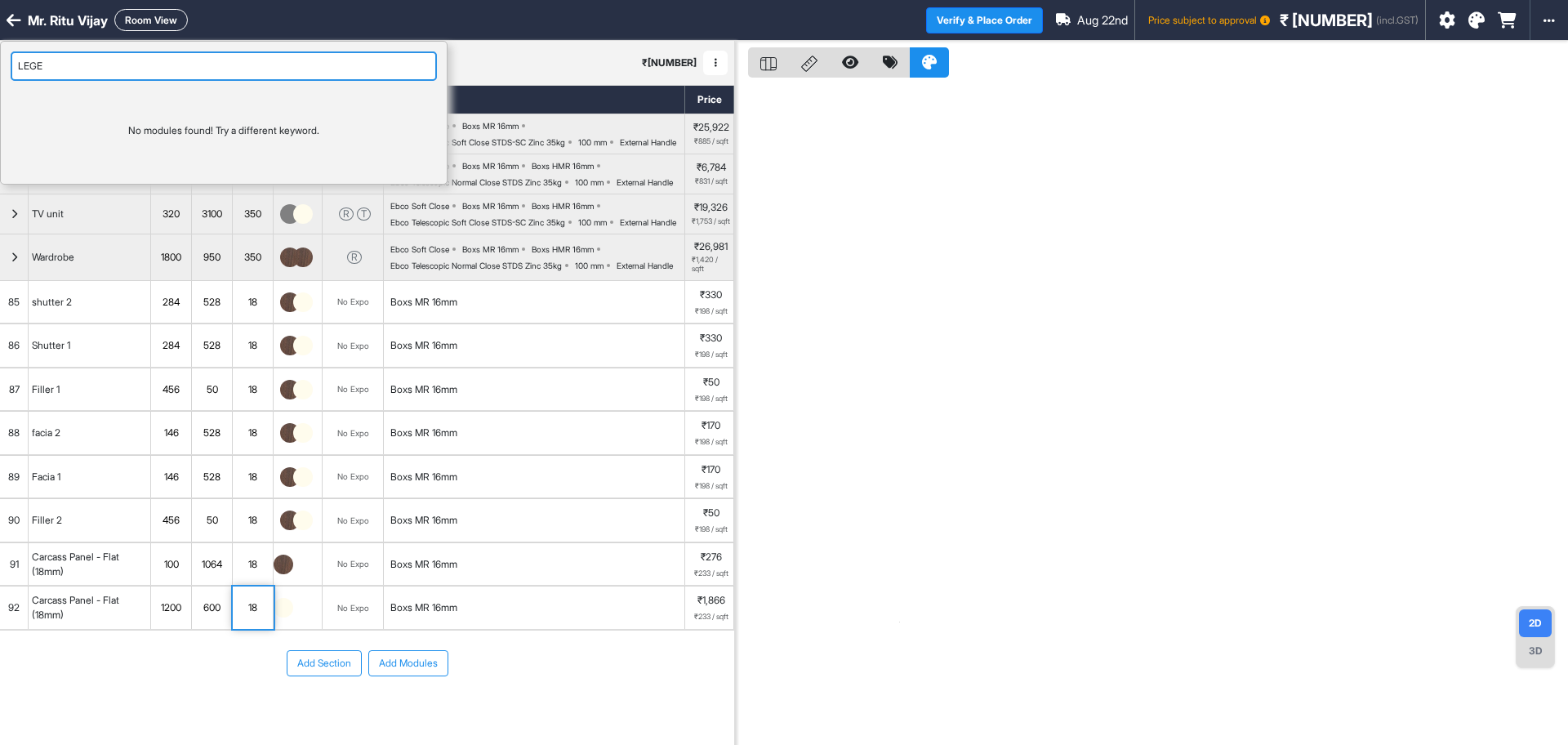 drag, startPoint x: 16, startPoint y: 60, endPoint x: 131, endPoint y: 60, distance: 115 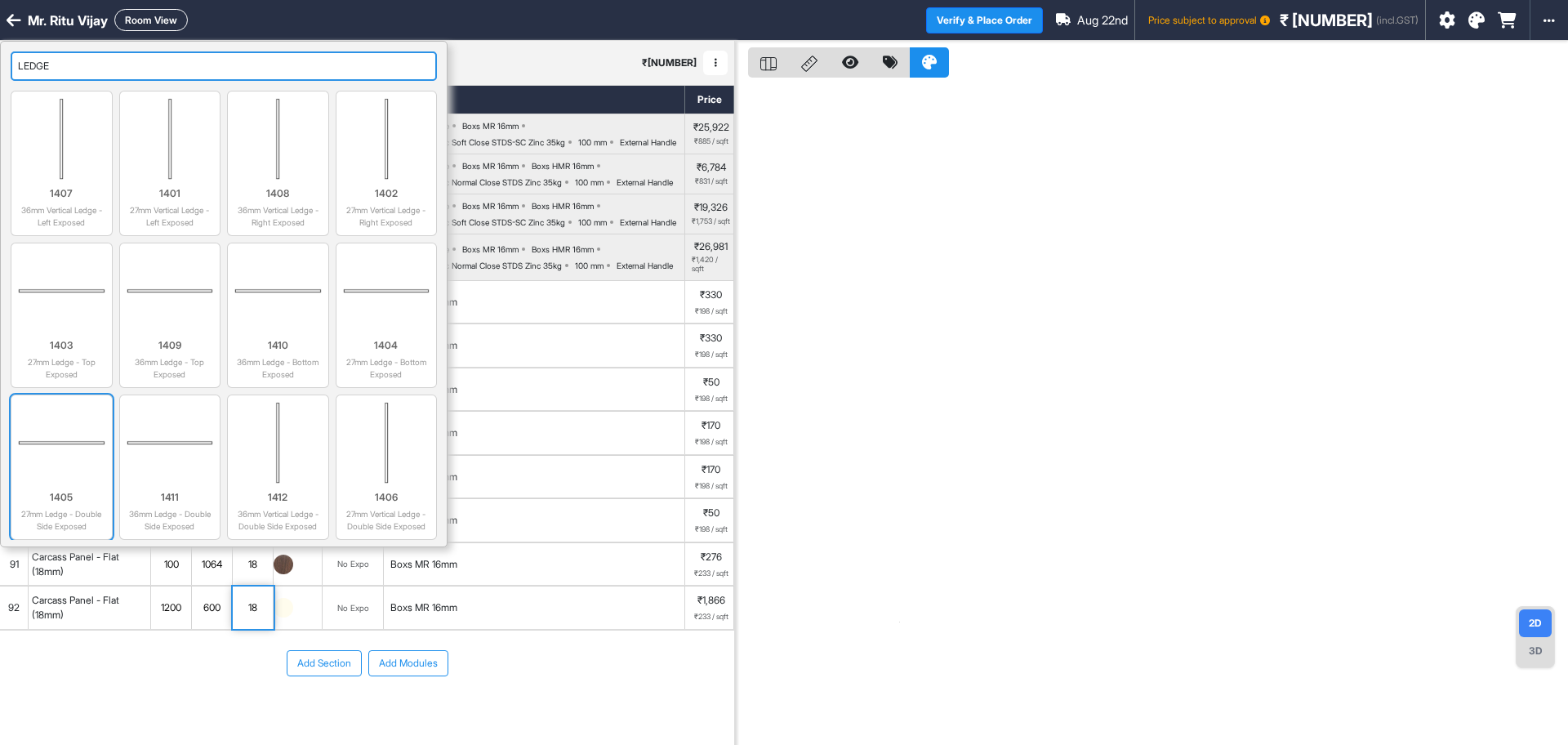 type on "LEDGE" 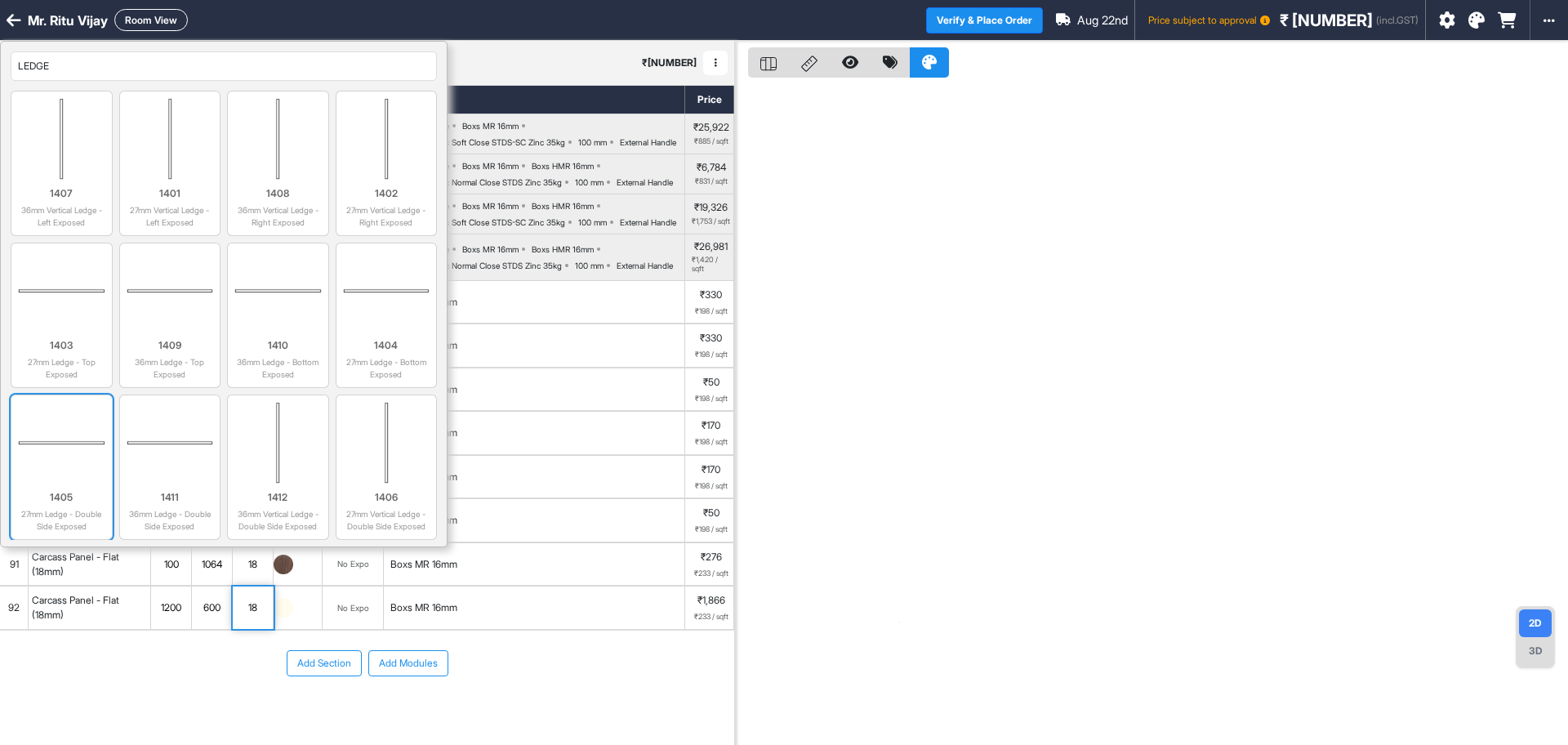 click at bounding box center (61, 443) 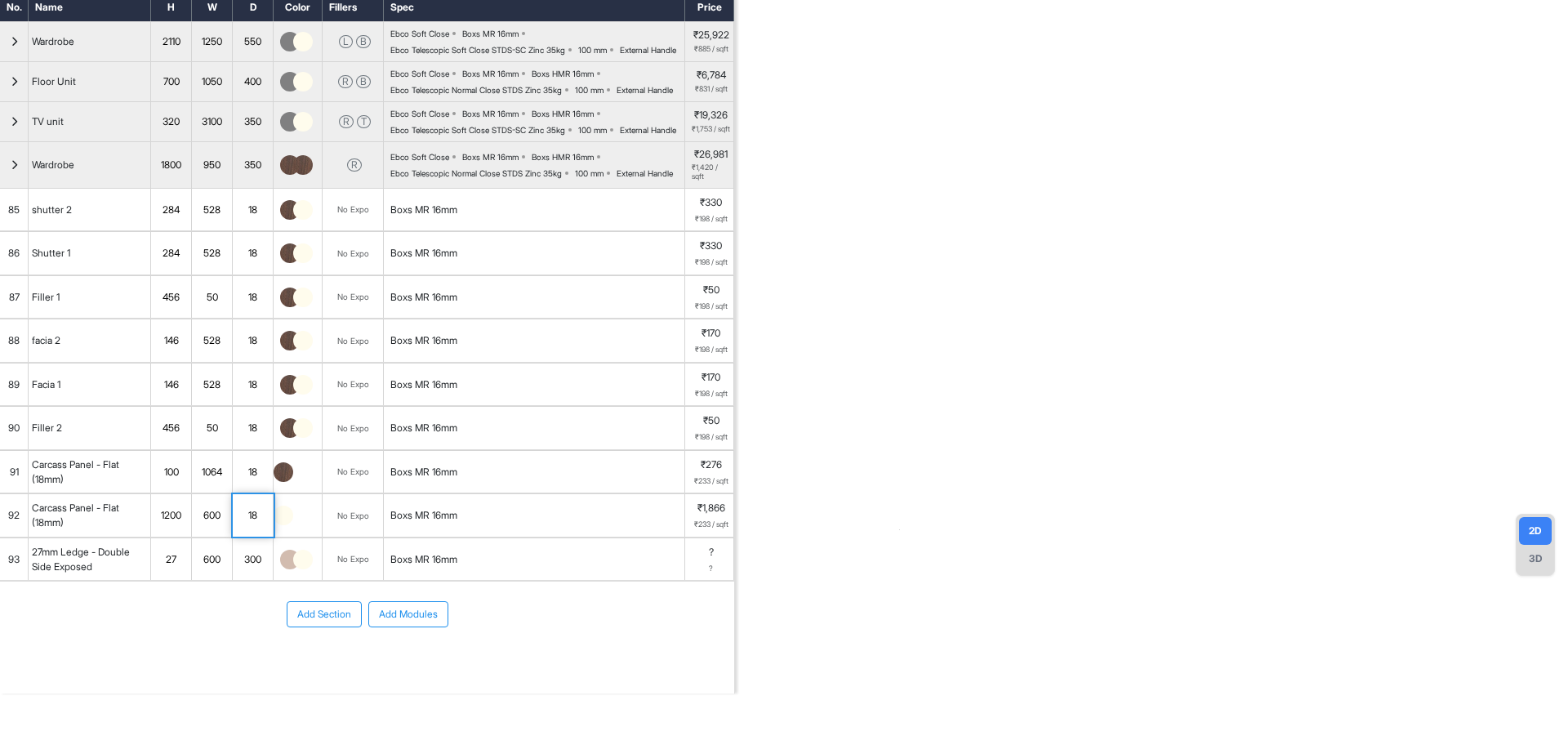 scroll, scrollTop: 152, scrollLeft: 0, axis: vertical 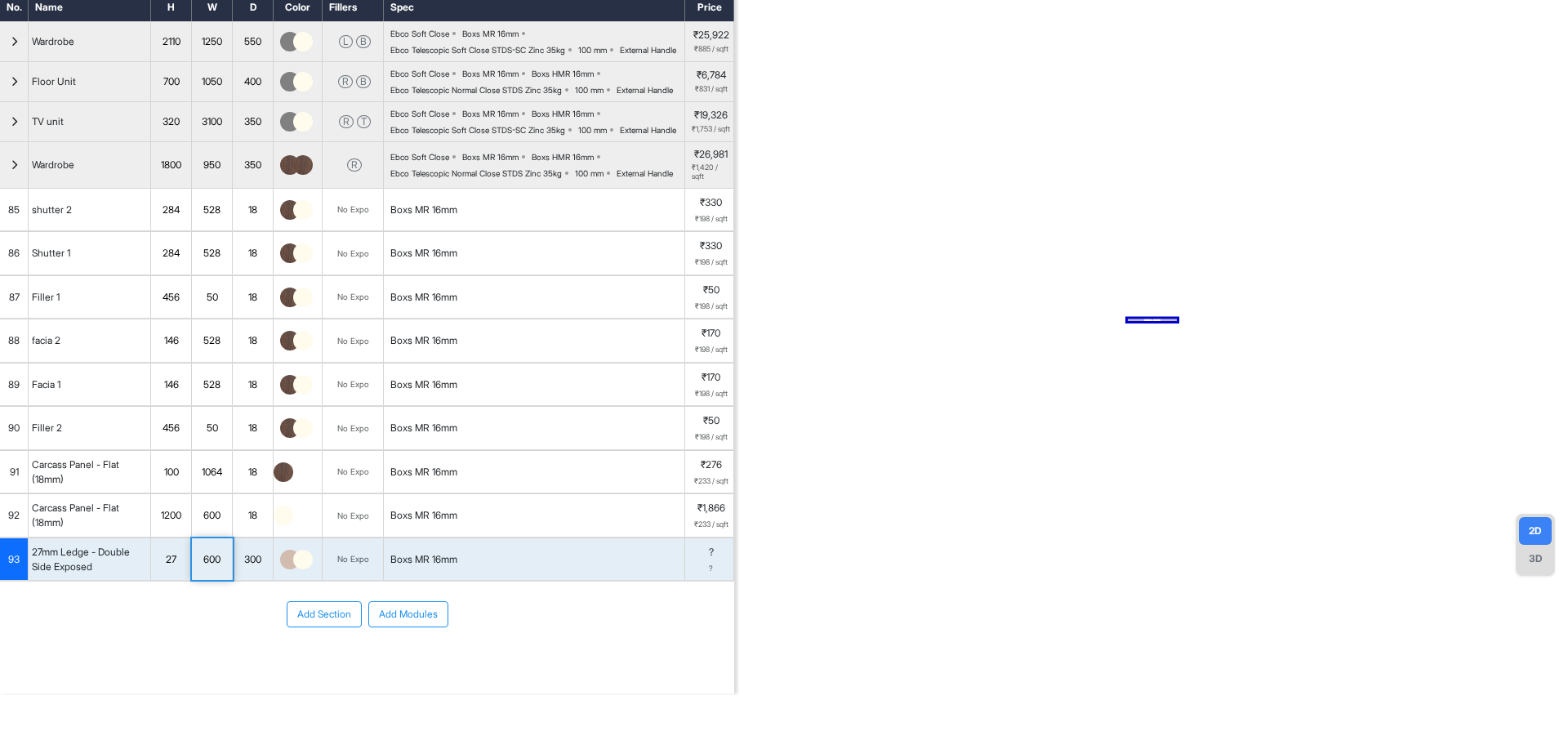 click on "600" at bounding box center [212, 560] 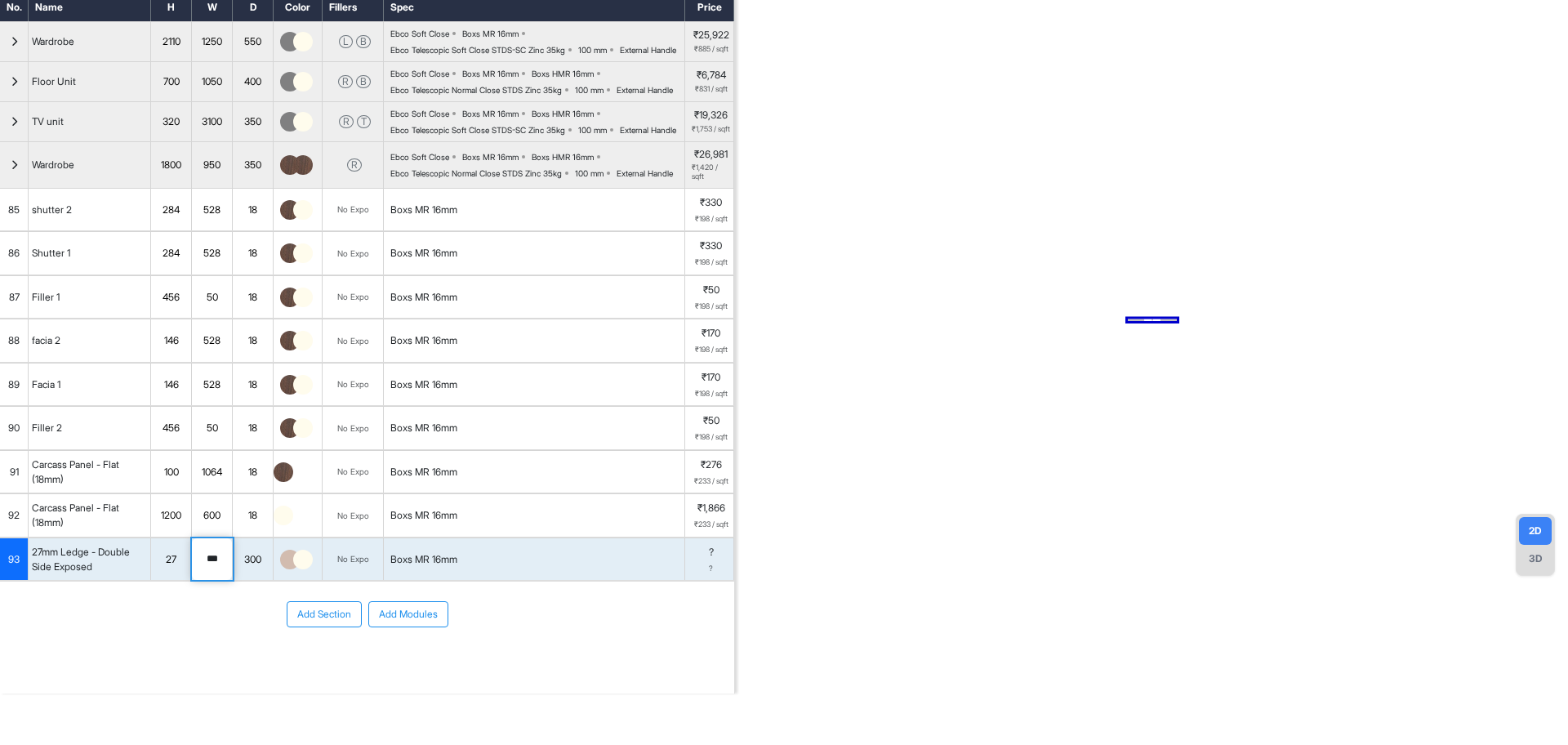 drag, startPoint x: 222, startPoint y: 559, endPoint x: 122, endPoint y: 555, distance: 100.07997 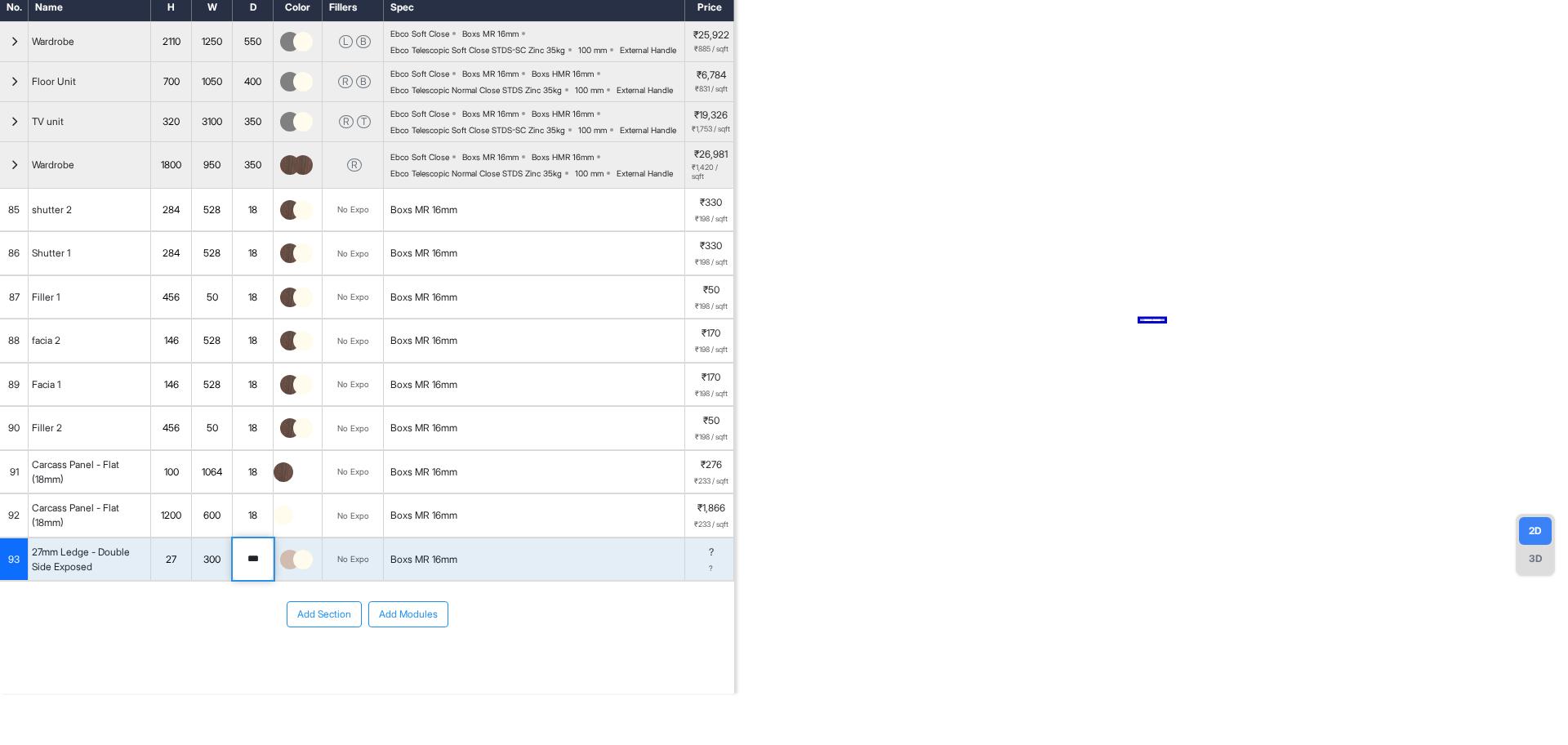 drag, startPoint x: 263, startPoint y: 557, endPoint x: 209, endPoint y: 557, distance: 54 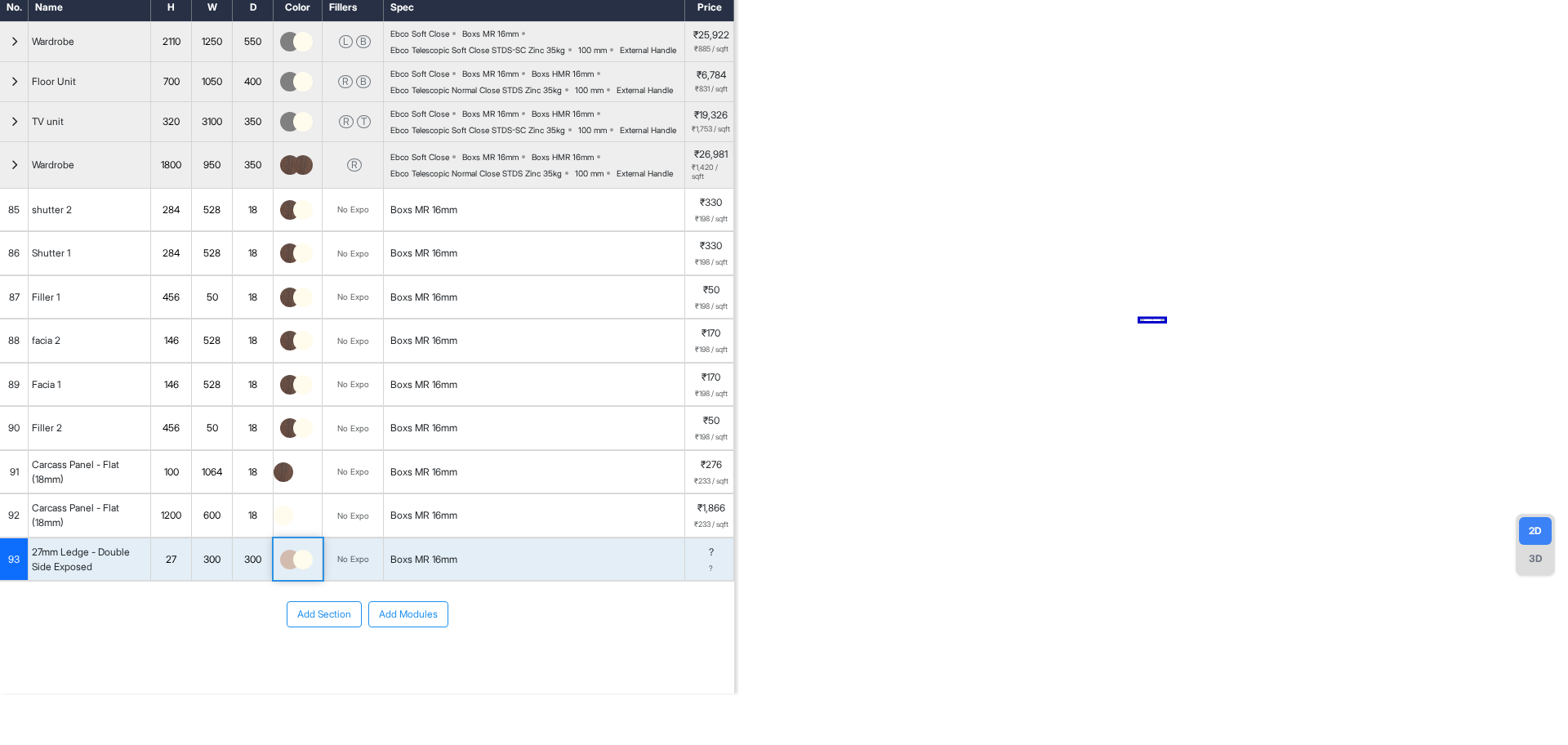 click at bounding box center (290, 560) 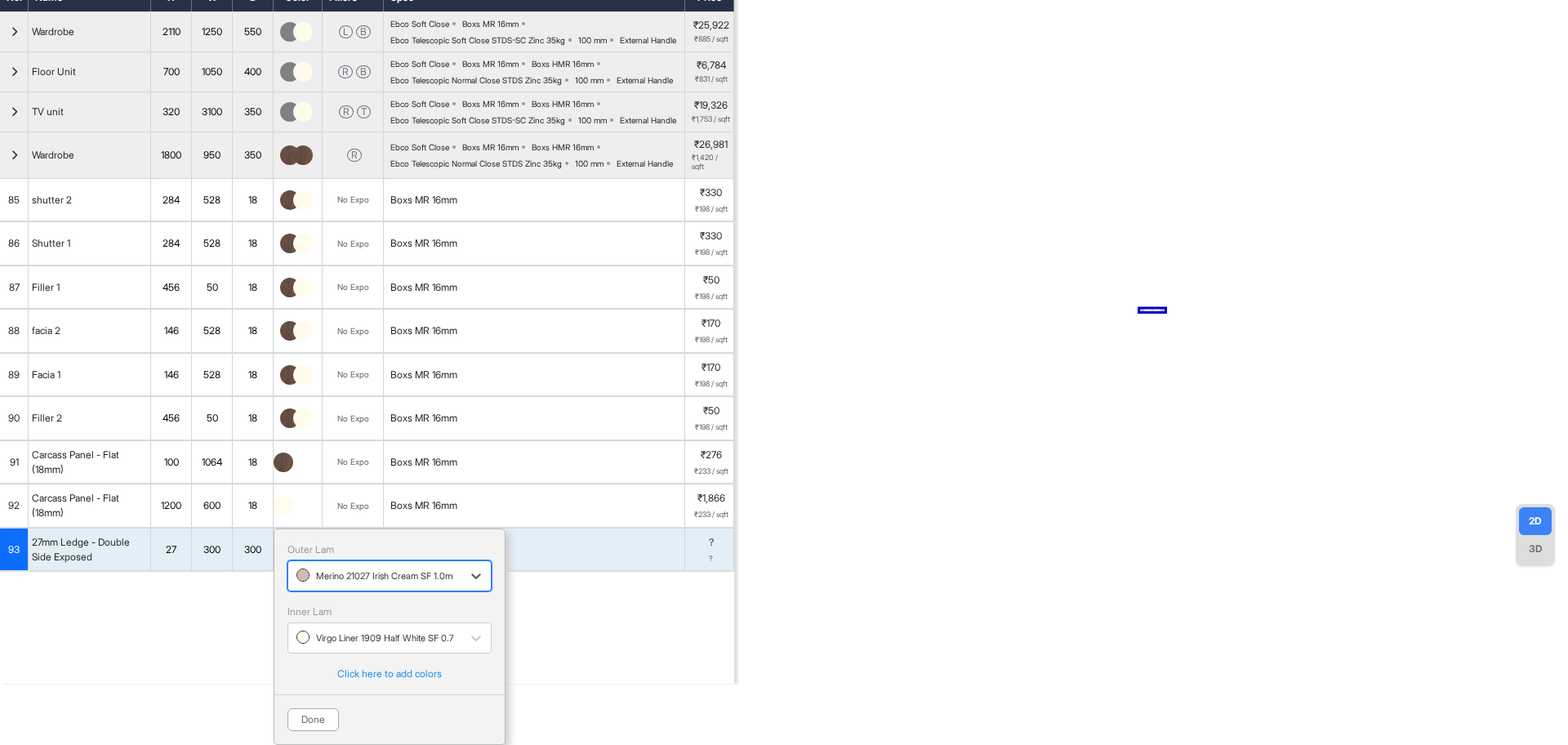 click at bounding box center (375, 576) 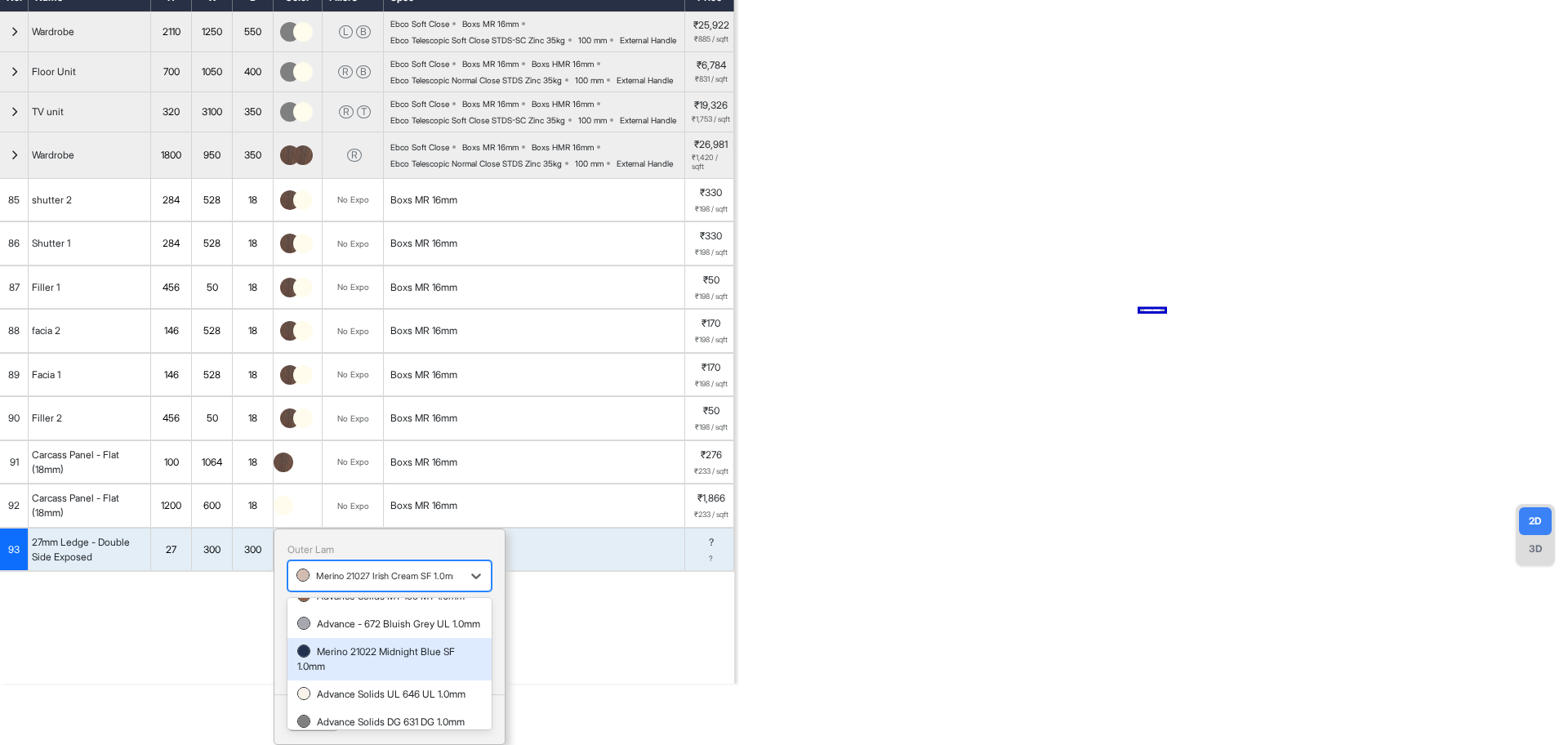 scroll, scrollTop: 197, scrollLeft: 0, axis: vertical 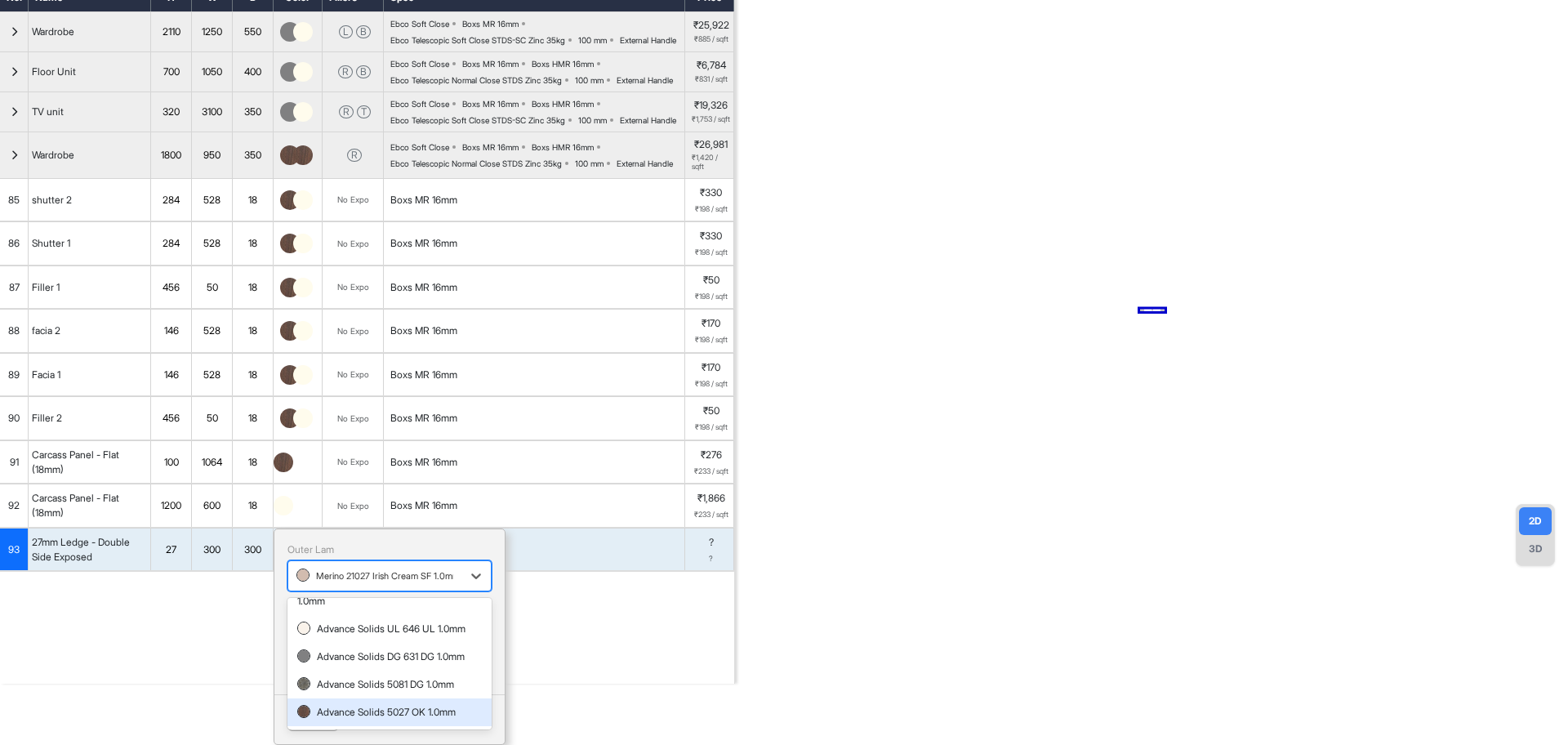 click on "Advance Solids 5027 OK 1.0mm" at bounding box center (390, 712) 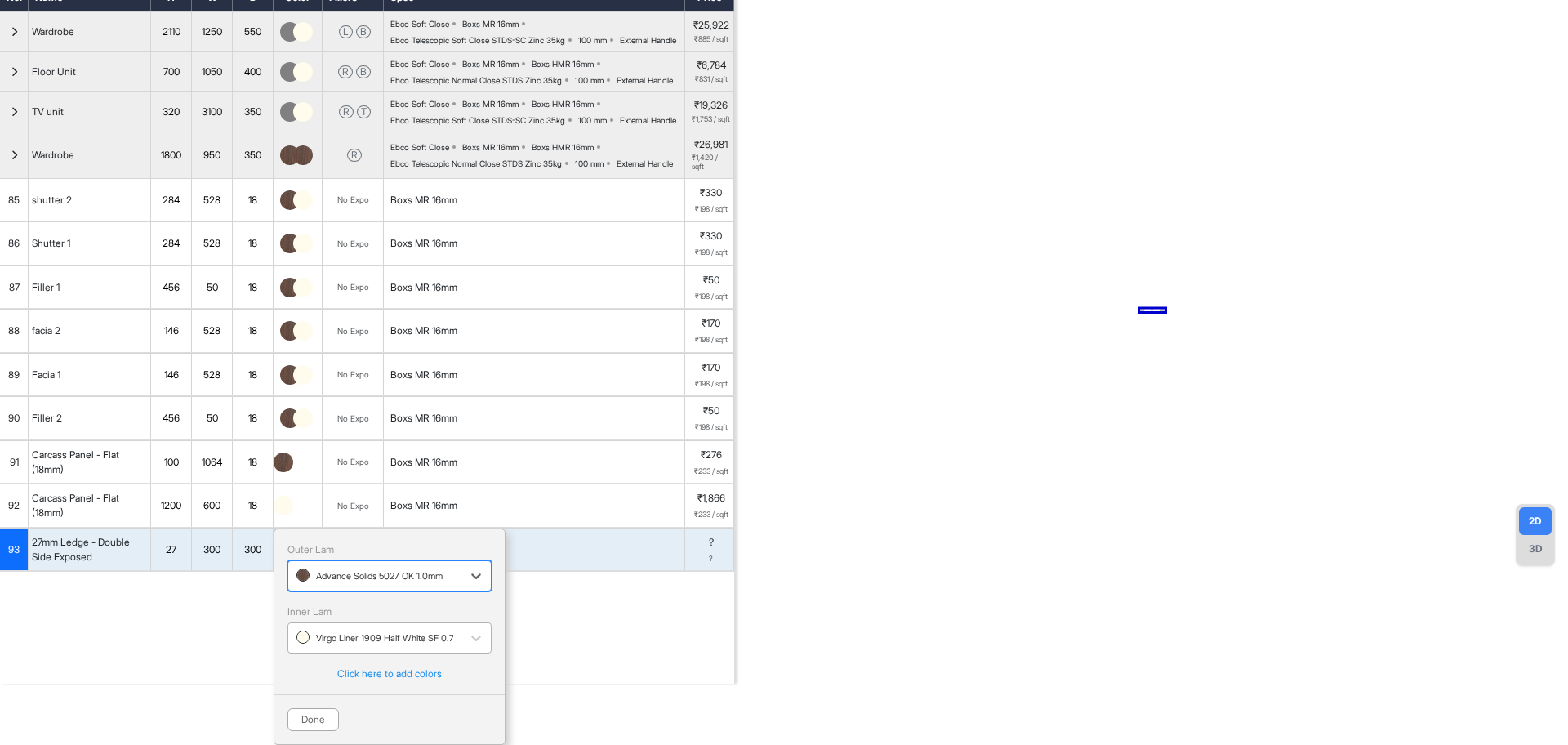 click at bounding box center [375, 638] 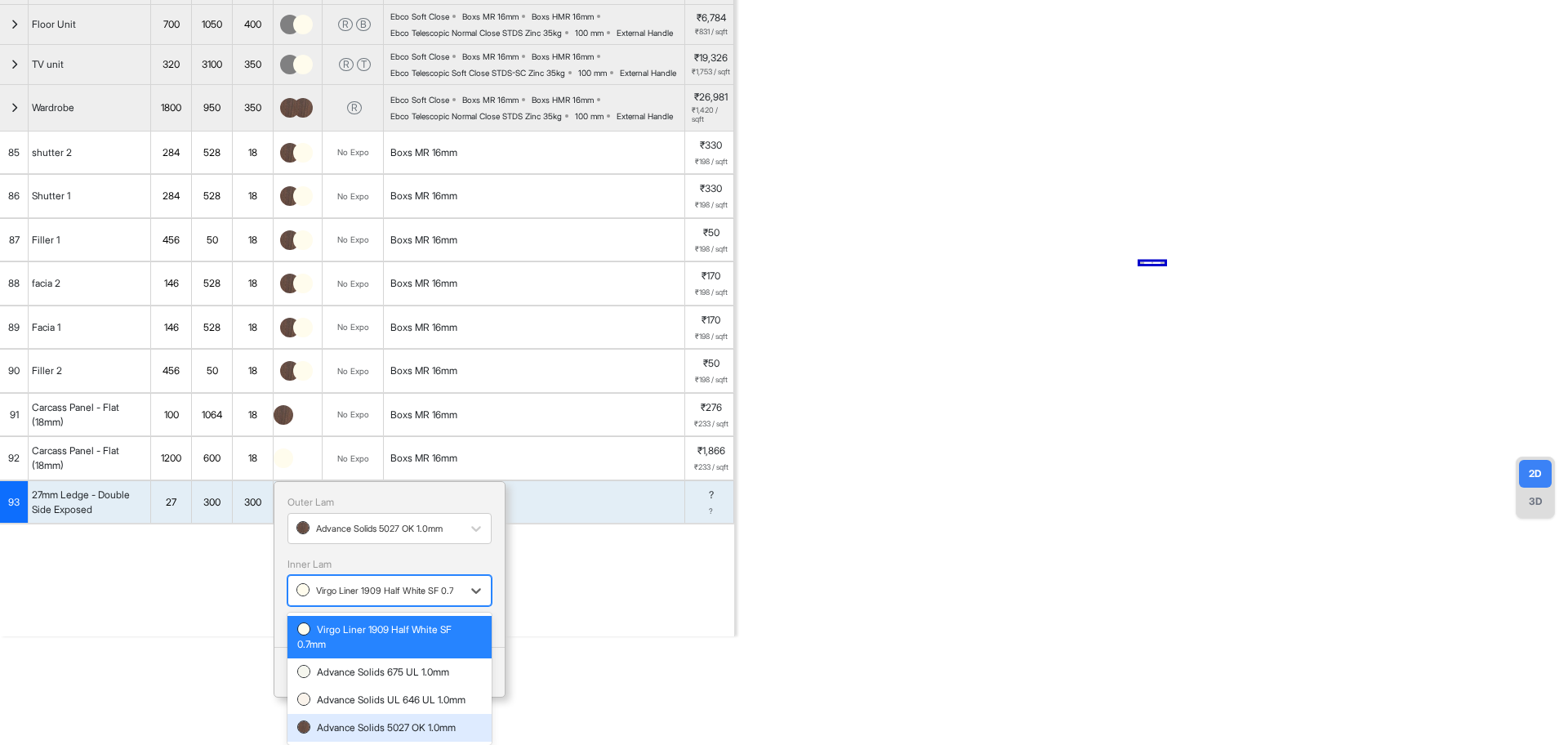 click on "Advance Solids 5027 OK 1.0mm" at bounding box center (390, 728) 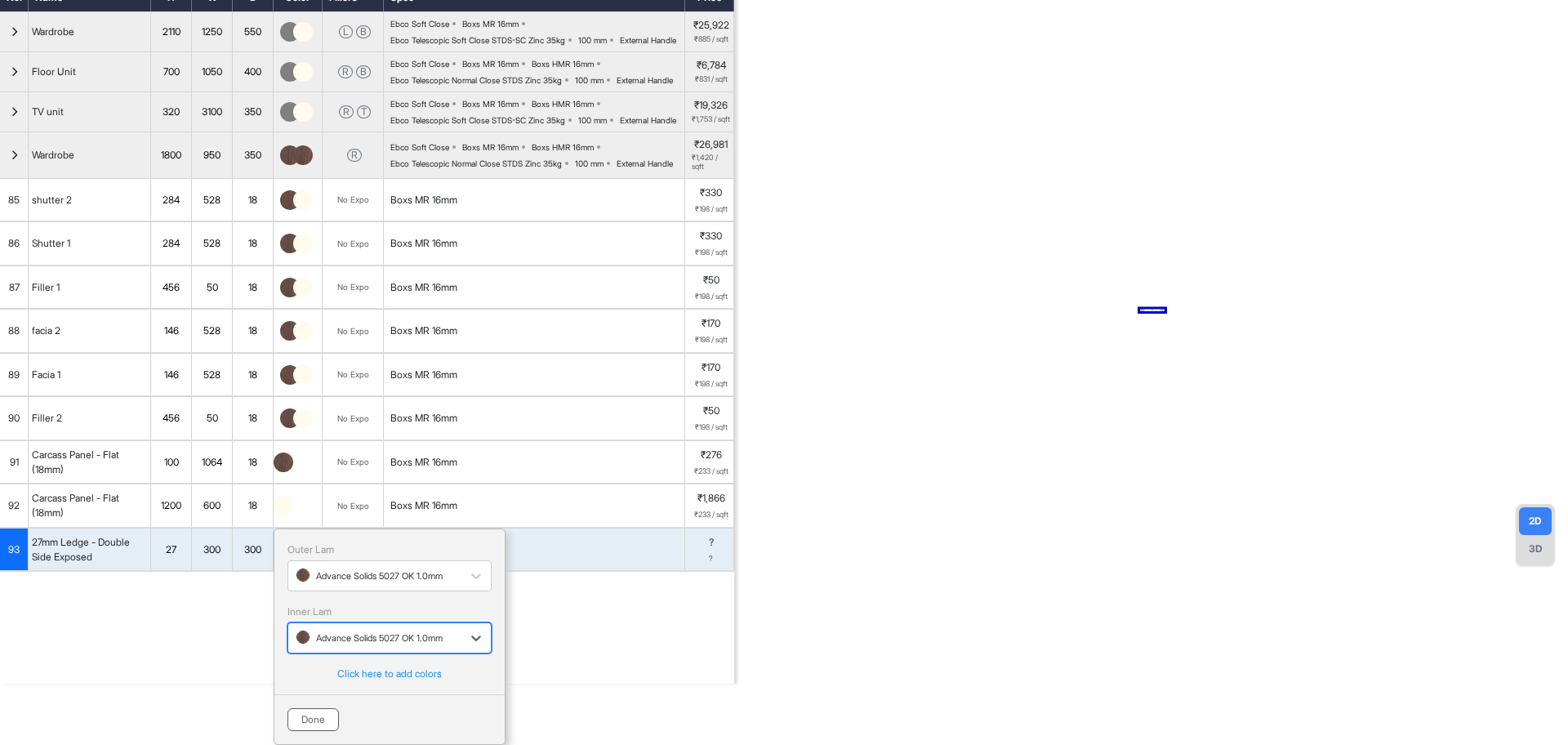 click on "Done" at bounding box center [313, 720] 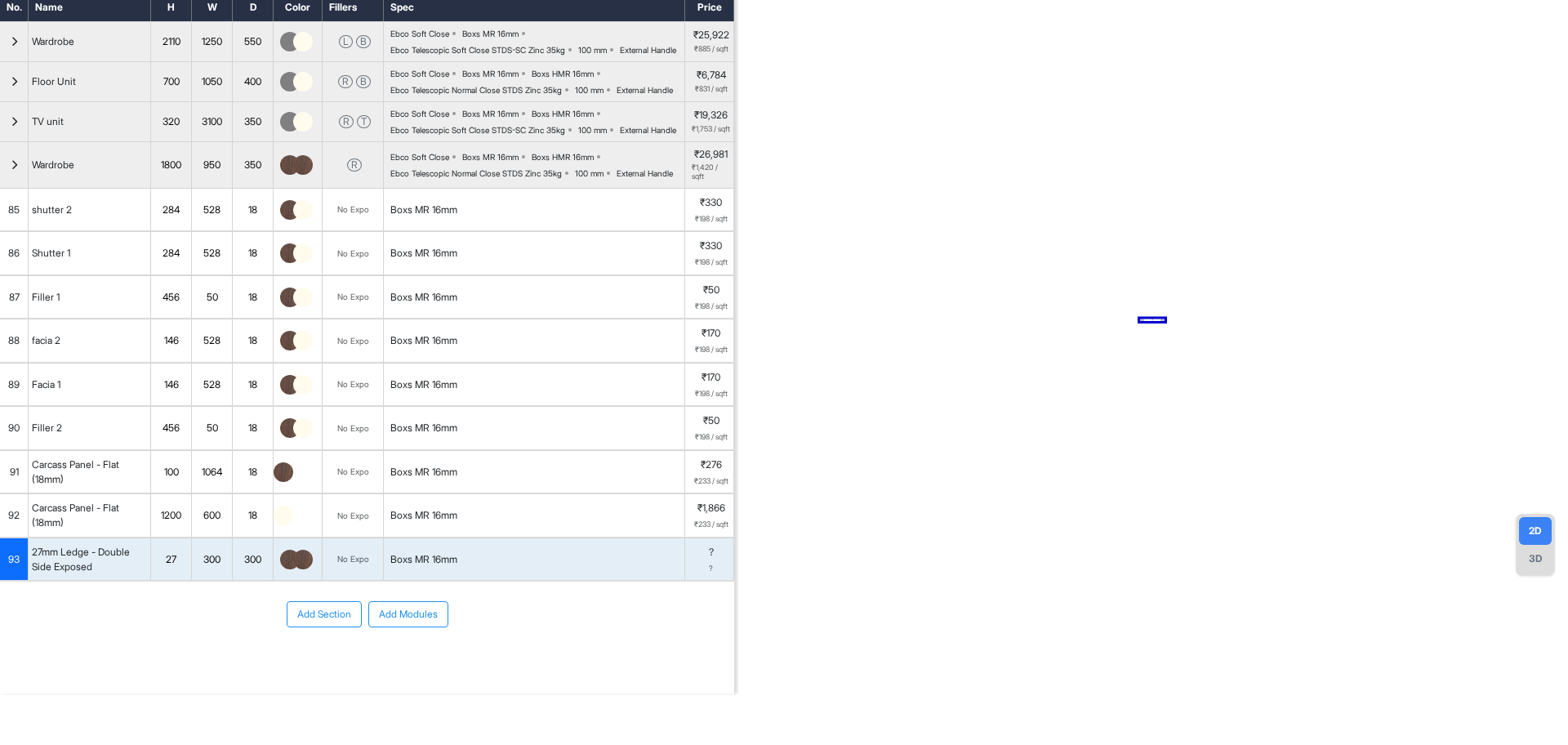 scroll, scrollTop: 152, scrollLeft: 0, axis: vertical 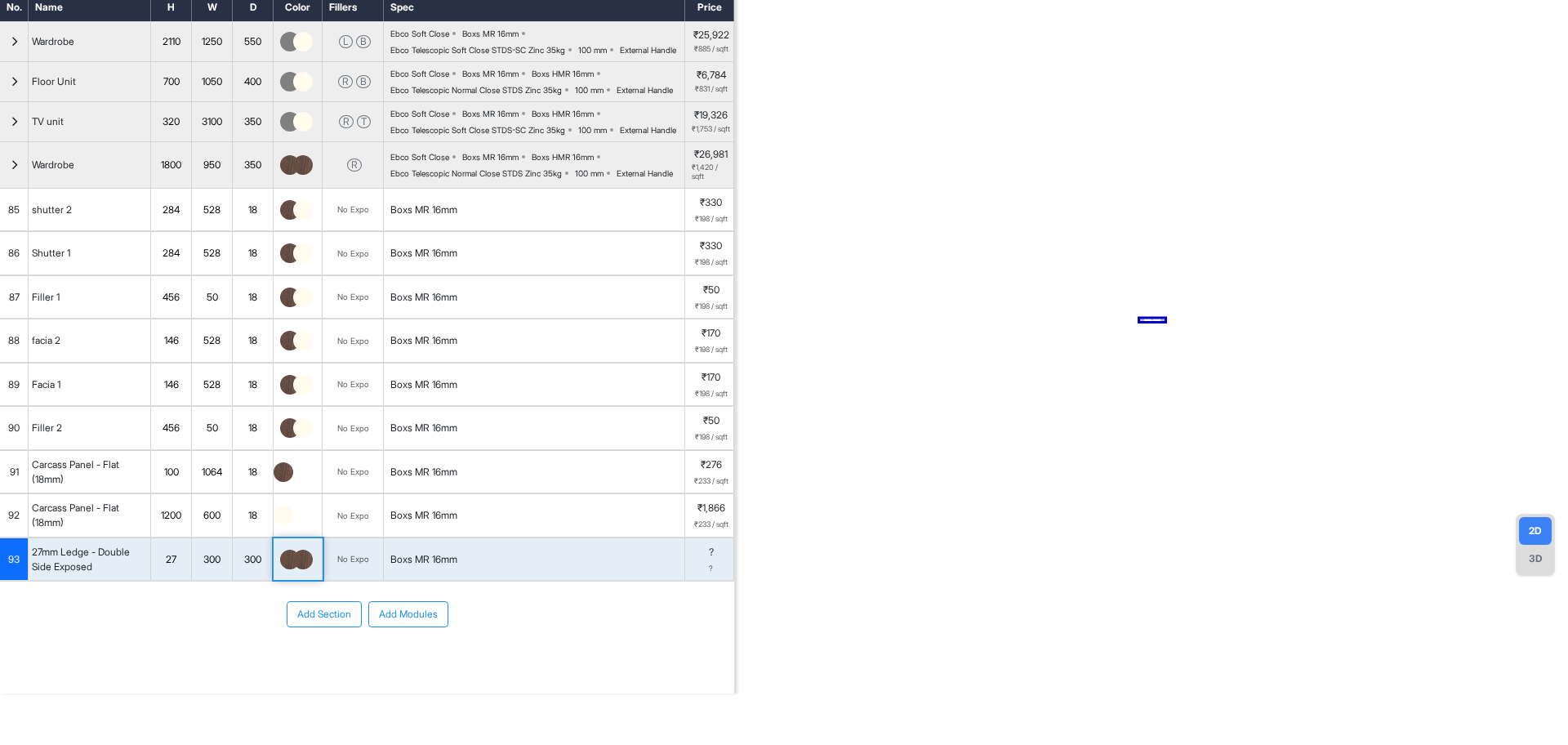 click at bounding box center [303, 560] 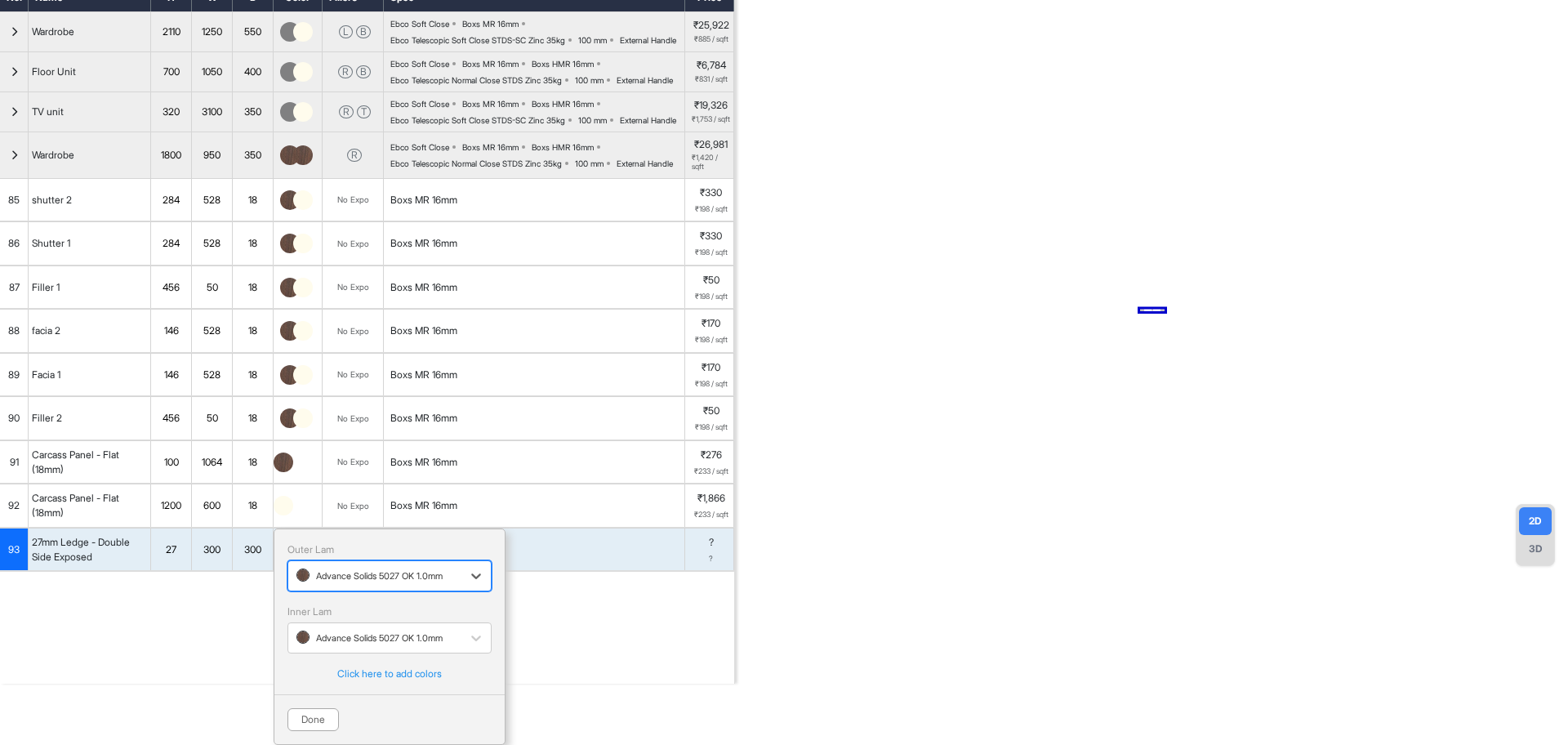 scroll, scrollTop: 161, scrollLeft: 0, axis: vertical 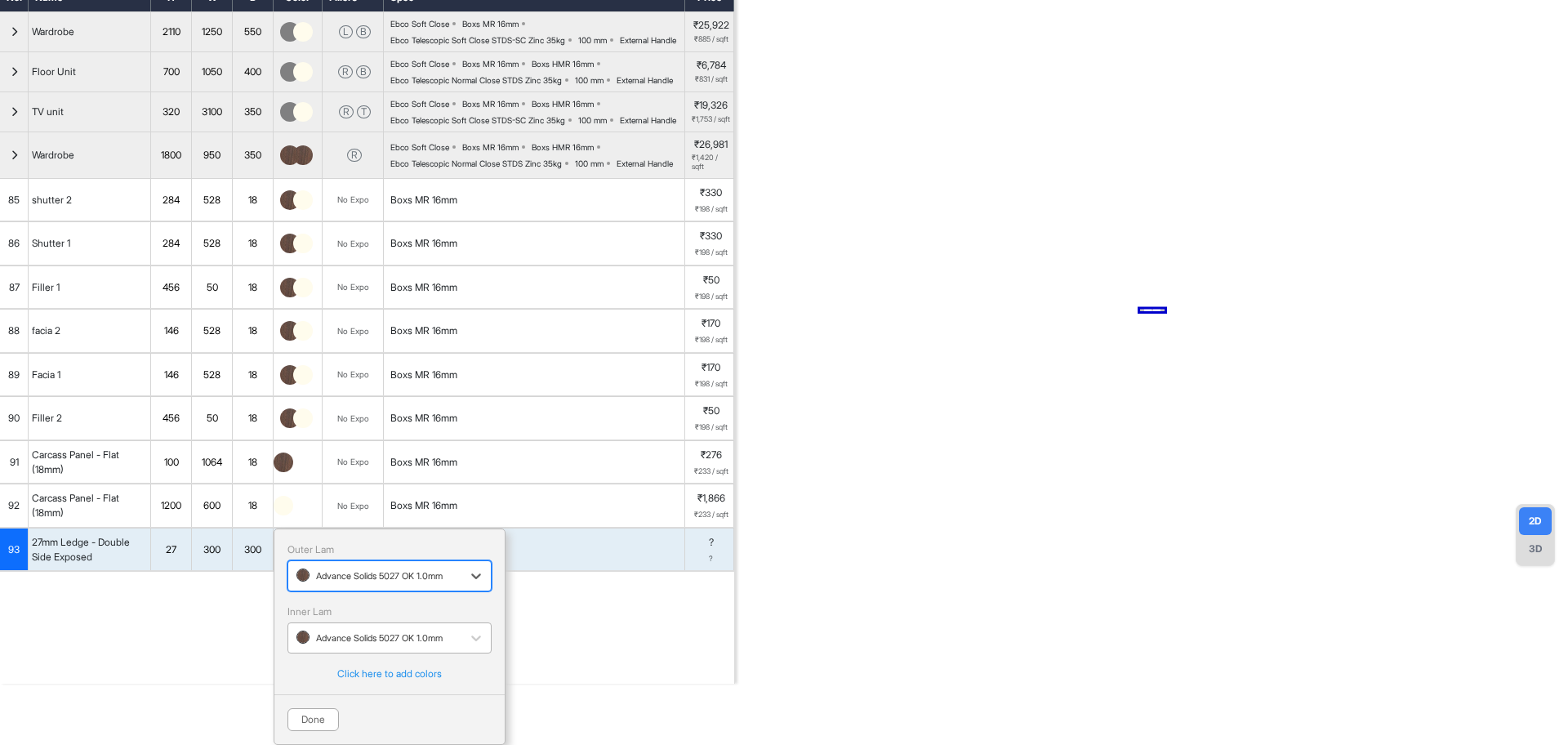 click at bounding box center [375, 638] 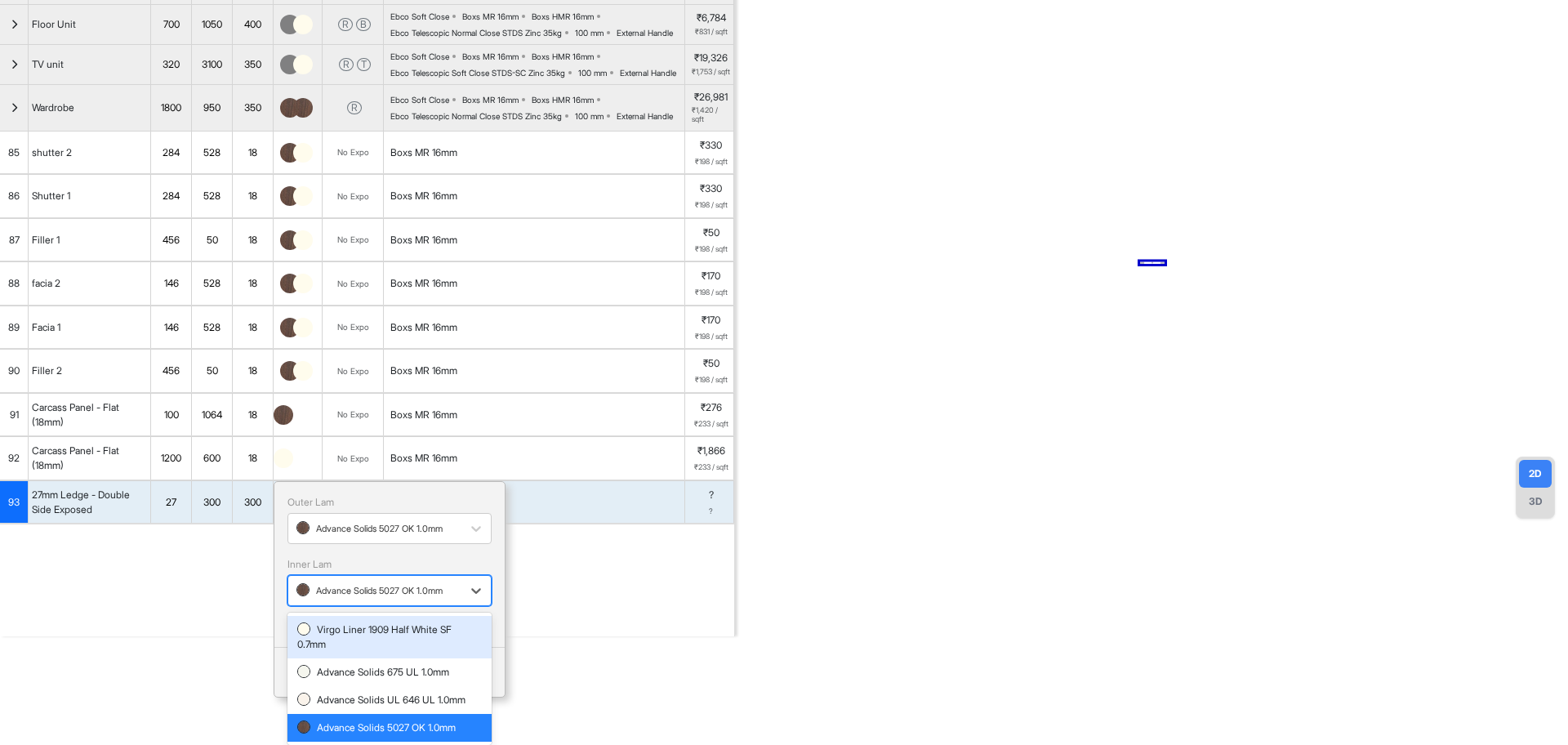 click on "Virgo Liner 1909 Half White SF 0.7mm" at bounding box center [390, 637] 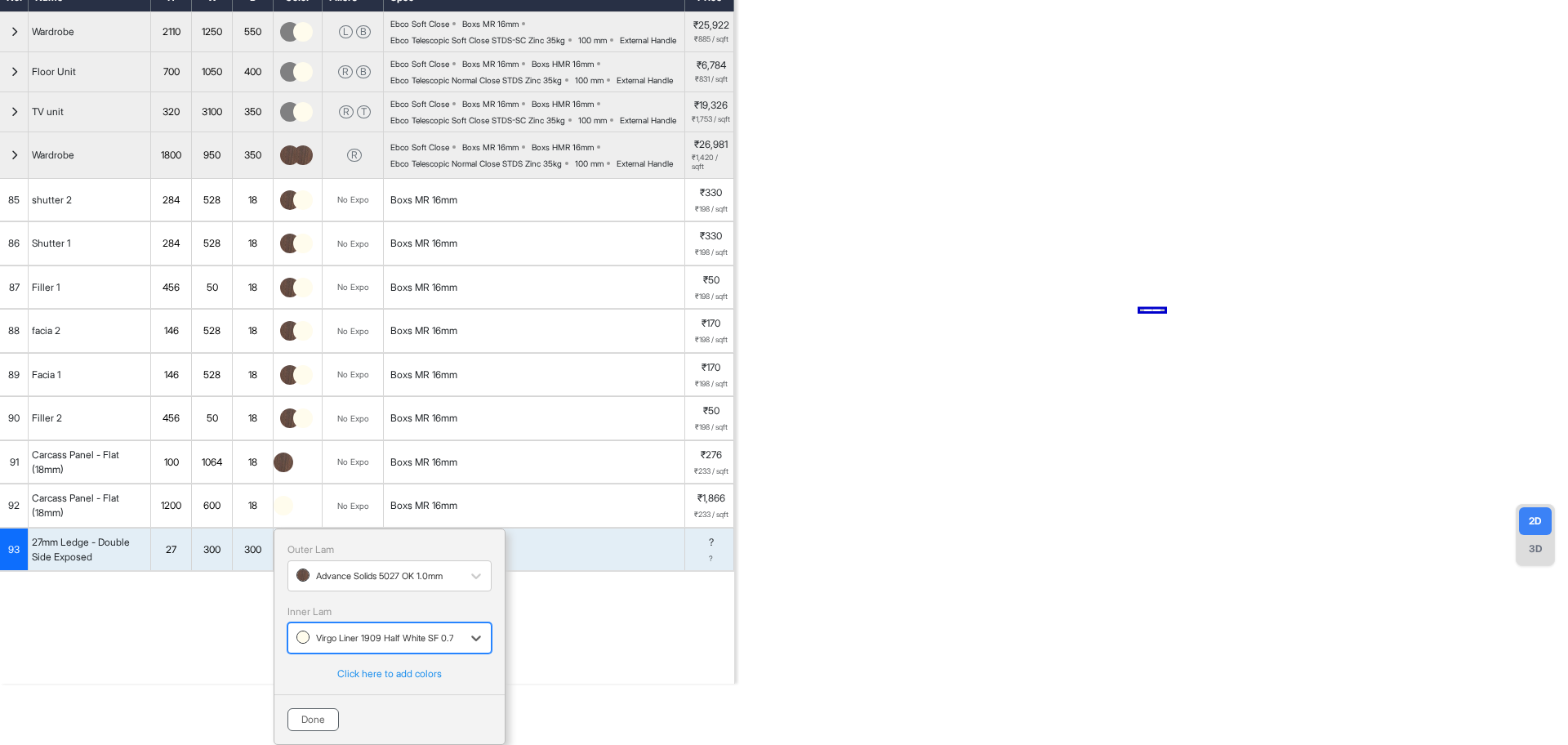 click on "Done" at bounding box center [313, 720] 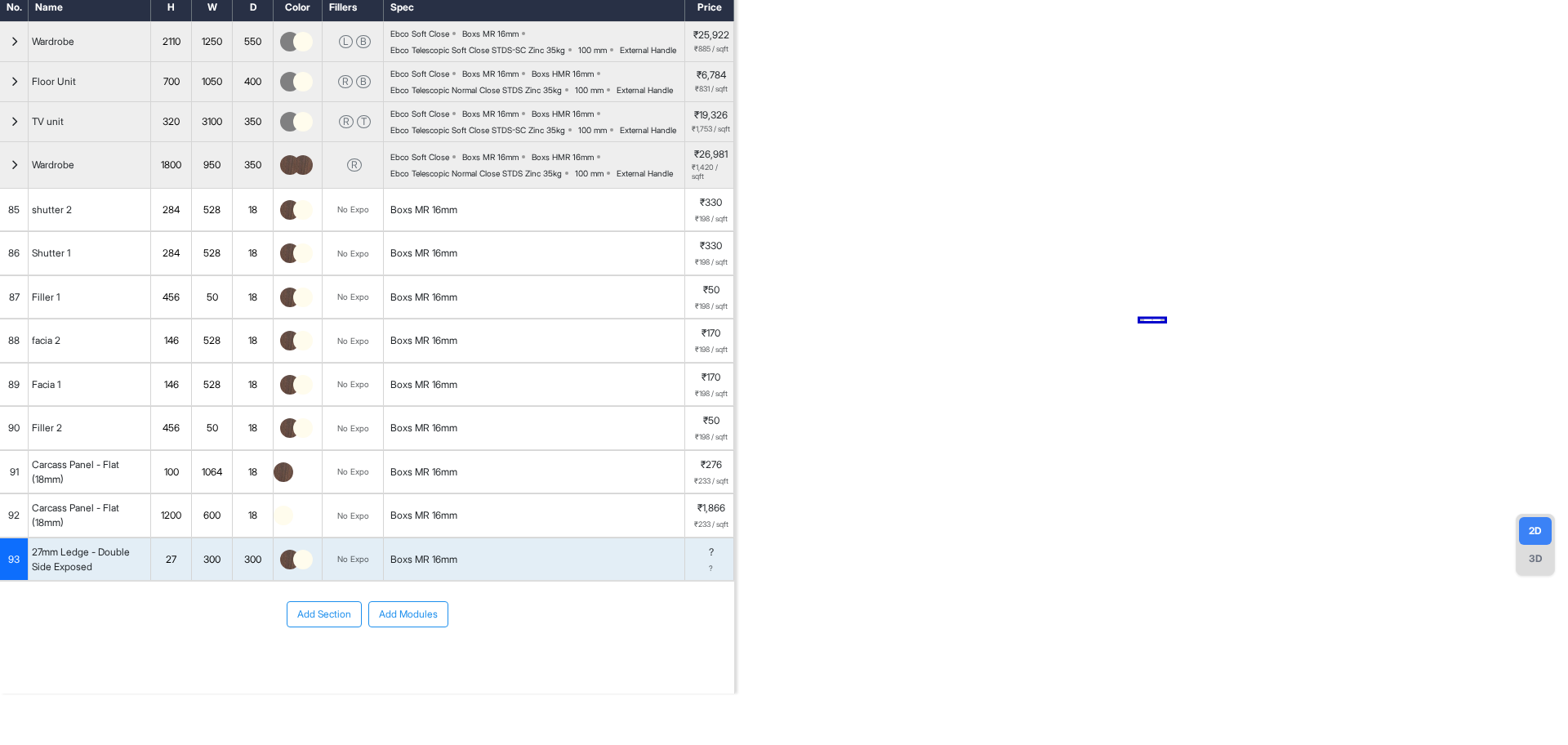 scroll, scrollTop: 152, scrollLeft: 0, axis: vertical 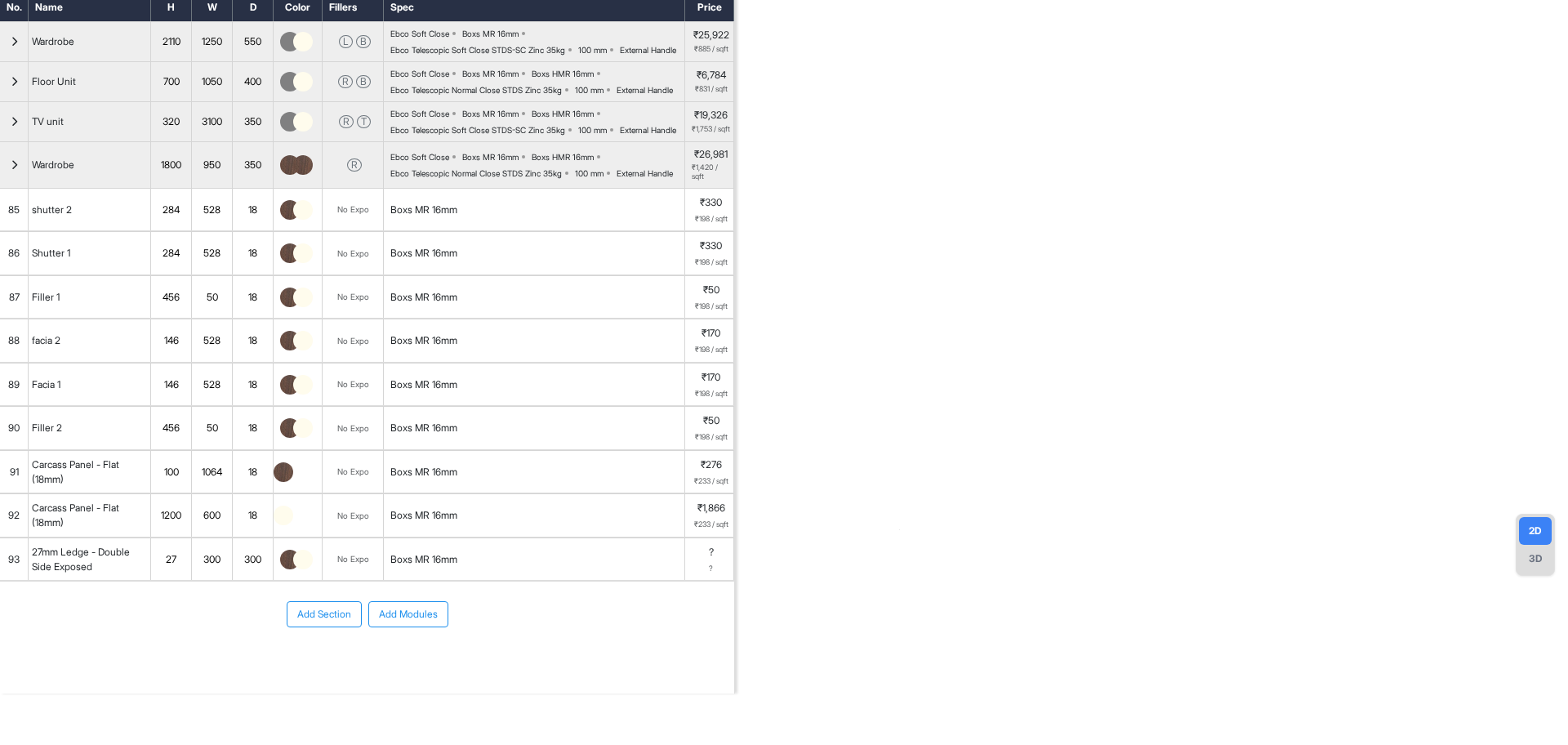 click on "93" at bounding box center (14, 560) 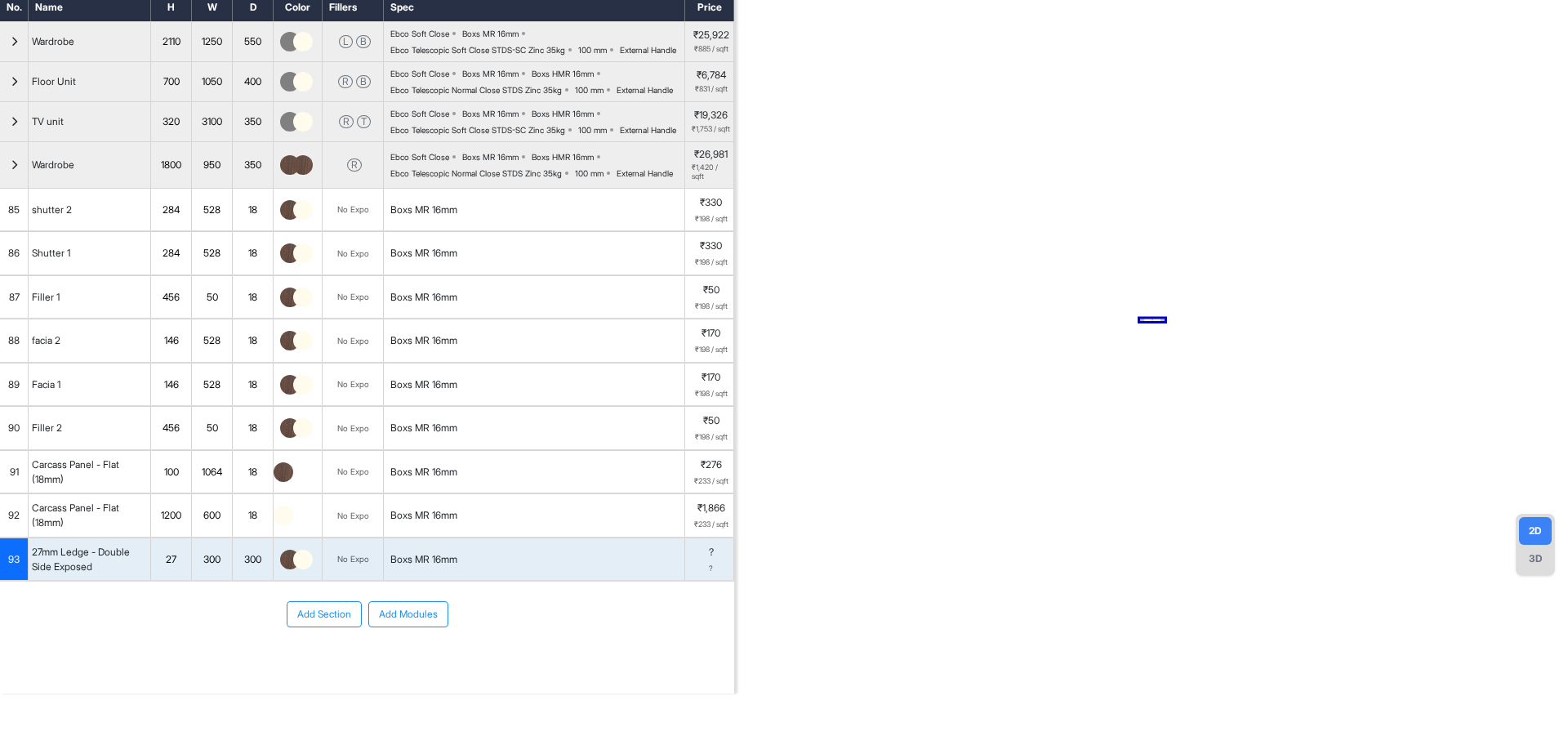 click on "Add Section Add Modules" at bounding box center [367, 614] 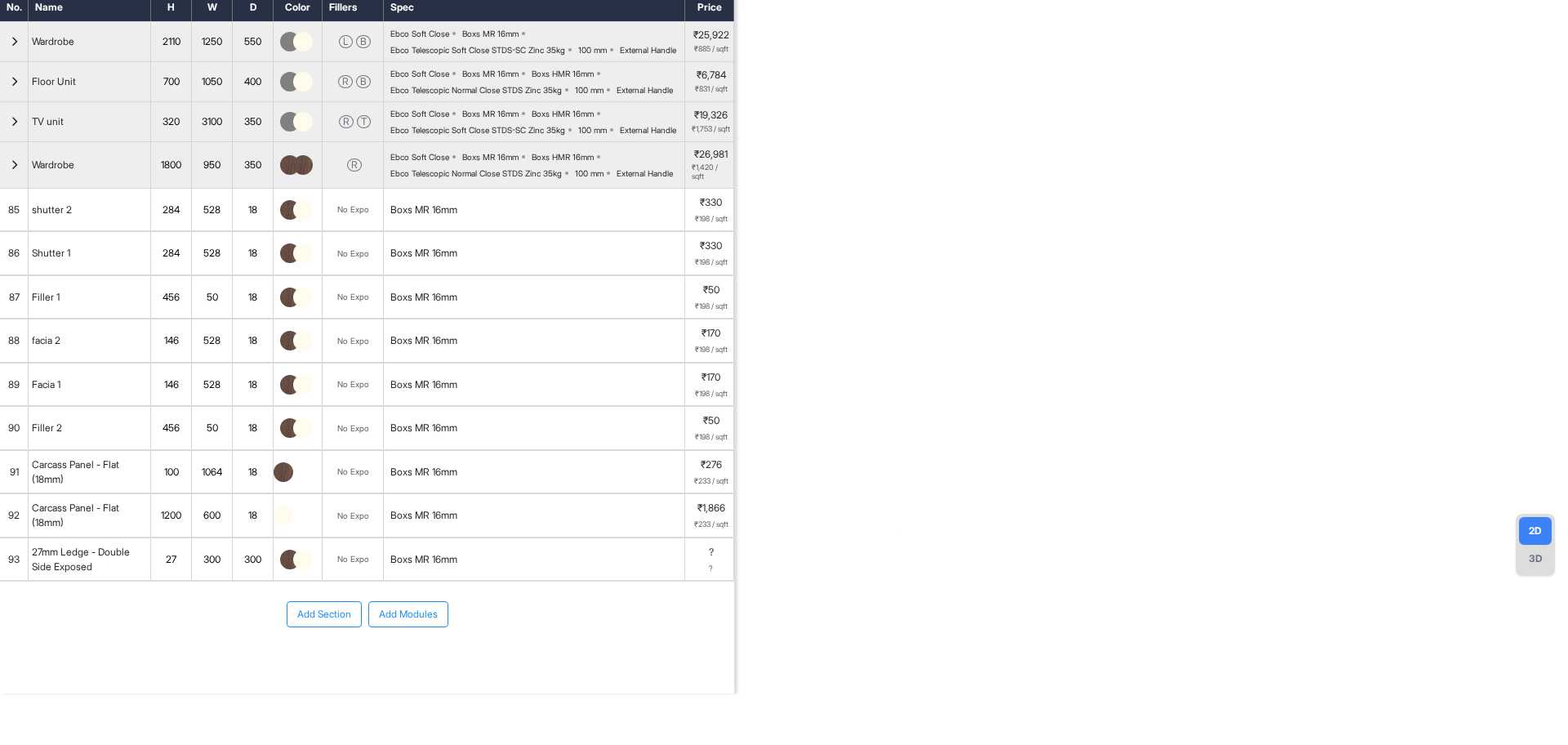 click on "93" at bounding box center (14, 560) 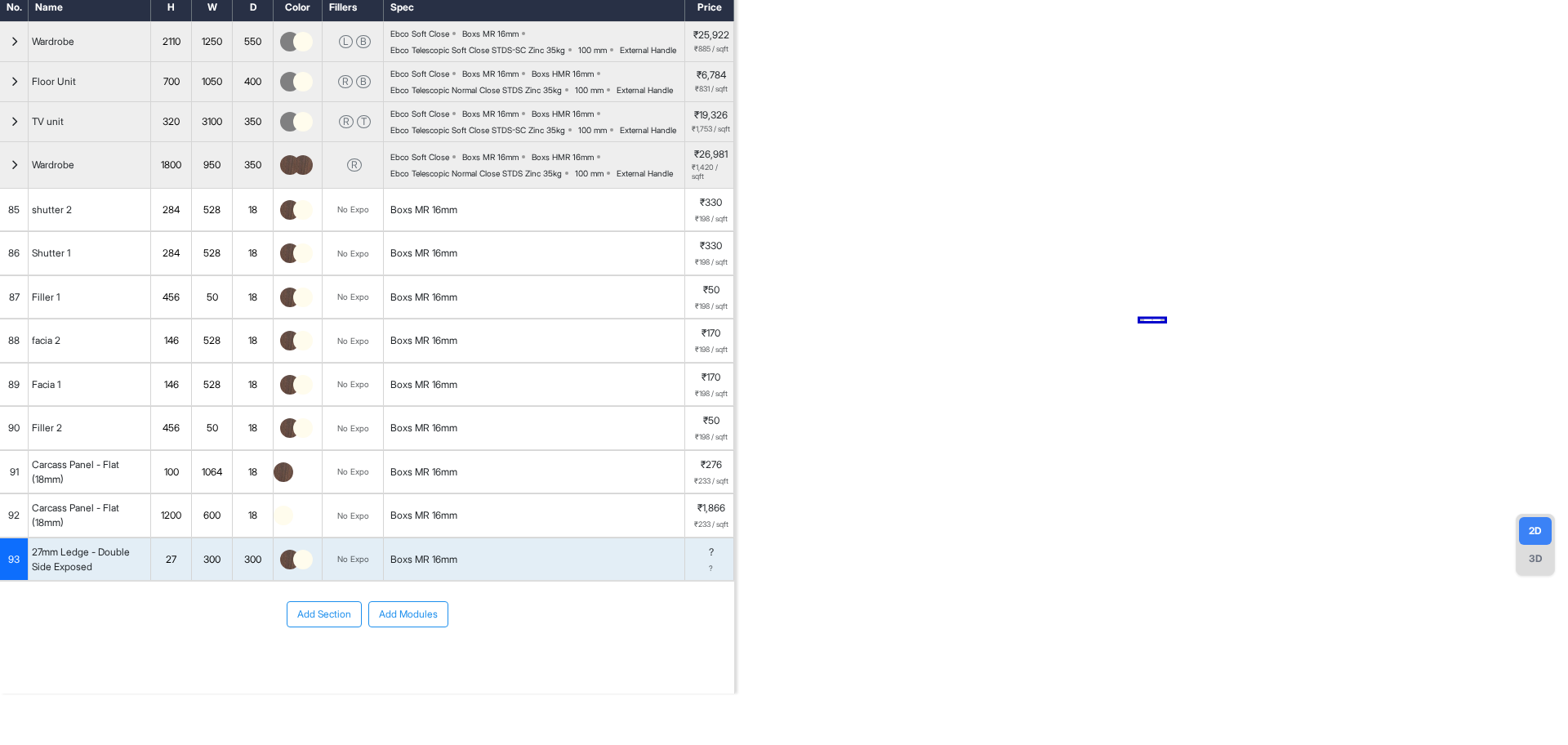 click on "Add Section Add Modules" at bounding box center (367, 614) 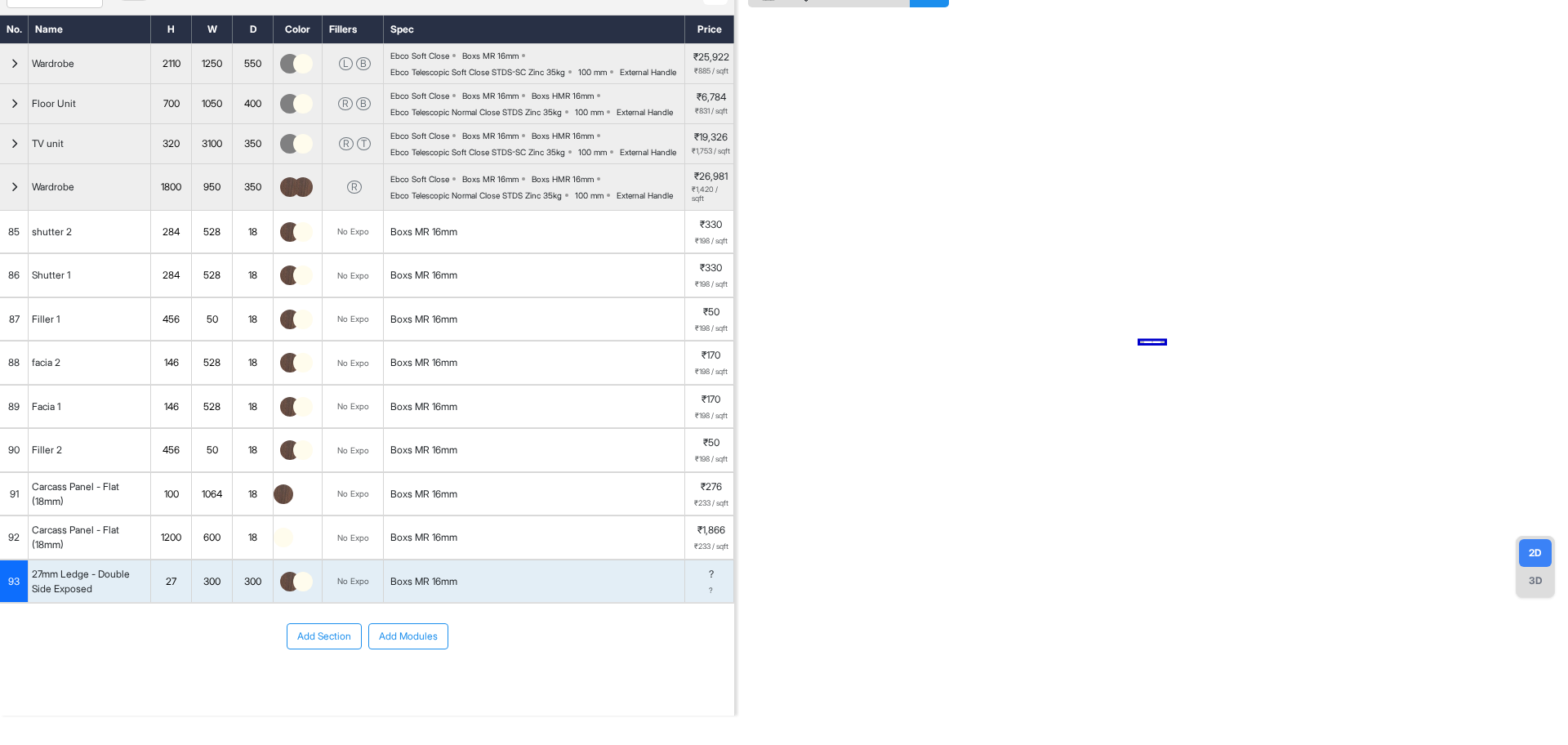 scroll, scrollTop: 0, scrollLeft: 0, axis: both 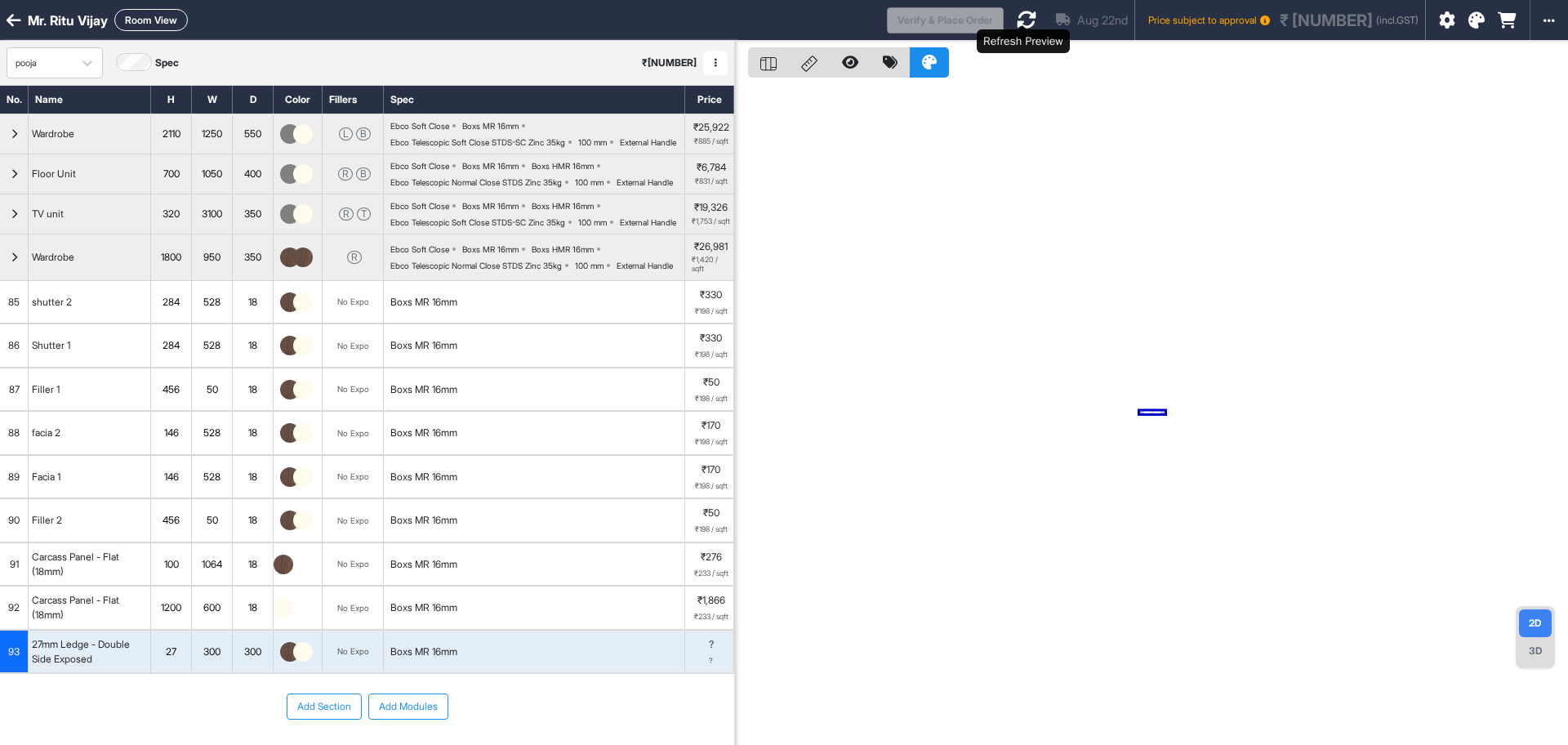 click at bounding box center [1027, 20] 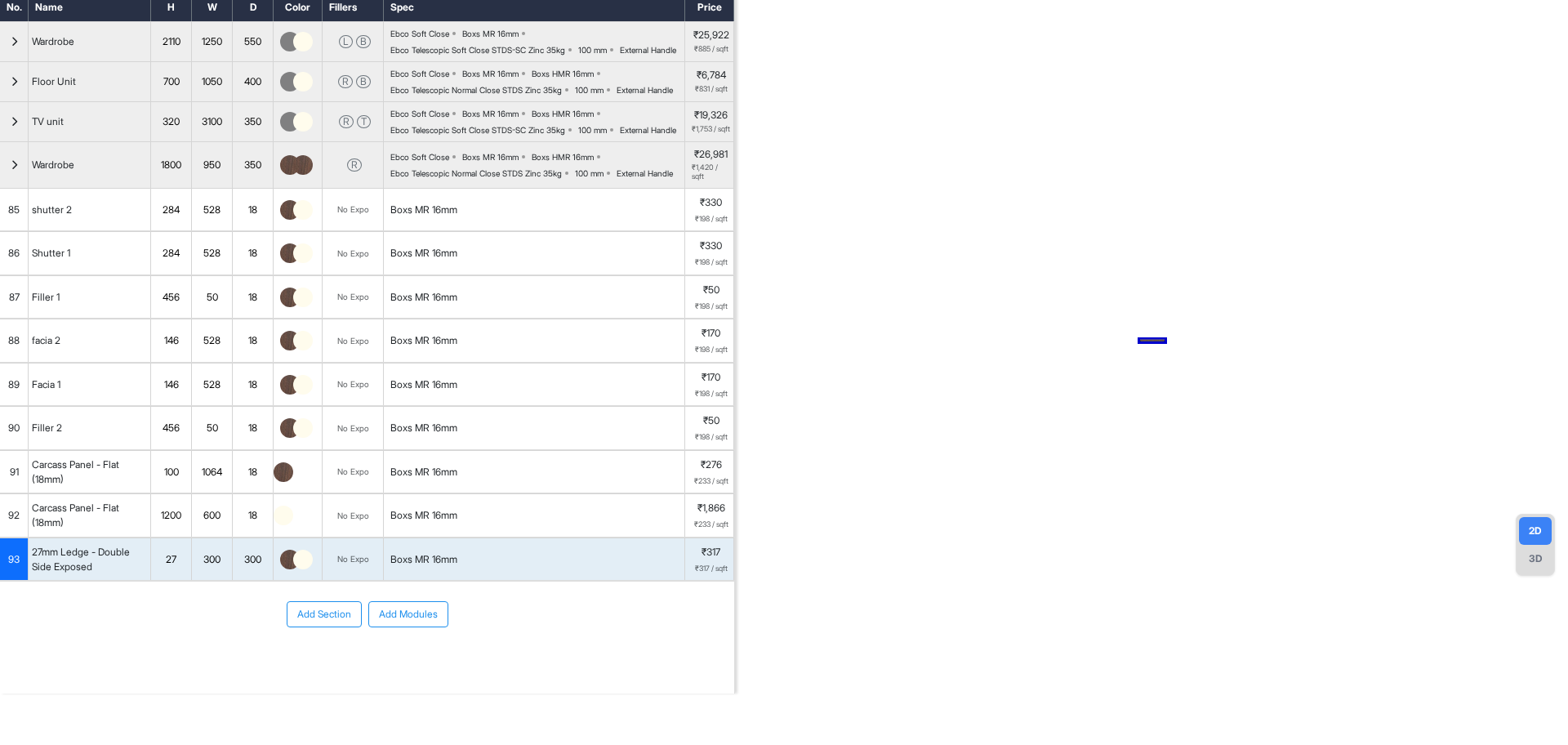 scroll, scrollTop: 152, scrollLeft: 0, axis: vertical 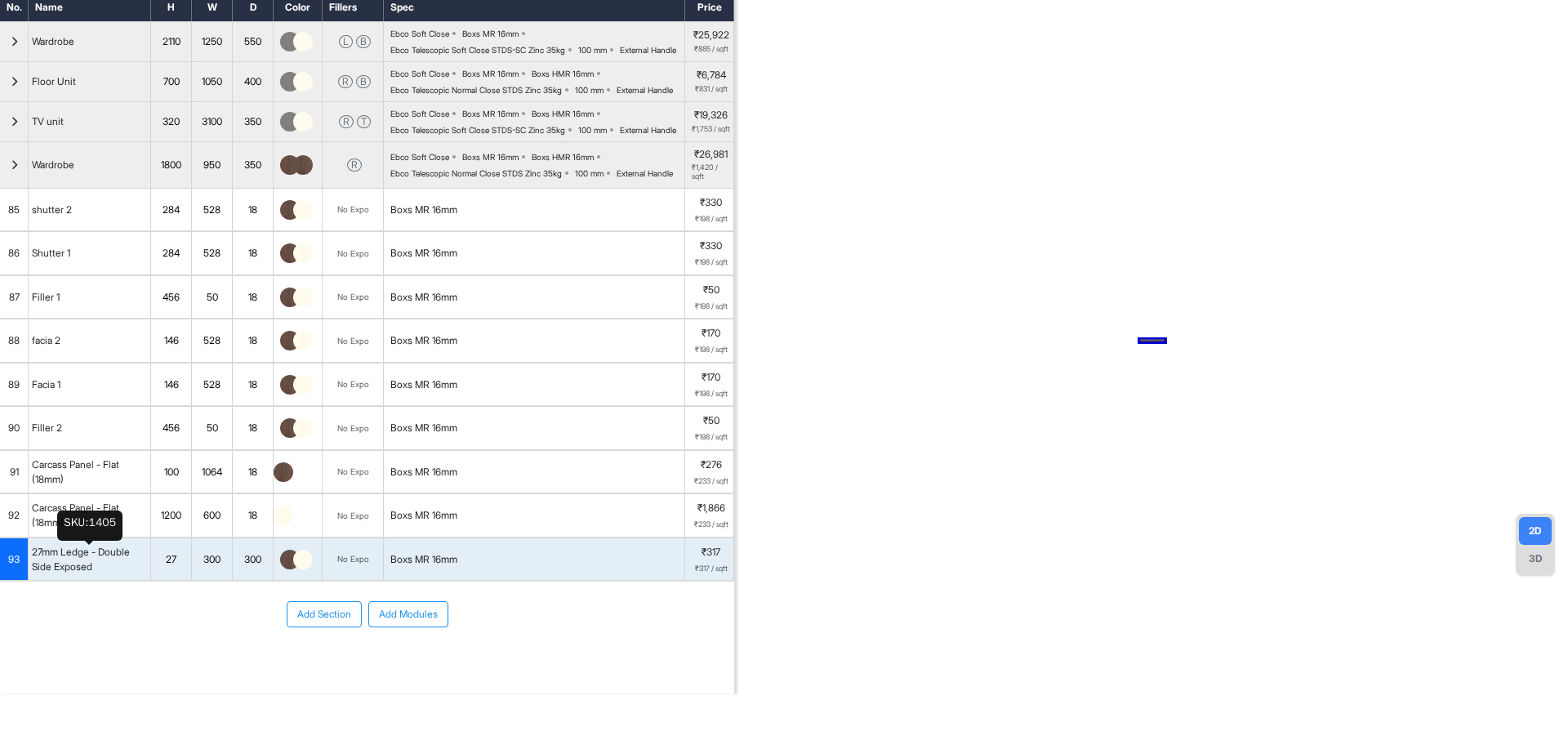 click on "27mm Ledge - Double Side Exposed" at bounding box center (89, 560) 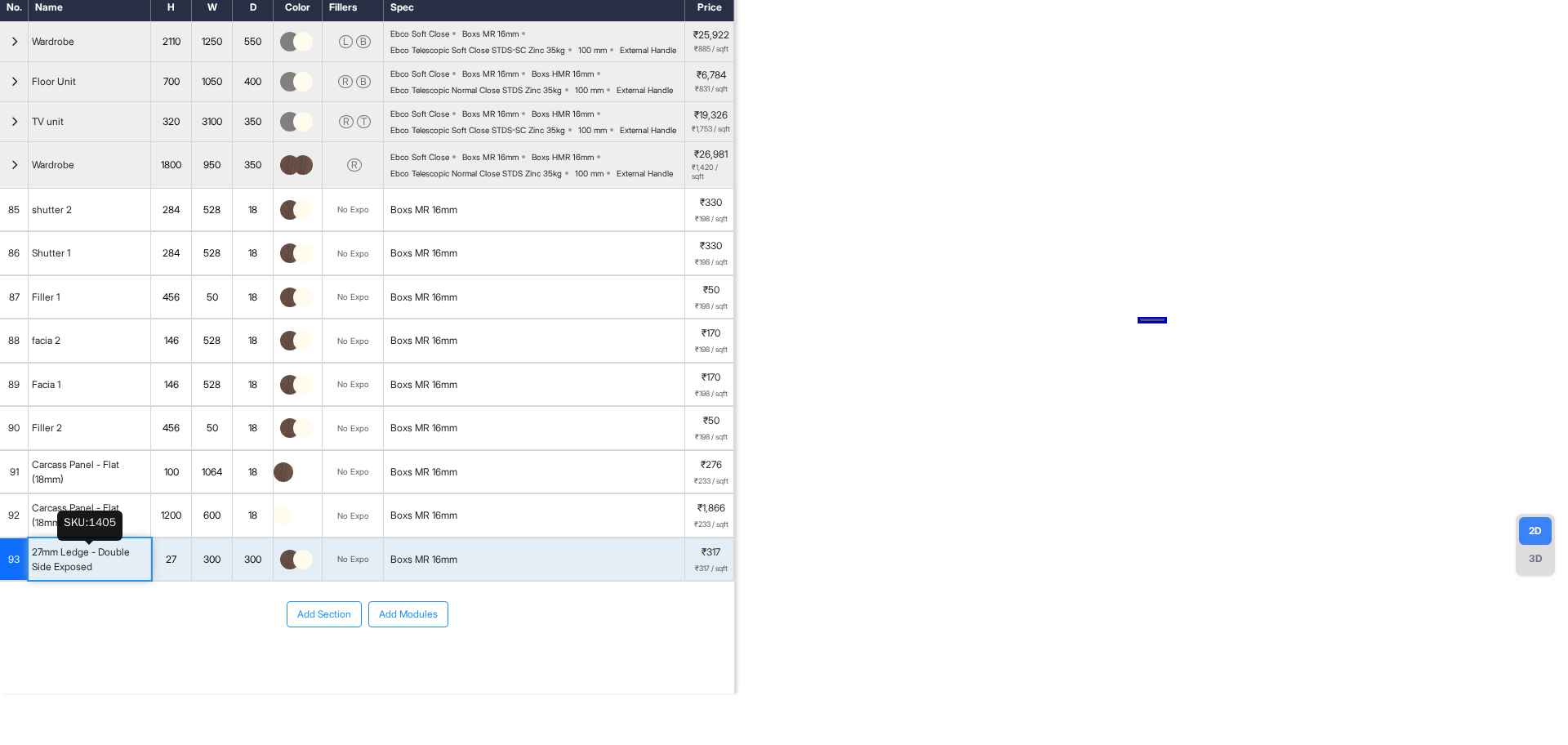 click on "27mm Ledge - Double Side Exposed" at bounding box center (89, 560) 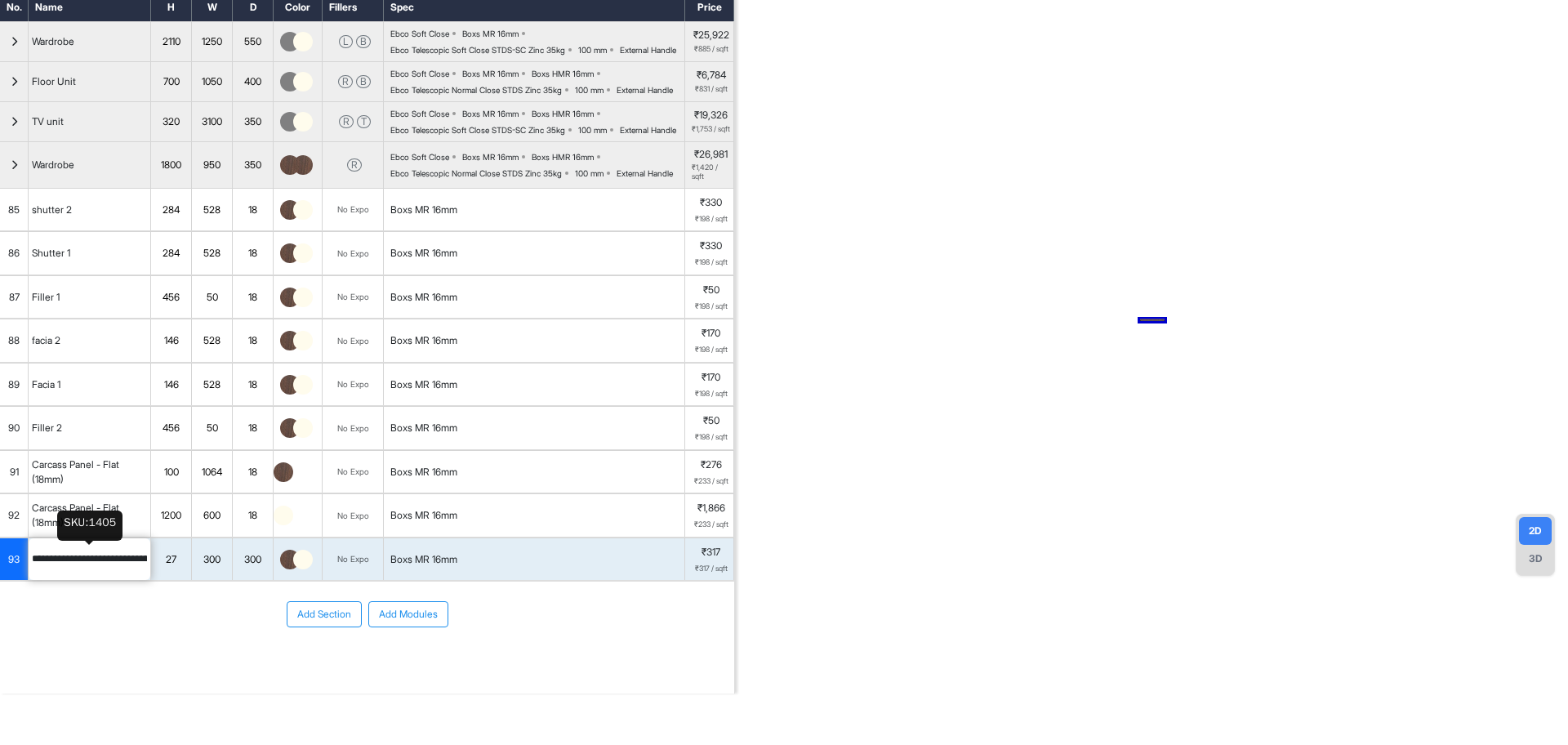 scroll, scrollTop: 0, scrollLeft: 54, axis: horizontal 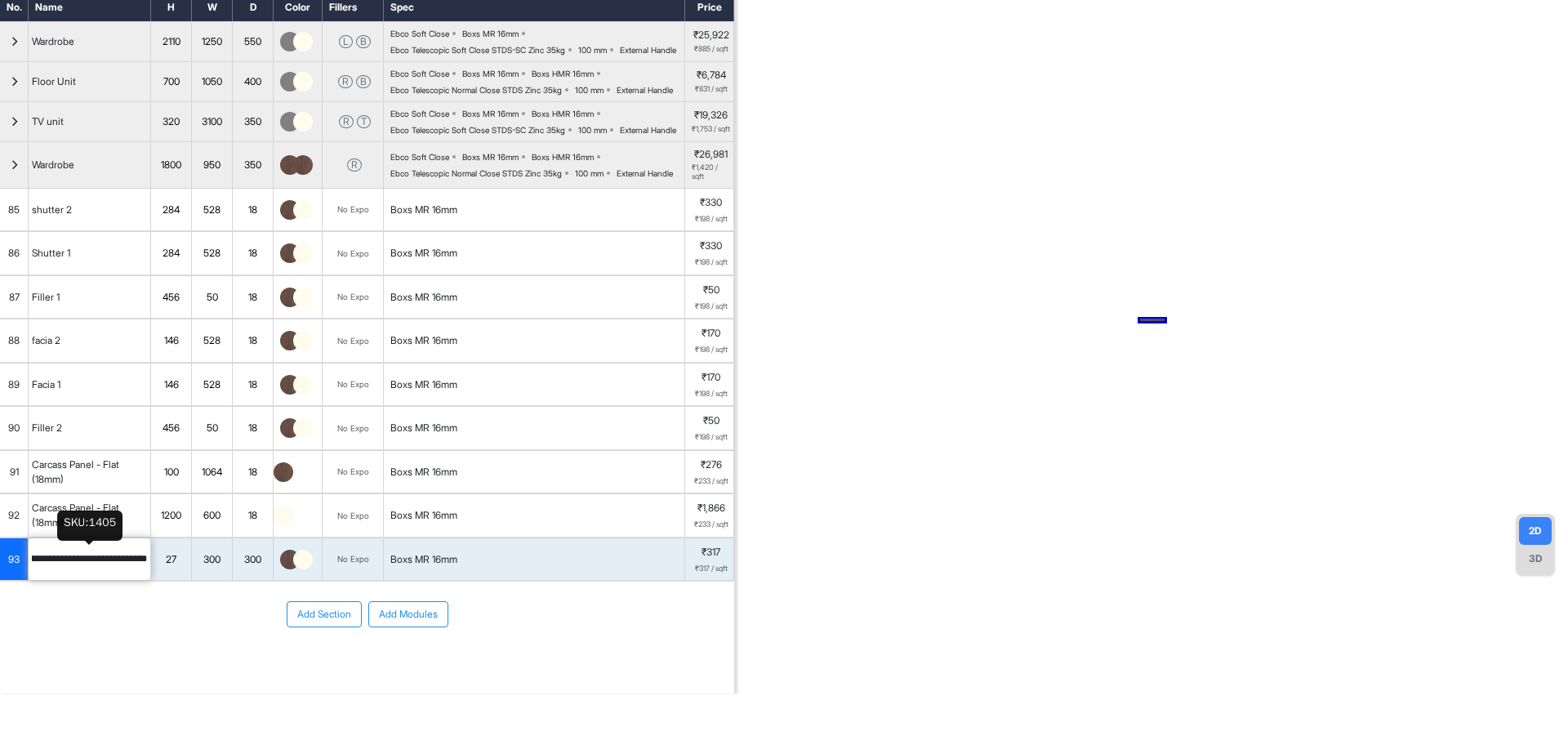 click on "**********" at bounding box center (89, 560) 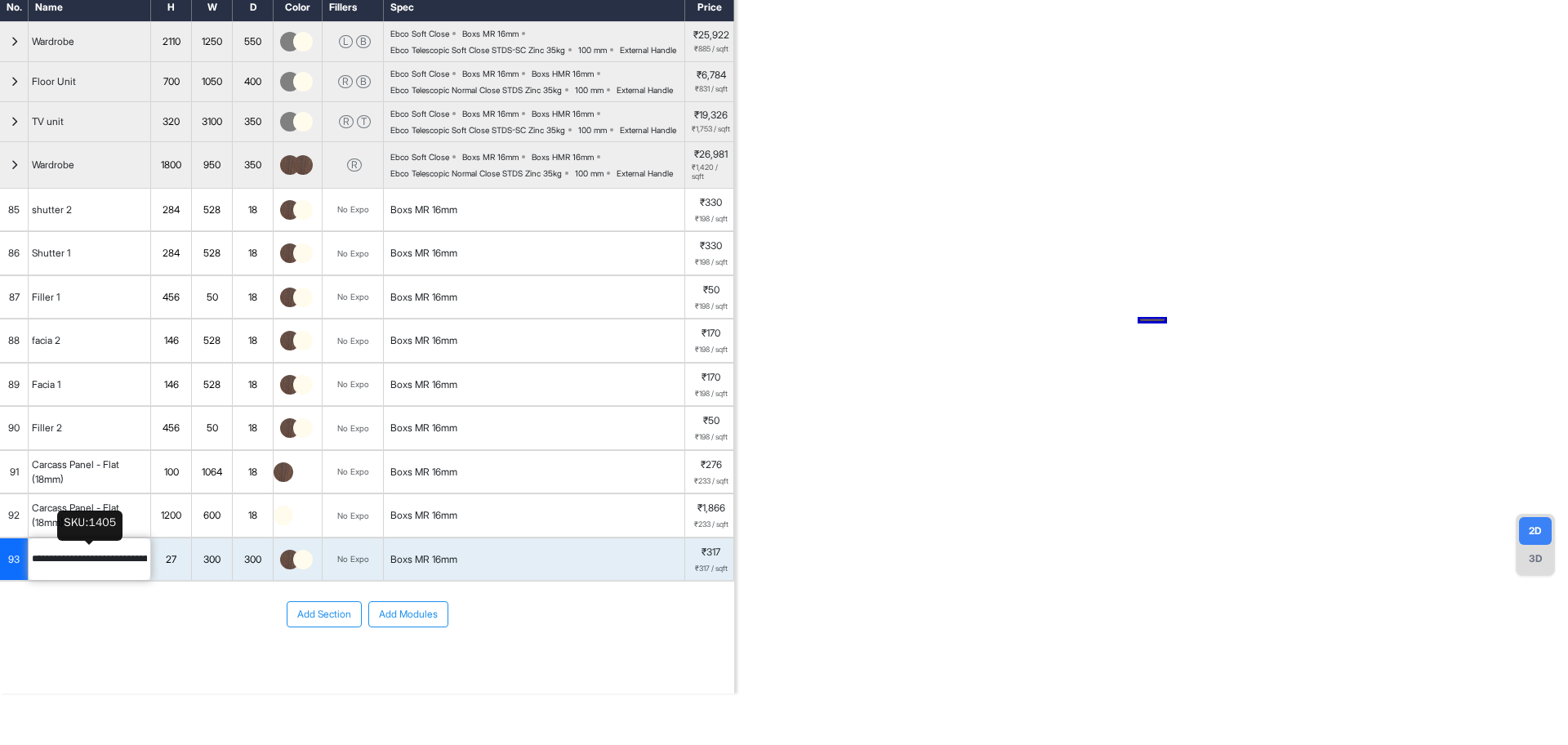 click on "93" at bounding box center [14, 560] 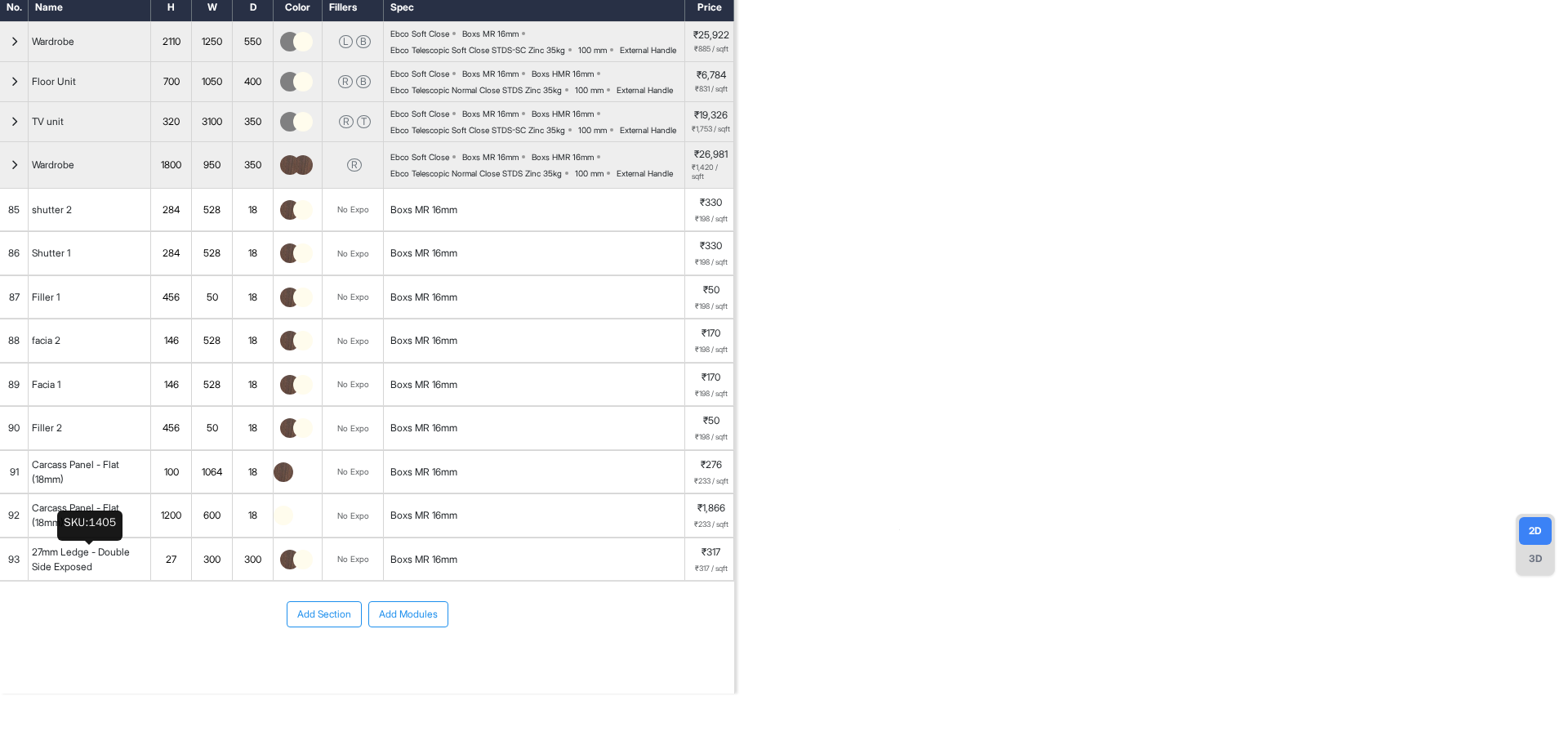 click on "93" at bounding box center (14, 560) 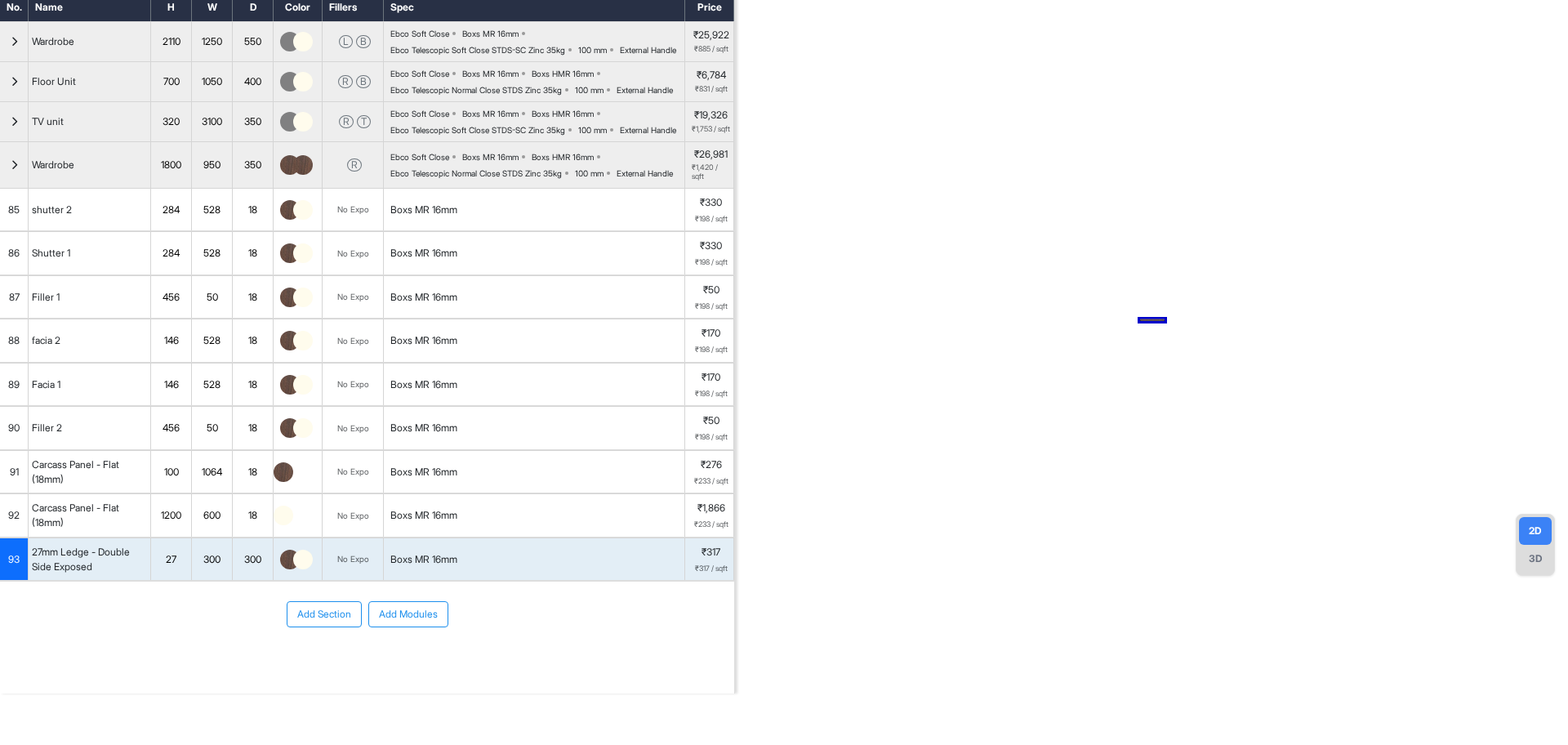 click on "Add Section Add Modules" at bounding box center (367, 614) 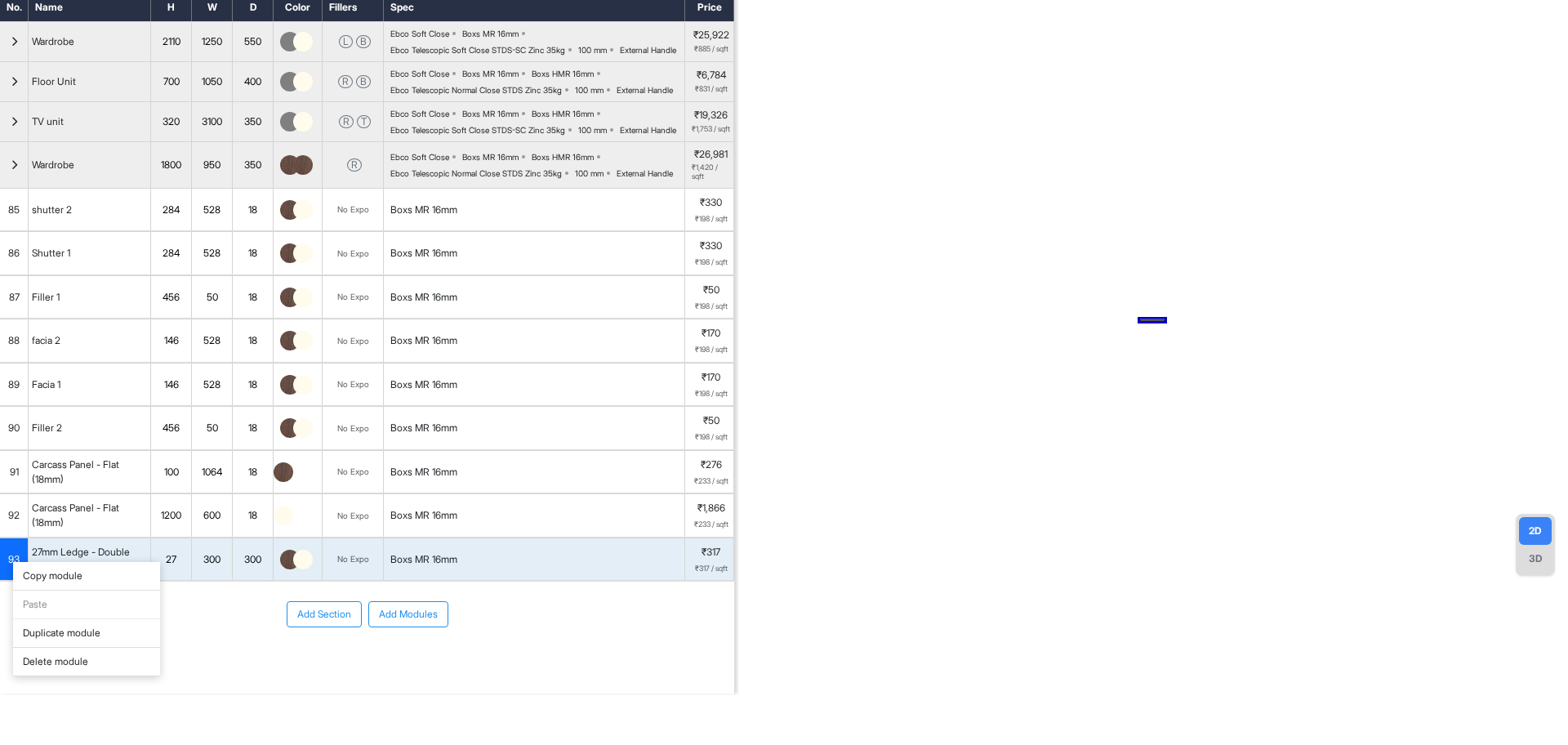 click on "Copy module" at bounding box center [87, 576] 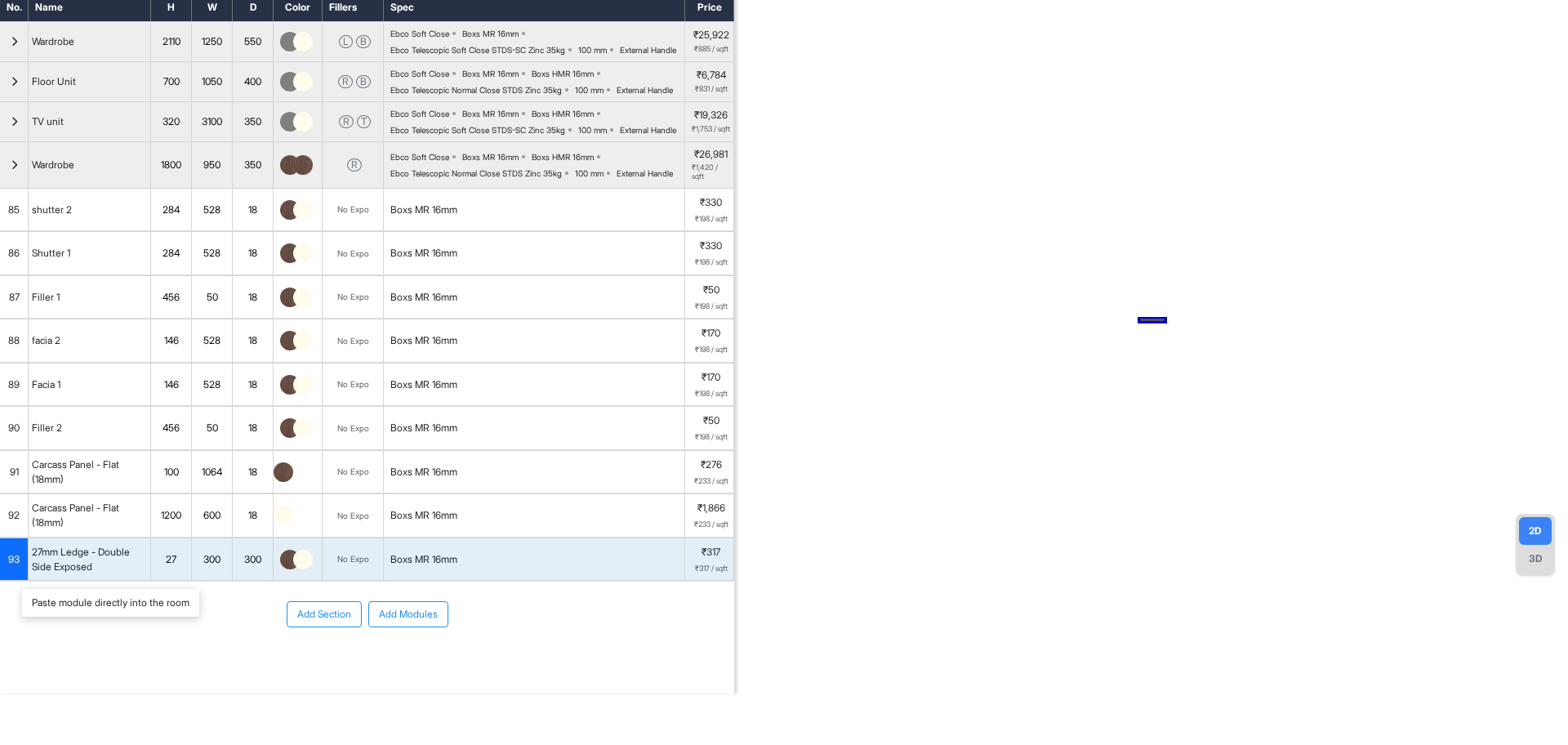 click on "Paste module directly into the room" at bounding box center [110, 603] 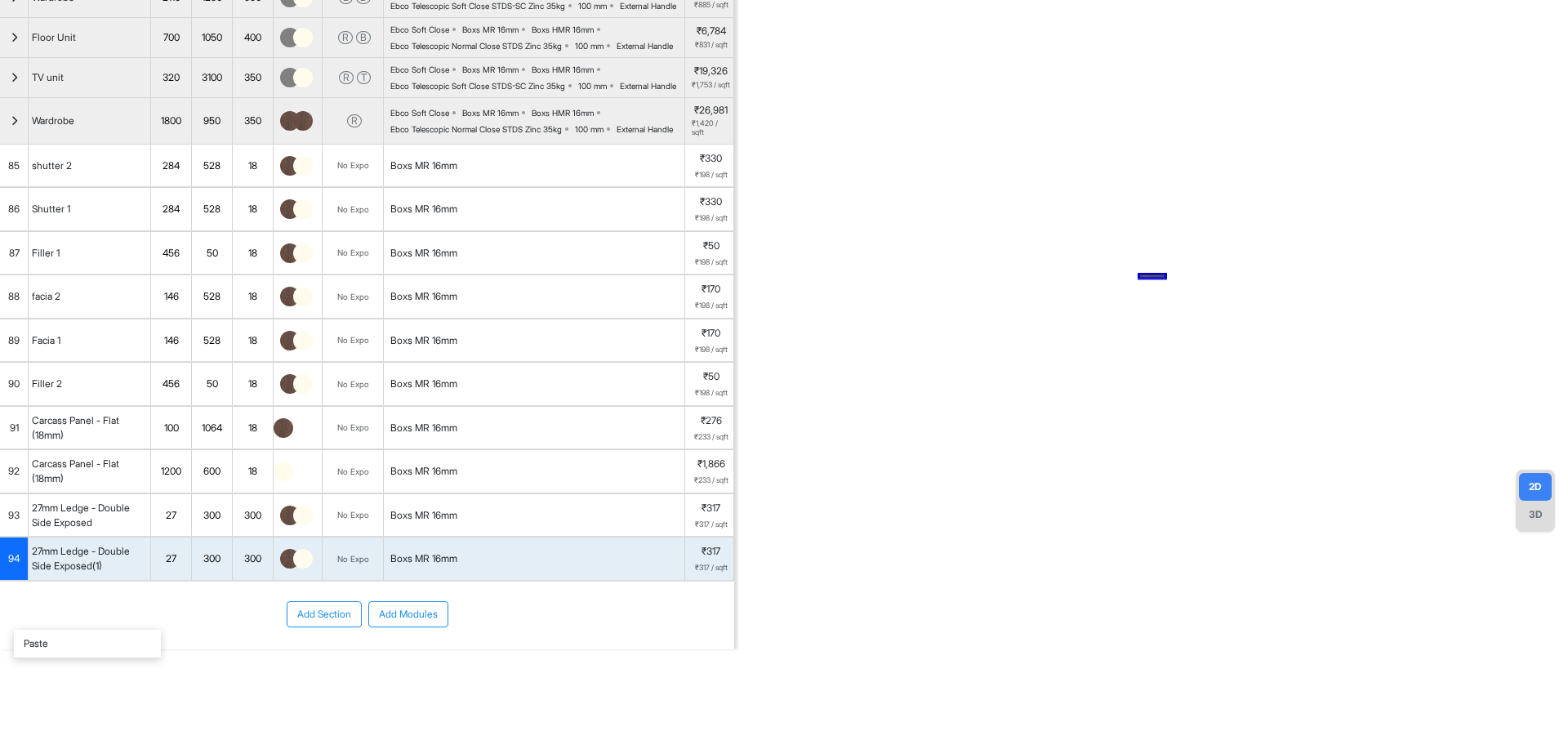 click on "Paste" at bounding box center (87, 644) 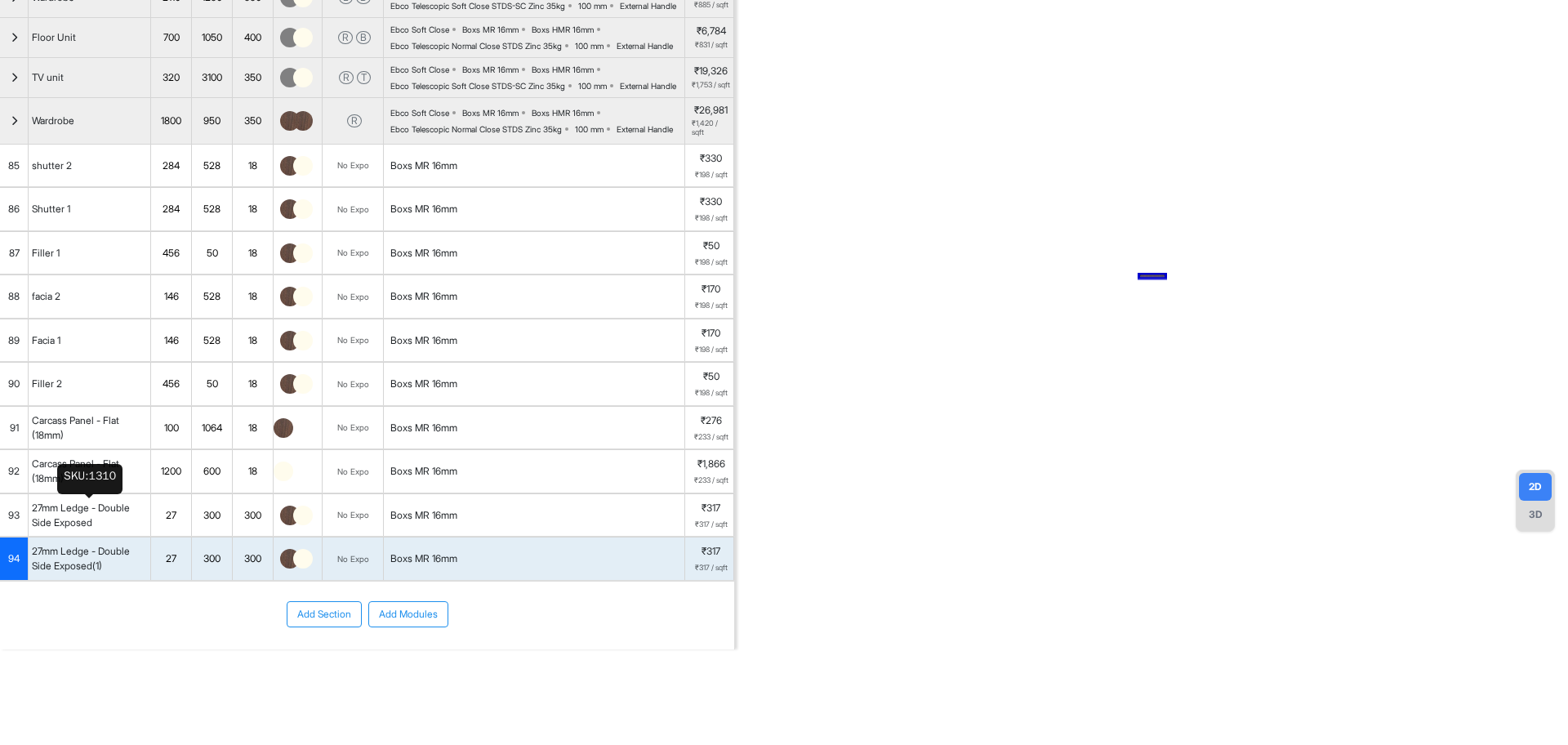 scroll, scrollTop: 195, scrollLeft: 0, axis: vertical 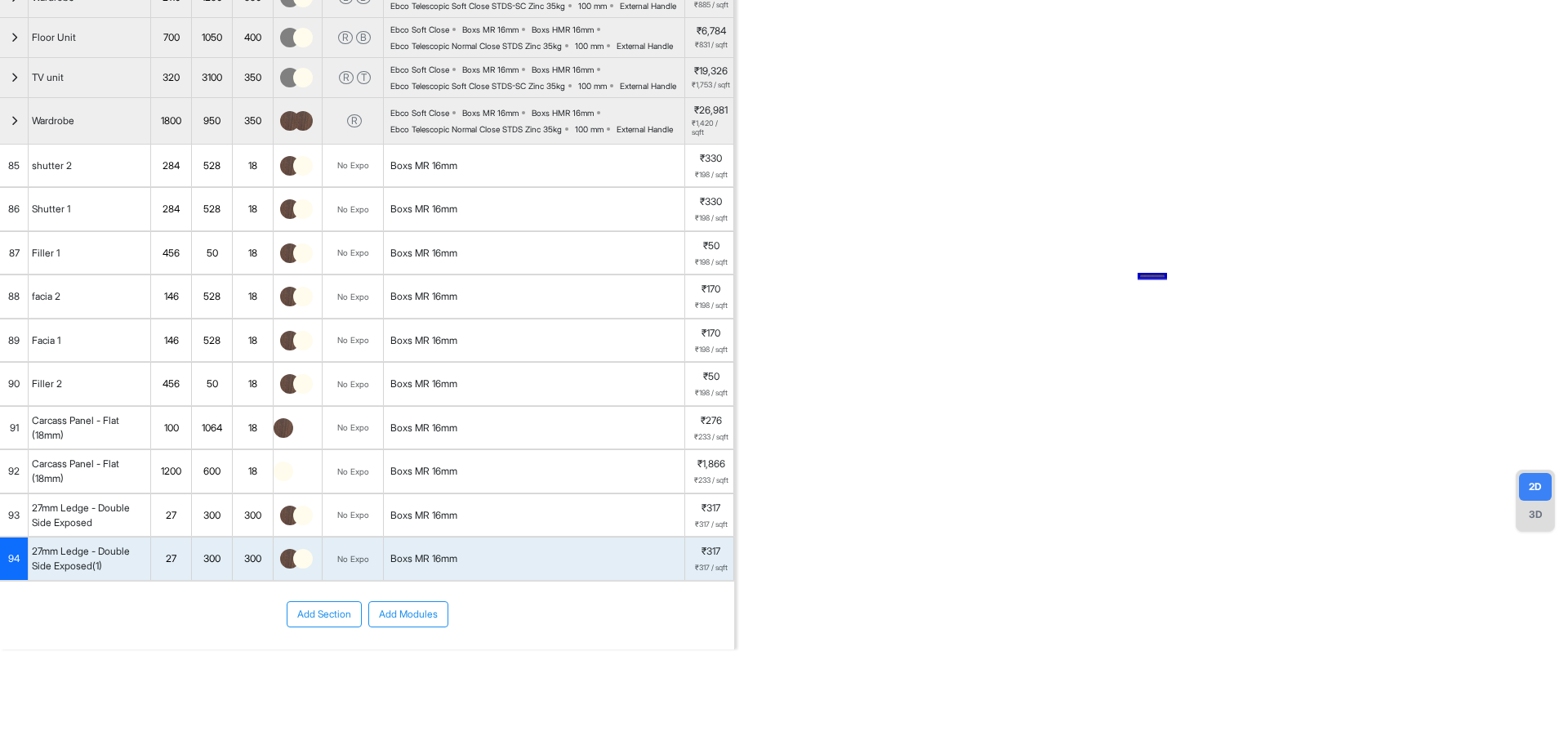 click on "Add Section Add Modules" at bounding box center [367, 663] 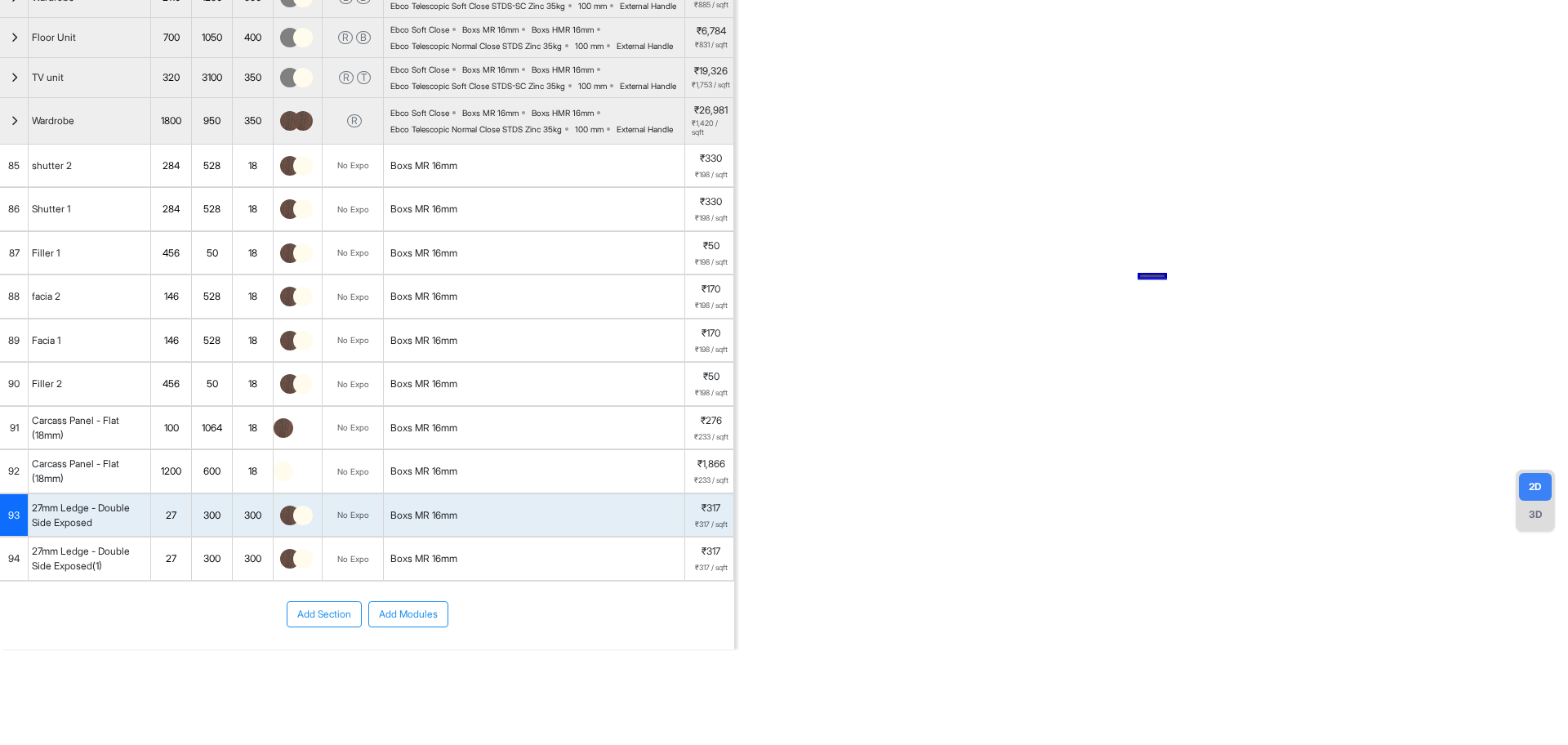 click on "94" at bounding box center (14, 559) 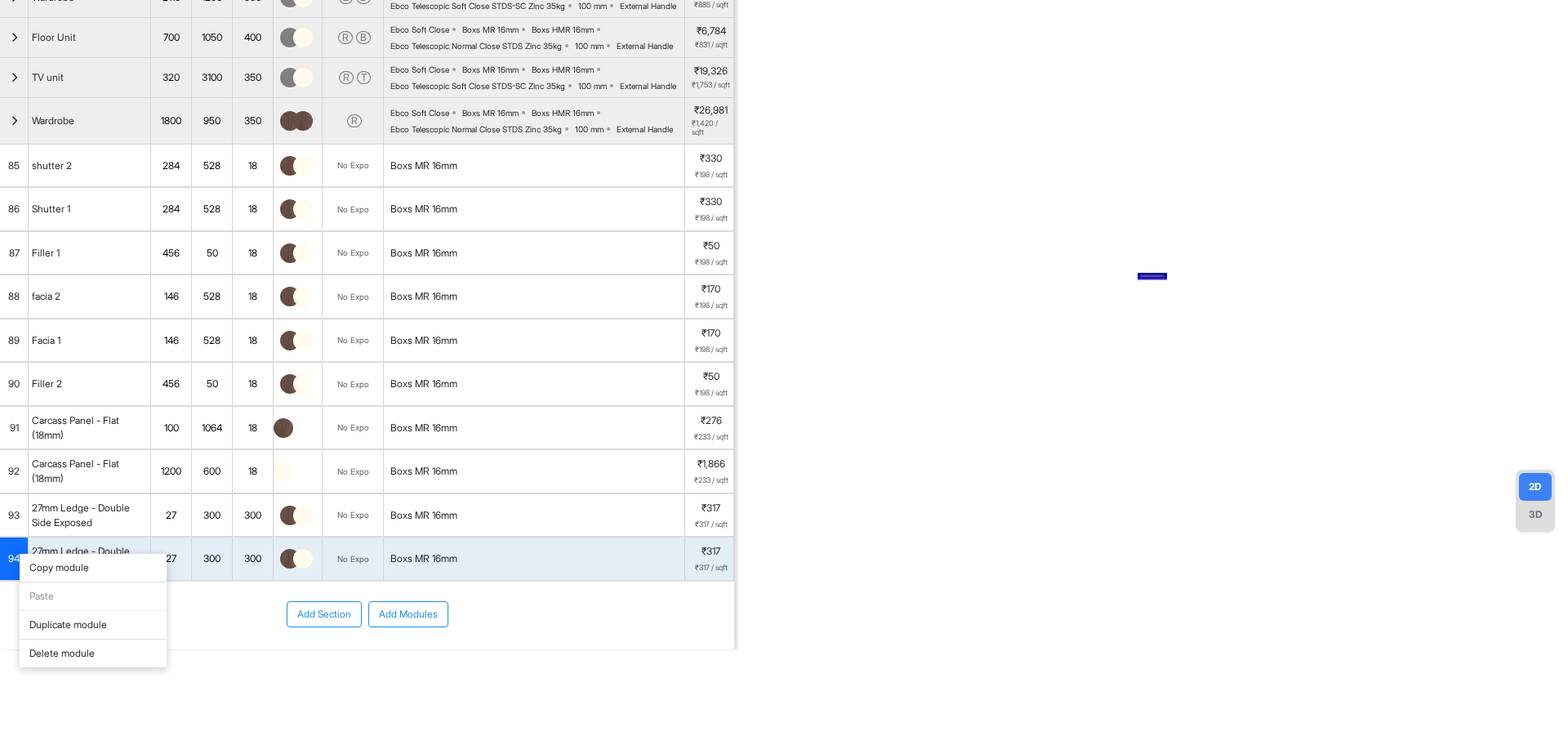 click on "Copy module" at bounding box center [93, 568] 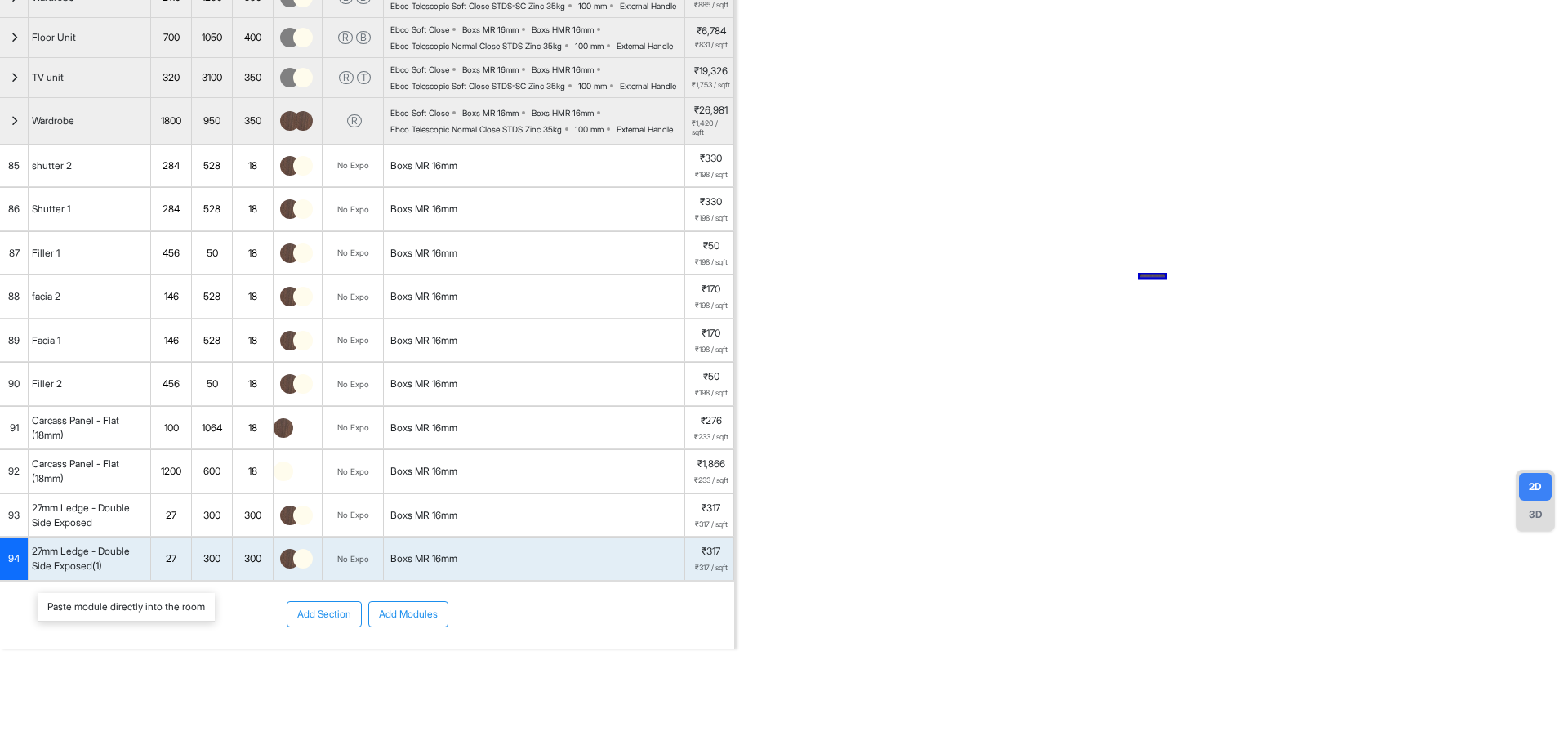 click on "Paste module directly into the room" at bounding box center [126, 607] 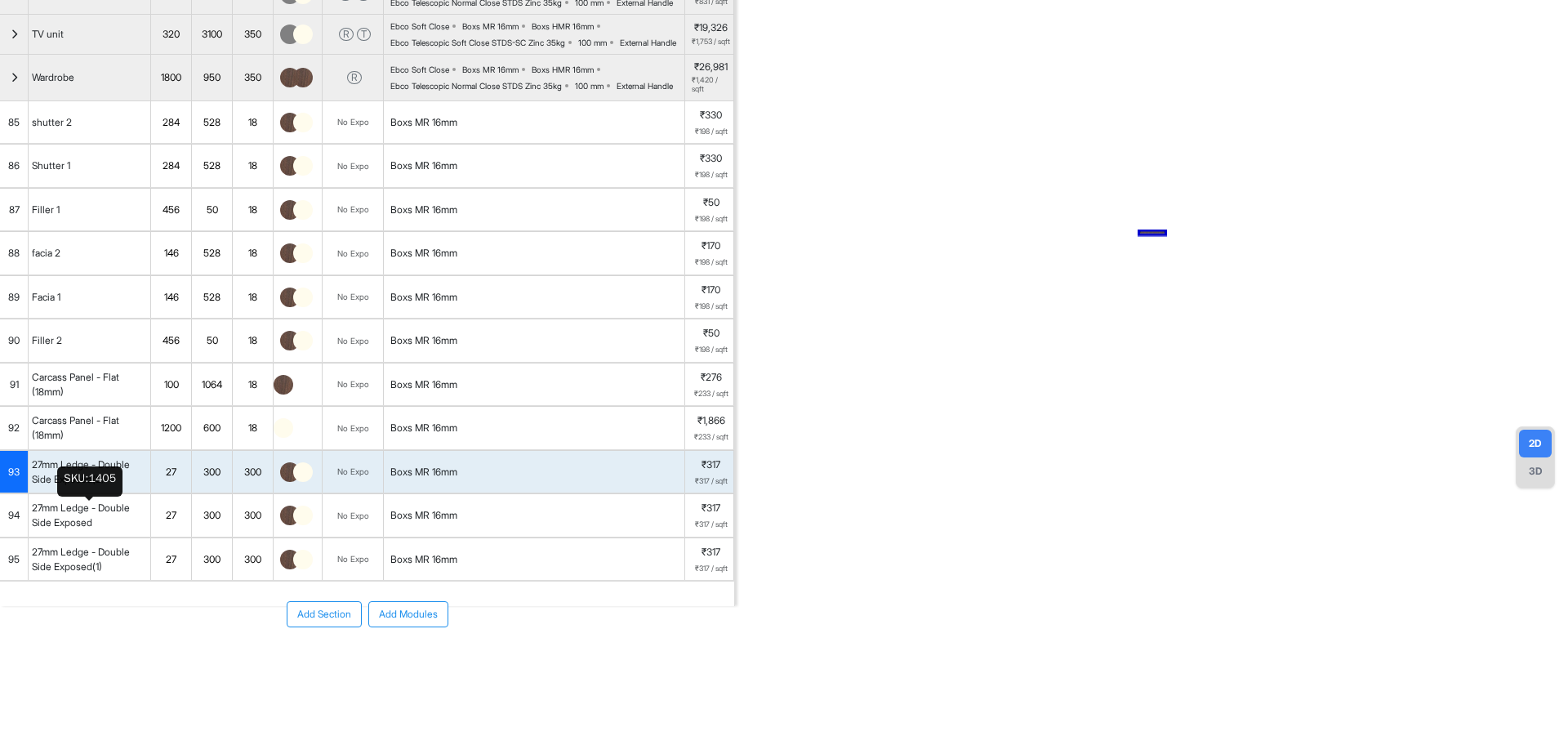 scroll, scrollTop: 239, scrollLeft: 0, axis: vertical 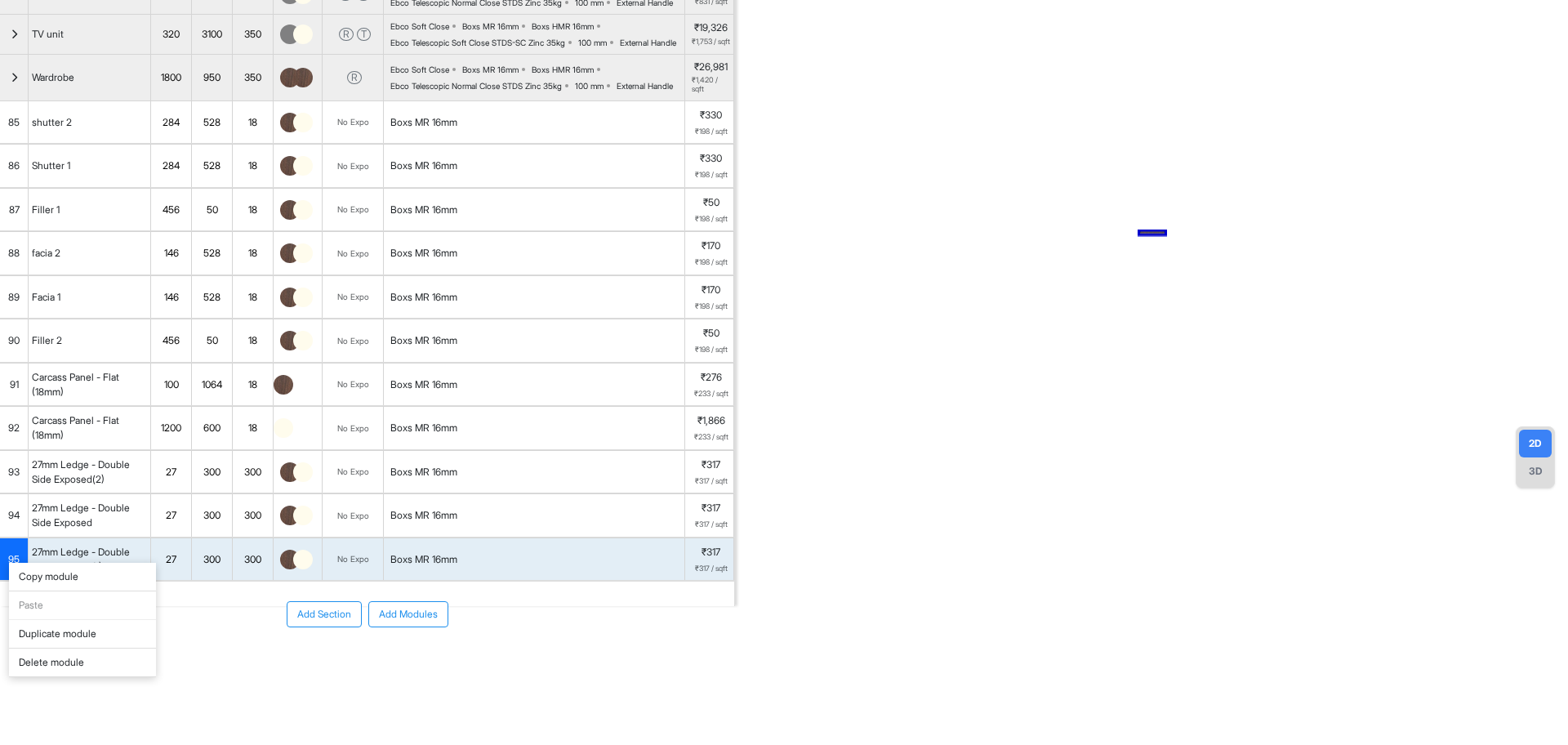 click on "Copy module" at bounding box center (82, 577) 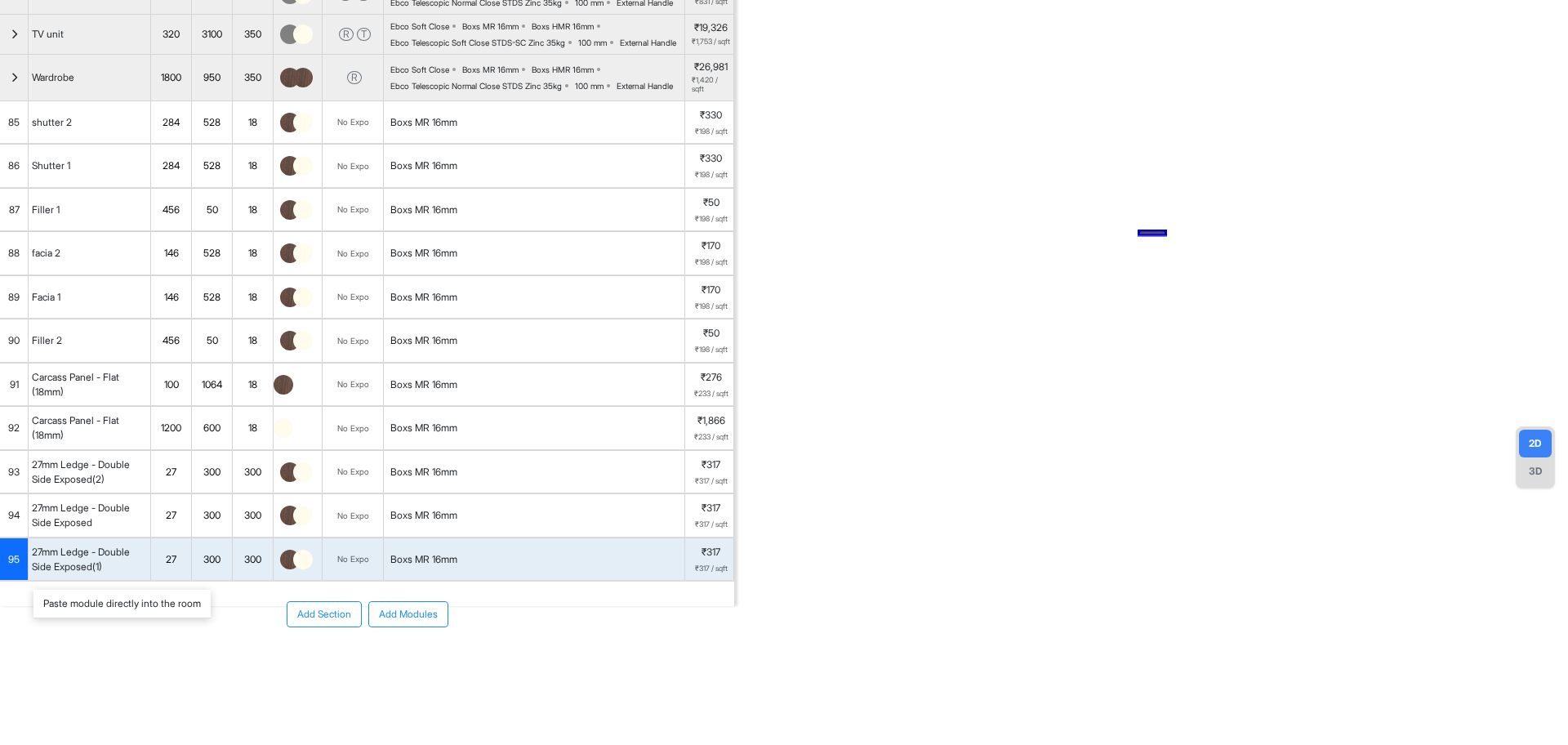 click on "Paste module directly into the room" at bounding box center (122, 604) 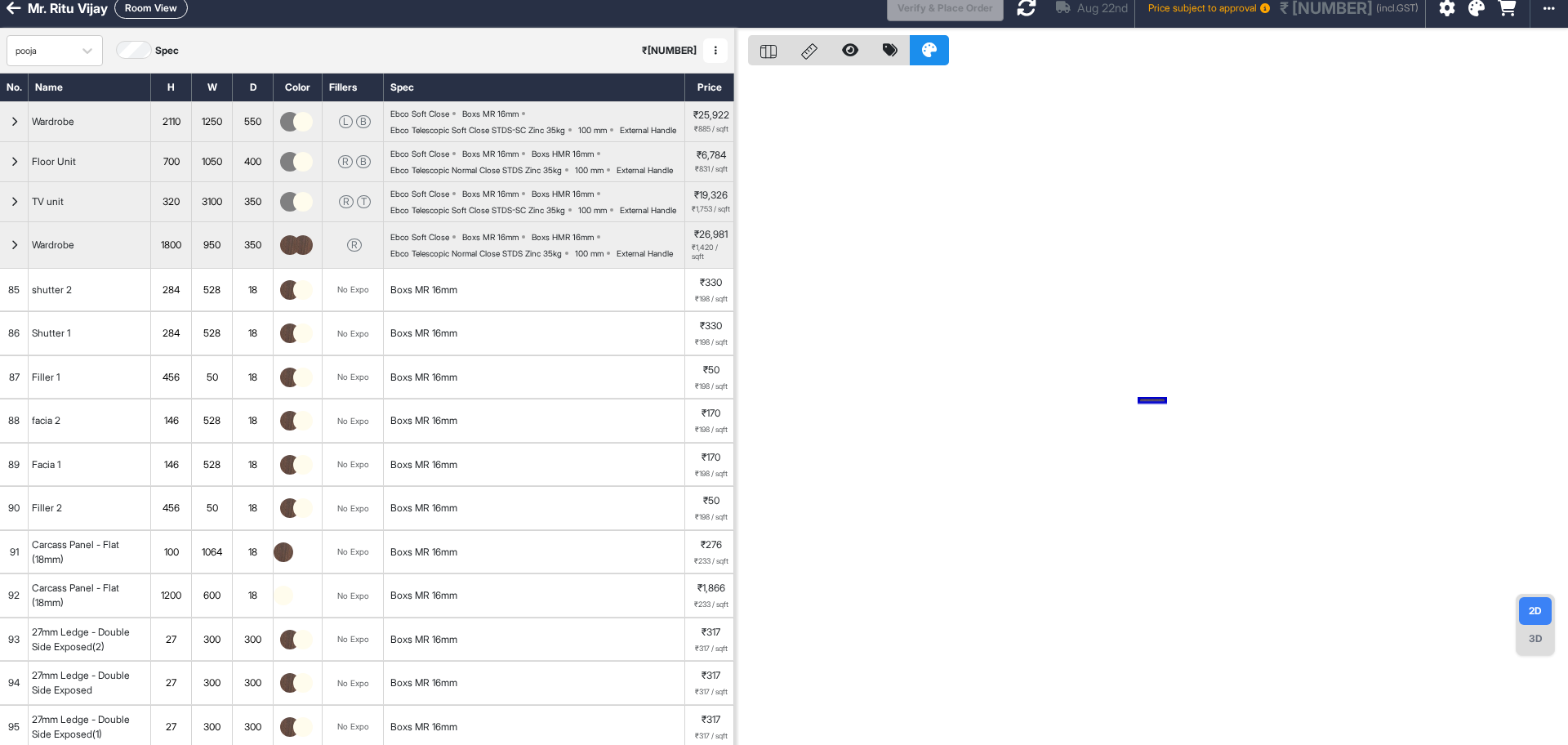 scroll, scrollTop: 0, scrollLeft: 0, axis: both 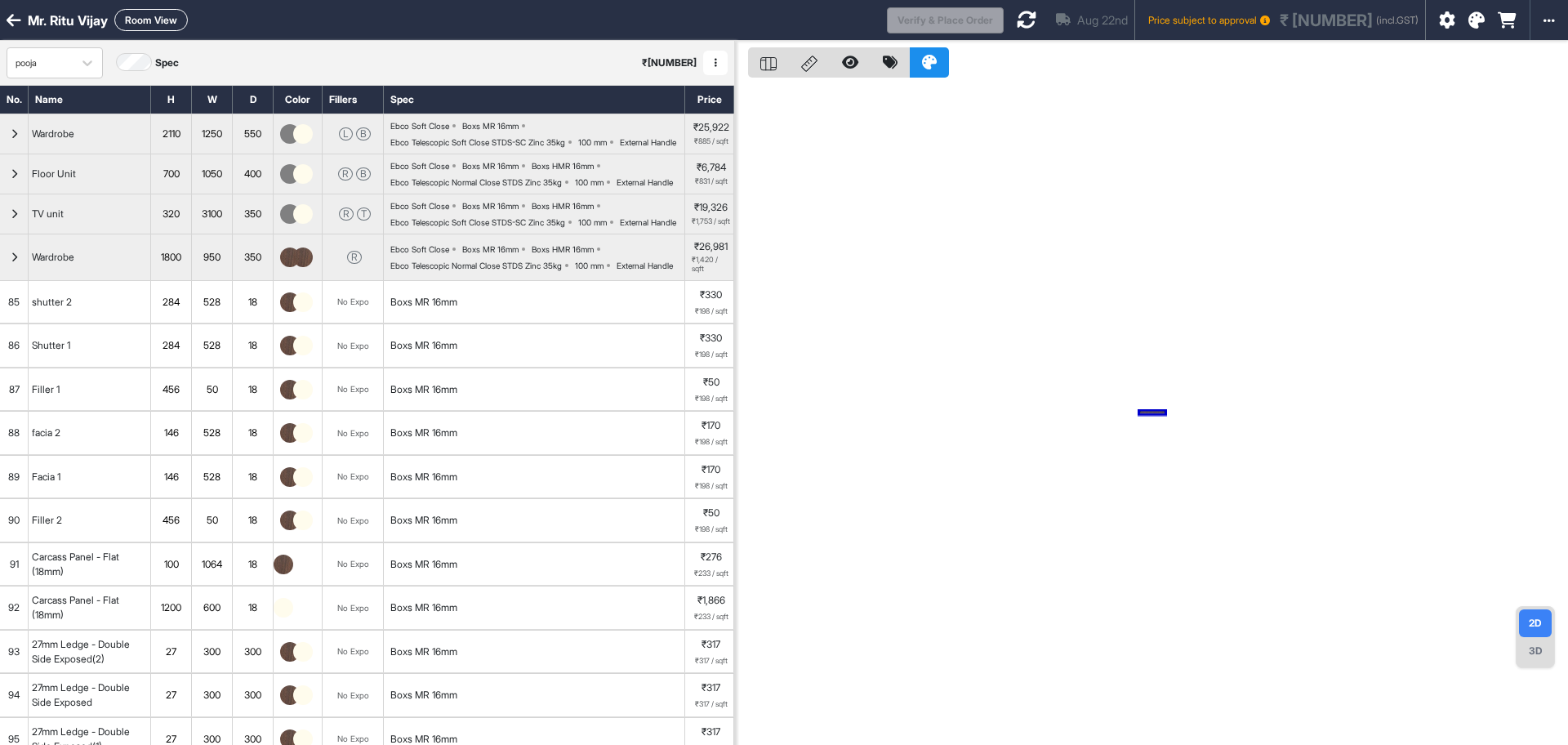 click at bounding box center [1027, 20] 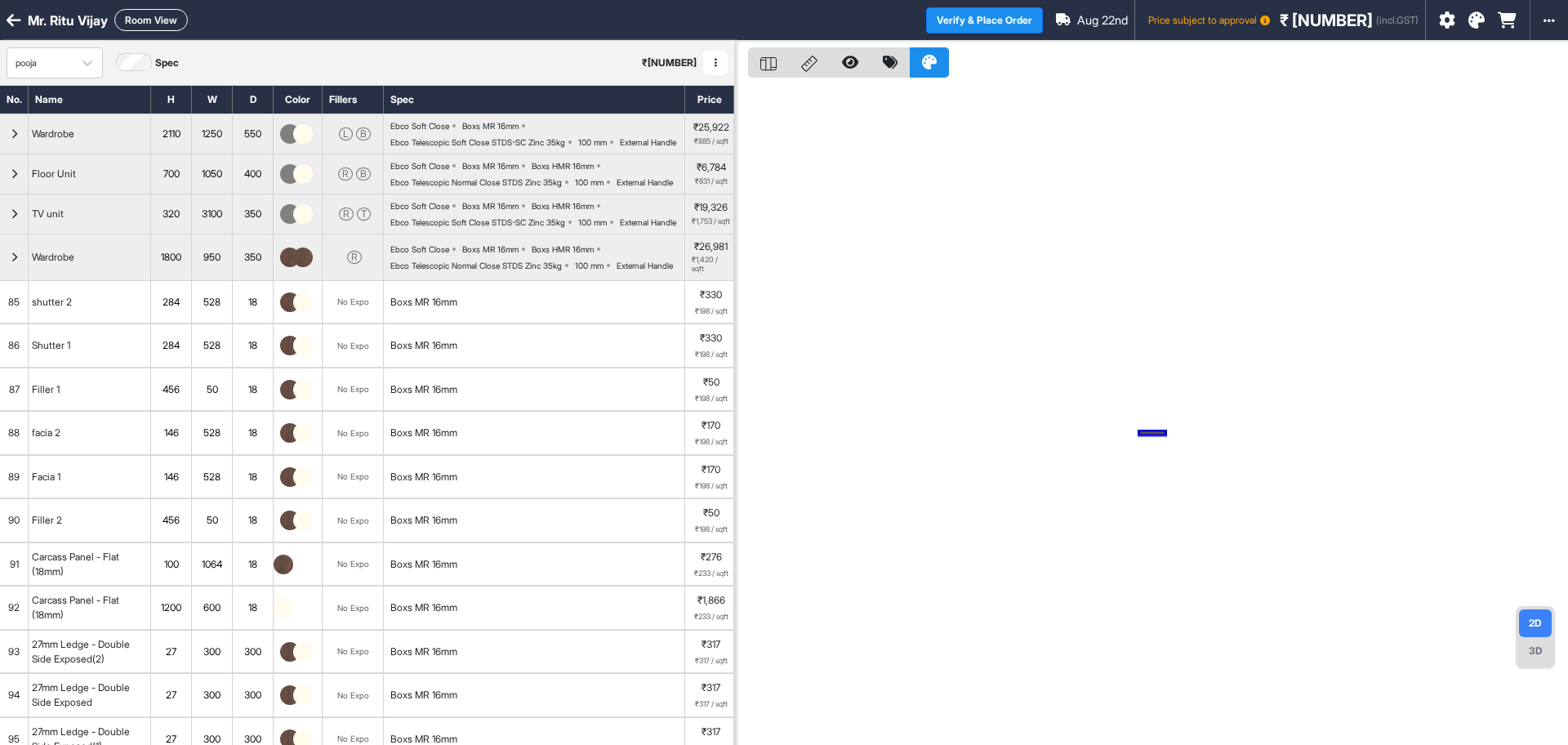 click at bounding box center [1152, 413] 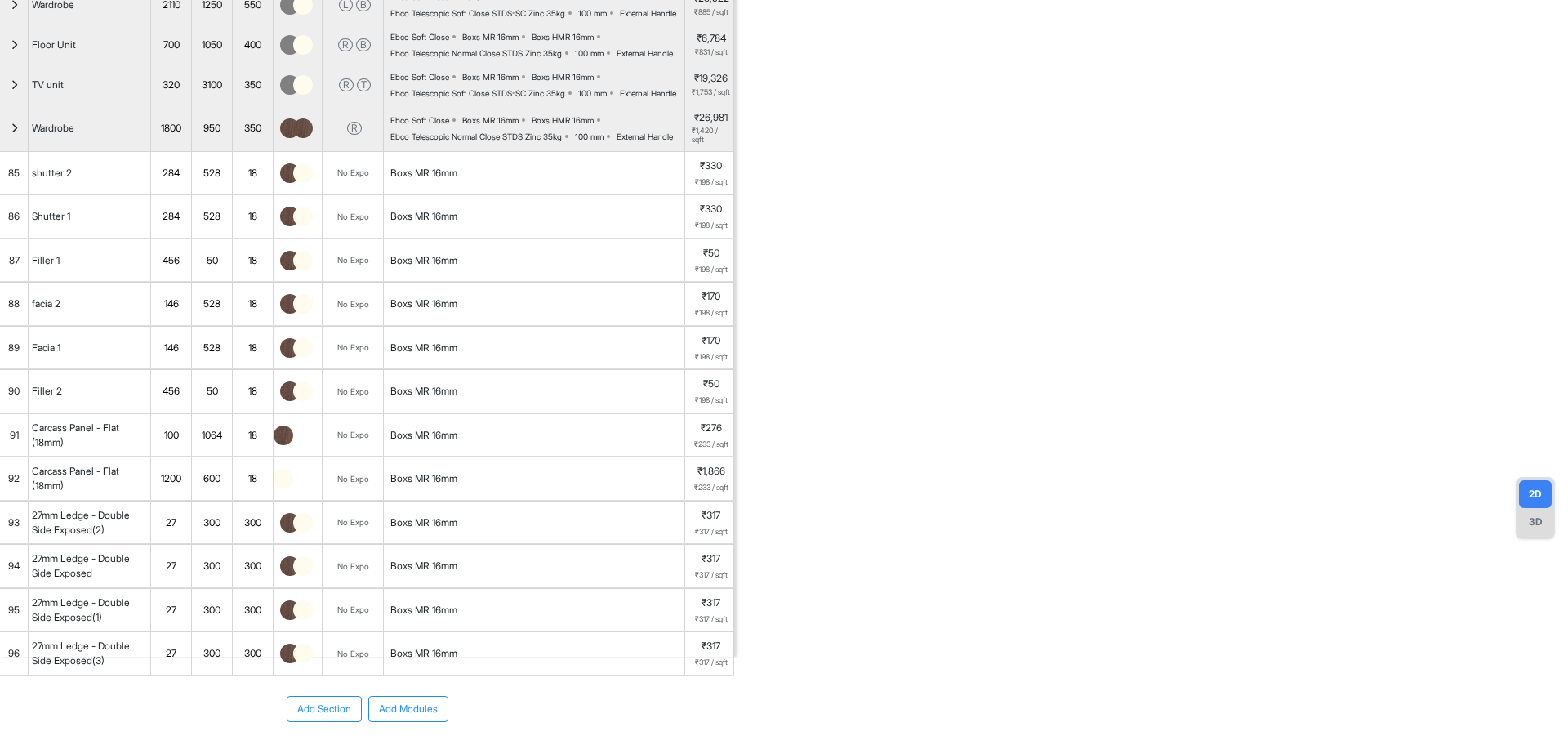 scroll, scrollTop: 283, scrollLeft: 0, axis: vertical 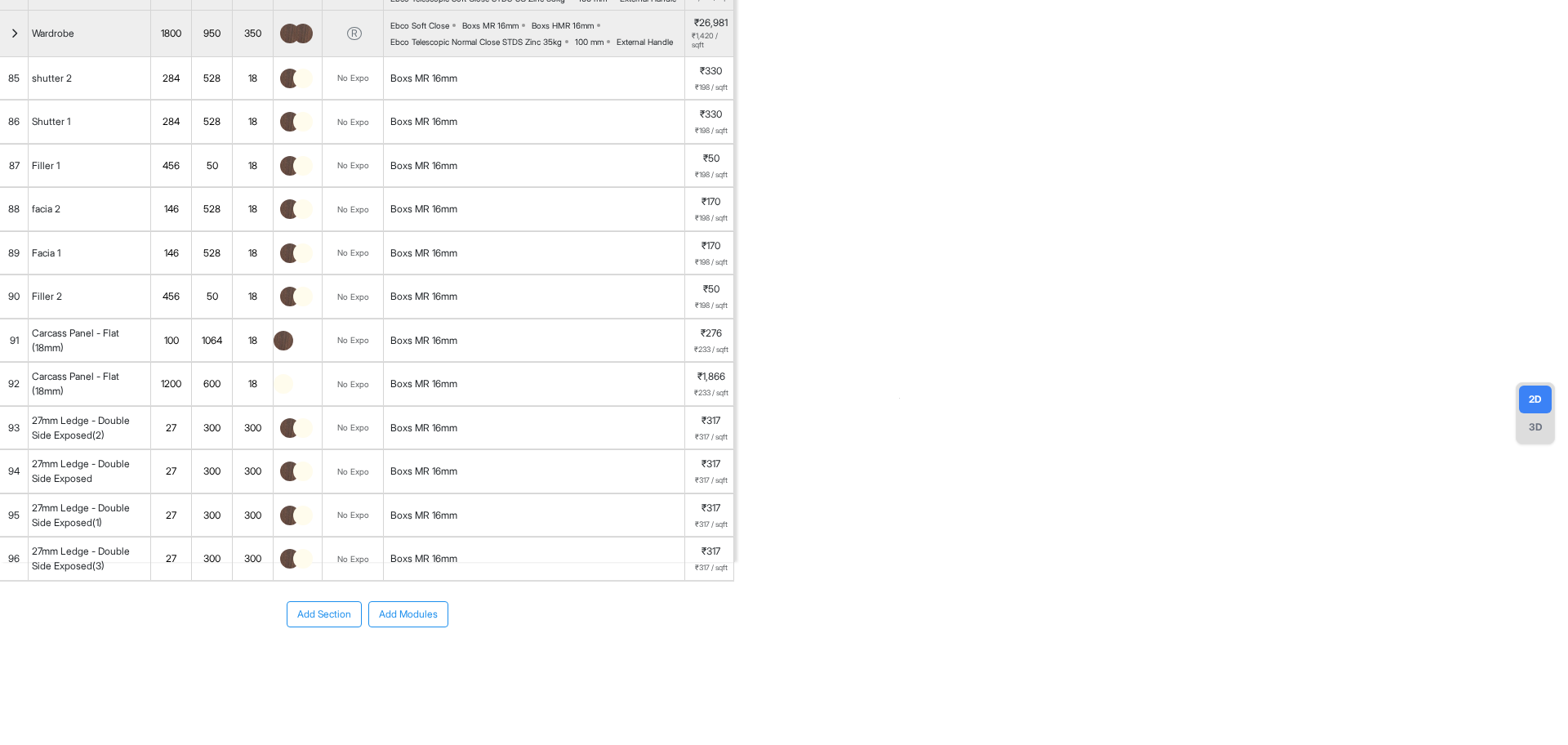 click on "Add Modules" at bounding box center [408, 614] 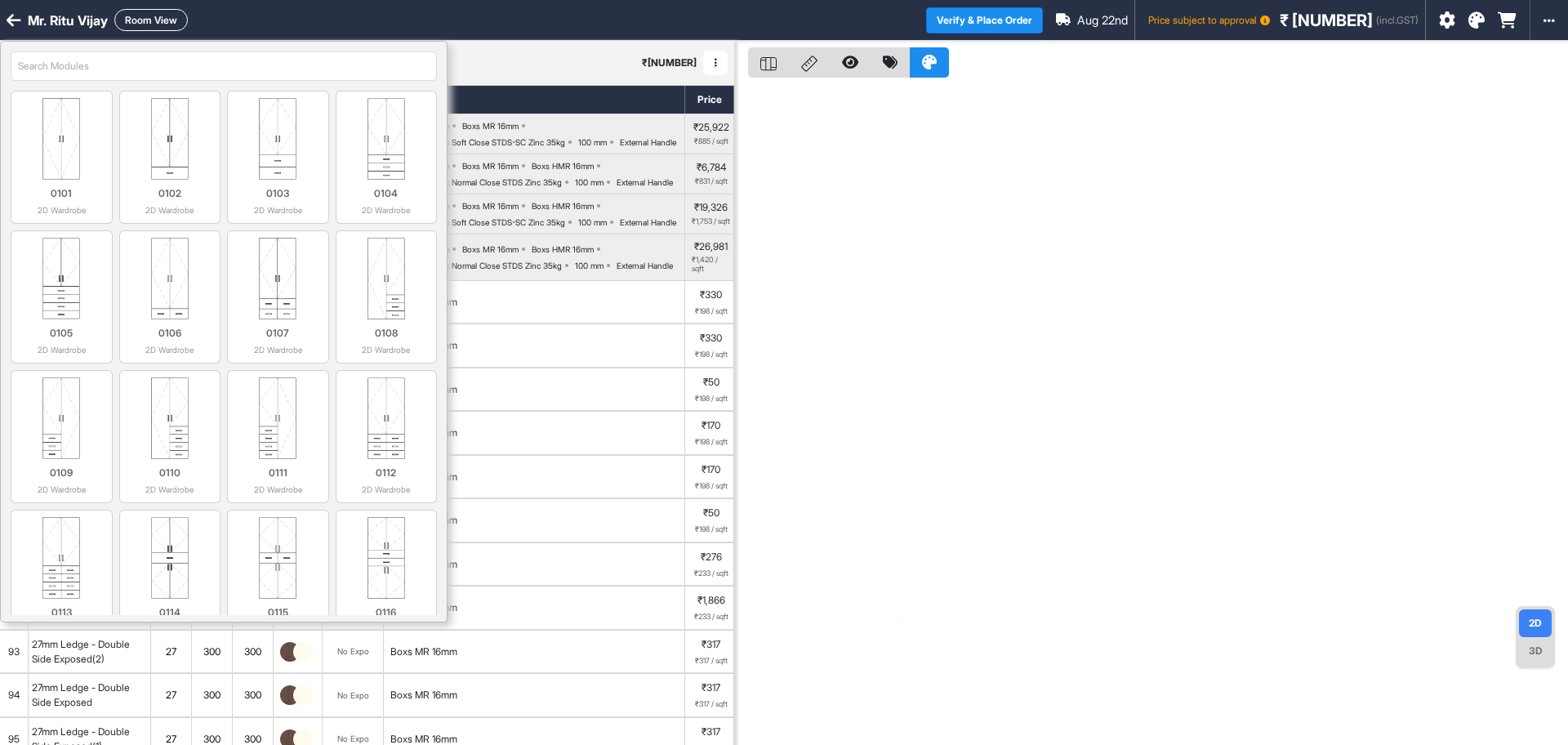 click at bounding box center (224, 66) 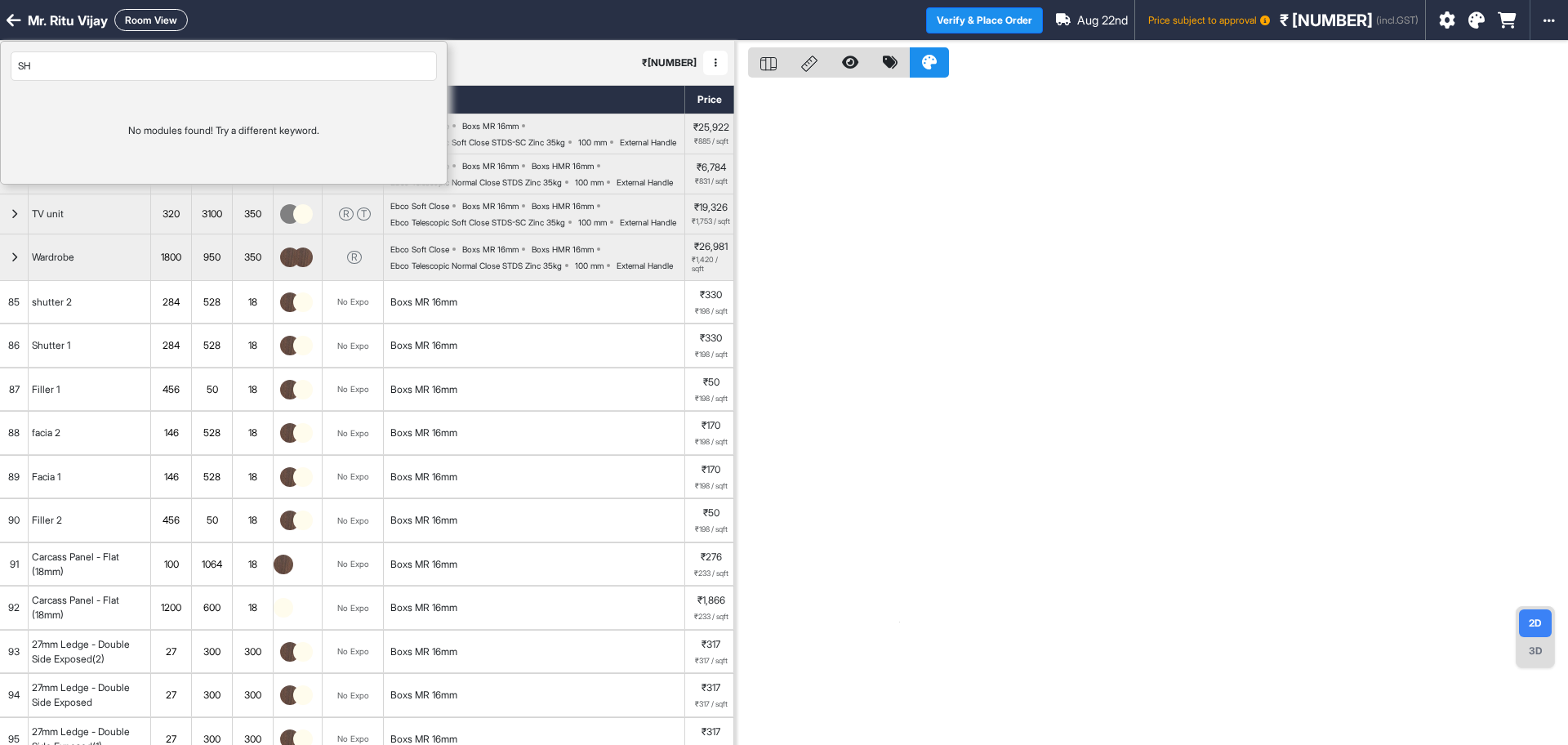type on "S" 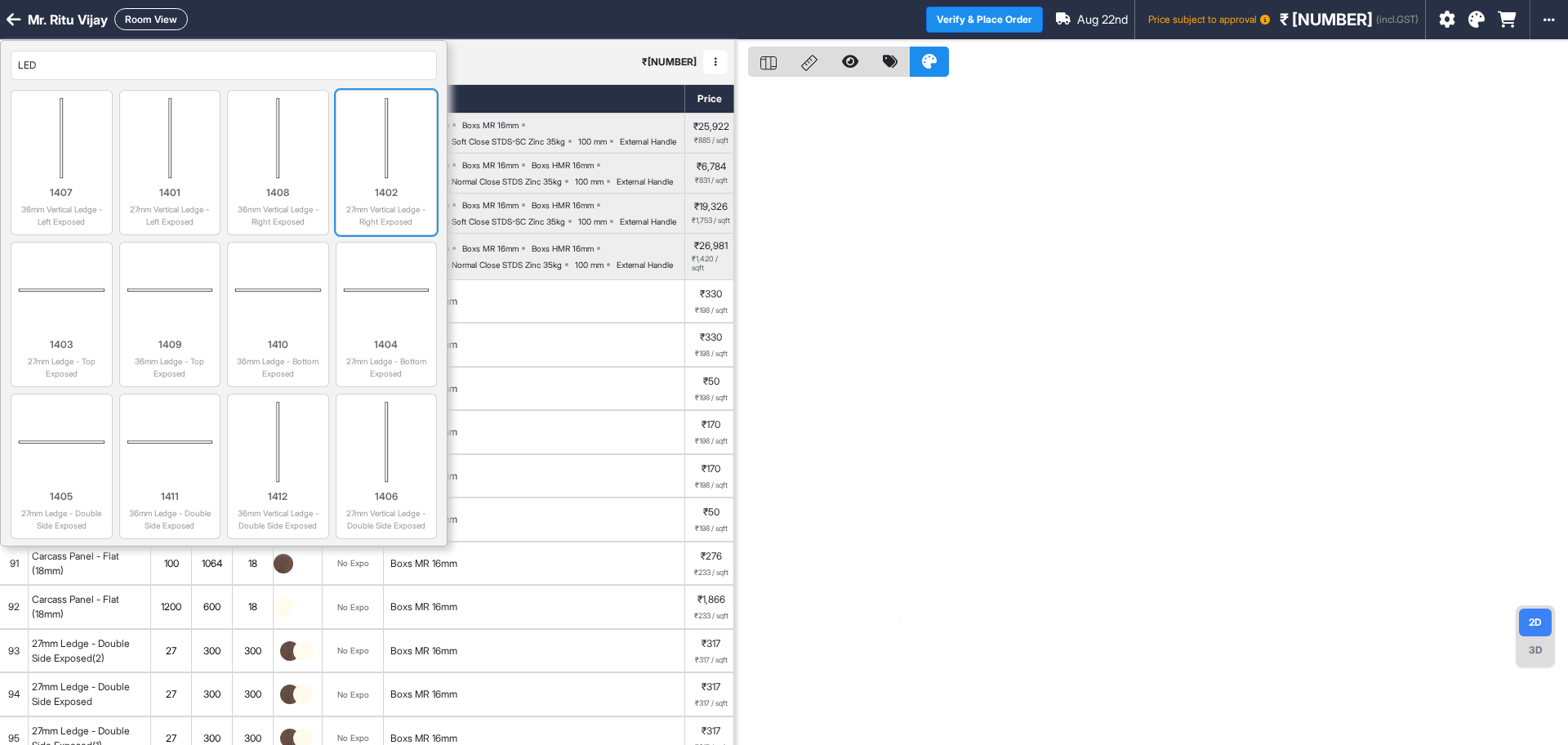 scroll, scrollTop: 0, scrollLeft: 0, axis: both 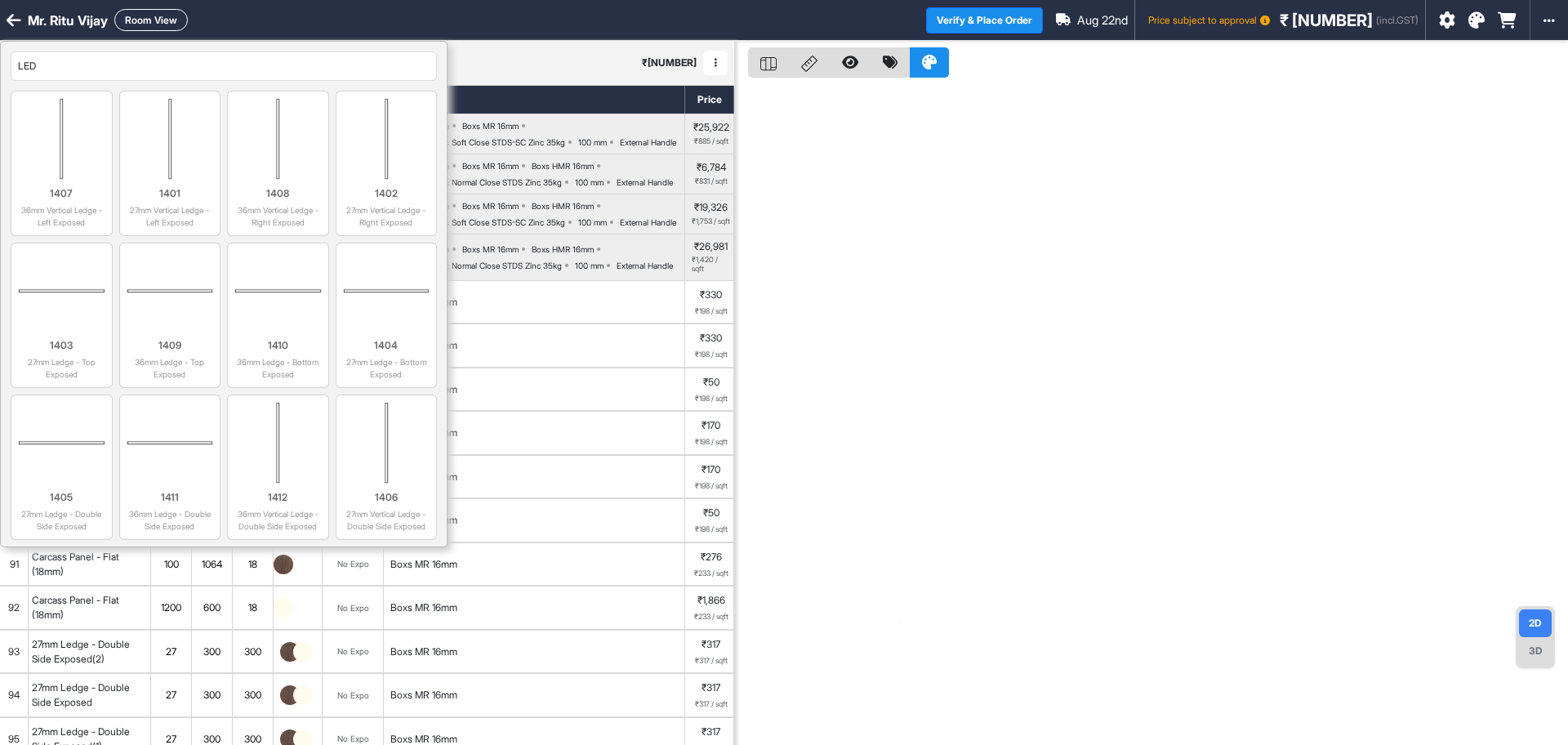drag, startPoint x: 56, startPoint y: 60, endPoint x: 0, endPoint y: 38, distance: 60.166436 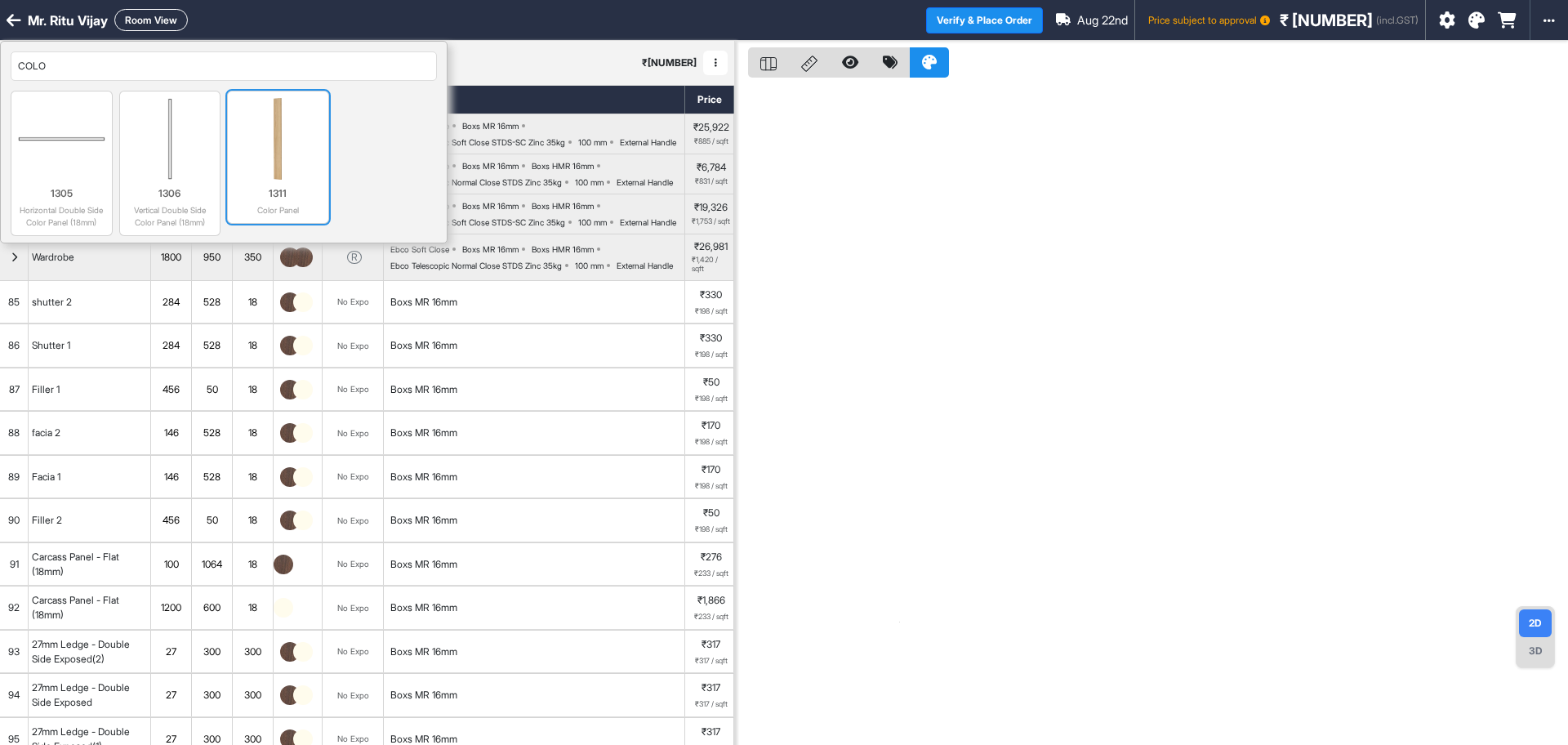 type on "COLO" 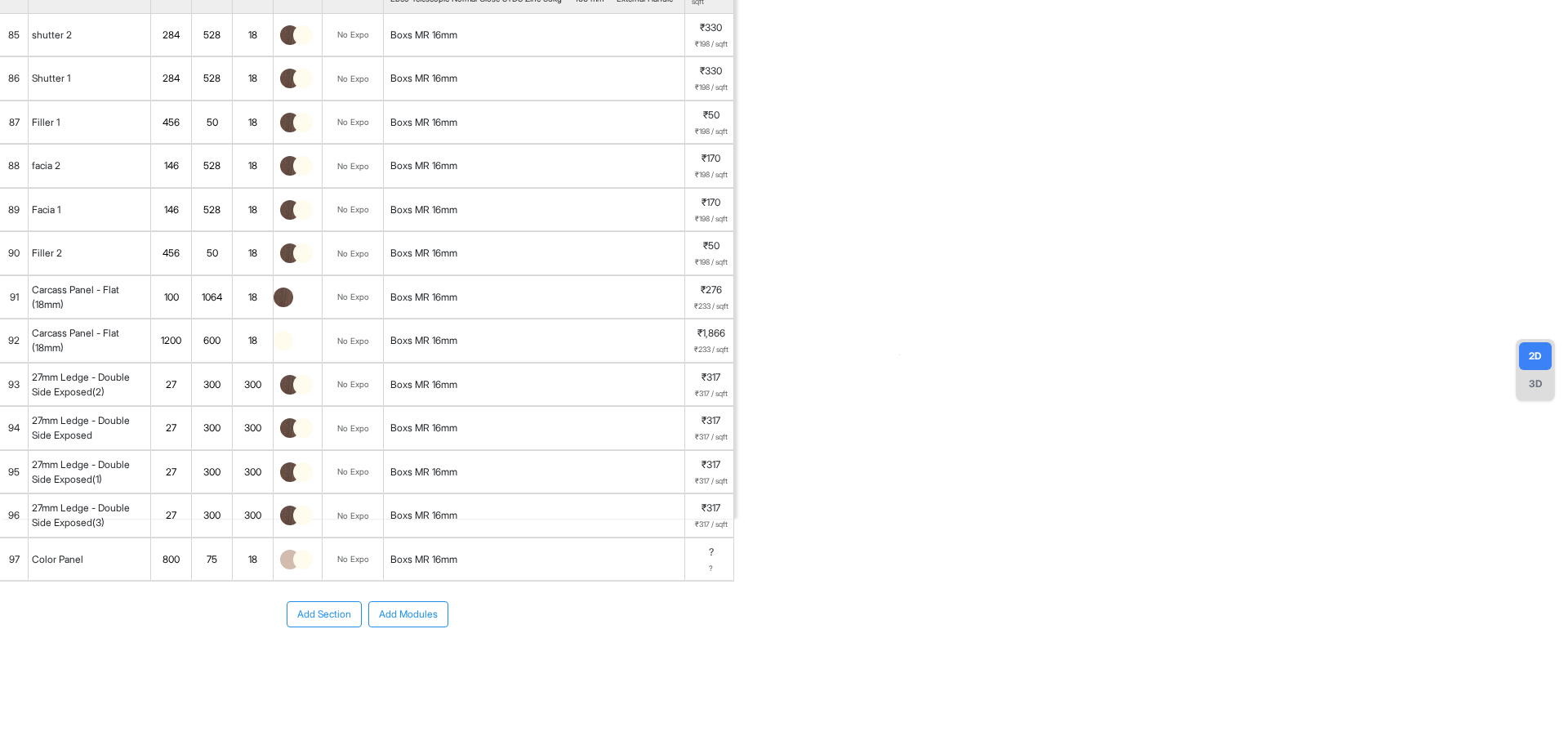 scroll, scrollTop: 327, scrollLeft: 0, axis: vertical 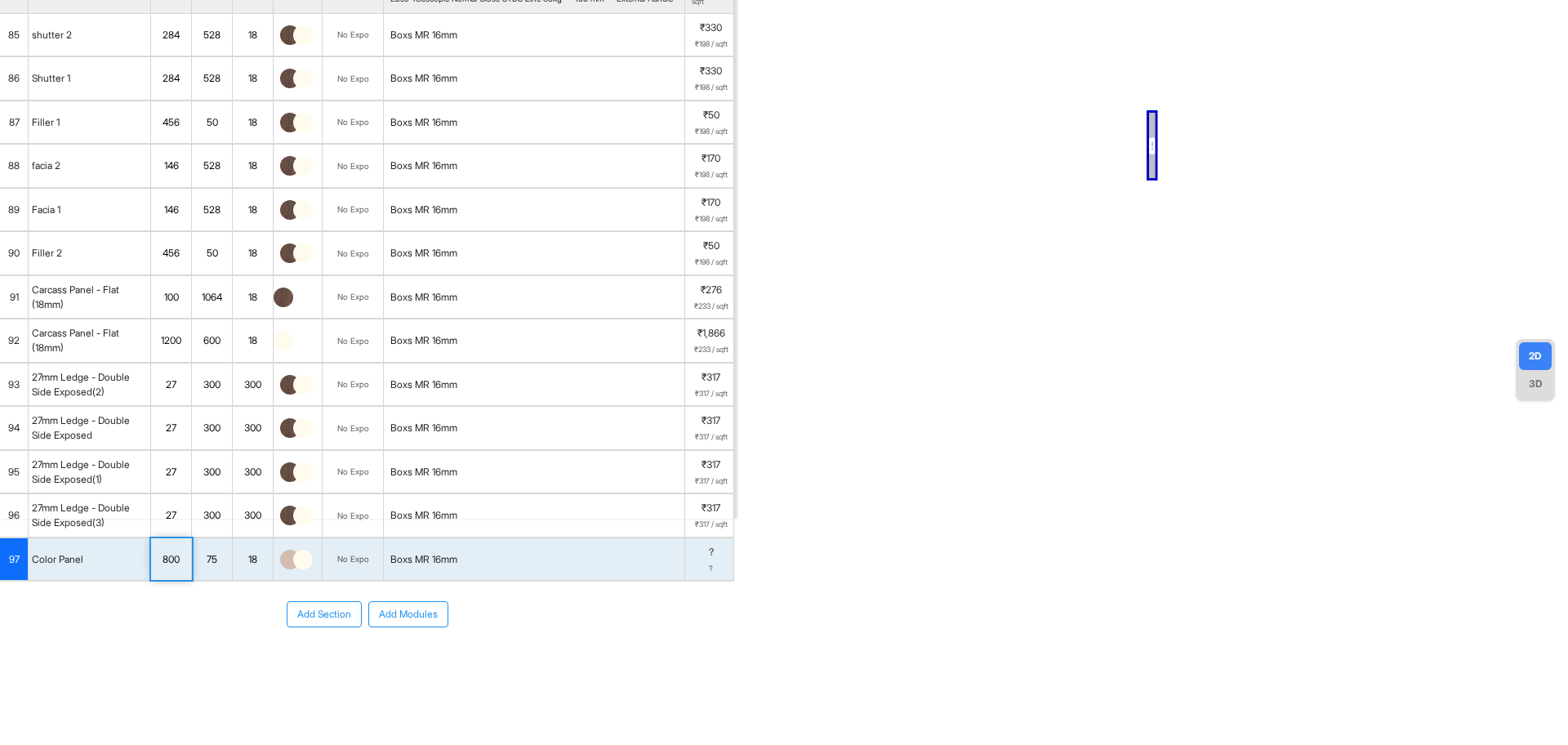 click on "800" at bounding box center (171, 560) 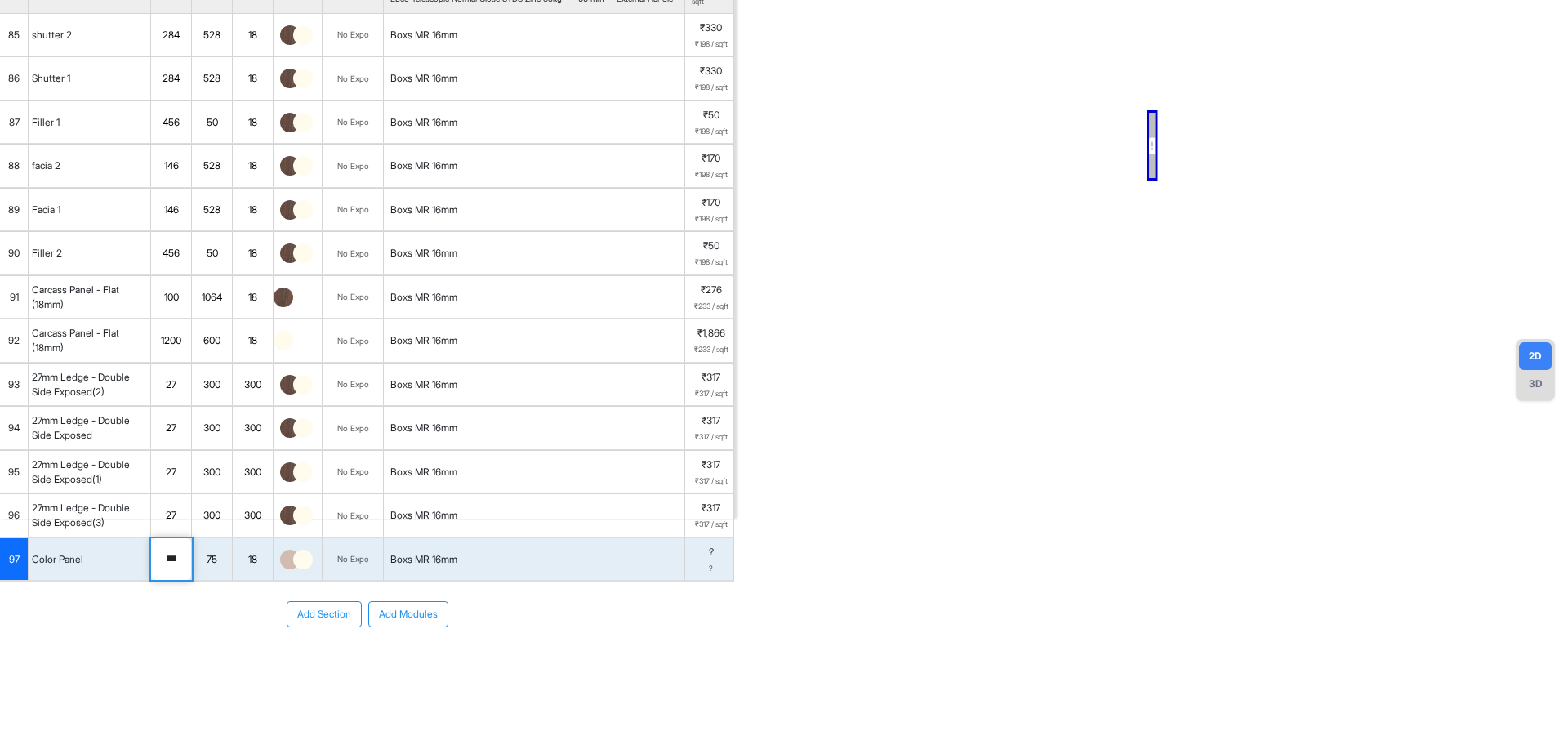 drag, startPoint x: 185, startPoint y: 556, endPoint x: 125, endPoint y: 558, distance: 60.03332 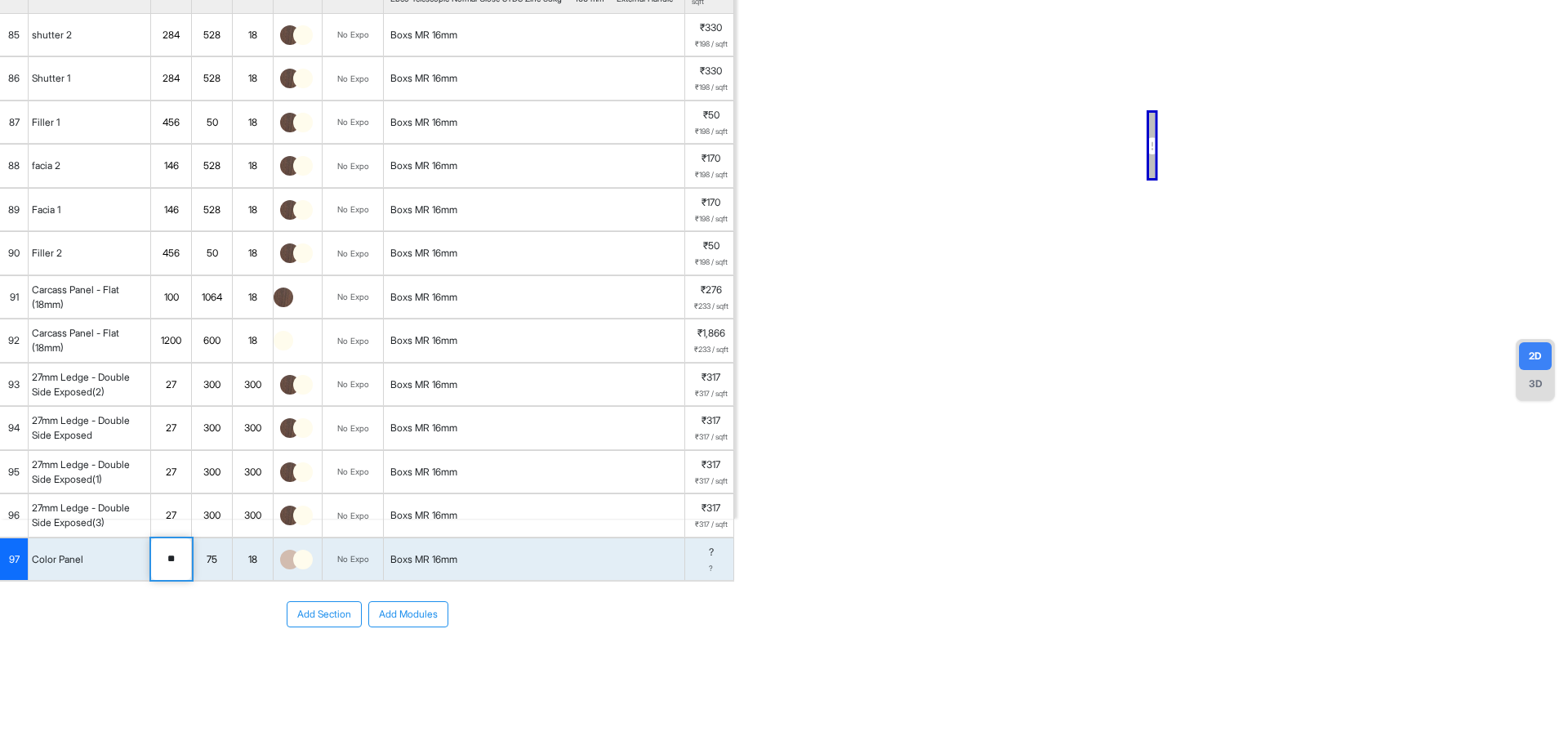 type on "**" 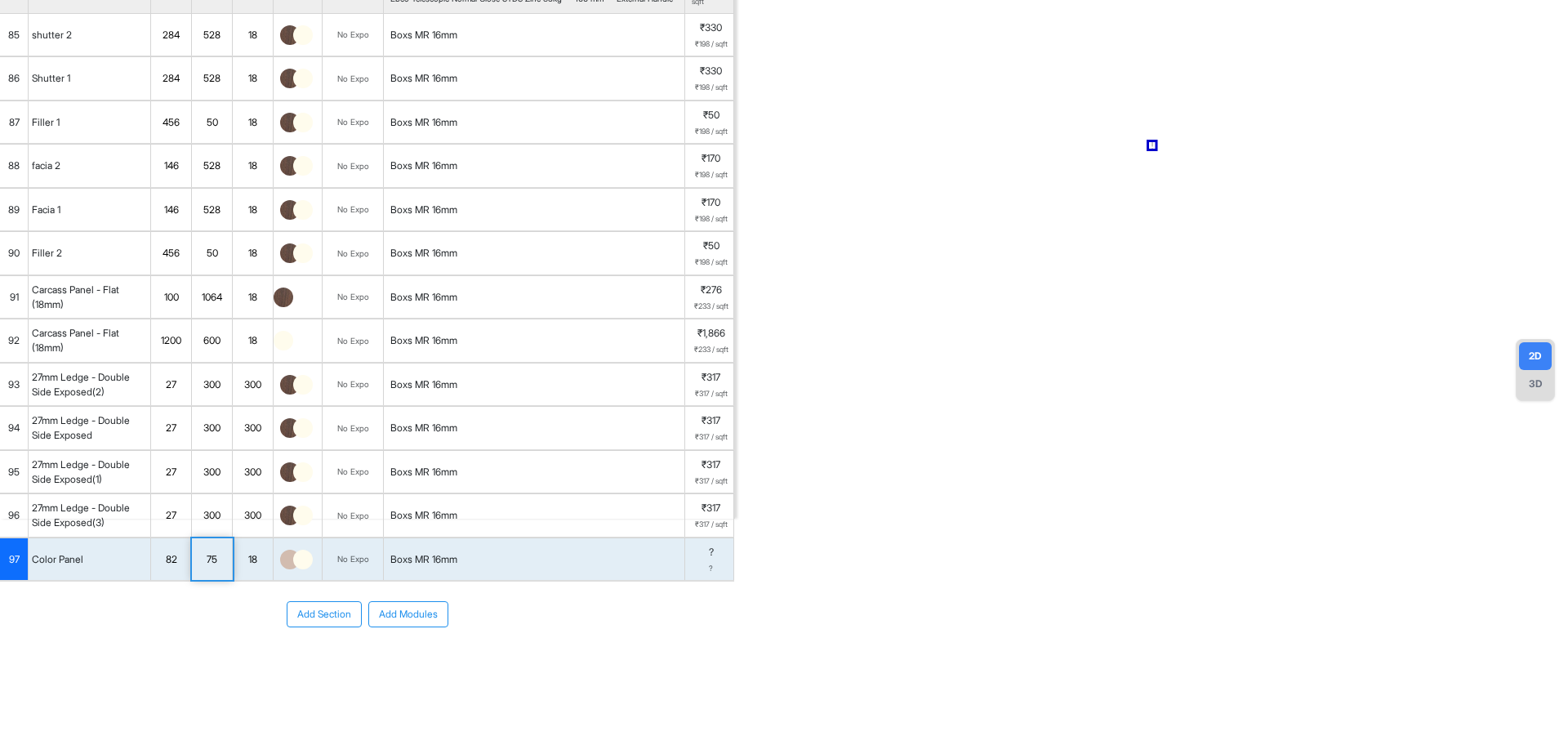 click on "75" at bounding box center [212, 560] 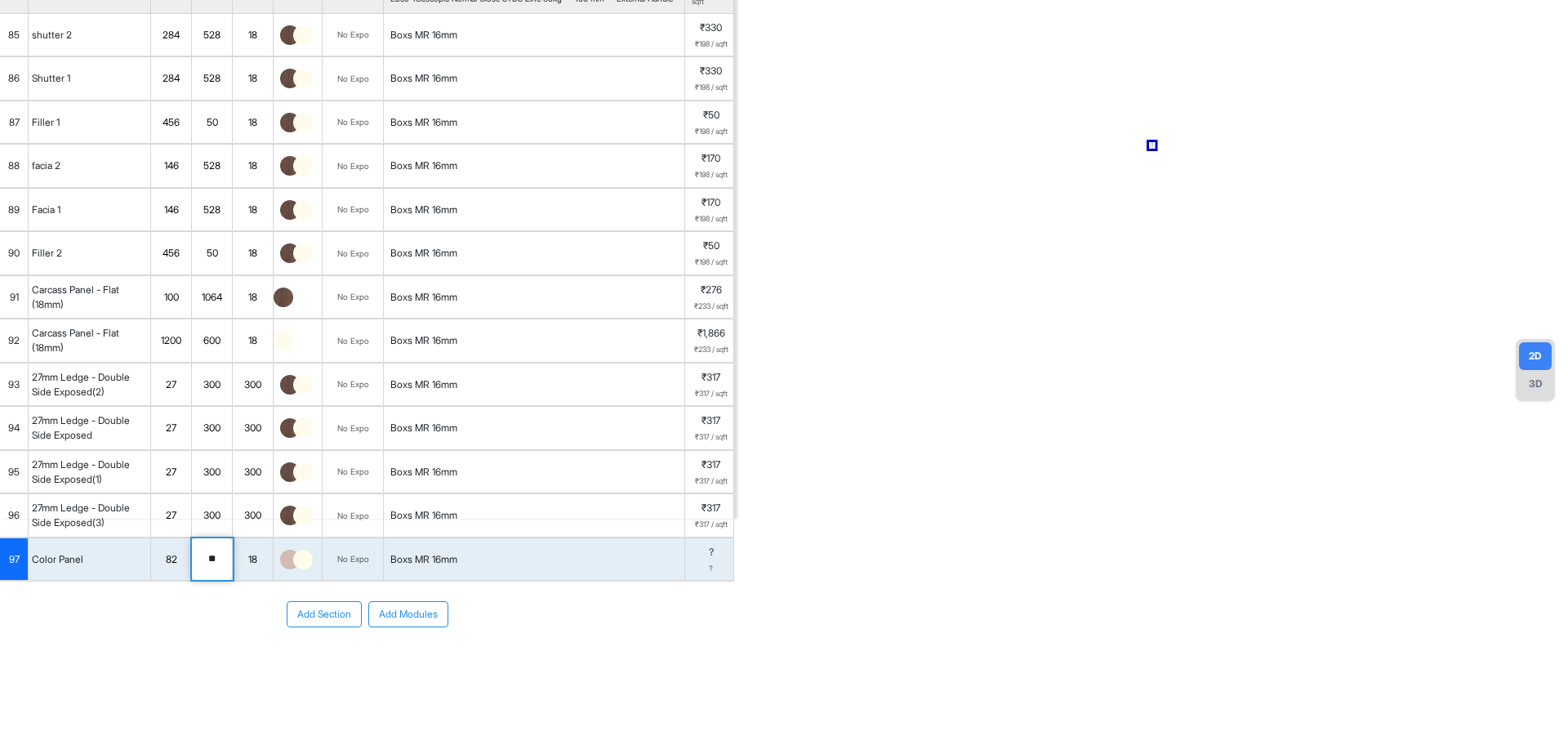 drag, startPoint x: 202, startPoint y: 557, endPoint x: 254, endPoint y: 564, distance: 52.46904 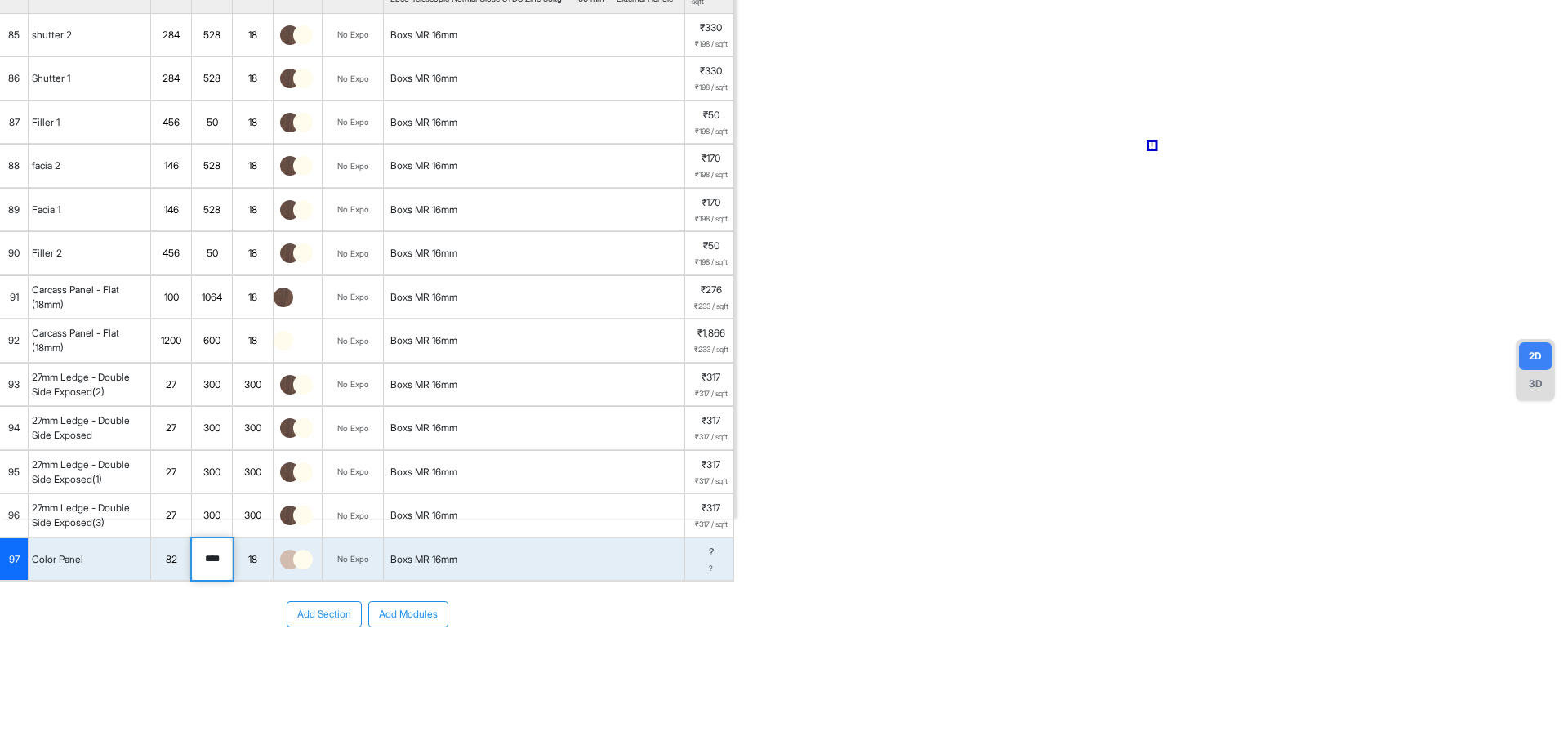 type on "****" 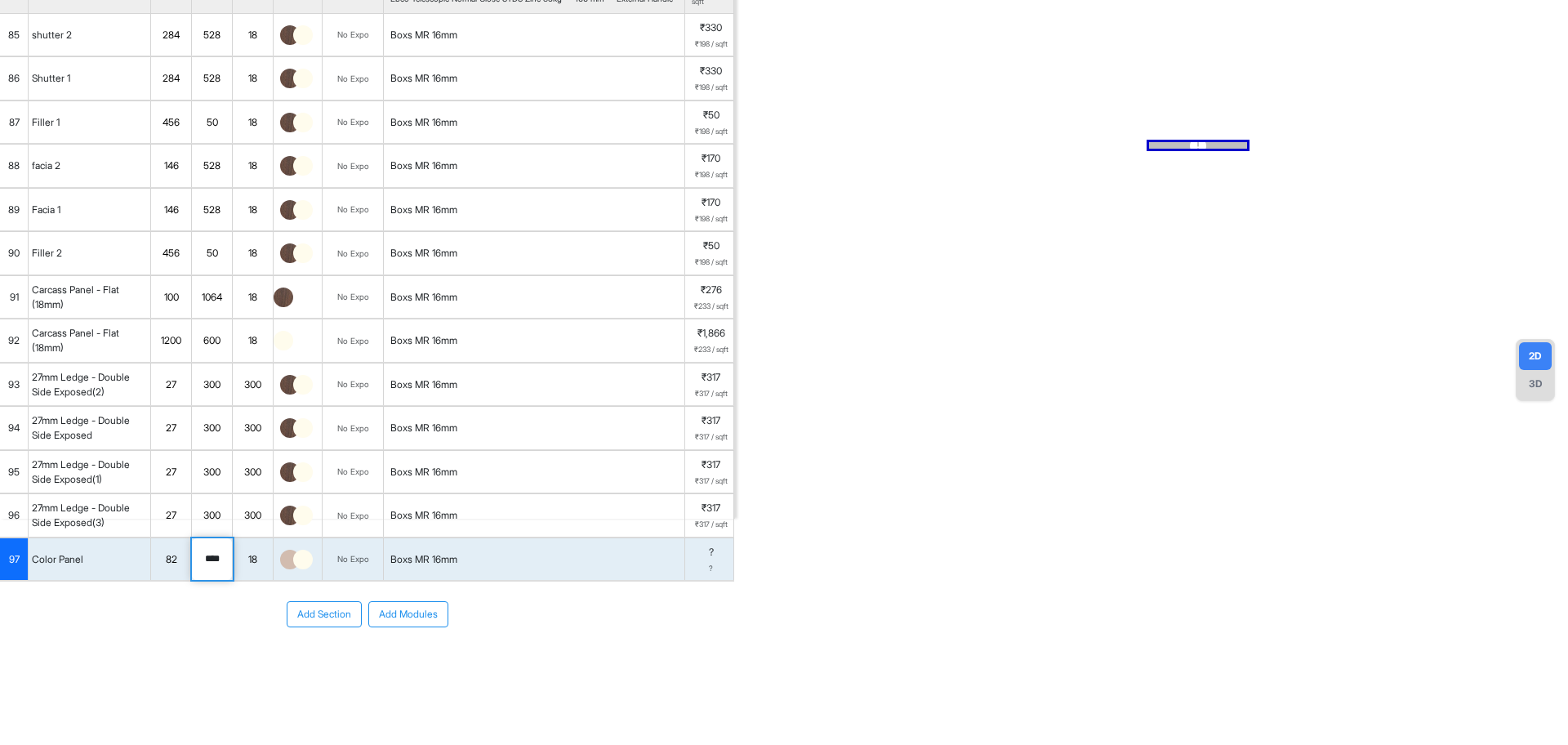 click on "Color Panel" at bounding box center [90, 560] 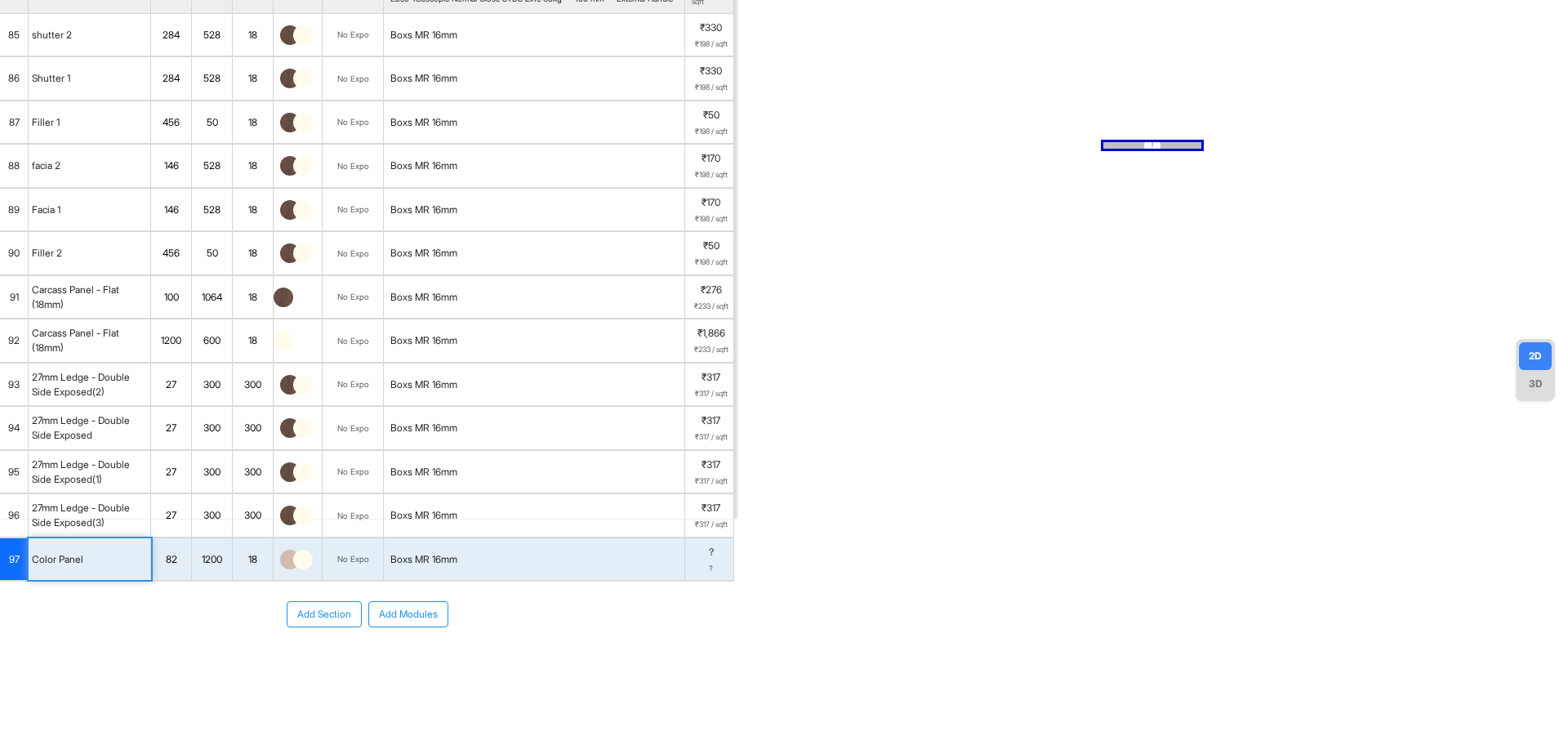 click on "Color Panel" at bounding box center (90, 560) 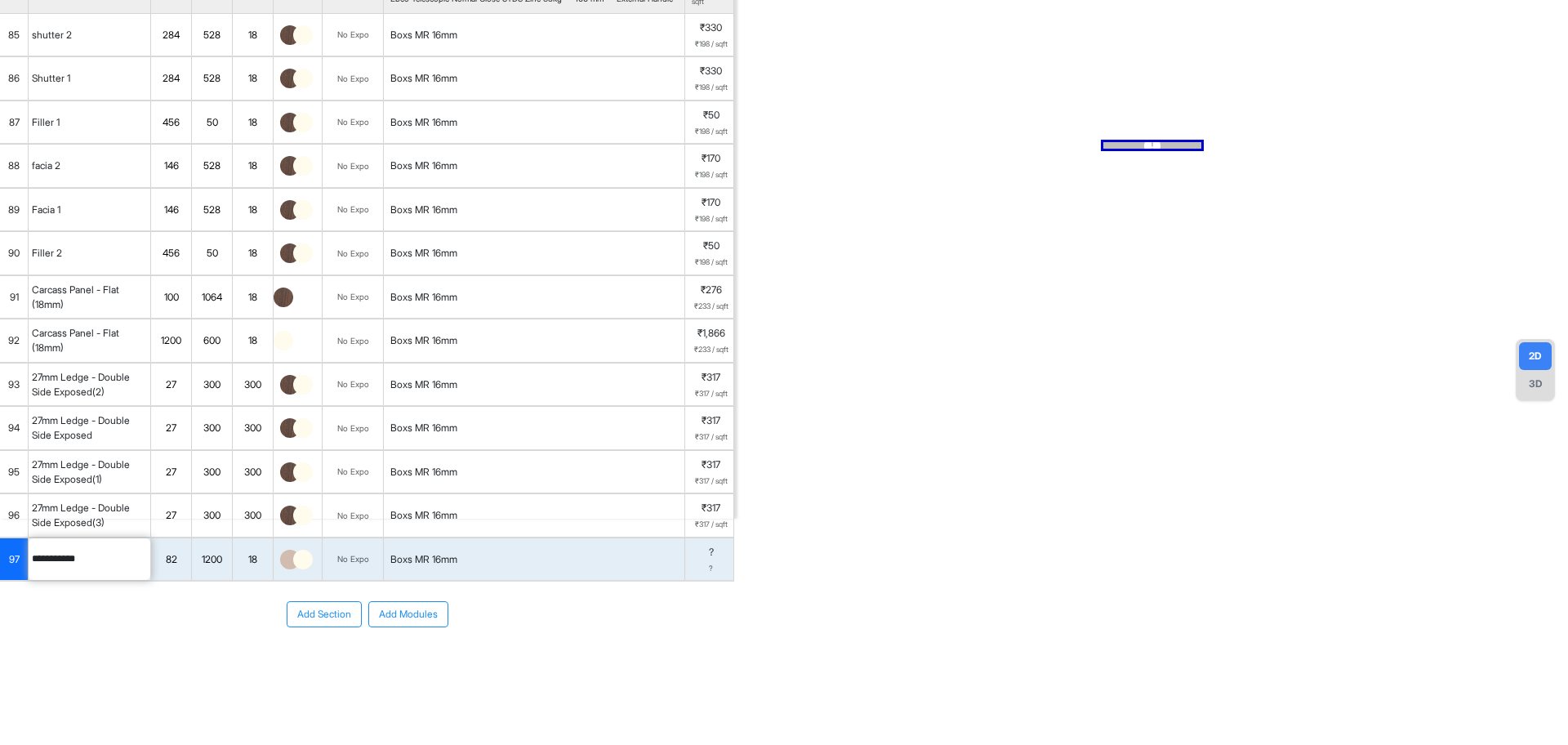 drag, startPoint x: 94, startPoint y: 555, endPoint x: 0, endPoint y: 534, distance: 96.317184 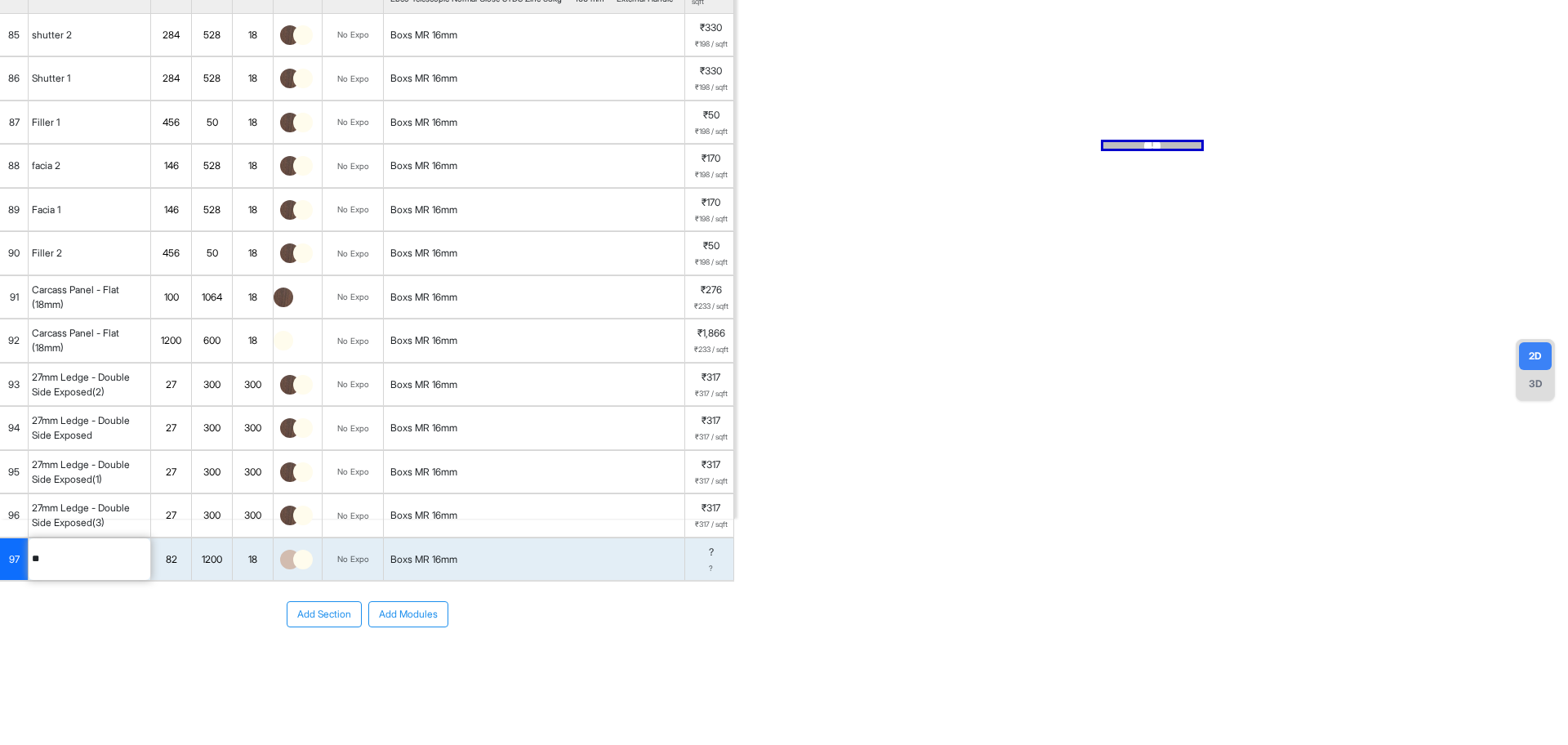 type on "*" 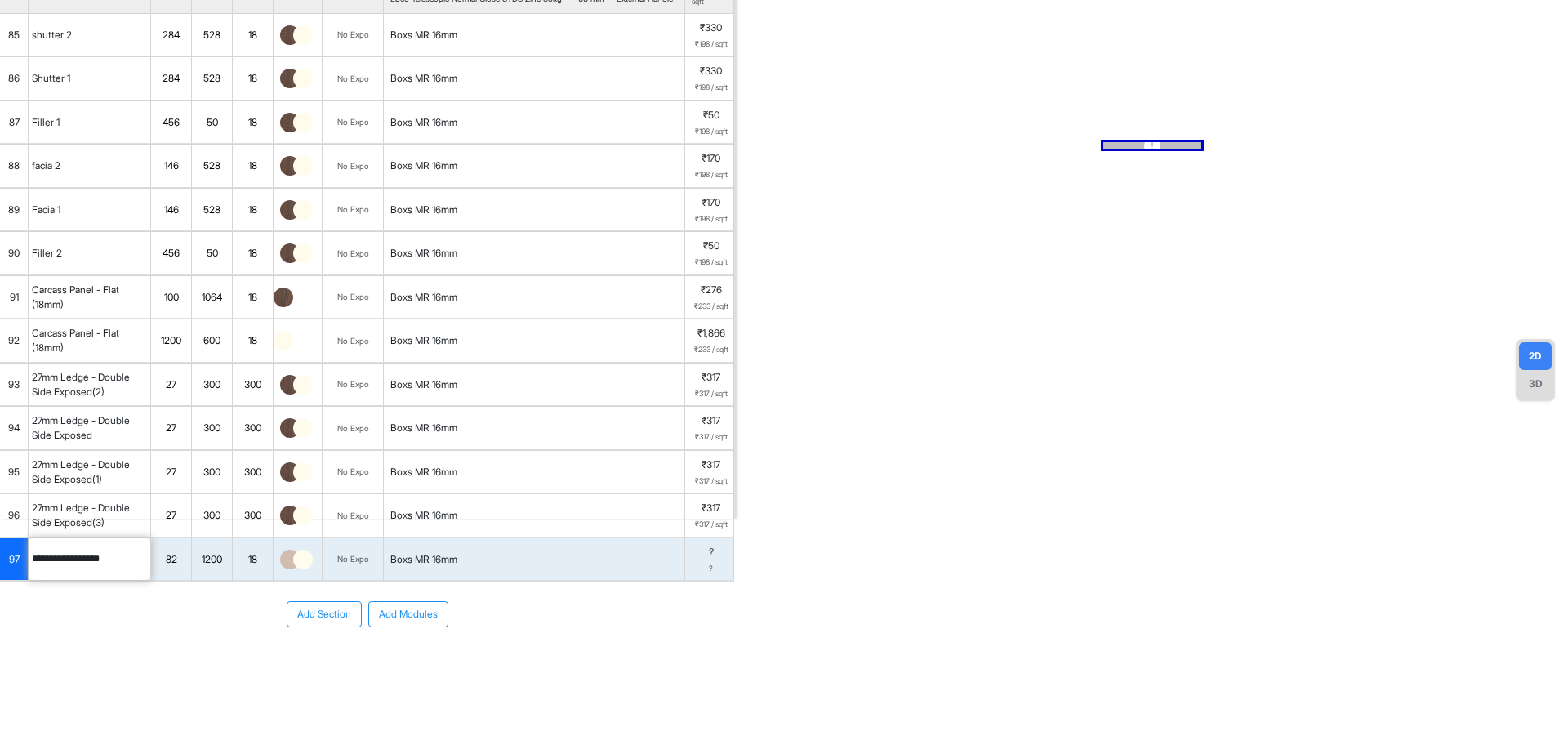 type on "**********" 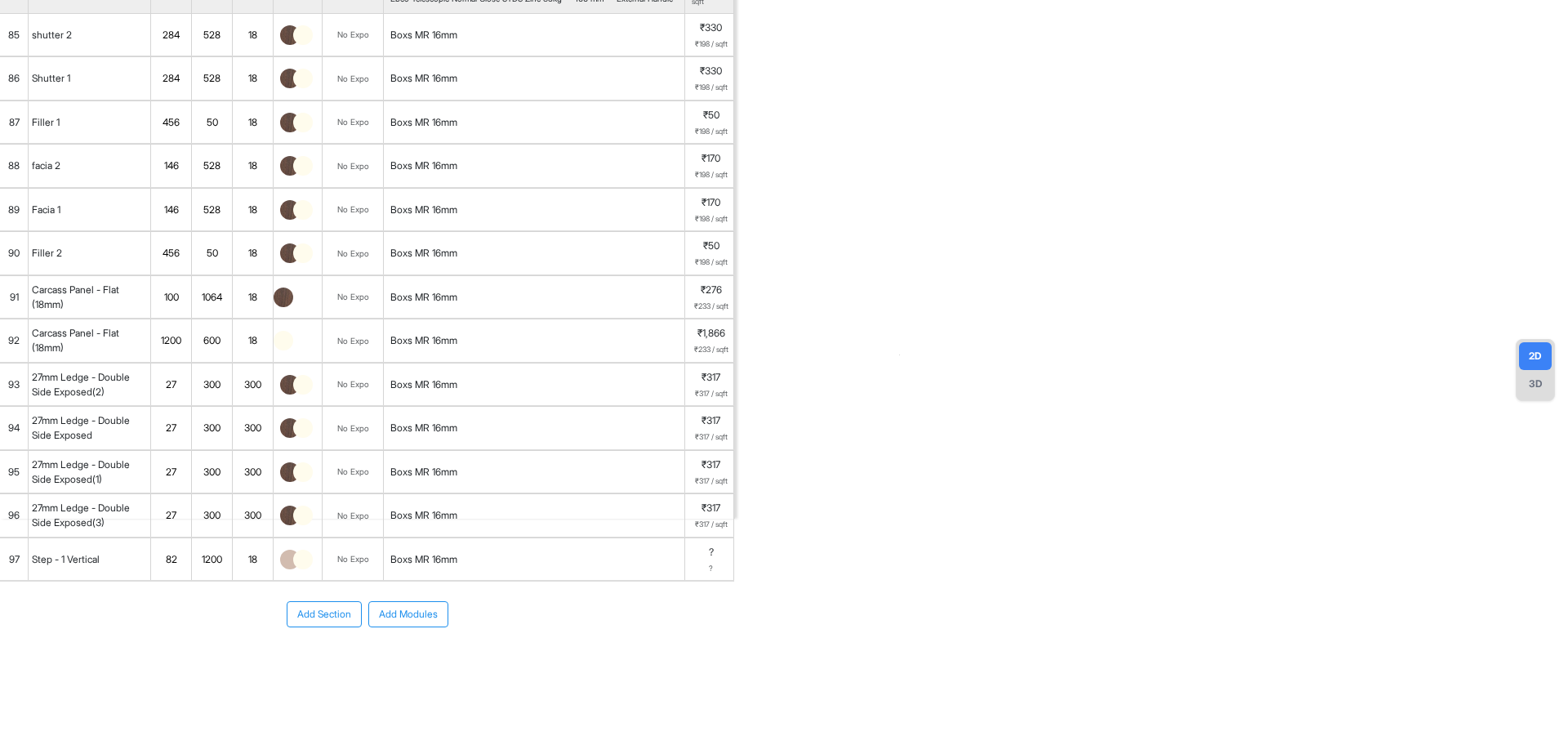 click on "97" at bounding box center [14, 560] 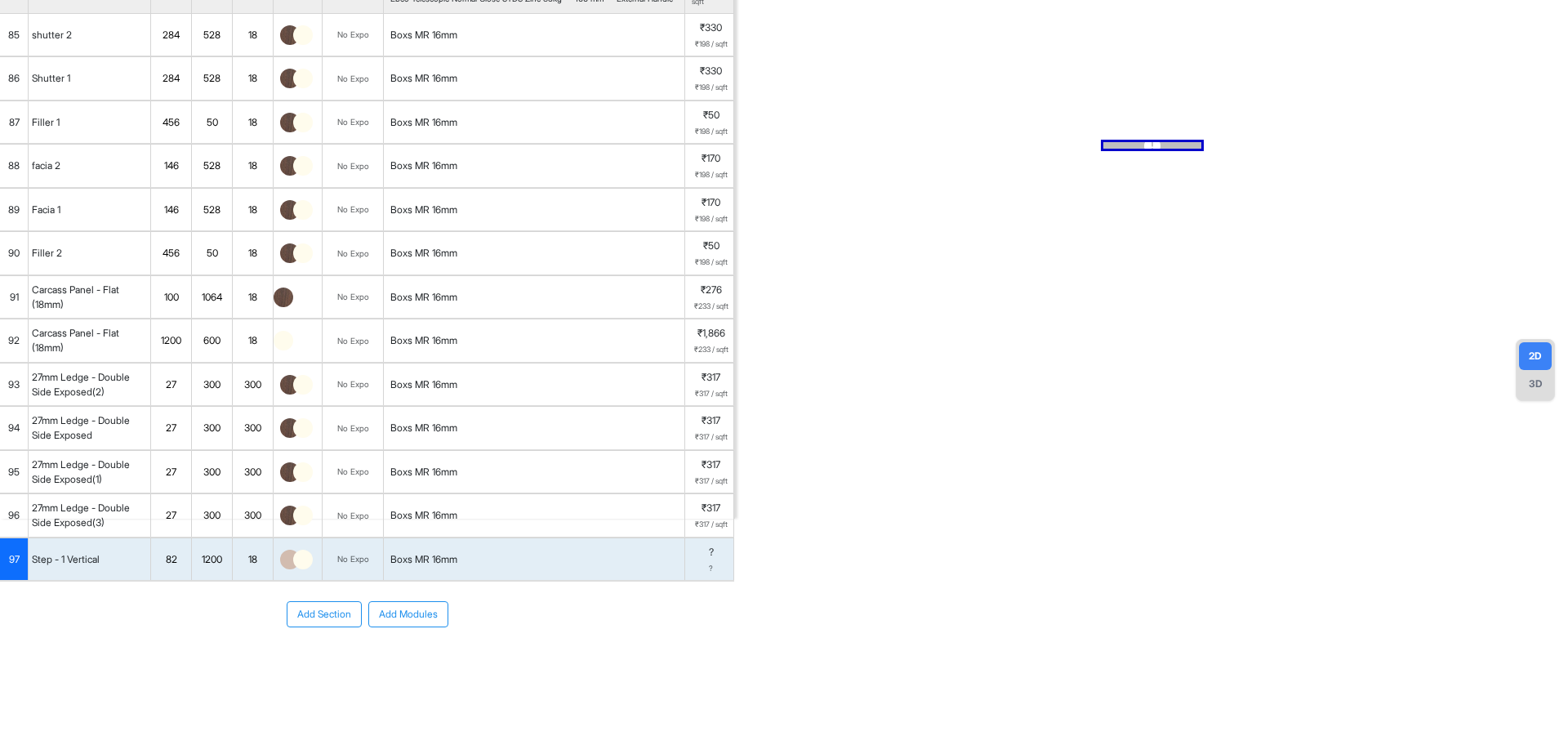 click on "Add Section Add Modules" at bounding box center [367, 663] 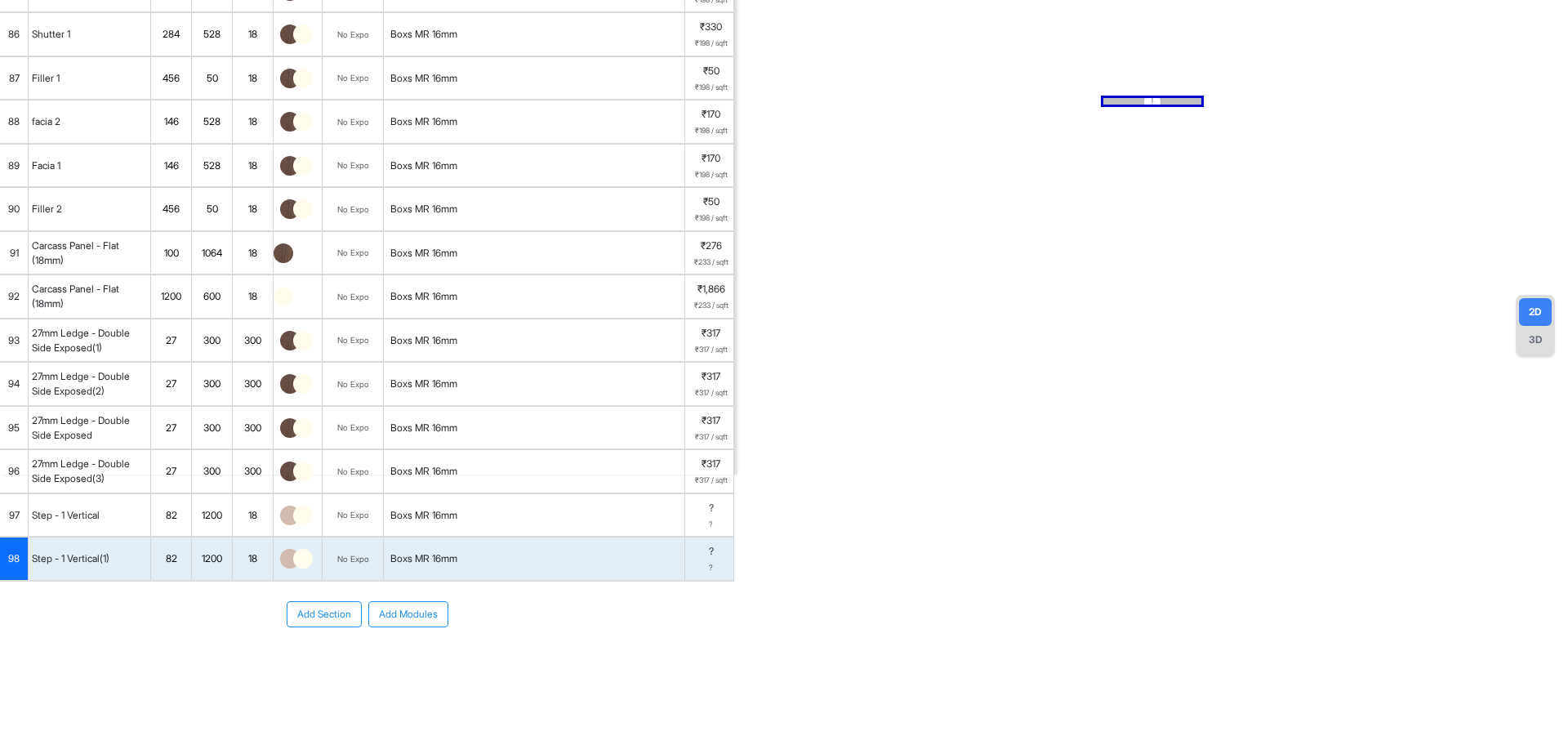 click on "Add Section Add Modules" at bounding box center (367, 663) 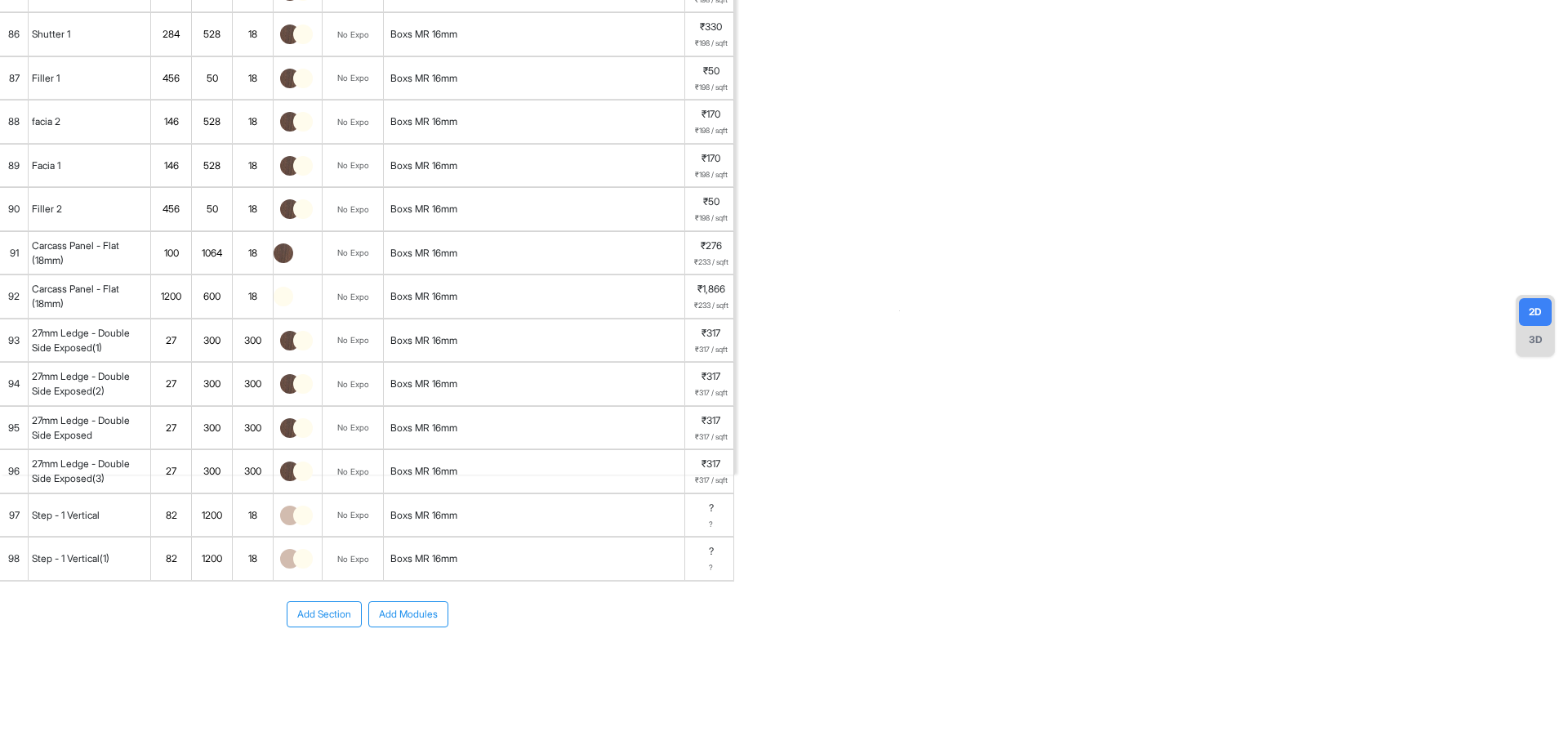 click on "98" at bounding box center [14, 559] 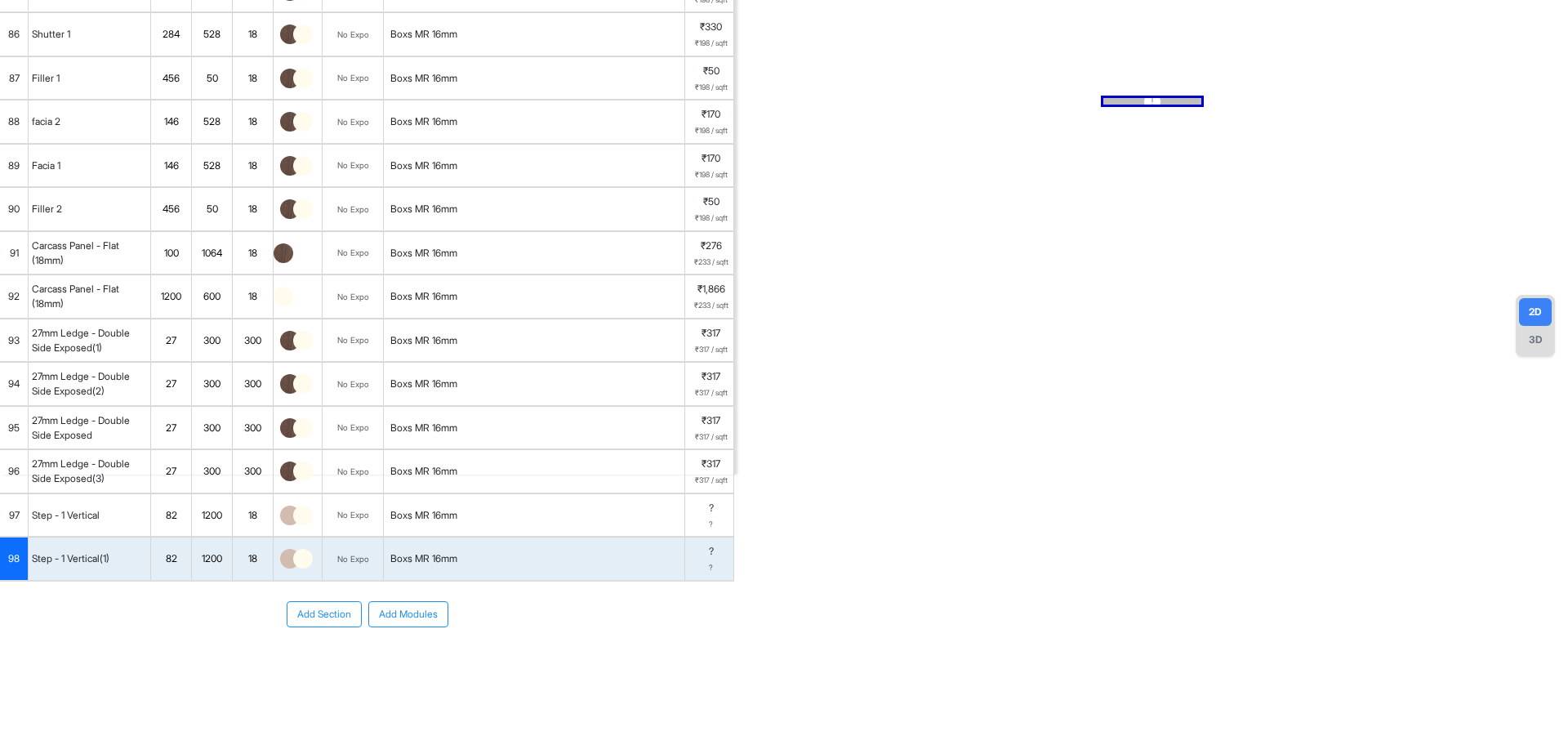 click on "Add Section Add Modules" at bounding box center [367, 663] 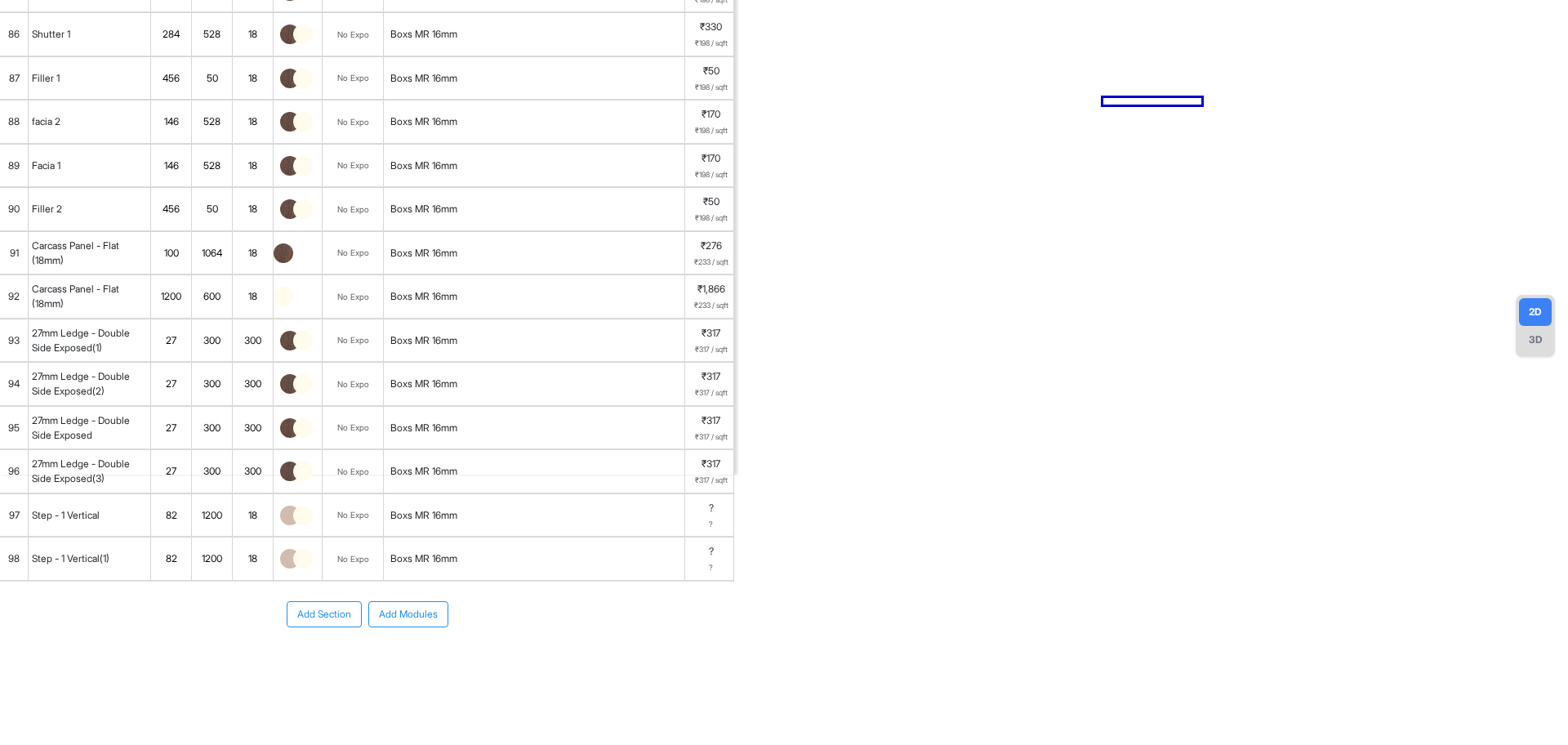 scroll, scrollTop: 370, scrollLeft: 0, axis: vertical 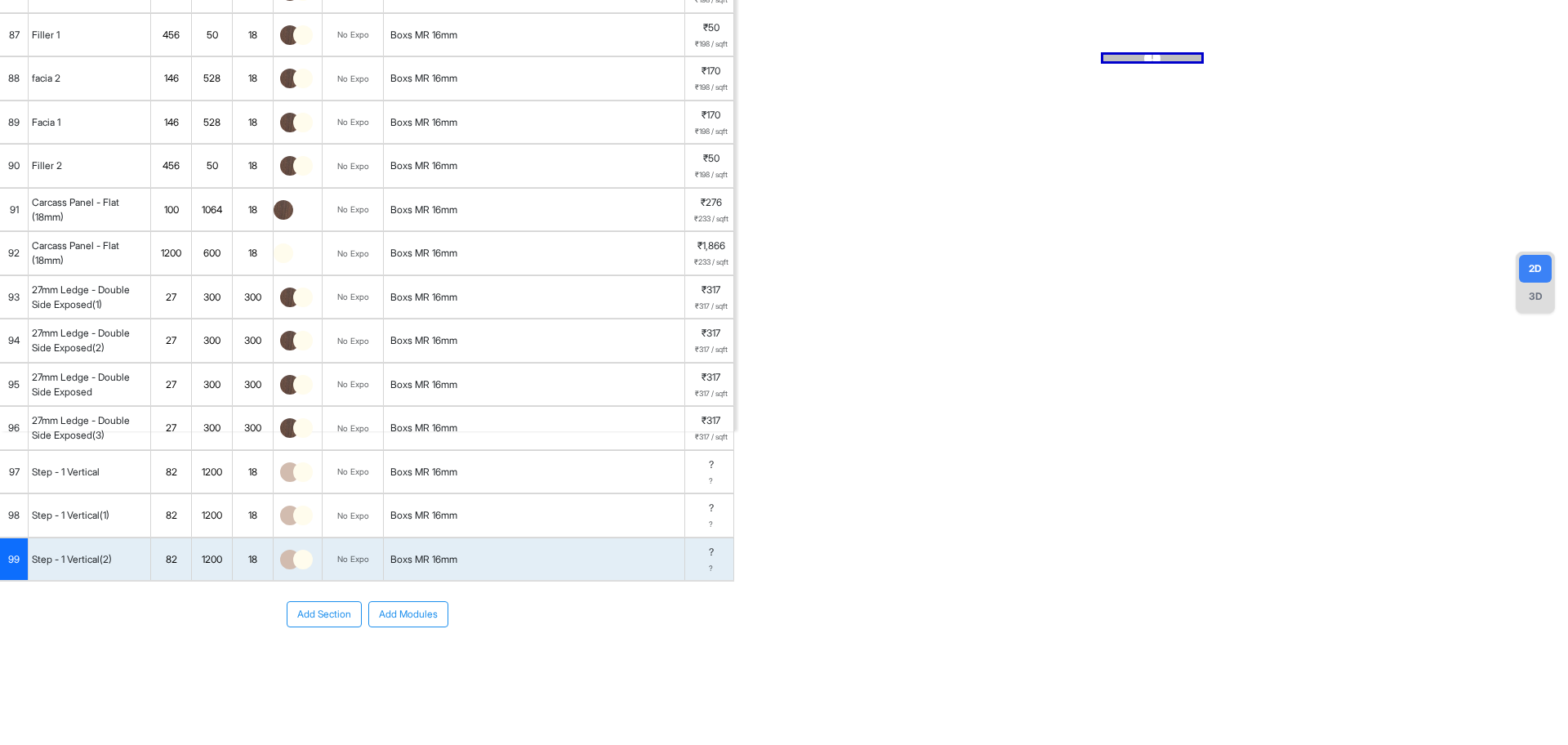 click at bounding box center [290, 472] 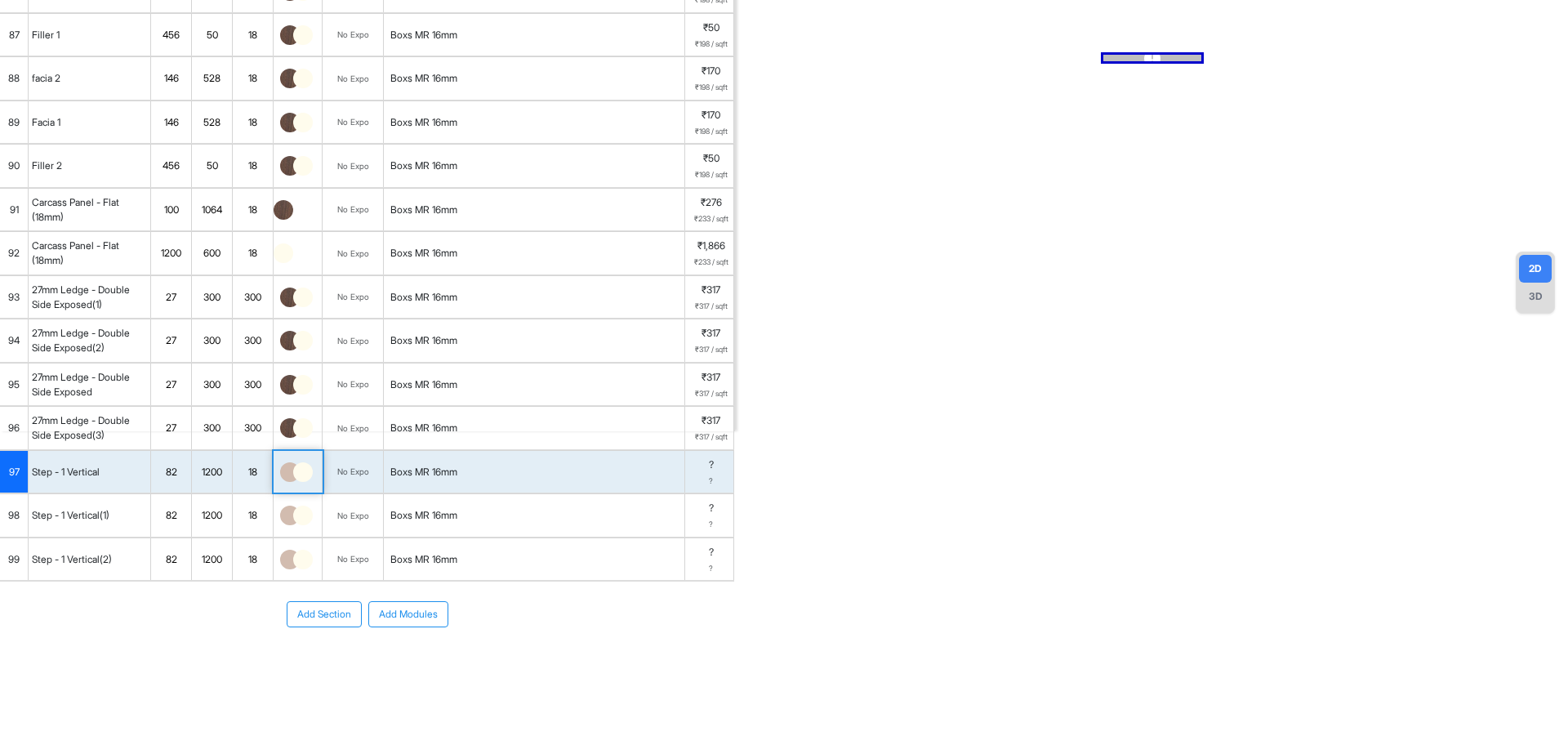 click at bounding box center (290, 472) 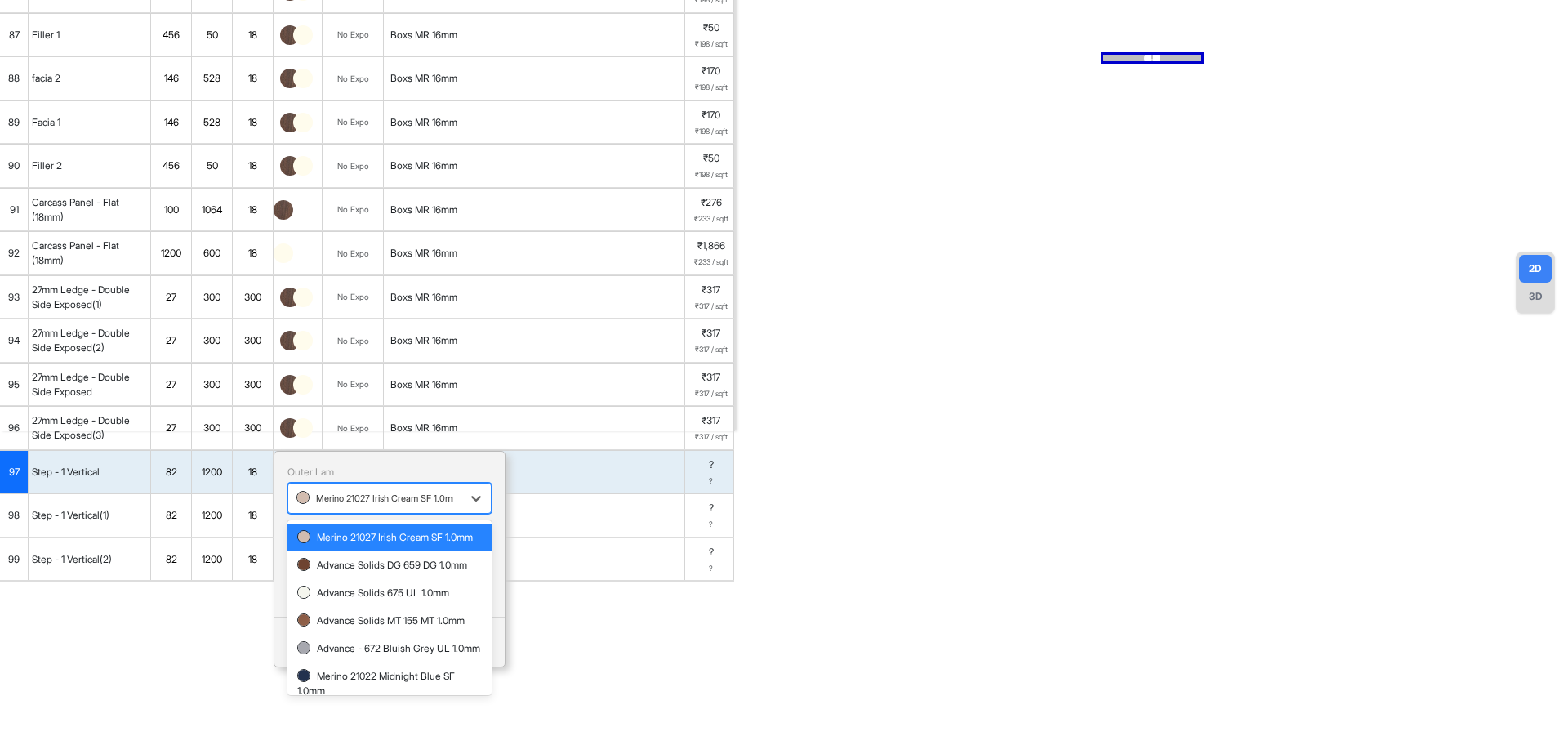 click at bounding box center (375, 498) 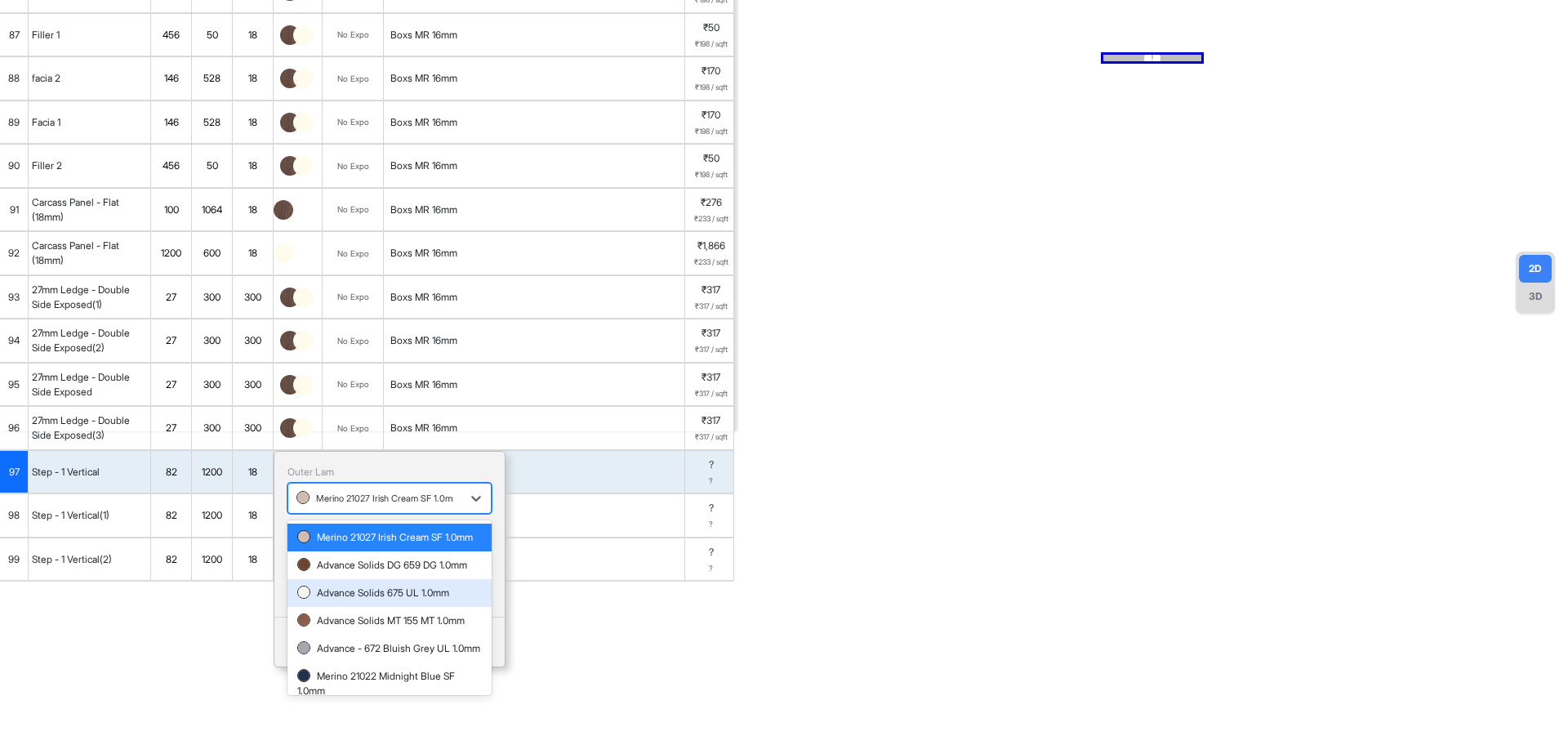 click on "Advance Solids 675 UL 1.0mm" at bounding box center (390, 593) 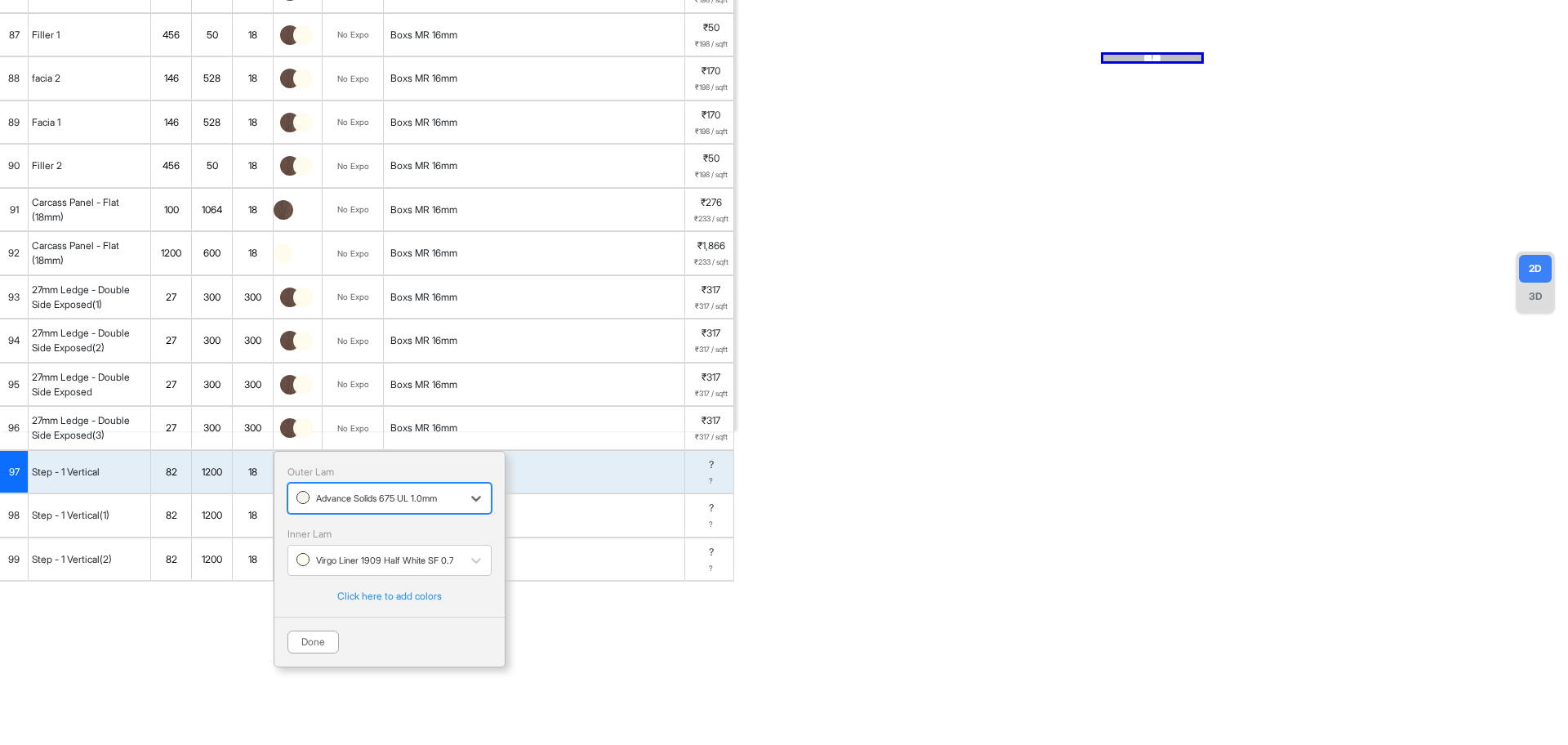 click on "Done" at bounding box center [313, 642] 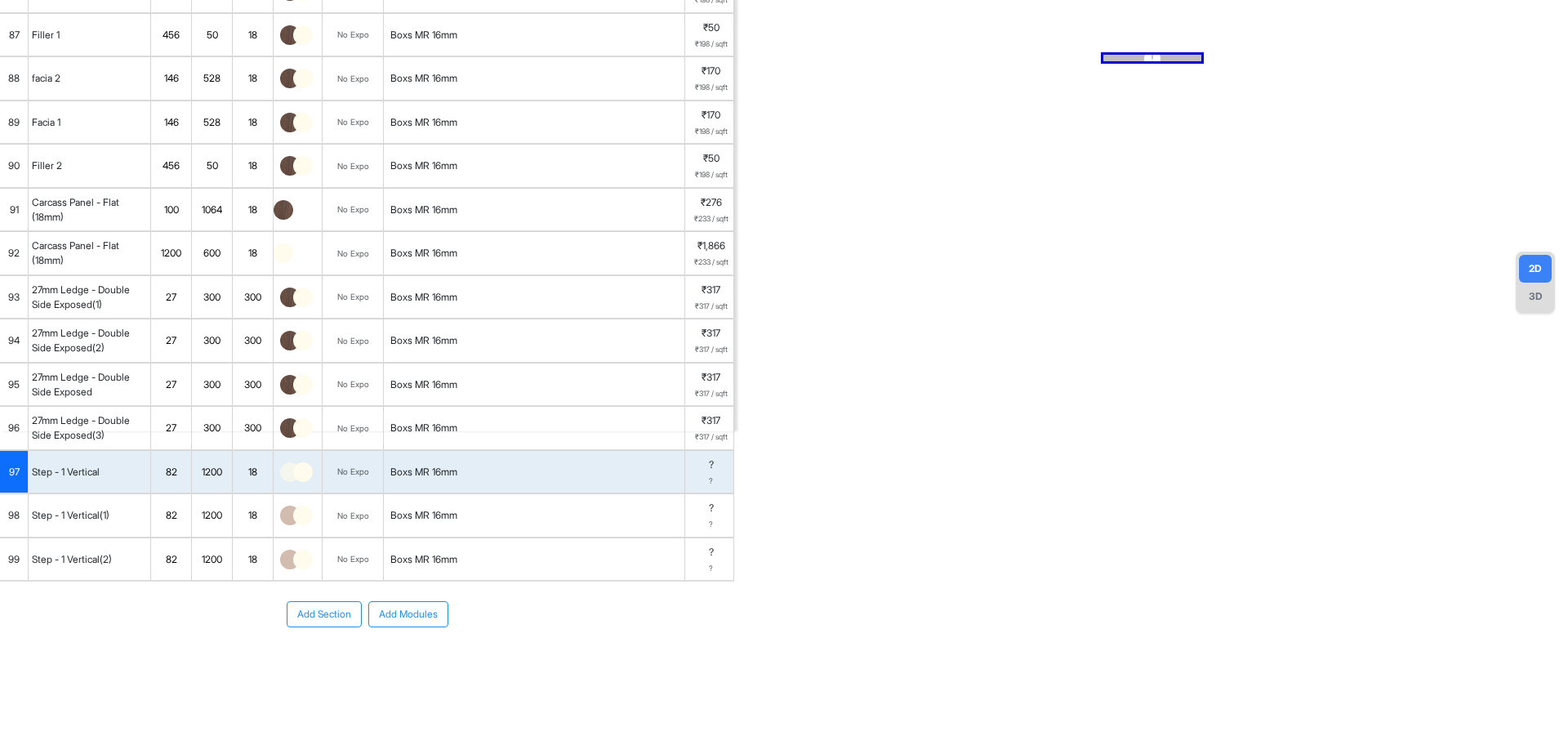 click at bounding box center (303, 515) 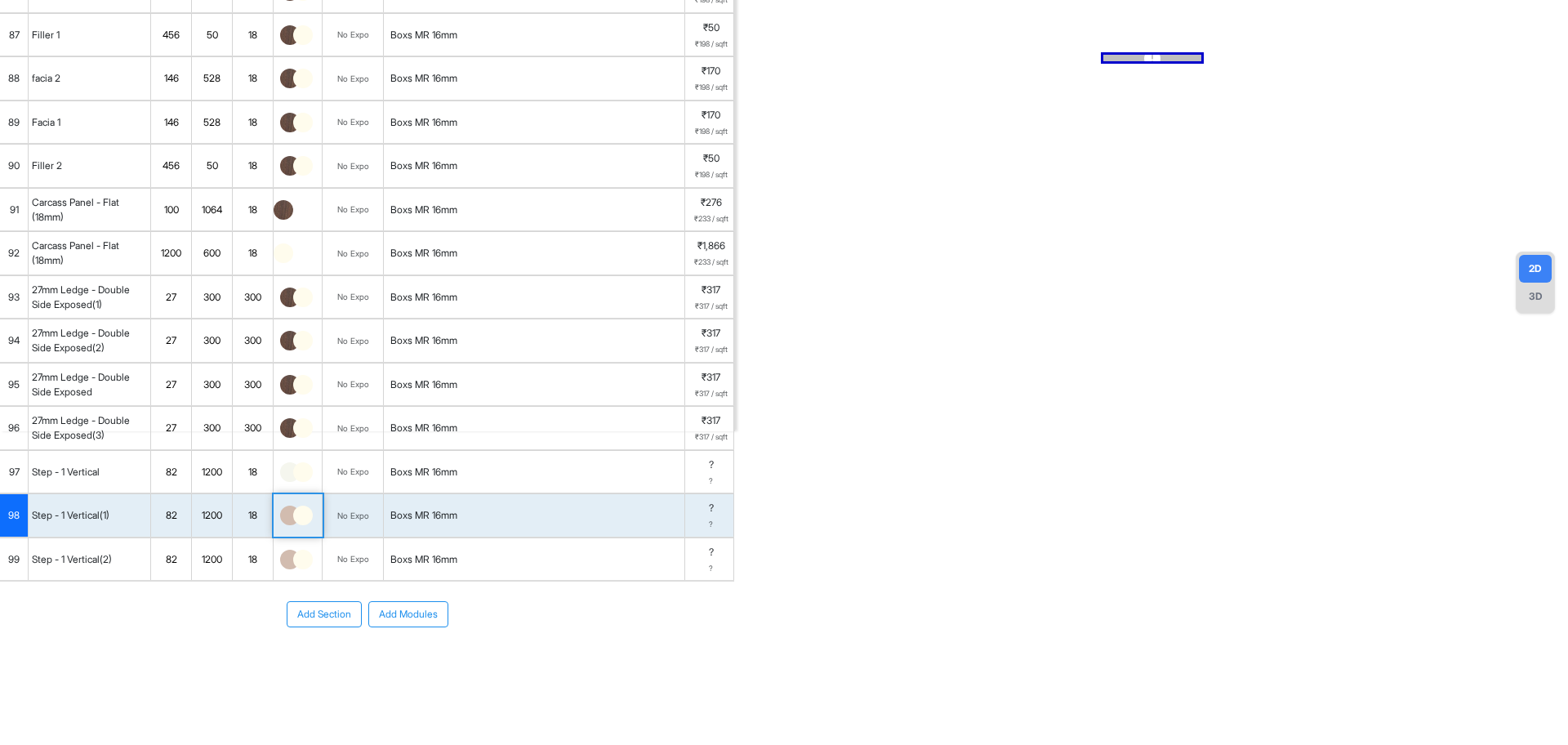 click at bounding box center [303, 515] 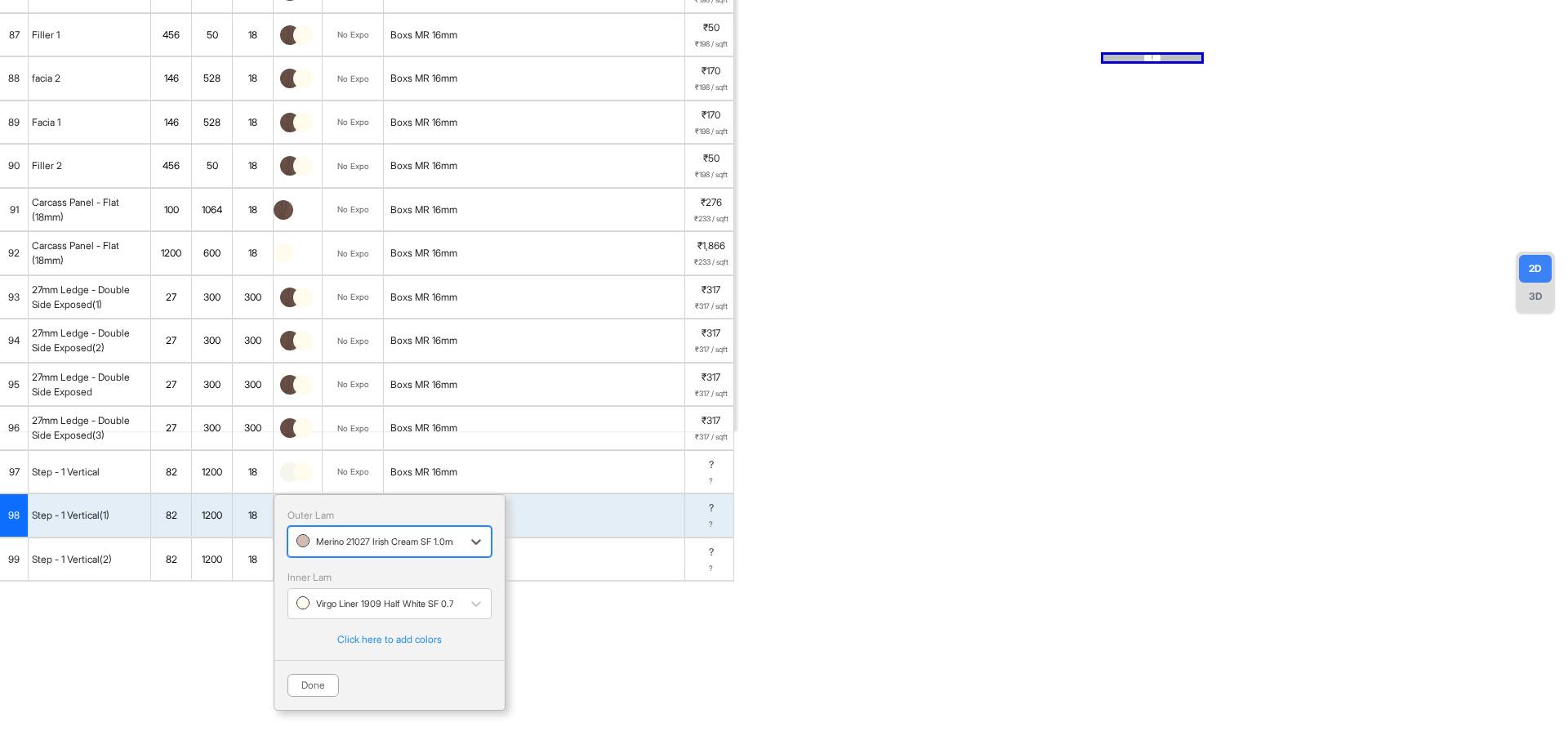 click at bounding box center [375, 542] 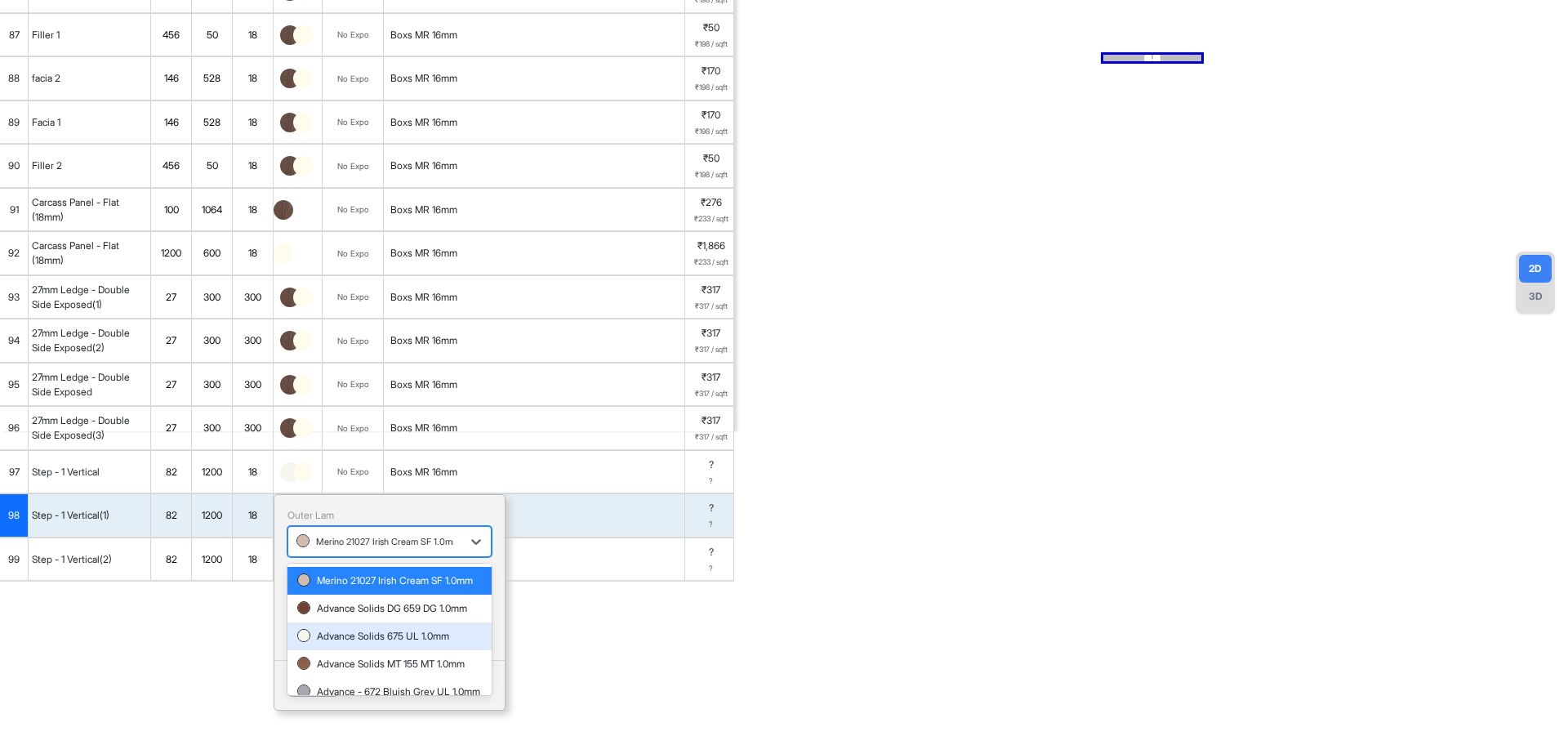 click on "Advance Solids 675 UL 1.0mm" at bounding box center (390, 636) 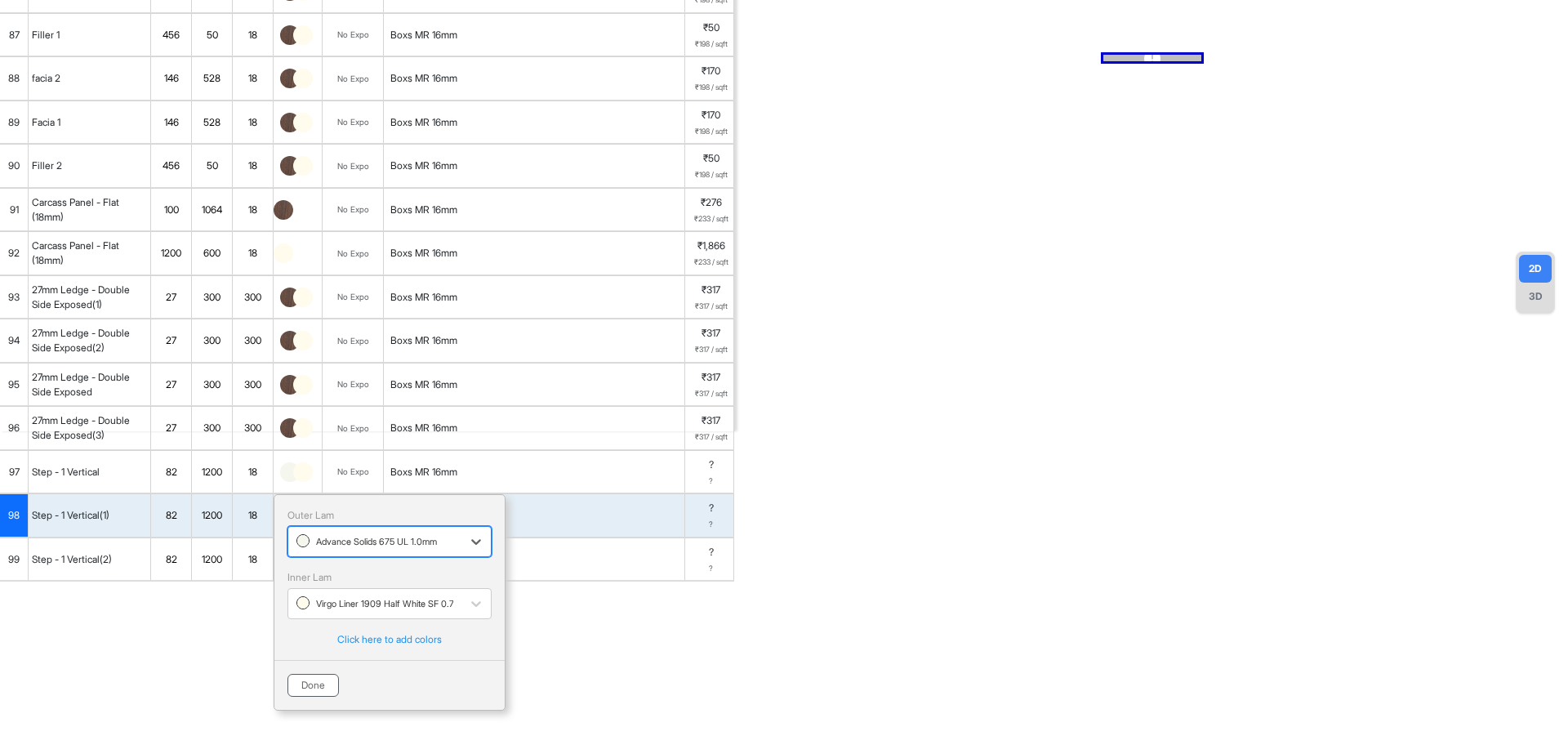 click on "Done" at bounding box center [313, 685] 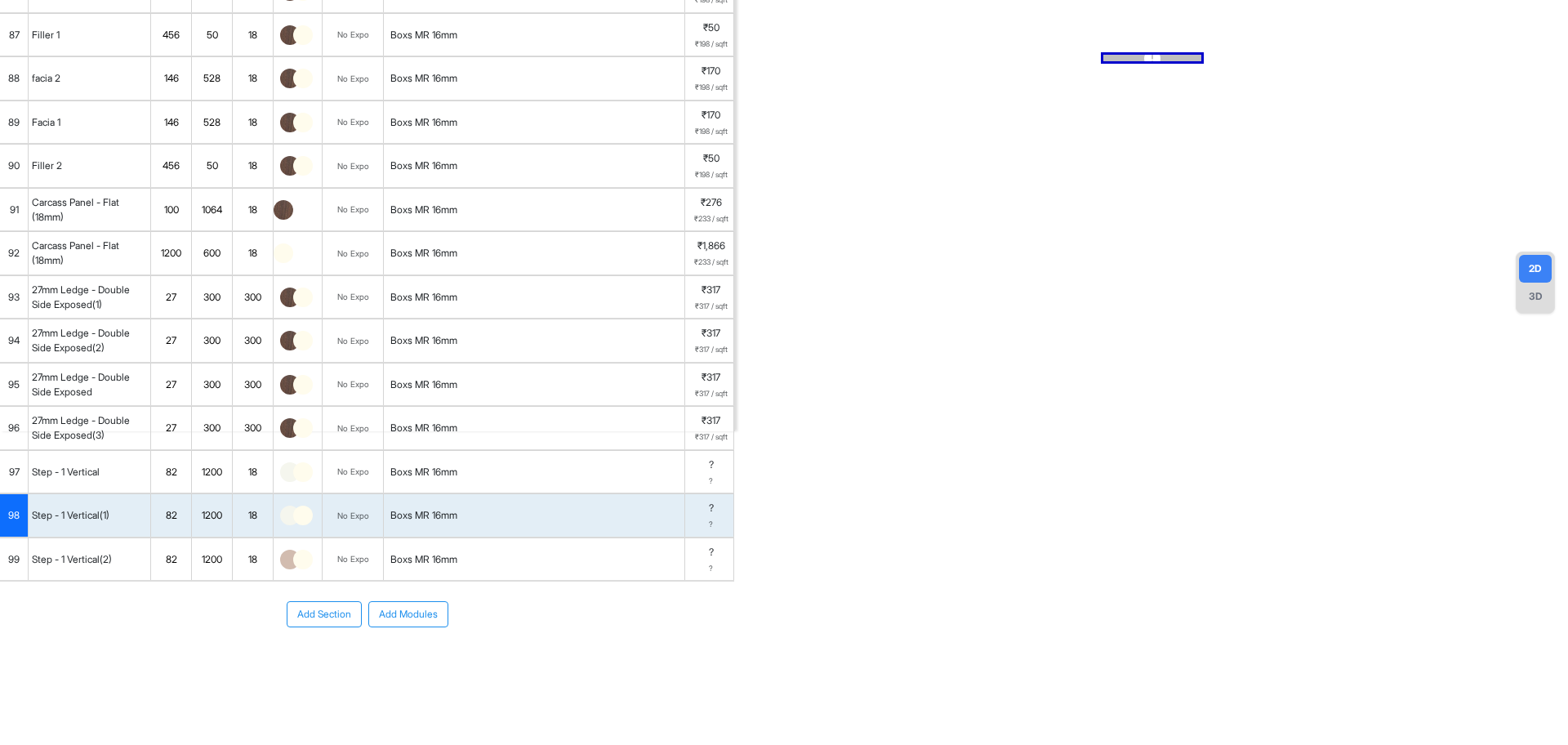 click at bounding box center [290, 560] 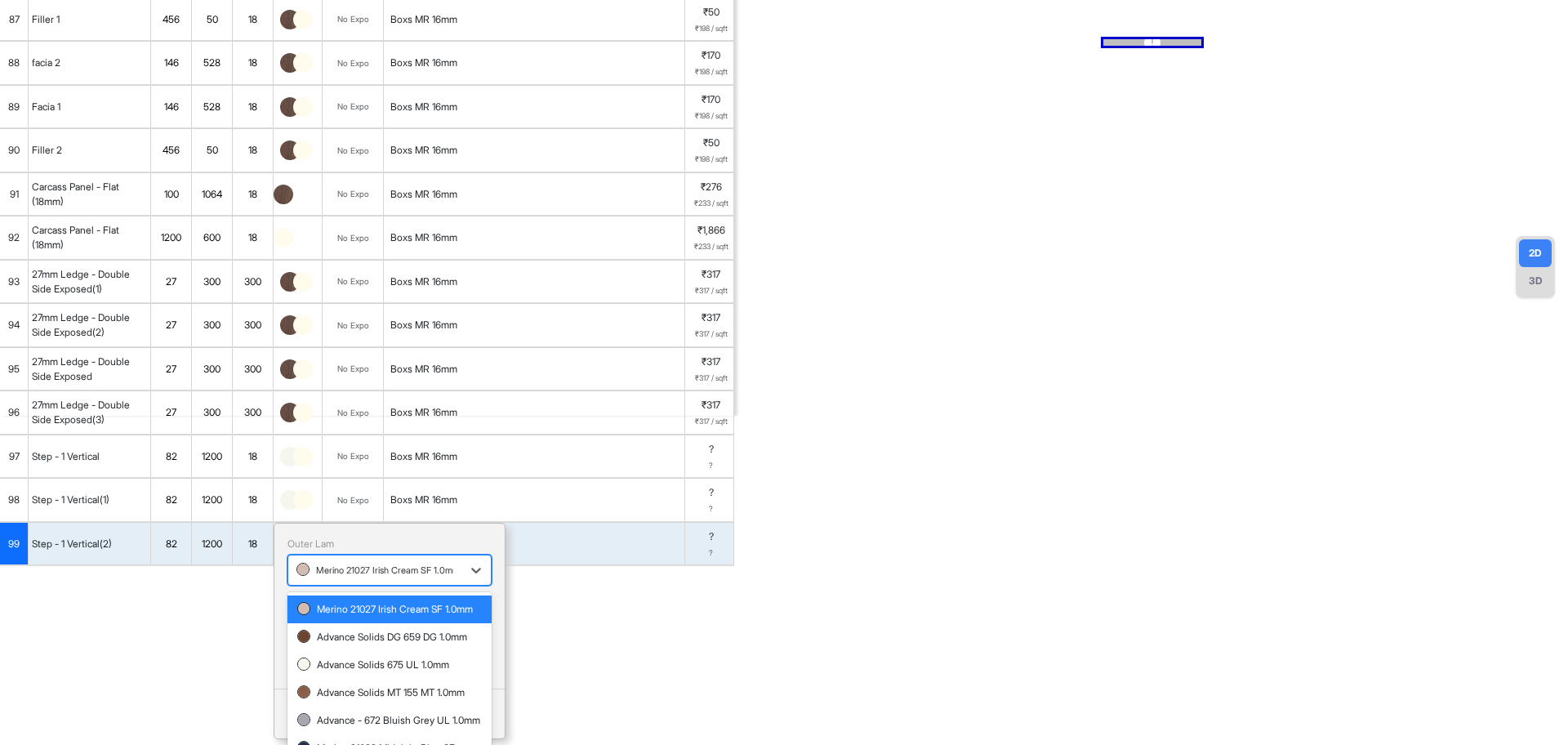 click at bounding box center [375, 570] 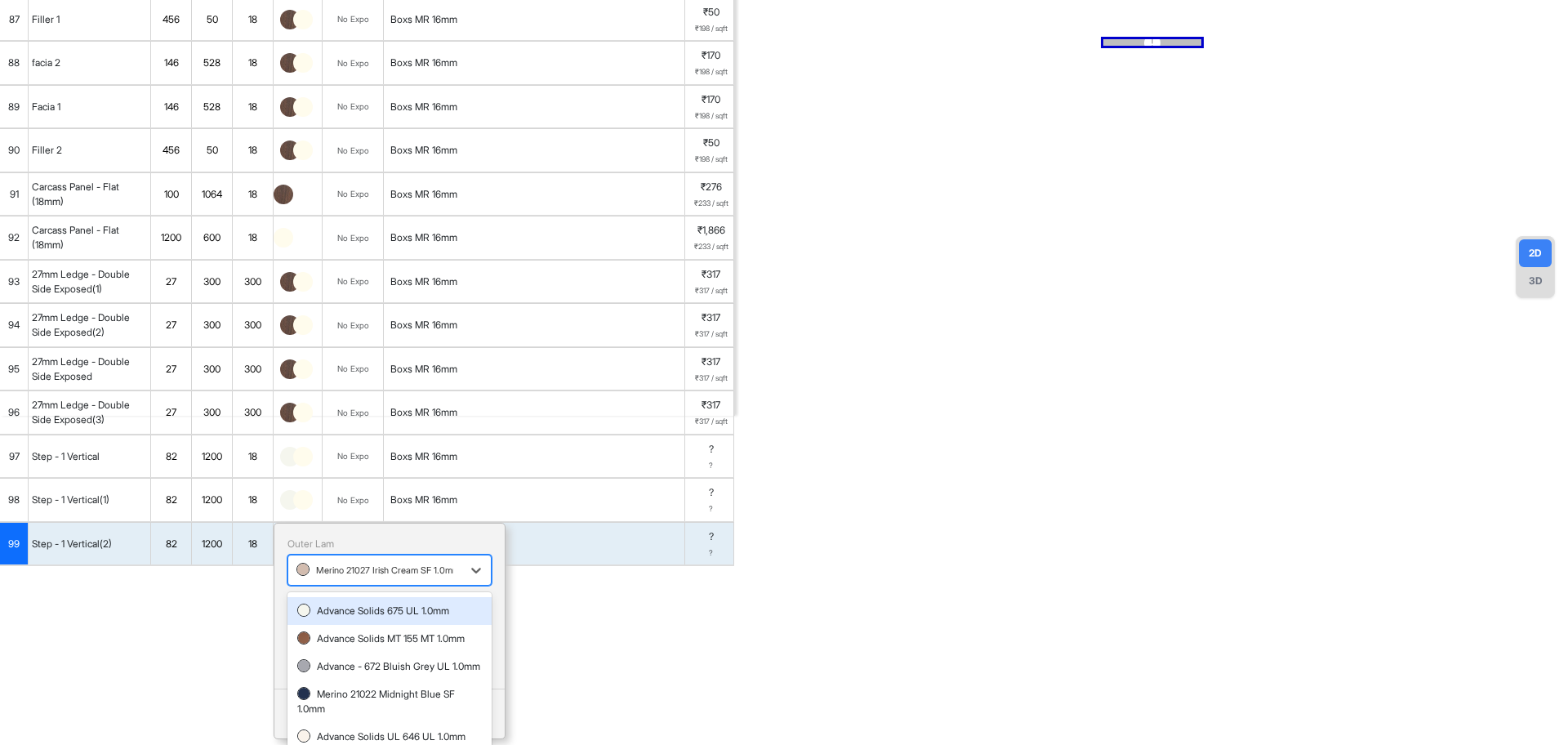 click on "Advance Solids 675 UL 1.0mm" at bounding box center (390, 611) 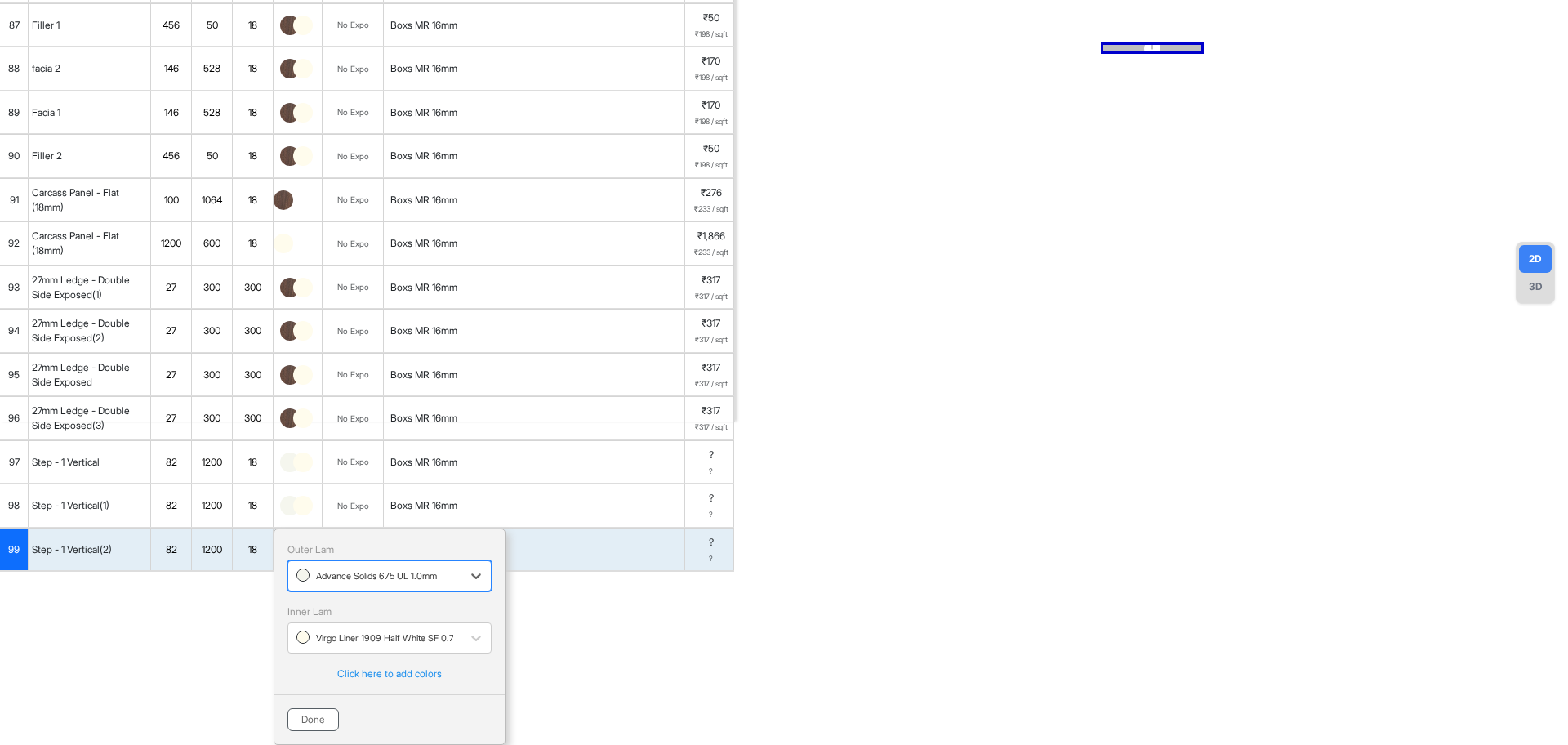 click on "Done" at bounding box center (313, 720) 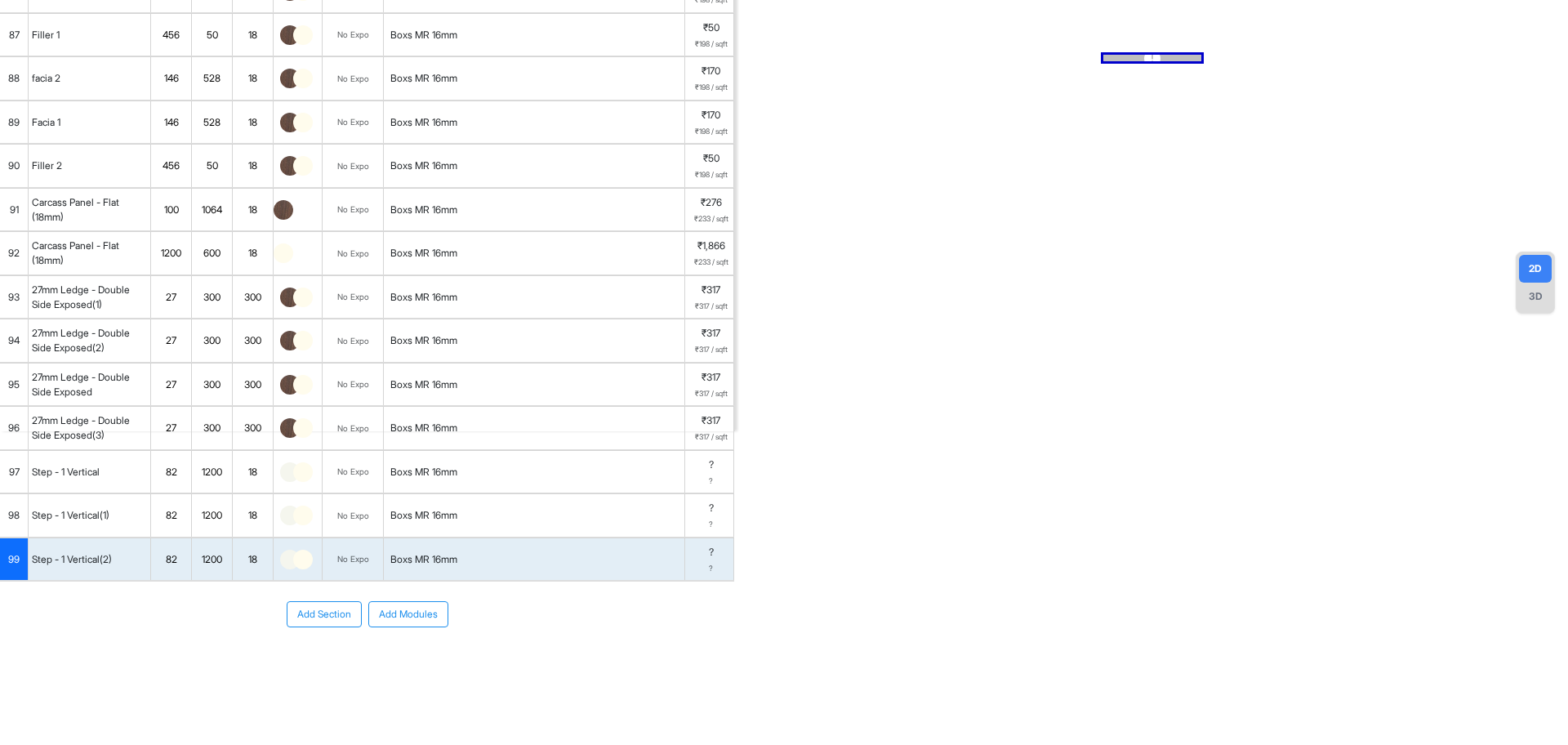scroll, scrollTop: 414, scrollLeft: 0, axis: vertical 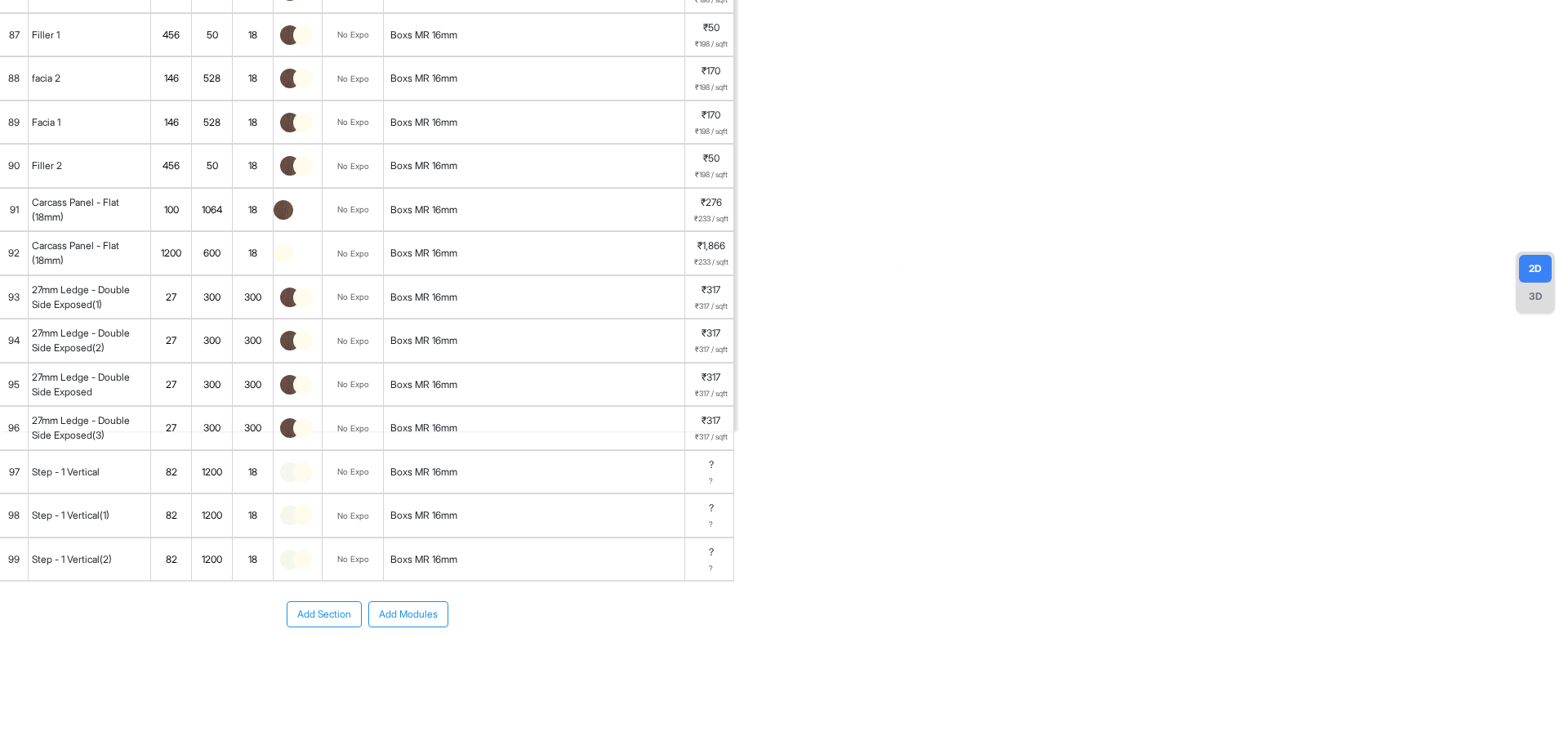 click on "99" at bounding box center [14, 560] 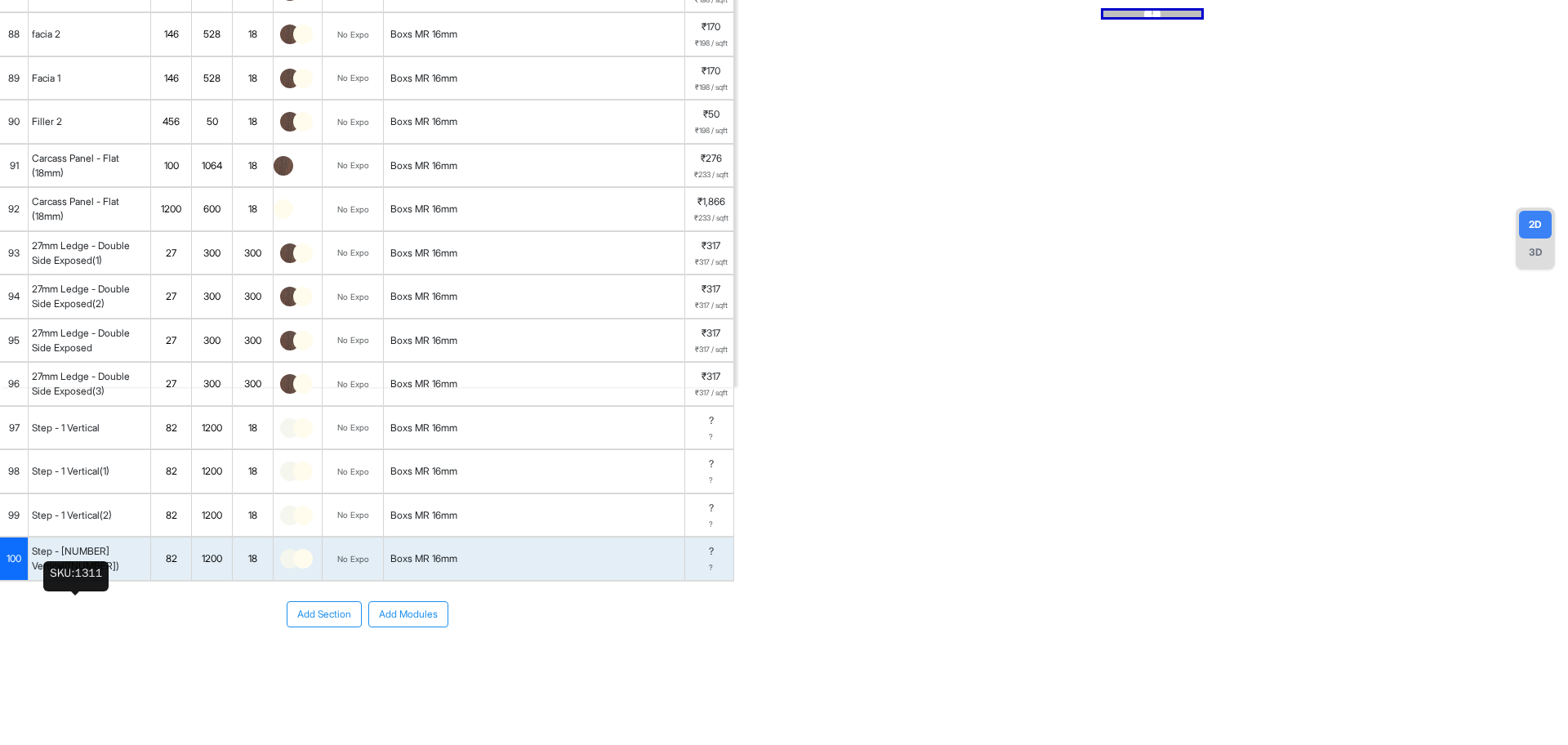 click on "Step - 1 Vertical(3)" at bounding box center (89, 559) 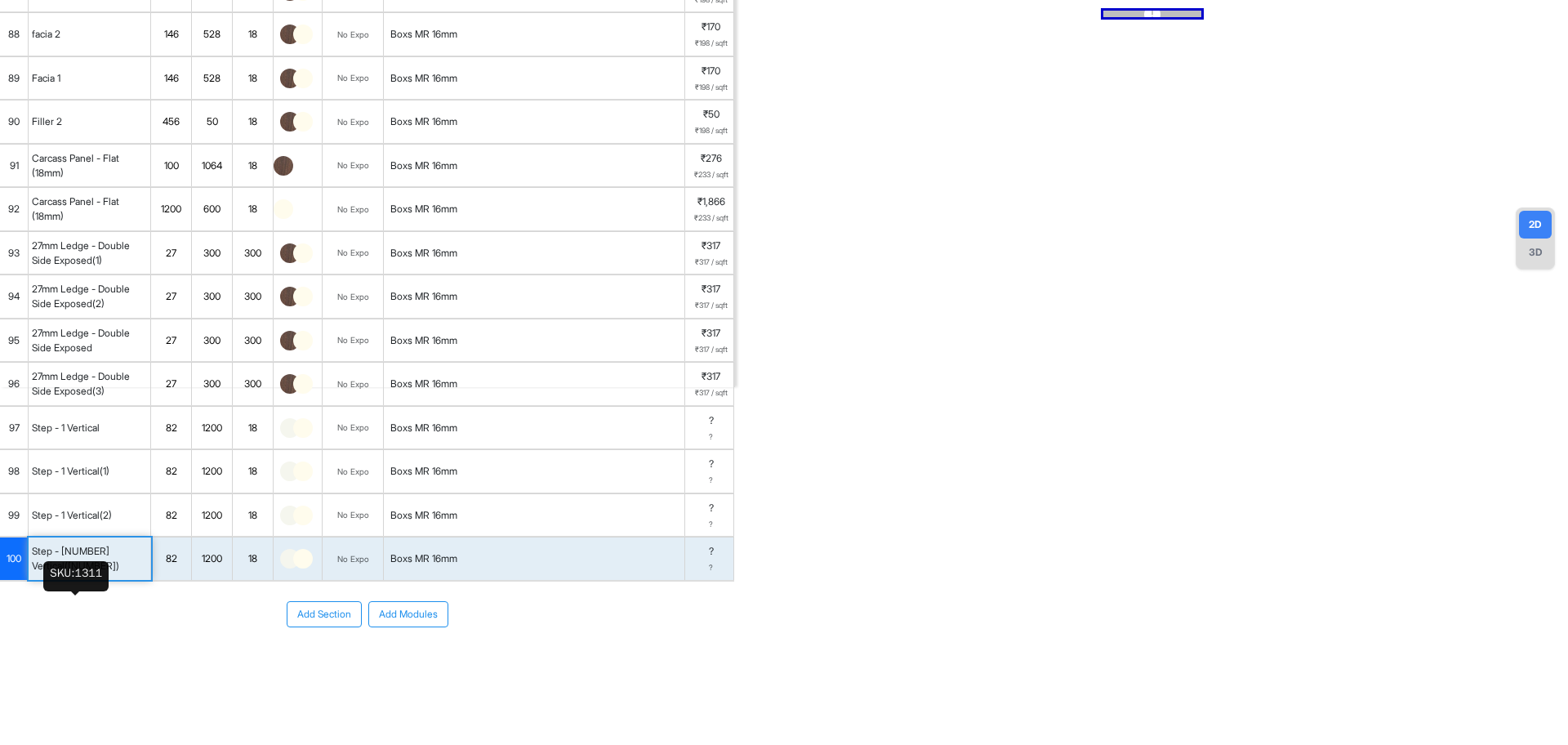 click on "Step - 1 Vertical(3)" at bounding box center [89, 559] 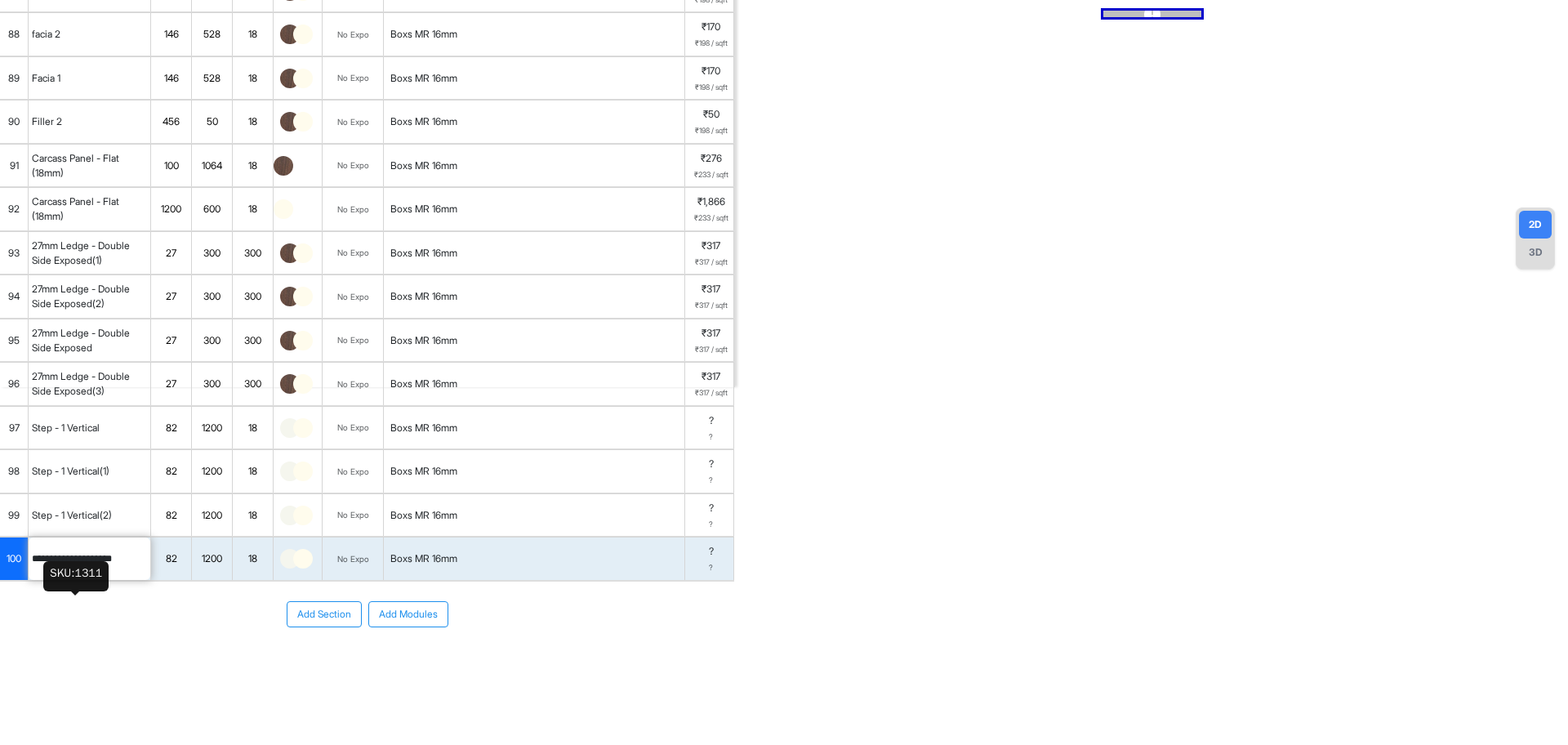 drag, startPoint x: 60, startPoint y: 601, endPoint x: 260, endPoint y: 614, distance: 200.42205 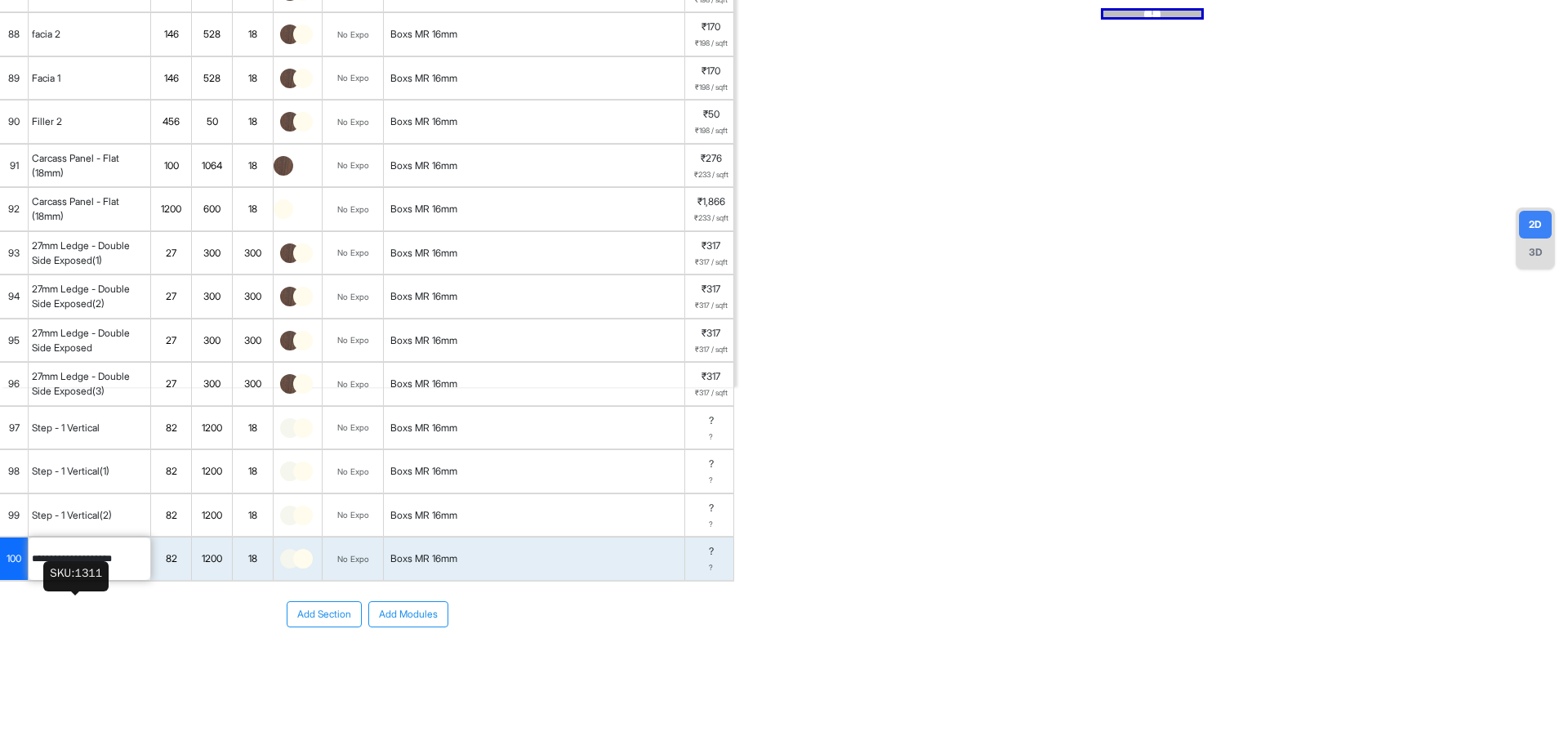click on "**********" at bounding box center [367, 559] 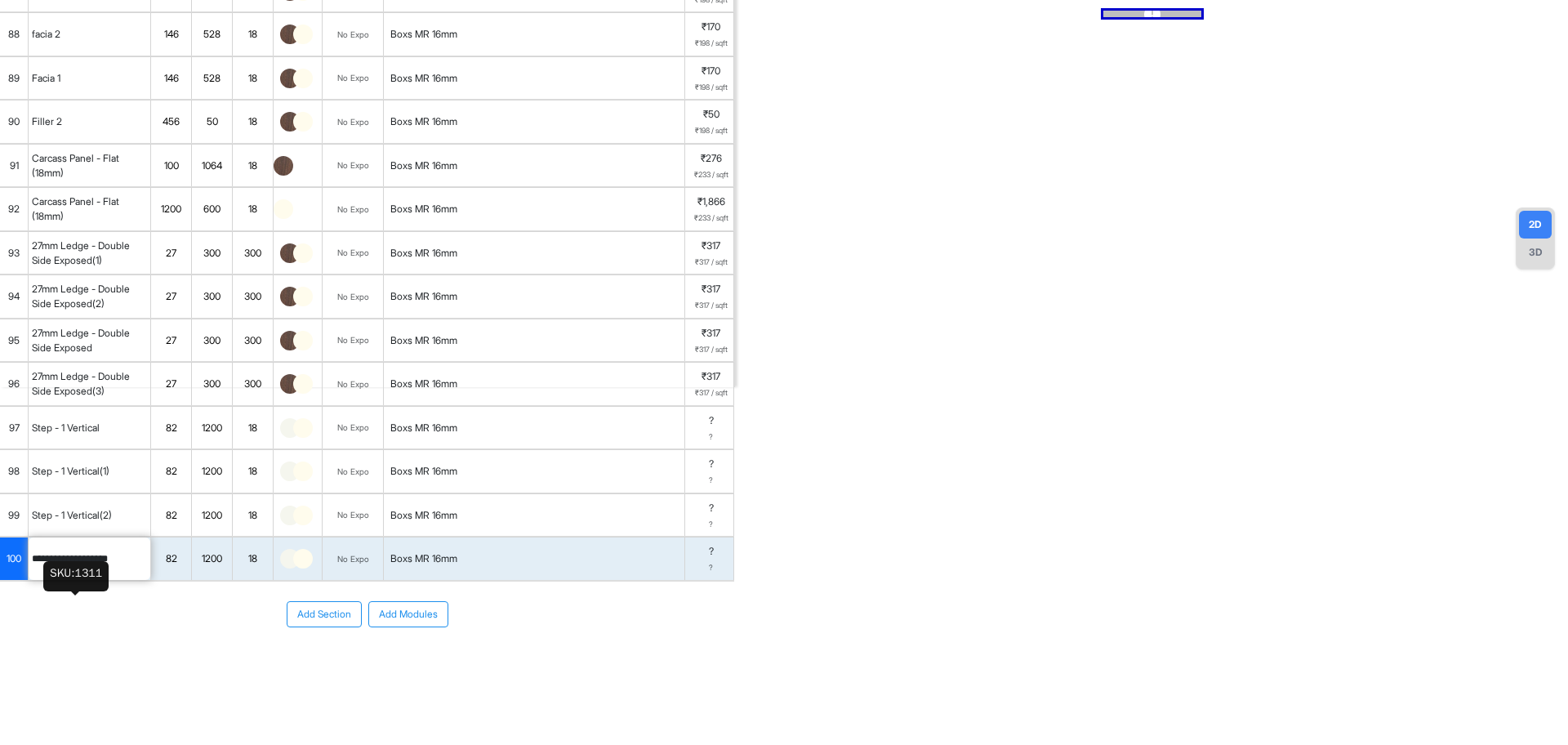 type on "**********" 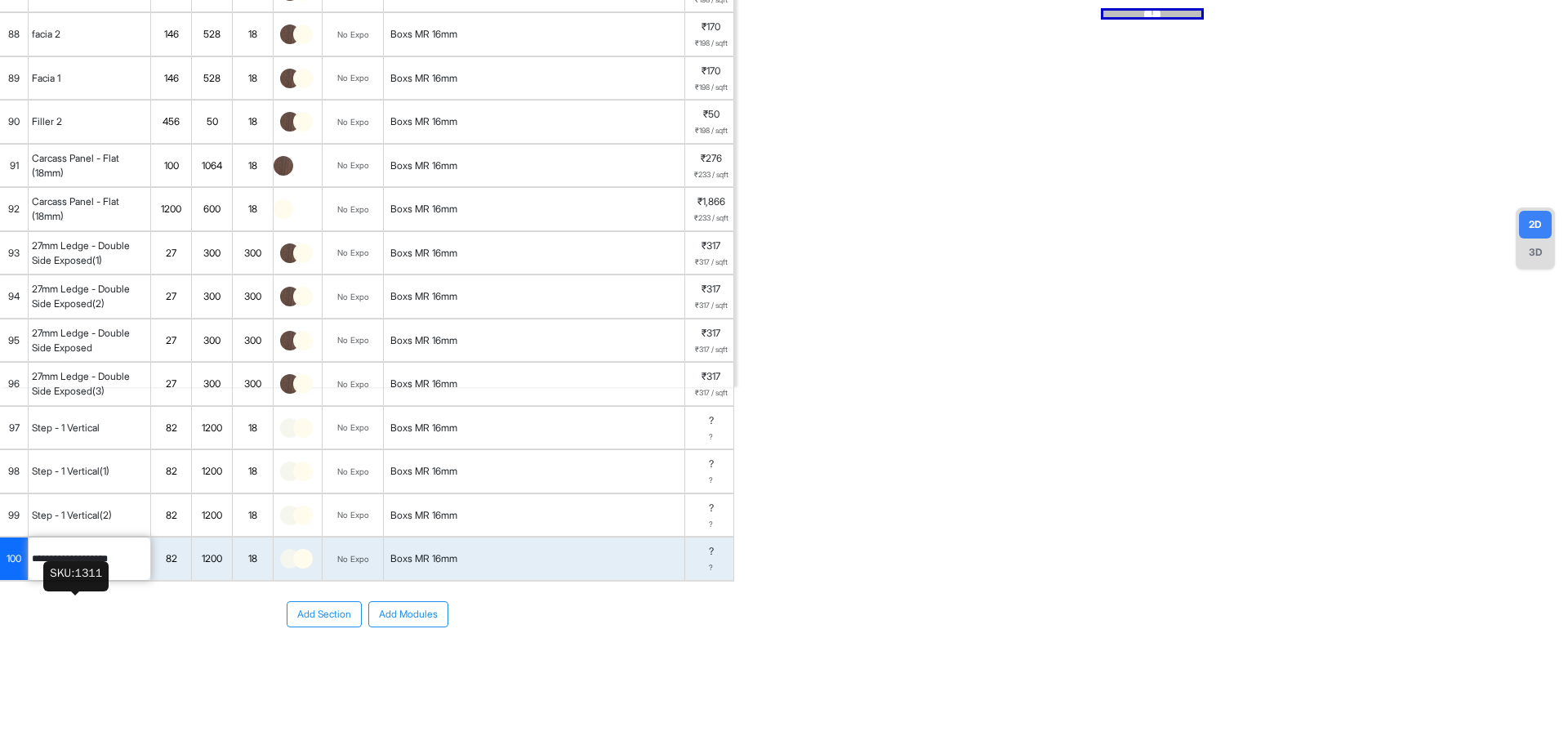 click on "Add Section Add Modules" at bounding box center [367, 614] 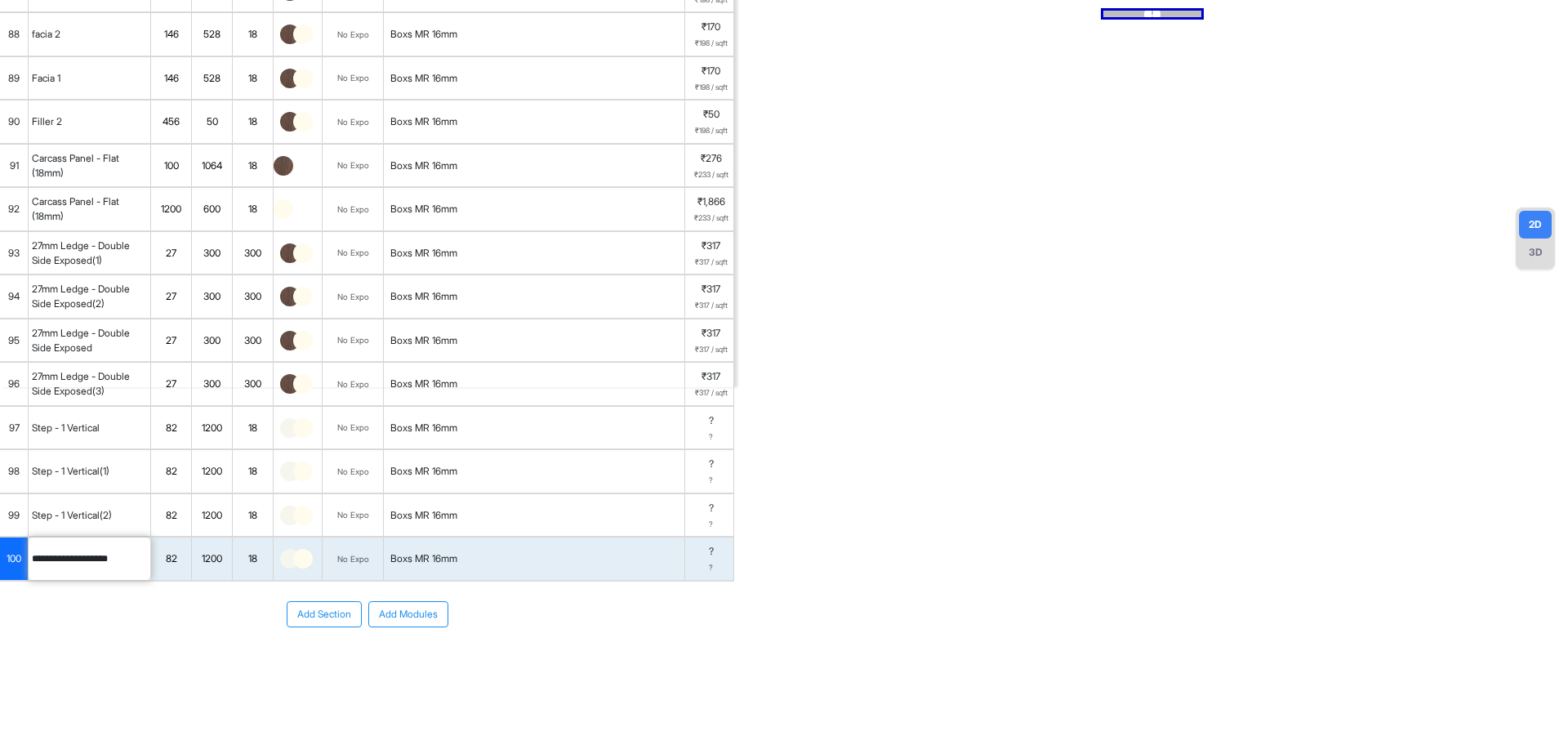 click on "100" at bounding box center [14, 559] 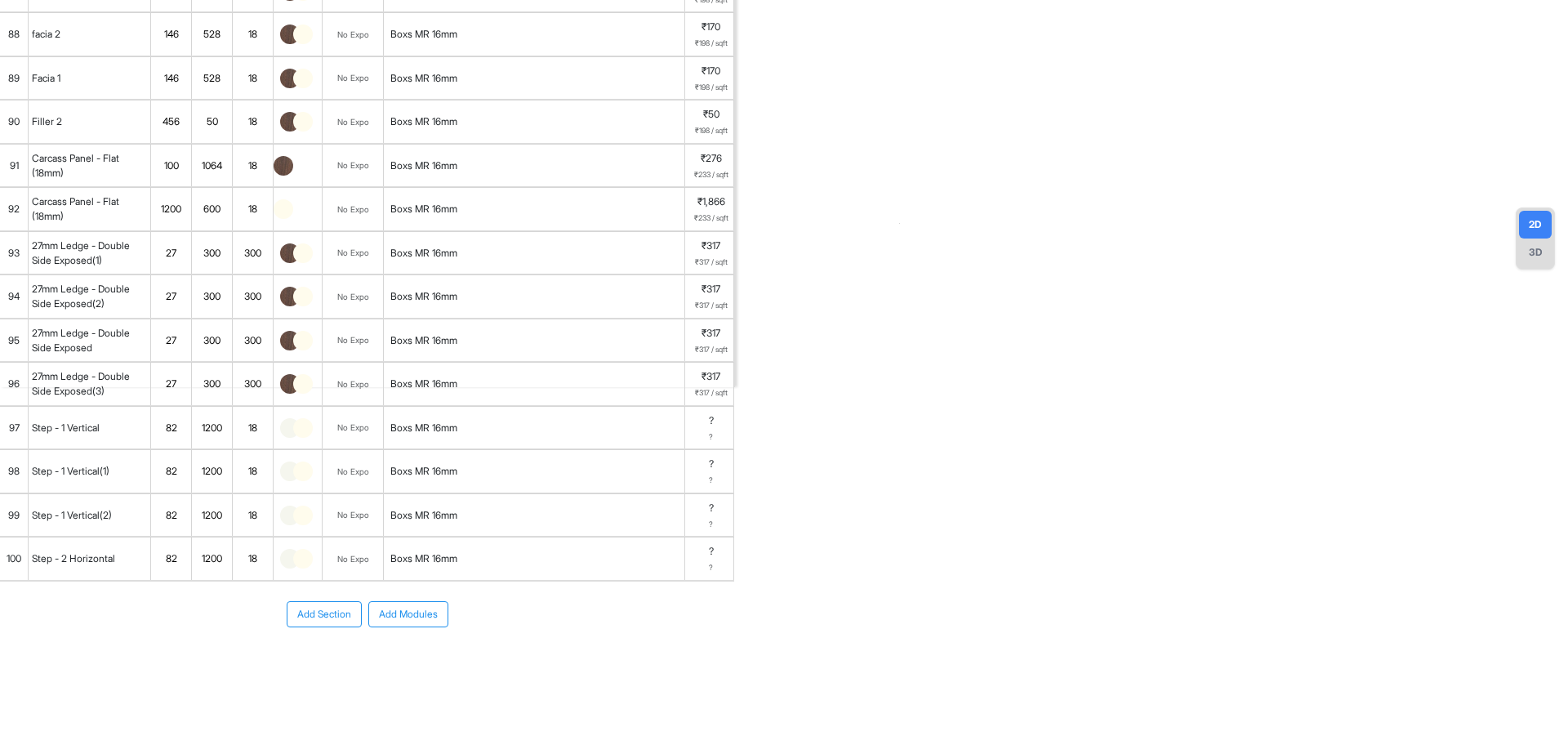 click on "100" at bounding box center [14, 559] 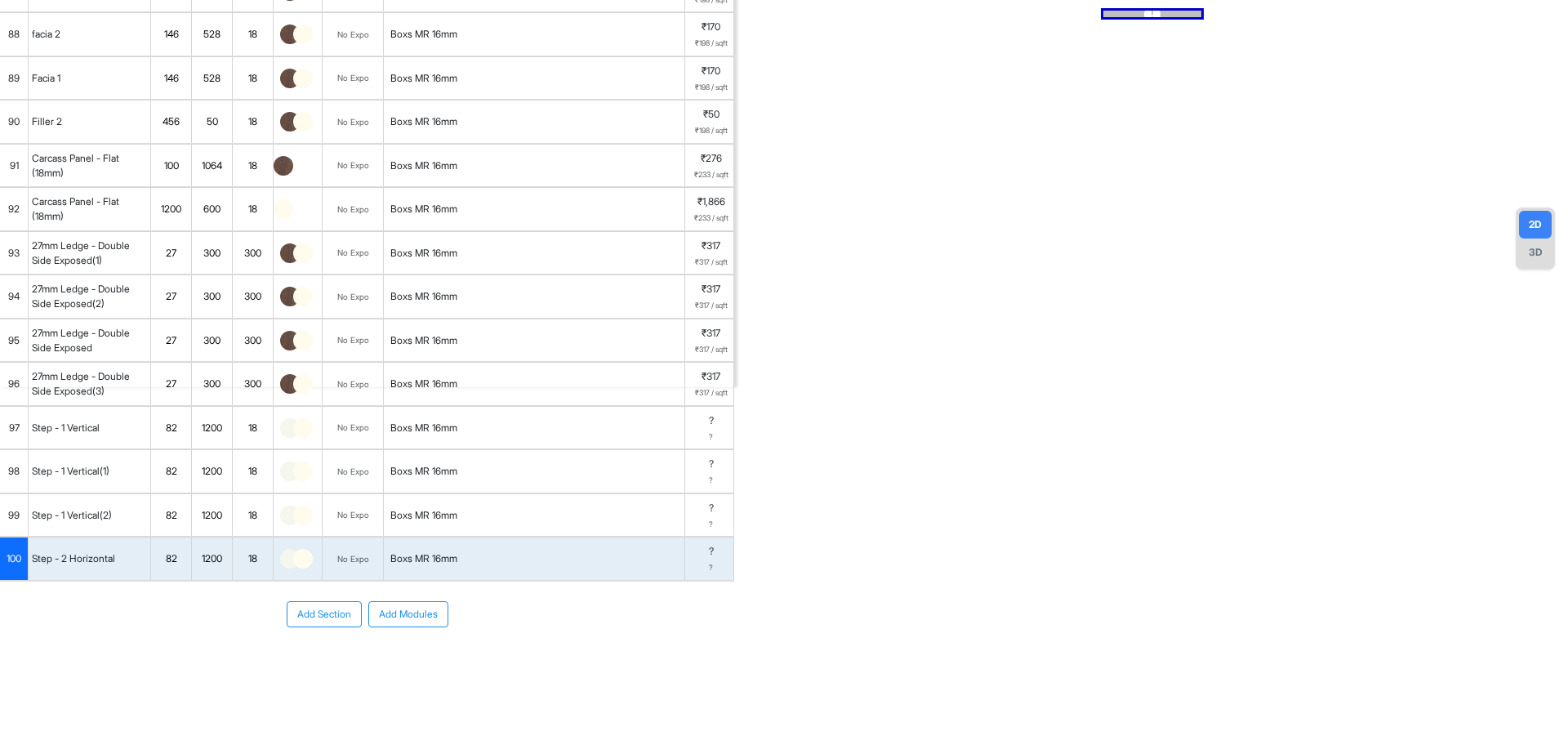 click on "82" at bounding box center (171, 559) 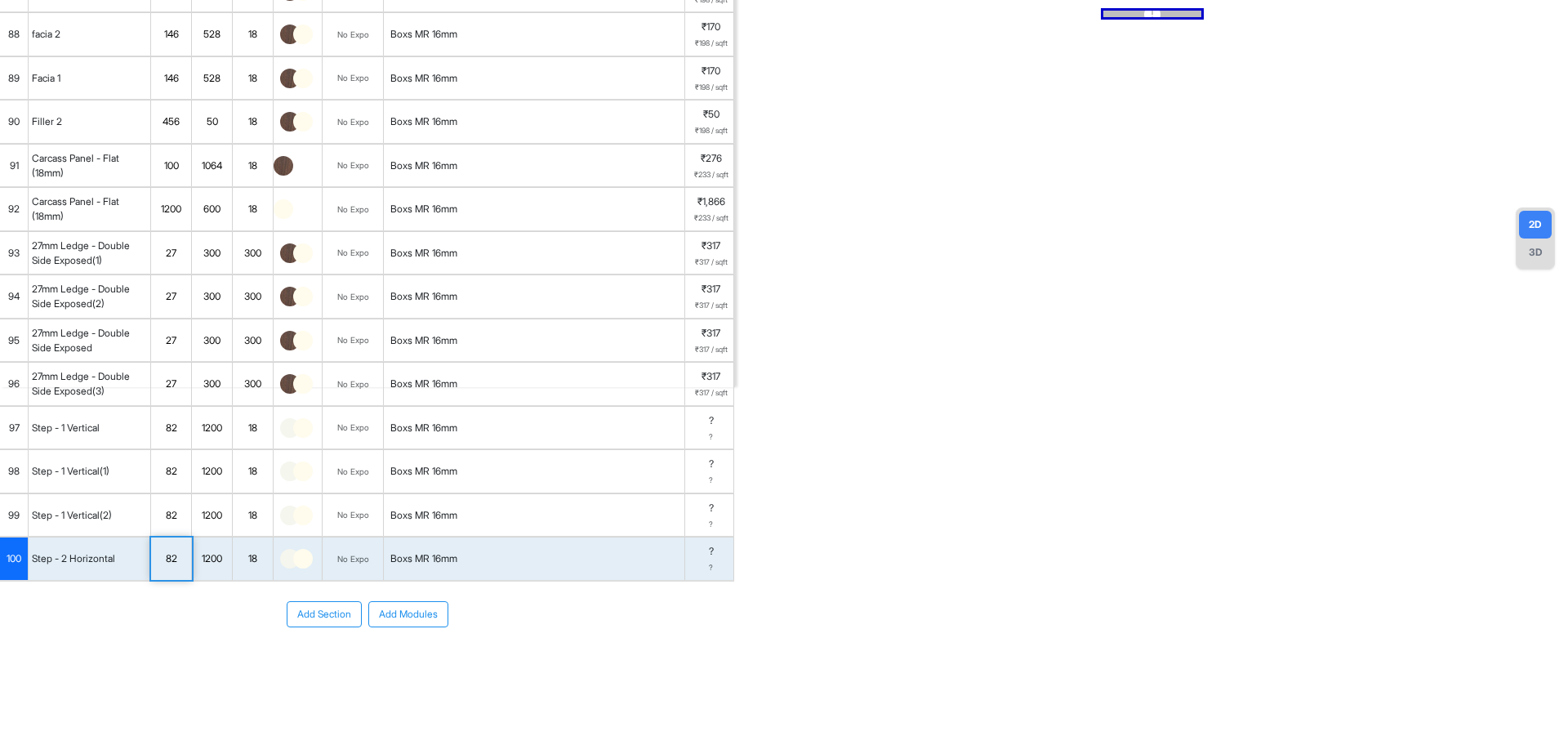 click on "82" at bounding box center [171, 559] 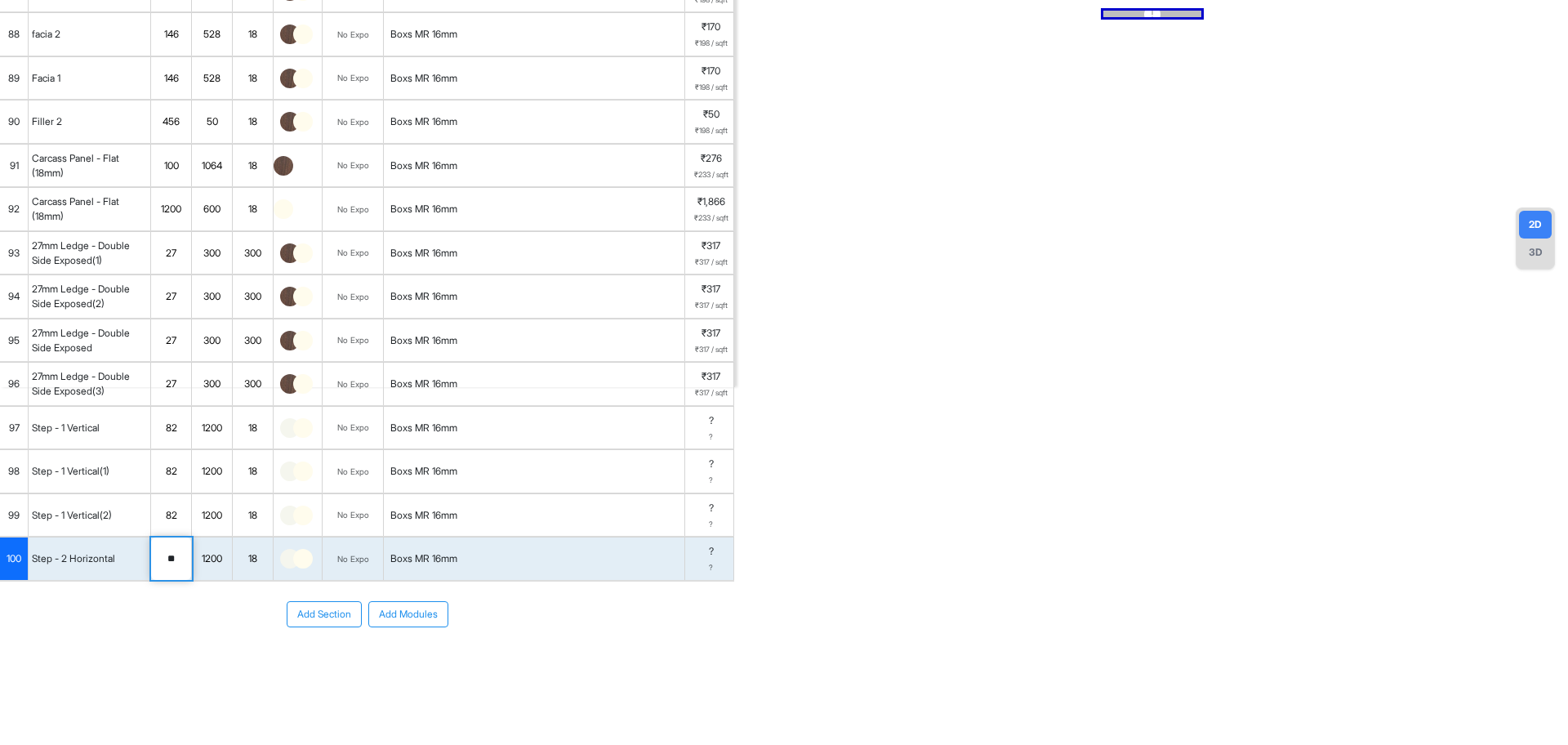 drag, startPoint x: 186, startPoint y: 600, endPoint x: 136, endPoint y: 598, distance: 50.039984 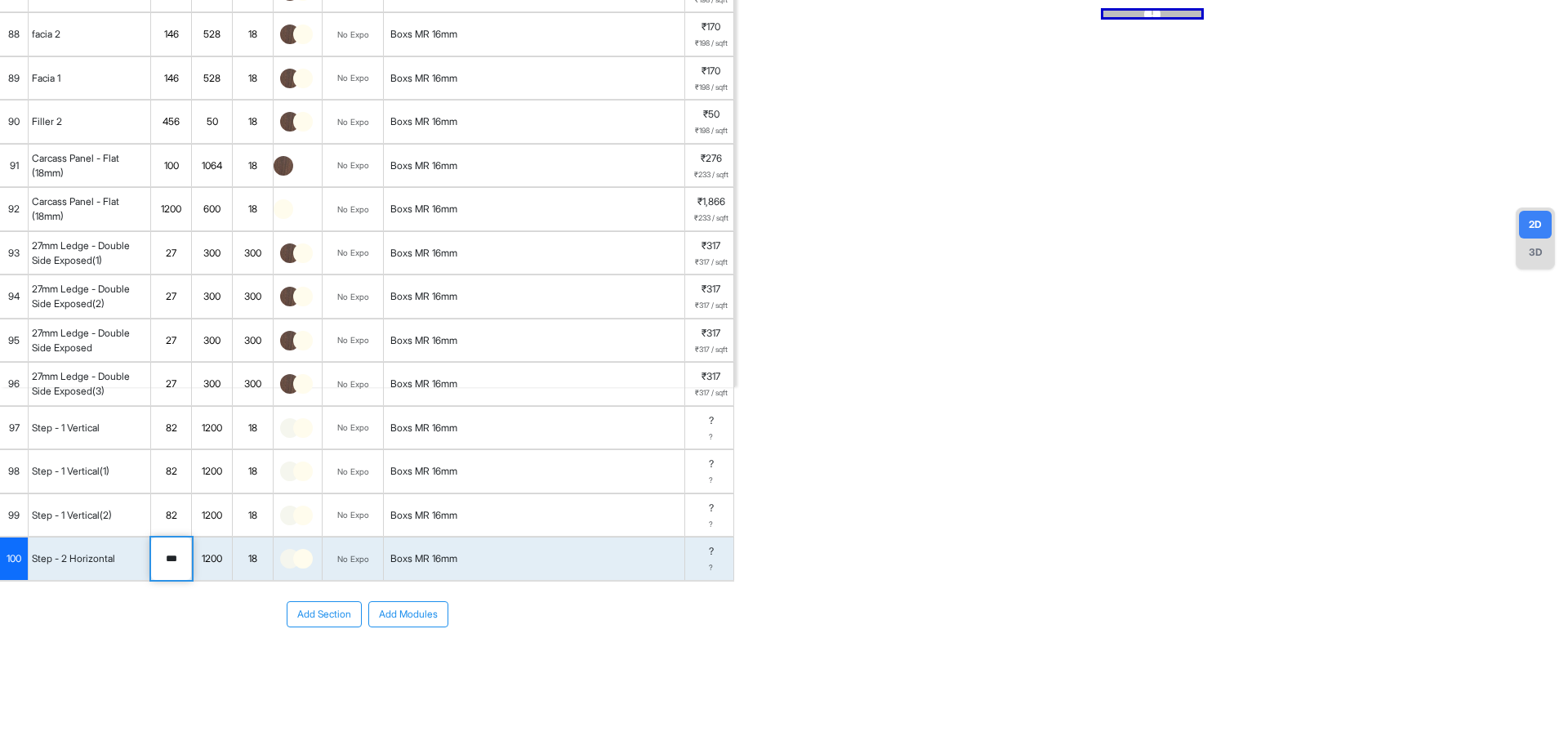 type on "***" 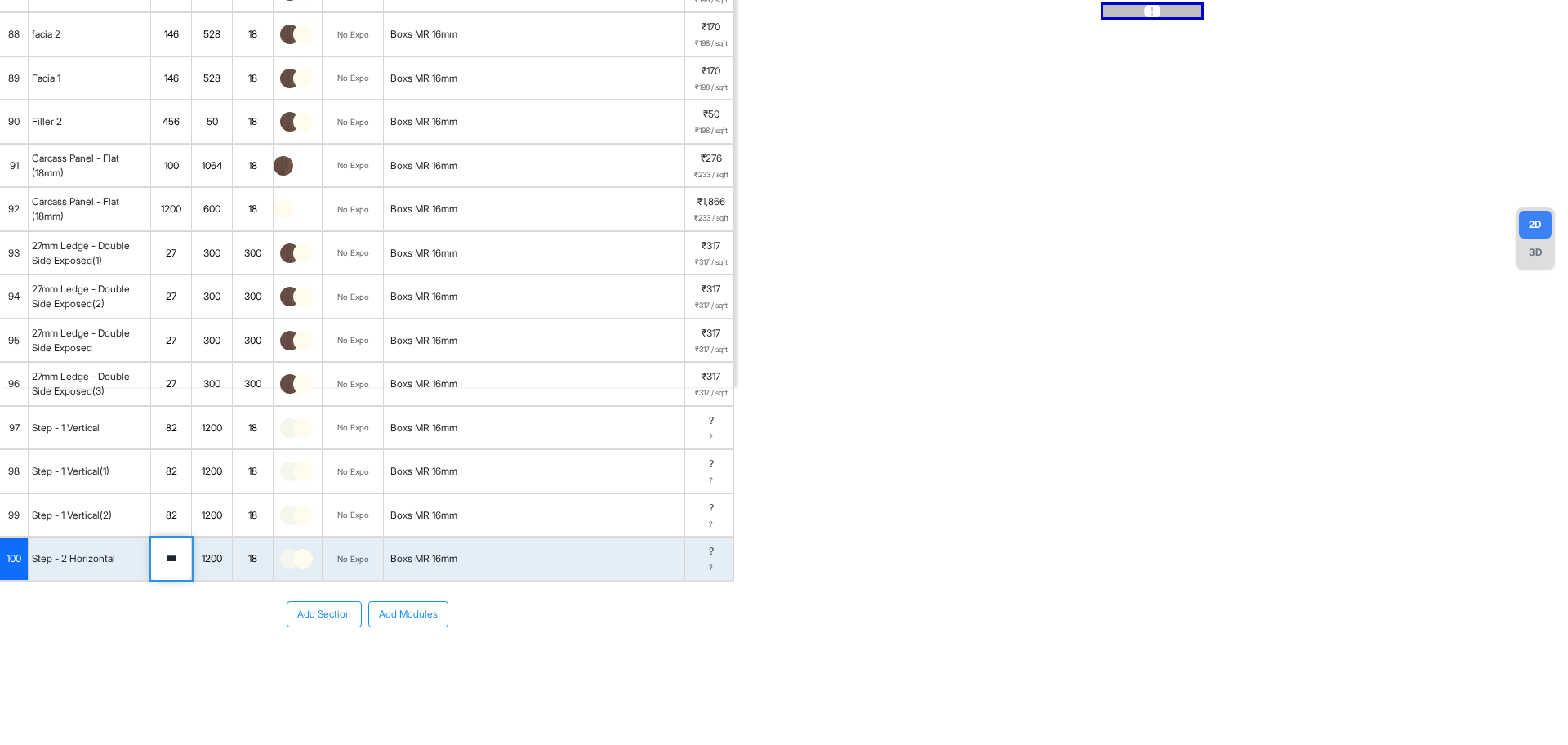 click on "100" at bounding box center (14, 559) 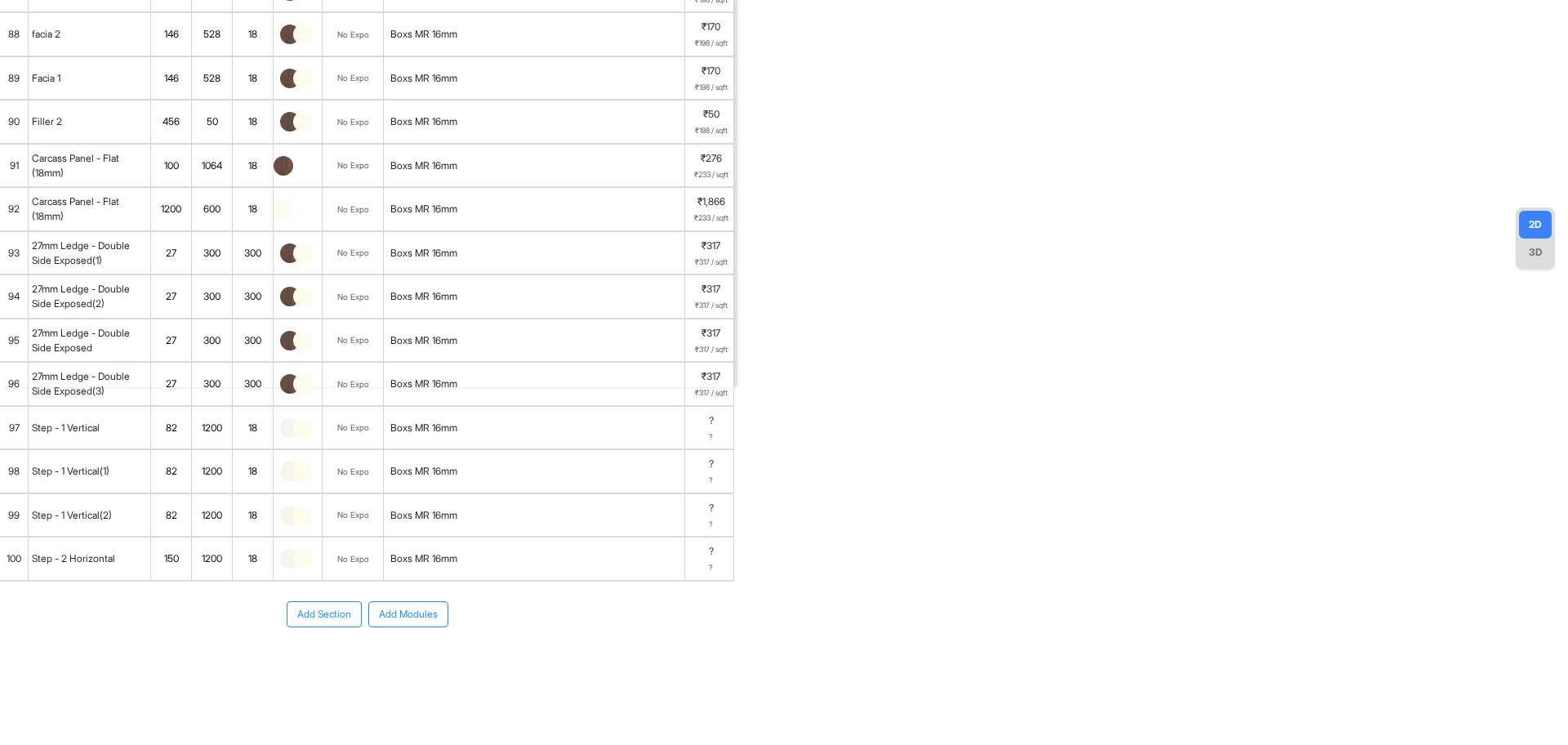 click on "100" at bounding box center (14, 559) 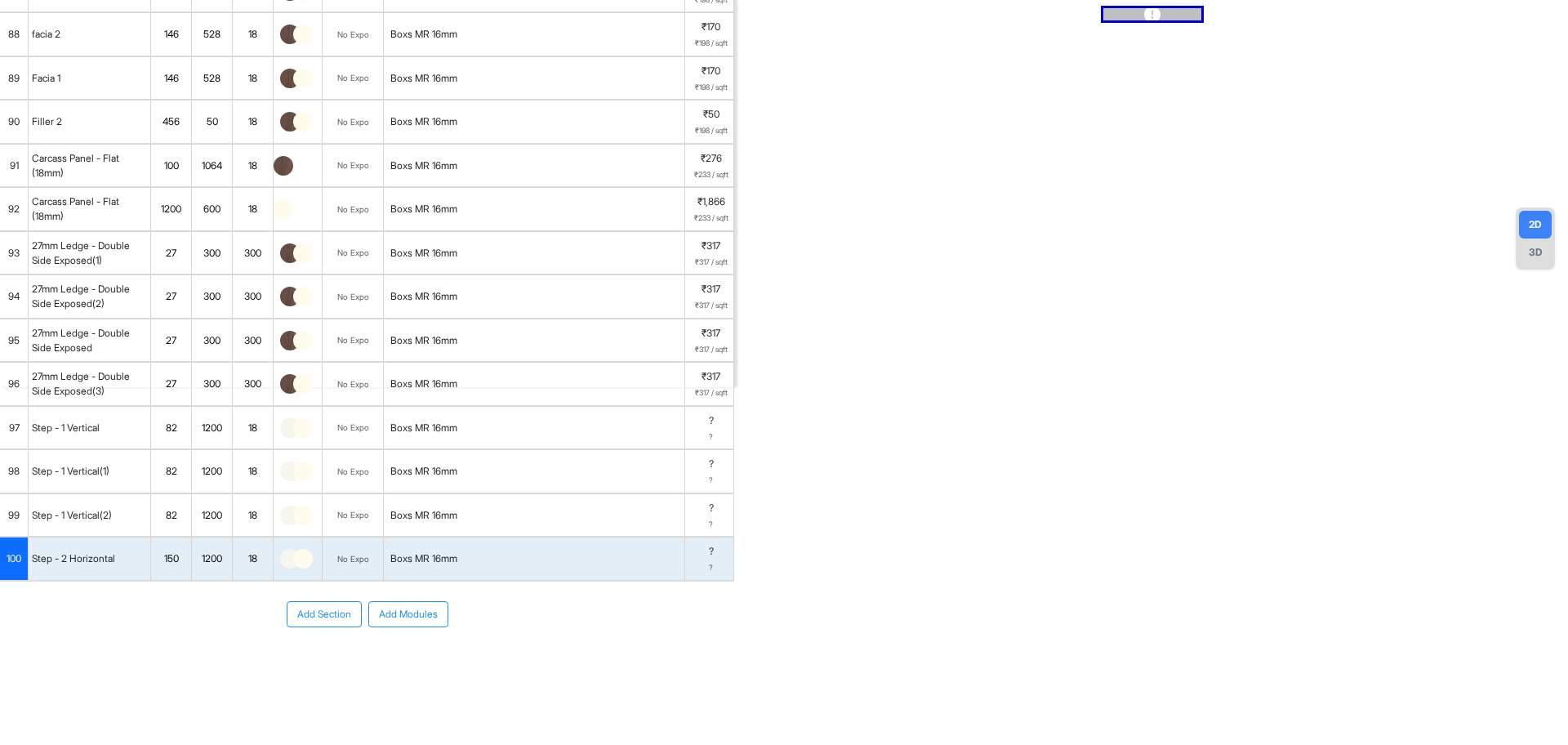 click on "Add Section Add Modules" at bounding box center [367, 614] 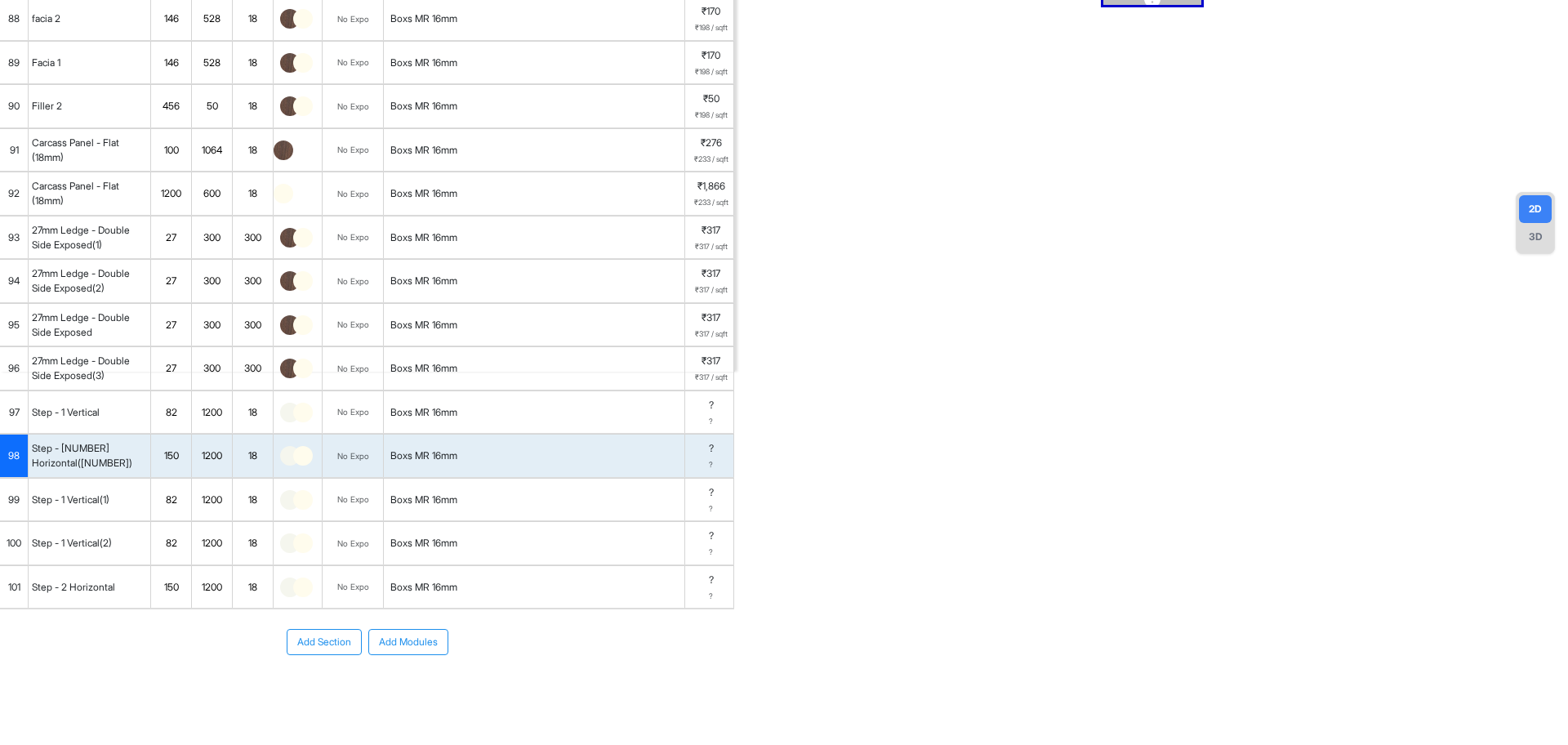 click on "Add Section Add Modules" at bounding box center (367, 691) 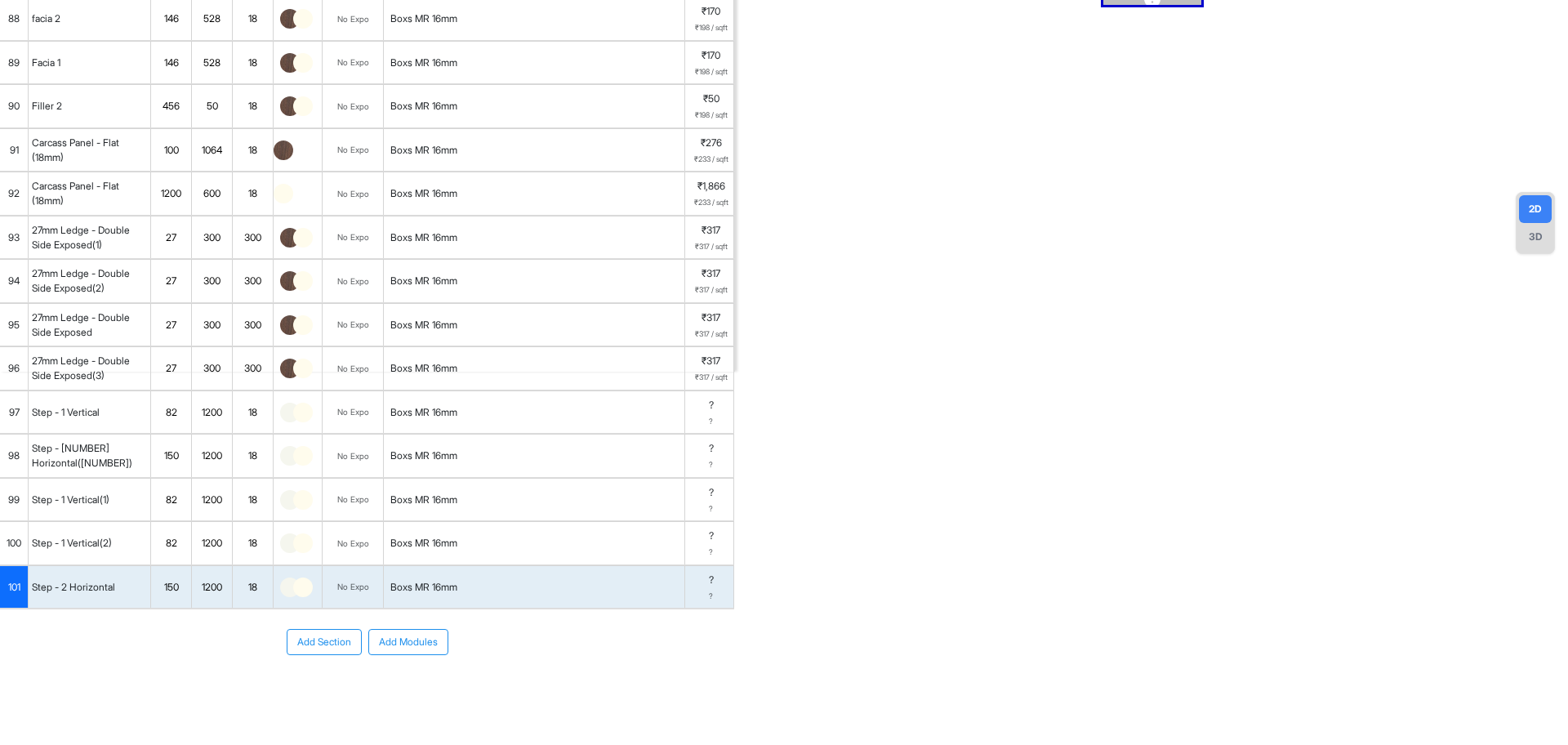 click on "Add Section Add Modules" at bounding box center (367, 691) 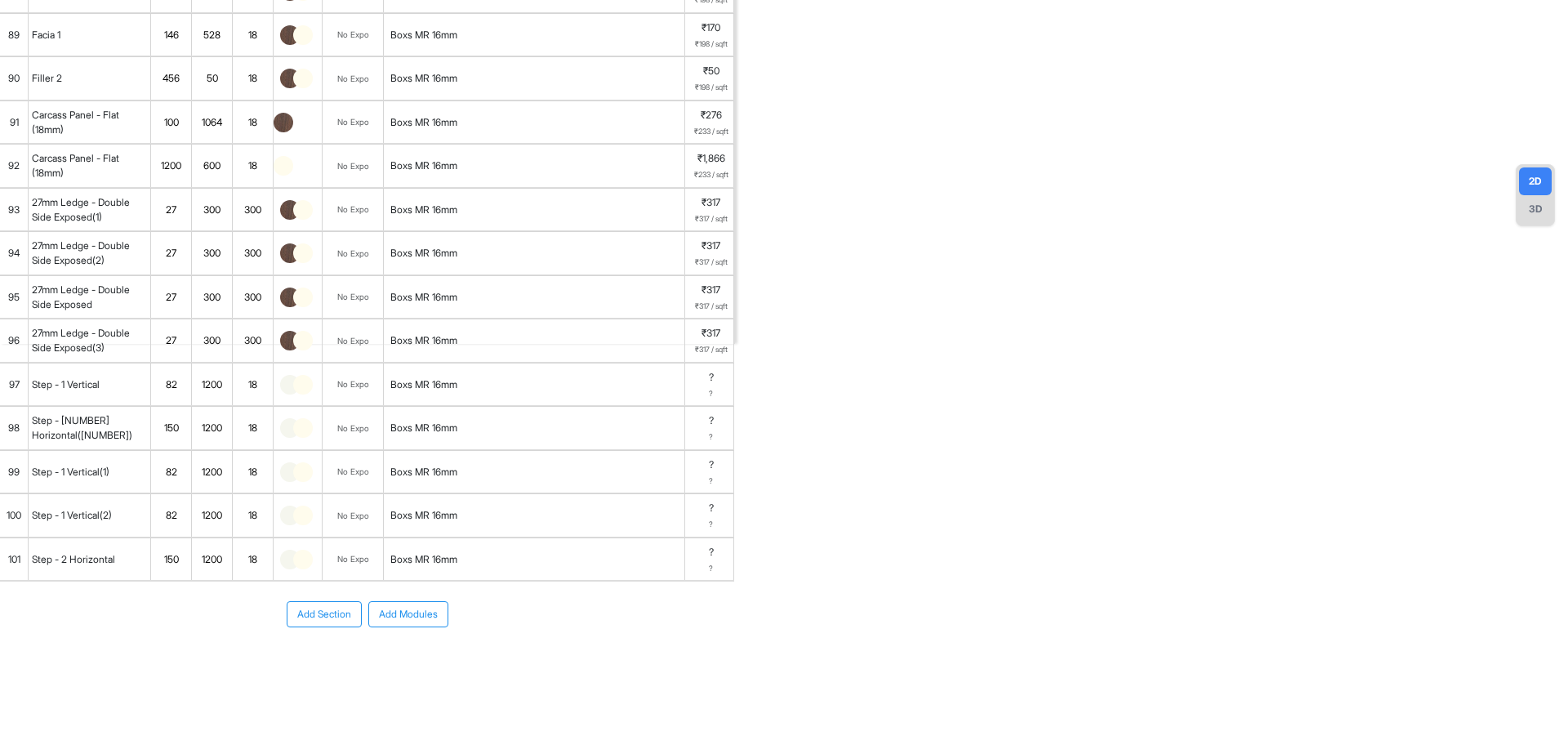 scroll, scrollTop: 502, scrollLeft: 0, axis: vertical 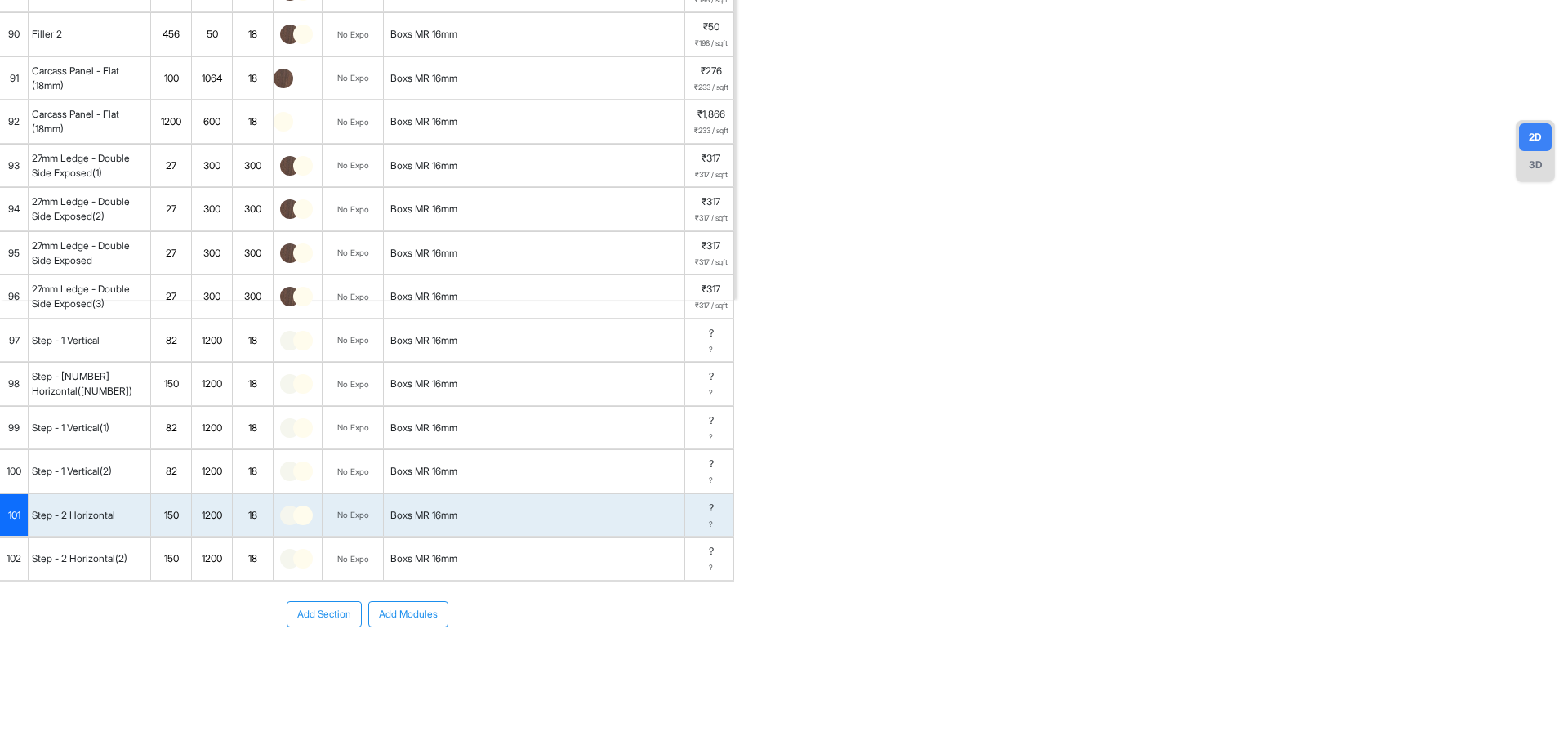 click on "102" at bounding box center (14, 559) 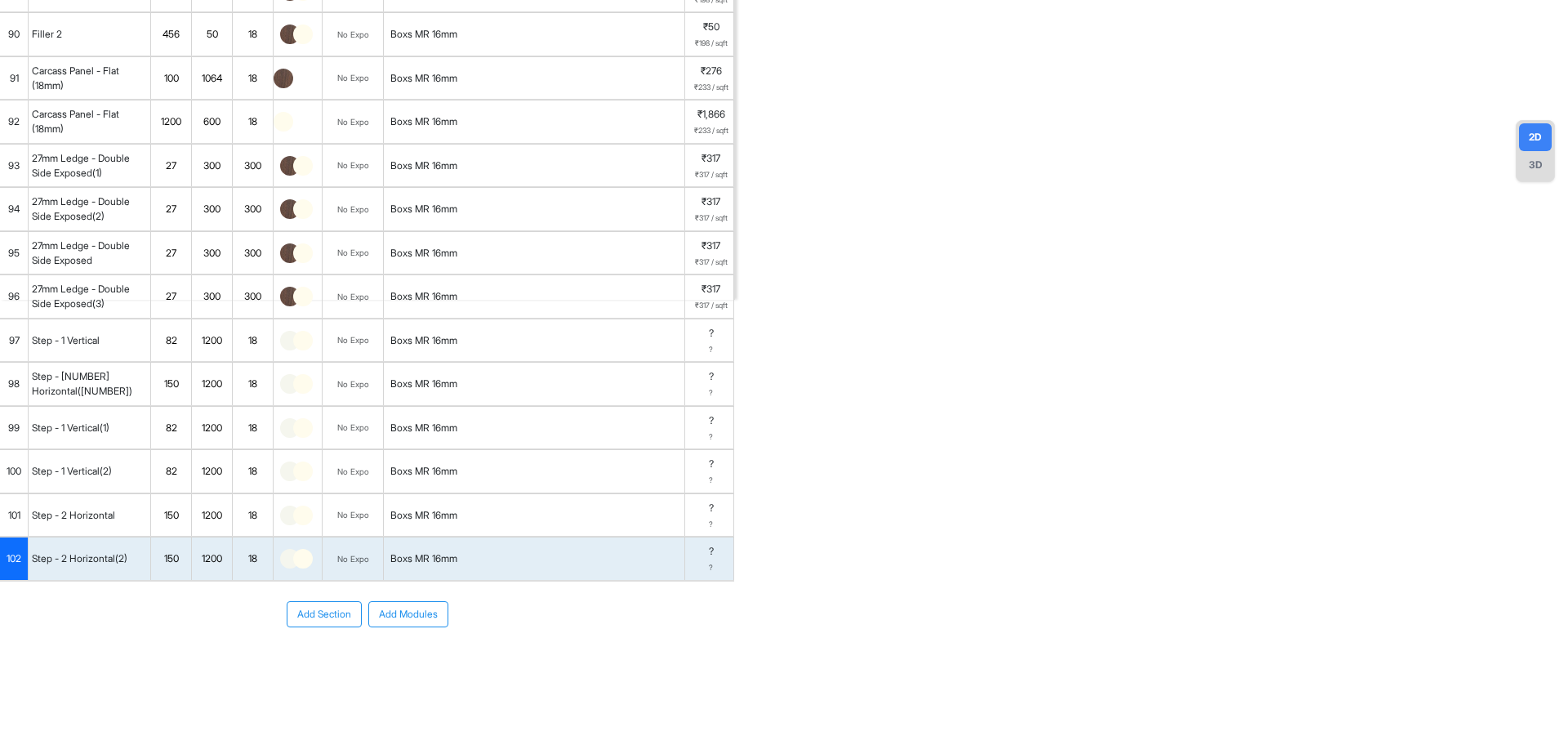 click on "Add Section Add Modules" at bounding box center (367, 663) 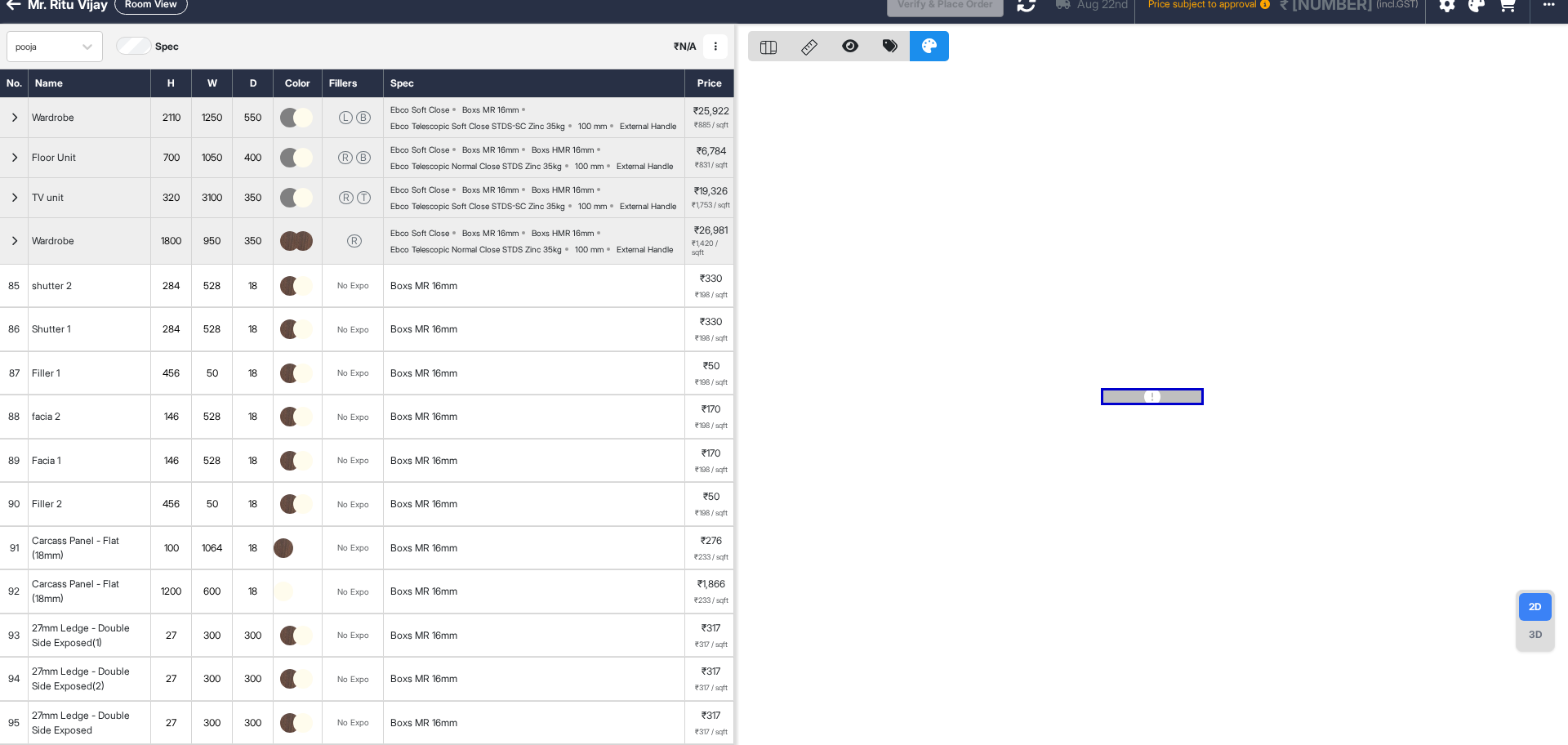 scroll, scrollTop: 0, scrollLeft: 0, axis: both 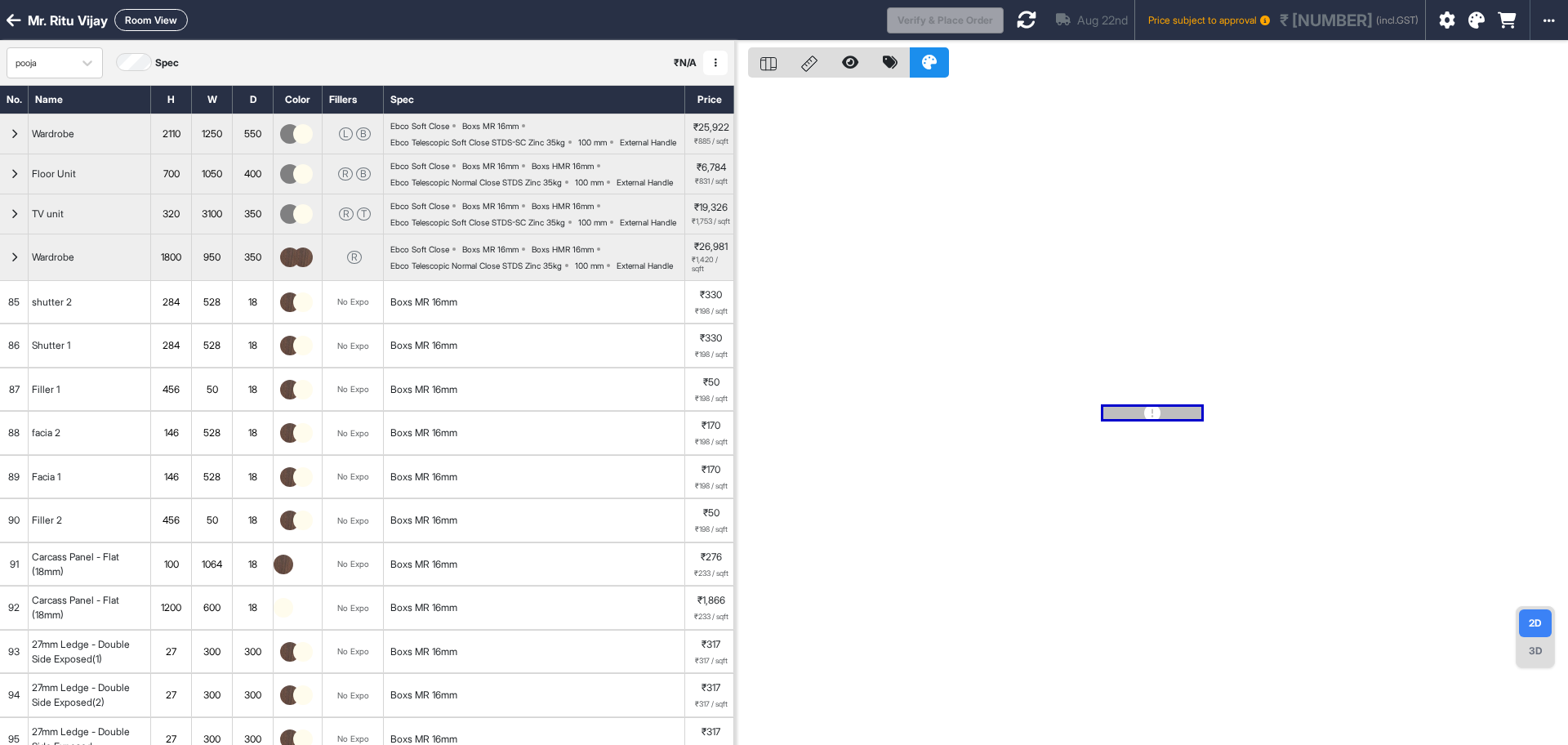 click at bounding box center [1027, 20] 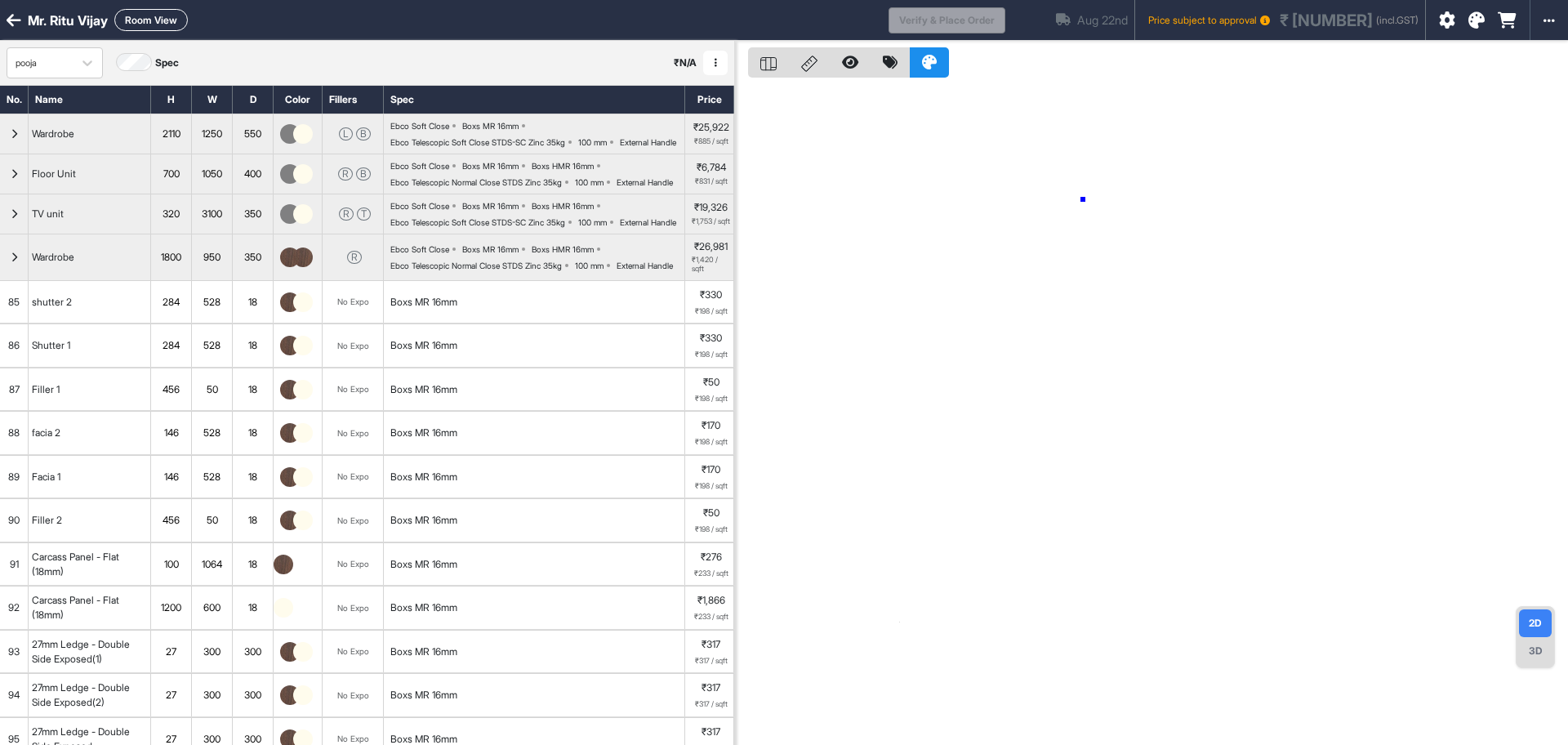 click at bounding box center [1152, 413] 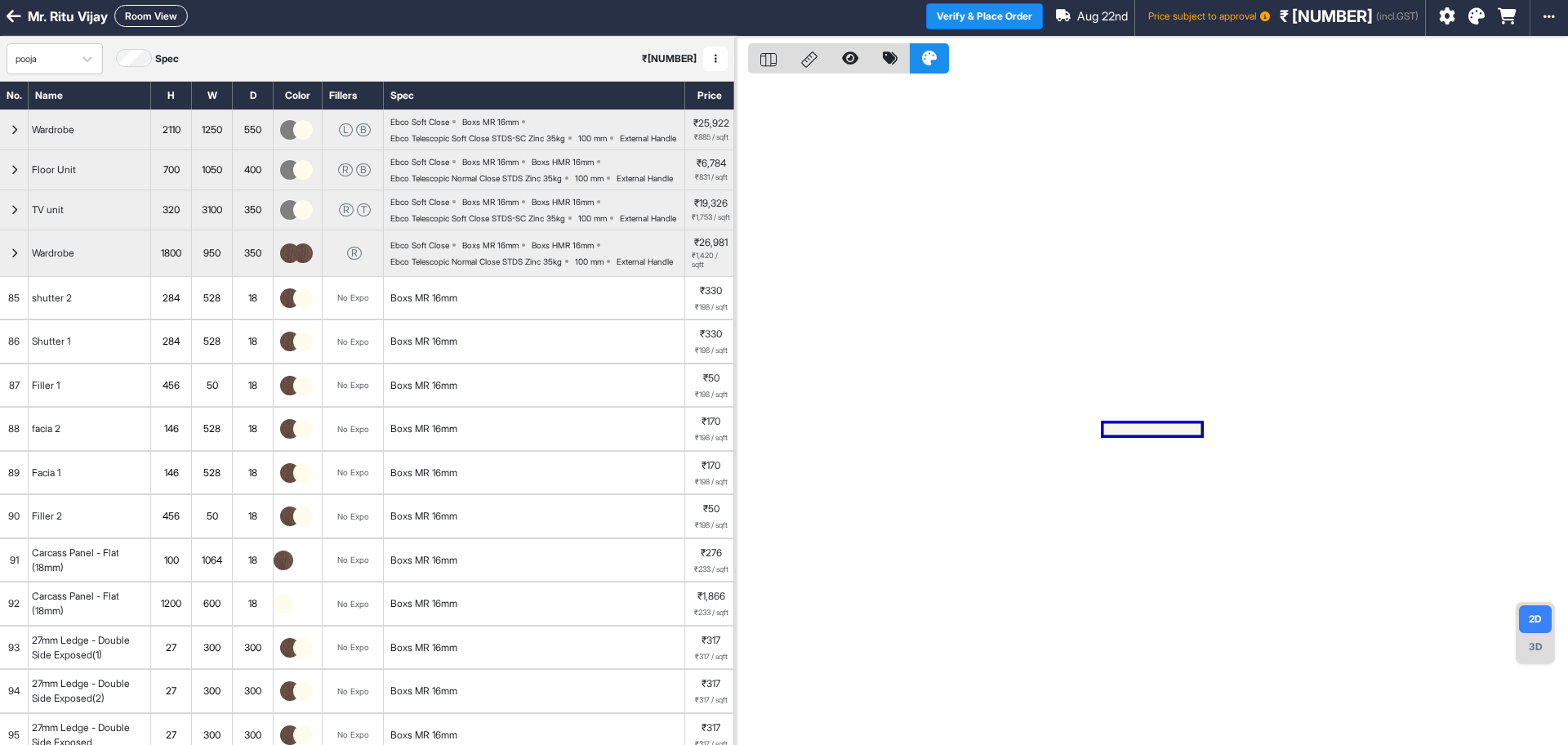 scroll, scrollTop: 0, scrollLeft: 0, axis: both 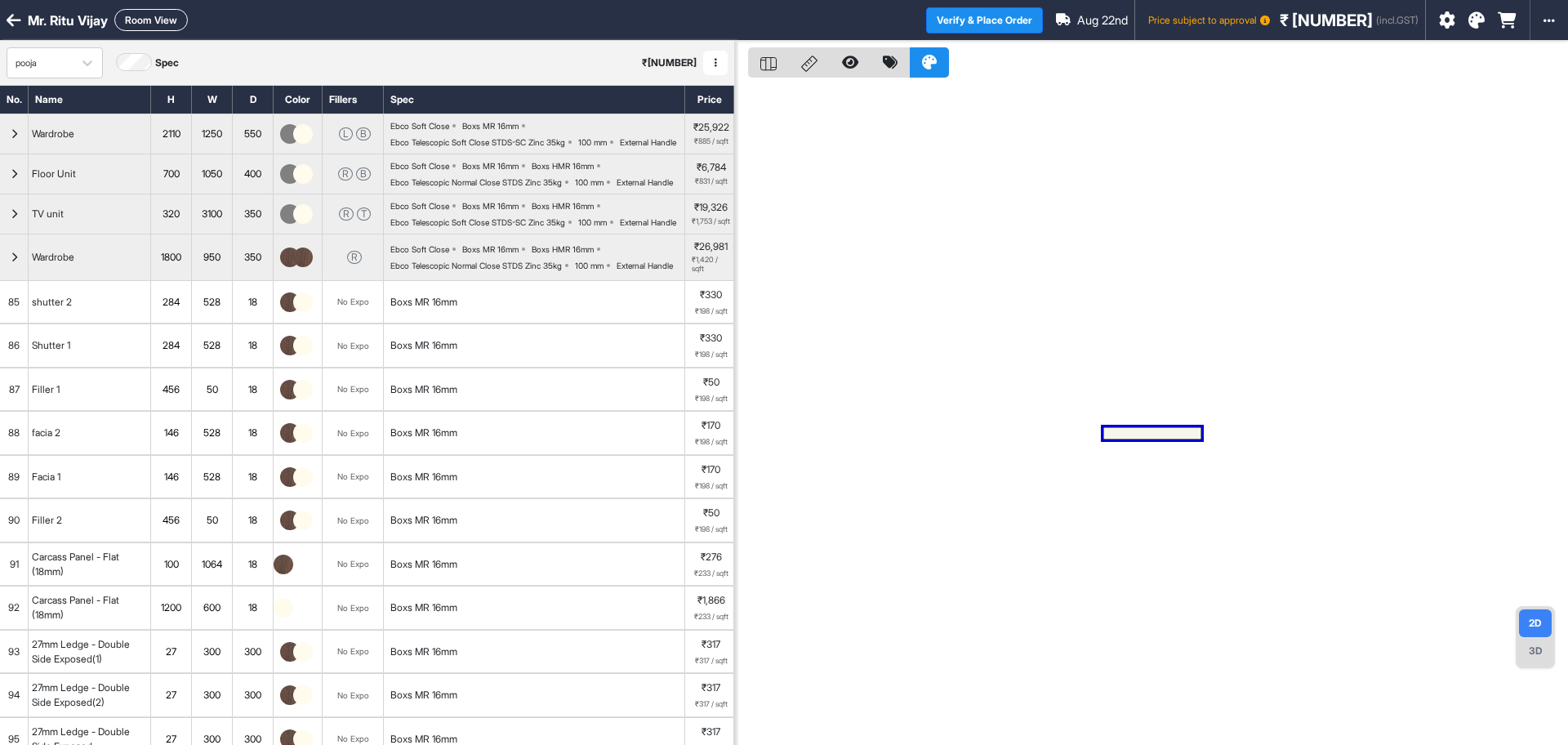 click on "Room View" at bounding box center [151, 20] 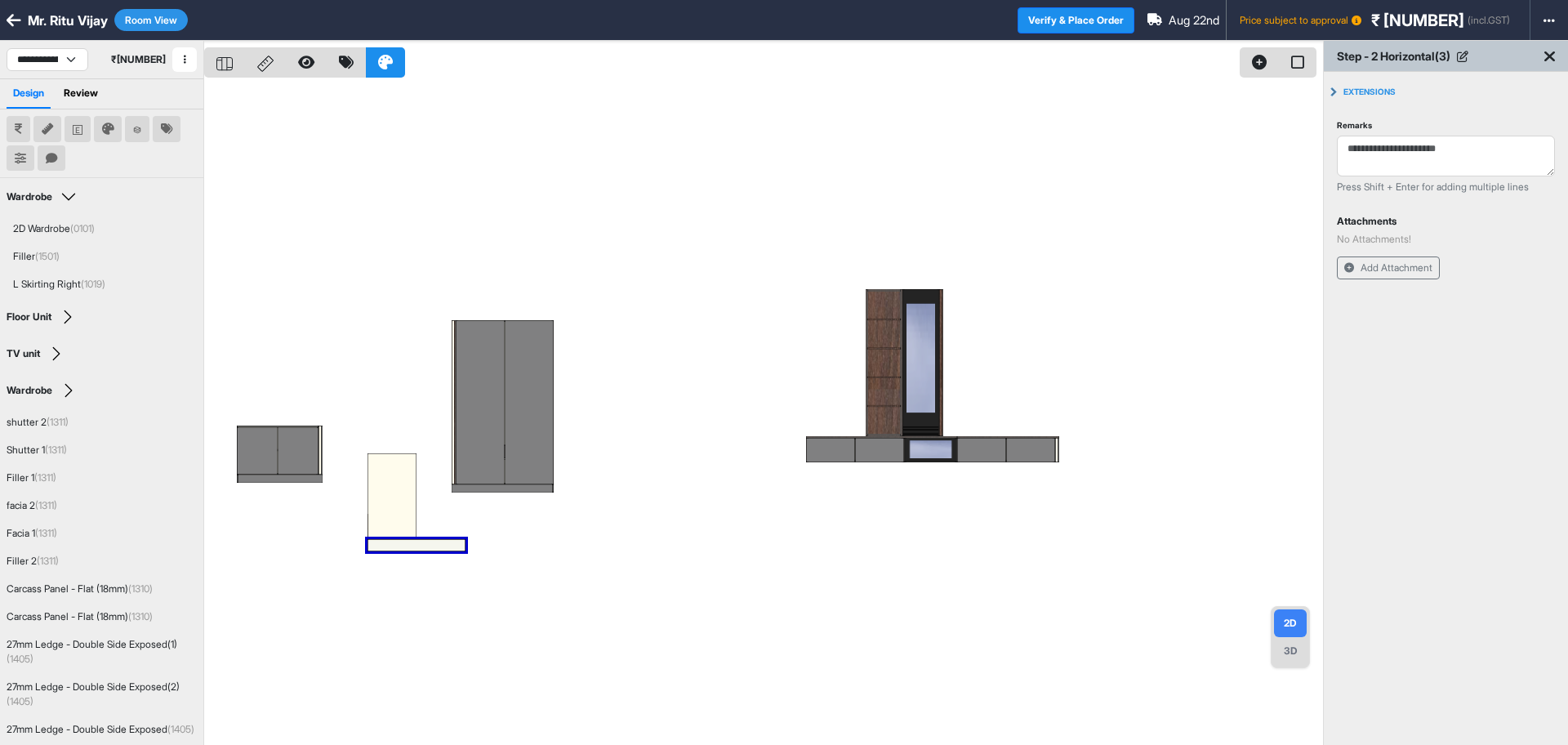click at bounding box center [764, 413] 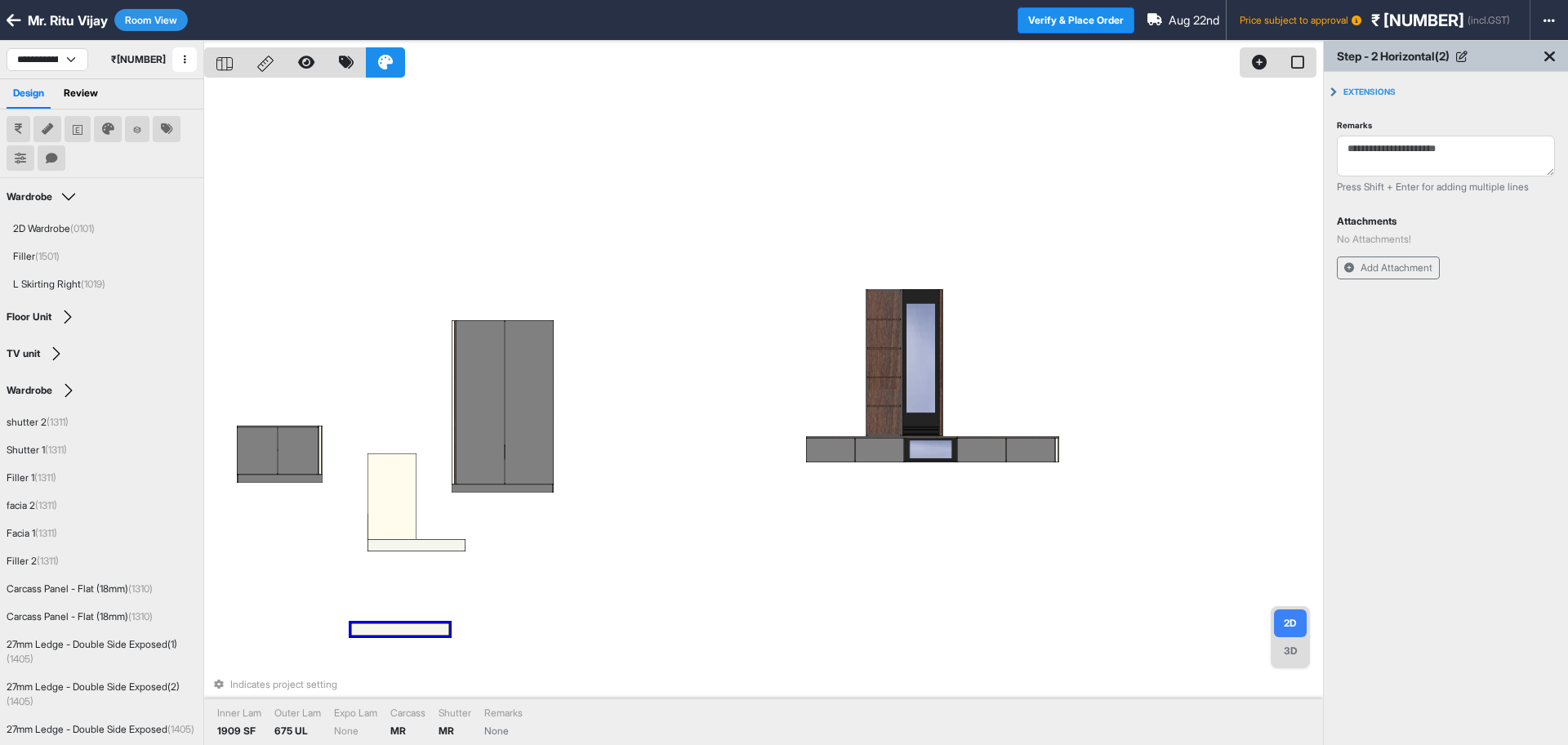 drag, startPoint x: 444, startPoint y: 546, endPoint x: 428, endPoint y: 627, distance: 82.57 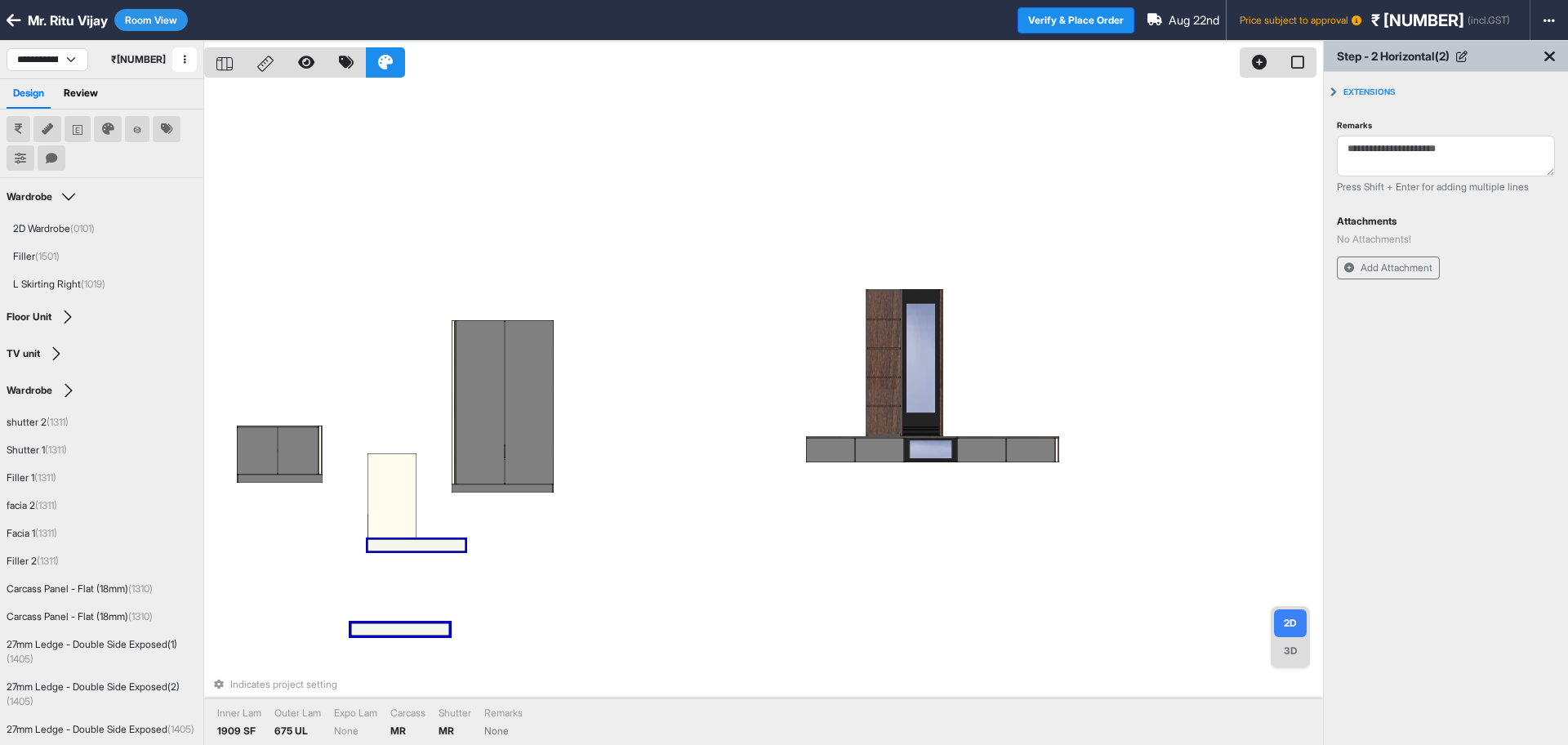 click at bounding box center (416, 545) 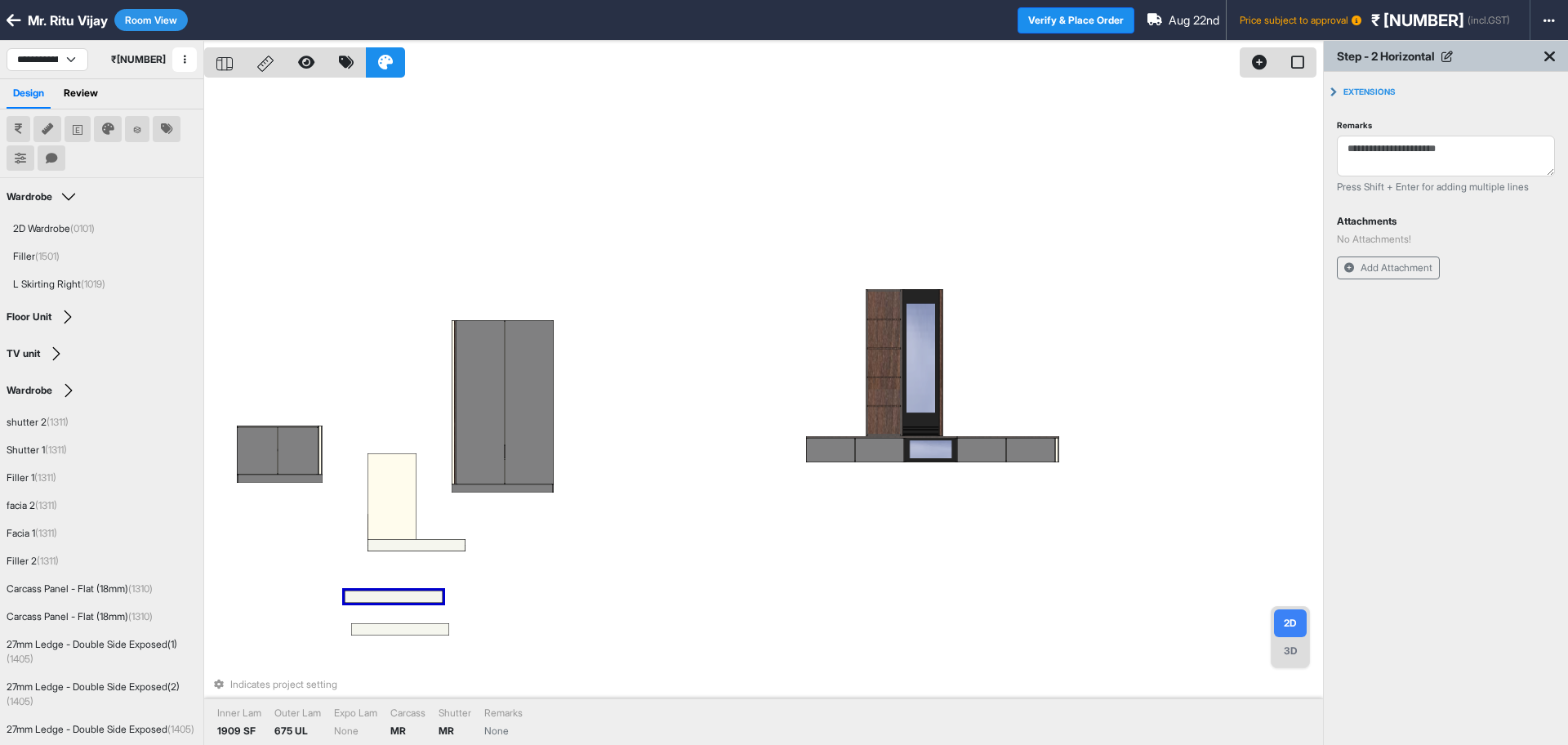 drag, startPoint x: 432, startPoint y: 541, endPoint x: 408, endPoint y: 586, distance: 51 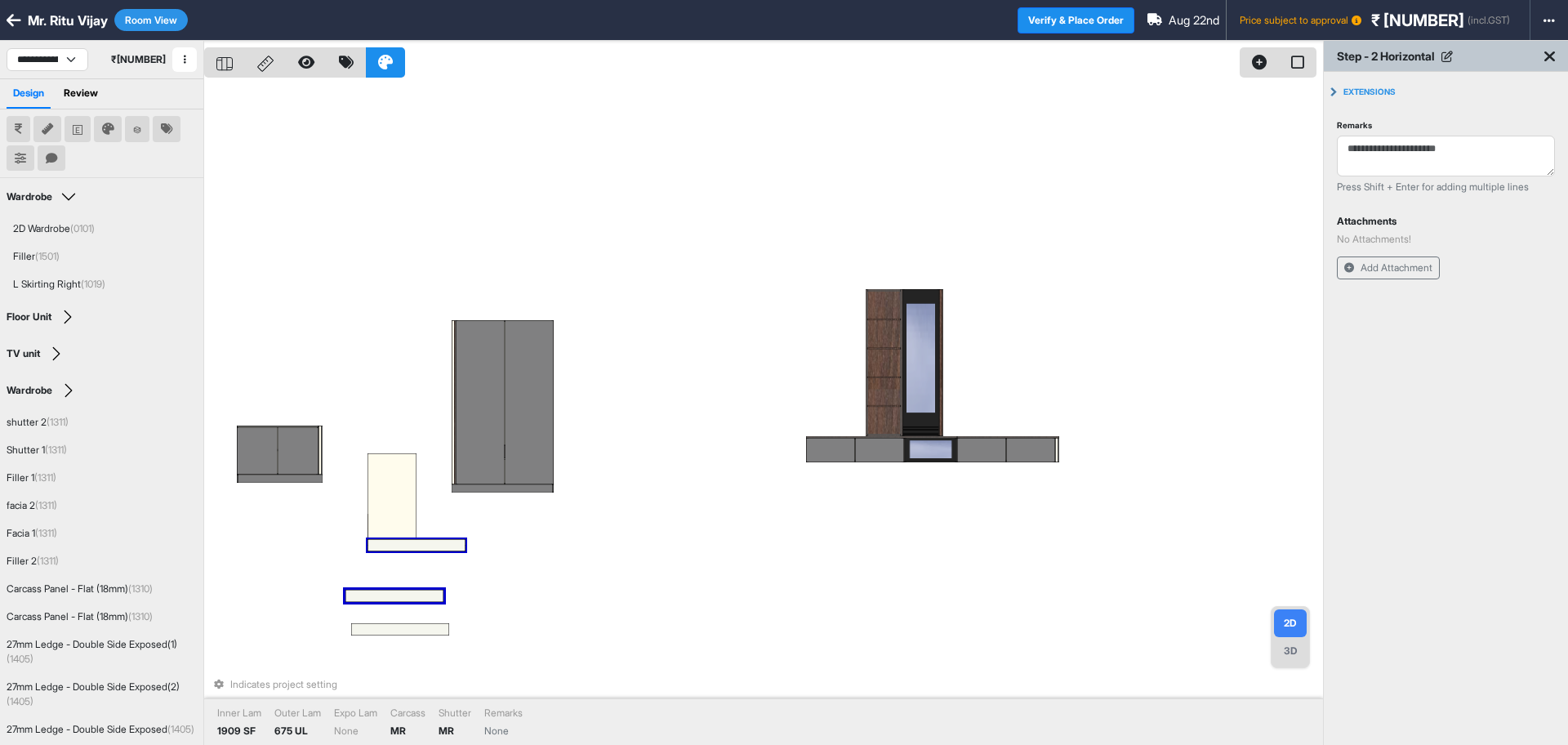 click at bounding box center [416, 545] 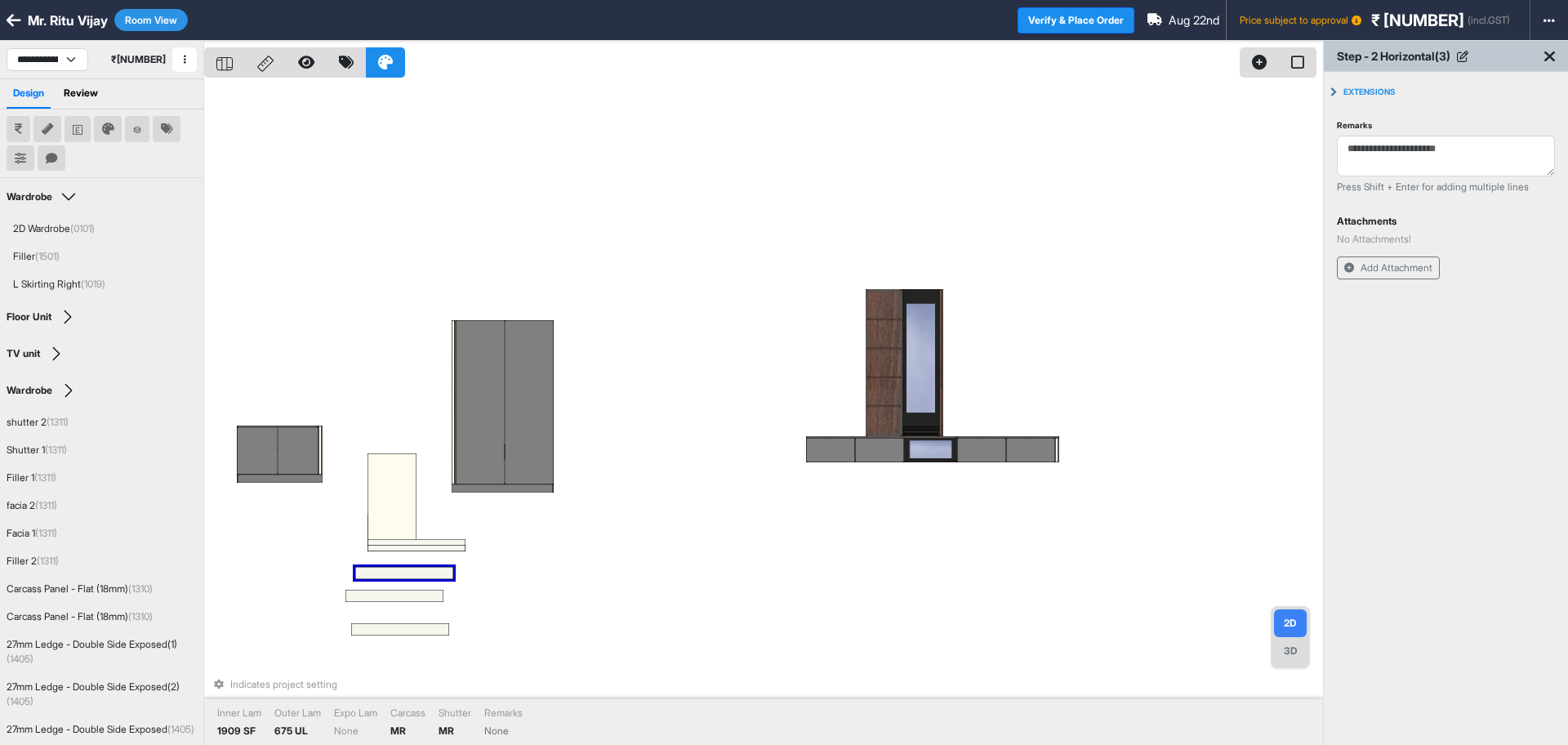 drag, startPoint x: 416, startPoint y: 545, endPoint x: 410, endPoint y: 563, distance: 18.973666 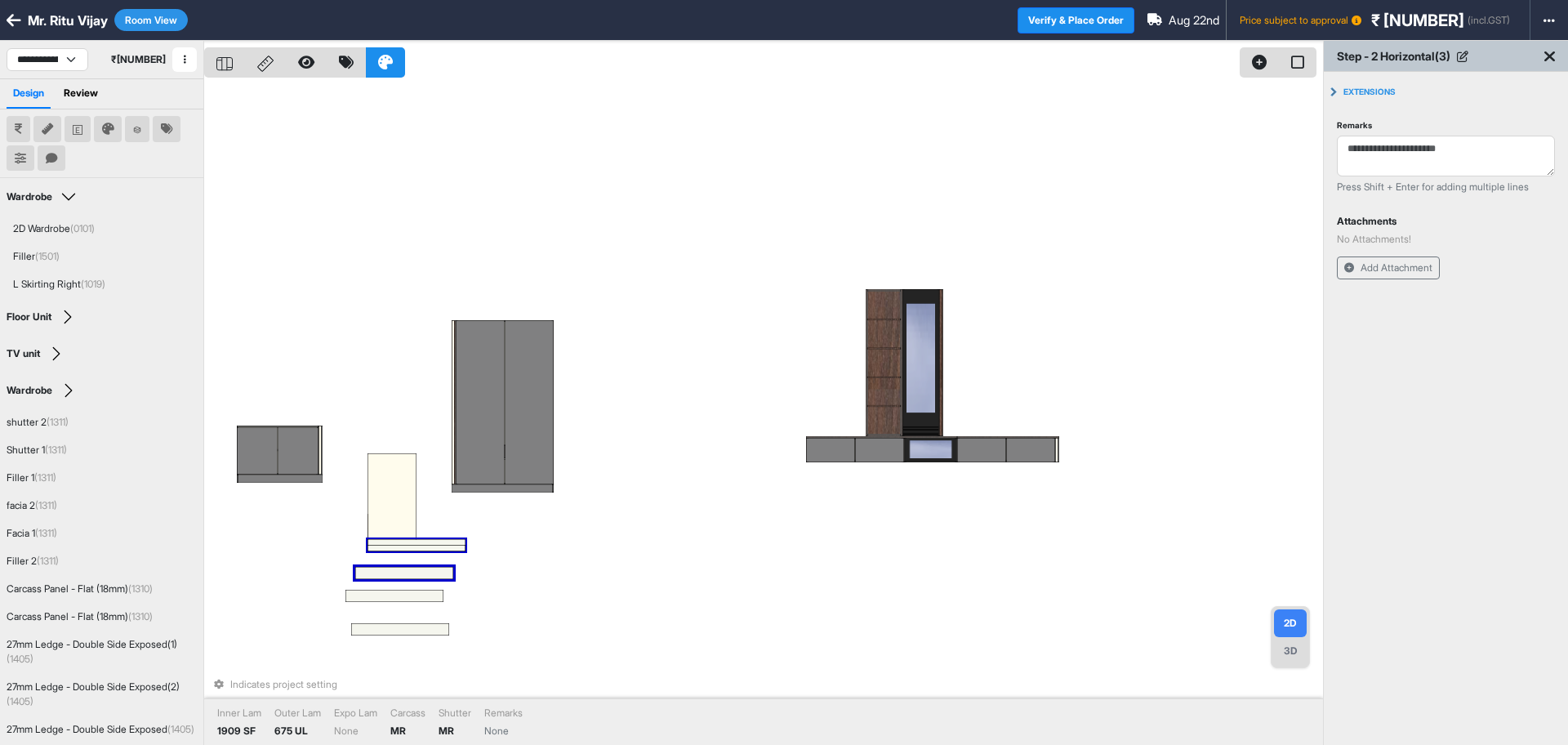 click at bounding box center (416, 545) 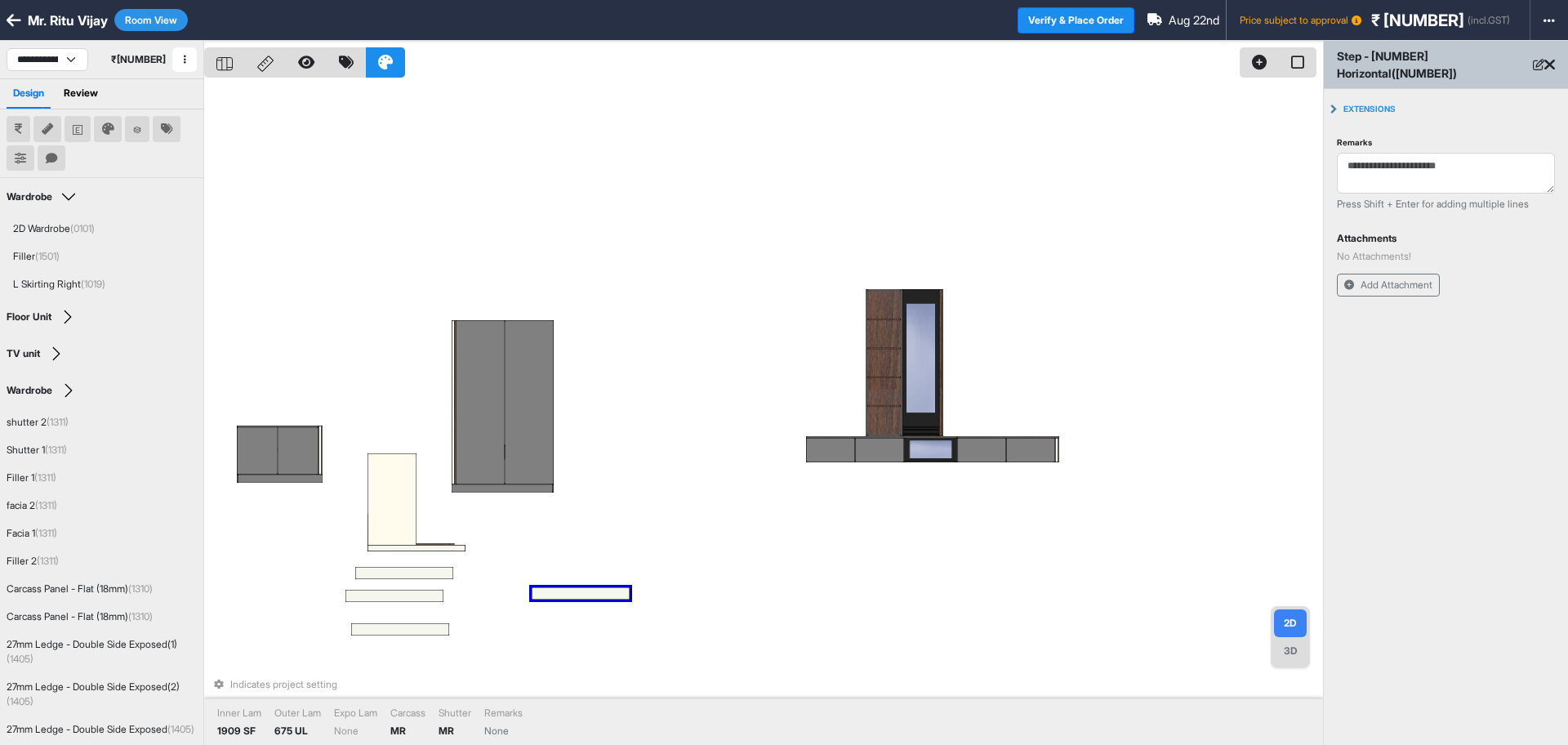 drag, startPoint x: 426, startPoint y: 542, endPoint x: 554, endPoint y: 580, distance: 133.52153 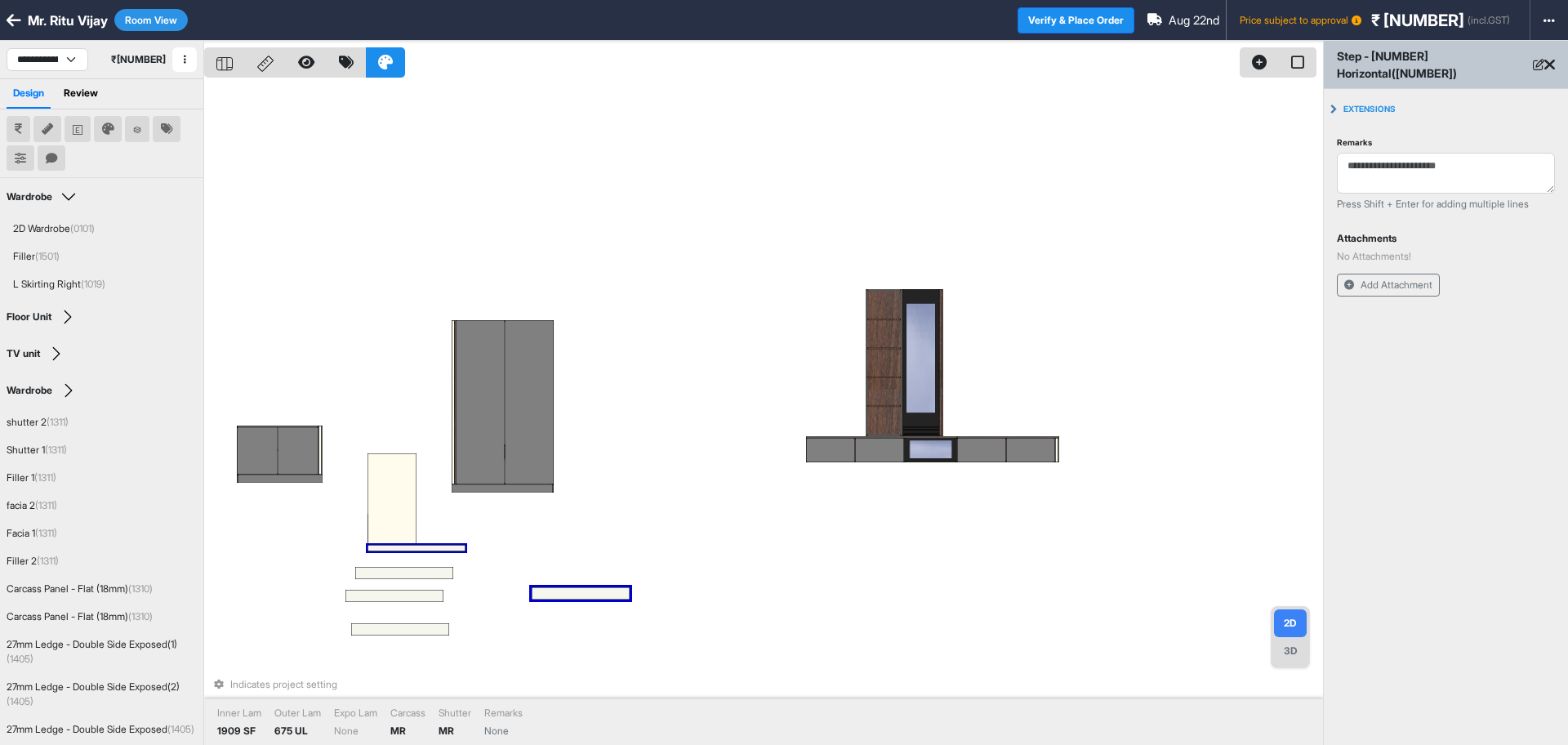 click at bounding box center [416, 547] 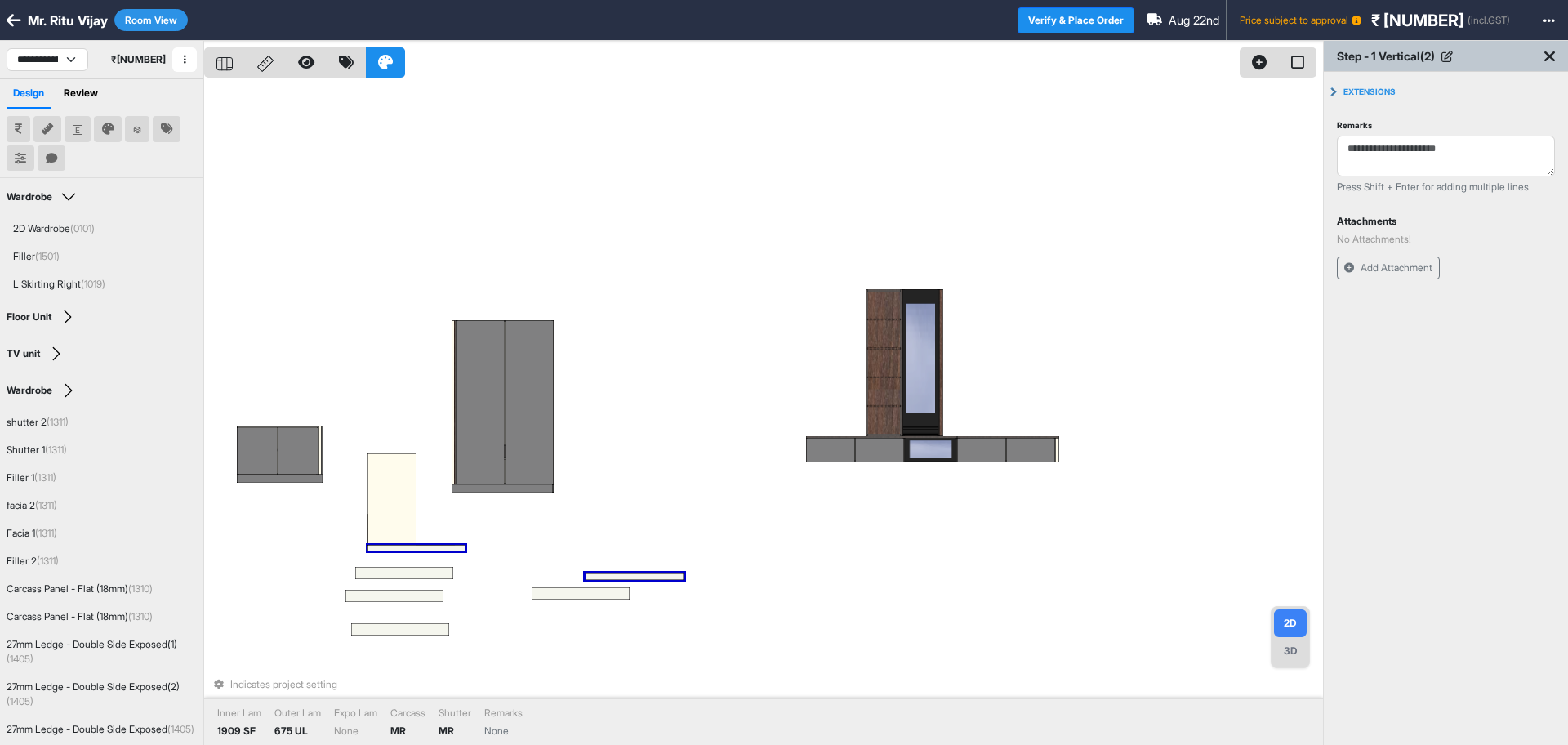 click at bounding box center [416, 547] 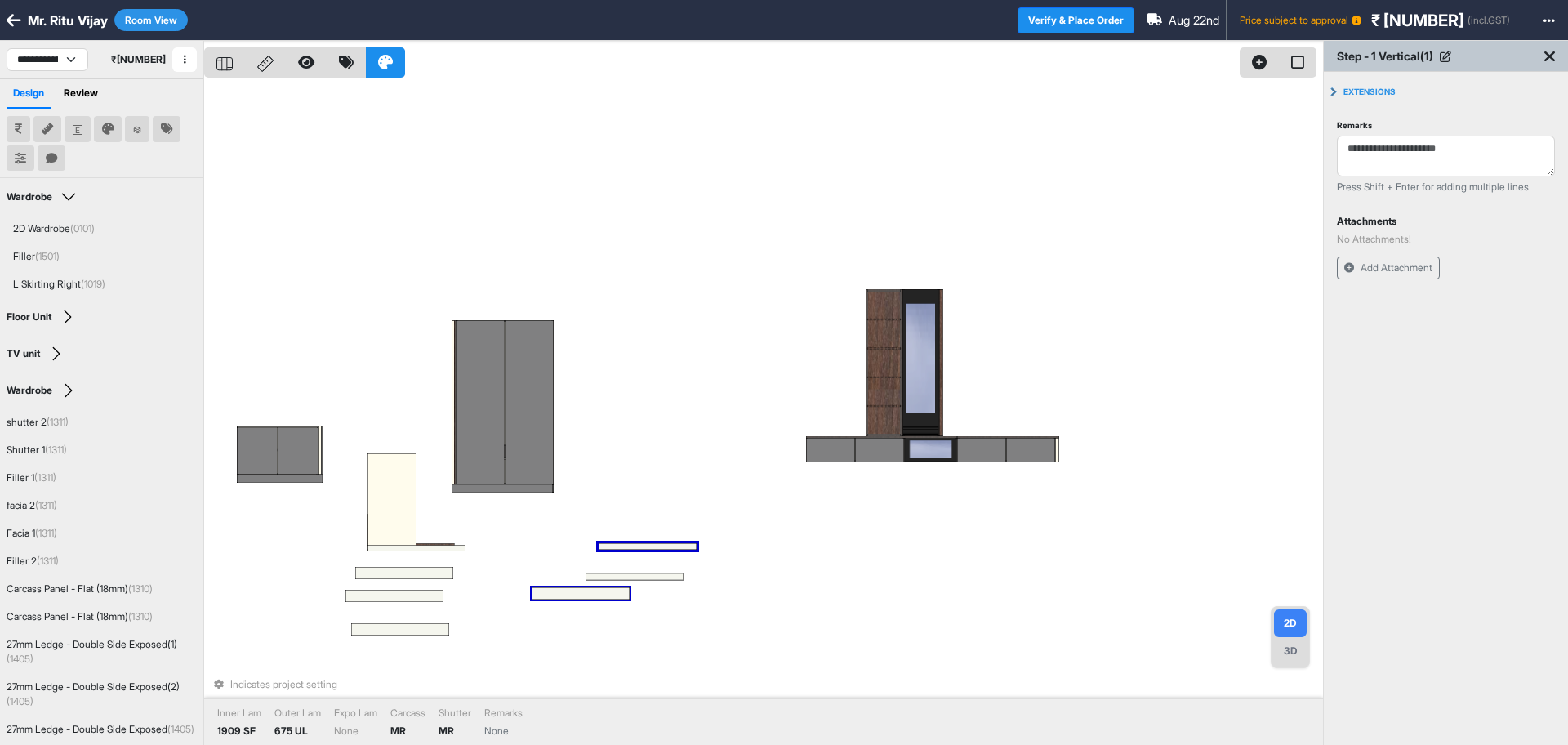 click at bounding box center [581, 593] 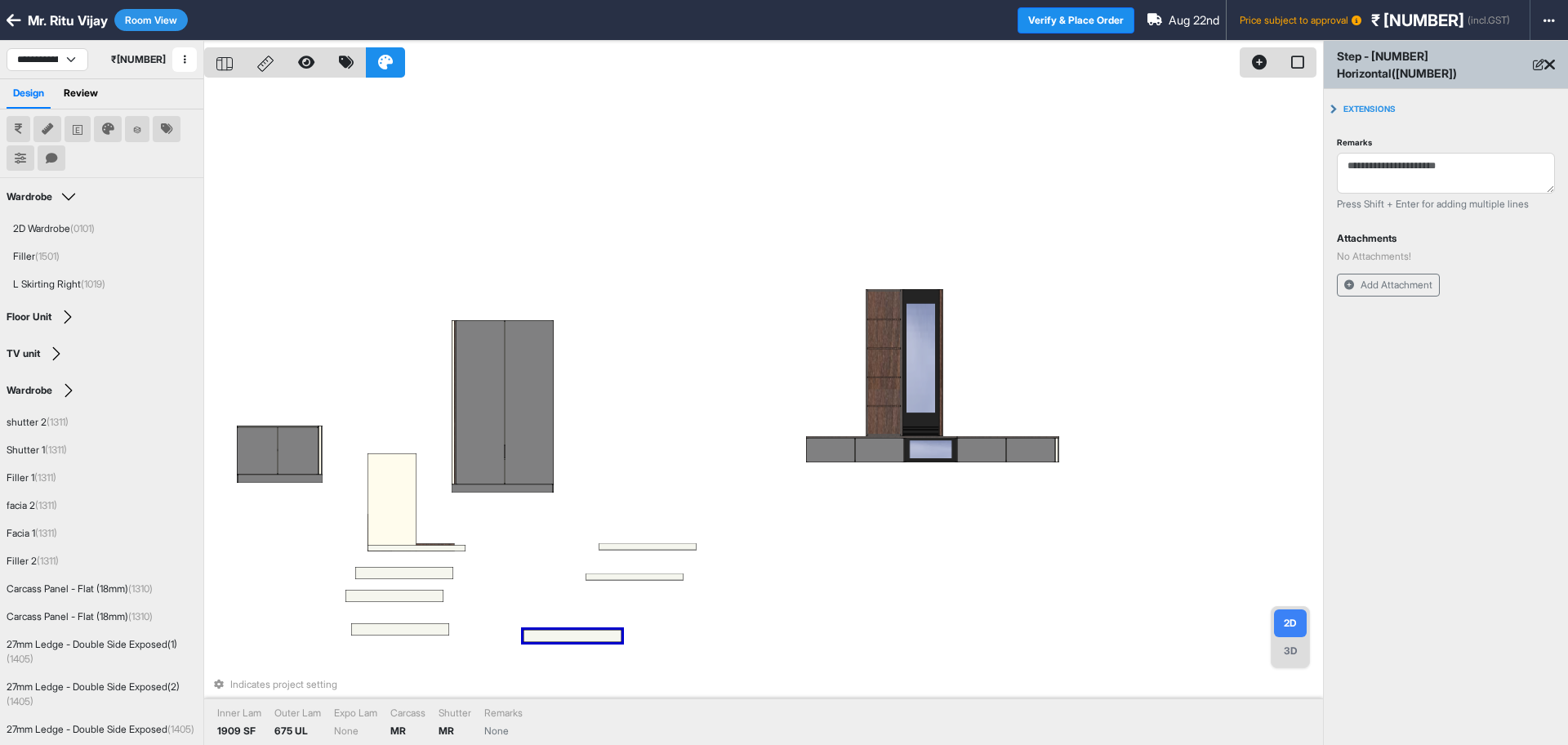 drag, startPoint x: 594, startPoint y: 594, endPoint x: 586, endPoint y: 631, distance: 37.85499 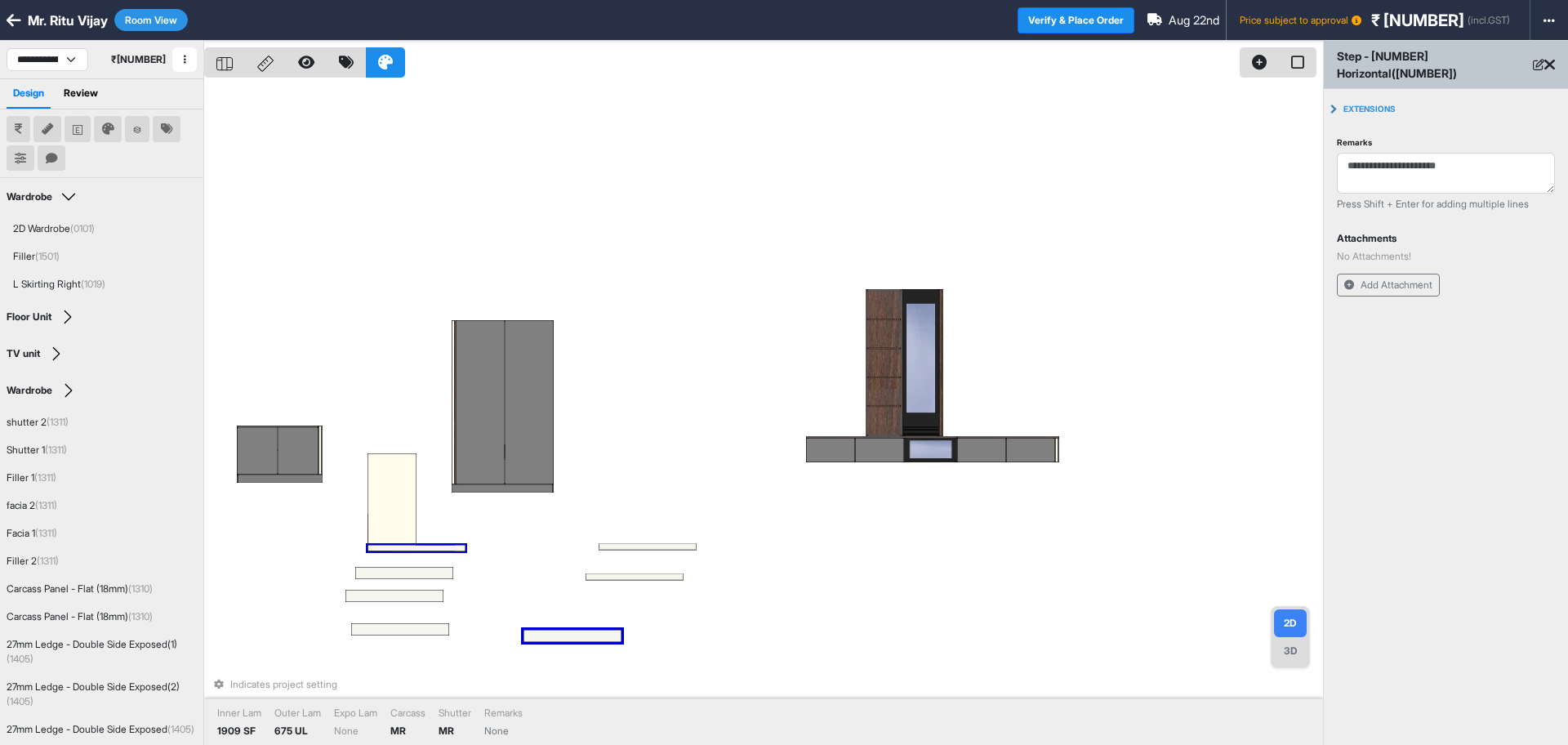 click at bounding box center [416, 547] 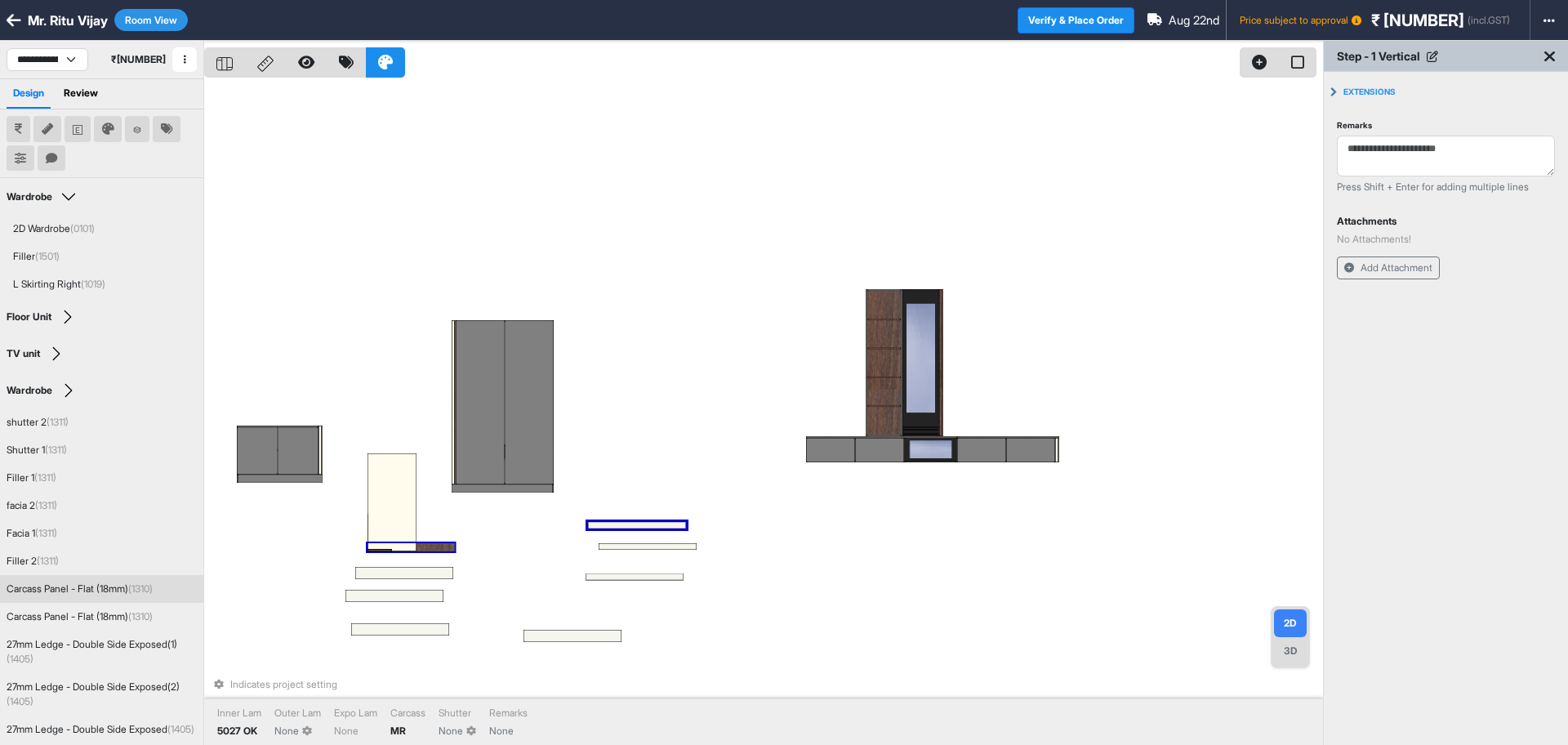 drag, startPoint x: 450, startPoint y: 550, endPoint x: 438, endPoint y: 550, distance: 12 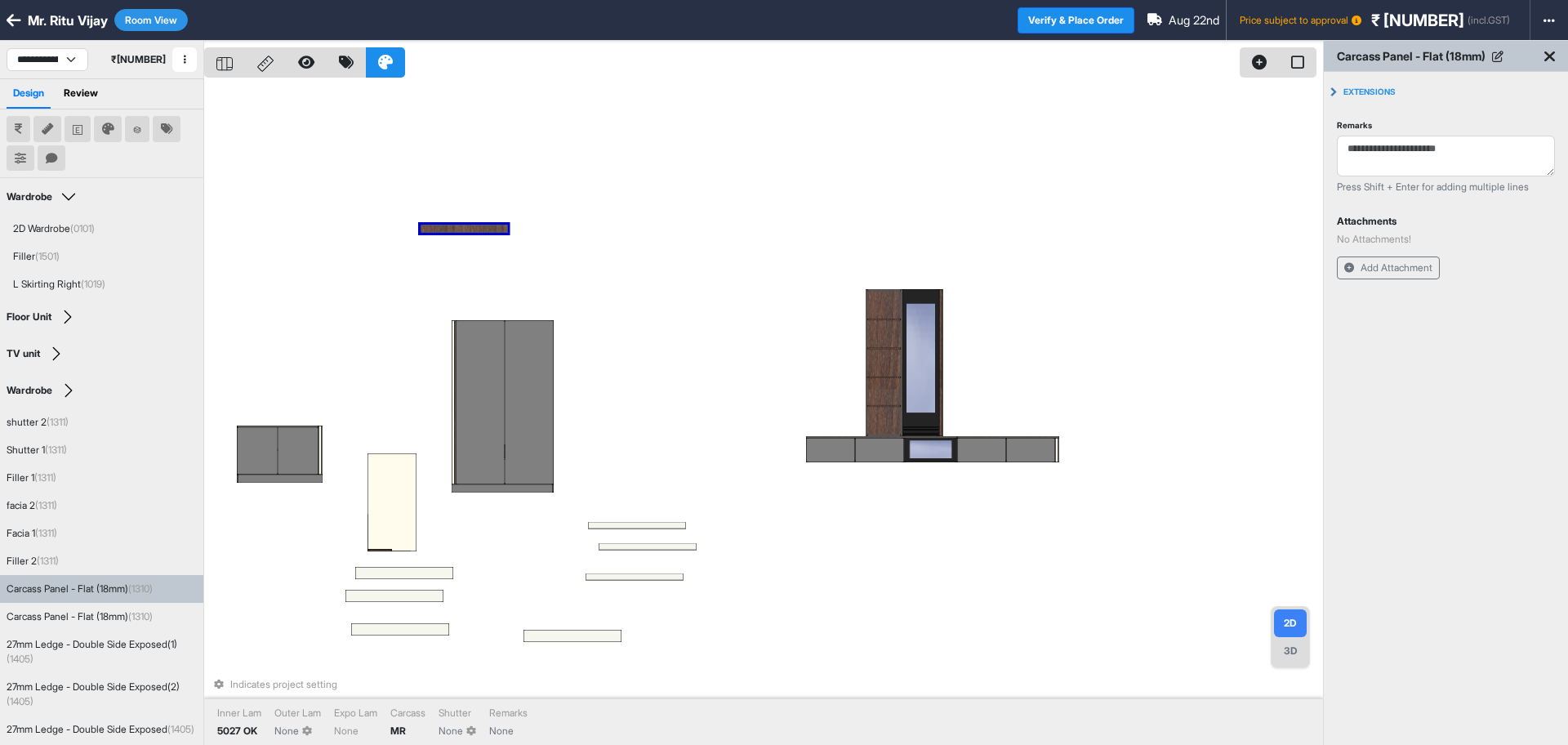 drag, startPoint x: 441, startPoint y: 547, endPoint x: 491, endPoint y: 230, distance: 320.91899 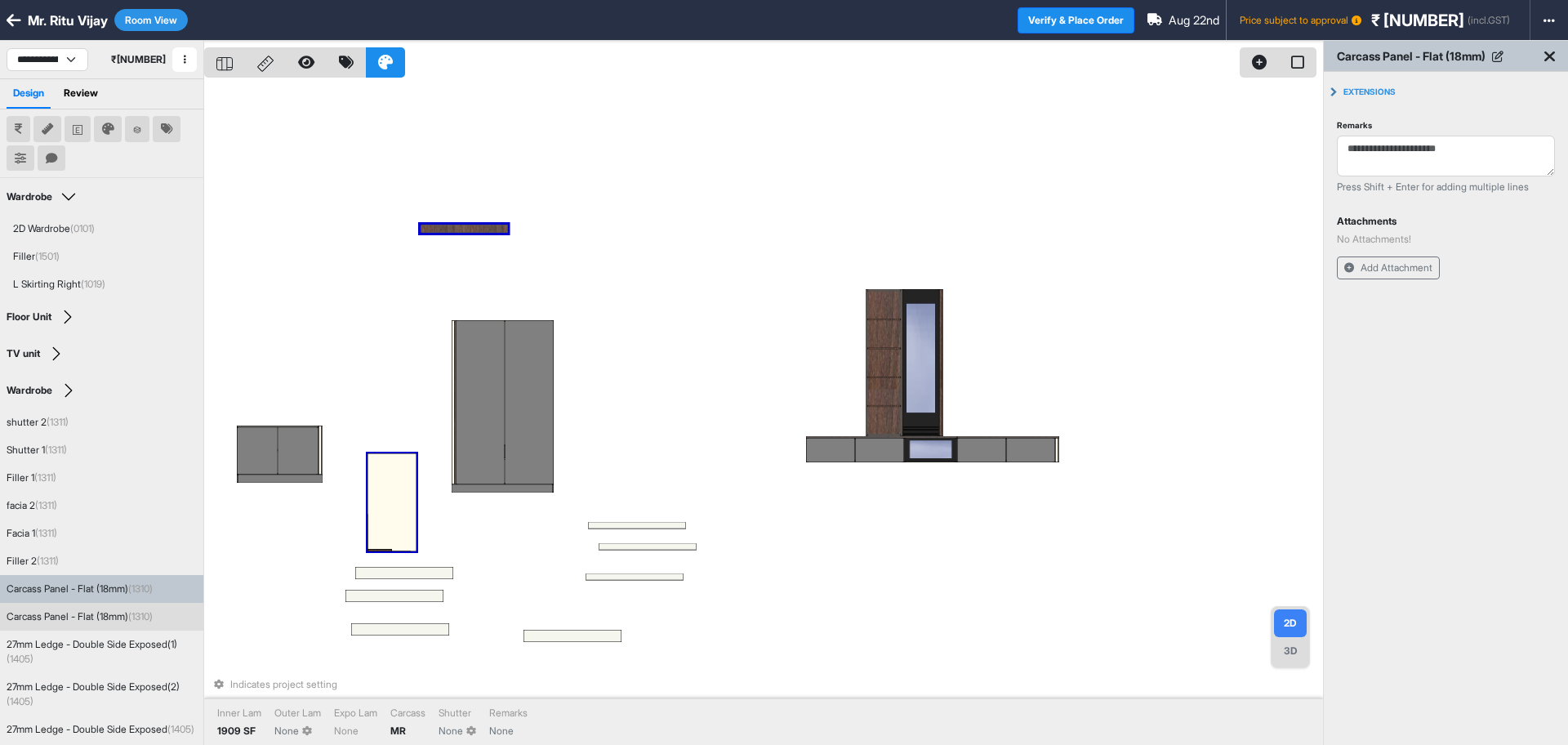 click at bounding box center (392, 502) 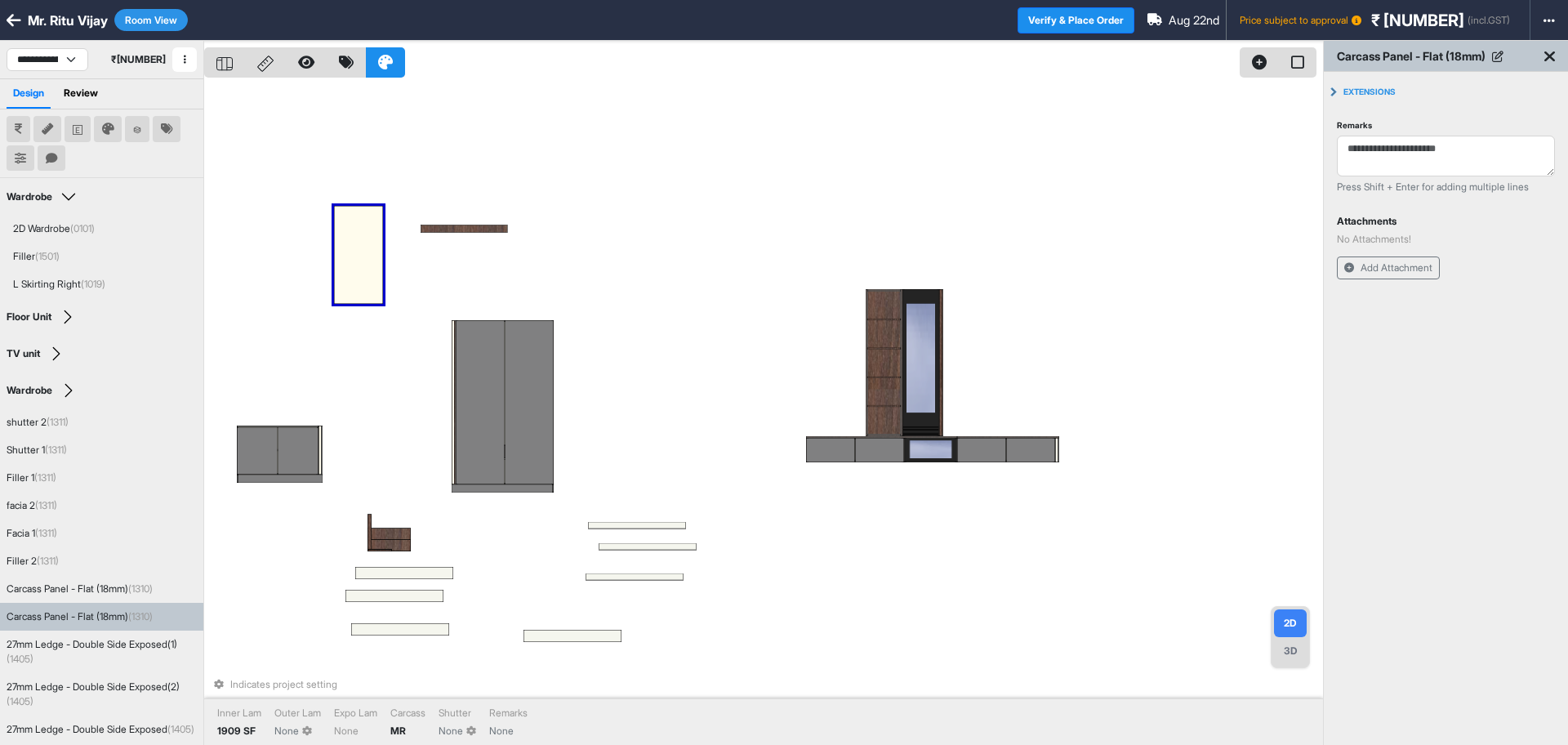 drag, startPoint x: 391, startPoint y: 508, endPoint x: 356, endPoint y: 283, distance: 227.70595 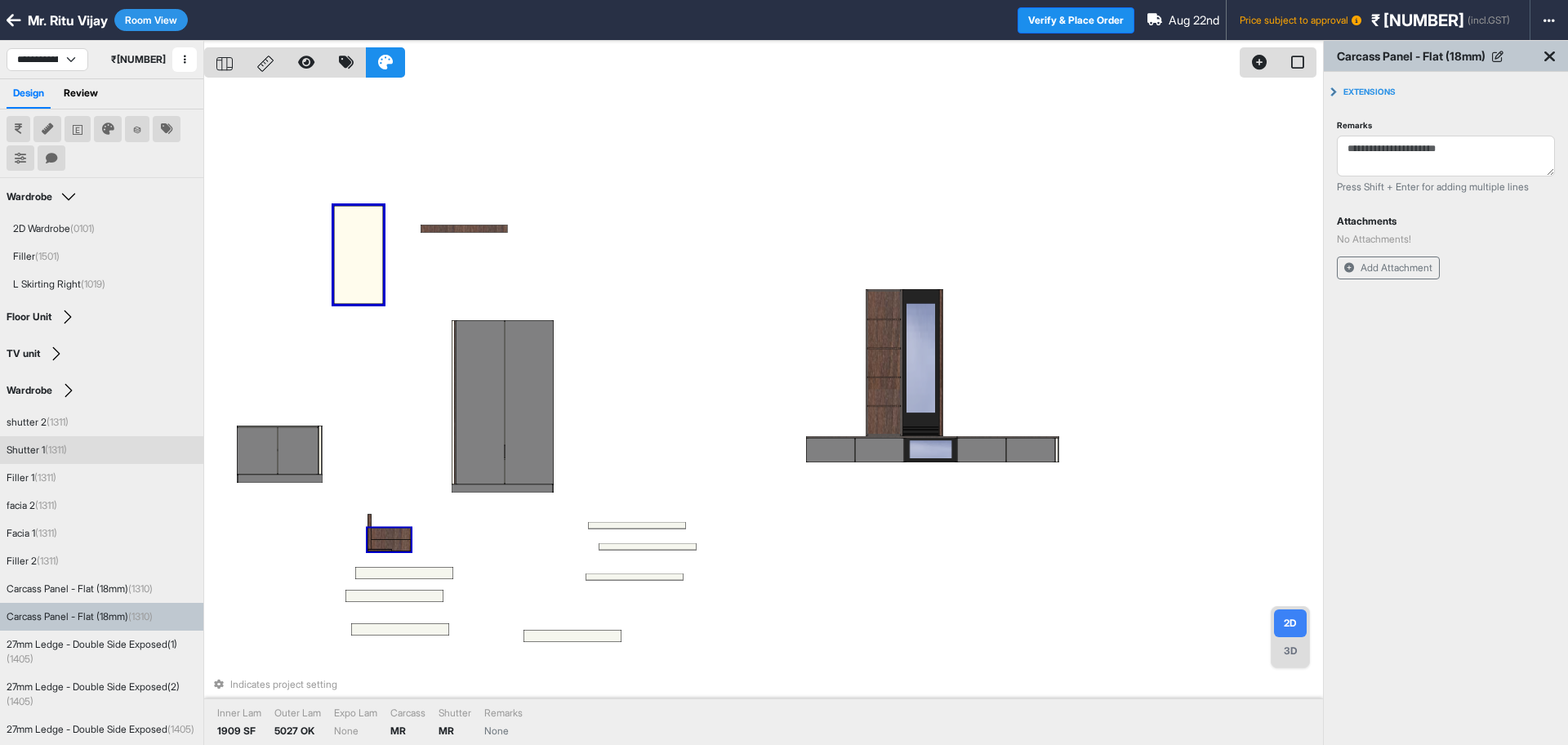 click at bounding box center (389, 539) 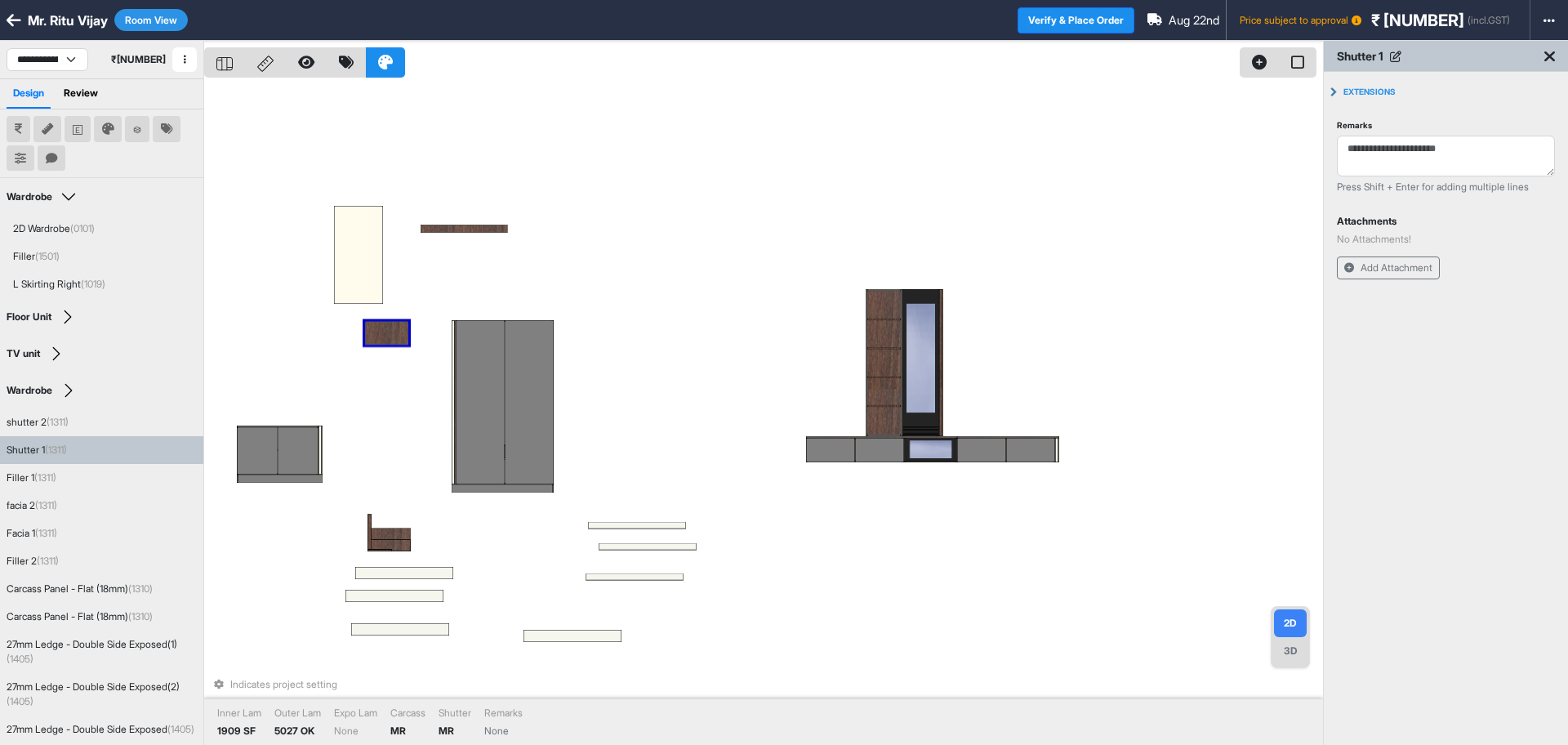 drag, startPoint x: 399, startPoint y: 536, endPoint x: 396, endPoint y: 337, distance: 199.02261 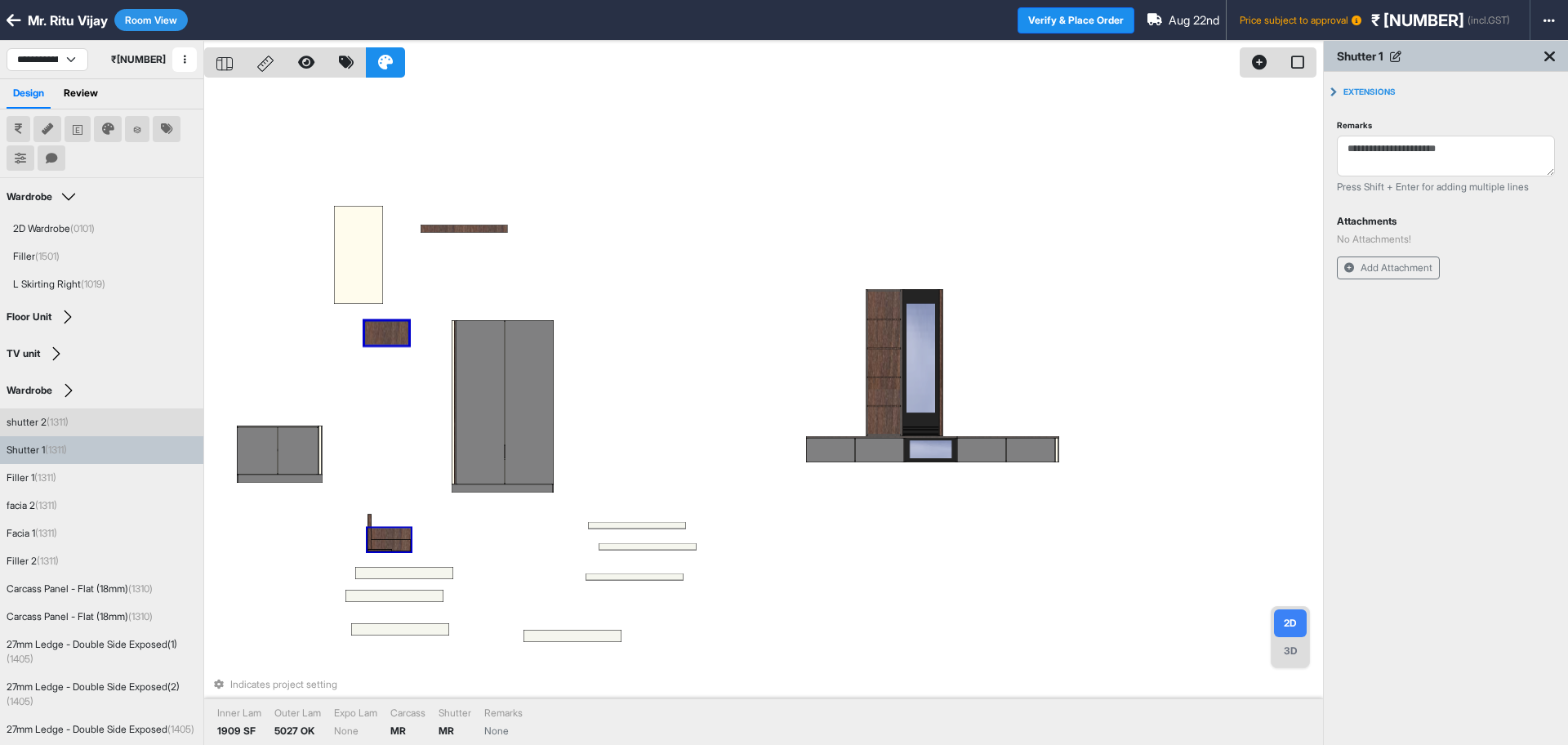 click at bounding box center [389, 539] 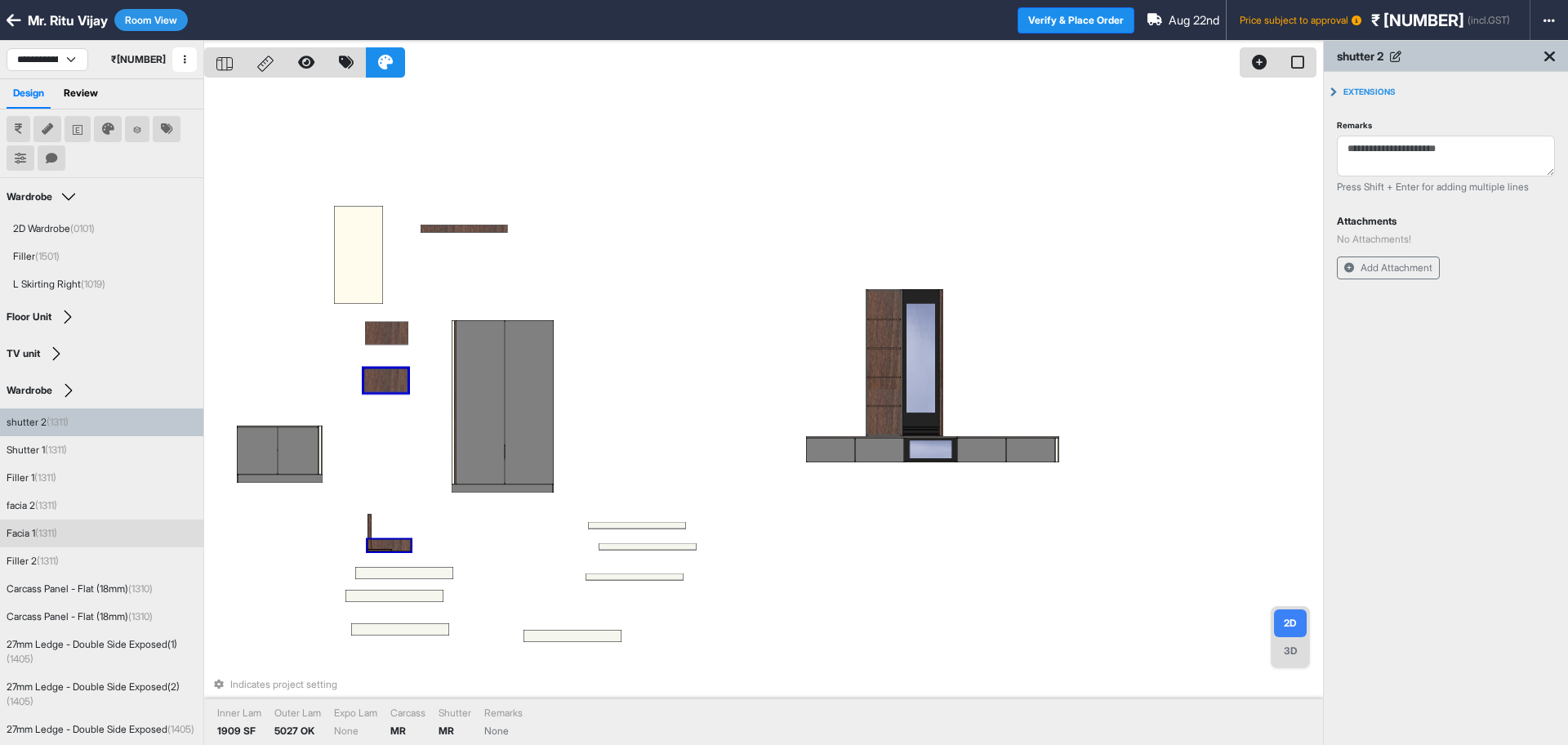 drag, startPoint x: 403, startPoint y: 537, endPoint x: 394, endPoint y: 551, distance: 16.643317 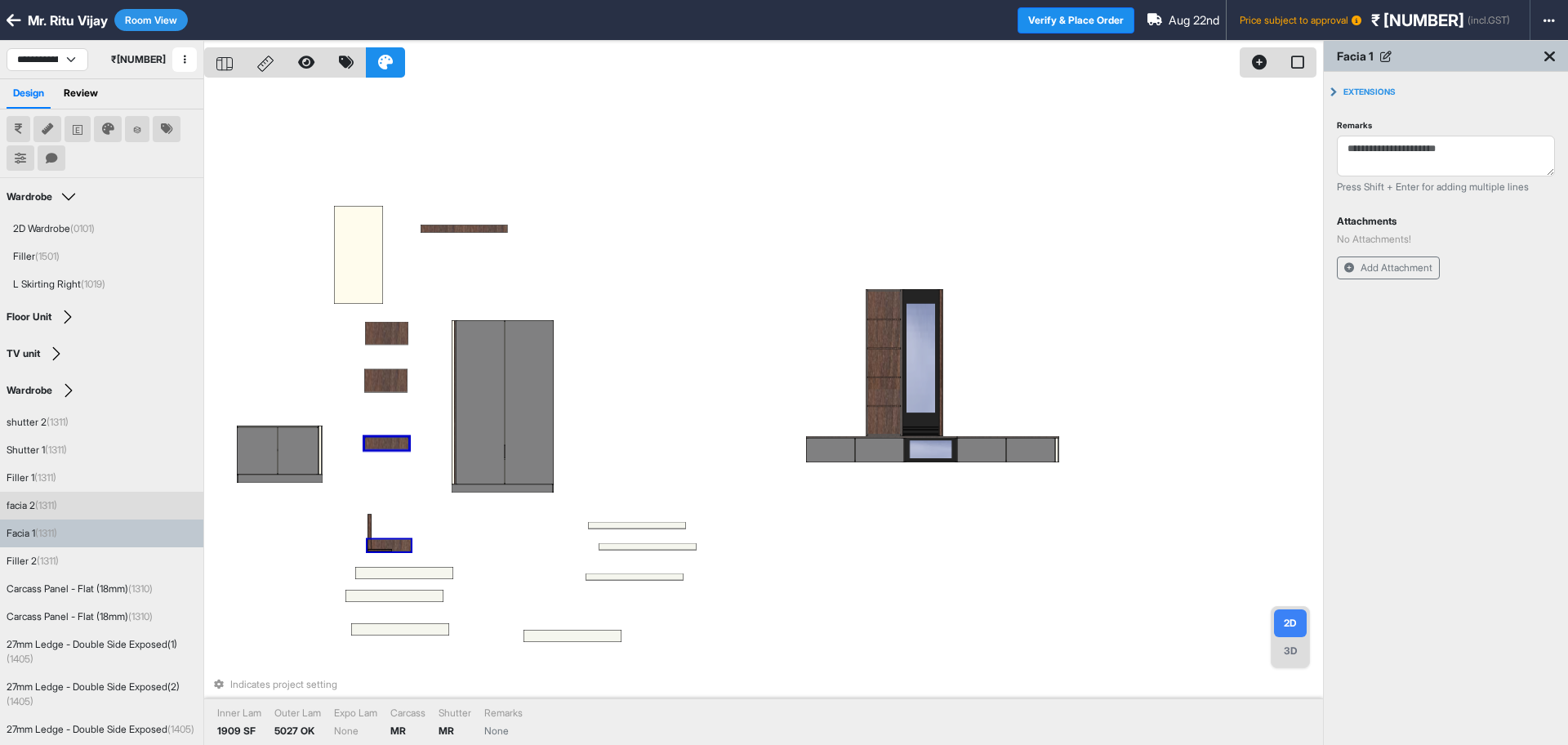 click at bounding box center (389, 545) 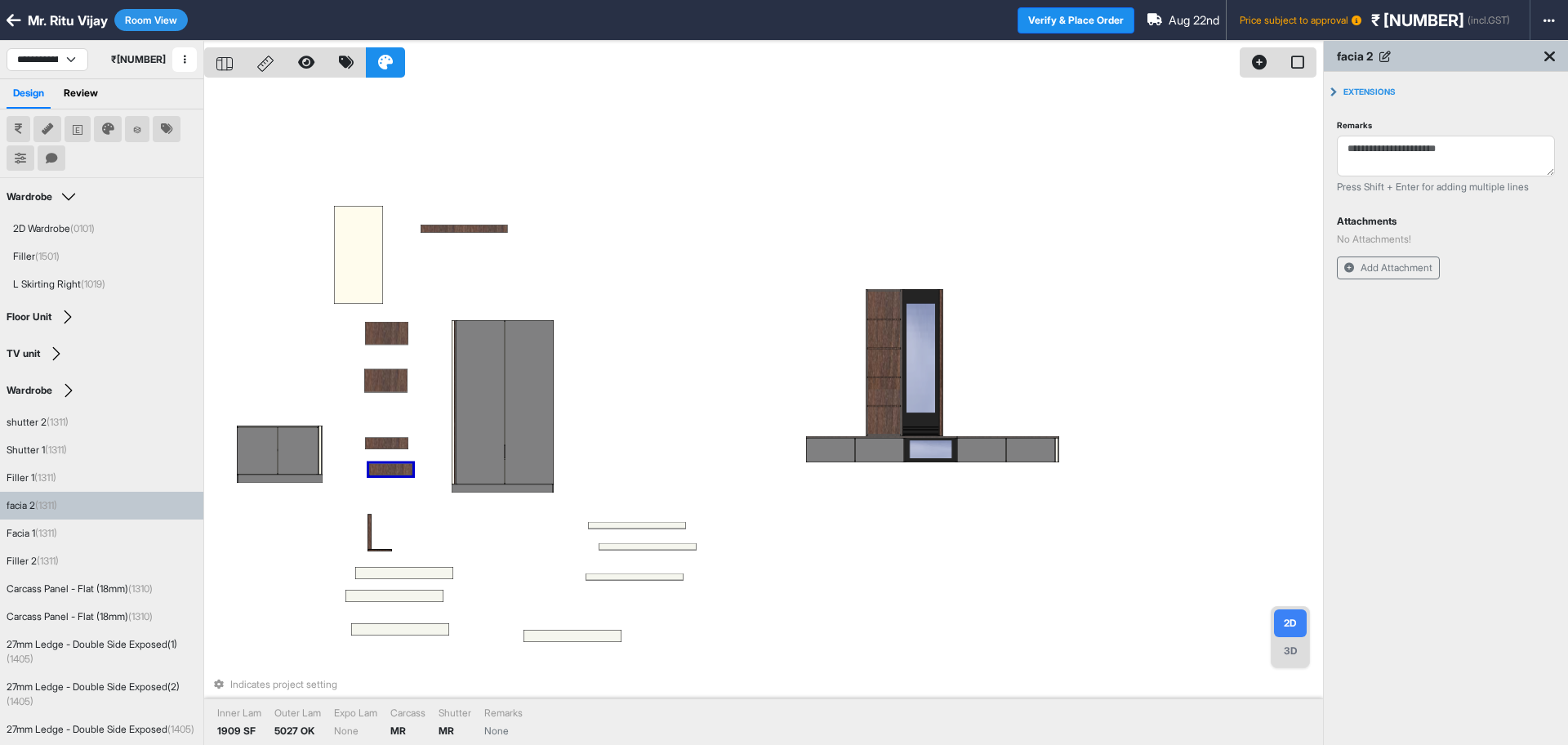 drag, startPoint x: 399, startPoint y: 542, endPoint x: 403, endPoint y: 467, distance: 75.10659 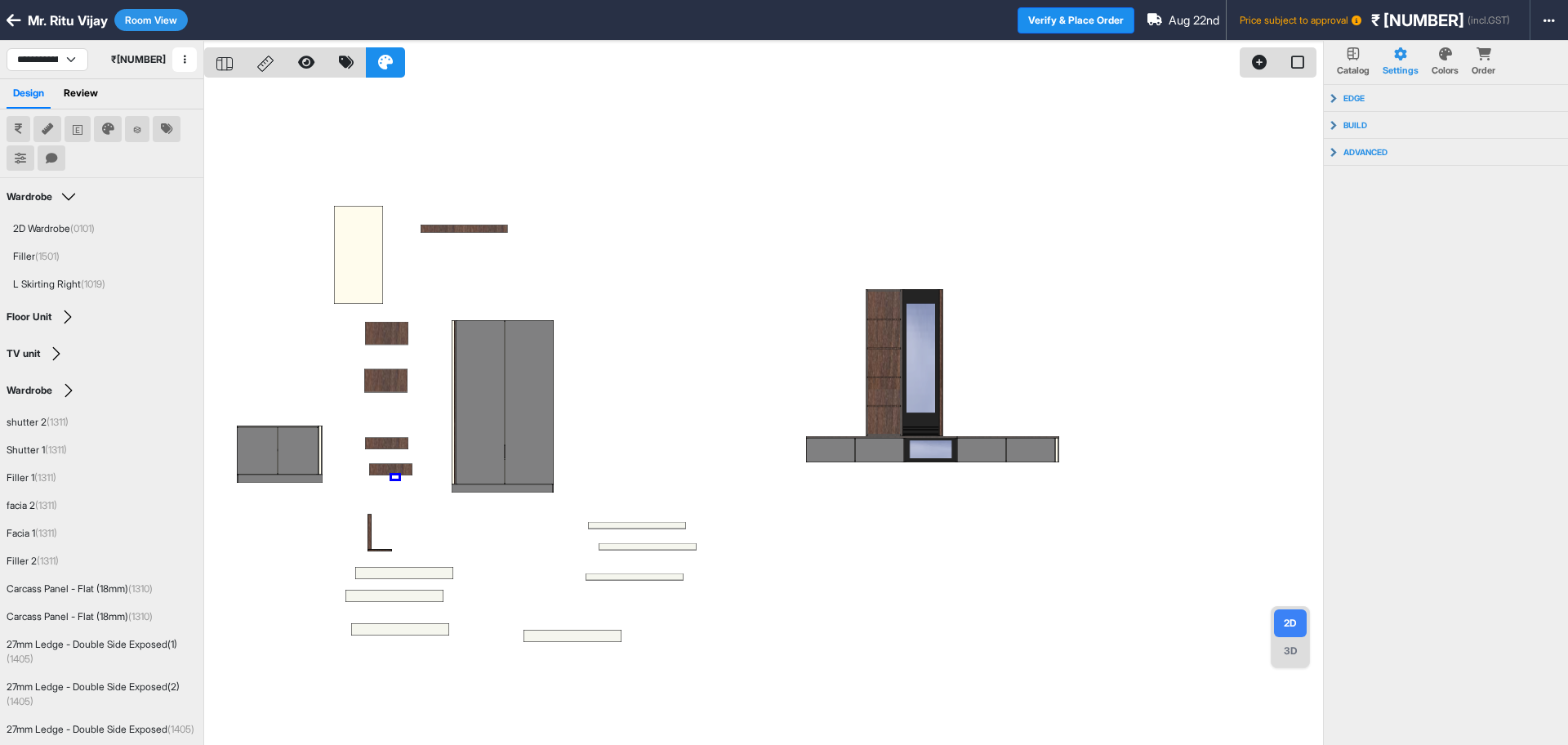 click at bounding box center (764, 413) 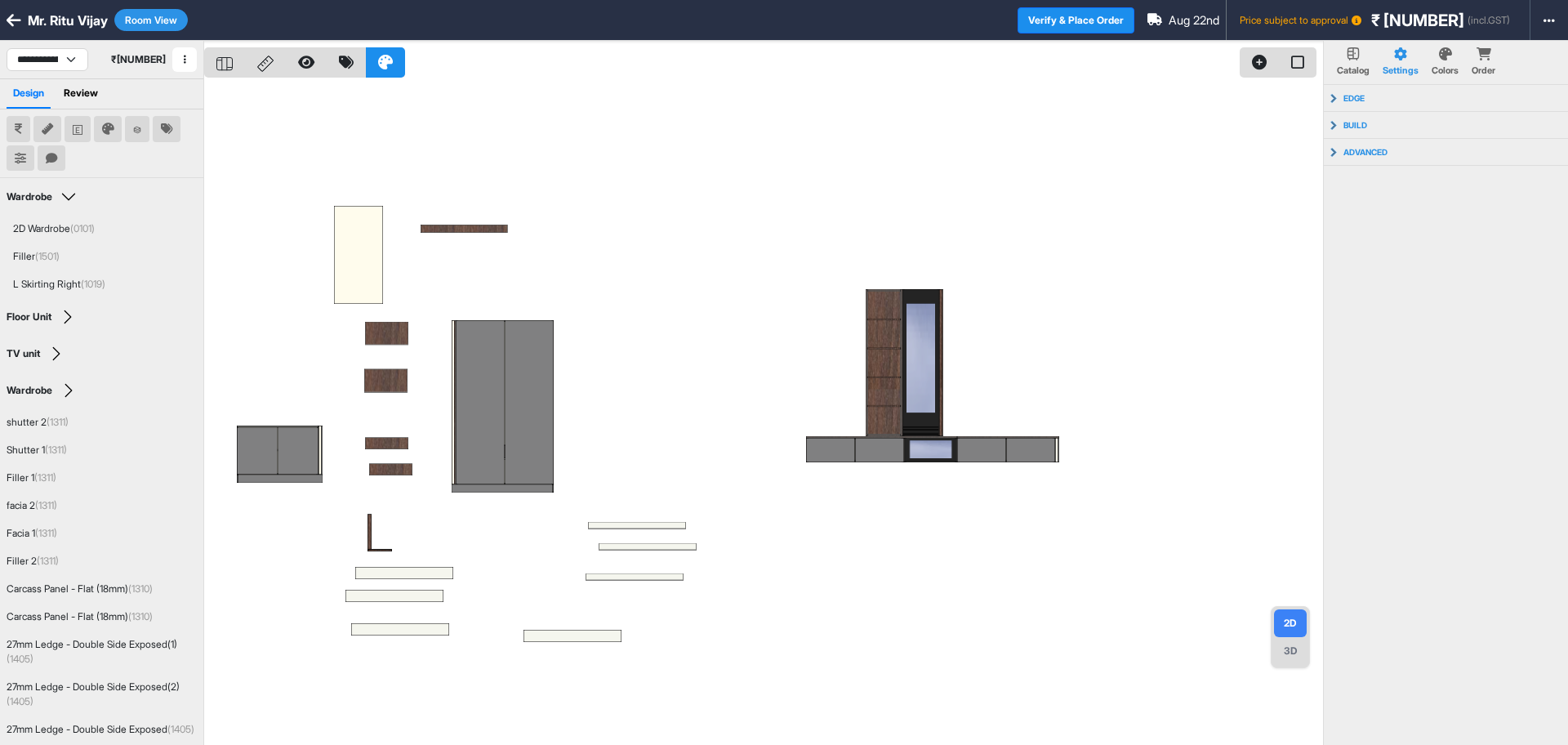 click at bounding box center [764, 413] 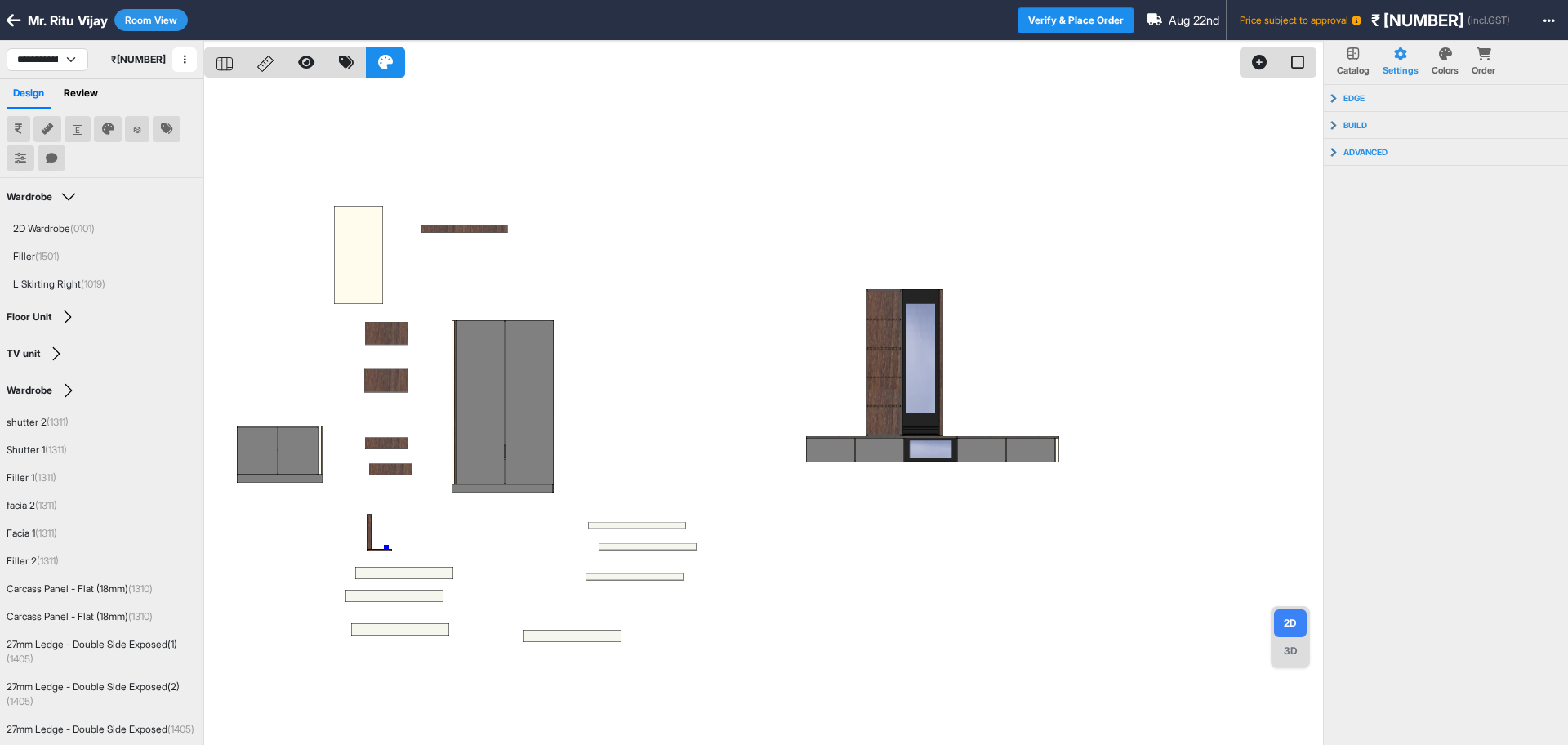 click at bounding box center [764, 413] 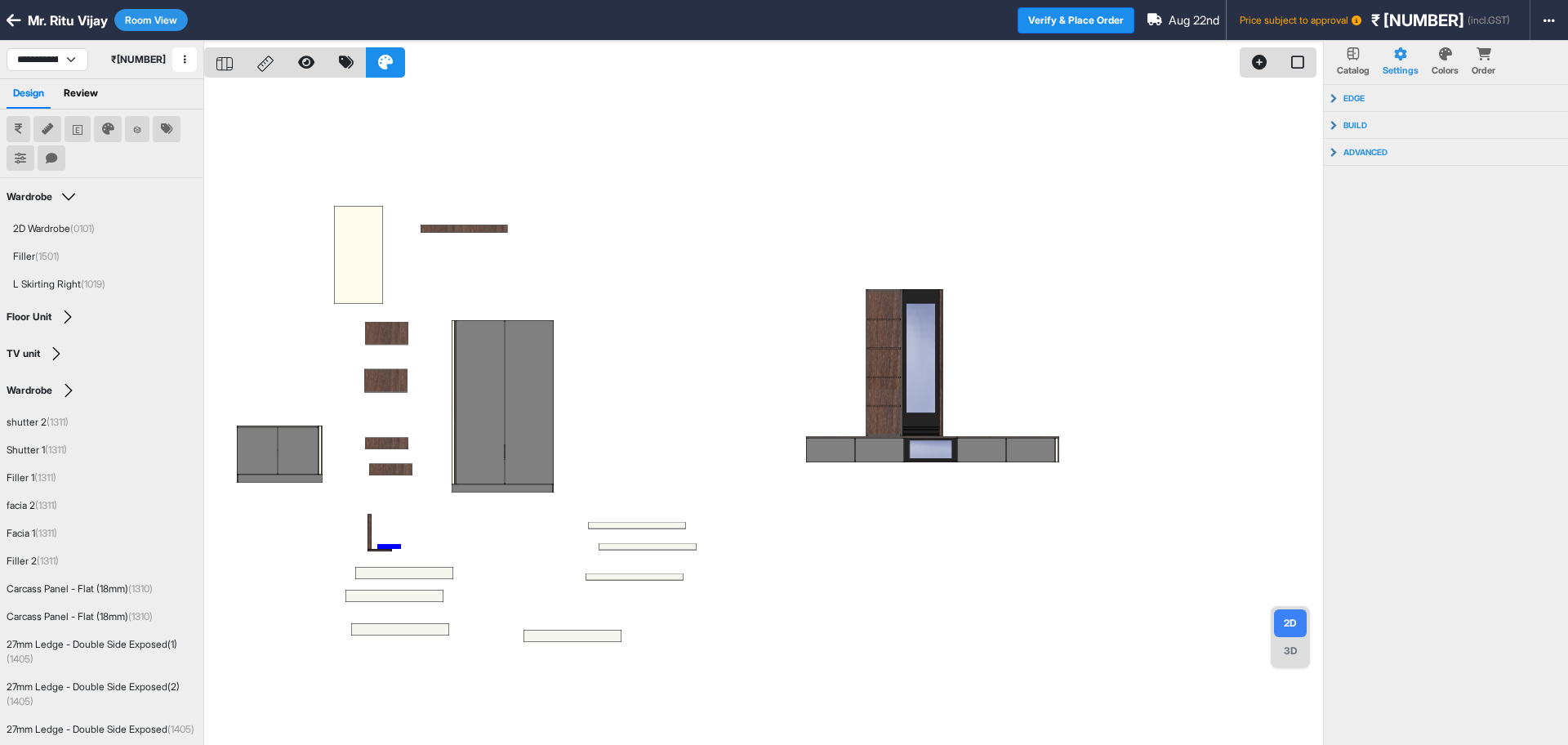 drag, startPoint x: 380, startPoint y: 546, endPoint x: 411, endPoint y: 546, distance: 31 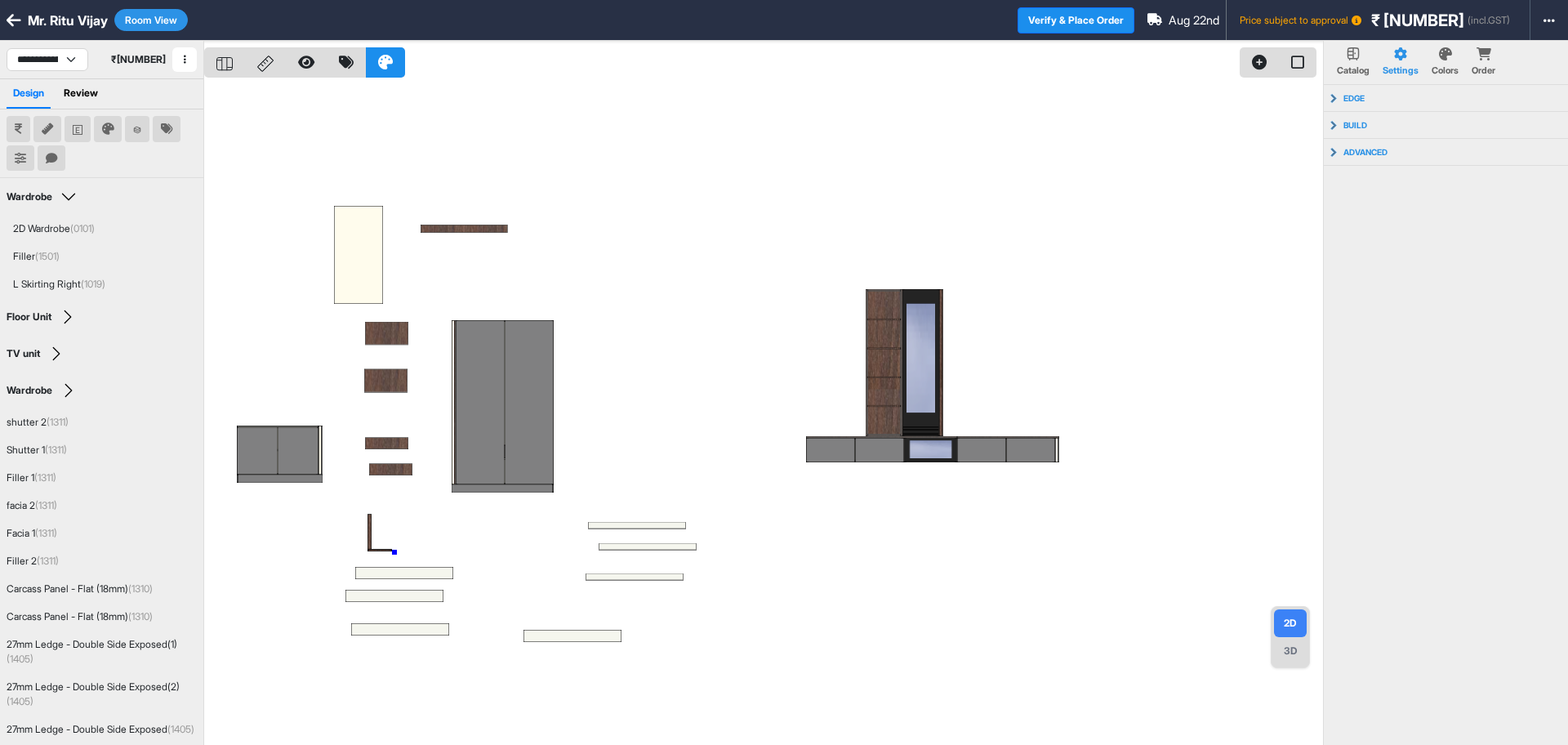 click at bounding box center [764, 413] 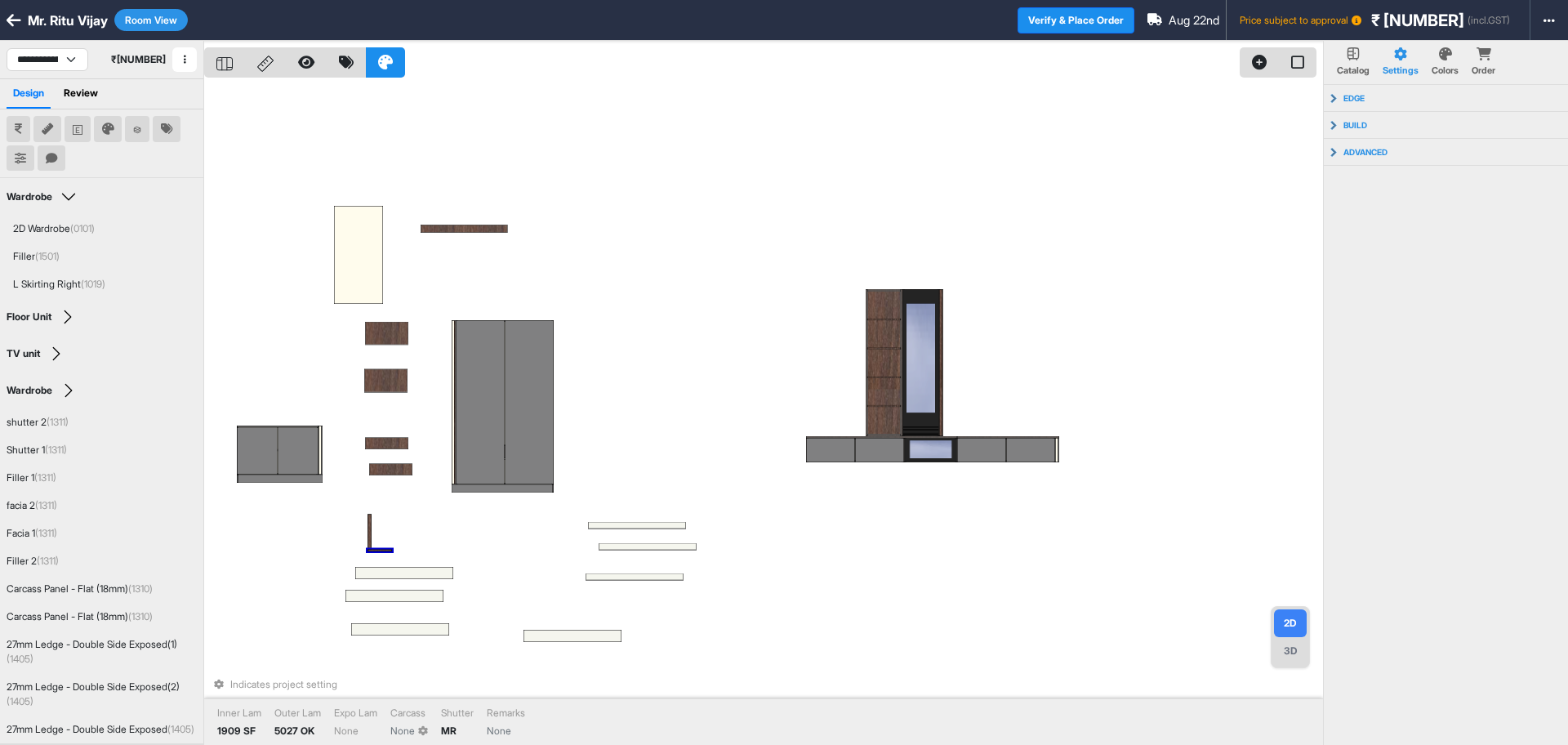 click at bounding box center (380, 550) 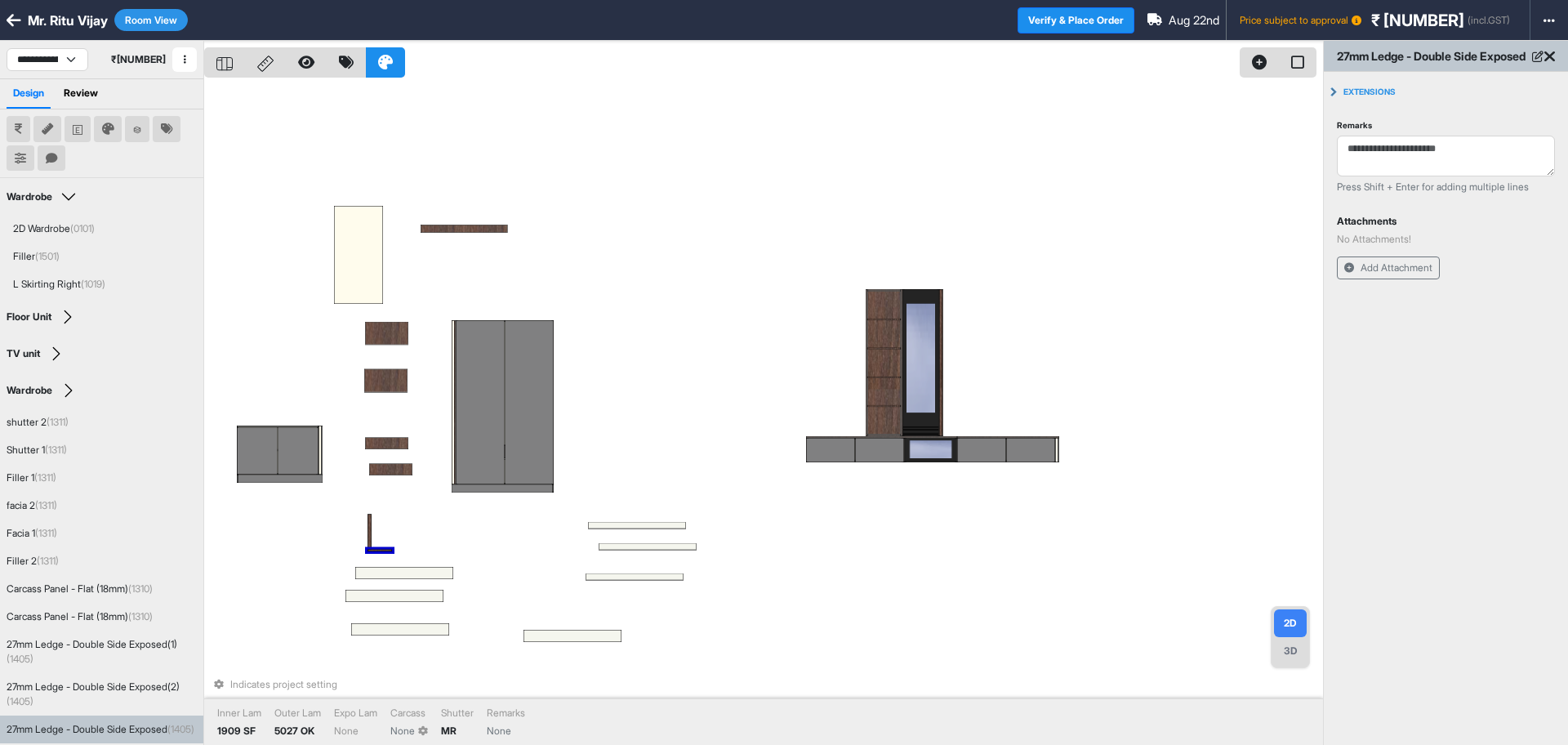 click on "Room View" at bounding box center (151, 20) 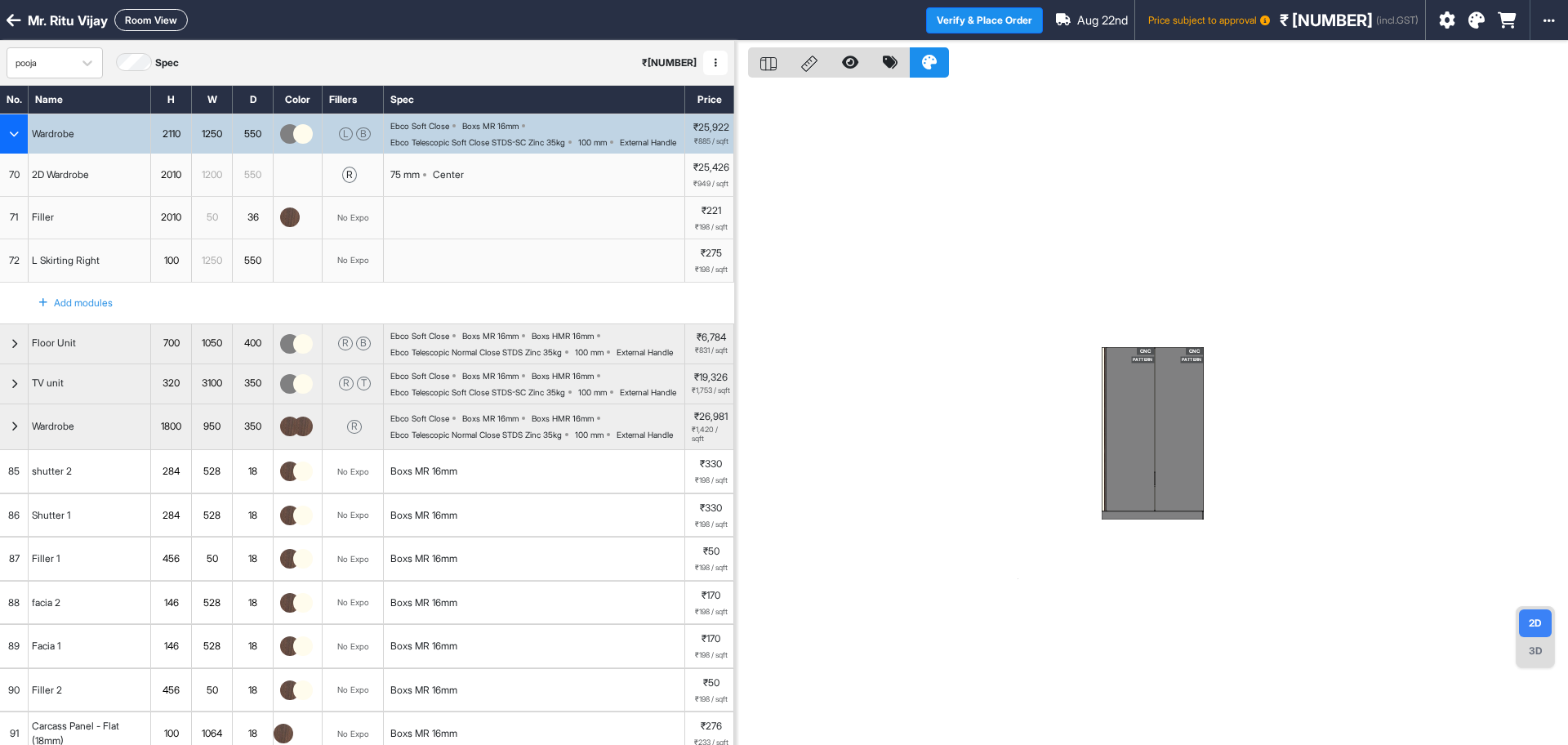 scroll, scrollTop: 102, scrollLeft: 0, axis: vertical 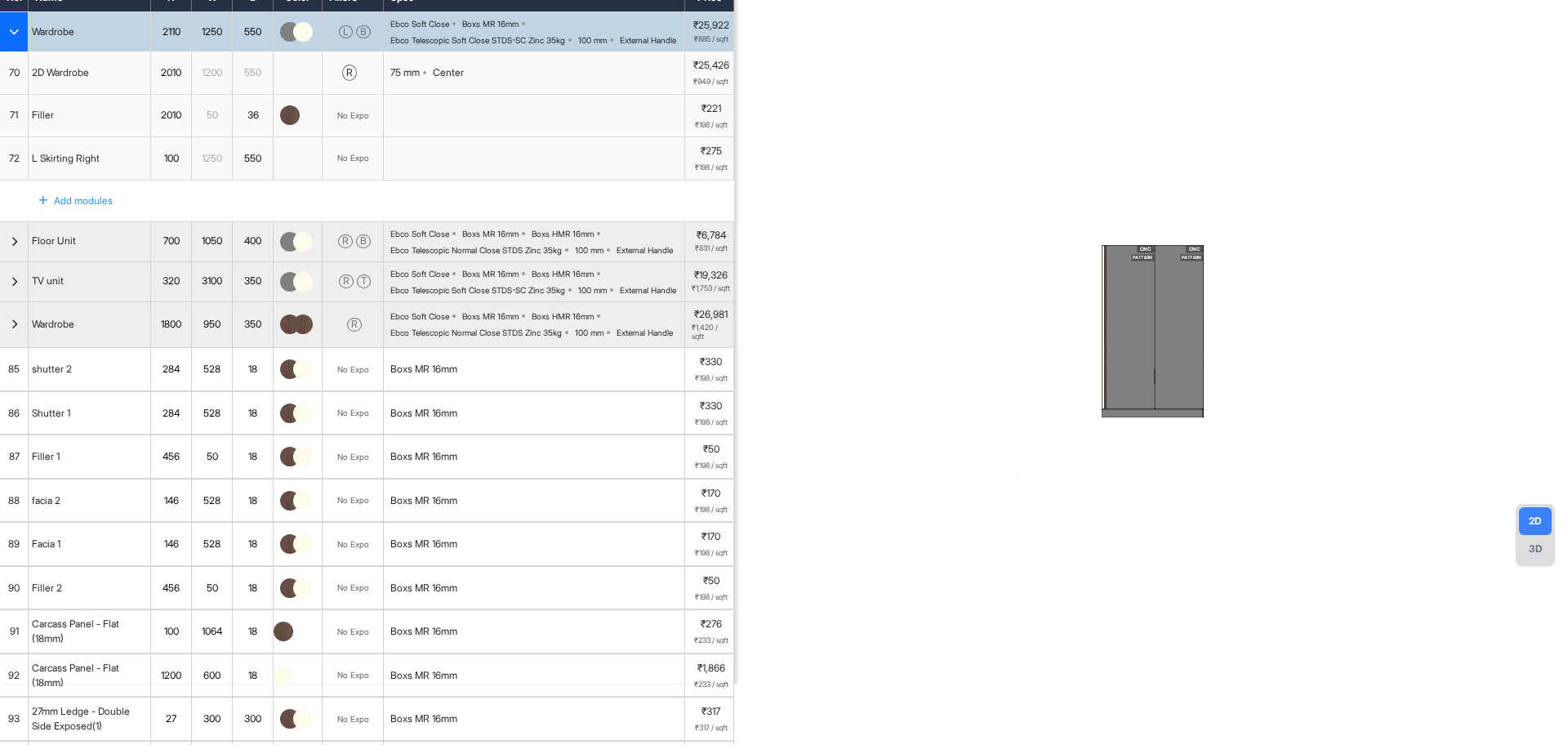 drag, startPoint x: 52, startPoint y: 512, endPoint x: 129, endPoint y: 518, distance: 77.23341 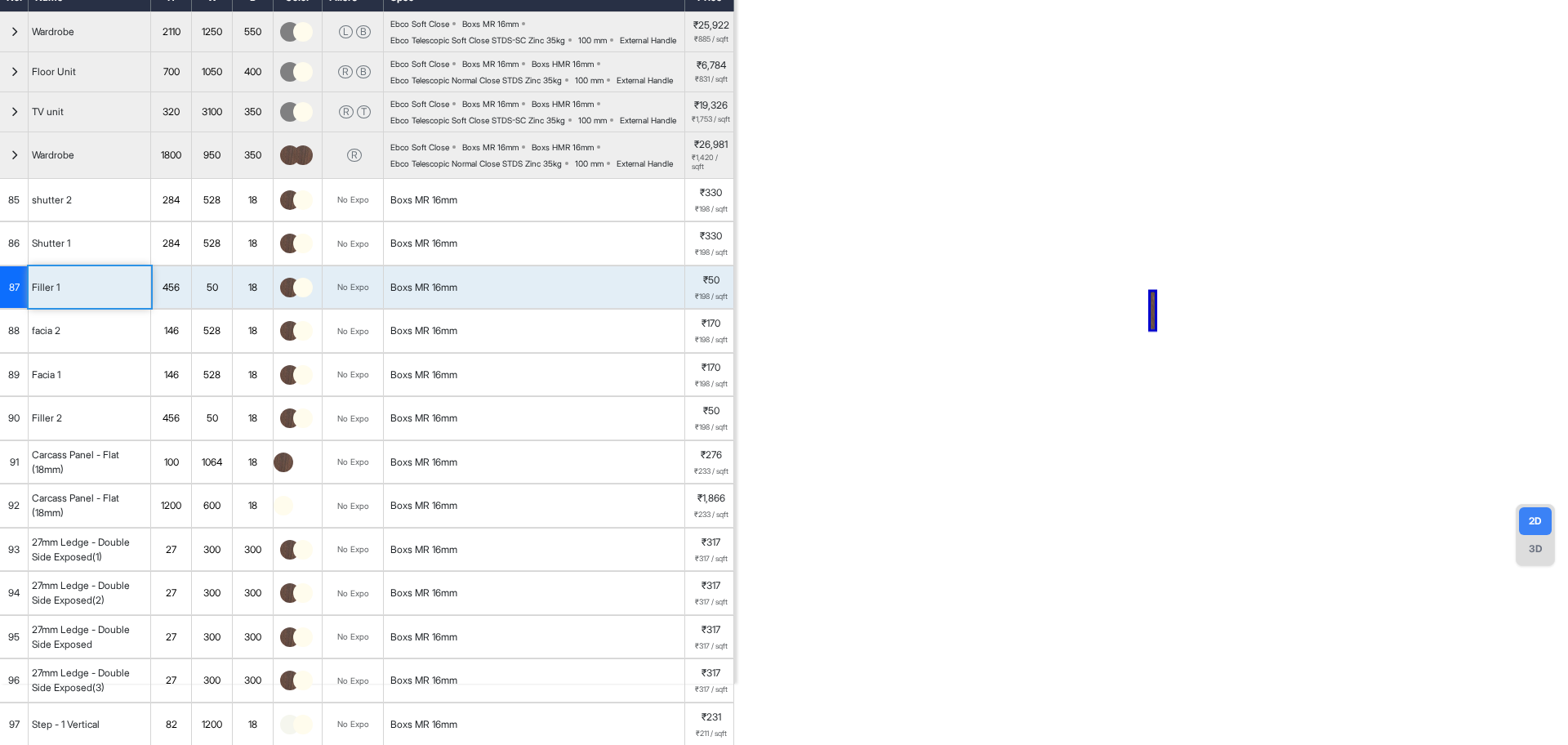 click on "Filler 2" at bounding box center [90, 418] 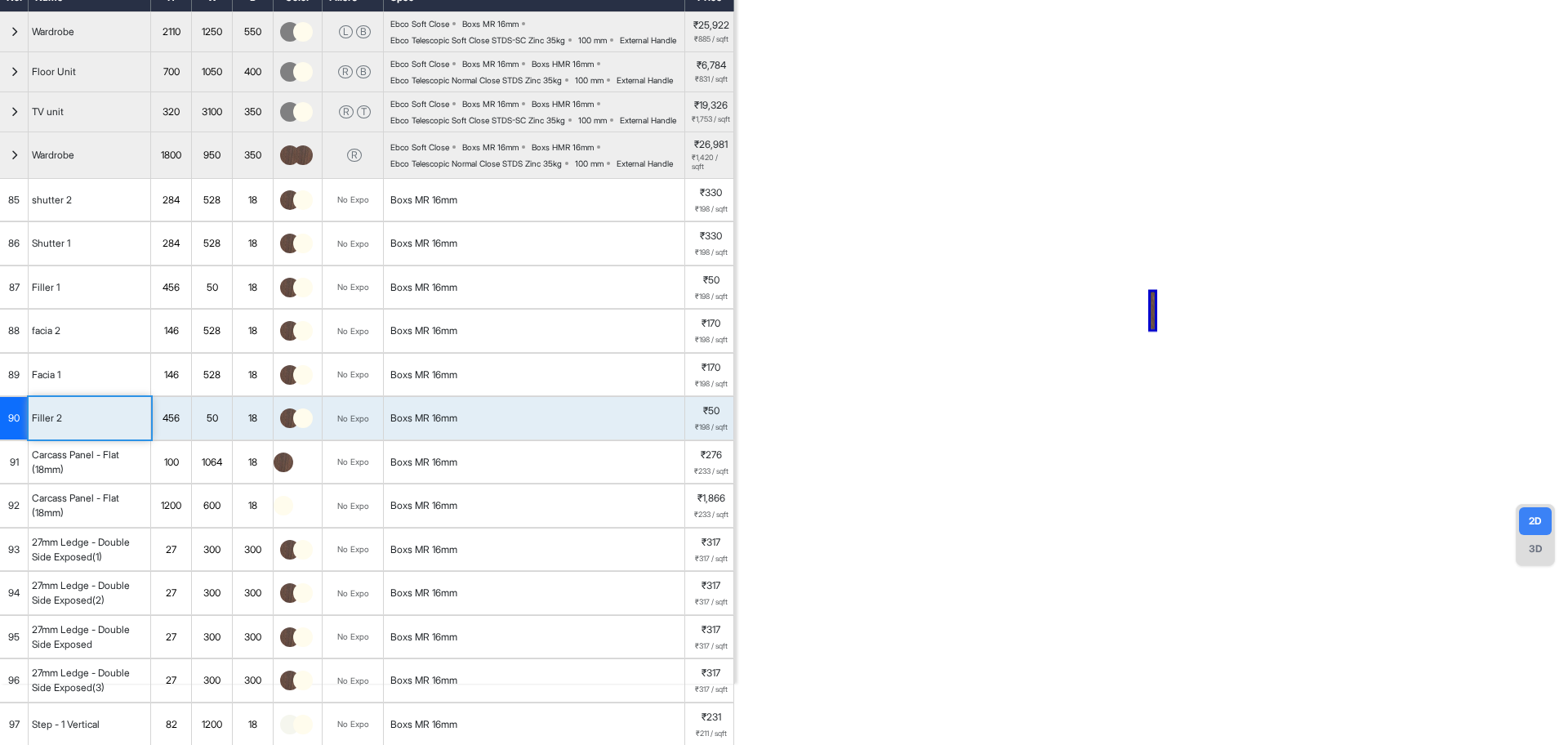 click at bounding box center [1152, 310] 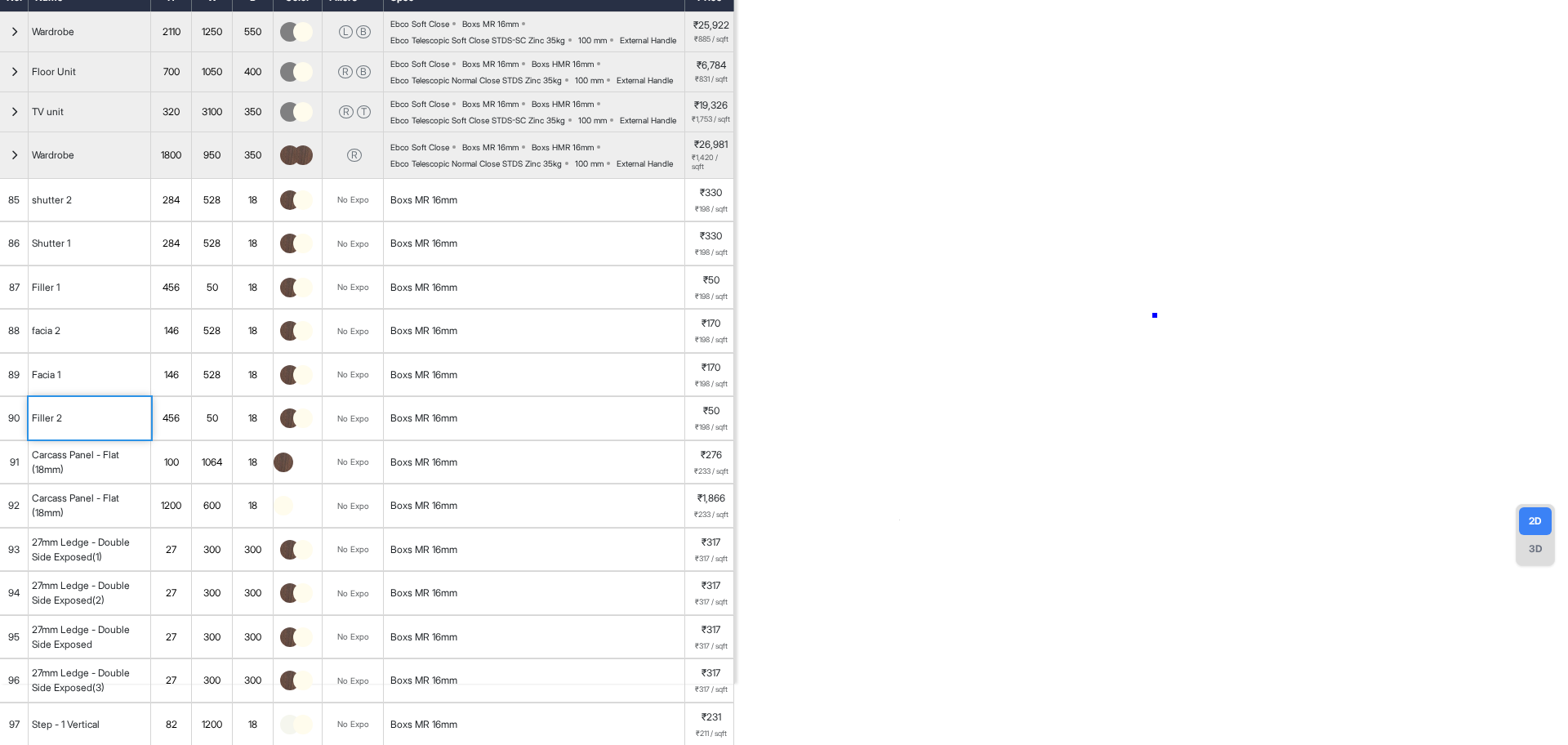 drag, startPoint x: 1154, startPoint y: 315, endPoint x: 1094, endPoint y: 323, distance: 60.530984 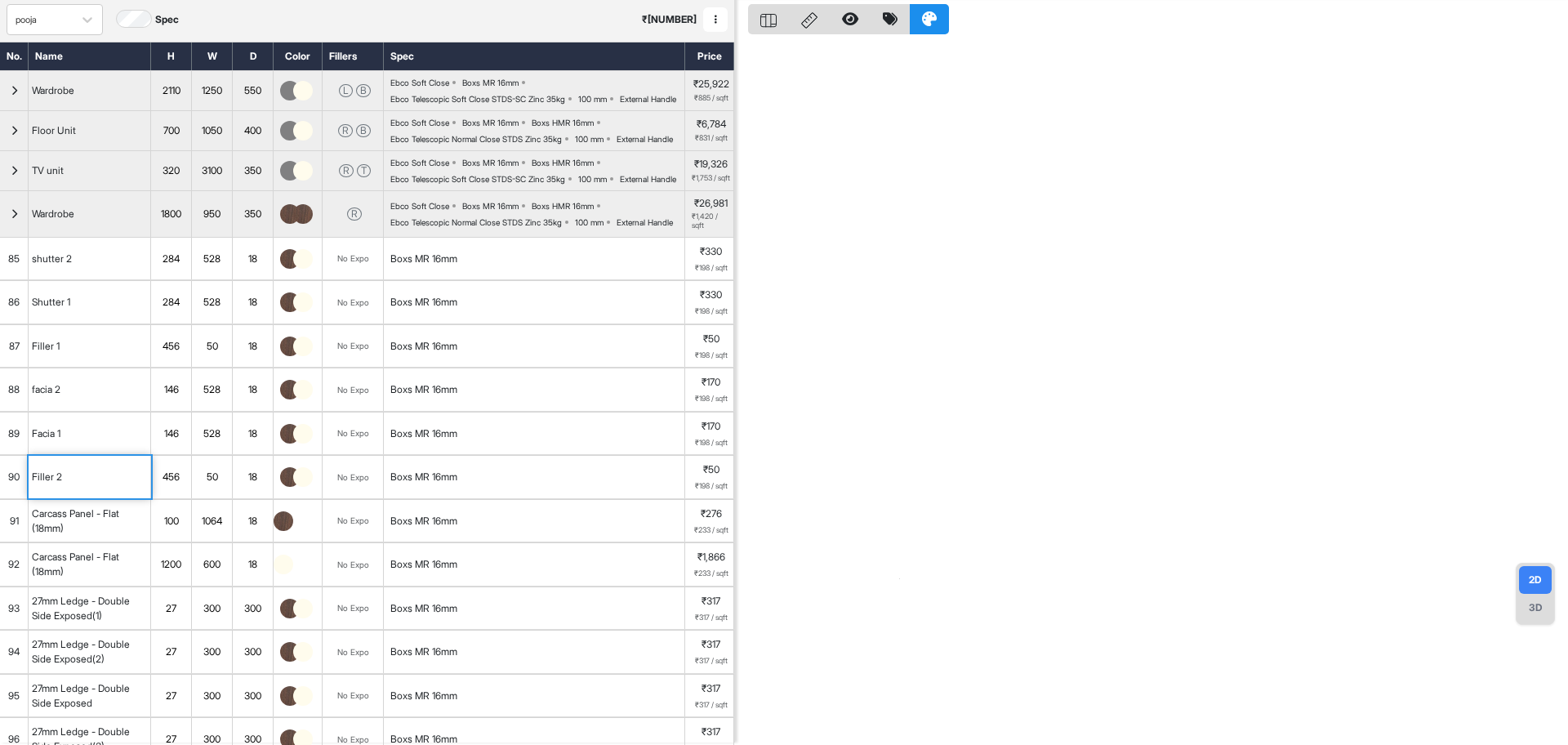 scroll, scrollTop: 0, scrollLeft: 0, axis: both 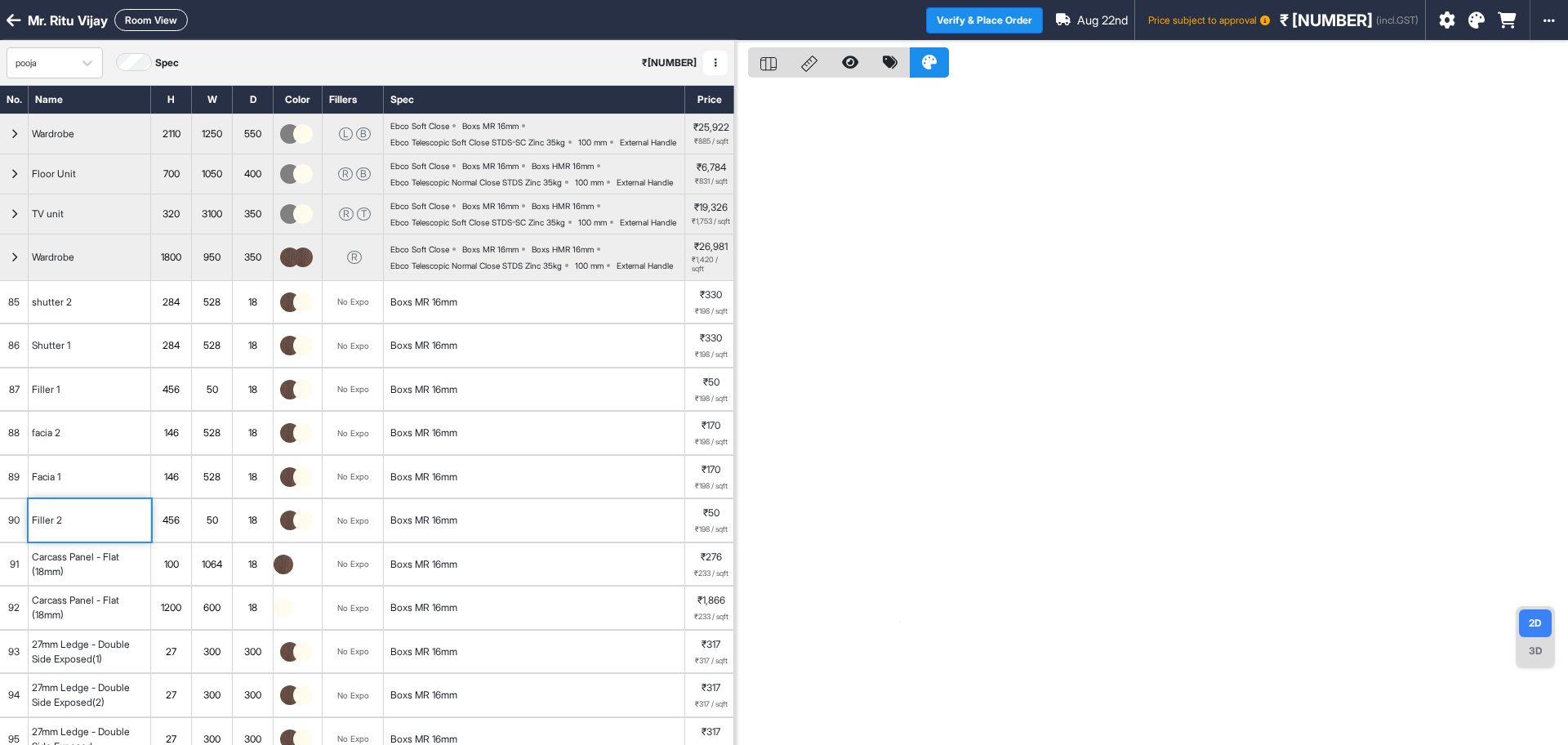 click on "Room View" at bounding box center (151, 20) 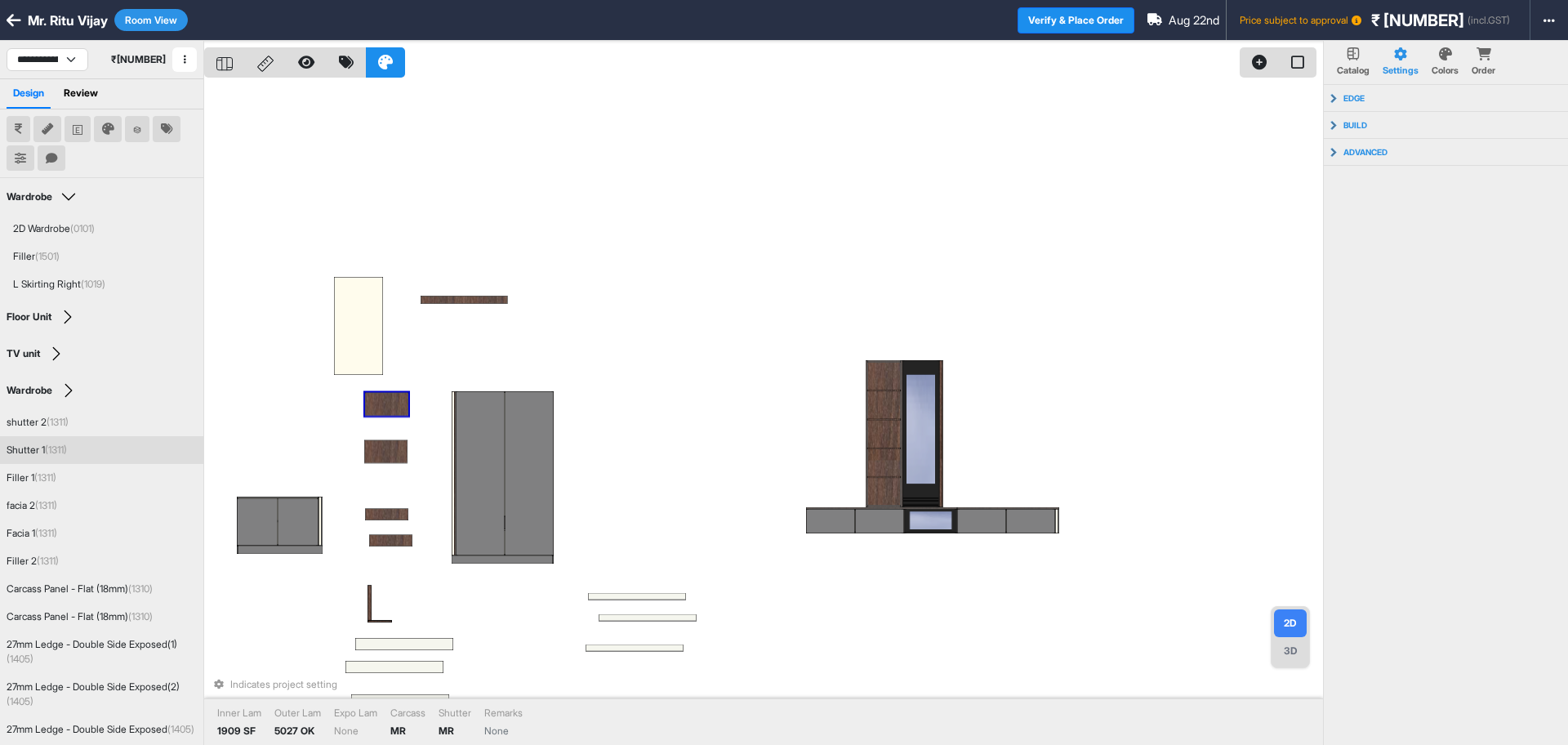 click at bounding box center [386, 404] 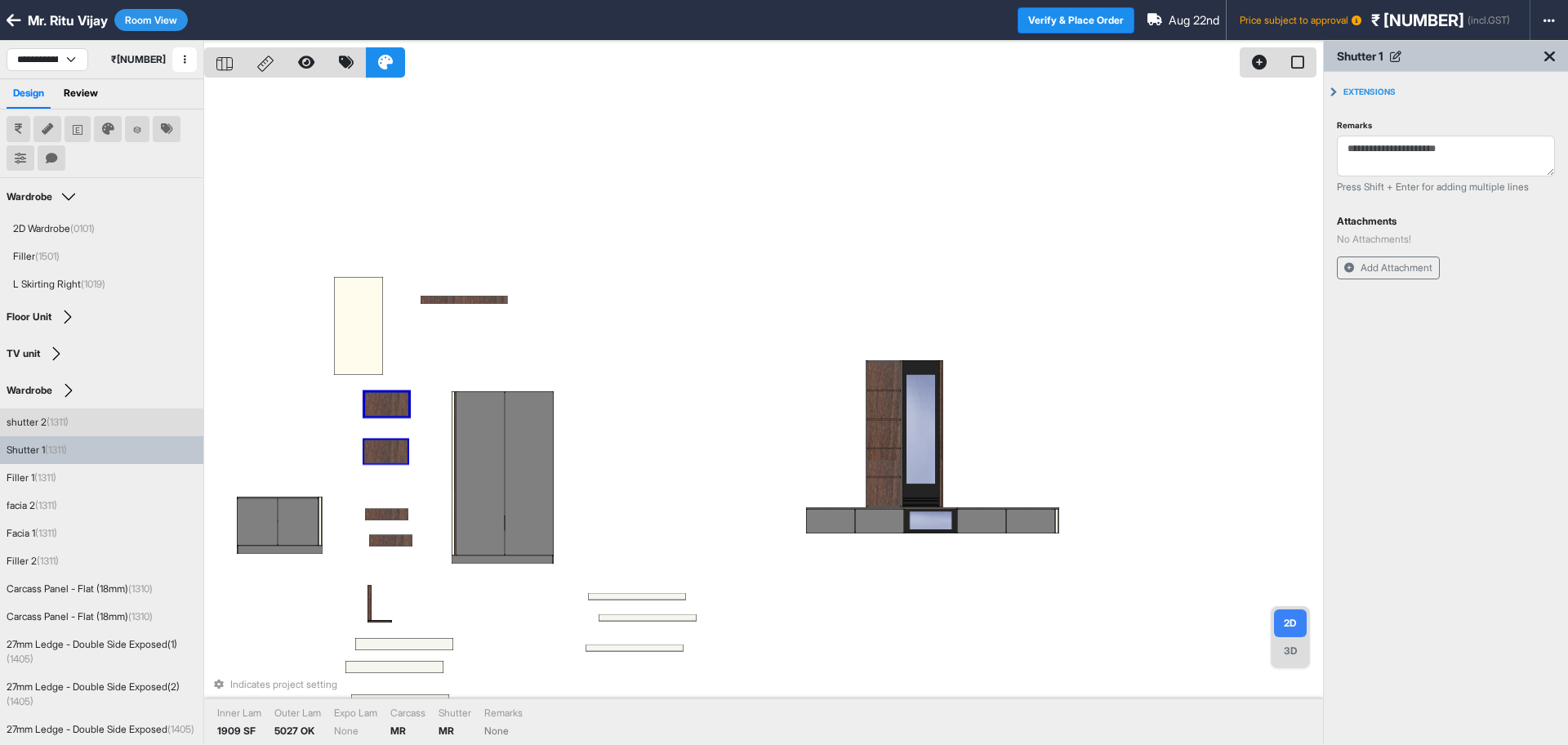 click at bounding box center (385, 452) 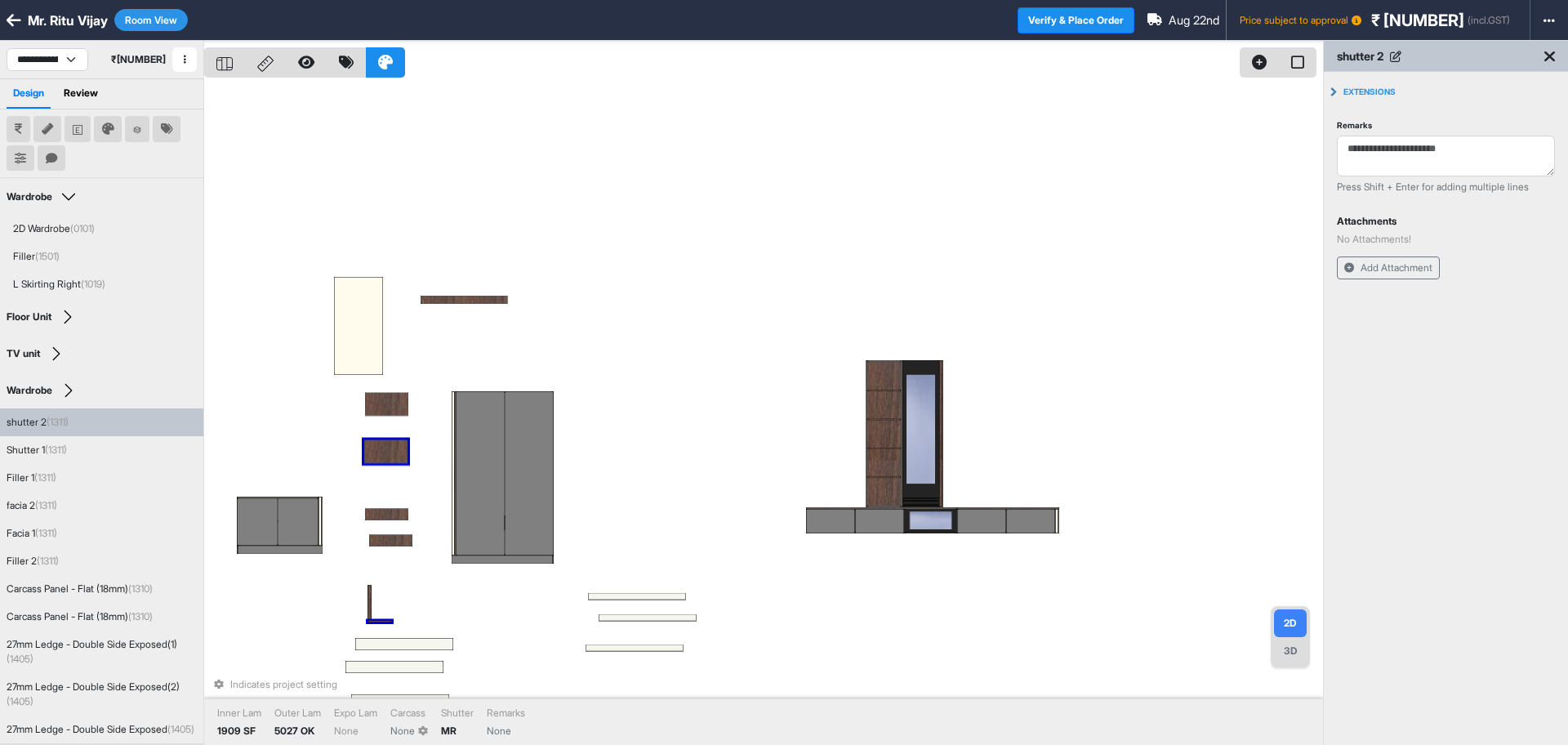 click on "Indicates project setting Inner Lam 1909 SF Outer Lam 5027 OK Expo Lam None Carcass None Shutter MR Remarks None" at bounding box center (764, 413) 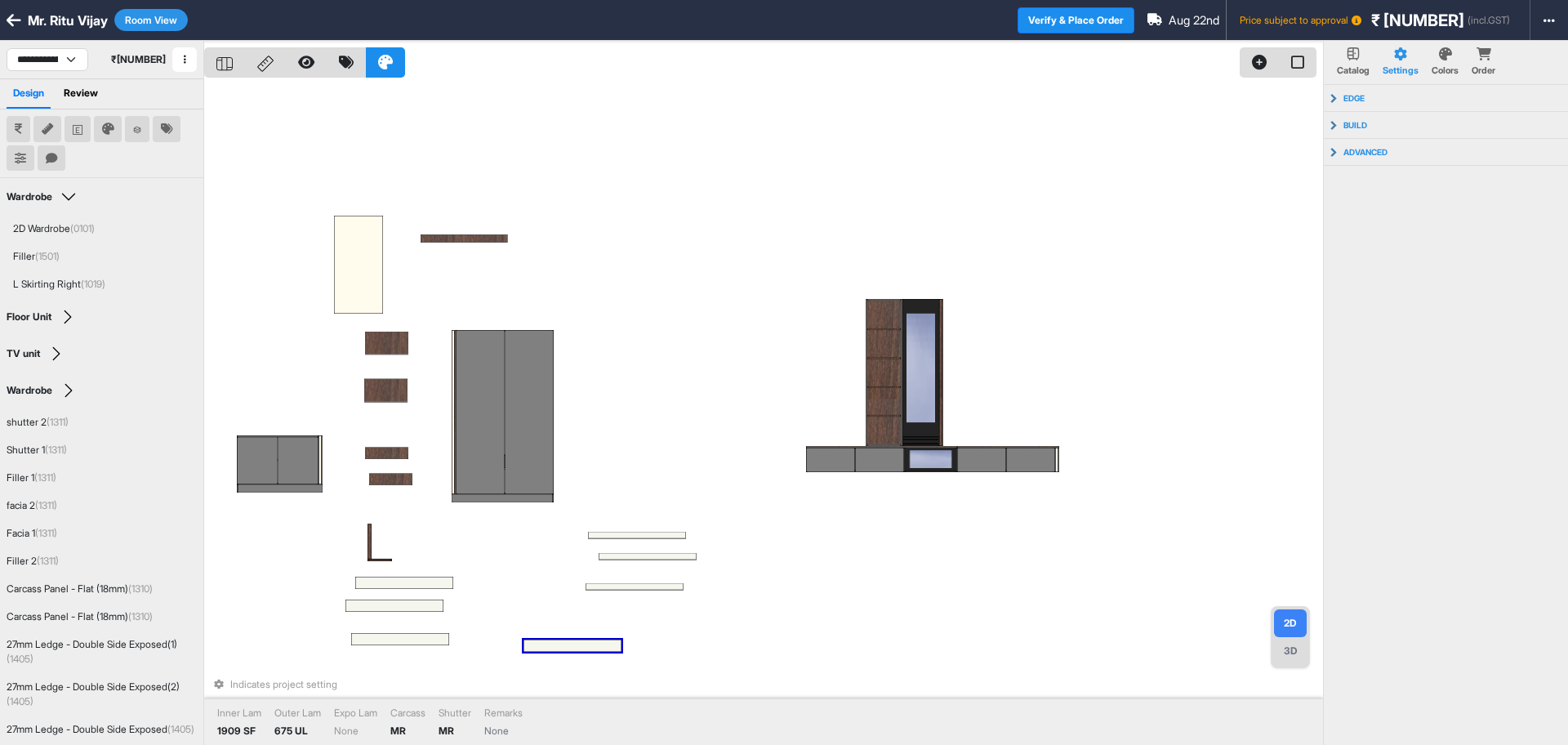 click at bounding box center (572, 645) 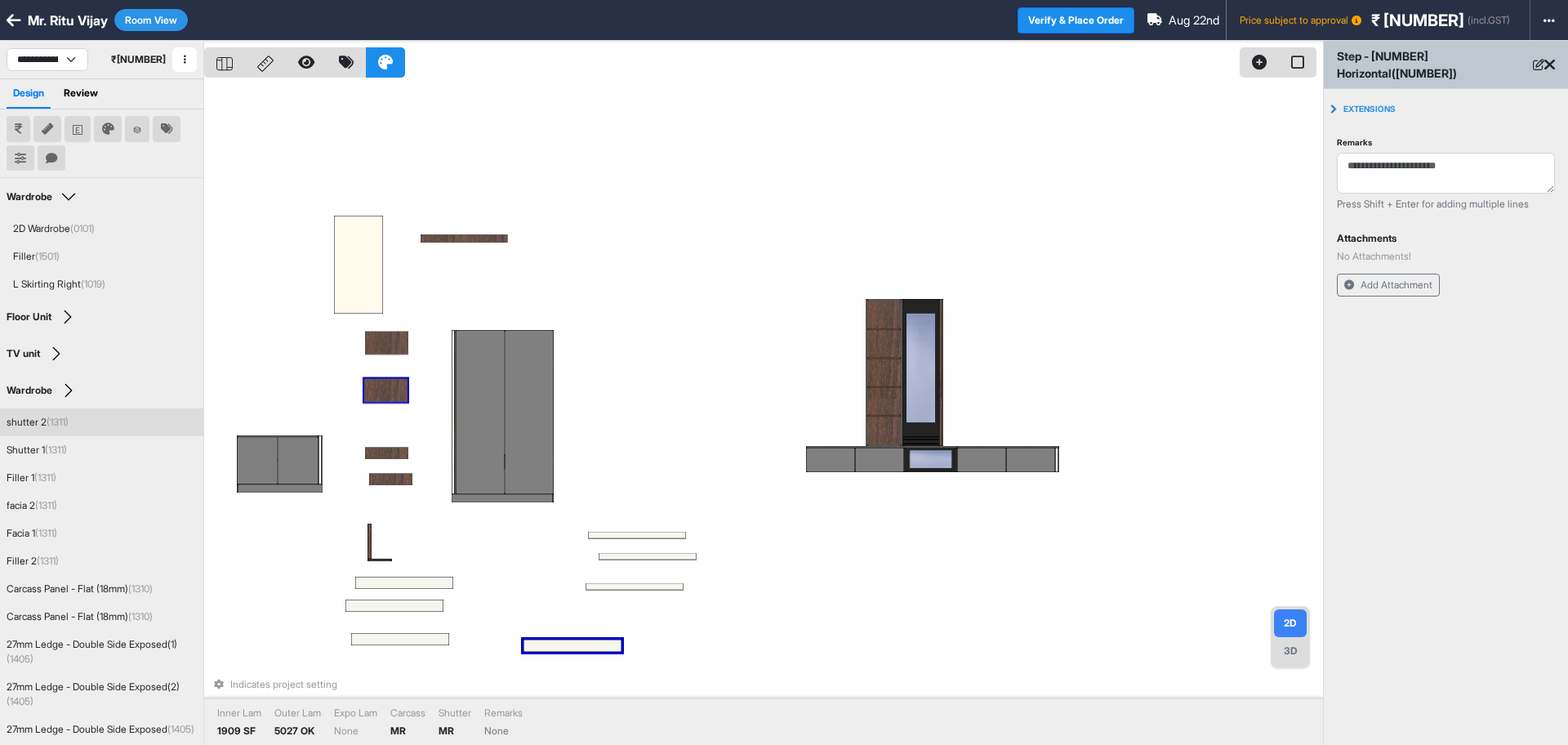 click on "Room View" at bounding box center (151, 20) 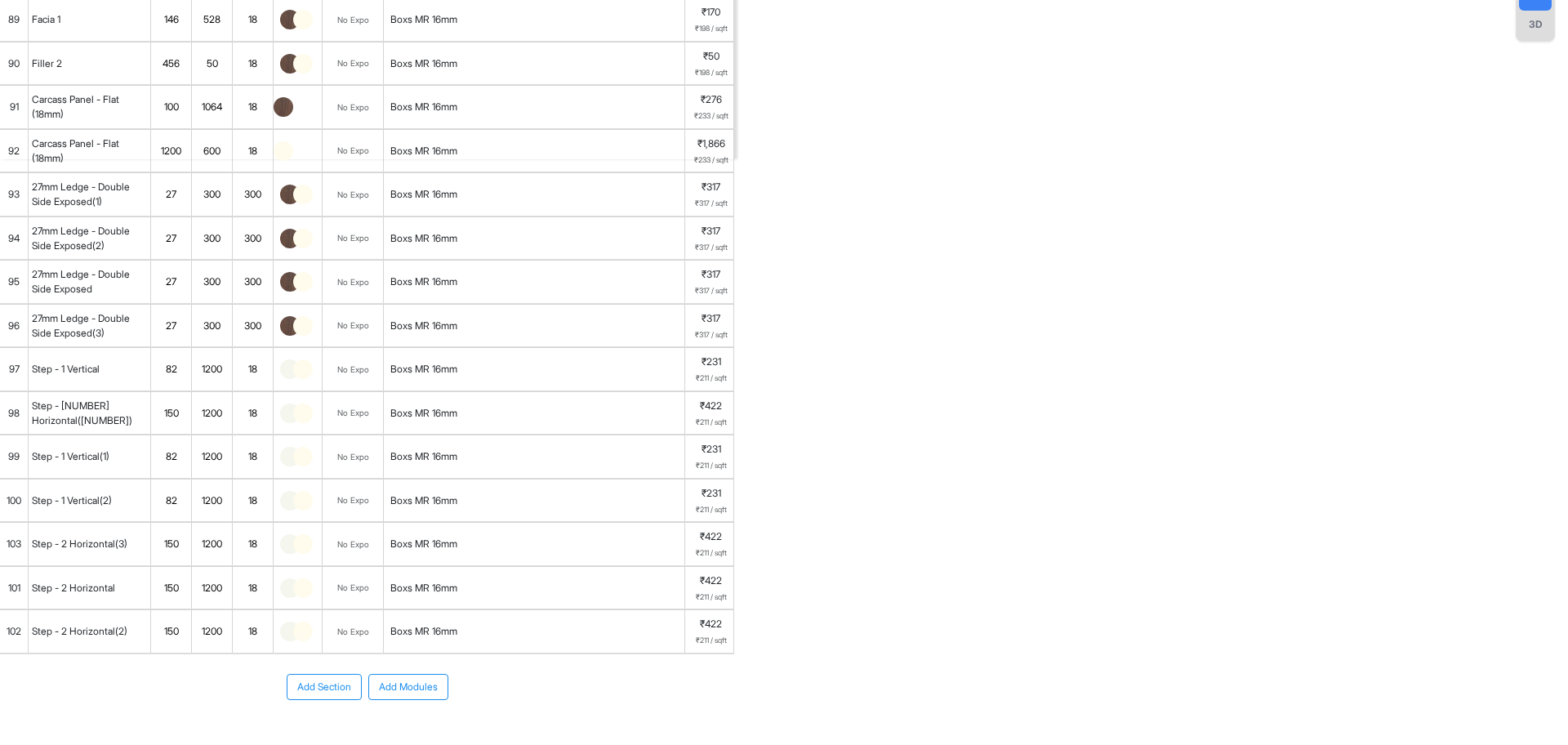 scroll, scrollTop: 758, scrollLeft: 0, axis: vertical 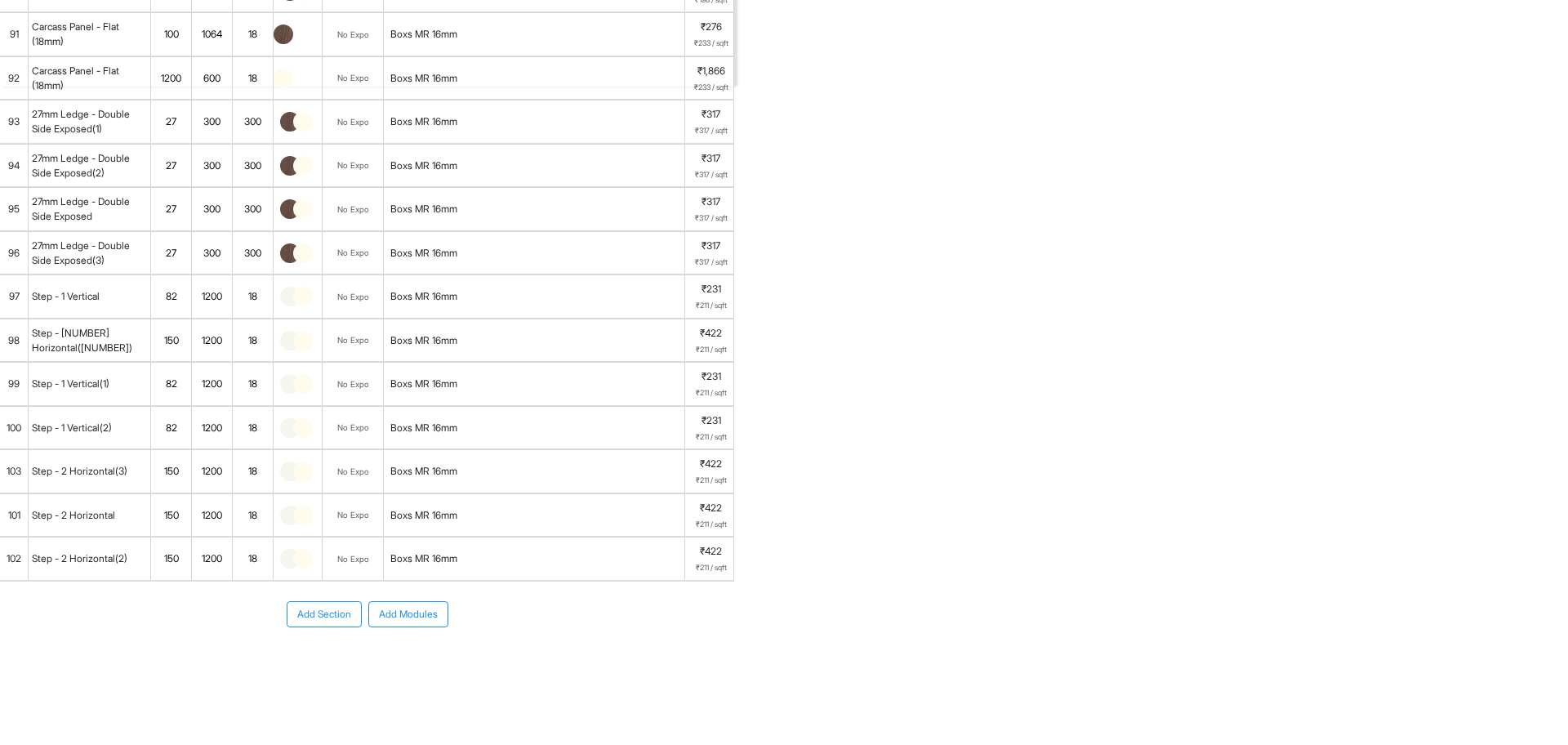 click on "98" at bounding box center (14, 341) 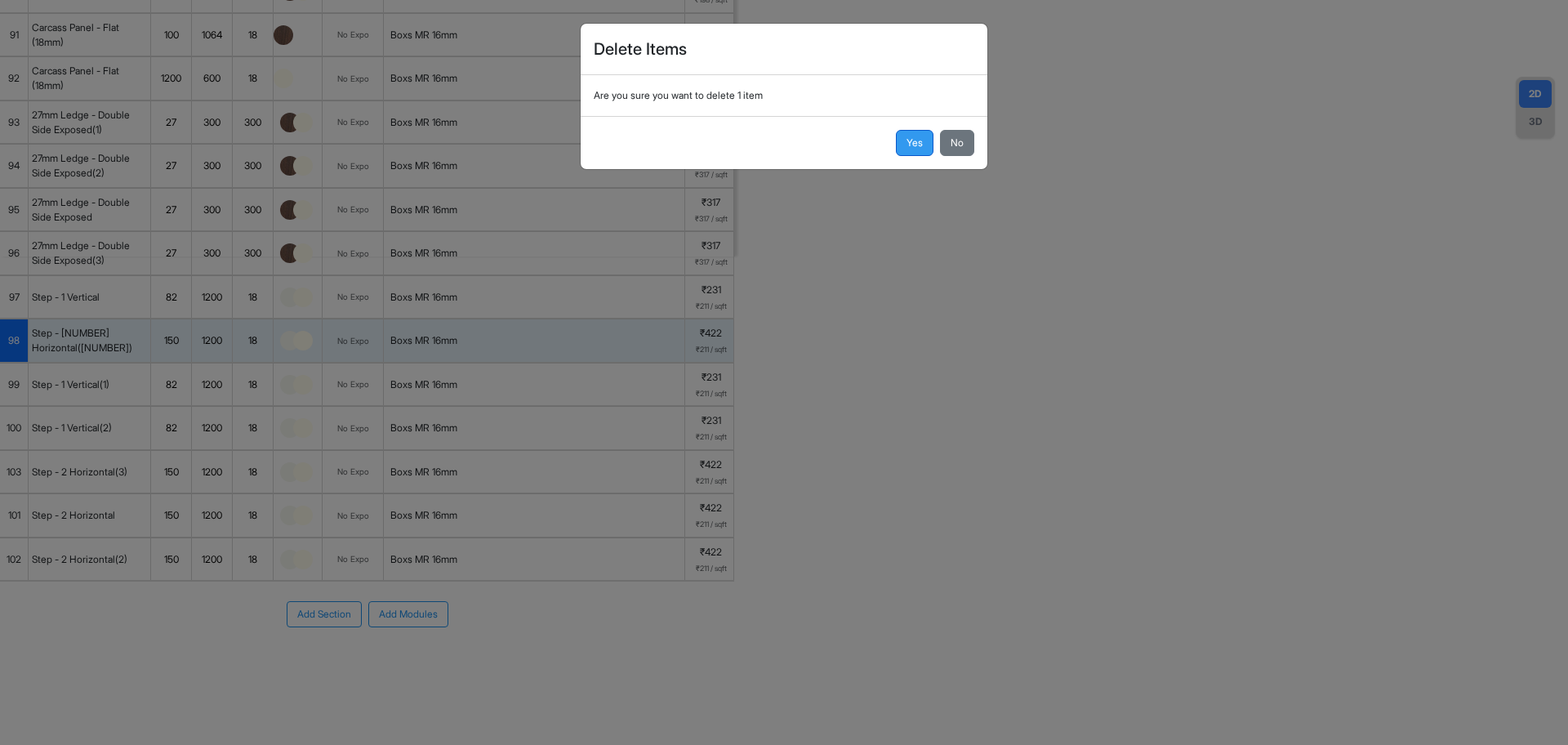 click on "Yes" at bounding box center [915, 143] 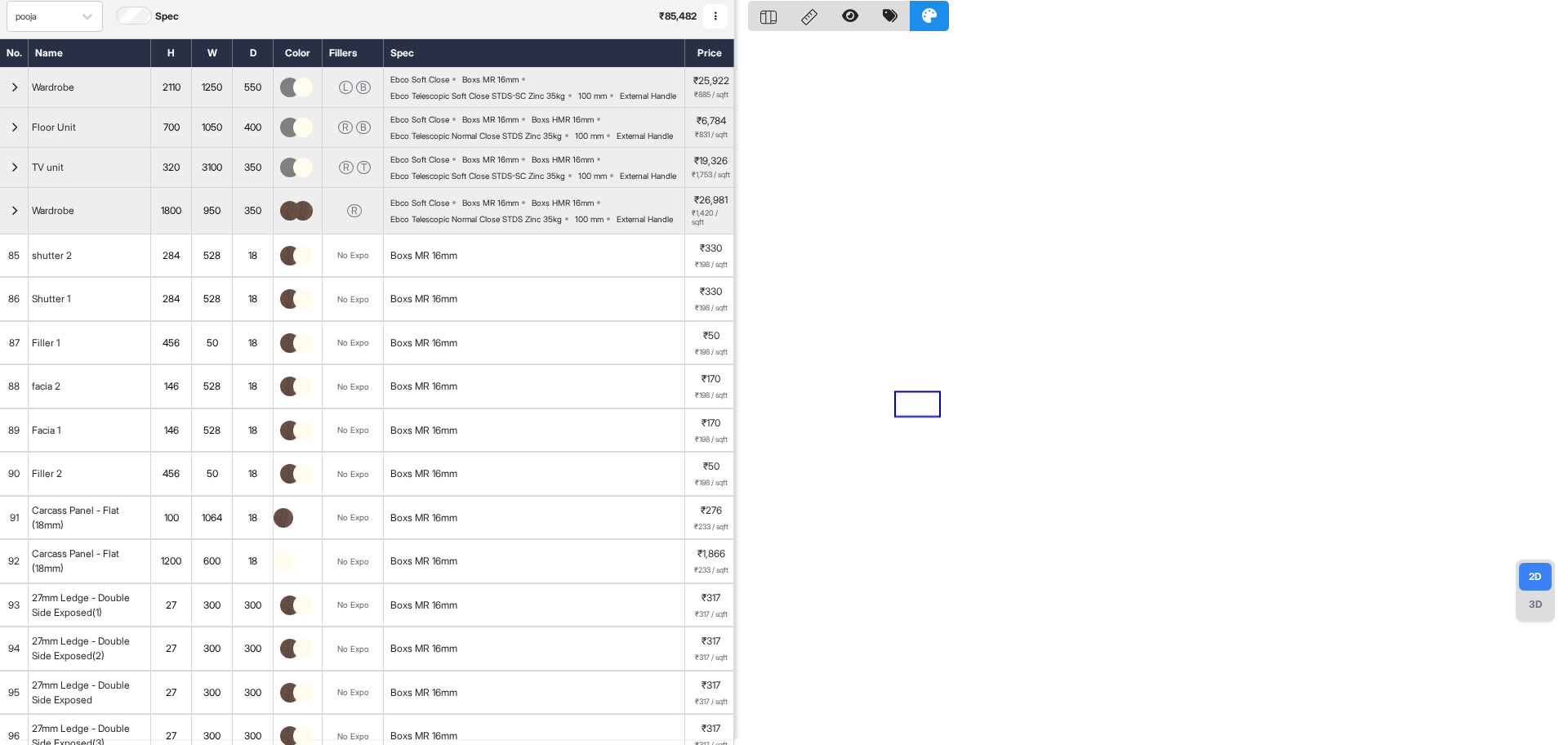 scroll, scrollTop: 0, scrollLeft: 0, axis: both 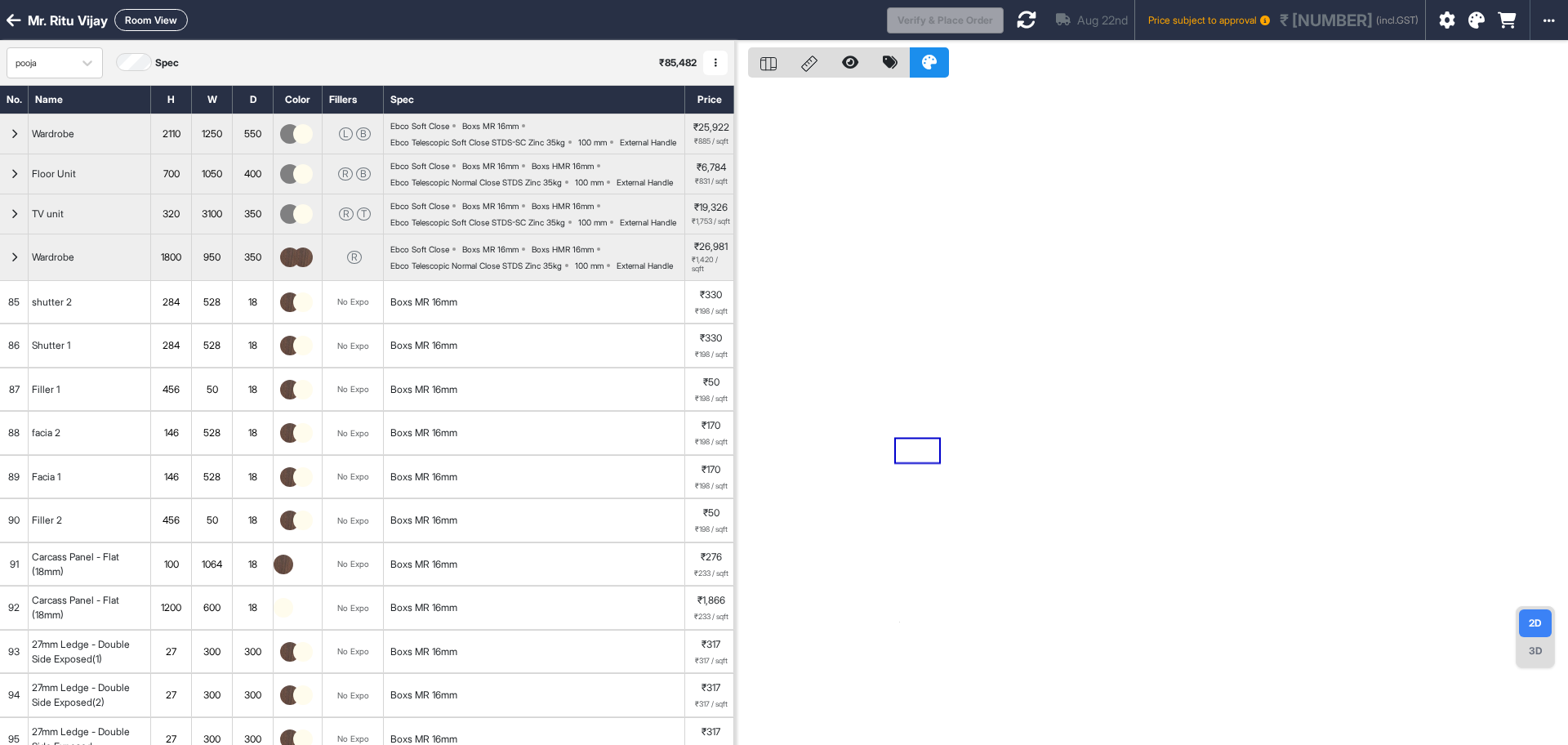 click on "Room View" at bounding box center [151, 20] 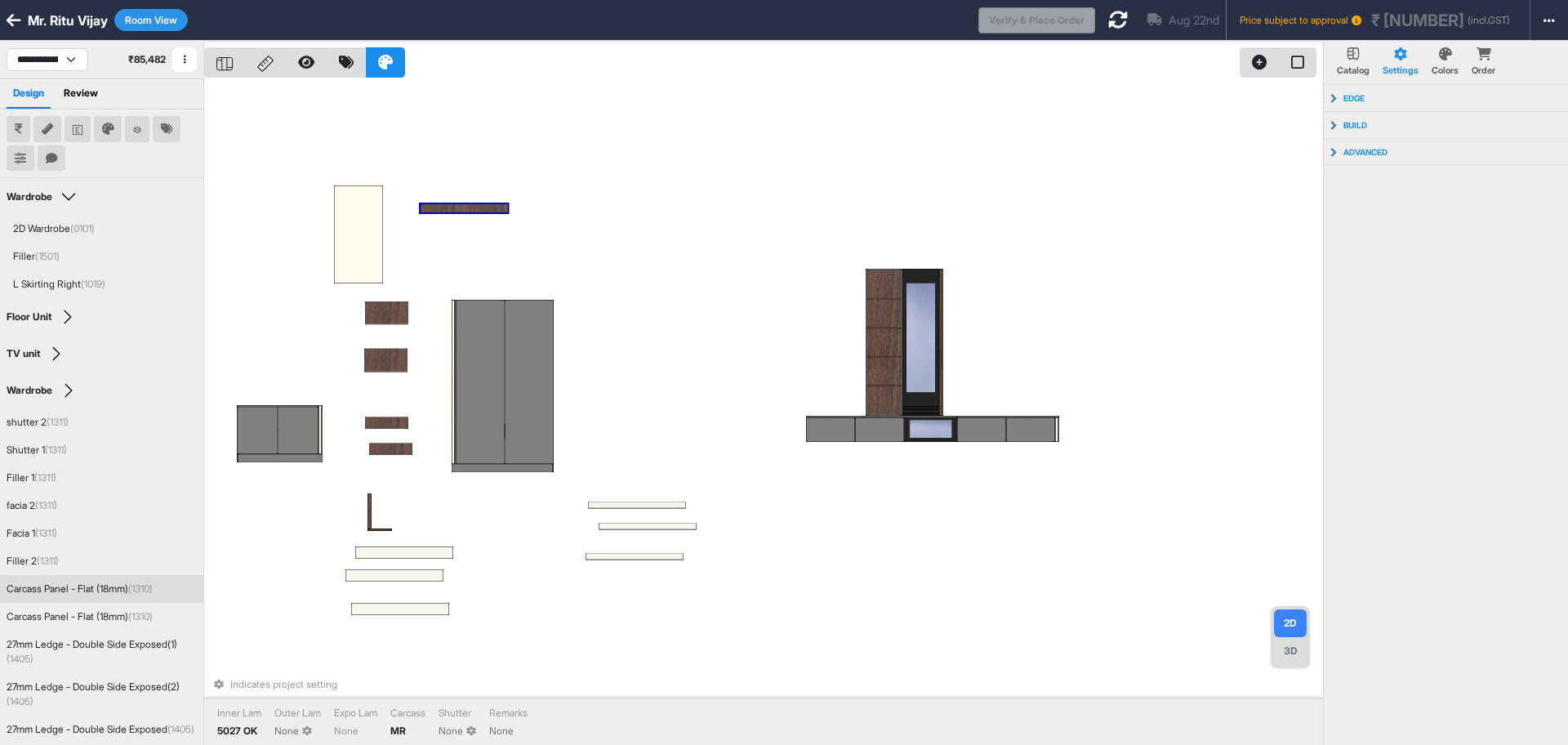 click at bounding box center (464, 208) 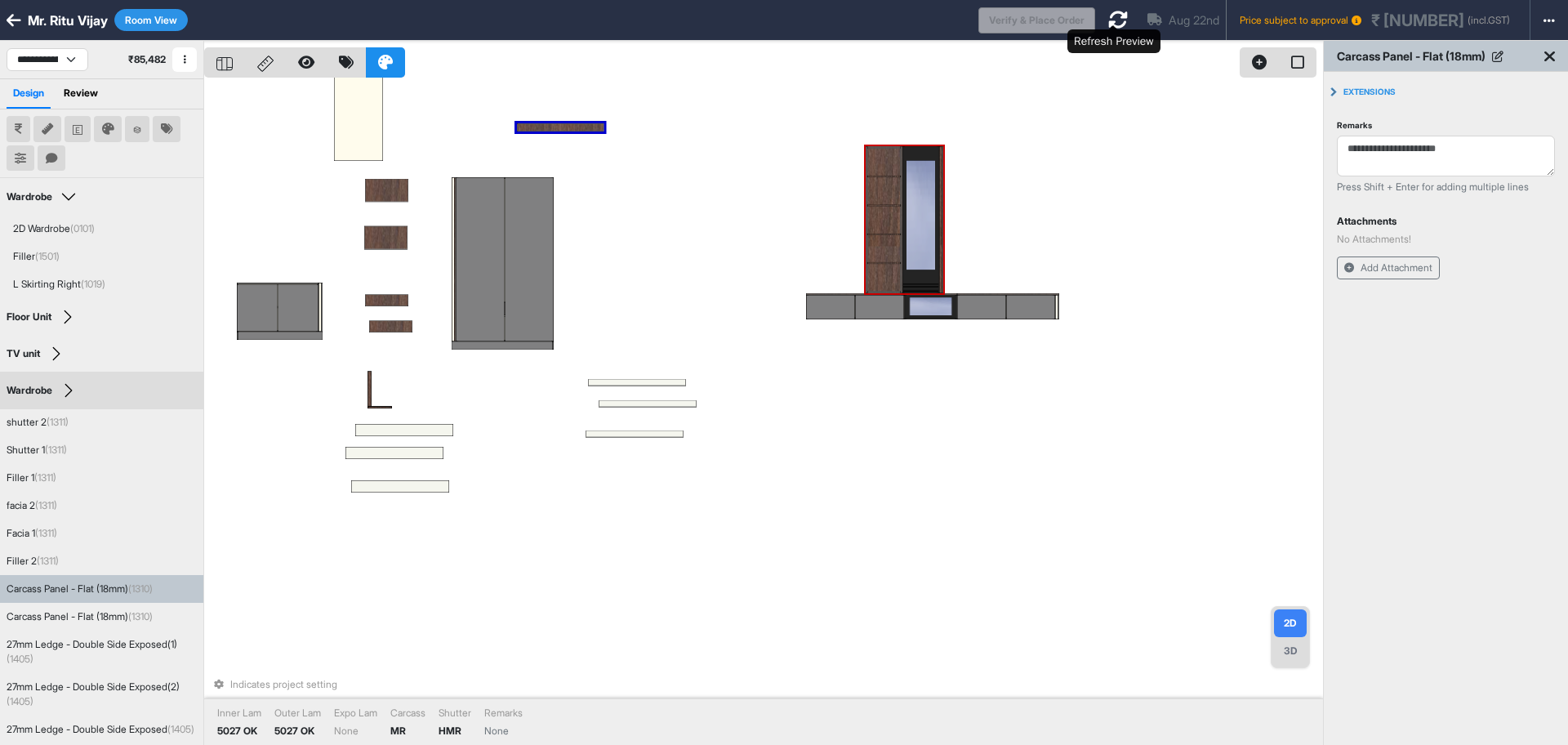 click at bounding box center [1118, 20] 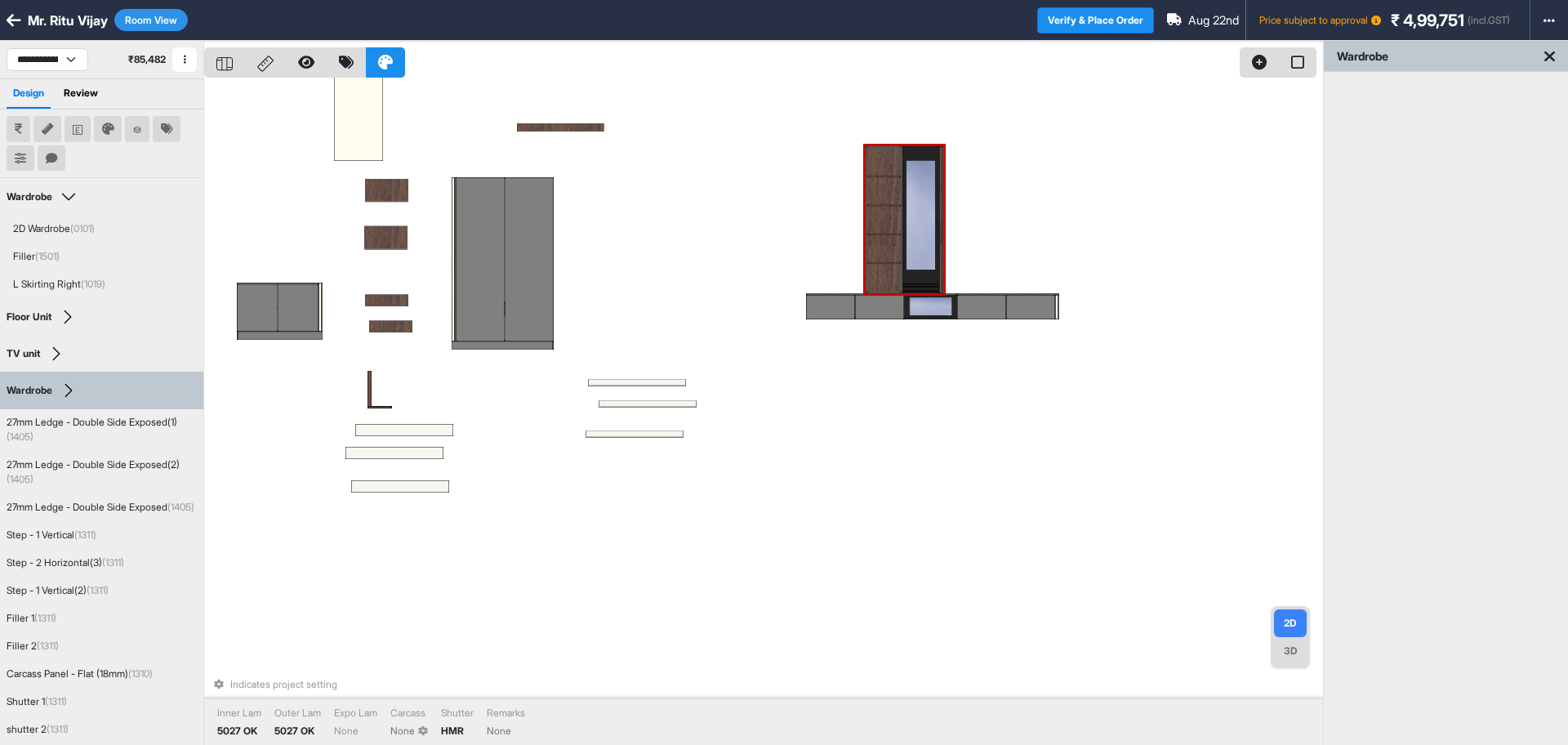 drag, startPoint x: 890, startPoint y: 216, endPoint x: 947, endPoint y: 213, distance: 57.078893 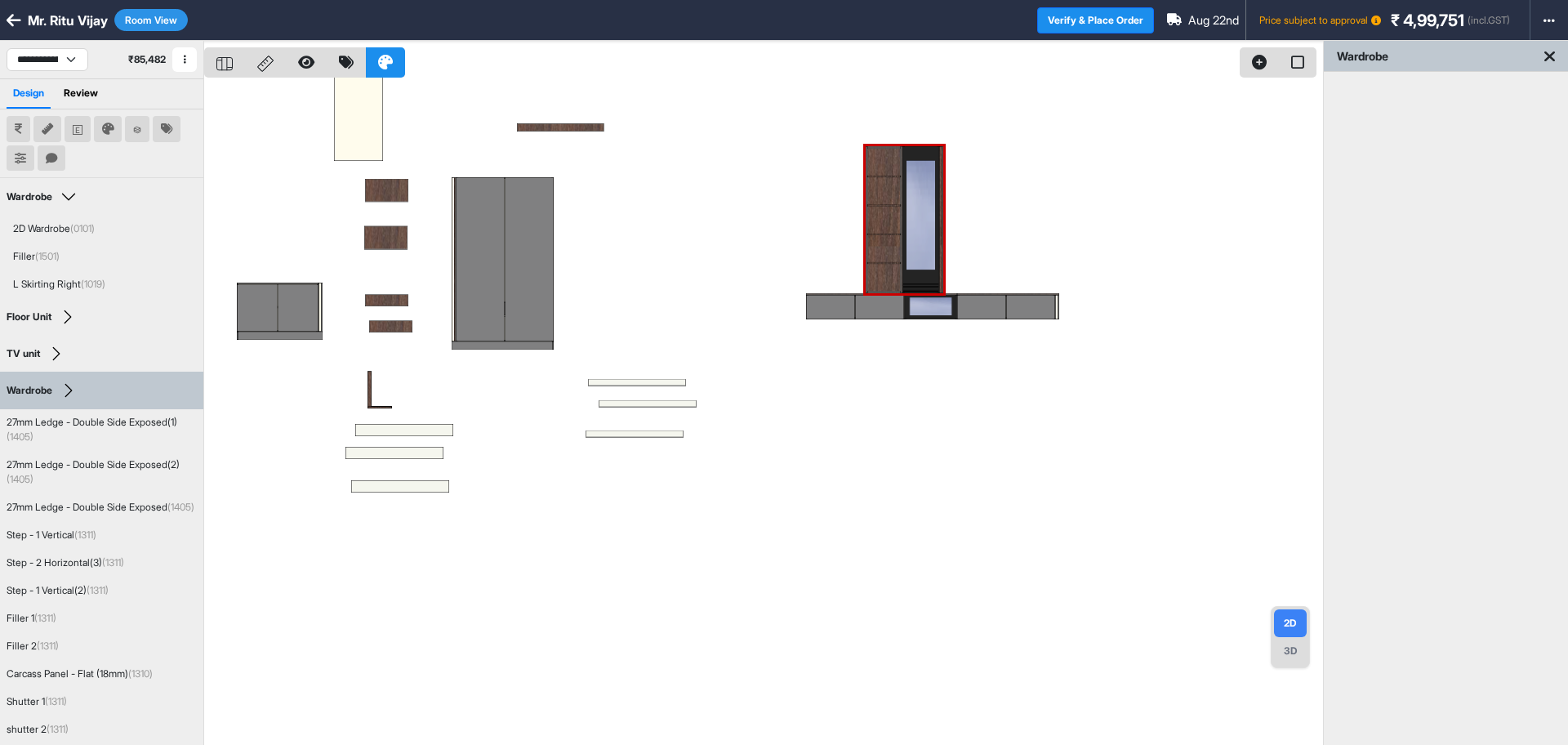 click at bounding box center (764, 413) 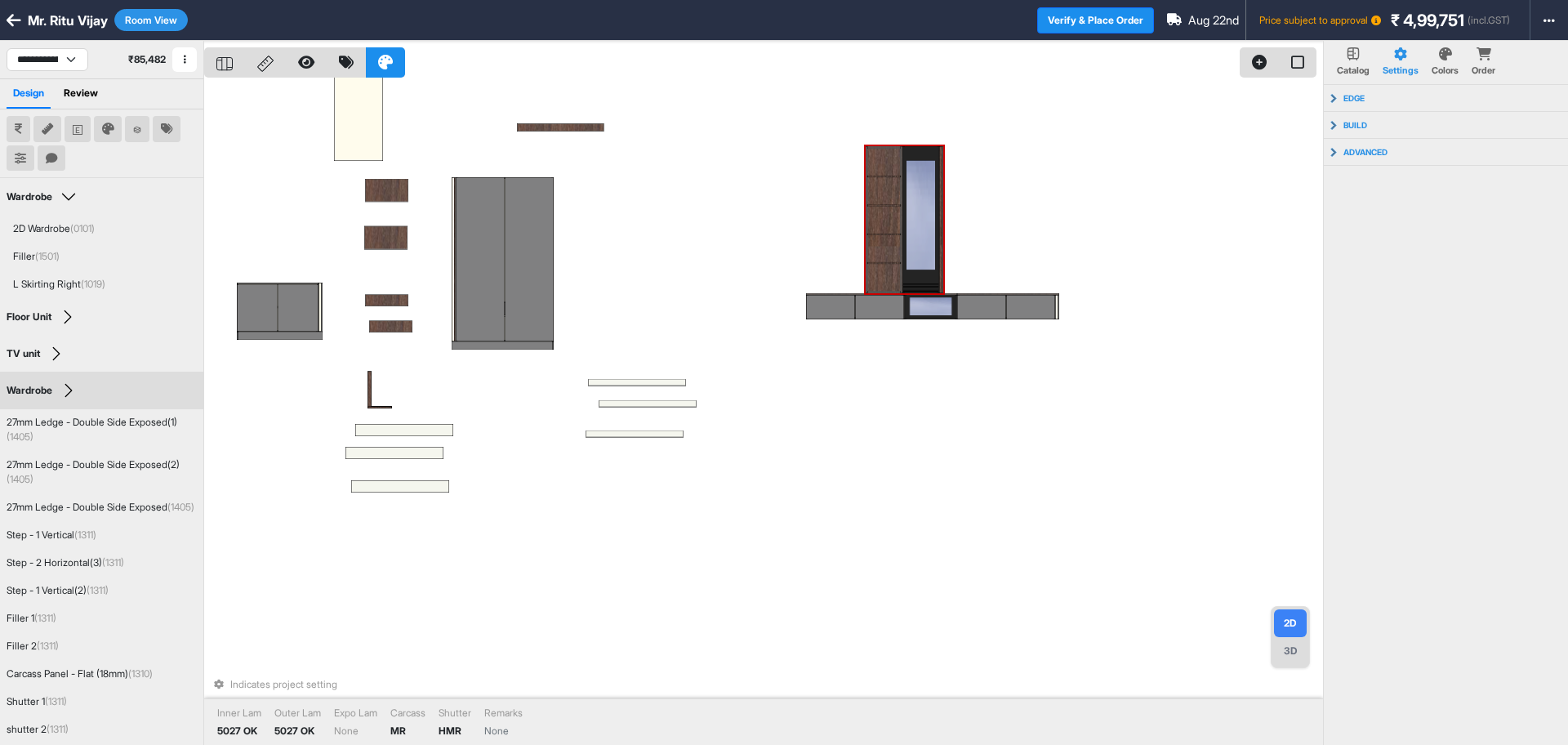 click at bounding box center [920, 220] 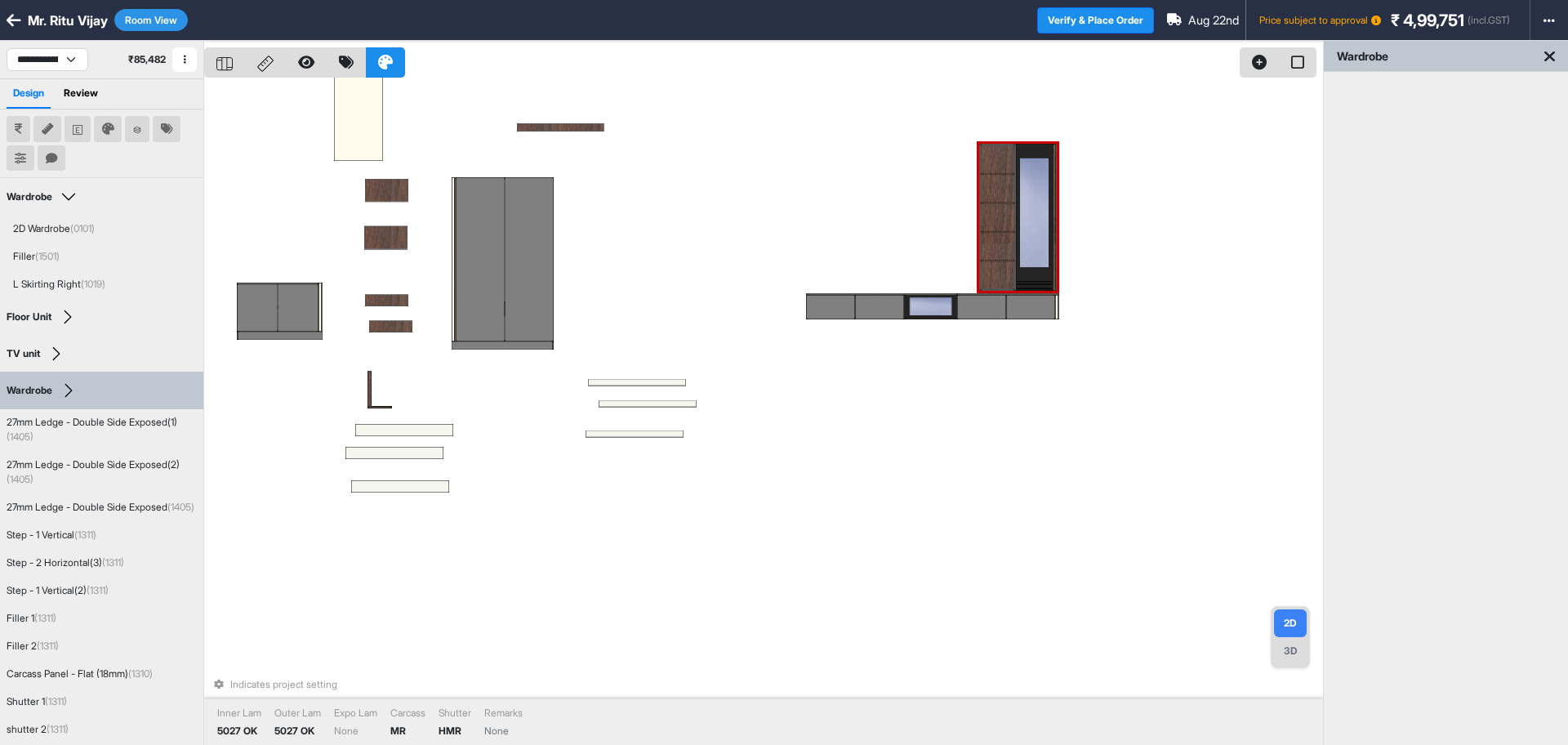 drag, startPoint x: 931, startPoint y: 228, endPoint x: 1034, endPoint y: 228, distance: 103 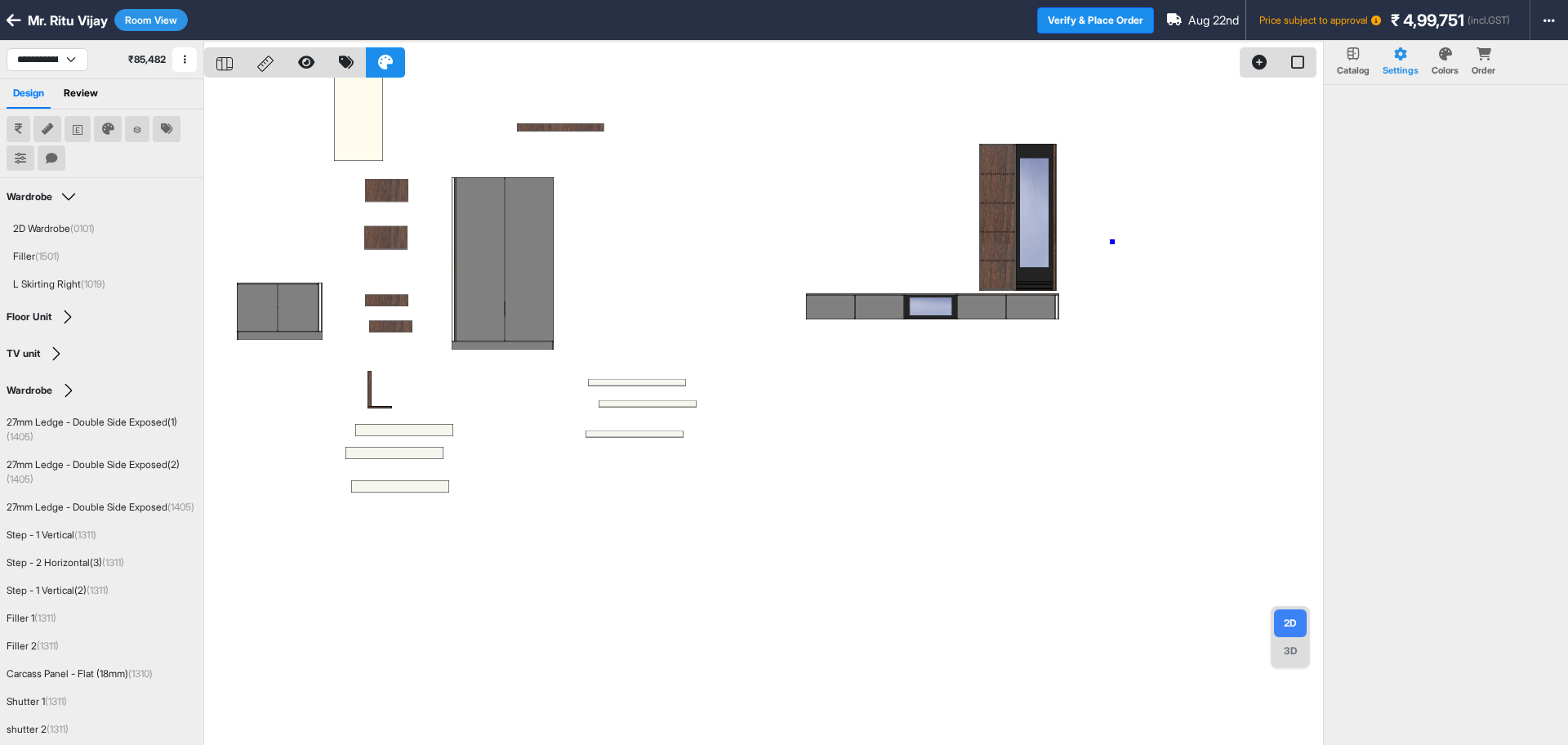 click at bounding box center [764, 413] 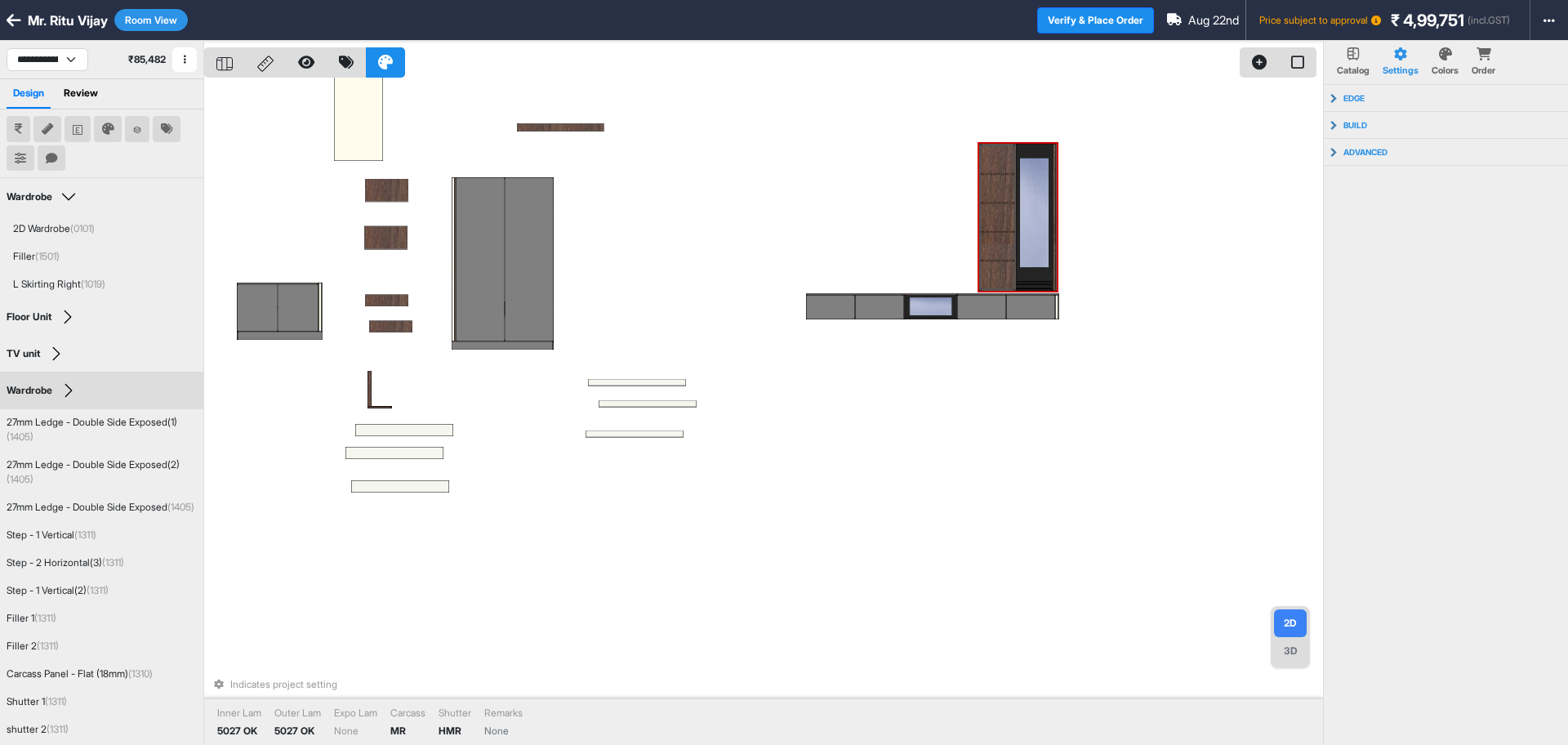 click at bounding box center (1034, 217) 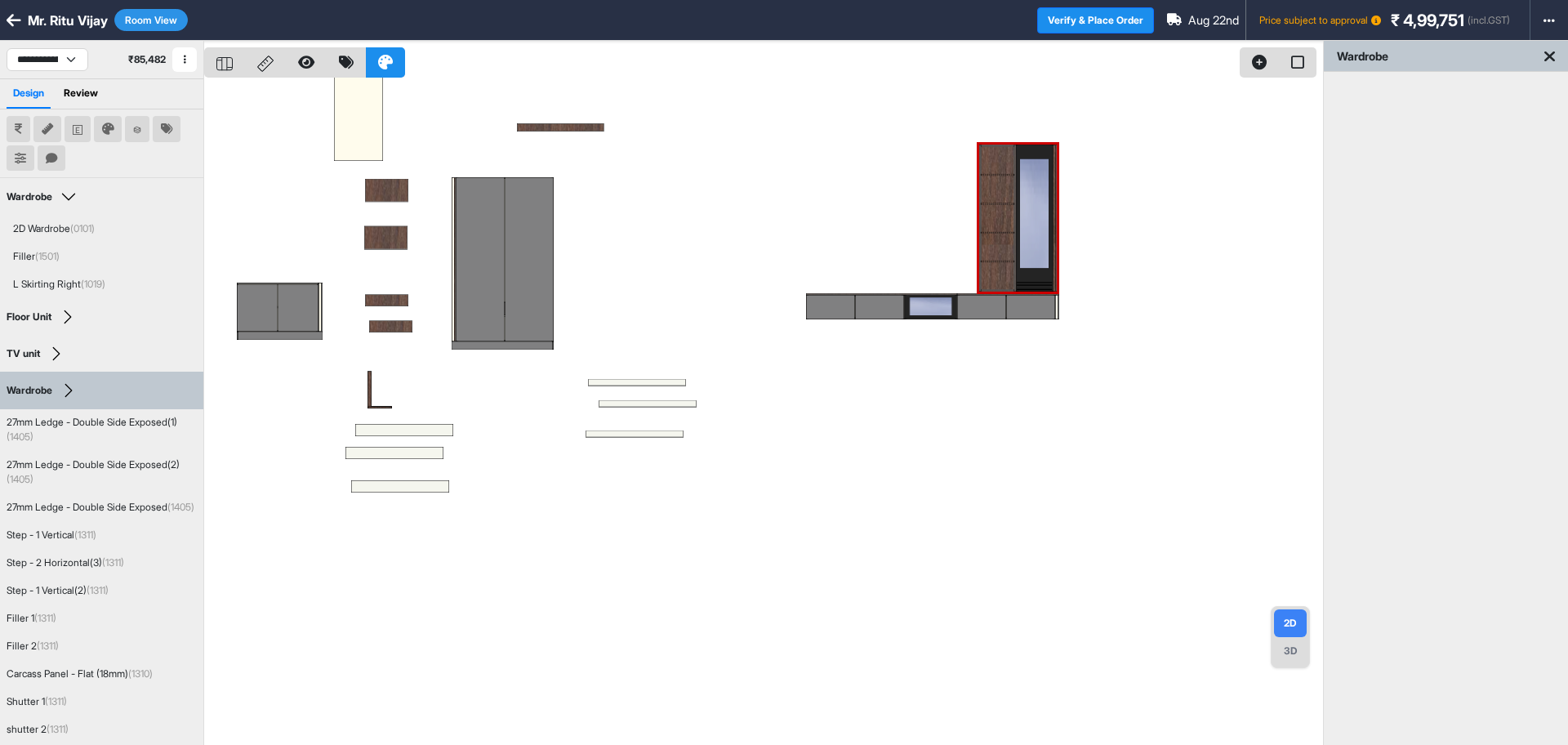 click at bounding box center [764, 413] 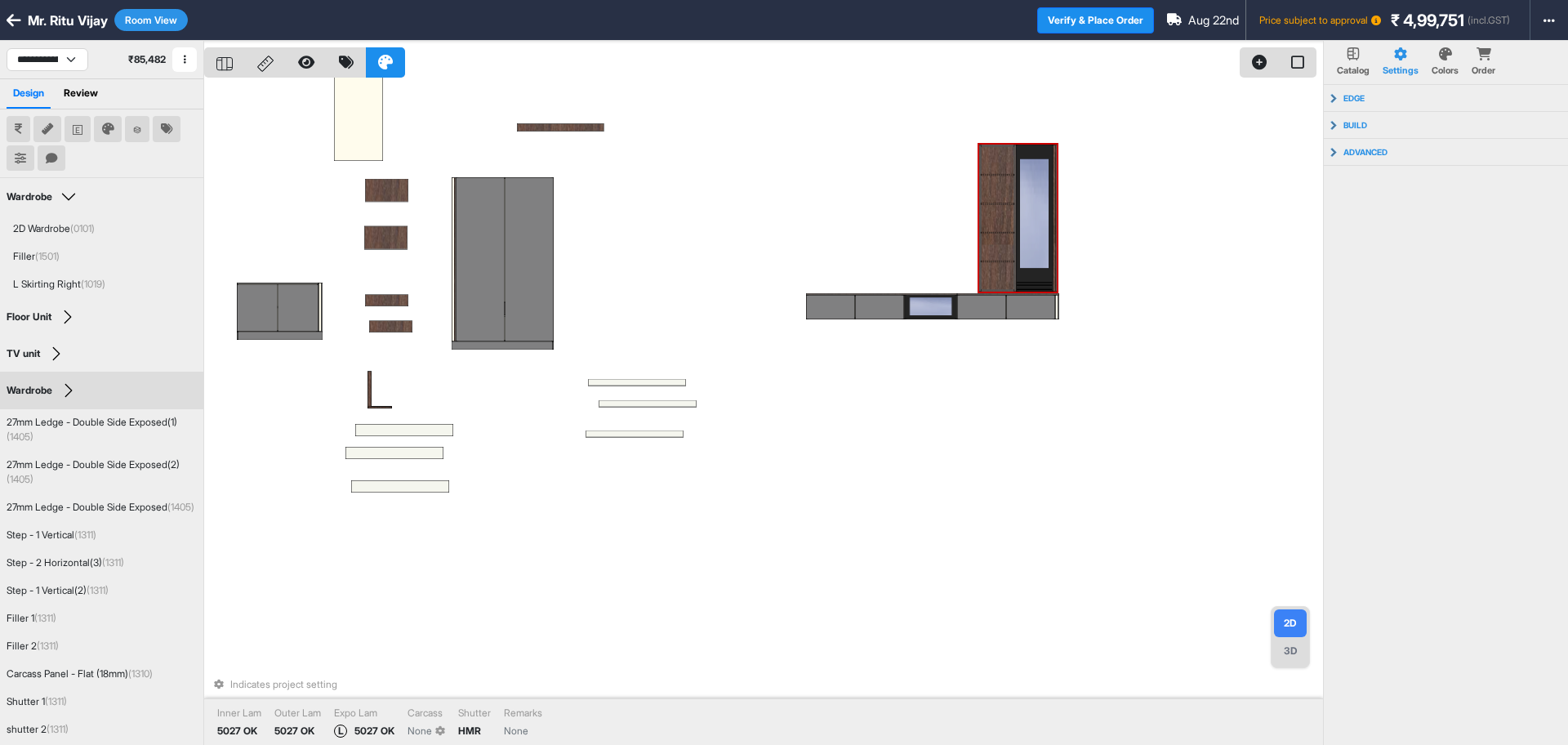 click at bounding box center [997, 247] 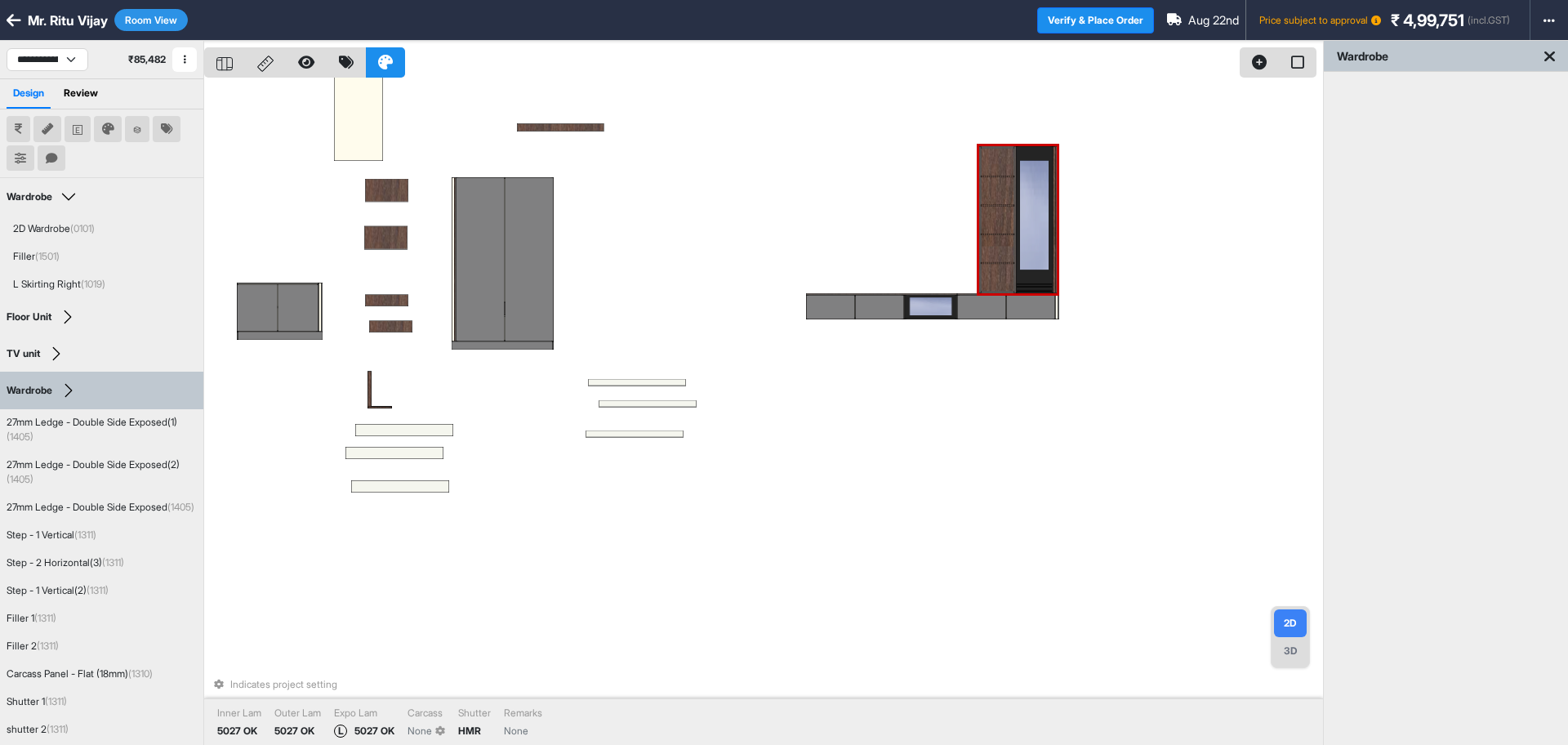 click on "Indicates project setting Inner Lam 5027 OK Outer Lam 5027 OK Expo Lam L 5027 OK Carcass None Shutter HMR Remarks None" at bounding box center [764, 413] 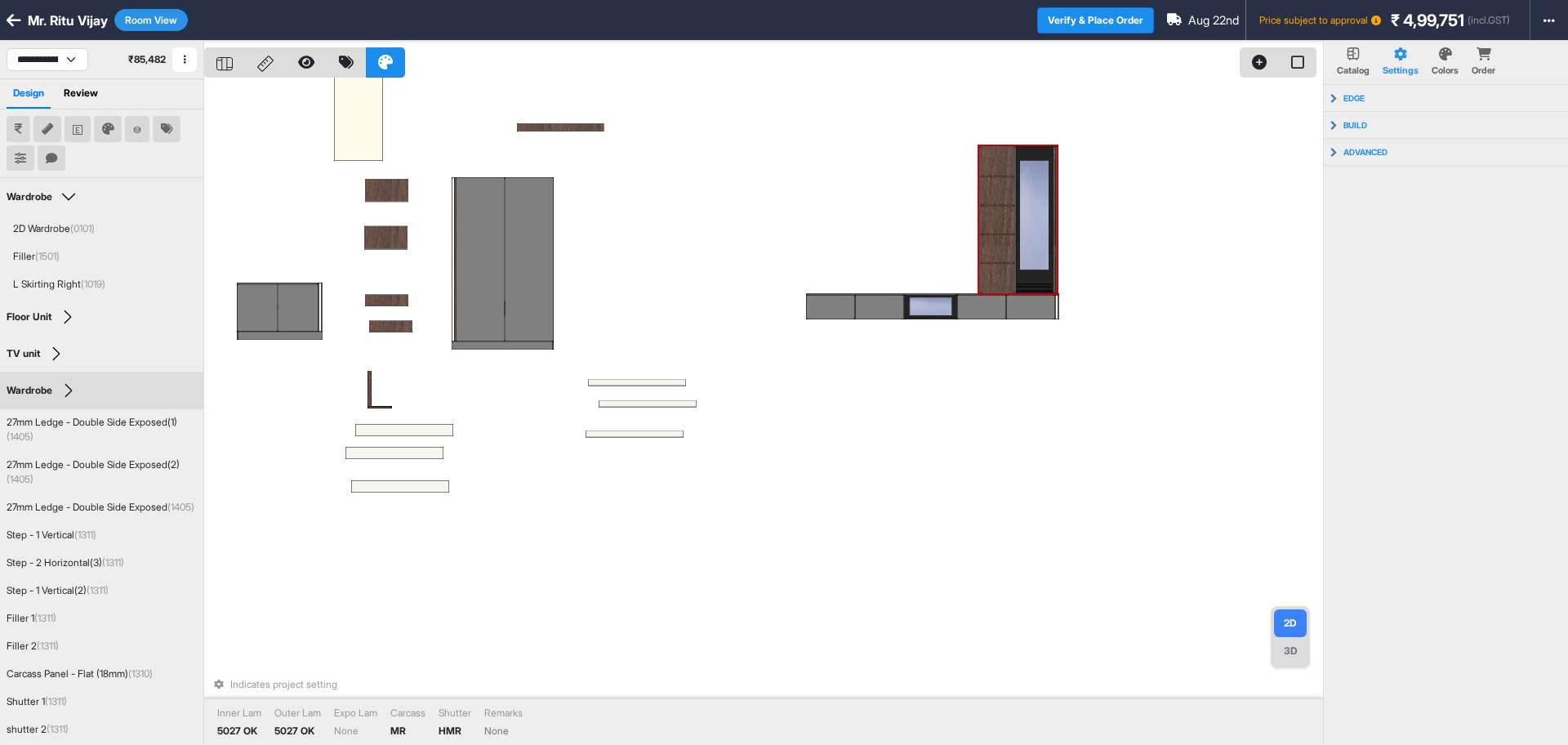 click at bounding box center [1034, 220] 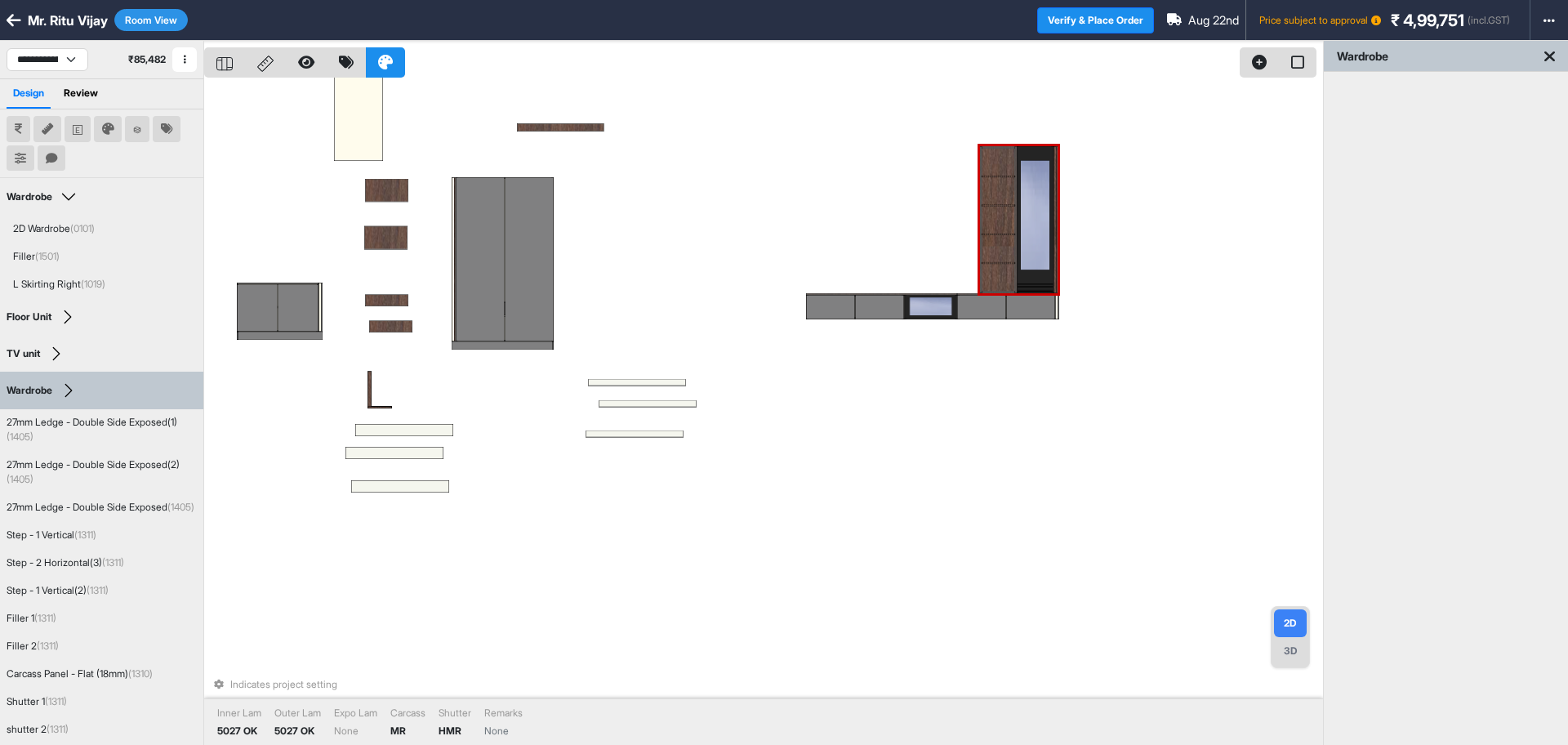 click on "Indicates project setting Inner Lam 5027 OK Outer Lam 5027 OK Expo Lam None Carcass MR Shutter HMR Remarks None" at bounding box center (764, 413) 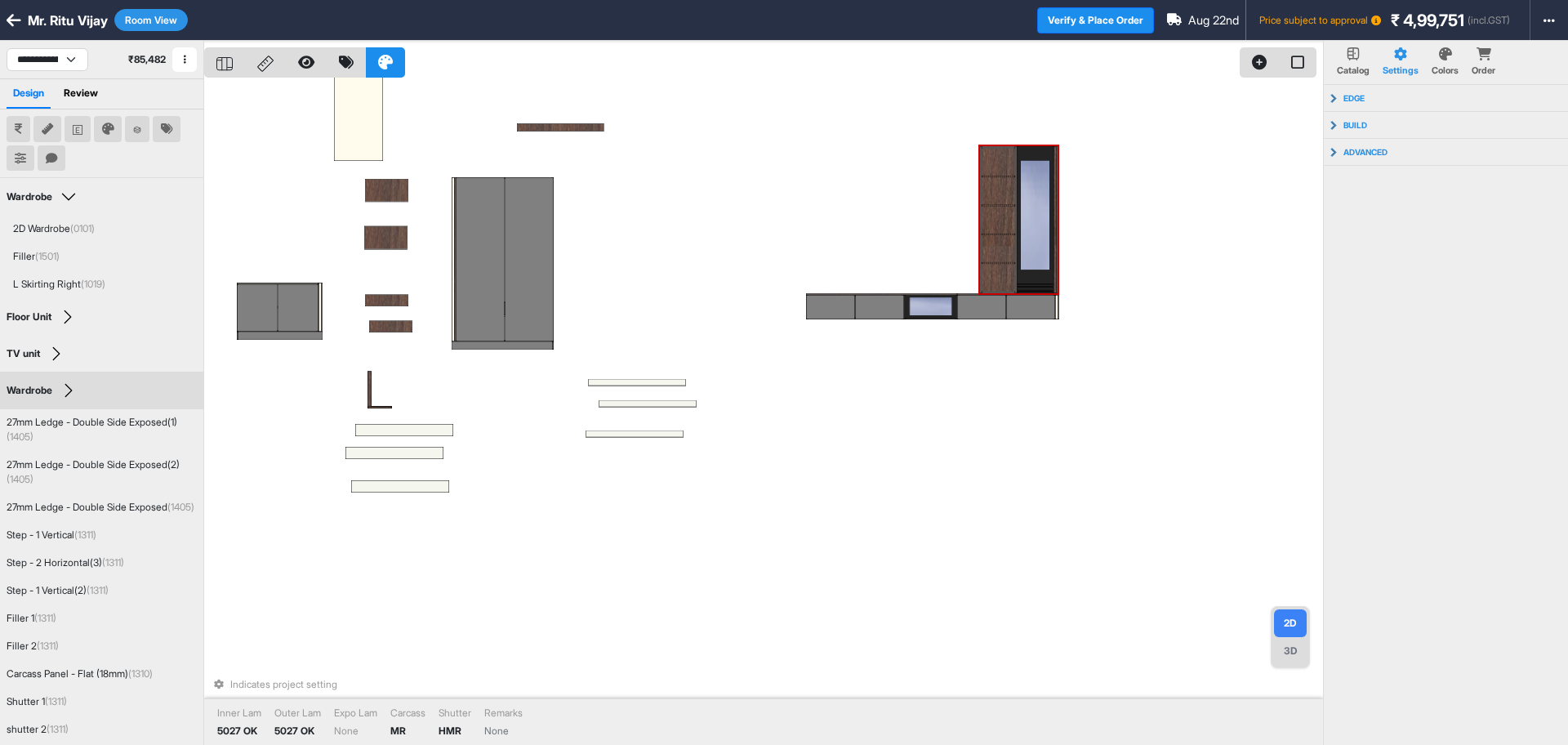 click at bounding box center (1035, 220) 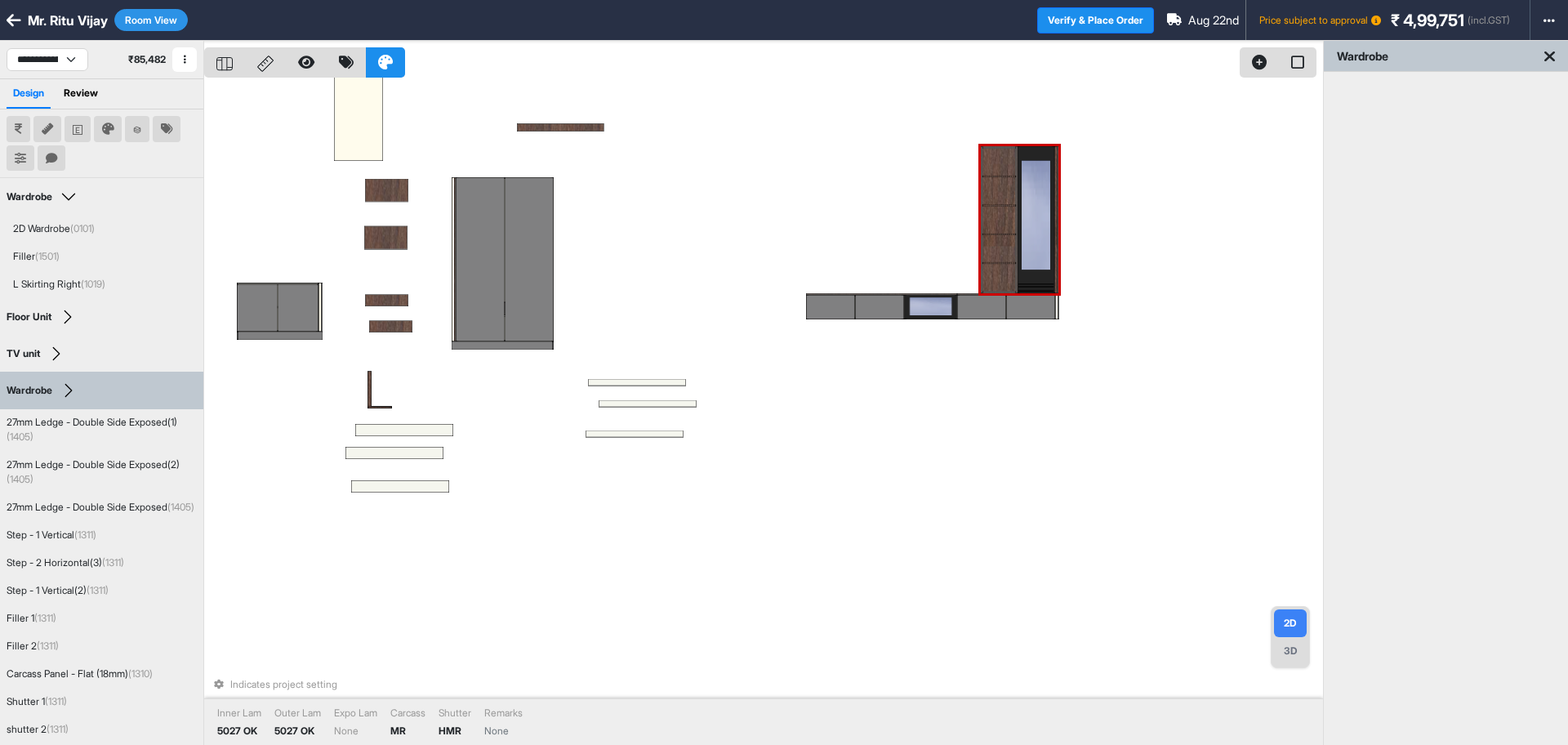 click on "Indicates project setting Inner Lam 5027 OK Outer Lam 5027 OK Expo Lam None Carcass MR Shutter HMR Remarks None" at bounding box center [764, 413] 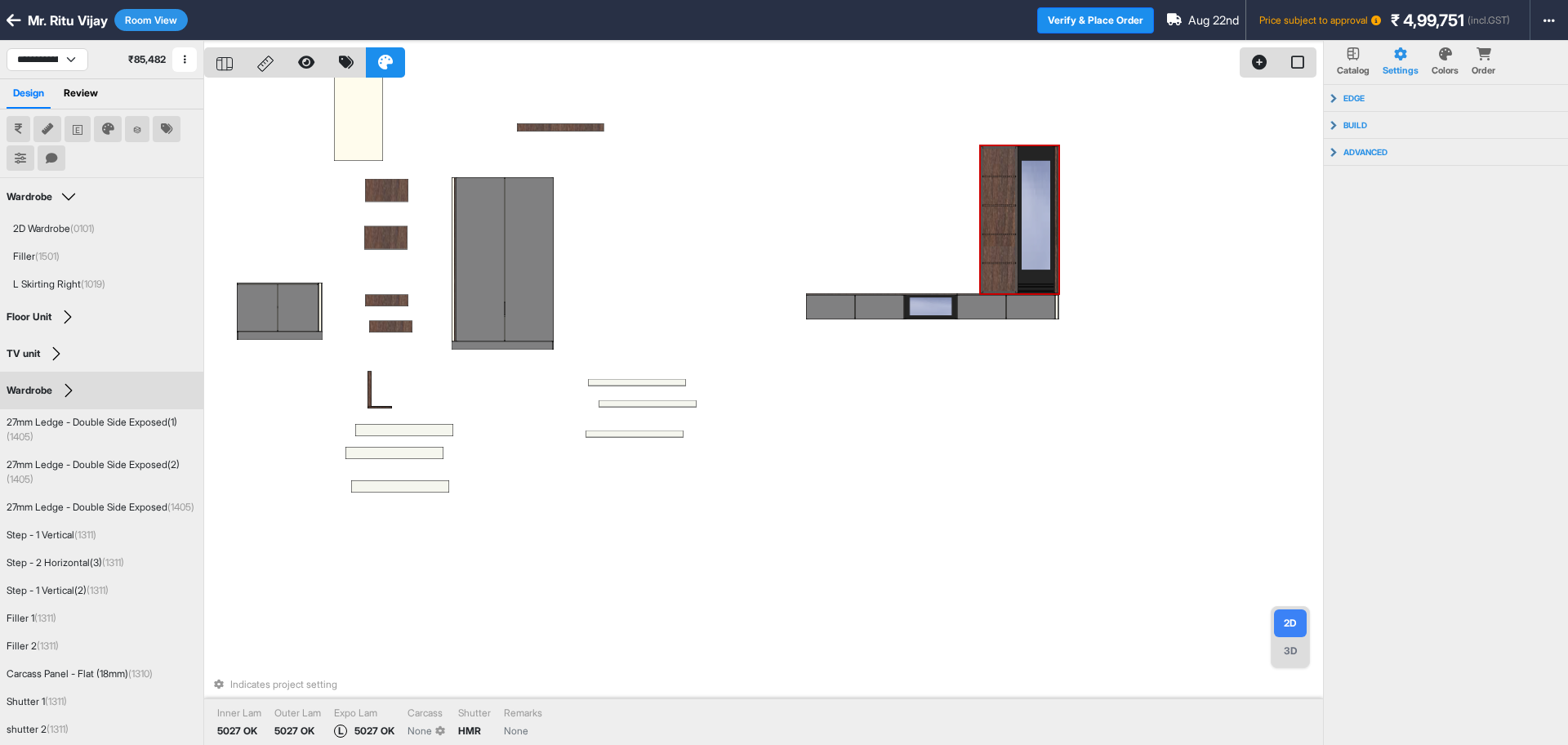 click at bounding box center (999, 248) 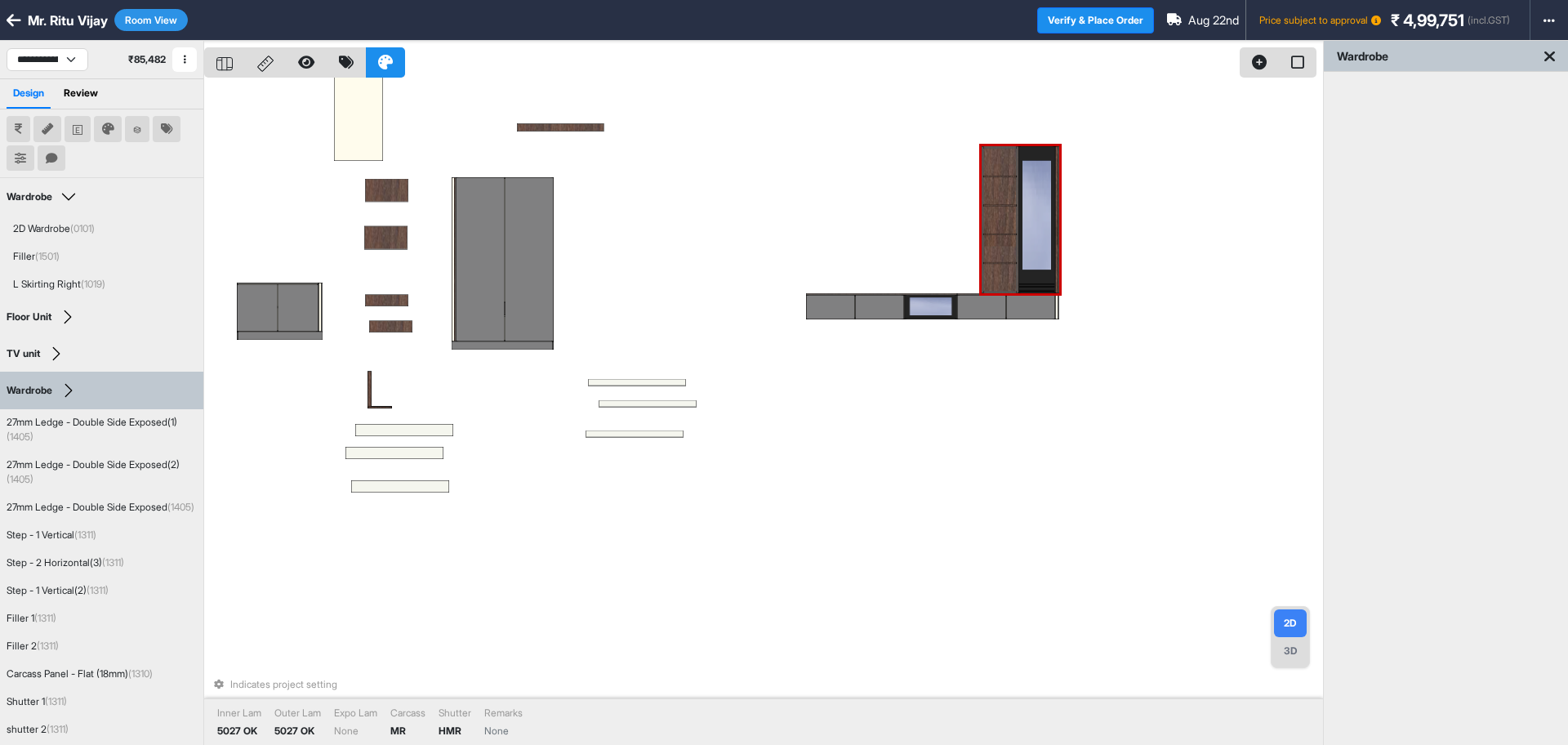 click on "Indicates project setting Inner Lam 5027 OK Outer Lam 5027 OK Expo Lam None Carcass MR Shutter HMR Remarks None" at bounding box center [764, 413] 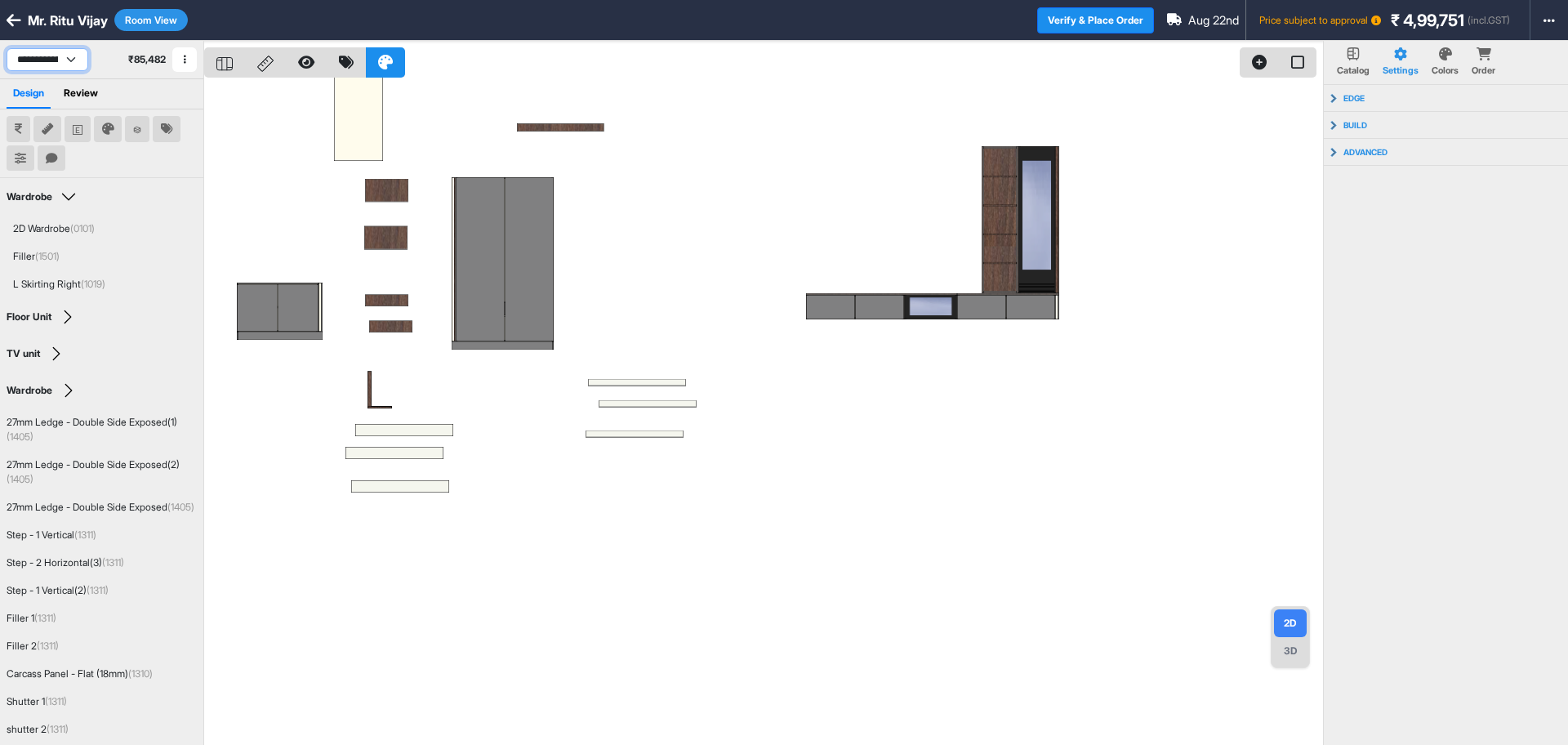 click on "**********" at bounding box center (47, 60) 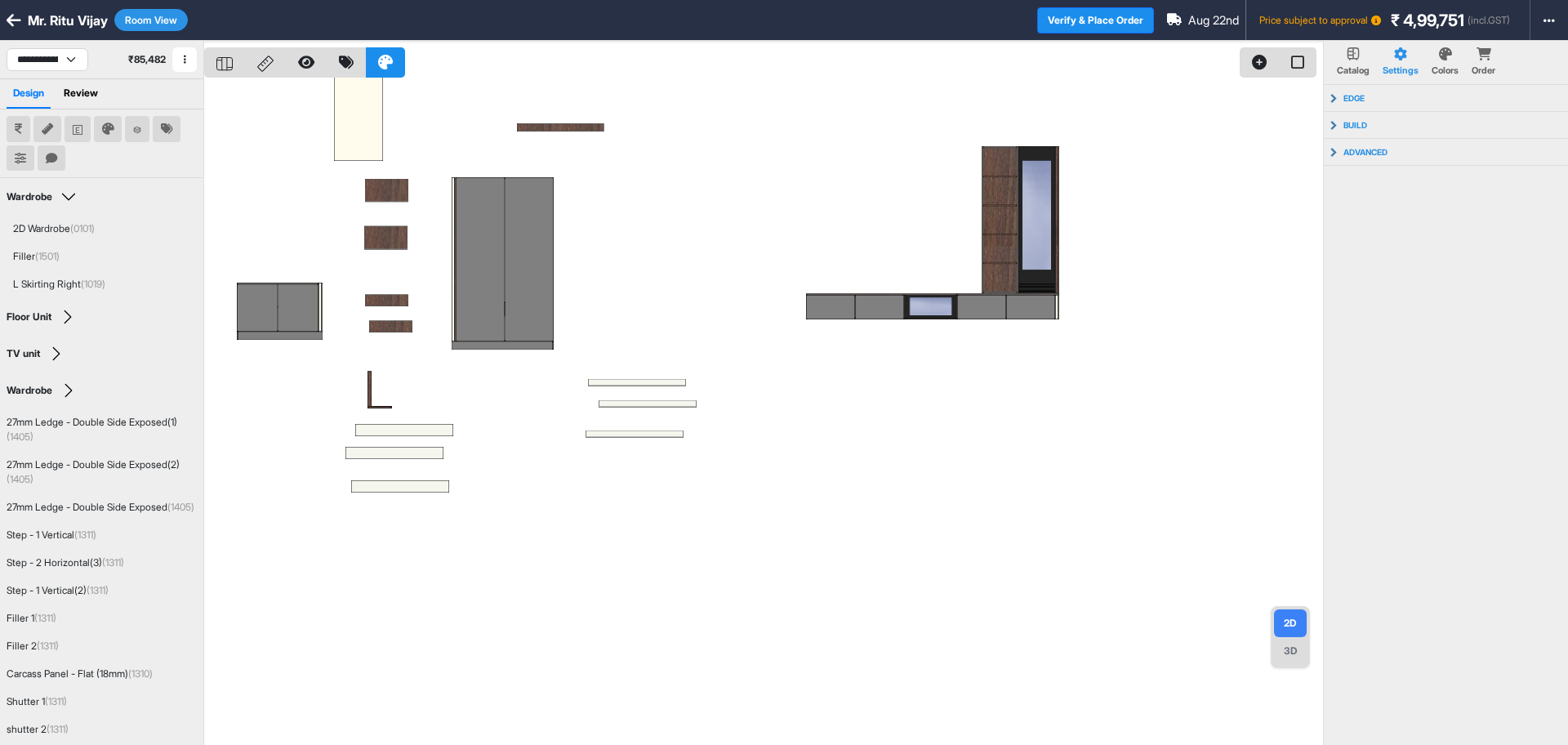click on "Room View" at bounding box center [151, 20] 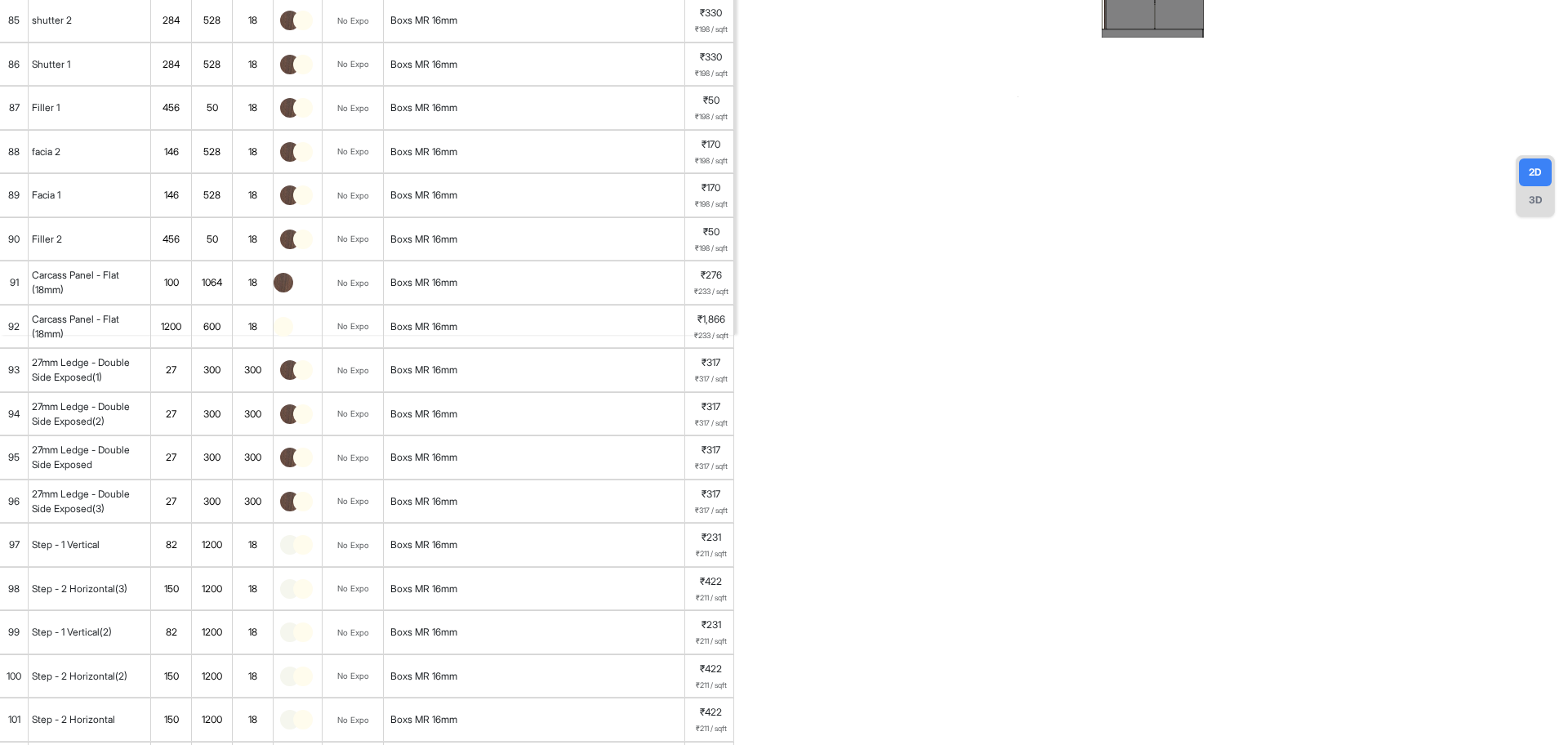 scroll, scrollTop: 715, scrollLeft: 0, axis: vertical 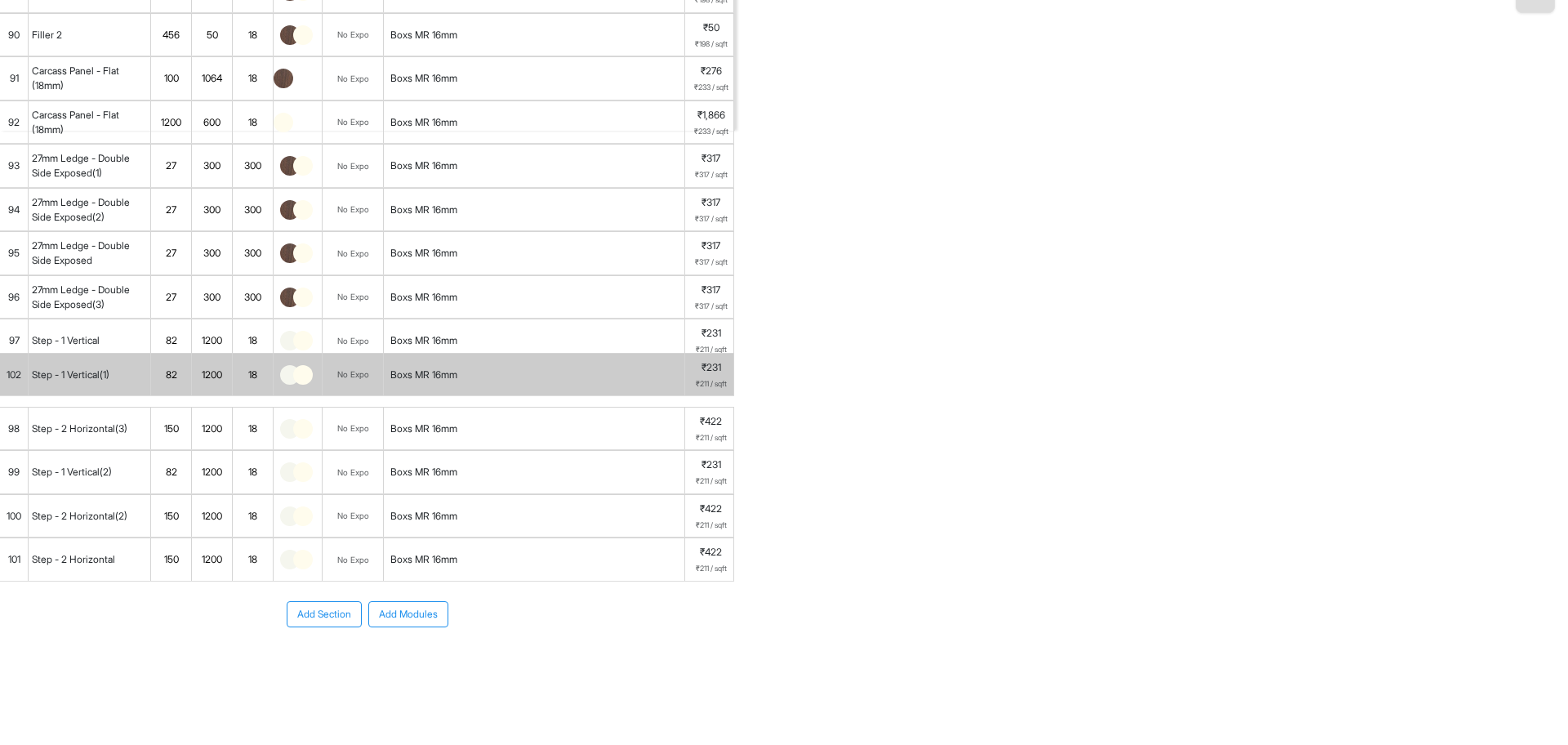 drag, startPoint x: 13, startPoint y: 567, endPoint x: 20, endPoint y: 382, distance: 185.13239 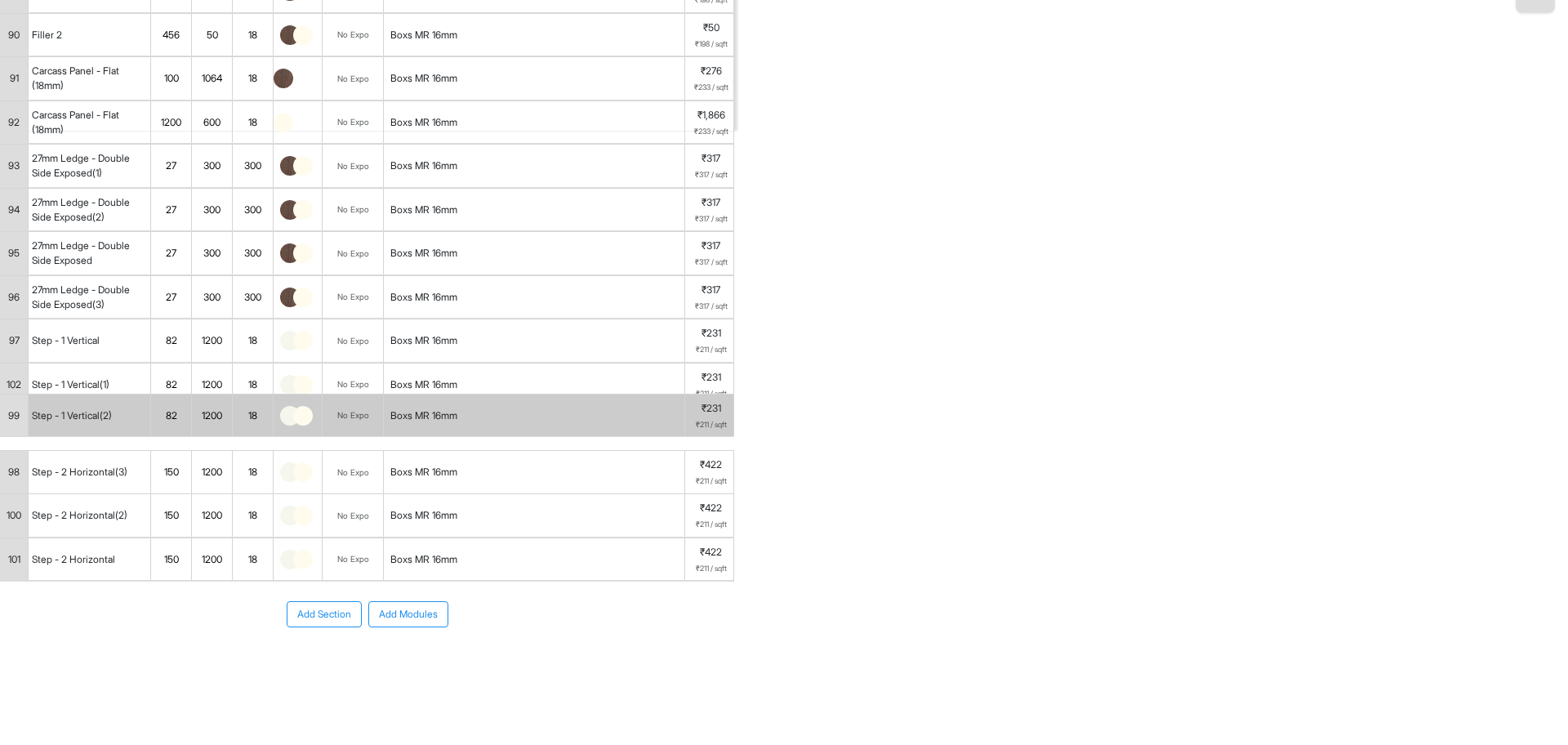 drag, startPoint x: 16, startPoint y: 475, endPoint x: 19, endPoint y: 419, distance: 56.0803 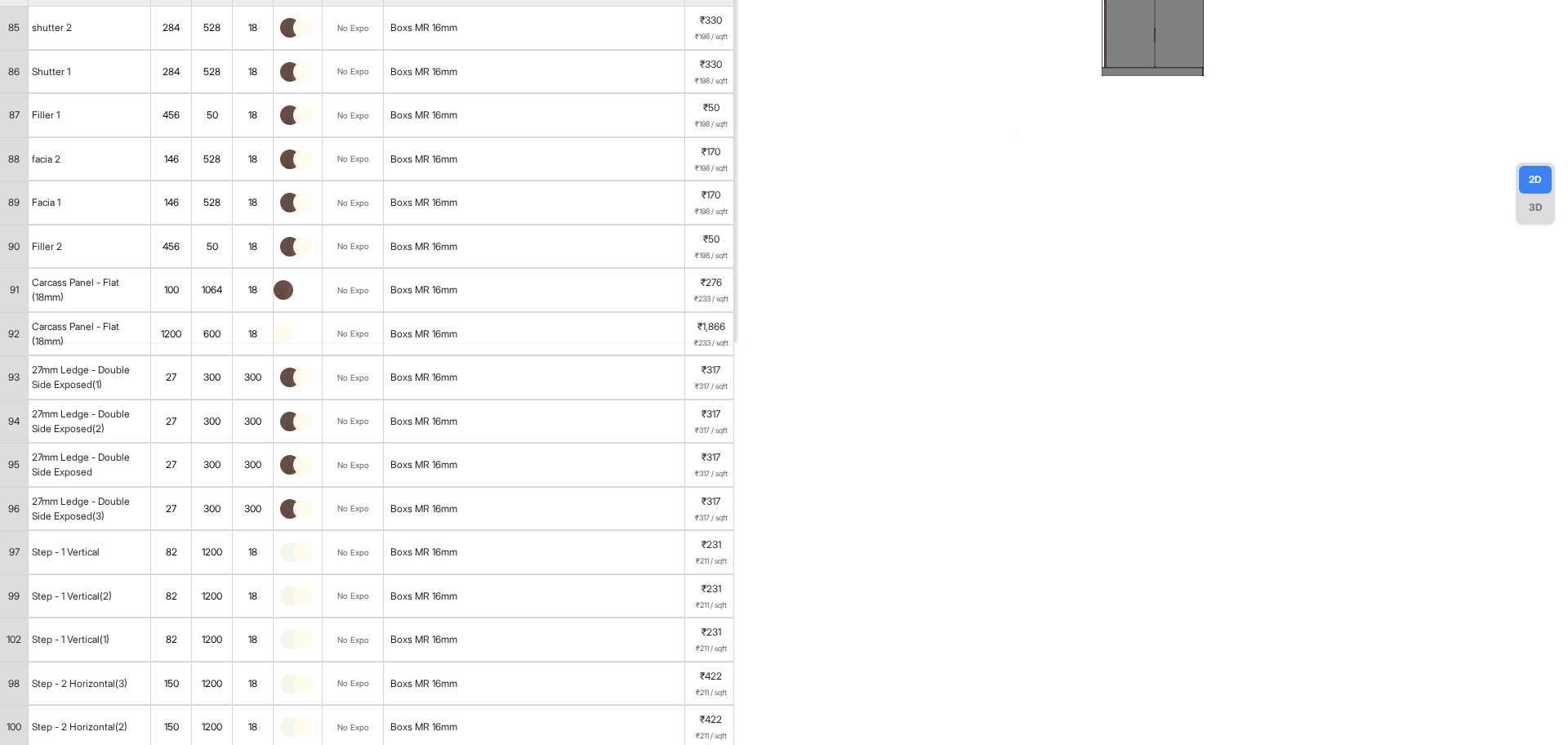 scroll, scrollTop: 408, scrollLeft: 0, axis: vertical 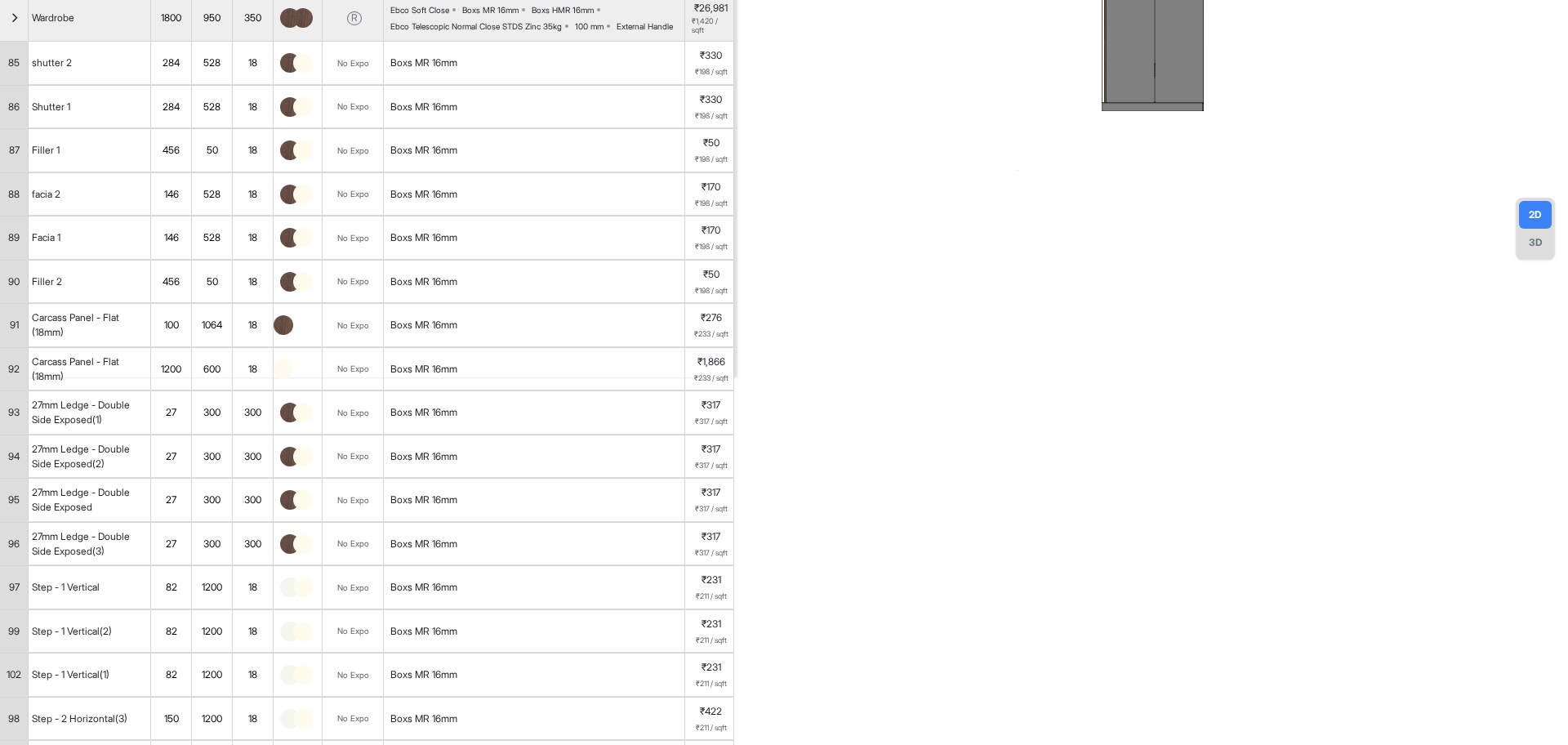 click on "Boxs MR 16mm" at bounding box center (534, 63) 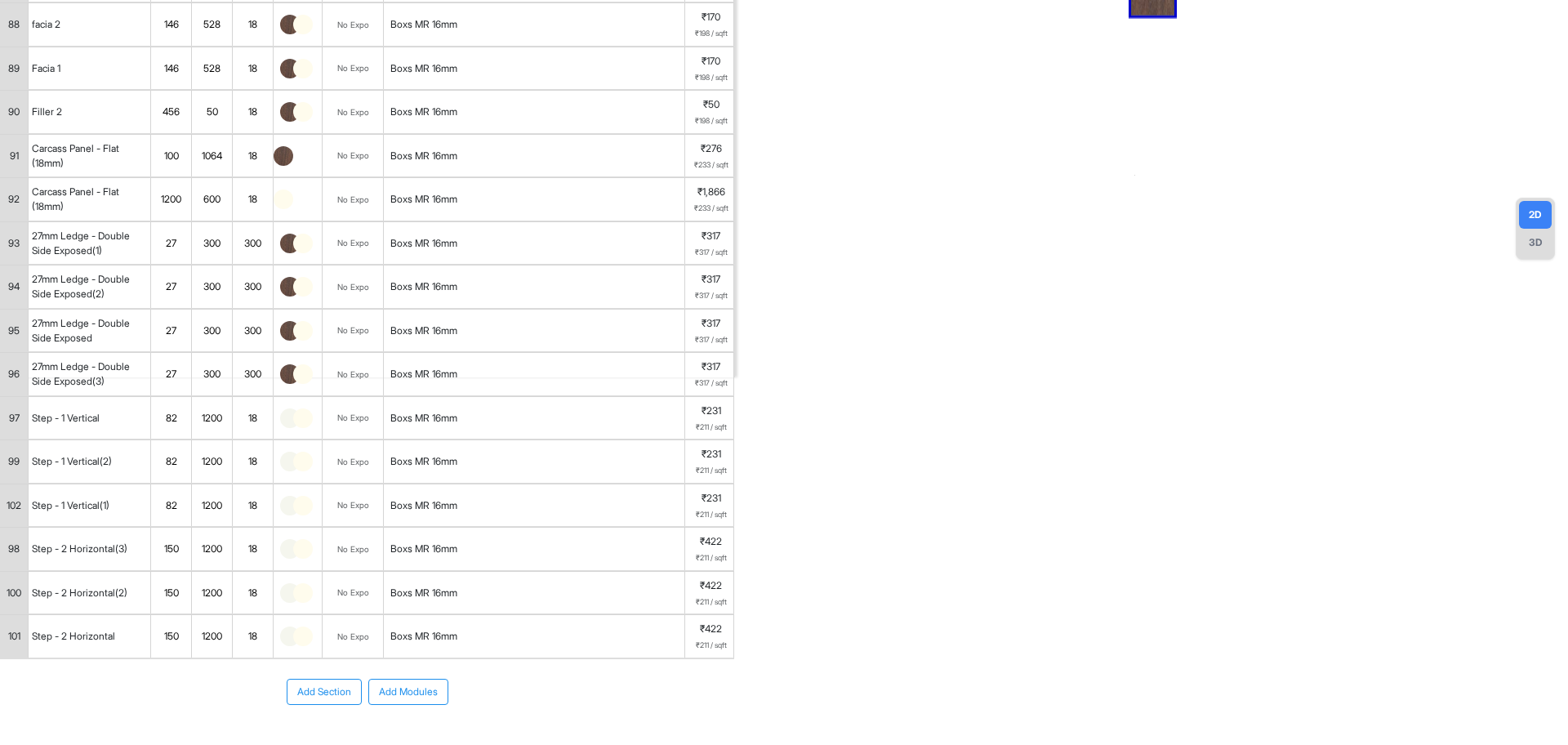 scroll, scrollTop: 239, scrollLeft: 0, axis: vertical 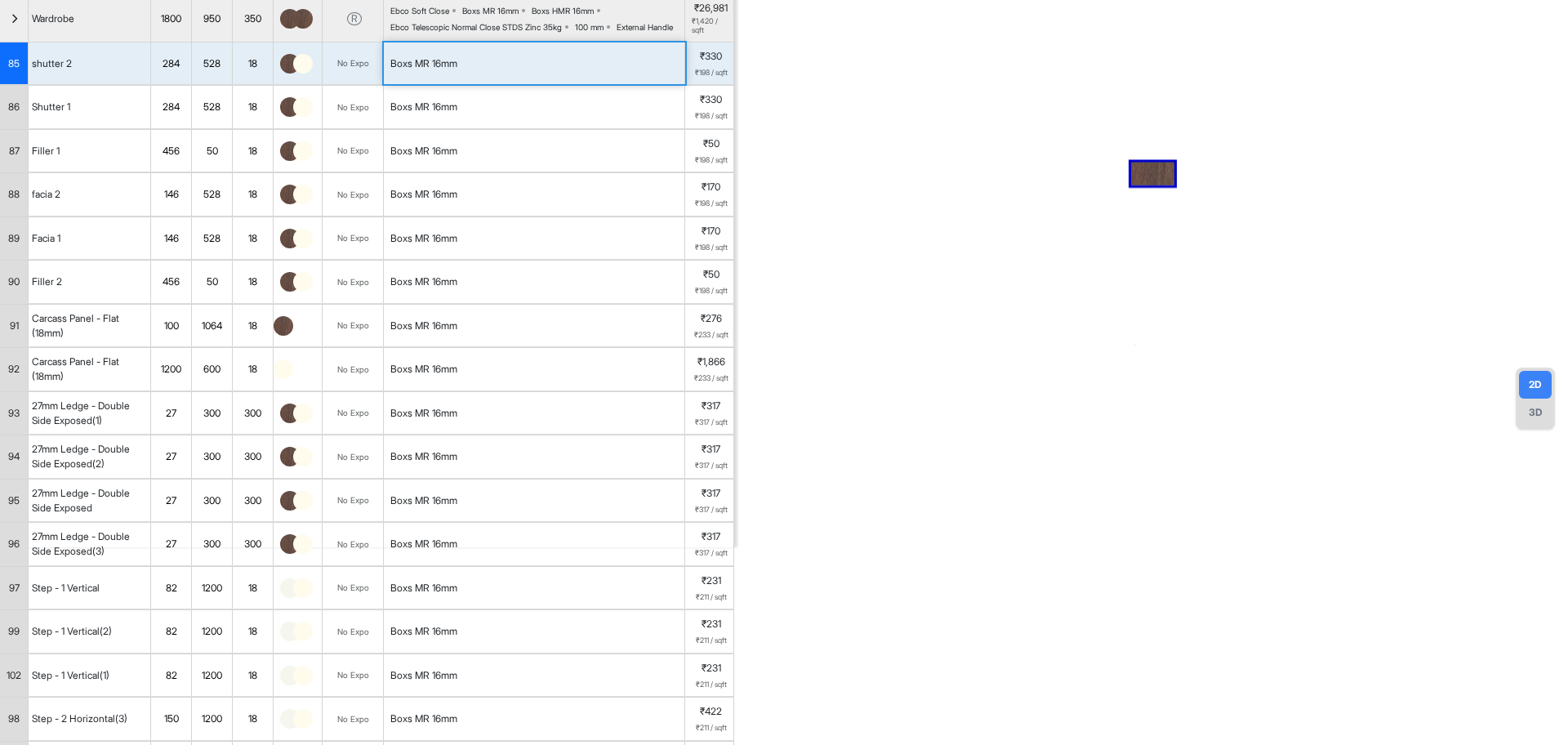 click on "Boxs MR 16mm" at bounding box center [534, 64] 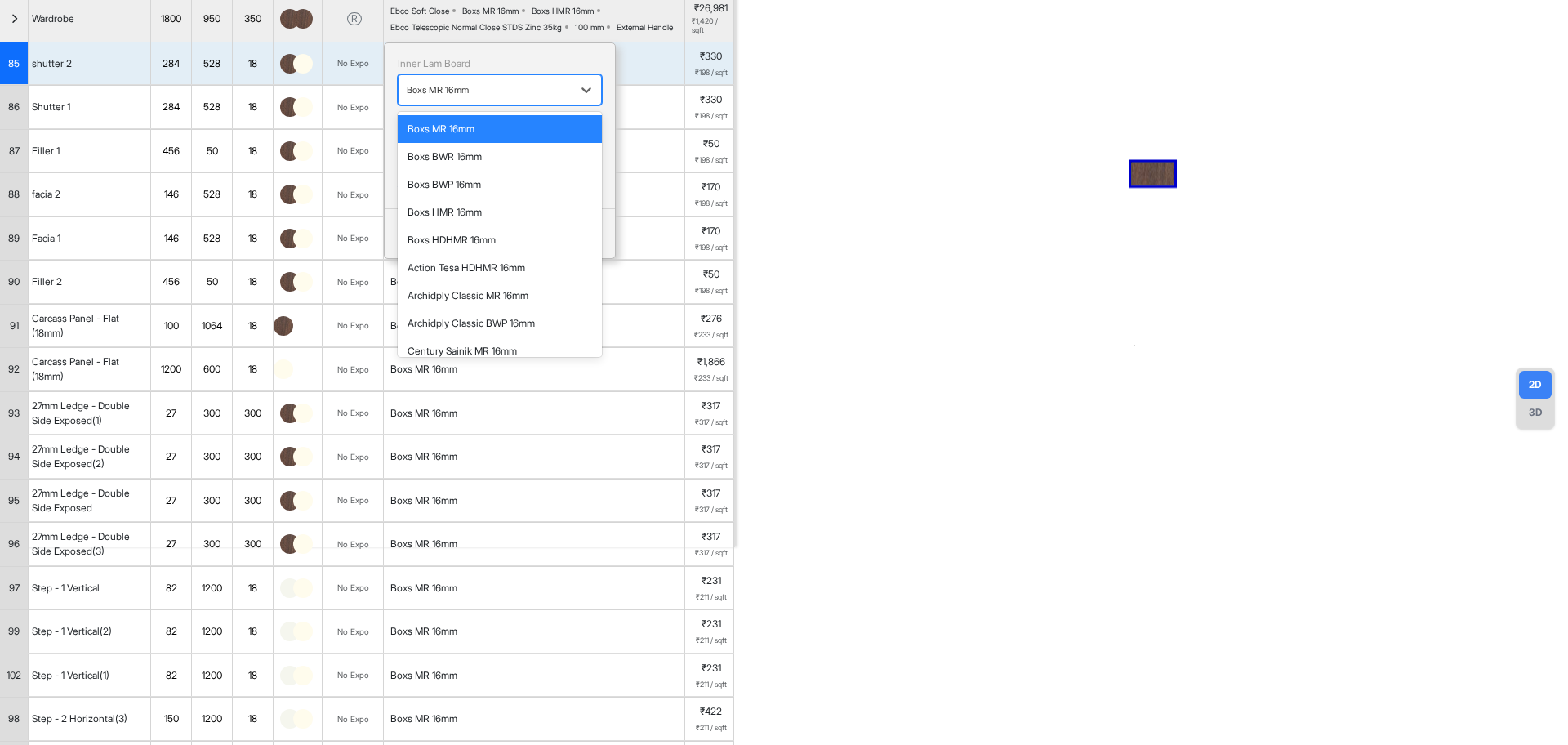click at bounding box center [485, 90] 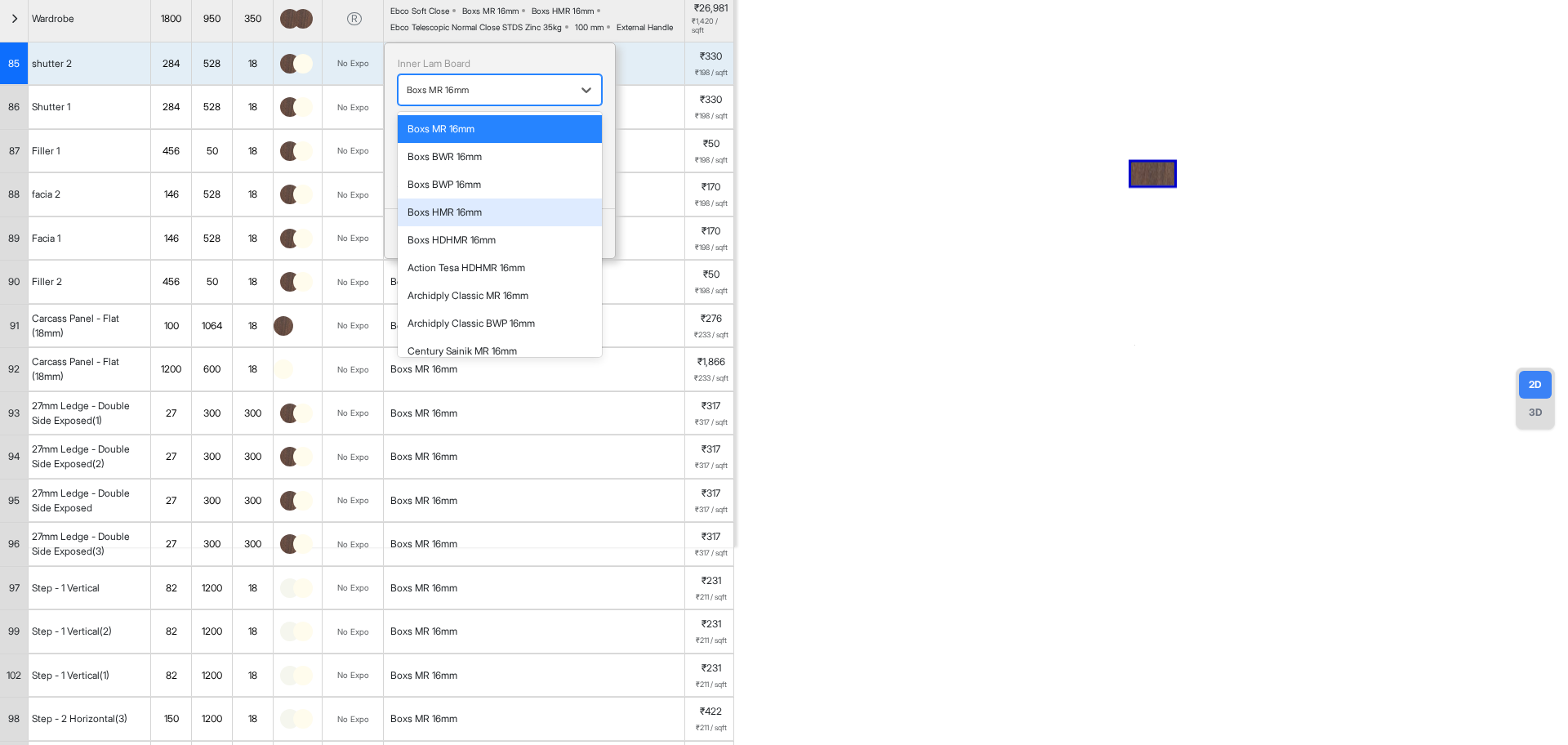click on "Boxs HMR 16mm" at bounding box center [500, 212] 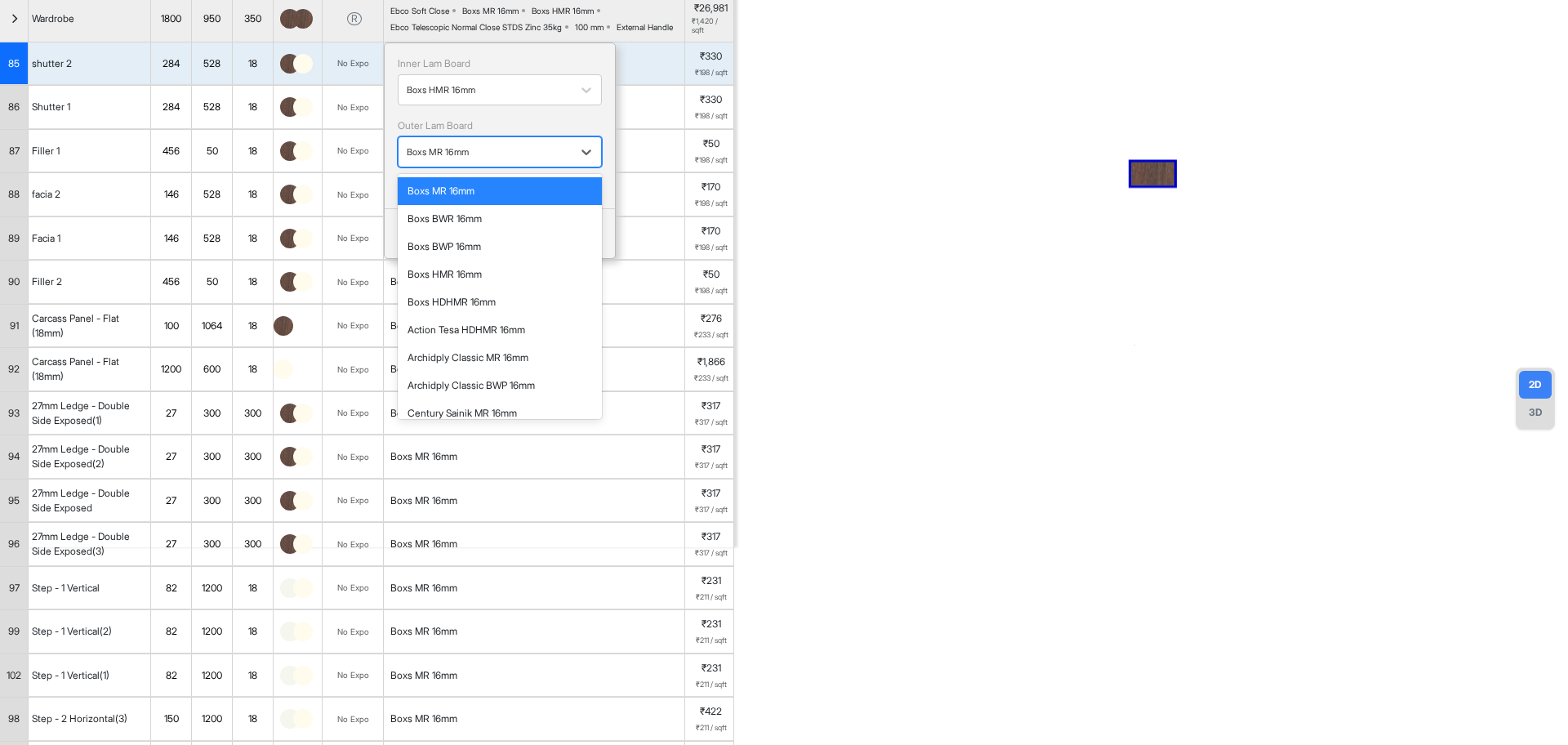 click on "Boxs MR 16mm" at bounding box center (485, 152) 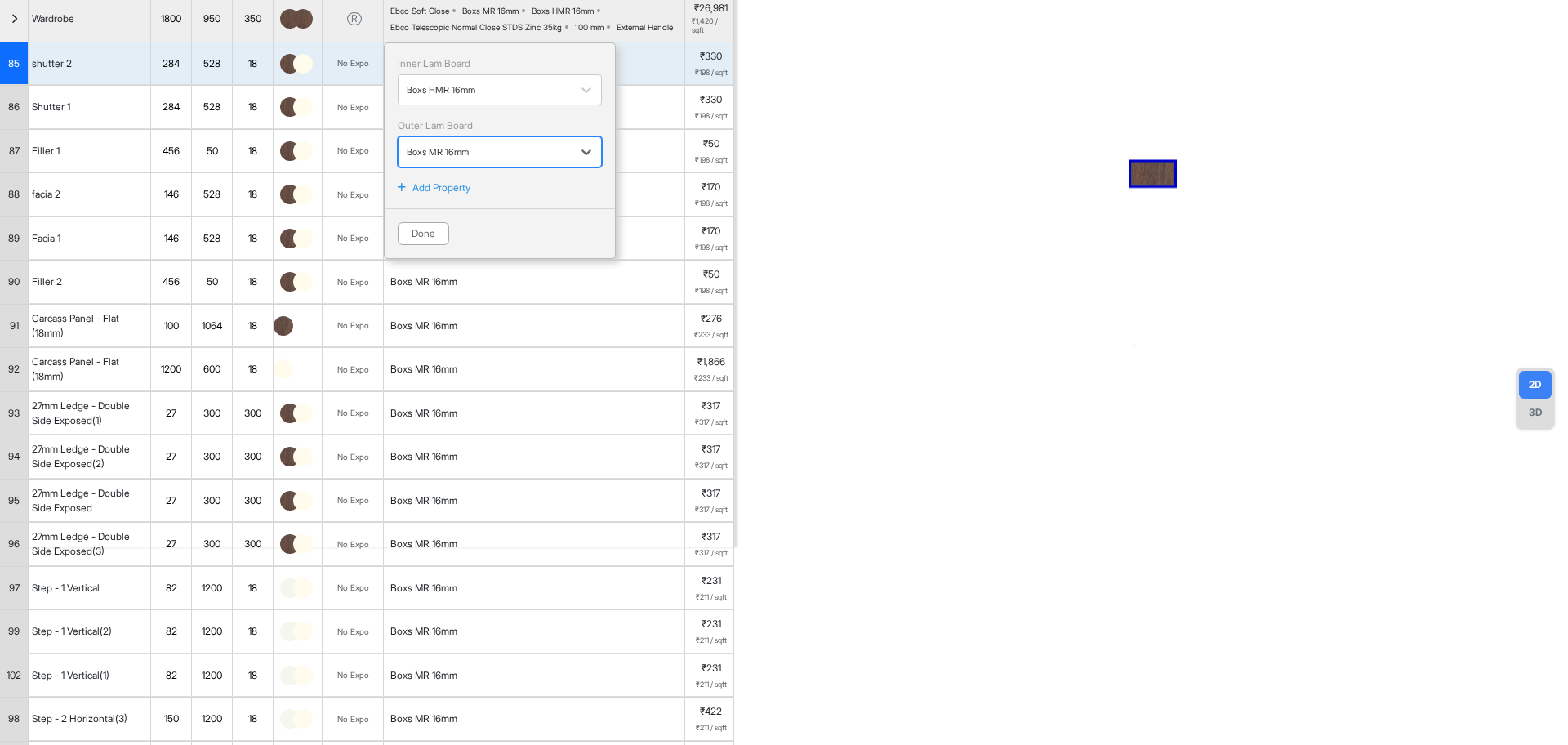 click at bounding box center (485, 152) 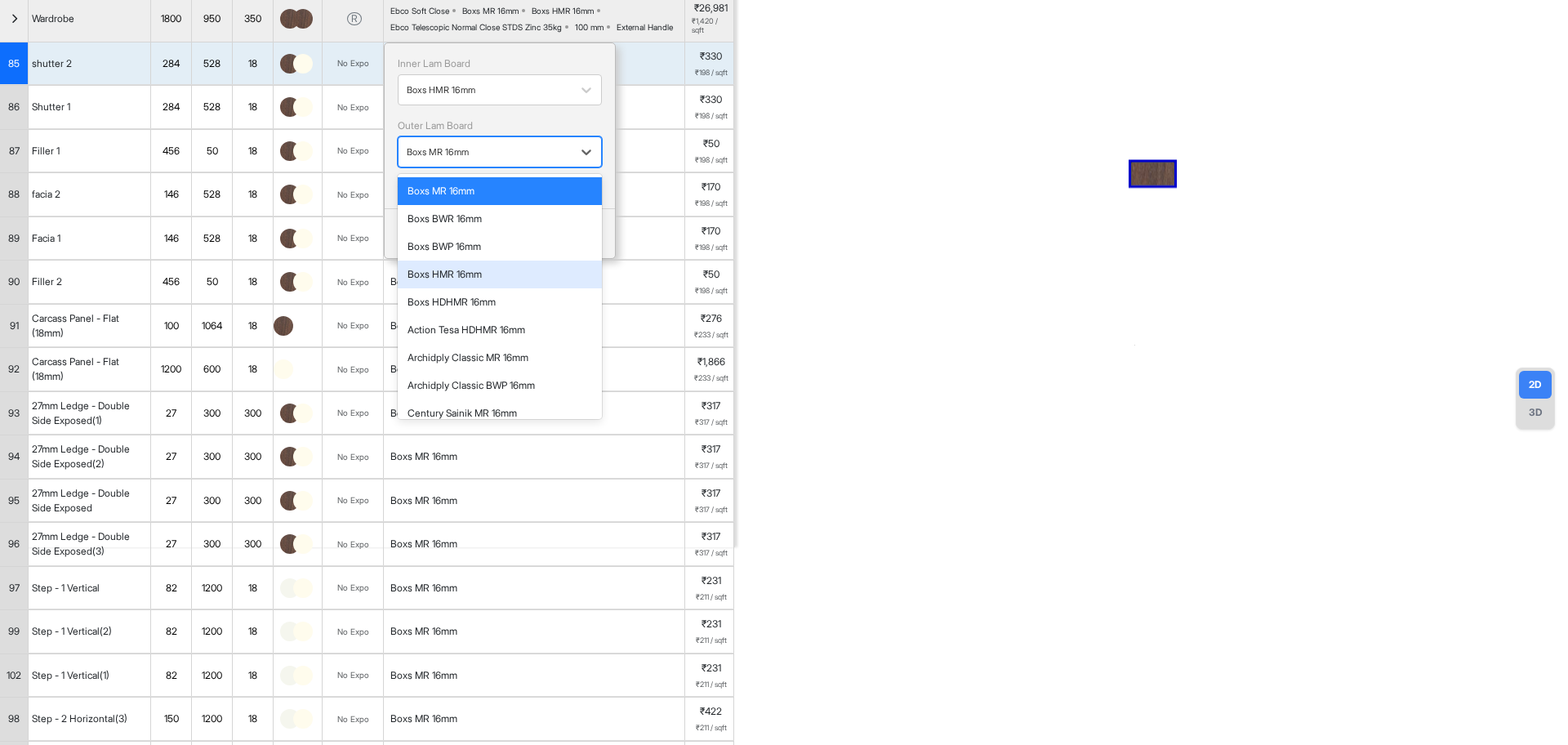 click on "Boxs HMR 16mm" at bounding box center [500, 274] 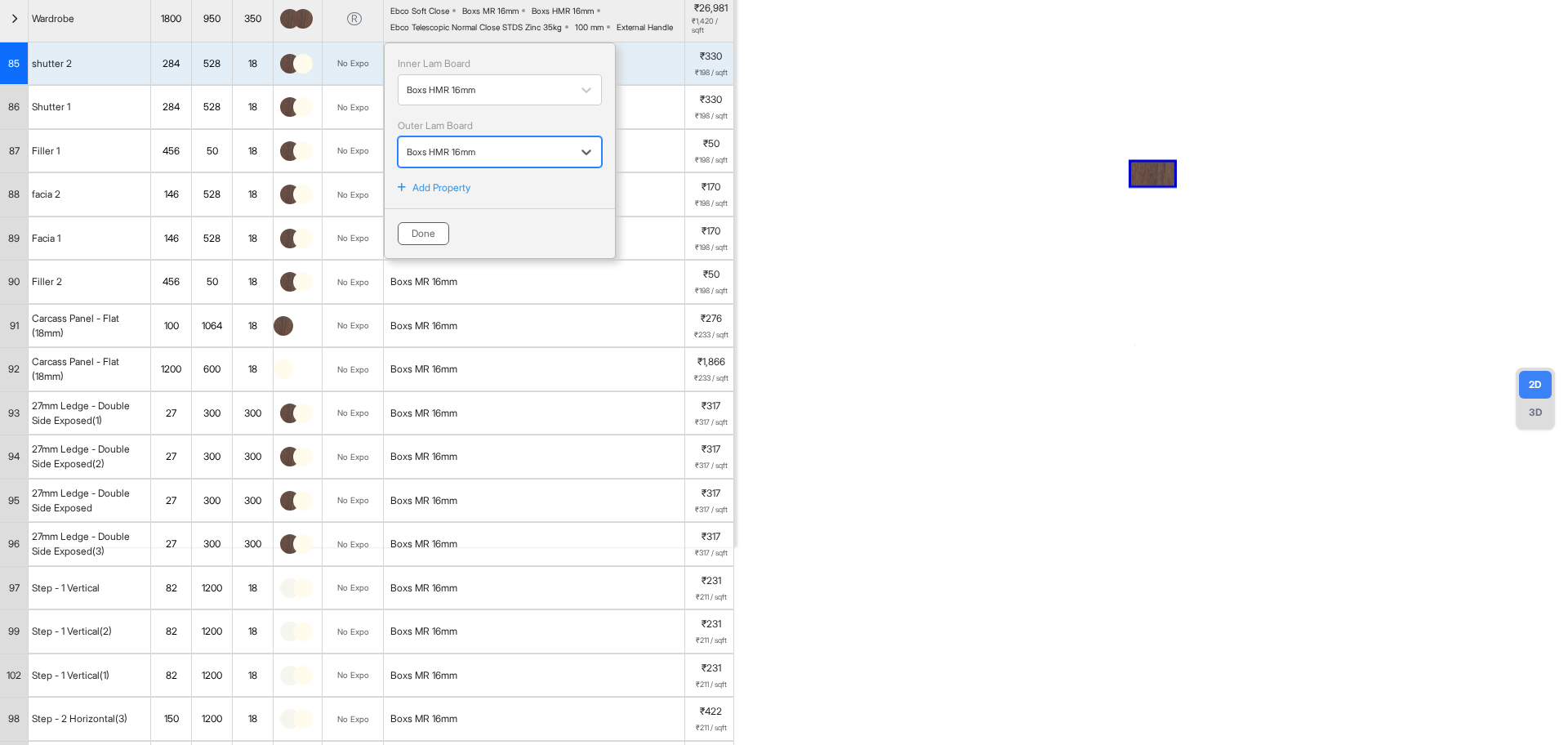 click on "Done" at bounding box center [423, 234] 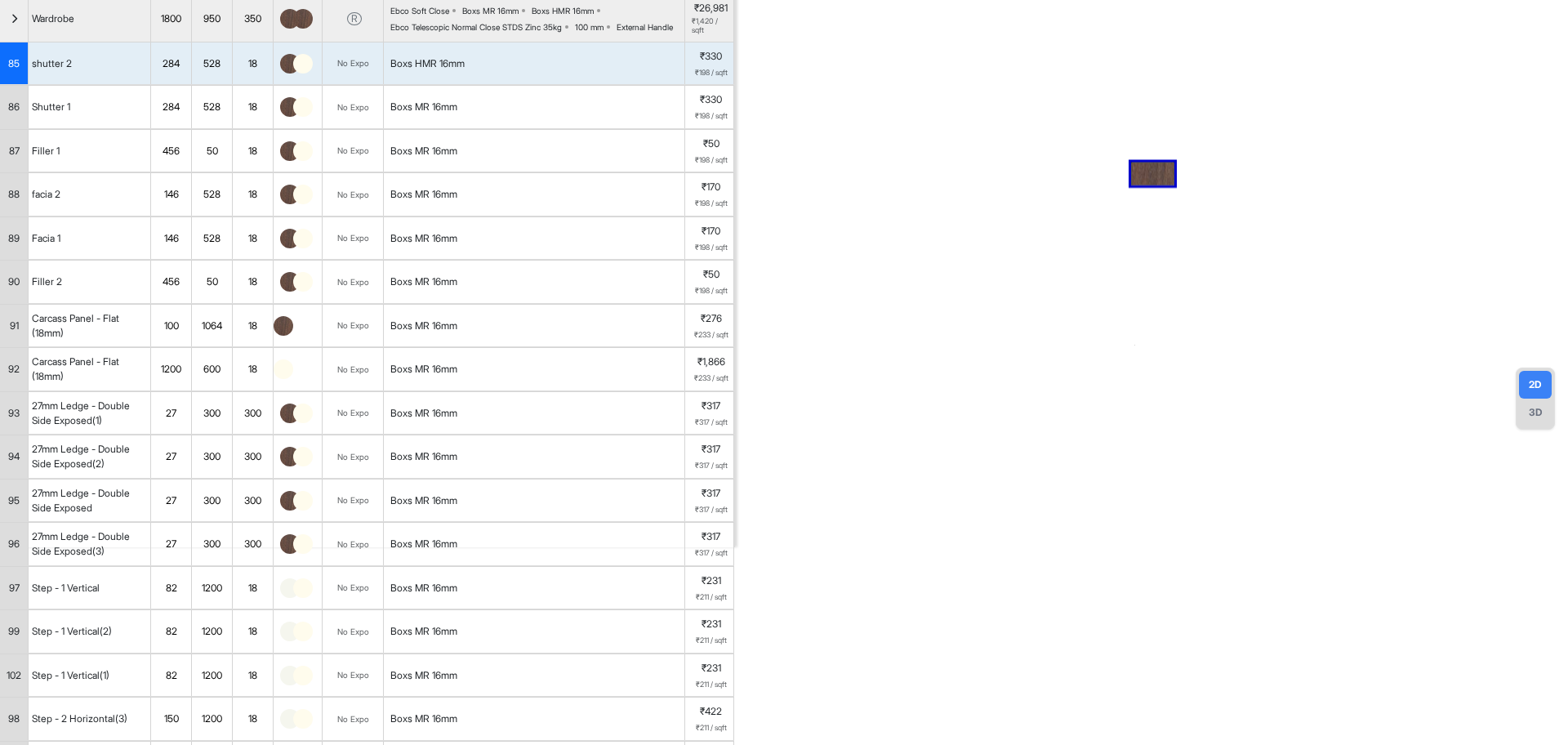click on "Boxs MR 16mm" at bounding box center (534, 107) 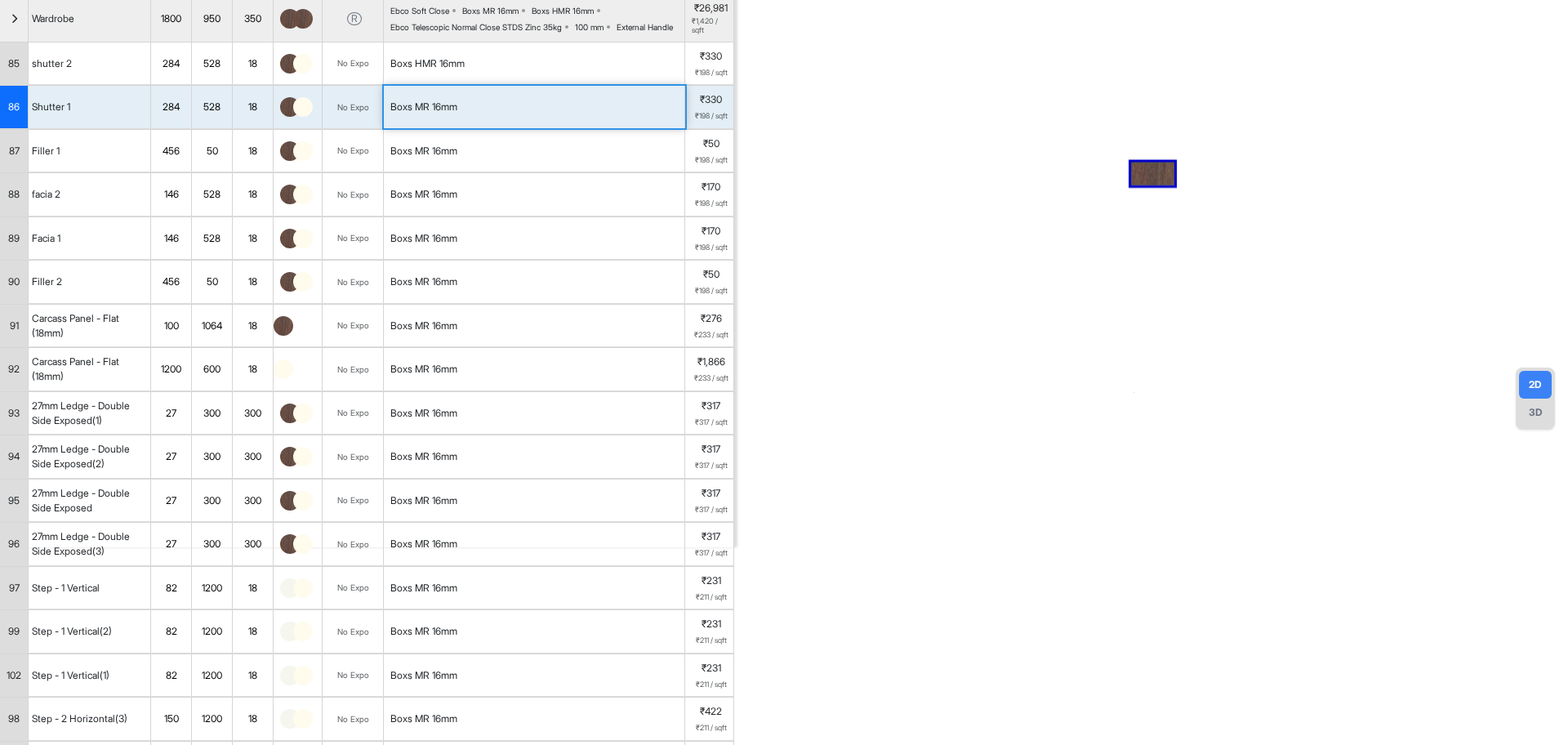 click on "Boxs MR 16mm" at bounding box center [534, 107] 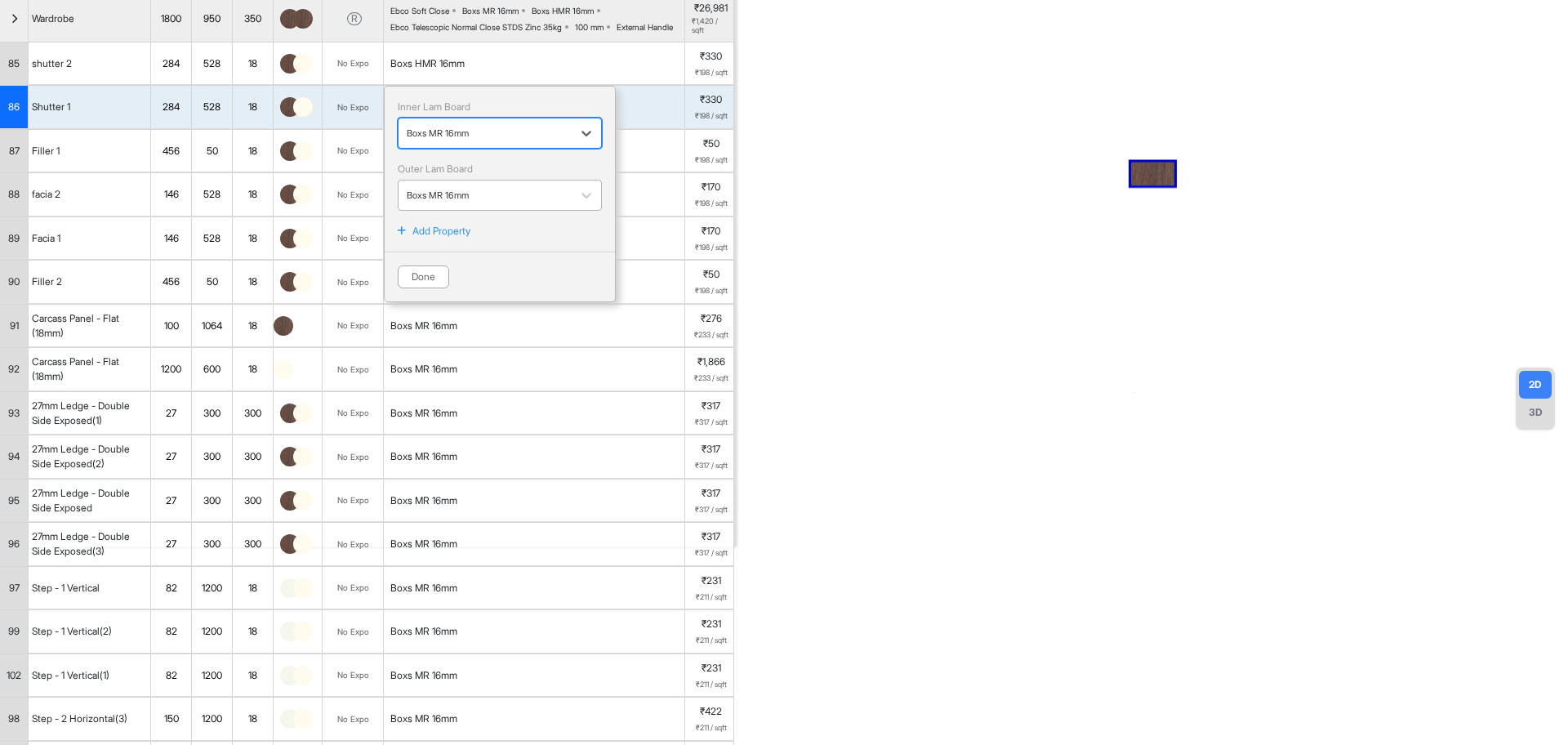click on "Boxs MR 16mm" at bounding box center [485, 195] 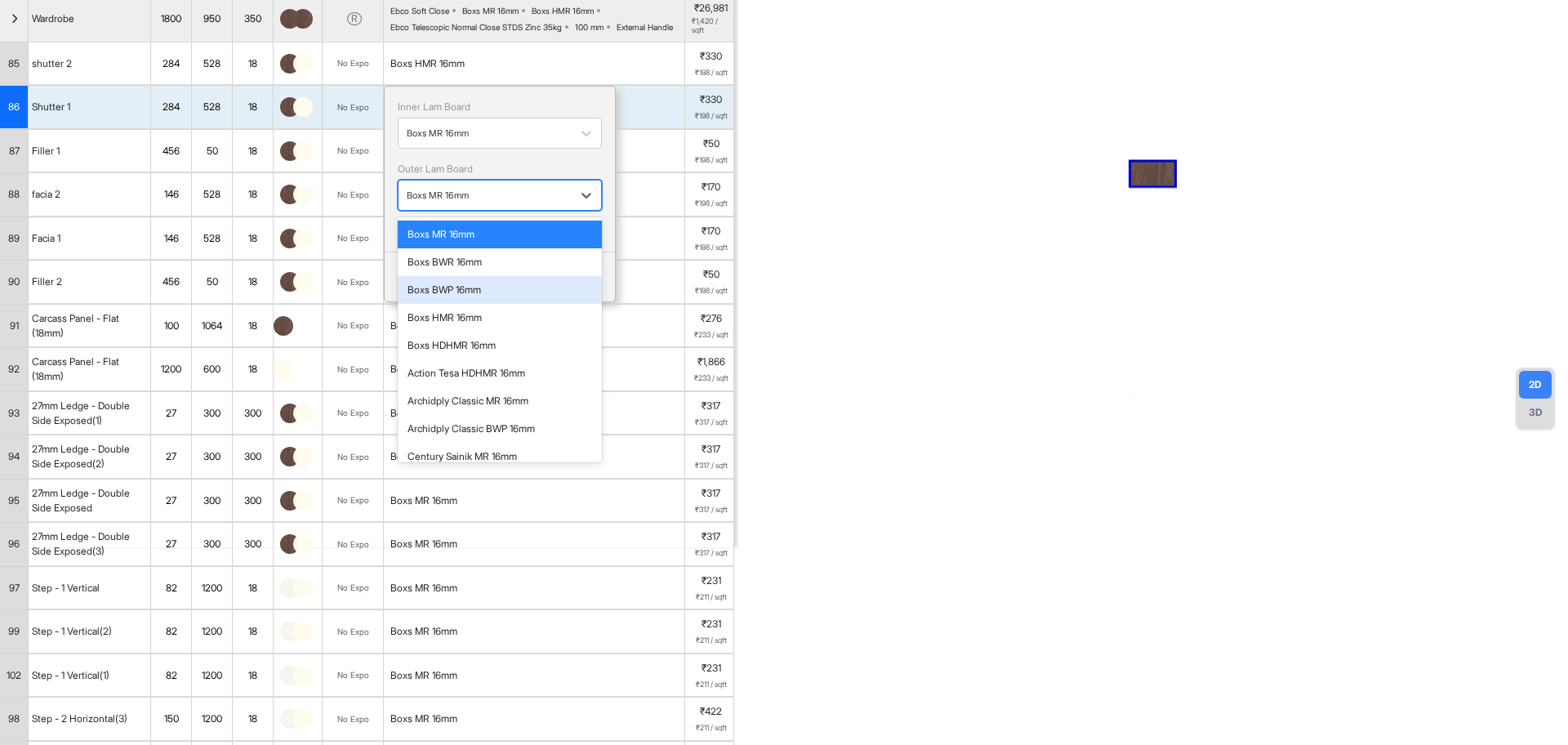 drag, startPoint x: 461, startPoint y: 362, endPoint x: 459, endPoint y: 372, distance: 10.198039 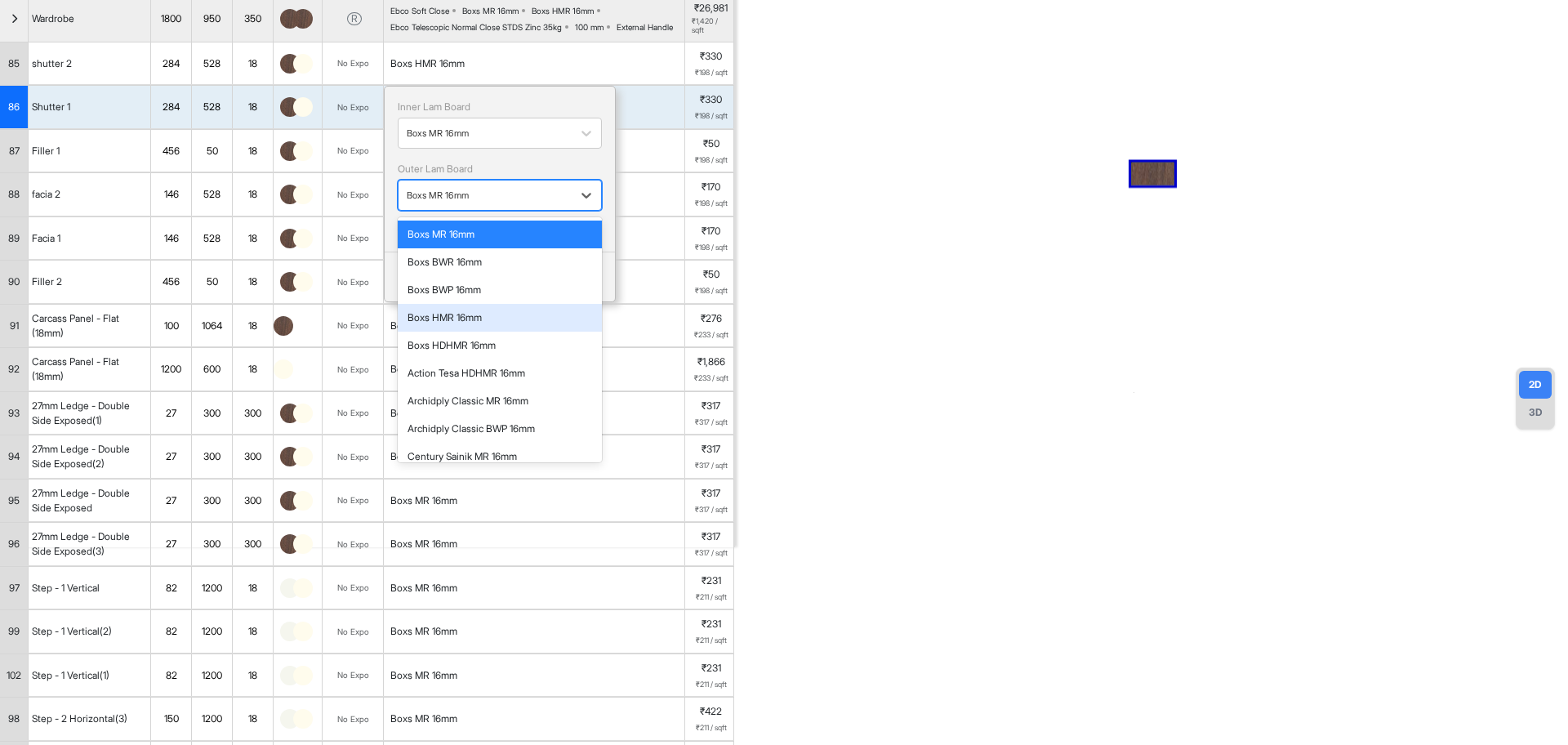 click on "Boxs HMR 16mm" at bounding box center (500, 318) 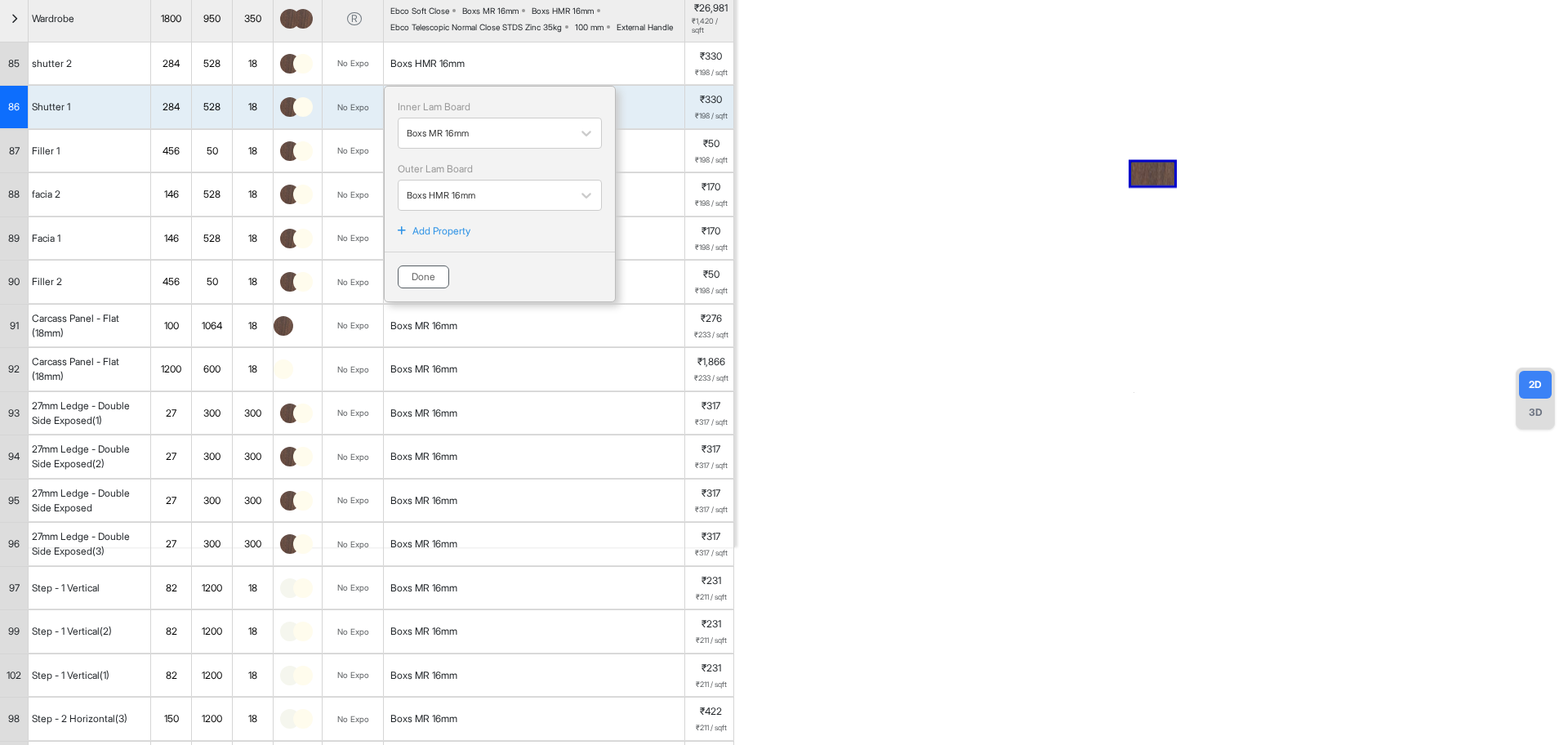 click on "Done" at bounding box center (423, 277) 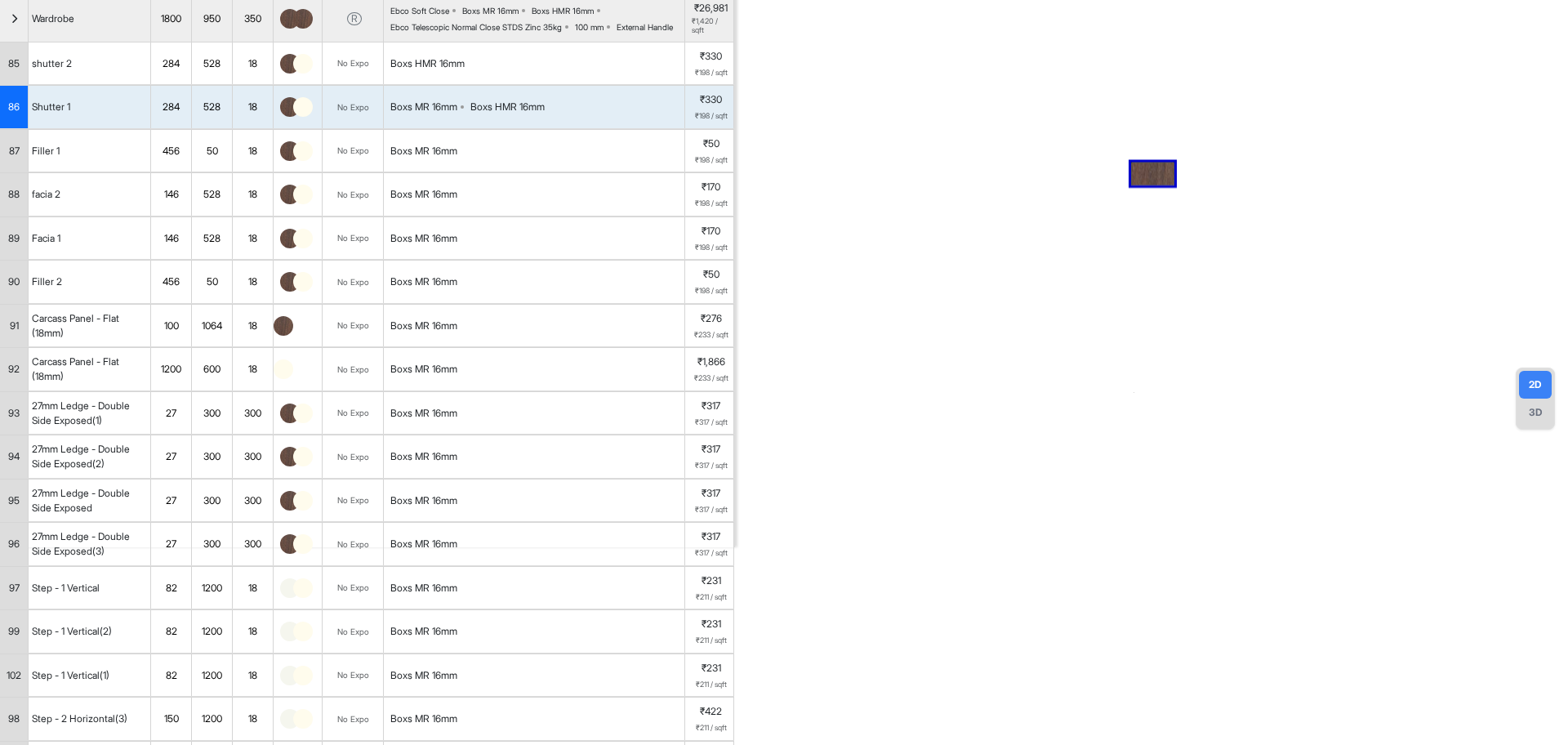 click on "Boxs MR 16mm" at bounding box center [427, 107] 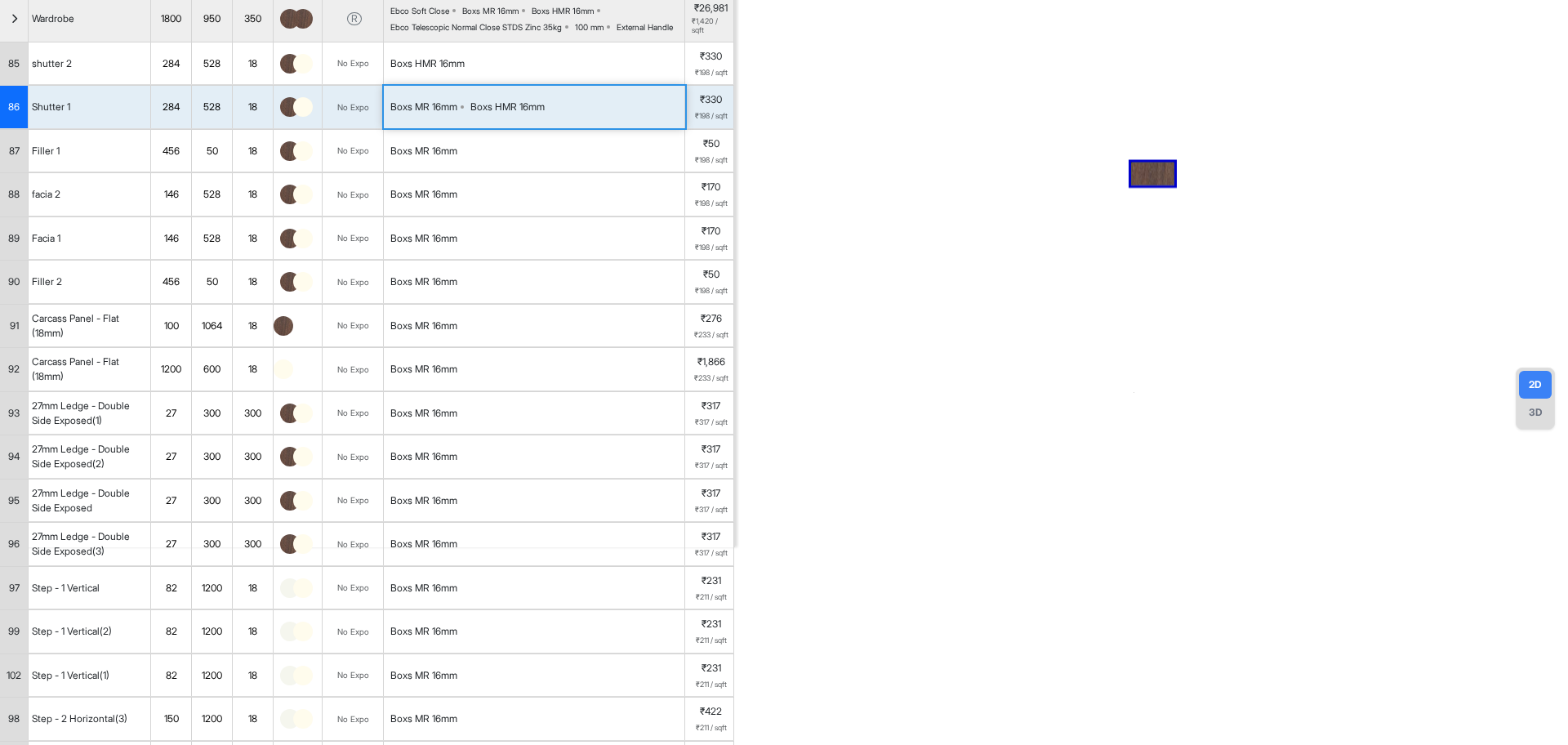 click on "Boxs MR 16mm" at bounding box center [427, 107] 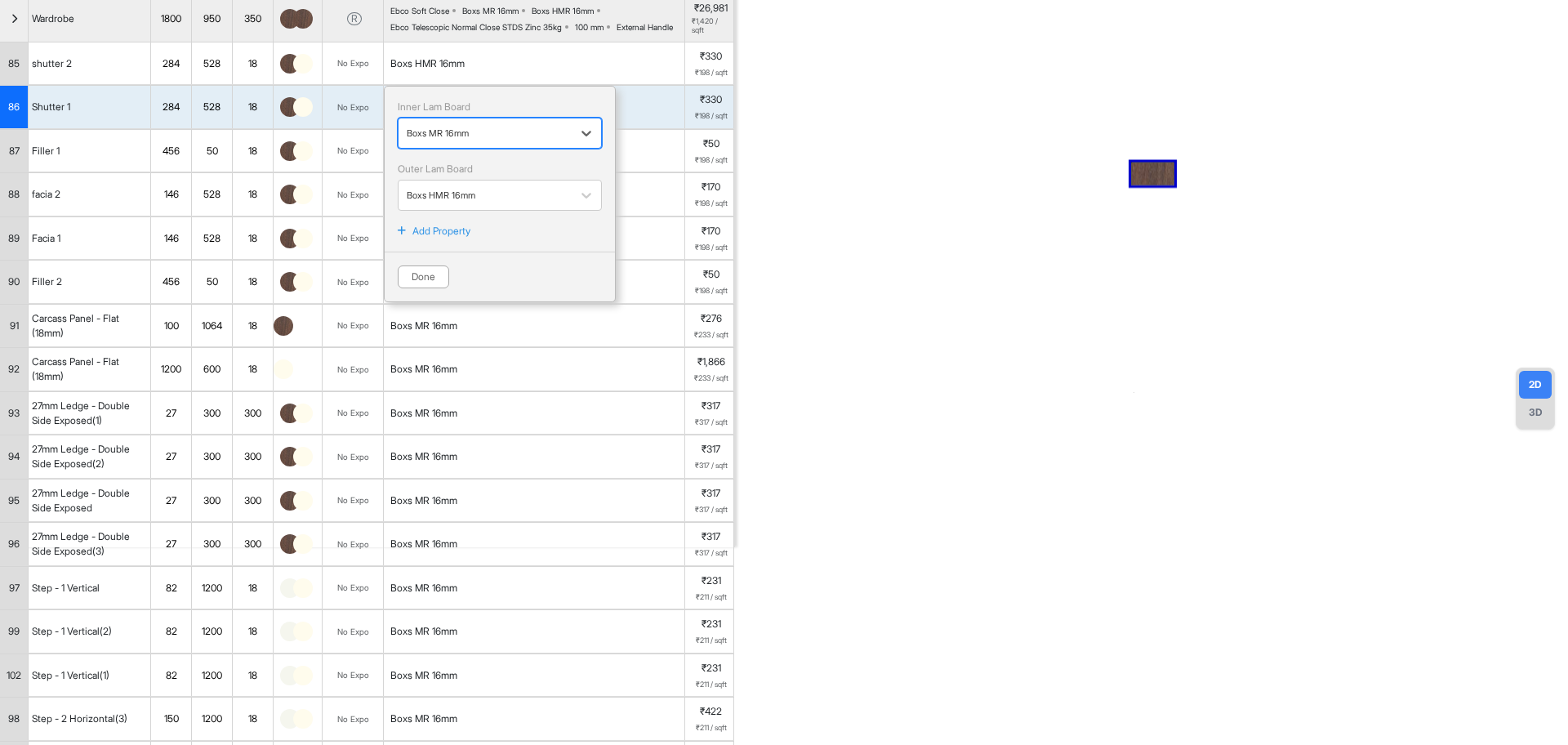 click at bounding box center (485, 133) 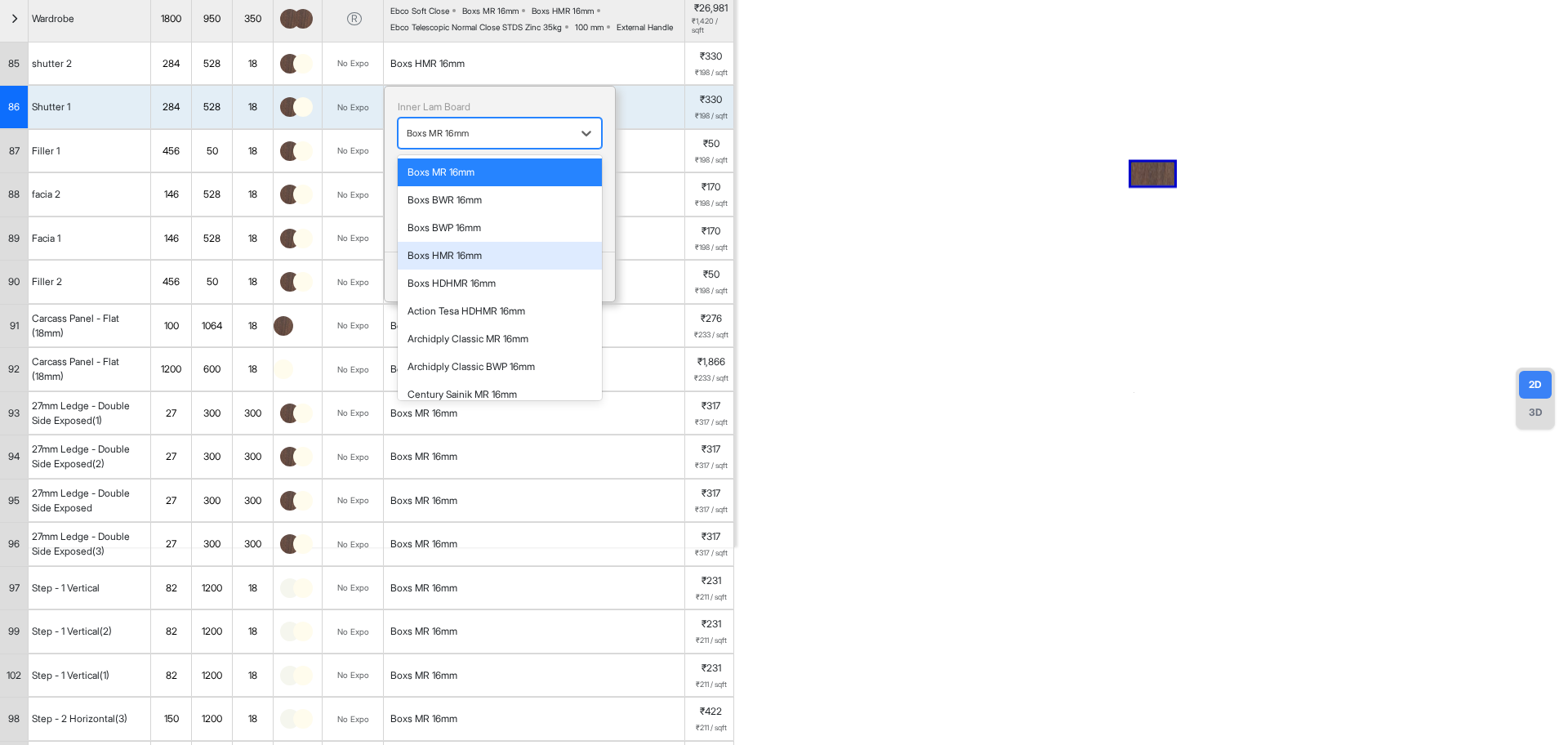 click on "Boxs HMR 16mm" at bounding box center (500, 256) 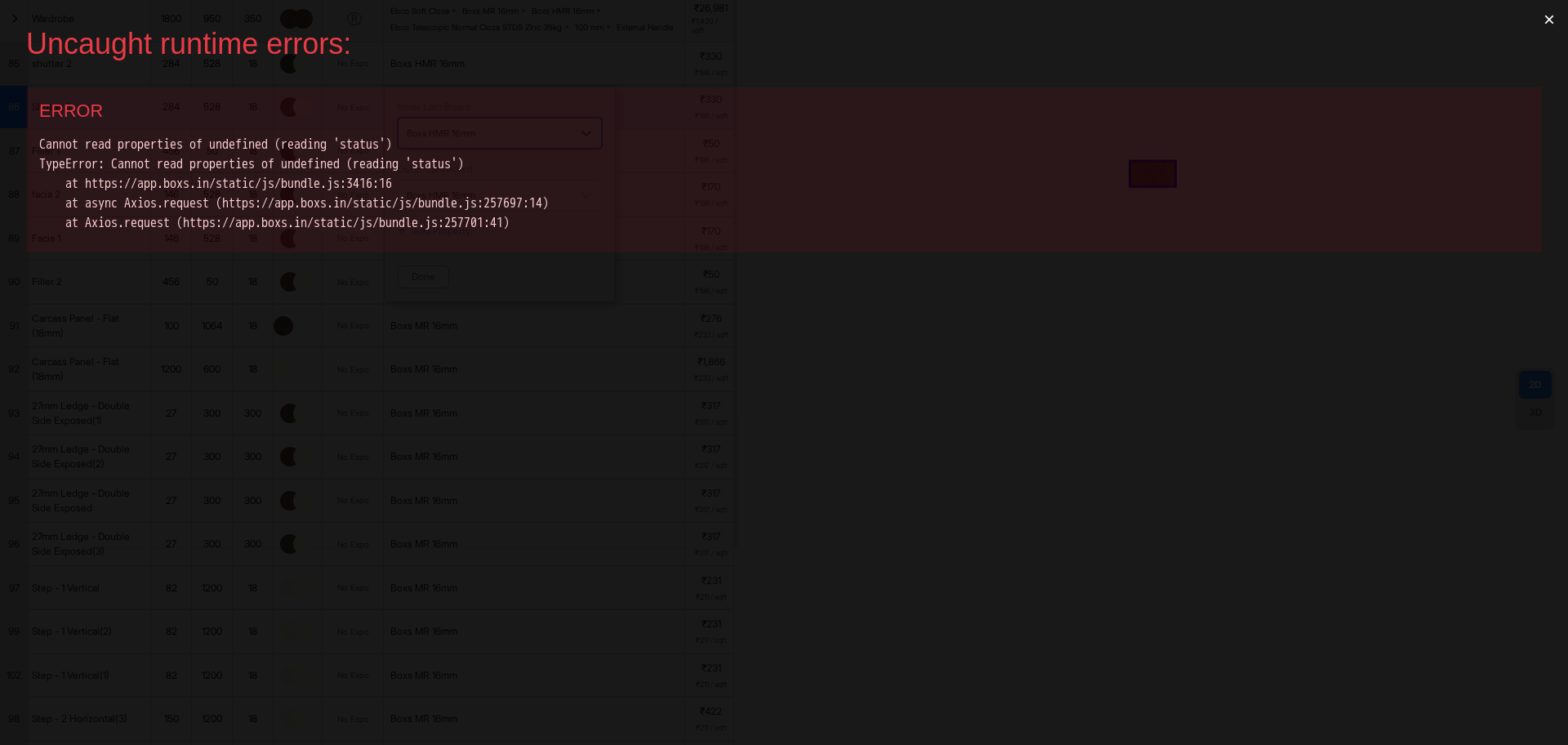 scroll, scrollTop: 0, scrollLeft: 0, axis: both 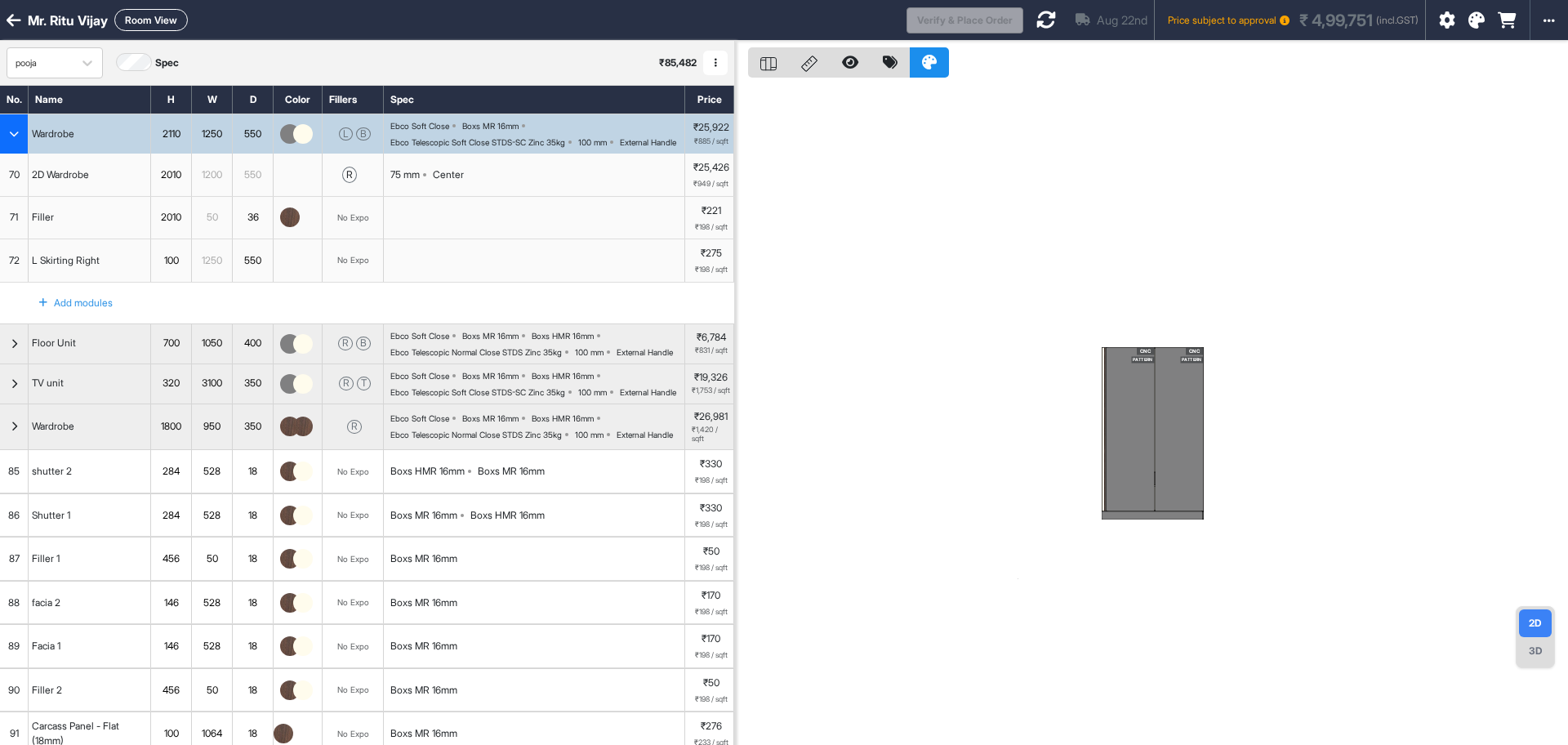 click at bounding box center [1046, 20] 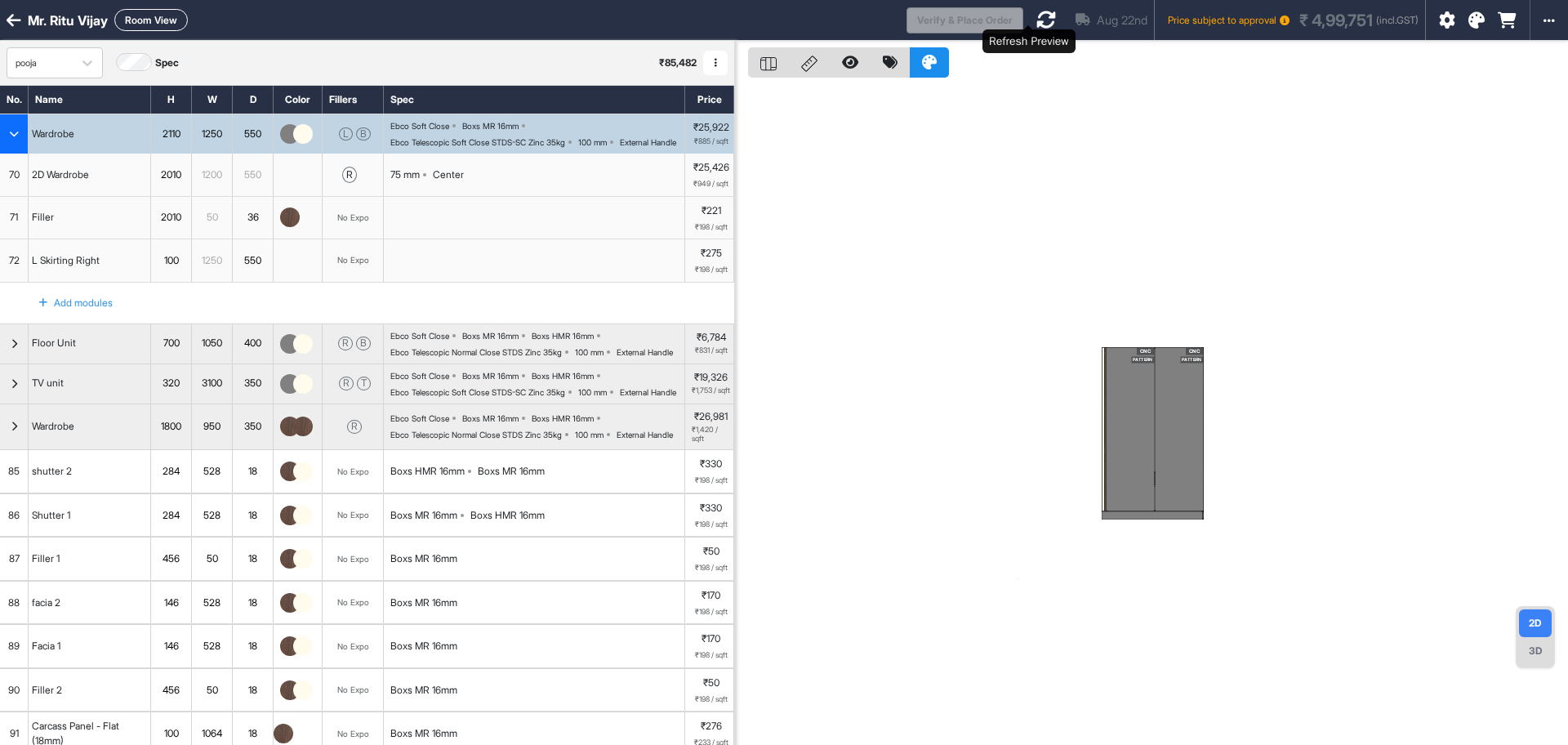 click at bounding box center [1046, 20] 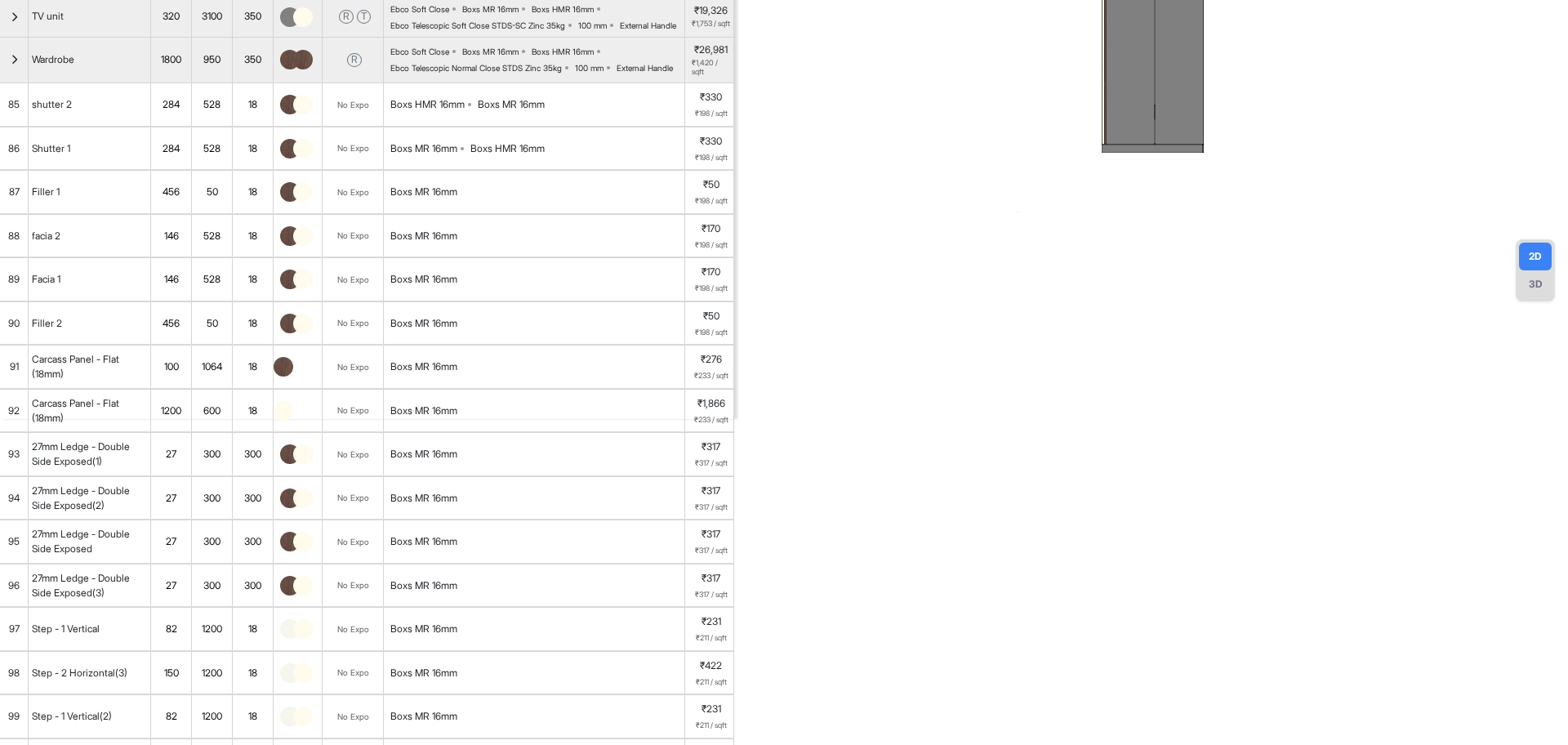 scroll, scrollTop: 408, scrollLeft: 0, axis: vertical 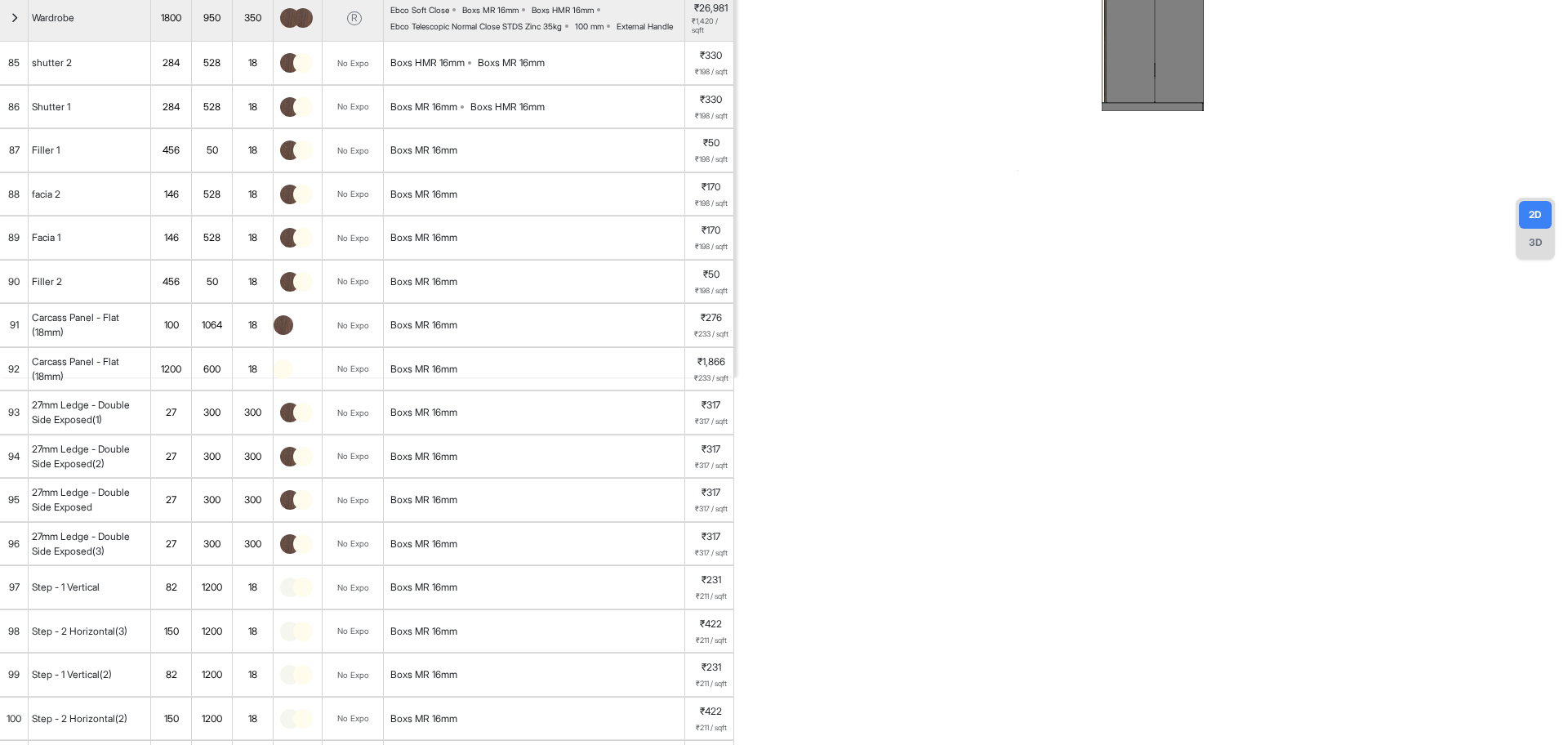 click on "Boxs HMR 16mm Boxs MR 16mm" at bounding box center [534, 63] 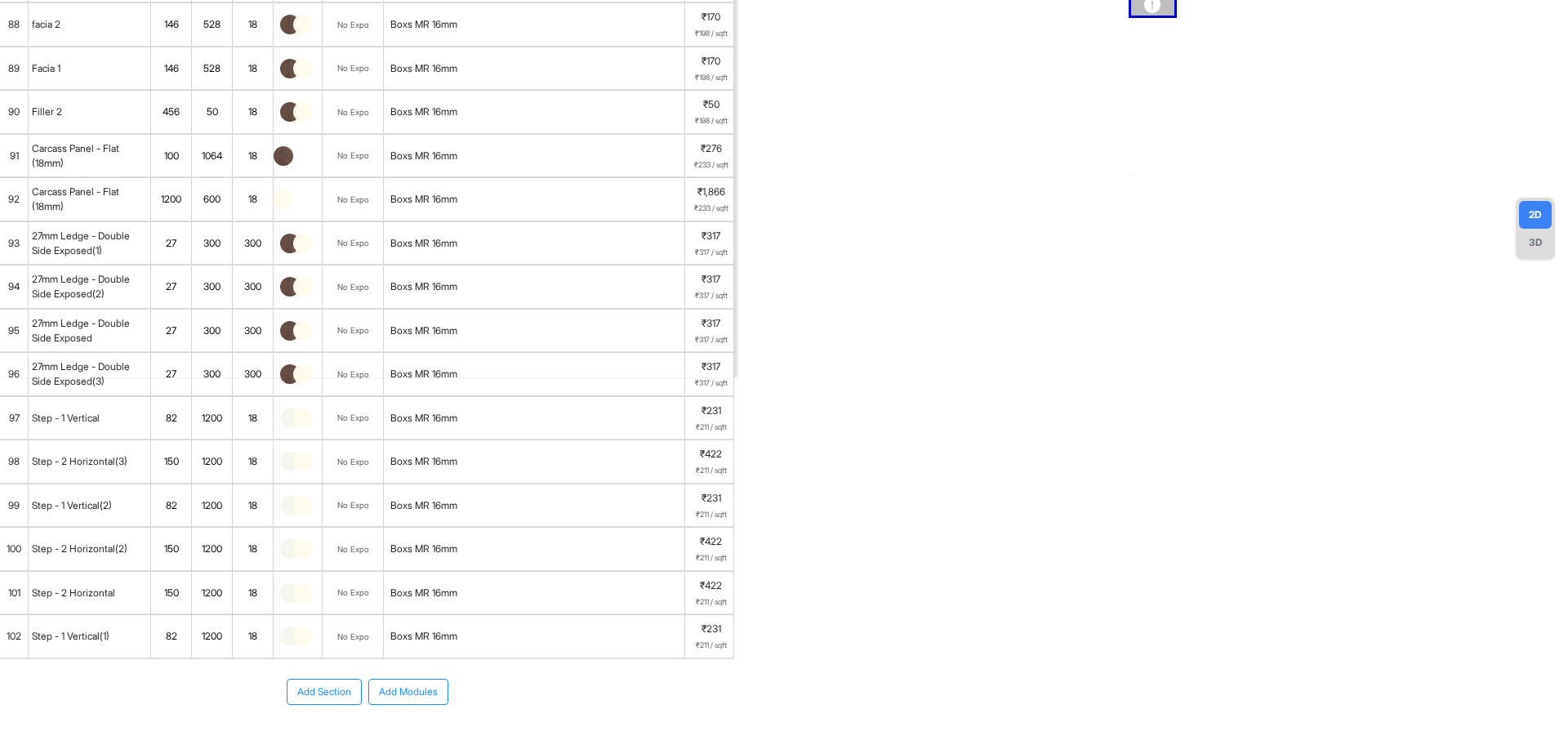scroll, scrollTop: 239, scrollLeft: 0, axis: vertical 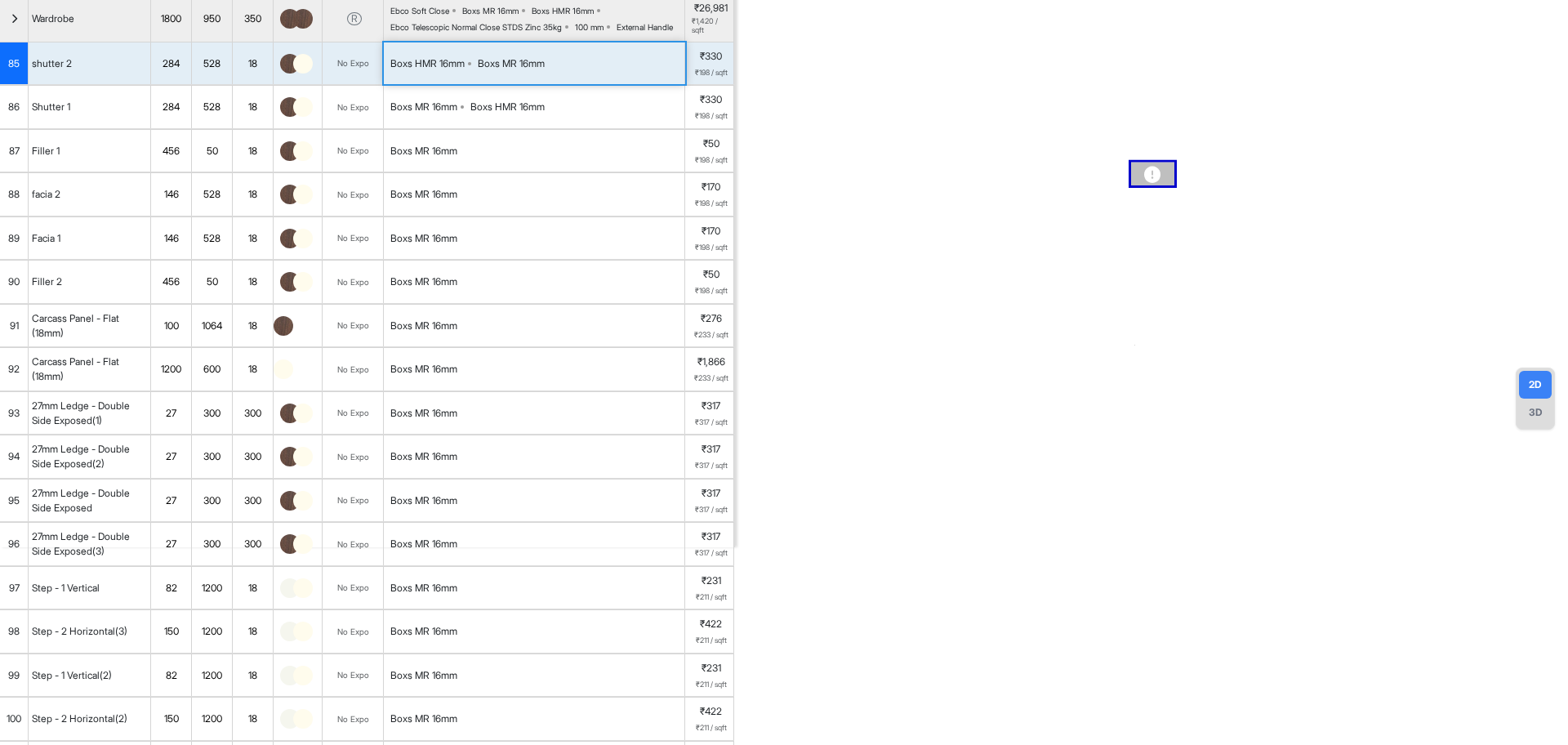 click on "Boxs HMR 16mm" at bounding box center [427, 64] 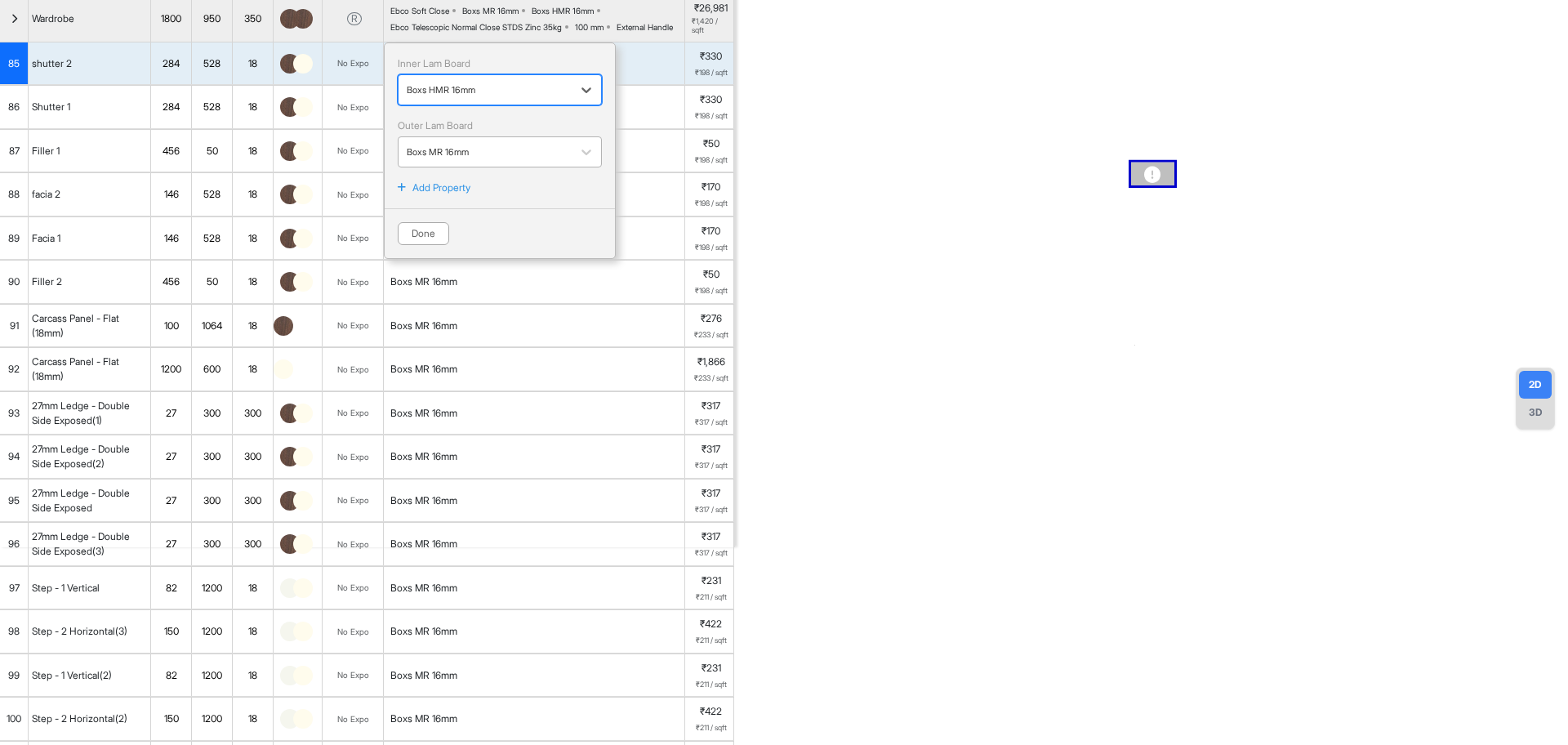 click at bounding box center [485, 152] 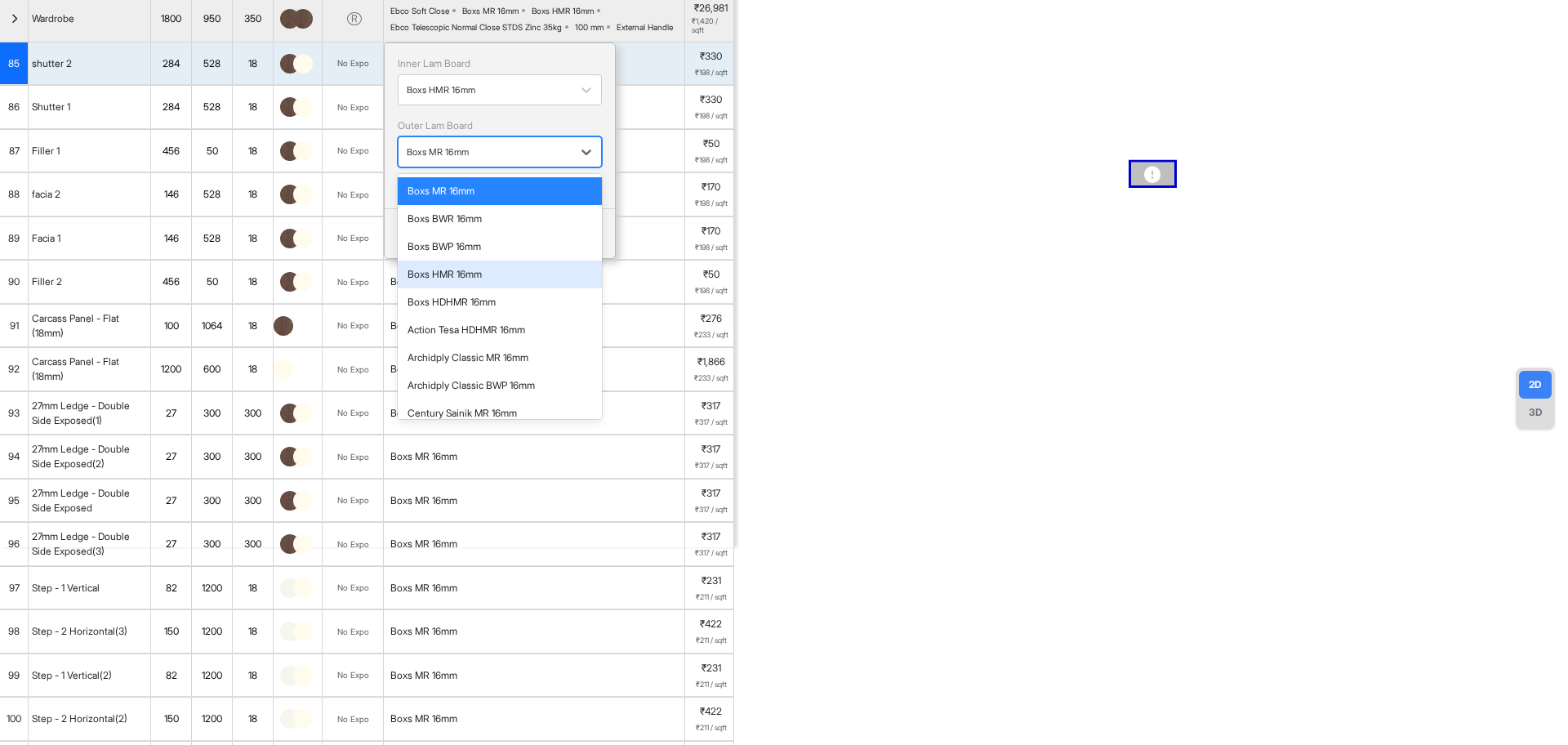 click on "Boxs HMR 16mm" at bounding box center [500, 274] 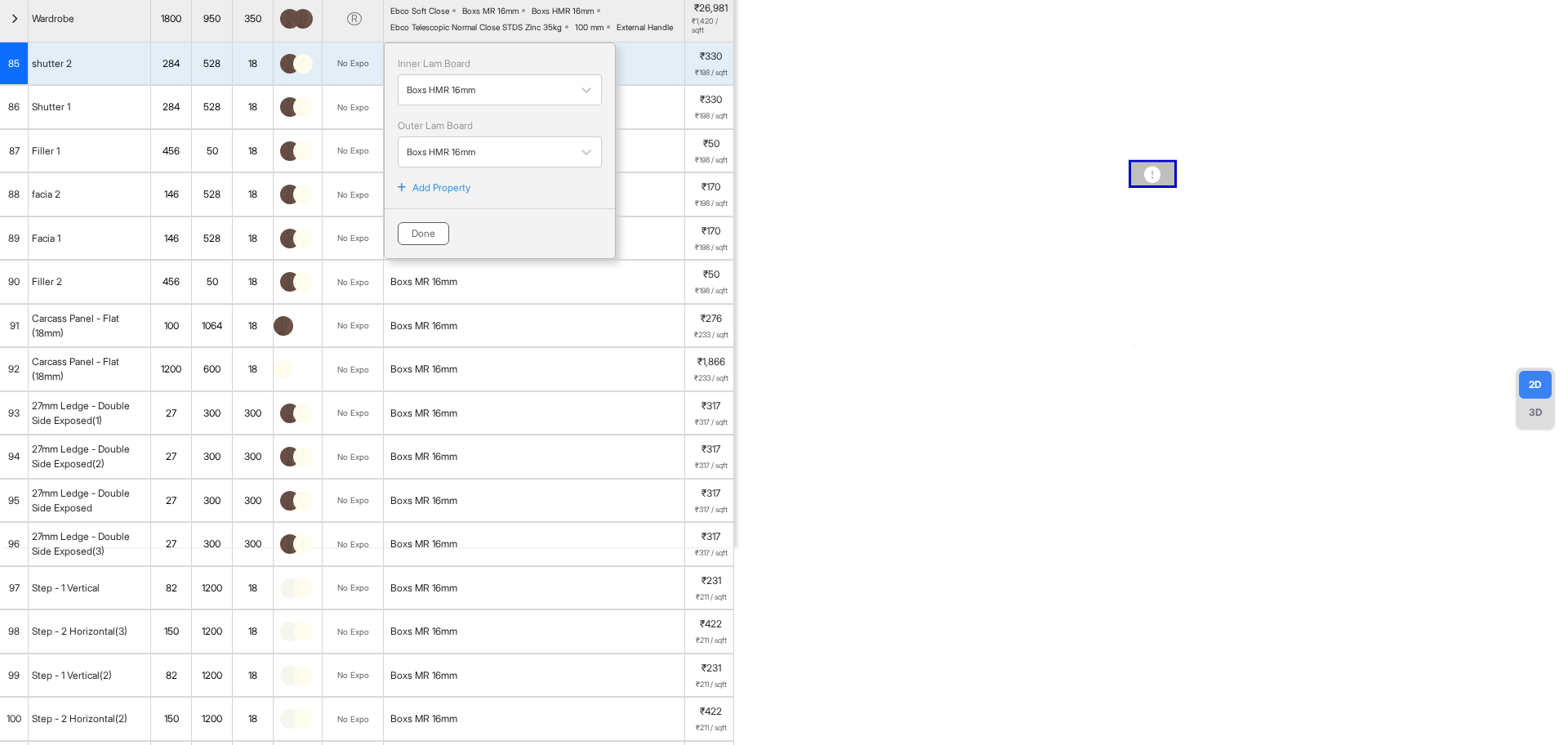 click on "Done" at bounding box center (423, 234) 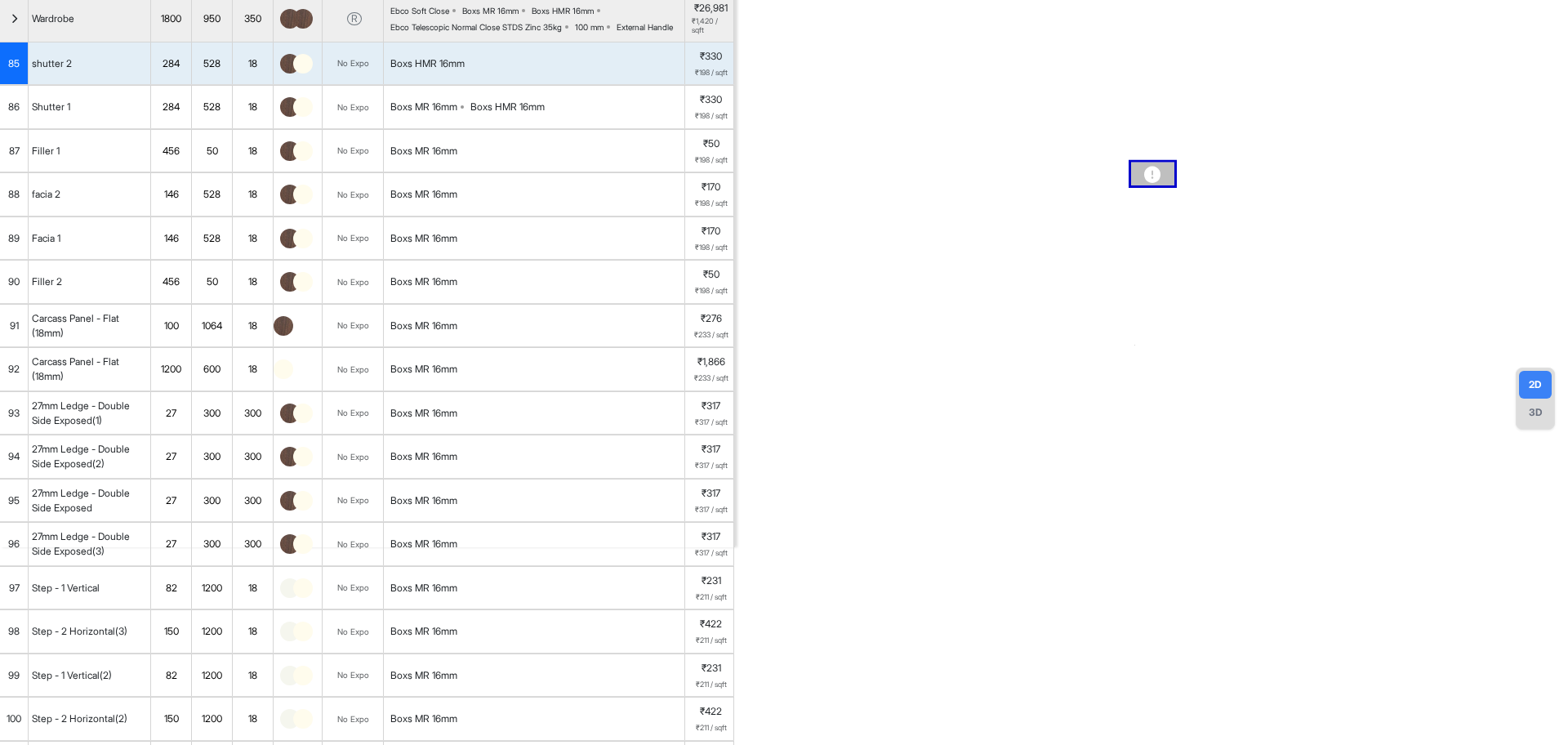 click on "Boxs MR 16mm" at bounding box center (424, 107) 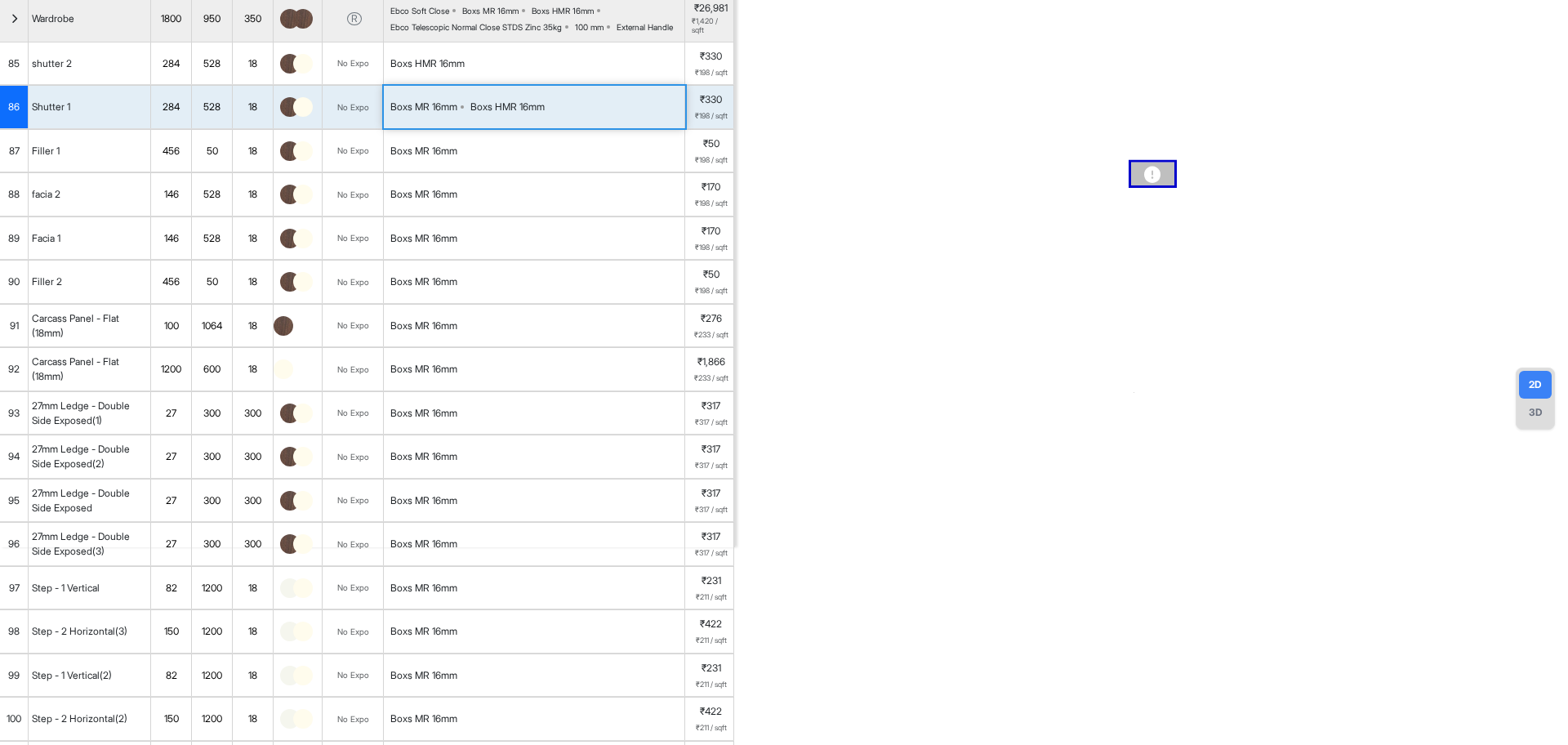 click on "Boxs MR 16mm" at bounding box center (424, 107) 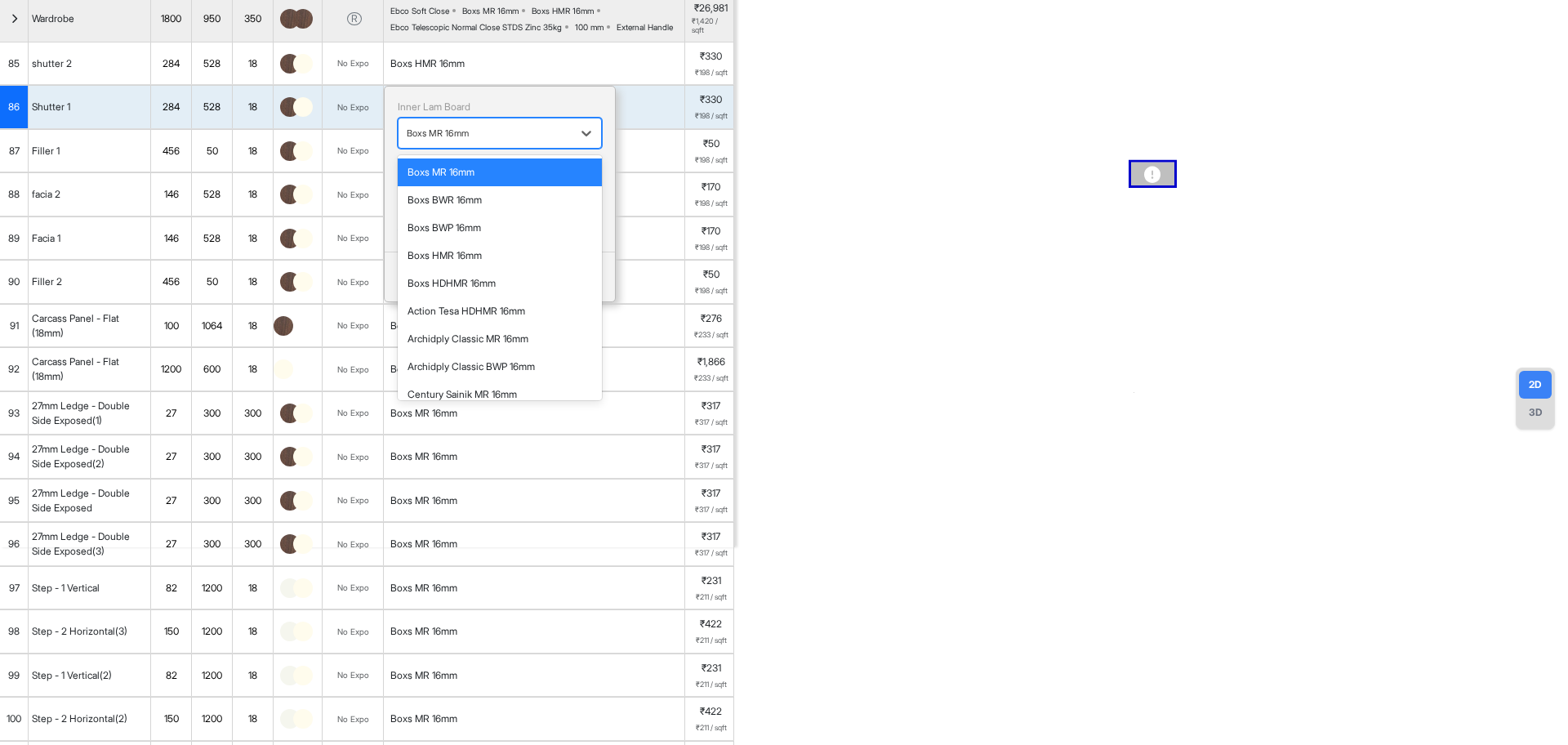 click at bounding box center [485, 133] 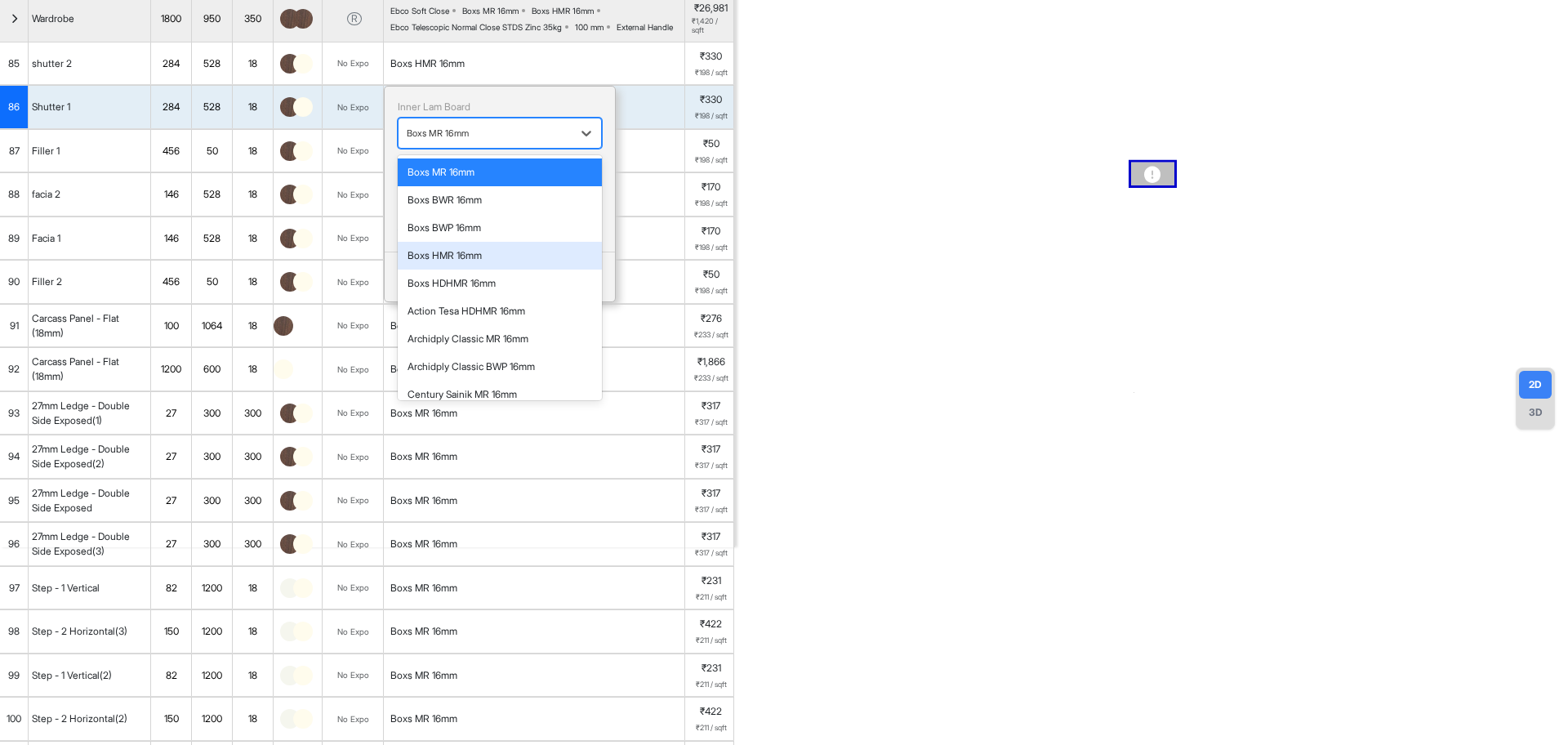 click on "Boxs HMR 16mm" at bounding box center (500, 256) 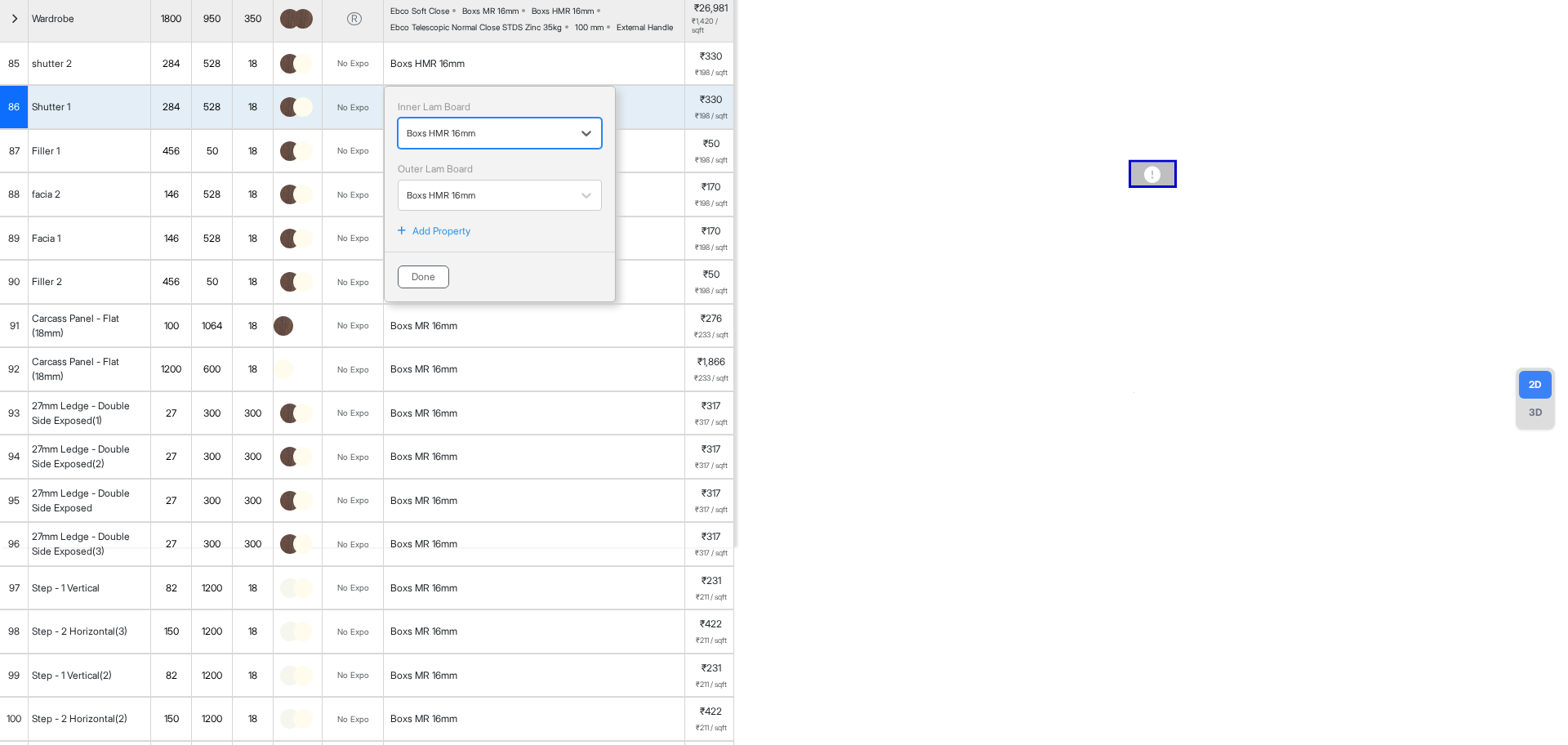 click on "Done" at bounding box center [423, 277] 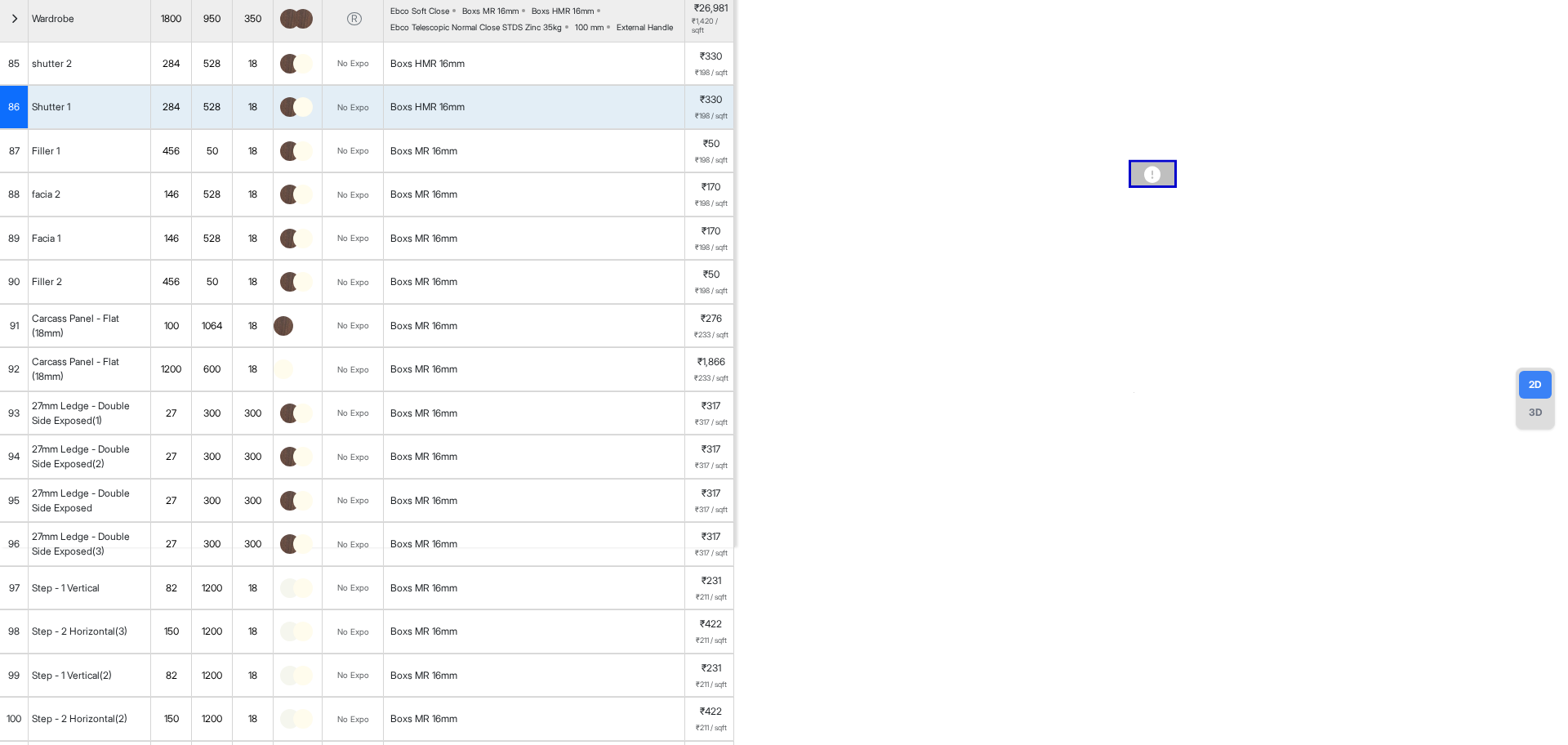 click on "Boxs MR 16mm" at bounding box center (534, 151) 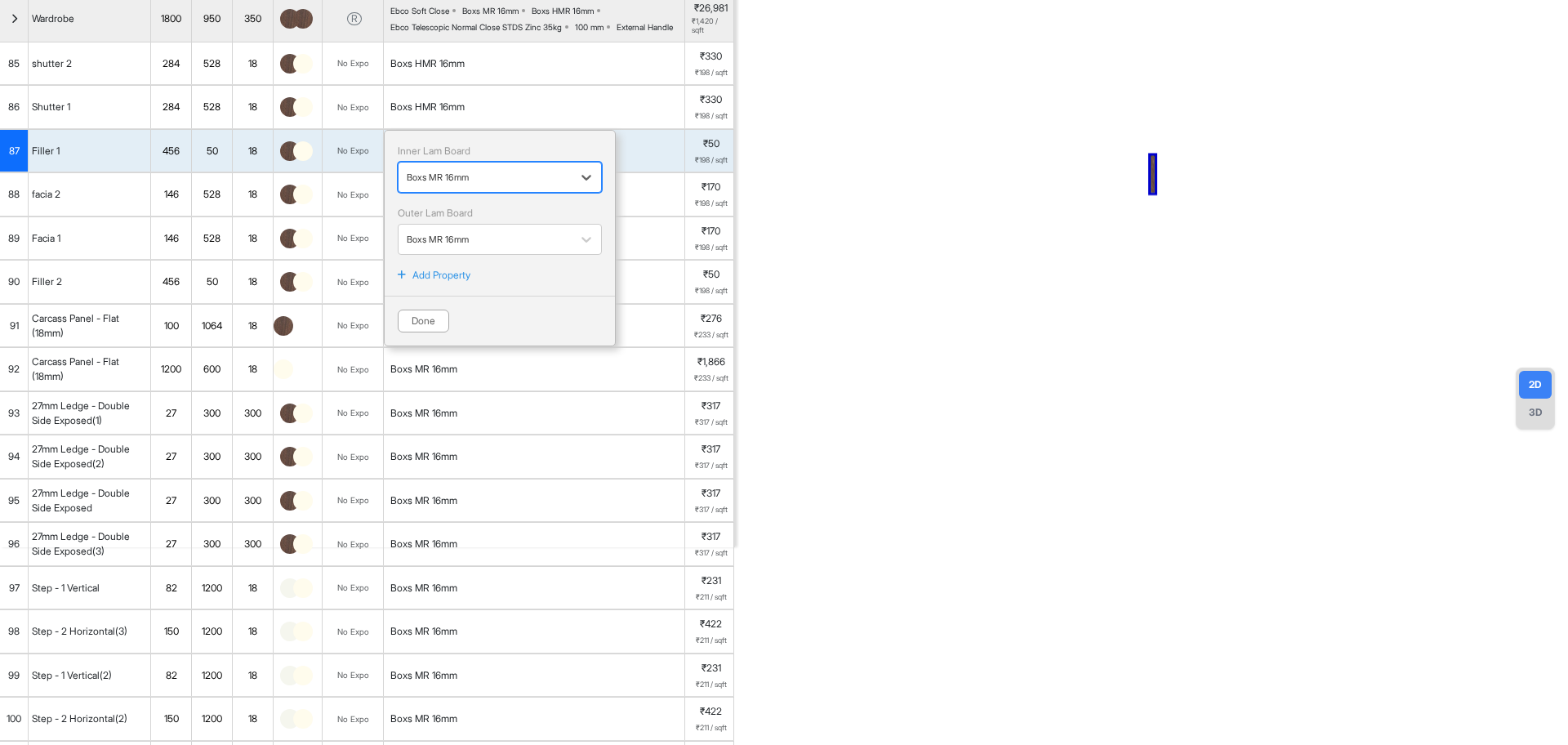 click at bounding box center [485, 177] 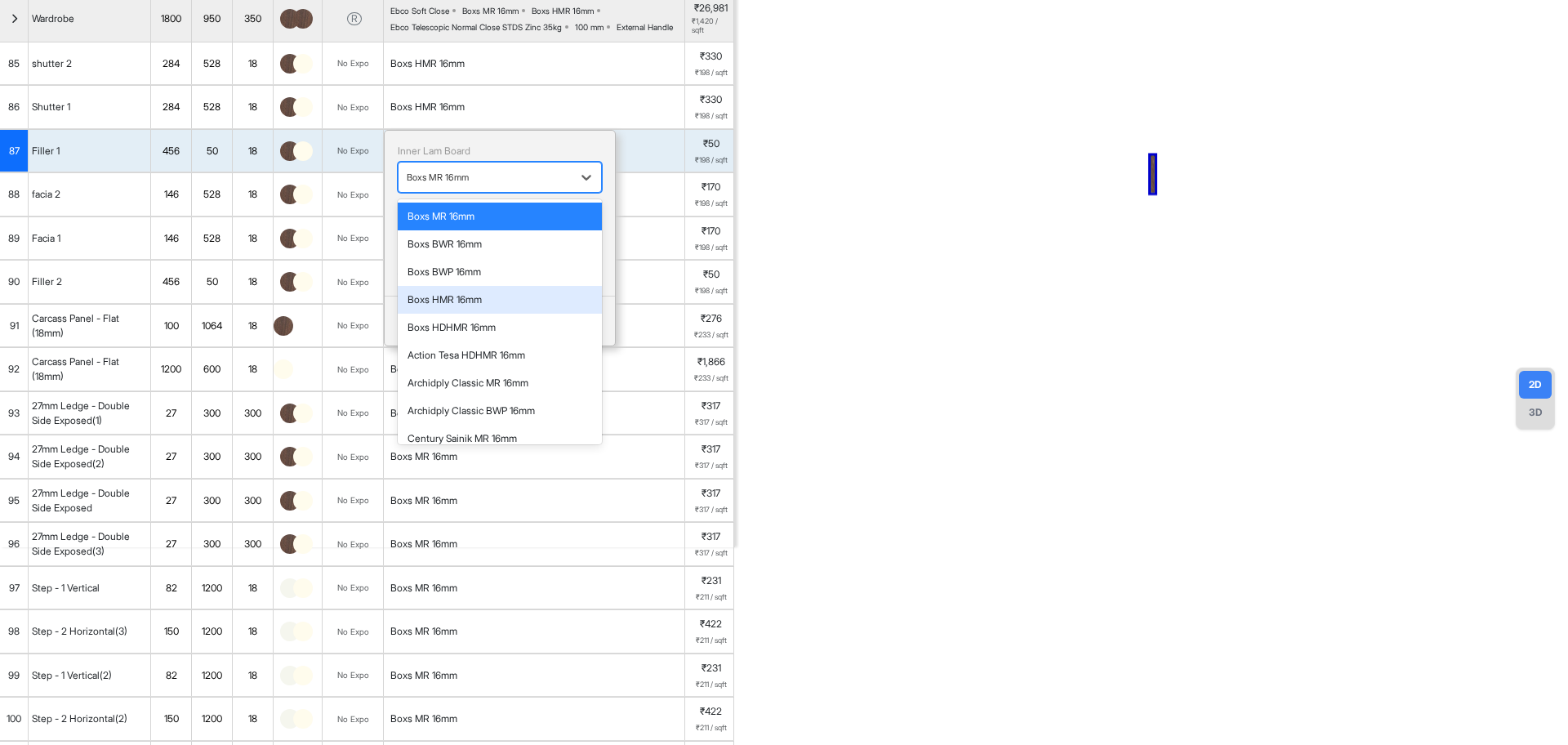 click on "Boxs HMR 16mm" at bounding box center [500, 300] 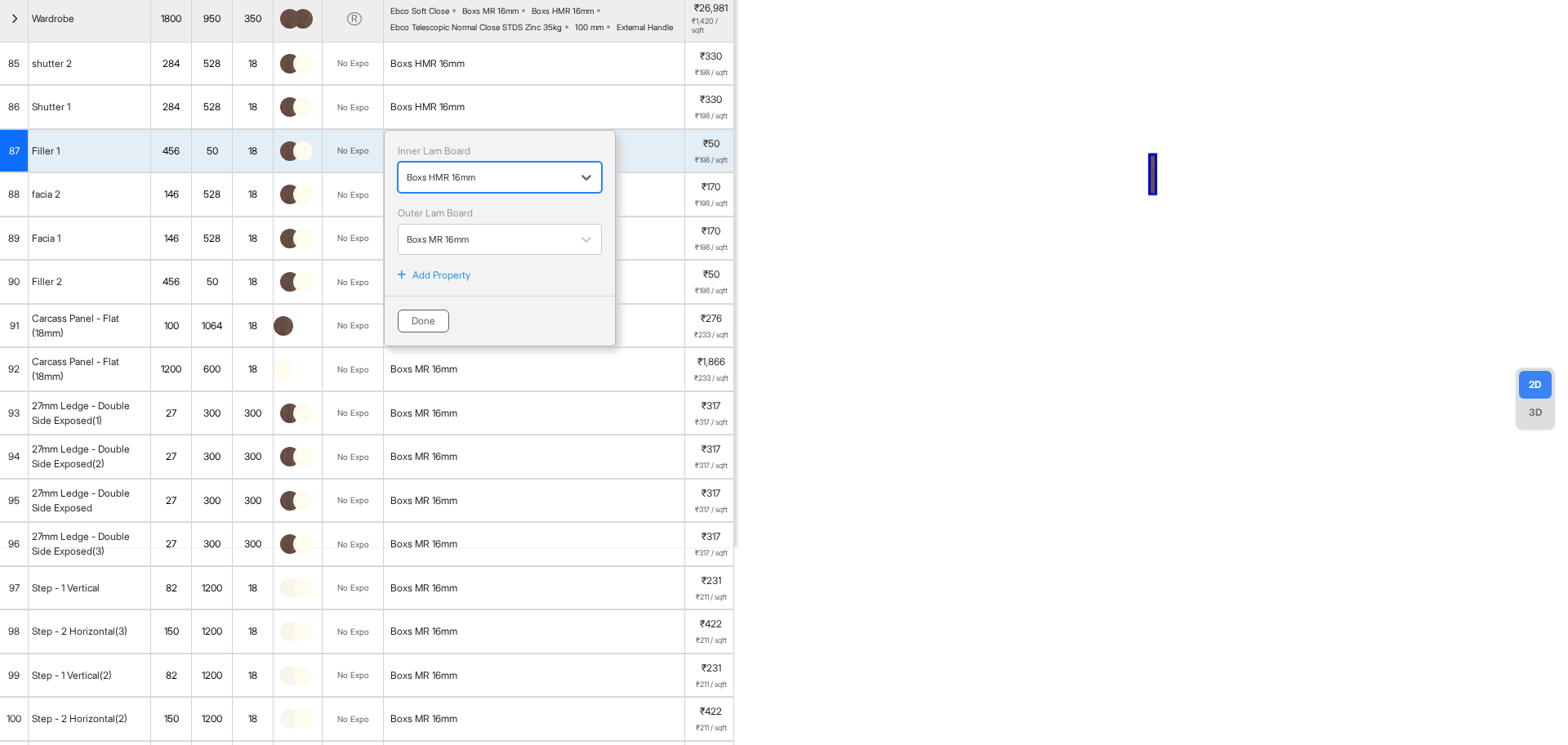 click on "Done" at bounding box center (423, 321) 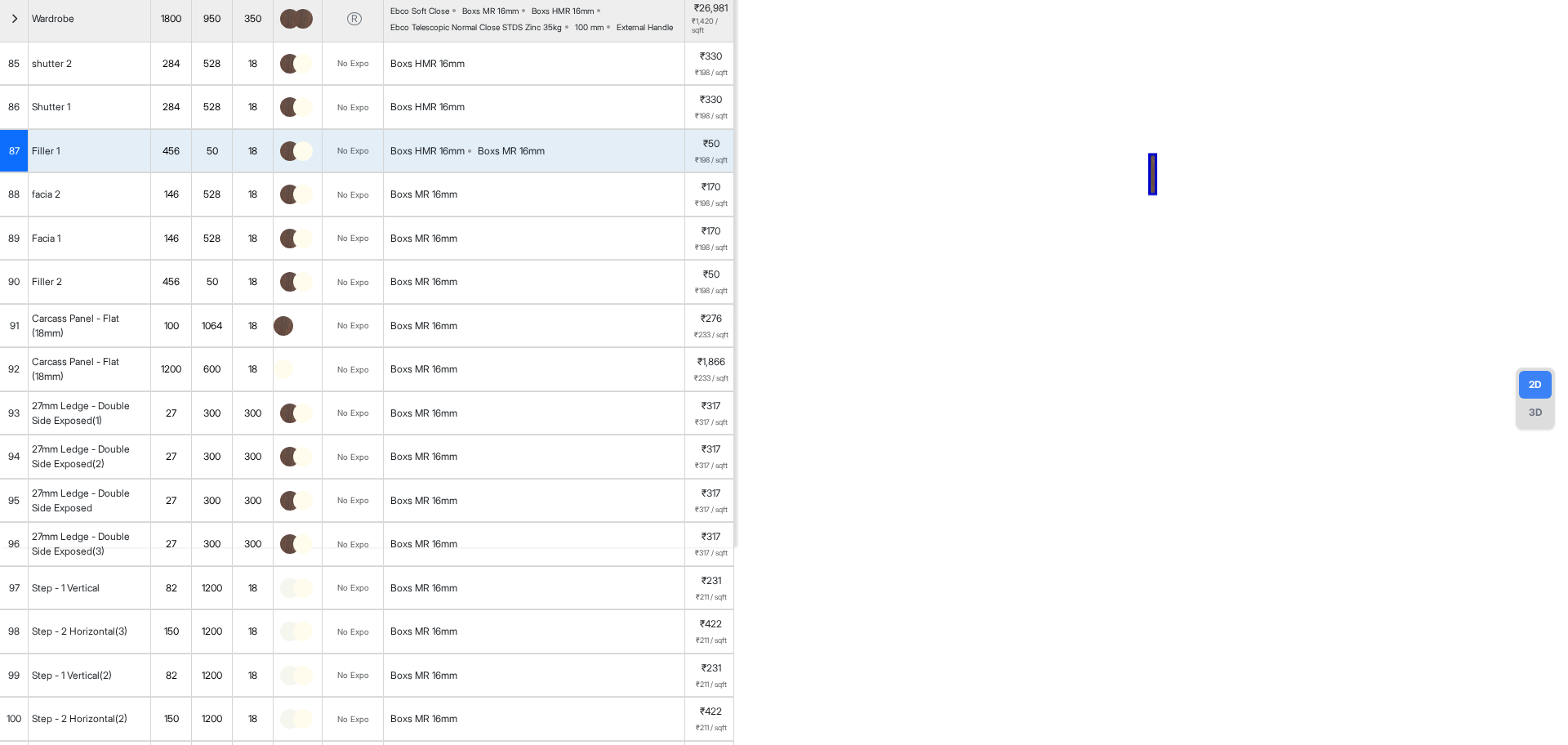 click on "Boxs HMR 16mm" at bounding box center (430, 151) 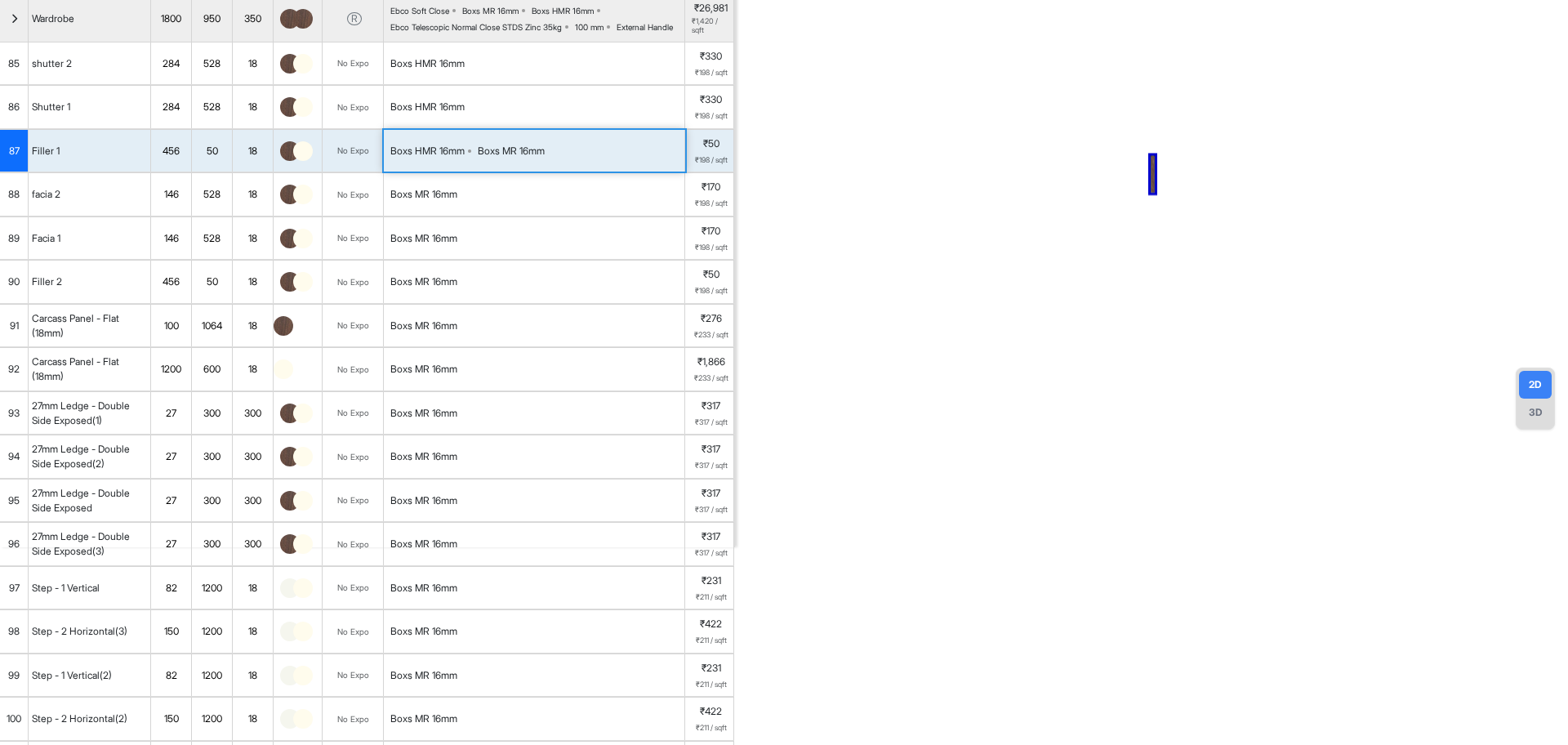 click on "Boxs HMR 16mm" at bounding box center [430, 151] 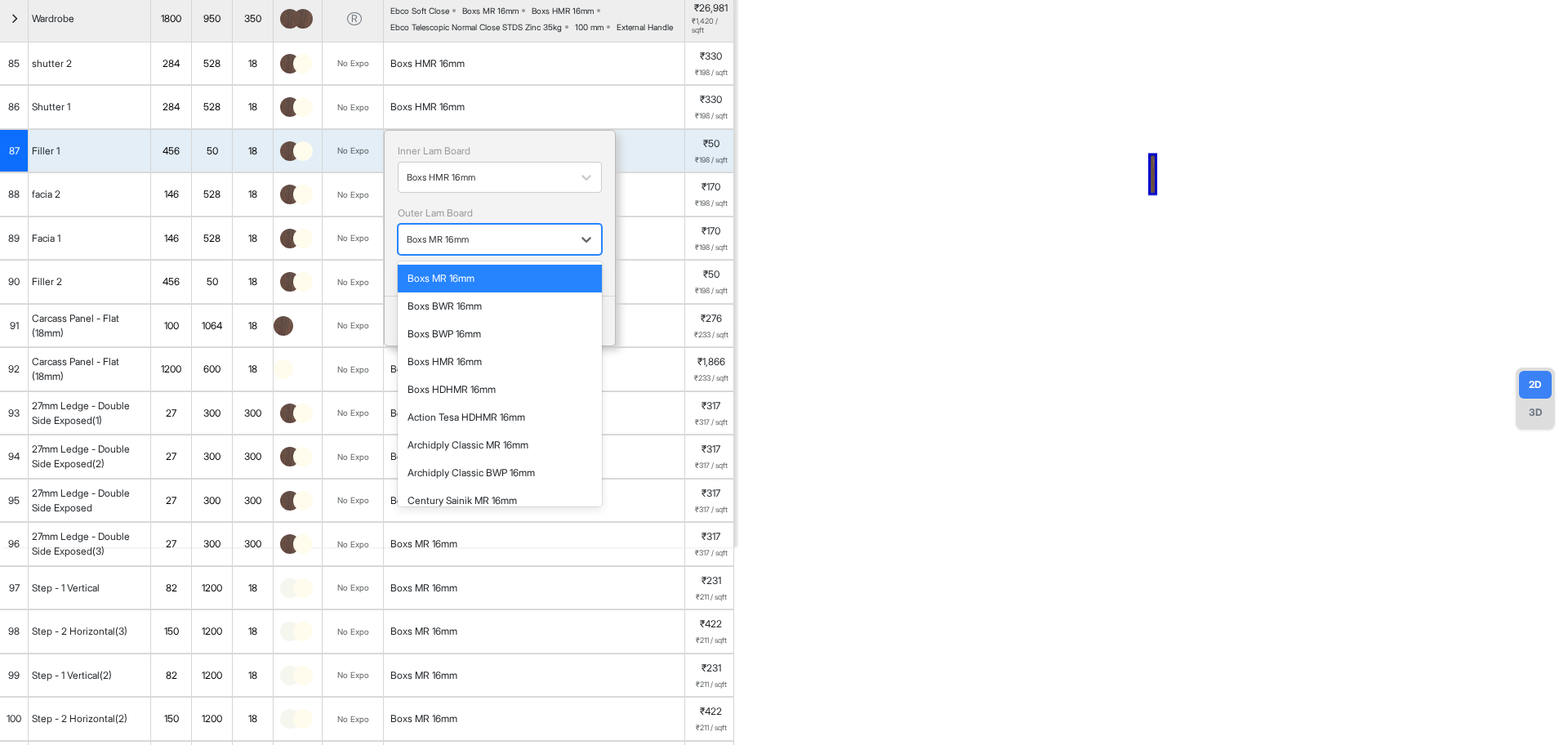 click at bounding box center [485, 239] 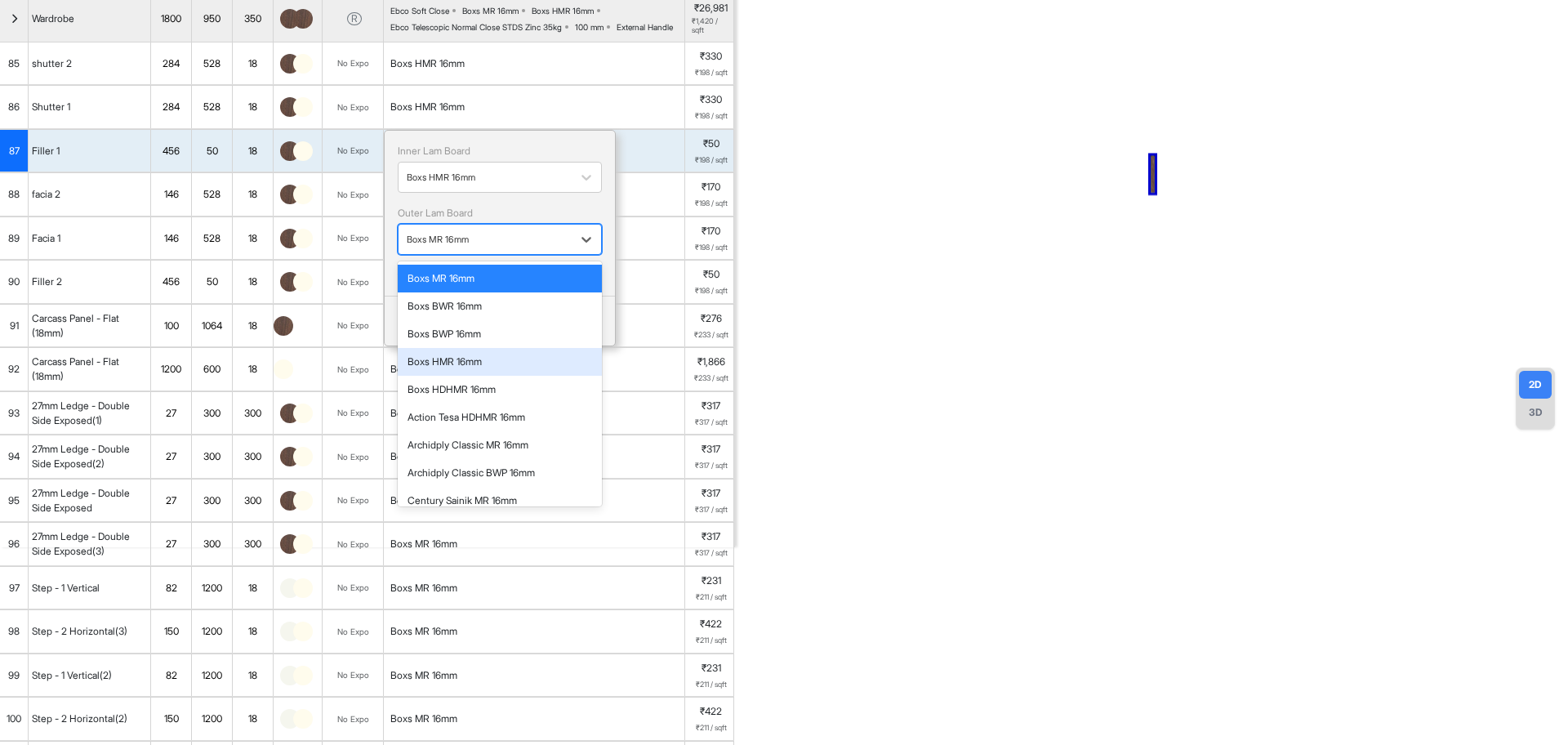 click on "Boxs HMR 16mm" at bounding box center (500, 362) 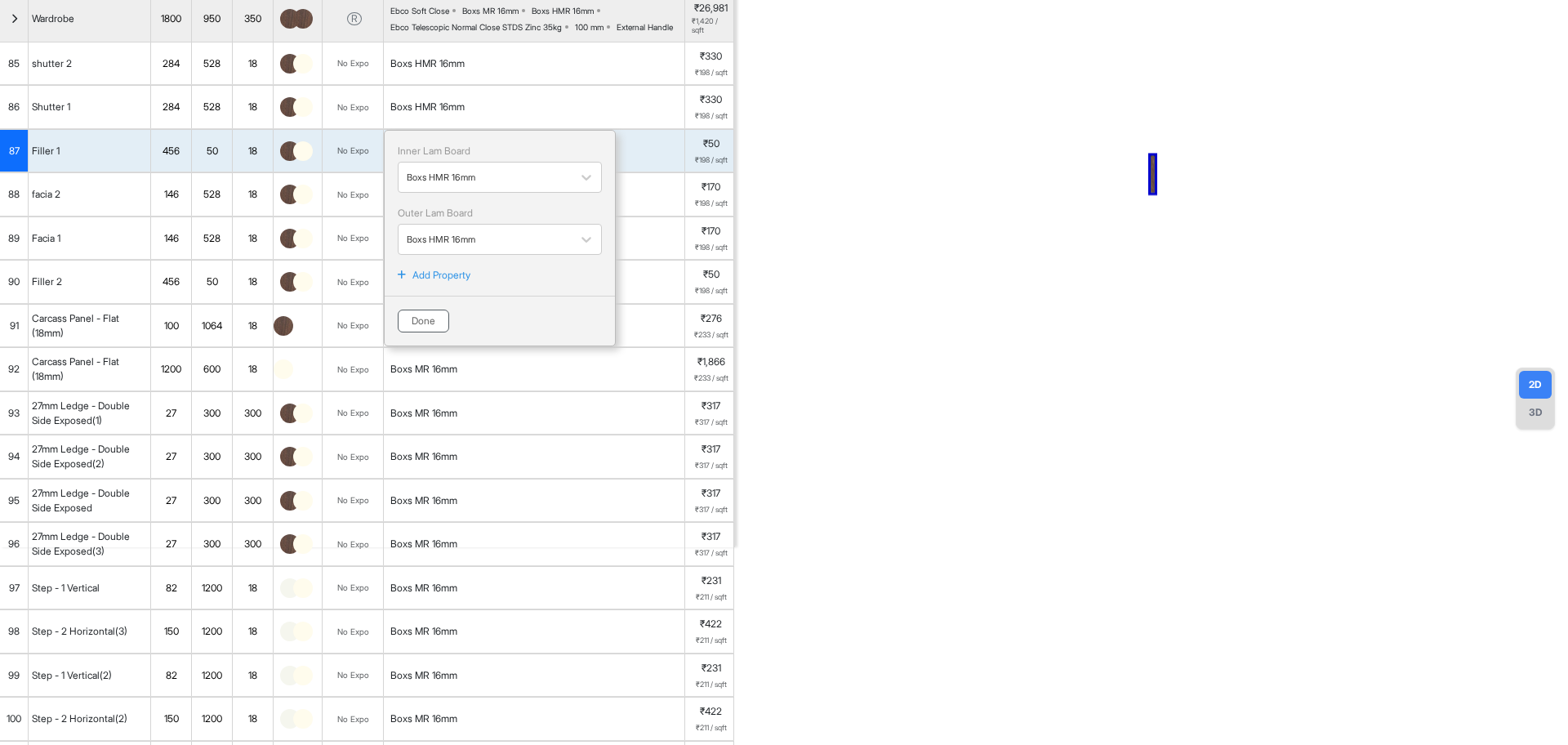 click on "Done" at bounding box center [423, 321] 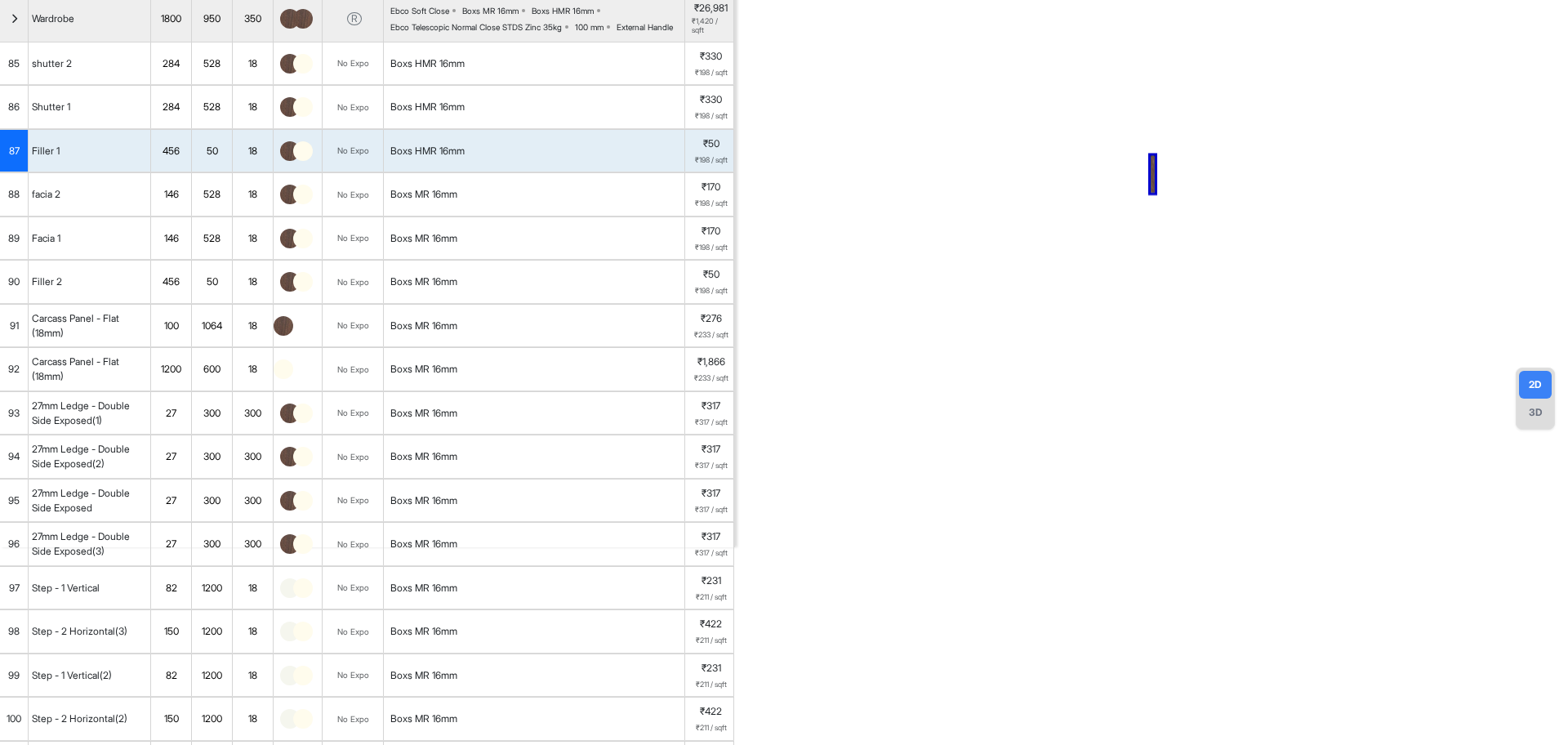 click on "Boxs MR 16mm" at bounding box center (424, 194) 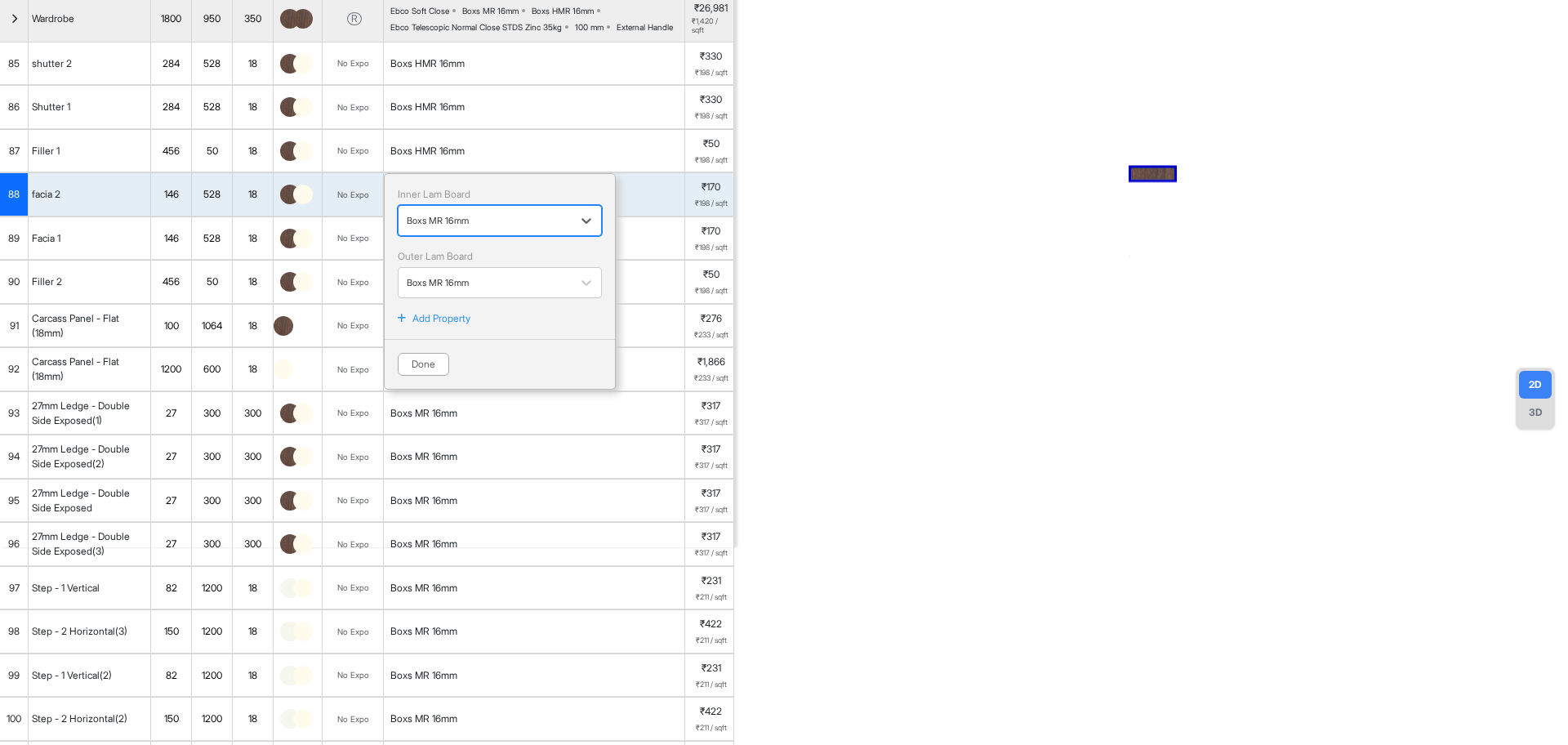click at bounding box center [485, 221] 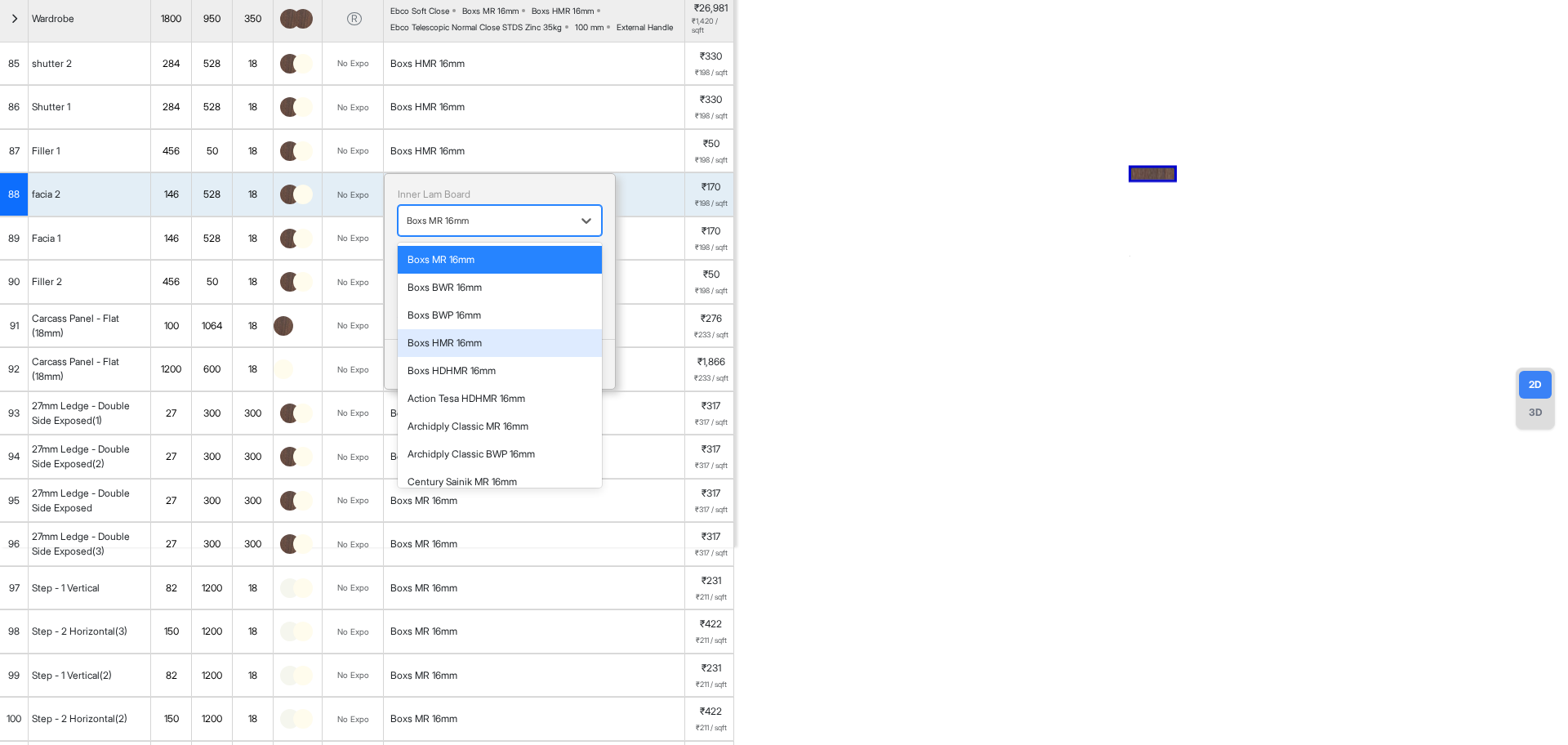 click on "Boxs HMR 16mm" at bounding box center [500, 343] 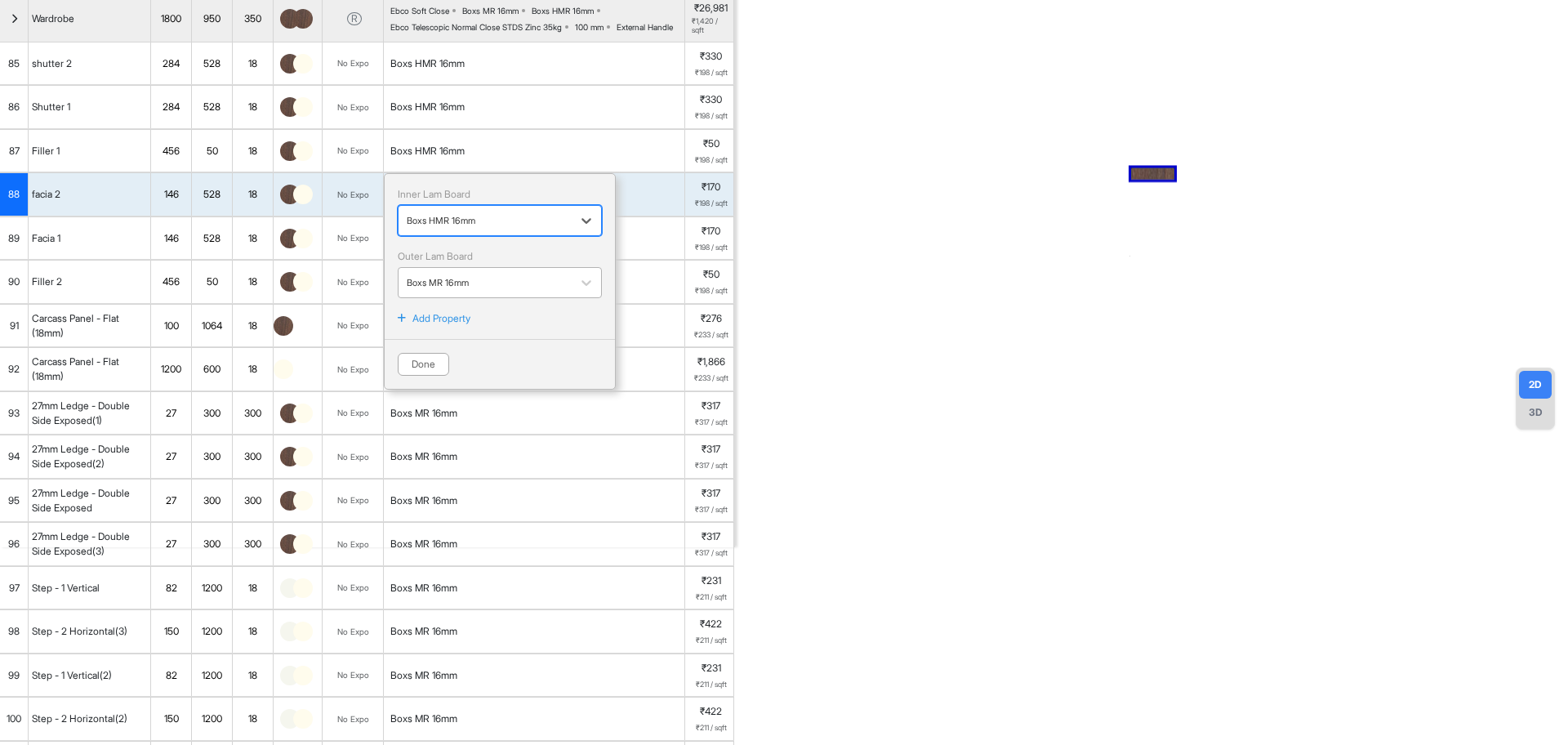 click at bounding box center (485, 283) 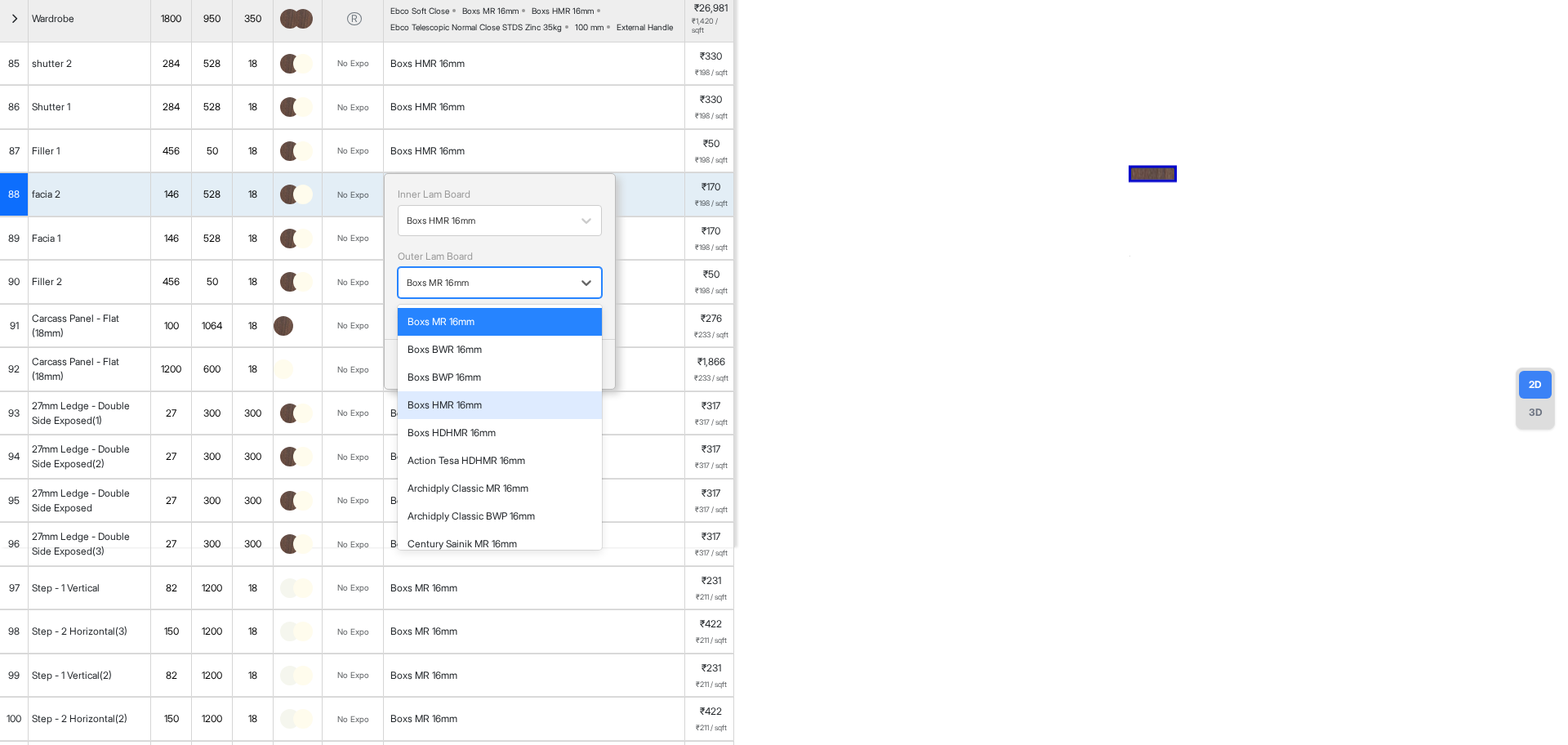 click on "Boxs HMR 16mm" at bounding box center (500, 405) 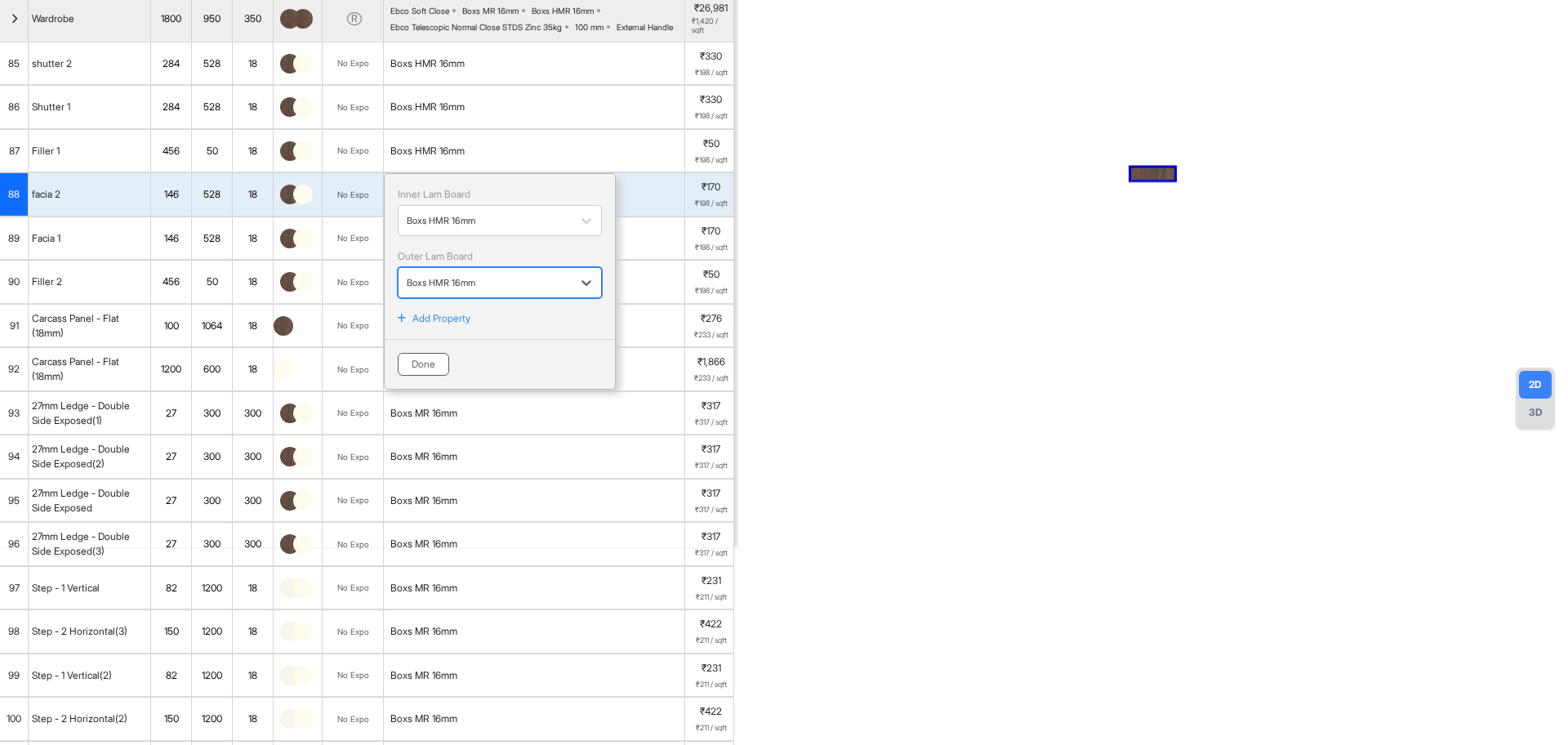 click on "Done" at bounding box center (423, 364) 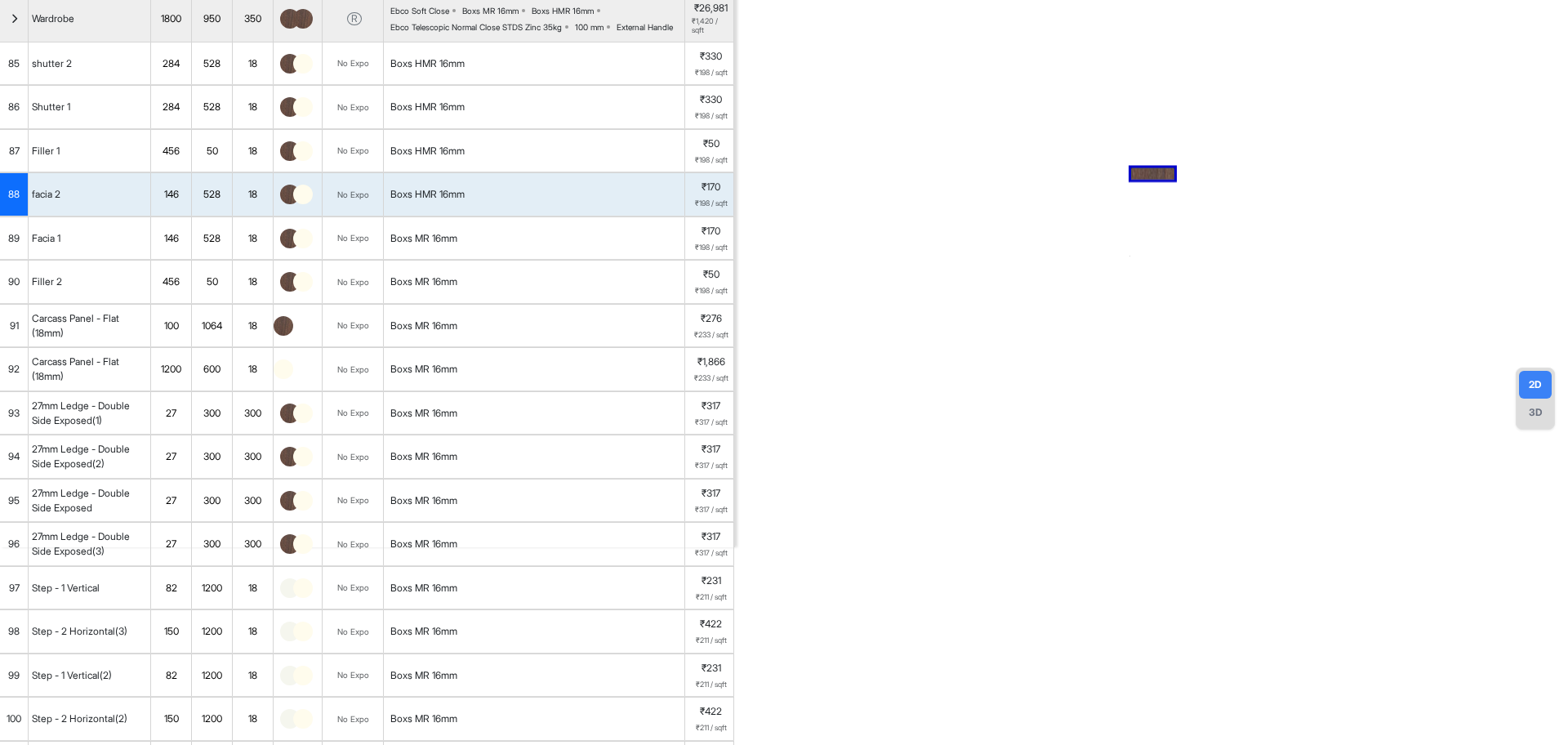 click on "Boxs MR 16mm" at bounding box center (534, 239) 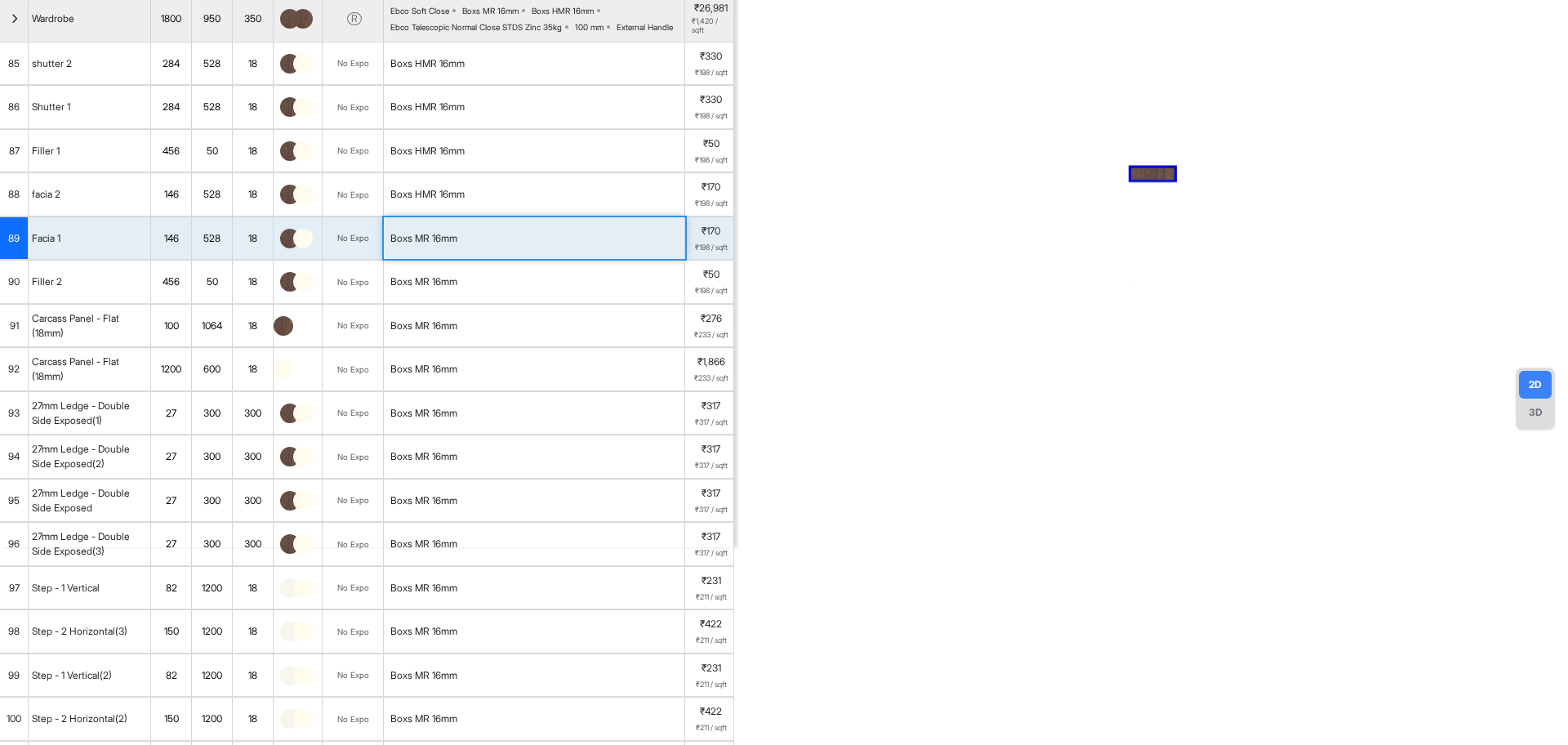 click on "Boxs MR 16mm" at bounding box center [424, 239] 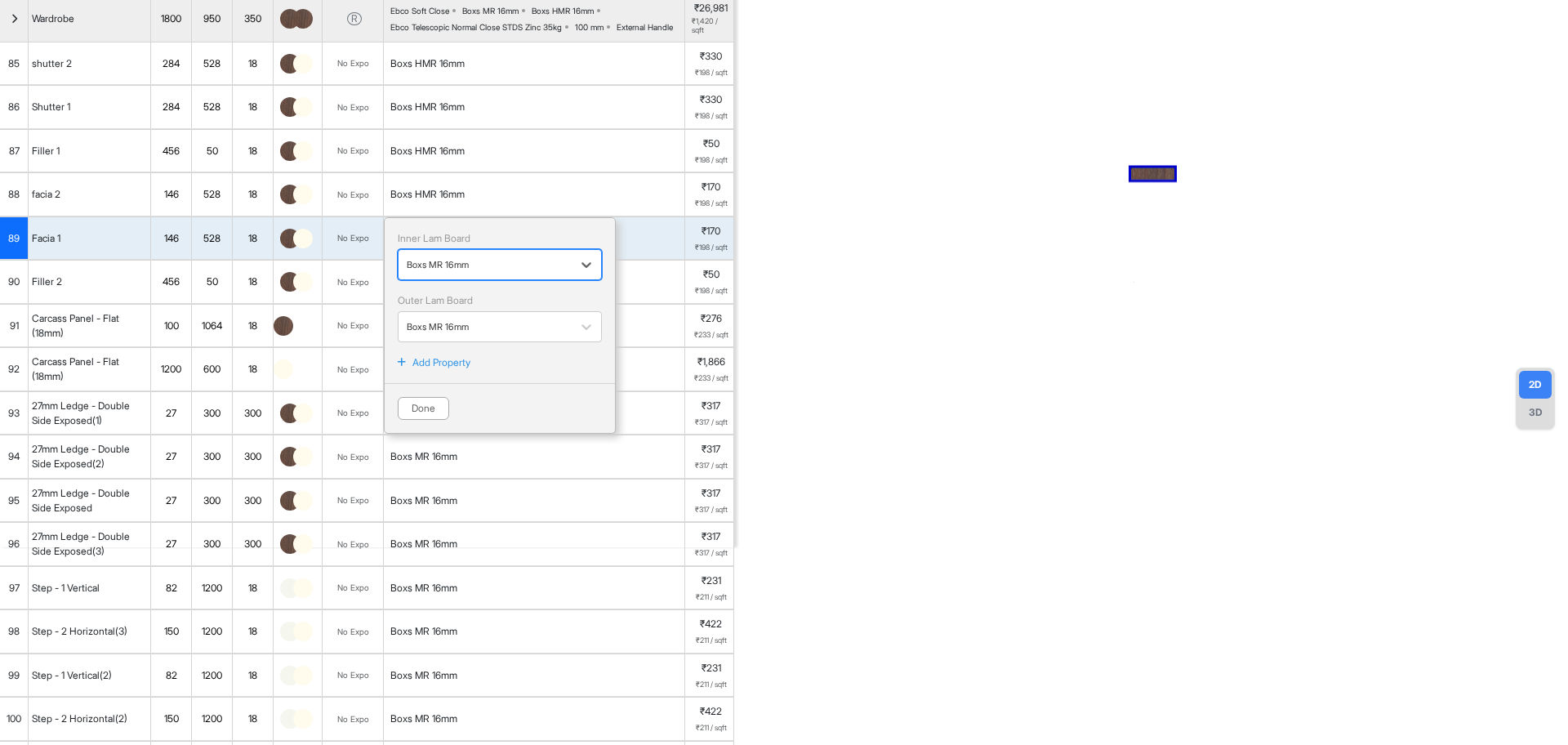 click at bounding box center [485, 265] 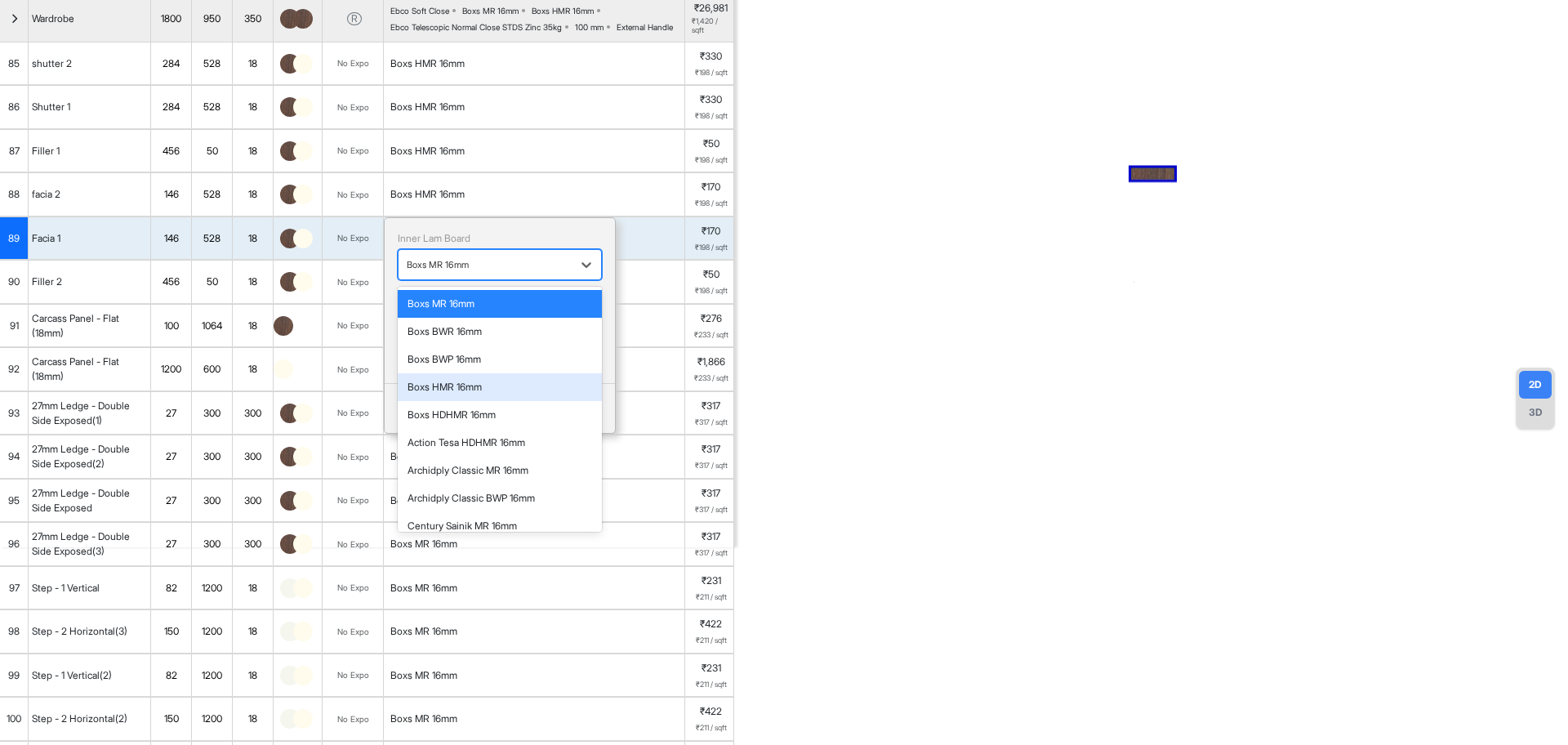 click on "Boxs HMR 16mm" at bounding box center (500, 387) 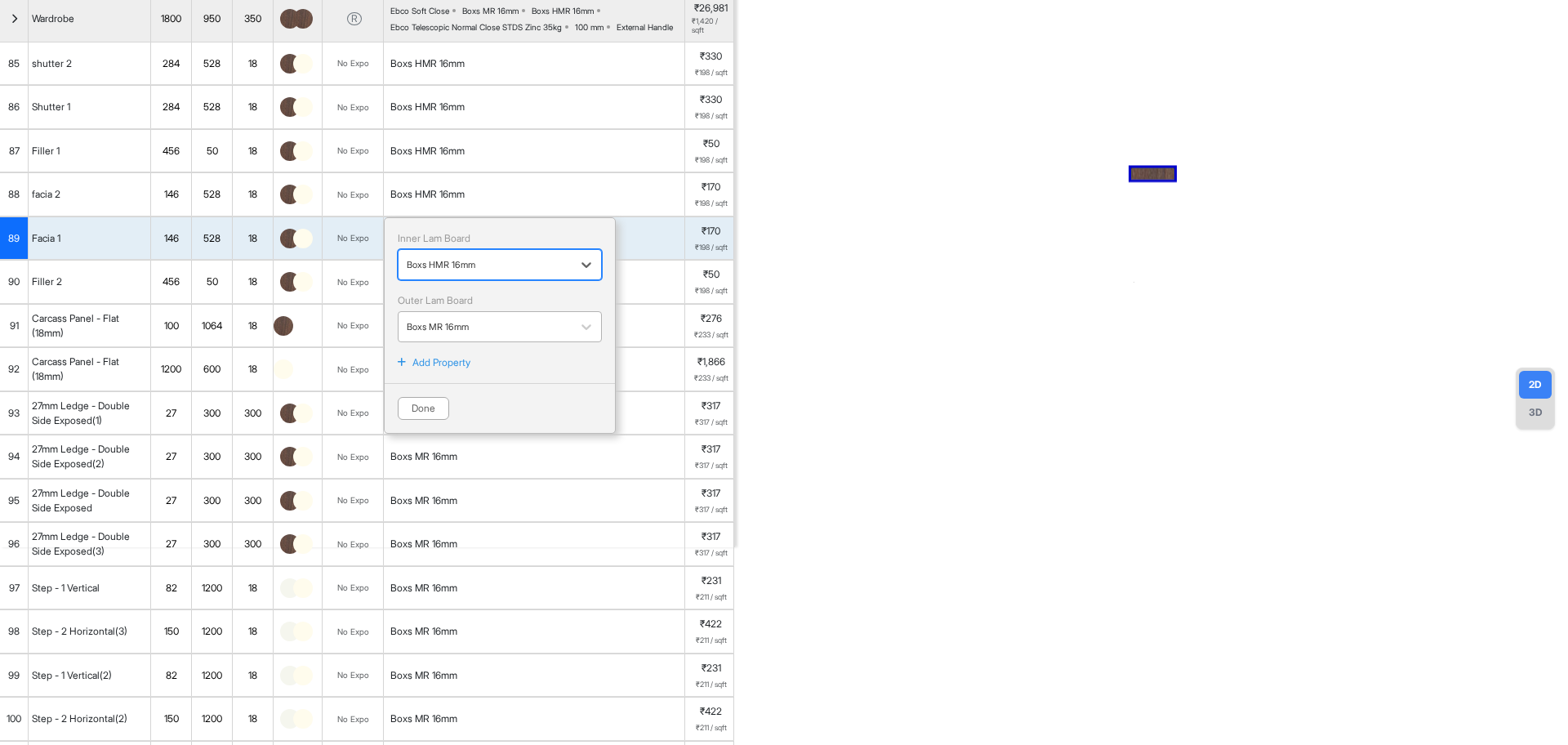 click at bounding box center (485, 327) 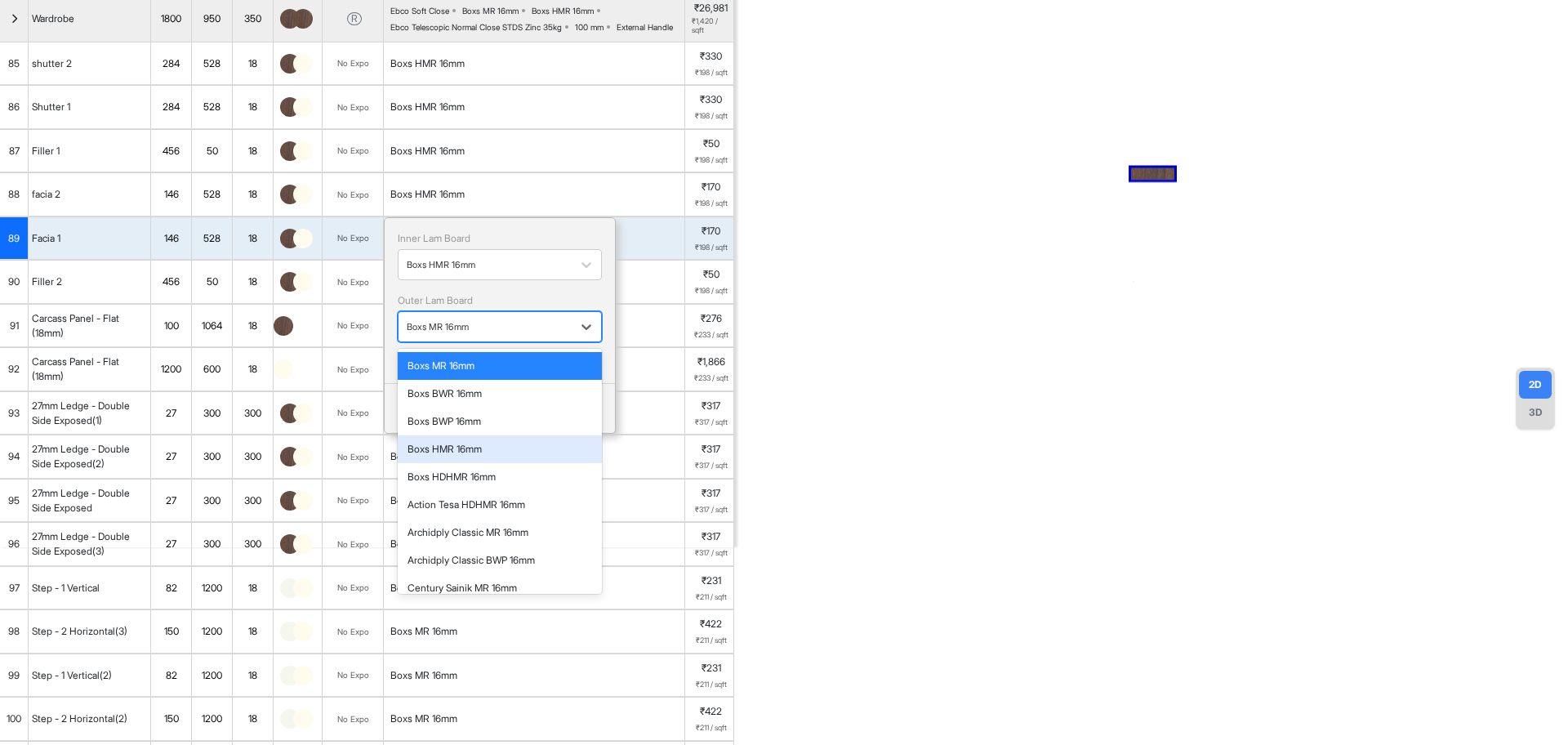 click on "Boxs HMR 16mm" at bounding box center [500, 449] 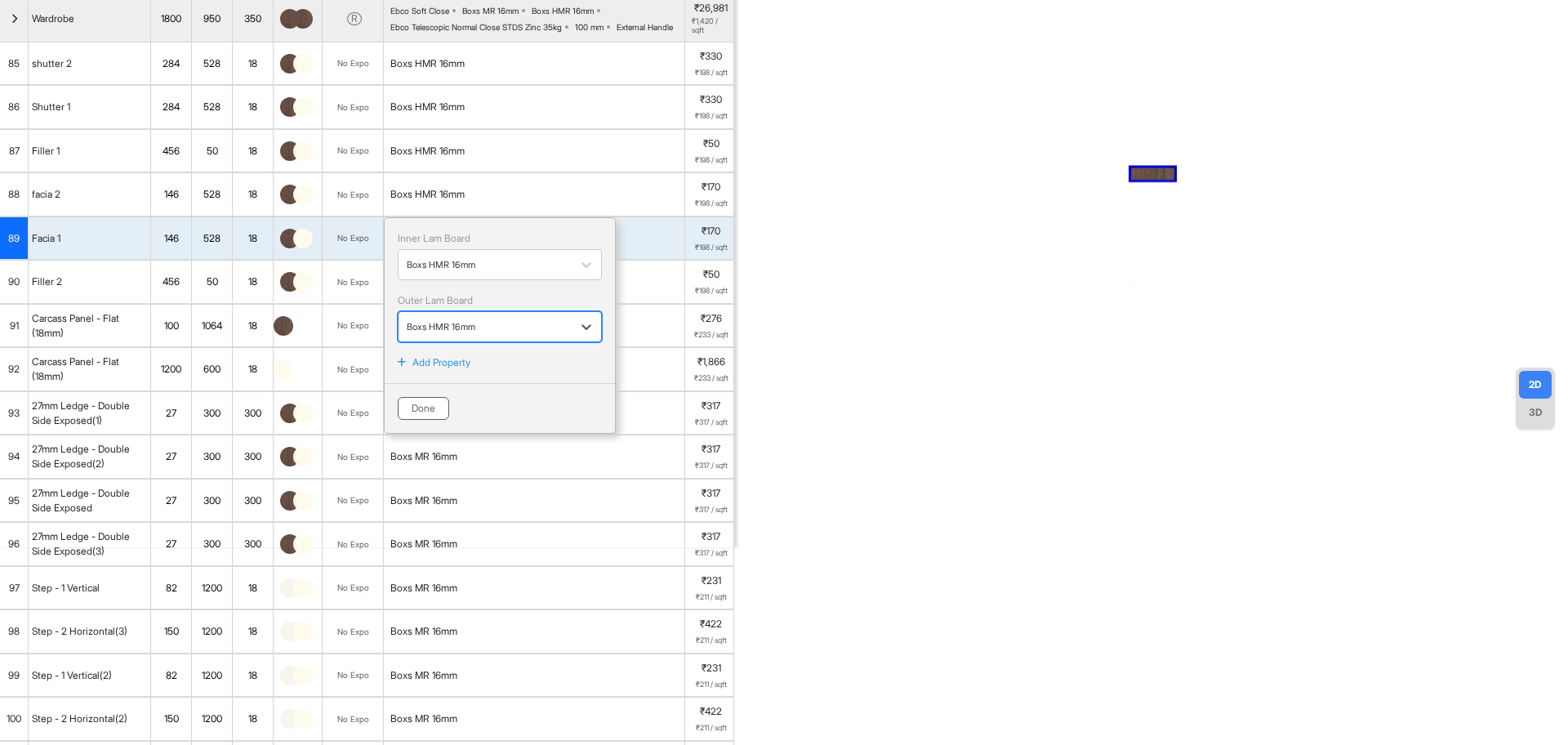 click on "Done" at bounding box center (423, 408) 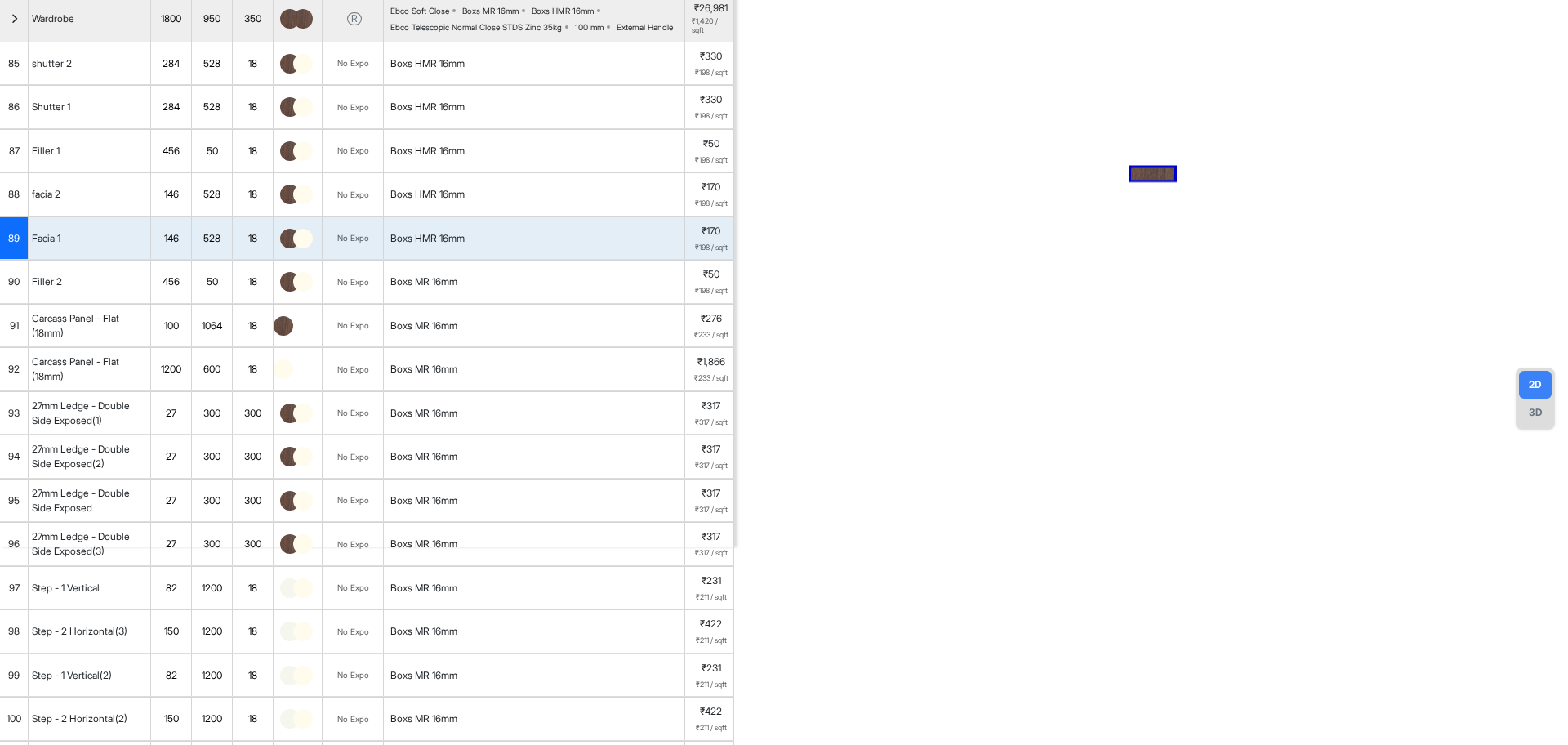 click on "Boxs MR 16mm" at bounding box center (534, 282) 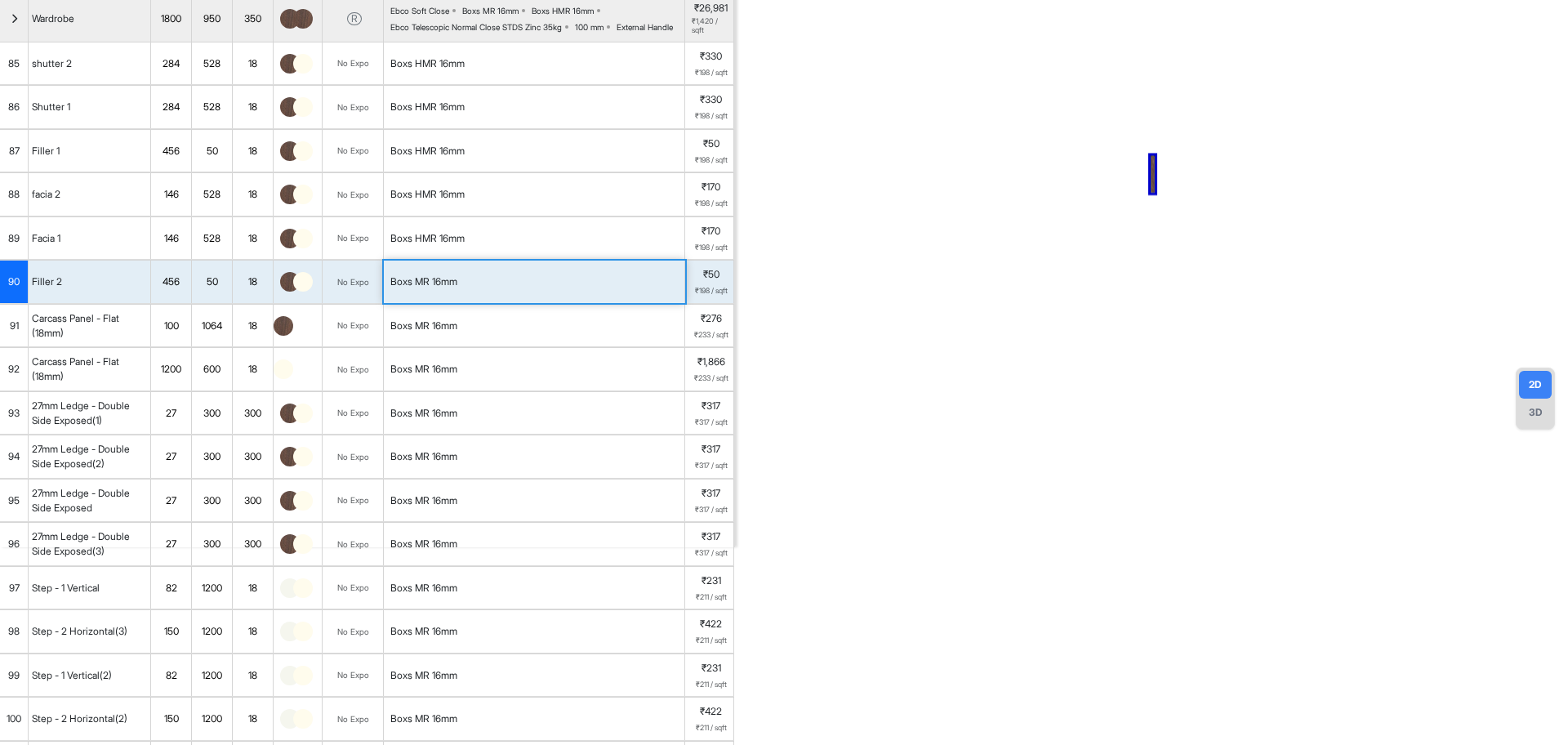 click on "Boxs MR 16mm" at bounding box center [534, 282] 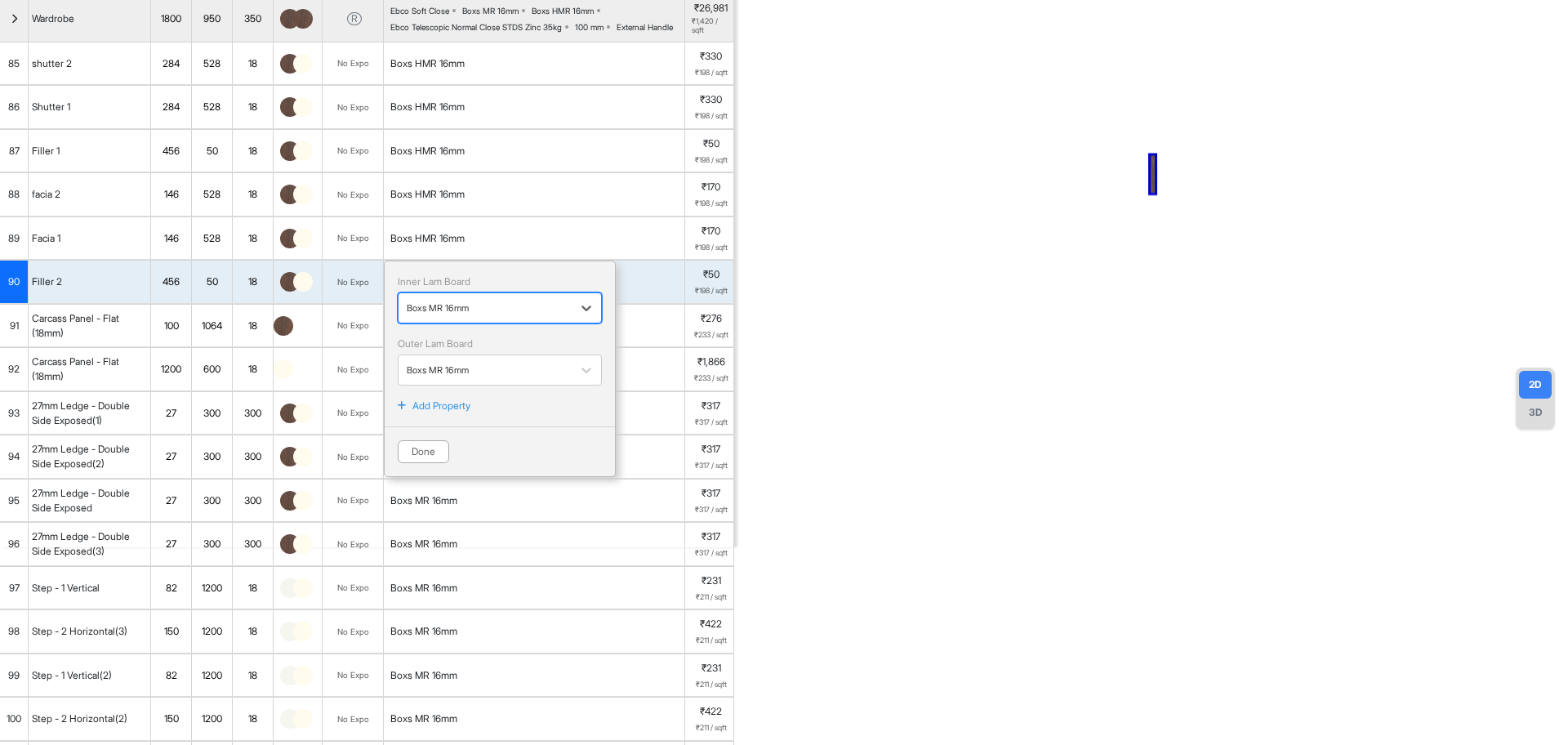click at bounding box center [485, 308] 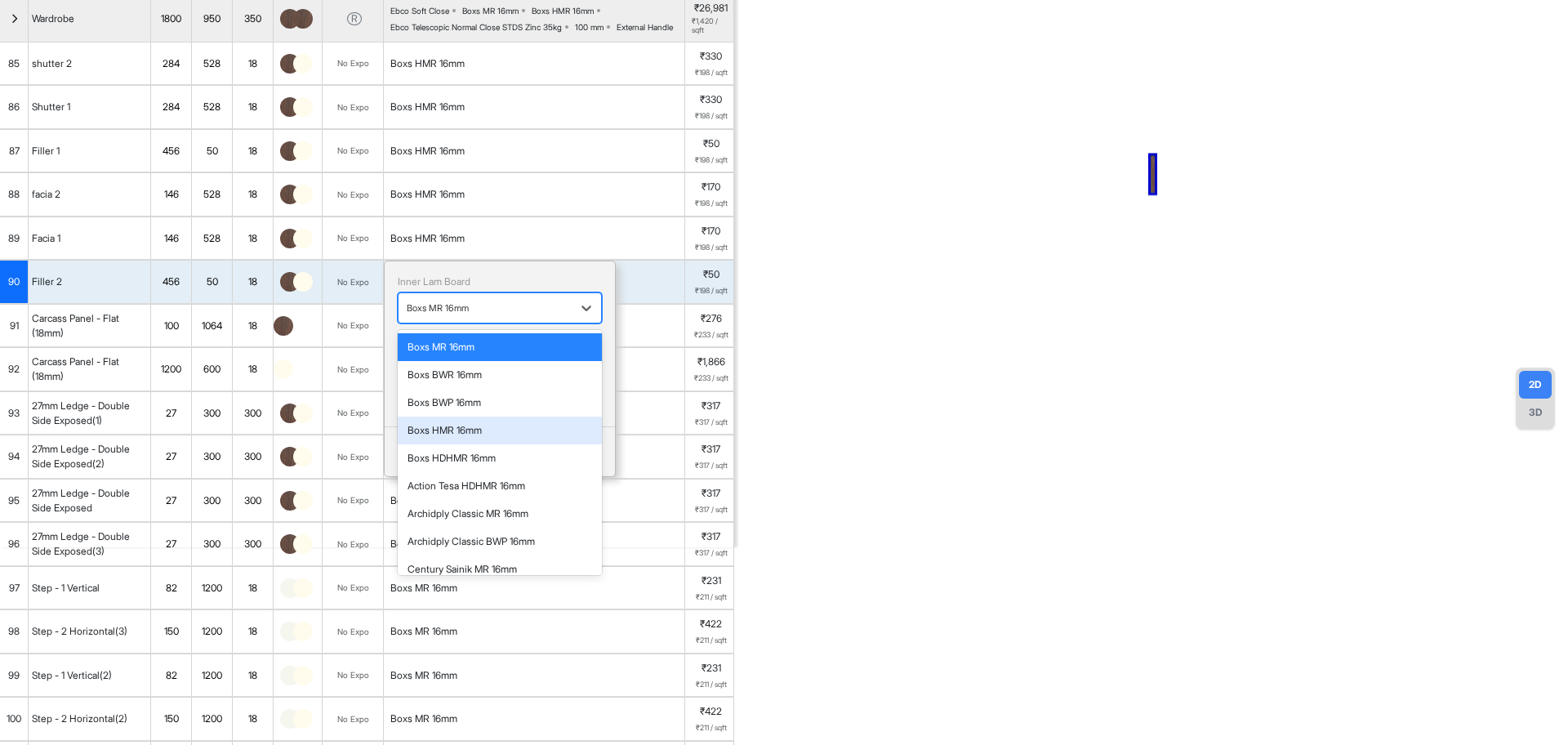 click on "Boxs HMR 16mm" at bounding box center [500, 430] 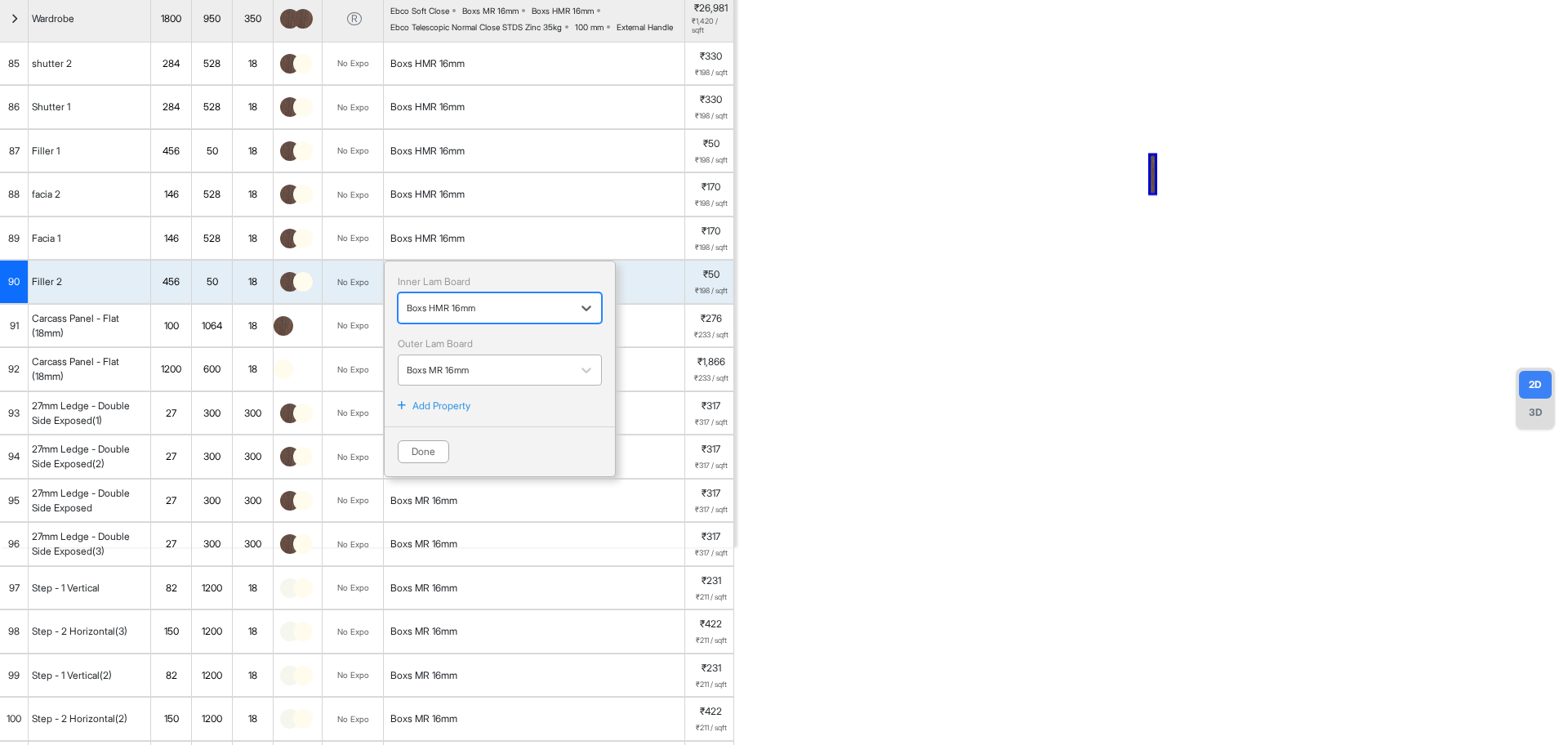 click at bounding box center [485, 370] 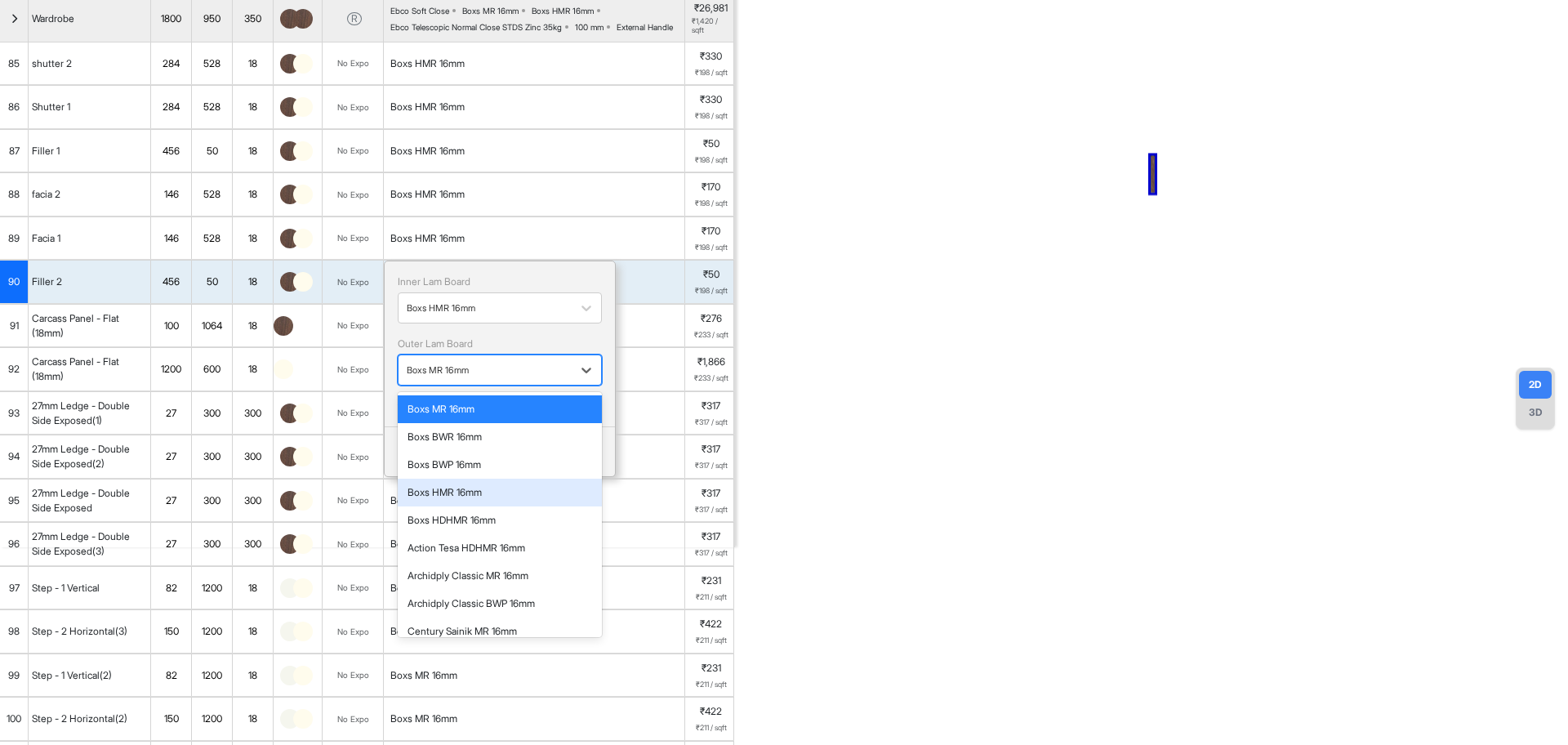 click on "Boxs HMR 16mm" at bounding box center (500, 493) 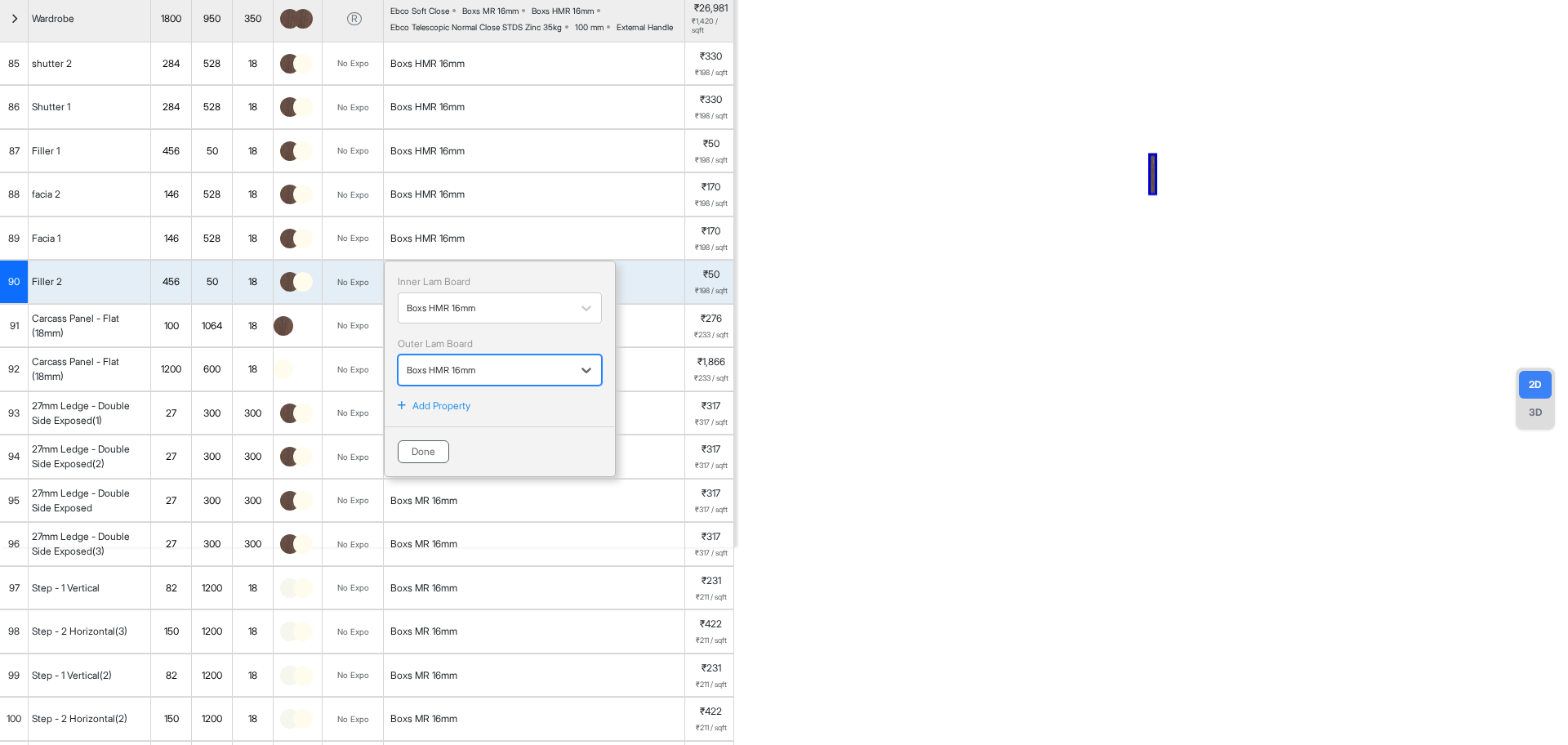click on "Done" at bounding box center (423, 452) 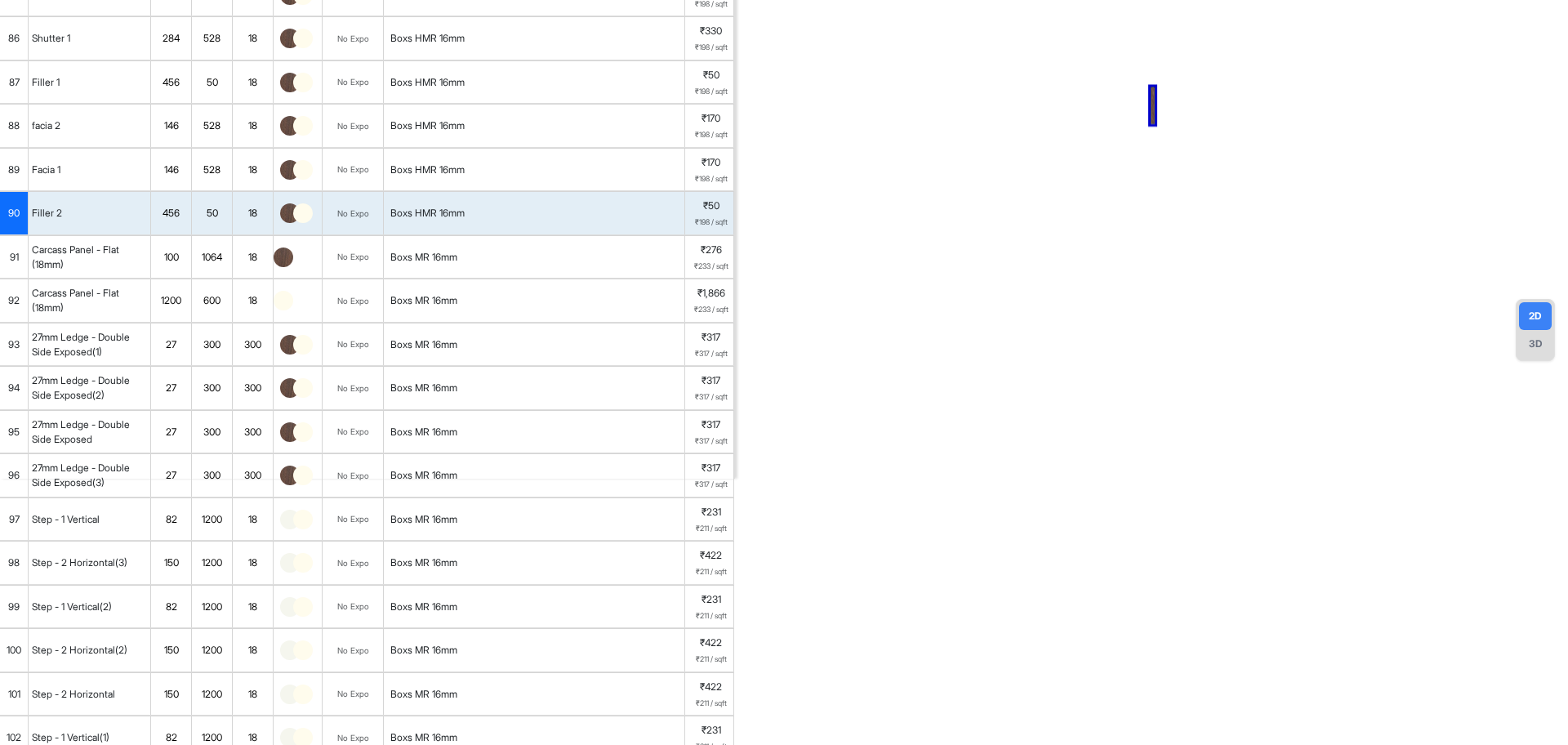 scroll, scrollTop: 341, scrollLeft: 0, axis: vertical 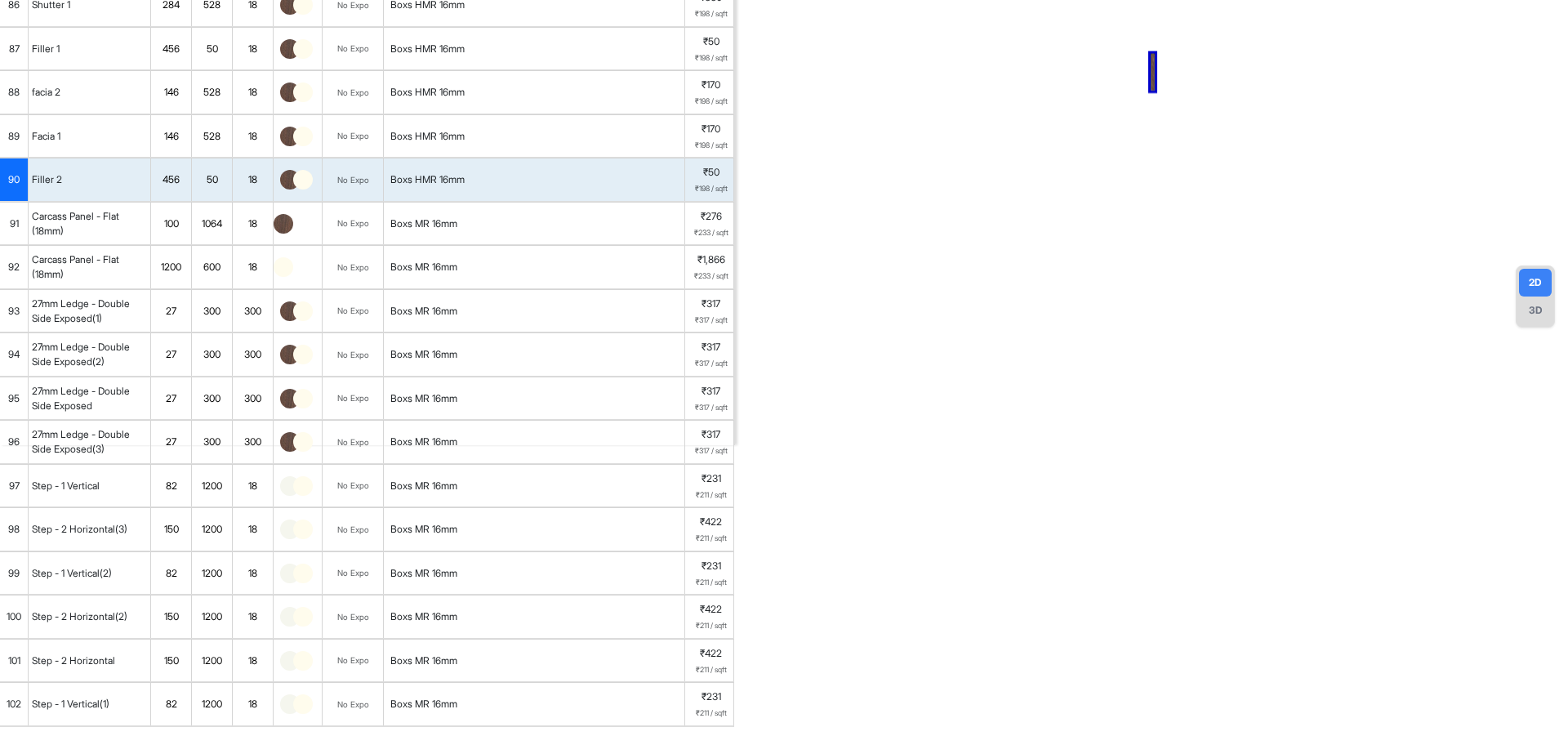 click on "Boxs MR 16mm" at bounding box center (424, 224) 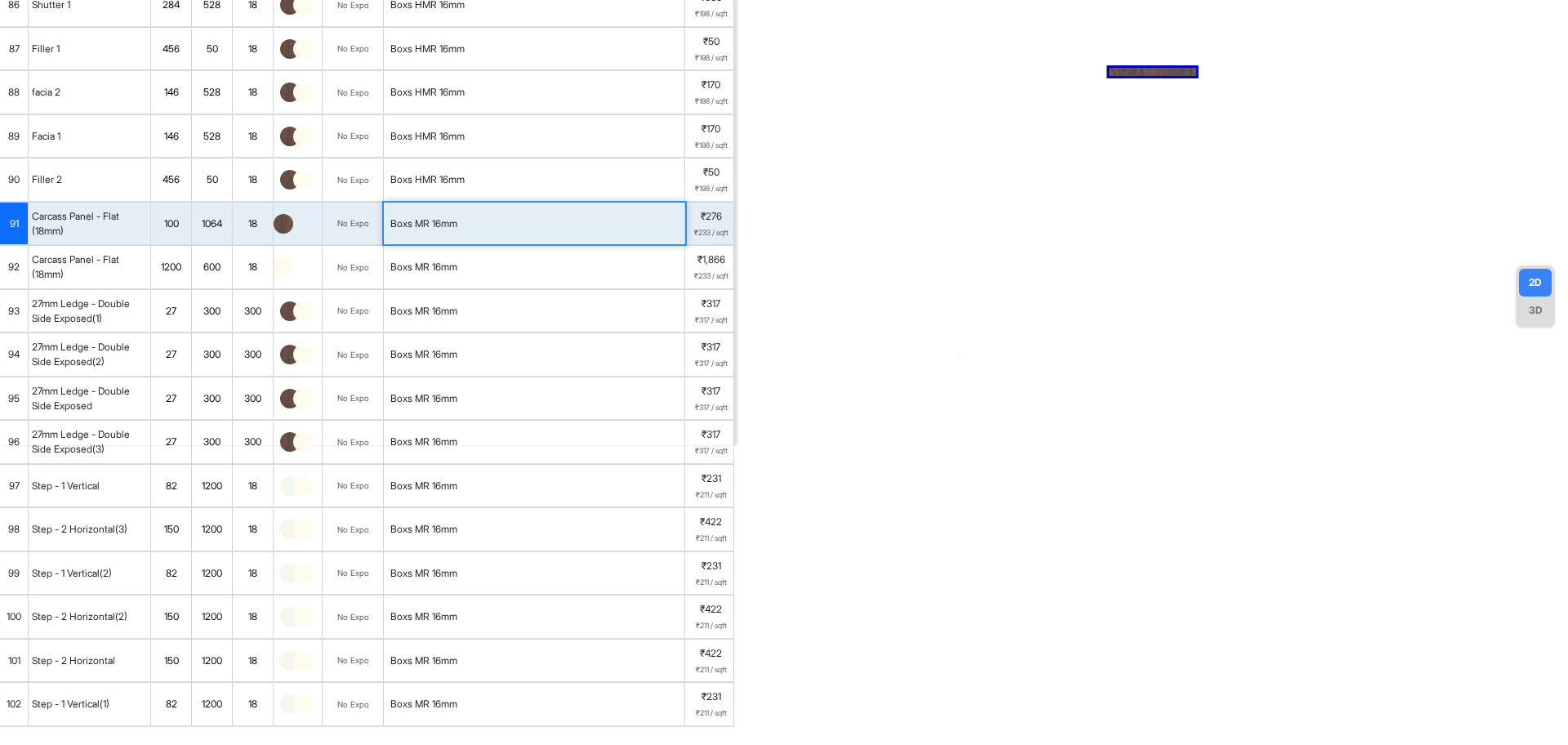 click on "Boxs MR 16mm" at bounding box center [424, 224] 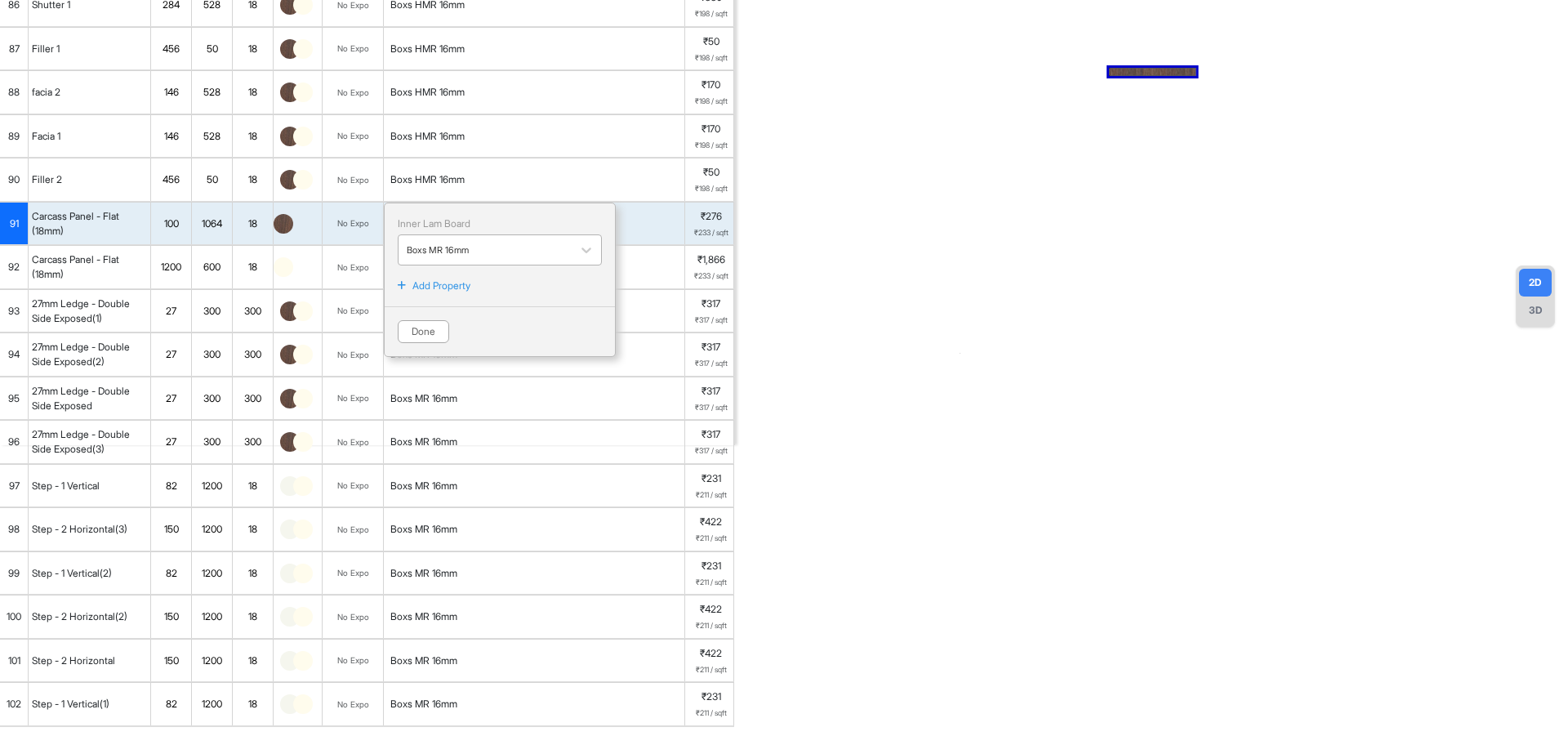 click at bounding box center (485, 250) 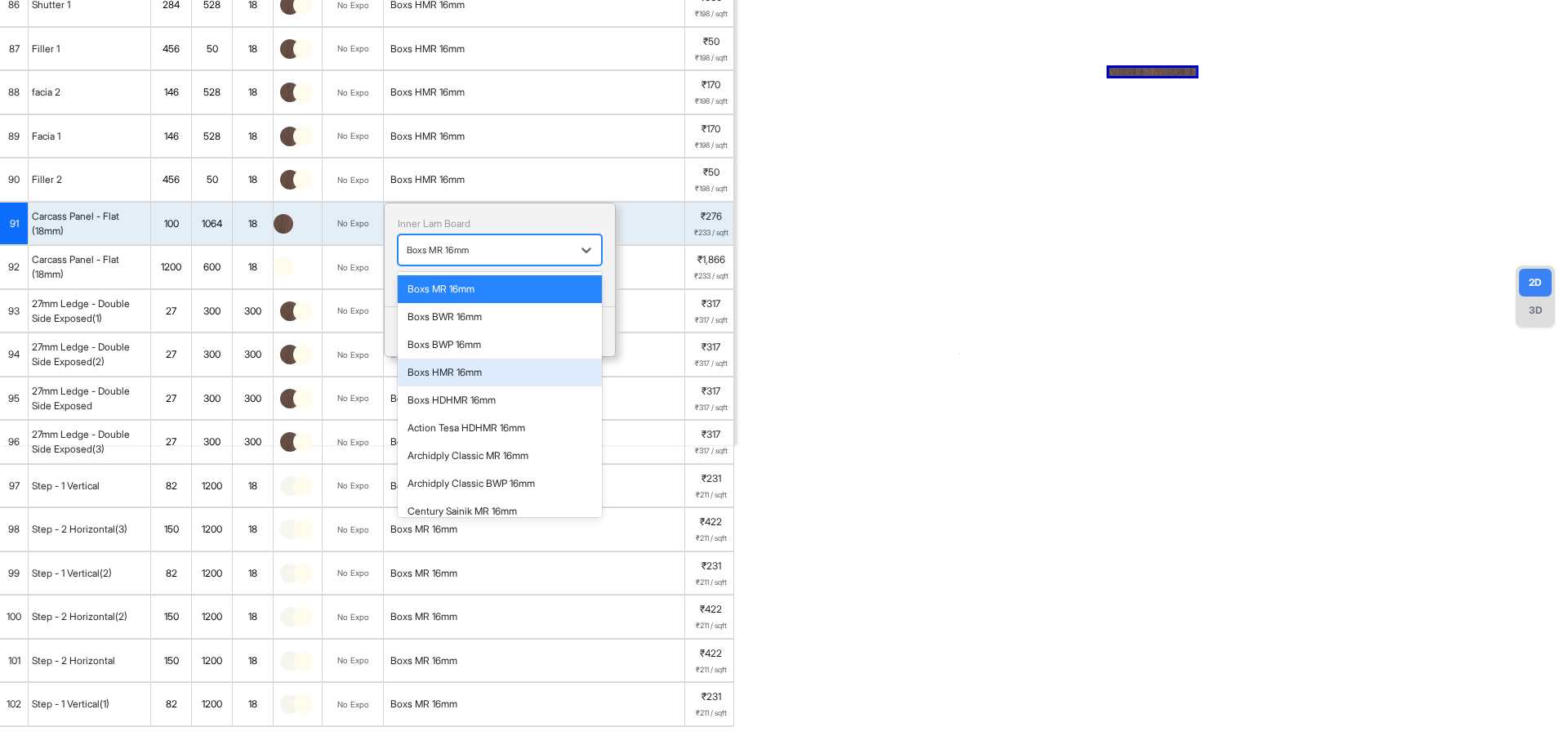 click on "Boxs HMR 16mm" at bounding box center (500, 372) 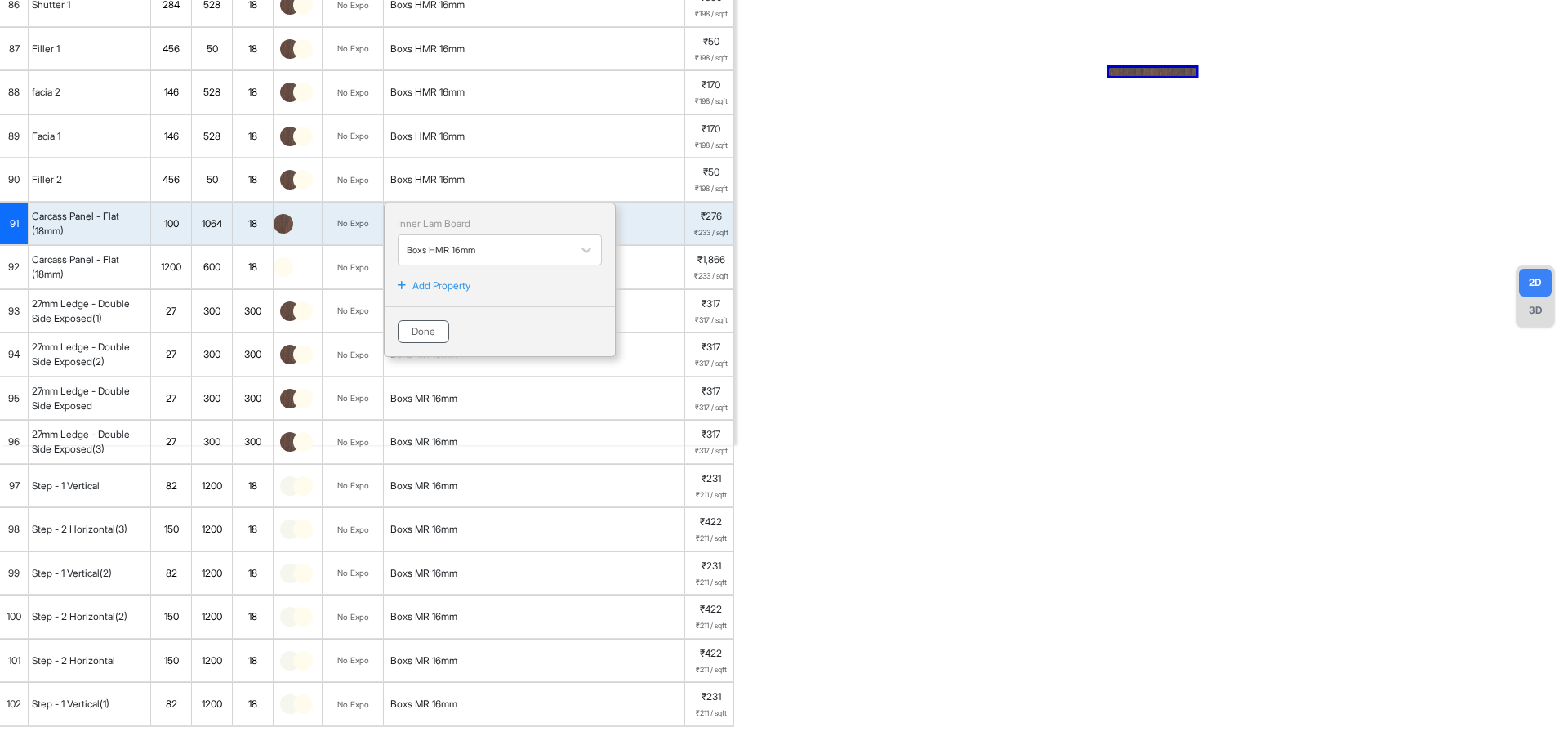 click on "Done" at bounding box center (423, 332) 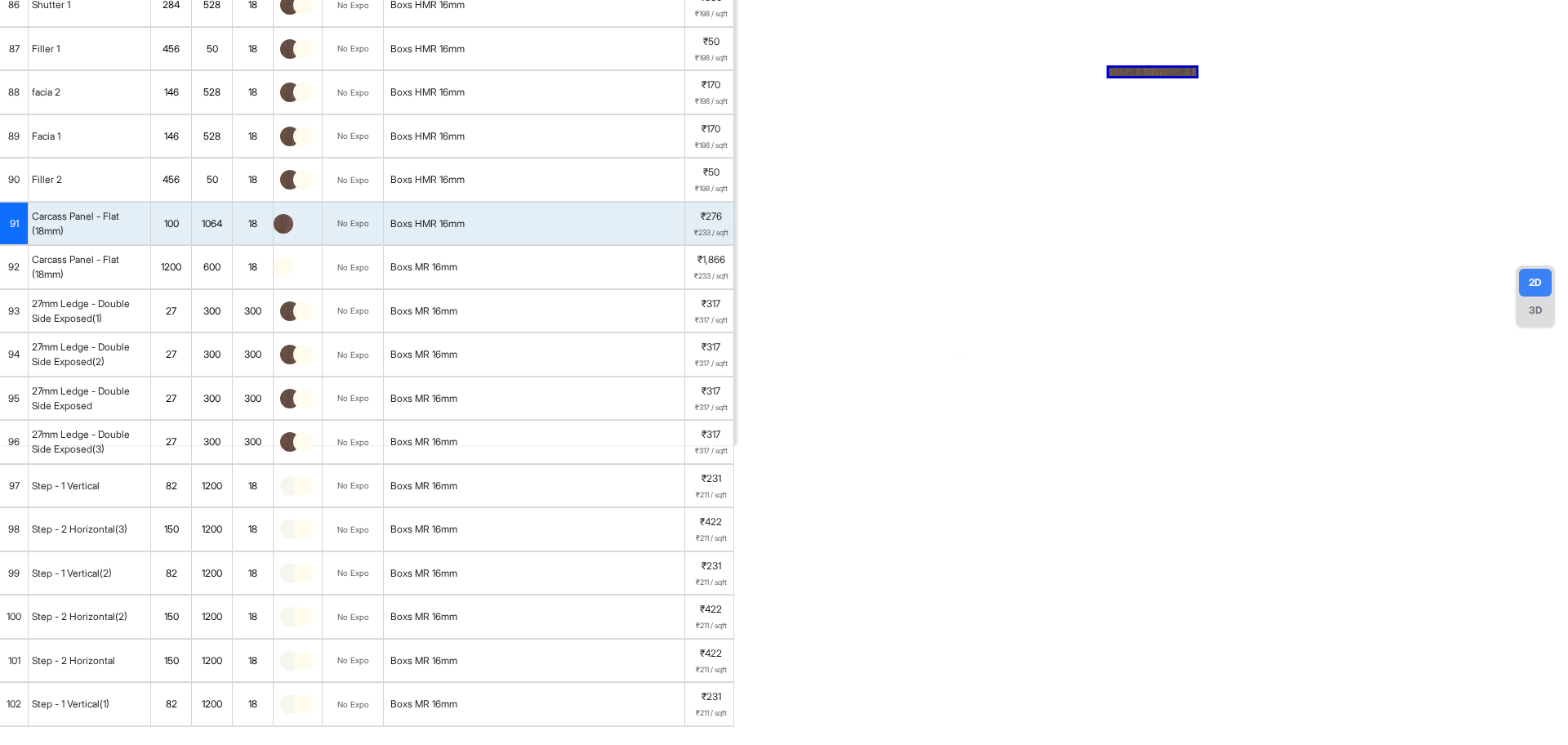 click on "Boxs MR 16mm" at bounding box center [534, 267] 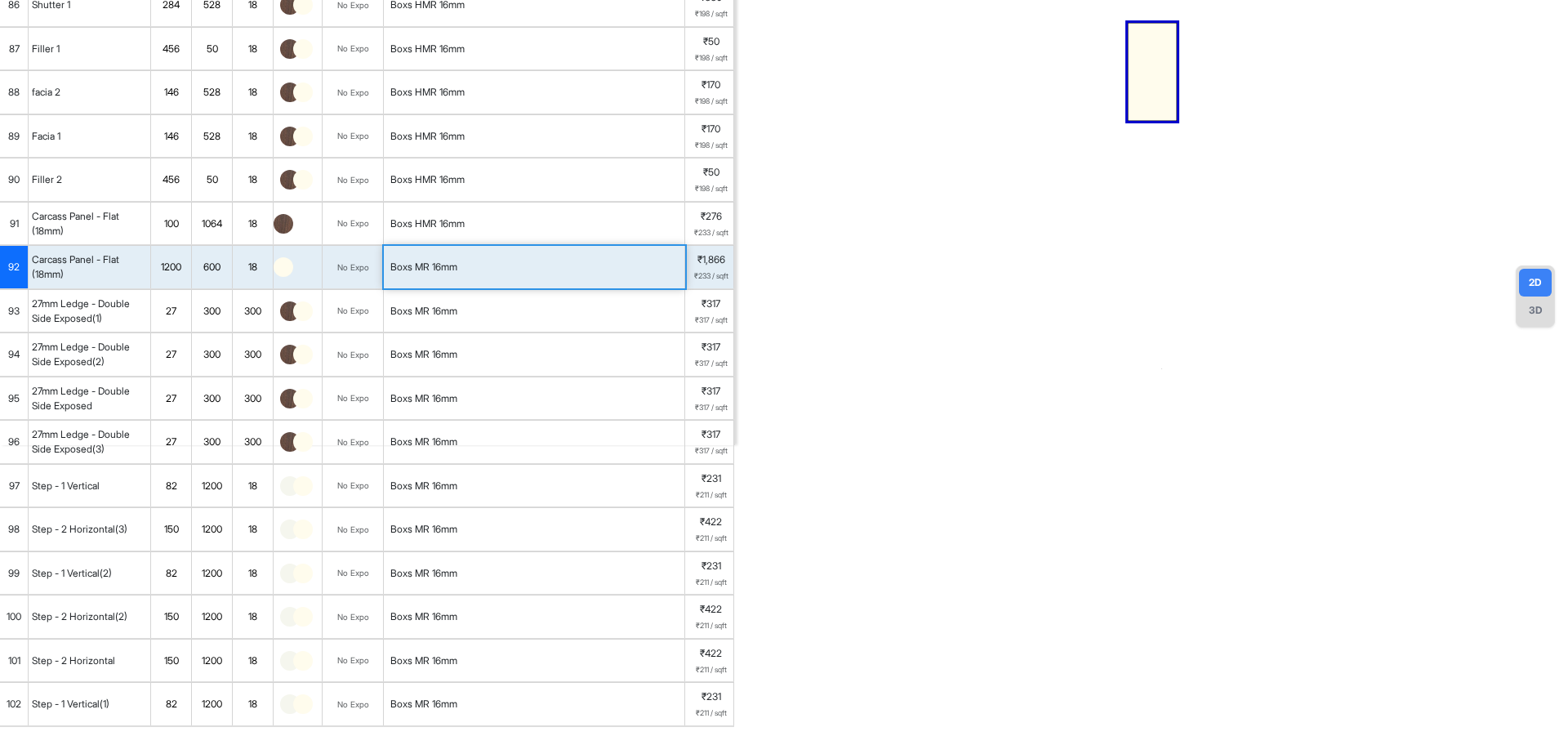 click on "Boxs MR 16mm" at bounding box center [534, 267] 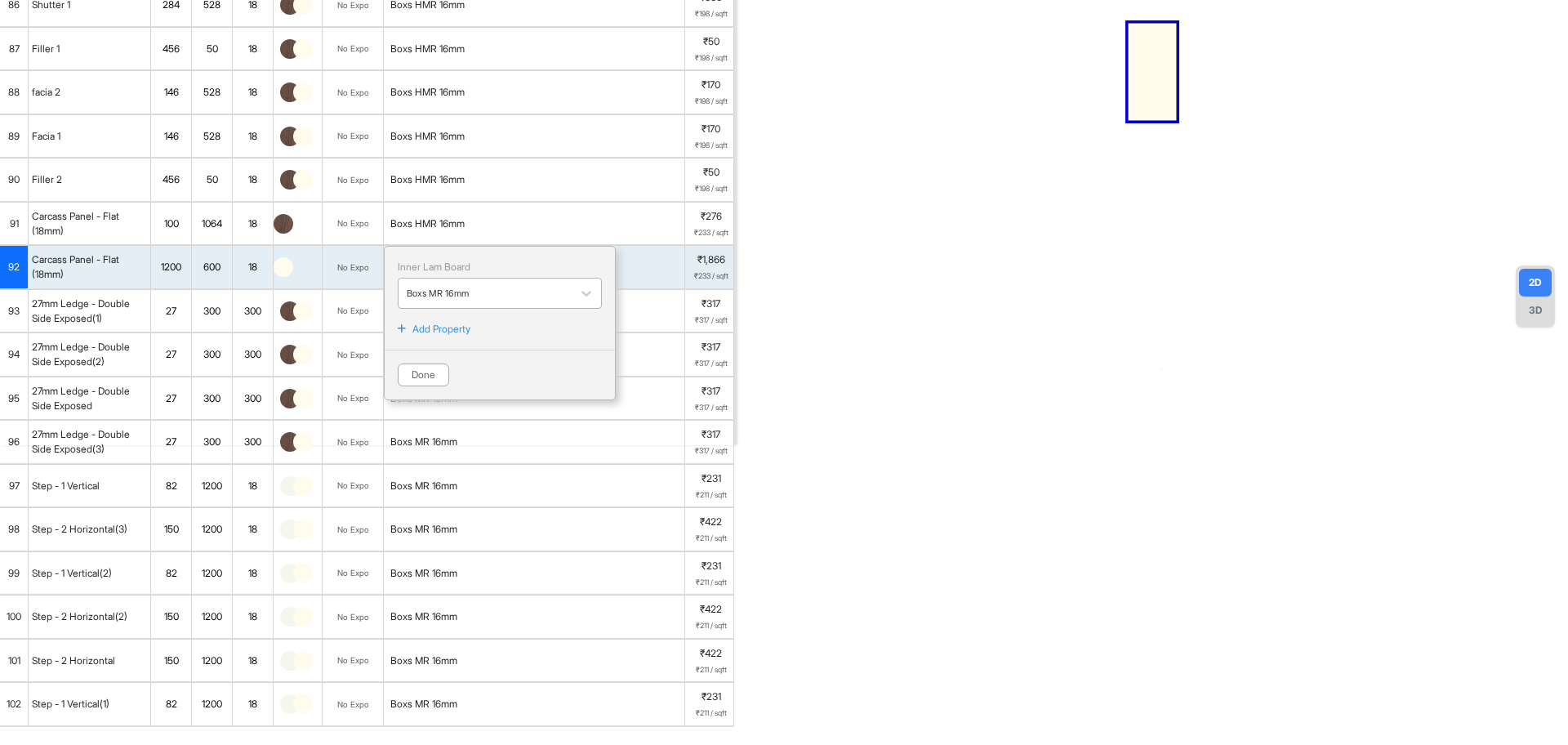 click at bounding box center (485, 293) 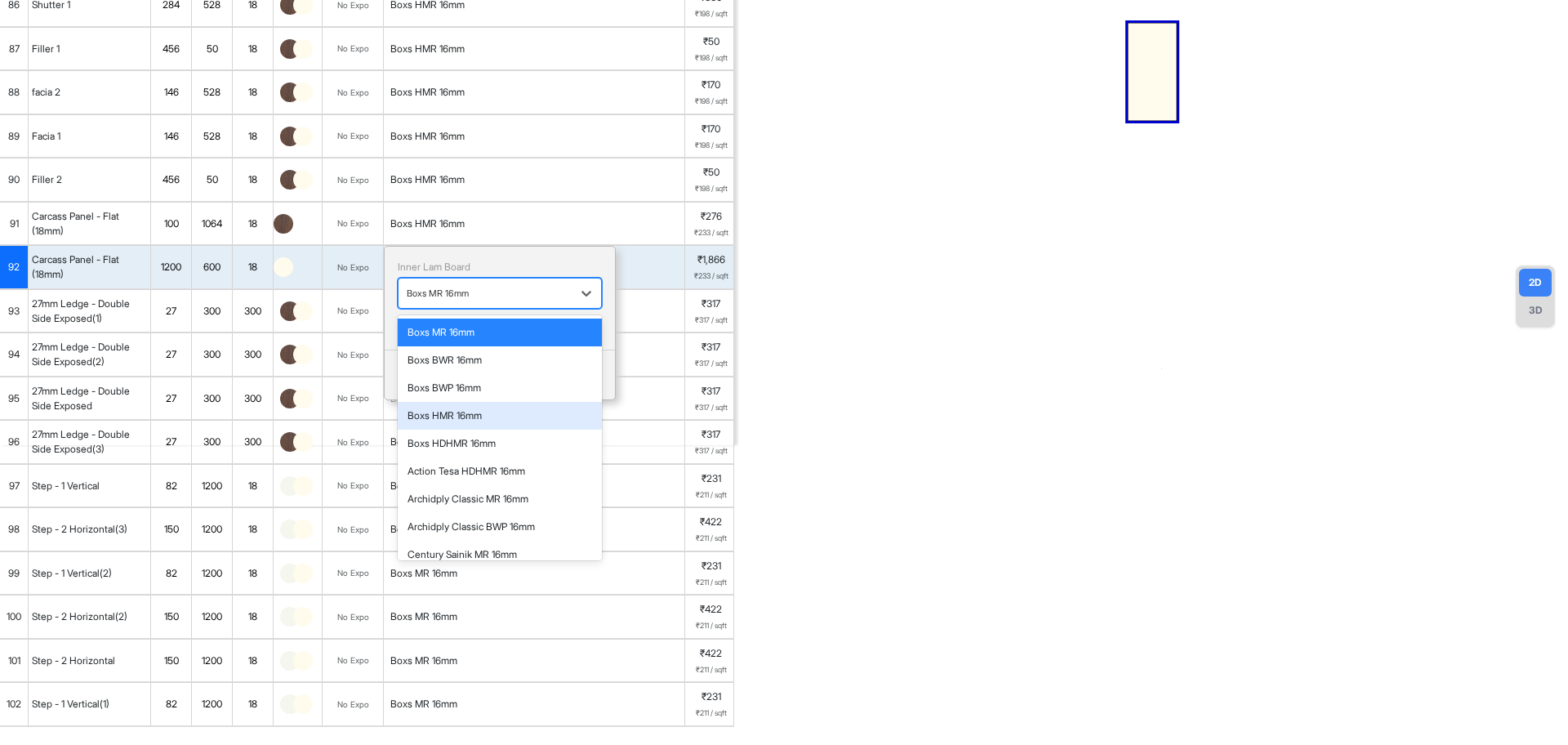 click on "Boxs HMR 16mm" at bounding box center (500, 416) 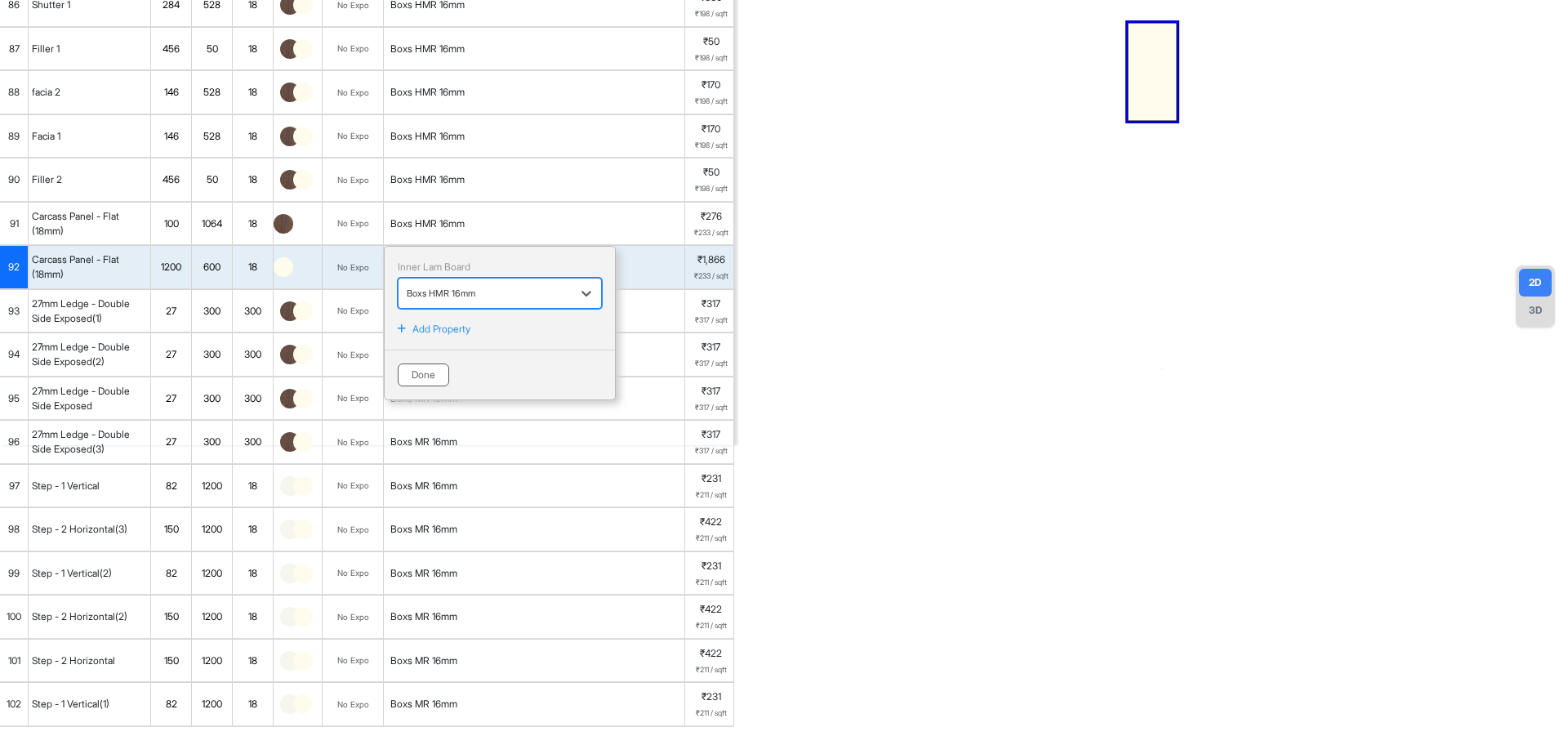 click on "Done" at bounding box center [423, 375] 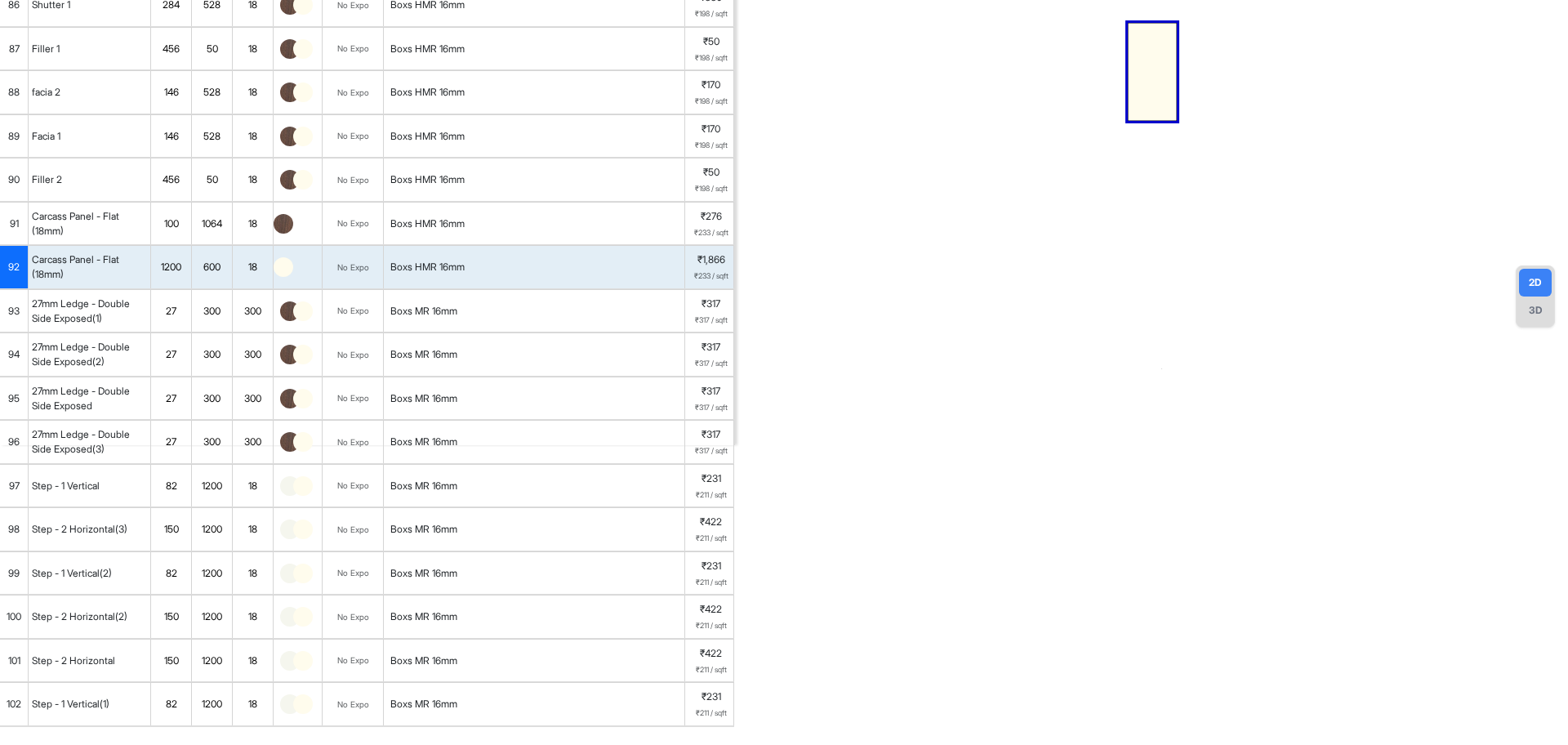 click on "Boxs MR 16mm" at bounding box center (534, 311) 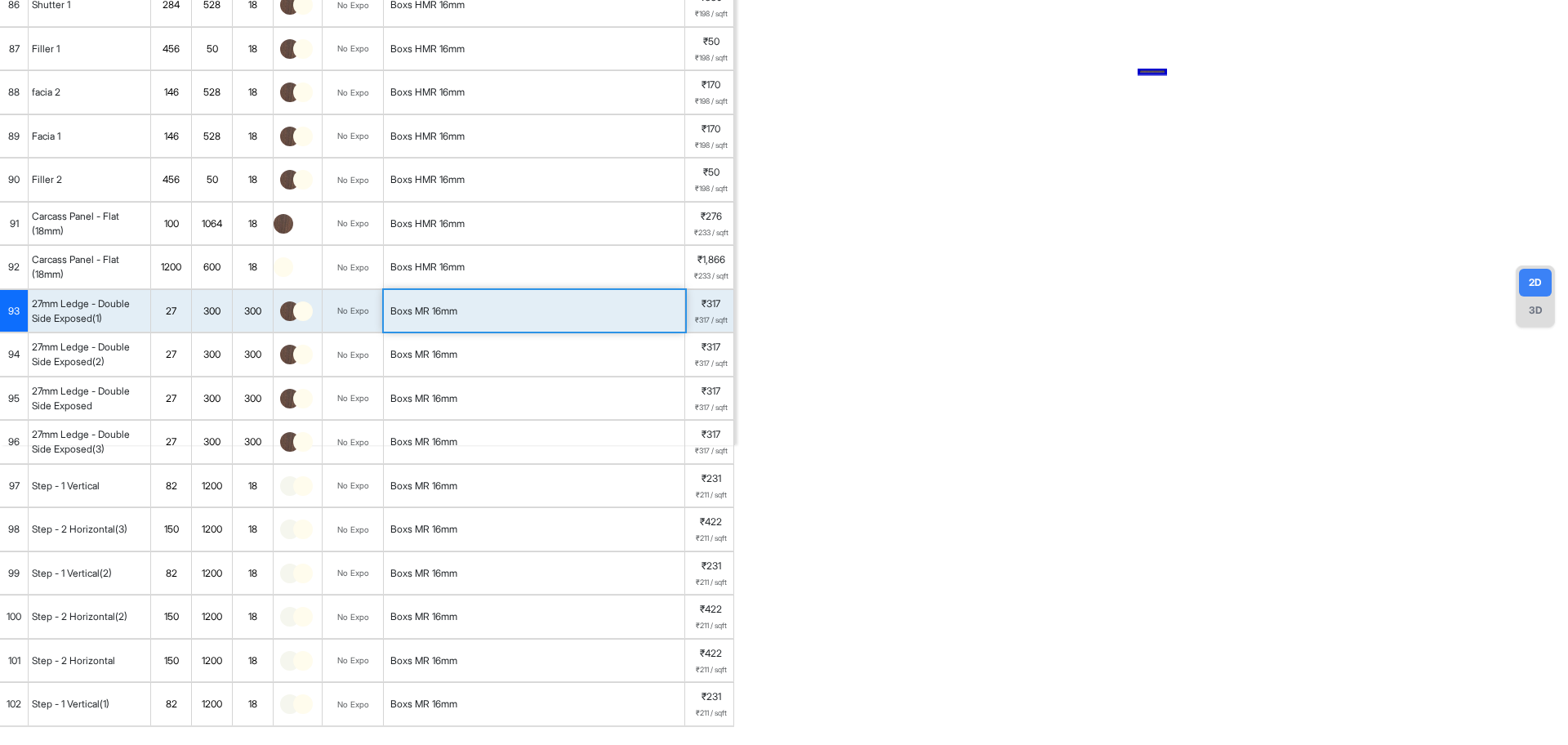 click on "Boxs MR 16mm" at bounding box center [534, 311] 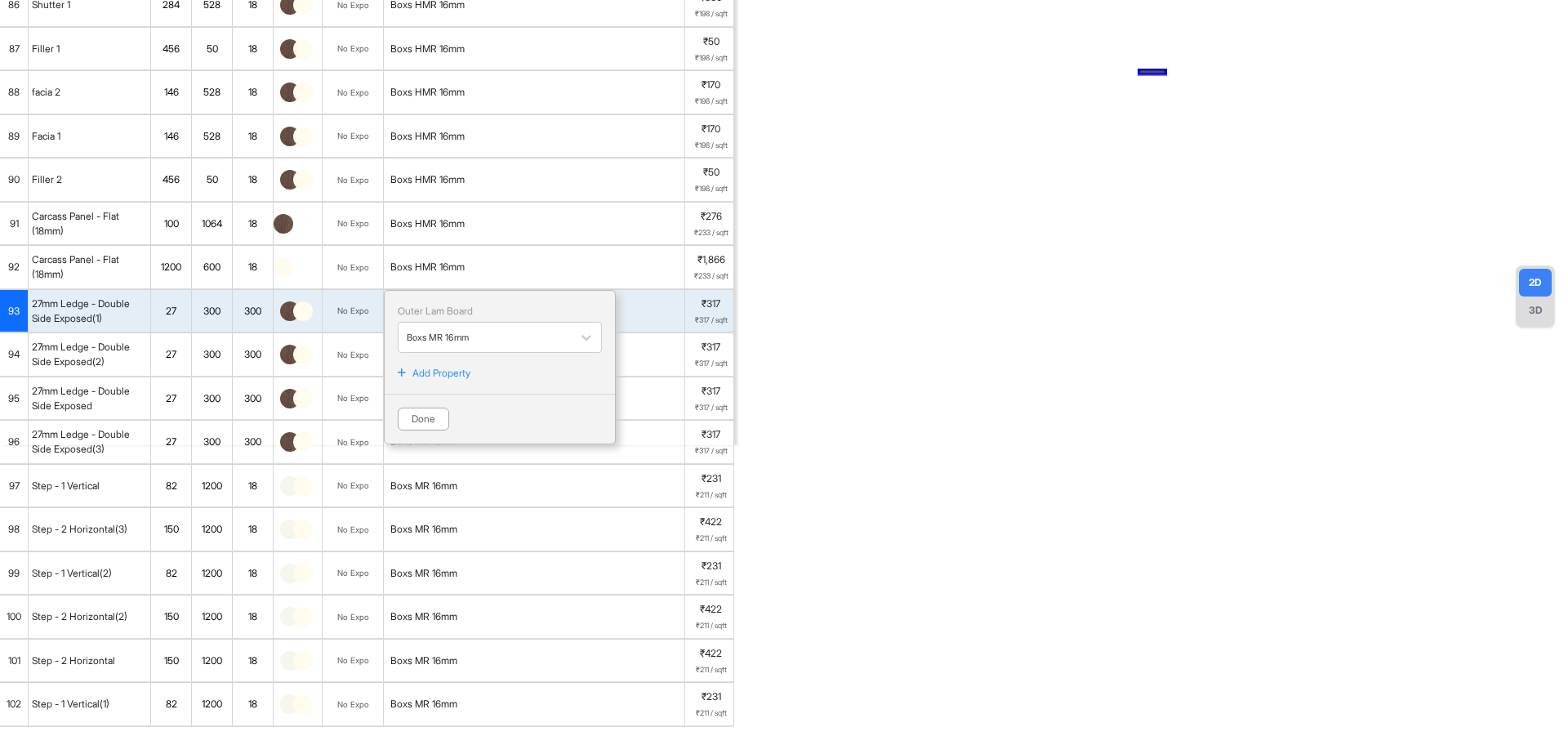 click on "Boxs HMR 16mm" at bounding box center (534, 267) 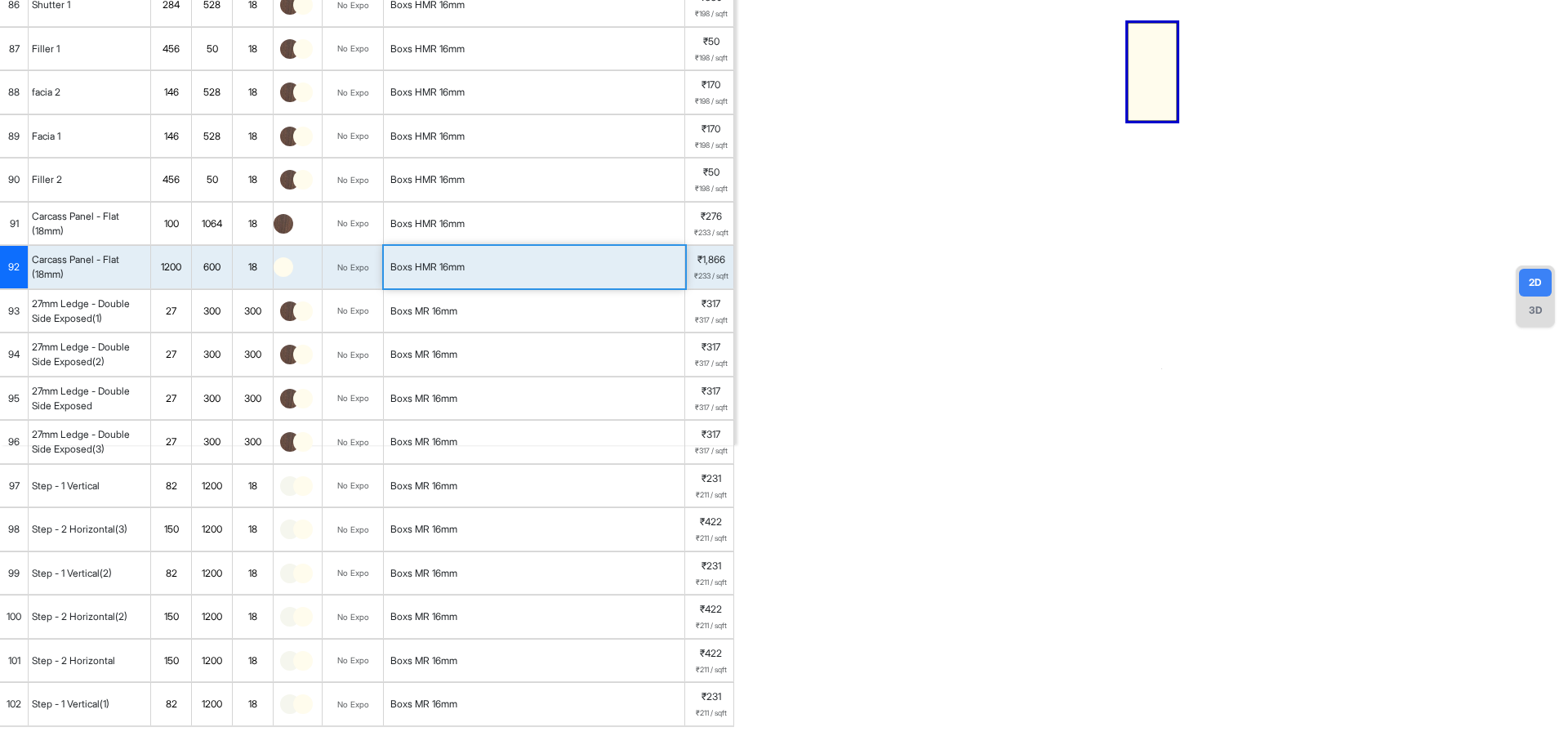 click on "Boxs HMR 16mm" at bounding box center (534, 267) 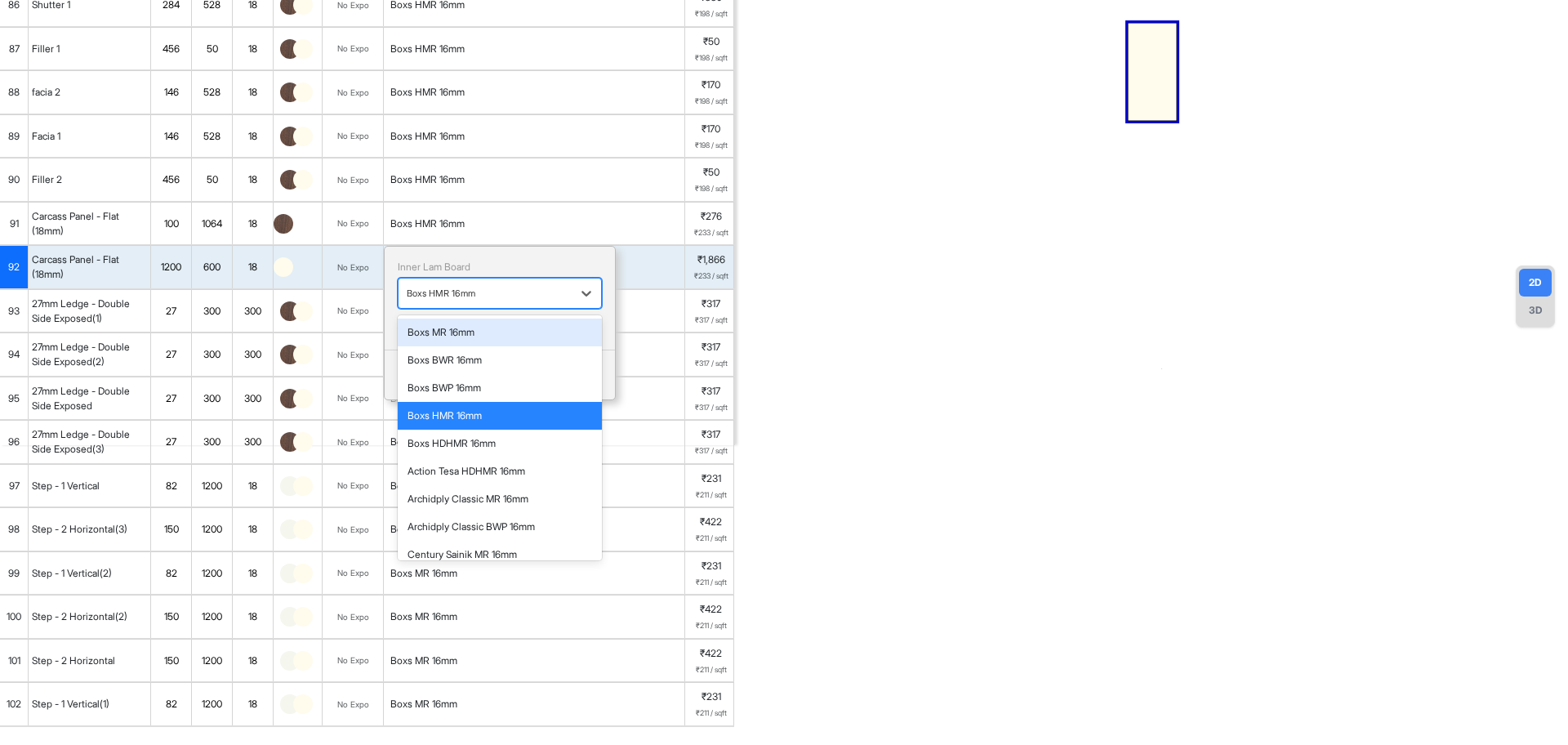 click at bounding box center (485, 293) 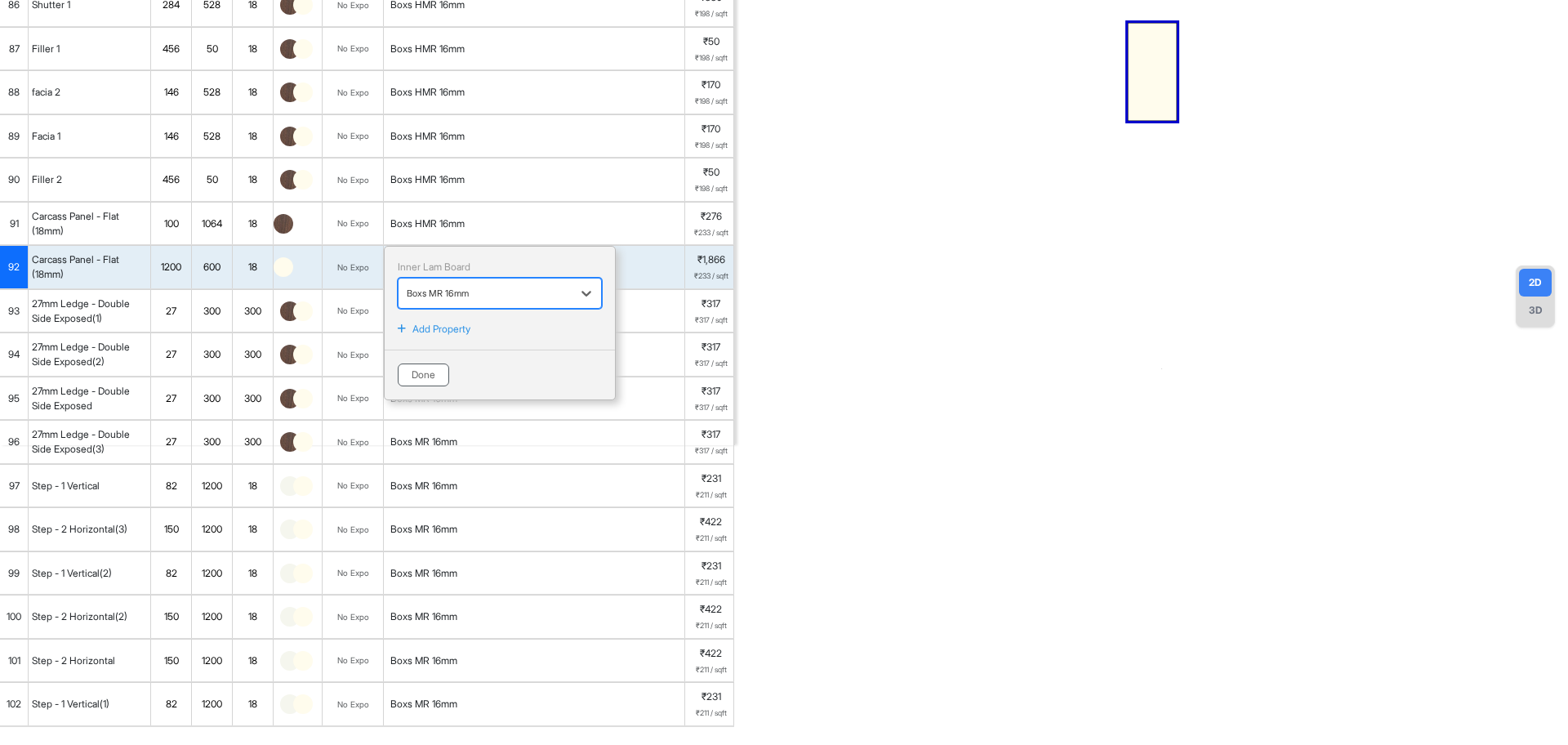 click on "Done" at bounding box center (423, 375) 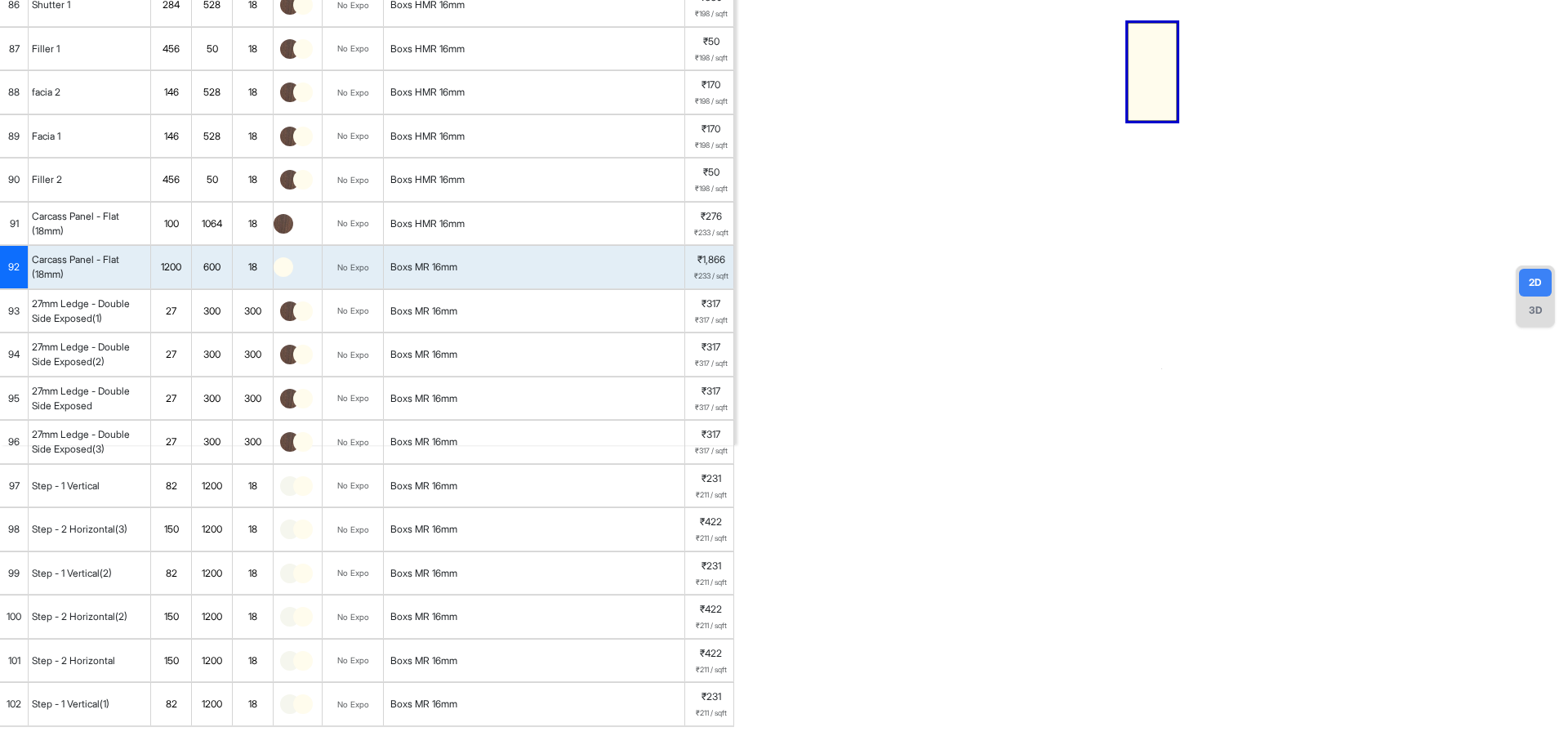 click on "Boxs MR 16mm" at bounding box center (534, 311) 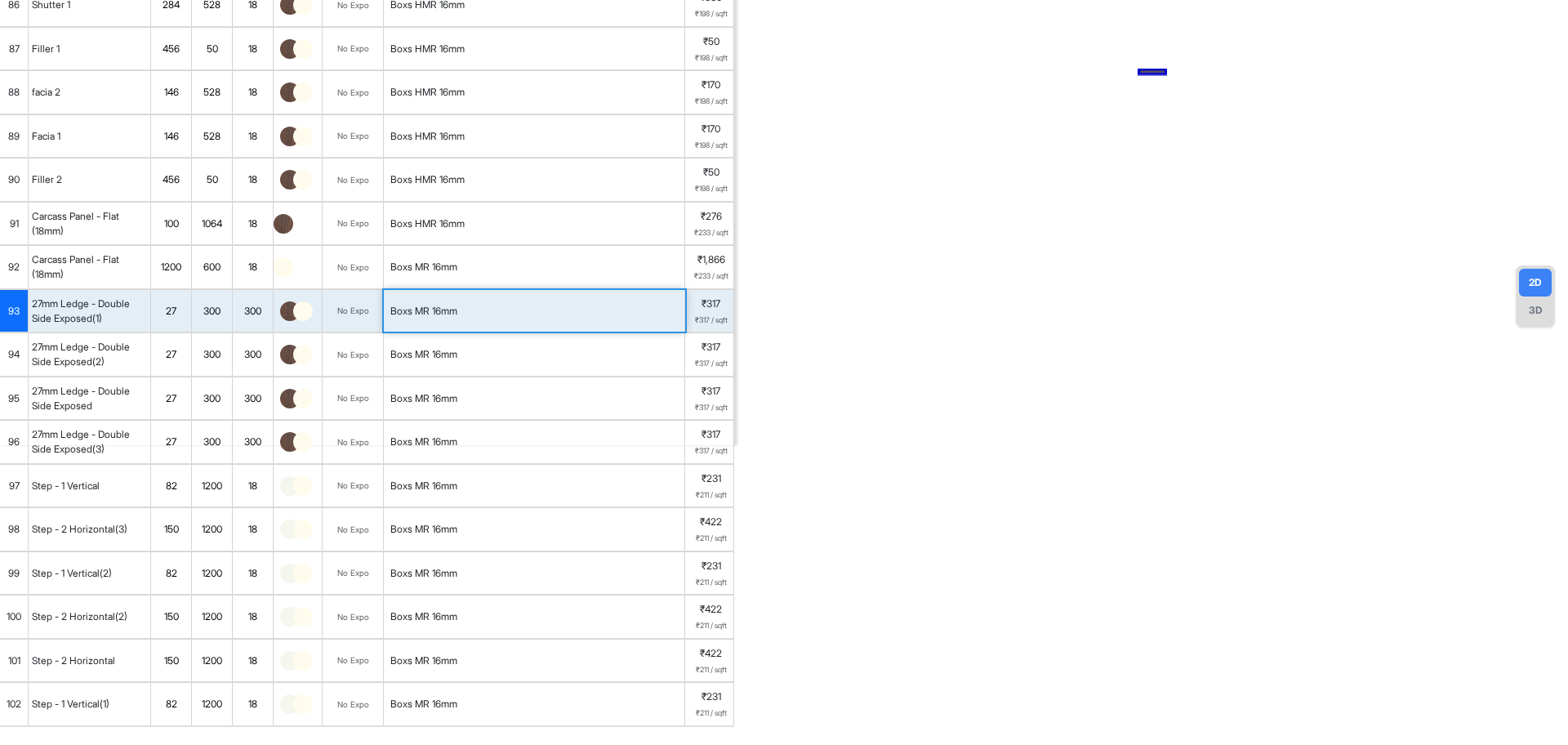 click on "Boxs MR 16mm" at bounding box center [534, 311] 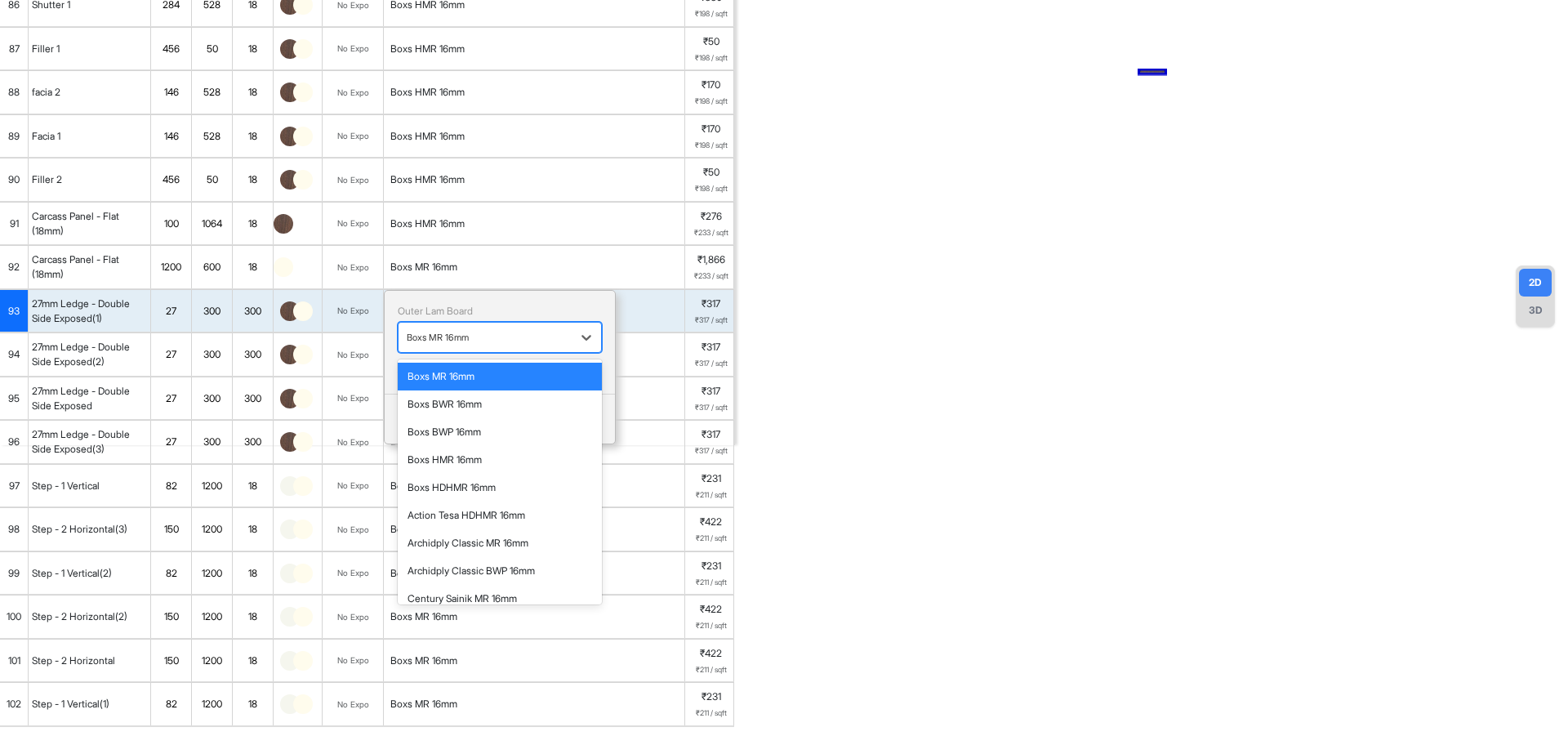 click at bounding box center [485, 337] 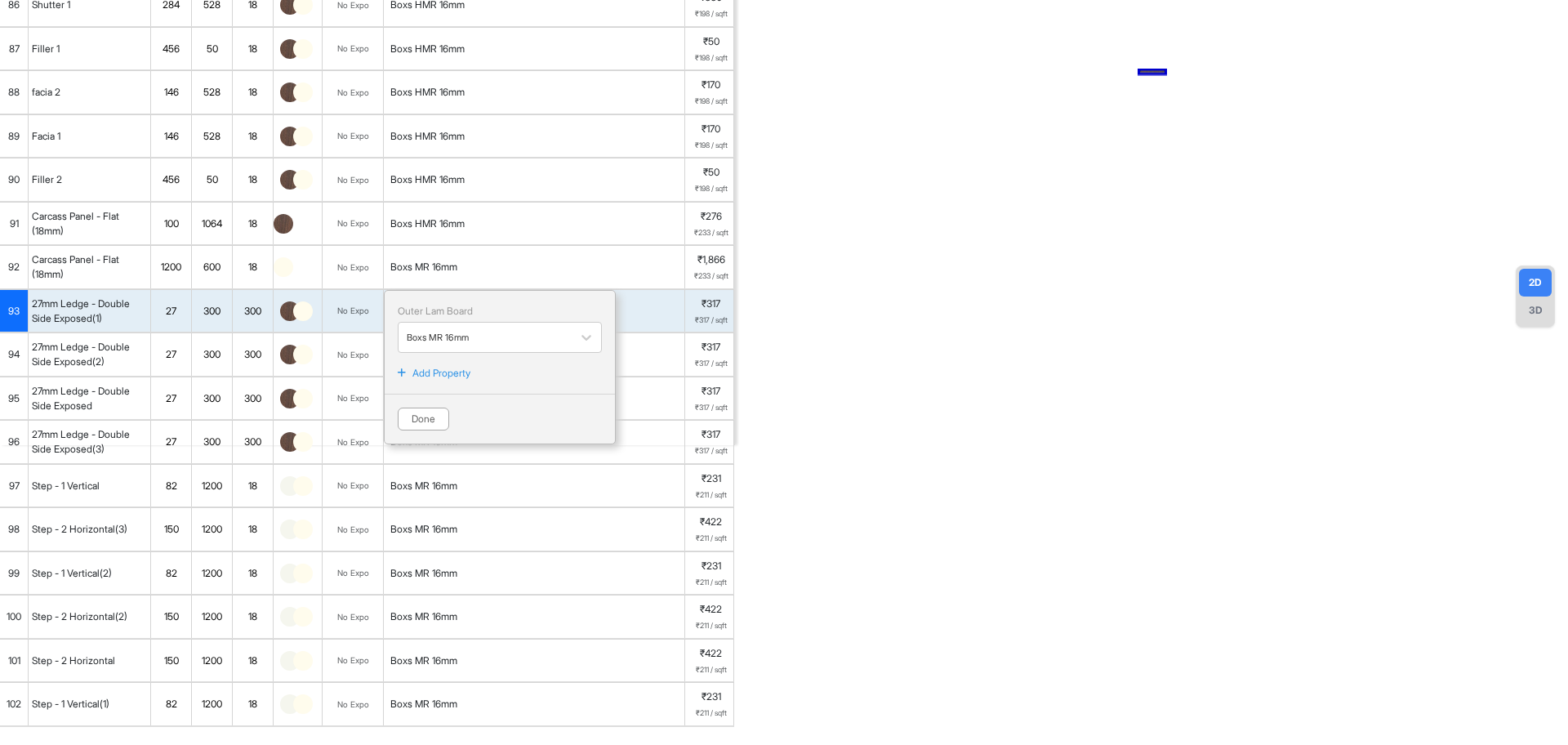 click on "Boxs MR 16mm" at bounding box center (534, 267) 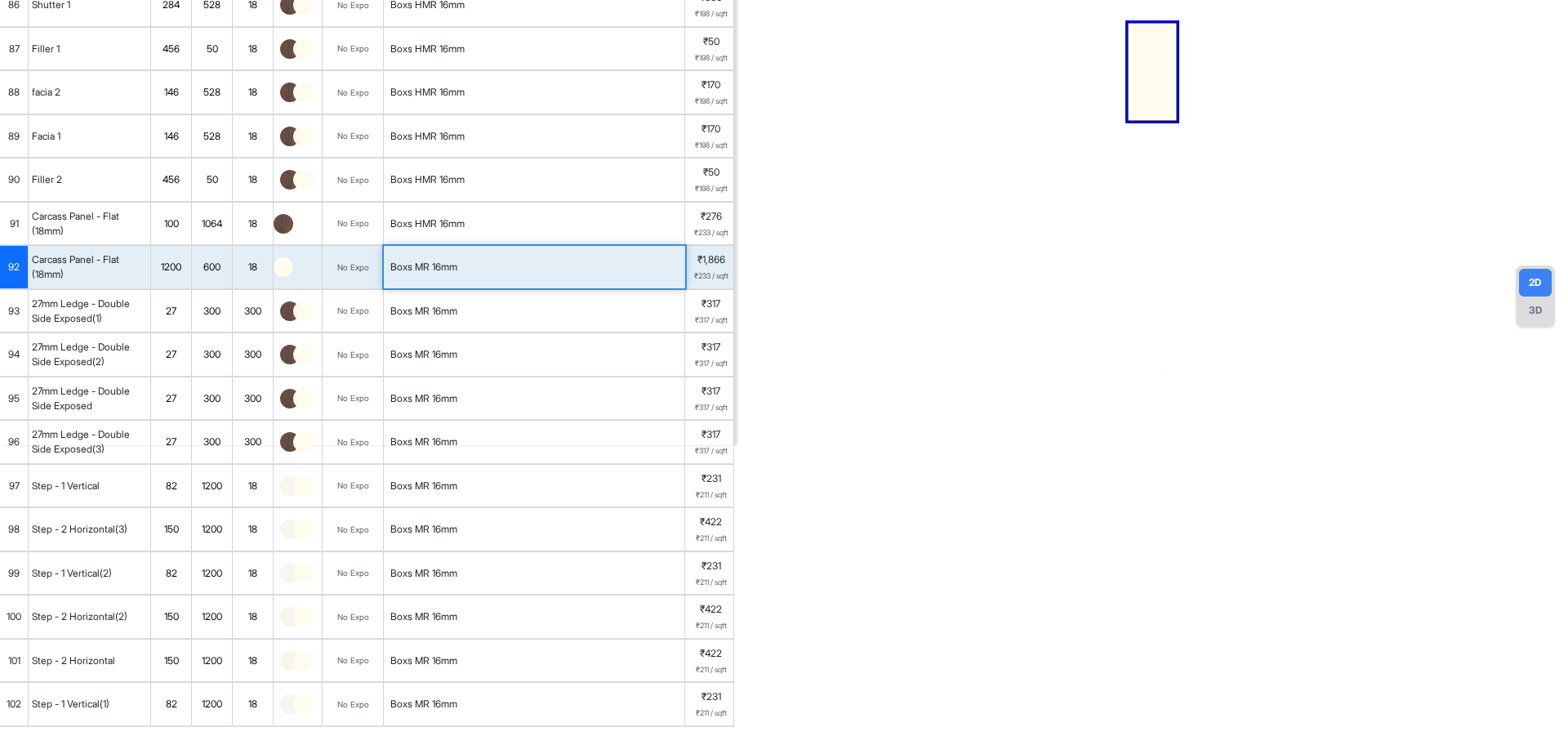click on "Boxs MR 16mm" at bounding box center [534, 486] 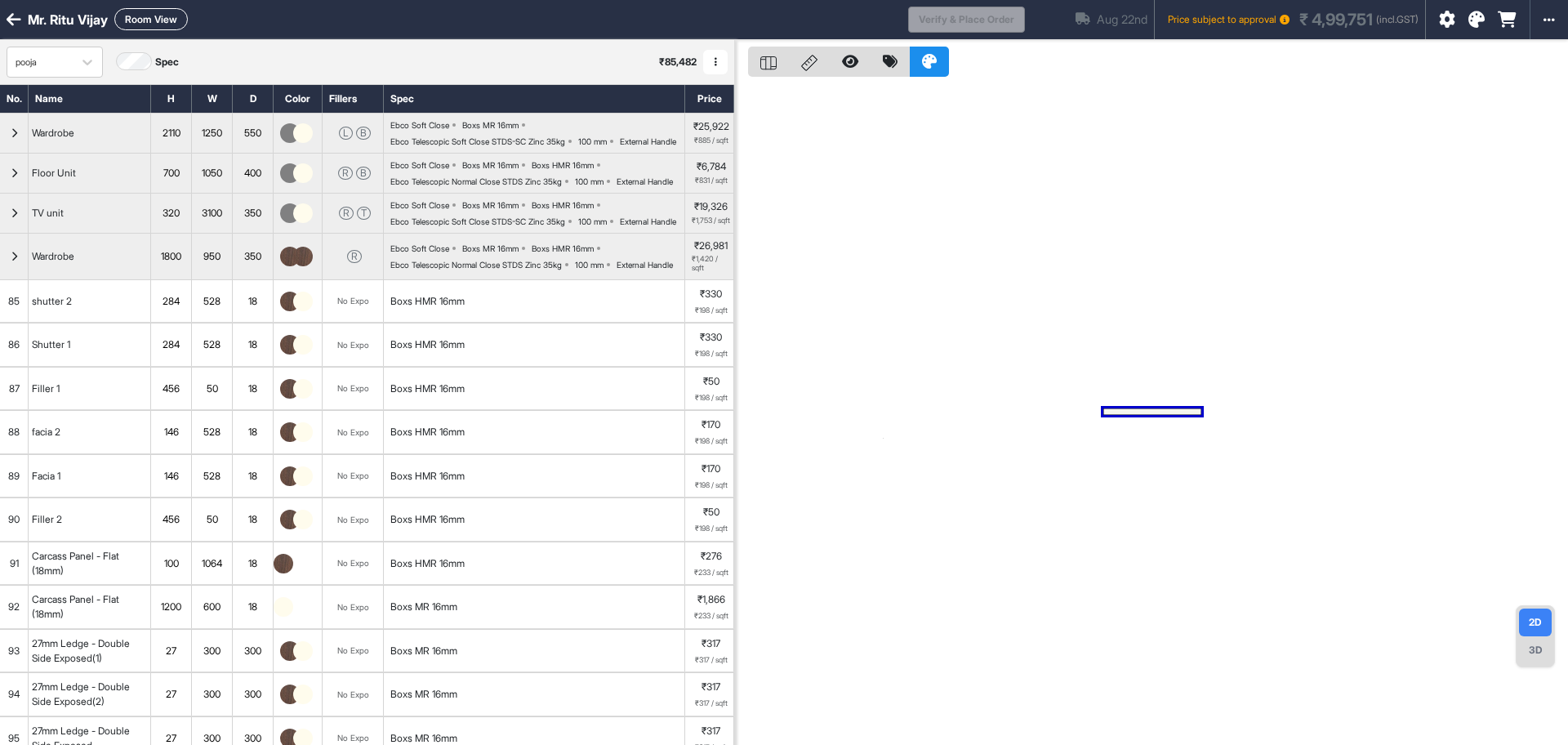 scroll, scrollTop: 0, scrollLeft: 0, axis: both 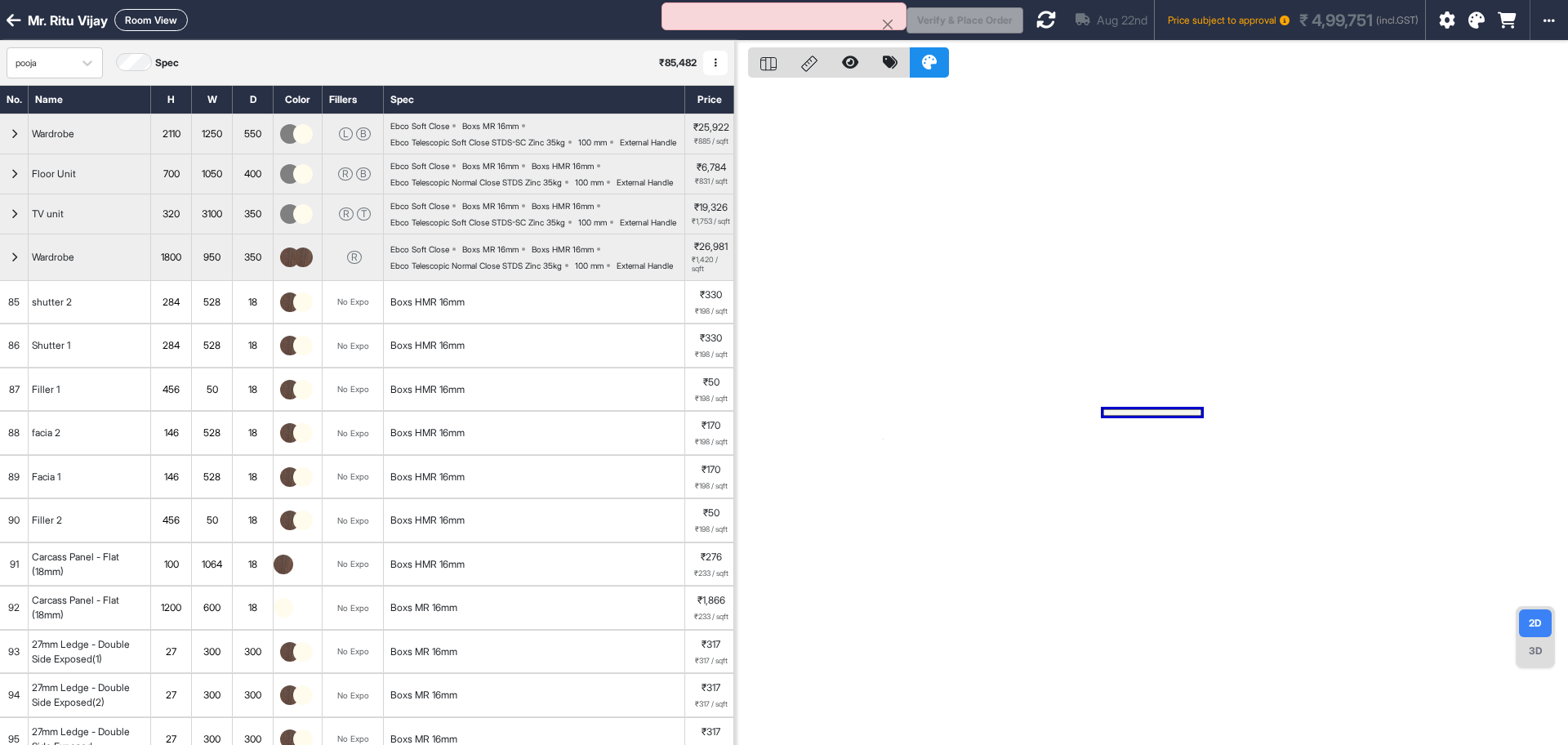 click at bounding box center (1046, 20) 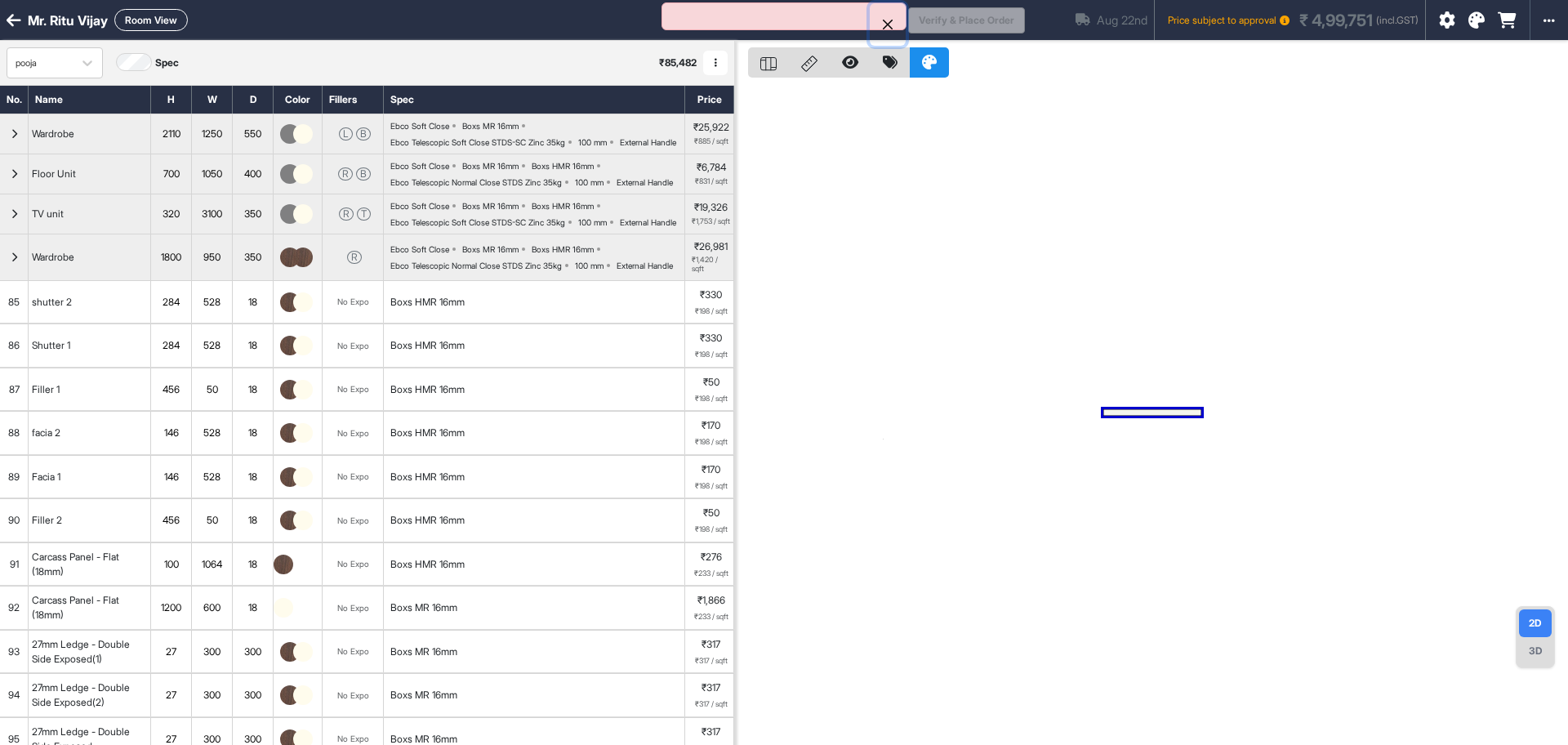 click at bounding box center [888, 25] 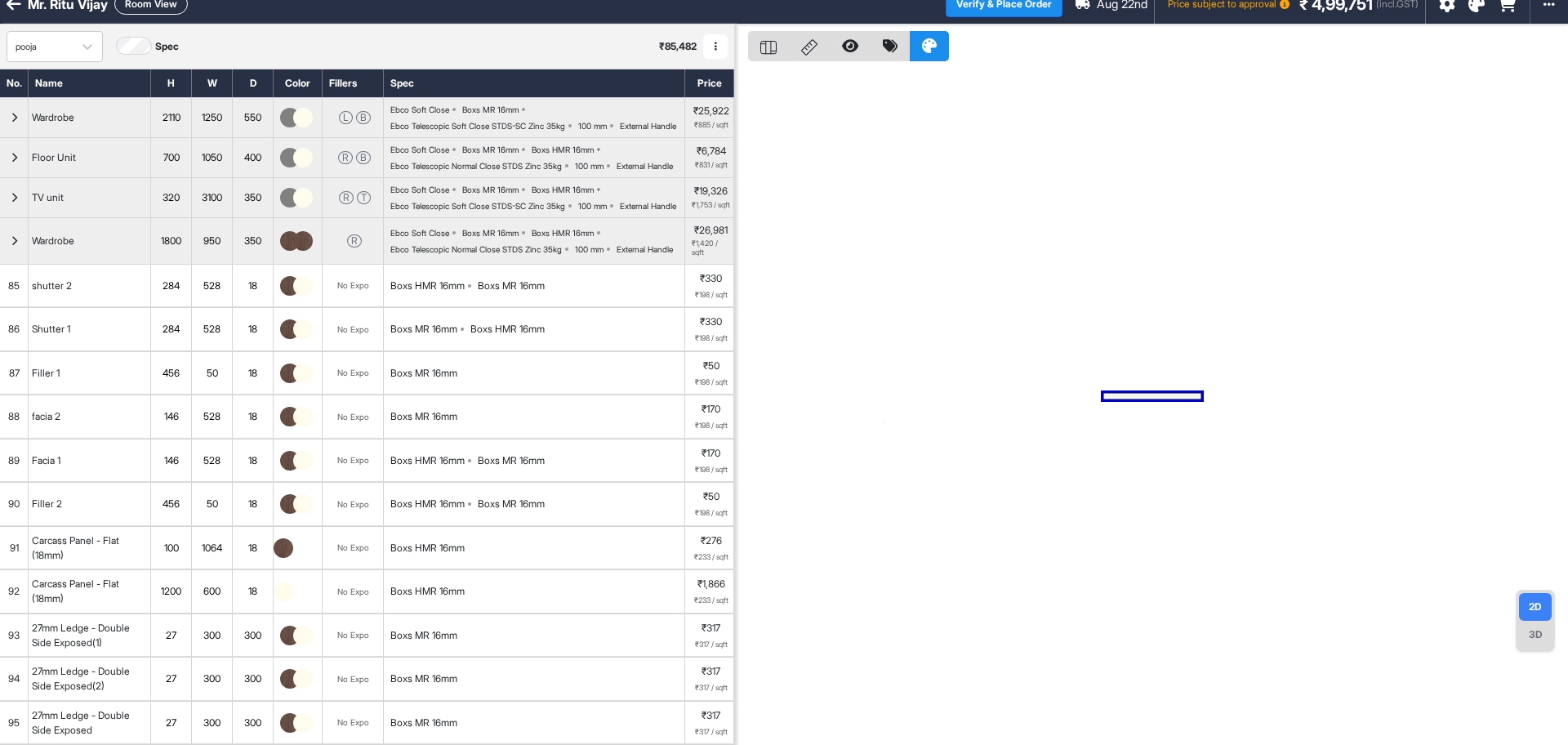 scroll, scrollTop: 0, scrollLeft: 0, axis: both 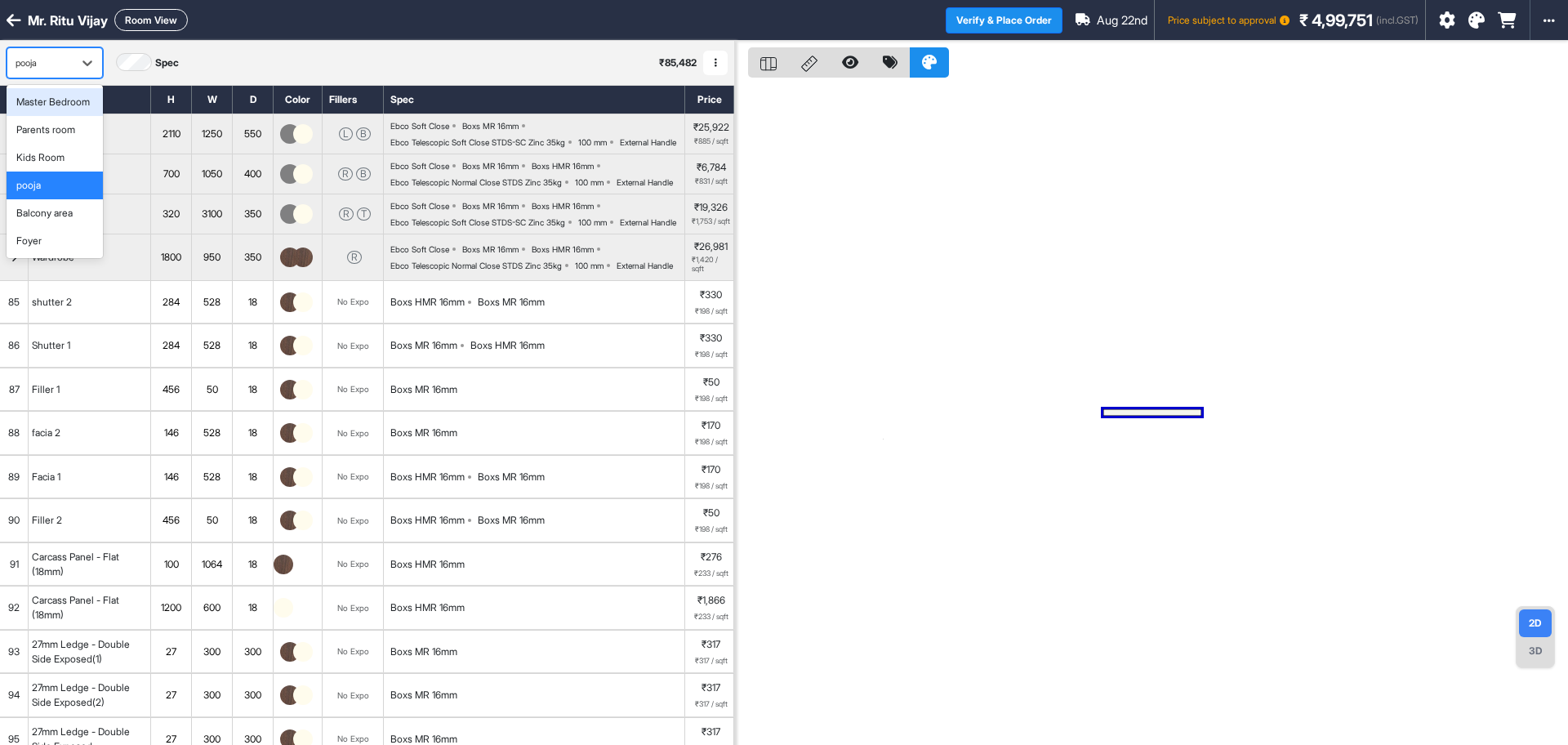 click on "pooja" at bounding box center [40, 63] 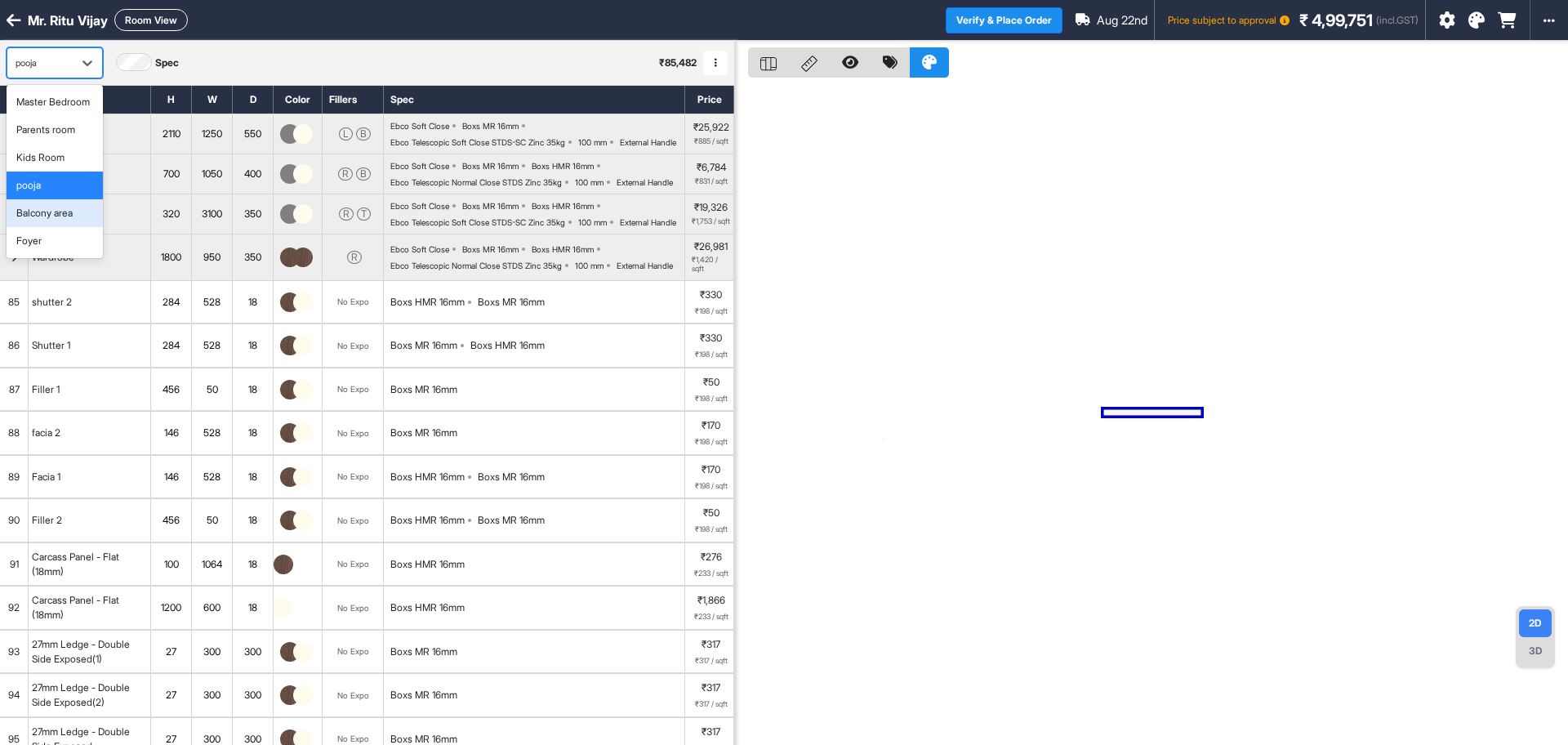 click on "Balcony area" at bounding box center [55, 213] 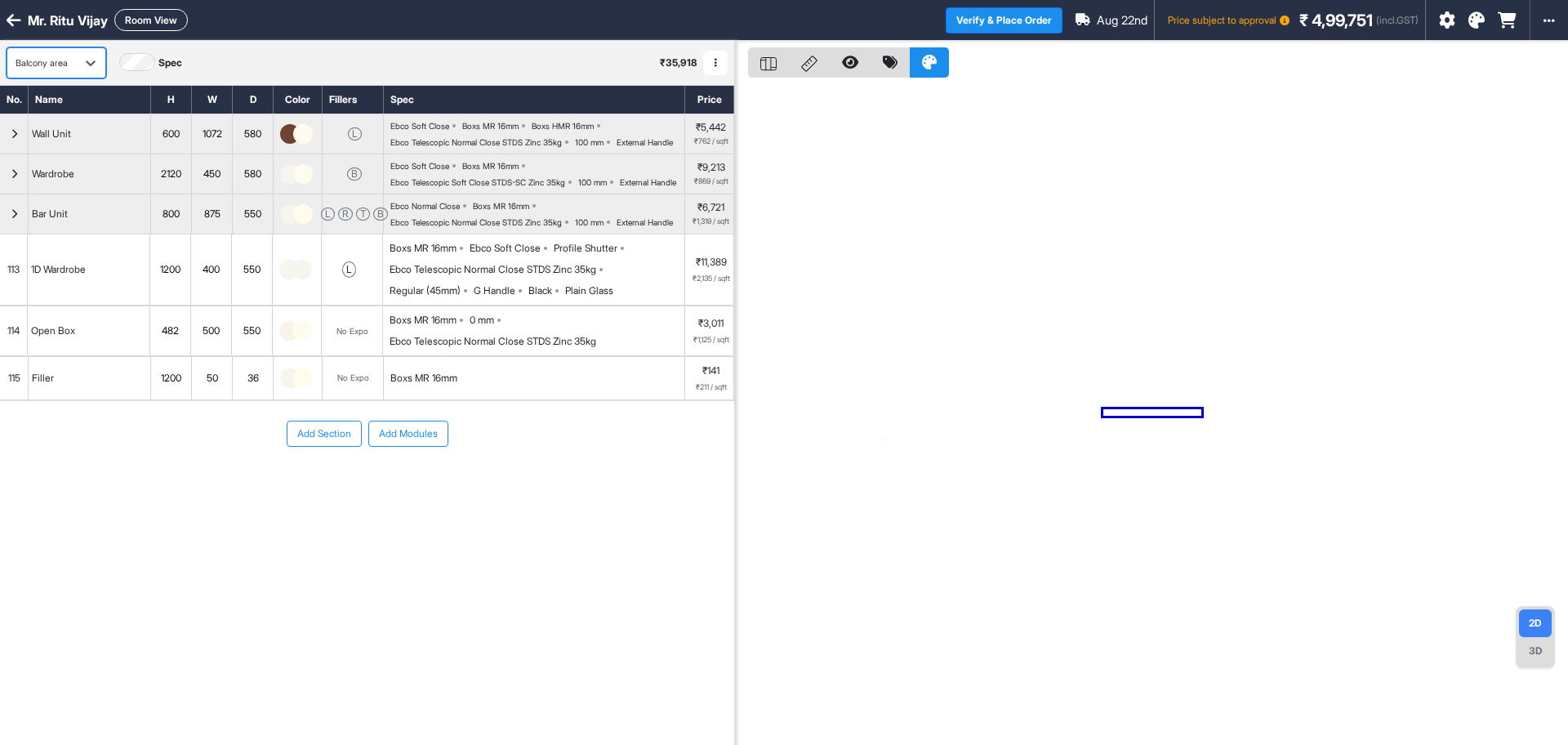click on "Open Box" at bounding box center (89, 331) 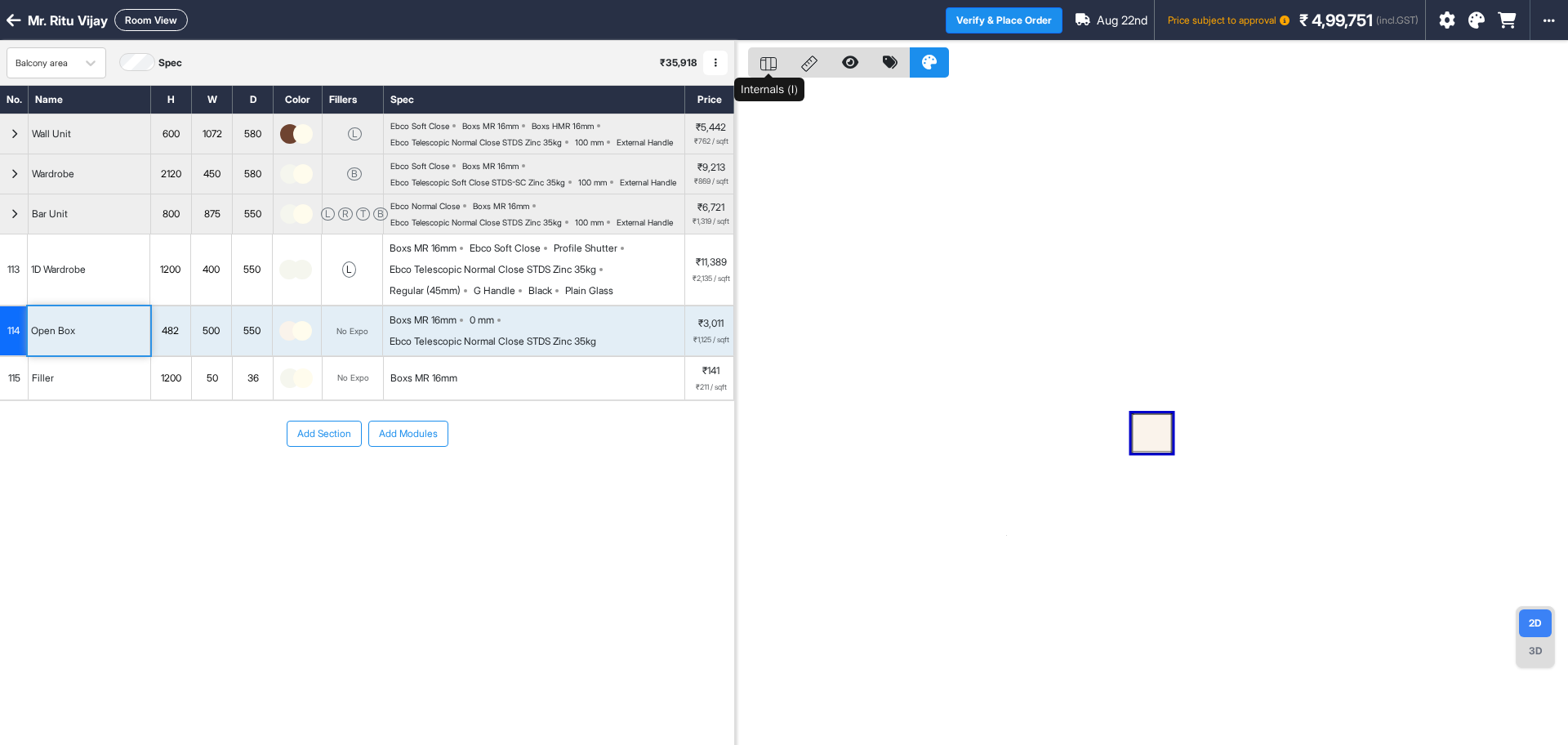click 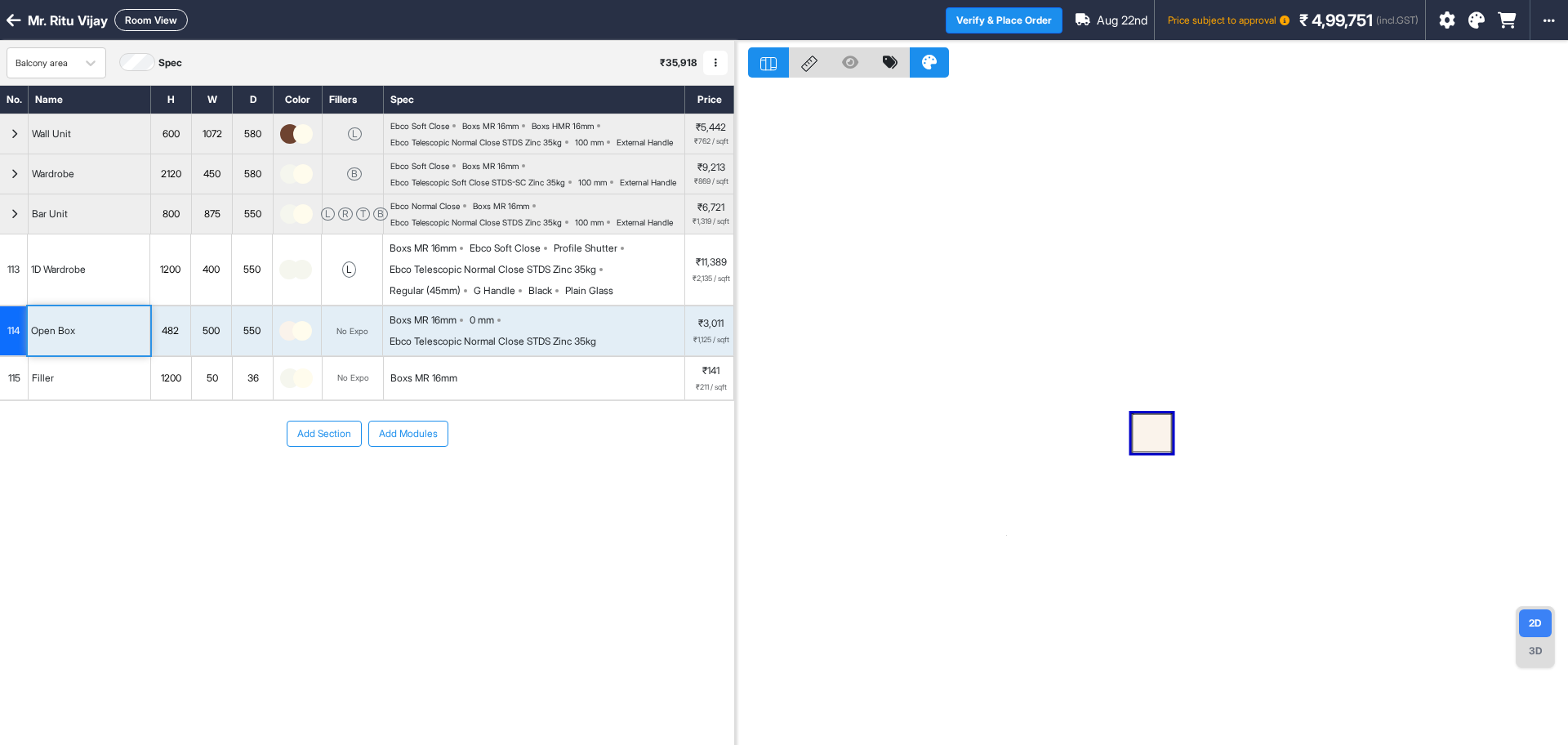 click at bounding box center [1152, 433] 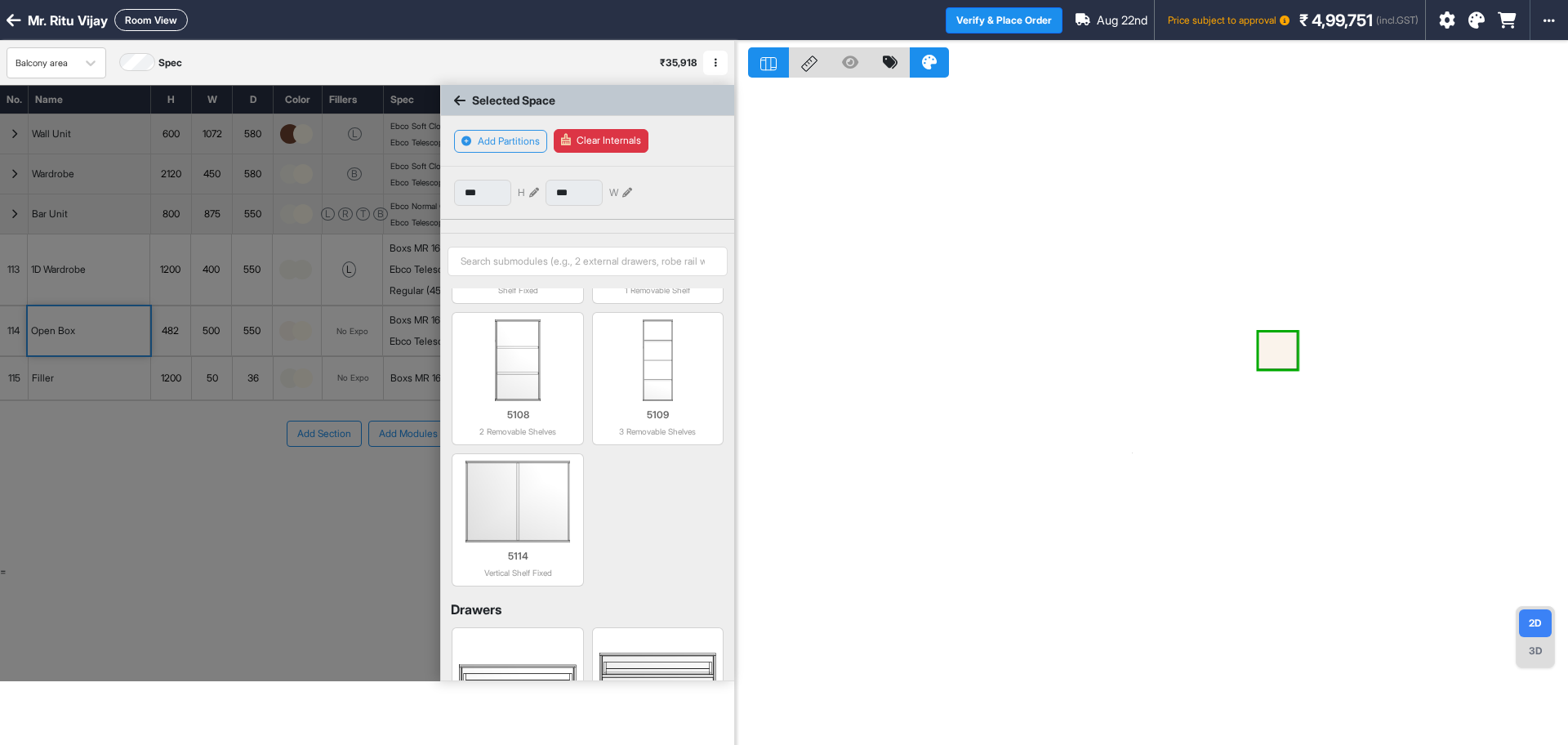 scroll, scrollTop: 204, scrollLeft: 0, axis: vertical 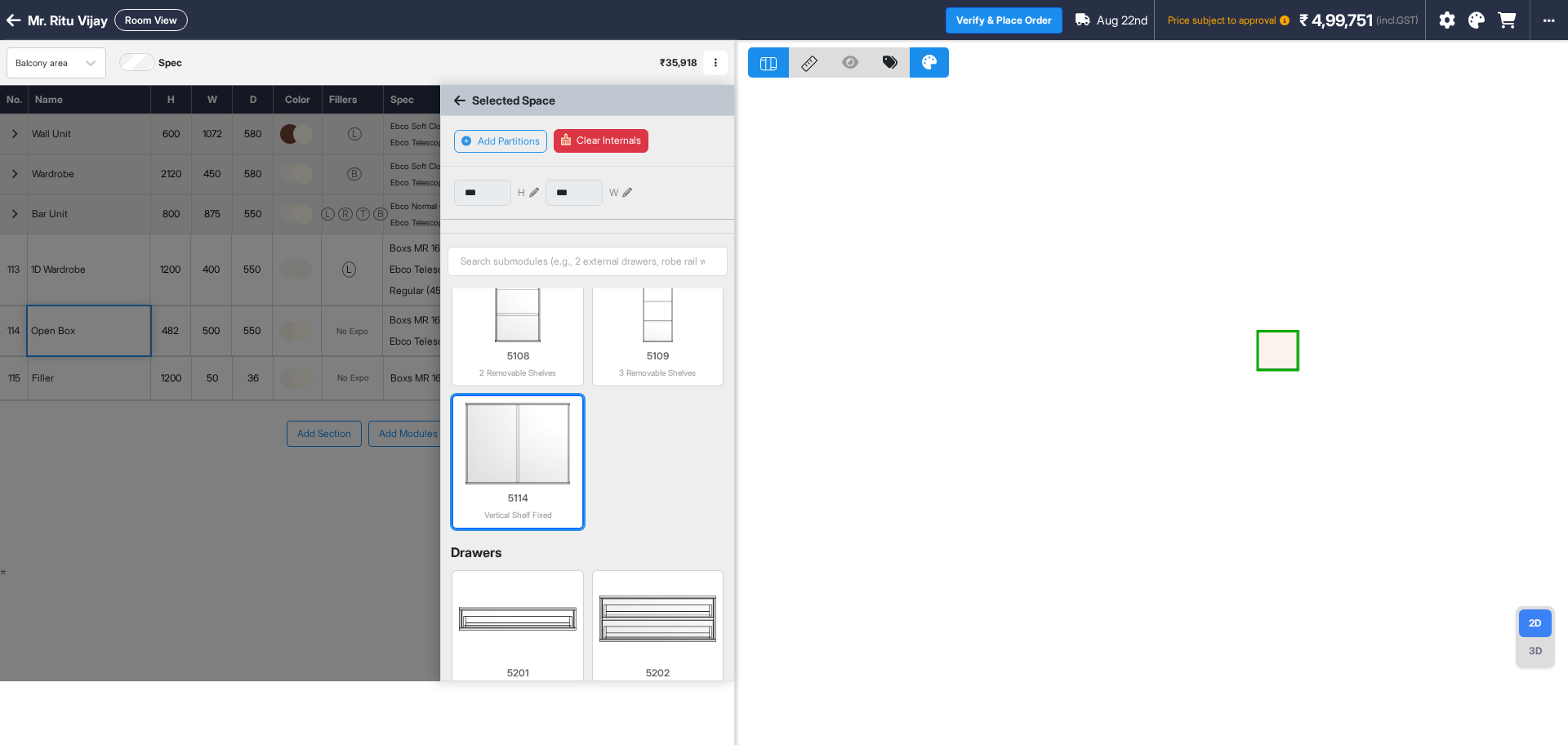 click at bounding box center (517, 444) 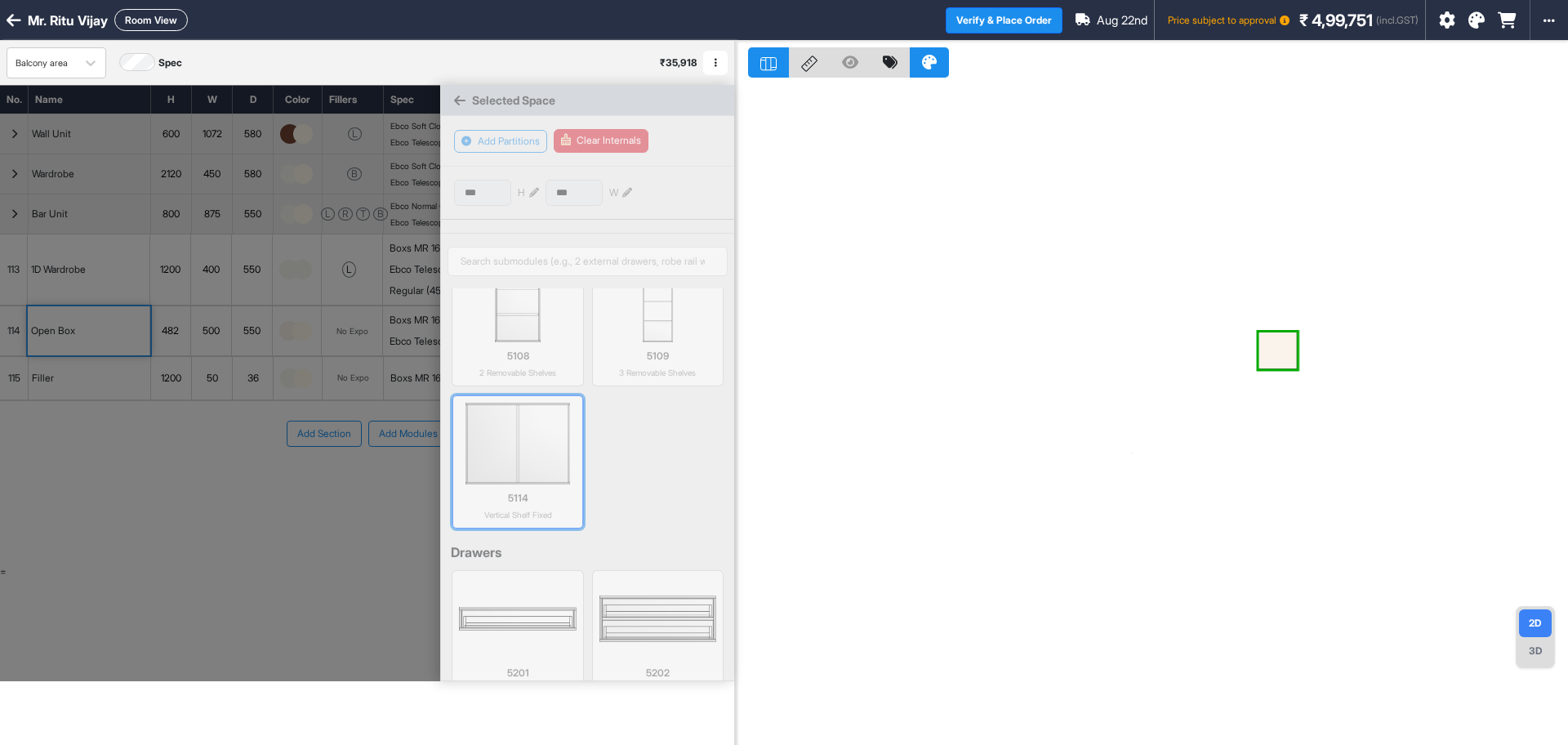 click at bounding box center (517, 444) 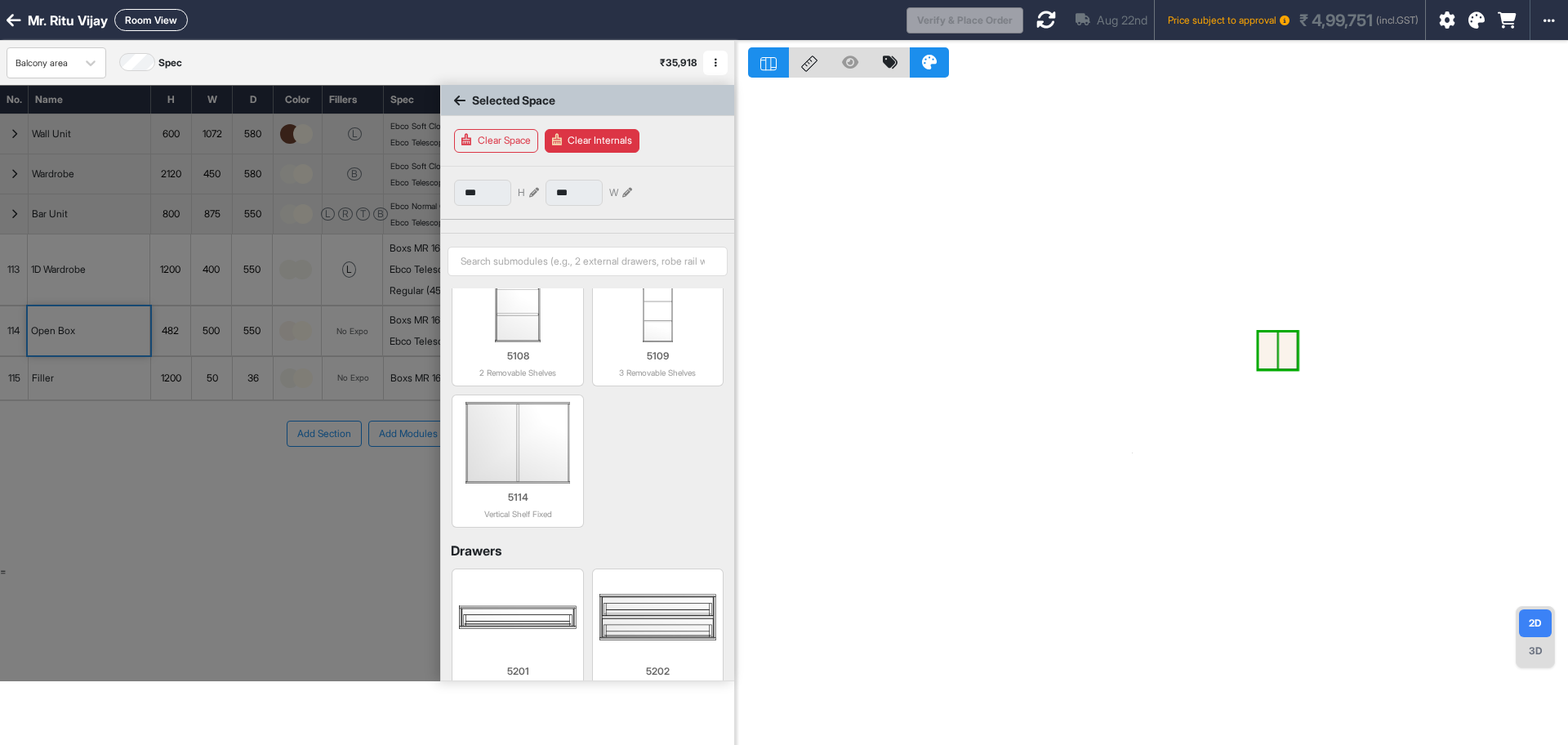 click at bounding box center (1268, 350) 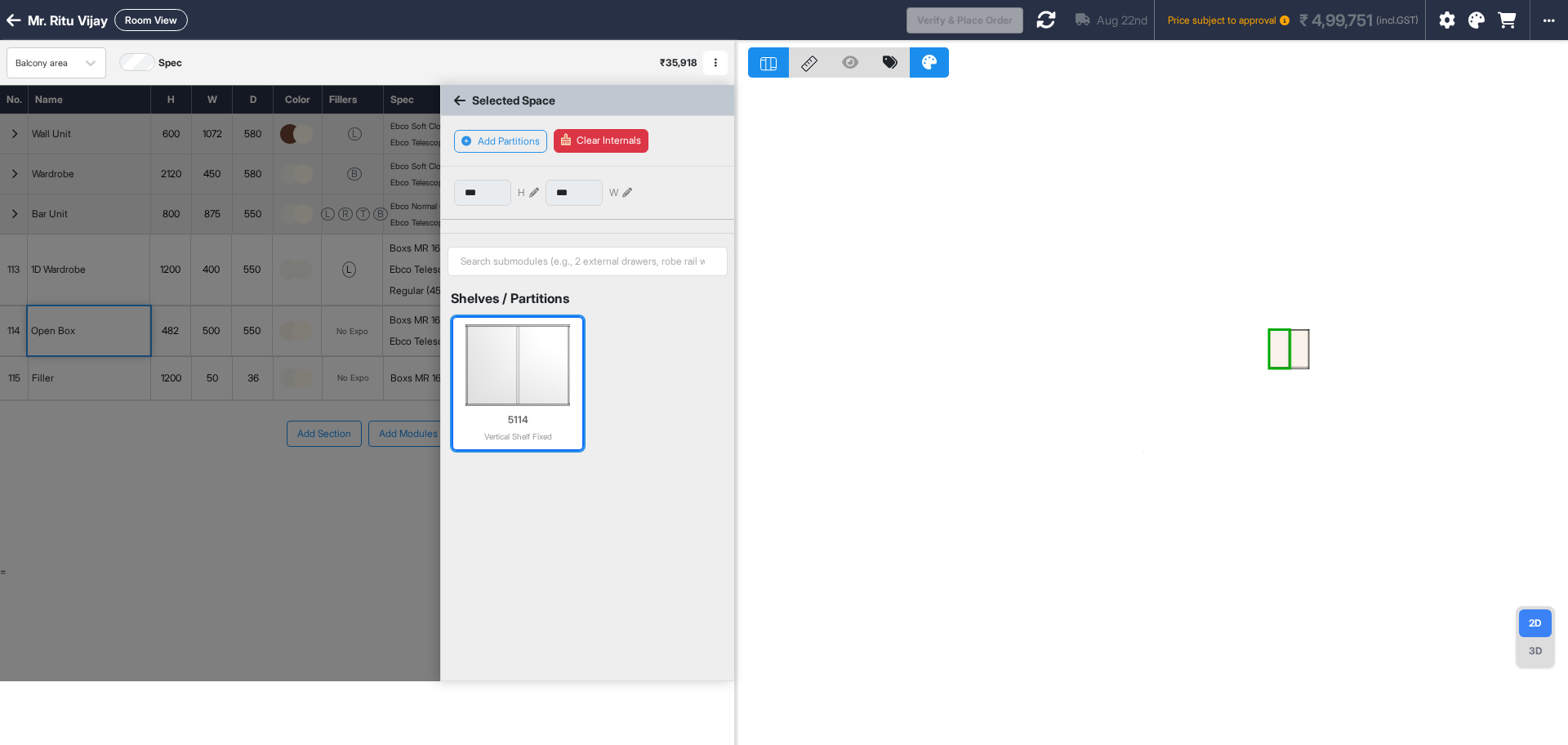 click at bounding box center (517, 365) 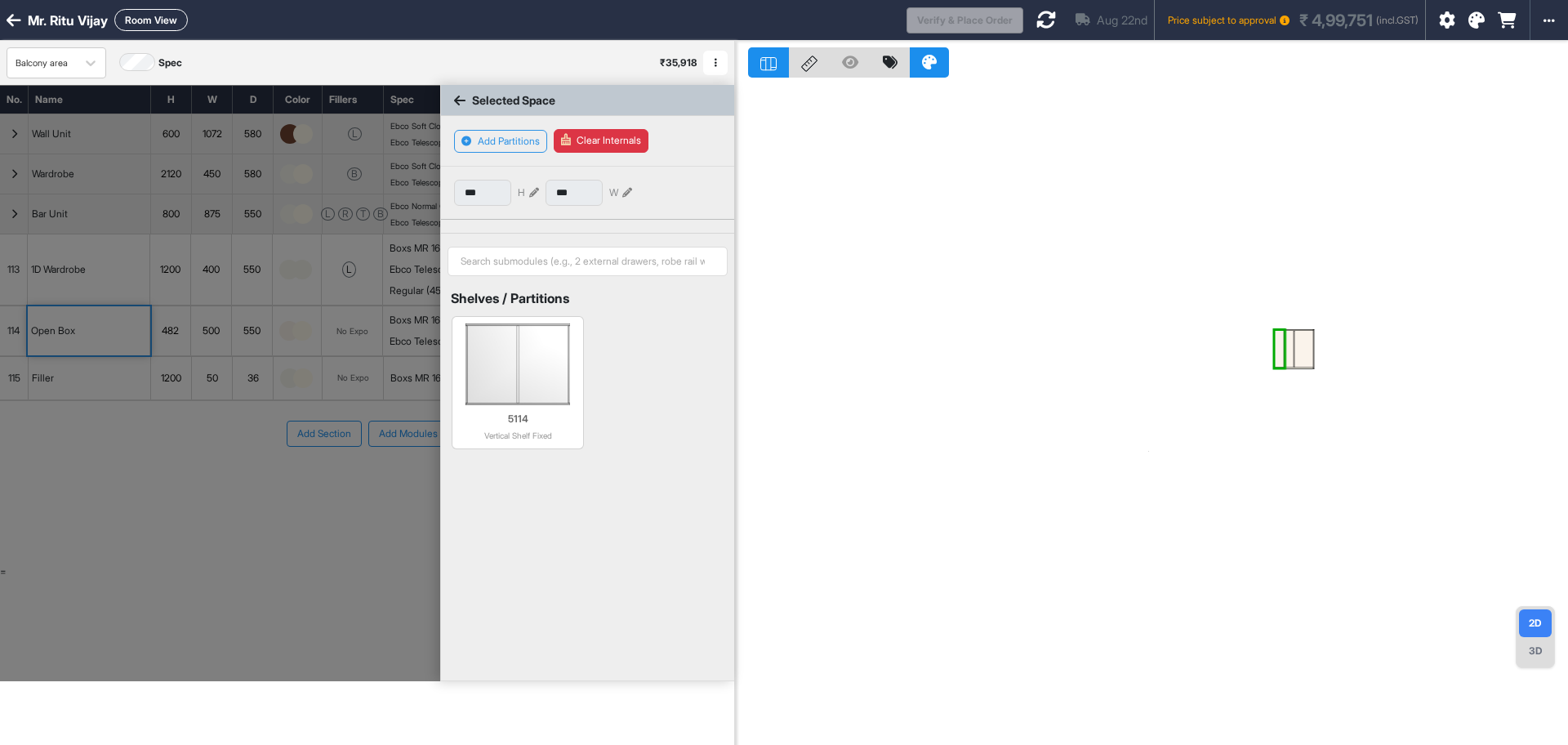 click at bounding box center (1303, 349) 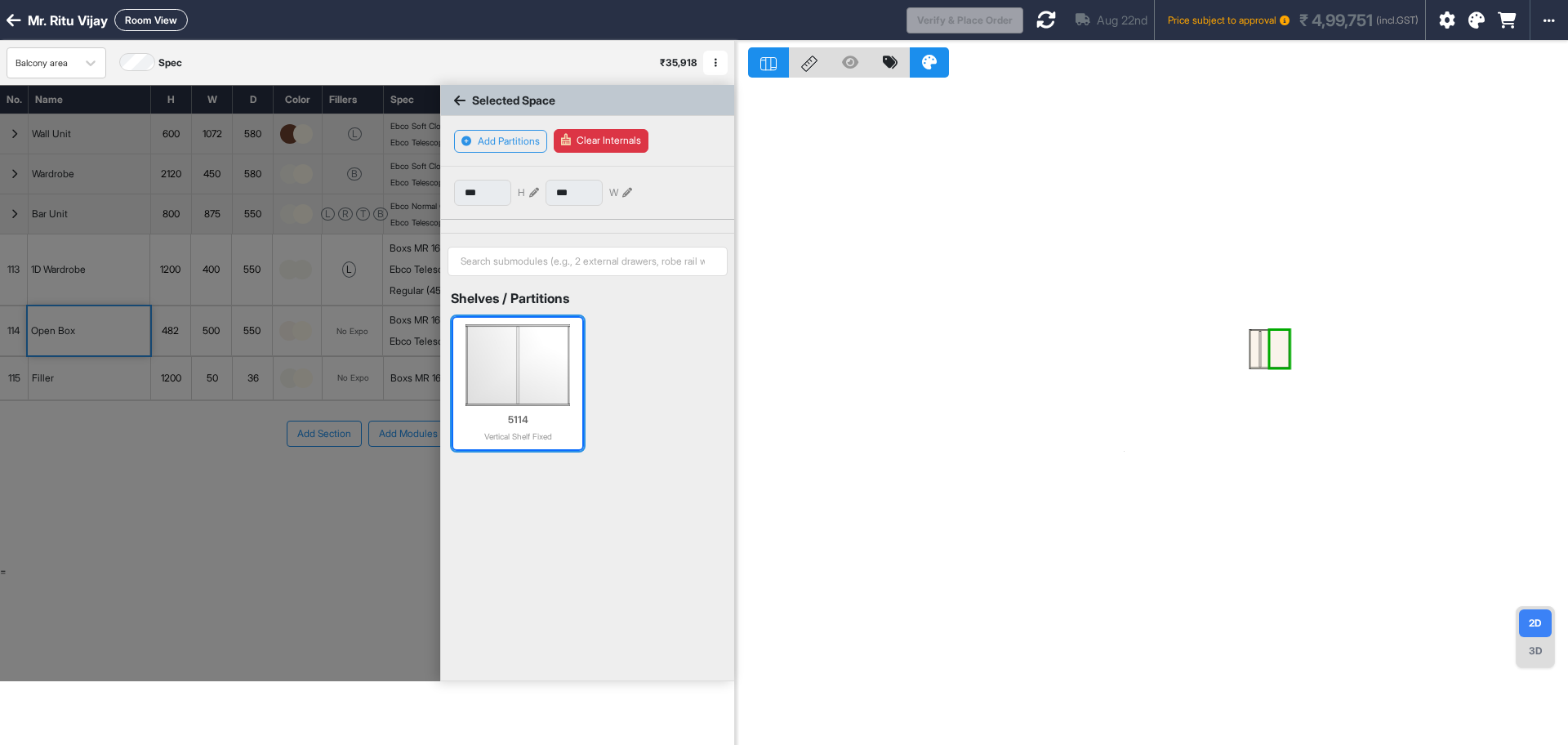 click at bounding box center (517, 365) 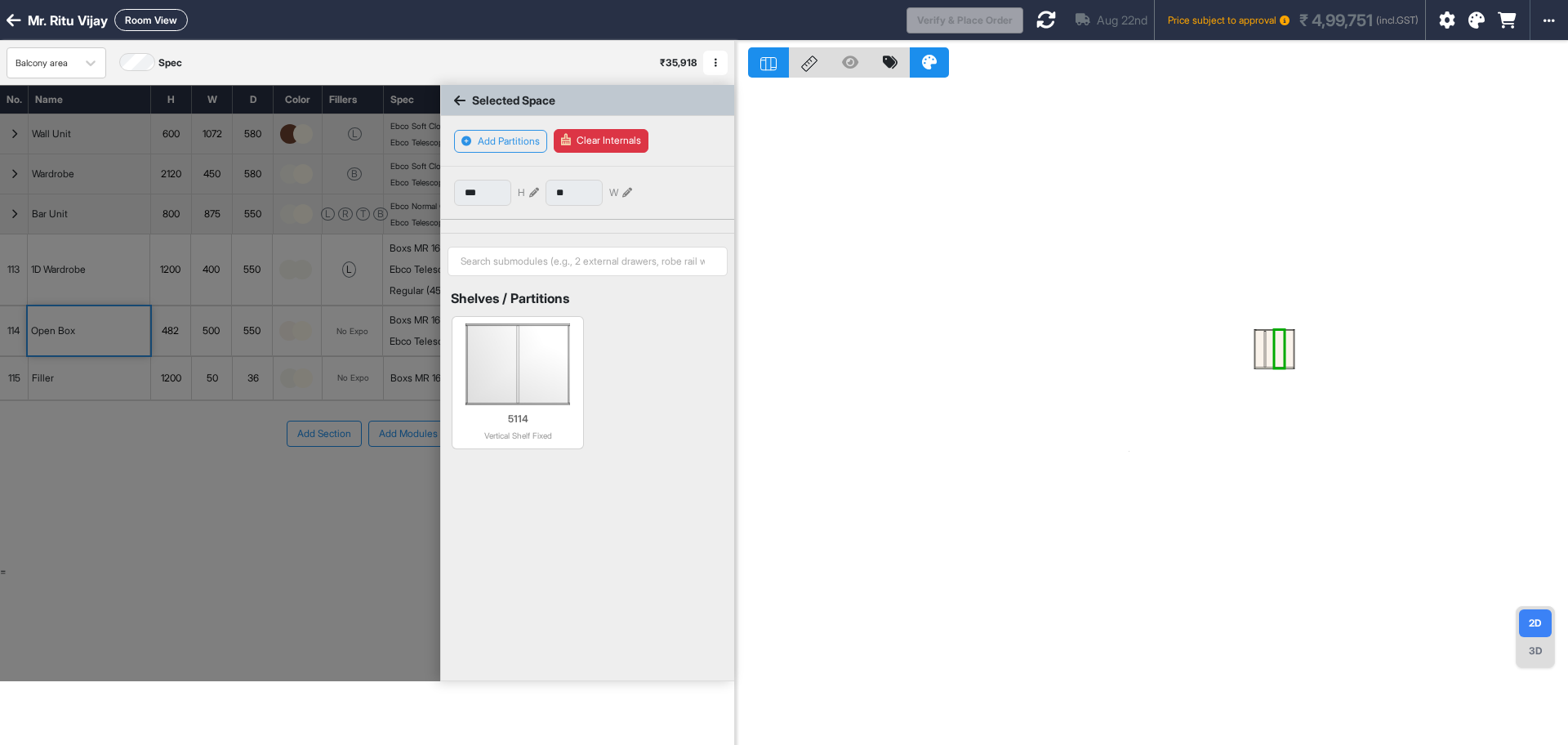 click at bounding box center [1260, 349] 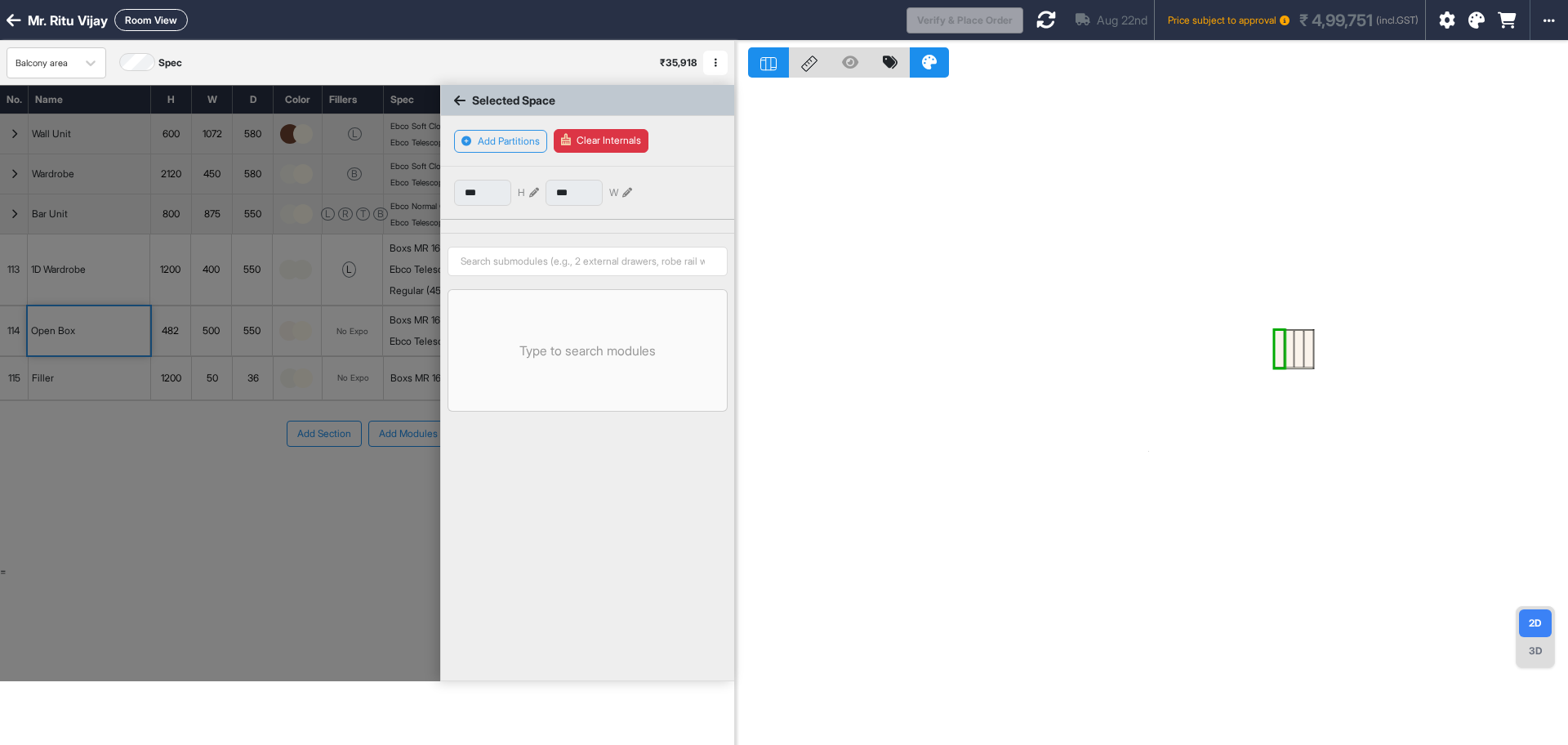 click at bounding box center (1279, 349) 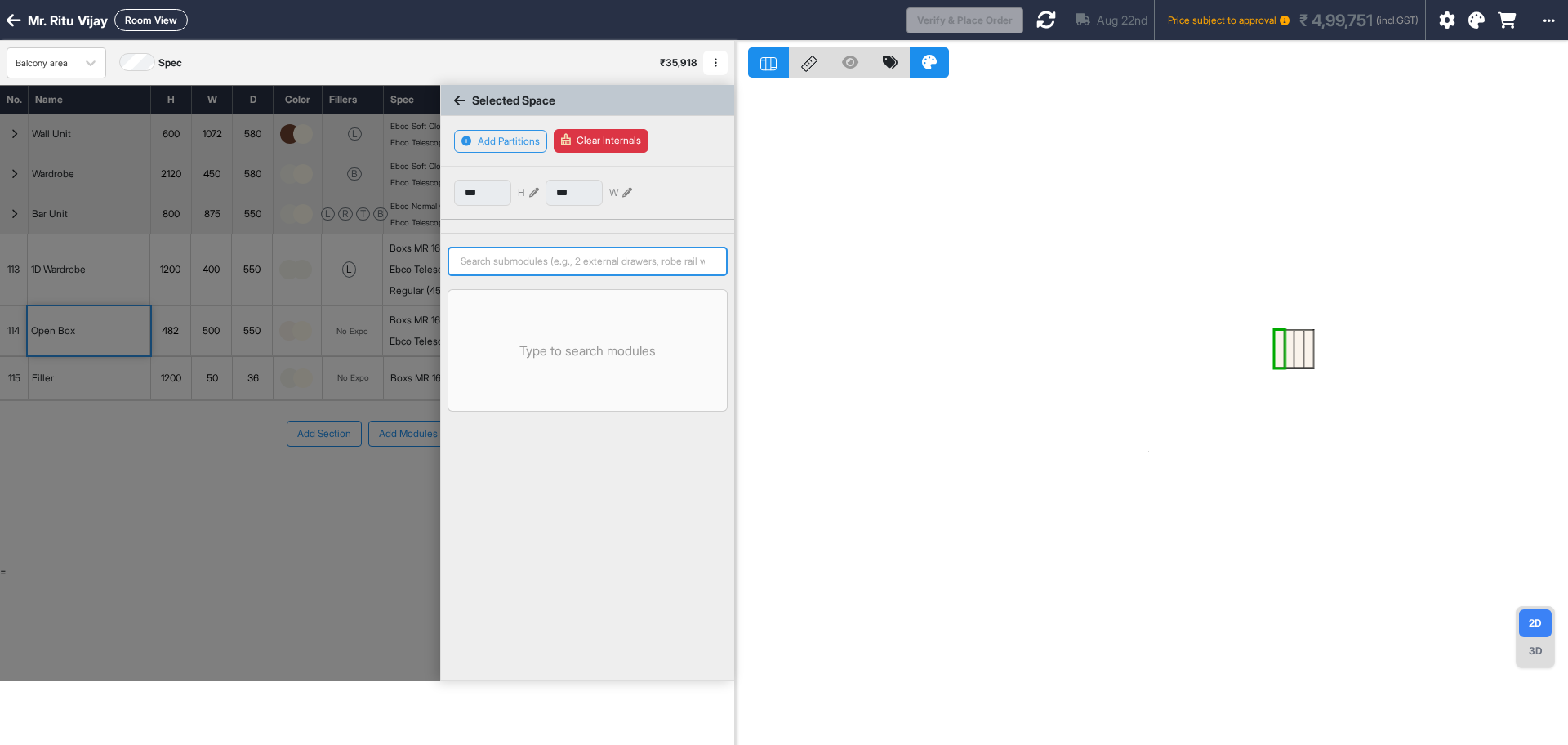 click at bounding box center (587, 261) 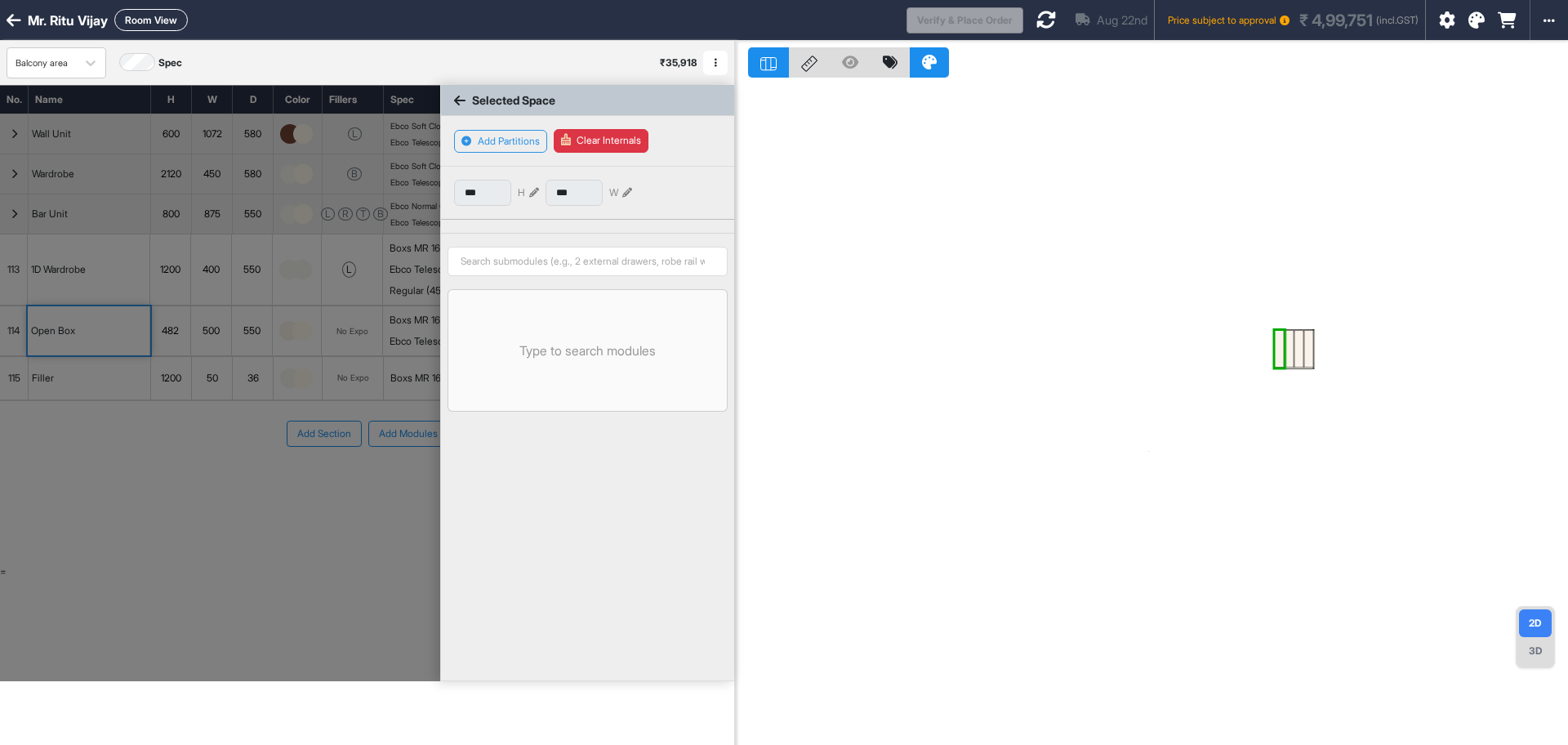 click at bounding box center (1152, 413) 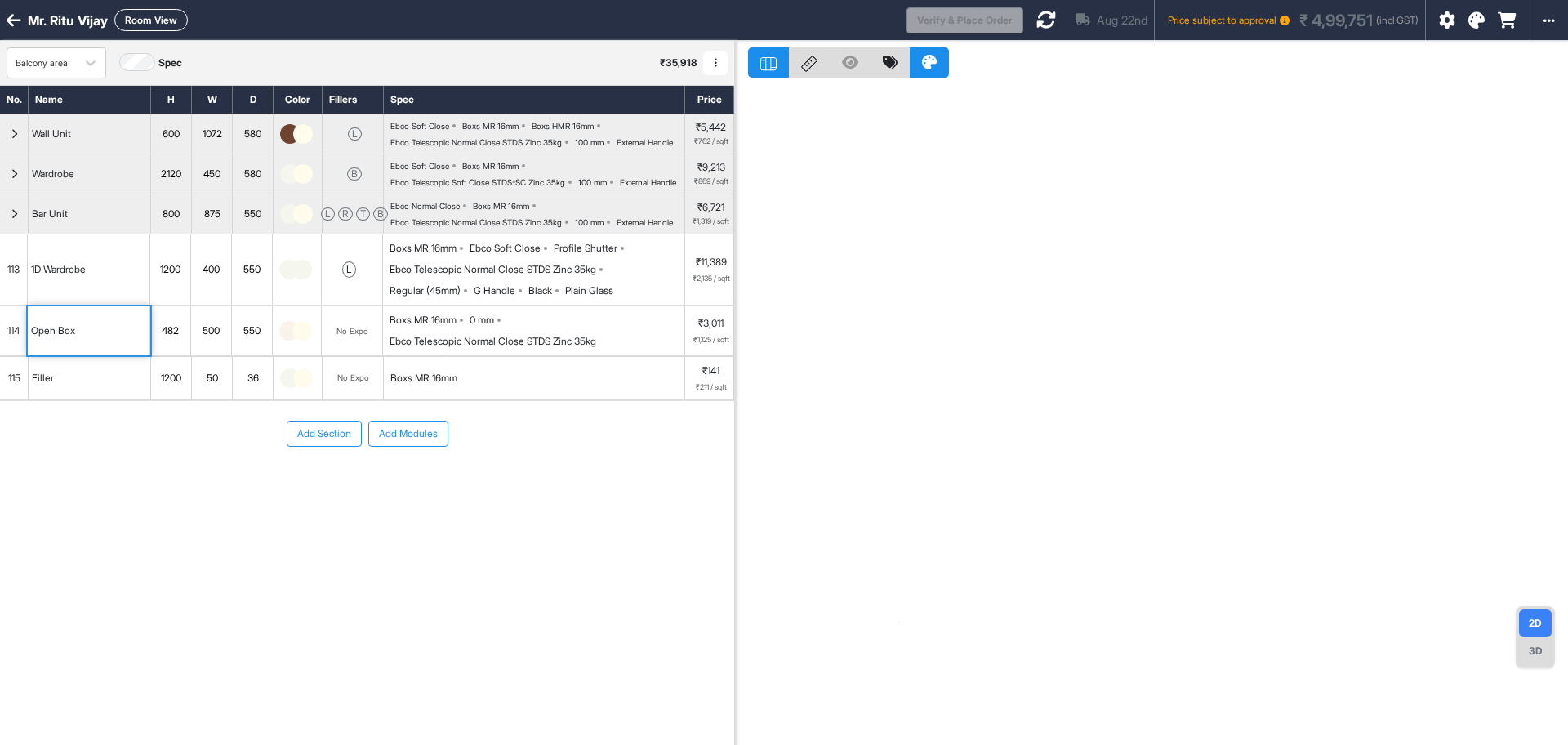 click on "Open Box" at bounding box center (89, 331) 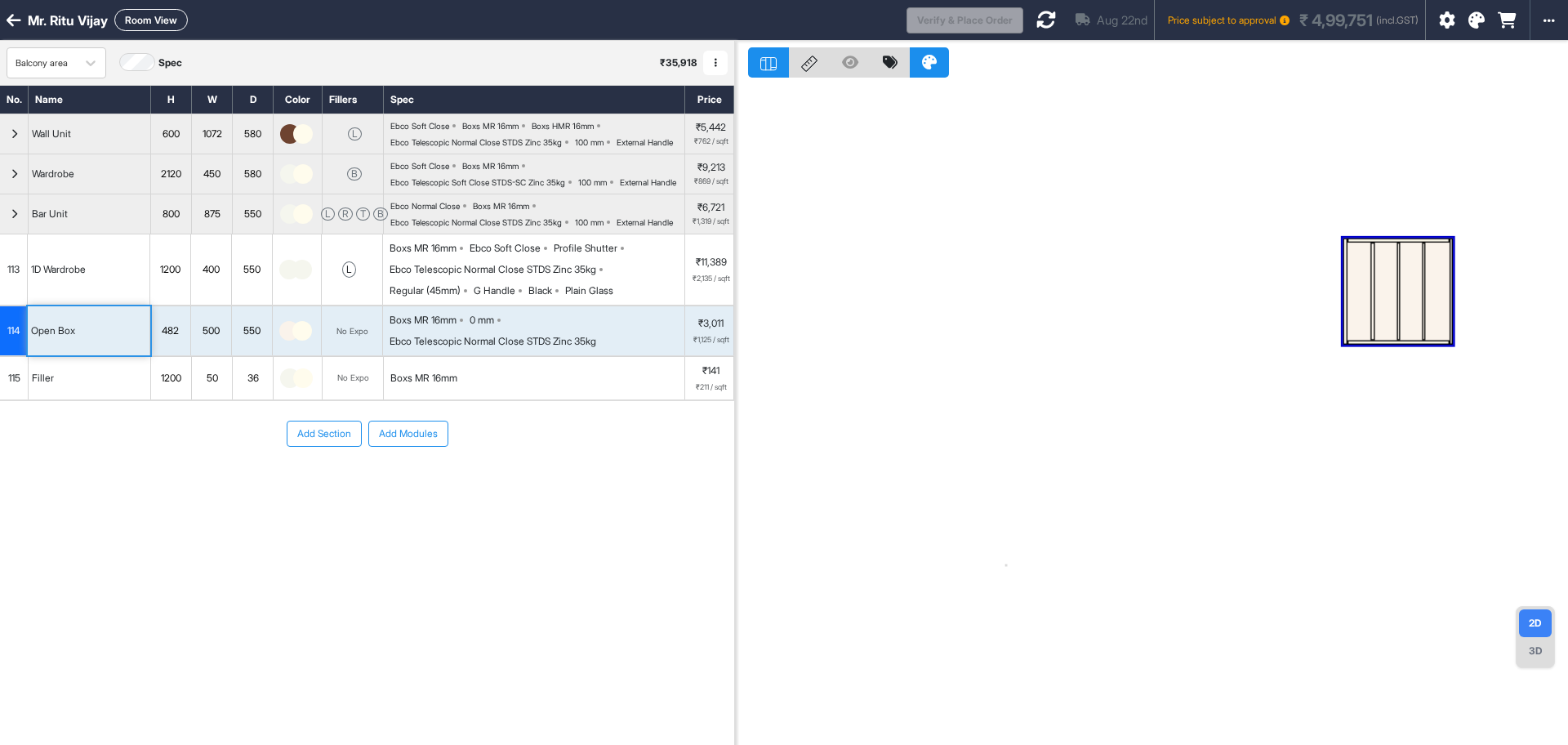 click at bounding box center (1359, 292) 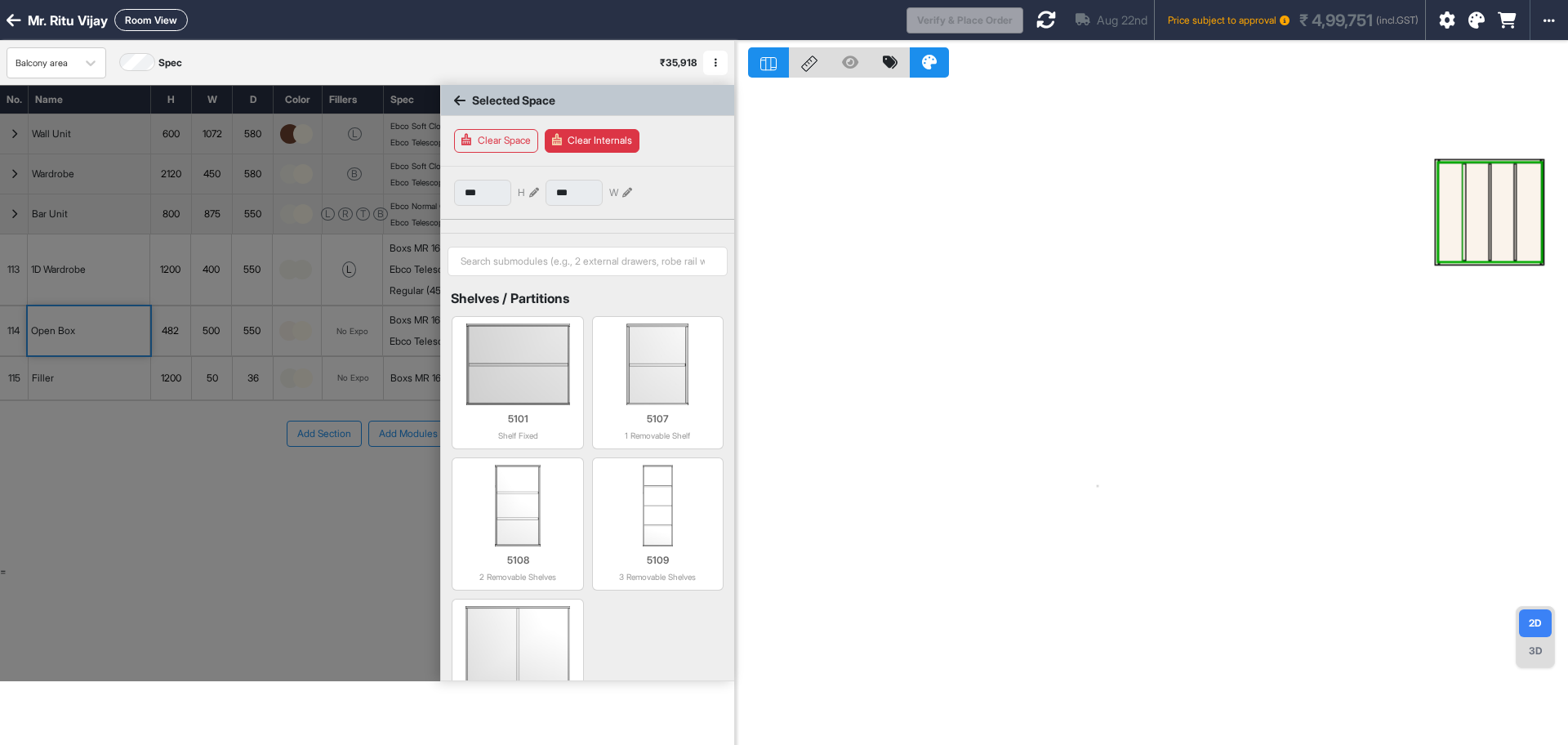 click at bounding box center (1450, 212) 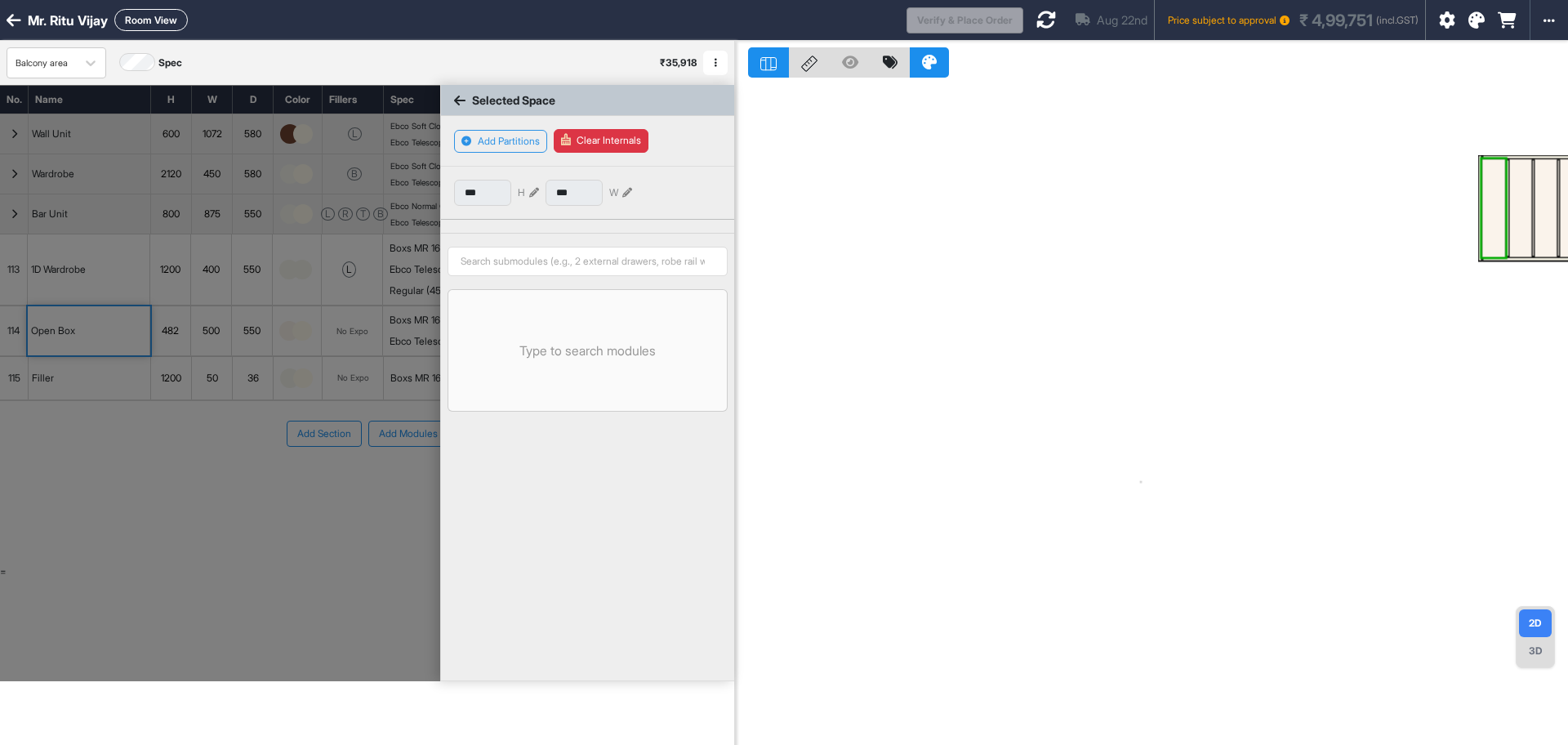 click at bounding box center (1520, 207) 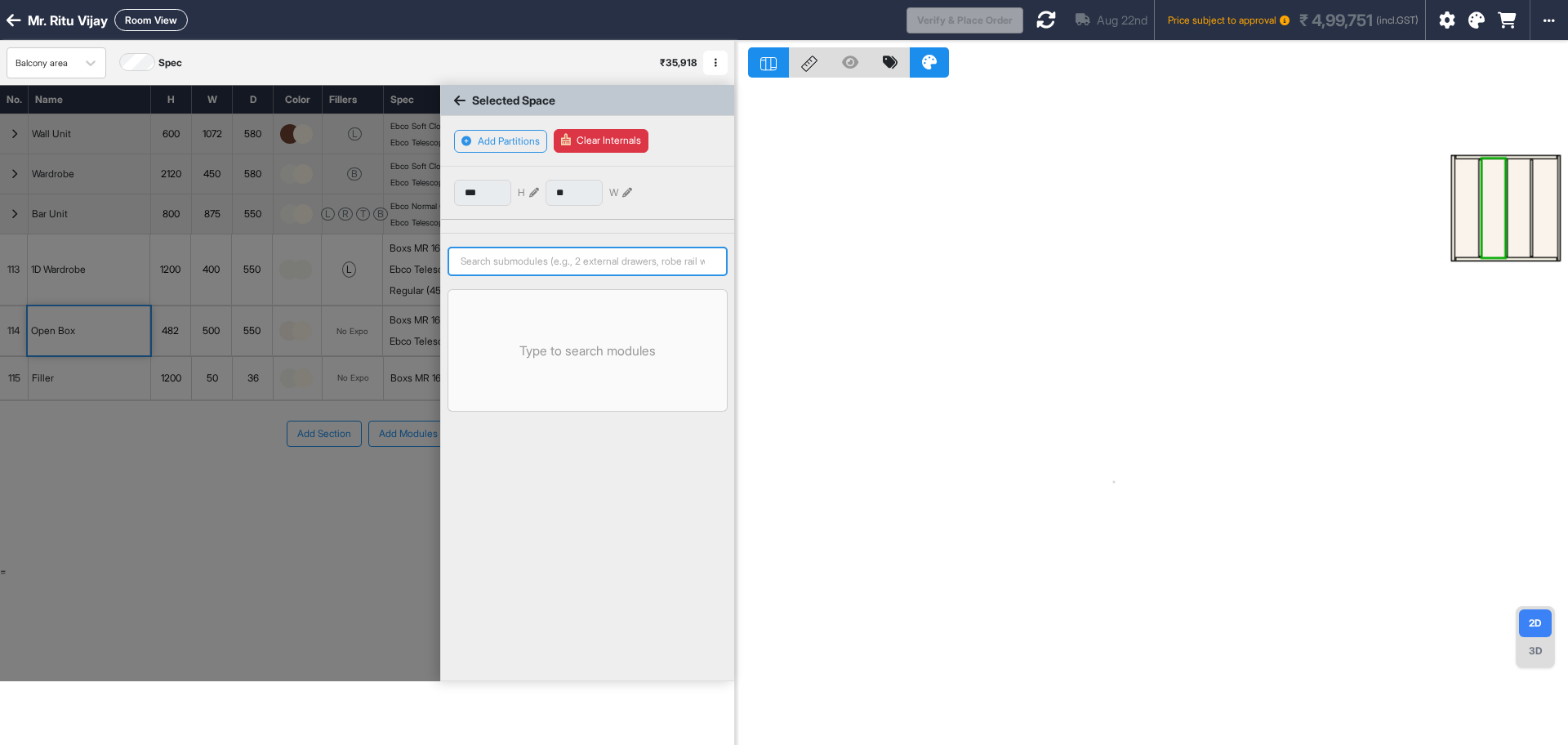 click at bounding box center (587, 261) 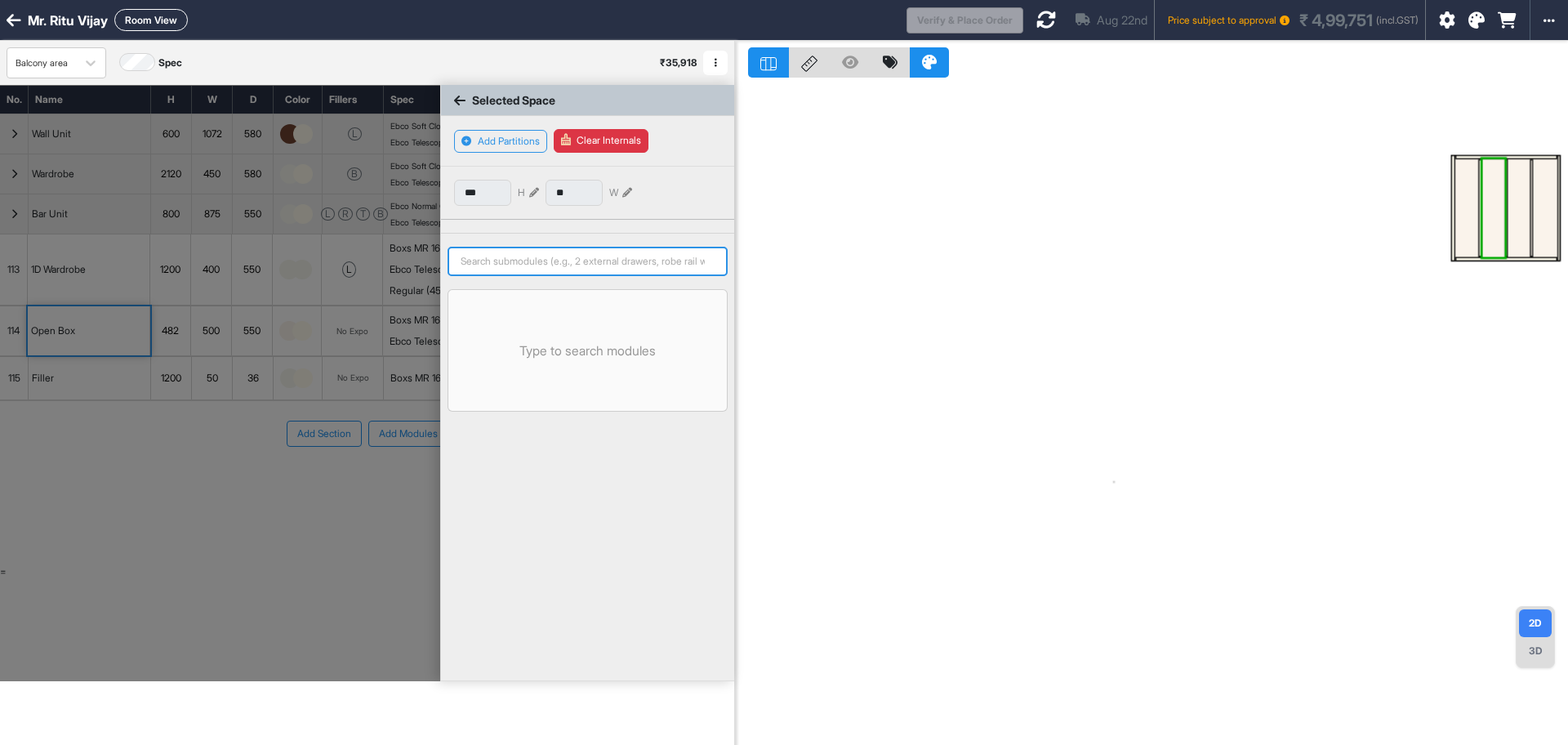 type on "s" 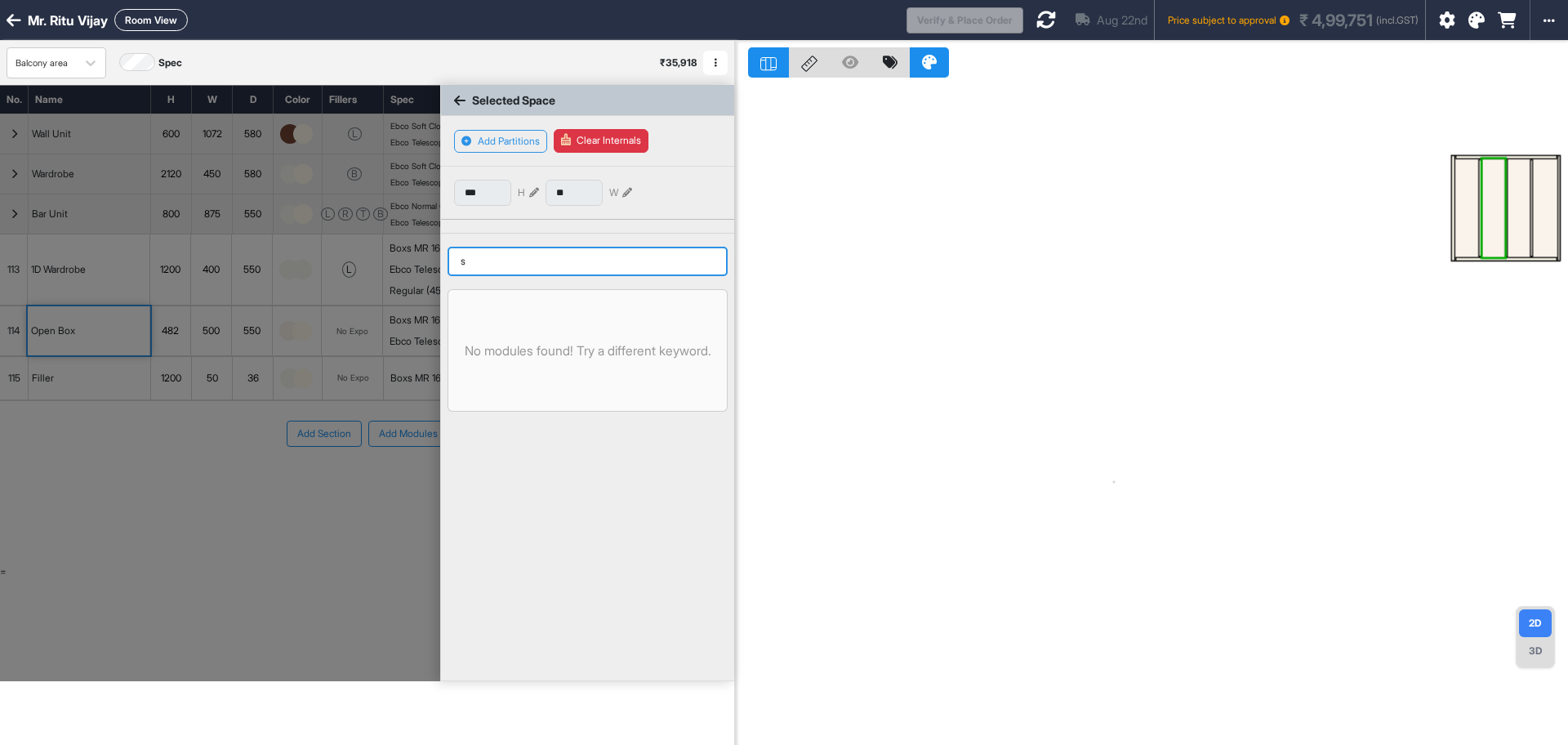 click on "s" at bounding box center (587, 261) 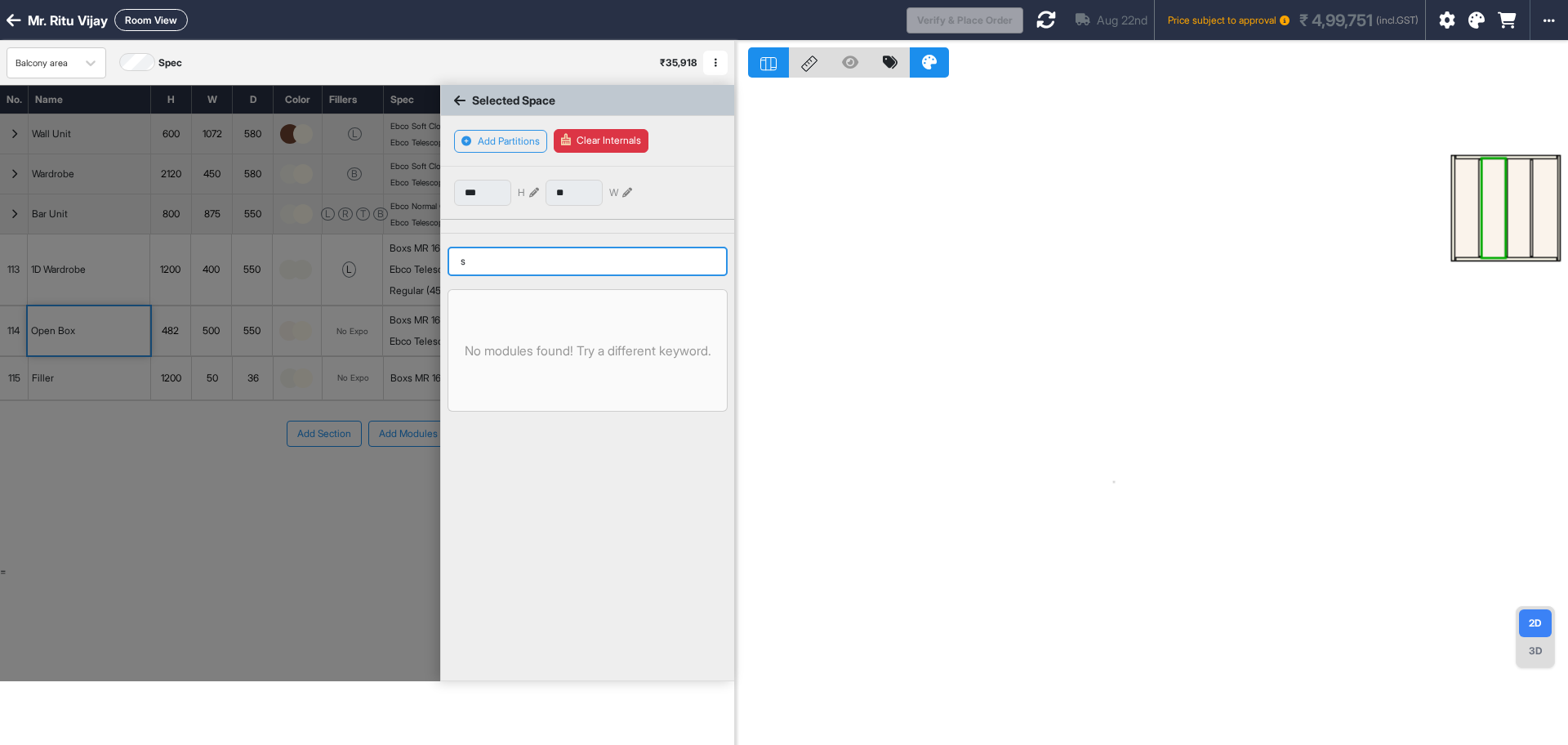 type 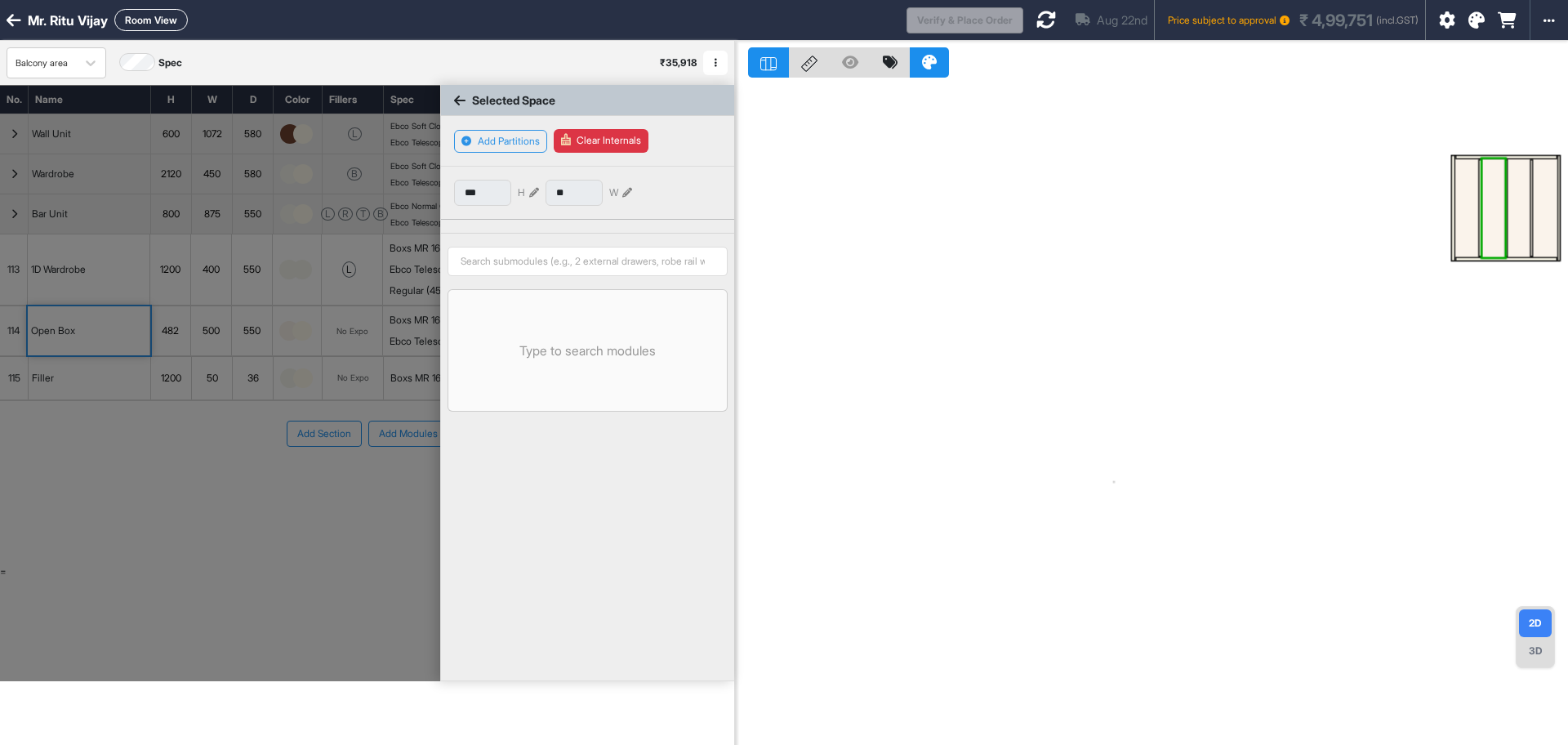 click on "Clear Internals" at bounding box center [601, 141] 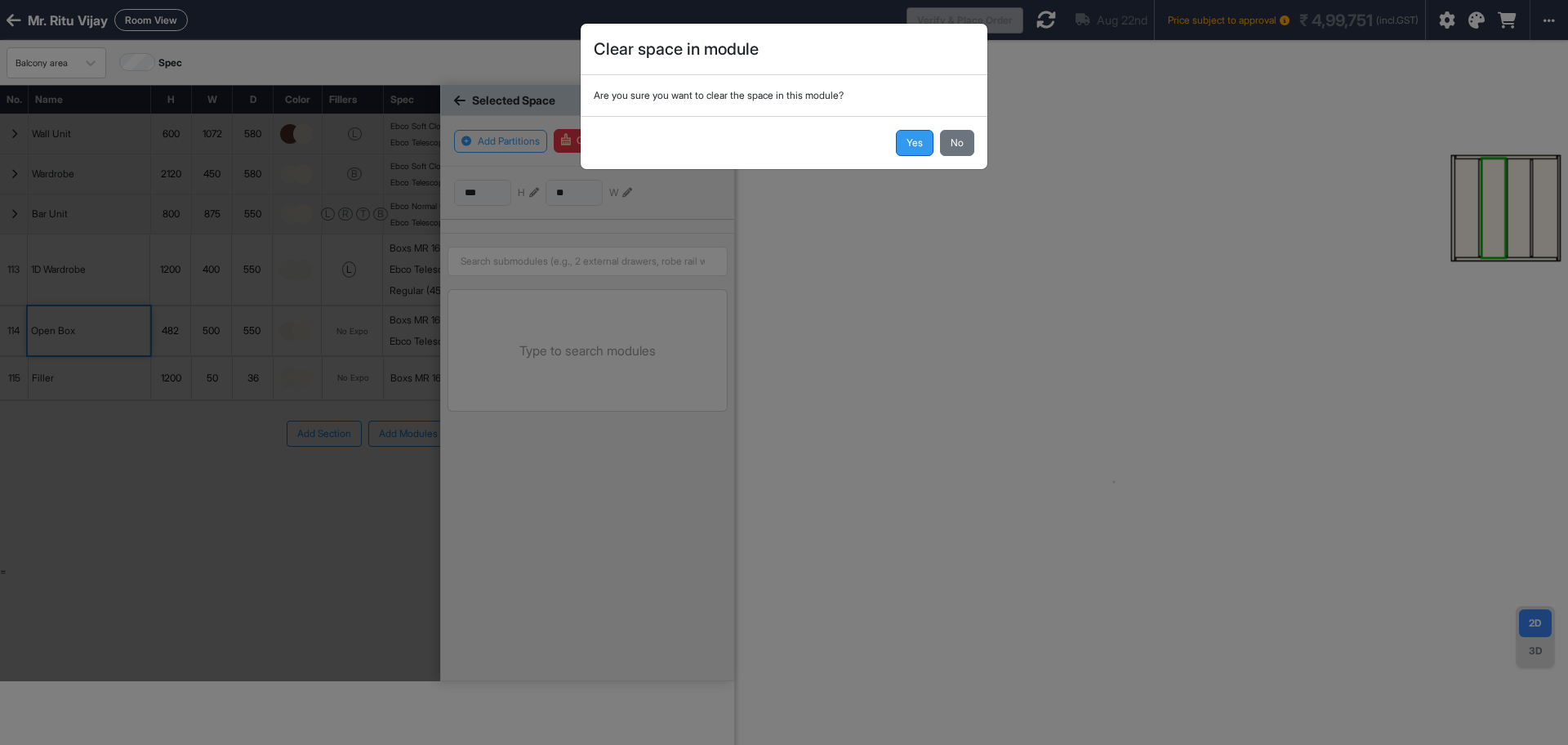 click on "Yes" at bounding box center [915, 143] 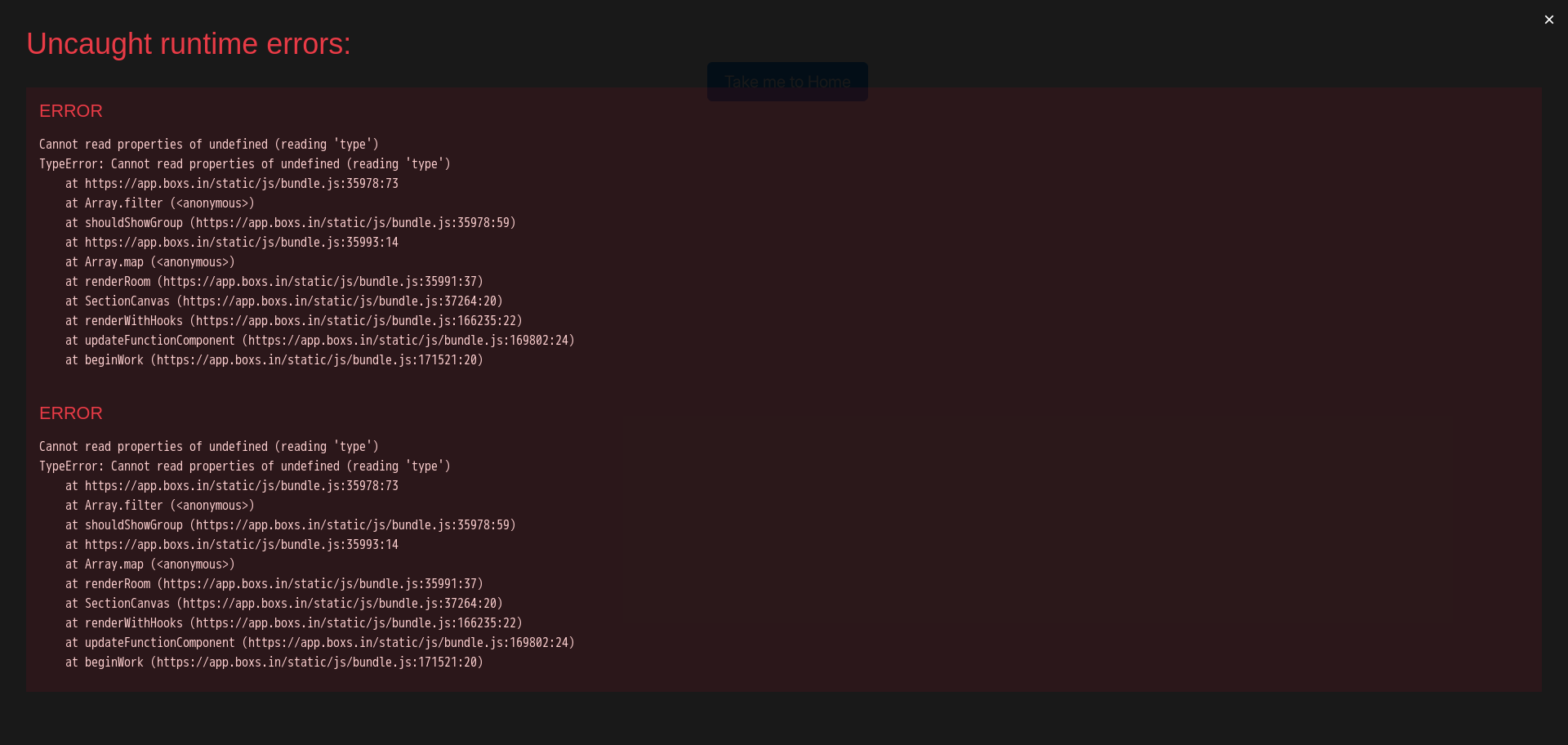 scroll, scrollTop: 0, scrollLeft: 0, axis: both 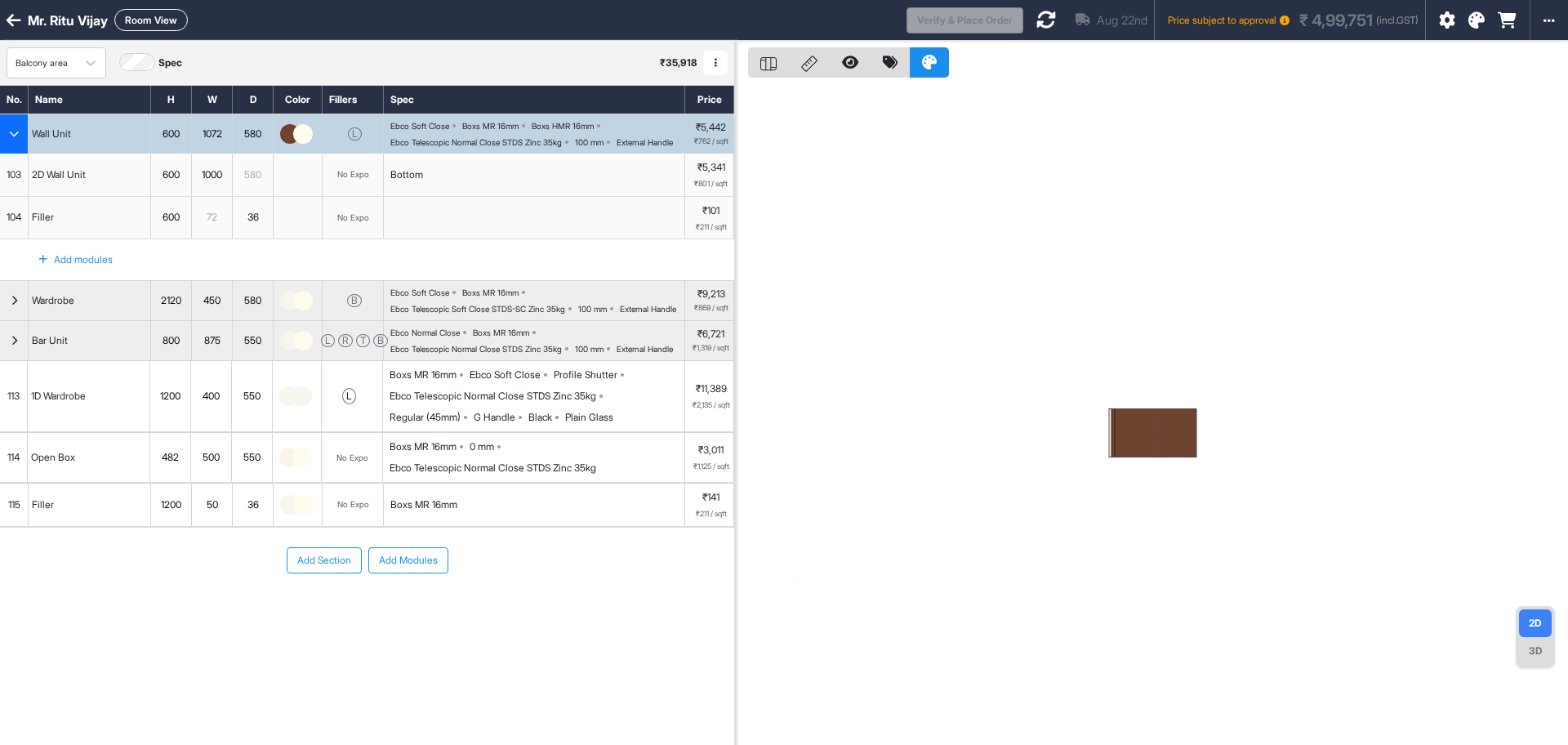 click on "Open Box" at bounding box center (89, 457) 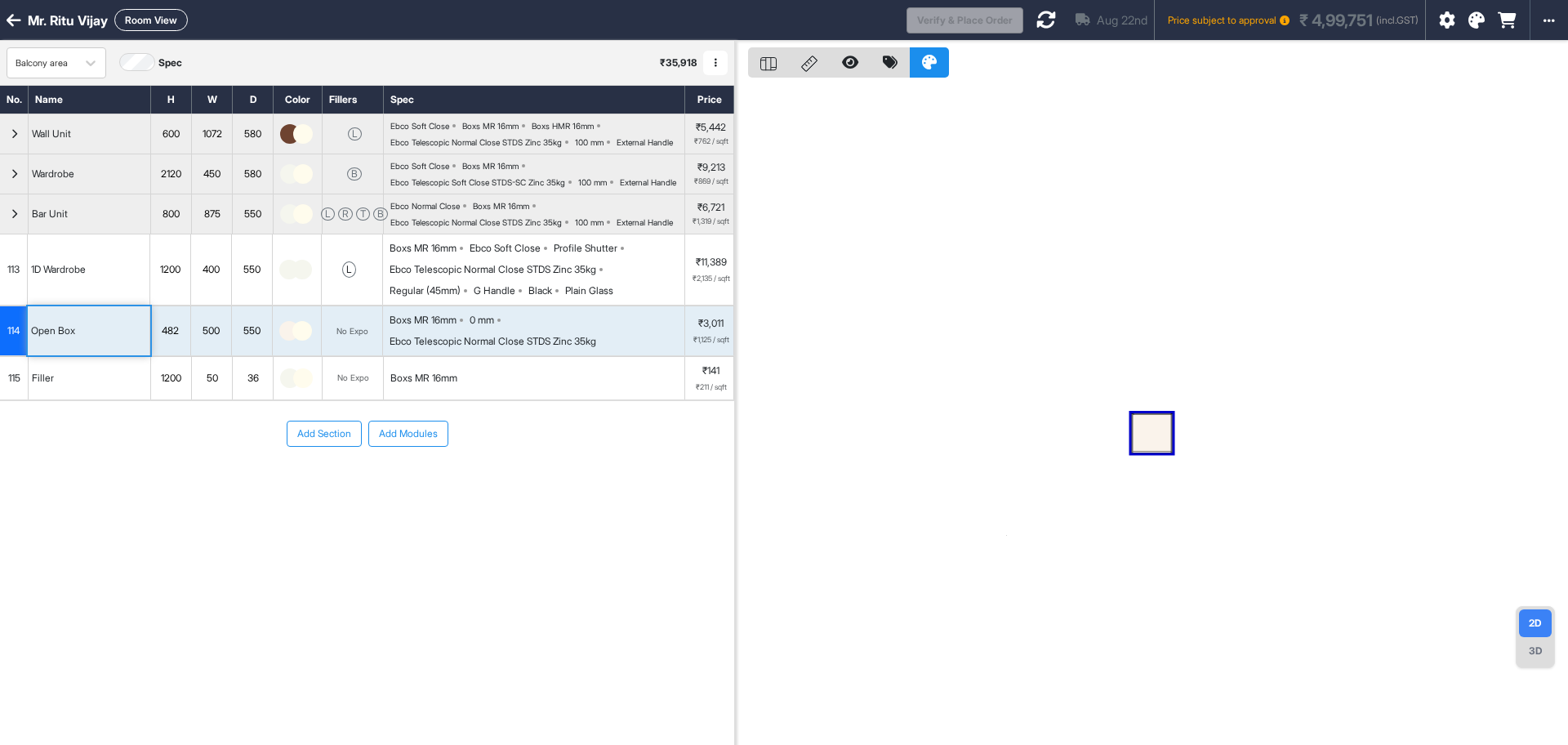 click at bounding box center (1152, 433) 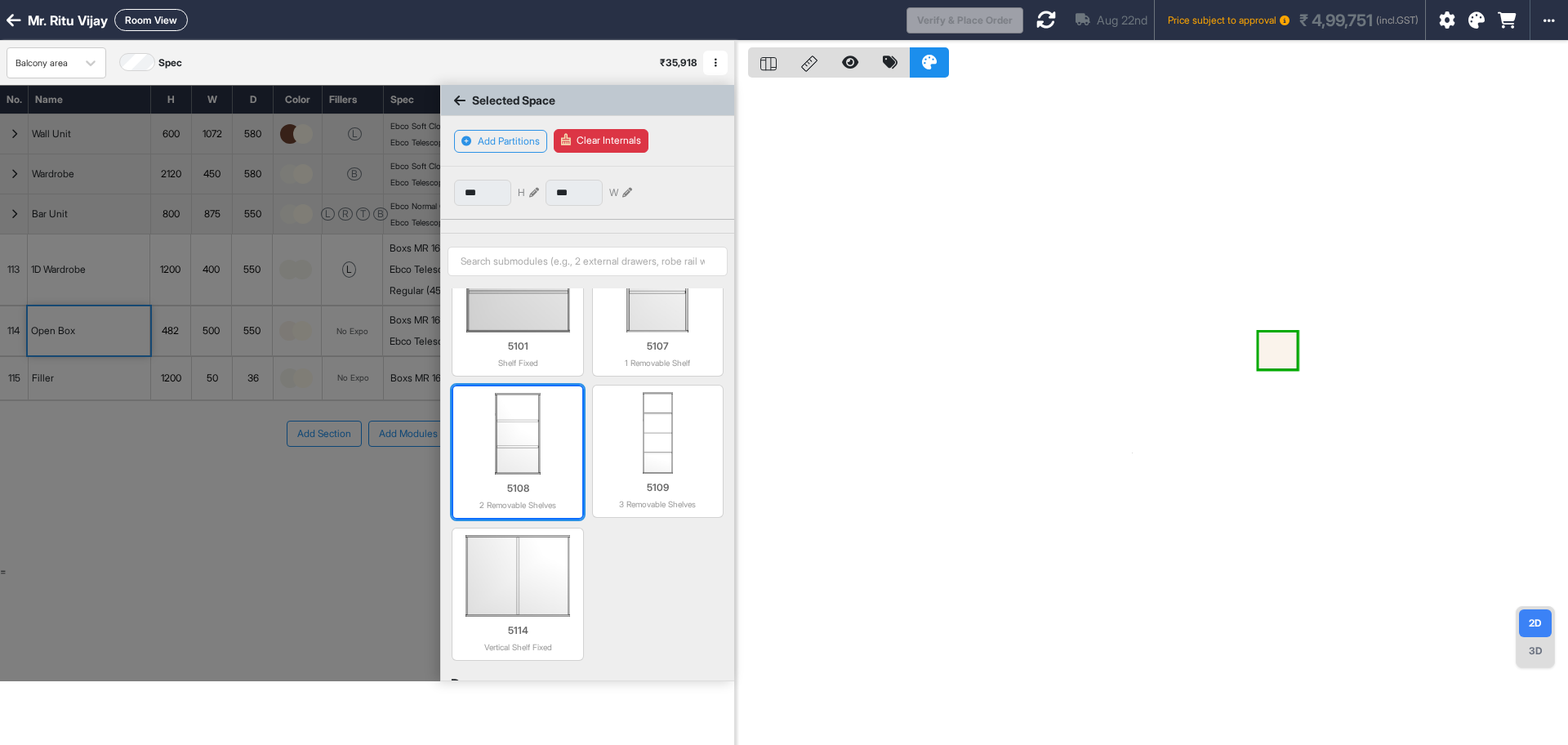 scroll, scrollTop: 102, scrollLeft: 0, axis: vertical 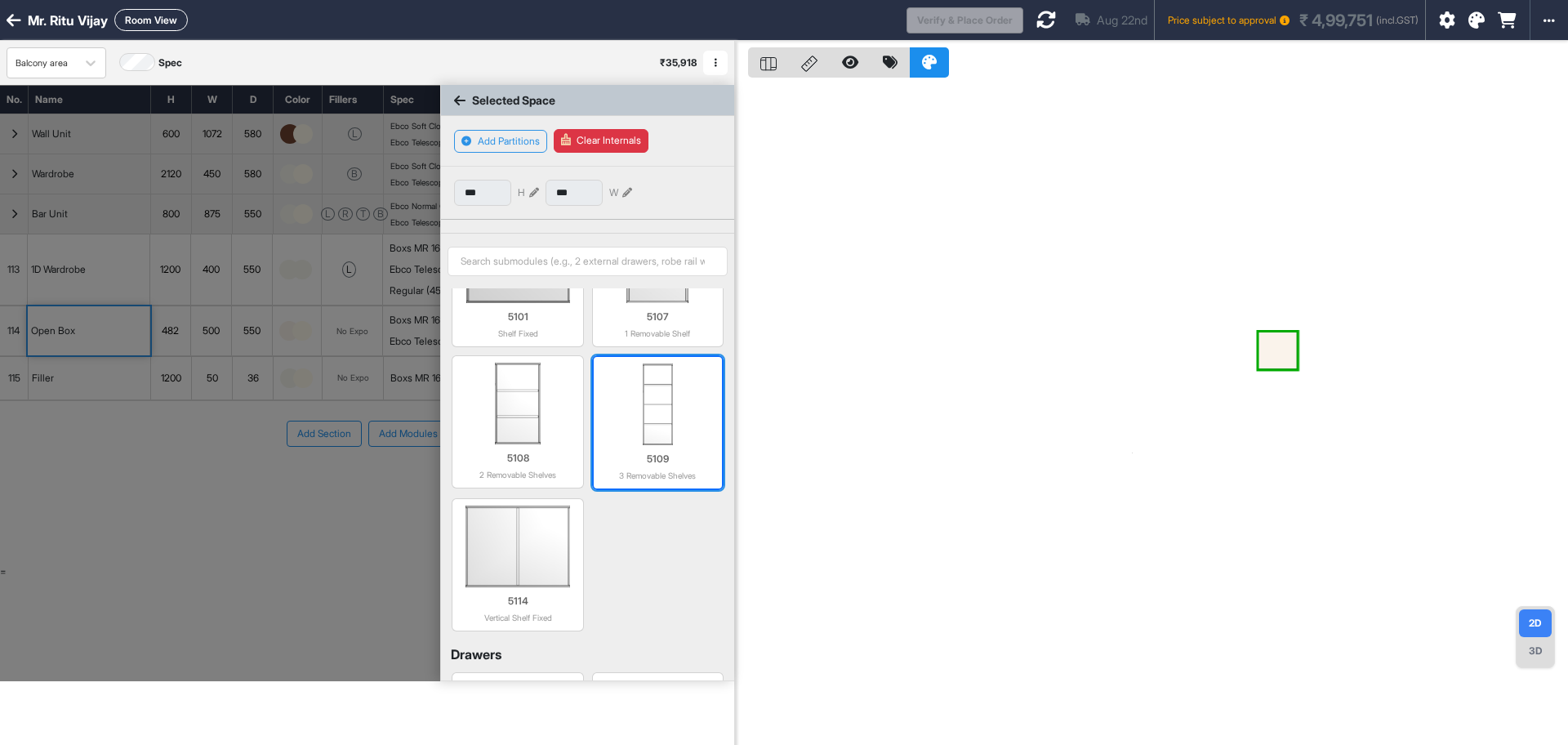 click at bounding box center [657, 404] 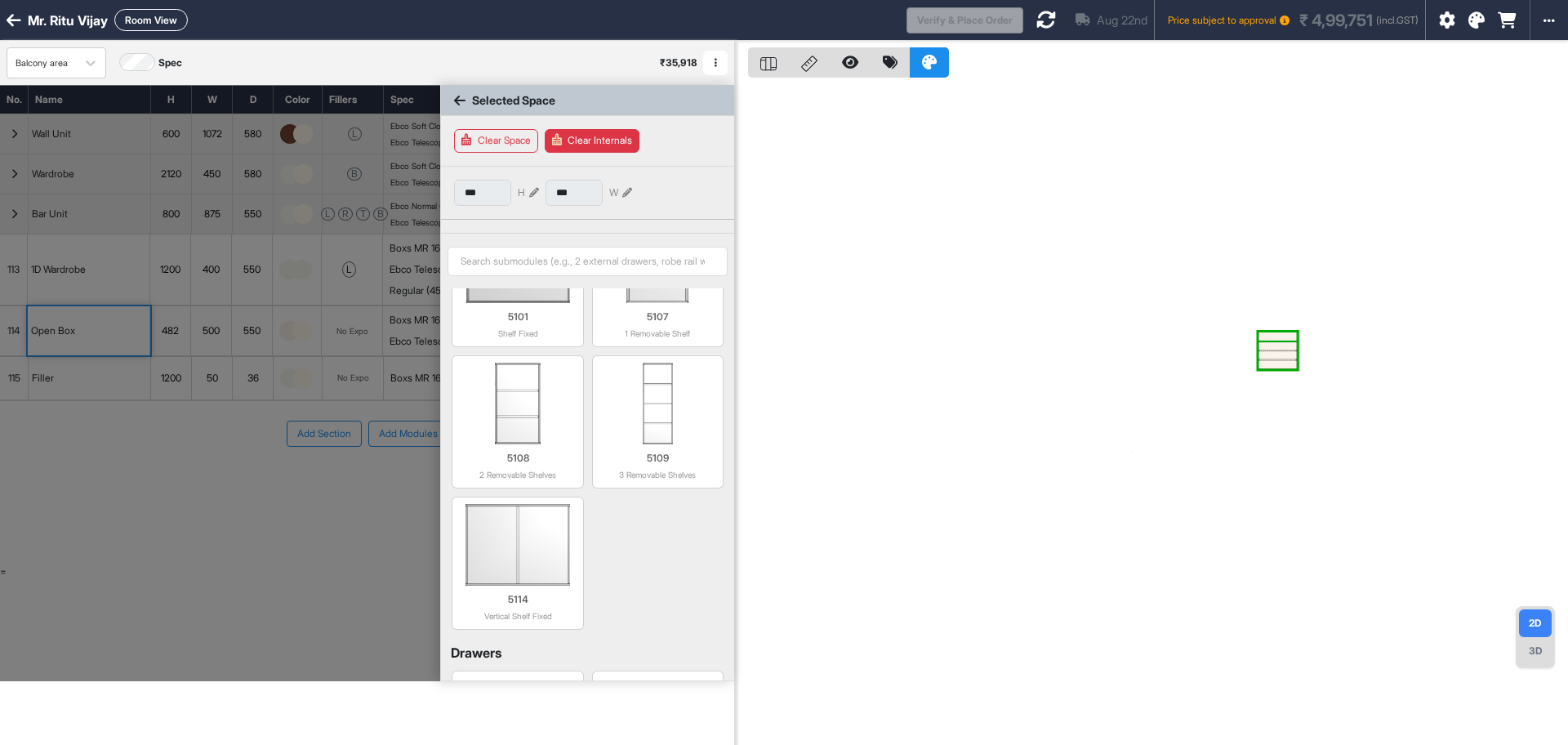 click at bounding box center [1278, 337] 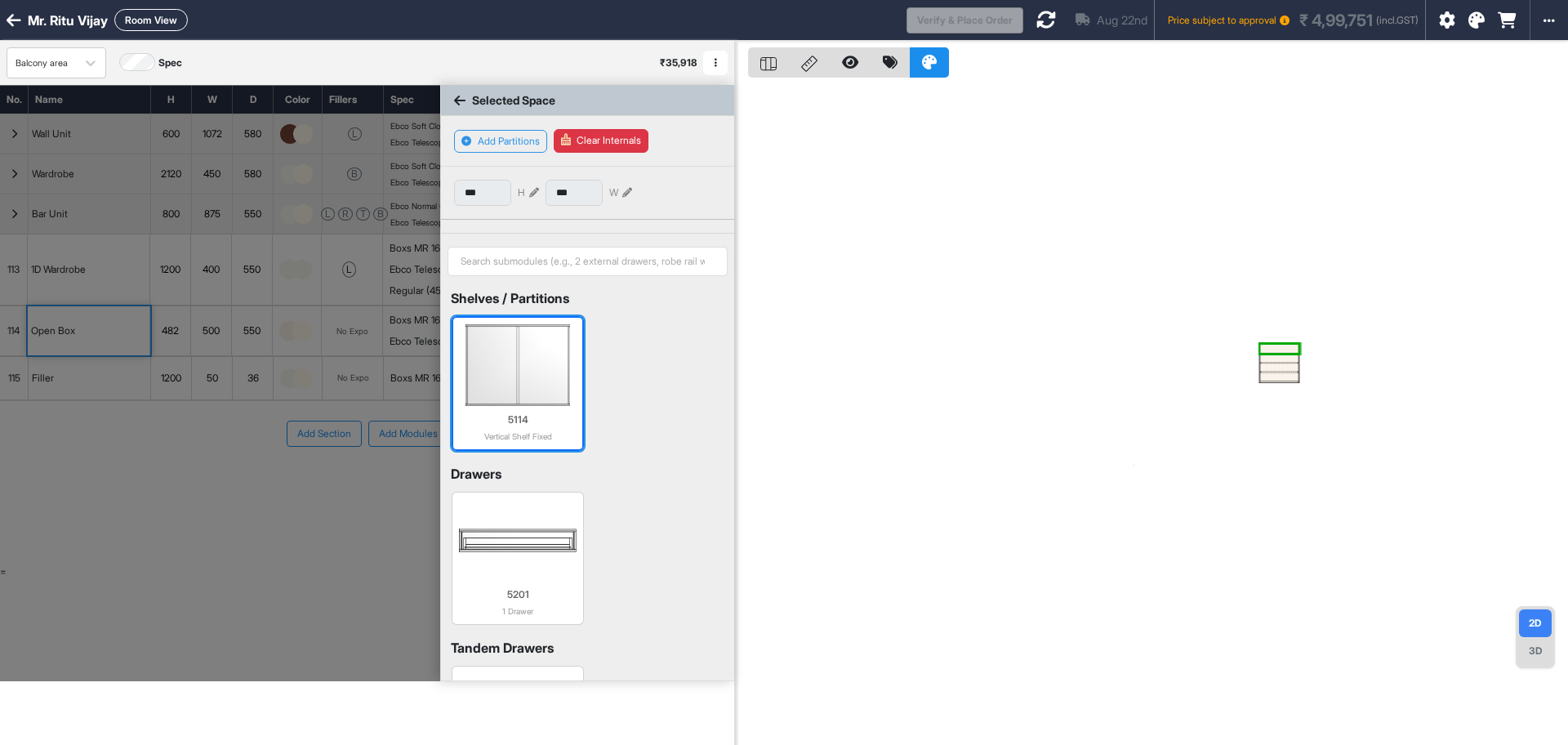 click at bounding box center (517, 365) 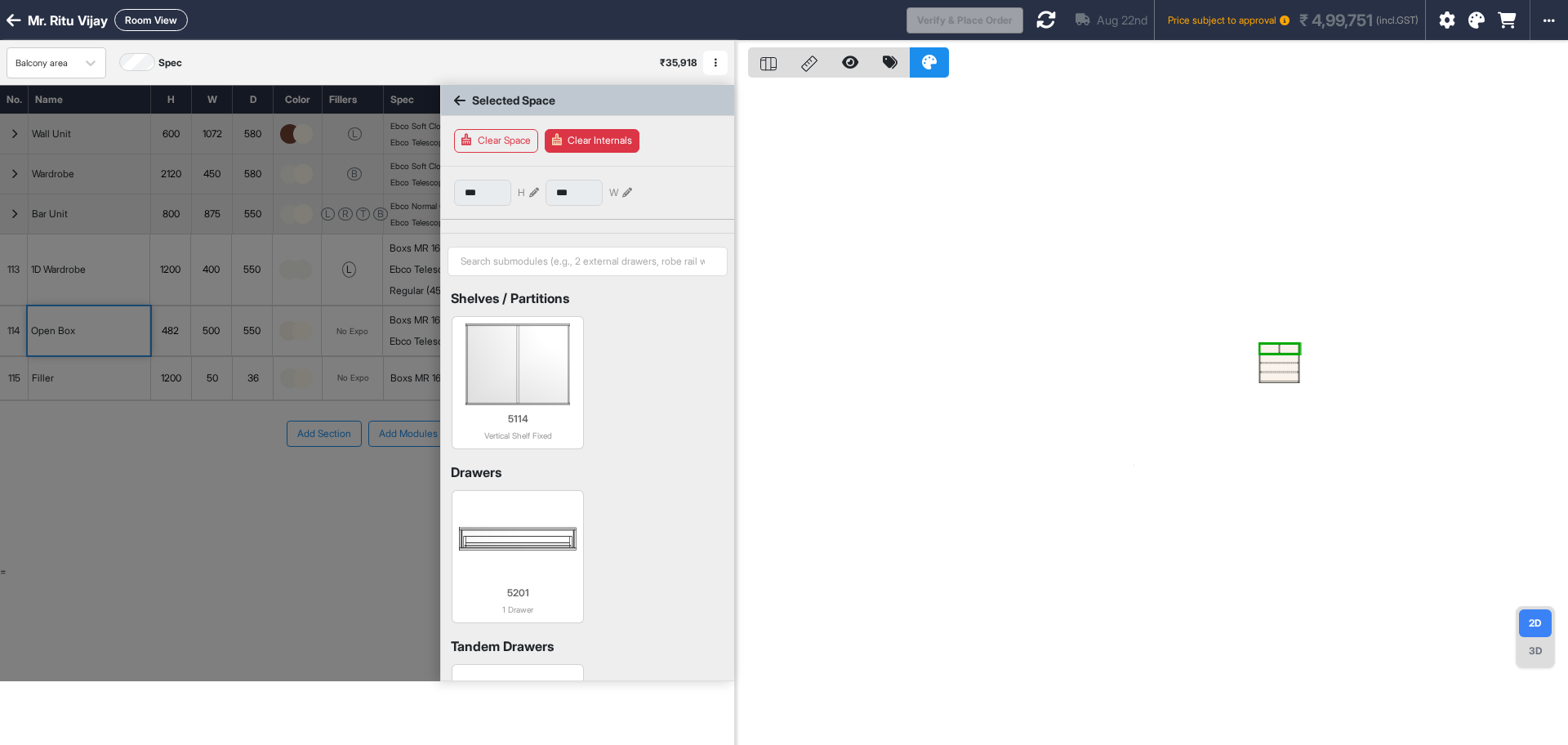 click at bounding box center [1279, 358] 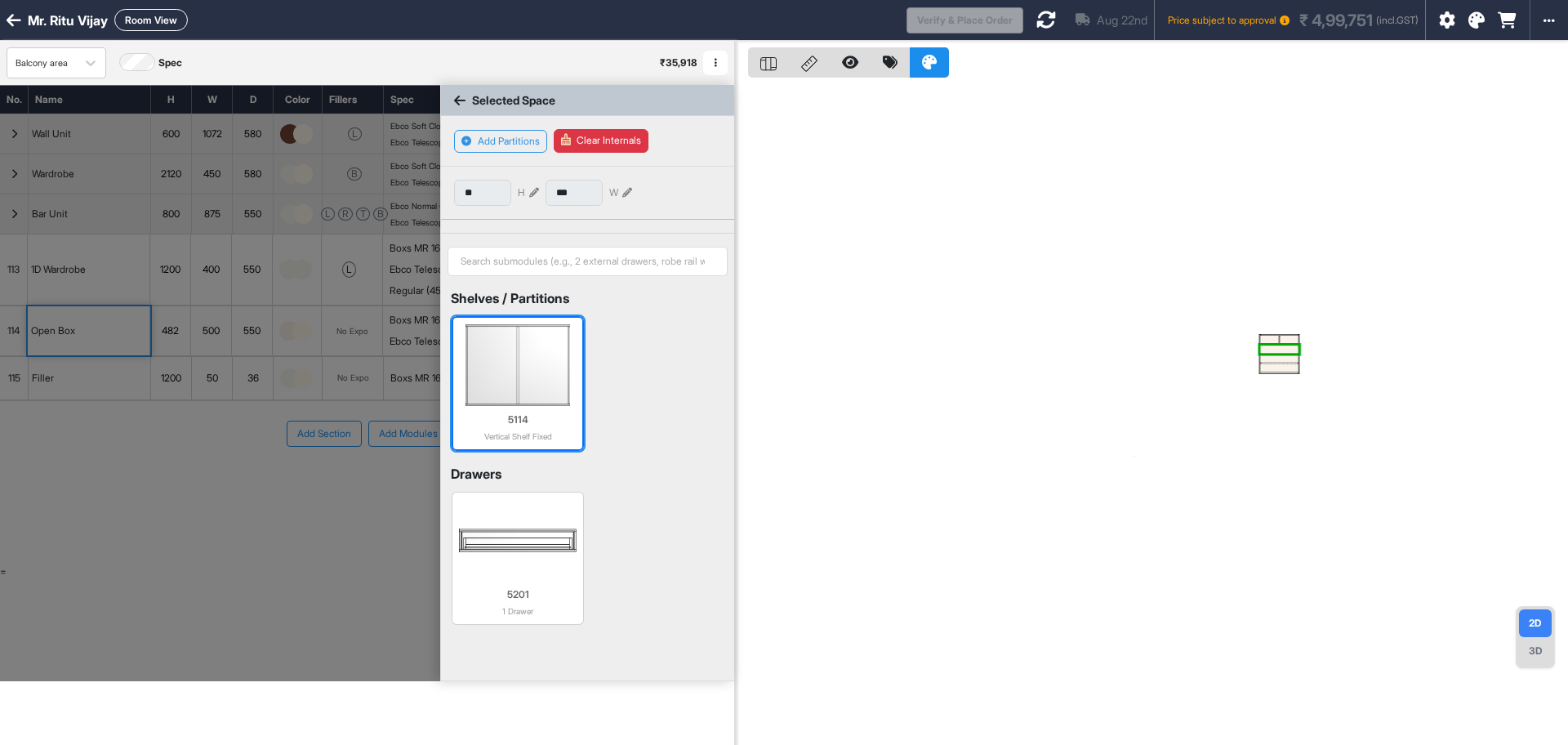 click at bounding box center (517, 365) 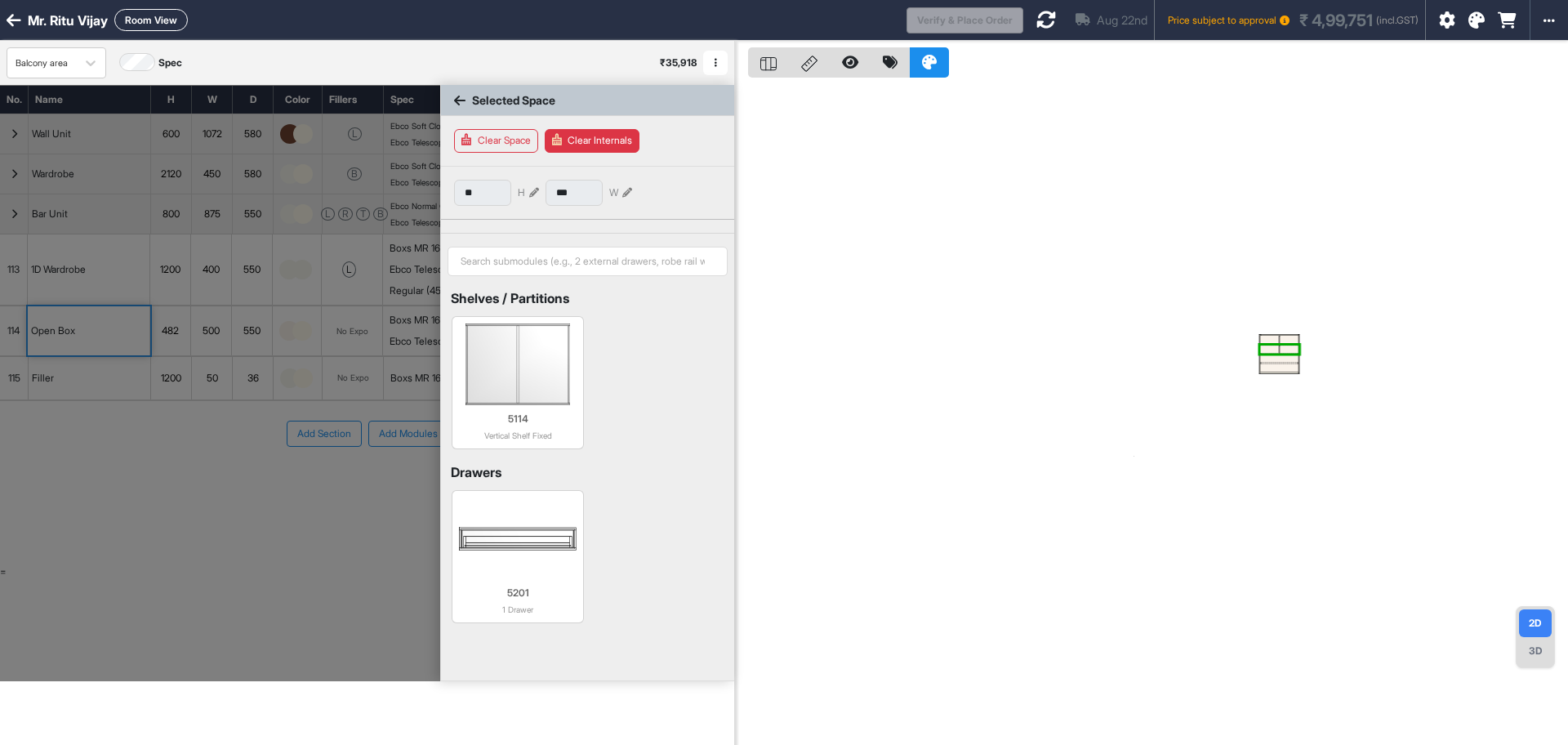 click at bounding box center [1279, 358] 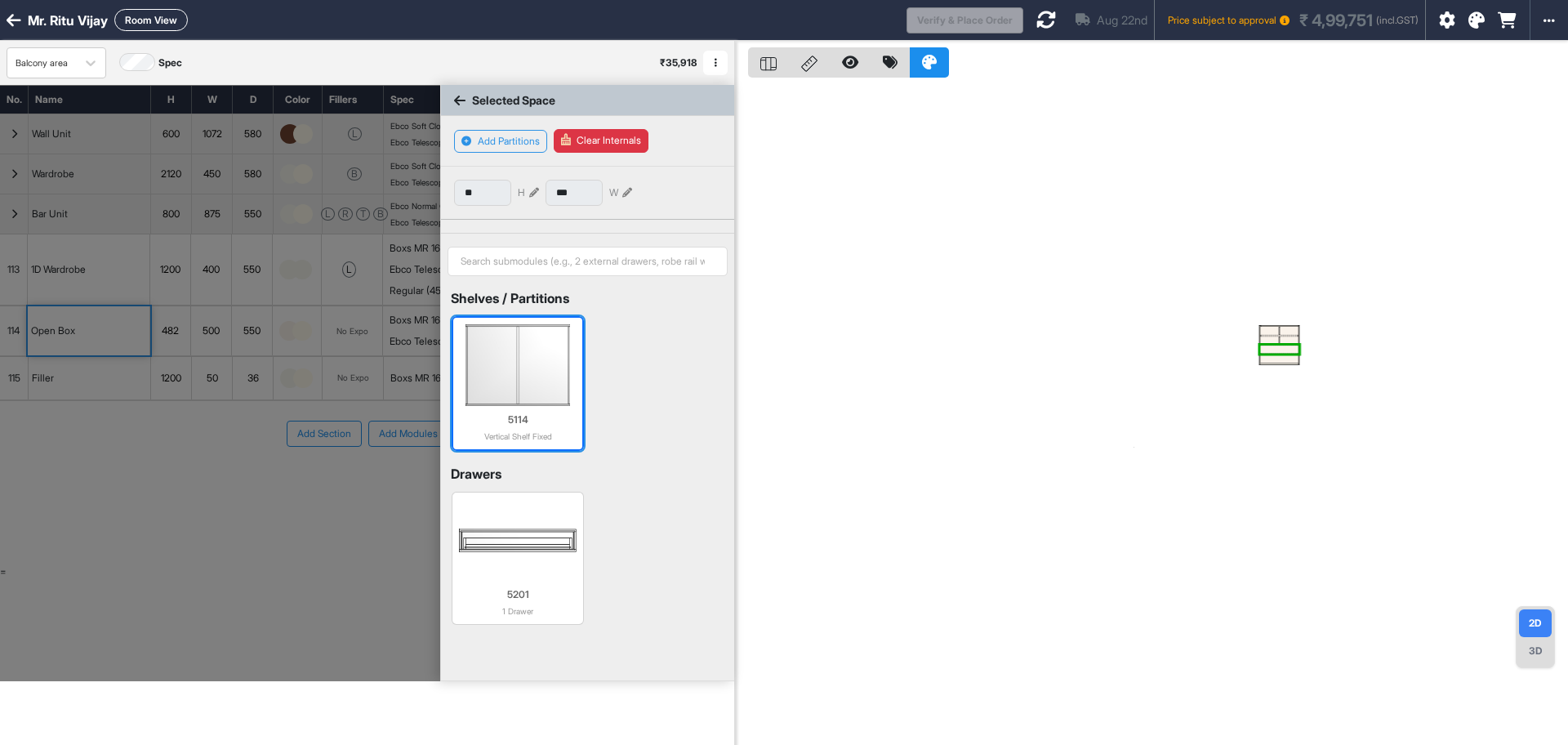 click at bounding box center (517, 365) 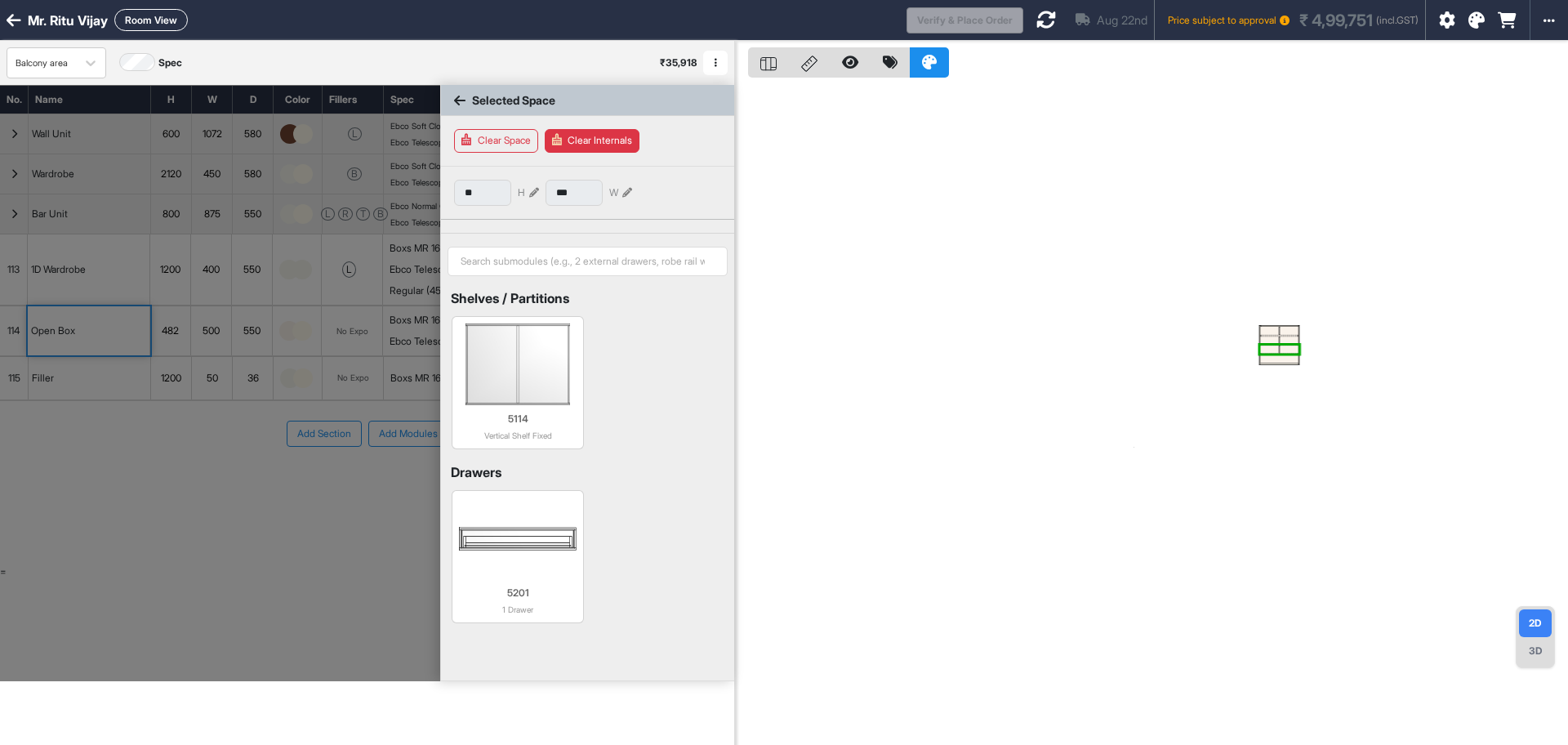 click at bounding box center (1279, 359) 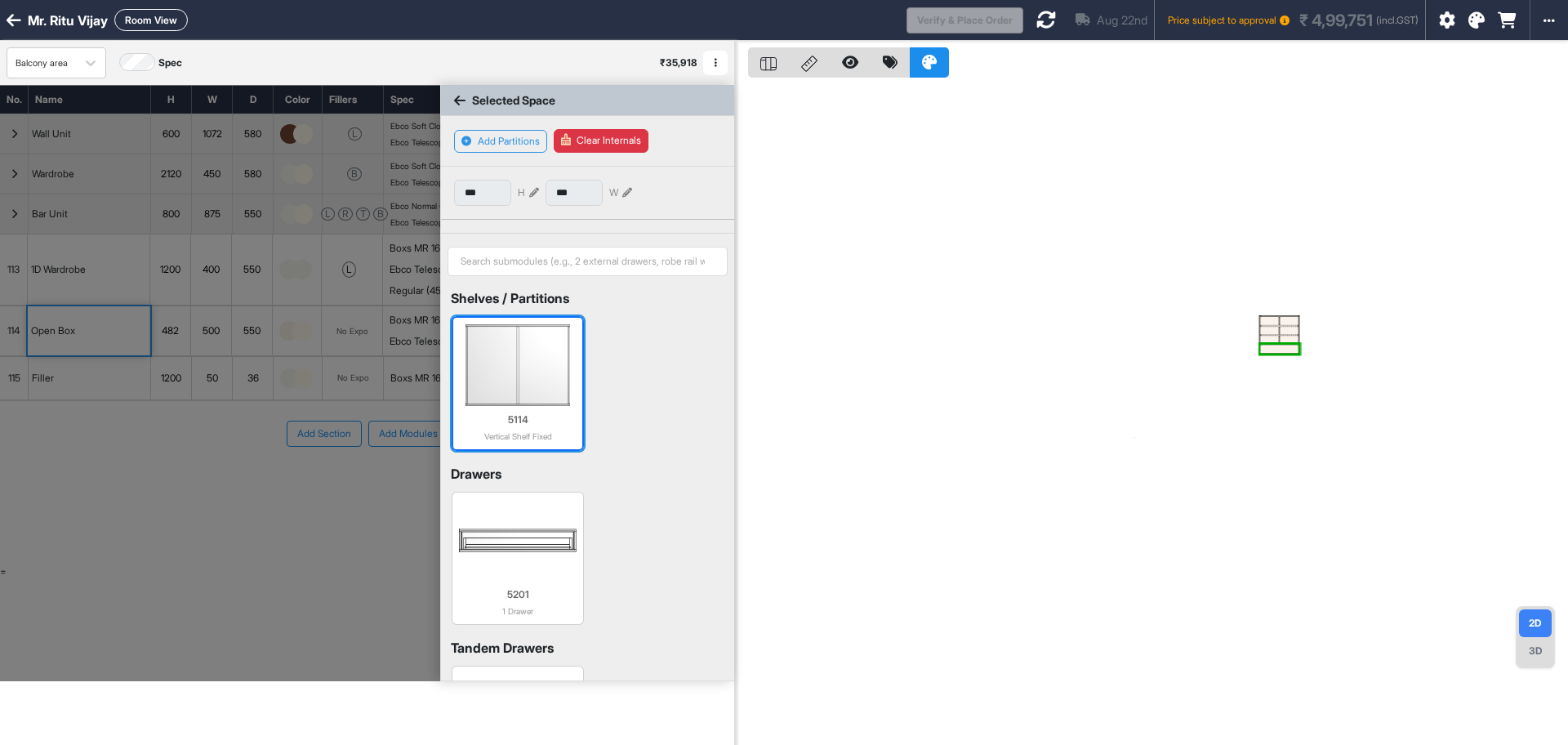 click at bounding box center [517, 365] 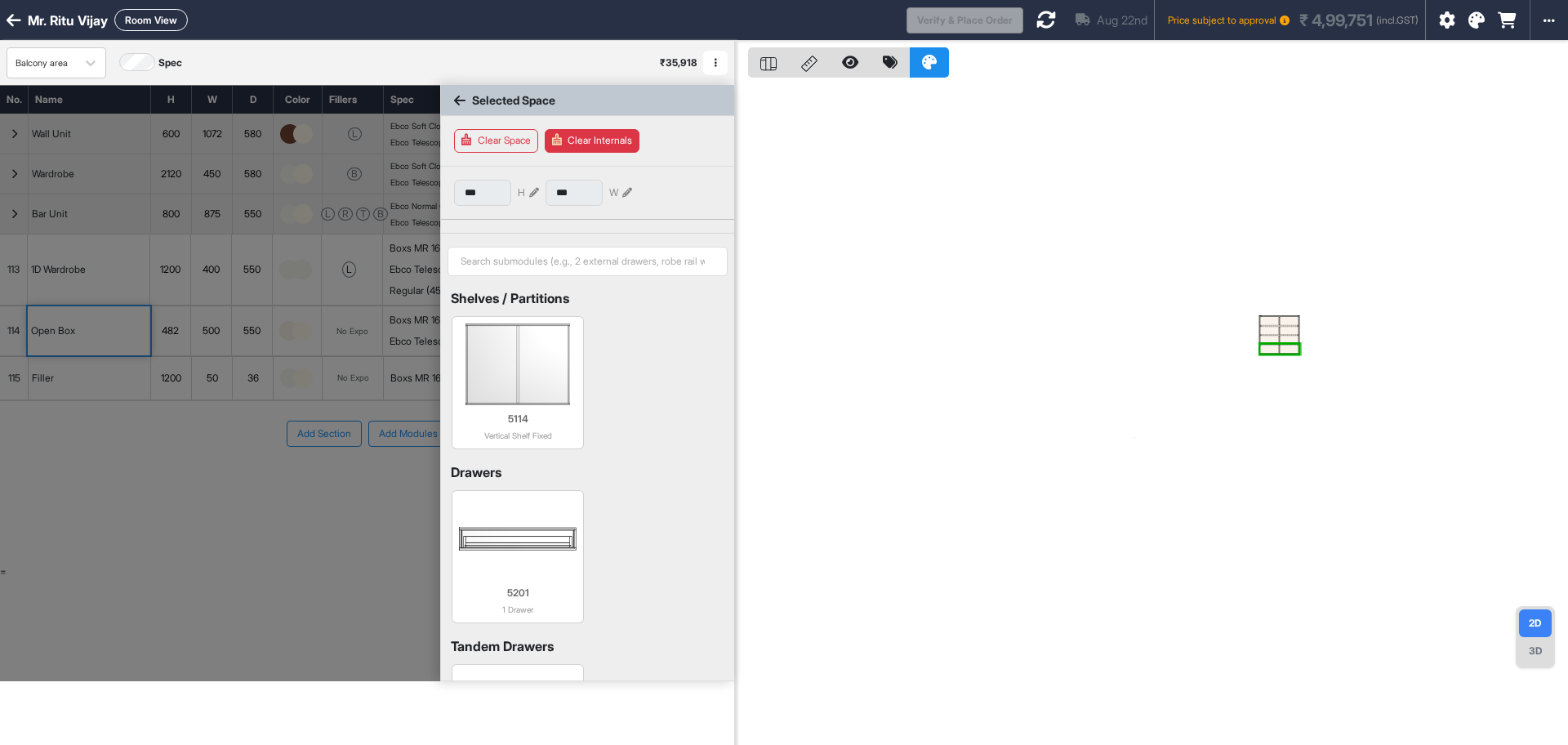 click at bounding box center (1269, 321) 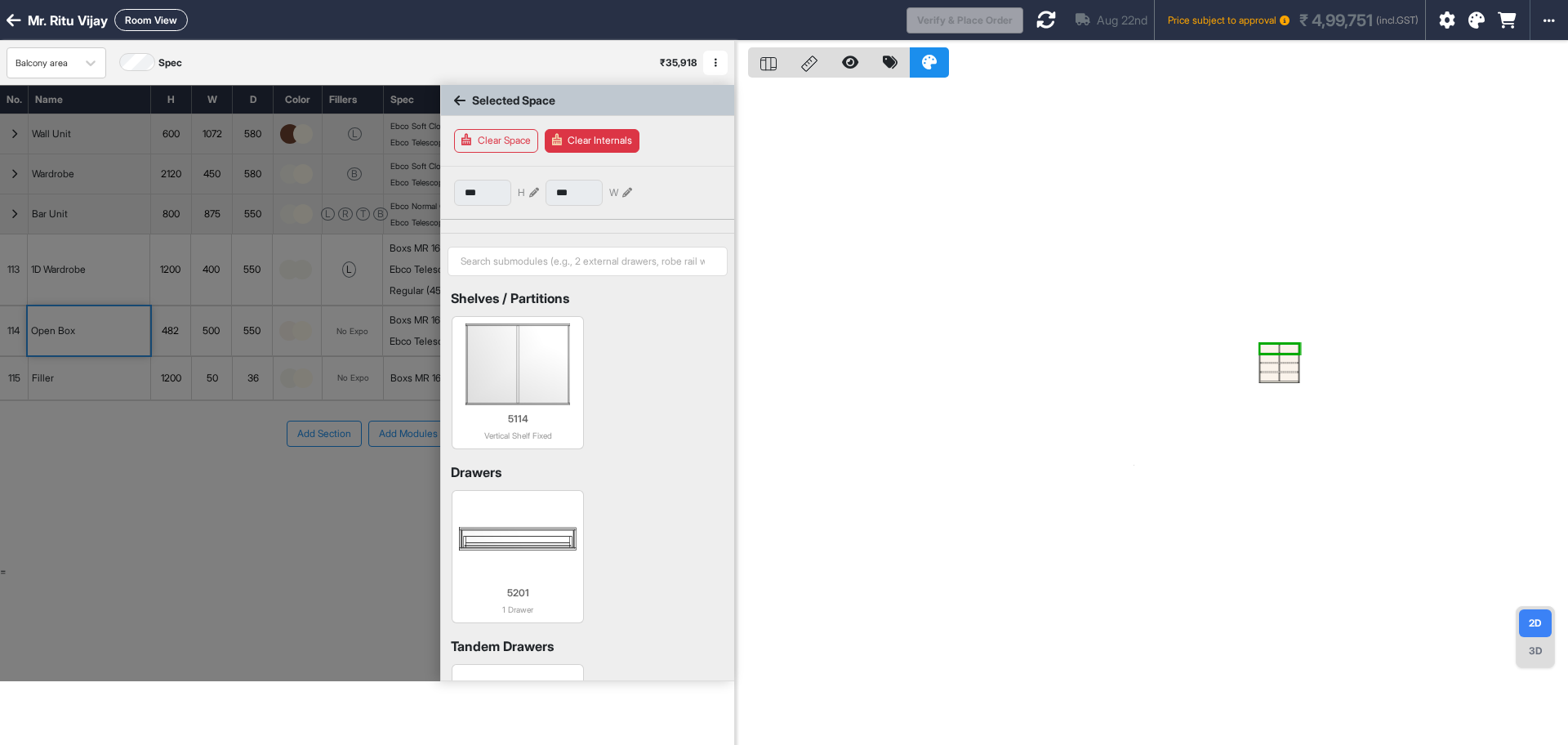 click at bounding box center [1269, 349] 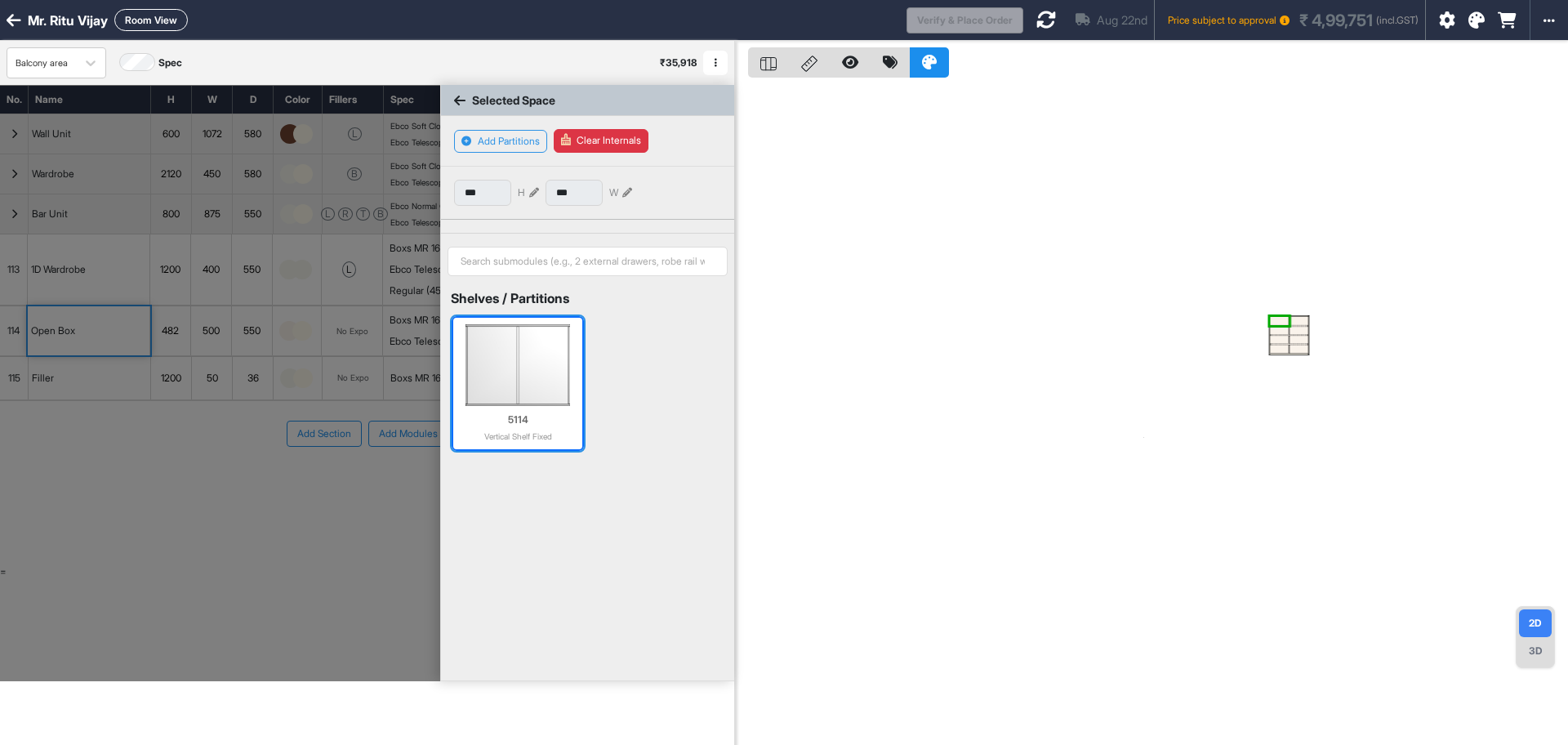 click at bounding box center [517, 365] 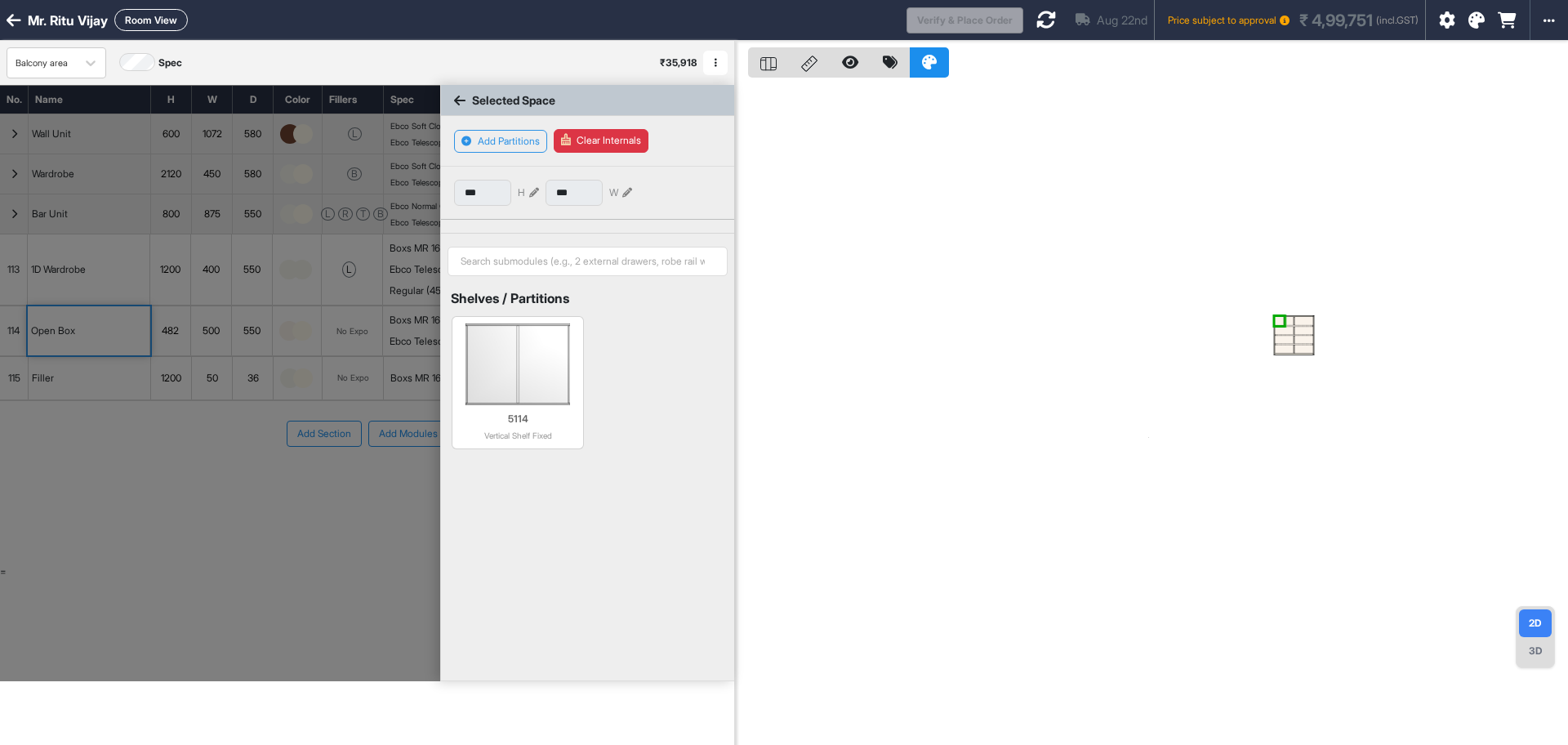 click at bounding box center [1303, 321] 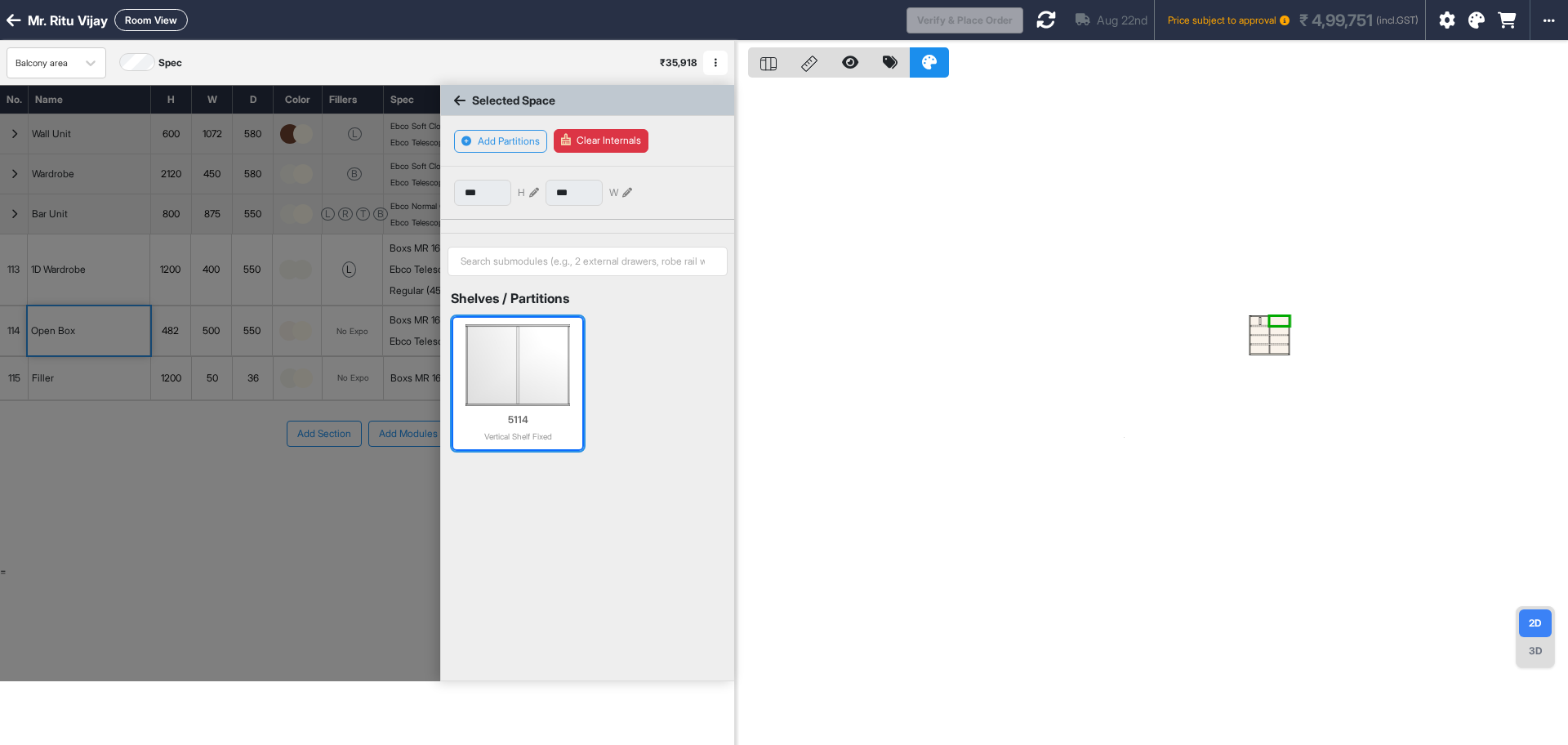 click at bounding box center (517, 365) 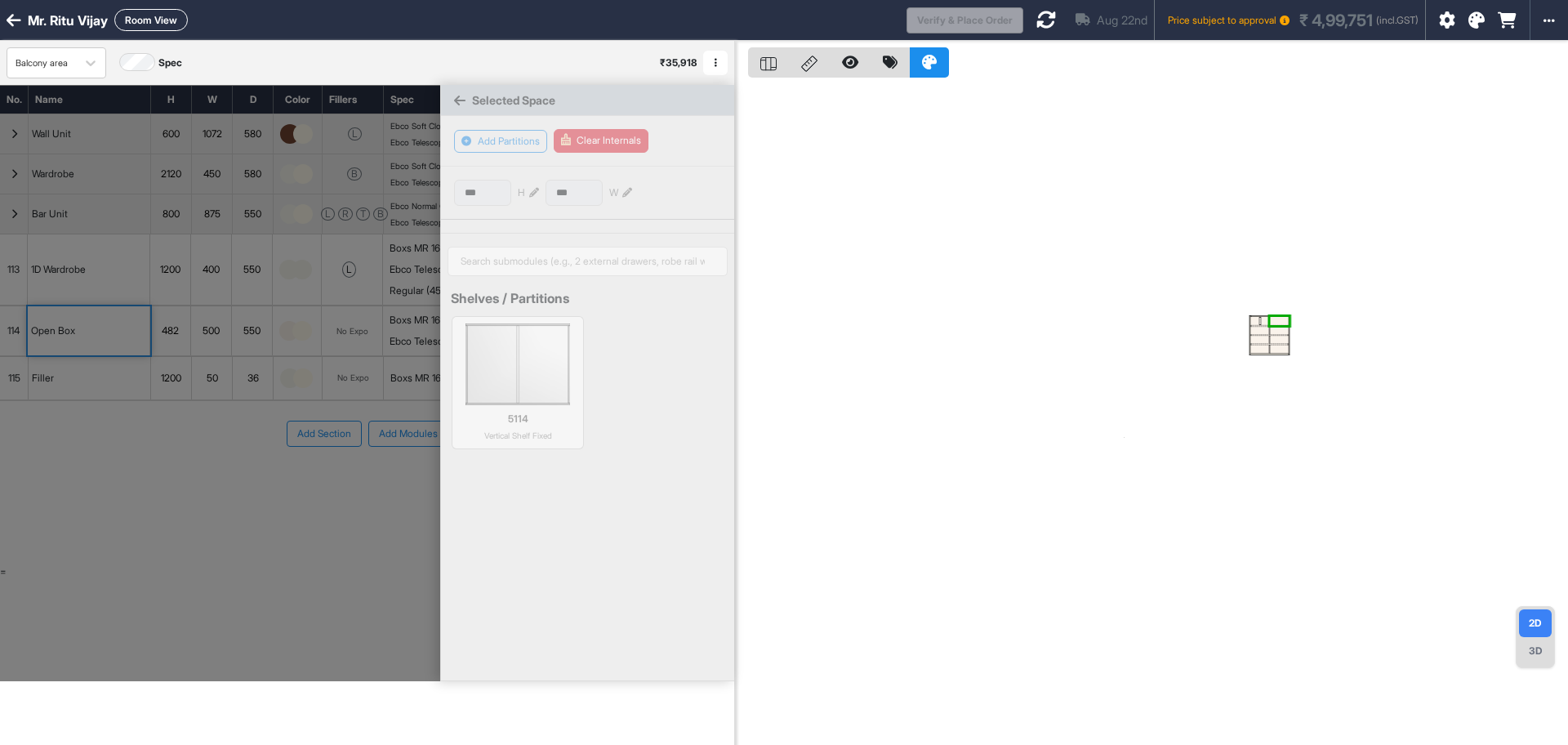 type on "**" 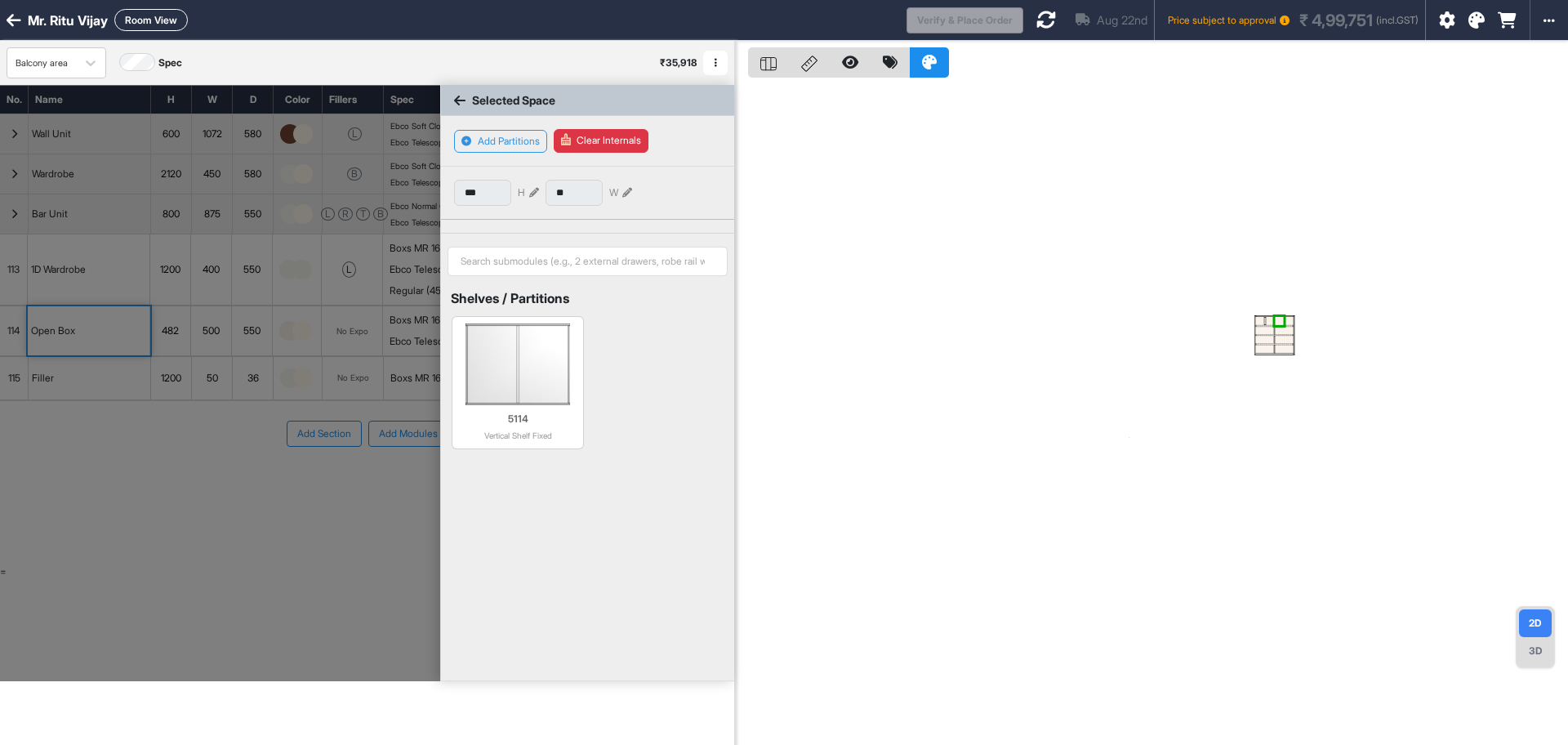 click at bounding box center (1265, 330) 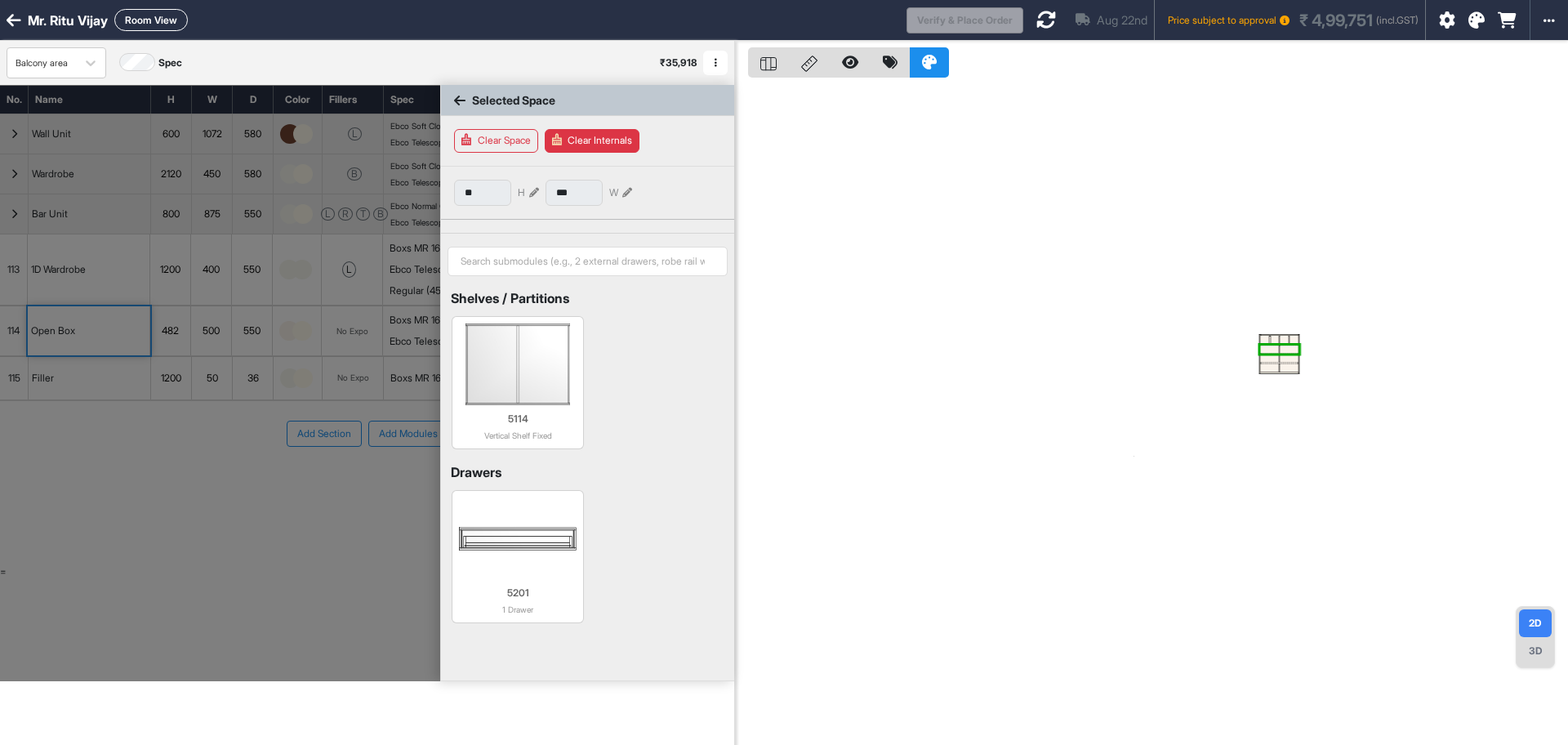click at bounding box center [1269, 349] 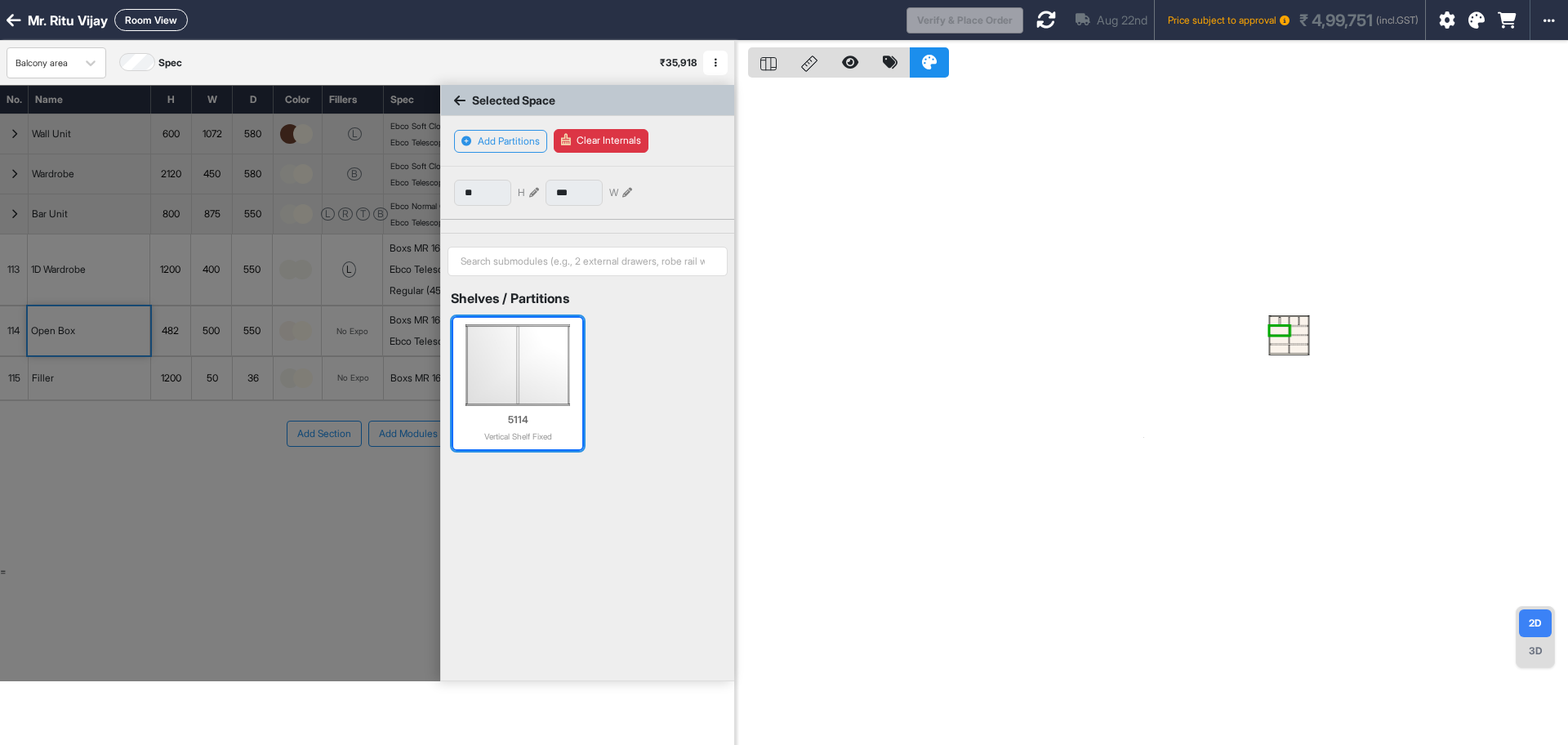click at bounding box center [517, 365] 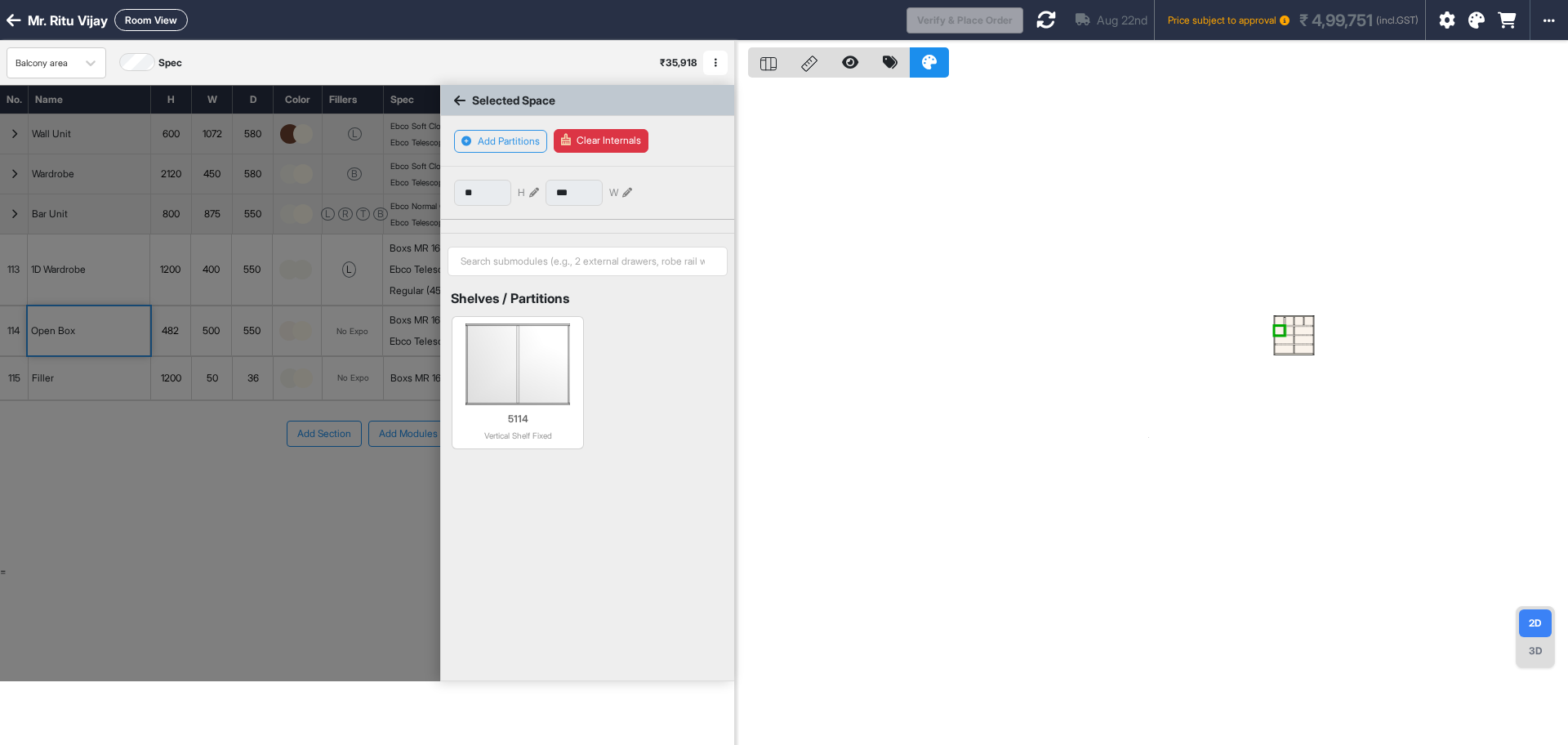 click at bounding box center (1303, 330) 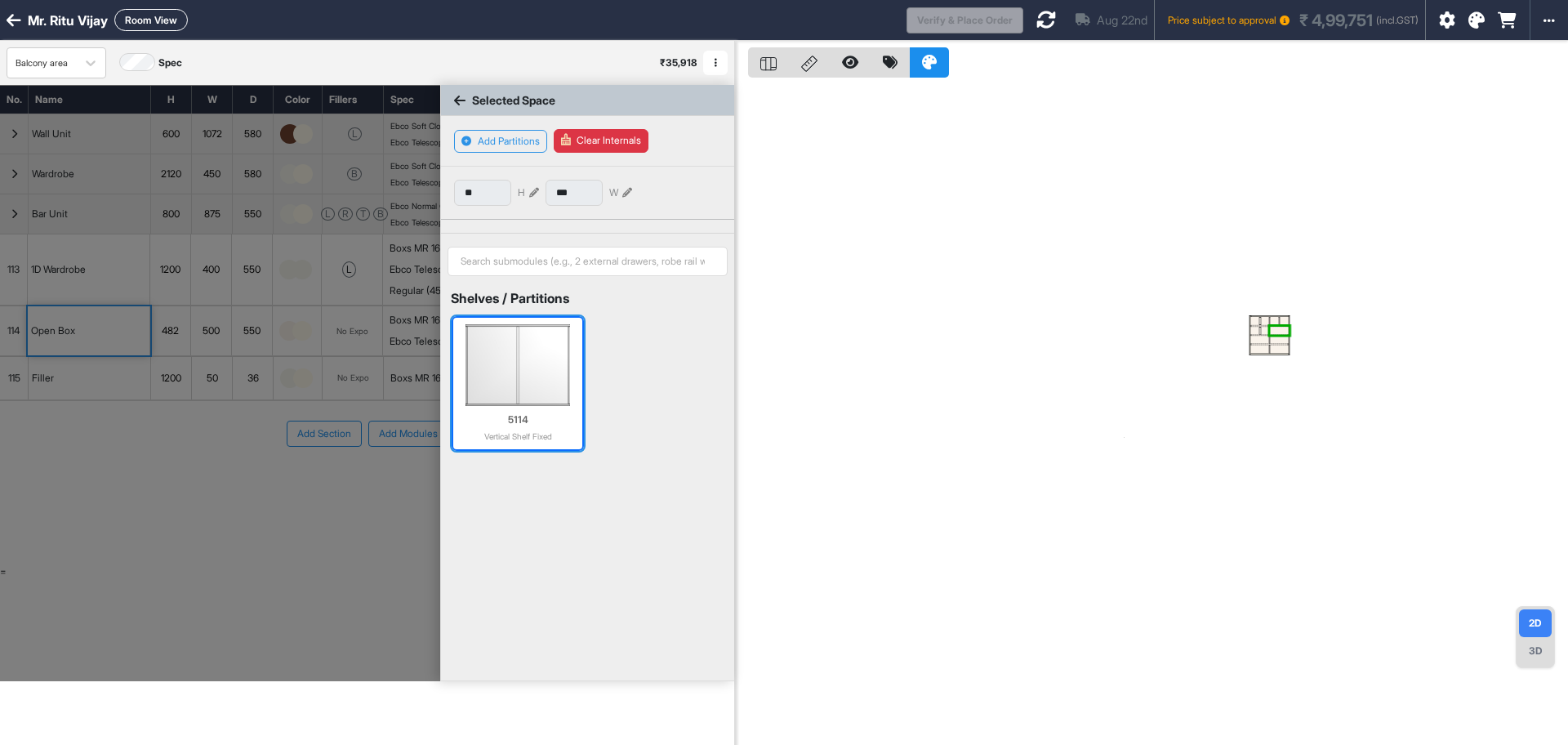 click at bounding box center [517, 365] 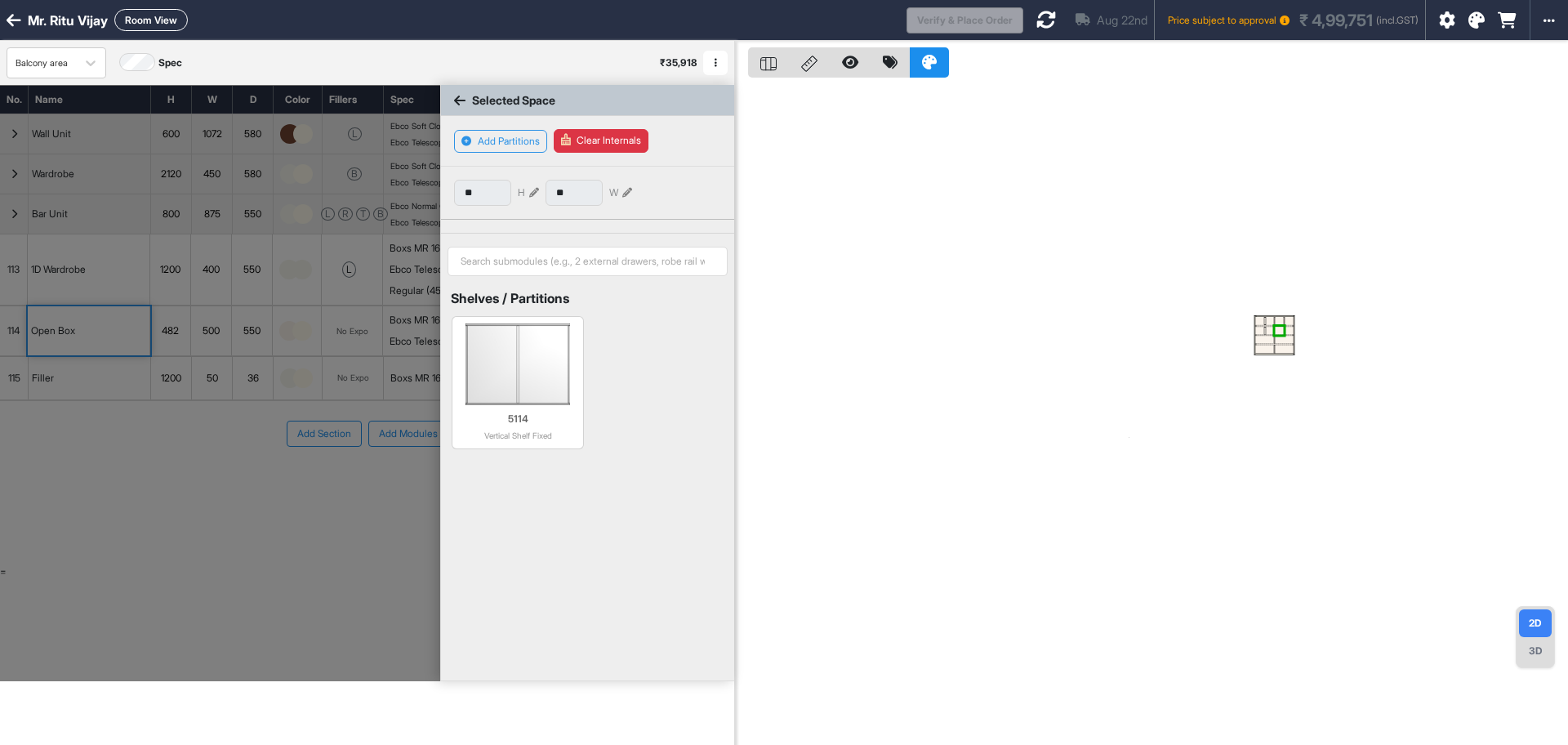 click at bounding box center [1265, 339] 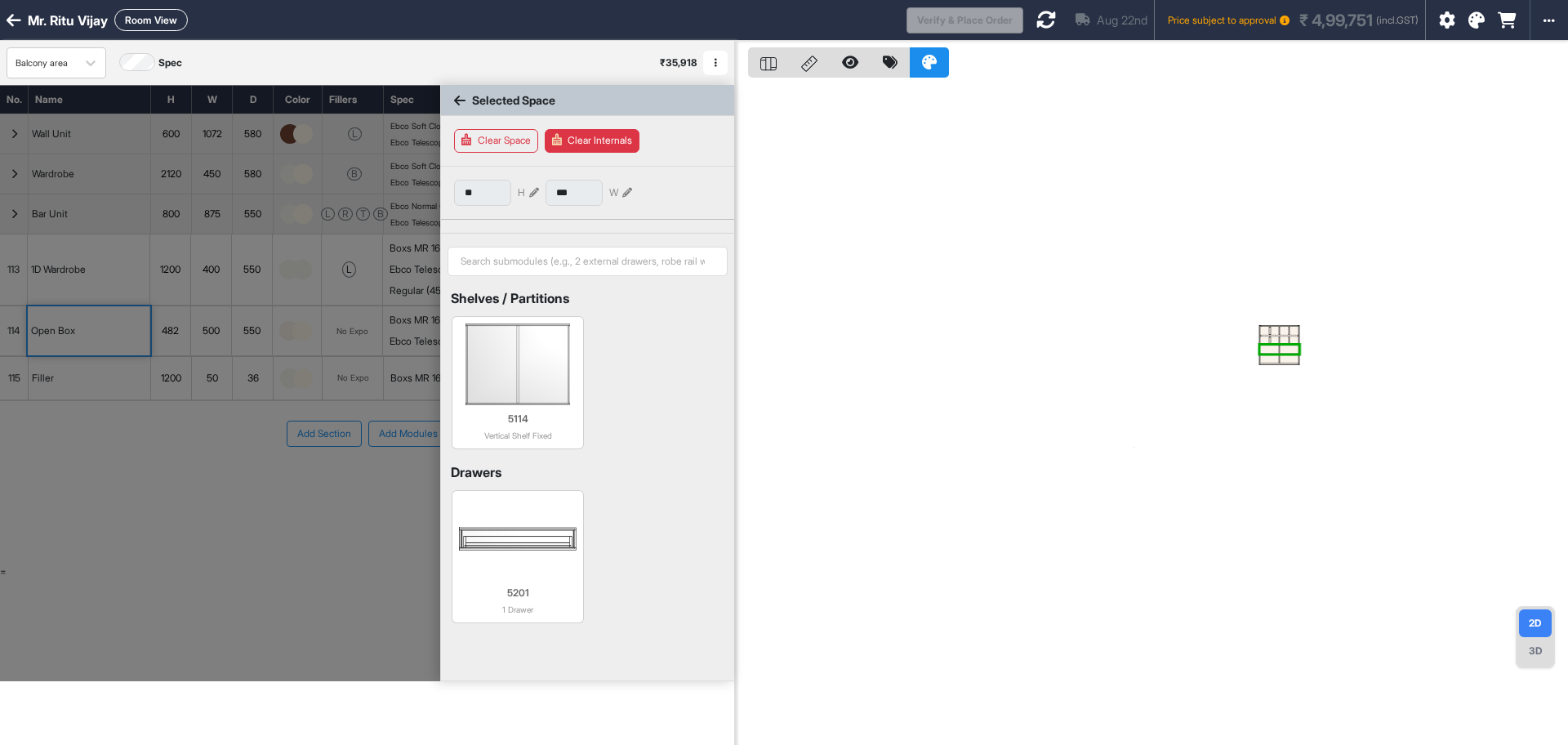 click at bounding box center (1269, 349) 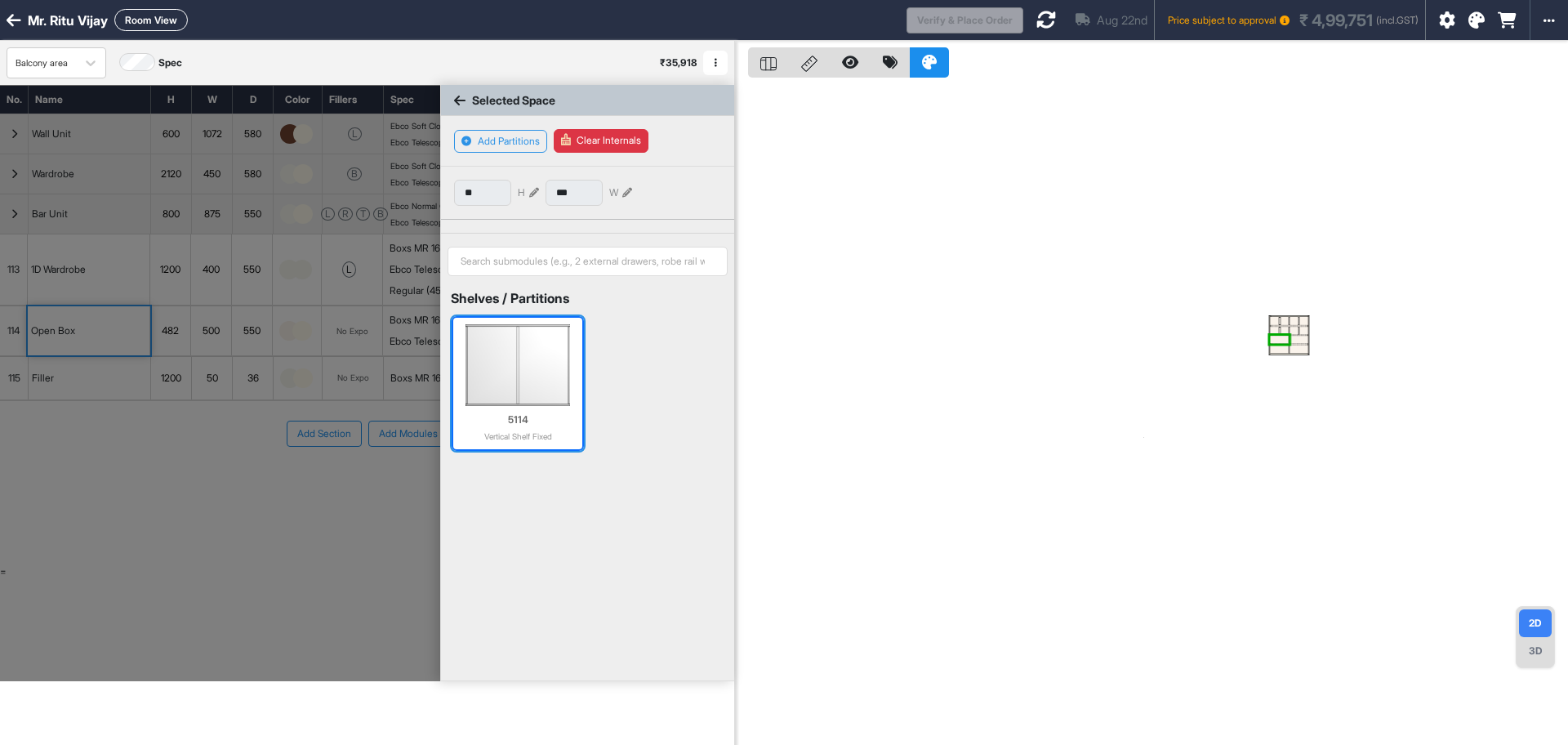 click at bounding box center [517, 365] 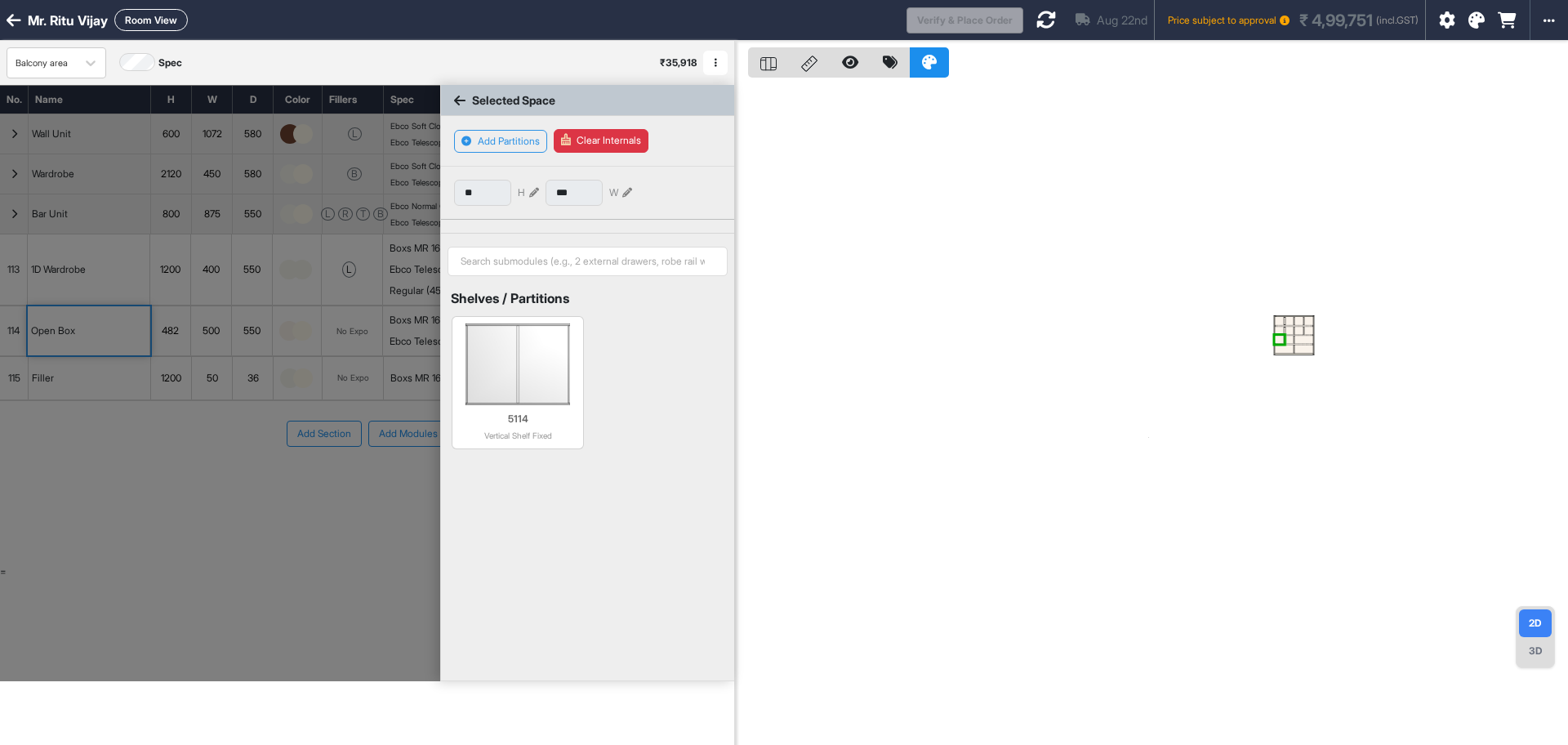 click at bounding box center [1303, 339] 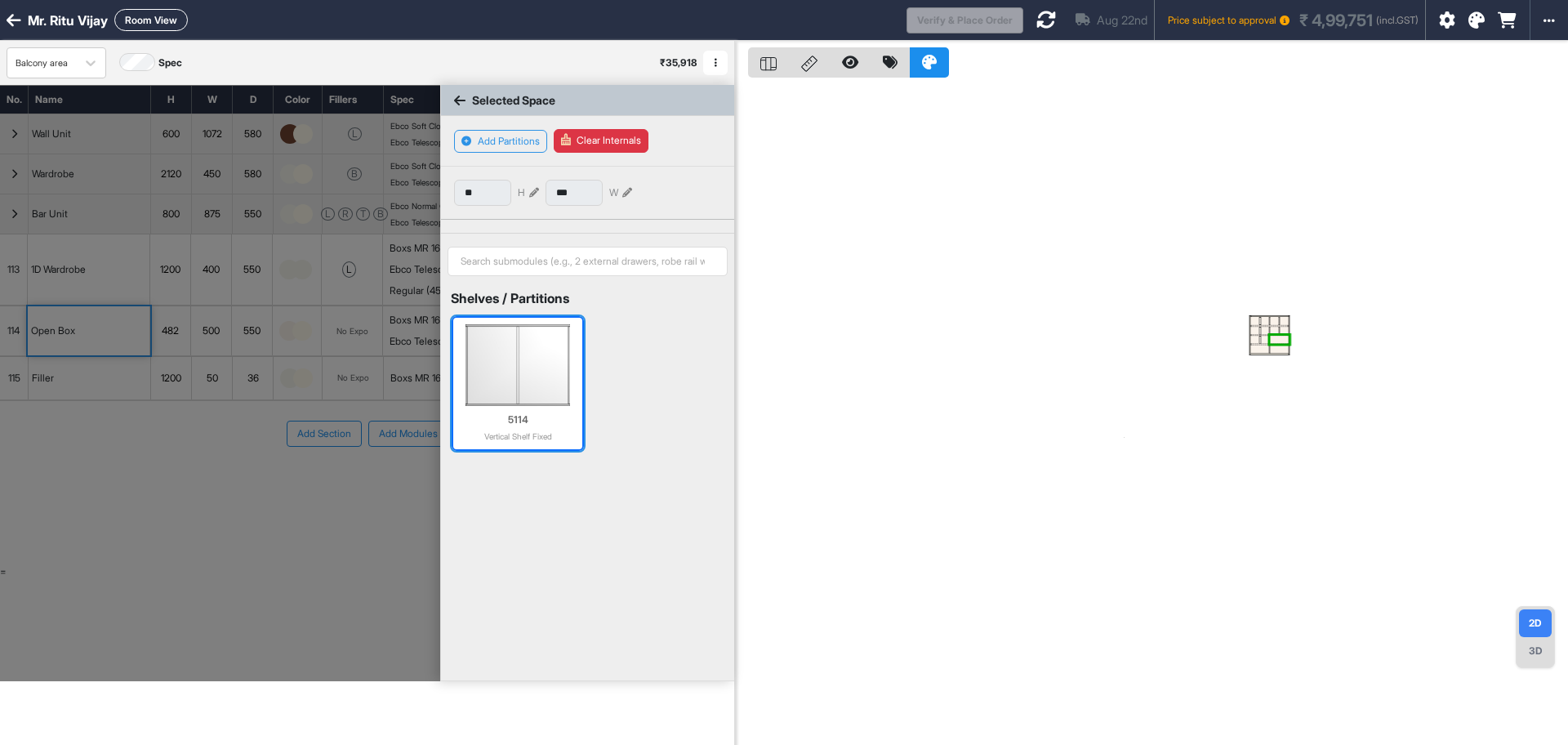 click at bounding box center [517, 365] 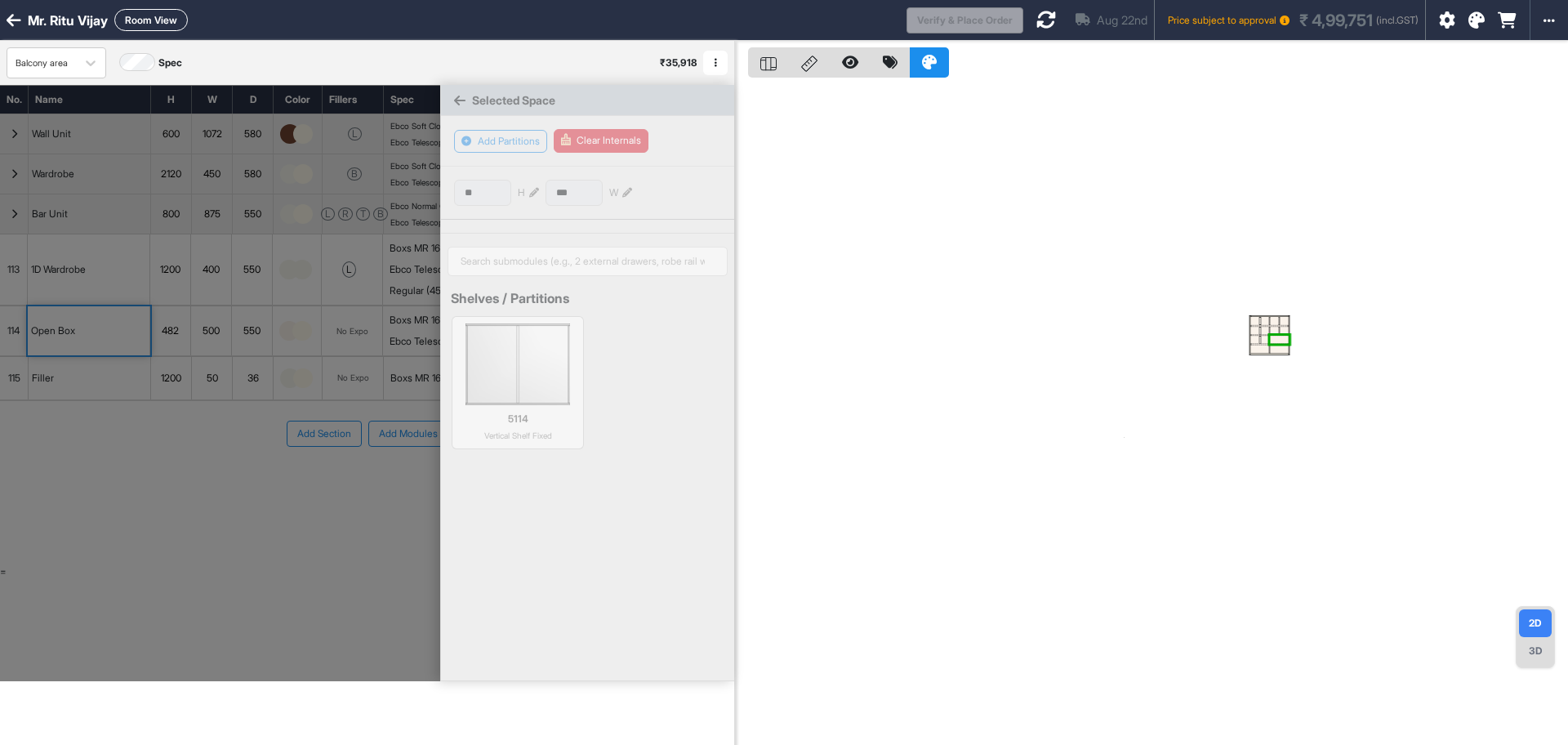type on "**" 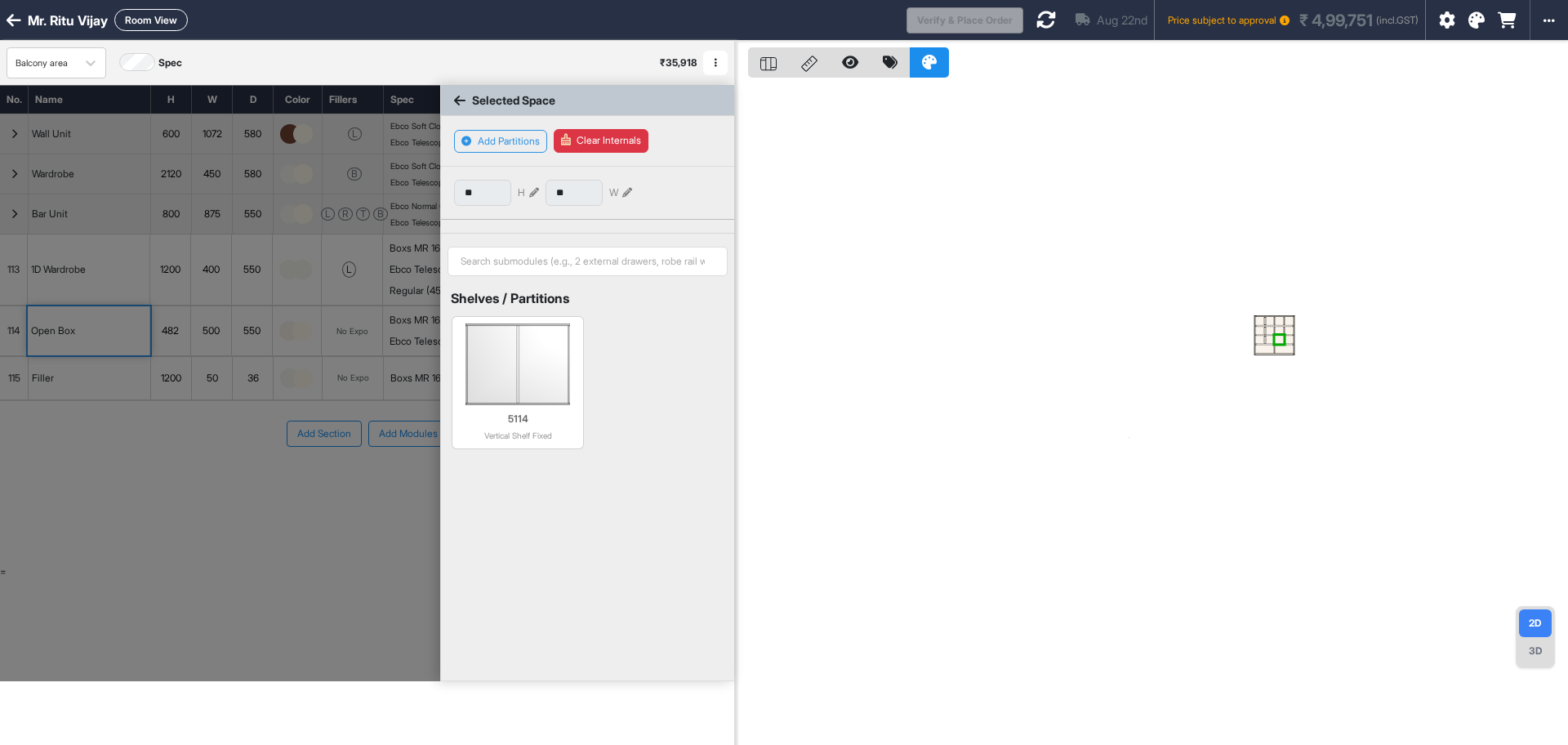 click at bounding box center (1265, 349) 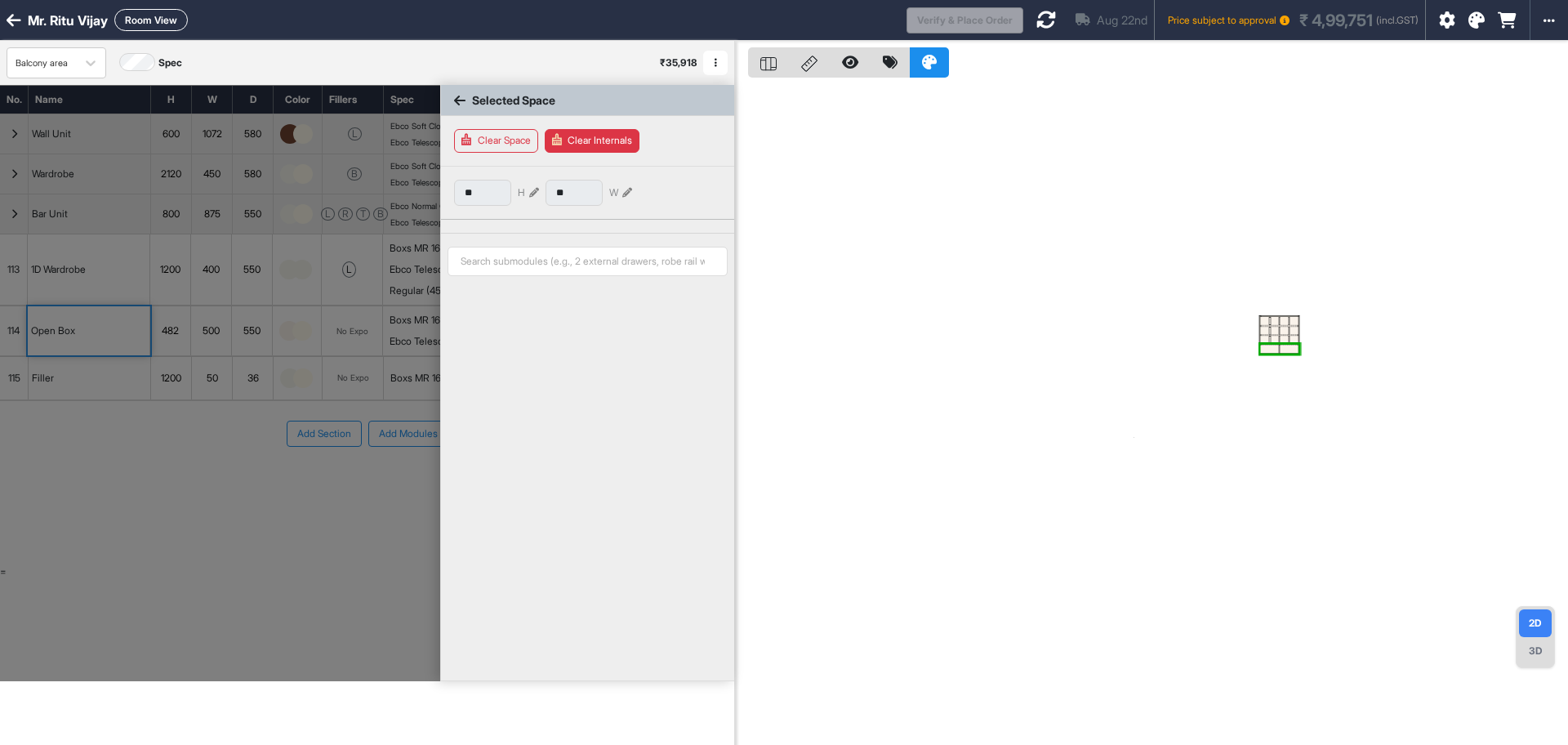 type on "***" 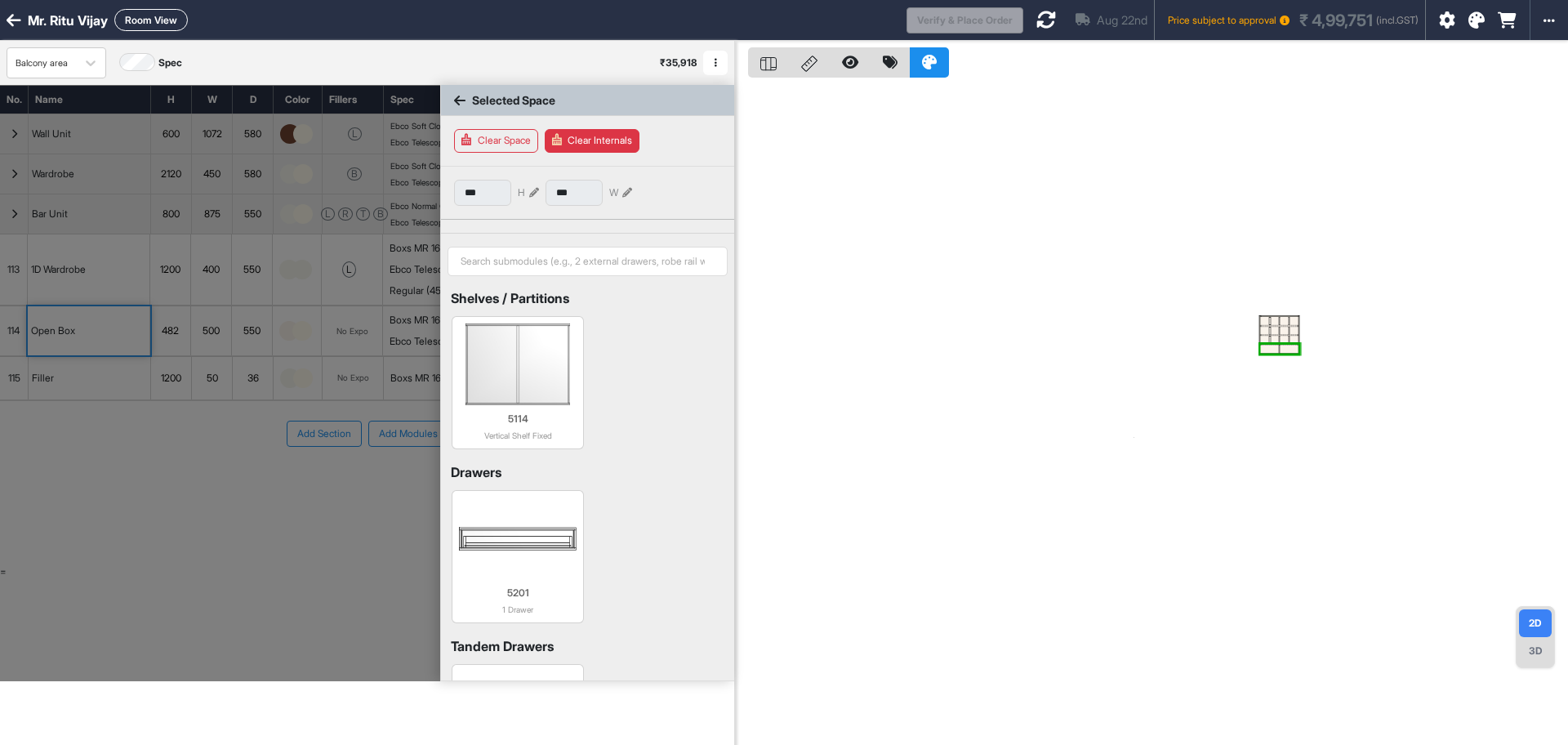 click at bounding box center (1269, 349) 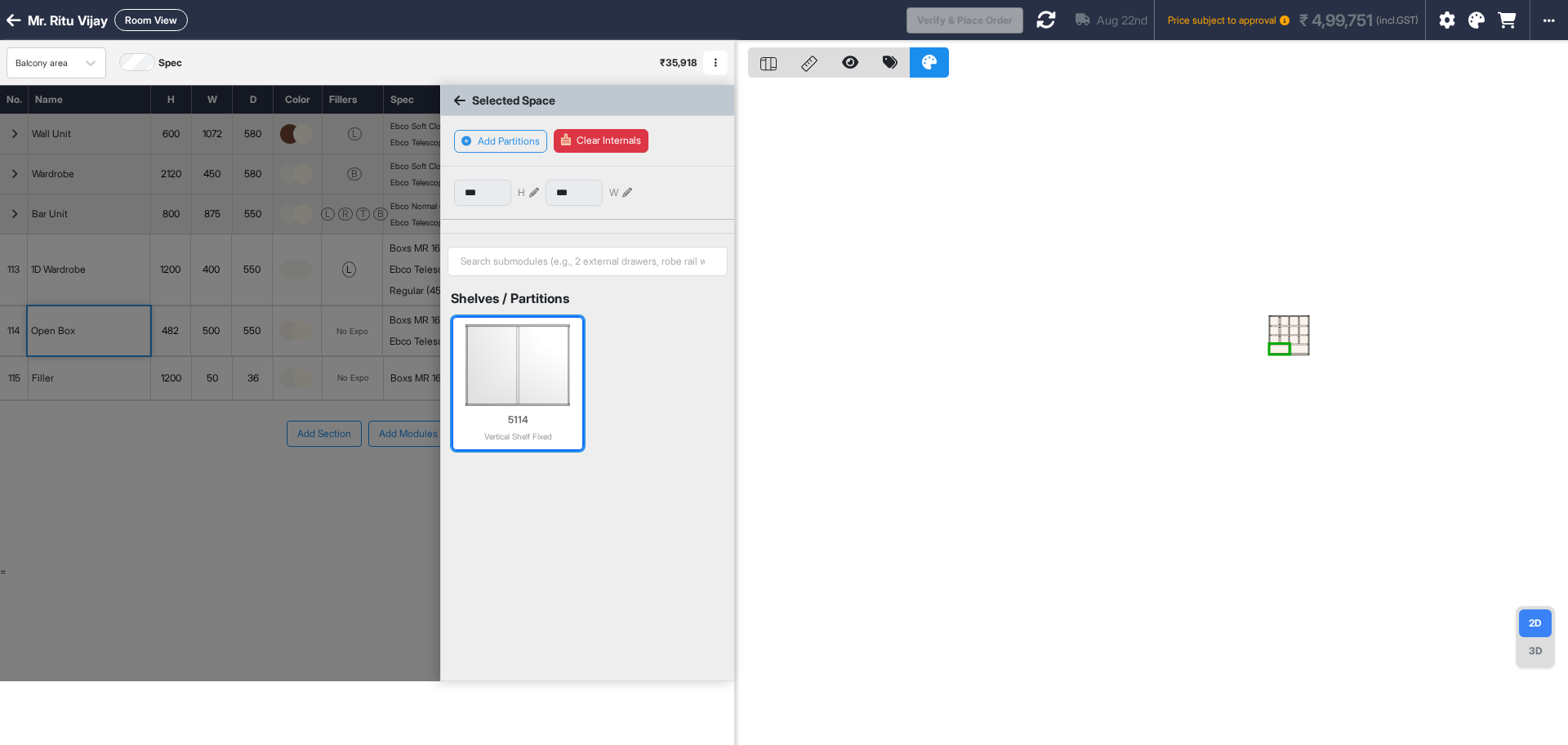 click at bounding box center [517, 365] 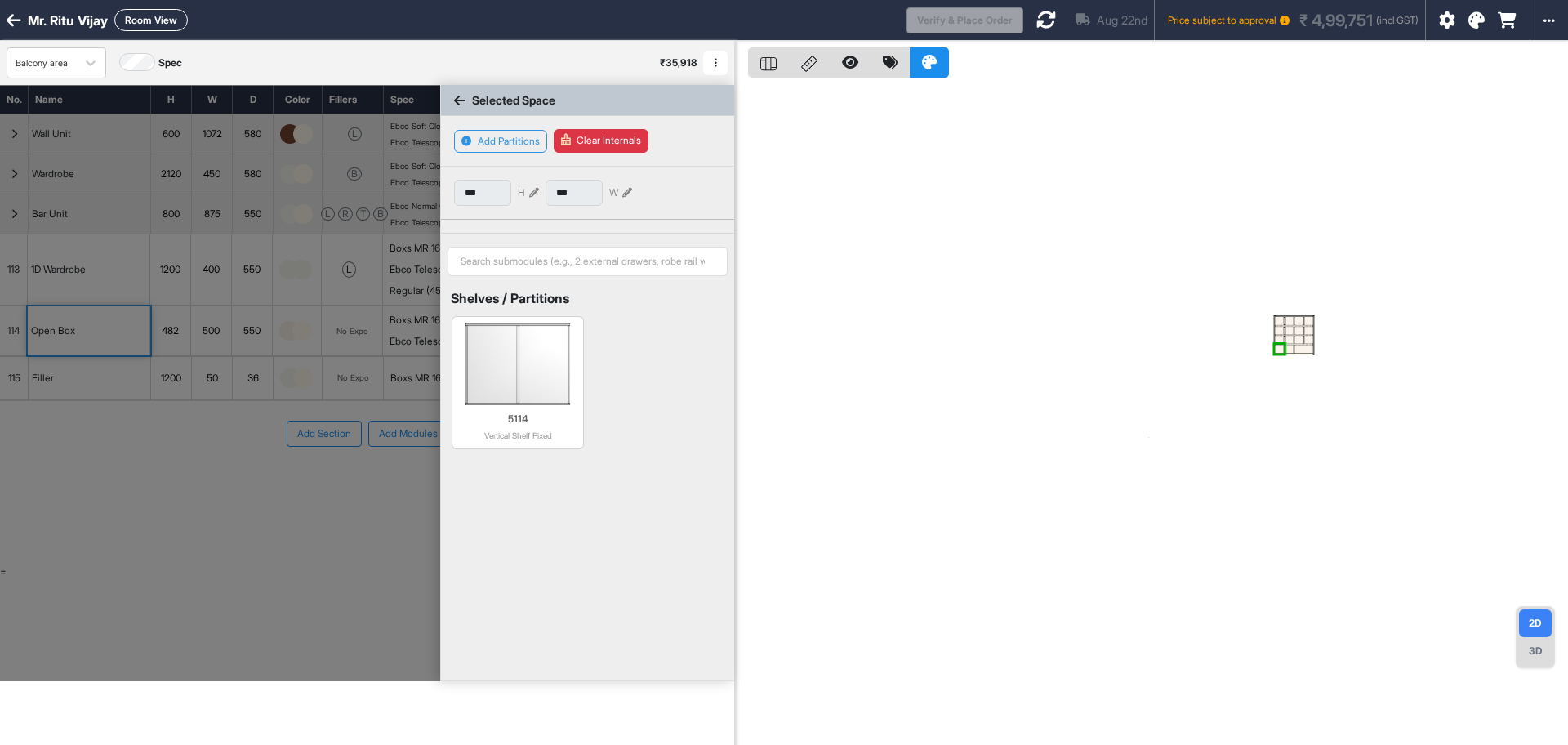 click at bounding box center (1303, 349) 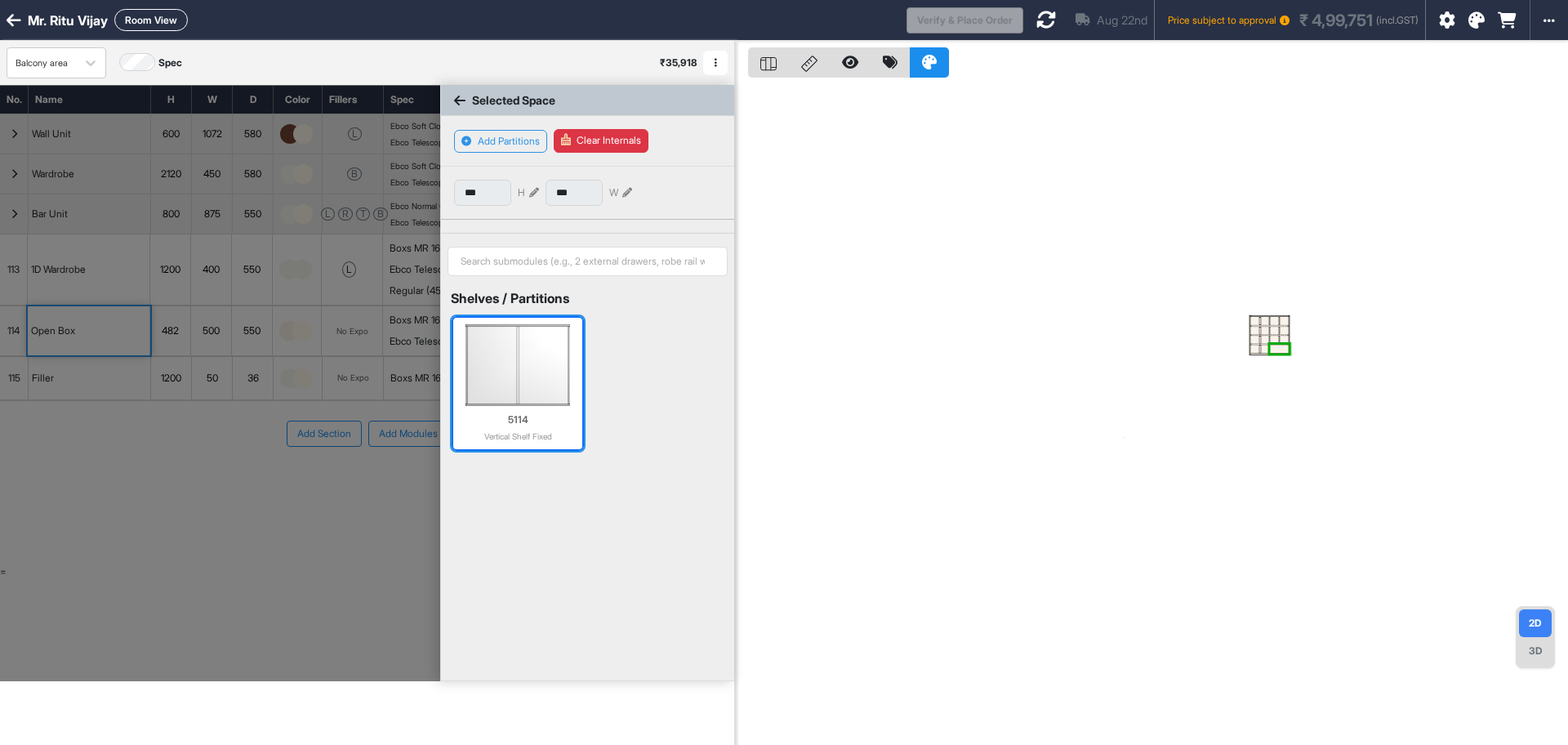 click at bounding box center (517, 365) 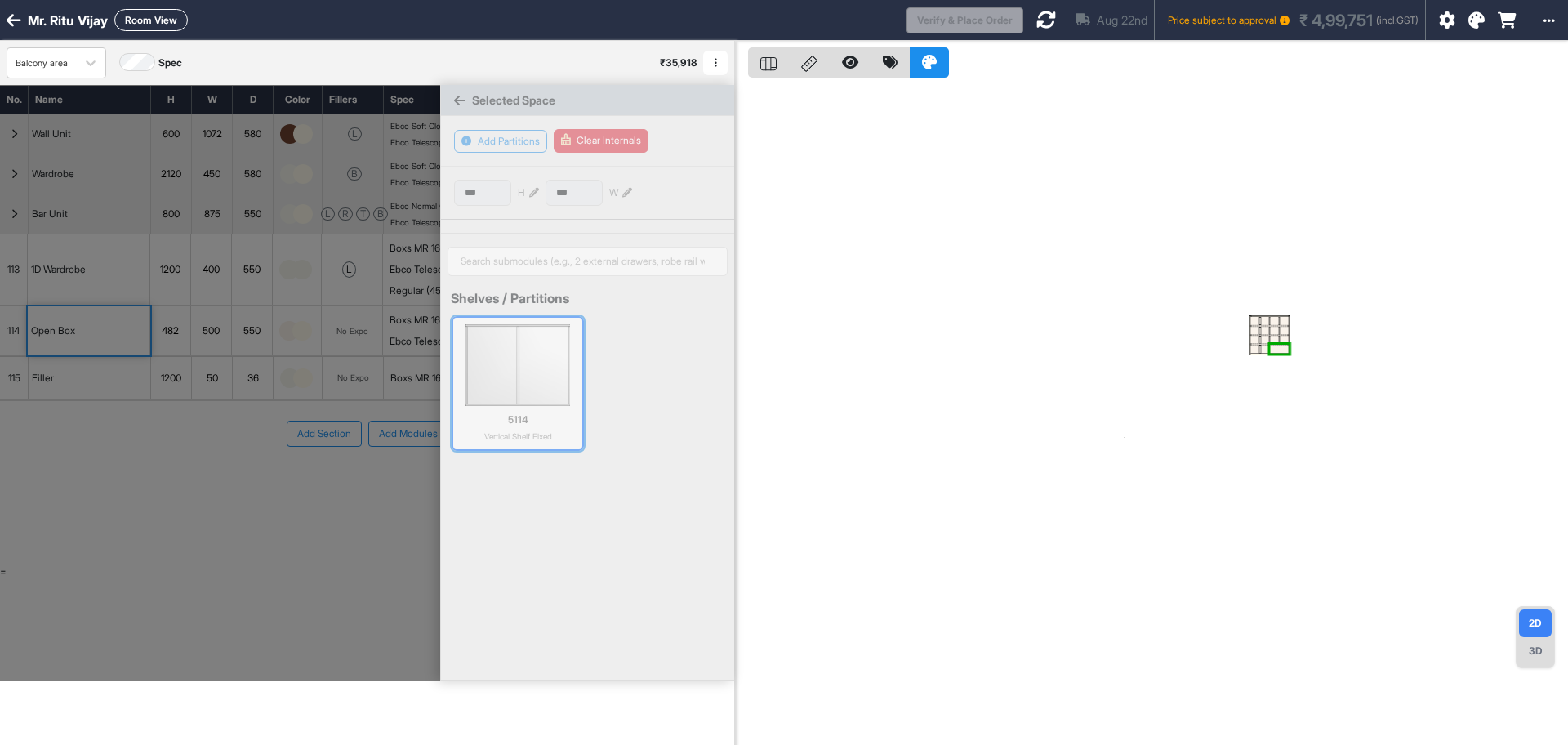 type on "**" 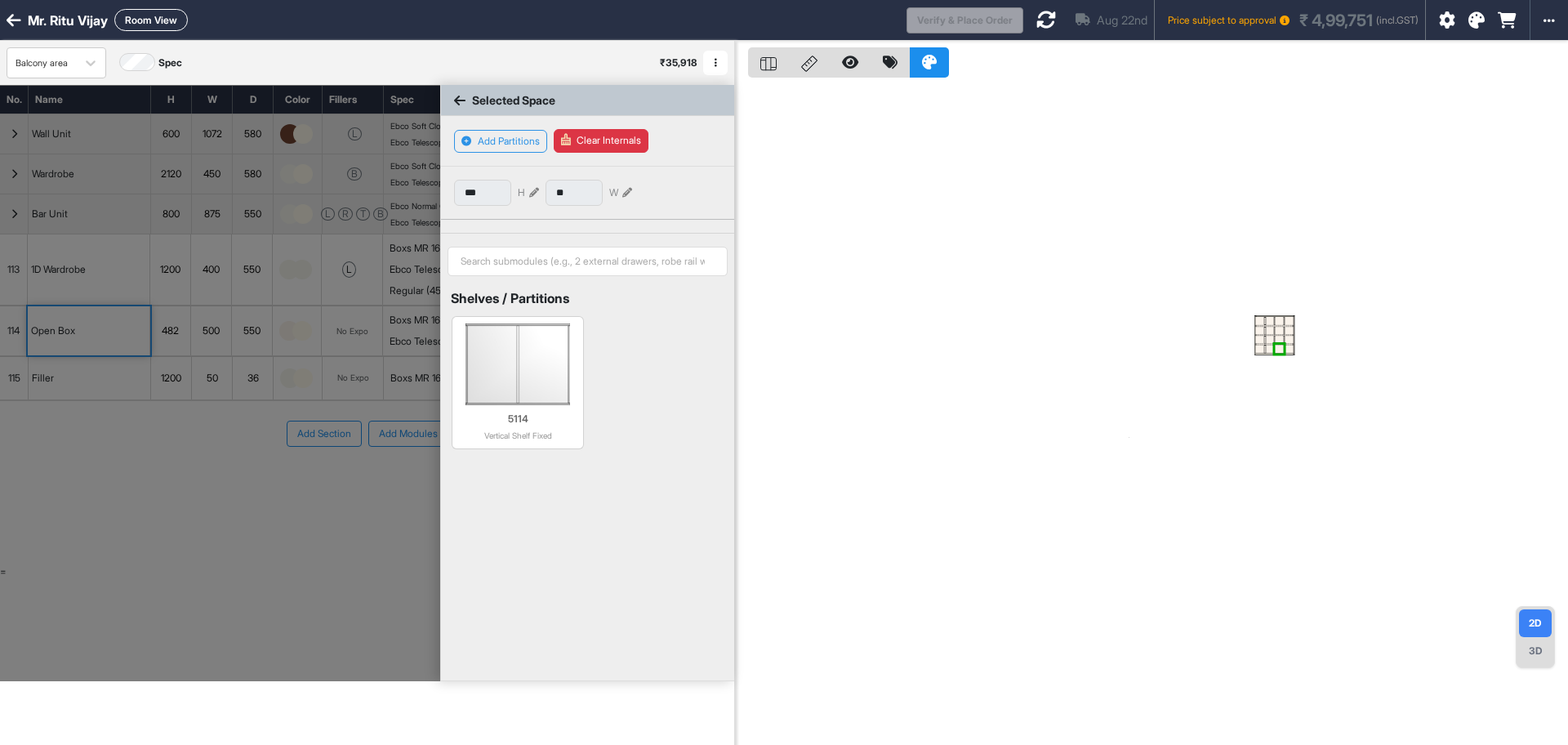 click at bounding box center [1152, 413] 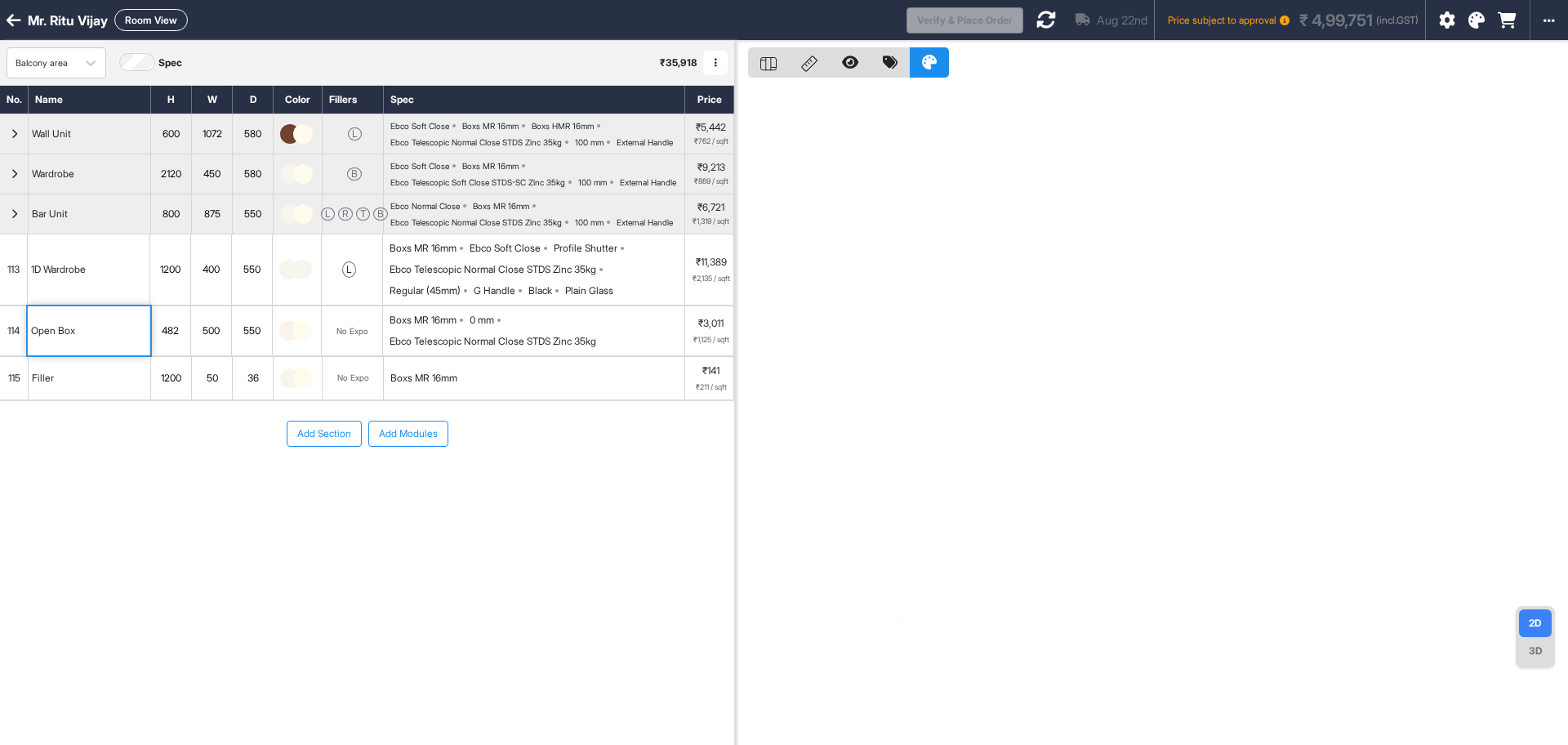 click on "Room View" at bounding box center [151, 20] 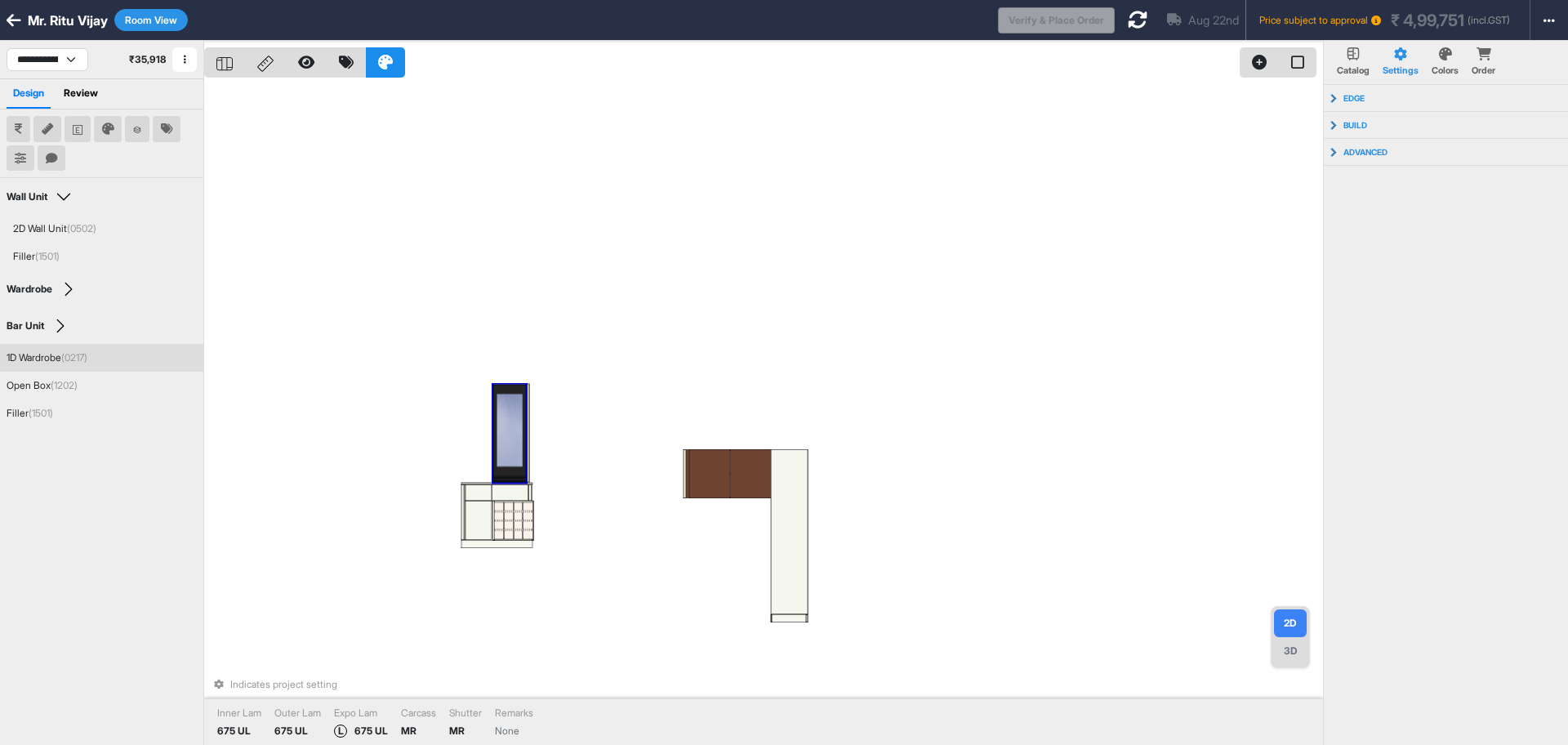 type 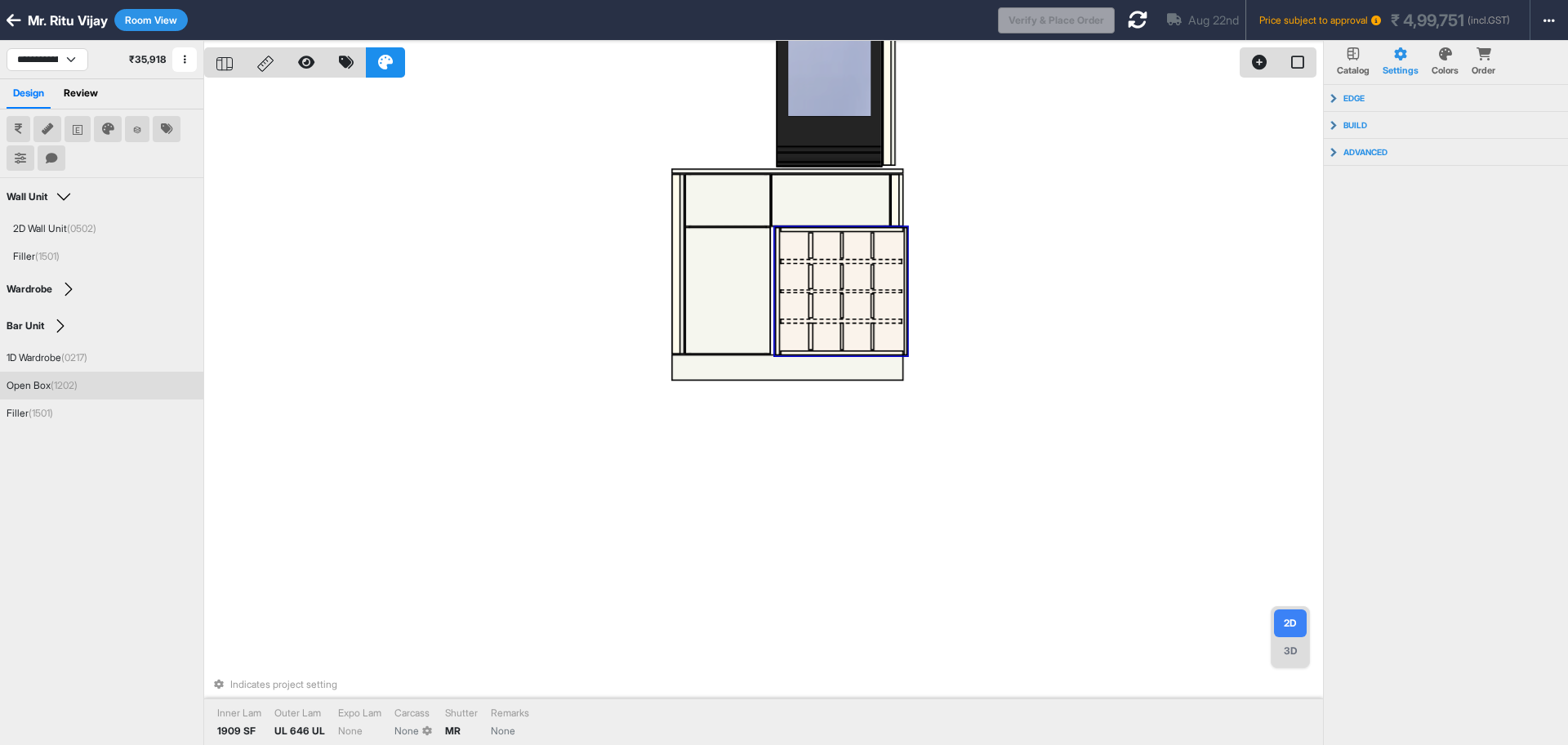 click at bounding box center (858, 306) 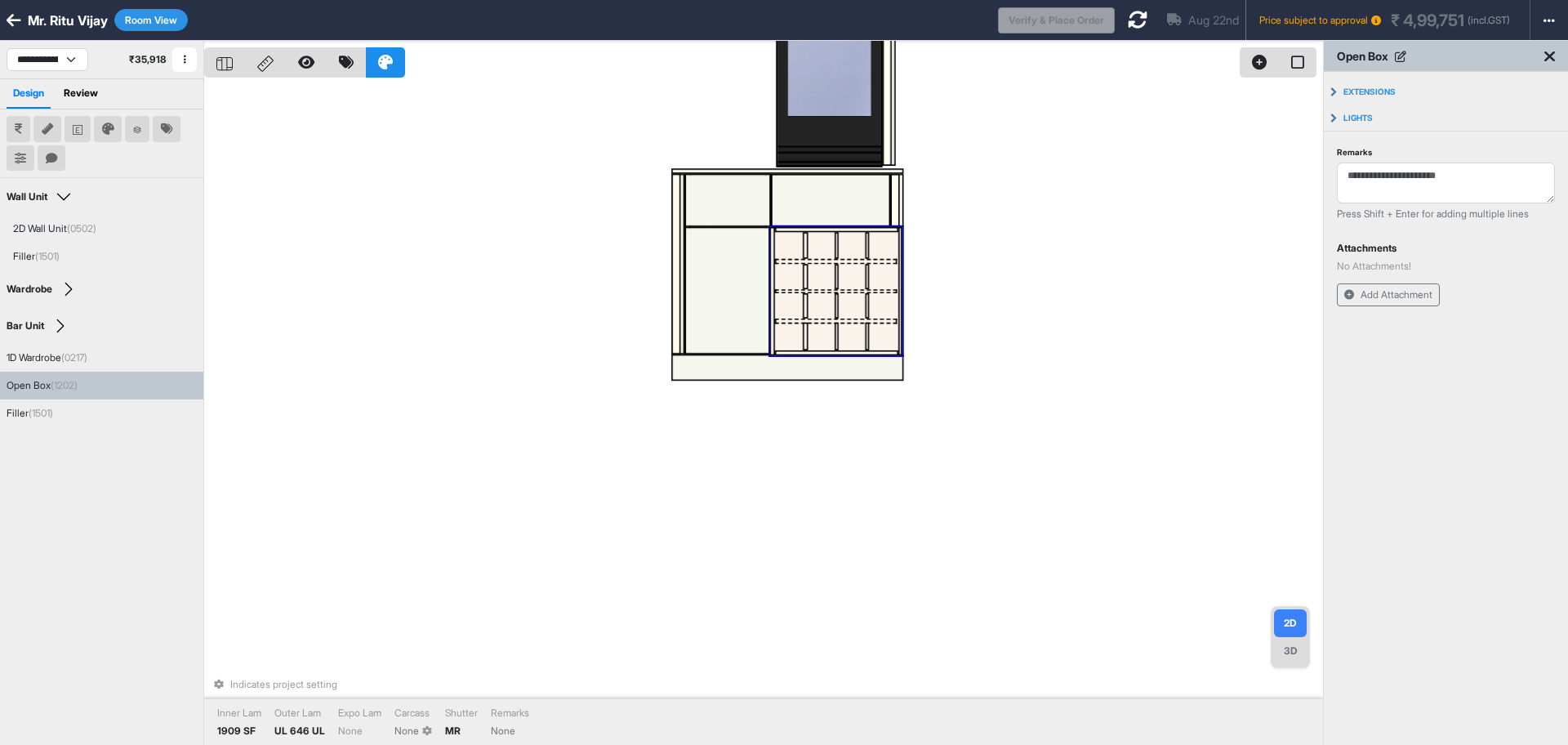 click on "Indicates project setting Inner Lam 1909 SF Outer Lam UL 646 UL Expo Lam None Carcass None Shutter MR Remarks None" at bounding box center (764, 413) 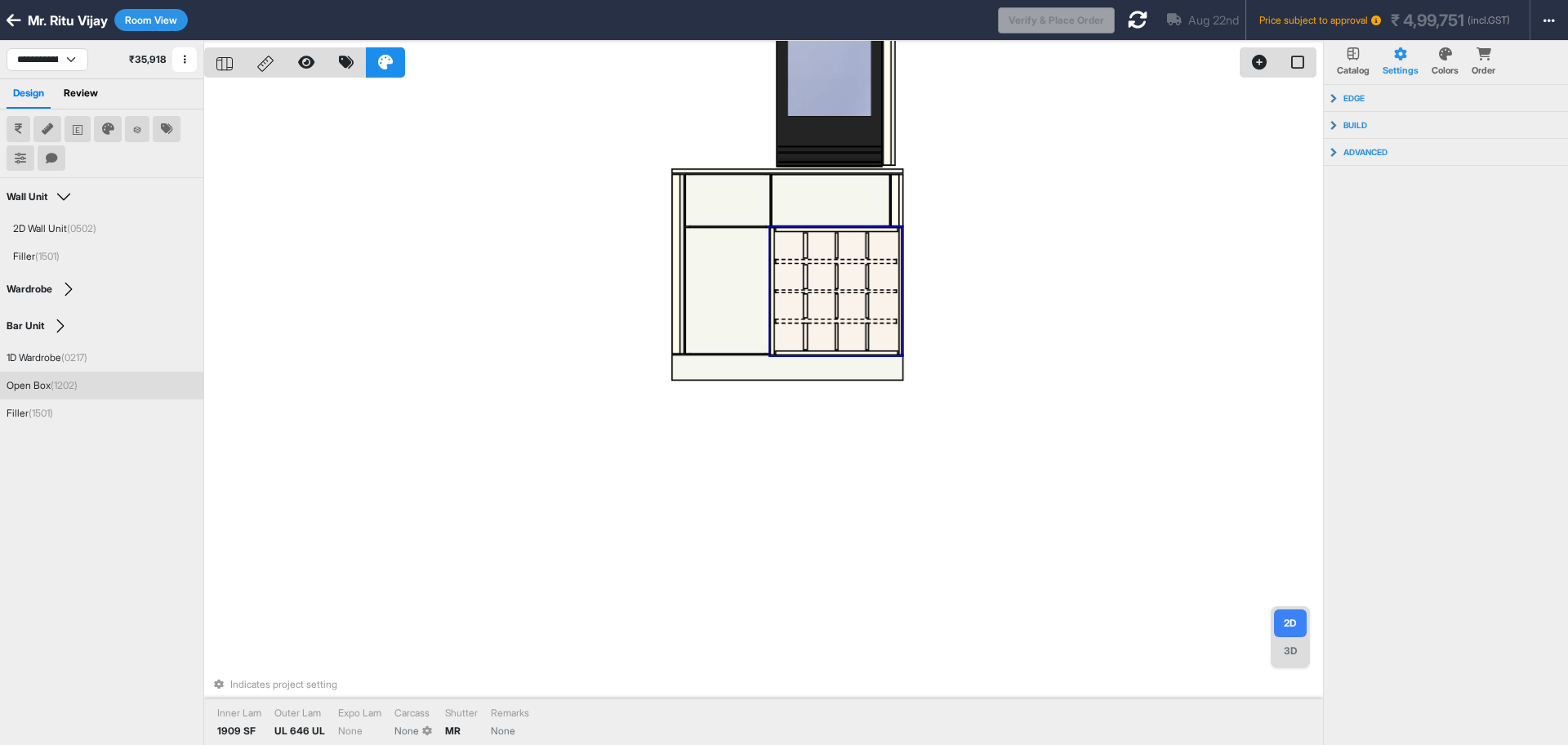 click at bounding box center (789, 245) 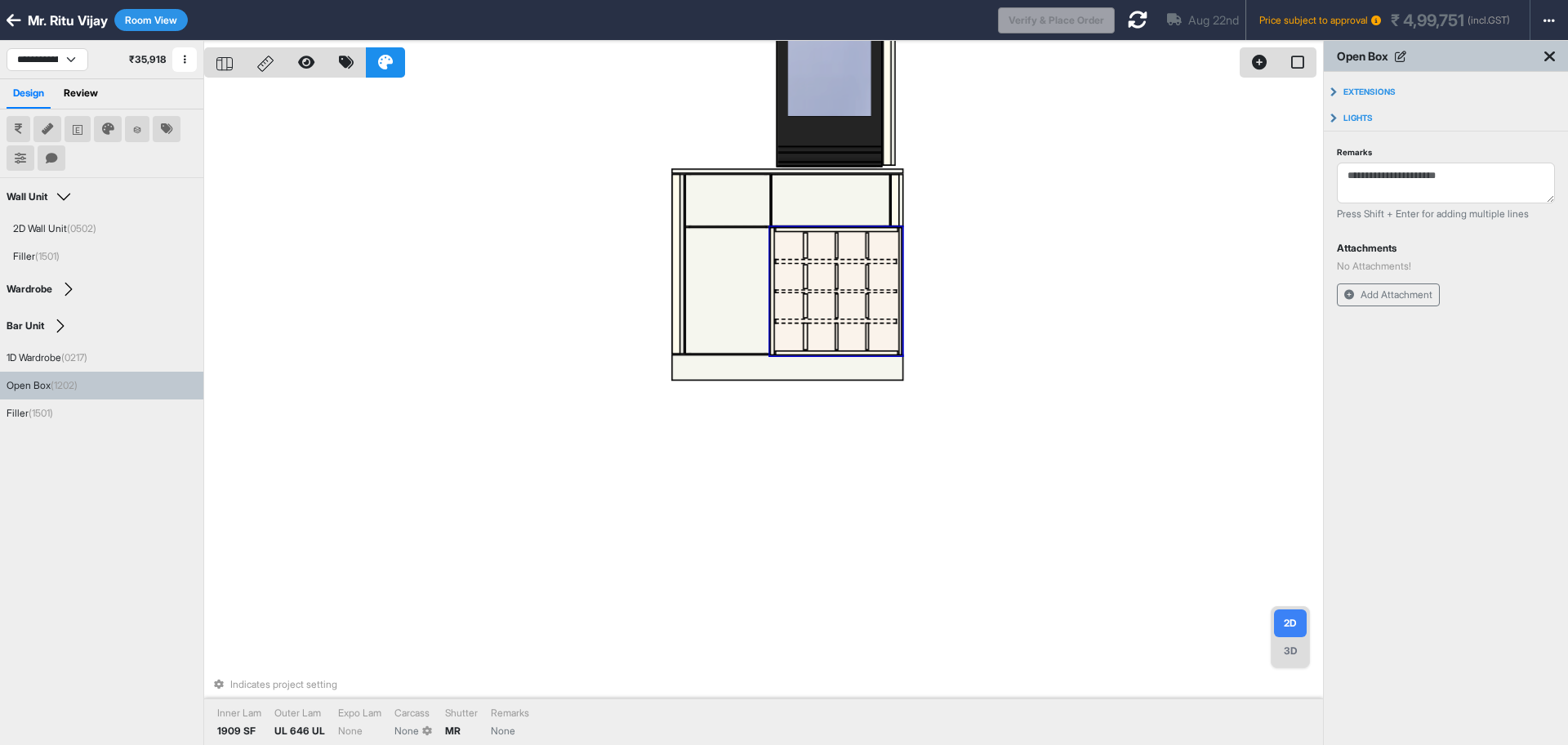 click at bounding box center (789, 245) 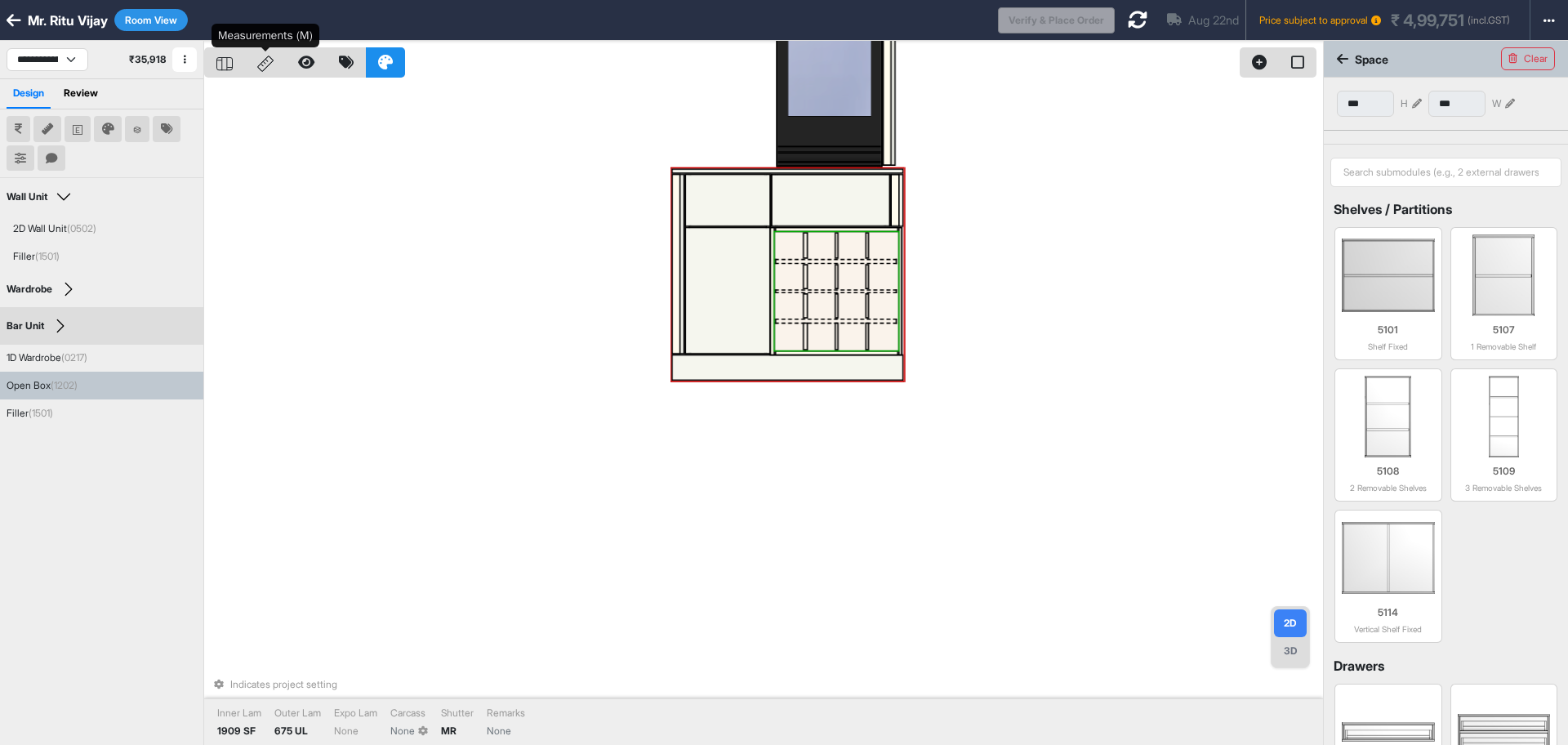 click 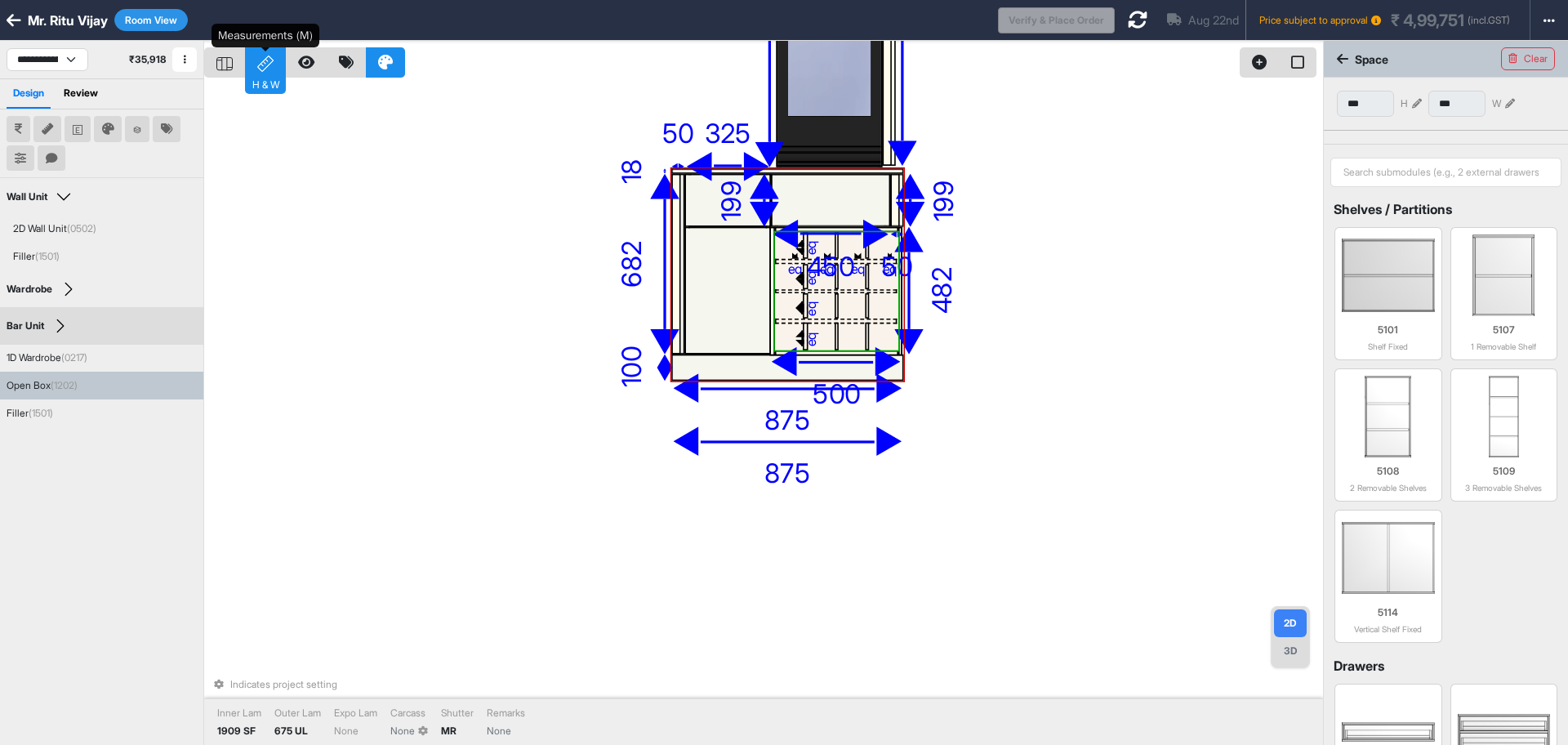 click 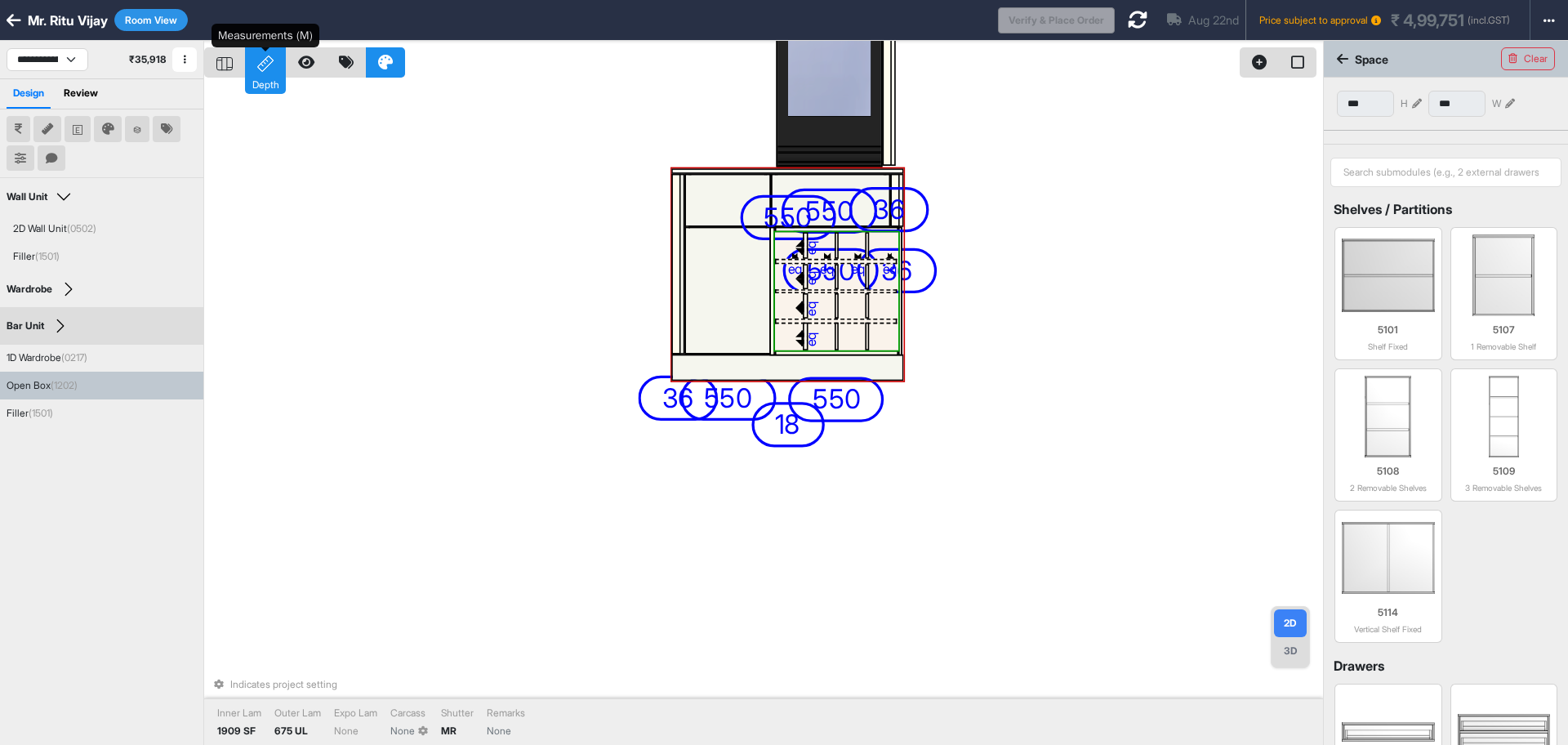 click 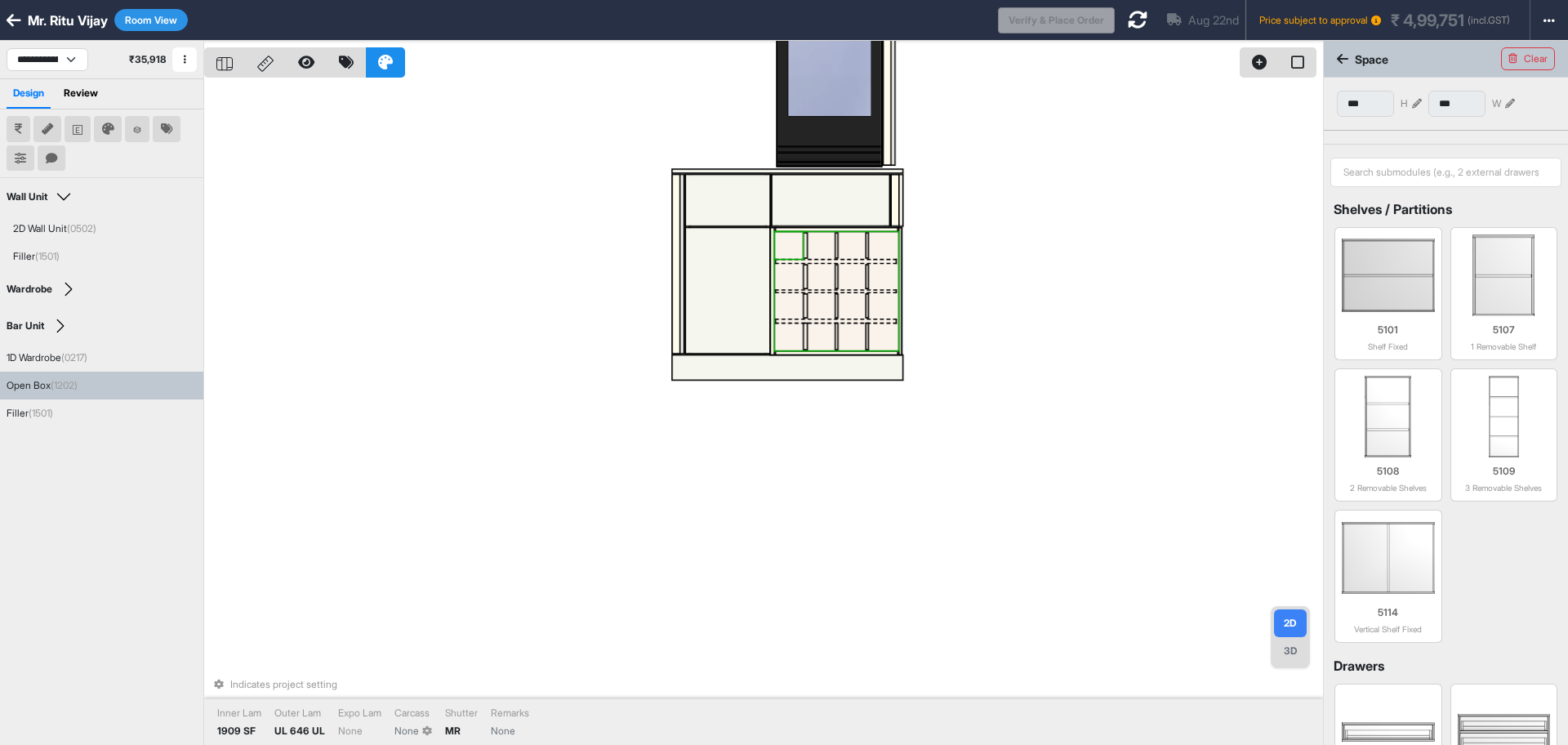 click at bounding box center (789, 245) 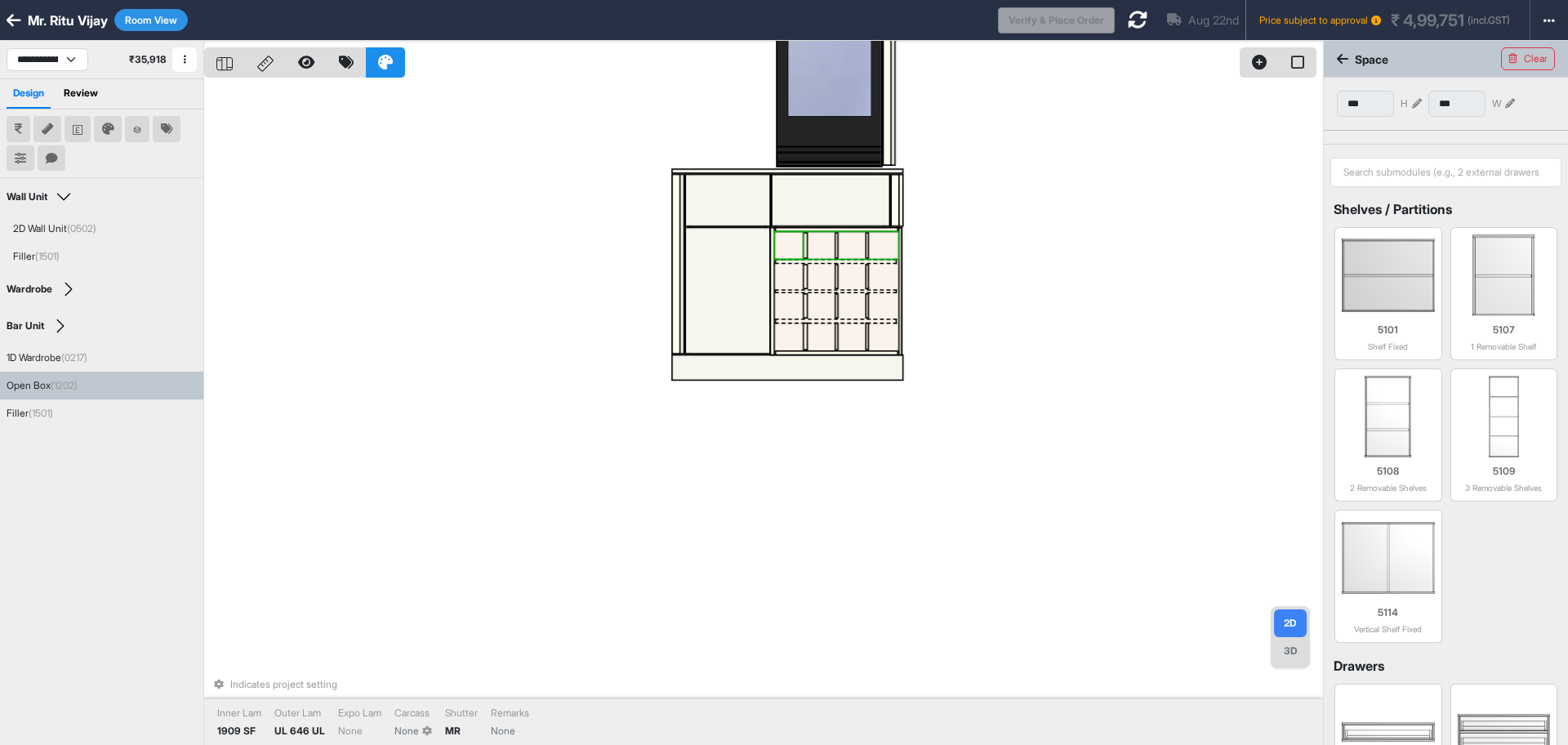 type on "***" 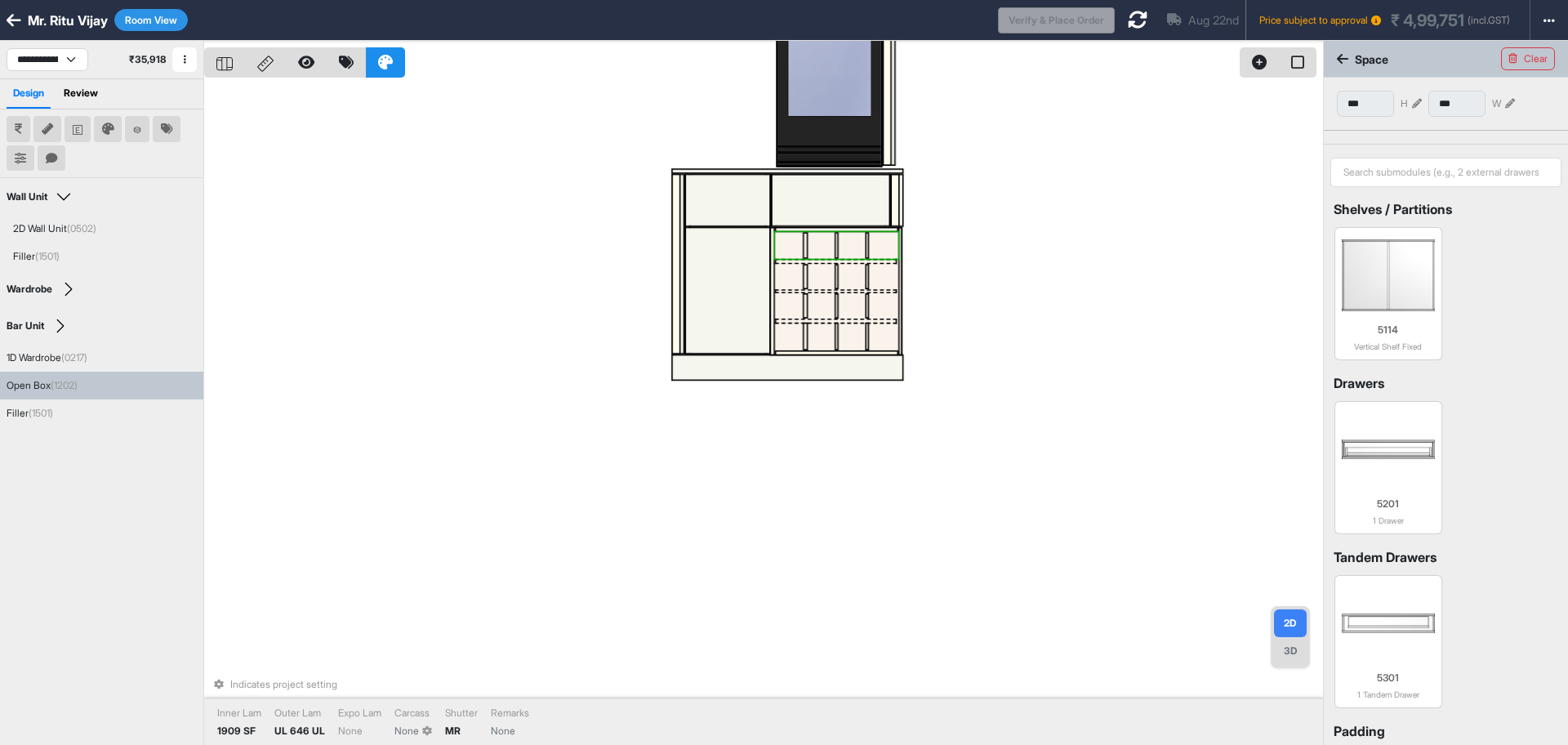 click at bounding box center (789, 245) 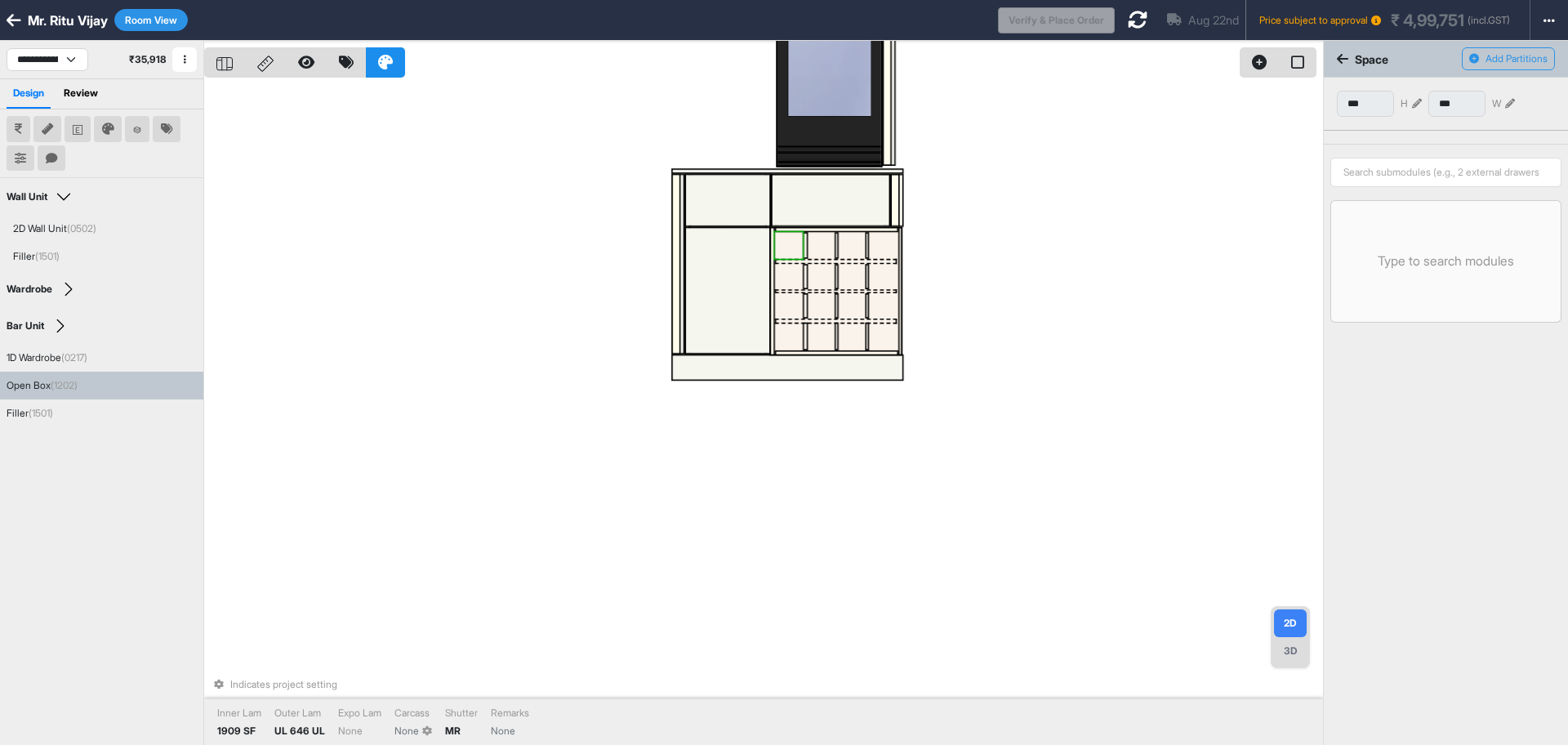 click at bounding box center (822, 245) 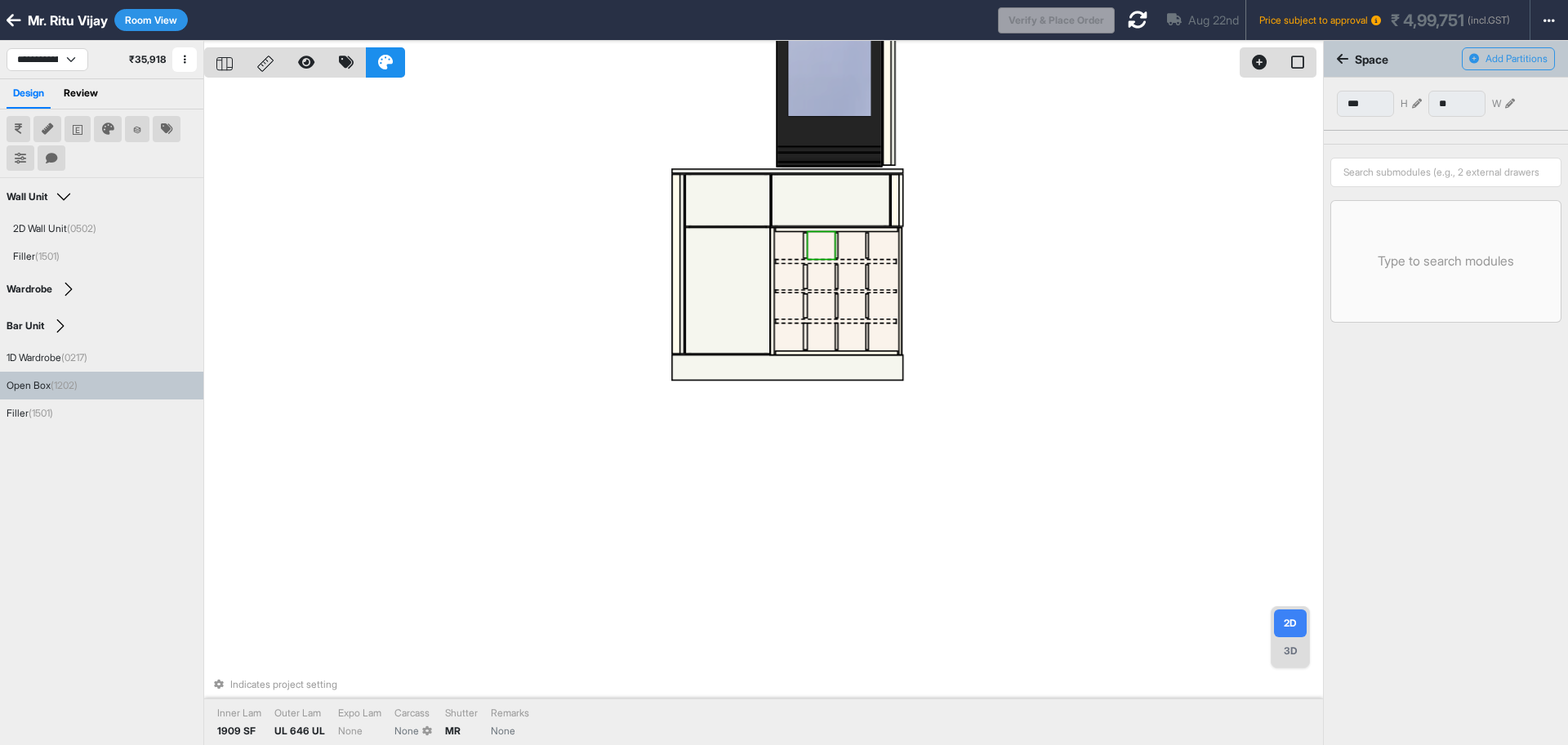 click at bounding box center (822, 245) 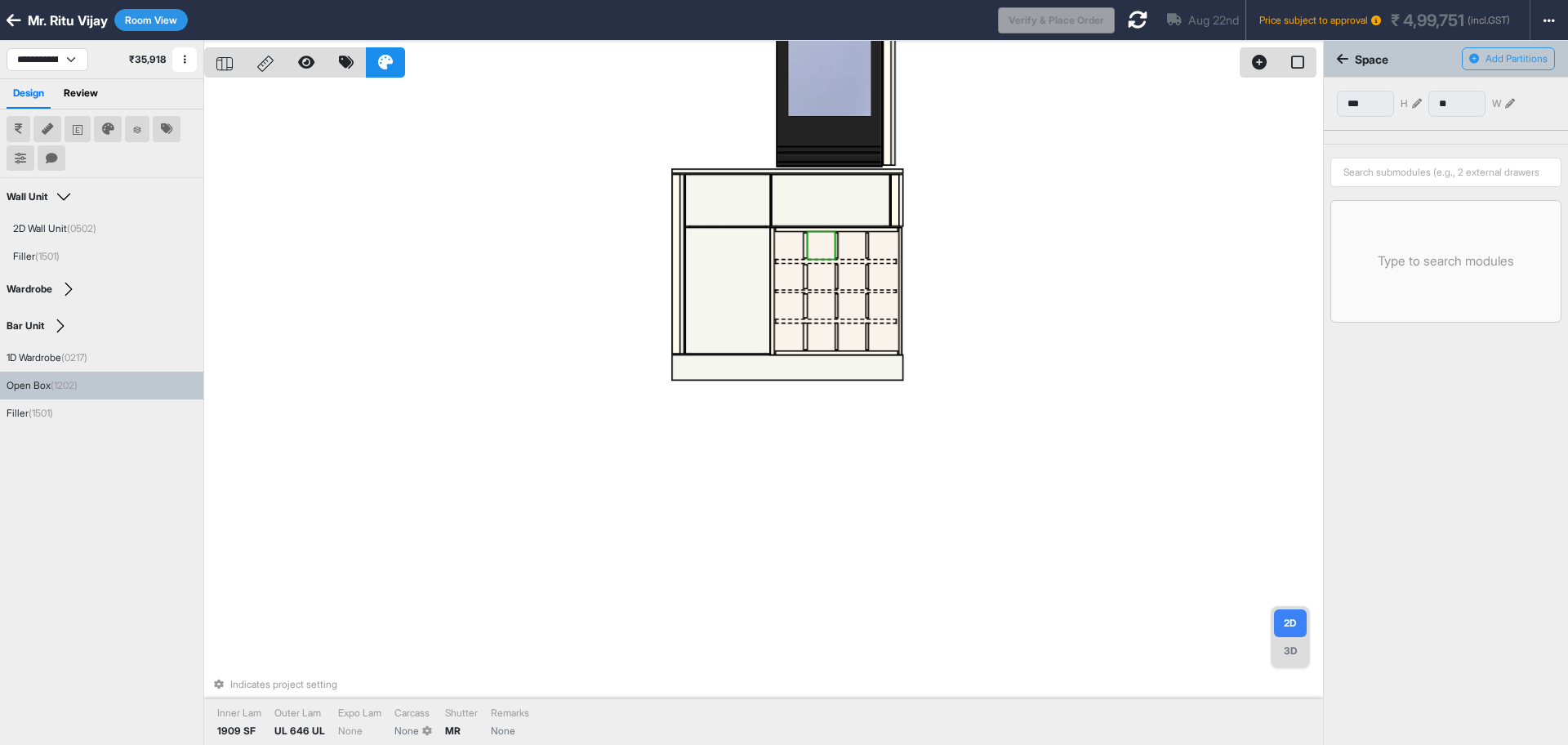 click at bounding box center [852, 245] 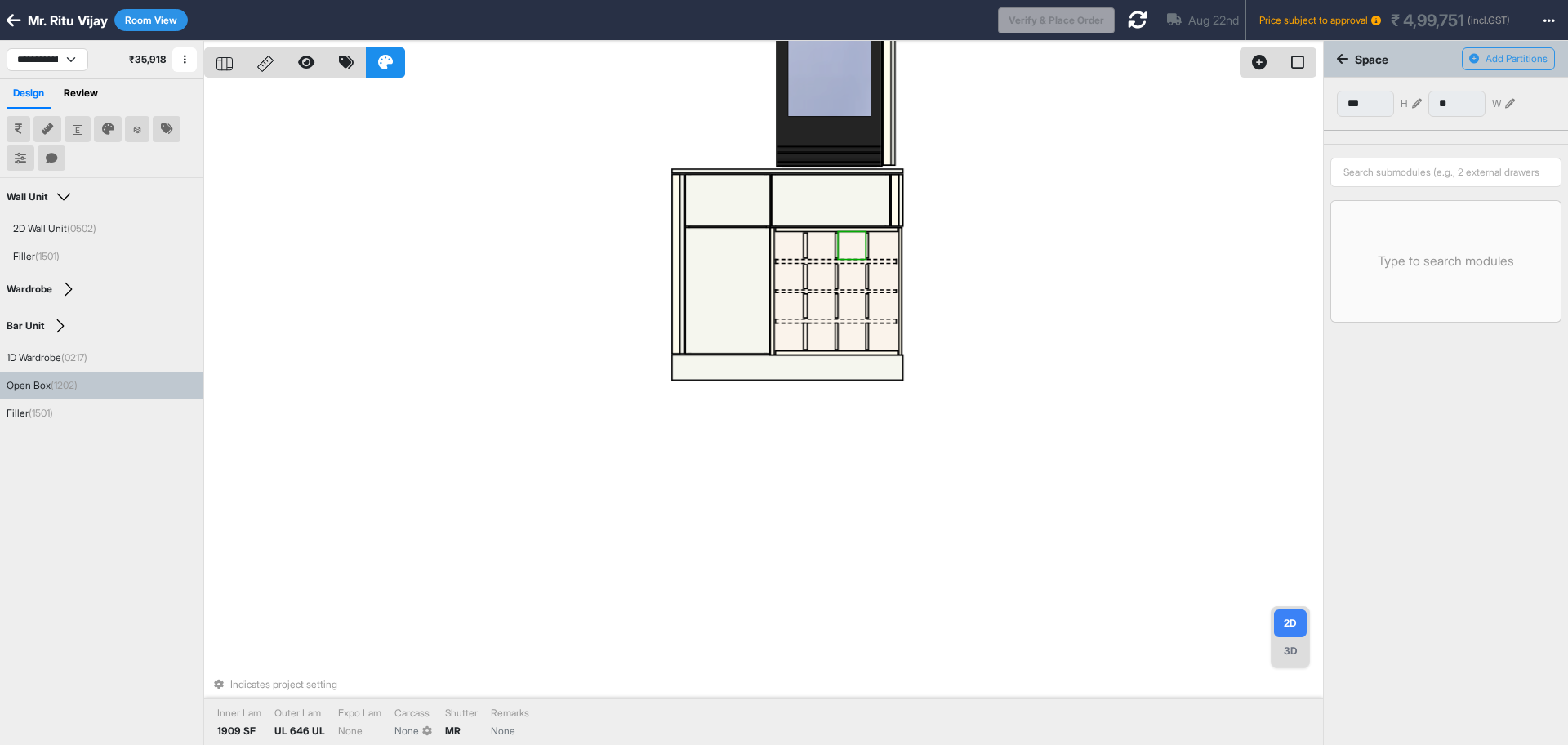 click at bounding box center [884, 245] 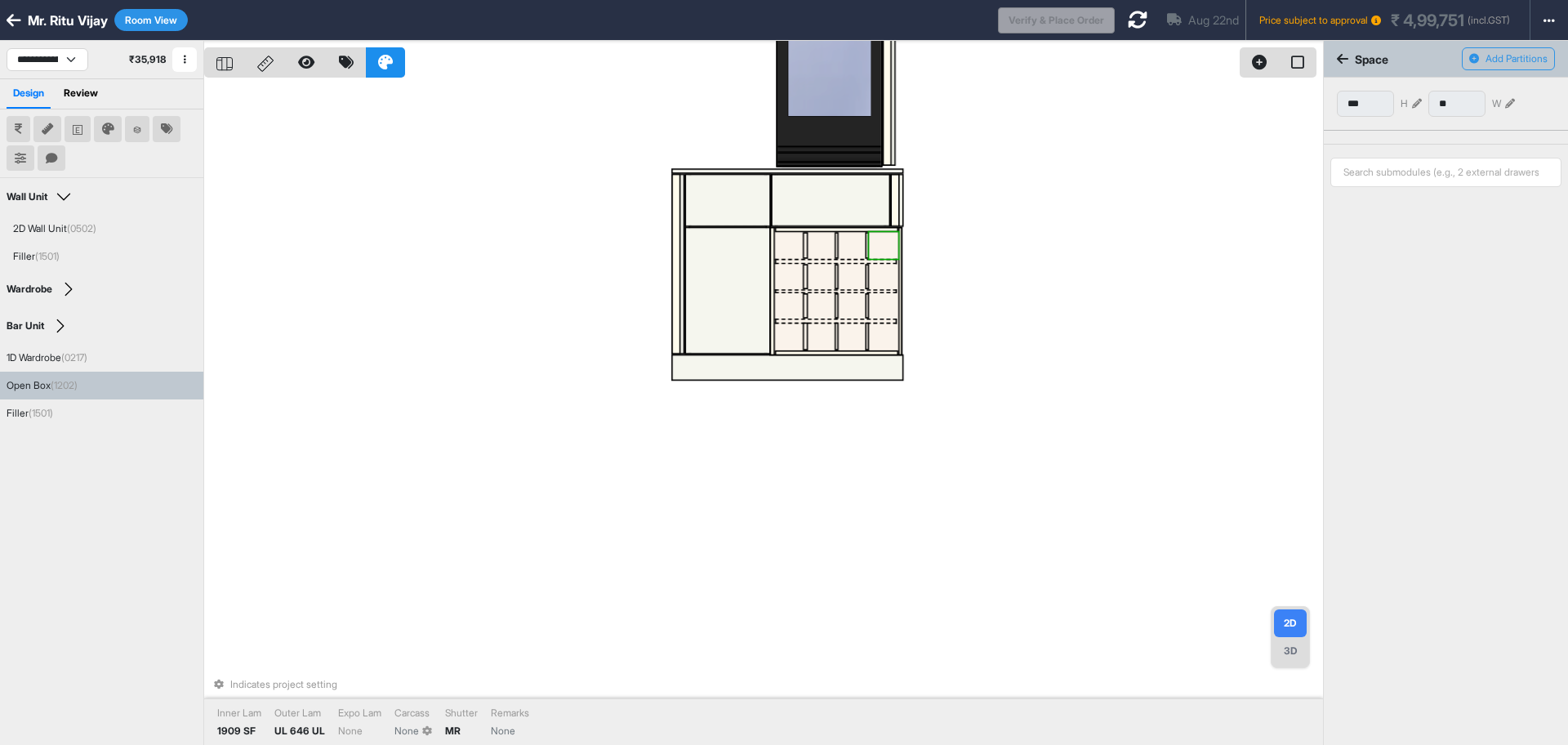 type on "***" 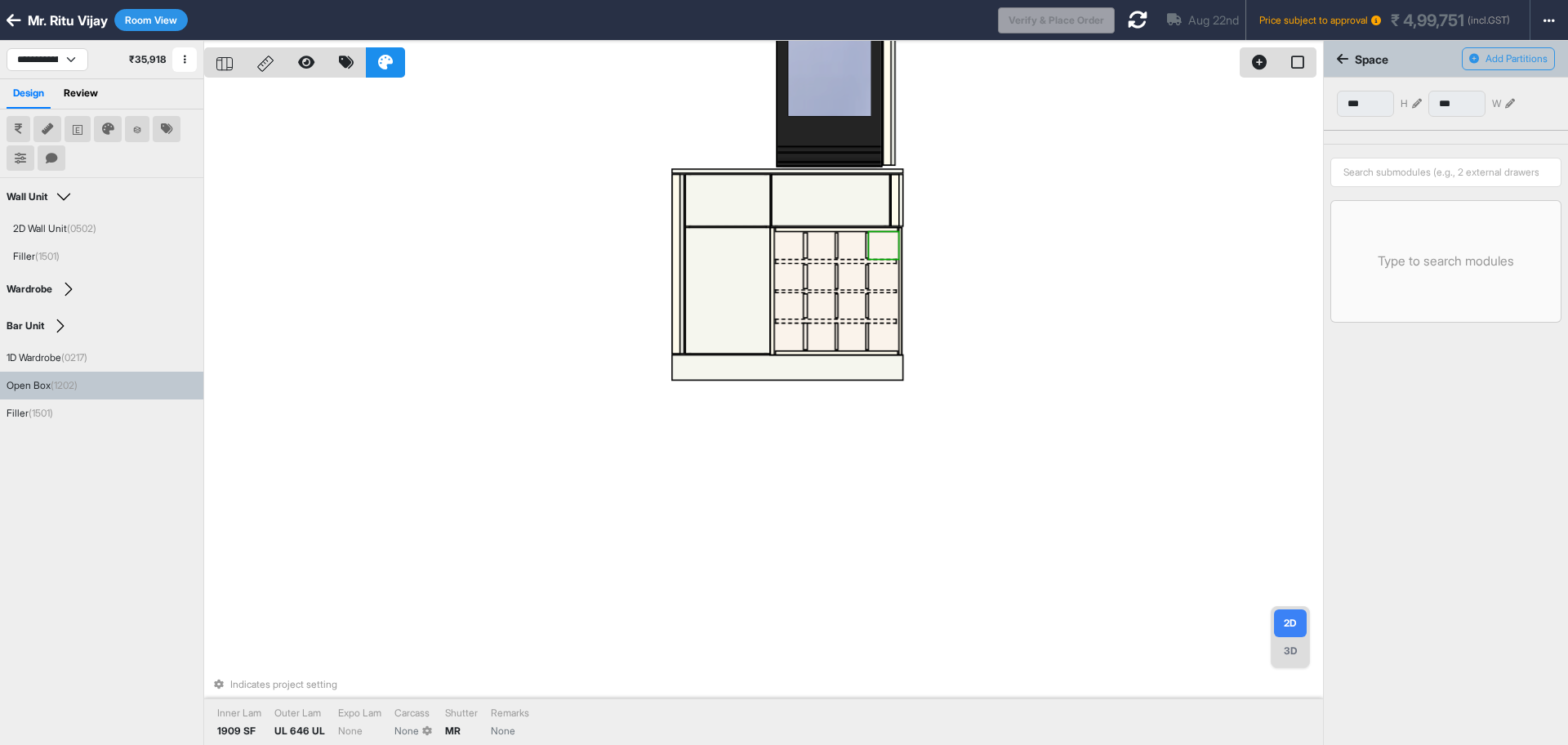 click at bounding box center [836, 261] 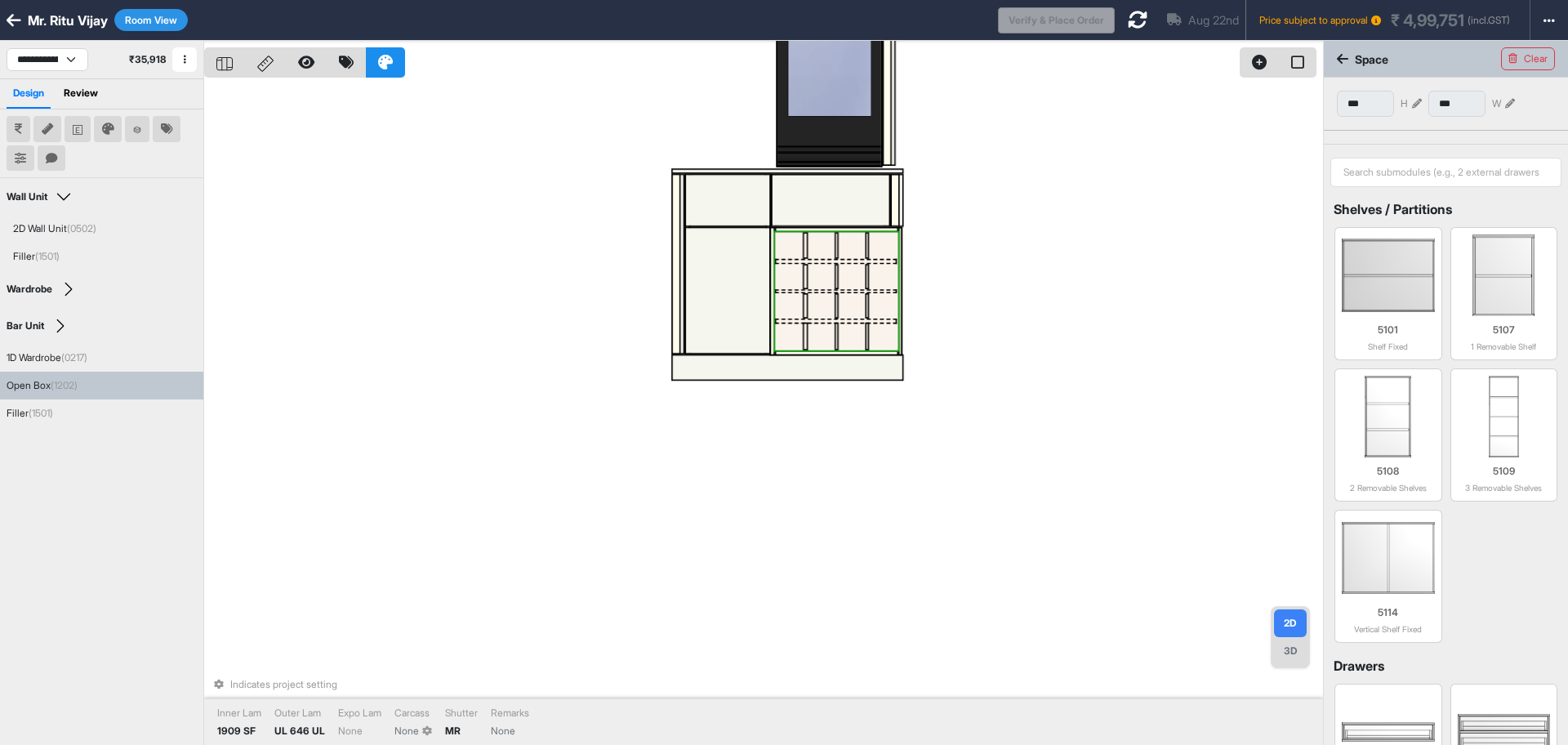 click at bounding box center (836, 261) 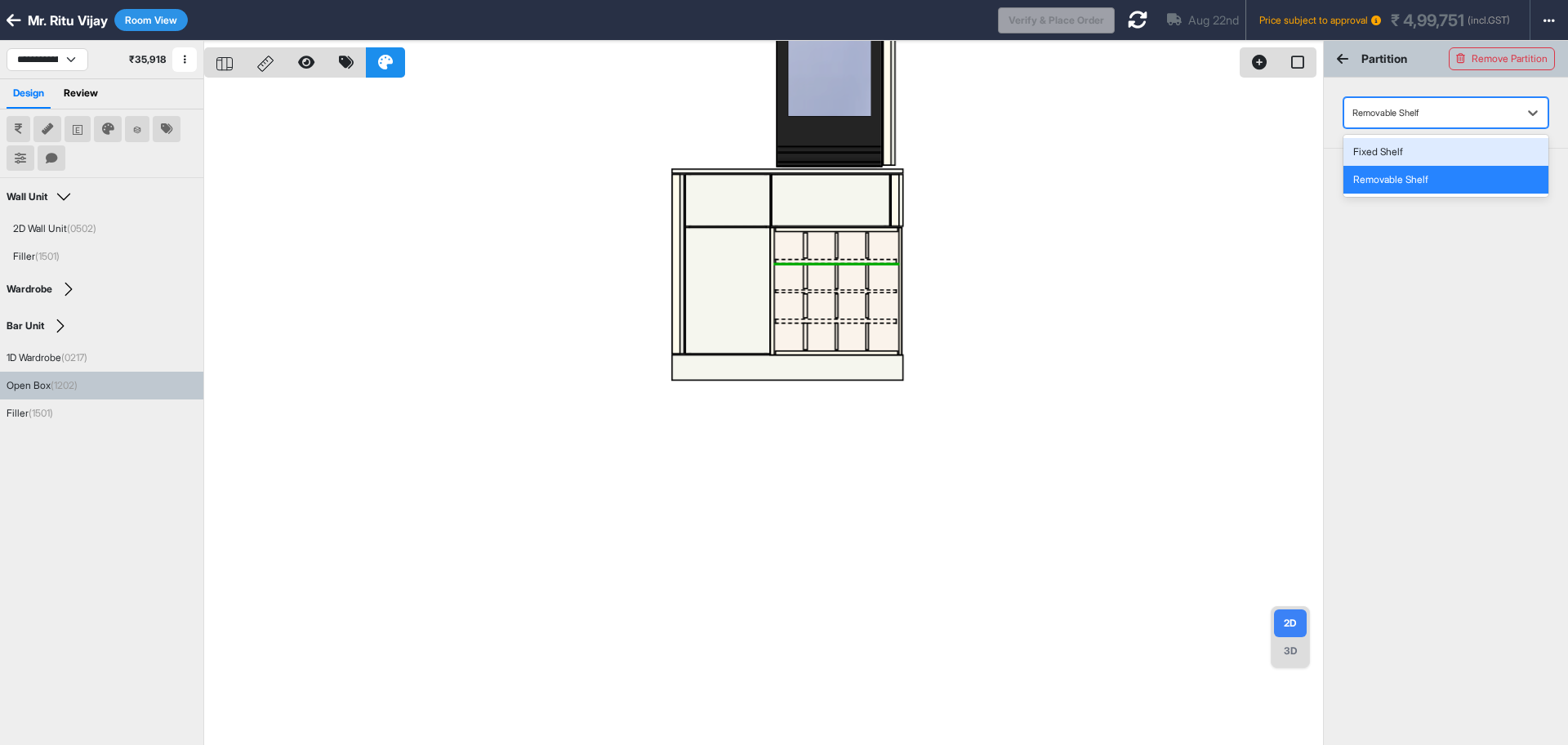 click at bounding box center [1431, 113] 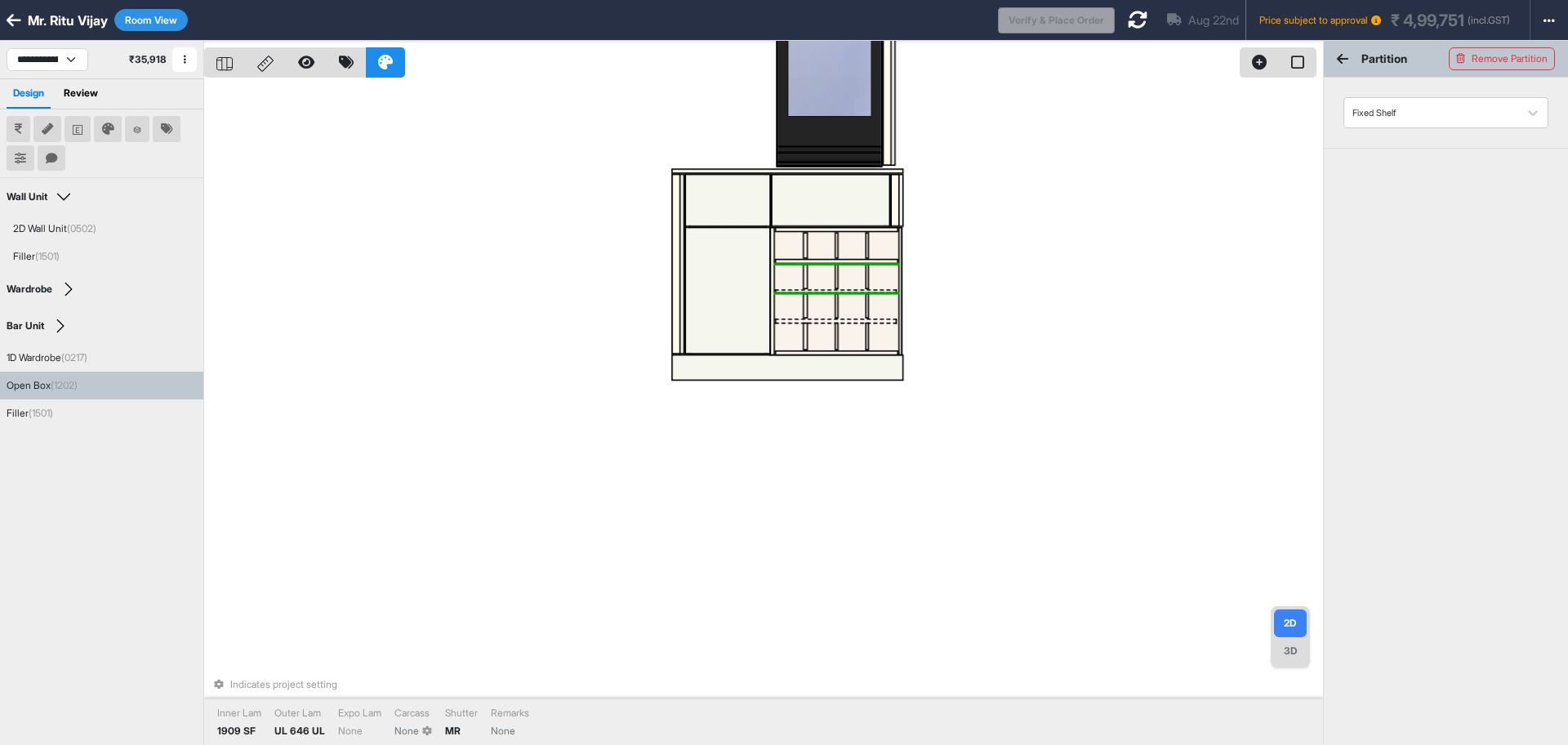click at bounding box center [836, 291] 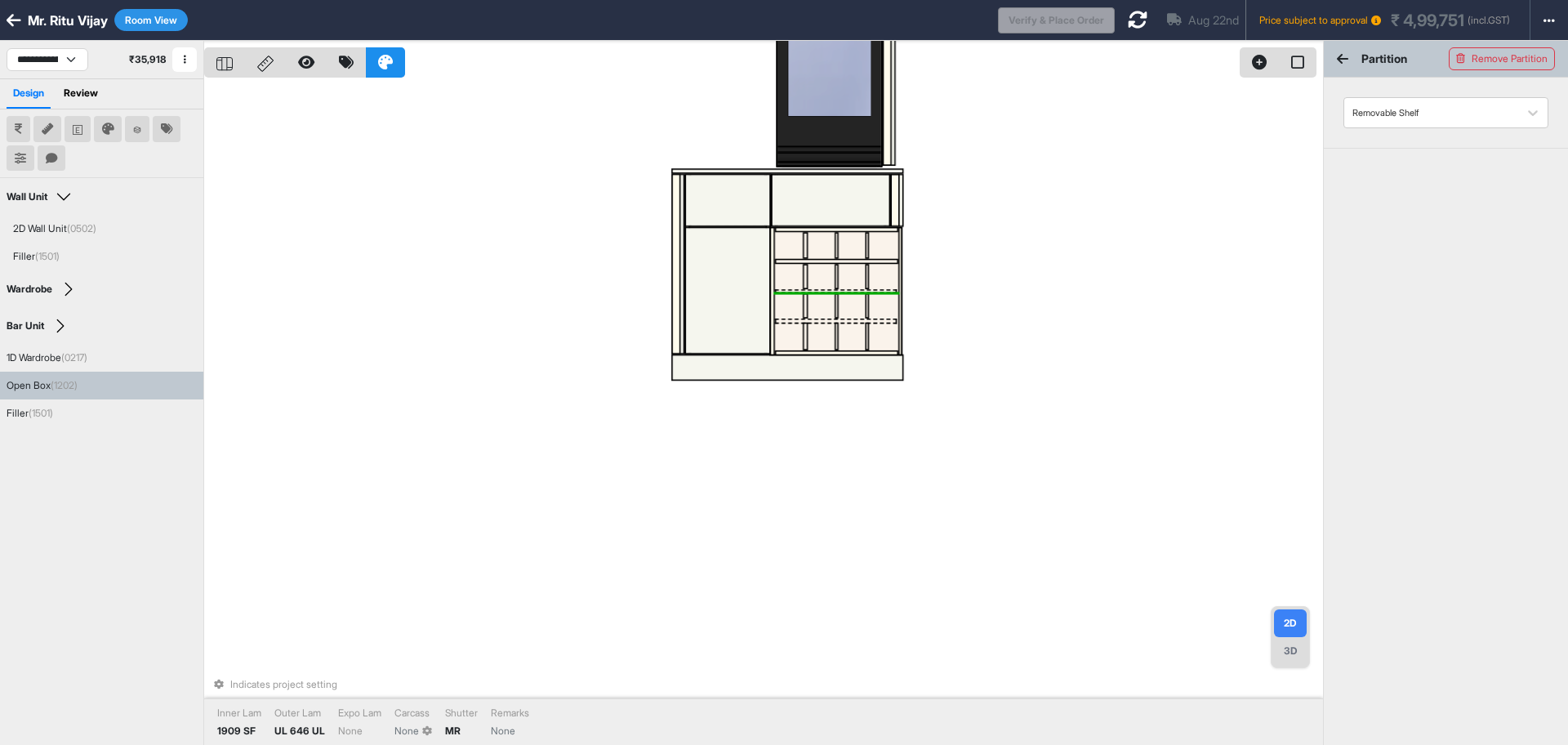 click at bounding box center (789, 276) 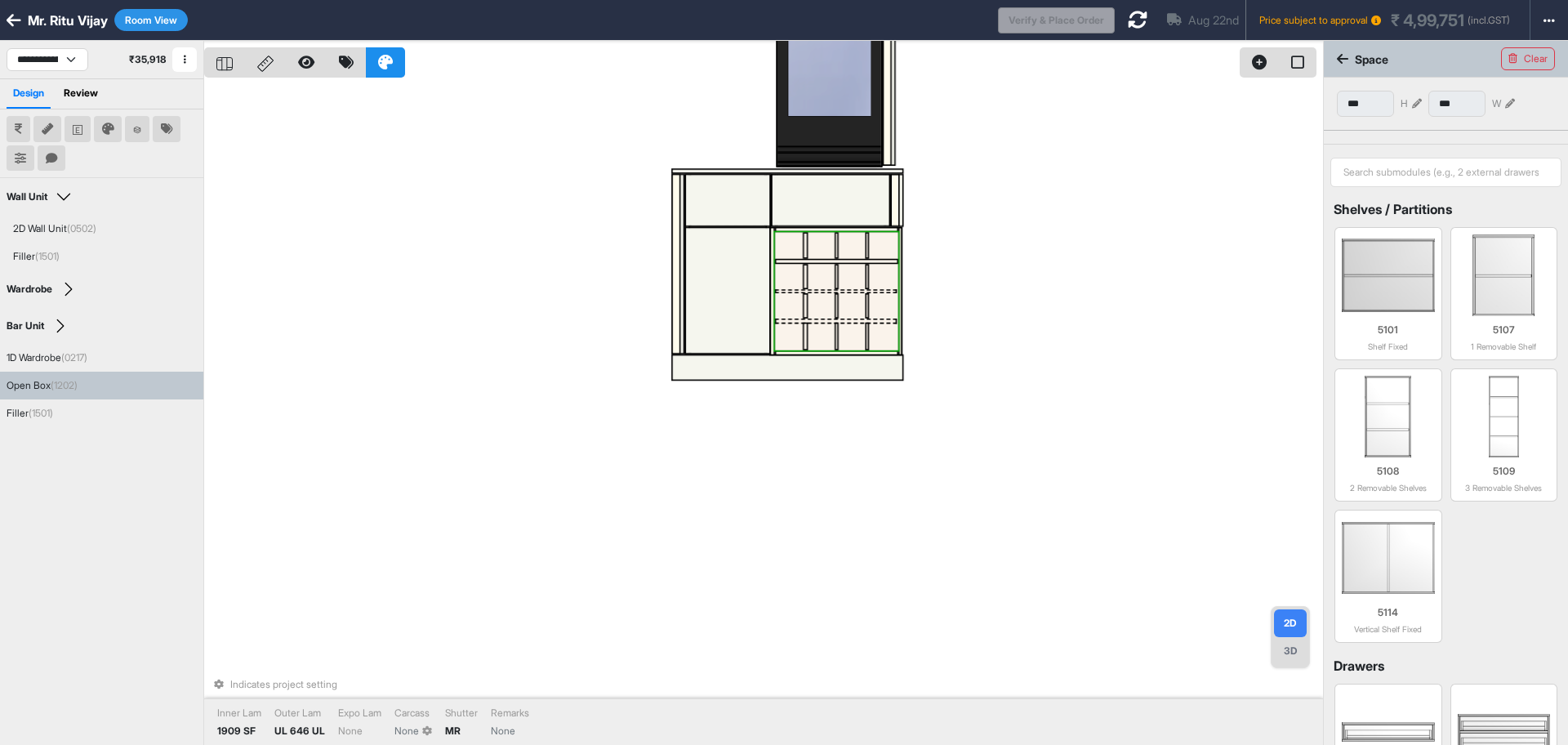 click at bounding box center [836, 291] 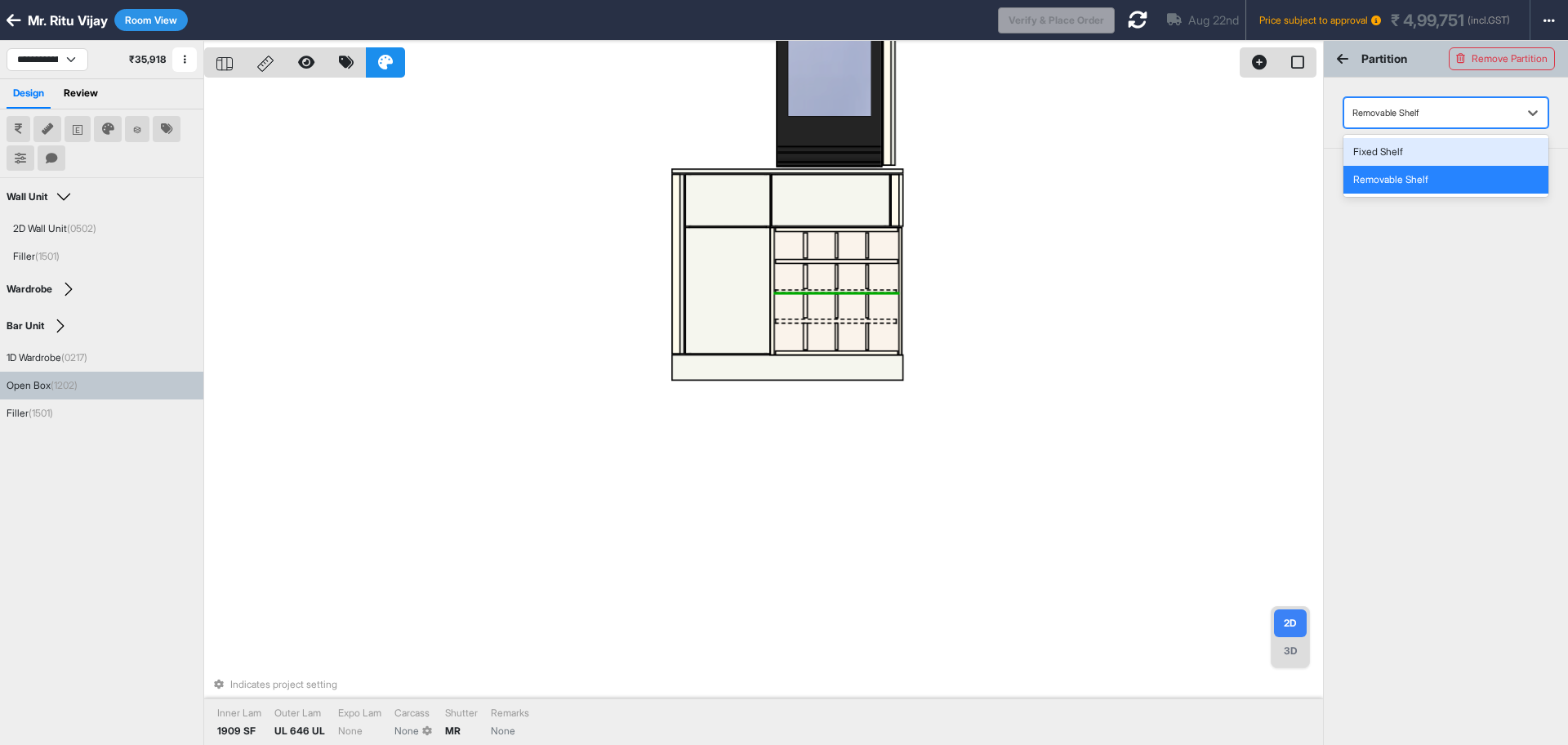 click at bounding box center (1431, 113) 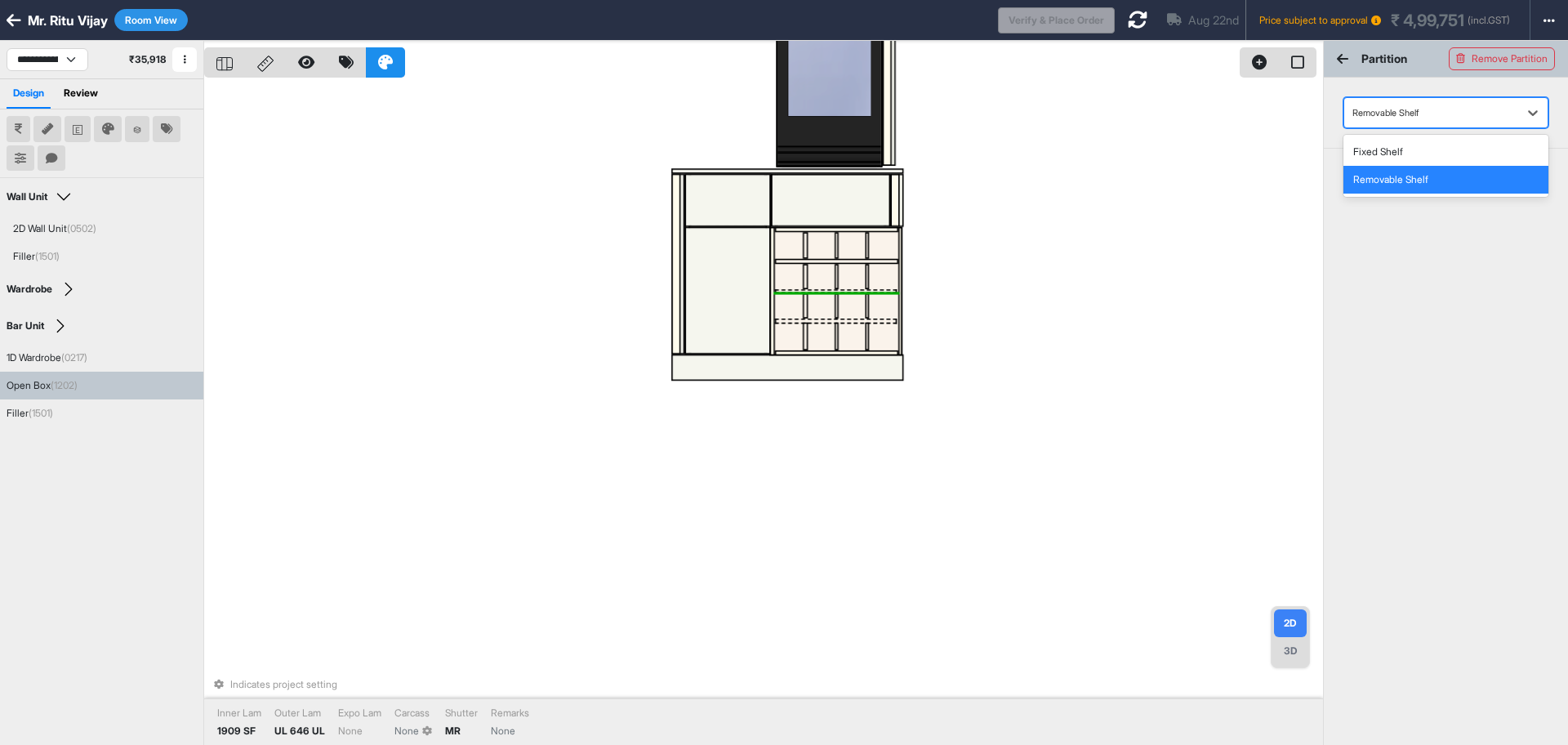 click on "Fixed Shelf" at bounding box center [1446, 152] 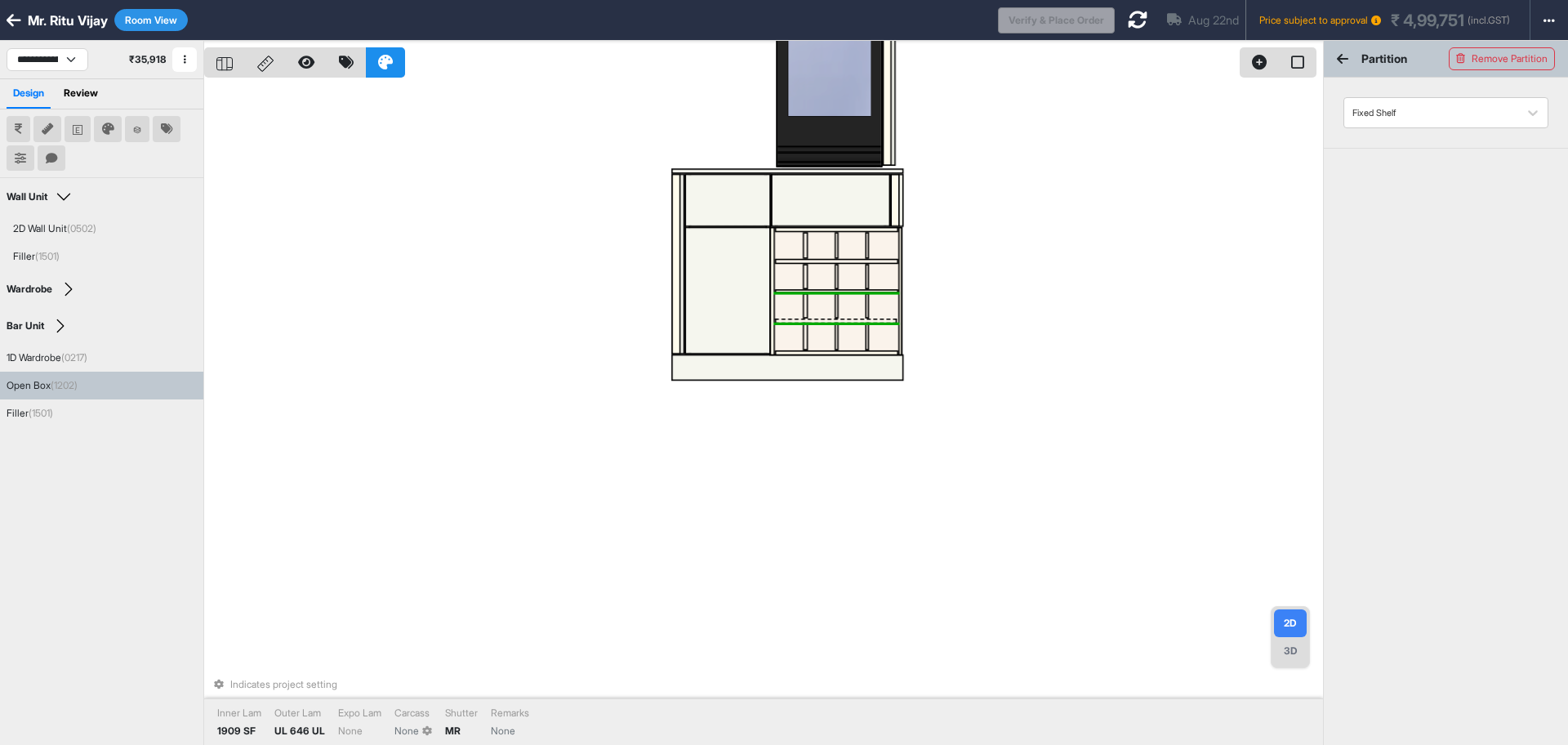 click at bounding box center (836, 321) 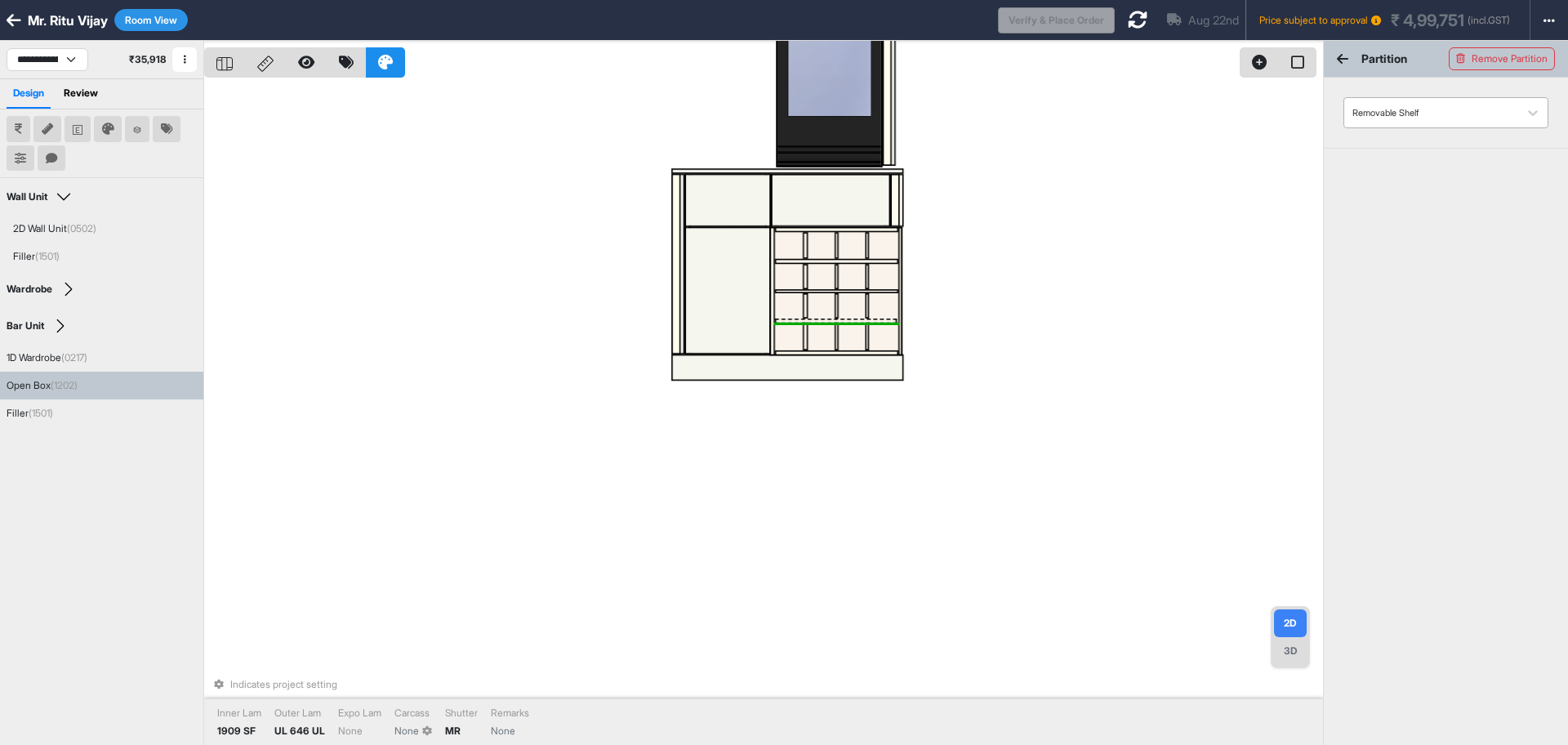 click at bounding box center (1431, 113) 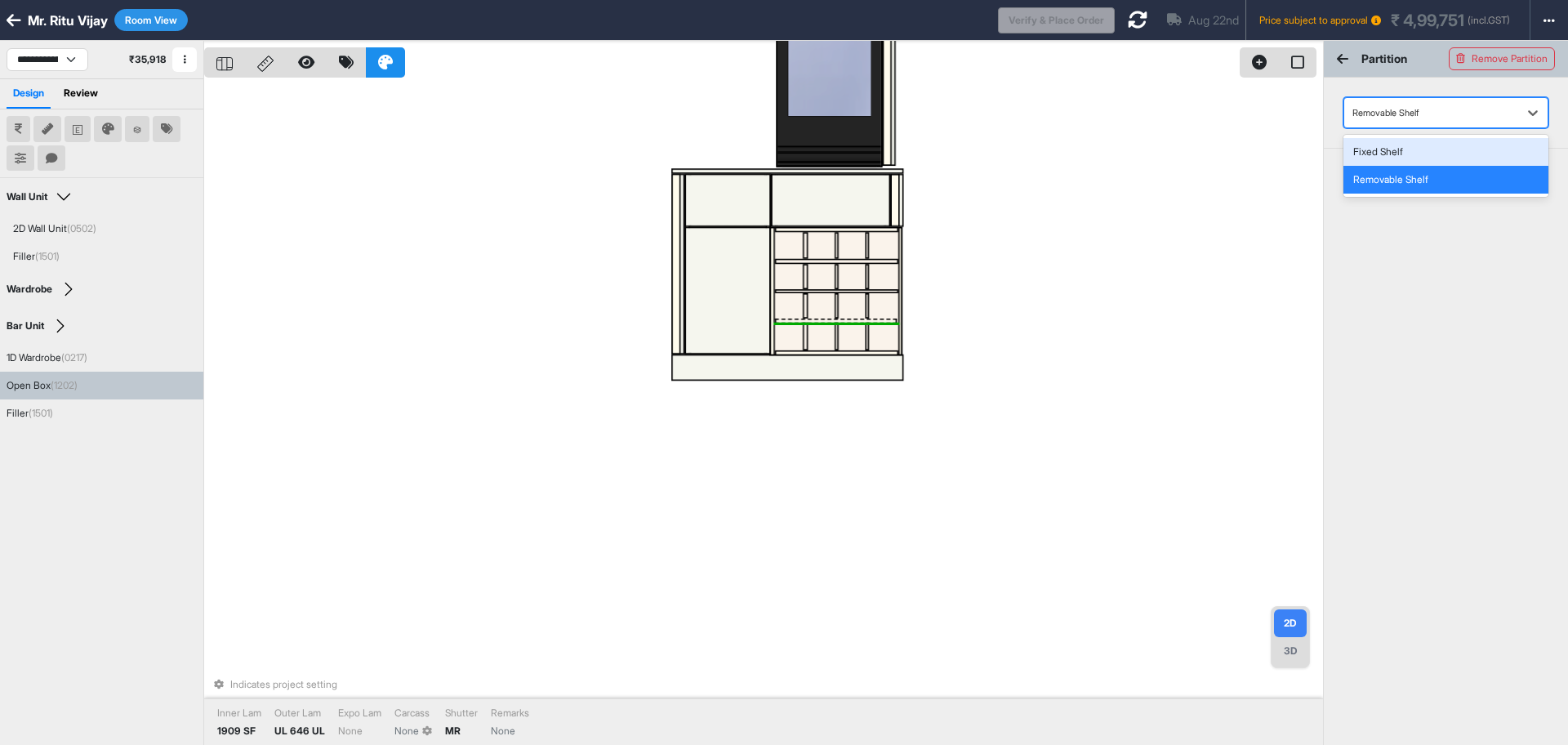 click on "Fixed Shelf" at bounding box center (1446, 152) 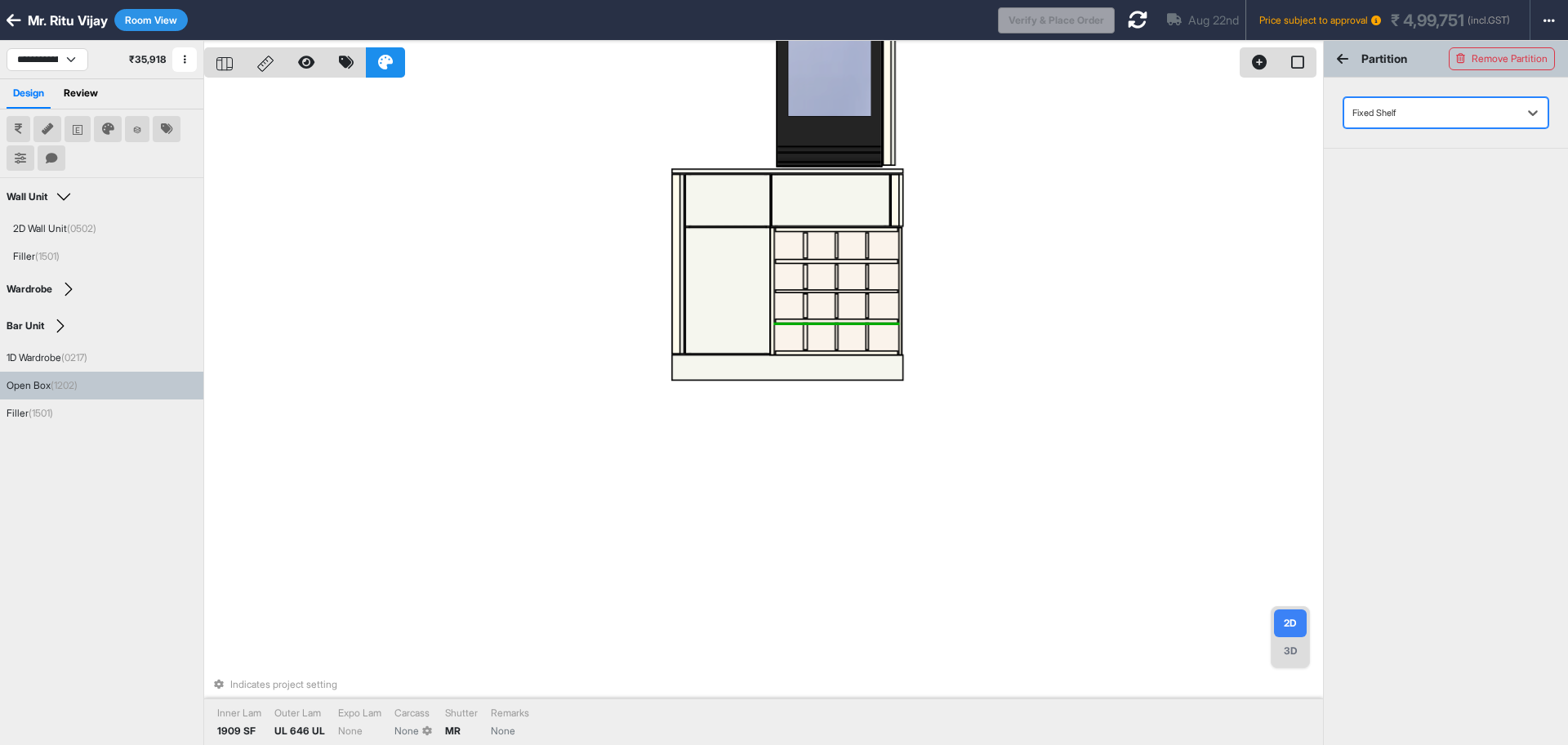 click at bounding box center [789, 306] 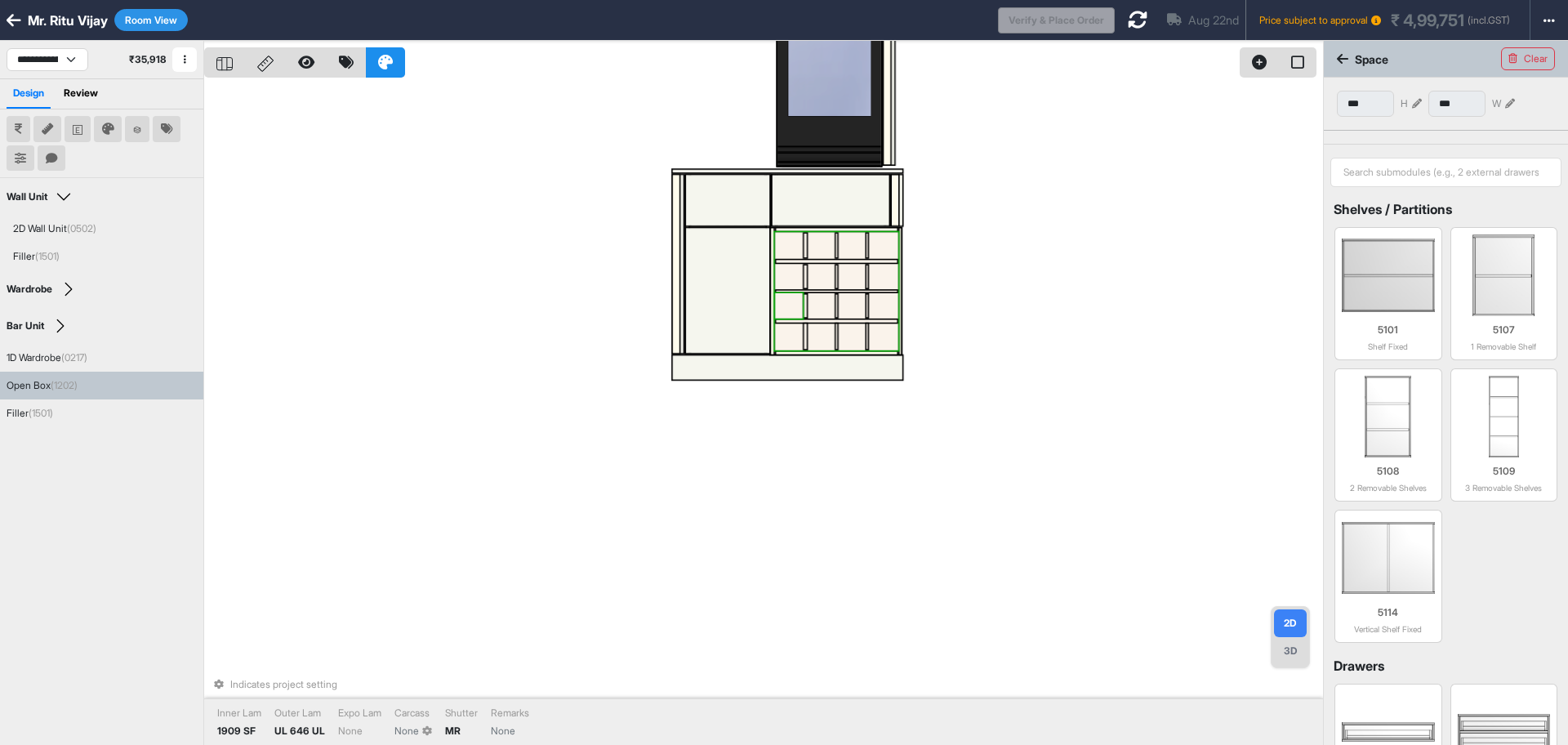 click at bounding box center (789, 306) 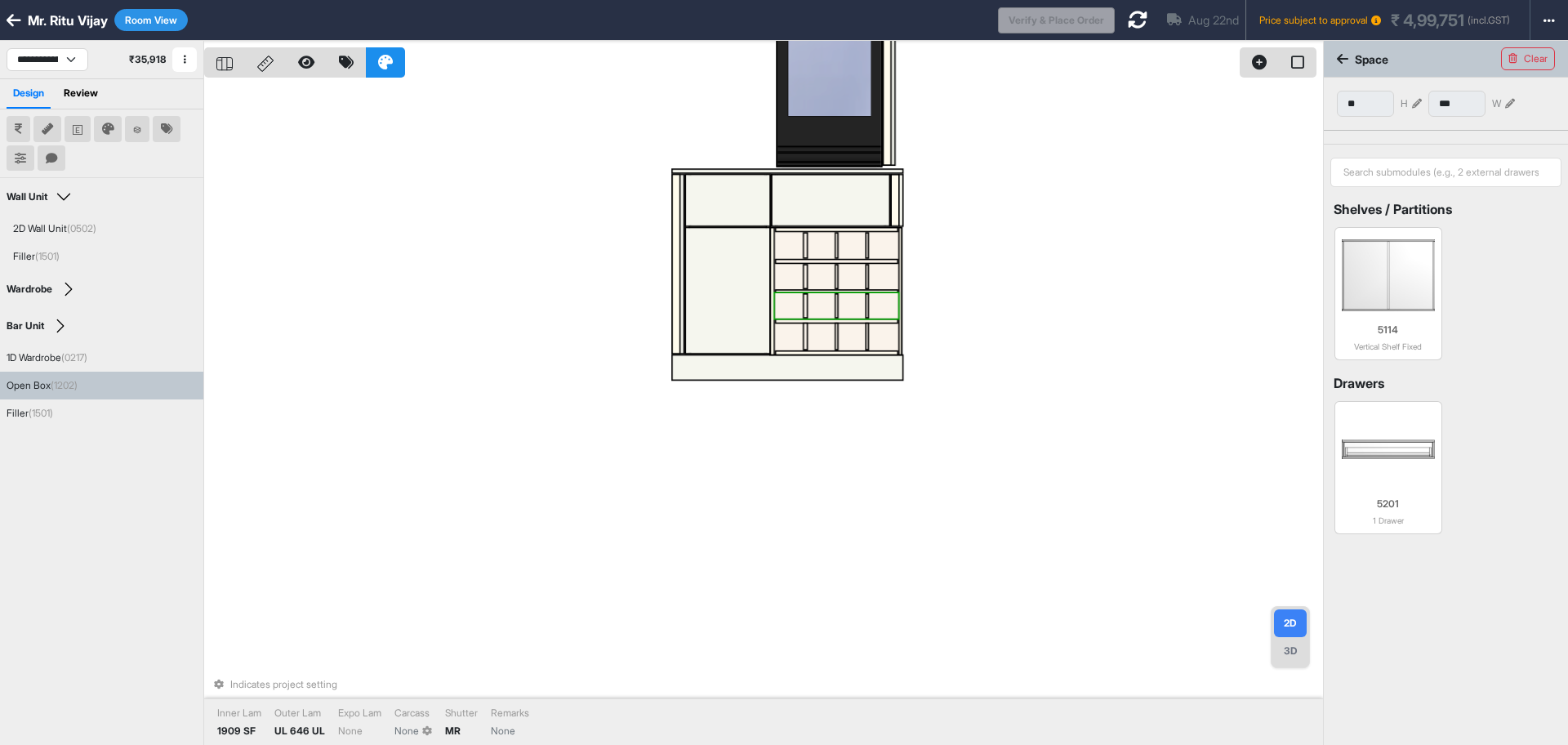 click at bounding box center [789, 306] 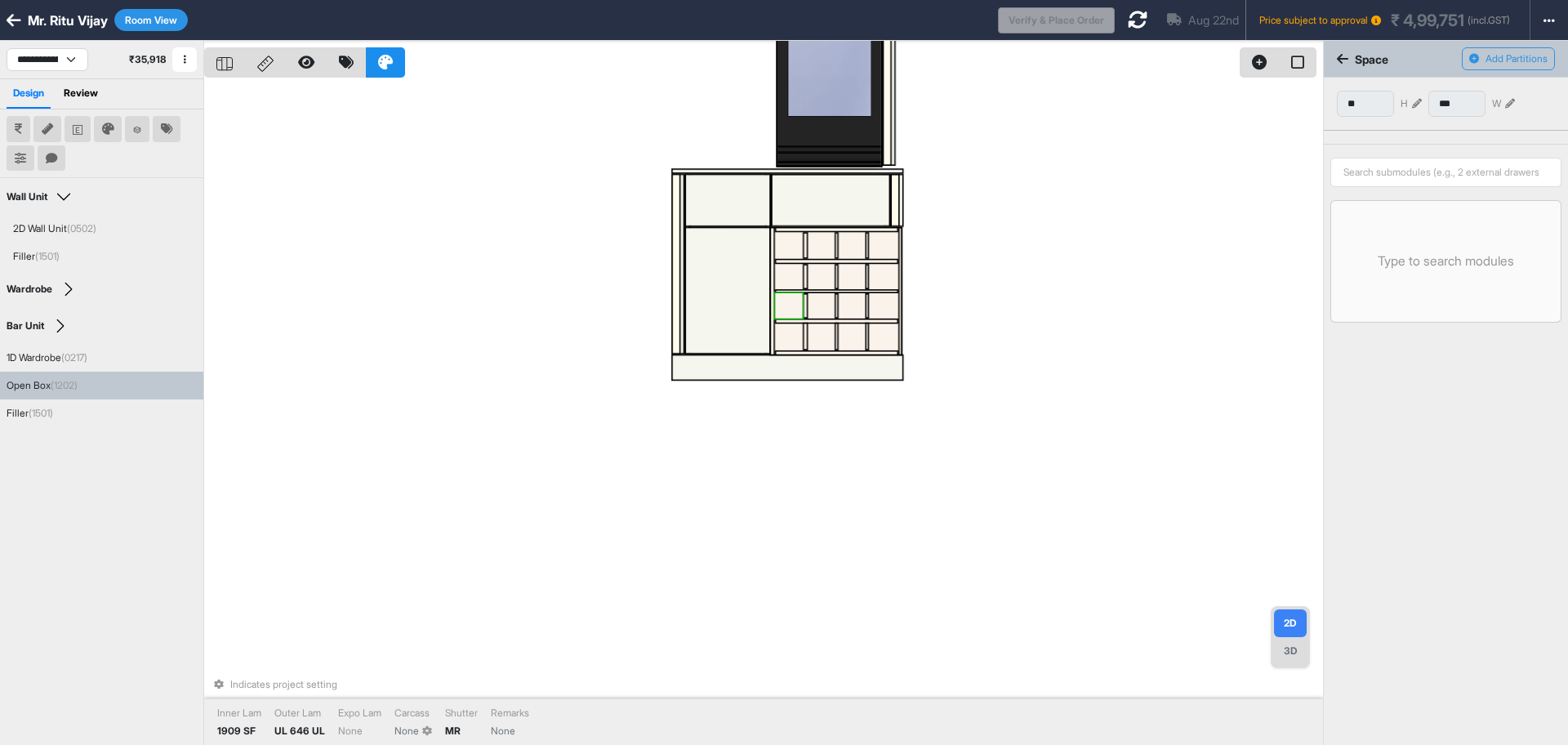 click at bounding box center [789, 245] 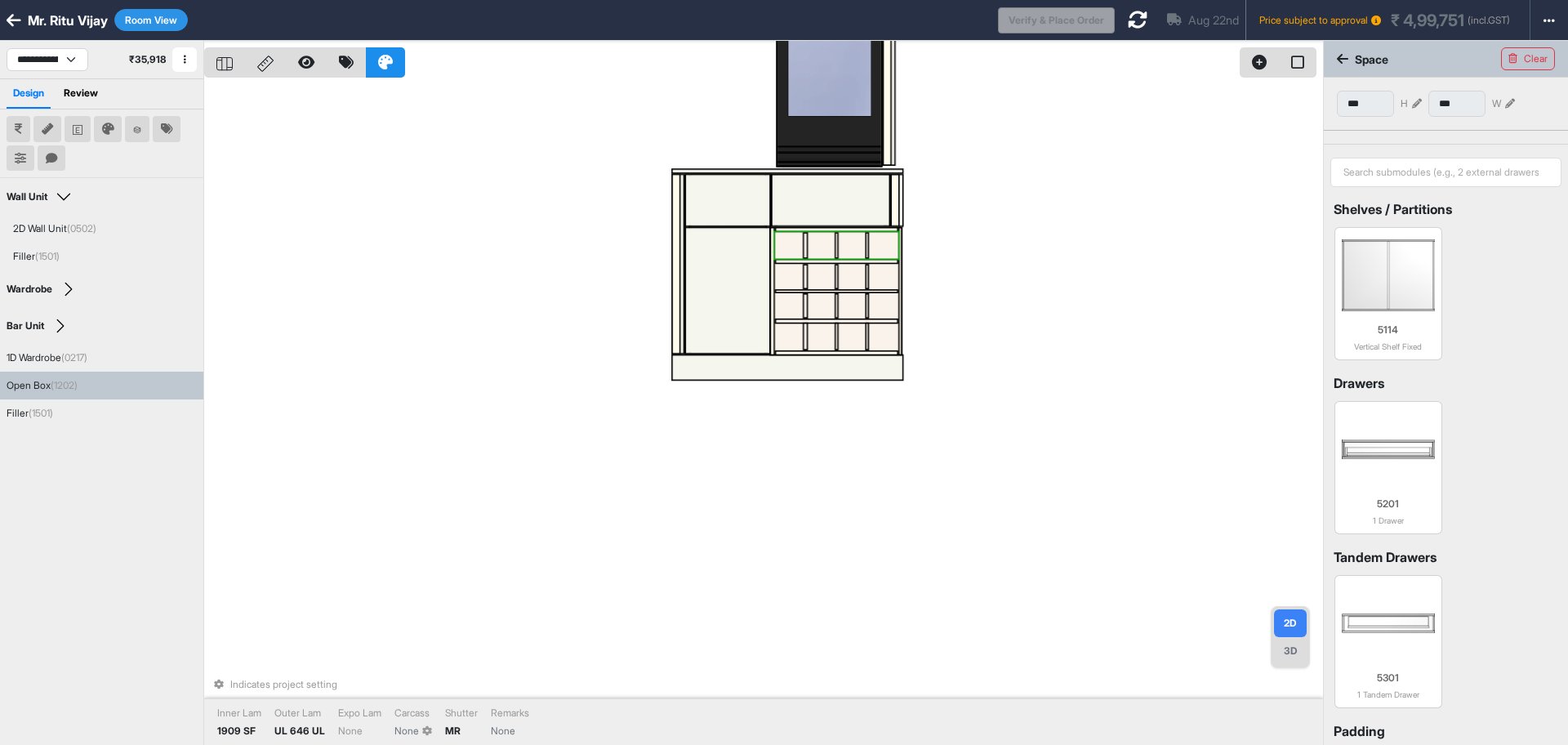 click at bounding box center [789, 245] 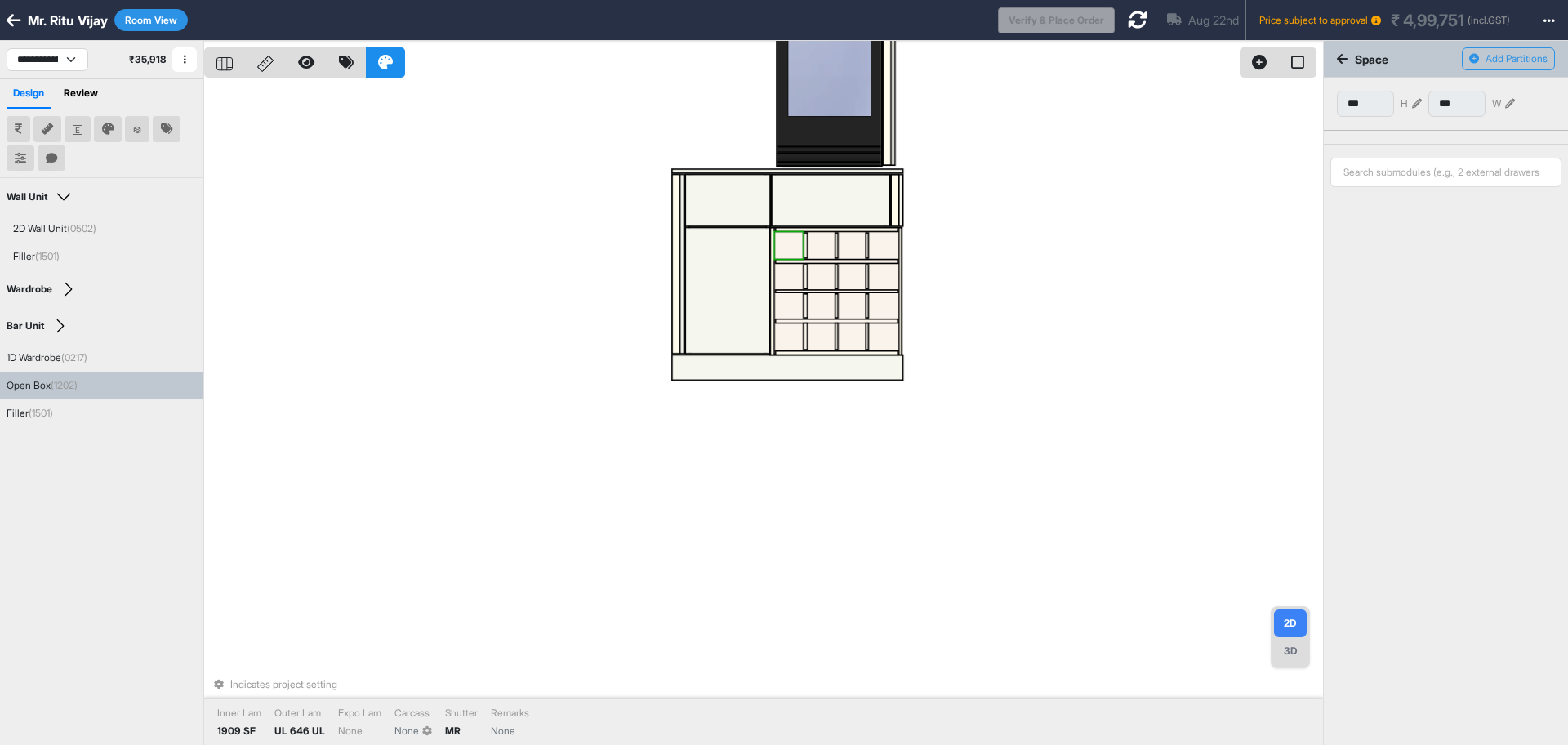 type on "***" 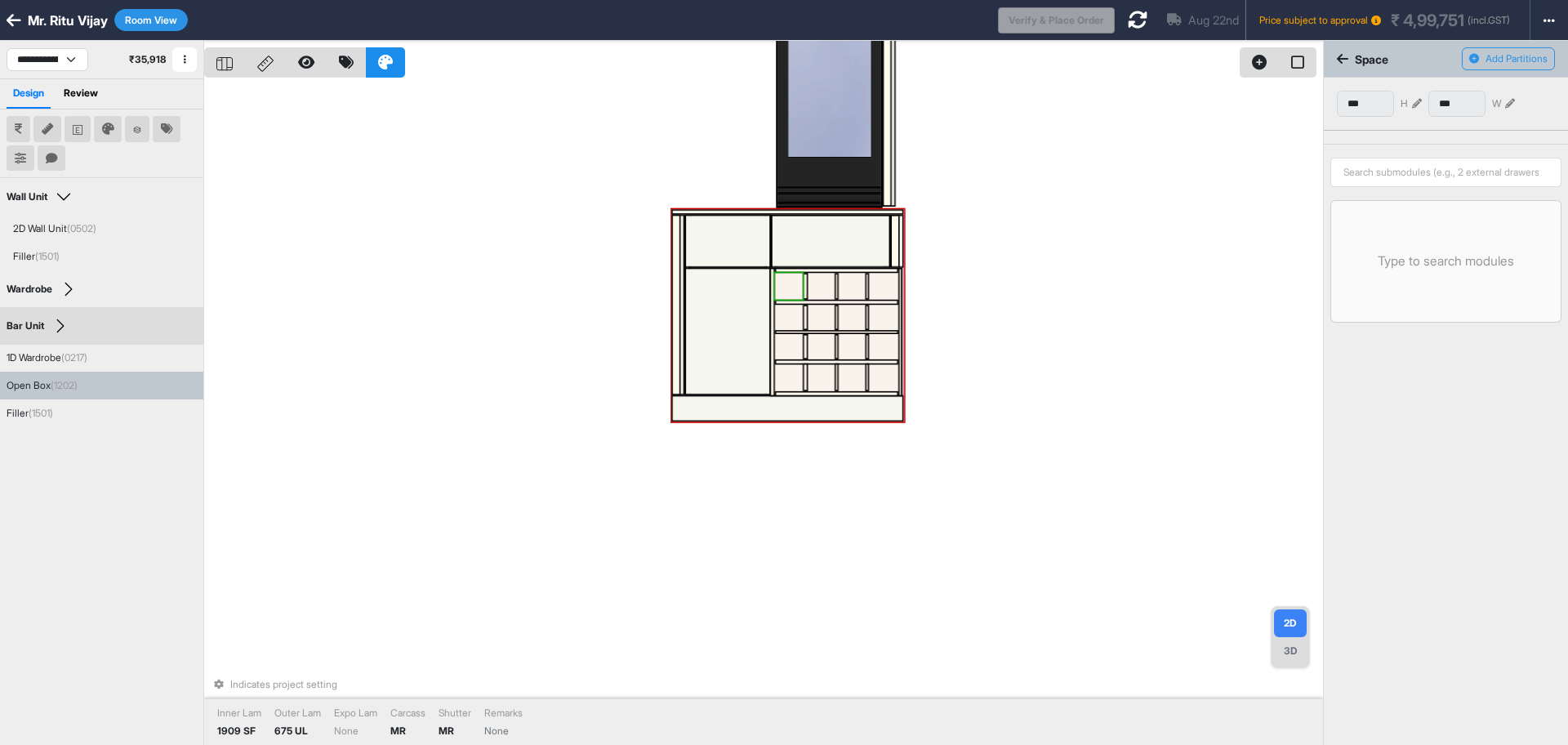 click on "Indicates project setting Inner Lam 1909 SF Outer Lam 675 UL Expo Lam None Carcass MR Shutter MR Remarks None" at bounding box center (764, 413) 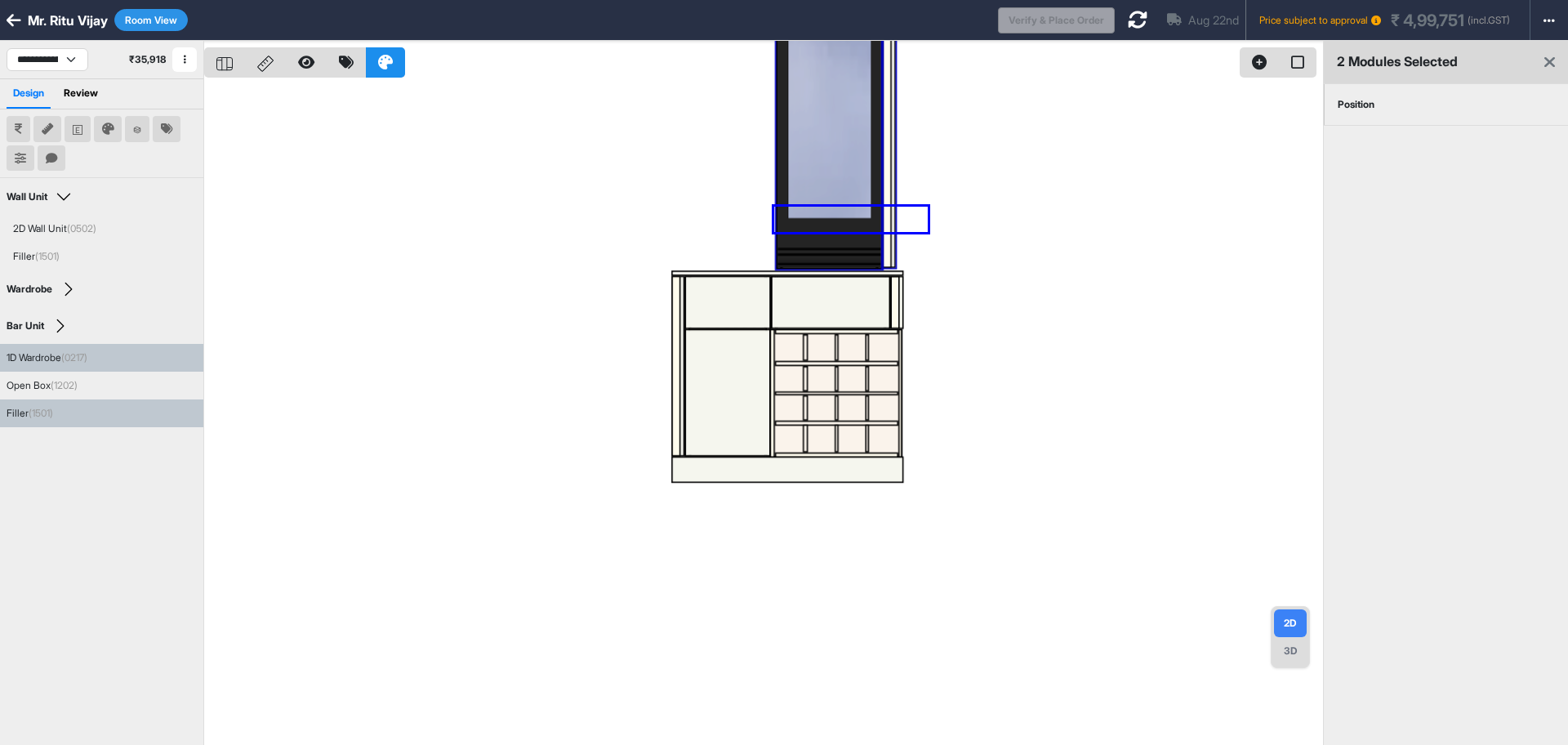 drag, startPoint x: 928, startPoint y: 207, endPoint x: 774, endPoint y: 232, distance: 156.01602 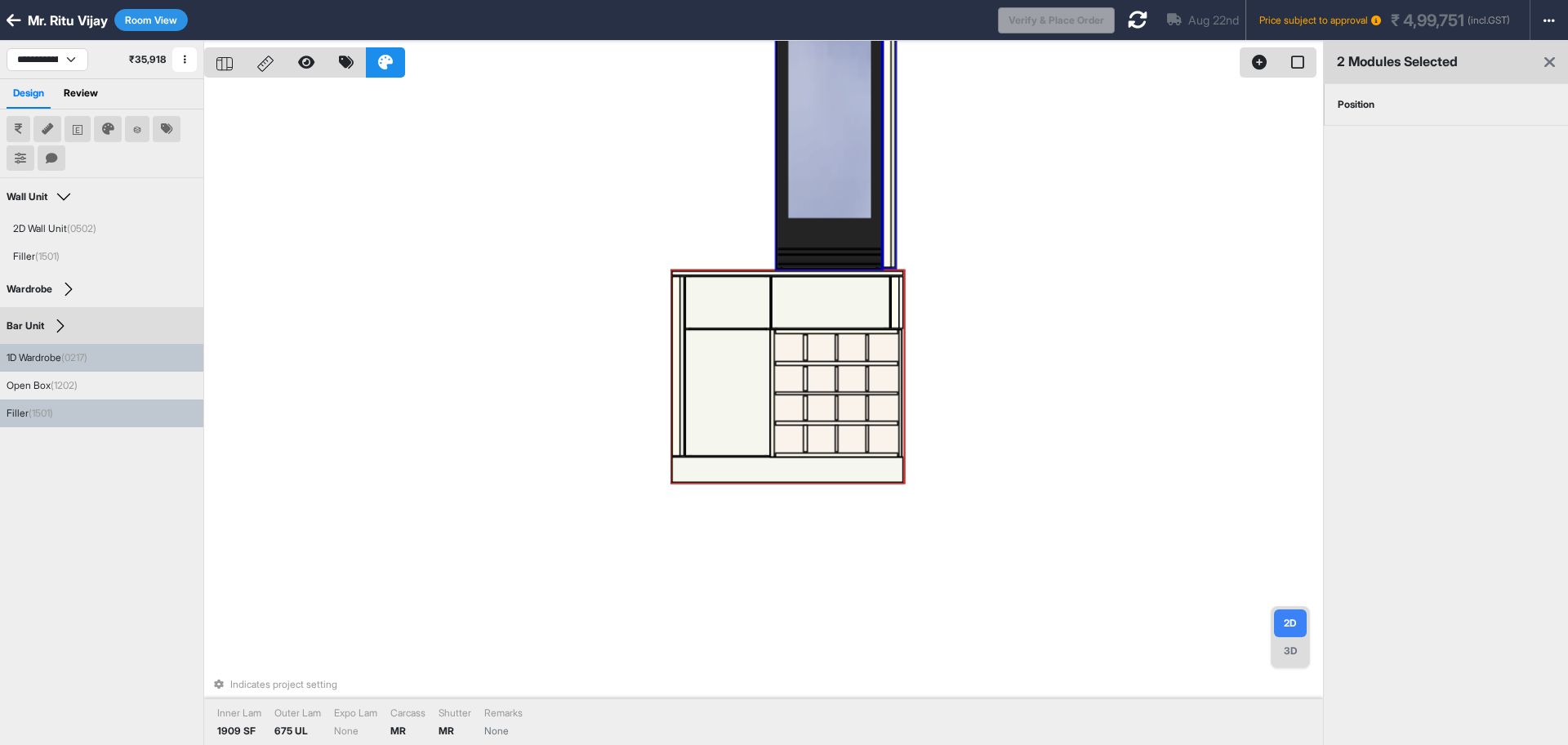 click at bounding box center (831, 301) 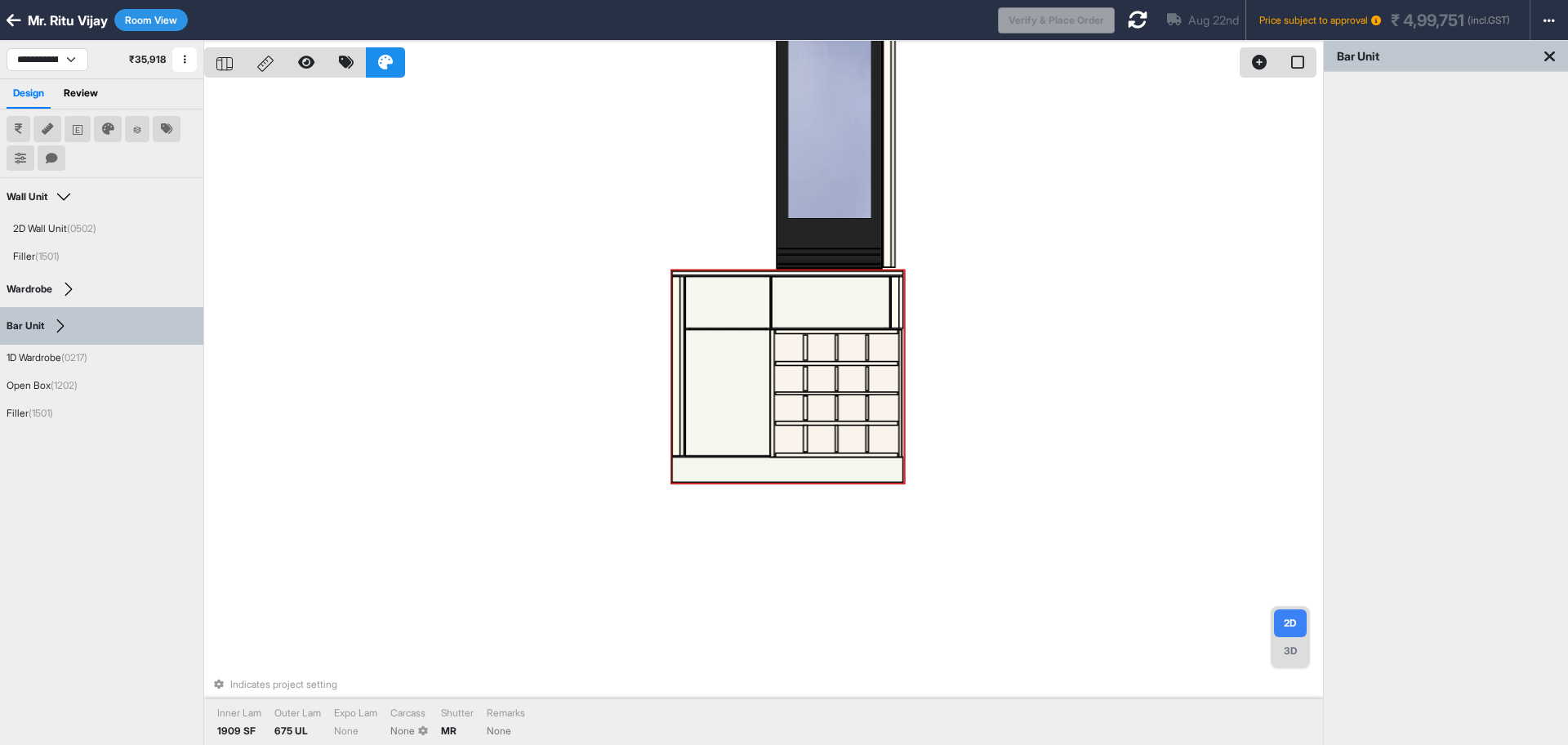 click at bounding box center [829, 110] 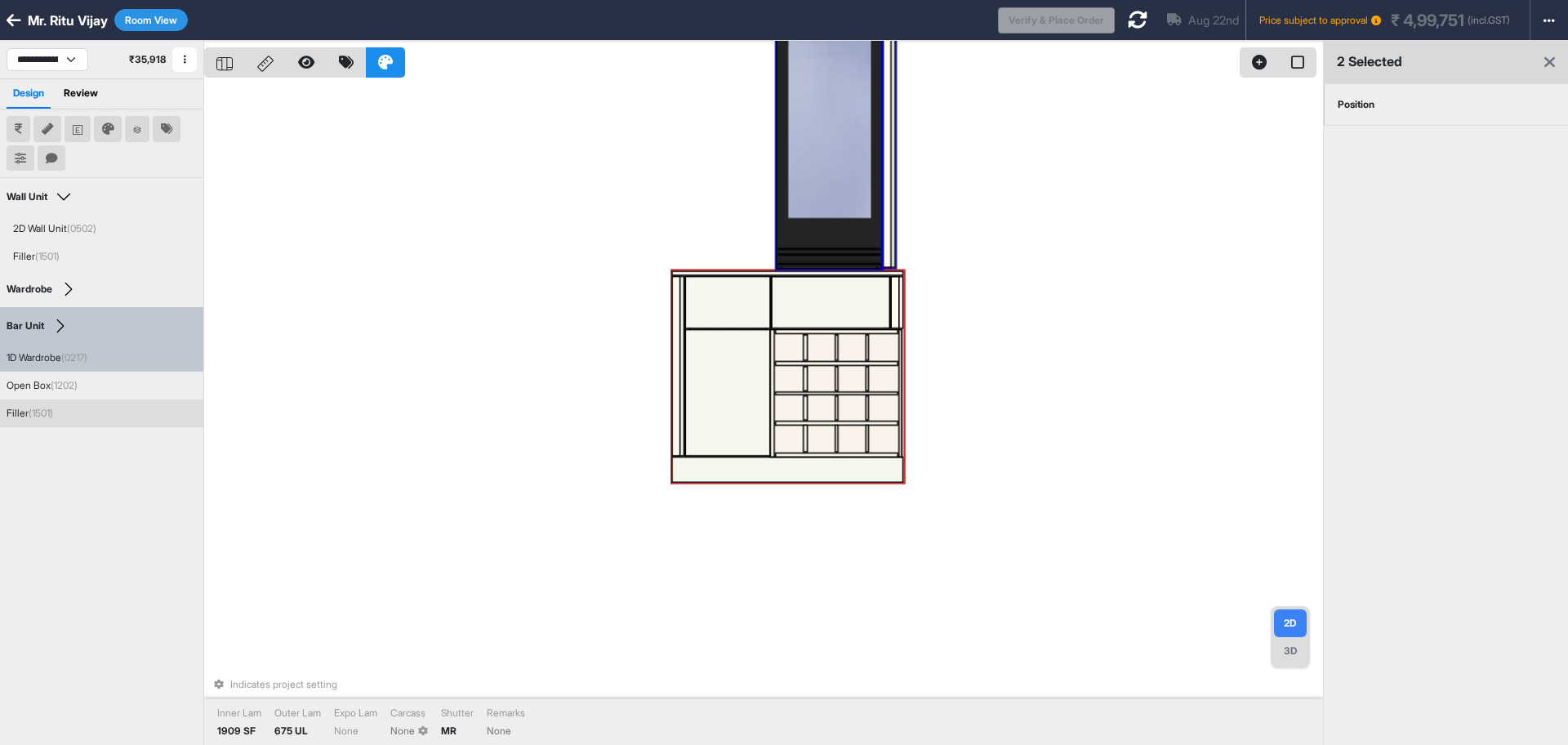 click at bounding box center [887, 109] 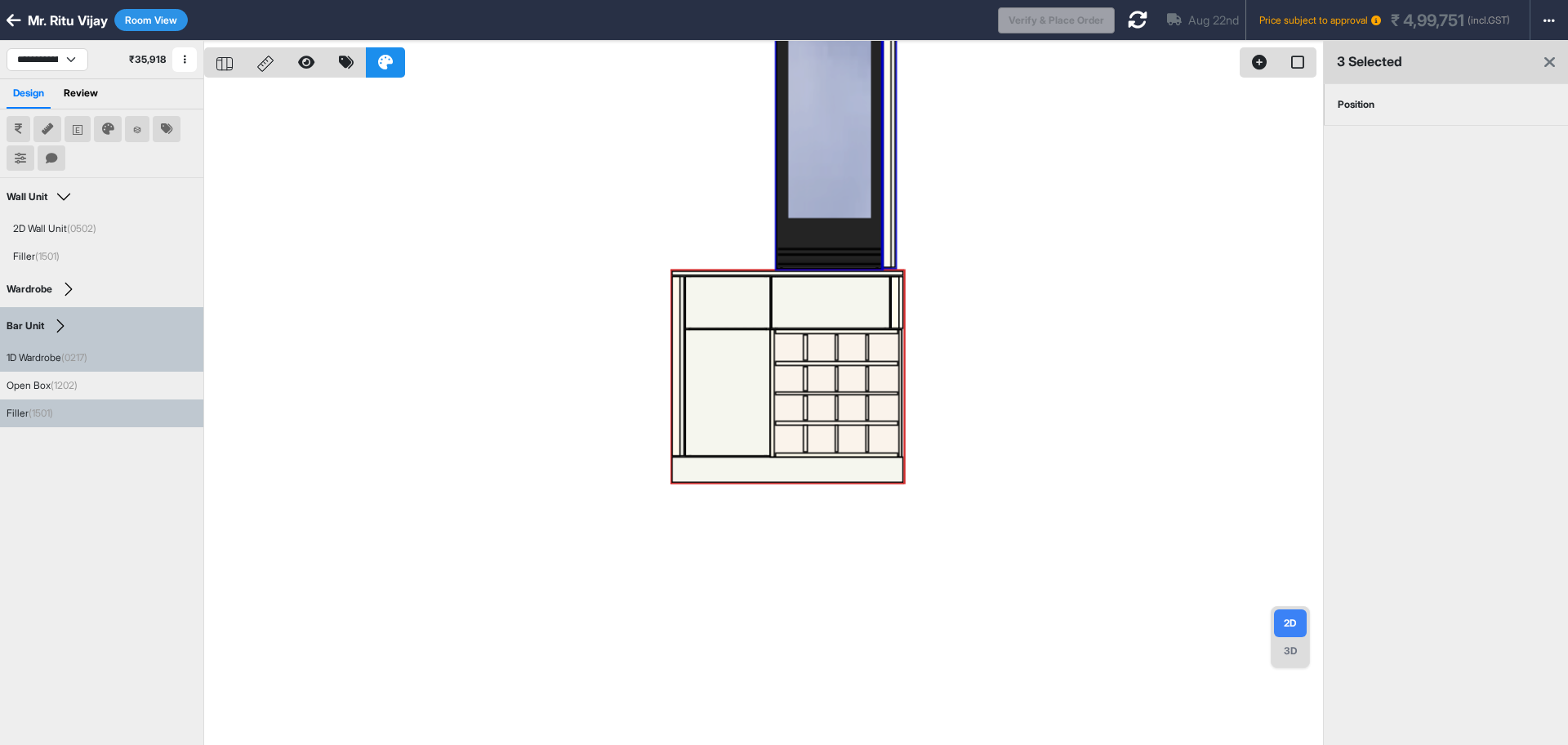 click at bounding box center (764, 413) 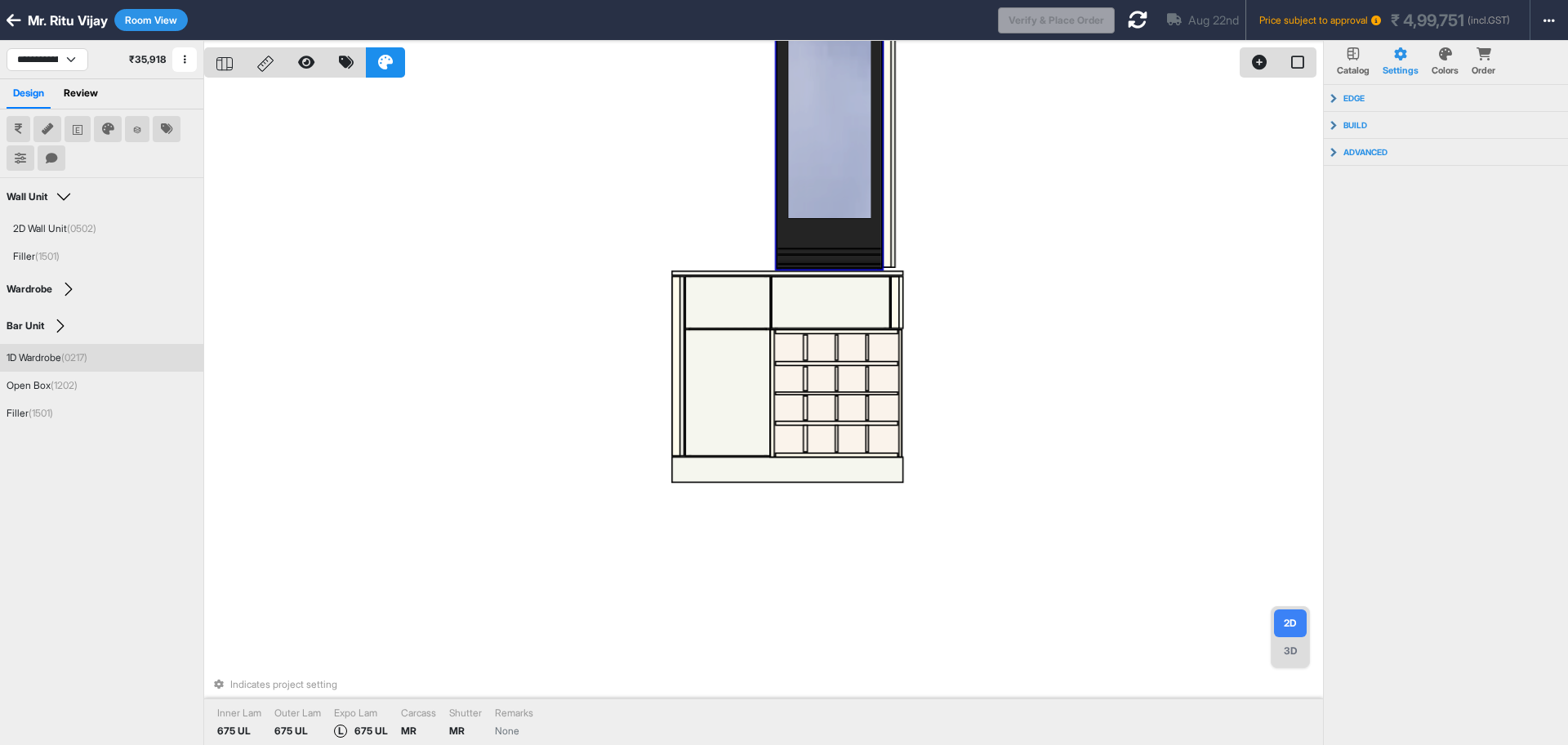 click at bounding box center [829, 110] 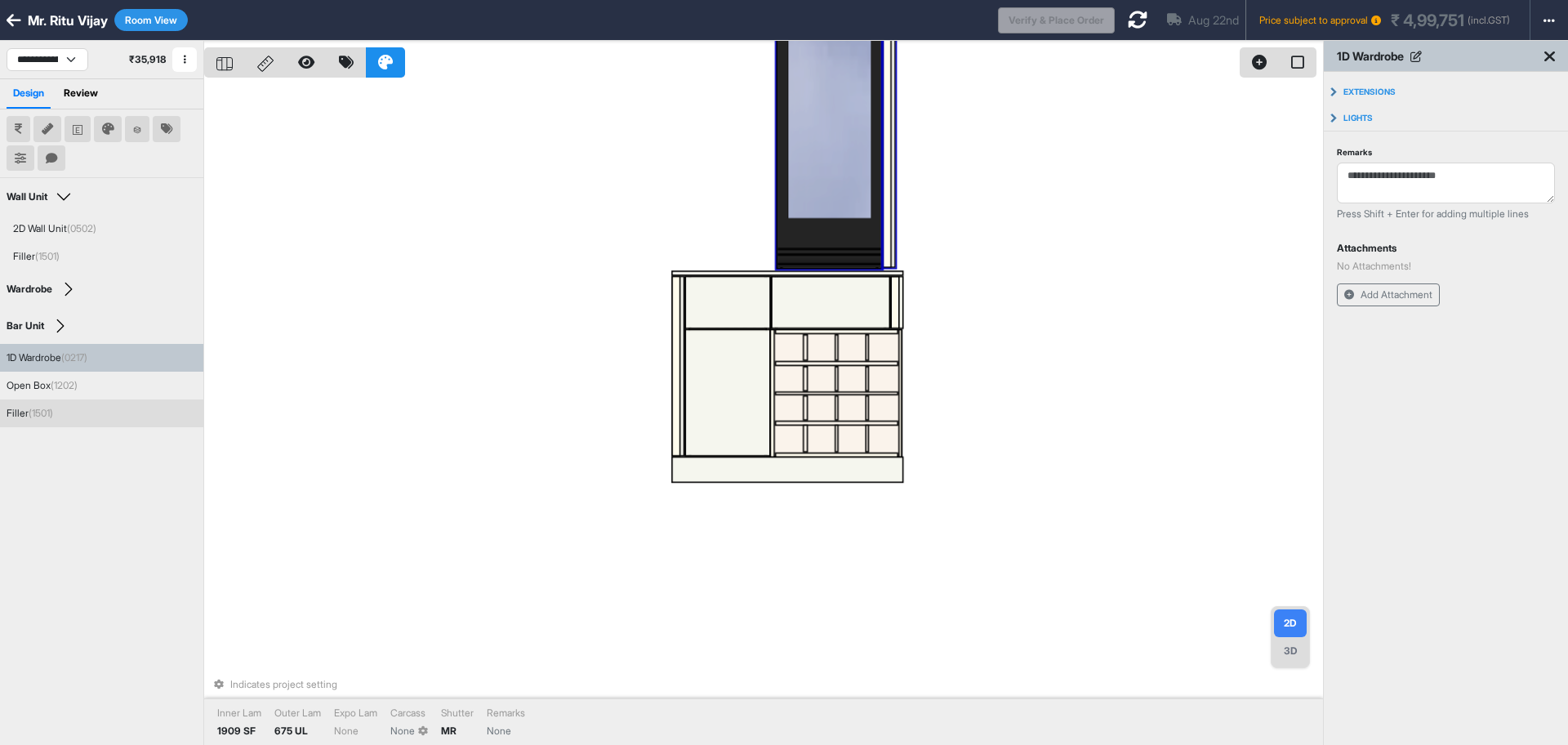 click at bounding box center (889, 109) 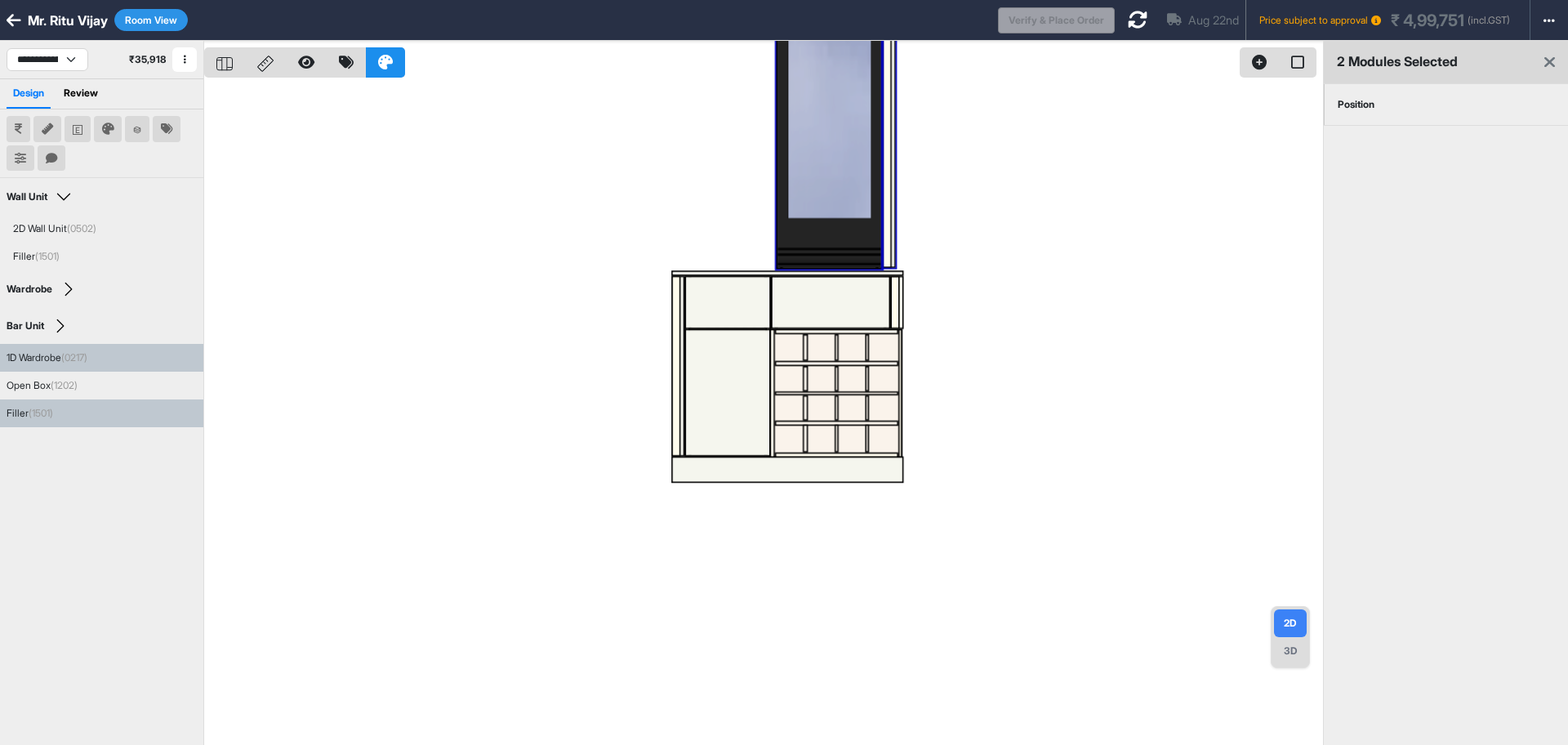 click on "Position" at bounding box center (1356, 105) 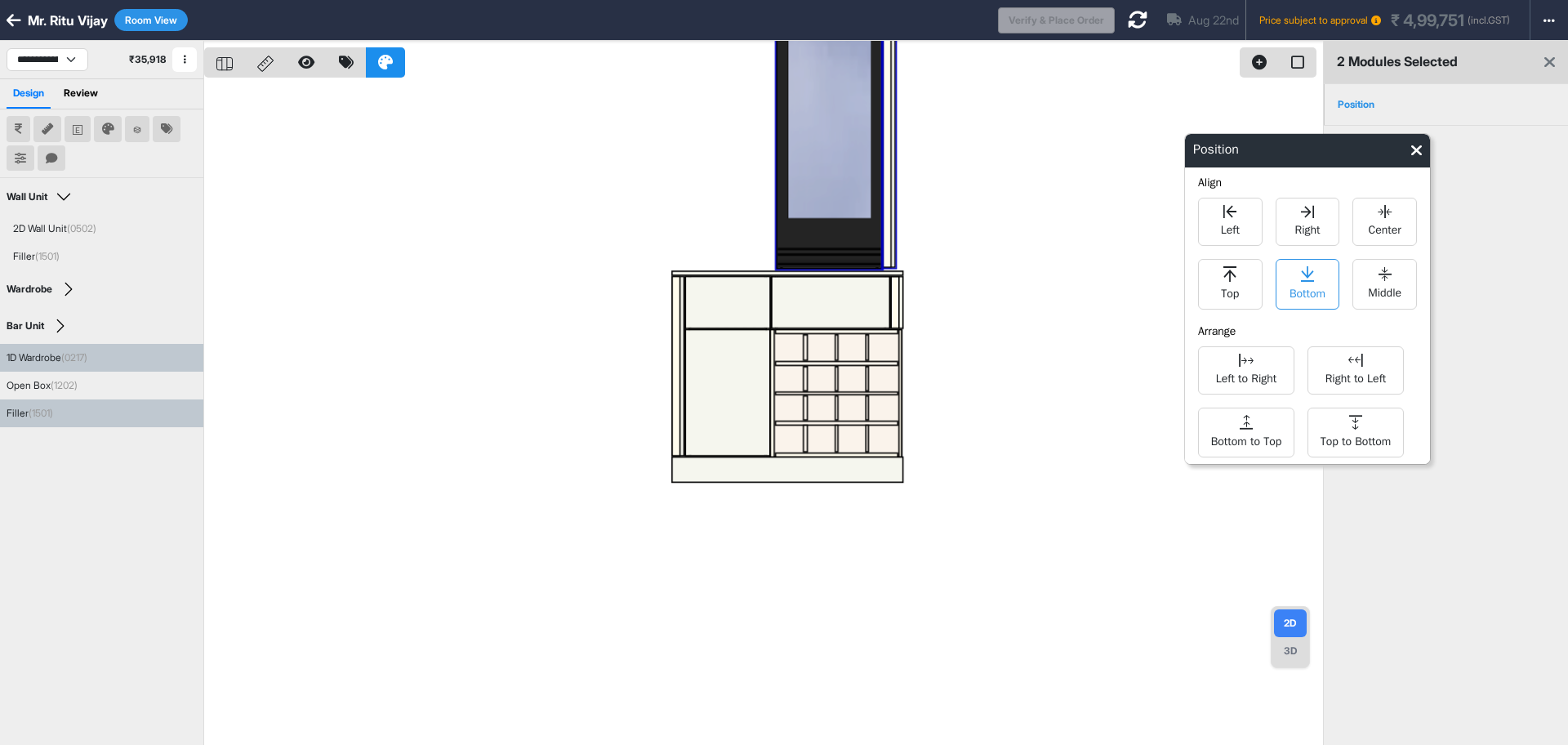 click on "Bottom" at bounding box center [1307, 284] 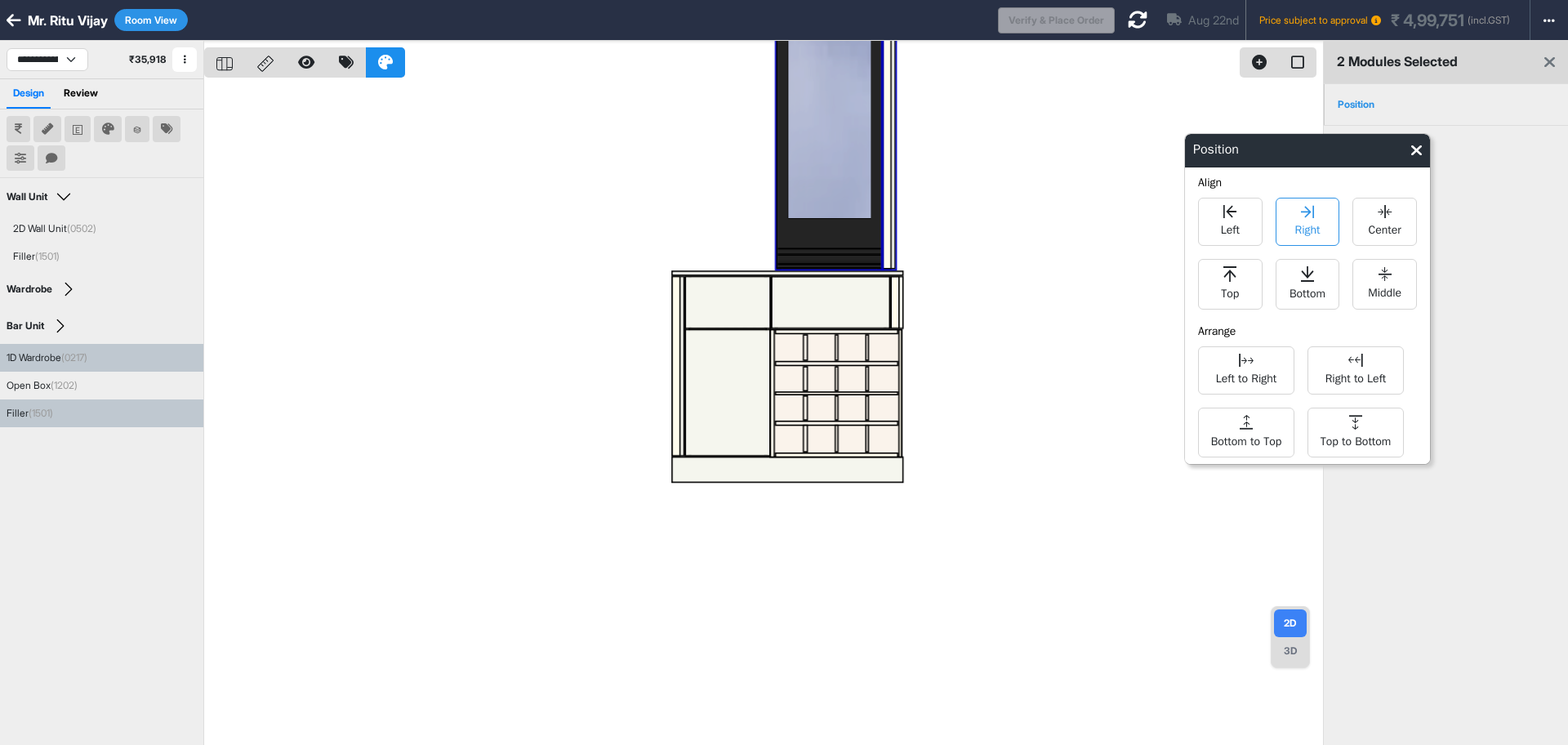 click on "Right" at bounding box center (1307, 228) 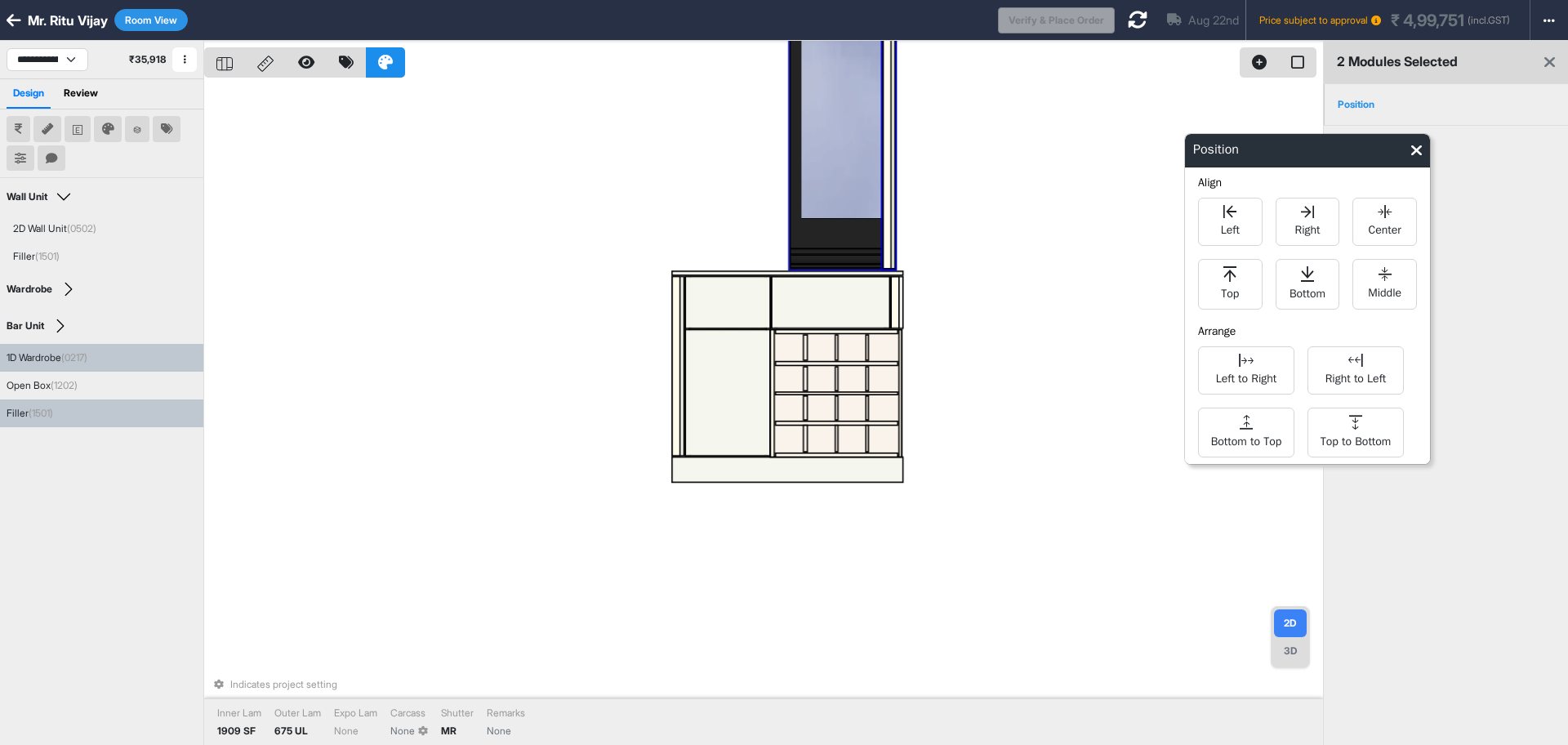 click at bounding box center (889, 110) 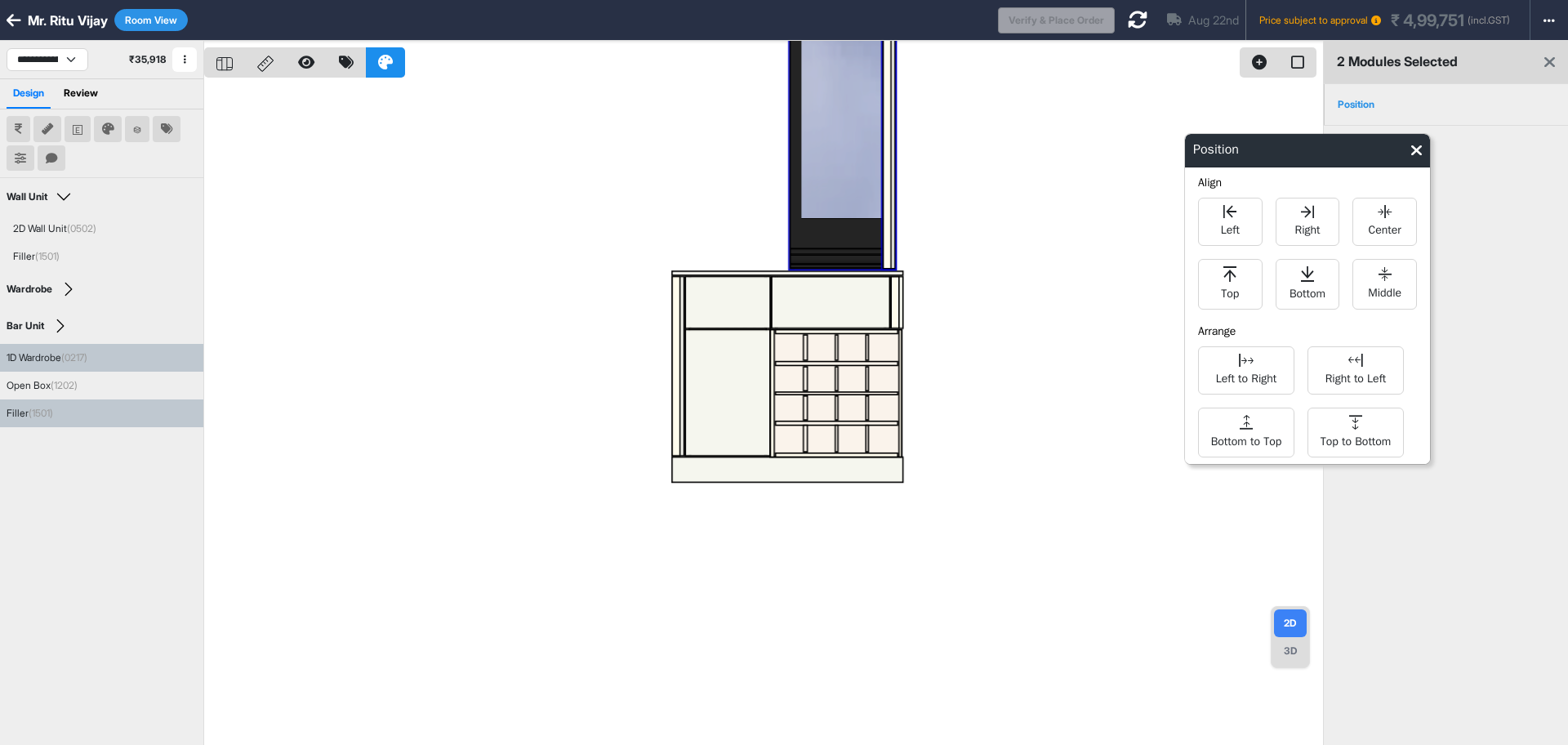 click at bounding box center (764, 413) 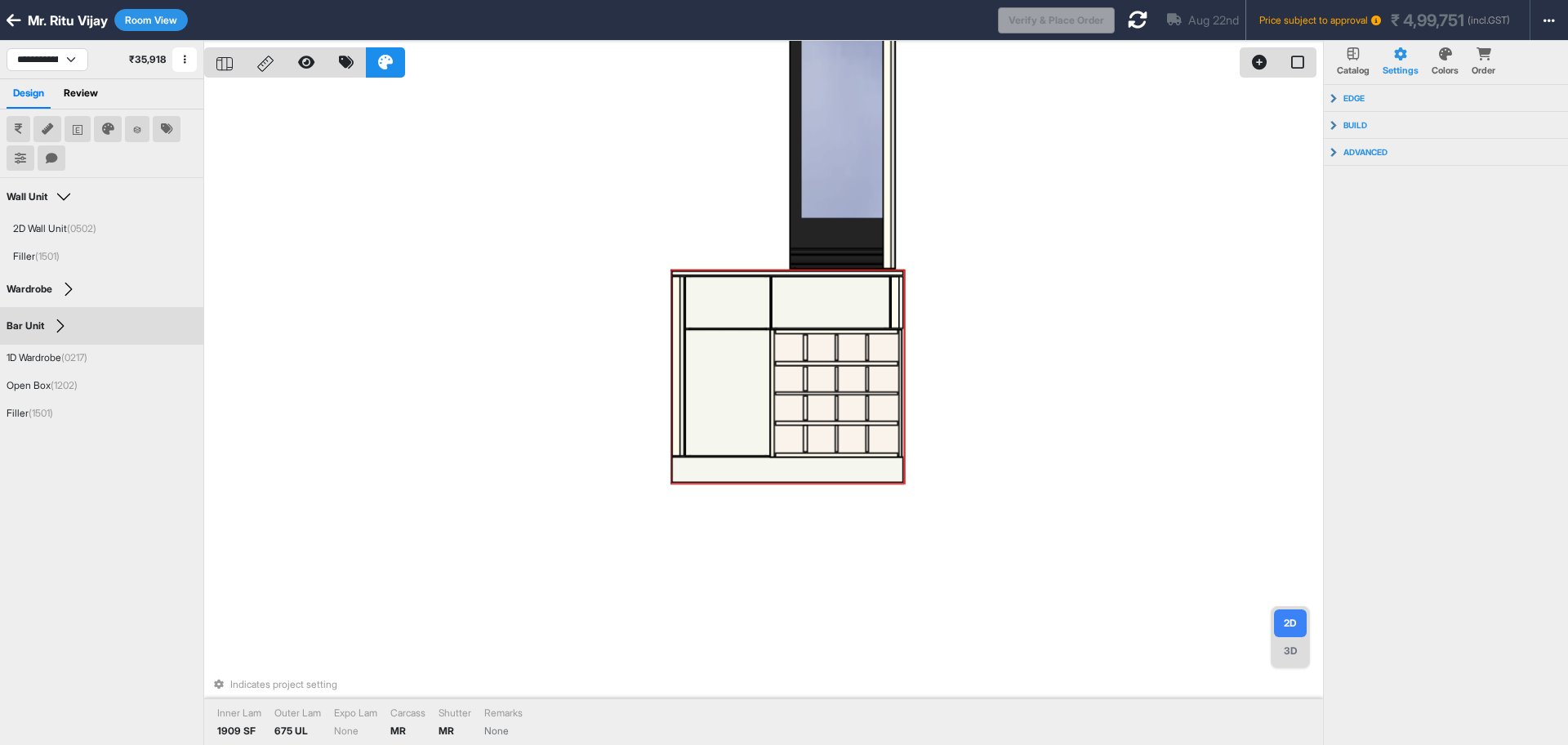 click at bounding box center [831, 301] 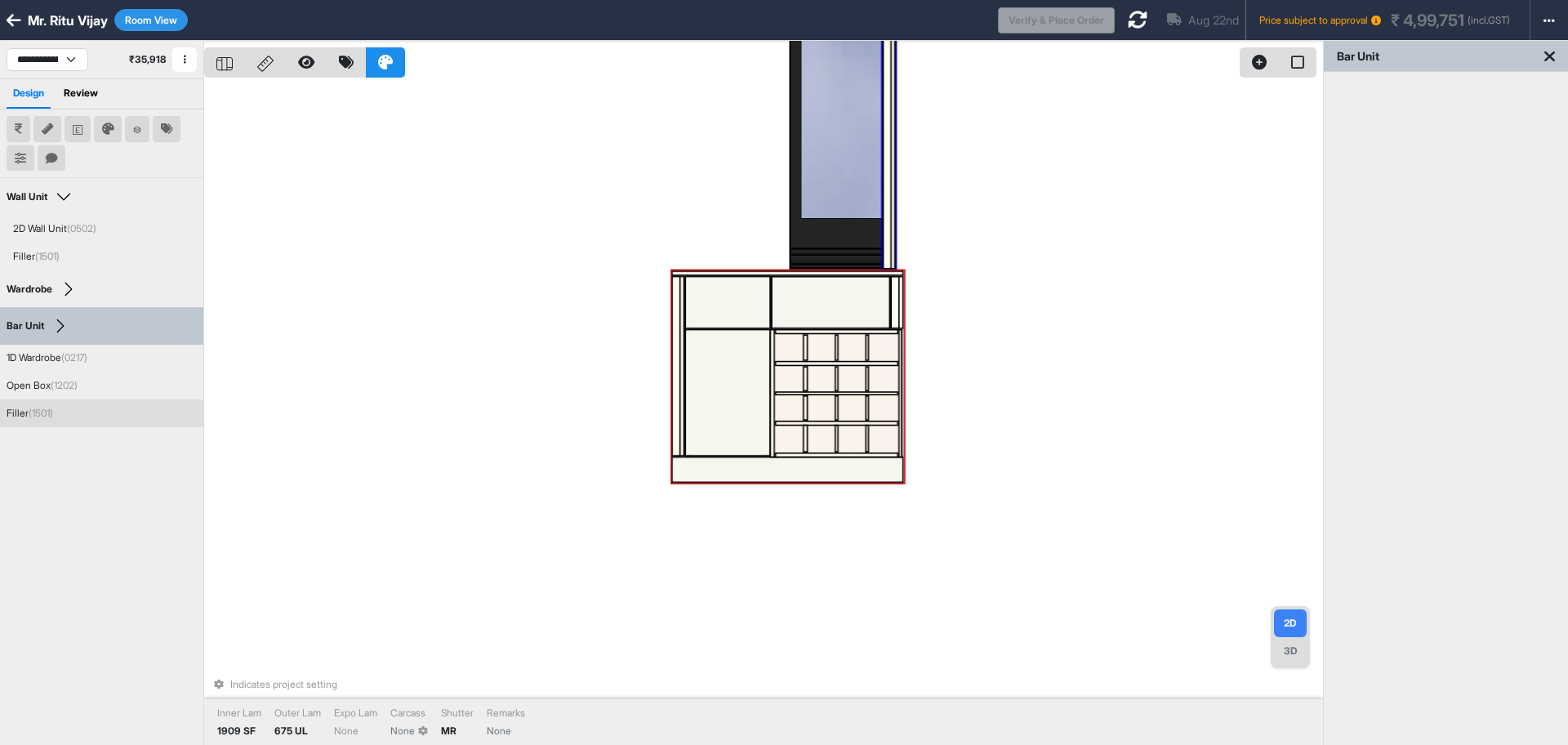 click at bounding box center (887, 110) 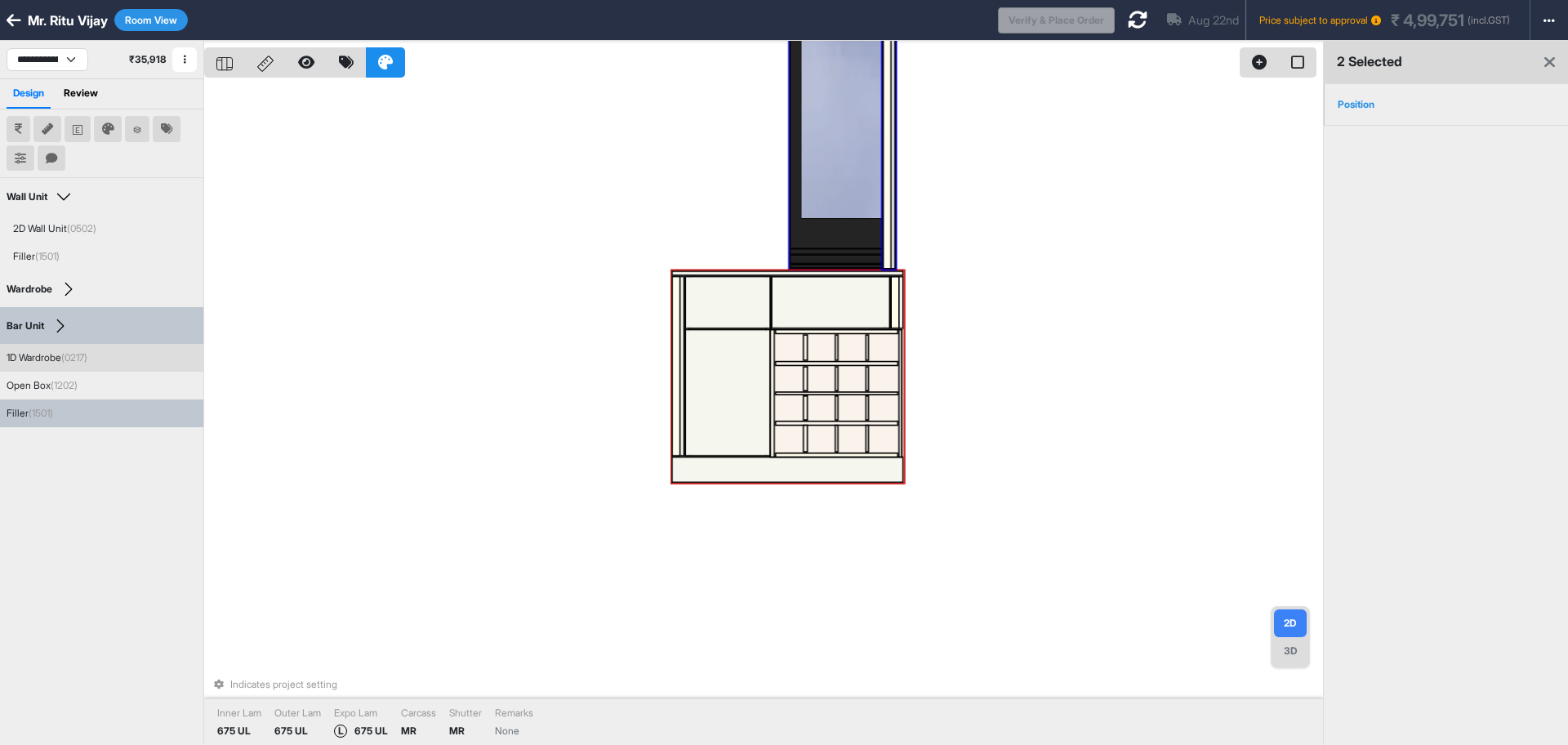 click at bounding box center [842, 110] 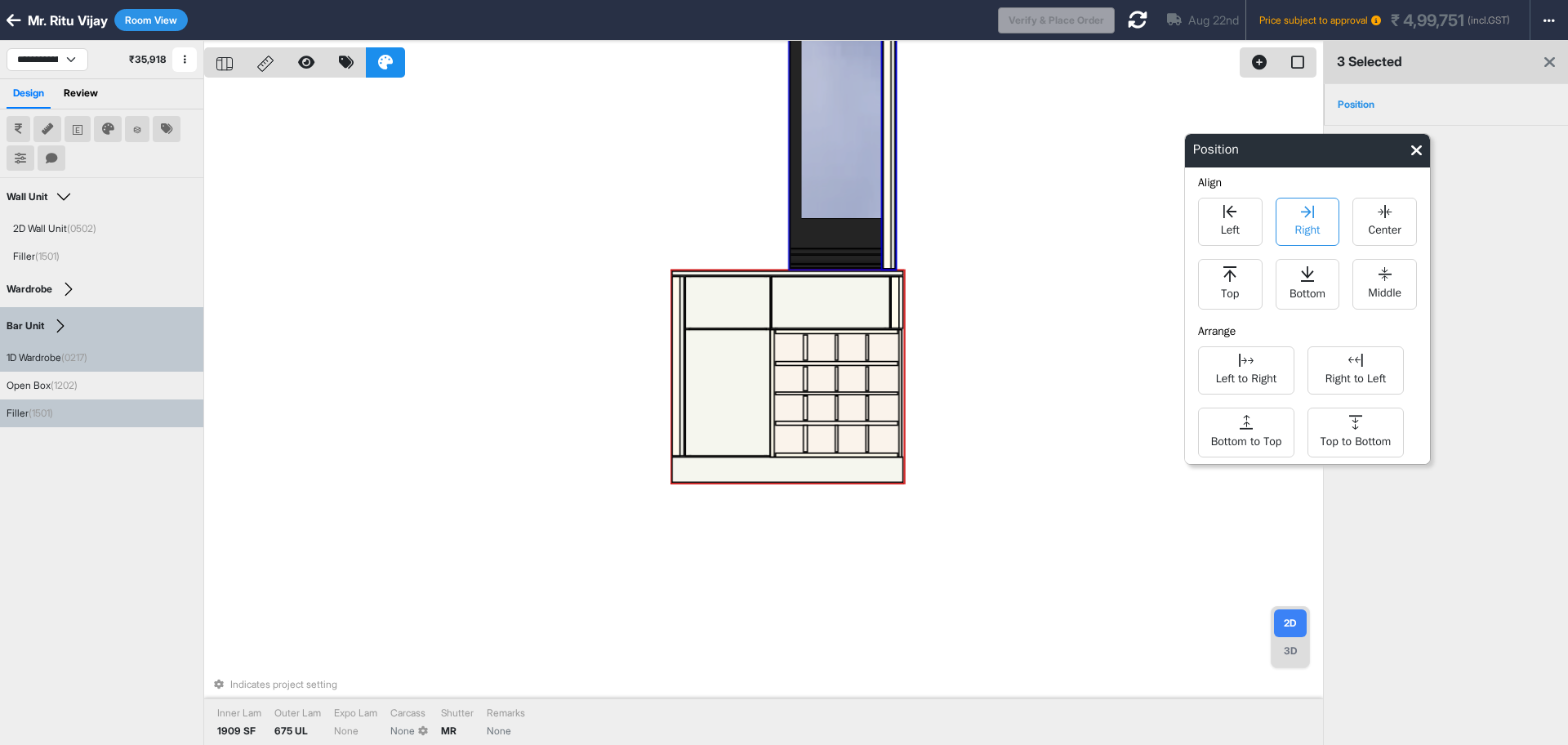 click on "Right" at bounding box center [1307, 228] 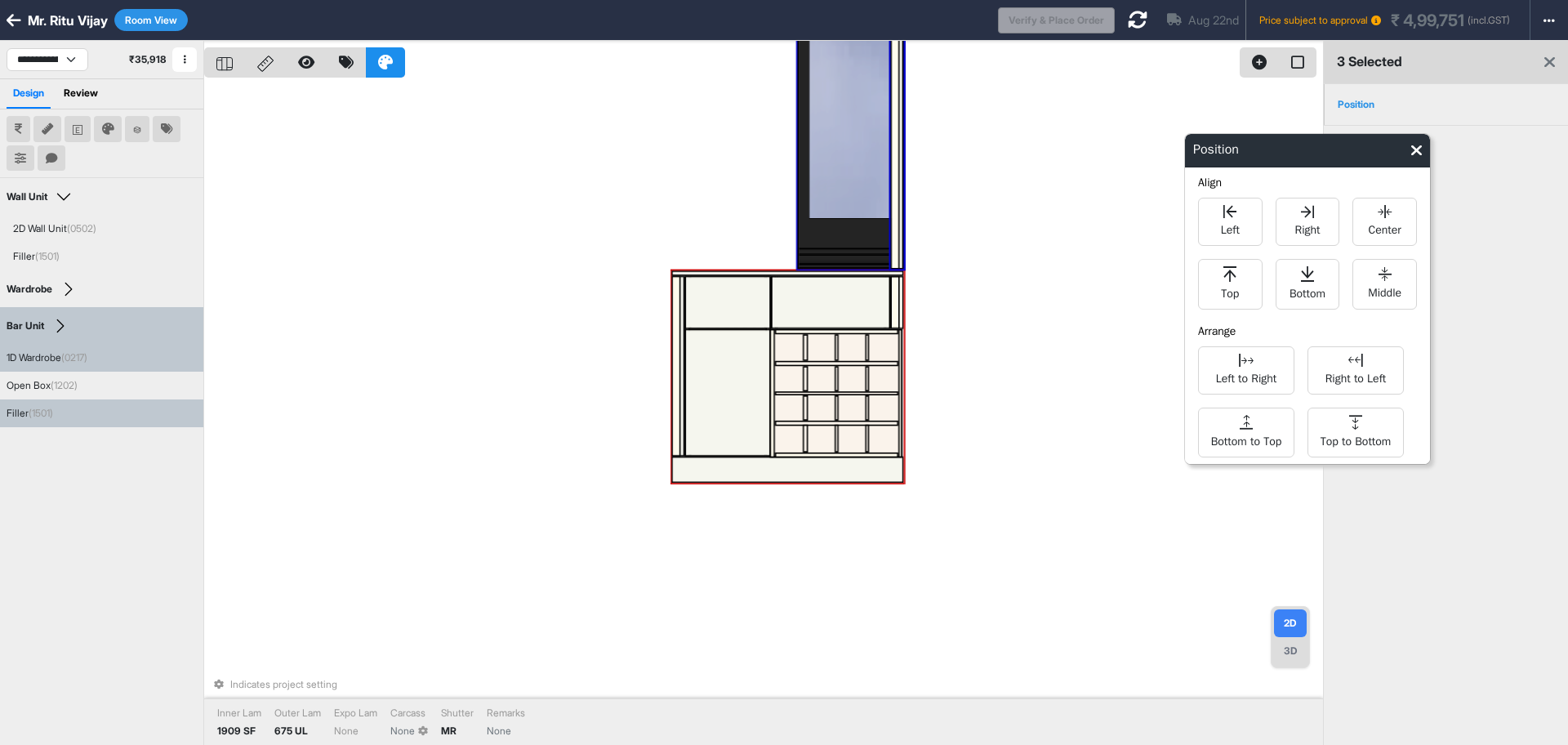click on "Indicates project setting Inner Lam 1909 SF Outer Lam 675 UL Expo Lam None Carcass None Shutter MR Remarks None" at bounding box center (764, 413) 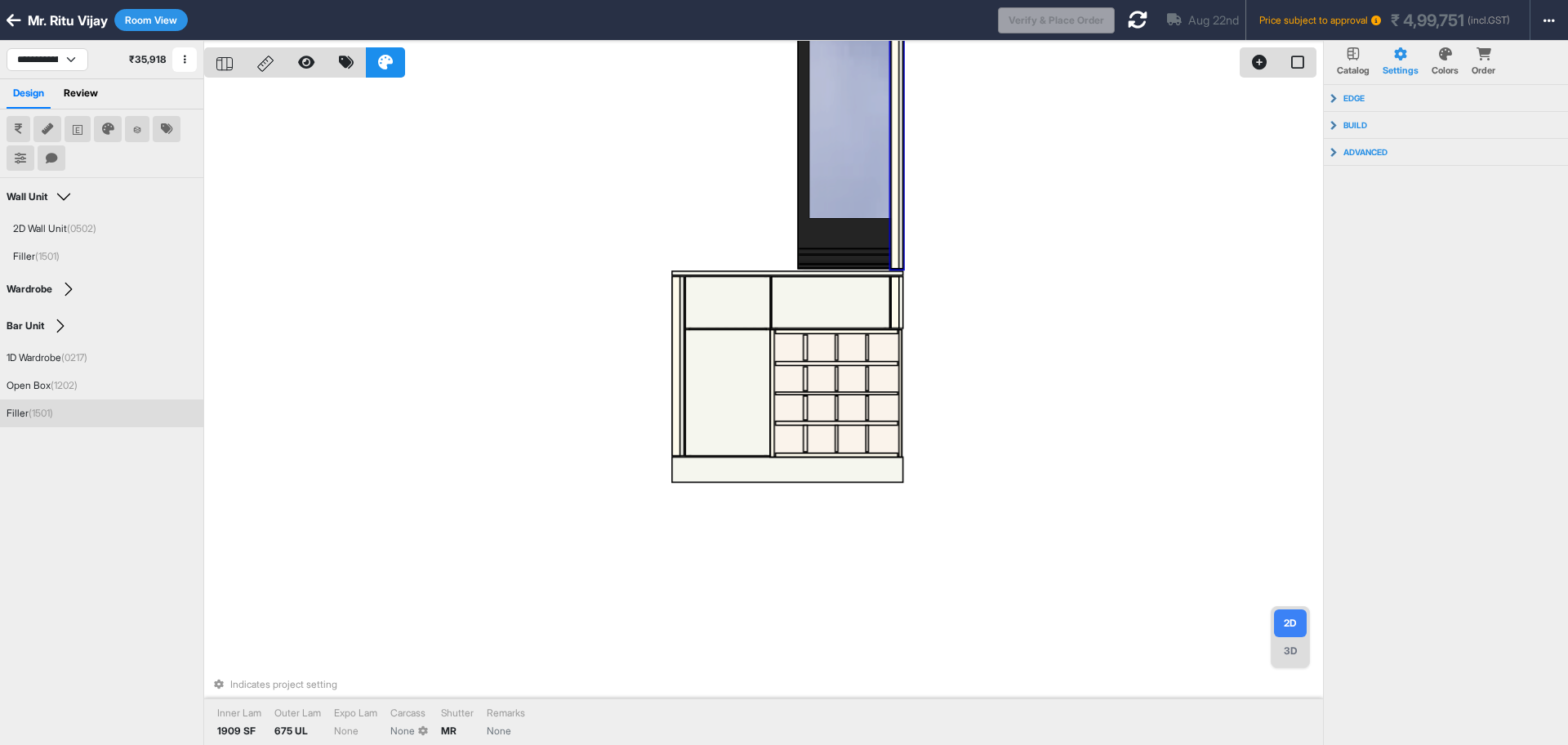 click at bounding box center (897, 110) 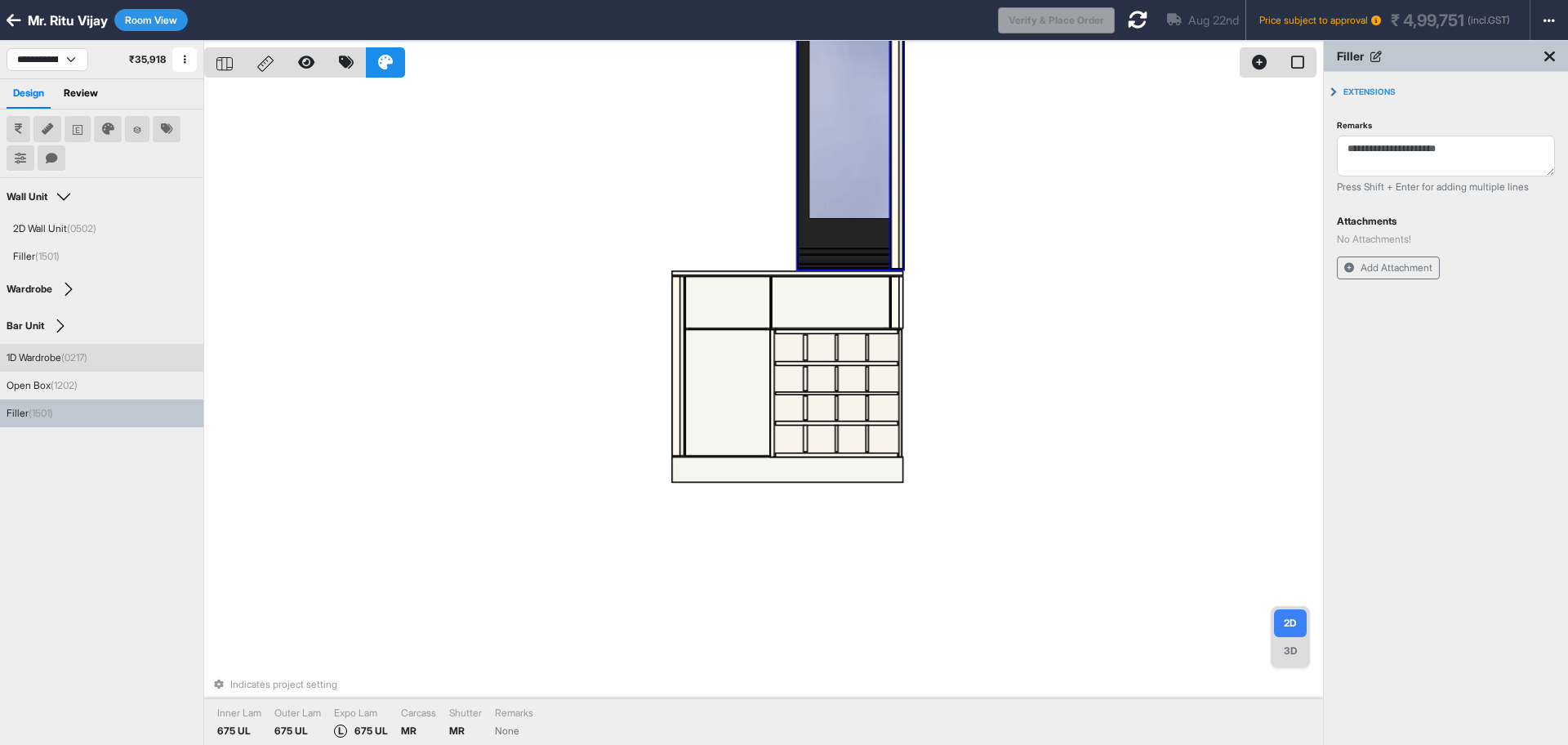click at bounding box center (850, 110) 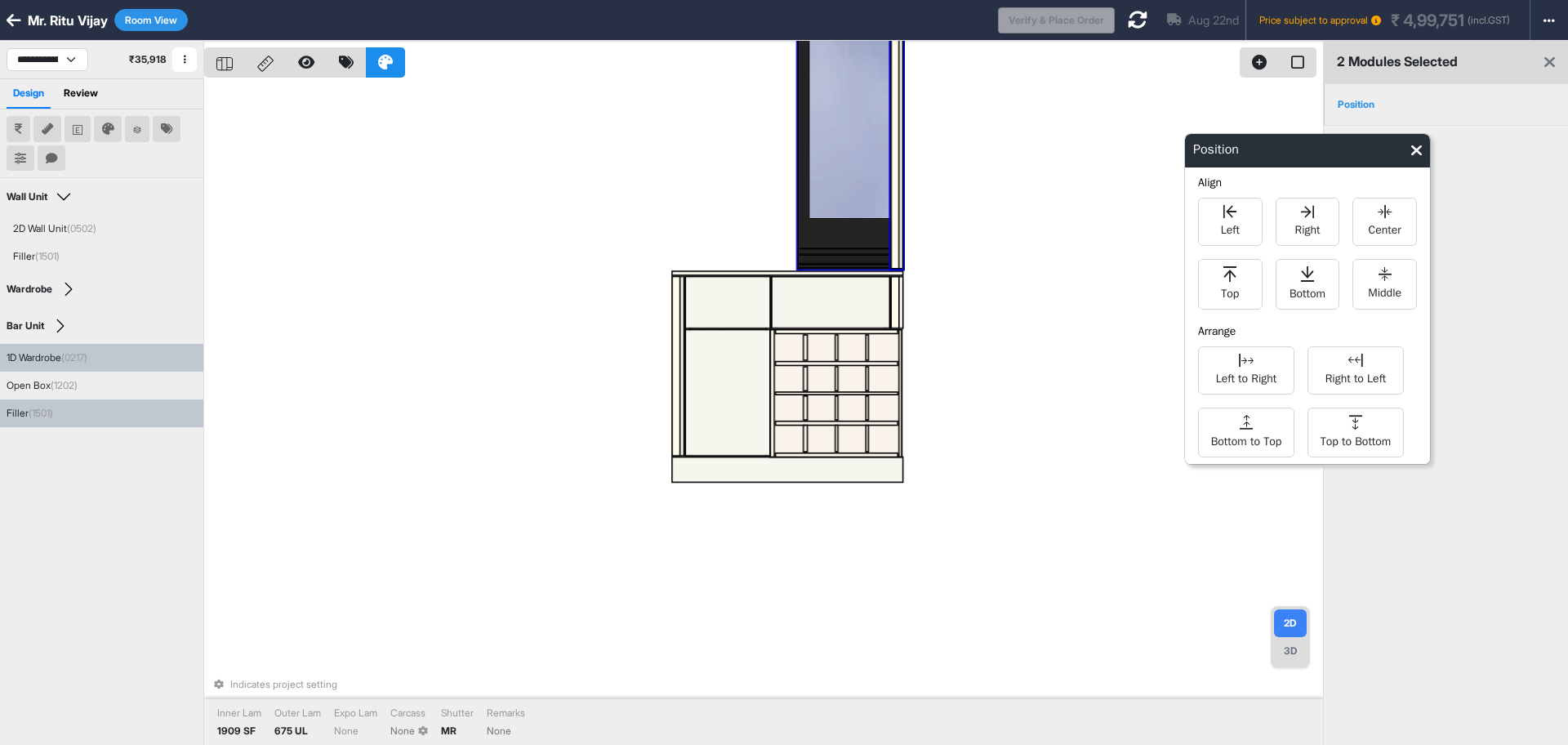 click on "Indicates project setting Inner Lam 1909 SF Outer Lam 675 UL Expo Lam None Carcass None Shutter MR Remarks None" at bounding box center (764, 413) 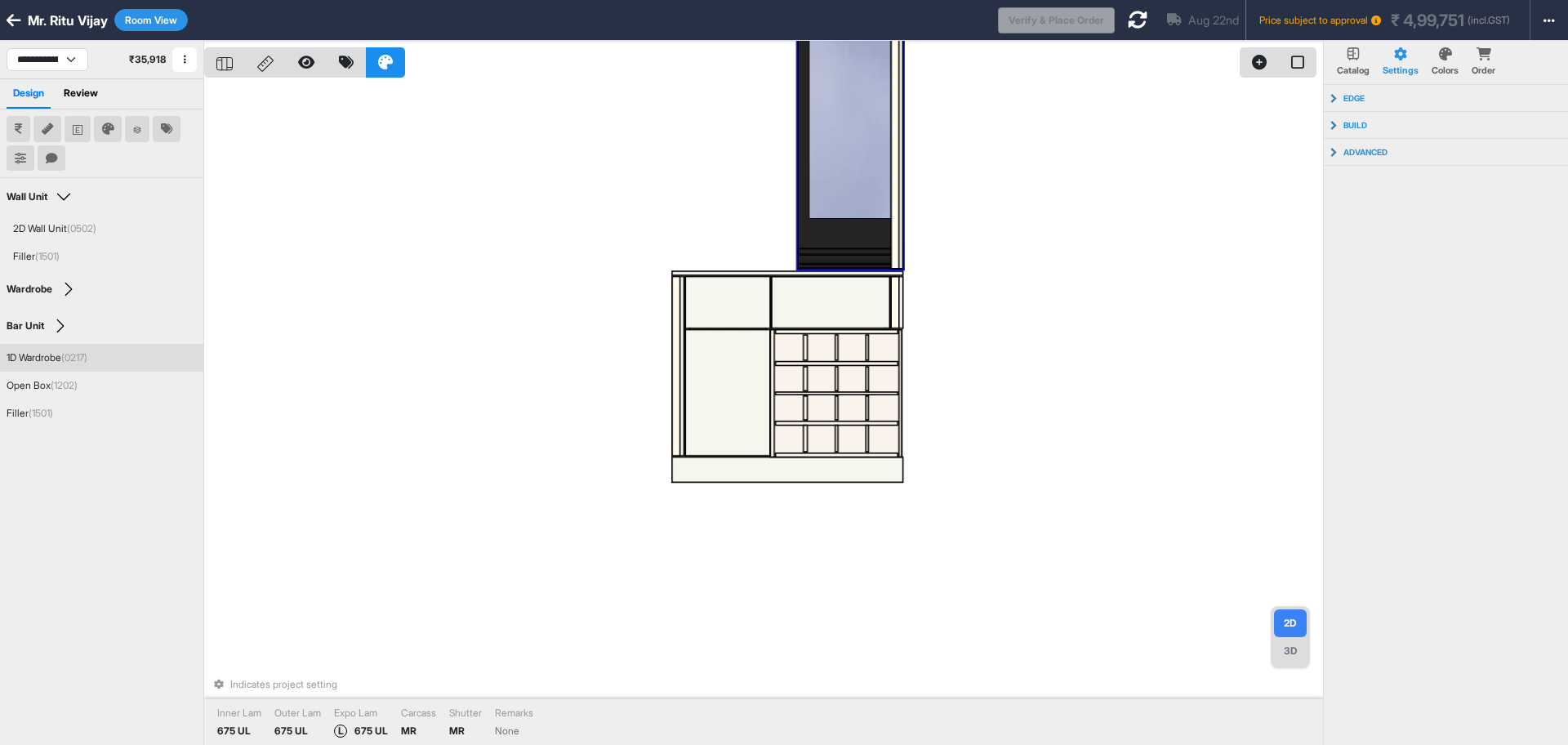 click at bounding box center (850, 110) 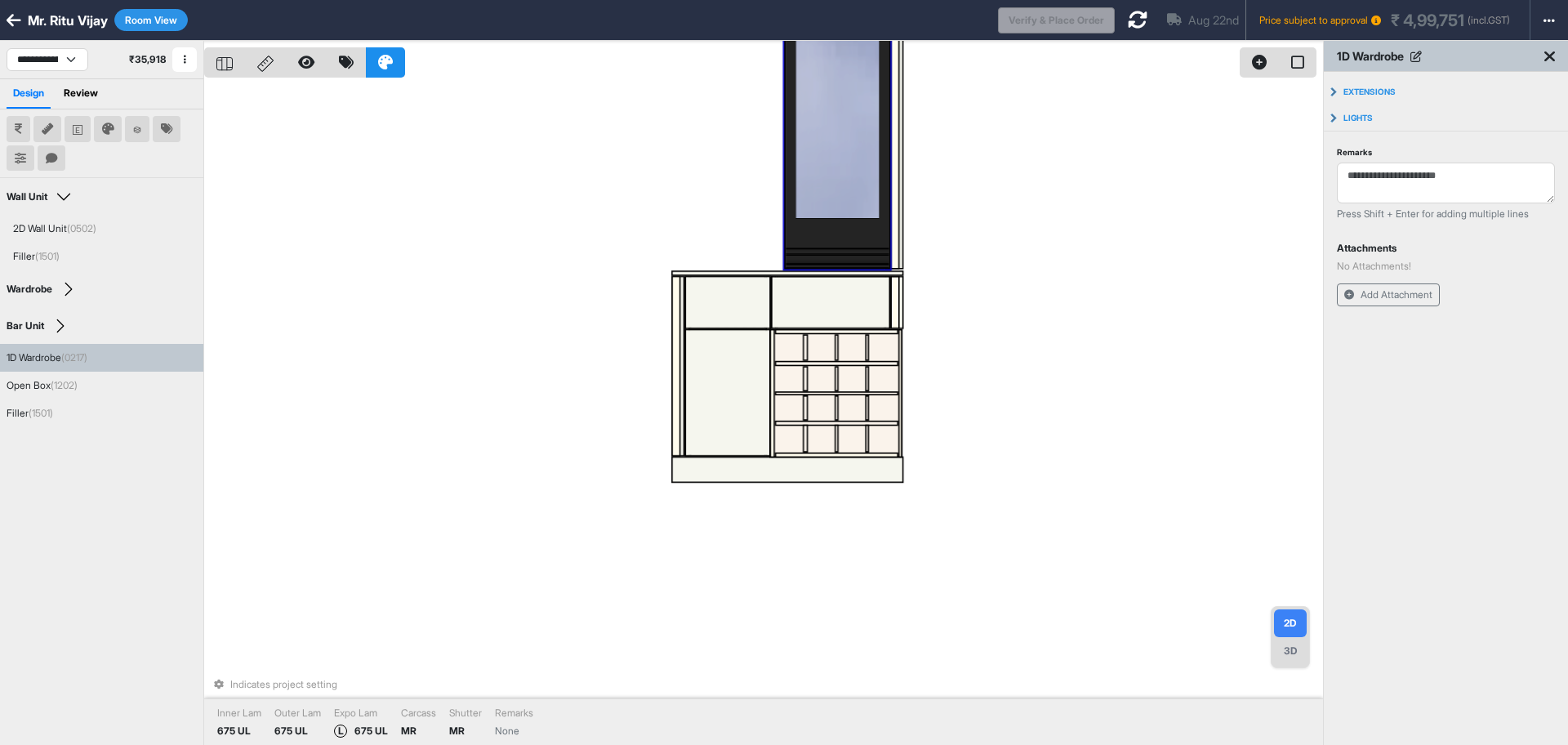click on "Indicates project setting Inner Lam 675 UL Outer Lam 675 UL Expo Lam L 675 UL Carcass MR Shutter MR Remarks None" at bounding box center (764, 413) 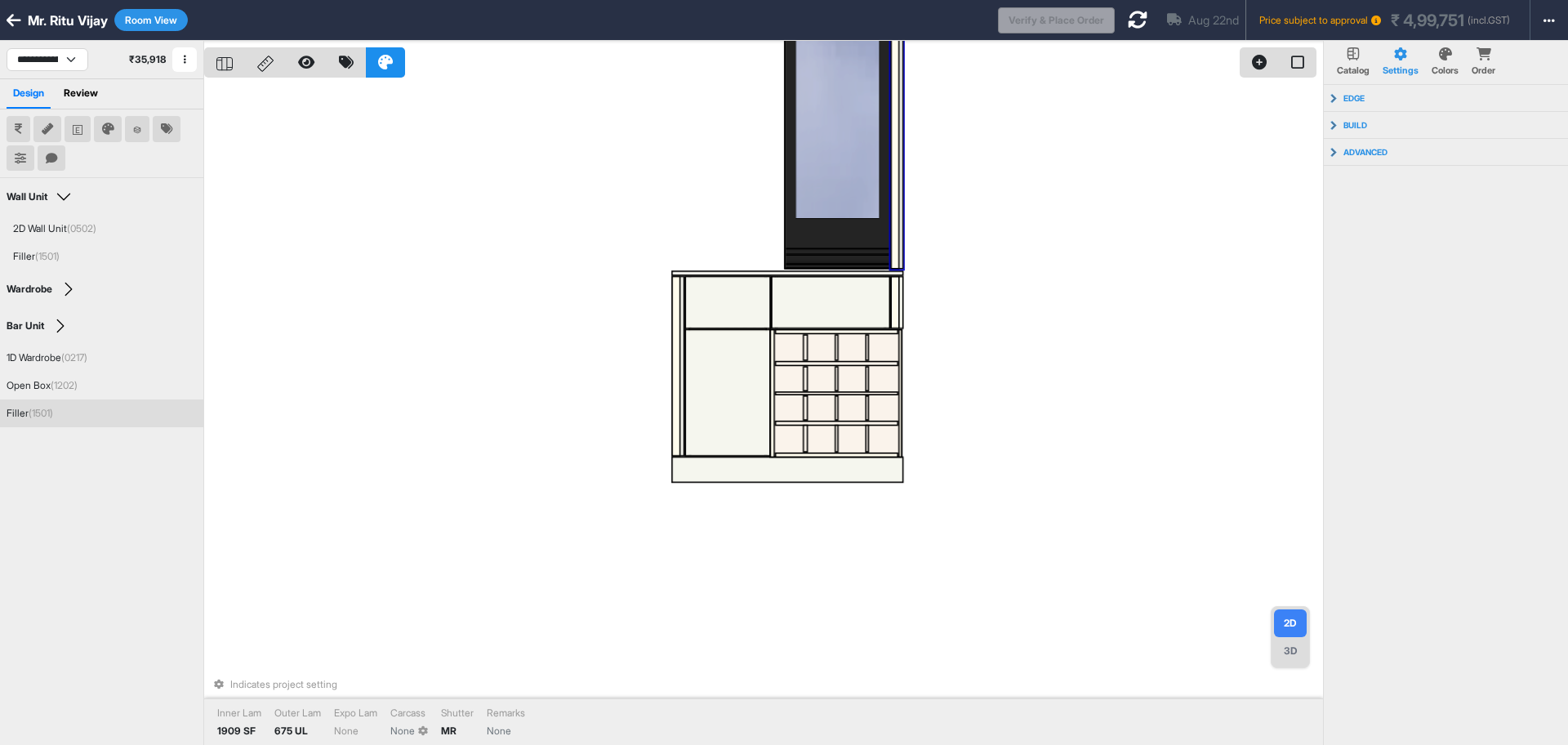 click at bounding box center [894, 110] 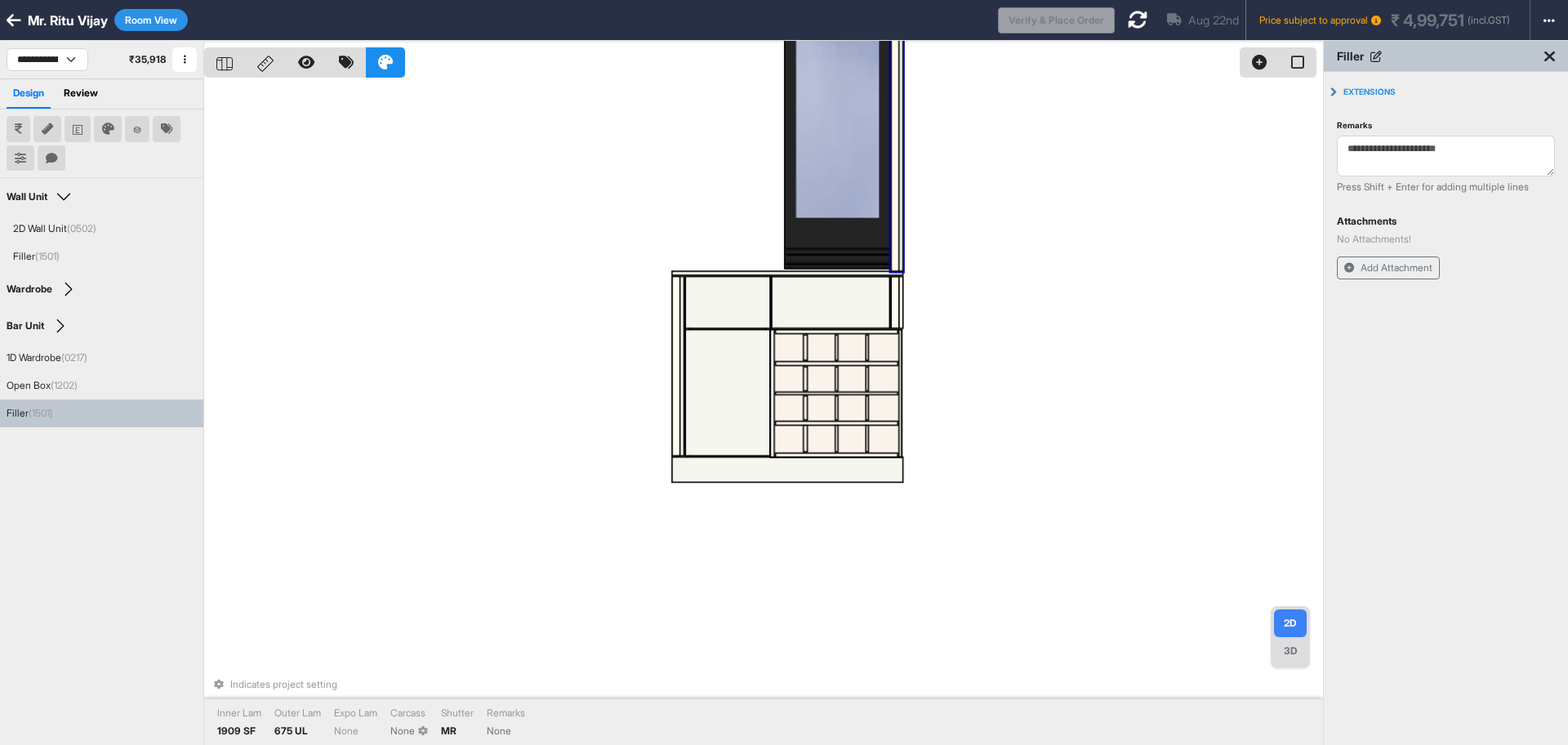 click on "Indicates project setting Inner Lam 1909 SF Outer Lam 675 UL Expo Lam None Carcass None Shutter MR Remarks None" at bounding box center [764, 413] 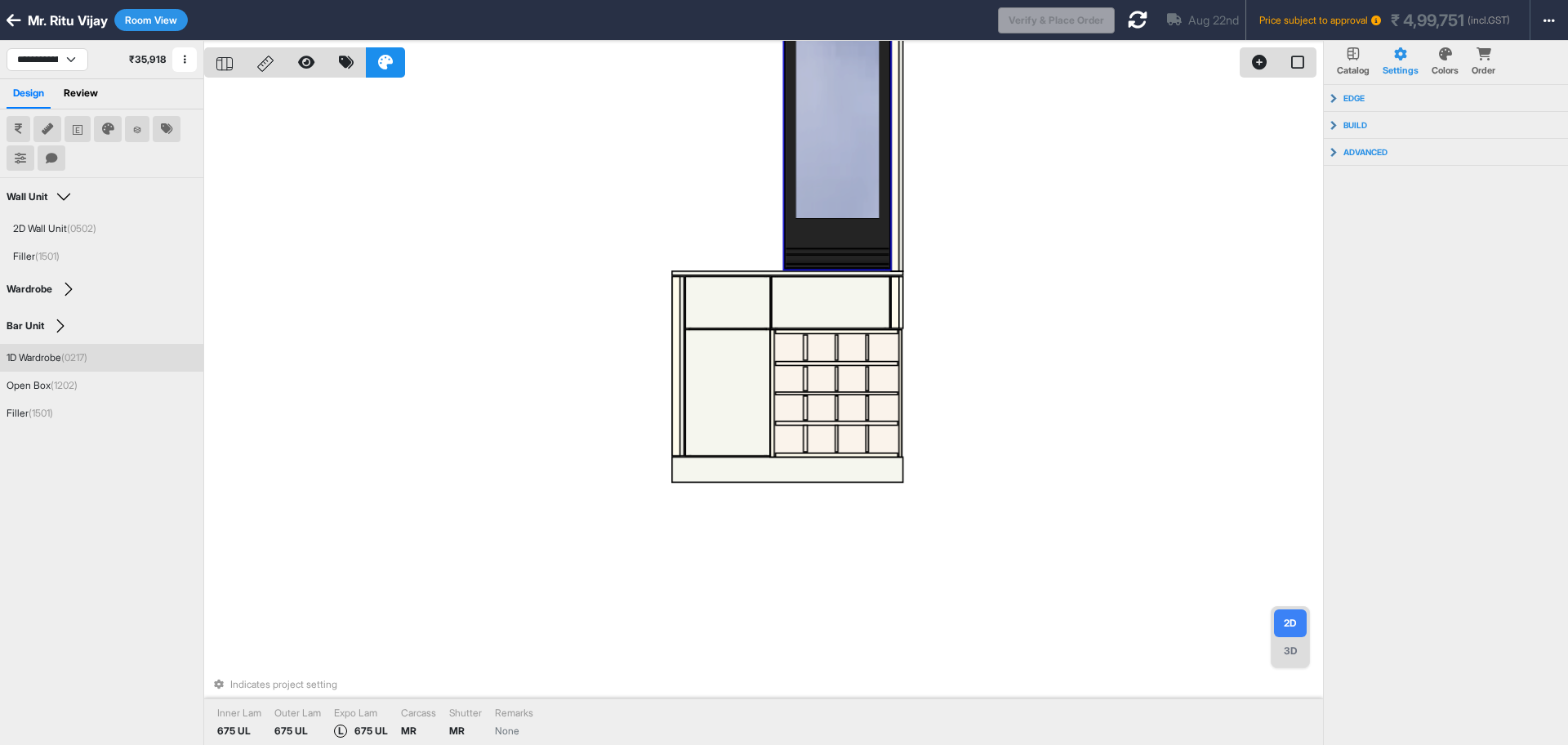 click at bounding box center (837, 110) 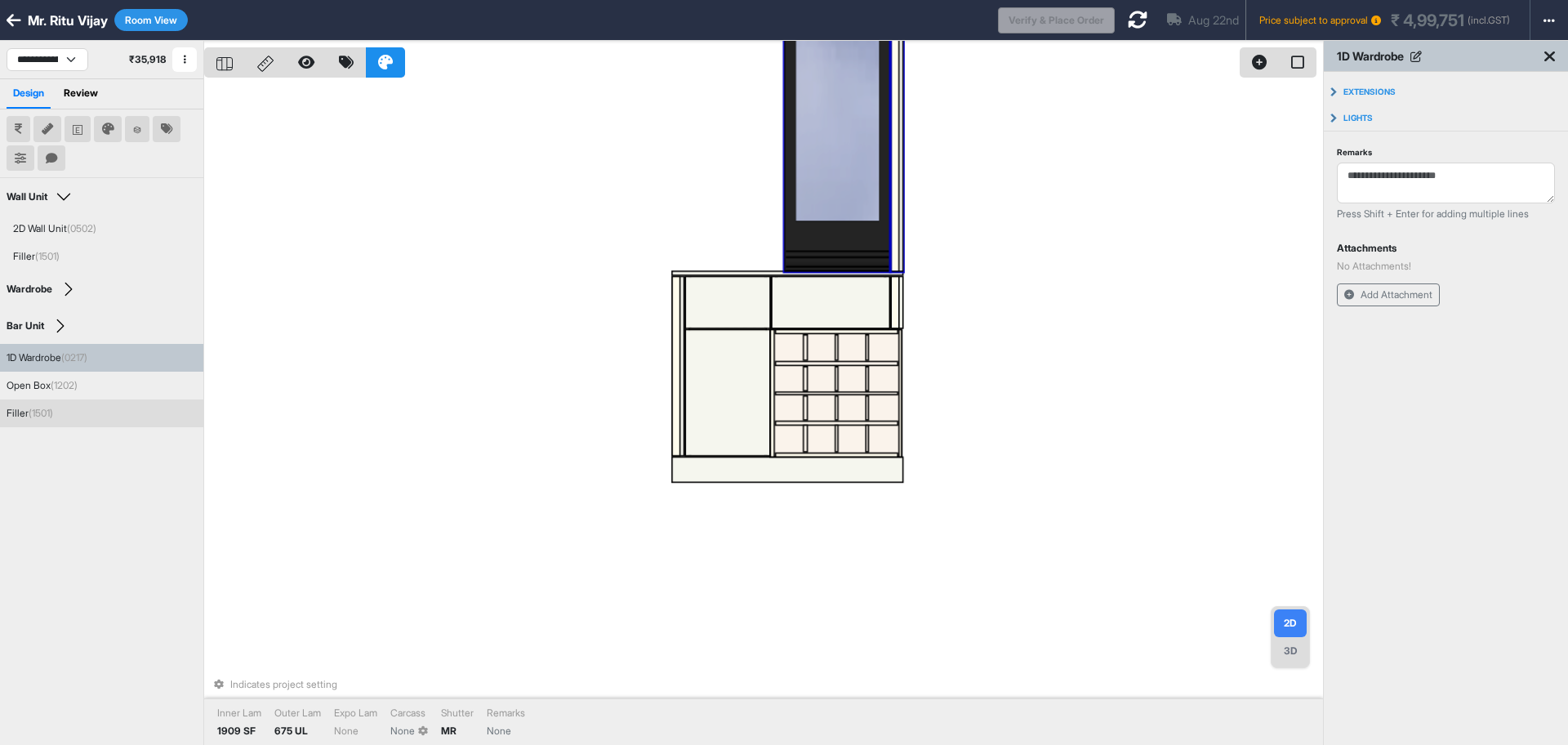 click on "Indicates project setting Inner Lam 1909 SF Outer Lam 675 UL Expo Lam None Carcass None Shutter MR Remarks None" at bounding box center [764, 413] 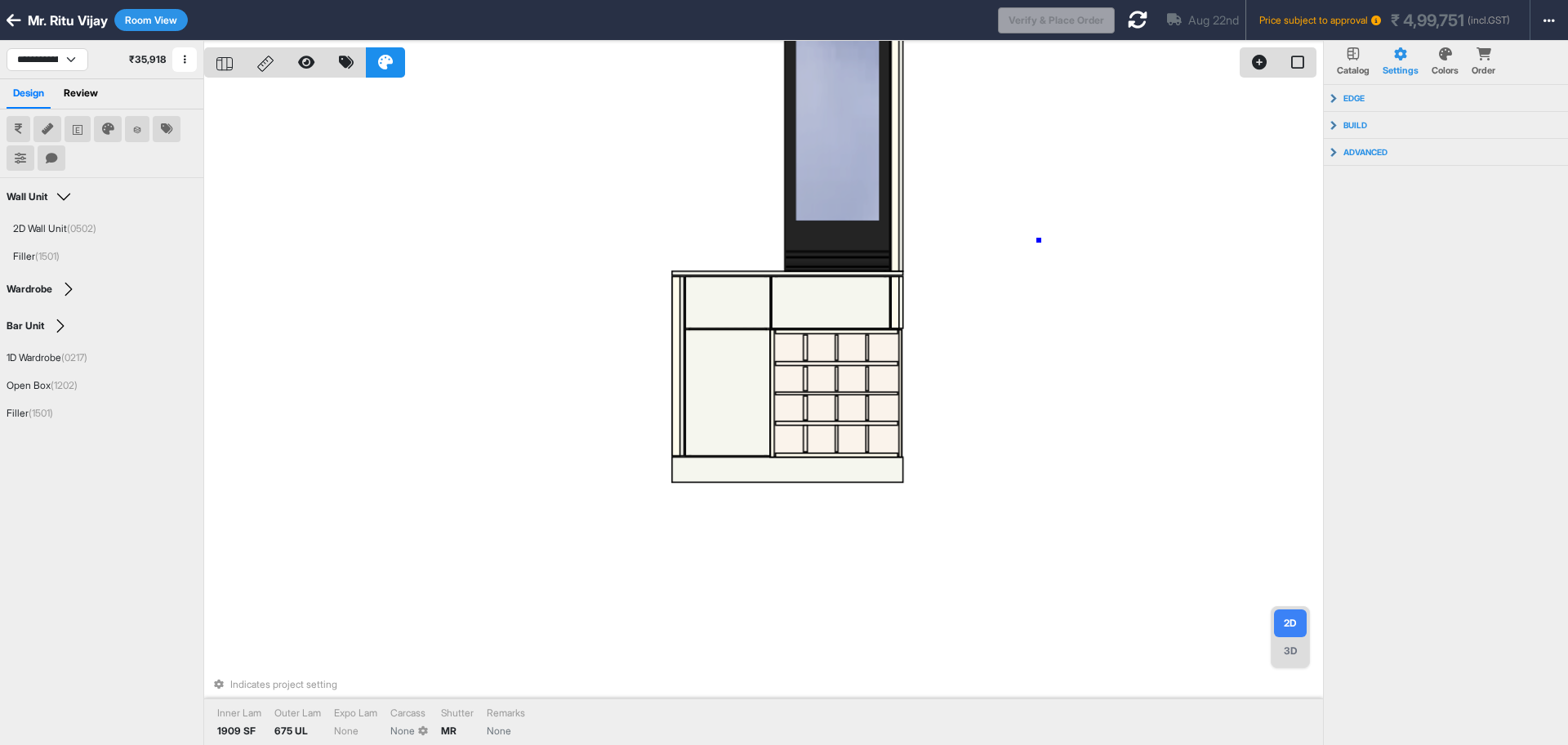 click on "Indicates project setting Inner Lam 1909 SF Outer Lam 675 UL Expo Lam None Carcass None Shutter MR Remarks None" at bounding box center [764, 413] 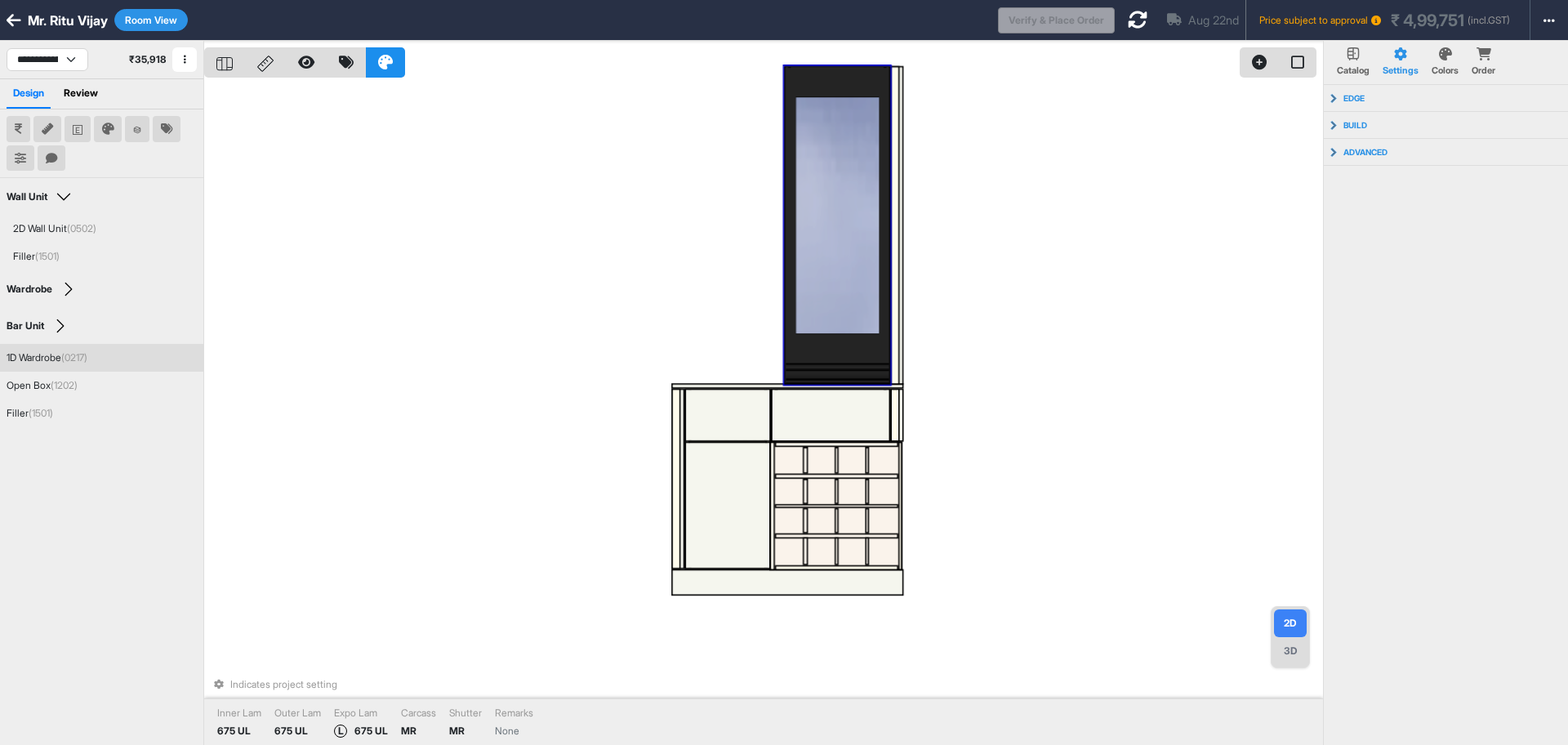 click at bounding box center [837, 225] 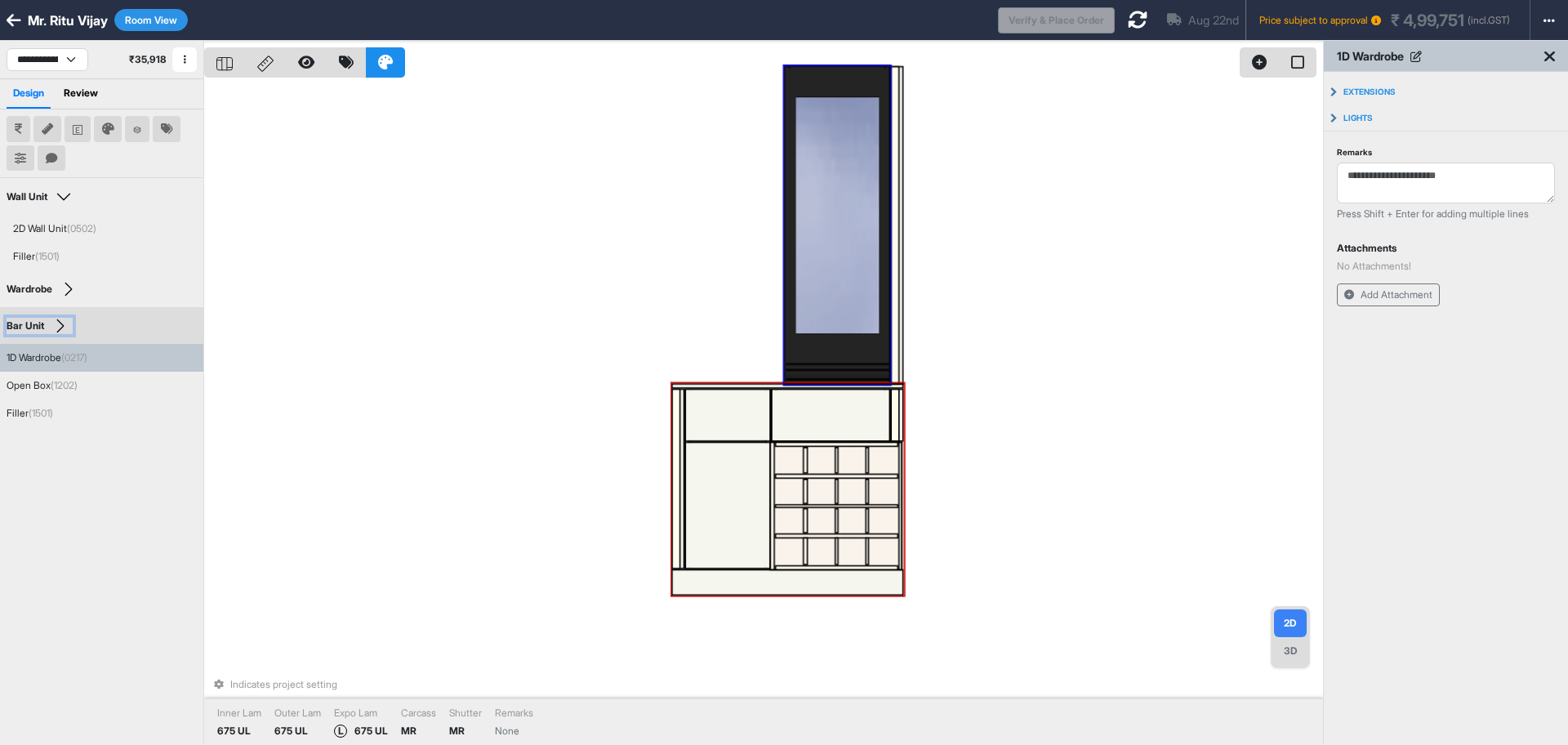 click on "Bar Unit" at bounding box center (39, 326) 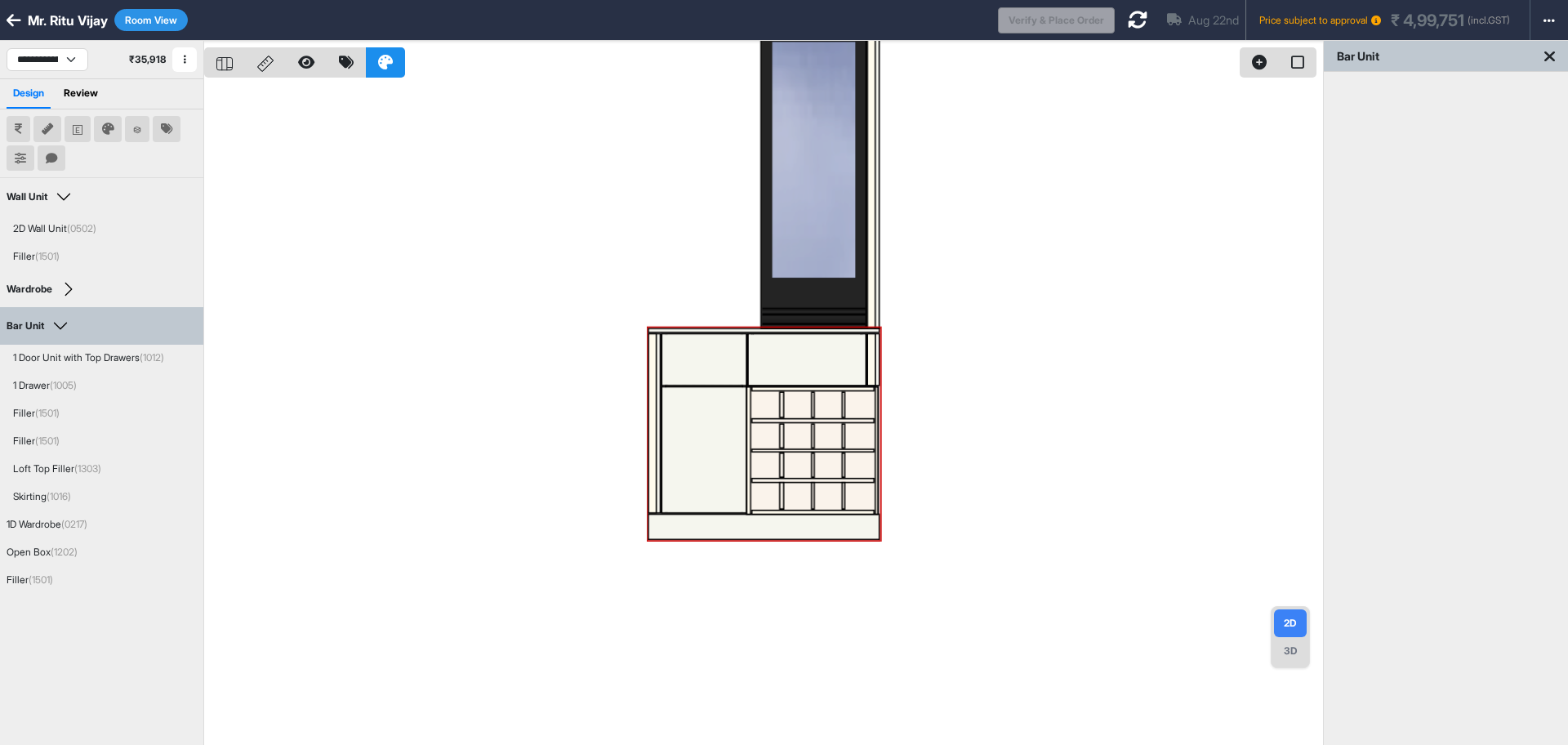 click on "Bar Unit" at bounding box center [39, 326] 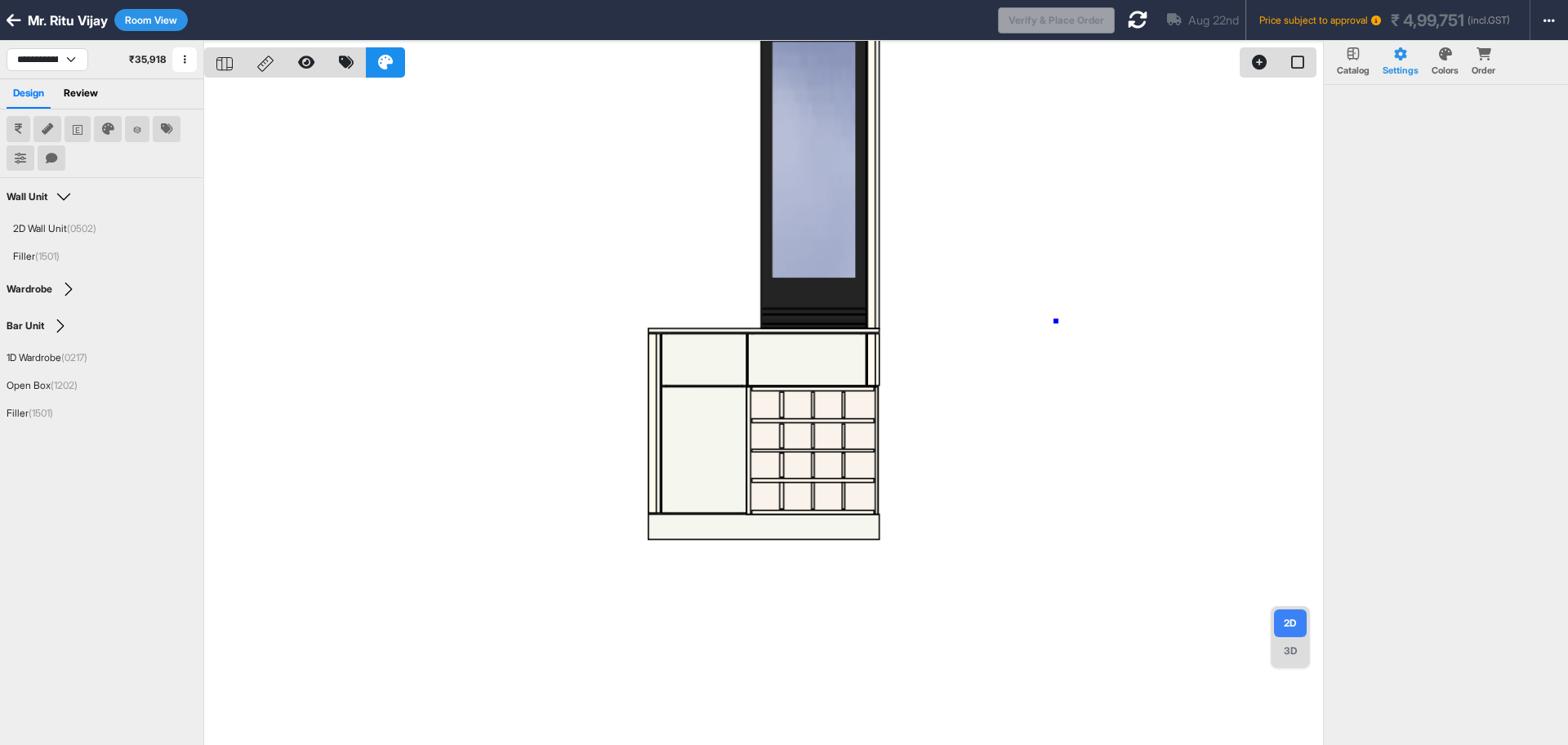 click at bounding box center [764, 413] 